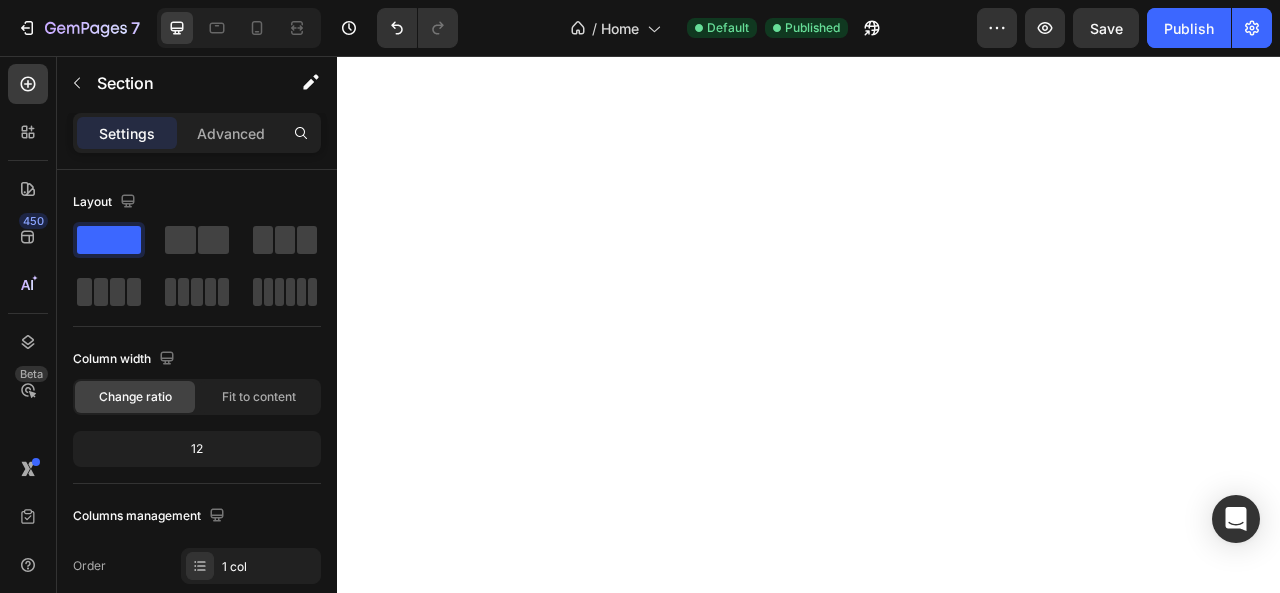 scroll, scrollTop: 0, scrollLeft: 0, axis: both 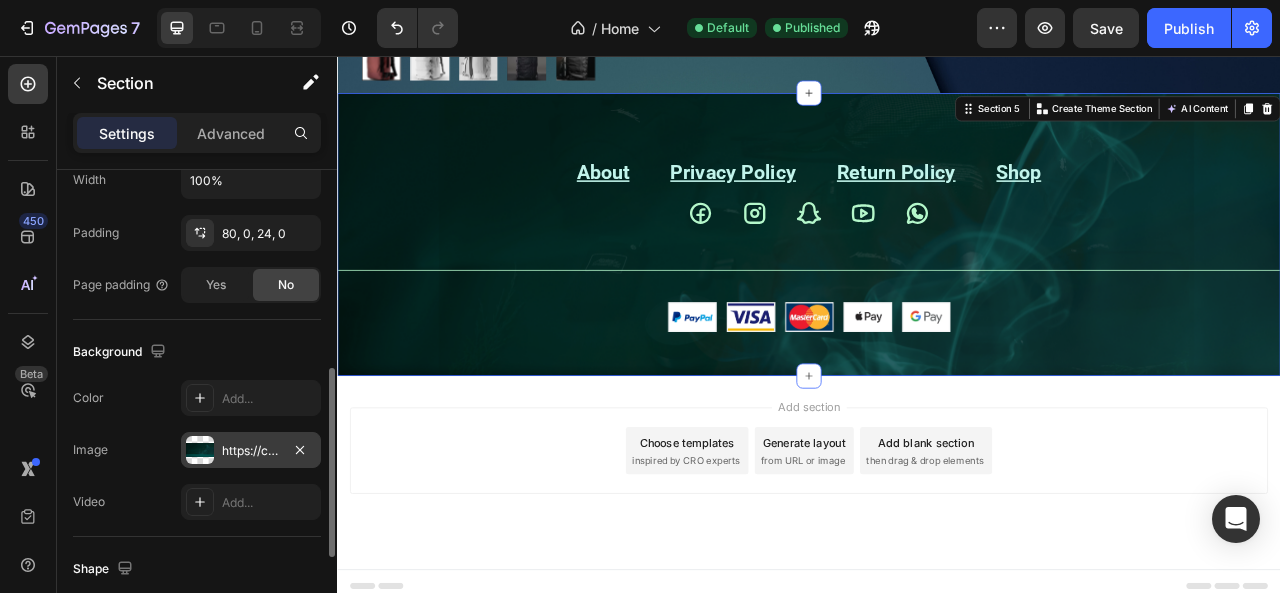 click on "https://cdn.shopify.com/s/files/1/0648/0910/7552/files/gempages_577997880346804752-c1257e00-c2ab-49f0-8c6a-cb4a6959fc26.png" at bounding box center [251, 450] 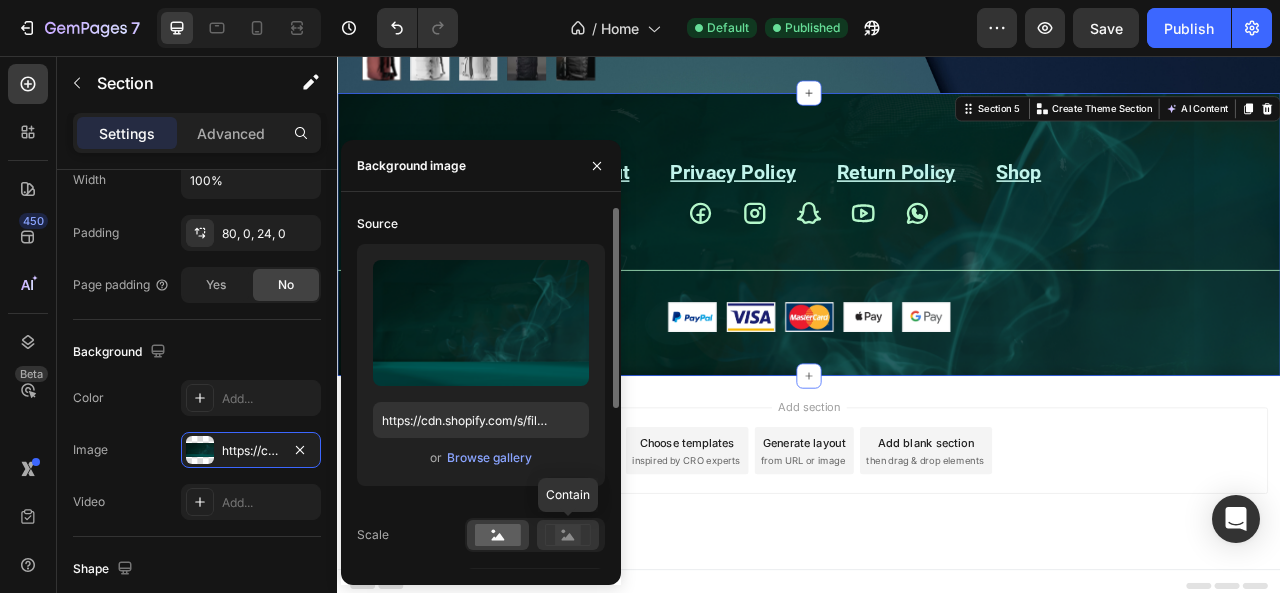 click 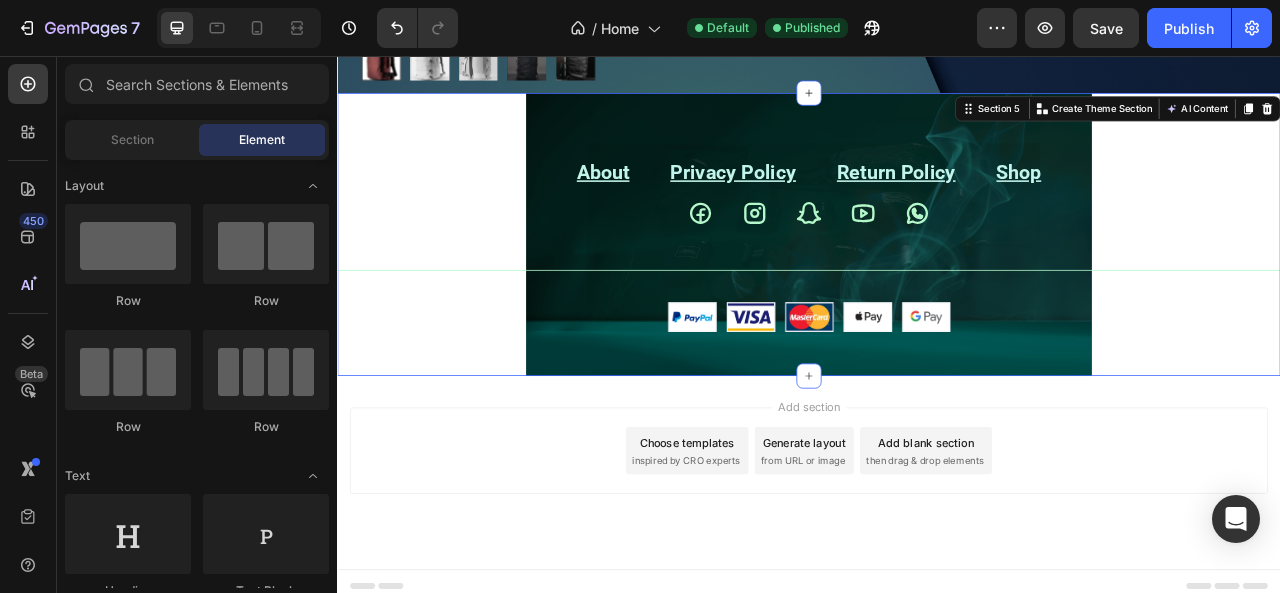 click on "Add section Choose templates inspired by CRO experts Generate layout from URL or image Add blank section then drag & drop elements" at bounding box center (937, 558) 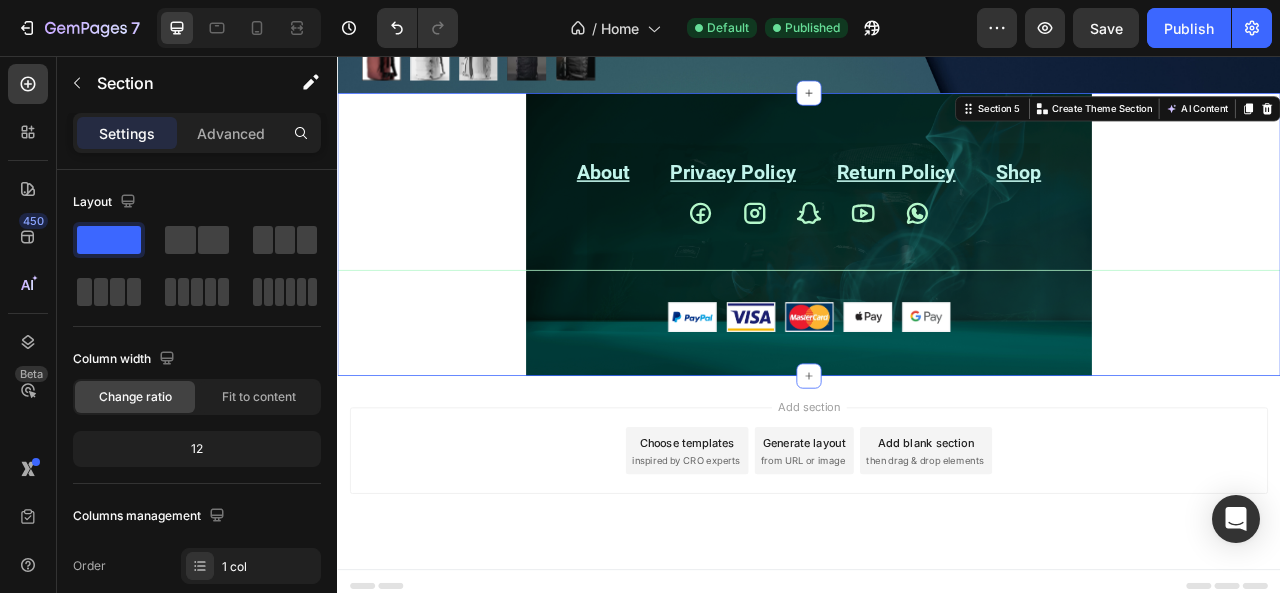 click on "About Text block Privacy Policy Text block Return Policy Text block Shop Text block Row
Icon
Icon
Icon
Icon
Icon Icon List Row                Title Line Image Row Section 5   You can create reusable sections Create Theme Section AI Content Write with GemAI What would you like to describe here? Tone and Voice Persuasive Product SEG42 TRAVEL PACK Show more Generate" at bounding box center (937, 283) 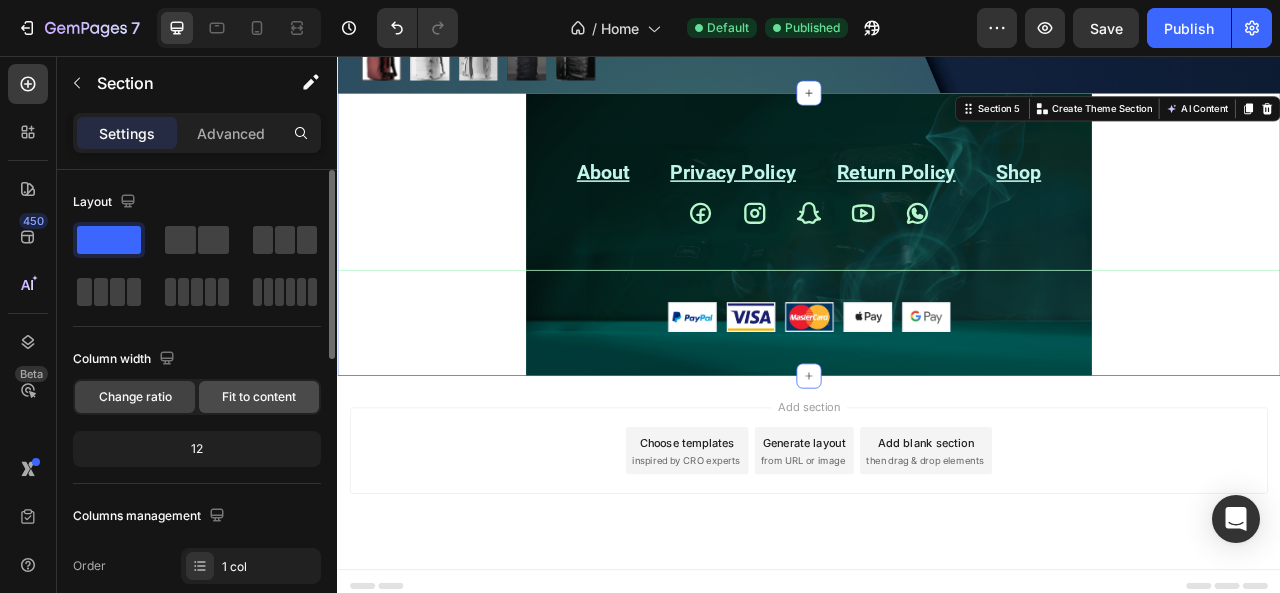 click on "Fit to content" 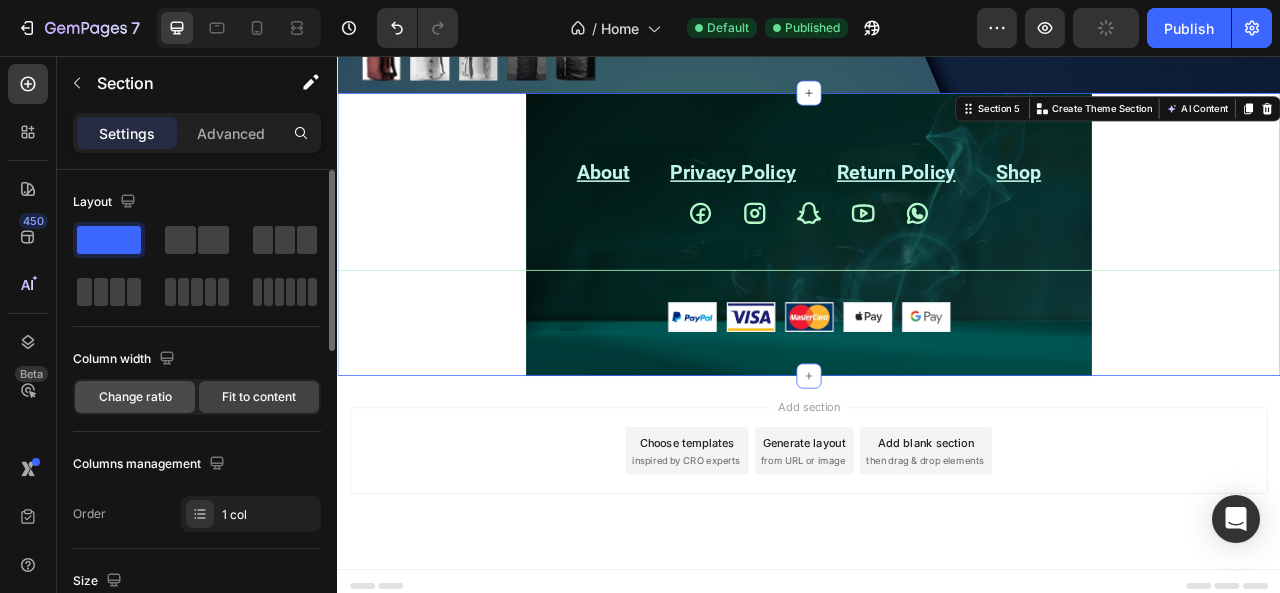 click on "Change ratio" 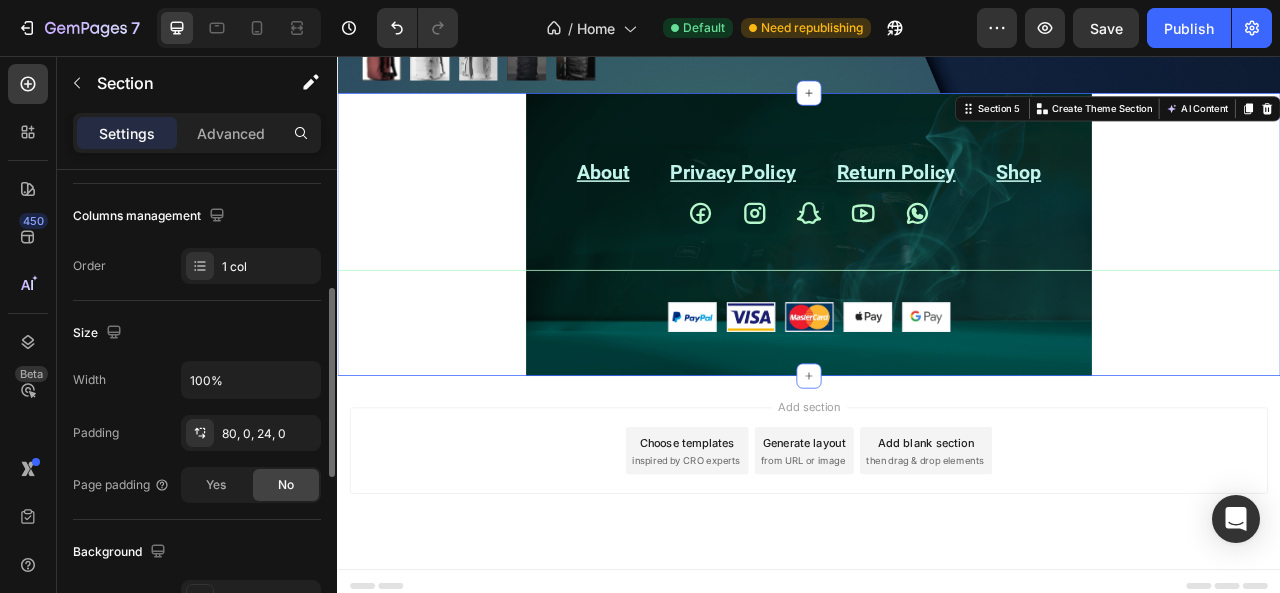 scroll, scrollTop: 400, scrollLeft: 0, axis: vertical 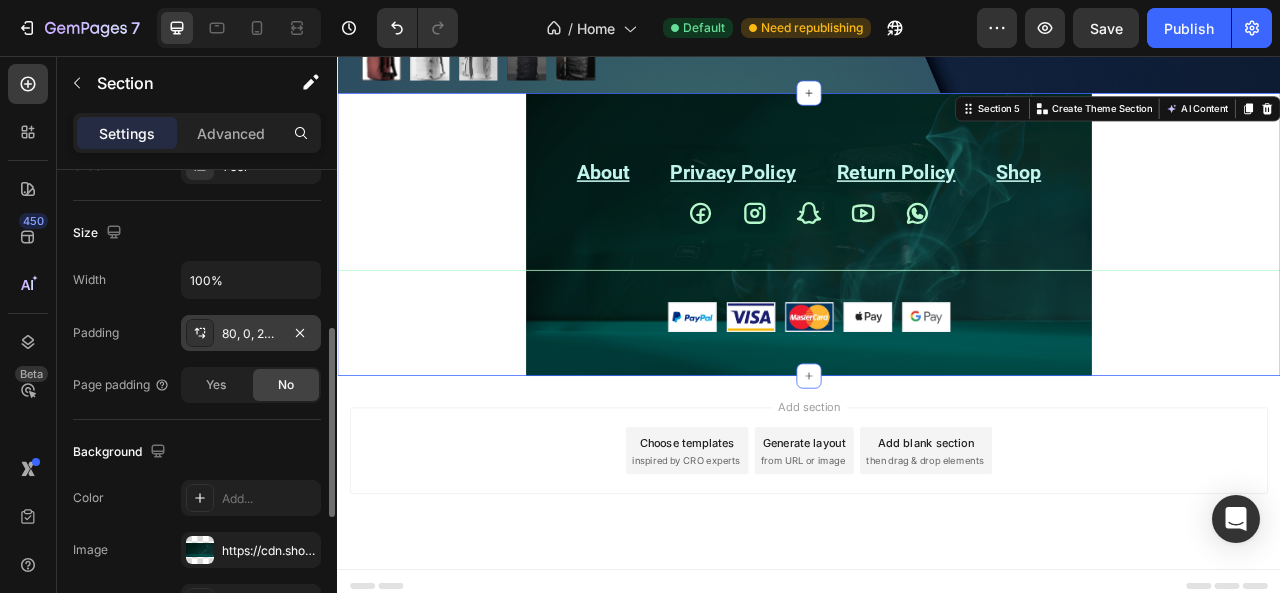 click on "80, 0, 24, 0" at bounding box center (251, 334) 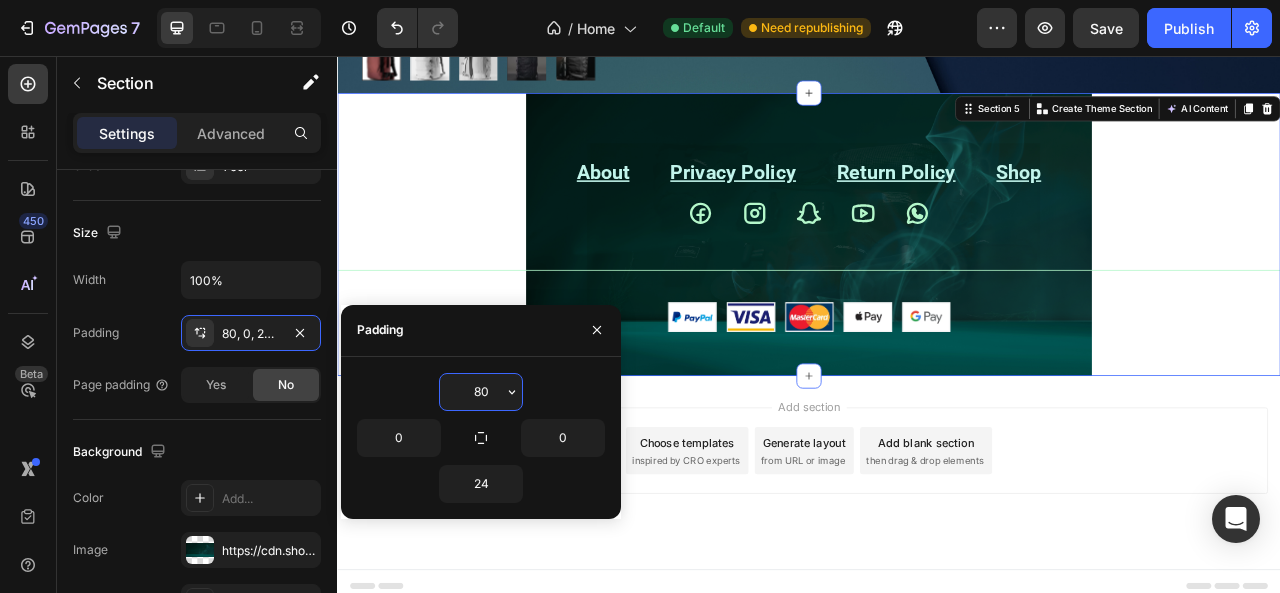 click on "80" at bounding box center (481, 392) 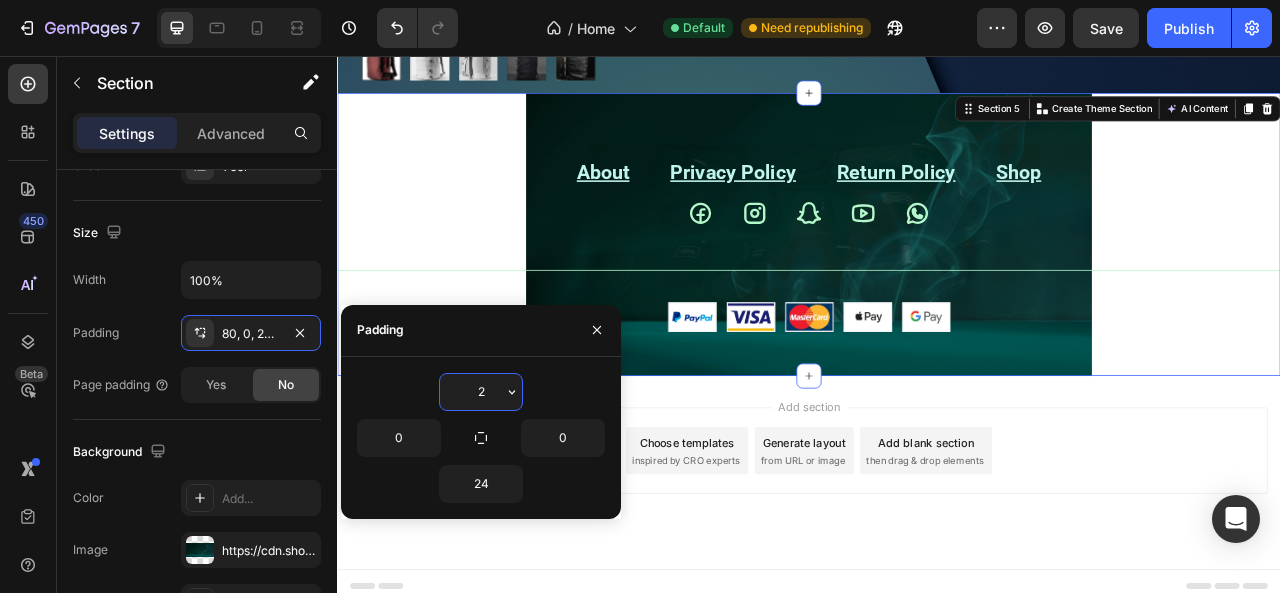 scroll, scrollTop: 2605, scrollLeft: 0, axis: vertical 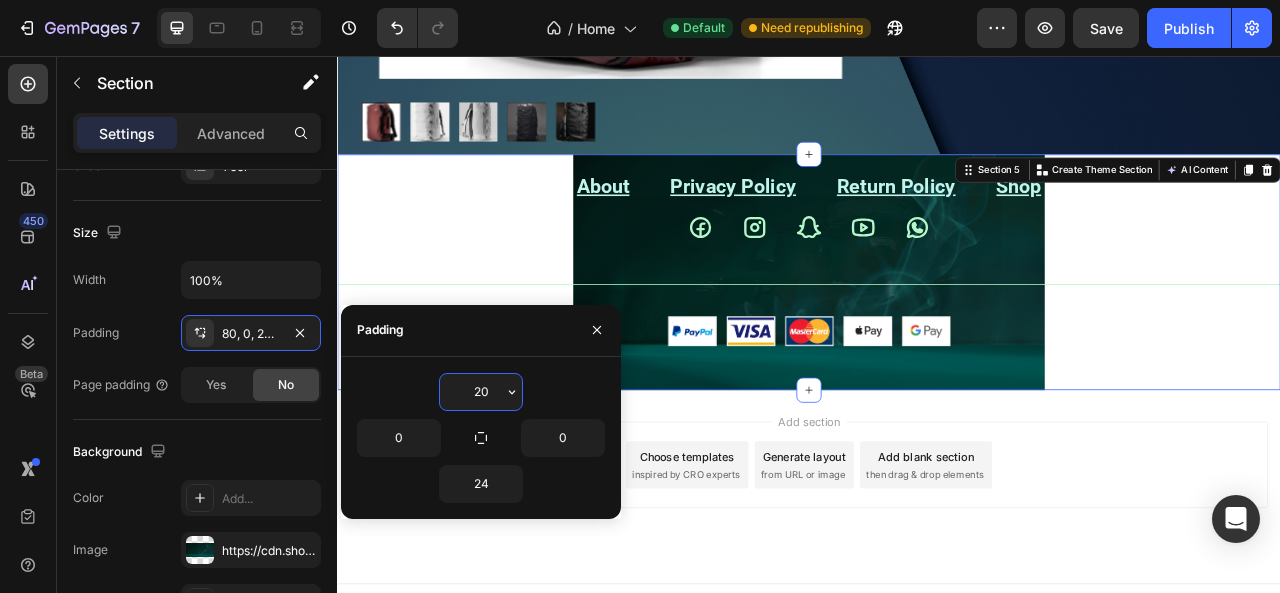 type on "80" 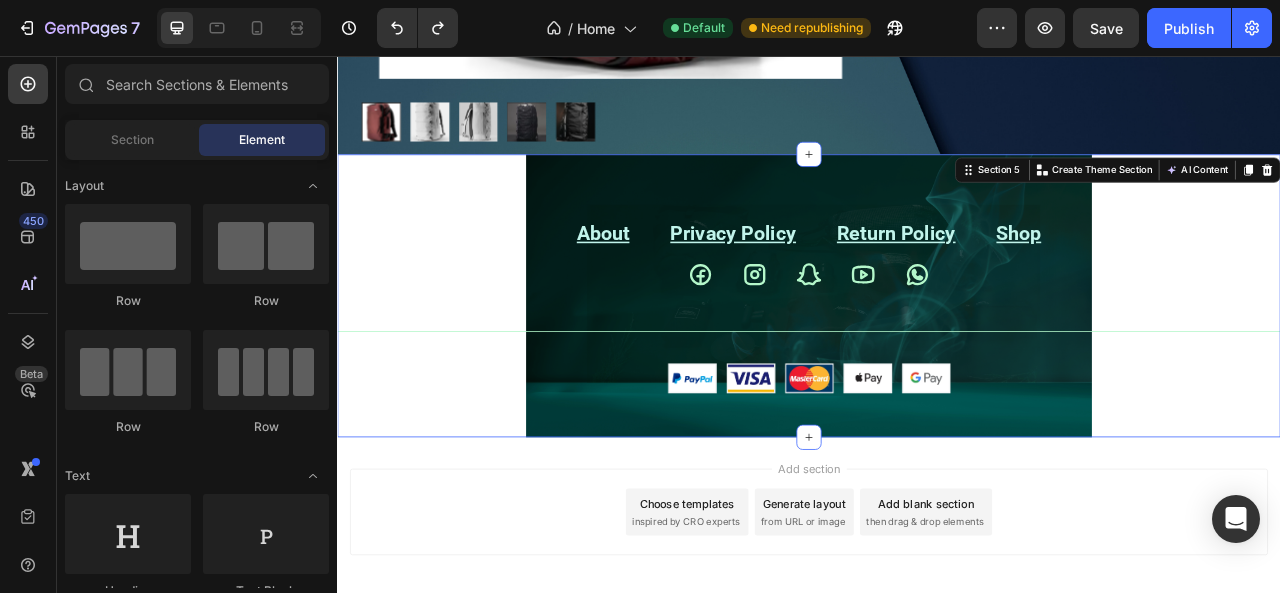 click on "Add section Choose templates inspired by CRO experts Generate layout from URL or image Add blank section then drag & drop elements" at bounding box center [937, 636] 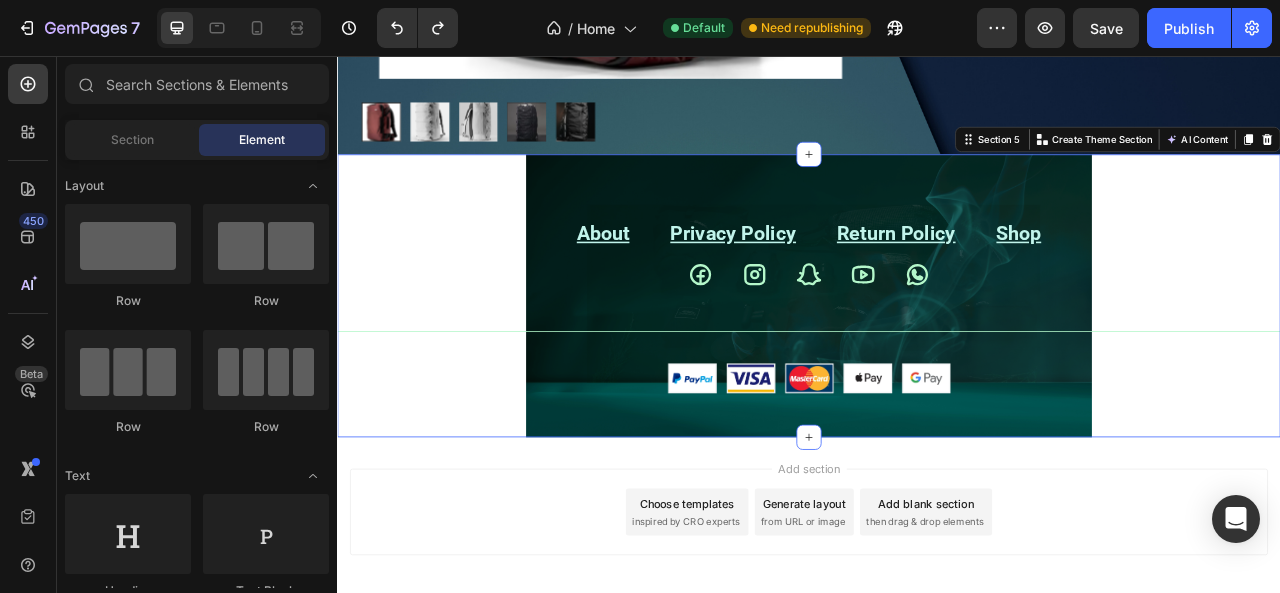 click on "About Text block Privacy Policy Text block Return Policy Text block Shop Text block Row
Icon
Icon
Icon
Icon
Icon Icon List Row                Title Line Image Row Section 5   You can create reusable sections Create Theme Section AI Content Write with GemAI What would you like to describe here? Tone and Voice Persuasive Product SEG42 TRAVEL PACK Show more Generate" at bounding box center (937, 361) 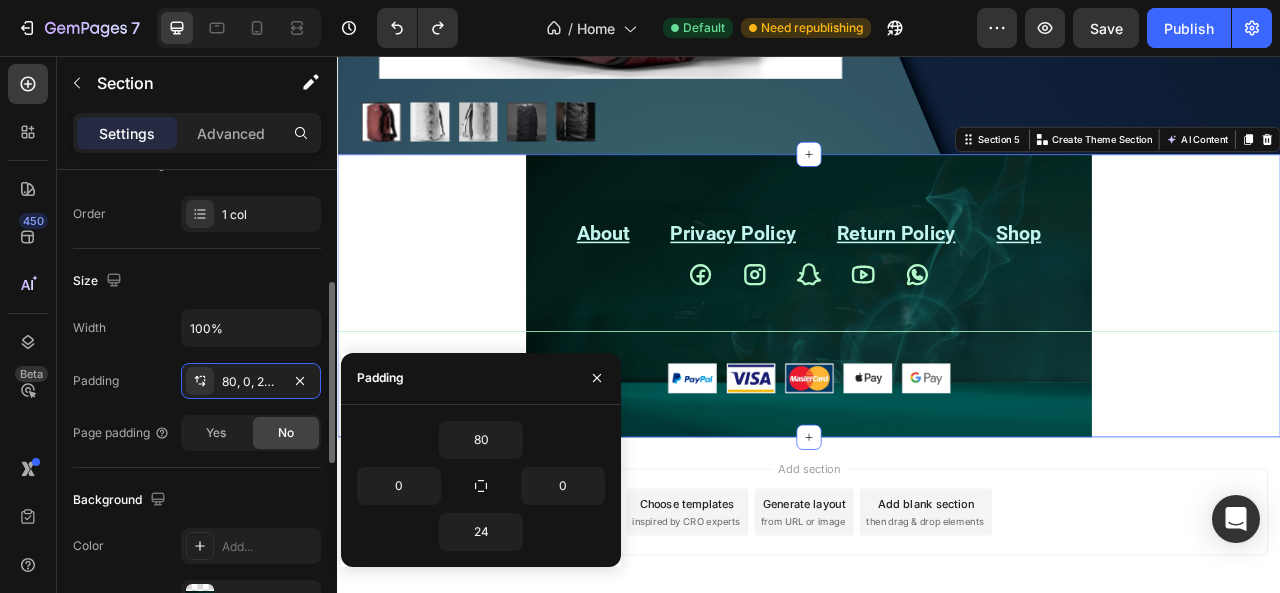 scroll, scrollTop: 400, scrollLeft: 0, axis: vertical 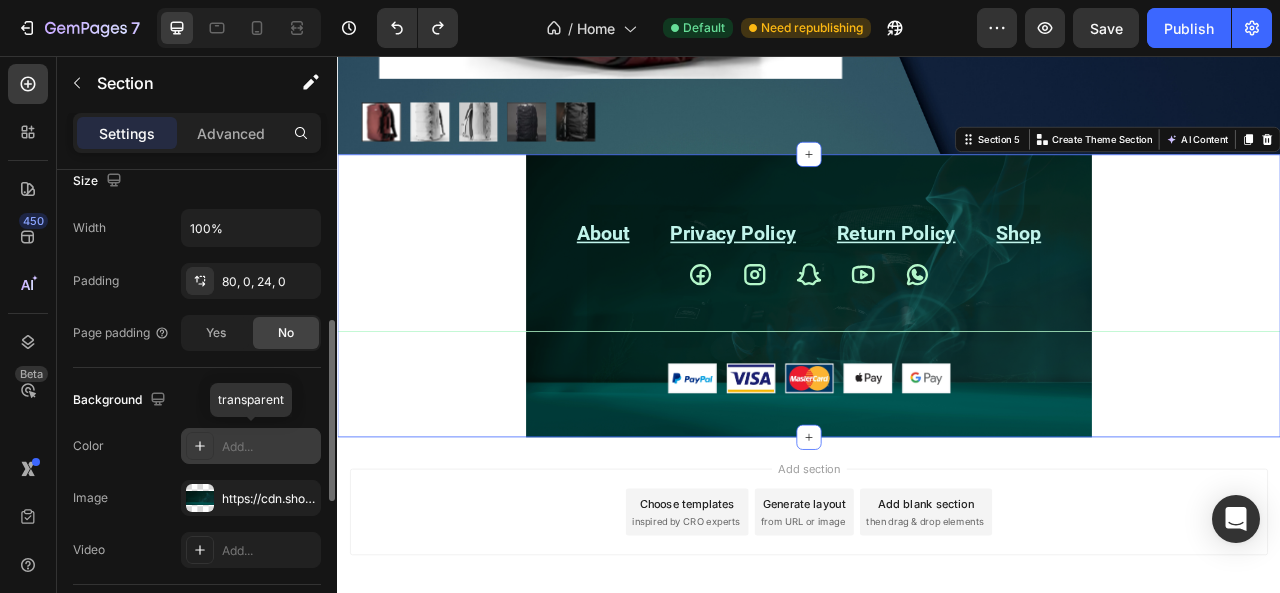 click on "Add..." at bounding box center [269, 447] 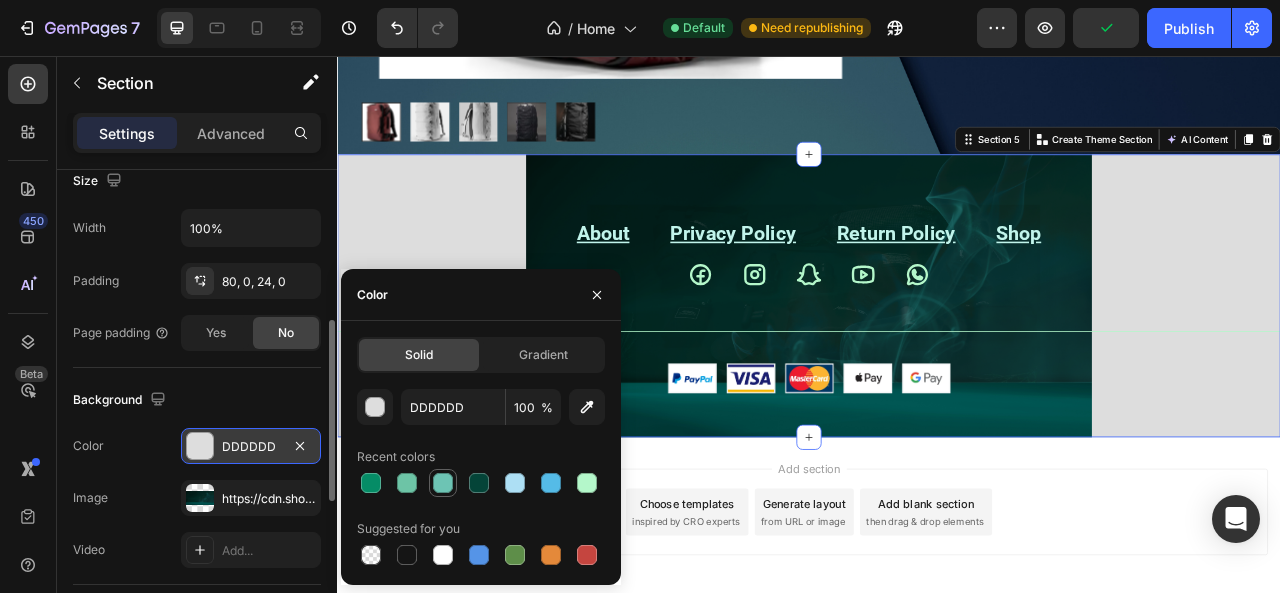 click at bounding box center [443, 483] 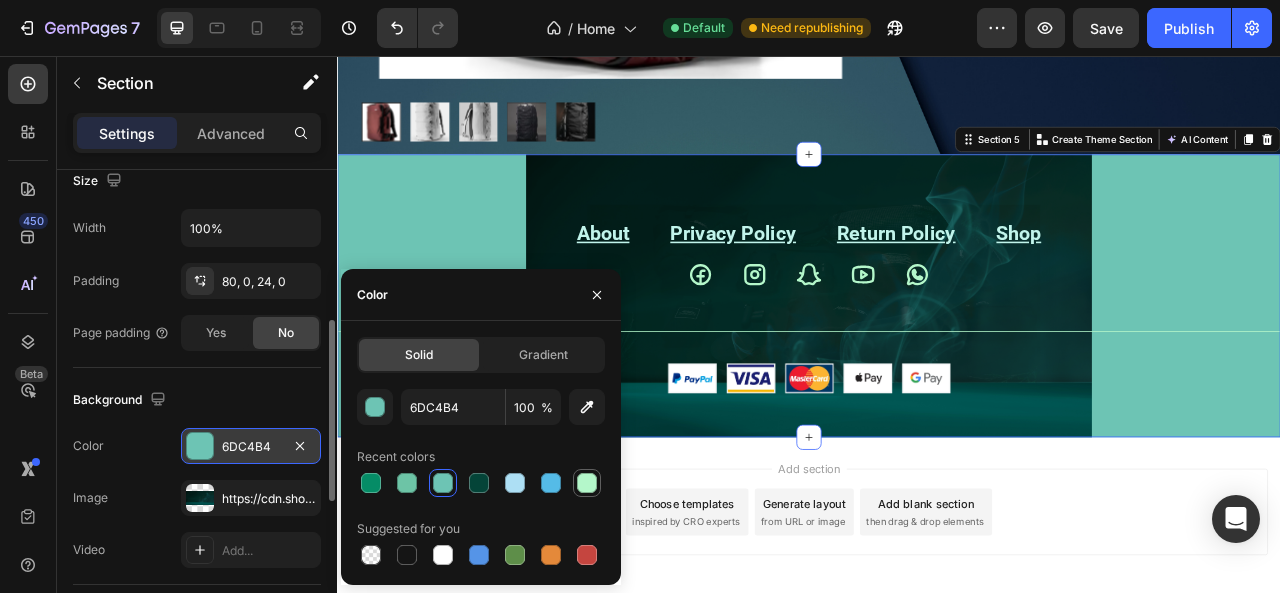 click at bounding box center [587, 483] 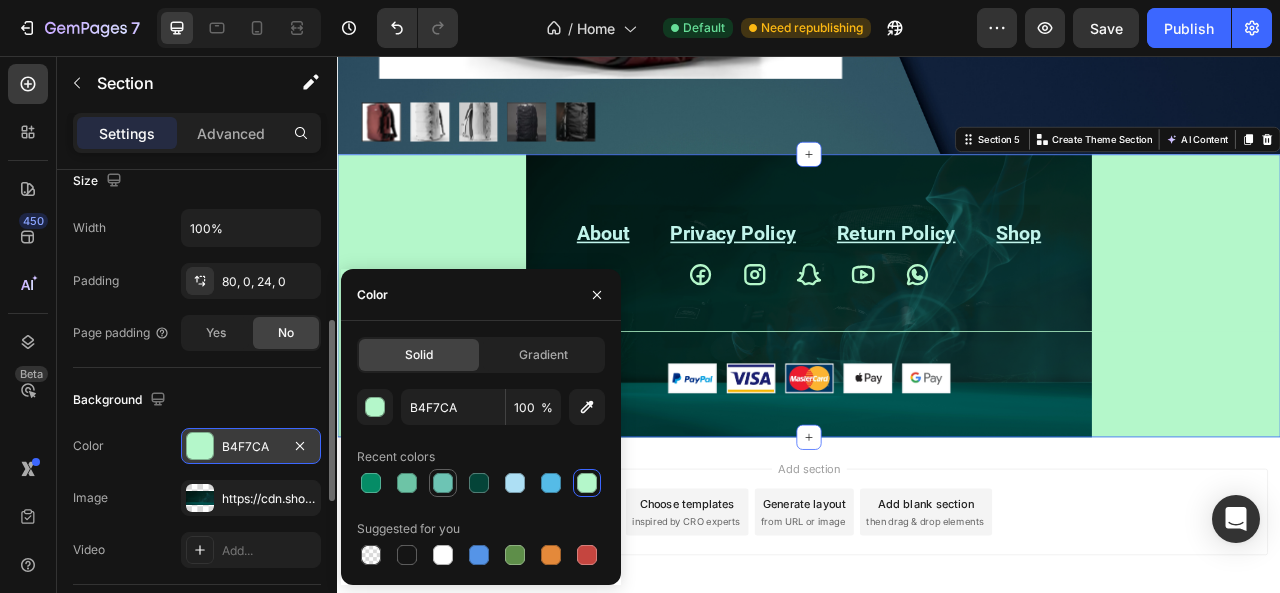 click at bounding box center [443, 483] 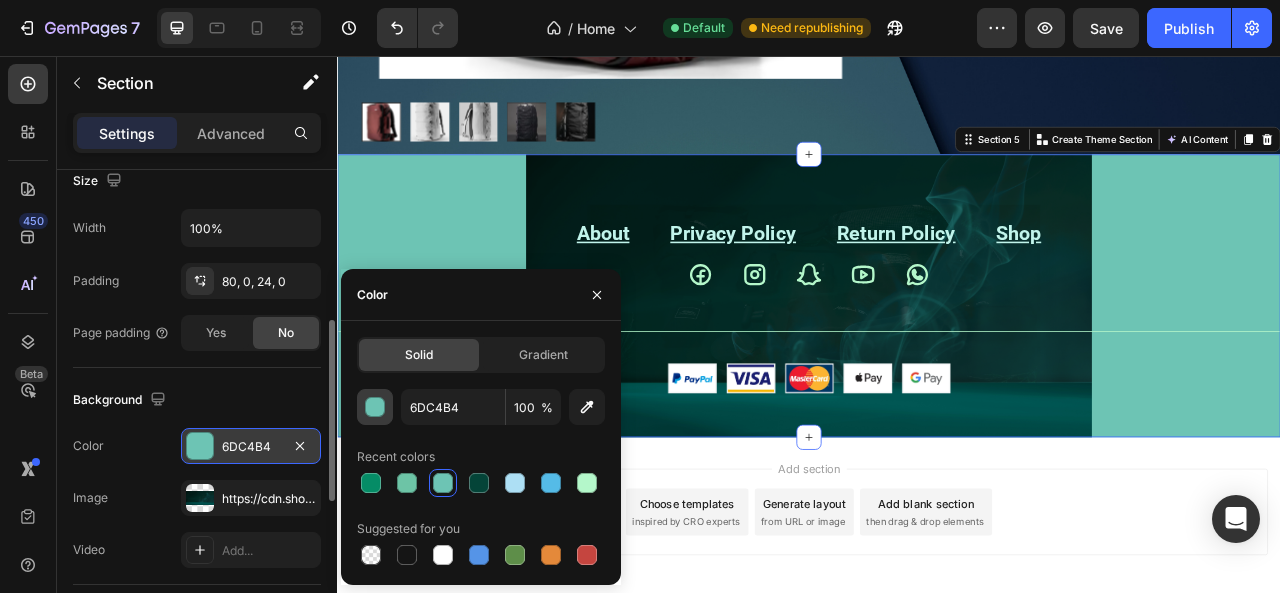 click at bounding box center [376, 408] 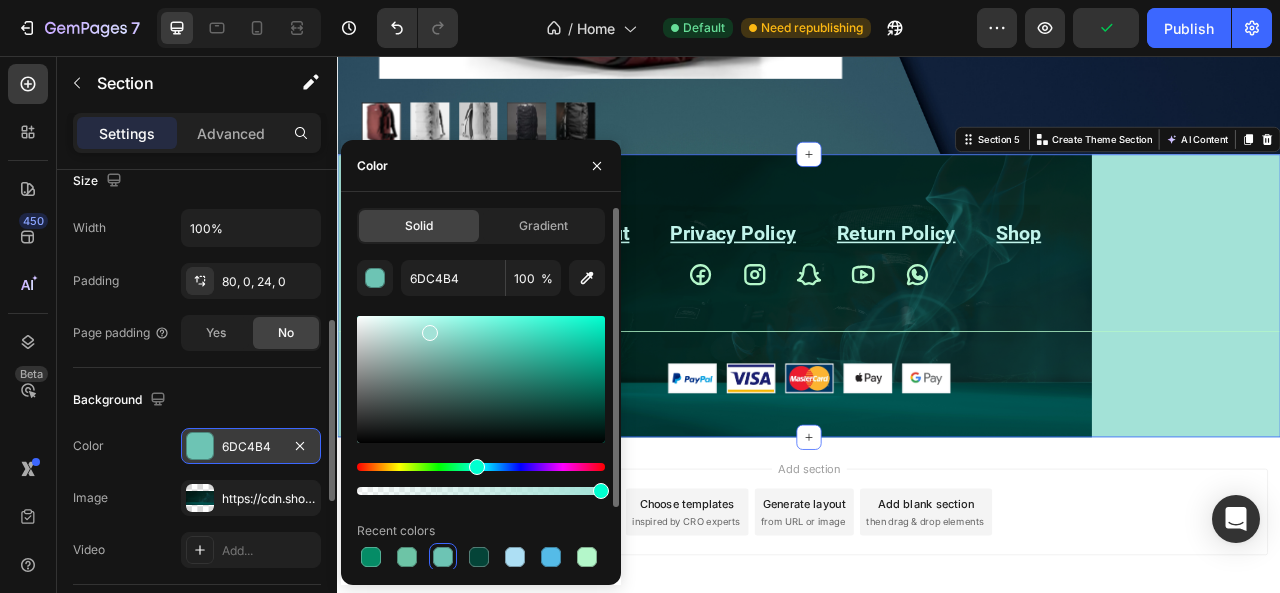 drag, startPoint x: 462, startPoint y: 349, endPoint x: 427, endPoint y: 329, distance: 40.311287 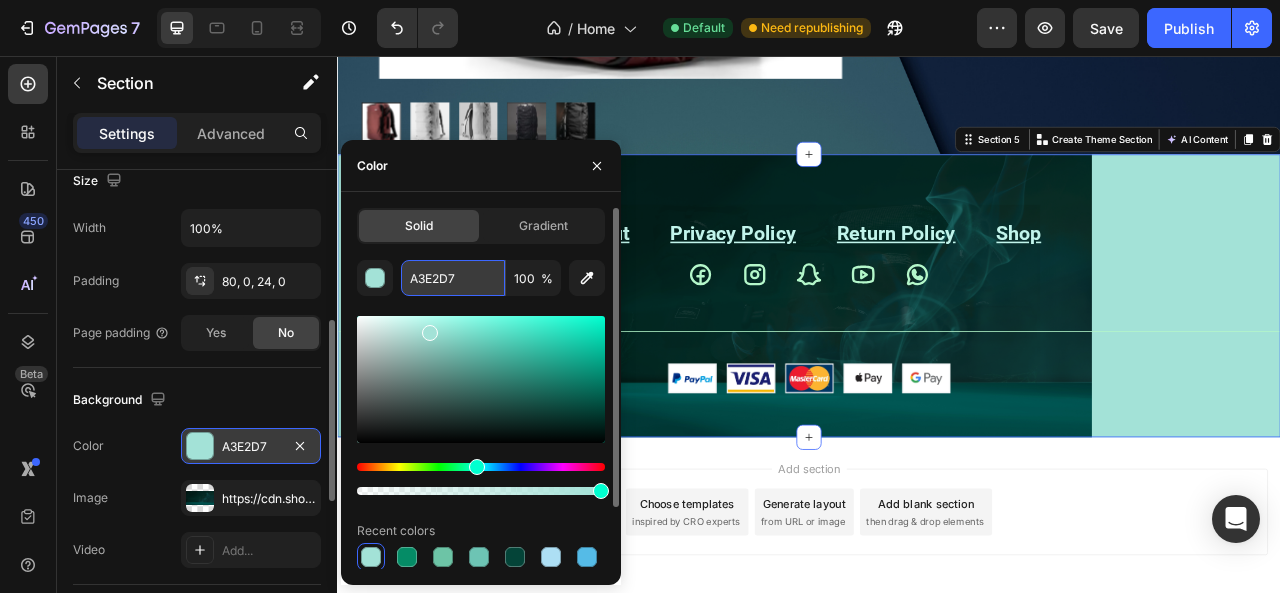 paste on "D4FAE9" 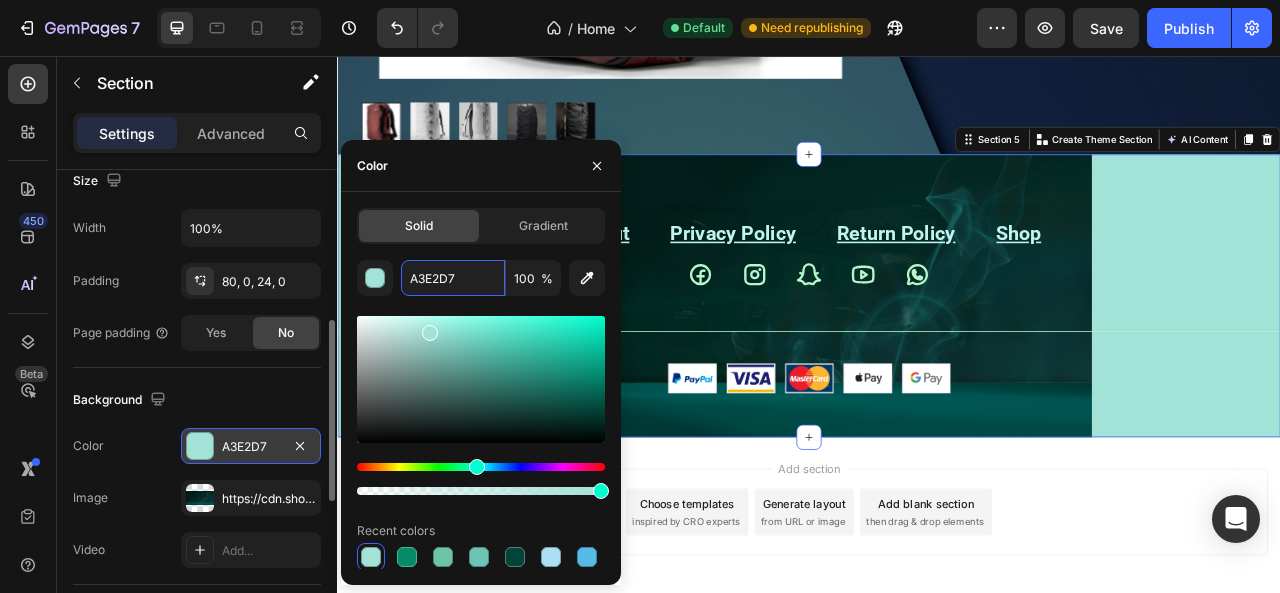 type on "D4FAE9" 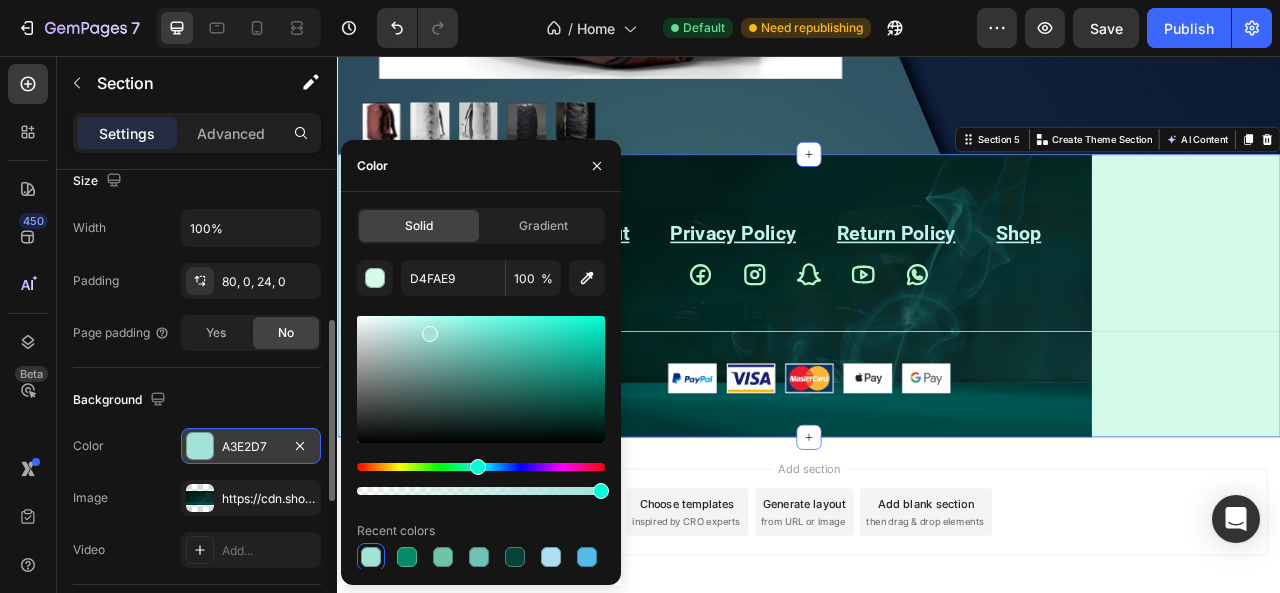 click on "Add section Choose templates inspired by CRO experts Generate layout from URL or image Add blank section then drag & drop elements" at bounding box center (937, 636) 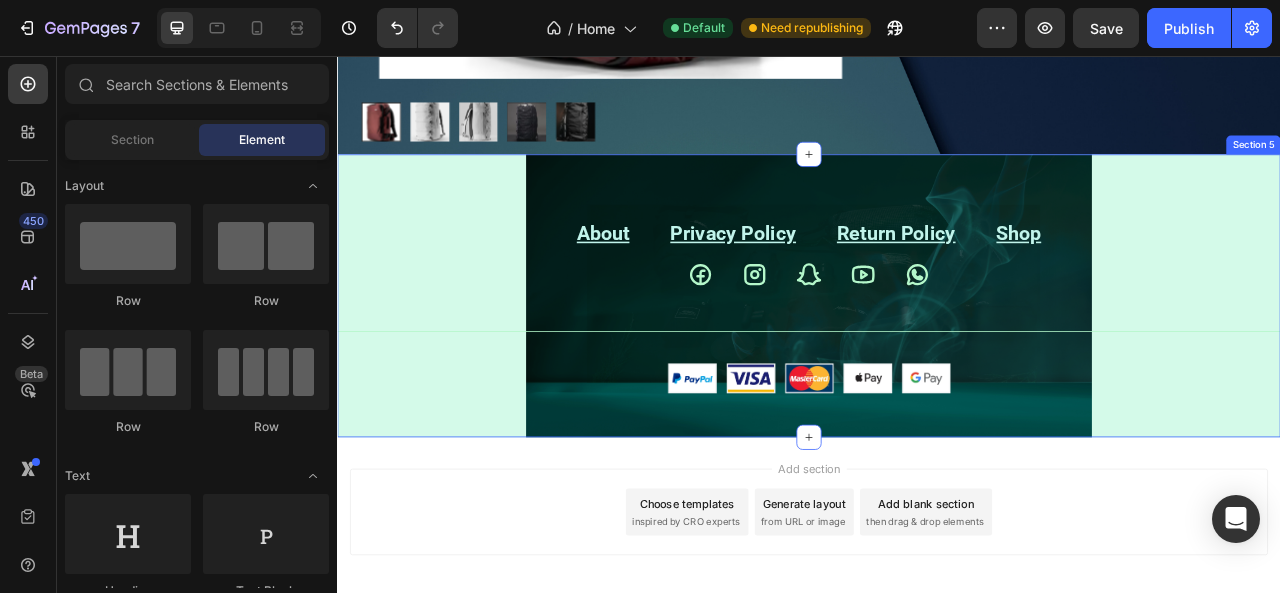 click on "About Text block Privacy Policy Text block Return Policy Text block Shop Text block Row
Icon
Icon
Icon
Icon
Icon Icon List Row                Title Line Image Row Section 5" at bounding box center (937, 361) 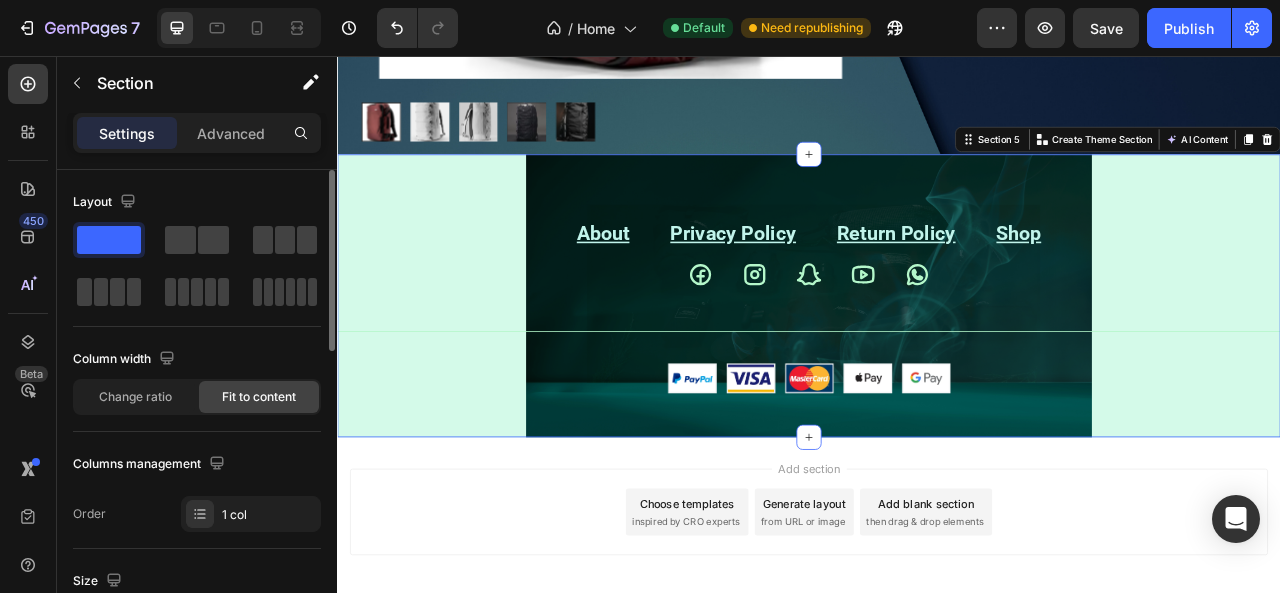 scroll, scrollTop: 200, scrollLeft: 0, axis: vertical 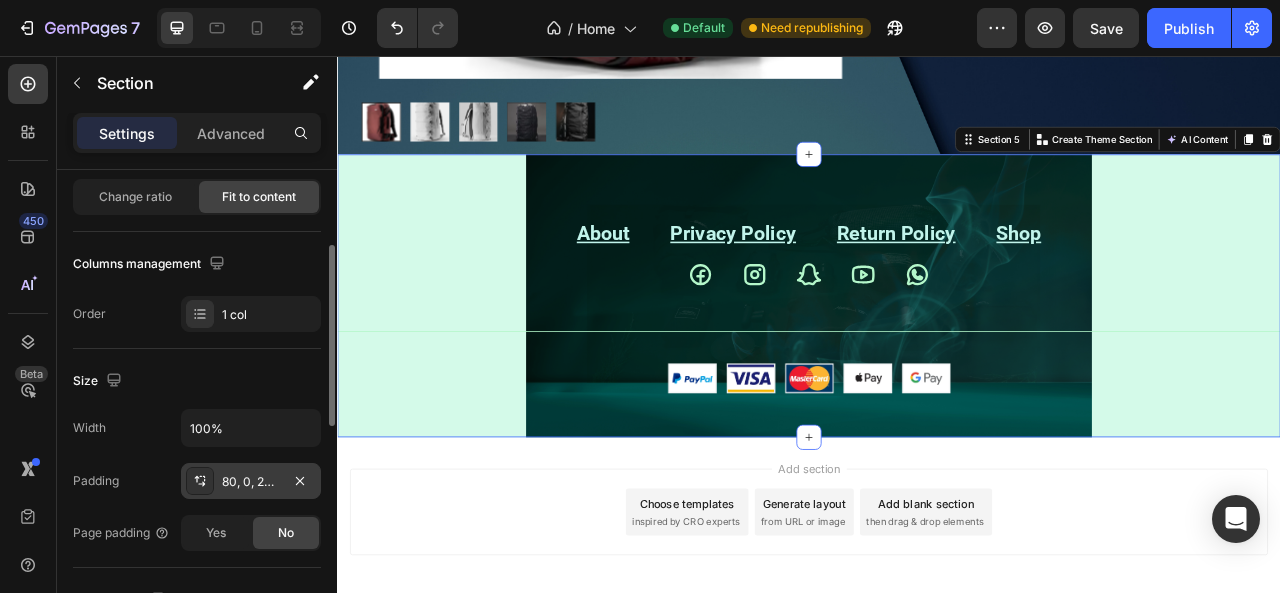 click 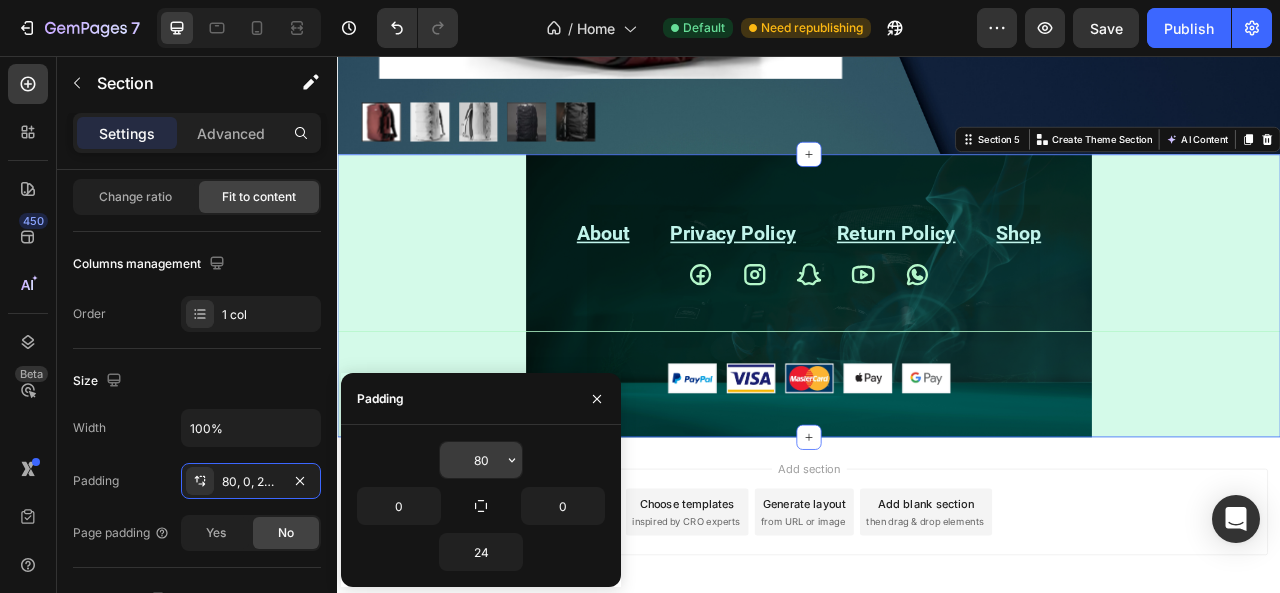 click on "80" at bounding box center [481, 460] 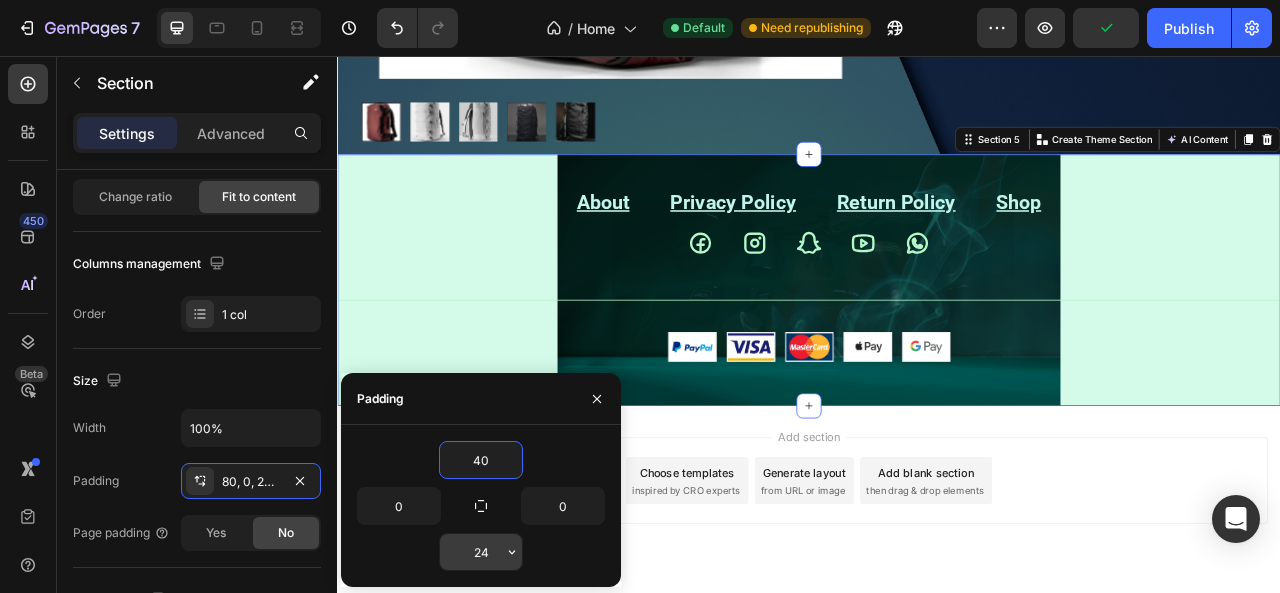 type on "40" 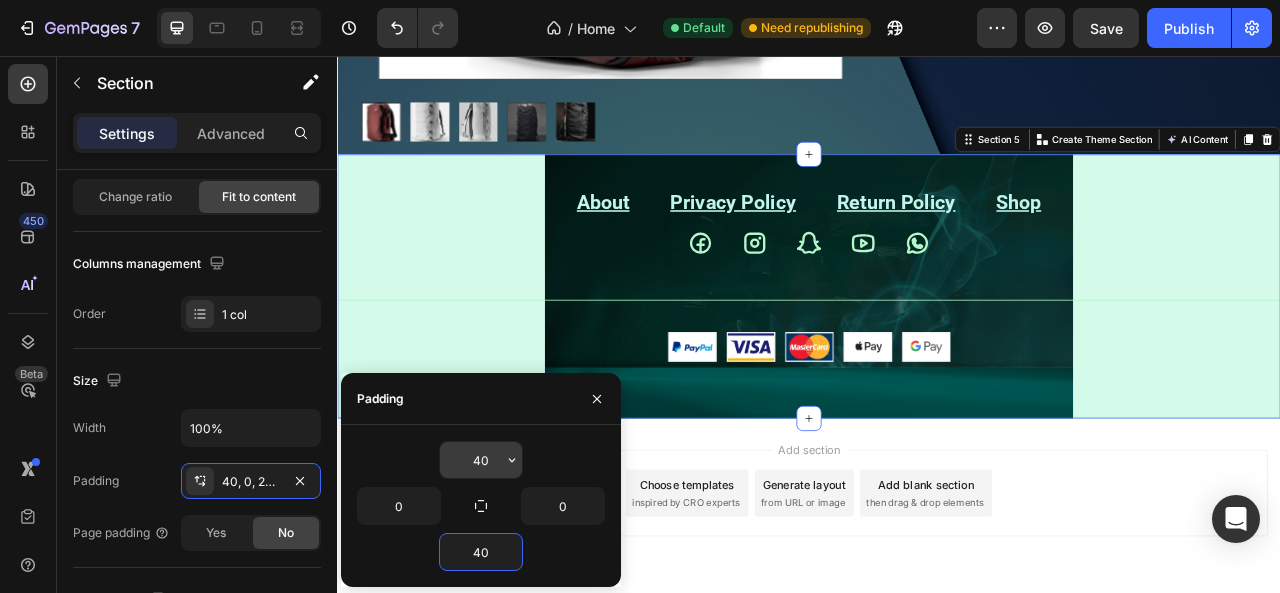 type on "40" 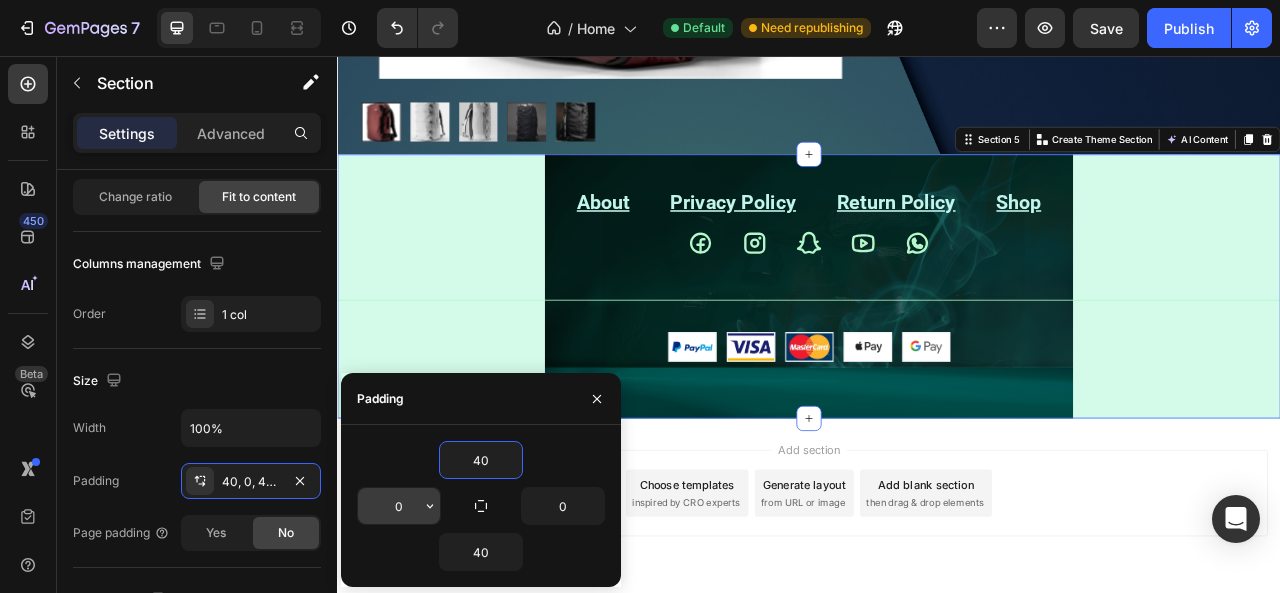 click on "0" at bounding box center (399, 506) 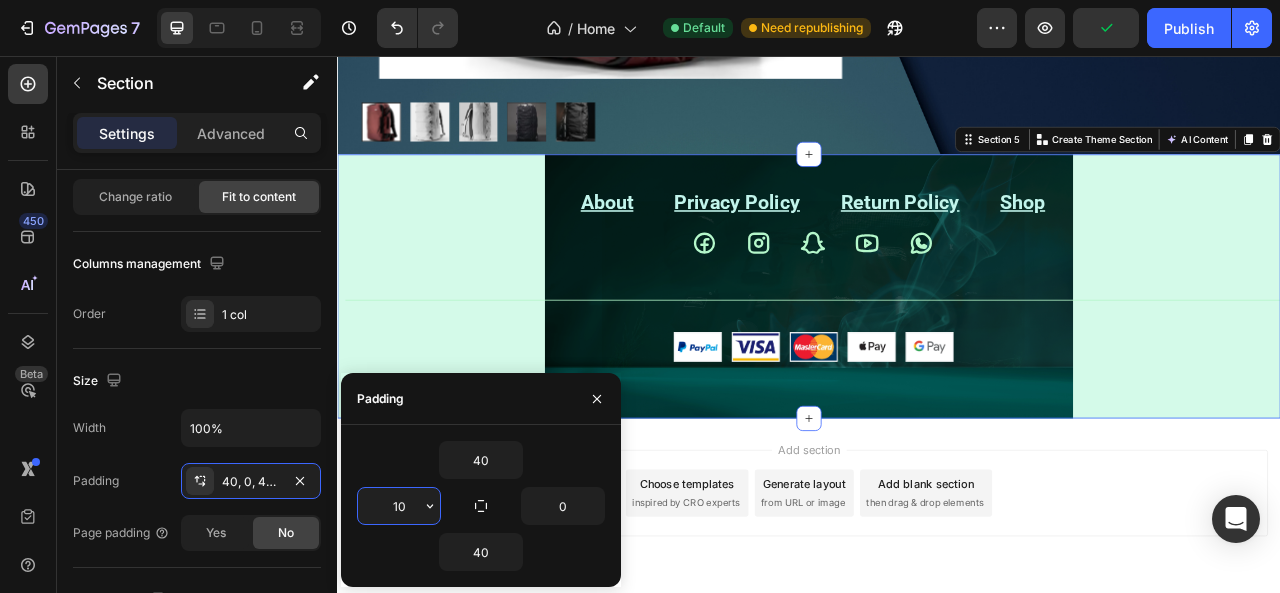 click on "10" at bounding box center (399, 506) 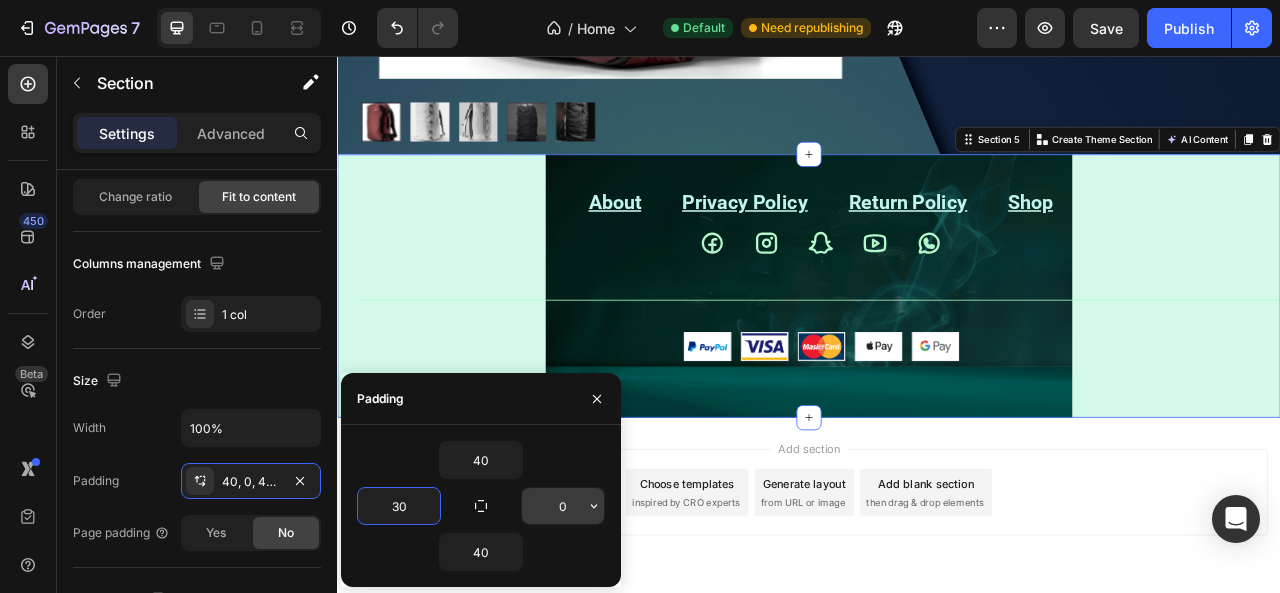 type on "30" 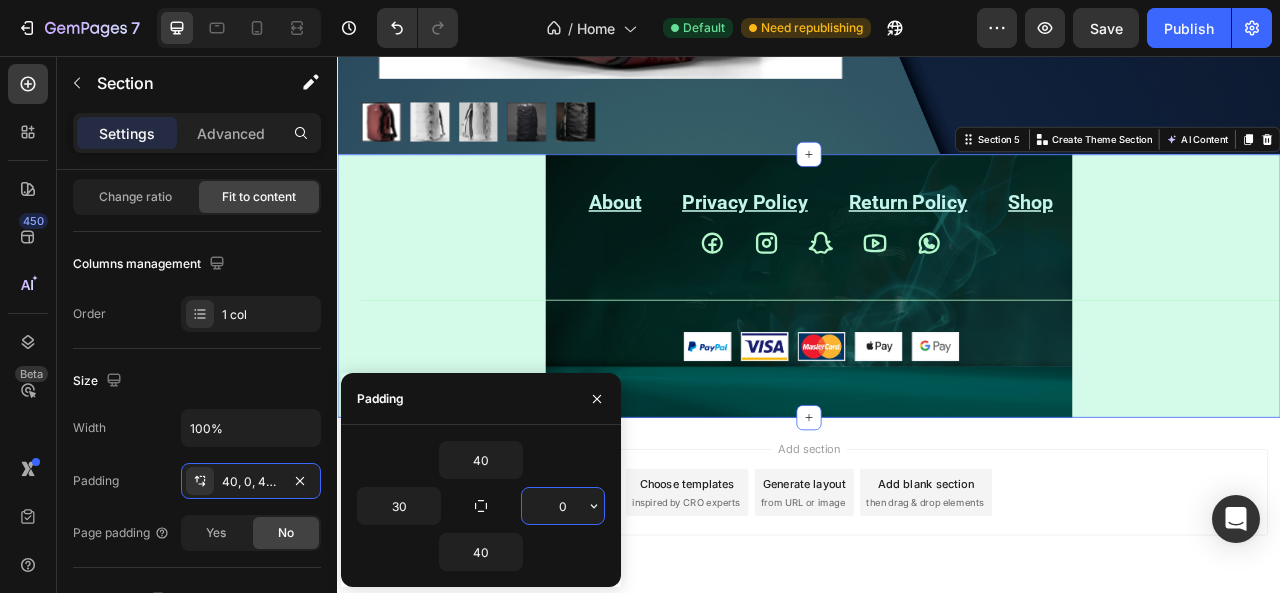 click on "0" at bounding box center (563, 506) 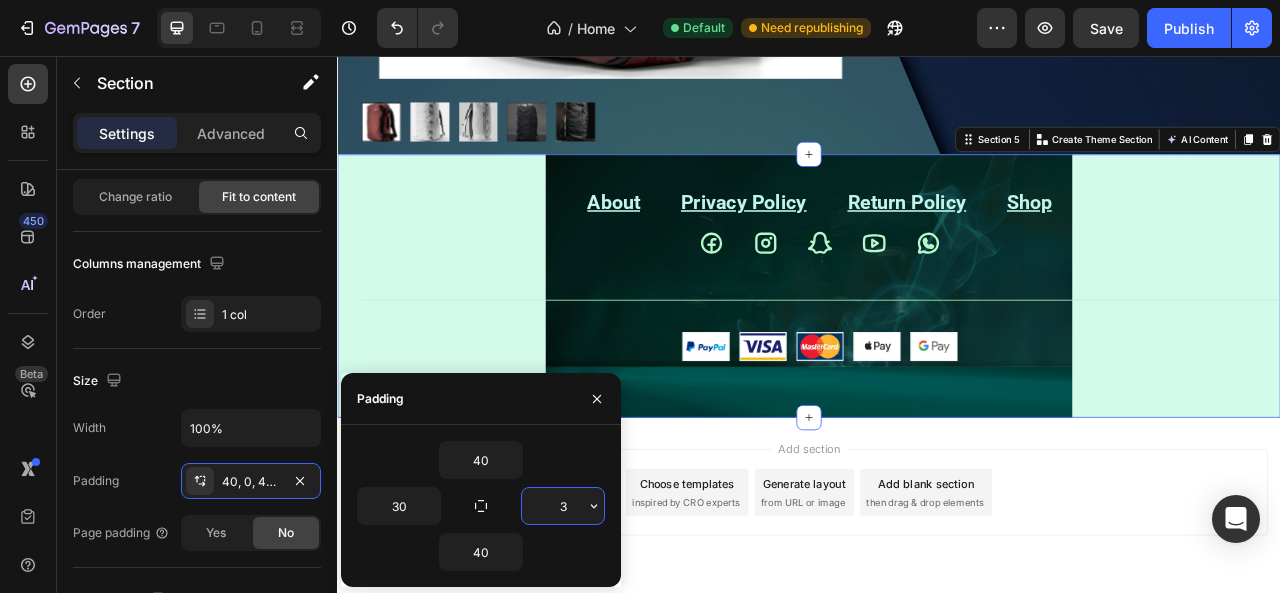type on "30" 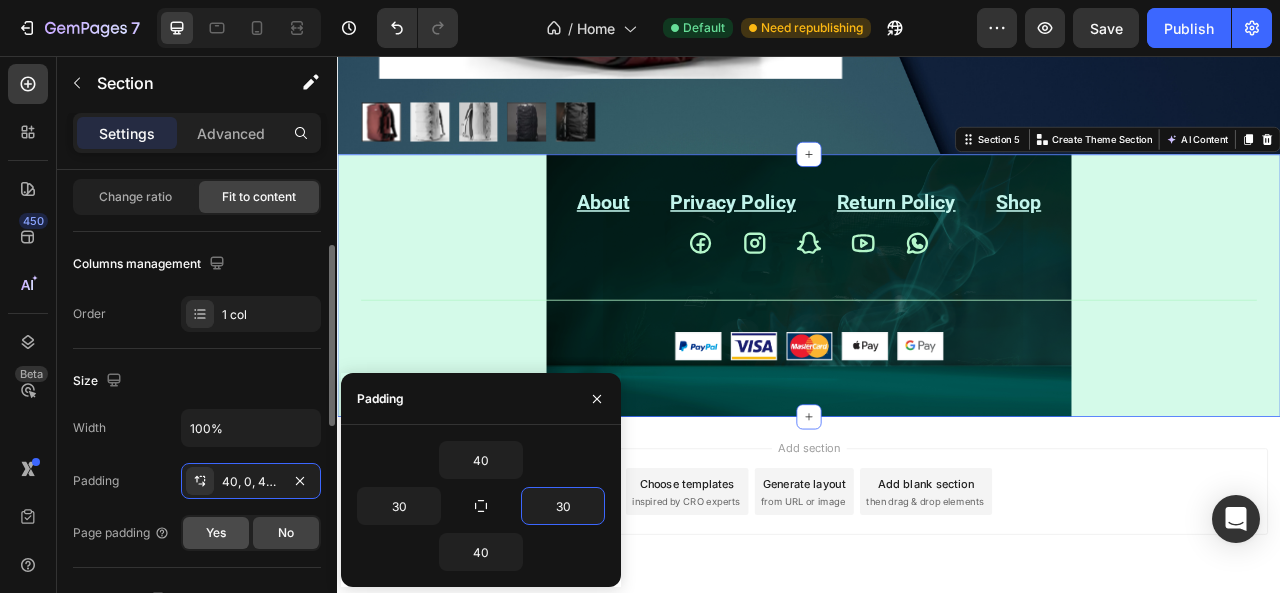 click on "Yes" 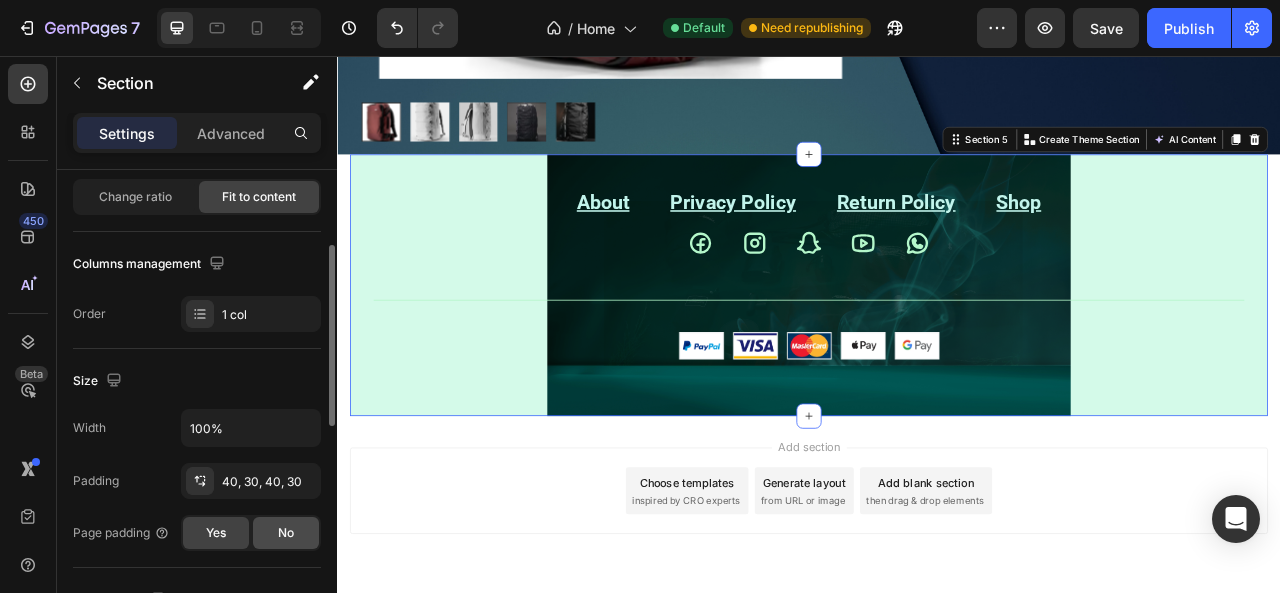 click on "No" 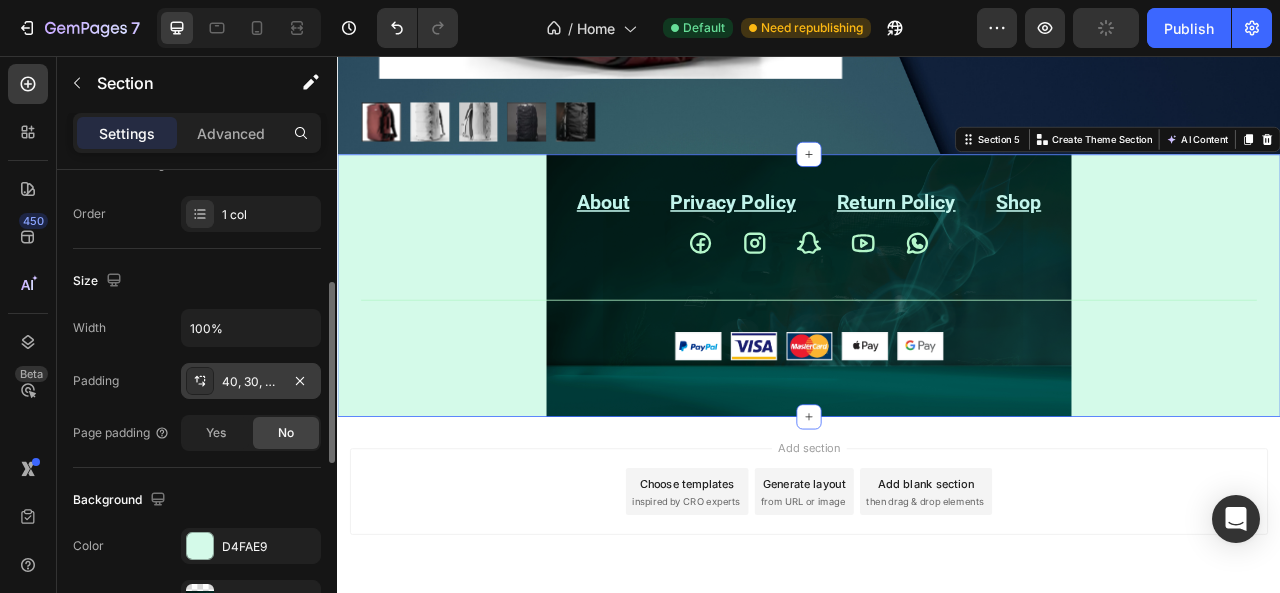 scroll, scrollTop: 400, scrollLeft: 0, axis: vertical 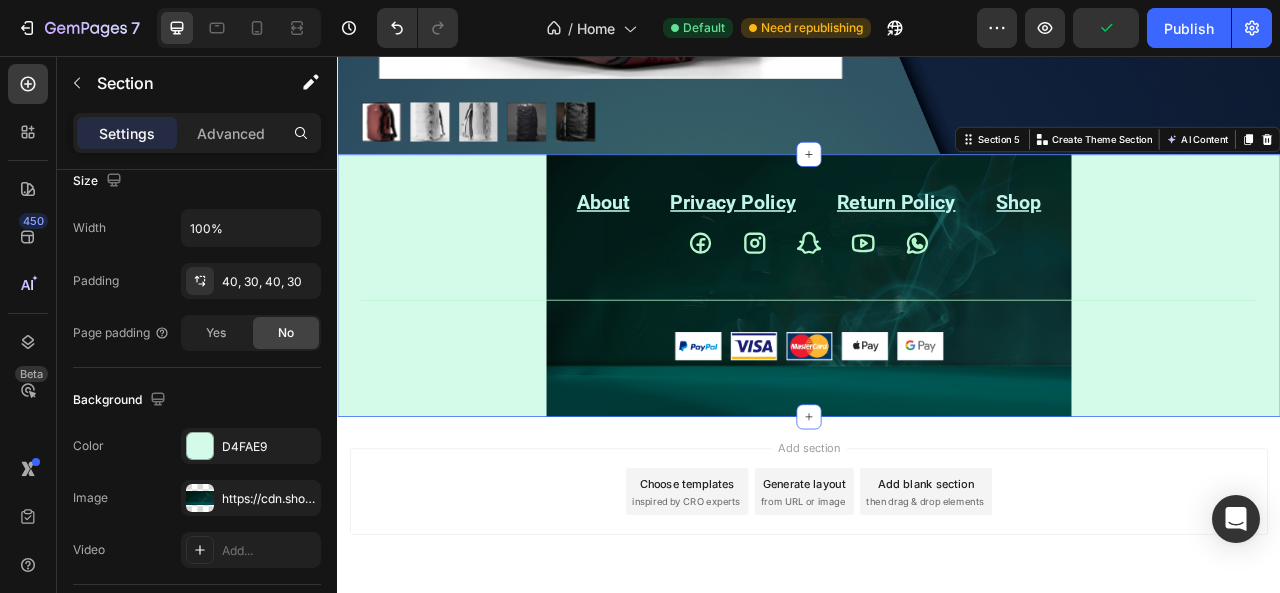 click on "About Text block Privacy Policy Text block Return Policy Text block Shop Text block Row
Icon
Icon
Icon
Icon
Icon Icon List Row                Title Line Image Row Section 5   You can create reusable sections Create Theme Section AI Content Write with GemAI What would you like to describe here? Tone and Voice Persuasive Product SEG42 TRAVEL PACK Show more Generate" at bounding box center (937, 348) 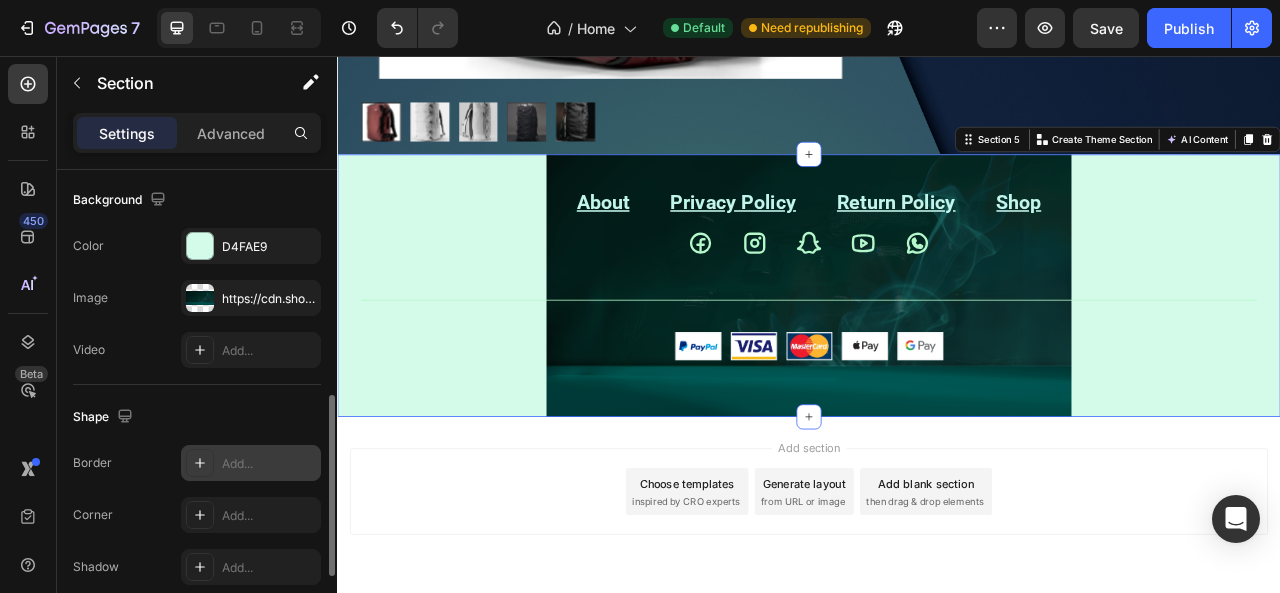 scroll, scrollTop: 700, scrollLeft: 0, axis: vertical 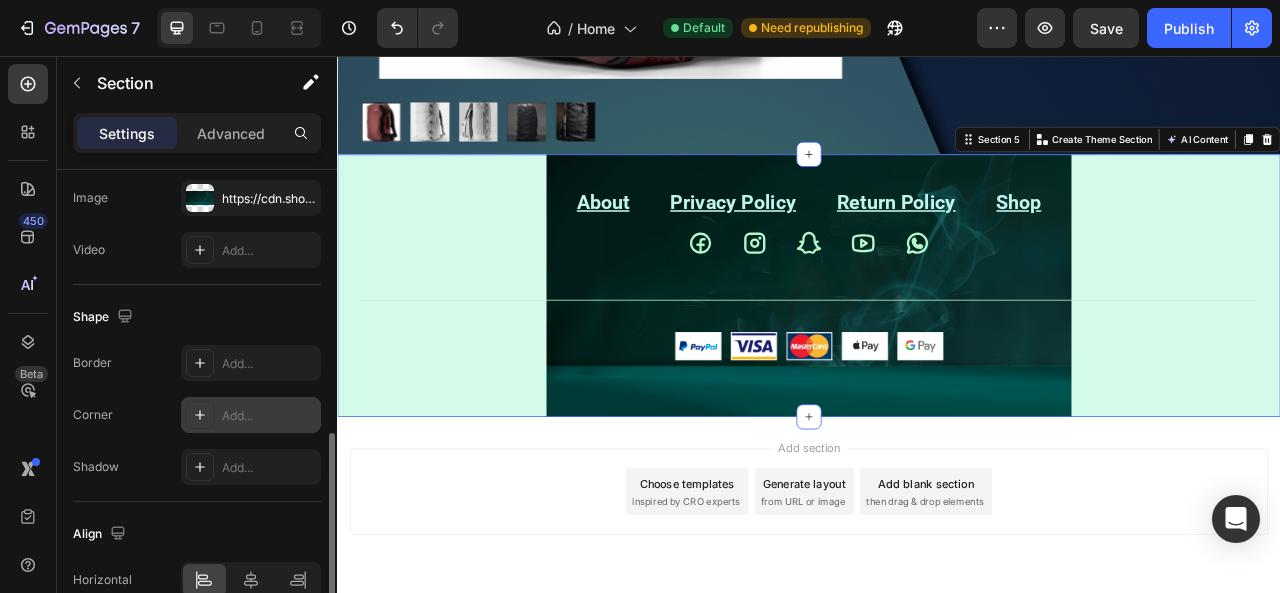 click on "Add..." at bounding box center [269, 416] 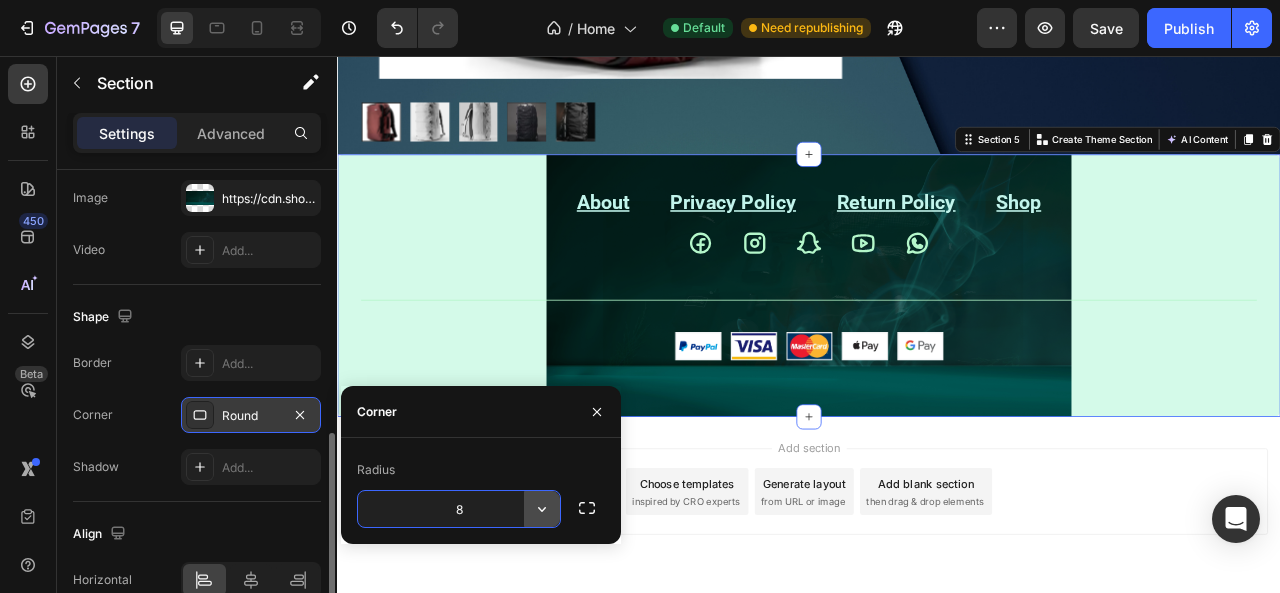click 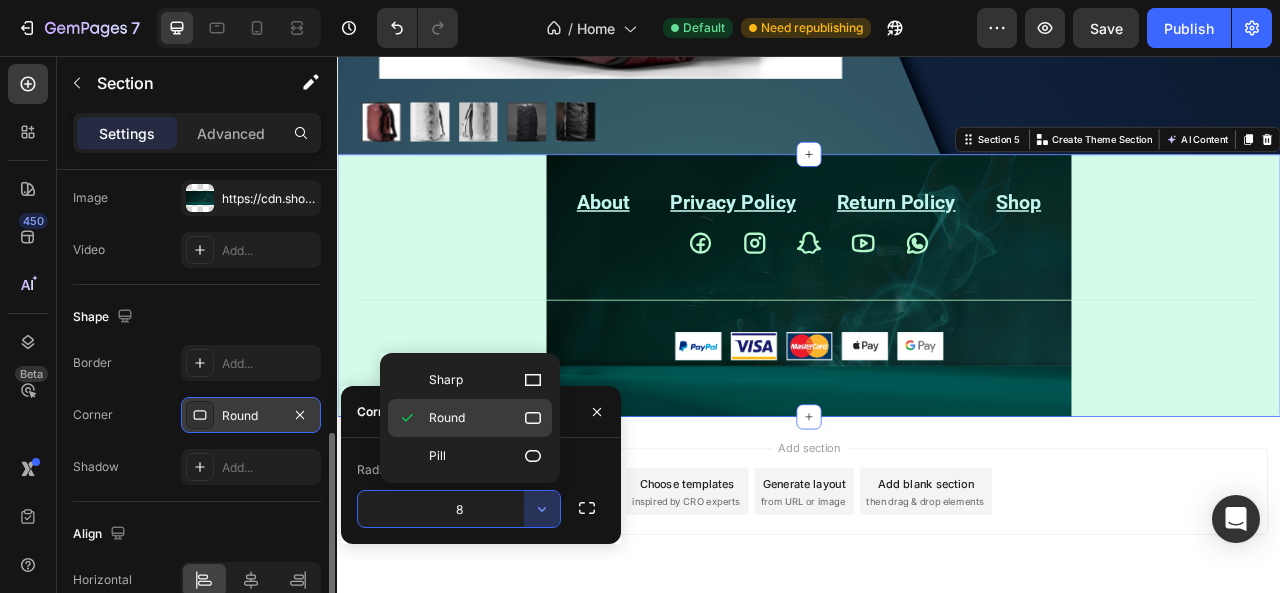click 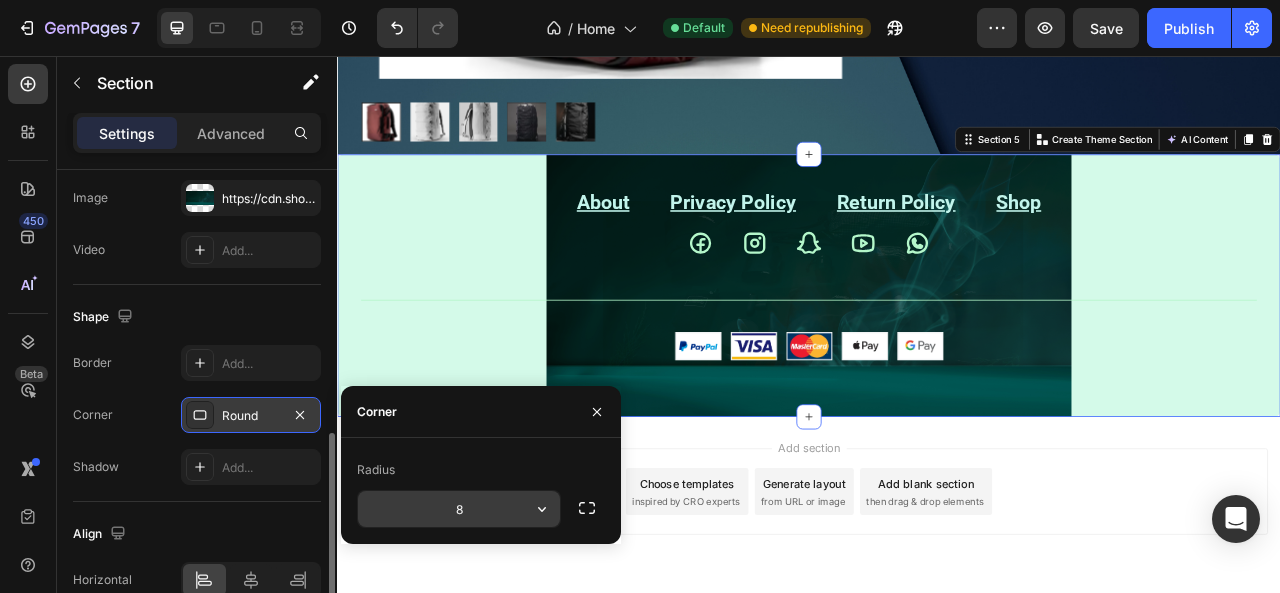 click 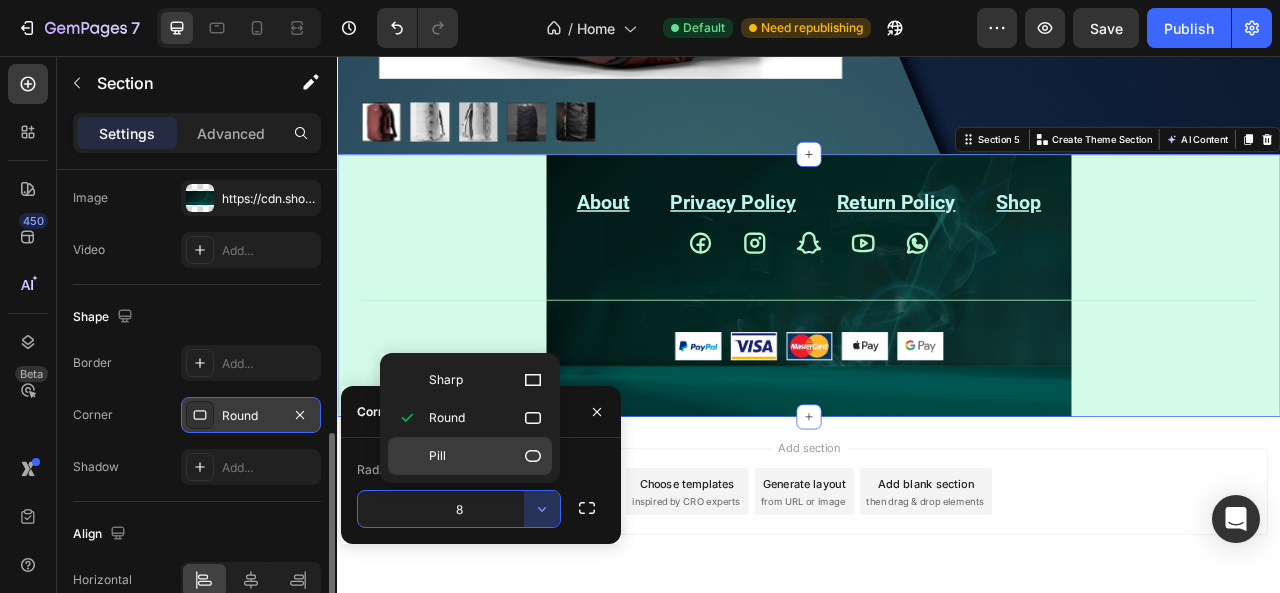 click 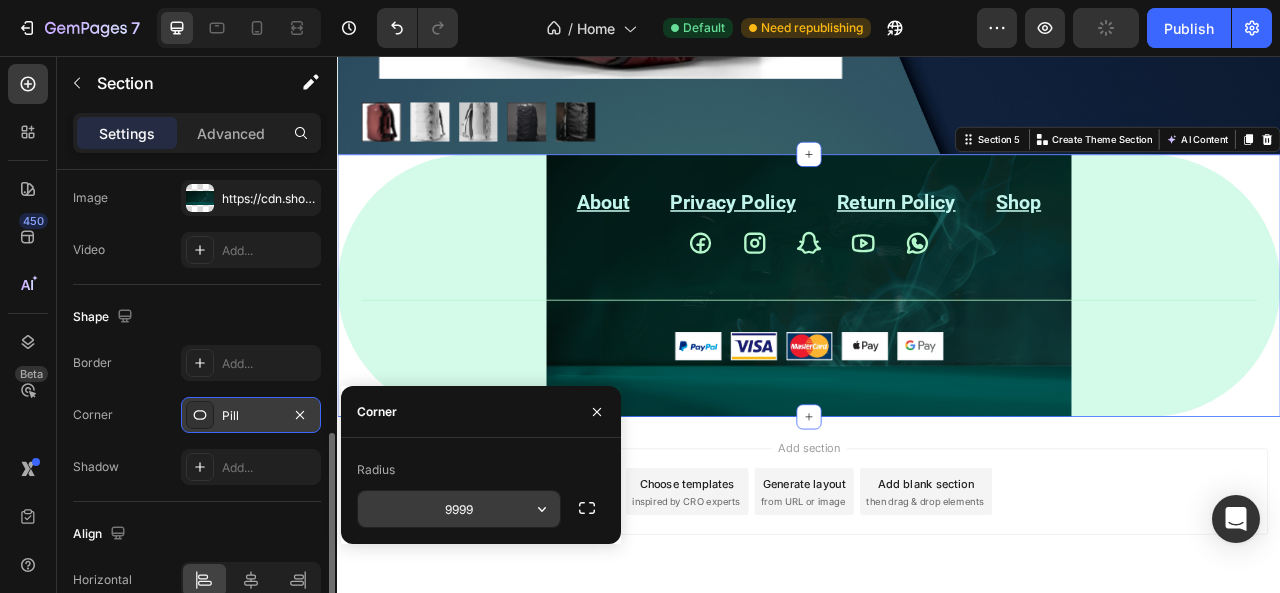 click on "9999" at bounding box center [459, 509] 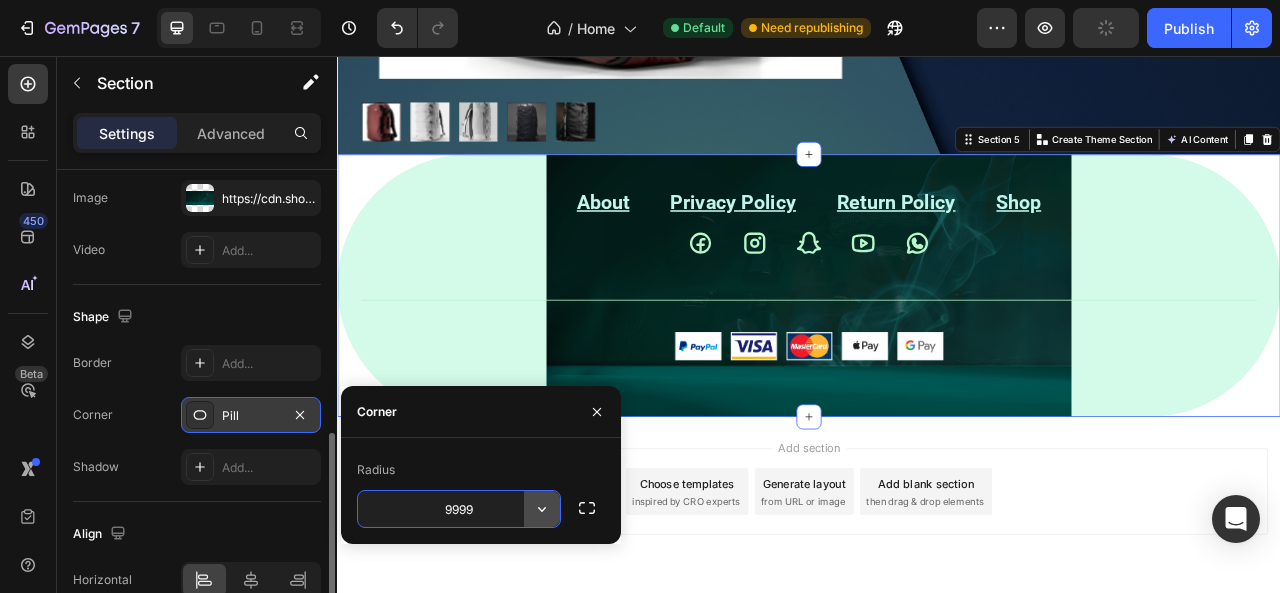click 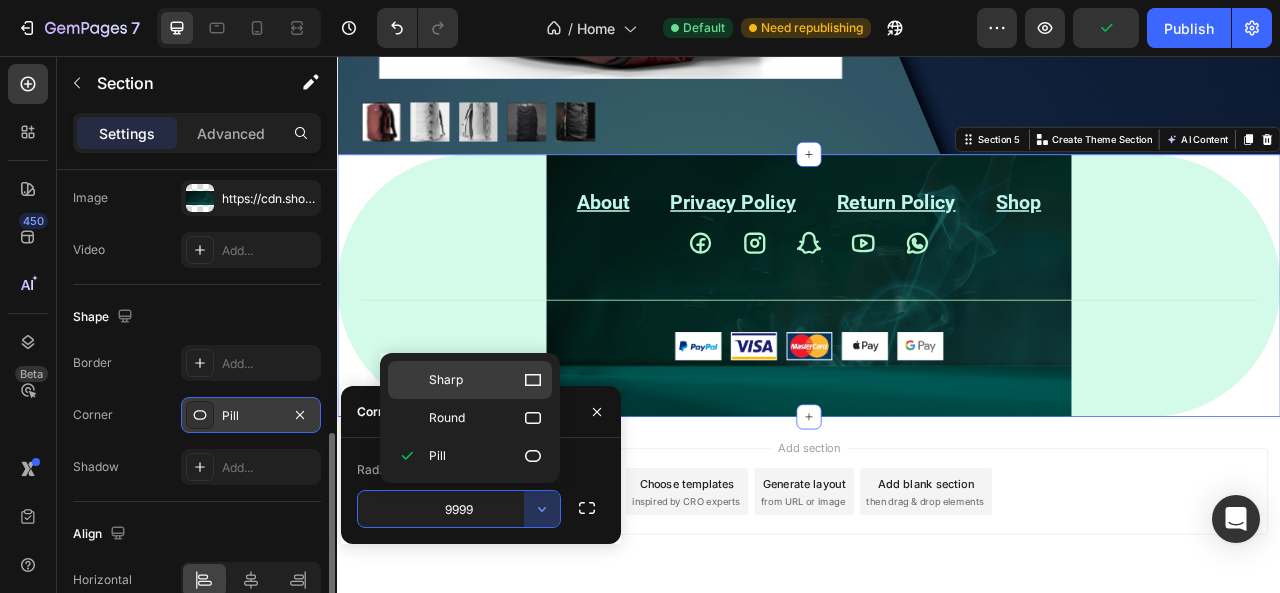 click 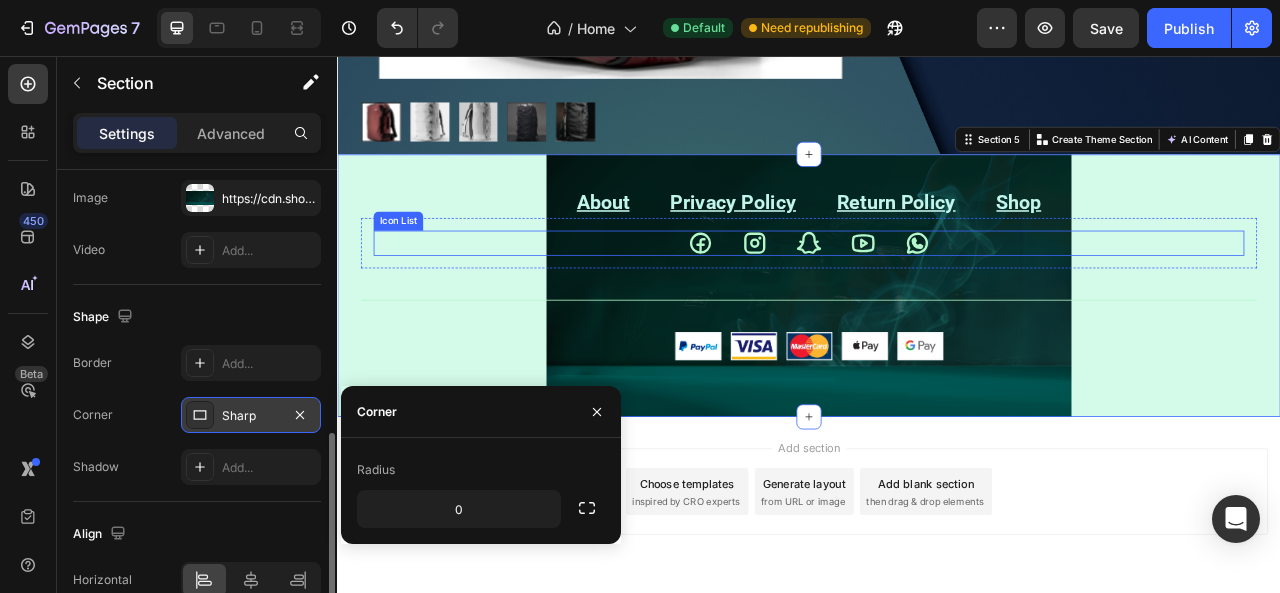 click on "Icon
Icon
Icon
Icon
Icon" at bounding box center [937, 294] 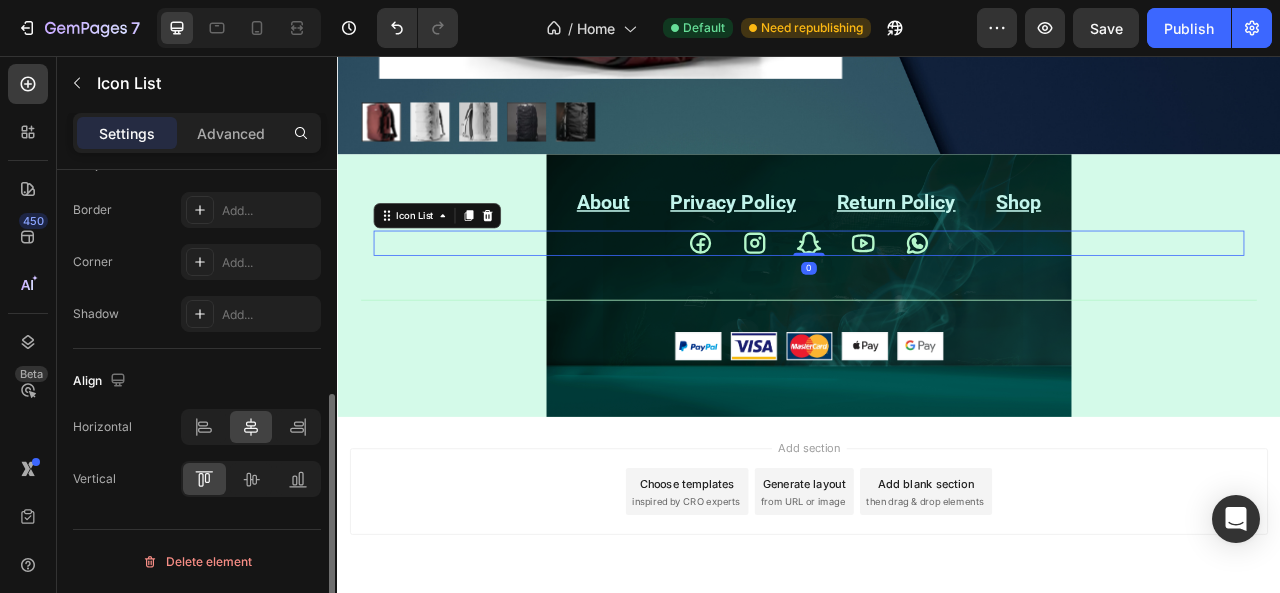 scroll, scrollTop: 0, scrollLeft: 0, axis: both 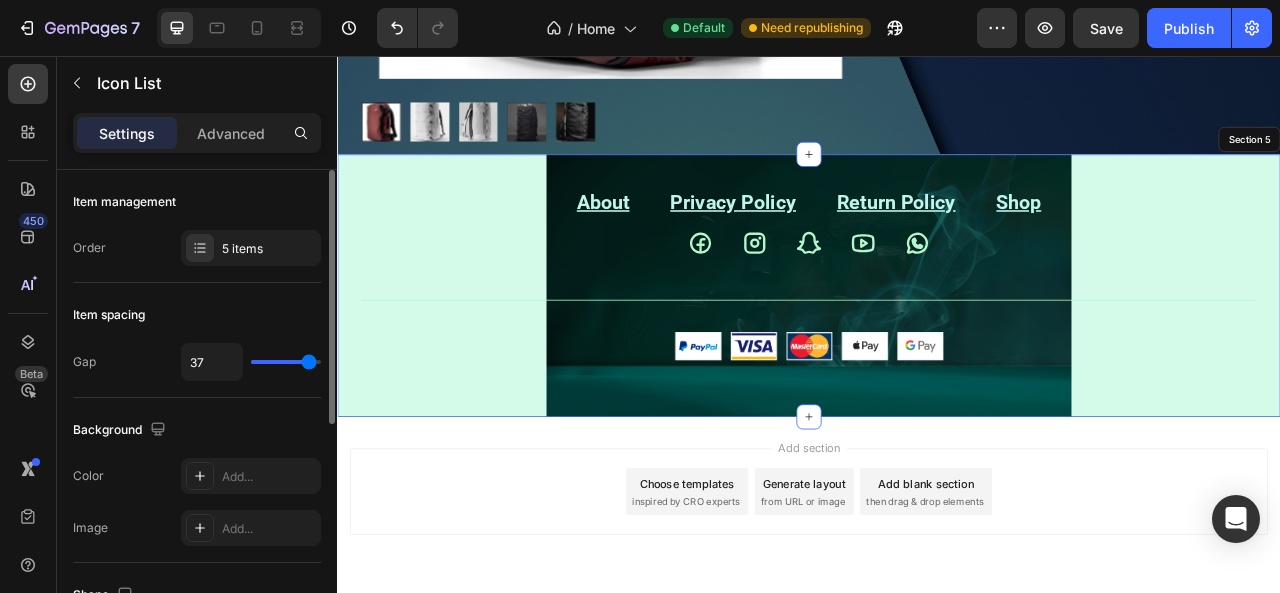 click on "About Text block Privacy Policy Text block Return Policy Text block Shop Text block Row
Icon
Icon
Icon
Icon
Icon Icon List   0 Row                Title Line Image Row Section 5" at bounding box center (937, 348) 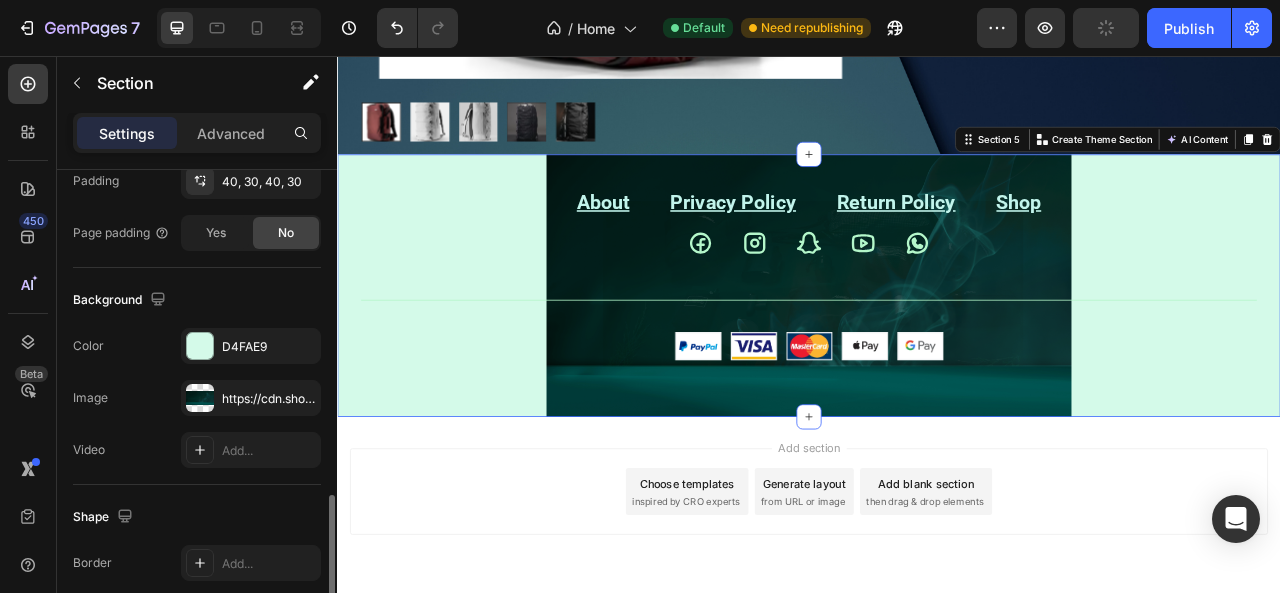 scroll, scrollTop: 600, scrollLeft: 0, axis: vertical 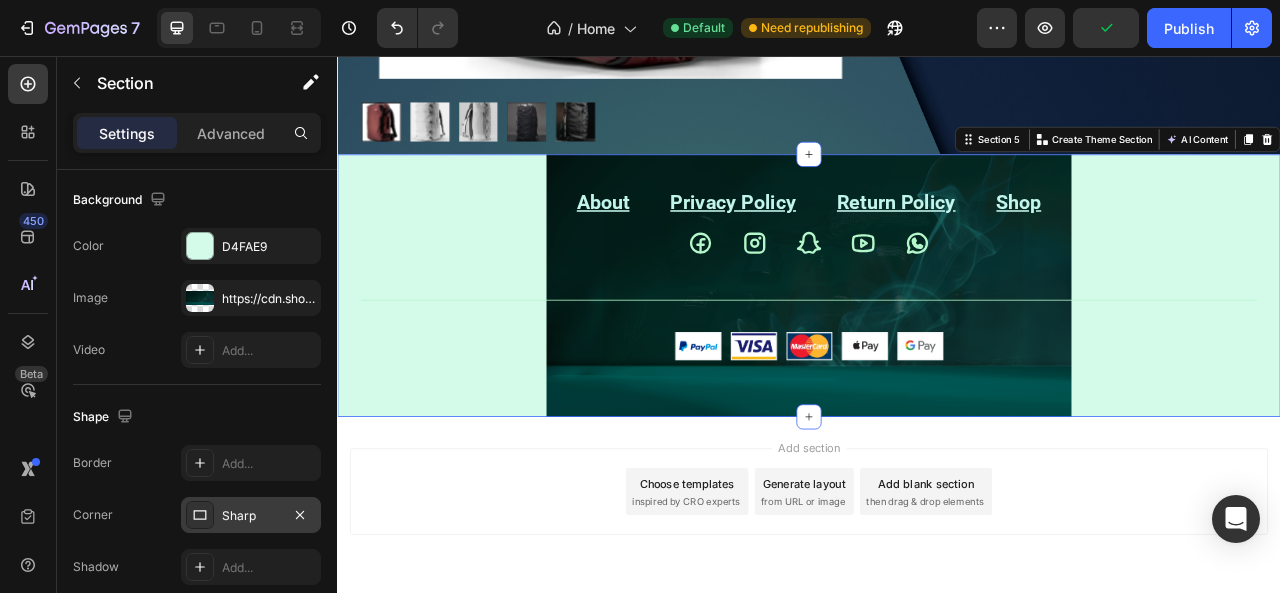 click on "Sharp" at bounding box center (251, 516) 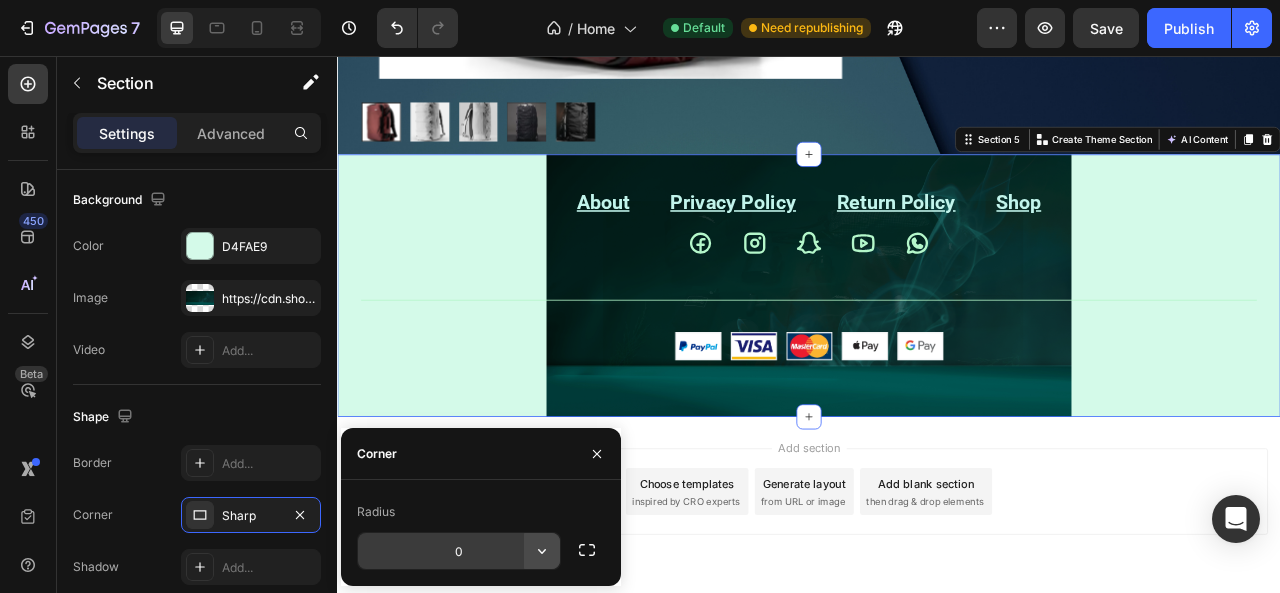 click 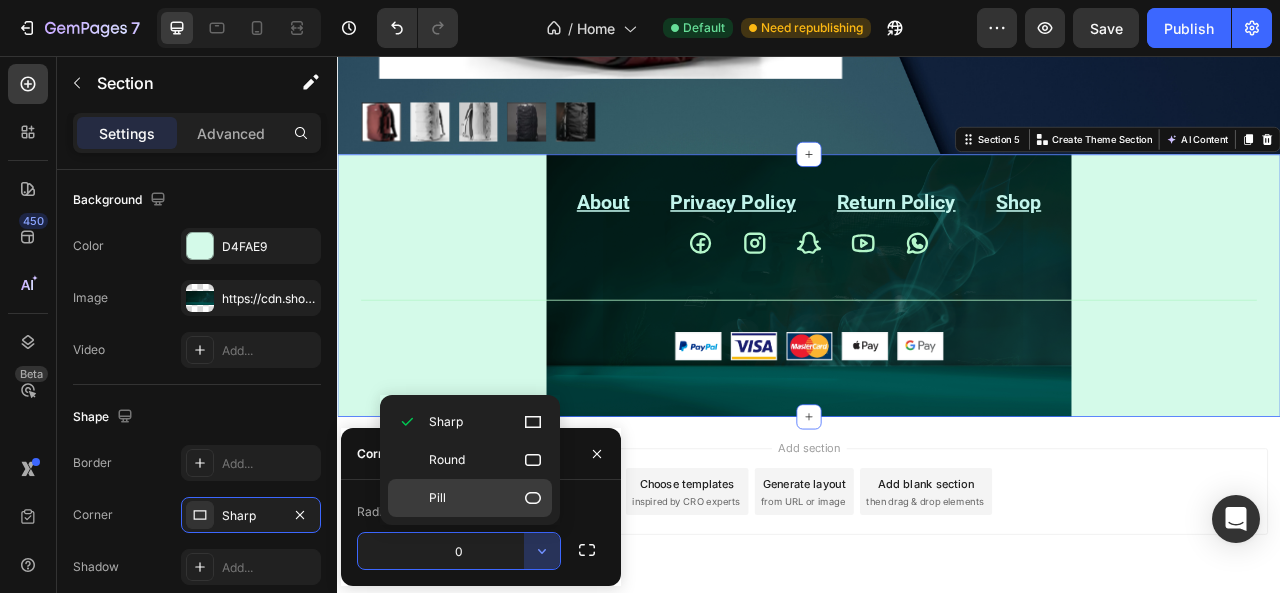 click 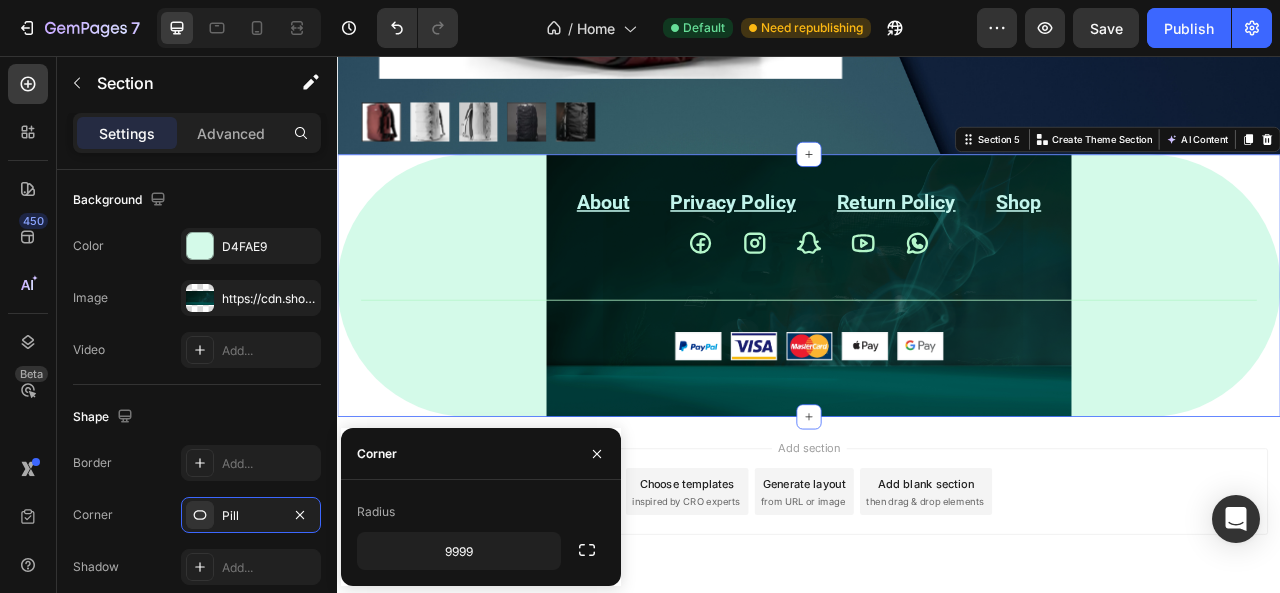 type on "0" 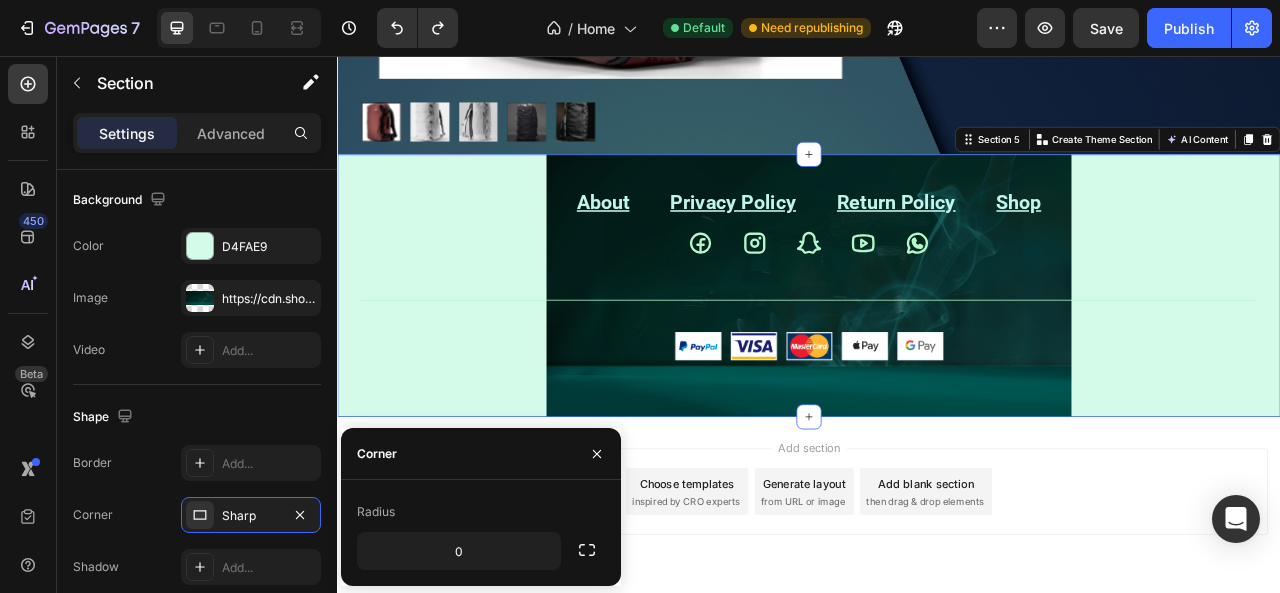 click on "Add section Choose templates inspired by CRO experts Generate layout from URL or image Add blank section then drag & drop elements" at bounding box center [937, 610] 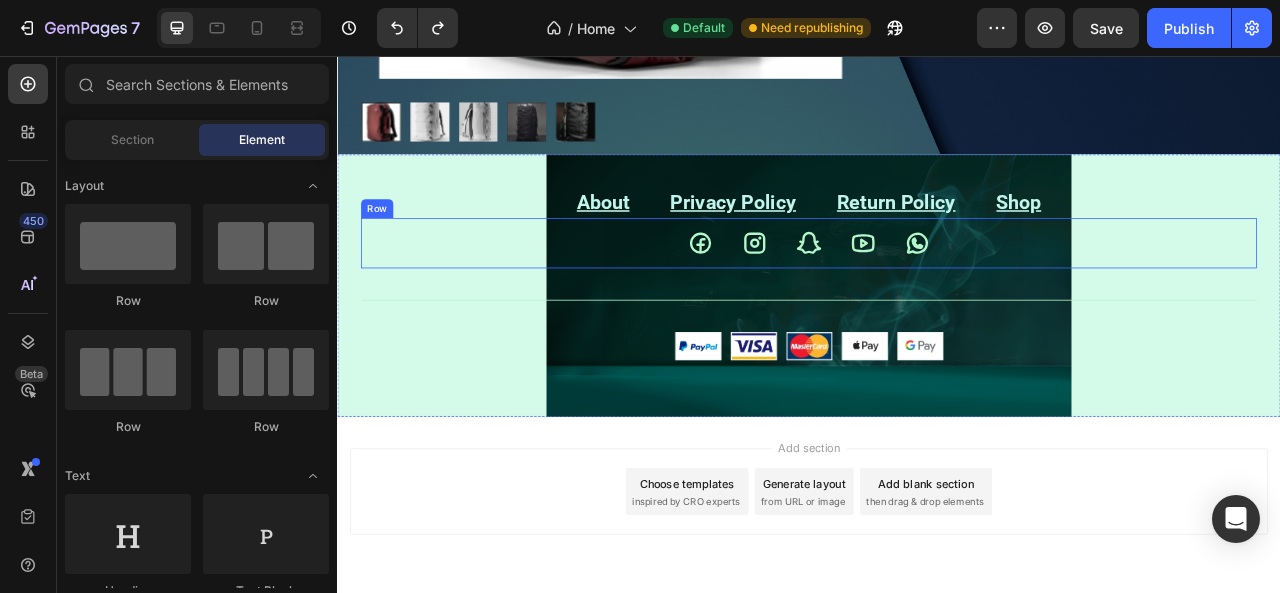 scroll, scrollTop: 2505, scrollLeft: 0, axis: vertical 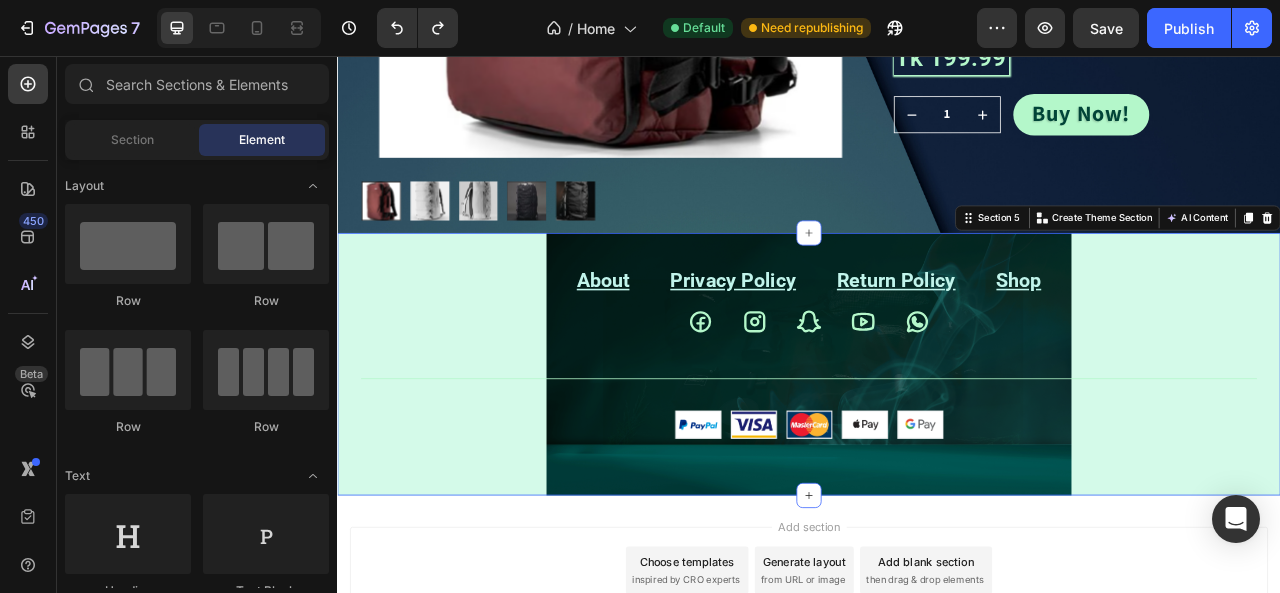 click on "About Text block Privacy Policy Text block Return Policy Text block Shop Text block Row
Icon
Icon
Icon
Icon
Icon Icon List Row                Title Line Image Row Section 5   You can create reusable sections Create Theme Section AI Content Write with GemAI What would you like to describe here? Tone and Voice Persuasive Product Show more Generate" at bounding box center [937, 448] 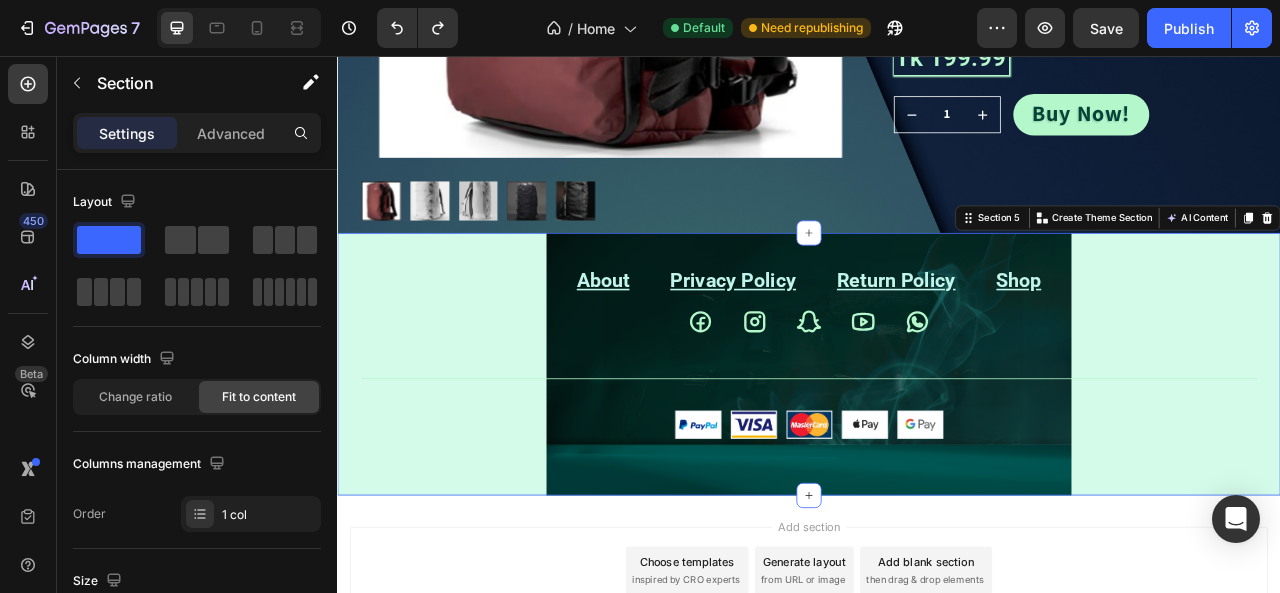 click on "About Text block Privacy Policy Text block Return Policy Text block Shop Text block Row
Icon
Icon
Icon
Icon
Icon Icon List Row                Title Line Image Row Section 5   You can create reusable sections Create Theme Section AI Content Write with GemAI What would you like to describe here? Tone and Voice Persuasive Product SEG42 TRAVEL PACK Show more Generate" at bounding box center (937, 448) 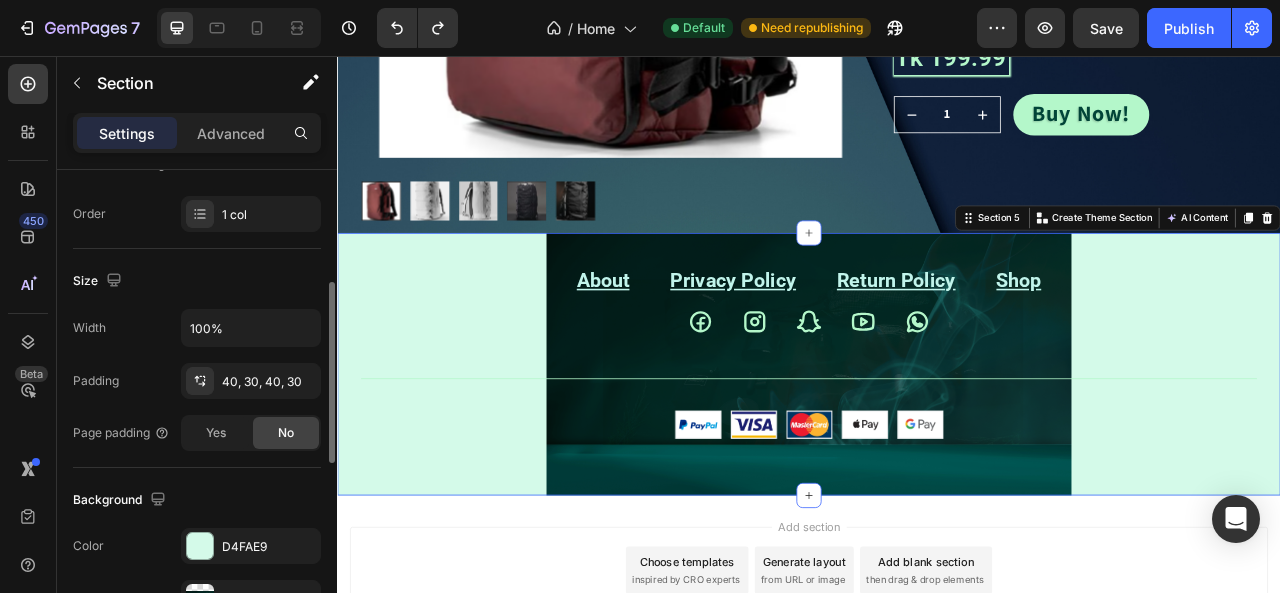 scroll, scrollTop: 500, scrollLeft: 0, axis: vertical 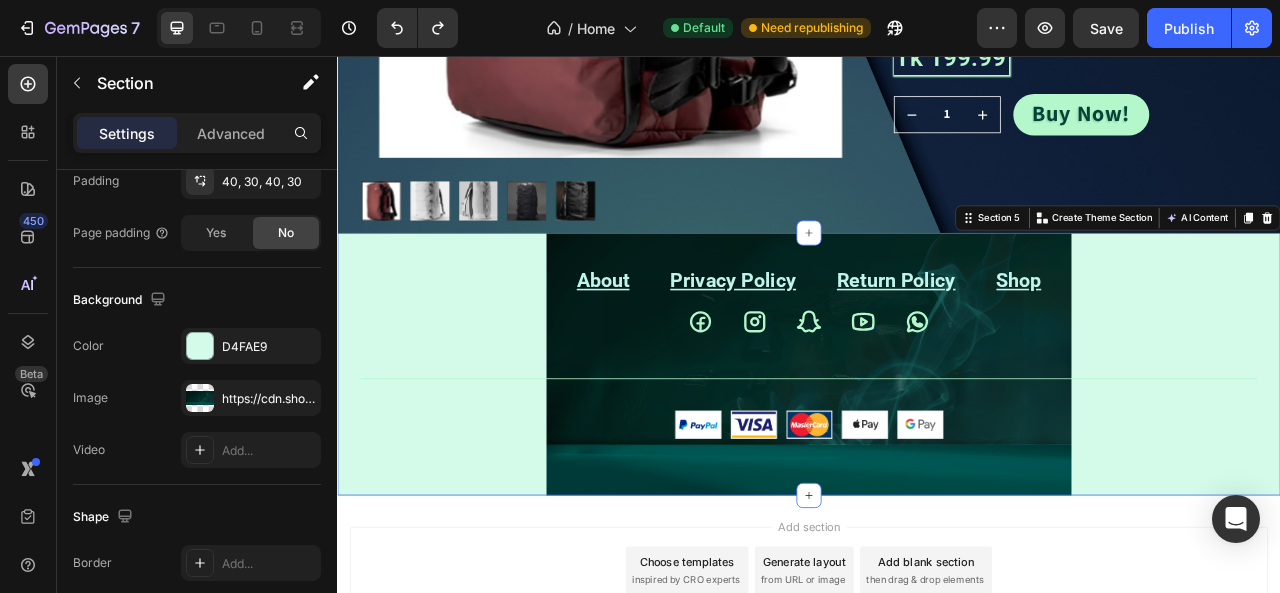 click on "About Text block Privacy Policy Text block Return Policy Text block Shop Text block Row
Icon
Icon
Icon
Icon
Icon Icon List Row                Title Line Image Row Section 5   You can create reusable sections Create Theme Section AI Content Write with GemAI What would you like to describe here? Tone and Voice Persuasive Product SEG42 TRAVEL PACK Show more Generate" at bounding box center [937, 448] 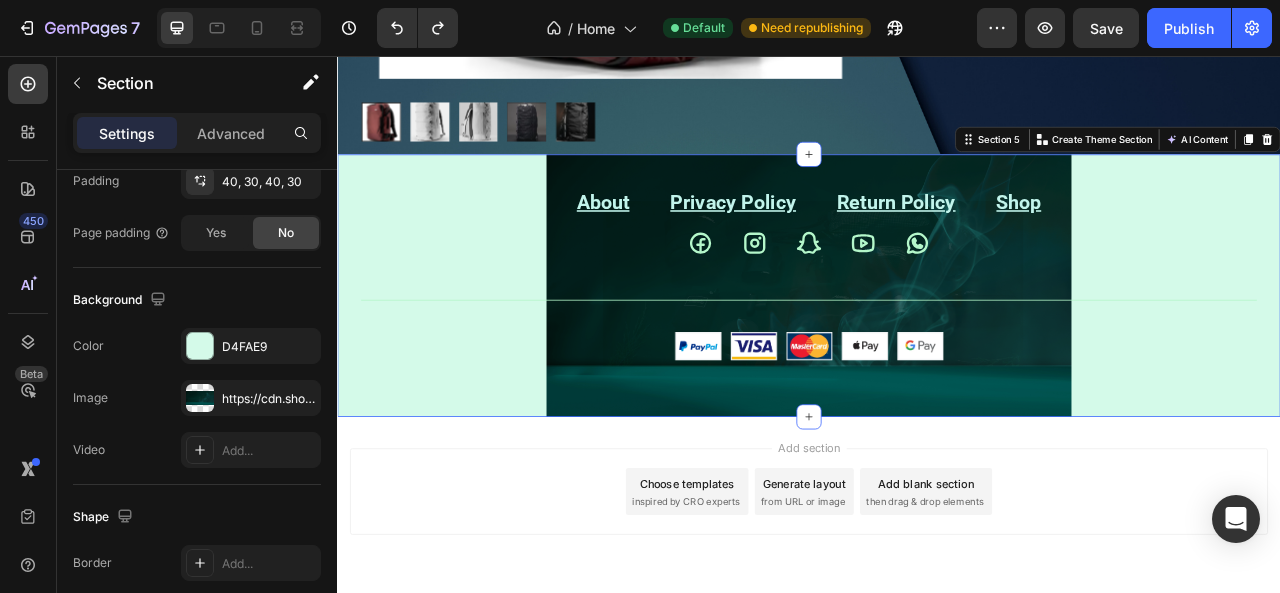 click on "About Text block Privacy Policy Text block Return Policy Text block Shop Text block Row
Icon
Icon
Icon
Icon
Icon Icon List Row                Title Line Image Row Section 5   You can create reusable sections Create Theme Section AI Content Write with GemAI What would you like to describe here? Tone and Voice Persuasive Product SEG42 TRAVEL PACK Show more Generate" at bounding box center (937, 348) 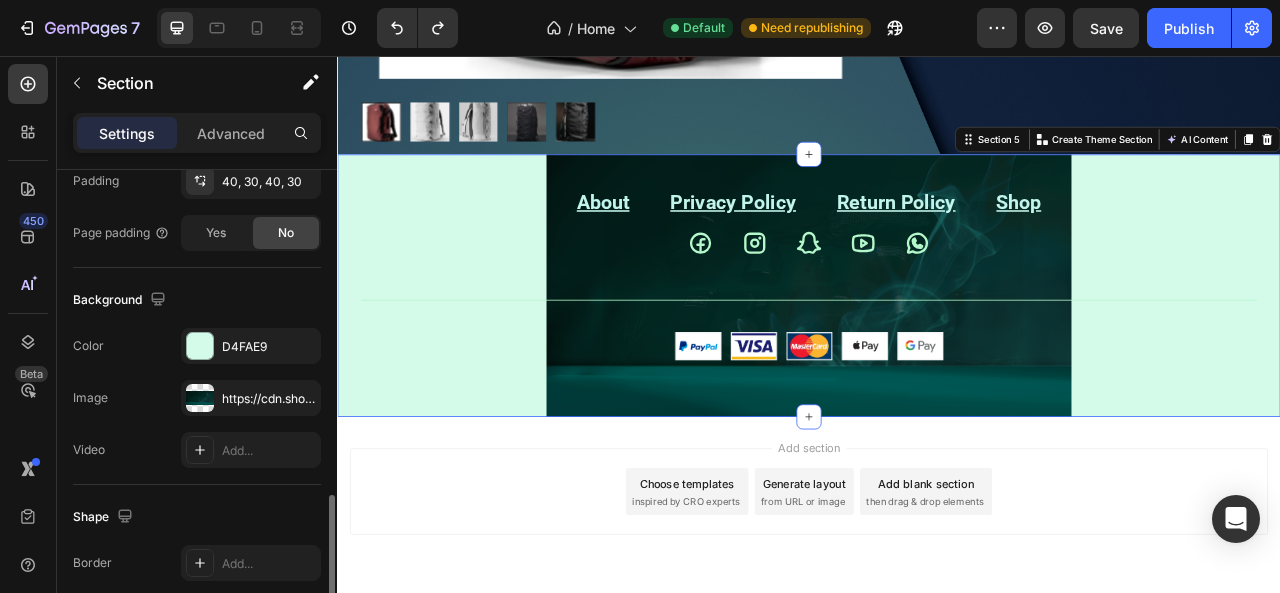 scroll, scrollTop: 700, scrollLeft: 0, axis: vertical 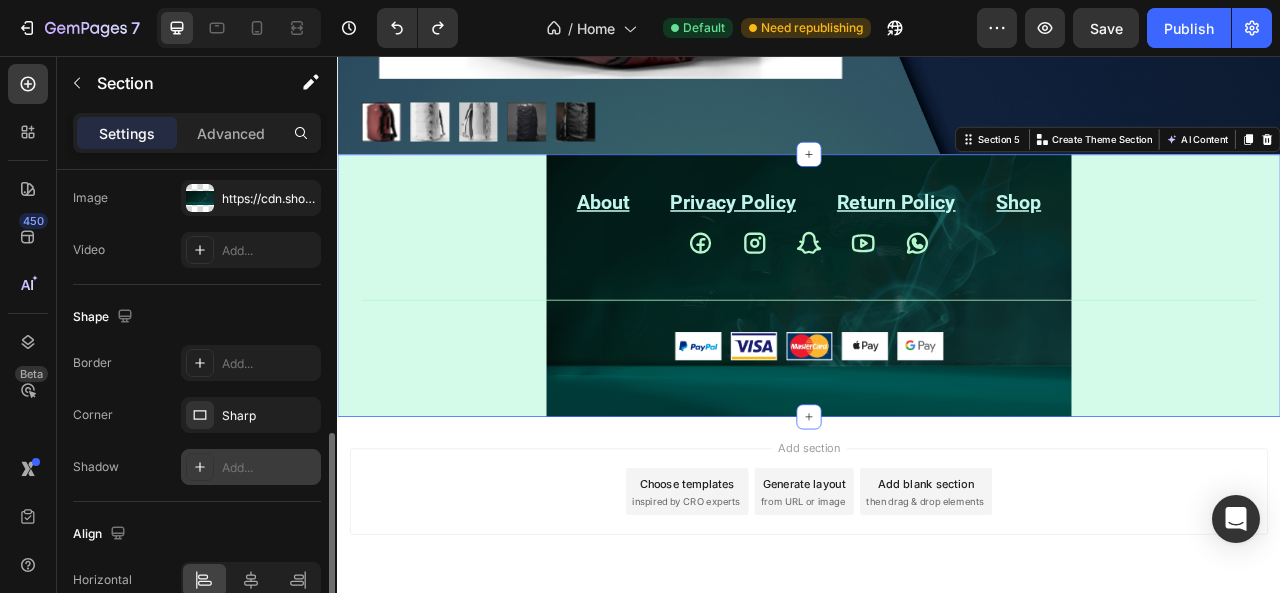 click on "Add..." at bounding box center (251, 467) 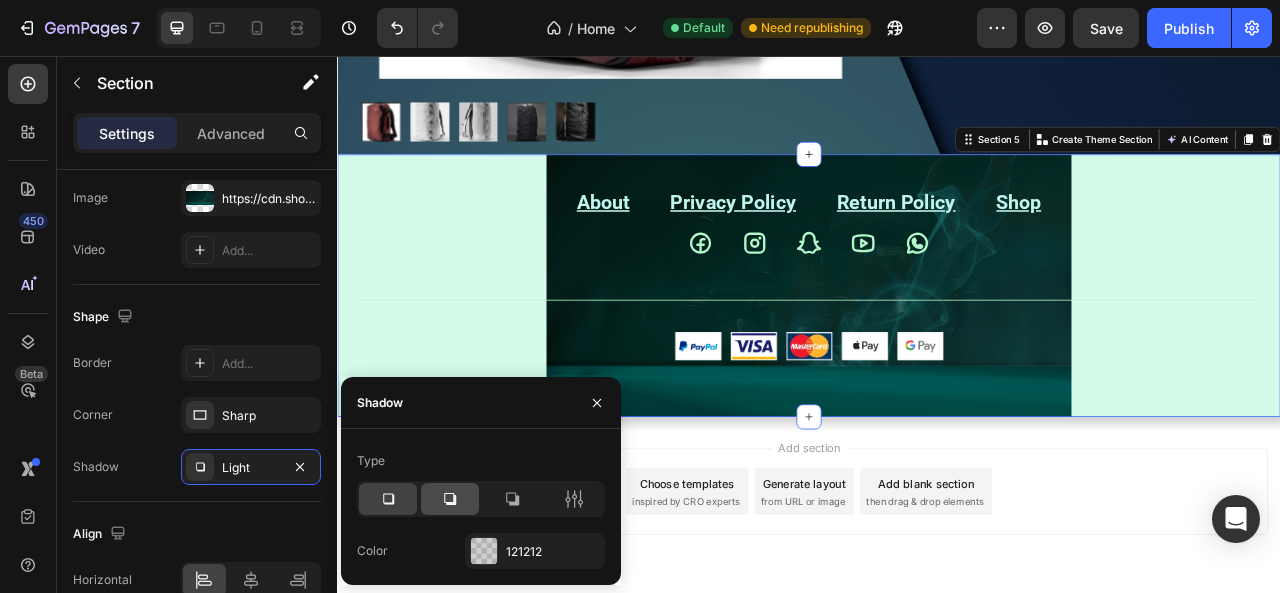 click 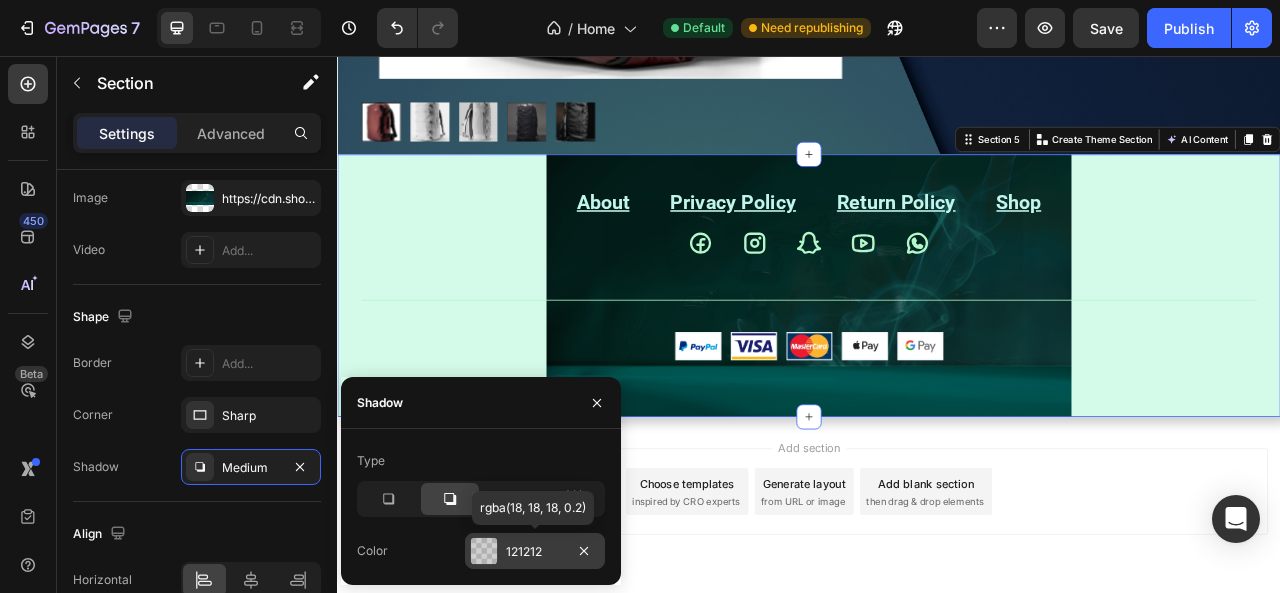 click on "121212" at bounding box center [535, 552] 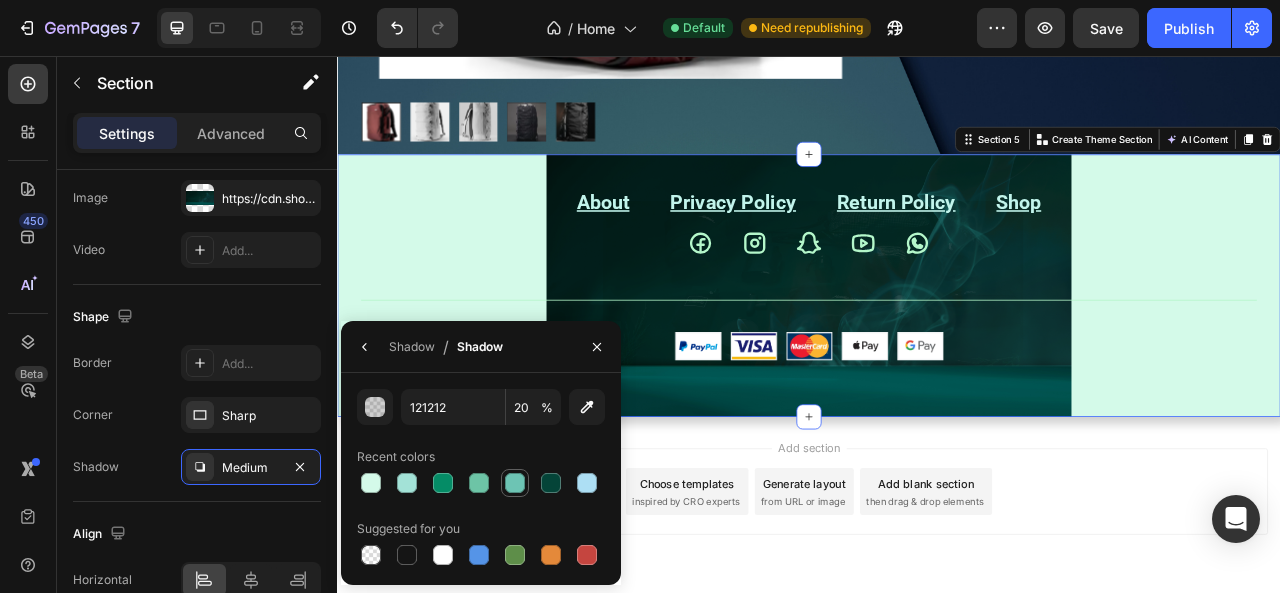 click at bounding box center (515, 483) 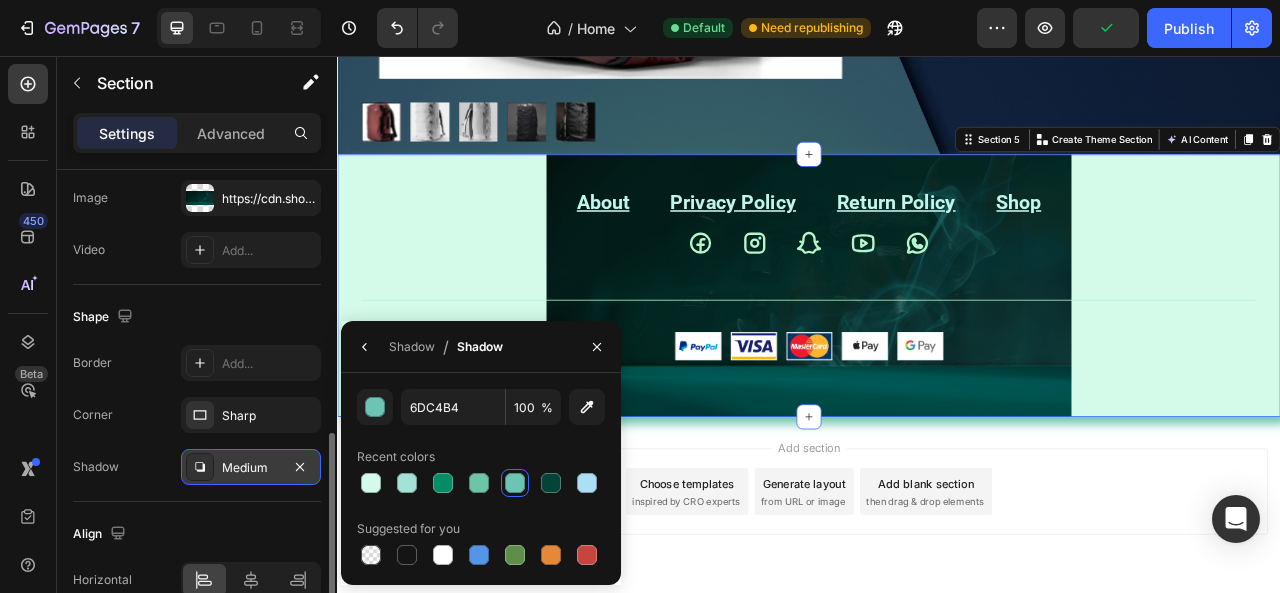 click on "Medium" at bounding box center (251, 468) 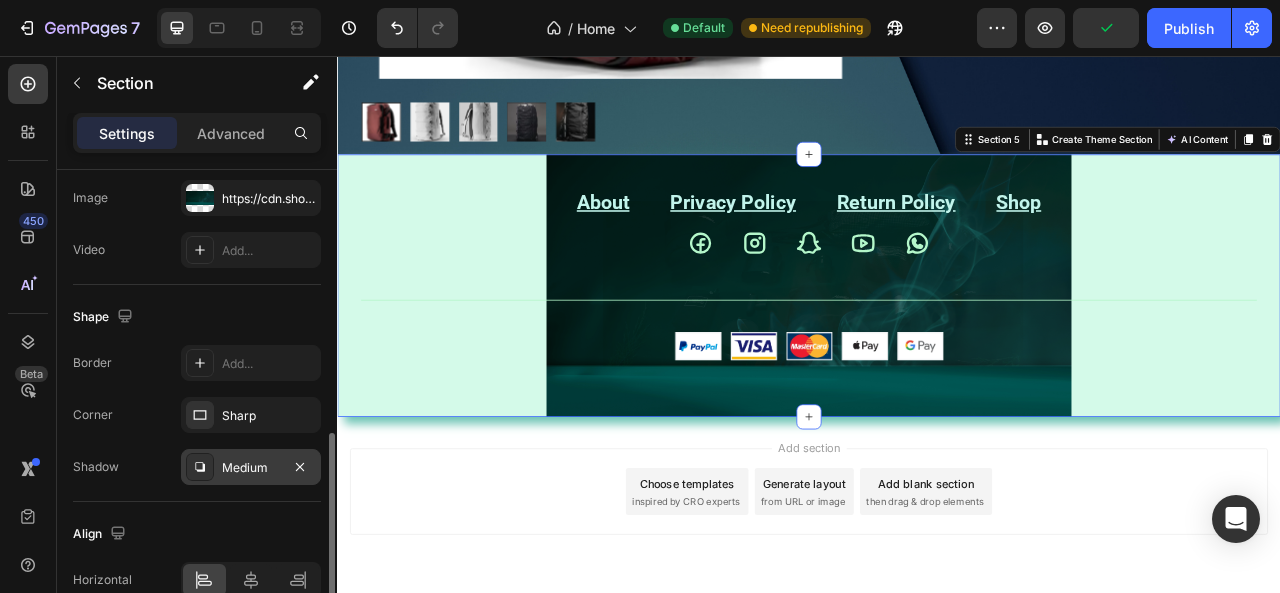 click on "Medium" at bounding box center [251, 468] 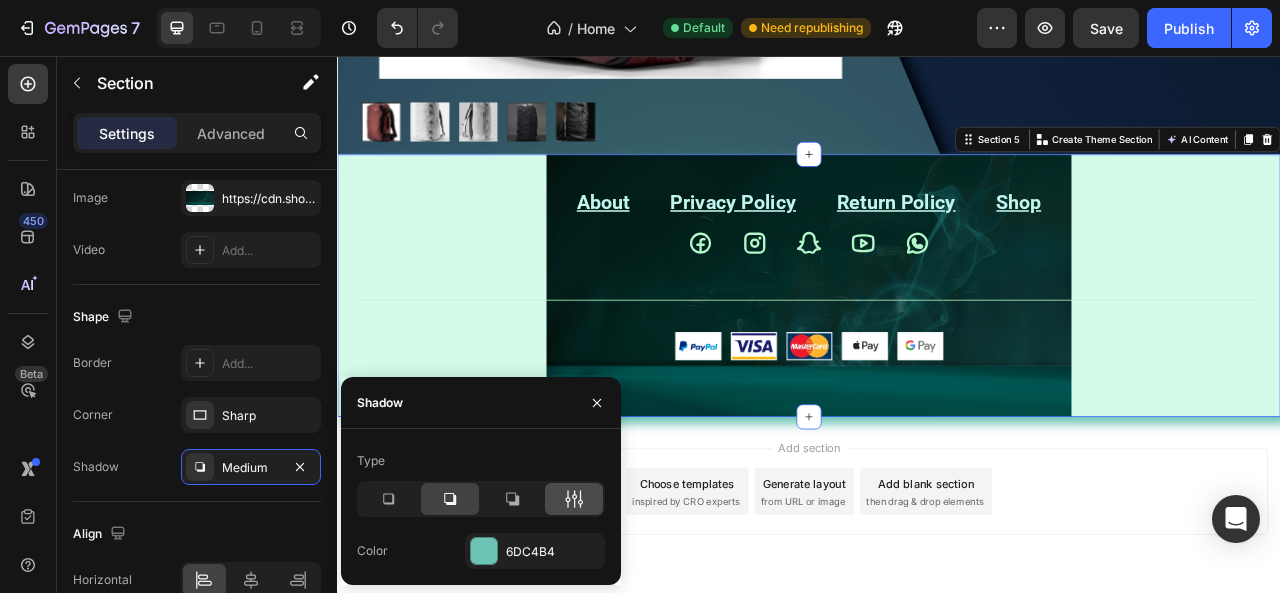 click 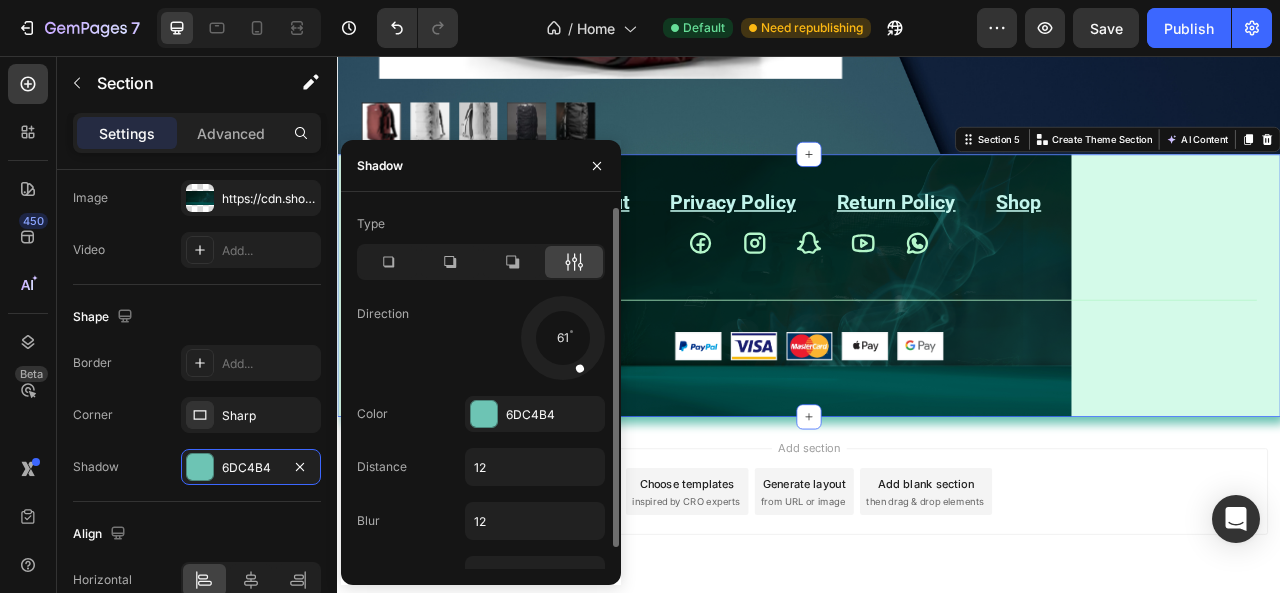 click at bounding box center [579, 367] 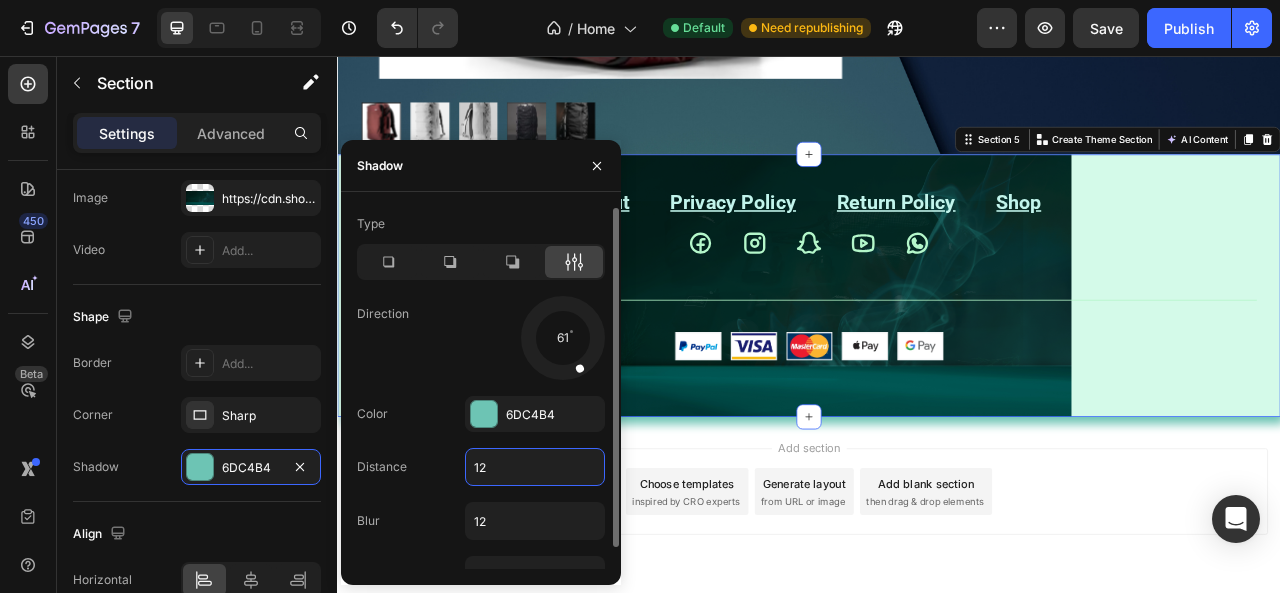 click on "12" at bounding box center [535, 467] 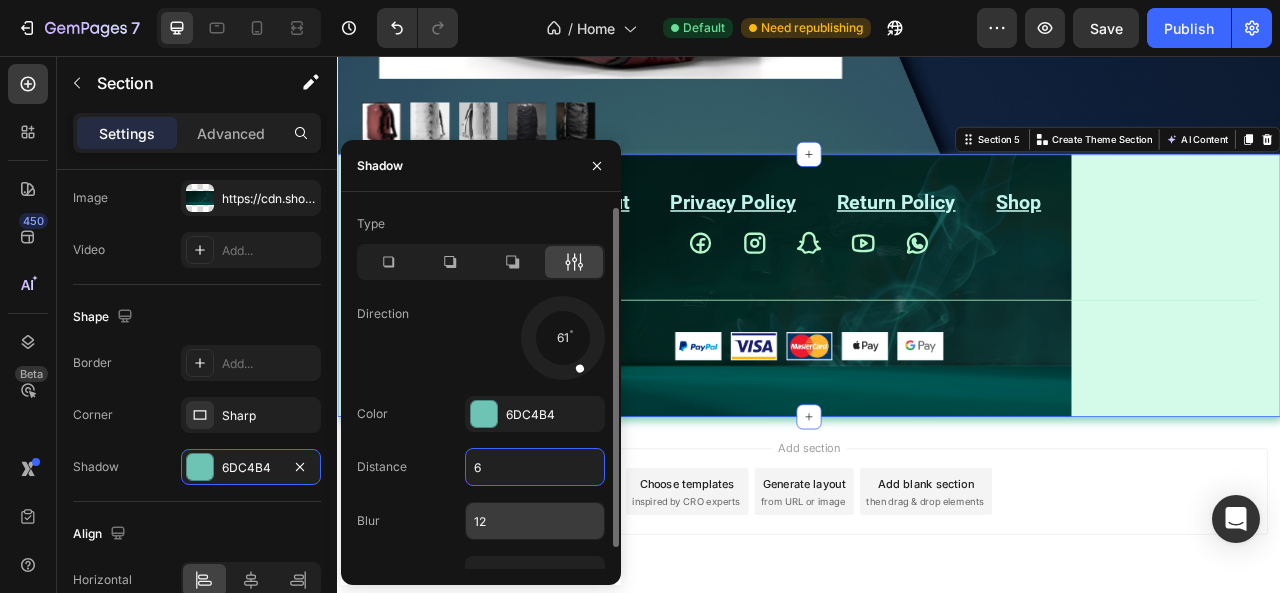type on "6" 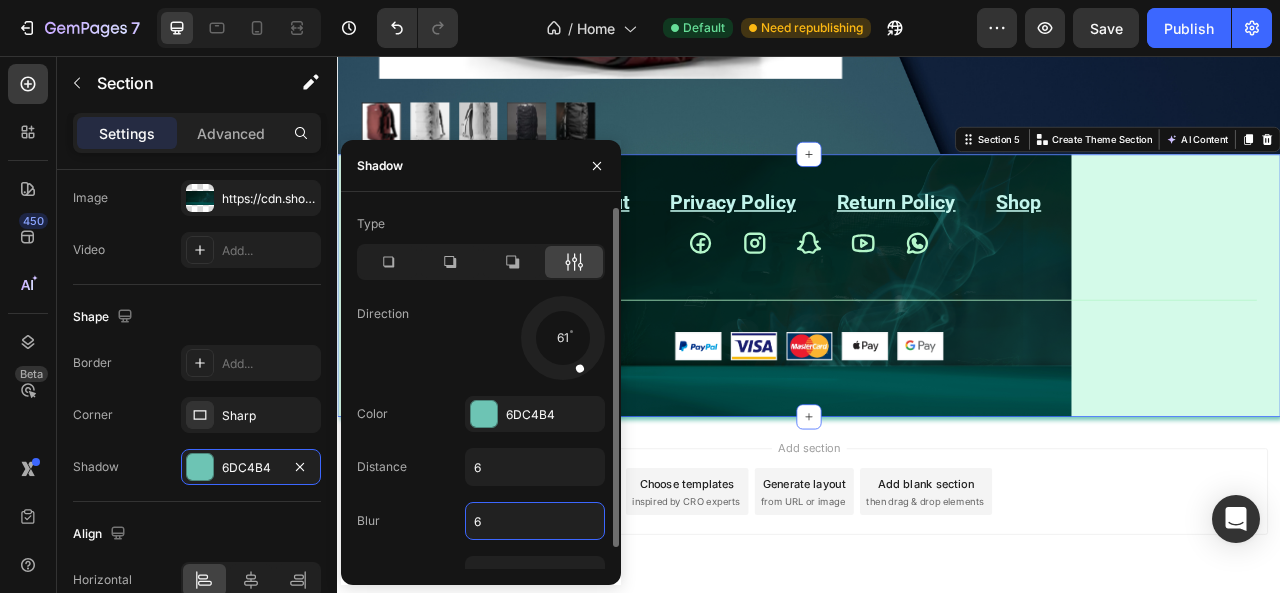 scroll, scrollTop: 22, scrollLeft: 0, axis: vertical 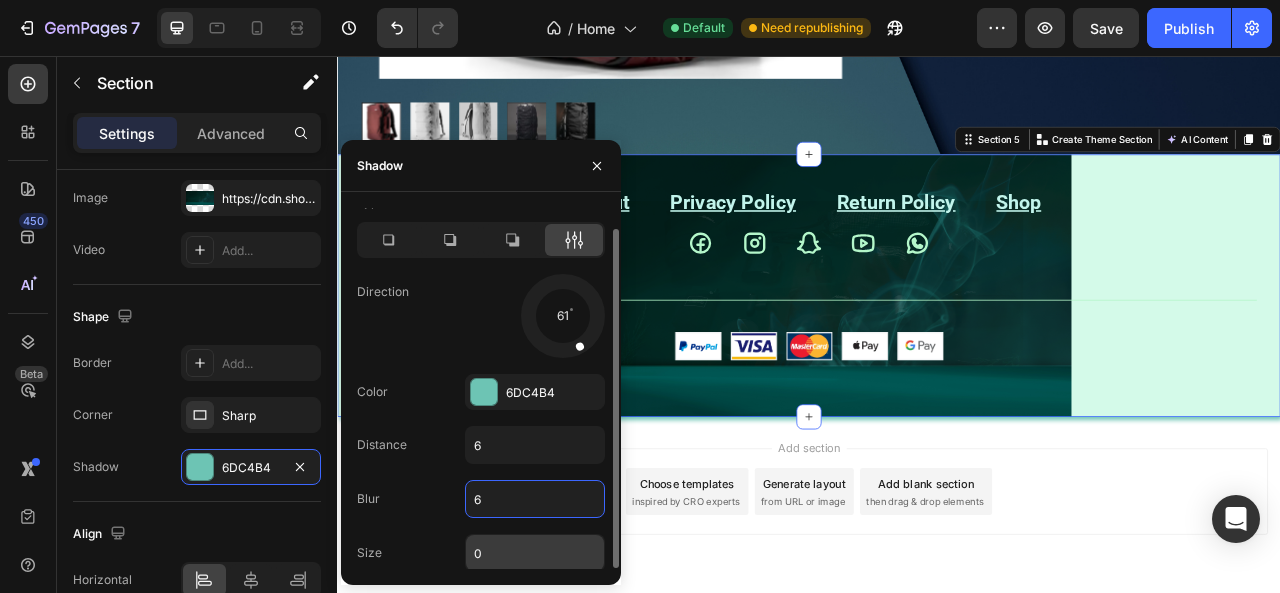 type on "6" 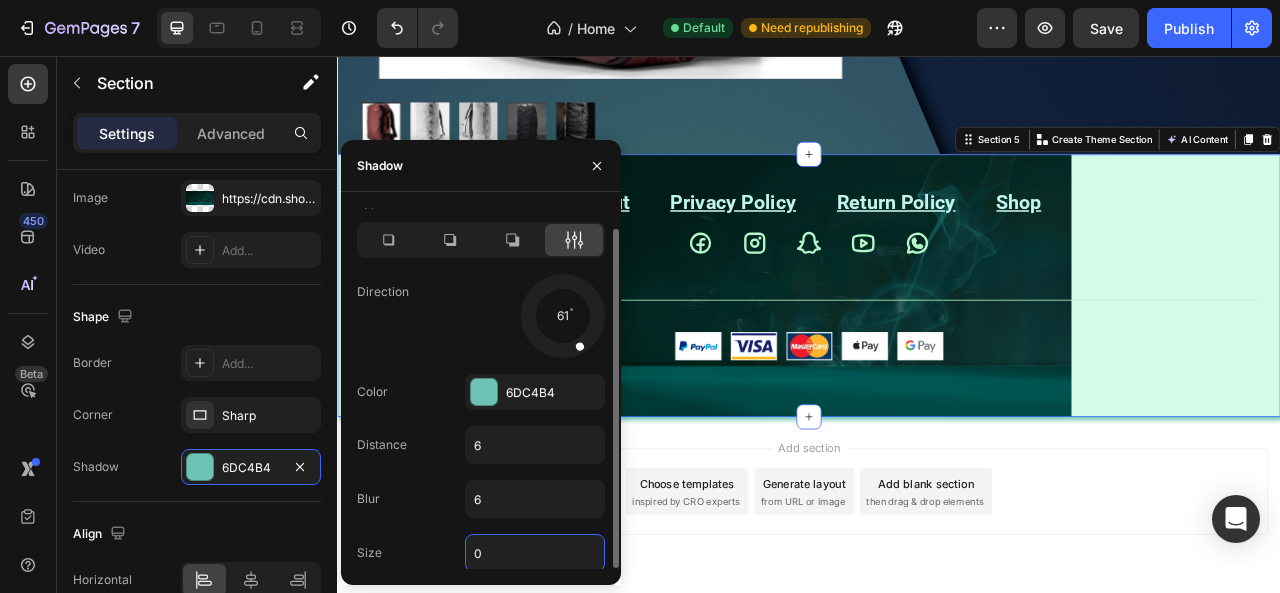 type on "3" 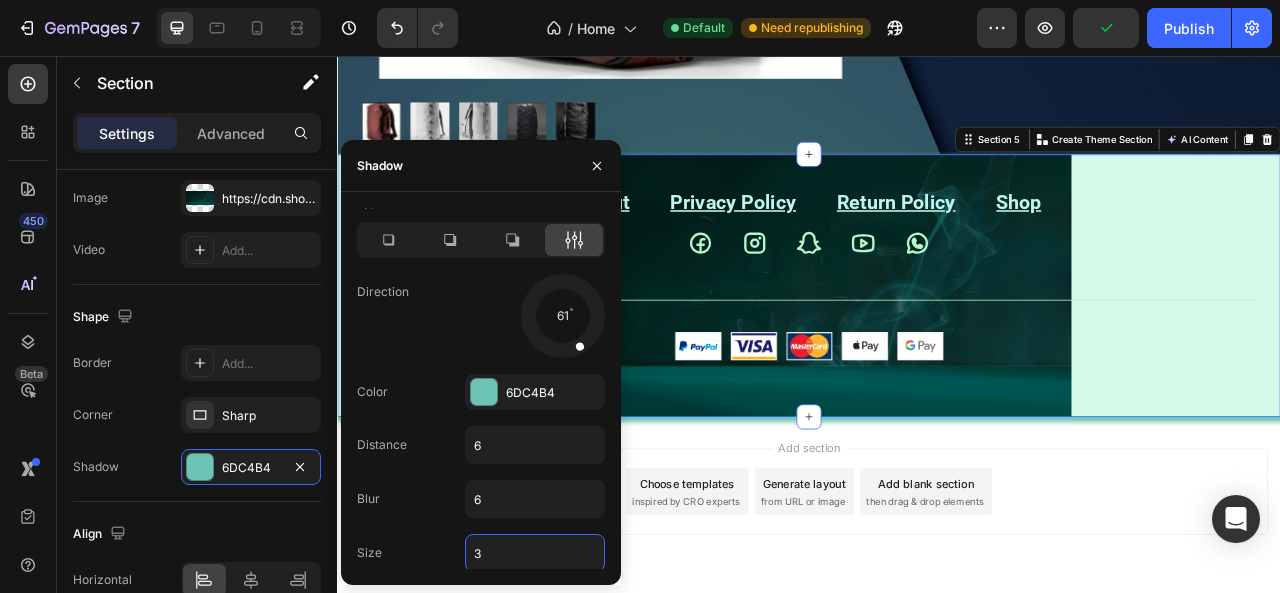 click on "Add section Choose templates inspired by CRO experts Generate layout from URL or image Add blank section then drag & drop elements" at bounding box center (937, 610) 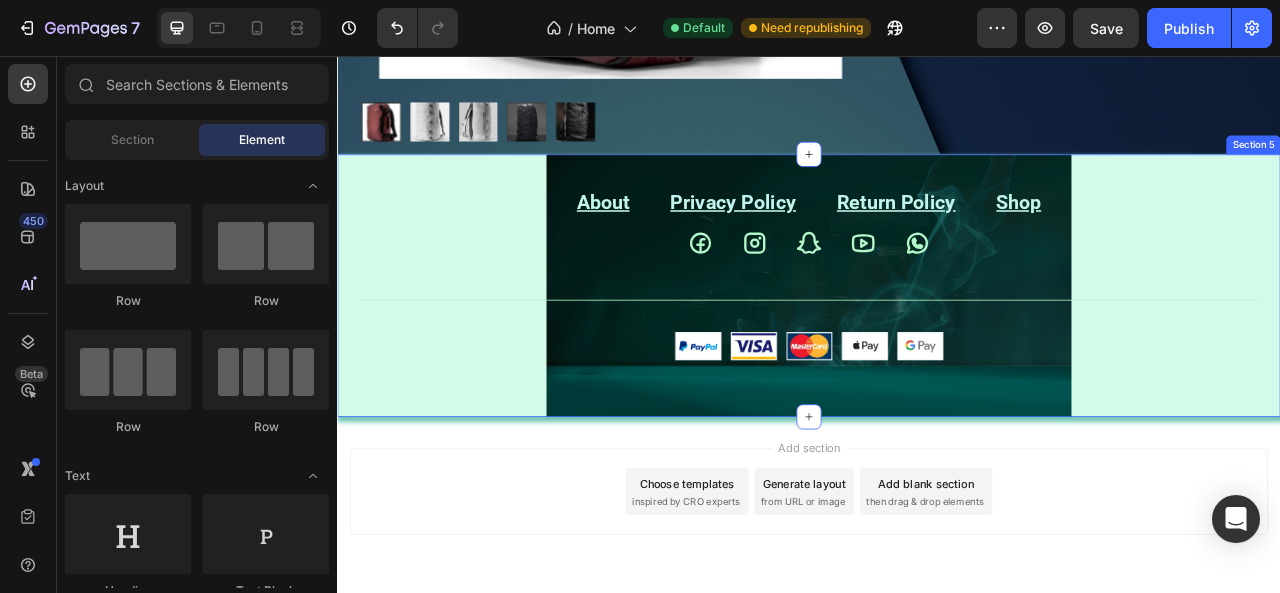 click on "About Text block Privacy Policy Text block Return Policy Text block Shop Text block Row
Icon
Icon
Icon
Icon
Icon Icon List Row                Title Line Image Row Section 5" at bounding box center [937, 348] 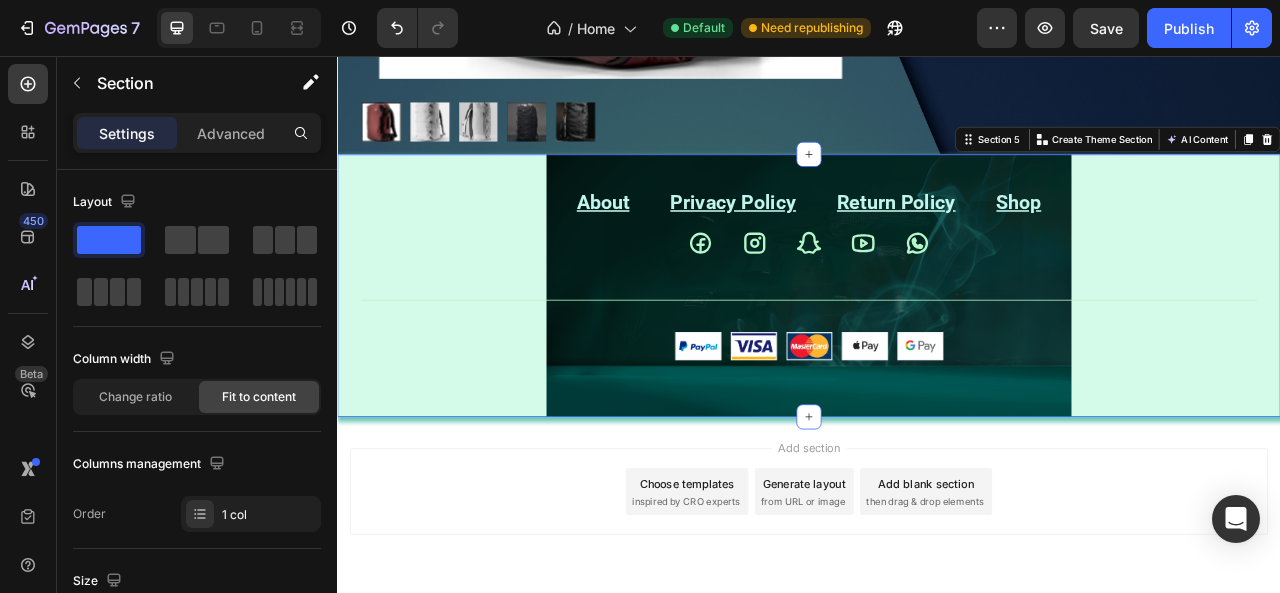 click on "About Text block Privacy Policy Text block Return Policy Text block Shop Text block Row
Icon
Icon
Icon
Icon
Icon Icon List Row                Title Line Image Row Section 5   You can create reusable sections Create Theme Section AI Content Write with GemAI What would you like to describe here? Tone and Voice Persuasive Product SEG42 TRAVEL PACK Show more Generate" at bounding box center [937, 348] 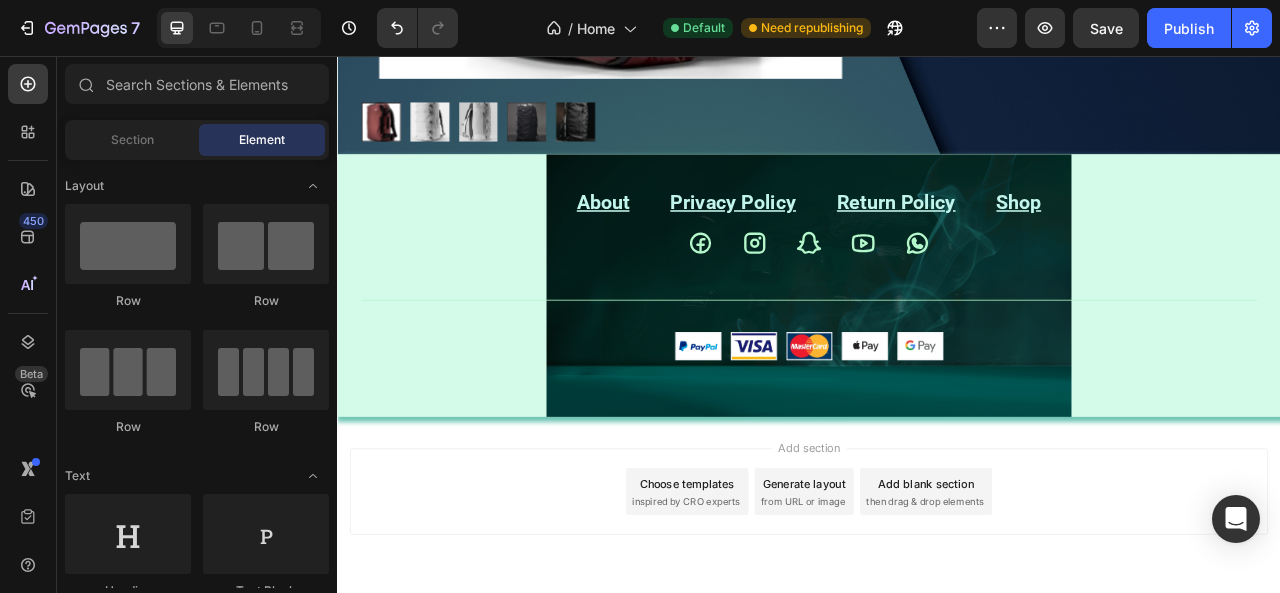 click on "Add section Choose templates inspired by CRO experts Generate layout from URL or image Add blank section then drag & drop elements" at bounding box center (937, 610) 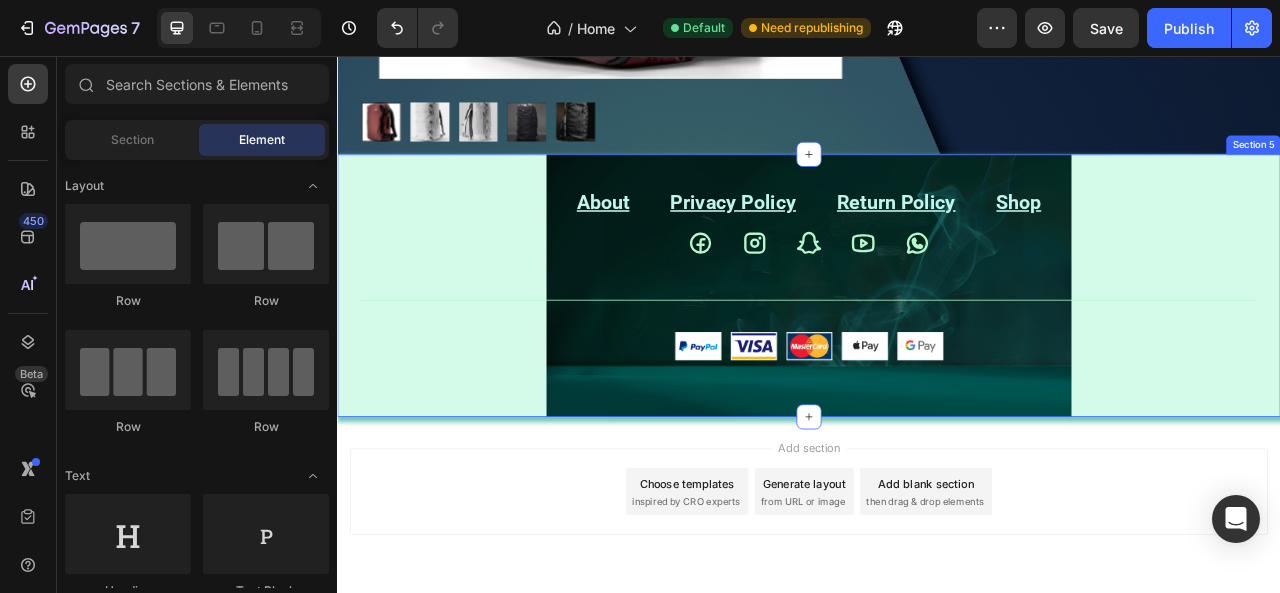 click on "About Text block Privacy Policy Text block Return Policy Text block Shop Text block Row
Icon
Icon
Icon
Icon
Icon Icon List Row                Title Line Image Row Section 5" at bounding box center [937, 348] 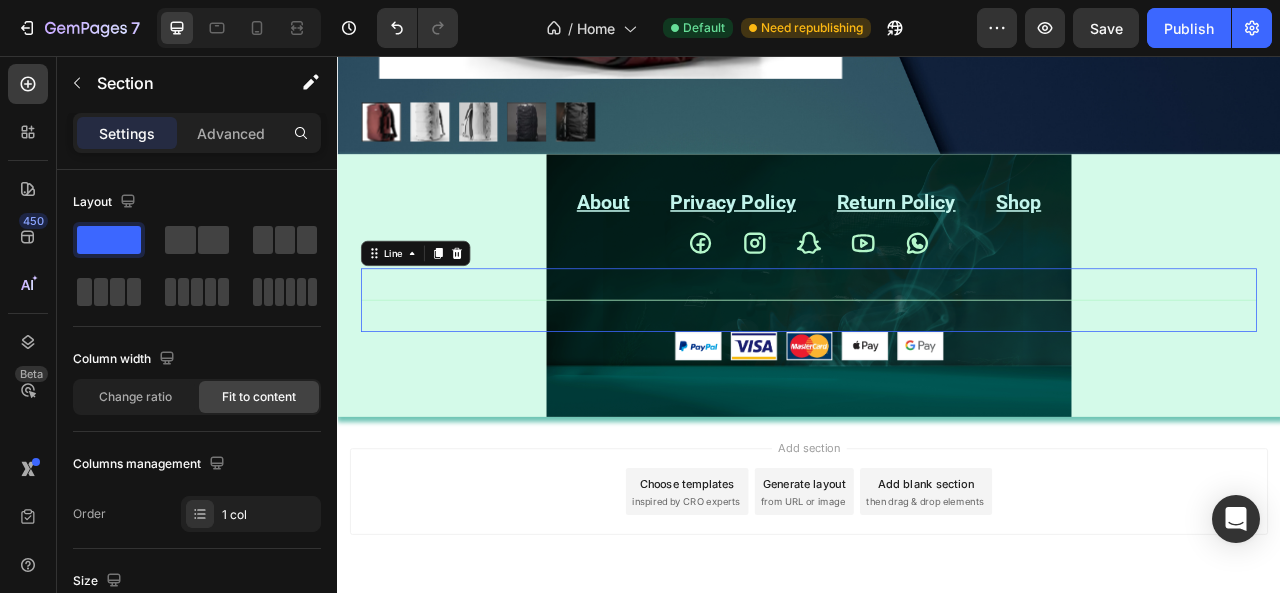 click on "Title Line   0" at bounding box center [937, 366] 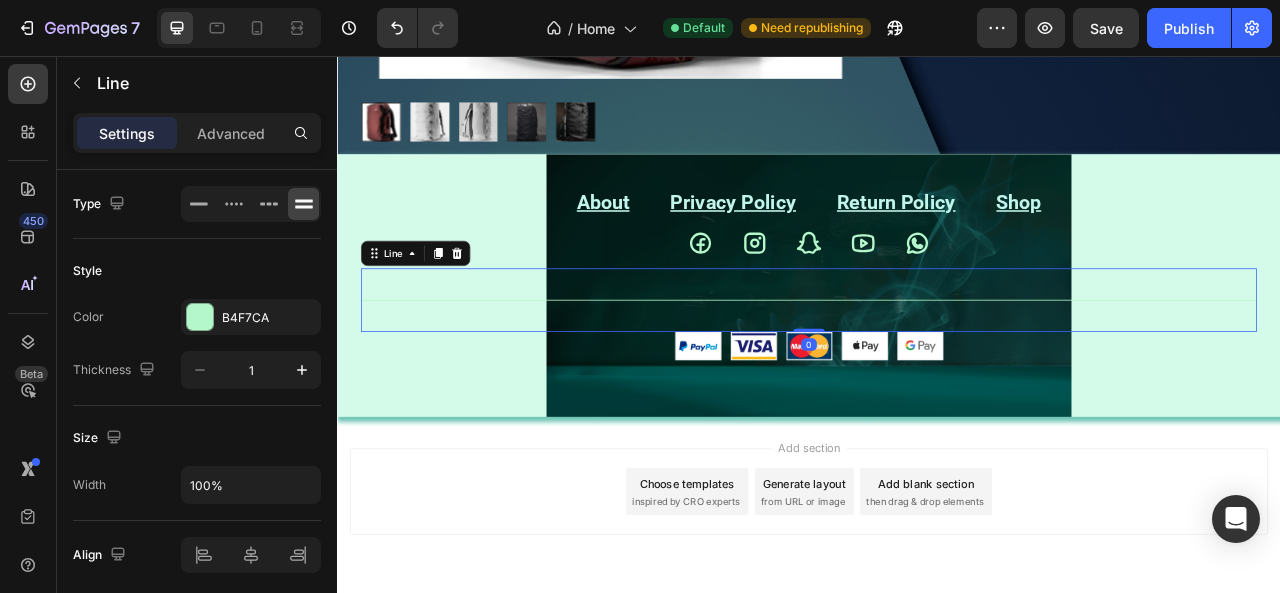 drag, startPoint x: 931, startPoint y: 392, endPoint x: 938, endPoint y: 360, distance: 32.75668 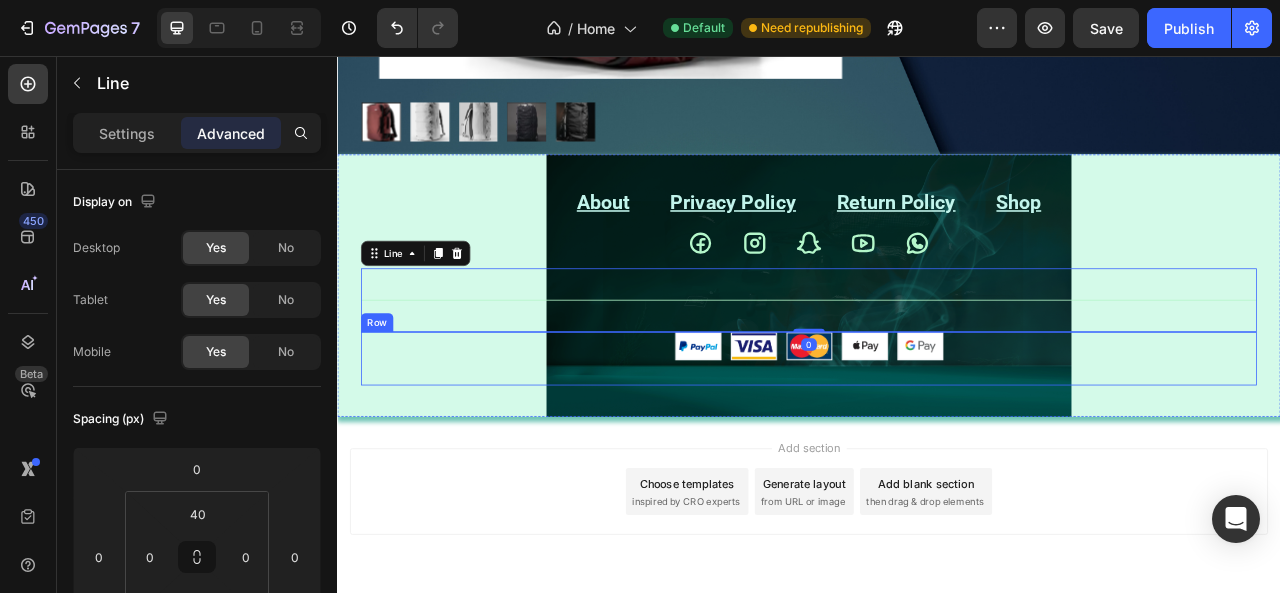click on "Image" at bounding box center [937, 441] 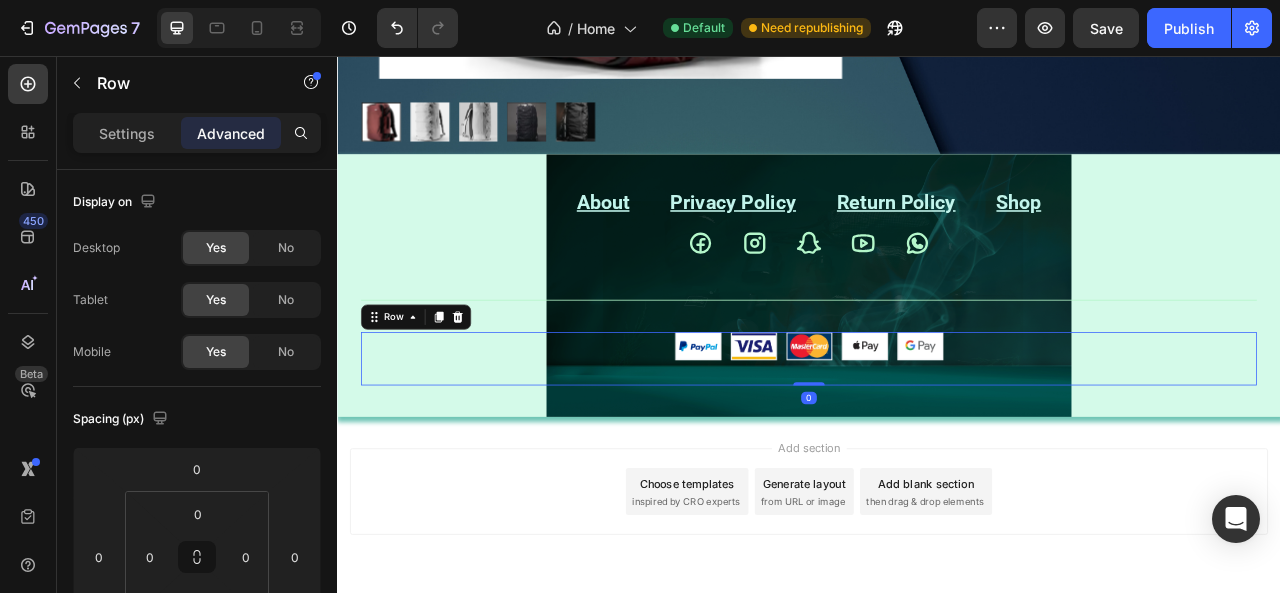 drag, startPoint x: 930, startPoint y: 461, endPoint x: 938, endPoint y: 418, distance: 43.737854 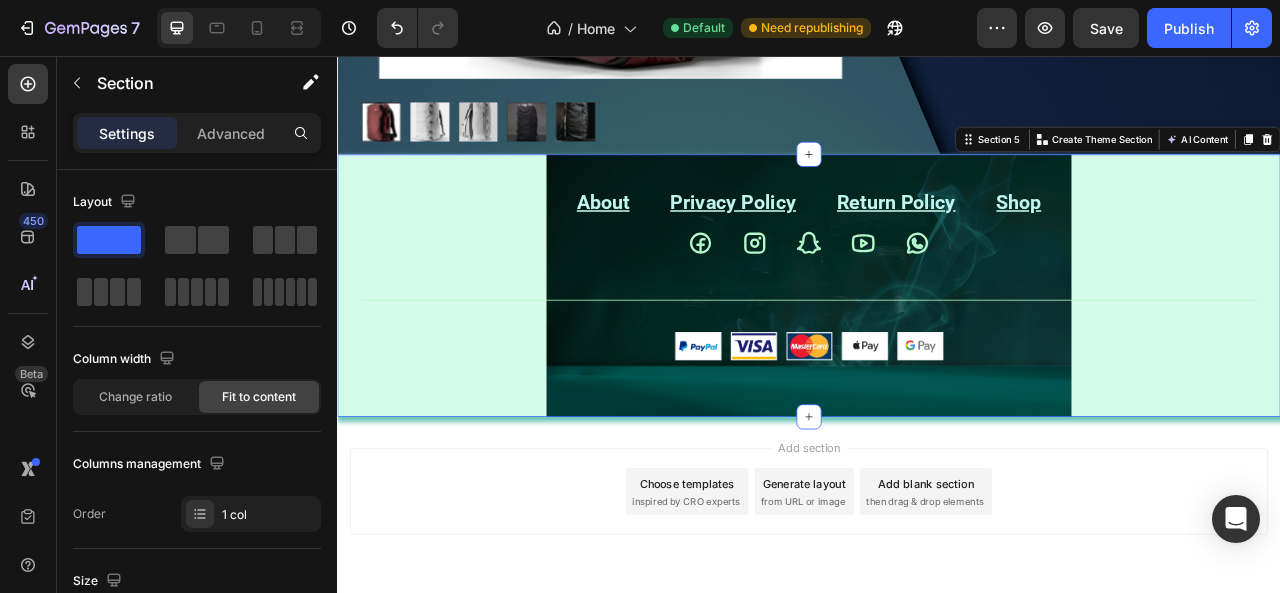 click on "About Text block Privacy Policy Text block Return Policy Text block Shop Text block Row
Icon
Icon
Icon
Icon
Icon Icon List Row                Title Line Image Row Section 5   You can create reusable sections Create Theme Section AI Content Write with GemAI What would you like to describe here? Tone and Voice Persuasive Product Show more Generate" at bounding box center [937, 348] 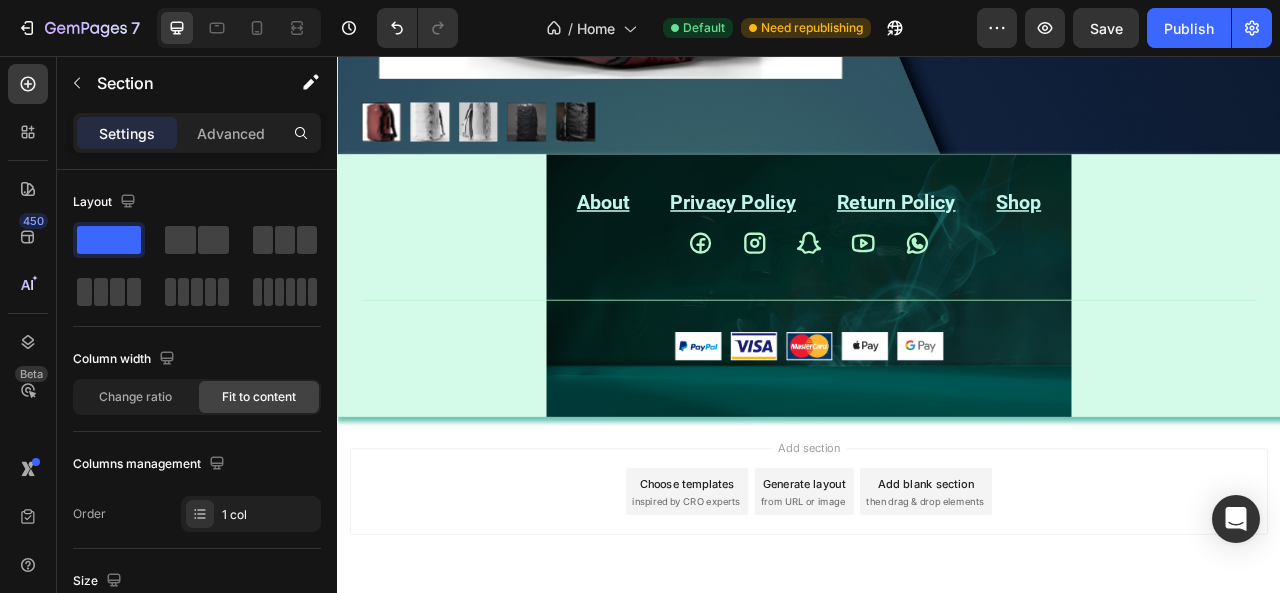 click on "Add section Choose templates inspired by CRO experts Generate layout from URL or image Add blank section then drag & drop elements" at bounding box center (937, 610) 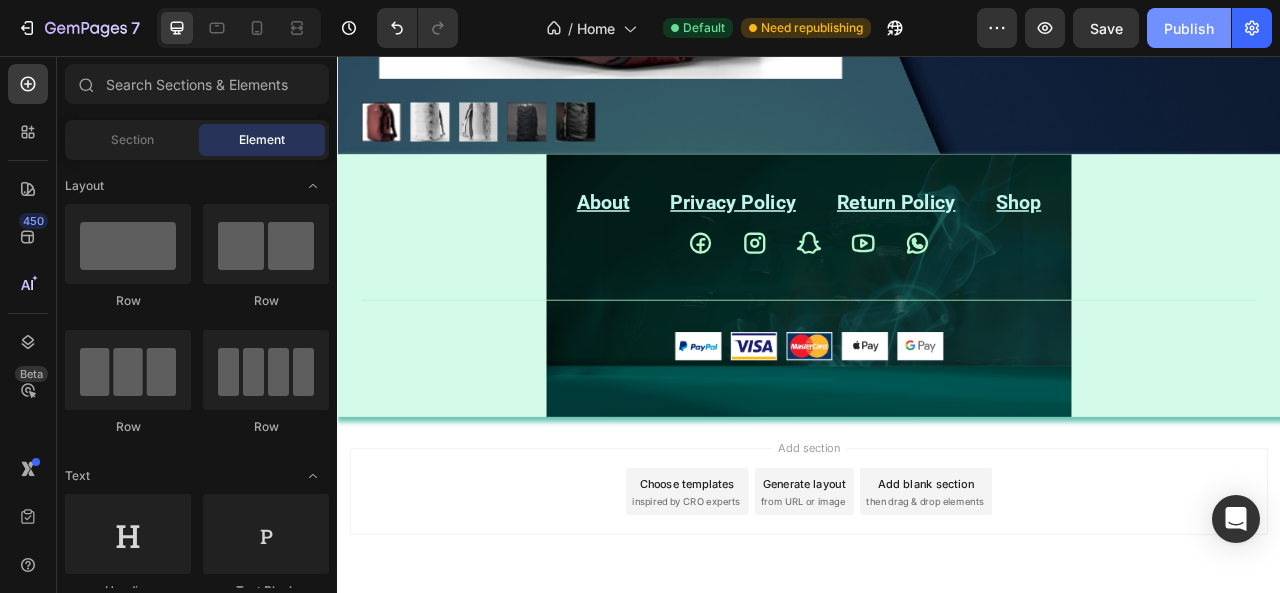 click on "Publish" 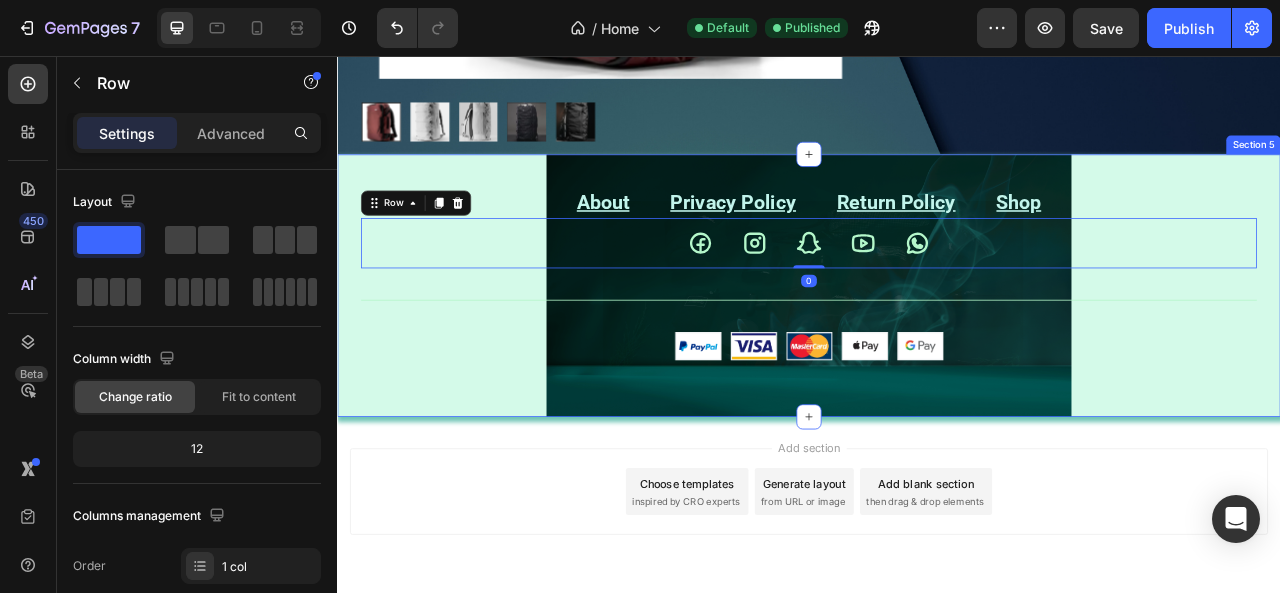 click on "About Text block Privacy Policy Text block Return Policy Text block Shop Text block Row
Icon
Icon
Icon
Icon
Icon Icon List Row   0                Title Line Image Row Section 5" at bounding box center [937, 348] 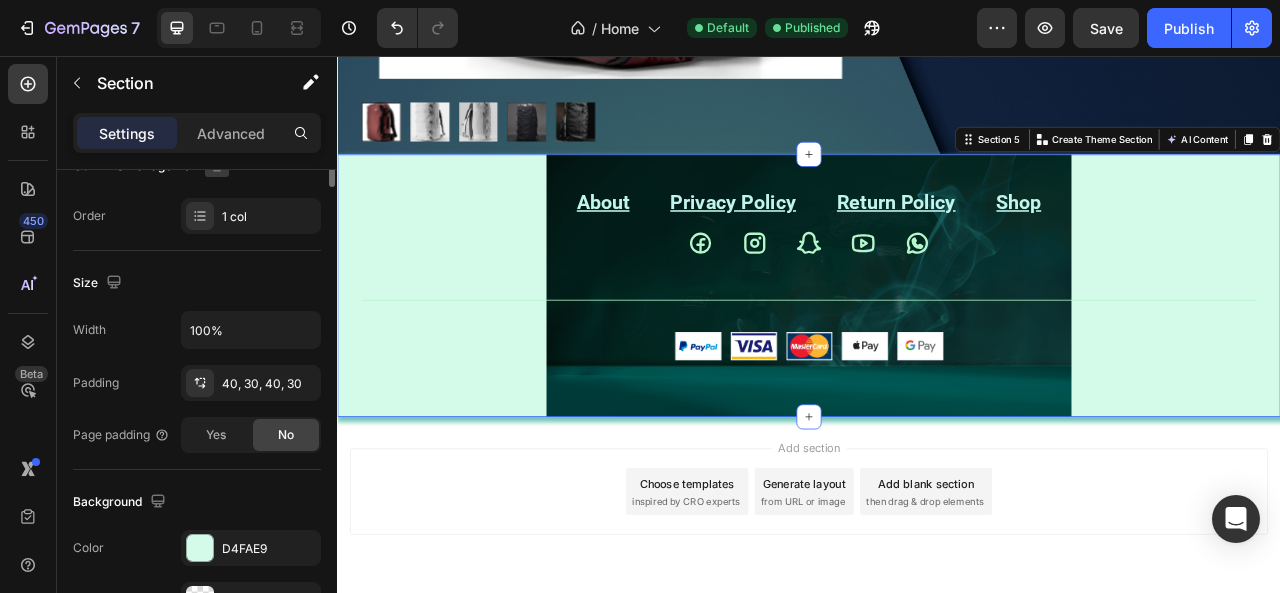 scroll, scrollTop: 0, scrollLeft: 0, axis: both 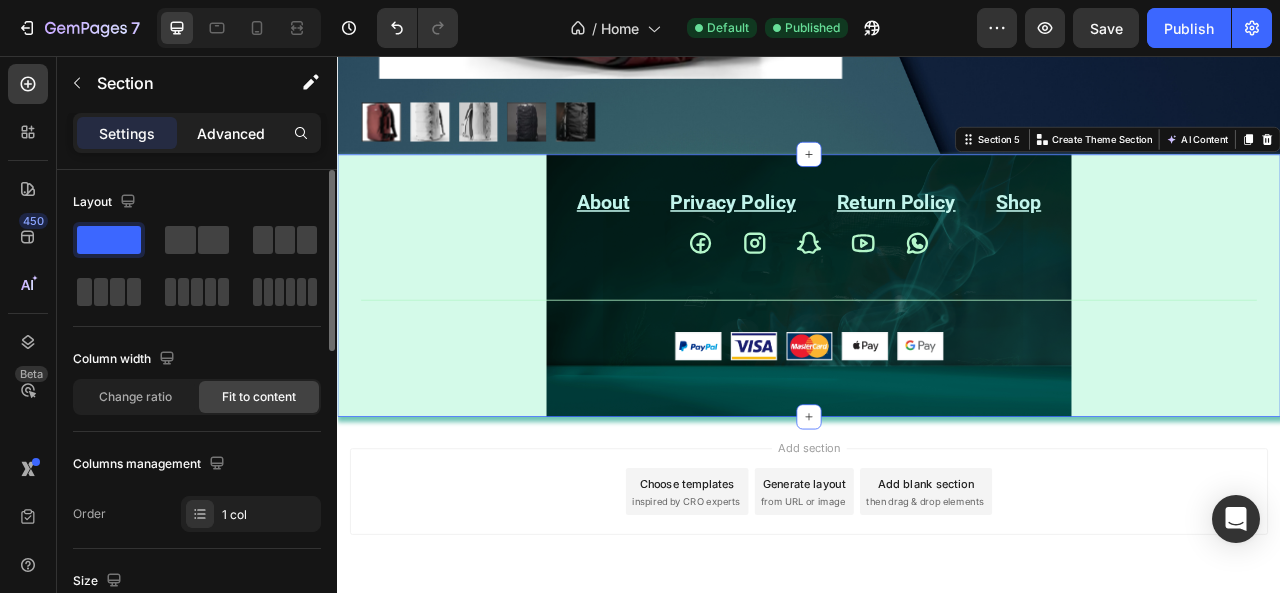 click on "Advanced" at bounding box center [231, 133] 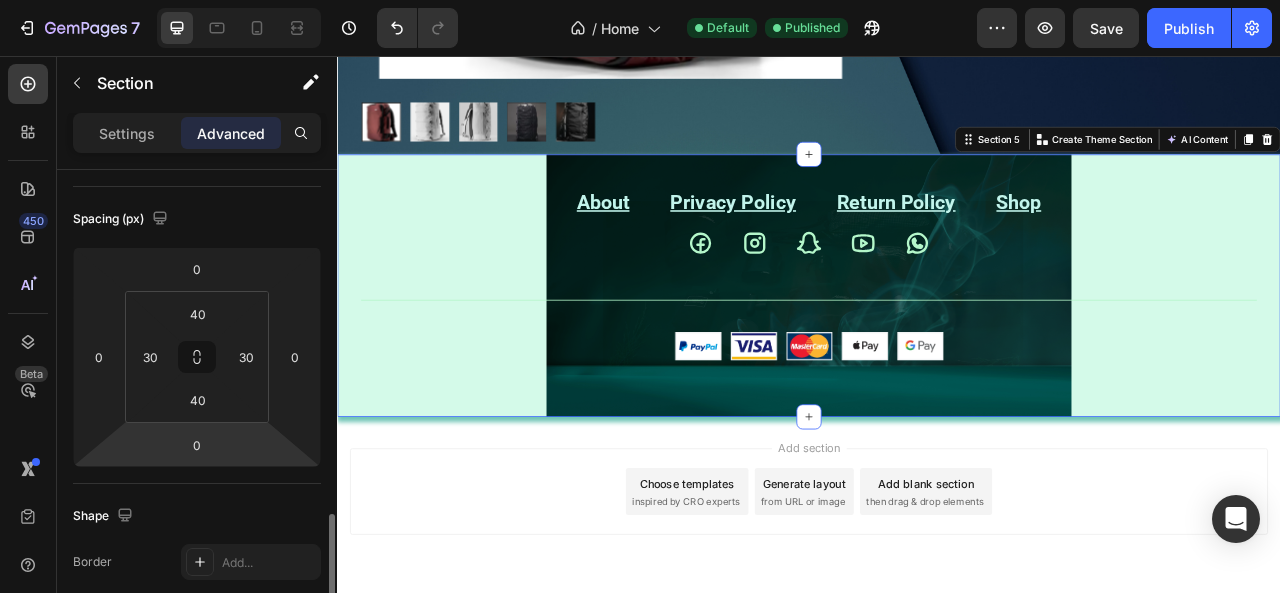 scroll, scrollTop: 400, scrollLeft: 0, axis: vertical 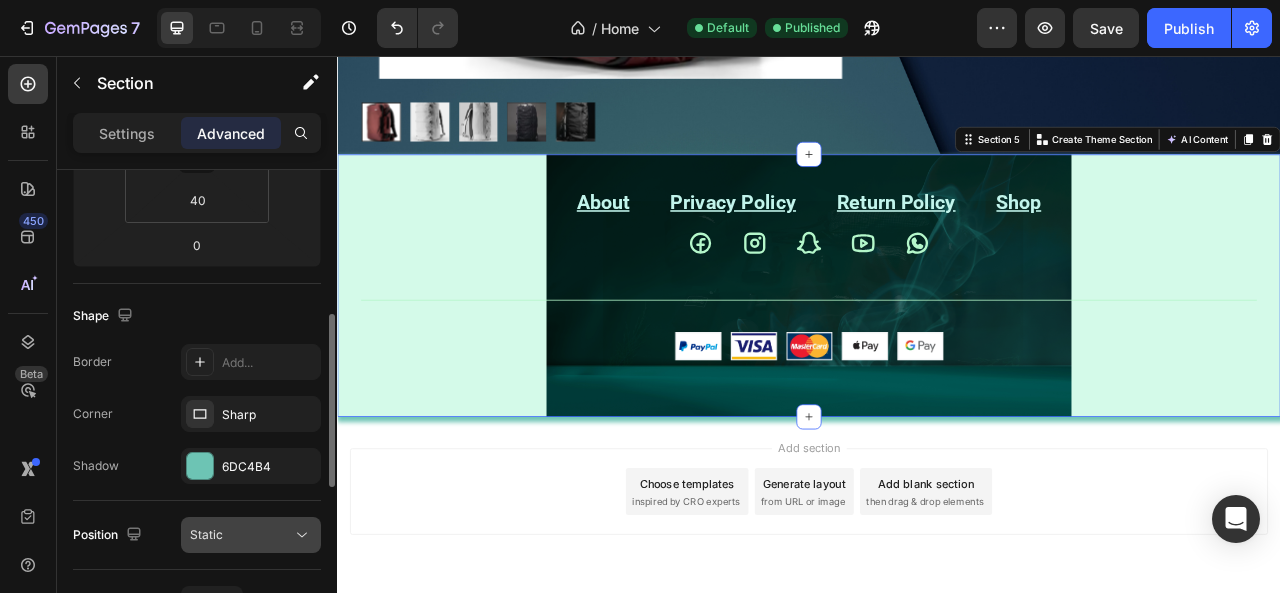 click on "Static" at bounding box center (241, 535) 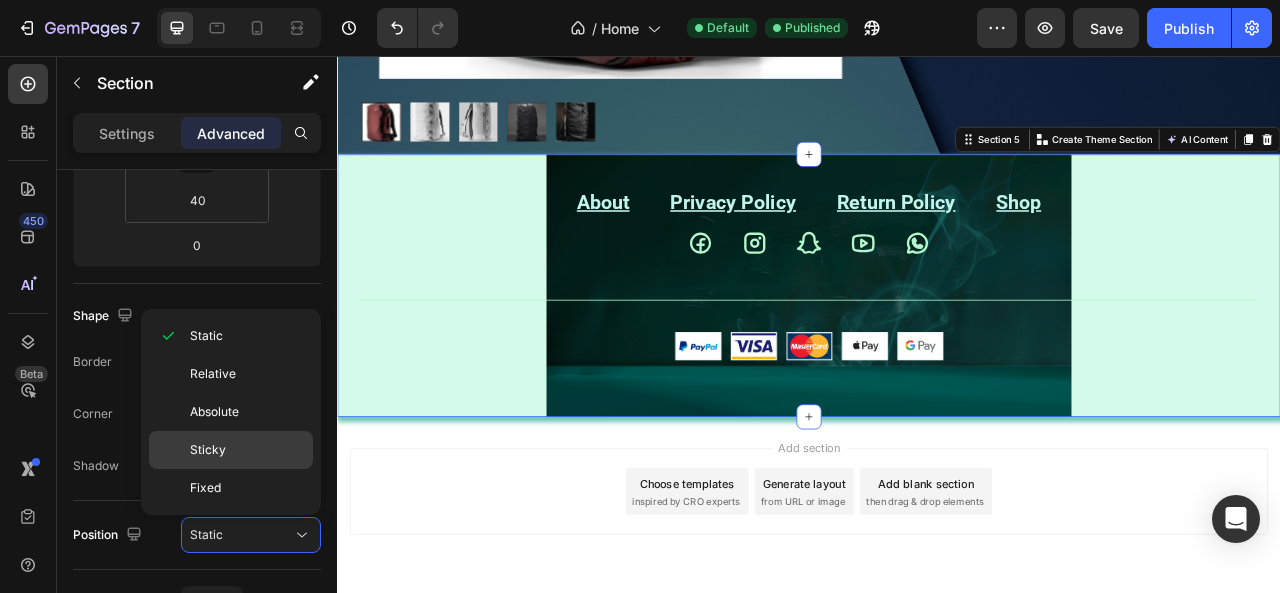 click on "Sticky" at bounding box center (247, 450) 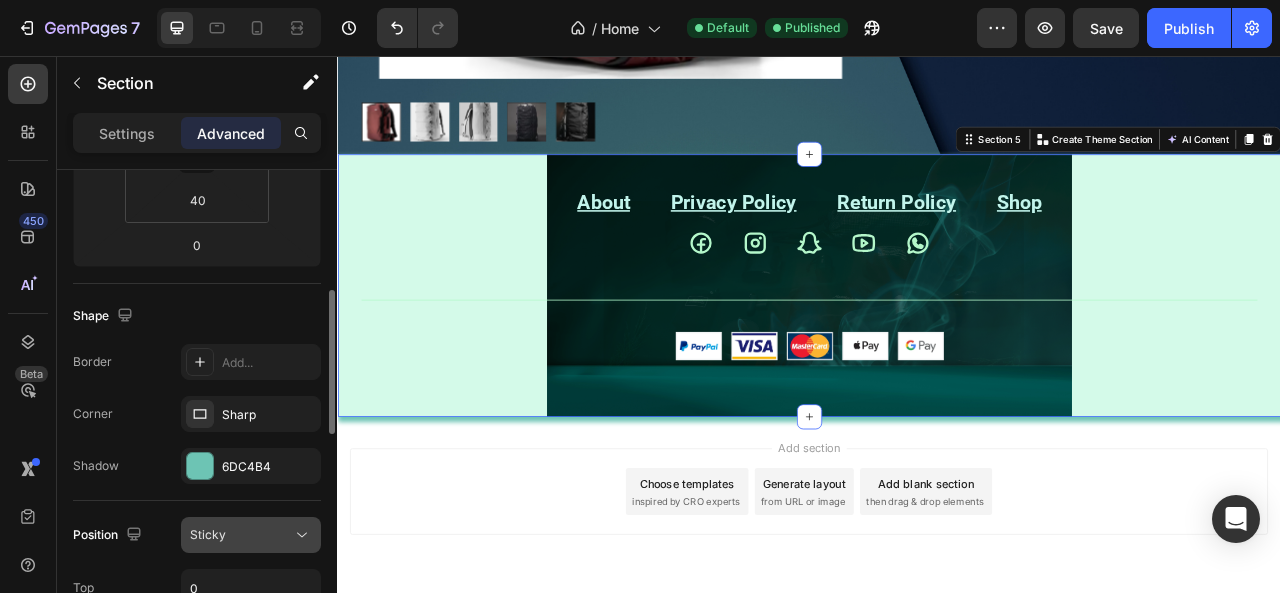 click on "Sticky" at bounding box center (241, 535) 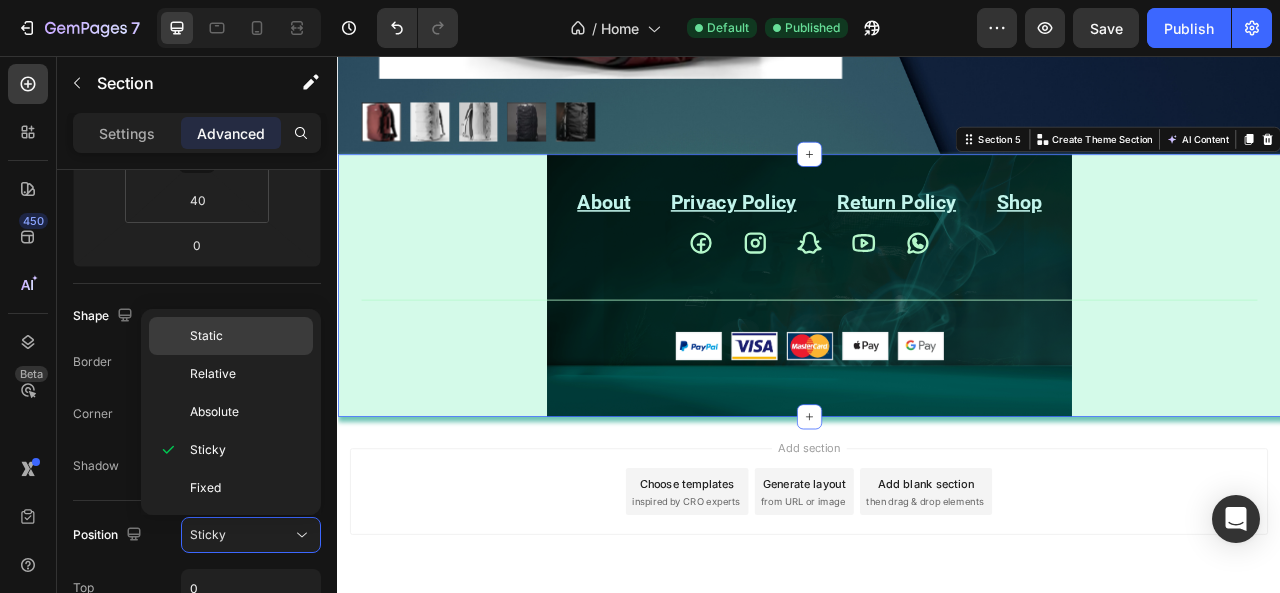 click on "Static" at bounding box center [247, 336] 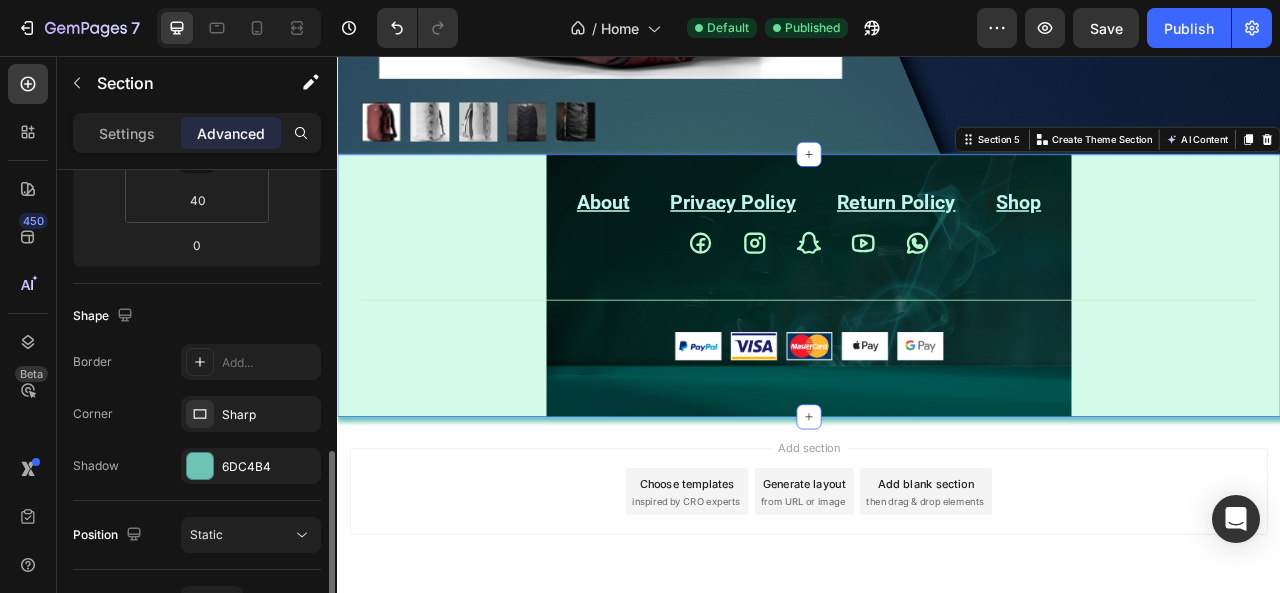 scroll, scrollTop: 600, scrollLeft: 0, axis: vertical 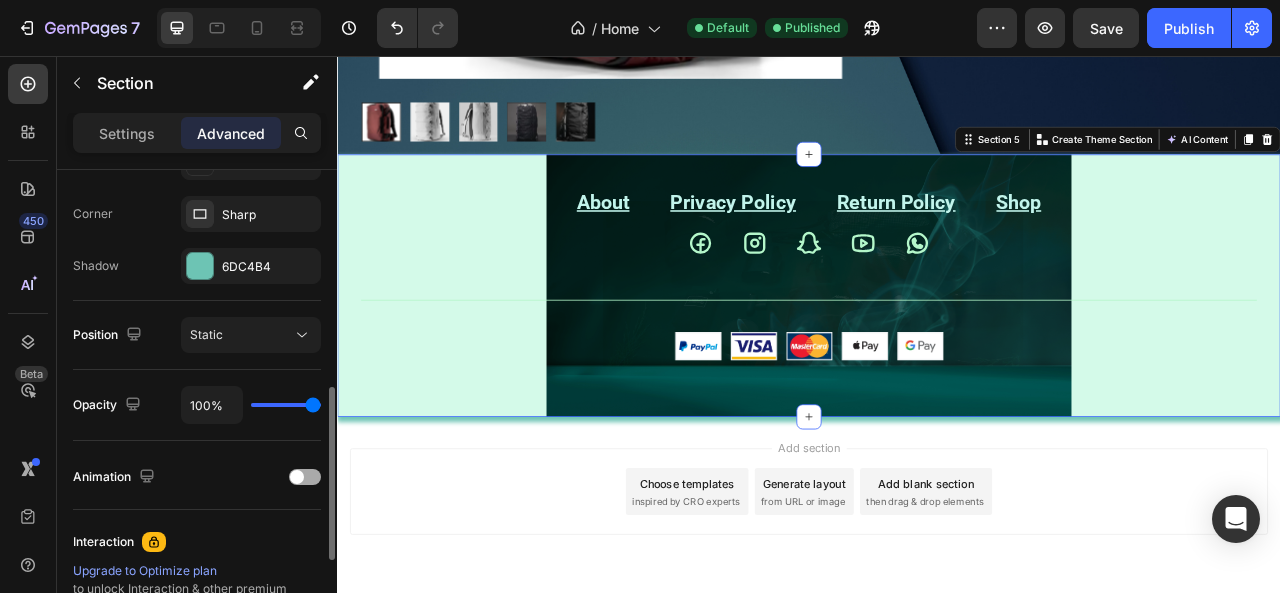 click at bounding box center [305, 477] 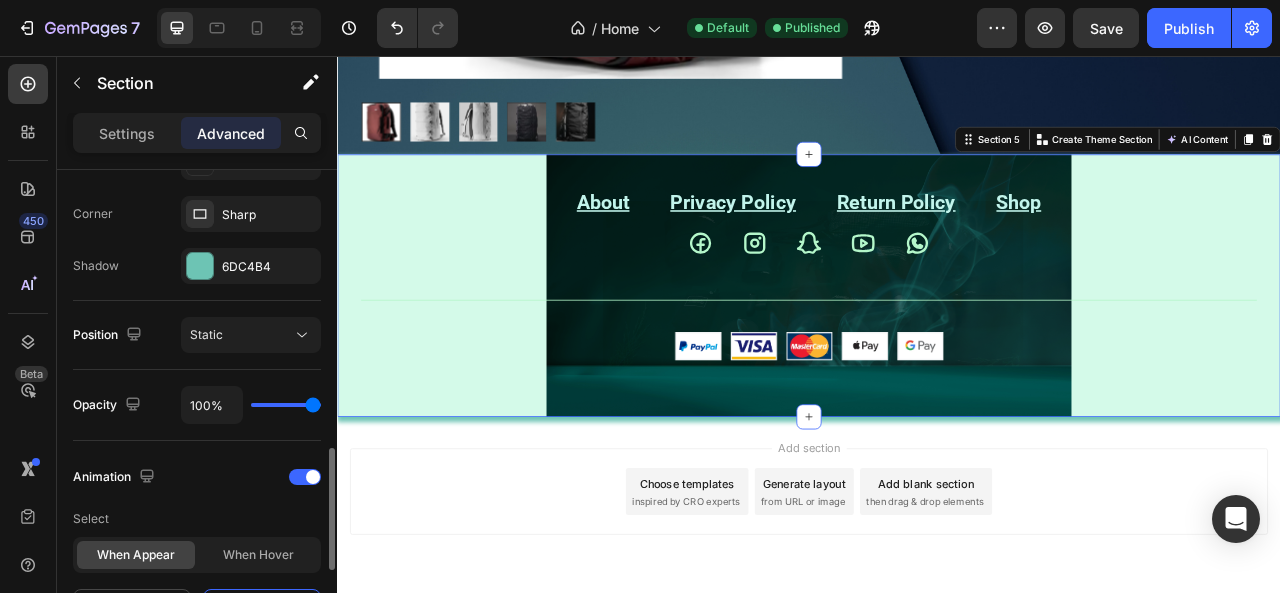 scroll, scrollTop: 700, scrollLeft: 0, axis: vertical 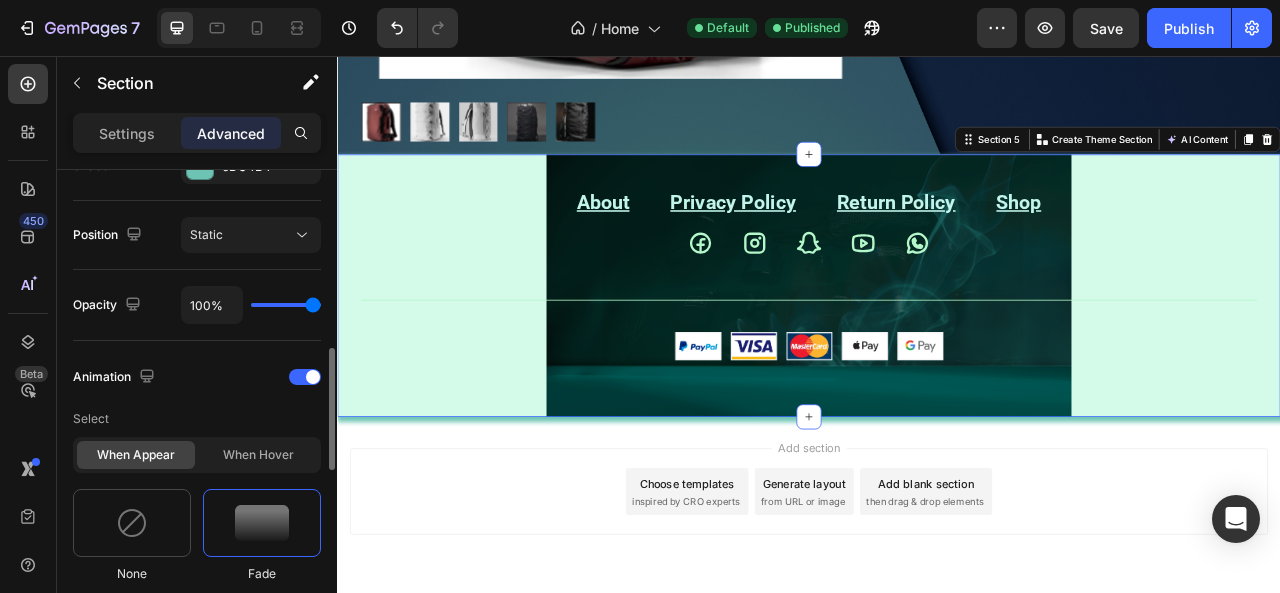 click at bounding box center [262, 523] 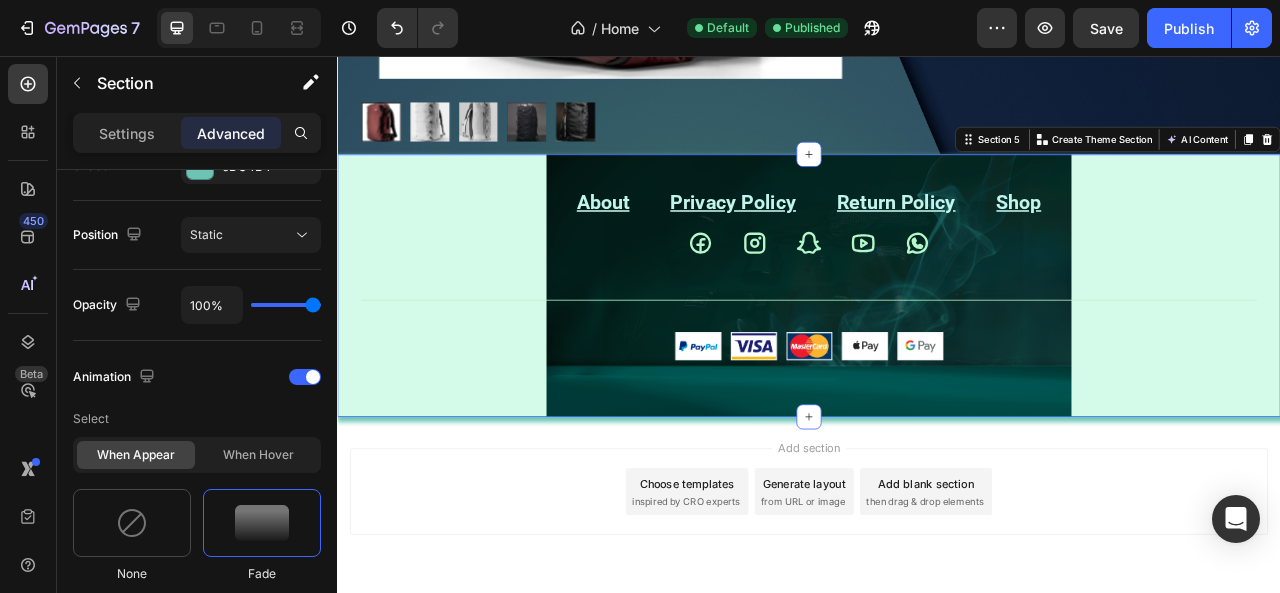 scroll, scrollTop: 900, scrollLeft: 0, axis: vertical 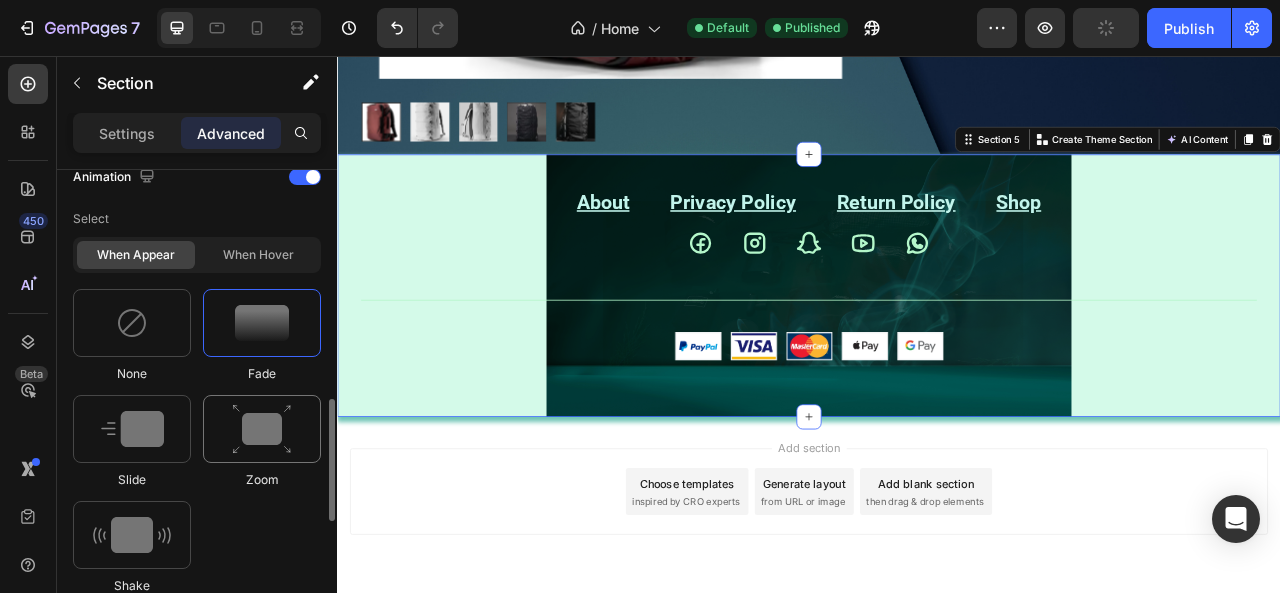 click at bounding box center (262, 429) 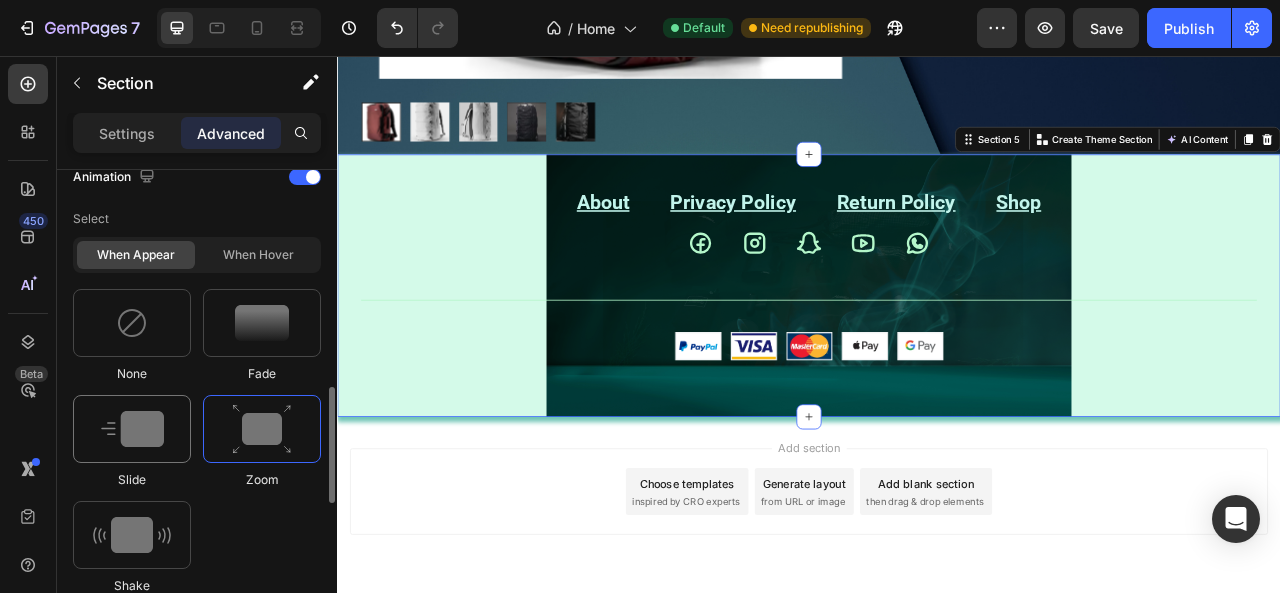 click at bounding box center [132, 429] 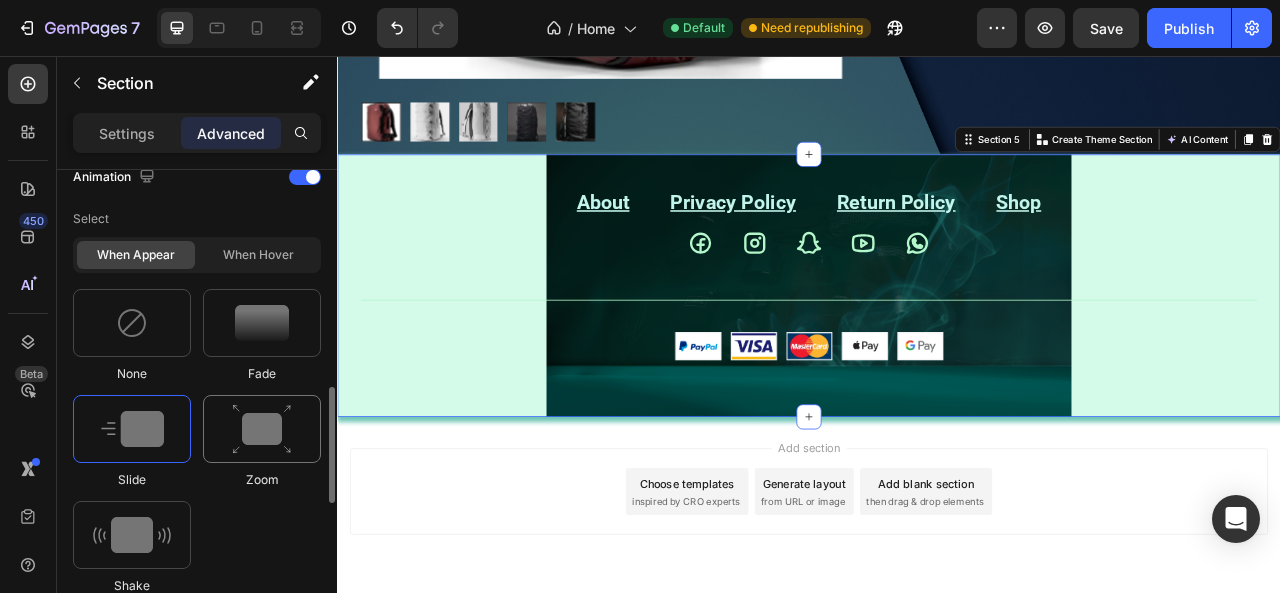click at bounding box center [262, 429] 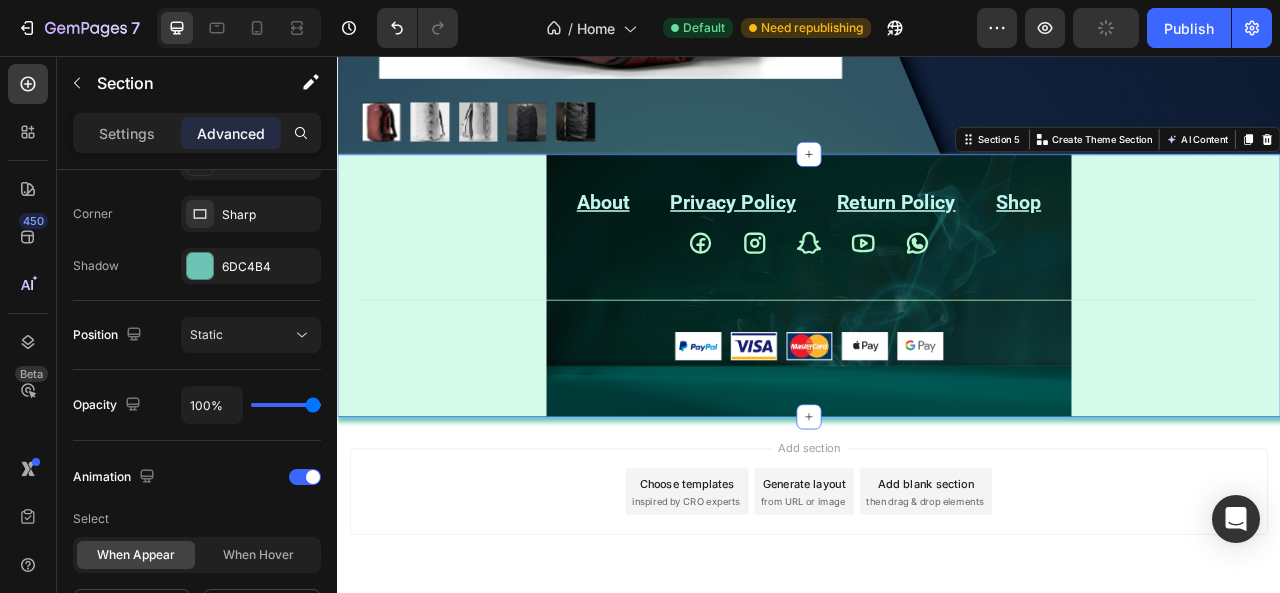scroll, scrollTop: 300, scrollLeft: 0, axis: vertical 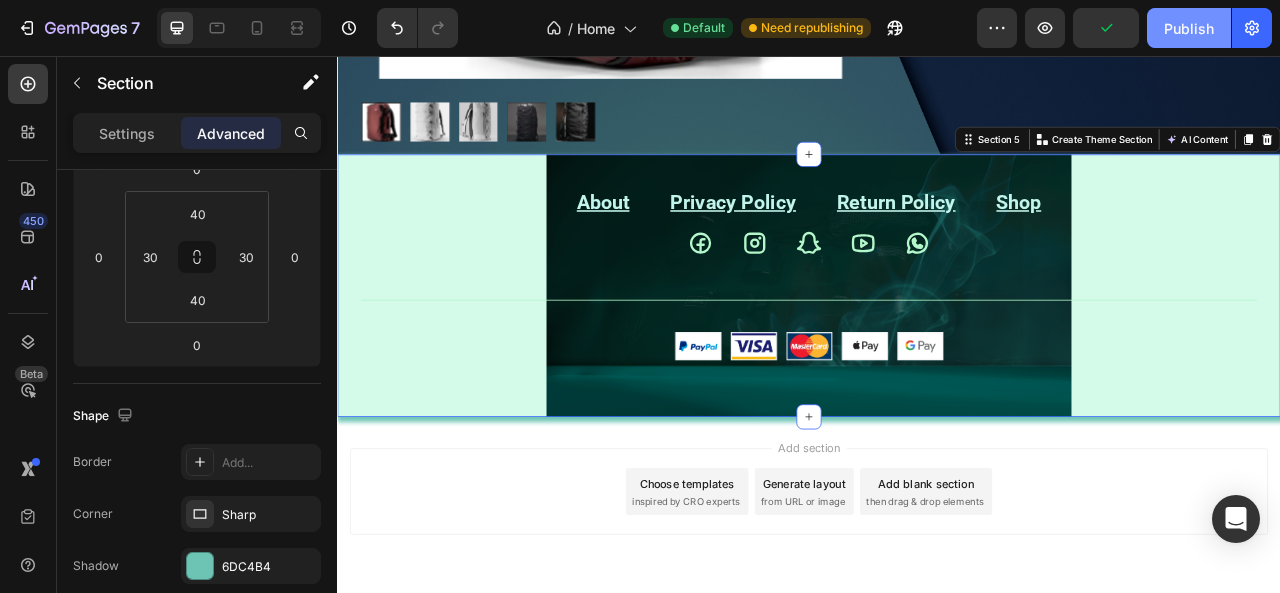 click on "Publish" 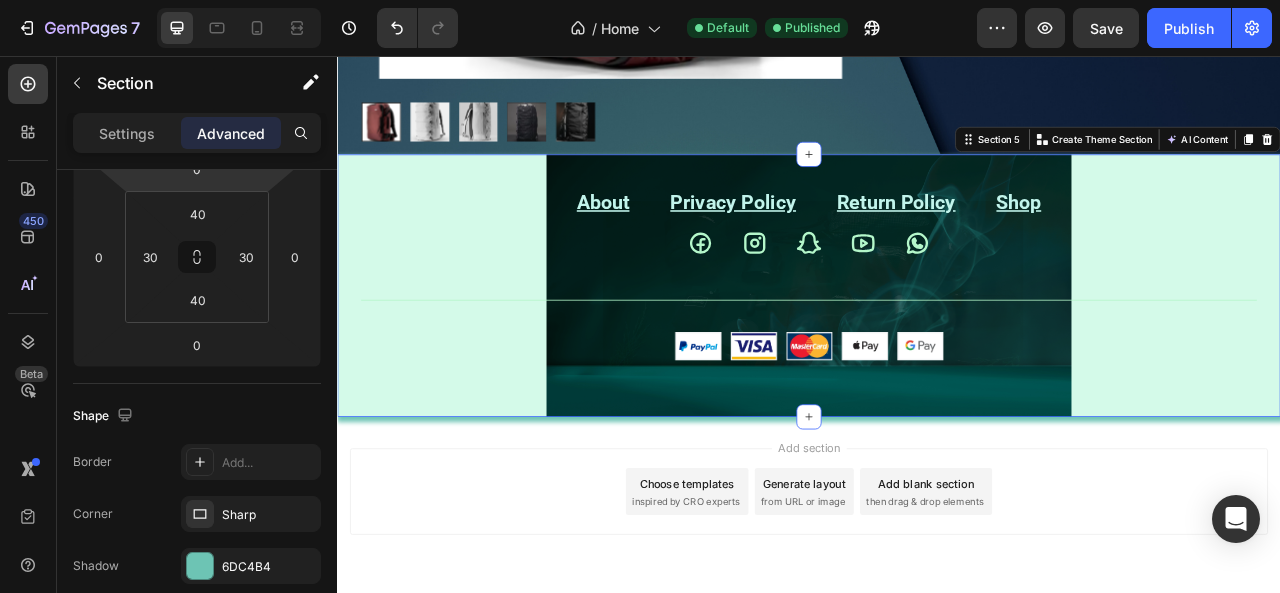 click on "About Text block Privacy Policy Text block Return Policy Text block Shop Text block Row
Icon
Icon
Icon
Icon
Icon Icon List Row                Title Line Image Row Section 5   You can create reusable sections Create Theme Section AI Content Write with GemAI What would you like to describe here? Tone and Voice Persuasive Product SEG42 TRAVEL PACK Show more Generate" at bounding box center [937, 348] 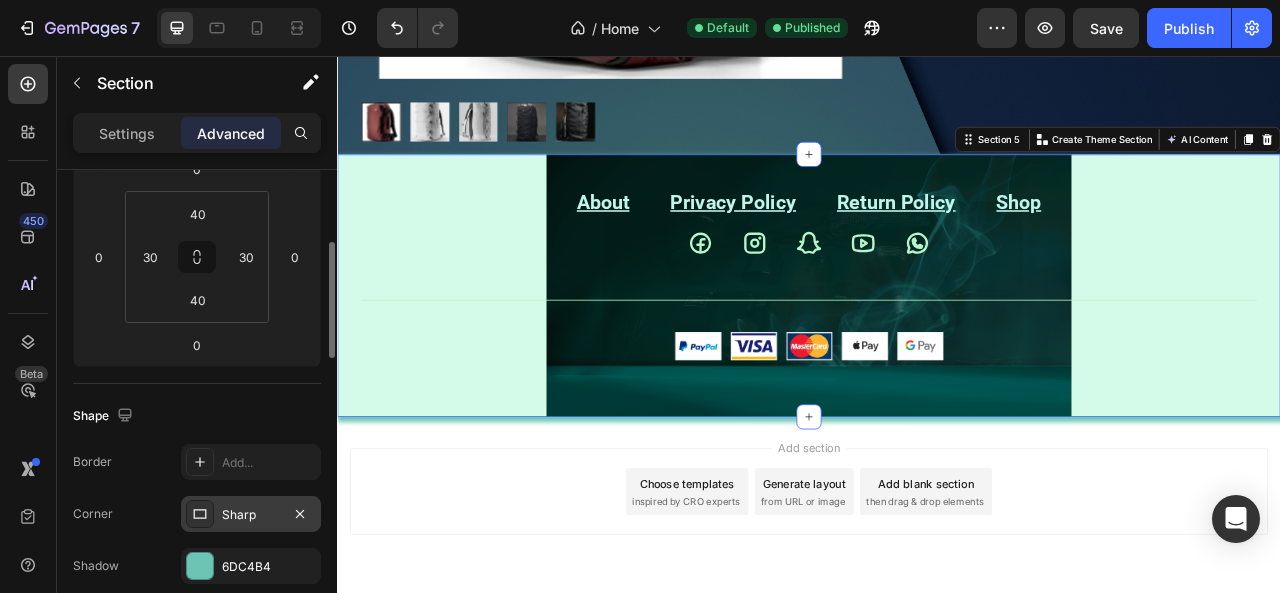 click on "Sharp" at bounding box center (251, 515) 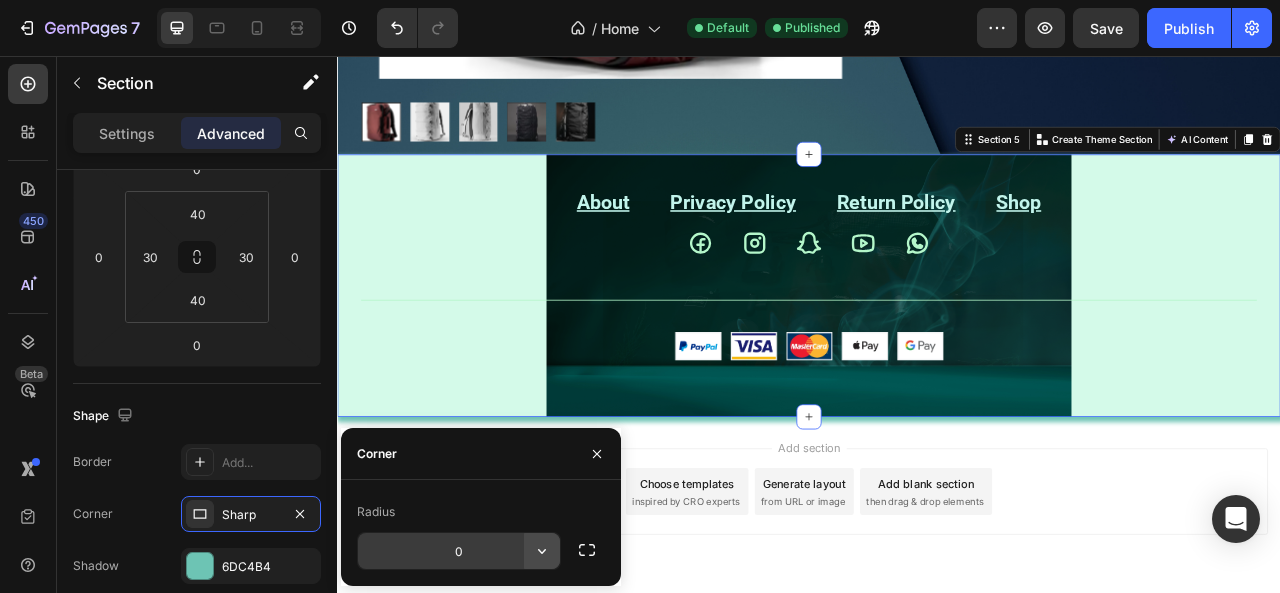 click 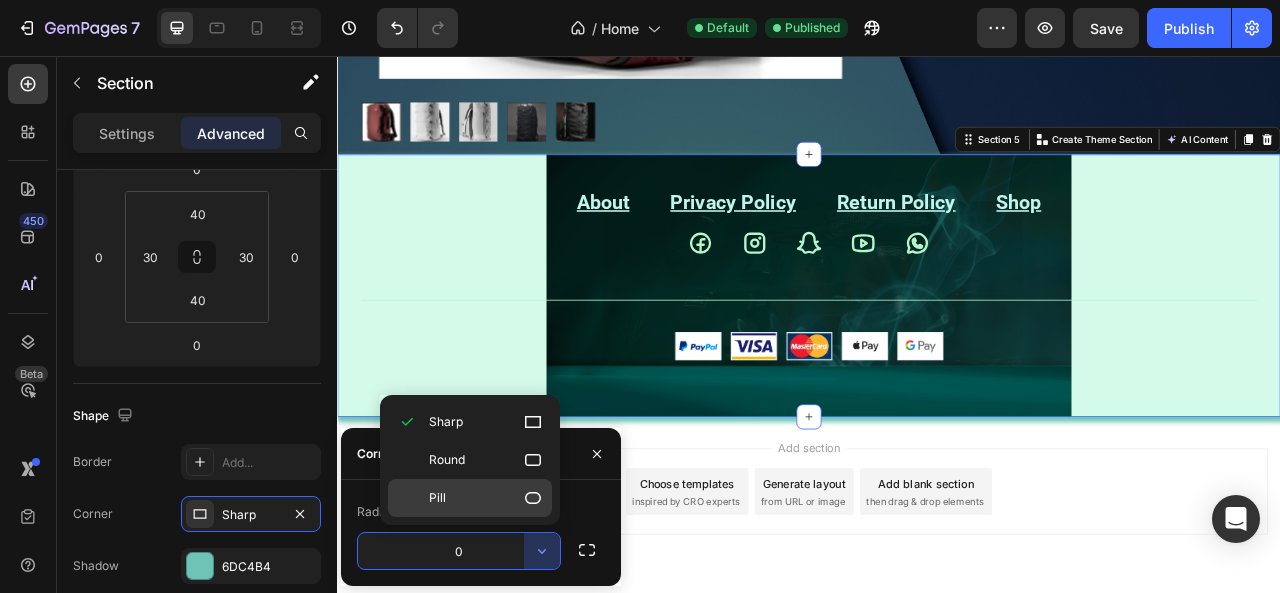 click on "Pill" 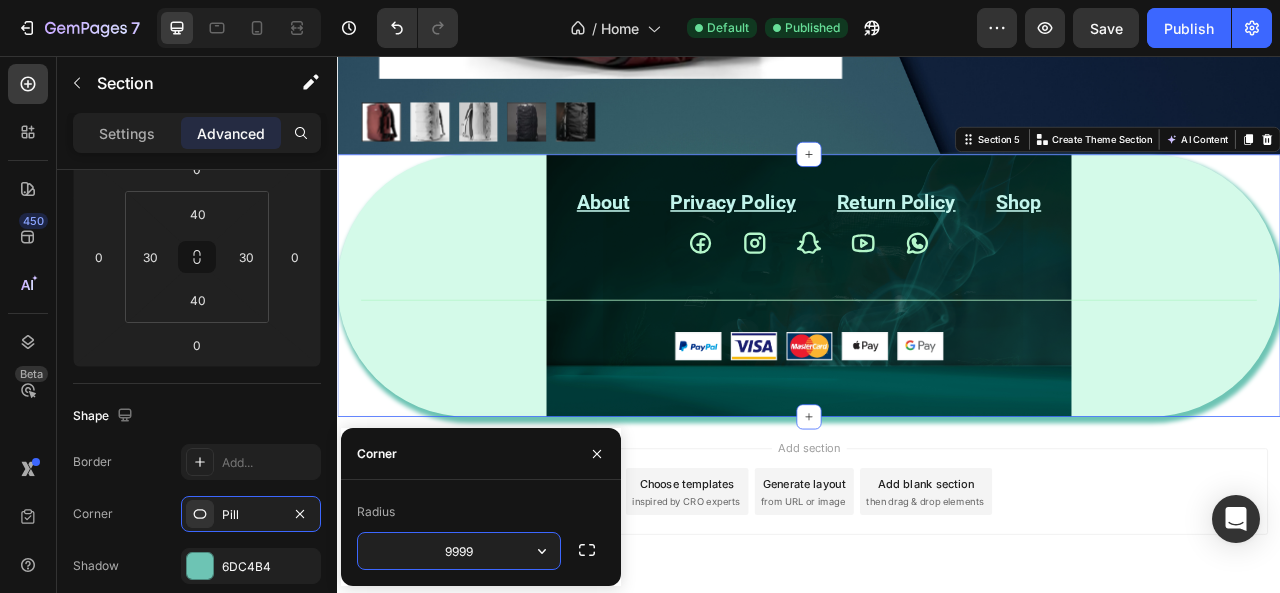 click on "9999" at bounding box center [459, 551] 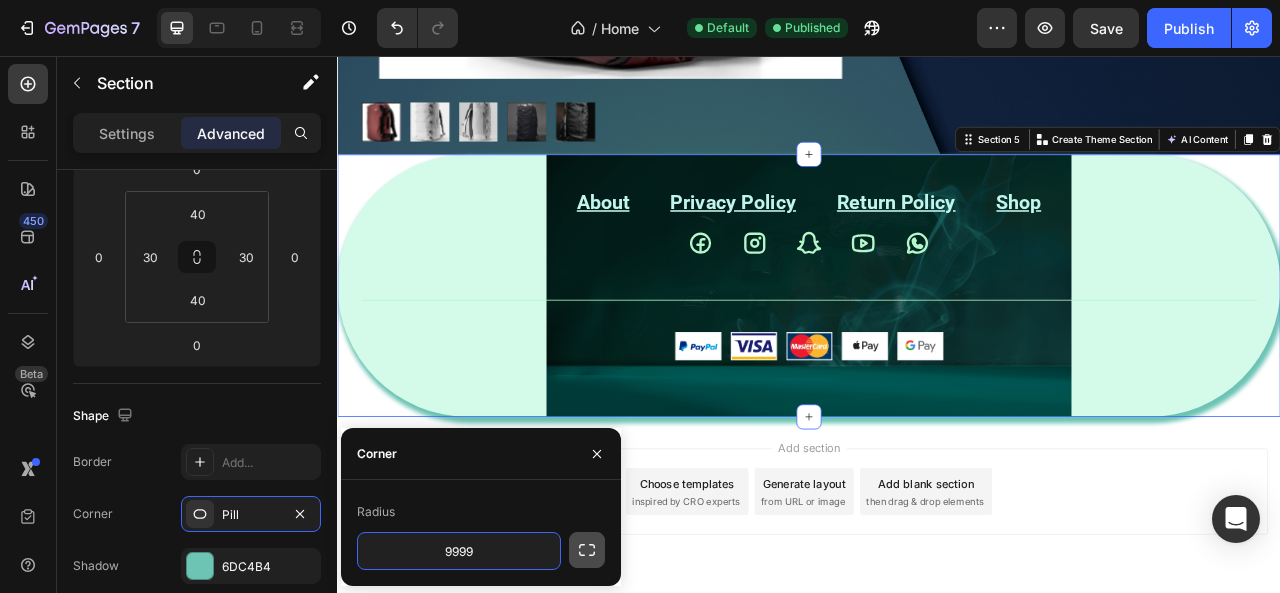 click 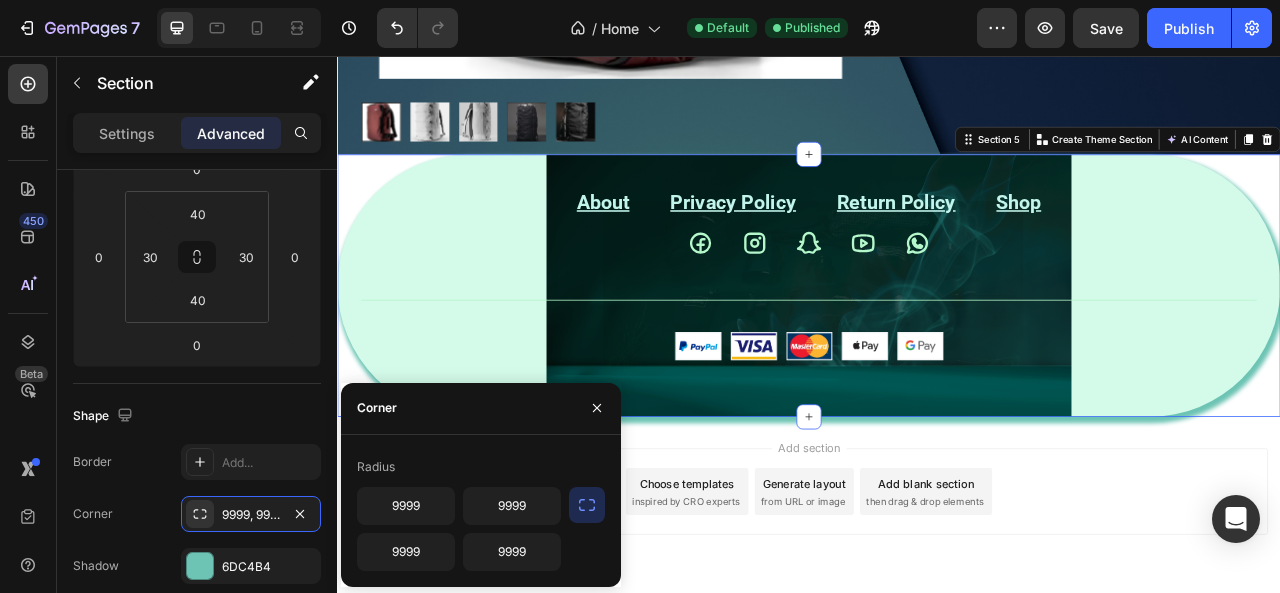 click on "Add section Choose templates inspired by CRO experts Generate layout from URL or image Add blank section then drag & drop elements" at bounding box center (937, 638) 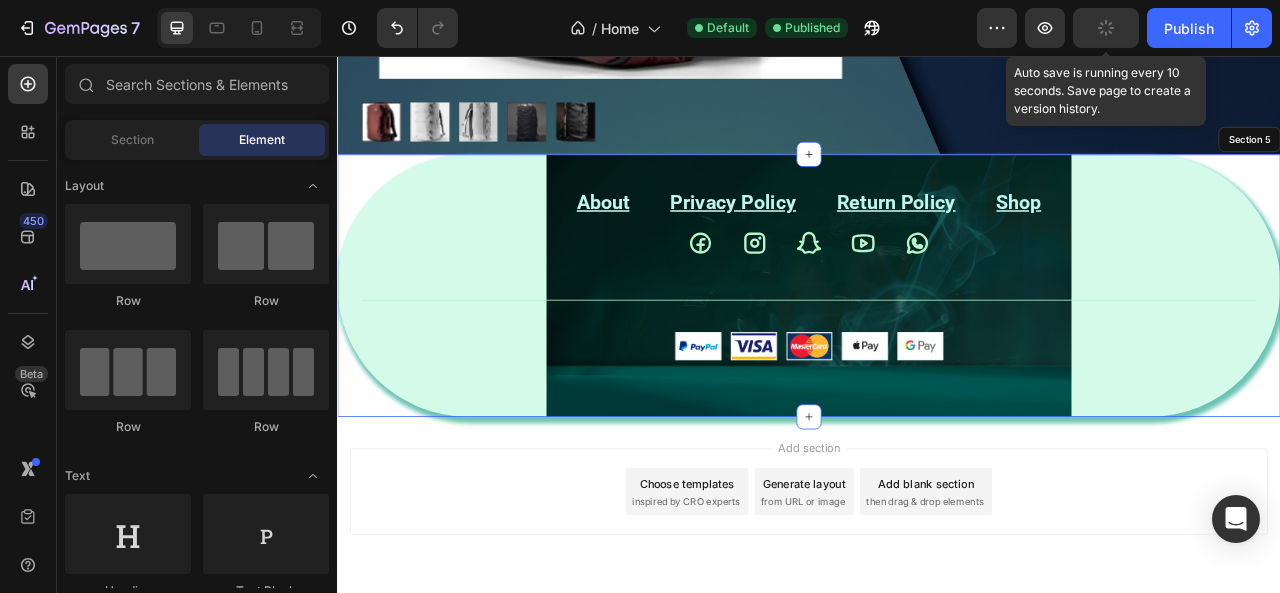 click 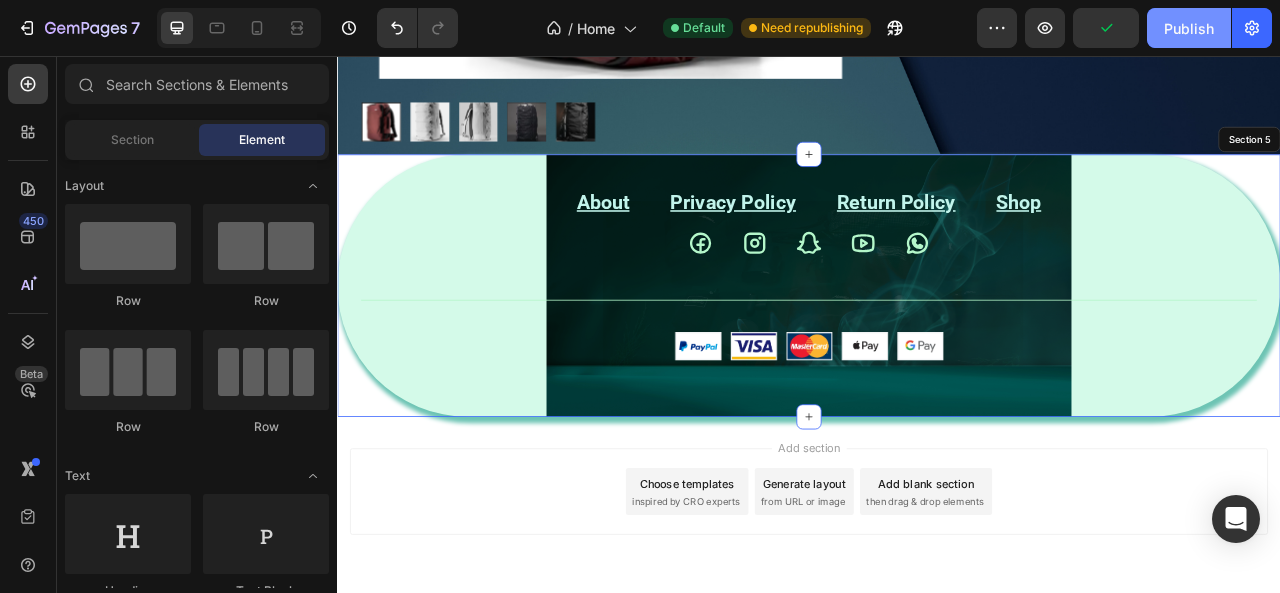 click on "Publish" at bounding box center (1189, 28) 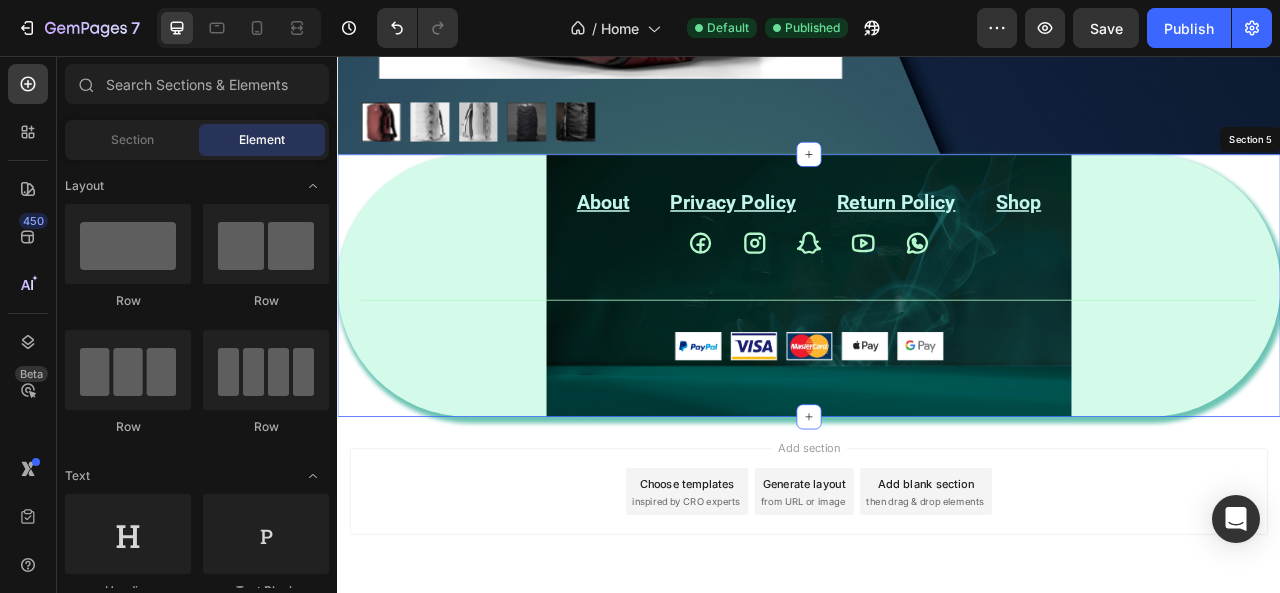 click on "About Text block Privacy Policy Text block Return Policy Text block Shop Text block Row
Icon
Icon
Icon
Icon
Icon Icon List Row                Title Line Image Row Section 5" at bounding box center [937, 348] 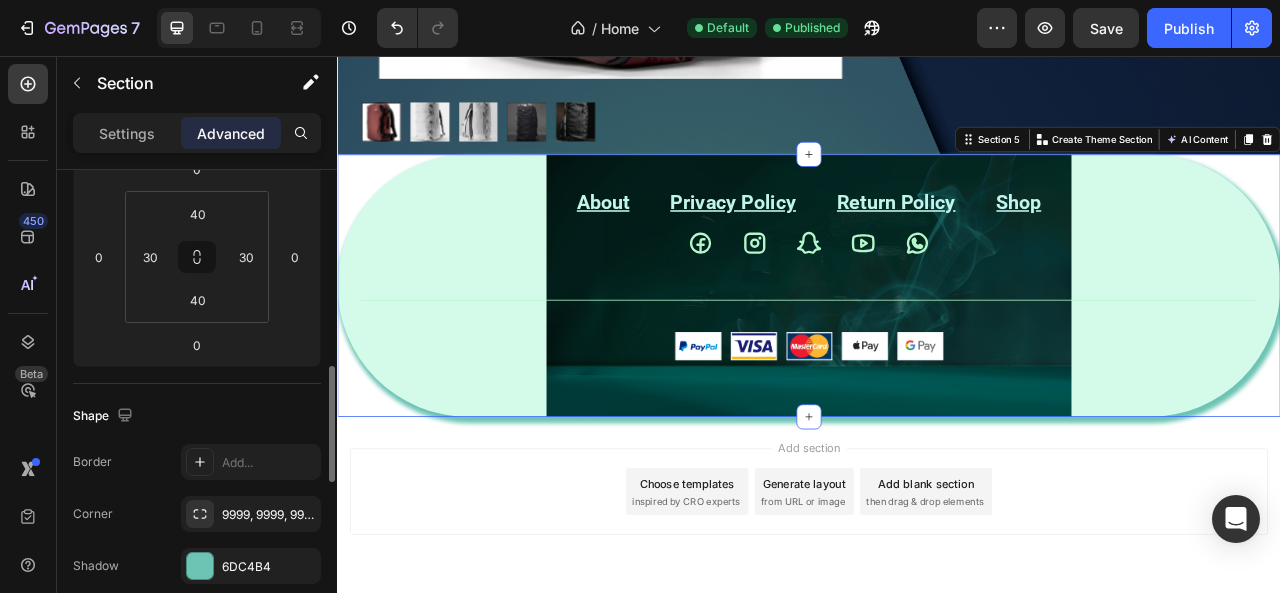 scroll, scrollTop: 400, scrollLeft: 0, axis: vertical 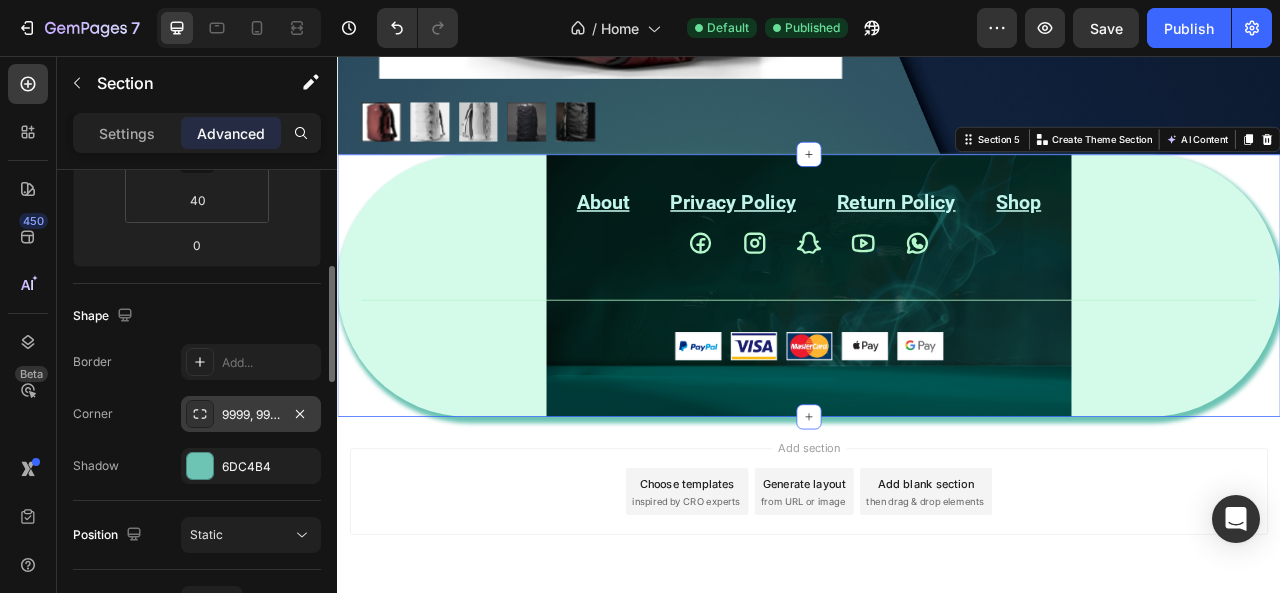 click on "9999, 9999, 9999, 9999" at bounding box center [251, 414] 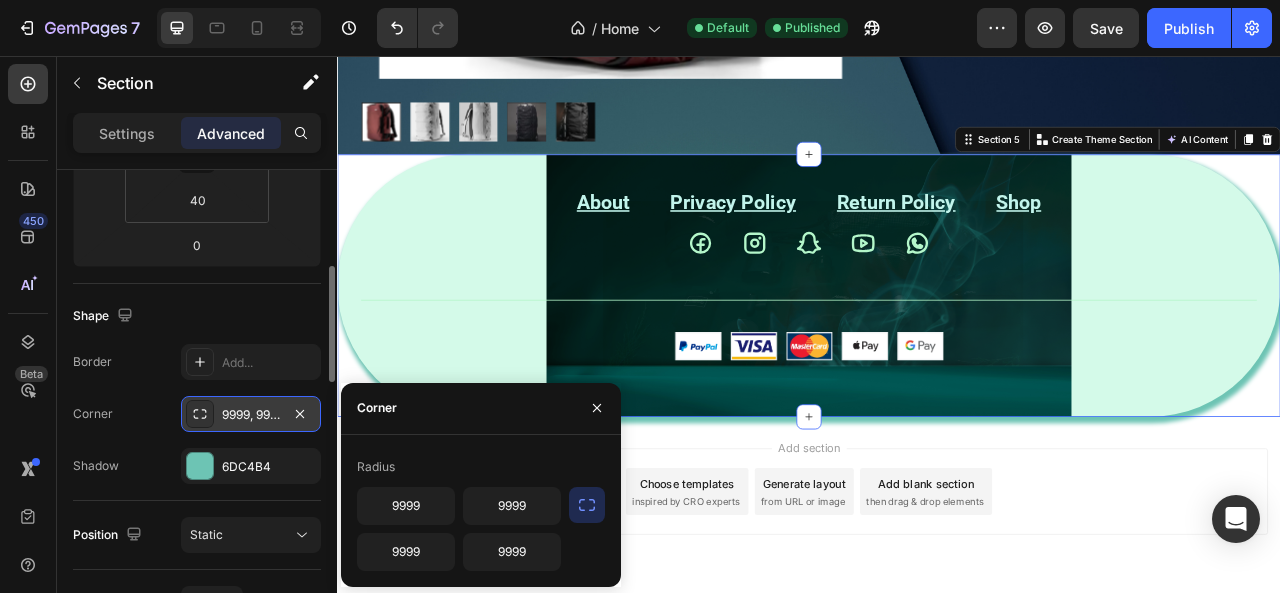 click 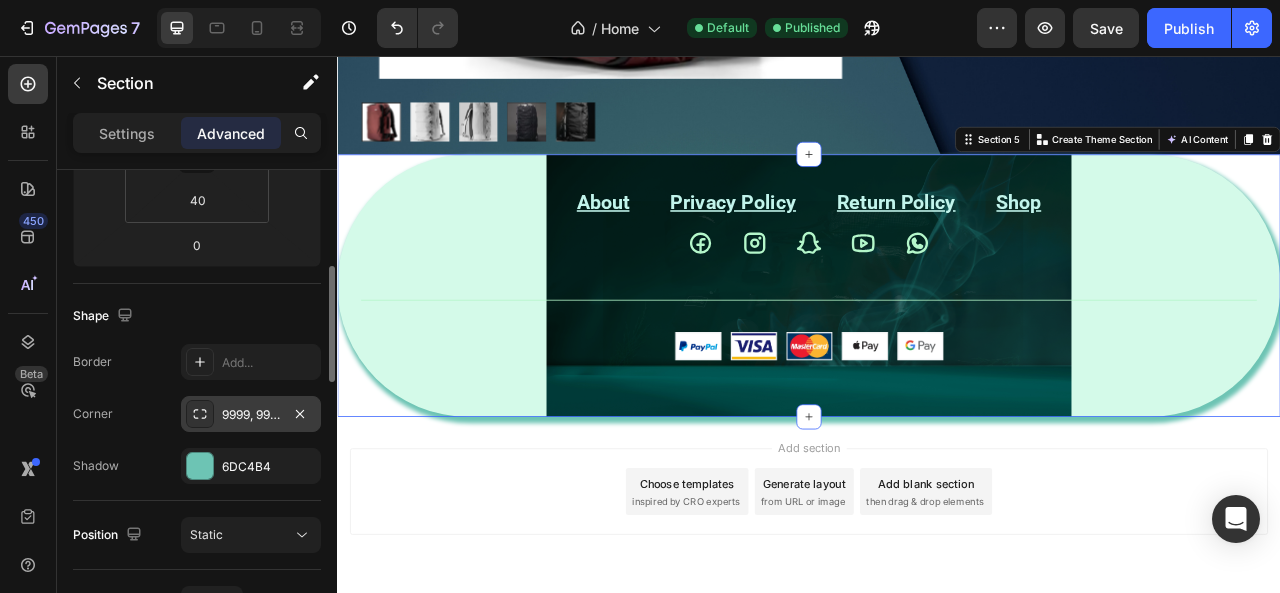 click on "9999, 9999, 9999, 9999" at bounding box center (251, 415) 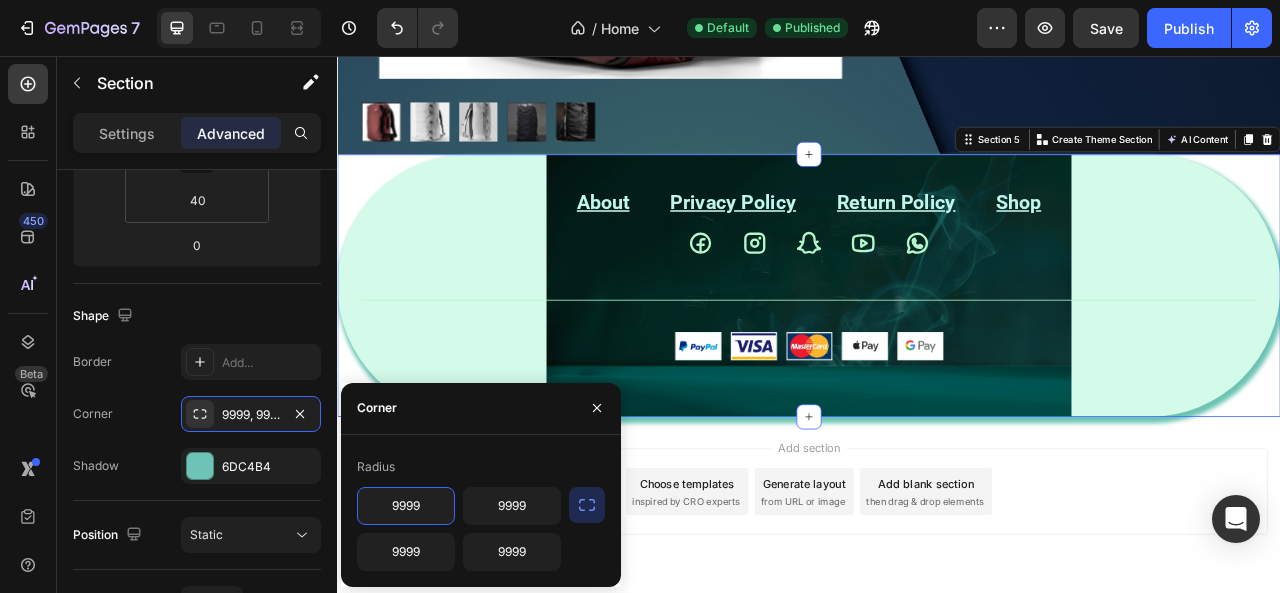click 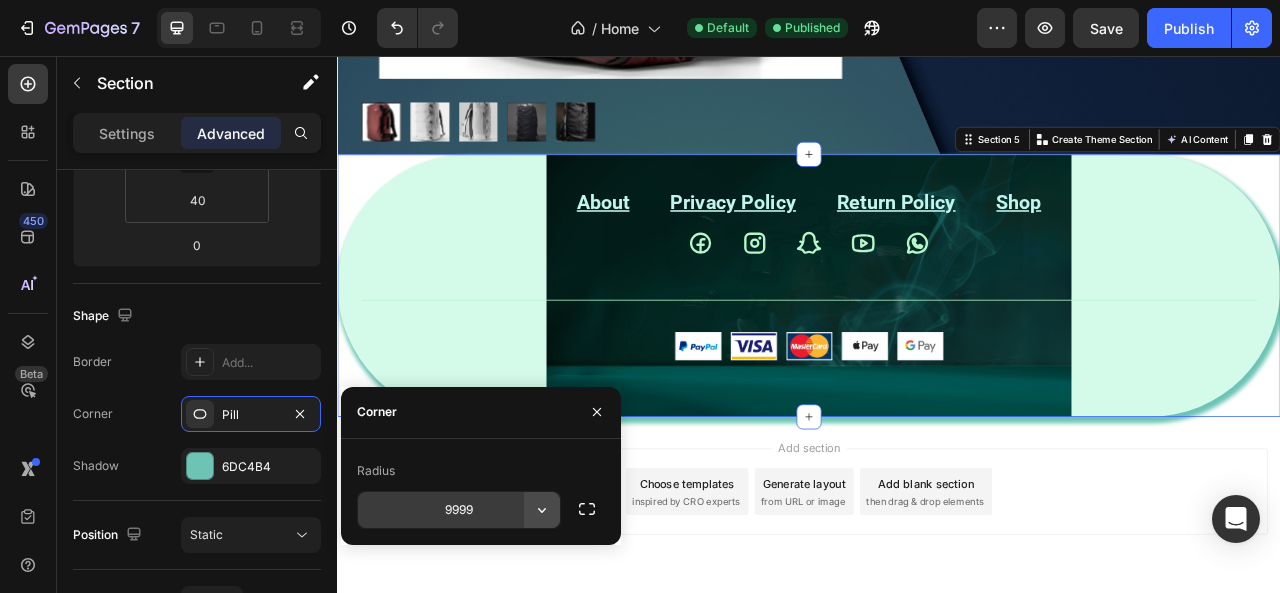 click 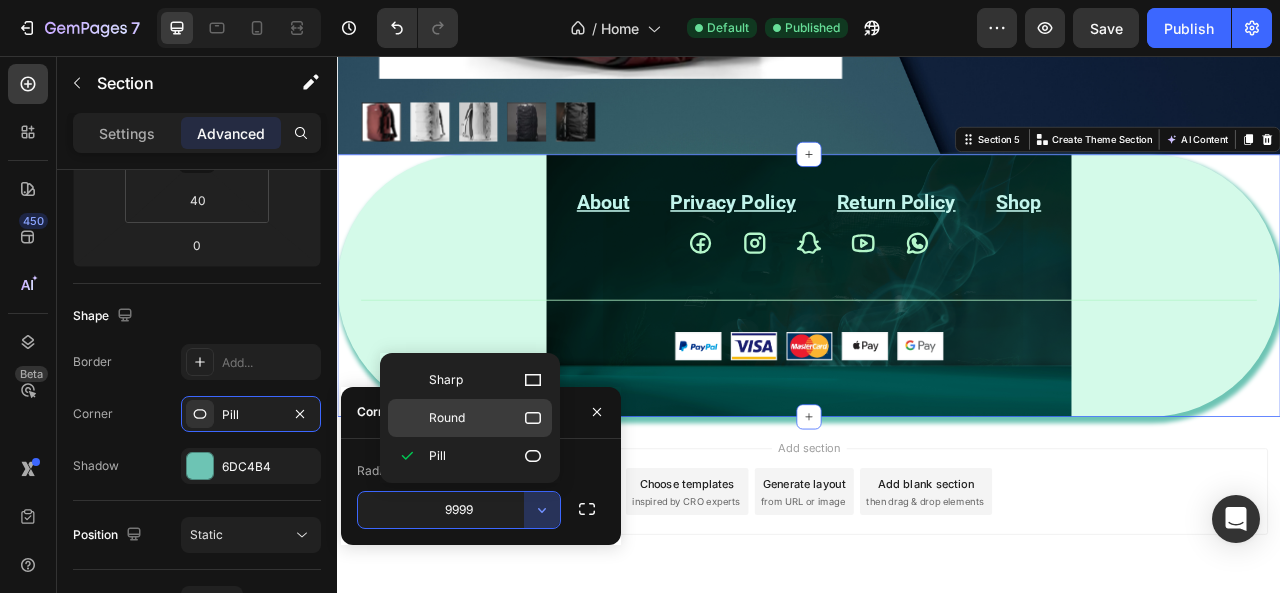 click on "Round" at bounding box center (486, 418) 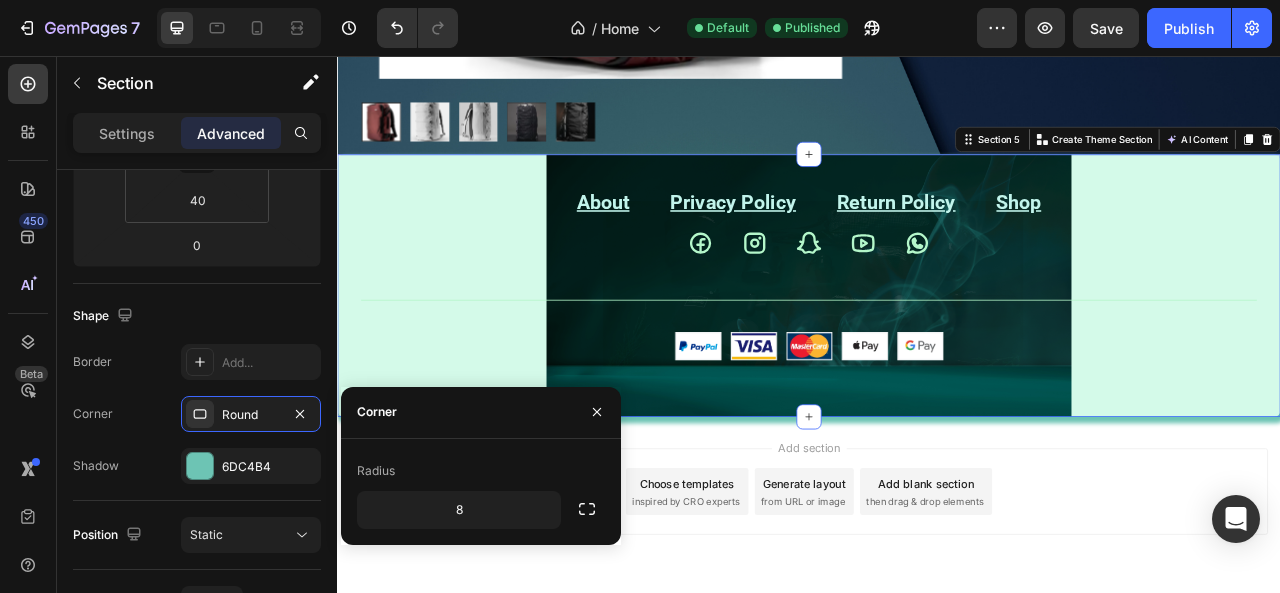 click on "Add section Choose templates inspired by CRO experts Generate layout from URL or image Add blank section then drag & drop elements" at bounding box center (937, 638) 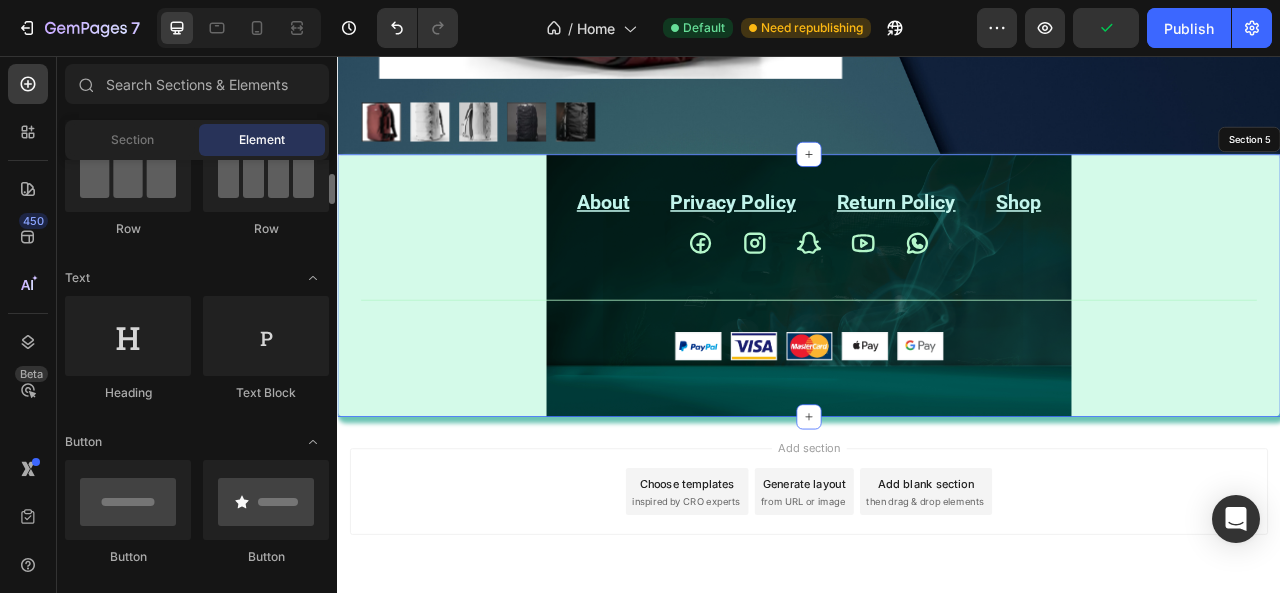 scroll, scrollTop: 0, scrollLeft: 0, axis: both 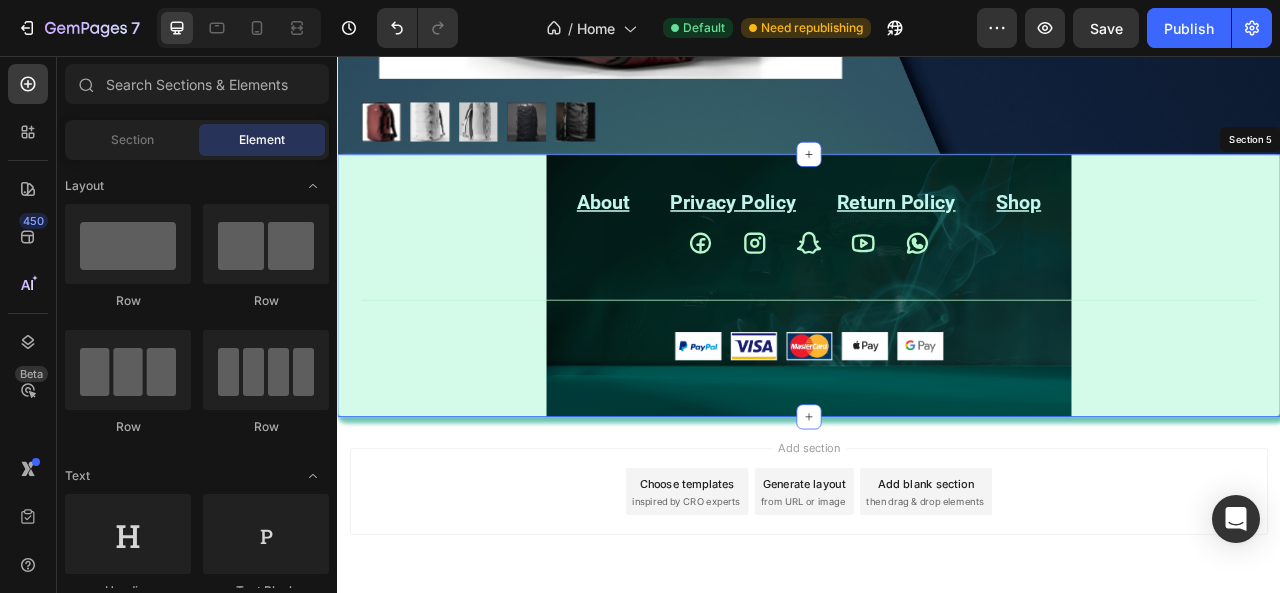 click on "About Text block Privacy Policy Text block Return Policy Text block Shop Text block Row
Icon
Icon
Icon
Icon
Icon Icon List Row                Title Line Image Row Section 5" at bounding box center (937, 348) 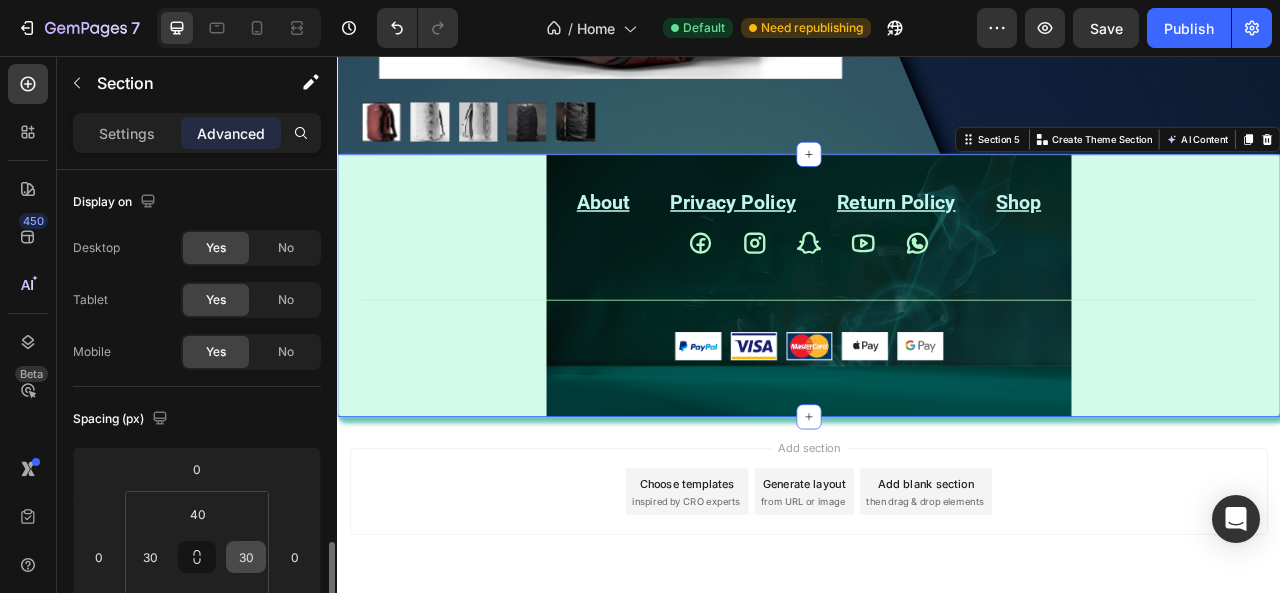 scroll, scrollTop: 300, scrollLeft: 0, axis: vertical 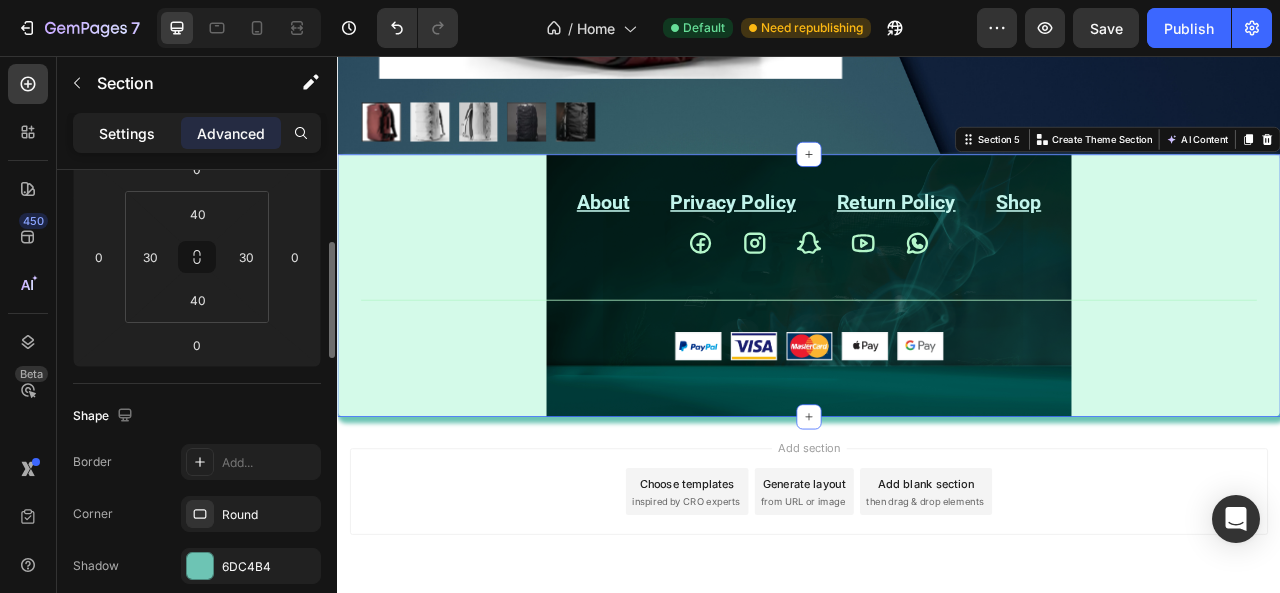 click on "Settings" at bounding box center [127, 133] 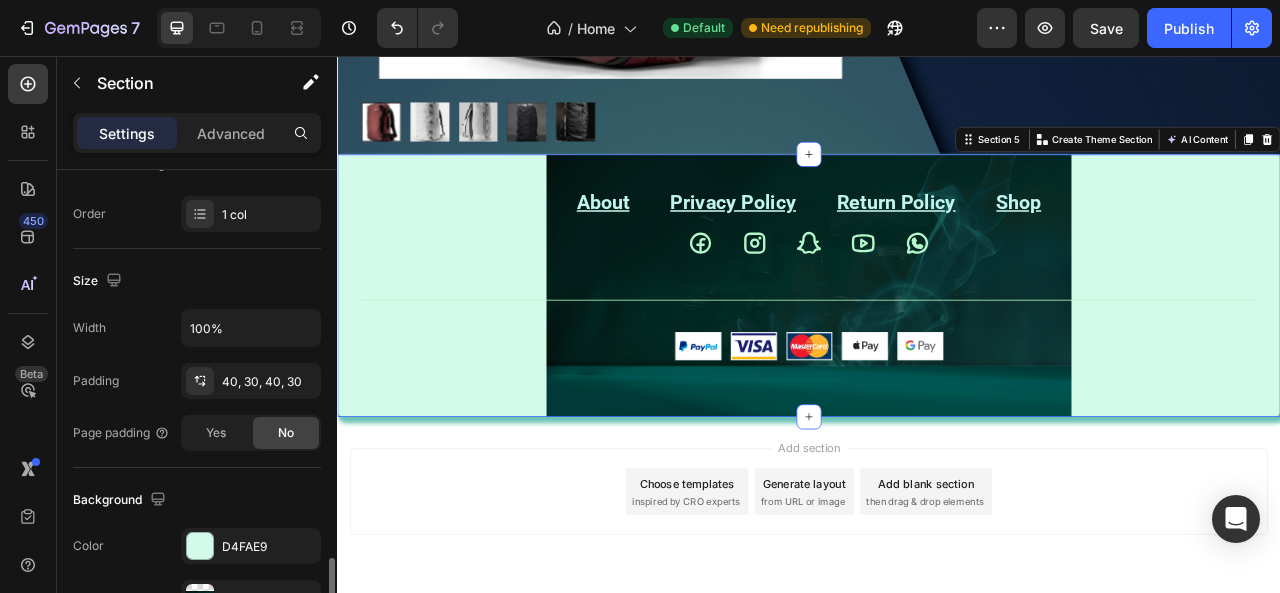 scroll, scrollTop: 500, scrollLeft: 0, axis: vertical 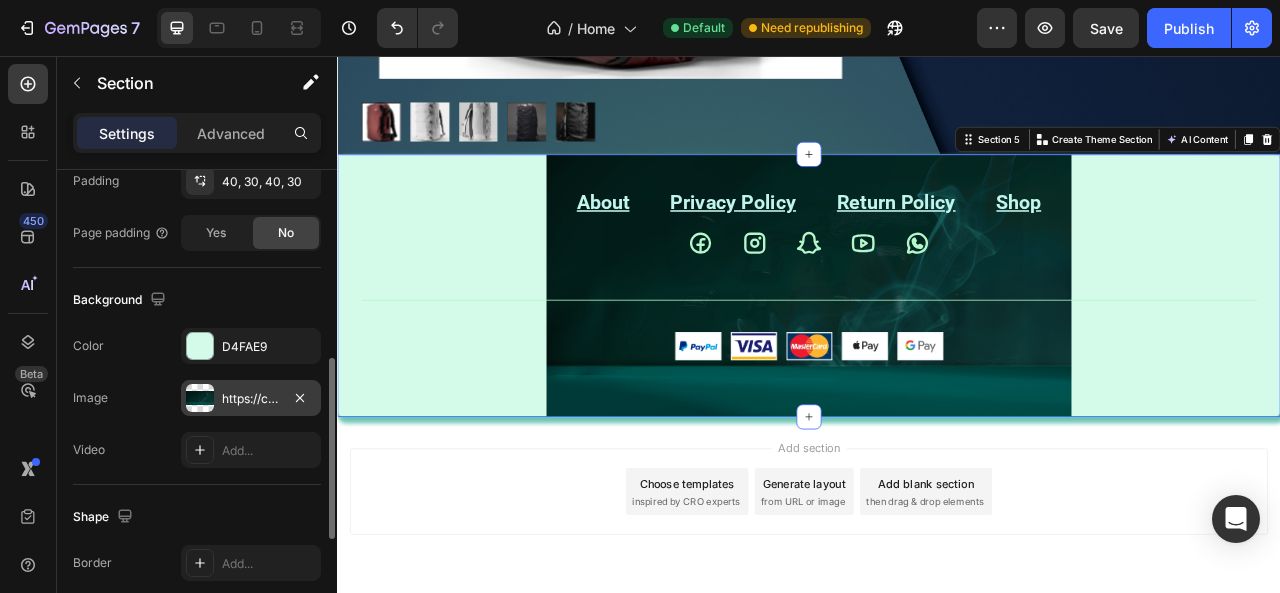 click on "https://cdn.shopify.com/s/files/1/0648/0910/7552/files/gempages_577997880346804752-c1257e00-c2ab-49f0-8c6a-cb4a6959fc26.png" at bounding box center (251, 399) 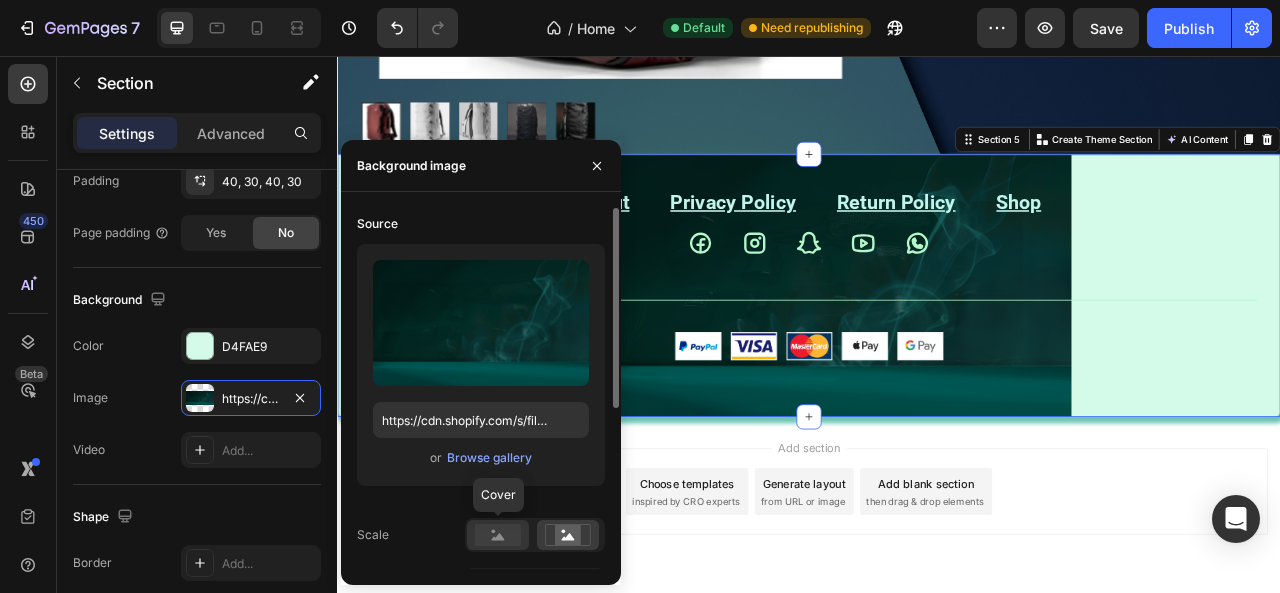 click 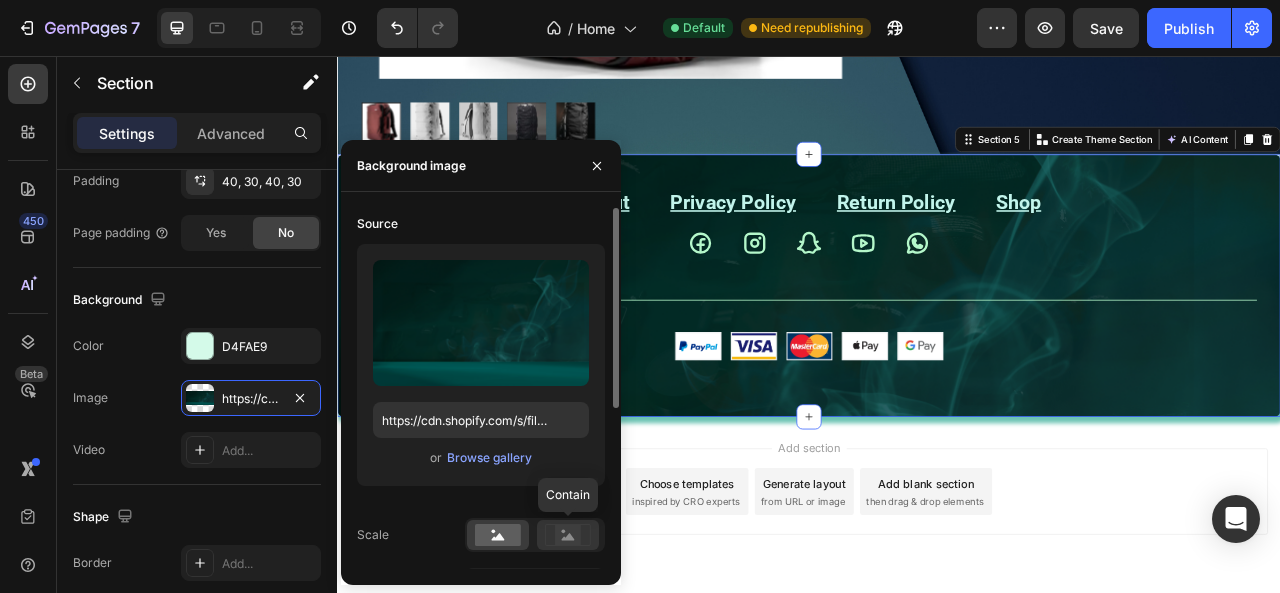 click 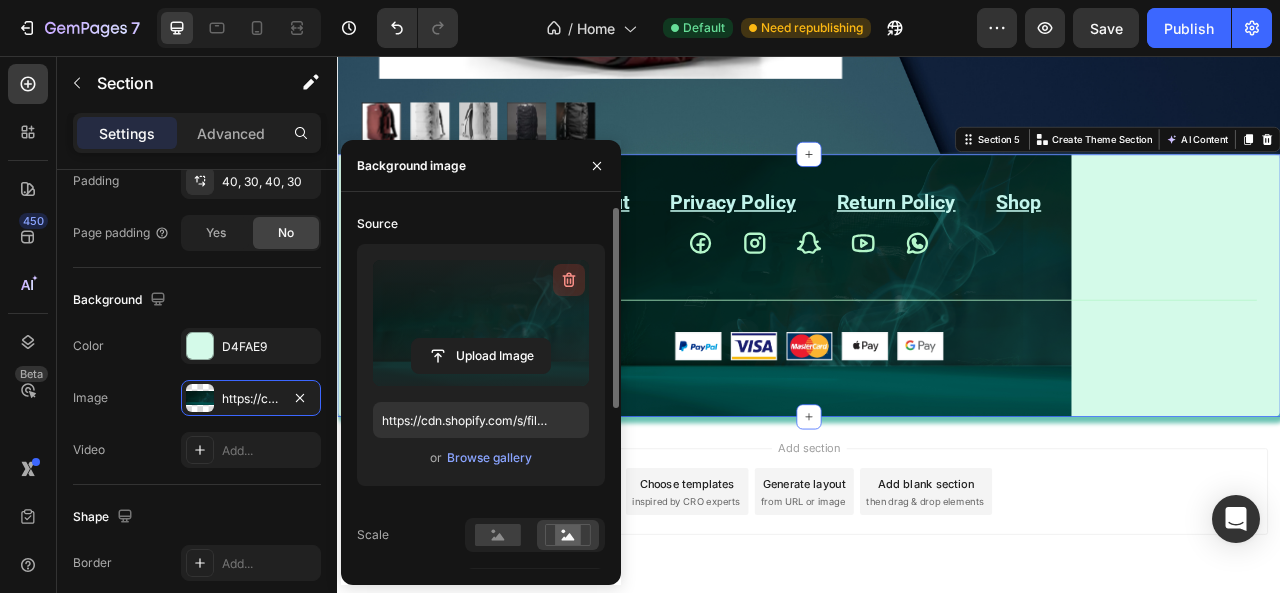 click 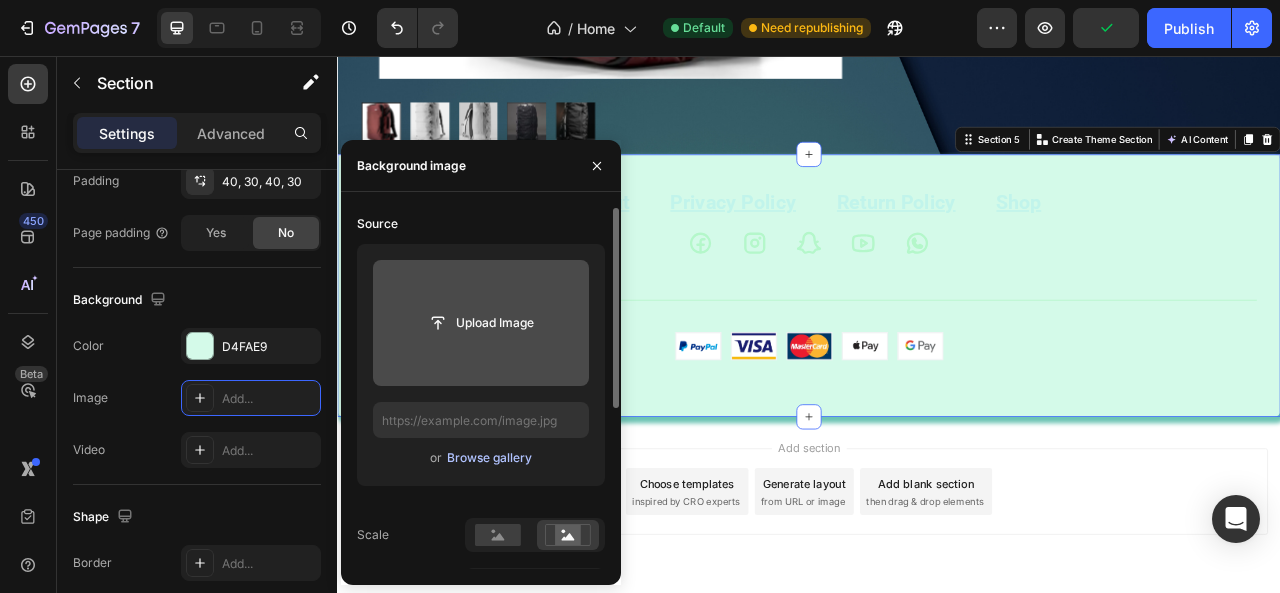 click on "Browse gallery" at bounding box center (489, 458) 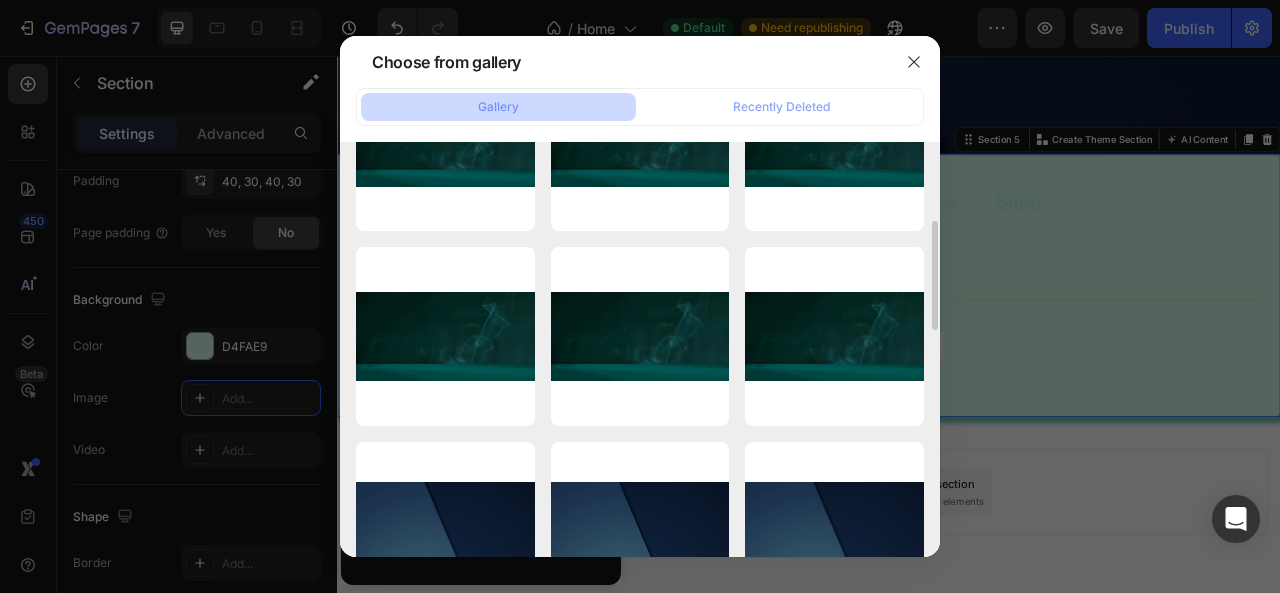 scroll, scrollTop: 100, scrollLeft: 0, axis: vertical 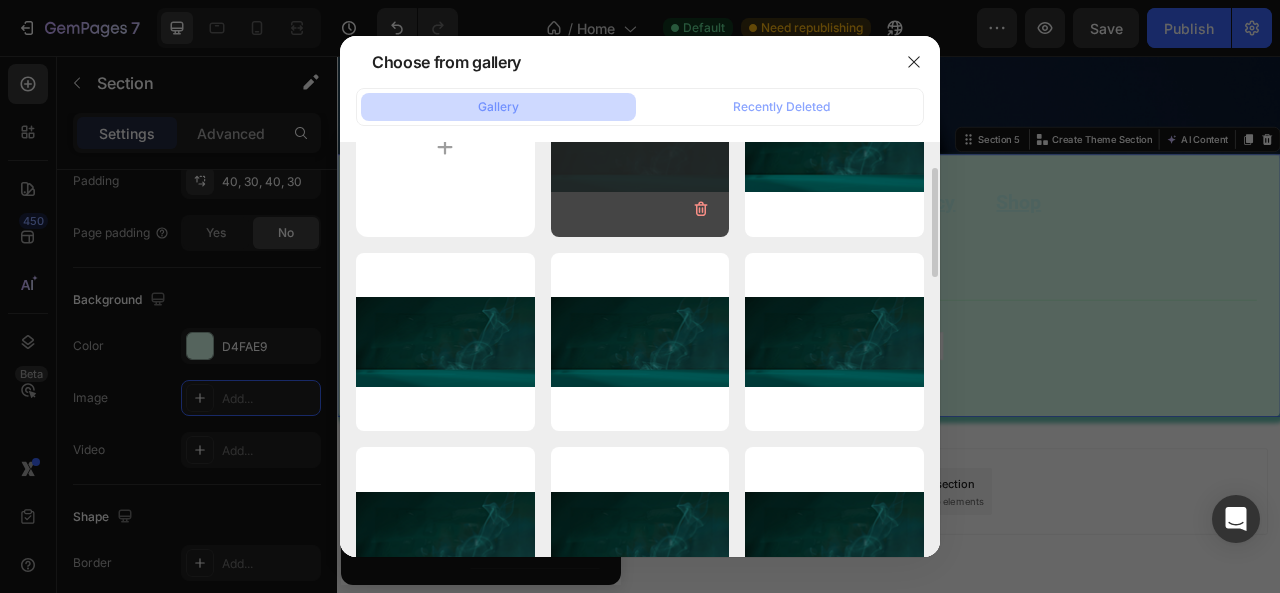 click on "Footer (1).png 4056.34 kb" at bounding box center [640, 147] 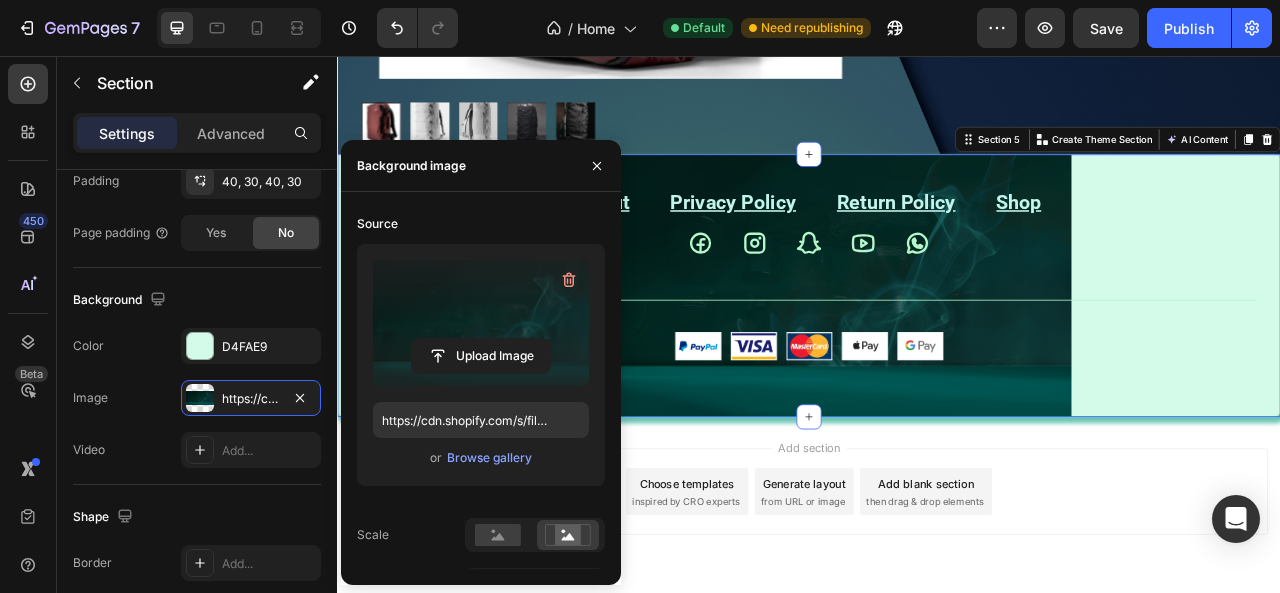 click on "Add section Choose templates inspired by CRO experts Generate layout from URL or image Add blank section then drag & drop elements" at bounding box center [937, 610] 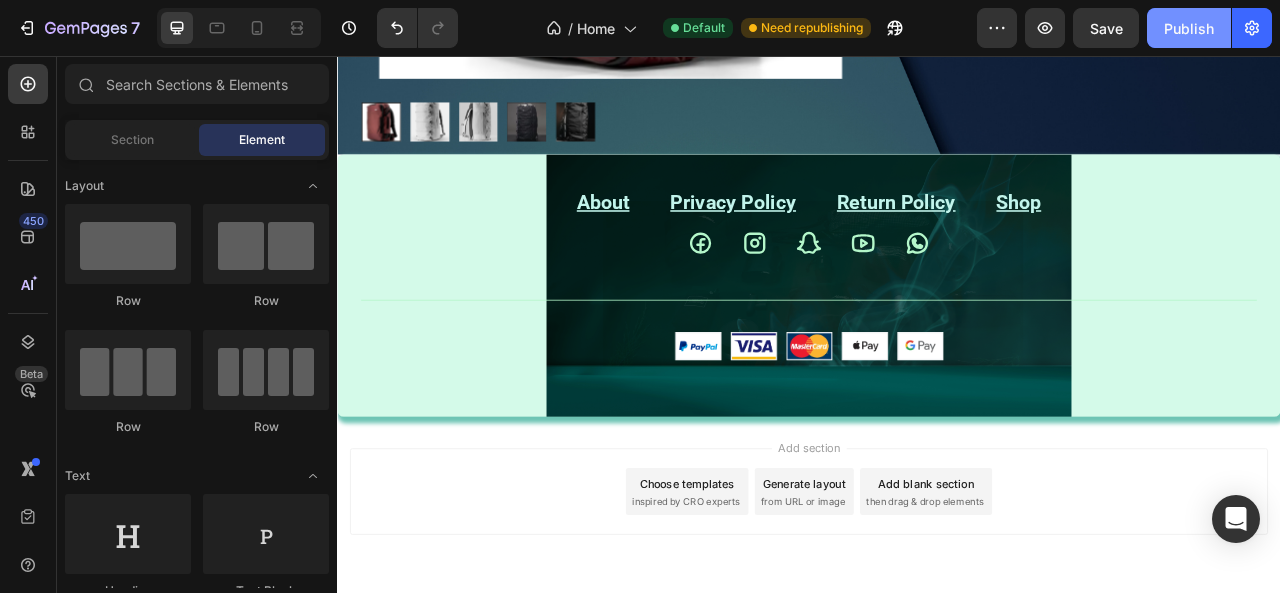 click on "Publish" 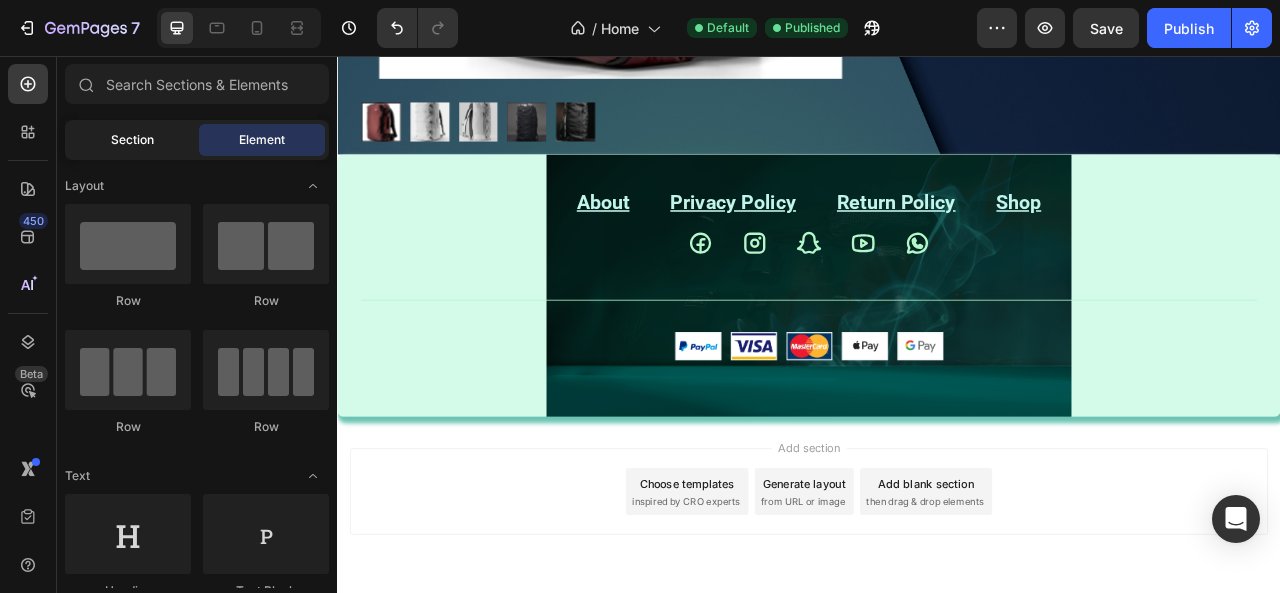 click on "Section" at bounding box center [132, 140] 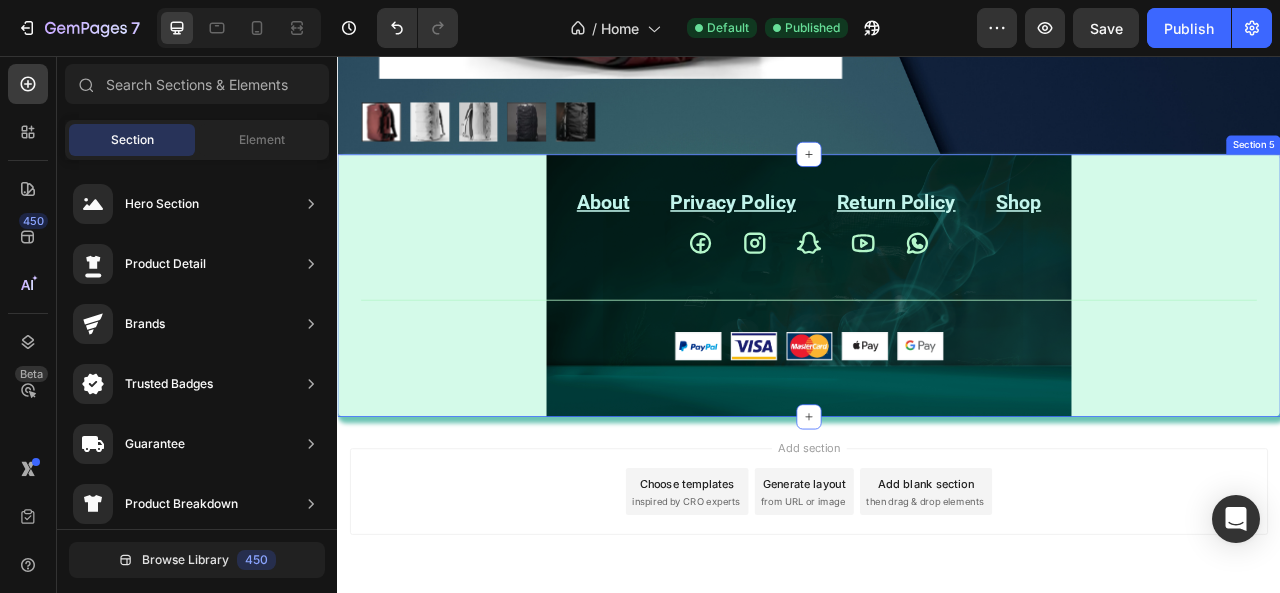 click on "About Text block Privacy Policy Text block Return Policy Text block Shop Text block Row
Icon
Icon
Icon
Icon
Icon Icon List Row                Title Line Image Row Section 5" at bounding box center [937, 348] 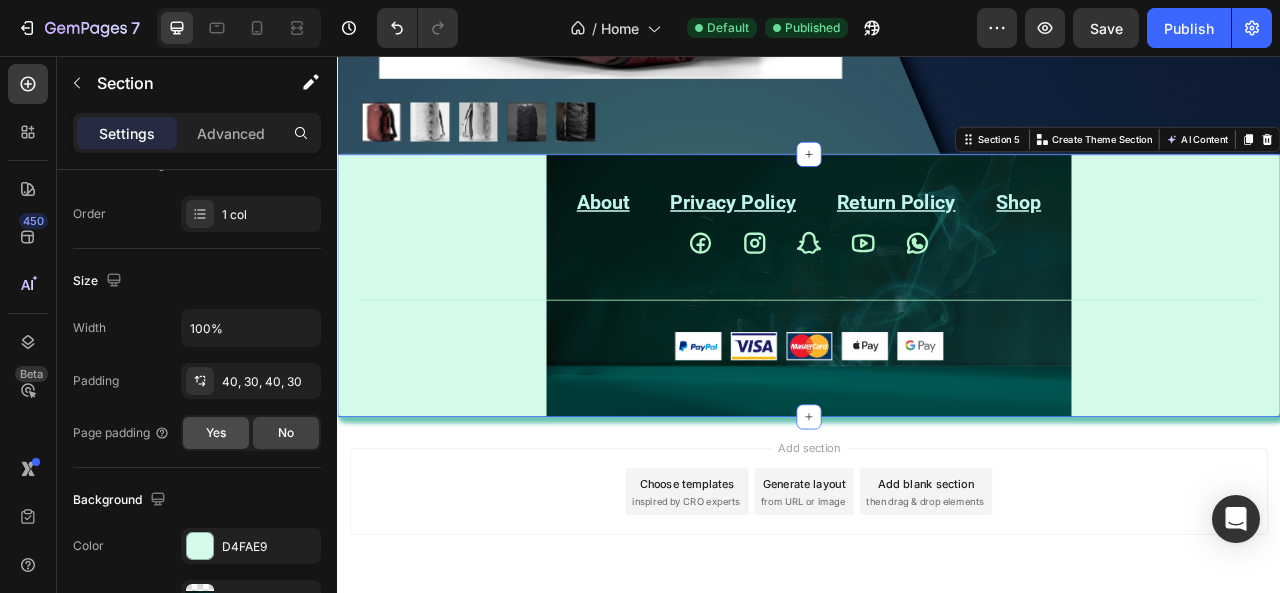 scroll, scrollTop: 600, scrollLeft: 0, axis: vertical 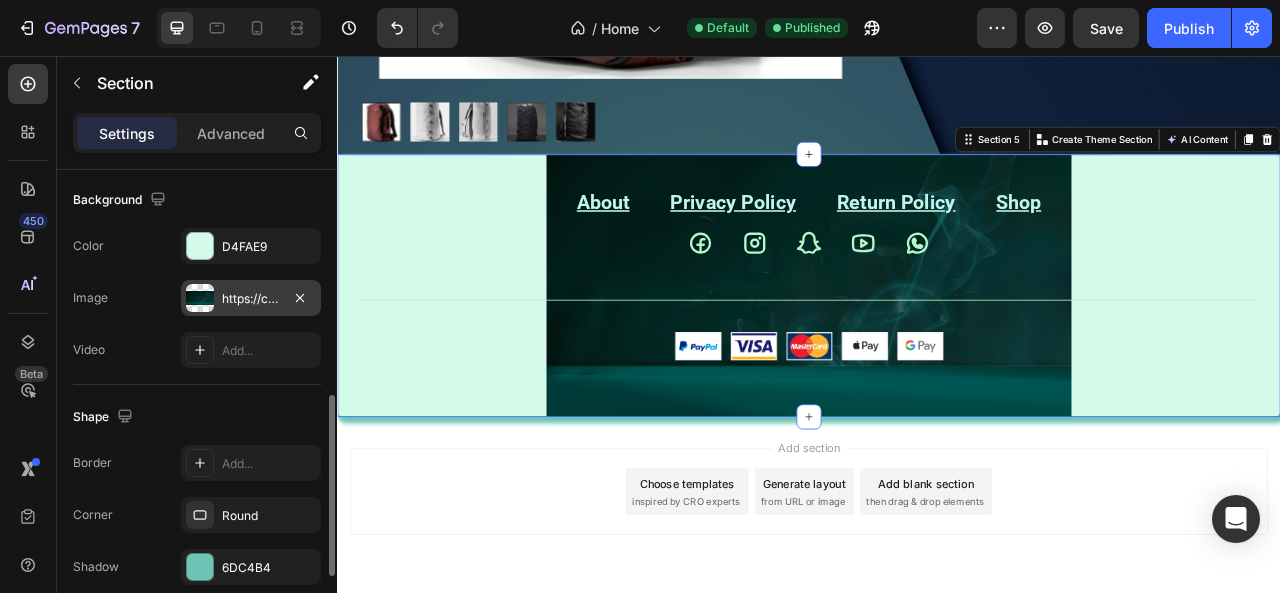 click on "https://cdn.shopify.com/s/files/1/0648/0910/7552/files/gempages_577997880346804752-c1257e00-c2ab-49f0-8c6a-cb4a6959fc26.png" at bounding box center (251, 299) 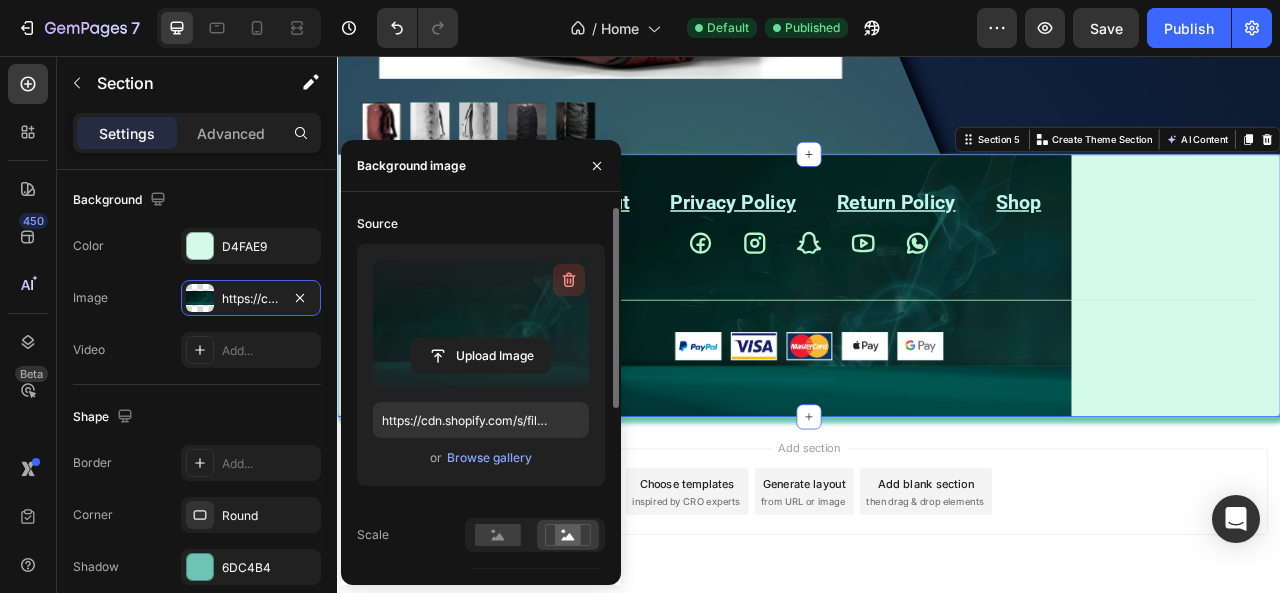 click 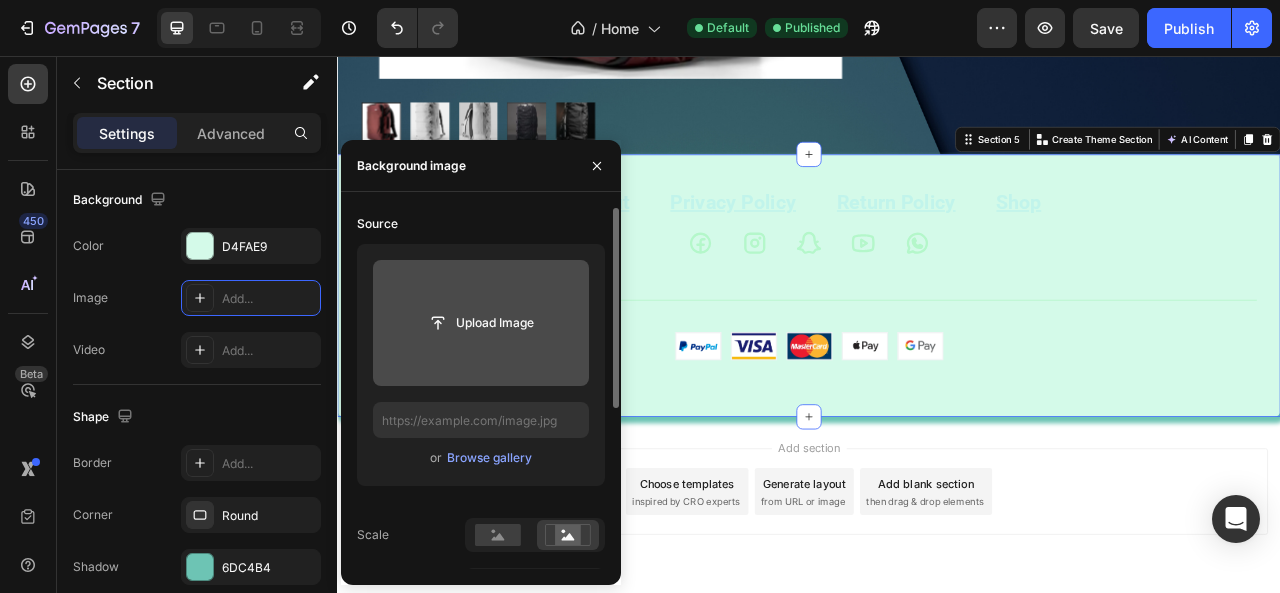 click on "Add section Choose templates inspired by CRO experts Generate layout from URL or image Add blank section then drag & drop elements" at bounding box center (937, 610) 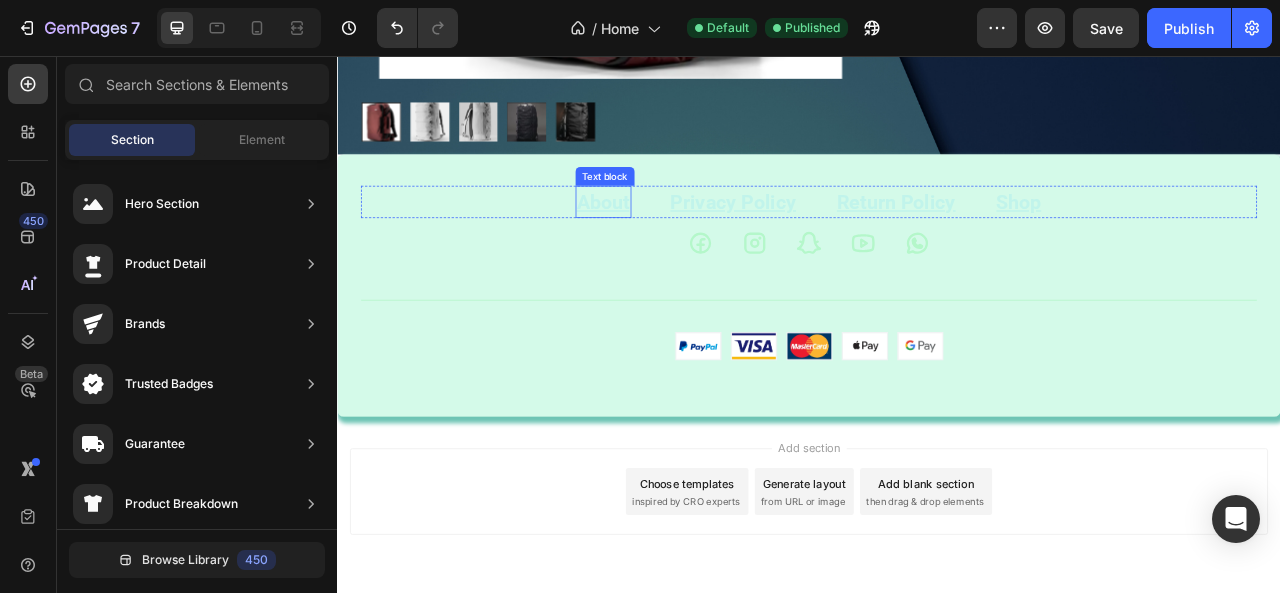 click on "About" at bounding box center (675, 241) 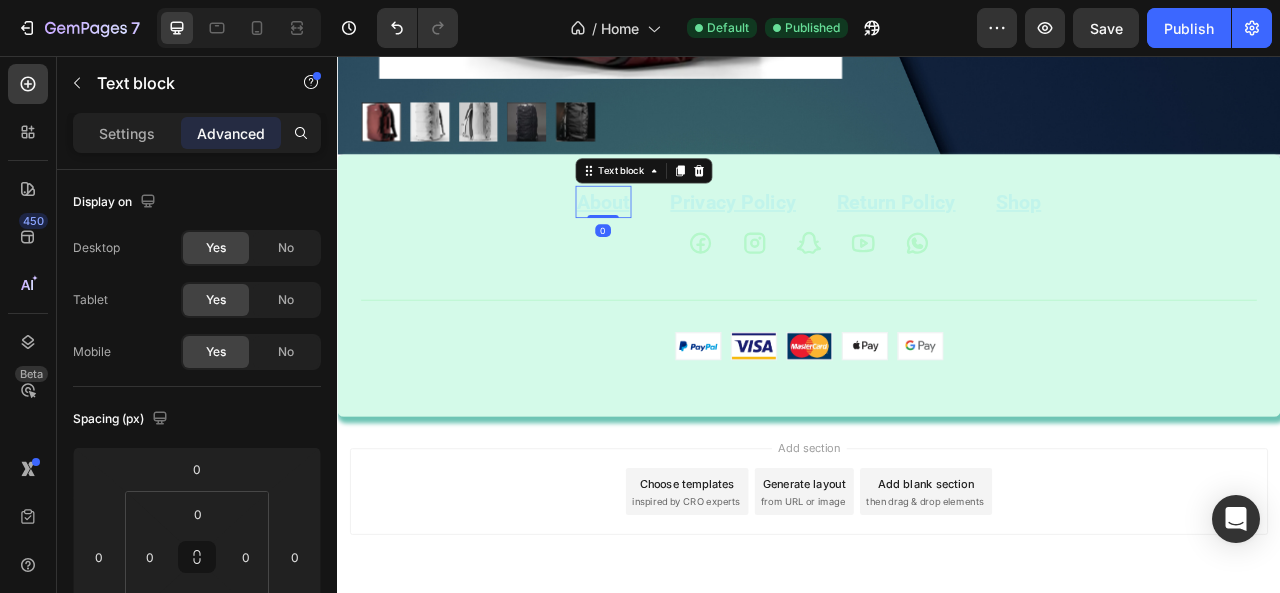 click on "About" at bounding box center [675, 241] 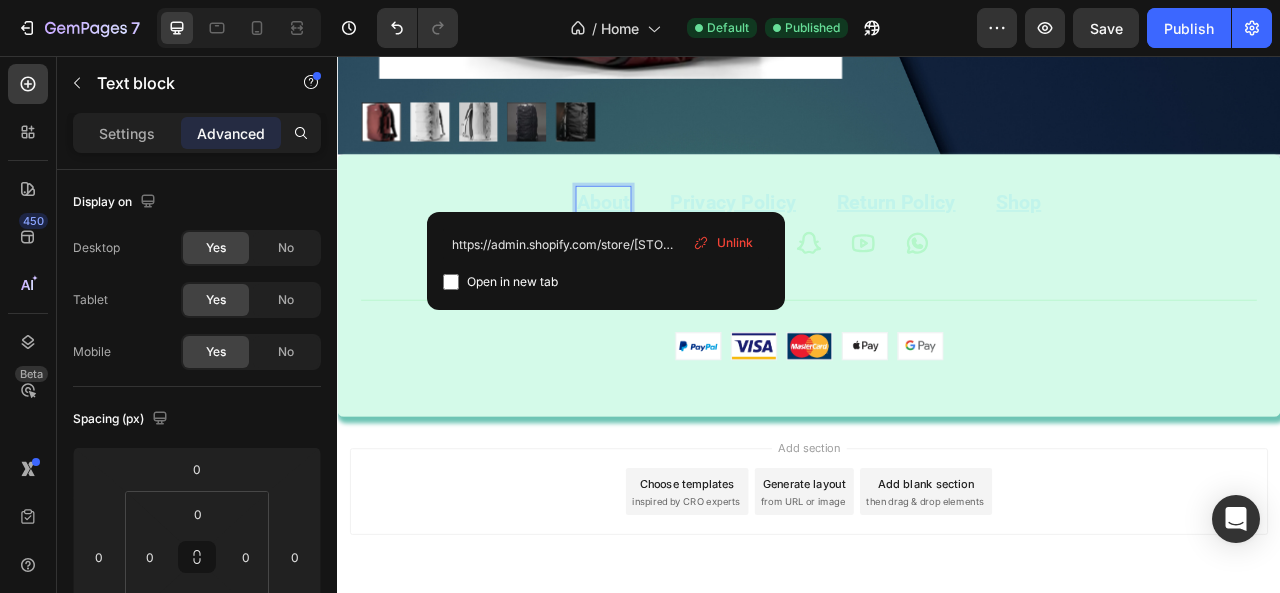 click on "About" at bounding box center (675, 241) 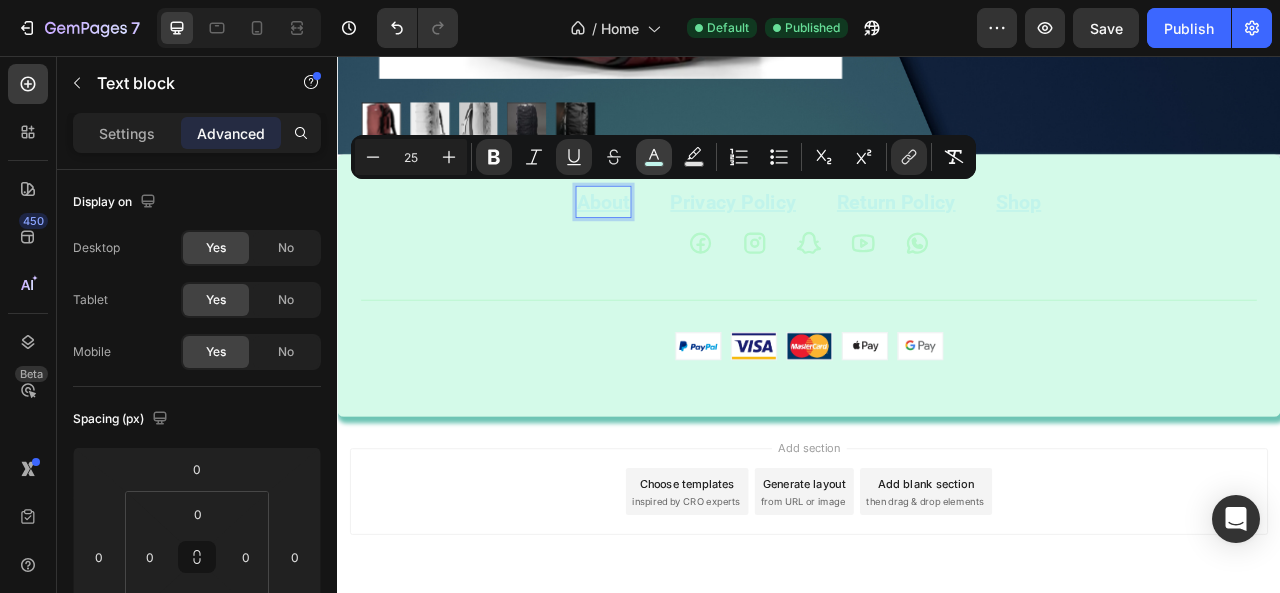 click 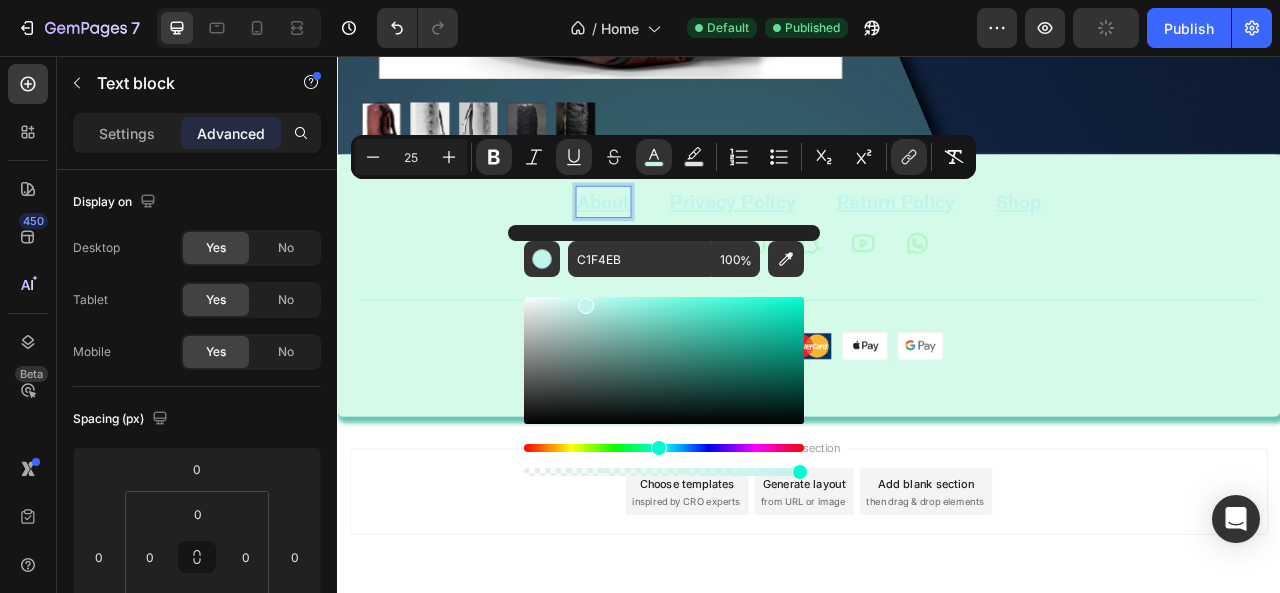 click at bounding box center [664, 360] 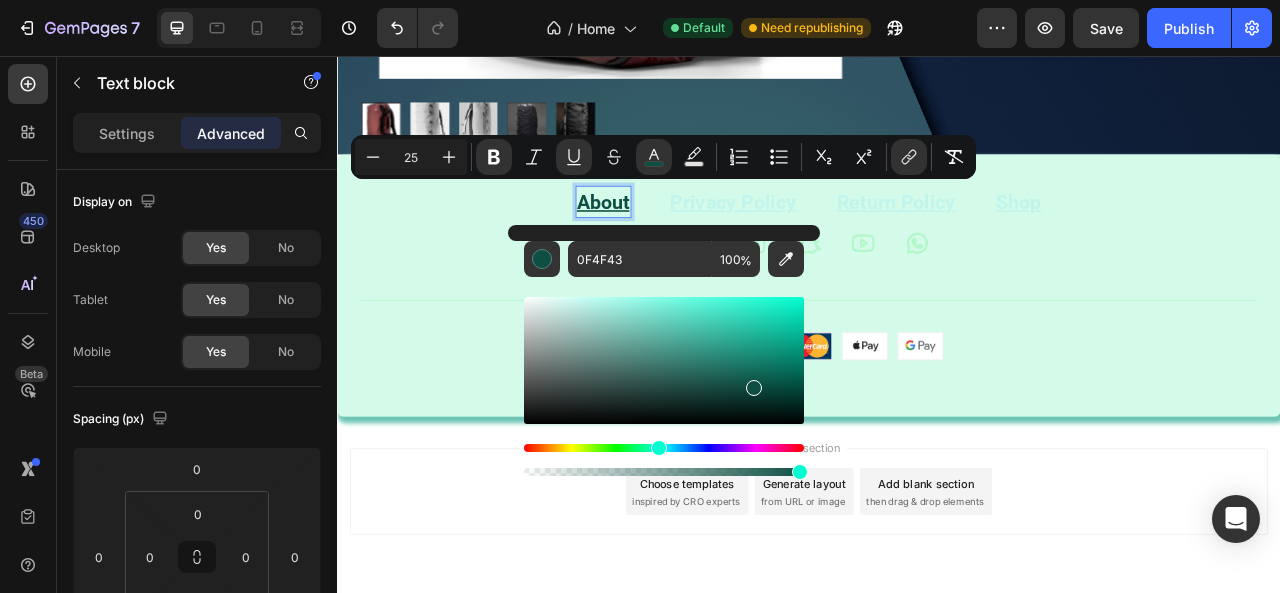 click at bounding box center [664, 360] 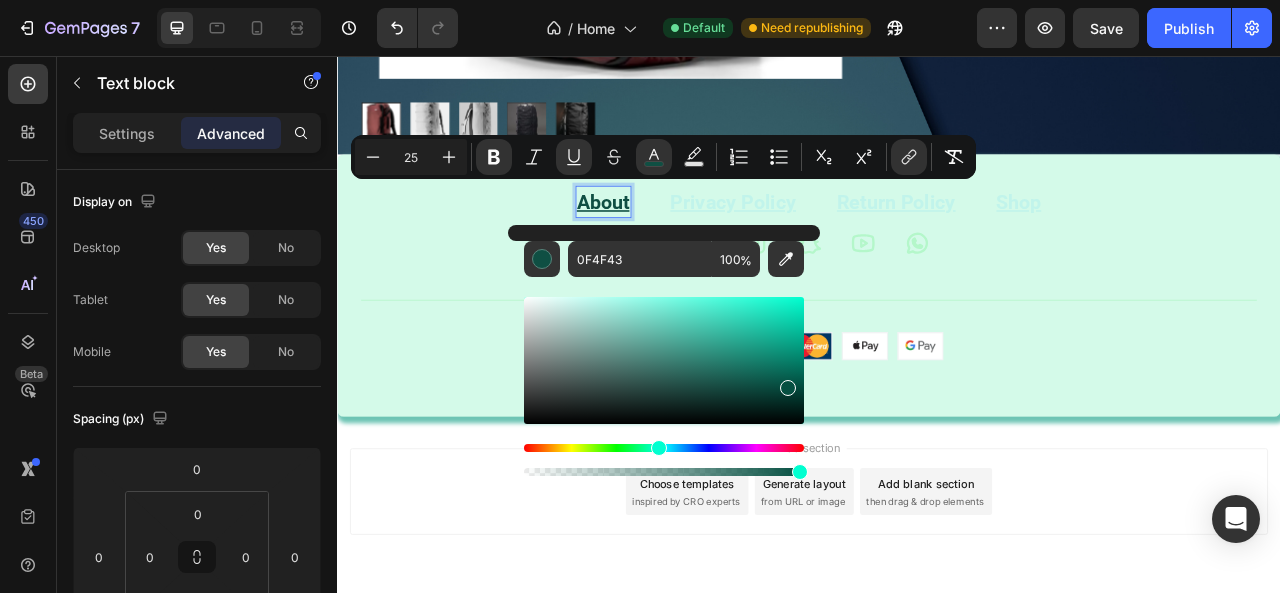 type on "054F41" 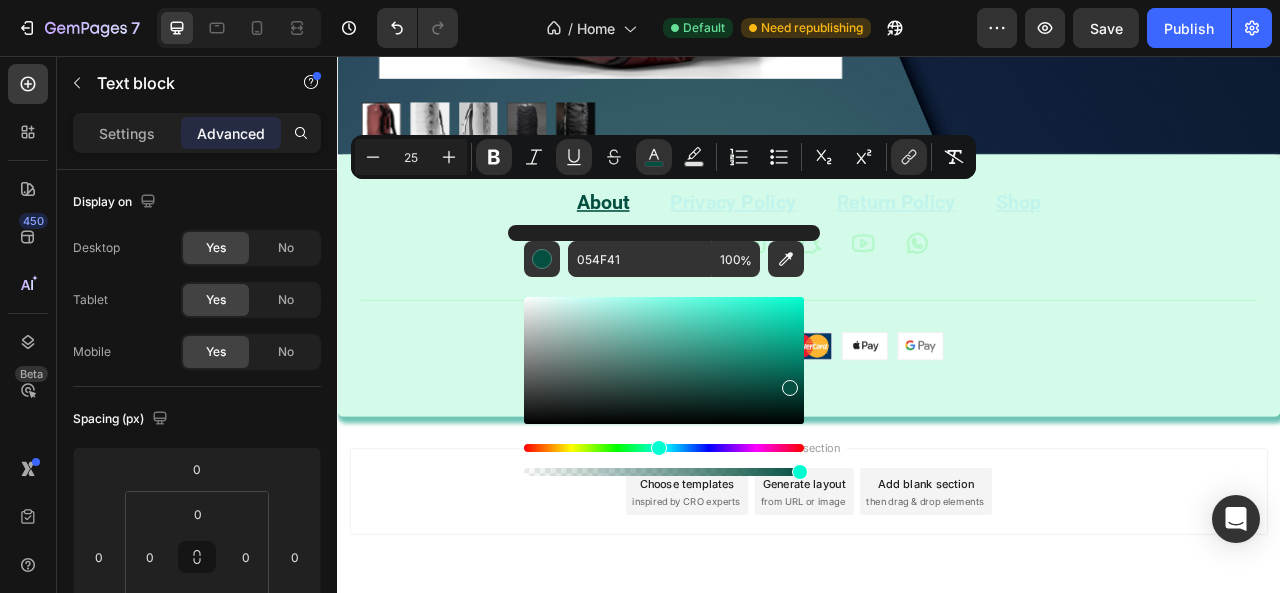 click on "Add section Choose templates inspired by CRO experts Generate layout from URL or image Add blank section then drag & drop elements" at bounding box center (937, 638) 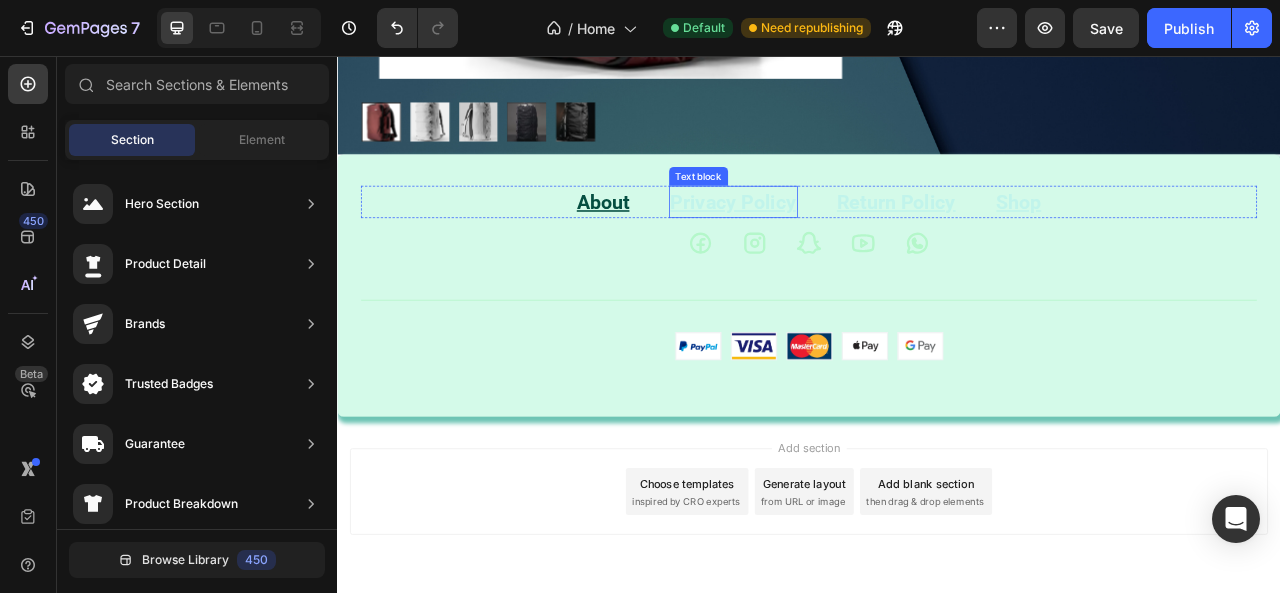 click on "Privacy Policy" at bounding box center (841, 241) 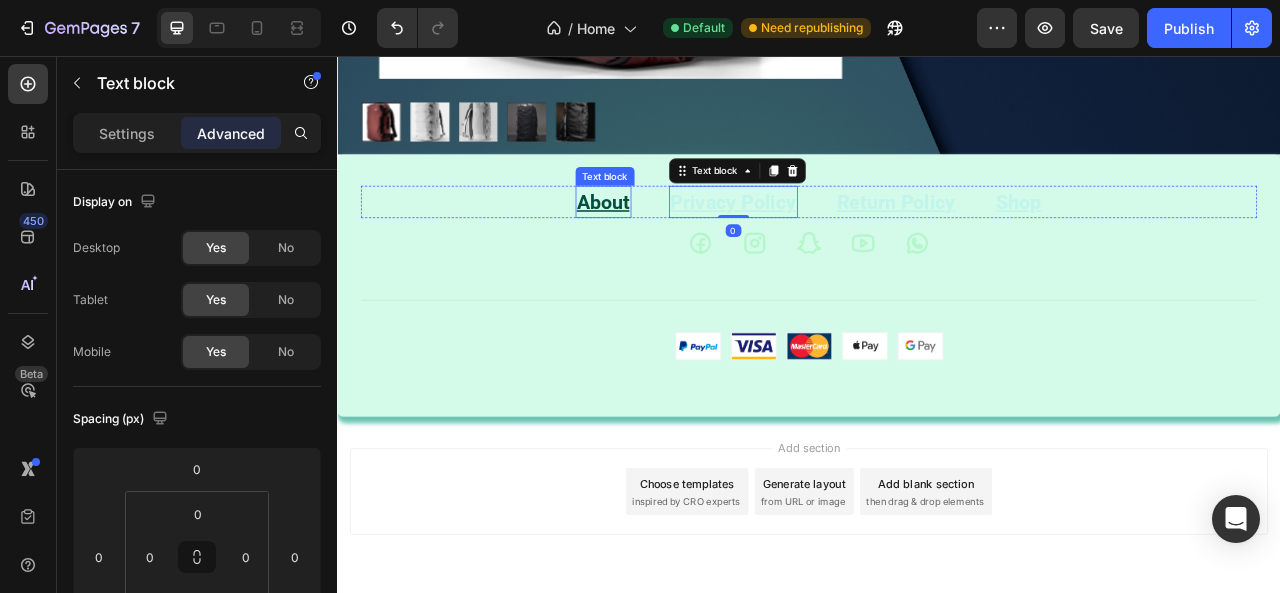 click on "About" at bounding box center [675, 241] 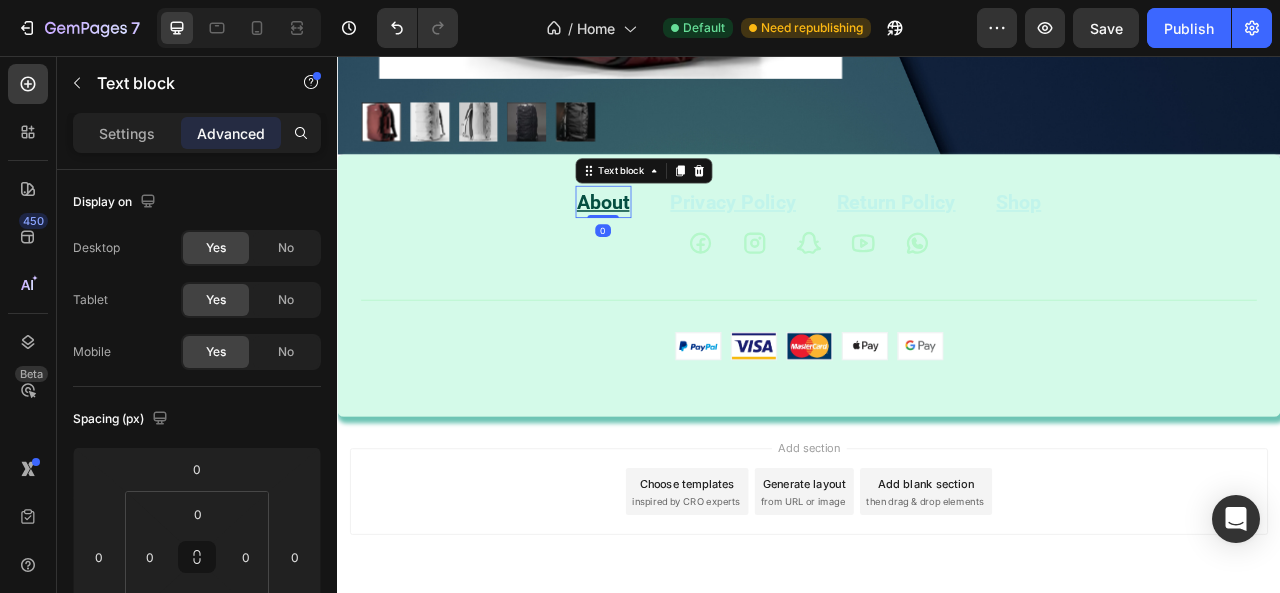 scroll, scrollTop: 600, scrollLeft: 0, axis: vertical 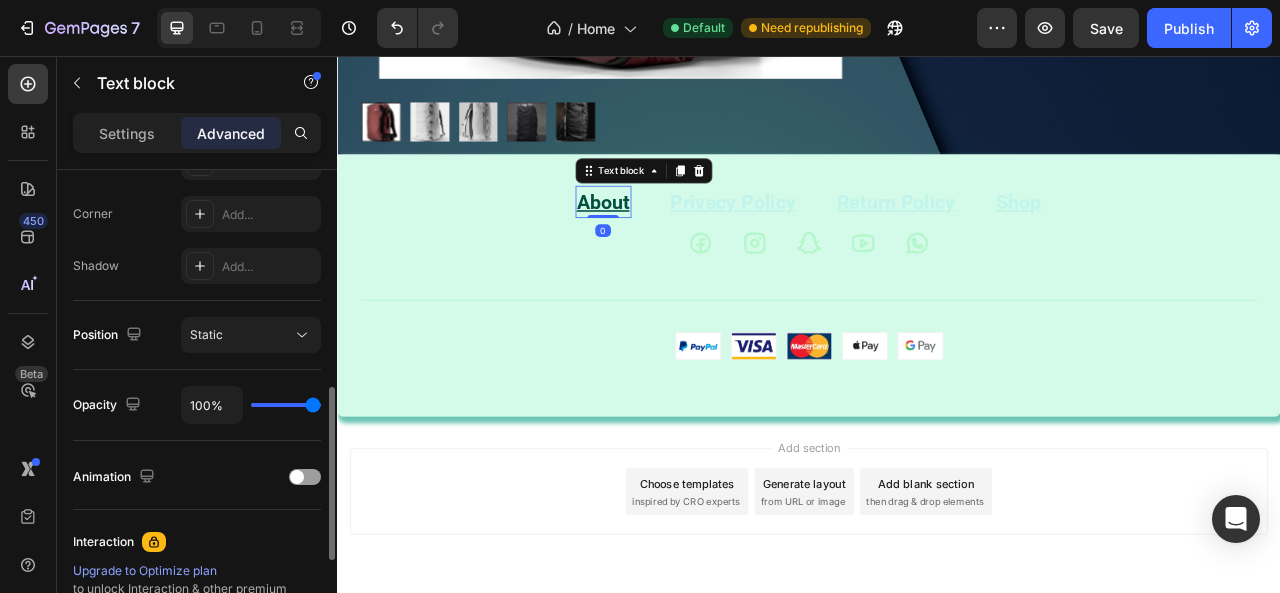 click on "About" at bounding box center [675, 241] 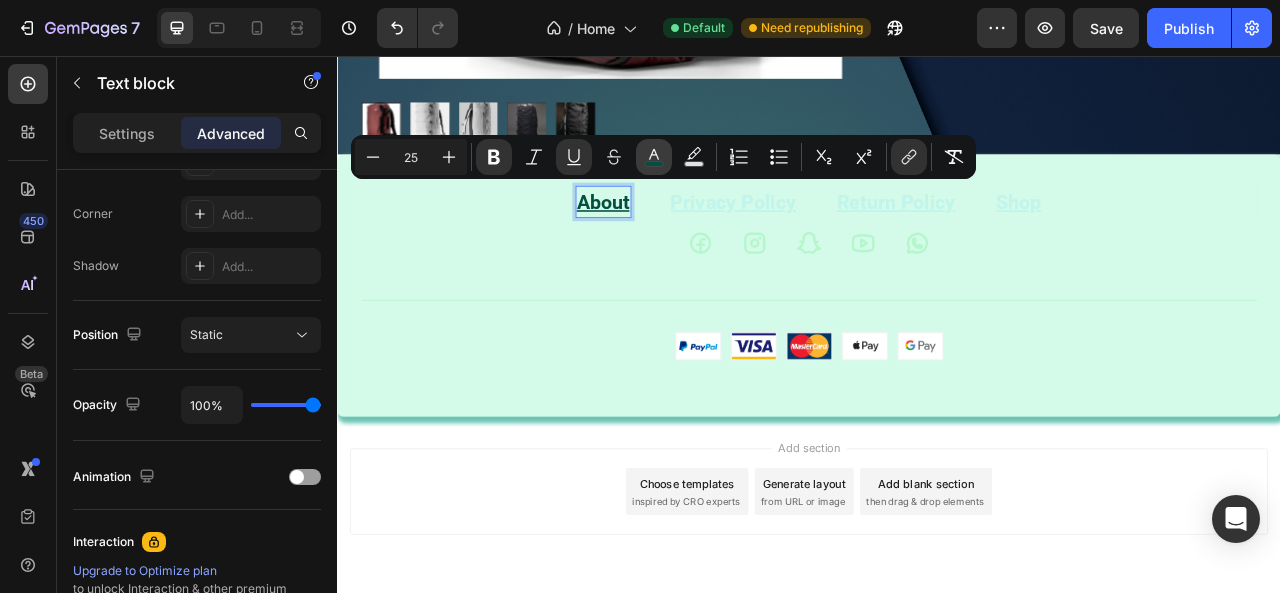 click 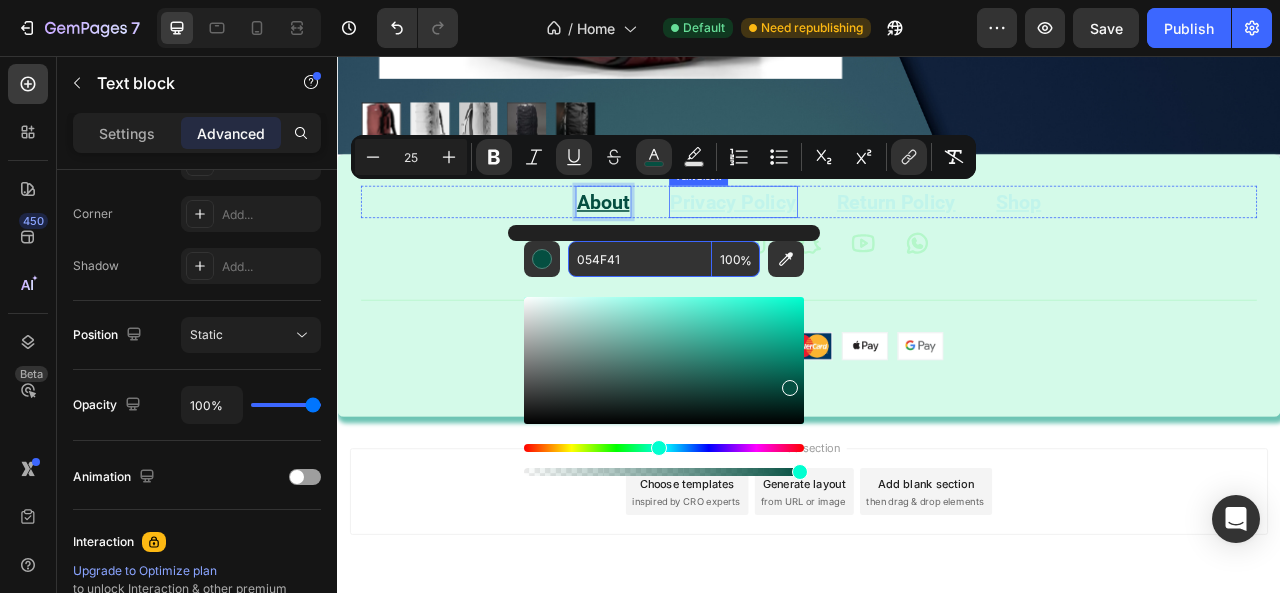 click on "Privacy Policy" at bounding box center [841, 241] 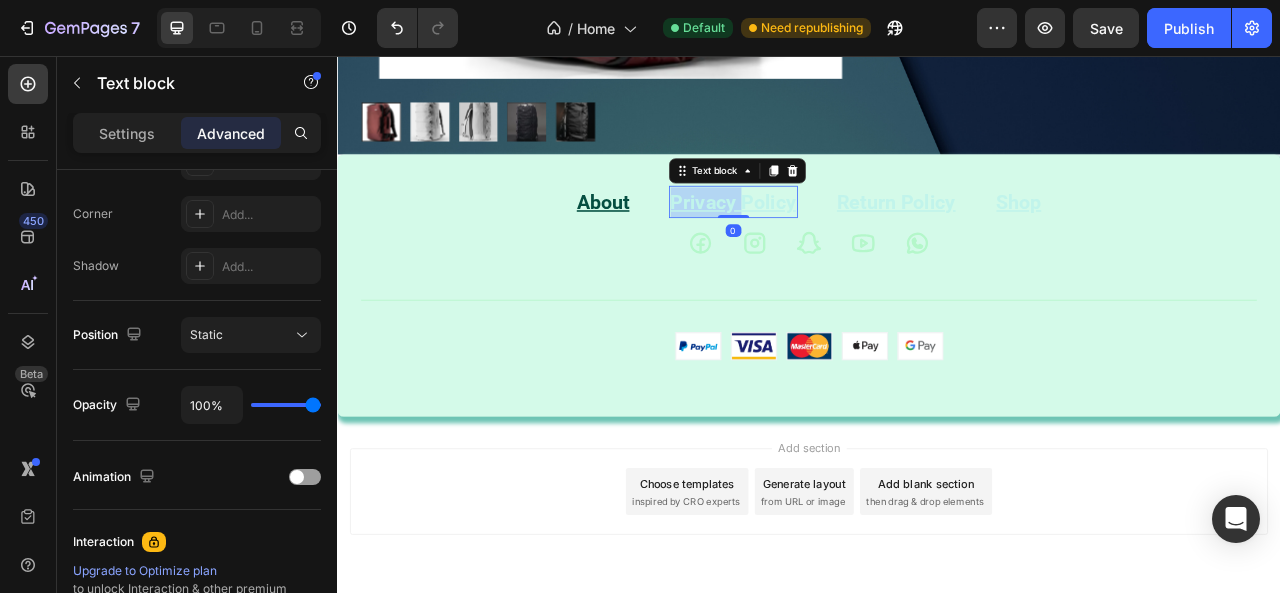 click on "Privacy Policy" at bounding box center (841, 241) 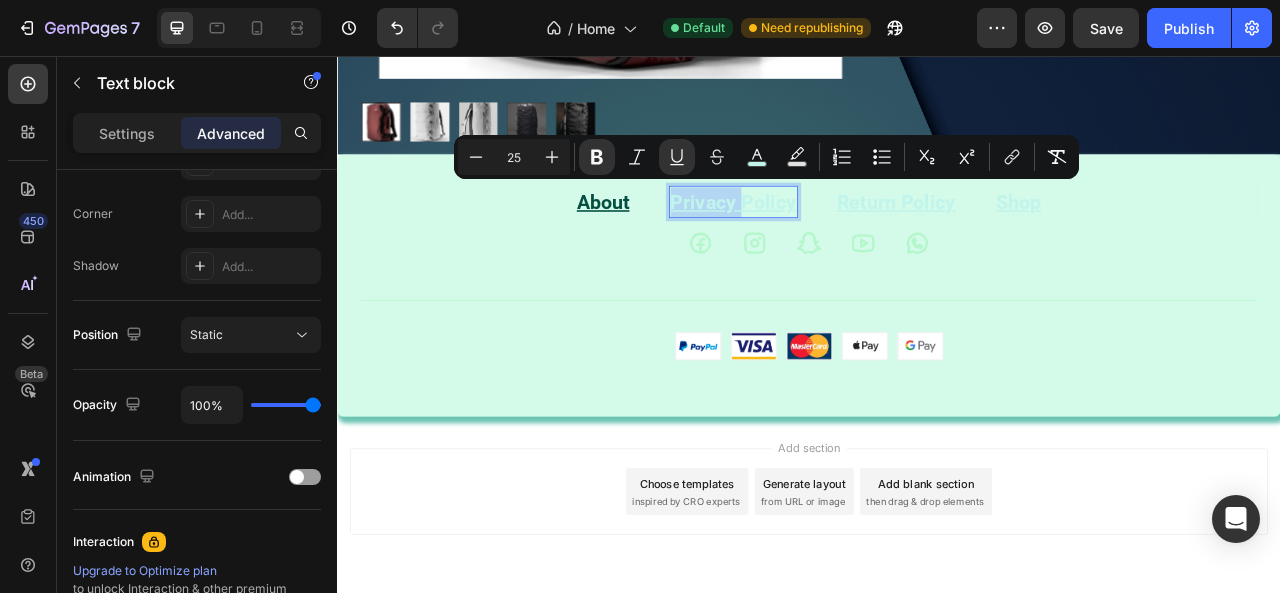 click on "Privacy Policy" at bounding box center (841, 241) 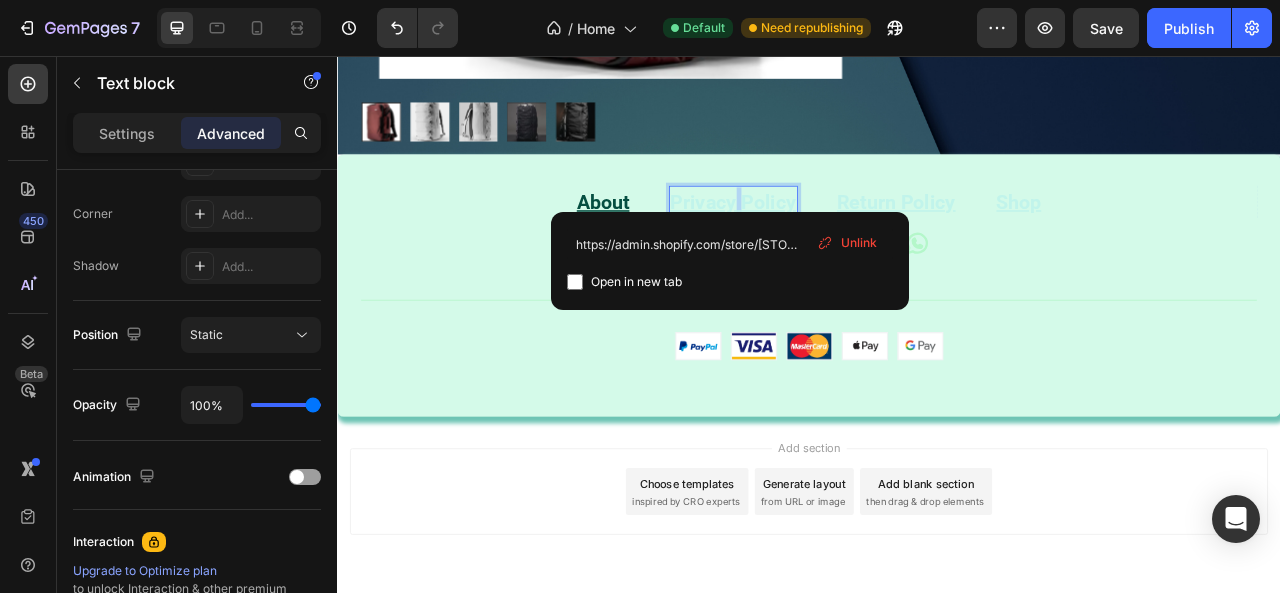click on "Privacy Policy" at bounding box center [841, 241] 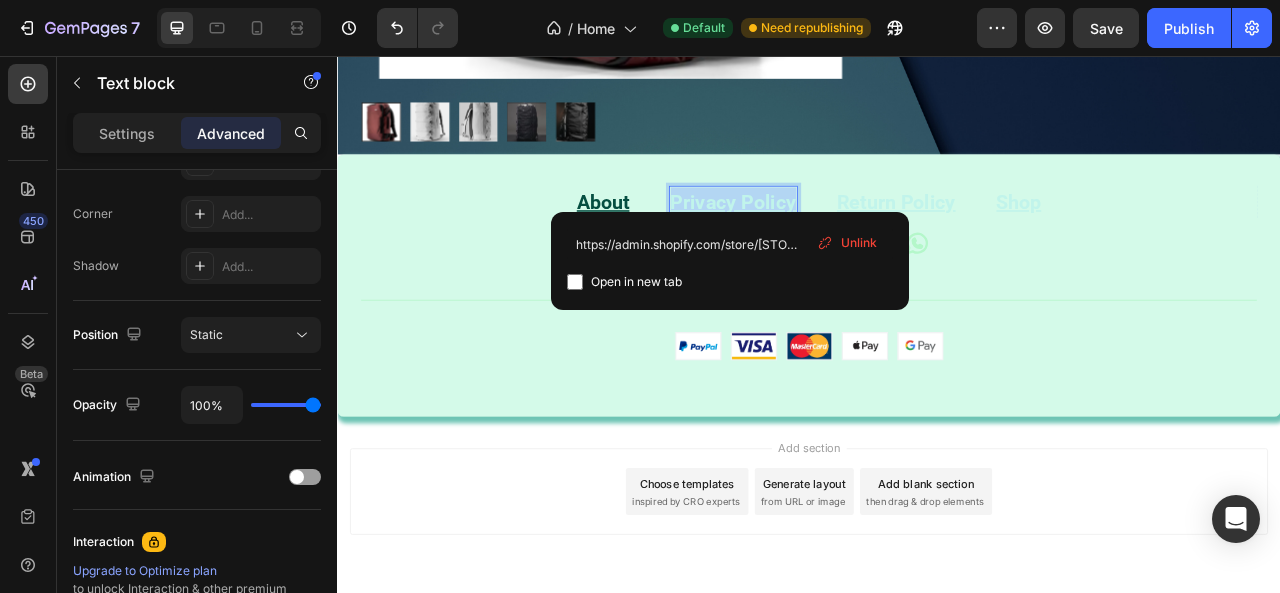 click on "Privacy Policy" at bounding box center (841, 241) 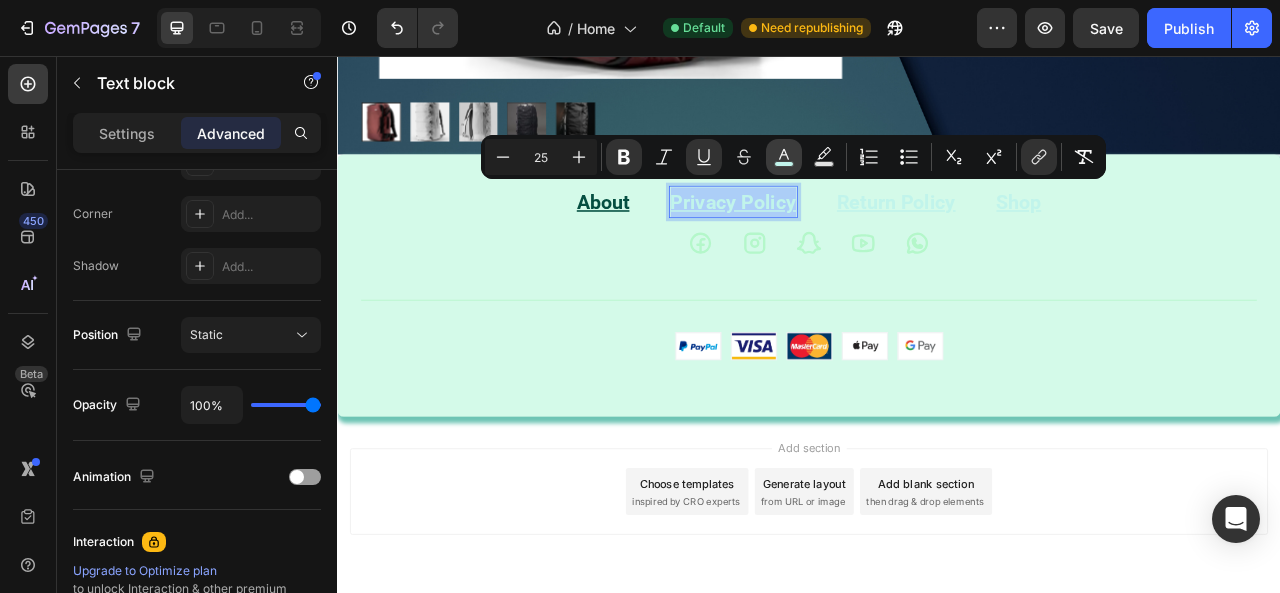 click on "color" at bounding box center [784, 157] 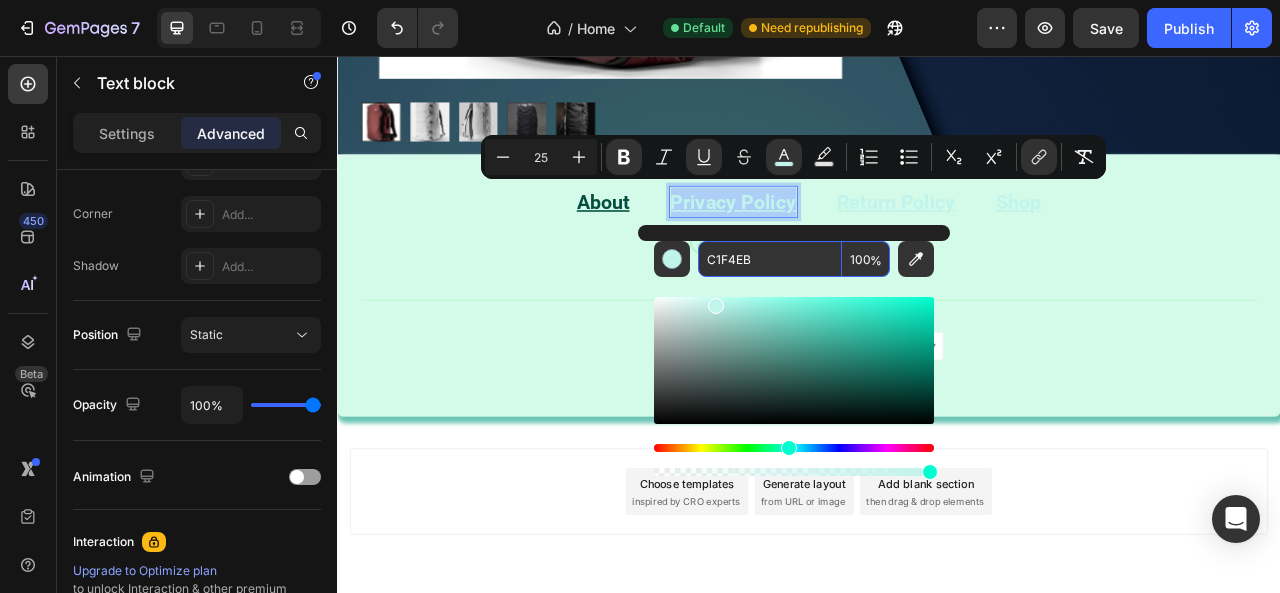 click on "C1F4EB" at bounding box center (770, 259) 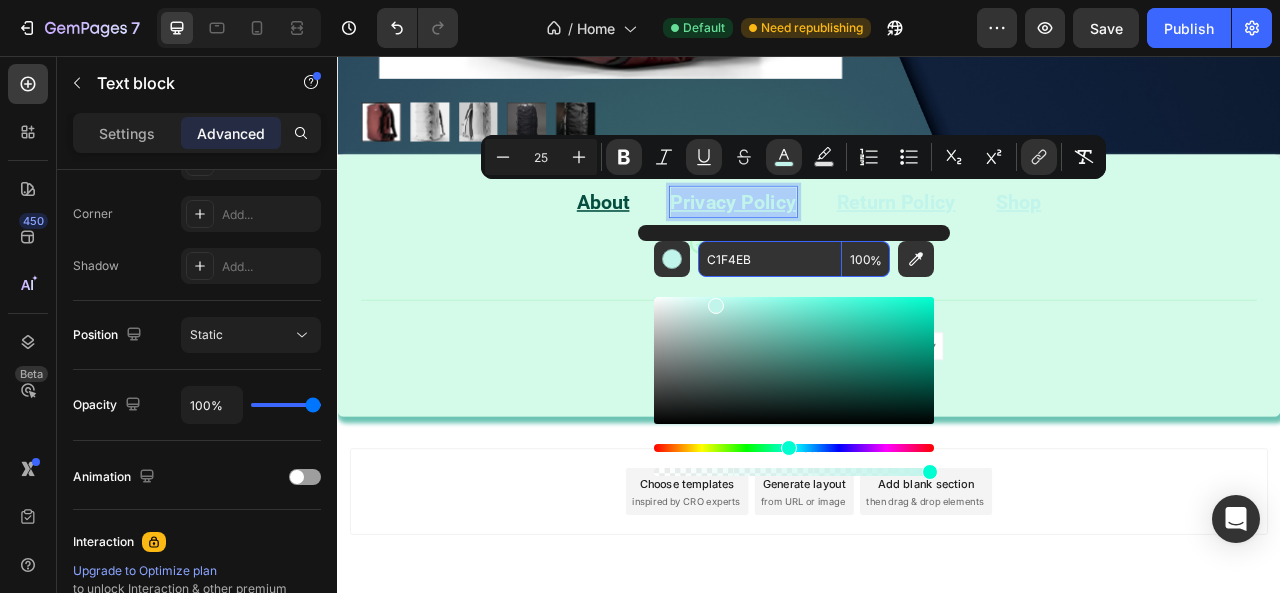 paste on "054F41" 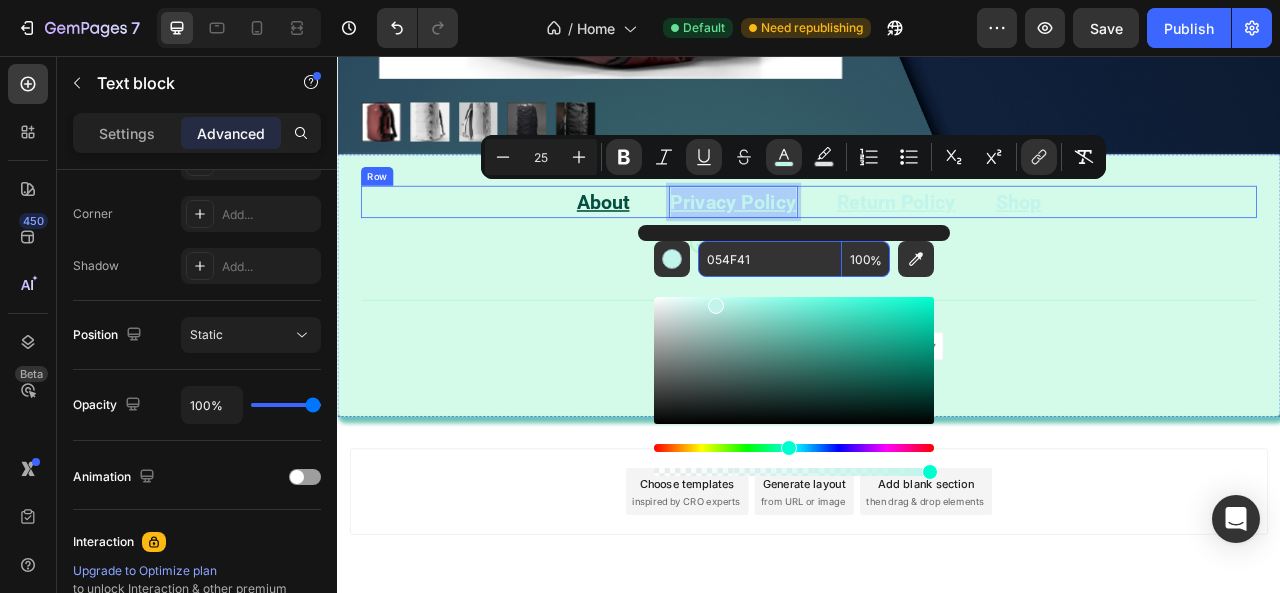 type on "054F41" 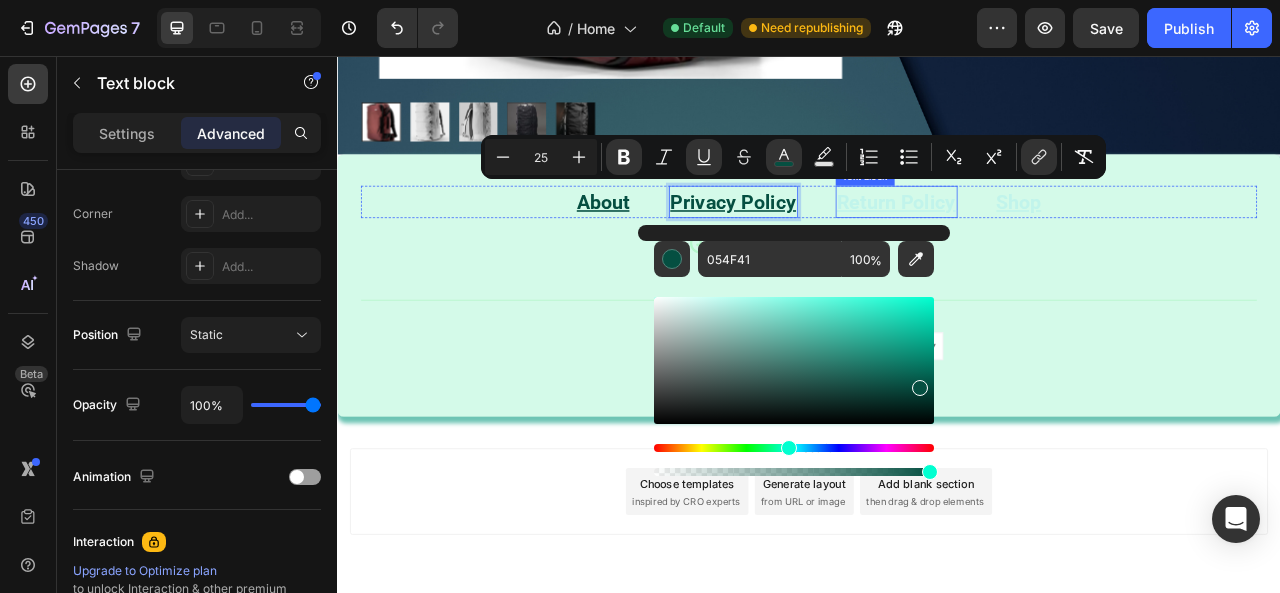 click on "Return Policy" at bounding box center [1048, 241] 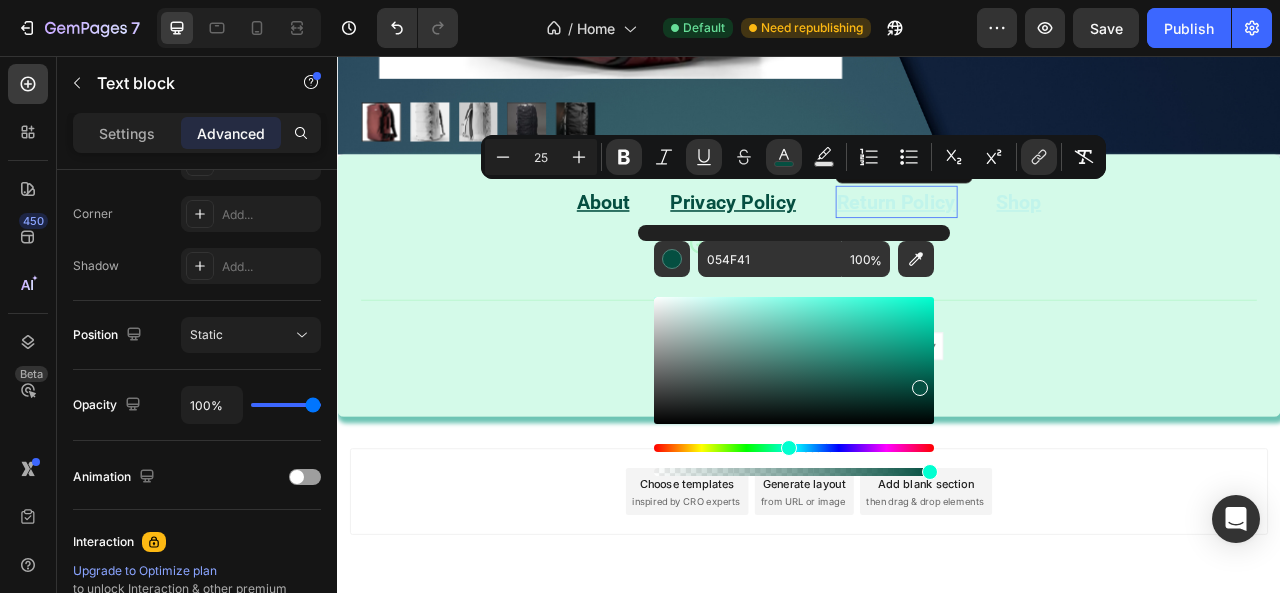 click on "Return Policy" at bounding box center (1048, 241) 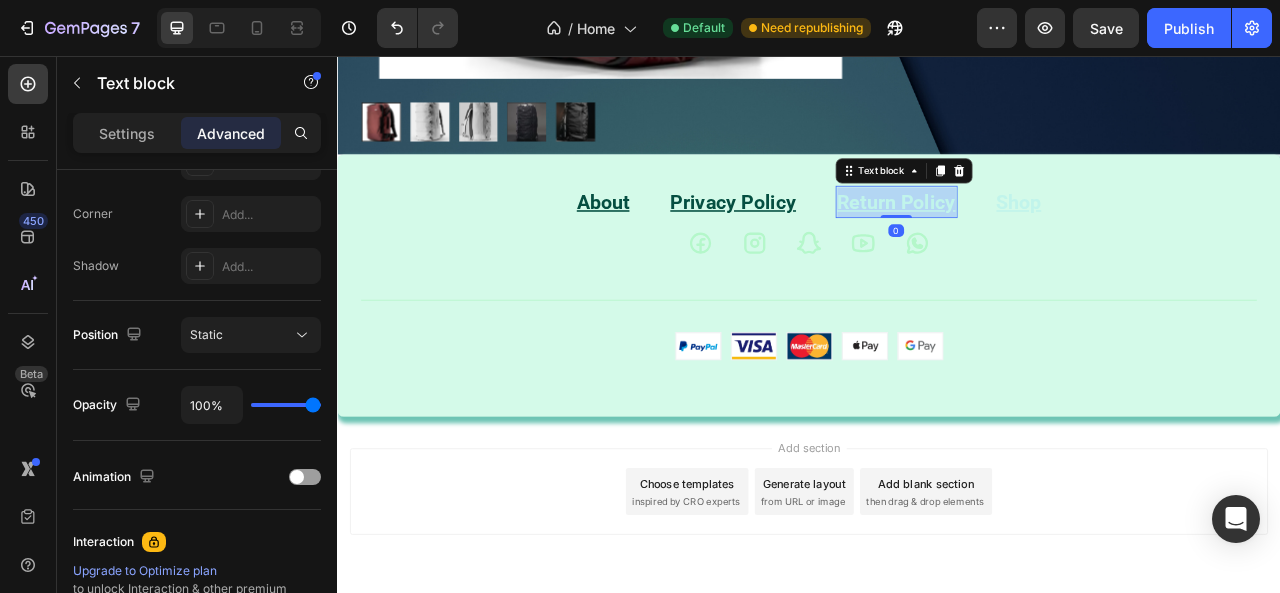 click on "Return Policy" at bounding box center (1048, 241) 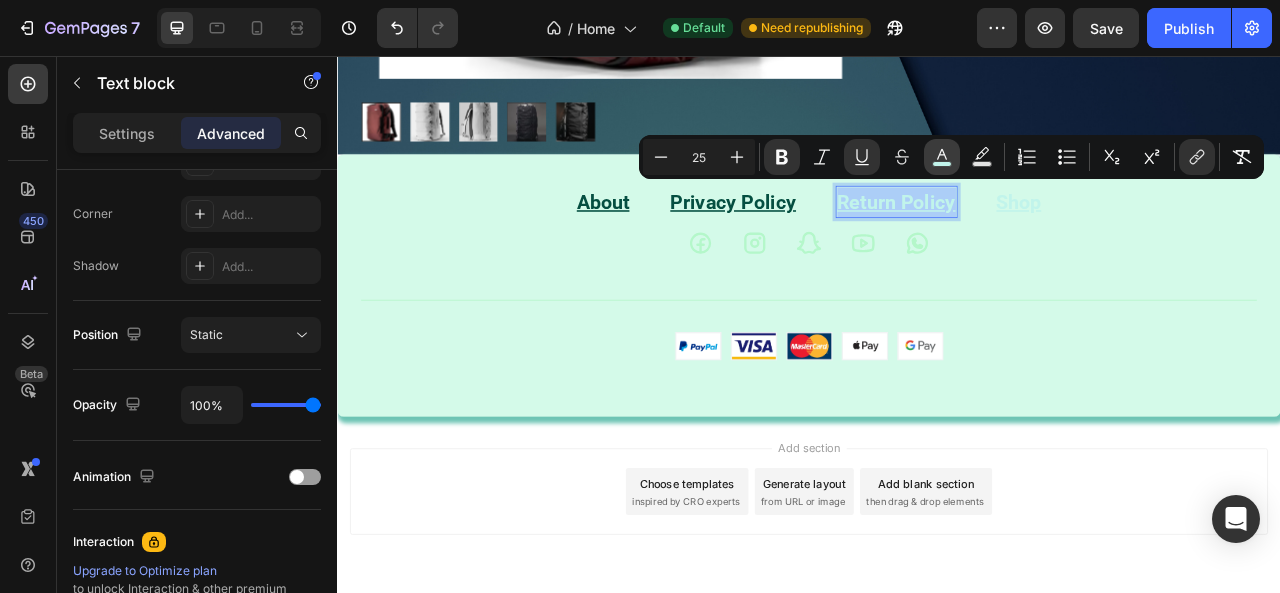 click on "color" at bounding box center [942, 157] 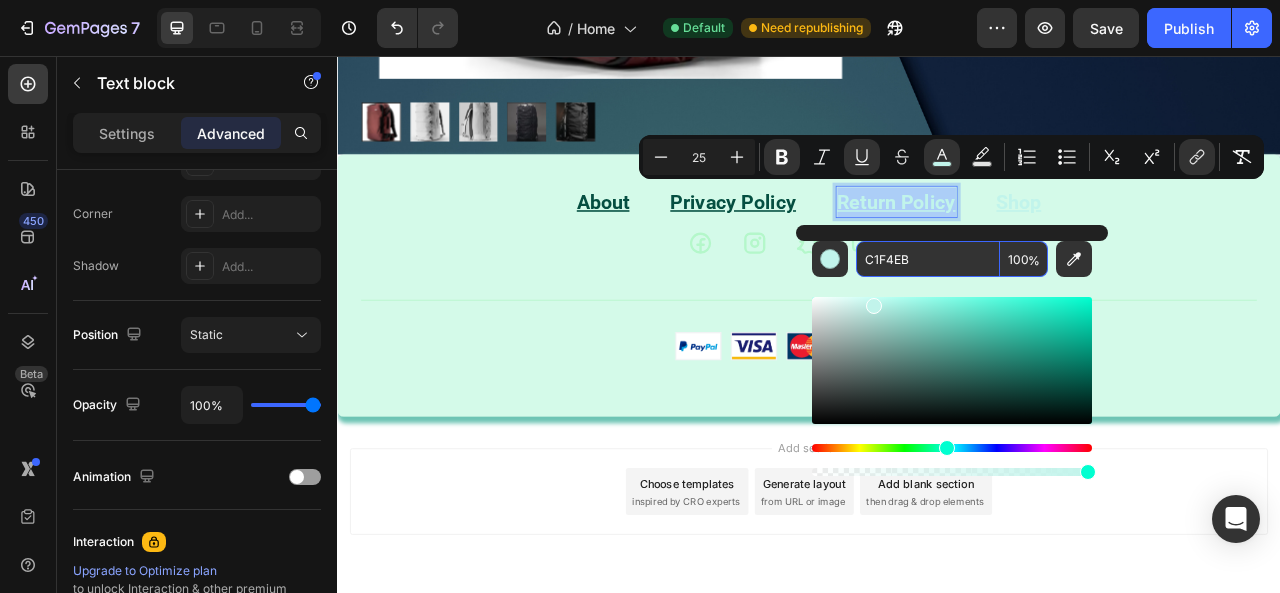 click on "C1F4EB" at bounding box center (928, 259) 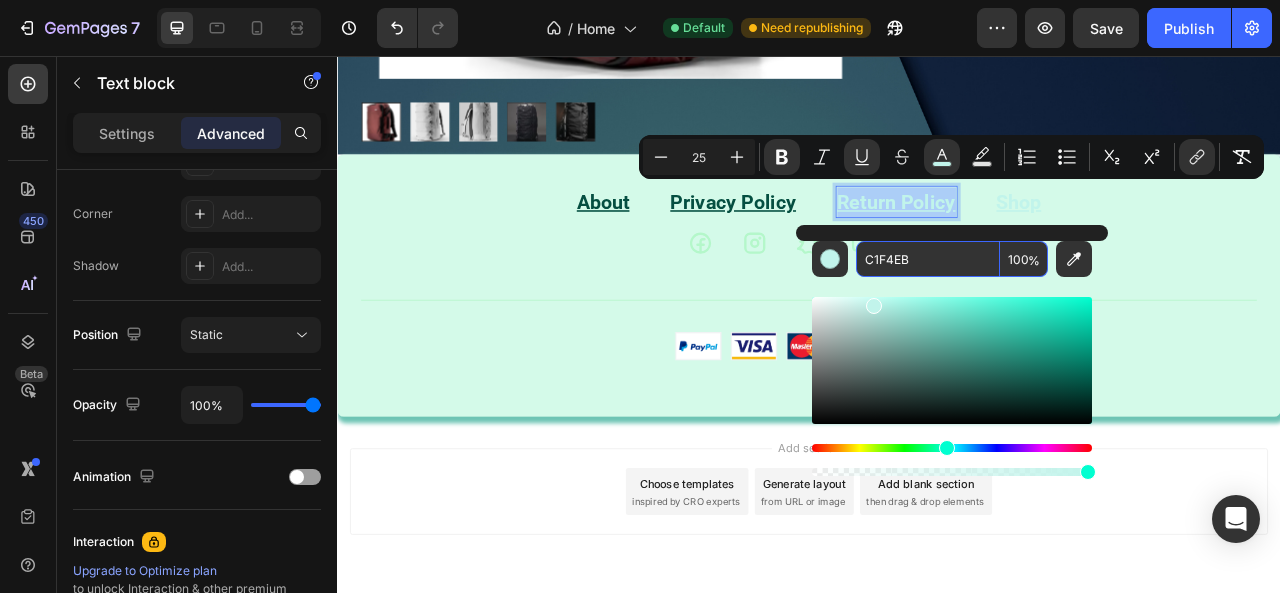paste on "054F41" 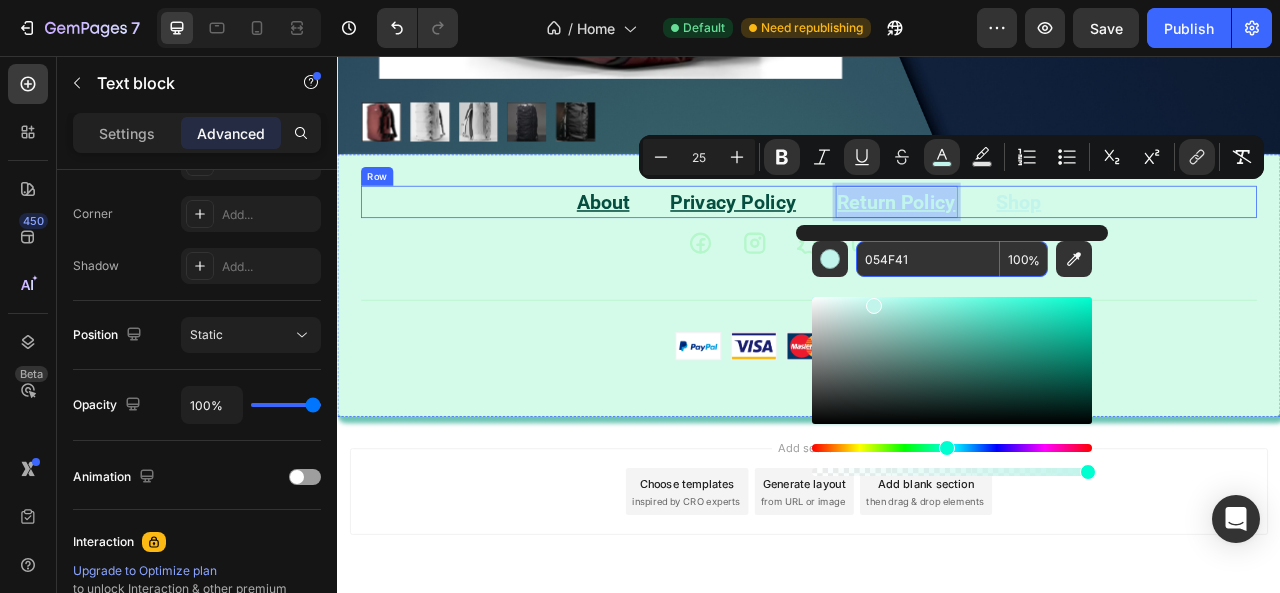 type on "054F41" 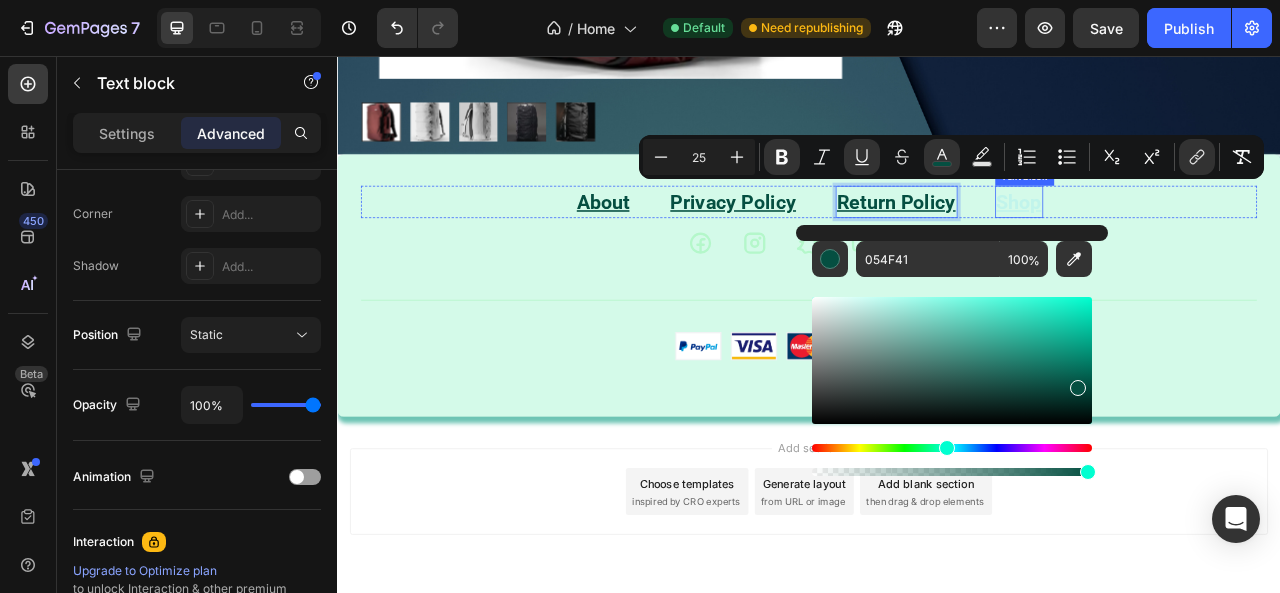 click on "Shop" at bounding box center [1204, 241] 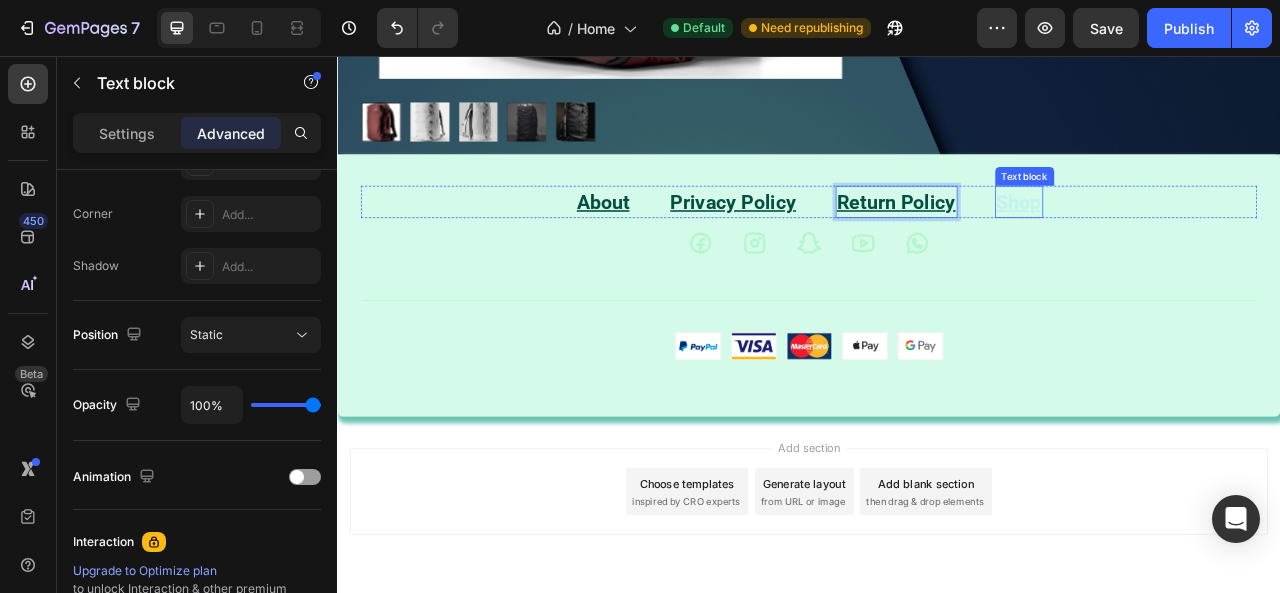 click on "Shop" at bounding box center [1204, 241] 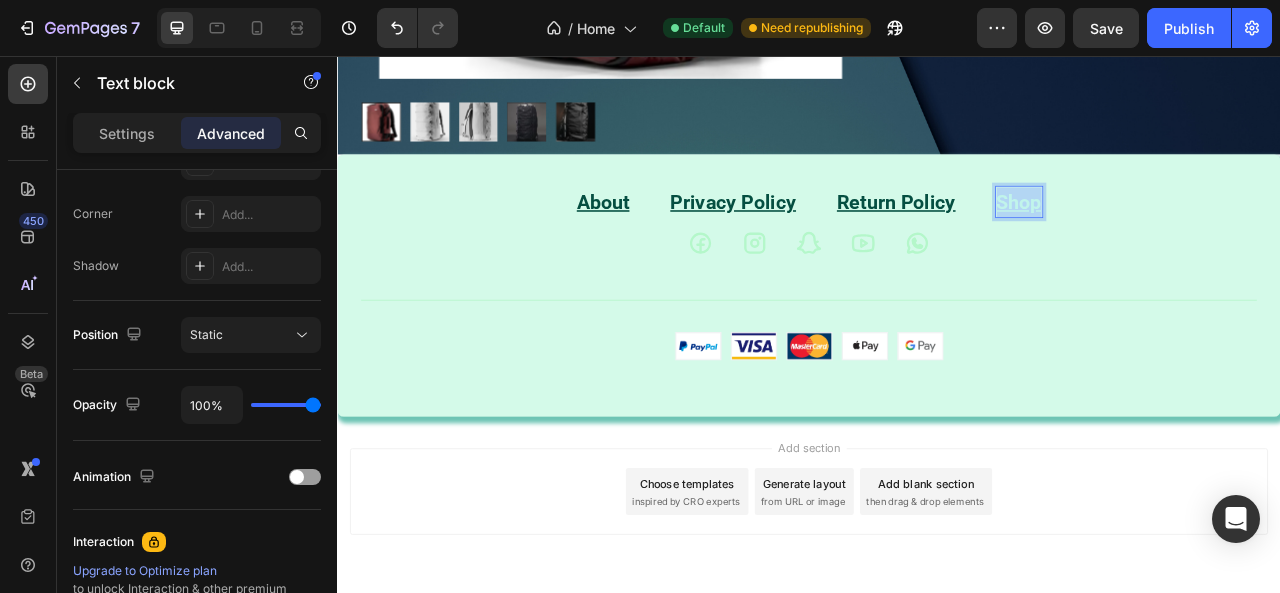 click on "Shop" at bounding box center [1204, 241] 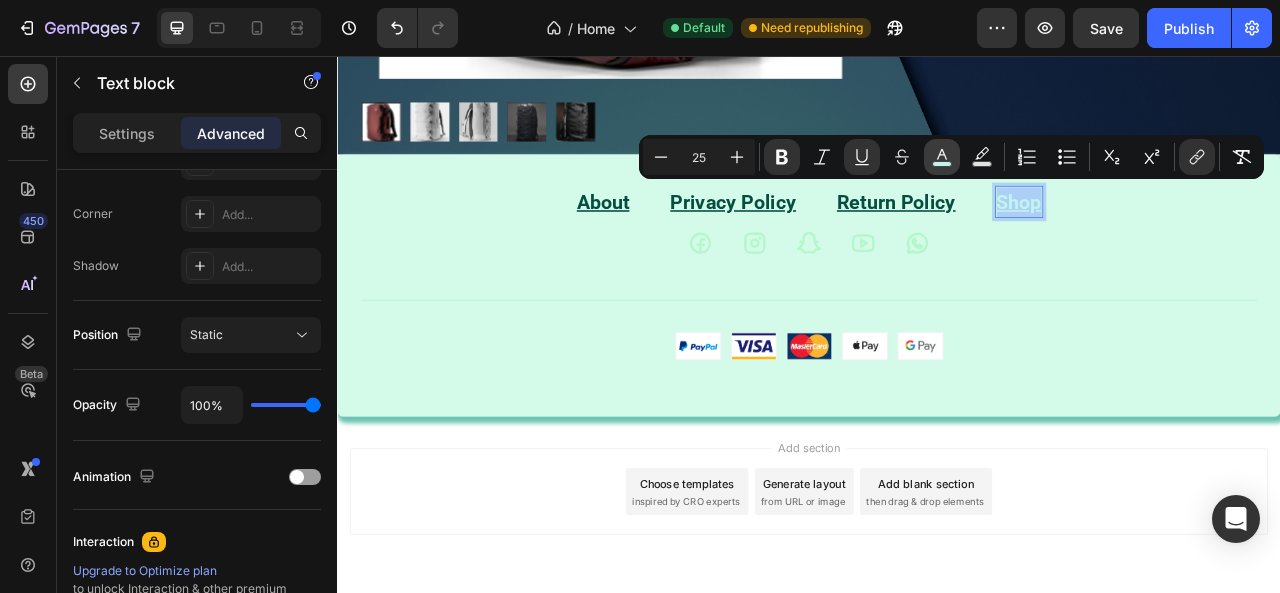 click 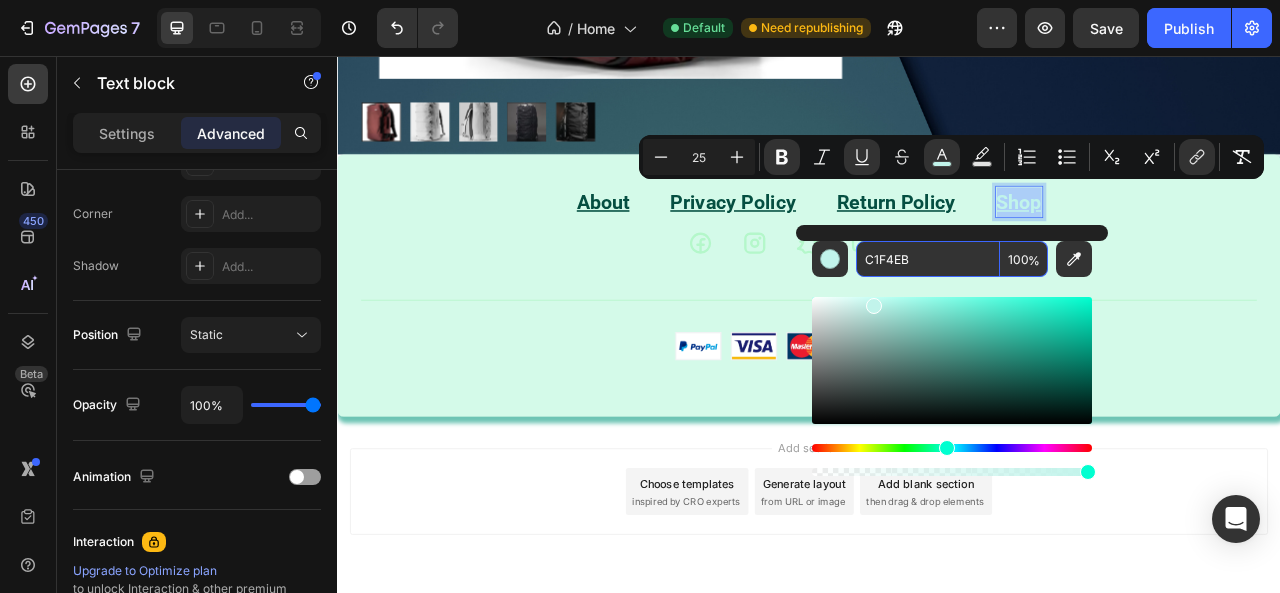 click on "C1F4EB" at bounding box center [928, 259] 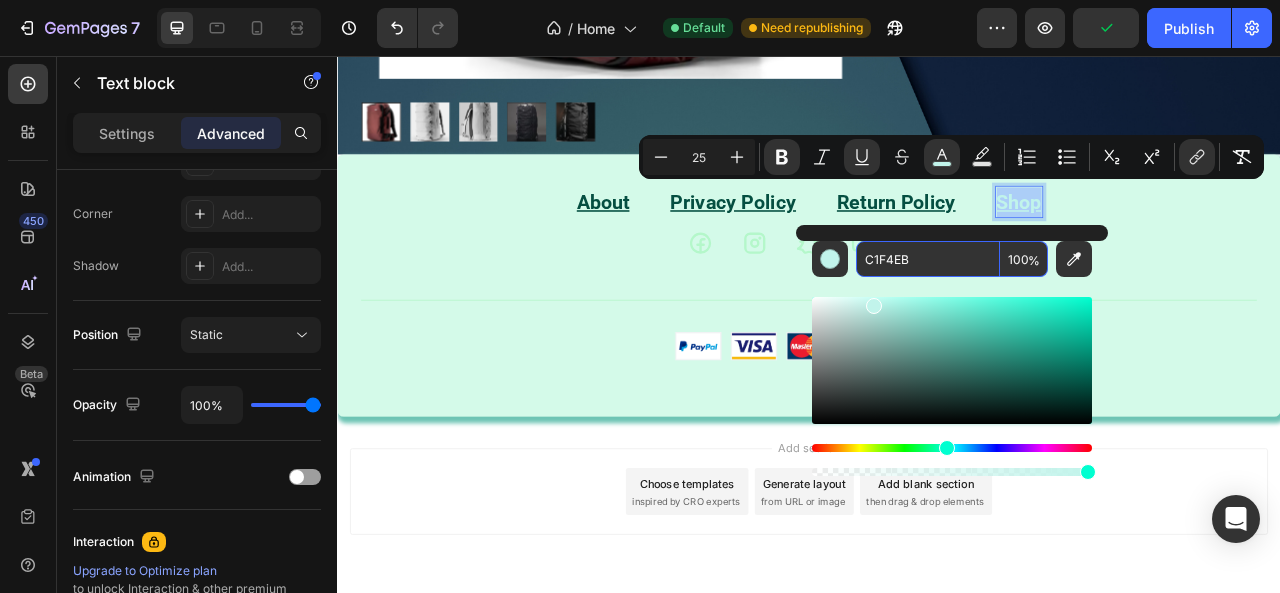 paste on "054F41" 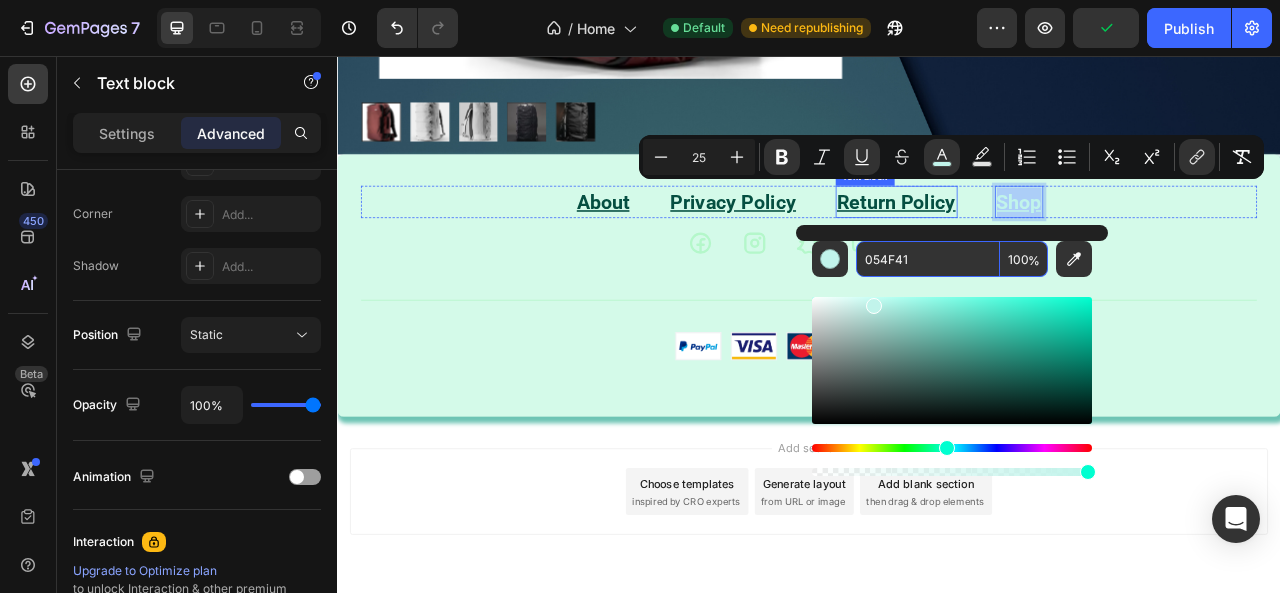type on "054F41" 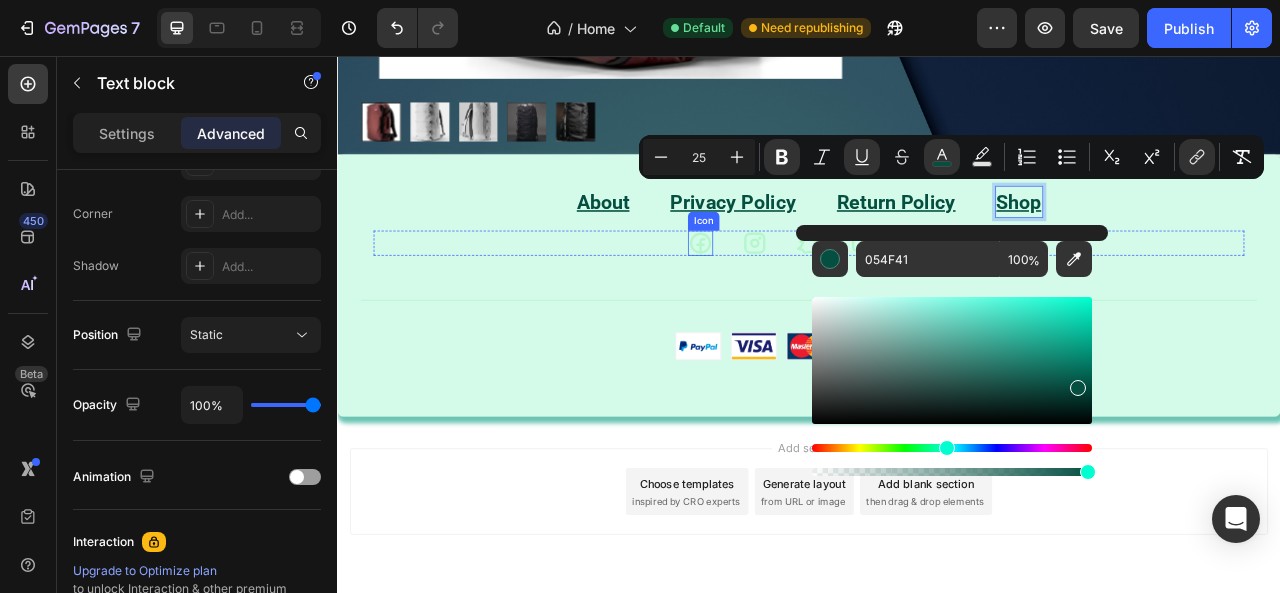click 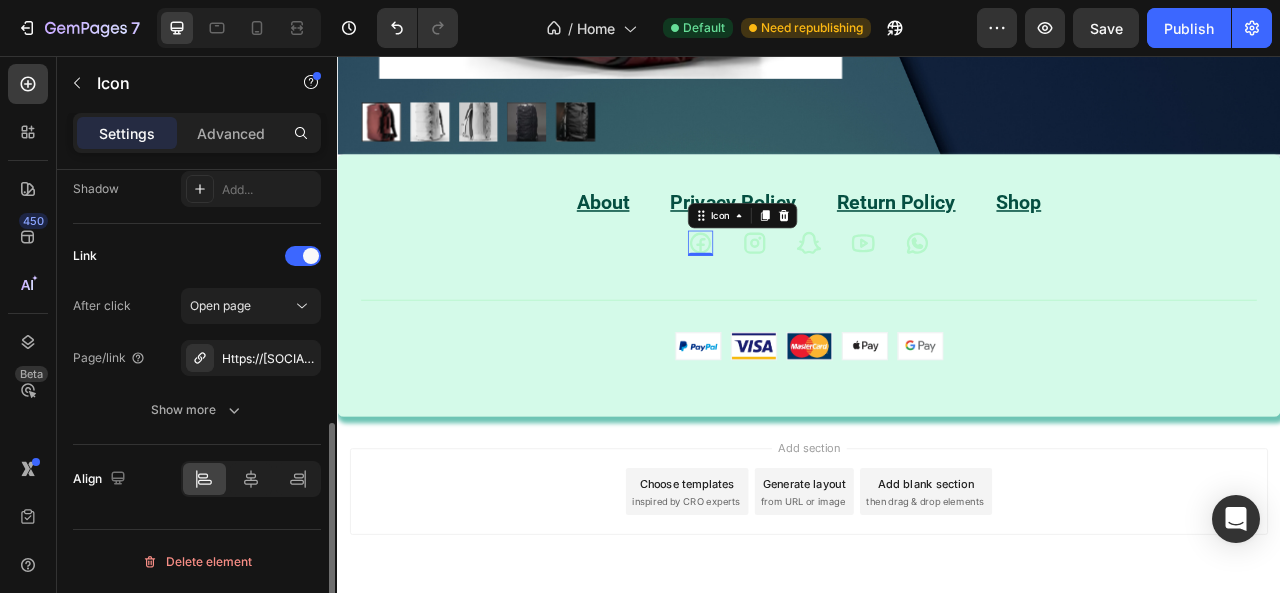 scroll, scrollTop: 0, scrollLeft: 0, axis: both 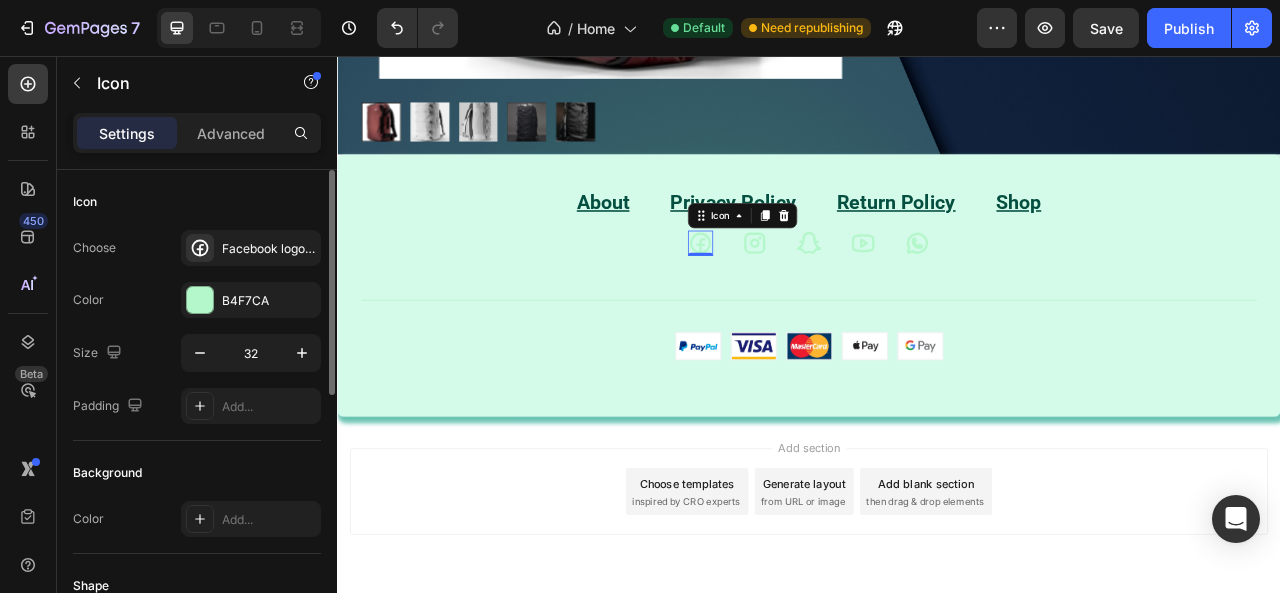 click 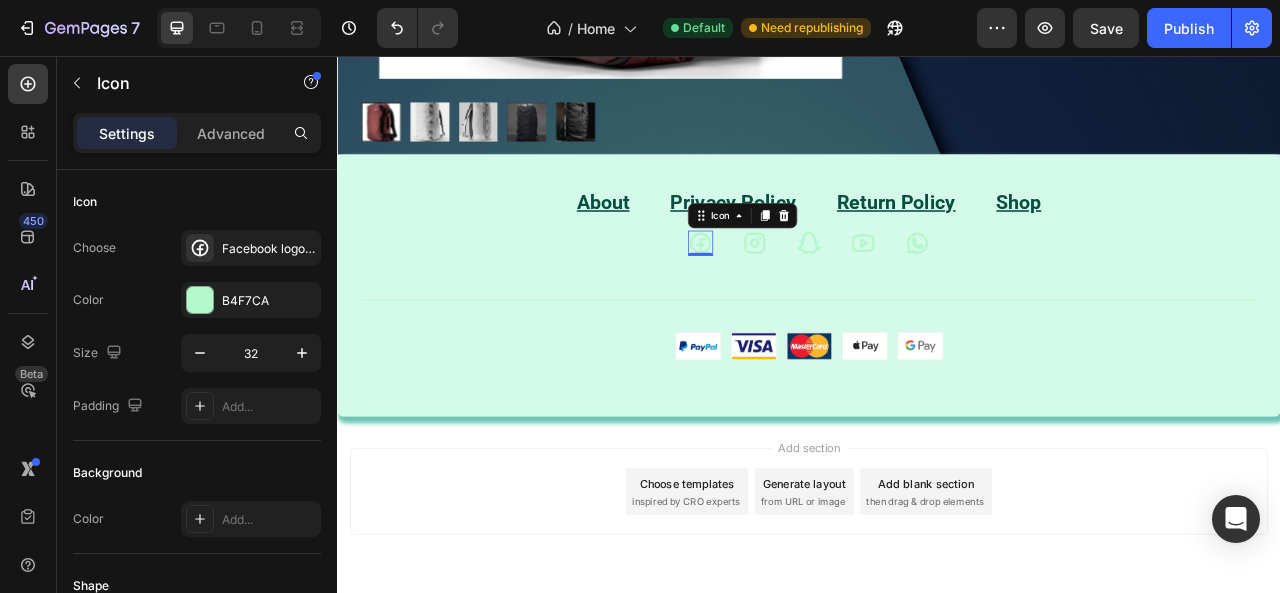 click 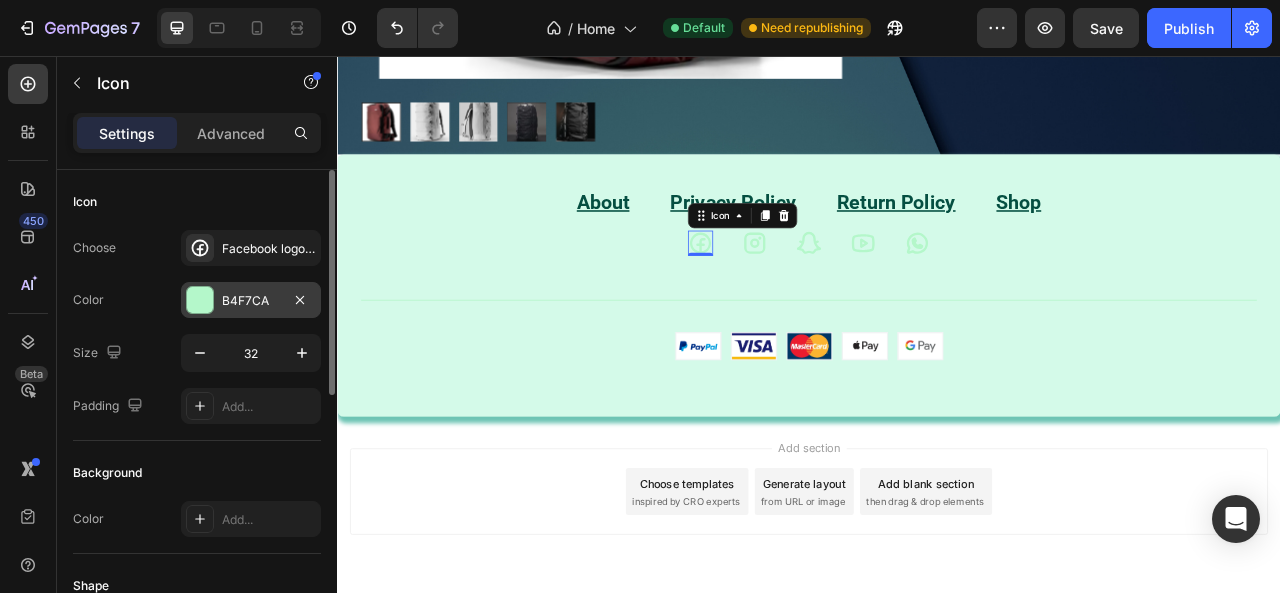 click on "B4F7CA" at bounding box center (251, 301) 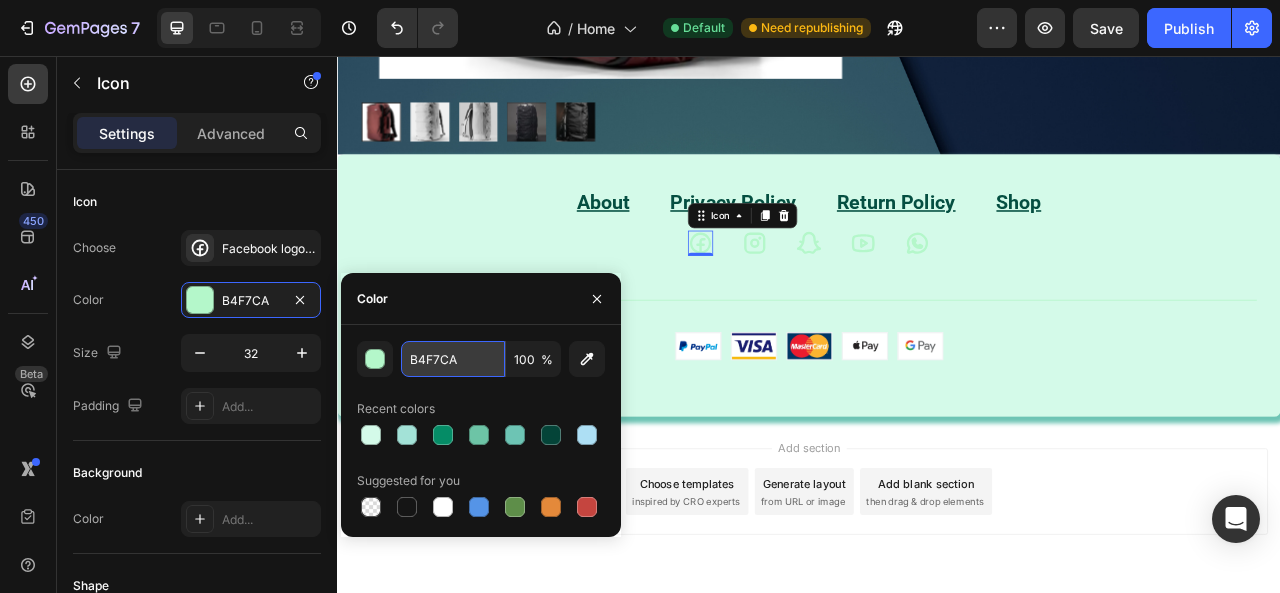 click on "B4F7CA" at bounding box center (453, 359) 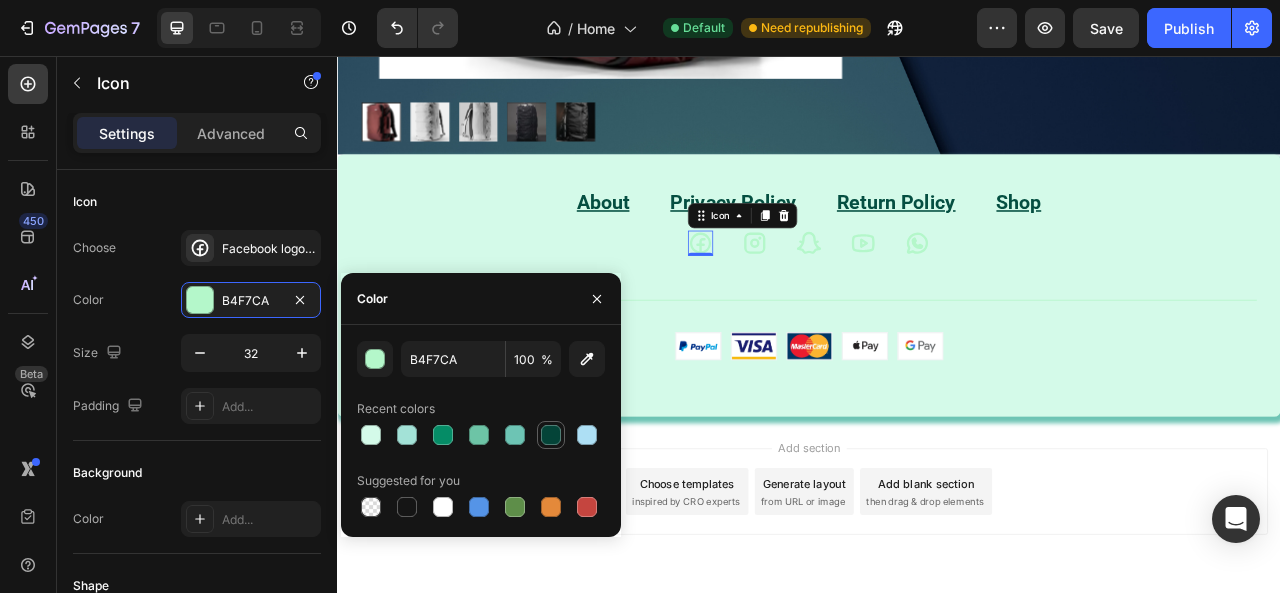 click at bounding box center [551, 435] 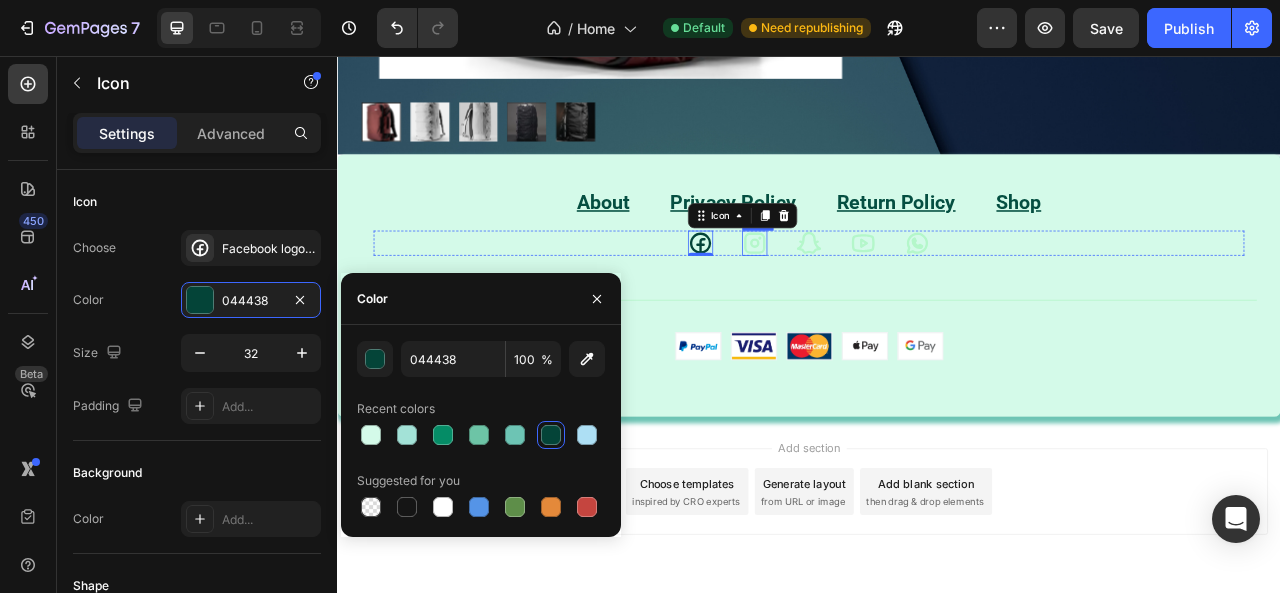 click 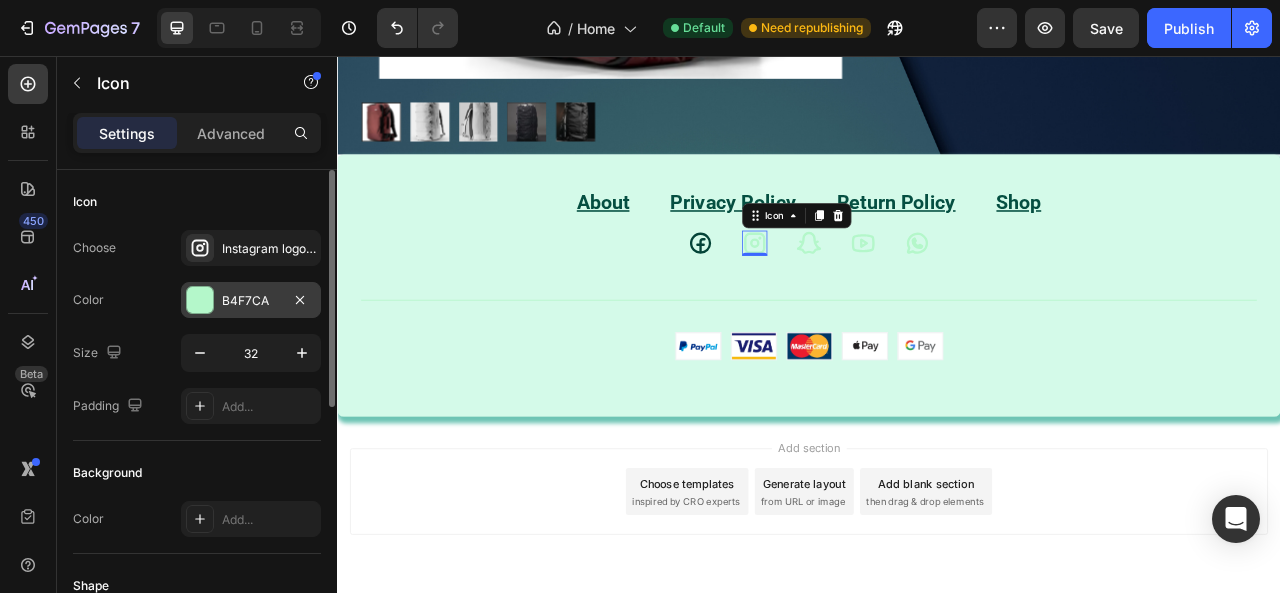 click on "B4F7CA" at bounding box center (251, 301) 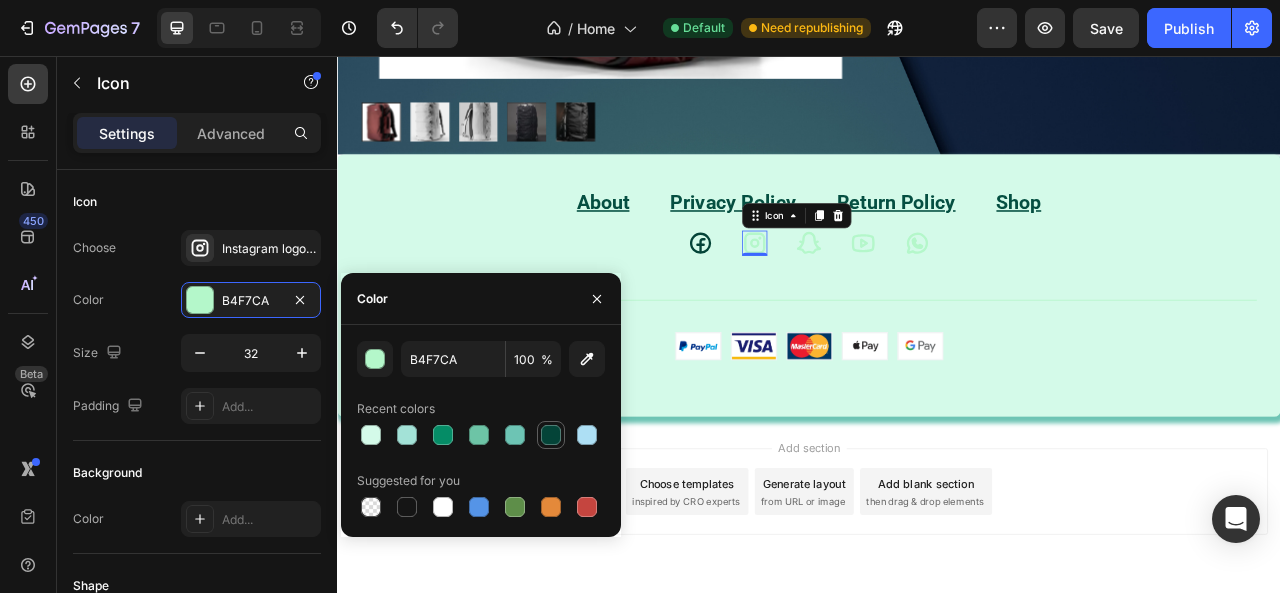 drag, startPoint x: 617, startPoint y: 242, endPoint x: 559, endPoint y: 437, distance: 203.44287 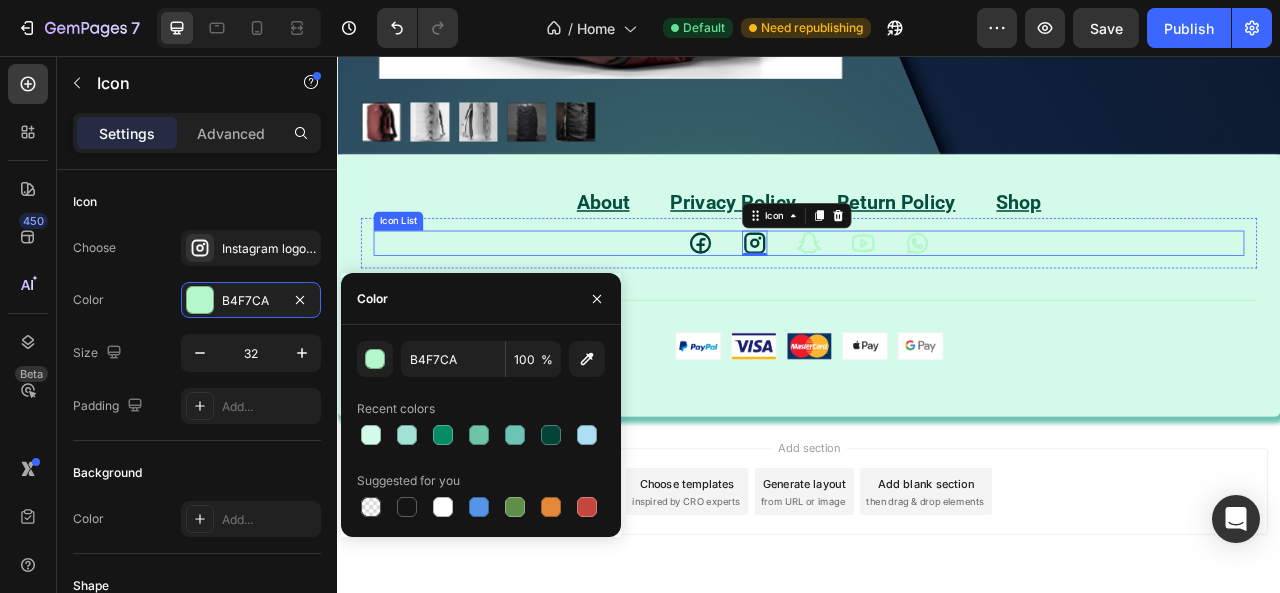 type on "044438" 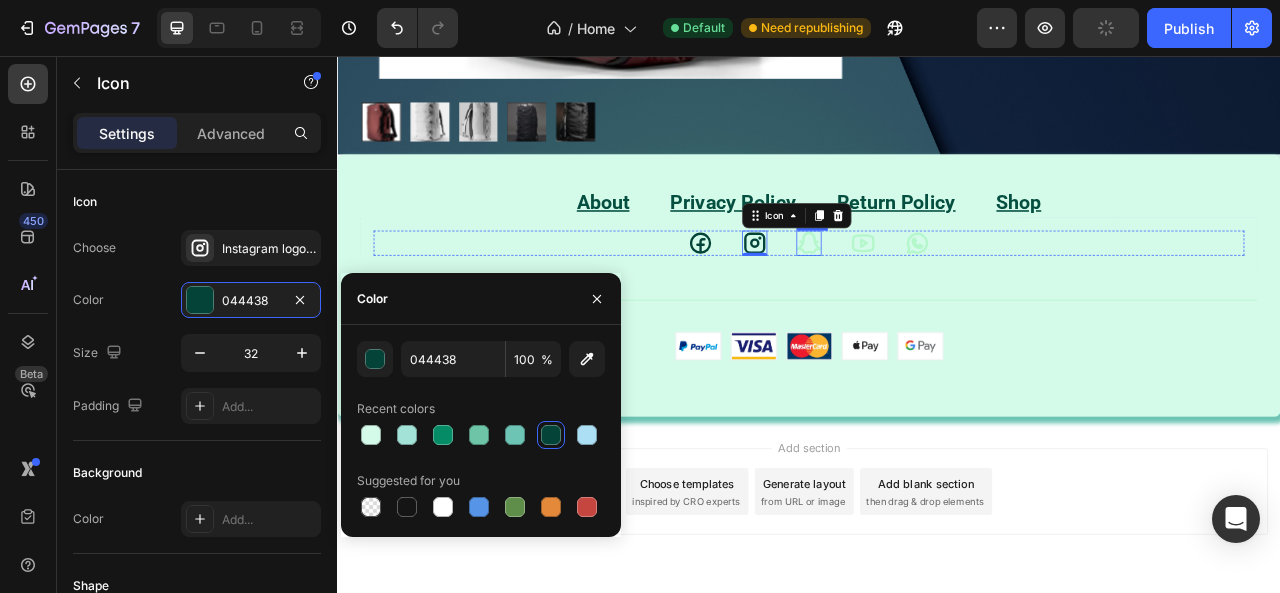 click 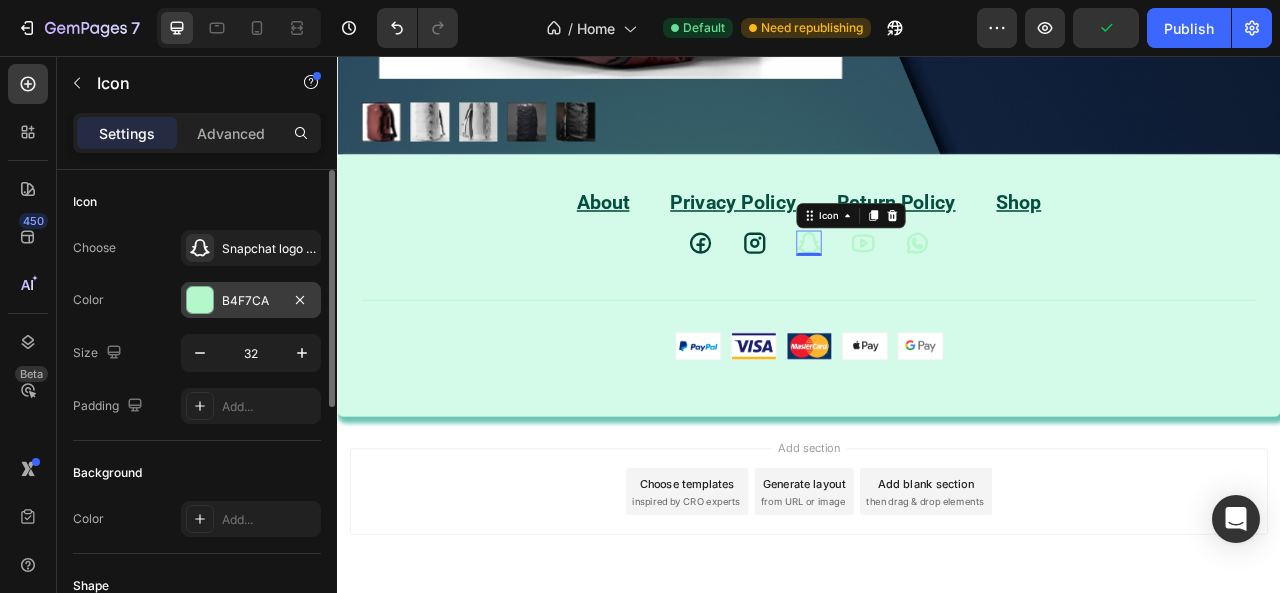 click on "B4F7CA" at bounding box center [251, 301] 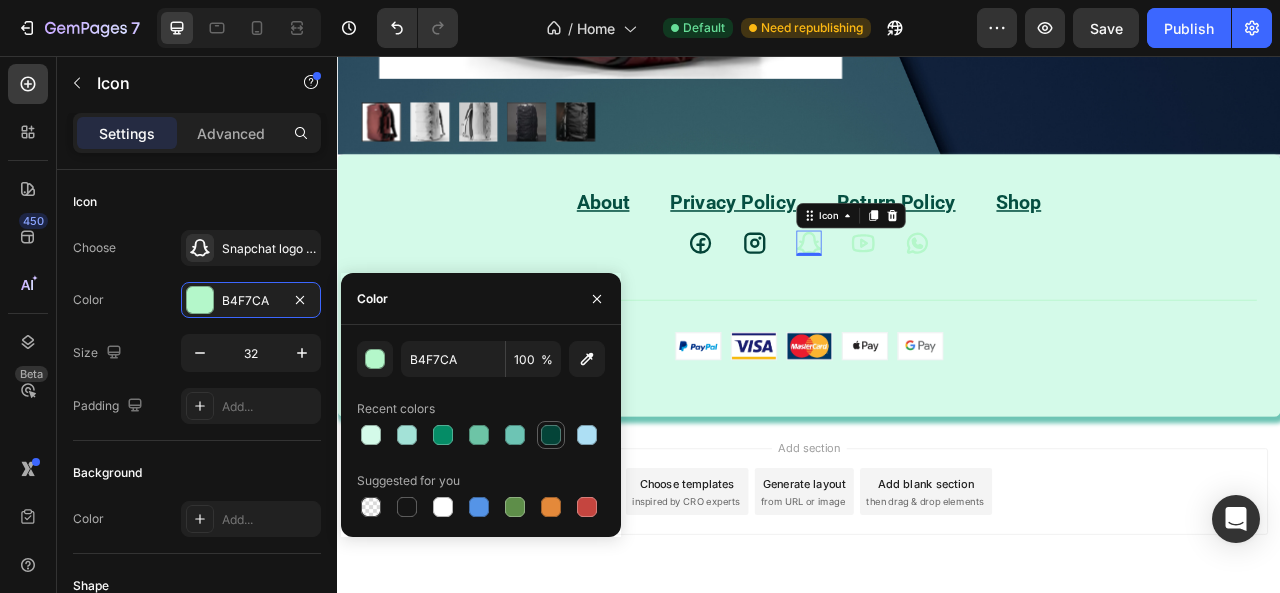 click at bounding box center (551, 435) 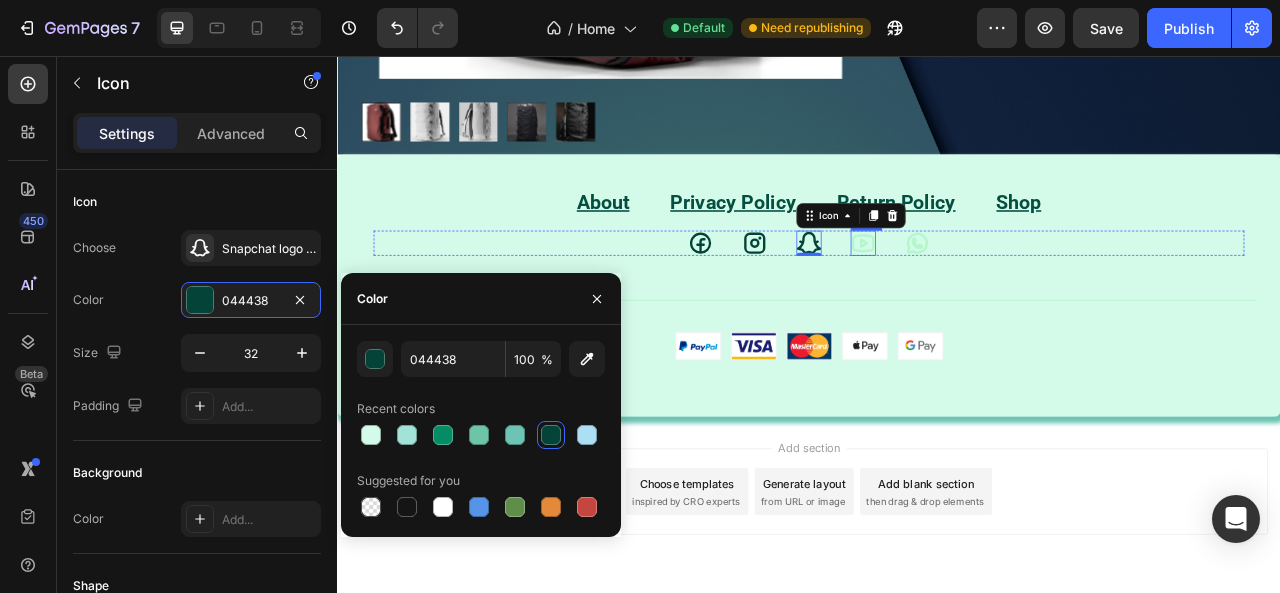 click 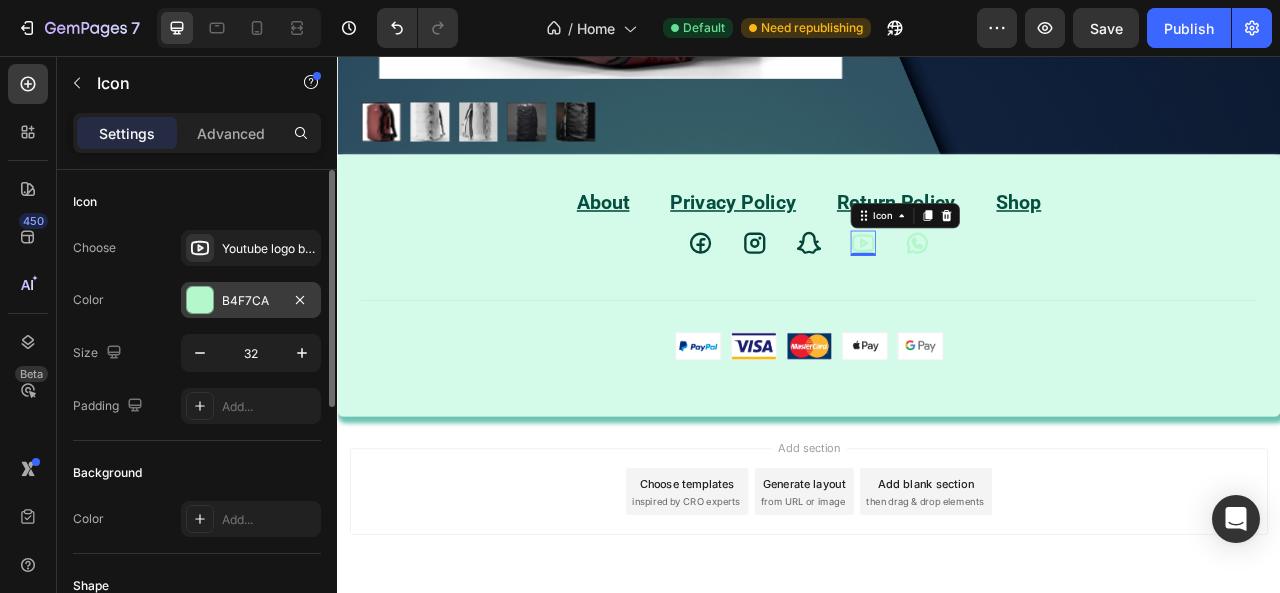click on "B4F7CA" at bounding box center (251, 301) 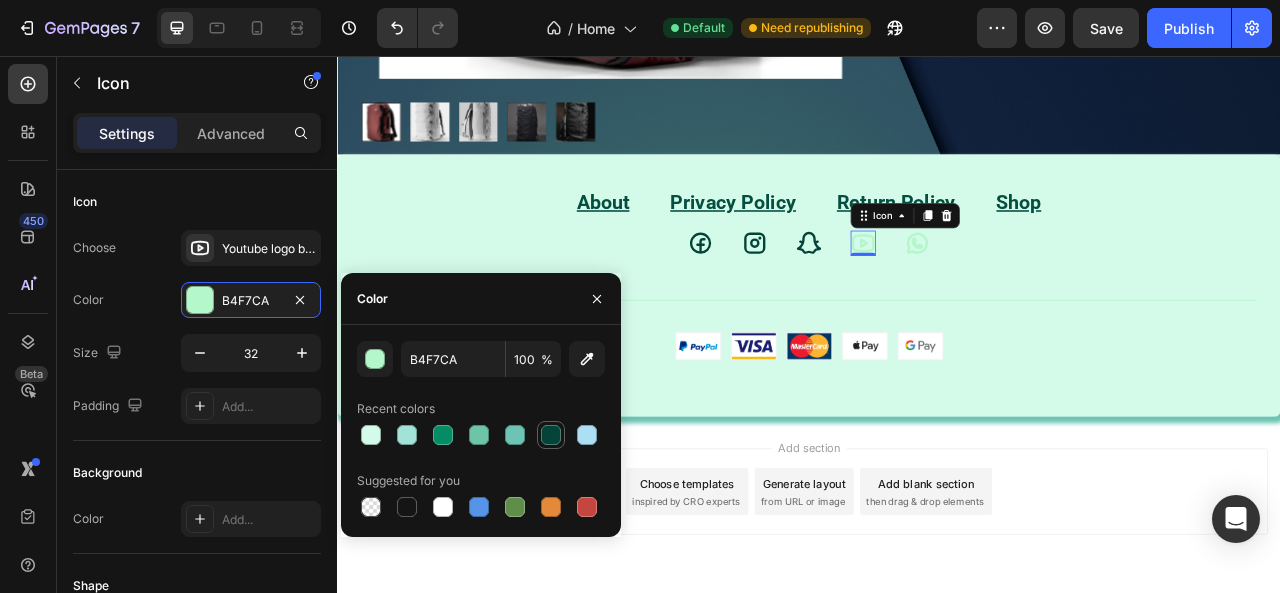 click at bounding box center (551, 435) 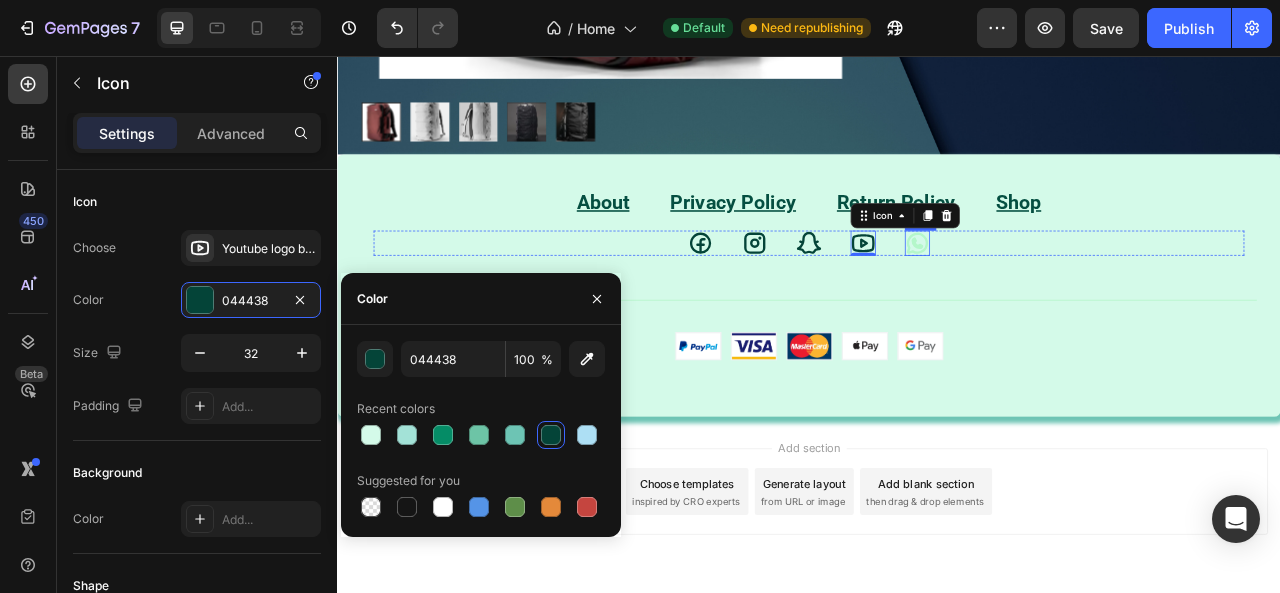click 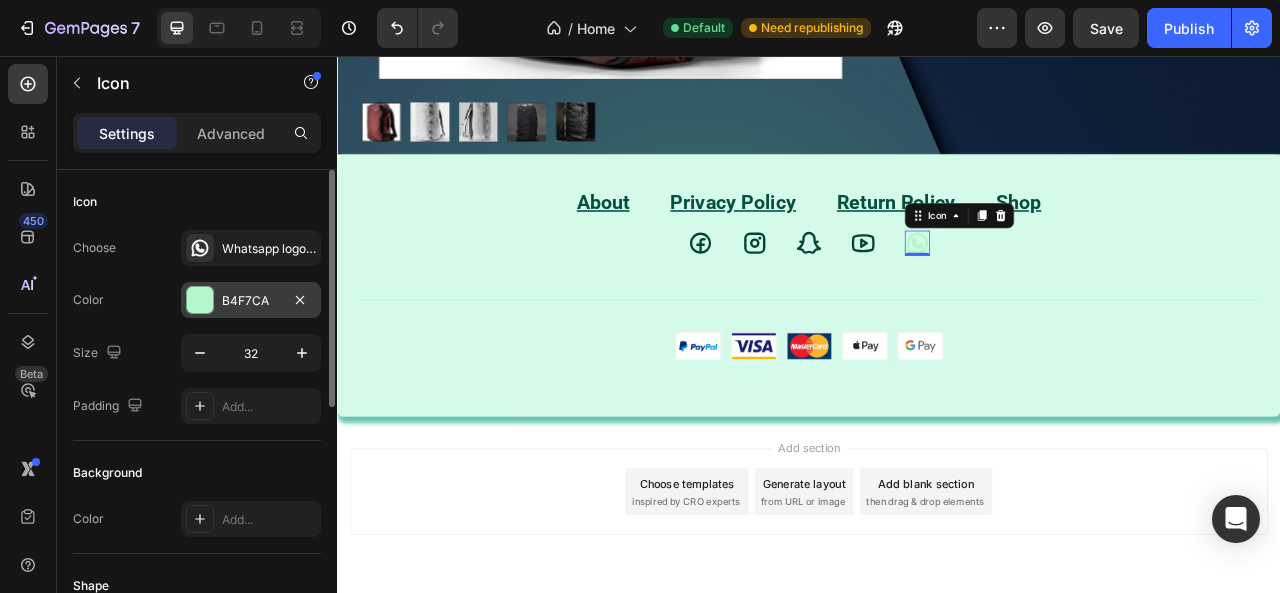 click on "B4F7CA" at bounding box center [251, 301] 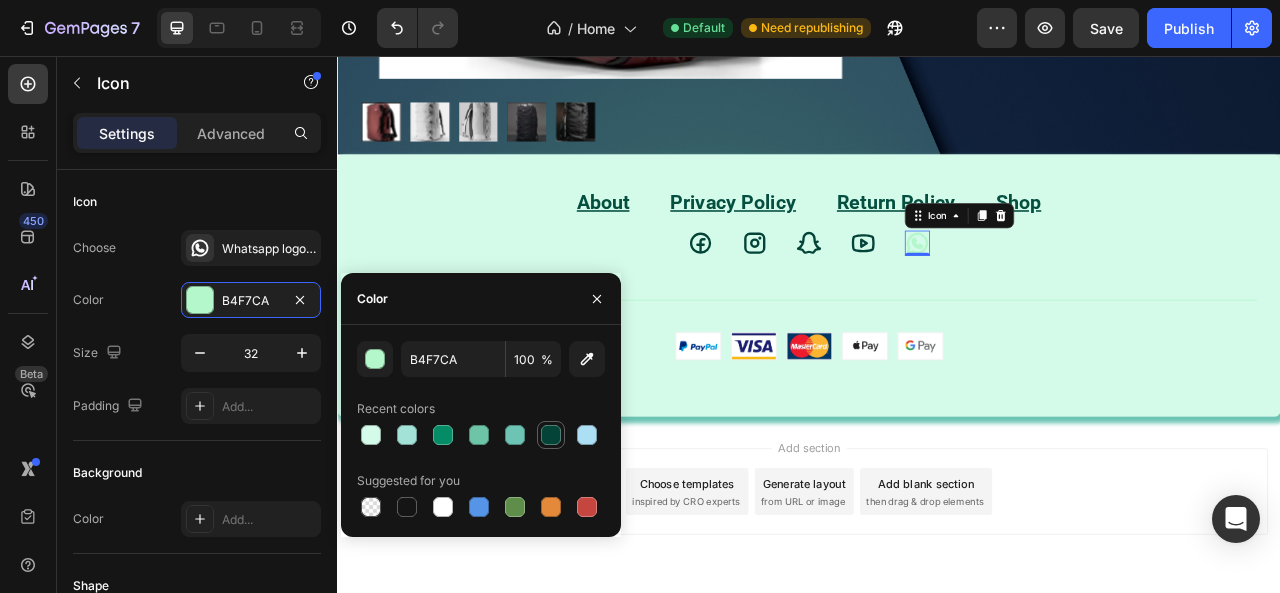 click at bounding box center (551, 435) 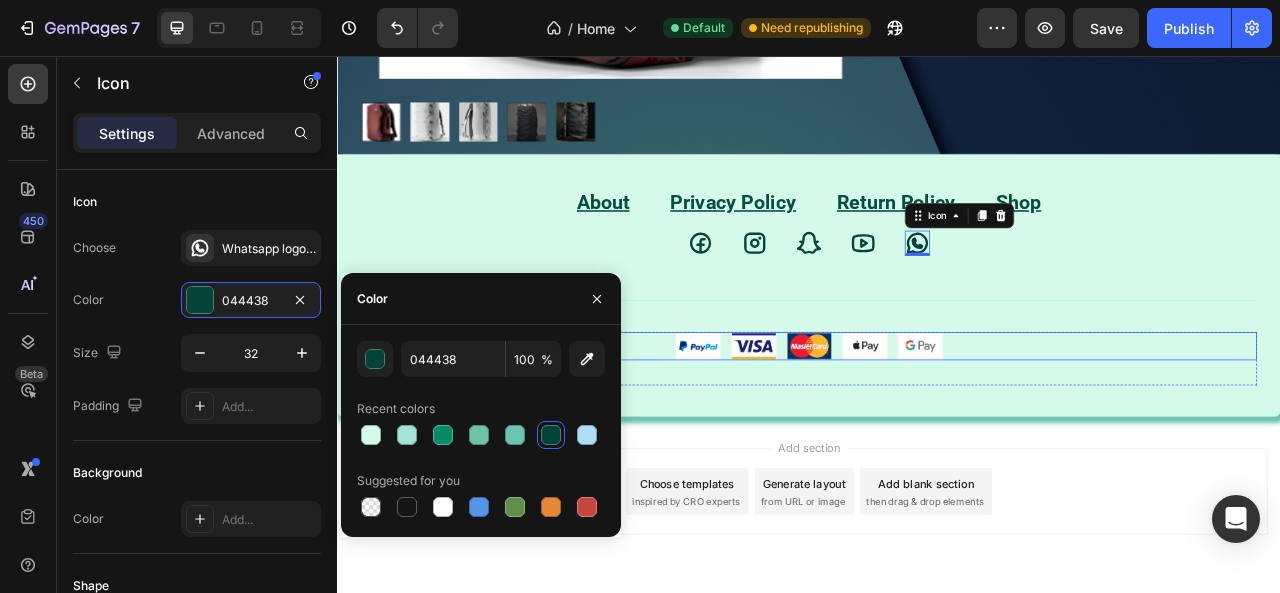 click at bounding box center (937, 425) 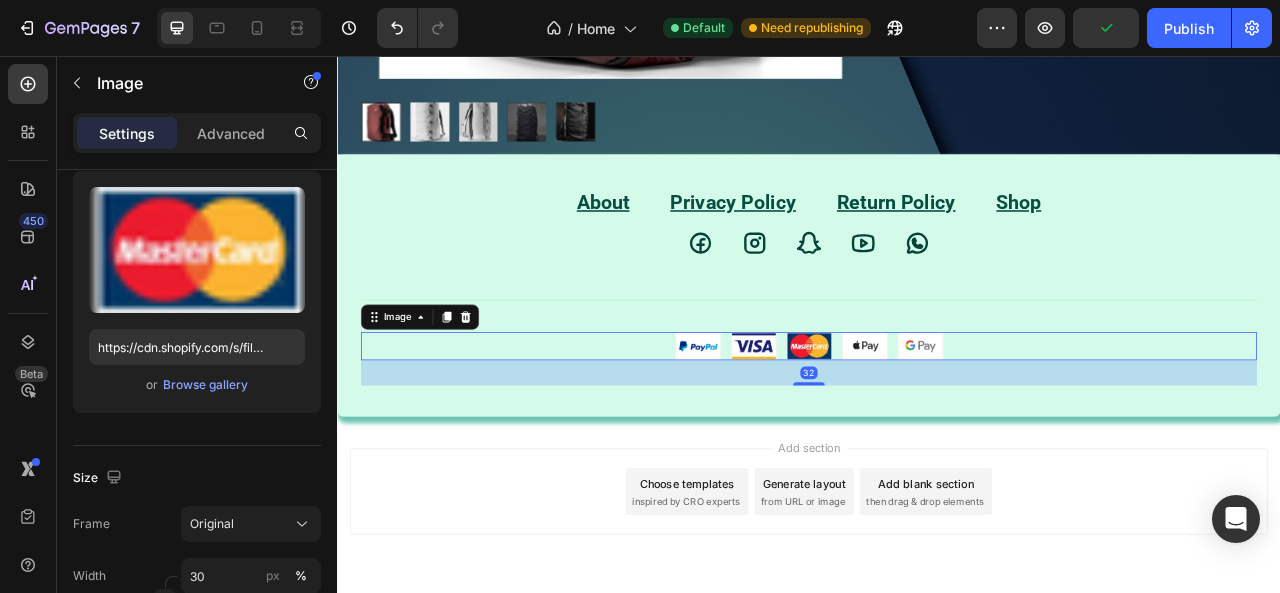scroll, scrollTop: 0, scrollLeft: 0, axis: both 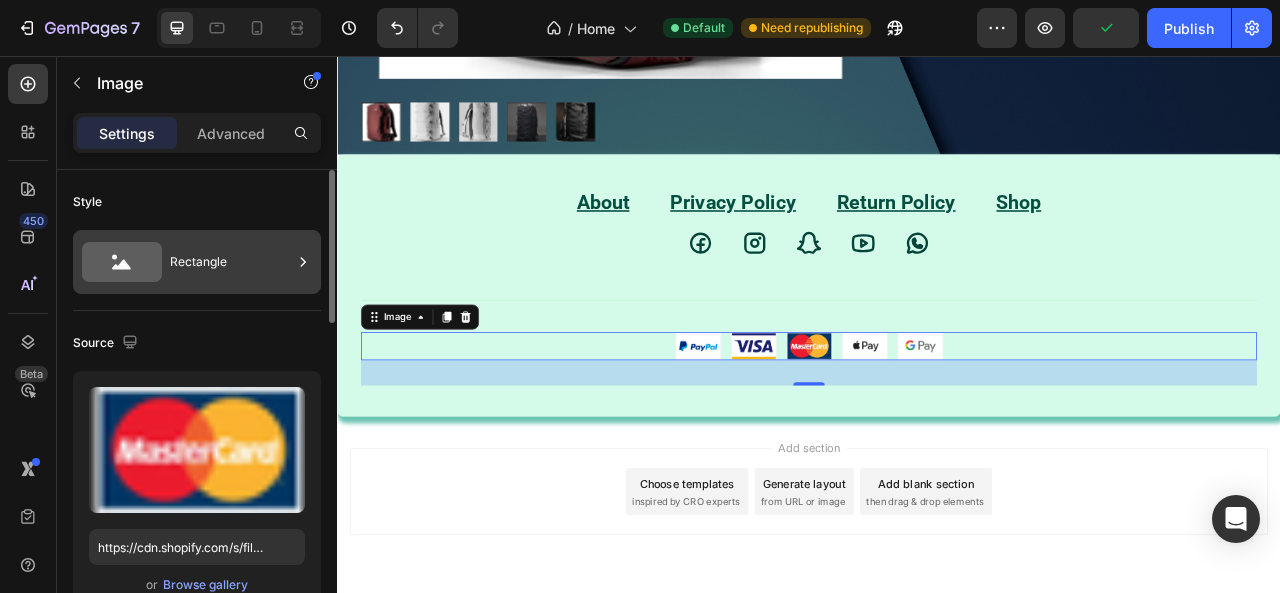click on "Rectangle" at bounding box center (231, 262) 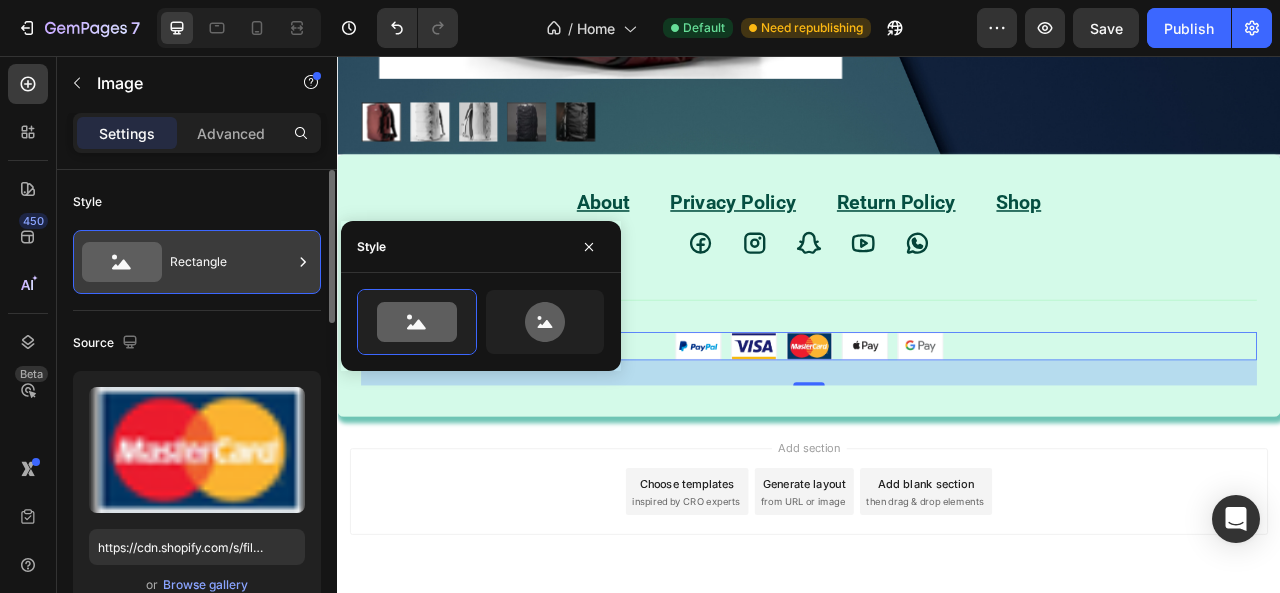 click on "Rectangle" at bounding box center [231, 262] 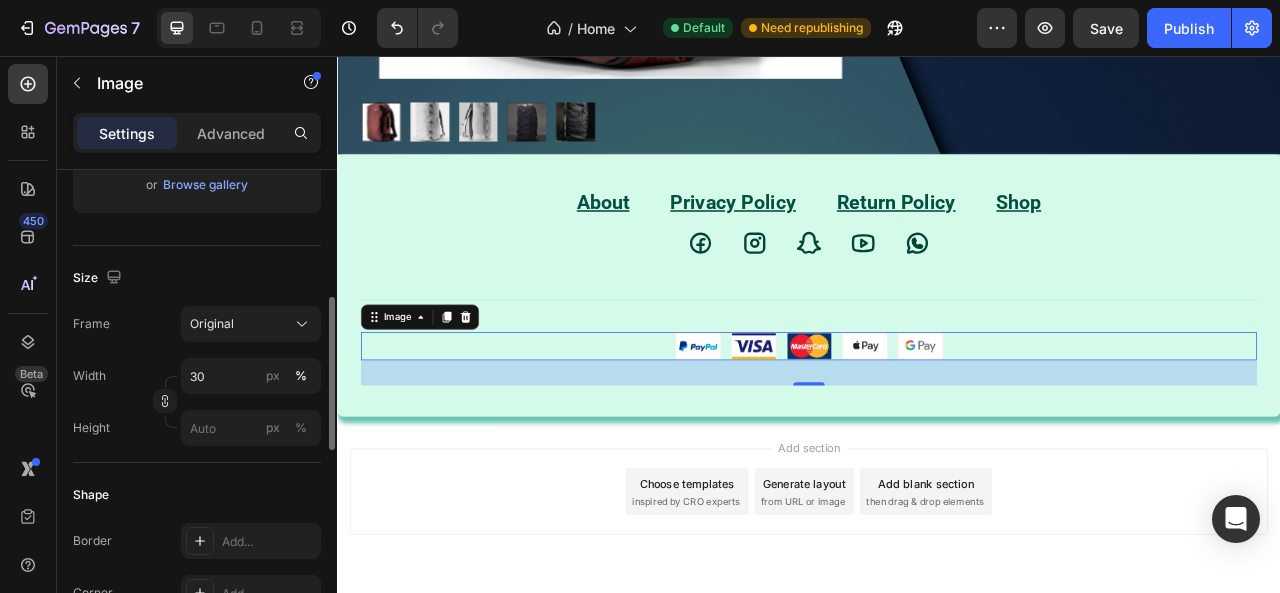 scroll, scrollTop: 500, scrollLeft: 0, axis: vertical 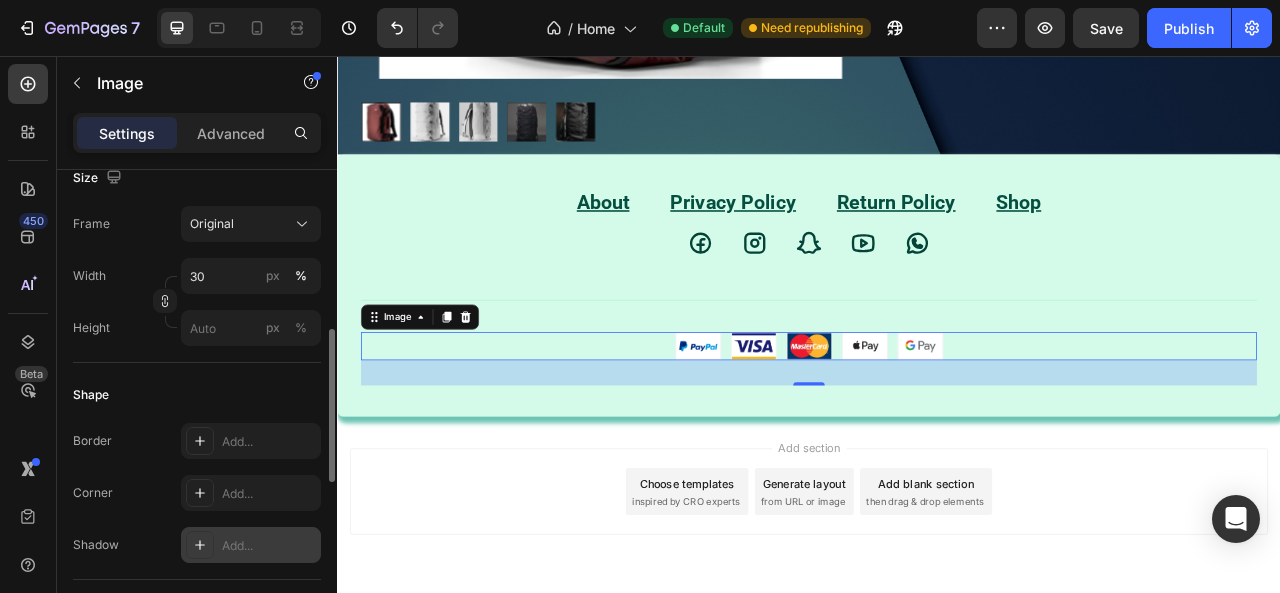 click on "Add..." at bounding box center [269, 546] 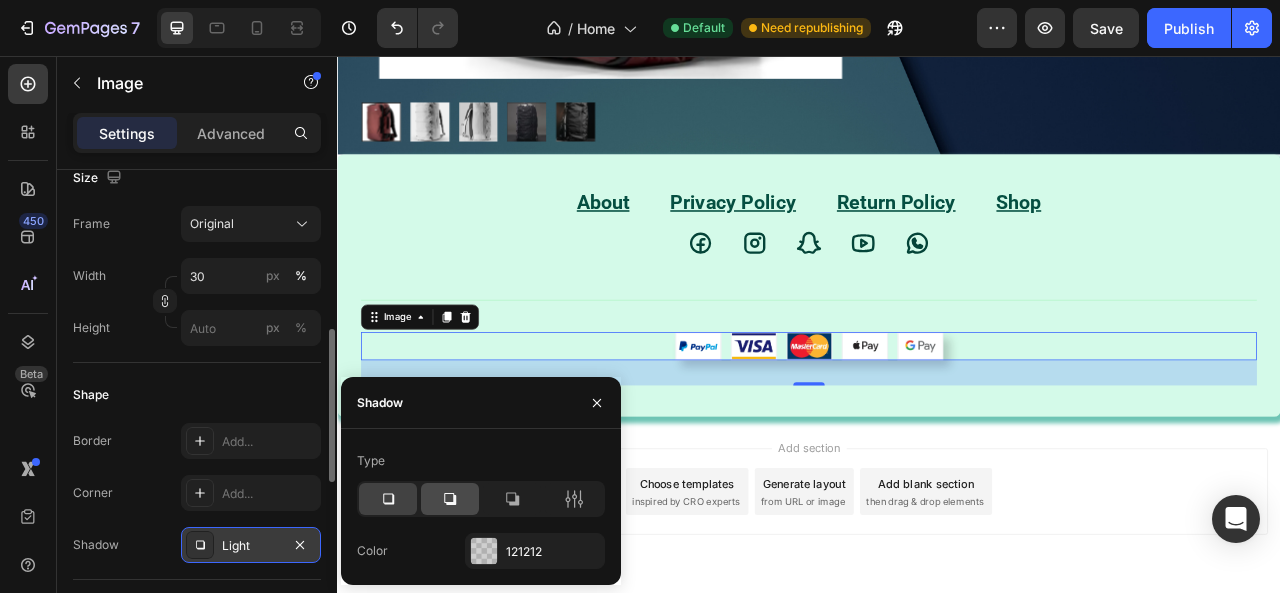 click 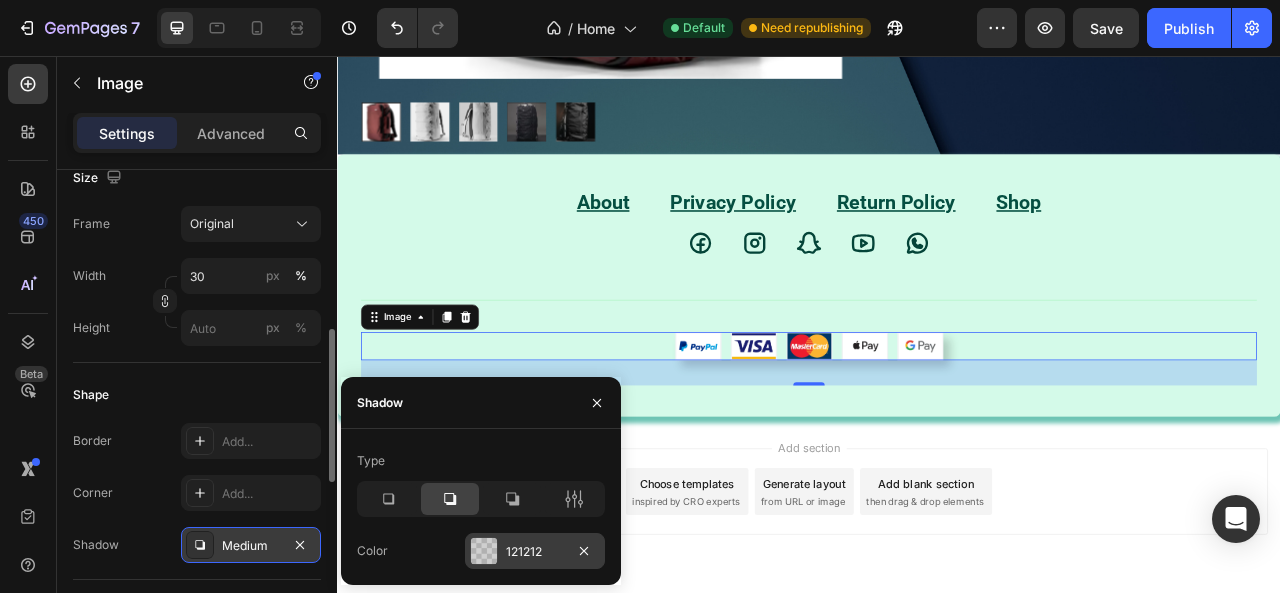 click at bounding box center [484, 551] 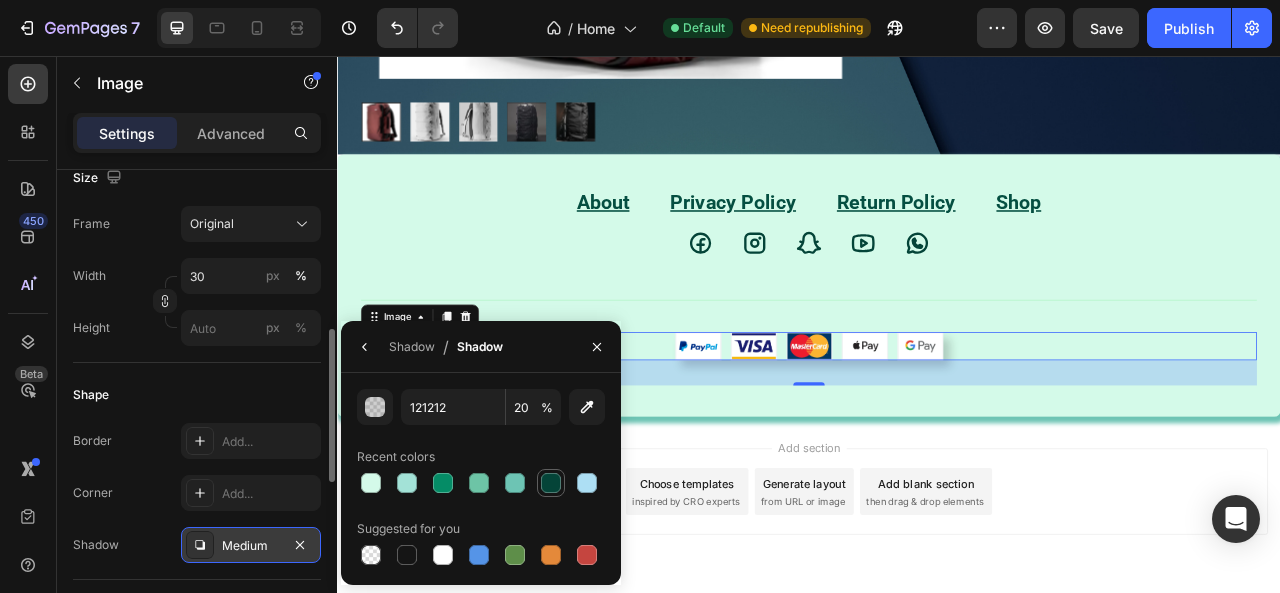 click at bounding box center [551, 483] 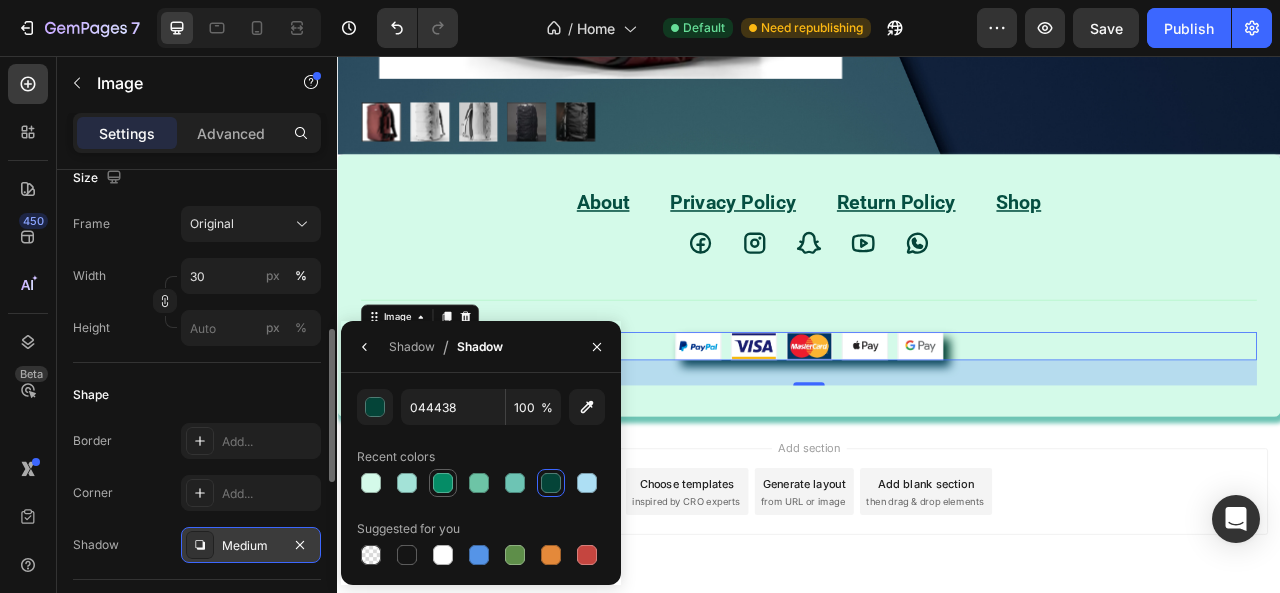 click at bounding box center (443, 483) 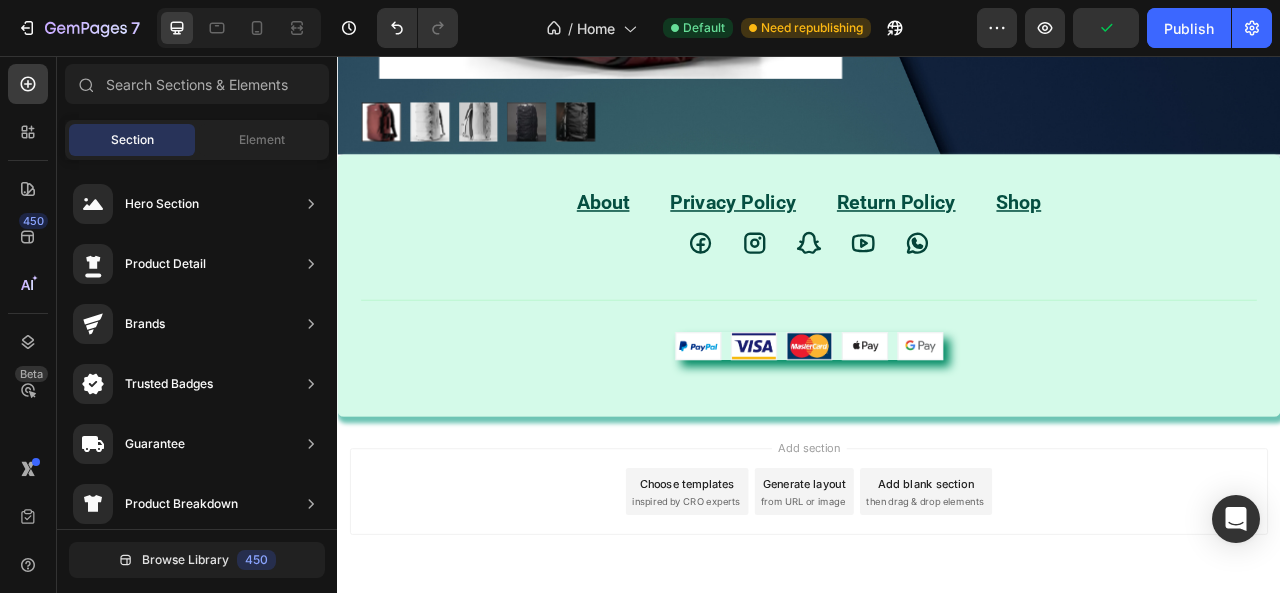 click on "Add section Choose templates inspired by CRO experts Generate layout from URL or image Add blank section then drag & drop elements" at bounding box center [937, 610] 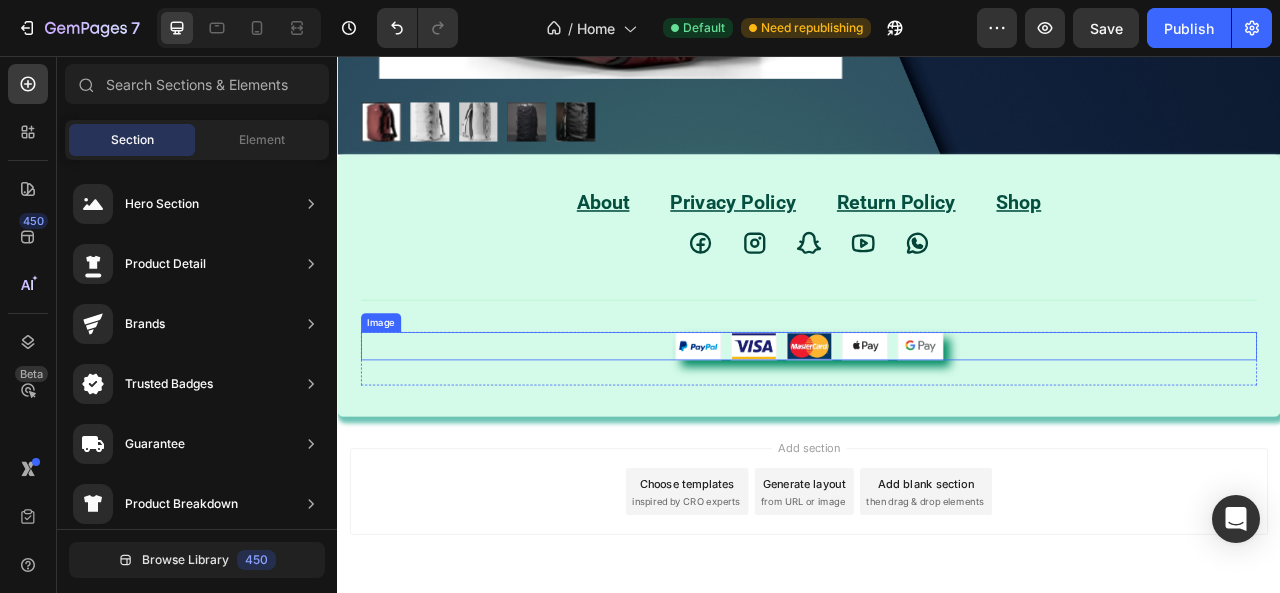 click at bounding box center [937, 425] 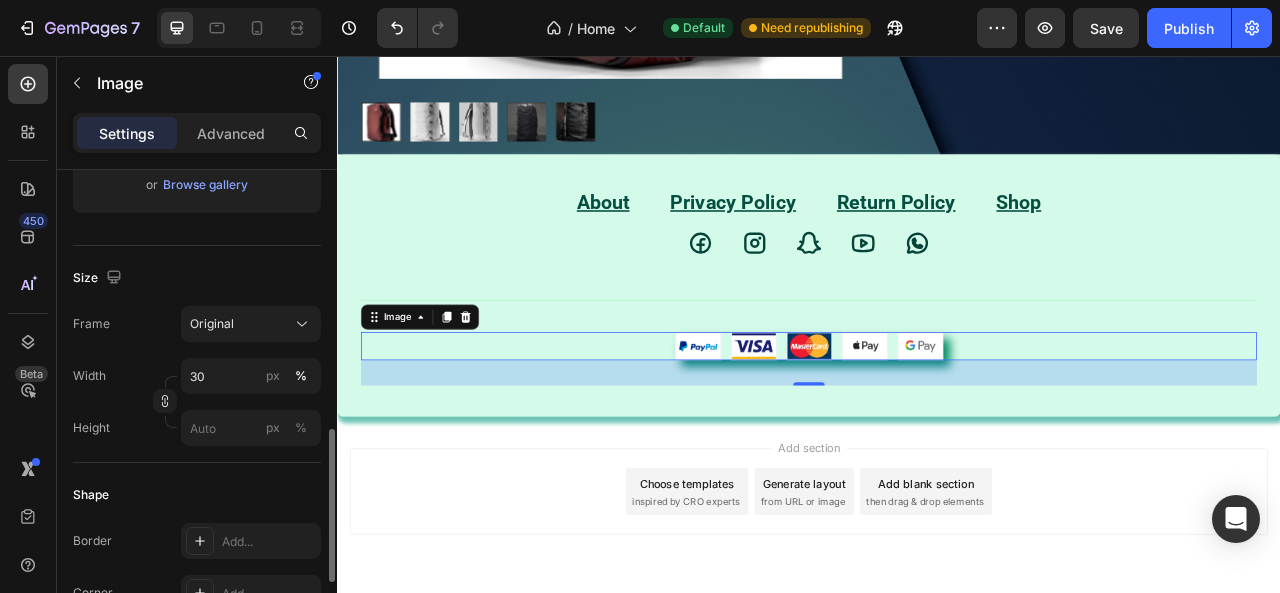 scroll, scrollTop: 500, scrollLeft: 0, axis: vertical 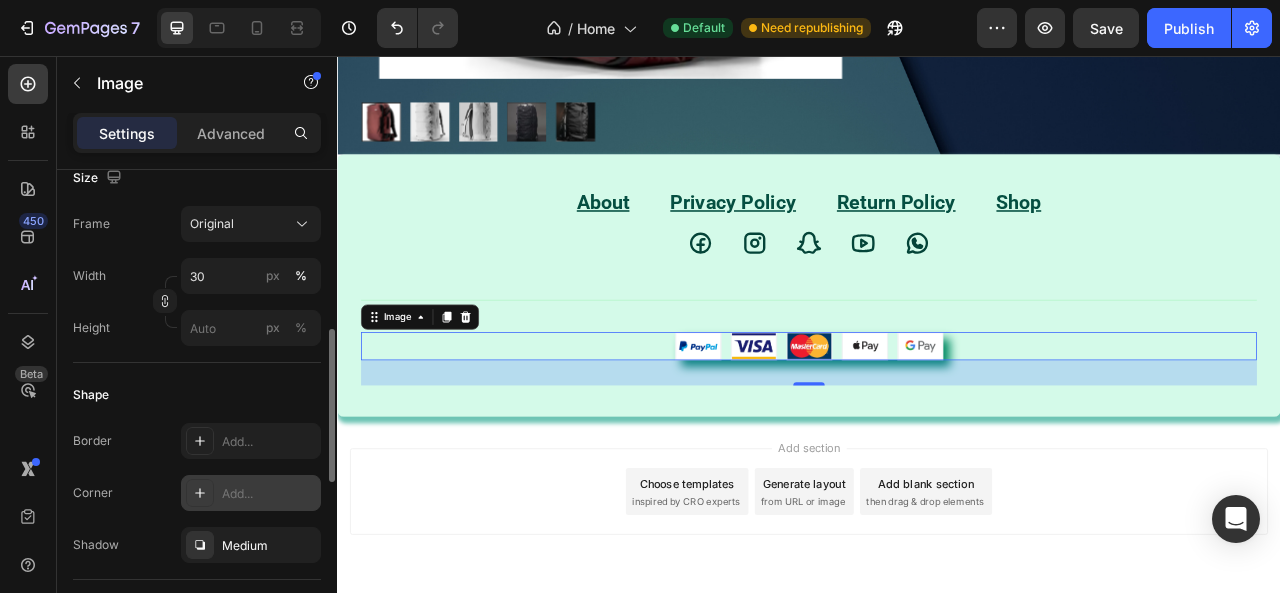 click on "Add..." at bounding box center (269, 494) 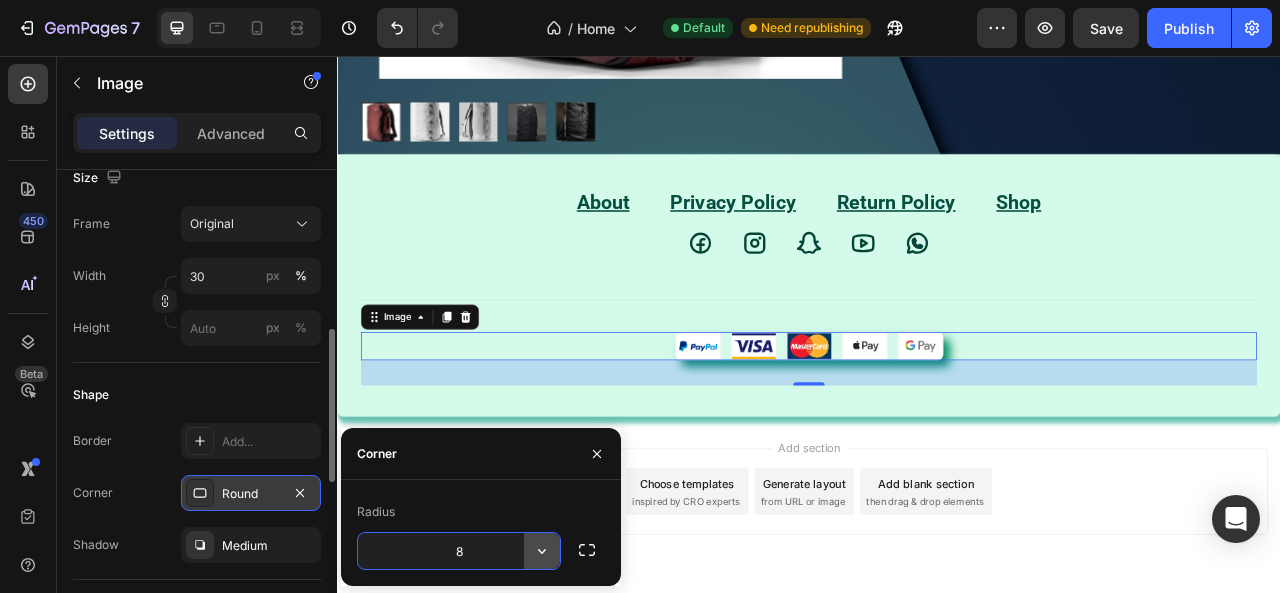click 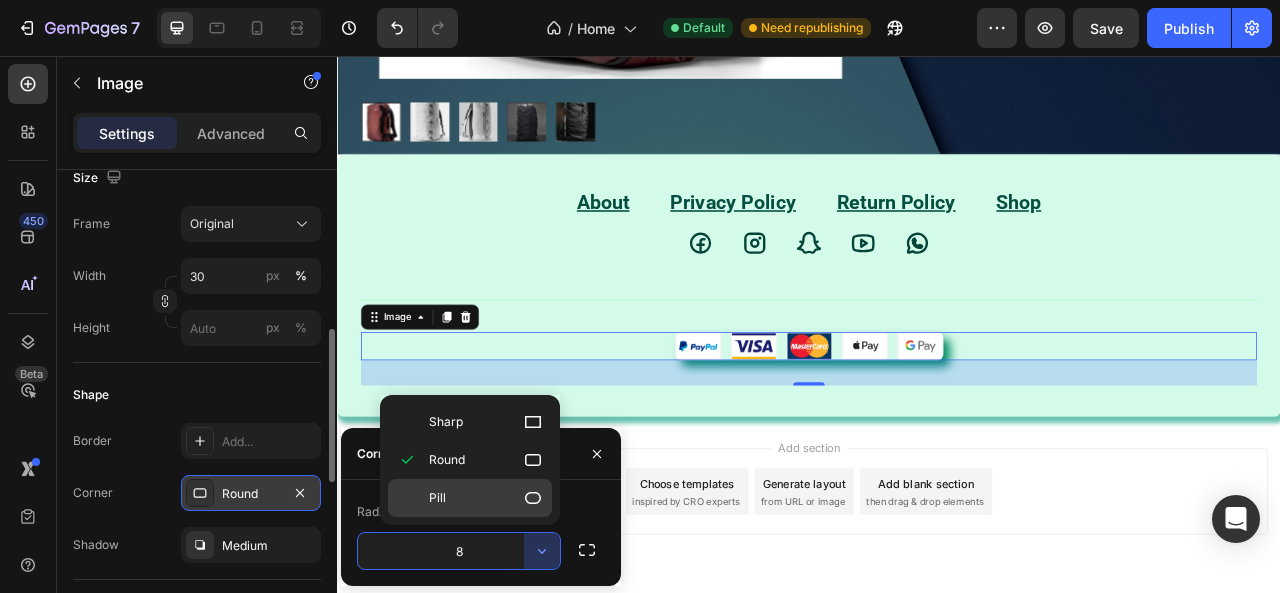 click 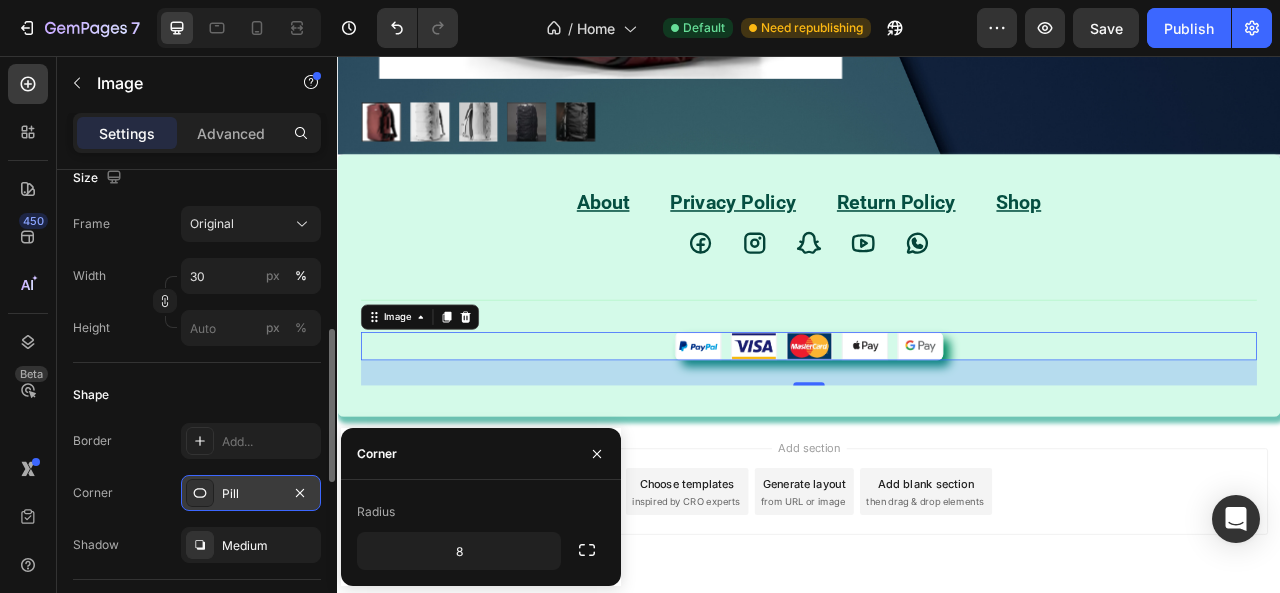 type on "9999" 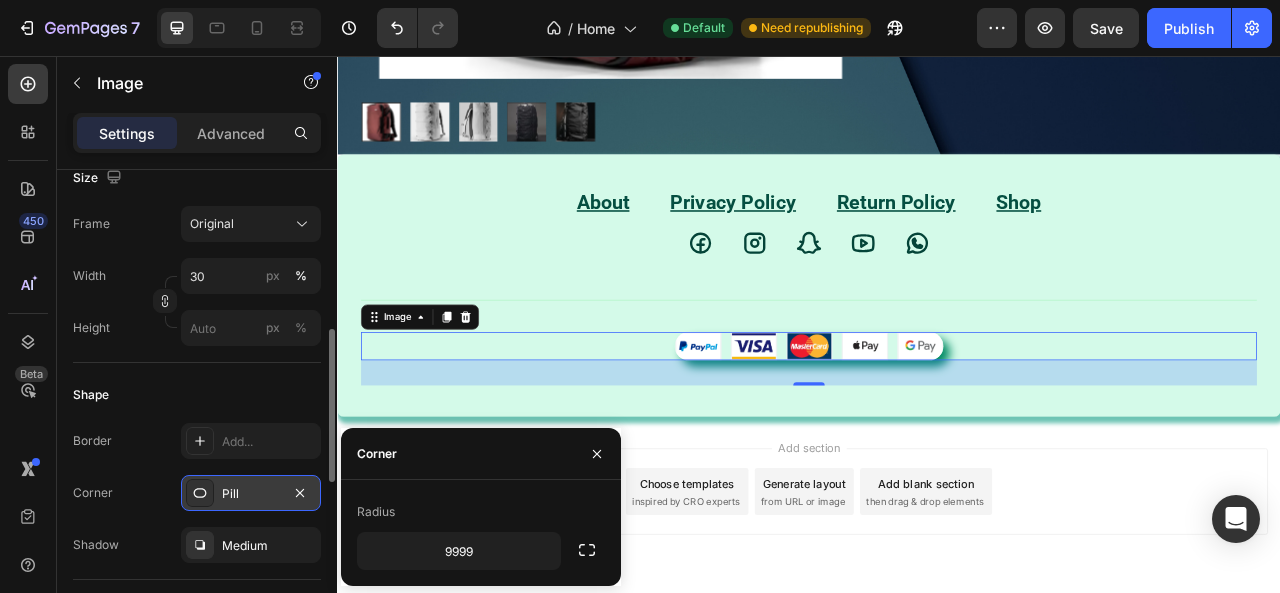 click on "Add section Choose templates inspired by CRO experts Generate layout from URL or image Add blank section then drag & drop elements" at bounding box center (937, 610) 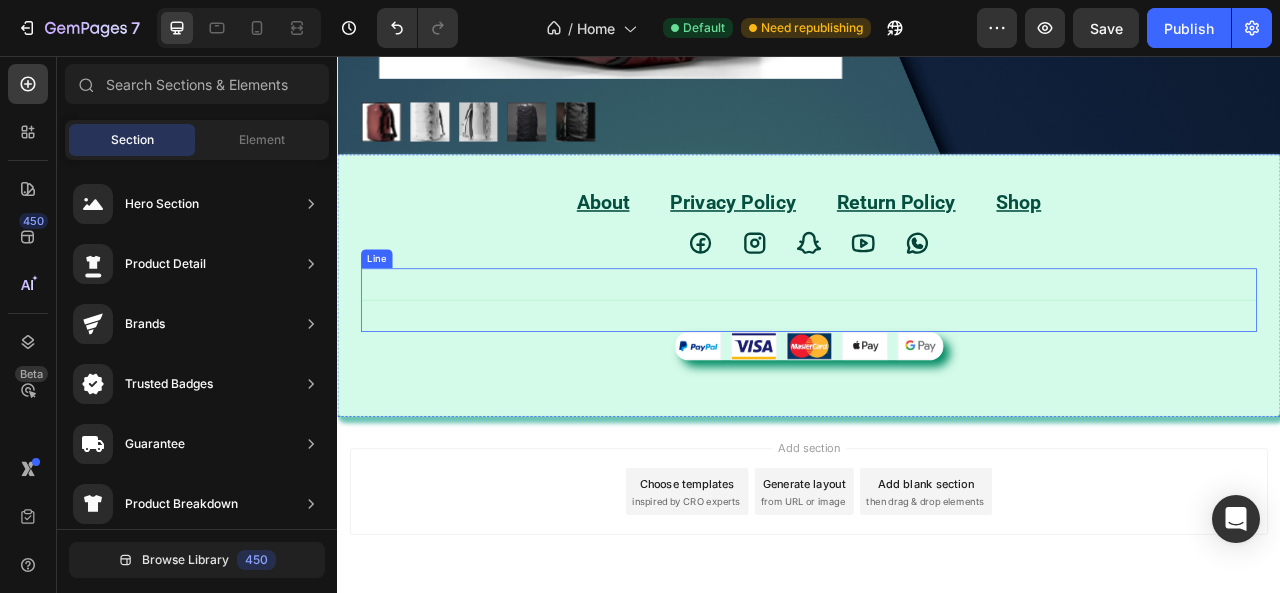 click on "Title Line" at bounding box center (937, 366) 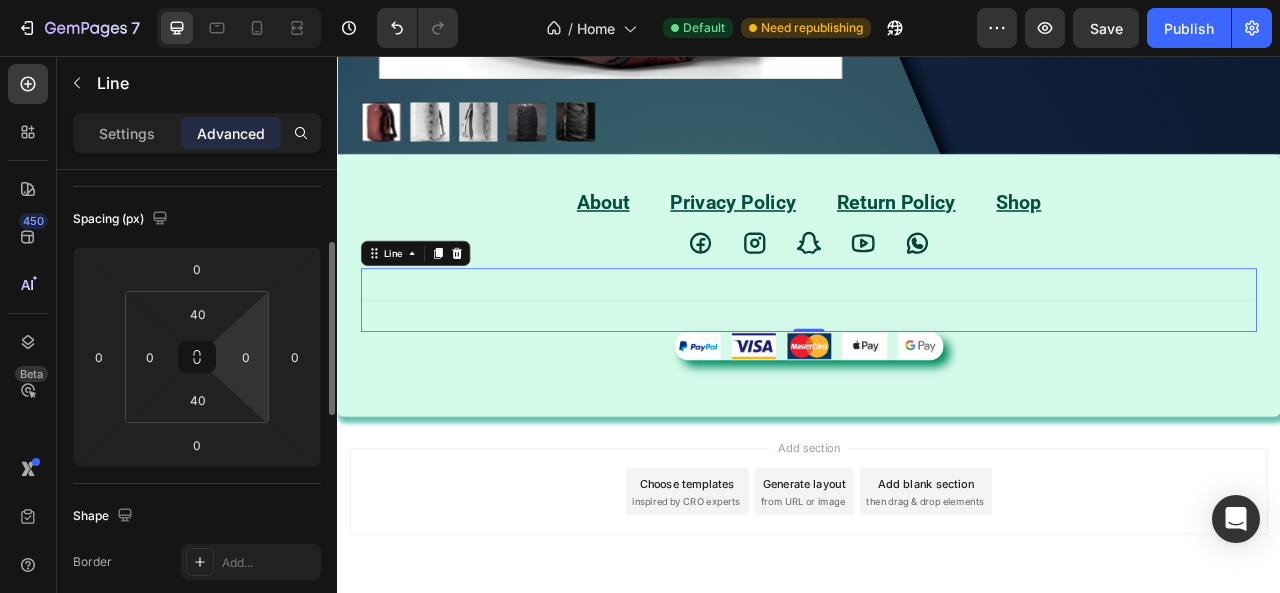 scroll, scrollTop: 0, scrollLeft: 0, axis: both 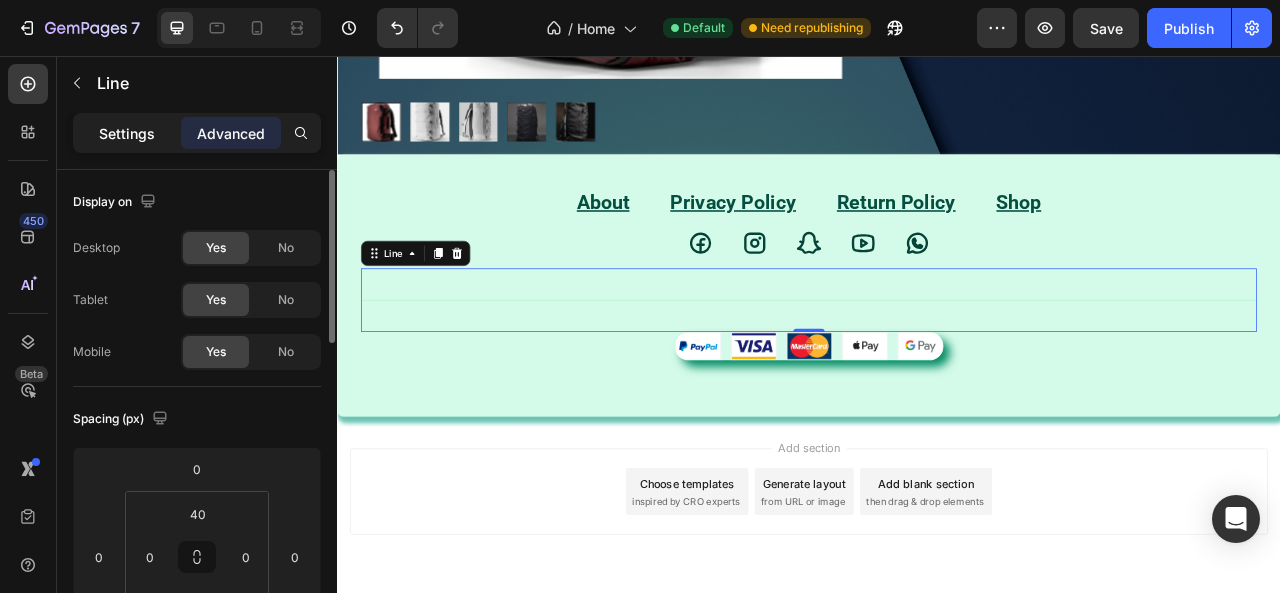 click on "Settings" at bounding box center [127, 133] 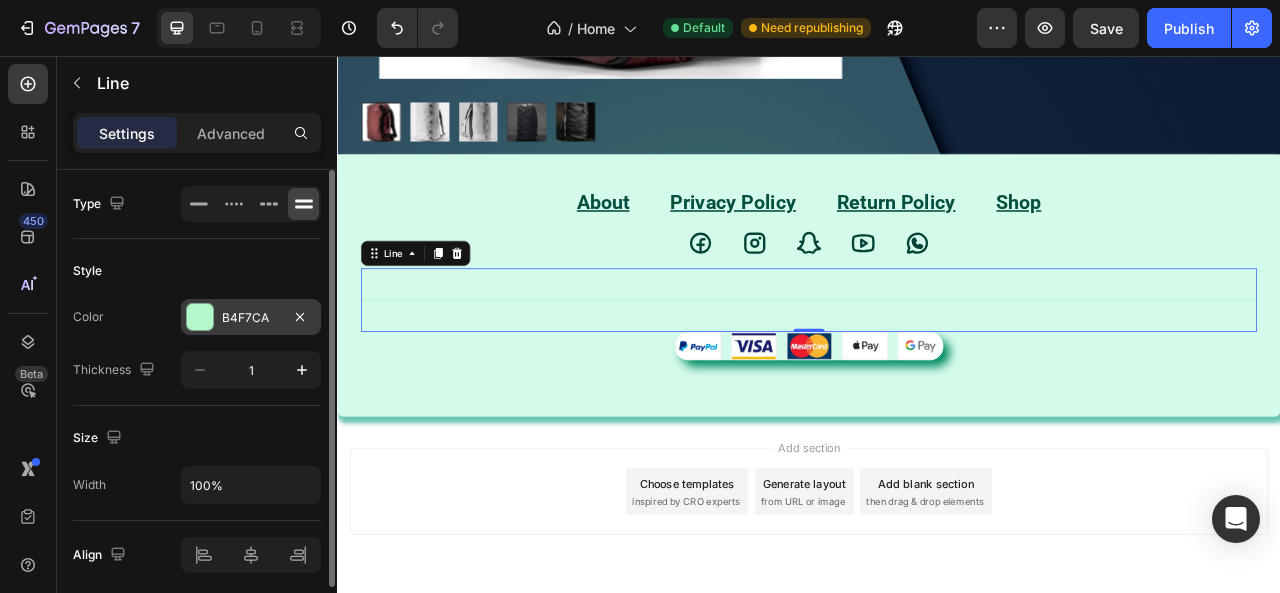 click on "B4F7CA" at bounding box center [251, 318] 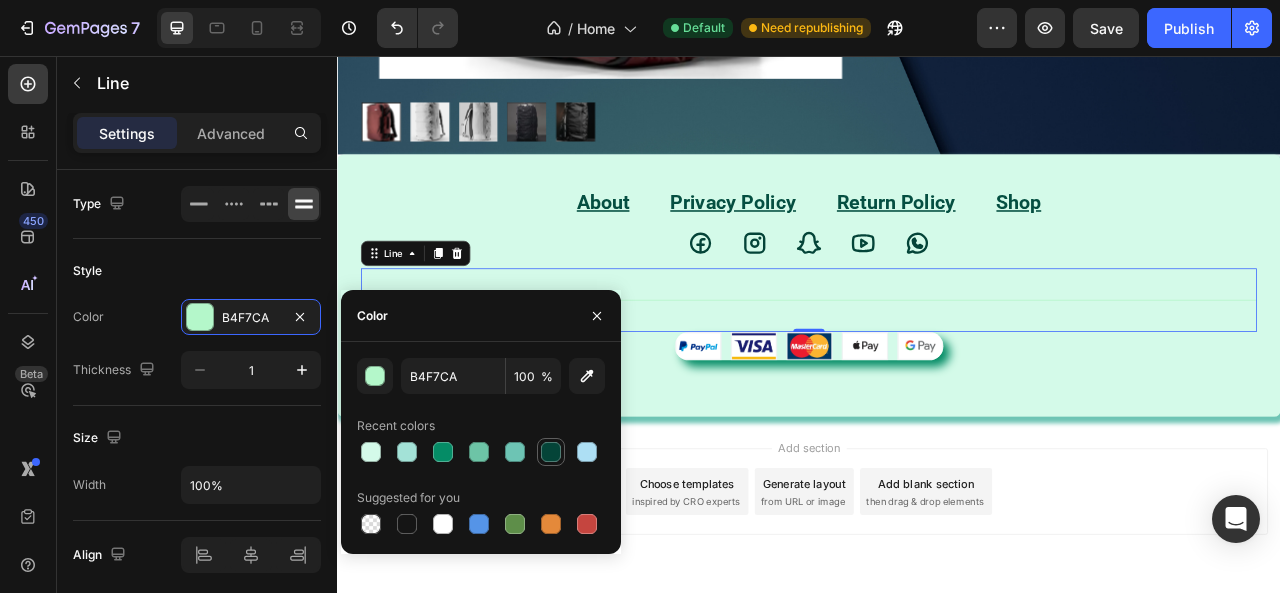 click at bounding box center [551, 452] 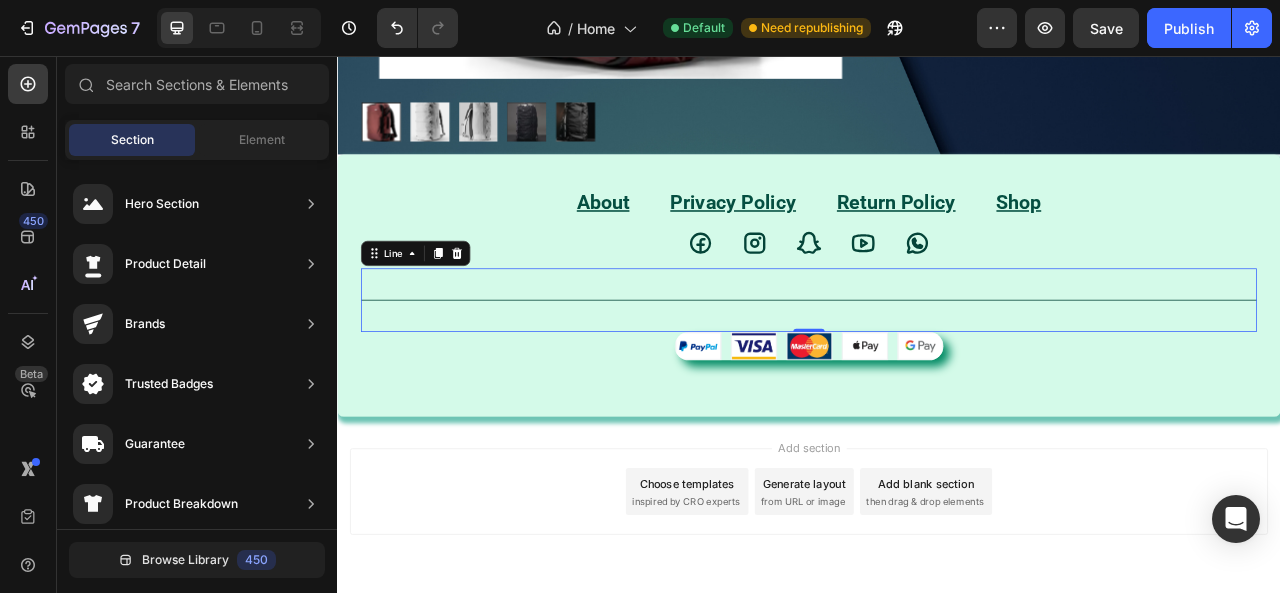 click on "Add section Choose templates inspired by CRO experts Generate layout from URL or image Add blank section then drag & drop elements" at bounding box center [937, 610] 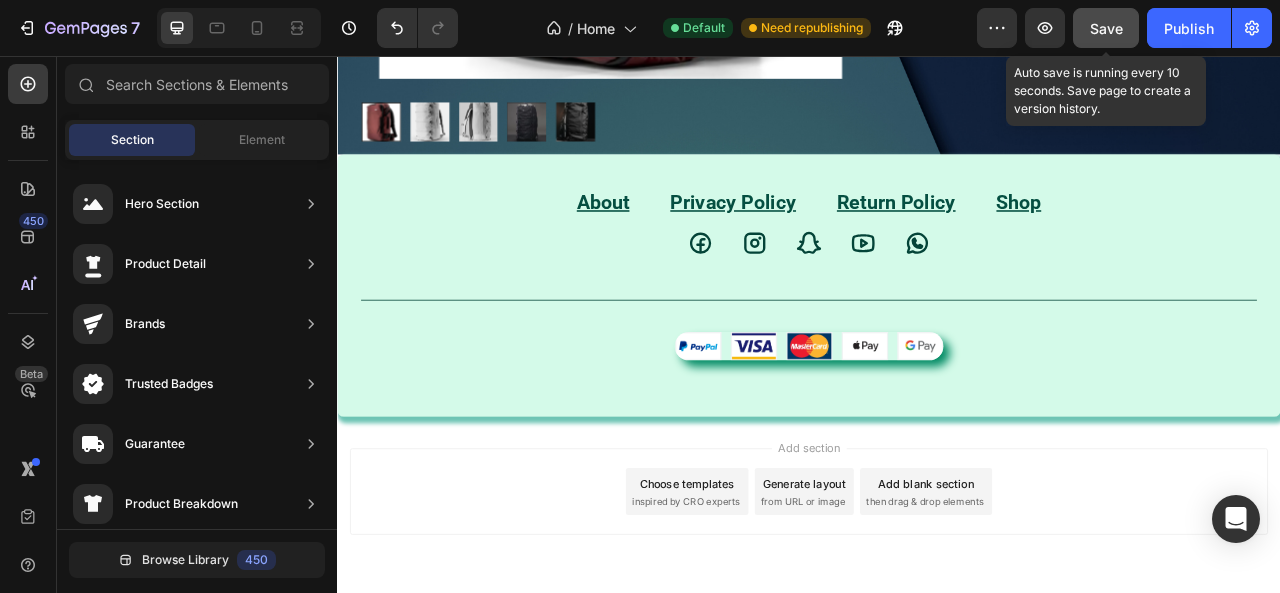click on "Save" at bounding box center [1106, 28] 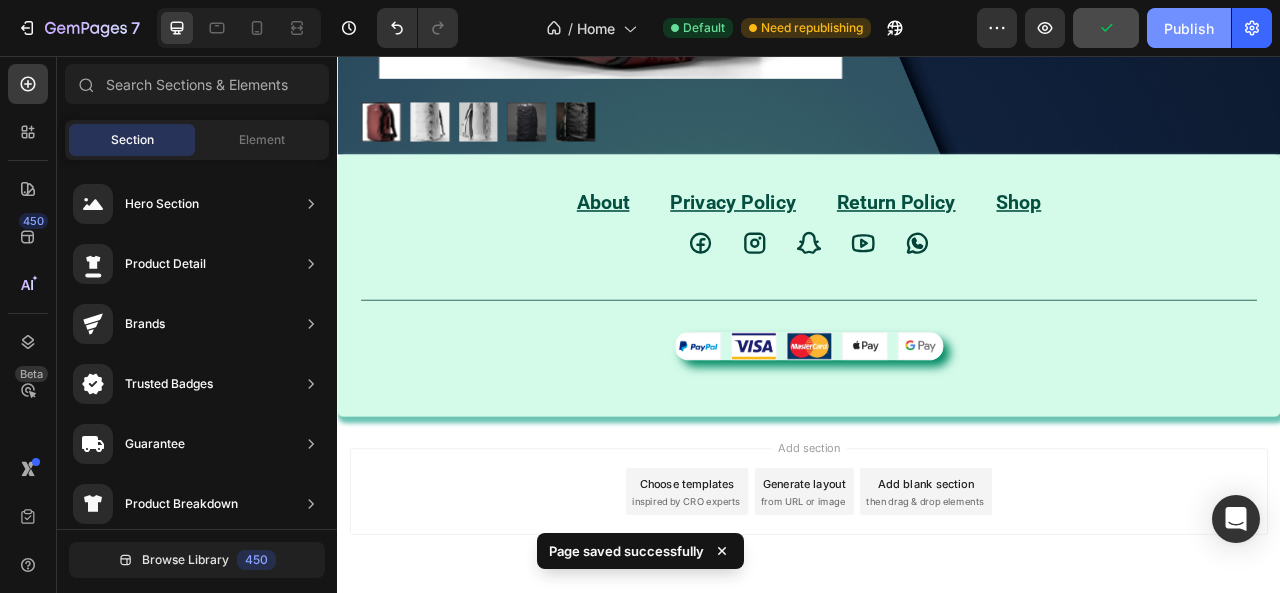 click on "Publish" at bounding box center [1189, 28] 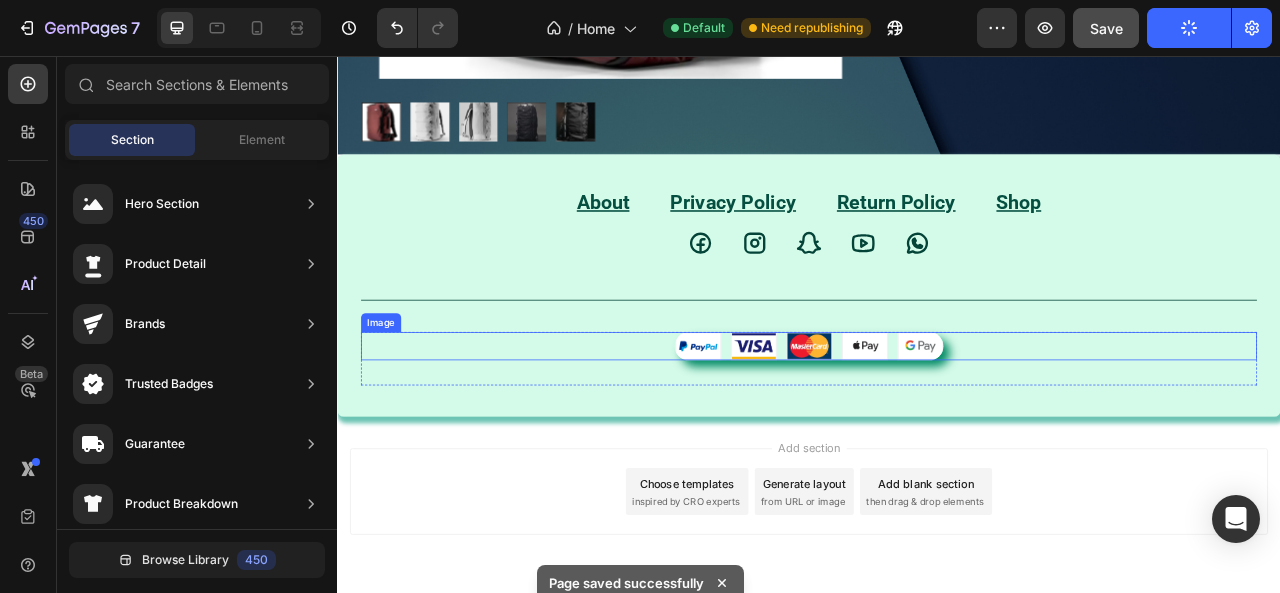 click at bounding box center (937, 425) 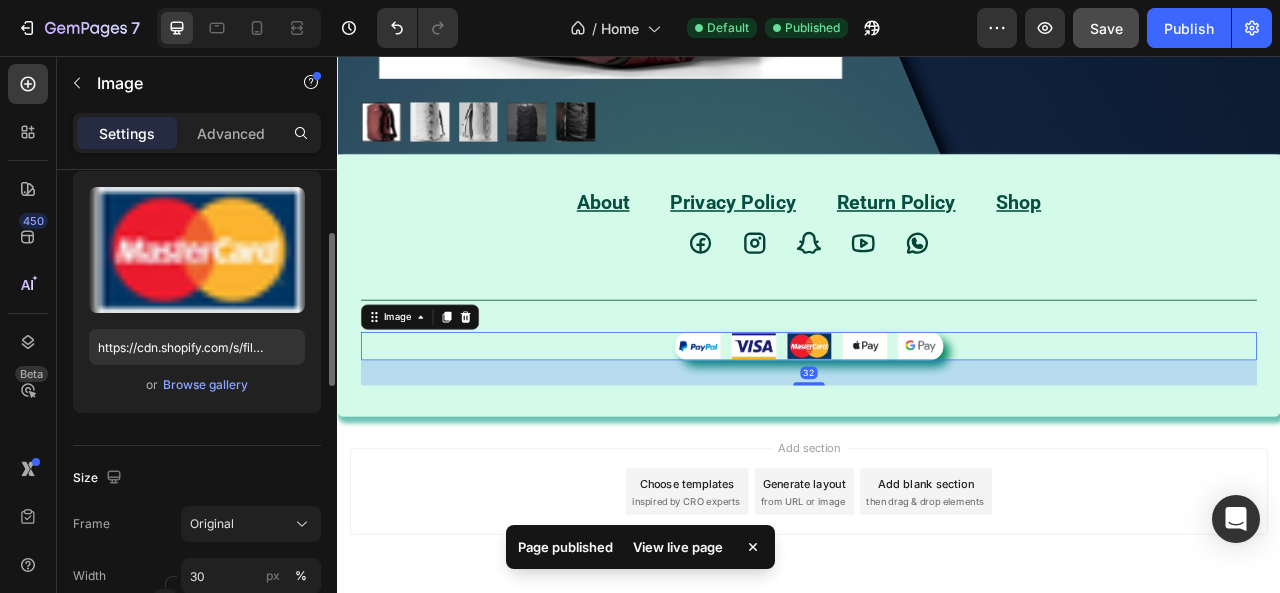 scroll, scrollTop: 300, scrollLeft: 0, axis: vertical 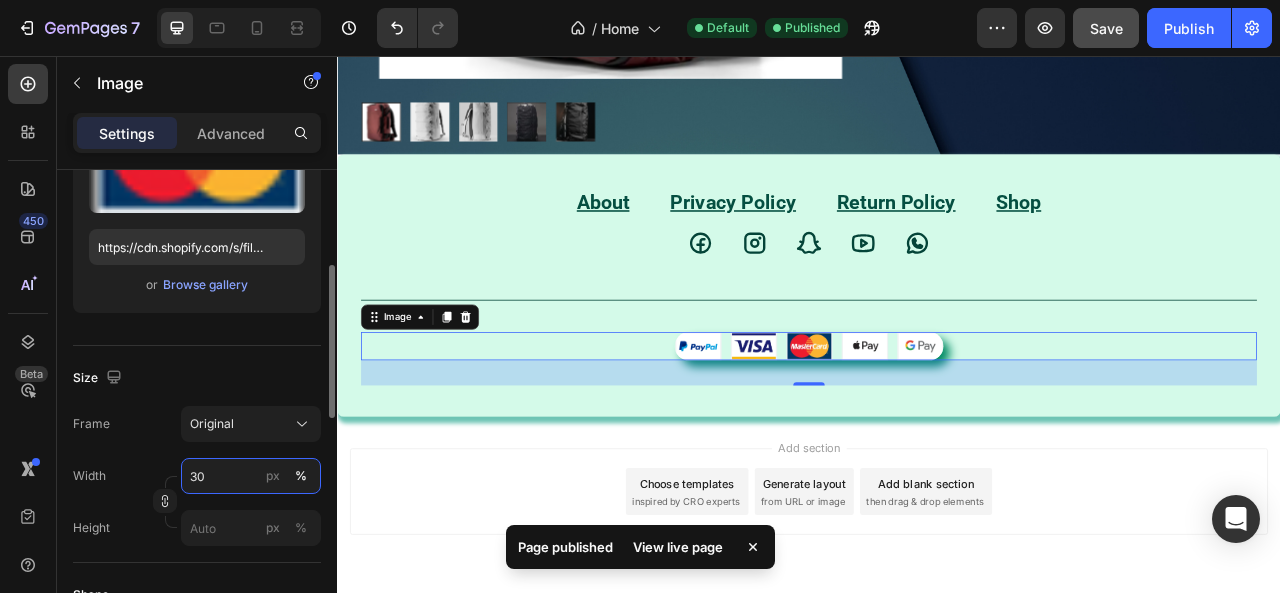 click on "30" at bounding box center (251, 476) 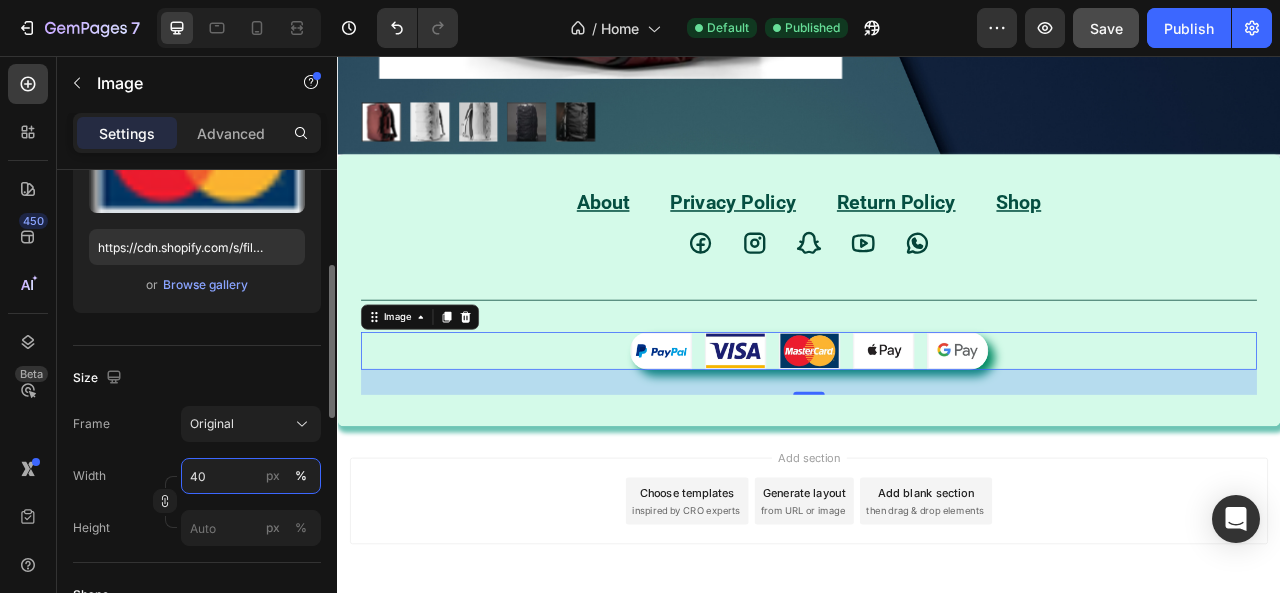 click on "40" at bounding box center (251, 476) 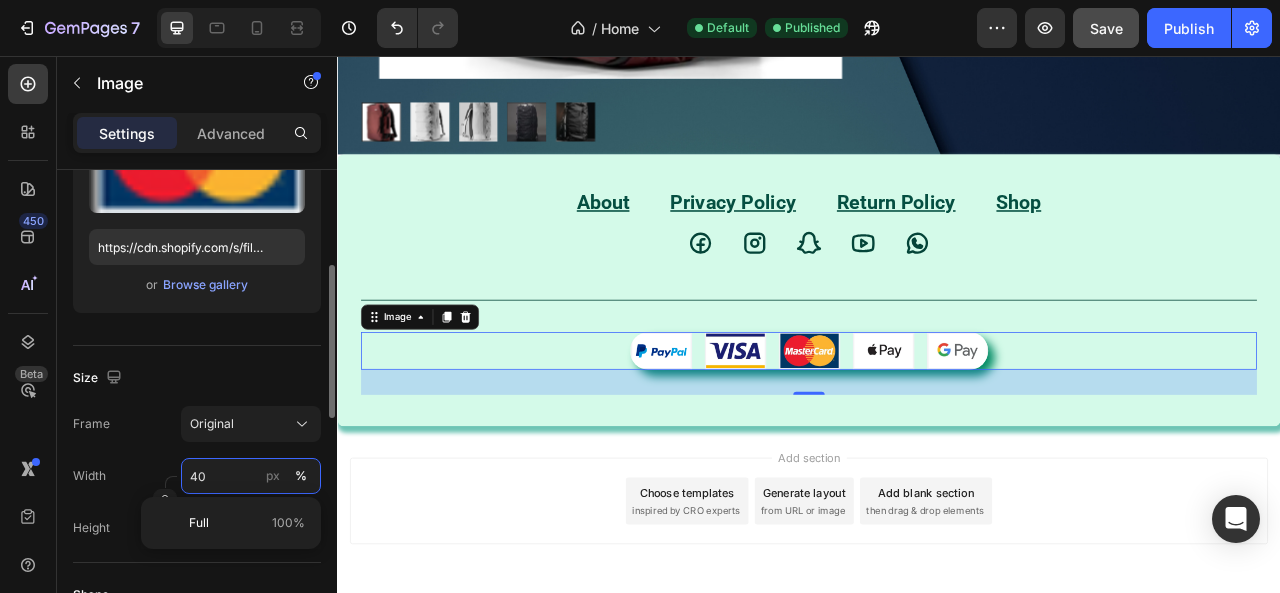 click on "40" at bounding box center [251, 476] 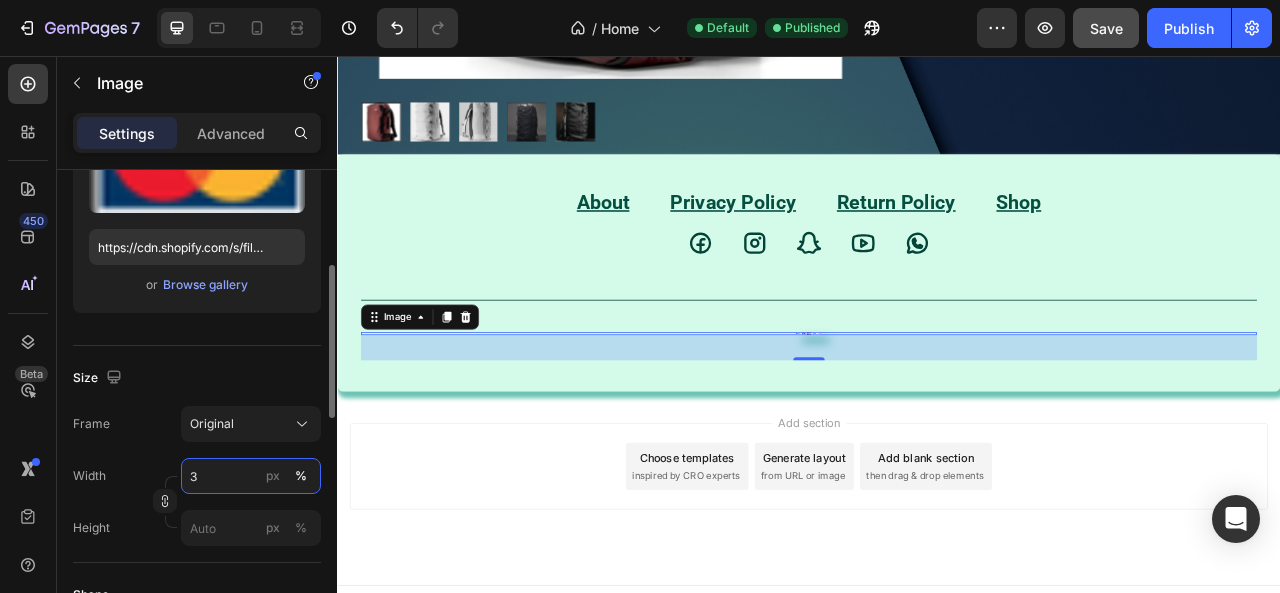 type on "35" 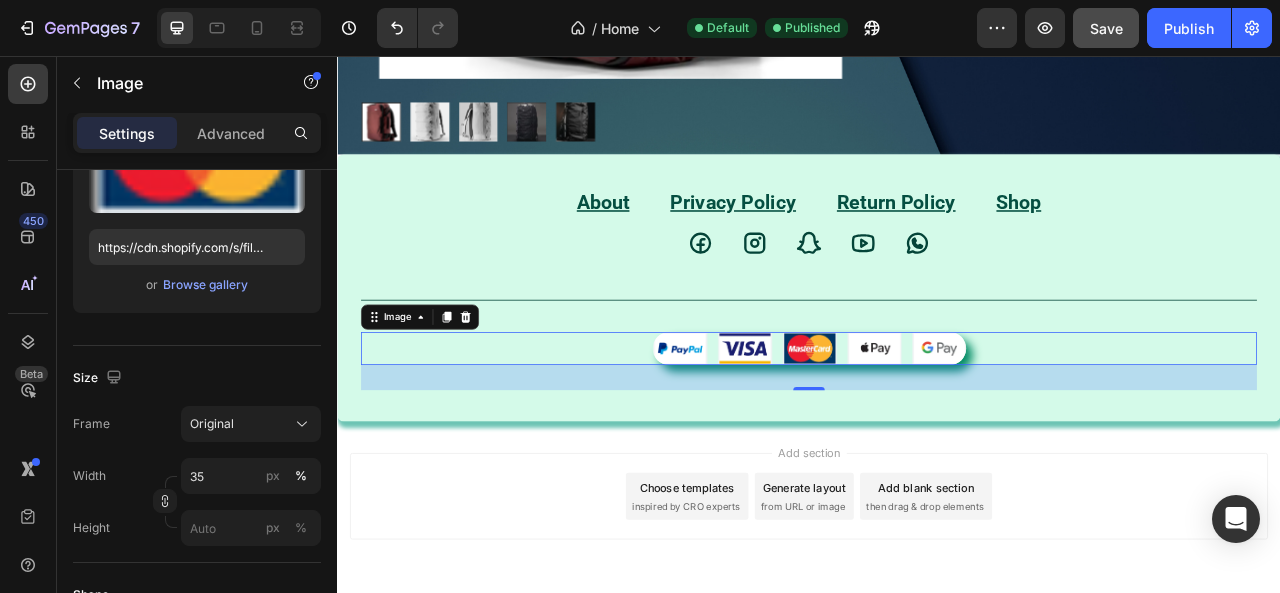 click on "Add section Choose templates inspired by CRO experts Generate layout from URL or image Add blank section then drag & drop elements" at bounding box center [937, 616] 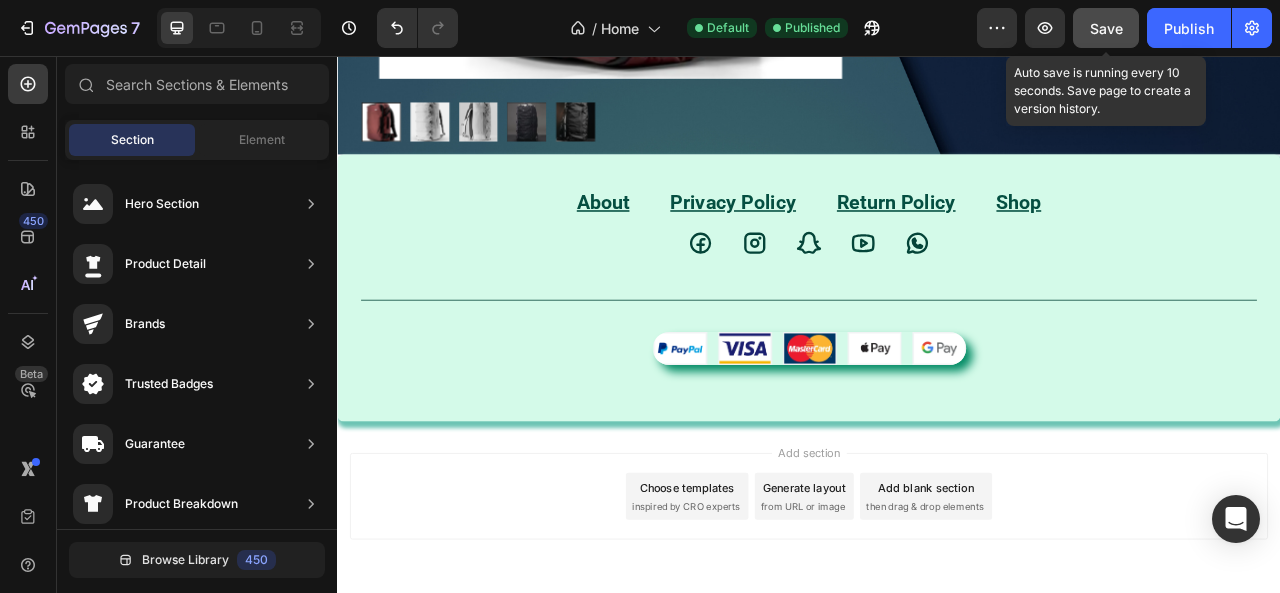 click on "Save" at bounding box center [1106, 28] 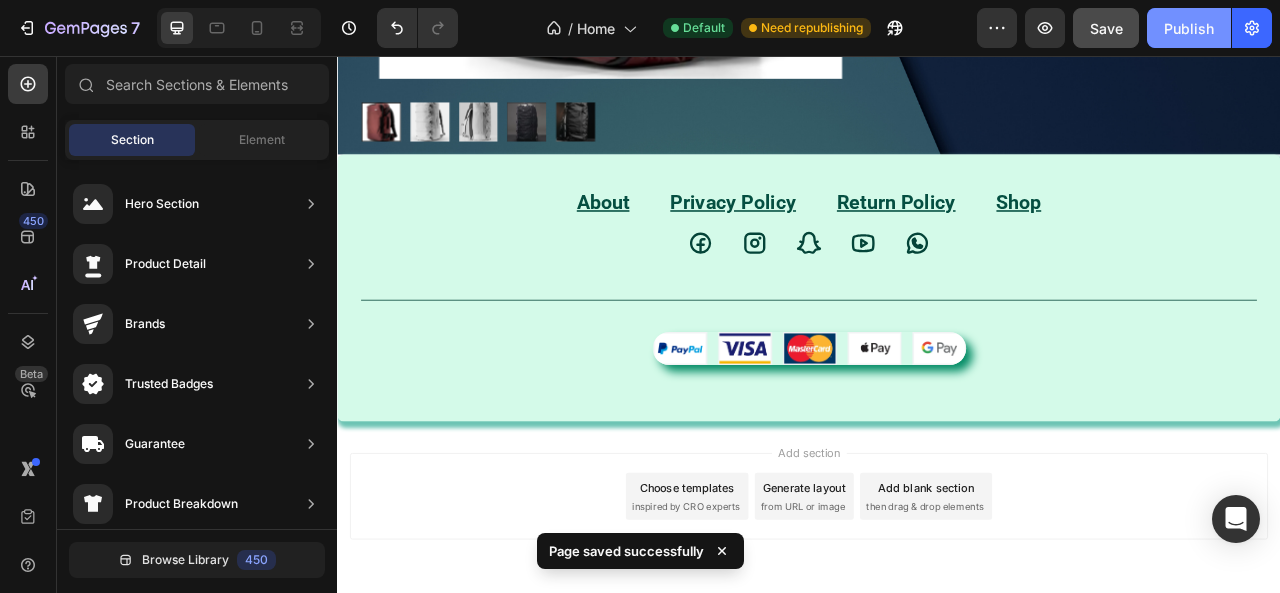 click on "Publish" at bounding box center [1189, 28] 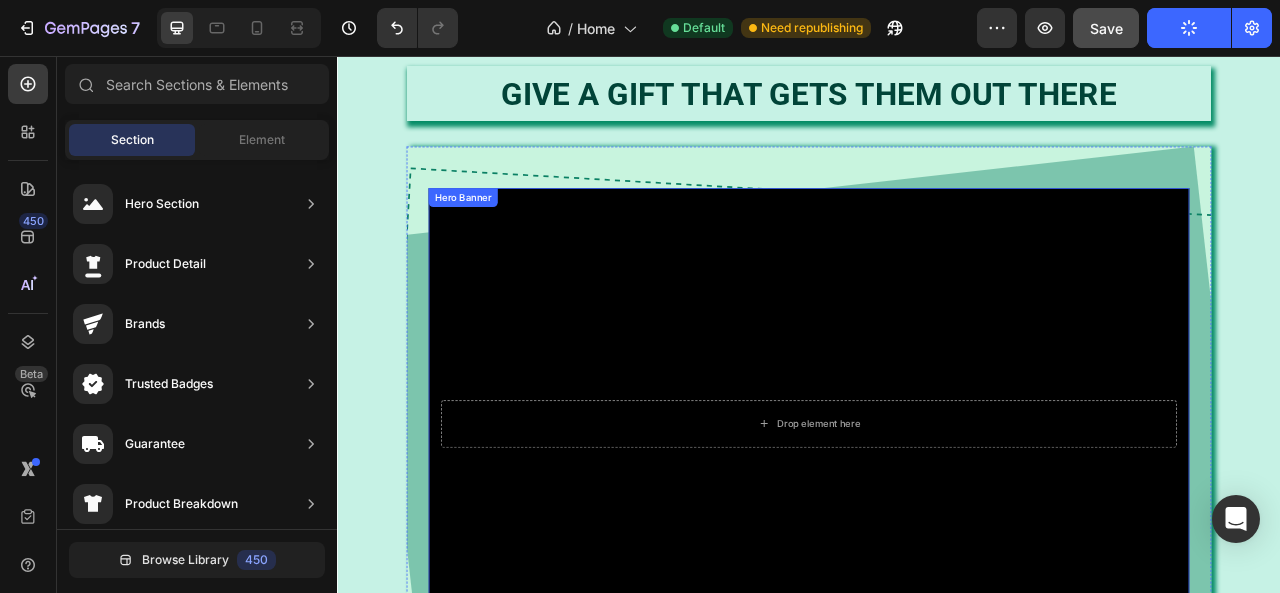 scroll, scrollTop: 1000, scrollLeft: 0, axis: vertical 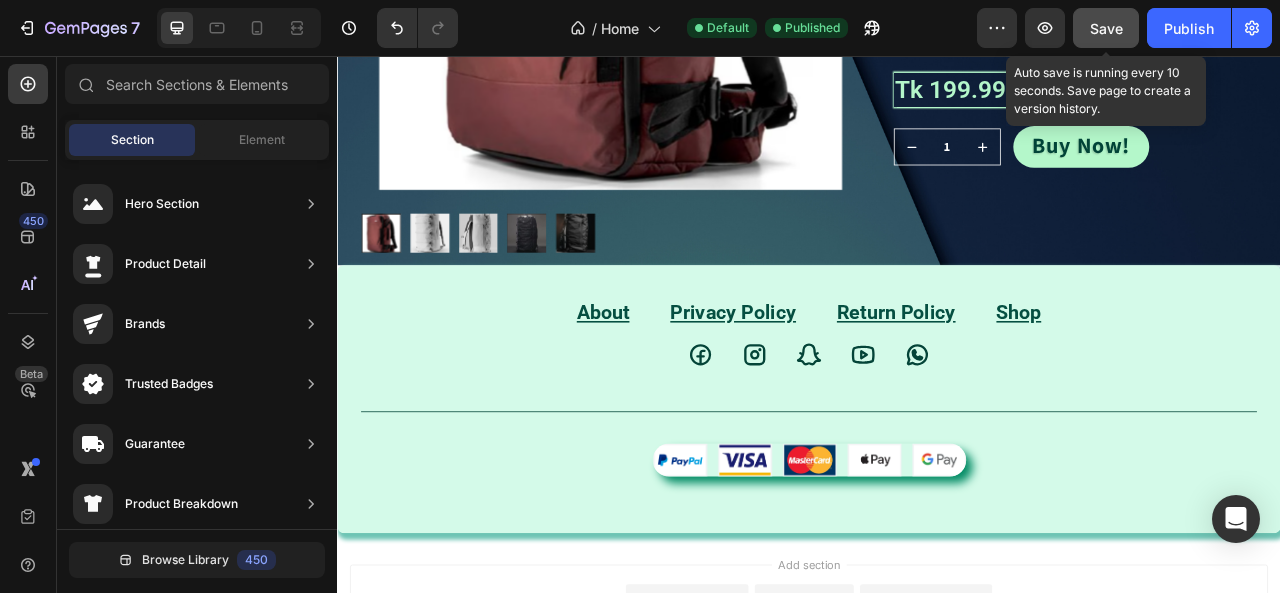 click on "Save" at bounding box center [1106, 28] 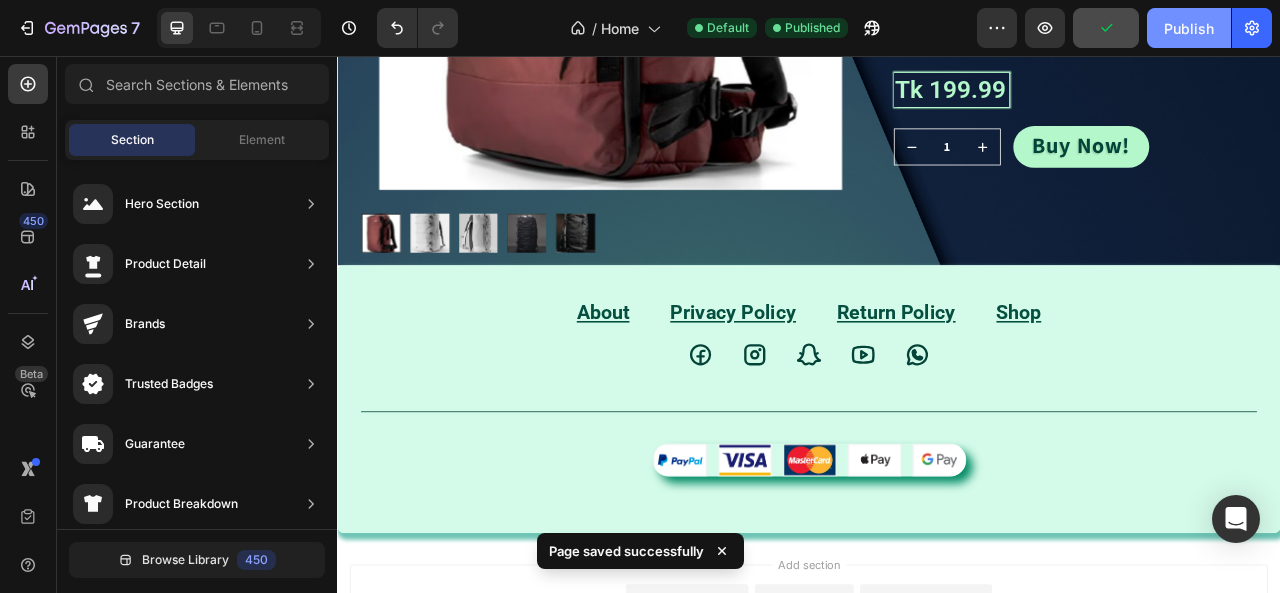 click on "Publish" at bounding box center [1189, 28] 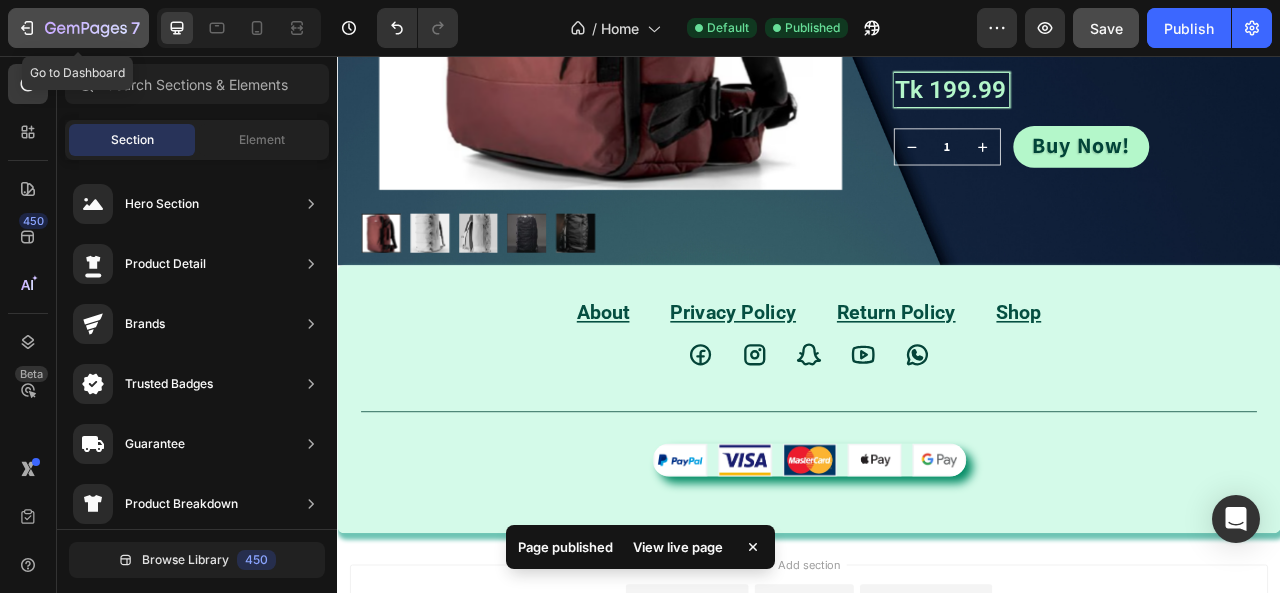 click on "7" at bounding box center (78, 28) 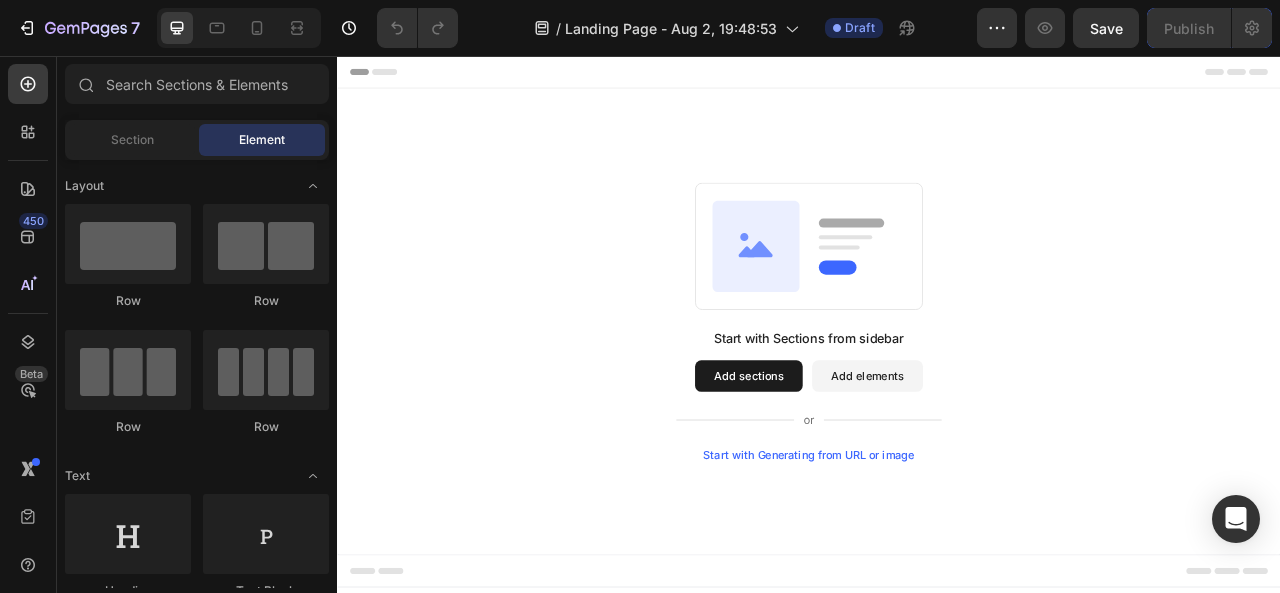 scroll, scrollTop: 0, scrollLeft: 0, axis: both 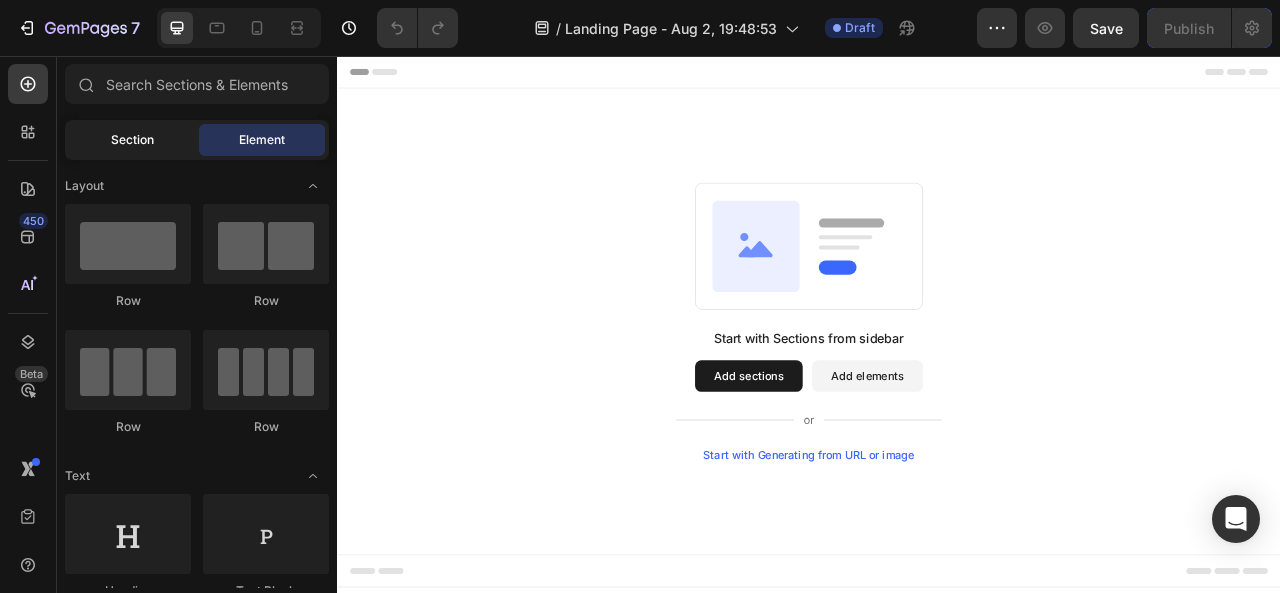 click on "Section" at bounding box center [132, 140] 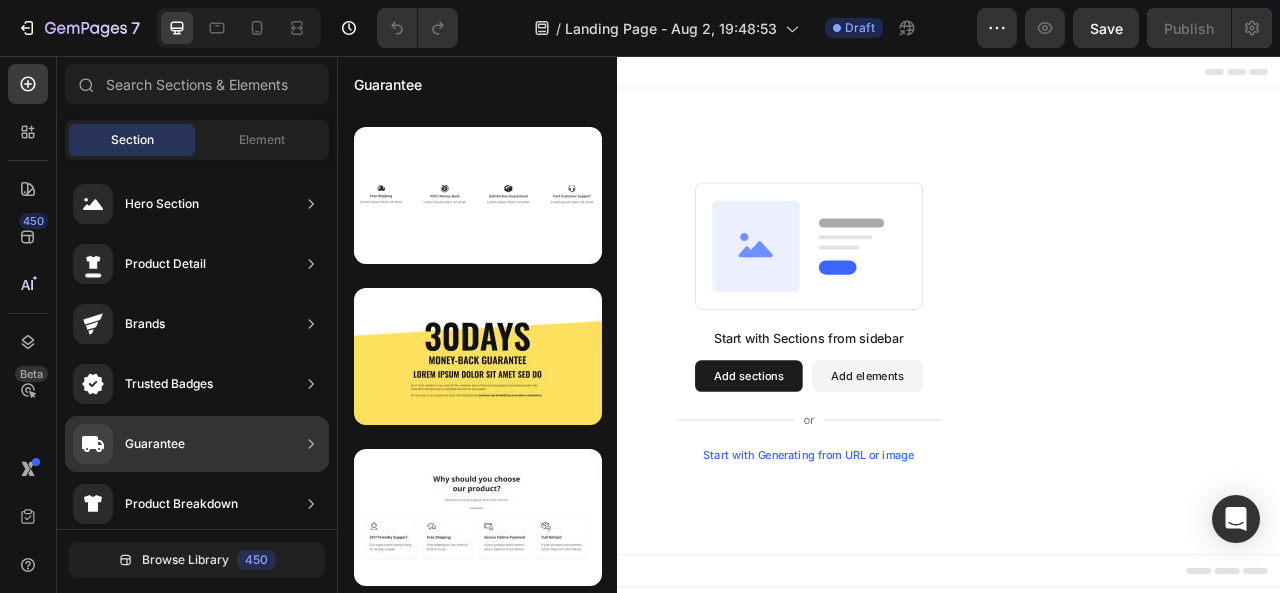 scroll, scrollTop: 310, scrollLeft: 0, axis: vertical 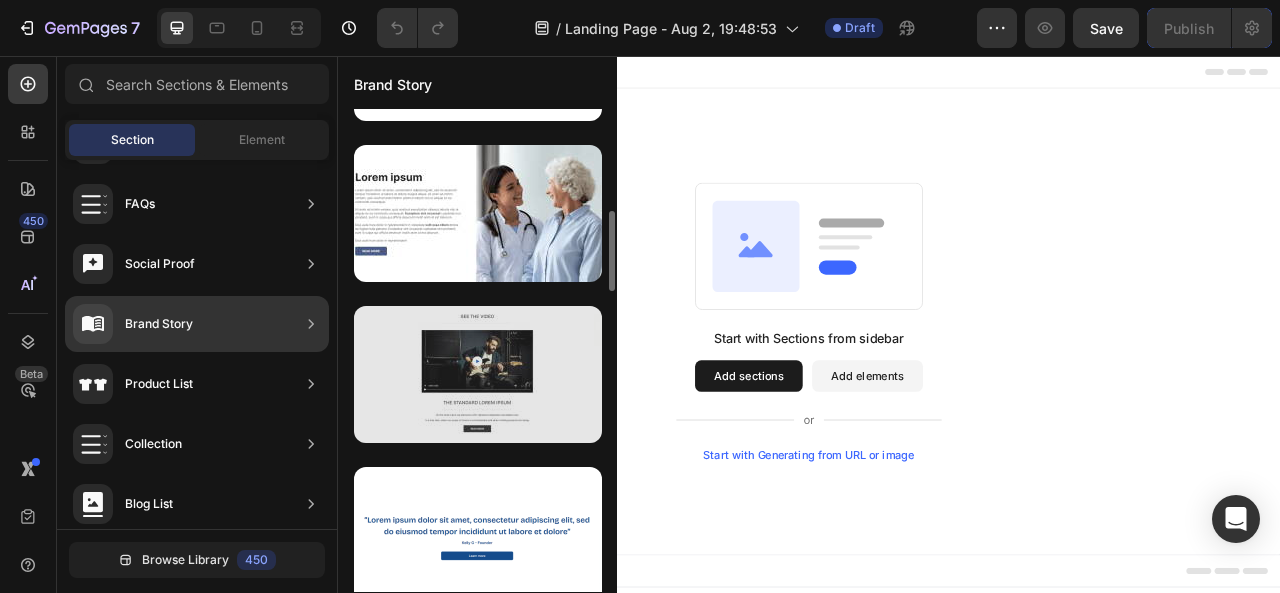 click at bounding box center [478, 374] 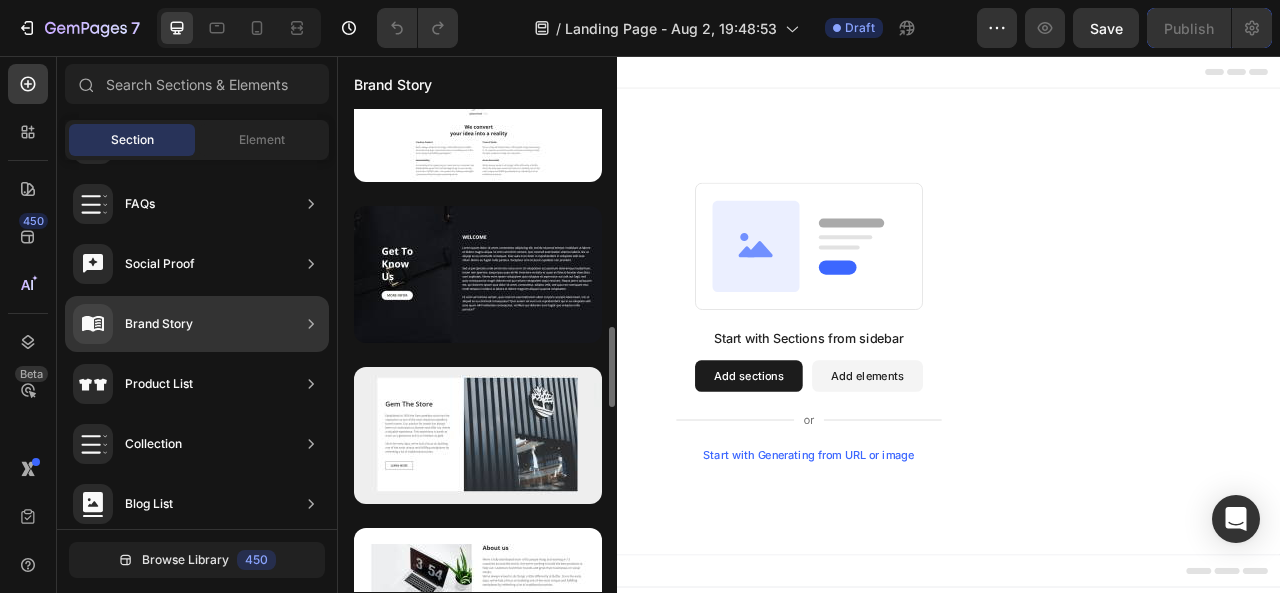 scroll, scrollTop: 1802, scrollLeft: 0, axis: vertical 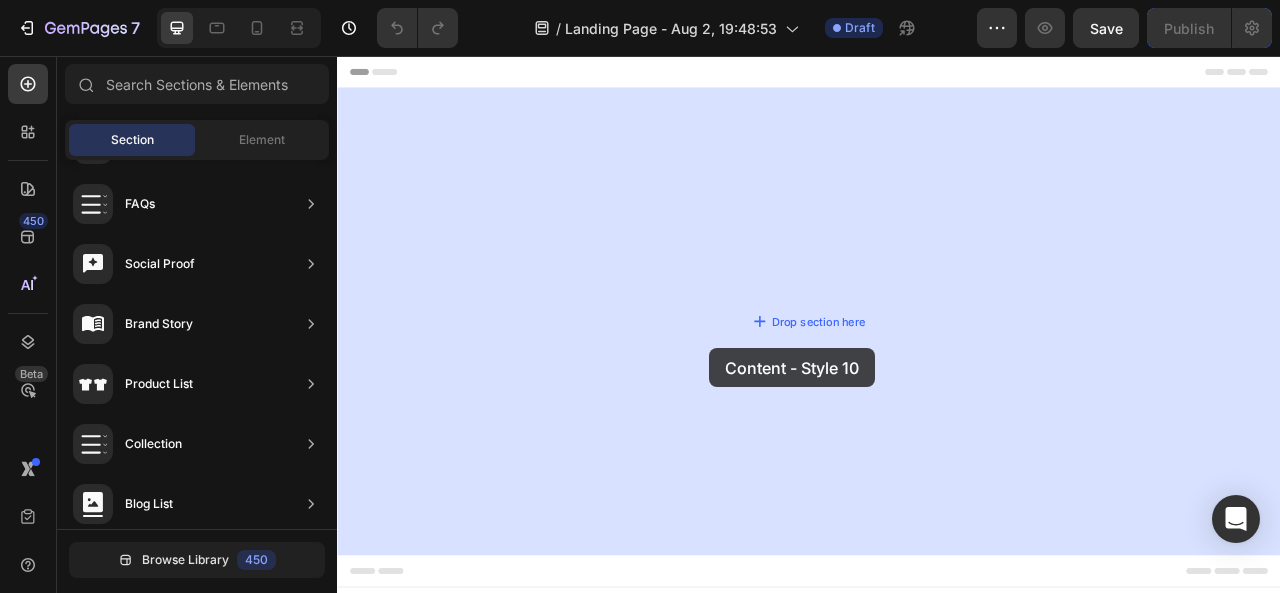 drag, startPoint x: 819, startPoint y: 532, endPoint x: 815, endPoint y: 418, distance: 114.07015 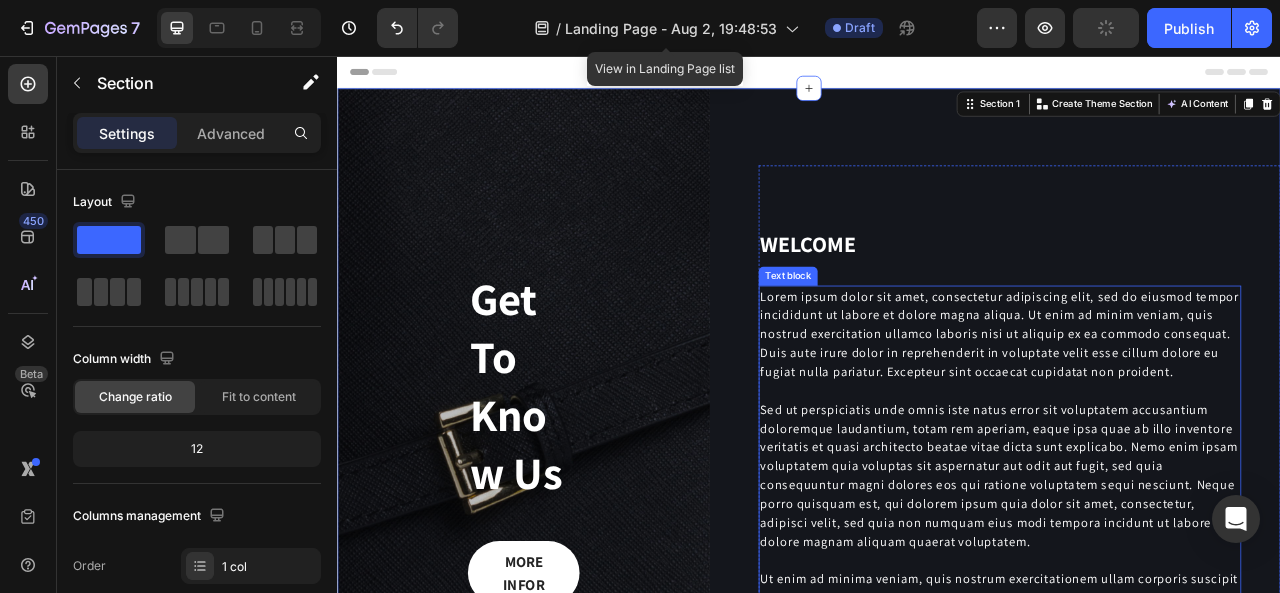 scroll, scrollTop: 0, scrollLeft: 0, axis: both 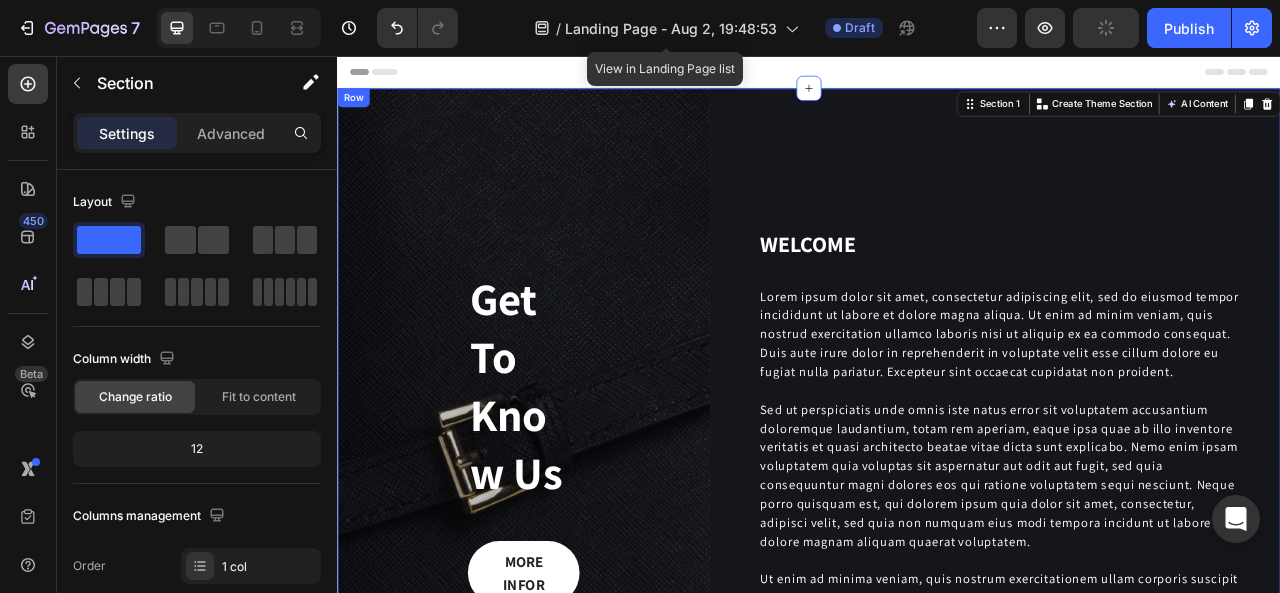 click on "Get To Know Us Heading MORE INFOR Button Row Hero Banner WELCOME Heading Lorem ipsum dolor sit amet, consectetur adipiscing elit, sed do eiusmod tempor incididunt ut labore et dolore magna aliqua. Ut enim ad minim veniam, quis nostrud exercitation ullamco laboris nisi ut aliquip ex ea commodo consequat. Duis aute irure dolor in reprehenderit in voluptate velit esse cillum dolore eu fugiat nulla pariatur. Excepteur sint occaecat cupidatat non proident. Sed ut perspiciatis unde omnis iste natus error sit voluptatem accusantium doloremque laudantium, totam rem aperiam, eaque ipsa quae ab illo inventore veritatis et quasi architecto beatae vitae dicta sunt explicabo. Nemo enim ipsam voluptatem quia voluptas sit aspernatur aut odit aut fugit, sed quia consequuntur magni dolores eos qui ratione voluptatem sequi nesciunt. Neque porro quisquam est, qui dolorem ipsum quia dolor sit amet, consectetur, adipisci velit, sed quia non numquam eius modi tempora incidunt ut labore et dolore magnam aliquam quaerat voluptatem." at bounding box center [937, 541] 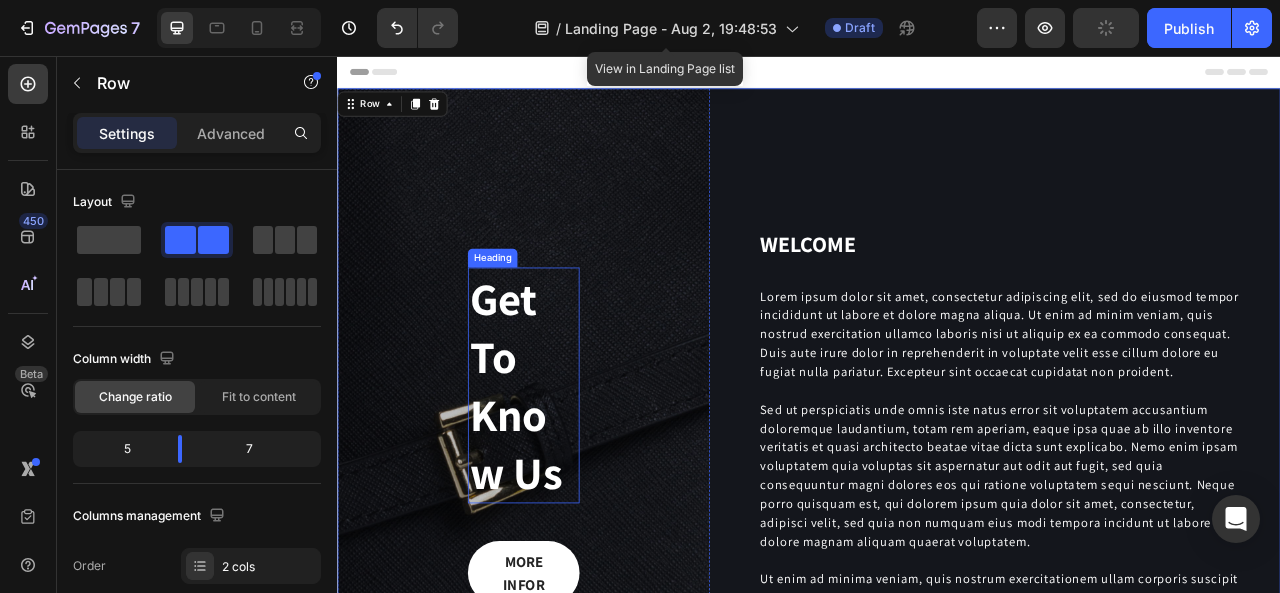 click on "Get To Know Us" at bounding box center [574, 475] 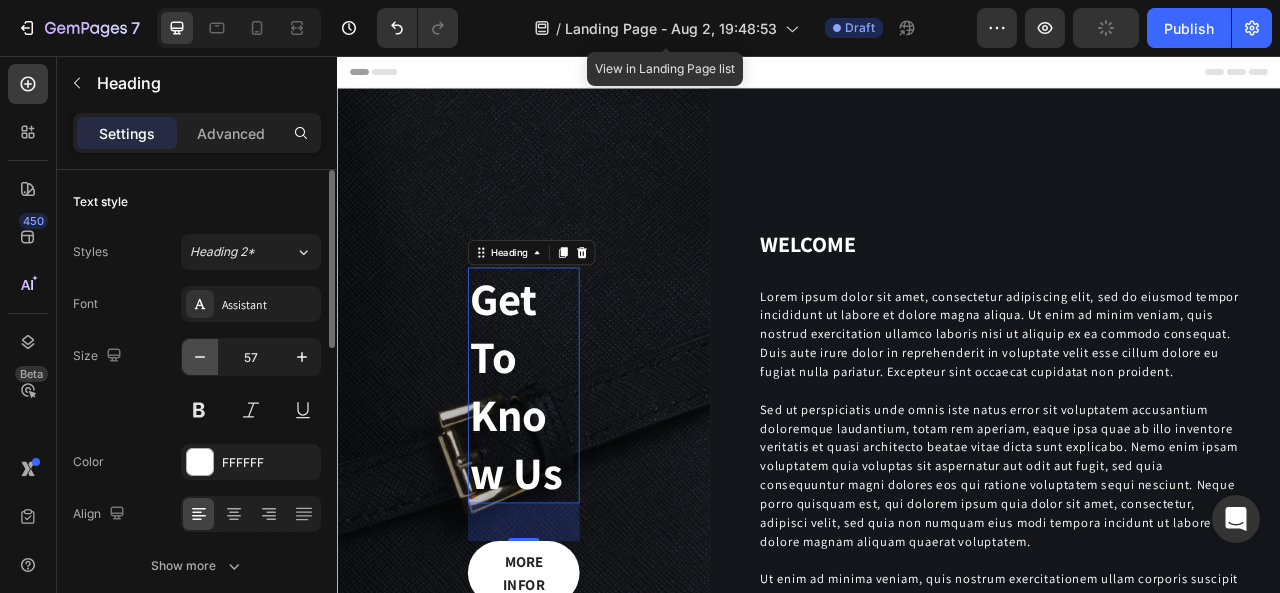 click 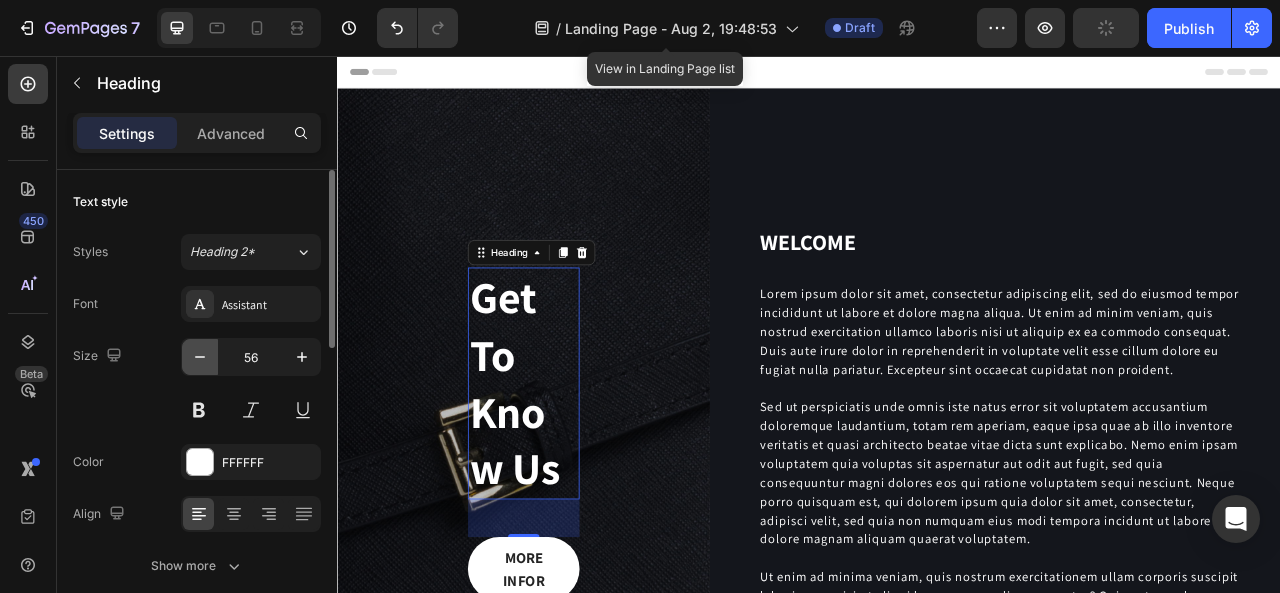 click 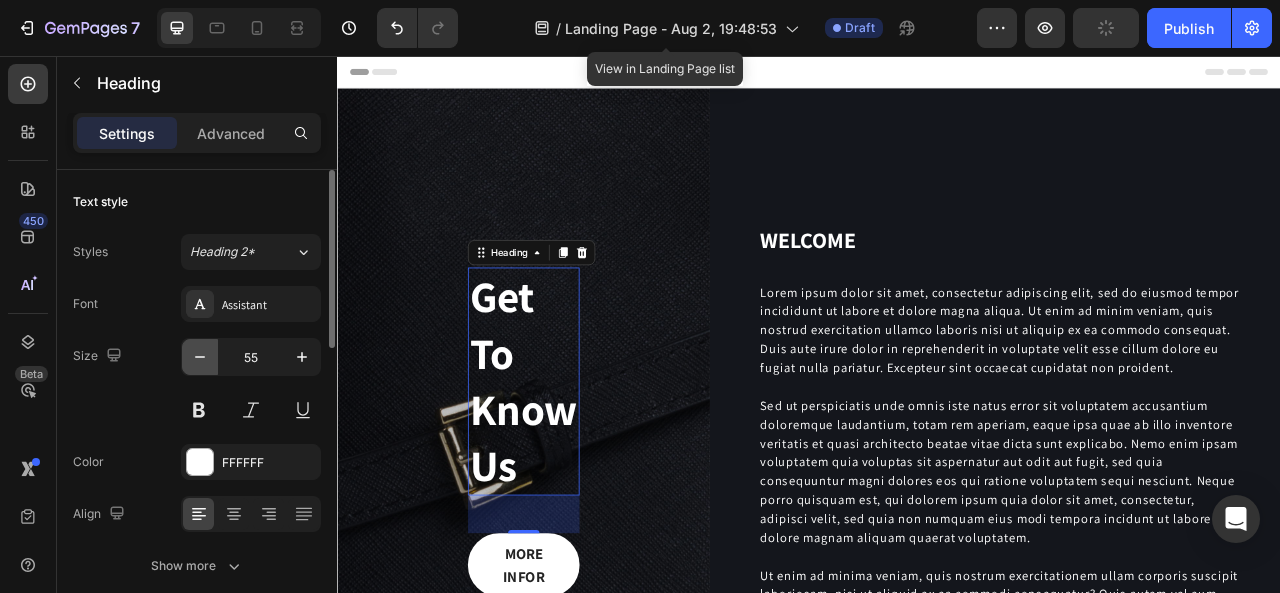 click 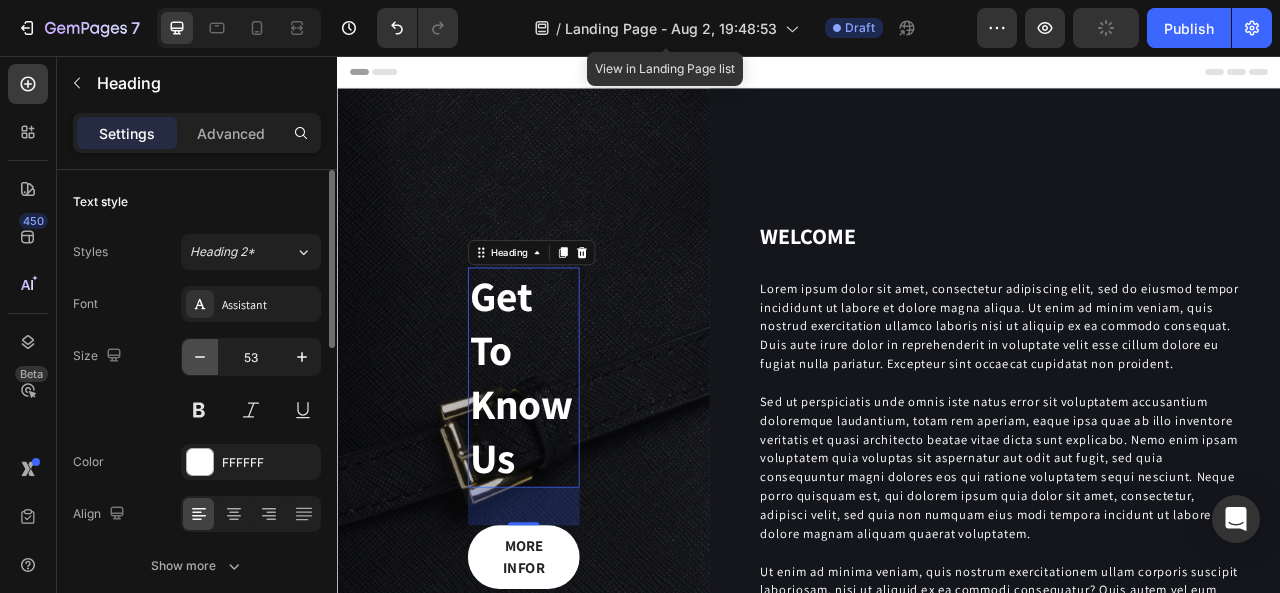 click 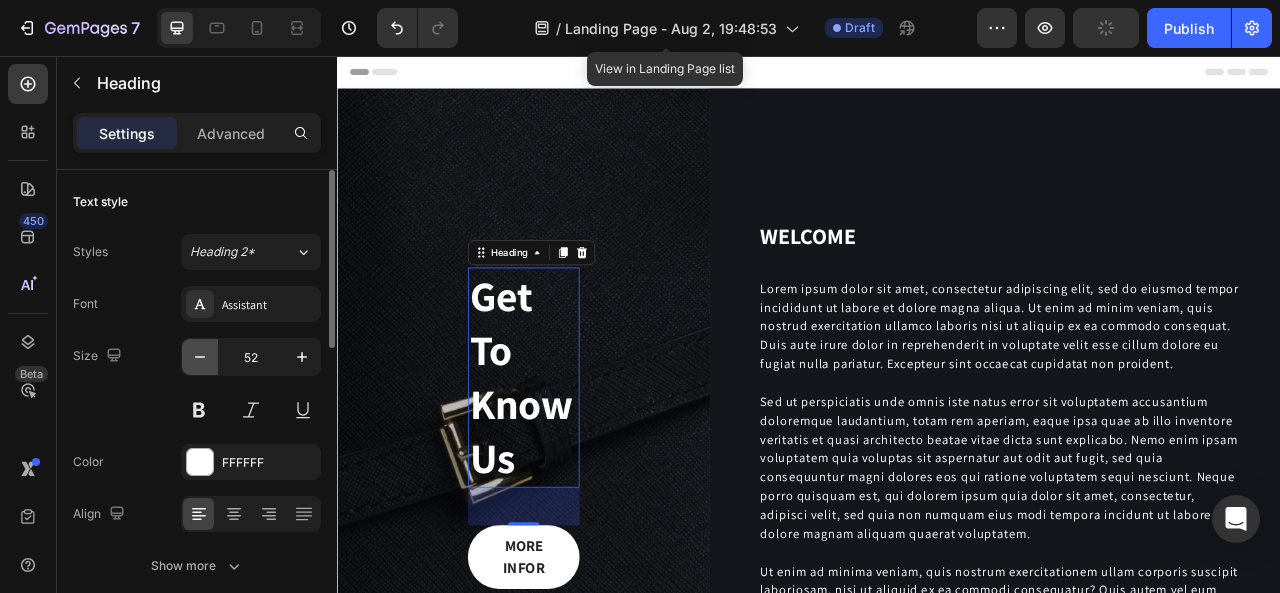 click 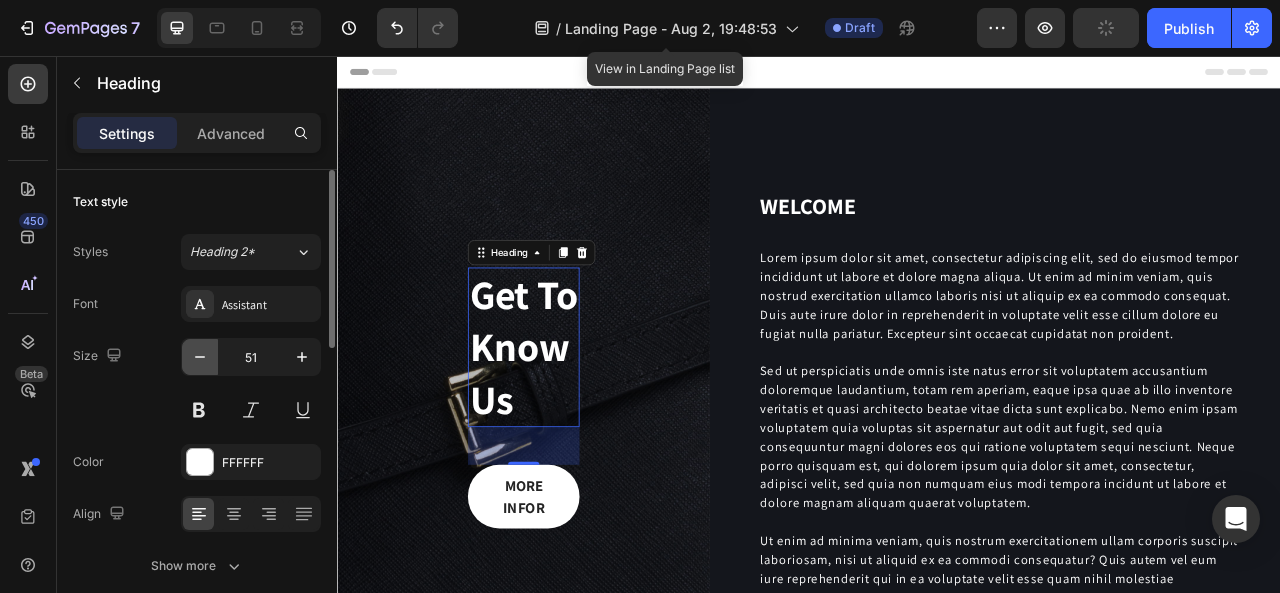 click 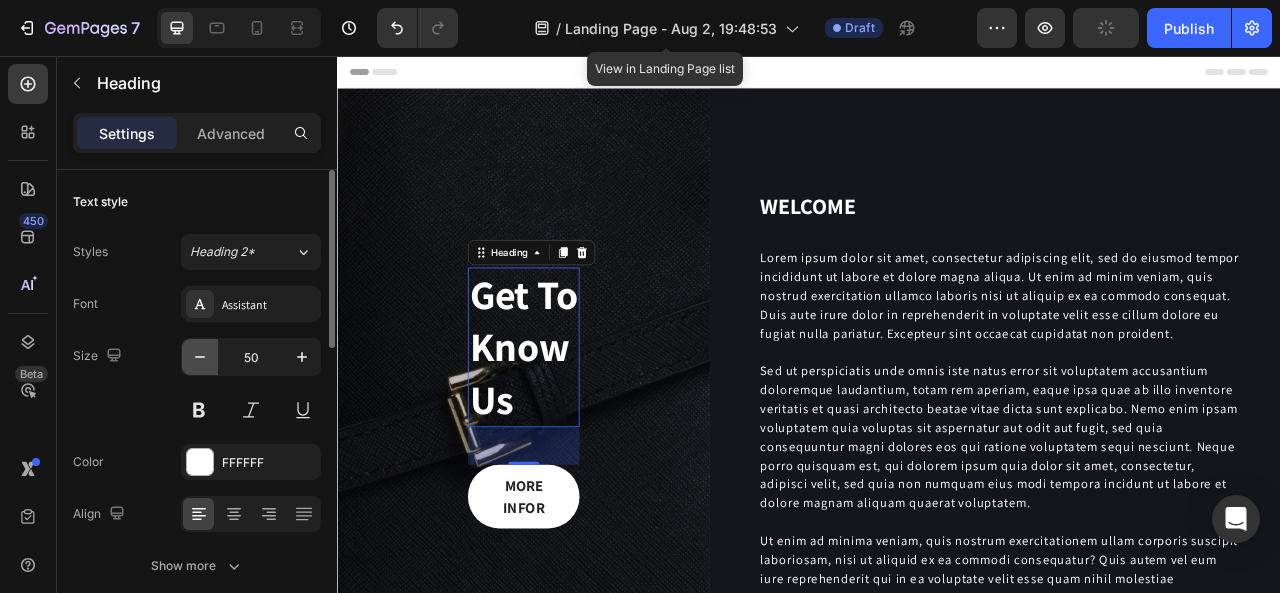 click 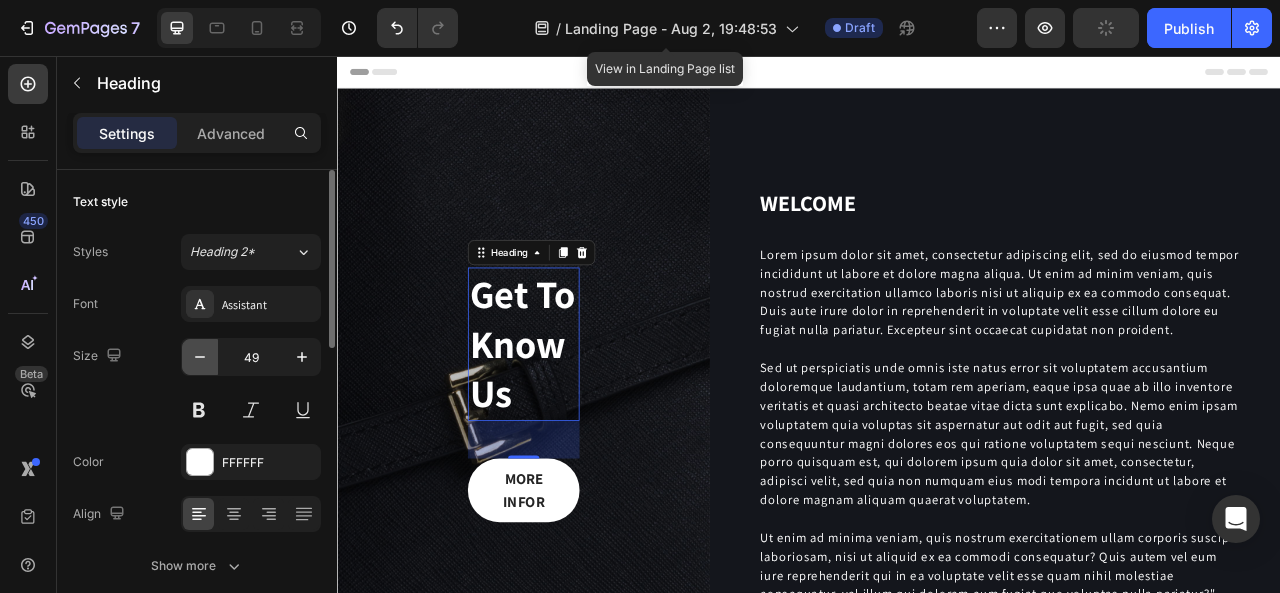 click 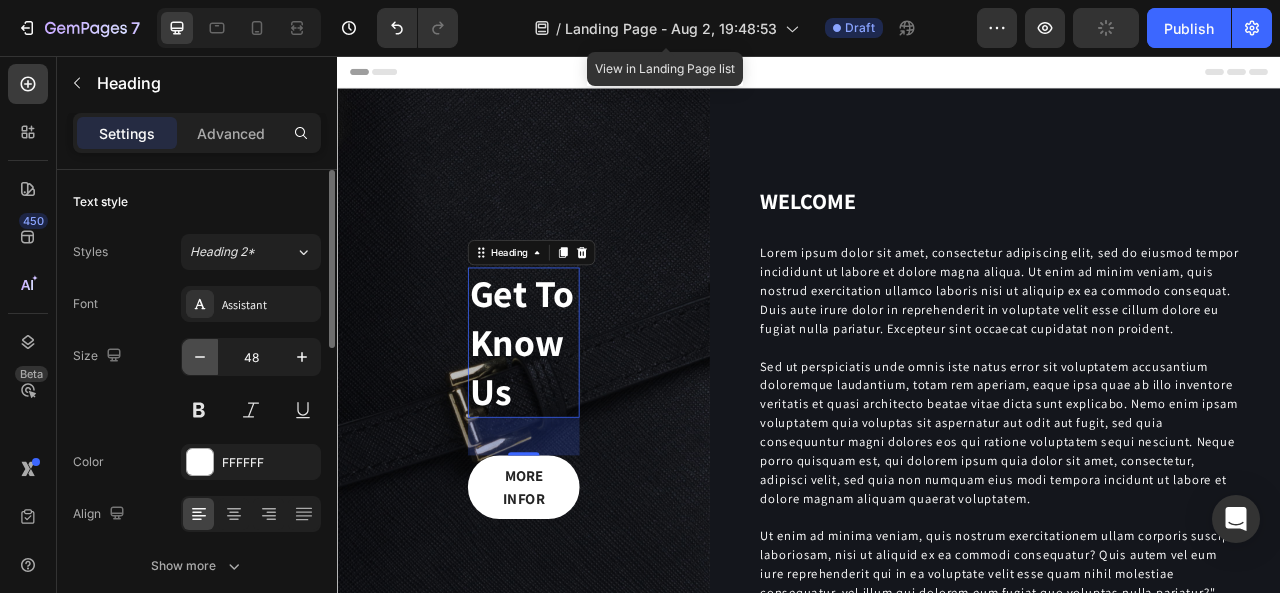 click 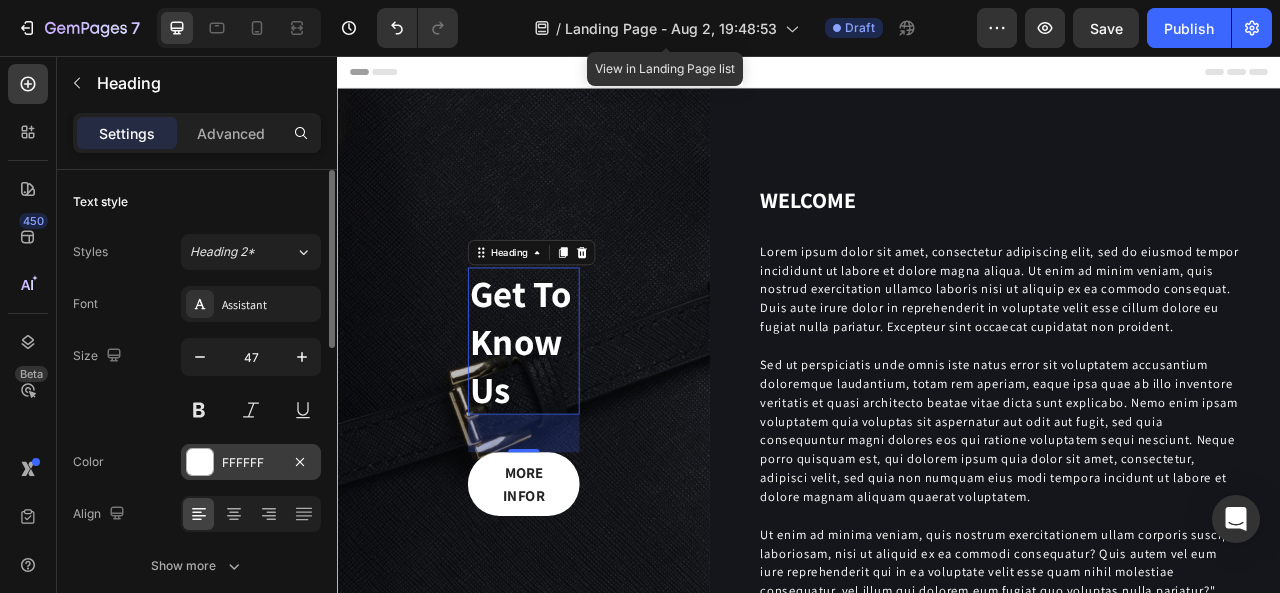scroll, scrollTop: 100, scrollLeft: 0, axis: vertical 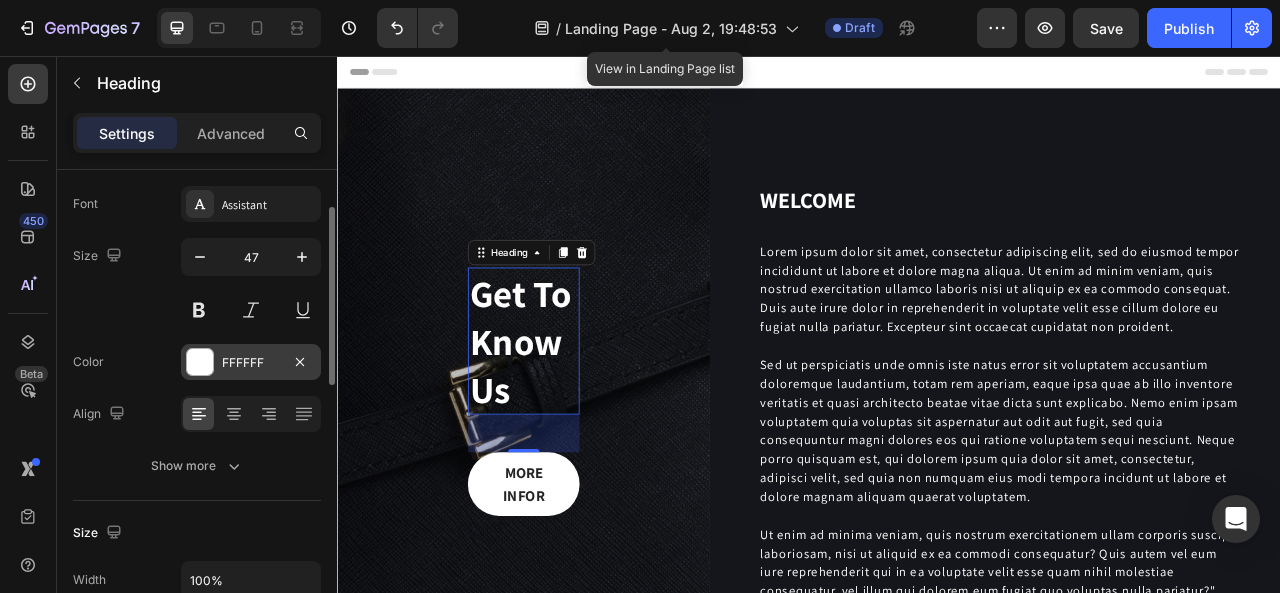 click on "Show more" at bounding box center [197, 466] 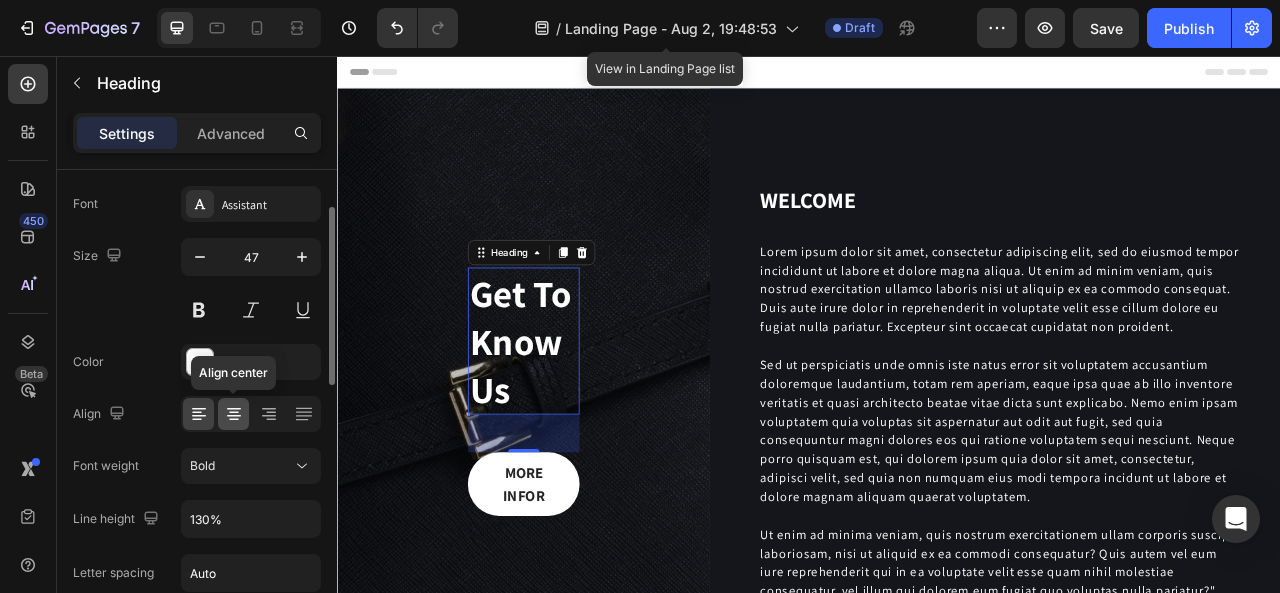 click 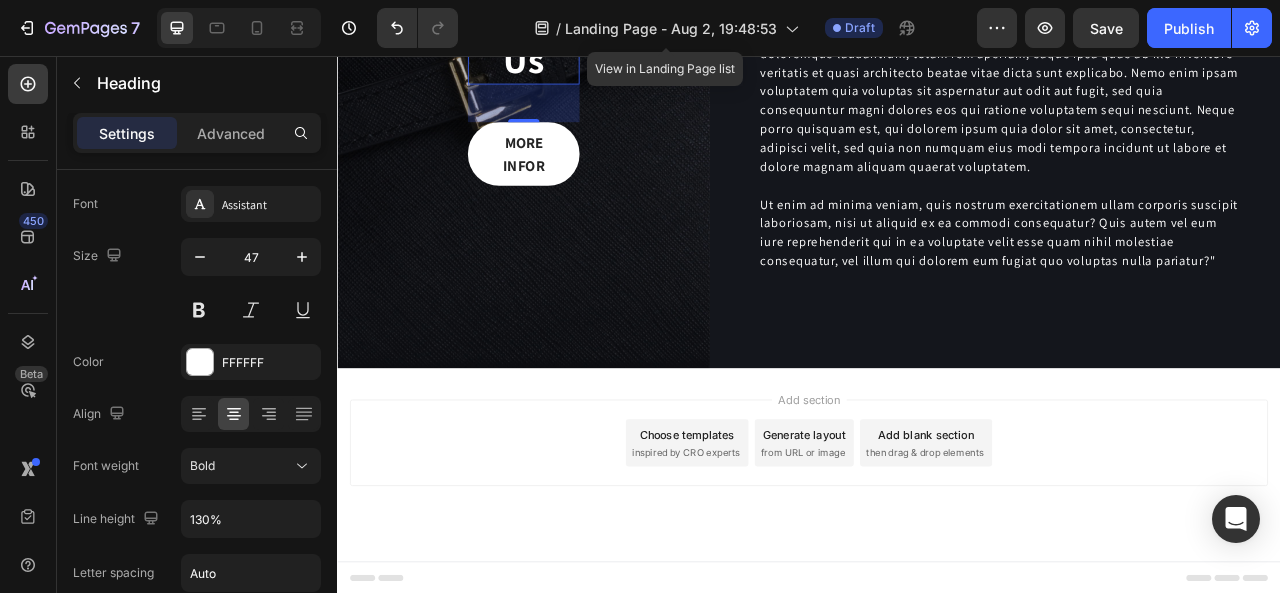 scroll, scrollTop: 20, scrollLeft: 0, axis: vertical 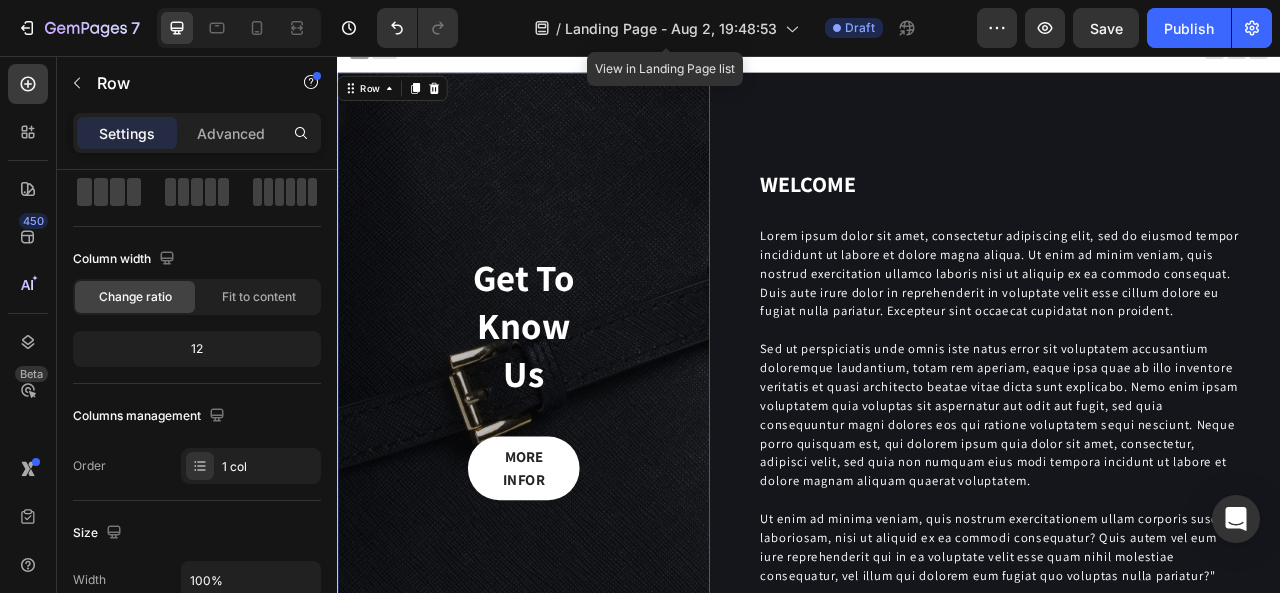 click on "Get To Know Us Heading MORE INFOR Button Row   0" at bounding box center (574, 465) 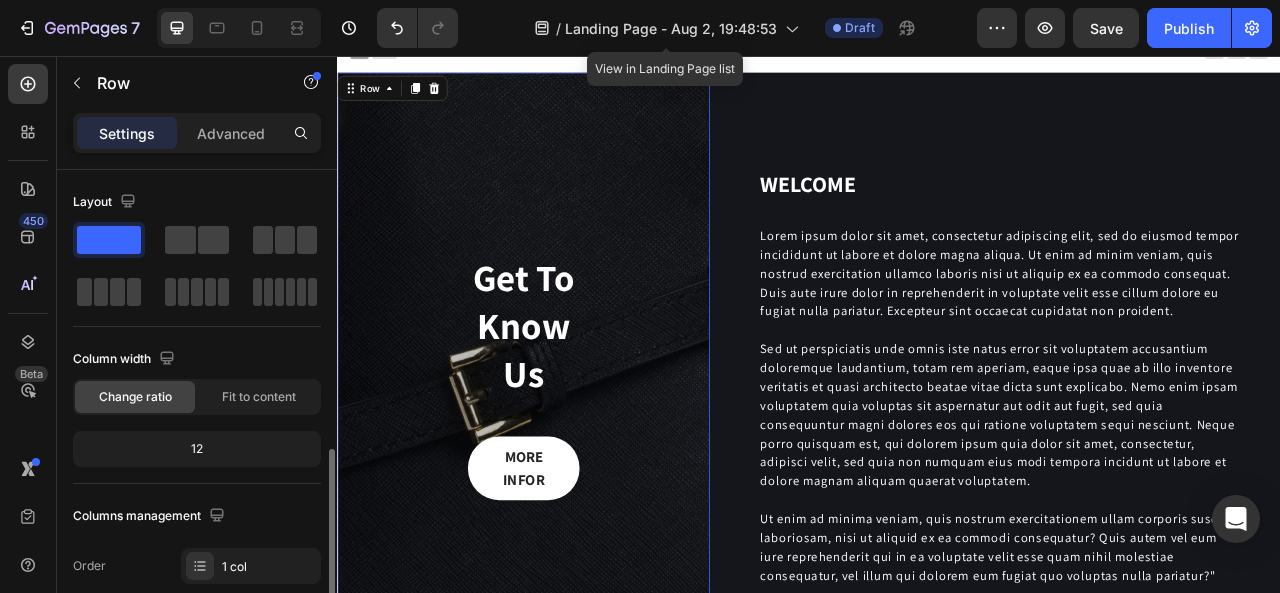 scroll, scrollTop: 300, scrollLeft: 0, axis: vertical 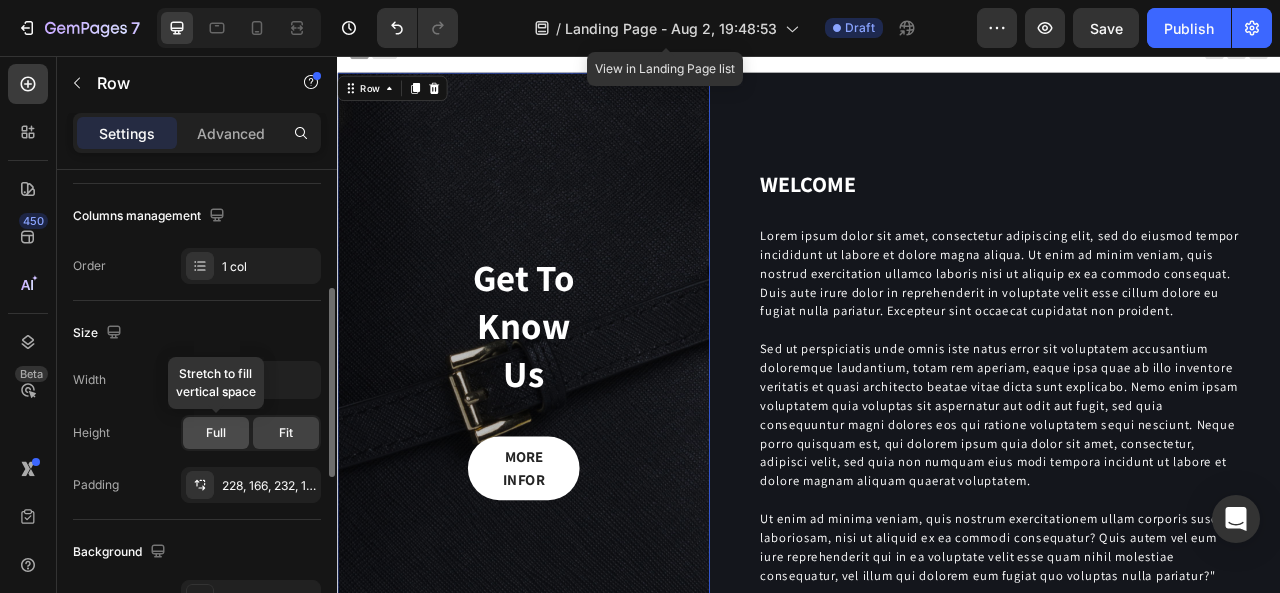 click on "Full" 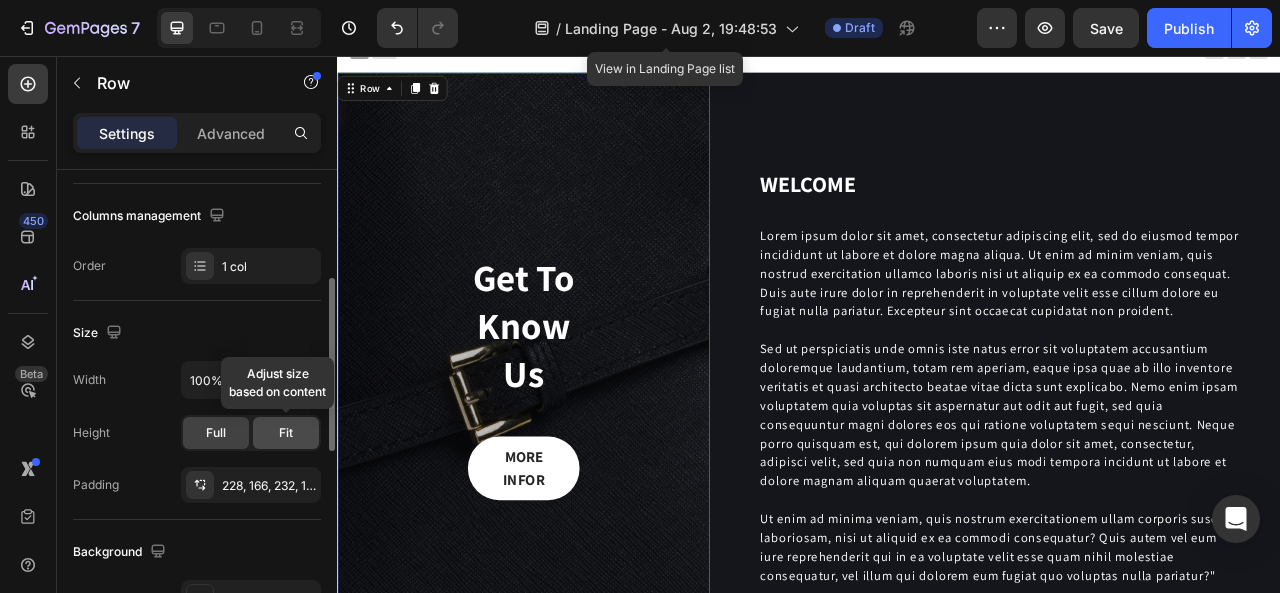 click on "Fit" 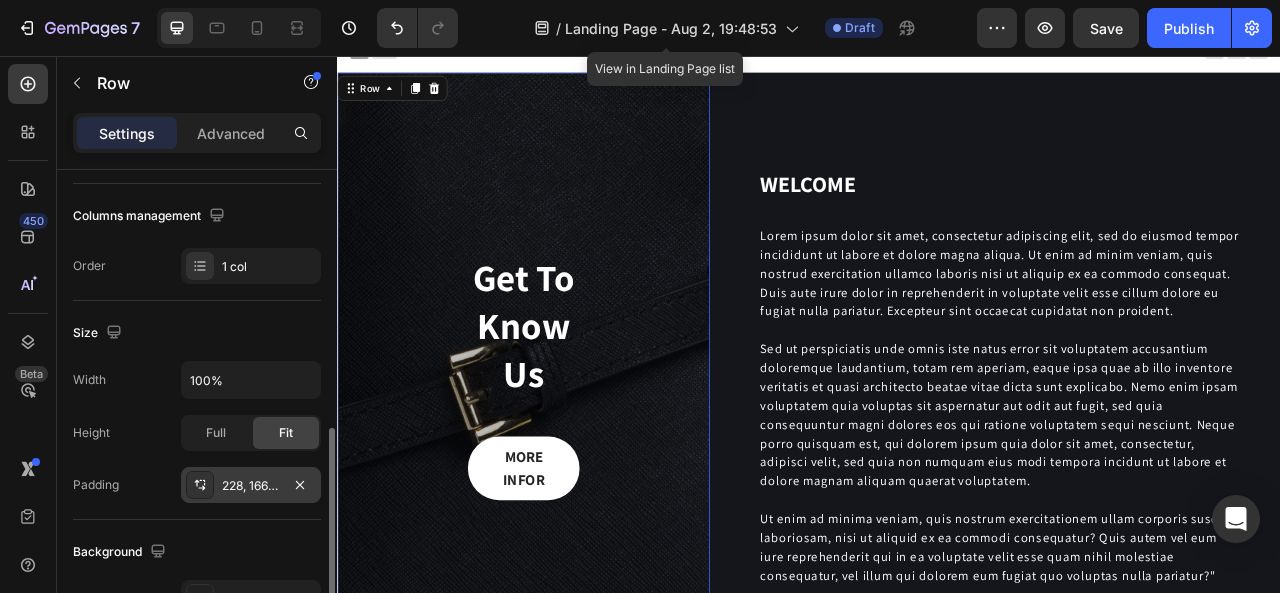 scroll, scrollTop: 400, scrollLeft: 0, axis: vertical 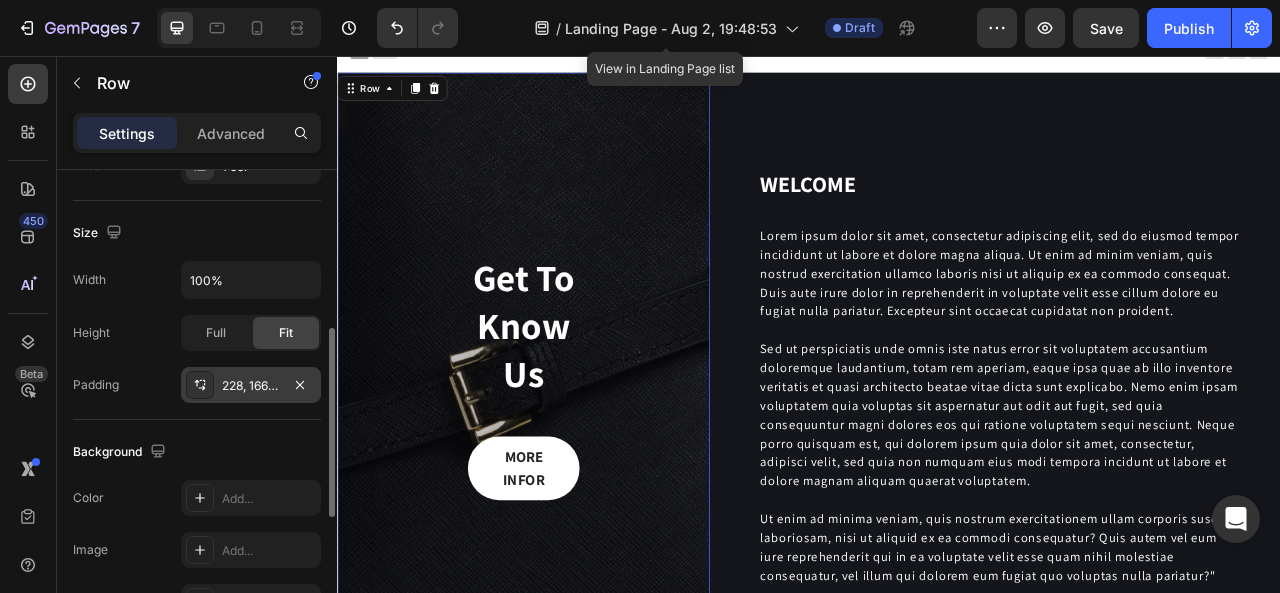 click on "228, 166, 232, 166" at bounding box center [251, 385] 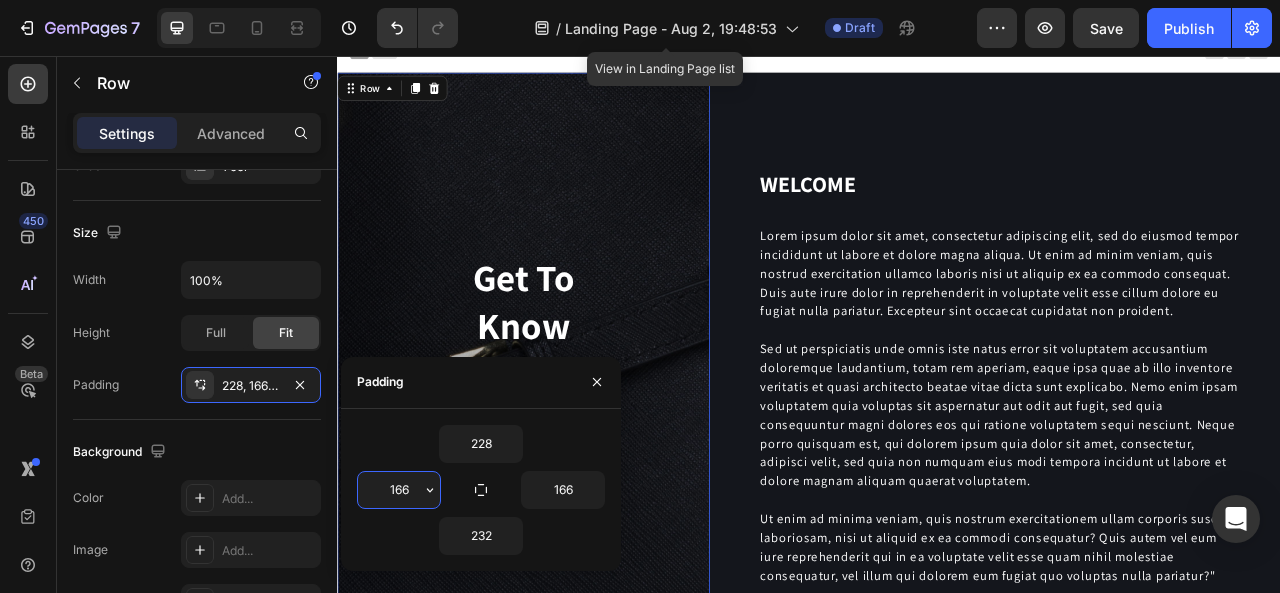 click on "166" at bounding box center [399, 490] 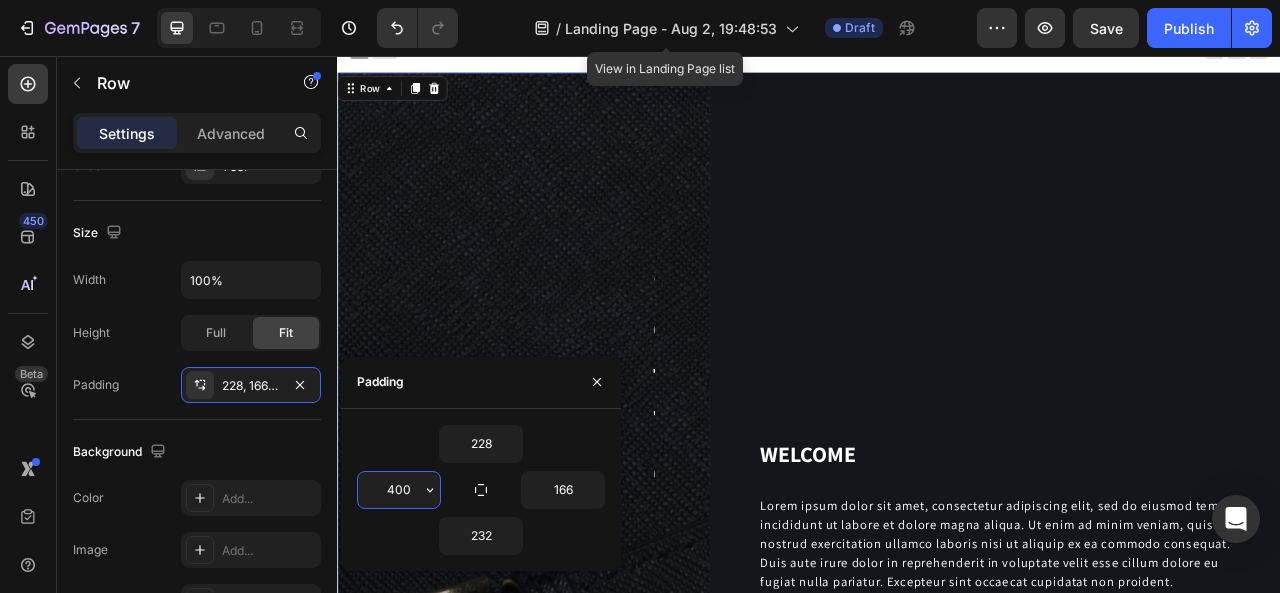 type on "166" 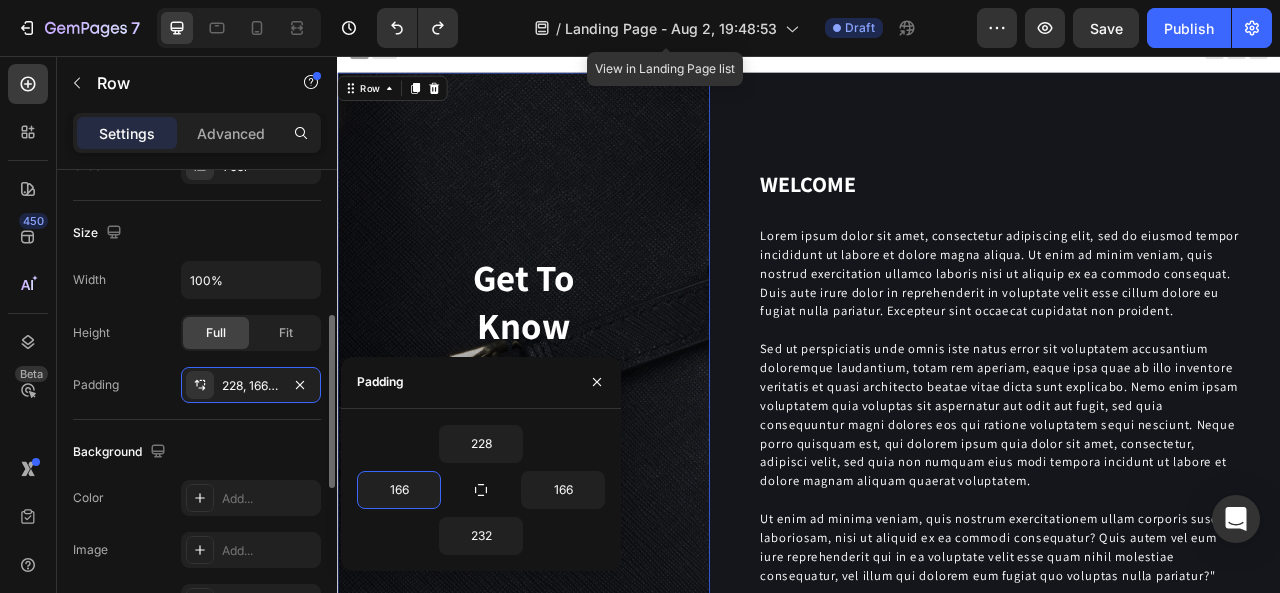 click on "Background" at bounding box center [197, 452] 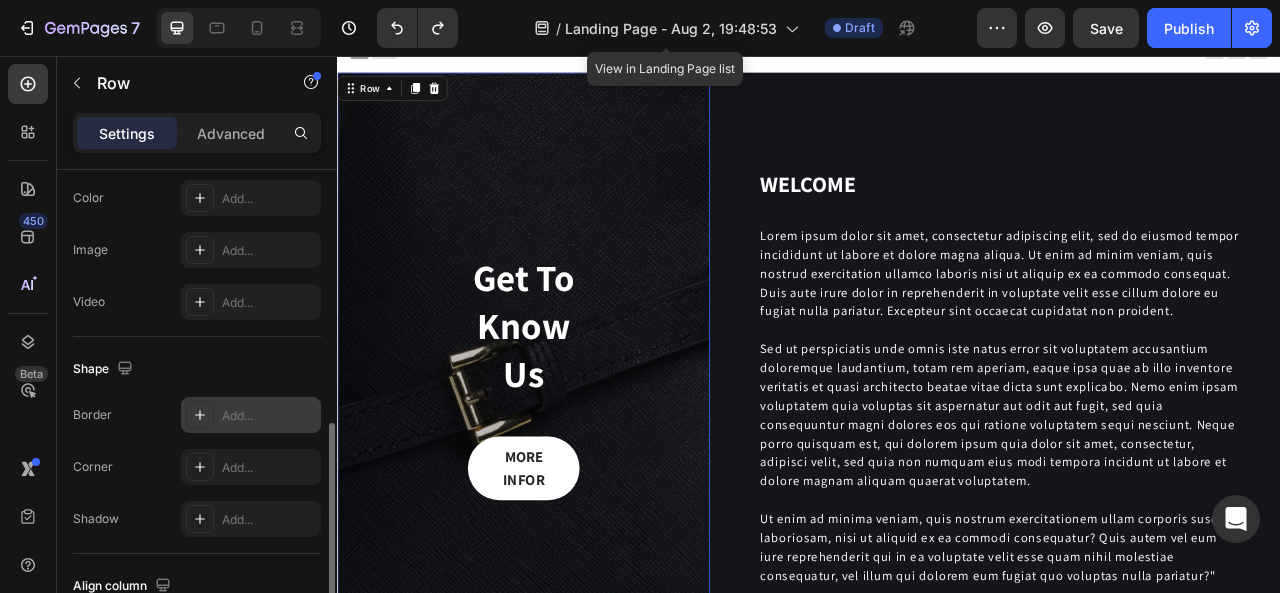 scroll, scrollTop: 700, scrollLeft: 0, axis: vertical 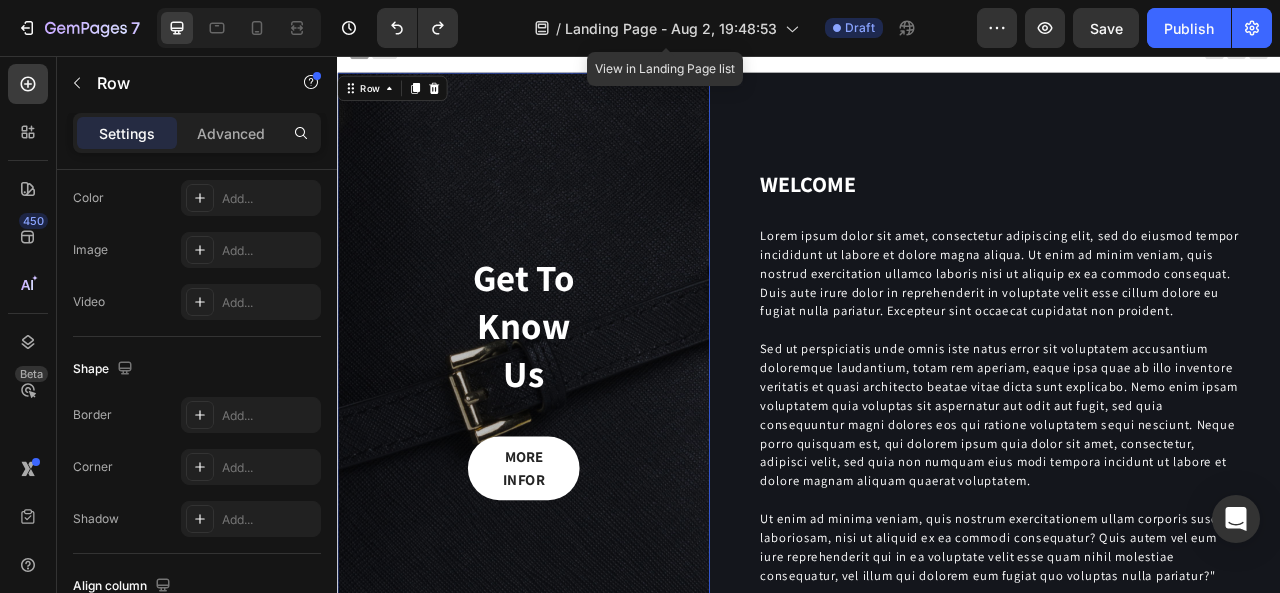 click on "Get To Know Us Heading MORE INFOR Button Row   0" at bounding box center (574, 465) 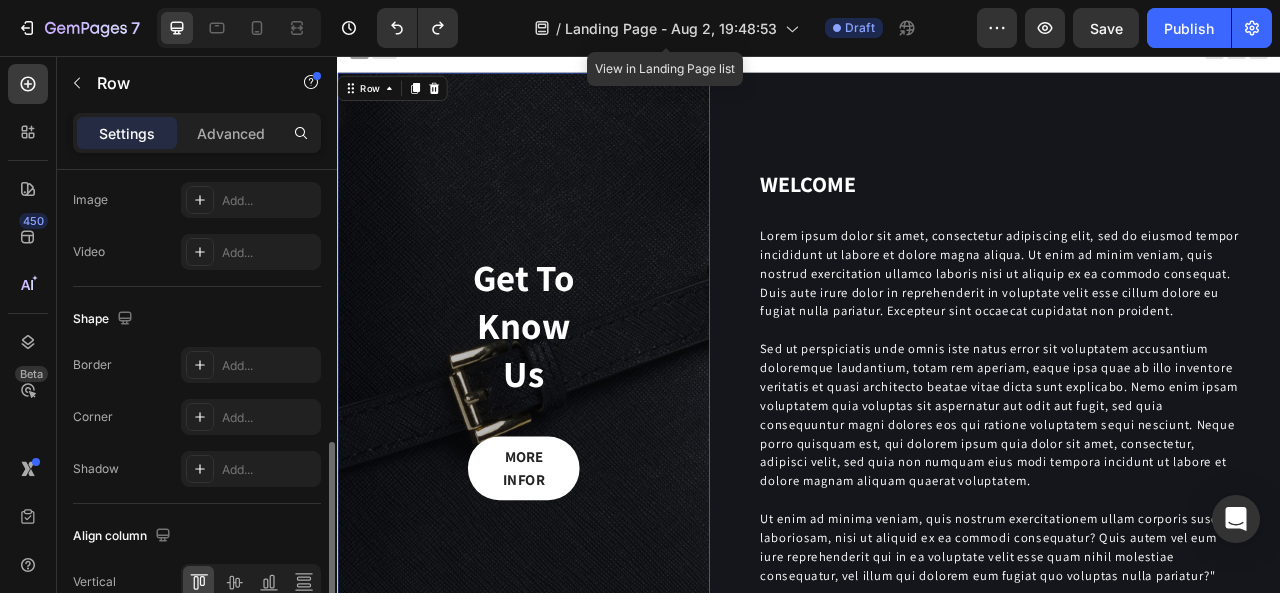 scroll, scrollTop: 850, scrollLeft: 0, axis: vertical 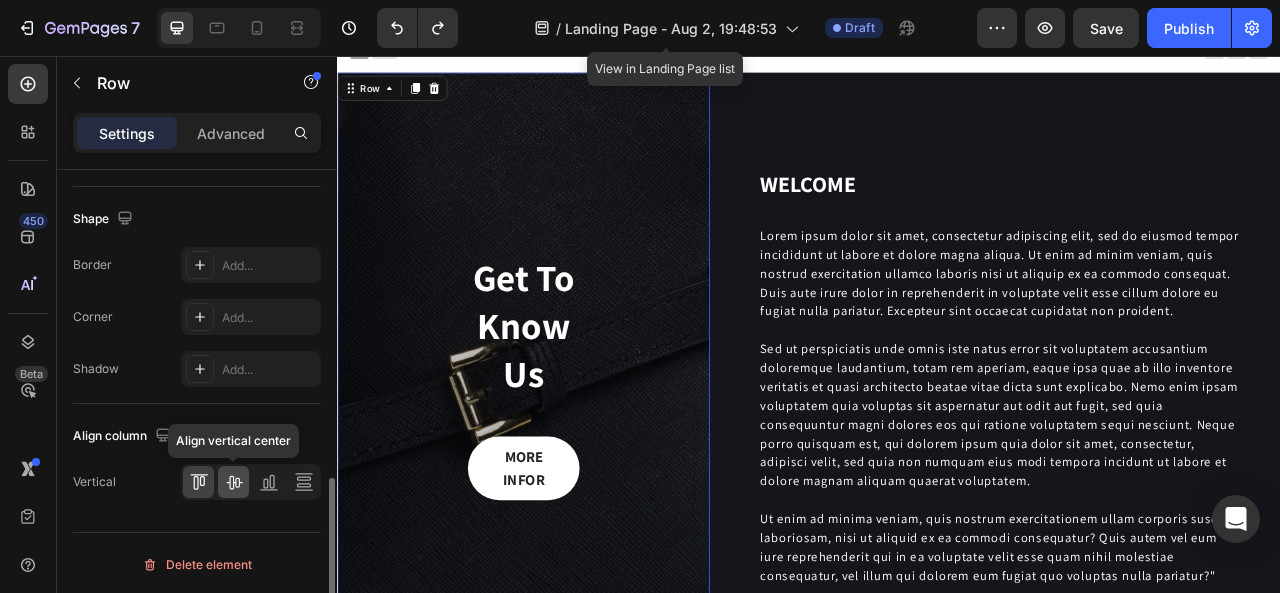 click 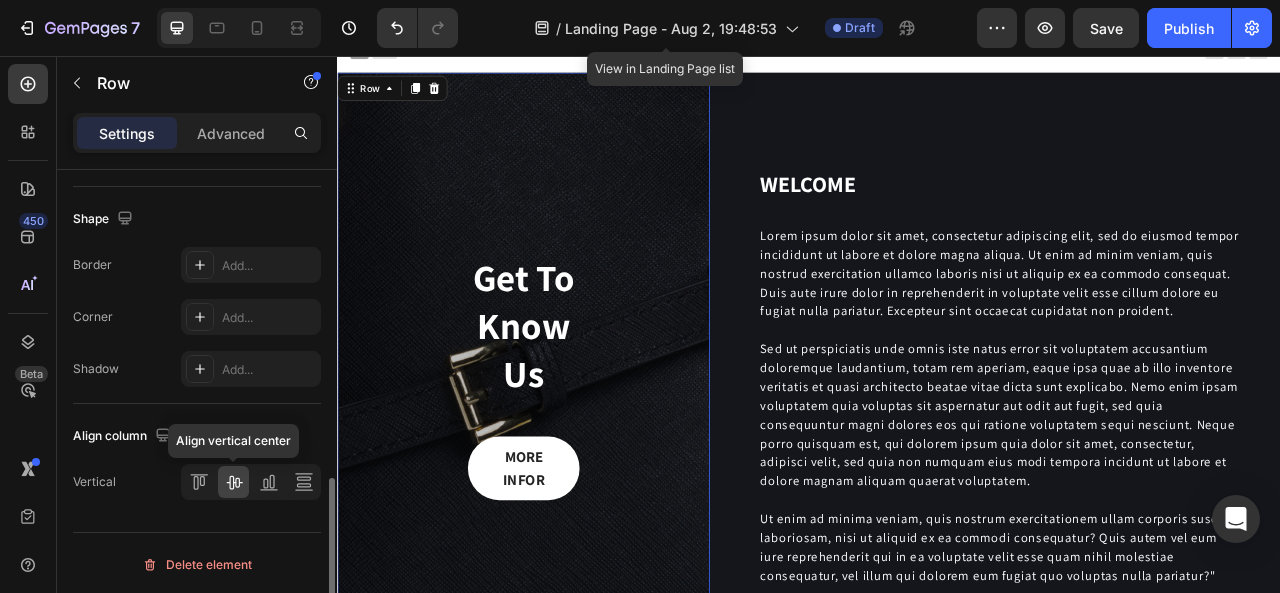 scroll, scrollTop: 850, scrollLeft: 0, axis: vertical 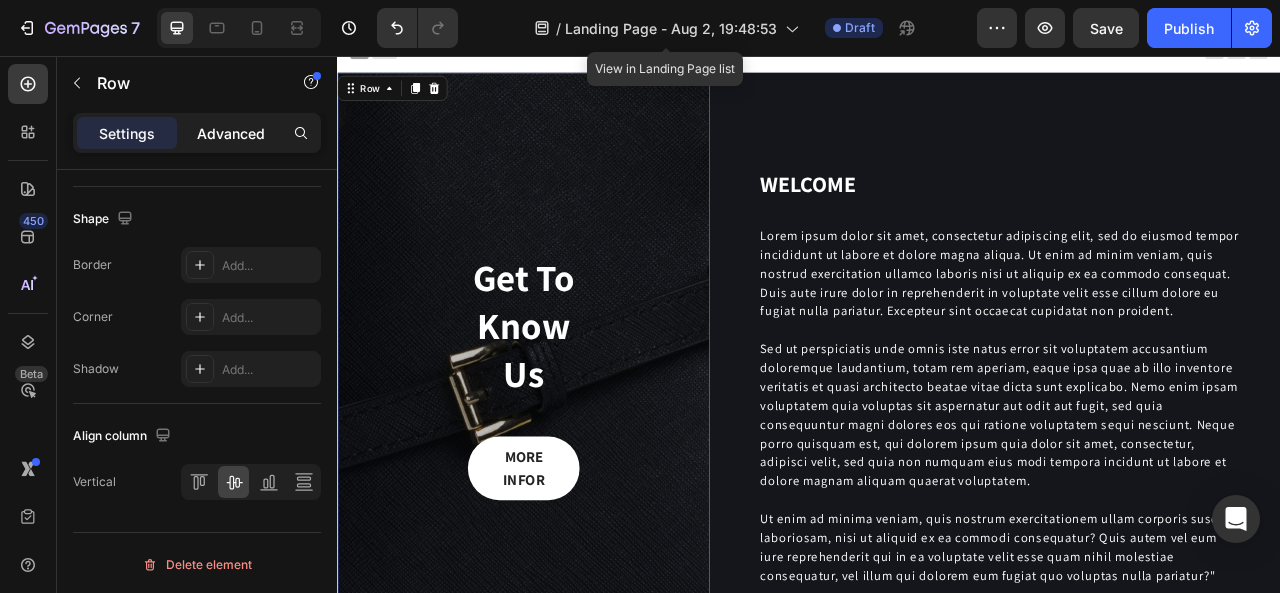 click on "Advanced" at bounding box center (231, 133) 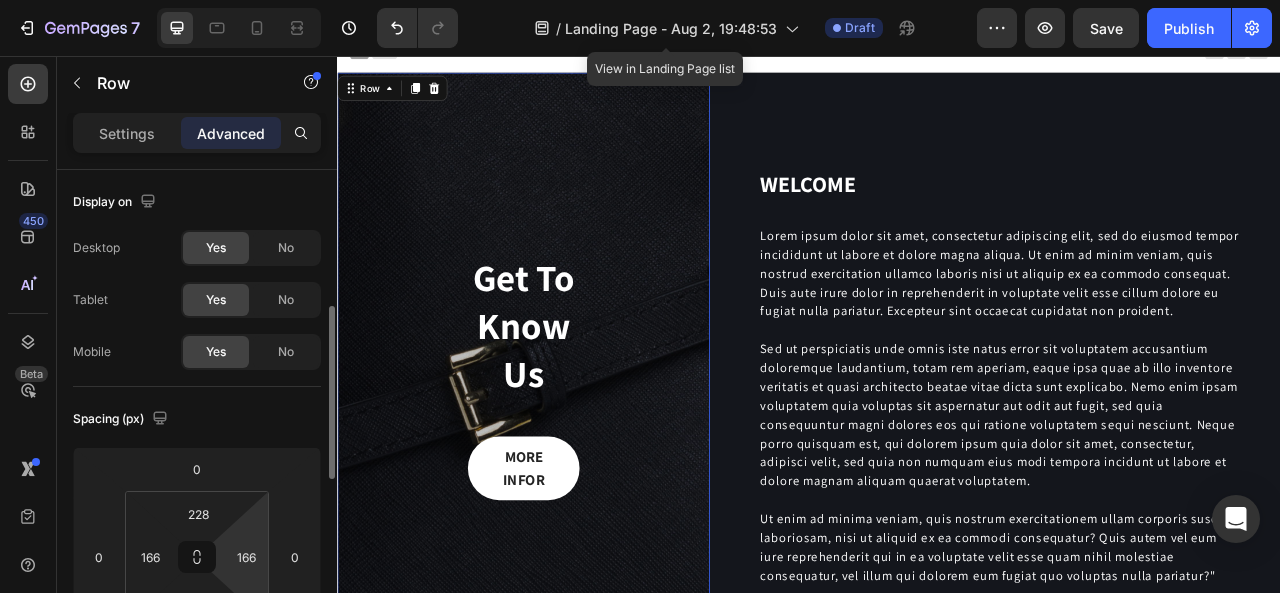 scroll, scrollTop: 0, scrollLeft: 0, axis: both 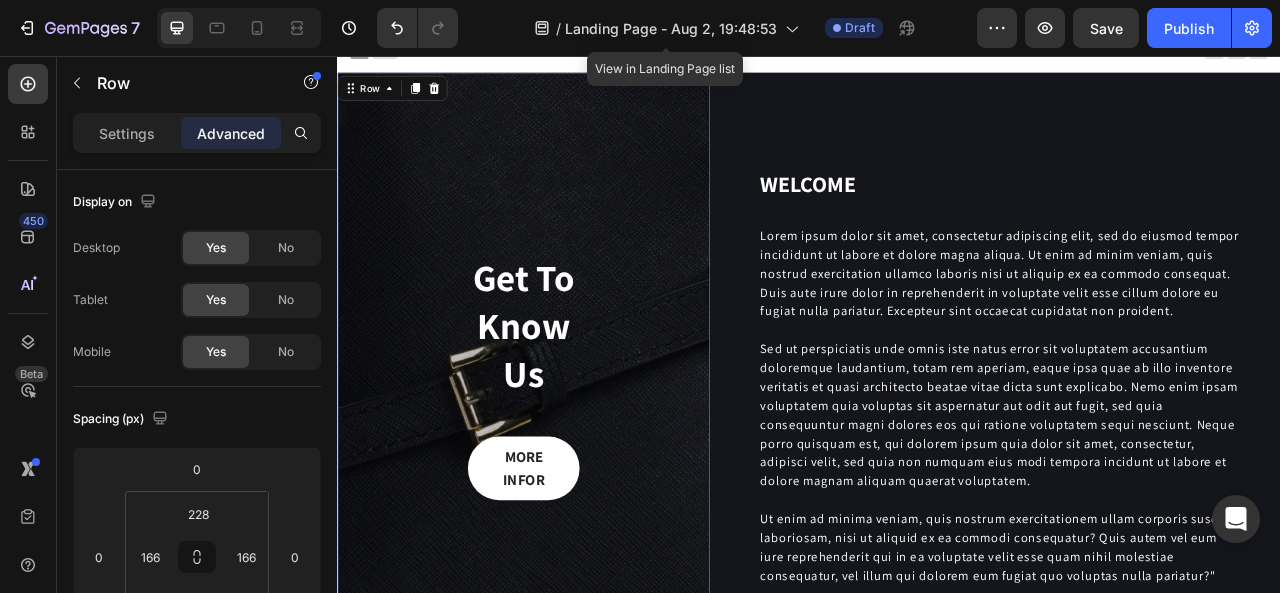 click on "Get To Know Us Heading MORE INFOR Button Row   0" at bounding box center [574, 465] 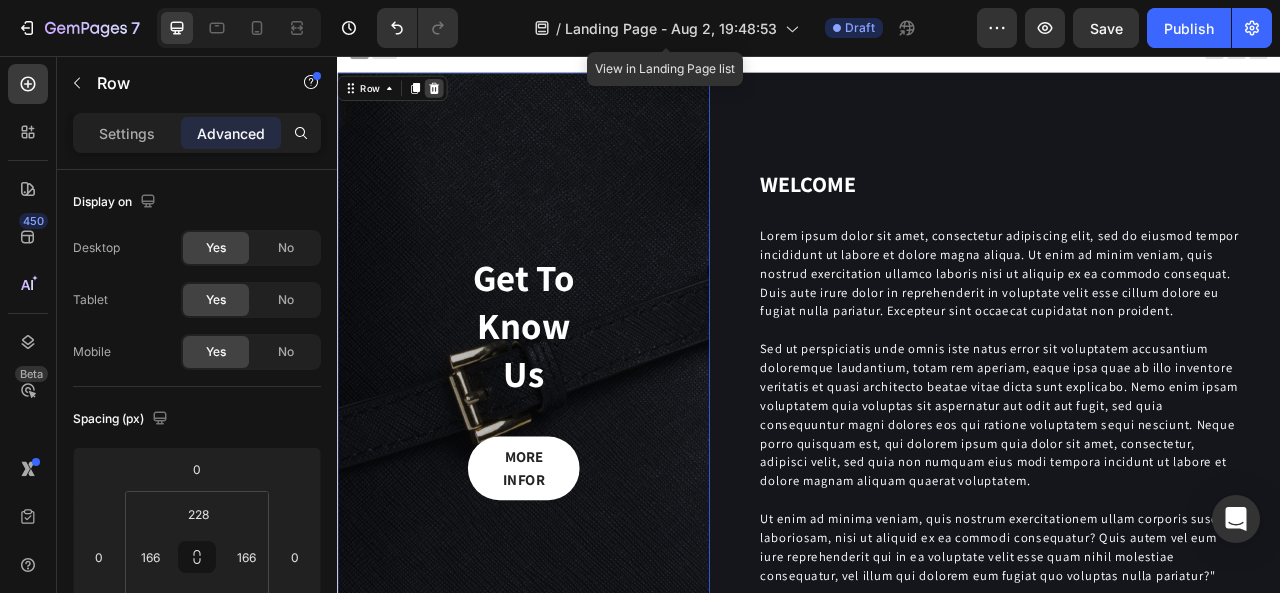 click 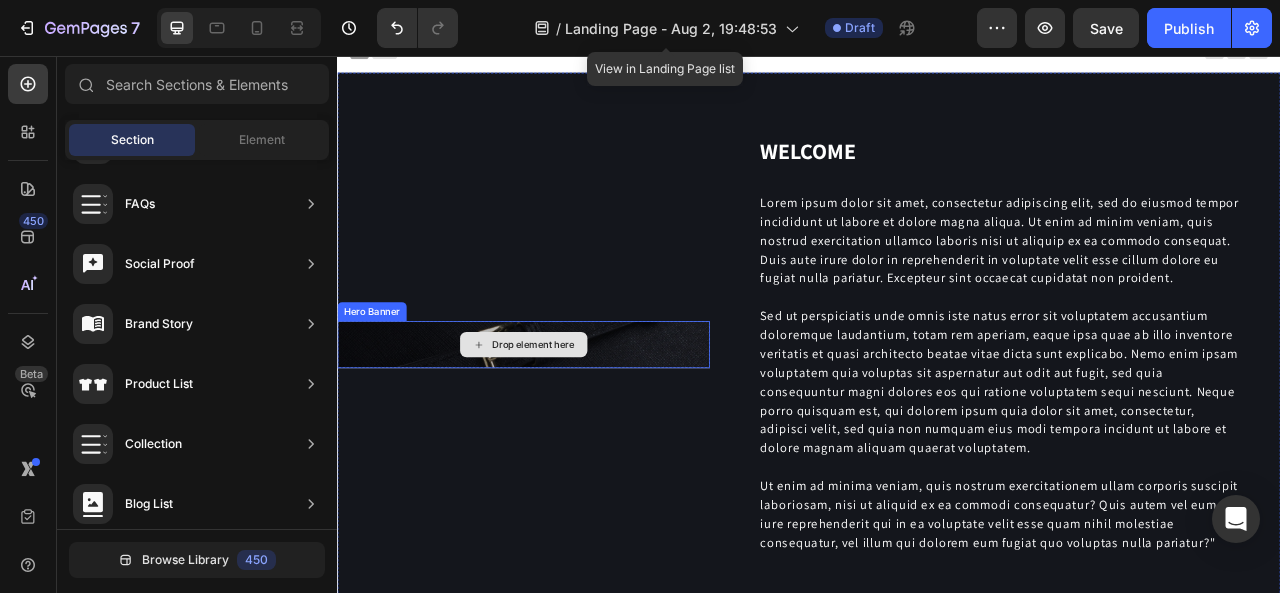 click on "Drop element here" at bounding box center (586, 423) 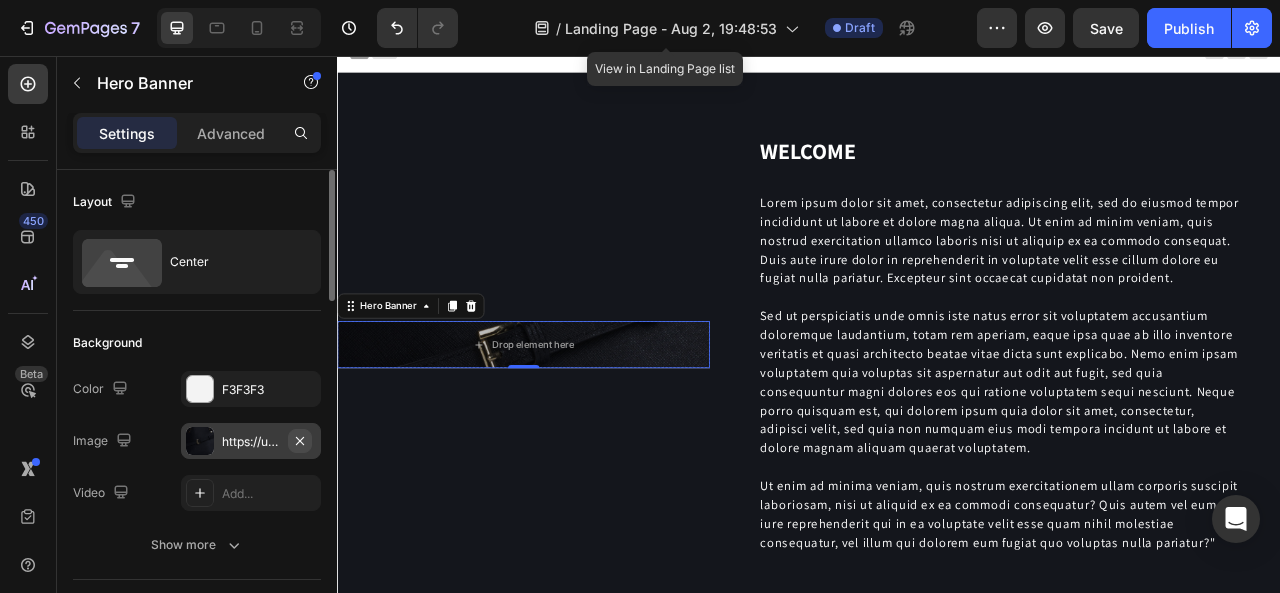 click 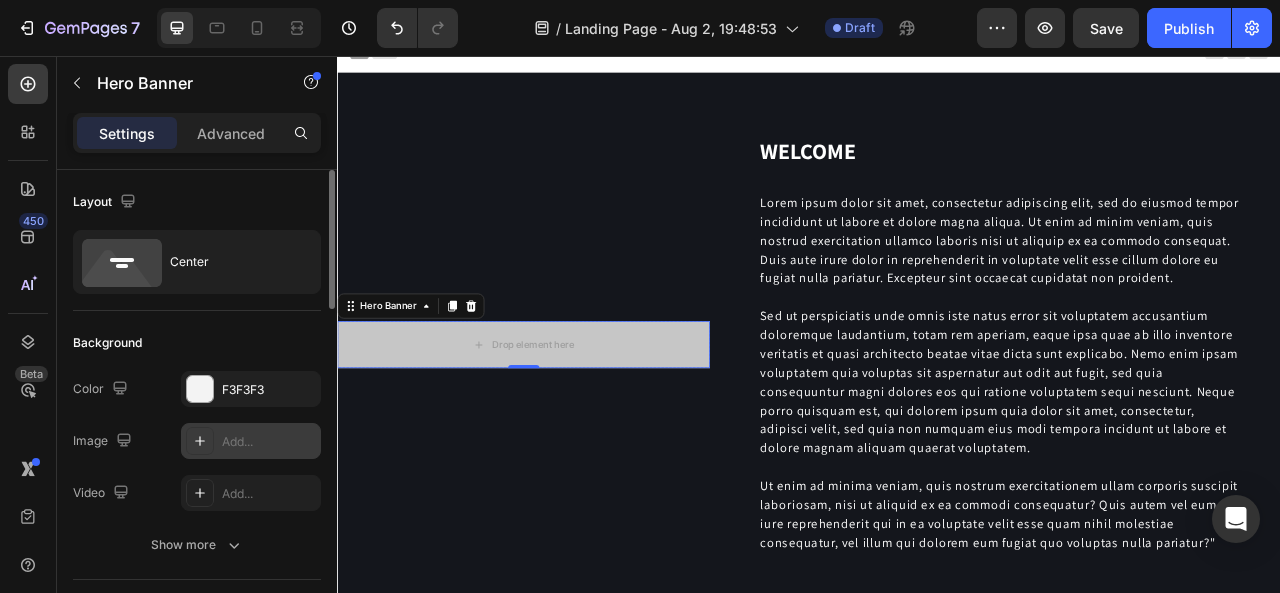 click on "Add..." at bounding box center (269, 442) 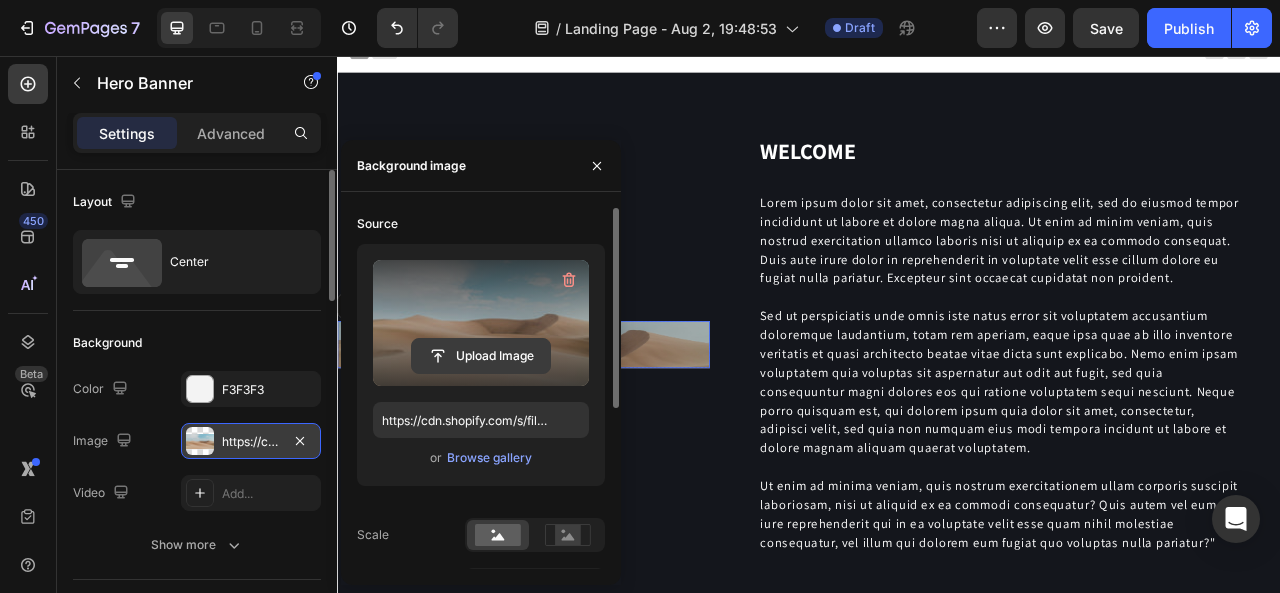 click 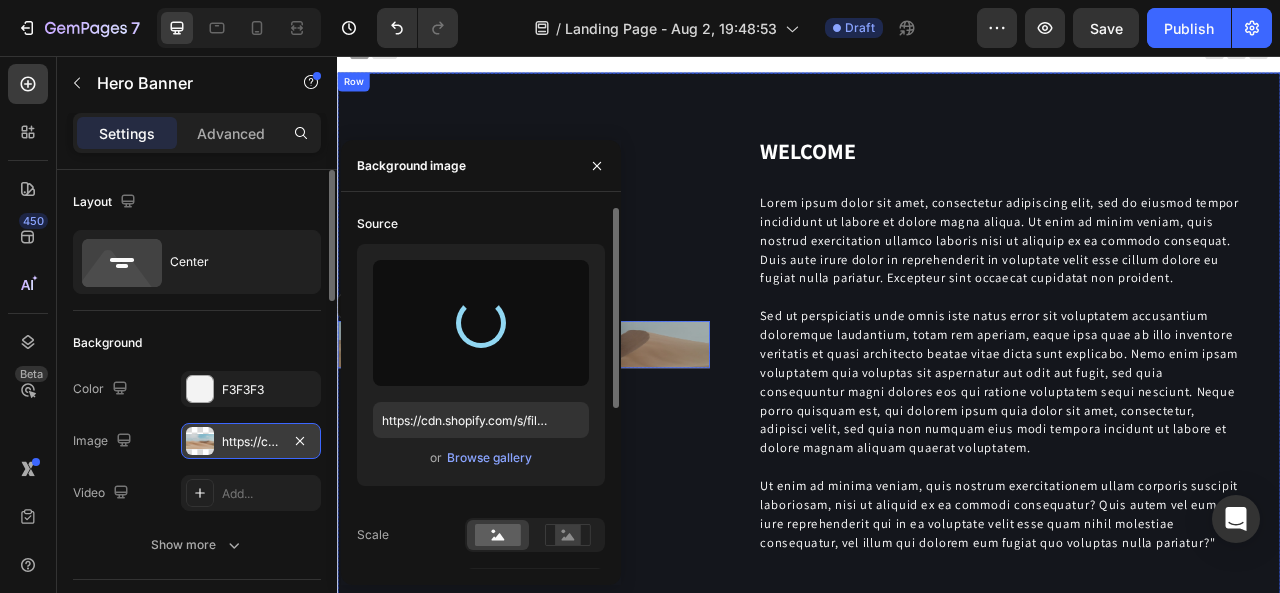 type on "https://cdn.shopify.com/s/files/1/0648/0910/7552/files/gempages_577997880346804752-6ebc6b1a-3caf-405f-b6fe-05d350451d41.png" 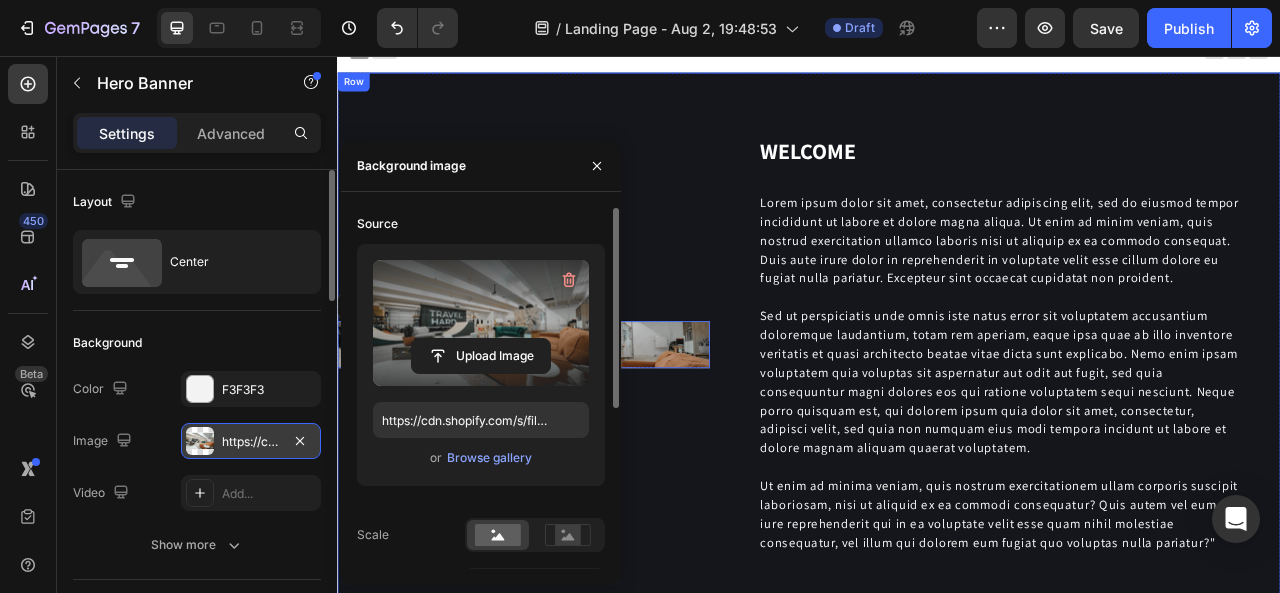 click on "Drop element here Hero Banner   0" at bounding box center (574, 423) 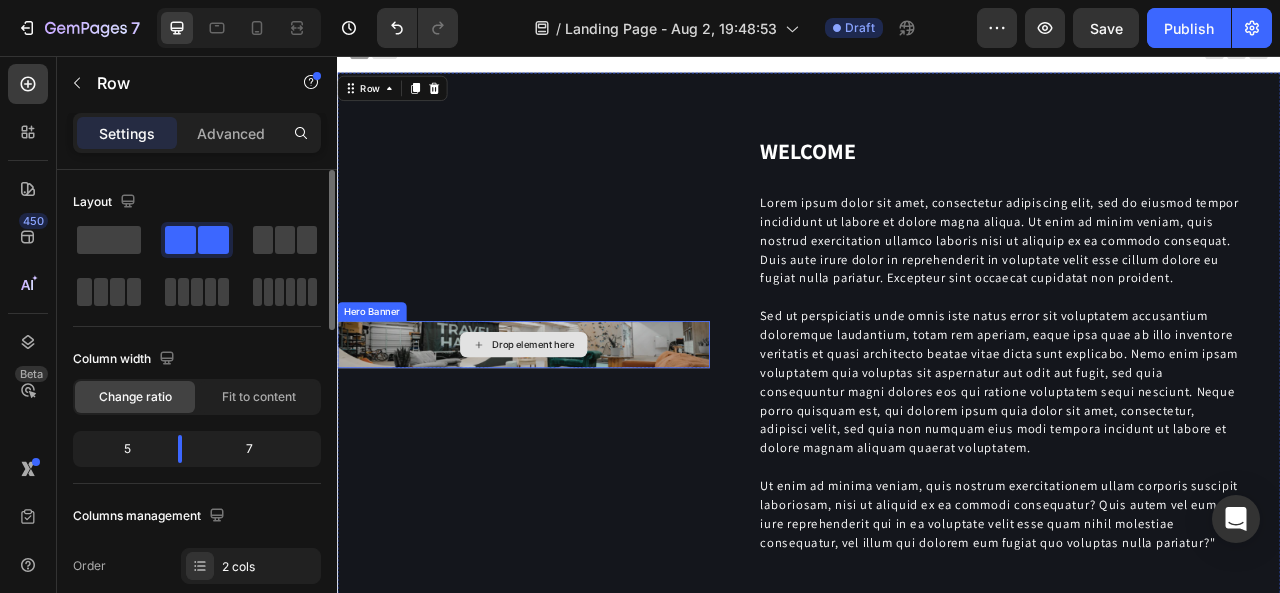 click on "Drop element here" at bounding box center (574, 423) 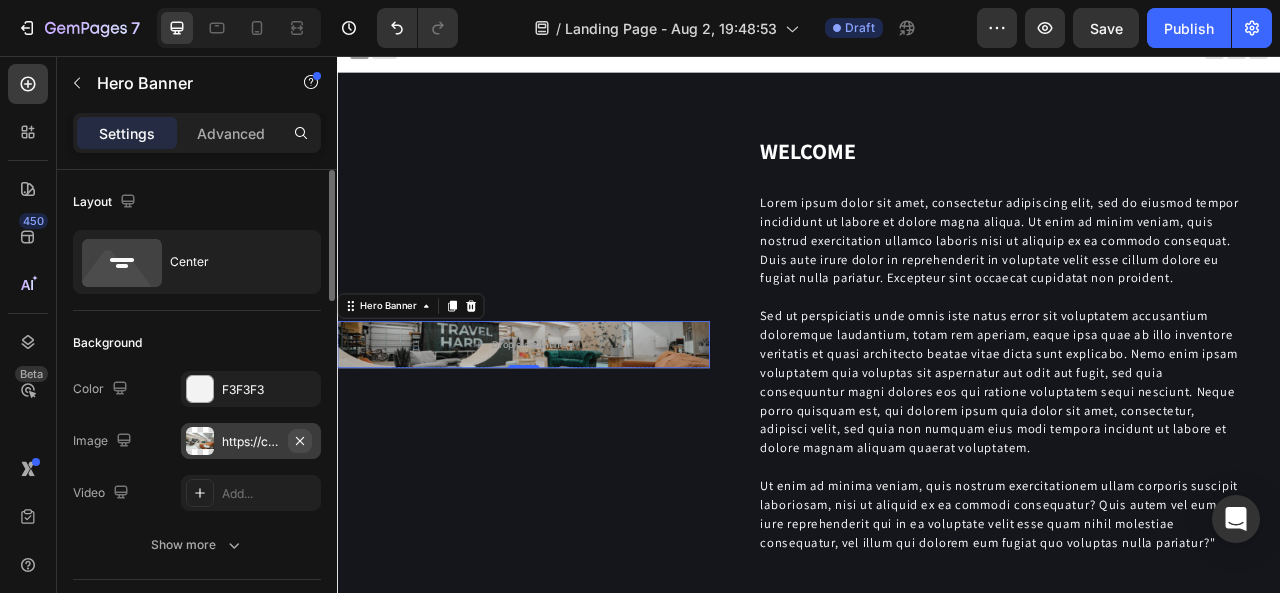 click 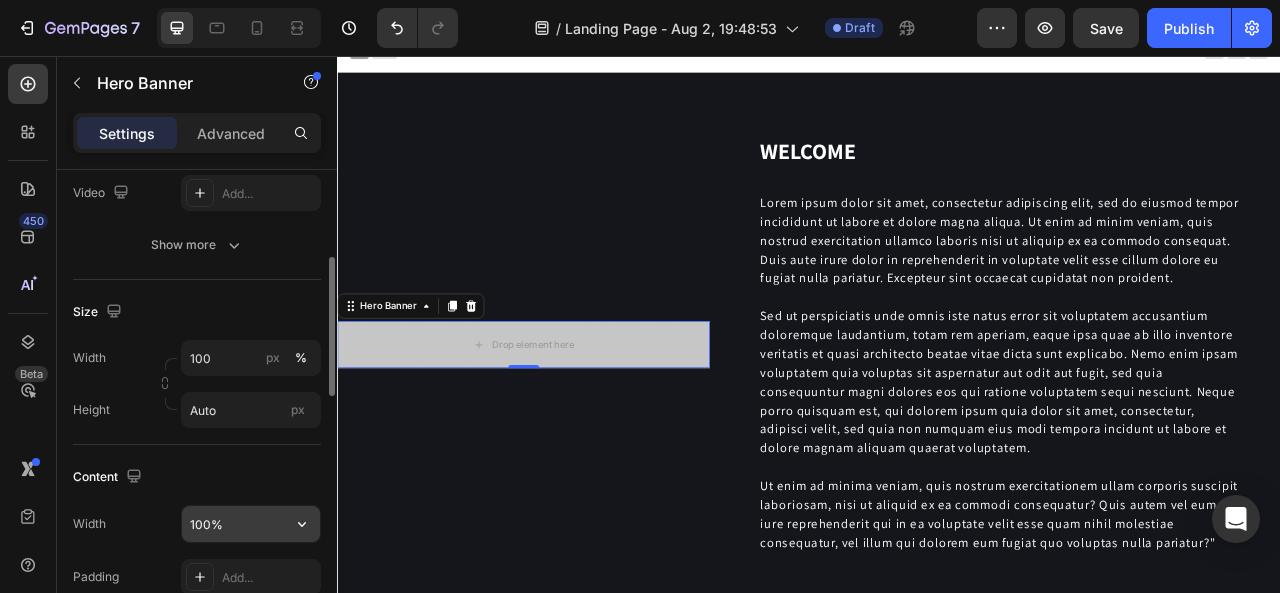 scroll, scrollTop: 400, scrollLeft: 0, axis: vertical 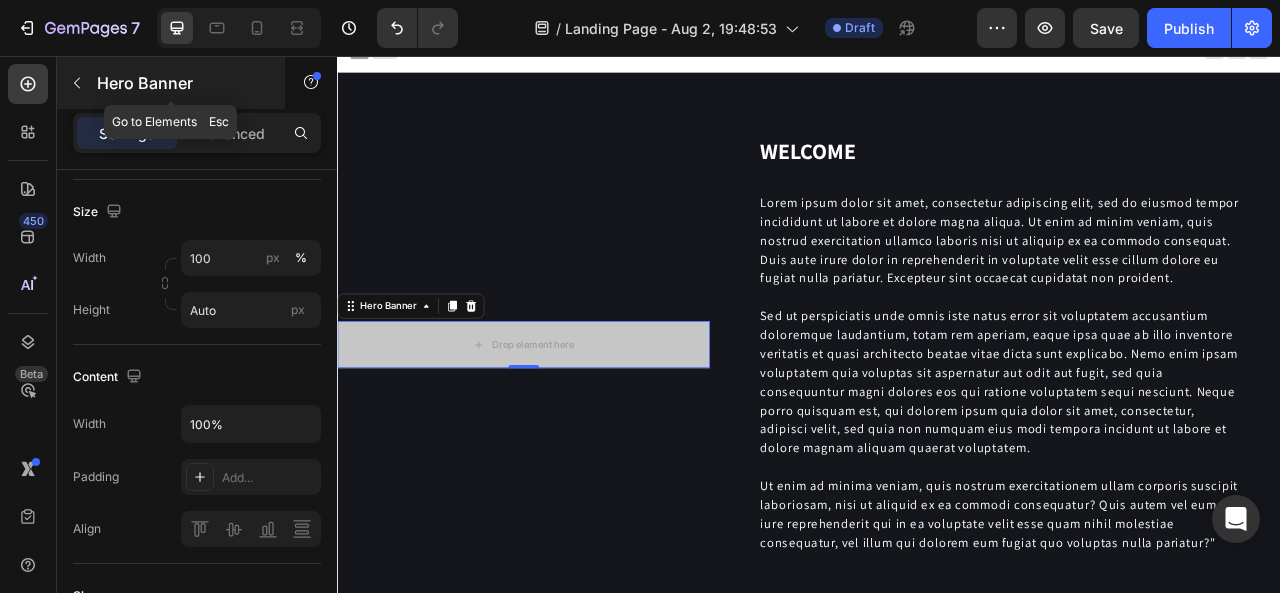 click 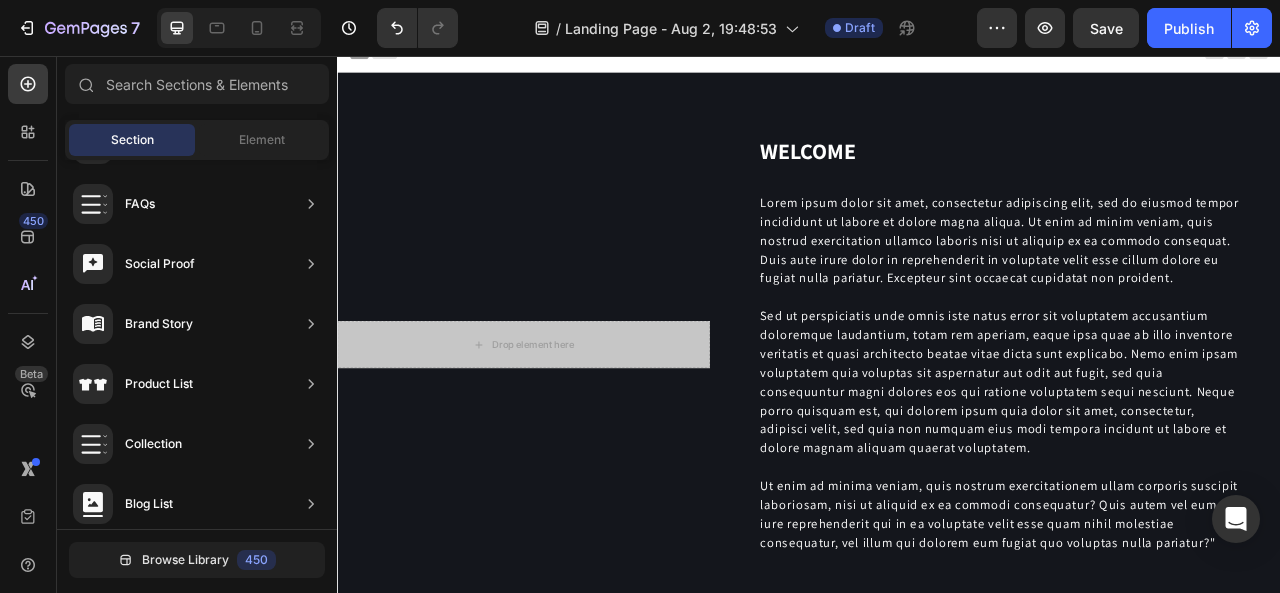 scroll, scrollTop: 310, scrollLeft: 0, axis: vertical 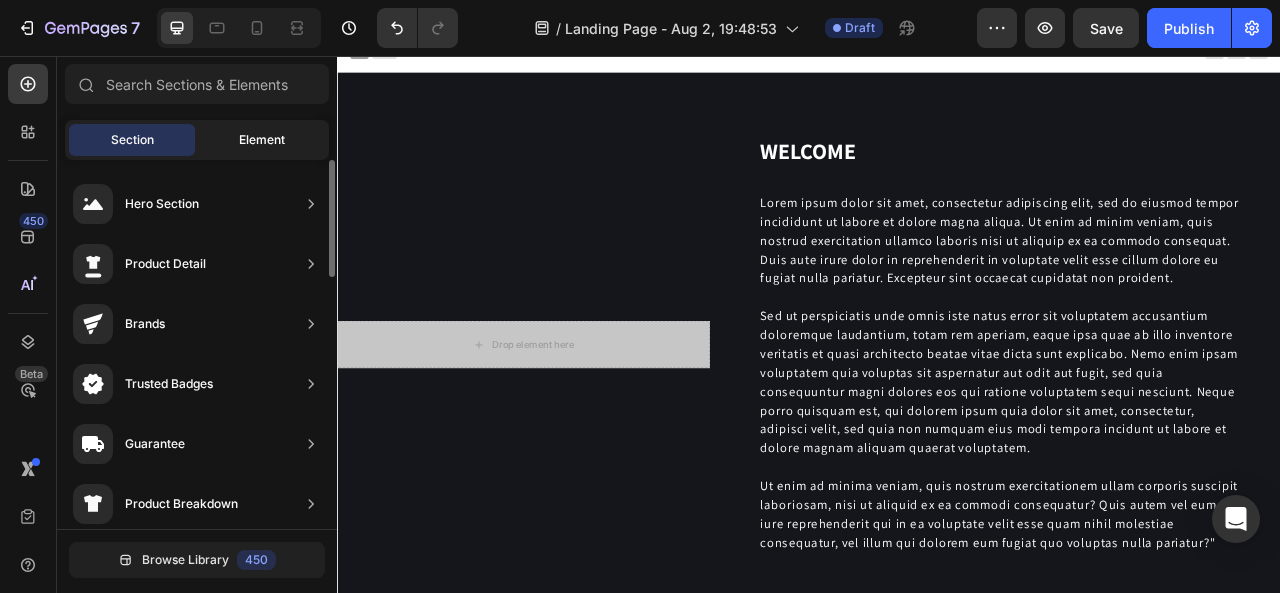 click on "Section Element" at bounding box center [197, 140] 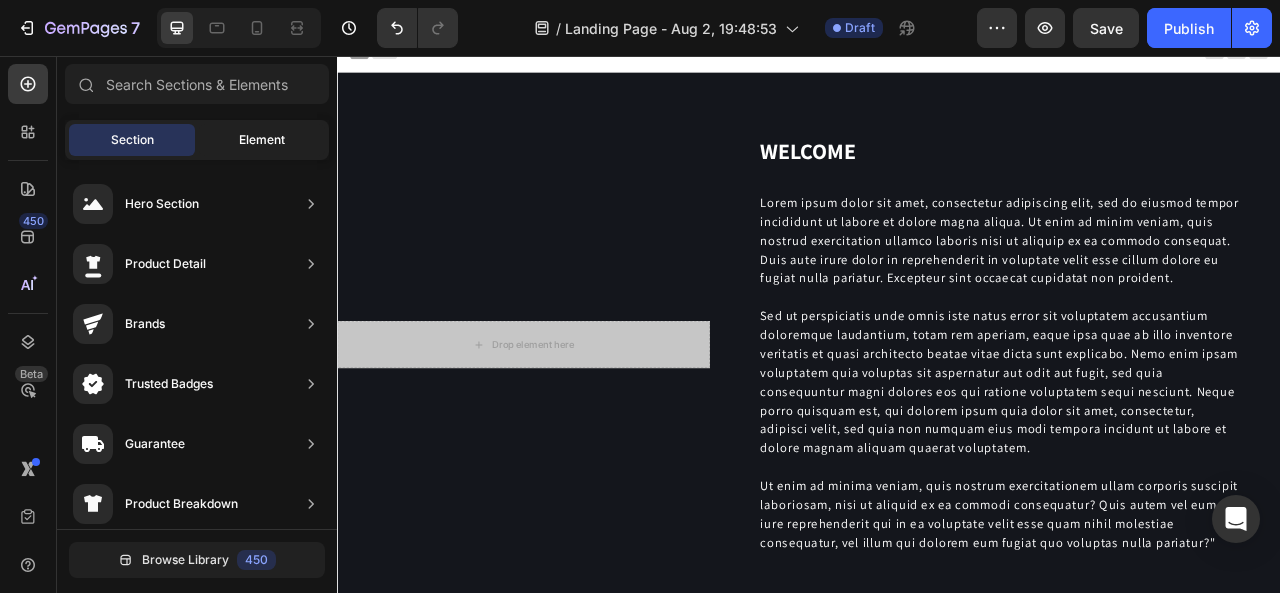 click on "Element" at bounding box center [262, 140] 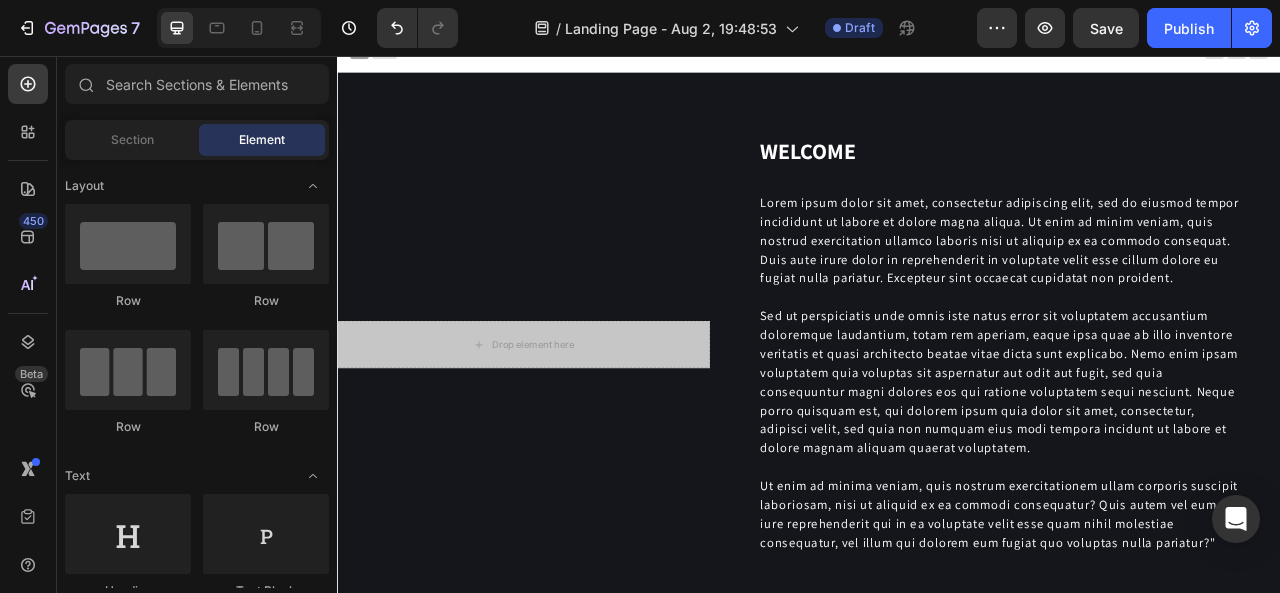 scroll, scrollTop: 400, scrollLeft: 0, axis: vertical 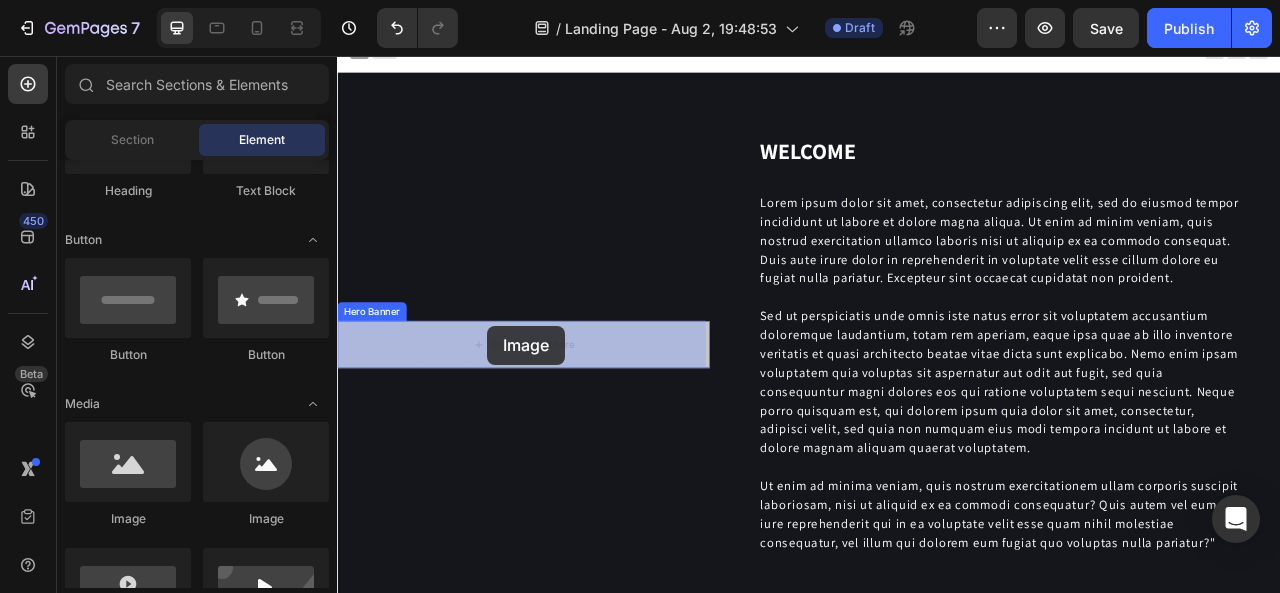 drag, startPoint x: 600, startPoint y: 539, endPoint x: 528, endPoint y: 399, distance: 157.42935 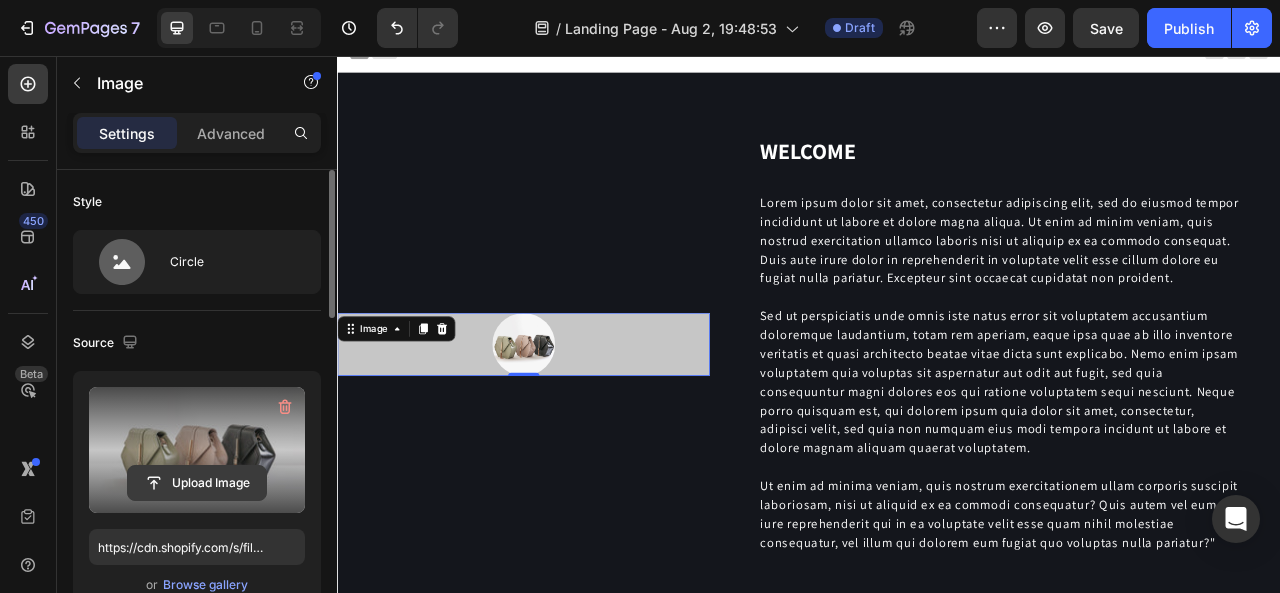 click 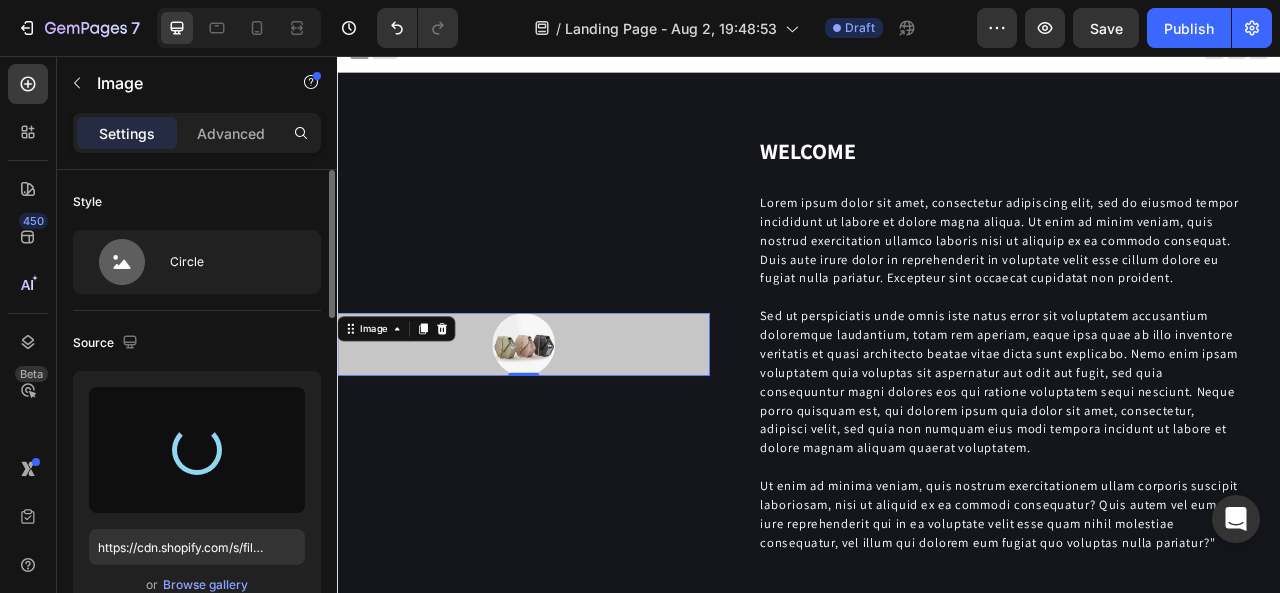 type on "https://cdn.shopify.com/s/files/1/0648/0910/7552/files/gempages_577997880346804752-6ebc6b1a-3caf-405f-b6fe-05d350451d41.png" 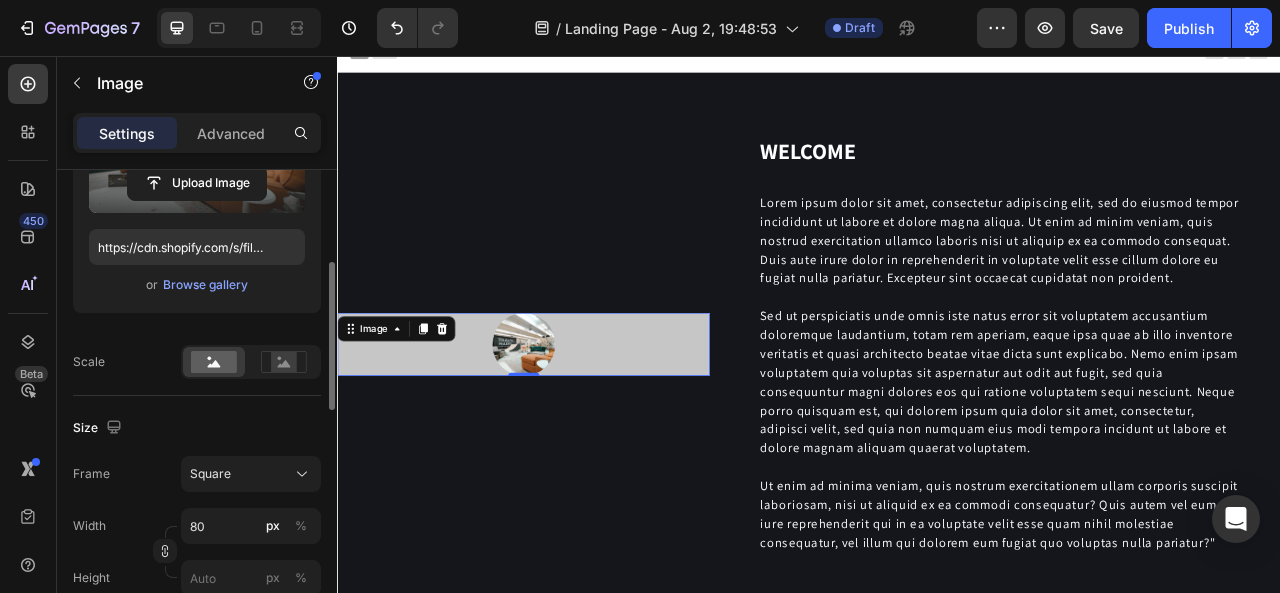 scroll, scrollTop: 400, scrollLeft: 0, axis: vertical 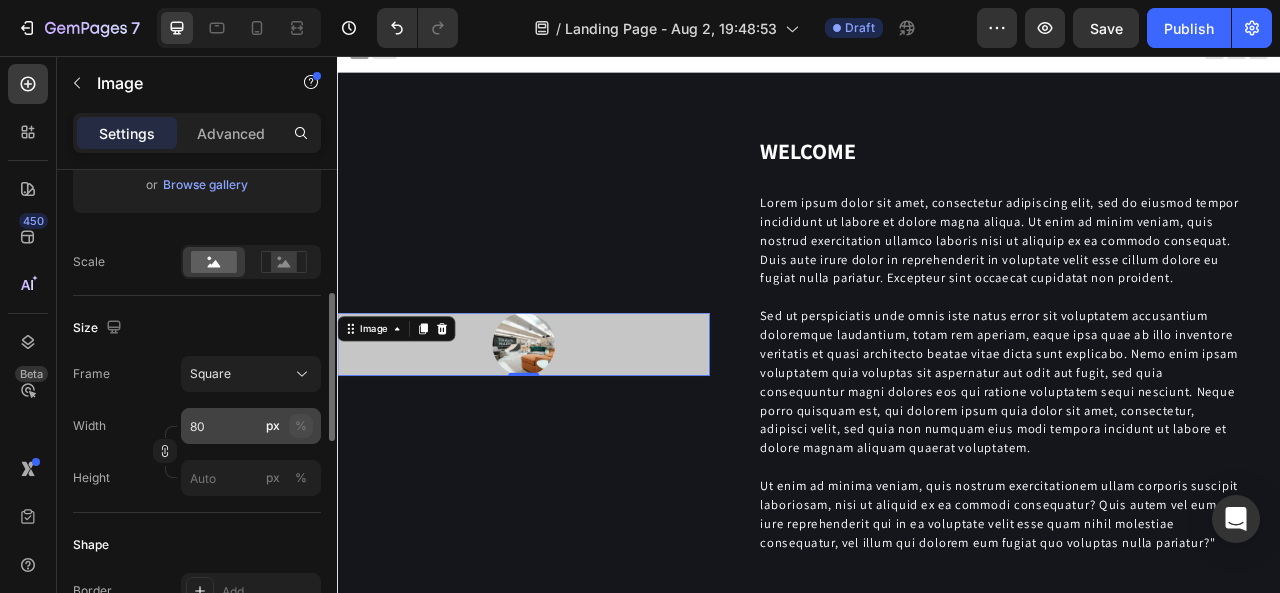 click on "%" at bounding box center (301, 426) 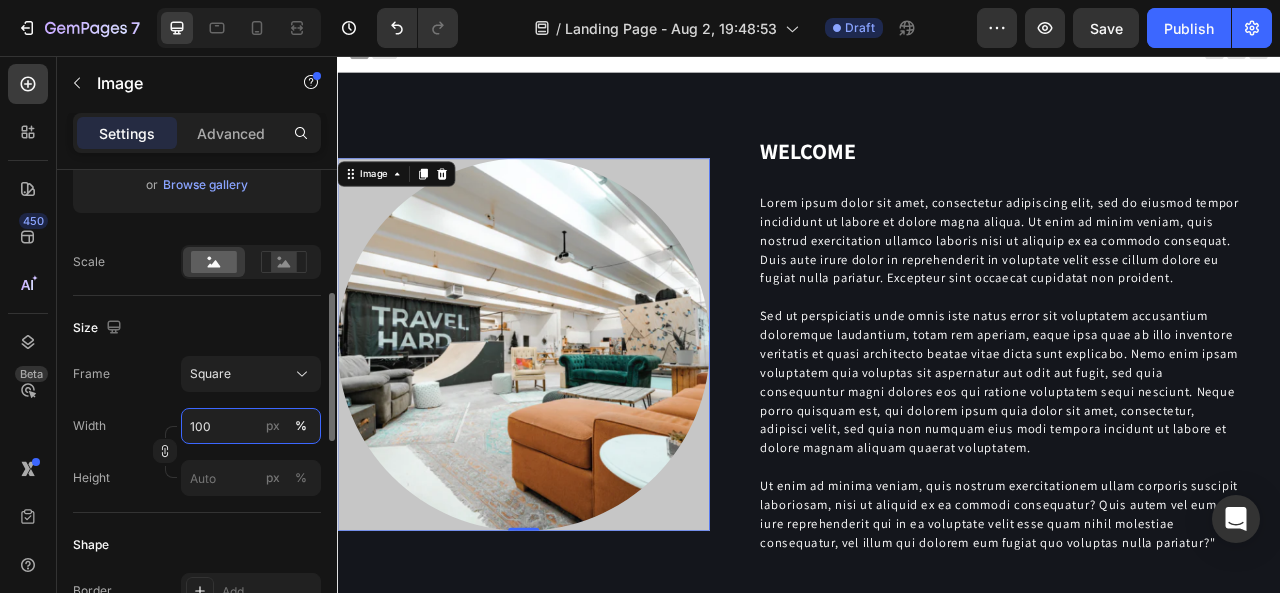 click on "100" at bounding box center [251, 426] 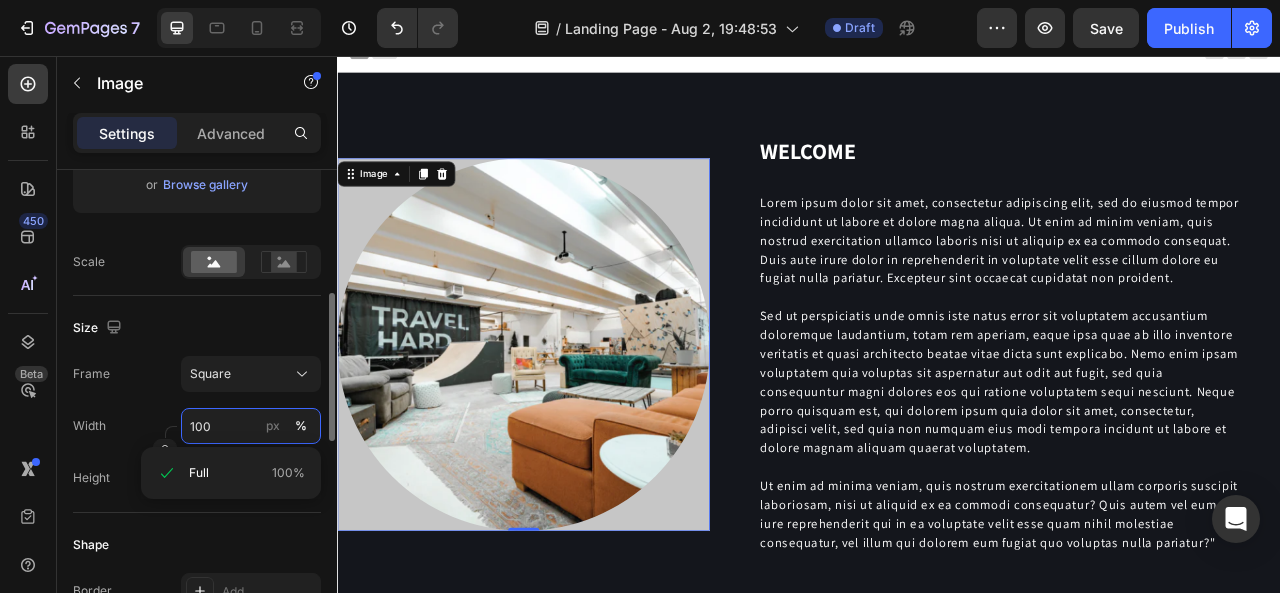 click on "100" at bounding box center [251, 426] 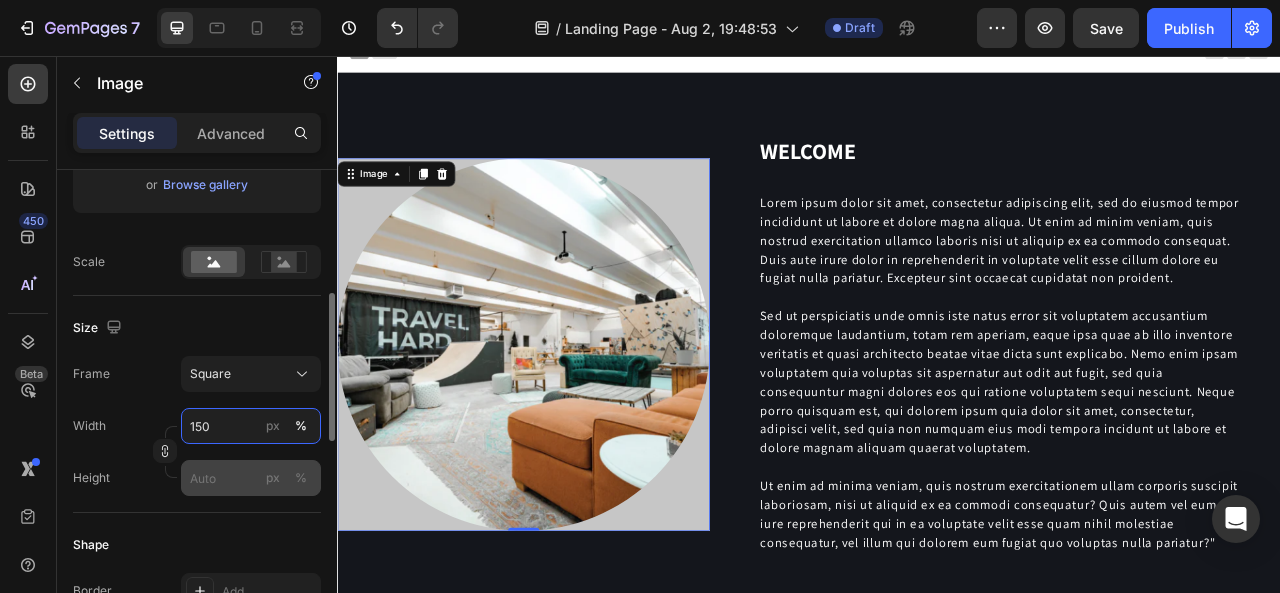 scroll, scrollTop: 600, scrollLeft: 0, axis: vertical 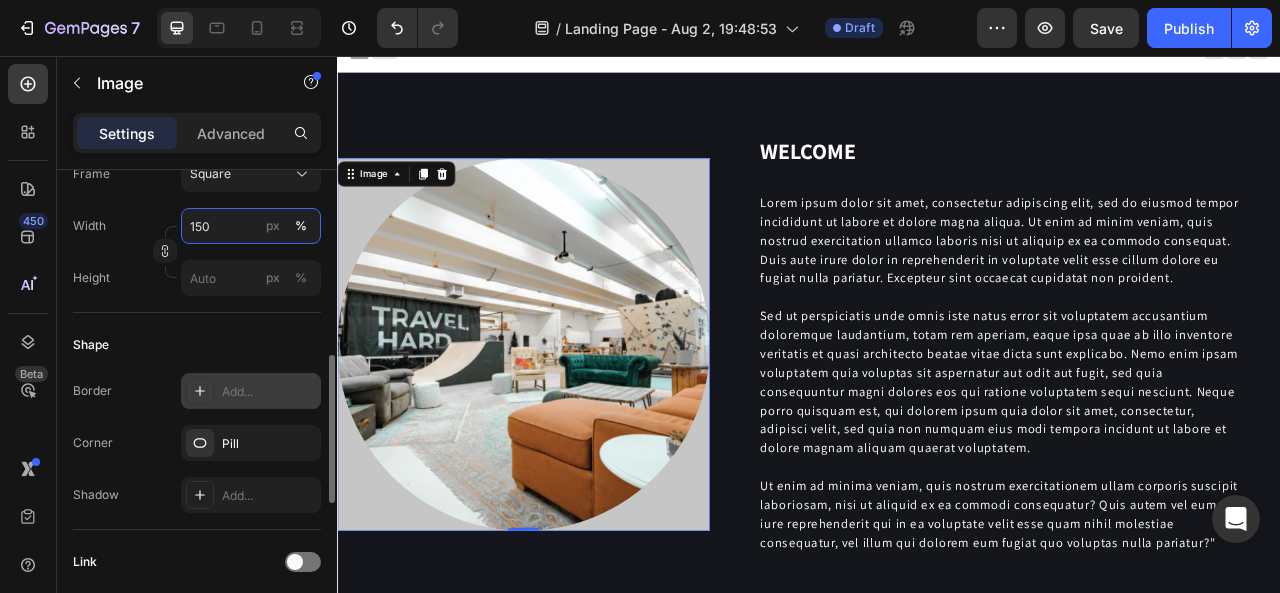 type on "150" 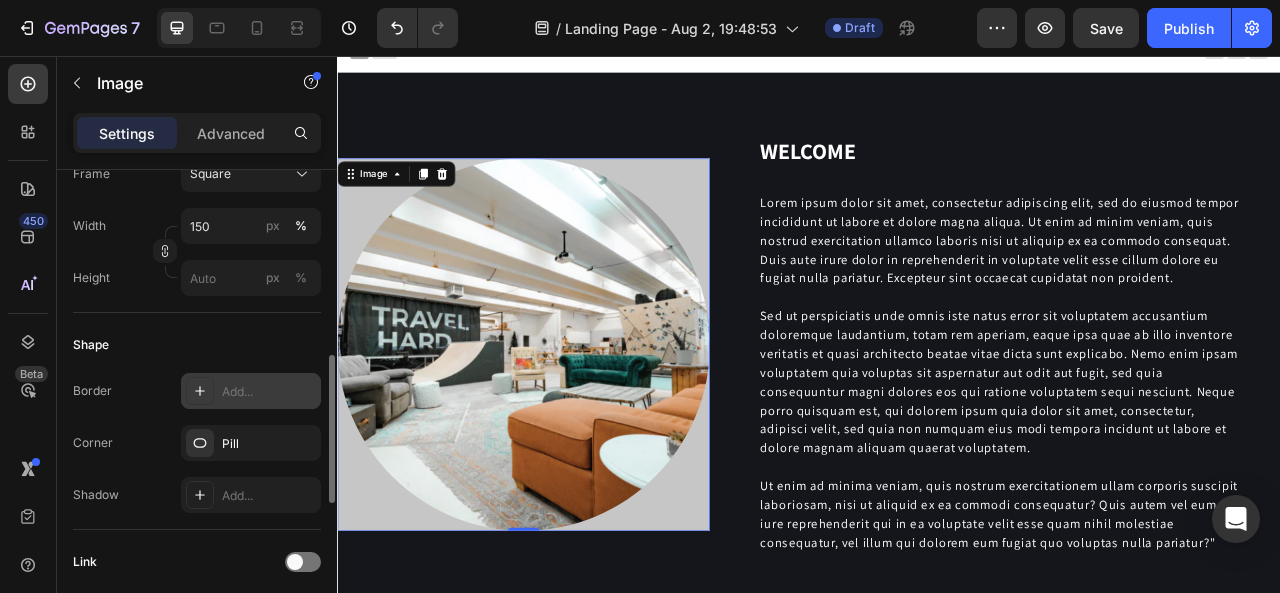 click on "Add..." at bounding box center (269, 392) 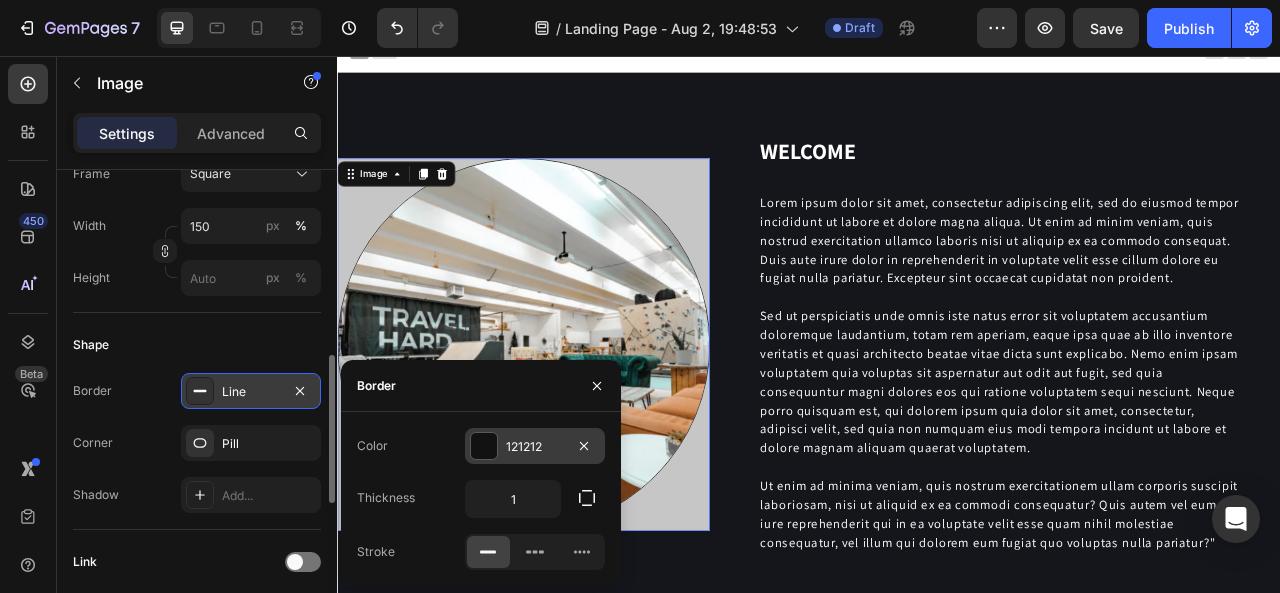 click at bounding box center [484, 446] 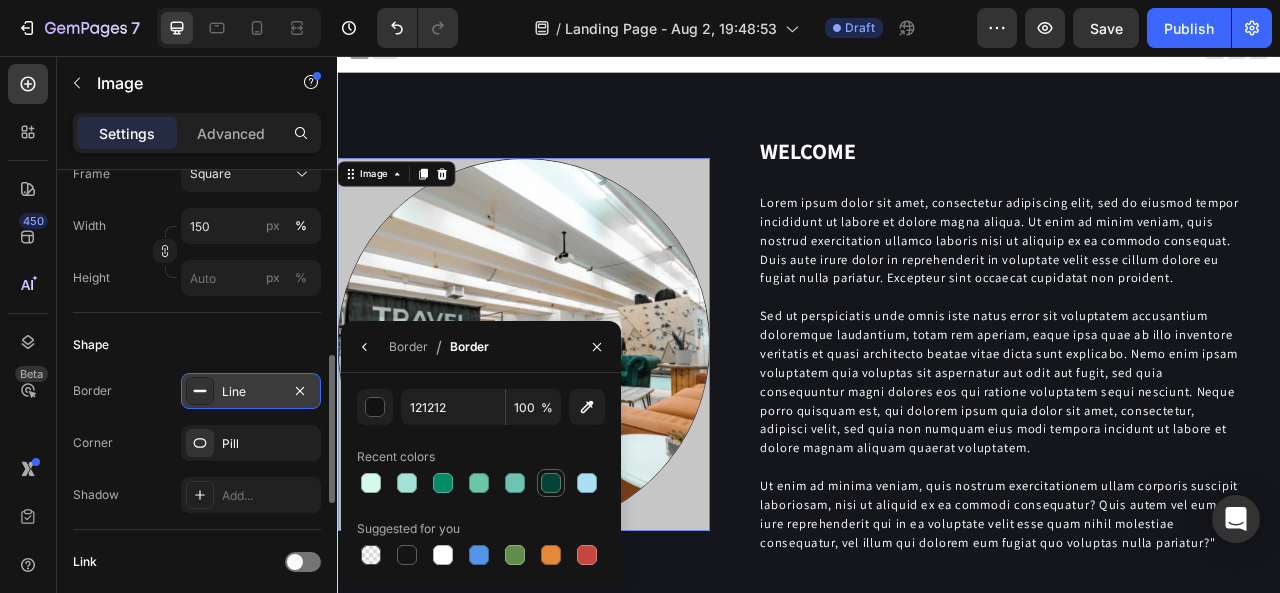 click at bounding box center (551, 483) 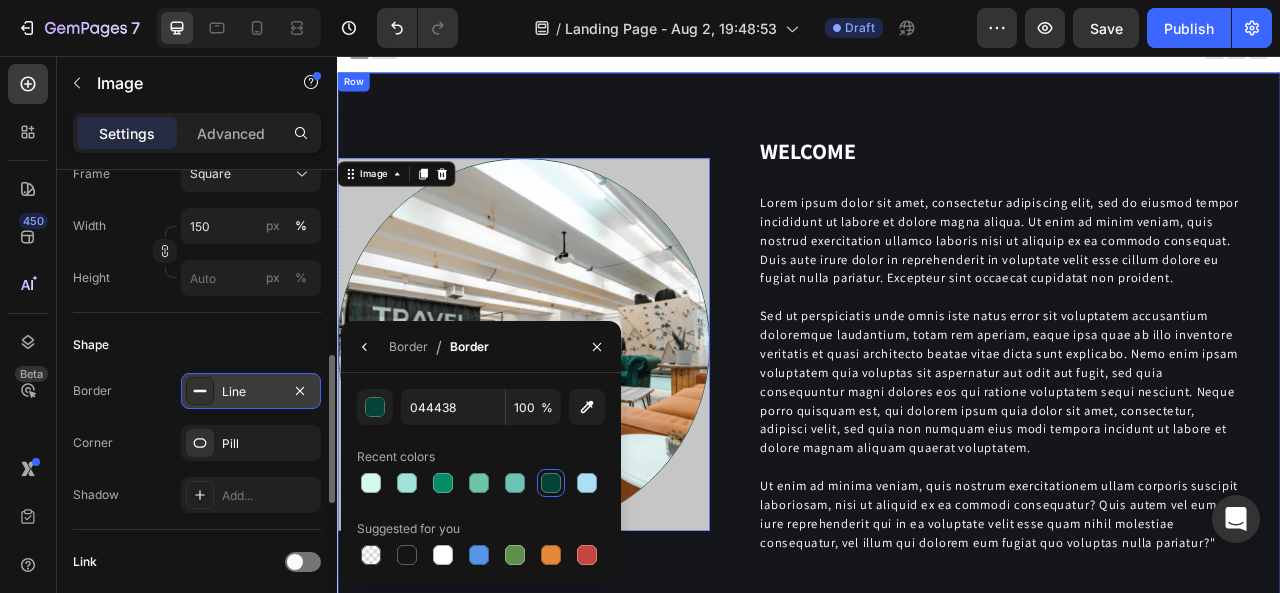 click on "Image   0 Hero Banner" at bounding box center [574, 423] 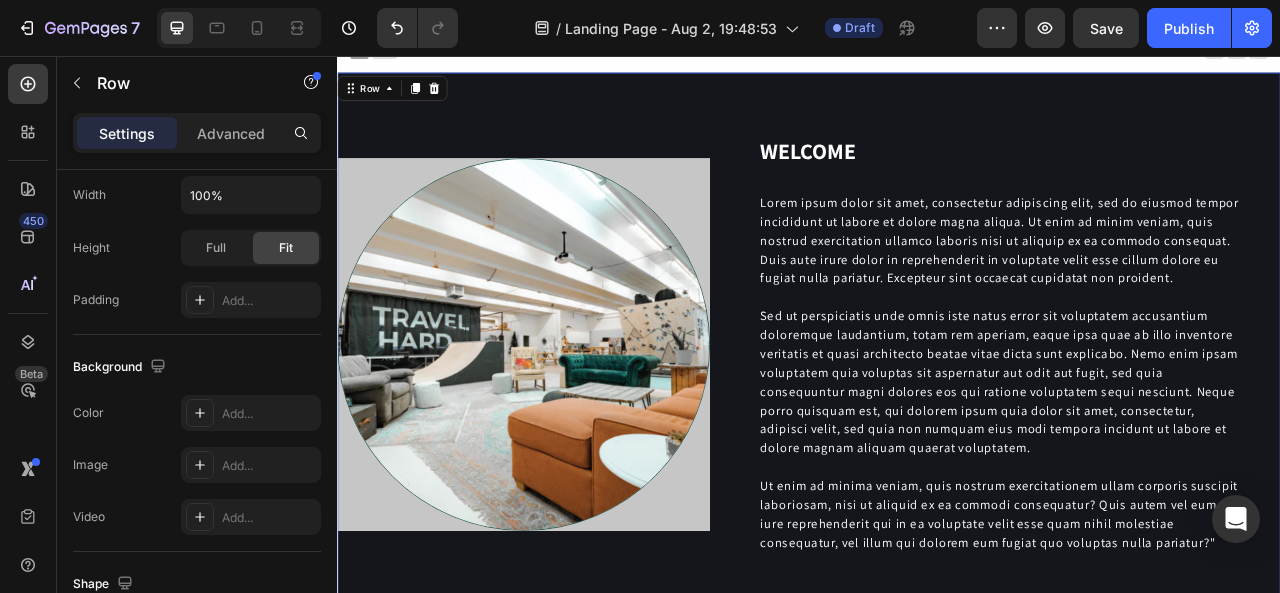 scroll, scrollTop: 0, scrollLeft: 0, axis: both 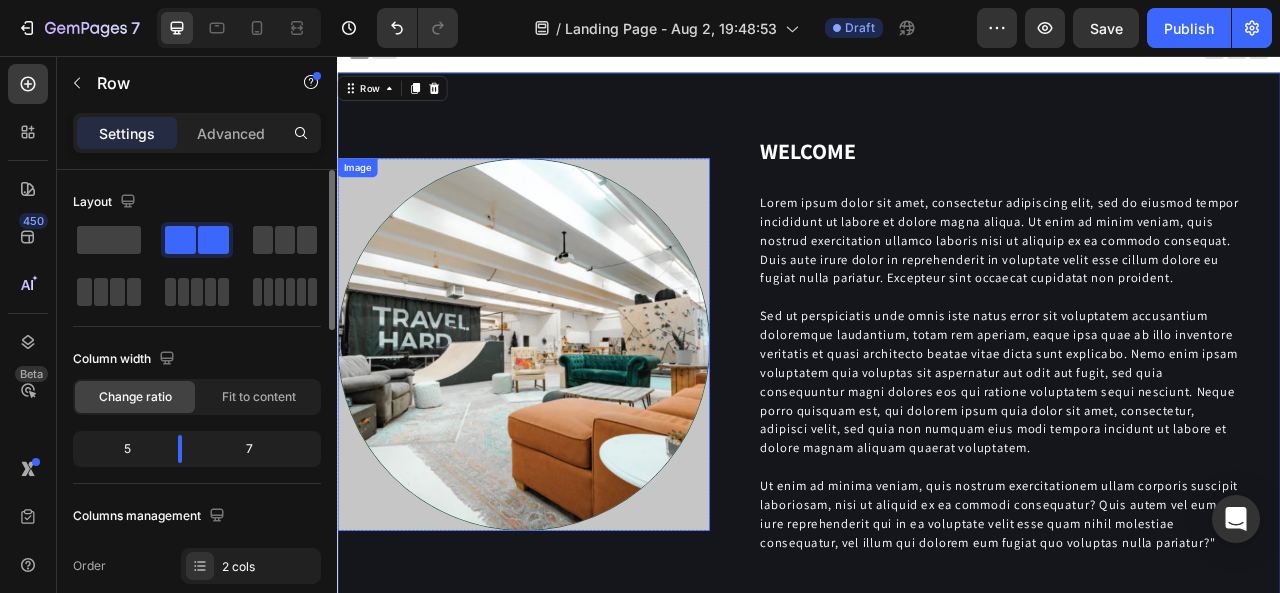 click at bounding box center [574, 423] 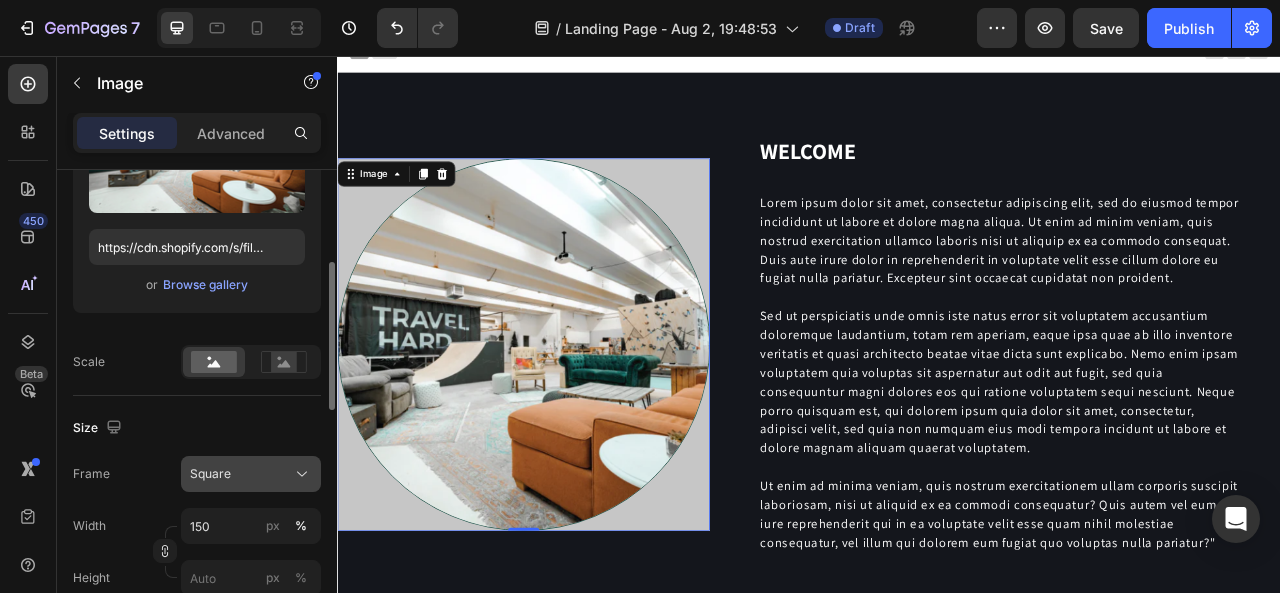 scroll, scrollTop: 600, scrollLeft: 0, axis: vertical 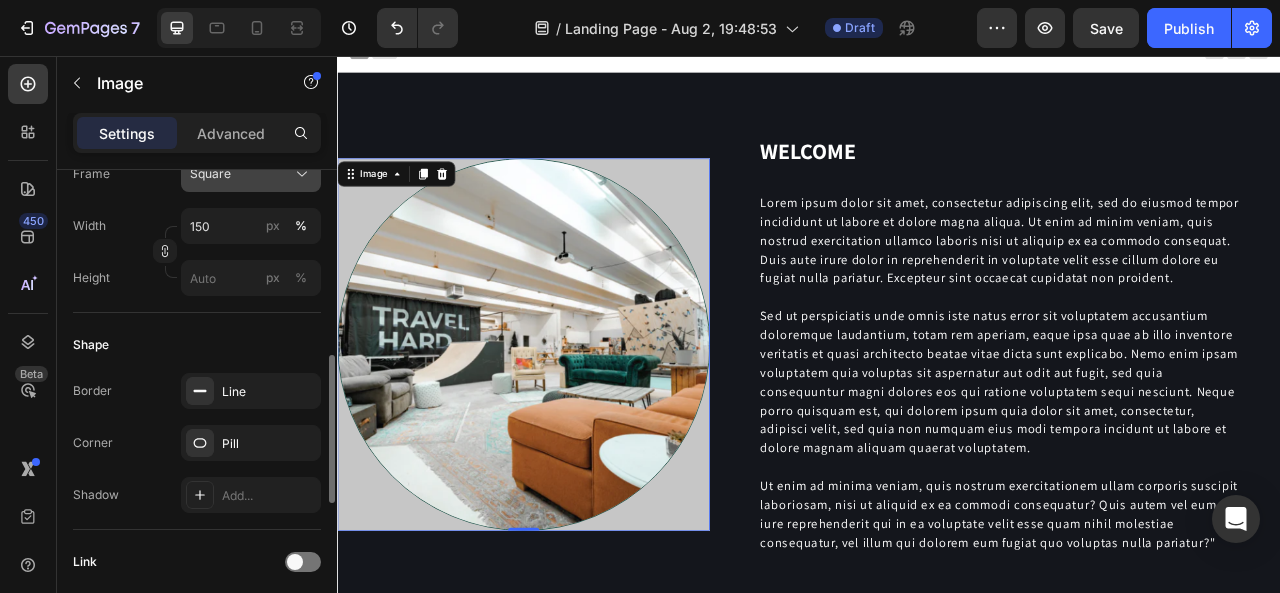 click on "Square" 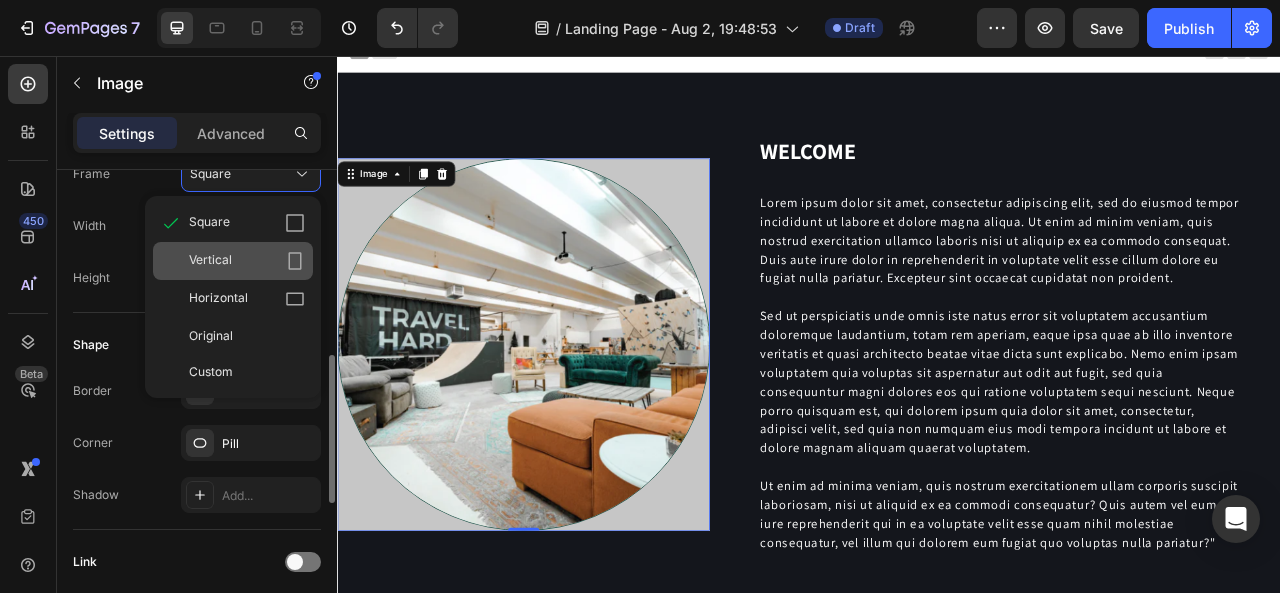 click 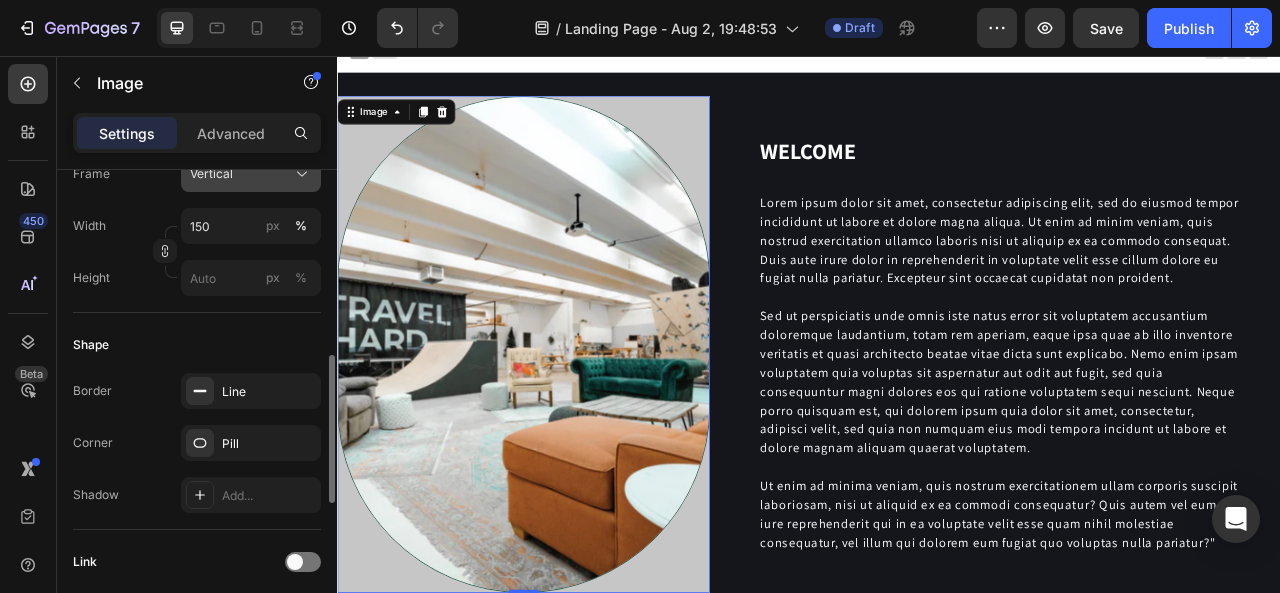 click on "Vertical" 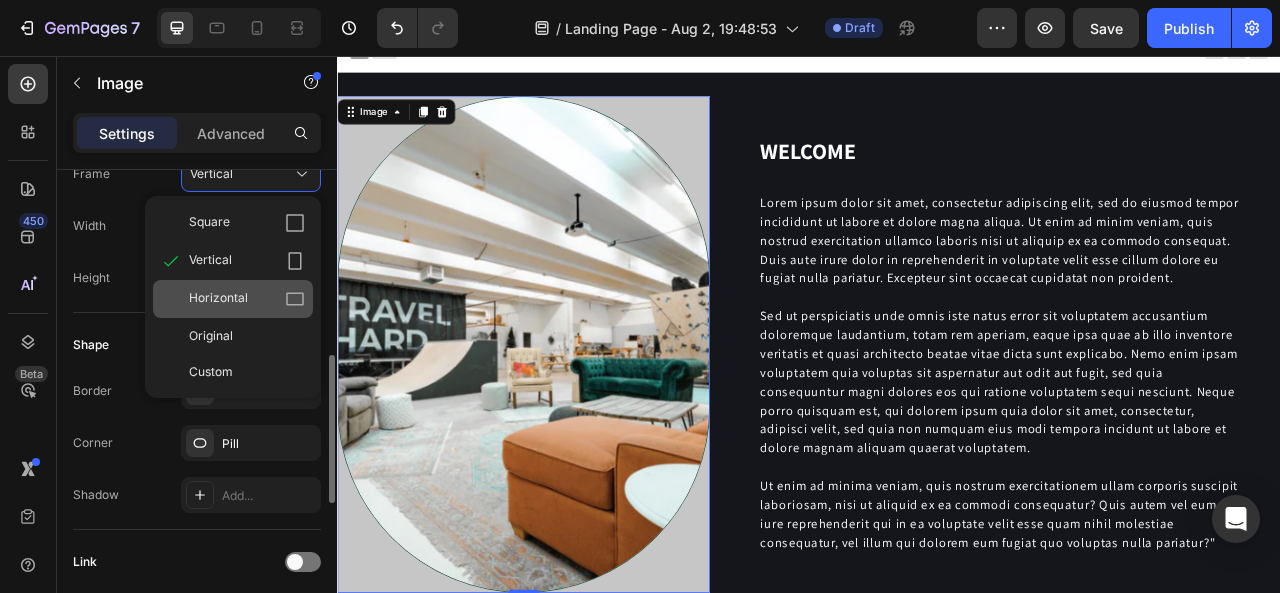 click on "Horizontal" 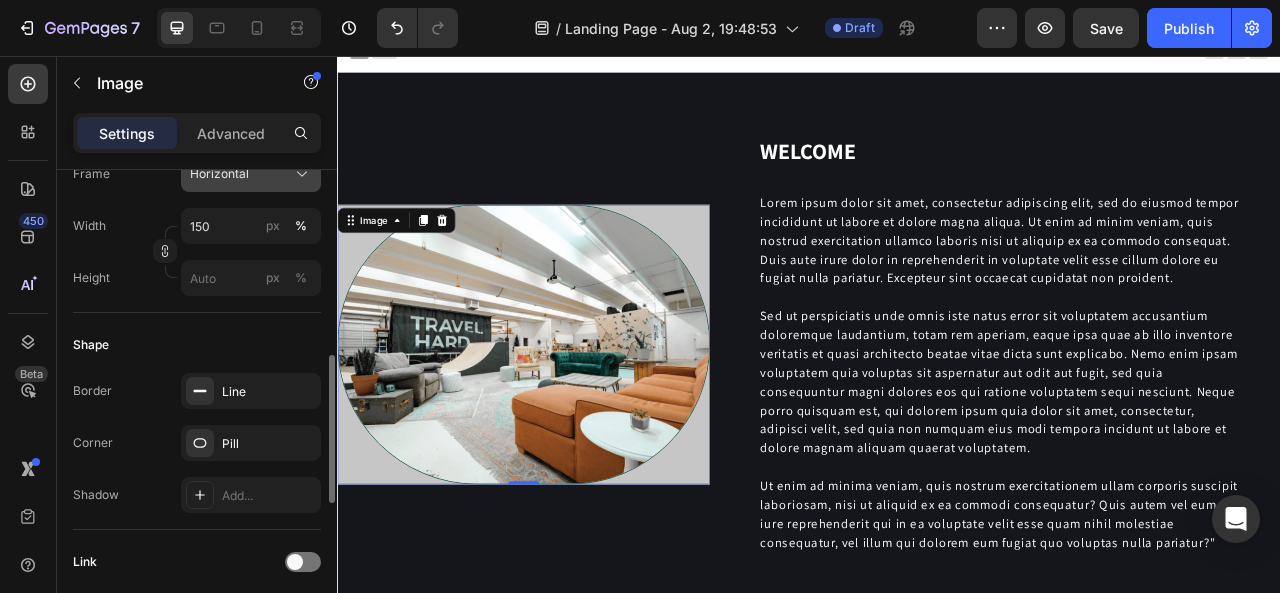 click on "Horizontal" 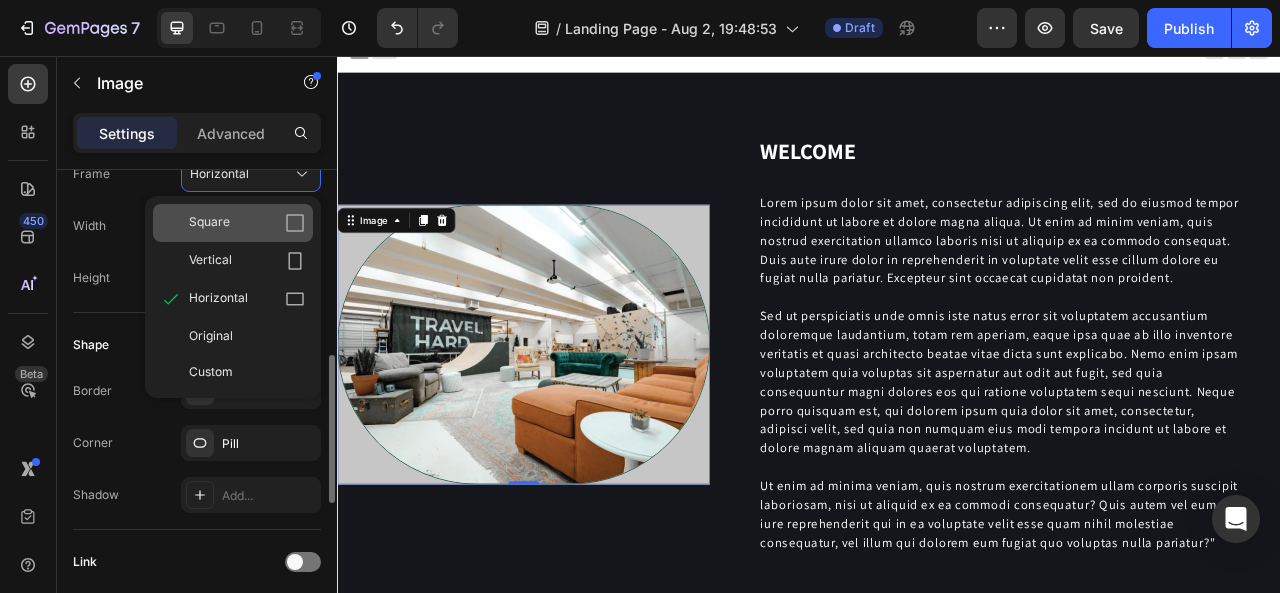 click on "Square" at bounding box center [247, 223] 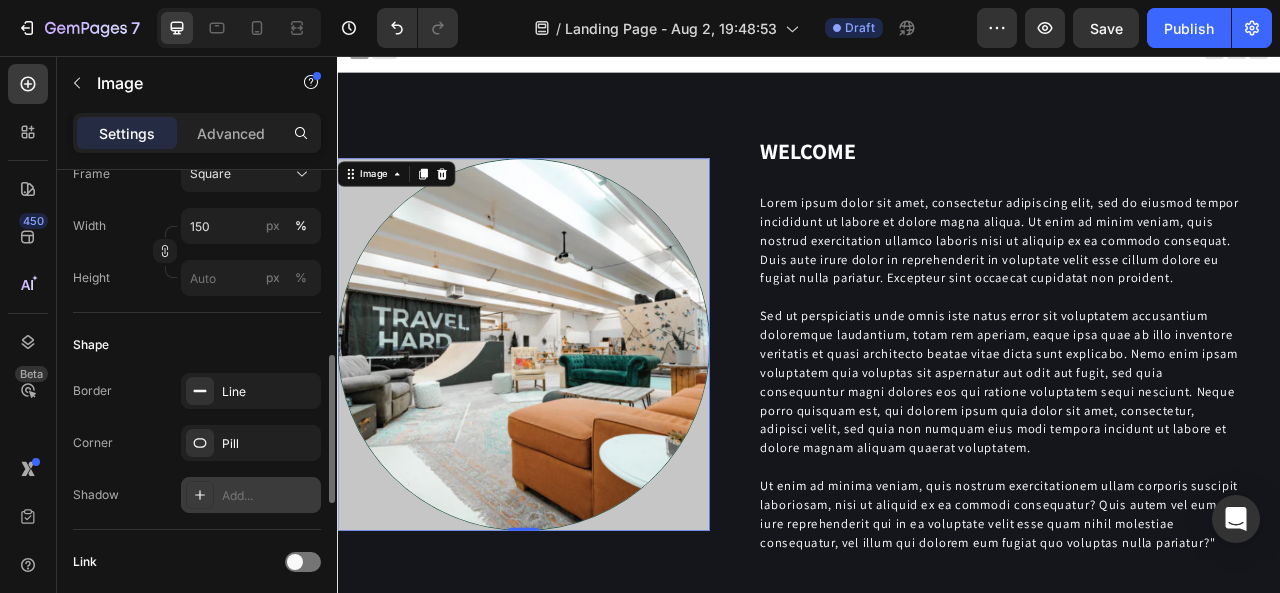 click on "Add..." at bounding box center [269, 496] 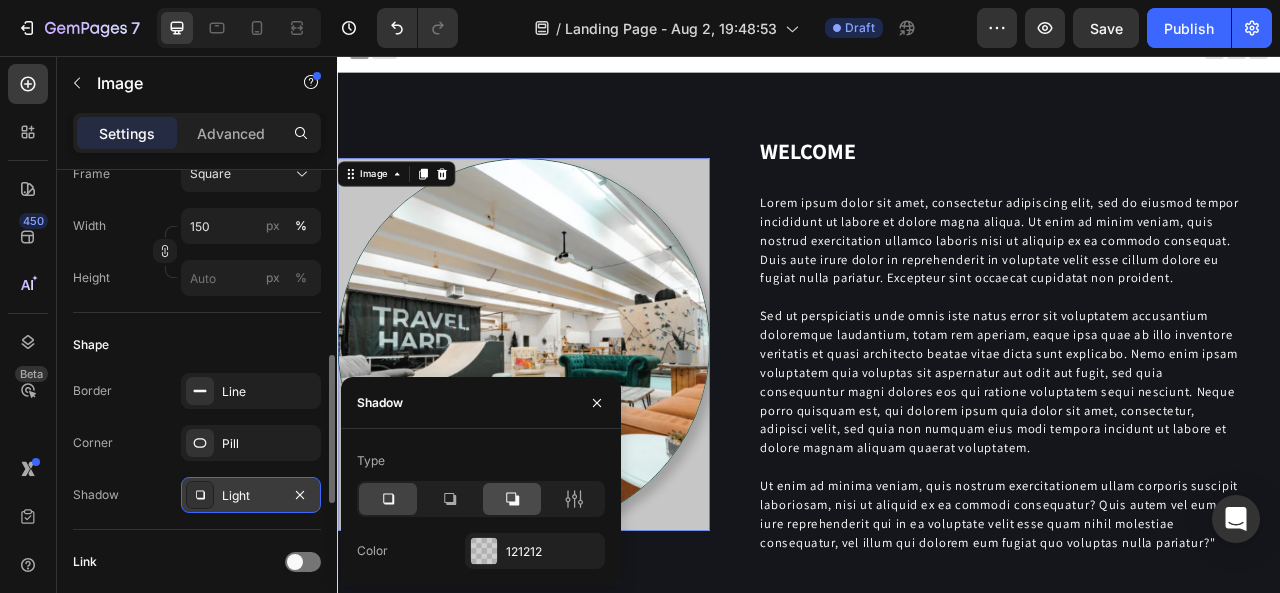 click 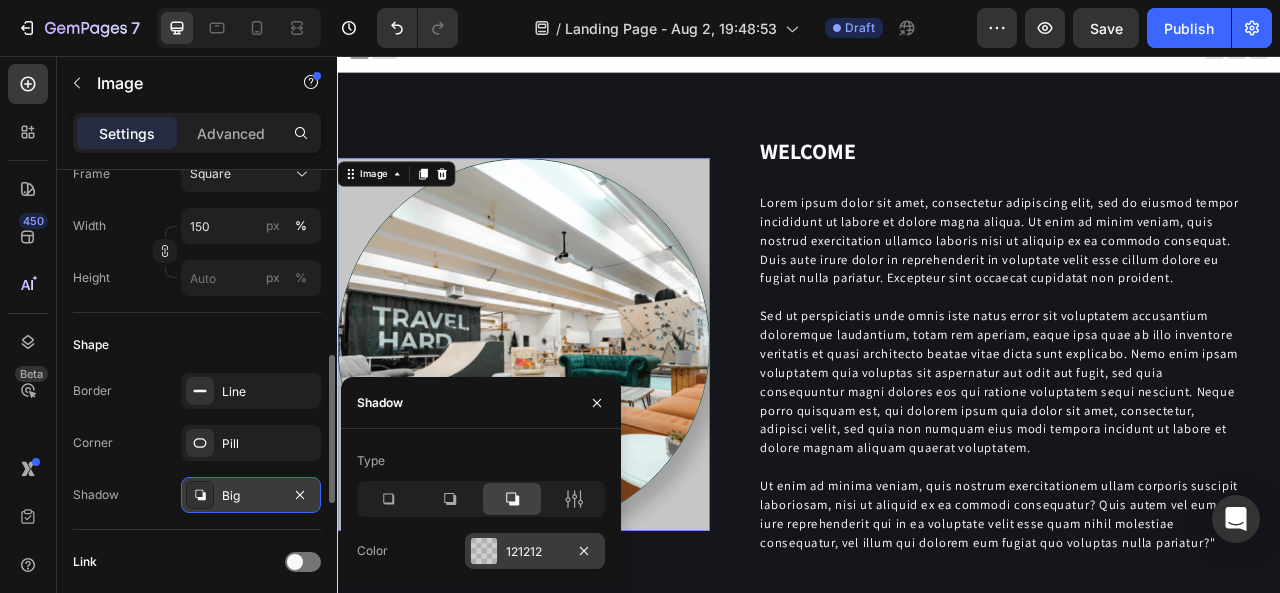 click at bounding box center (484, 551) 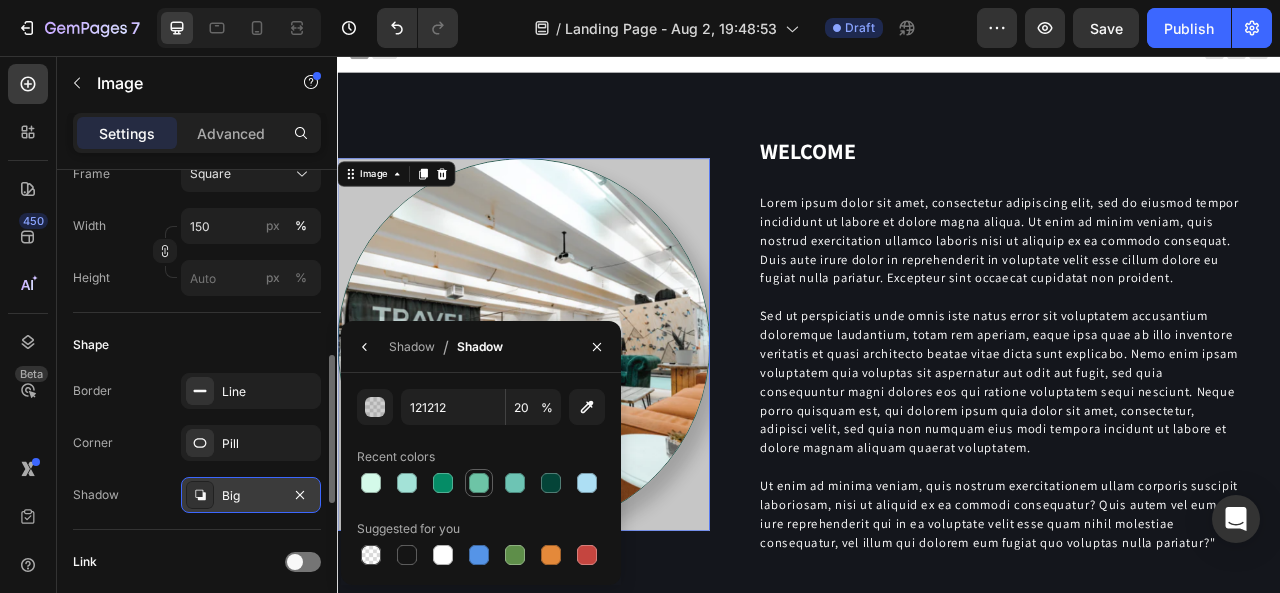 click at bounding box center (479, 483) 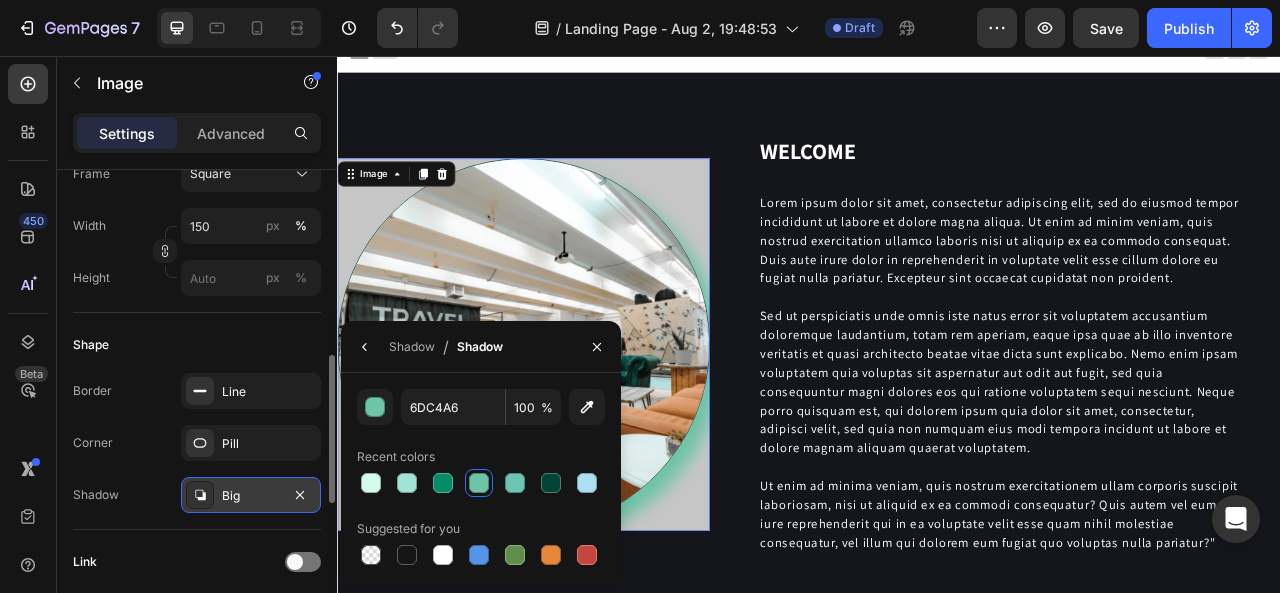 click on "Big" at bounding box center [251, 496] 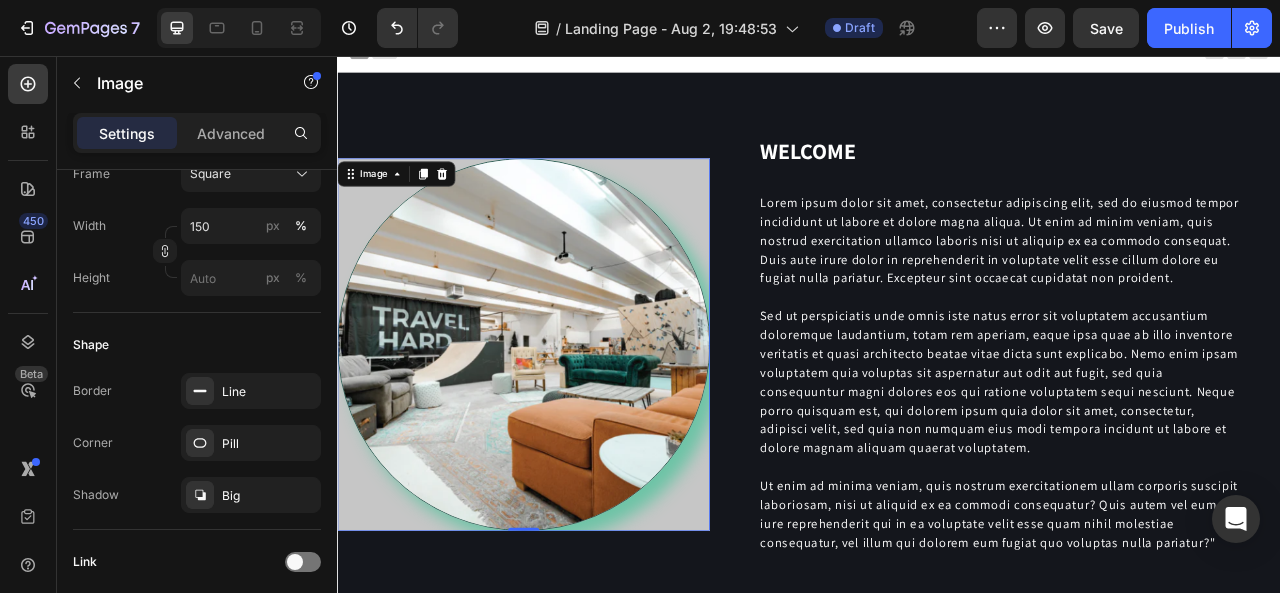 click at bounding box center [574, 423] 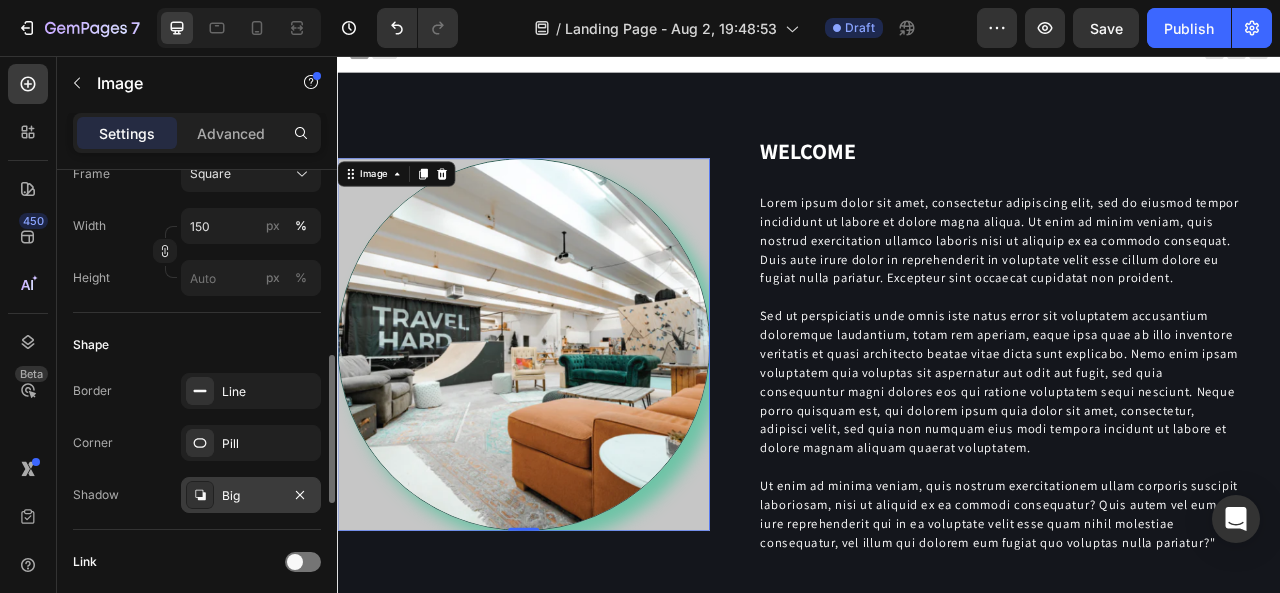 click on "Big" at bounding box center (251, 496) 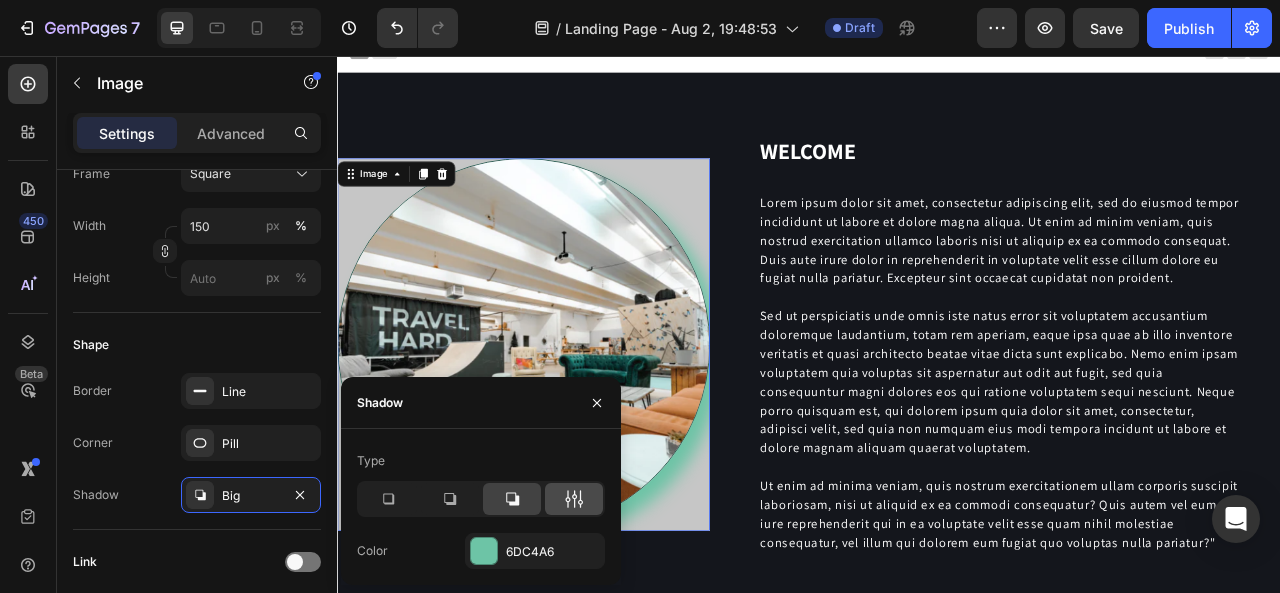click 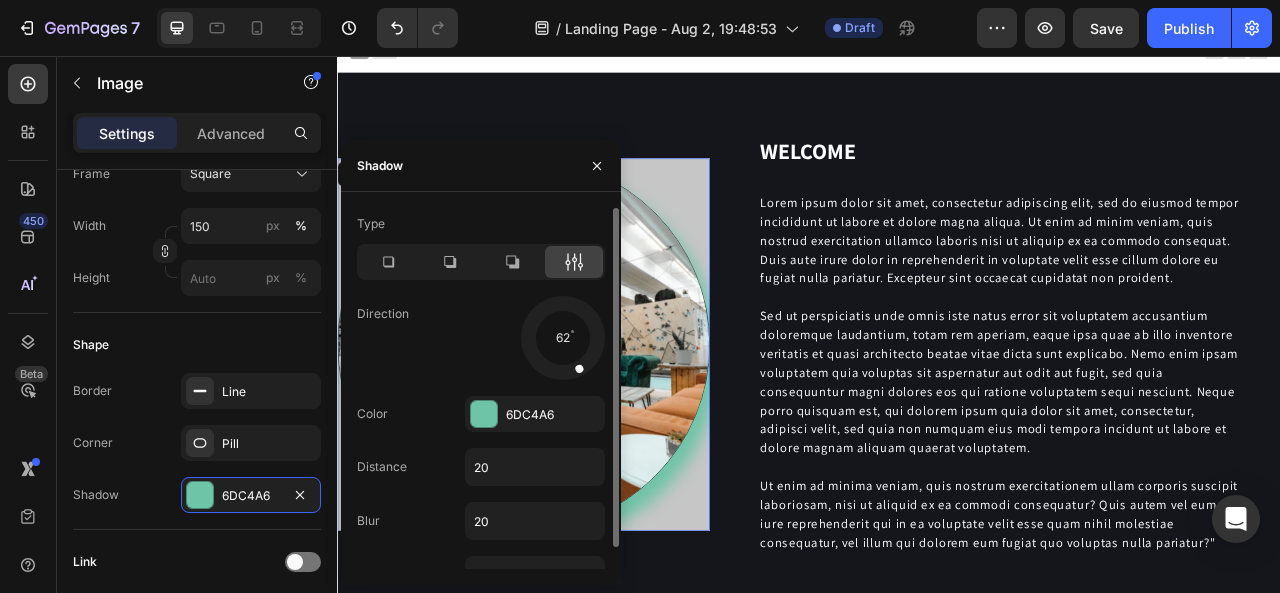 drag, startPoint x: 586, startPoint y: 359, endPoint x: 576, endPoint y: 365, distance: 11.661903 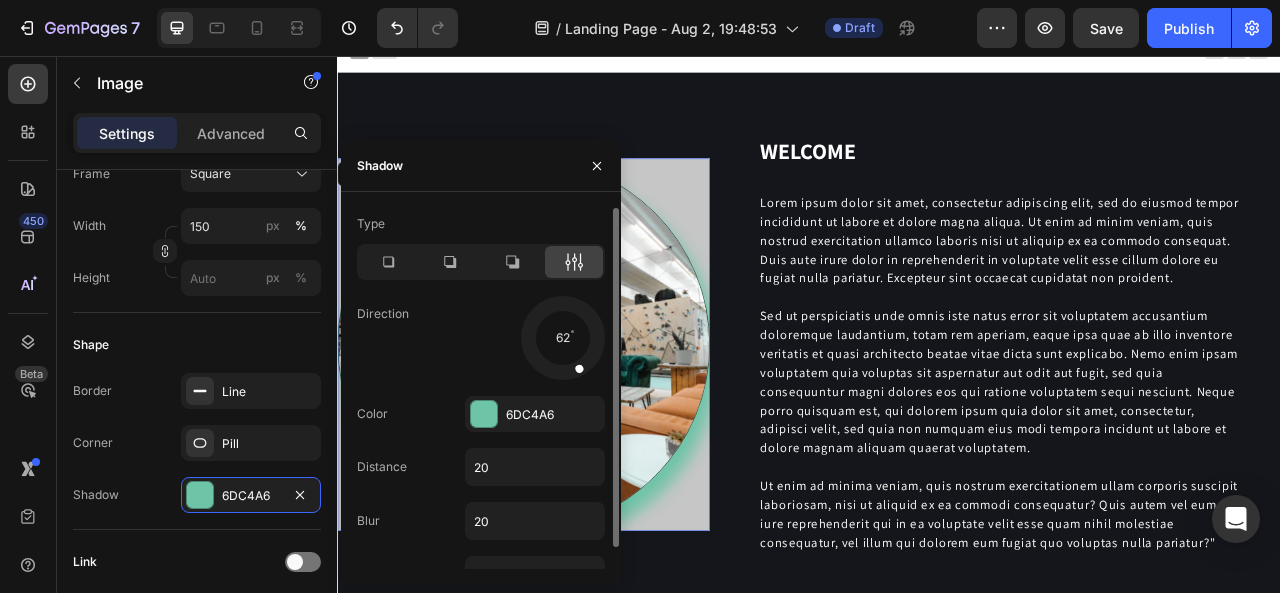 click at bounding box center [578, 368] 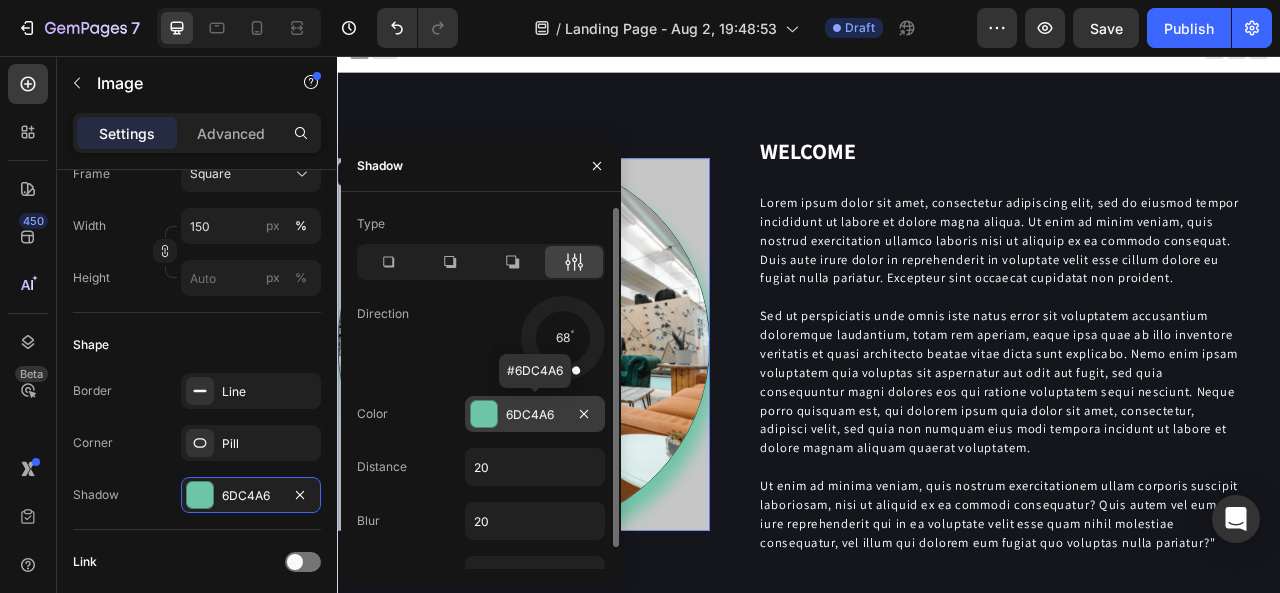 click at bounding box center [484, 414] 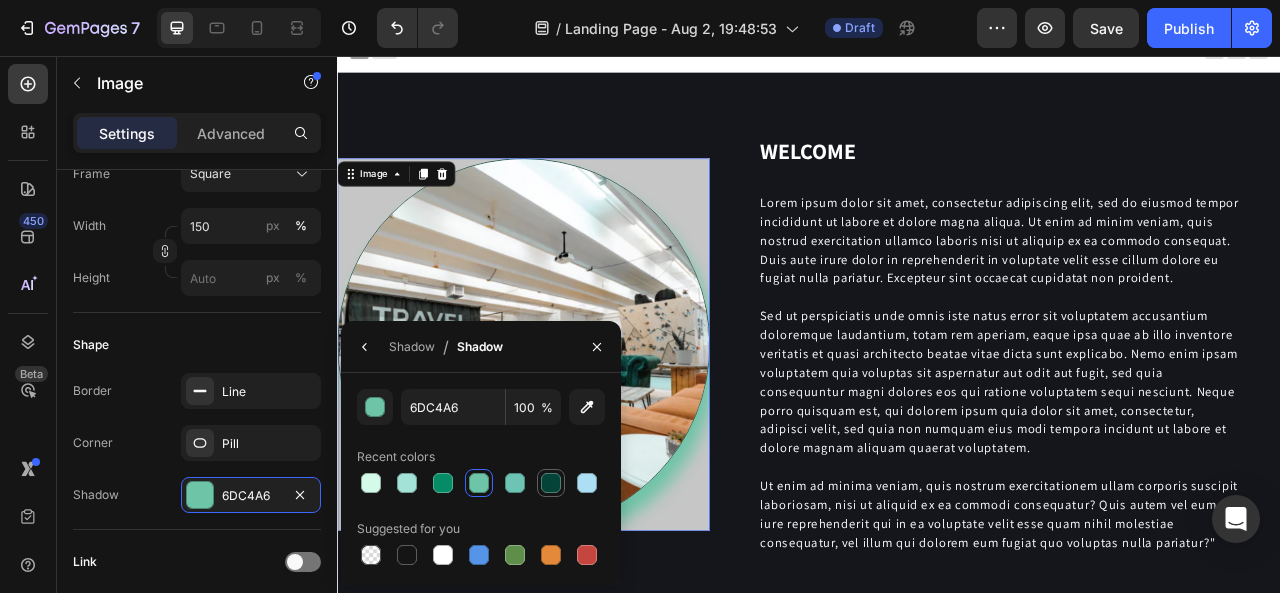 click at bounding box center (551, 483) 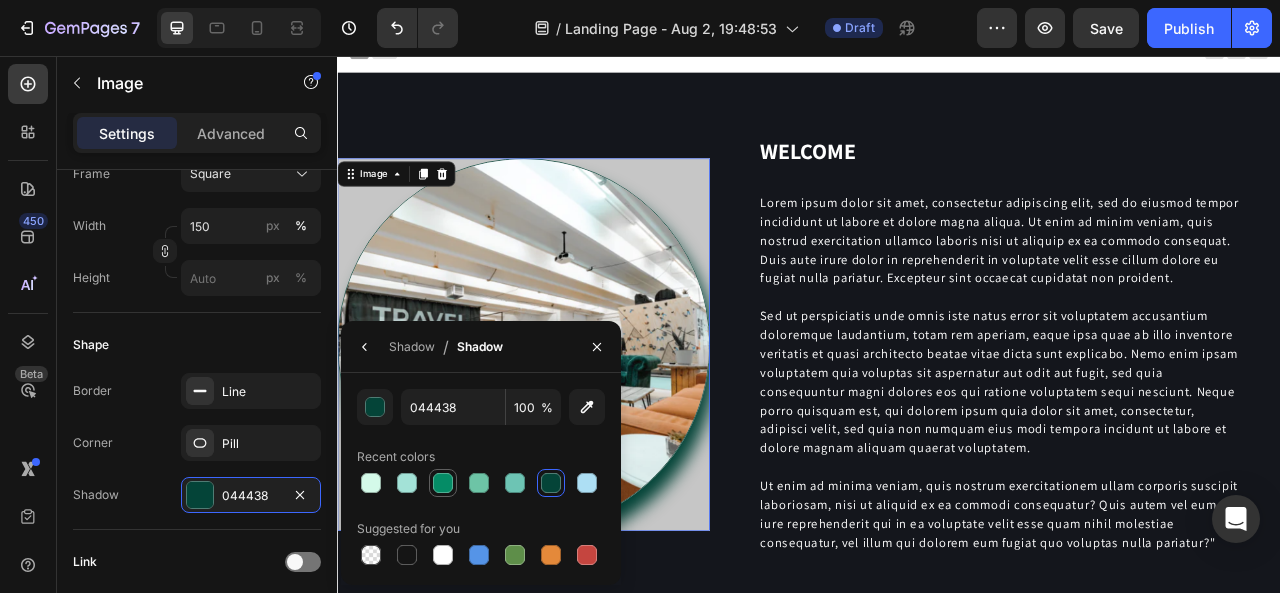 click at bounding box center [443, 483] 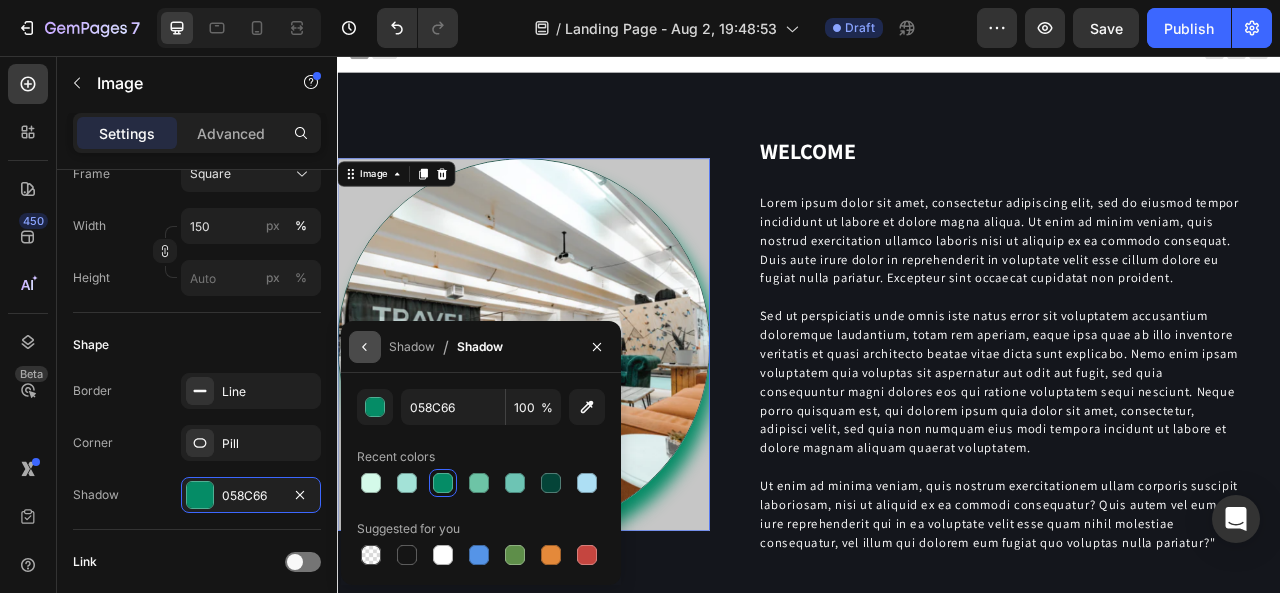 click at bounding box center (365, 347) 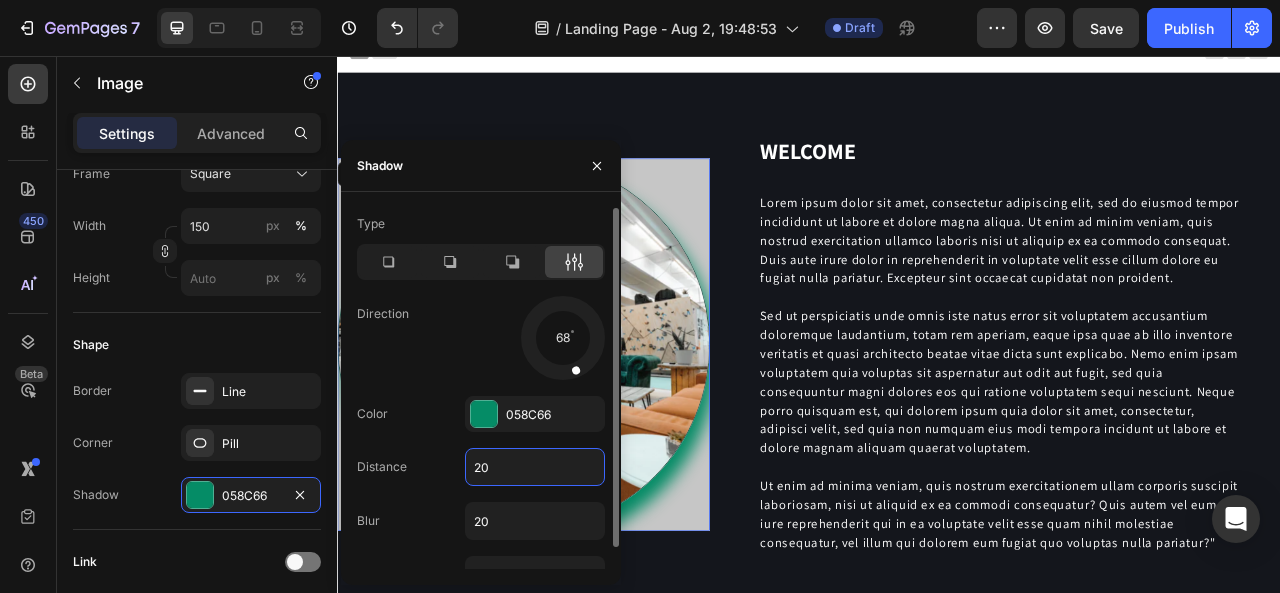 click on "20" at bounding box center (535, 467) 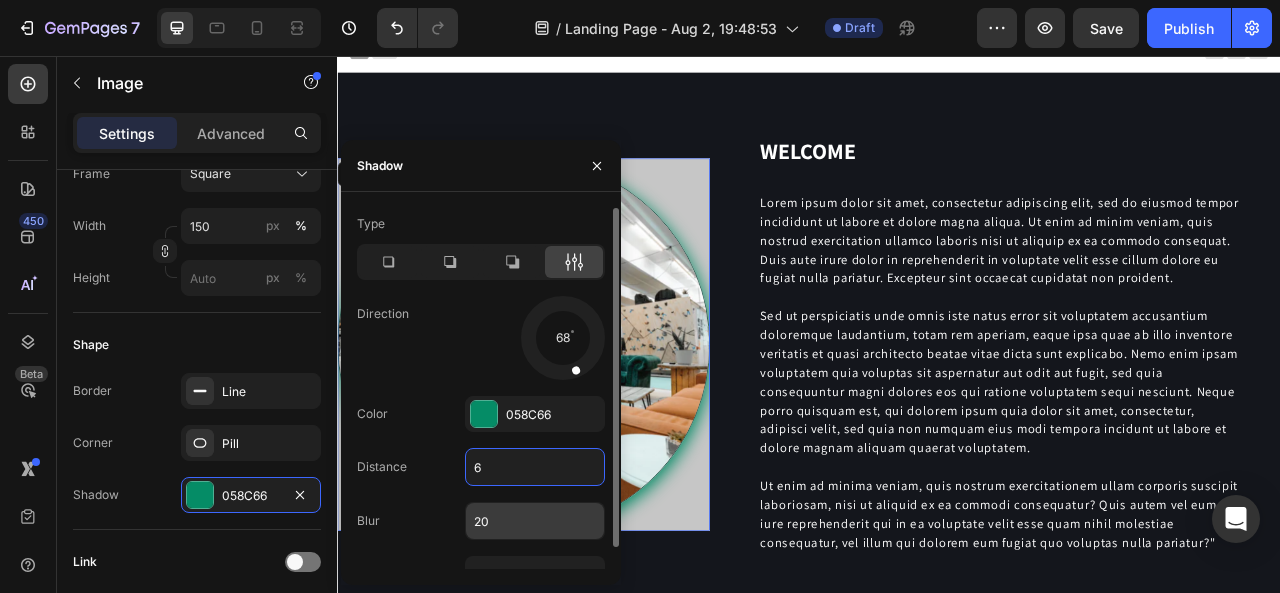 type on "6" 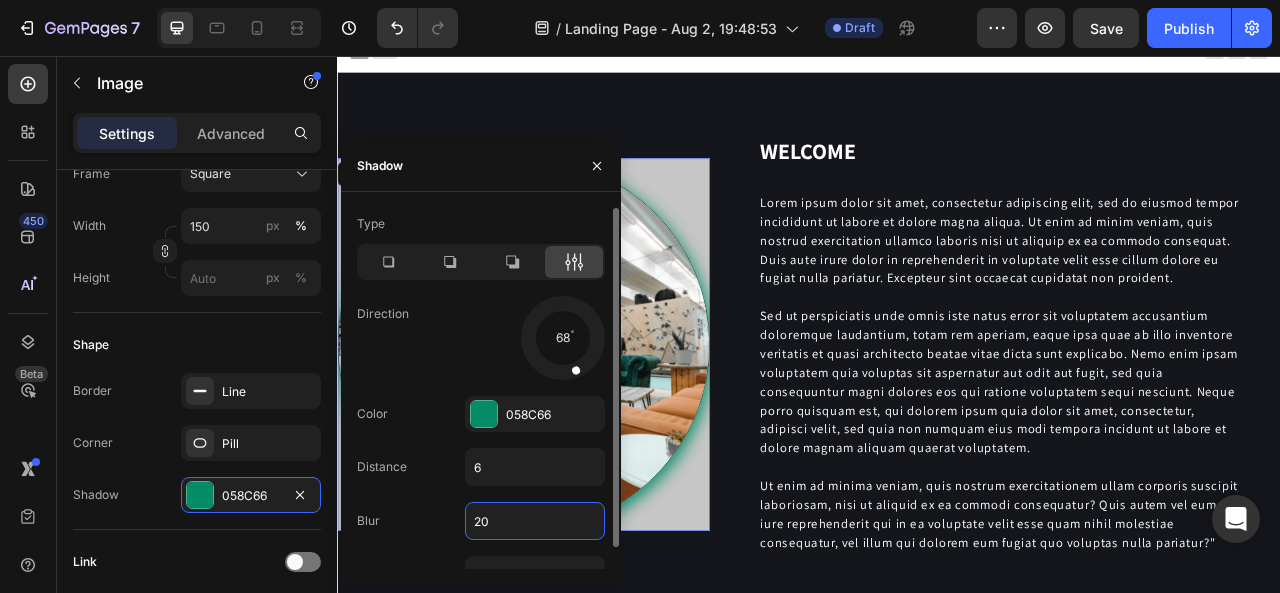 click on "20" at bounding box center (535, 521) 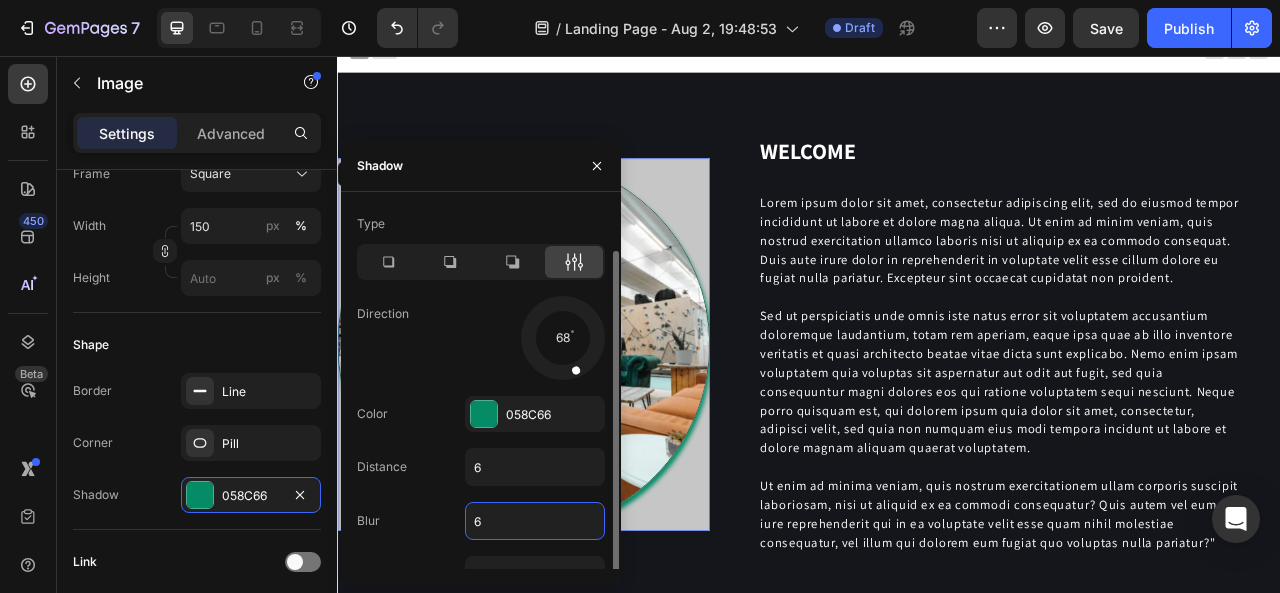 scroll, scrollTop: 22, scrollLeft: 0, axis: vertical 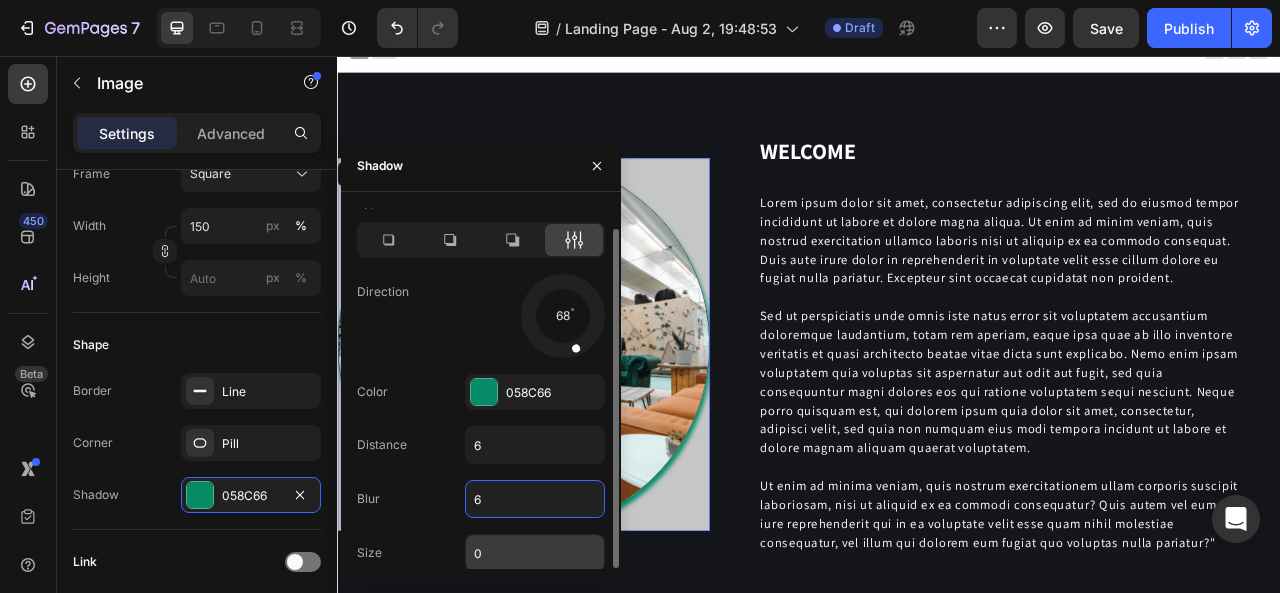 type on "6" 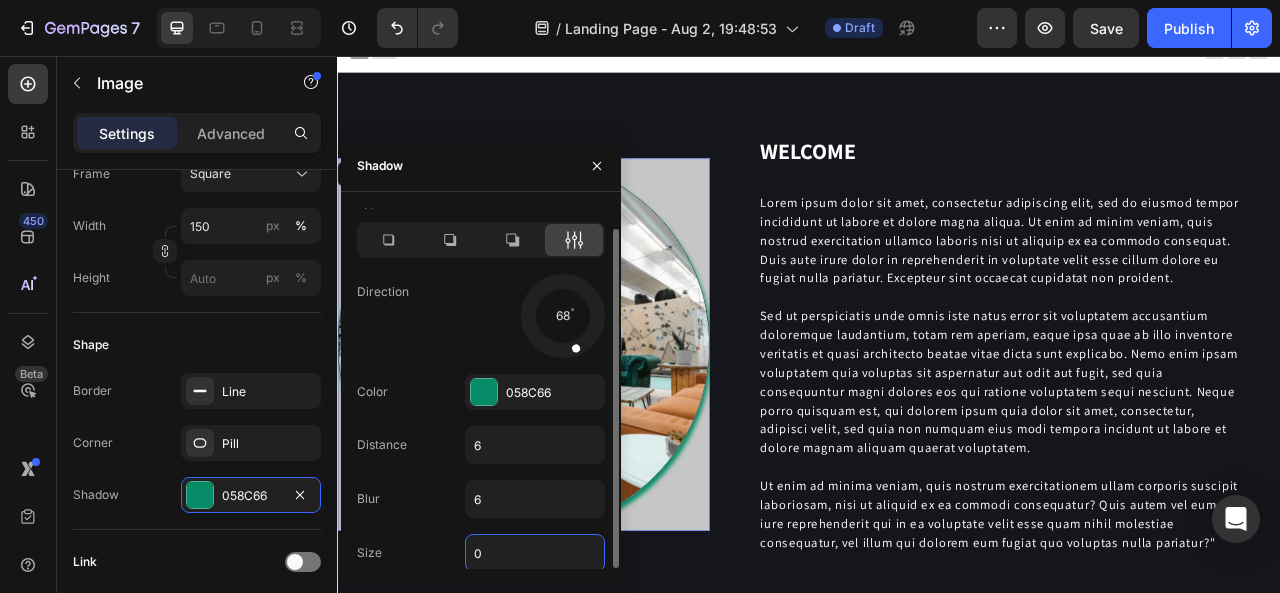 click on "0" at bounding box center (535, 553) 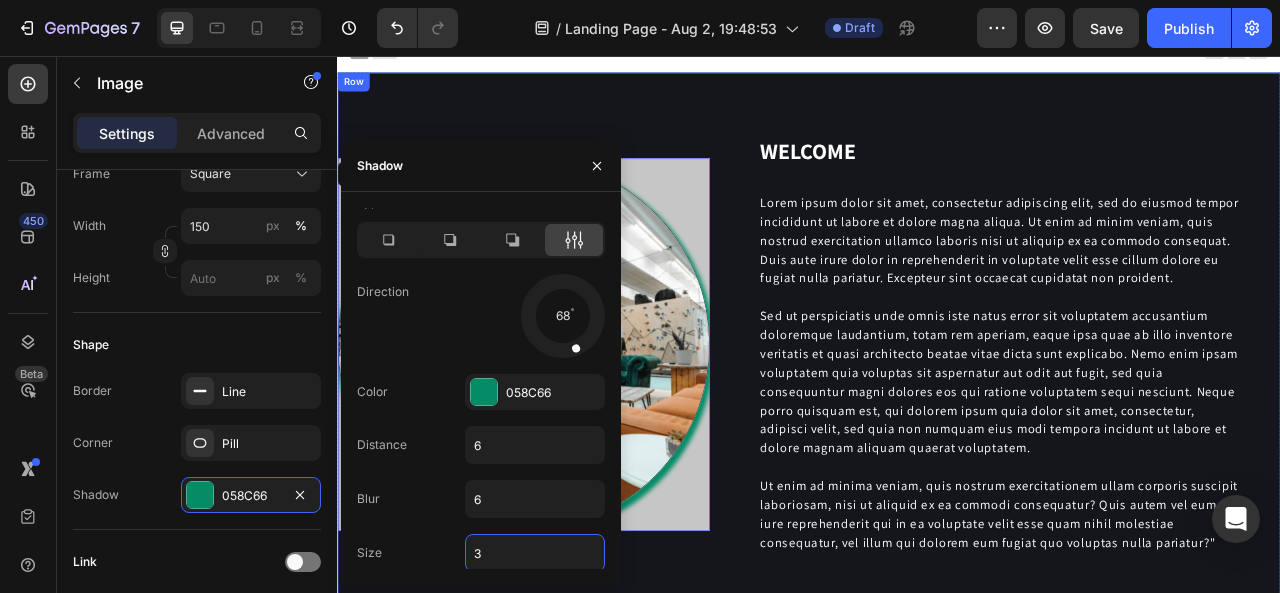 click on "Image   0 Hero Banner WELCOME Heading Lorem ipsum dolor sit amet, consectetur adipiscing elit, sed do eiusmod tempor incididunt ut labore et dolore magna aliqua. Ut enim ad minim veniam, quis nostrud exercitation ullamco laboris nisi ut aliquip ex ea commodo consequat. Duis aute irure dolor in reprehenderit in voluptate velit esse cillum dolore eu fugiat nulla pariatur. Excepteur sint occaecat cupidatat non proident. Sed ut perspiciatis unde omnis iste natus error sit voluptatem accusantium doloremque laudantium, totam rem aperiam, eaque ipsa quae ab illo inventore veritatis et quasi architecto beatae vitae dicta sunt explicabo. Nemo enim ipsam voluptatem quia voluptas sit aspernatur aut odit aut fugit, sed quia consequuntur magni dolores eos qui ratione voluptatem sequi nesciunt. Neque porro quisquam est, qui dolorem ipsum quia dolor sit amet, consectetur, adipisci velit, sed quia non numquam eius modi tempora incidunt ut labore et dolore magnam aliquam quaerat voluptatem. Text block Row Row" at bounding box center (937, 423) 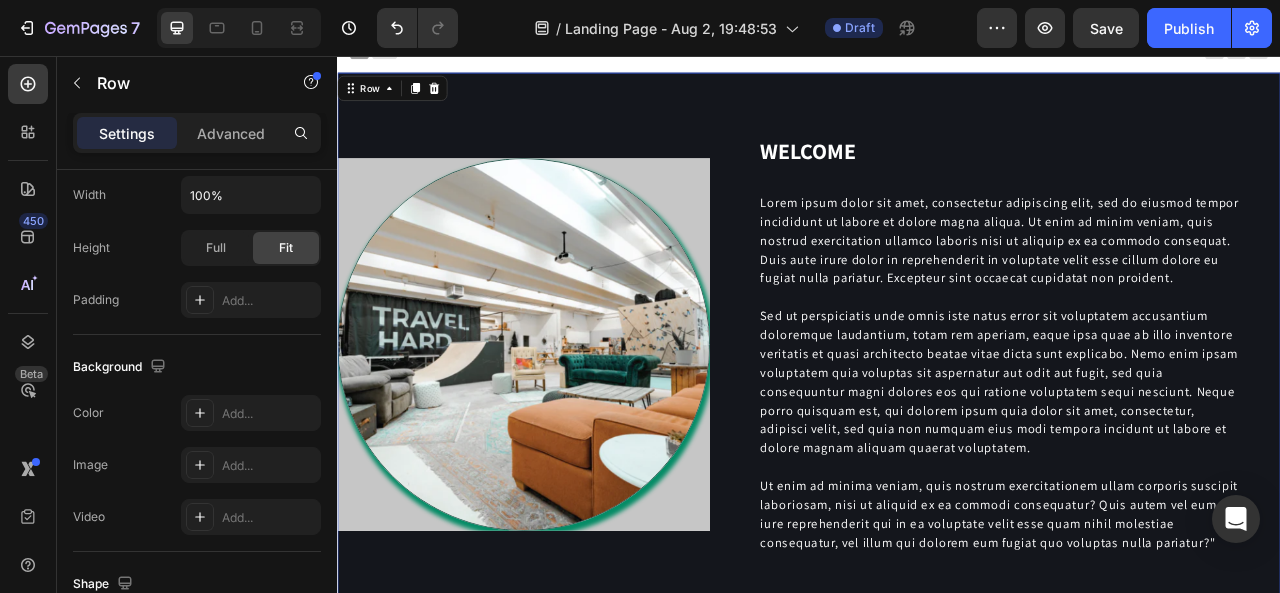scroll, scrollTop: 0, scrollLeft: 0, axis: both 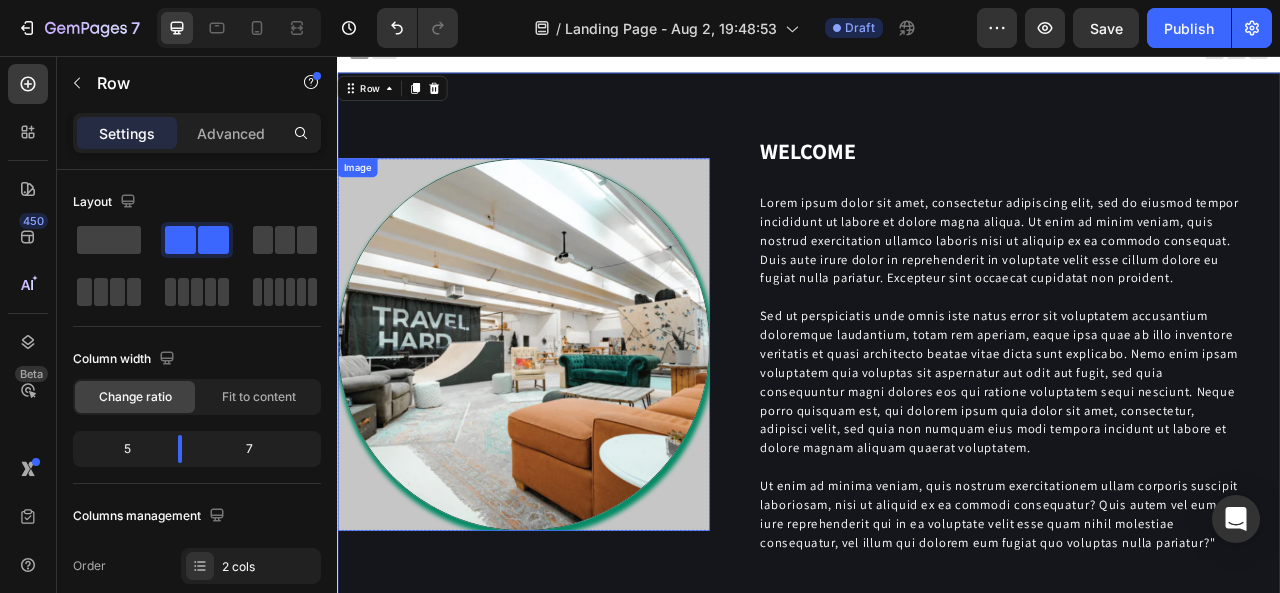 click at bounding box center (574, 423) 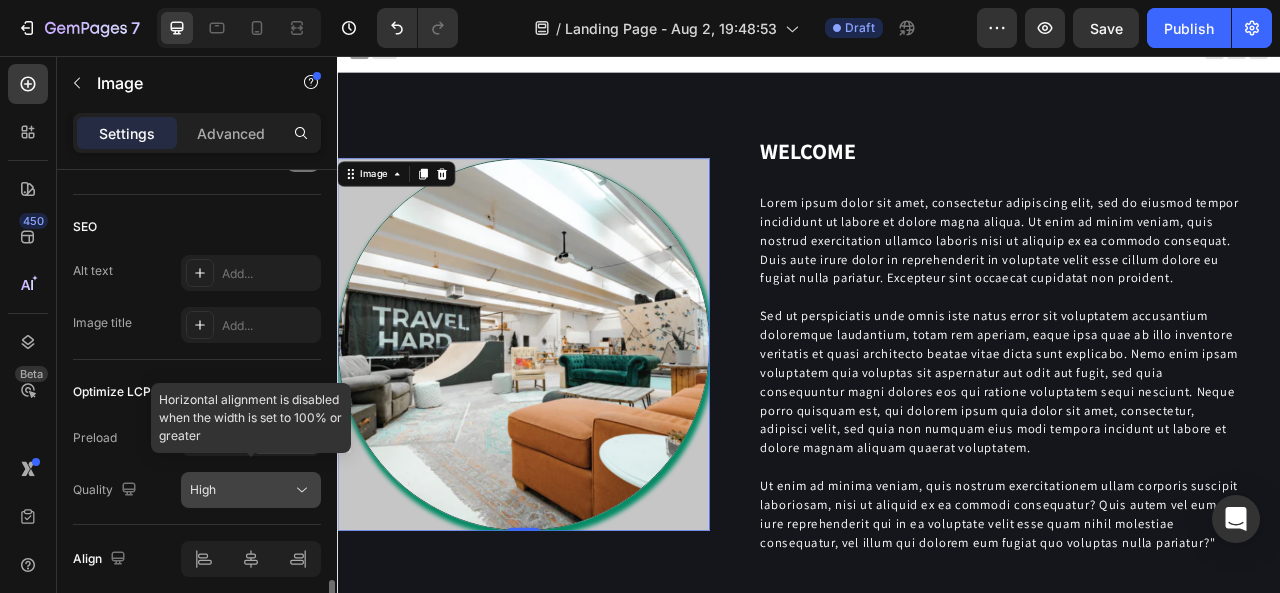 scroll, scrollTop: 1077, scrollLeft: 0, axis: vertical 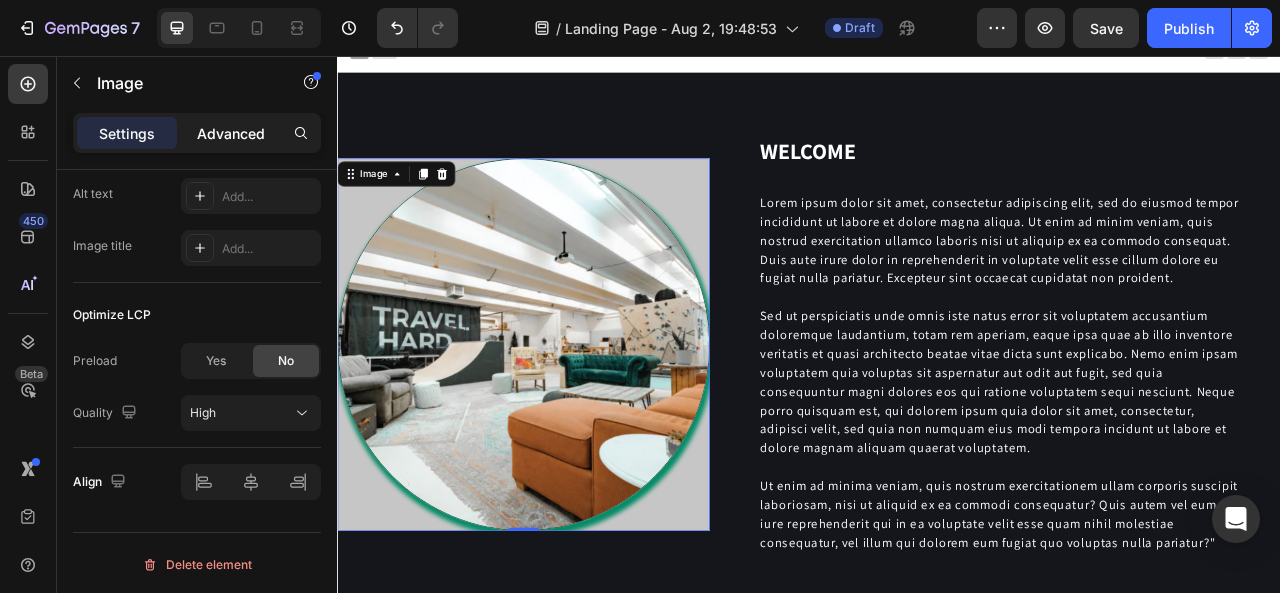 click on "Advanced" at bounding box center [231, 133] 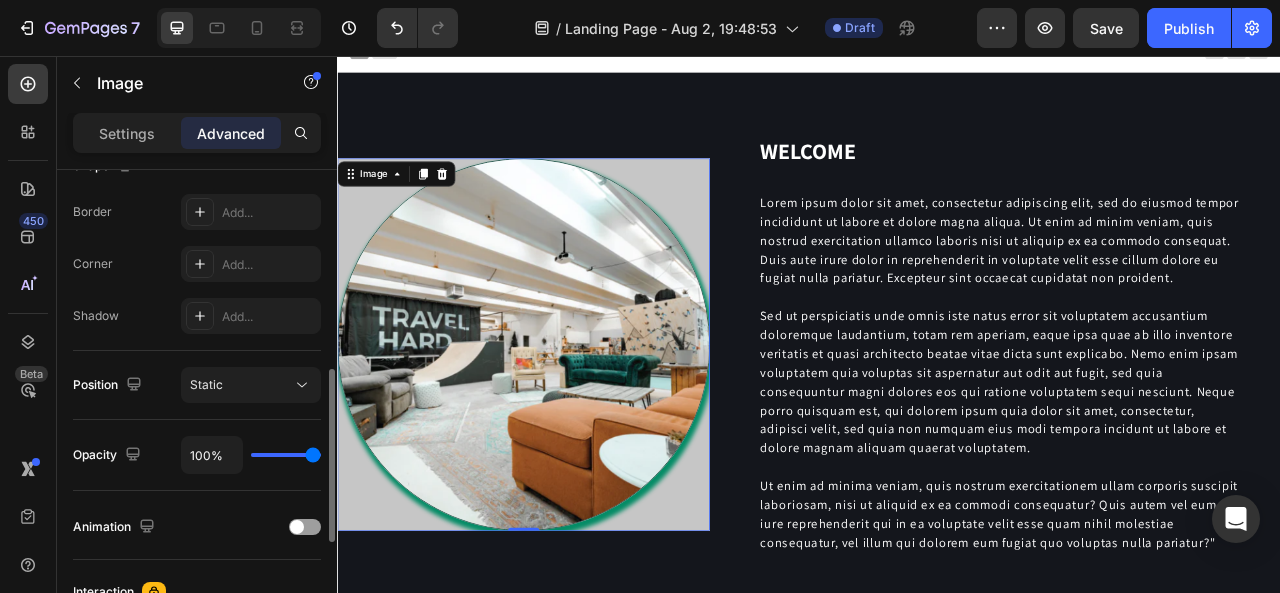 scroll, scrollTop: 350, scrollLeft: 0, axis: vertical 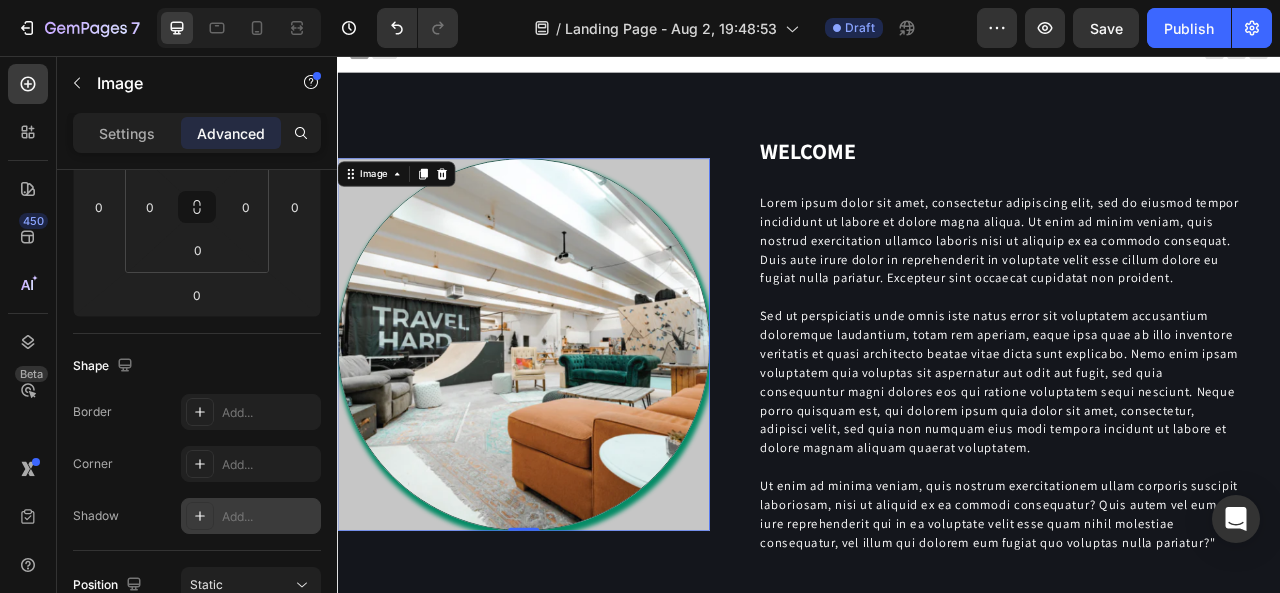 click on "Add..." at bounding box center (269, 517) 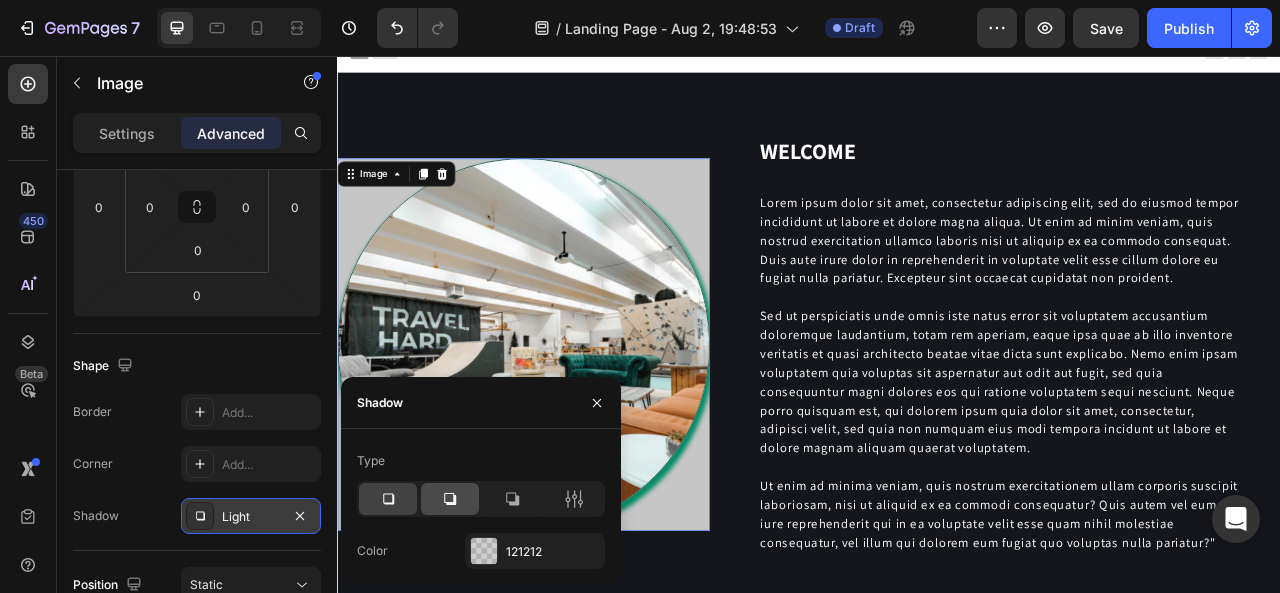 click 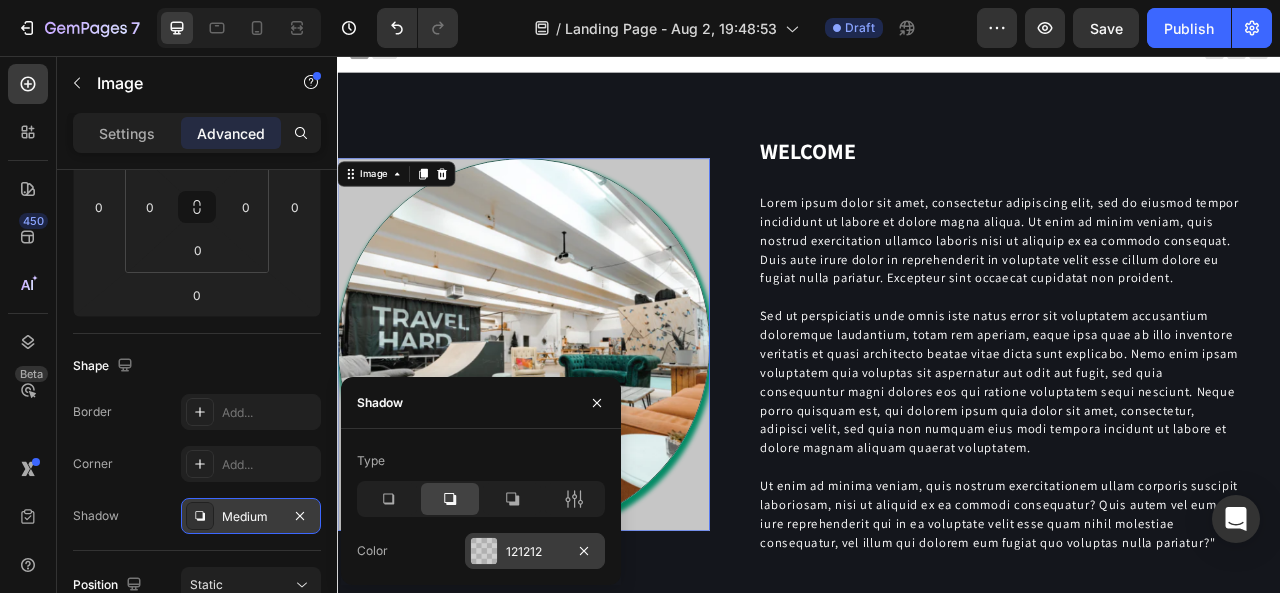 click at bounding box center (484, 551) 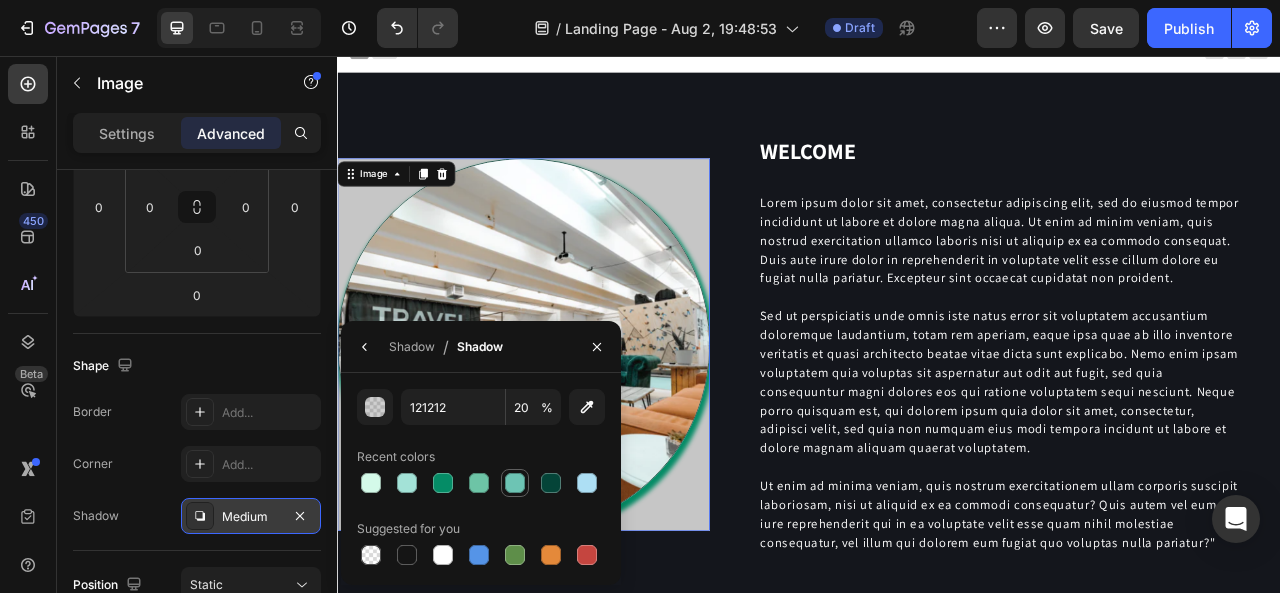 click at bounding box center (515, 483) 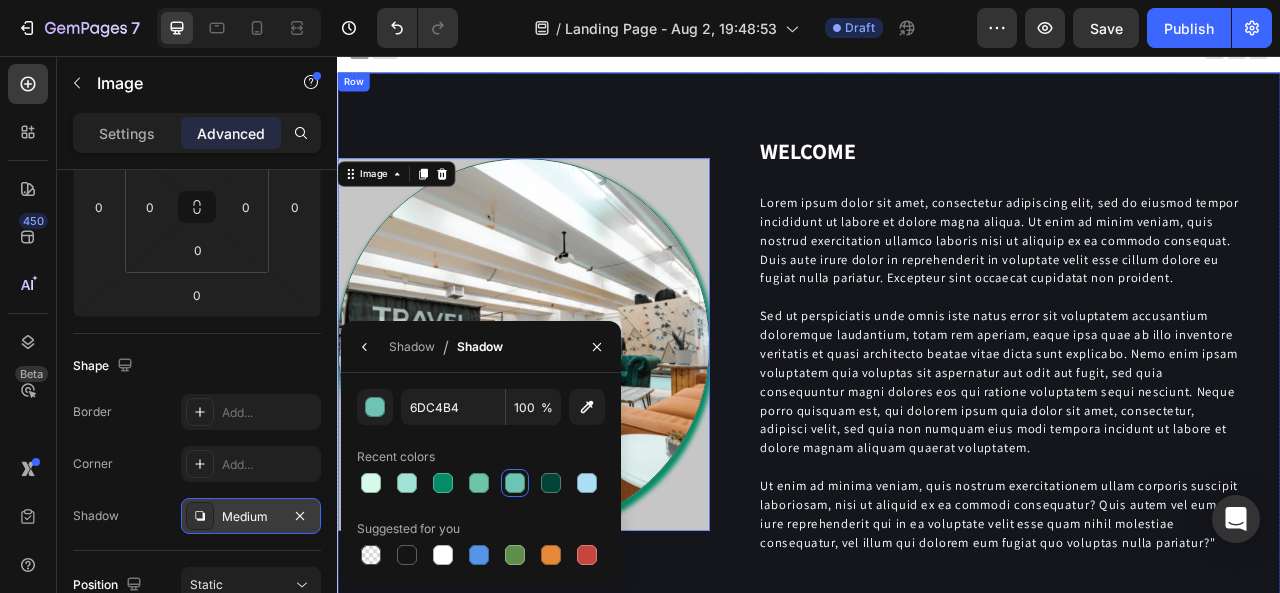 click on "Image   0 Hero Banner" at bounding box center (574, 423) 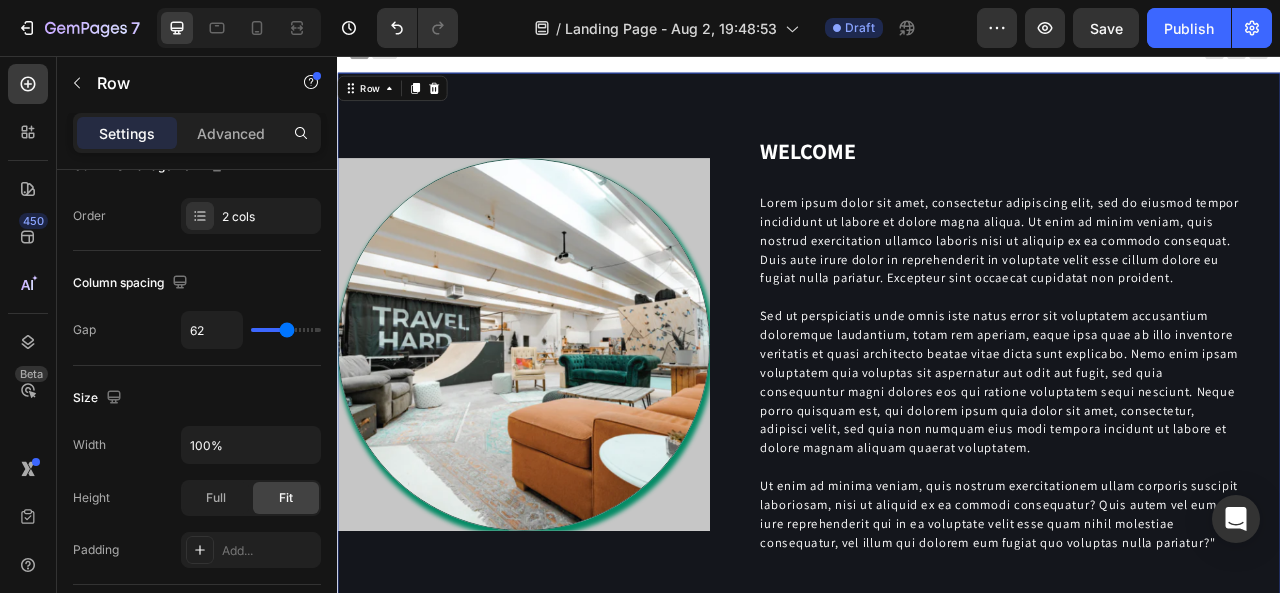 scroll, scrollTop: 0, scrollLeft: 0, axis: both 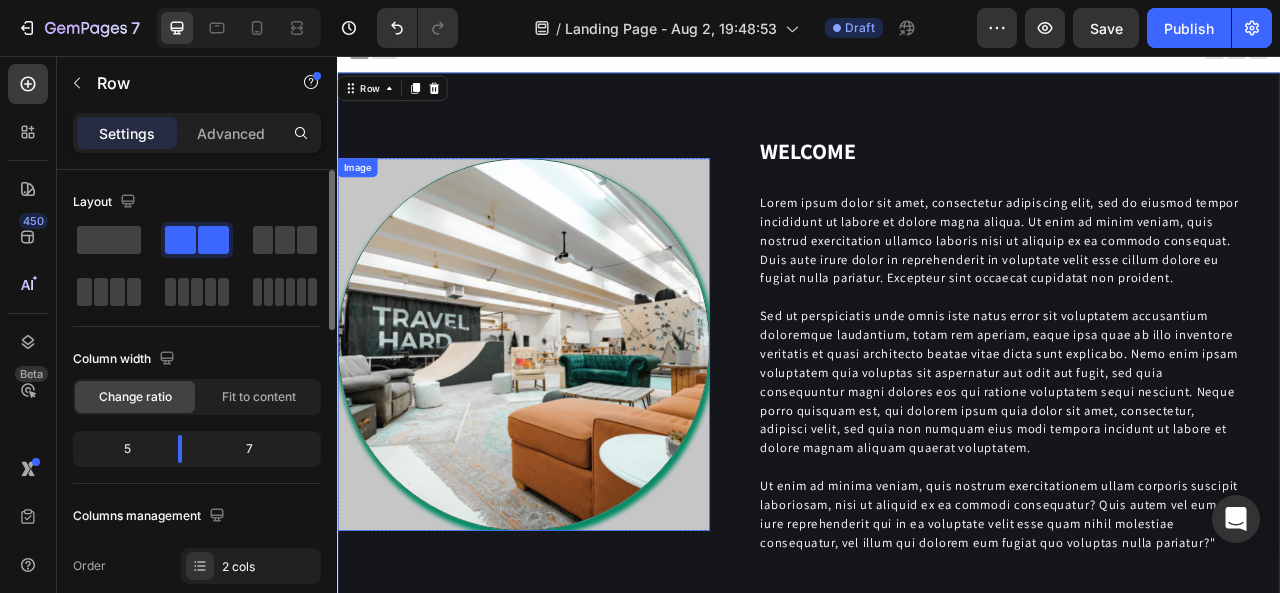 click at bounding box center [574, 423] 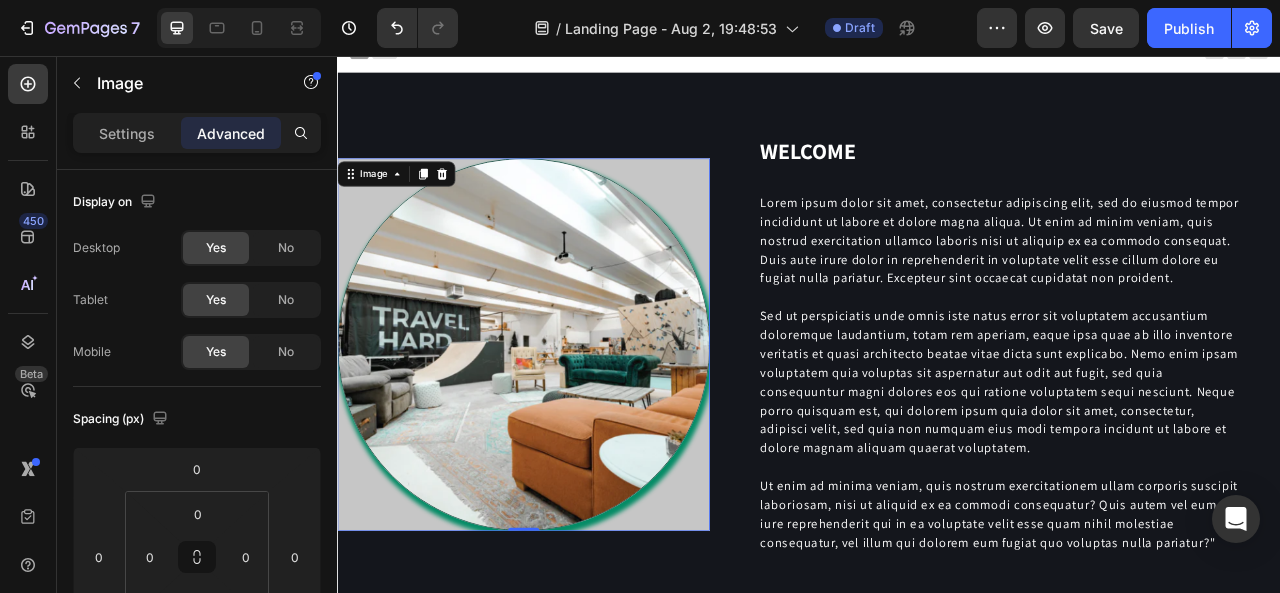 click at bounding box center (574, 423) 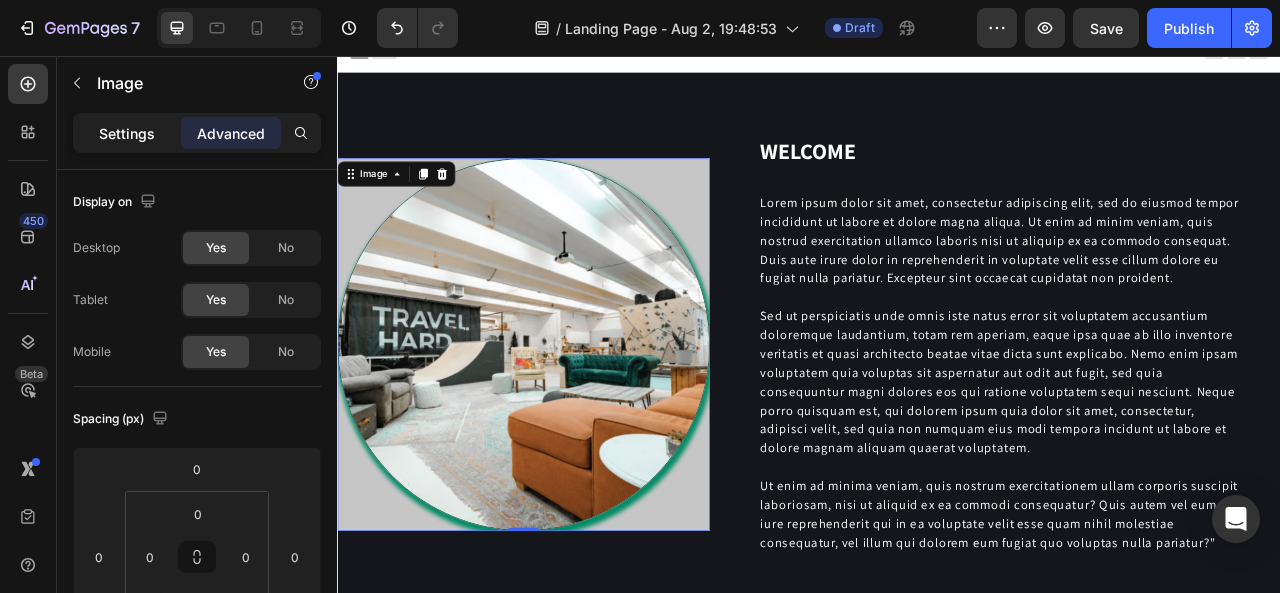 click on "Settings" at bounding box center [127, 133] 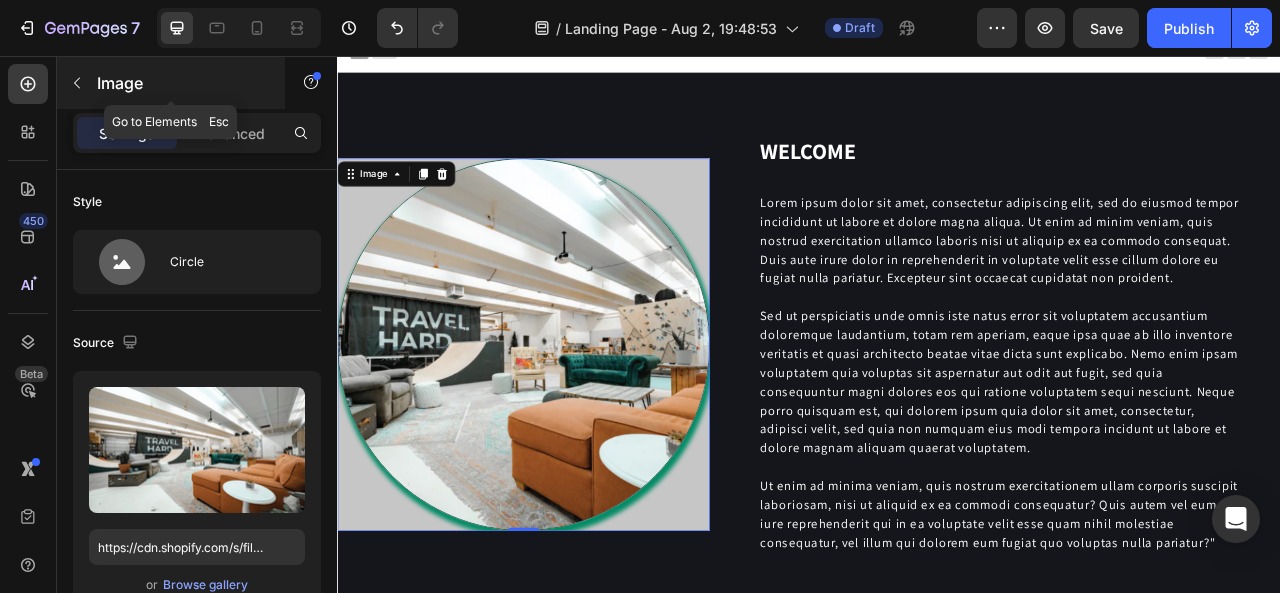 click 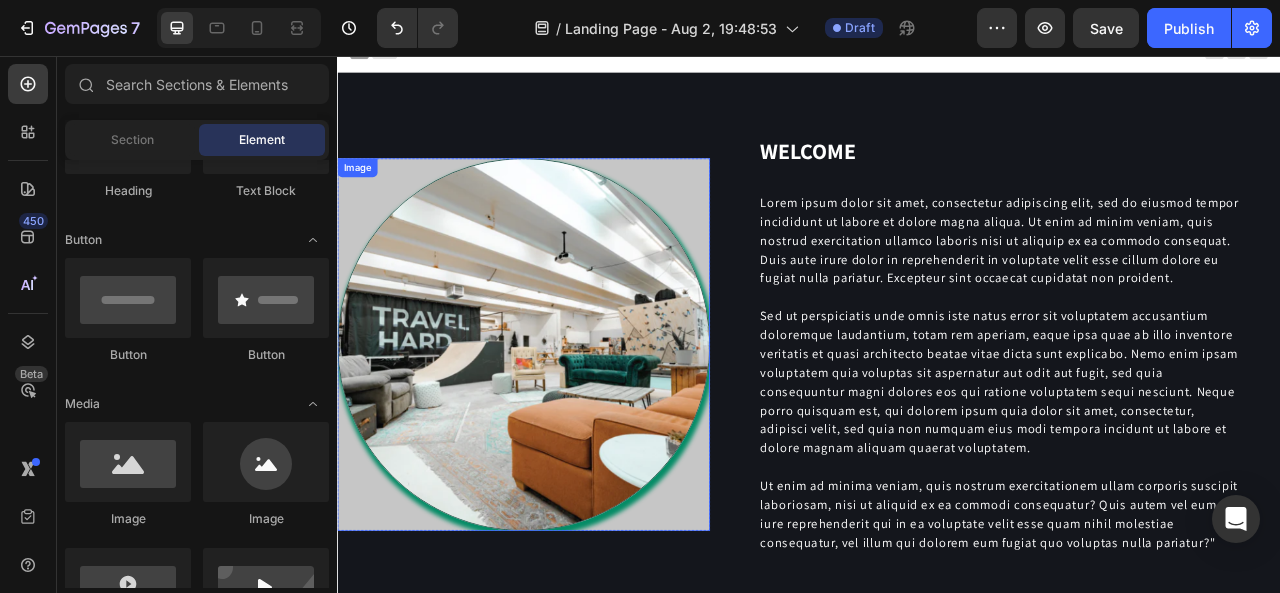 click at bounding box center [574, 423] 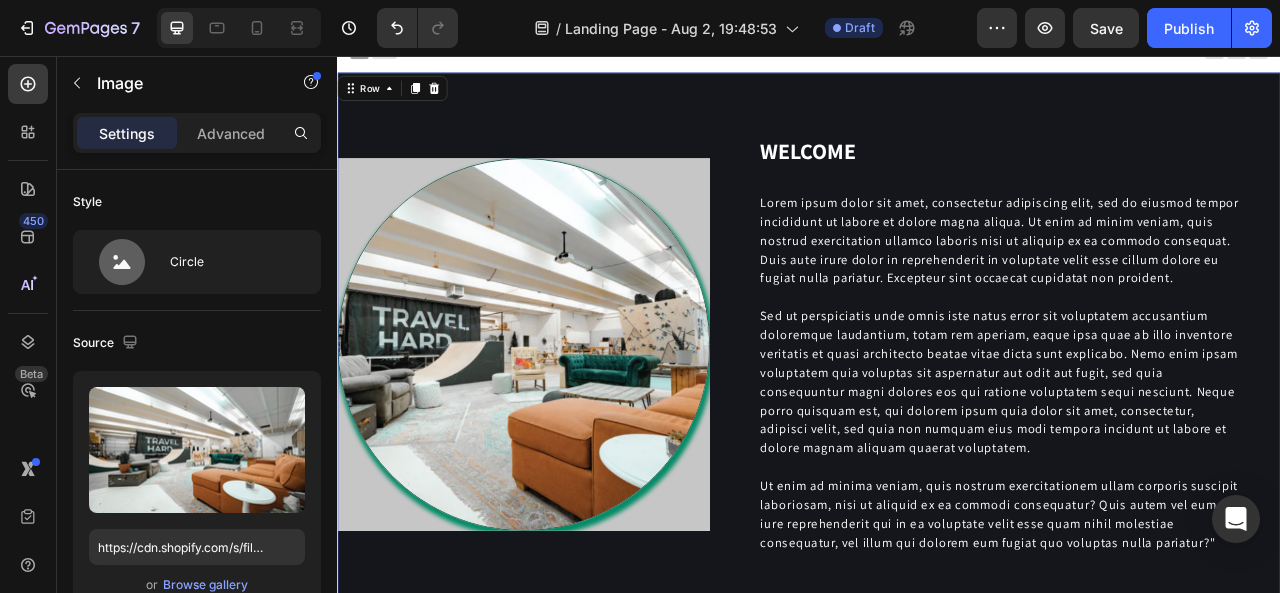 click on "Image Hero Banner" at bounding box center (574, 423) 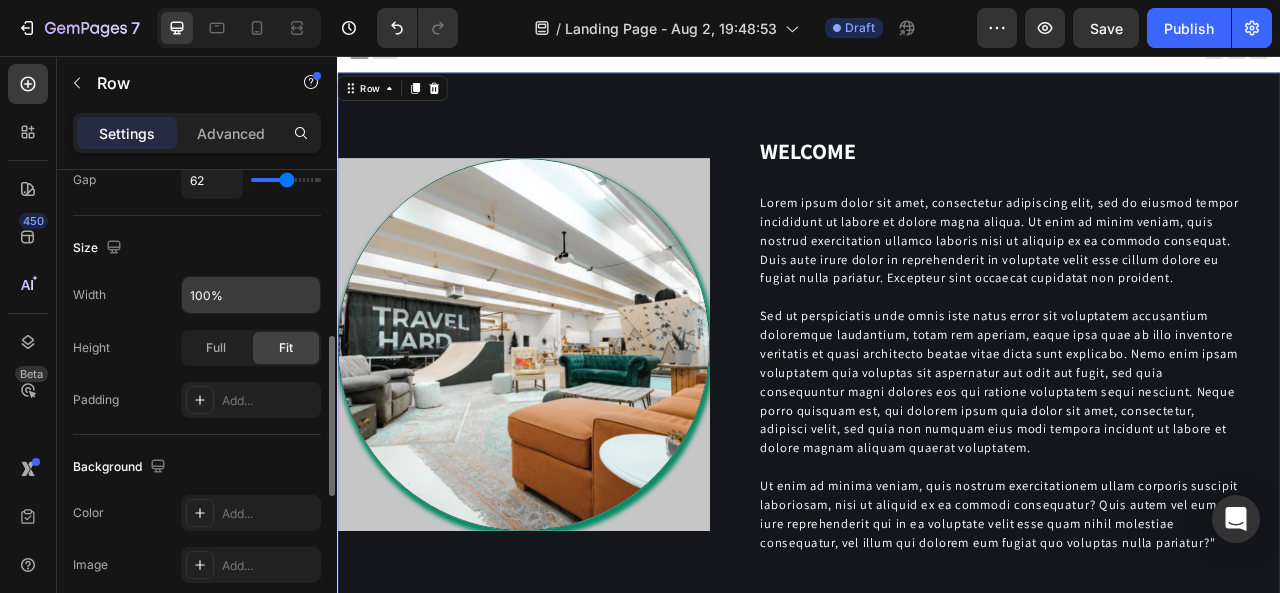scroll, scrollTop: 600, scrollLeft: 0, axis: vertical 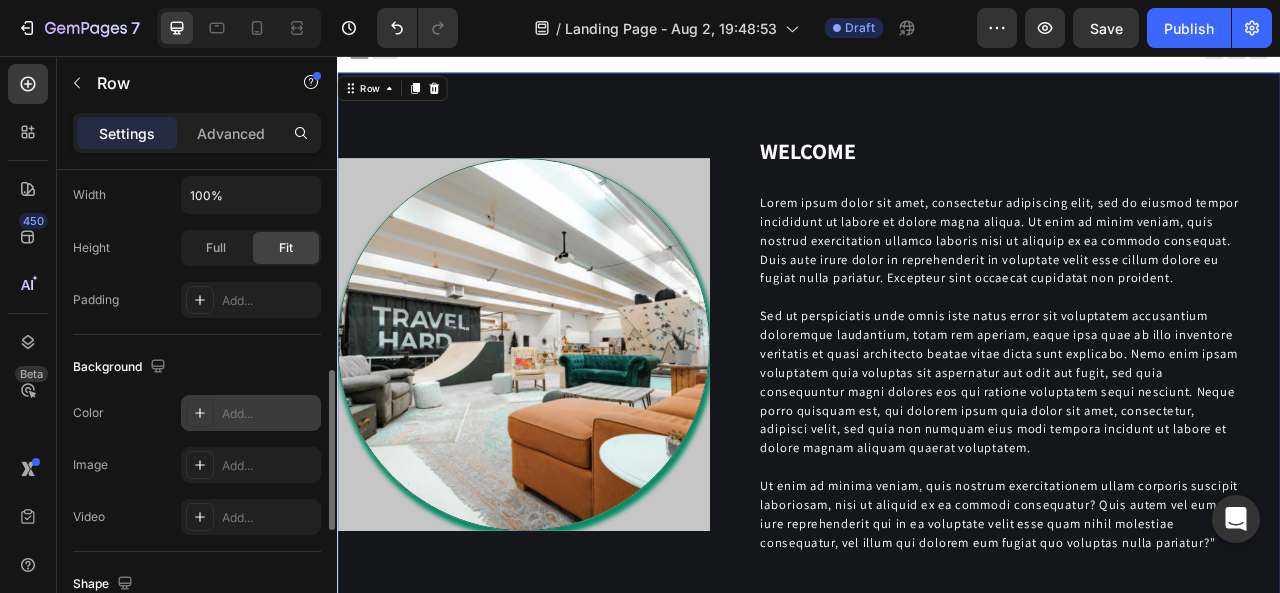 click at bounding box center [200, 413] 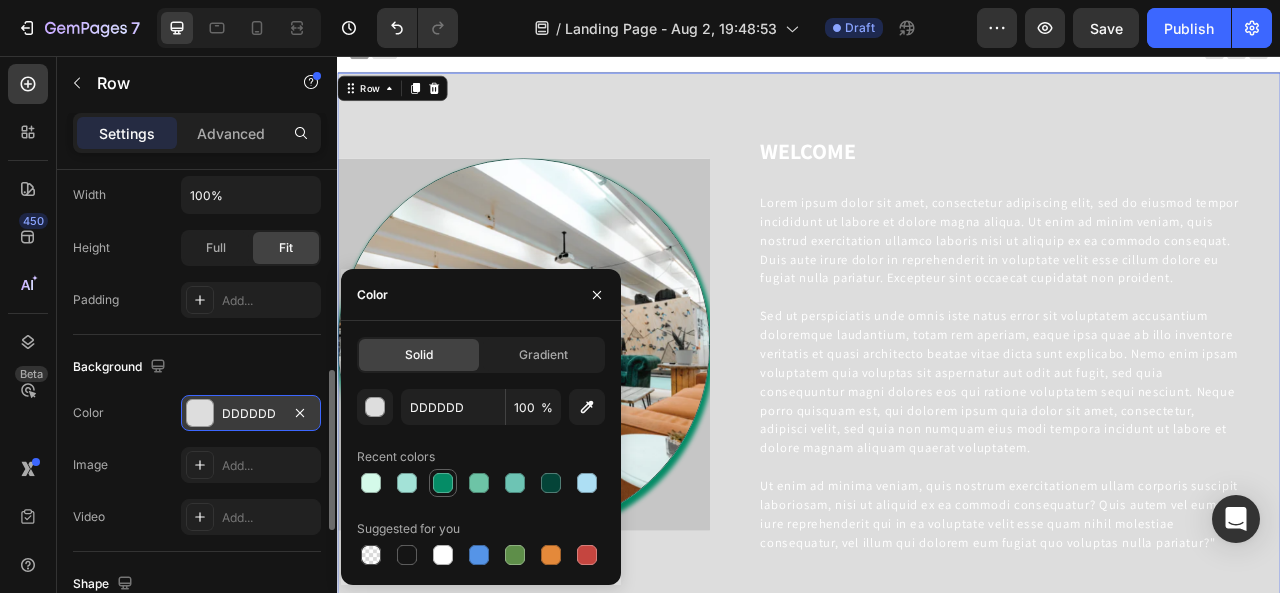 click at bounding box center (443, 483) 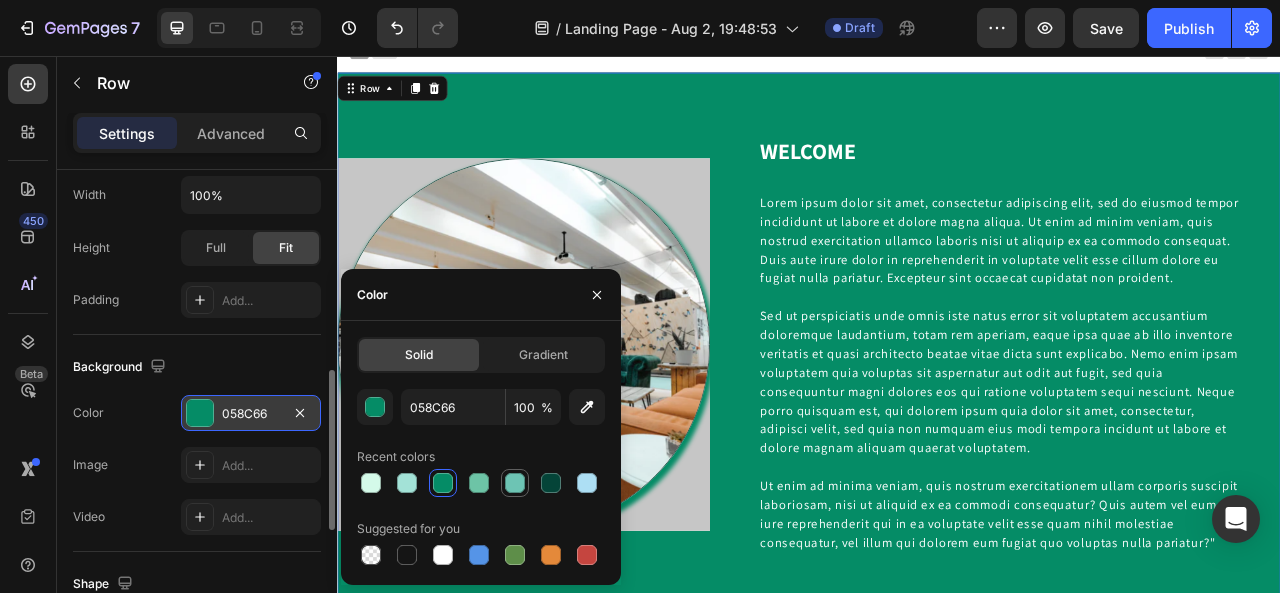 click at bounding box center [515, 483] 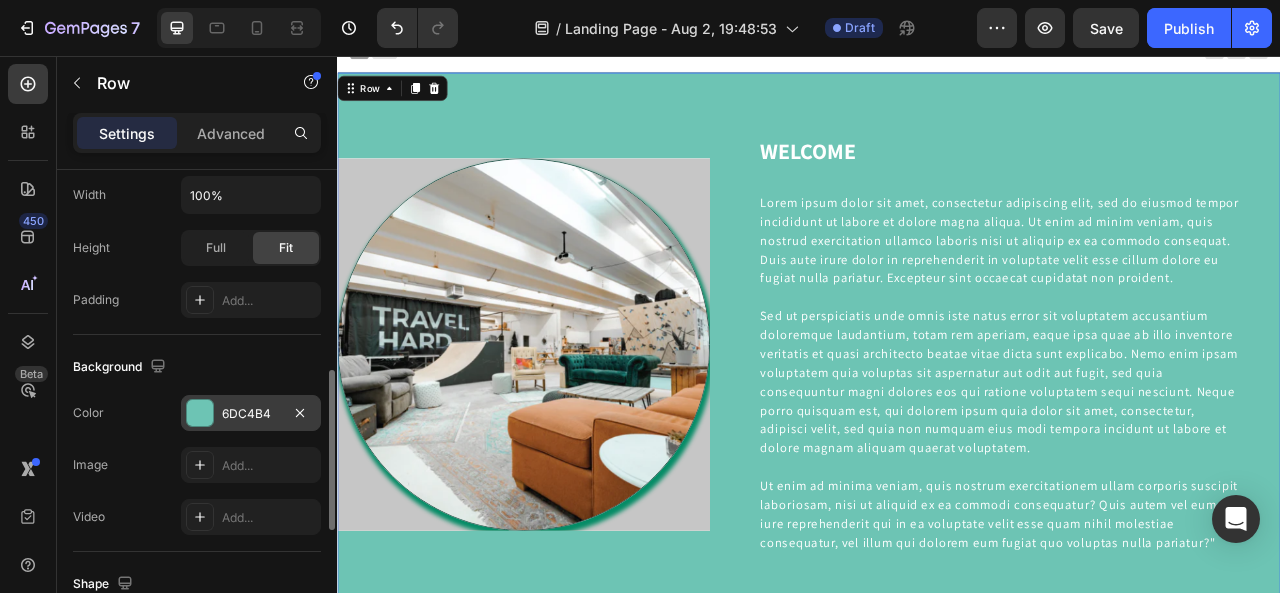 click on "Image Hero Banner" at bounding box center (574, 423) 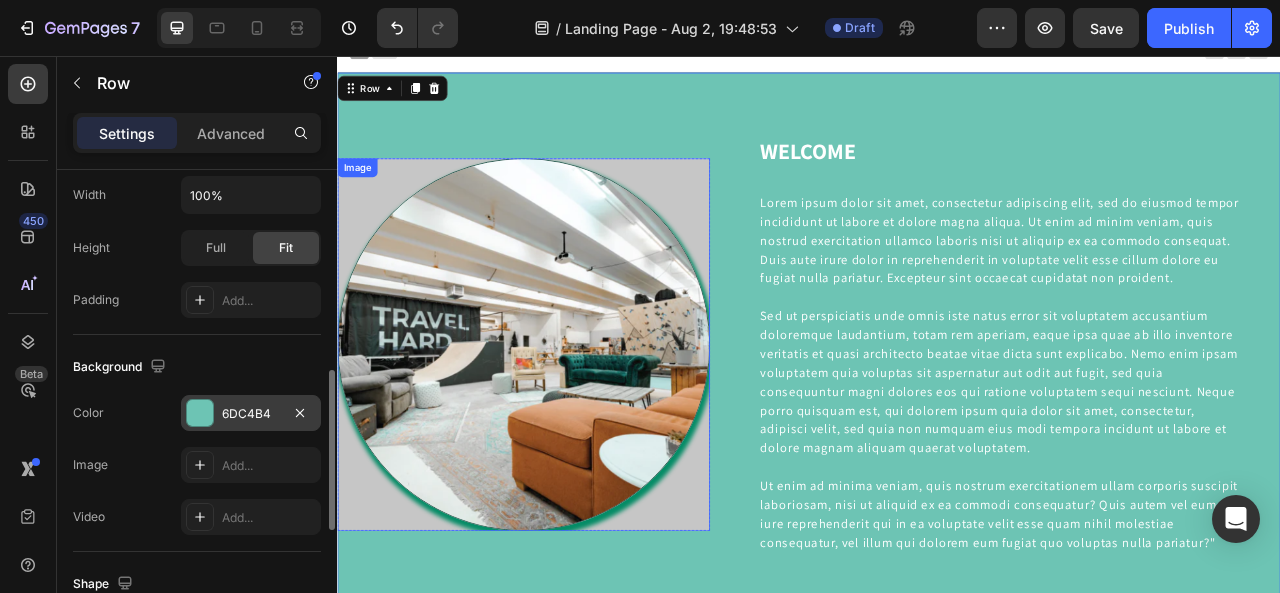 click at bounding box center (574, 423) 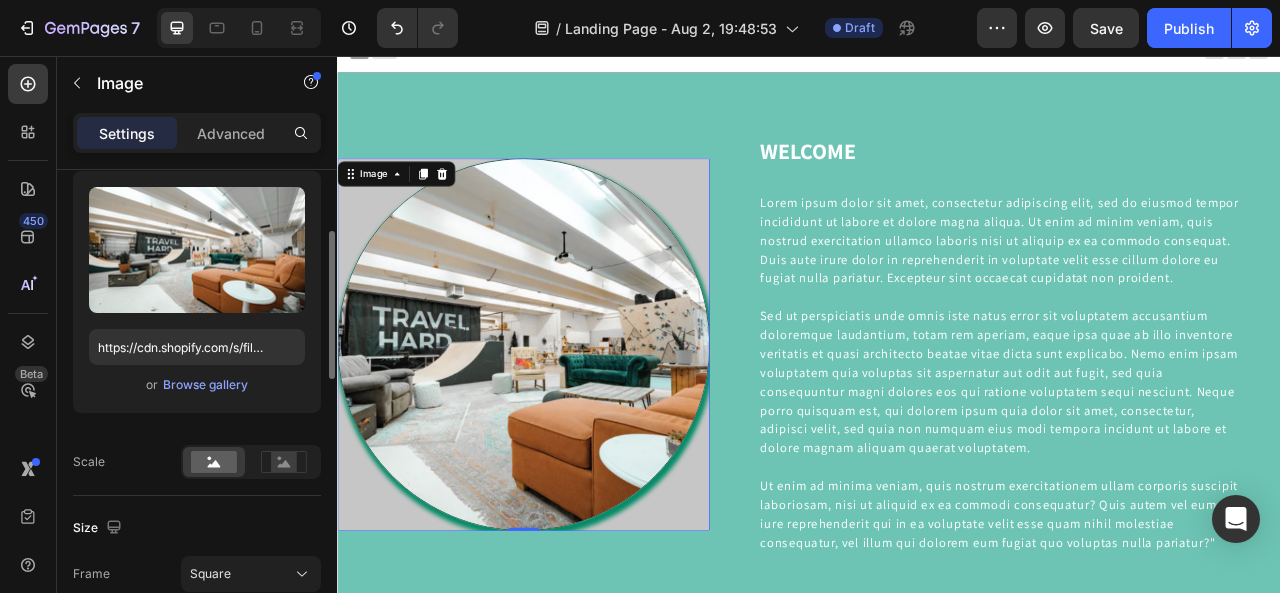 scroll, scrollTop: 200, scrollLeft: 0, axis: vertical 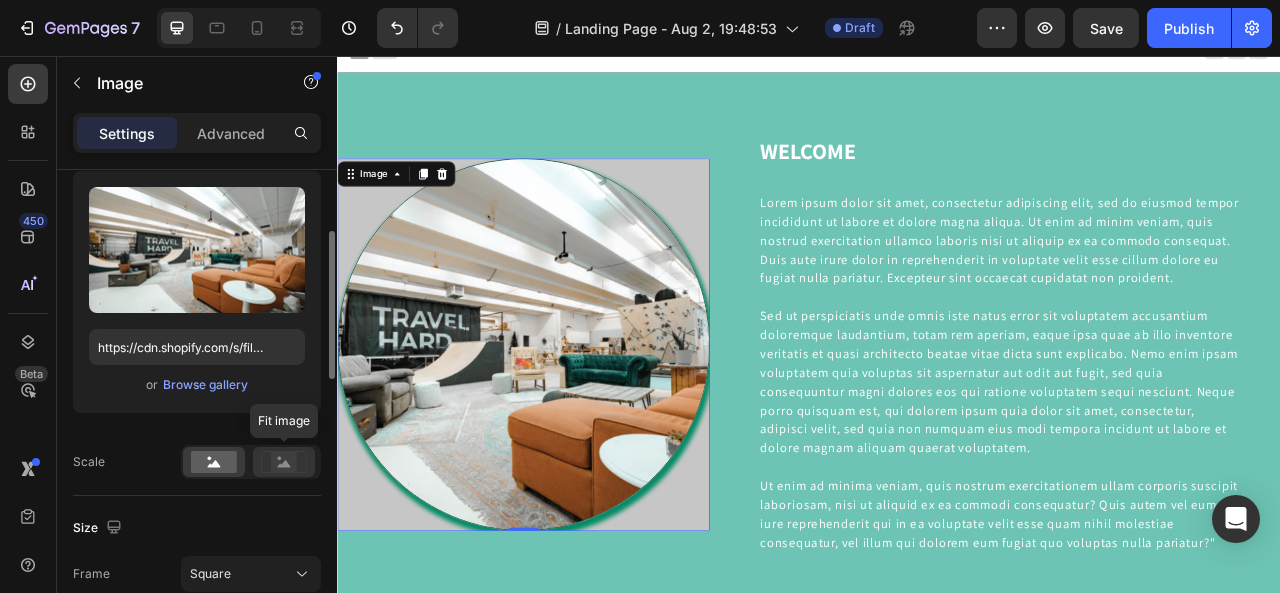 click 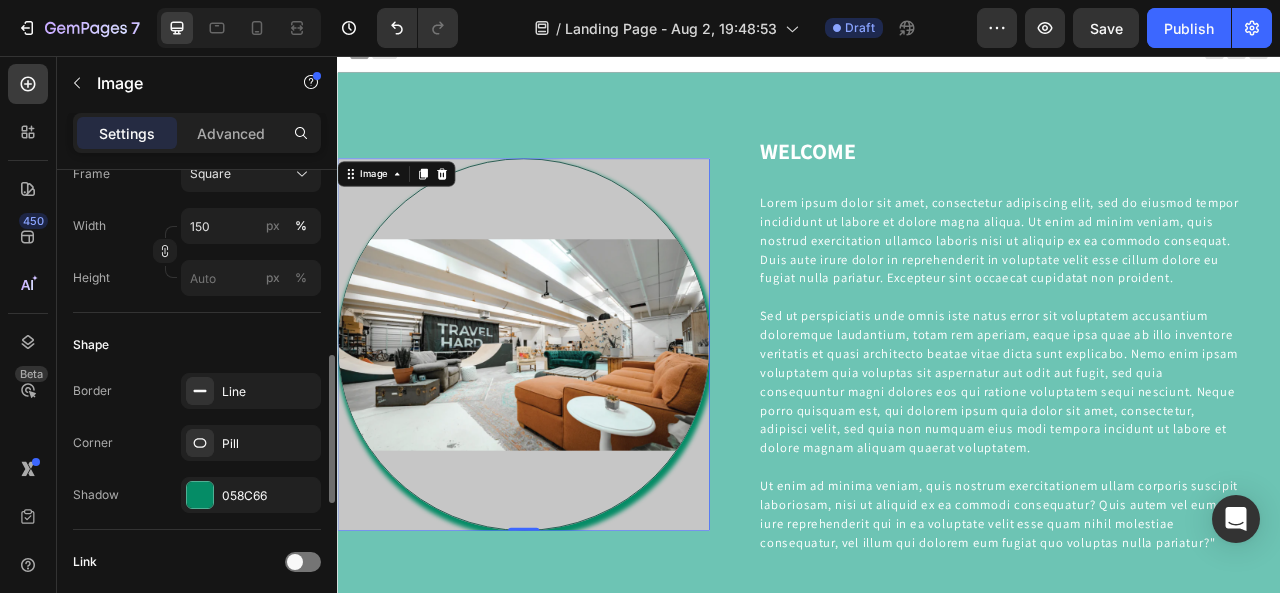 scroll, scrollTop: 500, scrollLeft: 0, axis: vertical 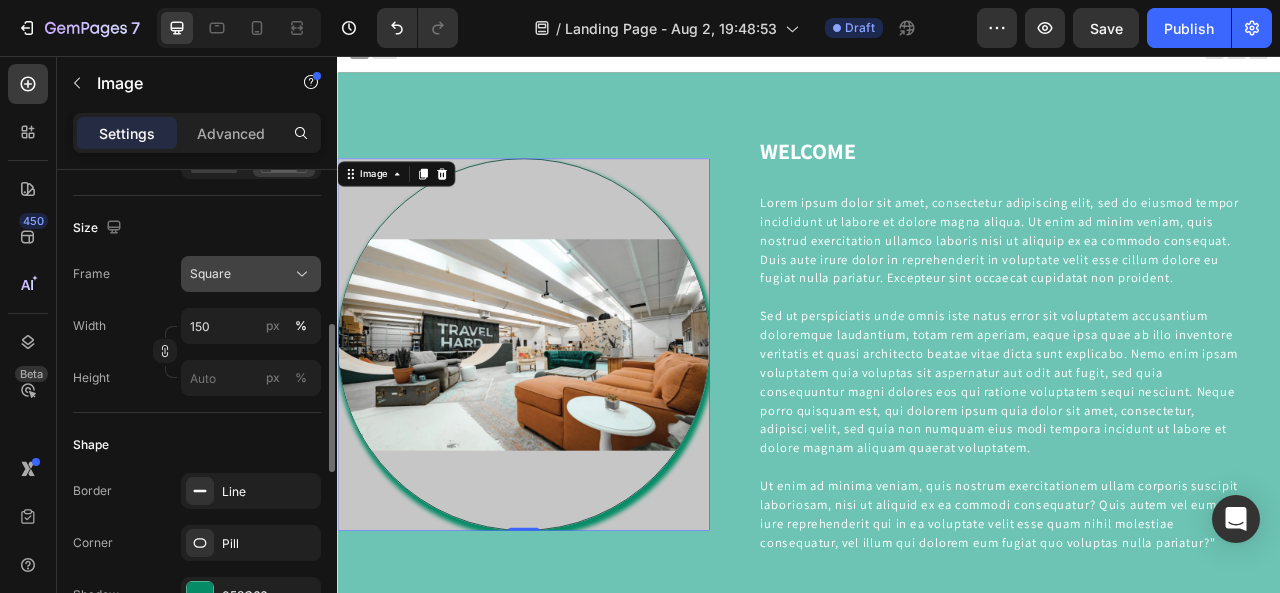 click on "Square" 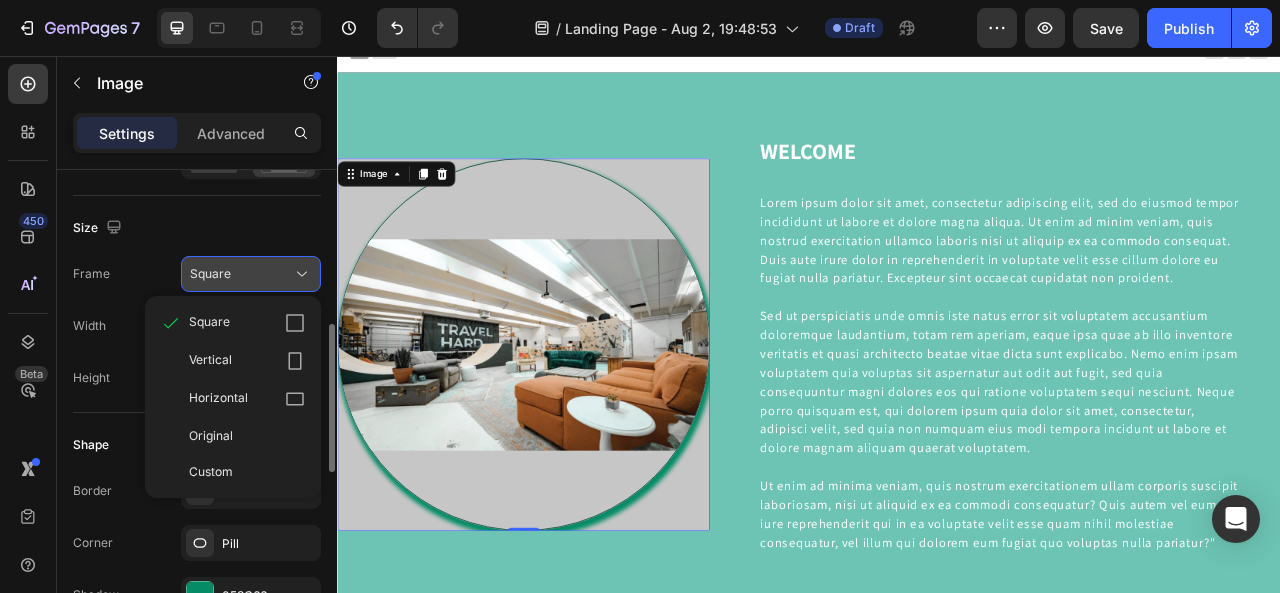 click on "Square" 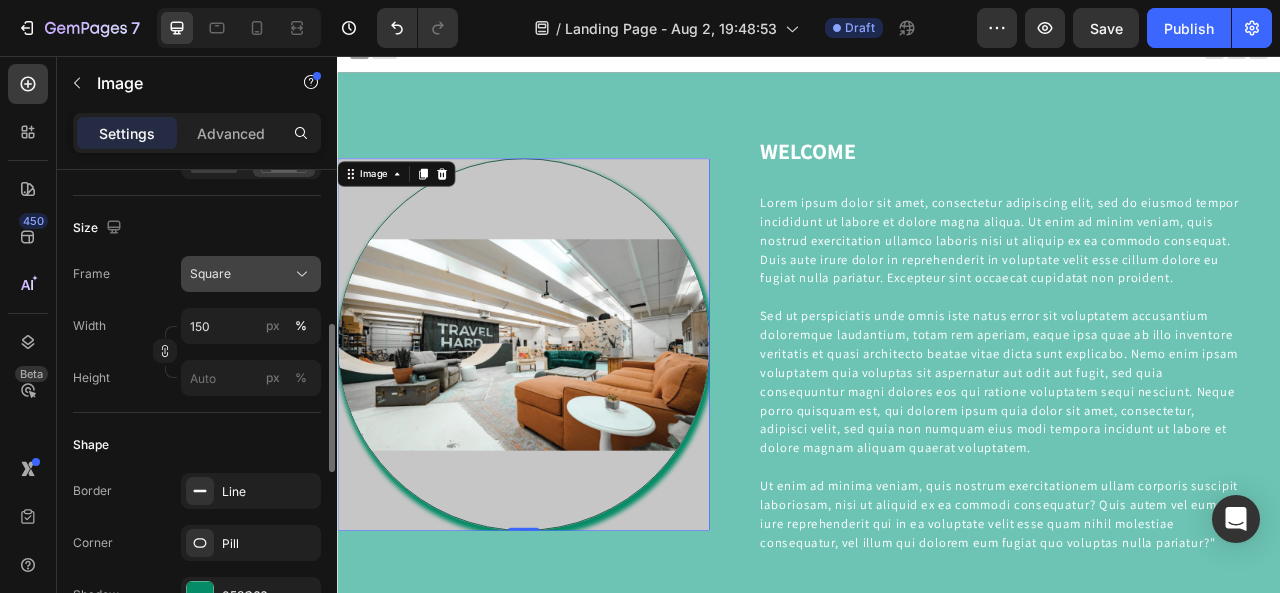scroll, scrollTop: 300, scrollLeft: 0, axis: vertical 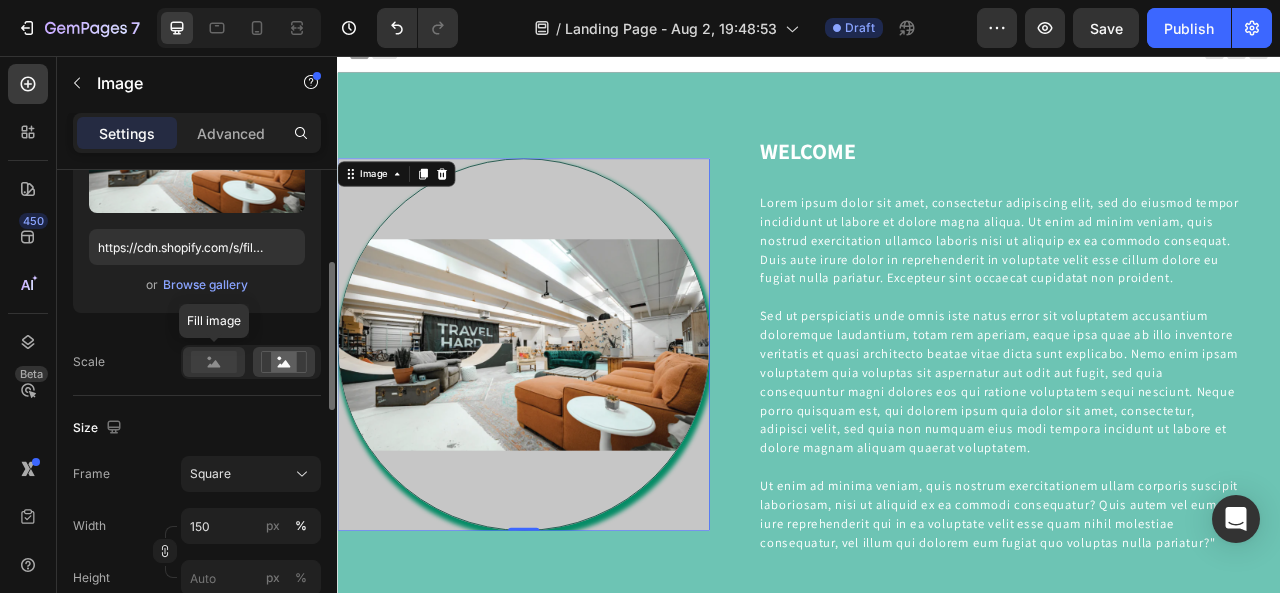click 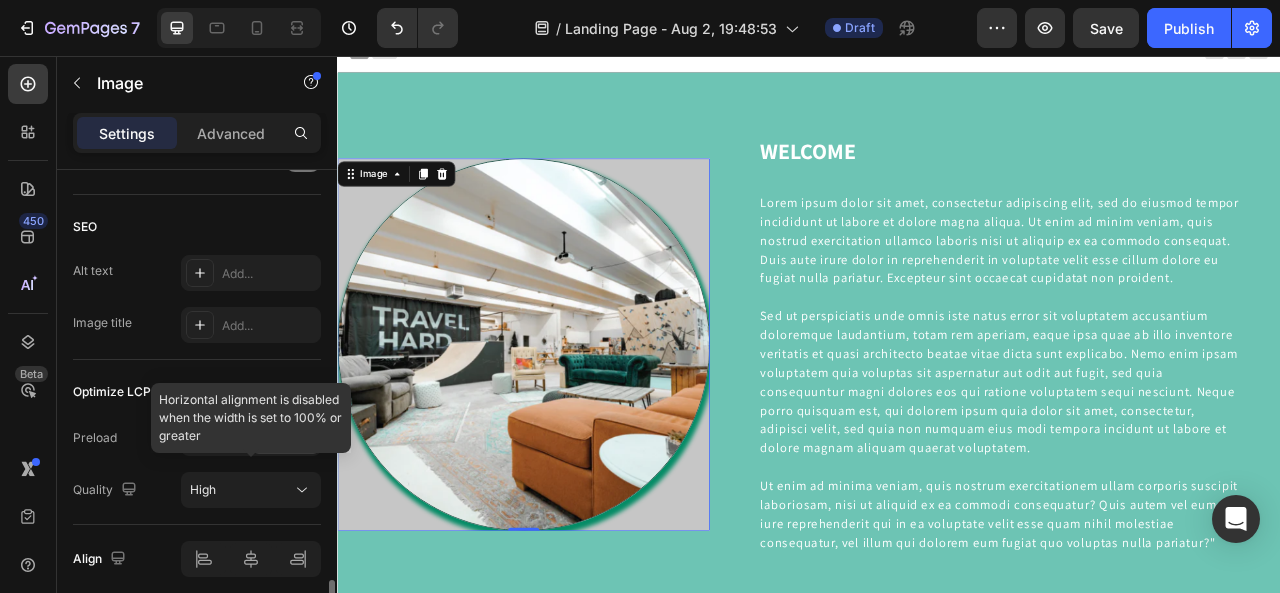 scroll, scrollTop: 1077, scrollLeft: 0, axis: vertical 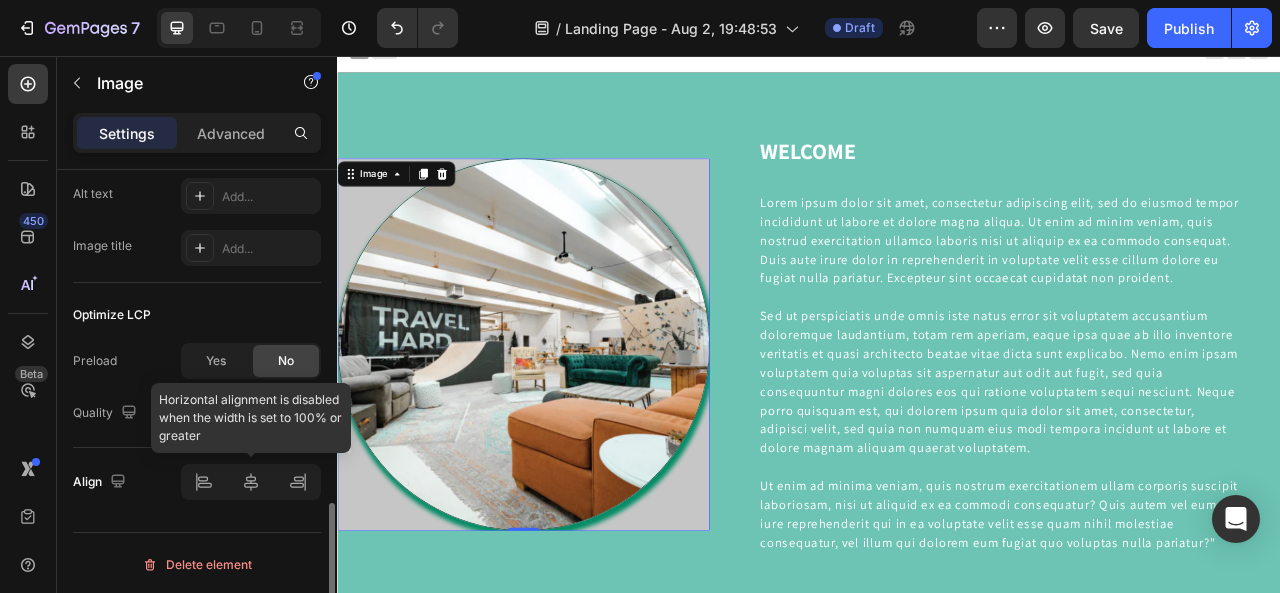 click 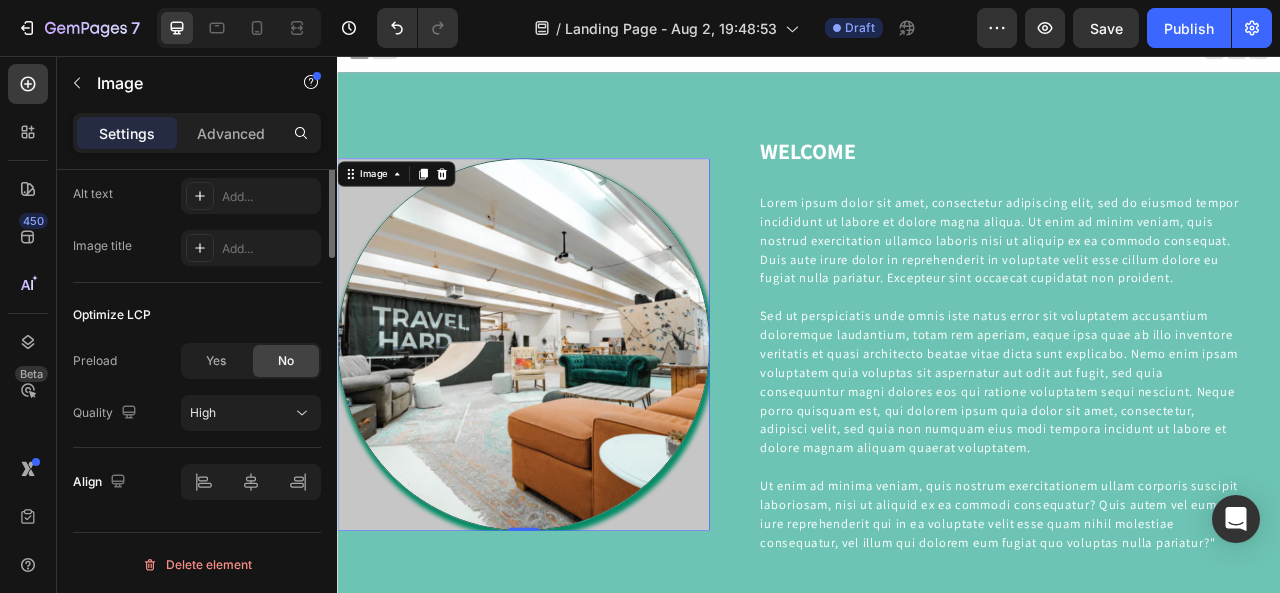 scroll, scrollTop: 777, scrollLeft: 0, axis: vertical 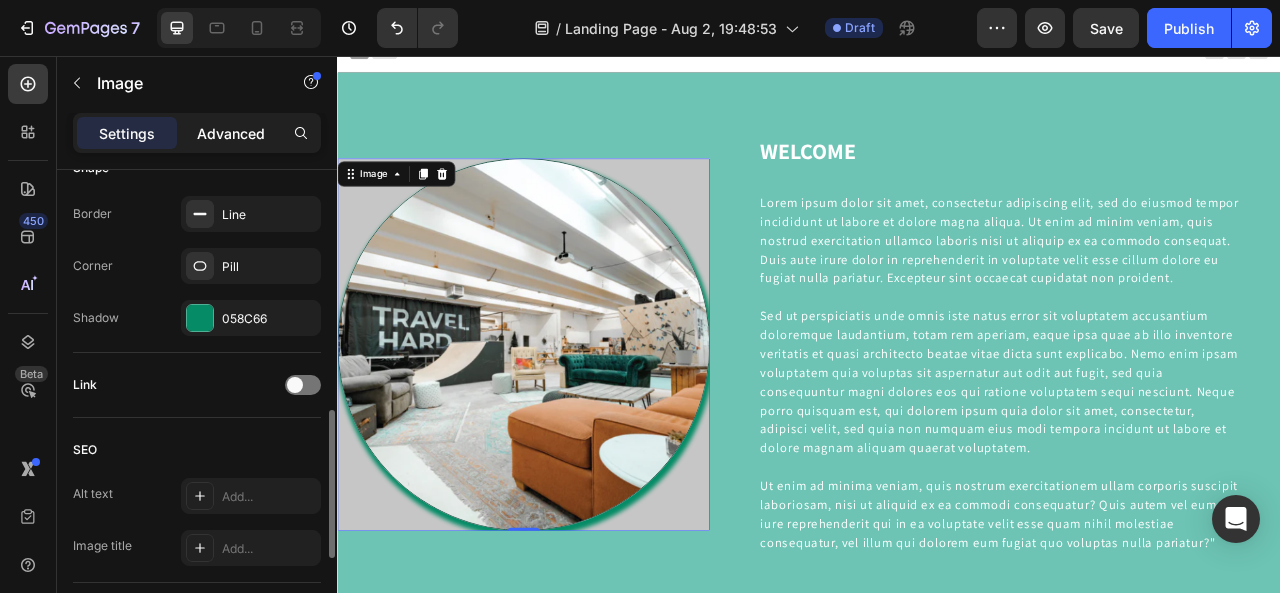 click on "Advanced" at bounding box center [231, 133] 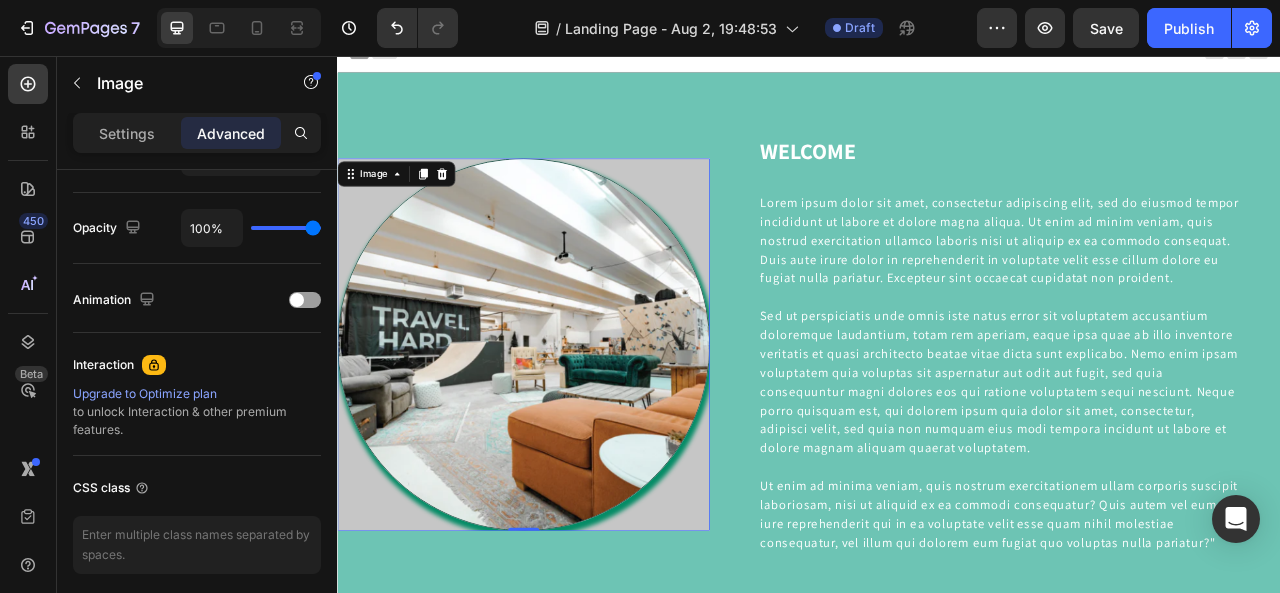 click at bounding box center [574, 423] 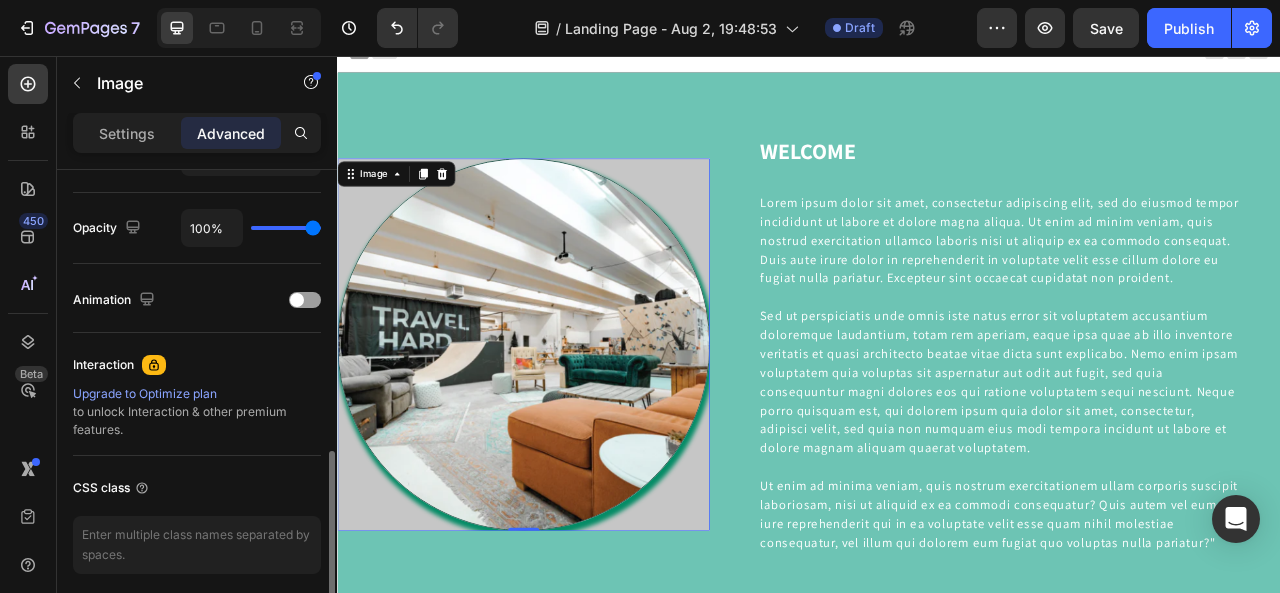 scroll, scrollTop: 577, scrollLeft: 0, axis: vertical 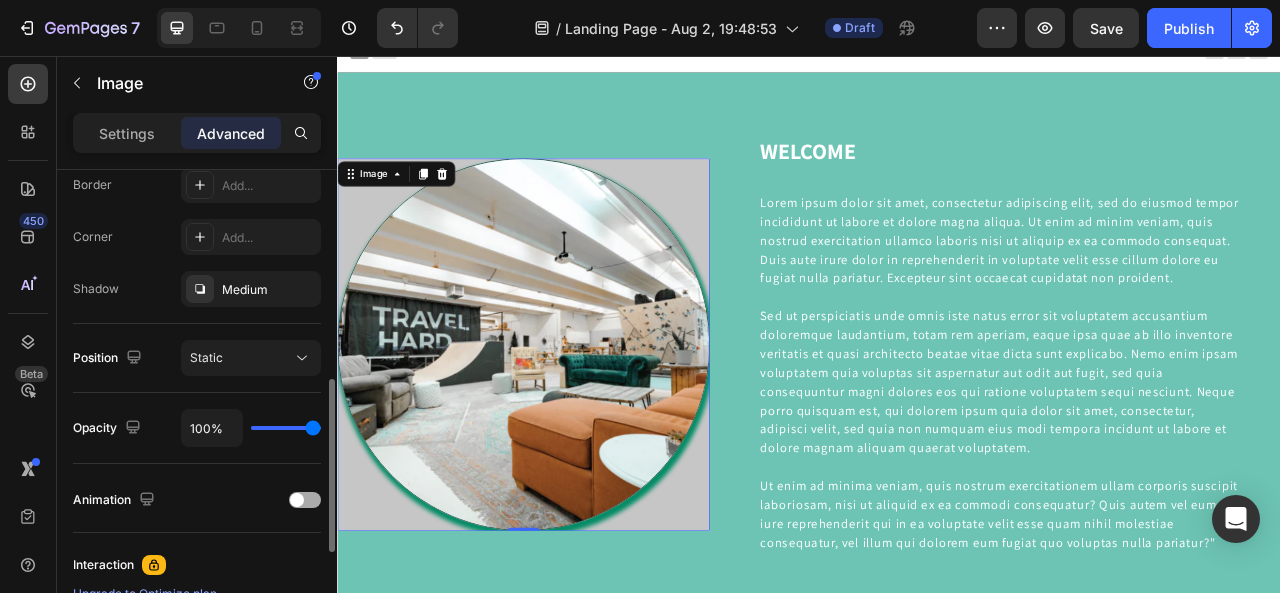 click at bounding box center (305, 500) 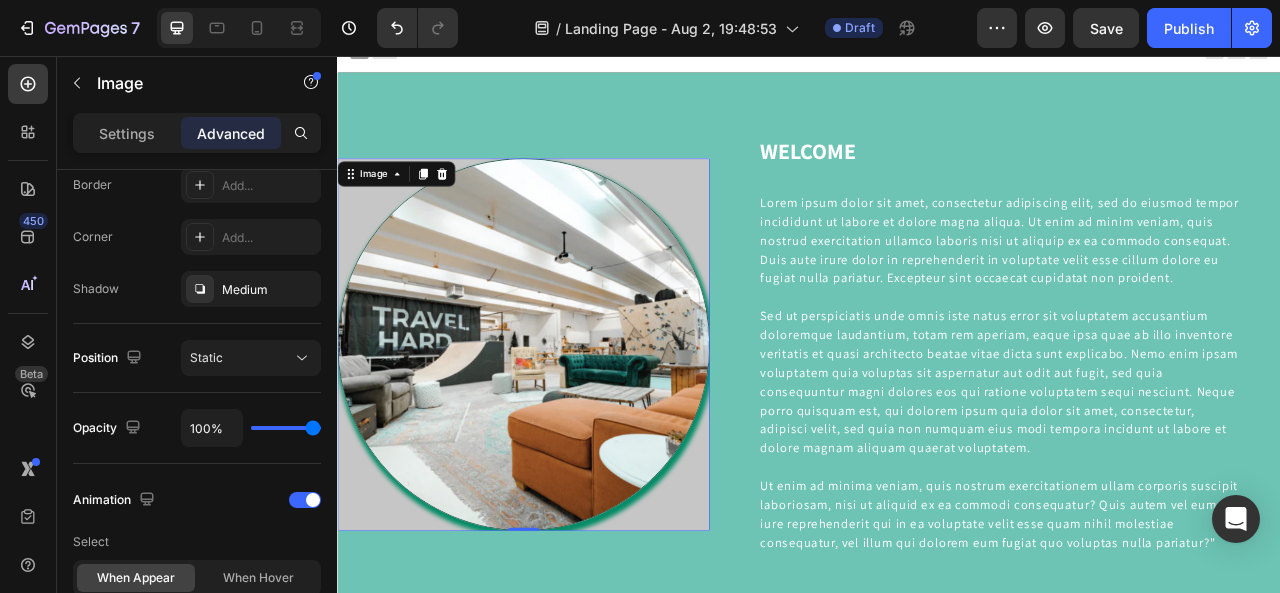 click at bounding box center [574, 423] 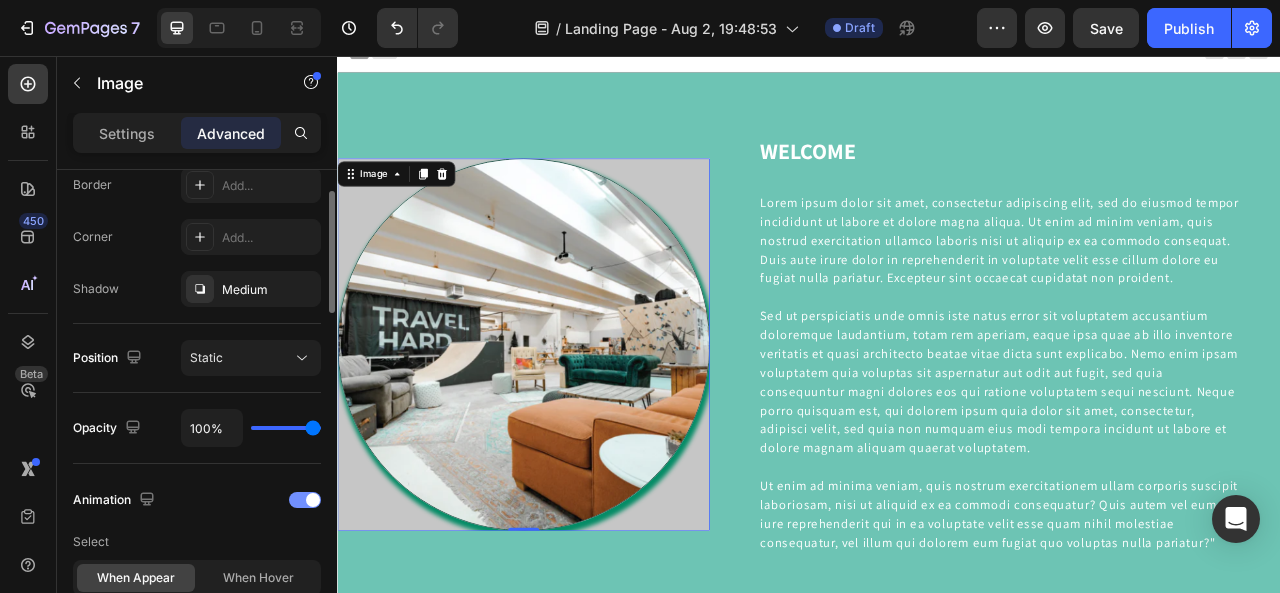 scroll, scrollTop: 377, scrollLeft: 0, axis: vertical 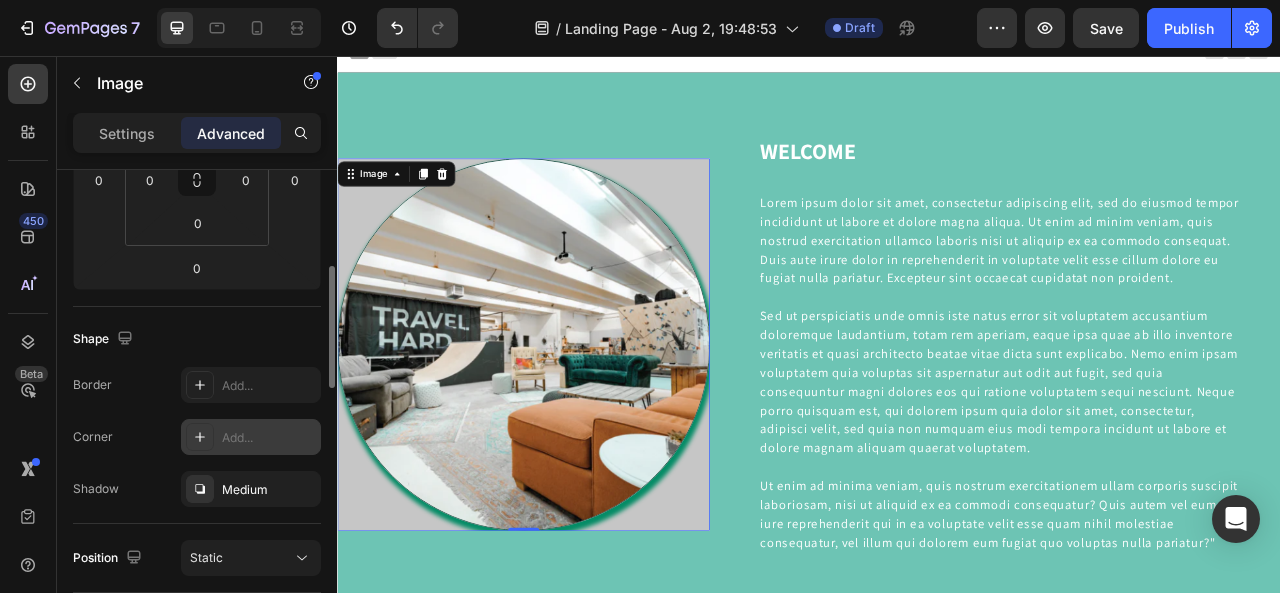 click on "Add..." at bounding box center [251, 437] 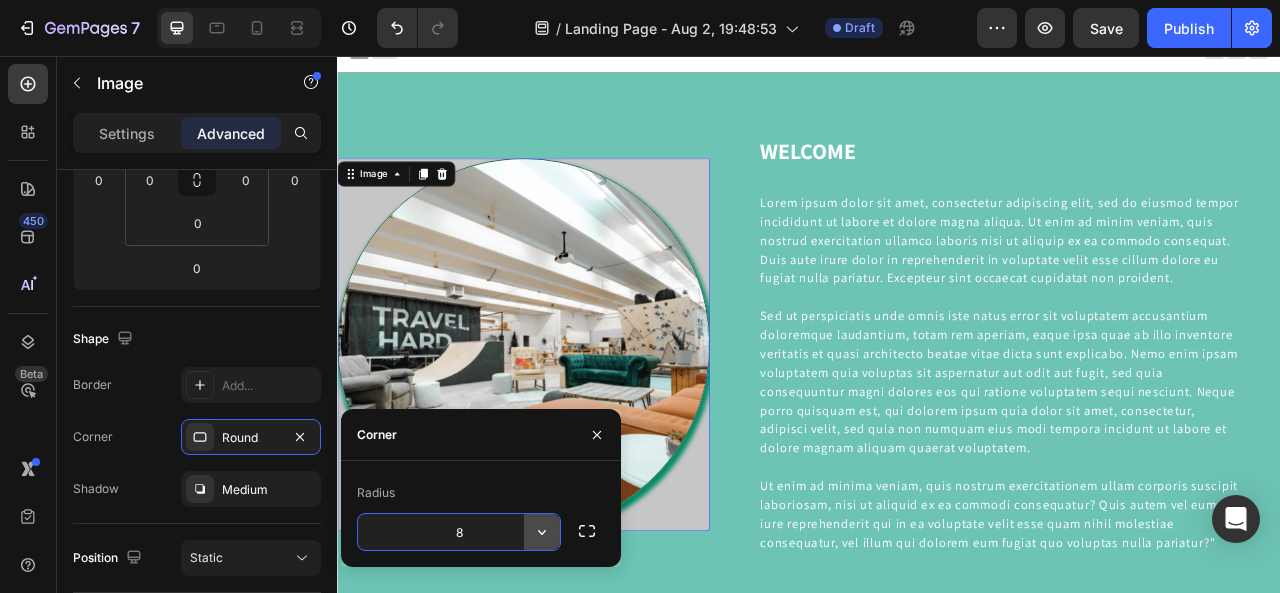 click 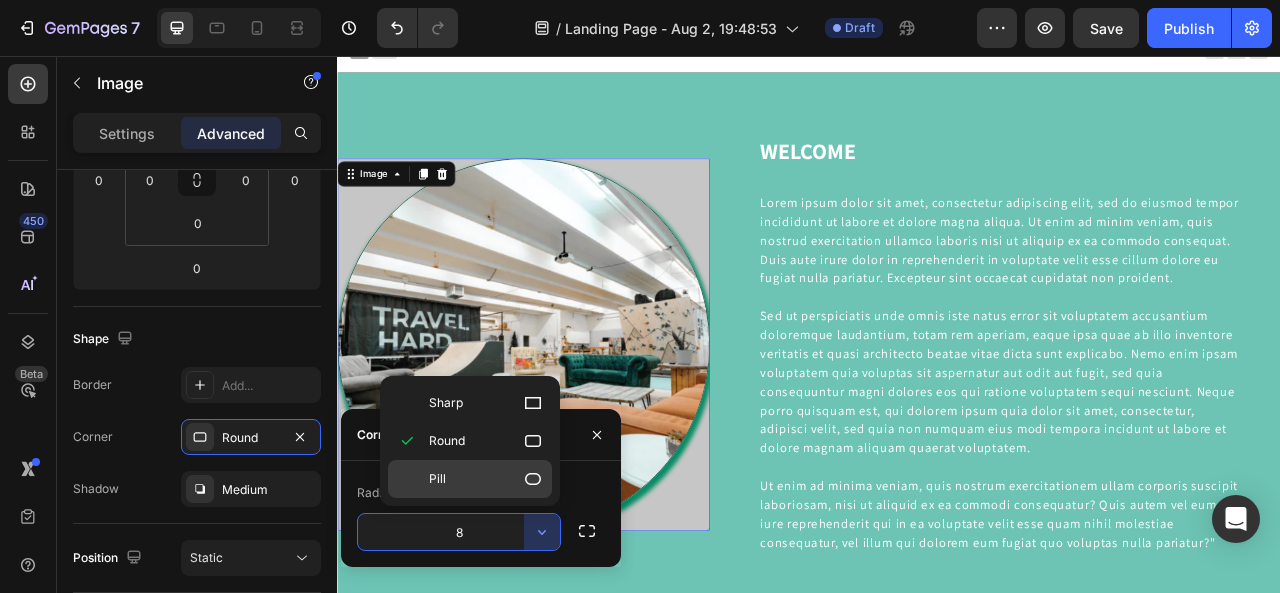 click 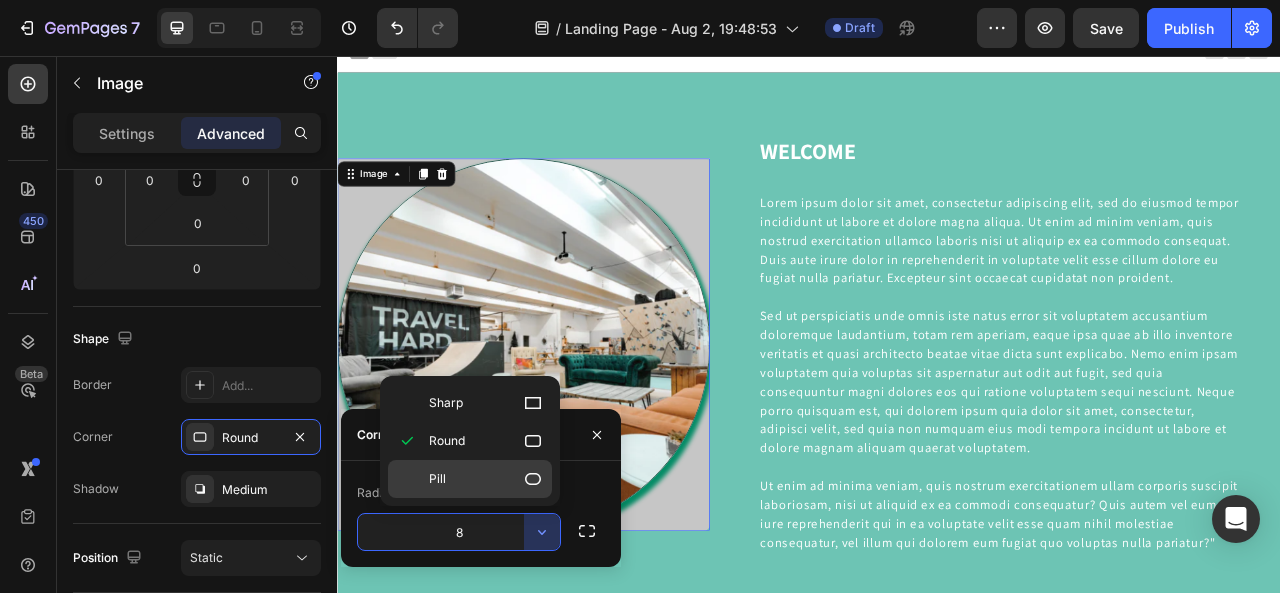 type on "9999" 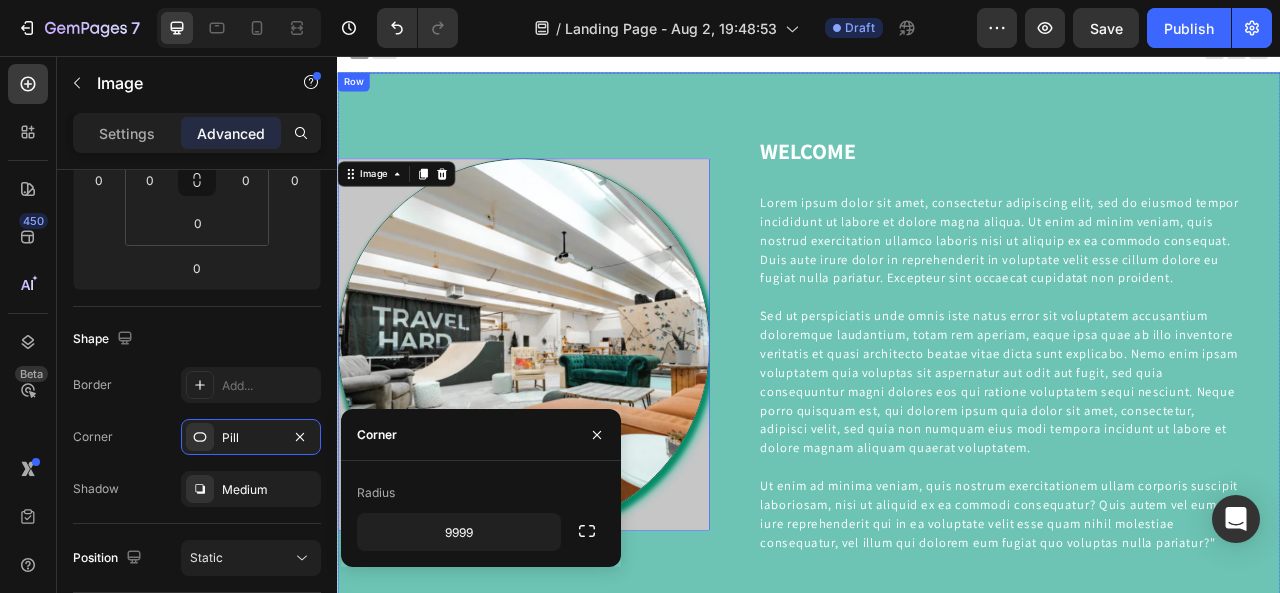 click on "Image   0 Hero Banner WELCOME Heading Lorem ipsum dolor sit amet, consectetur adipiscing elit, sed do eiusmod tempor incididunt ut labore et dolore magna aliqua. Ut enim ad minim veniam, quis nostrud exercitation ullamco laboris nisi ut aliquip ex ea commodo consequat. Duis aute irure dolor in reprehenderit in voluptate velit esse cillum dolore eu fugiat nulla pariatur. Excepteur sint occaecat cupidatat non proident. Sed ut perspiciatis unde omnis iste natus error sit voluptatem accusantium doloremque laudantium, totam rem aperiam, eaque ipsa quae ab illo inventore veritatis et quasi architecto beatae vitae dicta sunt explicabo. Nemo enim ipsam voluptatem quia voluptas sit aspernatur aut odit aut fugit, sed quia consequuntur magni dolores eos qui ratione voluptatem sequi nesciunt. Neque porro quisquam est, qui dolorem ipsum quia dolor sit amet, consectetur, adipisci velit, sed quia non numquam eius modi tempora incidunt ut labore et dolore magnam aliquam quaerat voluptatem. Text block Row Row" at bounding box center [937, 423] 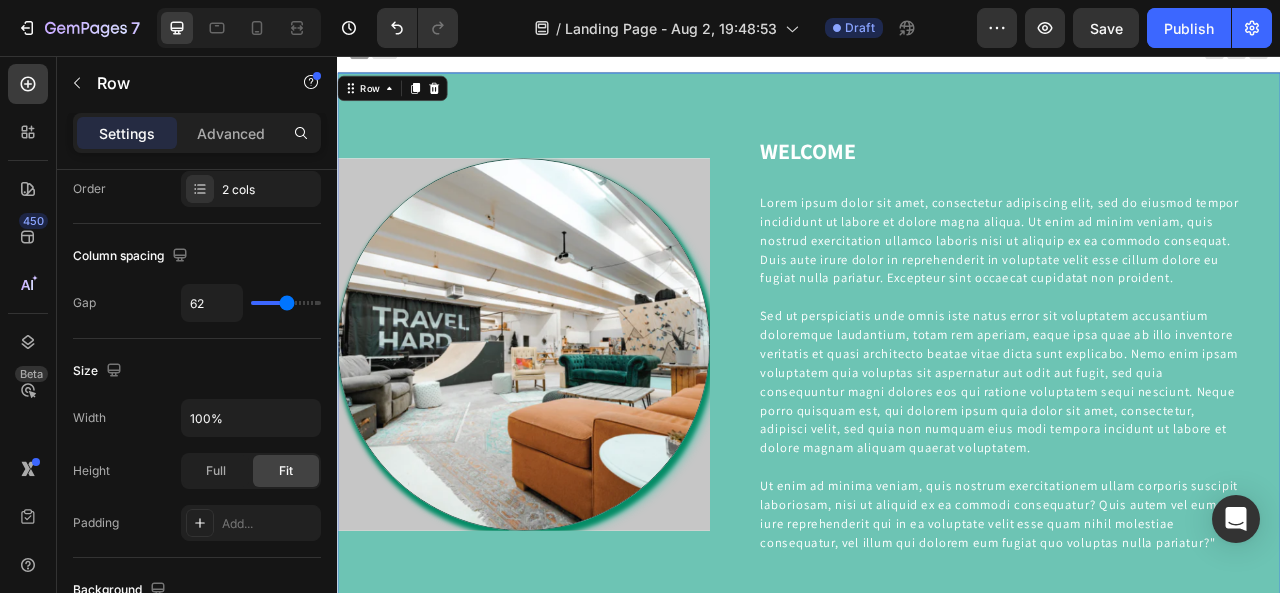 scroll, scrollTop: 0, scrollLeft: 0, axis: both 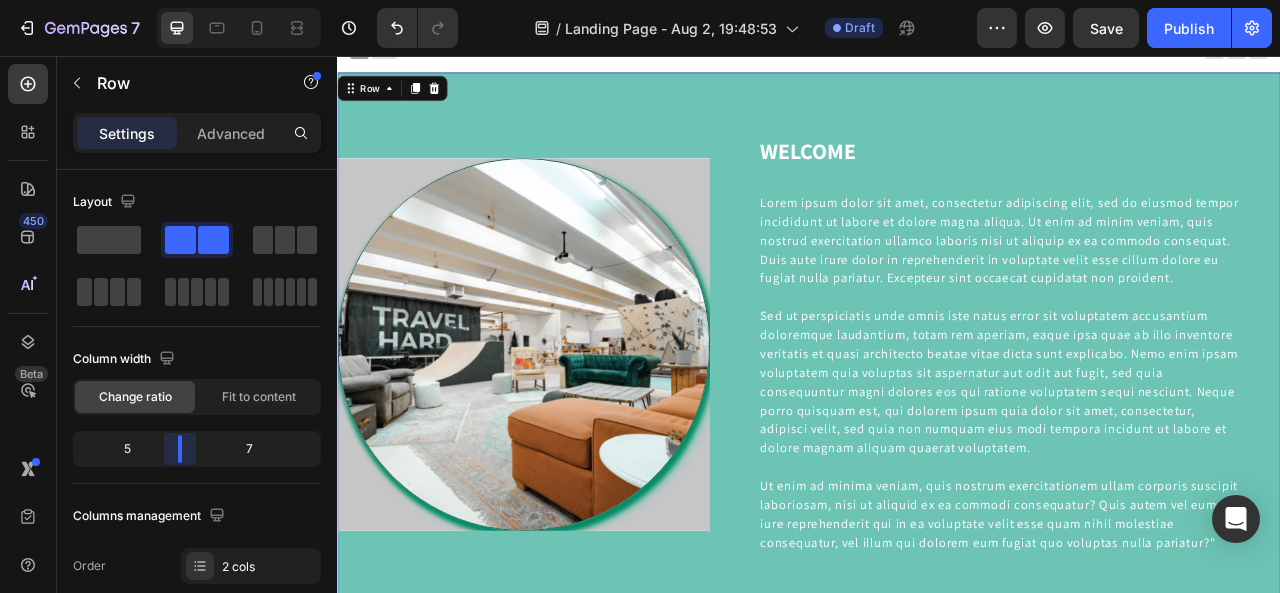 drag, startPoint x: 172, startPoint y: 451, endPoint x: 188, endPoint y: 451, distance: 16 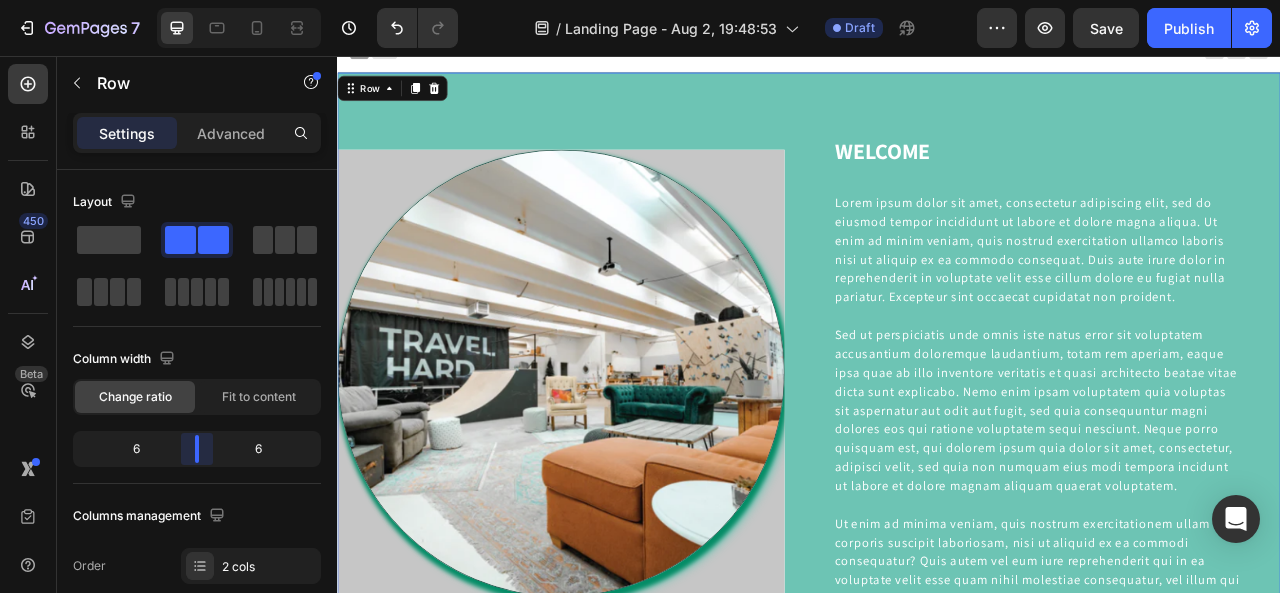 drag, startPoint x: 176, startPoint y: 452, endPoint x: 307, endPoint y: 412, distance: 136.9708 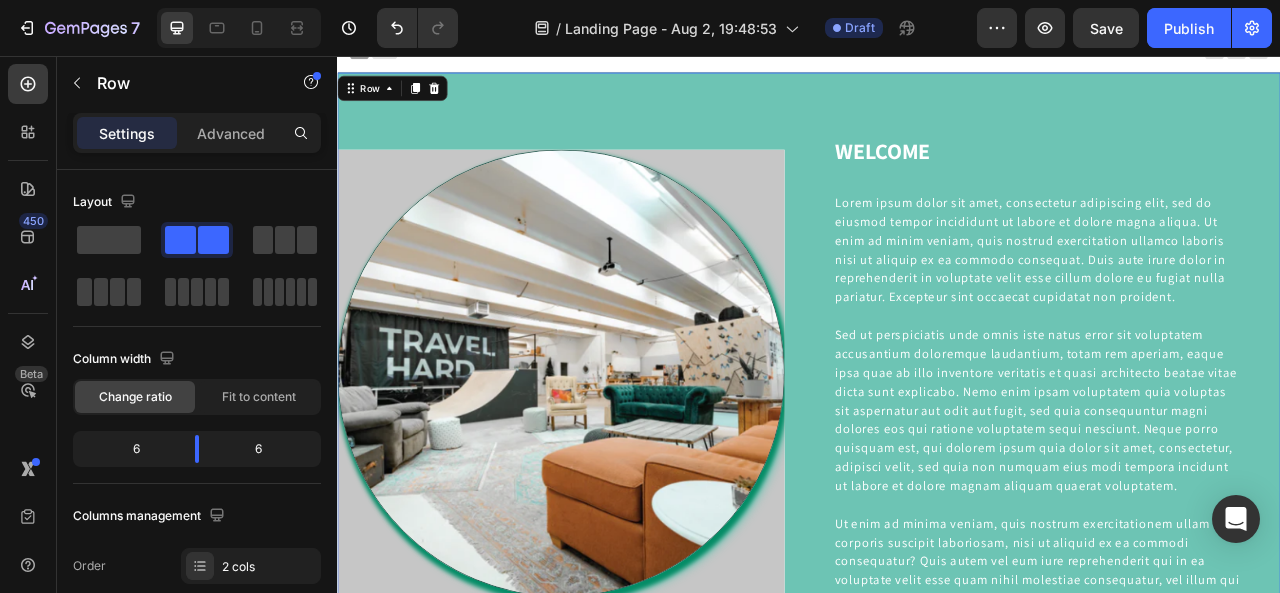 click on "Image Hero Banner WELCOME Heading Lorem ipsum dolor sit amet, consectetur adipiscing elit, sed do eiusmod tempor incididunt ut labore et dolore magna aliqua. Ut enim ad minim veniam, quis nostrud exercitation ullamco laboris nisi ut aliquip ex ea commodo consequat. Duis aute irure dolor in reprehenderit in voluptate velit esse cillum dolore eu fugiat nulla pariatur. Excepteur sint occaecat cupidatat non proident. Sed ut perspiciatis unde omnis iste natus error sit voluptatem accusantium doloremque laudantium, totam rem aperiam, eaque ipsa quae ab illo inventore veritatis et quasi architecto beatae vitae dicta sunt explicabo. Nemo enim ipsam voluptatem quia voluptas sit aspernatur aut odit aut fugit, sed quia consequuntur magni dolores eos qui ratione voluptatem sequi nesciunt. Neque porro quisquam est, qui dolorem ipsum quia dolor sit amet, consectetur, adipisci velit, sed quia non numquam eius modi tempora incidunt ut labore et dolore magnam aliquam quaerat voluptatem. Text block Row Row   0" at bounding box center (937, 459) 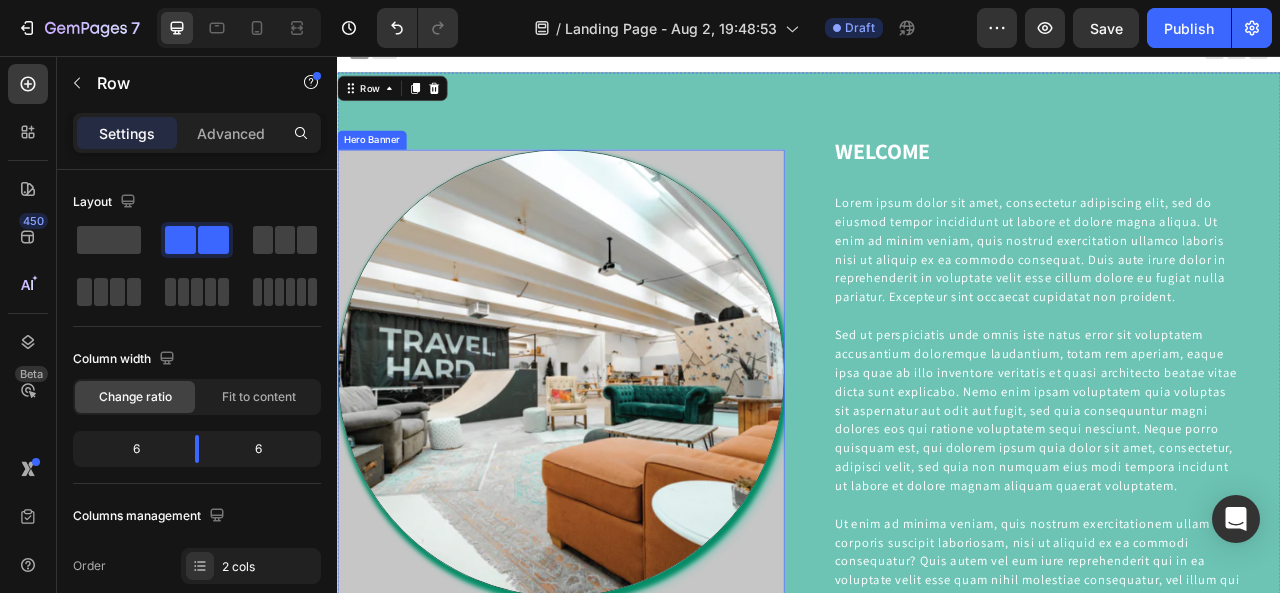 click on "Image" at bounding box center [621, 459] 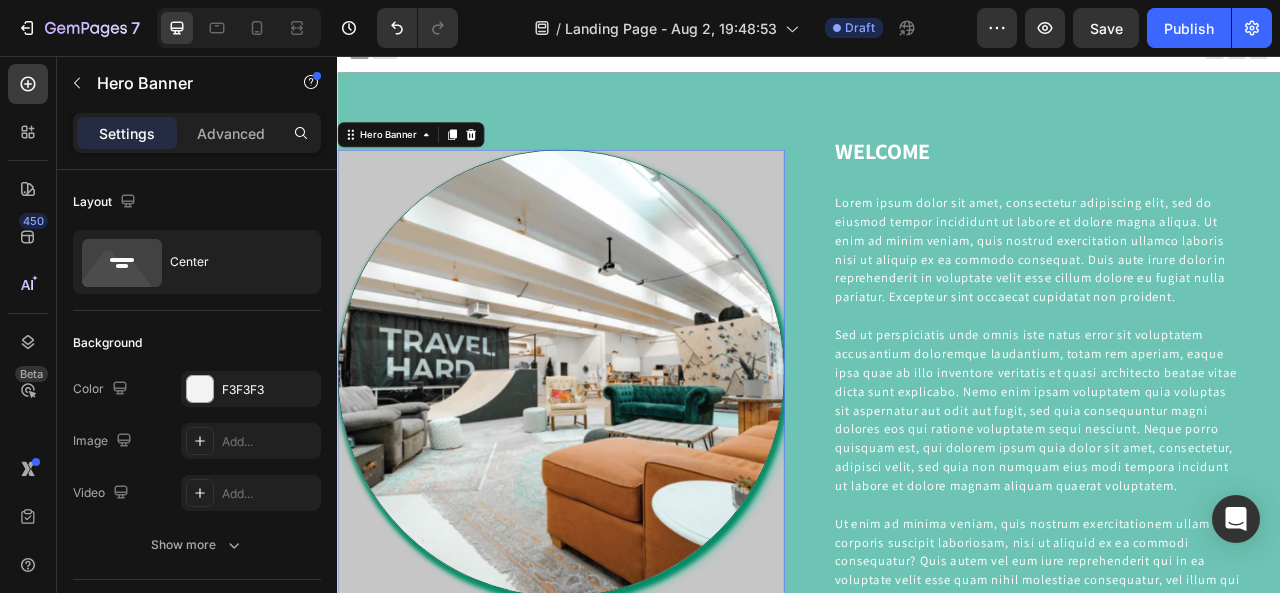 click on "Image" at bounding box center [621, 459] 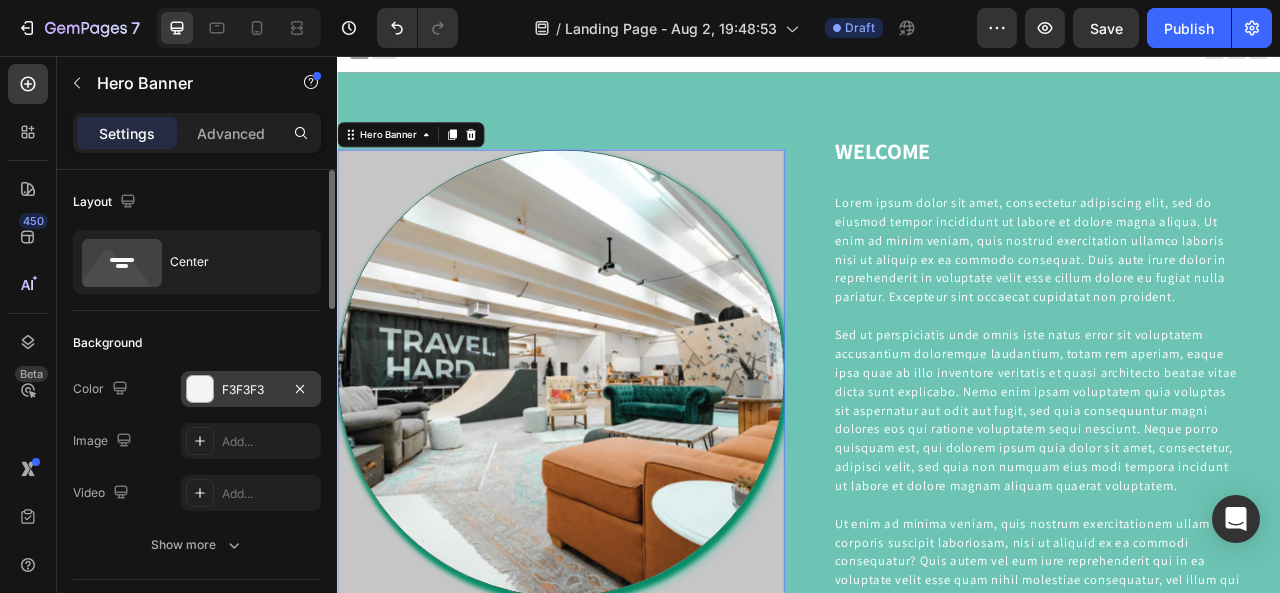 click on "F3F3F3" at bounding box center (251, 390) 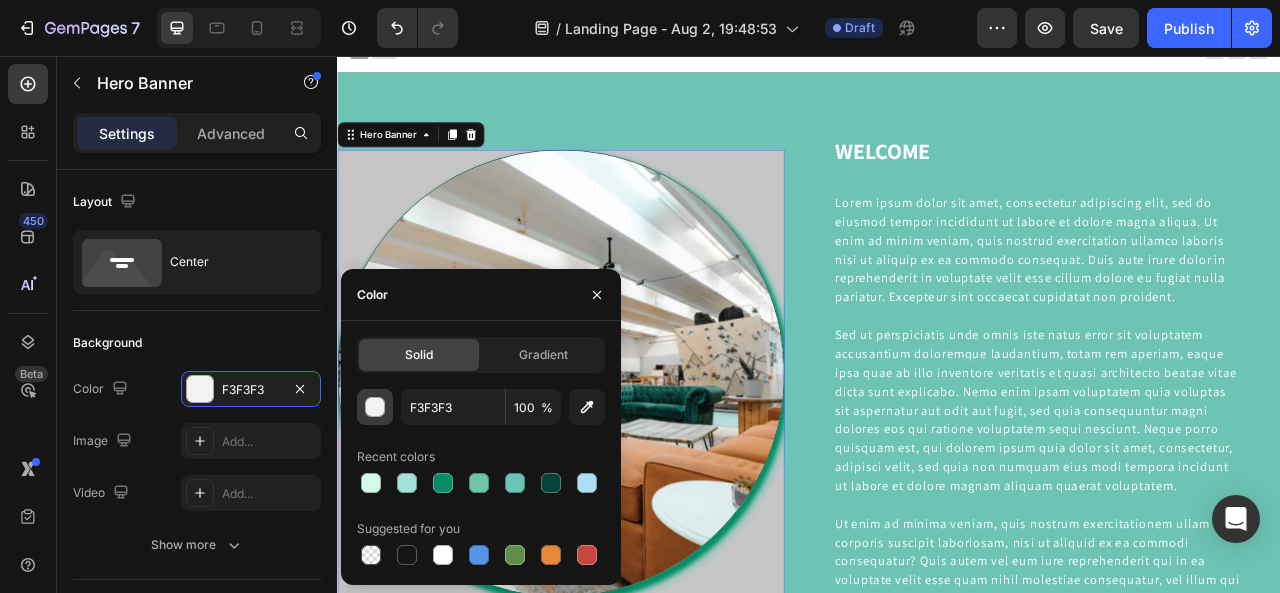 click at bounding box center [376, 408] 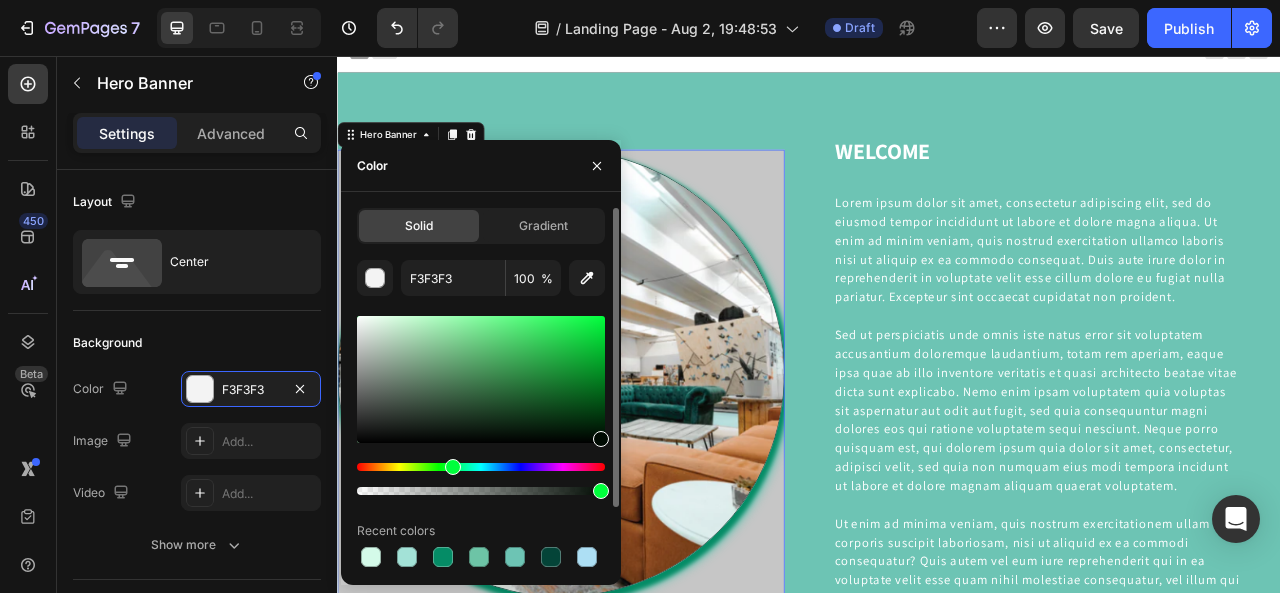 click at bounding box center (481, 467) 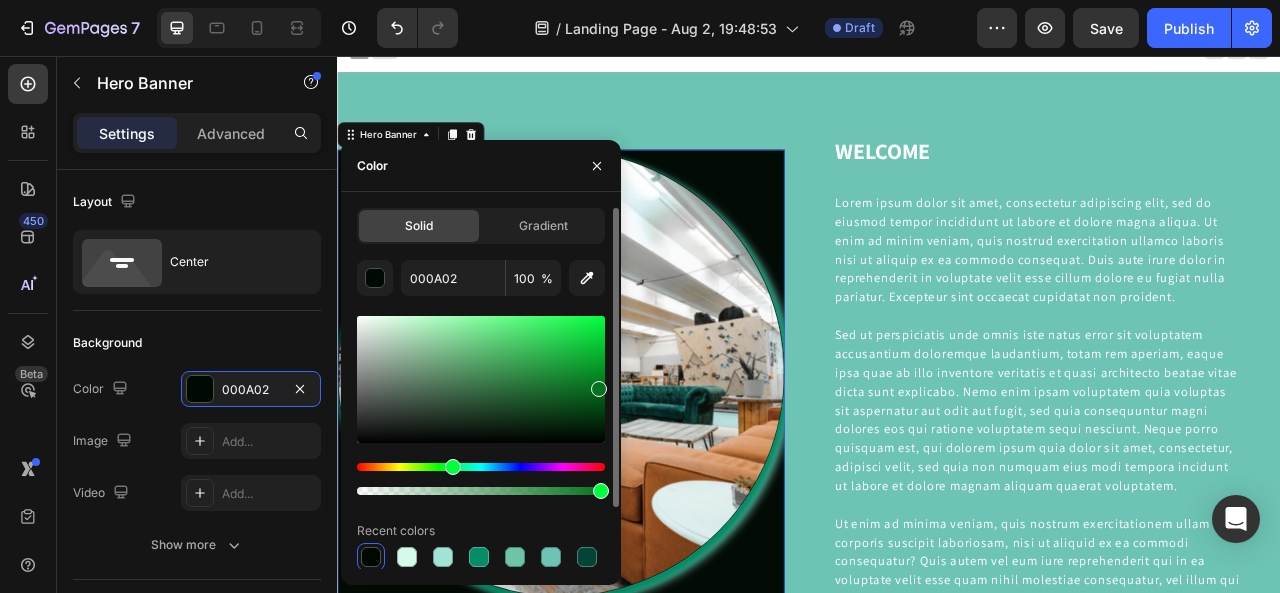click at bounding box center [481, 379] 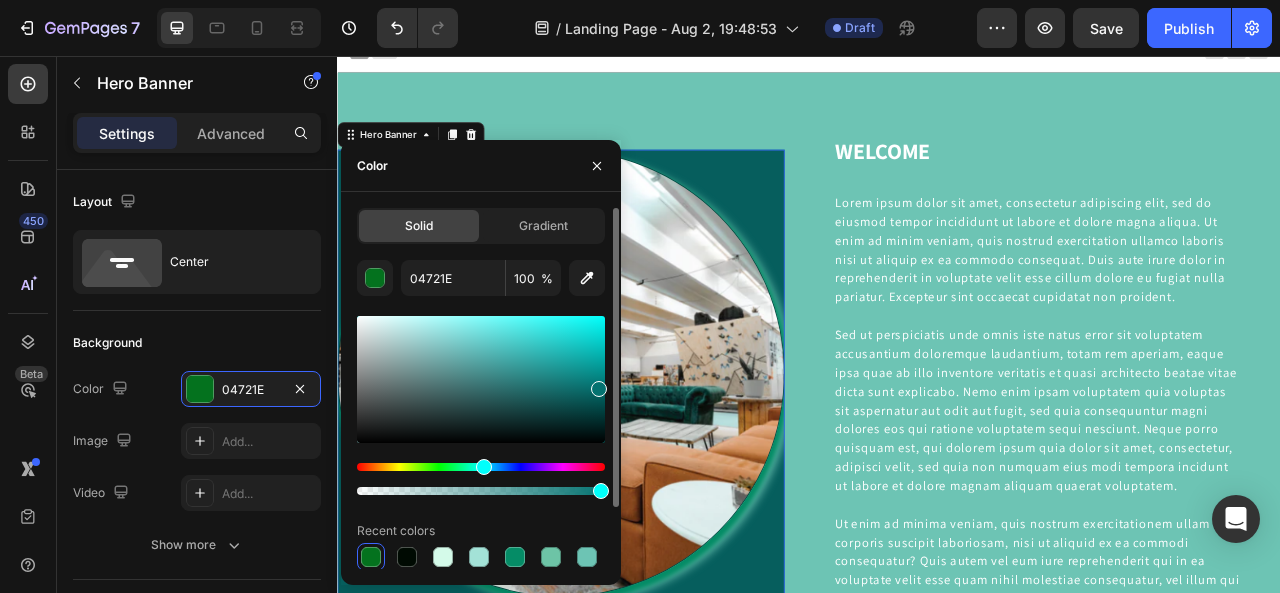 drag, startPoint x: 456, startPoint y: 465, endPoint x: 481, endPoint y: 465, distance: 25 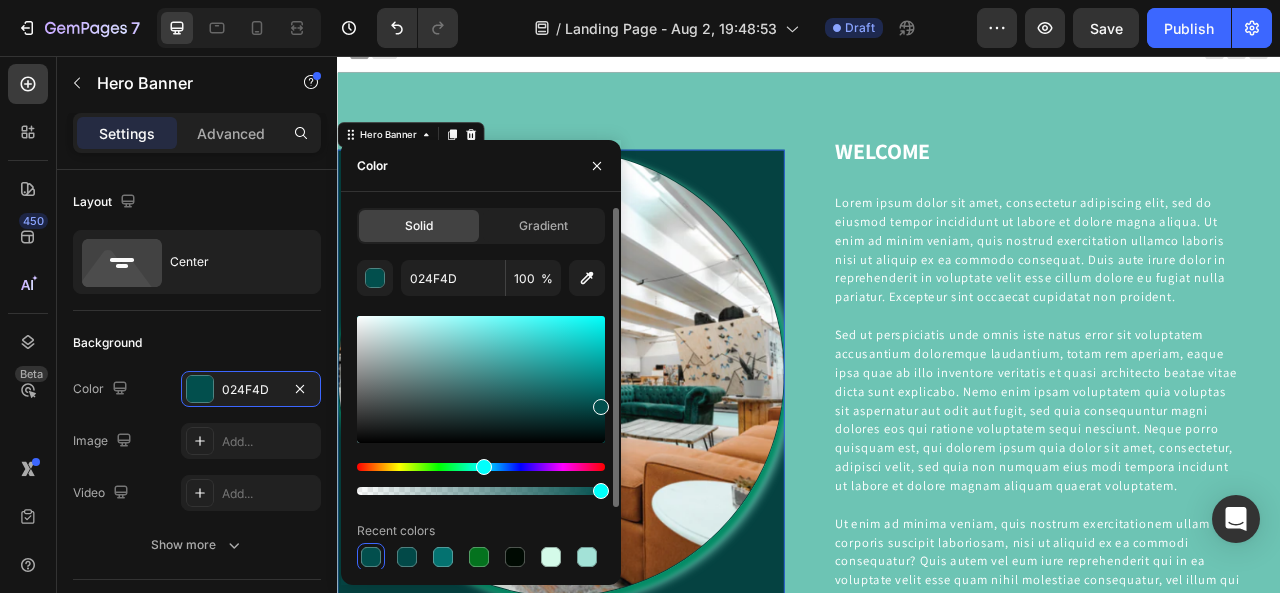 drag, startPoint x: 598, startPoint y: 381, endPoint x: 598, endPoint y: 403, distance: 22 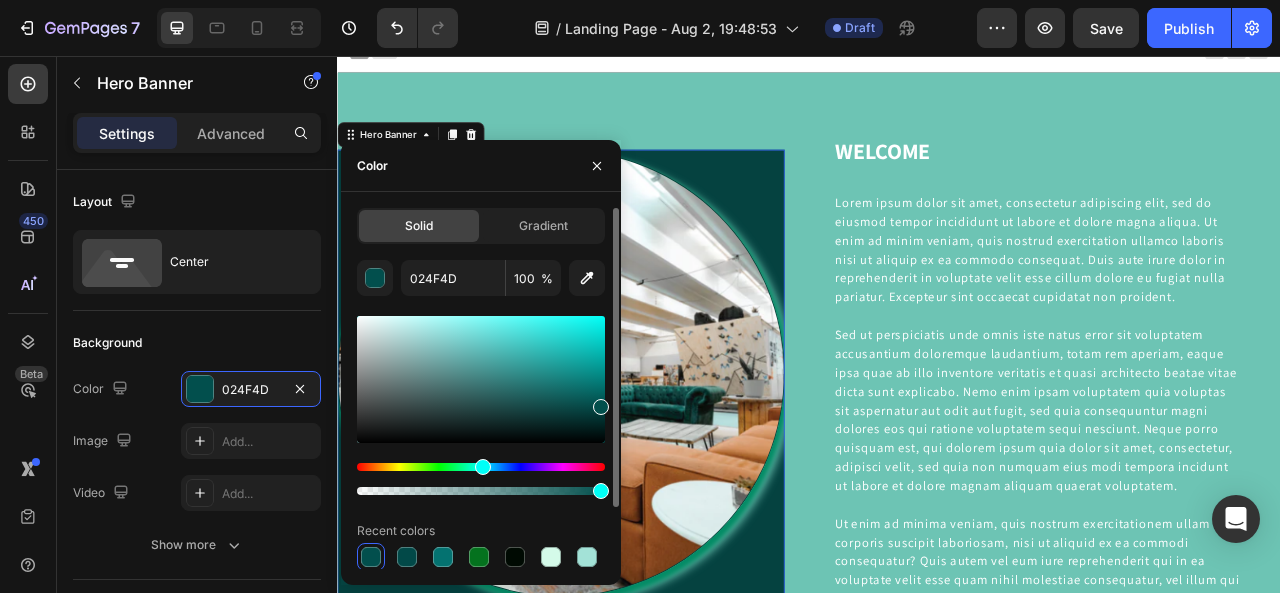 click at bounding box center (483, 467) 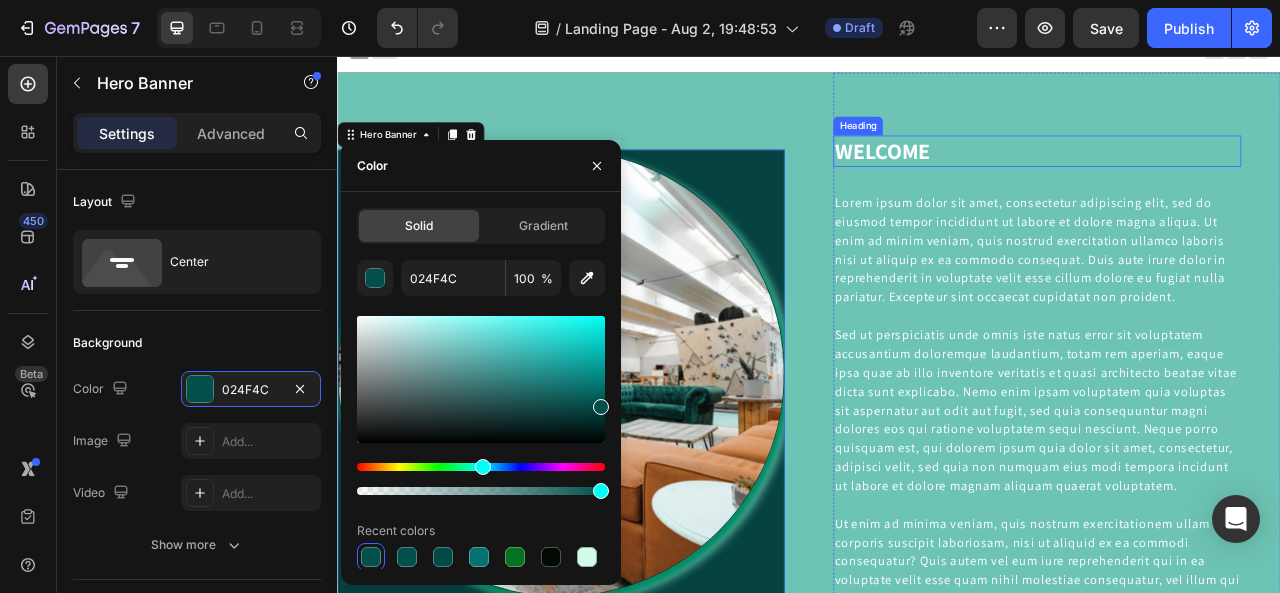 click on "WELCOME" at bounding box center [1227, 177] 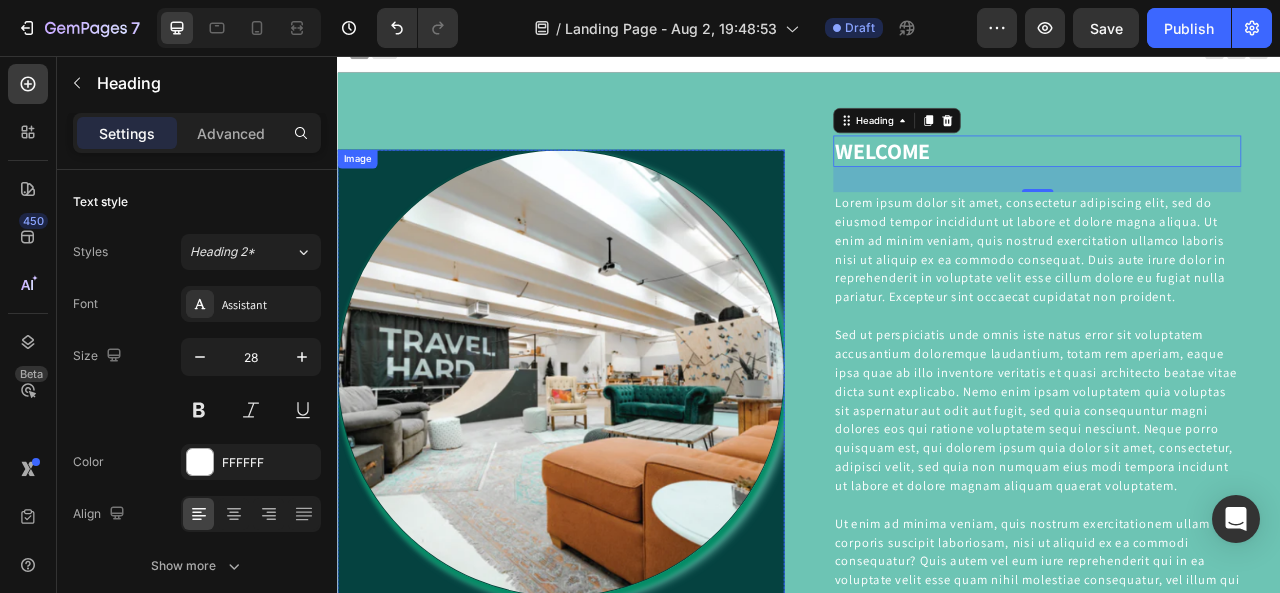 click at bounding box center (621, 459) 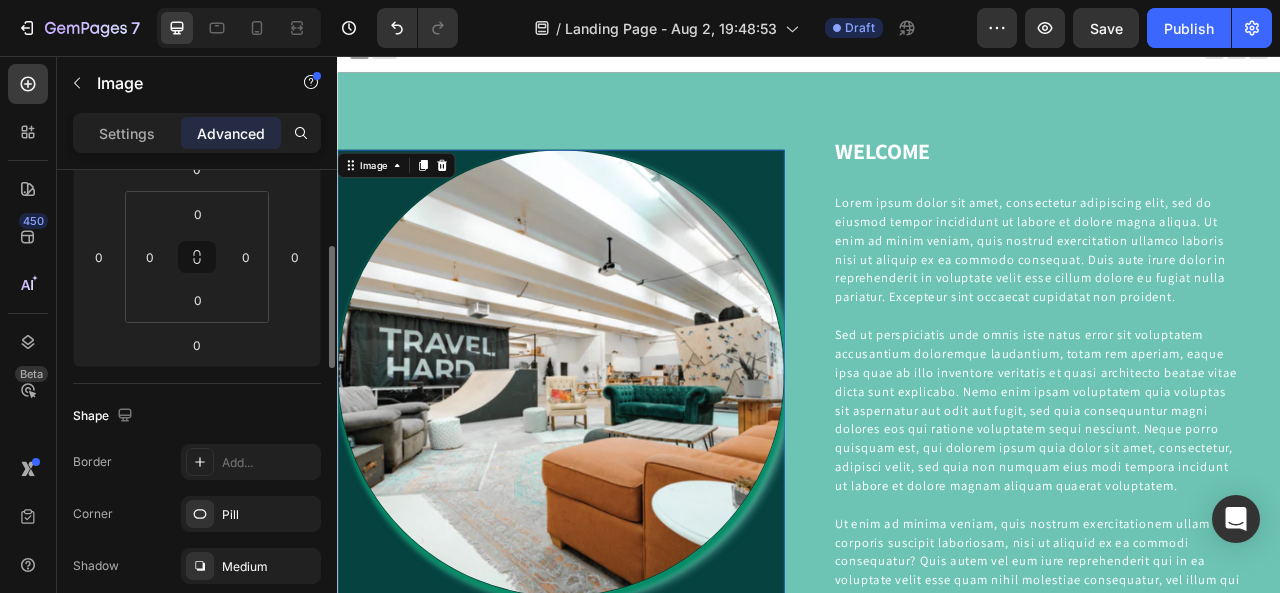scroll, scrollTop: 500, scrollLeft: 0, axis: vertical 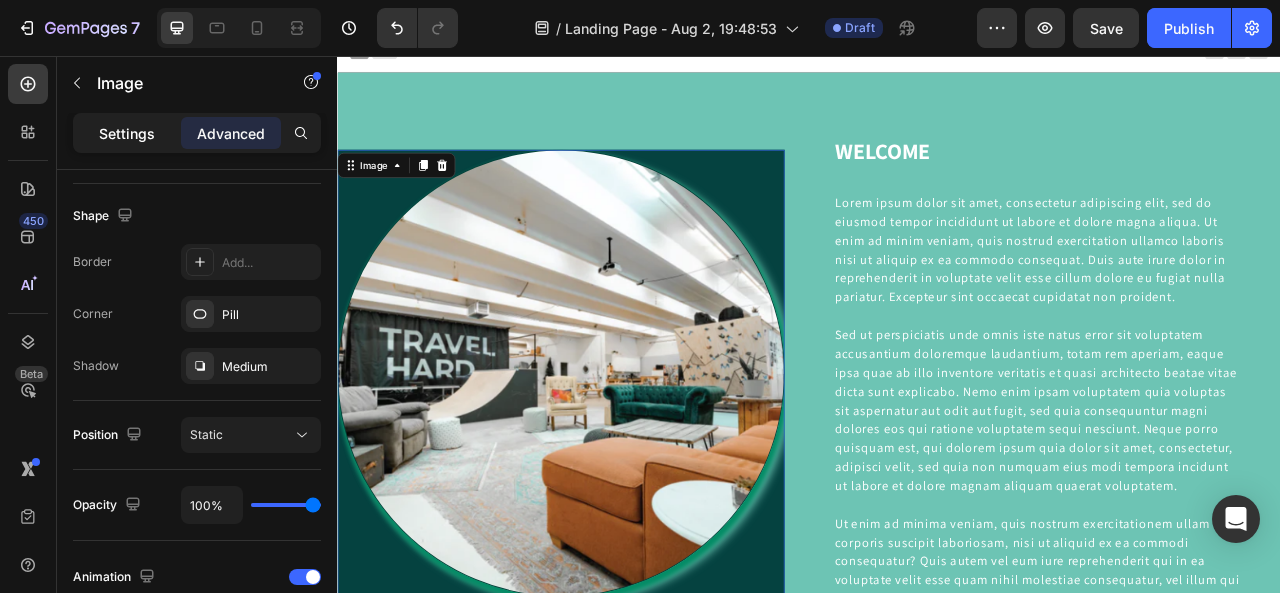 click on "Settings" 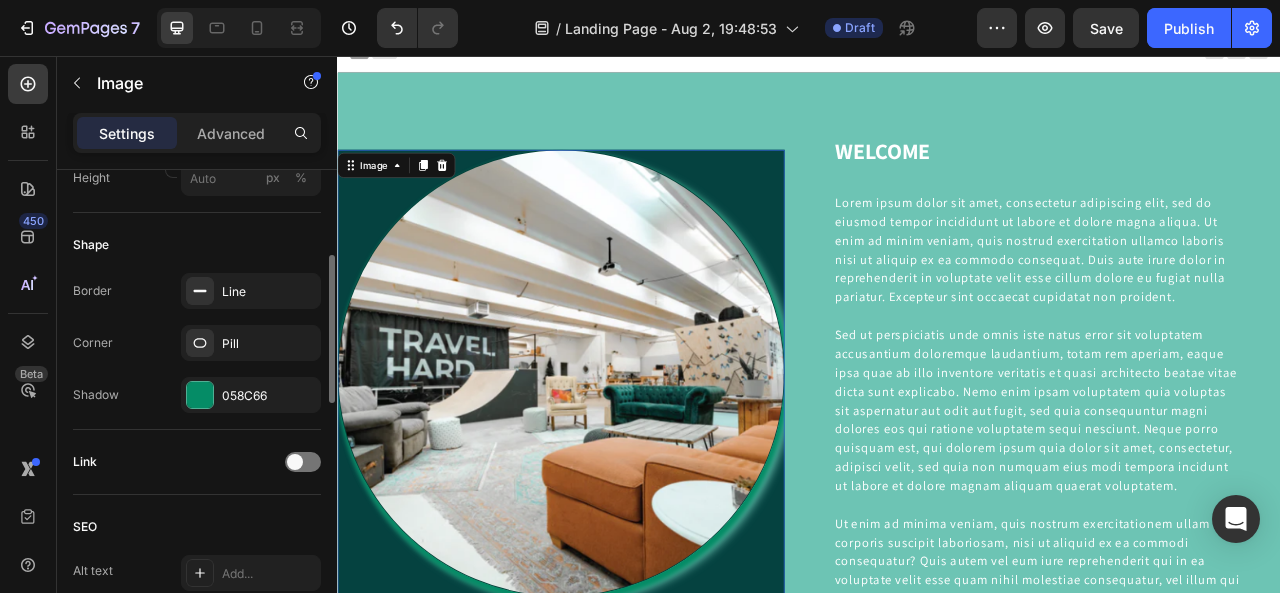 scroll, scrollTop: 400, scrollLeft: 0, axis: vertical 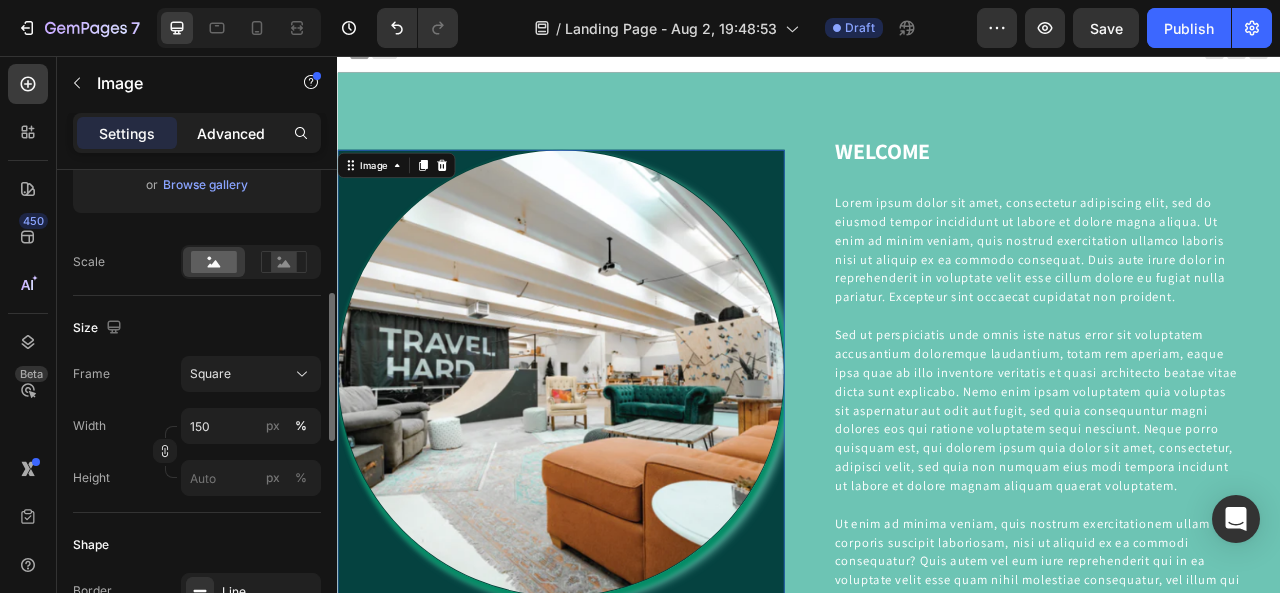 click on "Advanced" at bounding box center (231, 133) 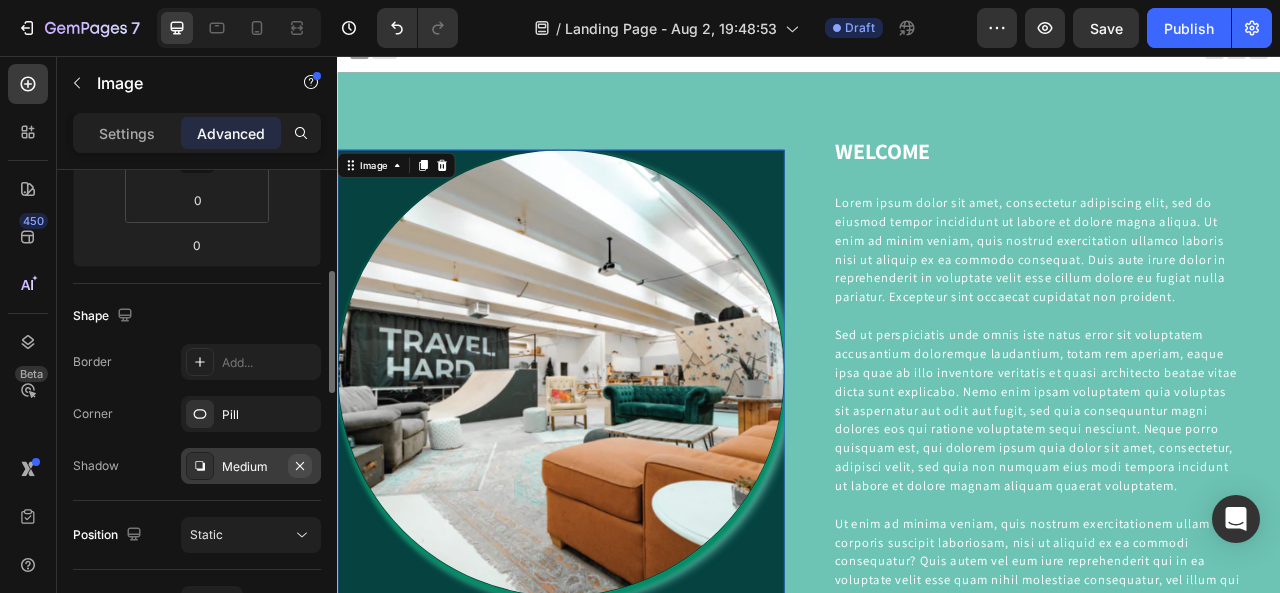 click 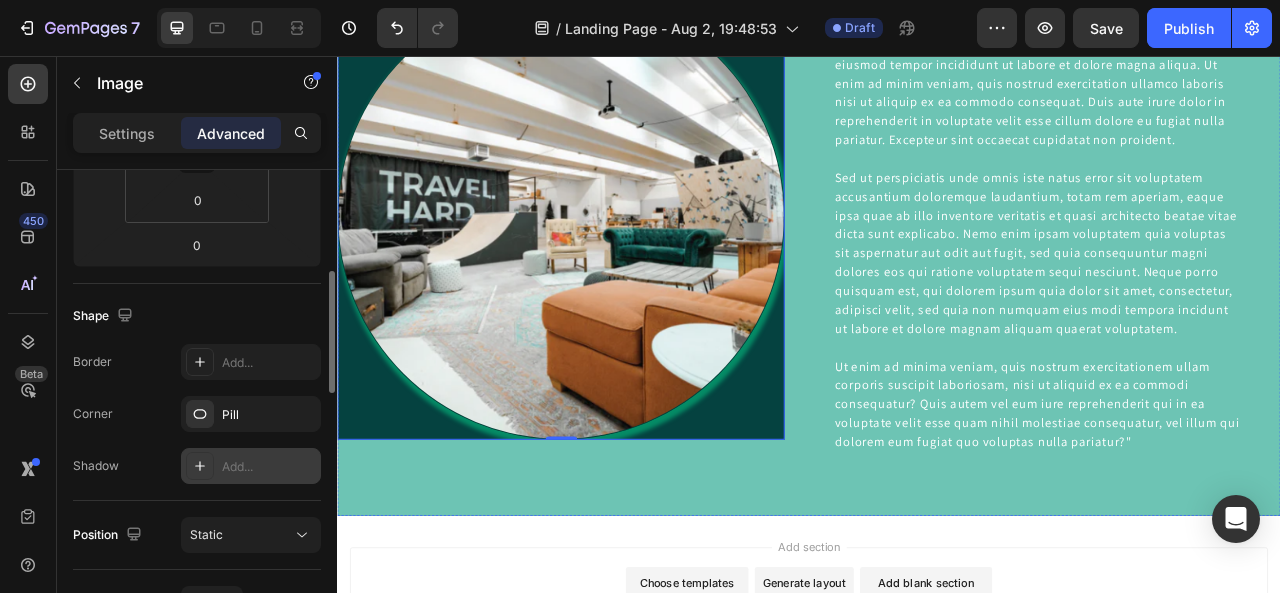 scroll, scrollTop: 0, scrollLeft: 0, axis: both 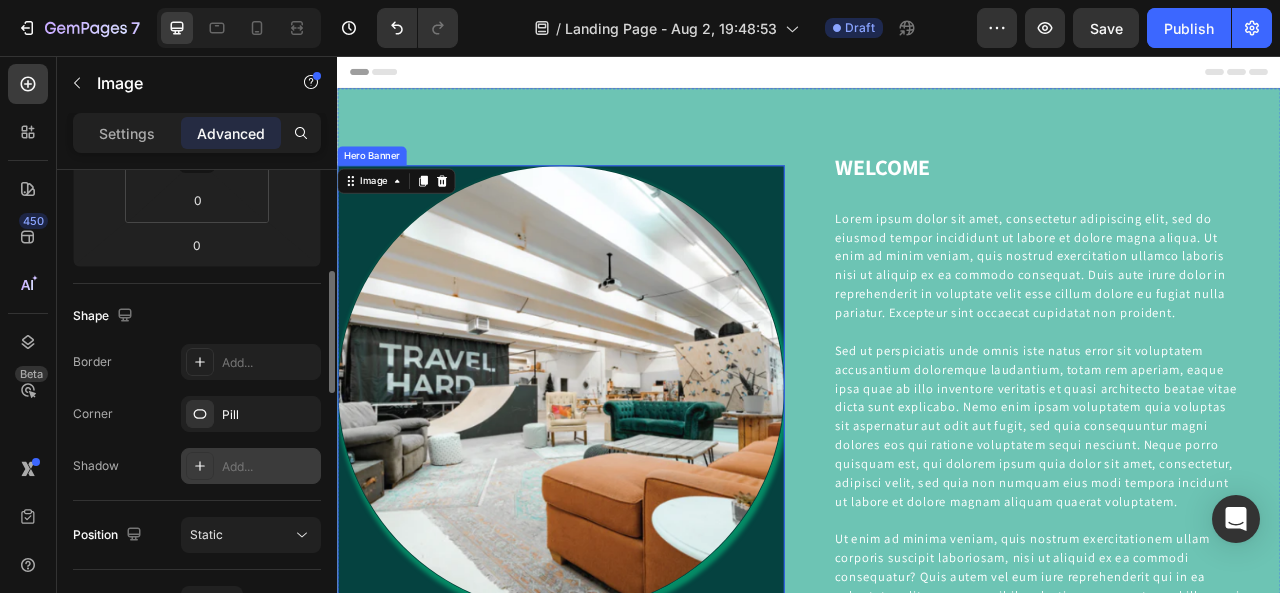 click on "Image   0" at bounding box center (621, 479) 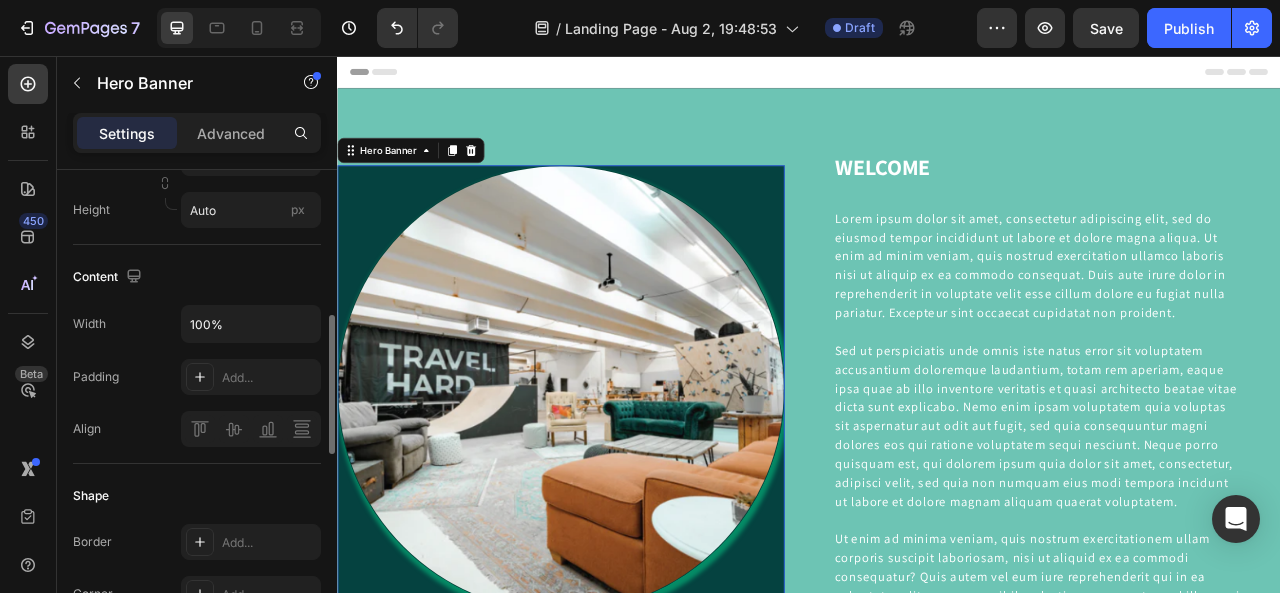 scroll, scrollTop: 600, scrollLeft: 0, axis: vertical 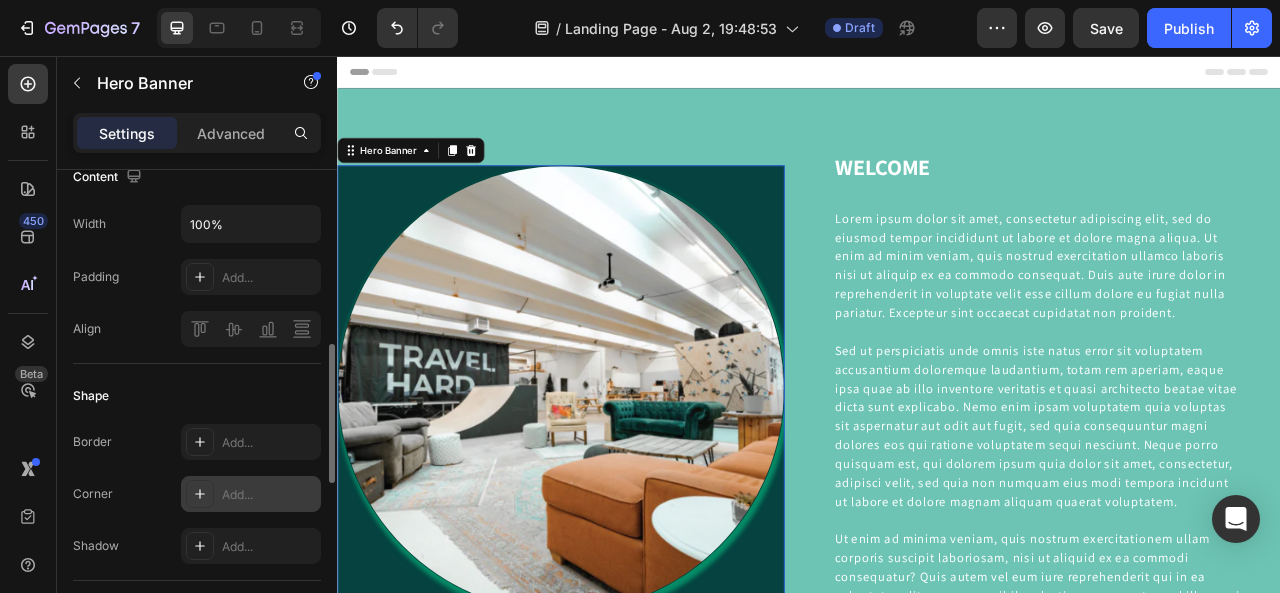 click on "Add..." at bounding box center (269, 495) 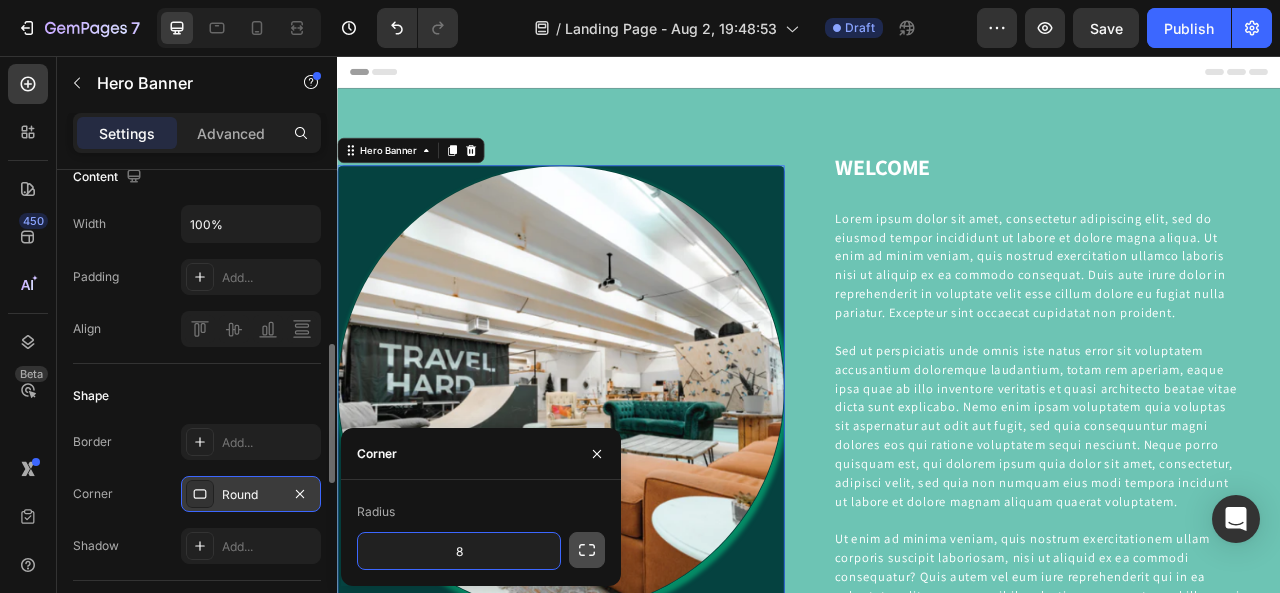 click 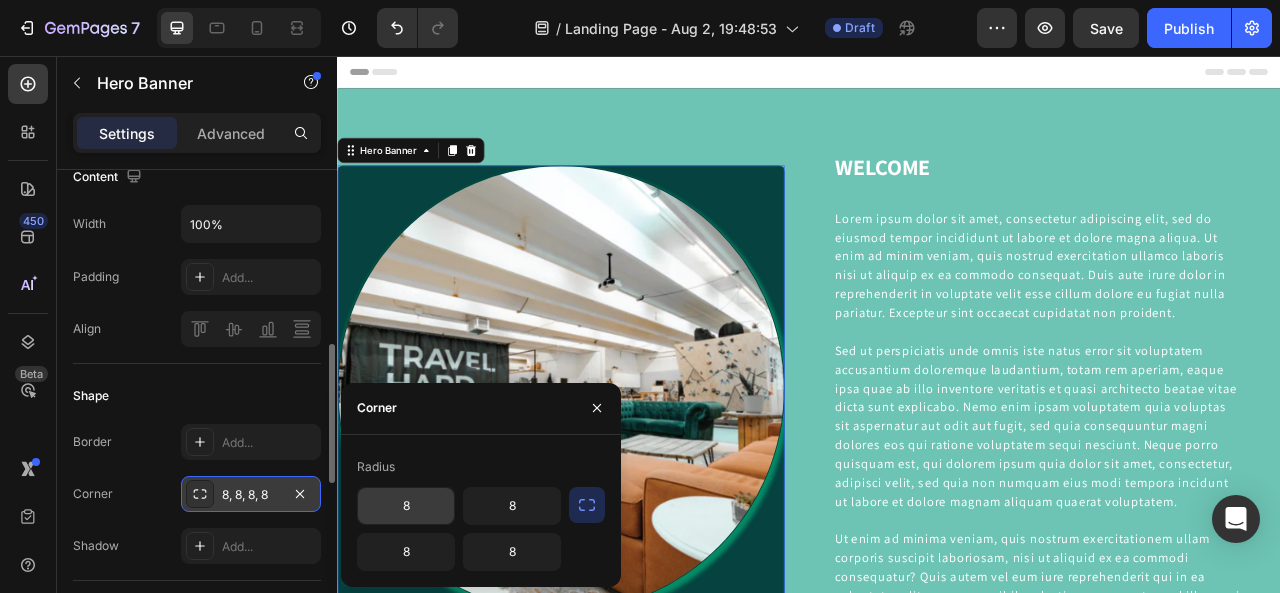 click on "8" at bounding box center [406, 506] 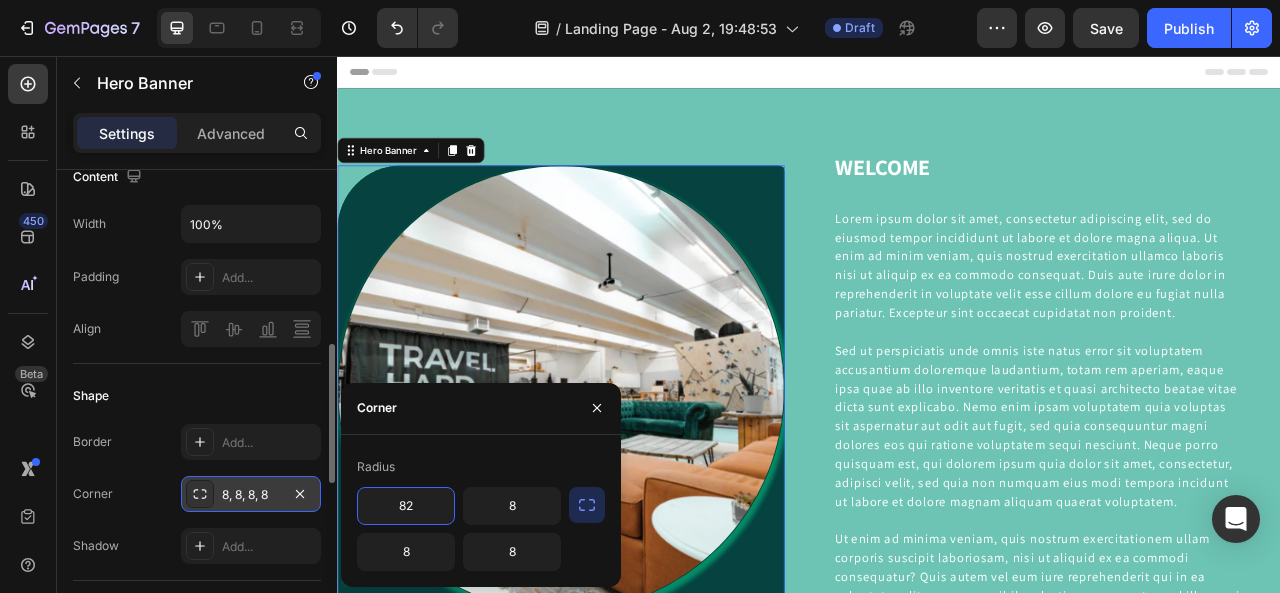 type on "8" 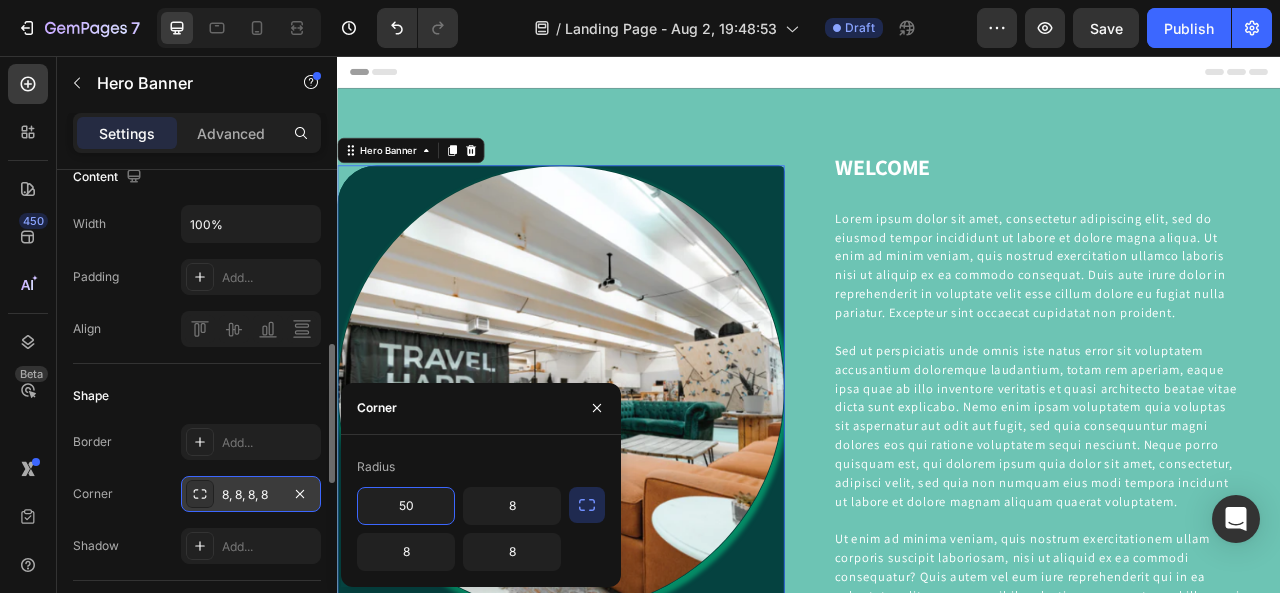 type on "5" 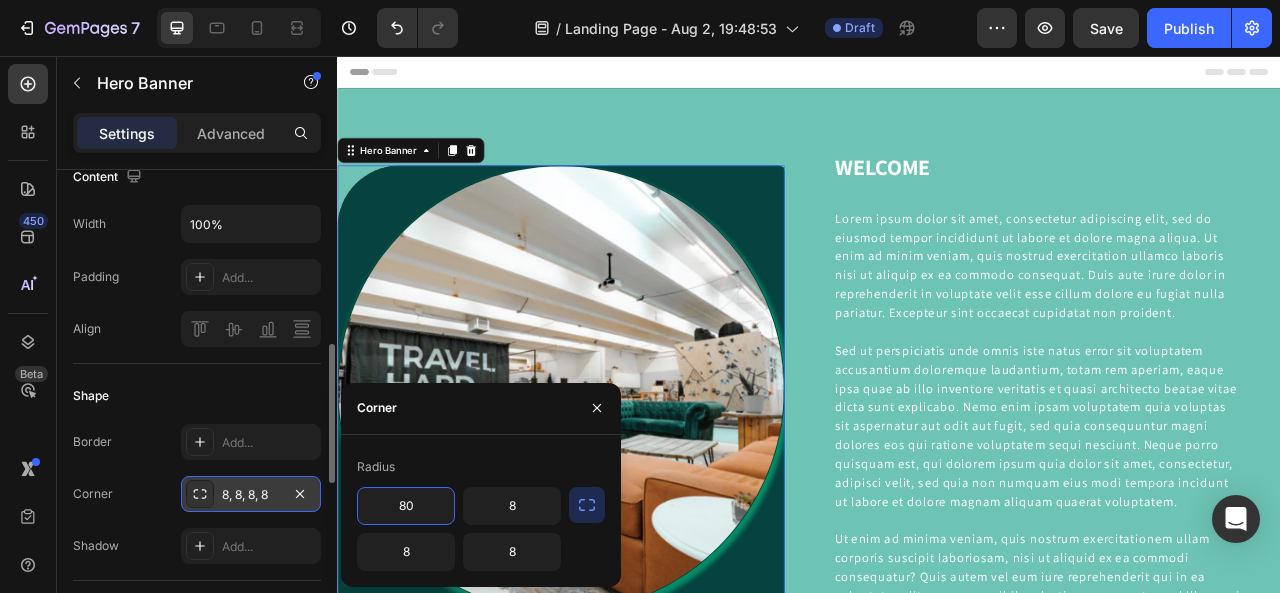 type on "8" 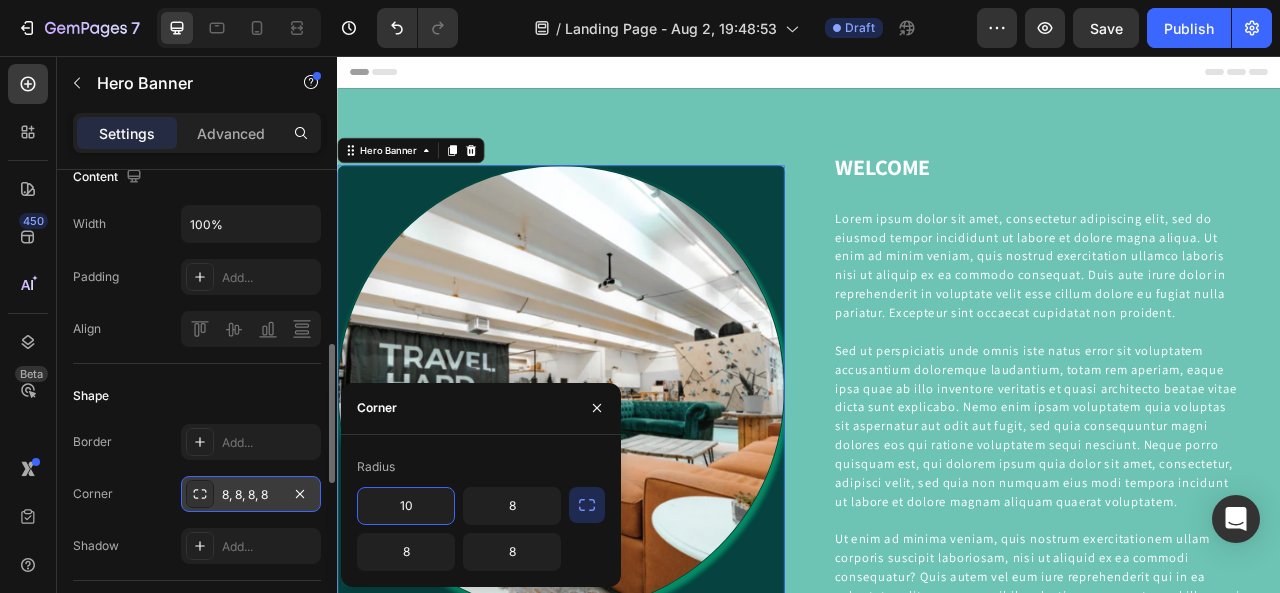 type on "1" 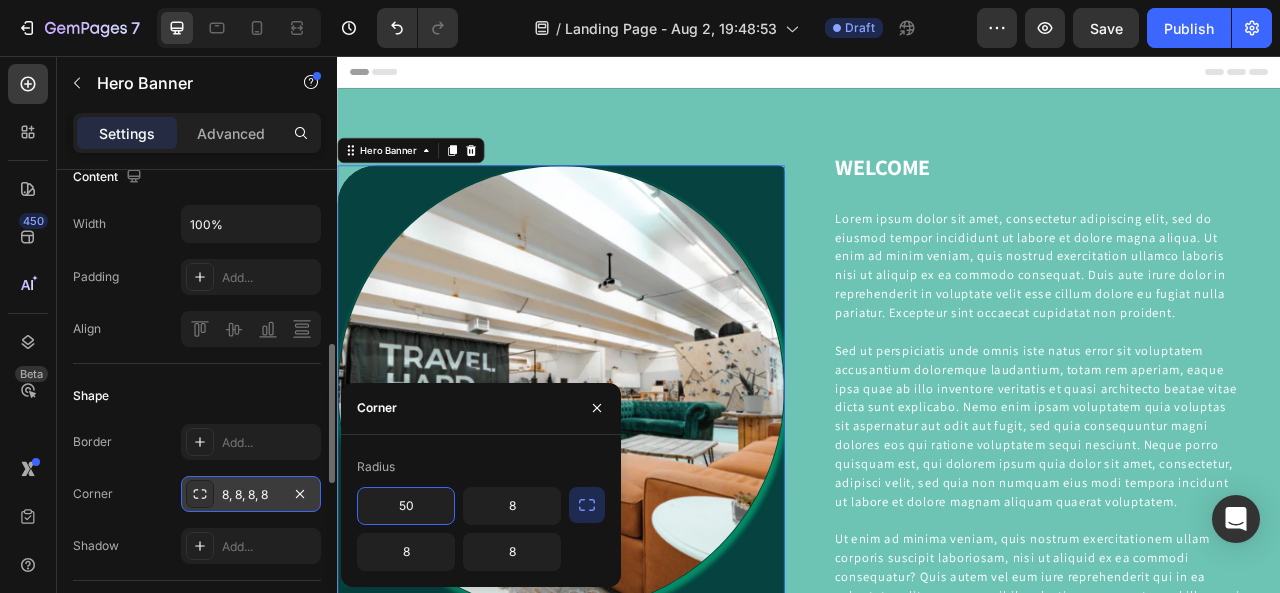 type on "5" 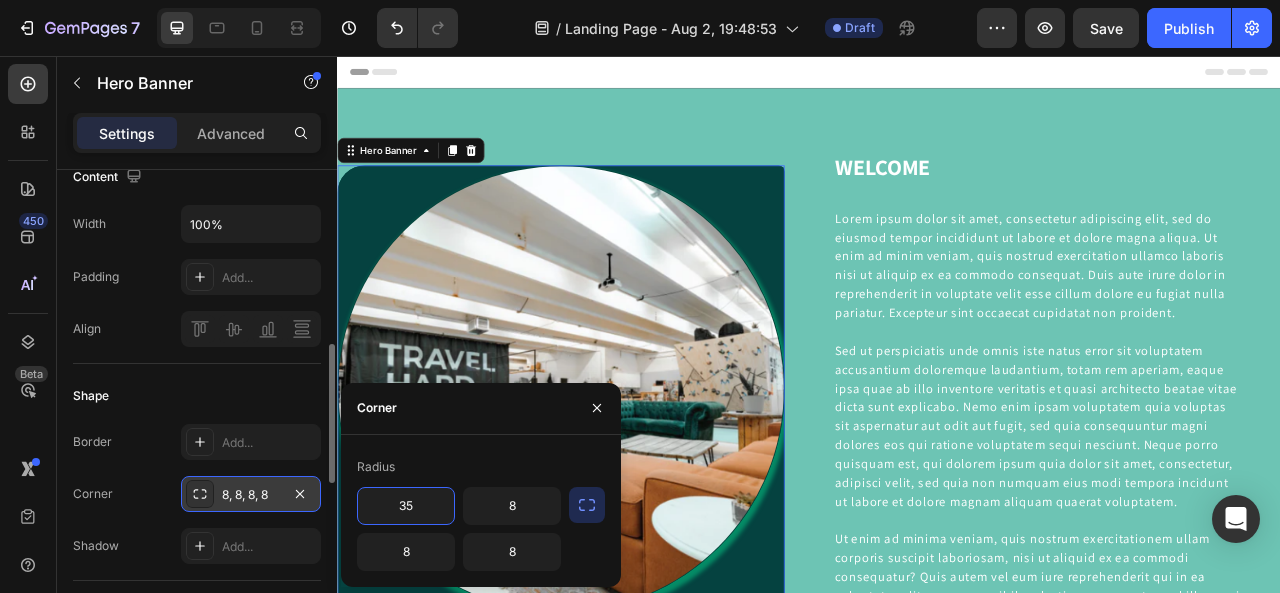 type on "3" 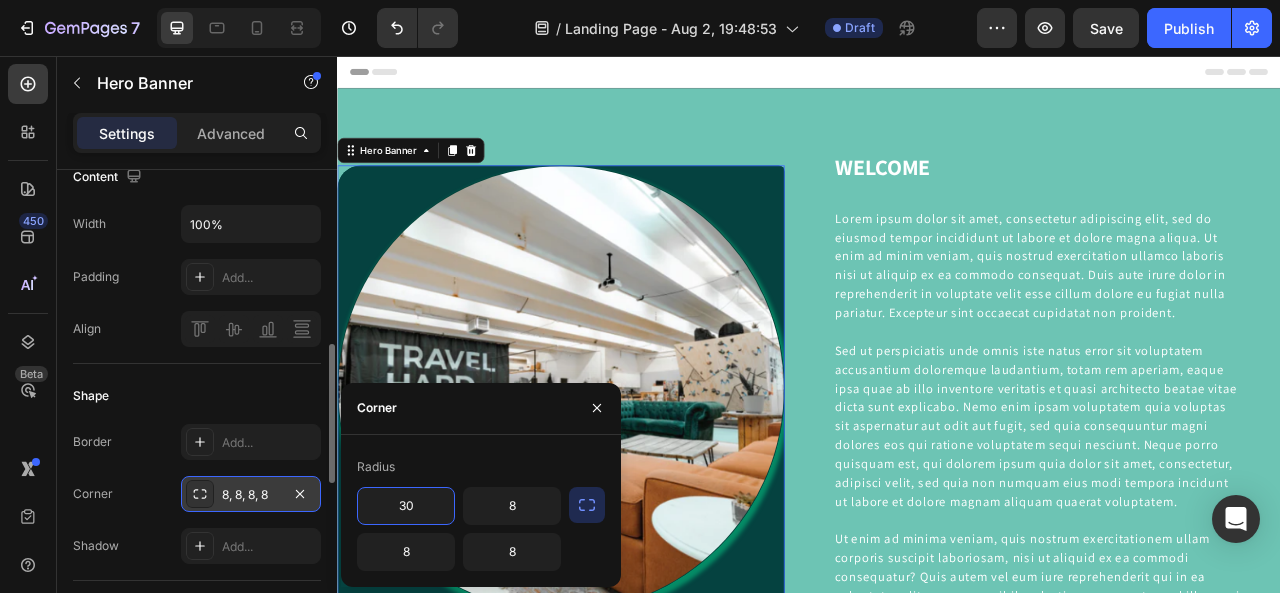 type on "300" 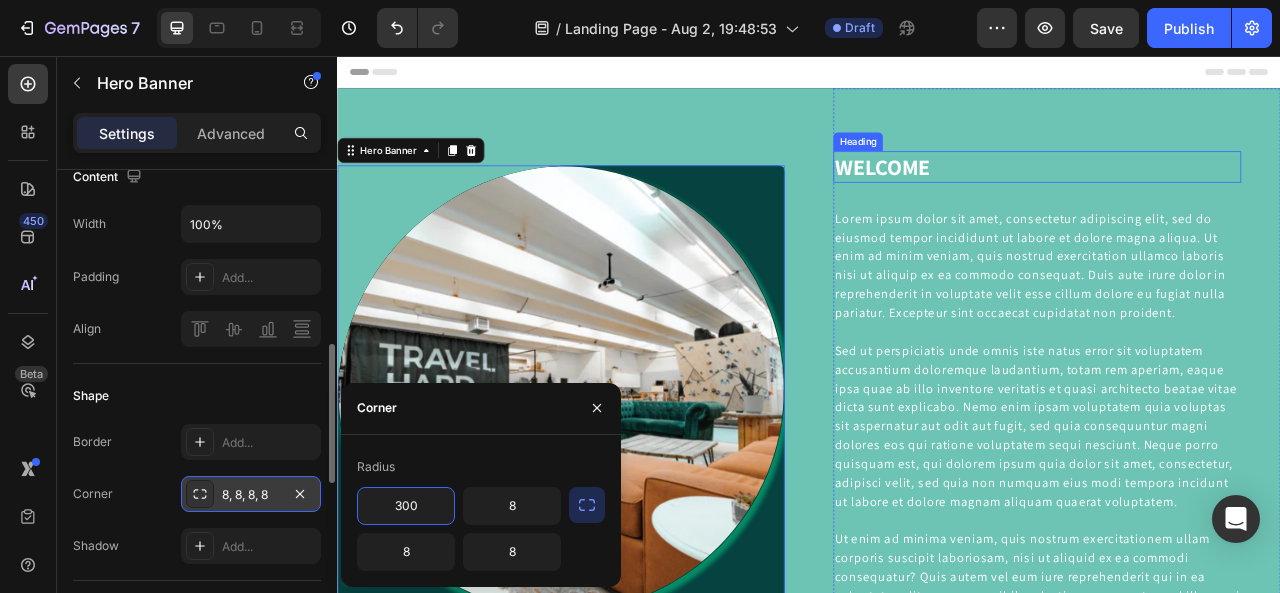 click on "WELCOME" at bounding box center [1227, 197] 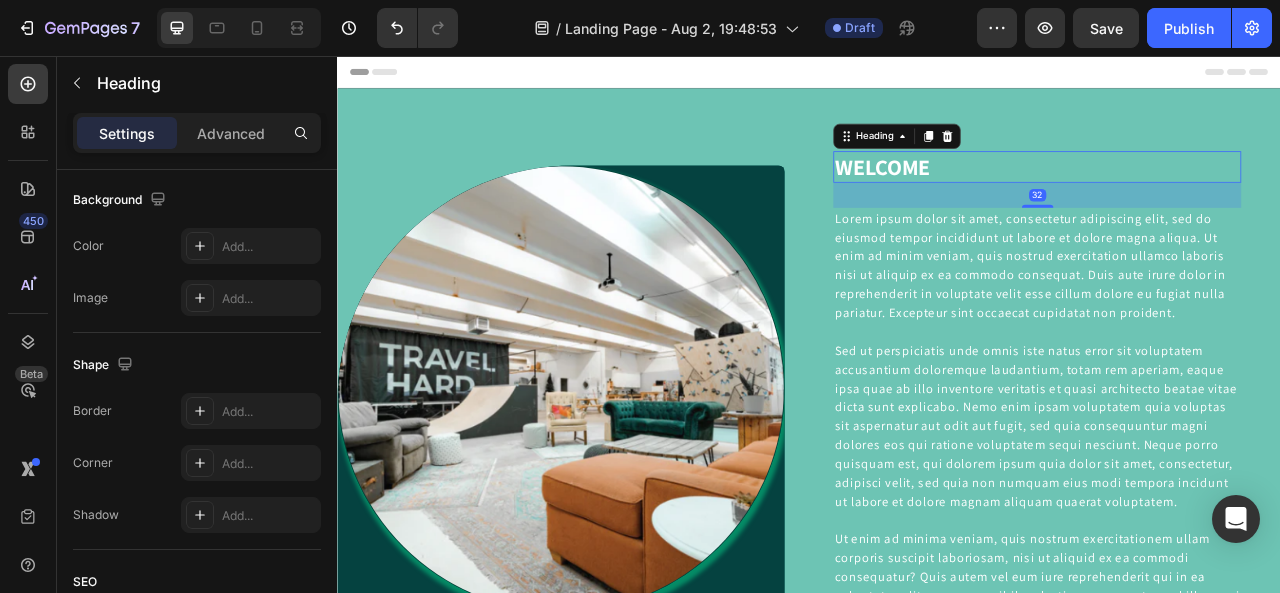 scroll, scrollTop: 0, scrollLeft: 0, axis: both 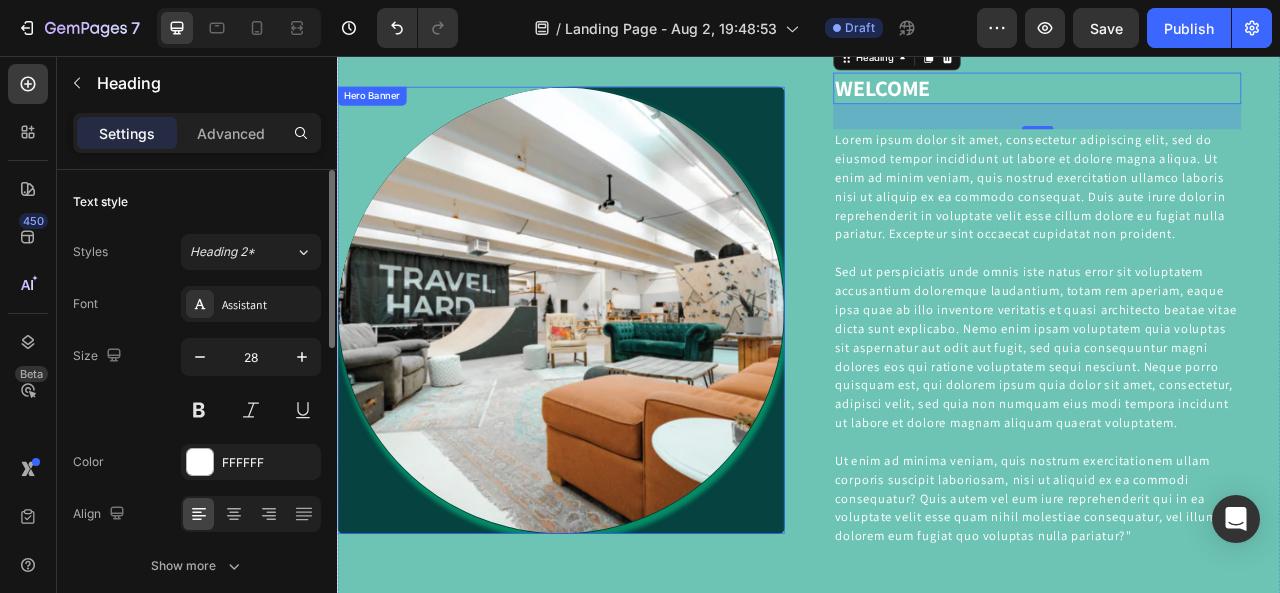 click on "Image" at bounding box center (621, 379) 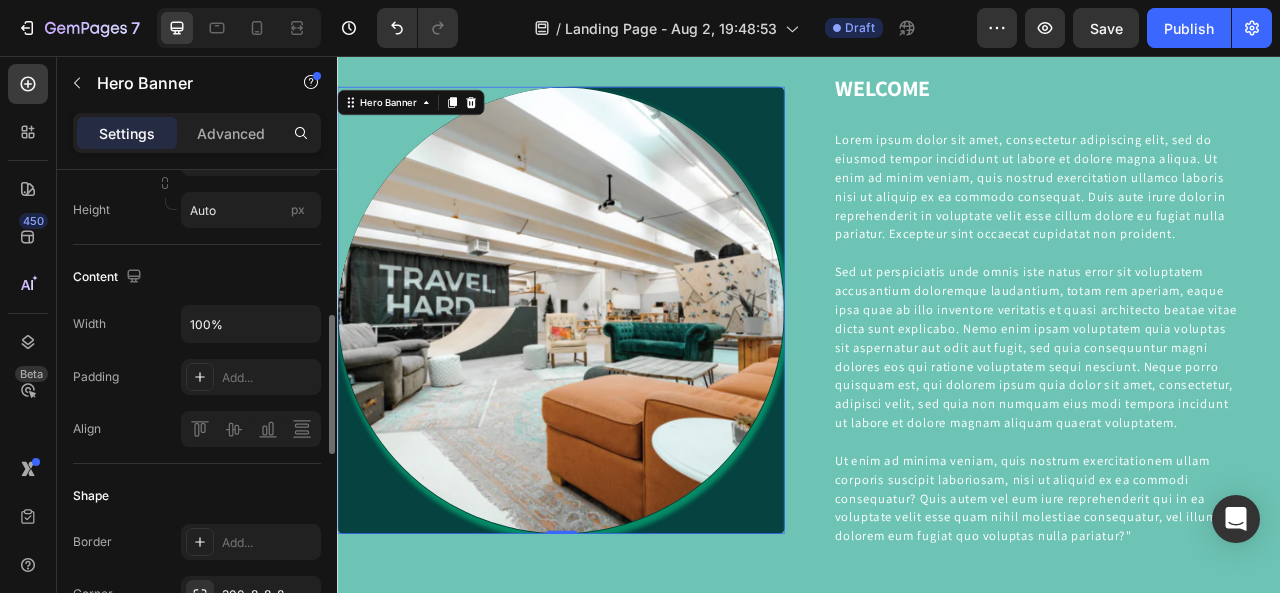 scroll, scrollTop: 600, scrollLeft: 0, axis: vertical 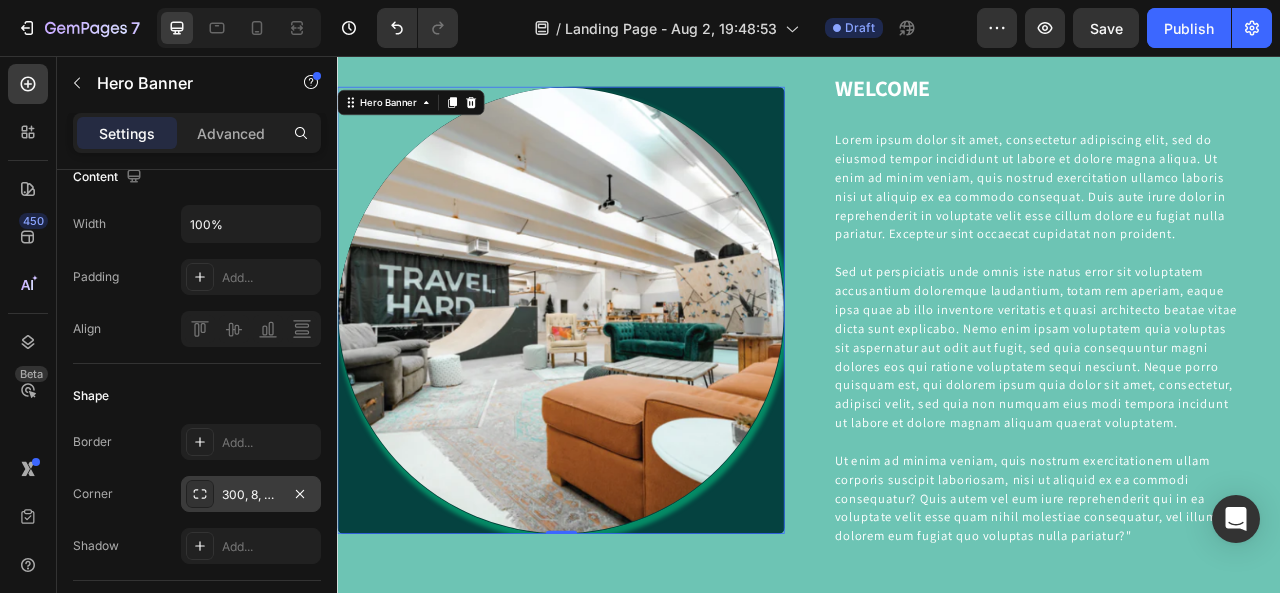 click on "300, 8, 8, 8" at bounding box center [251, 495] 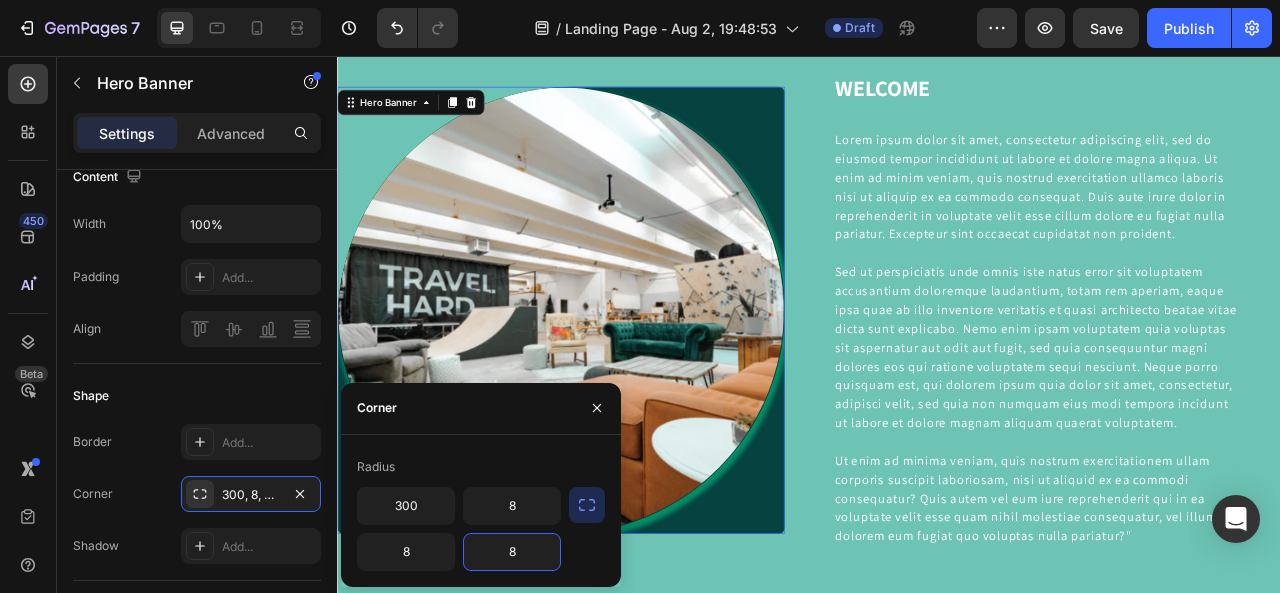 click on "8" at bounding box center [512, 552] 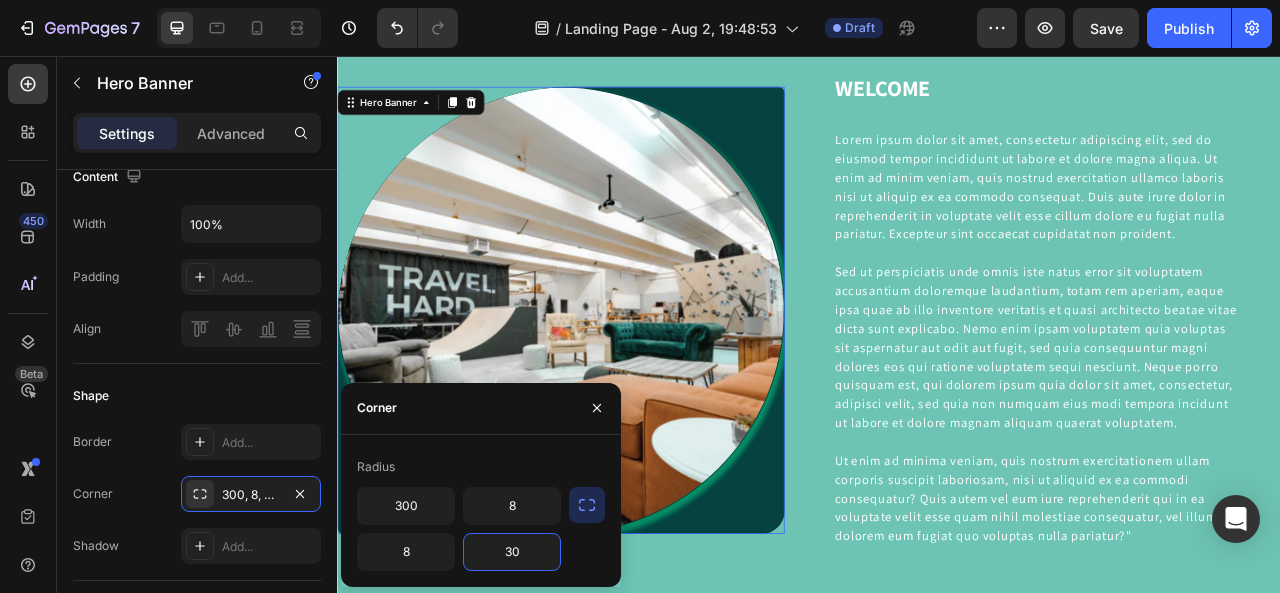 type on "300" 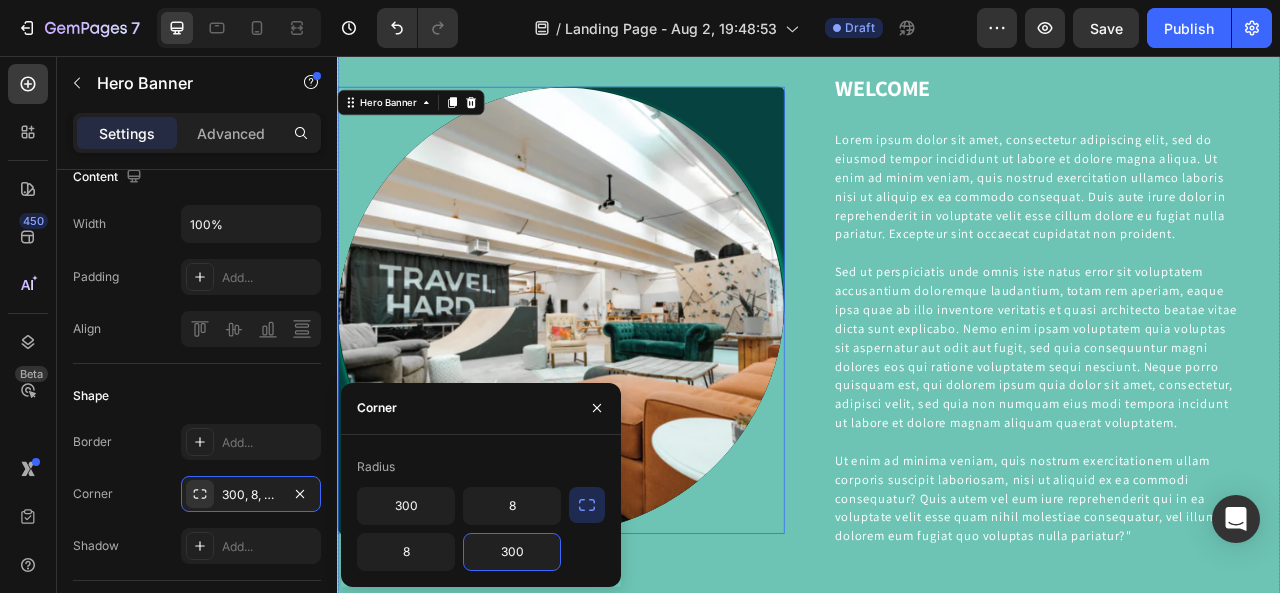 click on "Image Hero Banner   0 WELCOME Heading Lorem ipsum dolor sit amet, consectetur adipiscing elit, sed do eiusmod tempor incididunt ut labore et dolore magna aliqua. Ut enim ad minim veniam, quis nostrud exercitation ullamco laboris nisi ut aliquip ex ea commodo consequat. Duis aute irure dolor in reprehenderit in voluptate velit esse cillum dolore eu fugiat nulla pariatur. Excepteur sint occaecat cupidatat non proident. Sed ut perspiciatis unde omnis iste natus error sit voluptatem accusantium doloremque laudantium, totam rem aperiam, eaque ipsa quae ab illo inventore veritatis et quasi architecto beatae vitae dicta sunt explicabo. Nemo enim ipsam voluptatem quia voluptas sit aspernatur aut odit aut fugit, sed quia consequuntur magni dolores eos qui ratione voluptatem sequi nesciunt. Neque porro quisquam est, qui dolorem ipsum quia dolor sit amet, consectetur, adipisci velit, sed quia non numquam eius modi tempora incidunt ut labore et dolore magnam aliquam quaerat voluptatem. Text block Row Row" at bounding box center (937, 379) 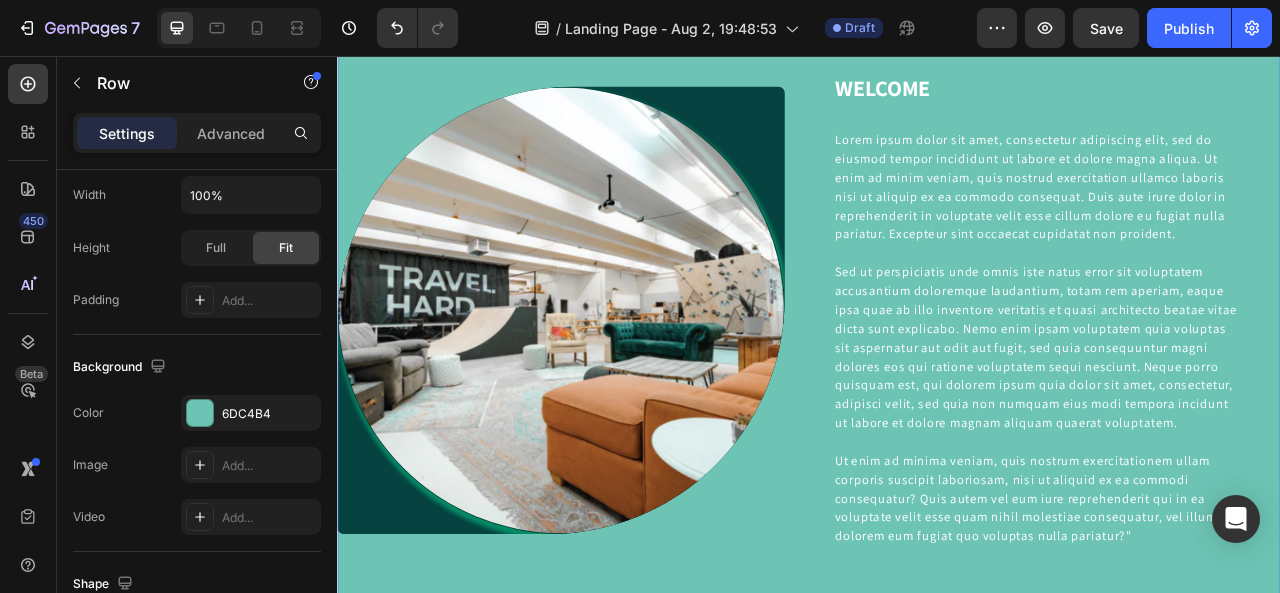 scroll, scrollTop: 0, scrollLeft: 0, axis: both 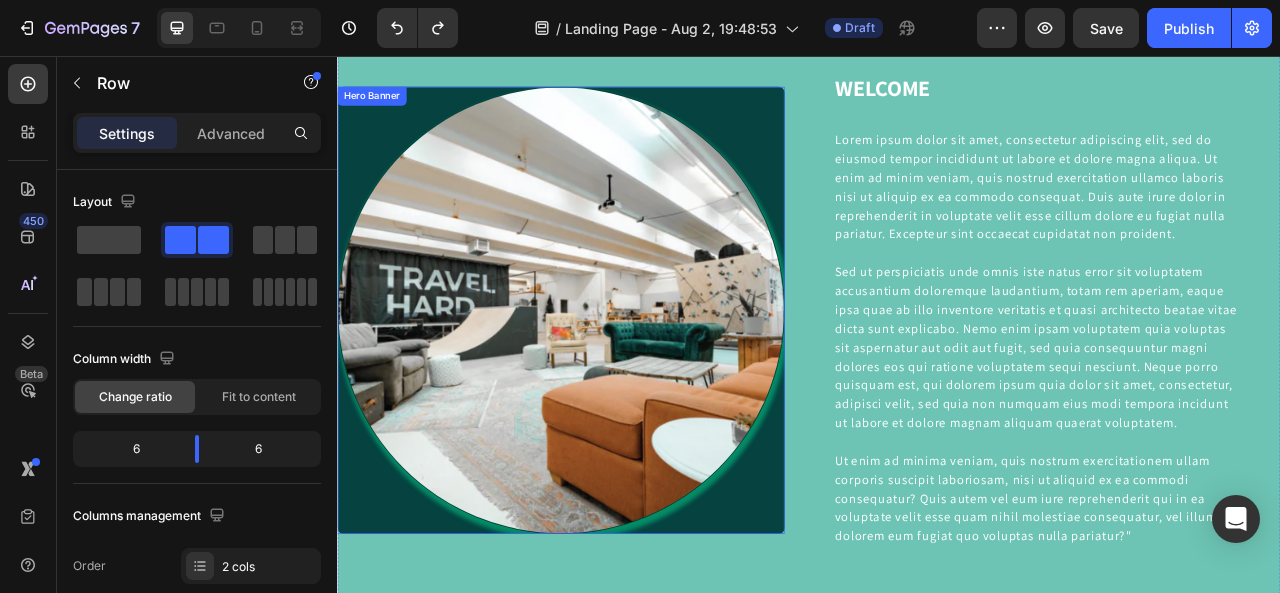 click on "Image" at bounding box center (621, 379) 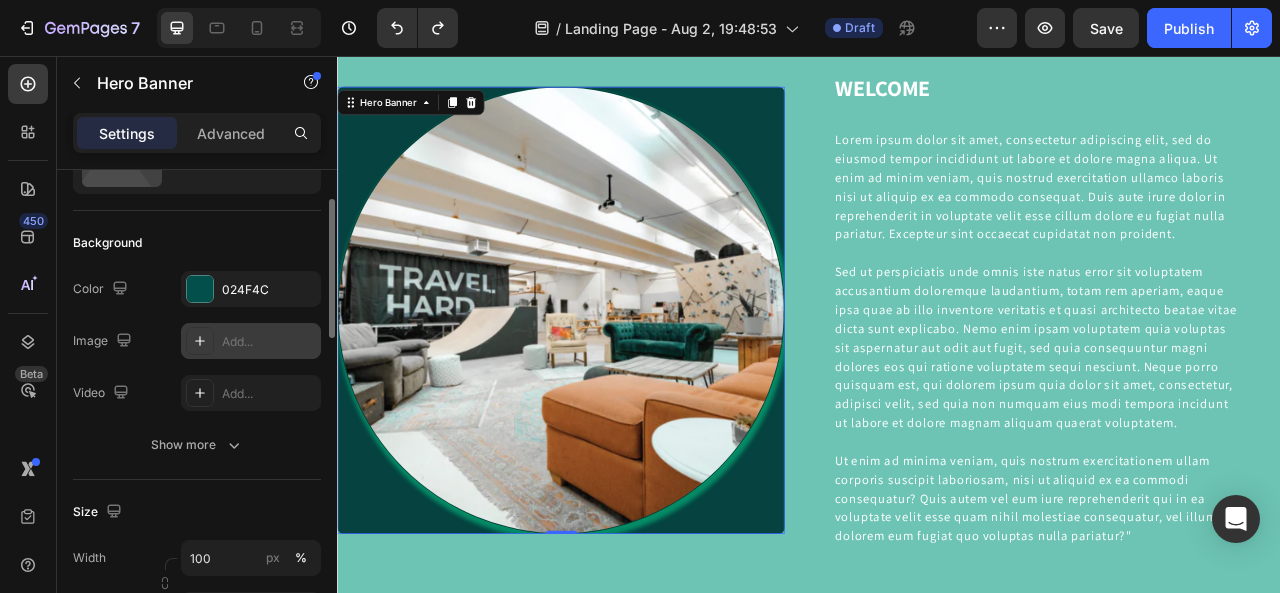 scroll, scrollTop: 200, scrollLeft: 0, axis: vertical 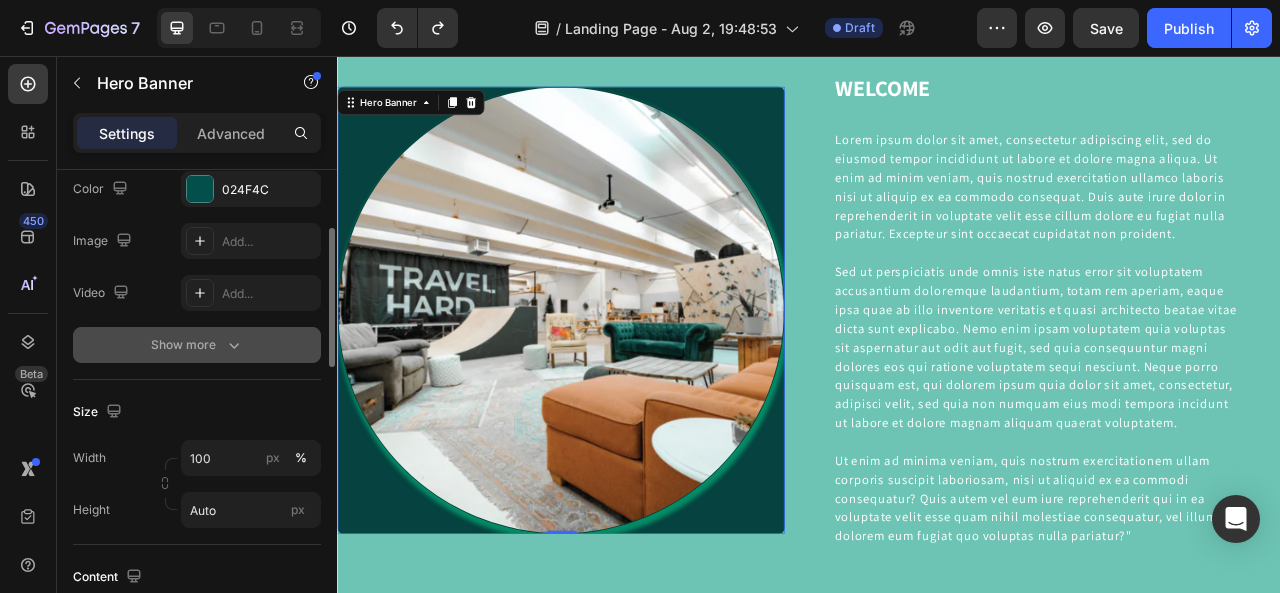 click 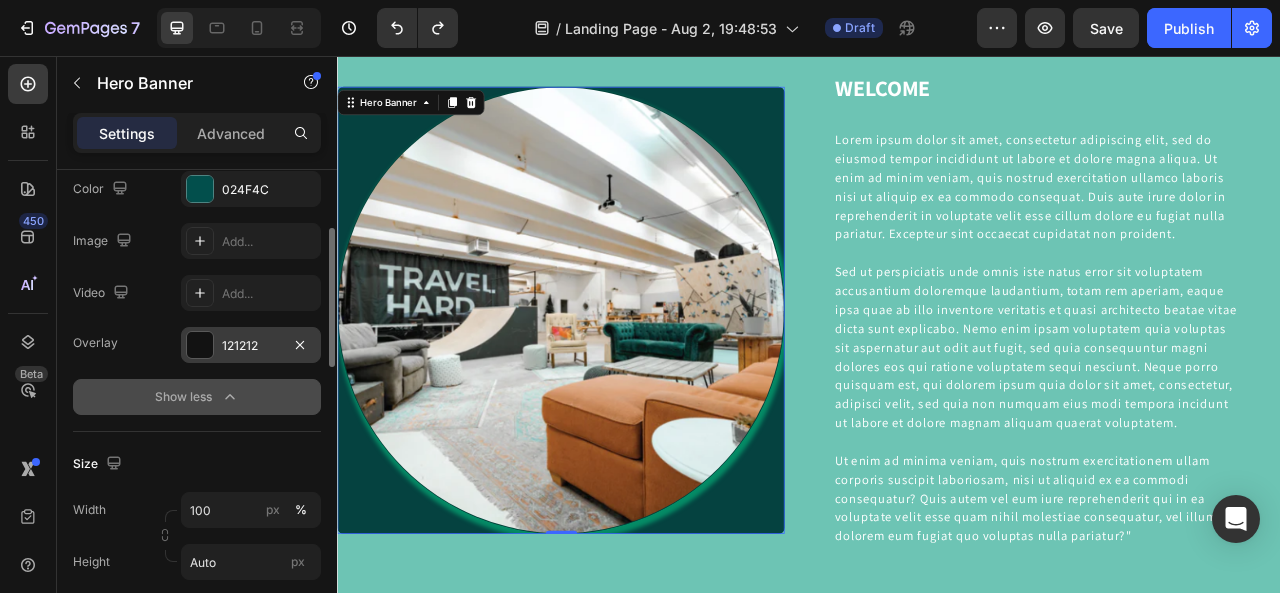 click at bounding box center (200, 345) 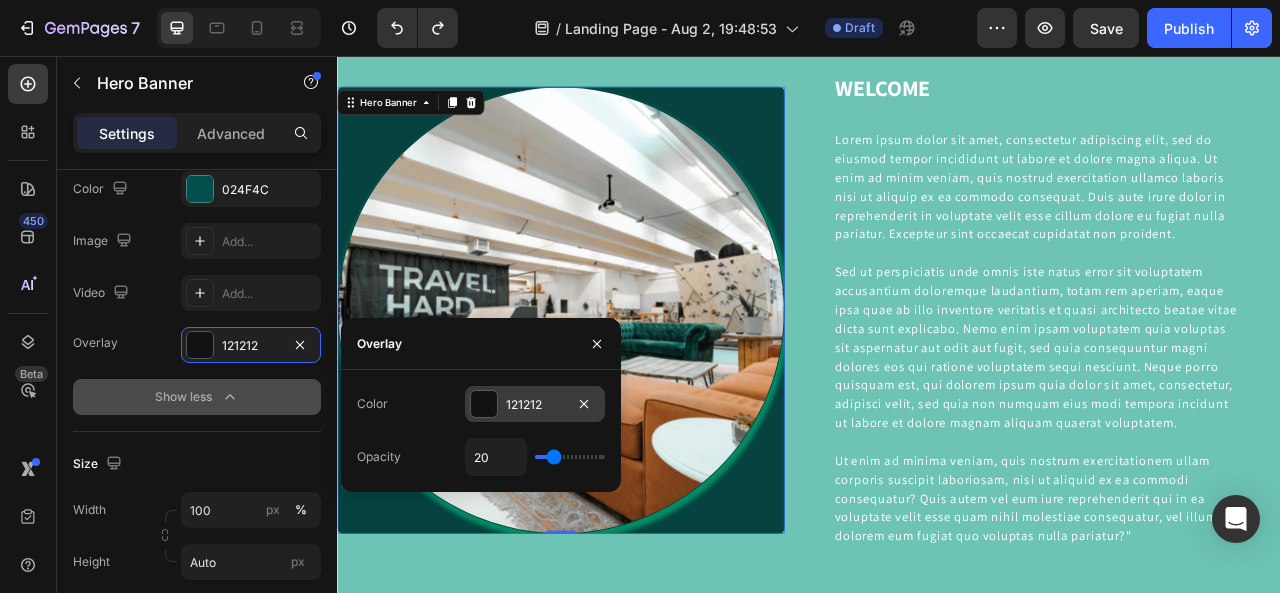 click at bounding box center (484, 404) 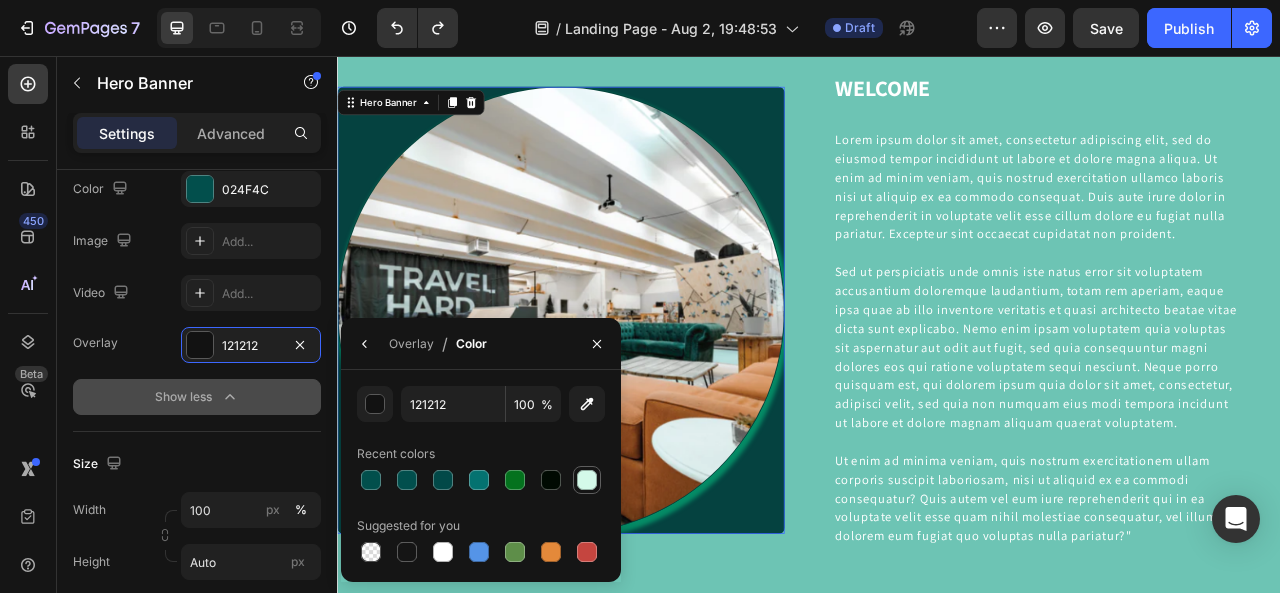 click at bounding box center [587, 480] 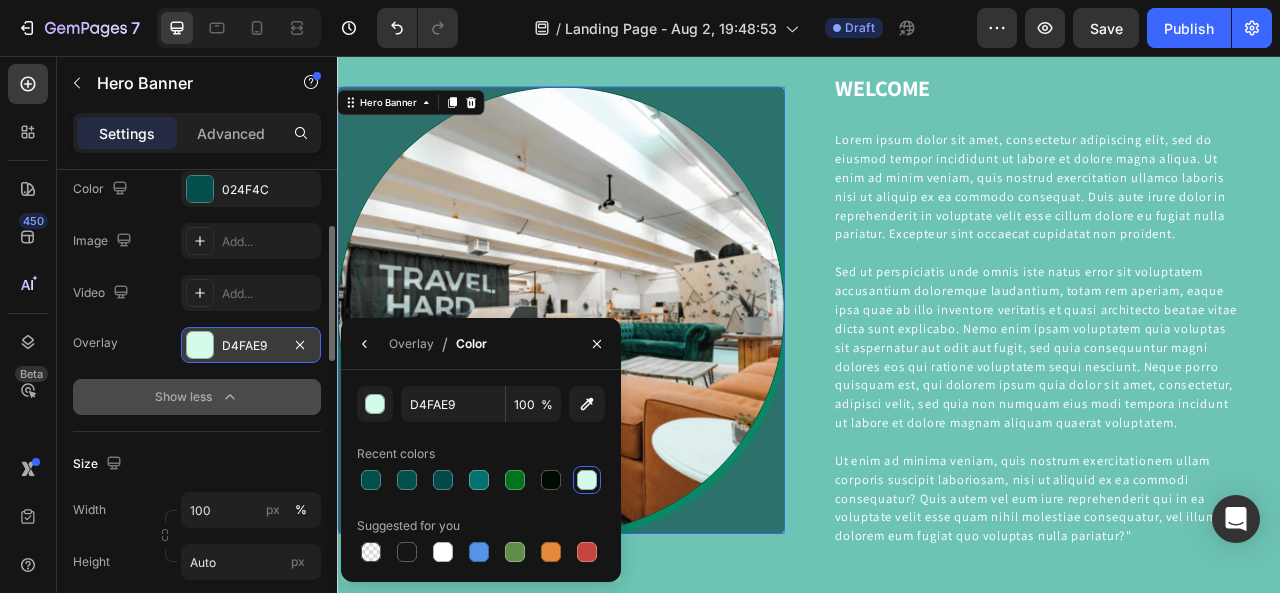 click on "D4FAE9" at bounding box center [251, 346] 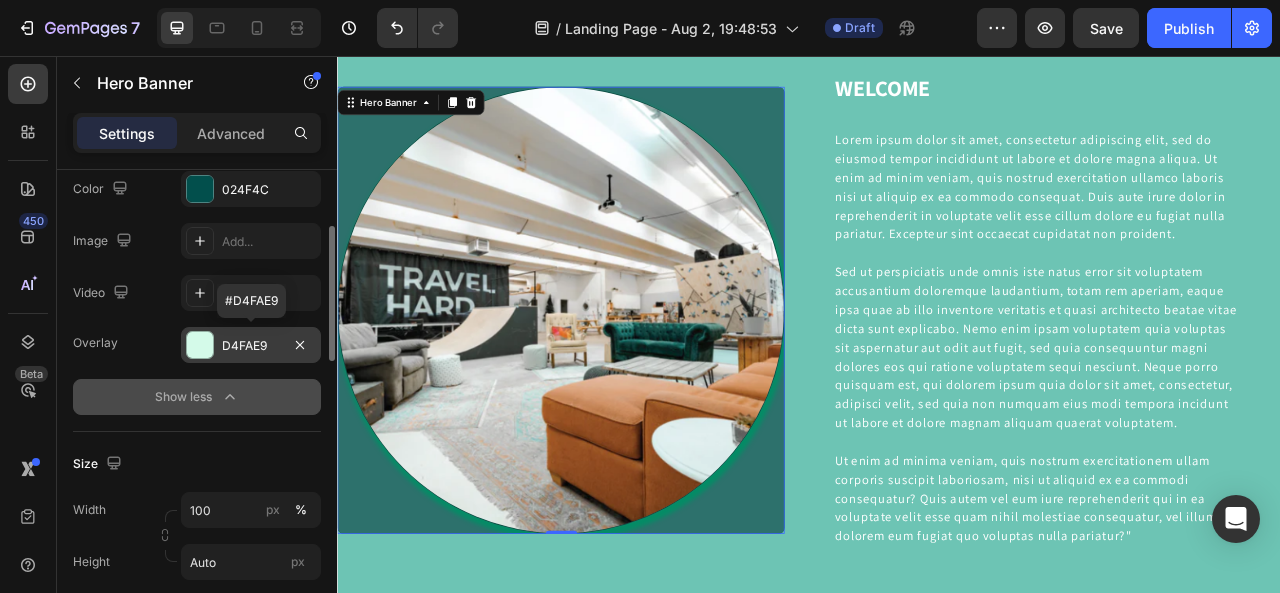 click on "D4FAE9" at bounding box center [251, 346] 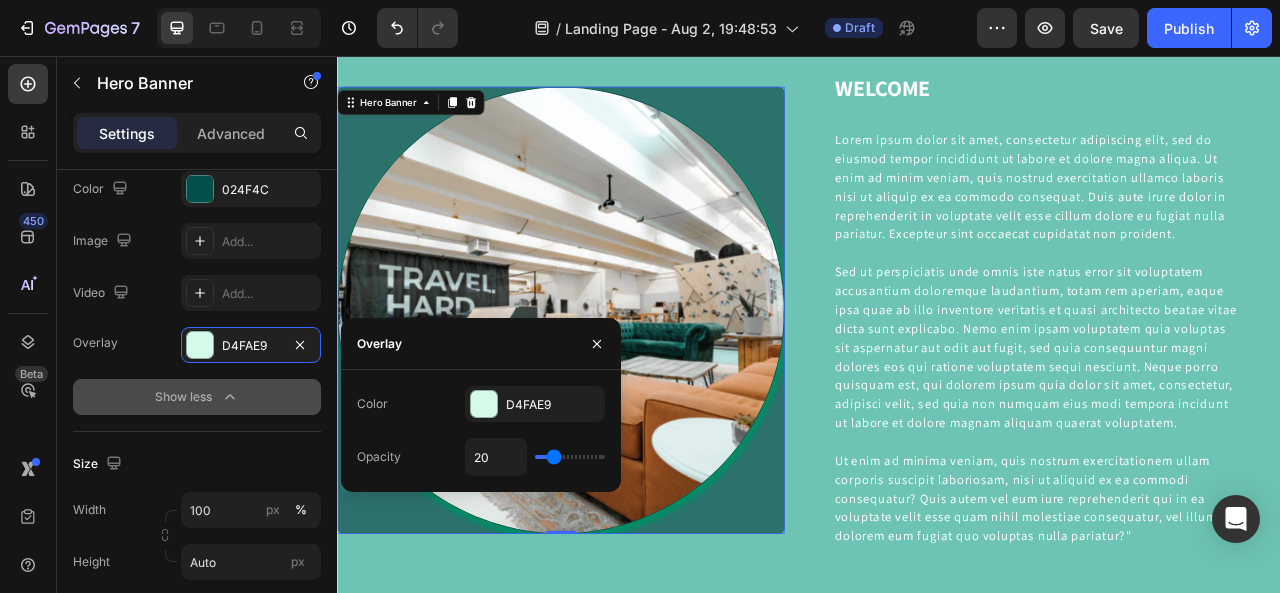 type on "28" 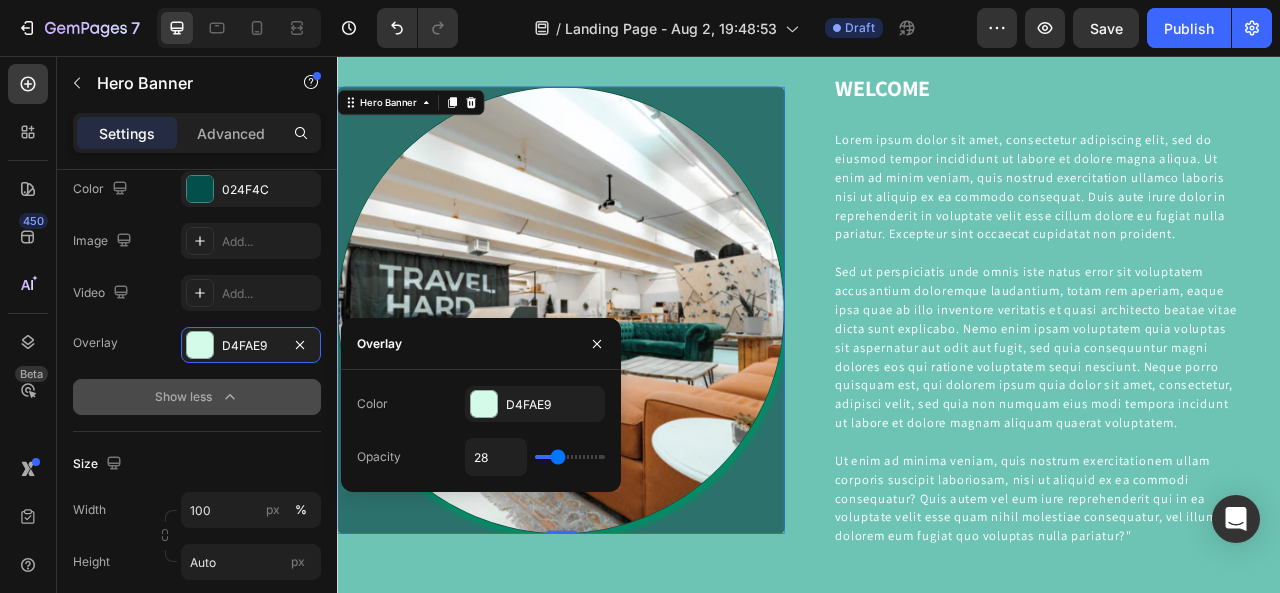type on "30" 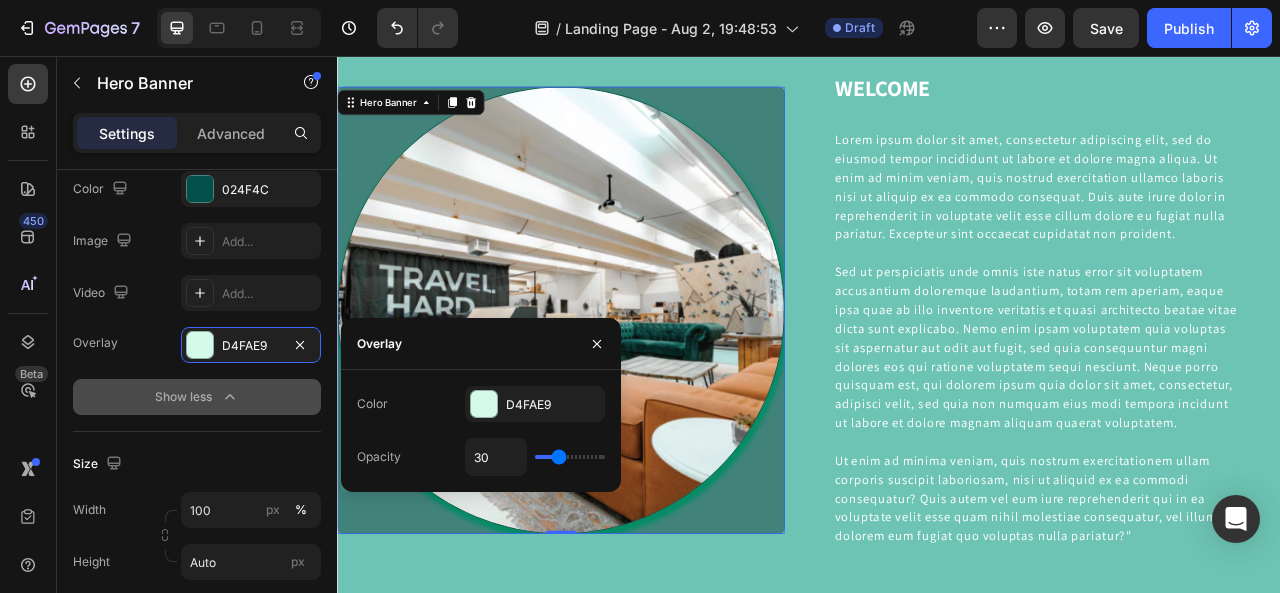 type on "33" 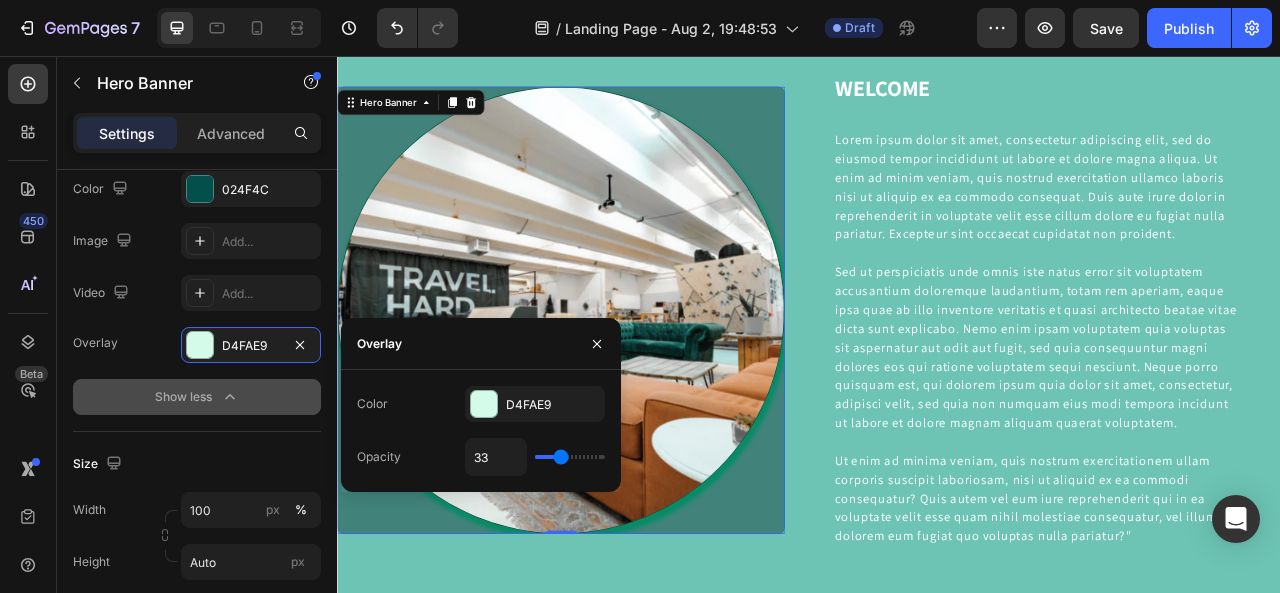 type on "34" 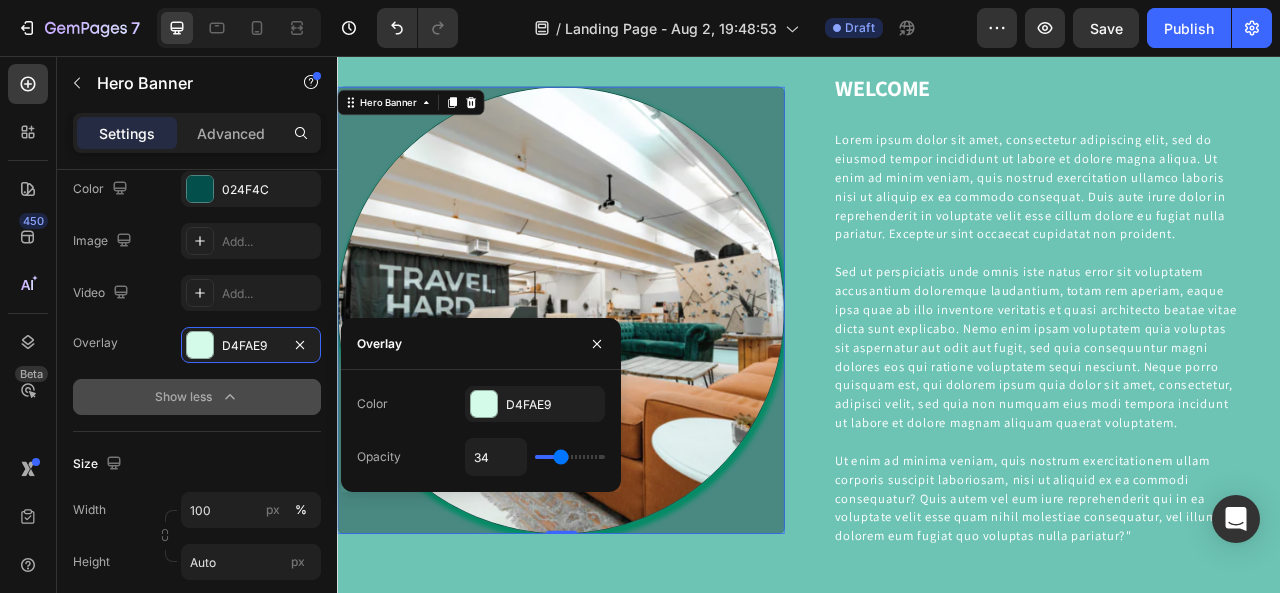 type on "31" 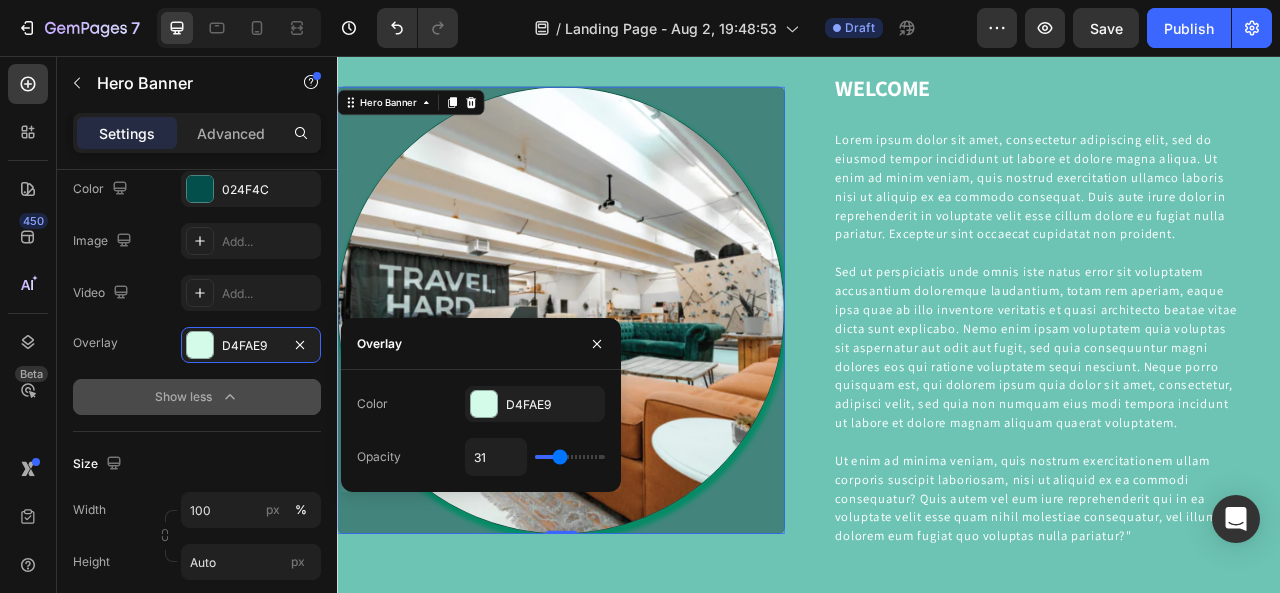 type on "31" 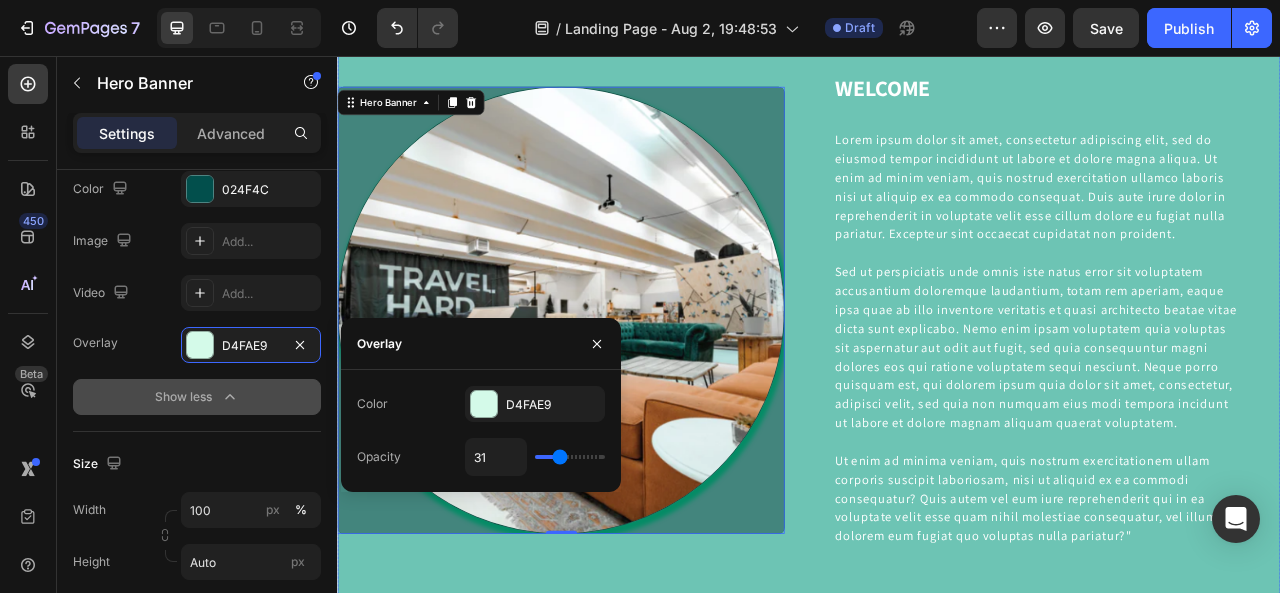 click on "Image Hero Banner   0" at bounding box center (621, 379) 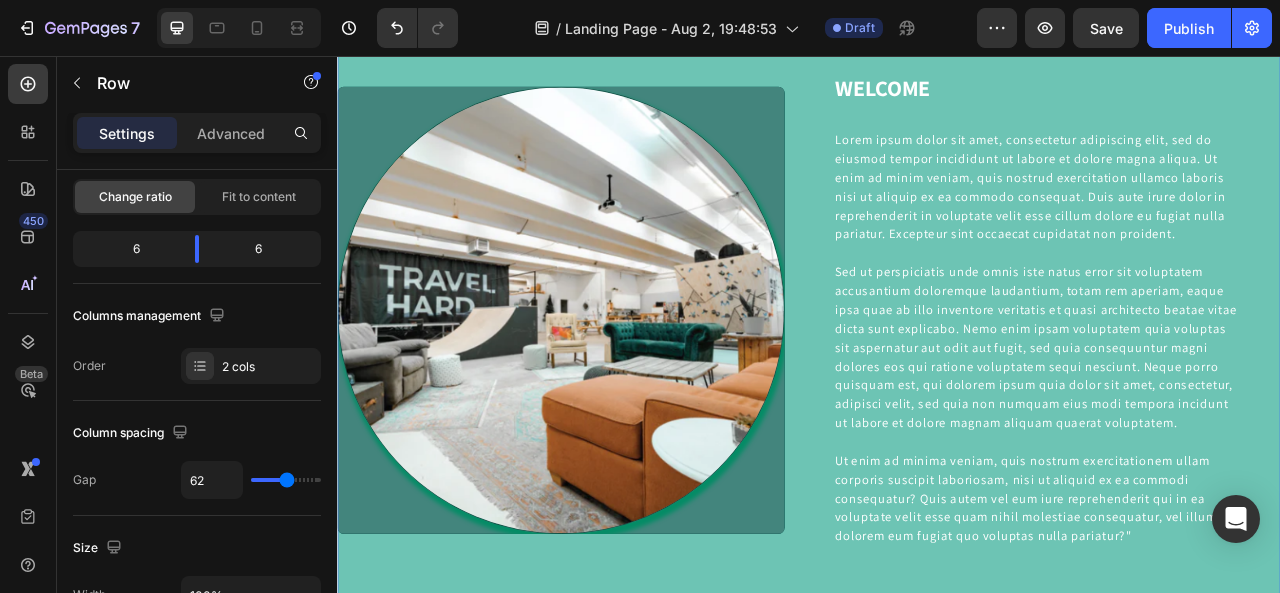 scroll, scrollTop: 0, scrollLeft: 0, axis: both 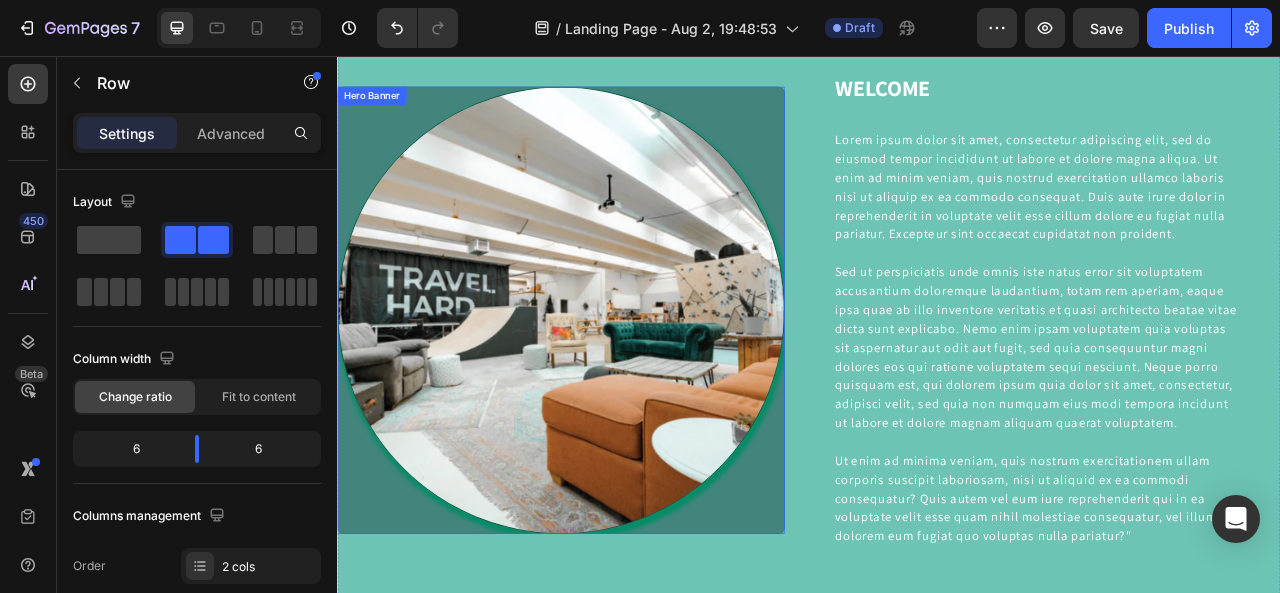 click on "Image" at bounding box center (621, 379) 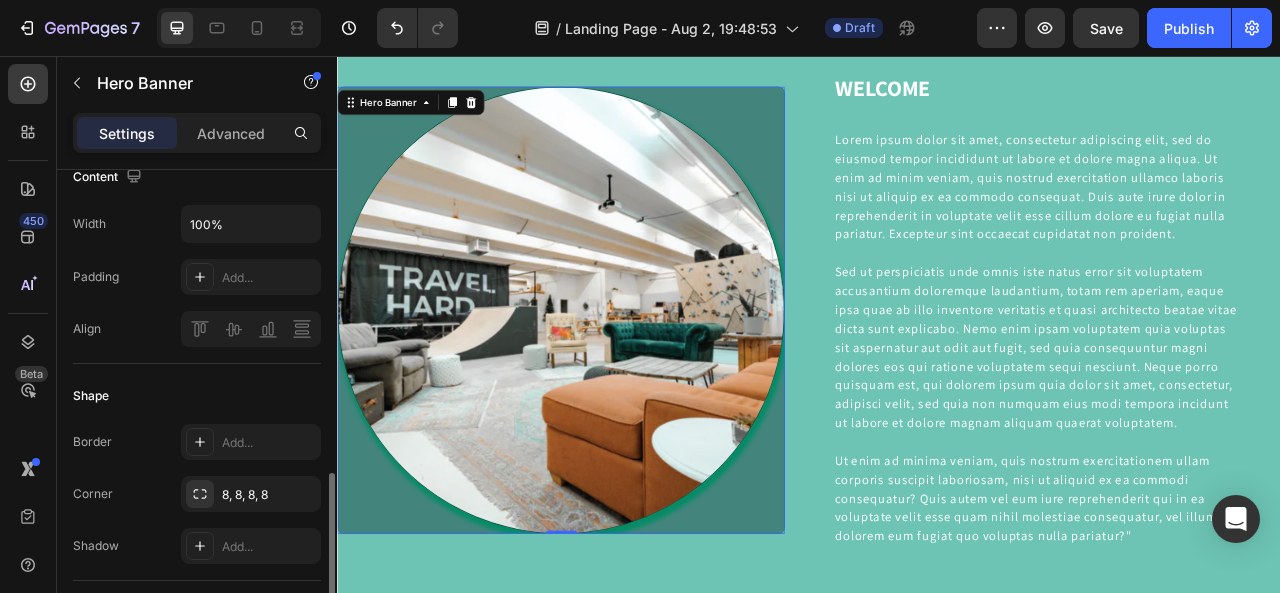 scroll, scrollTop: 800, scrollLeft: 0, axis: vertical 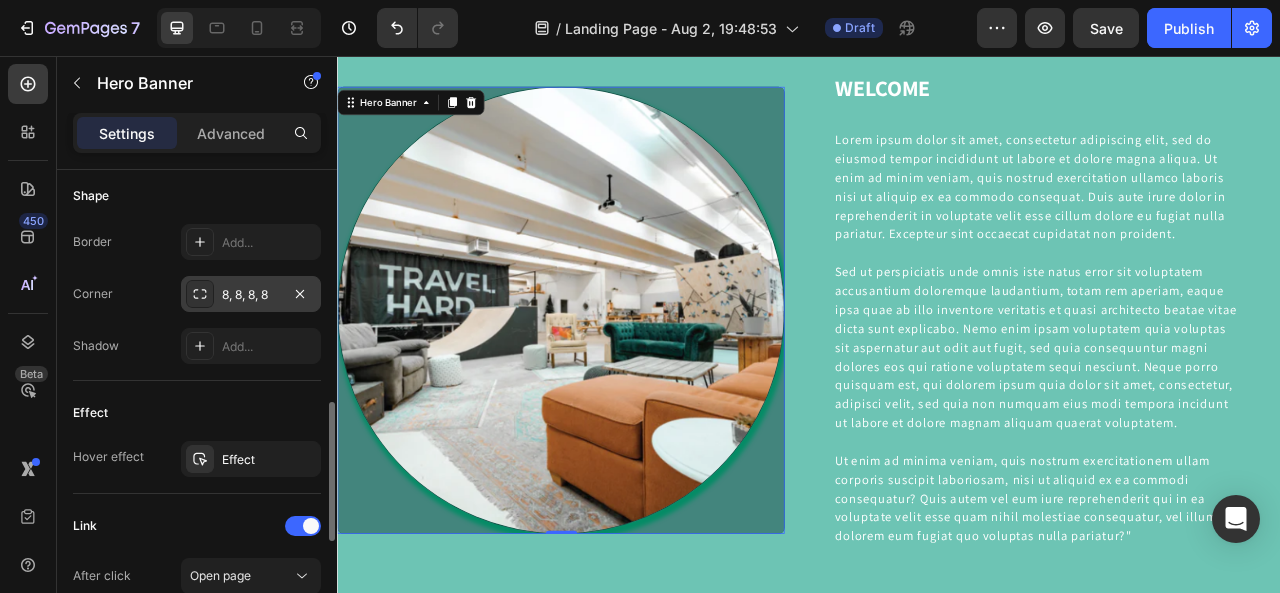 click on "8, 8, 8, 8" at bounding box center (251, 295) 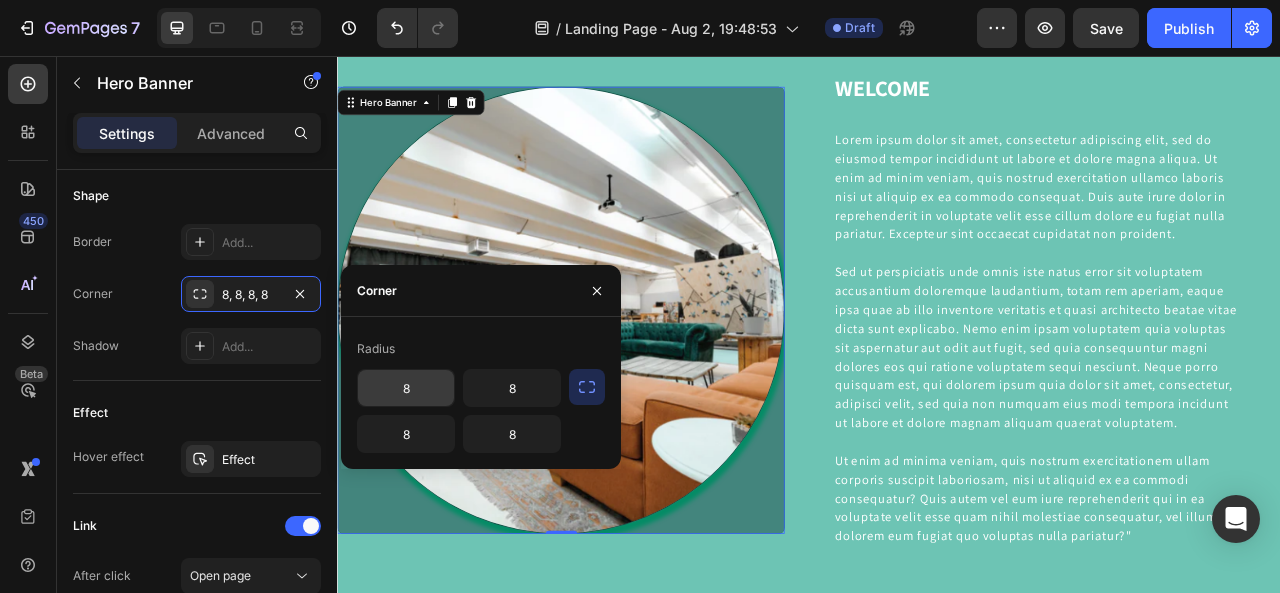 click on "8" at bounding box center [406, 388] 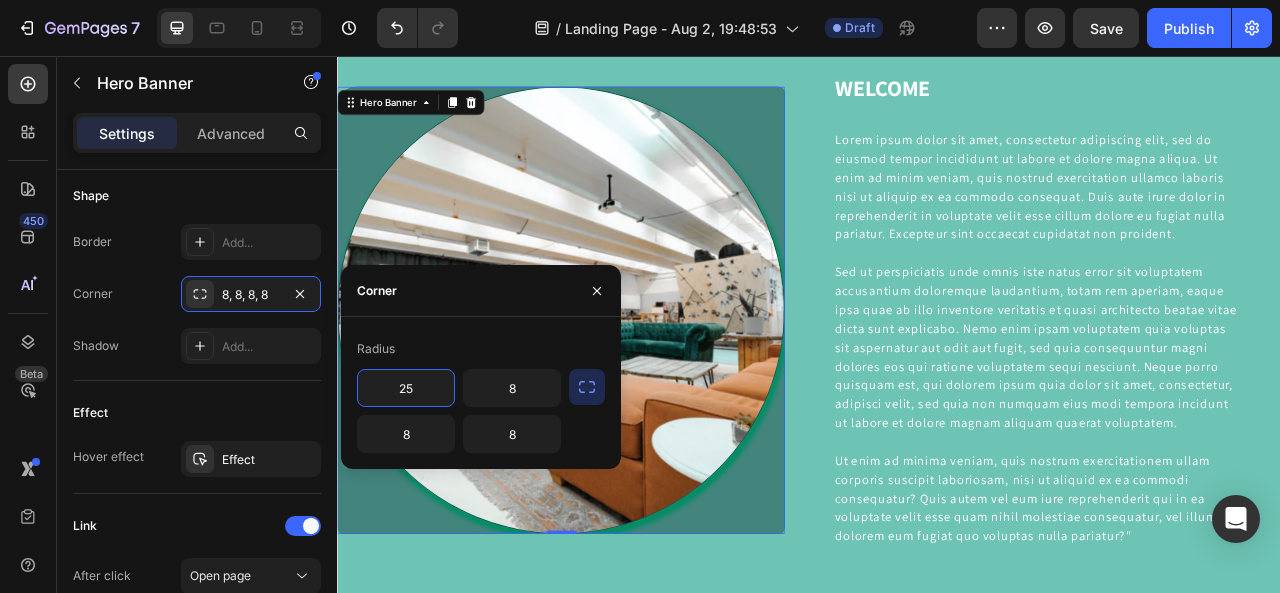 type on "2" 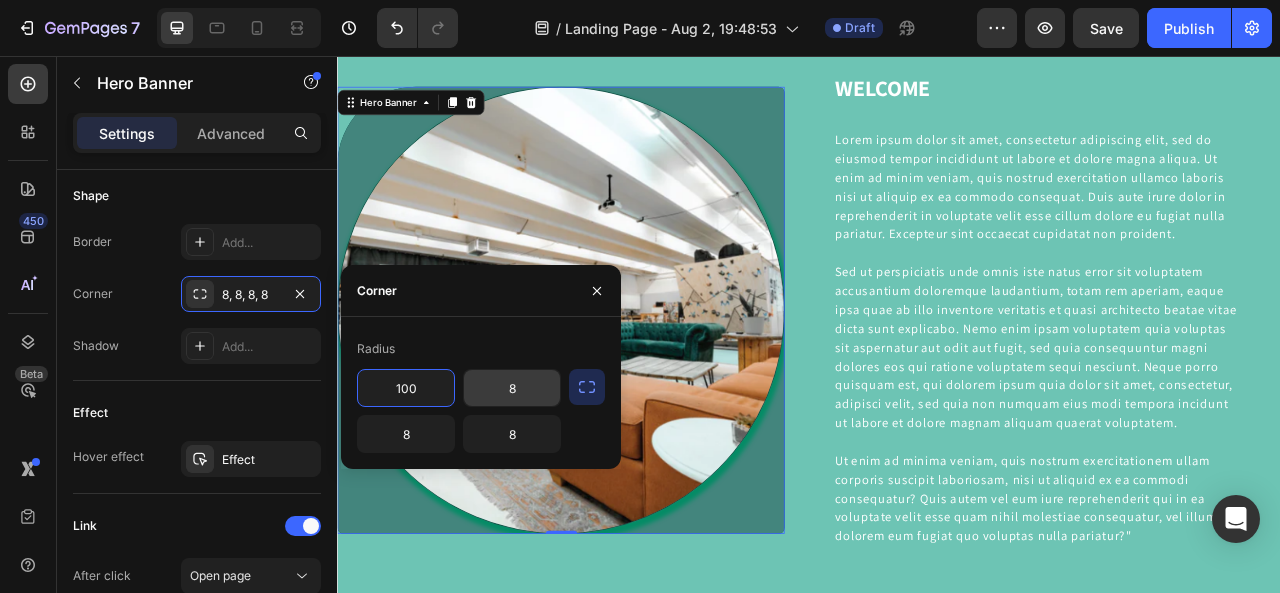 type on "100" 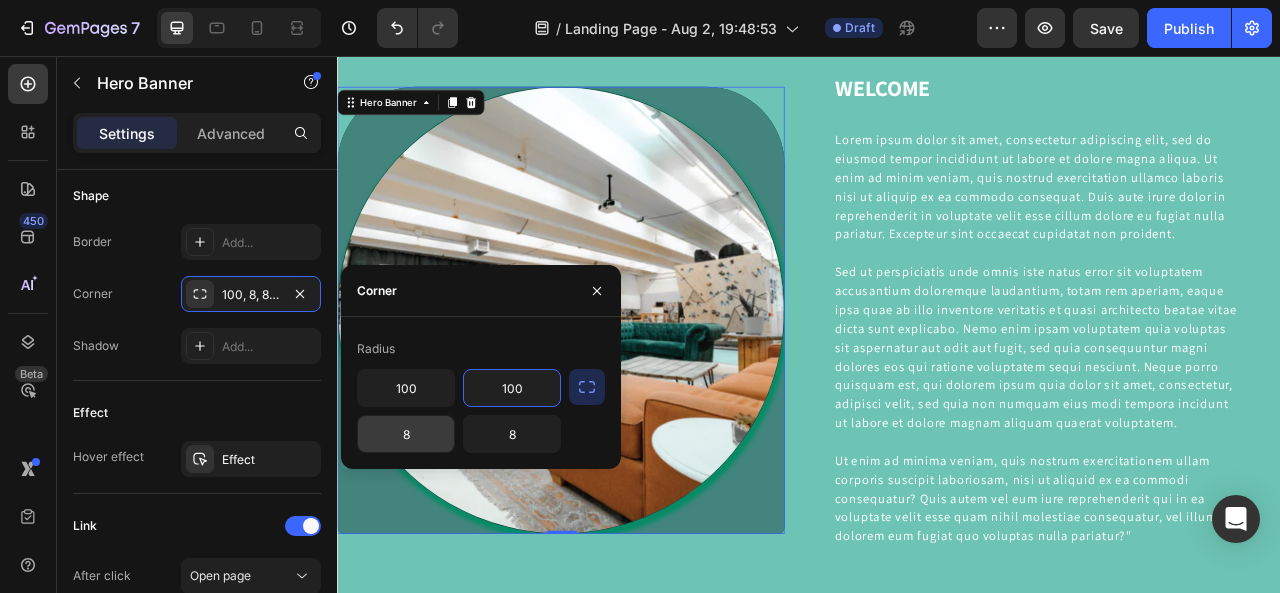 type on "100" 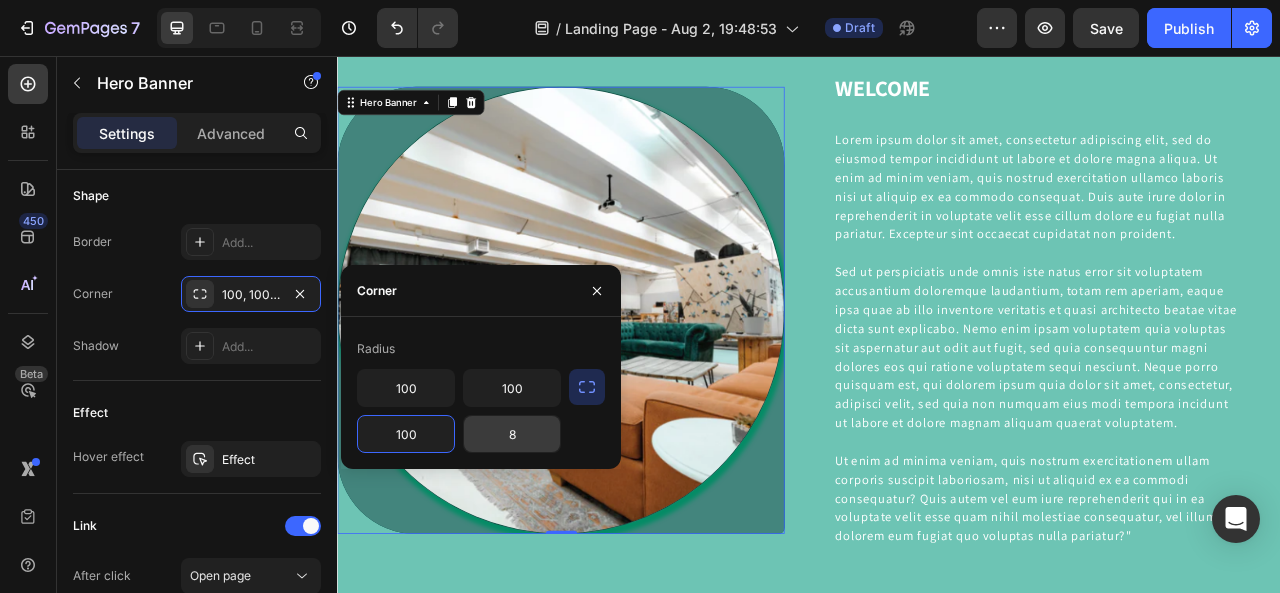 type on "100" 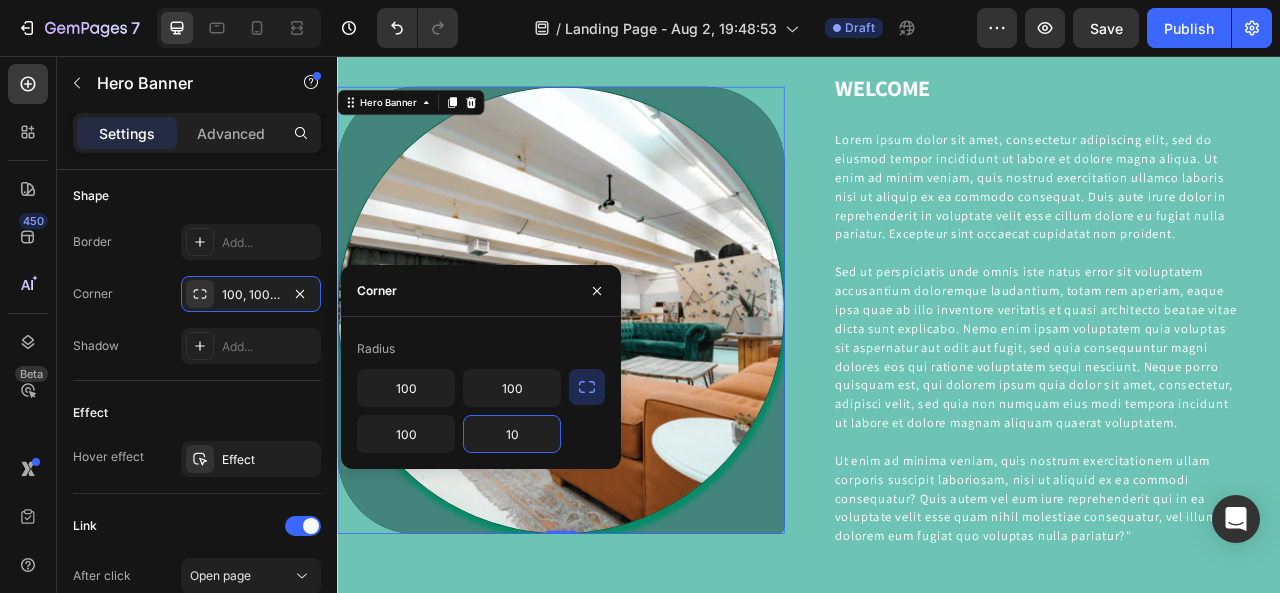 type on "100" 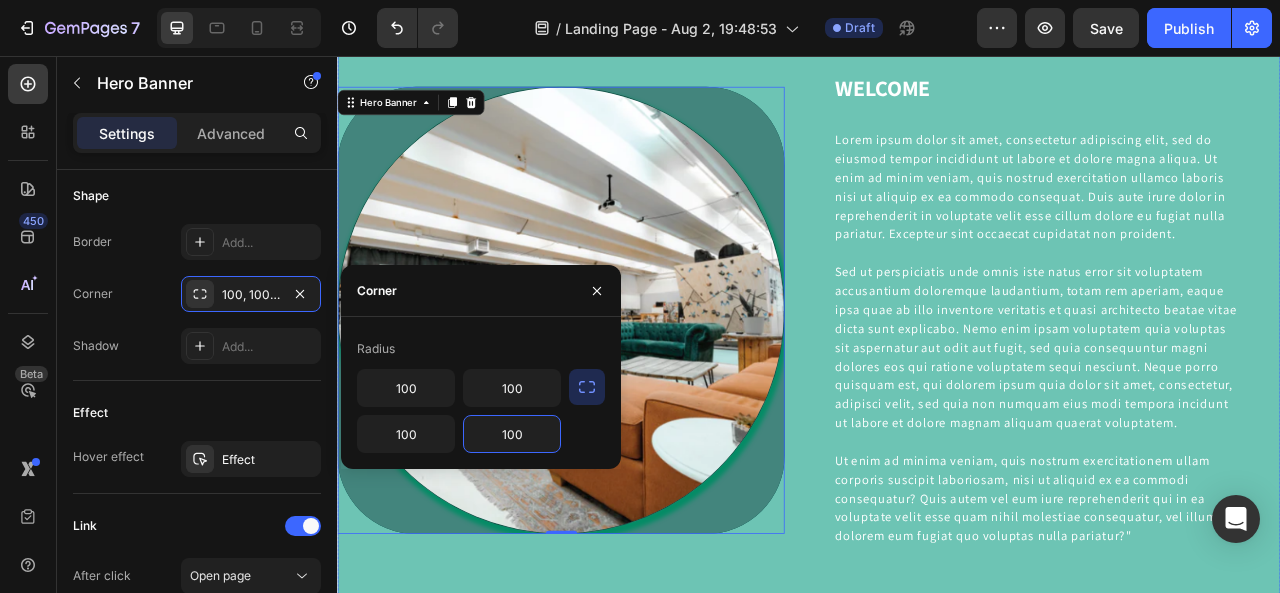 click on "Image Hero Banner   0 WELCOME Heading Lorem ipsum dolor sit amet, consectetur adipiscing elit, sed do eiusmod tempor incididunt ut labore et dolore magna aliqua. Ut enim ad minim veniam, quis nostrud exercitation ullamco laboris nisi ut aliquip ex ea commodo consequat. Duis aute irure dolor in reprehenderit in voluptate velit esse cillum dolore eu fugiat nulla pariatur. Excepteur sint occaecat cupidatat non proident. Sed ut perspiciatis unde omnis iste natus error sit voluptatem accusantium doloremque laudantium, totam rem aperiam, eaque ipsa quae ab illo inventore veritatis et quasi architecto beatae vitae dicta sunt explicabo. Nemo enim ipsam voluptatem quia voluptas sit aspernatur aut odit aut fugit, sed quia consequuntur magni dolores eos qui ratione voluptatem sequi nesciunt. Neque porro quisquam est, qui dolorem ipsum quia dolor sit amet, consectetur, adipisci velit, sed quia non numquam eius modi tempora incidunt ut labore et dolore magnam aliquam quaerat voluptatem. Text block Row Row" at bounding box center [937, 379] 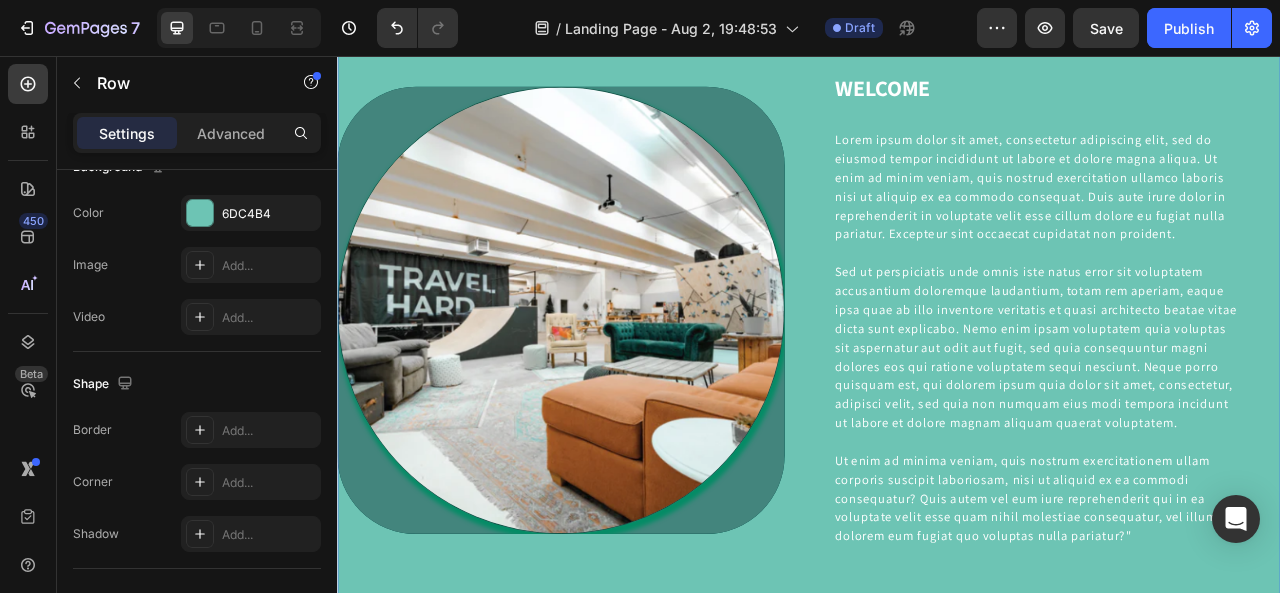 scroll, scrollTop: 0, scrollLeft: 0, axis: both 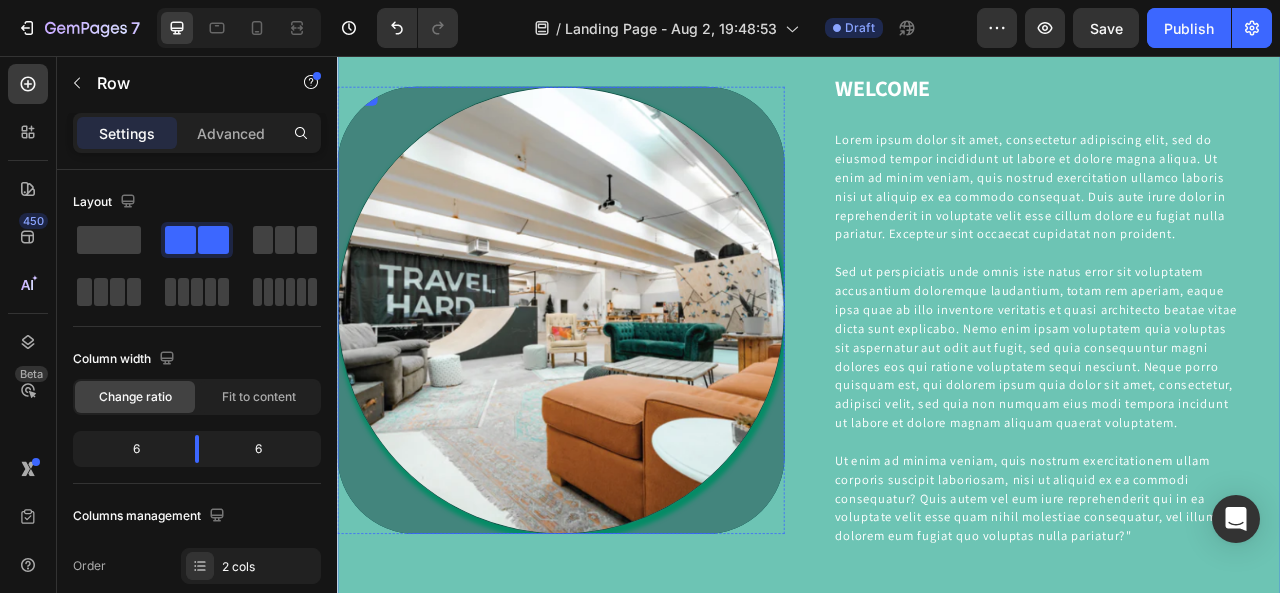 click at bounding box center [621, 379] 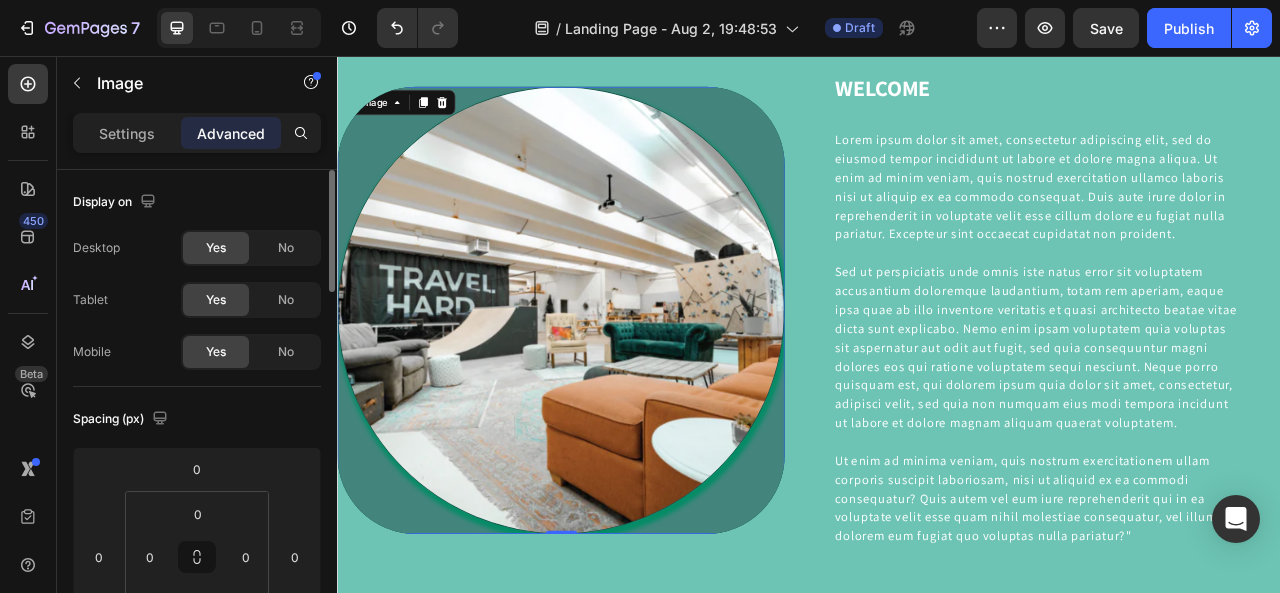 scroll, scrollTop: 100, scrollLeft: 0, axis: vertical 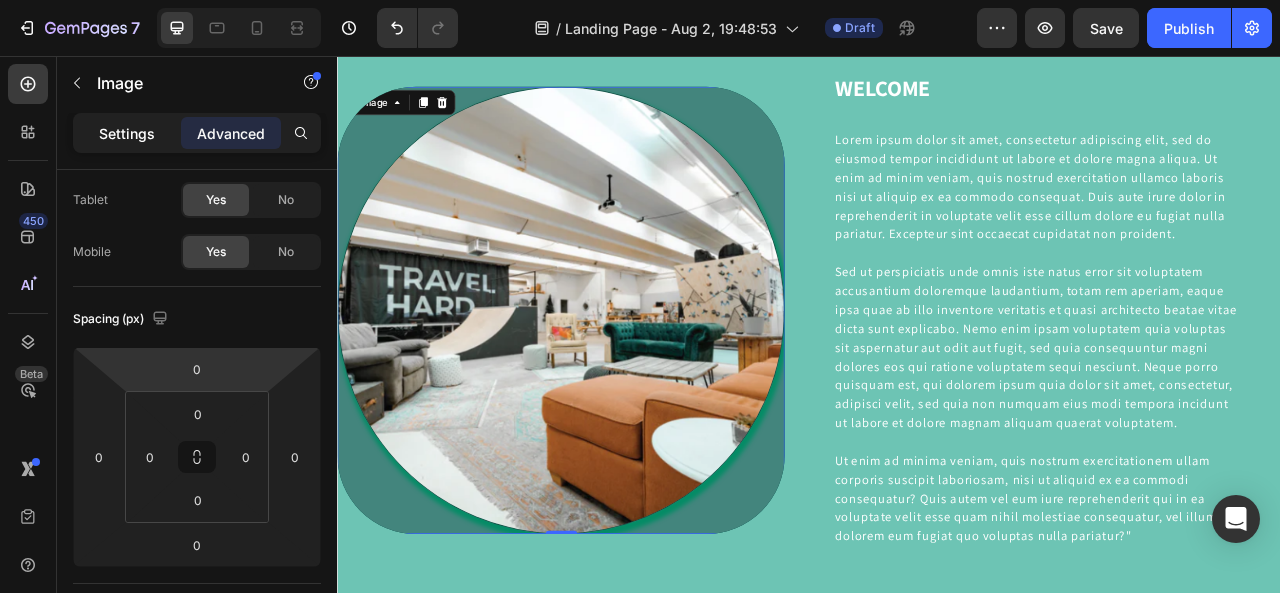 click on "Settings" at bounding box center (127, 133) 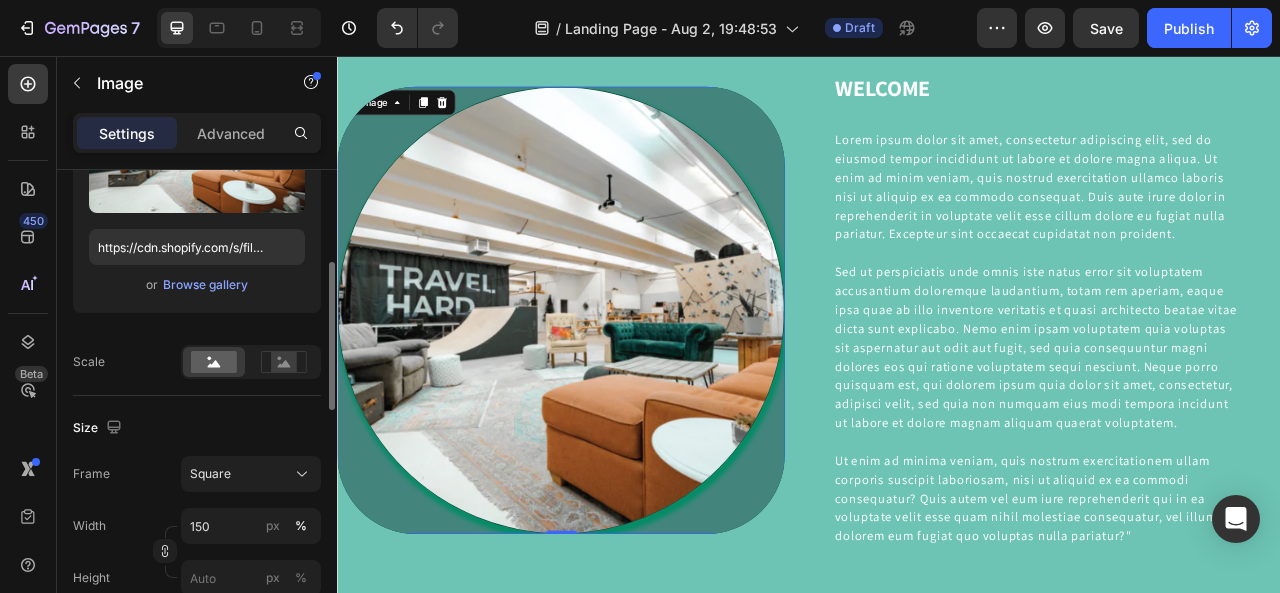 scroll, scrollTop: 400, scrollLeft: 0, axis: vertical 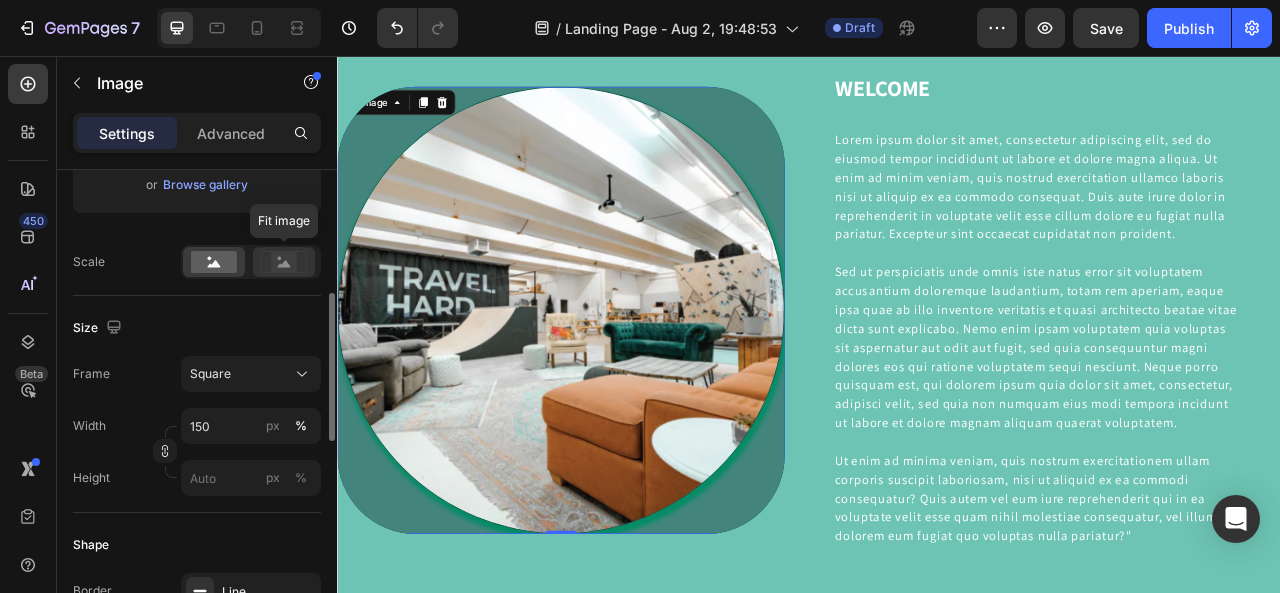 click 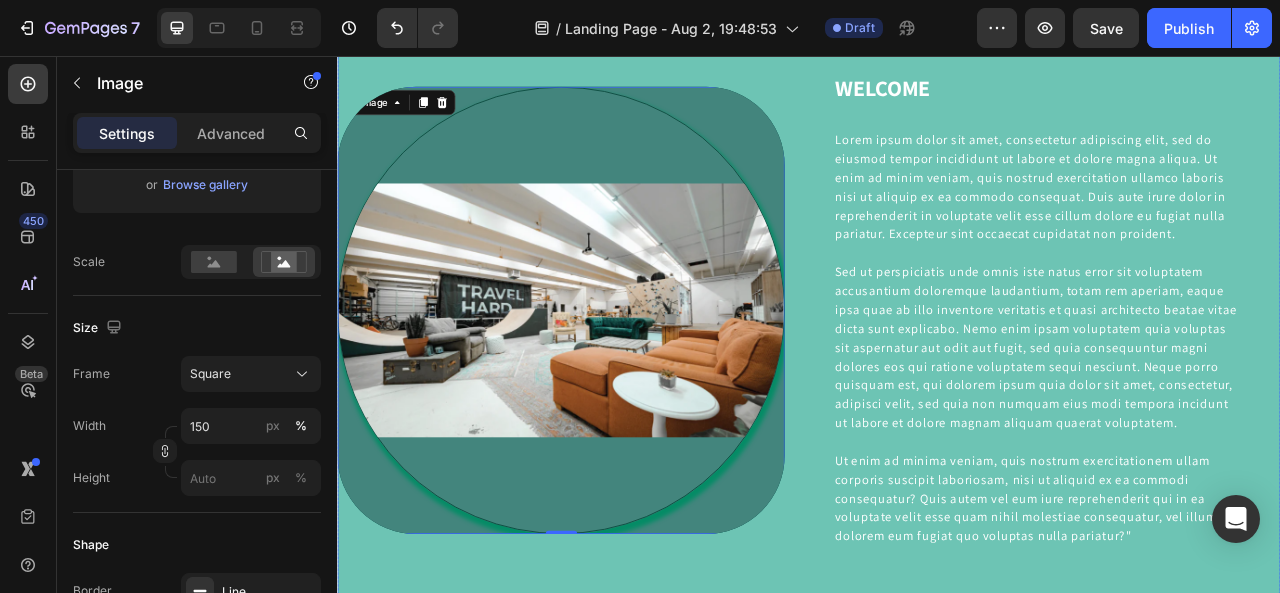 click on "Image   0 Hero Banner WELCOME Heading Lorem ipsum dolor sit amet, consectetur adipiscing elit, sed do eiusmod tempor incididunt ut labore et dolore magna aliqua. Ut enim ad minim veniam, quis nostrud exercitation ullamco laboris nisi ut aliquip ex ea commodo consequat. Duis aute irure dolor in reprehenderit in voluptate velit esse cillum dolore eu fugiat nulla pariatur. Excepteur sint occaecat cupidatat non proident. Sed ut perspiciatis unde omnis iste natus error sit voluptatem accusantium doloremque laudantium, totam rem aperiam, eaque ipsa quae ab illo inventore veritatis et quasi architecto beatae vitae dicta sunt explicabo. Nemo enim ipsam voluptatem quia voluptas sit aspernatur aut odit aut fugit, sed quia consequuntur magni dolores eos qui ratione voluptatem sequi nesciunt. Neque porro quisquam est, qui dolorem ipsum quia dolor sit amet, consectetur, adipisci velit, sed quia non numquam eius modi tempora incidunt ut labore et dolore magnam aliquam quaerat voluptatem. Text block Row Row" at bounding box center (937, 379) 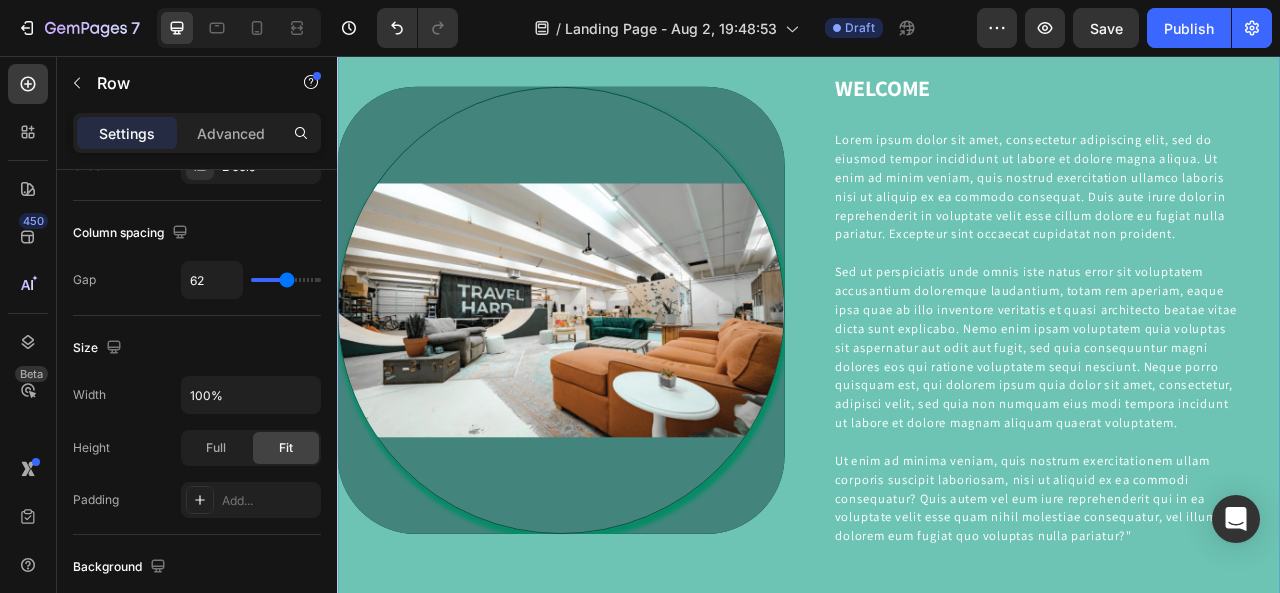 scroll, scrollTop: 0, scrollLeft: 0, axis: both 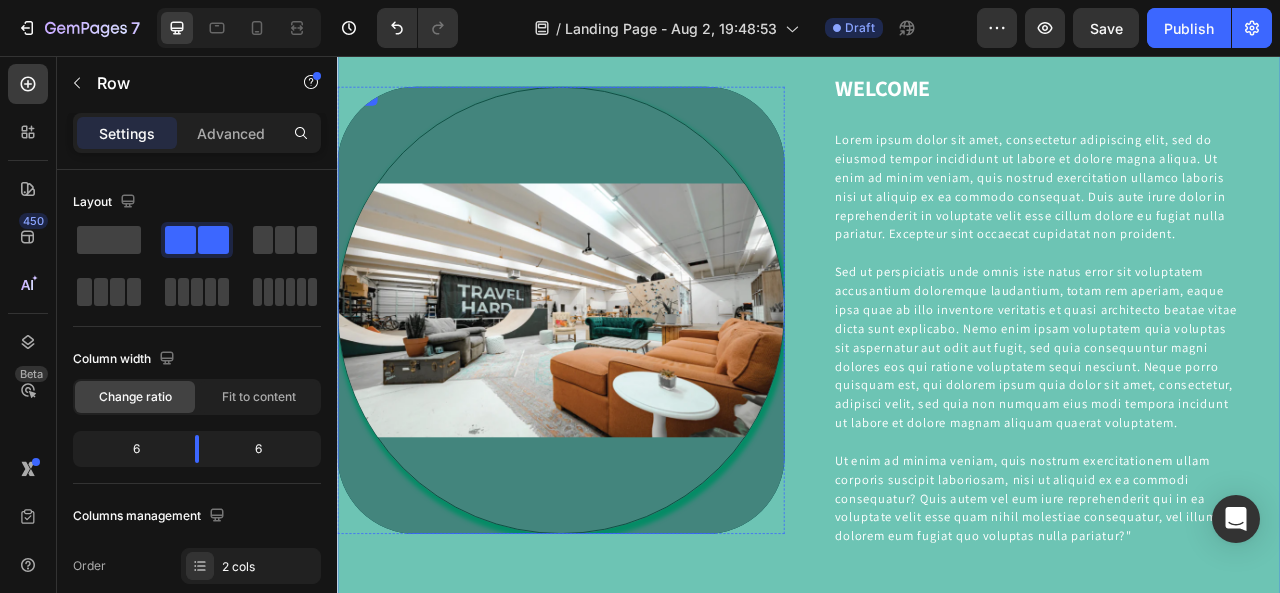 click at bounding box center [621, 379] 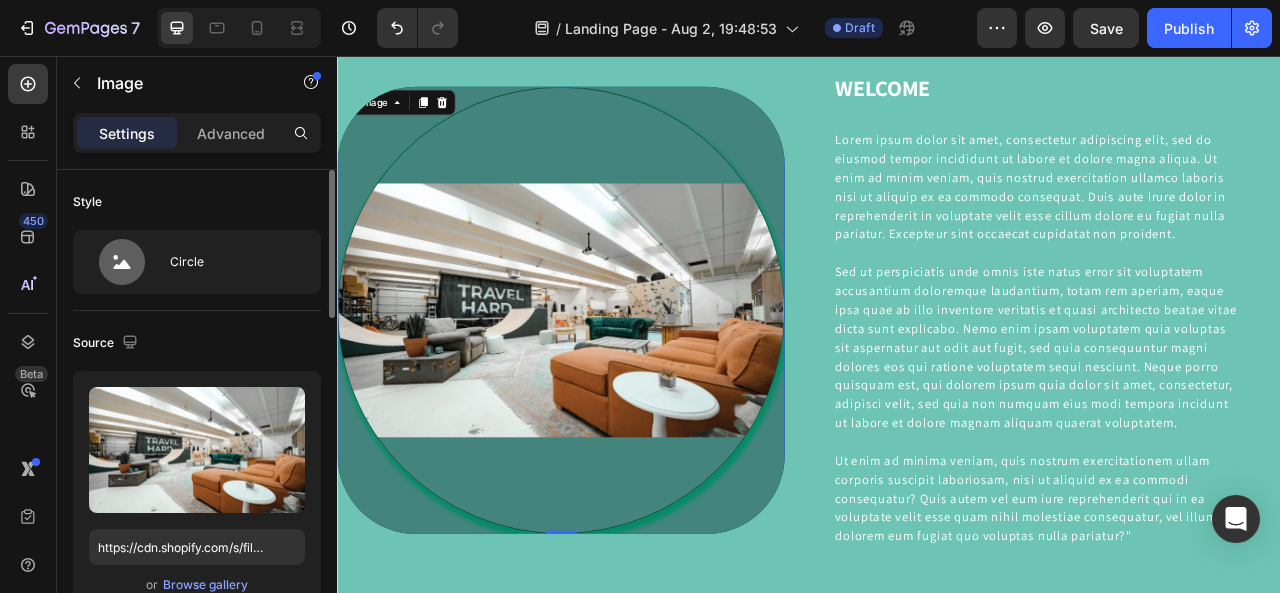 scroll, scrollTop: 200, scrollLeft: 0, axis: vertical 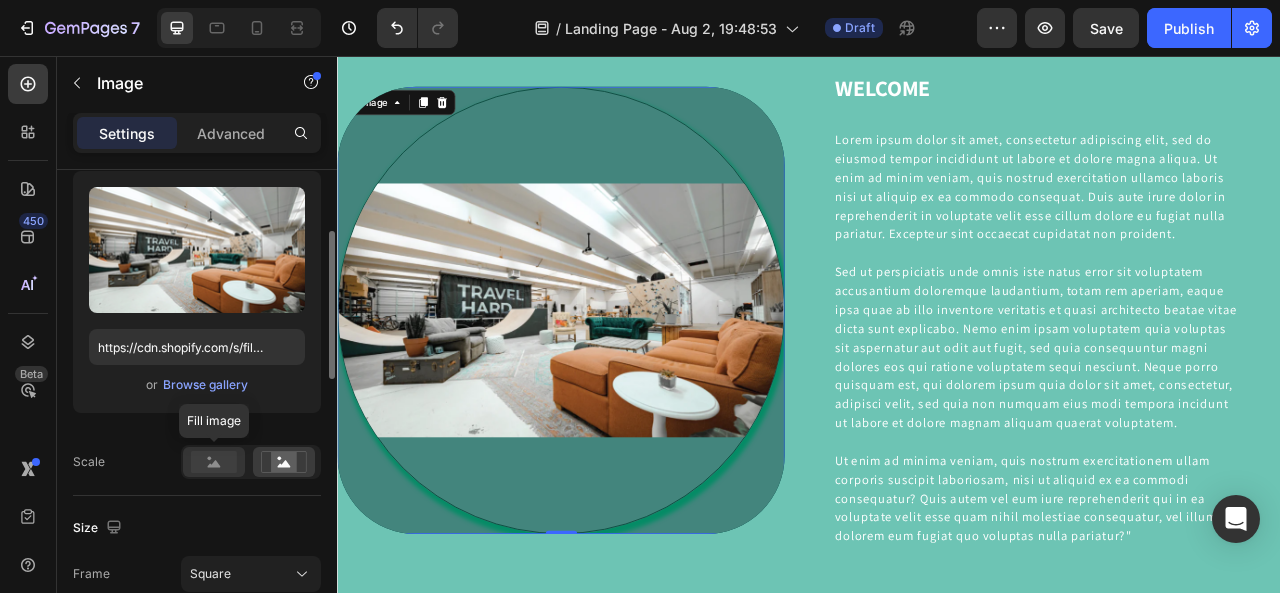 click 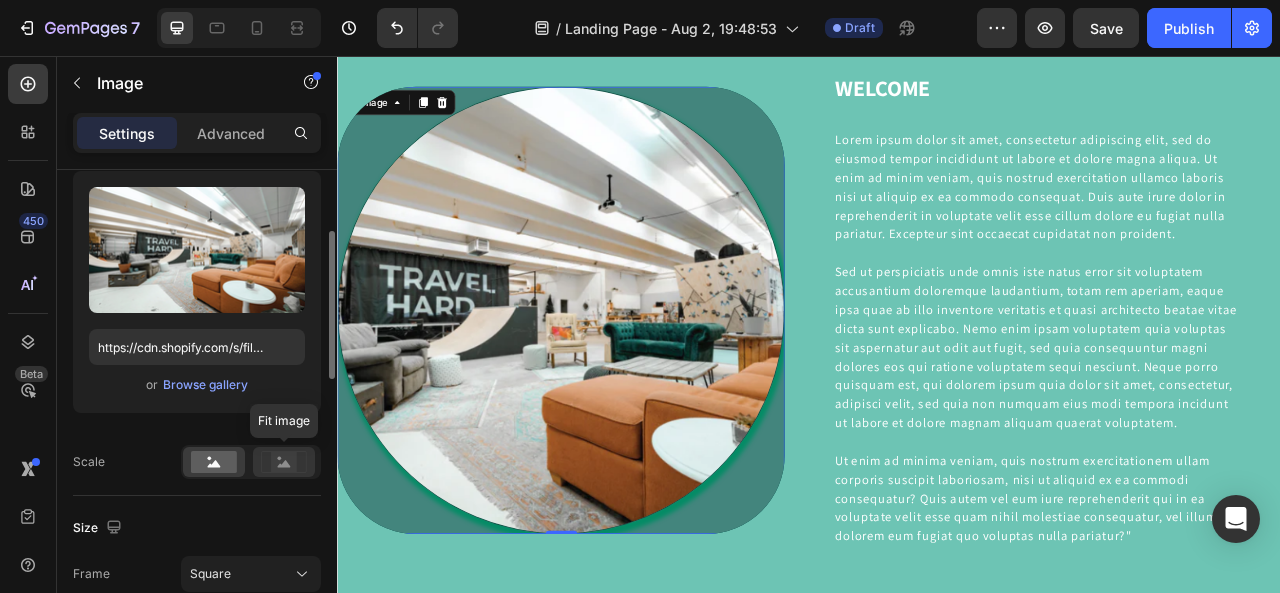 click 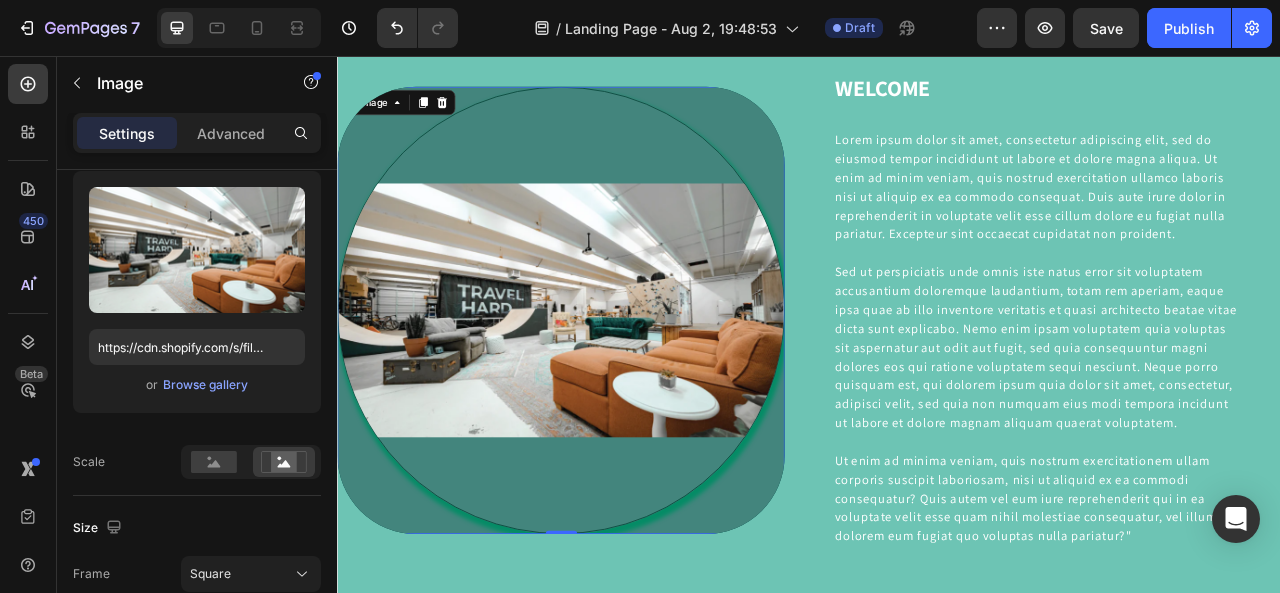 scroll, scrollTop: 400, scrollLeft: 0, axis: vertical 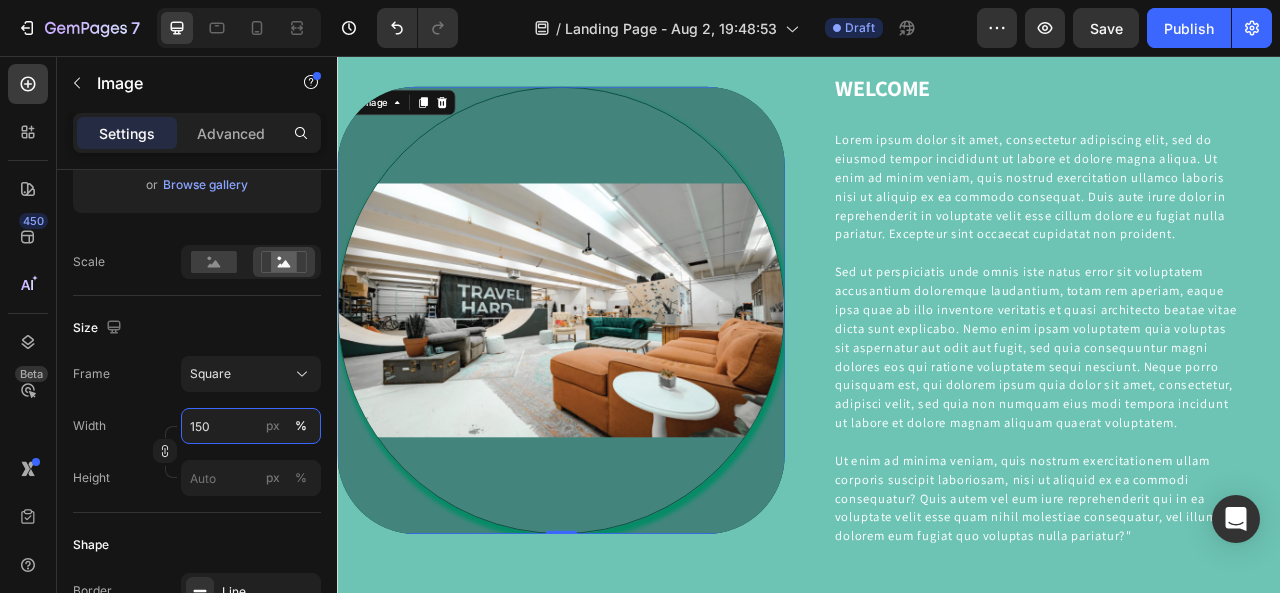 click on "150" at bounding box center [251, 426] 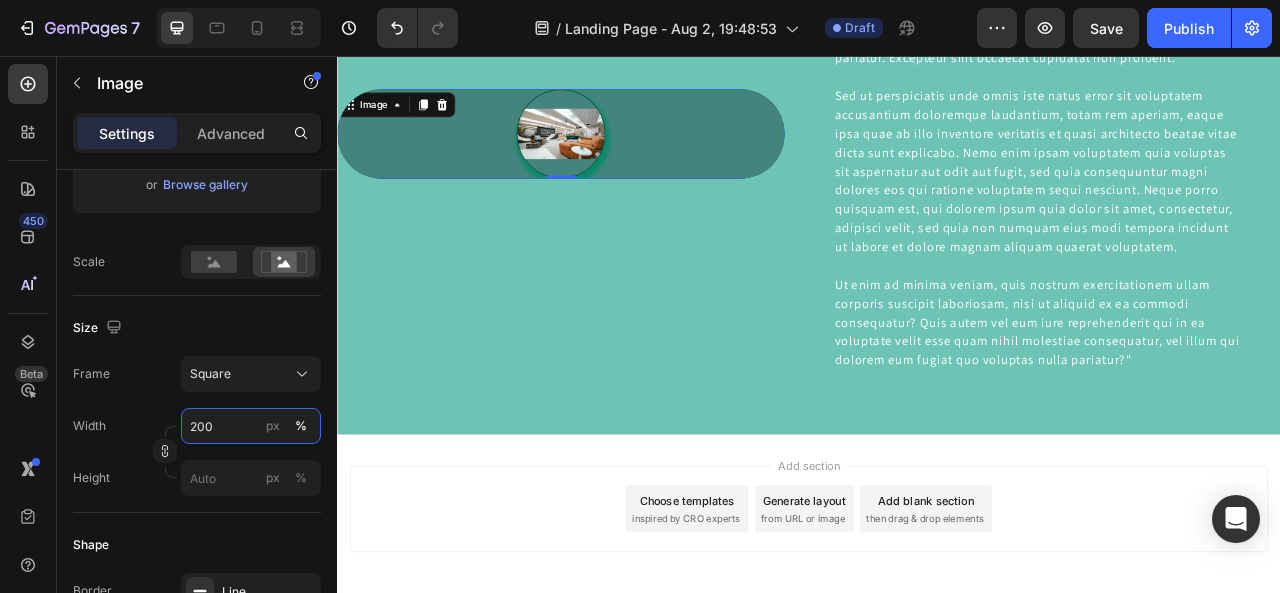 scroll, scrollTop: 100, scrollLeft: 0, axis: vertical 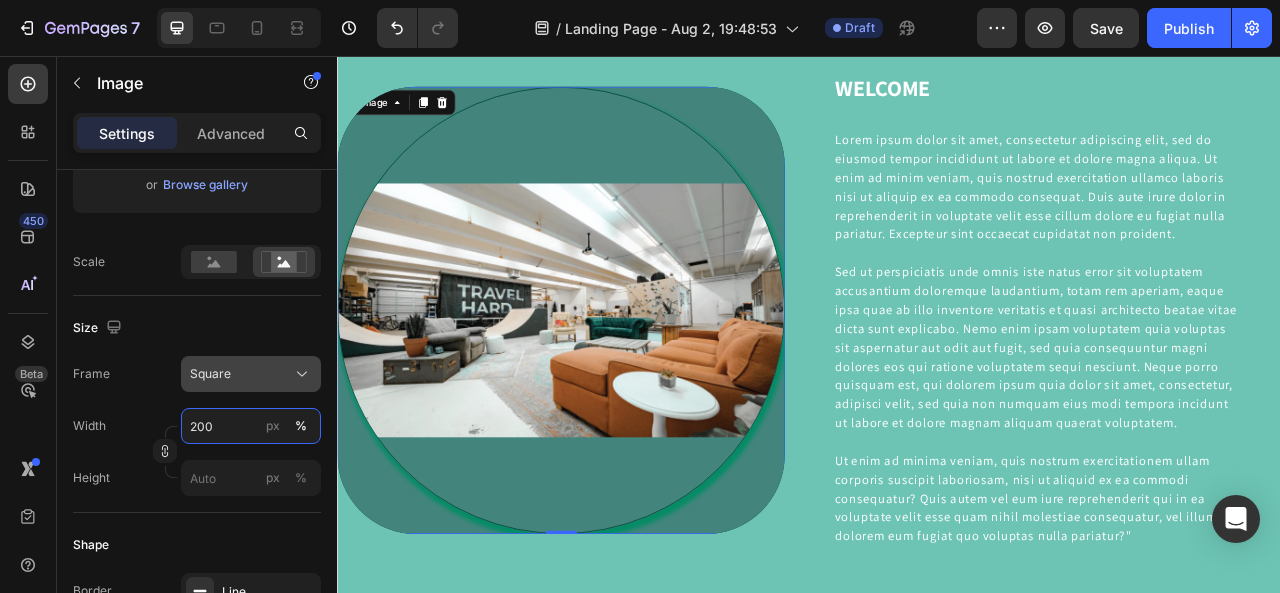 type on "200" 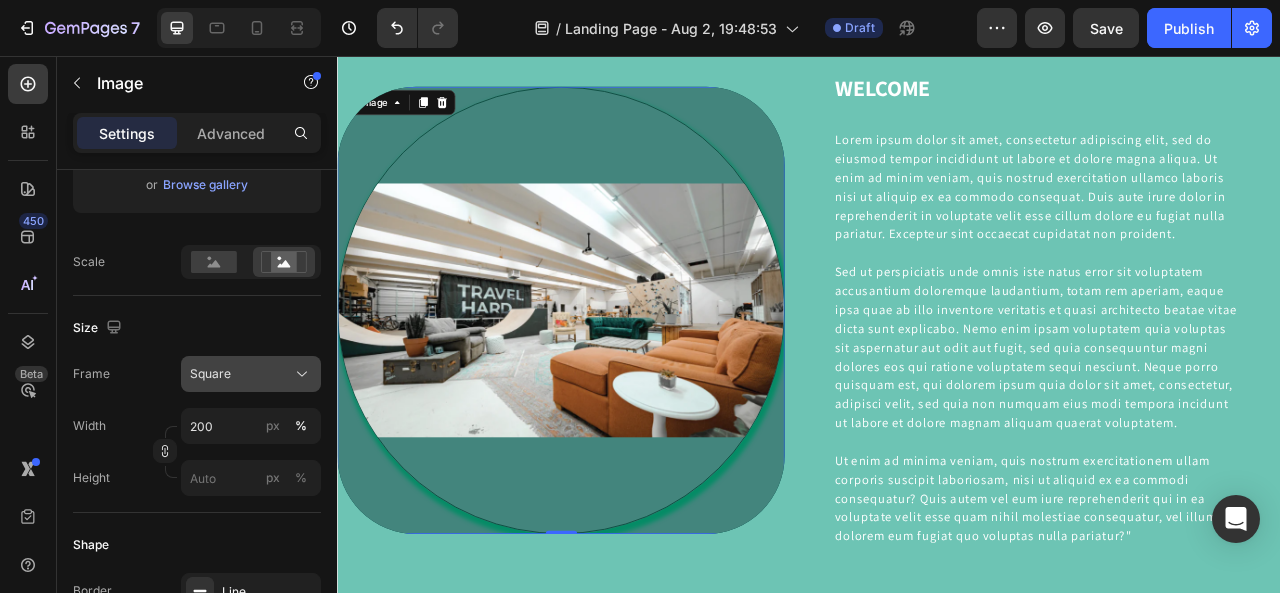 click on "Square" at bounding box center (210, 374) 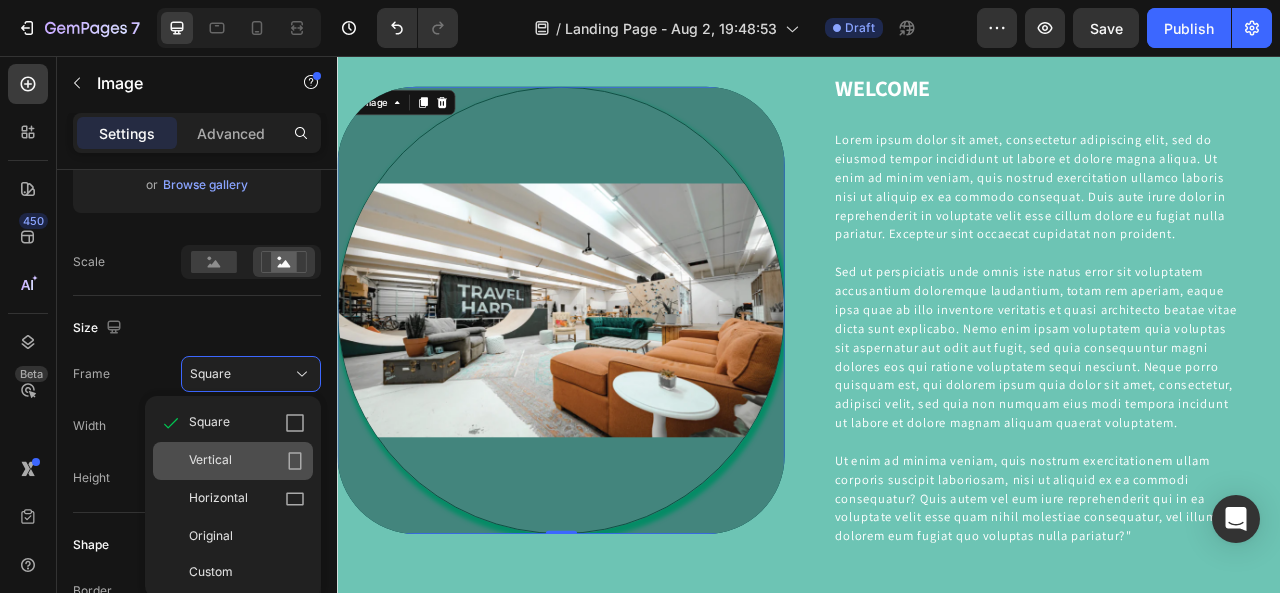 click on "Vertical" at bounding box center [247, 461] 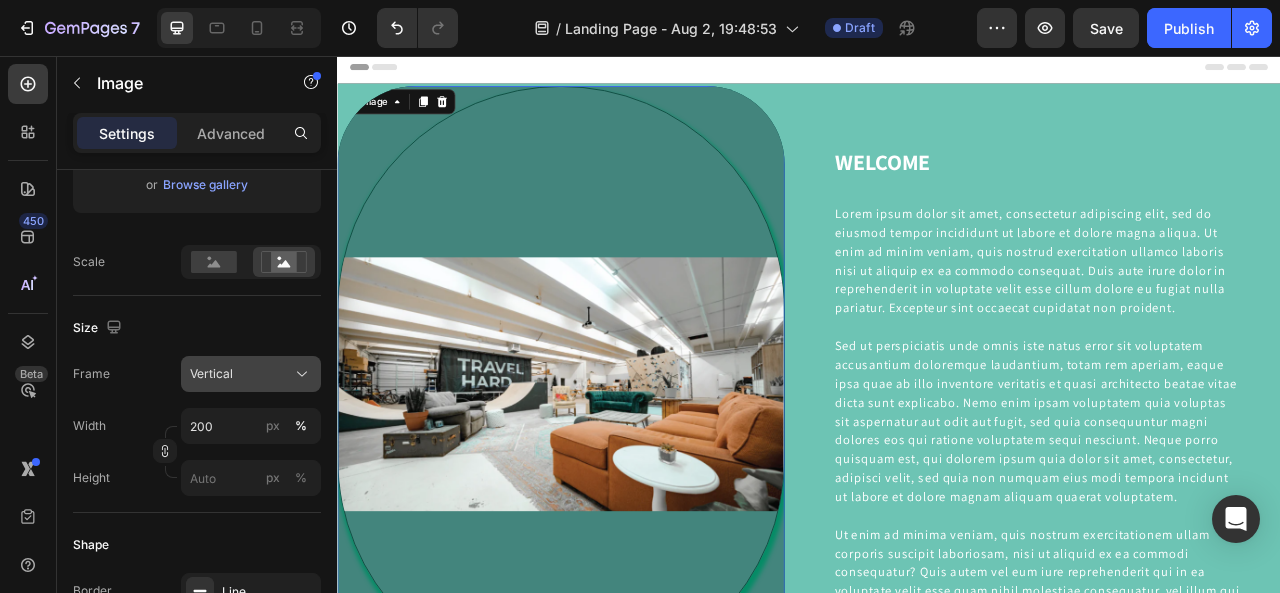 click on "Vertical" 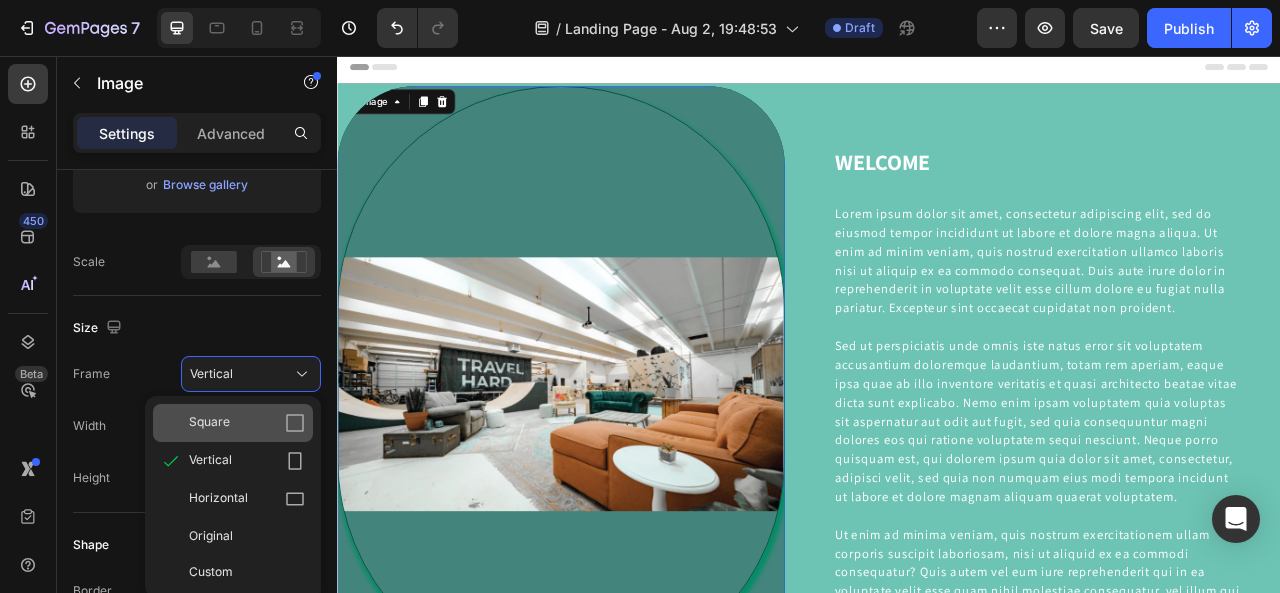 click on "Square" at bounding box center (247, 423) 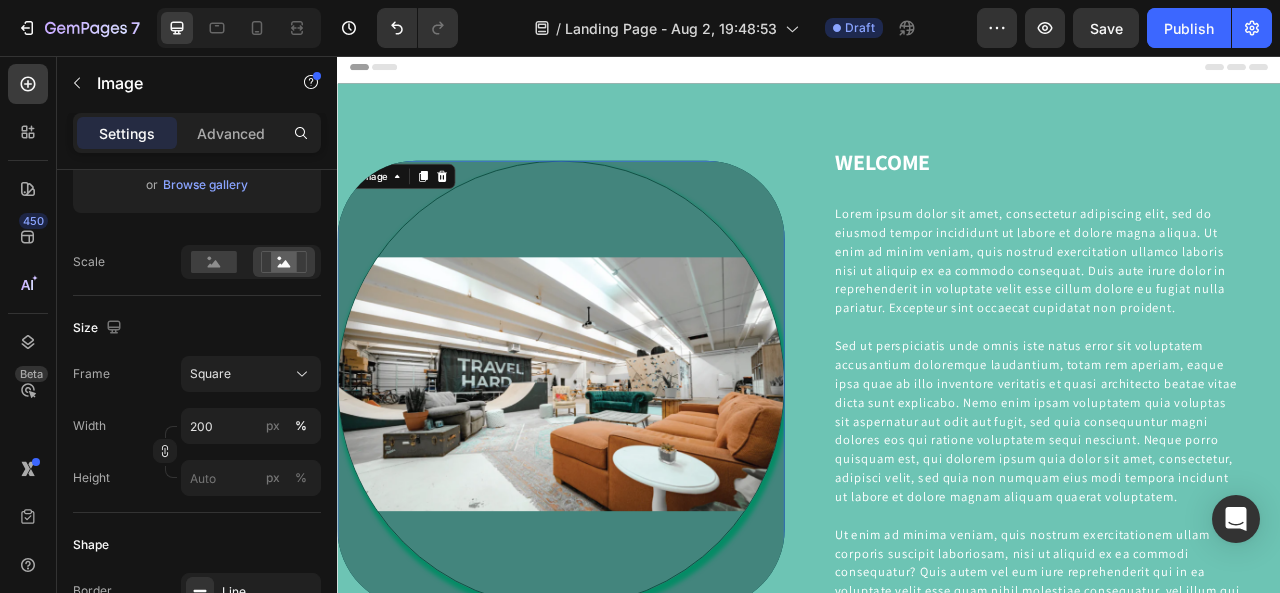 scroll, scrollTop: 100, scrollLeft: 0, axis: vertical 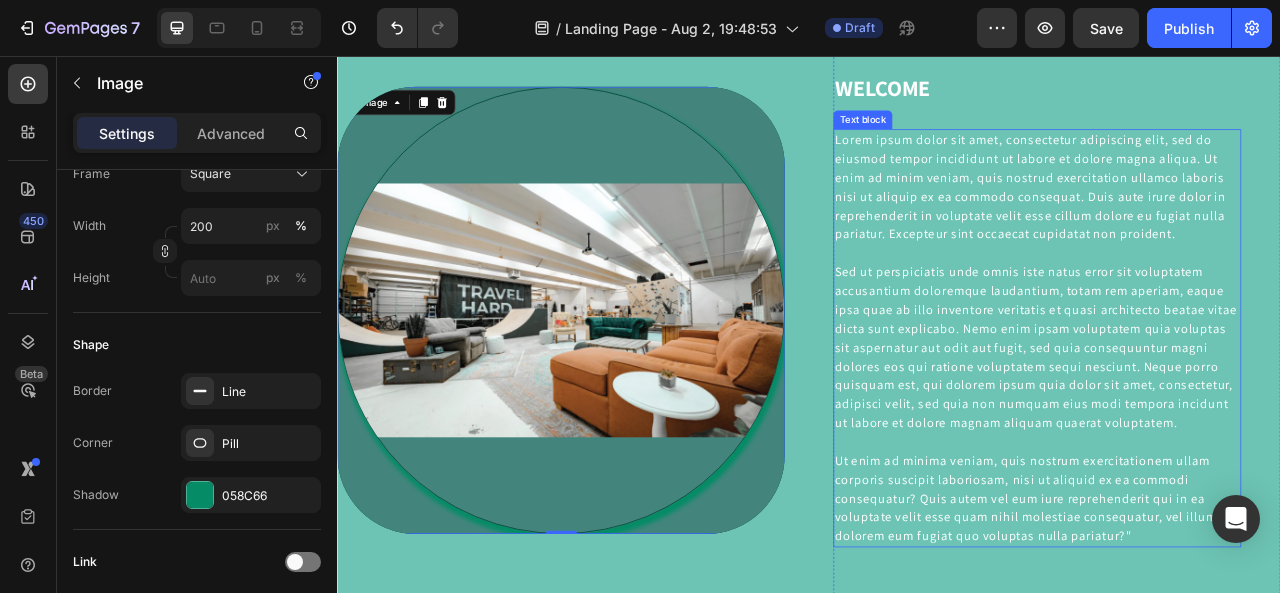 click on "Lorem ipsum dolor sit amet, consectetur adipiscing elit, sed do eiusmod tempor incididunt ut labore et dolore magna aliqua. Ut enim ad minim veniam, quis nostrud exercitation ullamco laboris nisi ut aliquip ex ea commodo consequat. Duis aute irure dolor in reprehenderit in voluptate velit esse cillum dolore eu fugiat nulla pariatur. Excepteur sint occaecat cupidatat non proident. Sed ut perspiciatis unde omnis iste natus error sit voluptatem accusantium doloremque laudantium, totam rem aperiam, eaque ipsa quae ab illo inventore veritatis et quasi architecto beatae vitae dicta sunt explicabo. Nemo enim ipsam voluptatem quia voluptas sit aspernatur aut odit aut fugit, sed quia consequuntur magni dolores eos qui ratione voluptatem sequi nesciunt. Neque porro quisquam est, qui dolorem ipsum quia dolor sit amet, consectetur, adipisci velit, sed quia non numquam eius modi tempora incidunt ut labore et dolore magnam aliquam quaerat voluptatem." at bounding box center (1227, 415) 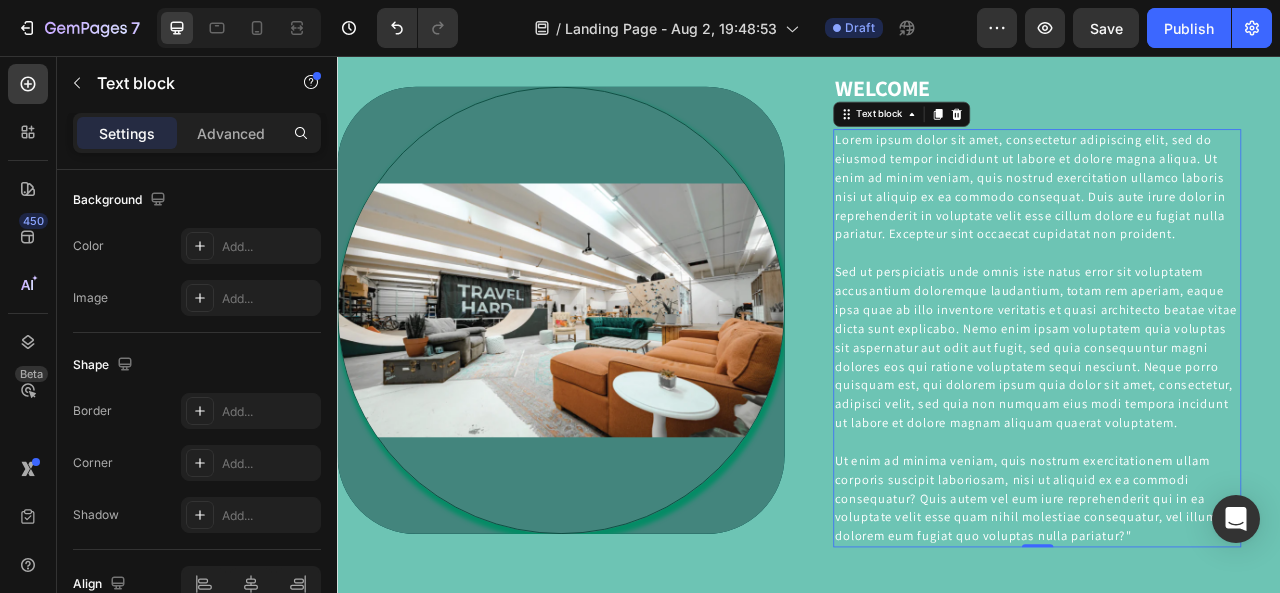 scroll, scrollTop: 0, scrollLeft: 0, axis: both 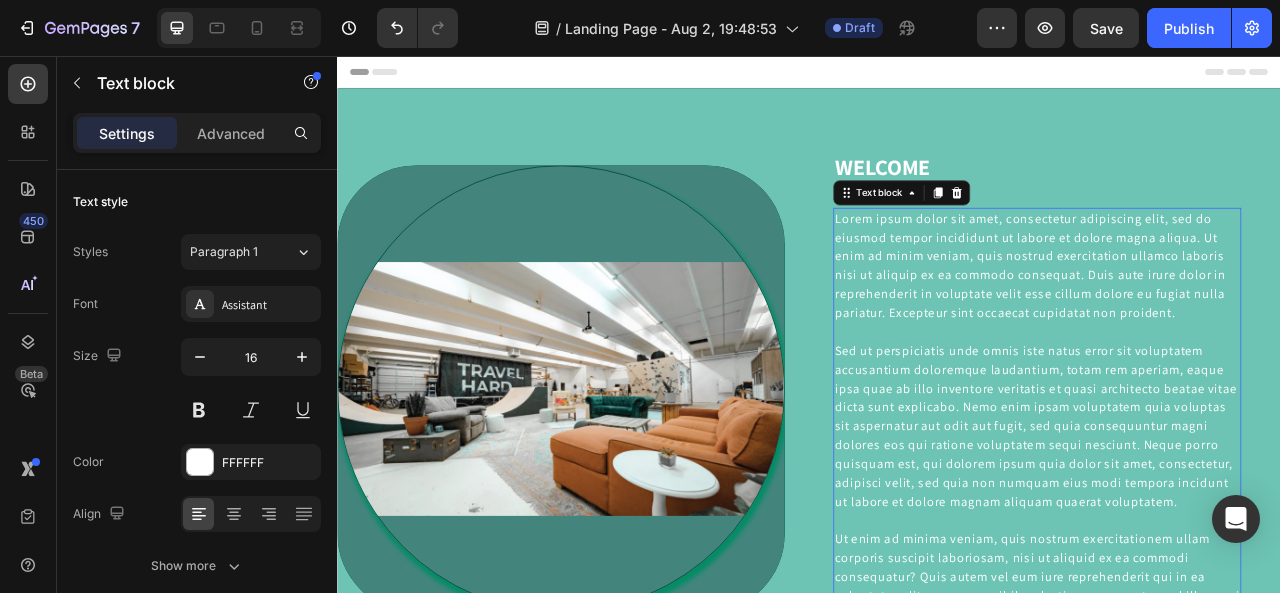 click on "Lorem ipsum dolor sit amet, consectetur adipiscing elit, sed do eiusmod tempor incididunt ut labore et dolore magna aliqua. Ut enim ad minim veniam, quis nostrud exercitation ullamco laboris nisi ut aliquip ex ea commodo consequat. Duis aute irure dolor in reprehenderit in voluptate velit esse cillum dolore eu fugiat nulla pariatur. Excepteur sint occaecat cupidatat non proident. Sed ut perspiciatis unde omnis iste natus error sit voluptatem accusantium doloremque laudantium, totam rem aperiam, eaque ipsa quae ab illo inventore veritatis et quasi architecto beatae vitae dicta sunt explicabo. Nemo enim ipsam voluptatem quia voluptas sit aspernatur aut odit aut fugit, sed quia consequuntur magni dolores eos qui ratione voluptatem sequi nesciunt. Neque porro quisquam est, qui dolorem ipsum quia dolor sit amet, consectetur, adipisci velit, sed quia non numquam eius modi tempora incidunt ut labore et dolore magnam aliquam quaerat voluptatem." at bounding box center (1227, 515) 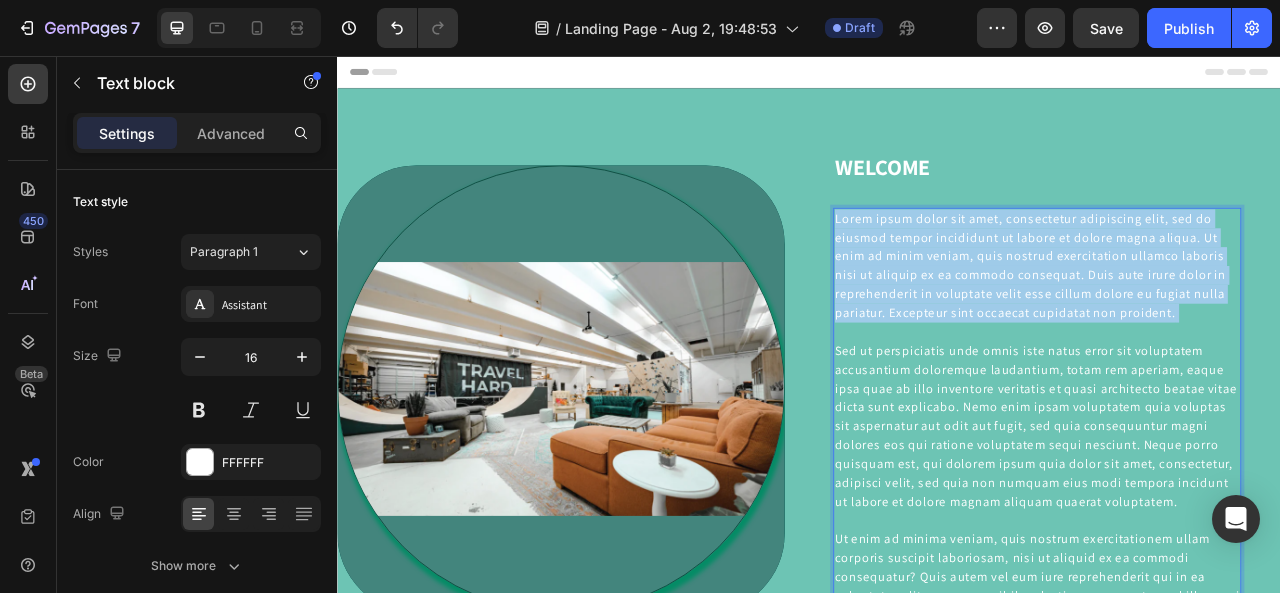 click on "Lorem ipsum dolor sit amet, consectetur adipiscing elit, sed do eiusmod tempor incididunt ut labore et dolore magna aliqua. Ut enim ad minim veniam, quis nostrud exercitation ullamco laboris nisi ut aliquip ex ea commodo consequat. Duis aute irure dolor in reprehenderit in voluptate velit esse cillum dolore eu fugiat nulla pariatur. Excepteur sint occaecat cupidatat non proident. Sed ut perspiciatis unde omnis iste natus error sit voluptatem accusantium doloremque laudantium, totam rem aperiam, eaque ipsa quae ab illo inventore veritatis et quasi architecto beatae vitae dicta sunt explicabo. Nemo enim ipsam voluptatem quia voluptas sit aspernatur aut odit aut fugit, sed quia consequuntur magni dolores eos qui ratione voluptatem sequi nesciunt. Neque porro quisquam est, qui dolorem ipsum quia dolor sit amet, consectetur, adipisci velit, sed quia non numquam eius modi tempora incidunt ut labore et dolore magnam aliquam quaerat voluptatem." at bounding box center (1227, 515) 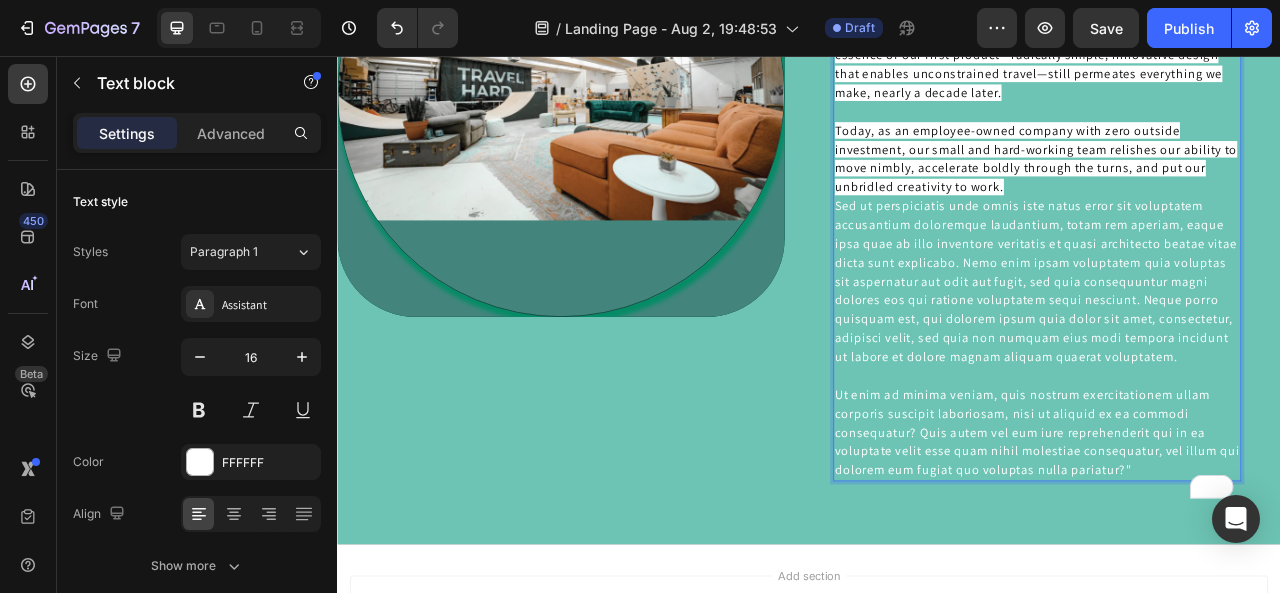 scroll, scrollTop: 582, scrollLeft: 0, axis: vertical 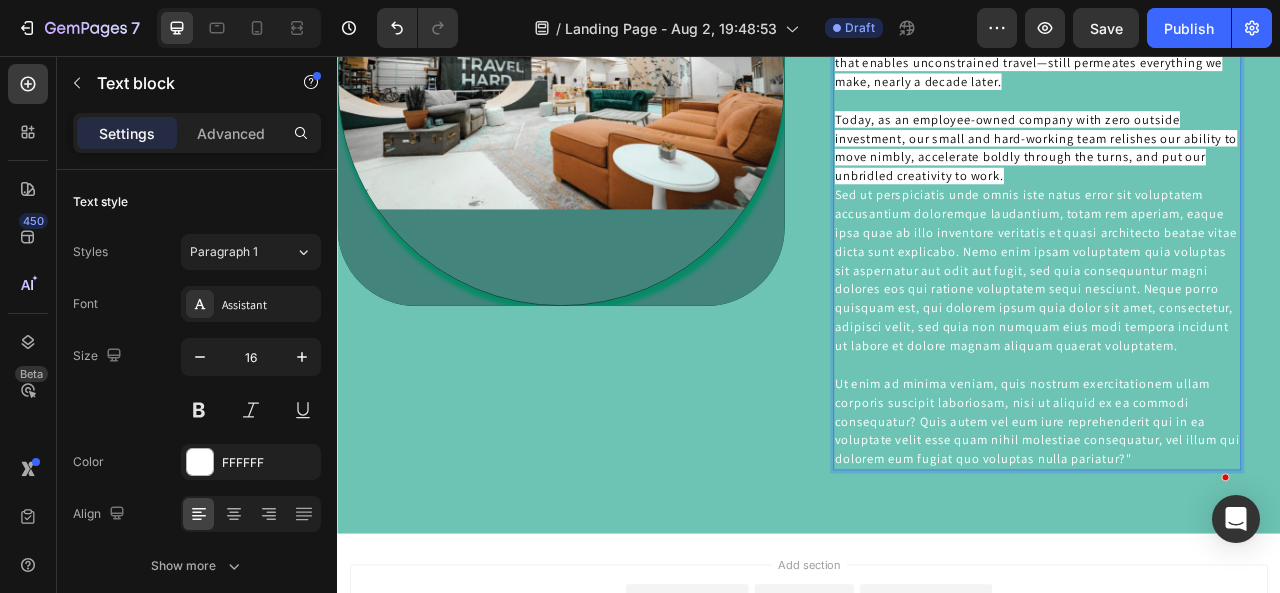 click on "OUR HISTORY IS INSEPERABLE FROM UNCONSTRAINED TRAVEL Founded in 2014, Matador emerged from a desire for gear that perfectly matched our fast-and-light, flexible approach to travel. It all started in the Bay Area of California, when Chris, our founder, designed a wallet-sized park blanket he could stash in a coat pocket for his motorcycle commutes. The Pocket Blanket was lightweight, space-saving, and freedom-enabling—and the response was overwhelming. When hundreds of orders poured in overnight, the message was clear: we weren’t the only ones craving gear that could keep up. We relocated to Colorado in a converted camper van, got a warehouse, and got to work. We’ve evolved a lot since then, but the essence of our first product—radically simple, innovative design that enables unconstrained travel—still permeates everything we make, nearly a decade later." at bounding box center (1227, 125) 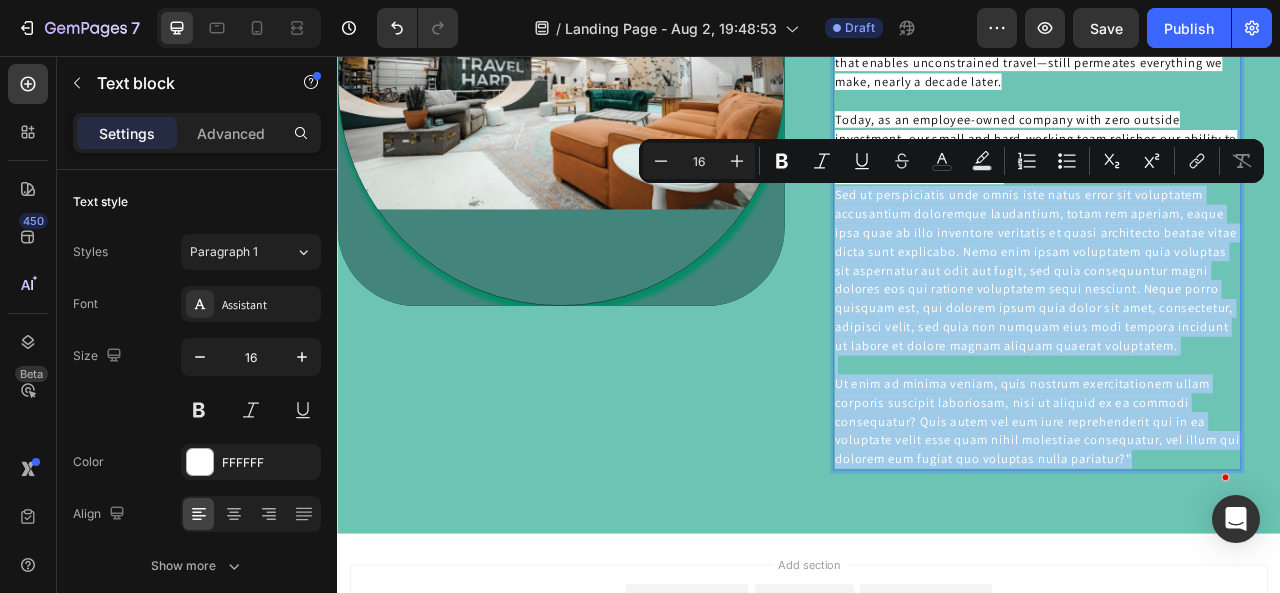 drag, startPoint x: 967, startPoint y: 226, endPoint x: 1367, endPoint y: 603, distance: 549.6626 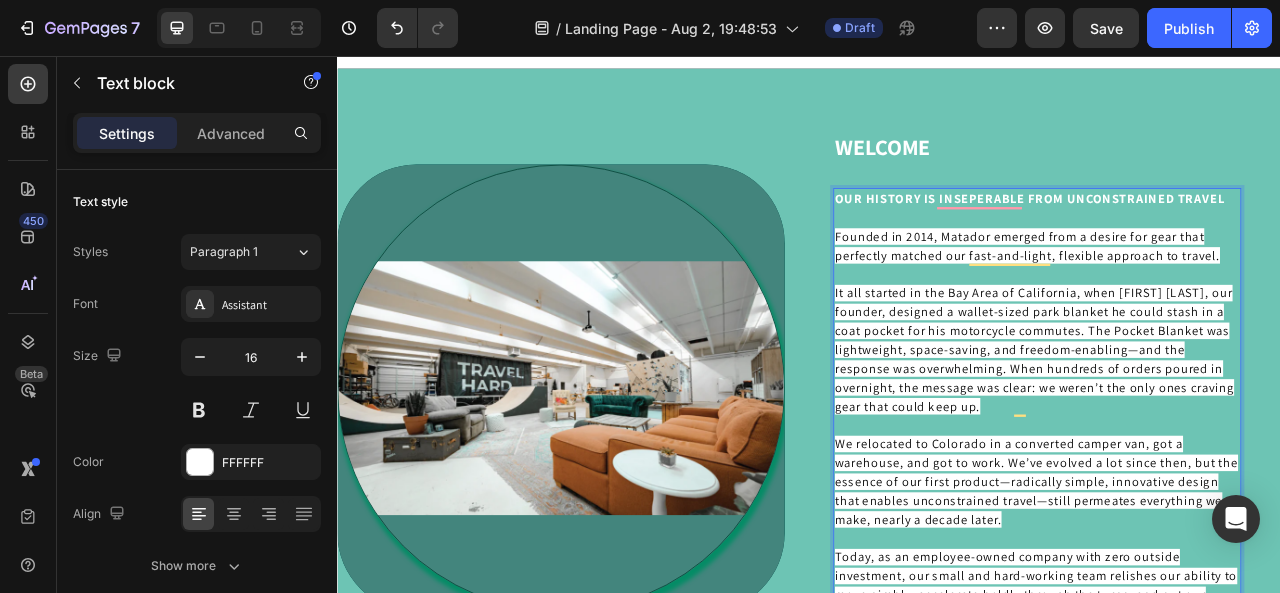 scroll, scrollTop: 0, scrollLeft: 0, axis: both 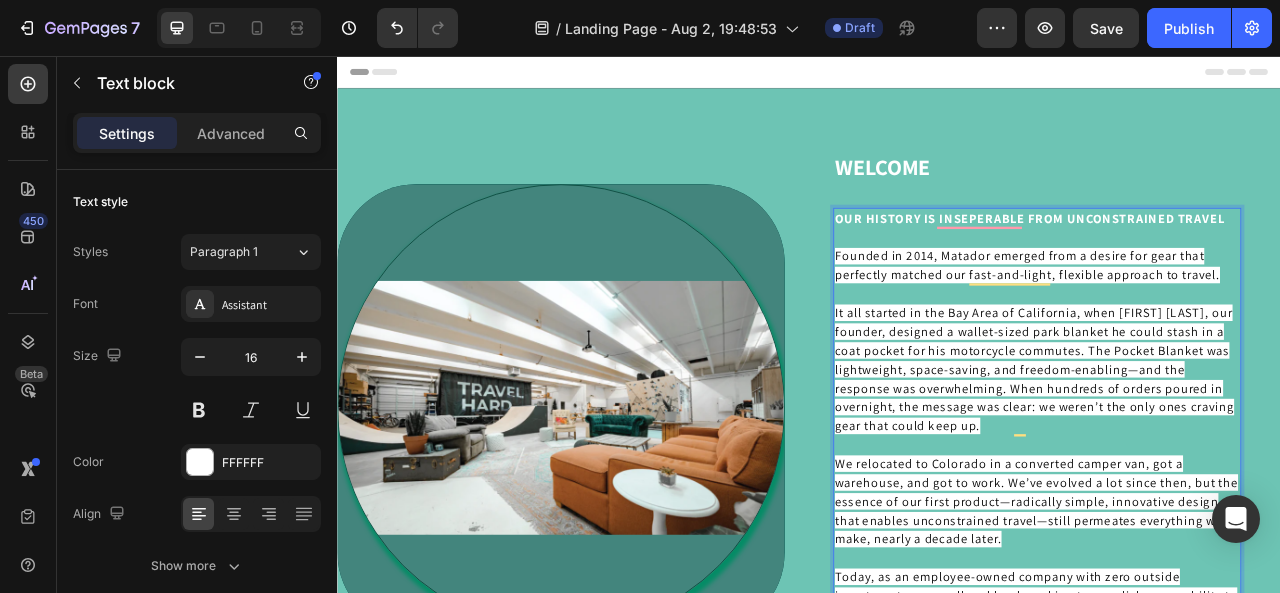 click on "OUR HISTORY IS INSEPERABLE FROM UNCONSTRAINED TRAVEL" at bounding box center [1218, 262] 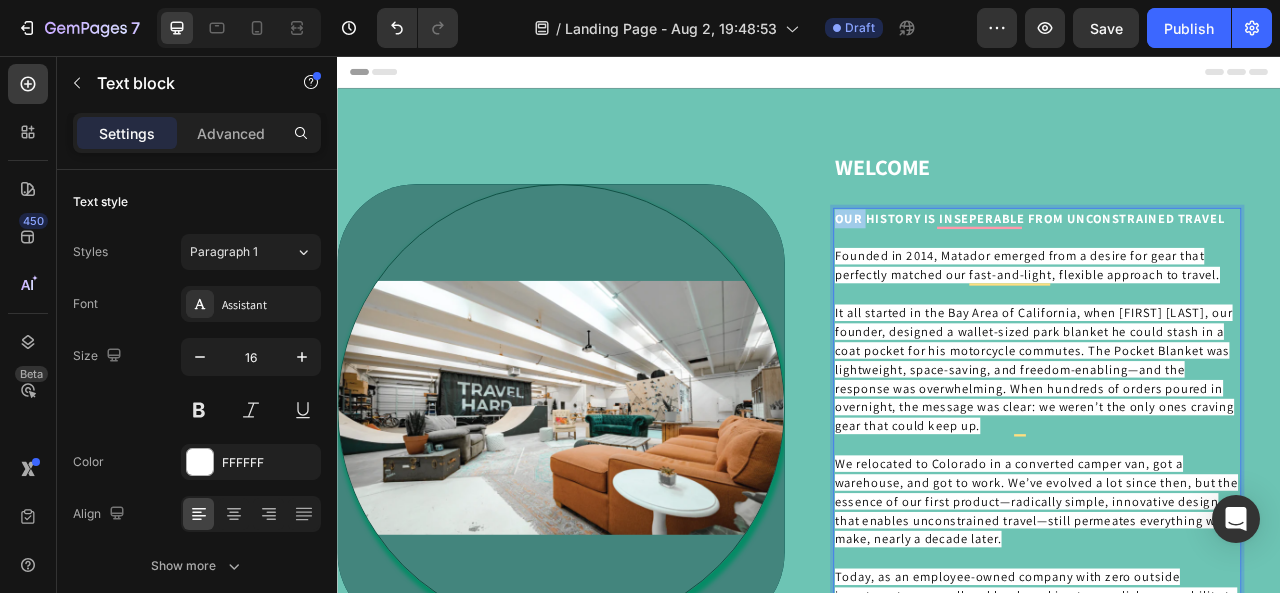 click on "OUR HISTORY IS INSEPERABLE FROM UNCONSTRAINED TRAVEL" at bounding box center [1218, 262] 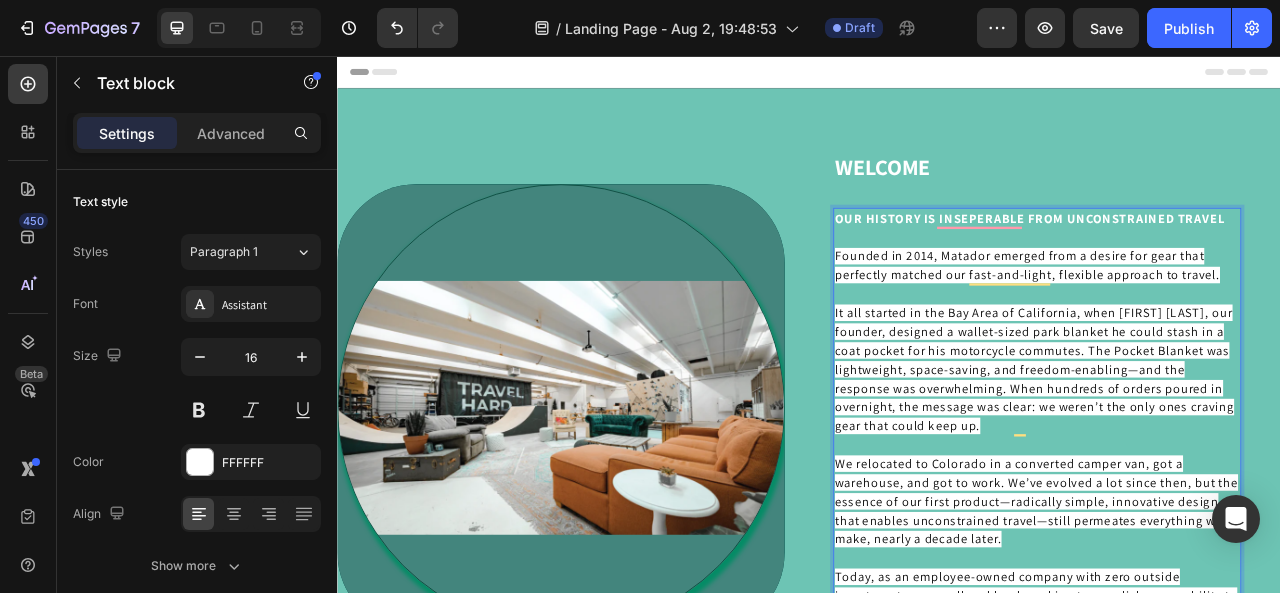 drag, startPoint x: 972, startPoint y: 261, endPoint x: 1025, endPoint y: 281, distance: 56.648037 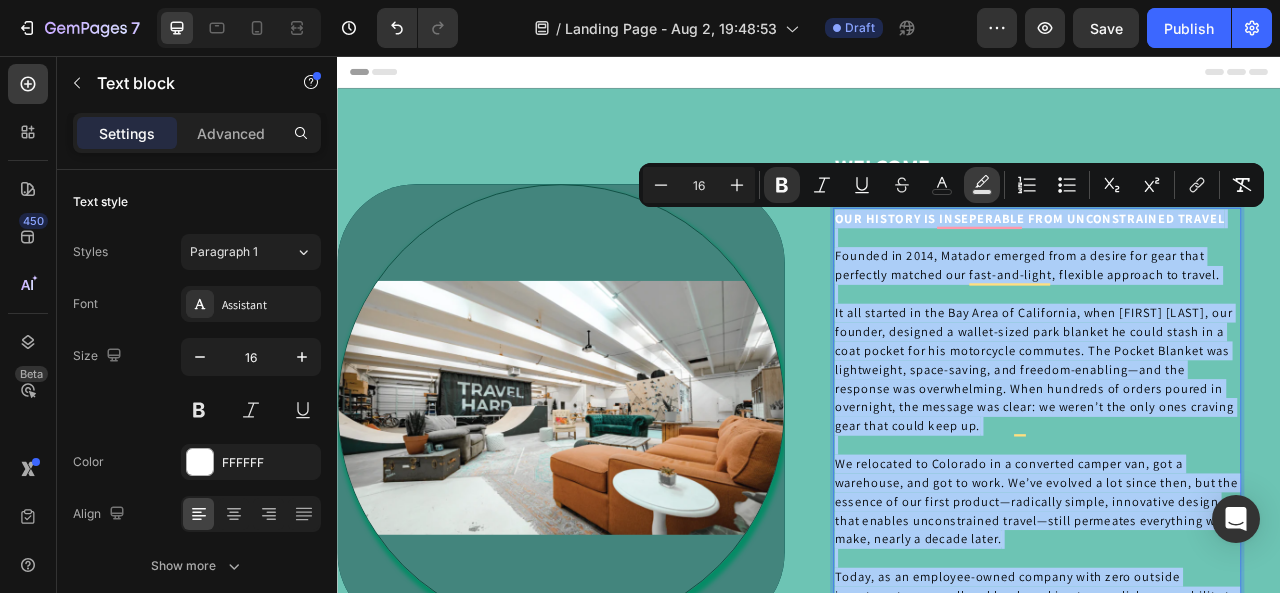 click 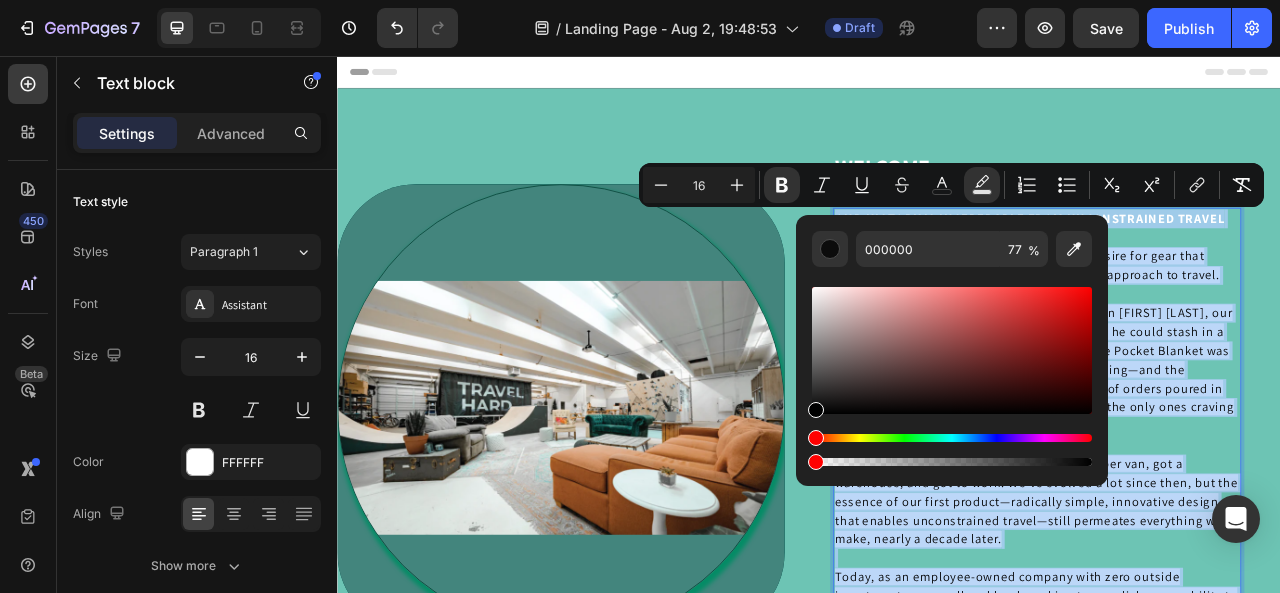 drag, startPoint x: 1032, startPoint y: 464, endPoint x: 803, endPoint y: 479, distance: 229.49074 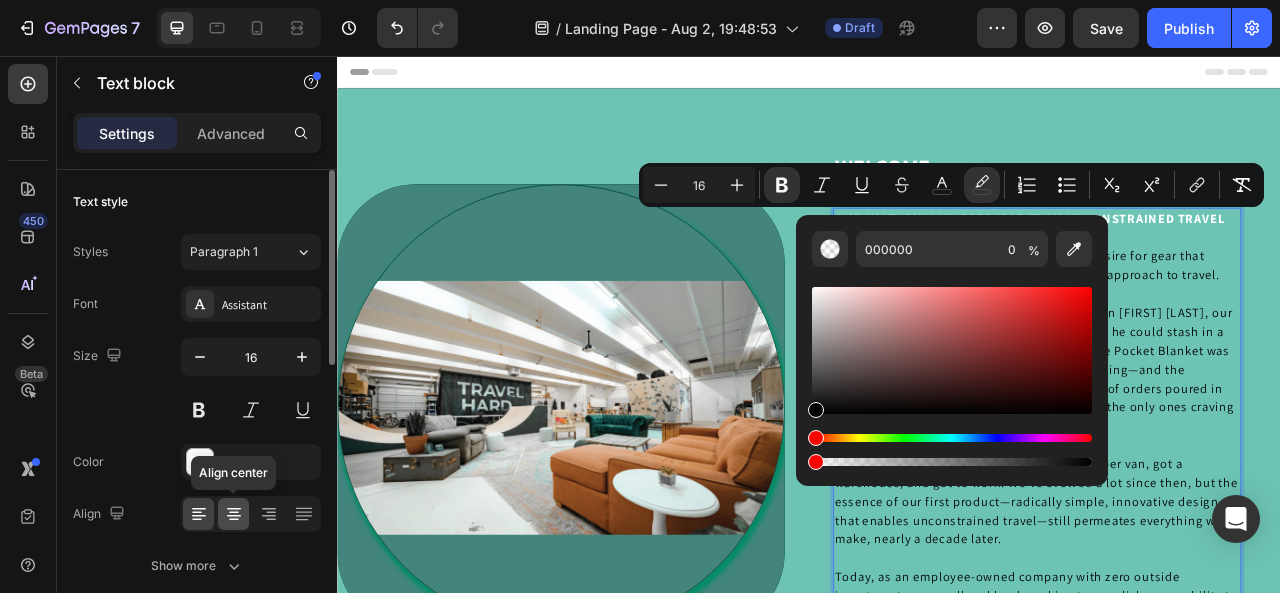 click 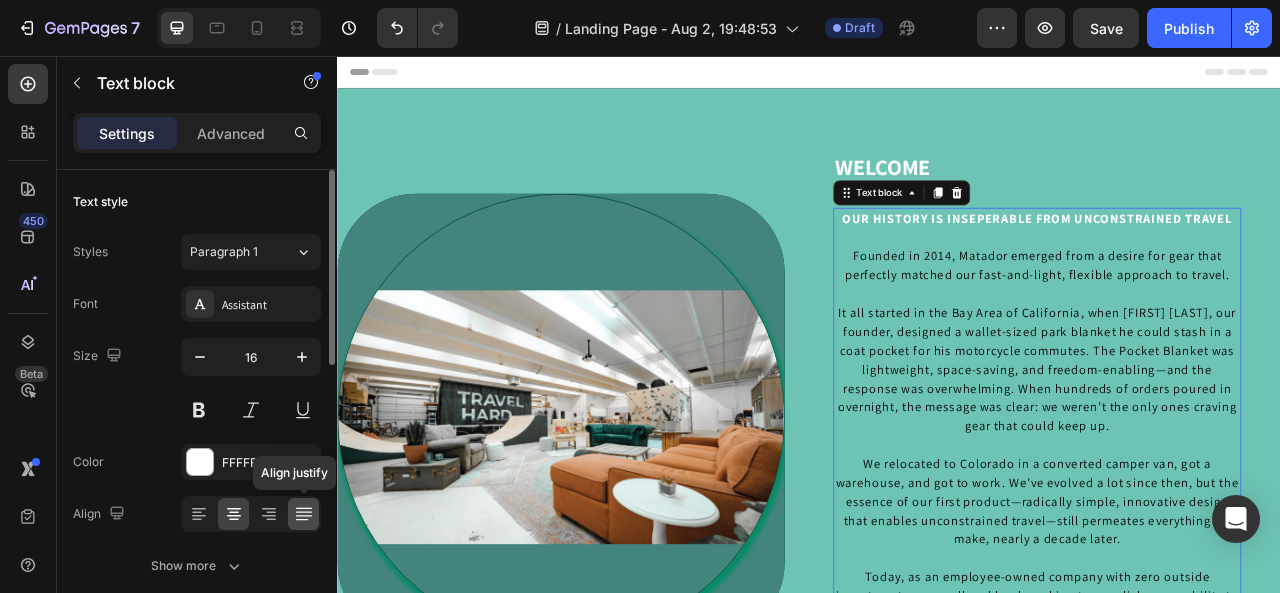 click 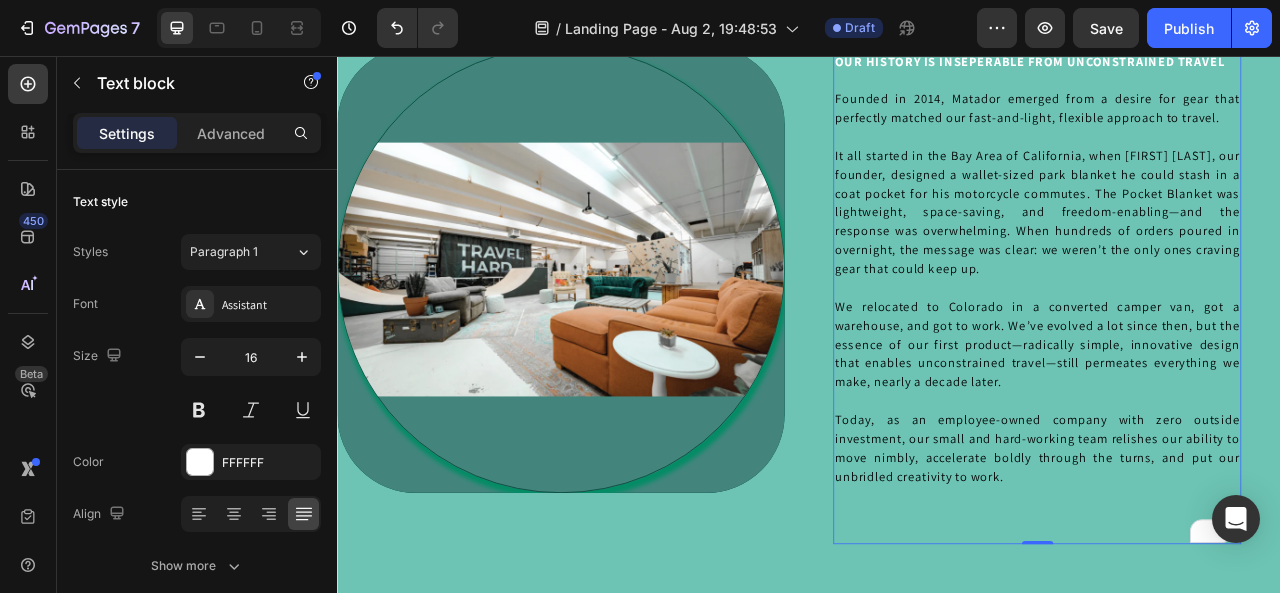 scroll, scrollTop: 100, scrollLeft: 0, axis: vertical 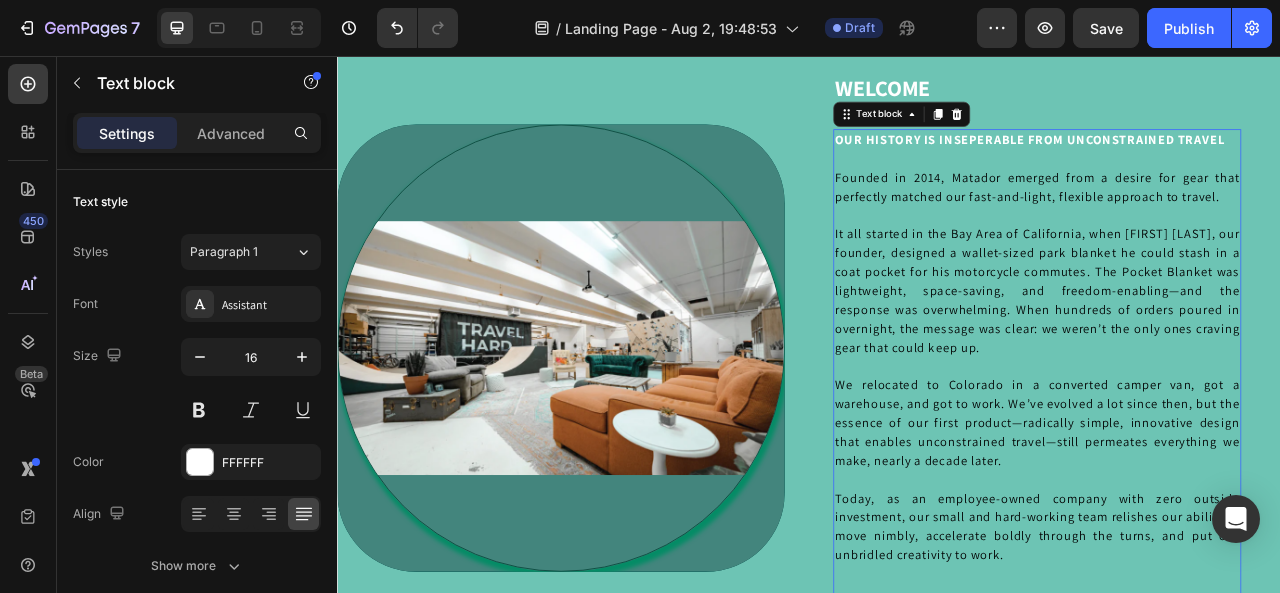 click on "OUR HISTORY IS INSEPERABLE FROM UNCONSTRAINED TRAVEL" at bounding box center [1218, 162] 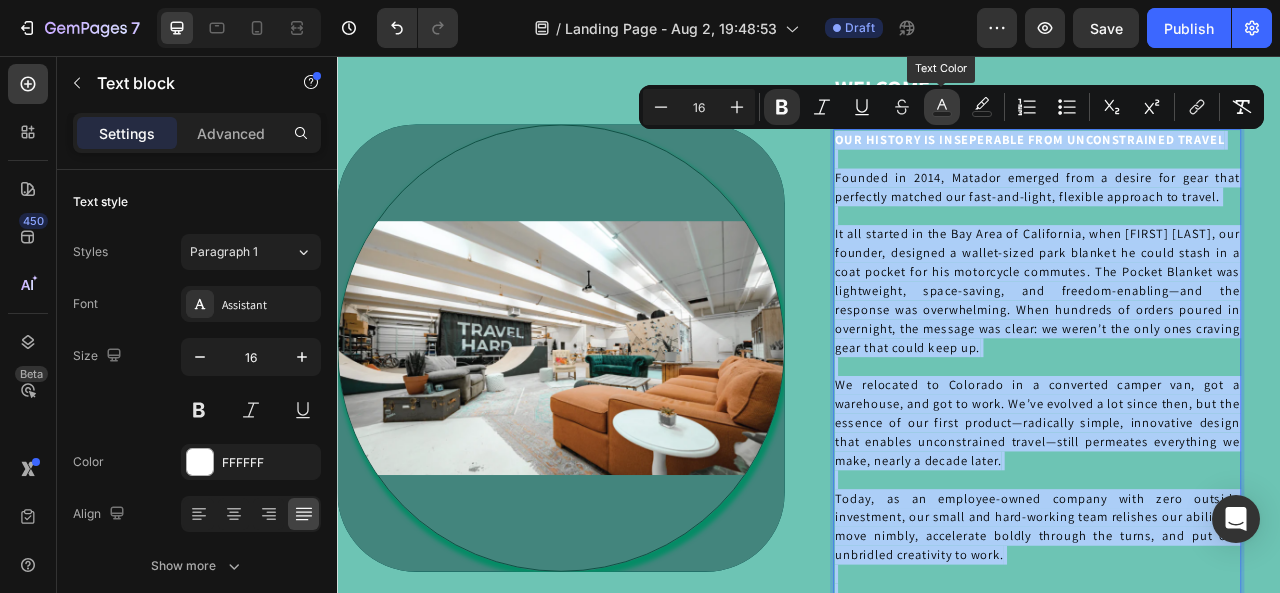 click 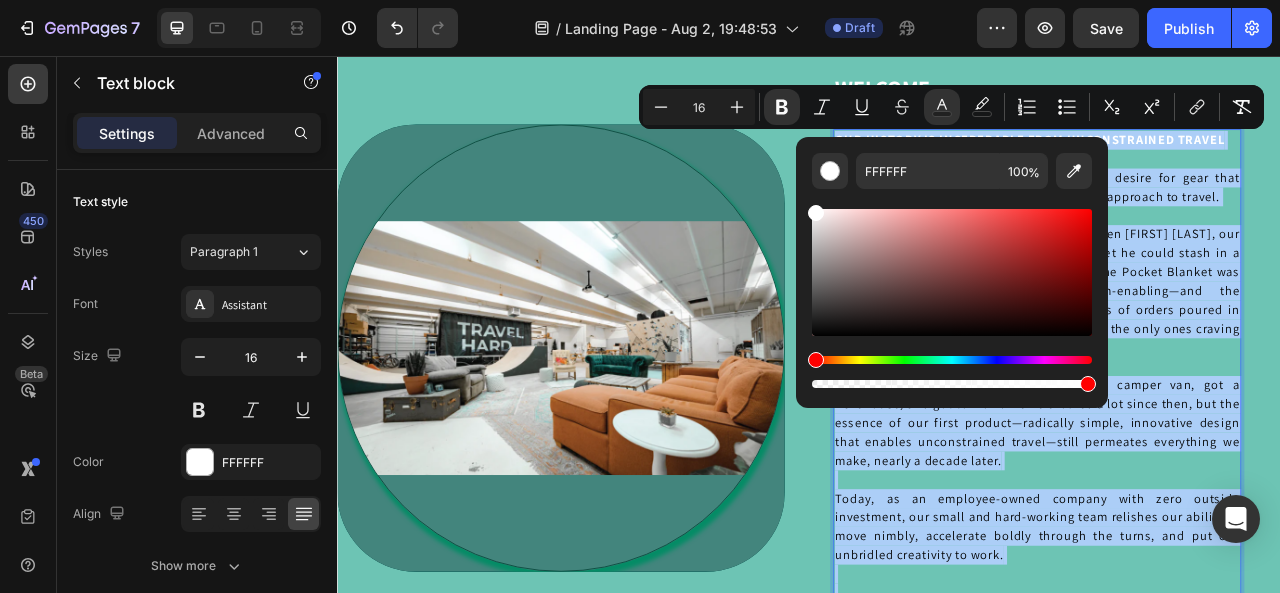 click at bounding box center (952, 360) 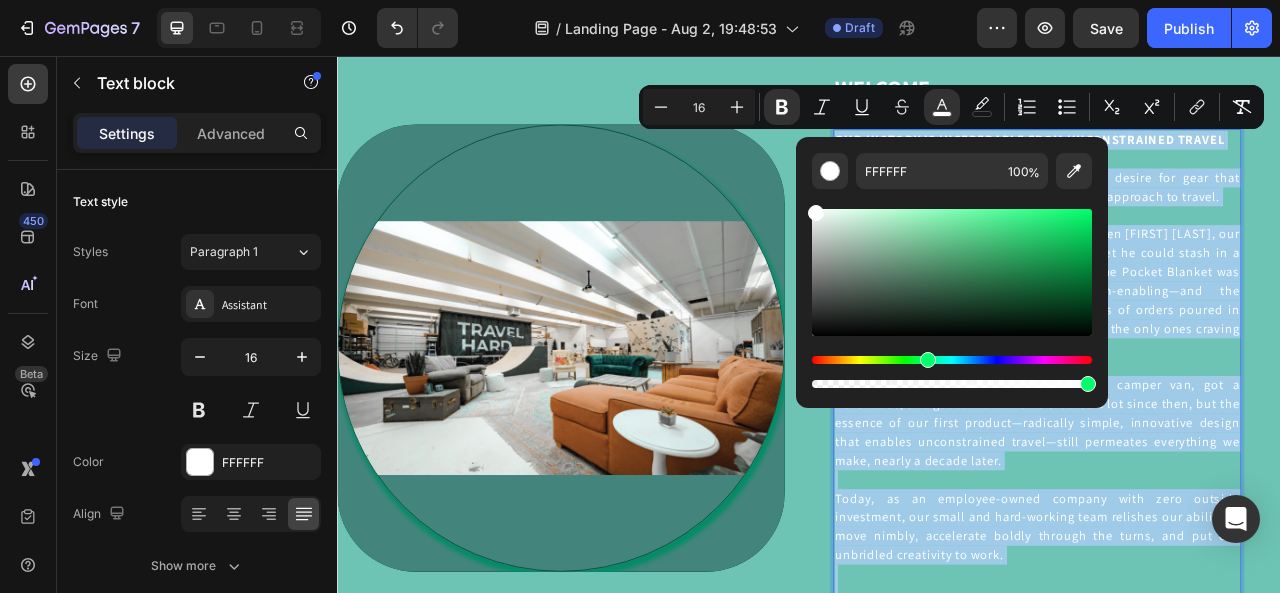 click at bounding box center (952, 360) 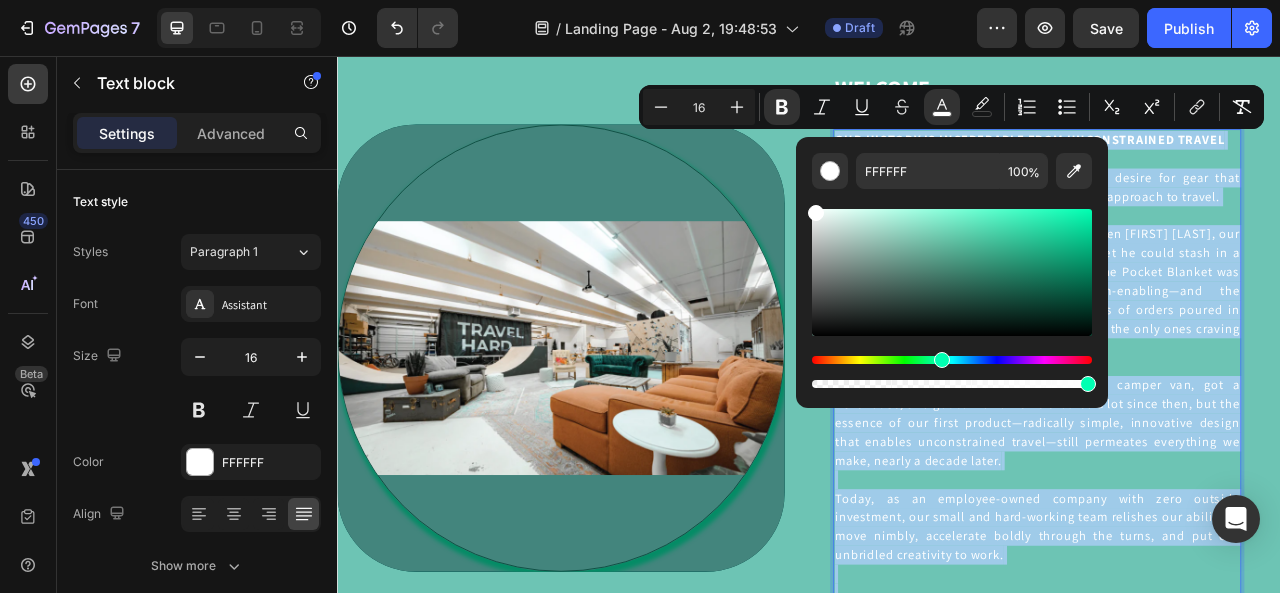 click at bounding box center (942, 360) 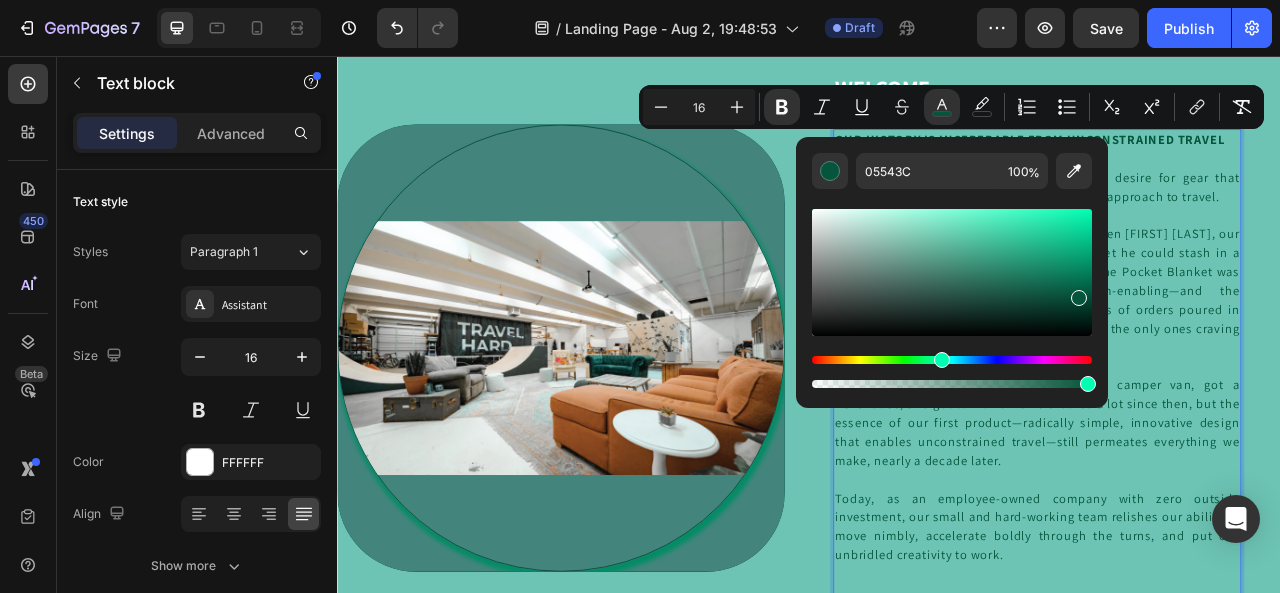 click at bounding box center [952, 272] 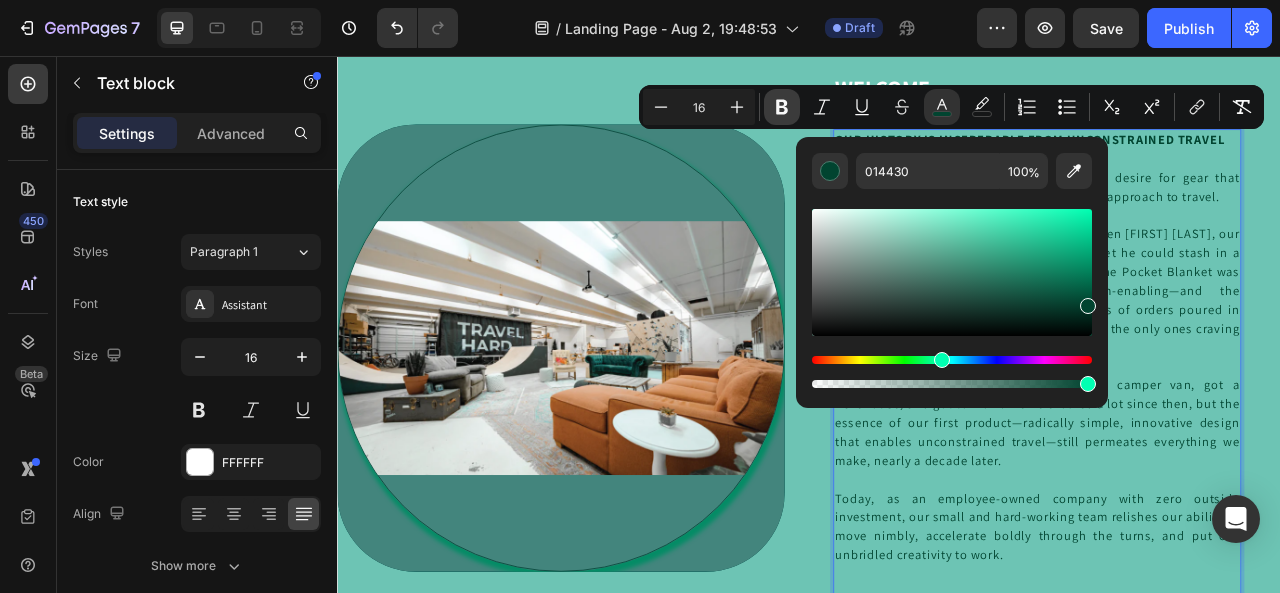 click 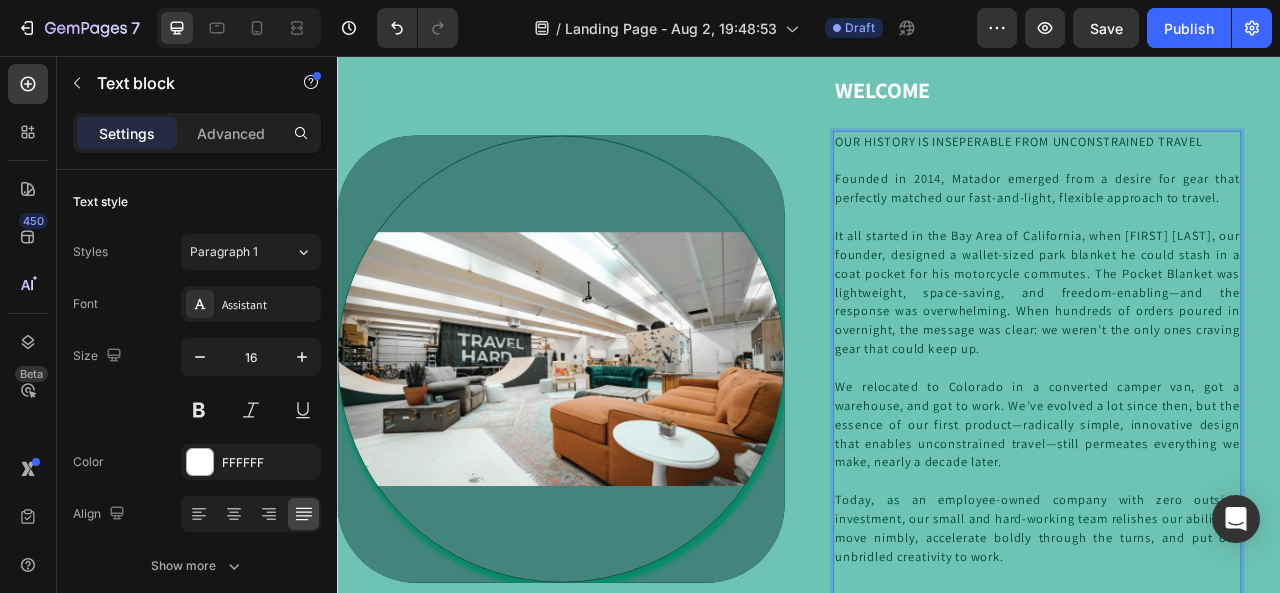 scroll, scrollTop: 0, scrollLeft: 0, axis: both 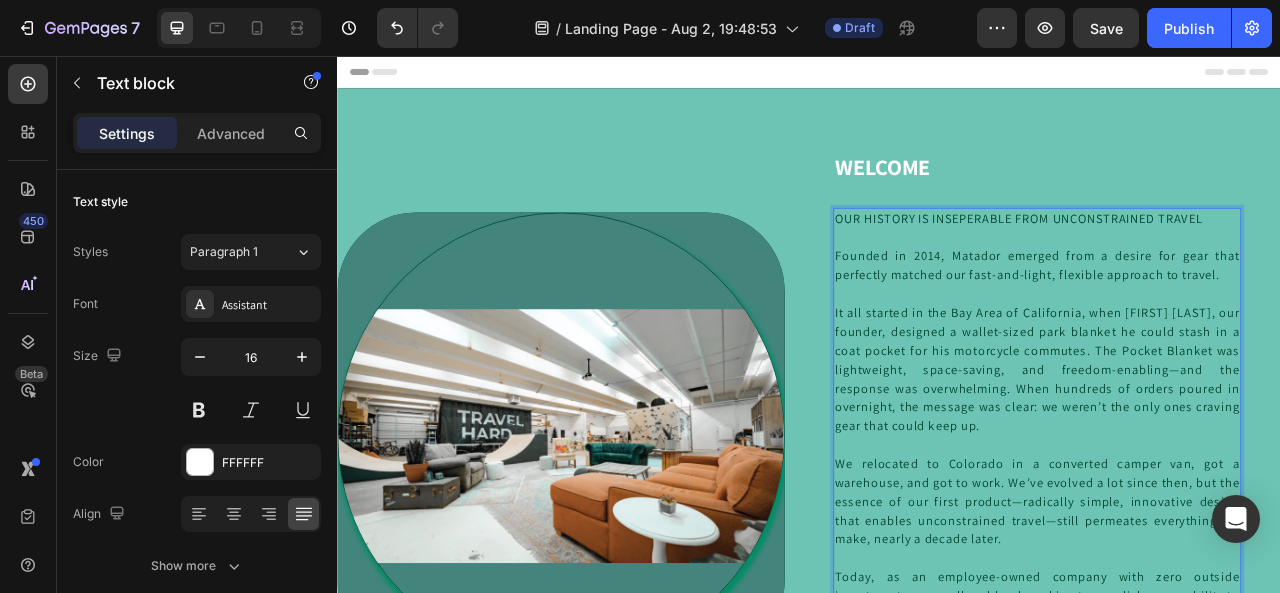 click on "It all started in the Bay Area of California, when Chris, our founder, designed a wallet-sized park blanket he could stash in a coat pocket for his motorcycle commutes. The Pocket Blanket was lightweight, space-saving, and freedom-enabling—and the response was overwhelming. When hundreds of orders poured in overnight, the message was clear: we weren’t the only ones craving gear that could keep up." at bounding box center (1227, 454) 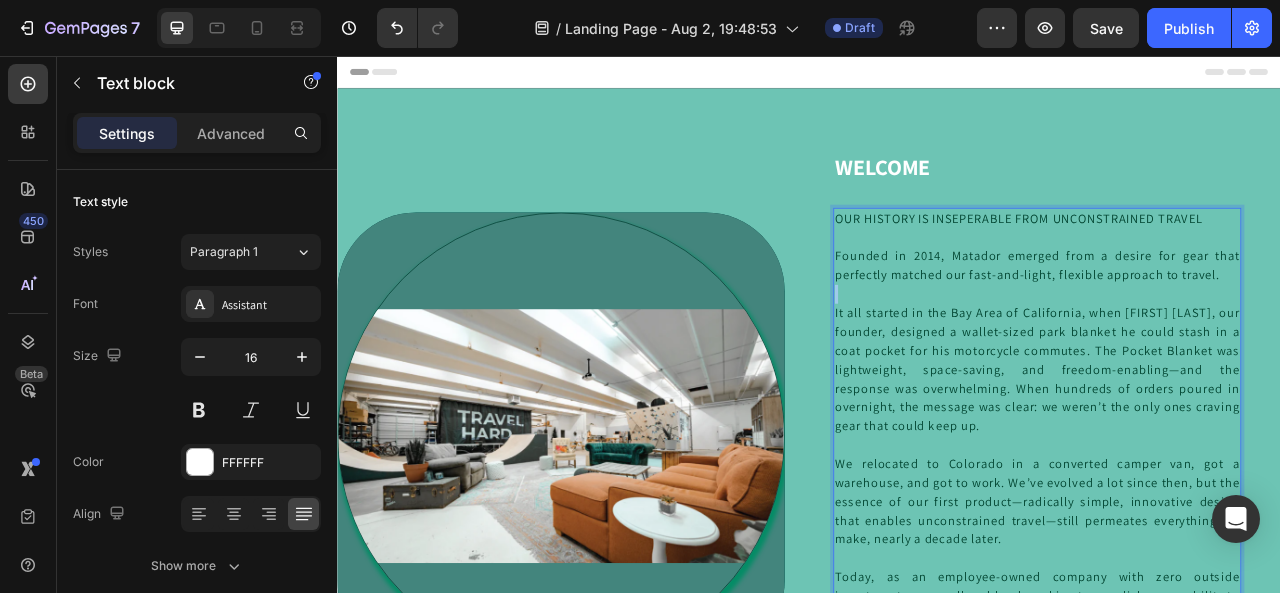 click on "OUR HISTORY IS INSEPERABLE FROM UNCONSTRAINED TRAVEL Founded in 2014, Matador emerged from a desire for gear that perfectly matched our fast-and-light, flexible approach to travel. ⁠⁠⁠⁠⁠⁠⁠ It all started in the Bay Area of California, when Chris, our founder, designed a wallet-sized park blanket he could stash in a coat pocket for his motorcycle commutes. The Pocket Blanket was lightweight, space-saving, and freedom-enabling—and the response was overwhelming. When hundreds of orders poured in overnight, the message was clear: we weren’t the only ones craving gear that could keep up. We relocated to Colorado in a converted camper van, got a warehouse, and got to work. We’ve evolved a lot since then, but the essence of our first product—radically simple, innovative design that enables unconstrained travel—still permeates everything we make, nearly a decade later." at bounding box center [1227, 575] 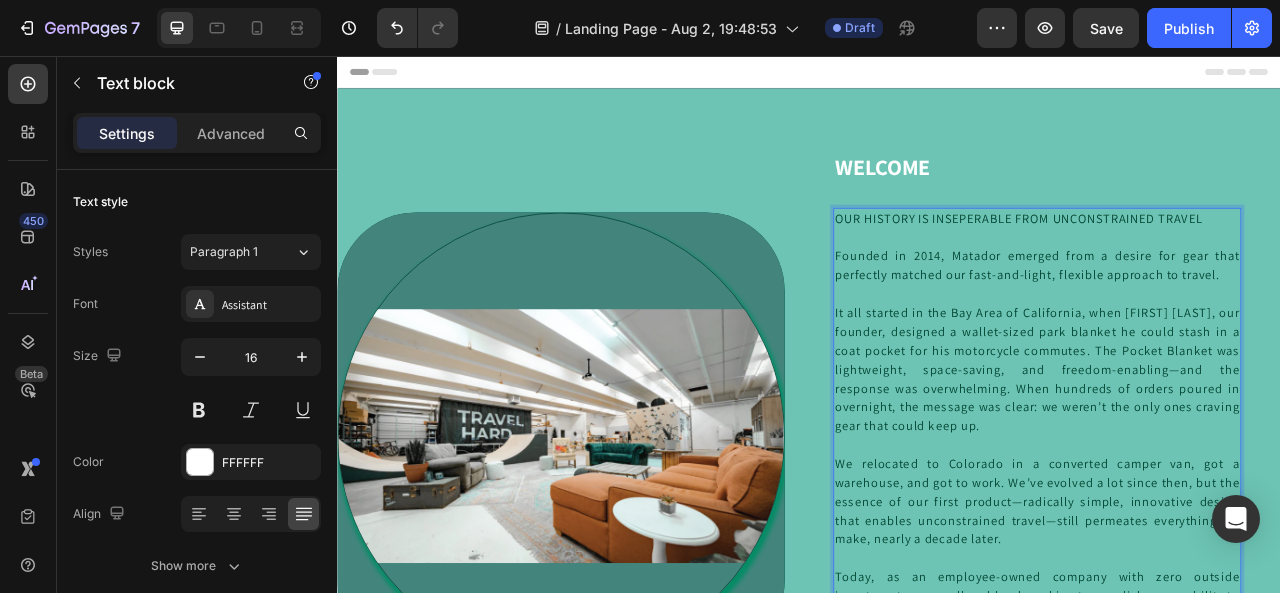 click on "OUR HISTORY IS INSEPERABLE FROM UNCONSTRAINED TRAVEL" at bounding box center (1204, 262) 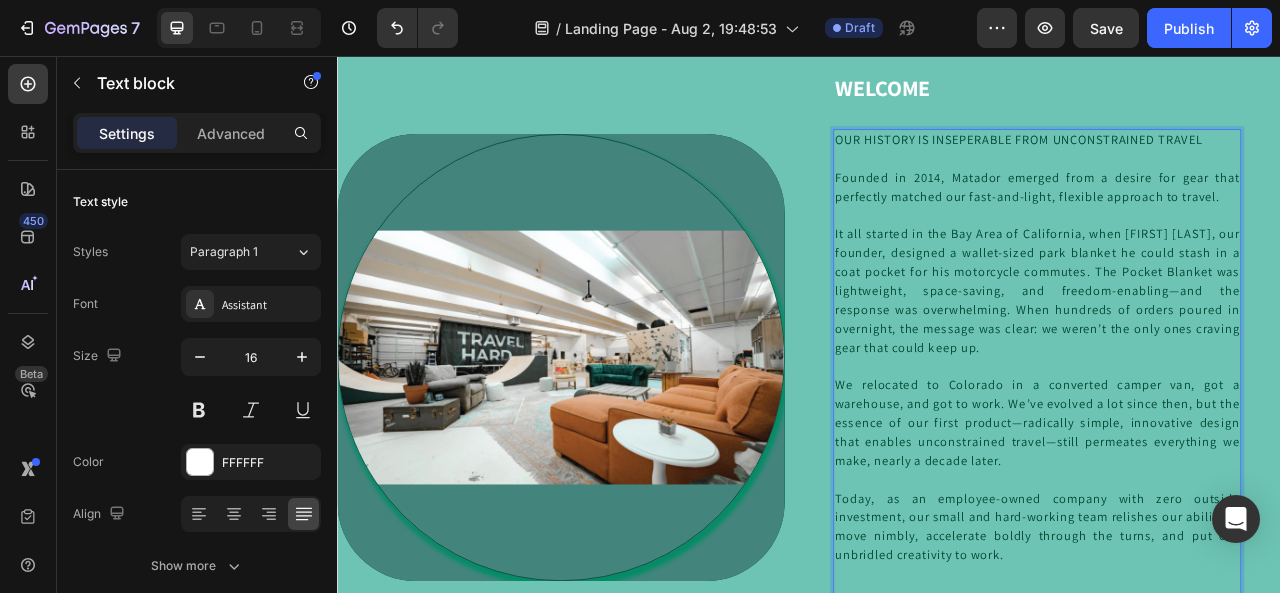 scroll, scrollTop: 400, scrollLeft: 0, axis: vertical 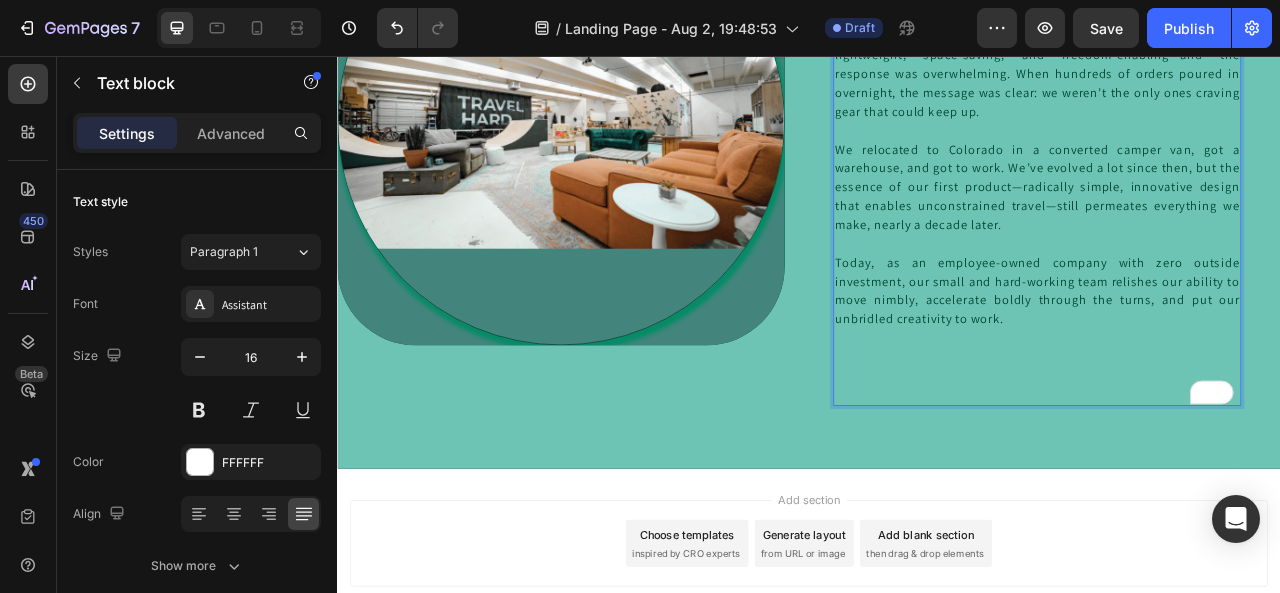 click on "OUR HISTORY IS INSEPERABLE FROM UNCONSTRAINED TRAVEL Founded in 2014, Matador emerged from a desire for gear that perfectly matched our fast-and-light, flexible approach to travel. It all started in the Bay Area of California, when Chris, our founder, designed a wallet-sized park blanket he could stash in a coat pocket for his motorcycle commutes. The Pocket Blanket was lightweight, space-saving, and freedom-enabling—and the response was overwhelming. When hundreds of orders poured in overnight, the message was clear: we weren’t the only ones craving gear that could keep up. We relocated to Colorado in a converted camper van, got a warehouse, and got to work. We’ve evolved a lot since then, but the essence of our first product—radically simple, innovative design that enables unconstrained travel—still permeates everything we make, nearly a decade later." at bounding box center [1227, 175] 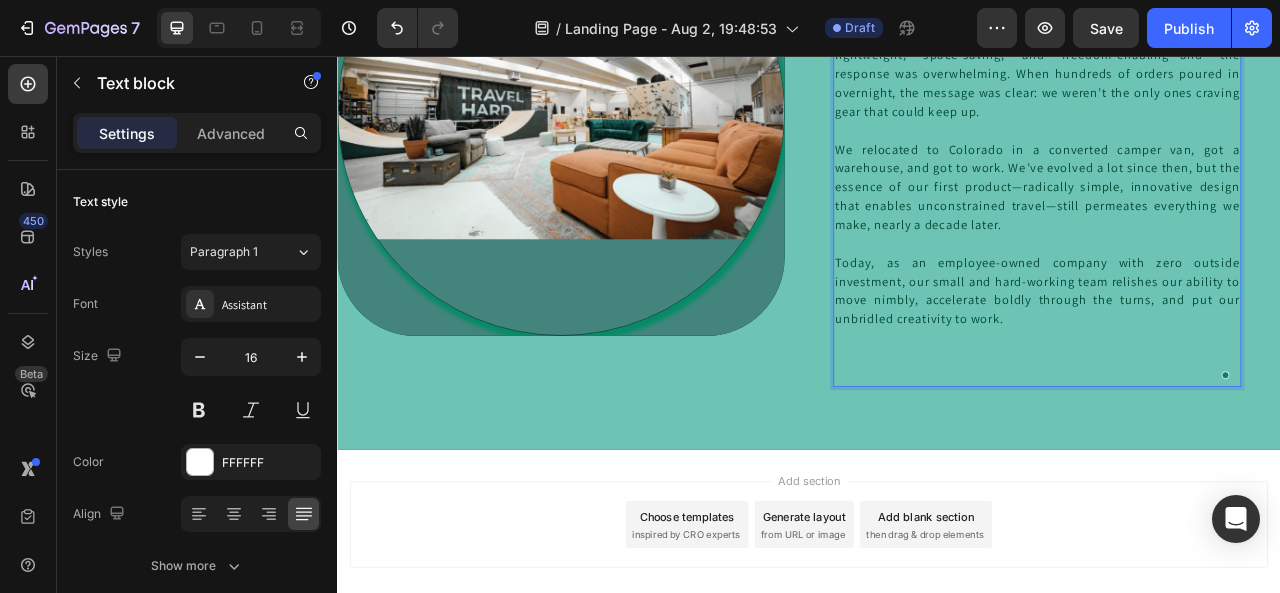 click on "OUR HISTORY IS INSEPERABLE FROM UNCONSTRAINED TRAVEL Founded in 2014, Matador emerged from a desire for gear that perfectly matched our fast-and-light, flexible approach to travel. It all started in the Bay Area of California, when Chris, our founder, designed a wallet-sized park blanket he could stash in a coat pocket for his motorcycle commutes. The Pocket Blanket was lightweight, space-saving, and freedom-enabling—and the response was overwhelming. When hundreds of orders poured in overnight, the message was clear: we weren’t the only ones craving gear that could keep up. We relocated to Colorado in a converted camper van, got a warehouse, and got to work. We’ve evolved a lot since then, but the essence of our first product—radically simple, innovative design that enables unconstrained travel—still permeates everything we make, nearly a decade later. ⁠⁠⁠⁠⁠⁠⁠" at bounding box center [1227, 163] 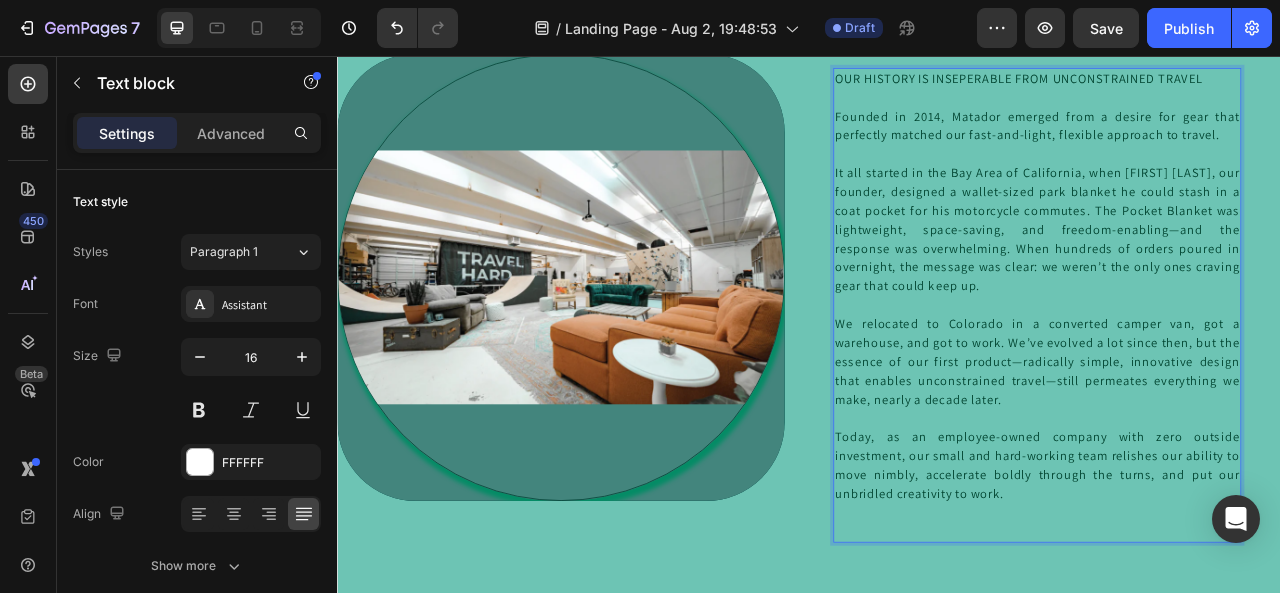 scroll, scrollTop: 175, scrollLeft: 0, axis: vertical 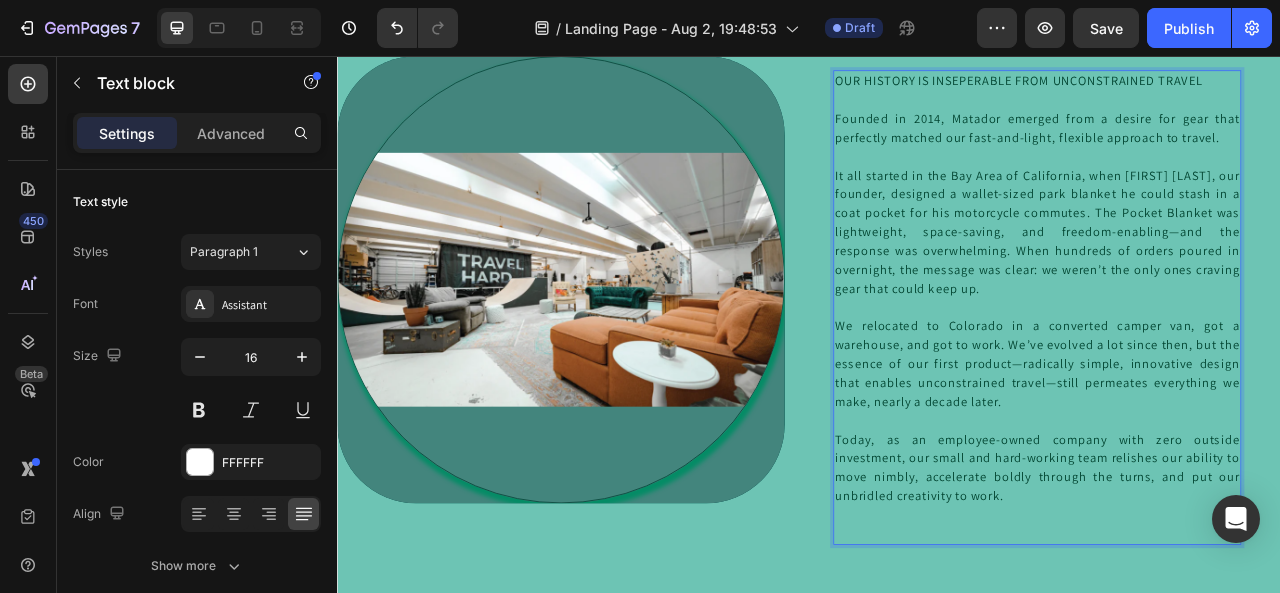 click on "OUR HISTORY IS INSEPERABLE FROM UNCONSTRAINED TRAVEL Founded in 2014, Matador emerged from a desire for gear that perfectly matched our fast-and-light, flexible approach to travel. It all started in the Bay Area of California, when Chris, our founder, designed a wallet-sized park blanket he could stash in a coat pocket for his motorcycle commutes. The Pocket Blanket was lightweight, space-saving, and freedom-enabling—and the response was overwhelming. When hundreds of orders poured in overnight, the message was clear: we weren’t the only ones craving gear that could keep up. We relocated to Colorado in a converted camper van, got a warehouse, and got to work. We’ve evolved a lot since then, but the essence of our first product—radically simple, innovative design that enables unconstrained travel—still permeates everything we make, nearly a decade later." at bounding box center (1227, 376) 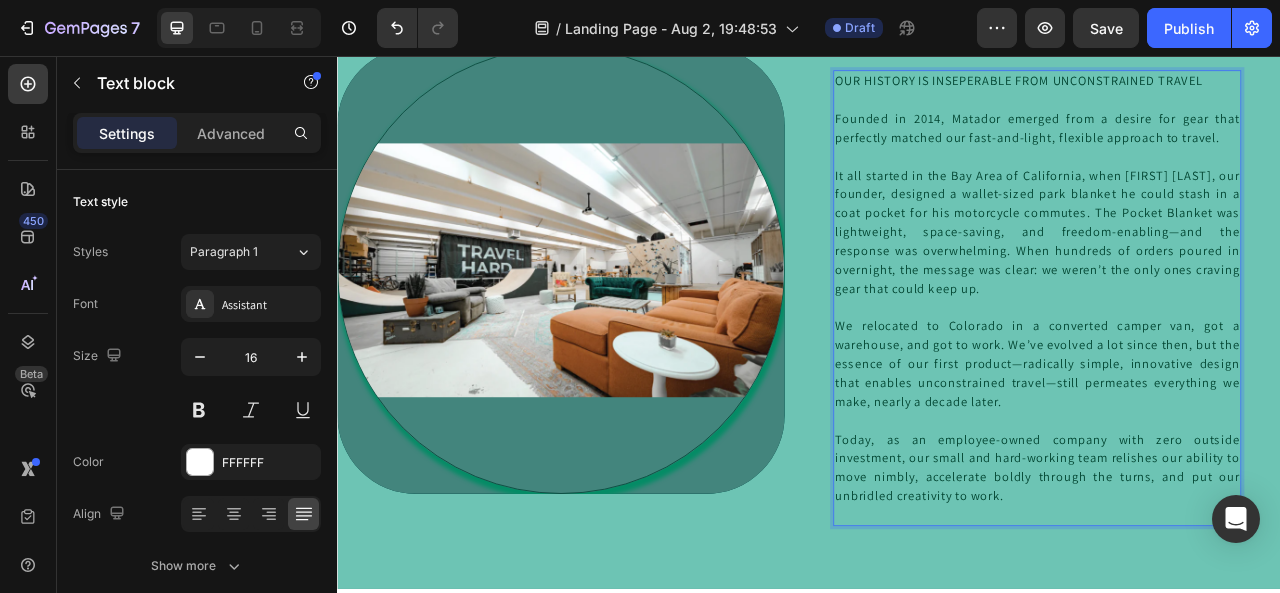 click on "OUR HISTORY IS INSEPERABLE FROM UNCONSTRAINED TRAVEL Founded in 2014, Matador emerged from a desire for gear that perfectly matched our fast-and-light, flexible approach to travel. It all started in the Bay Area of California, when Chris, our founder, designed a wallet-sized park blanket he could stash in a coat pocket for his motorcycle commutes. The Pocket Blanket was lightweight, space-saving, and freedom-enabling—and the response was overwhelming. When hundreds of orders poured in overnight, the message was clear: we weren’t the only ones craving gear that could keep up. We relocated to Colorado in a converted camper van, got a warehouse, and got to work. We’ve evolved a lot since then, but the essence of our first product—radically simple, innovative design that enables unconstrained travel—still permeates everything we make, nearly a decade later." at bounding box center [1227, 364] 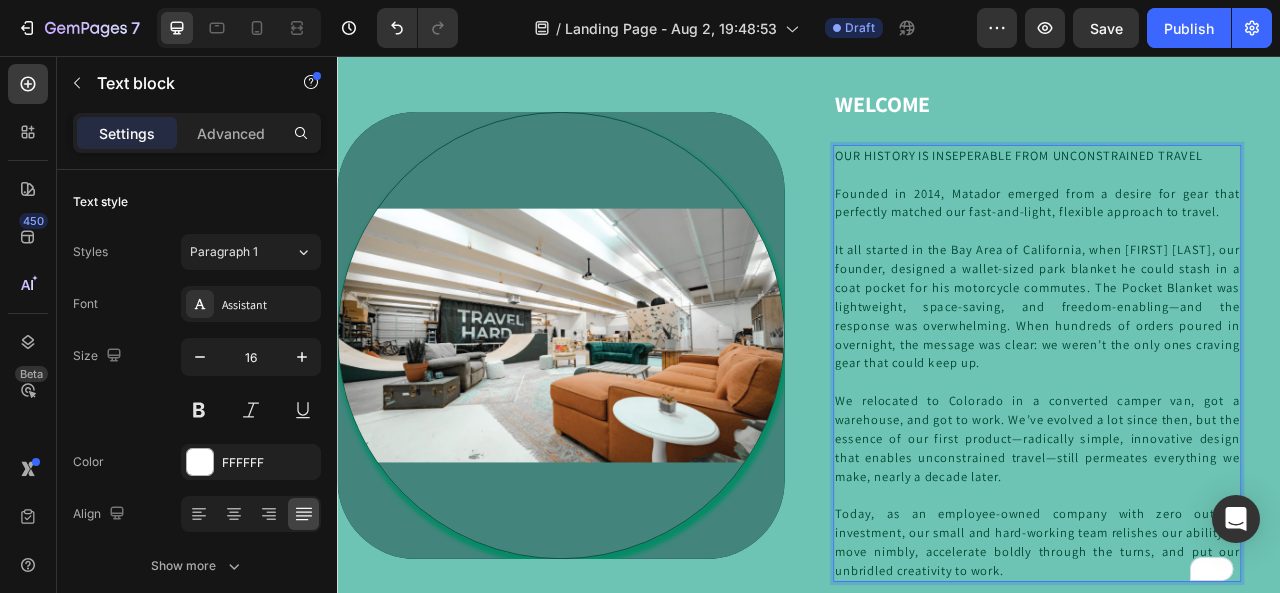 scroll, scrollTop: 100, scrollLeft: 0, axis: vertical 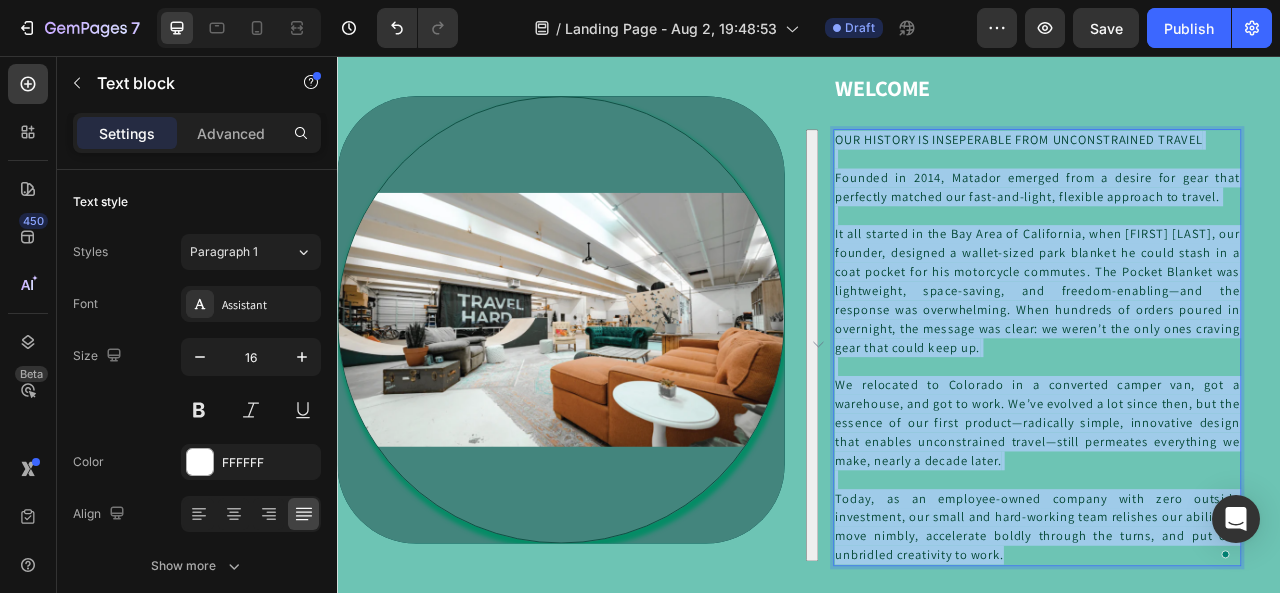 drag, startPoint x: 965, startPoint y: 164, endPoint x: 1294, endPoint y: 681, distance: 612.80505 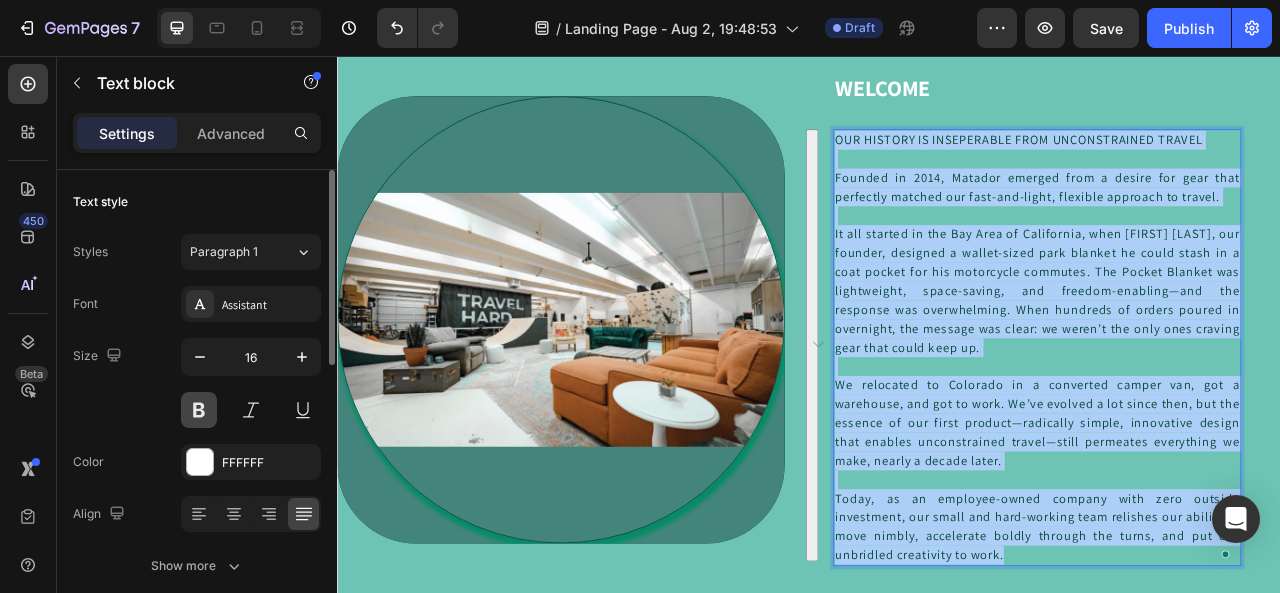 drag, startPoint x: 790, startPoint y: 347, endPoint x: 200, endPoint y: 414, distance: 593.79205 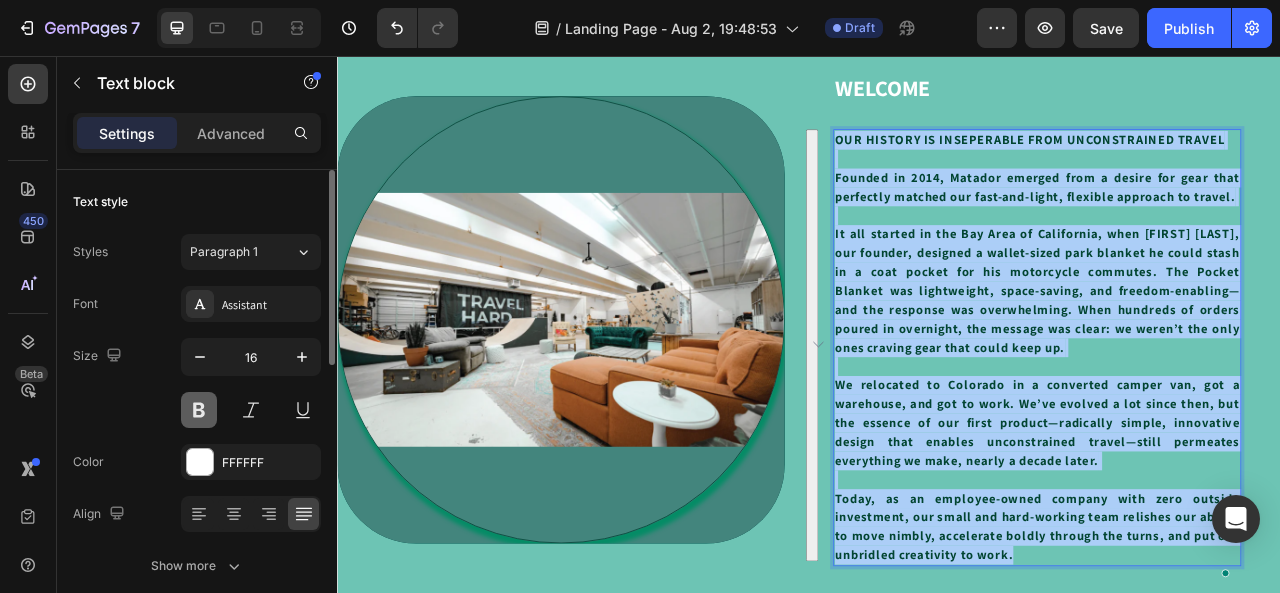 scroll, scrollTop: 112, scrollLeft: 0, axis: vertical 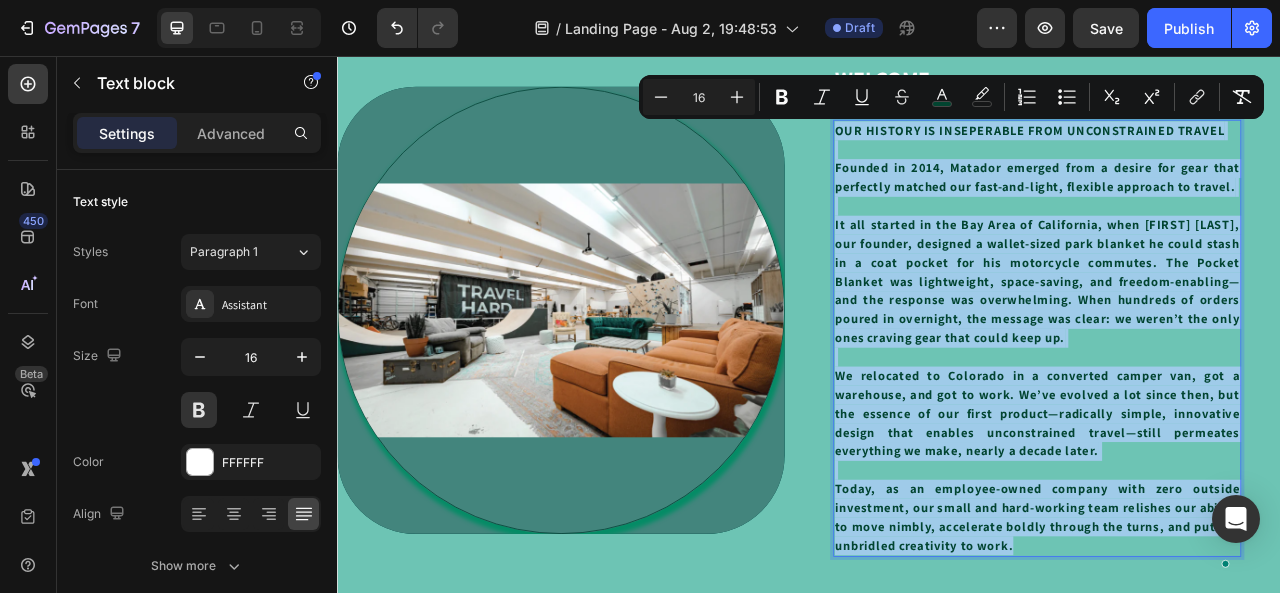drag, startPoint x: 966, startPoint y: 148, endPoint x: 1295, endPoint y: 701, distance: 643.46716 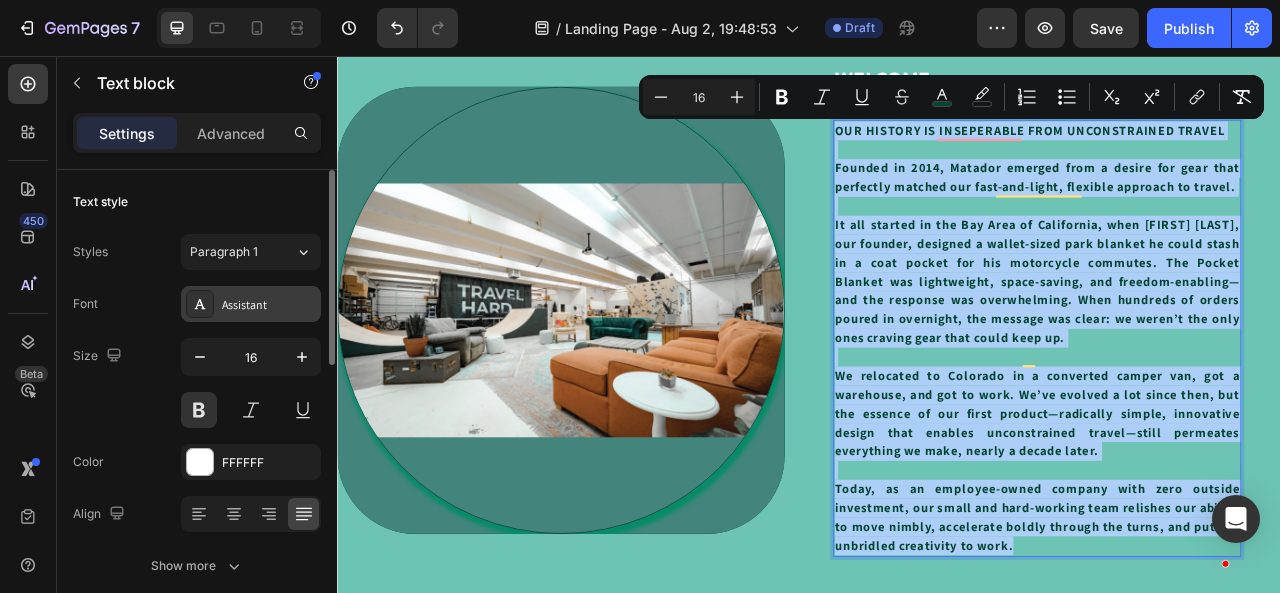 click on "Assistant" at bounding box center [269, 305] 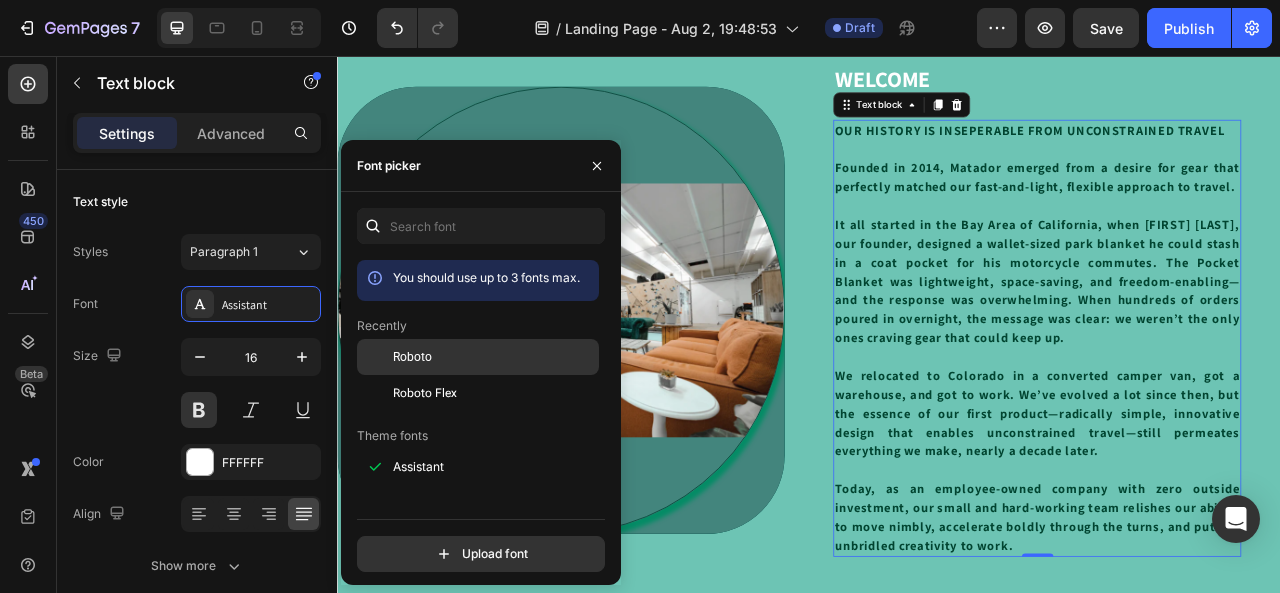 click on "Roboto" at bounding box center (412, 357) 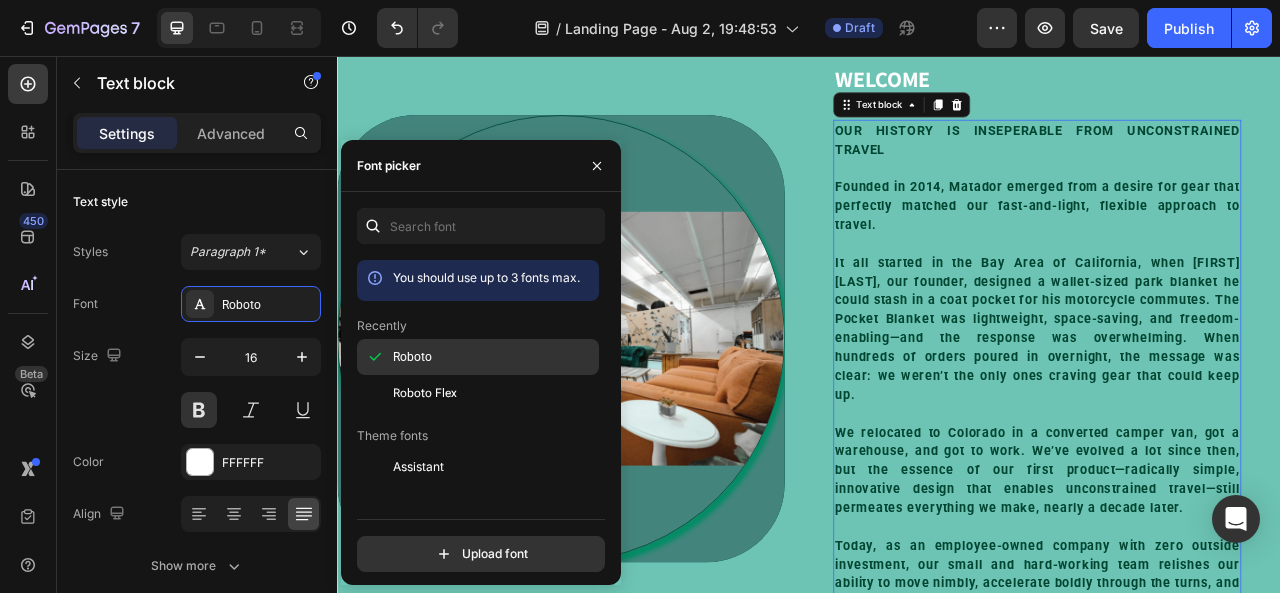 scroll, scrollTop: 124, scrollLeft: 0, axis: vertical 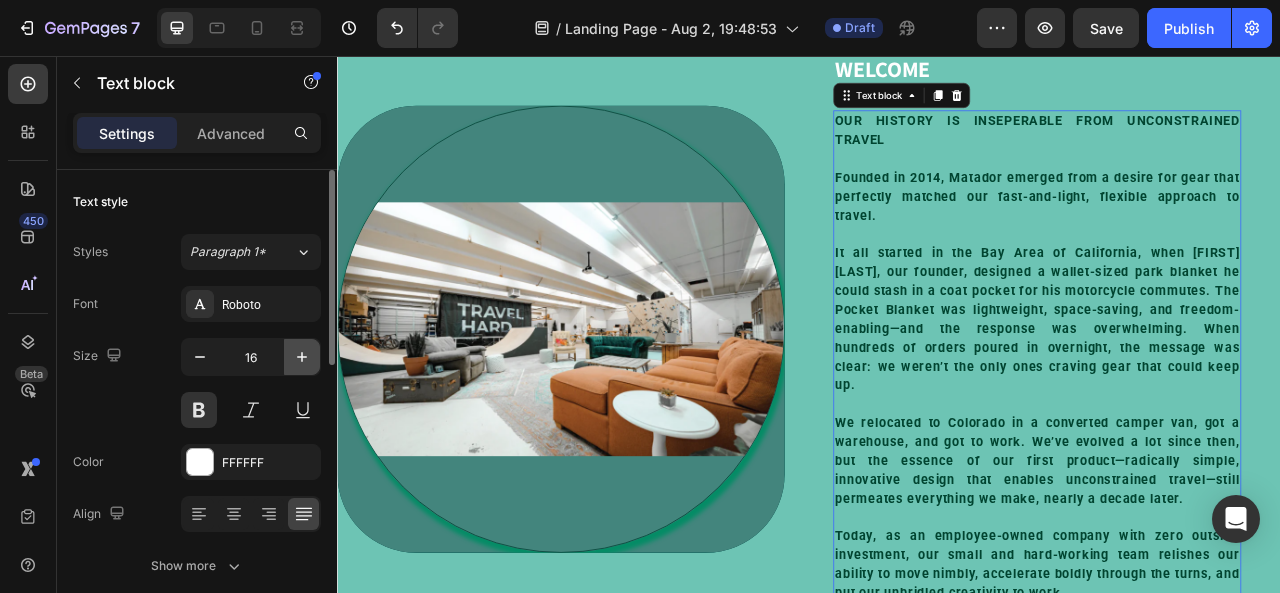 click 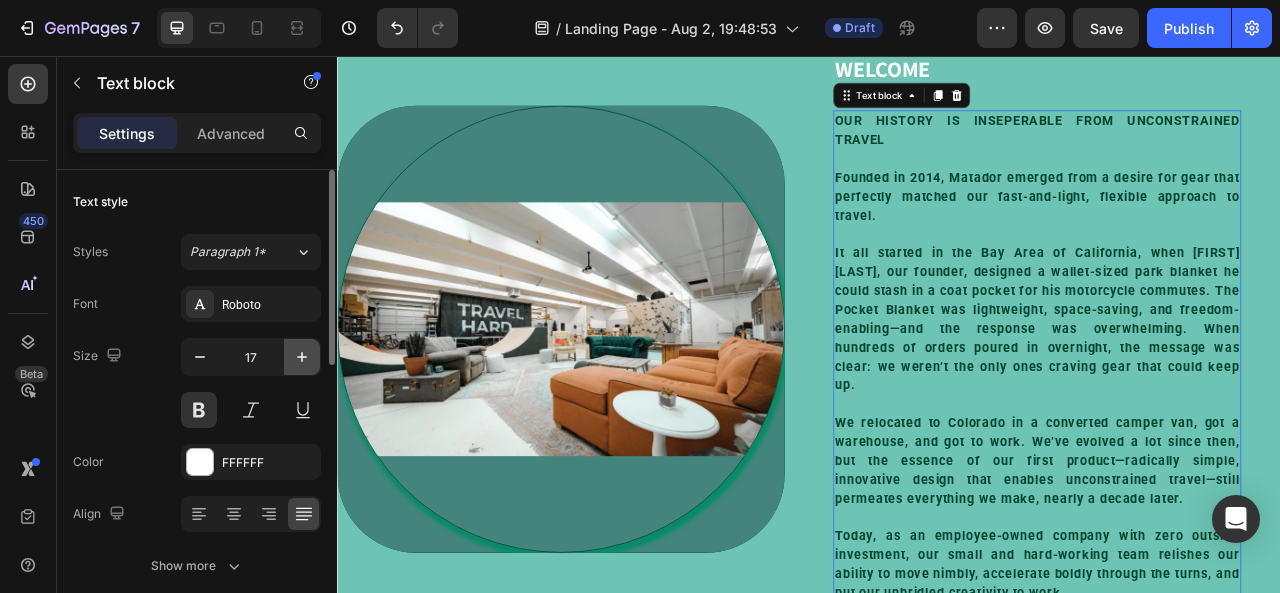 scroll, scrollTop: 149, scrollLeft: 0, axis: vertical 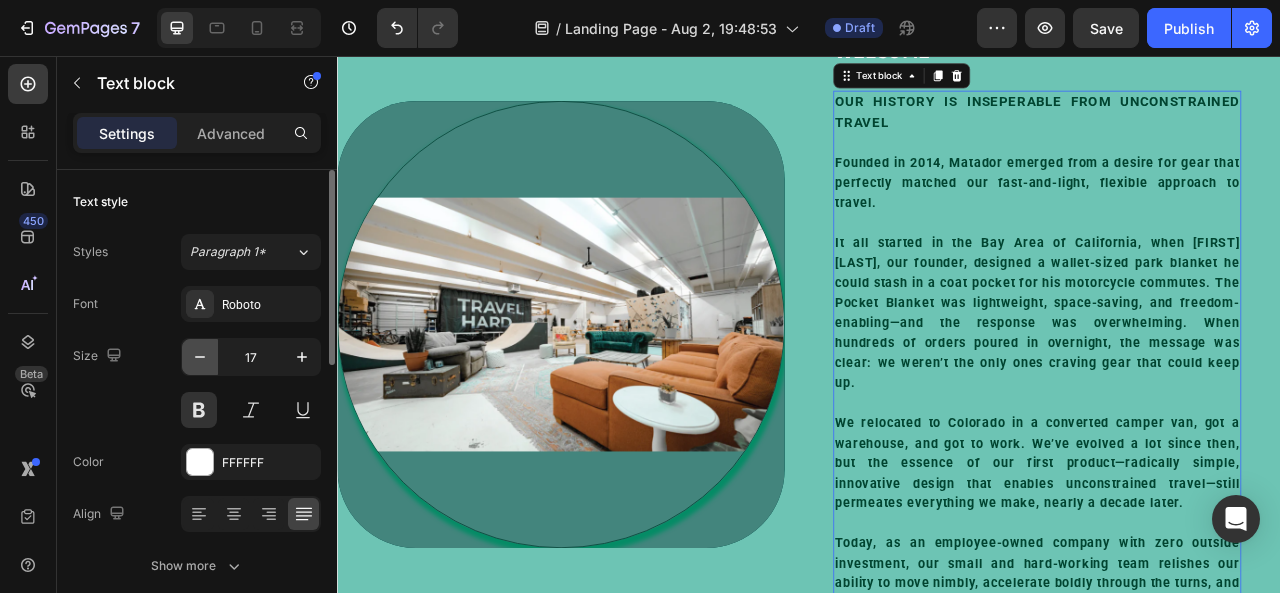 click 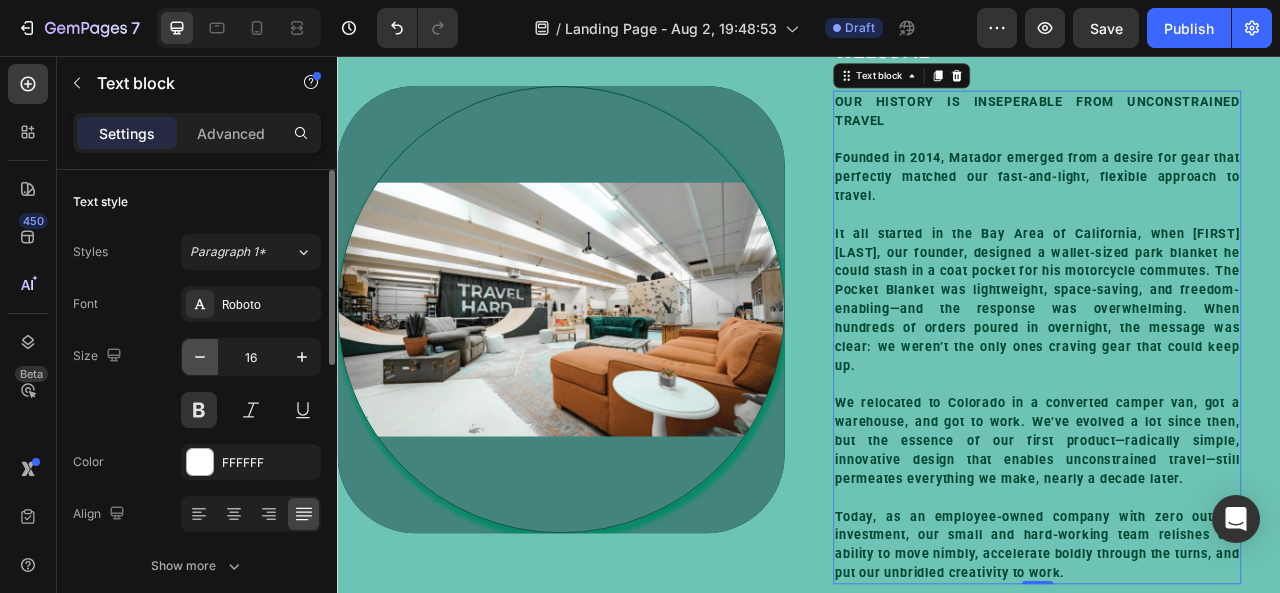 scroll, scrollTop: 124, scrollLeft: 0, axis: vertical 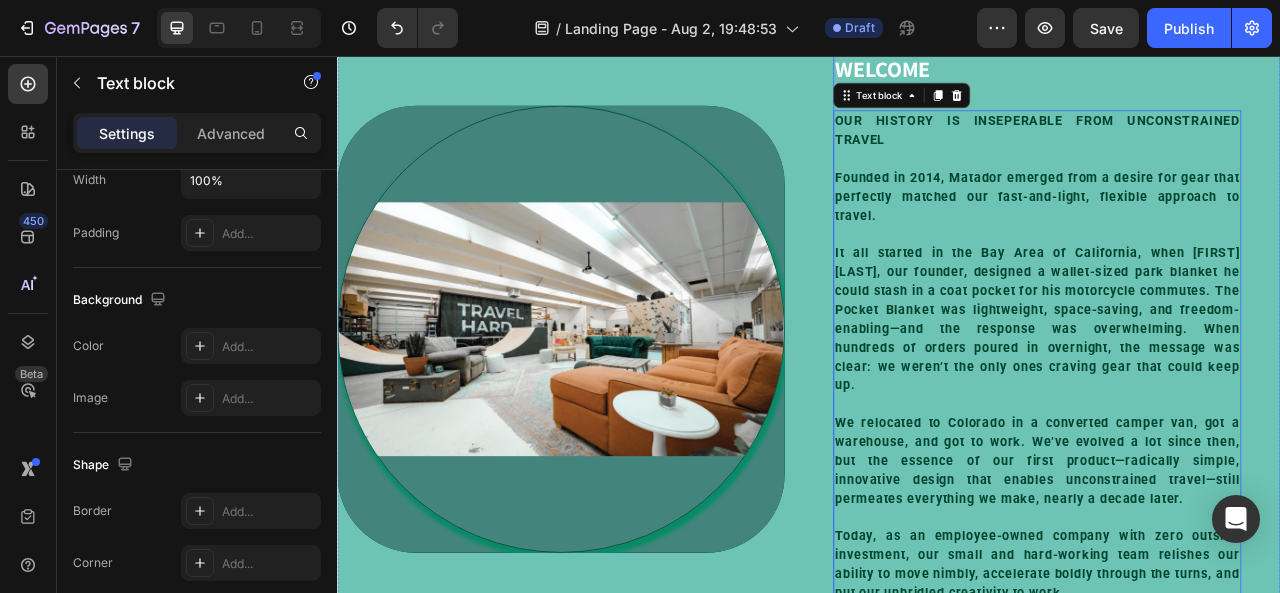 click on "WELCOME Heading OUR HISTORY IS INSEPERABLE FROM UNCONSTRAINED TRAVEL Founded in 2014, Matador emerged from a desire for gear that perfectly matched our fast-and-light, flexible approach to travel. It all started in the Bay Area of California, when Chris, our founder, designed a wallet-sized park blanket he could stash in a coat pocket for his motorcycle commutes. The Pocket Blanket was lightweight, space-saving, and freedom-enabling—and the response was overwhelming. When hundreds of orders poured in overnight, the message was clear: we weren’t the only ones craving gear that could keep up. We relocated to Colorado in a converted camper van, got a warehouse, and got to work. We’ve evolved a lot since then, but the essence of our first product—radically simple, innovative design that enables unconstrained travel—still permeates everything we make, nearly a decade later. Text block   0 Row" at bounding box center (1252, 403) 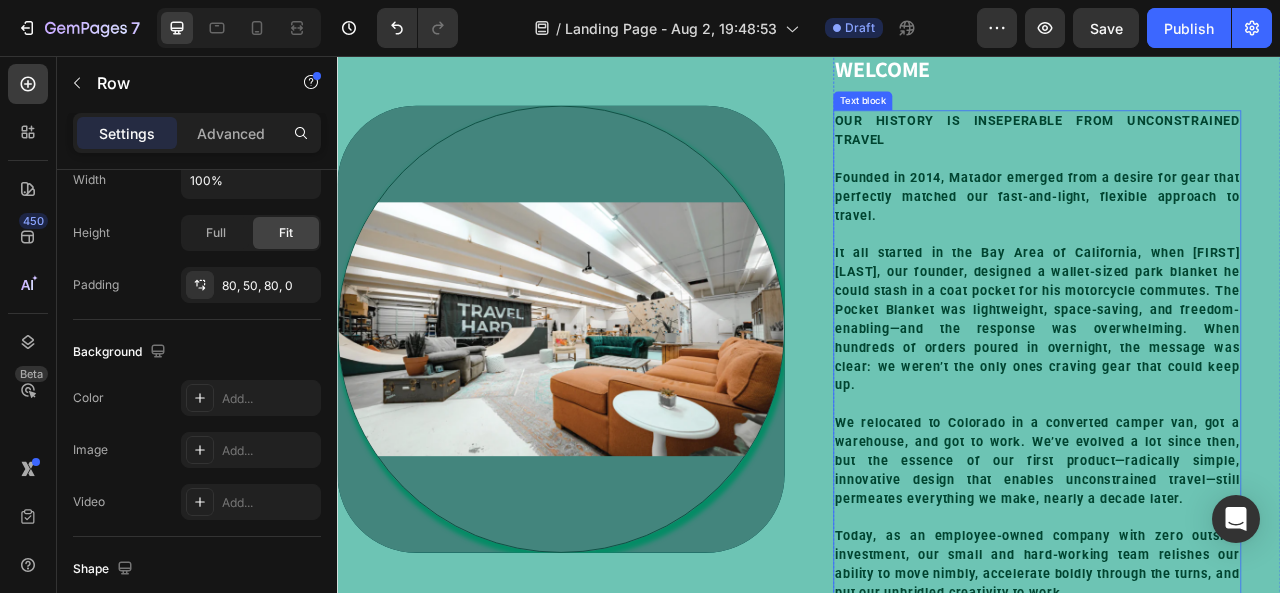 scroll, scrollTop: 0, scrollLeft: 0, axis: both 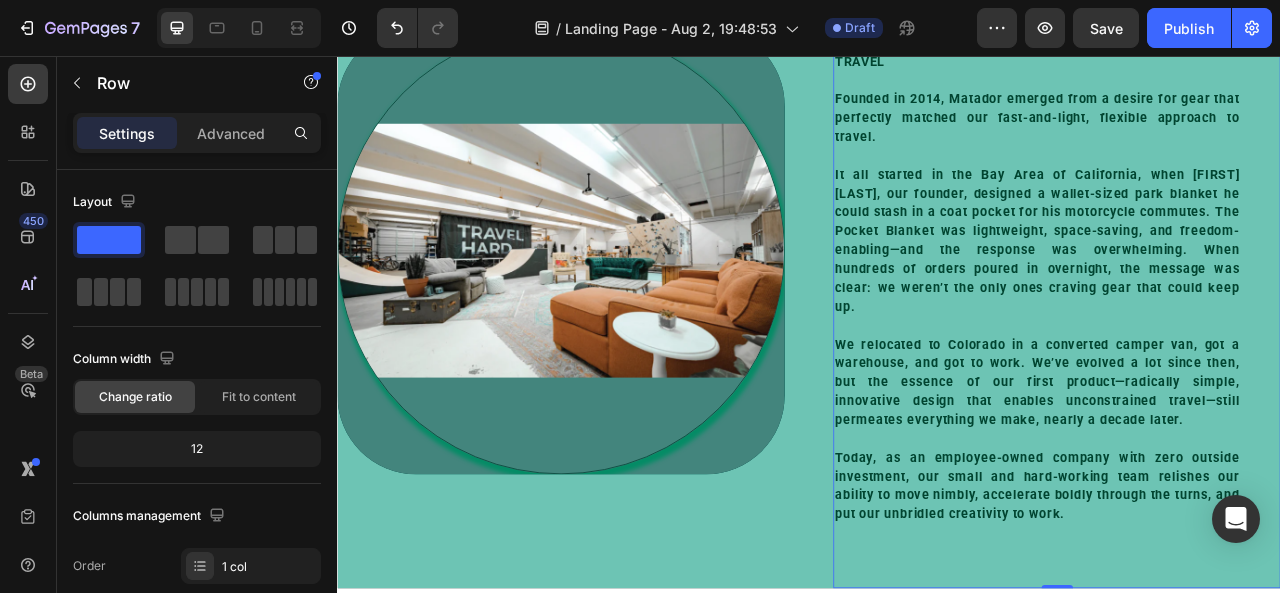 click on "WELCOME Heading OUR HISTORY IS INSEPERABLE FROM UNCONSTRAINED TRAVEL Founded in 2014, Matador emerged from a desire for gear that perfectly matched our fast-and-light, flexible approach to travel. It all started in the Bay Area of California, when Chris, our founder, designed a wallet-sized park blanket he could stash in a coat pocket for his motorcycle commutes. The Pocket Blanket was lightweight, space-saving, and freedom-enabling—and the response was overwhelming. When hundreds of orders poured in overnight, the message was clear: we weren’t the only ones craving gear that could keep up. We relocated to Colorado in a converted camper van, got a warehouse, and got to work. We’ve evolved a lot since then, but the essence of our first product—radically simple, innovative design that enables unconstrained travel—still permeates everything we make, nearly a decade later. Text block Row   0" at bounding box center [1252, 303] 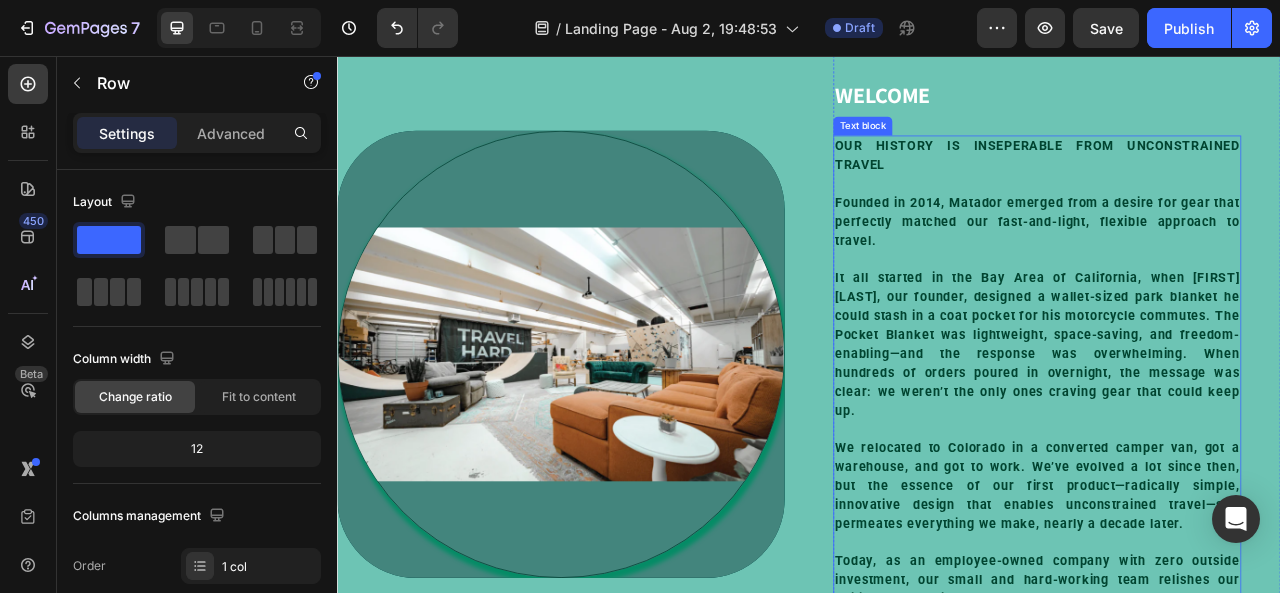 scroll, scrollTop: 100, scrollLeft: 0, axis: vertical 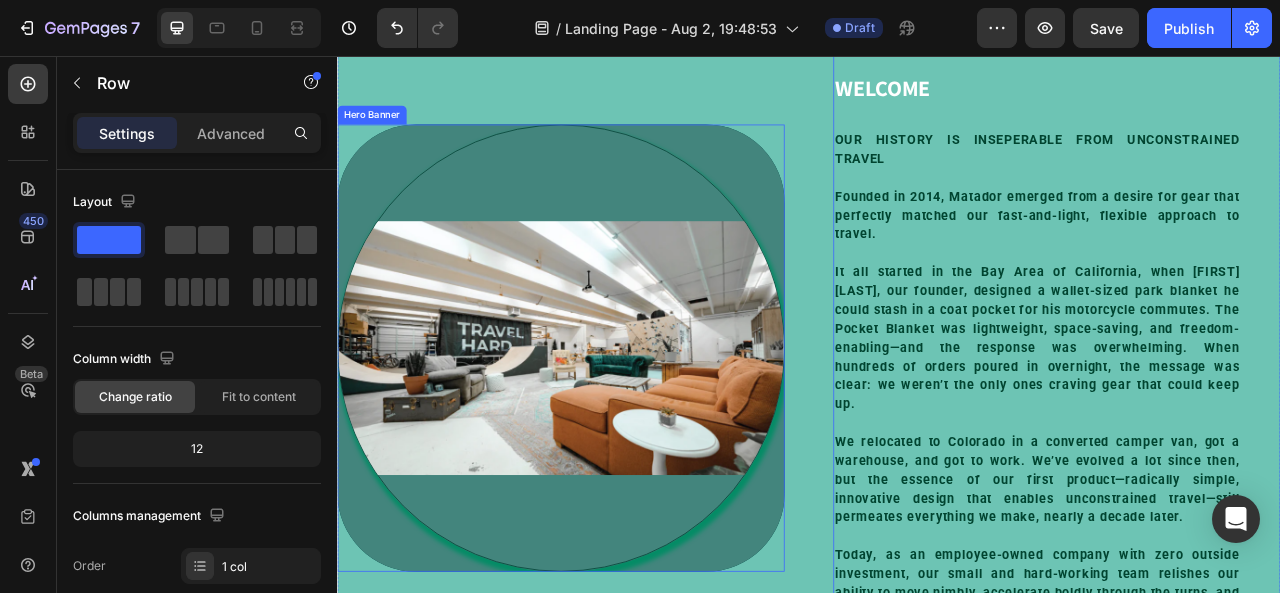 click on "Image" at bounding box center [621, 427] 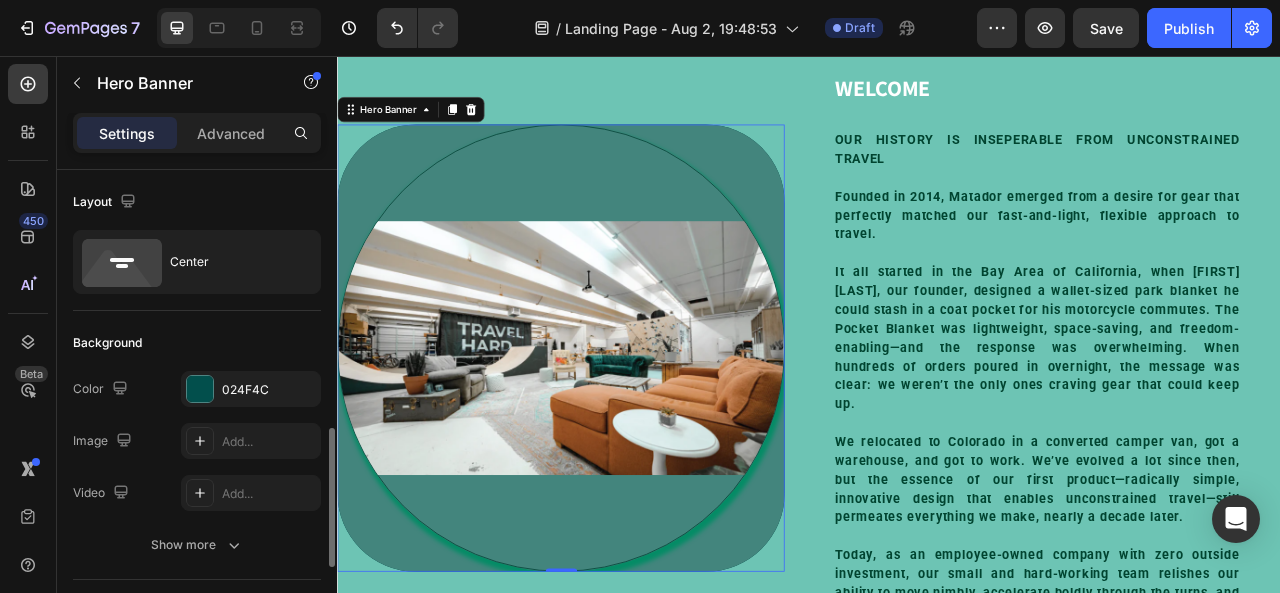scroll, scrollTop: 200, scrollLeft: 0, axis: vertical 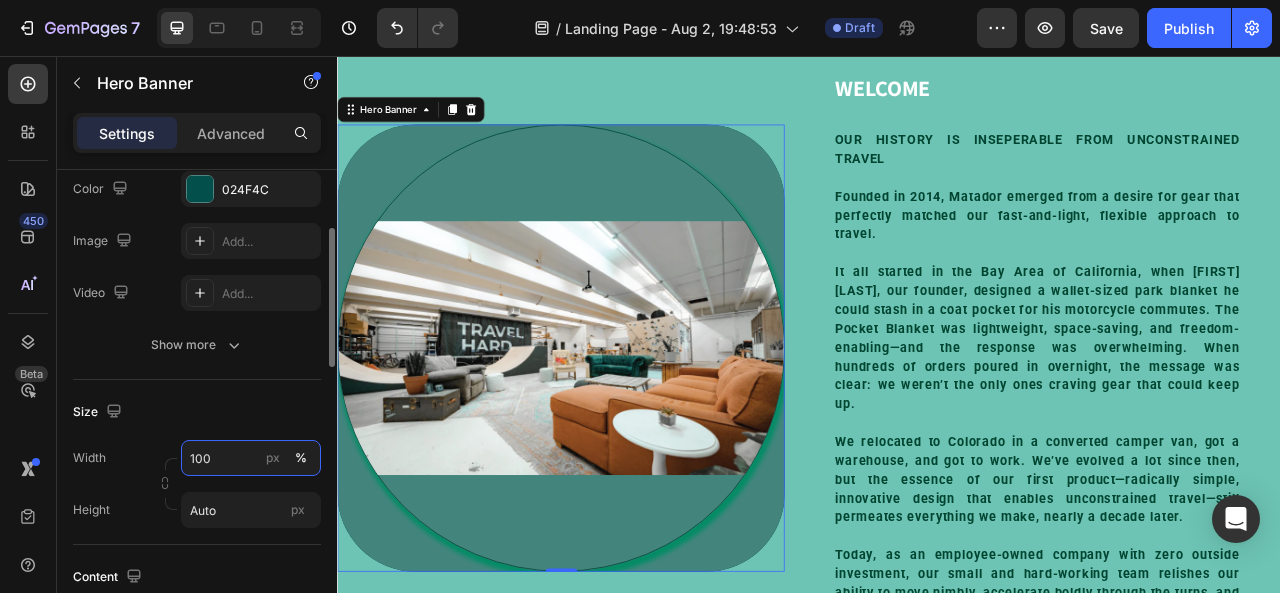 click on "100" at bounding box center (251, 458) 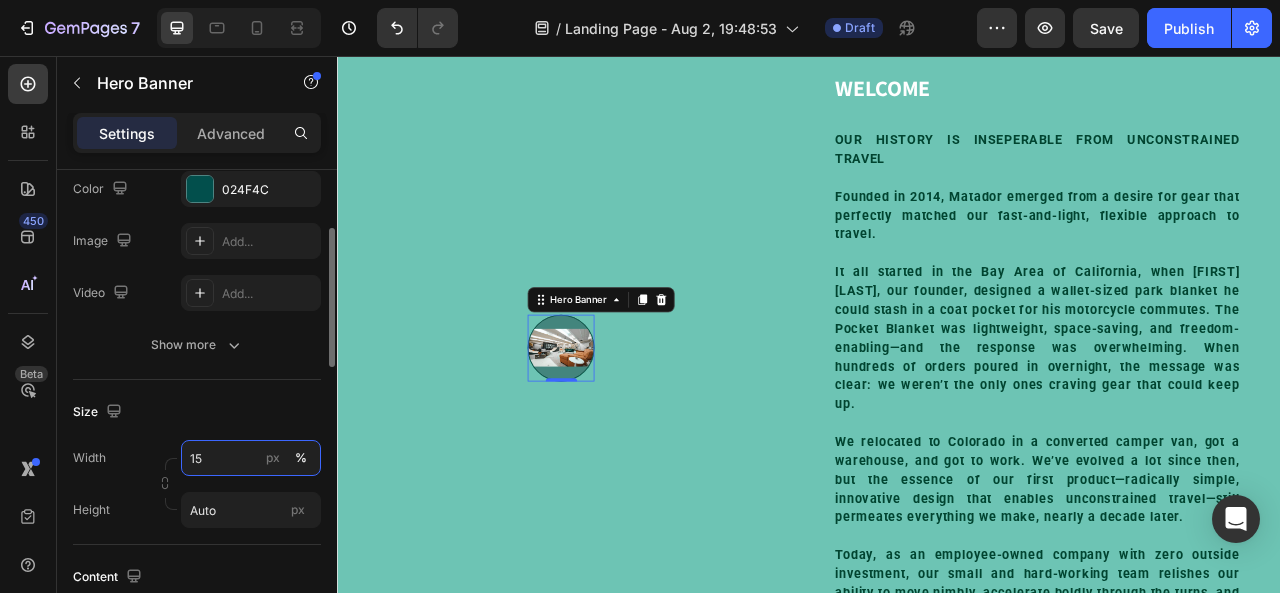 type on "150" 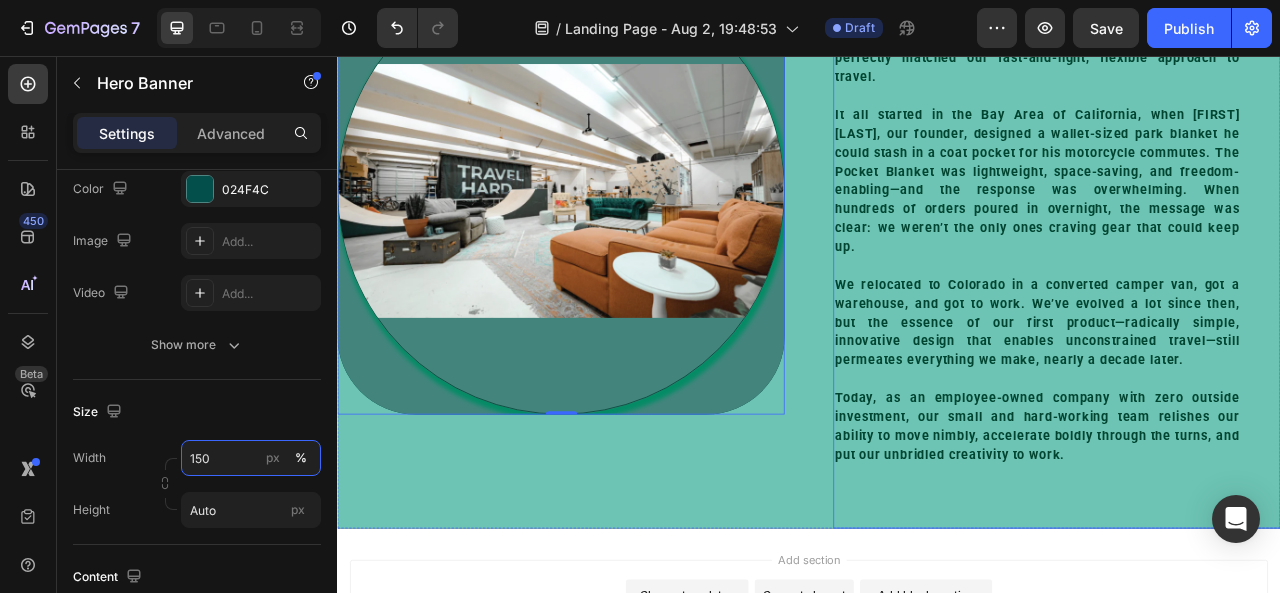scroll, scrollTop: 0, scrollLeft: 0, axis: both 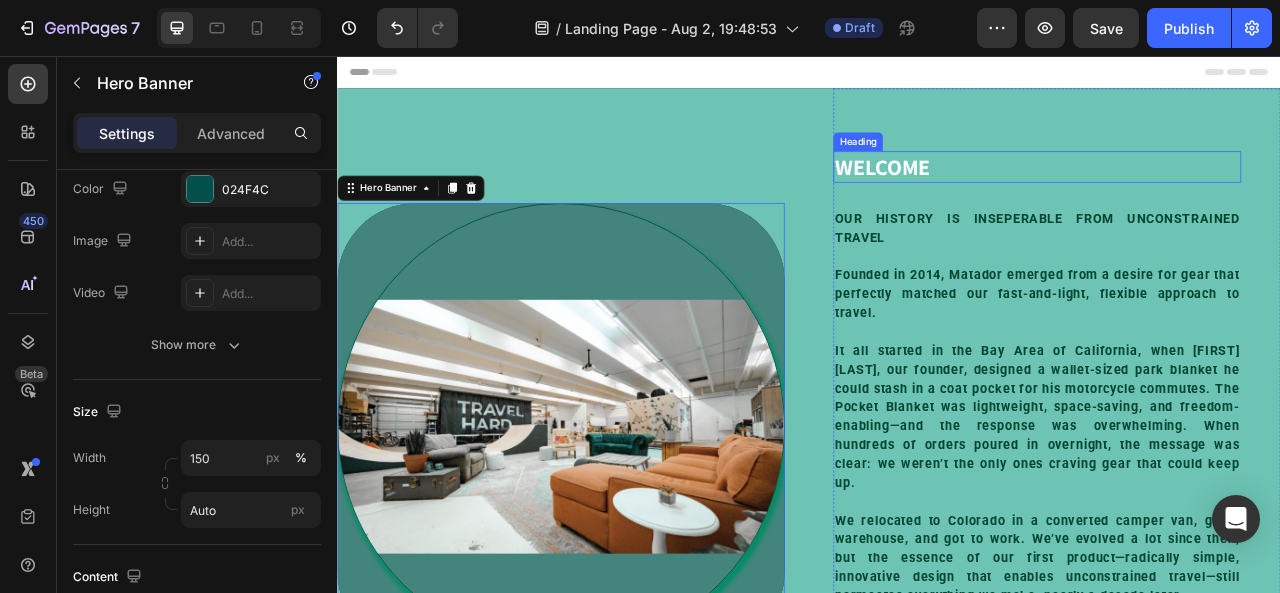 click on "WELCOME" at bounding box center [1227, 197] 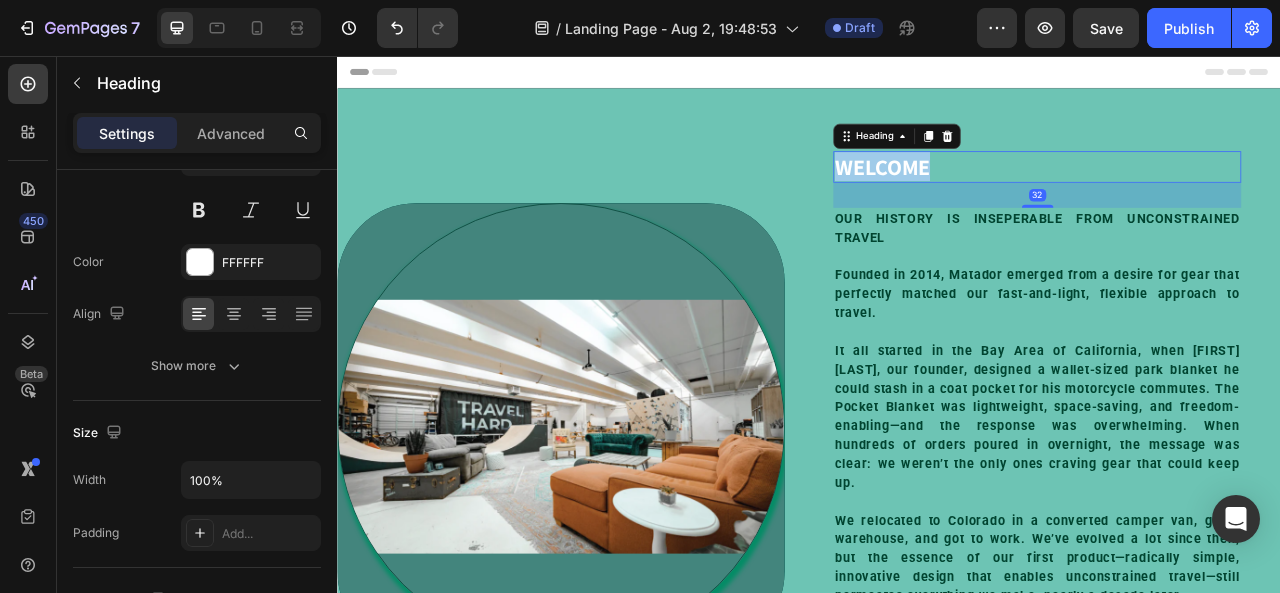 scroll, scrollTop: 0, scrollLeft: 0, axis: both 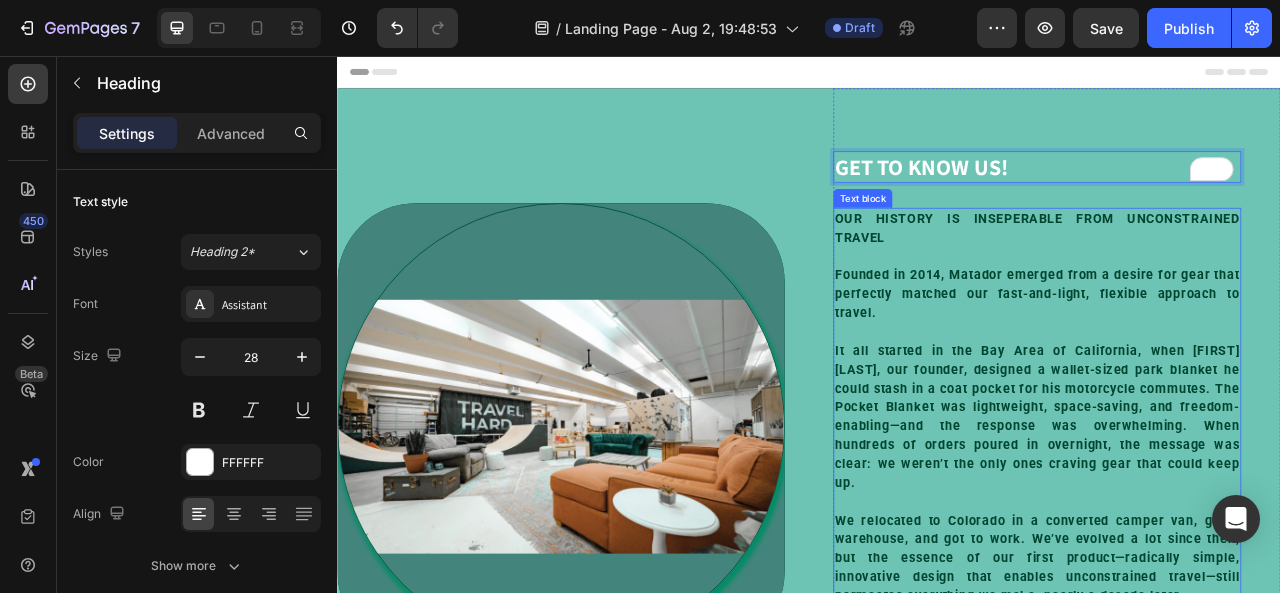 click on "OUR HISTORY IS INSEPERABLE FROM UNCONSTRAINED TRAVEL Founded in 2014, Matador emerged from a desire for gear that perfectly matched our fast-and-light, flexible approach to travel. It all started in the Bay Area of California, when Chris, our founder, designed a wallet-sized park blanket he could stash in a coat pocket for his motorcycle commutes. The Pocket Blanket was lightweight, space-saving, and freedom-enabling—and the response was overwhelming. When hundreds of orders poured in overnight, the message was clear: we weren’t the only ones craving gear that could keep up. We relocated to Colorado in a converted camper van, got a warehouse, and got to work. We’ve evolved a lot since then, but the essence of our first product—radically simple, innovative design that enables unconstrained travel—still permeates everything we make, nearly a decade later." at bounding box center (1227, 563) 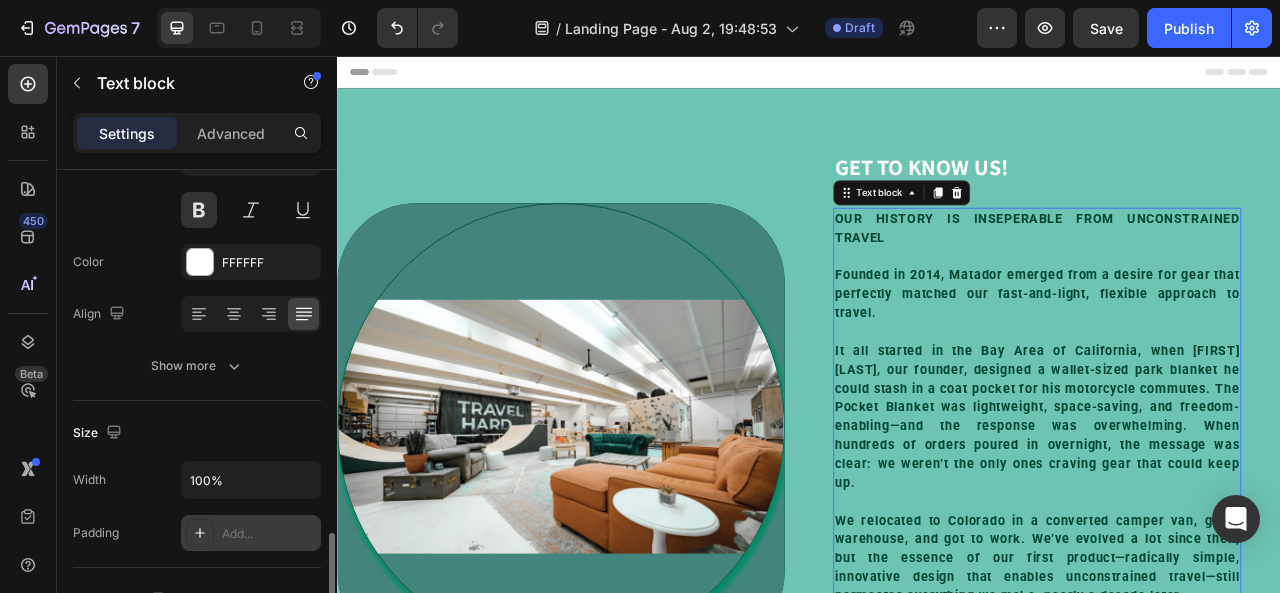 scroll, scrollTop: 500, scrollLeft: 0, axis: vertical 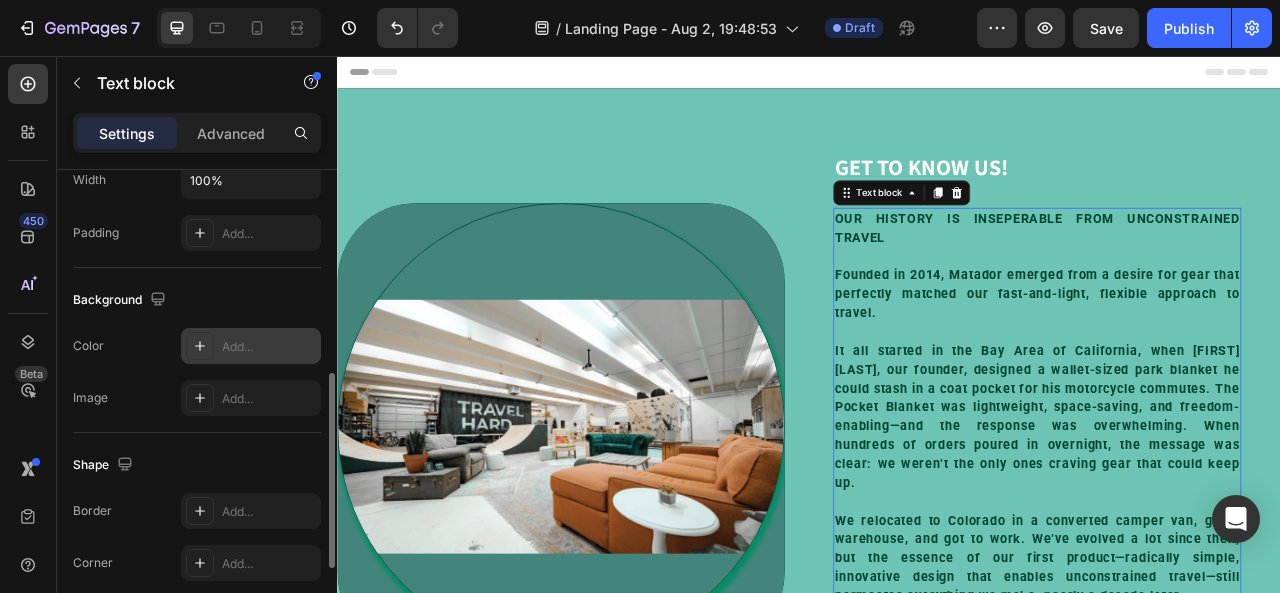 click on "Add..." at bounding box center (269, 347) 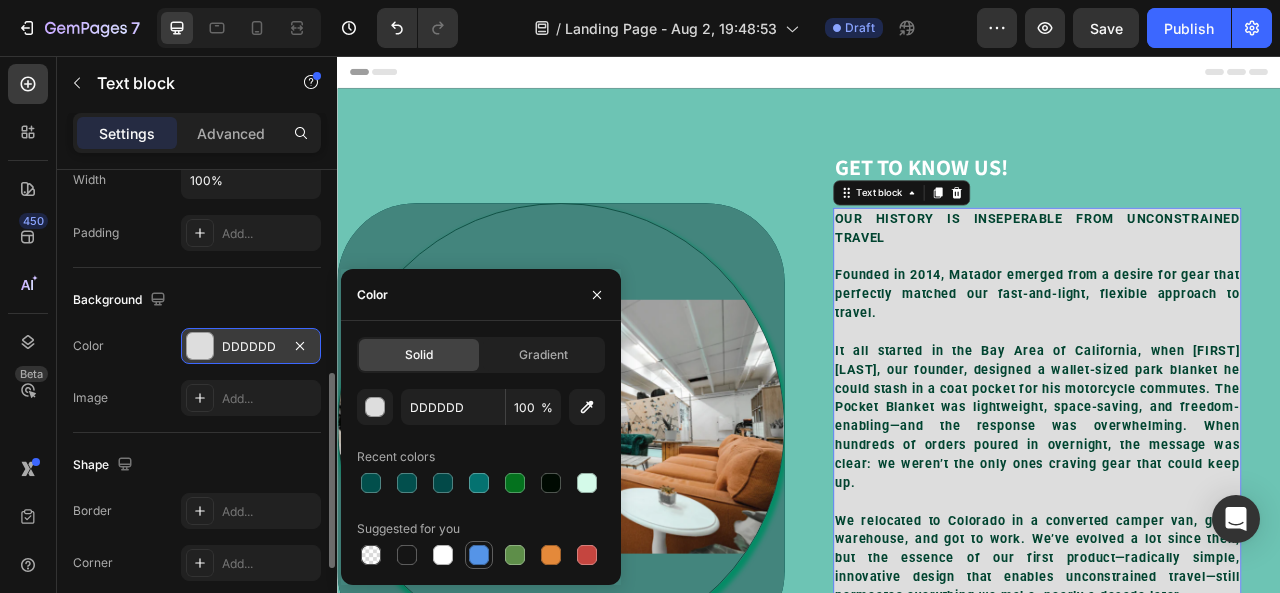 click at bounding box center (479, 555) 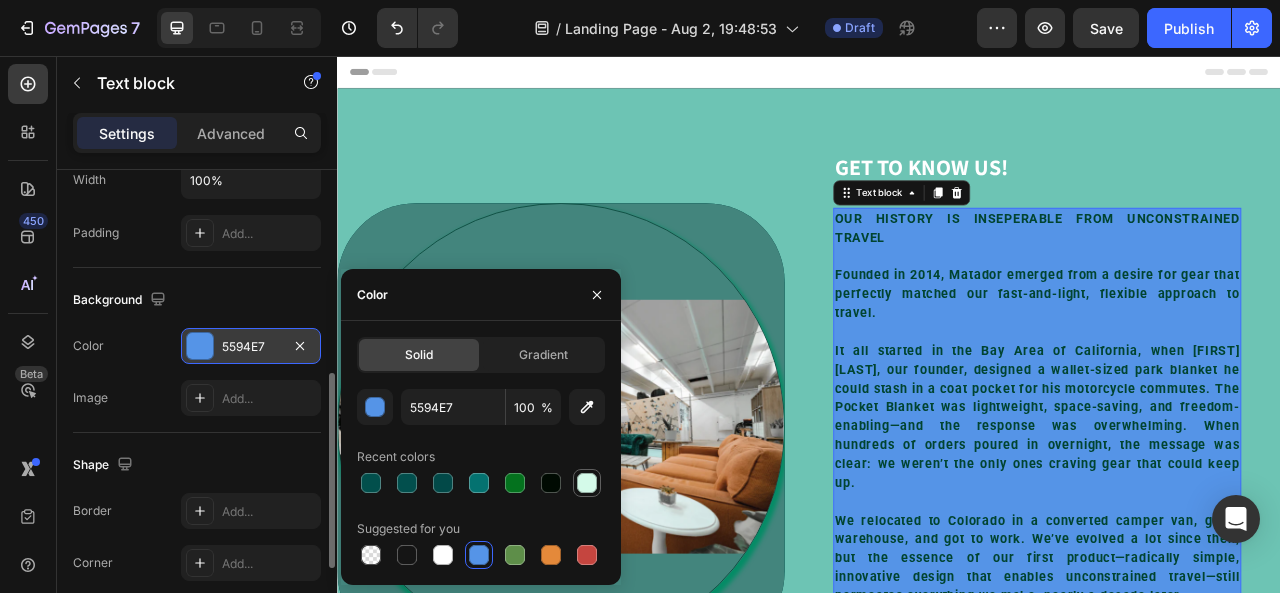 click at bounding box center (587, 483) 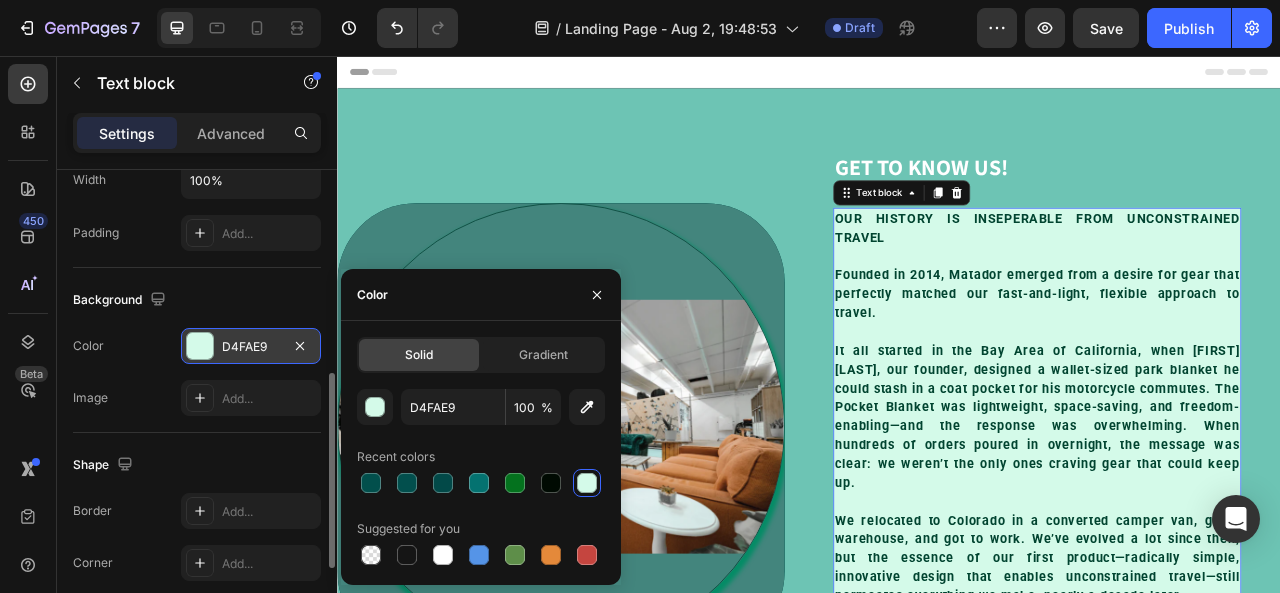 scroll, scrollTop: 600, scrollLeft: 0, axis: vertical 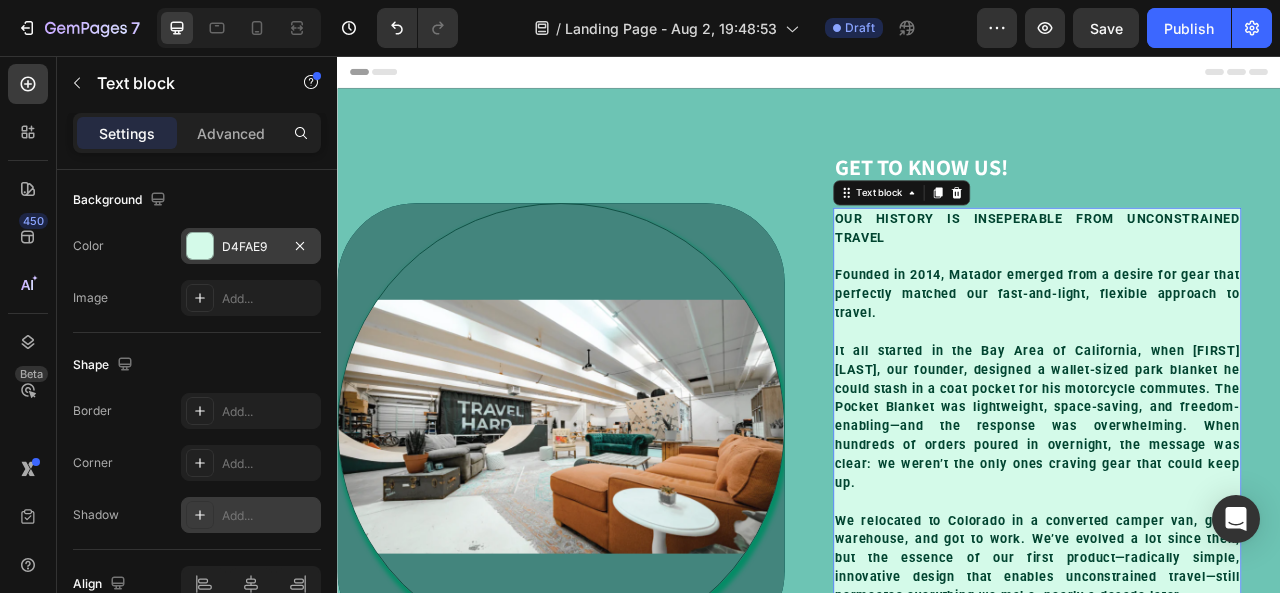 click on "Add..." at bounding box center [269, 516] 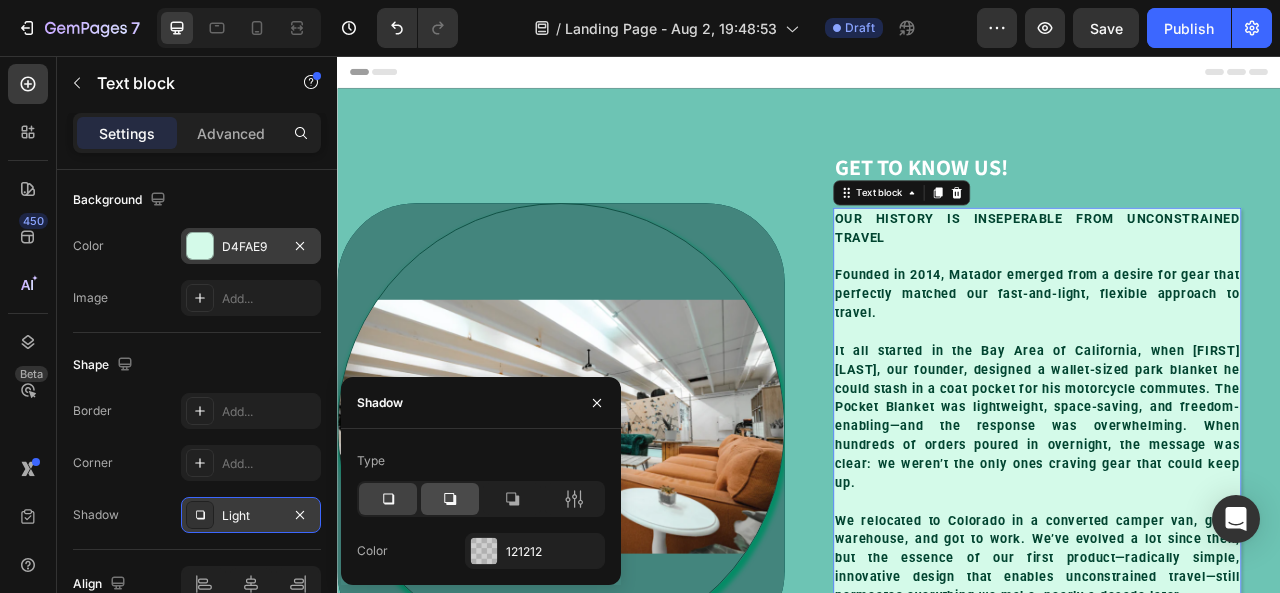click 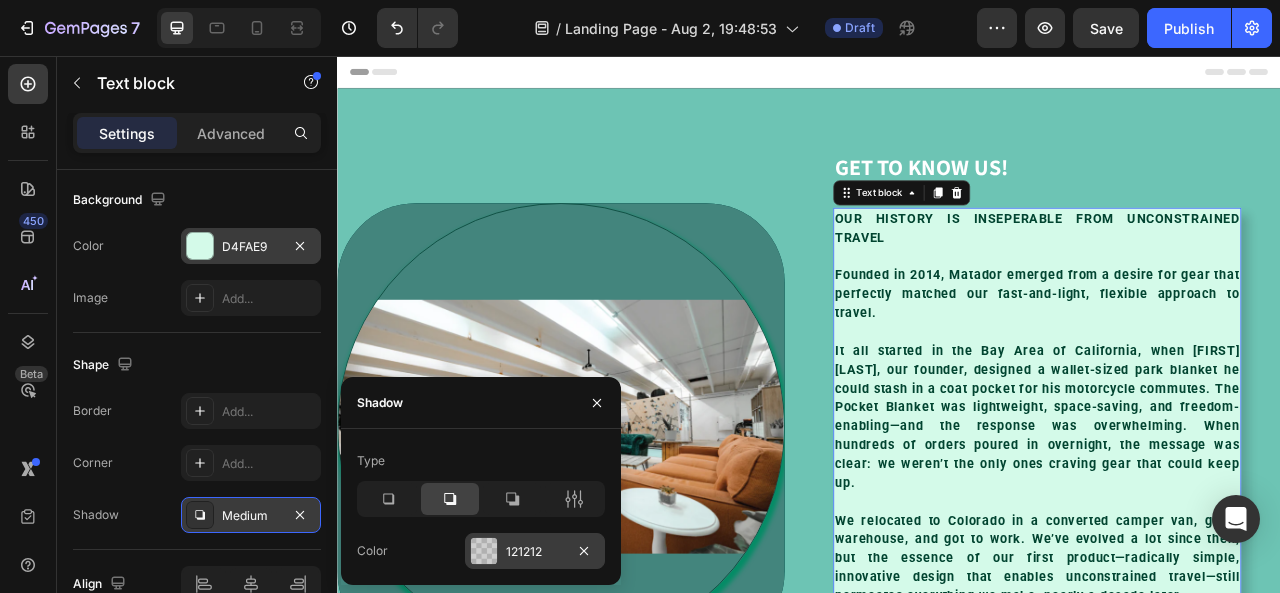 click at bounding box center [484, 551] 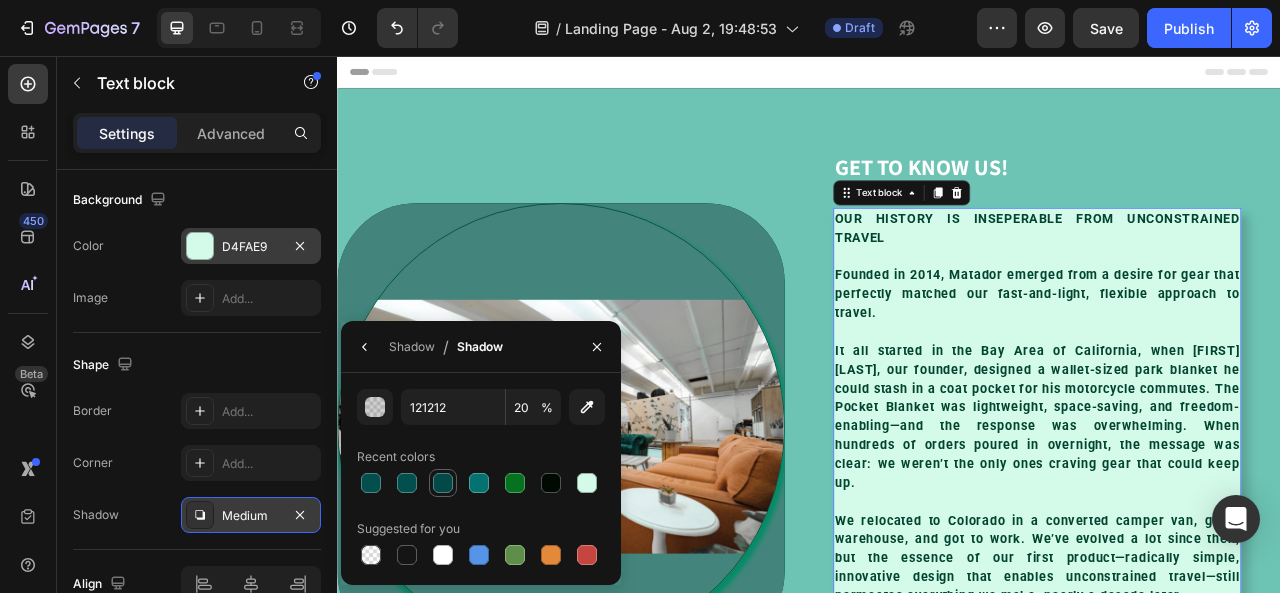 click at bounding box center (443, 483) 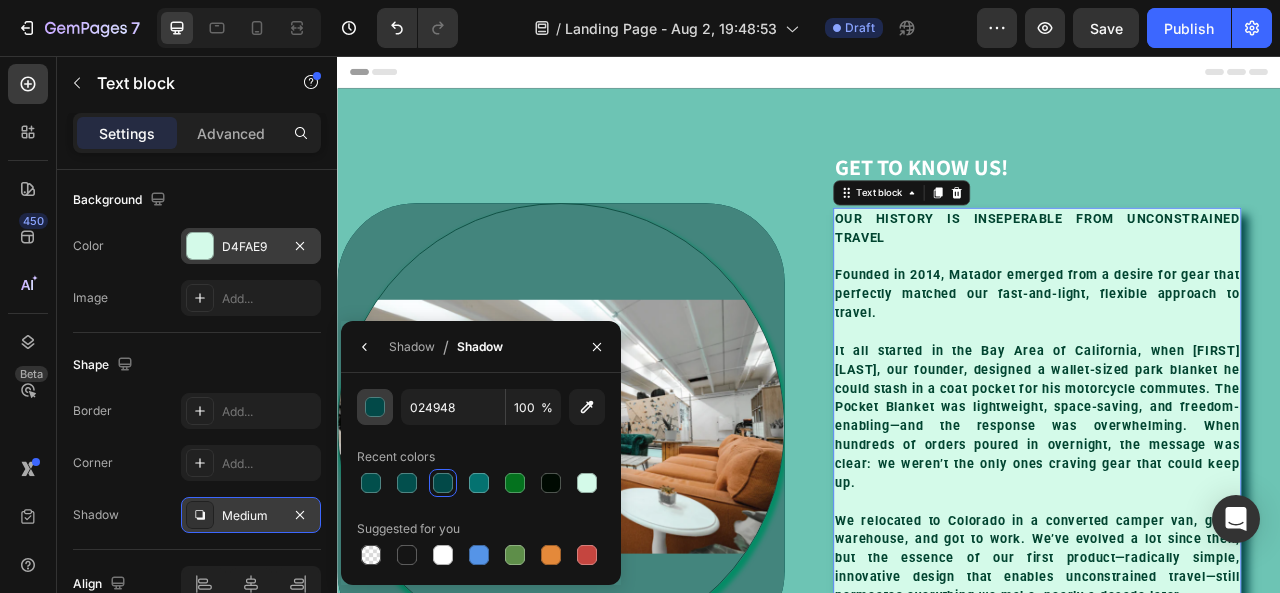 click at bounding box center [376, 408] 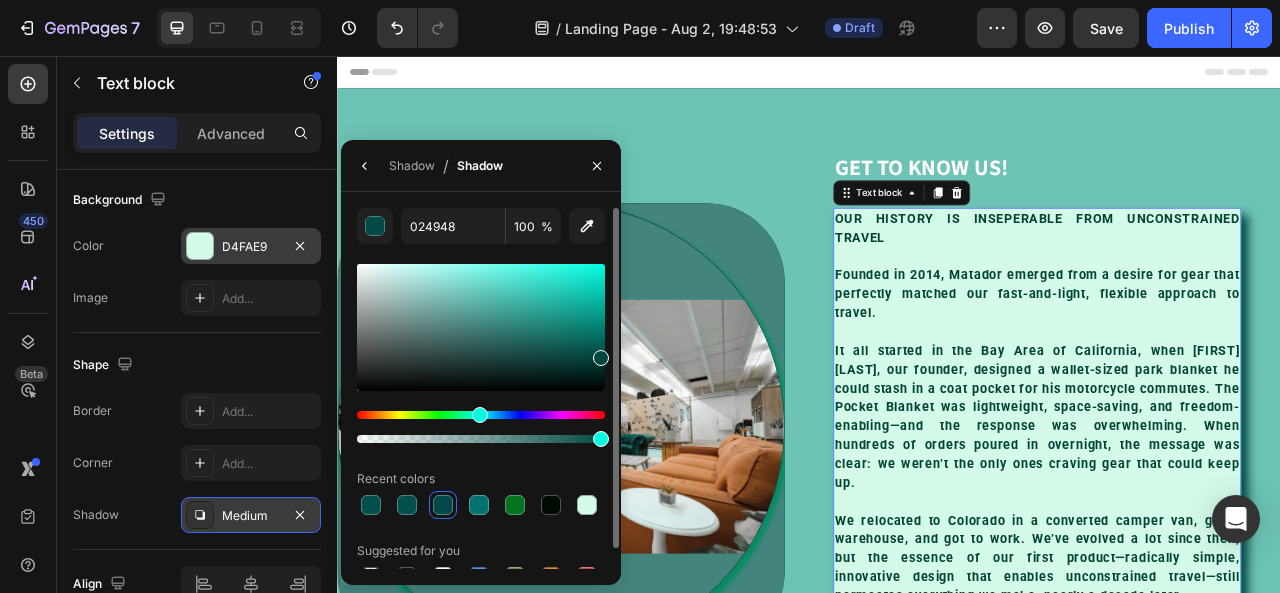 click at bounding box center [480, 415] 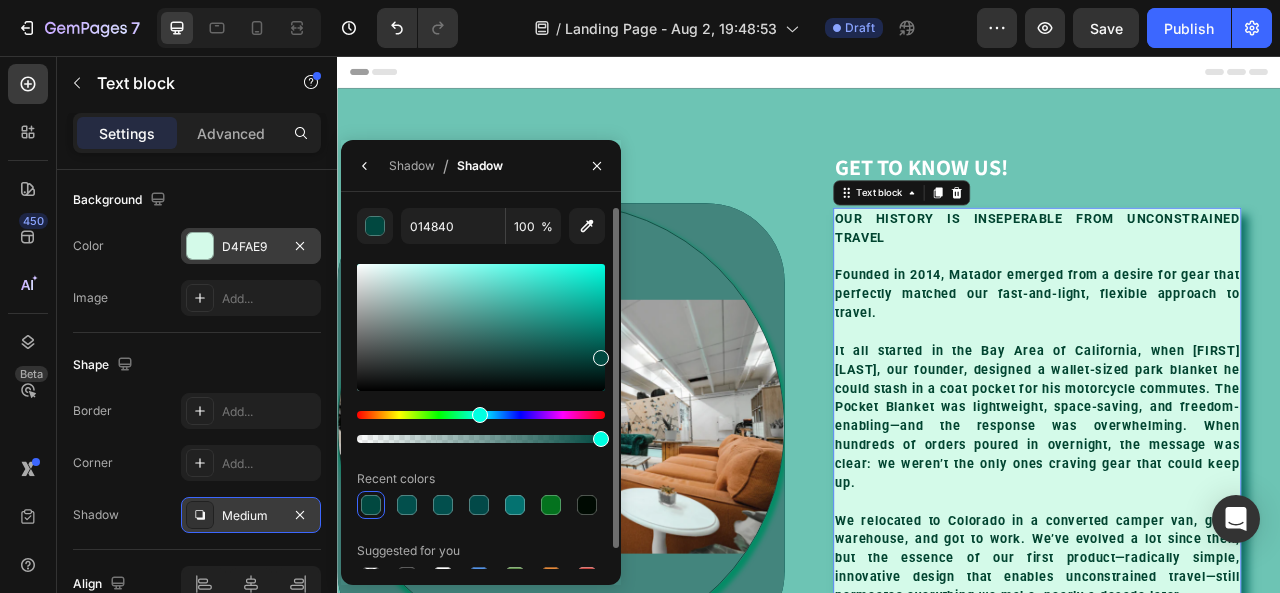 click at bounding box center (481, 327) 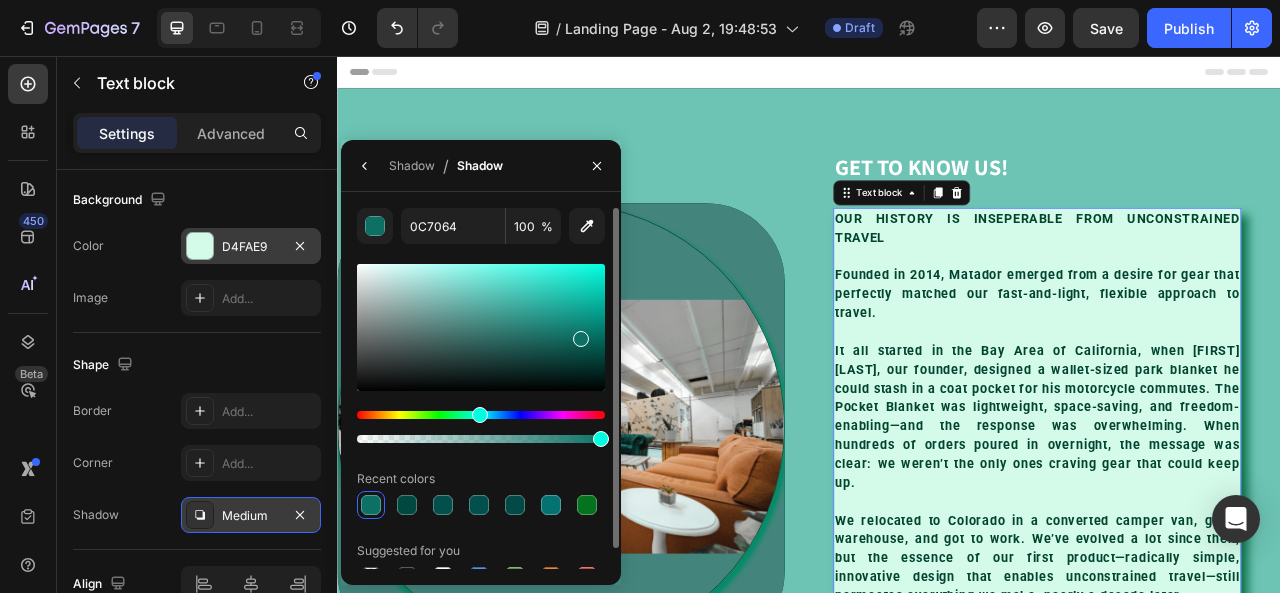 click at bounding box center [481, 415] 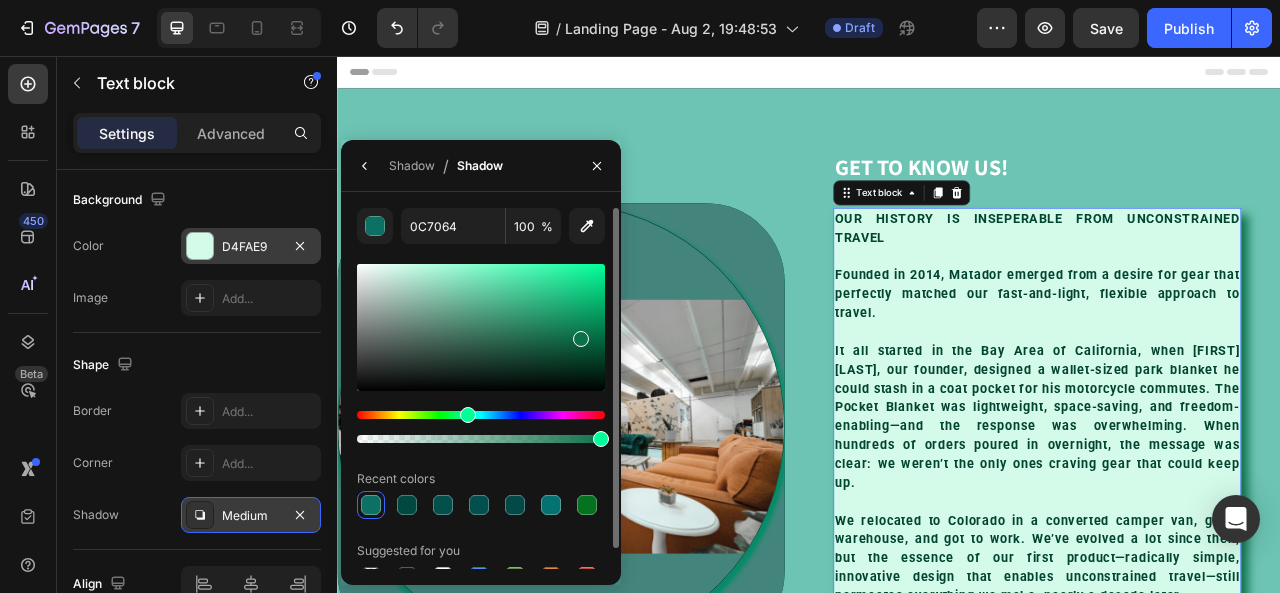 type on "0C7048" 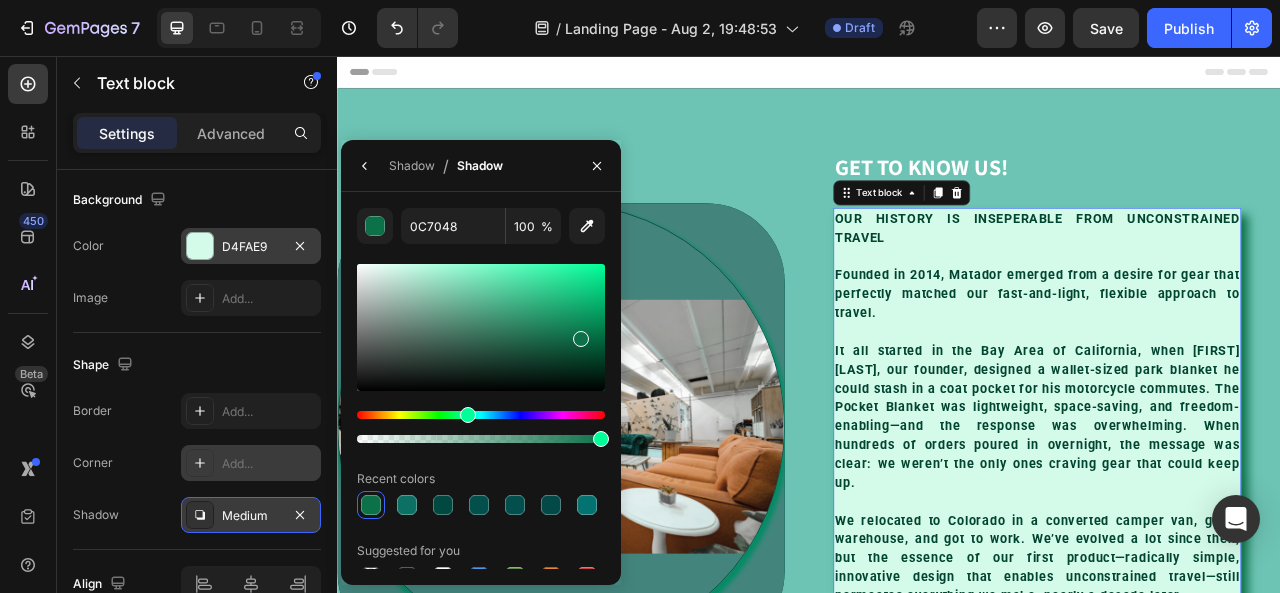 click on "Add..." at bounding box center (269, 464) 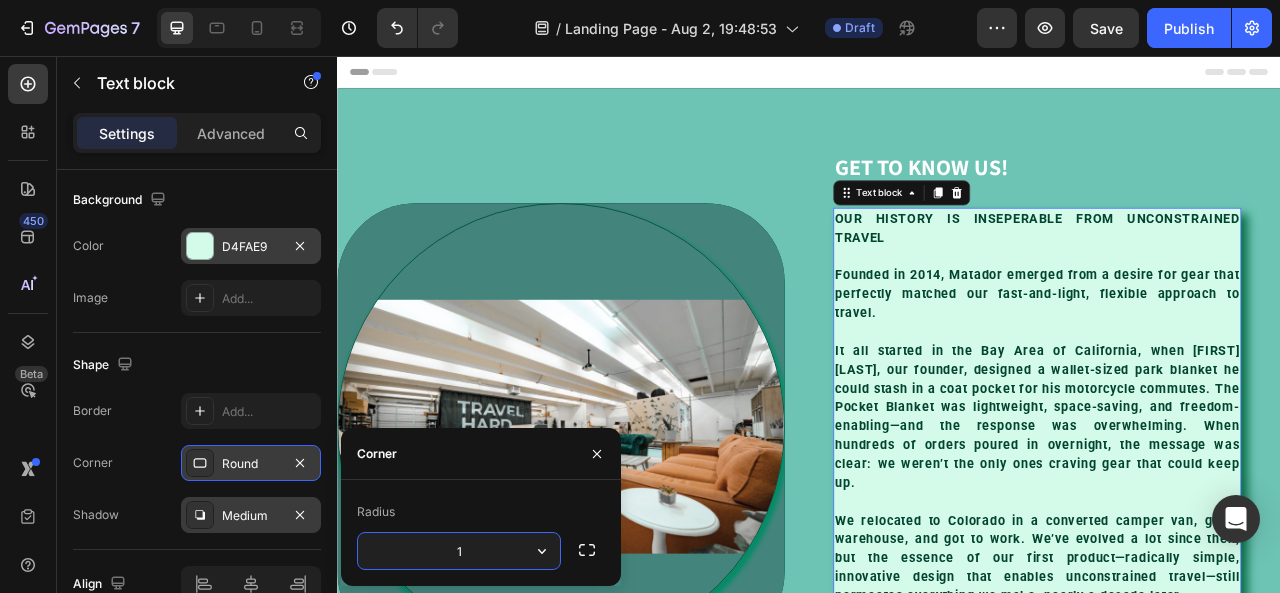 type on "10" 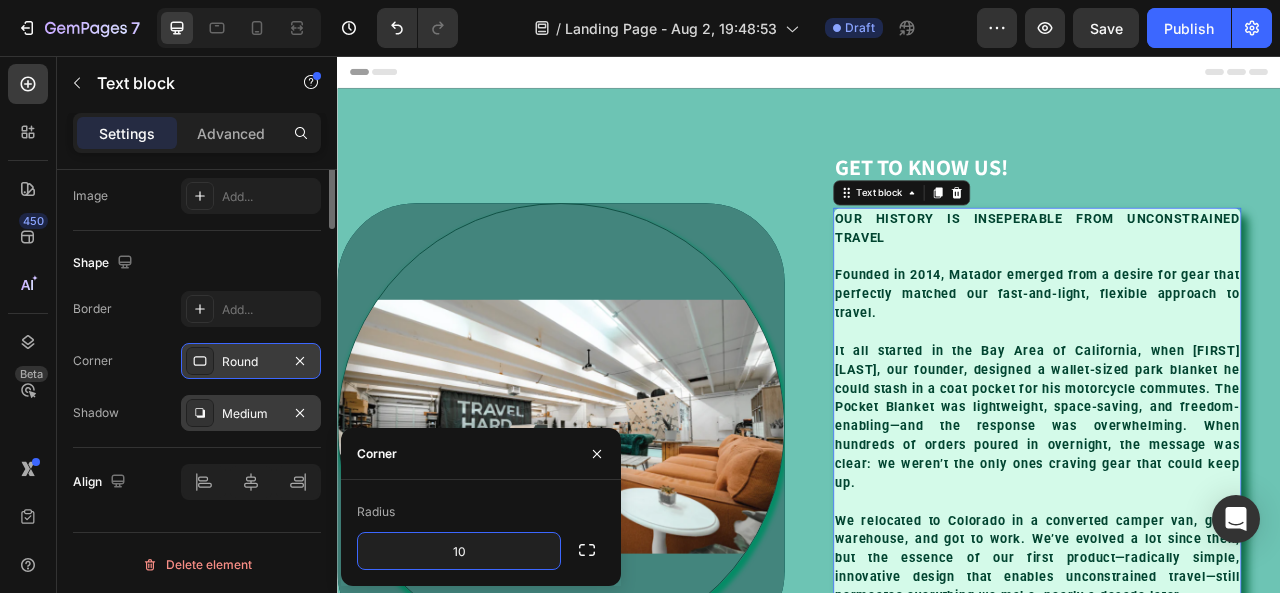 scroll, scrollTop: 402, scrollLeft: 0, axis: vertical 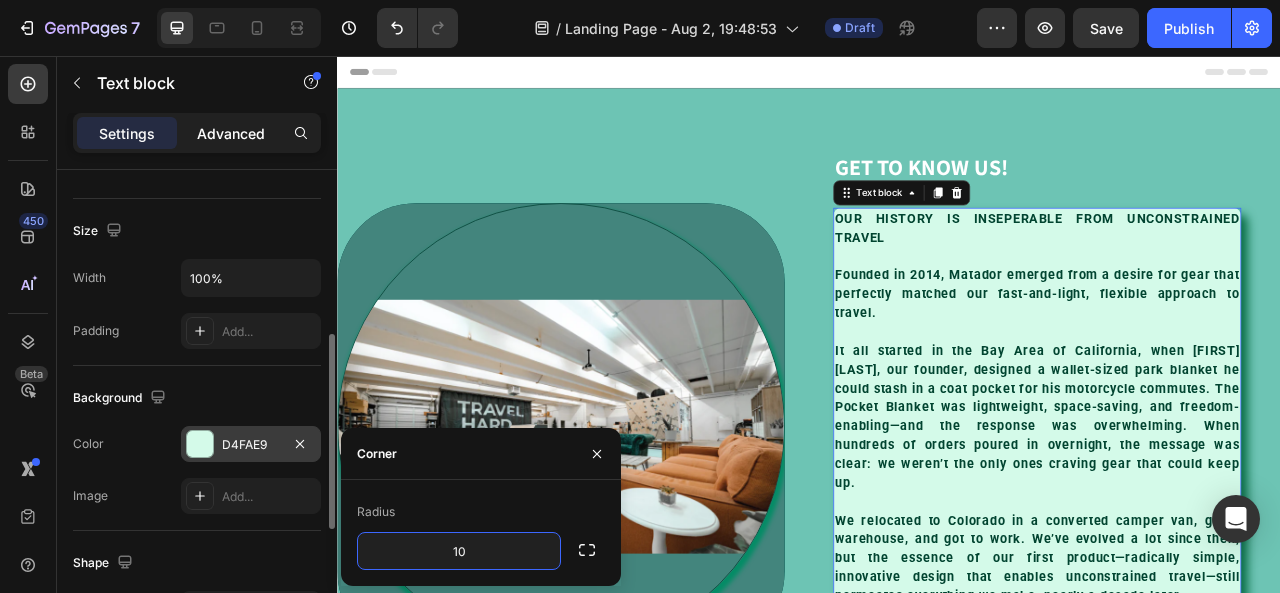 click on "Advanced" at bounding box center (231, 133) 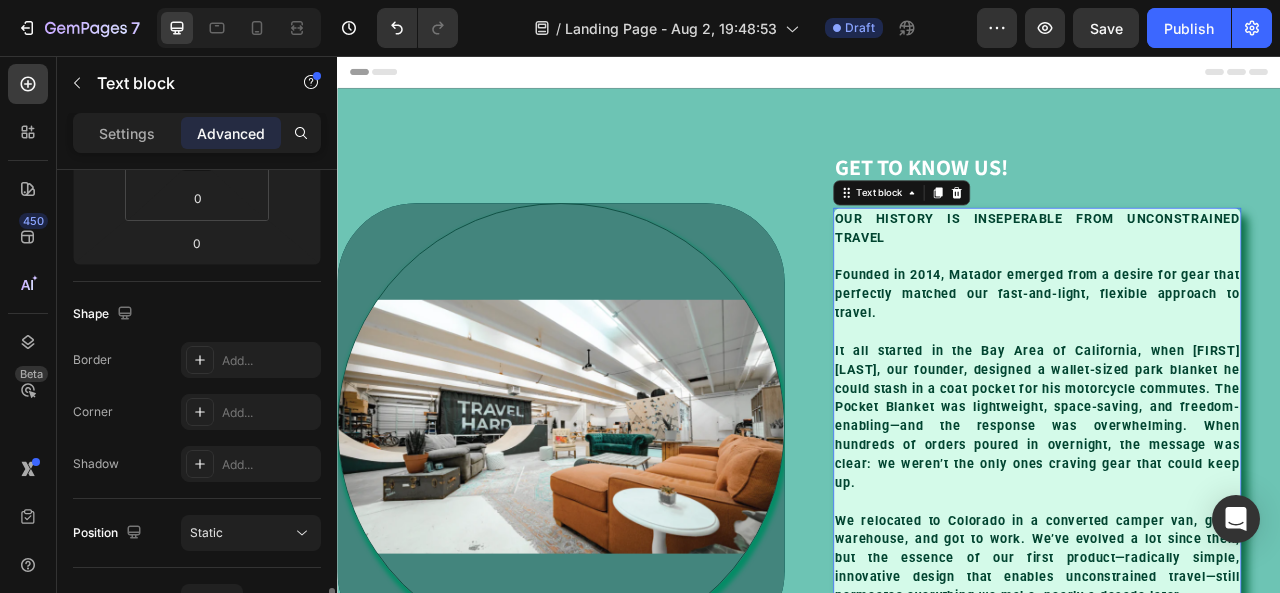 scroll, scrollTop: 602, scrollLeft: 0, axis: vertical 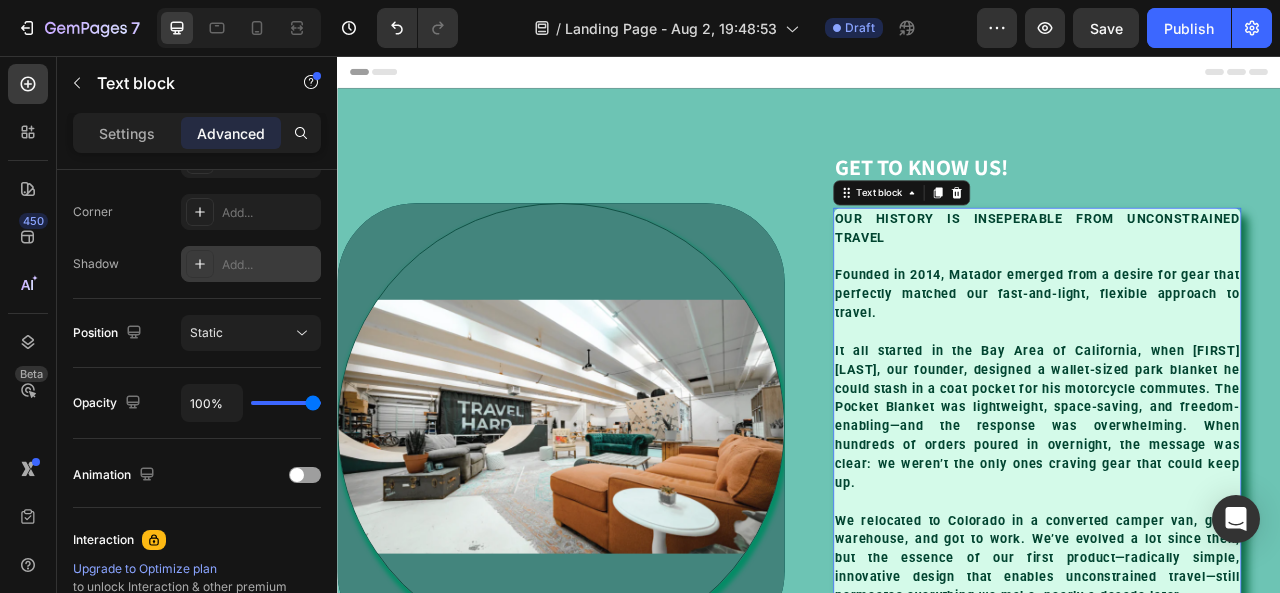 click on "Add..." at bounding box center (251, 264) 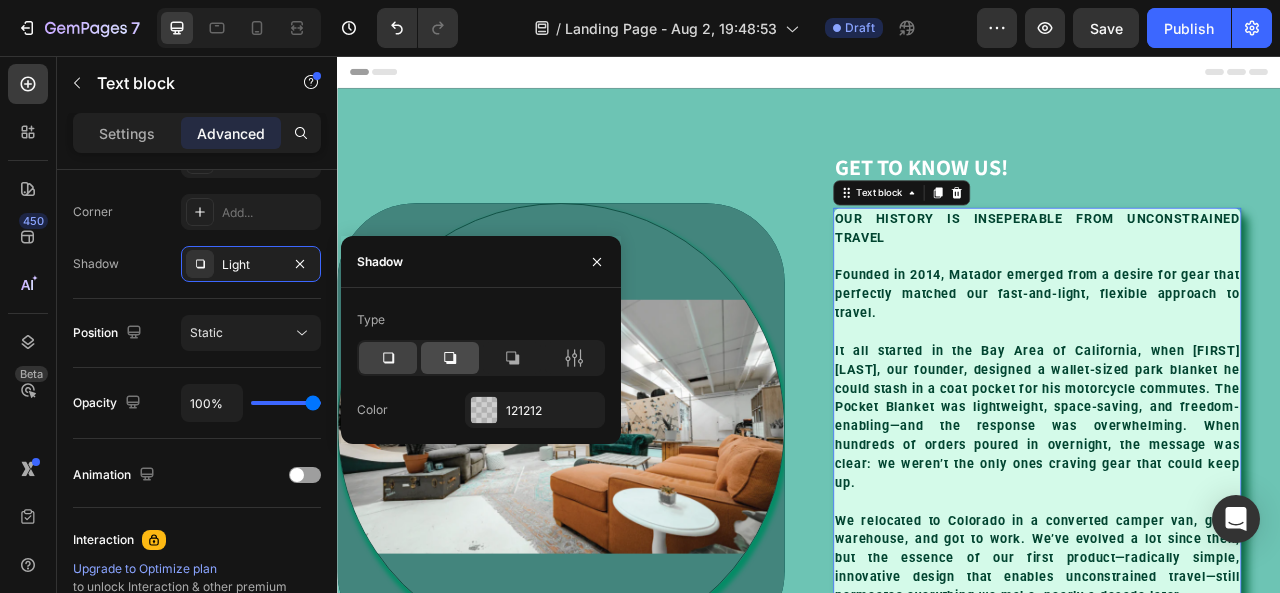 click 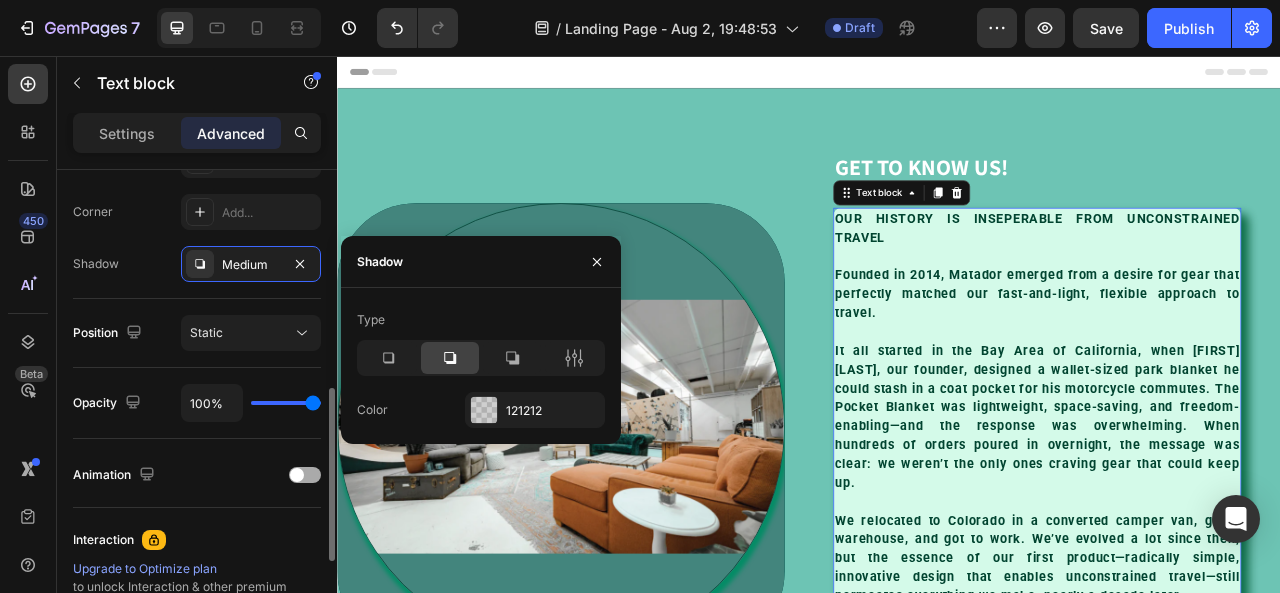 click at bounding box center (305, 475) 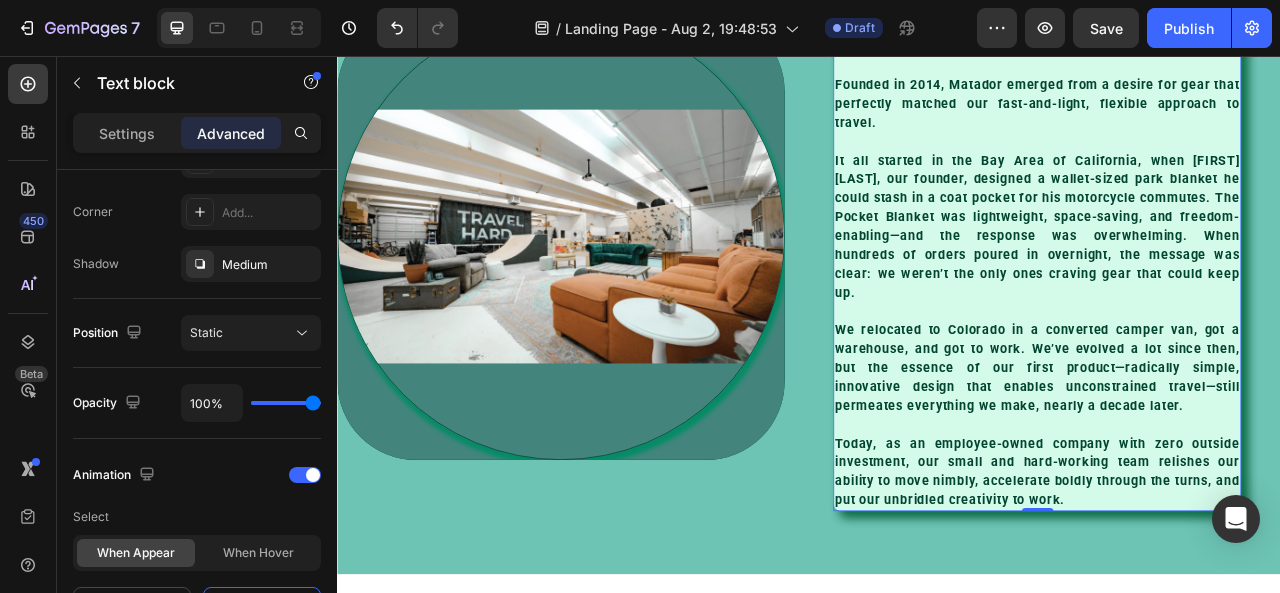 scroll, scrollTop: 300, scrollLeft: 0, axis: vertical 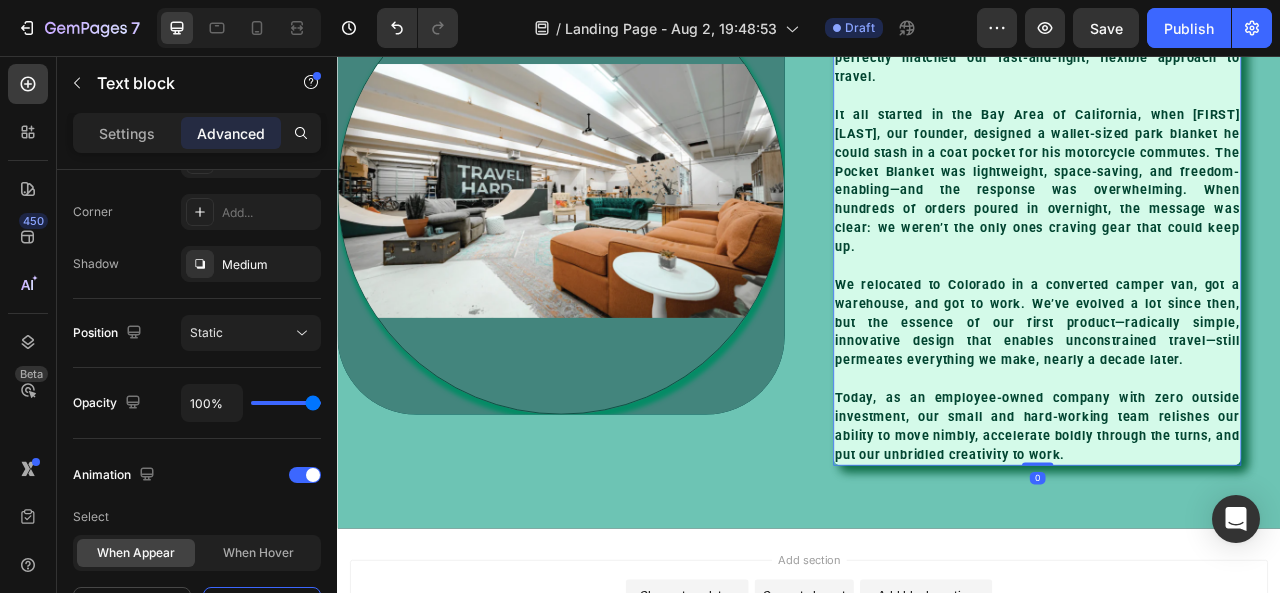 drag, startPoint x: 1216, startPoint y: 551, endPoint x: 1213, endPoint y: 523, distance: 28.160255 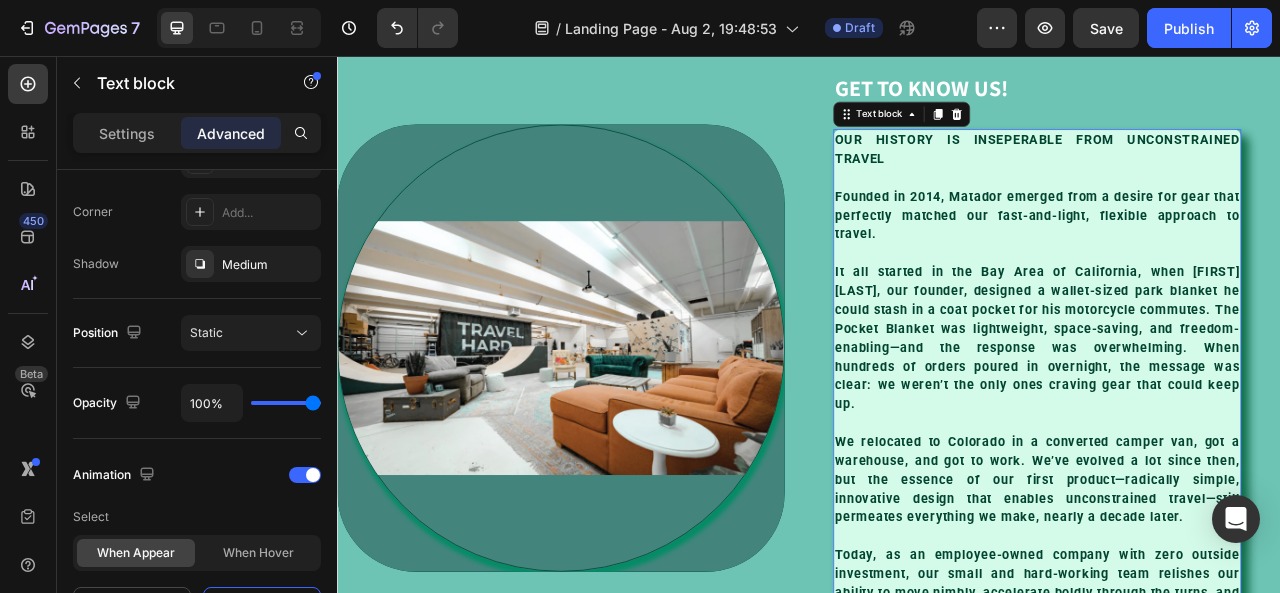 scroll, scrollTop: 0, scrollLeft: 0, axis: both 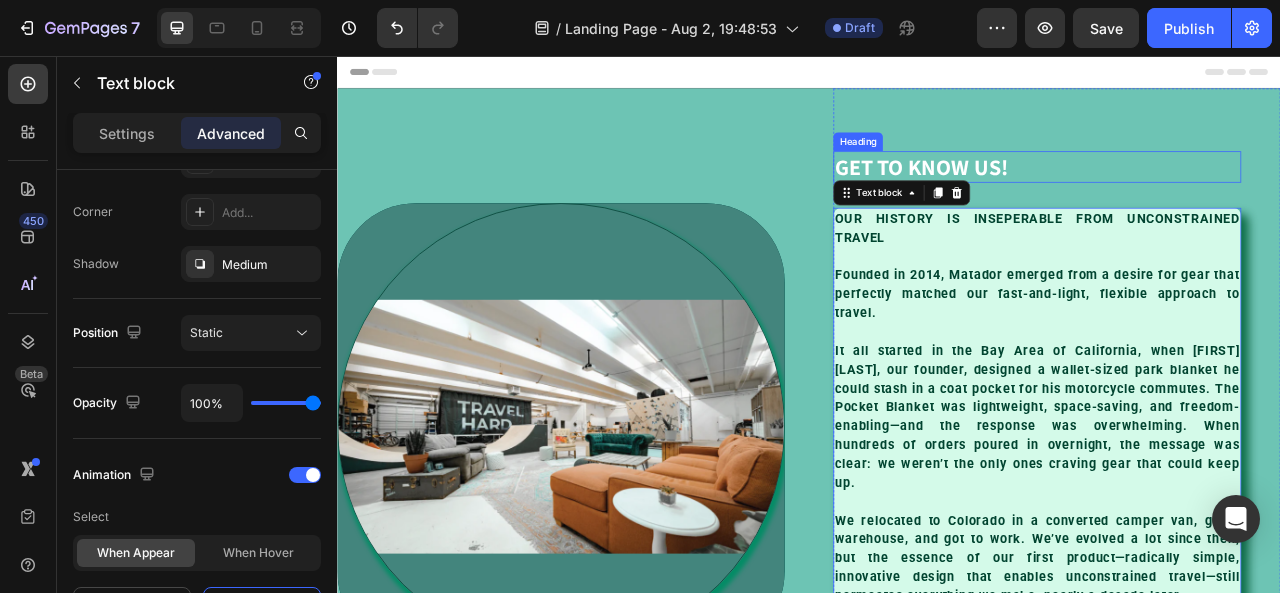 click on "GET TO KNOW US!" at bounding box center (1227, 197) 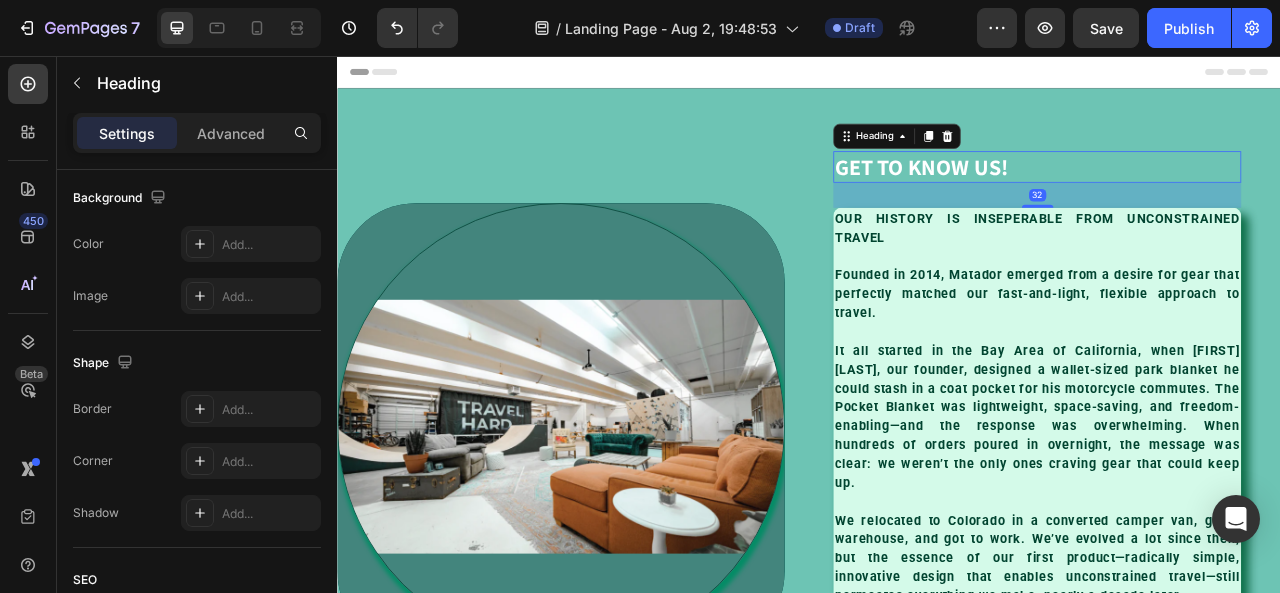 scroll, scrollTop: 0, scrollLeft: 0, axis: both 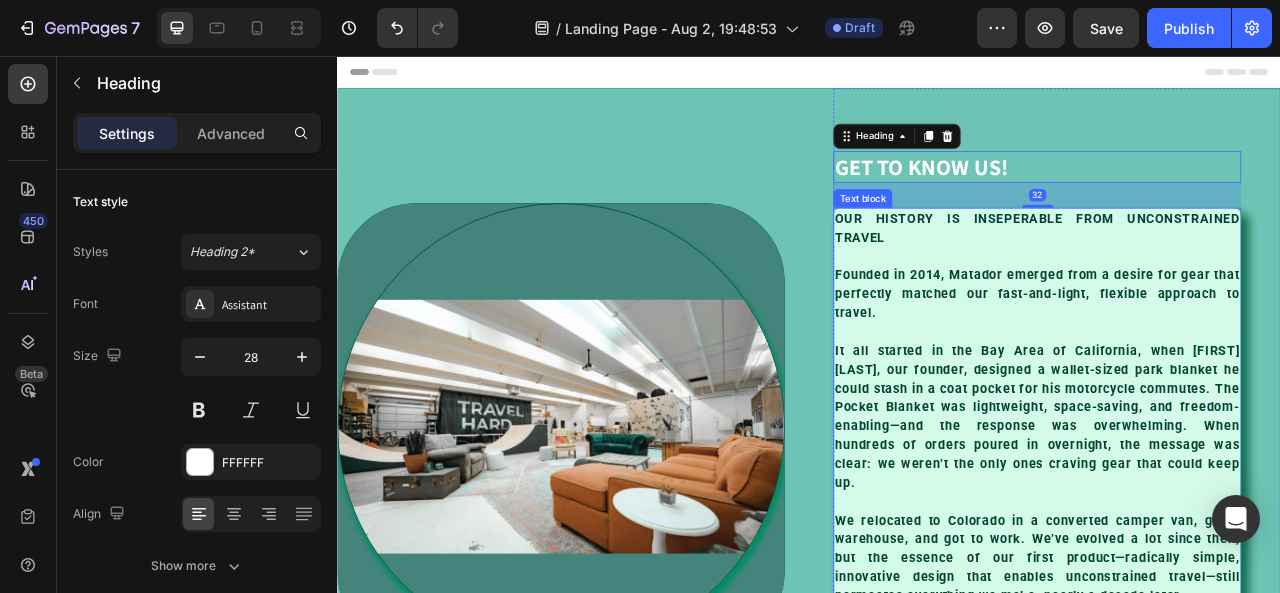click on "OUR HISTORY IS INSEPERABLE FROM UNCONSTRAINED TRAVEL" at bounding box center (1227, 274) 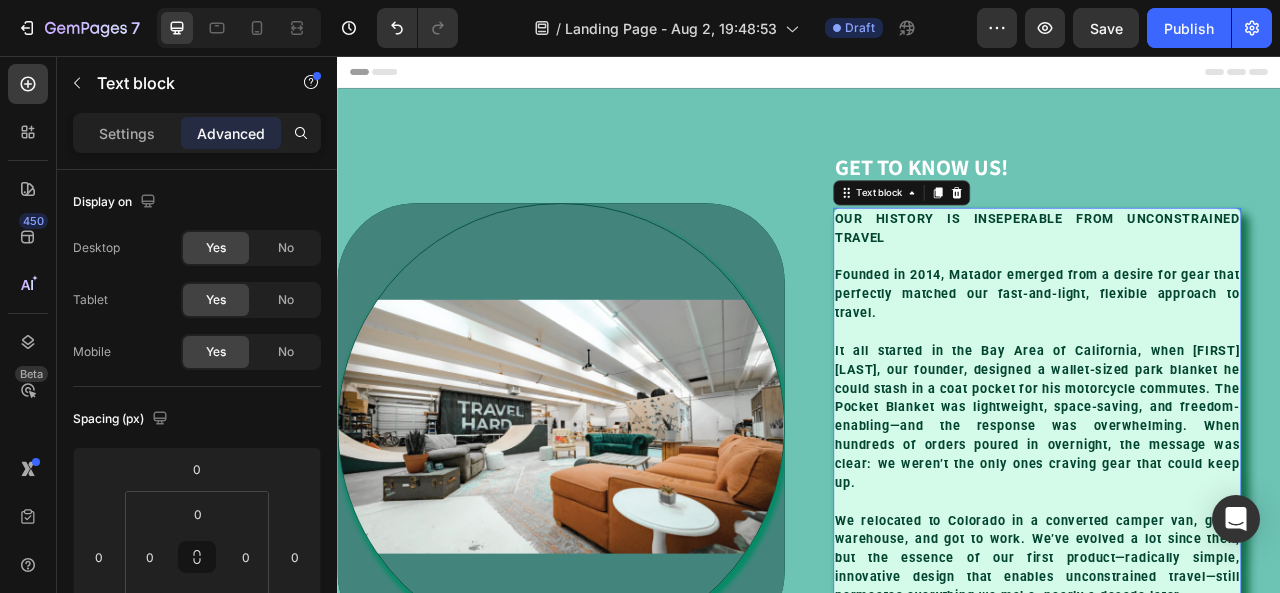 click on "OUR HISTORY IS INSEPERABLE FROM UNCONSTRAINED TRAVEL" at bounding box center [1227, 274] 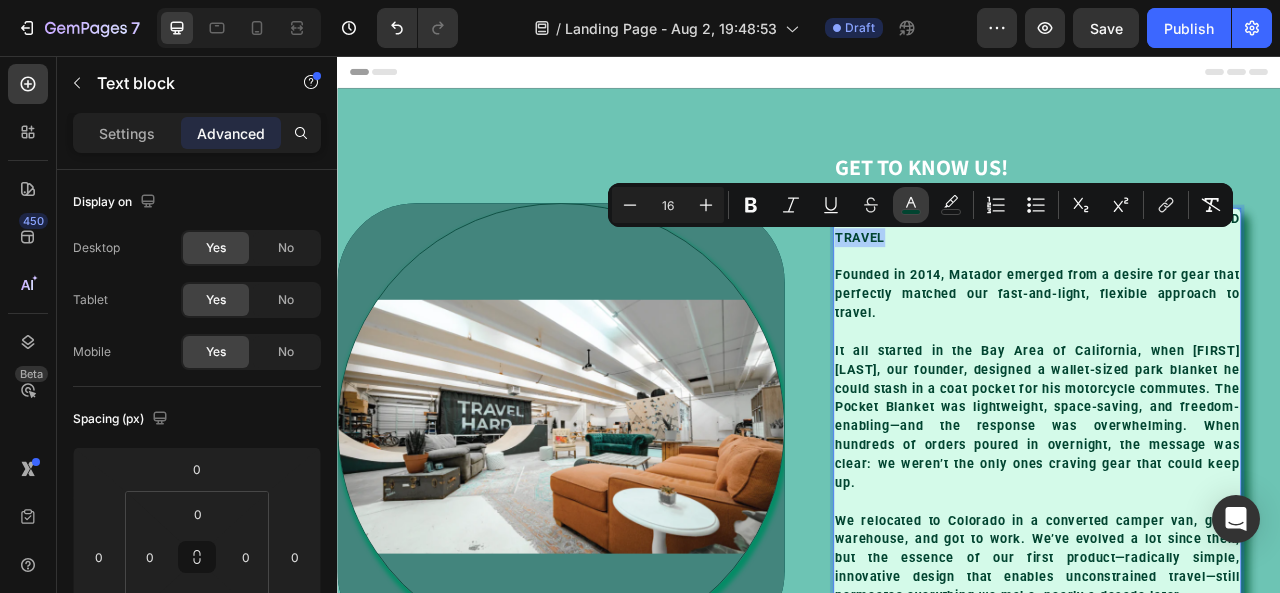 click 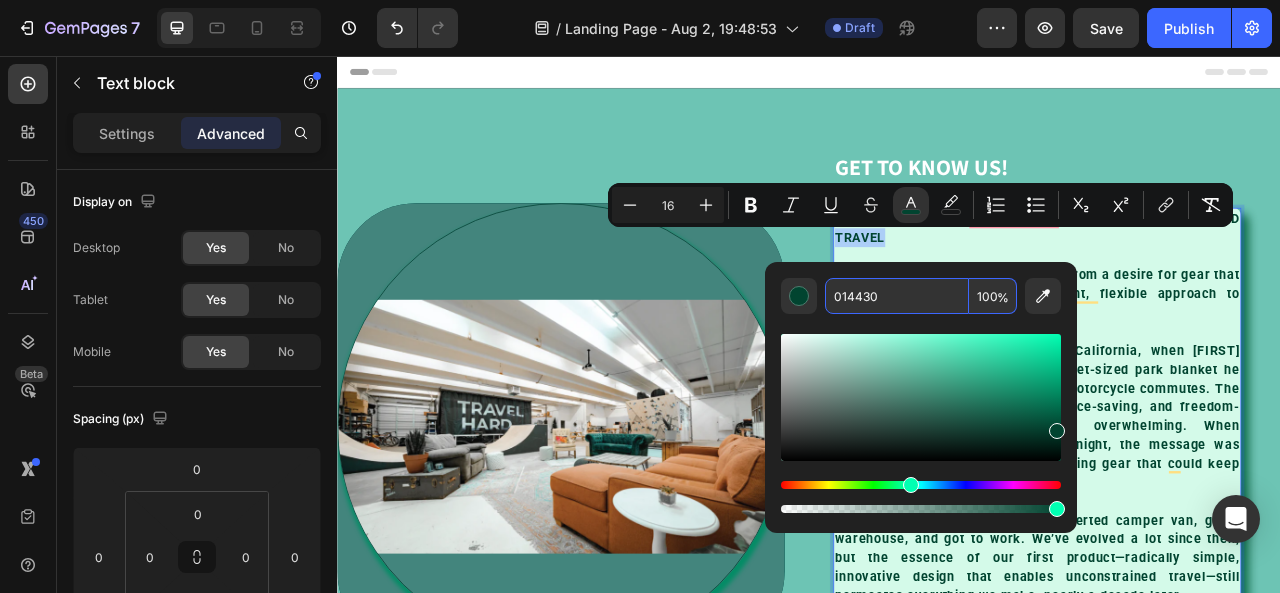 click on "014430" at bounding box center (897, 296) 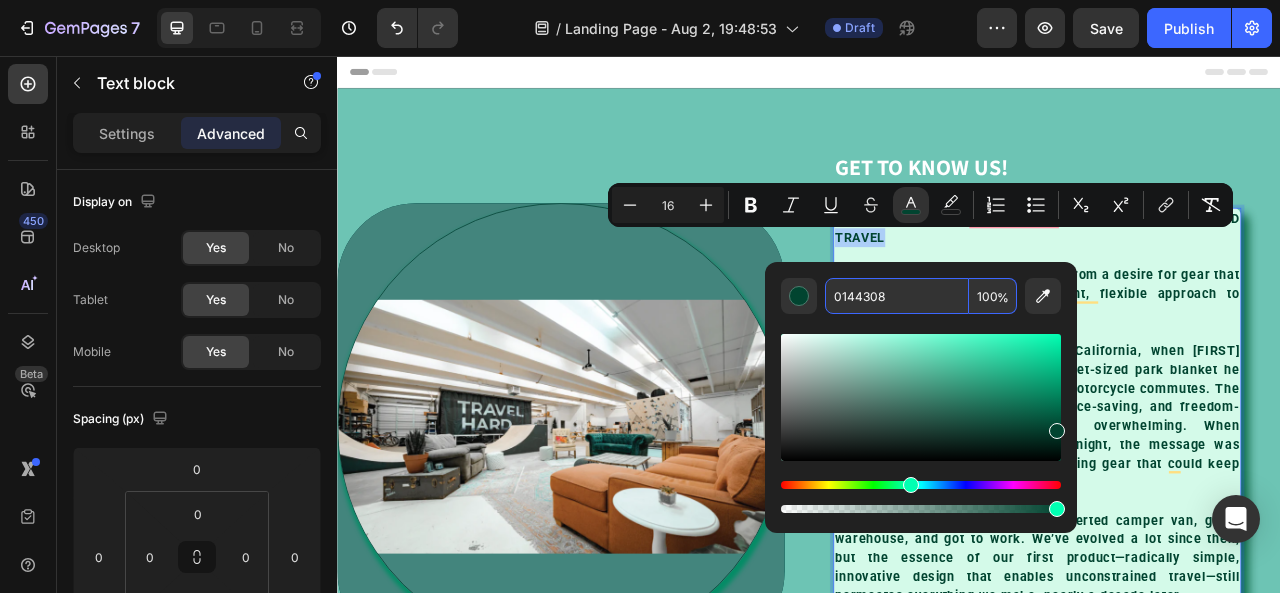 type on "014430" 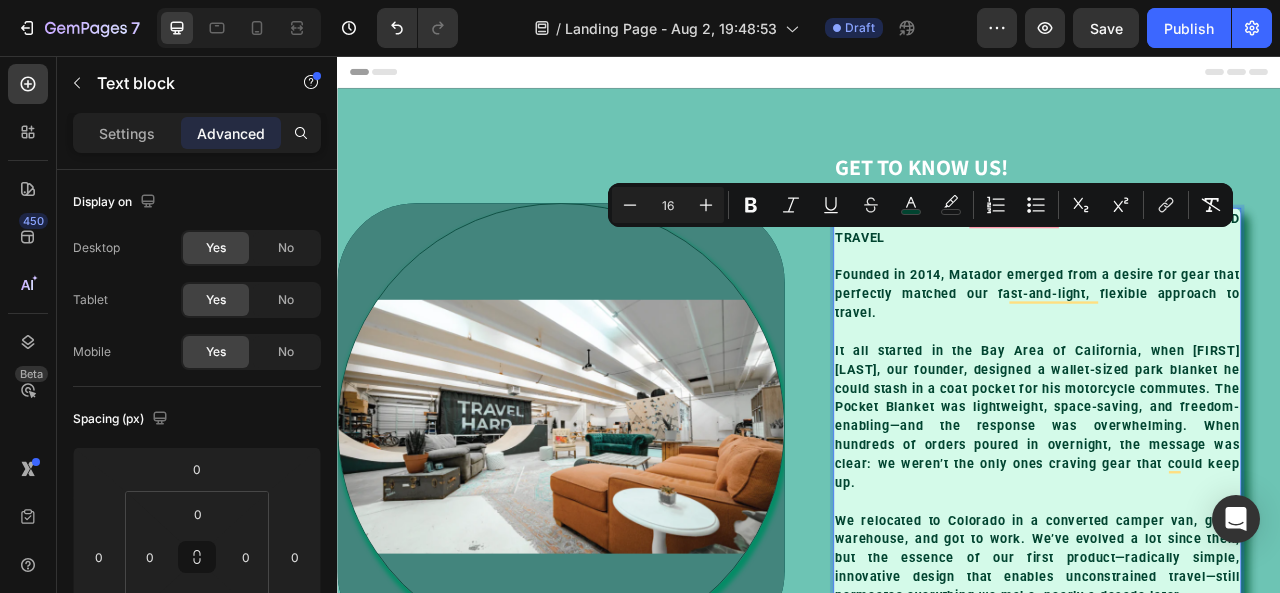 click on "OUR HISTORY IS INSEPERABLE FROM UNCONSTRAINED TRAVEL Founded in 2014, Matador emerged from a desire for gear that perfectly matched our fast-and-light, flexible approach to travel. It all started in the Bay Area of California, when Chris, our founder, designed a wallet-sized park blanket he could stash in a coat pocket for his motorcycle commutes. The Pocket Blanket was lightweight, space-saving, and freedom-enabling—and the response was overwhelming. When hundreds of orders poured in overnight, the message was clear: we weren’t the only ones craving gear that could keep up. We relocated to Colorado in a converted camper van, got a warehouse, and got to work. We’ve evolved a lot since then, but the essence of our first product—radically simple, innovative design that enables unconstrained travel—still permeates everything we make, nearly a decade later." at bounding box center (1227, 563) 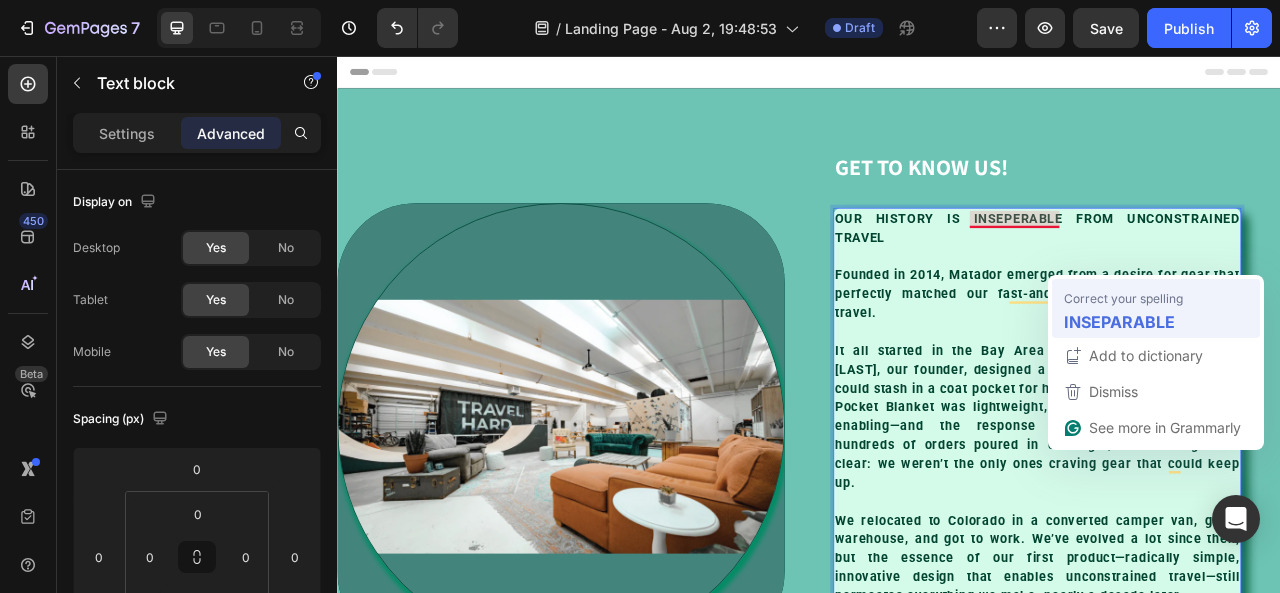 click on "INSEPARABLE" at bounding box center [1119, 321] 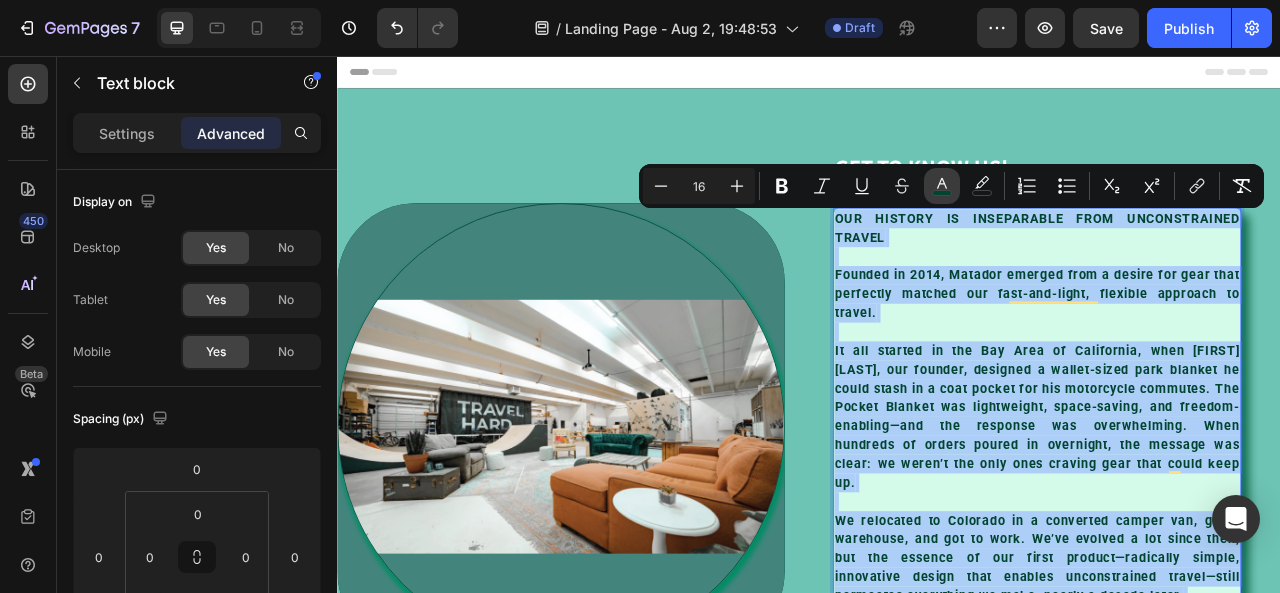 click 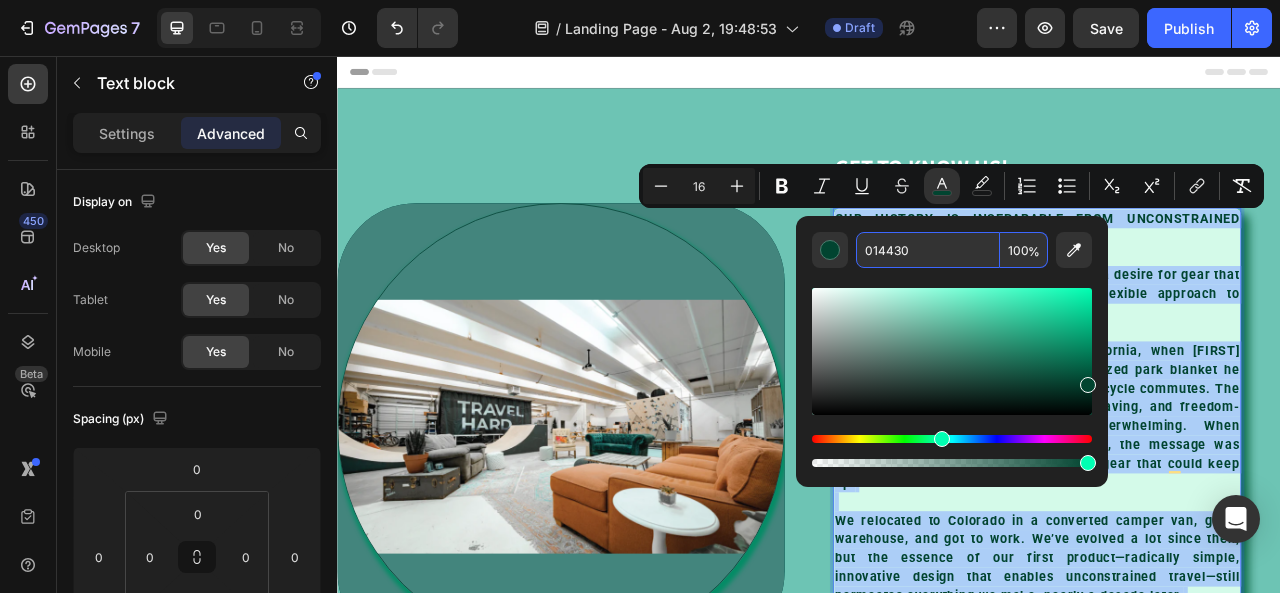 click on "014430" at bounding box center [928, 250] 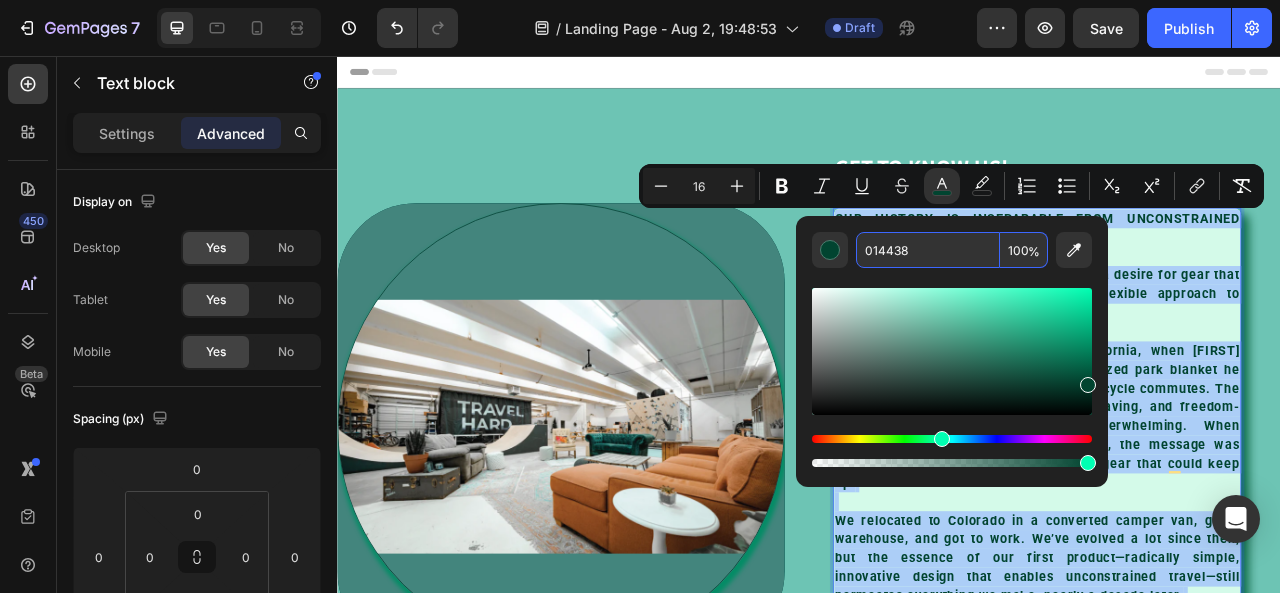 type on "014438" 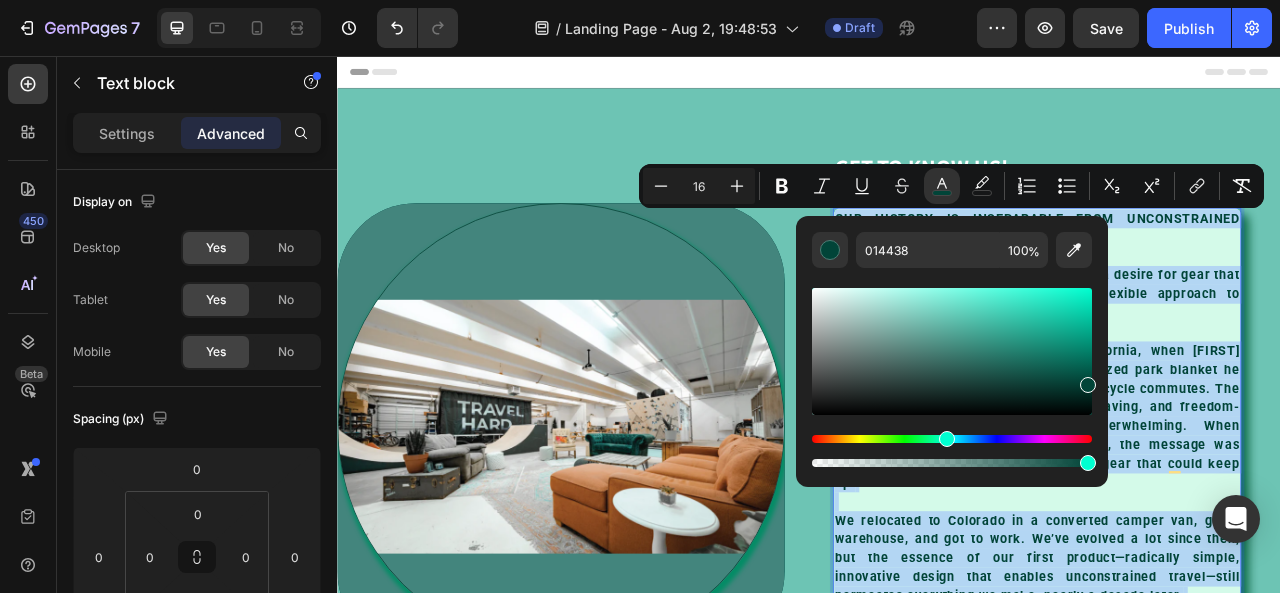 click on "OUR HISTORY IS INSEPARABLE FROM UNCONSTRAINED TRAVEL Founded in 2014, Matador emerged from a desire for gear that perfectly matched our fast-and-light, flexible approach to travel. It all started in the Bay Area of California, when Chris, our founder, designed a wallet-sized park blanket he could stash in a coat pocket for his motorcycle commutes. The Pocket Blanket was lightweight, space-saving, and freedom-enabling—and the response was overwhelming. When hundreds of orders poured in overnight, the message was clear: we weren’t the only ones craving gear that could keep up. We relocated to Colorado in a converted camper van, got a warehouse, and got to work. We’ve evolved a lot since then, but the essence of our first product—radically simple, innovative design that enables unconstrained travel—still permeates everything we make, nearly a decade later." at bounding box center (1227, 563) 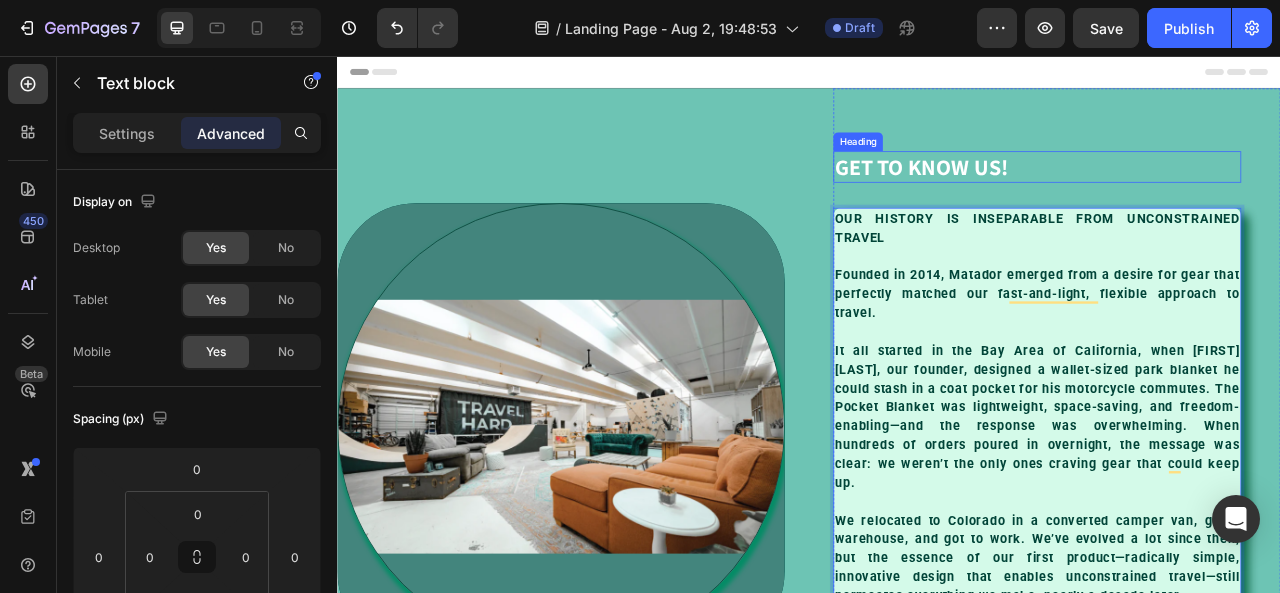 click on "GET TO KNOW US!" at bounding box center [1227, 197] 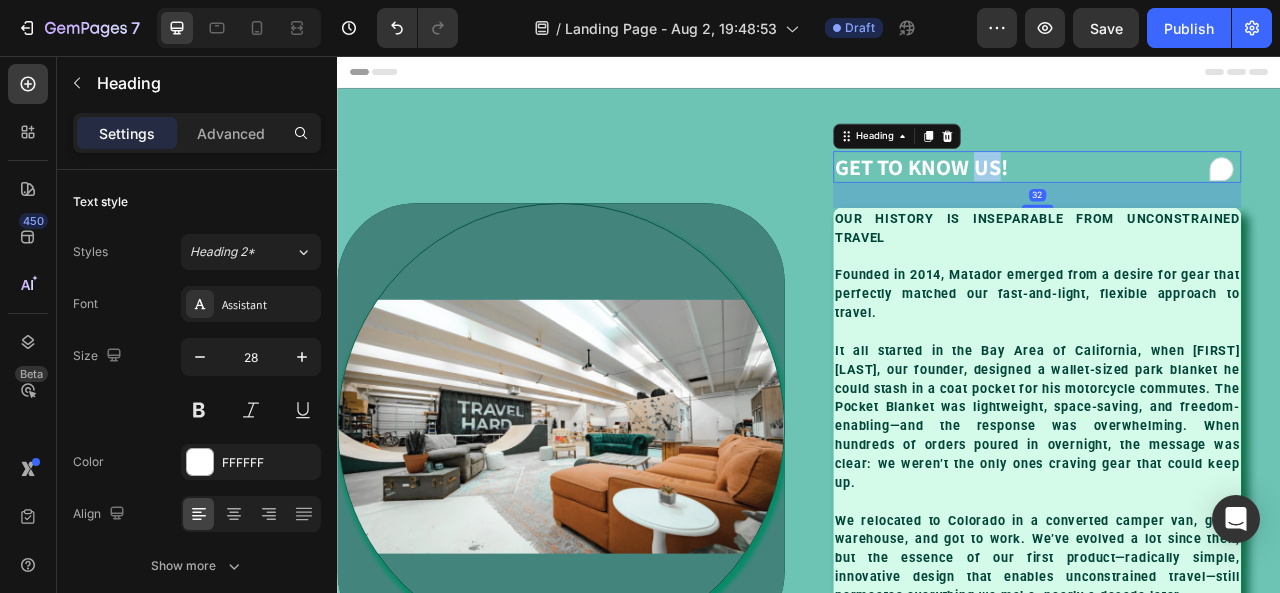 click on "GET TO KNOW US!" at bounding box center (1227, 197) 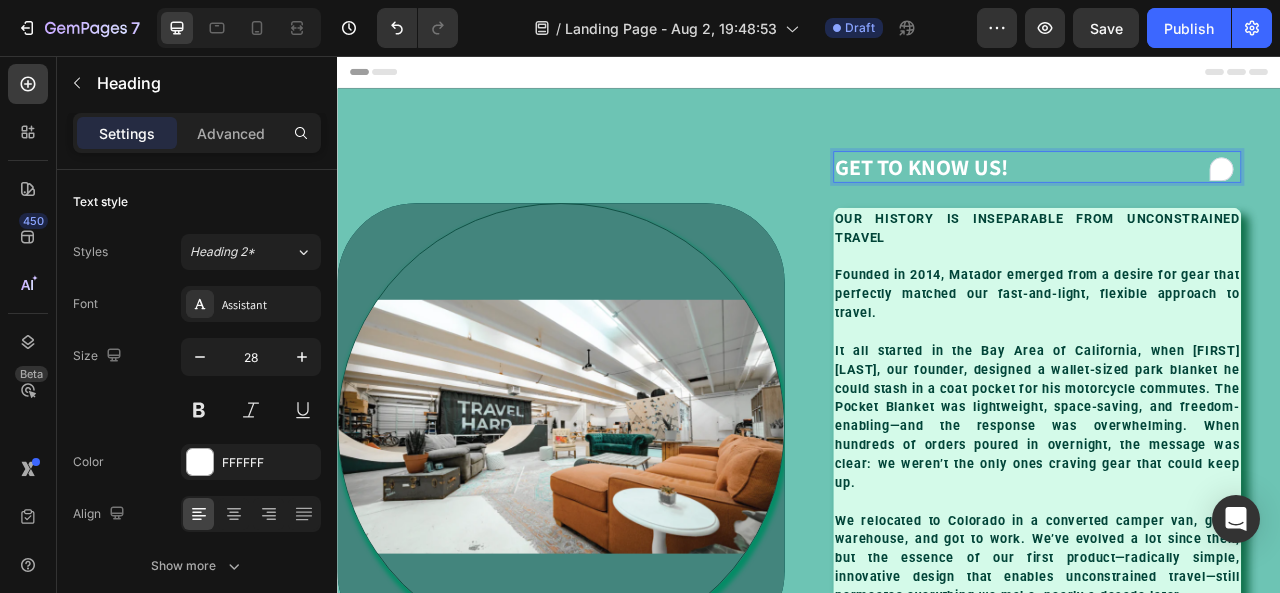 click on "GET TO KNOW US!" at bounding box center (1227, 197) 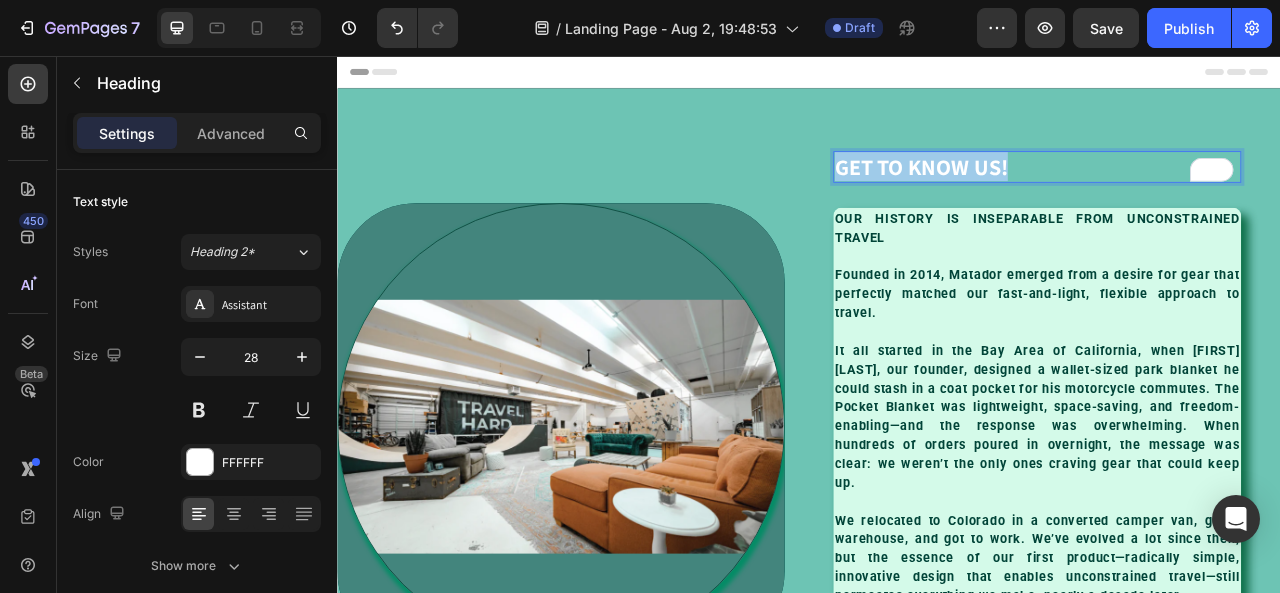 click on "GET TO KNOW US!" at bounding box center [1227, 197] 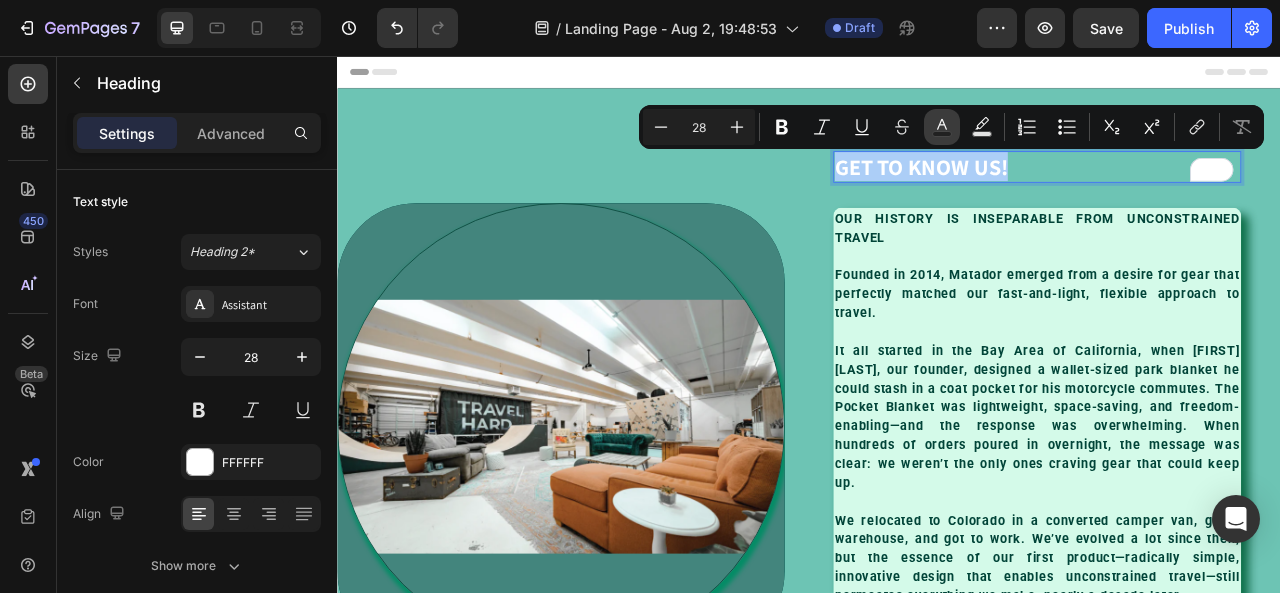 click 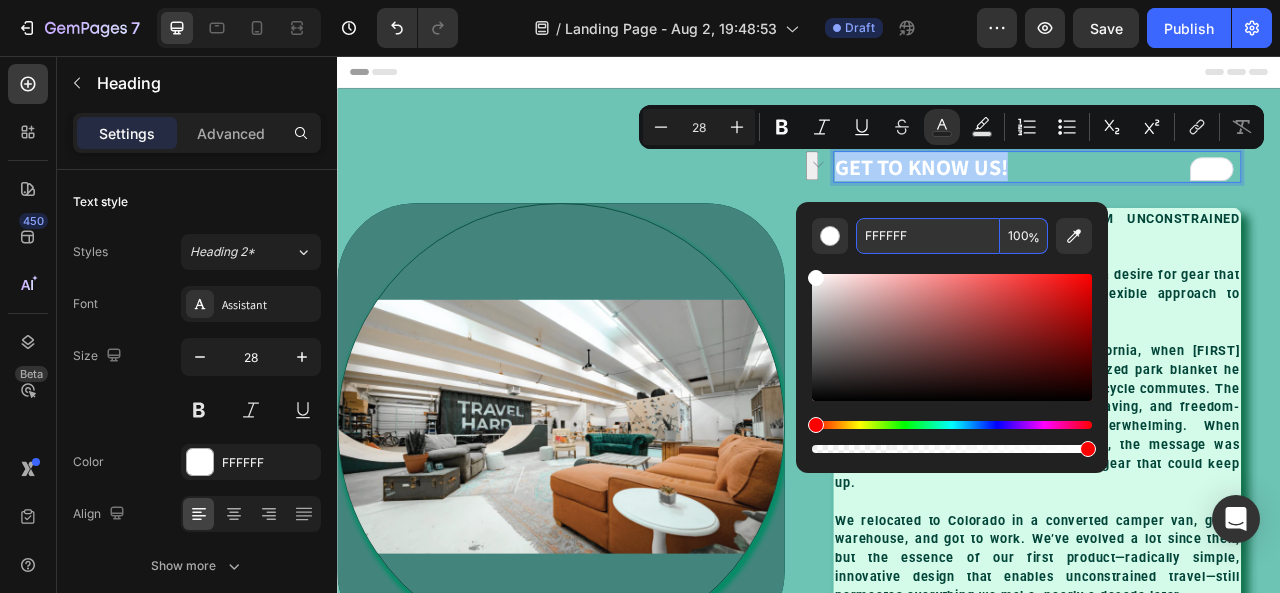 click on "FFFFFF" at bounding box center (928, 236) 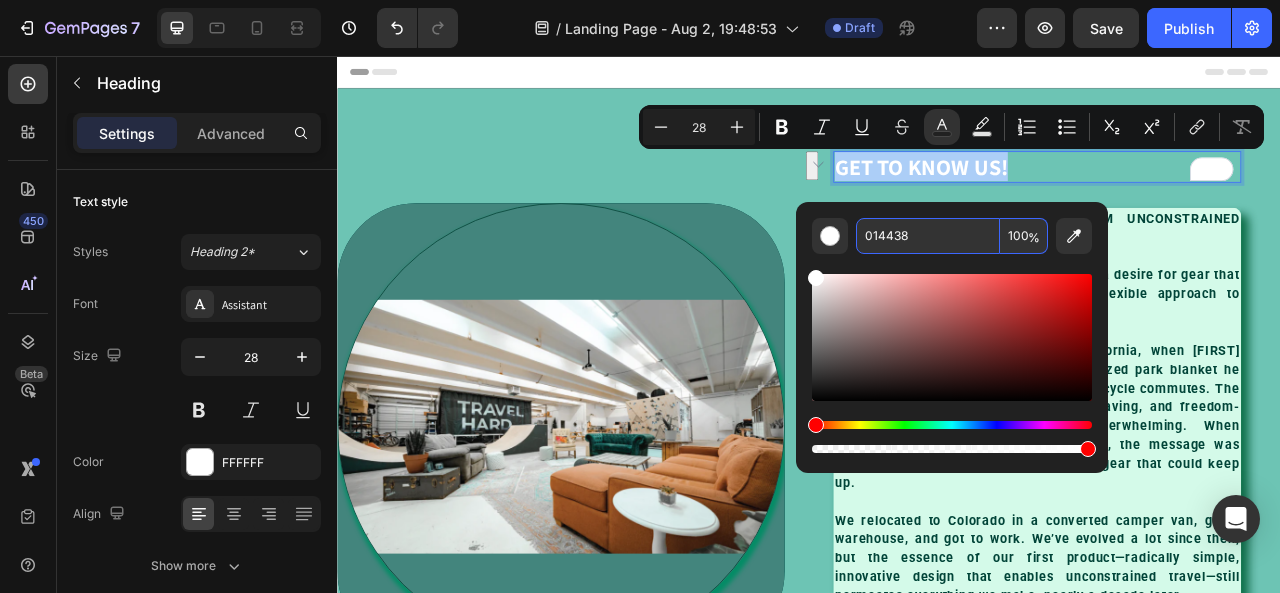 type on "014438" 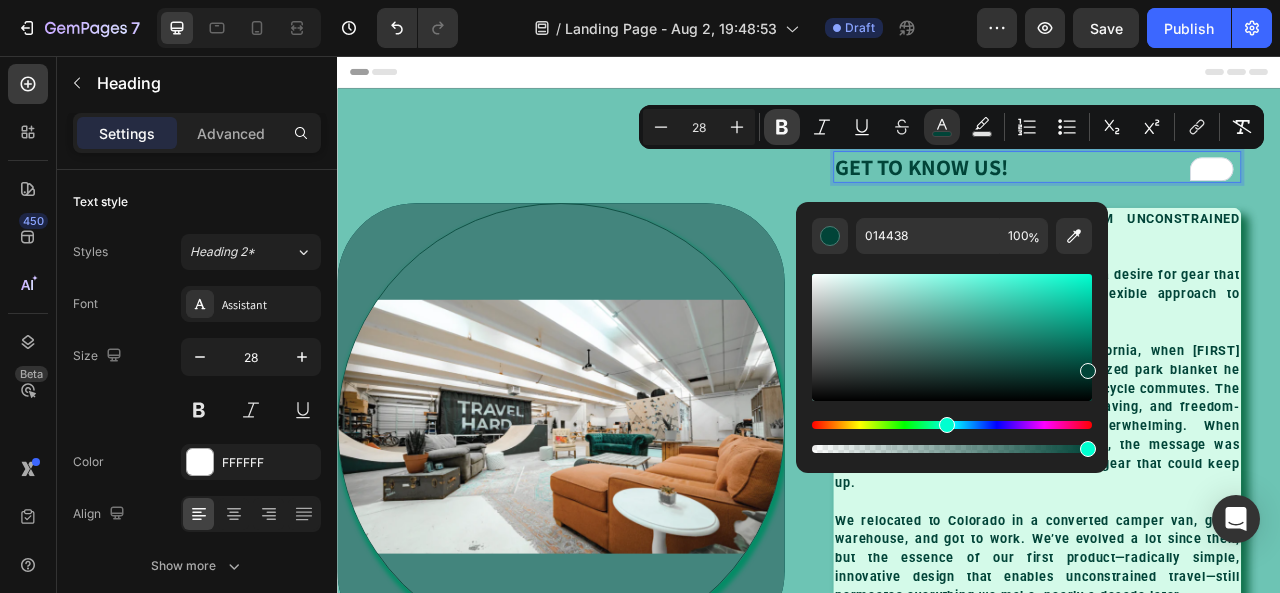 click 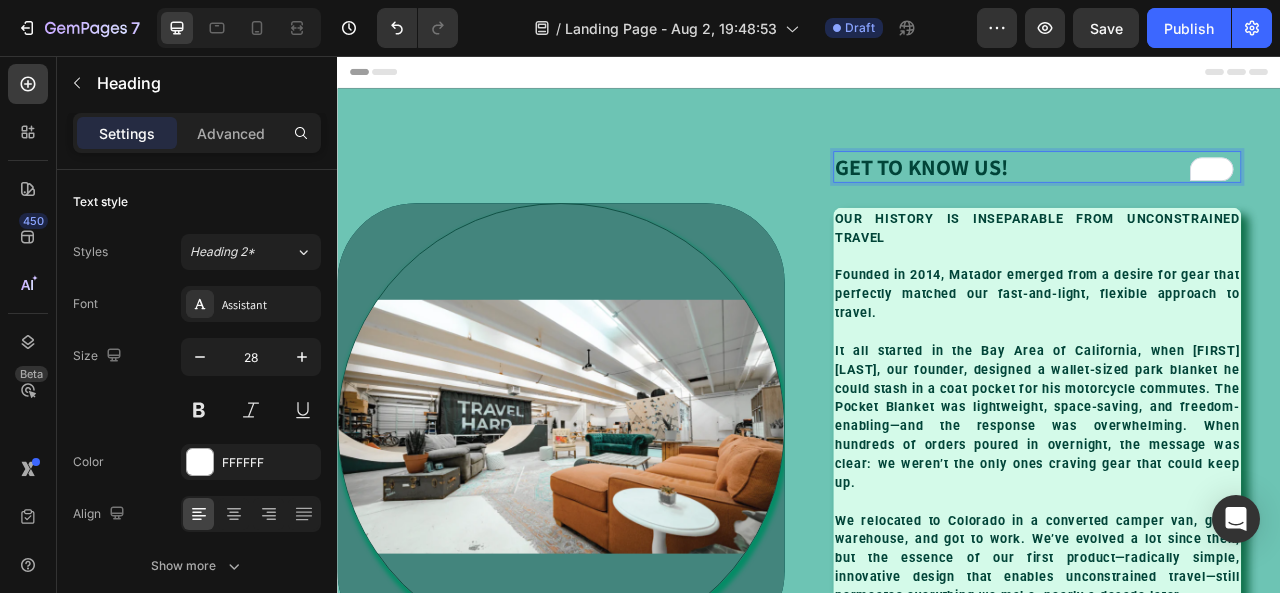 click on "GET TO KNOW US!" at bounding box center [1080, 196] 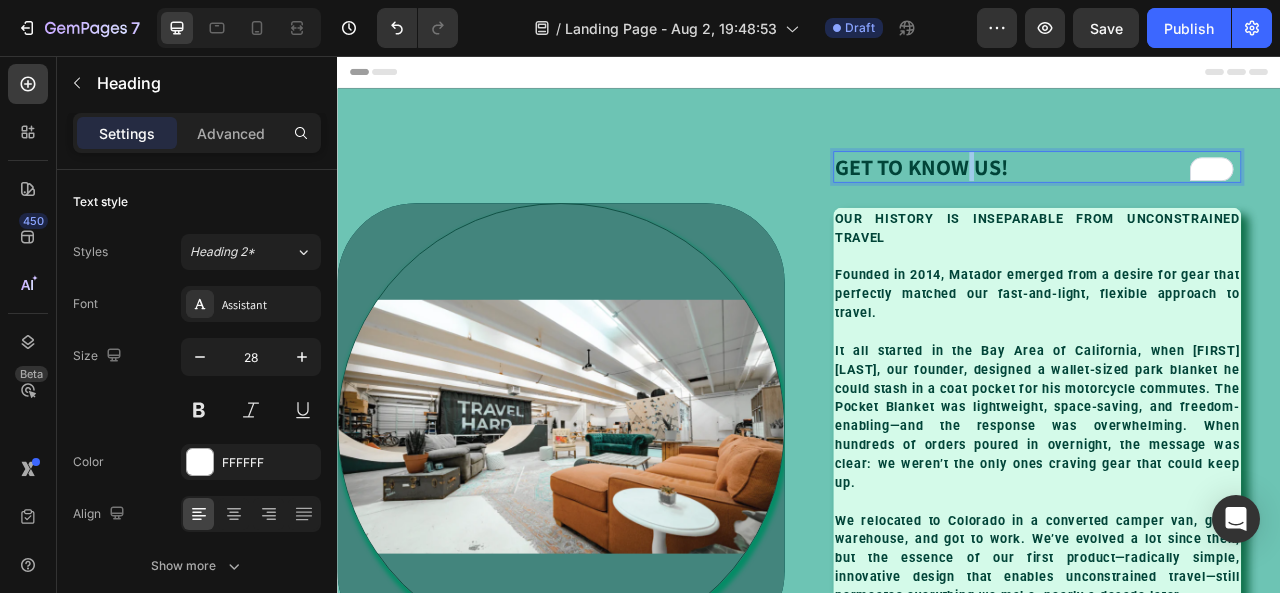 click on "GET TO KNOW US!" at bounding box center (1080, 196) 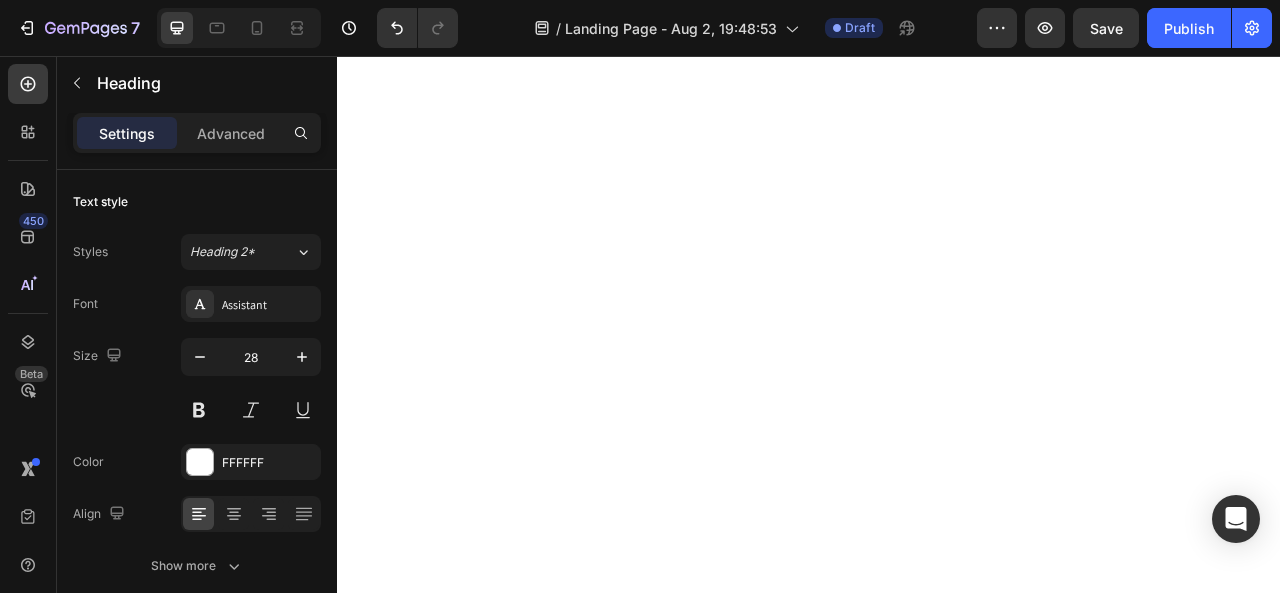 scroll, scrollTop: 0, scrollLeft: 0, axis: both 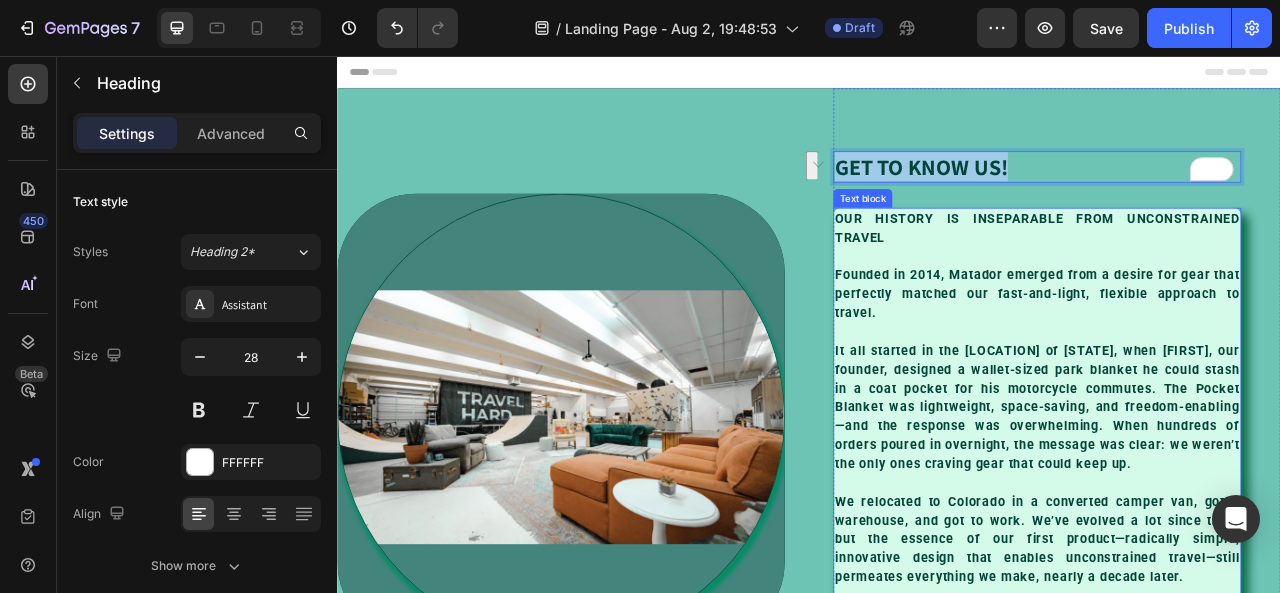 click on "OUR HISTORY IS INSEPARABLE FROM UNCONSTRAINED TRAVEL Founded in 2014, Matador emerged from a desire for gear that perfectly matched our fast-and-light, flexible approach to travel. It all started in the Bay Area of California, when [FIRST] [LAST], our founder, designed a wallet-sized park blanket he could stash in a coat pocket for his motorcycle commutes. The Pocket Blanket was lightweight, space-saving, and freedom-enabling—and the response was overwhelming. When hundreds of orders poured in overnight, the message was clear: we weren’t the only ones craving gear that could keep up. We relocated to [STATE] in a converted camper van, got a warehouse, and got to work. We’ve evolved a lot since then, but the essence of our first product—radically simple, innovative design that enables unconstrained travel—still permeates everything we make, nearly a decade later." at bounding box center (1227, 551) 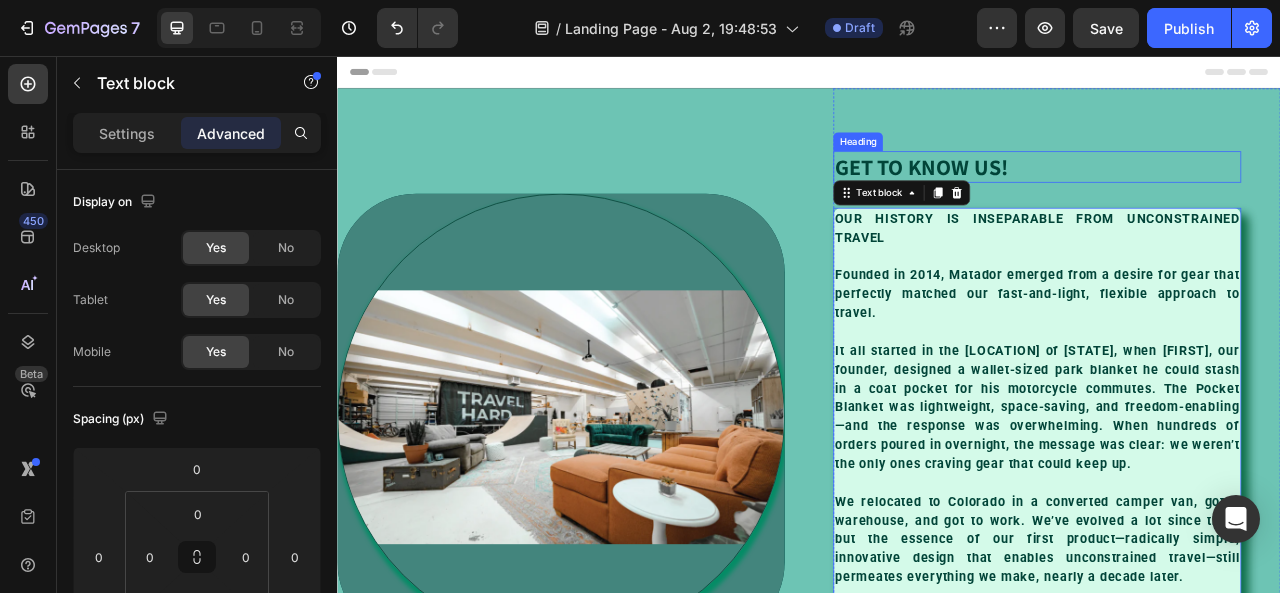 click on "GET TO KNOW US!" at bounding box center (1080, 196) 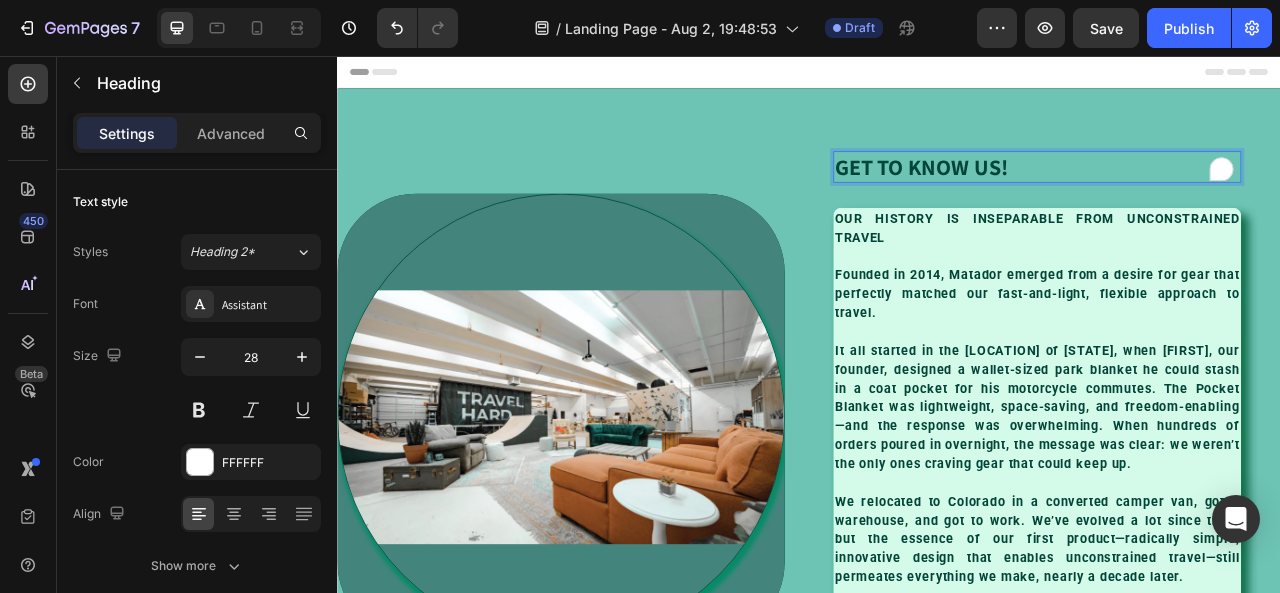 click on "GET TO KNOW US!" at bounding box center (1080, 196) 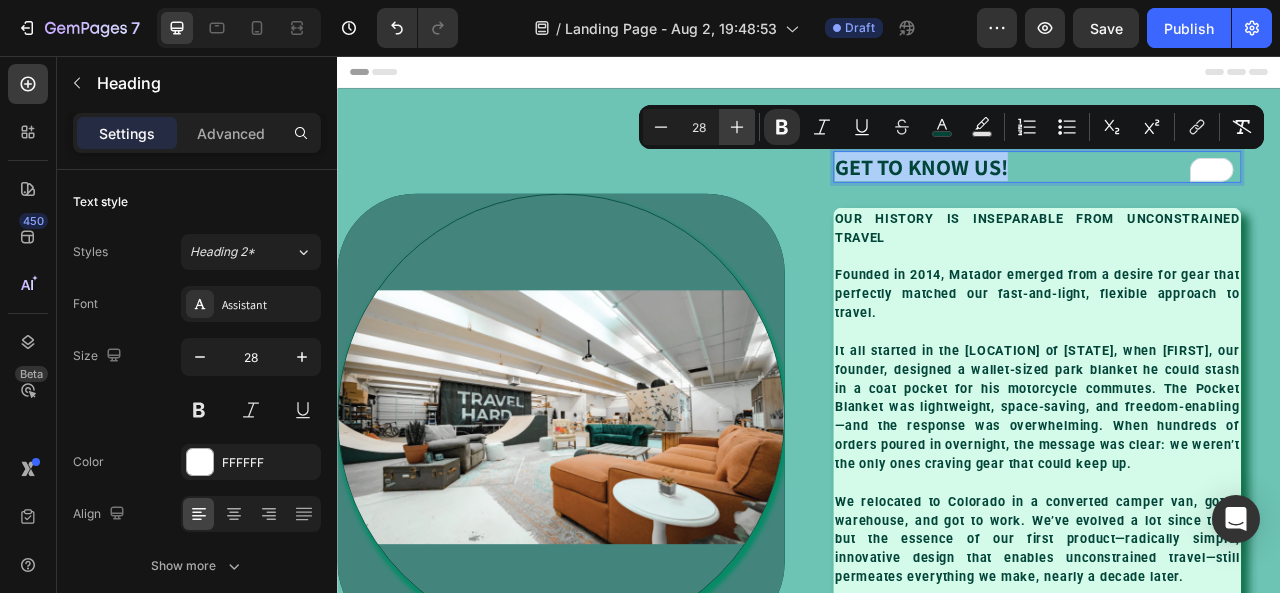 click 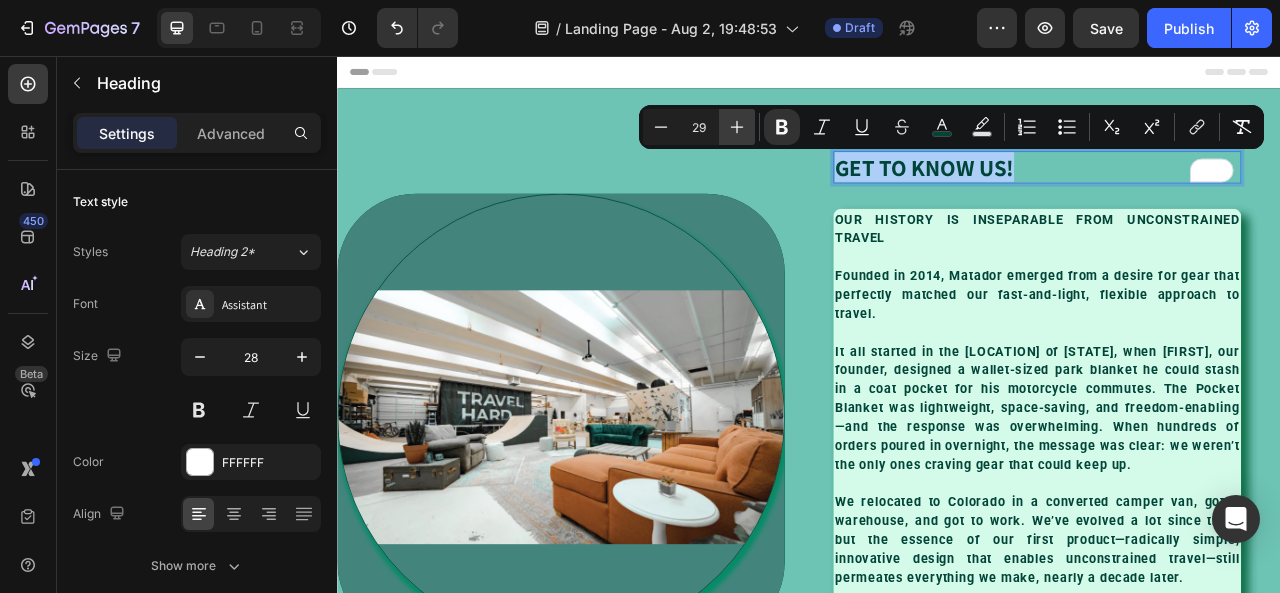 click 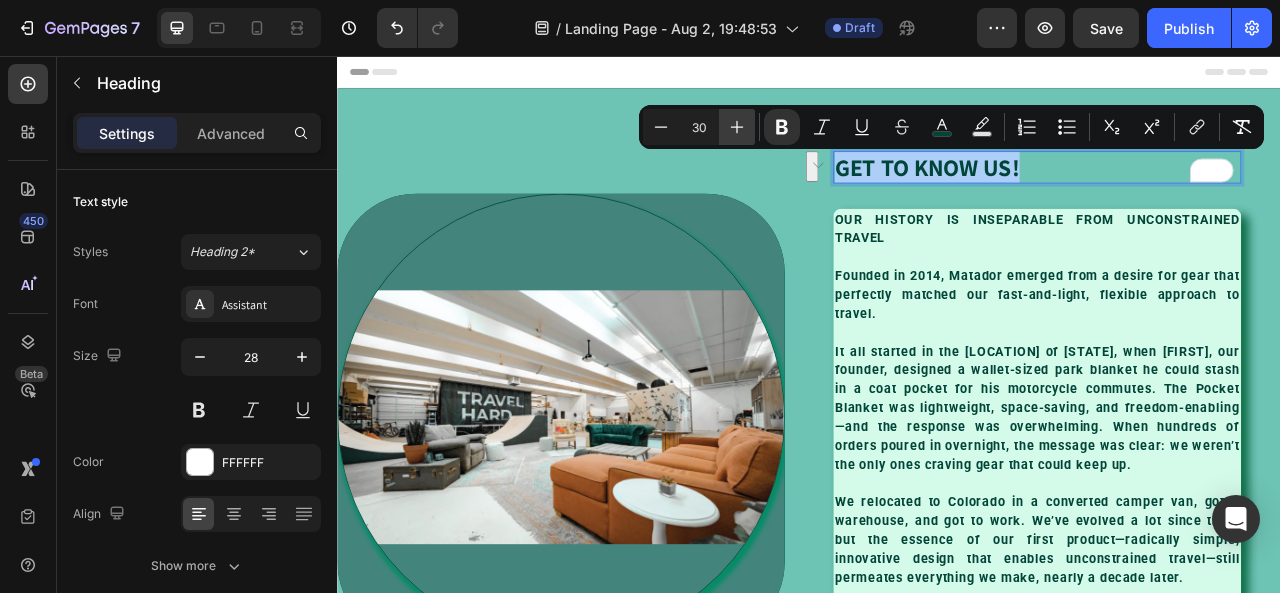 click 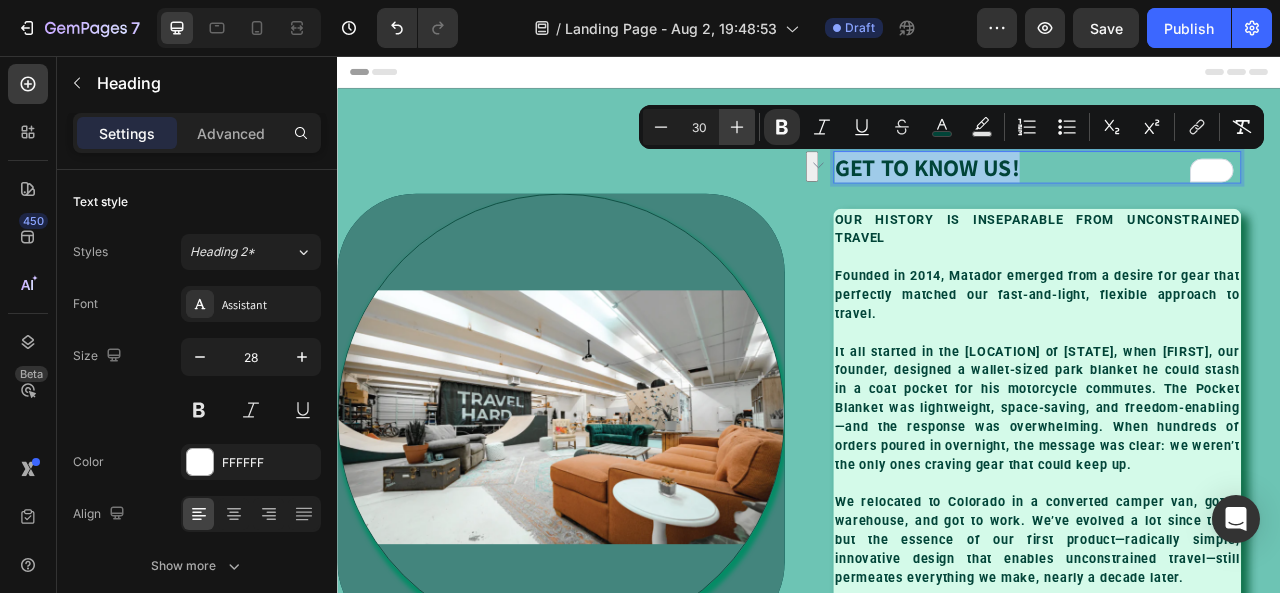 type on "31" 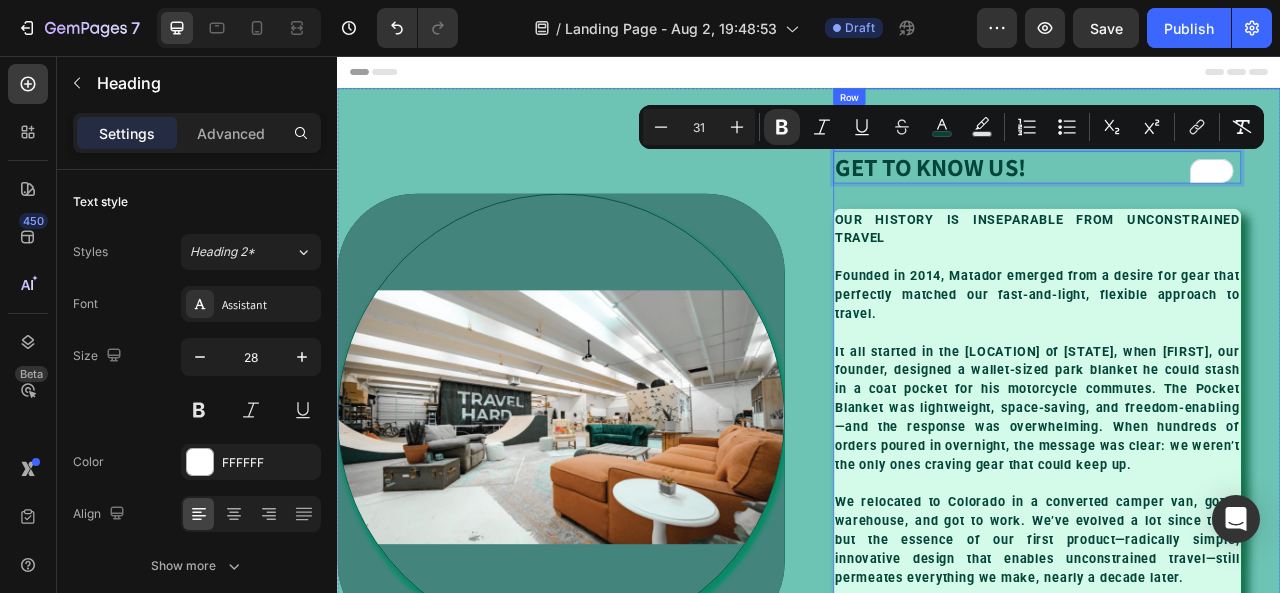 click on "GET TO KNOW US! Heading   32 OUR HISTORY IS INSEPARABLE FROM UNCONSTRAINED TRAVEL Founded in 2014, Matador emerged from a desire for gear that perfectly matched our fast-and-light, flexible approach to travel. It all started in the Bay Area of California, when Chris, our founder, designed a wallet-sized park blanket he could stash in a coat pocket for his motorcycle commutes. The Pocket Blanket was lightweight, space-saving, and freedom-enabling—and the response was overwhelming. When hundreds of orders poured in overnight, the message was clear: we weren’t the only ones craving gear that could keep up. We relocated to Colorado in a converted camper van, got a warehouse, and got to work. We’ve evolved a lot since then, but the essence of our first product—radically simple, innovative design that enables unconstrained travel—still permeates everything we make, nearly a decade later. Text block" at bounding box center [1227, 515] 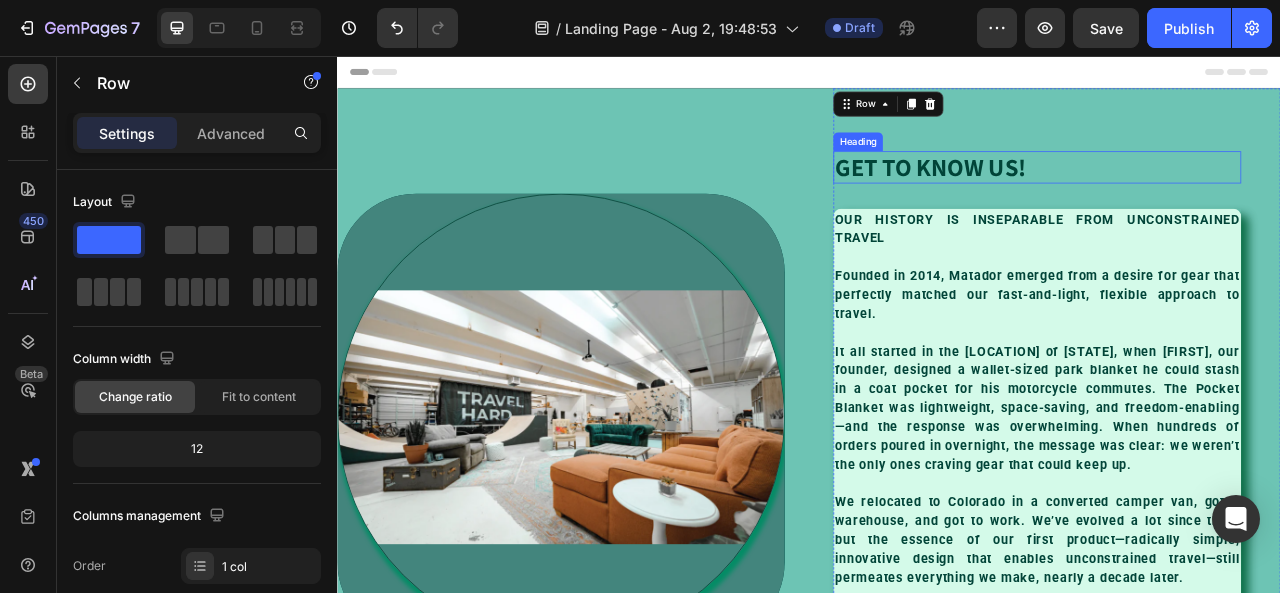 click on "⁠⁠⁠⁠⁠⁠⁠ GET TO KNOW US!" at bounding box center (1227, 197) 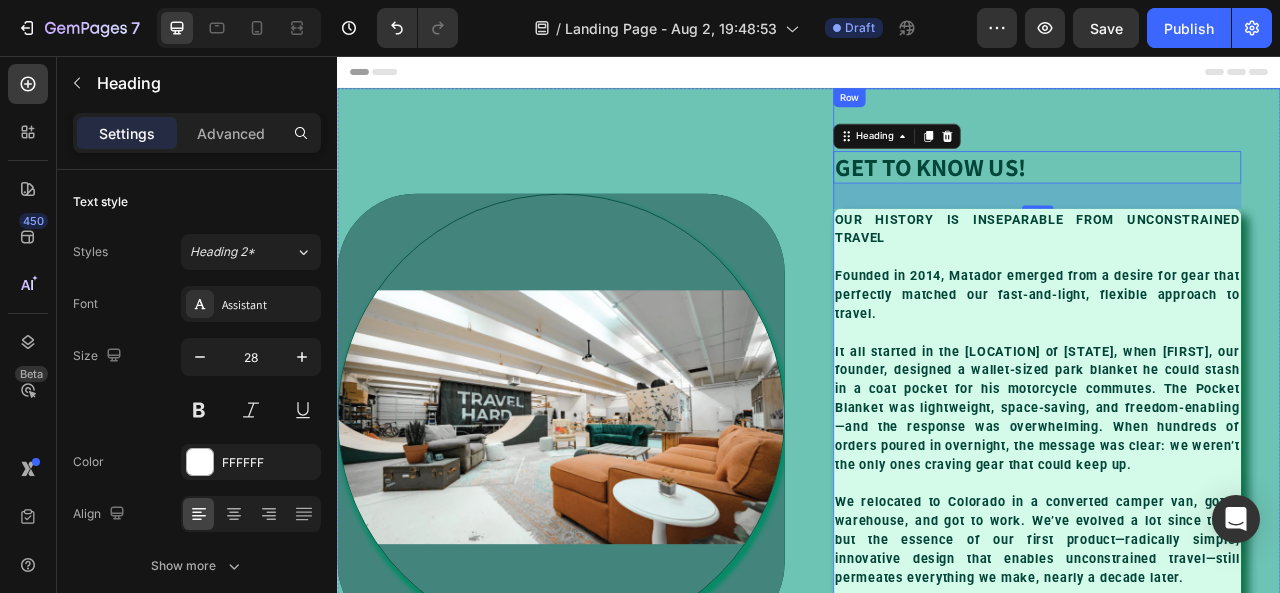 click on "⁠⁠⁠⁠⁠⁠⁠ GET TO KNOW US! Heading   32 OUR HISTORY IS INSEPARABLE FROM UNCONSTRAINED TRAVEL Founded in 2014, Matador emerged from a desire for gear that perfectly matched our fast-and-light, flexible approach to travel. It all started in the Bay Area of California, when Chris, our founder, designed a wallet-sized park blanket he could stash in a coat pocket for his motorcycle commutes. The Pocket Blanket was lightweight, space-saving, and freedom-enabling—and the response was overwhelming. When hundreds of orders poured in overnight, the message was clear: we weren’t the only ones craving gear that could keep up. We relocated to Colorado in a converted camper van, got a warehouse, and got to work. We’ve evolved a lot since then, but the essence of our first product—radically simple, innovative design that enables unconstrained travel—still permeates everything we make, nearly a decade later. Text block Row" at bounding box center [1252, 515] 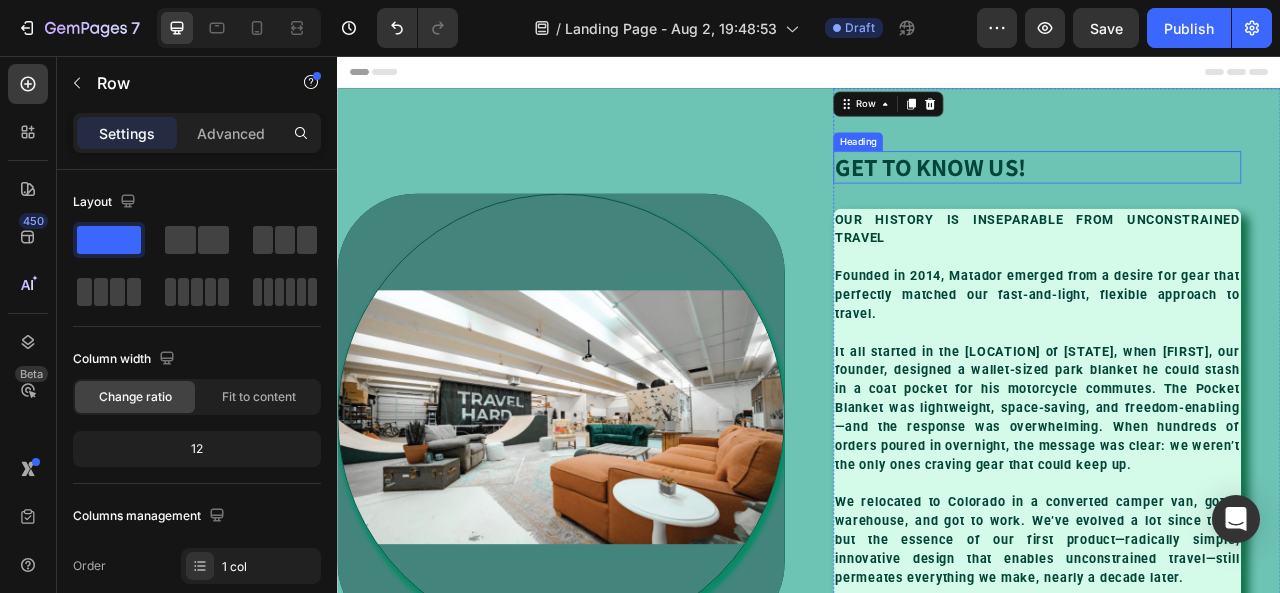 click on "GET TO KNOW US!" at bounding box center [1091, 196] 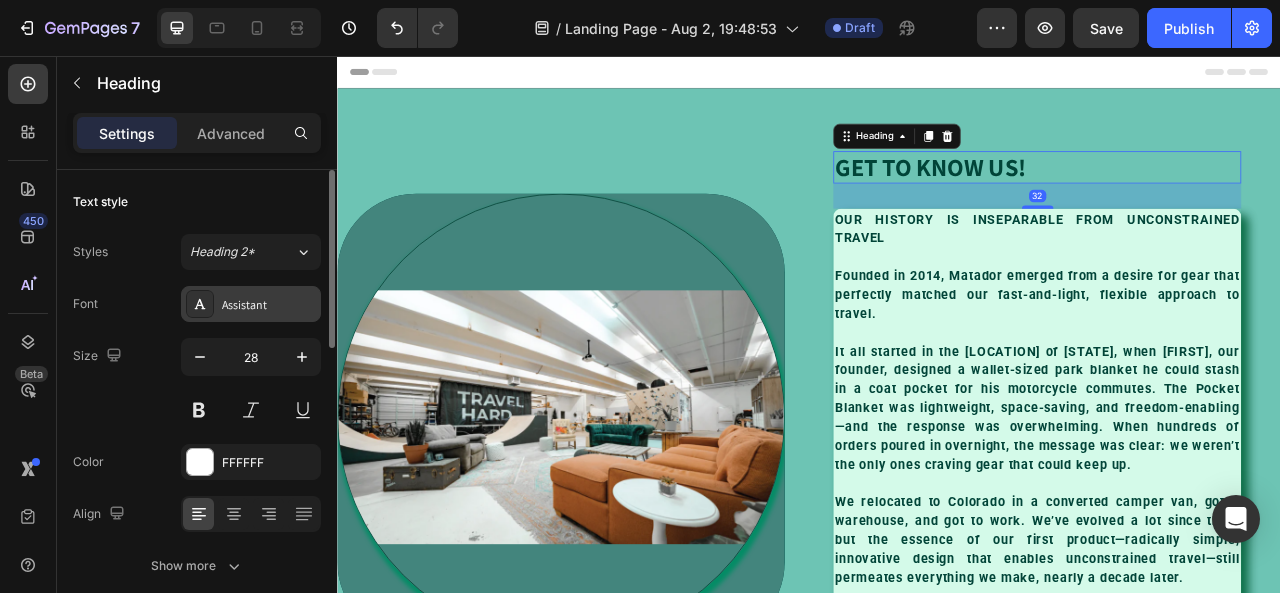 click on "Assistant" at bounding box center (269, 305) 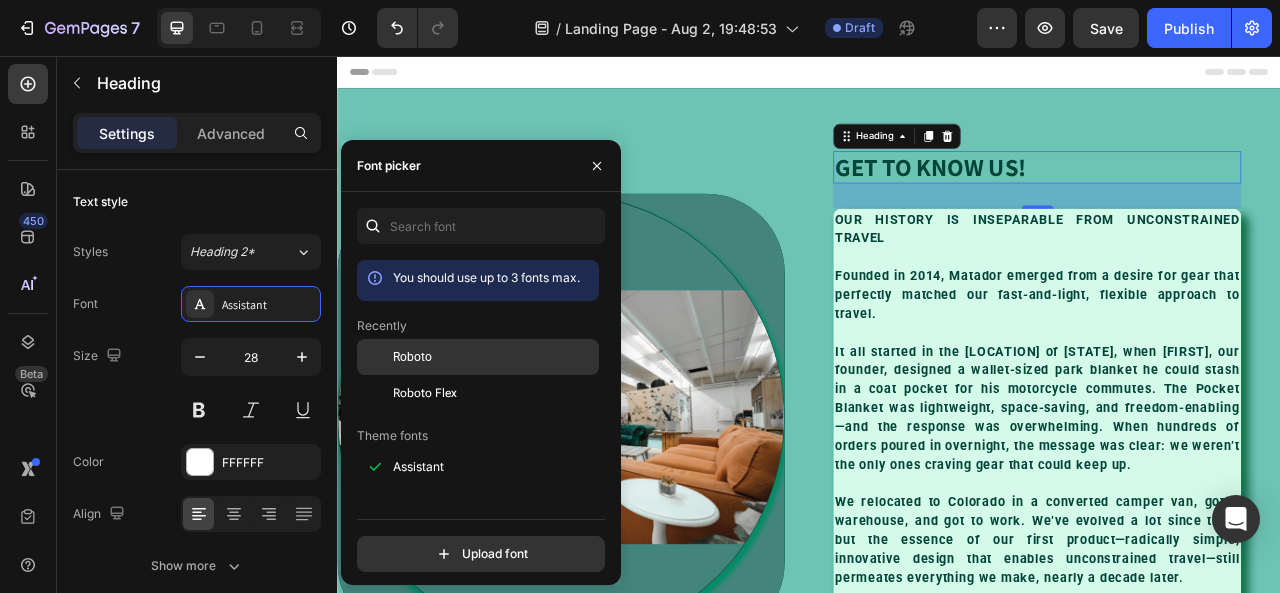 click at bounding box center (375, 357) 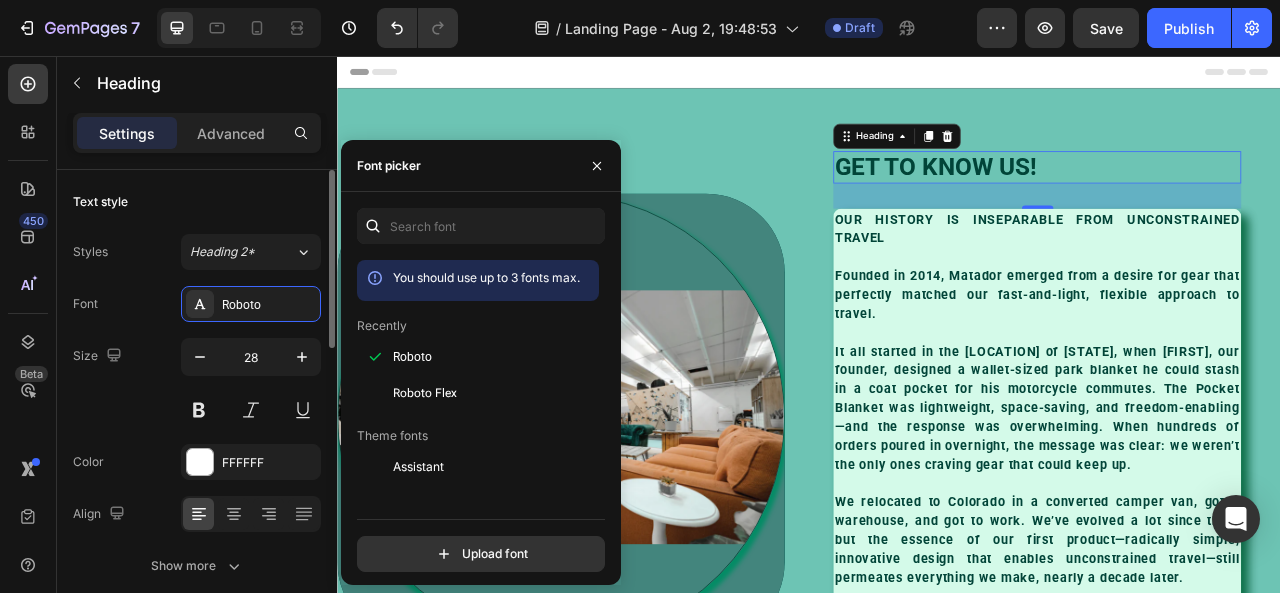 scroll, scrollTop: 0, scrollLeft: 0, axis: both 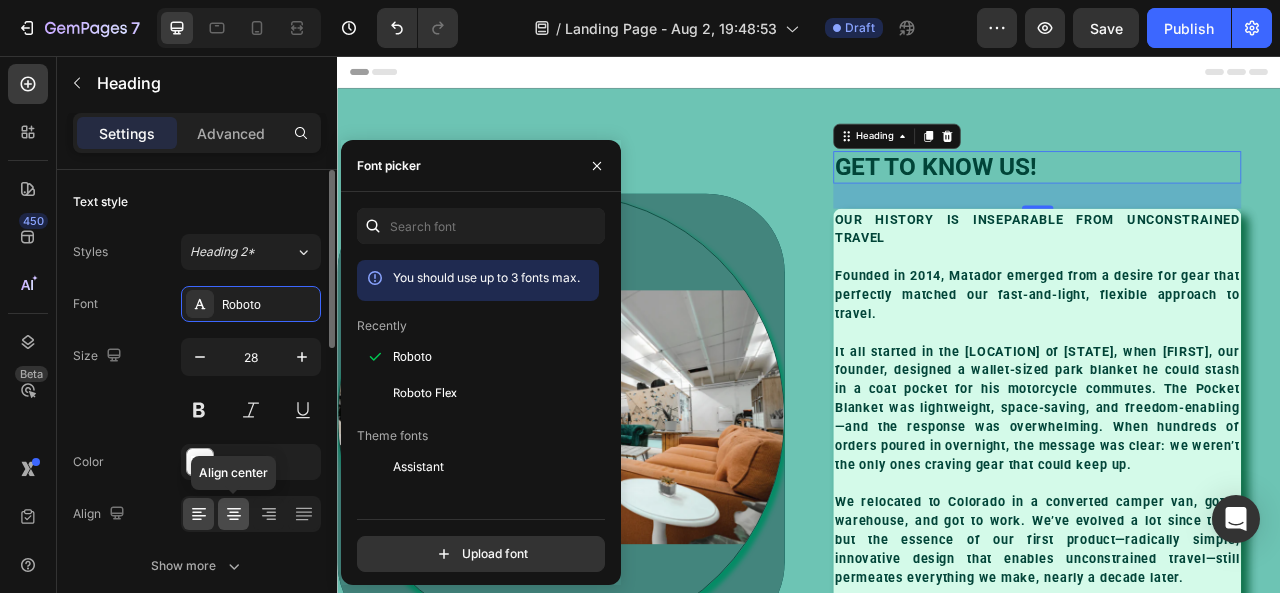 click 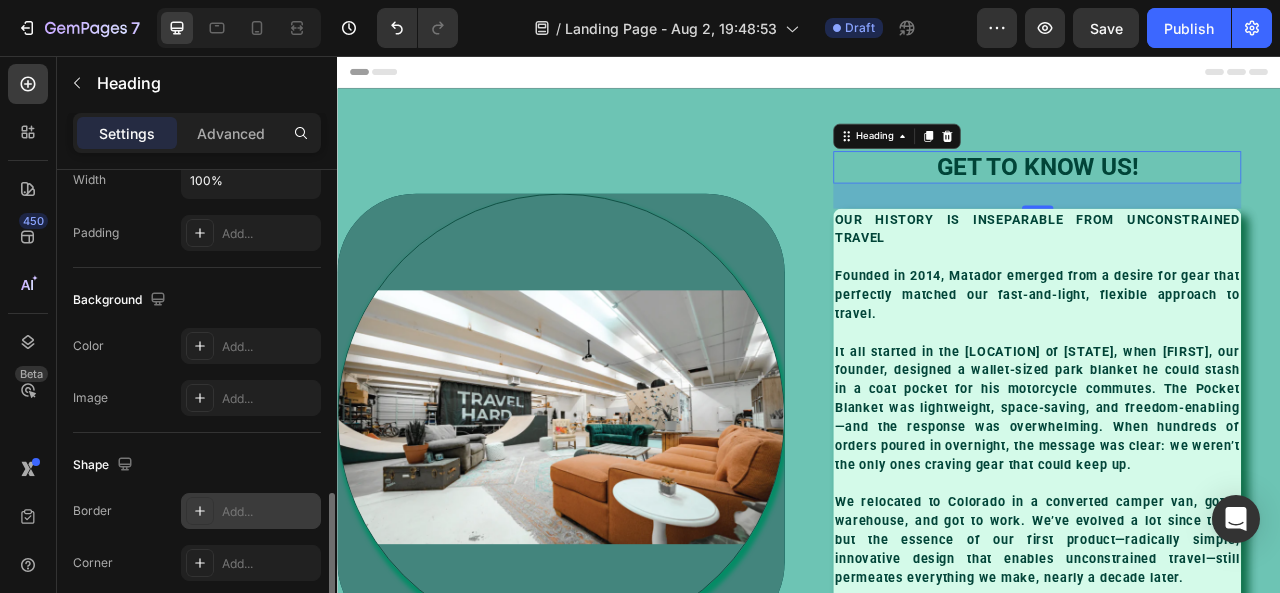 scroll, scrollTop: 600, scrollLeft: 0, axis: vertical 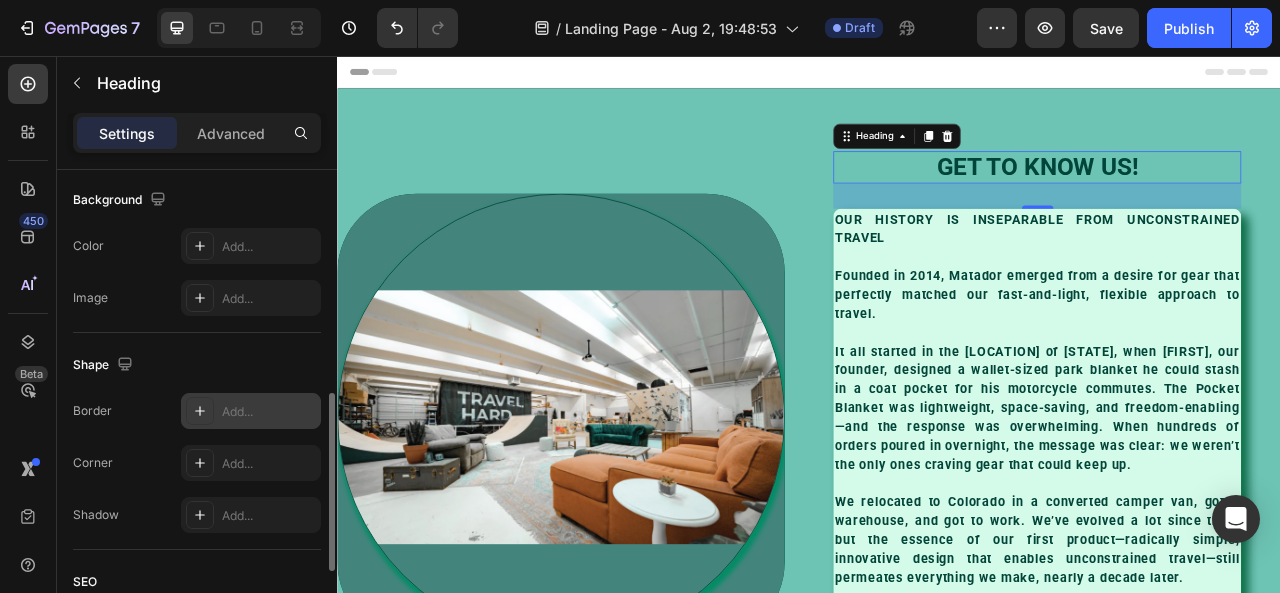 click on "Add..." at bounding box center (269, 516) 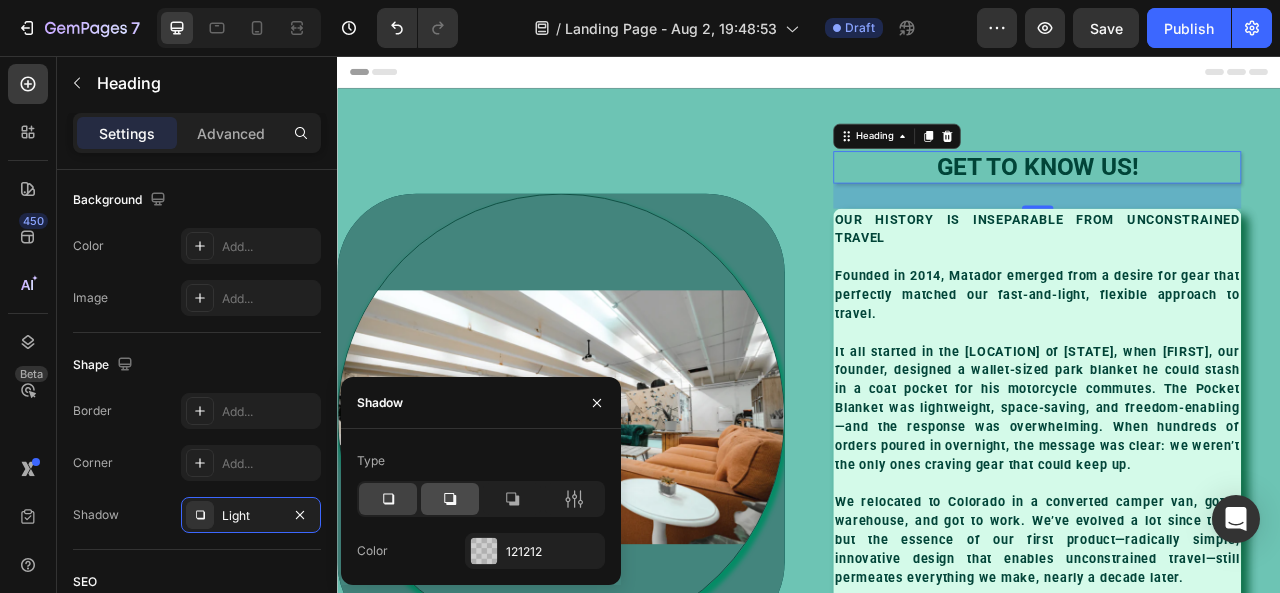 click 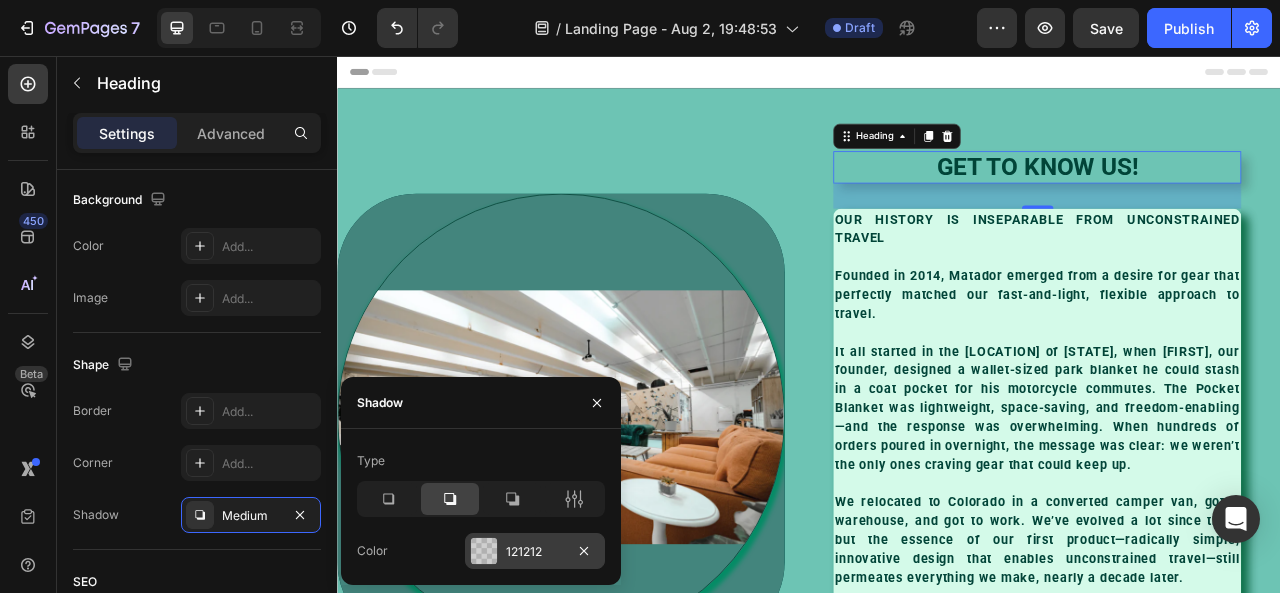 click on "121212" at bounding box center [535, 552] 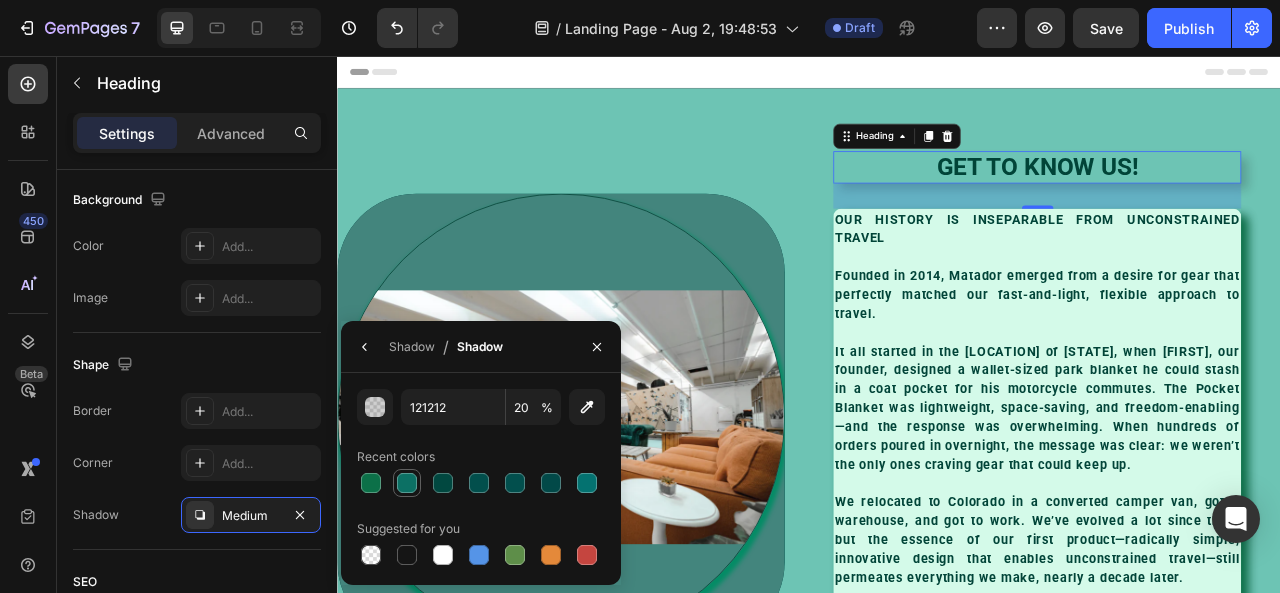 click at bounding box center [407, 483] 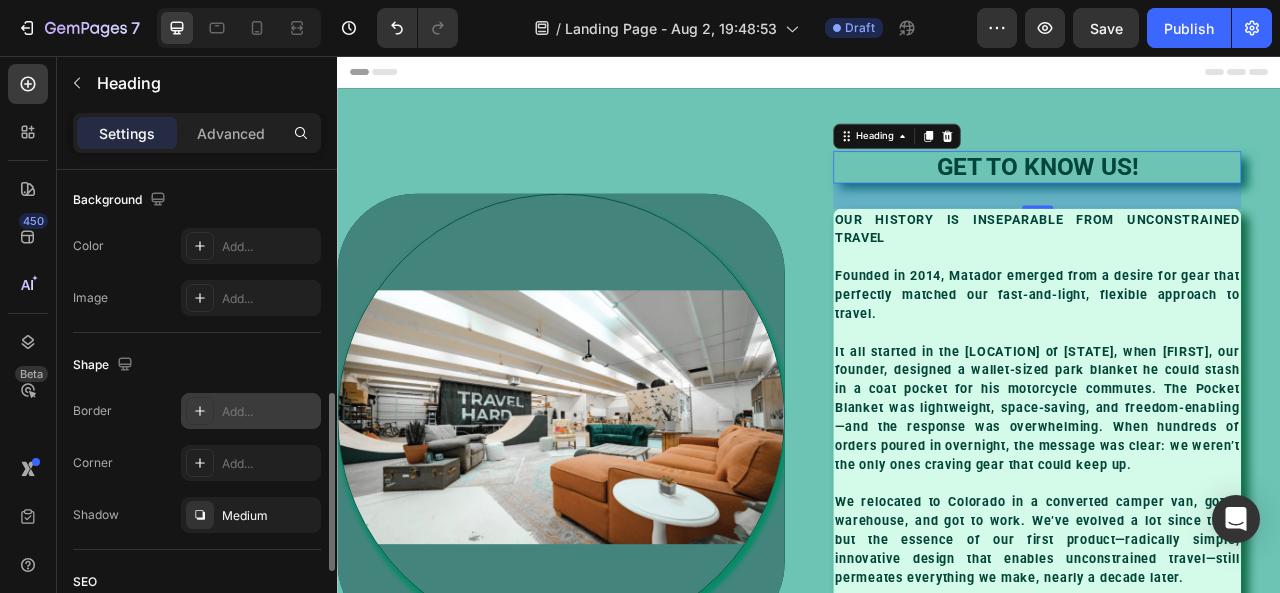 click on "Add..." at bounding box center (269, 412) 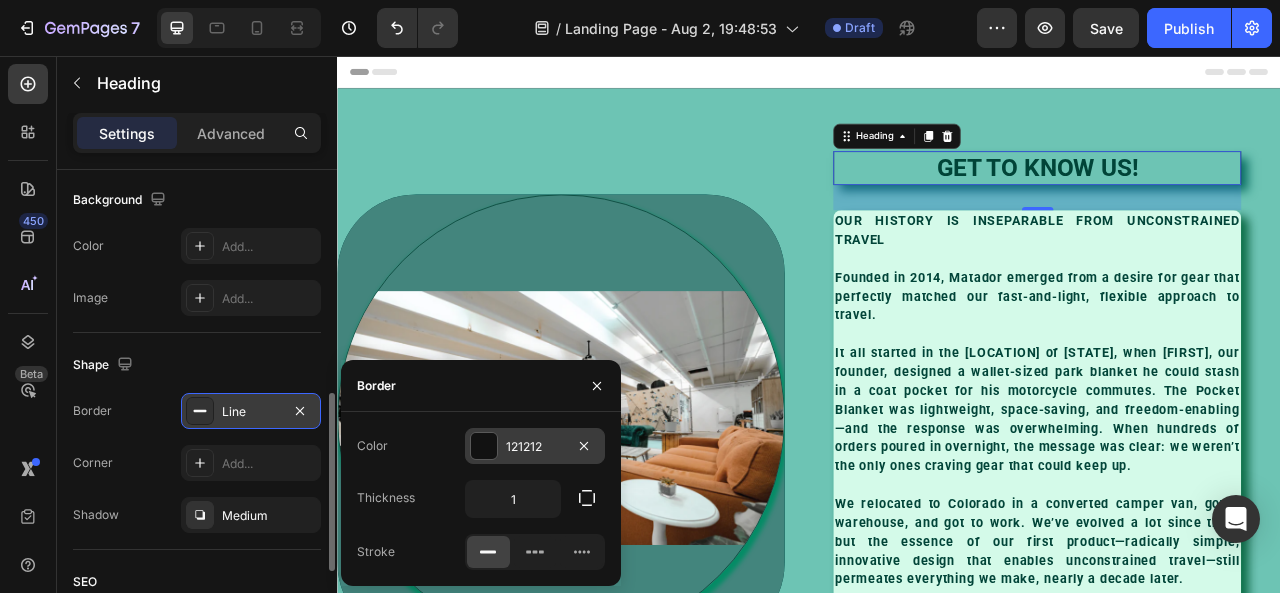 click at bounding box center (484, 446) 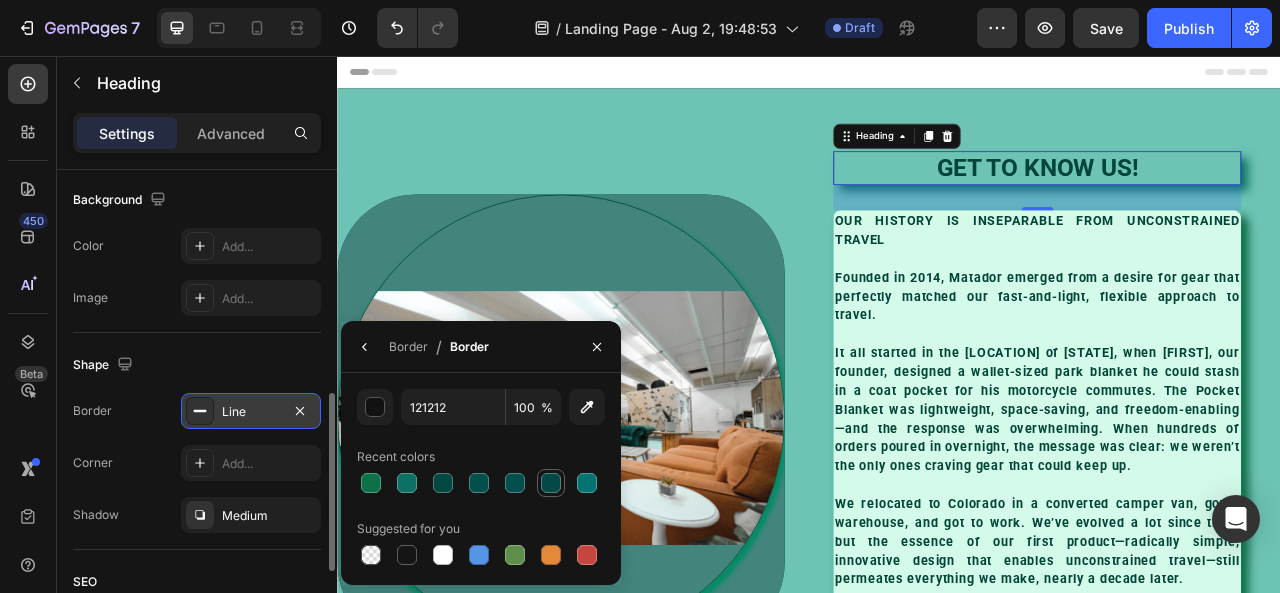 click at bounding box center [551, 483] 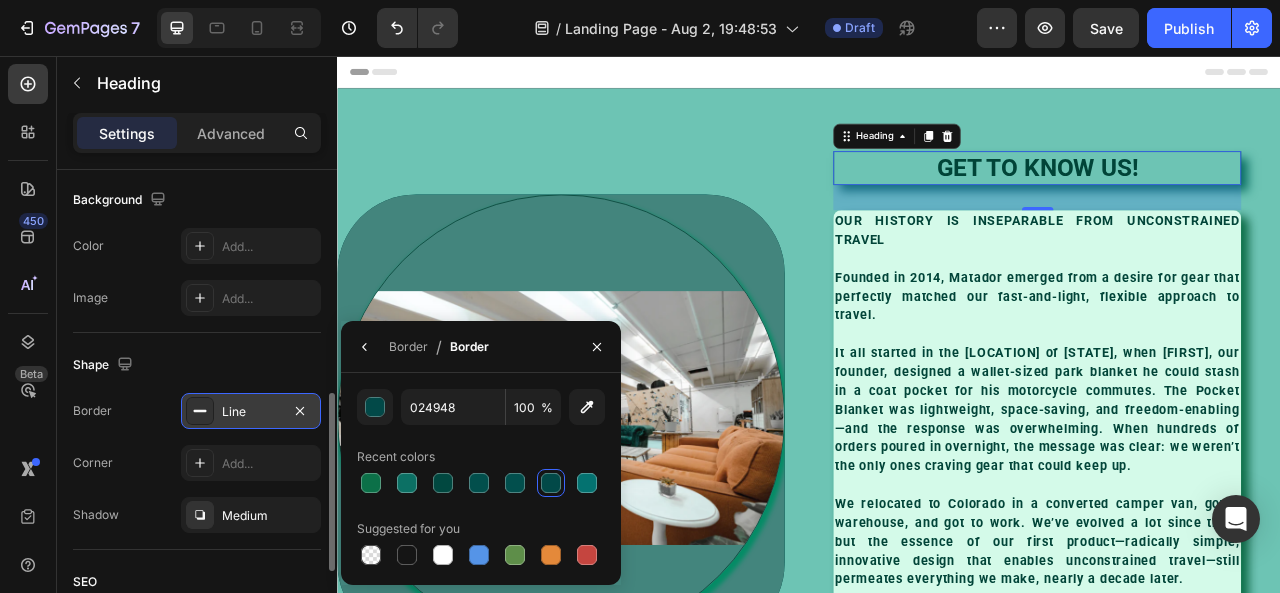 click on "Line" at bounding box center (251, 412) 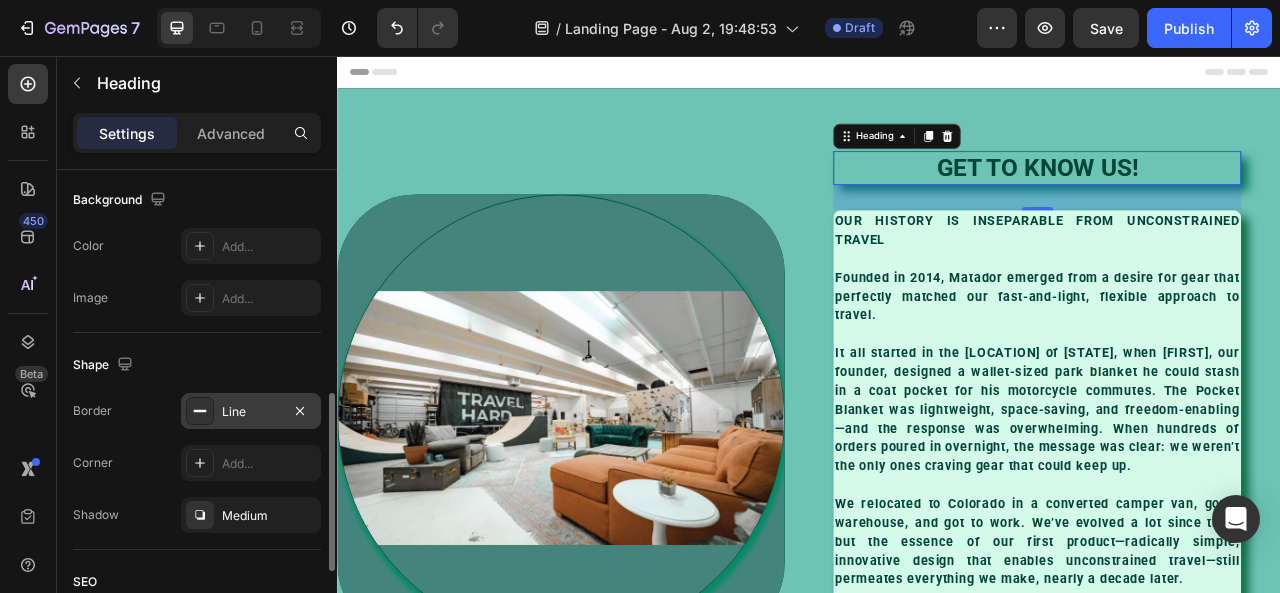 click on "Line" at bounding box center (251, 412) 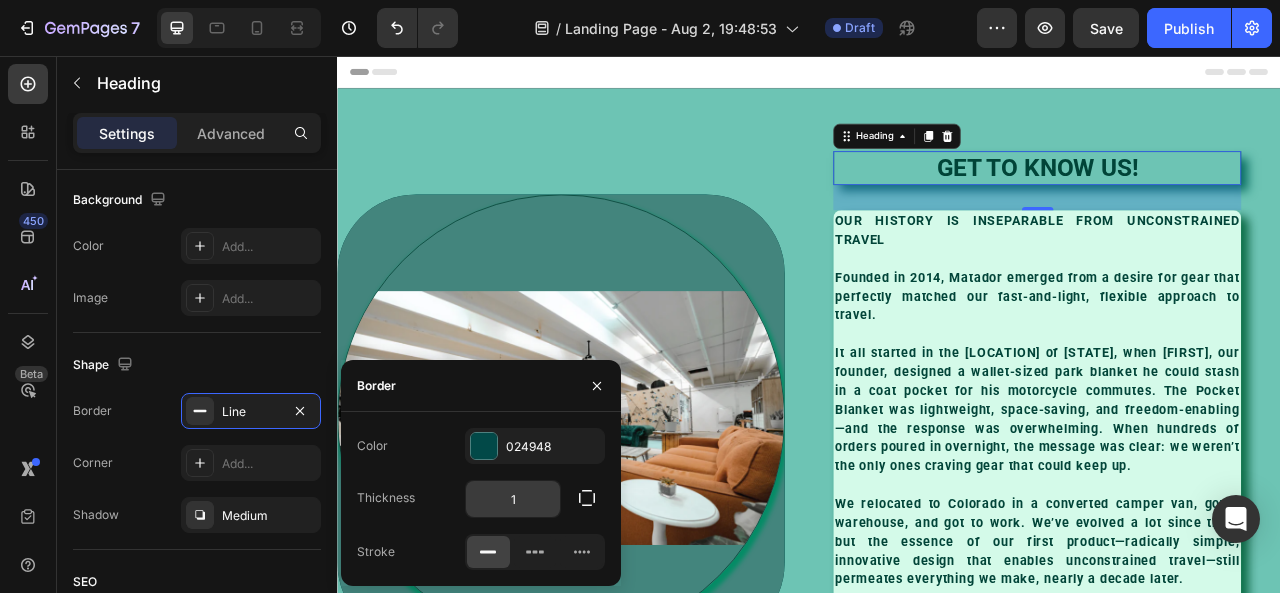 click on "1" at bounding box center [513, 499] 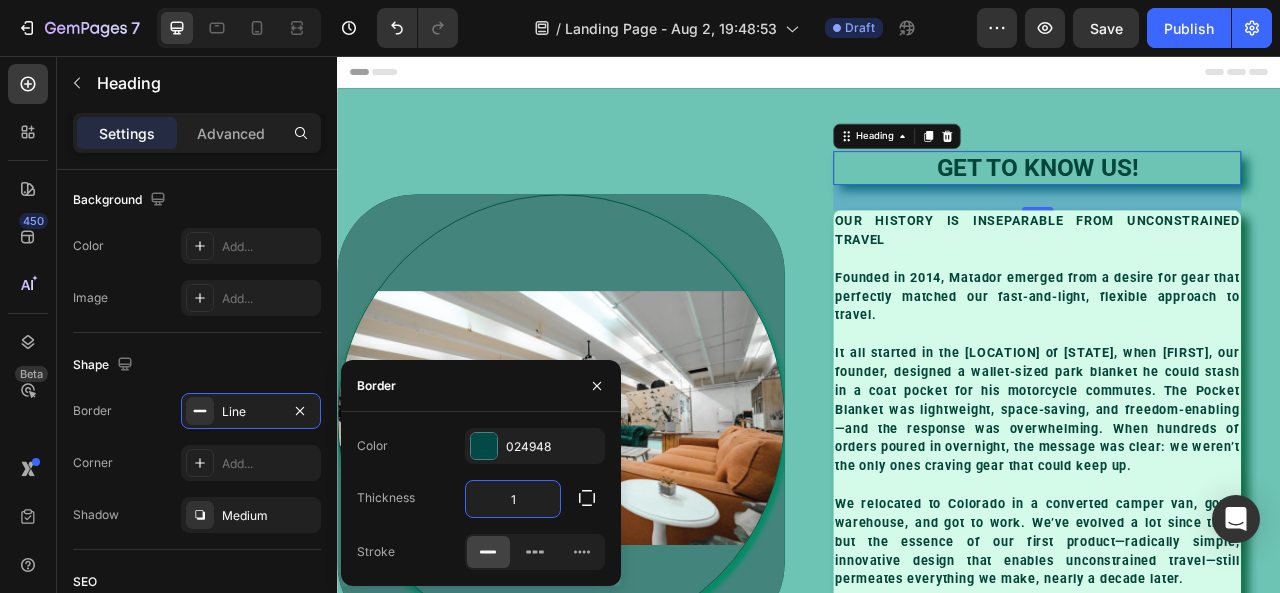 type on "3" 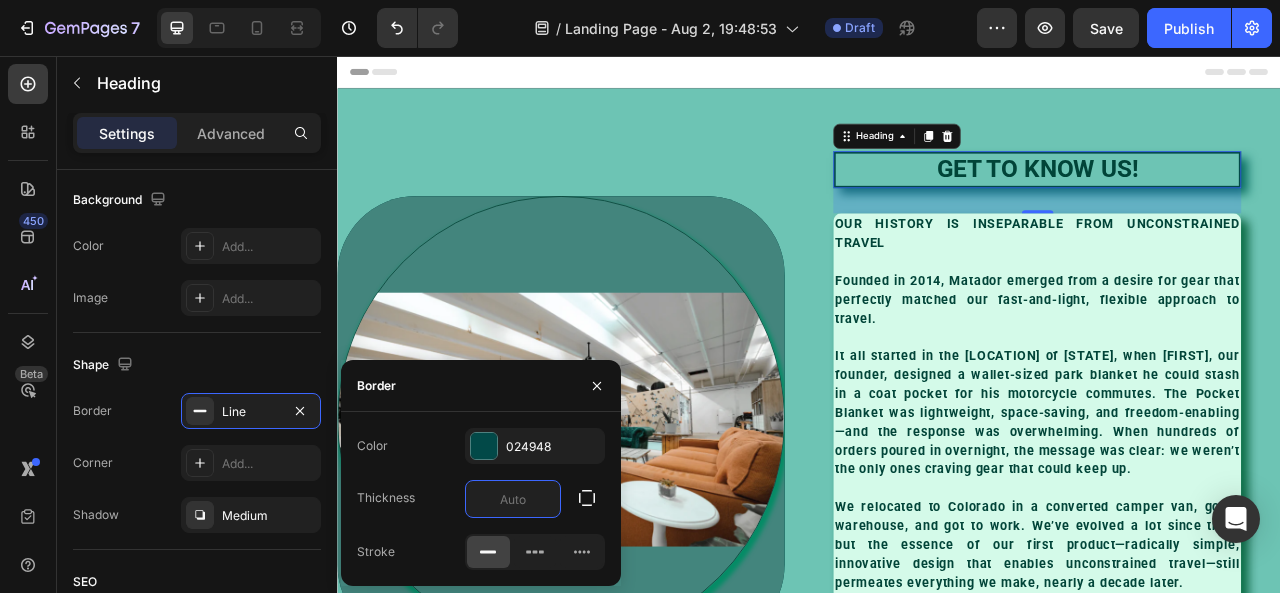 type on "2" 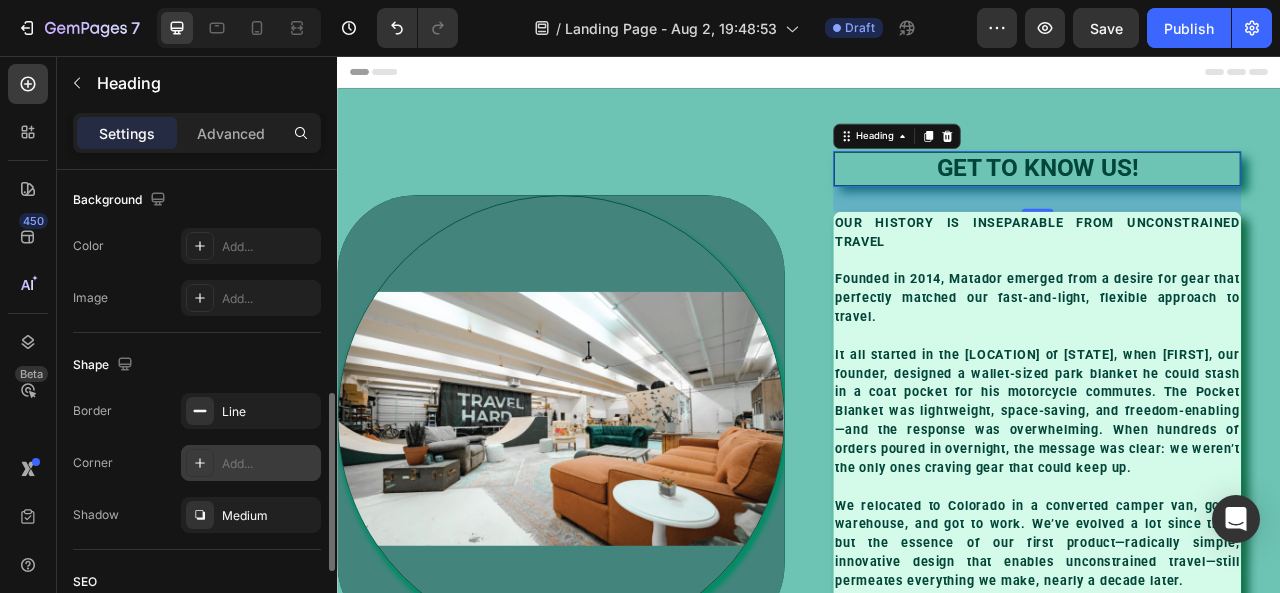 click on "Add..." at bounding box center [251, 463] 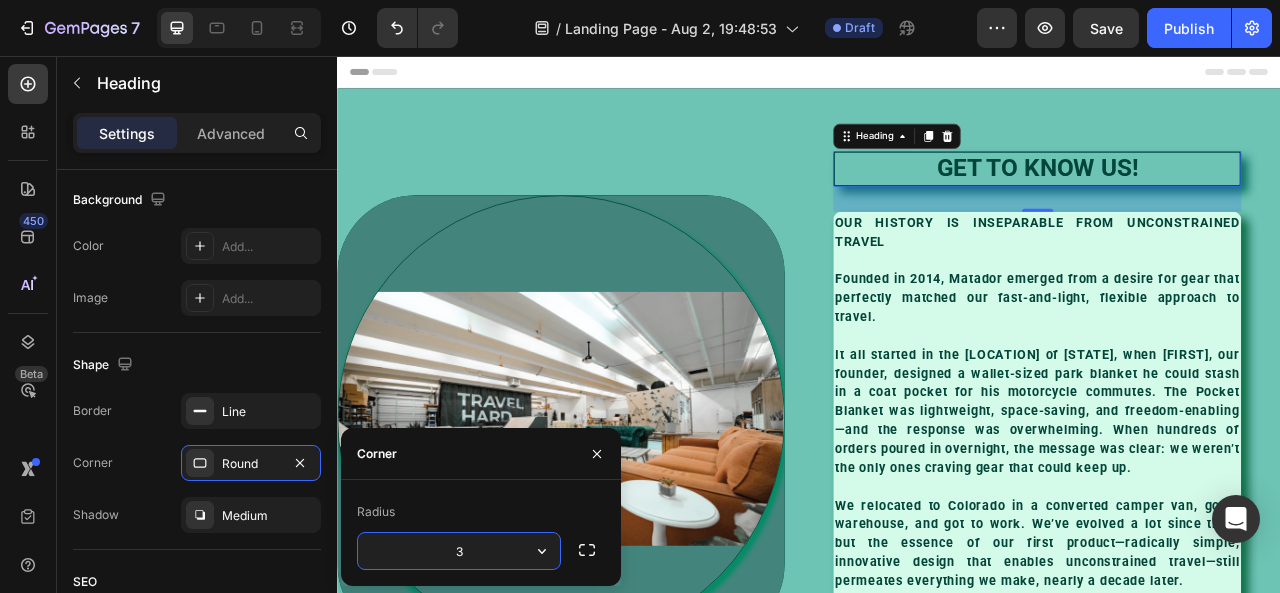 type on "30" 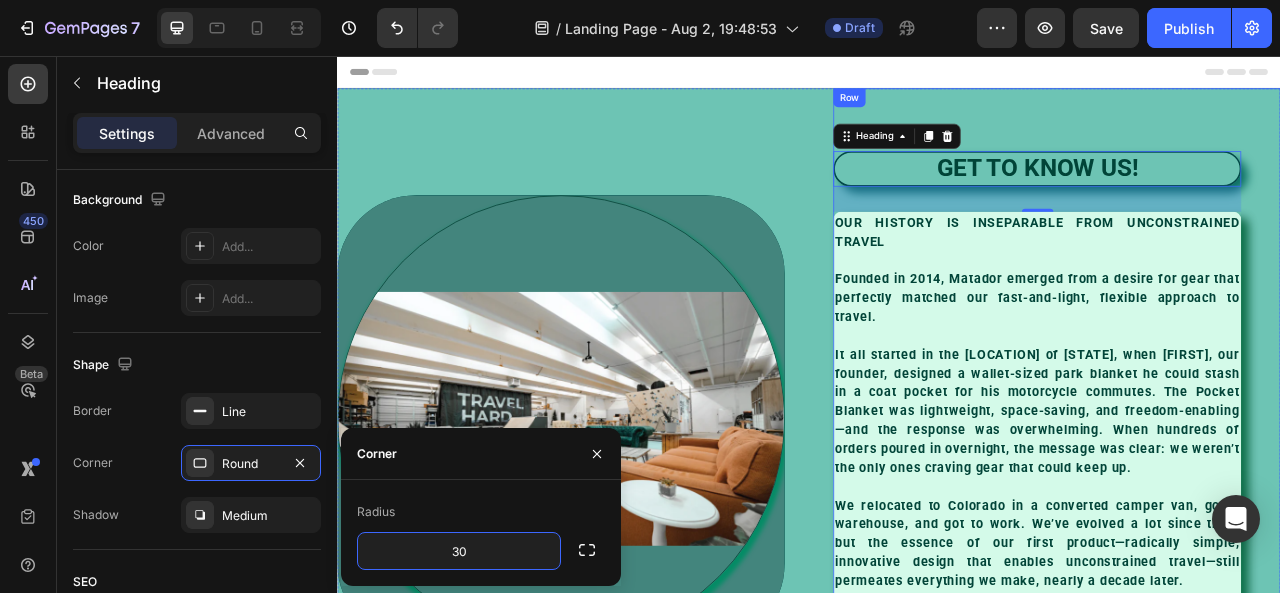 click on "⁠⁠⁠⁠⁠⁠⁠ GET TO KNOW US! Heading   32 OUR HISTORY IS INSEPARABLE FROM UNCONSTRAINED TRAVEL Founded in 2014, Matador emerged from a desire for gear that perfectly matched our fast-and-light, flexible approach to travel. It all started in the Bay Area of California, when Chris, our founder, designed a wallet-sized park blanket he could stash in a coat pocket for his motorcycle commutes. The Pocket Blanket was lightweight, space-saving, and freedom-enabling—and the response was overwhelming. When hundreds of orders poured in overnight, the message was clear: we weren’t the only ones craving gear that could keep up. We relocated to Colorado in a converted camper van, got a warehouse, and got to work. We’ve evolved a lot since then, but the essence of our first product—radically simple, innovative design that enables unconstrained travel—still permeates everything we make, nearly a decade later. Text block Row" at bounding box center (1252, 517) 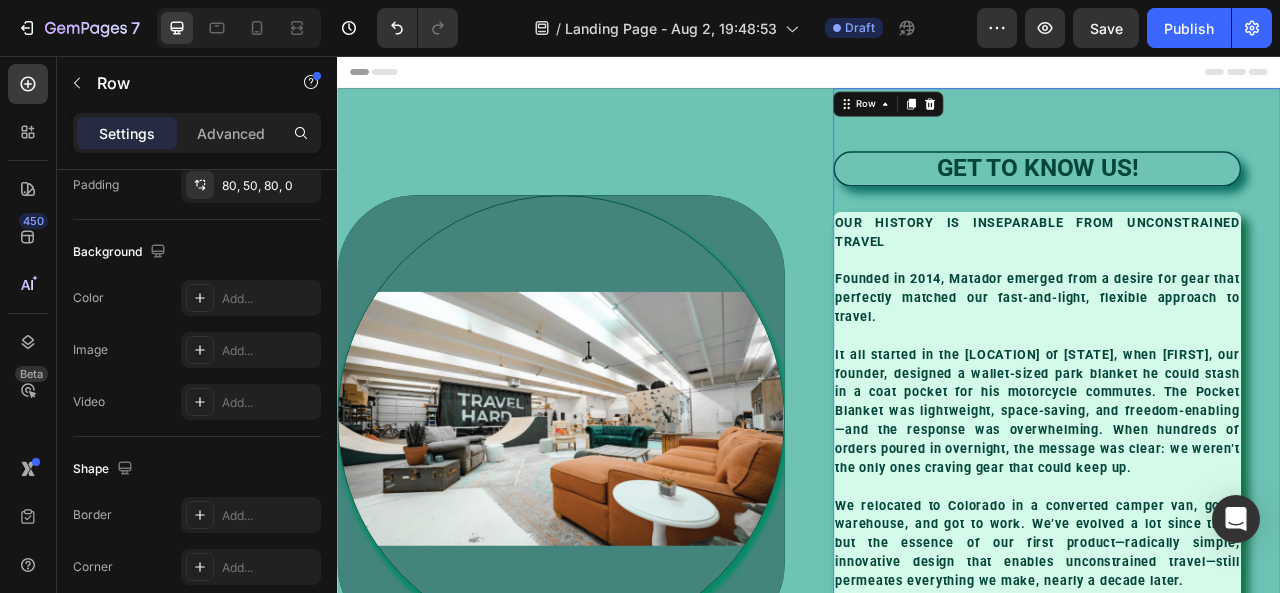 scroll, scrollTop: 0, scrollLeft: 0, axis: both 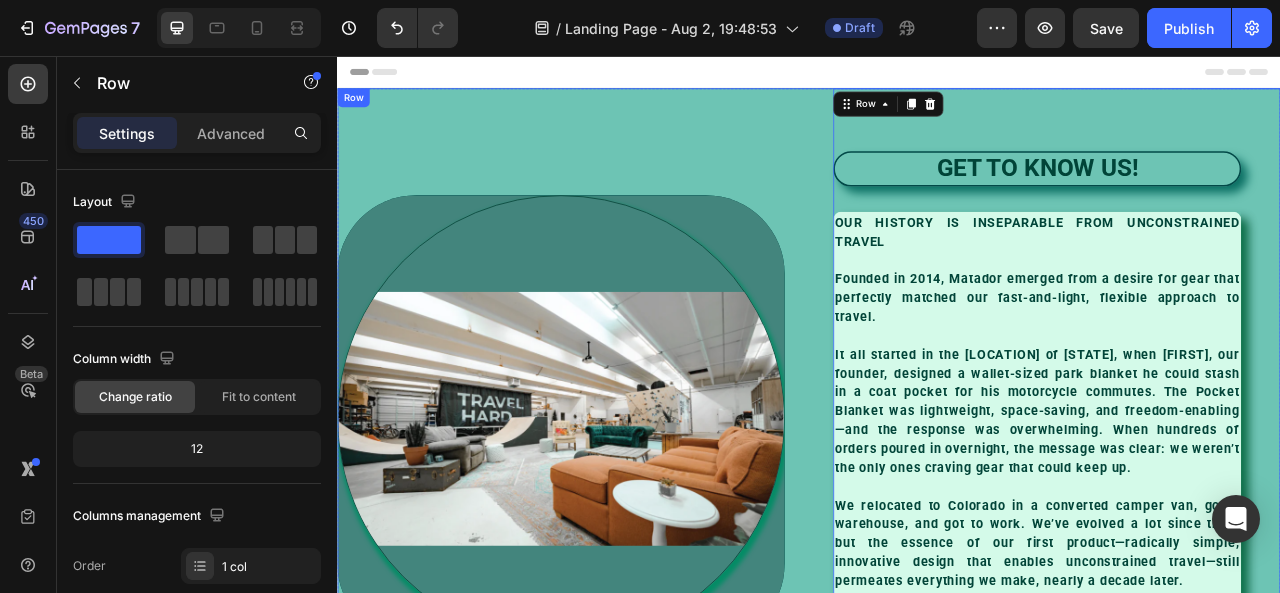 click on "Image Hero Banner" at bounding box center (621, 517) 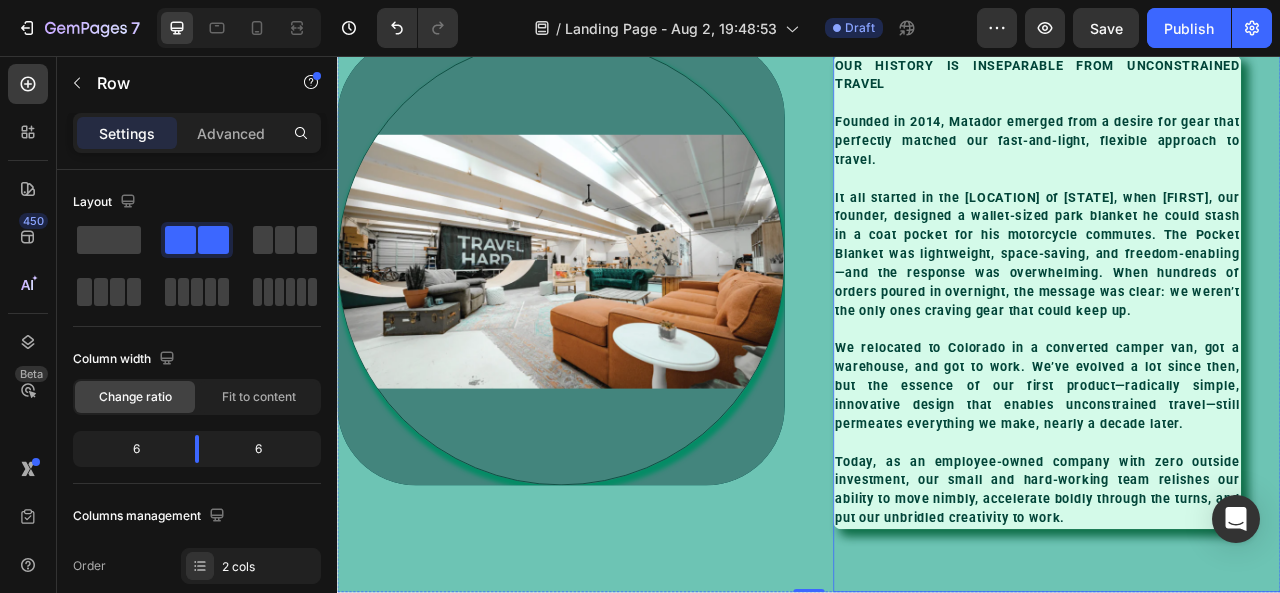 scroll, scrollTop: 486, scrollLeft: 0, axis: vertical 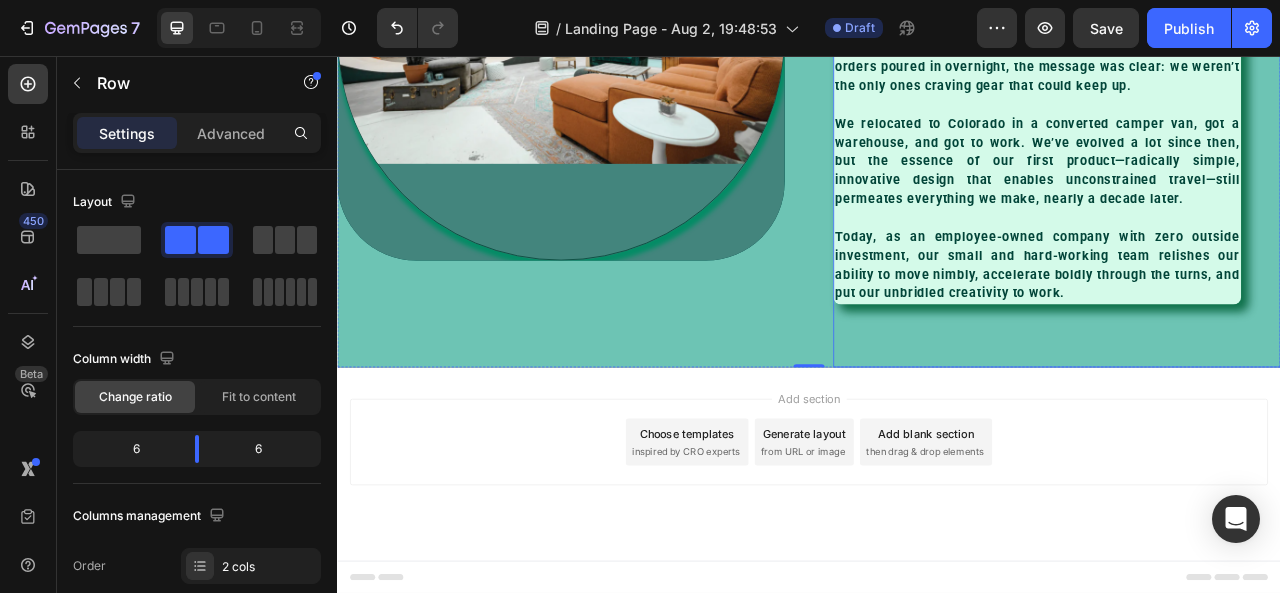 click on "⁠⁠⁠⁠⁠⁠⁠ GET TO KNOW US! Heading OUR HISTORY IS INSEPARABLE FROM UNCONSTRAINED TRAVEL Founded in 2014, Matador emerged from a desire for gear that perfectly matched our fast-and-light, flexible approach to travel. It all started in the Bay Area of California, when Chris, our founder, designed a wallet-sized park blanket he could stash in a coat pocket for his motorcycle commutes. The Pocket Blanket was lightweight, space-saving, and freedom-enabling—and the response was overwhelming. When hundreds of orders poured in overnight, the message was clear: we weren’t the only ones craving gear that could keep up. We relocated to Colorado in a converted camper van, got a warehouse, and got to work. We’ve evolved a lot since then, but the essence of our first product—radically simple, innovative design that enables unconstrained travel—still permeates everything we make, nearly a decade later. Text block Row" at bounding box center [1252, 31] 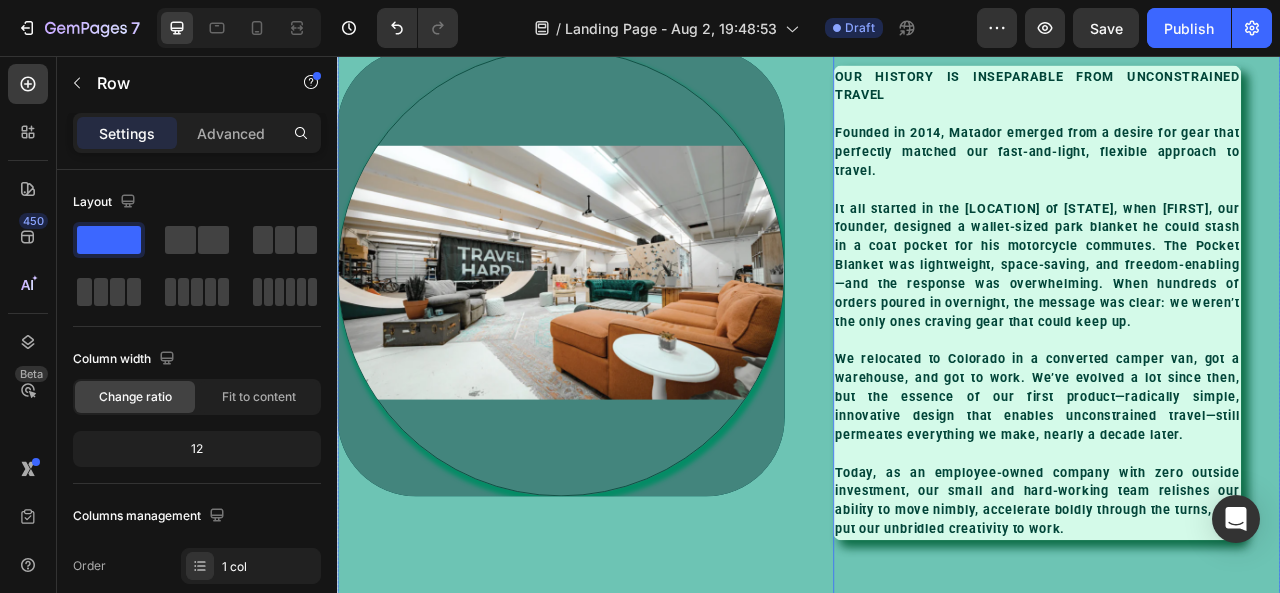 scroll, scrollTop: 0, scrollLeft: 0, axis: both 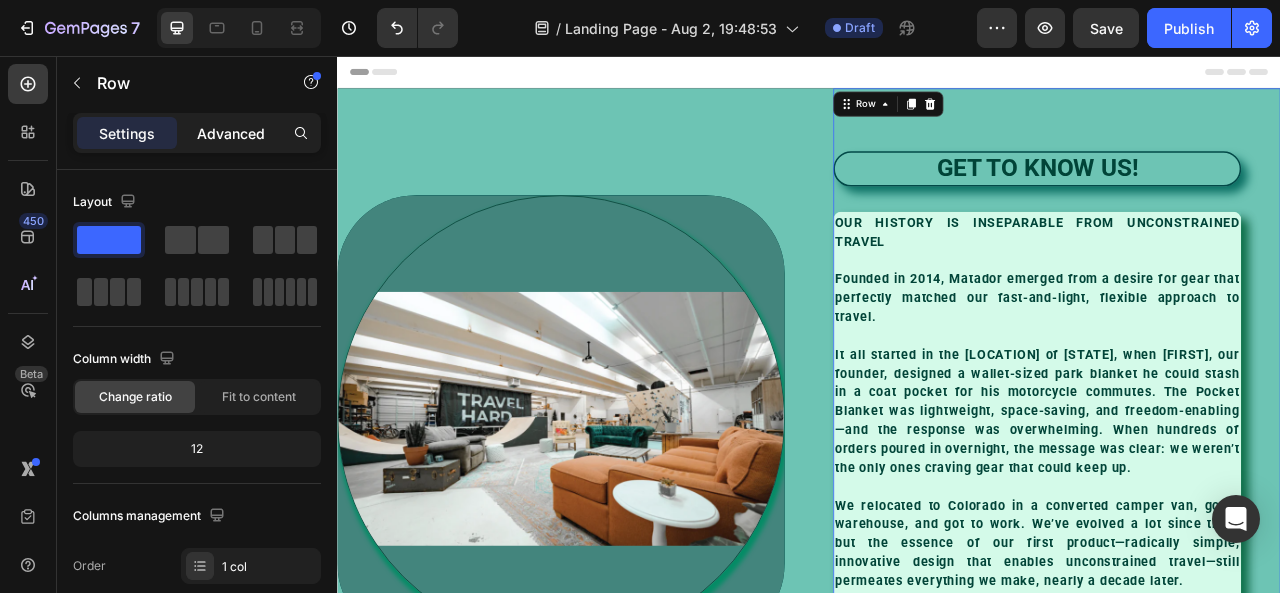 click on "Advanced" at bounding box center (231, 133) 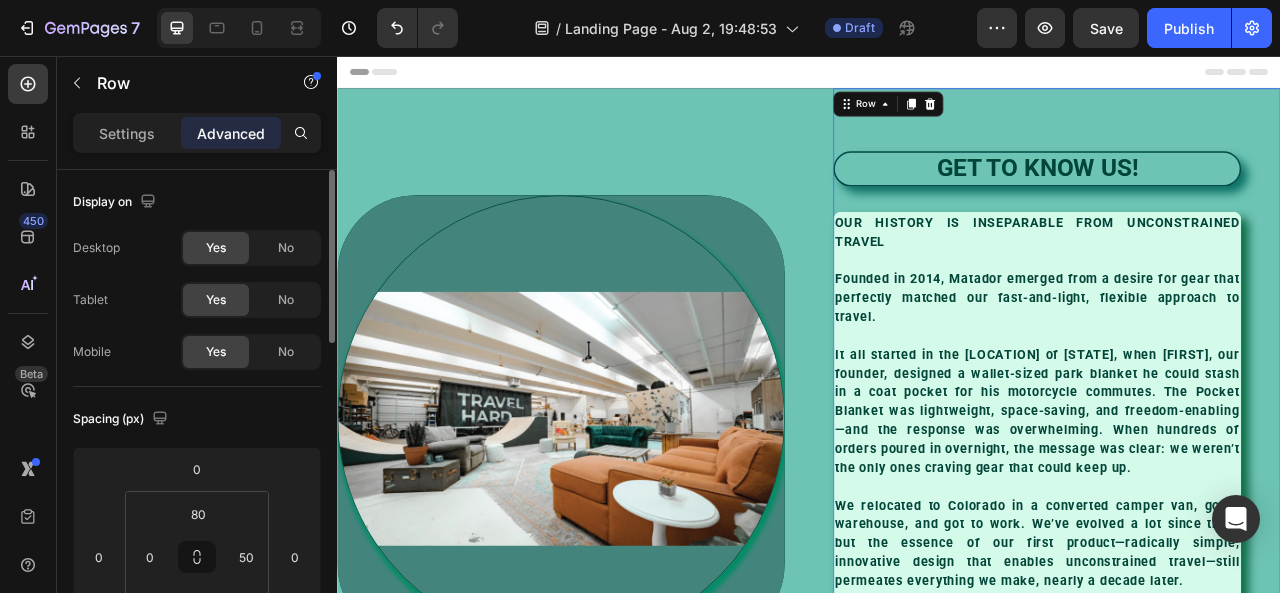 scroll, scrollTop: 0, scrollLeft: 0, axis: both 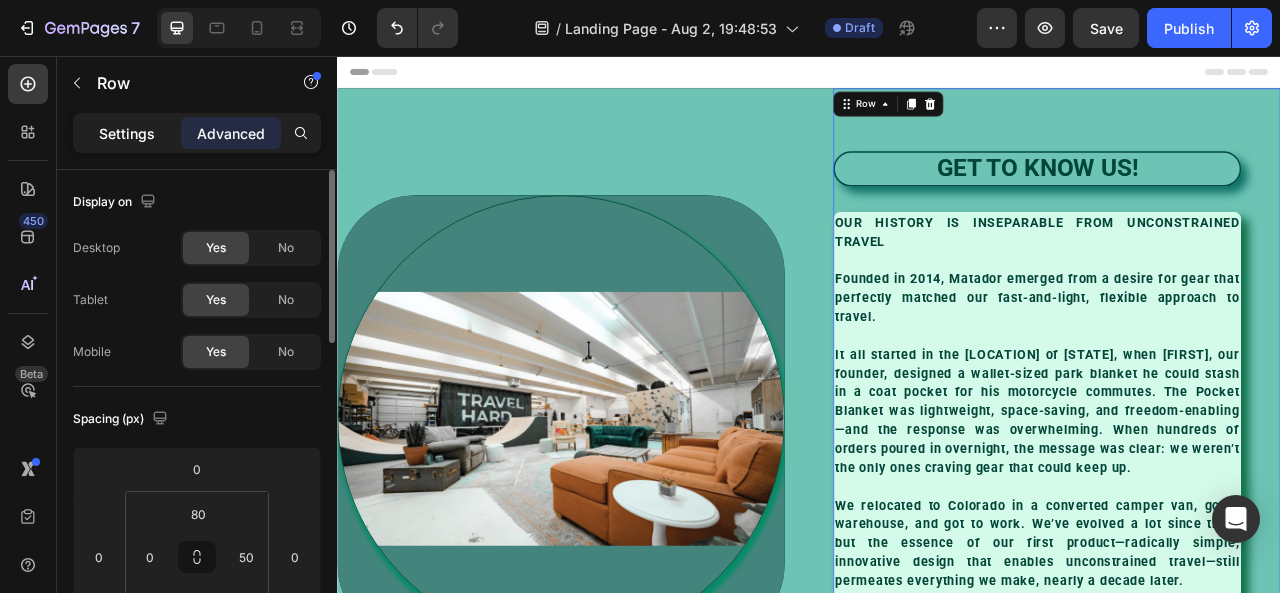 click on "Settings" at bounding box center (127, 133) 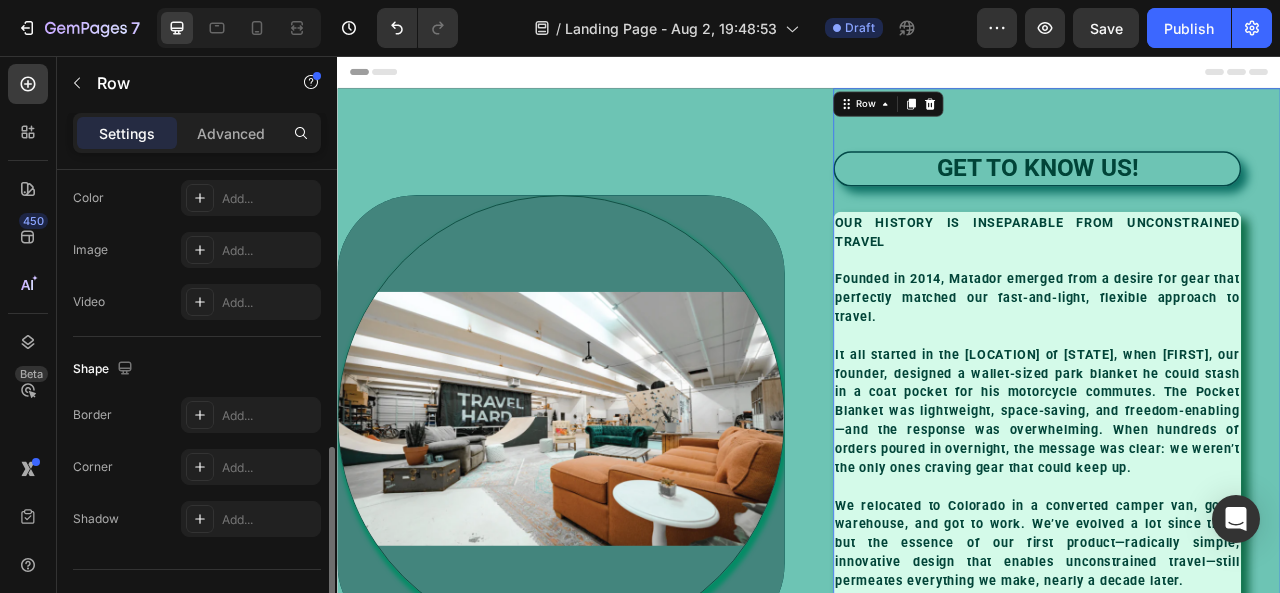 scroll, scrollTop: 737, scrollLeft: 0, axis: vertical 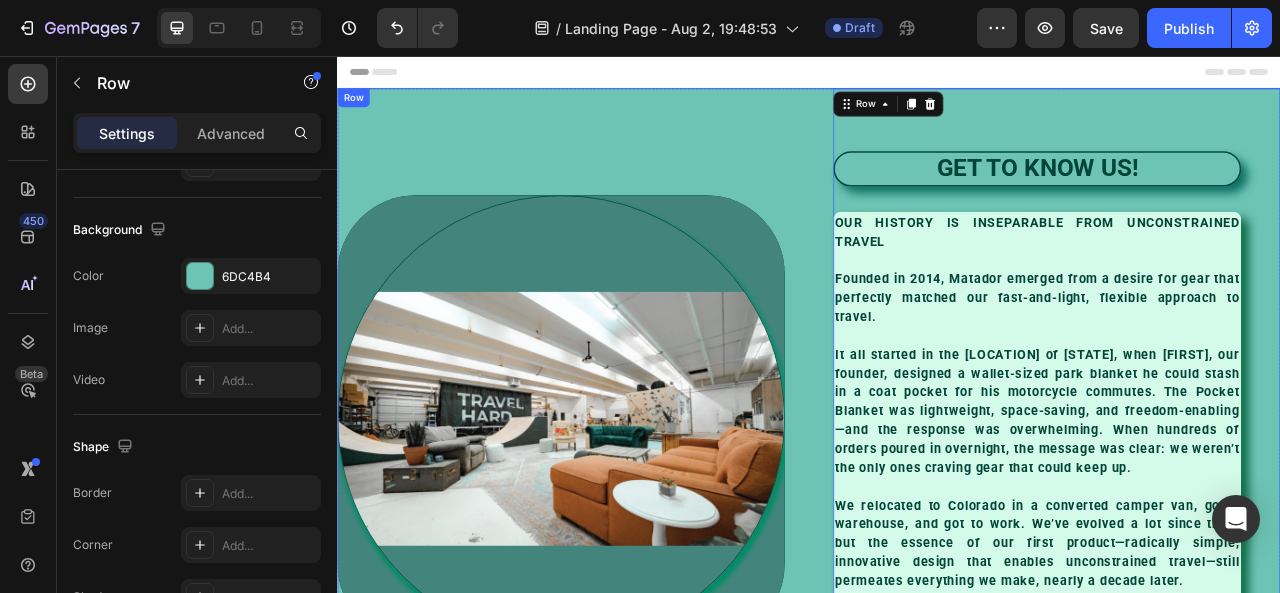 click on "Image Hero Banner" at bounding box center (621, 517) 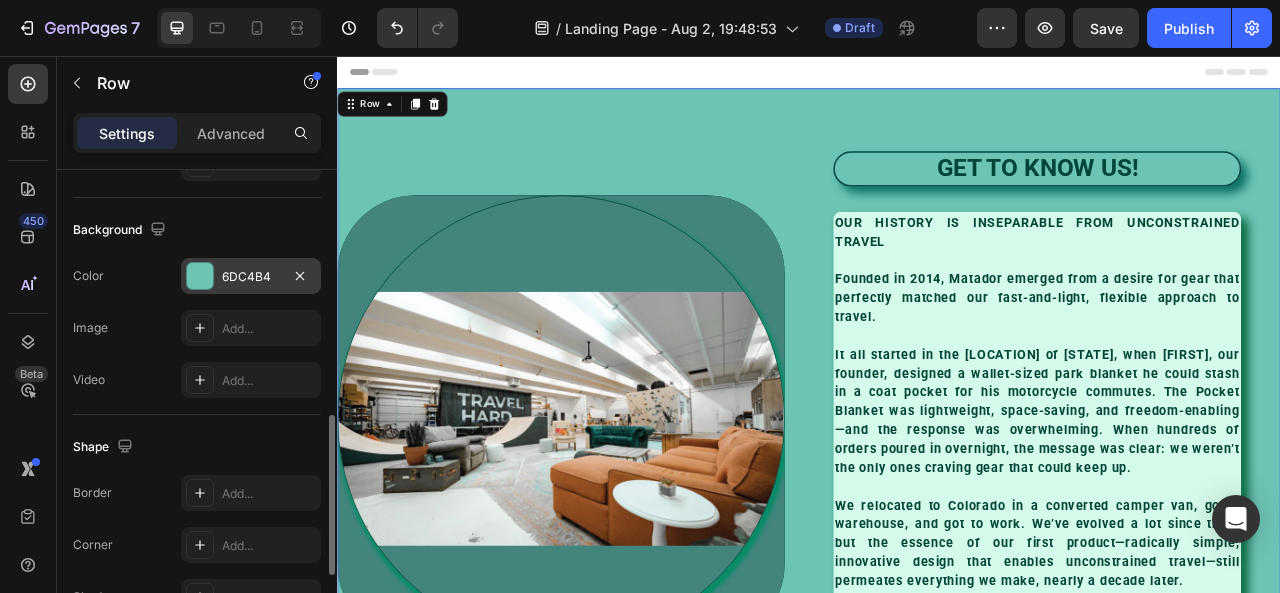 click on "6DC4B4" at bounding box center [251, 277] 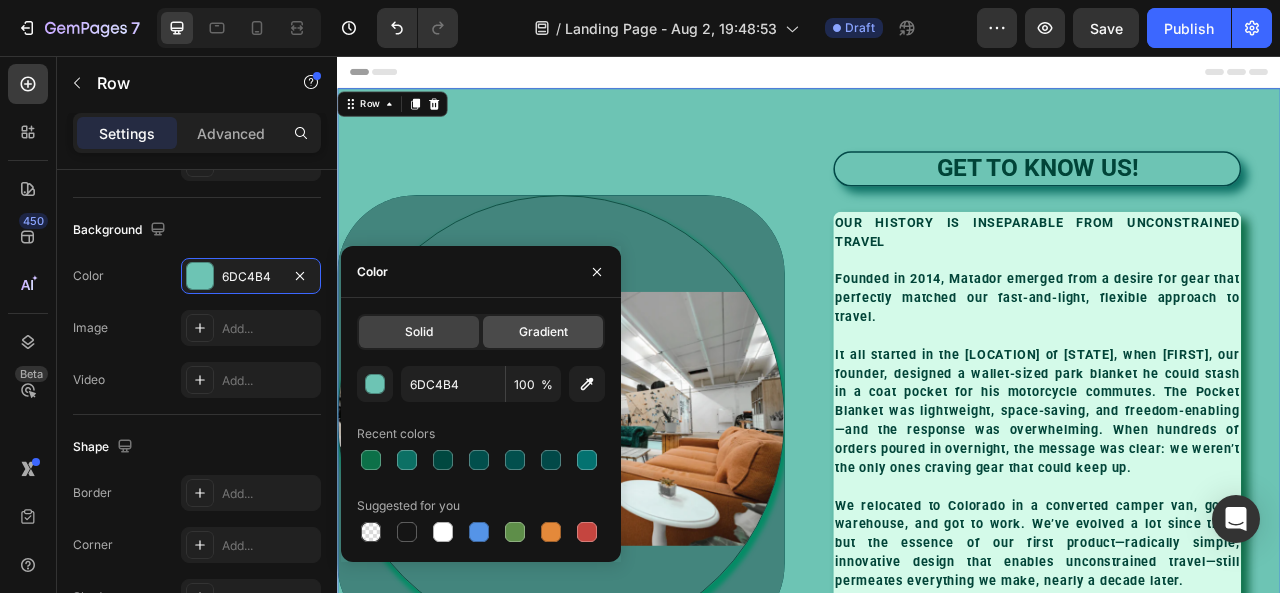 click on "Gradient" 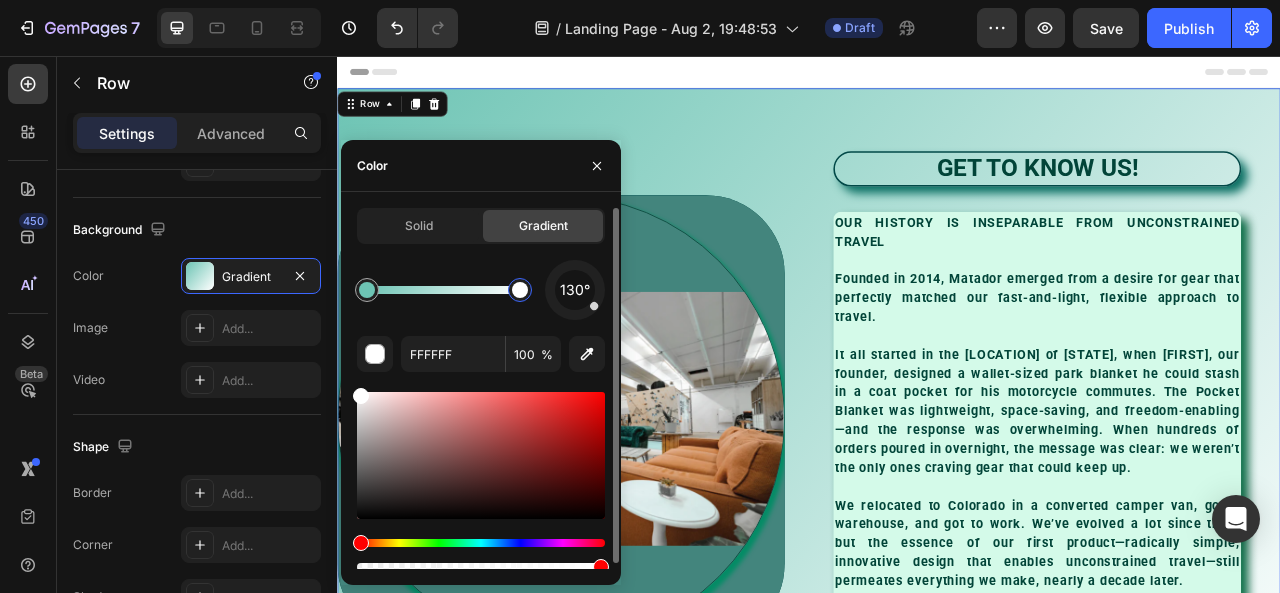 click at bounding box center (520, 290) 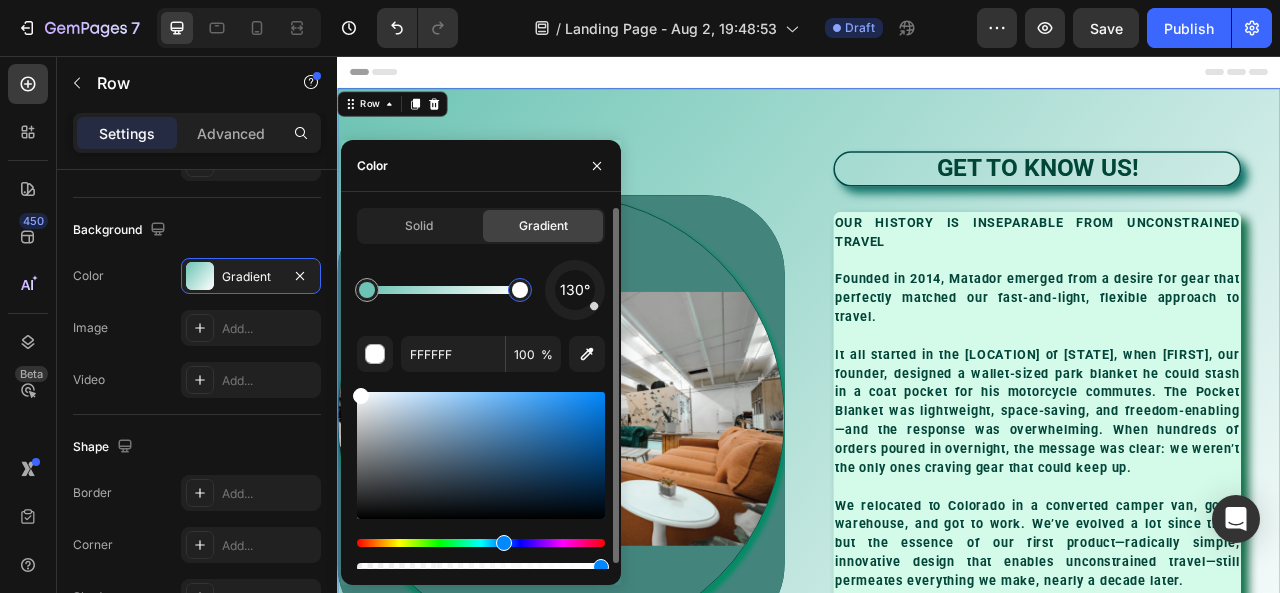 click at bounding box center (481, 543) 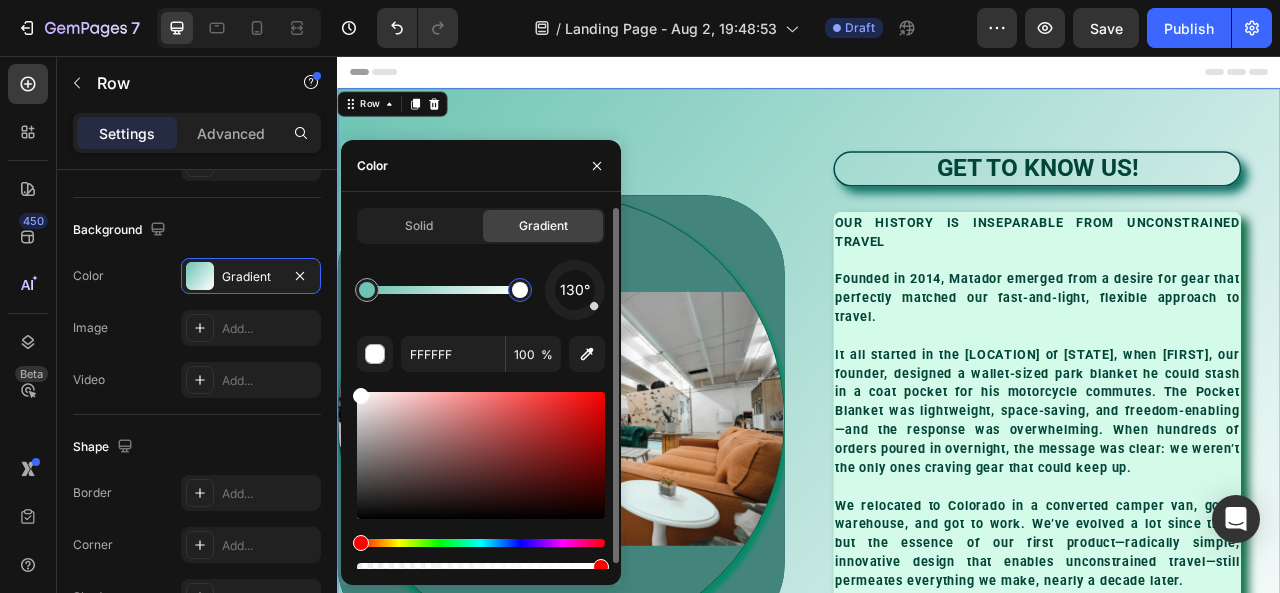 click at bounding box center (481, 543) 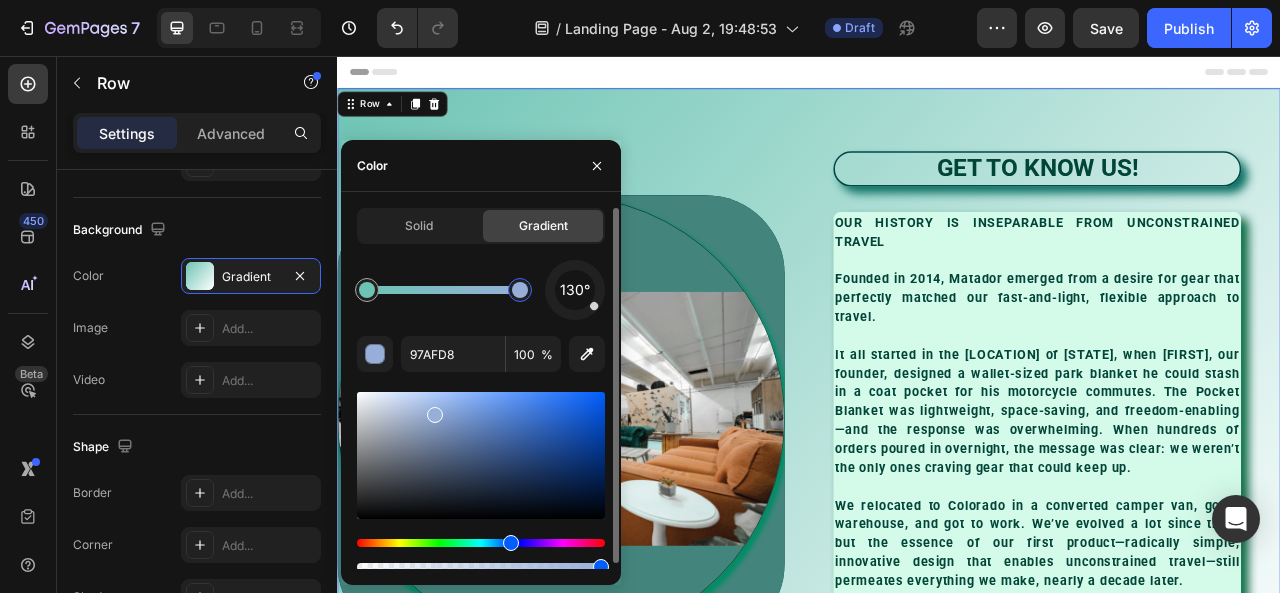 click at bounding box center (481, 455) 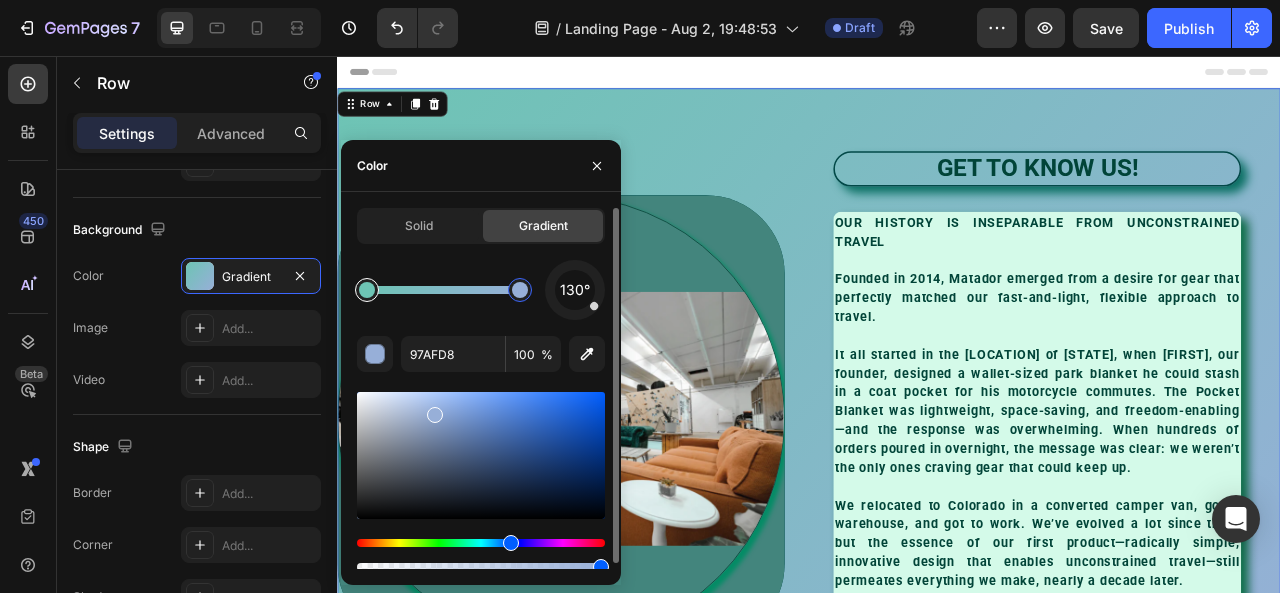 type on "6DC4B4" 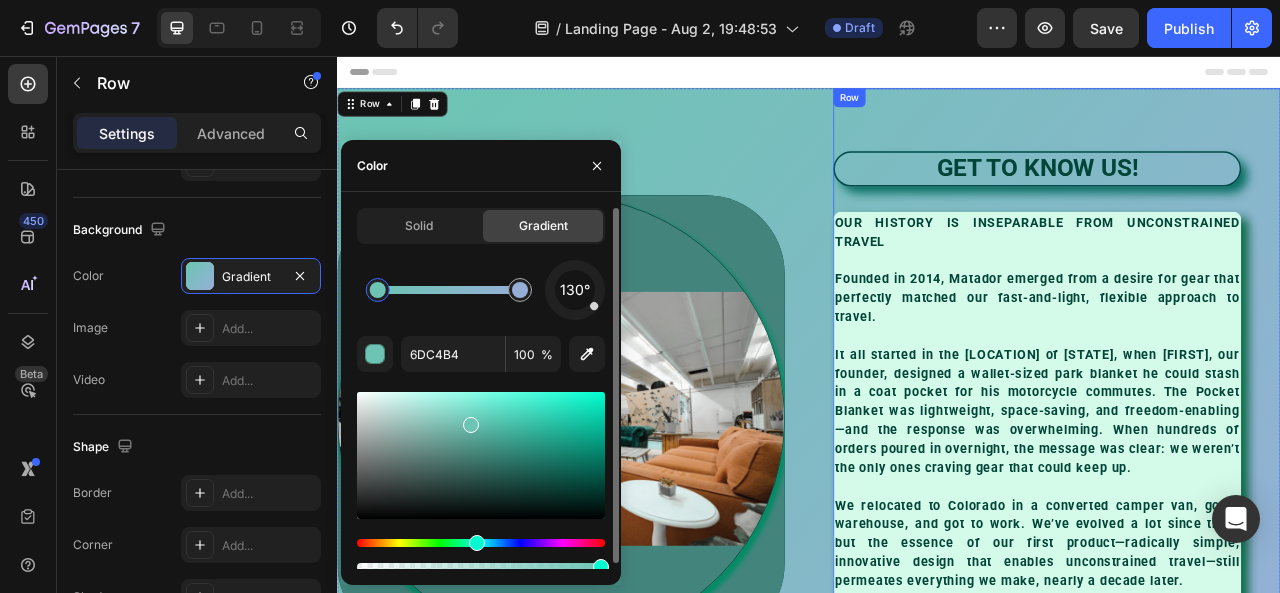 click on "⁠⁠⁠⁠⁠⁠⁠ GET TO KNOW US! Heading OUR HISTORY IS INSEPARABLE FROM UNCONSTRAINED TRAVEL Founded in 2014, Matador emerged from a desire for gear that perfectly matched our fast-and-light, flexible approach to travel. It all started in the Bay Area of California, when Chris, our founder, designed a wallet-sized park blanket he could stash in a coat pocket for his motorcycle commutes. The Pocket Blanket was lightweight, space-saving, and freedom-enabling—and the response was overwhelming. When hundreds of orders poured in overnight, the message was clear: we weren’t the only ones craving gear that could keep up. We relocated to Colorado in a converted camper van, got a warehouse, and got to work. We’ve evolved a lot since then, but the essence of our first product—radically simple, innovative design that enables unconstrained travel—still permeates everything we make, nearly a decade later. Text block Row" at bounding box center [1252, 517] 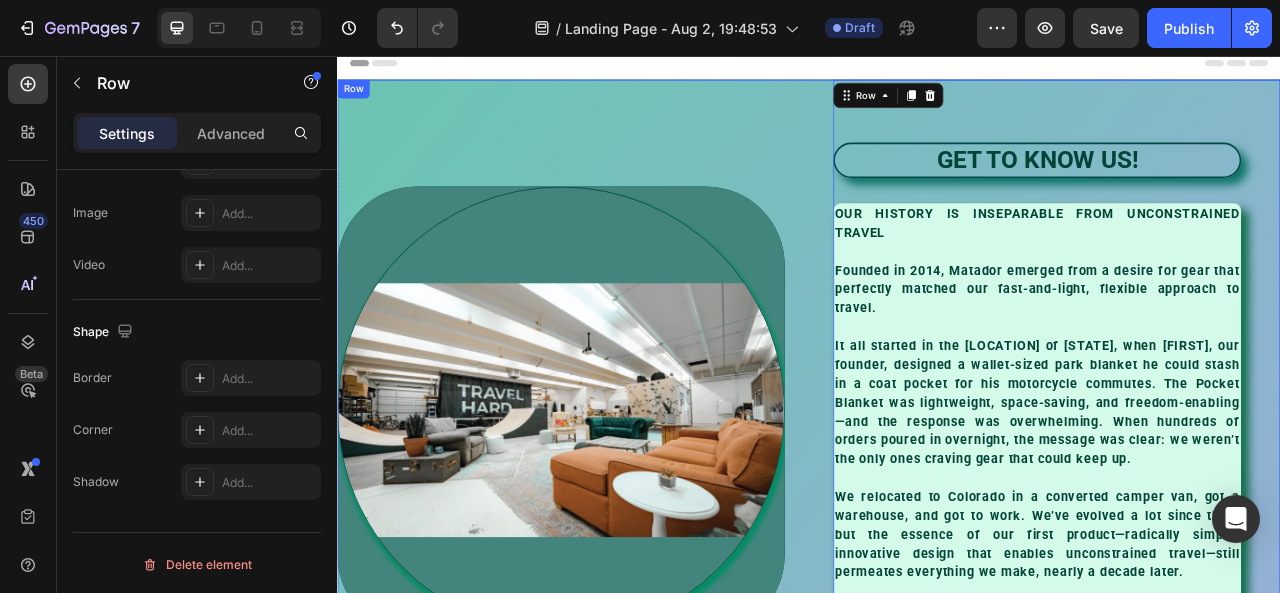 scroll, scrollTop: 0, scrollLeft: 0, axis: both 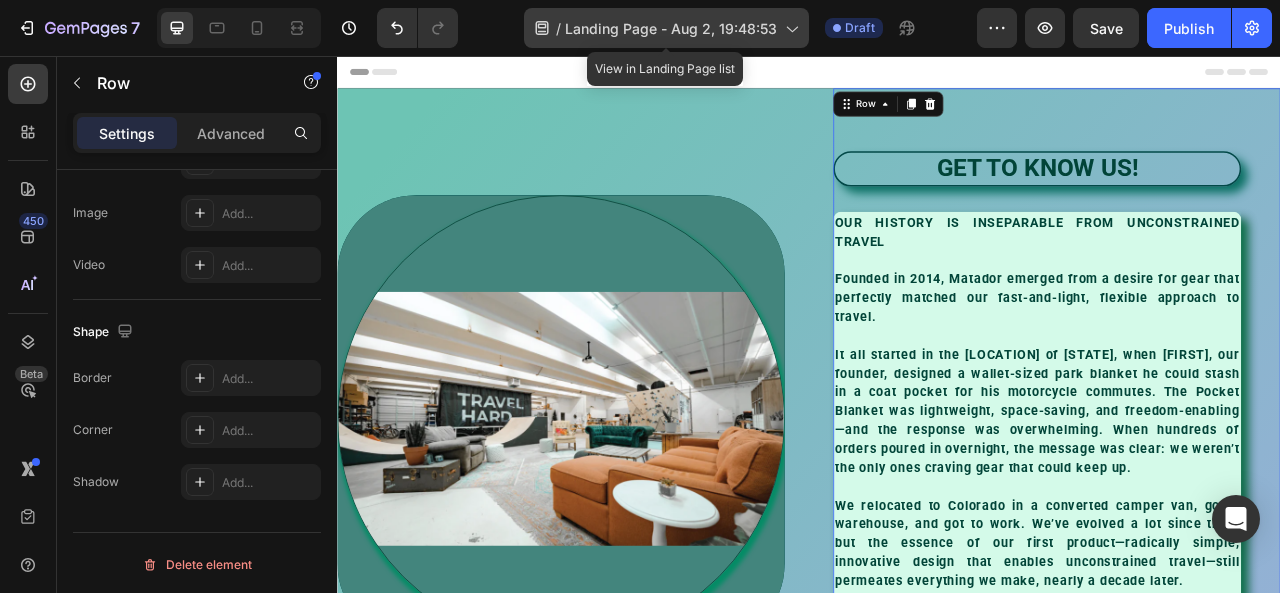 click on "Landing Page - Aug 2, 19:48:53" at bounding box center [671, 28] 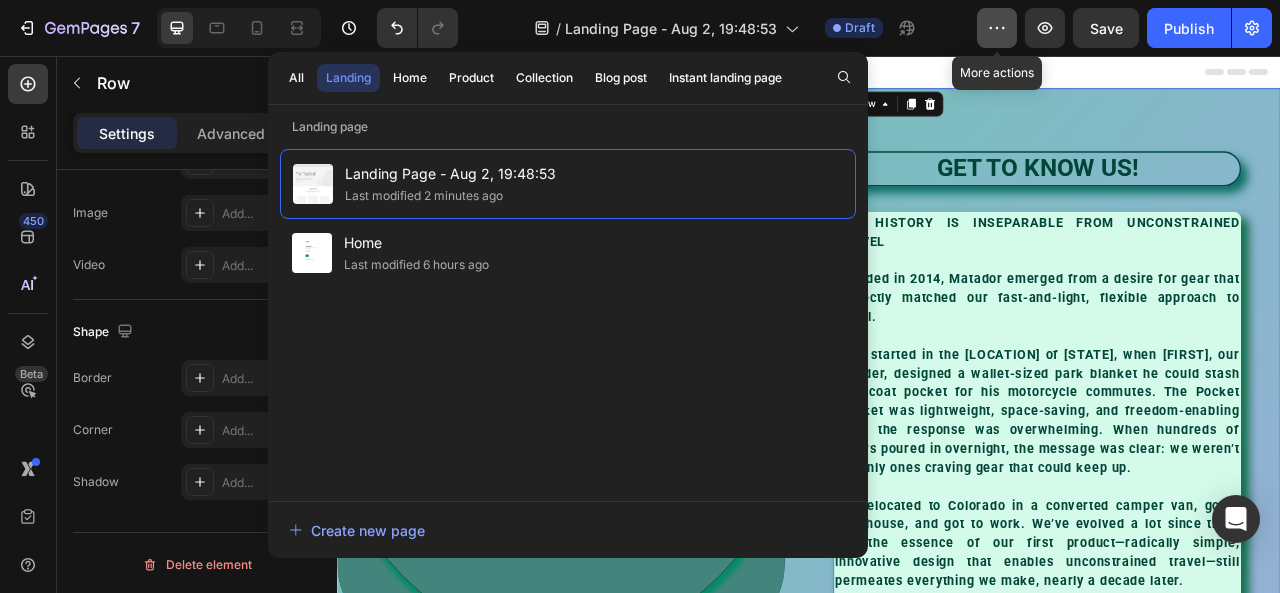 click 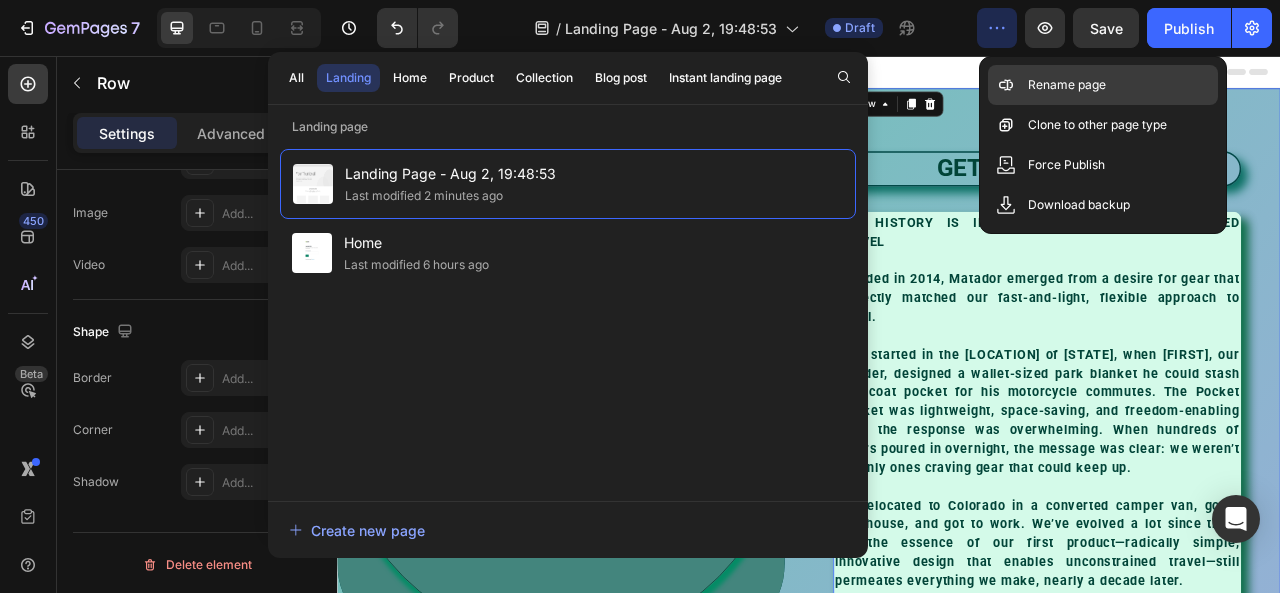 click on "Rename page" at bounding box center [1067, 85] 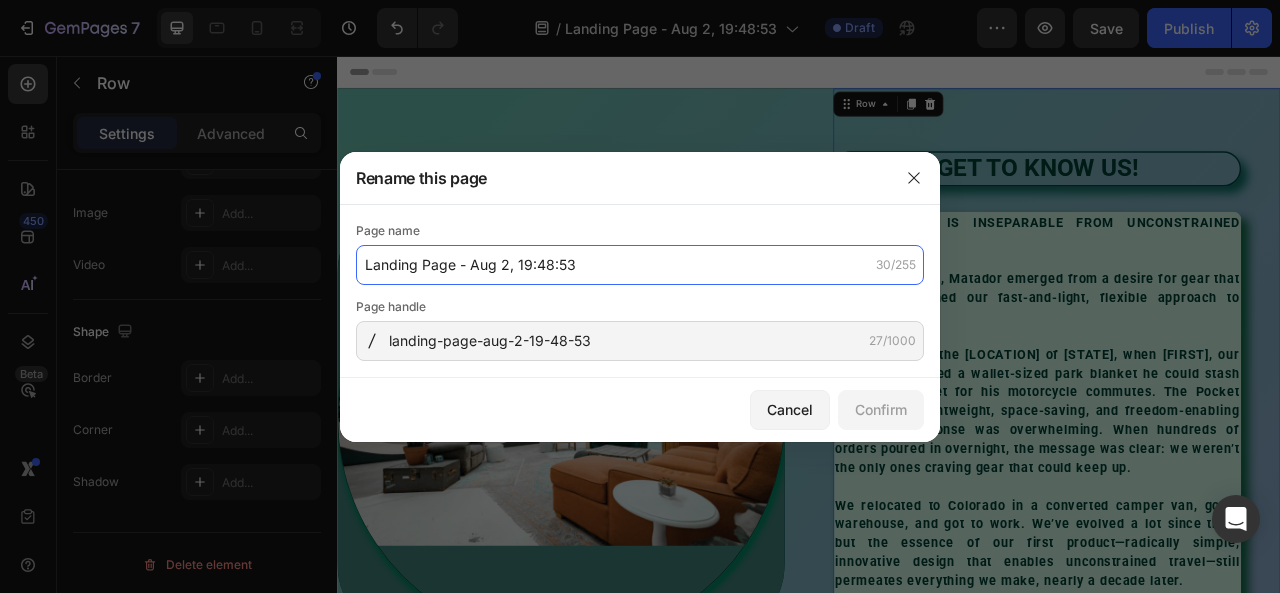 click on "Landing Page - Aug 2, 19:48:53" 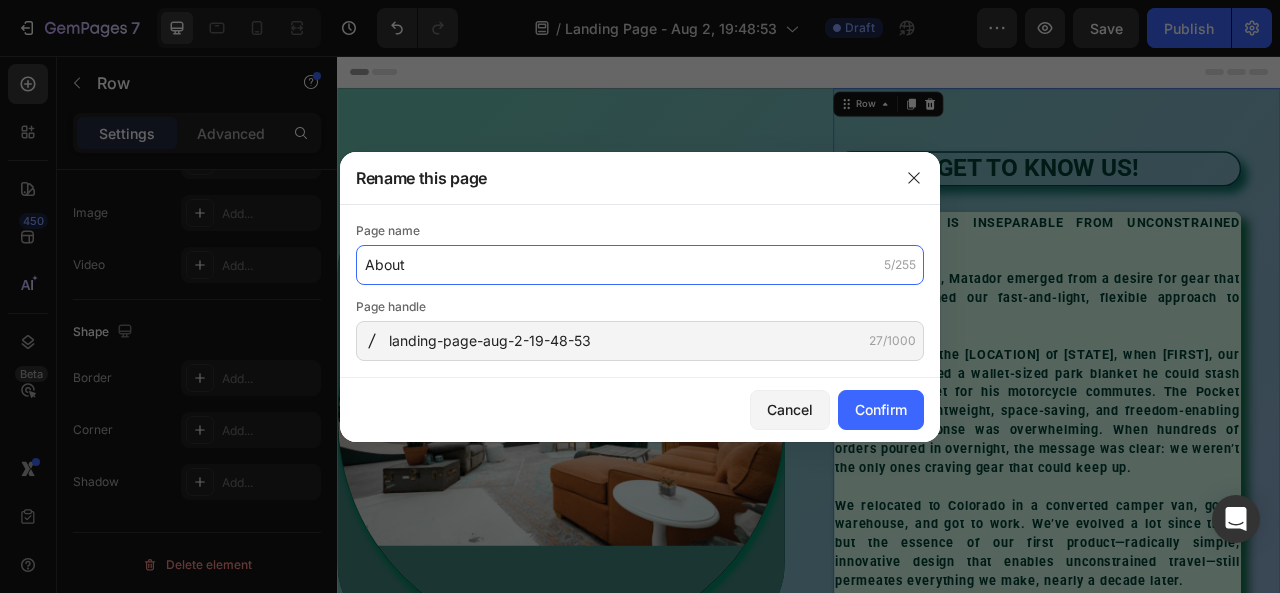 type on "About" 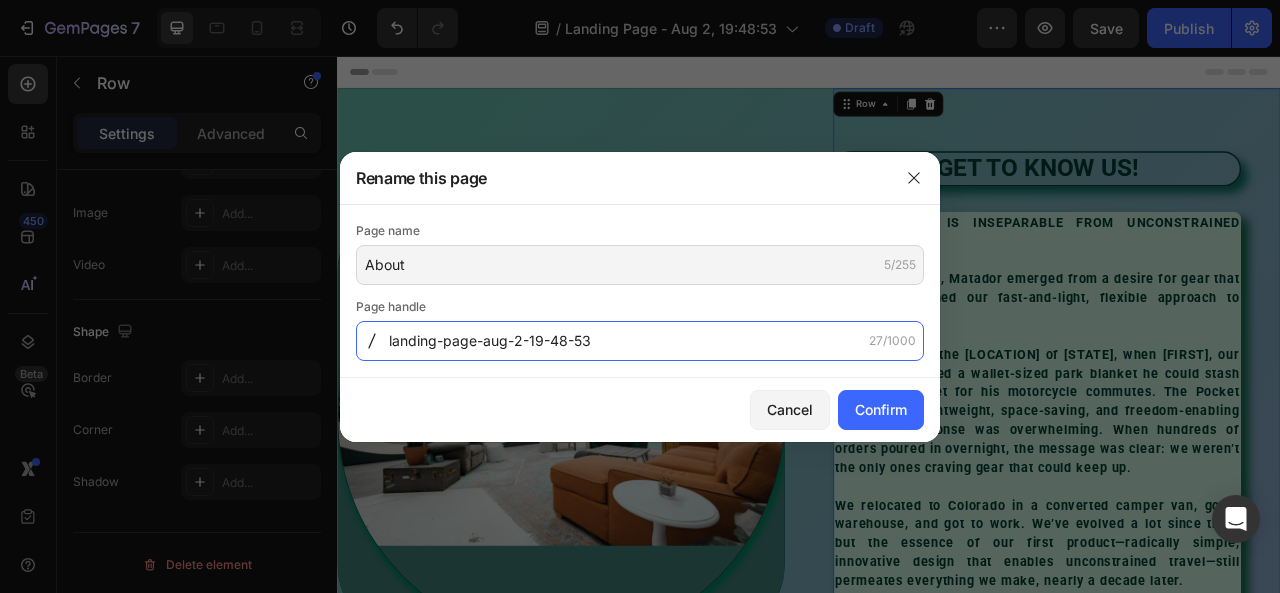 click on "landing-page-aug-2-19-48-53" 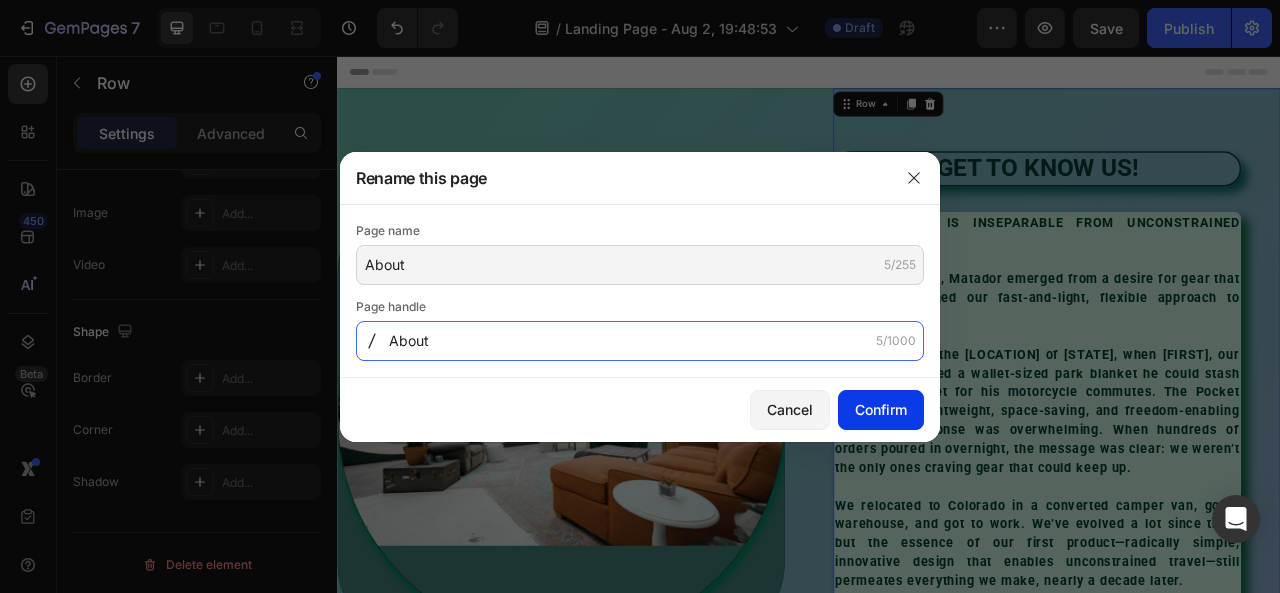 type on "About" 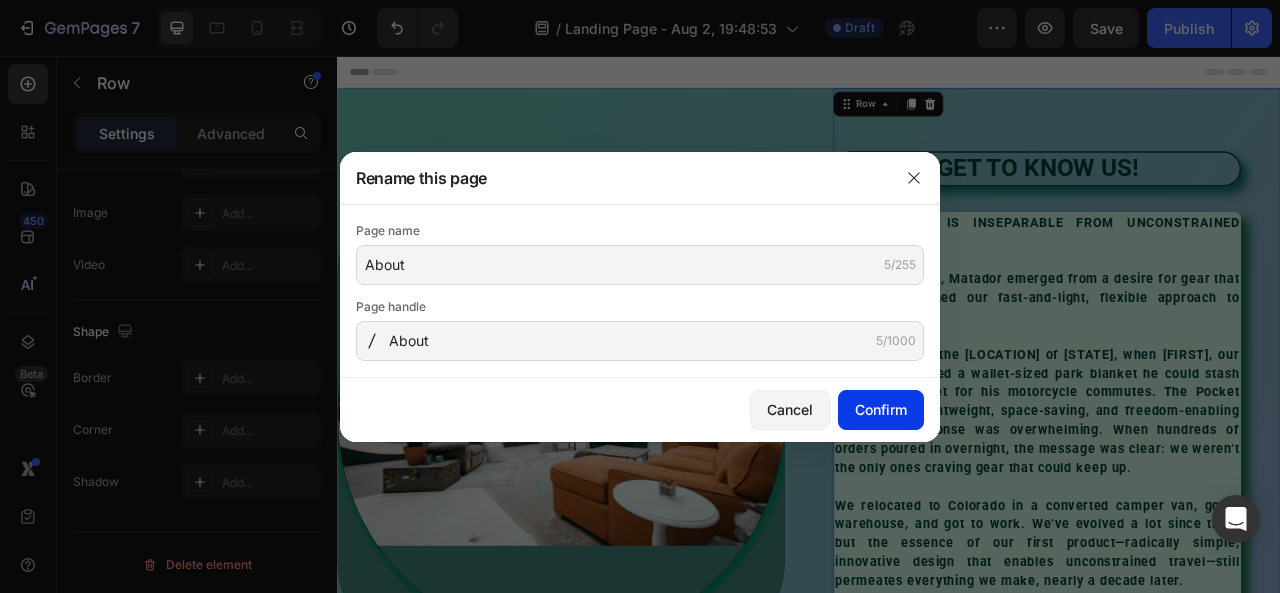 click on "Confirm" at bounding box center (881, 409) 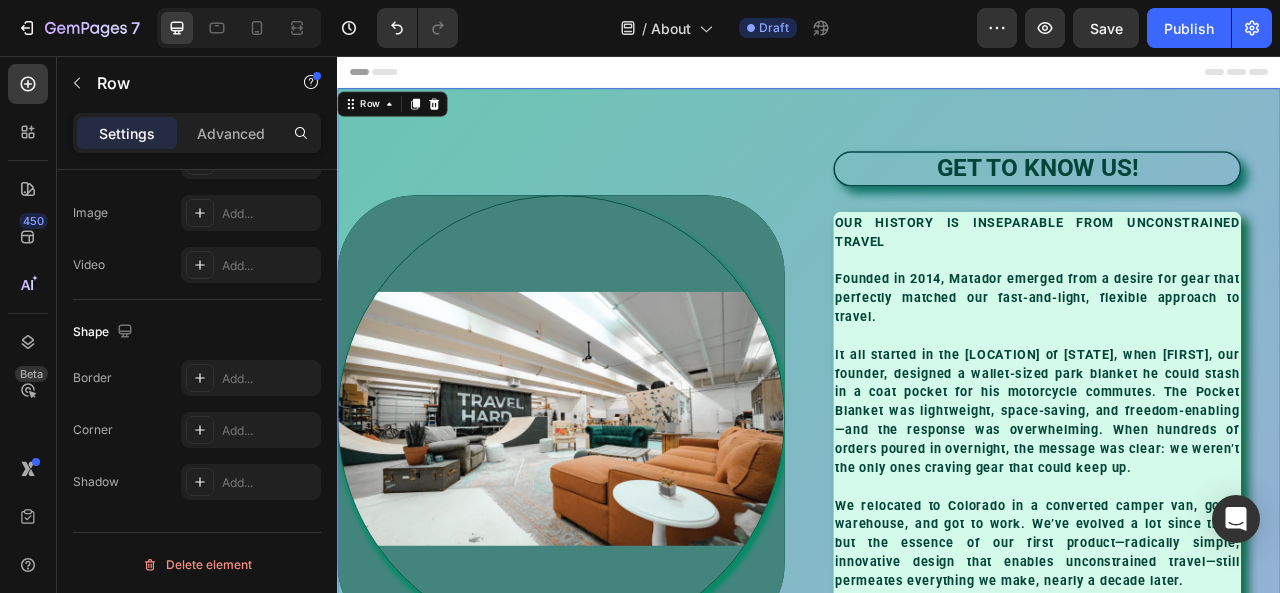click on "Image Hero Banner" at bounding box center (621, 517) 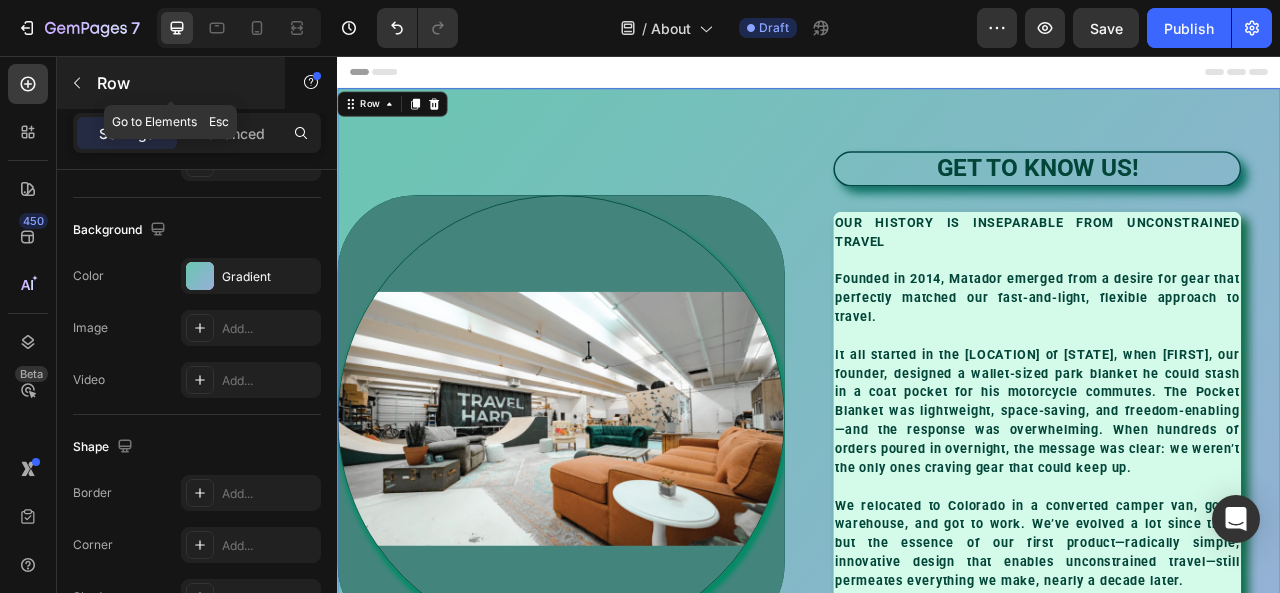click 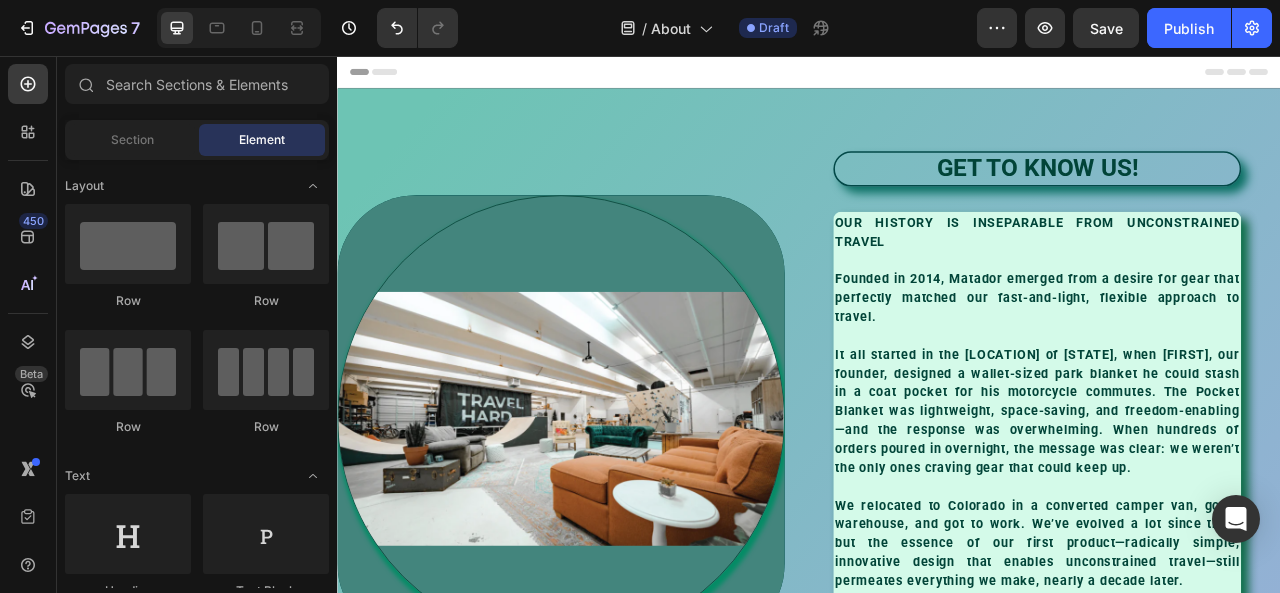 scroll, scrollTop: 0, scrollLeft: 0, axis: both 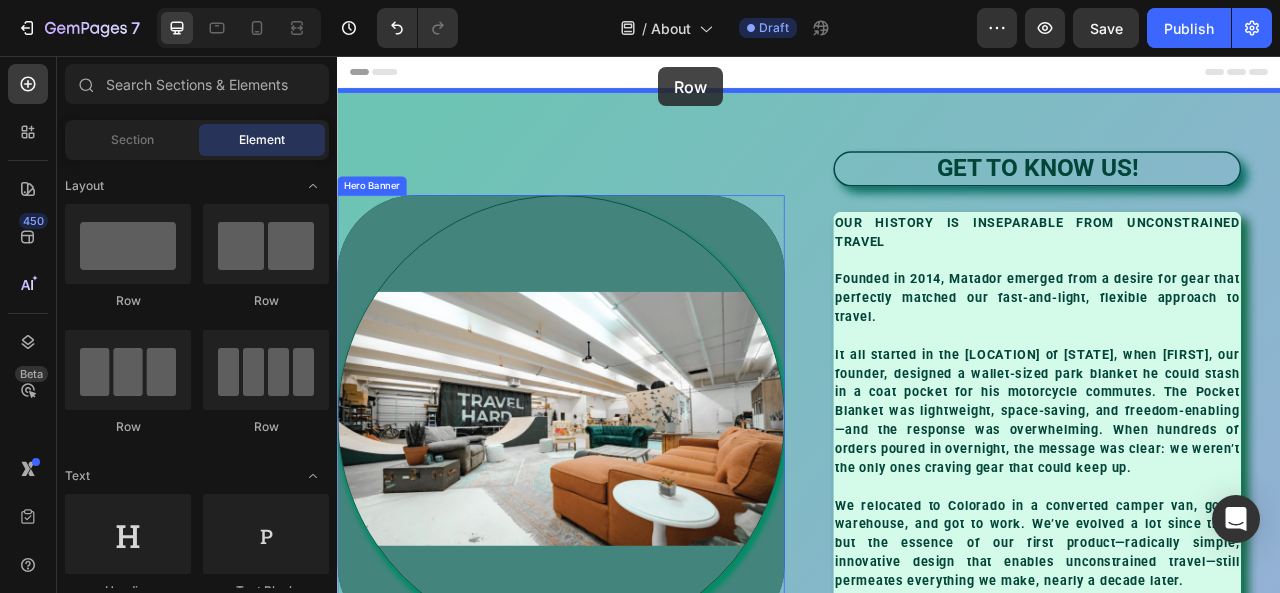 drag, startPoint x: 476, startPoint y: 303, endPoint x: 745, endPoint y: 70, distance: 355.87918 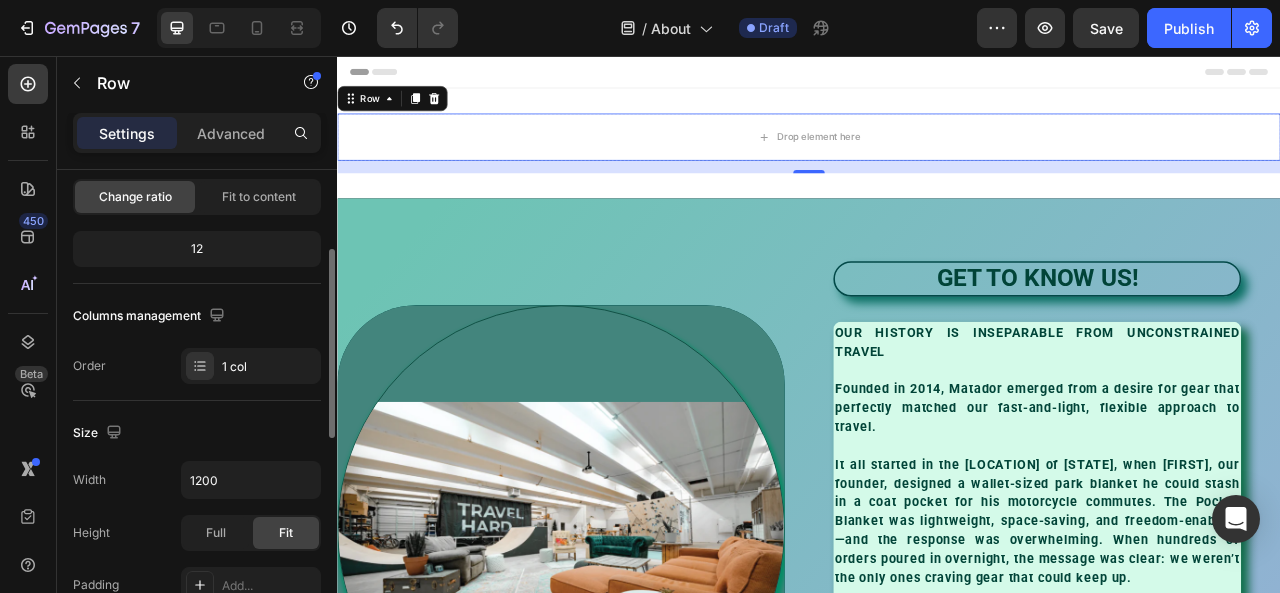 scroll, scrollTop: 400, scrollLeft: 0, axis: vertical 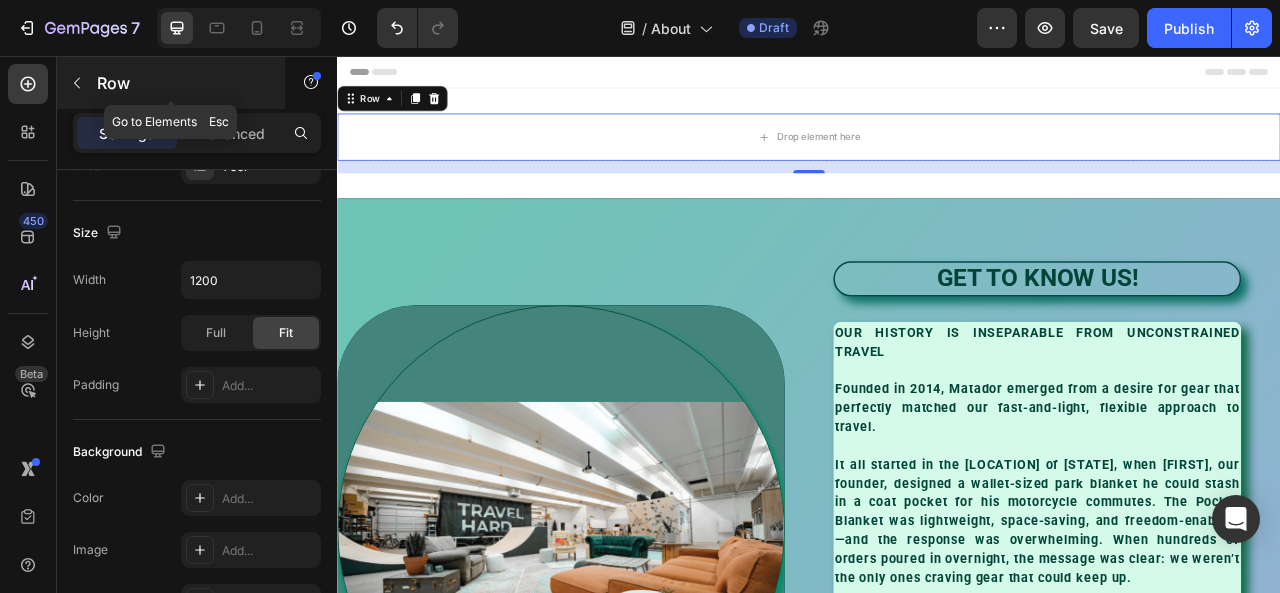 click 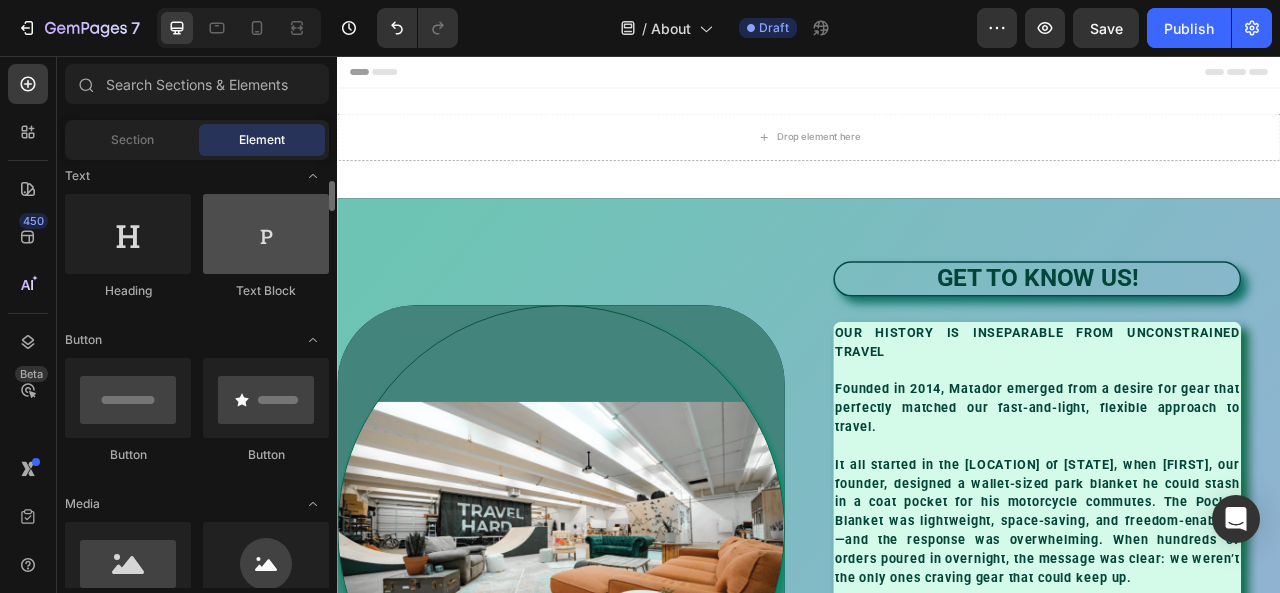 scroll, scrollTop: 400, scrollLeft: 0, axis: vertical 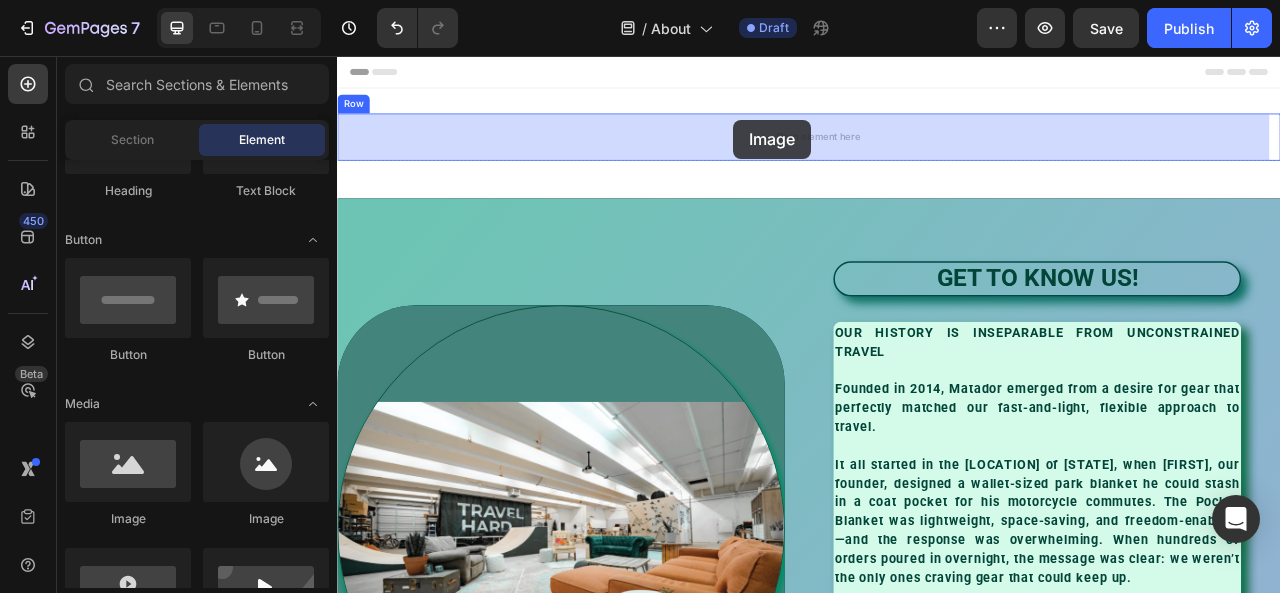 drag, startPoint x: 477, startPoint y: 531, endPoint x: 841, endPoint y: 137, distance: 536.40656 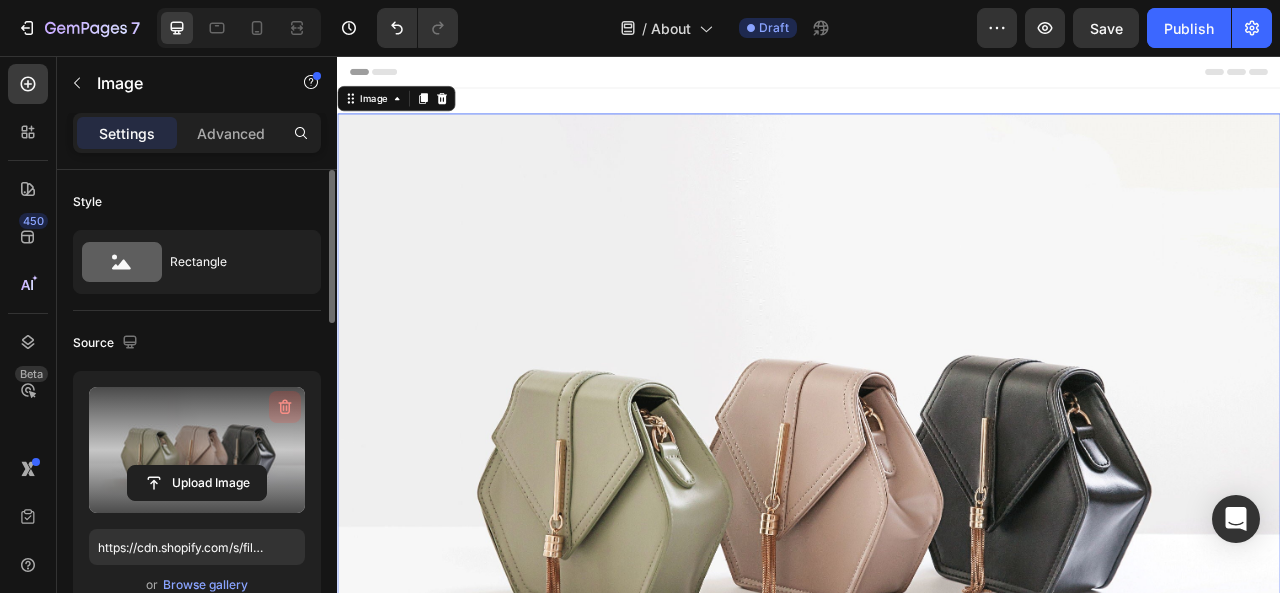 click 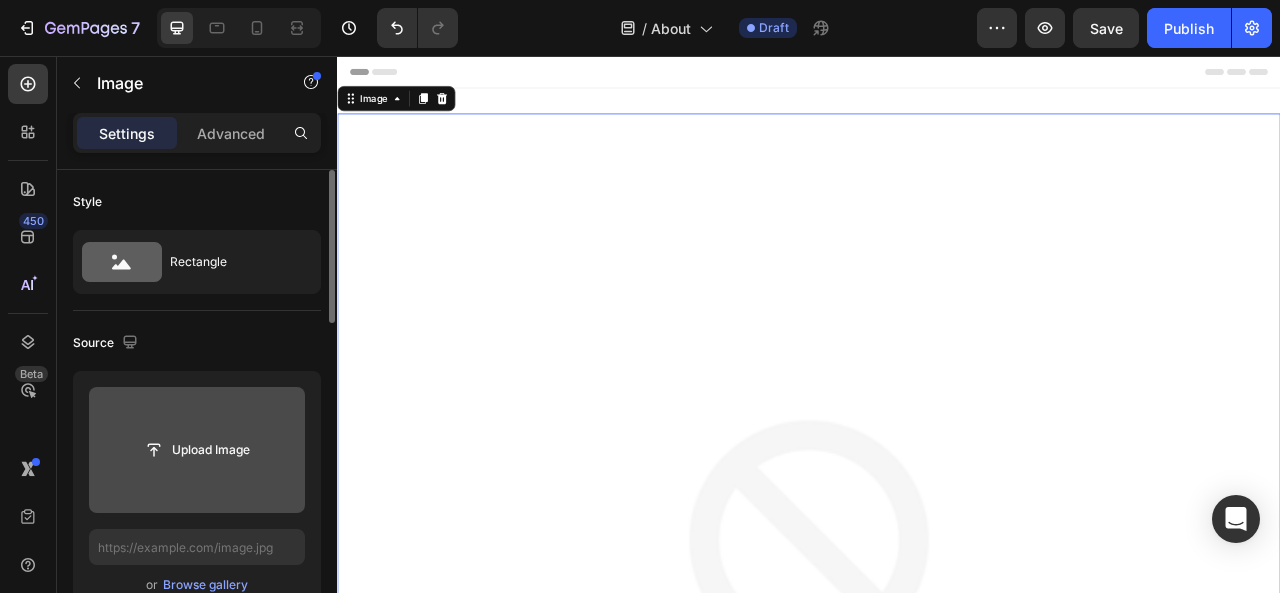 scroll, scrollTop: 400, scrollLeft: 0, axis: vertical 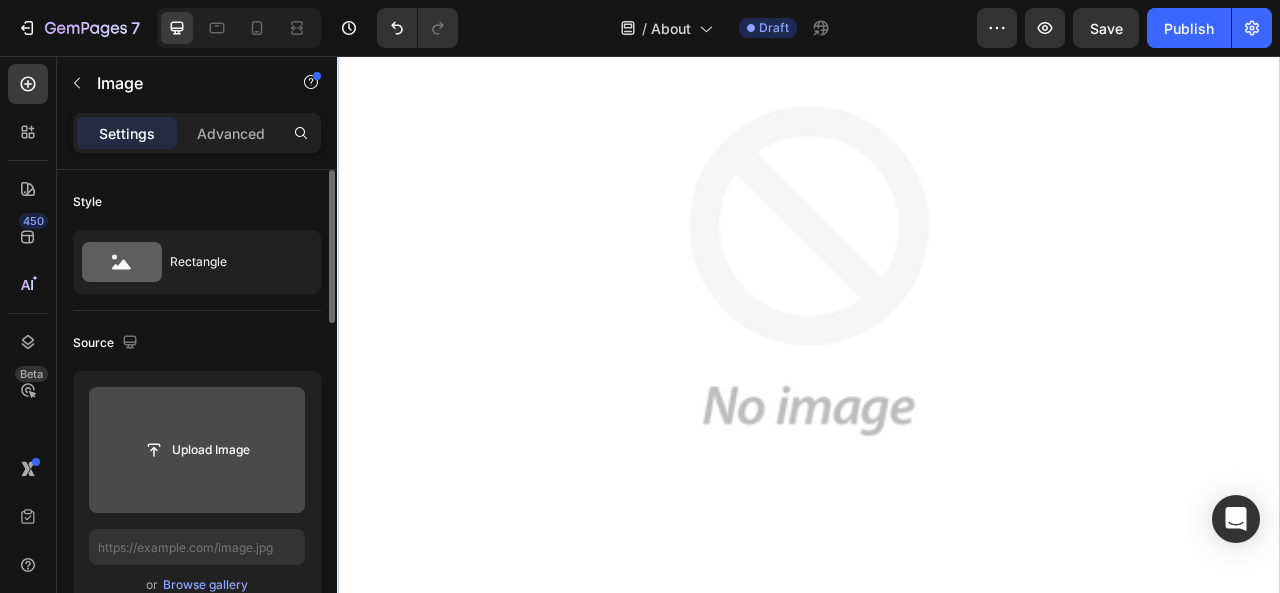 click 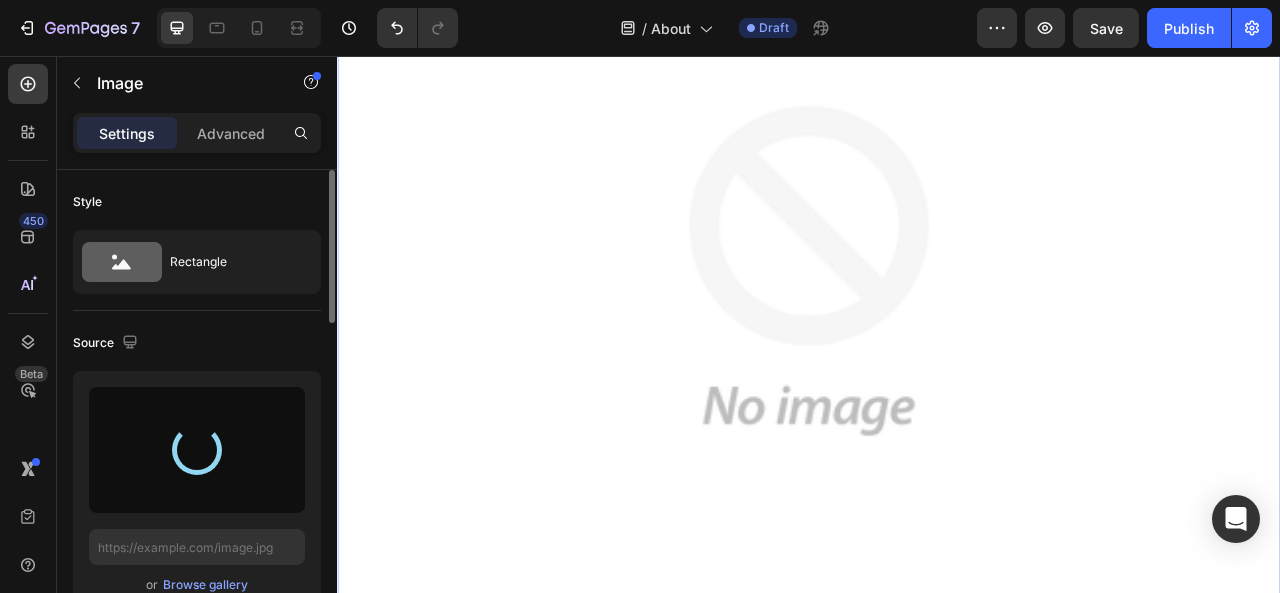 type on "https://cdn.shopify.com/s/files/1/0648/0910/7552/files/gempages_577997880346804752-ab6d67c1-a35a-4e1d-9f45-5299cbe03a4a.png" 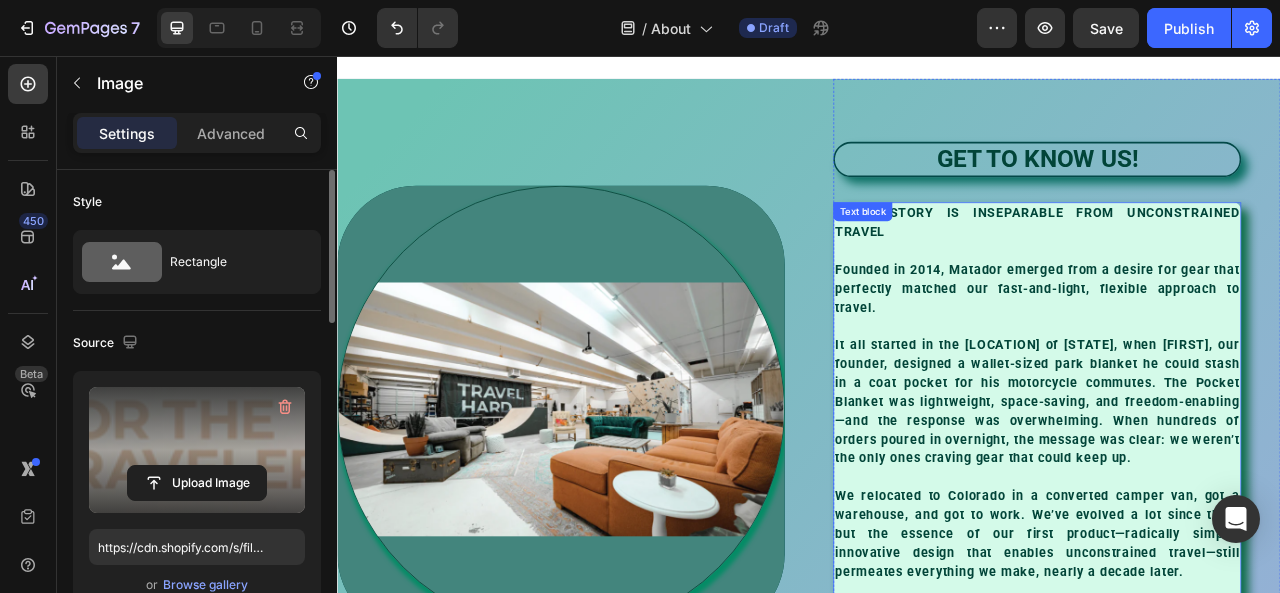 scroll, scrollTop: 0, scrollLeft: 0, axis: both 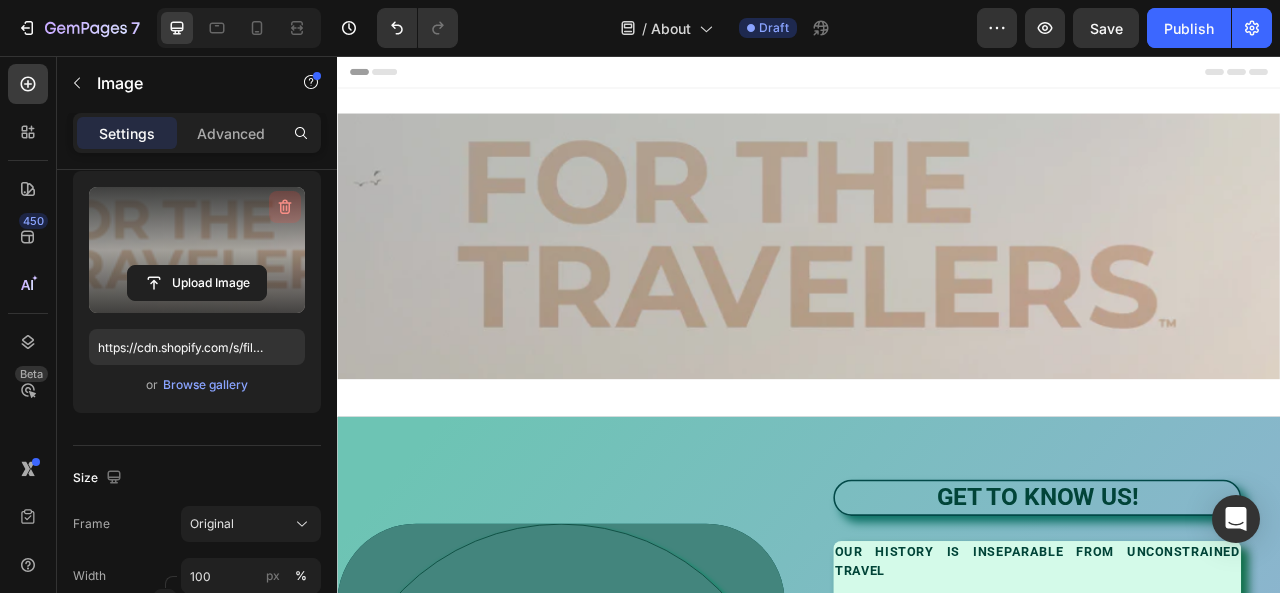click 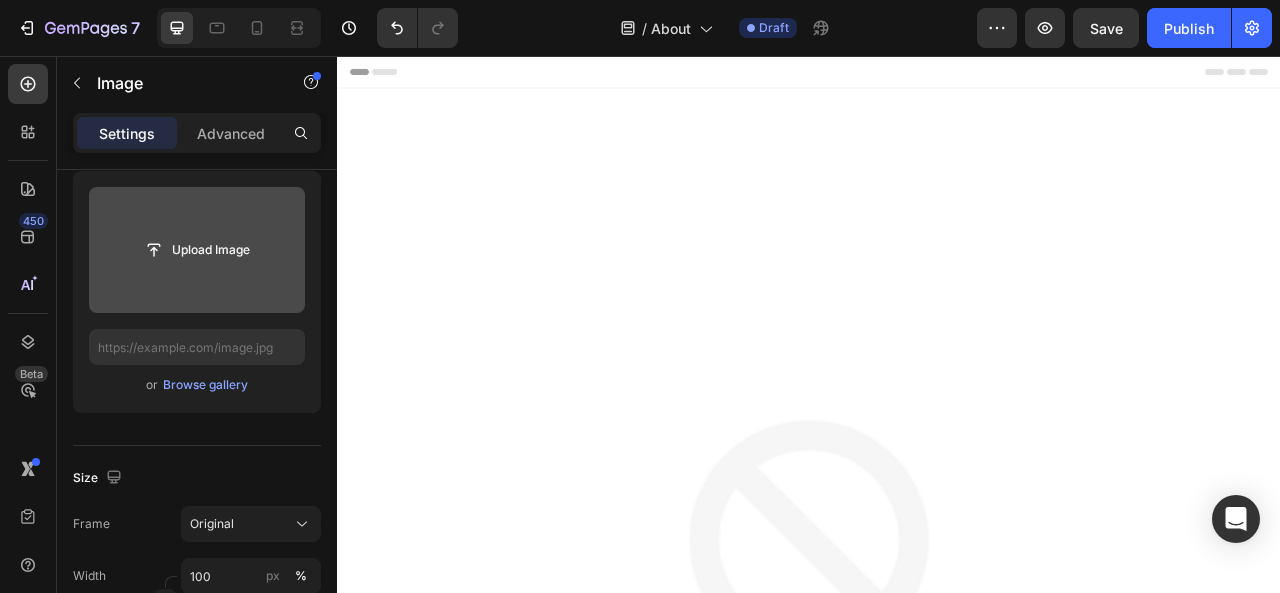 click 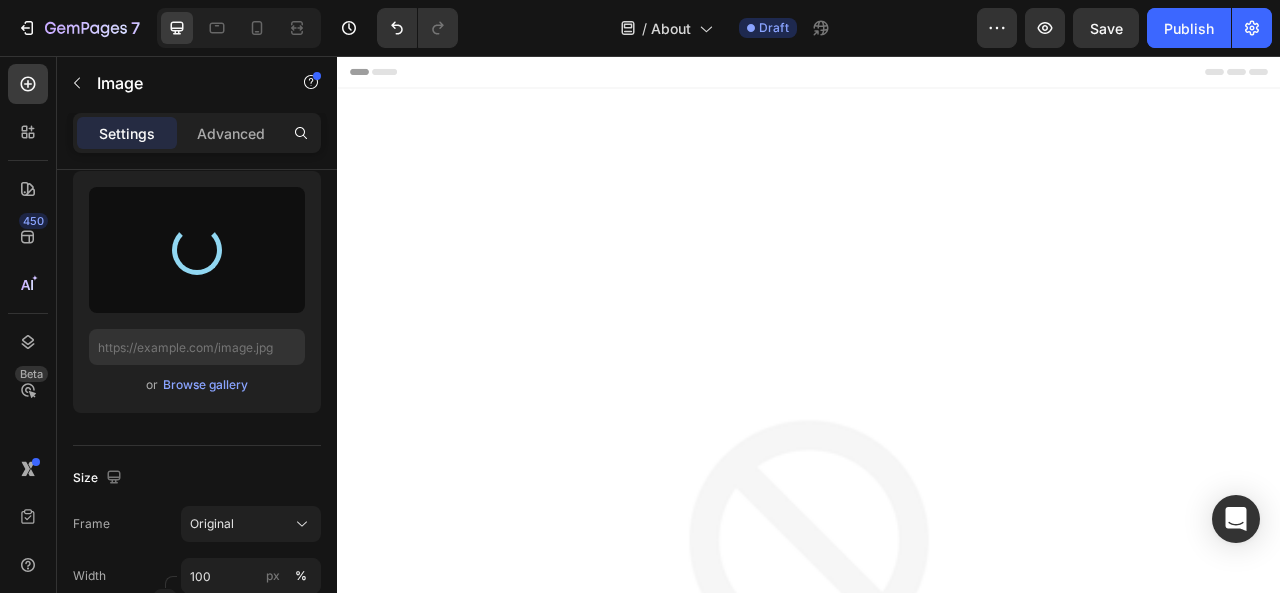 type on "https://cdn.shopify.com/s/files/1/0648/0910/7552/files/gempages_577997880346804752-9465f973-6d5e-4a5b-9cda-e9eb19fbbad4.png" 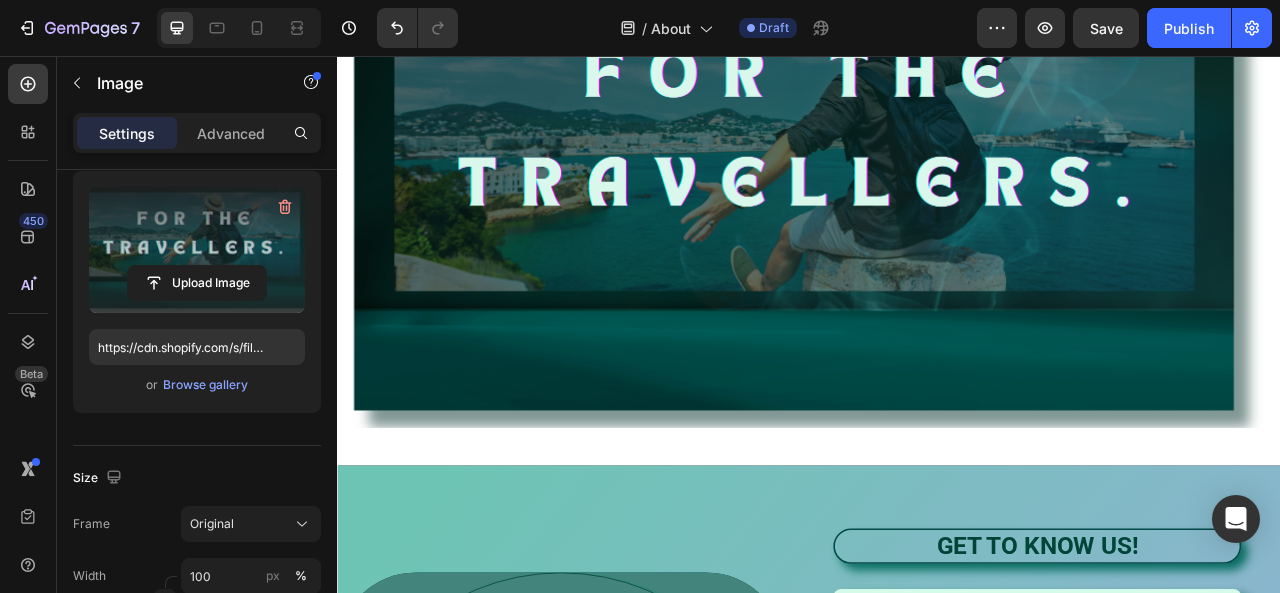 scroll, scrollTop: 0, scrollLeft: 0, axis: both 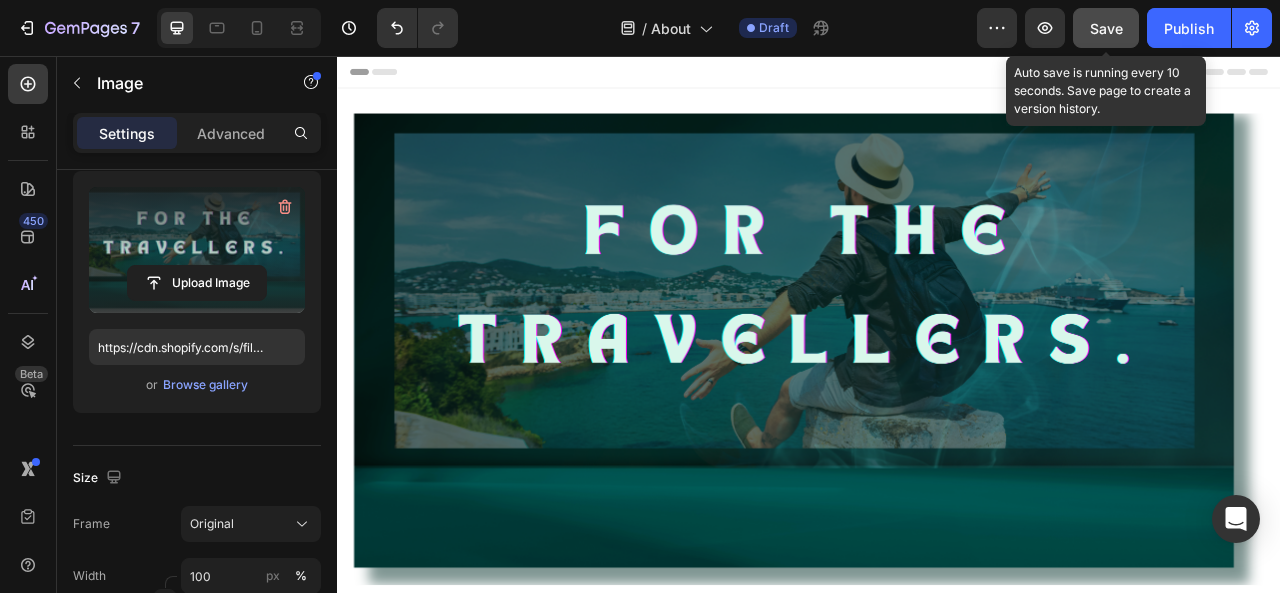 click on "Save" at bounding box center [1106, 28] 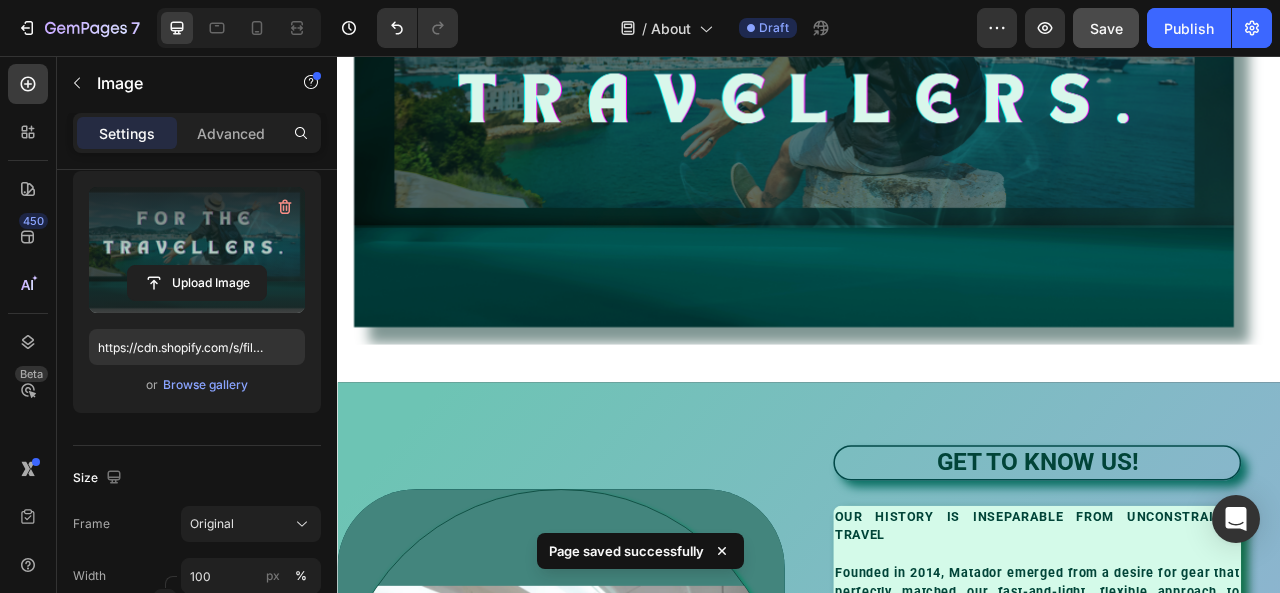 scroll, scrollTop: 300, scrollLeft: 0, axis: vertical 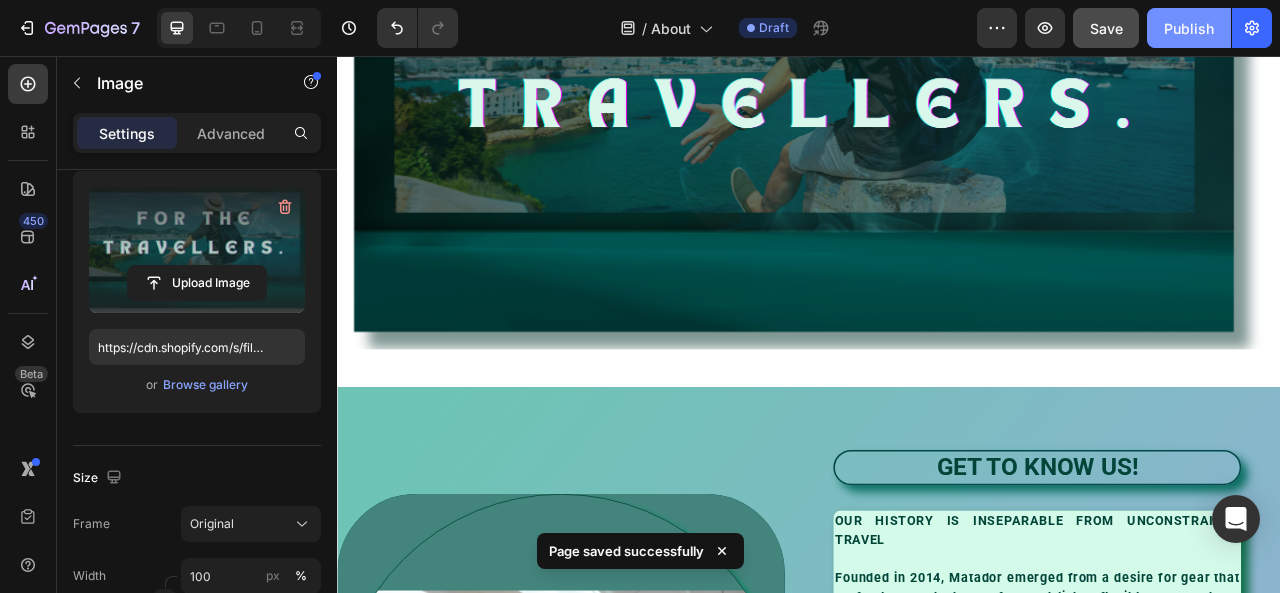 click on "Publish" at bounding box center [1189, 28] 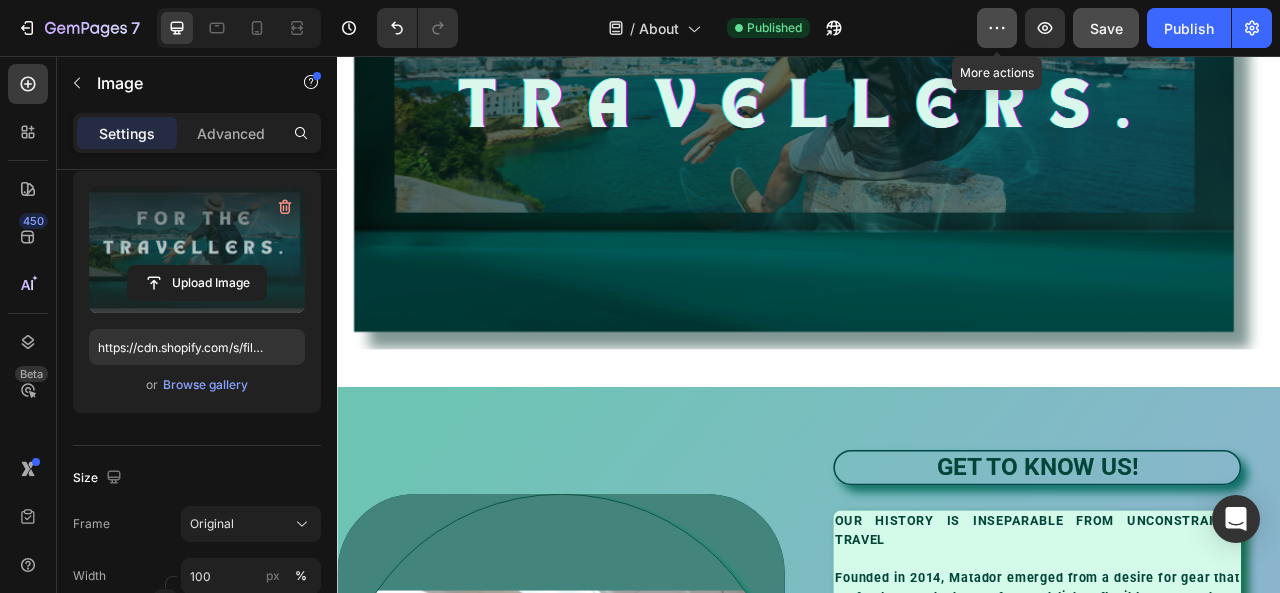 click 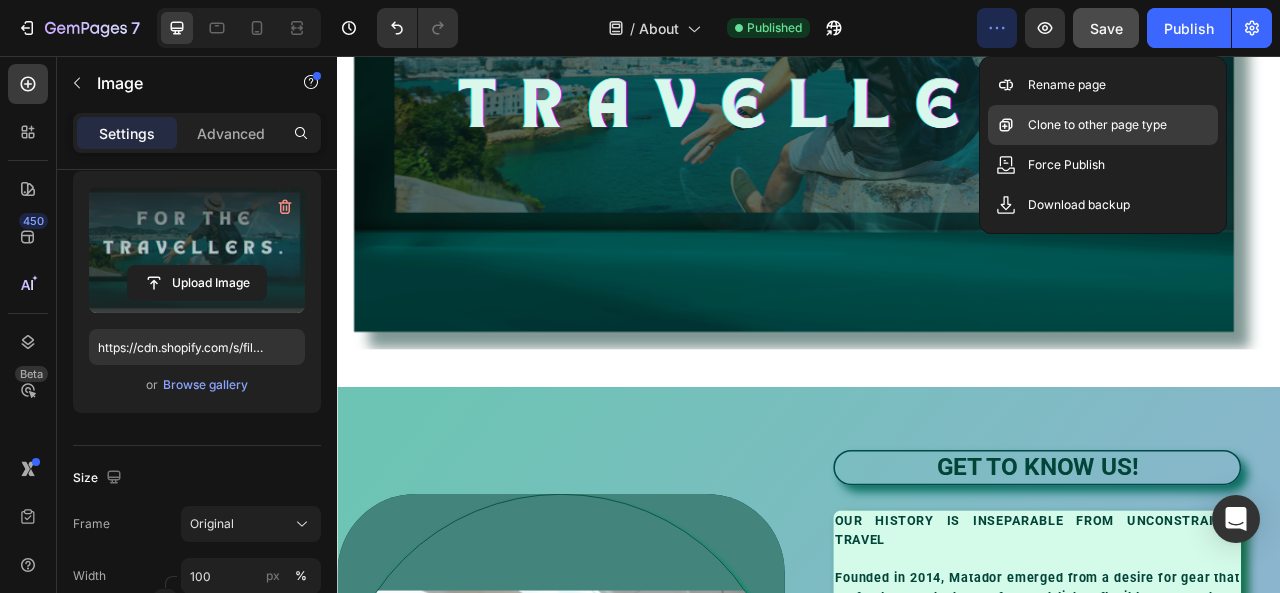 click on "Clone to other page type" at bounding box center (1097, 125) 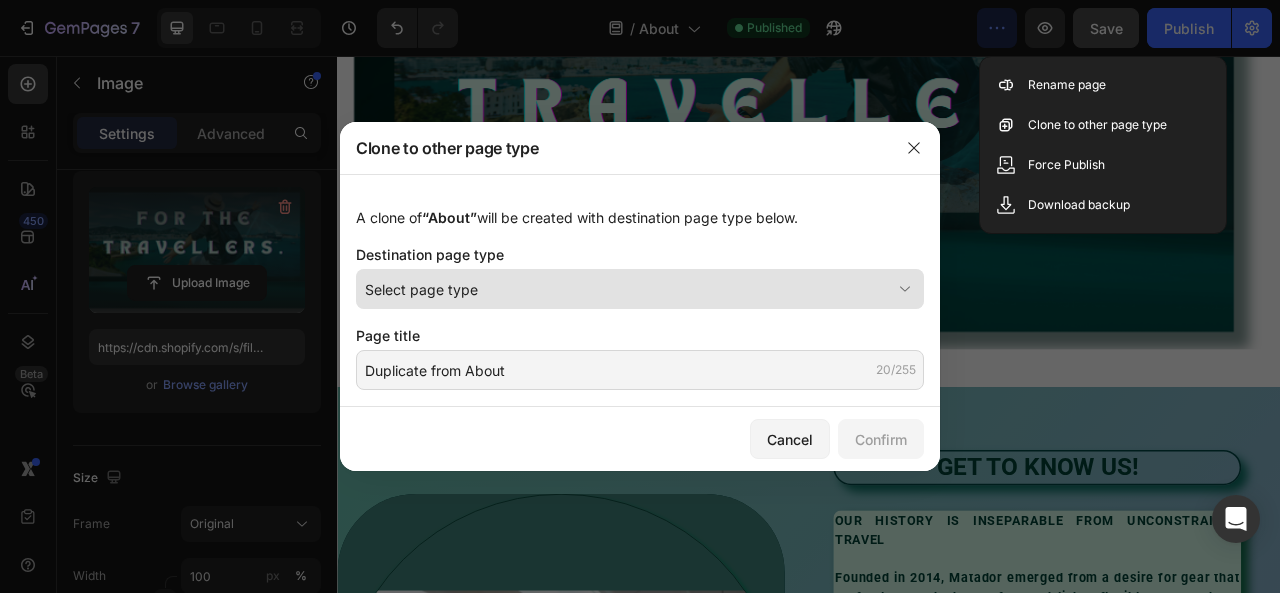 click on "Select page type" at bounding box center (628, 289) 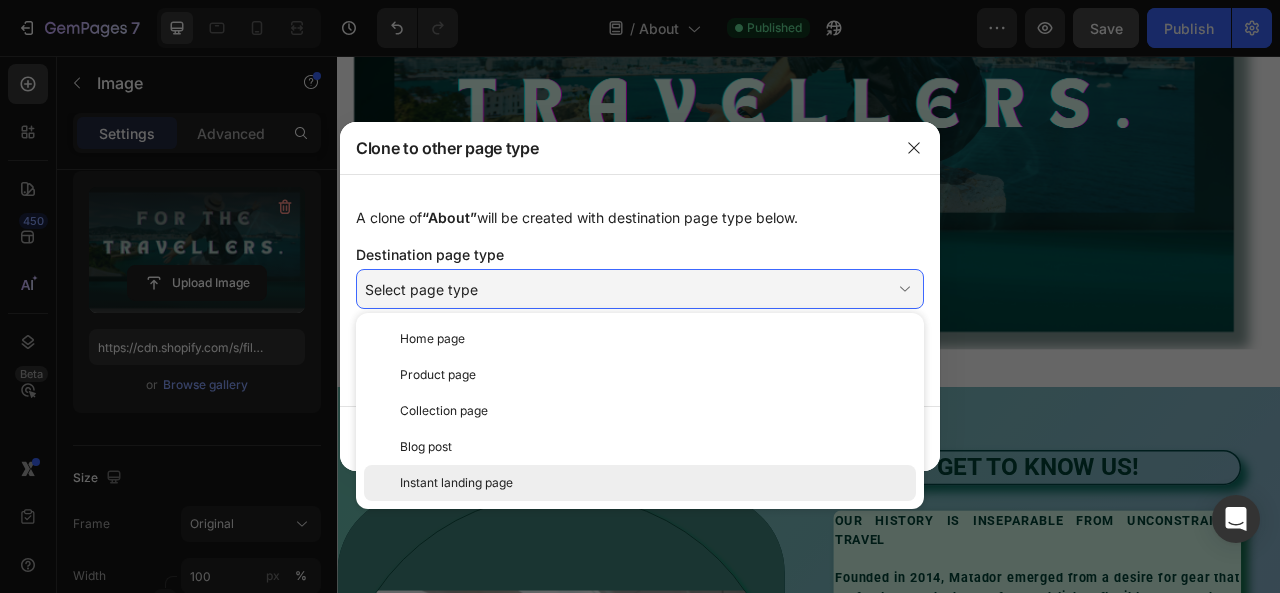 click on "Instant landing page" at bounding box center (456, 483) 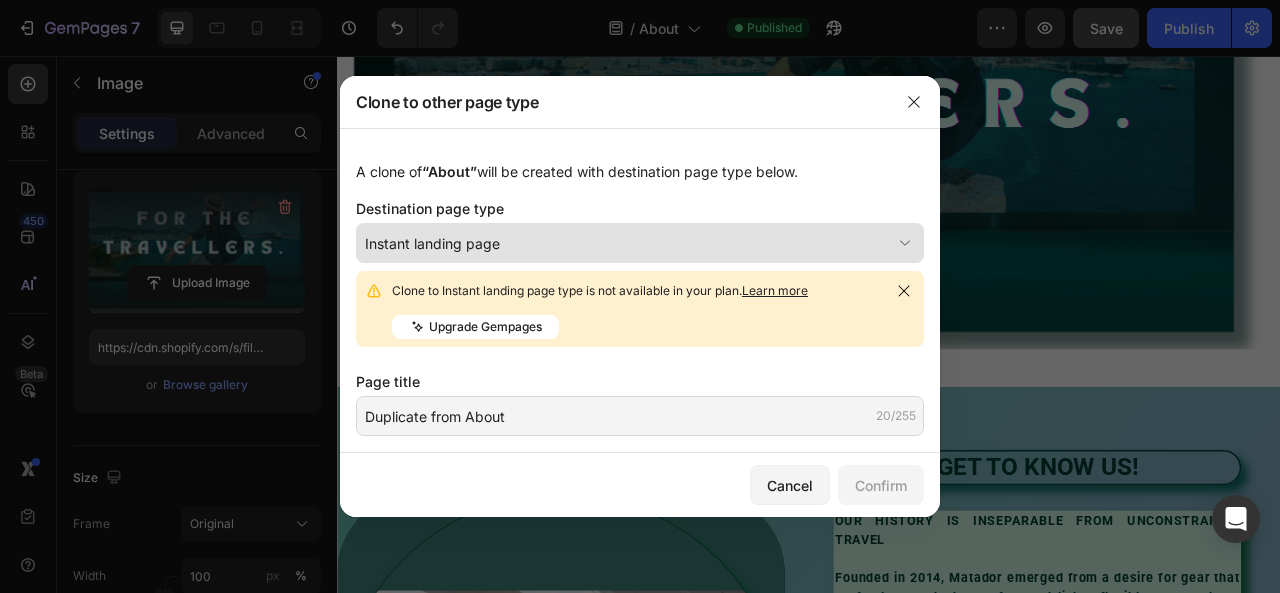 click on "Instant landing page" at bounding box center (628, 243) 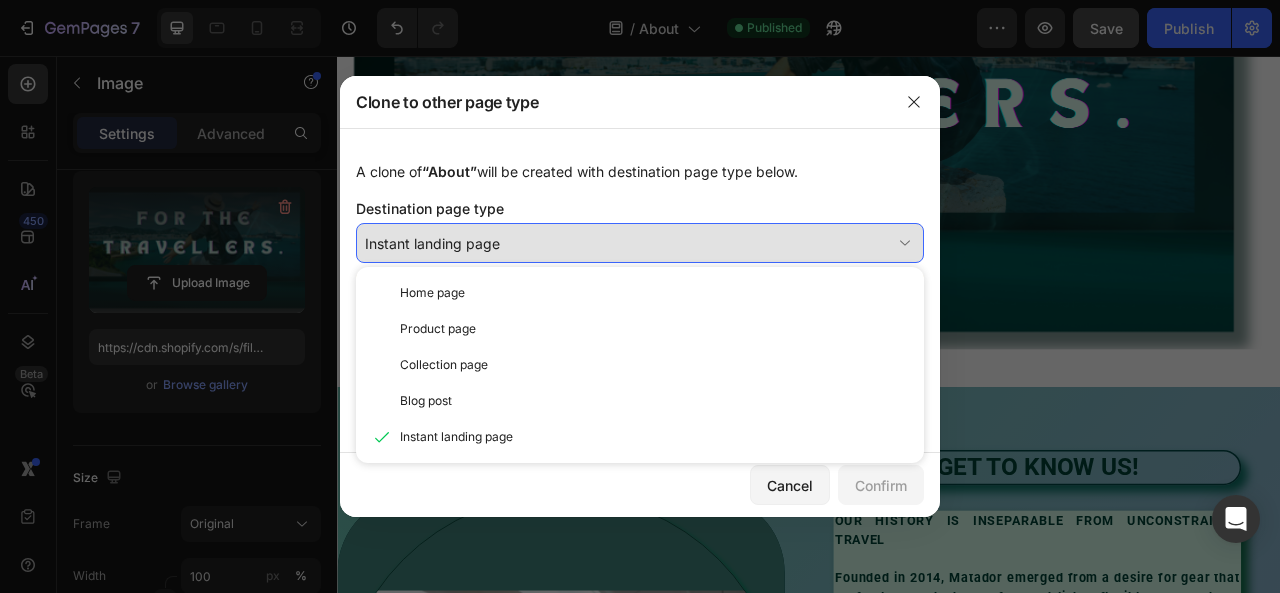 click on "Instant landing page" at bounding box center (628, 243) 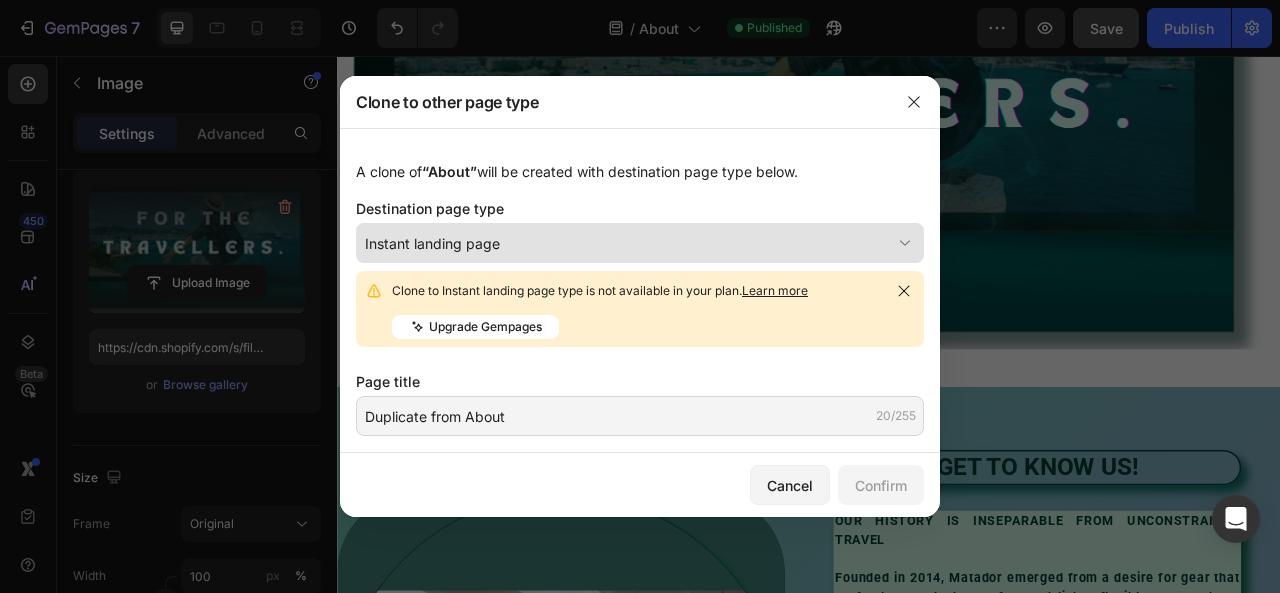 click on "Instant landing page" at bounding box center [628, 243] 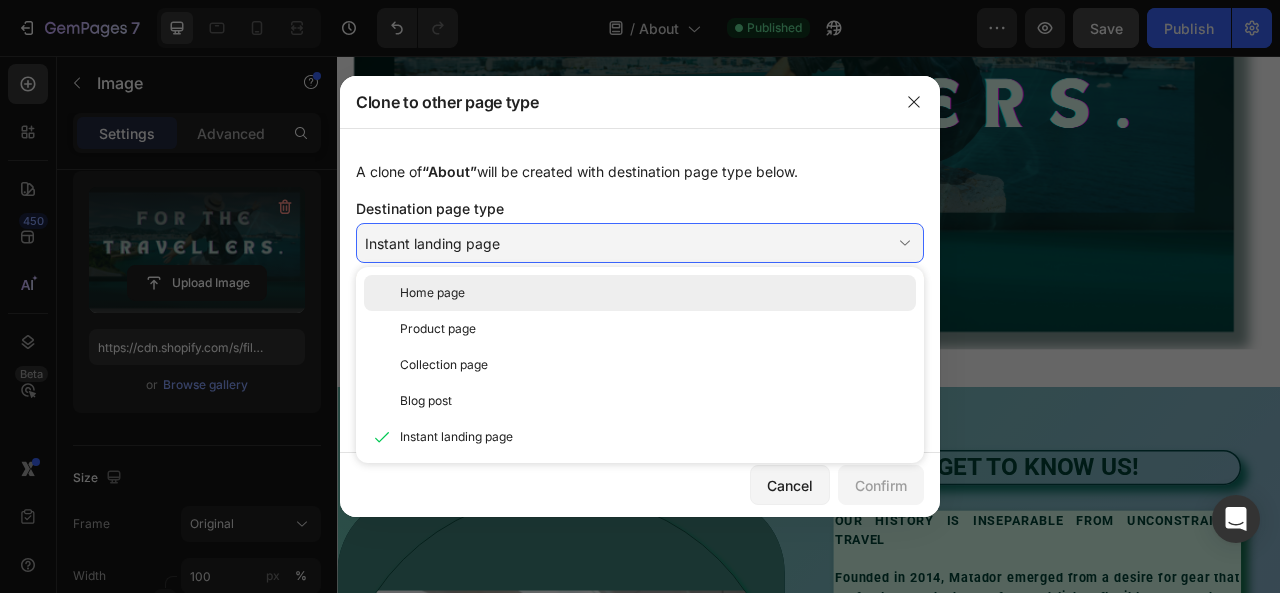 click on "Home page" at bounding box center (654, 293) 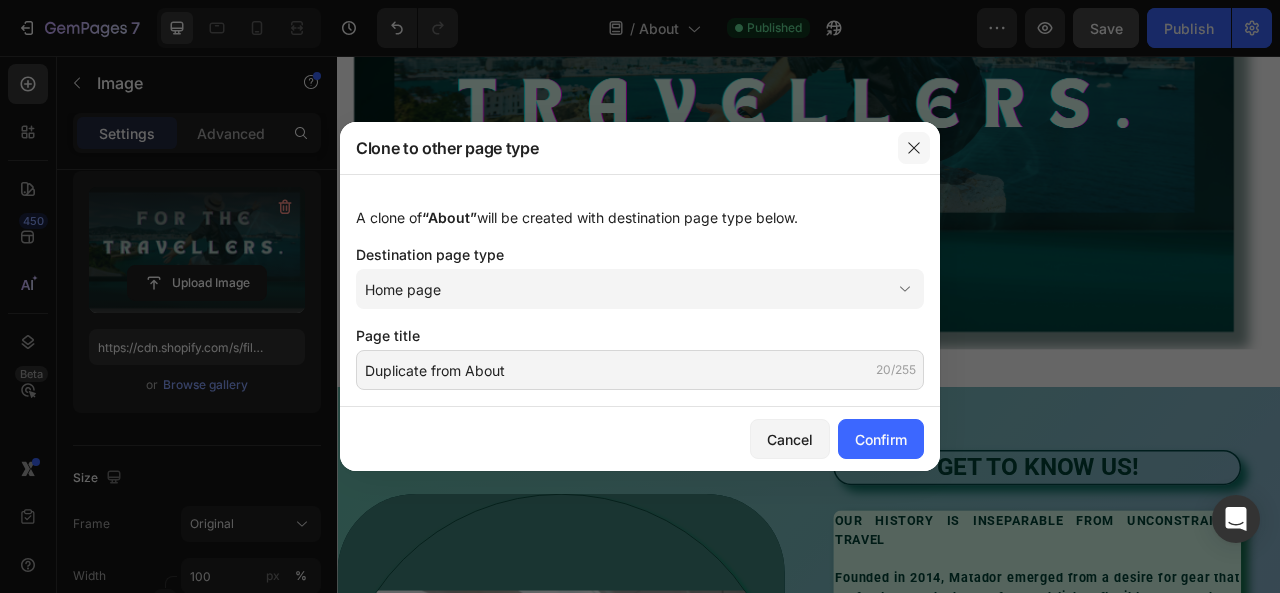 click 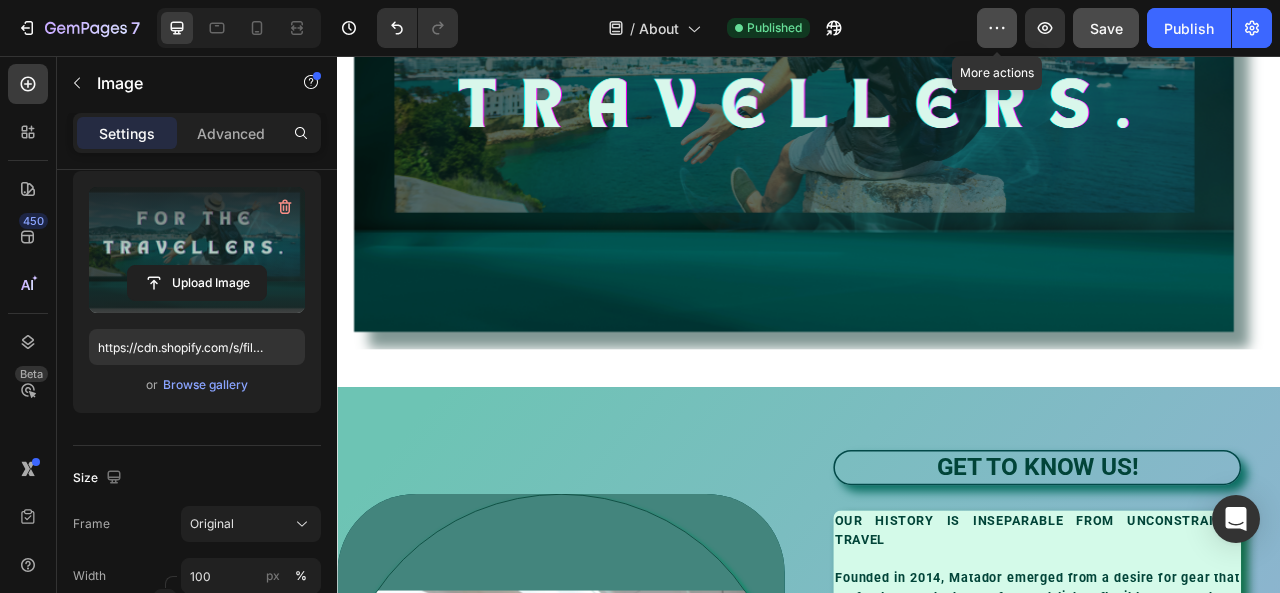 click 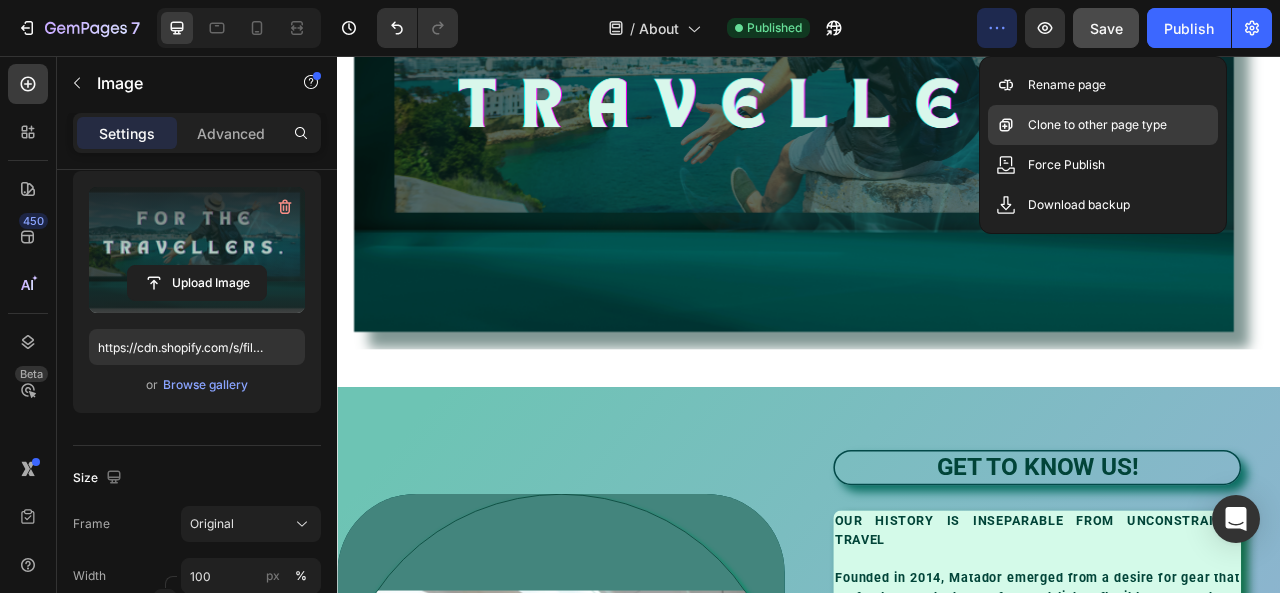 click on "Clone to other page type" at bounding box center [1097, 125] 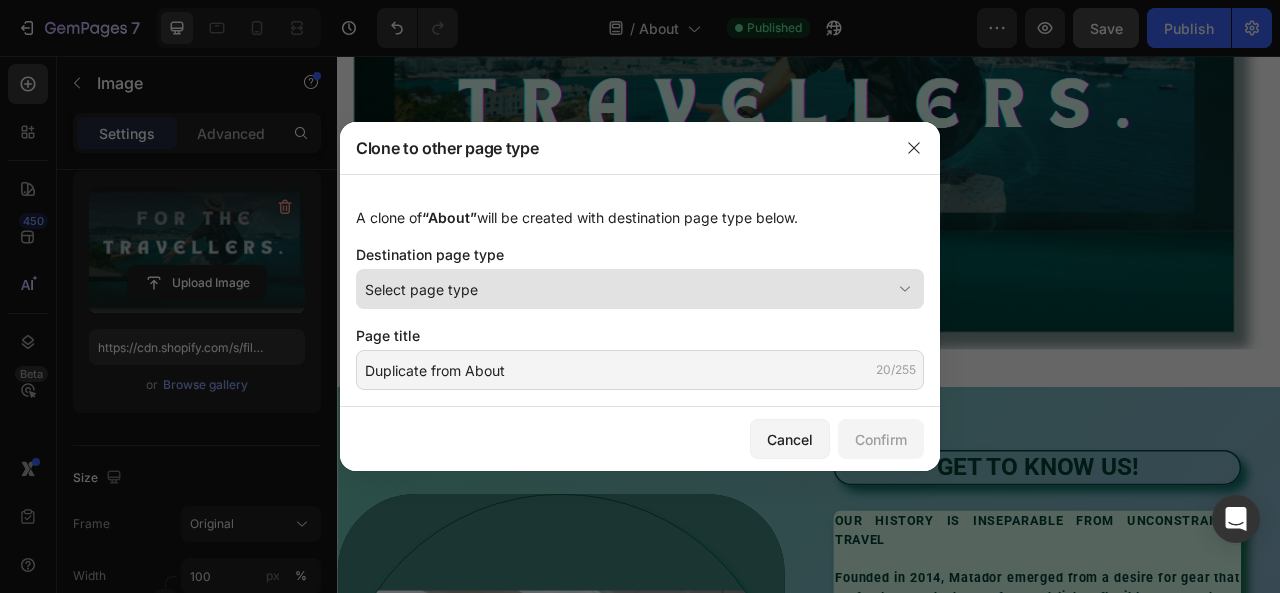 click on "Select page type" at bounding box center (628, 289) 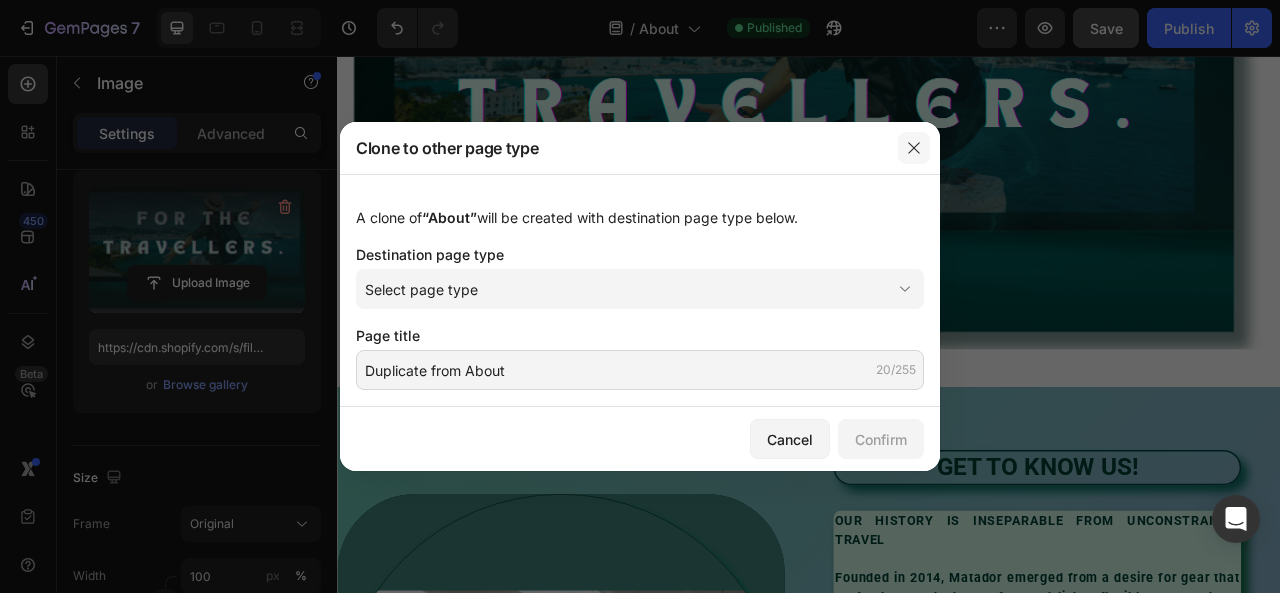 click at bounding box center (914, 148) 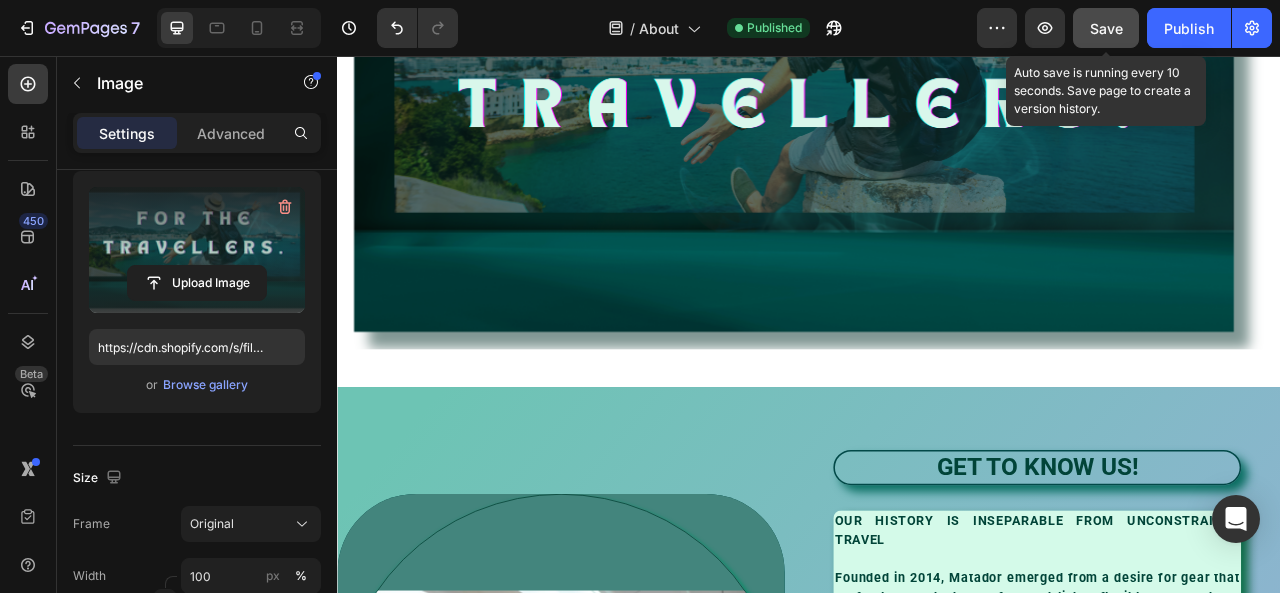 click on "Save" at bounding box center (1106, 28) 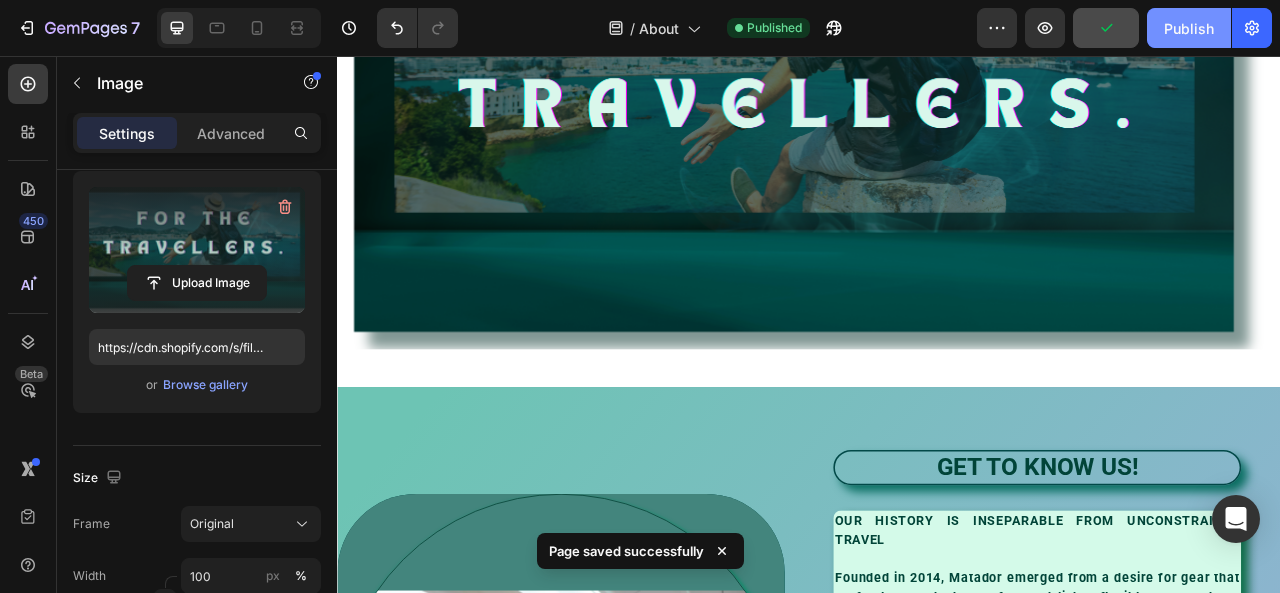 click on "Publish" at bounding box center [1189, 28] 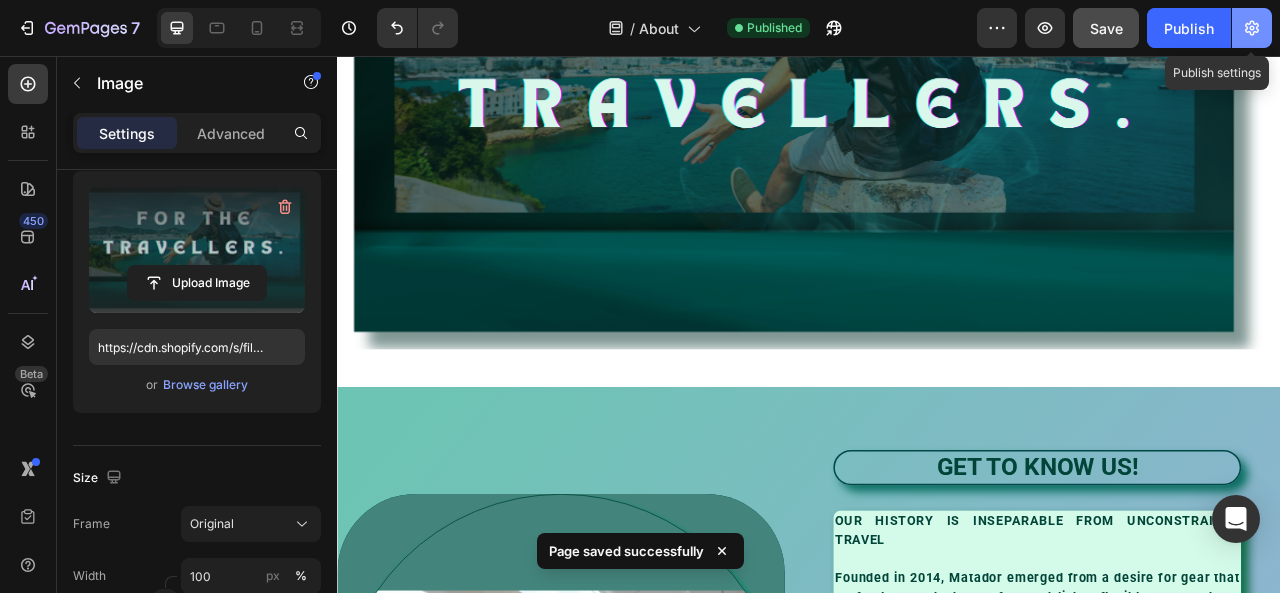 click 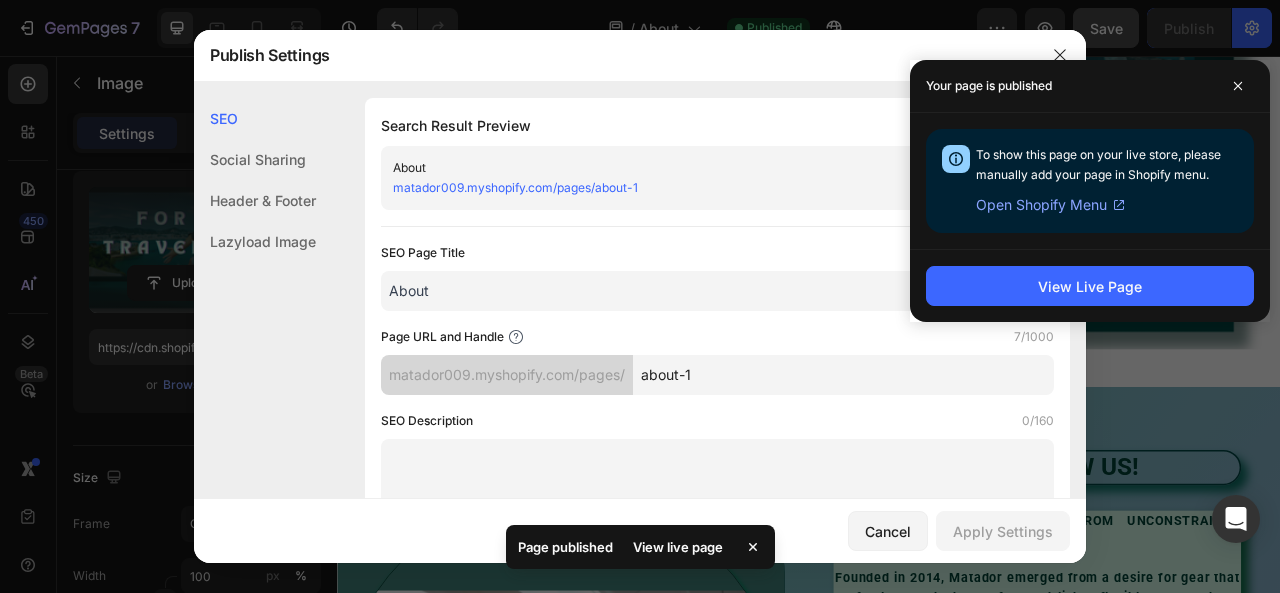 click on "about-1" at bounding box center [843, 375] 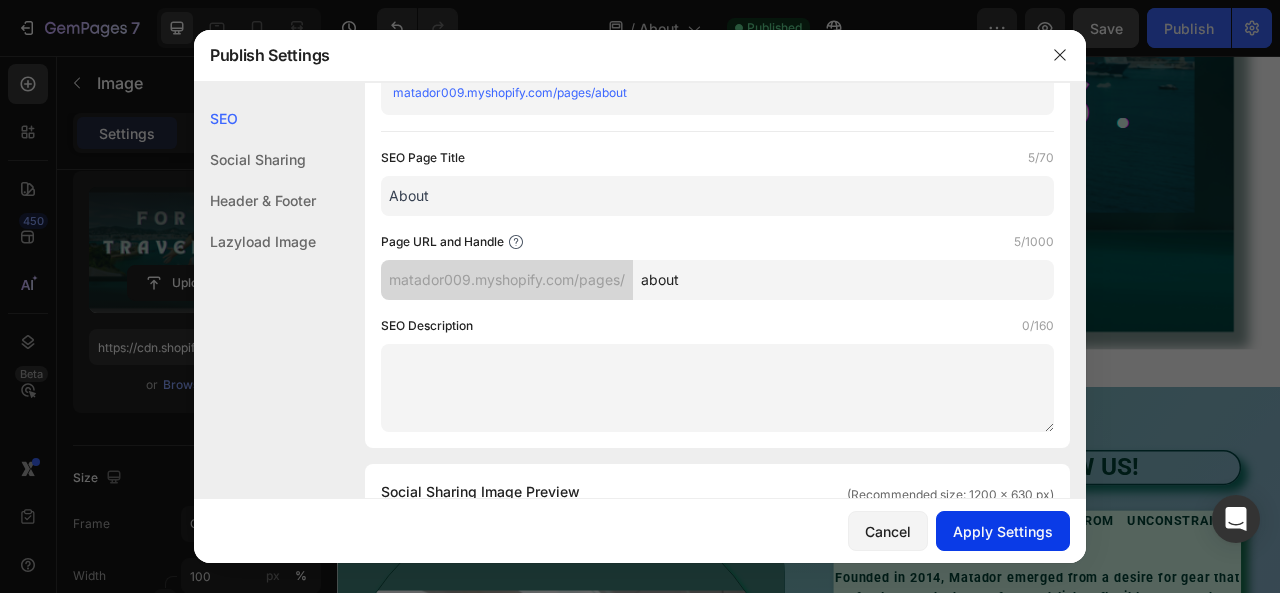 scroll, scrollTop: 100, scrollLeft: 0, axis: vertical 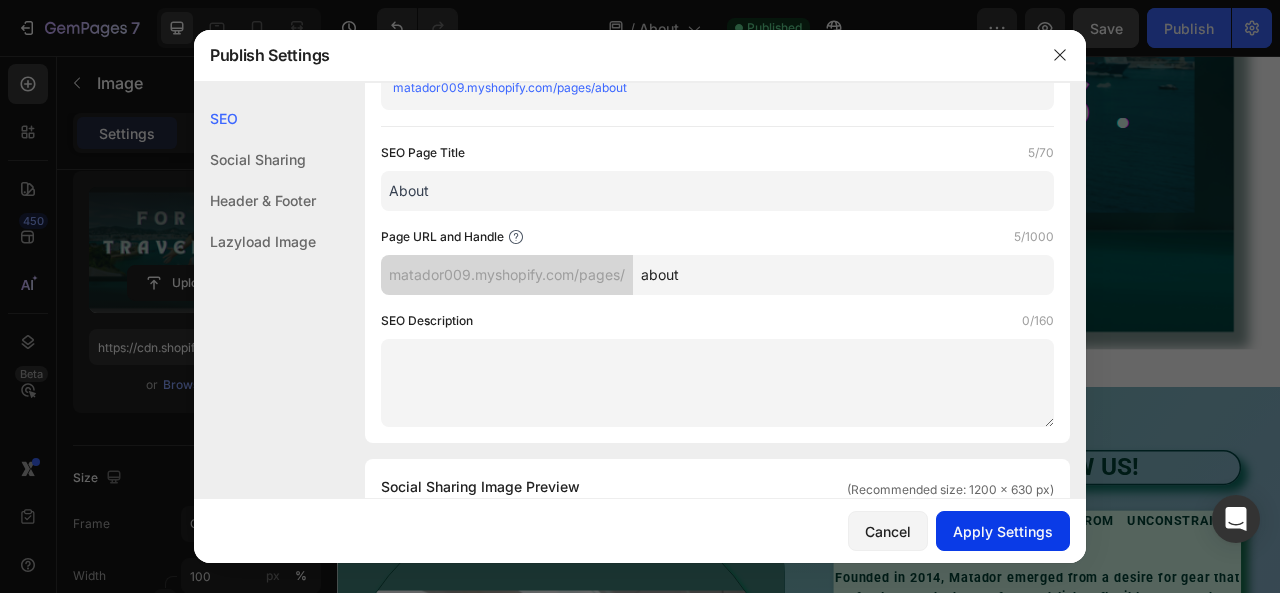 type on "about" 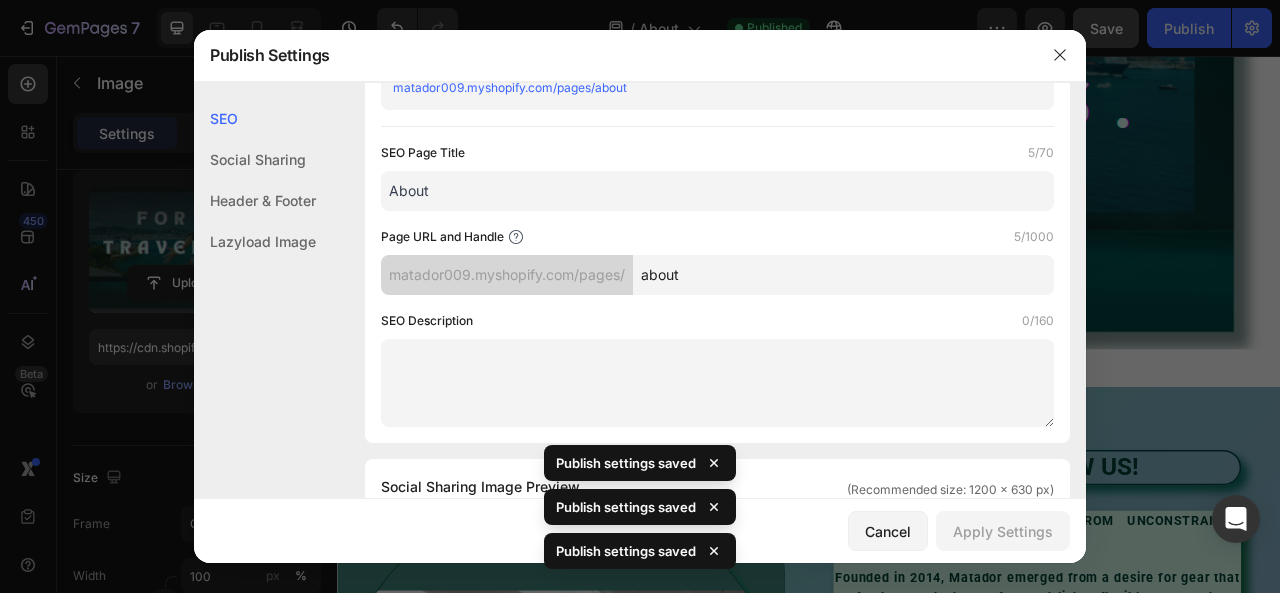 click at bounding box center [640, 296] 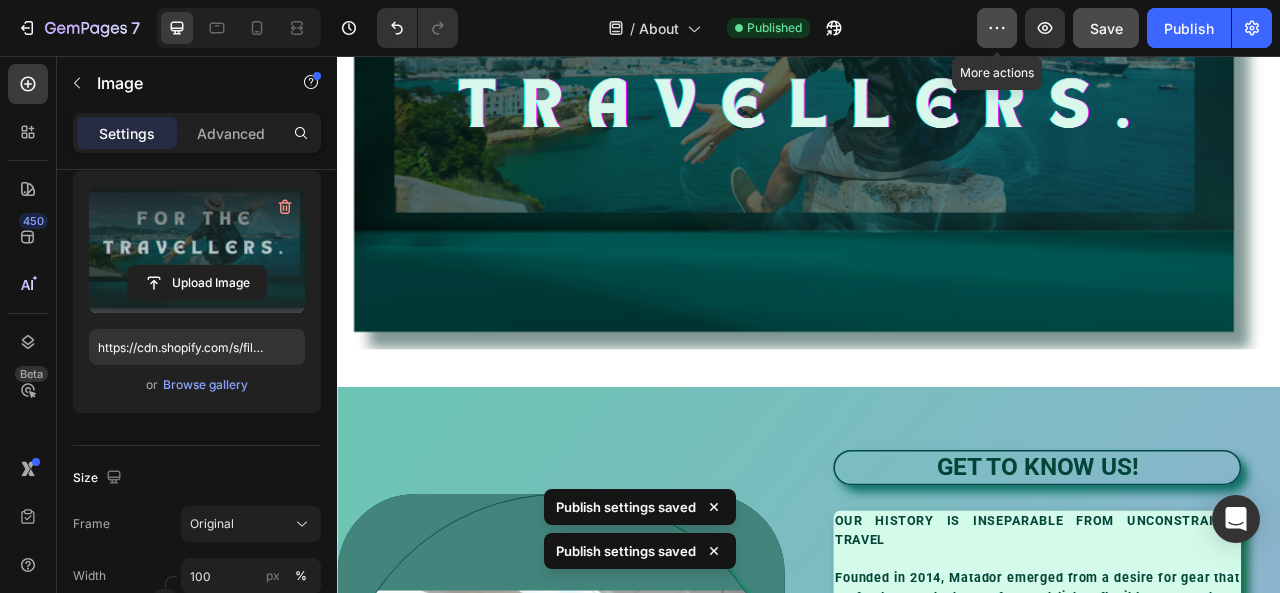 click 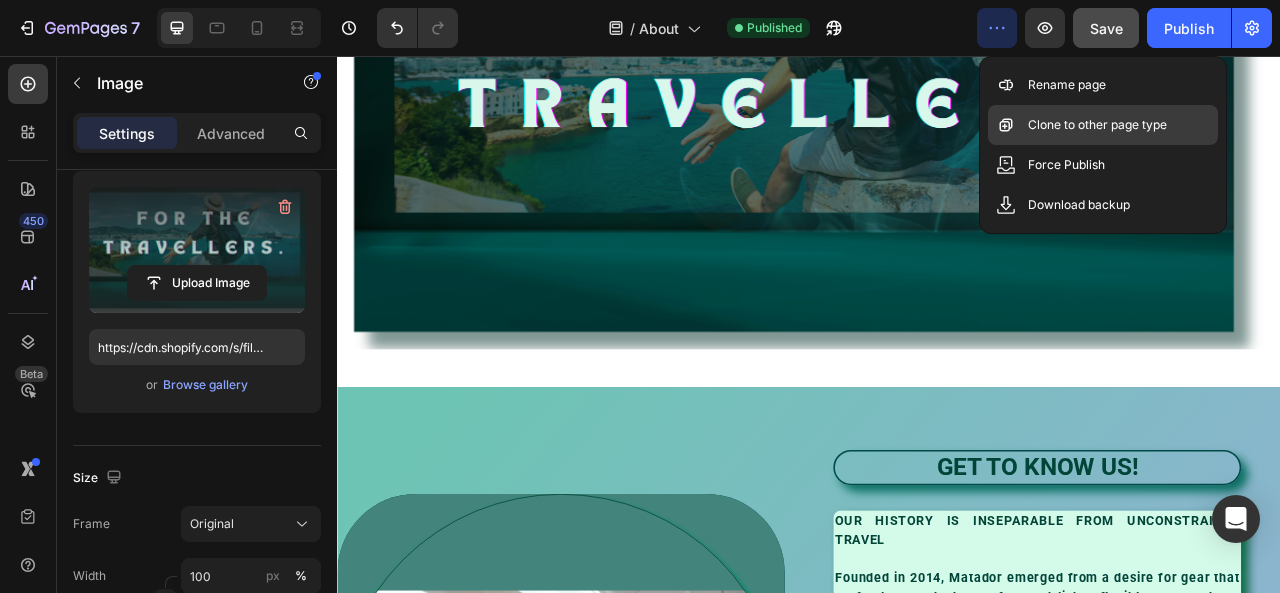 click on "Clone to other page type" 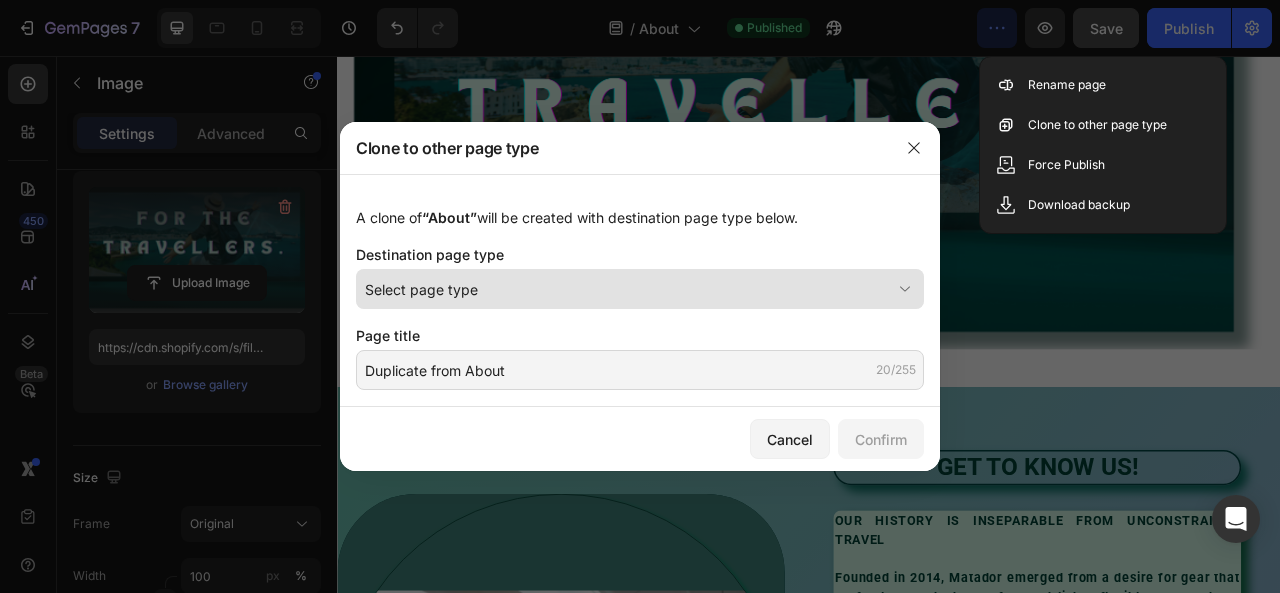 click on "Select page type" at bounding box center [640, 289] 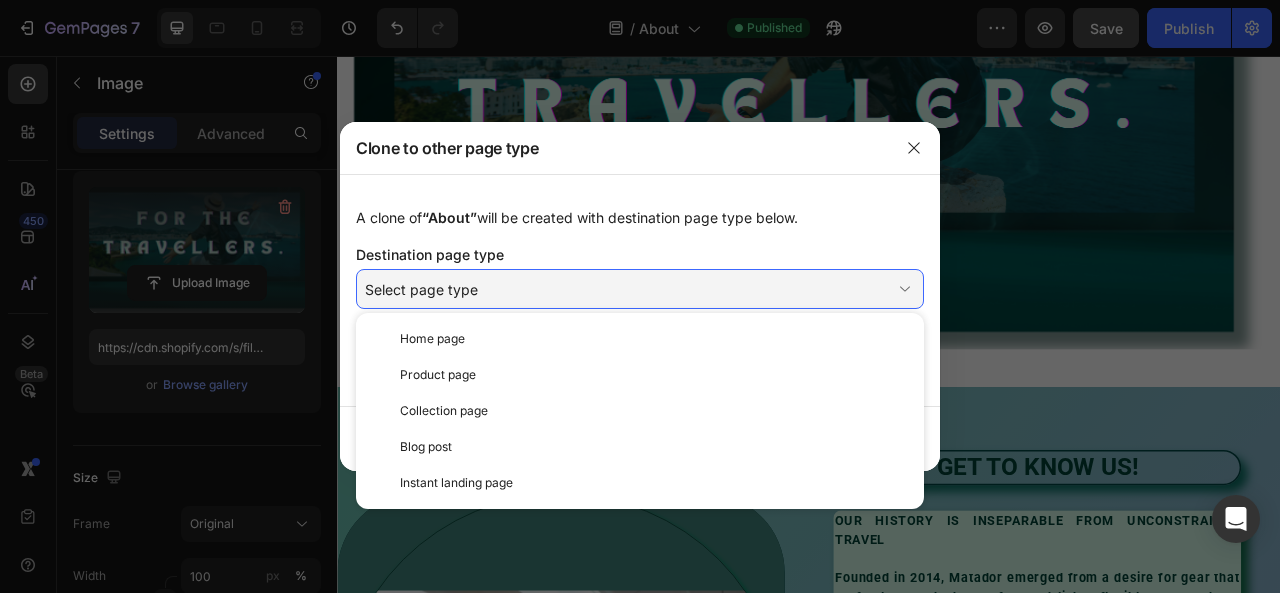 click at bounding box center (640, 296) 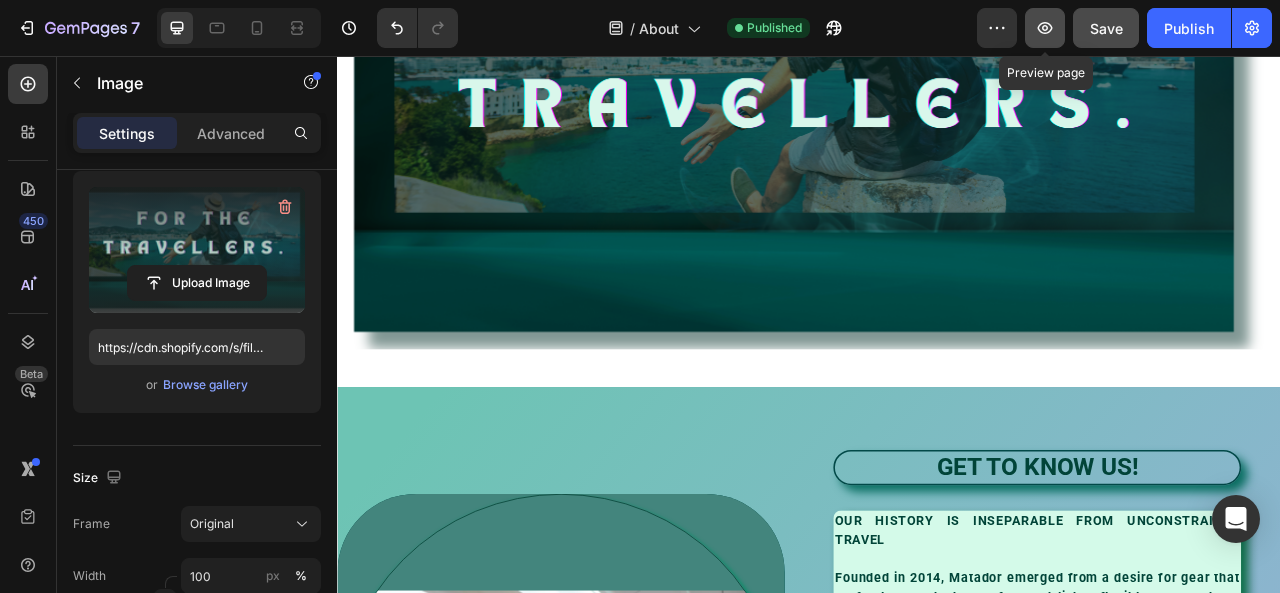 click 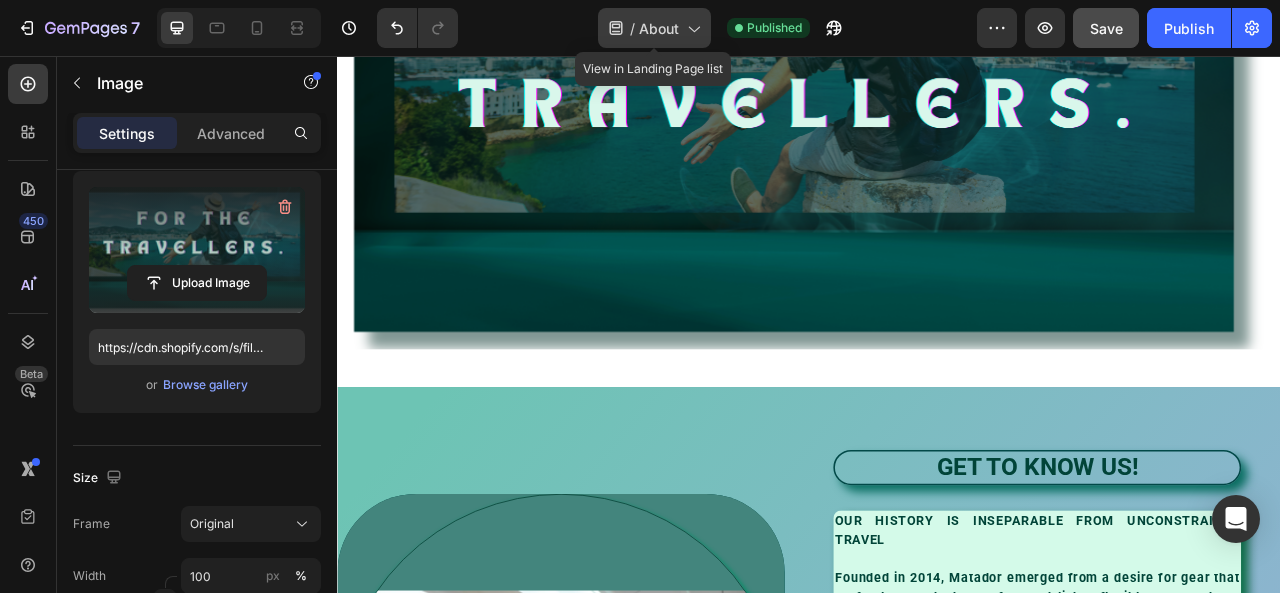 click on "About" at bounding box center [659, 28] 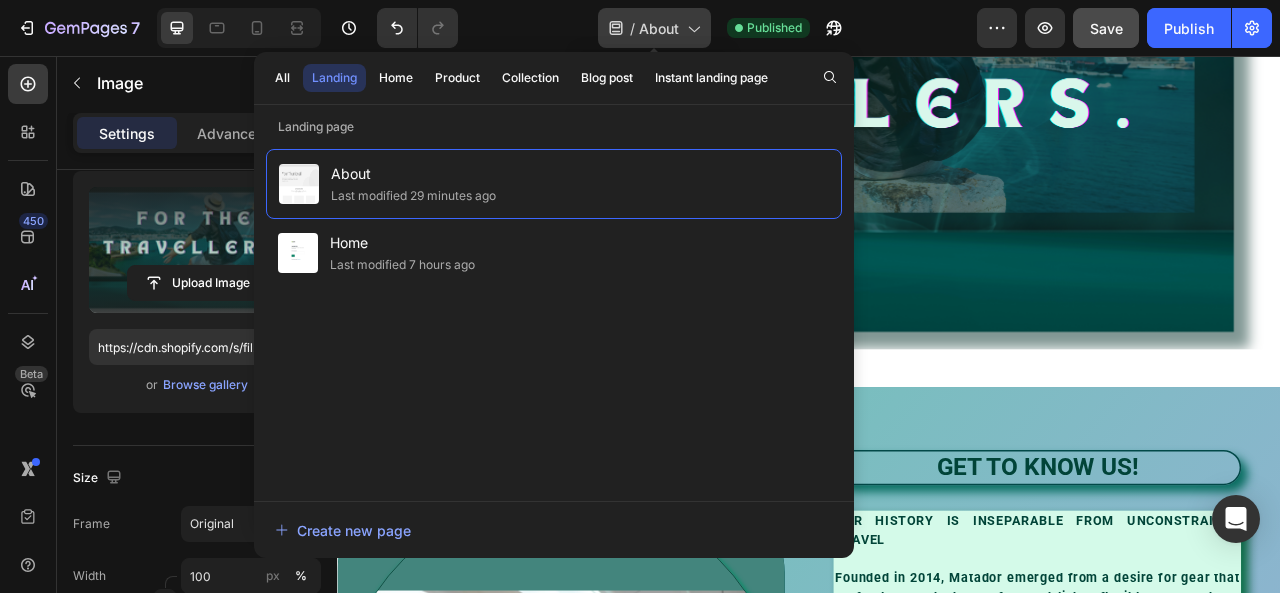 click on "About" at bounding box center [659, 28] 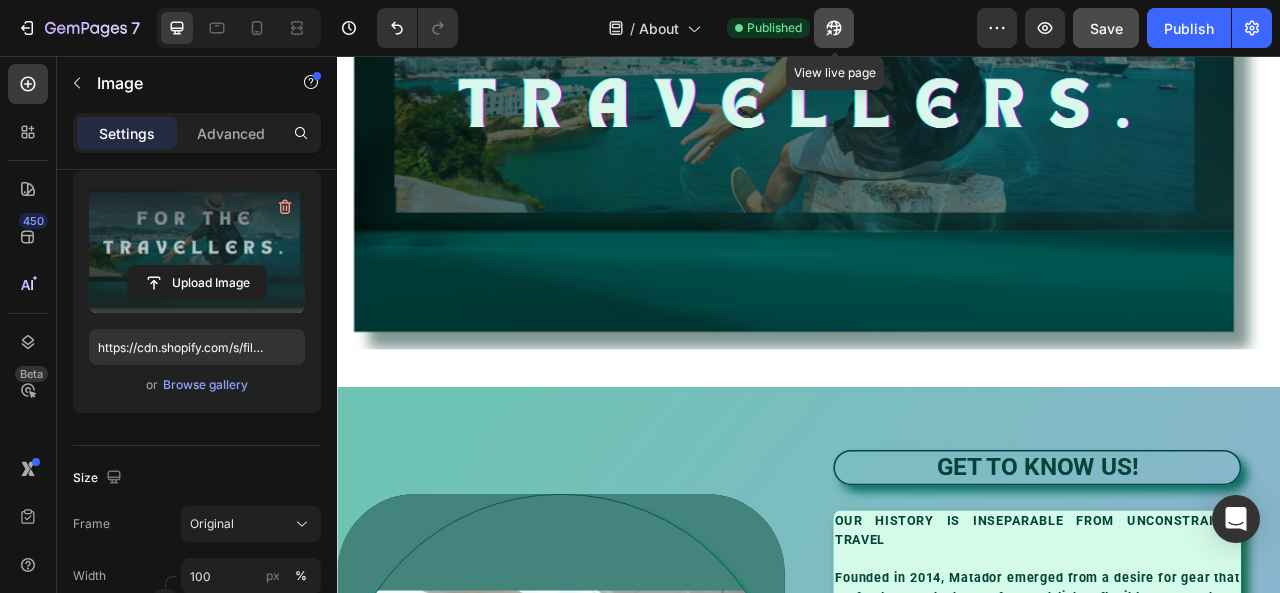 click 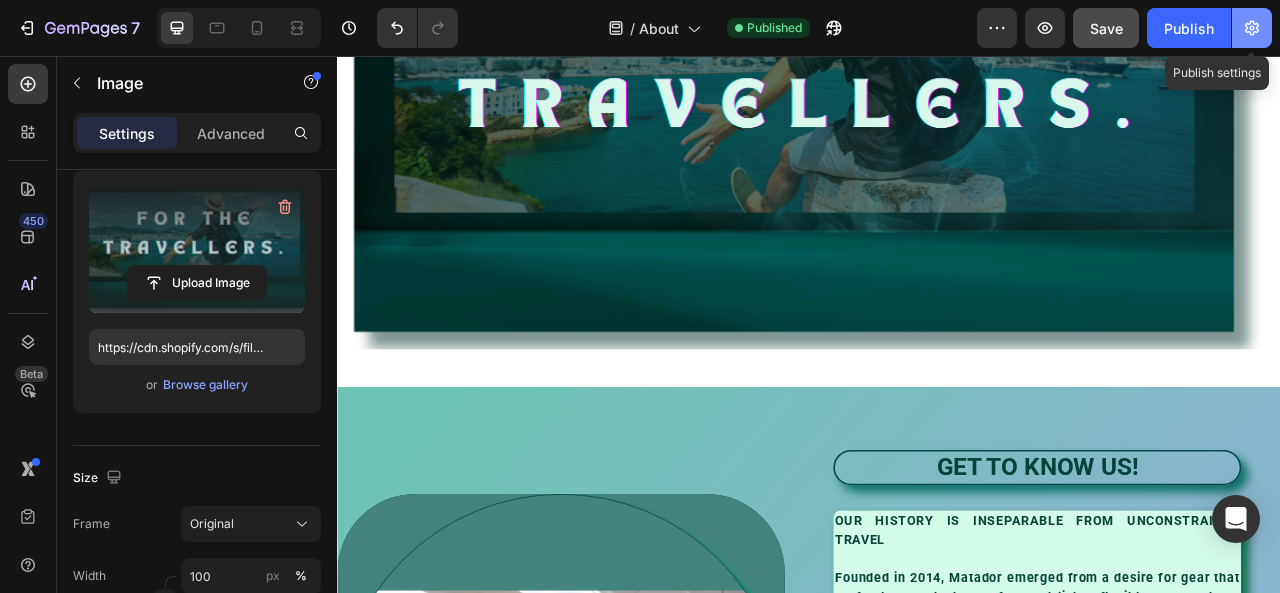 click 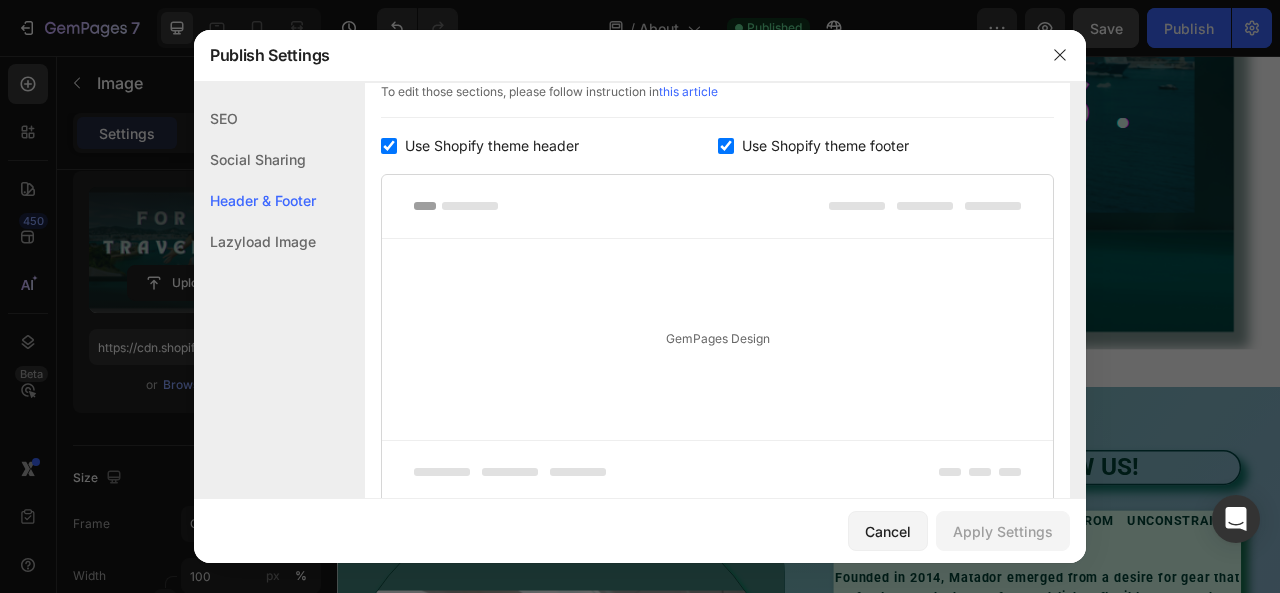 scroll, scrollTop: 1166, scrollLeft: 0, axis: vertical 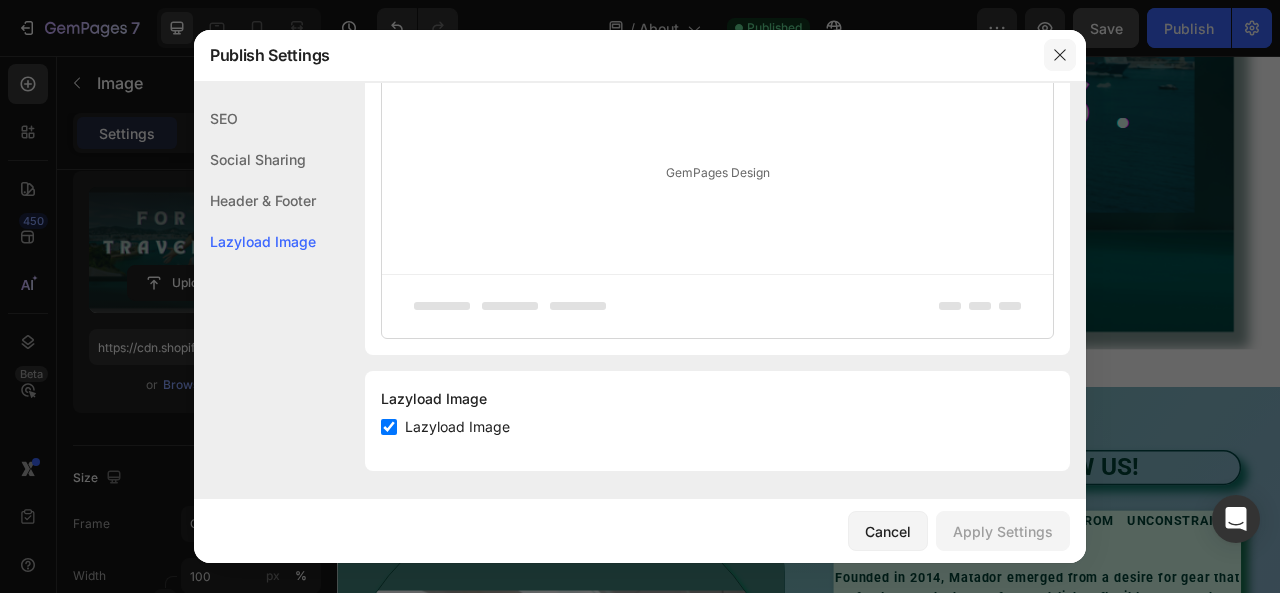 click 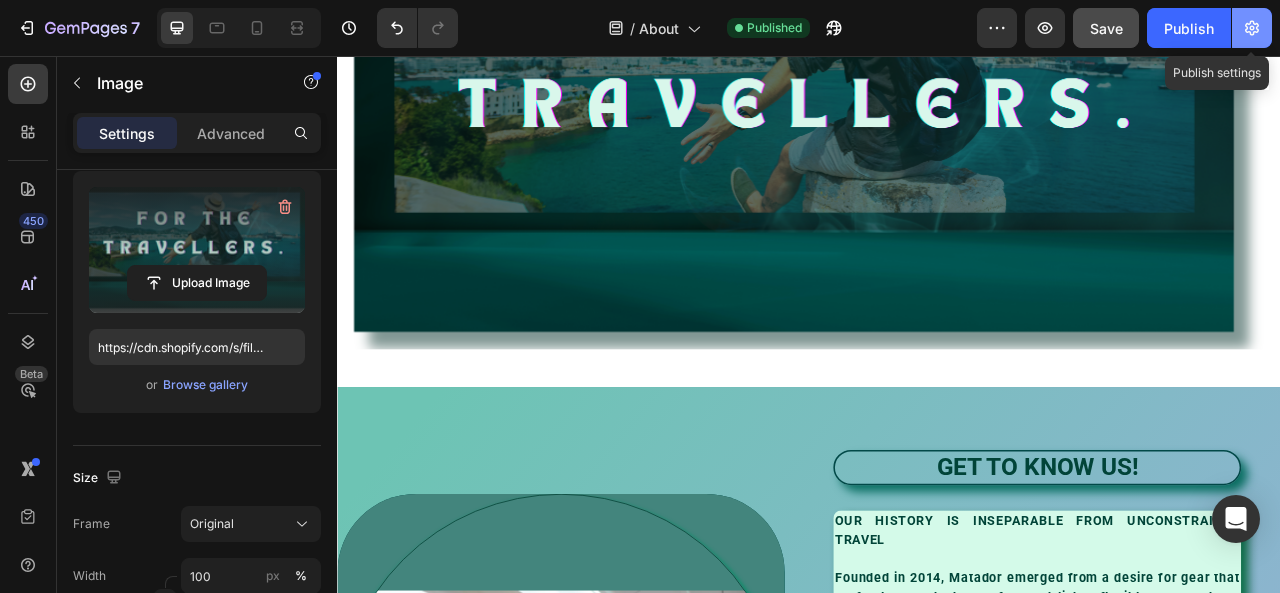 click 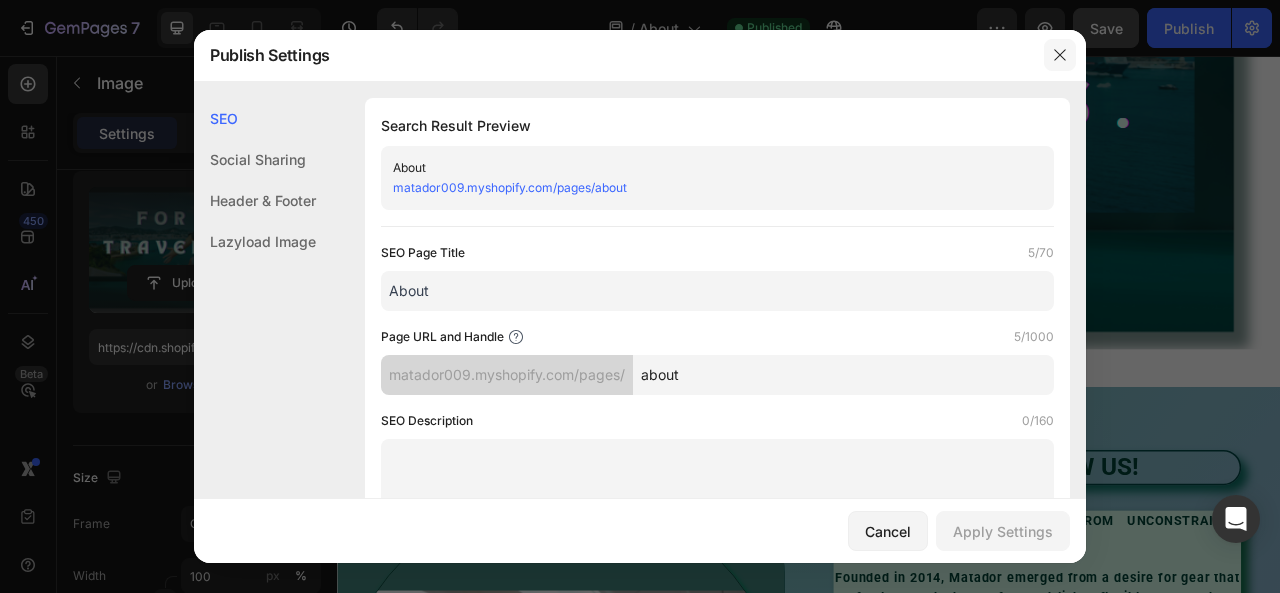 click at bounding box center (1060, 55) 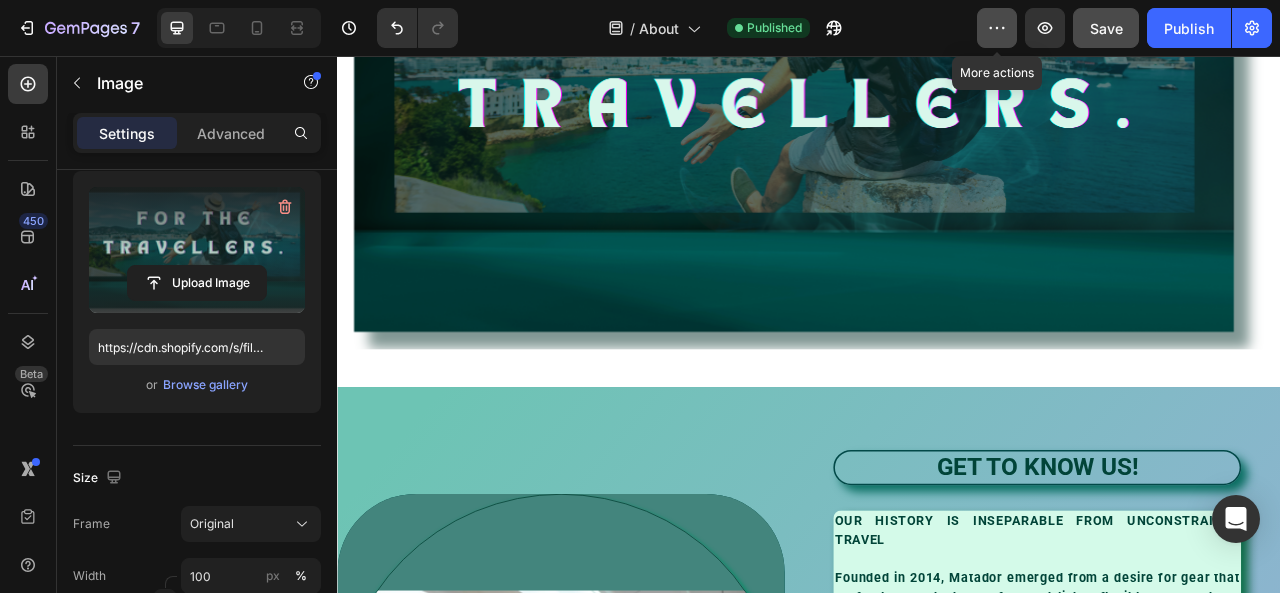 click 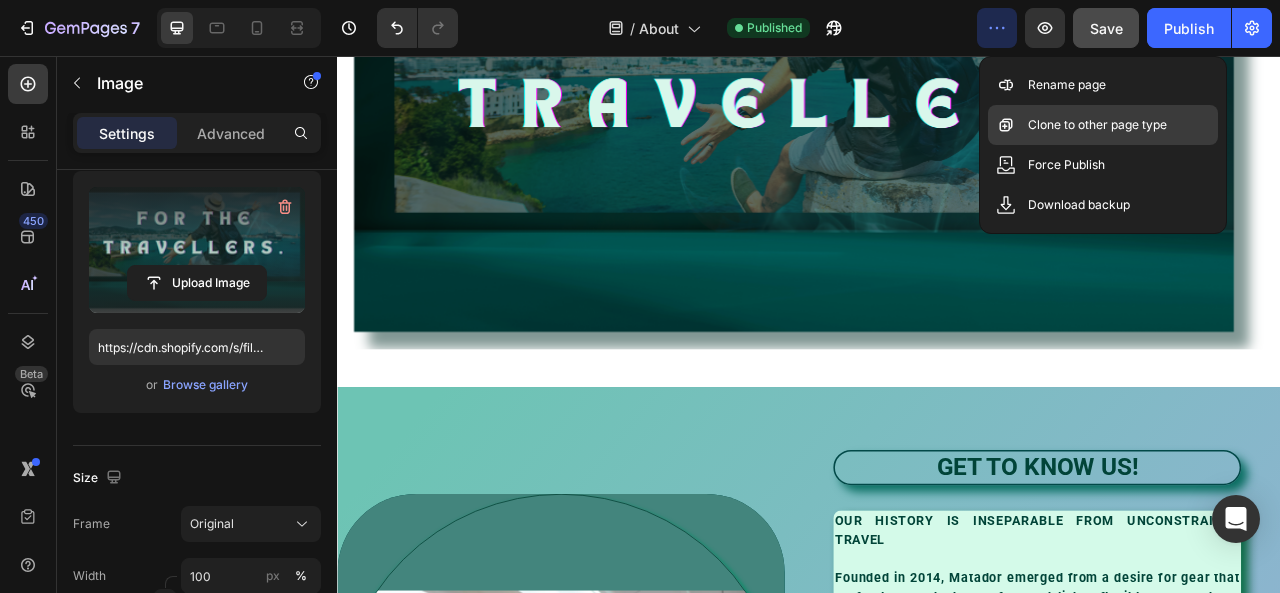 click on "Clone to other page type" at bounding box center [1097, 125] 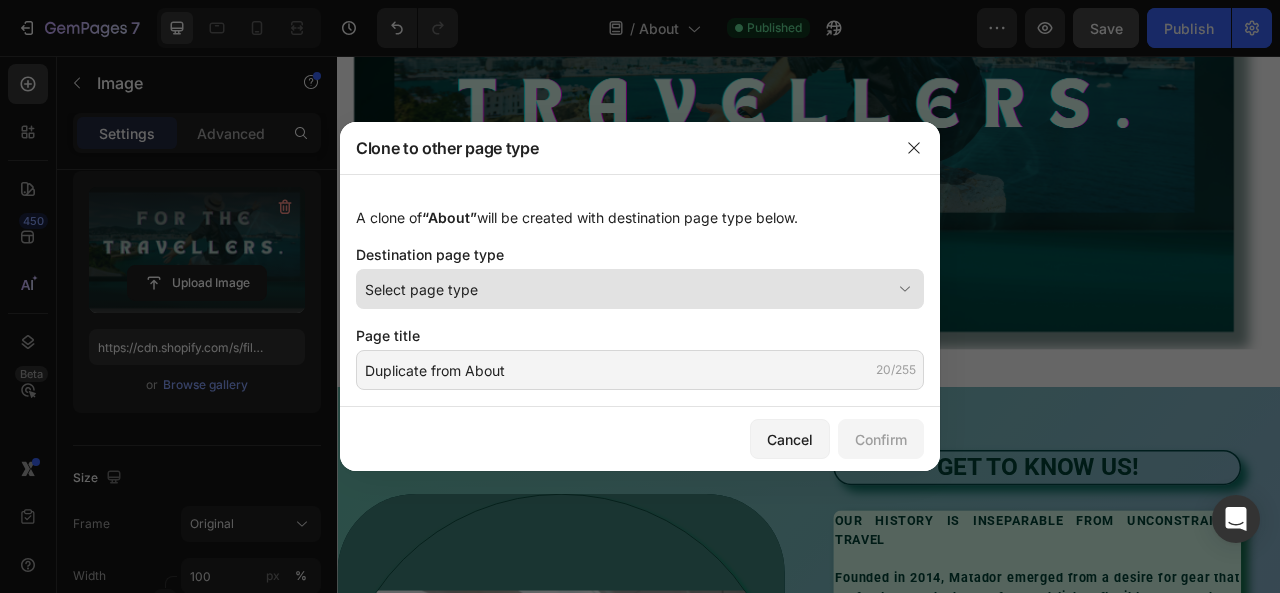 click on "Select page type" at bounding box center (628, 289) 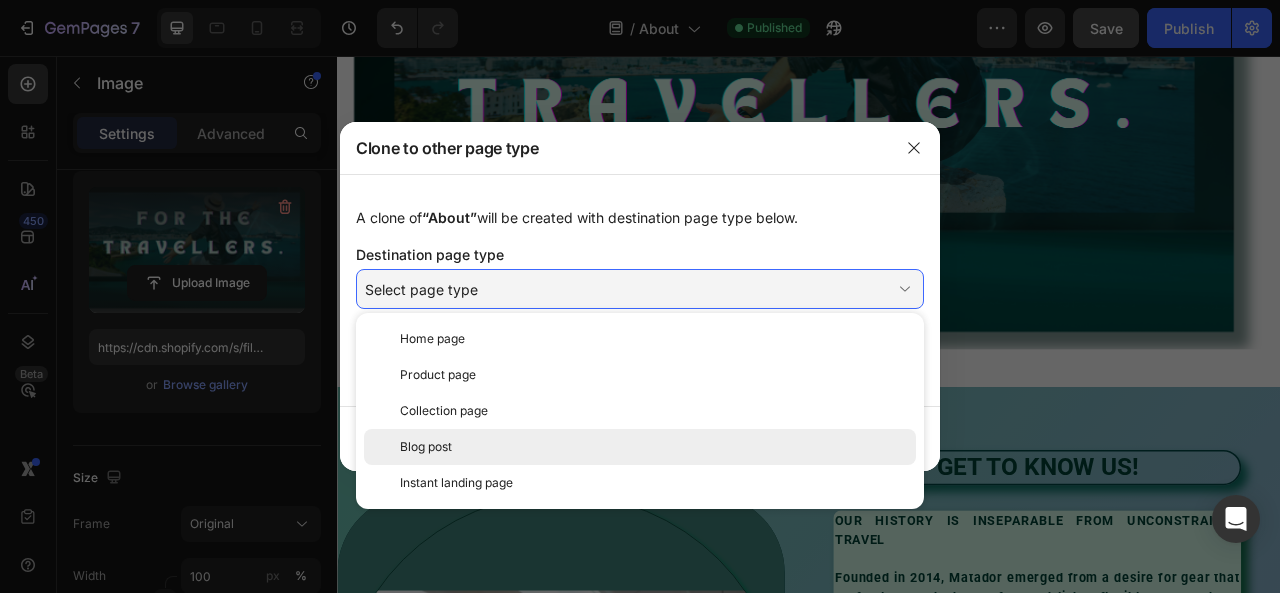 click on "Blog post" 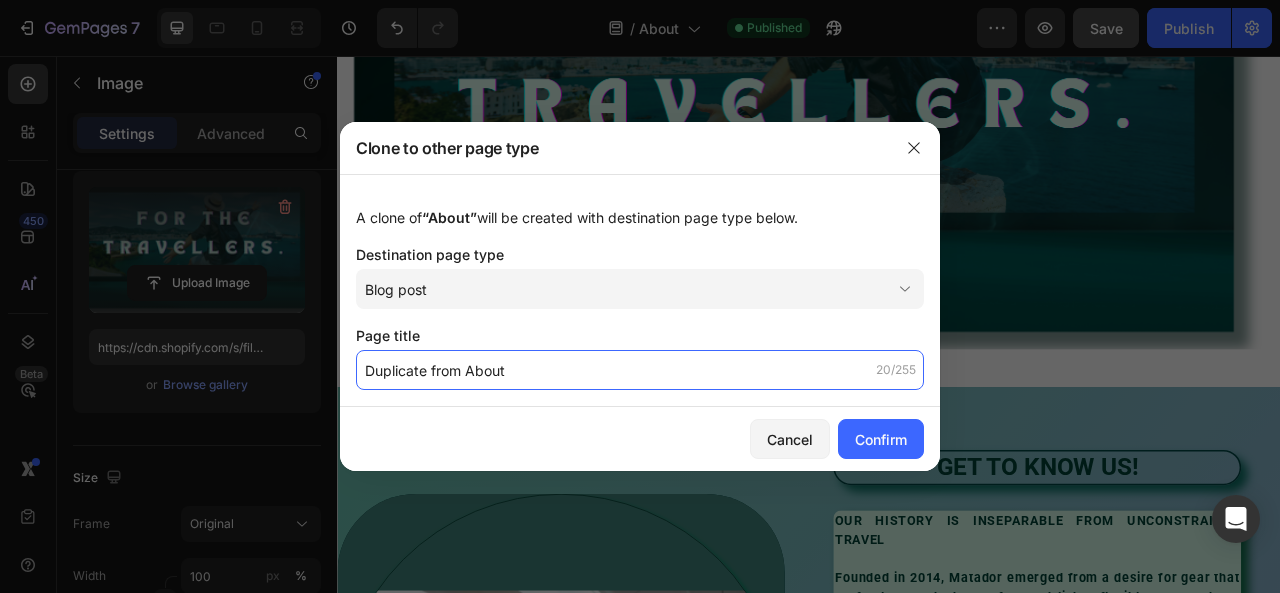 click on "Duplicate from About" 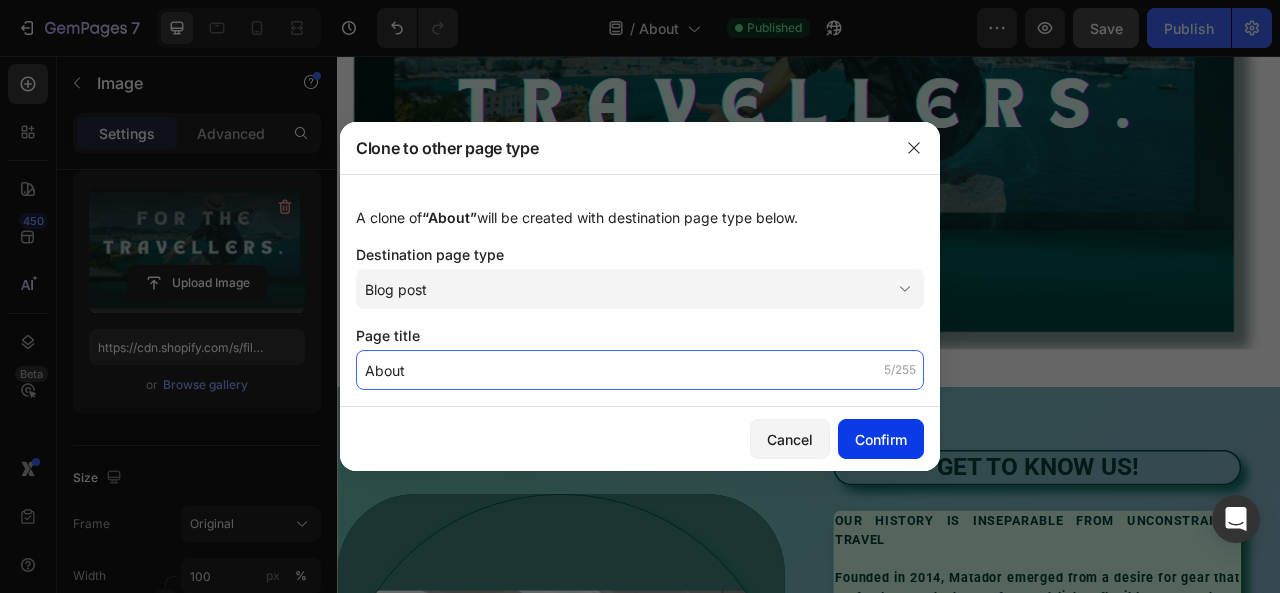 type on "About" 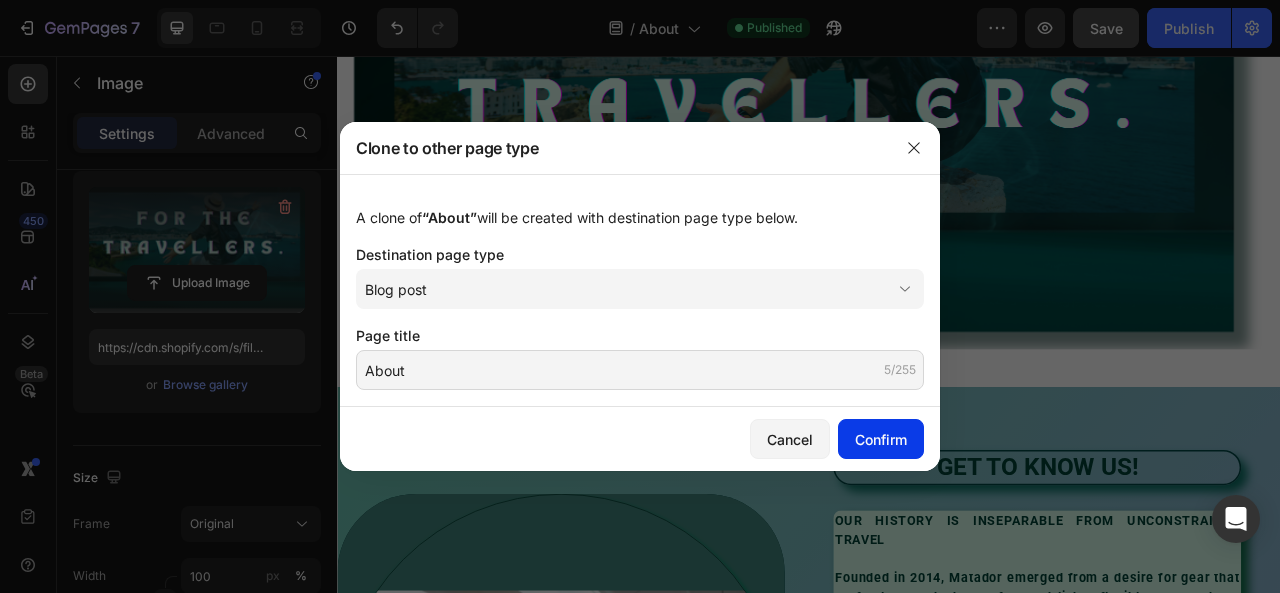 click on "Confirm" at bounding box center (881, 439) 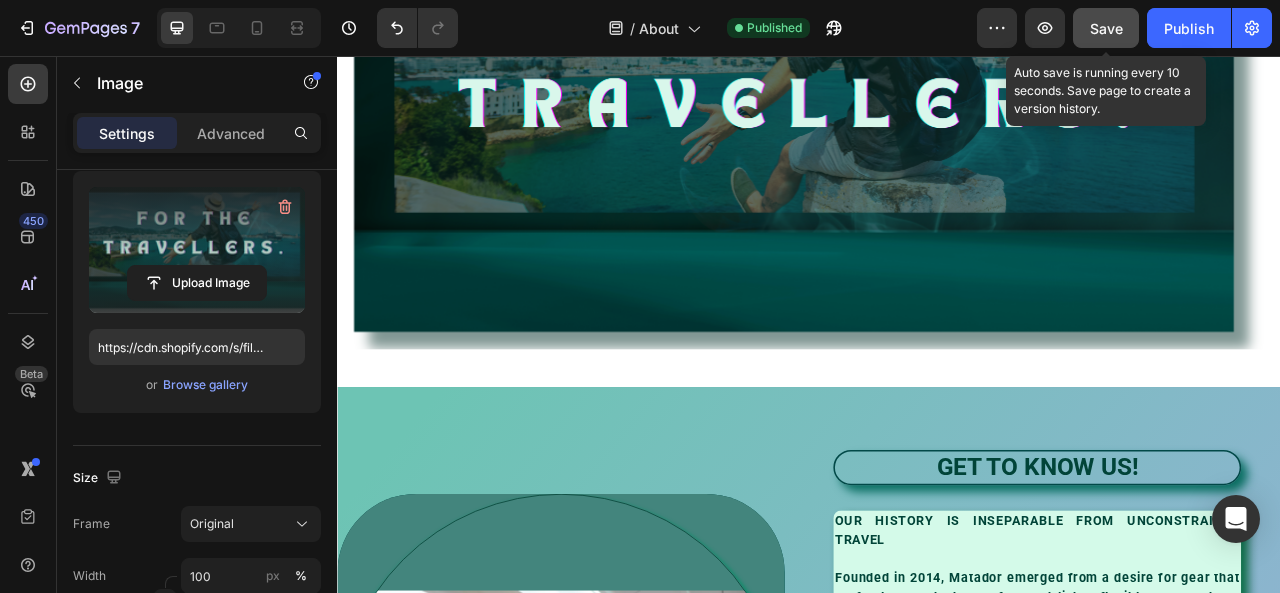 click on "Save" at bounding box center (1106, 28) 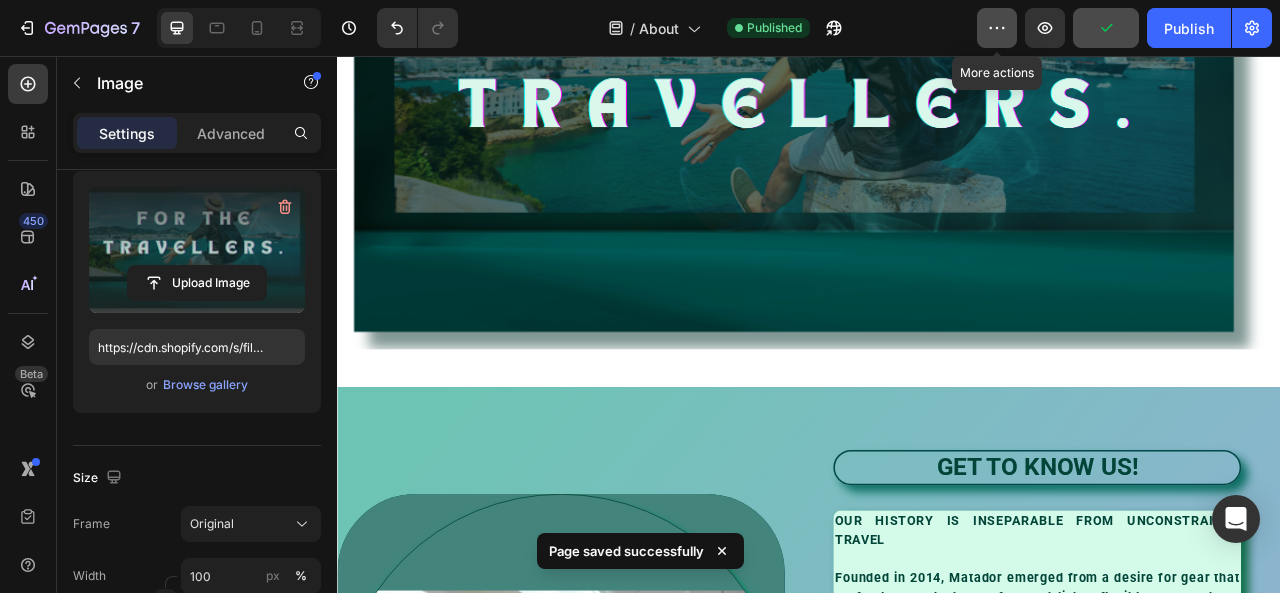 click 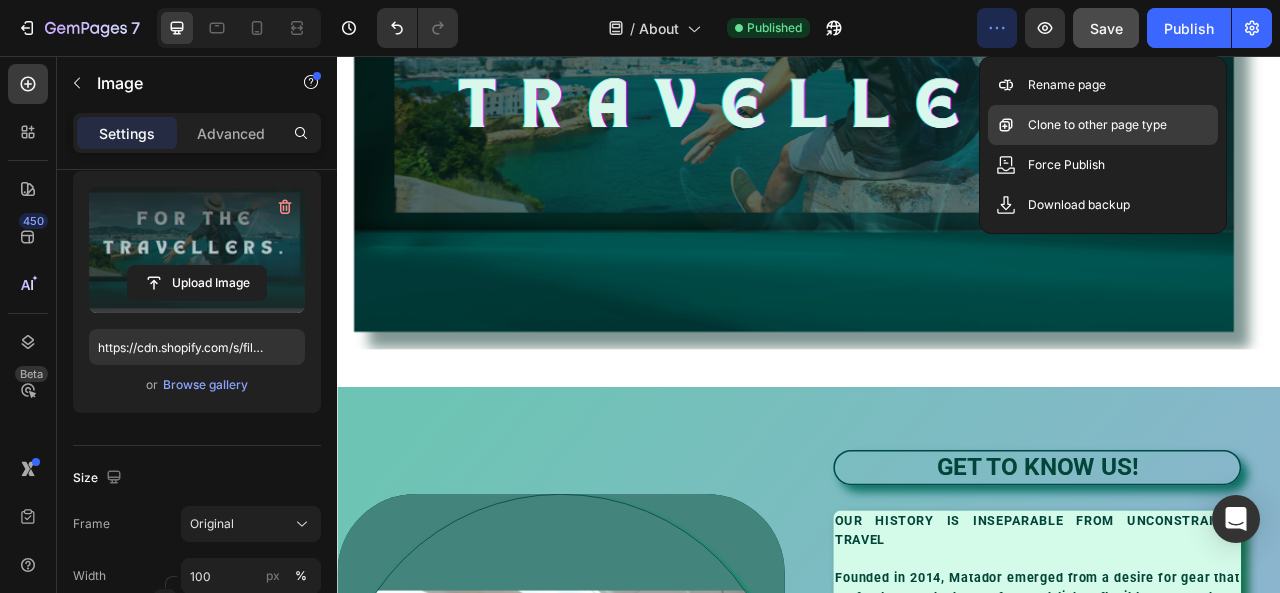 click on "Clone to other page type" at bounding box center (1097, 125) 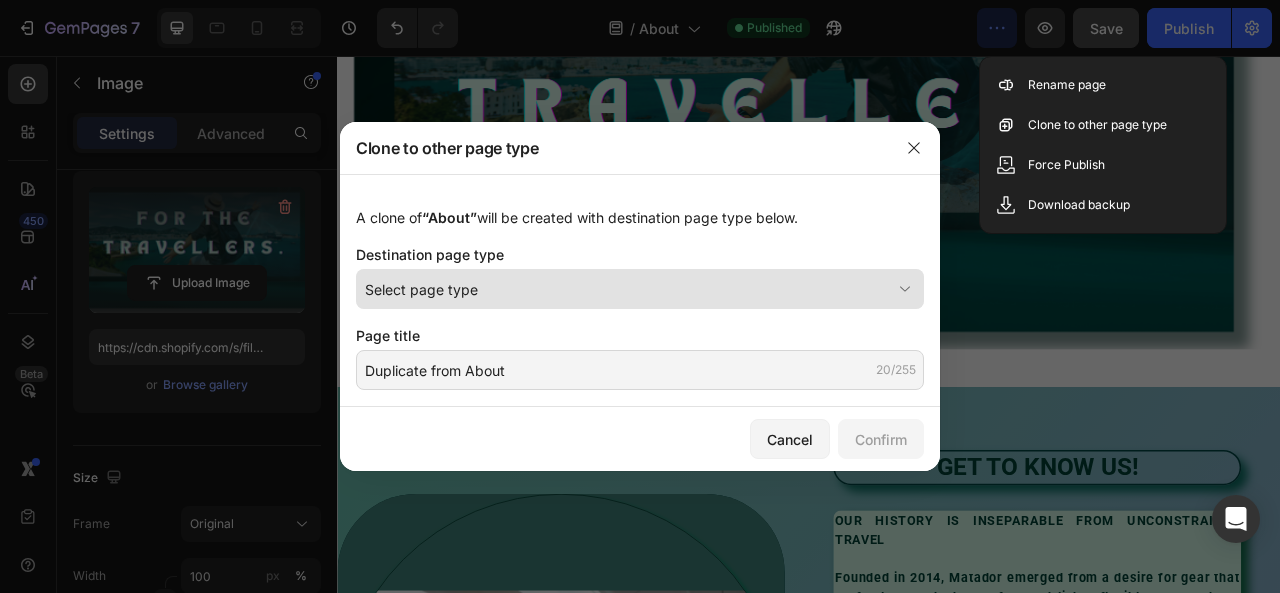 click on "Select page type" at bounding box center (640, 289) 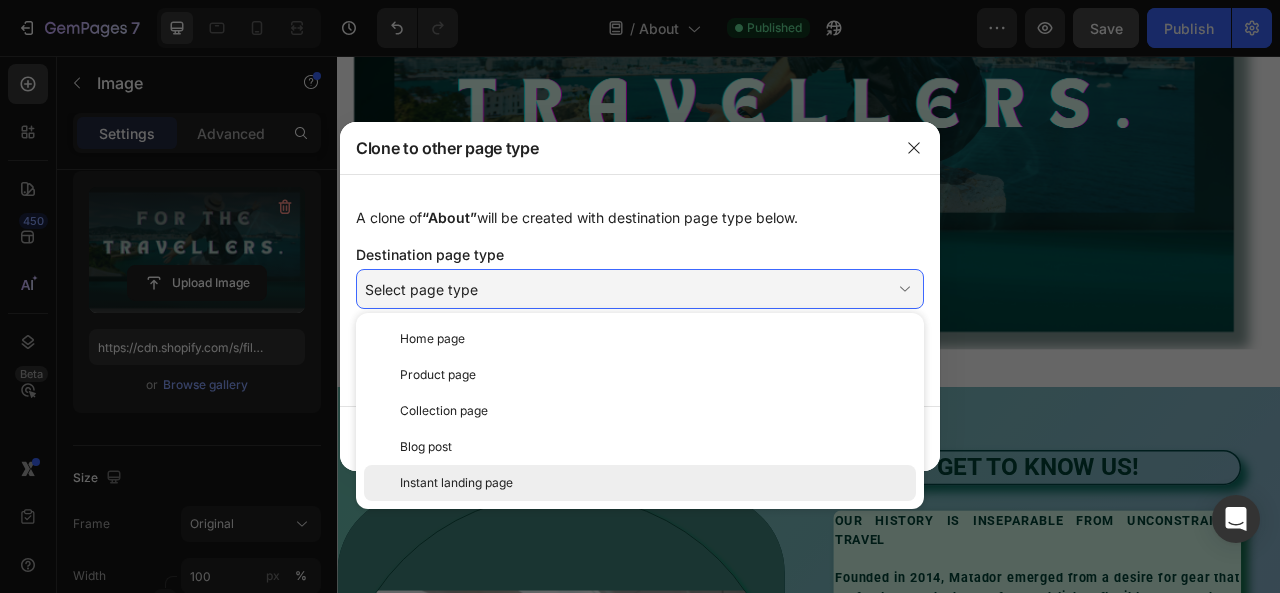 click on "Instant landing page" at bounding box center (654, 483) 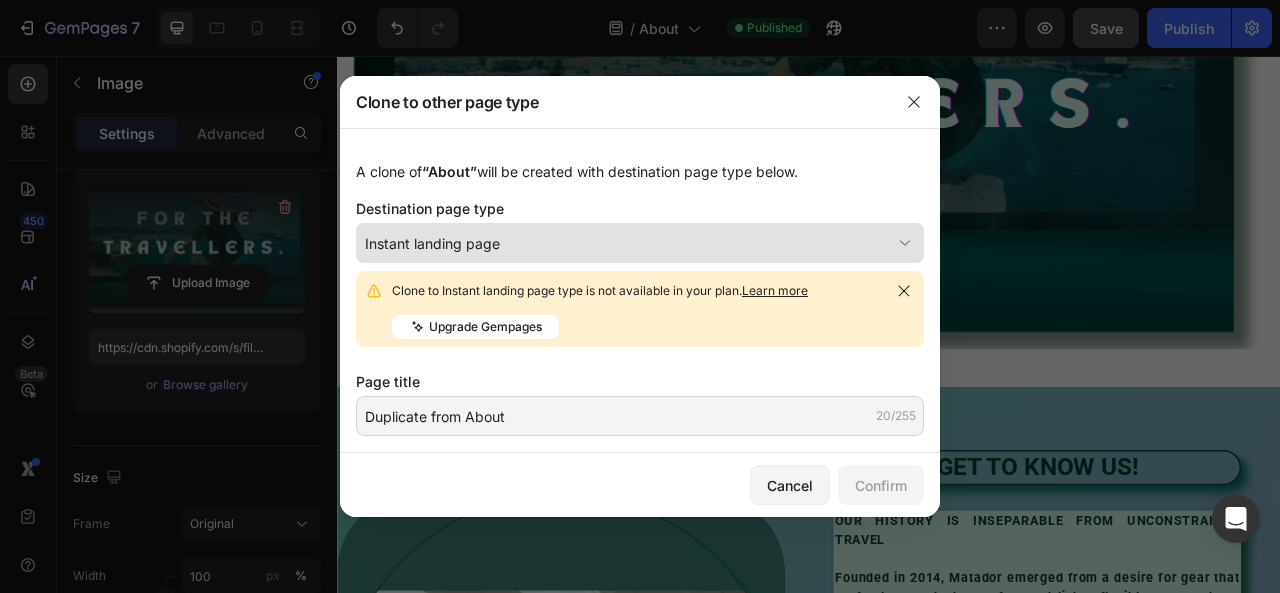 click on "Instant landing page" at bounding box center [628, 243] 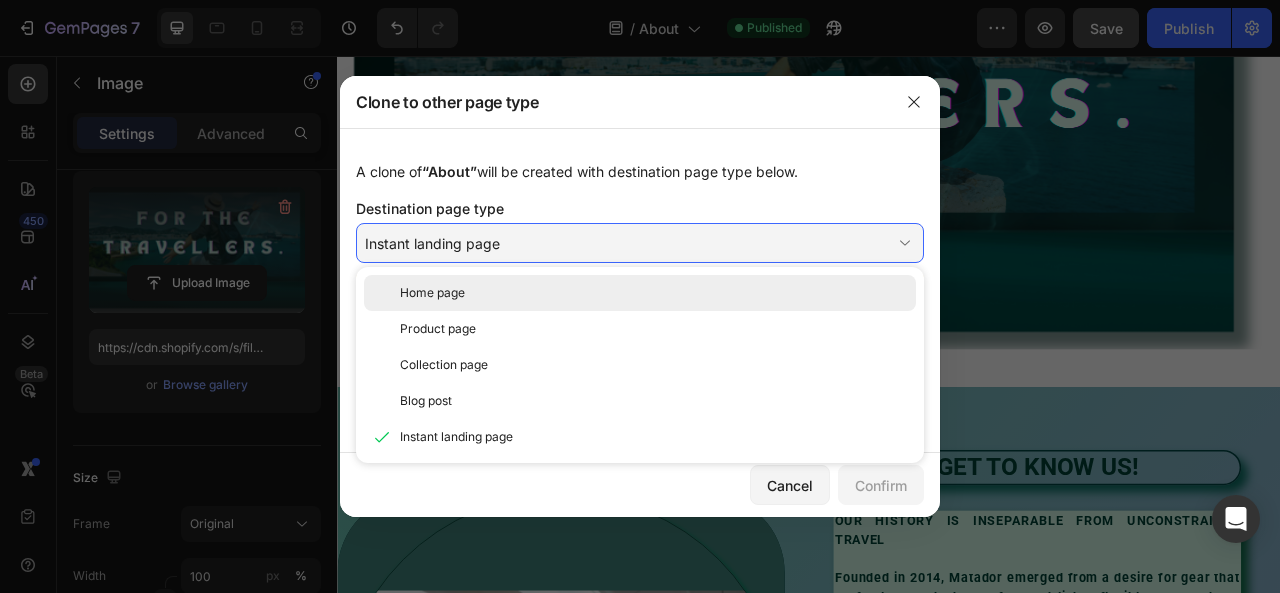 click on "Home page" at bounding box center (654, 293) 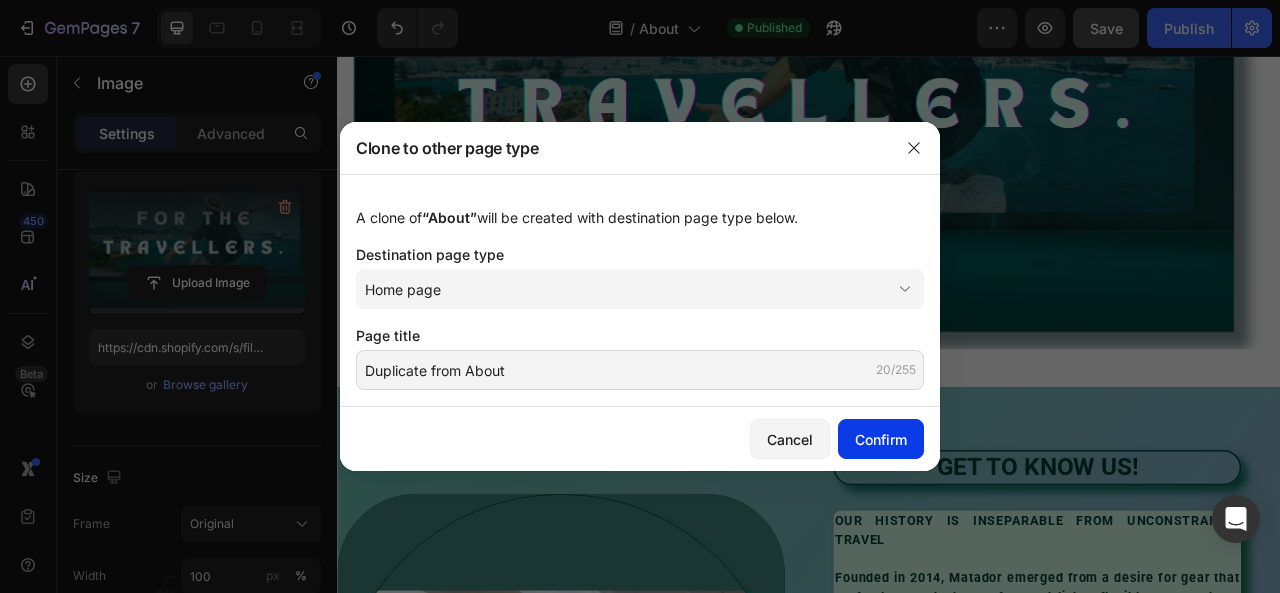 click on "Confirm" at bounding box center [881, 439] 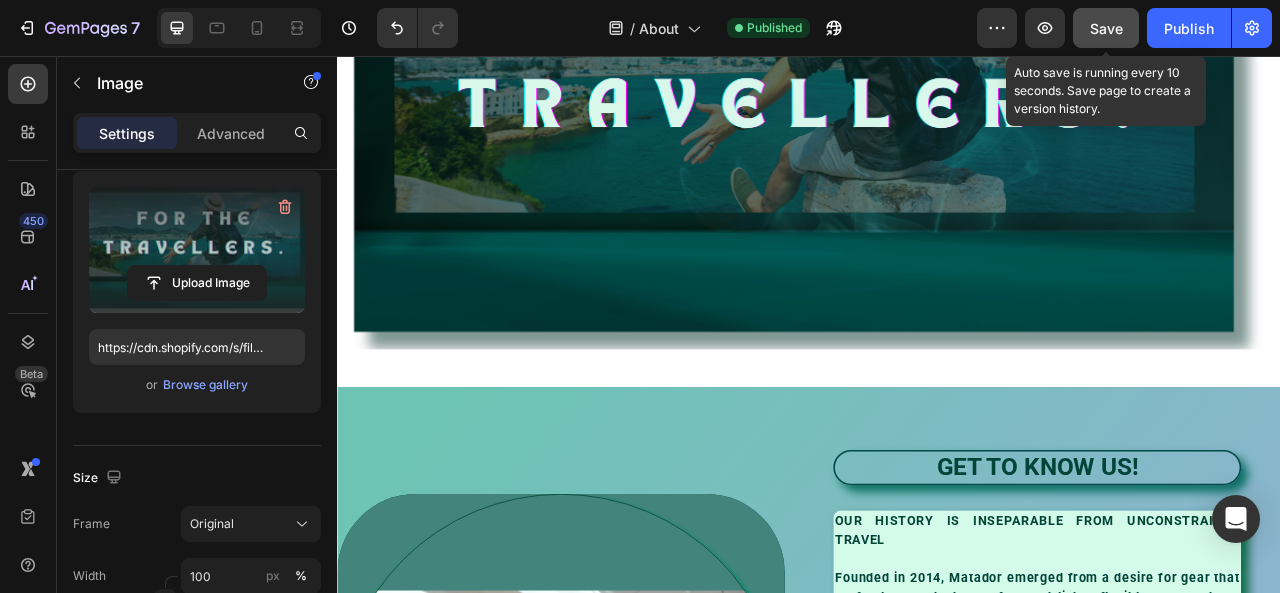 click on "Save" at bounding box center (1106, 28) 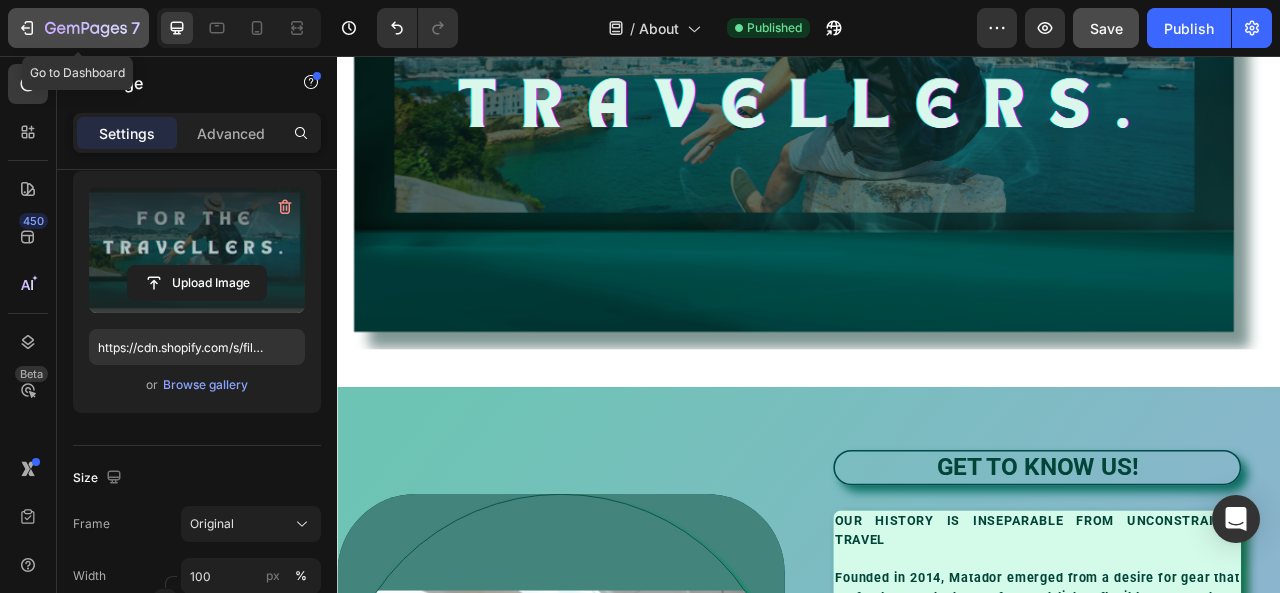 click 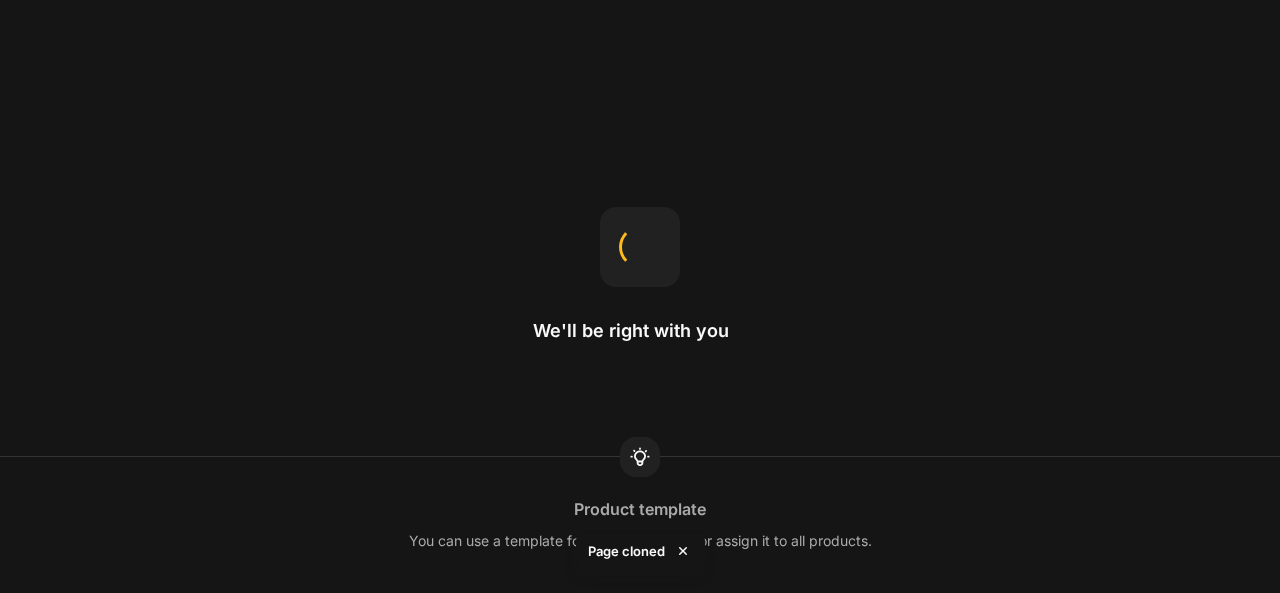 scroll, scrollTop: 0, scrollLeft: 0, axis: both 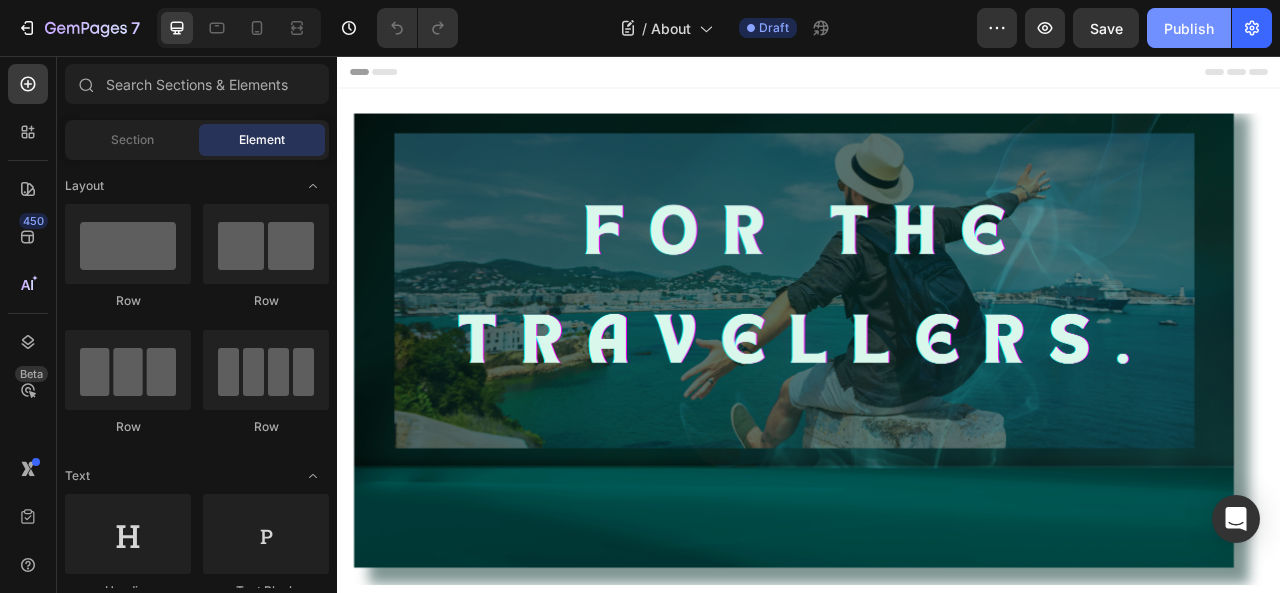 click on "Publish" at bounding box center (1189, 28) 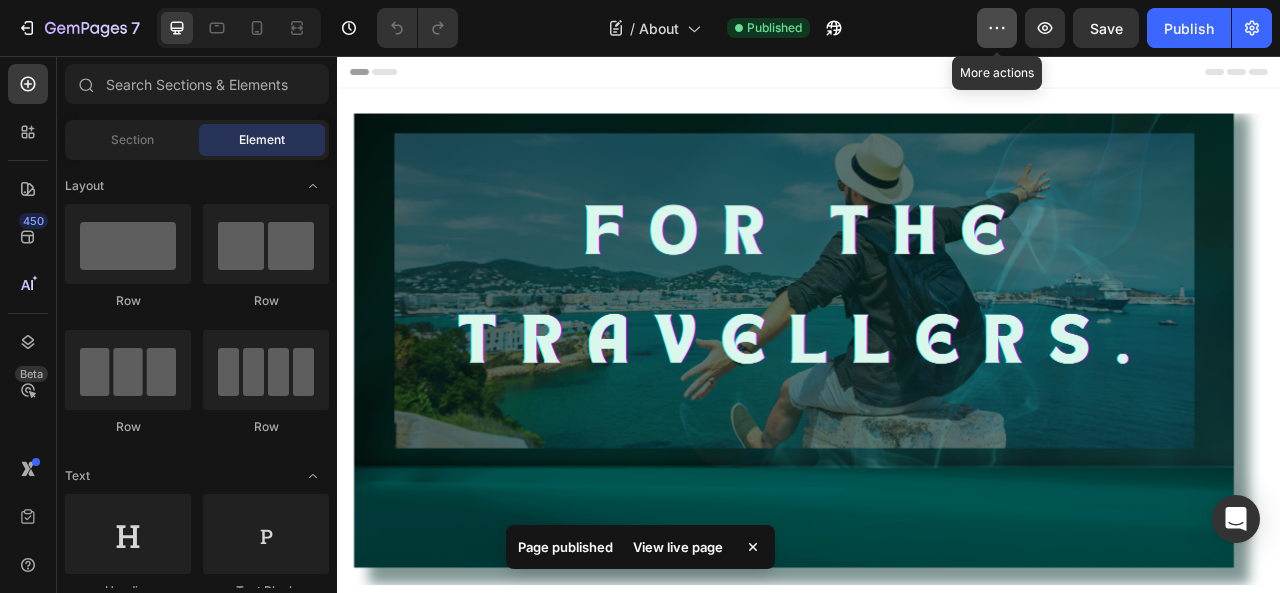 click 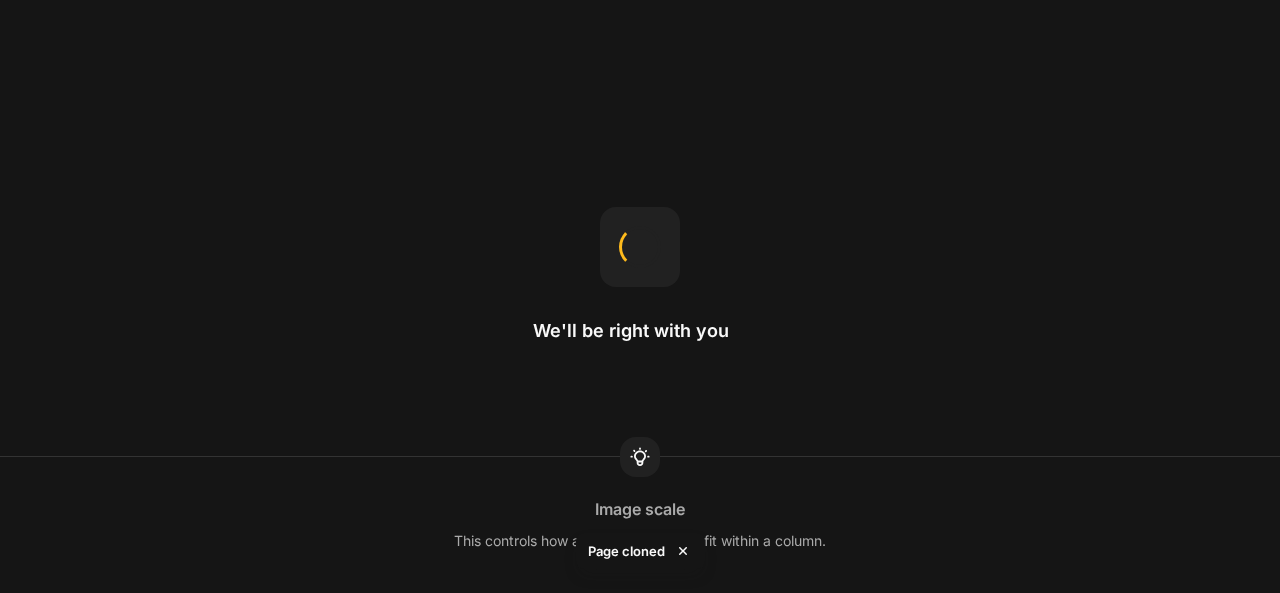scroll, scrollTop: 0, scrollLeft: 0, axis: both 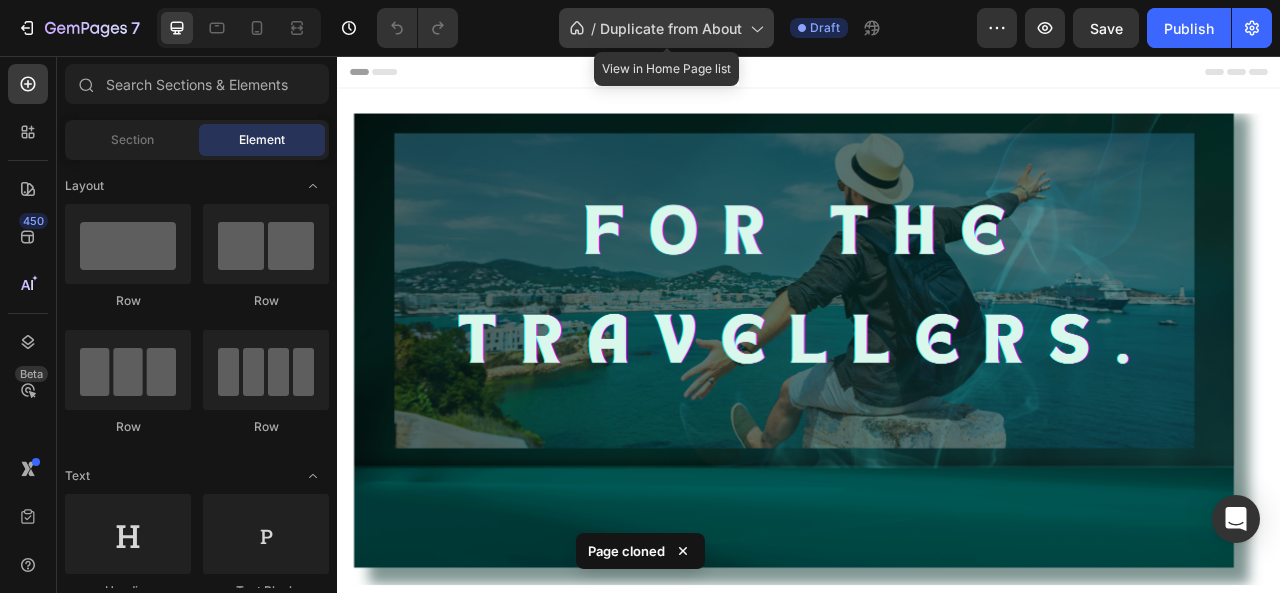 click on "Duplicate from About" at bounding box center (671, 28) 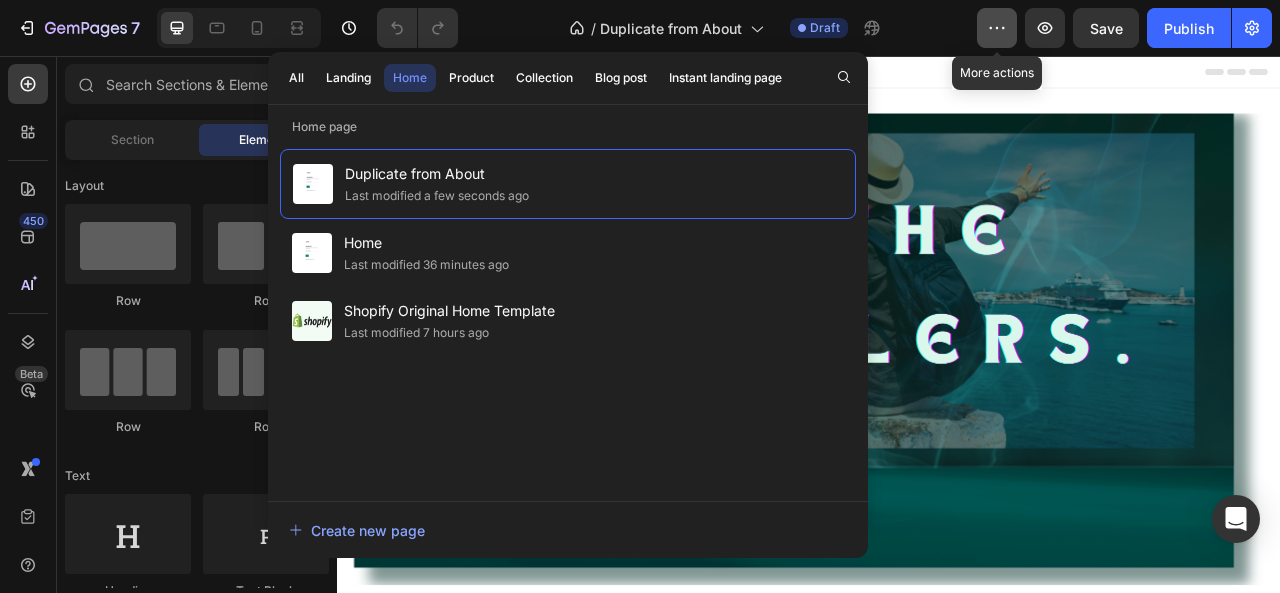 click 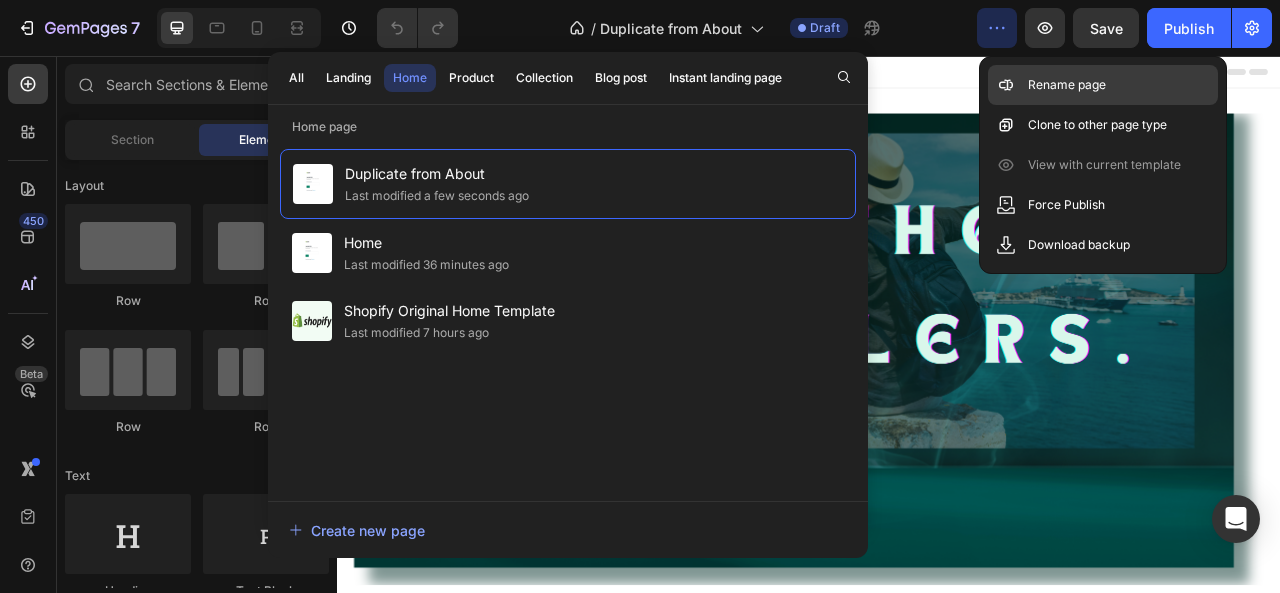 click on "Rename page" at bounding box center [1067, 85] 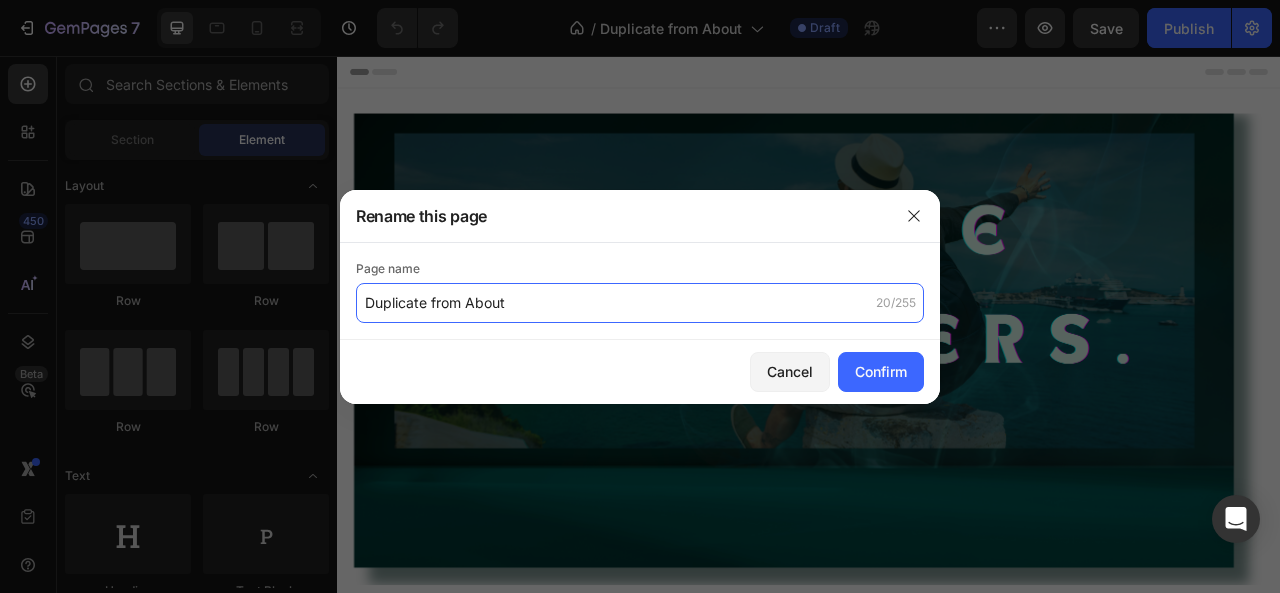 click on "Duplicate from About" 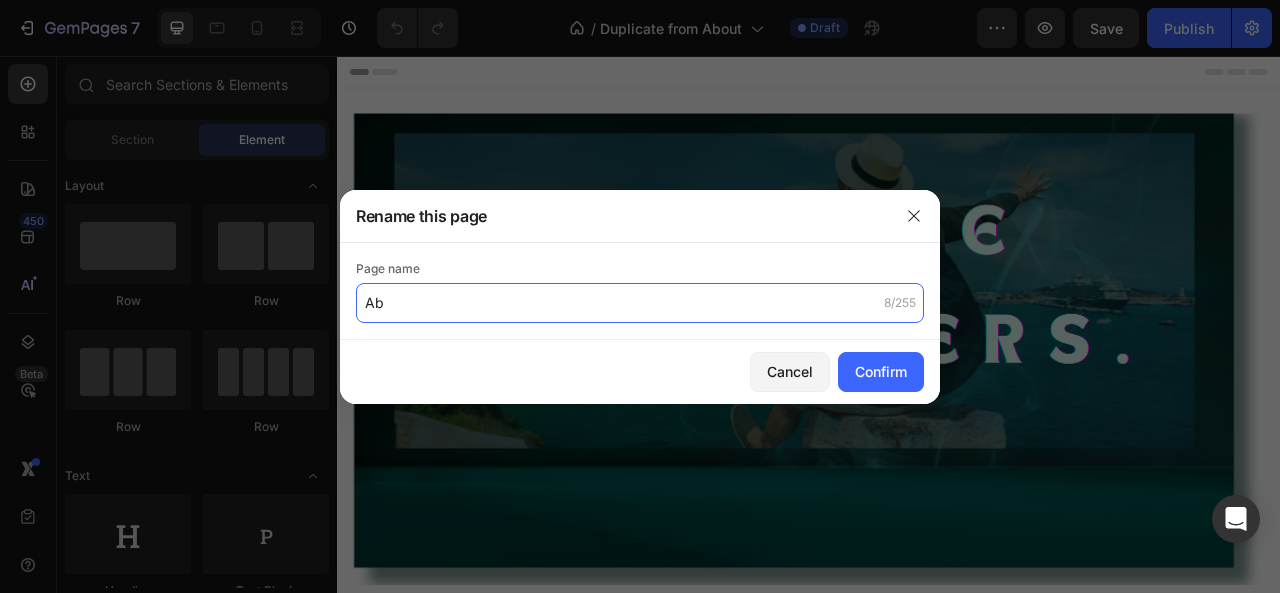 type on "A" 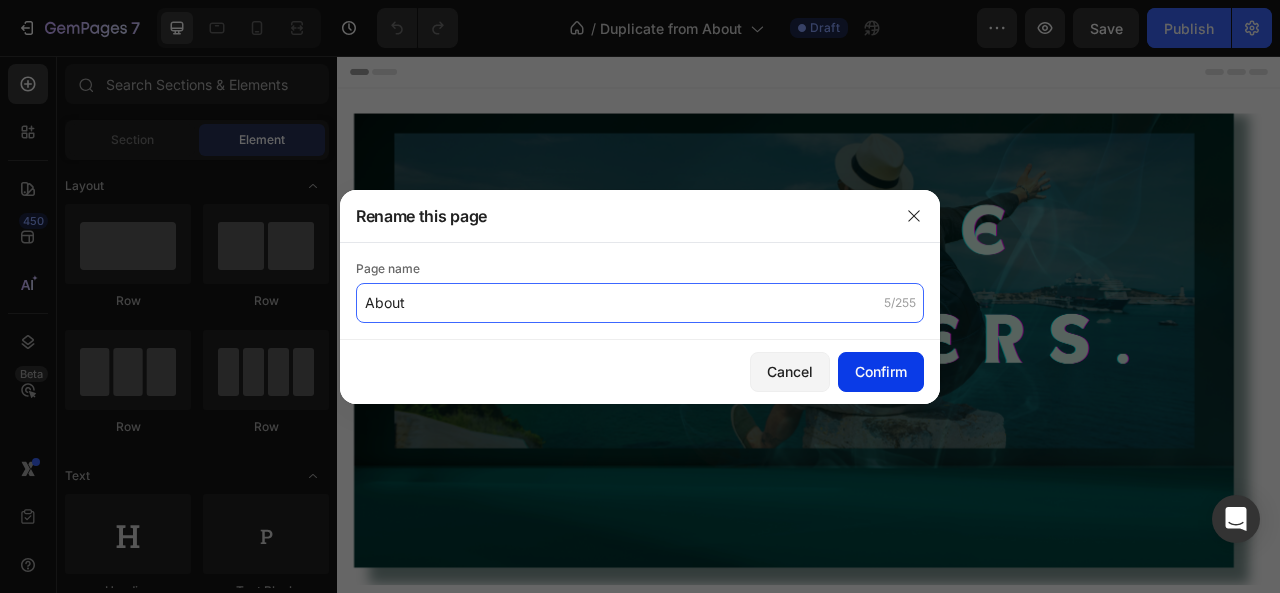 type on "About" 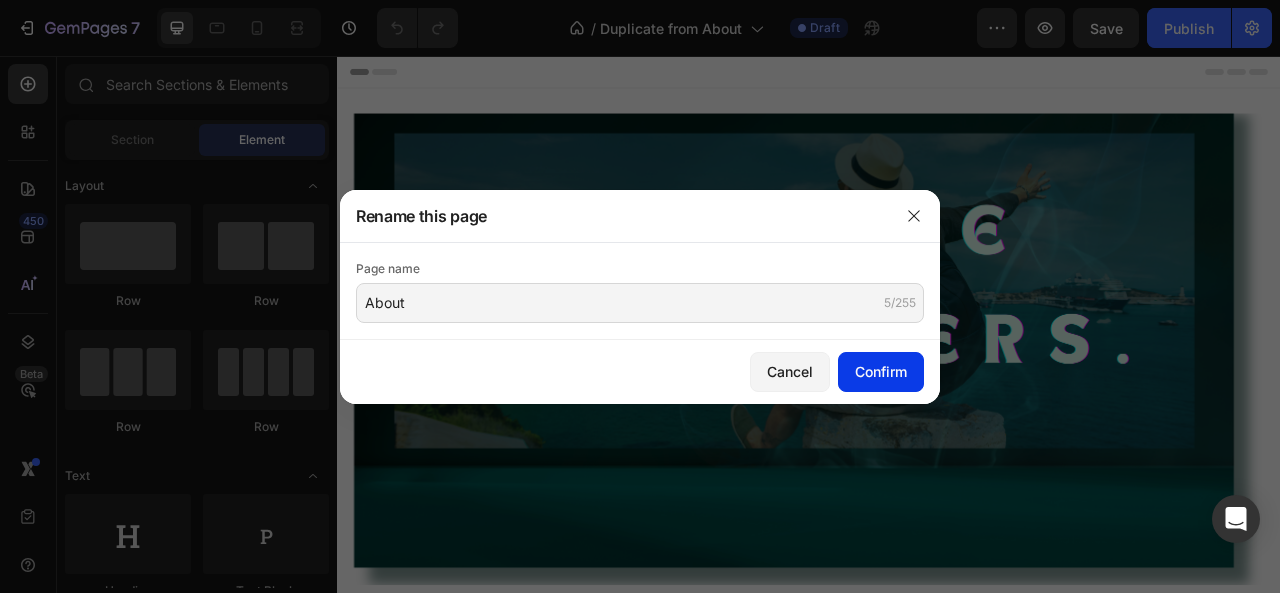 click on "Confirm" 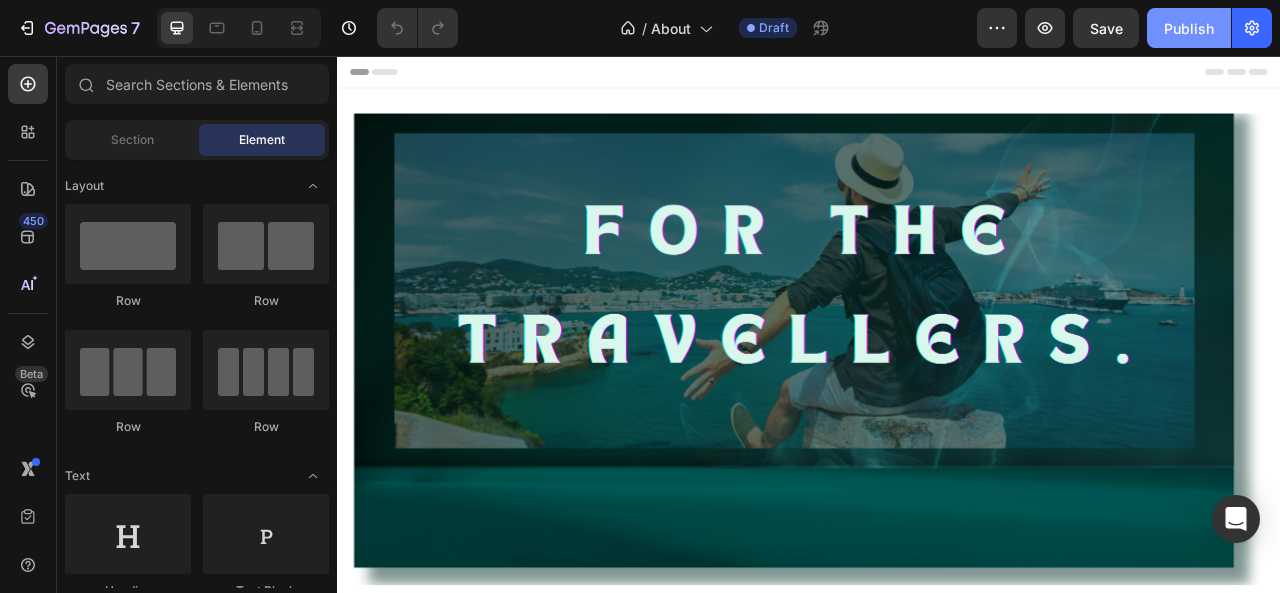click on "Publish" at bounding box center [1189, 28] 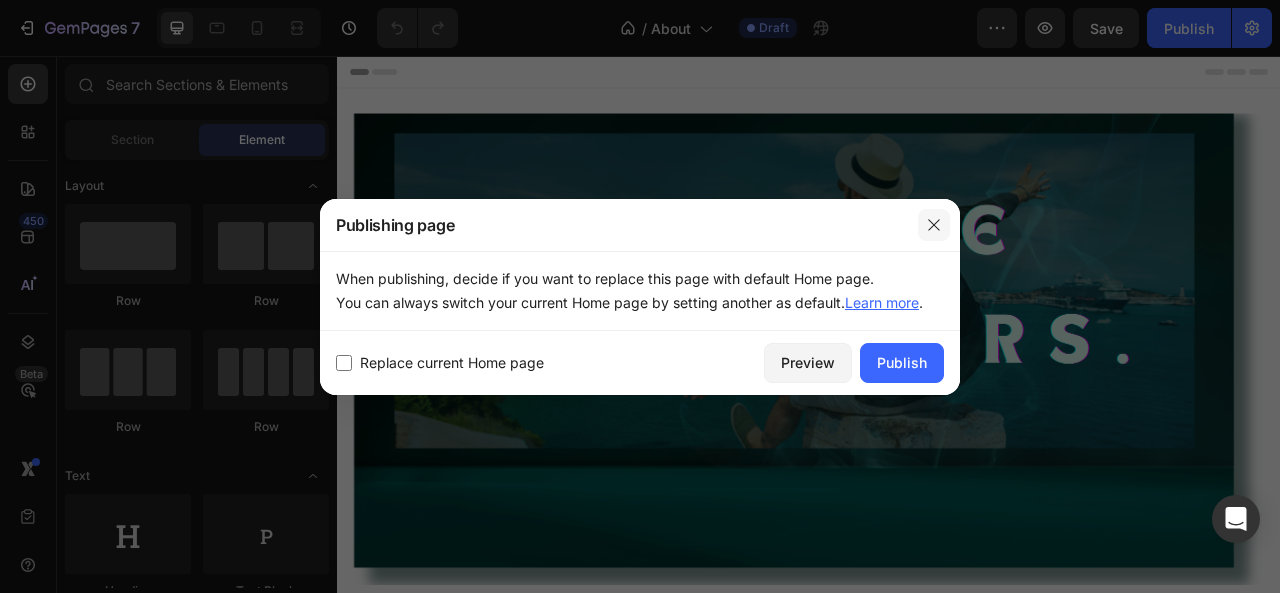 click 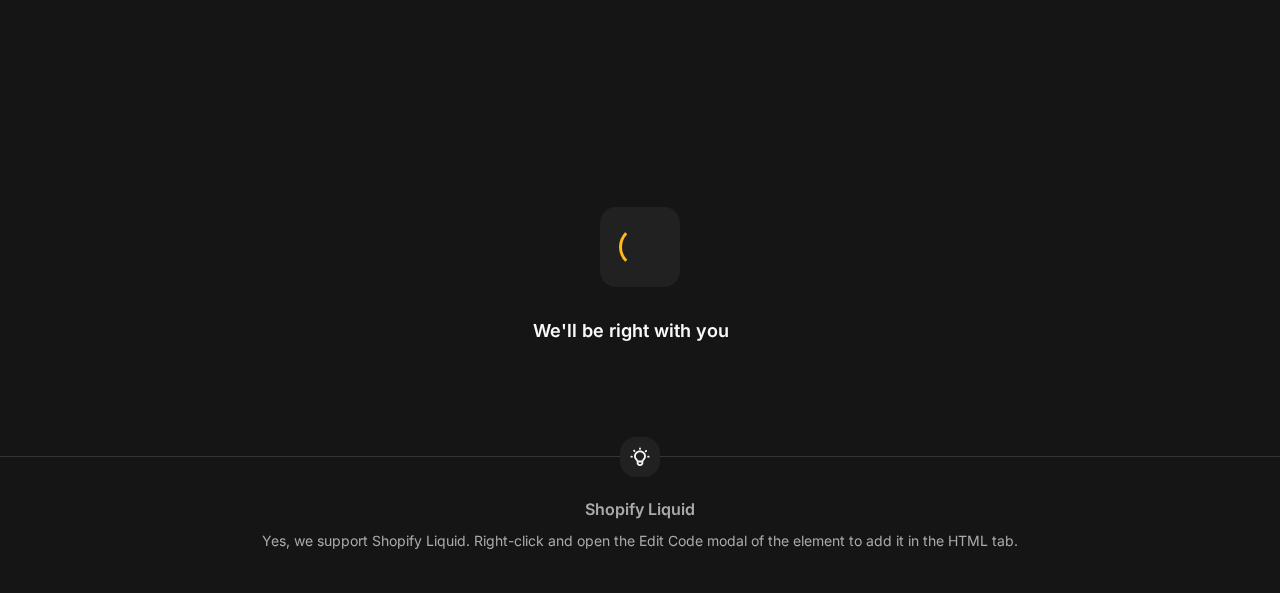 scroll, scrollTop: 0, scrollLeft: 0, axis: both 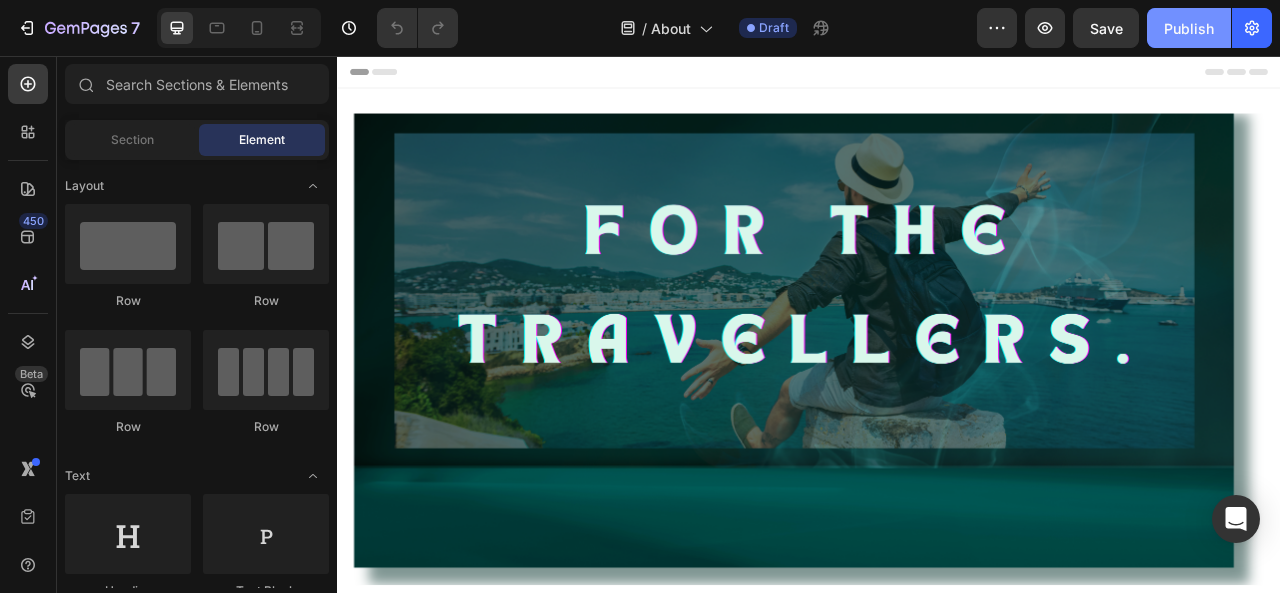 click on "Publish" at bounding box center [1189, 28] 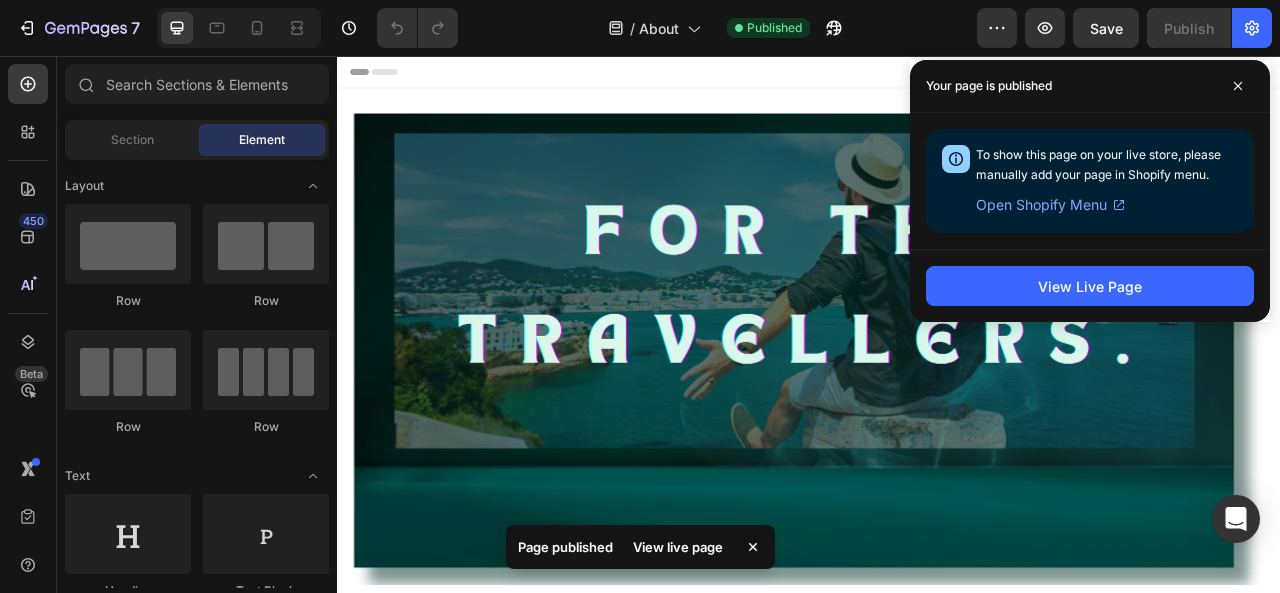 click on "Open Shopify Menu" at bounding box center (1041, 205) 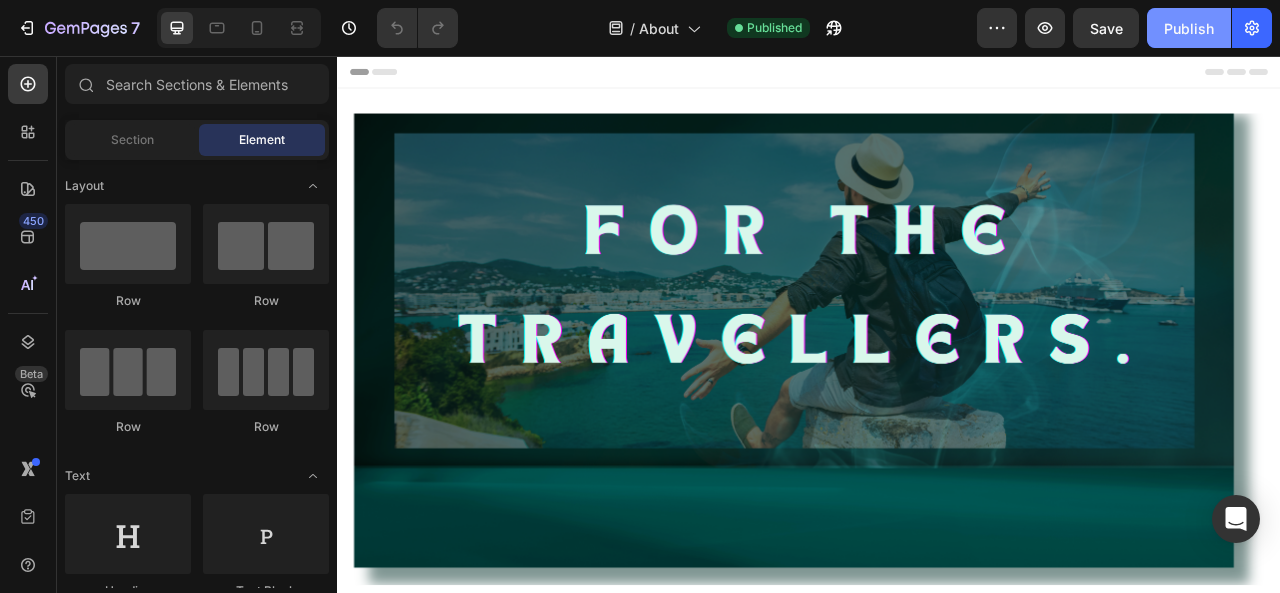 click on "Publish" at bounding box center (1189, 28) 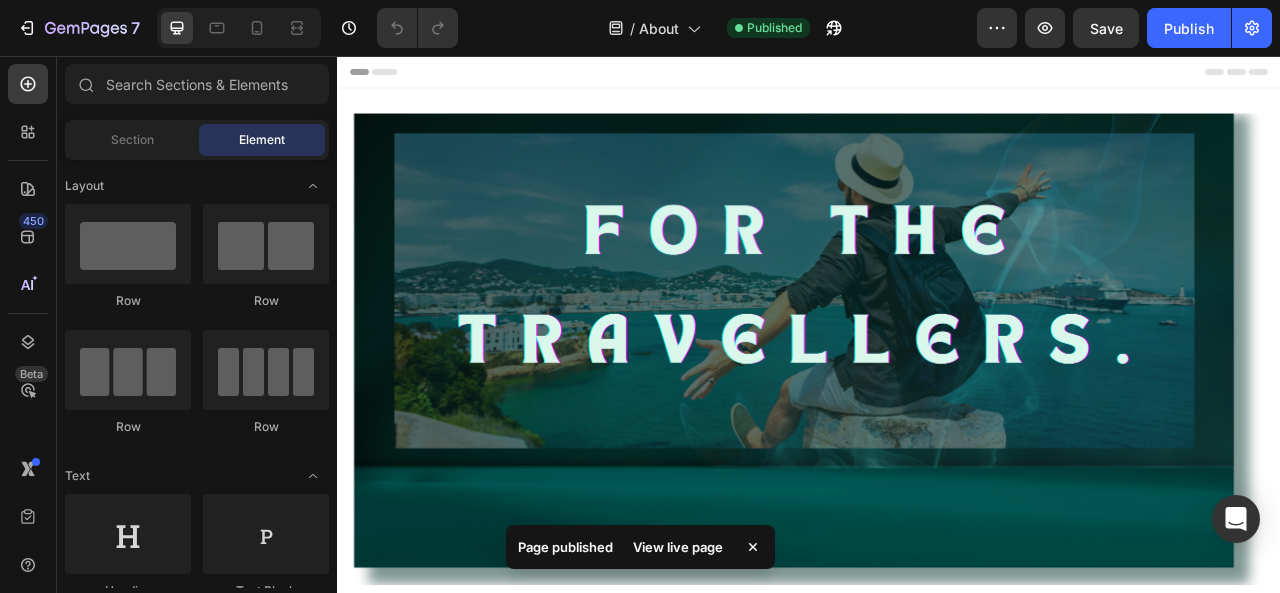 click on "View live page" at bounding box center (678, 547) 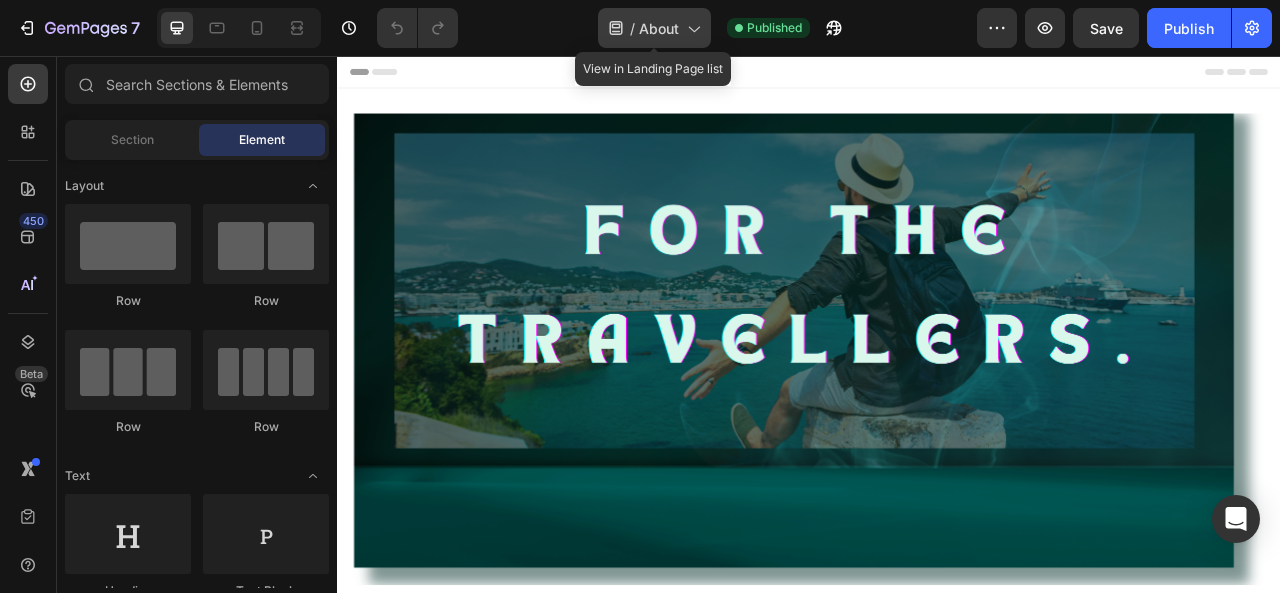 click on "About" at bounding box center (659, 28) 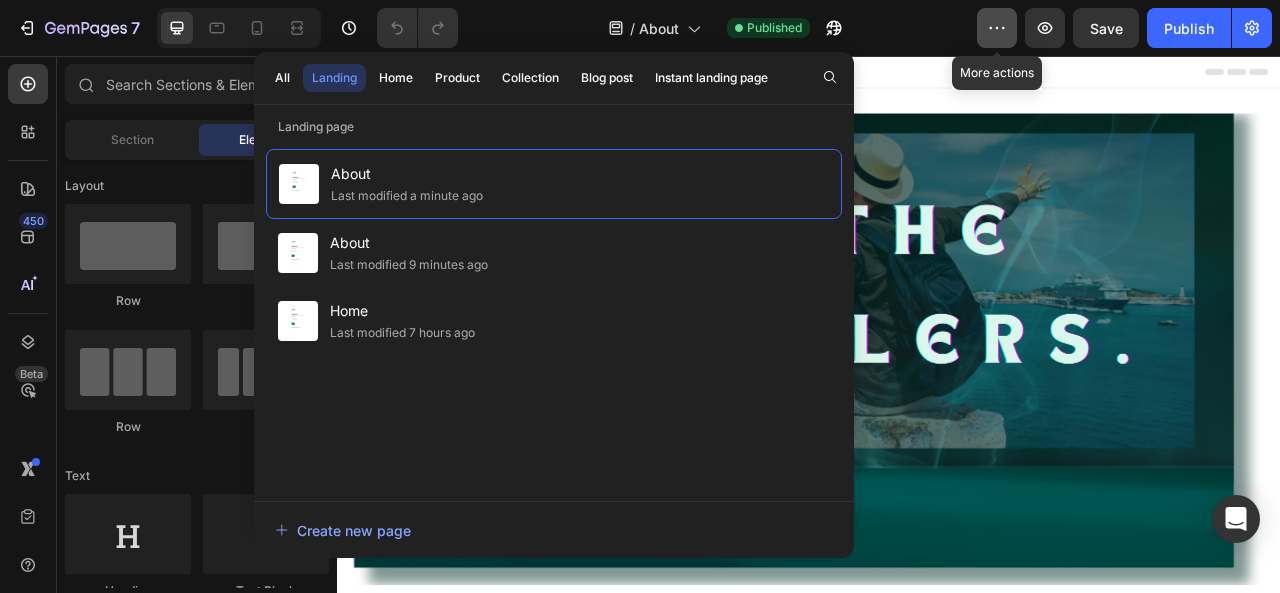 click 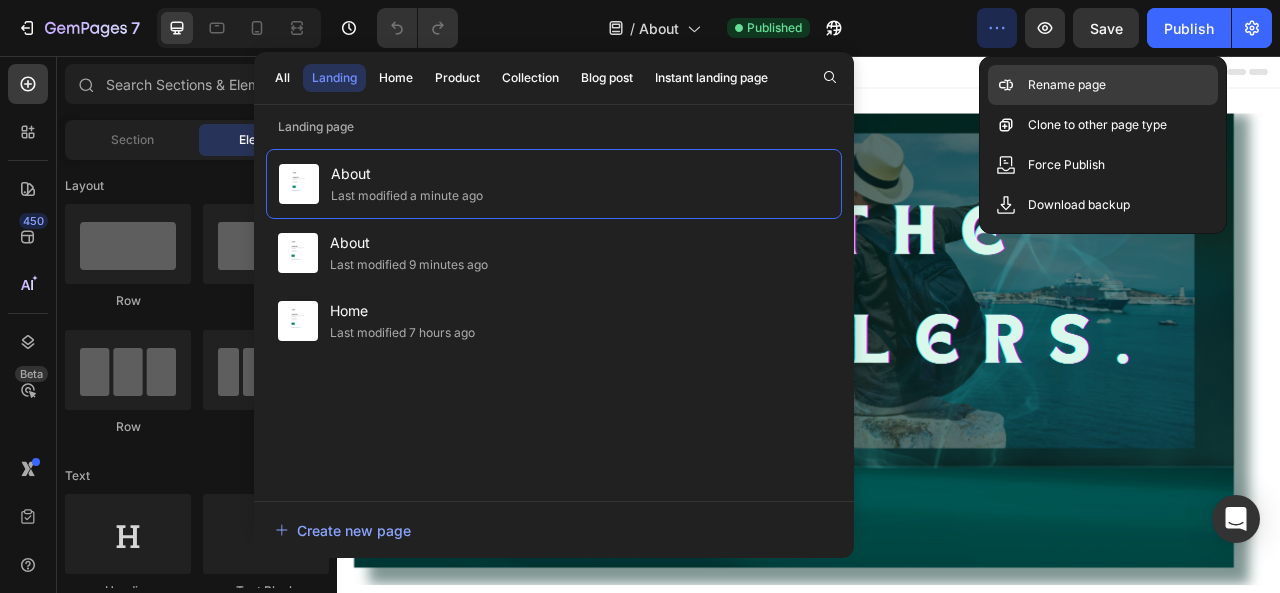 click on "Rename page" at bounding box center [1067, 85] 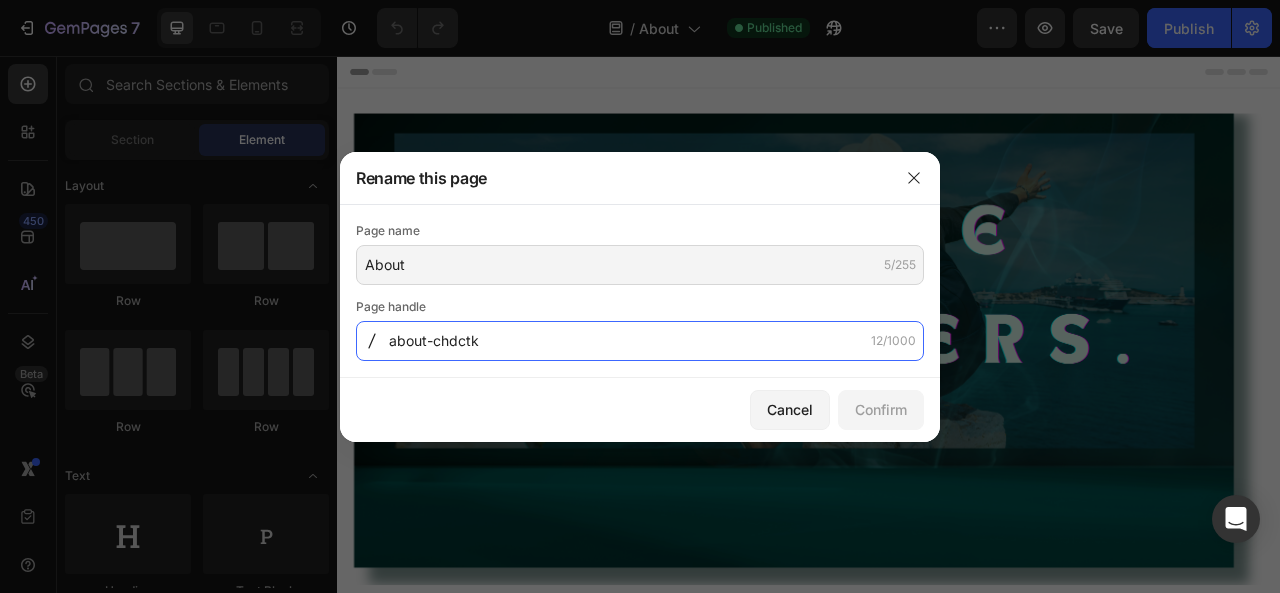 click on "about-chdctk" 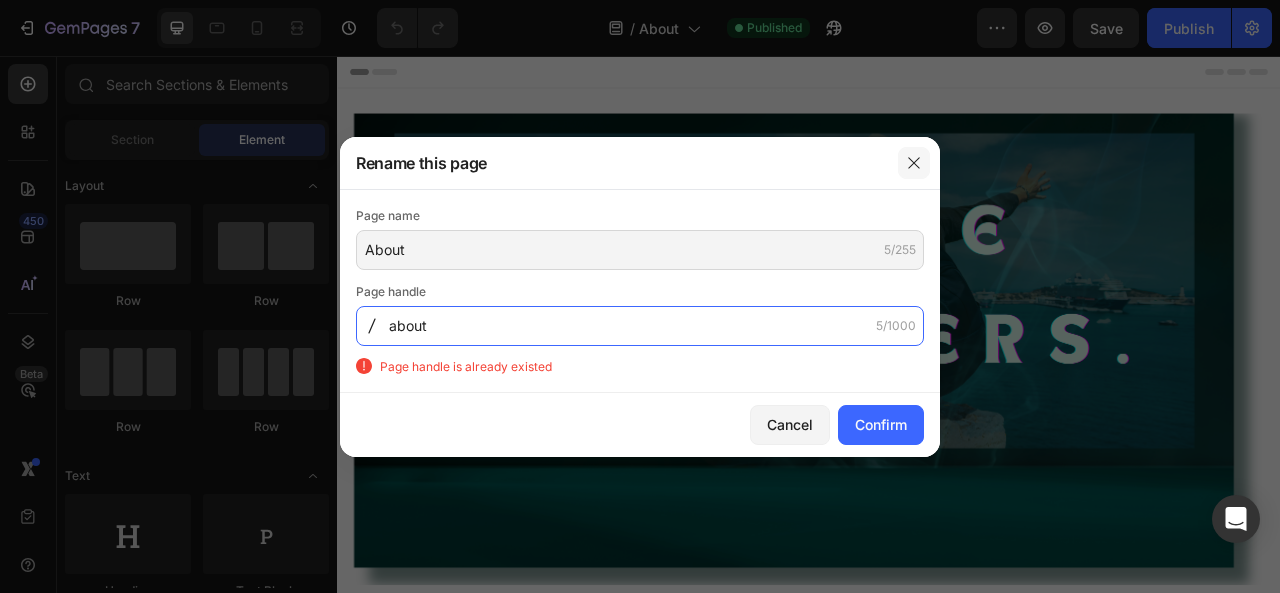 type on "about" 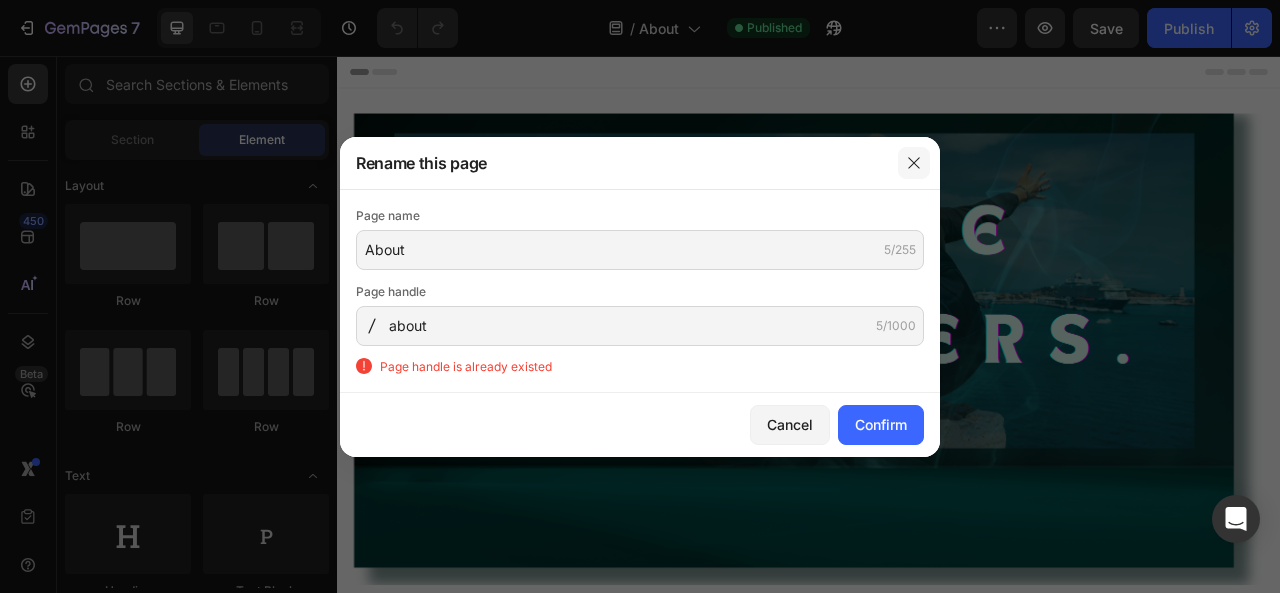 click 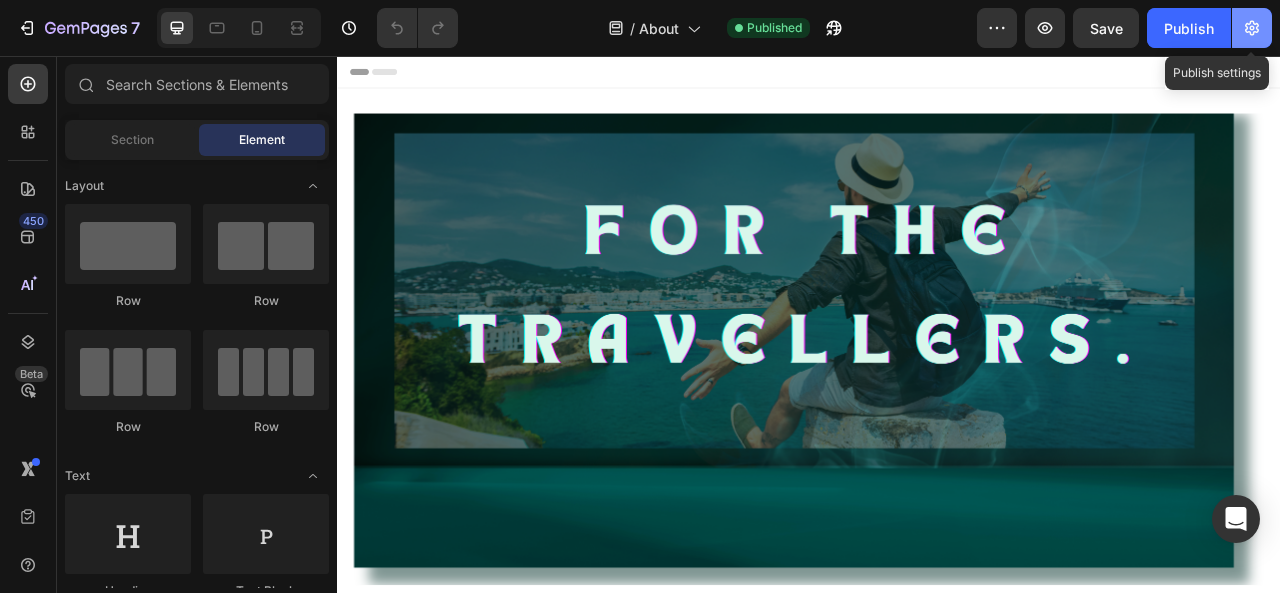 click 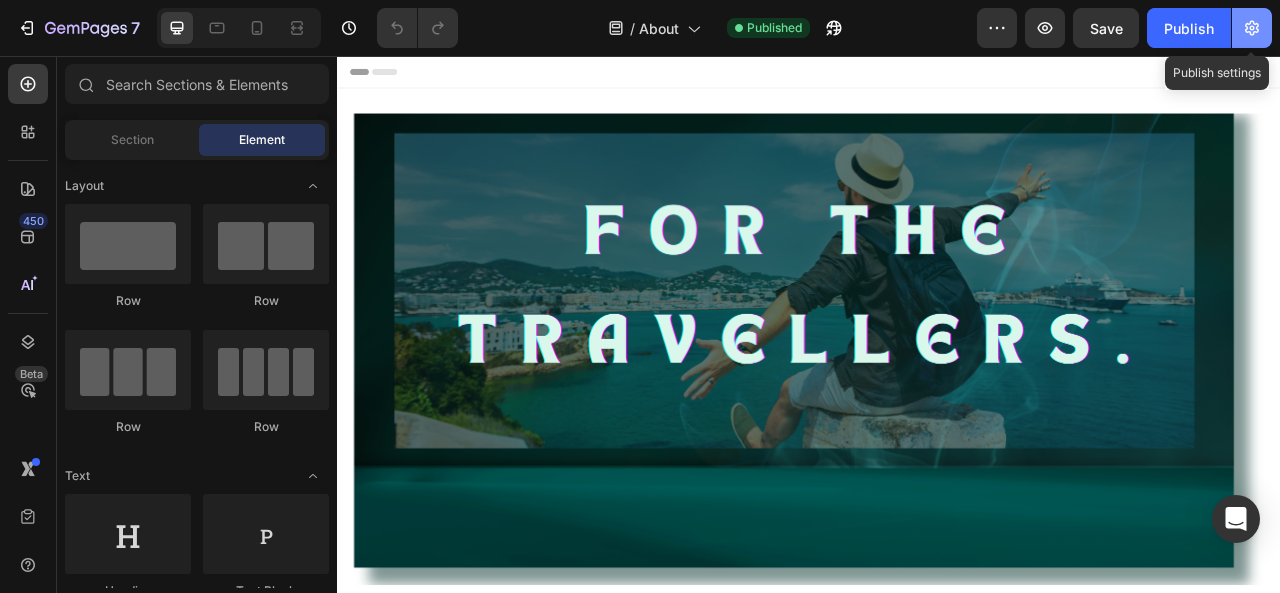 click 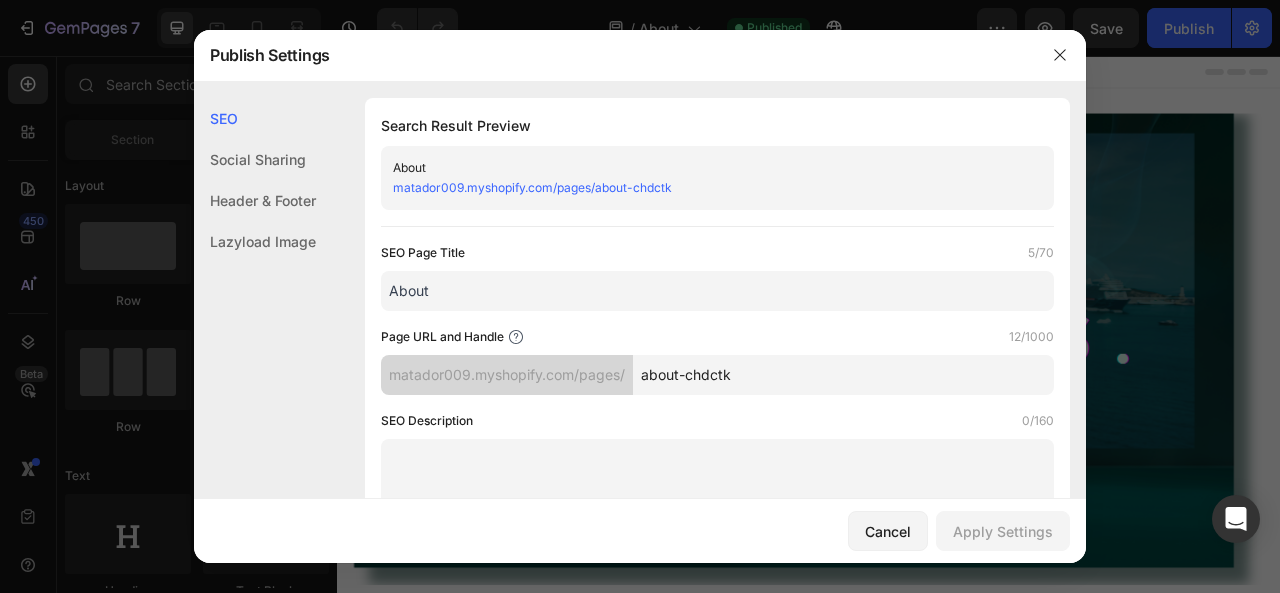 click on "matador009.myshopify.com/pages/about-chdctk" at bounding box center (532, 187) 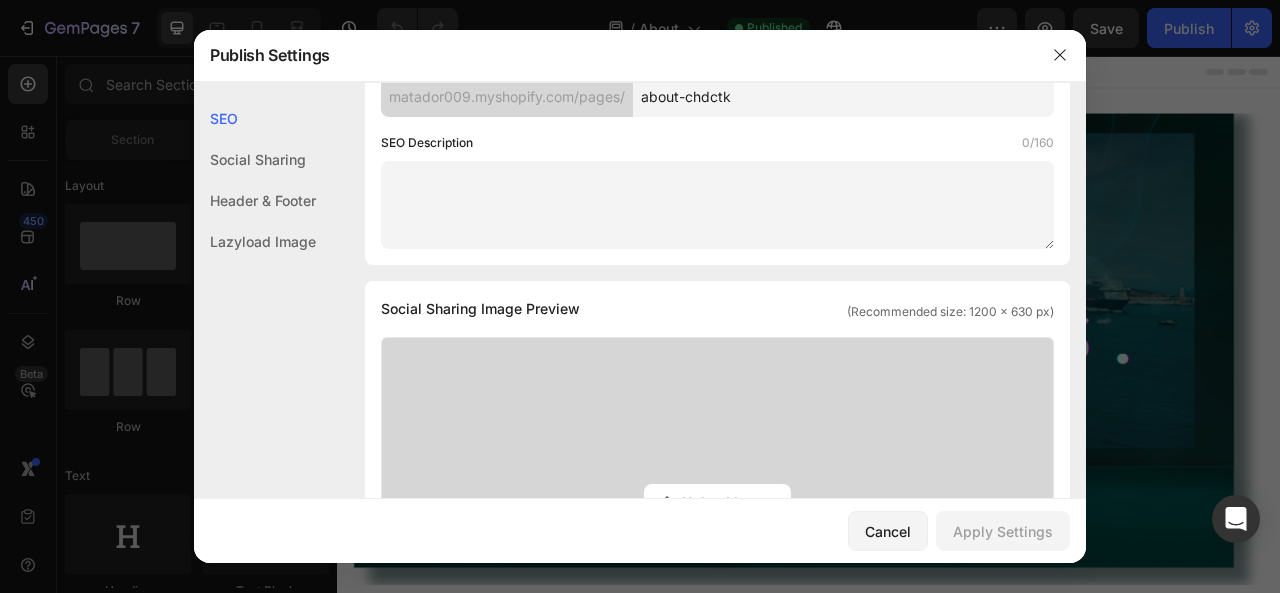 scroll, scrollTop: 300, scrollLeft: 0, axis: vertical 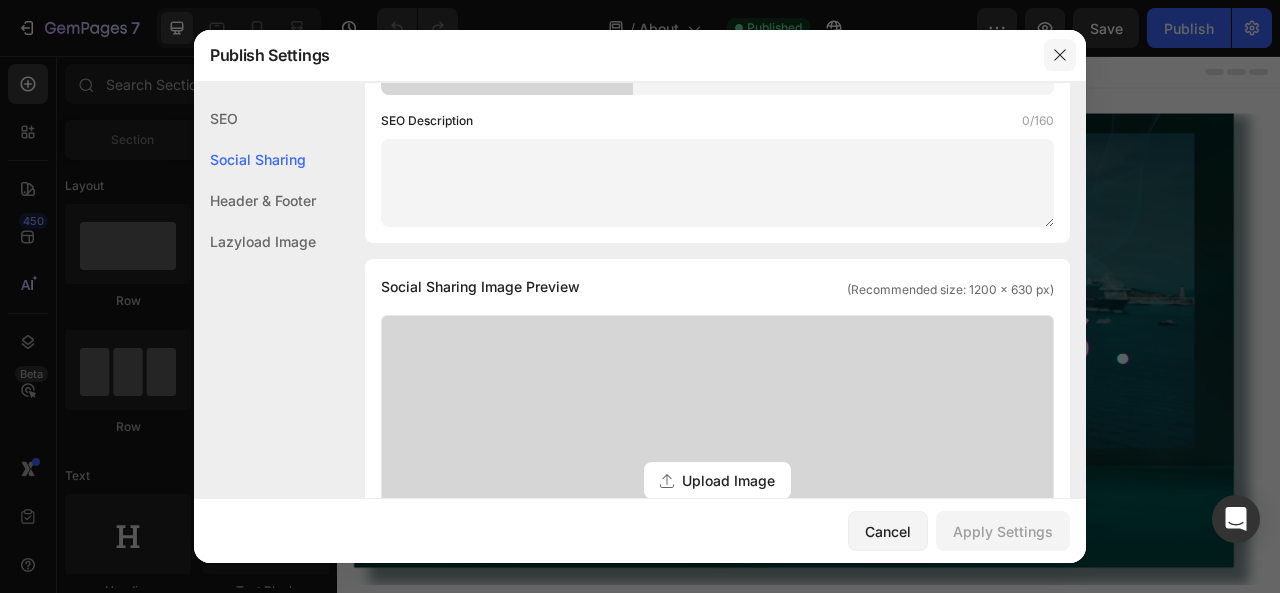 click 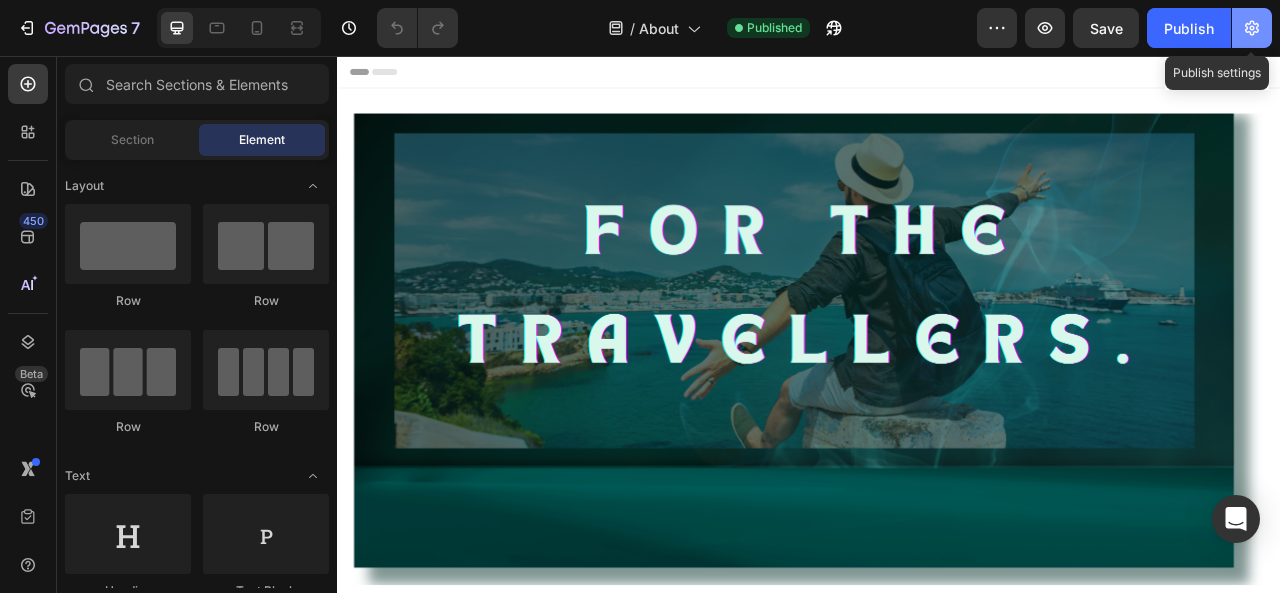 click 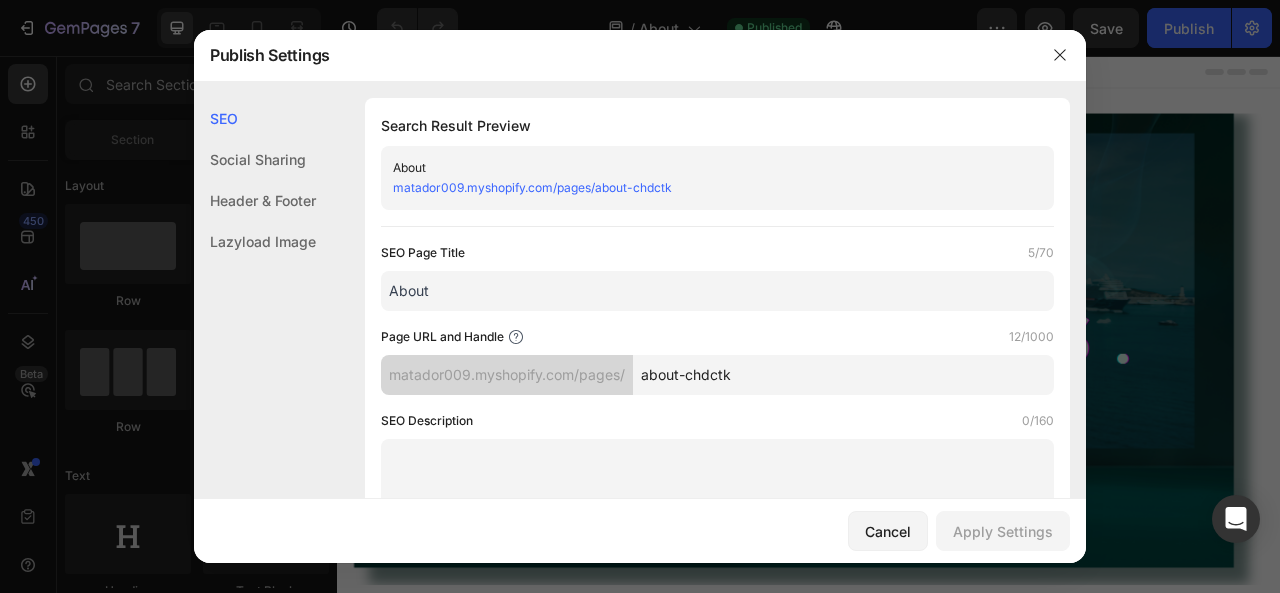 click on "matador009.myshopify.com/pages/about-chdctk" at bounding box center [532, 187] 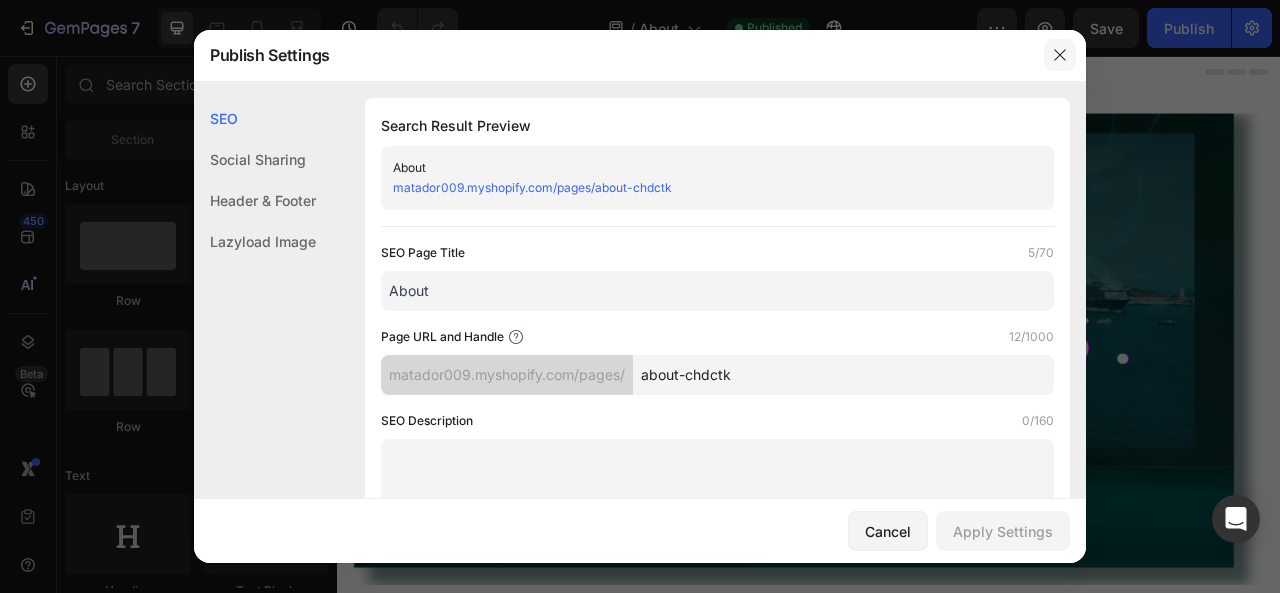 click 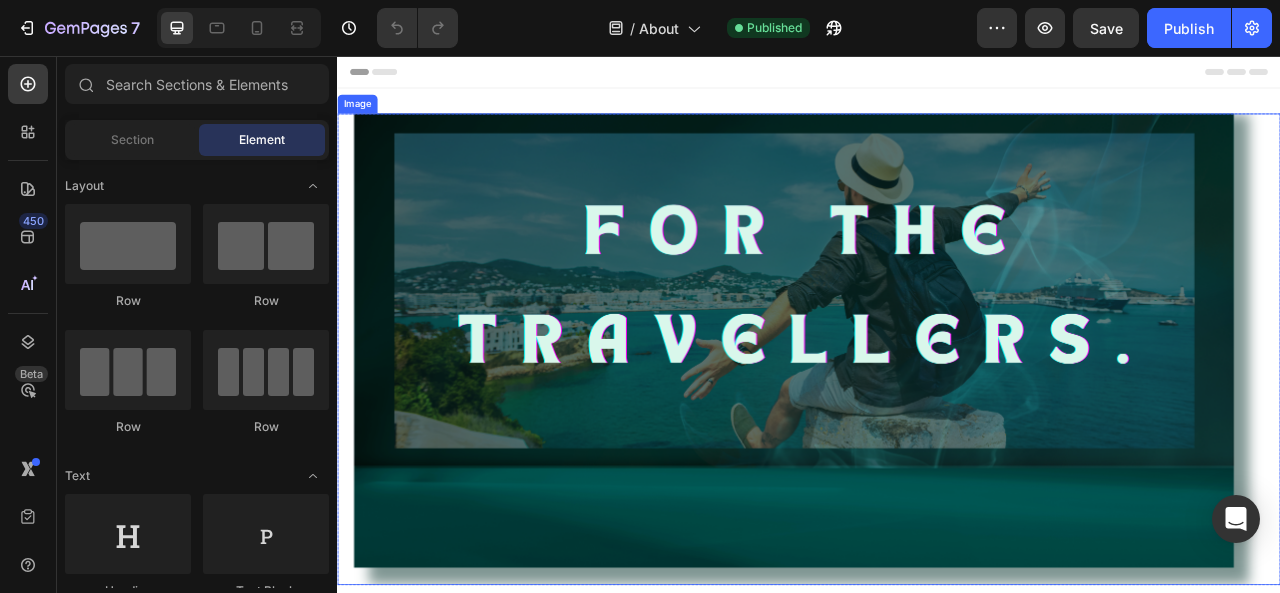 scroll, scrollTop: 500, scrollLeft: 0, axis: vertical 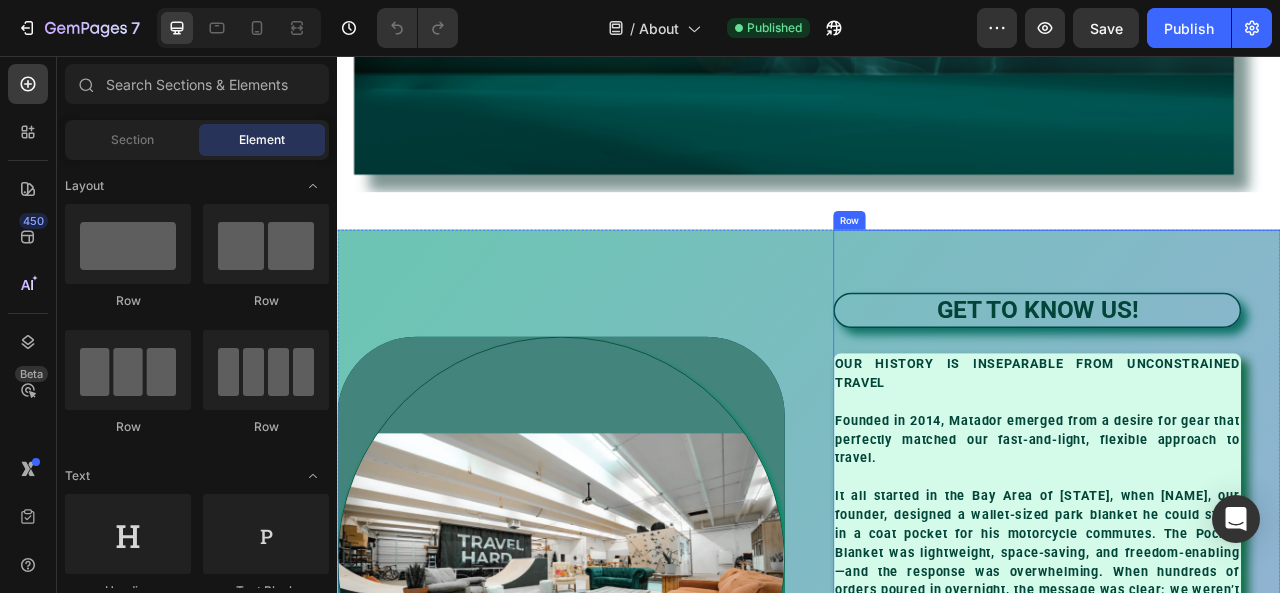 click on "GET TO KNOW US! Heading OUR HISTORY IS INSEPARABLE FROM UNCONSTRAINED TRAVEL Founded in [YEAR], Matador emerged from a desire for gear that perfectly matched our fast-and-light, flexible approach to travel. It all started in the Bay Area of [STATE], when [NAME], our founder, designed a wallet-sized park blanket he could stash in a coat pocket for his motorcycle commutes. The Pocket Blanket was lightweight, space-saving, and freedom-enabling—and the response was overwhelming. When hundreds of orders poured in overnight, the message was clear: we weren’t the only ones craving gear that could keep up. We relocated to [STATE] in a converted camper van, got a warehouse, and got to work. We’ve evolved a lot since then, but the essence of our first product—radically simple, innovative design that enables unconstrained travel—still permeates everything we make, nearly a decade later. Text block Row" at bounding box center [1252, 697] 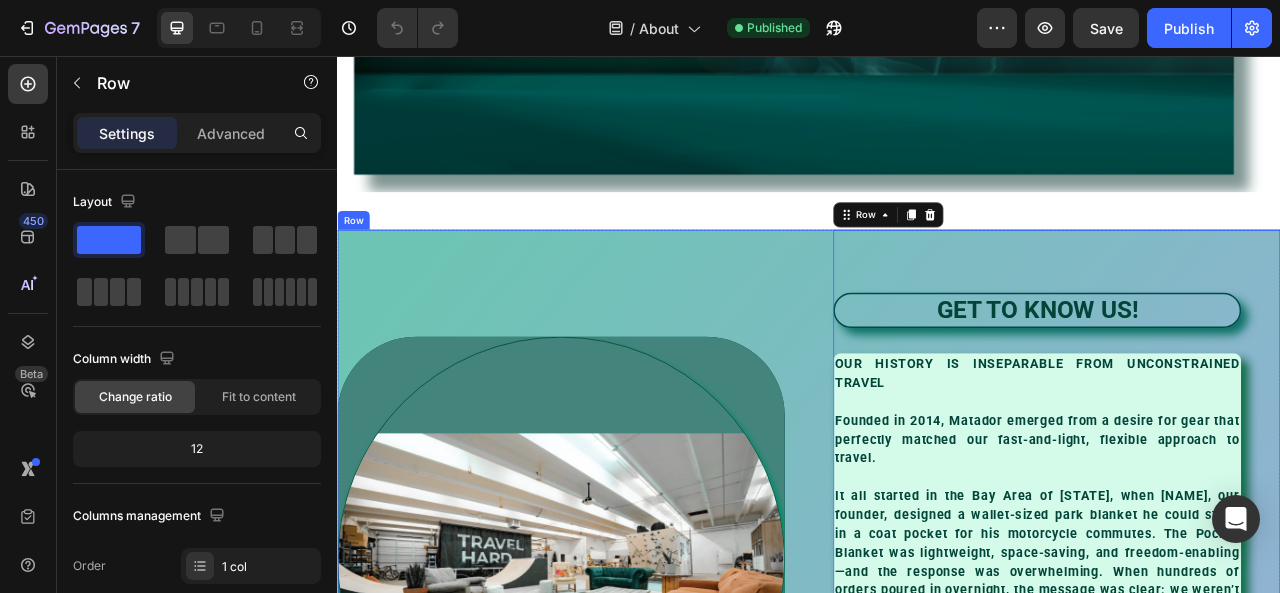 click on "Image Hero Banner" at bounding box center [621, 697] 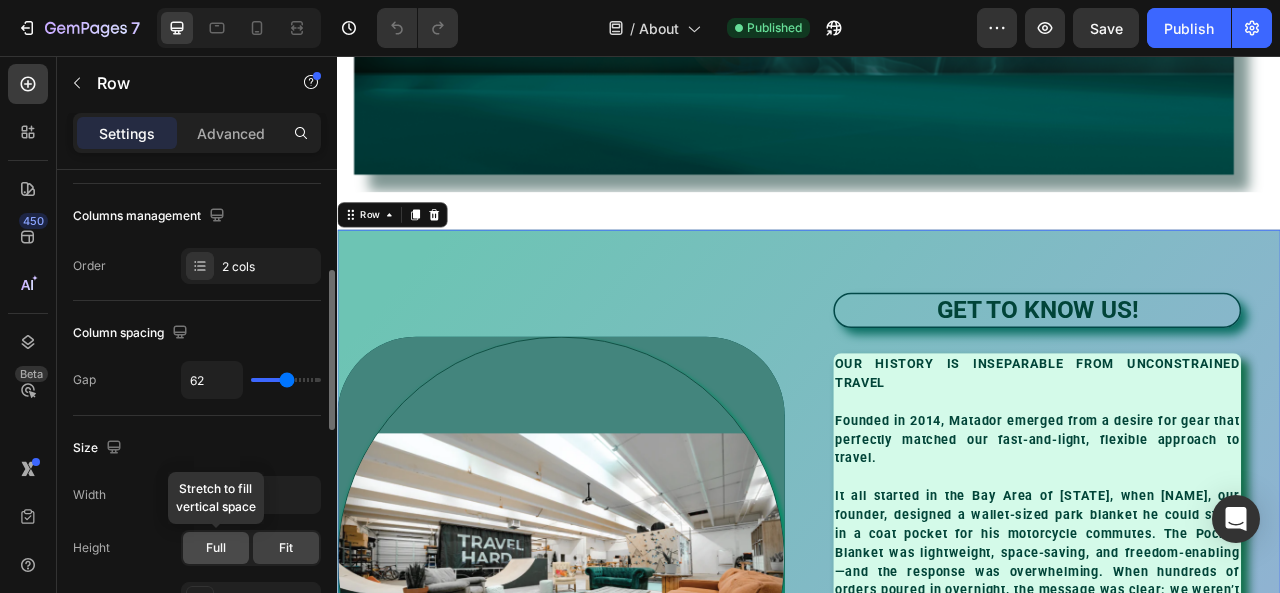 scroll, scrollTop: 500, scrollLeft: 0, axis: vertical 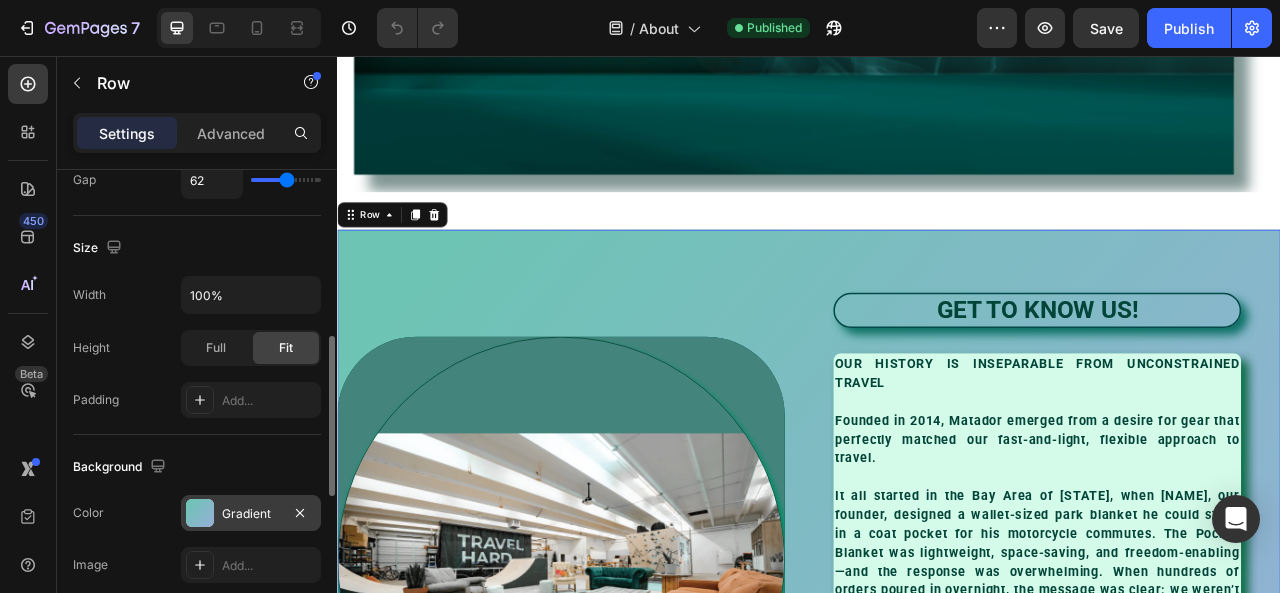 click on "Gradient" at bounding box center [251, 514] 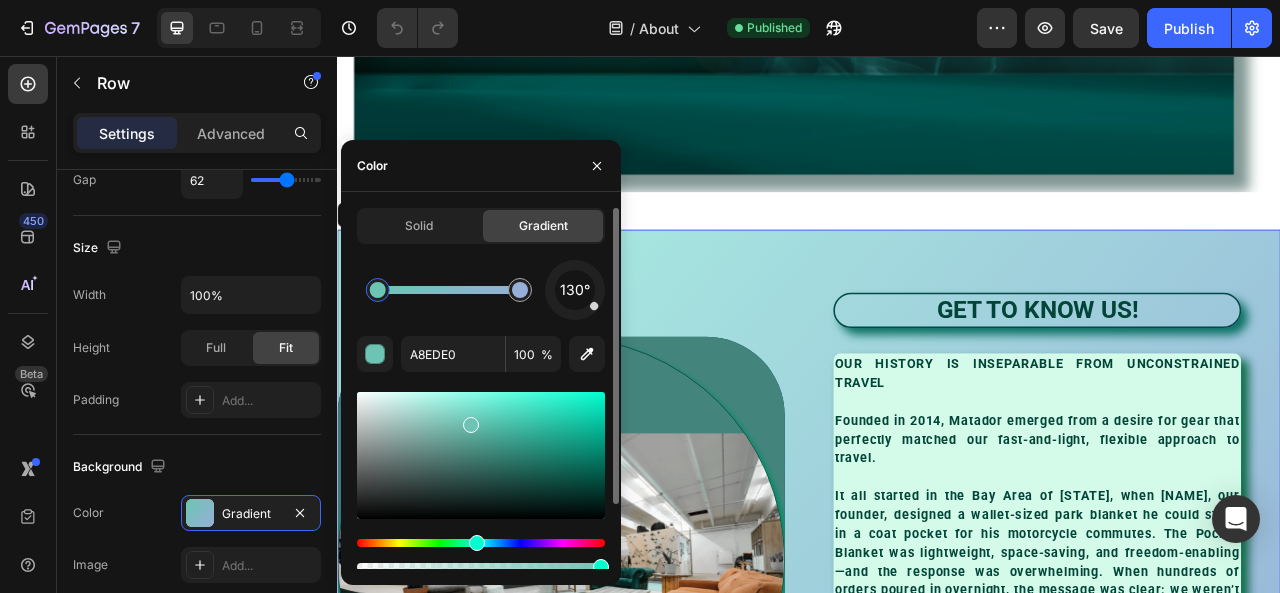 click at bounding box center (481, 455) 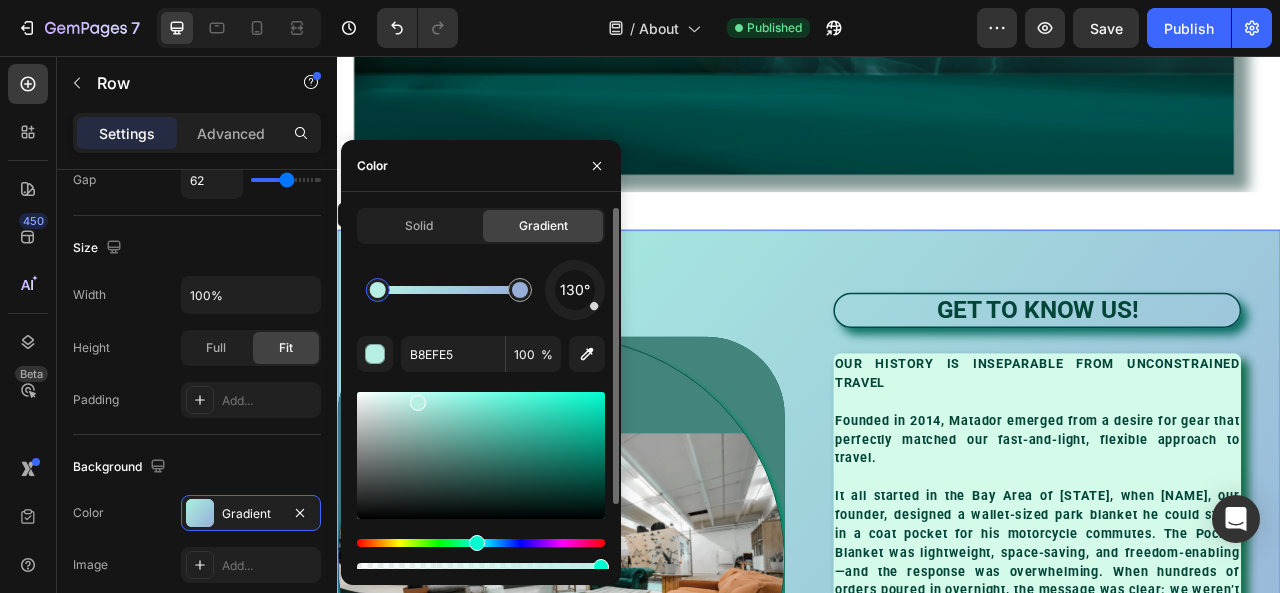 click at bounding box center (481, 455) 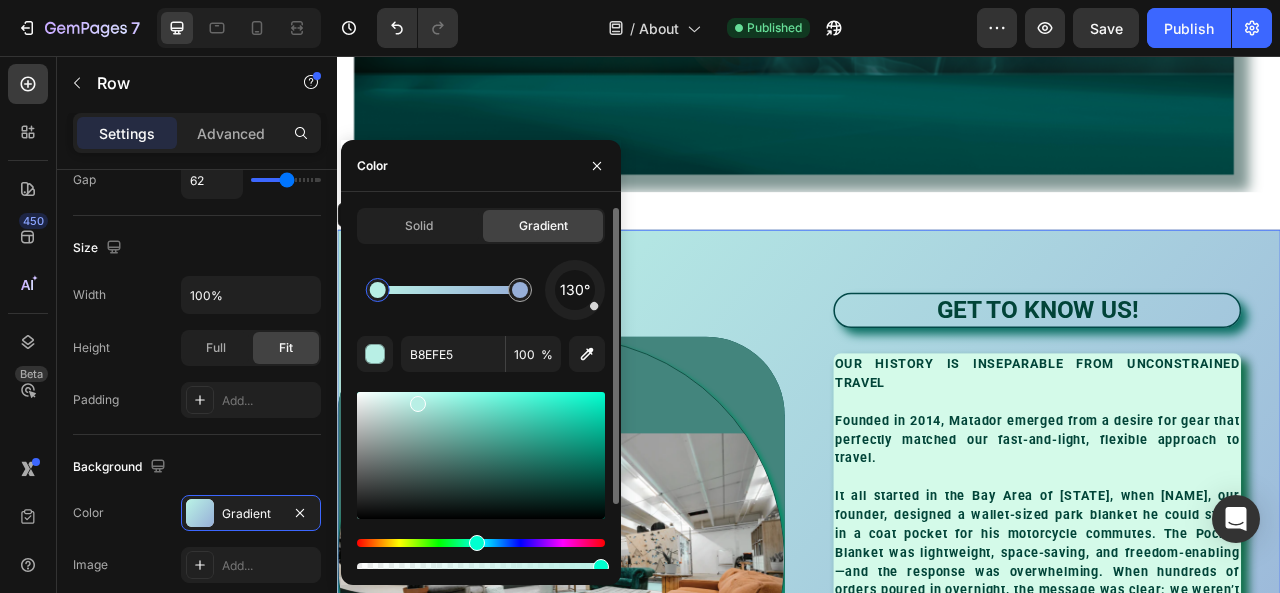 click at bounding box center (378, 290) 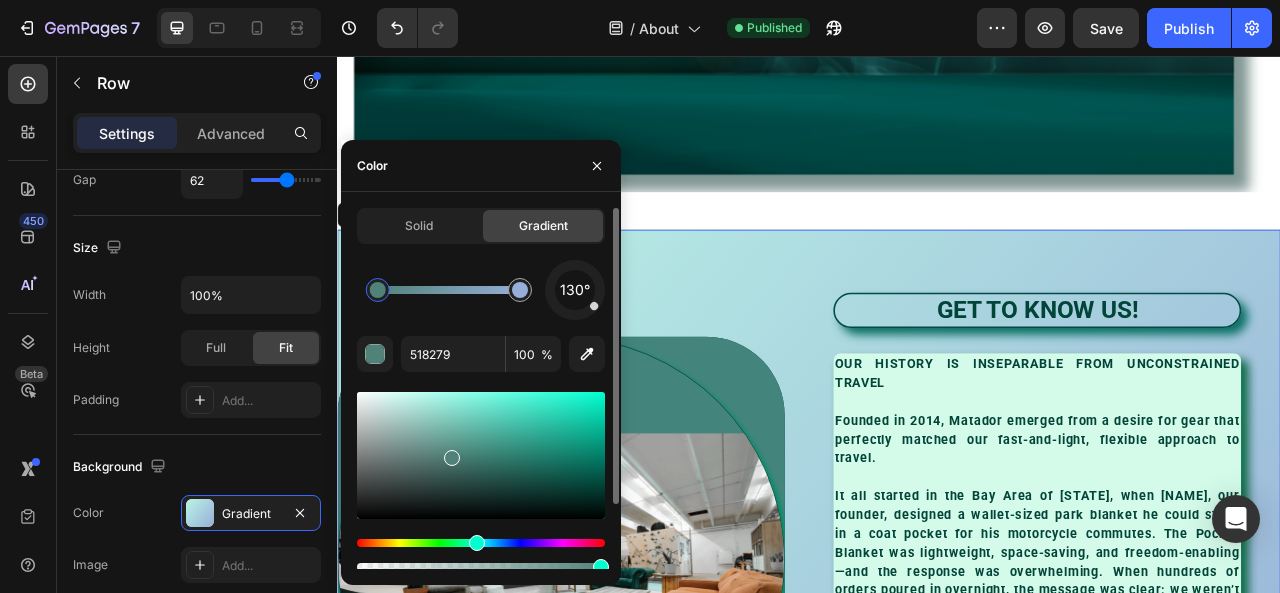 click at bounding box center [481, 455] 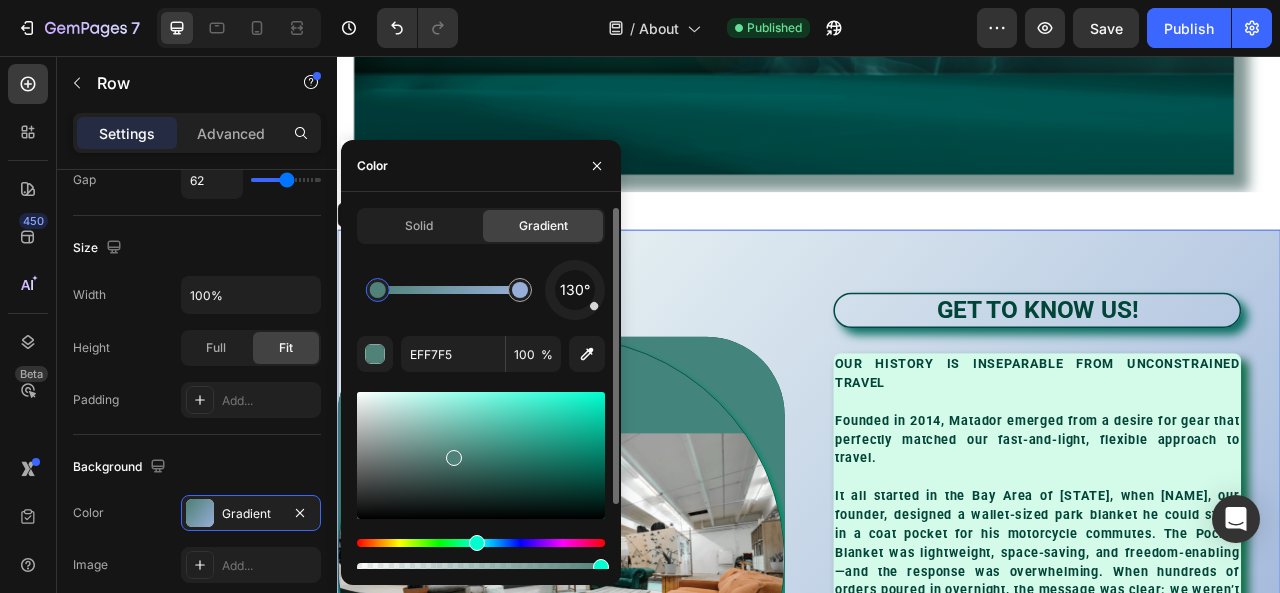click at bounding box center (481, 455) 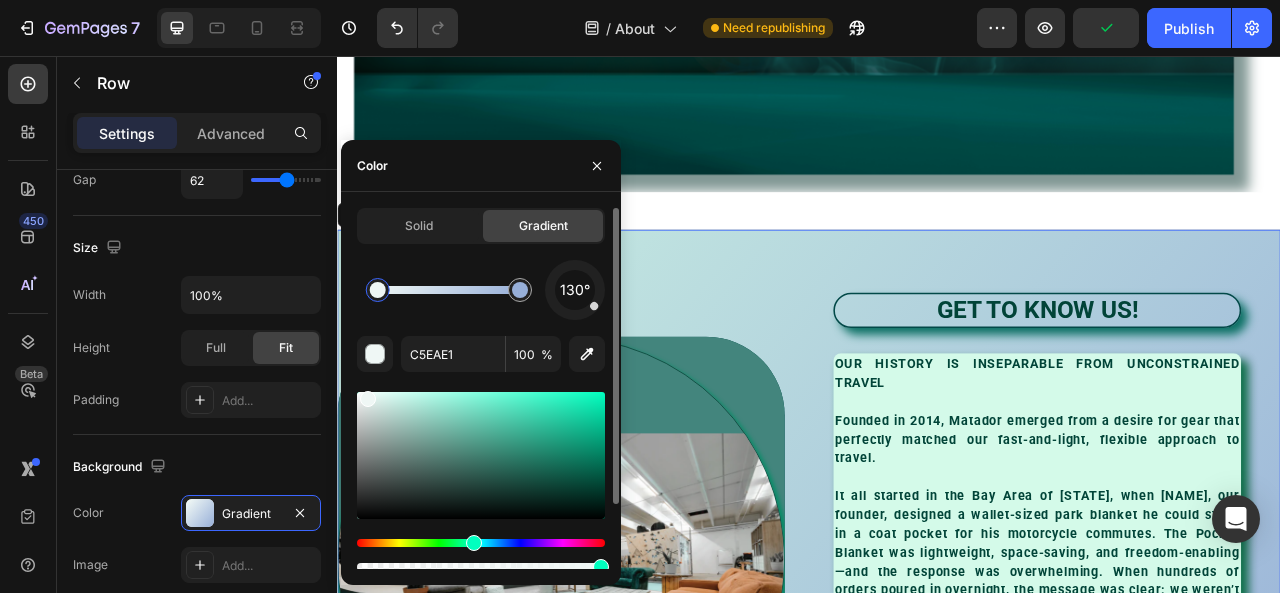 click at bounding box center (481, 455) 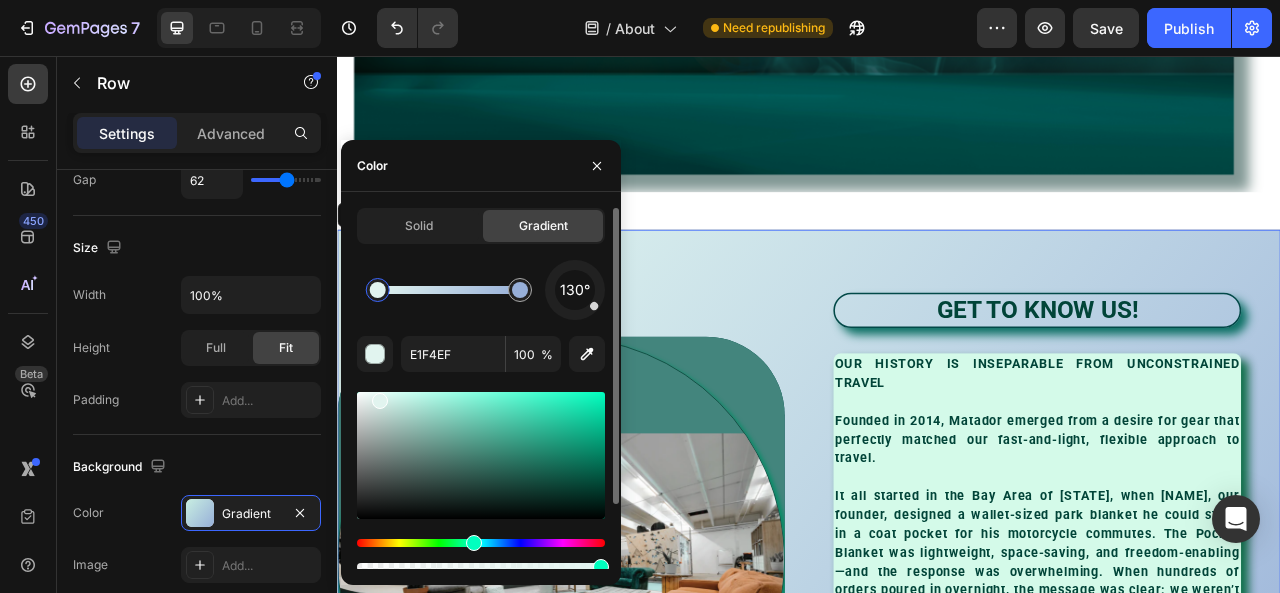drag, startPoint x: 398, startPoint y: 401, endPoint x: 379, endPoint y: 396, distance: 19.646883 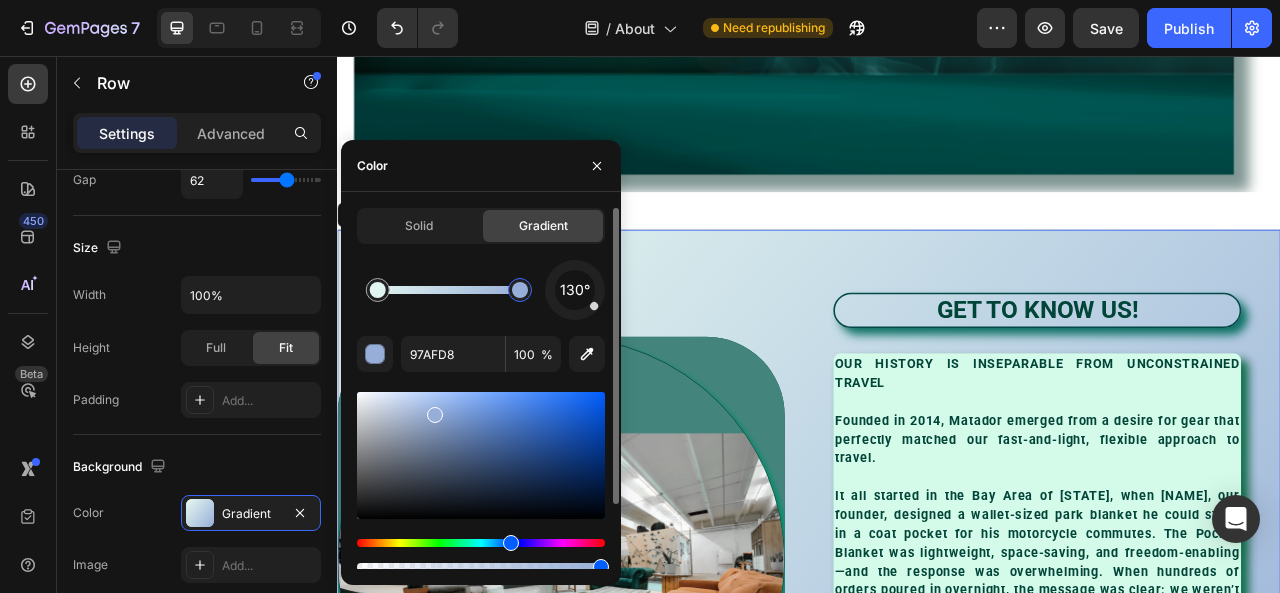 click at bounding box center (520, 290) 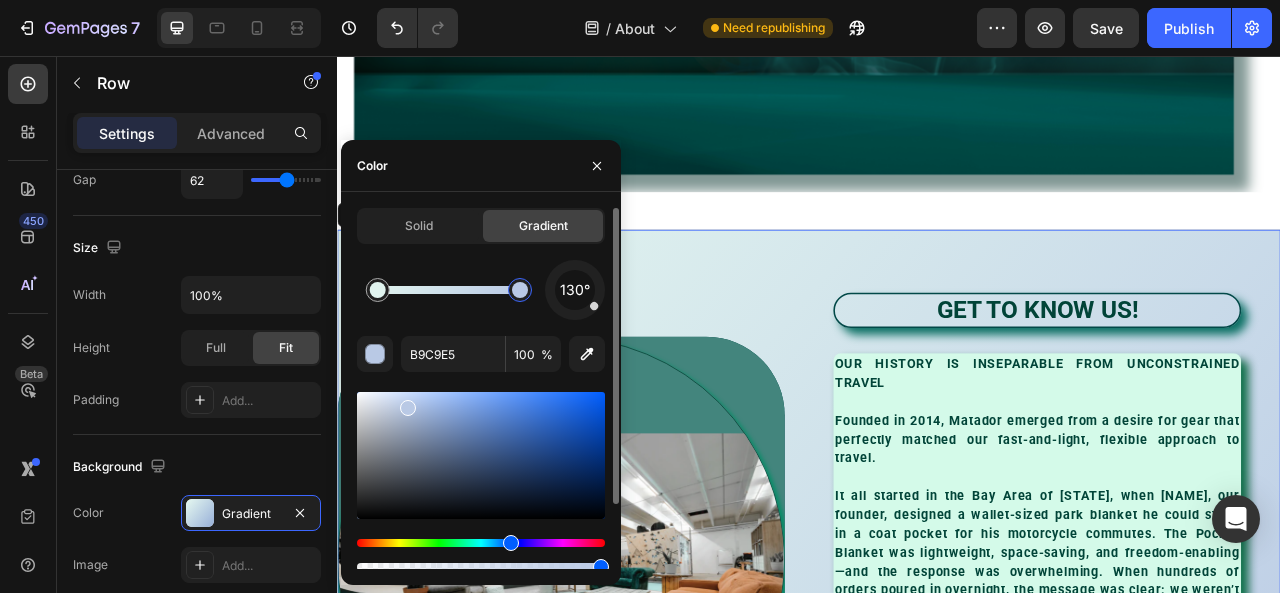 drag, startPoint x: 430, startPoint y: 413, endPoint x: 406, endPoint y: 404, distance: 25.632011 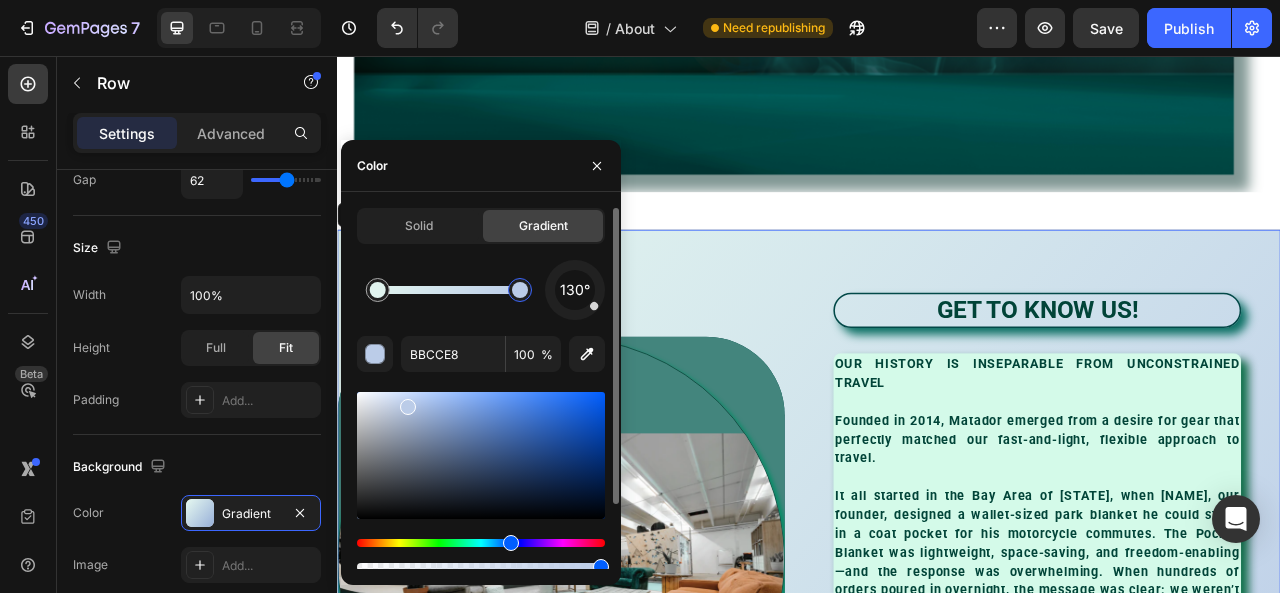 type on "C0CFEA" 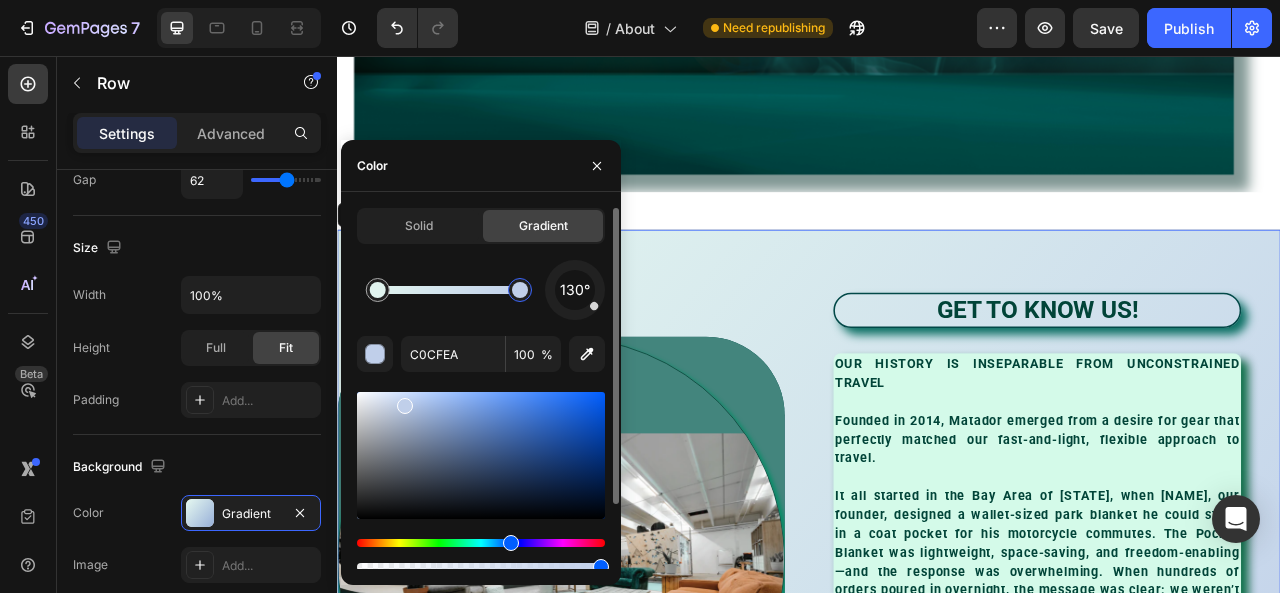 click at bounding box center (405, 406) 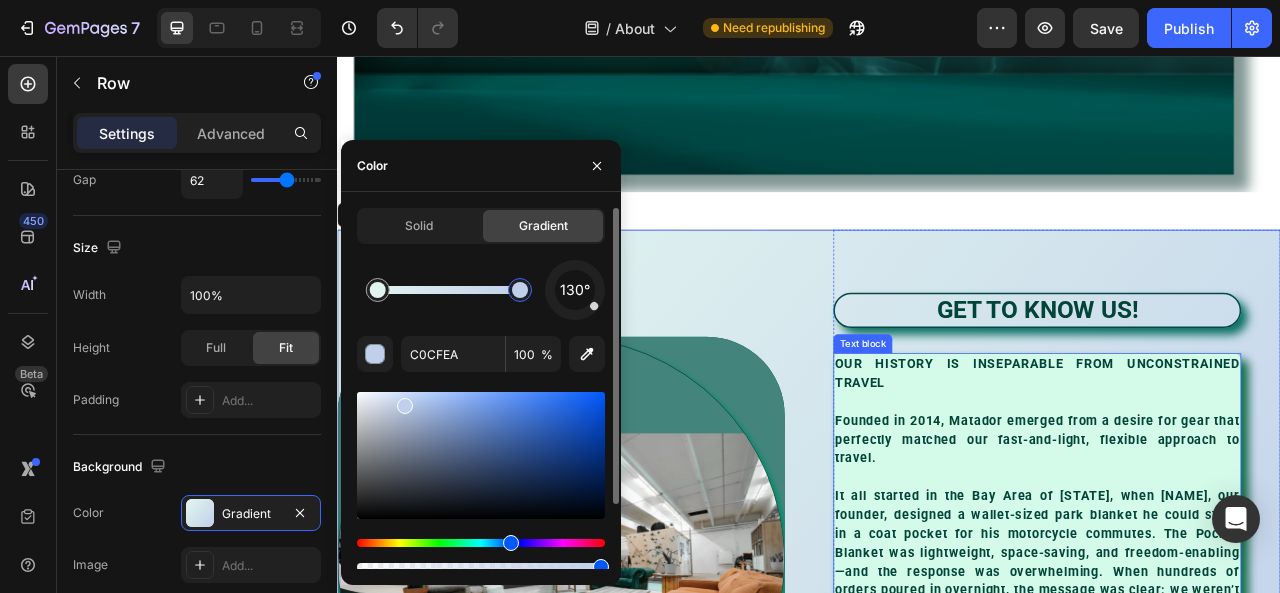 click on "OUR HISTORY IS INSEPARABLE FROM UNCONSTRAINED TRAVEL Founded in [YEAR], Matador emerged from a desire for gear that perfectly matched our fast-and-light, flexible approach to travel. It all started in the Bay Area of [STATE], when [NAME], our founder, designed a wallet-sized park blanket he could stash in a coat pocket for his motorcycle commutes. The Pocket Blanket was lightweight, space-saving, and freedom-enabling—and the response was overwhelming. When hundreds of orders poured in overnight, the message was clear: we weren’t the only ones craving gear that could keep up. We relocated to [STATE] in a converted camper van, got a warehouse, and got to work. We’ve evolved a lot since then, but the essence of our first product—radically simple, innovative design that enables unconstrained travel—still permeates everything we make, nearly a decade later." at bounding box center [1227, 736] 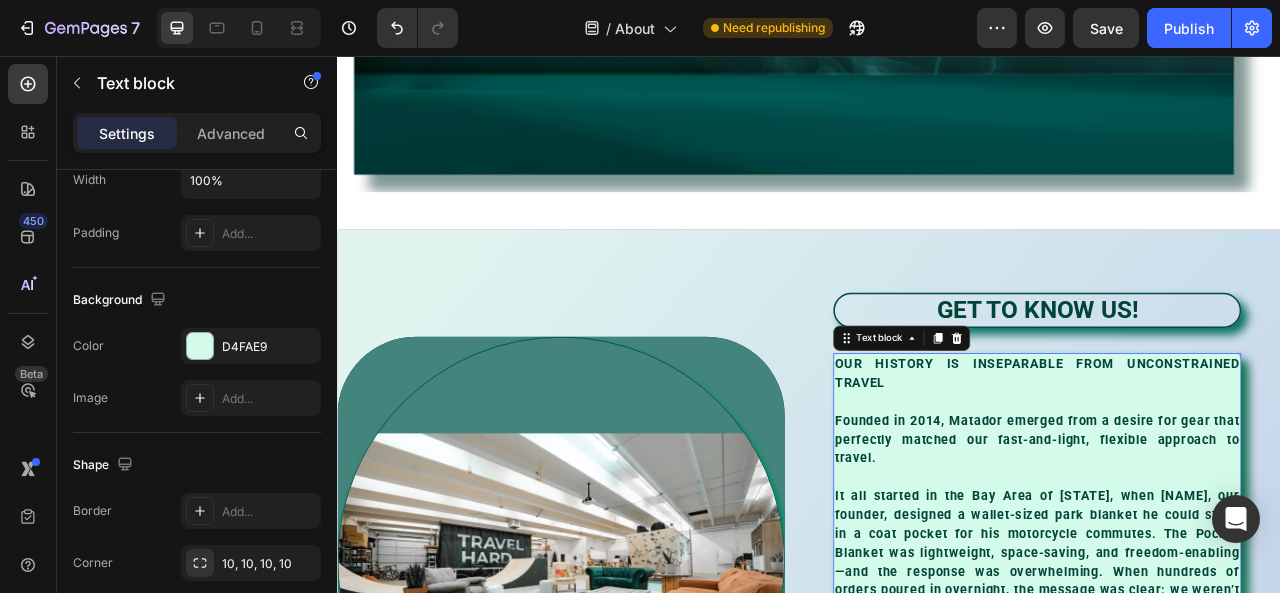 scroll, scrollTop: 0, scrollLeft: 0, axis: both 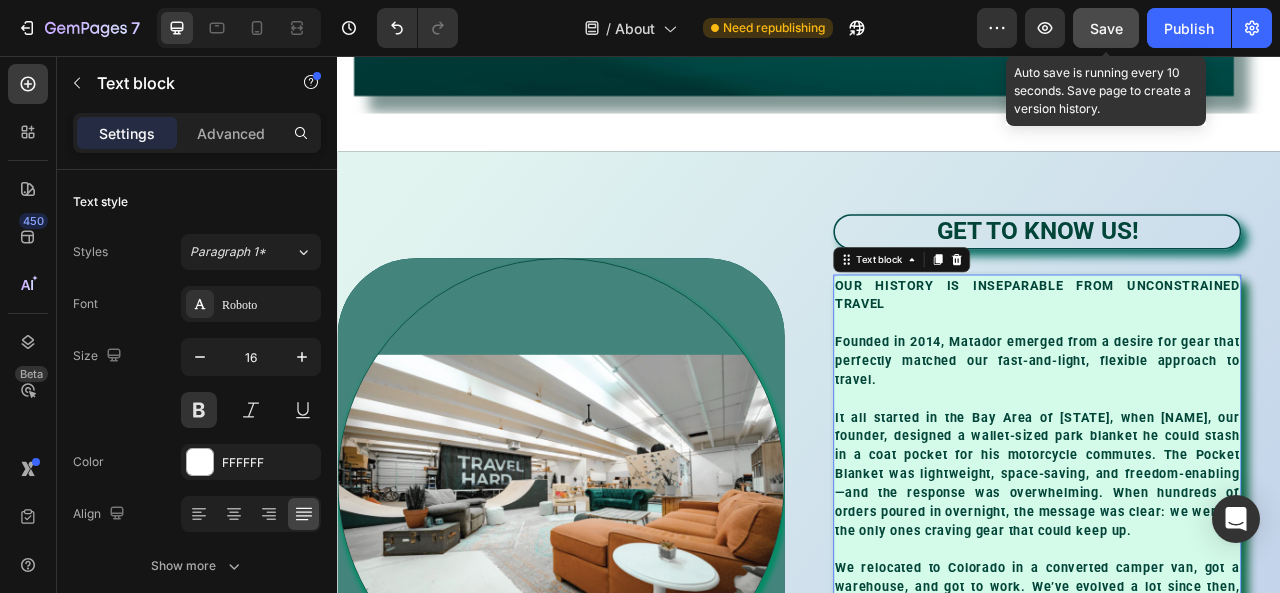 click on "Save" at bounding box center [1106, 28] 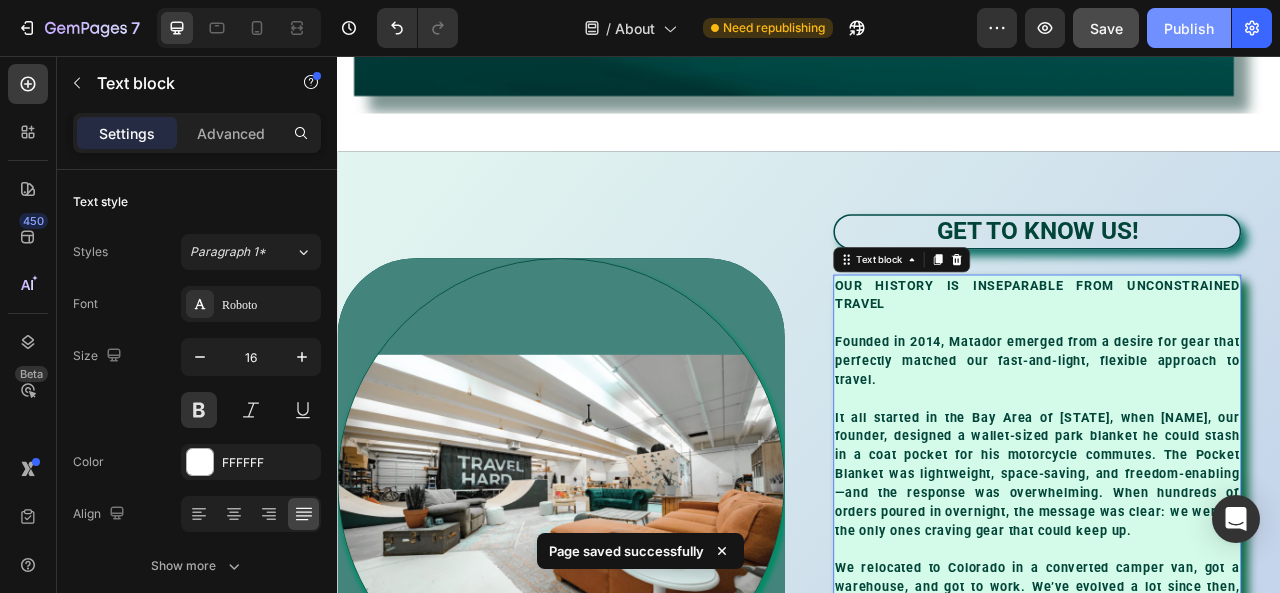 click on "Publish" at bounding box center [1189, 28] 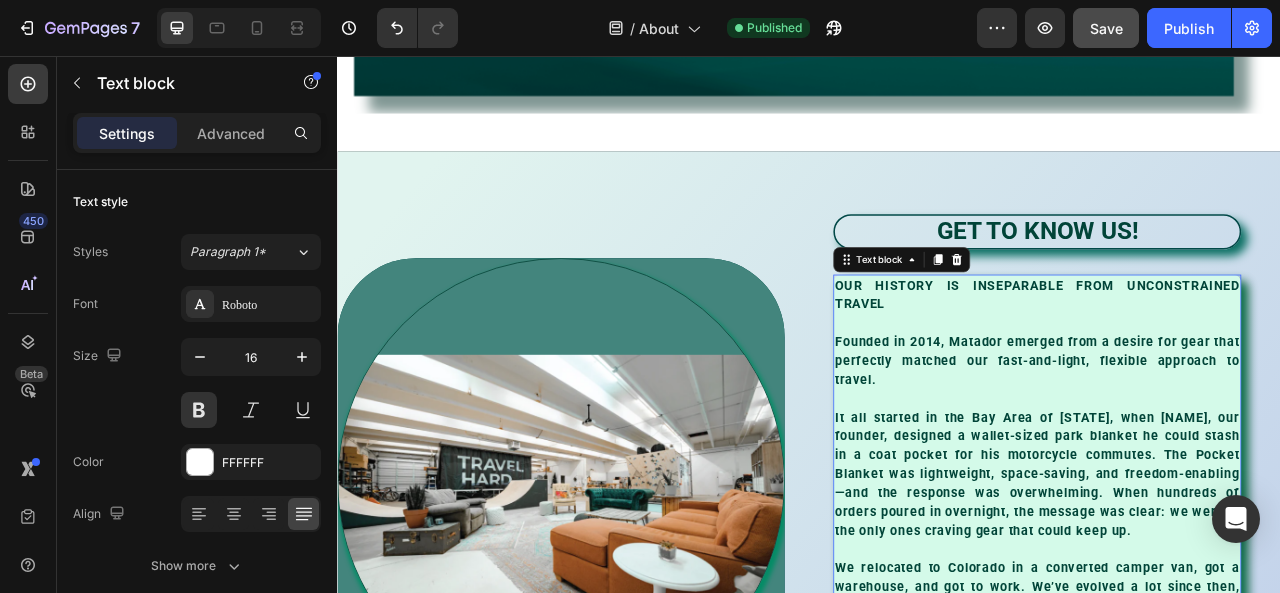 click on "OUR HISTORY IS INSEPARABLE FROM UNCONSTRAINED TRAVEL Founded in [YEAR], Matador emerged from a desire for gear that perfectly matched our fast-and-light, flexible approach to travel. It all started in the Bay Area of [STATE], when [NAME], our founder, designed a wallet-sized park blanket he could stash in a coat pocket for his motorcycle commutes. The Pocket Blanket was lightweight, space-saving, and freedom-enabling—and the response was overwhelming. When hundreds of orders poured in overnight, the message was clear: we weren’t the only ones craving gear that could keep up. We relocated to [STATE] in a converted camper van, got a warehouse, and got to work. We’ve evolved a lot since then, but the essence of our first product—radically simple, innovative design that enables unconstrained travel—still permeates everything we make, nearly a decade later." at bounding box center (1227, 636) 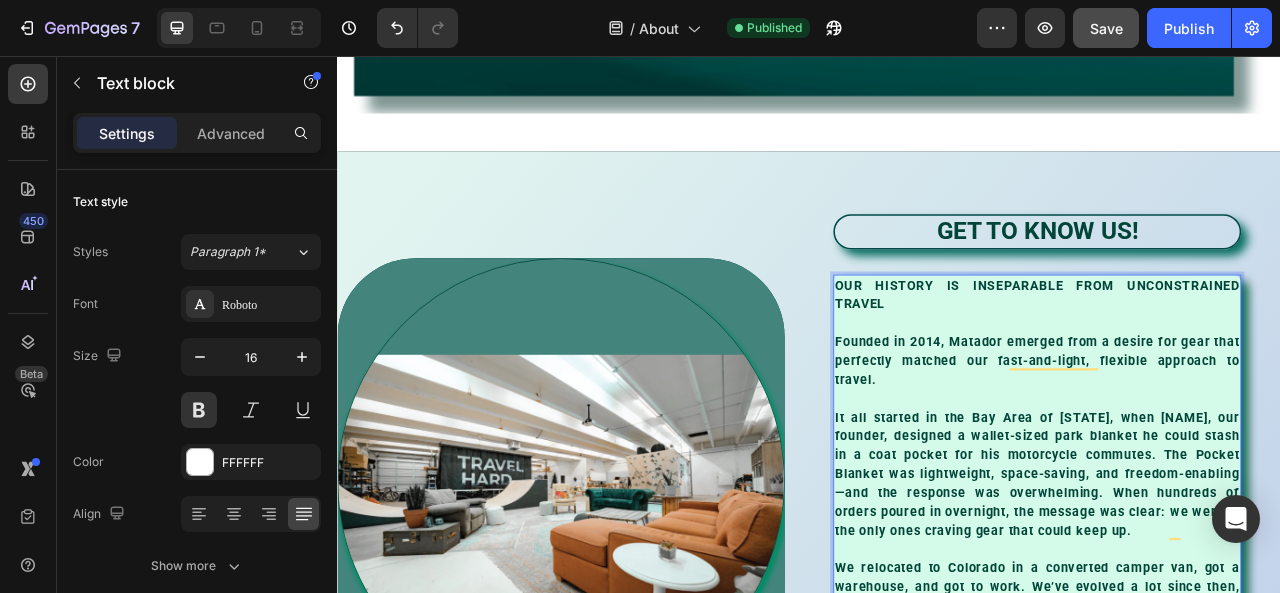 click on "Founded in 2014, Matador emerged from a desire for gear that perfectly matched our fast-and-light, flexible approach to travel." at bounding box center (1227, 443) 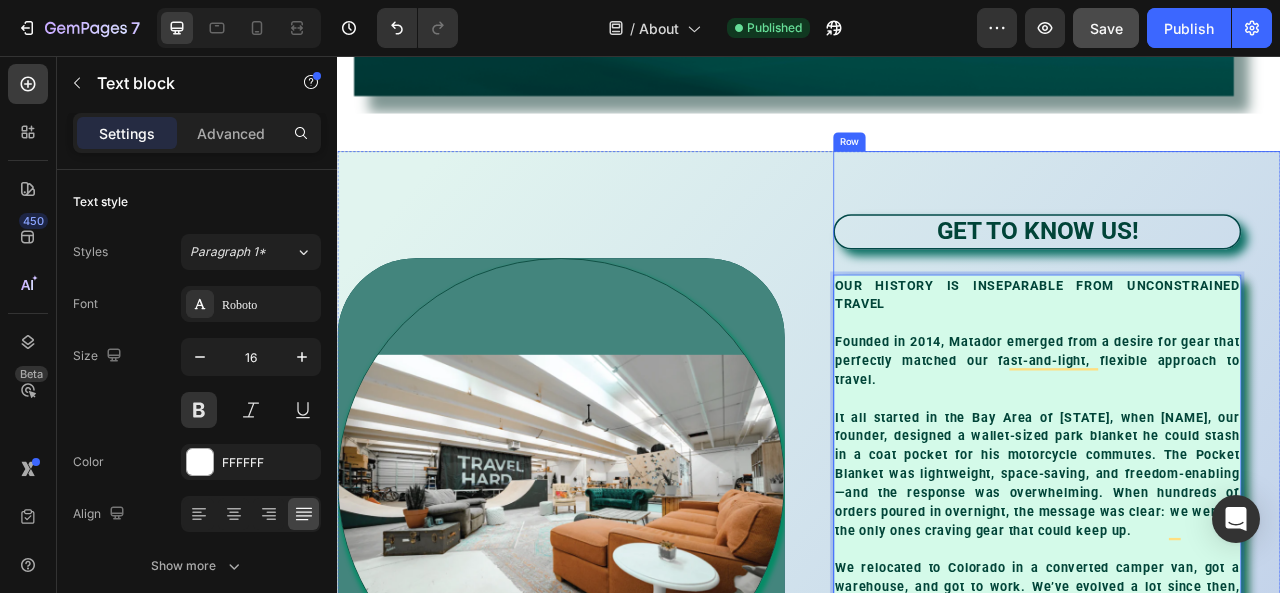 click on "GET TO KNOW US! Heading OUR HISTORY IS INSEPARABLE FROM UNCONSTRAINED TRAVEL Founded in [YEAR], Matador emerged from a desire for gear that perfectly matched our fast-and-light, flexible approach to travel. It all started in the Bay Area of [STATE], when [NAME], our founder, designed a wallet-sized park blanket he could stash in a coat pocket for his motorcycle commutes. The Pocket Blanket was lightweight, space-saving, and freedom-enabling—and the response was overwhelming. When hundreds of orders poured in overnight, the message was clear: we weren’t the only ones craving gear that could keep up. We relocated to [STATE] in a converted camper van, got a warehouse, and got to work. We’ve evolved a lot since then, but the essence of our first product—radically simple, innovative design that enables unconstrained travel—still permeates everything we make, nearly a decade later. Text block   0 Row" at bounding box center (1252, 597) 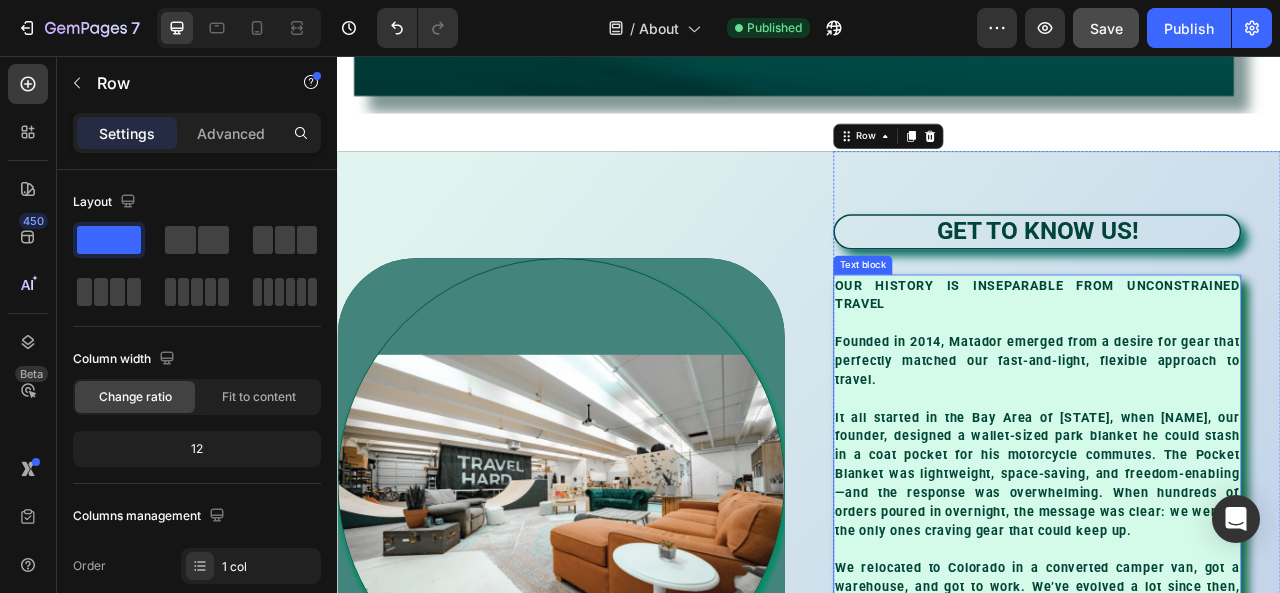 click on "Founded in 2014, Matador emerged from a desire for gear that perfectly matched our fast-and-light, flexible approach to travel." at bounding box center [1227, 443] 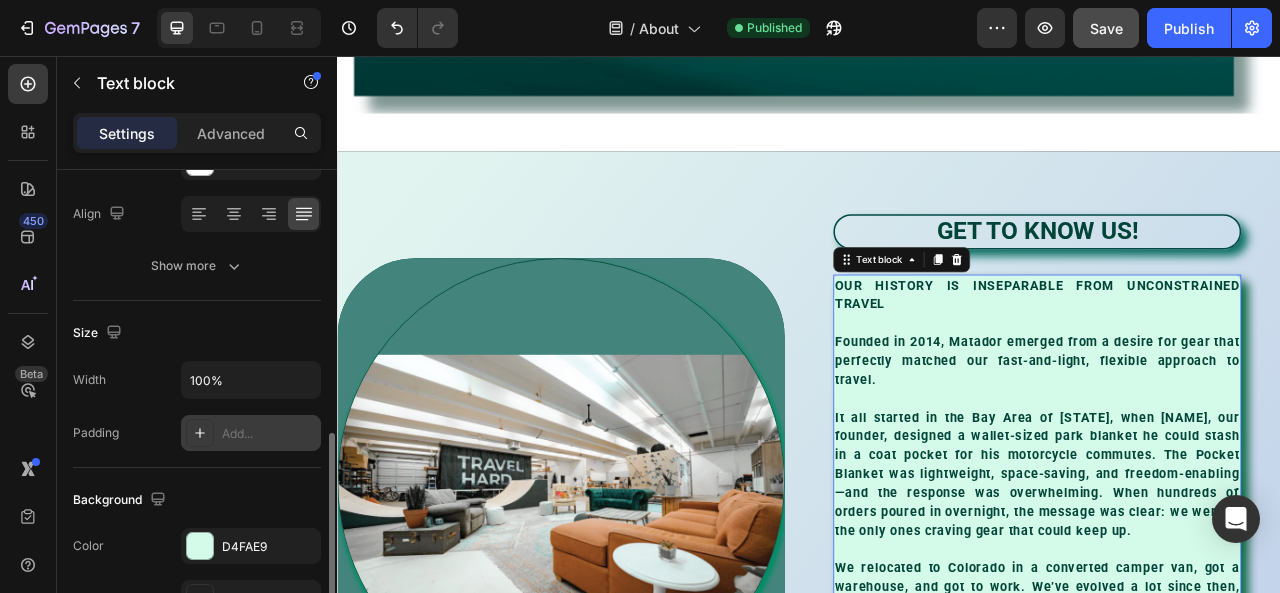 scroll, scrollTop: 400, scrollLeft: 0, axis: vertical 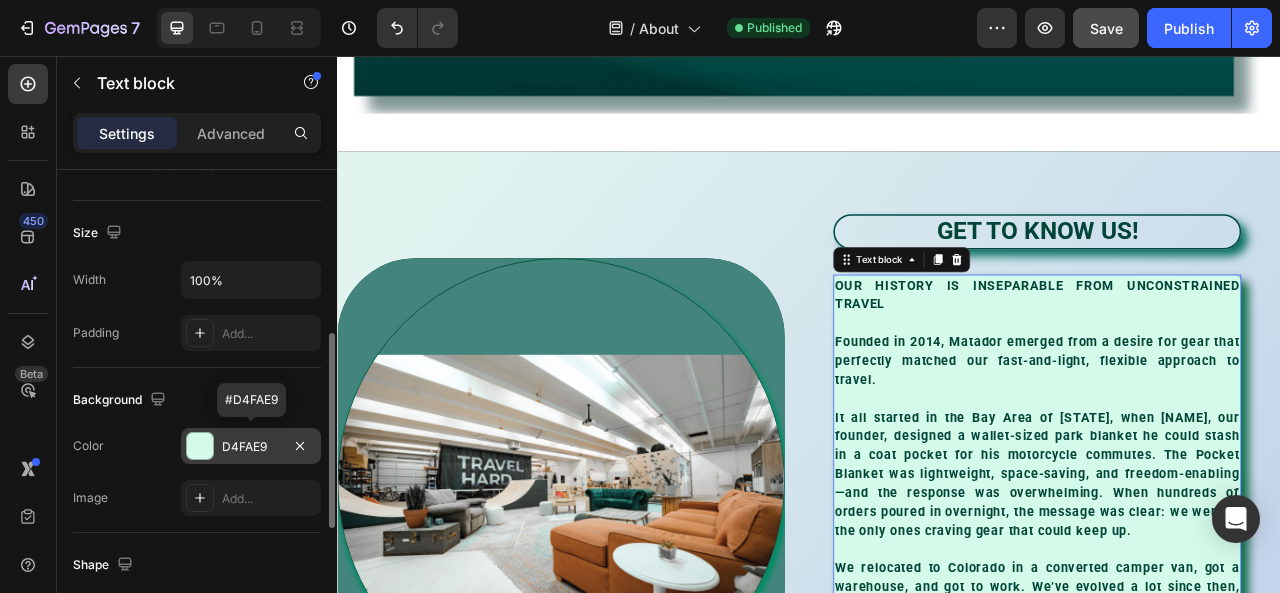 click on "D4FAE9" at bounding box center (251, 447) 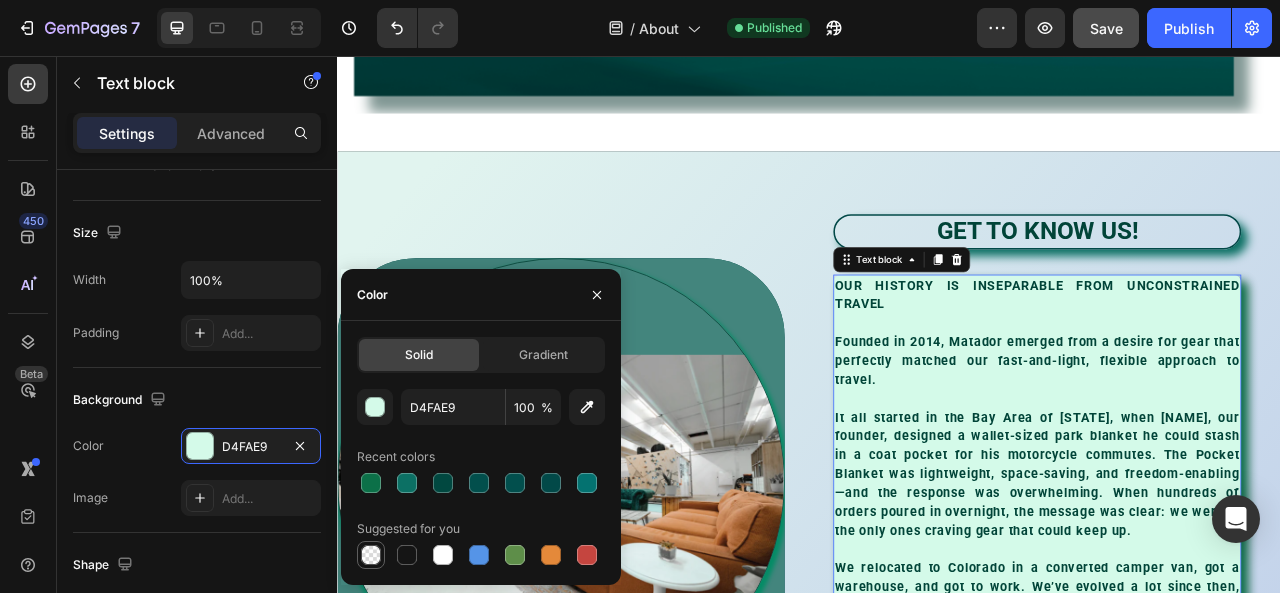 click at bounding box center (371, 555) 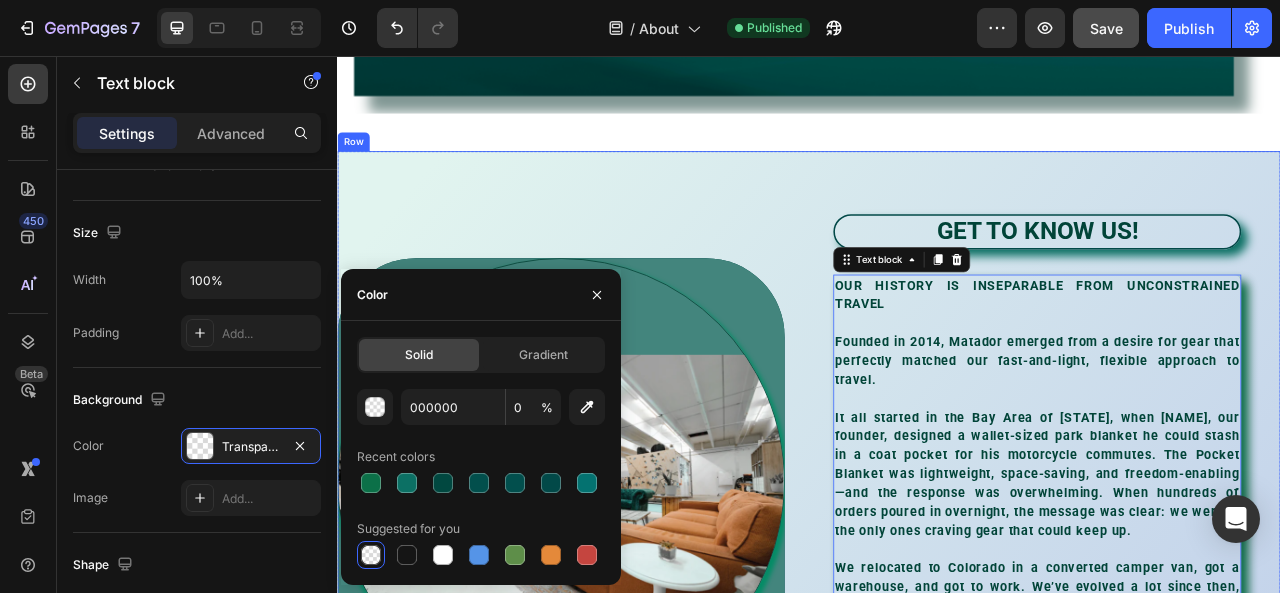 click on "Image Hero Banner" at bounding box center [621, 597] 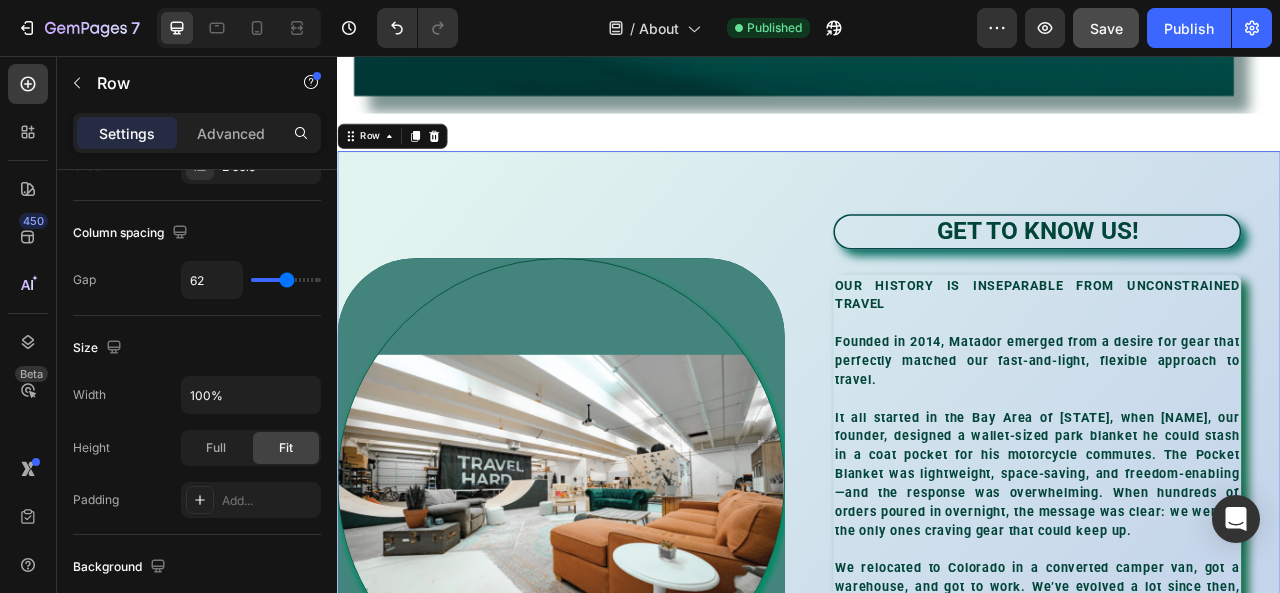 scroll, scrollTop: 0, scrollLeft: 0, axis: both 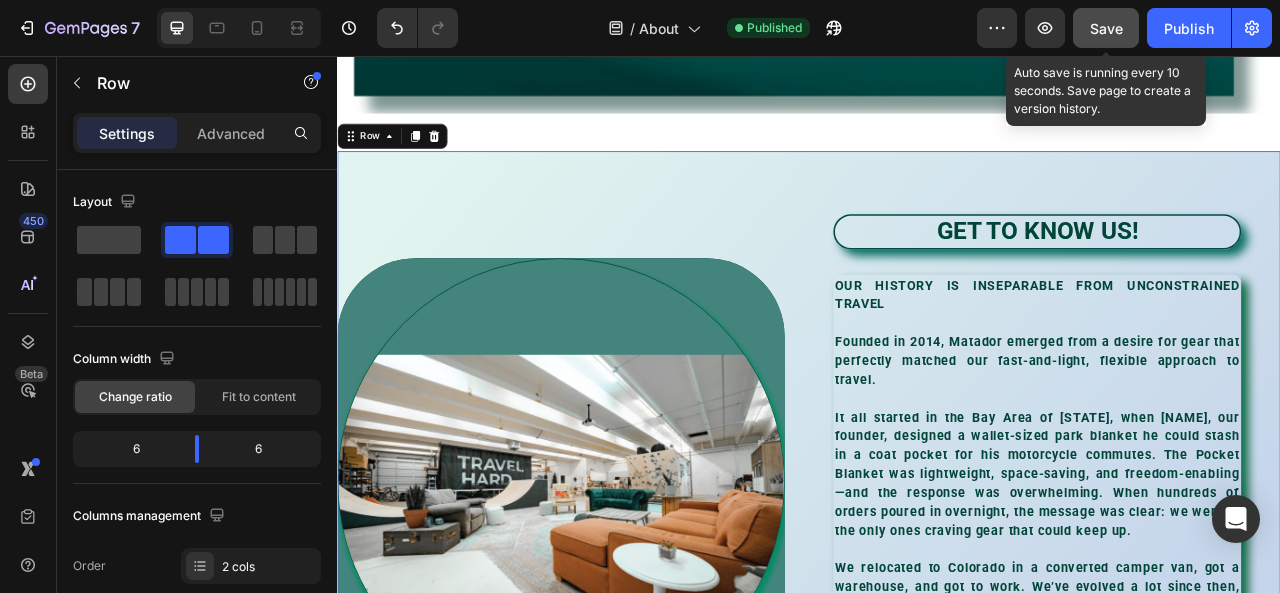 click on "Save" 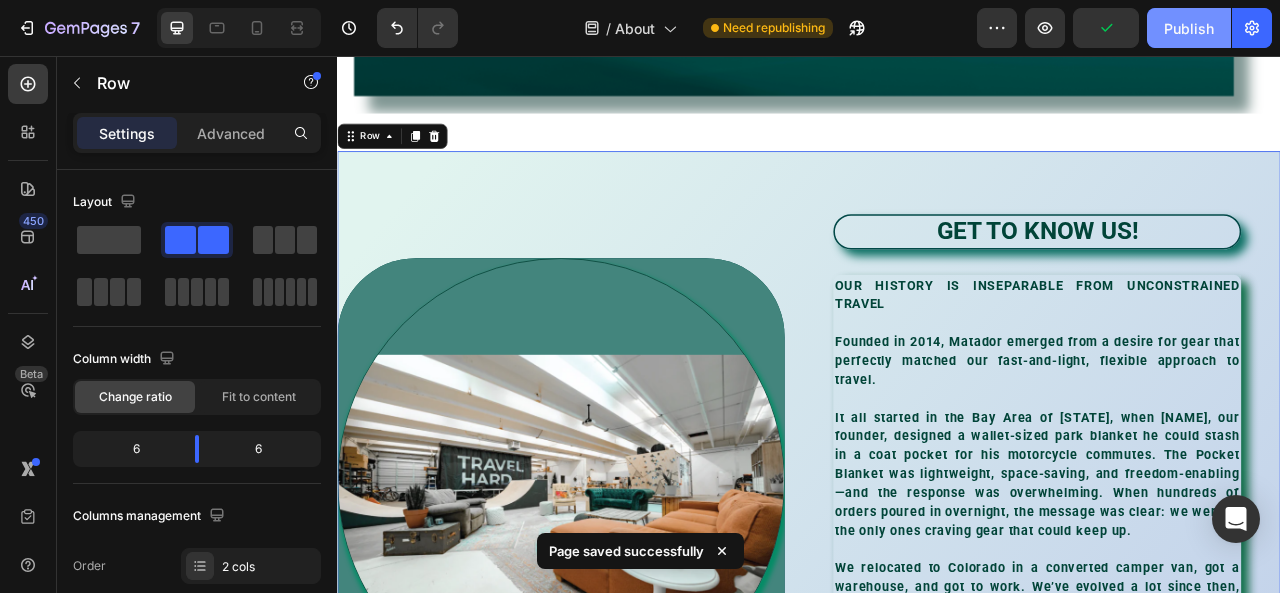 click on "Publish" 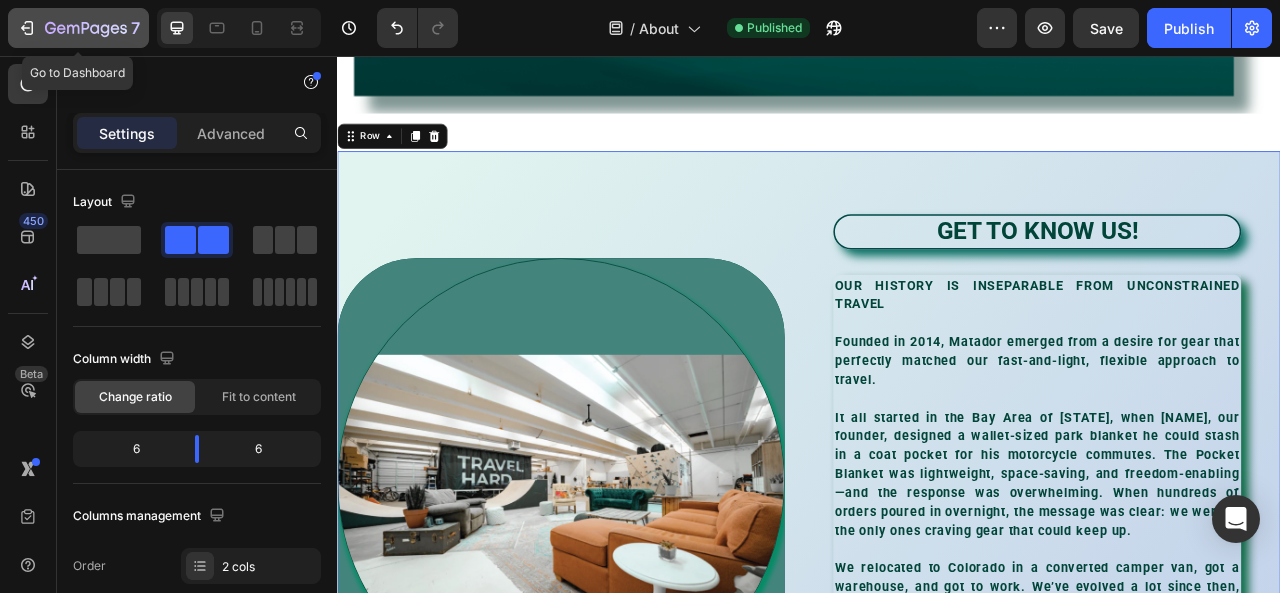 click 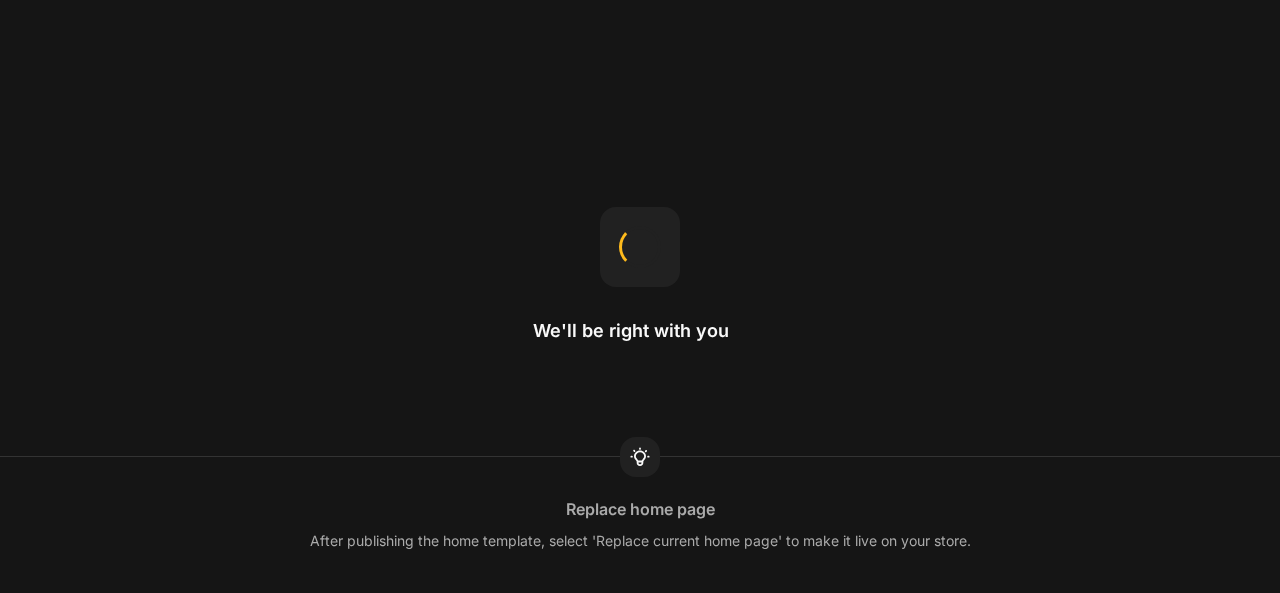 scroll, scrollTop: 0, scrollLeft: 0, axis: both 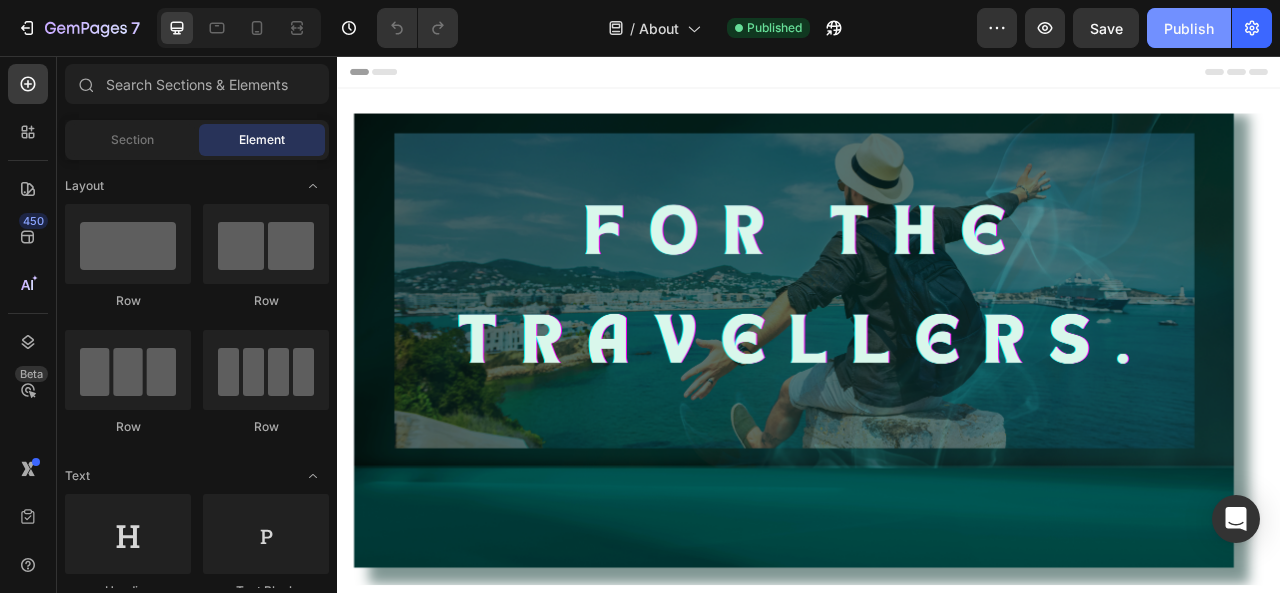 click on "Publish" at bounding box center [1189, 28] 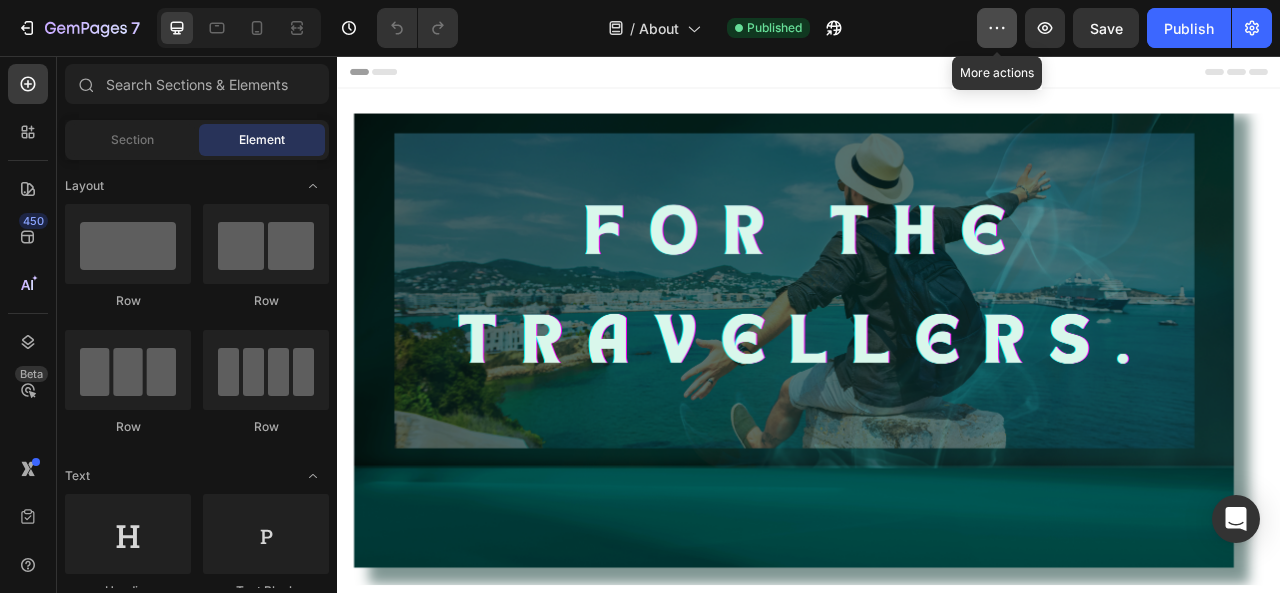 click 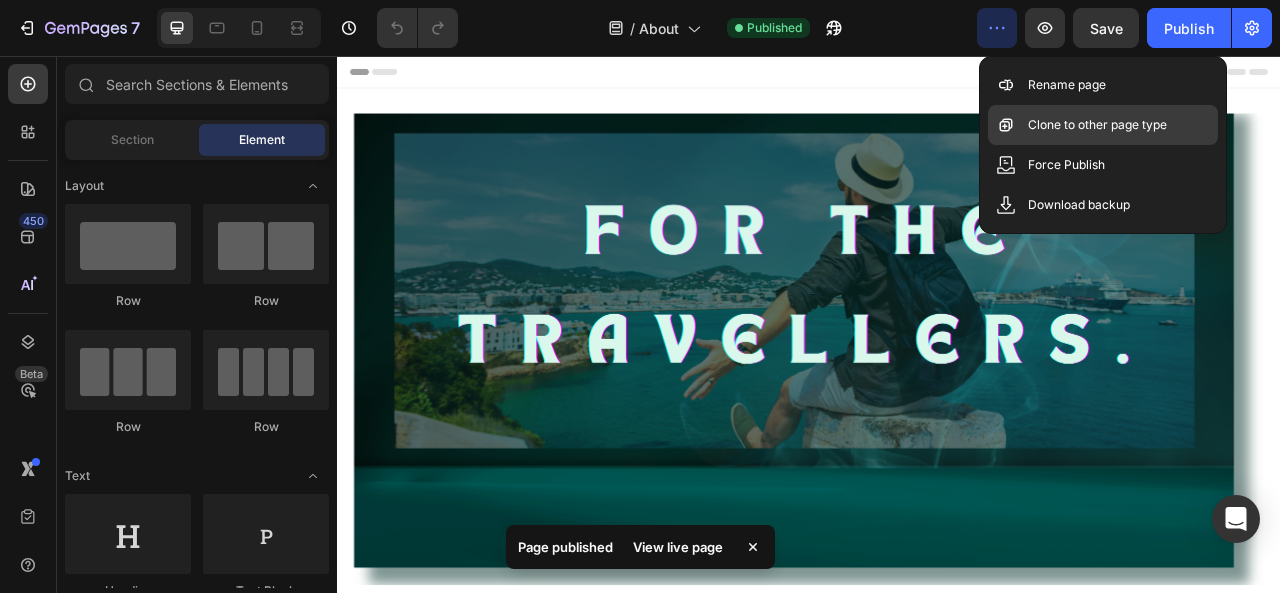 click on "Clone to other page type" 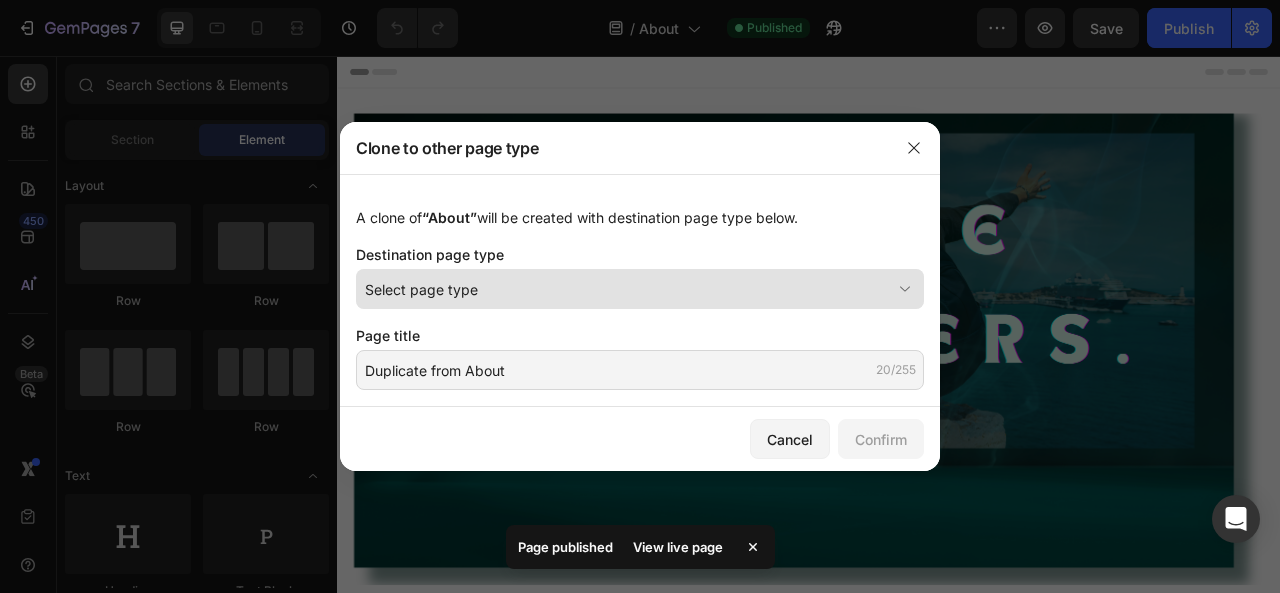 click on "Select page type" at bounding box center [628, 289] 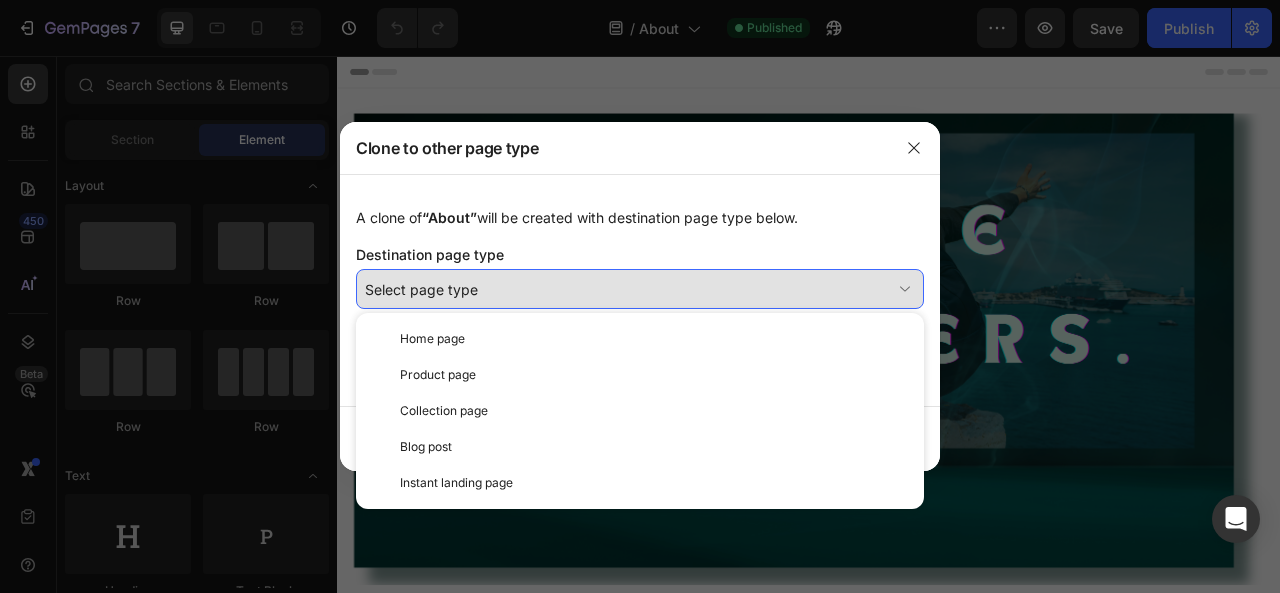 click on "Select page type" at bounding box center [628, 289] 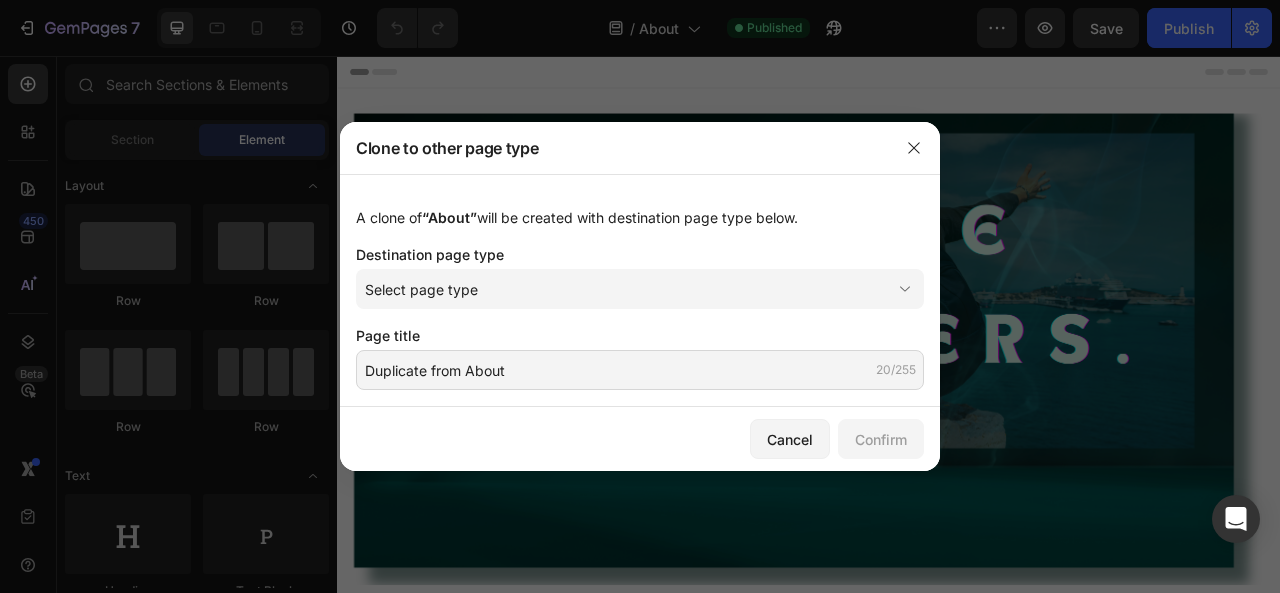 click at bounding box center [640, 296] 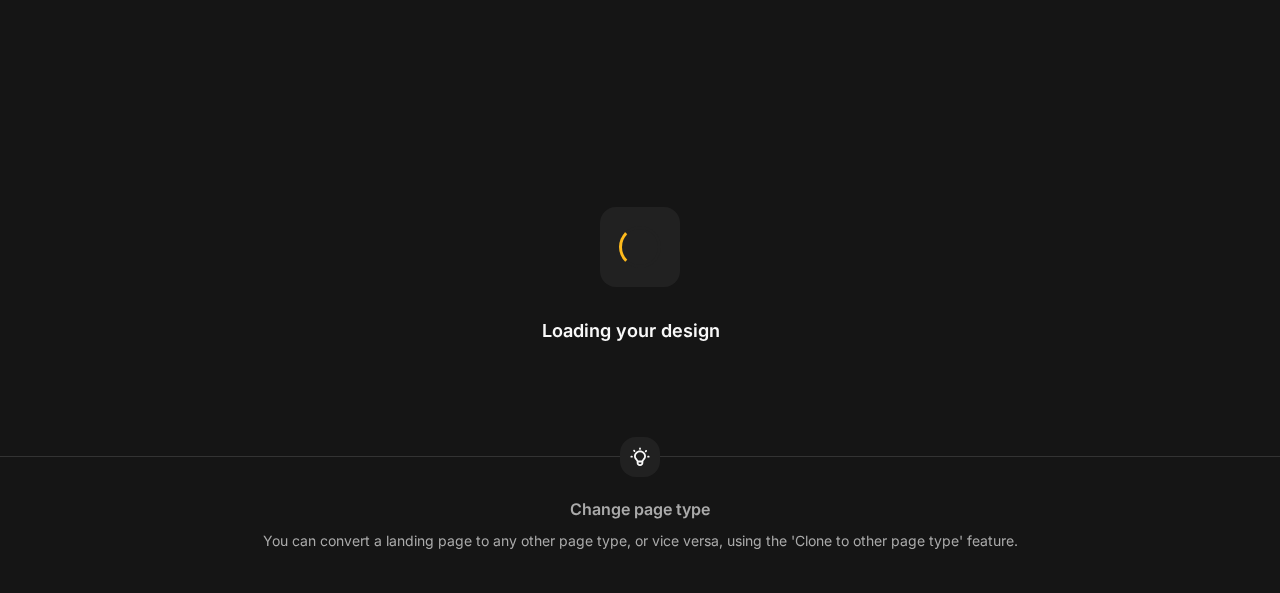 scroll, scrollTop: 0, scrollLeft: 0, axis: both 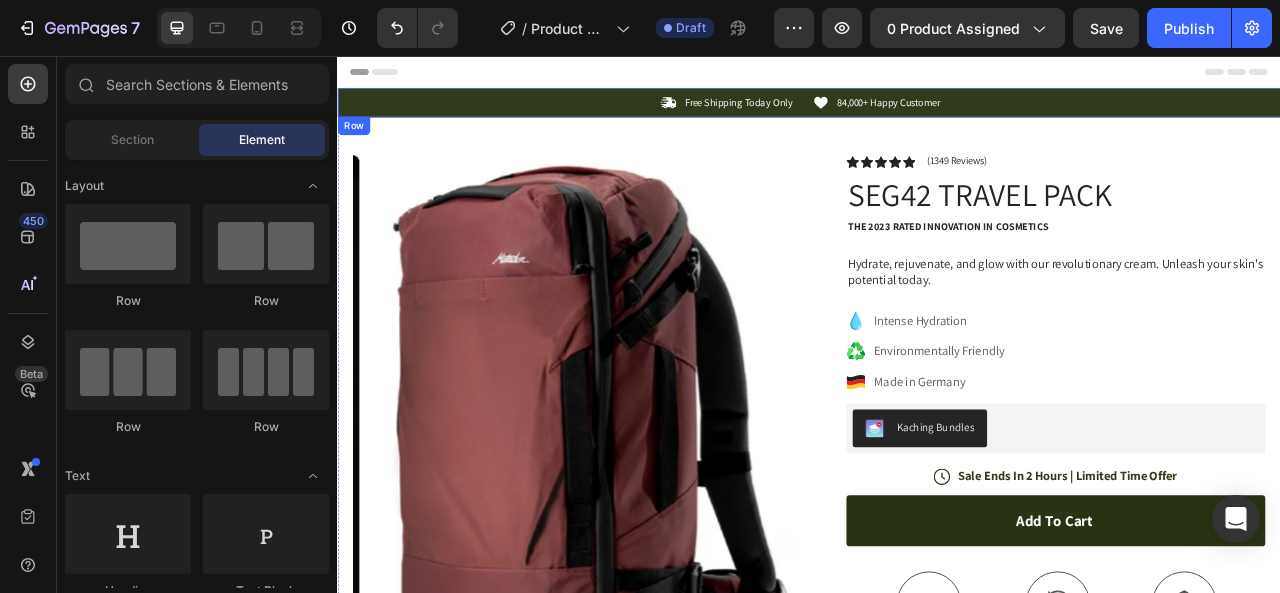 click on "Icon Free Shipping Today Only Text Block Row
Icon 84,000+ Happy Customer Text Block Row Carousel Row" at bounding box center (937, 115) 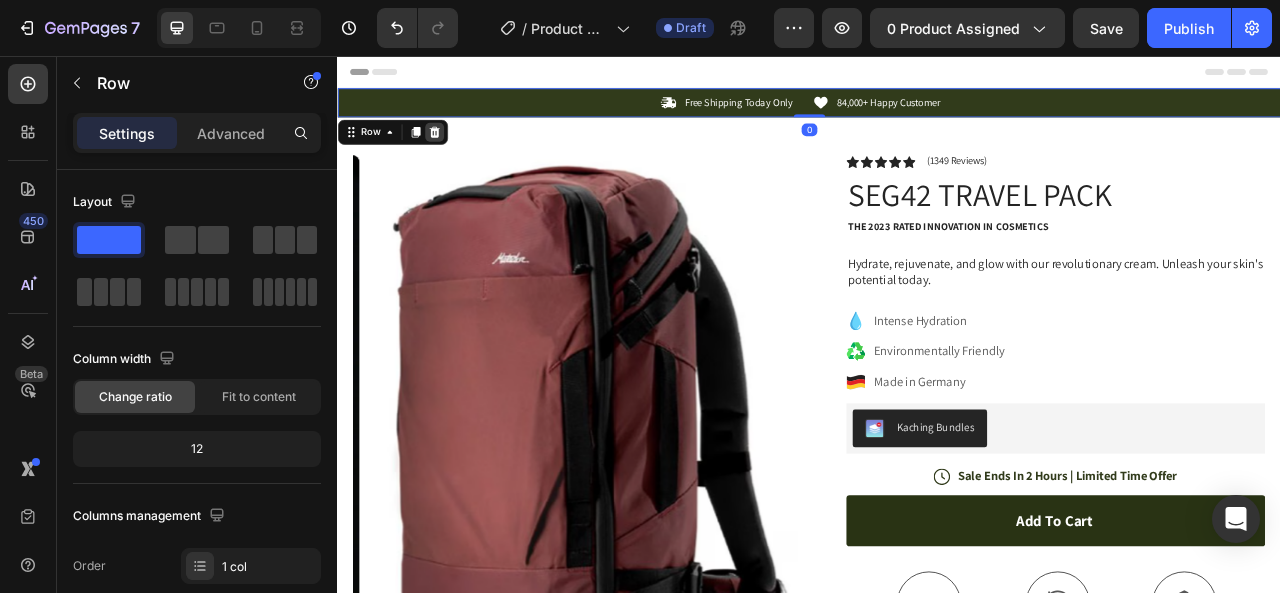 click 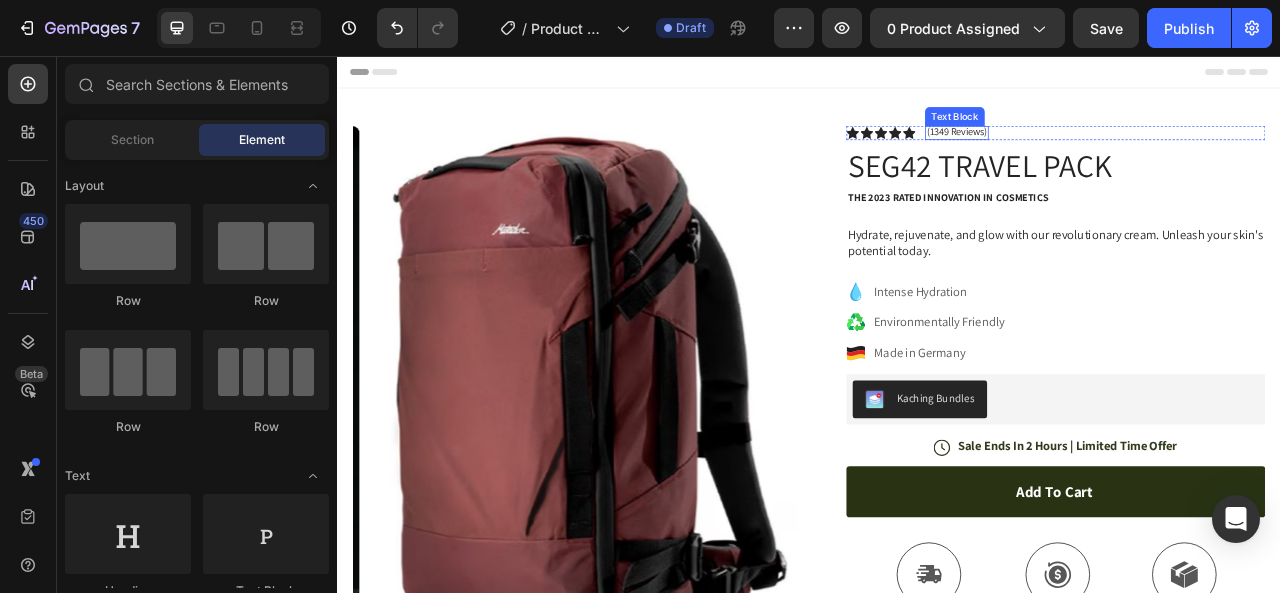 click on "(1349 Reviews)" at bounding box center (1124, 153) 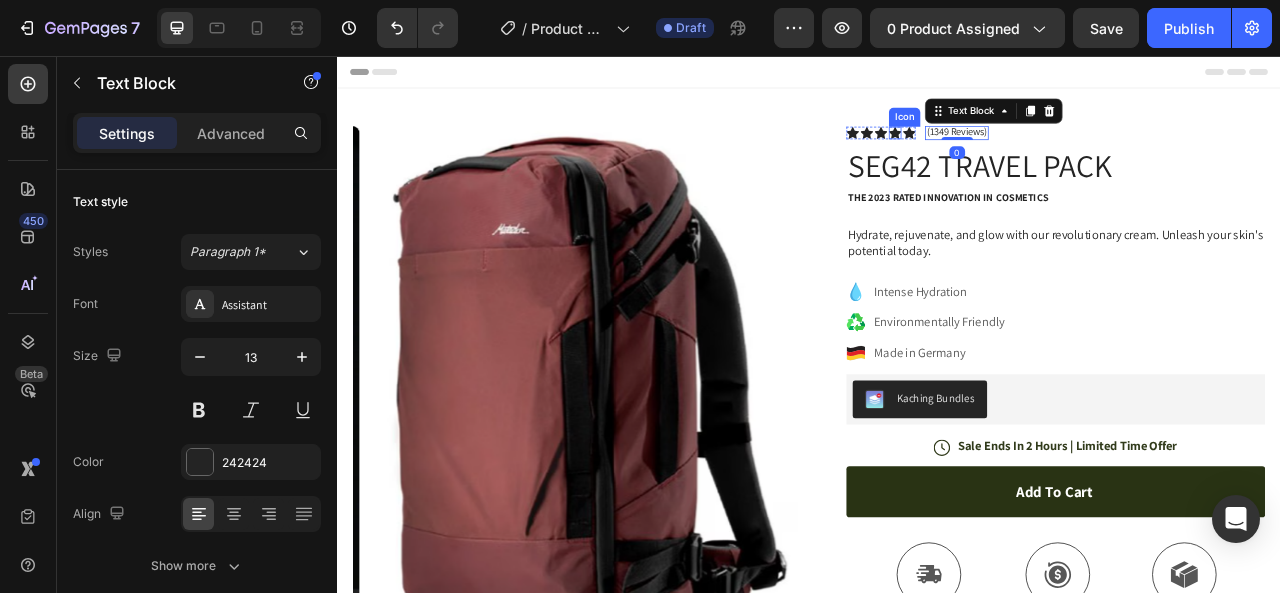 click 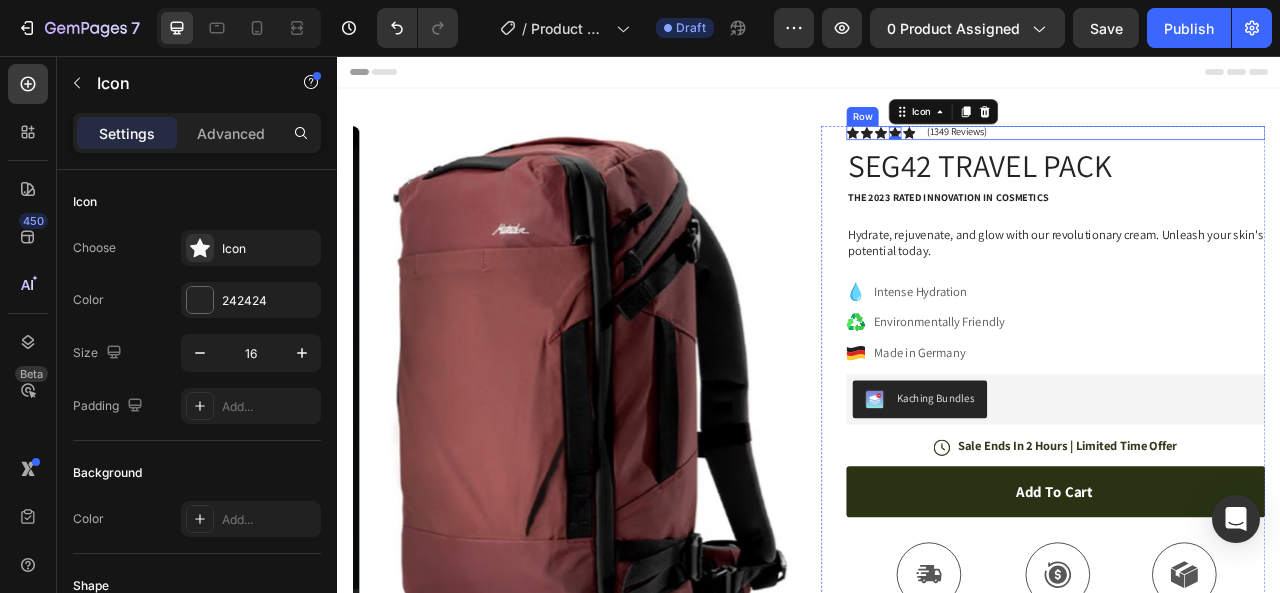 click on "Icon Icon Icon Icon   0 Icon Icon List (1349 Reviews) Text Block Row" at bounding box center (1250, 154) 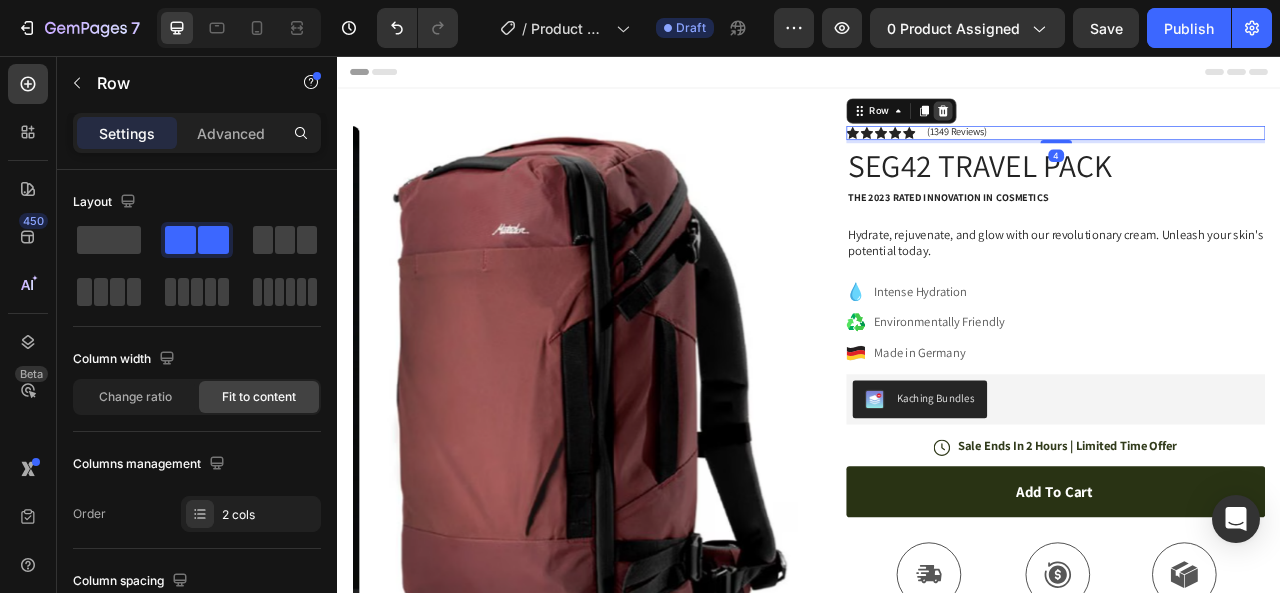 click 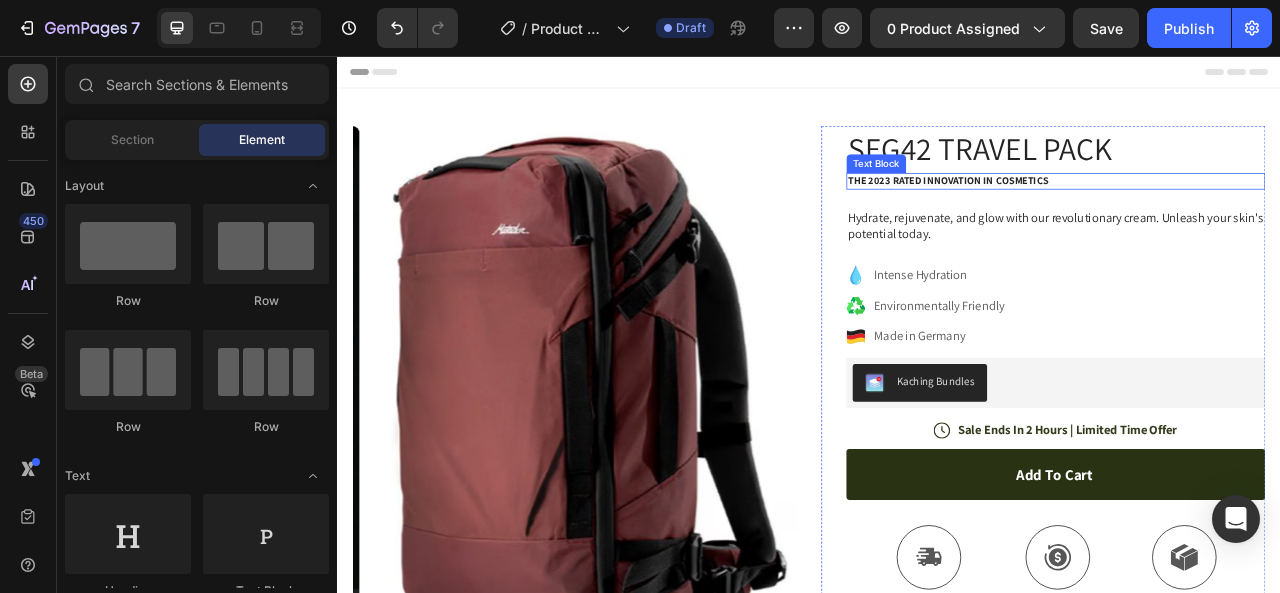 click on "The 2023 Rated Innovation in Cosmetics" at bounding box center [1250, 215] 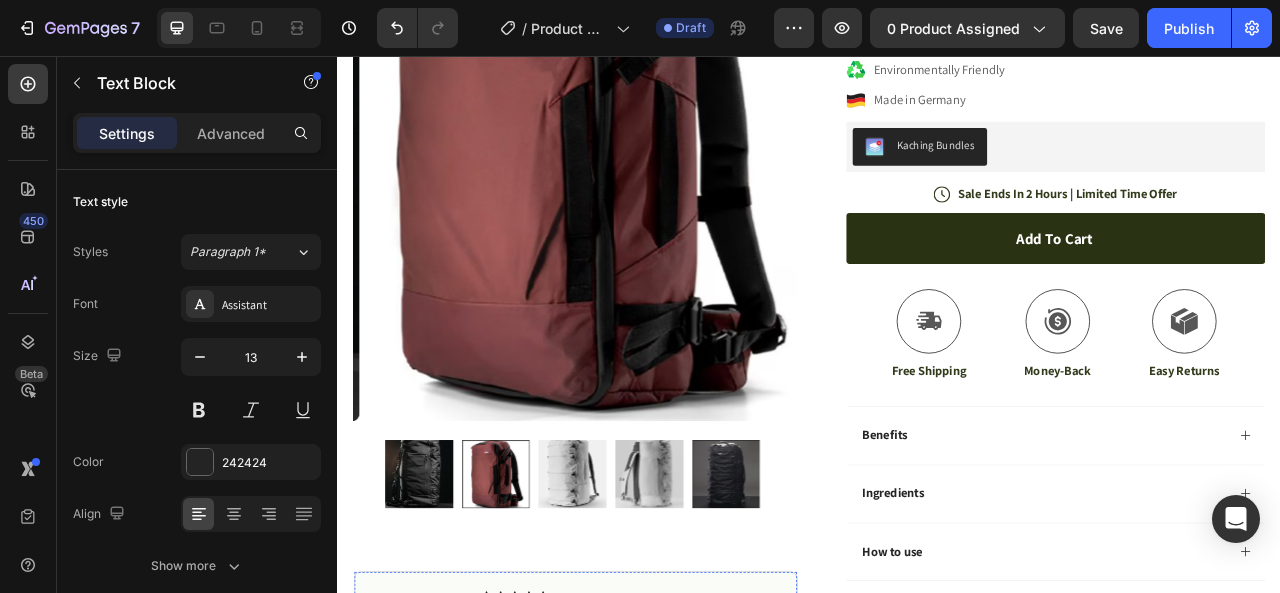 scroll, scrollTop: 0, scrollLeft: 0, axis: both 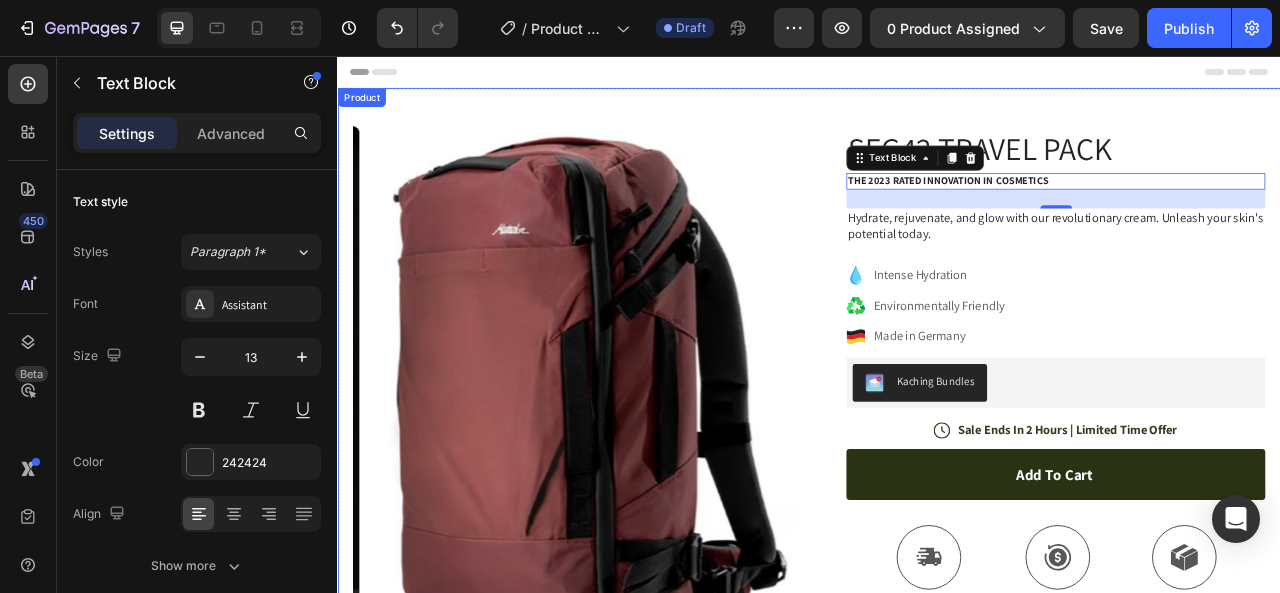click on "Product Images Image Icon Icon Icon Icon Icon Icon List “This skin cream is a game-changer! It has transformed my dry, lackluster skin into a hydrated and radiant complexion. I love how it absorbs quickly and leaves no greasy residue. Highly recommend” Text Block
Icon [FIRST] [LAST] ([CITY], [COUNTRY]) Text Block Row Row Row SEG42 TRAVEL PACK Product Title The 2023 Rated Innovation in Cosmetics Text Block   24 Hydrate, rejuvenate, and glow with our revolutionary cream. Unleash your skin's potential today. Text Block
Intense Hydration
Environmentally Friendly
Made in Germany Item List Kaching Bundles Kaching Bundles
Icon Sale Ends In 2 Hours | Limited Time Offer Text Block Row Add to cart Add to cart
Icon Free Shipping Text Block
Icon Money-Back Text Block
Icon Easy Returns Text Block Row Image Icon Icon Icon Icon Icon Icon List Text Block
Icon" at bounding box center [937, 658] 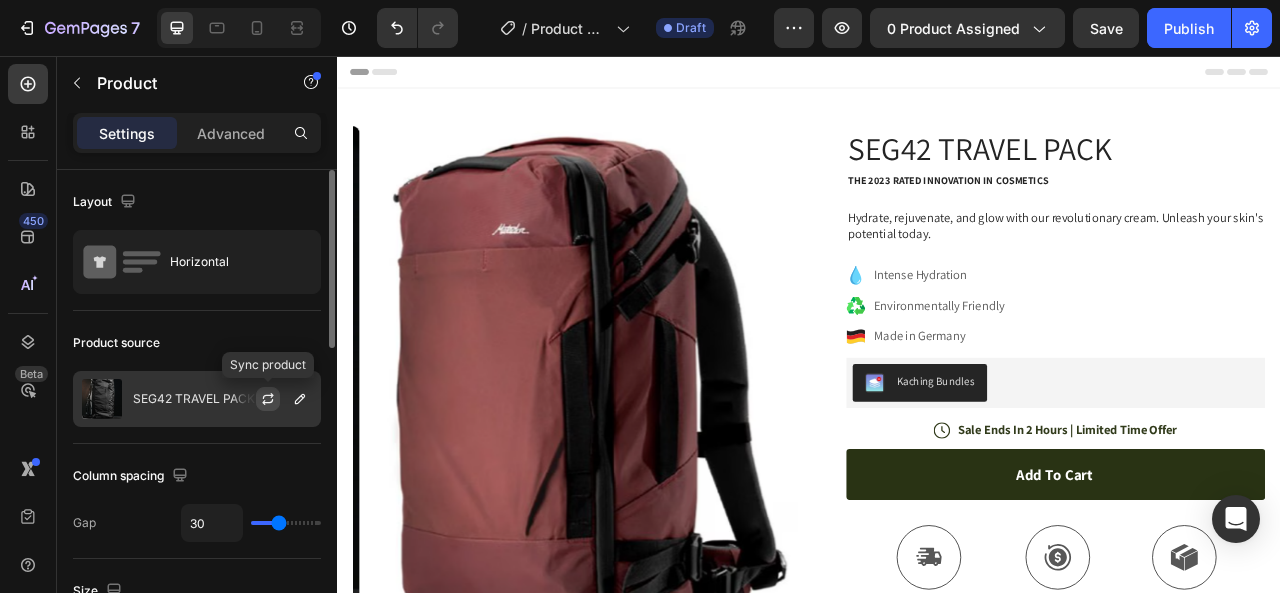 click 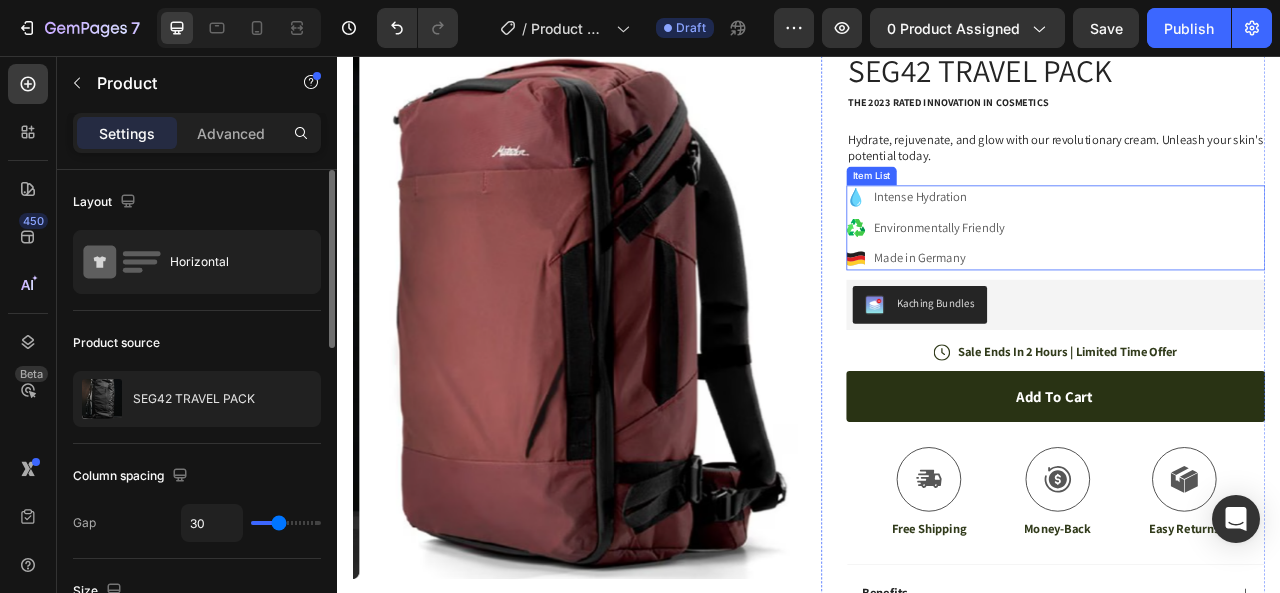 scroll, scrollTop: 0, scrollLeft: 0, axis: both 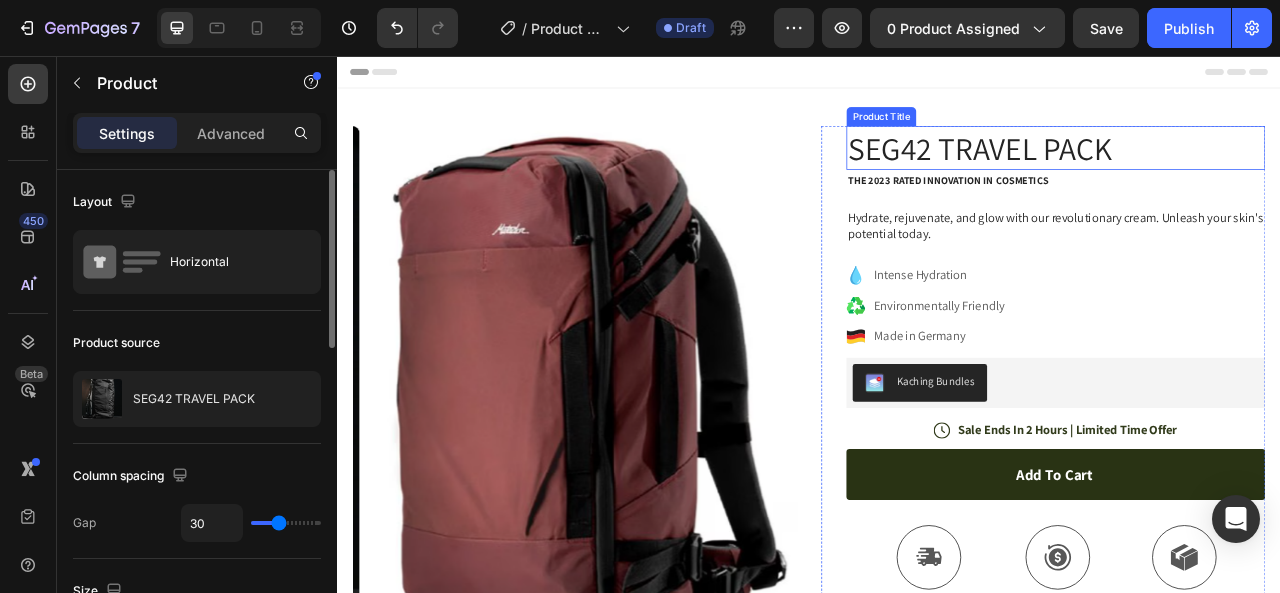 click on "SEG42 TRAVEL PACK" at bounding box center (1250, 173) 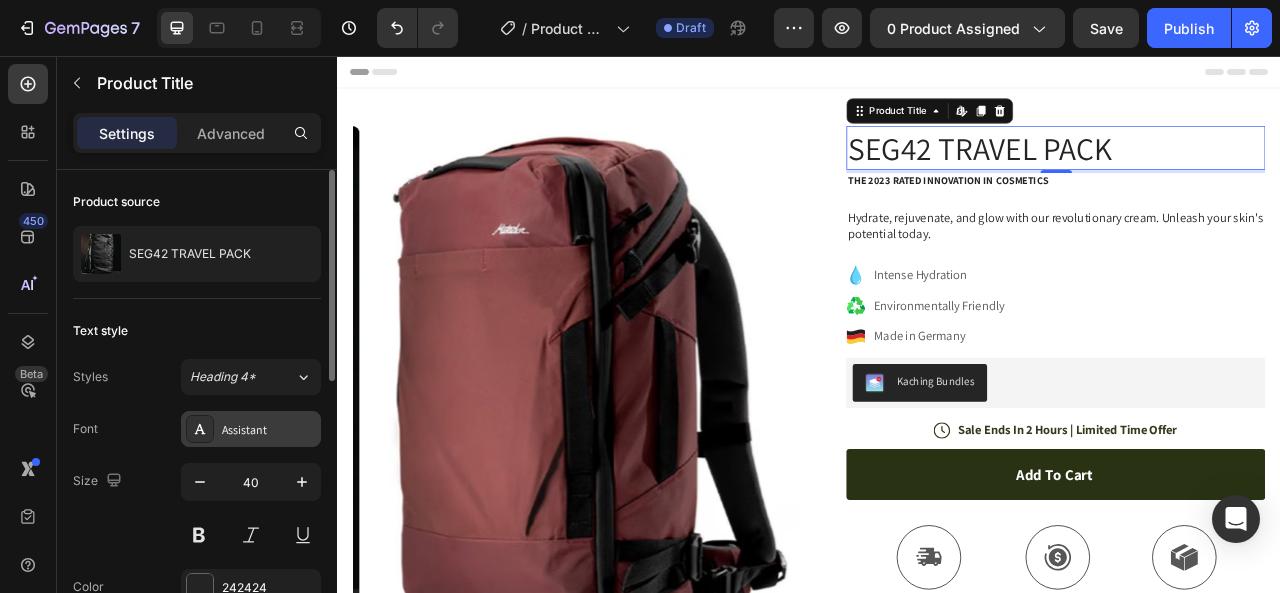 click on "Assistant" at bounding box center [269, 430] 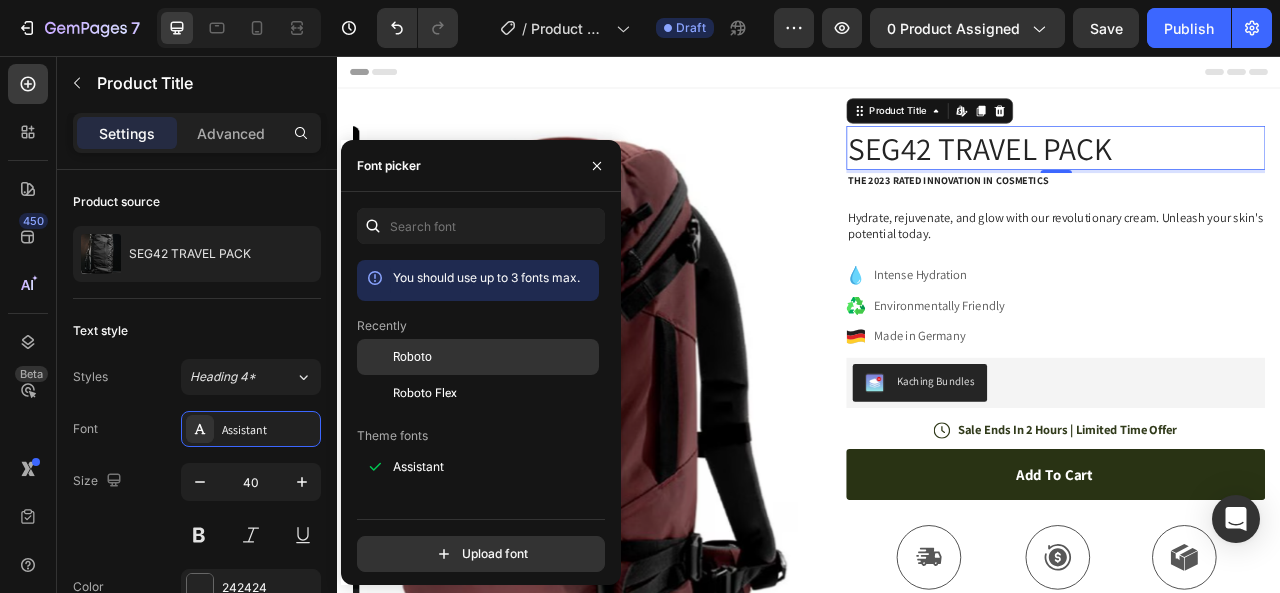 click on "Roboto" at bounding box center [412, 357] 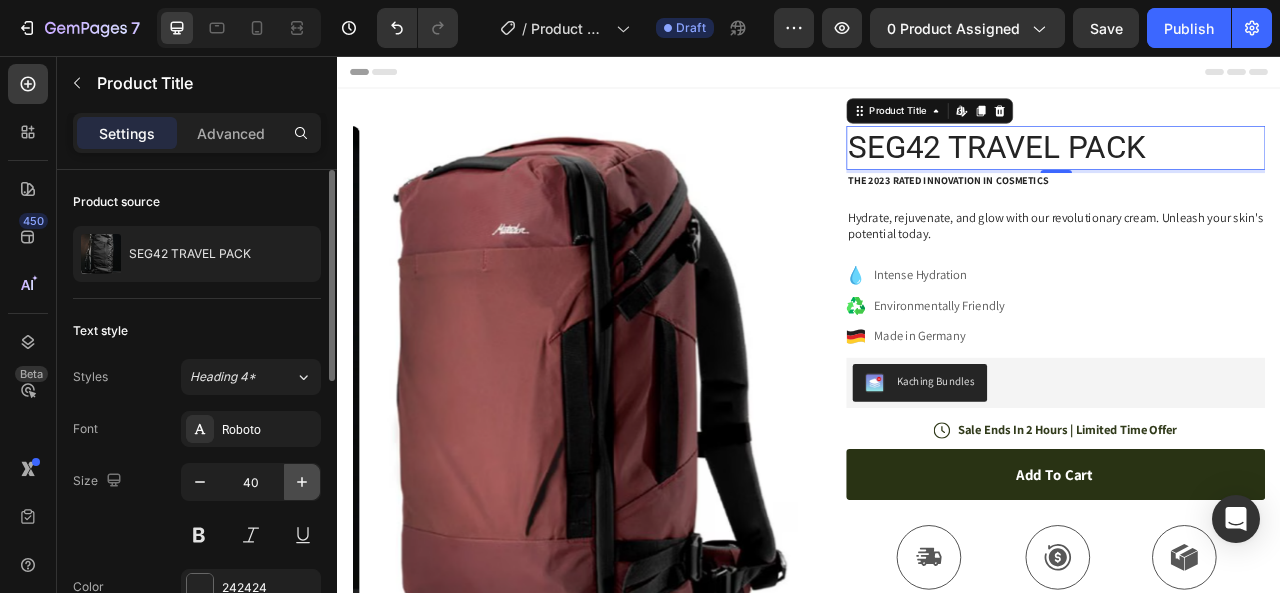 click 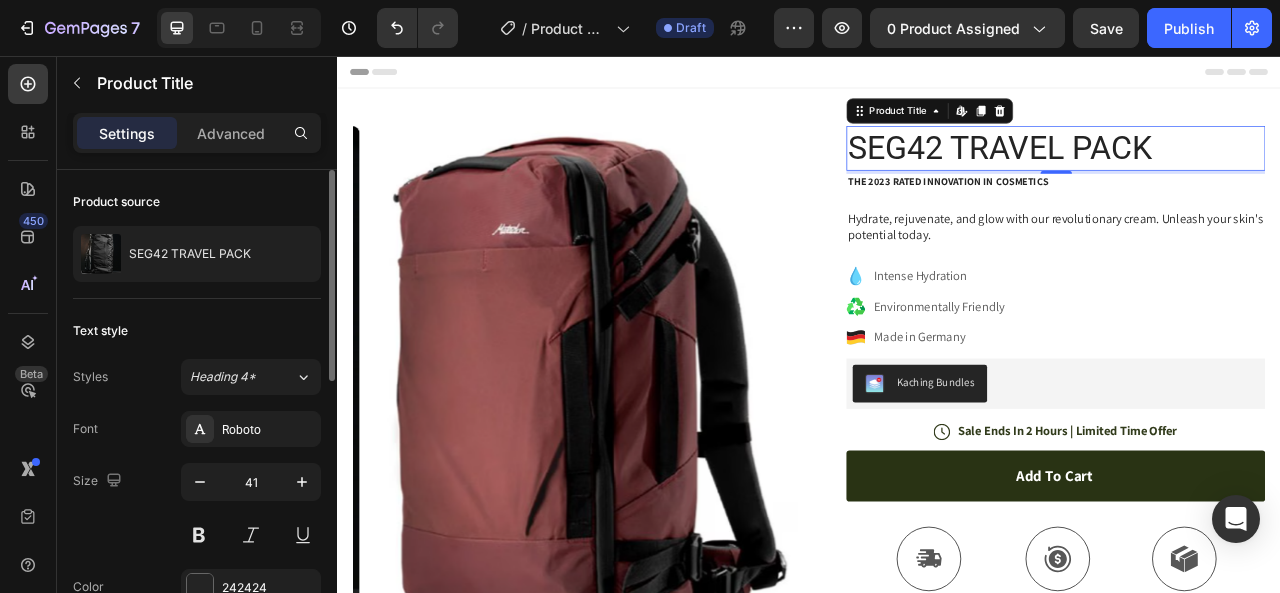 scroll, scrollTop: 200, scrollLeft: 0, axis: vertical 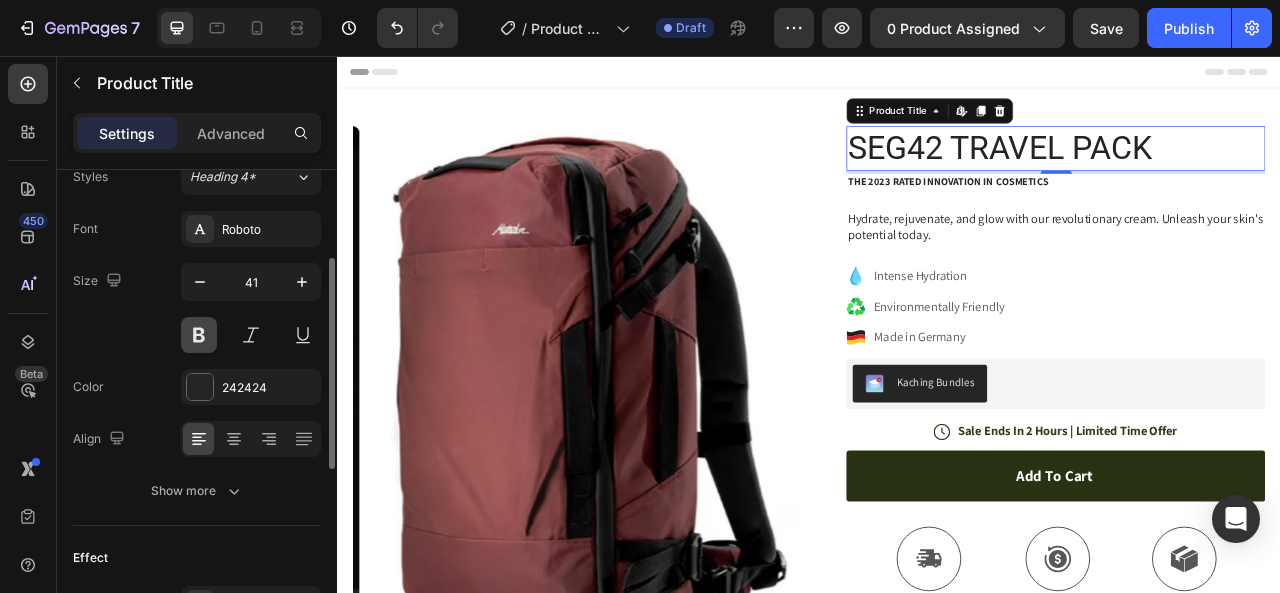 click at bounding box center (199, 335) 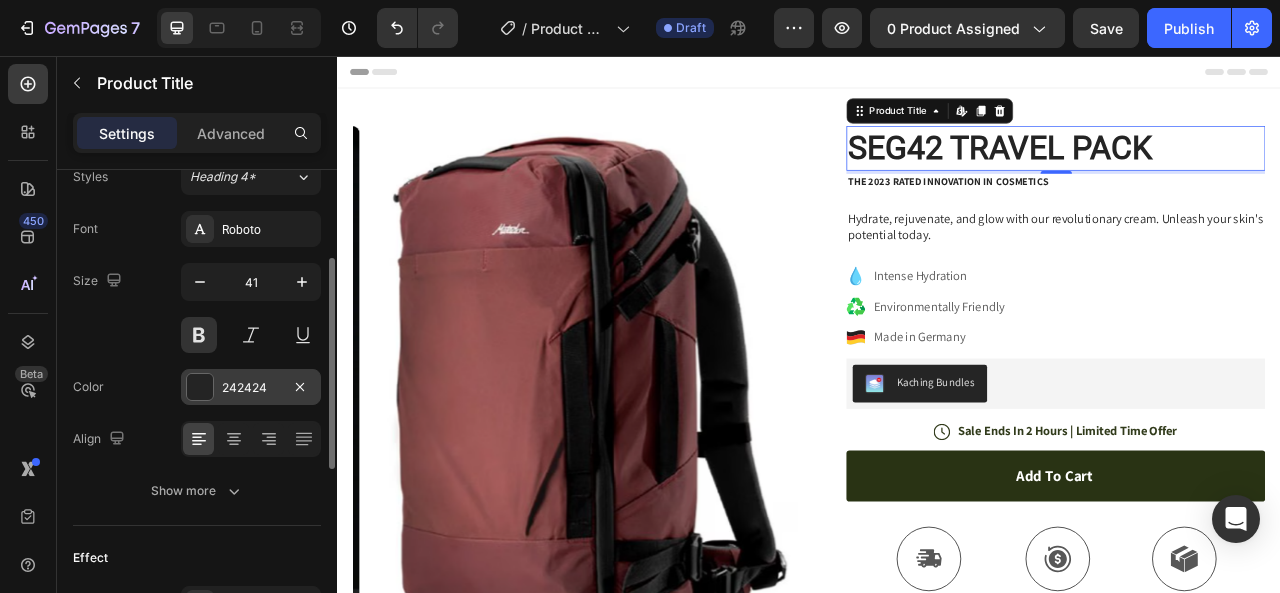 click at bounding box center (200, 387) 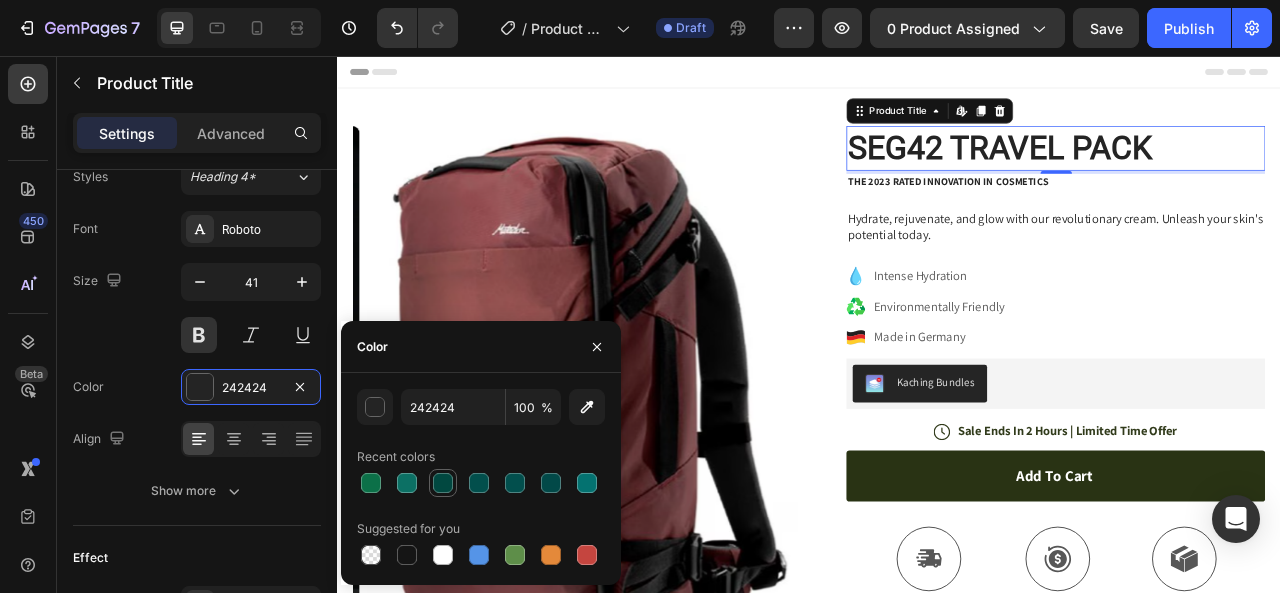 click at bounding box center [443, 483] 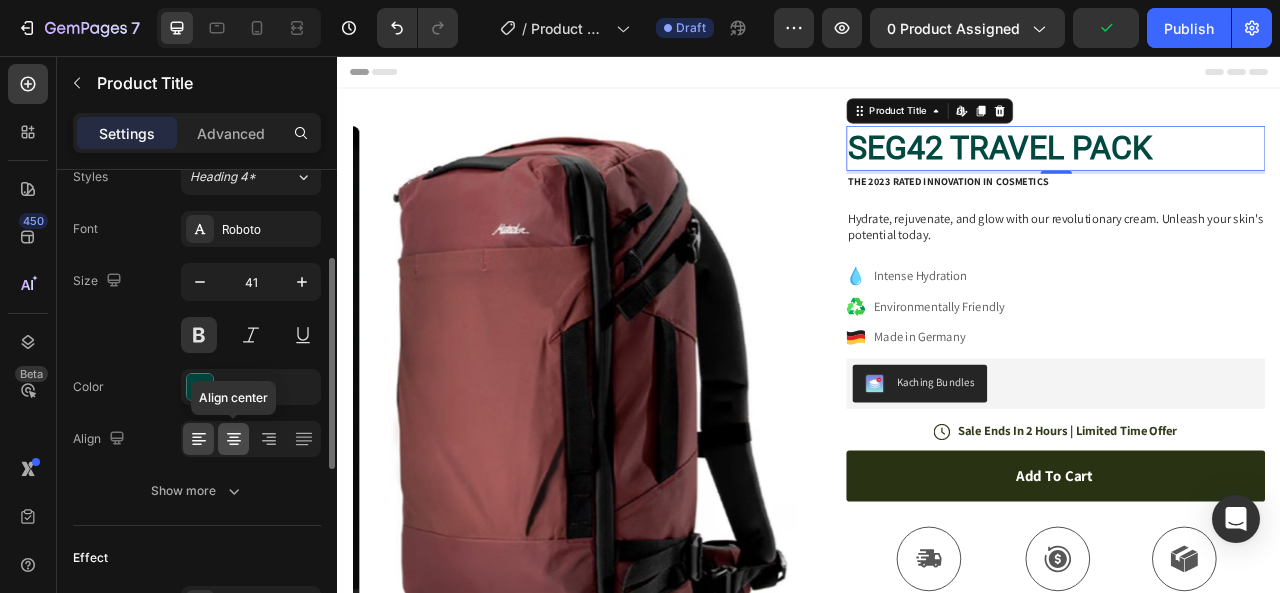 click 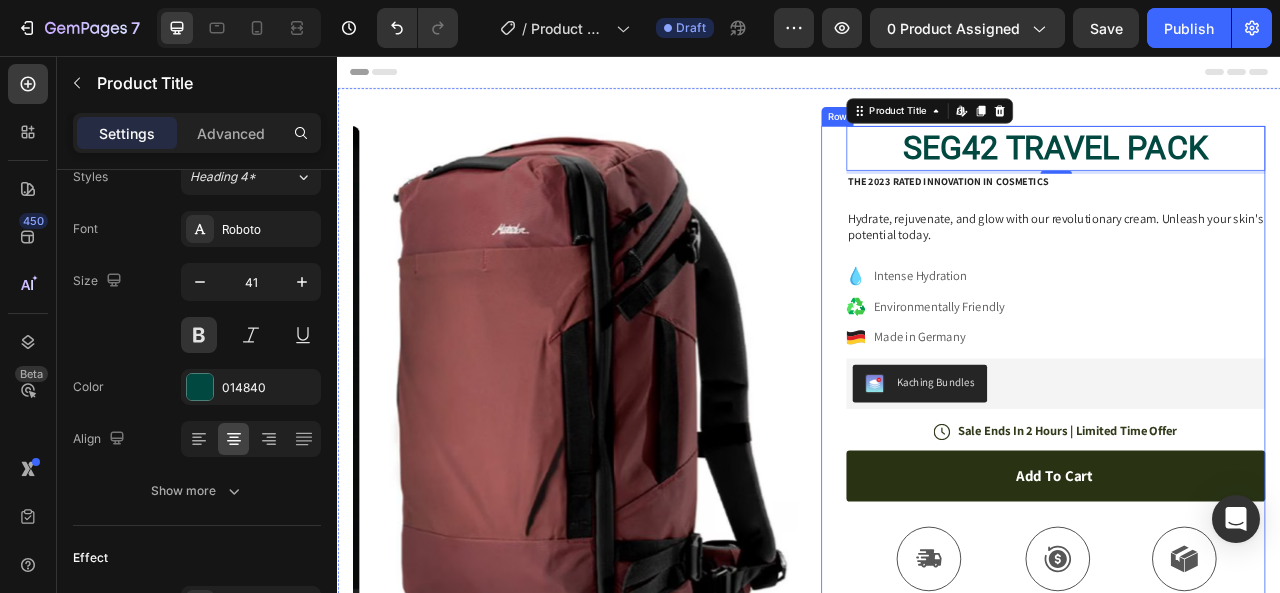click on "SEG42 TRAVEL PACK Product Title   Edit content in Shopify 4 The 2023 Rated Innovation in Cosmetics Text Block Hydrate, rejuvenate, and glow with our revolutionary cream. Unleash your skin's potential today. Text Block
Intense Hydration
Environmentally Friendly
Made in Germany Item List Kaching Bundles Kaching Bundles
Icon Sale Ends In 2 Hours | Limited Time Offer Text Block Row Add to cart Add to cart
Icon Free Shipping Text Block
Icon Money-Back Text Block
Icon Easy Returns Text Block Row Image Icon Icon Icon Icon Icon Icon List “this skin cream is a game-changer! it has transformed my dry, lackluster skin into a hydrated and radiant complexion. i love how it absorbs quickly and leaves no greasy residue. highly recommend” Text Block
Icon [FIRST] [LAST] ([CITY], [COUNTRY]) Text Block Row Row
Benefits
How to use" at bounding box center [1250, 601] 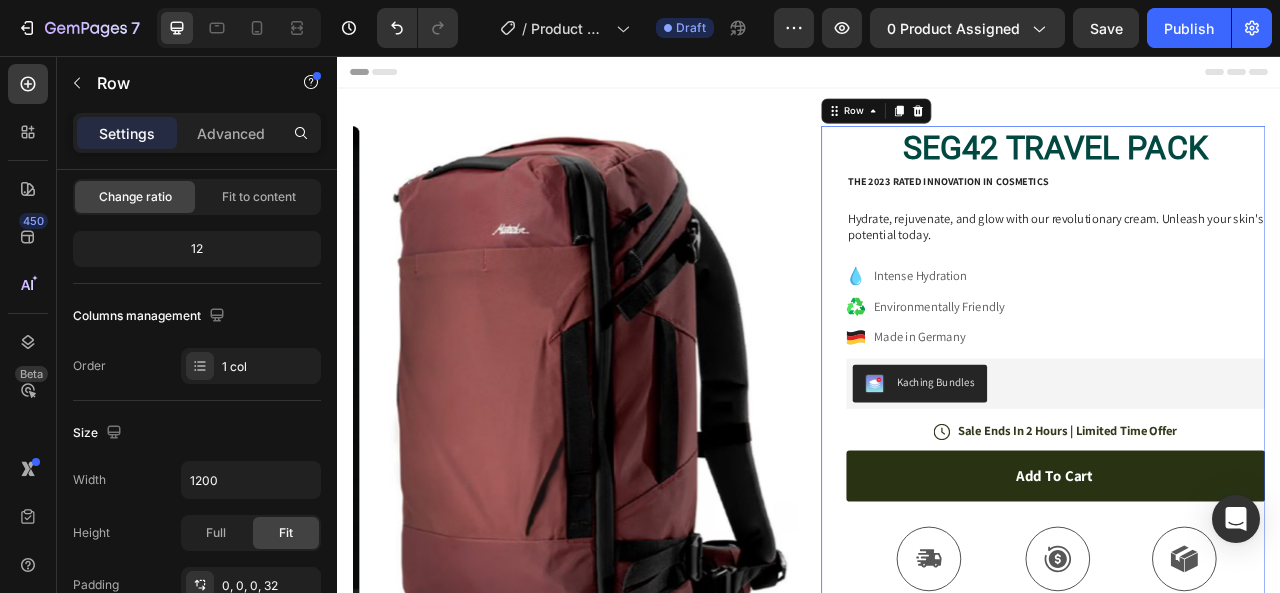 scroll, scrollTop: 0, scrollLeft: 0, axis: both 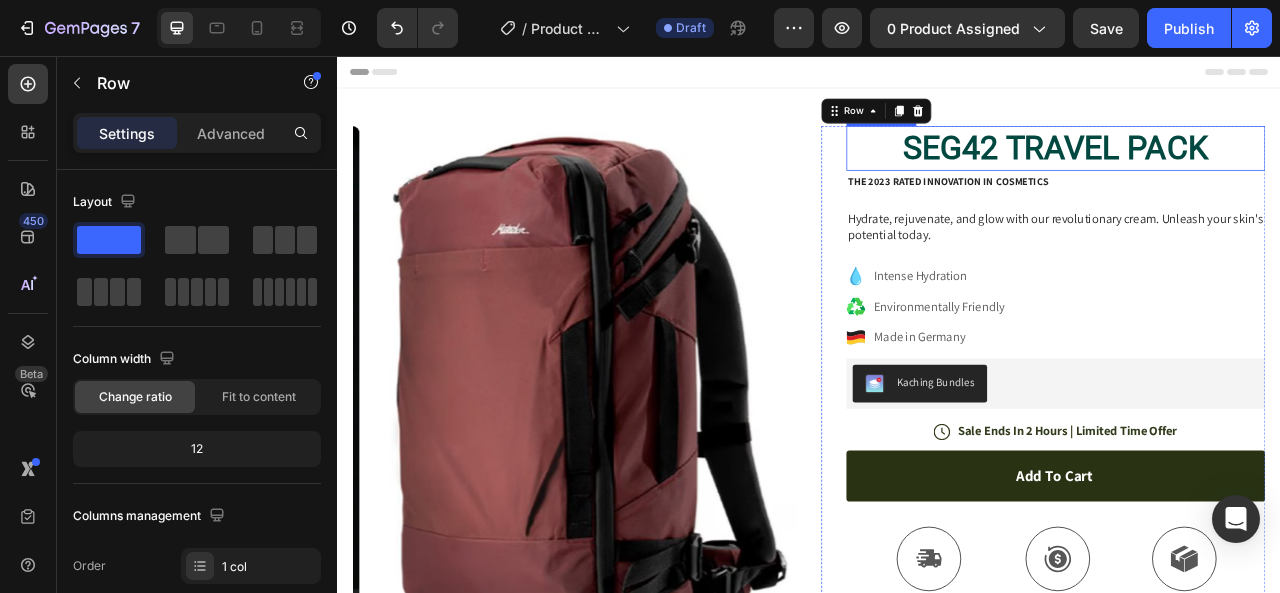 click on "SEG42 TRAVEL PACK" at bounding box center (1250, 173) 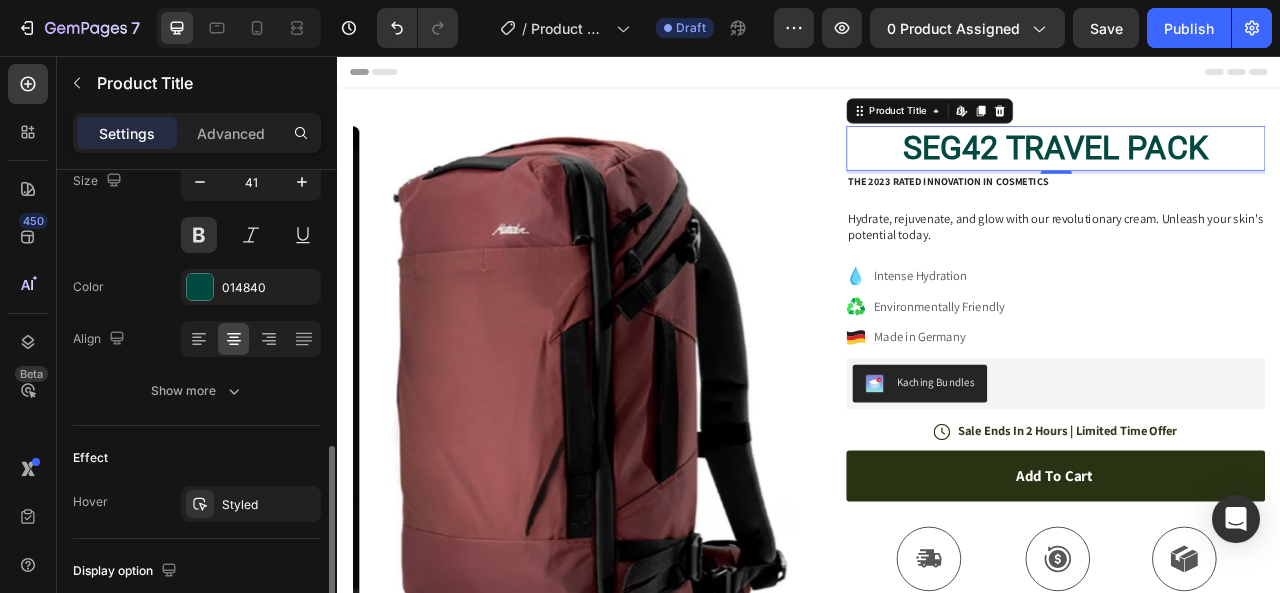 scroll, scrollTop: 400, scrollLeft: 0, axis: vertical 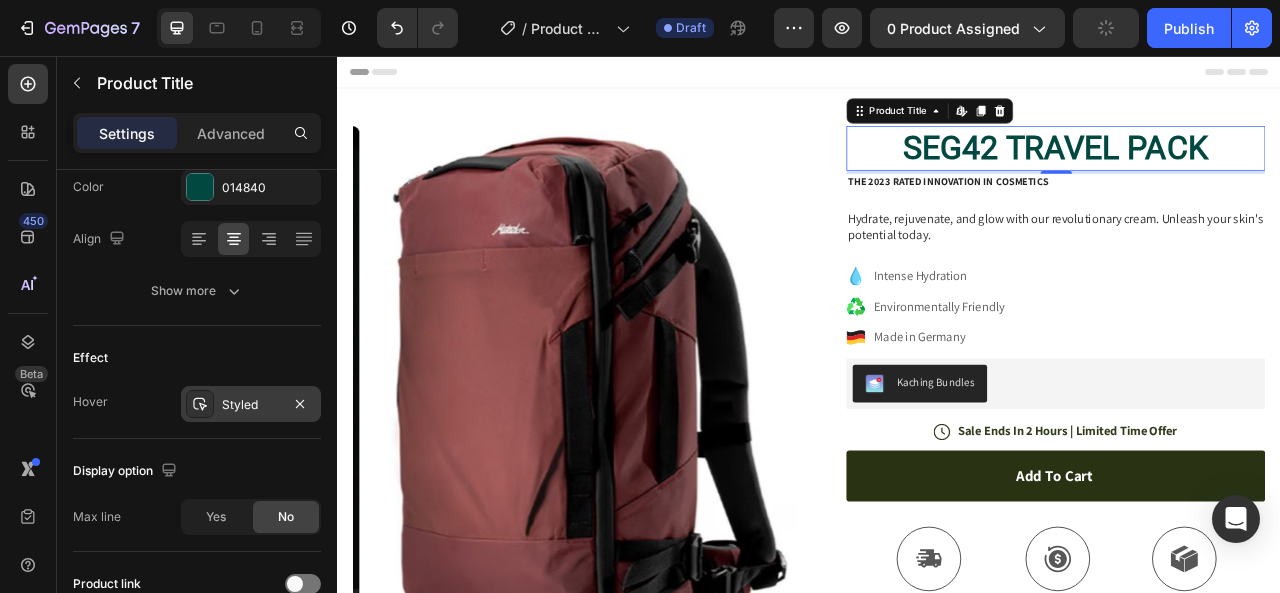 click on "Styled" at bounding box center (251, 404) 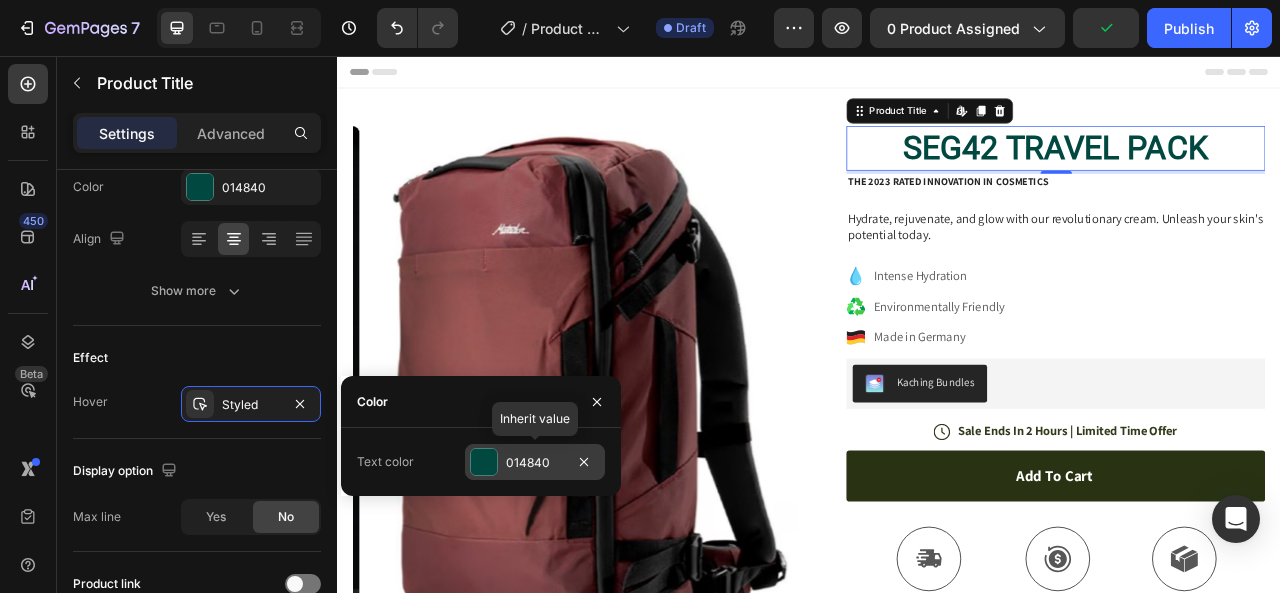 click at bounding box center [484, 462] 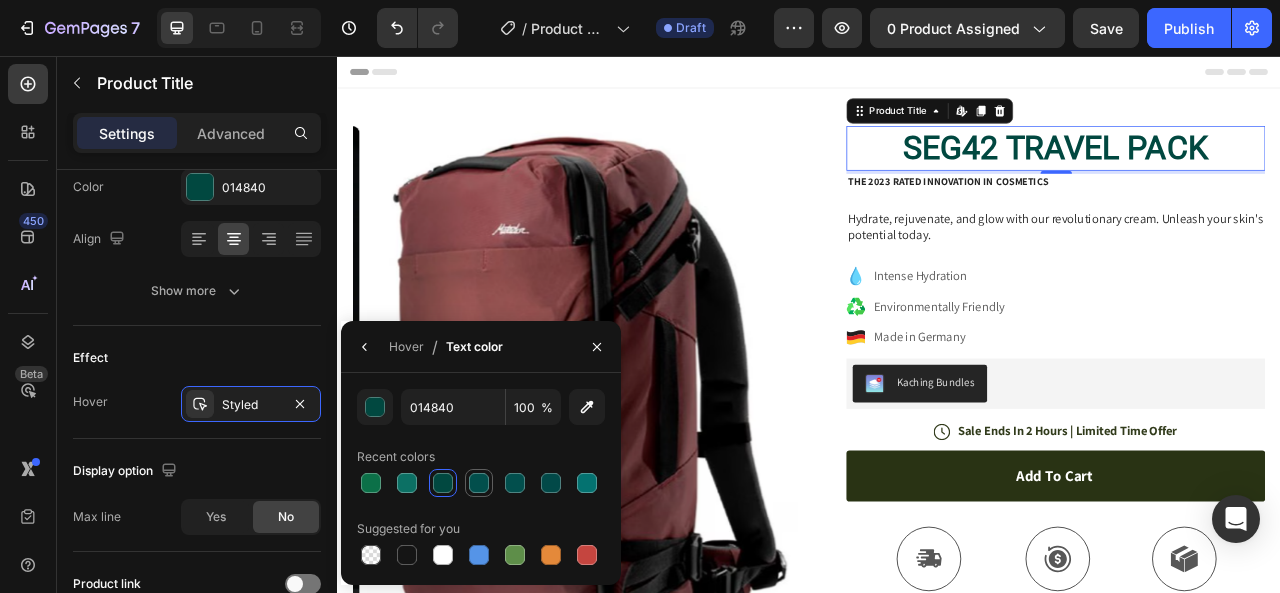 click at bounding box center [479, 483] 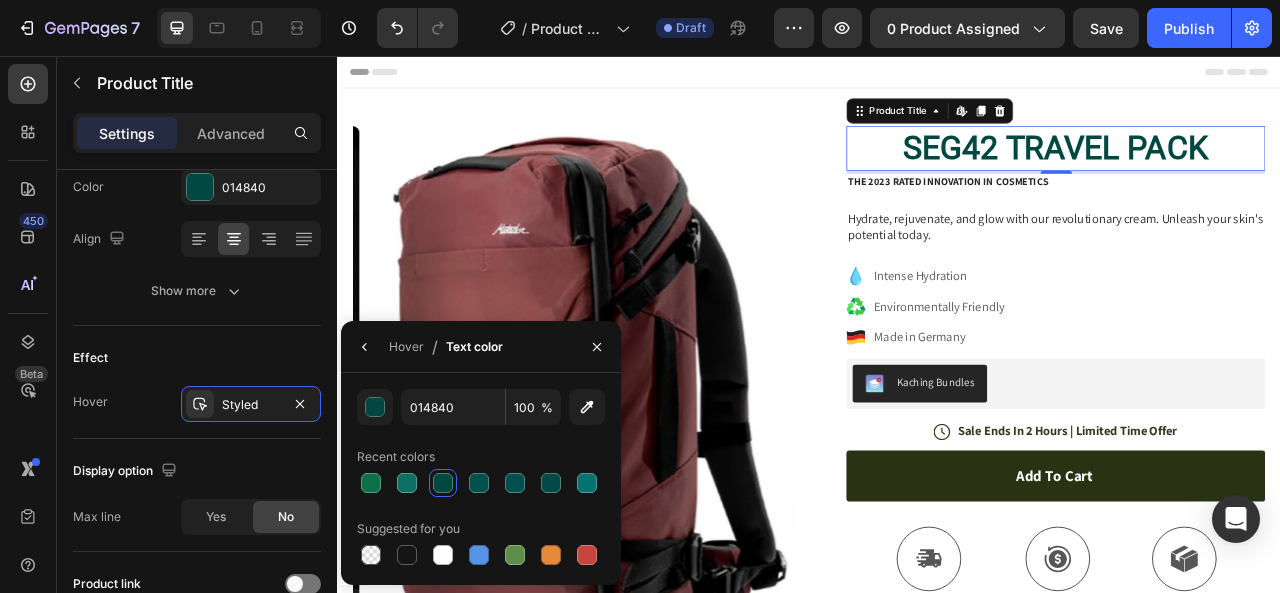type on "024F4C" 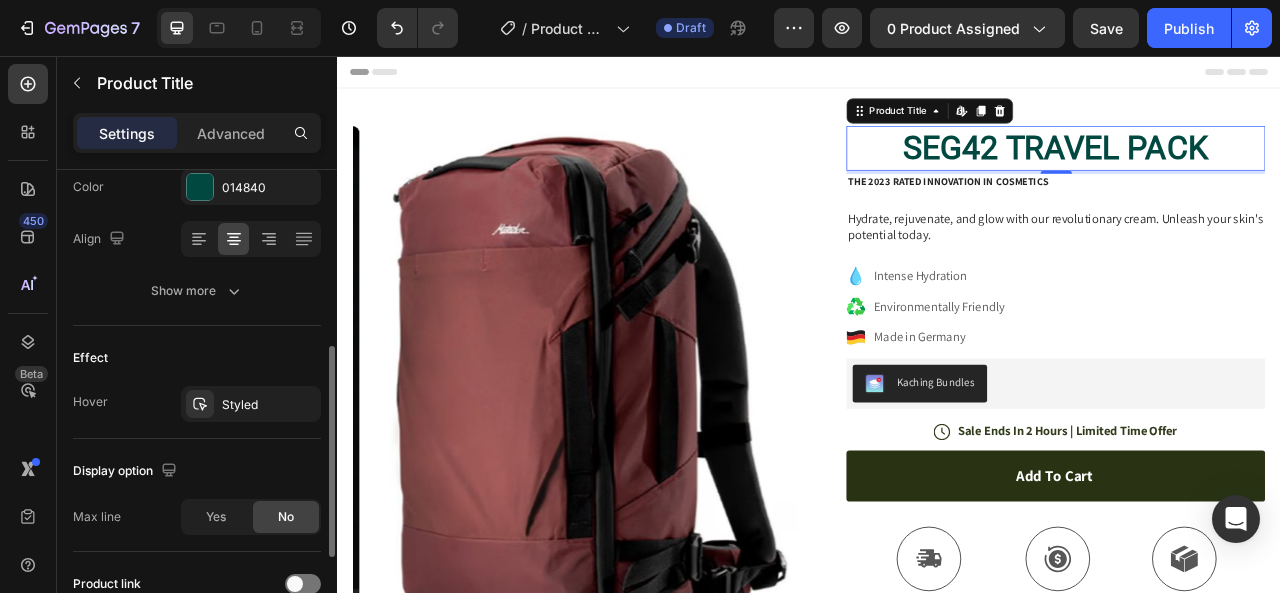 click on "Display option" at bounding box center [197, 471] 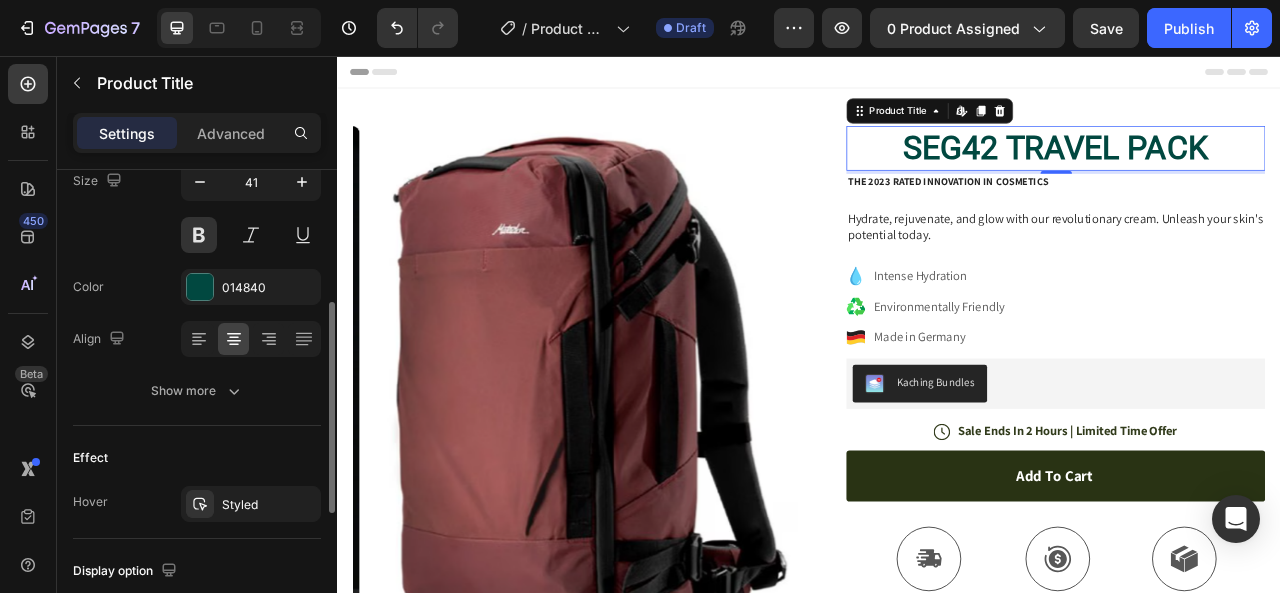 scroll, scrollTop: 0, scrollLeft: 0, axis: both 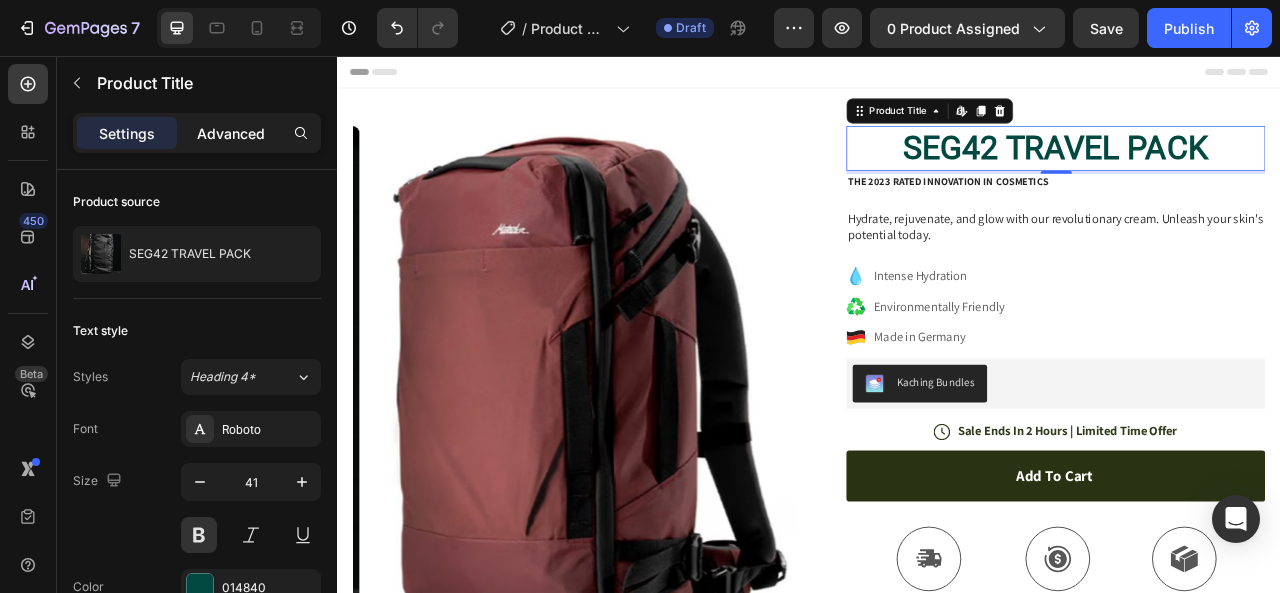 click on "Advanced" at bounding box center [231, 133] 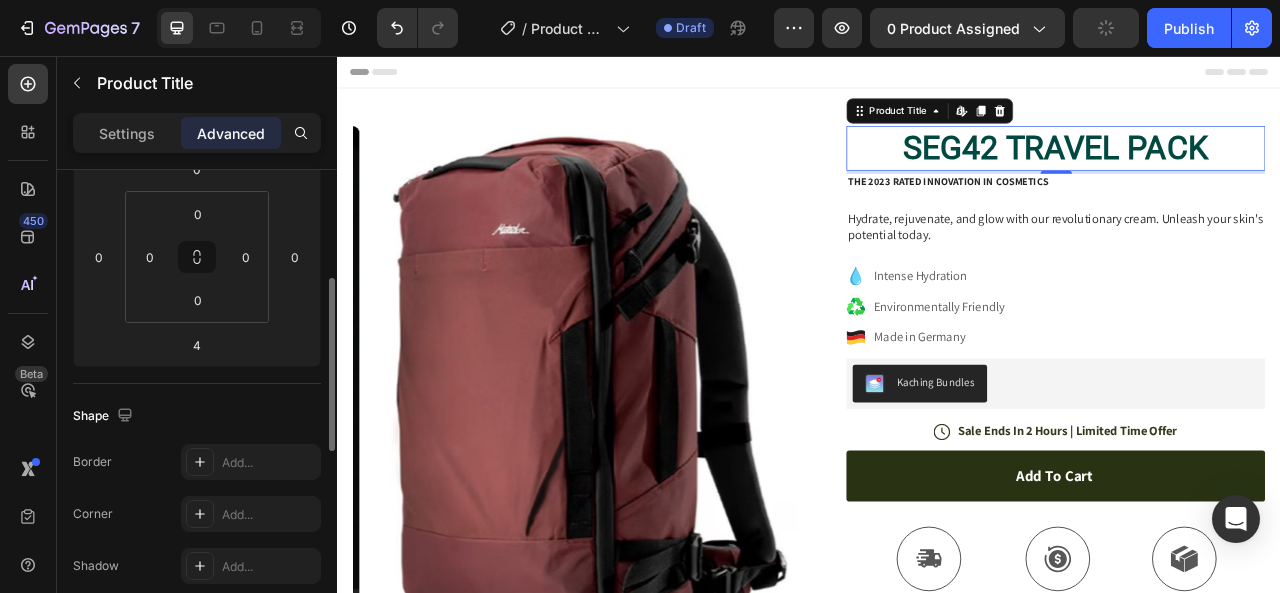scroll, scrollTop: 500, scrollLeft: 0, axis: vertical 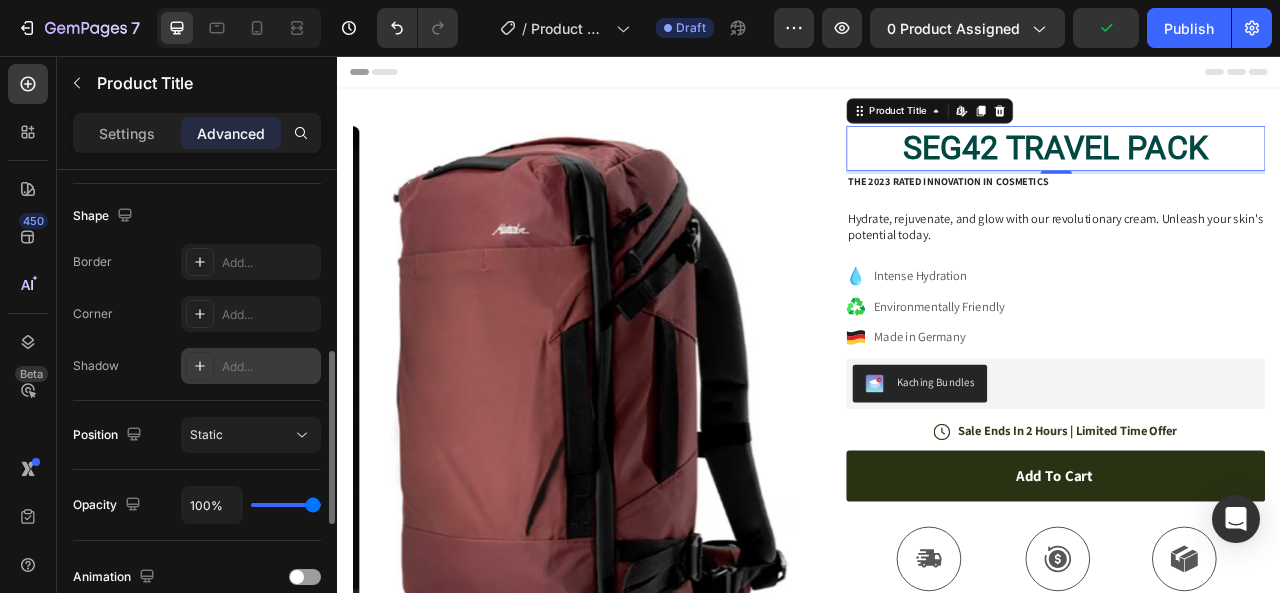 click on "Add..." at bounding box center (269, 367) 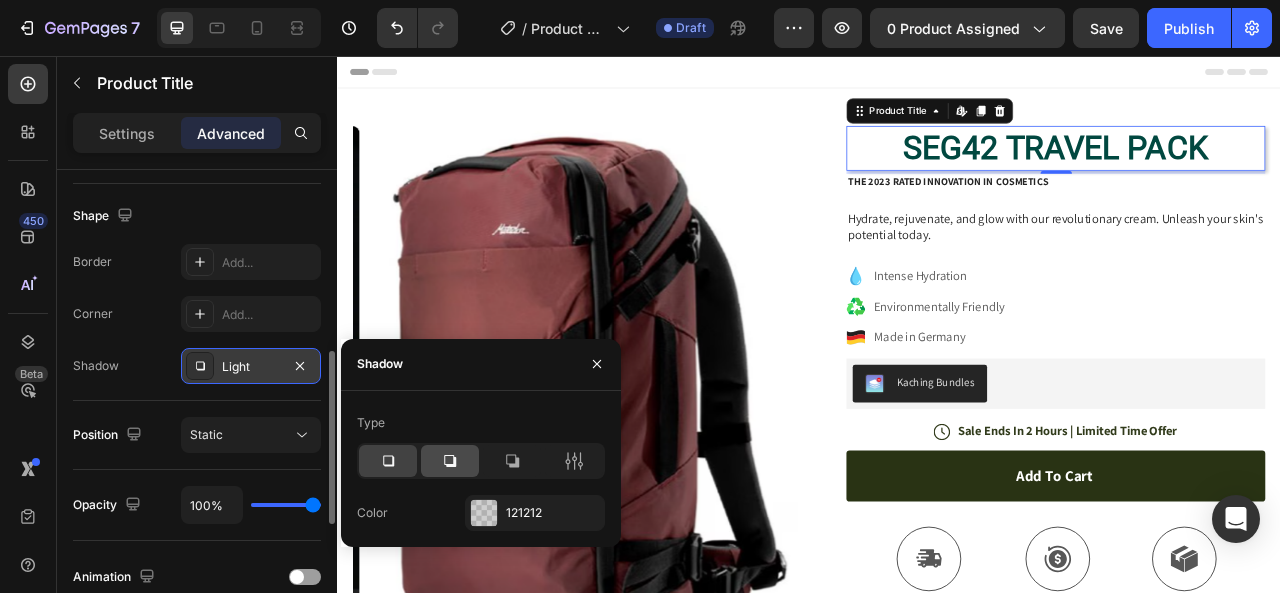 click 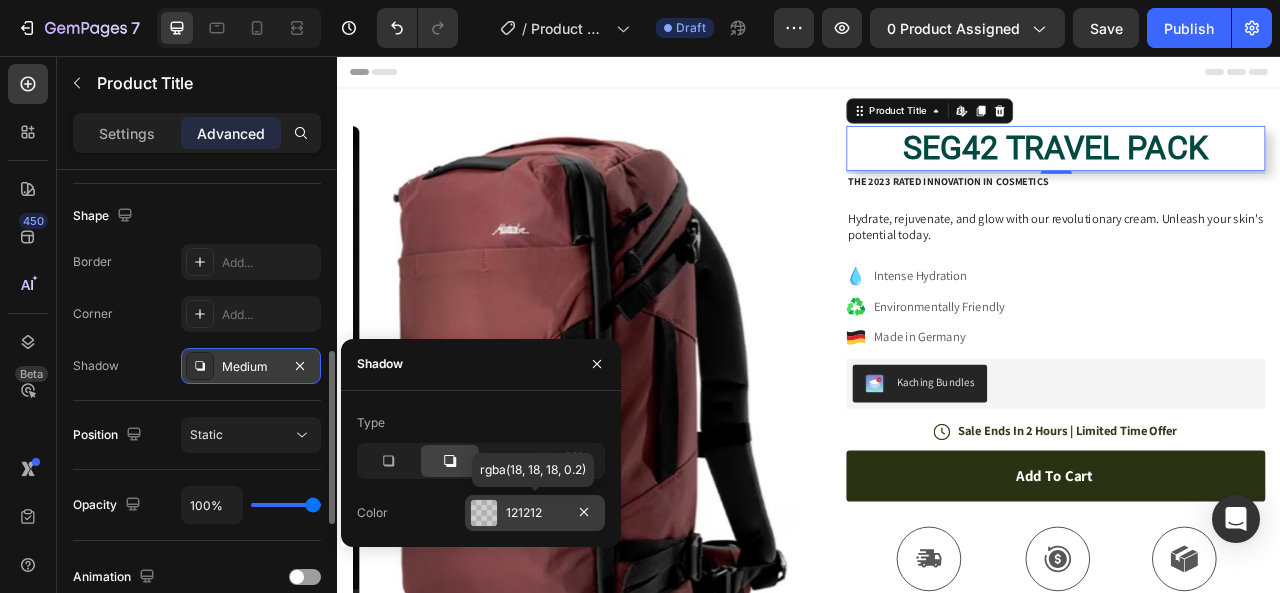 click on "121212" at bounding box center [535, 513] 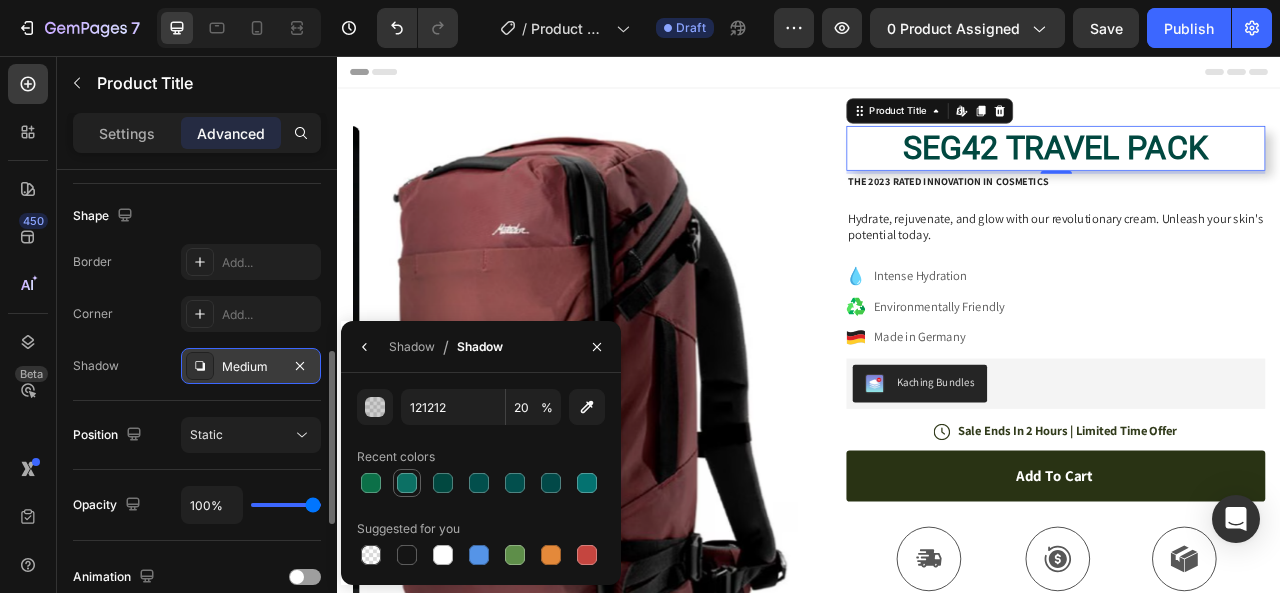 click at bounding box center [407, 483] 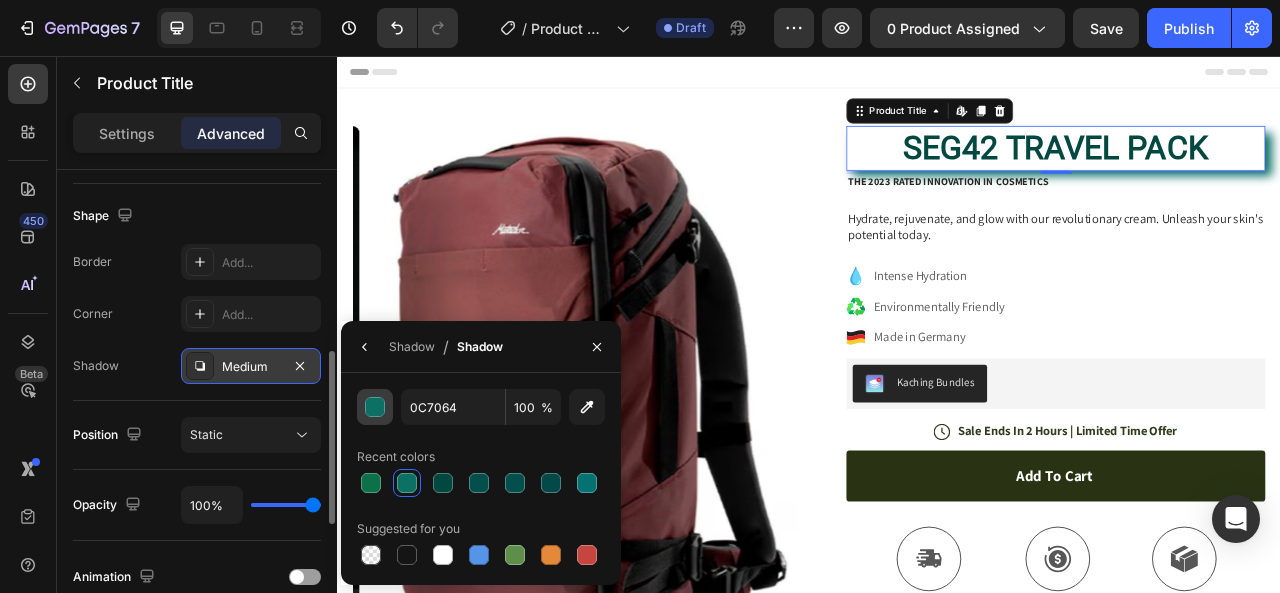 click at bounding box center [376, 408] 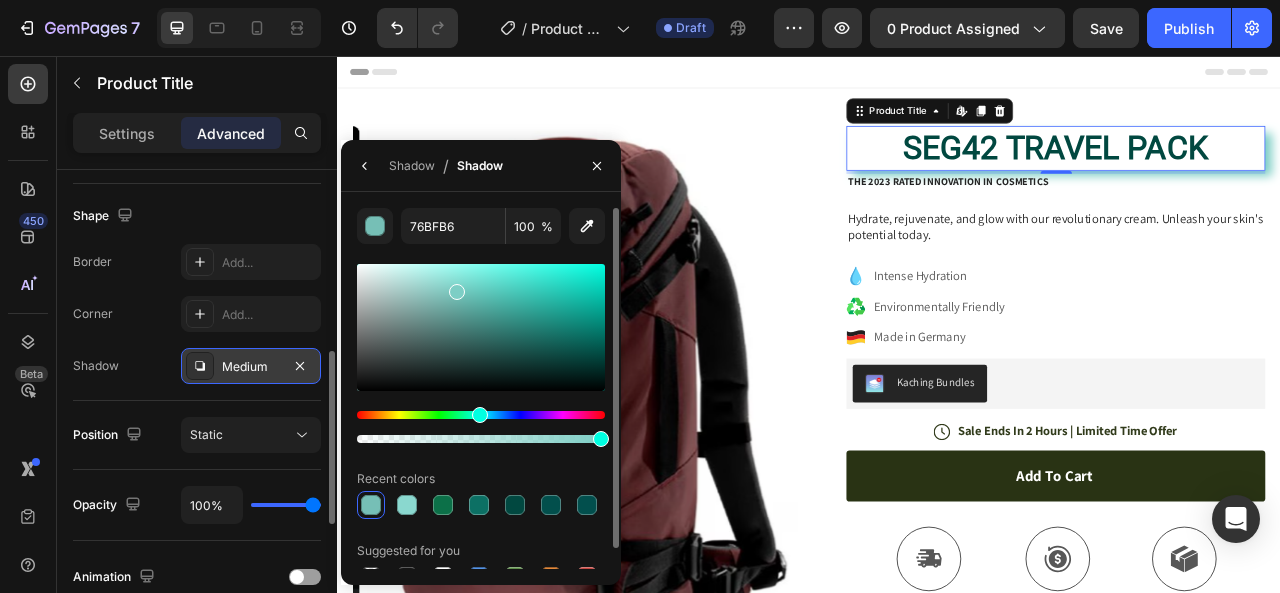 drag, startPoint x: 485, startPoint y: 298, endPoint x: 456, endPoint y: 288, distance: 30.675724 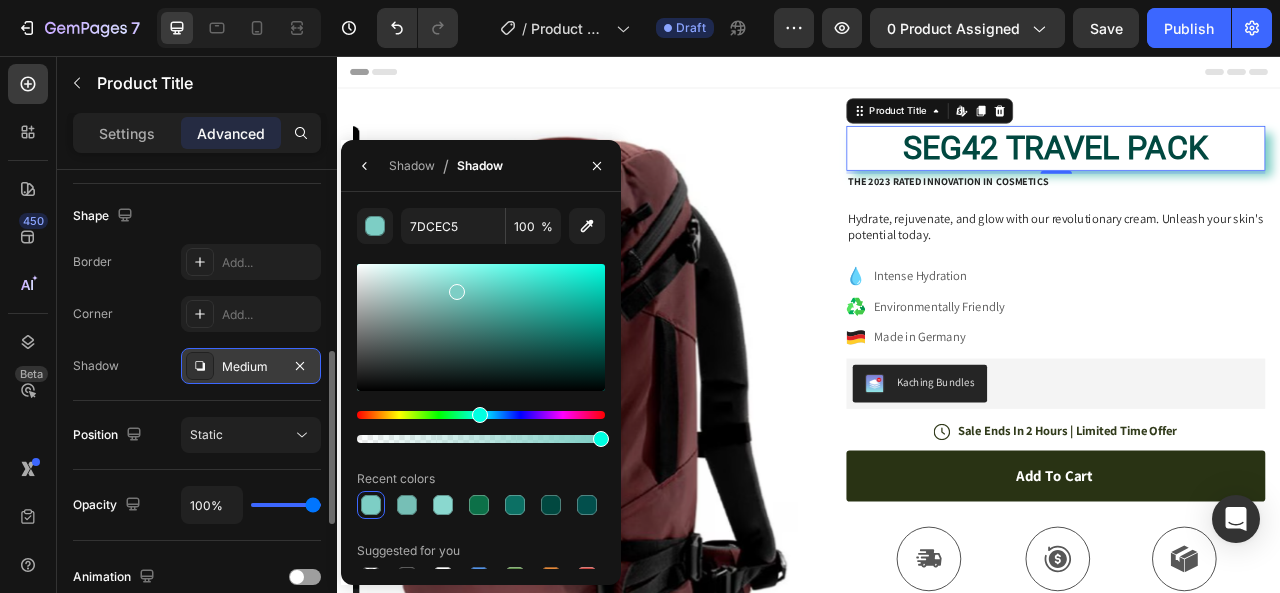 click on "Opacity 100%" 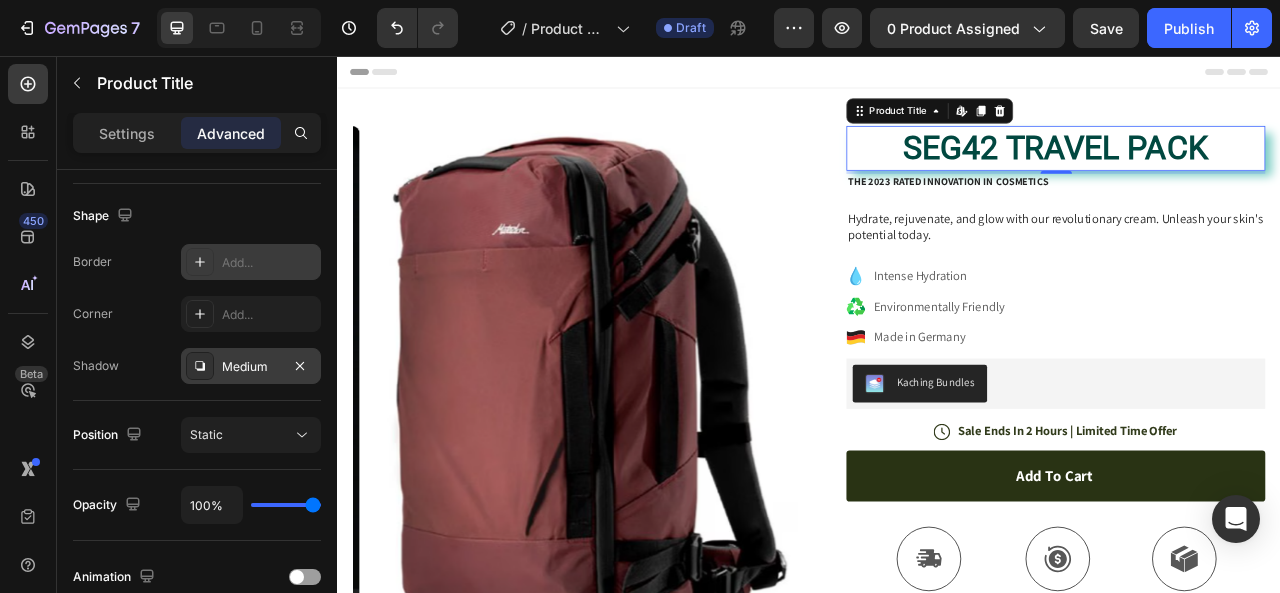 click on "Add..." at bounding box center (269, 263) 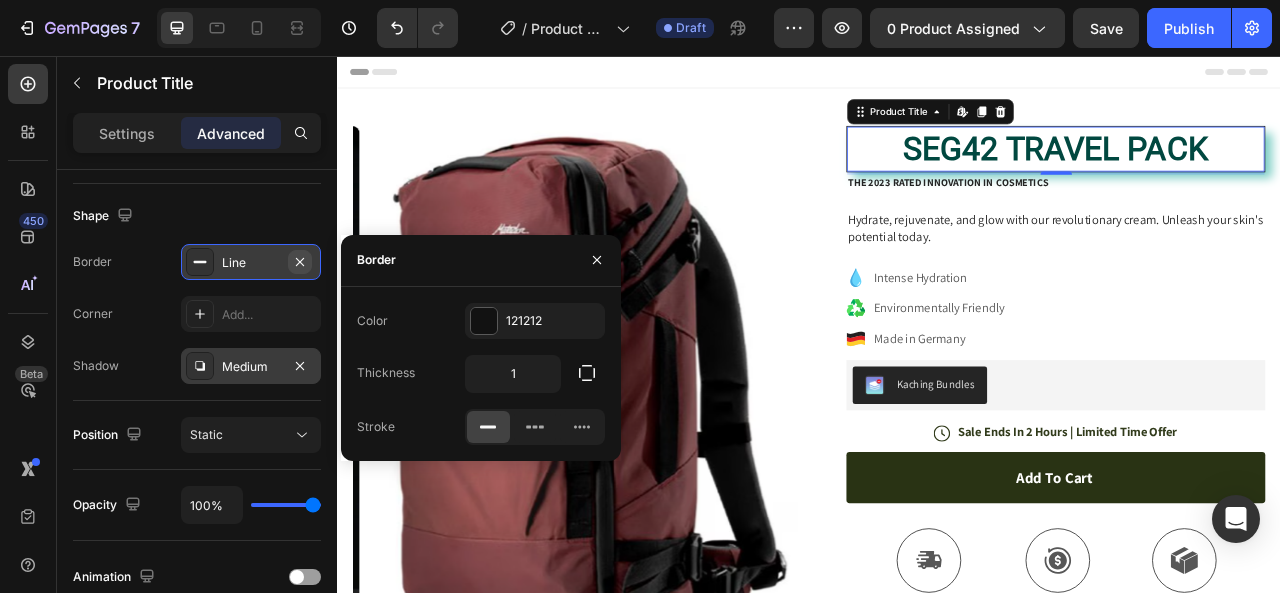 click 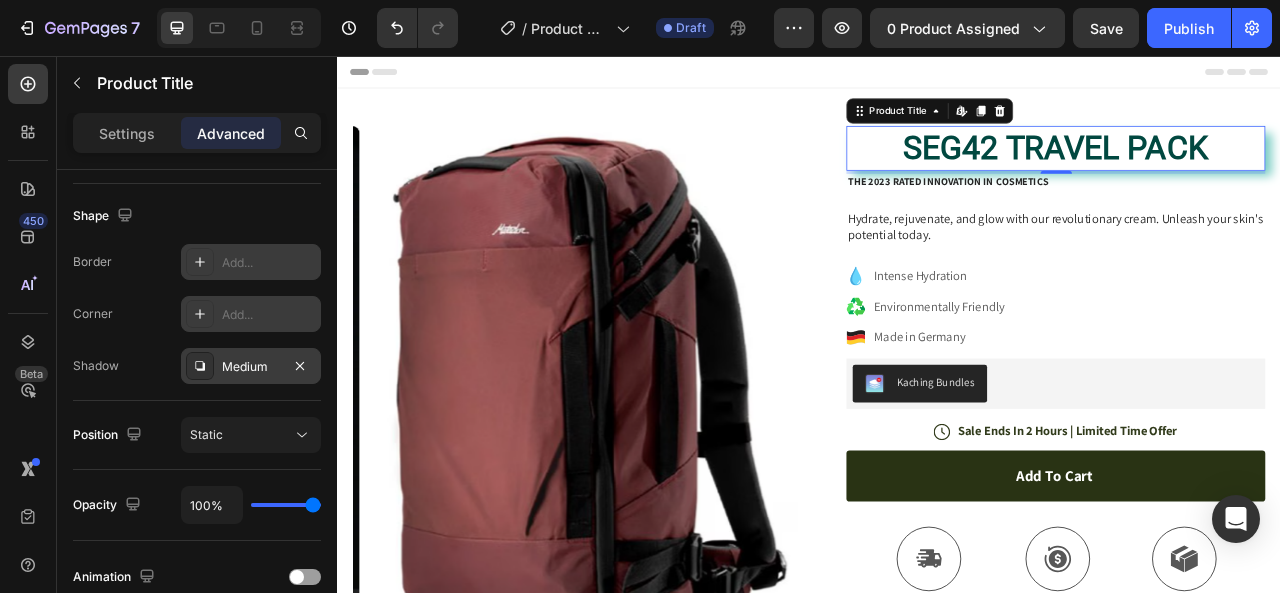 click on "Add..." at bounding box center [269, 315] 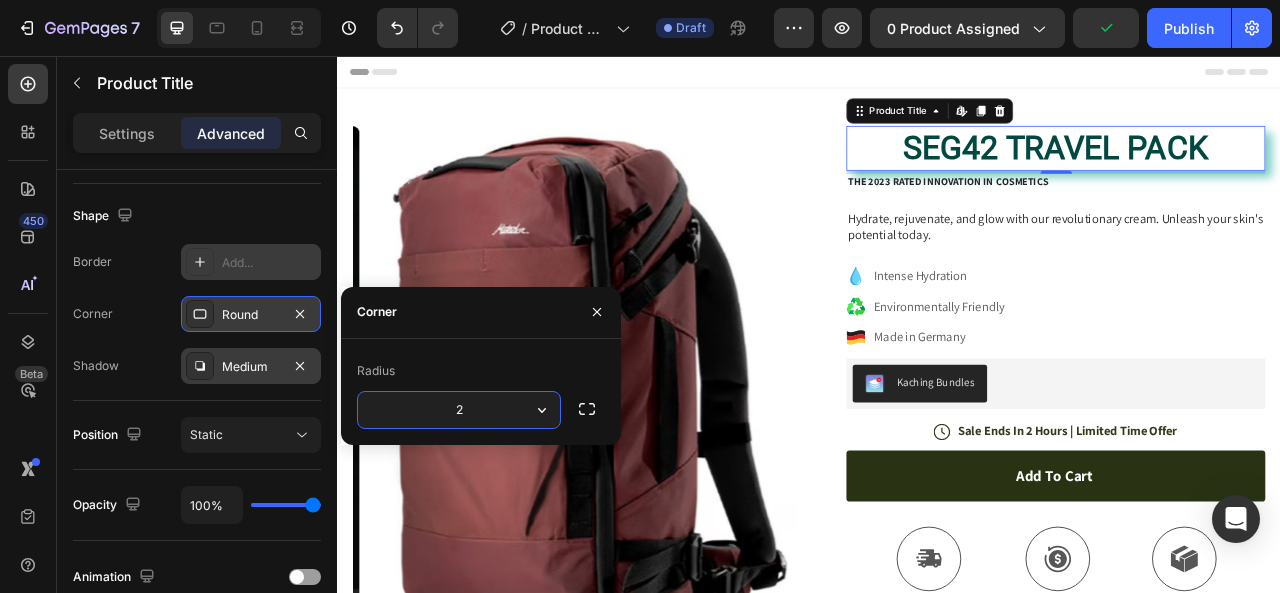 type on "20" 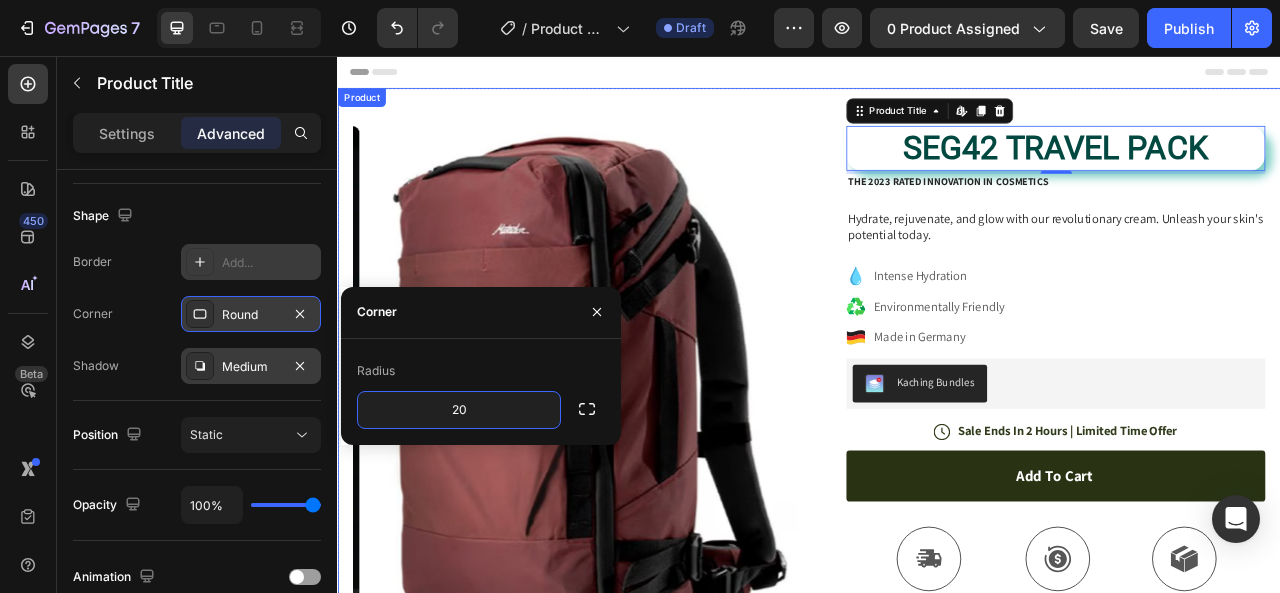 click on "Product Images Image Icon Icon Icon Icon Icon Icon List “This skin cream is a game-changer! It has transformed my dry, lackluster skin into a hydrated and radiant complexion. I love how it absorbs quickly and leaves no greasy residue. Highly recommend” Text Block
Icon [FIRST] [LAST] ([CITY], [COUNTRY]) Text Block Row Row Row SEG42 TRAVEL PACK Product Title   Edit content in Shopify 4 The 2023 Rated Innovation in Cosmetics Text Block Hydrate, rejuvenate, and glow with our revolutionary cream. Unleash your skin's potential today. Text Block
Intense Hydration
Environmentally Friendly
Made in Germany Item List Kaching Bundles Kaching Bundles
Icon Sale Ends In 2 Hours | Limited Time Offer Text Block Row Add to cart Add to cart
Icon Free Shipping Text Block
Icon Money-Back Text Block
Icon Easy Returns Text Block Row Image Icon Icon Icon Icon Icon Icon List Text Block" at bounding box center (937, 658) 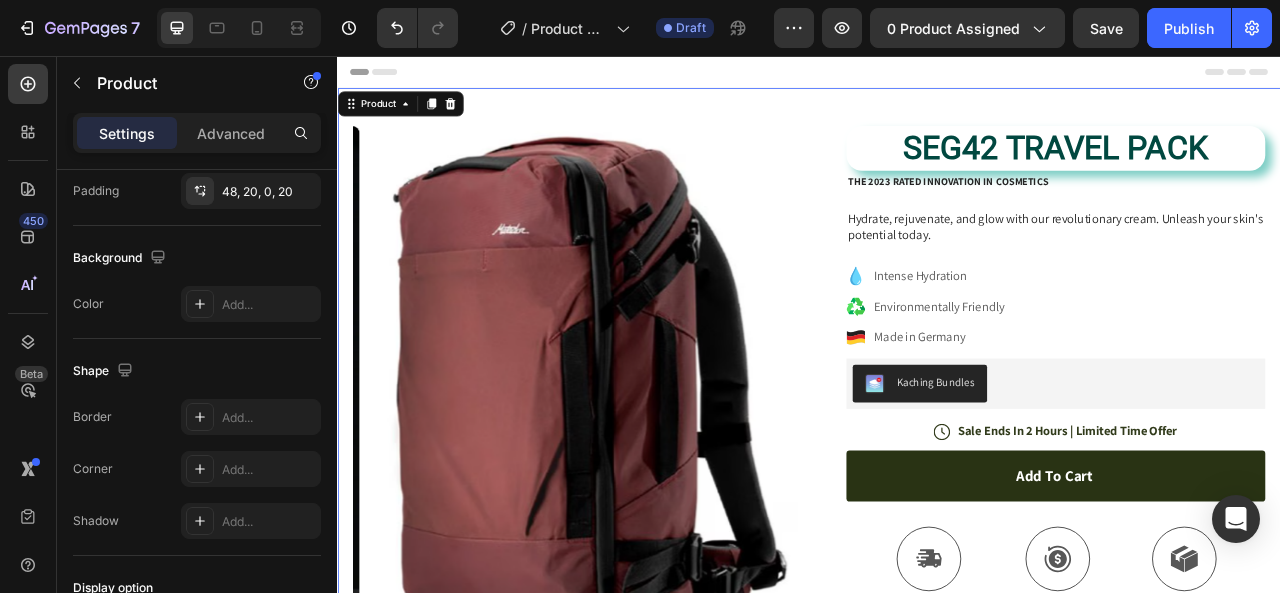 scroll, scrollTop: 0, scrollLeft: 0, axis: both 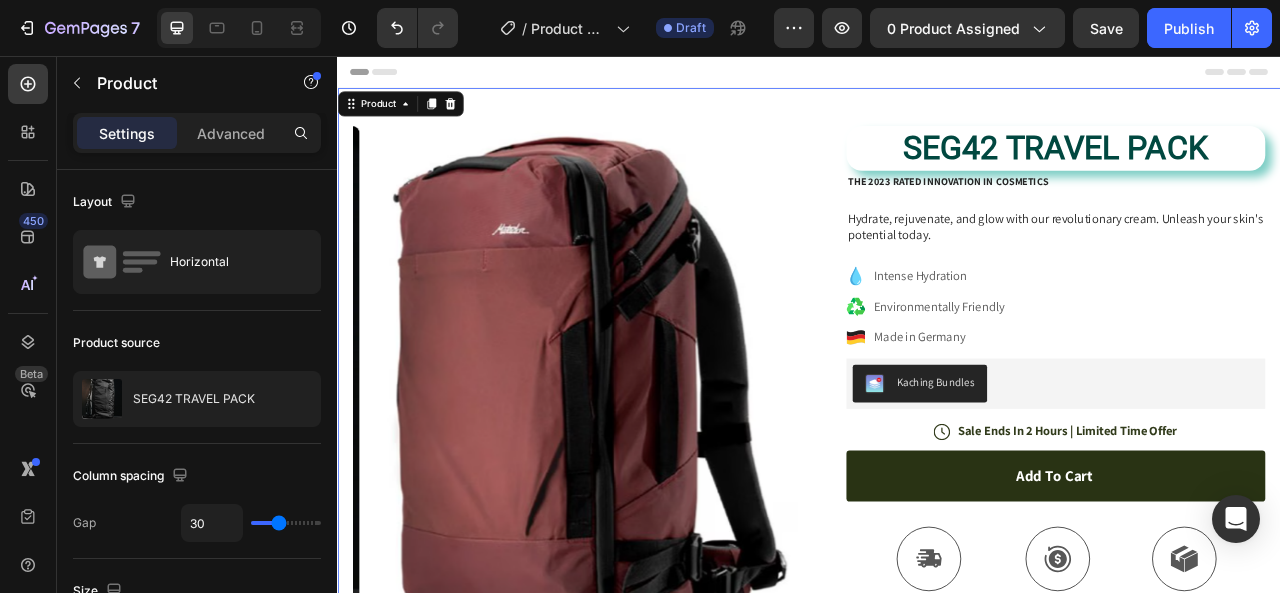 click on "Product Images Image Icon Icon Icon Icon Icon Icon List “This skin cream is a game-changer! It has transformed my dry, lackluster skin into a hydrated and radiant complexion. I love how it absorbs quickly and leaves no greasy residue. Highly recommend” Text Block
Icon [FIRST] [LAST] ([CITY], [COUNTRY]) Text Block Row Row Row SEG42 TRAVEL PACK Product Title The 2023 Rated Innovation in Cosmetics Text Block Hydrate, rejuvenate, and glow with our revolutionary cream. Unleash your skin's potential today. Text Block
Intense Hydration
Environmentally Friendly
Made in Germany Item List Kaching Bundles Kaching Bundles
Icon Sale Ends In 2 Hours | Limited Time Offer Text Block Row Add to cart Add to cart
Icon Free Shipping Text Block
Icon Money-Back Text Block
Icon Easy Returns Text Block Row Image Icon Icon Icon Icon Icon Icon List Text Block
Icon Row Row" at bounding box center (937, 658) 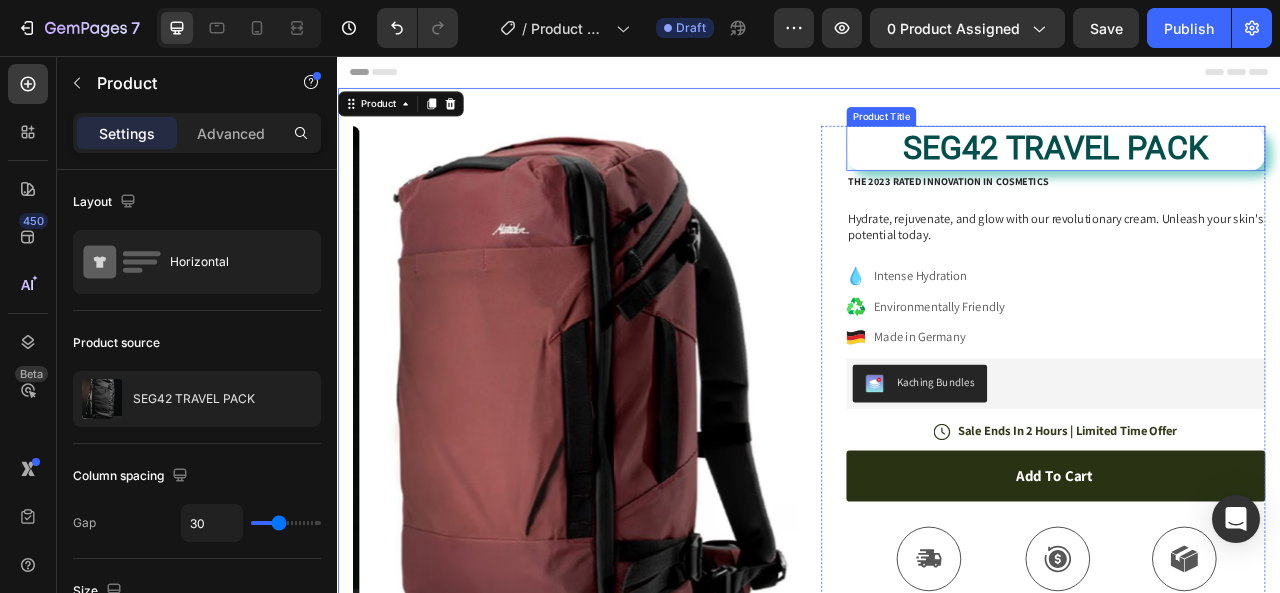 click on "SEG42 TRAVEL PACK" at bounding box center [1250, 173] 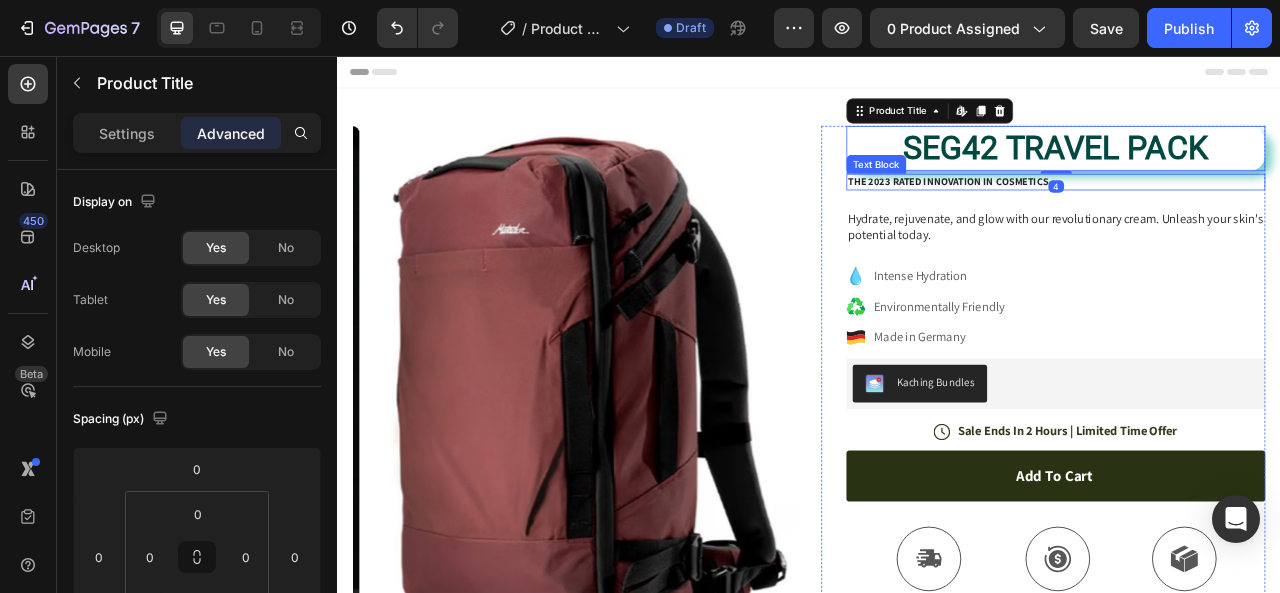 click on "The 2023 Rated Innovation in Cosmetics" at bounding box center (1250, 216) 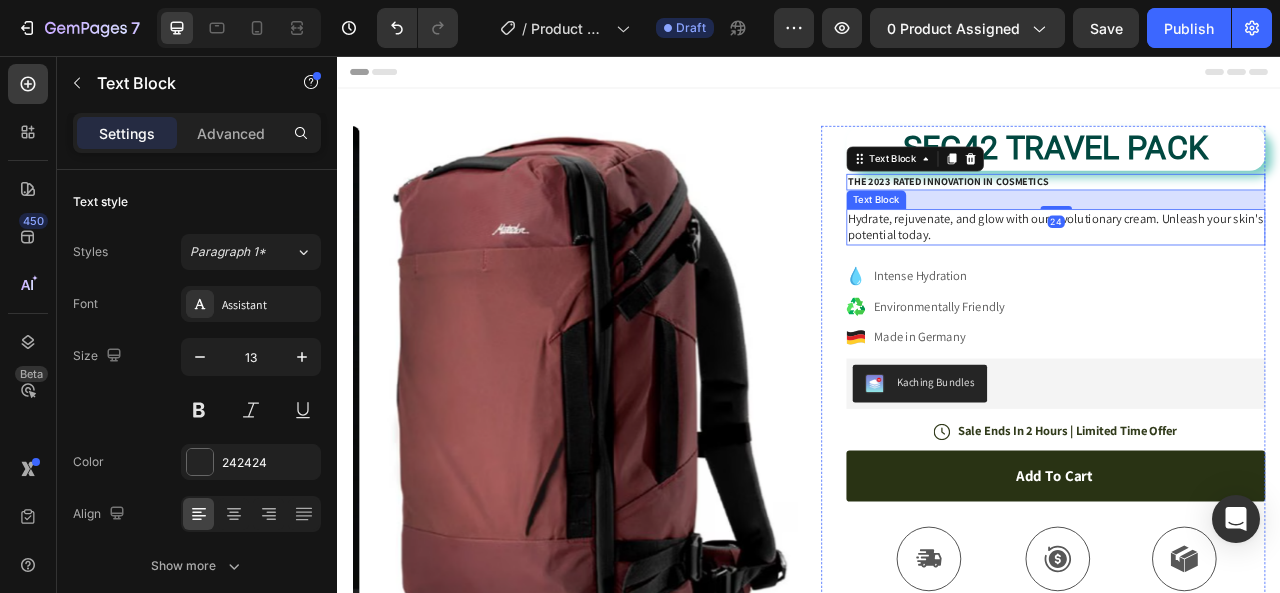 click on "Hydrate, rejuvenate, and glow with our revolutionary cream. Unleash your skin's potential today." at bounding box center [1250, 274] 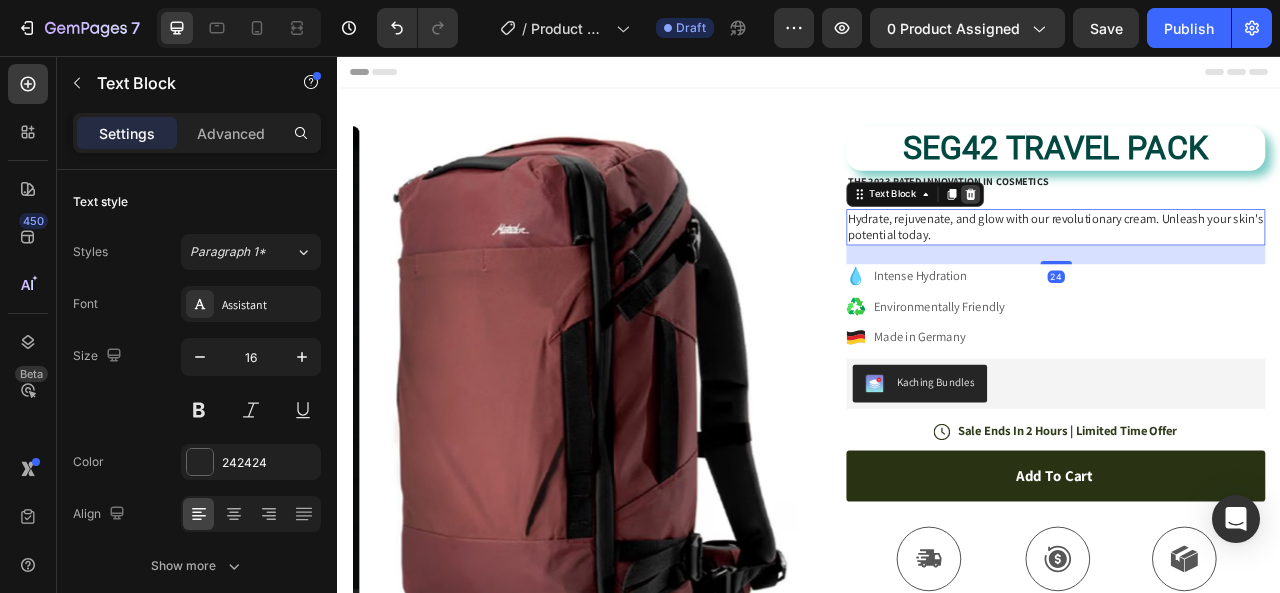 click 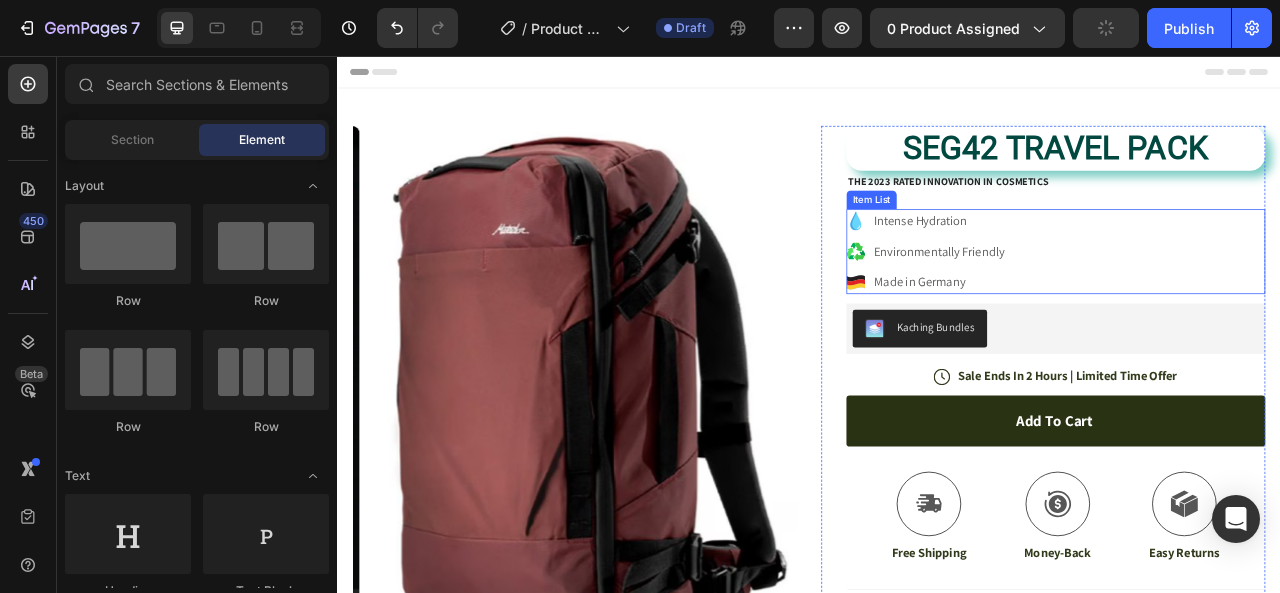 click on "Item List" at bounding box center [1016, 239] 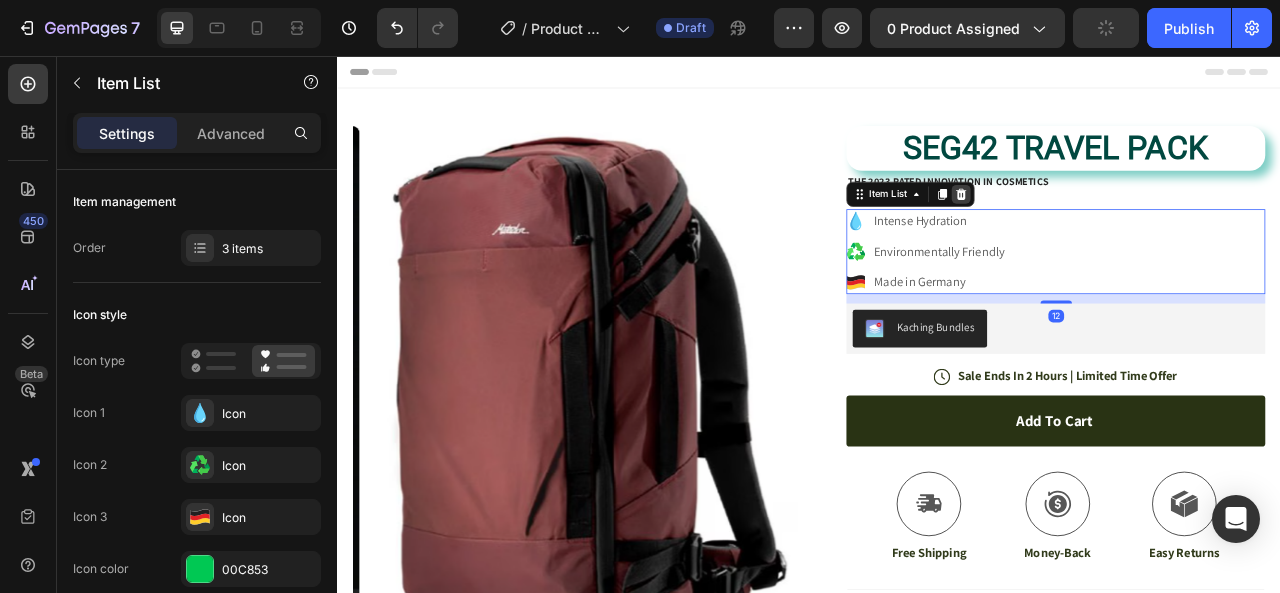 click 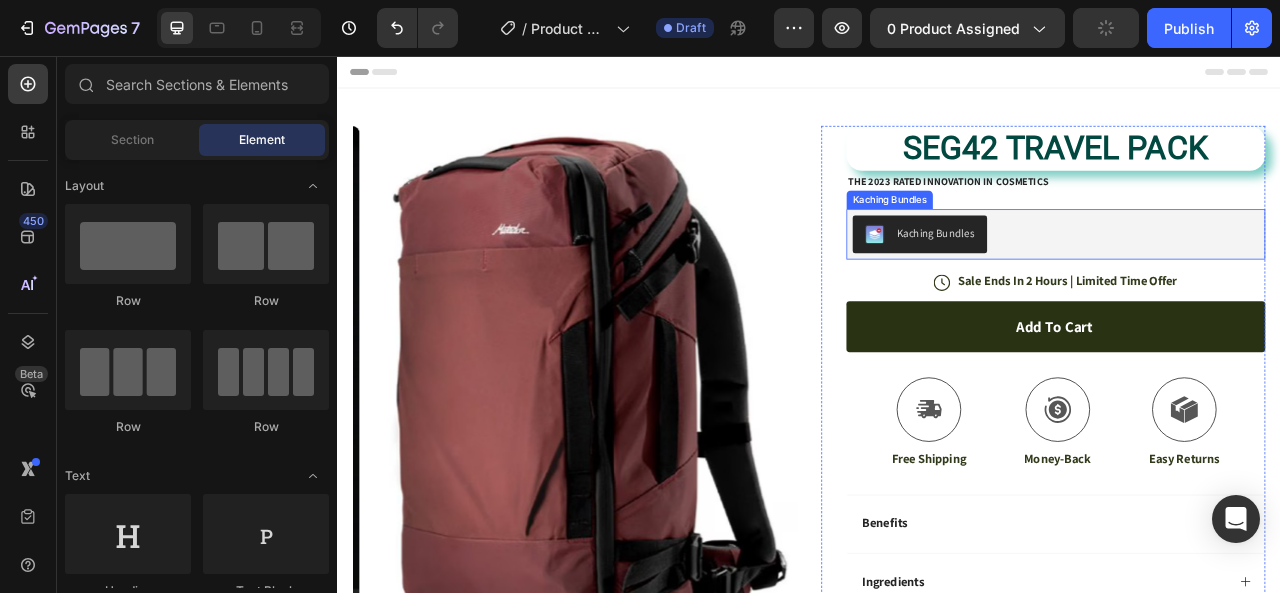 click on "Kaching Bundles" at bounding box center (1077, 283) 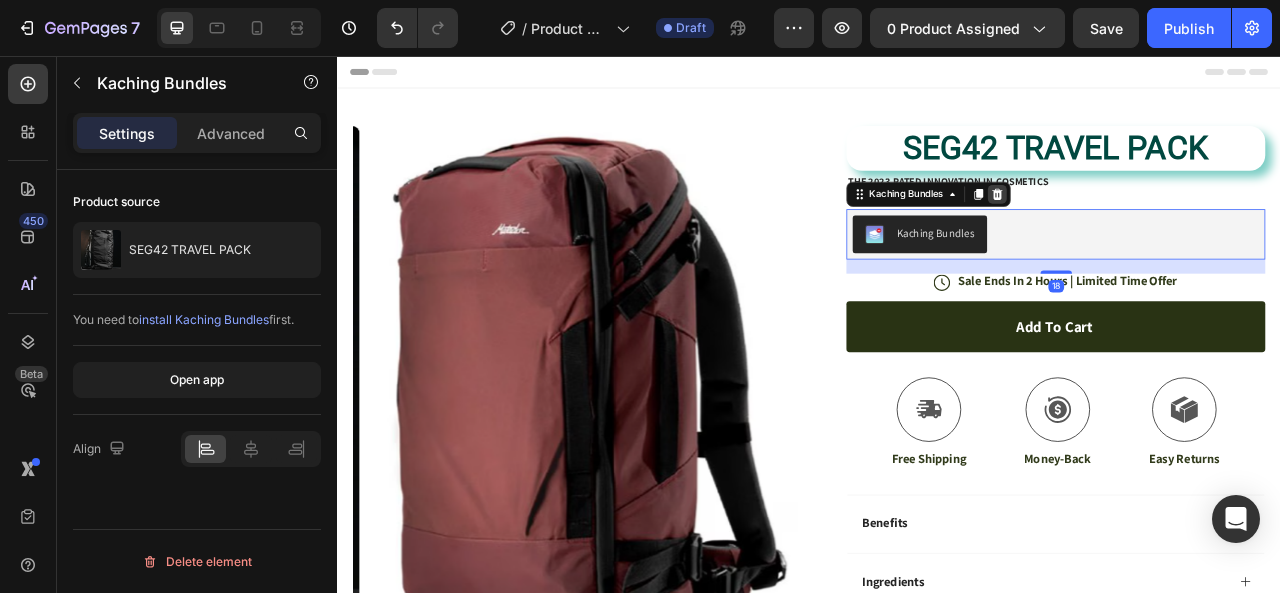 click 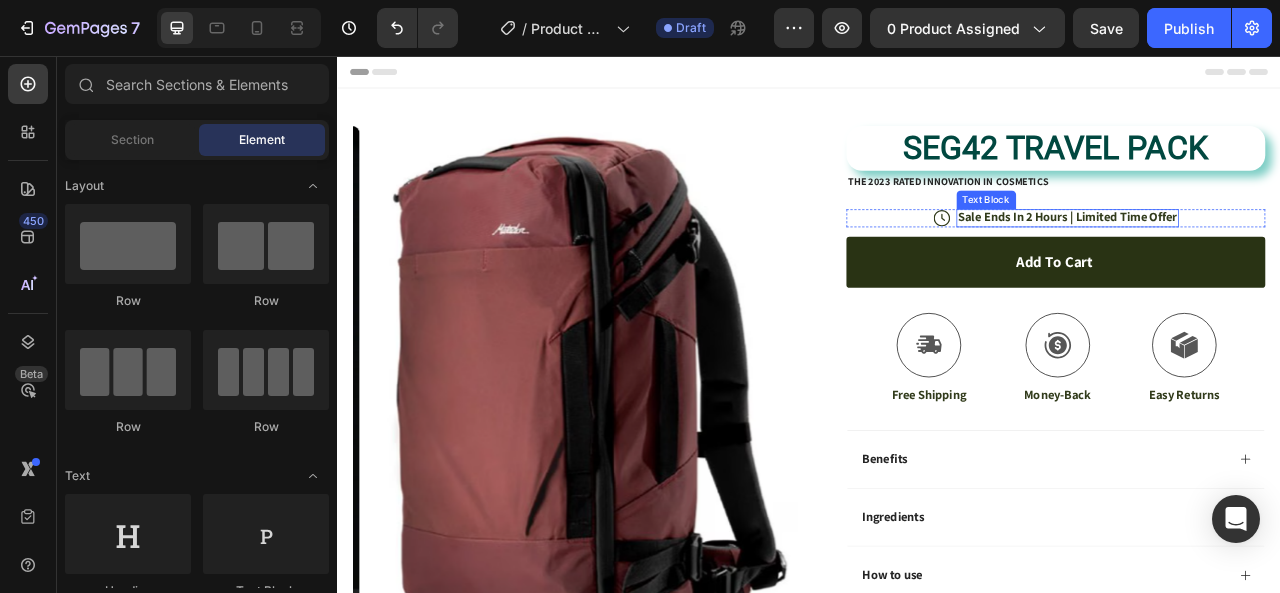 click on "Sale Ends In 2 Hours | Limited Time Offer" at bounding box center (1265, 261) 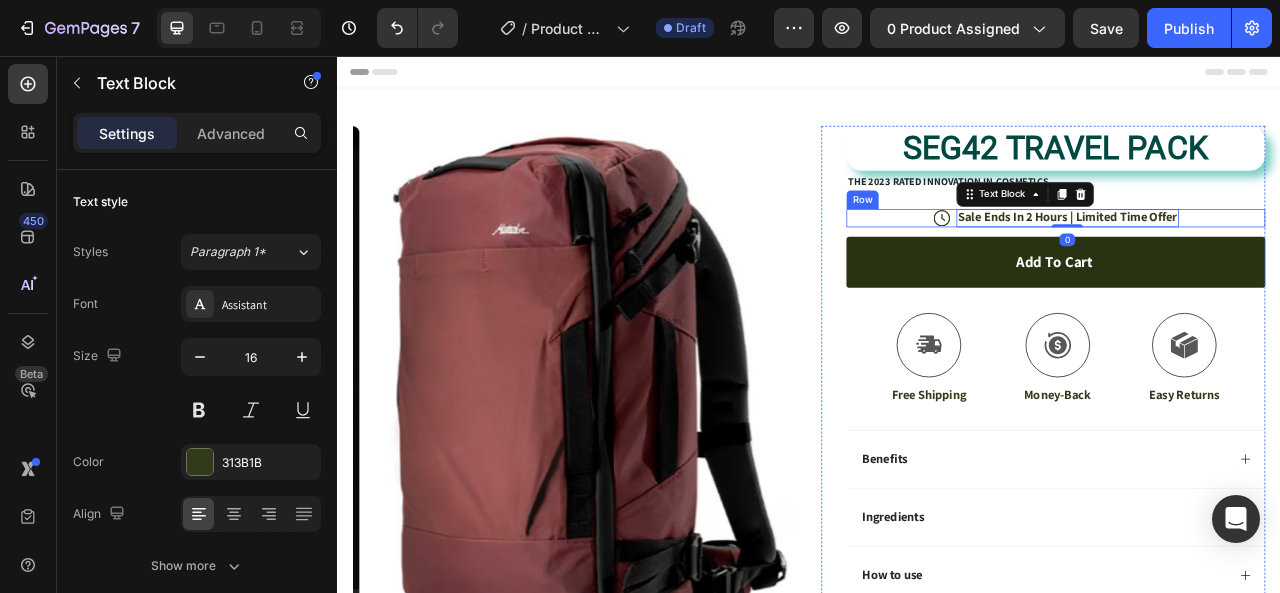 click on "Icon Sale Ends In 2 Hours | Limited Time Offer Text Block   0 Row" at bounding box center [1250, 262] 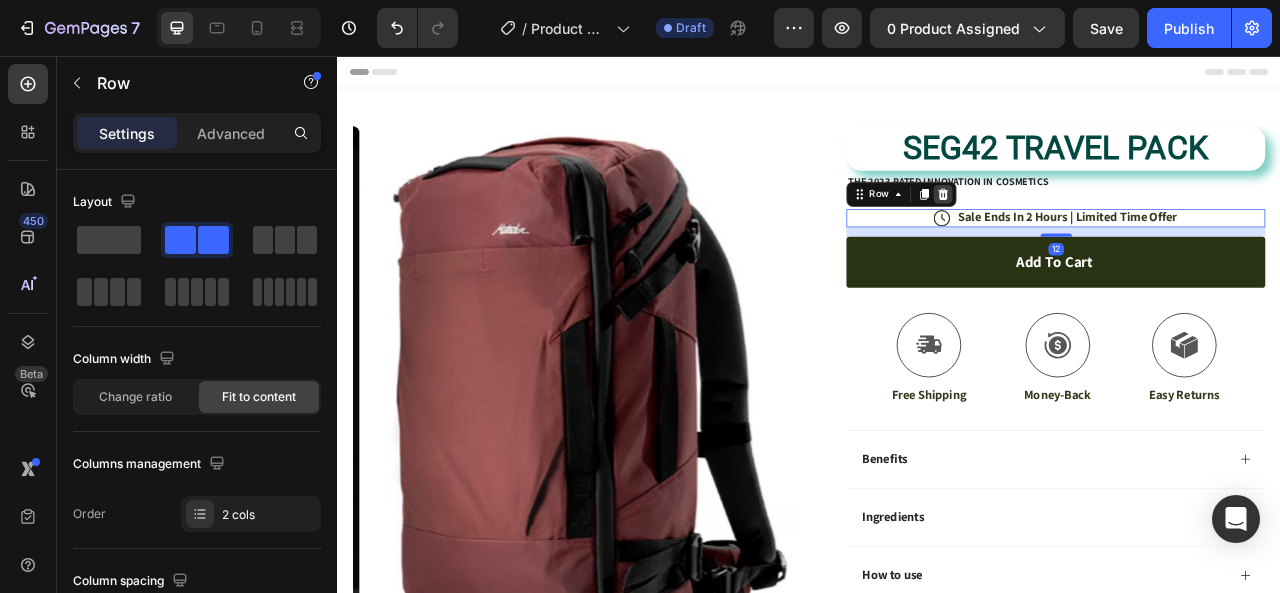 click 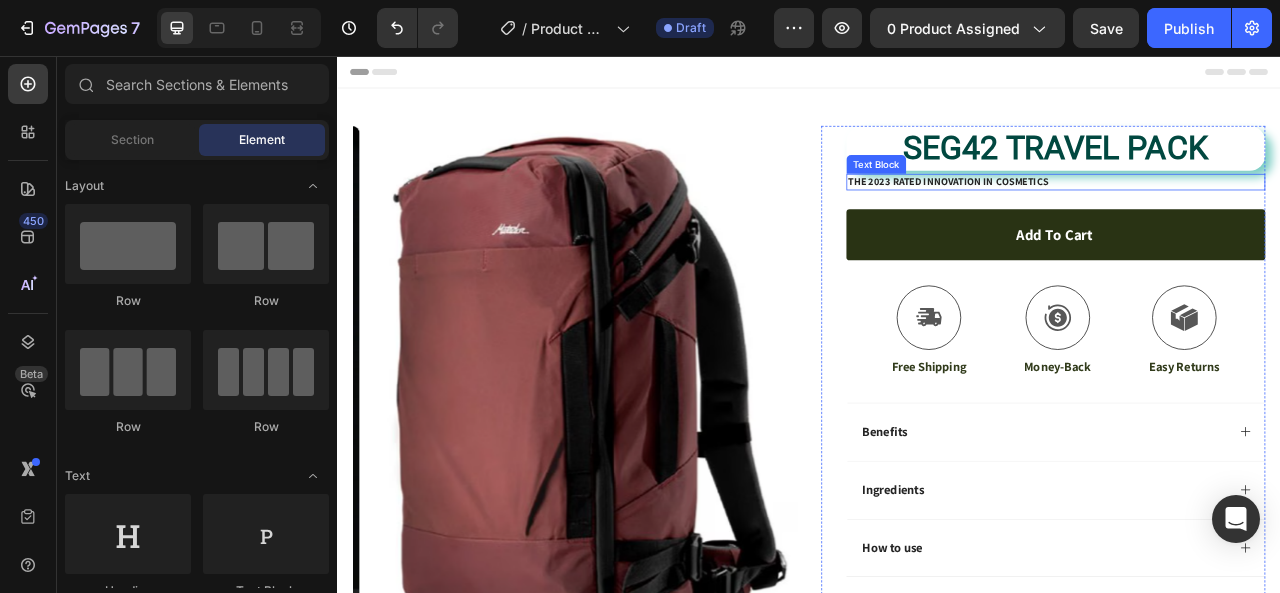 click on "The 2023 Rated Innovation in Cosmetics" at bounding box center (1250, 216) 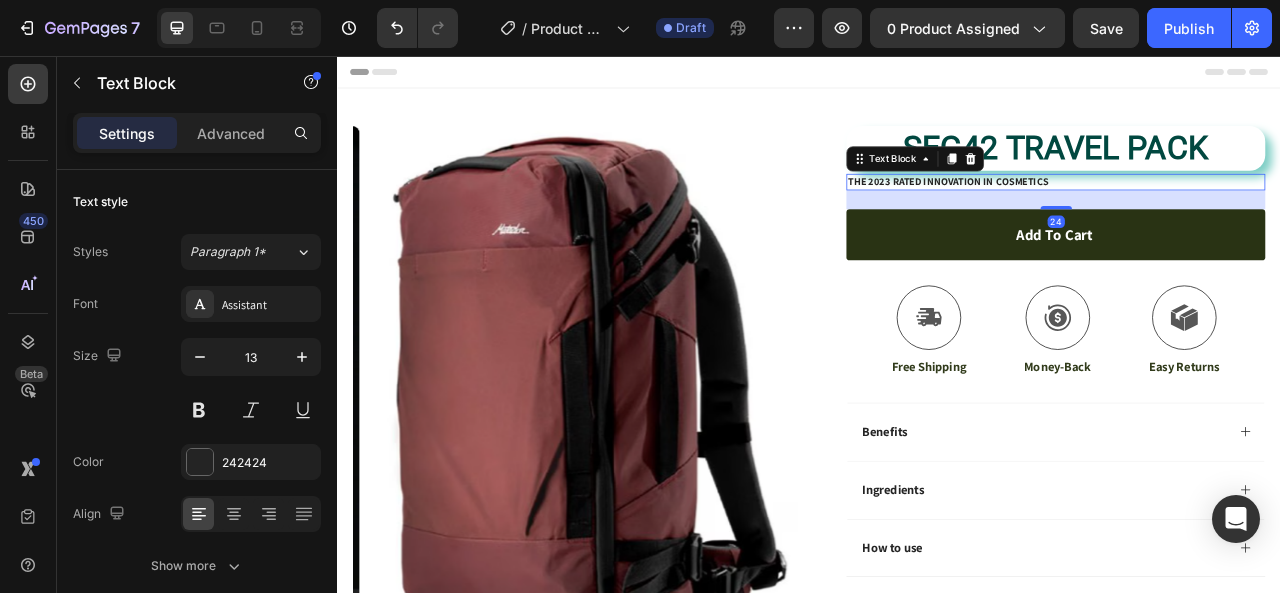 click on "The 2023 Rated Innovation in Cosmetics" at bounding box center [1250, 216] 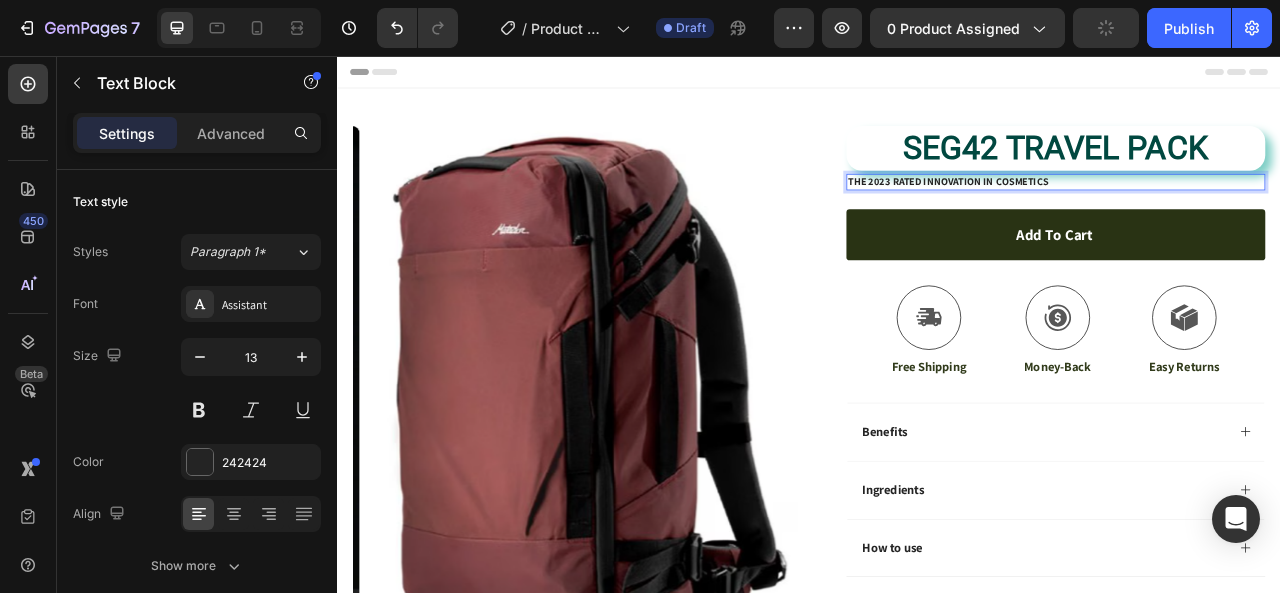 click on "The 2023 Rated Innovation in Cosmetics" at bounding box center [1250, 216] 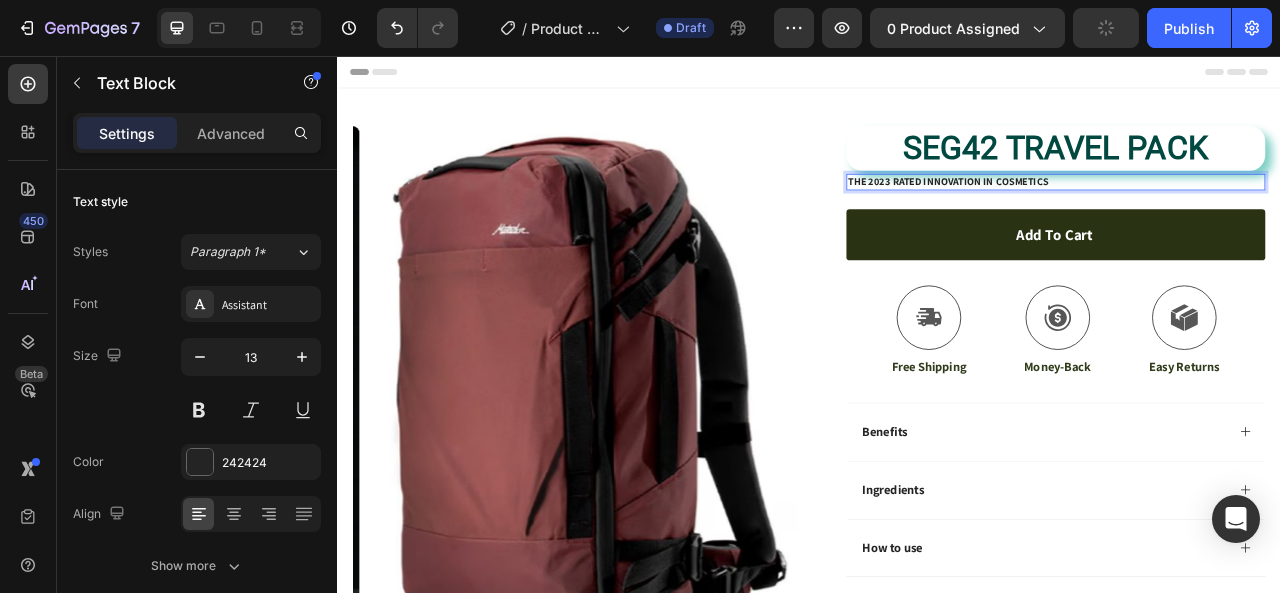 click on "The 2023 Rated Innovation in Cosmetics" at bounding box center [1250, 216] 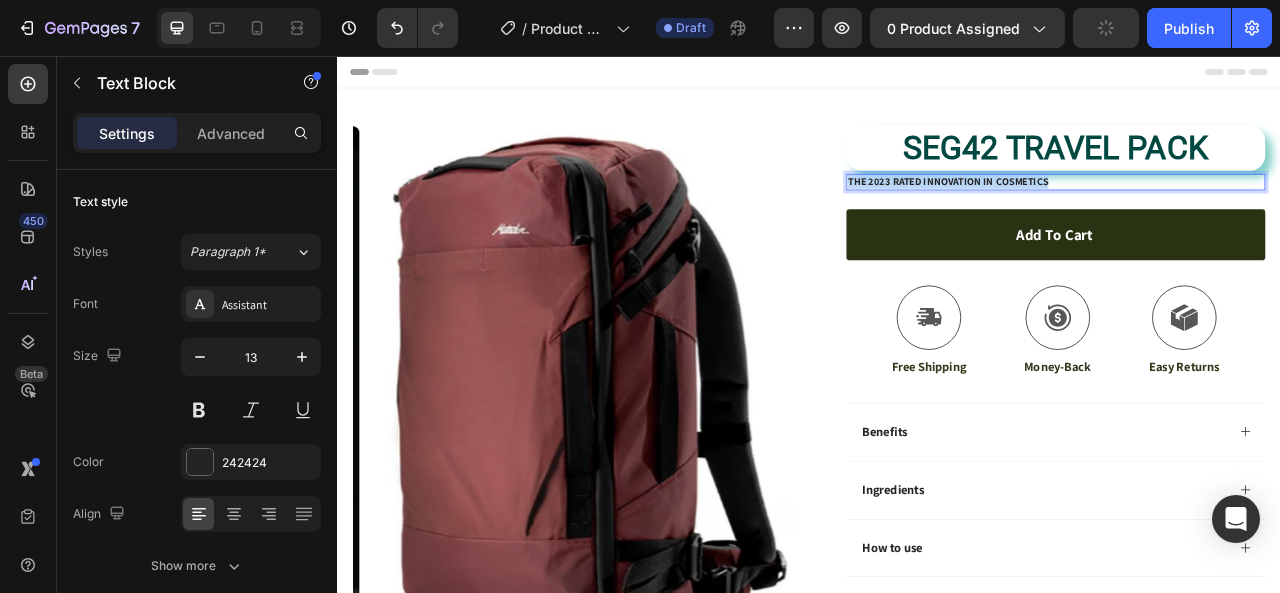 click on "The 2023 Rated Innovation in Cosmetics" at bounding box center [1250, 216] 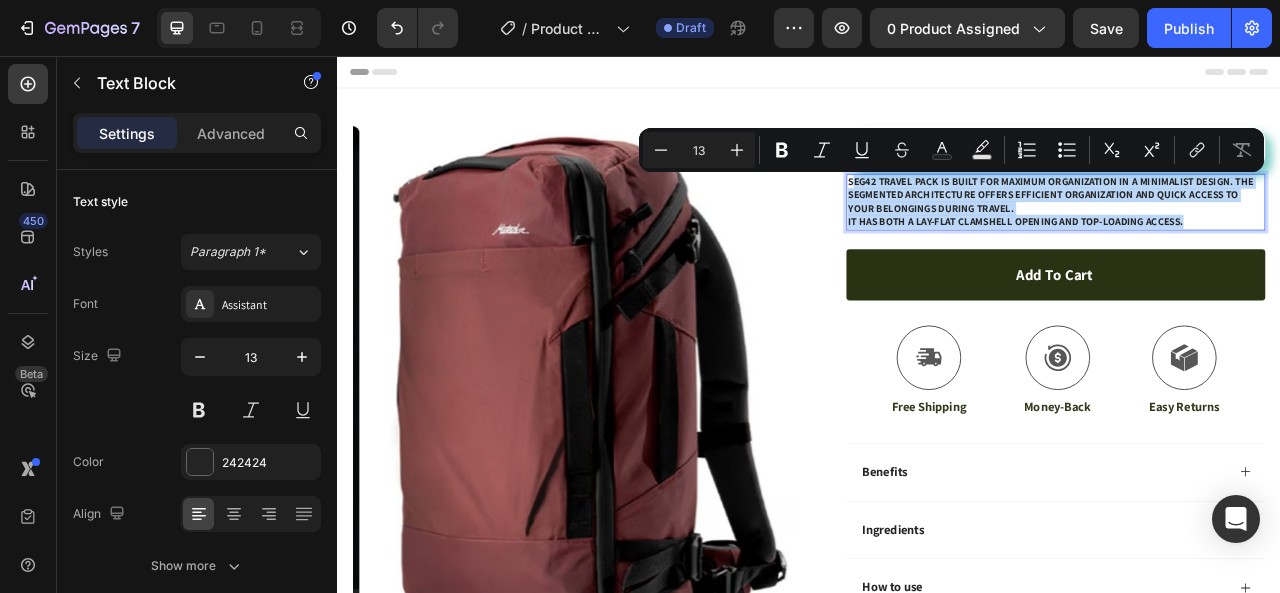 drag, startPoint x: 1402, startPoint y: 269, endPoint x: 982, endPoint y: 208, distance: 424.40665 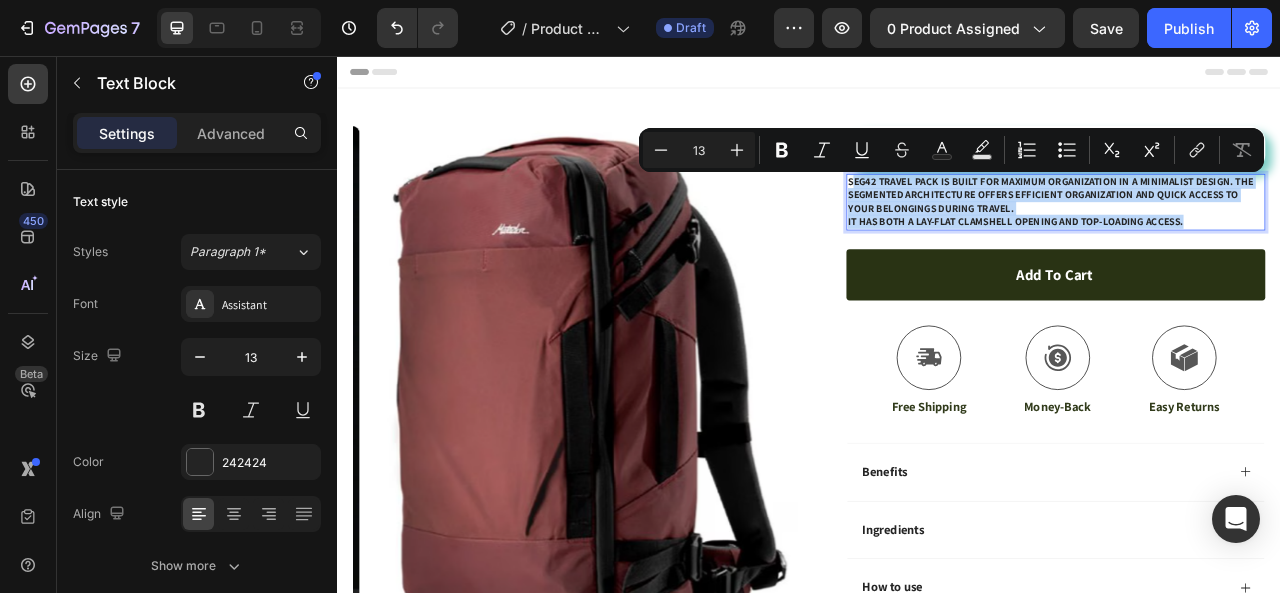 click on "SEG42 Travel Pack is built for maximum organization in a minimalist design. The segmented architecture offers efficient organization and quick access to your belongings during travel. It has both a lay-flat clamshell opening and top-loading access." at bounding box center [1250, 242] 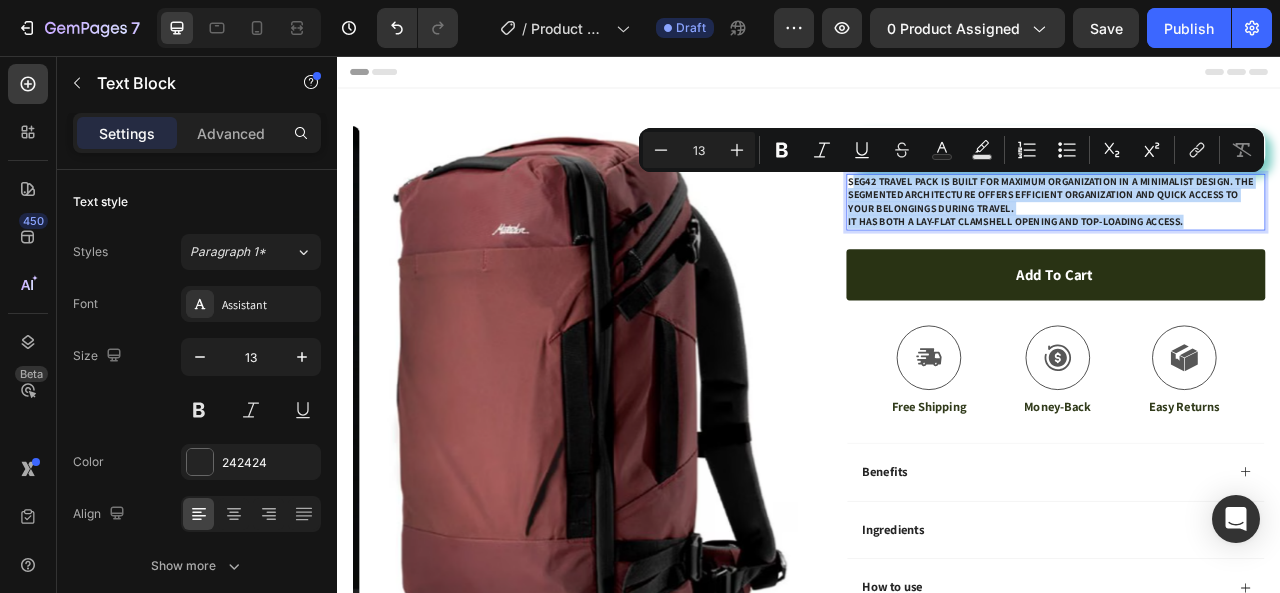 click on "It has both a lay-flat clamshell opening and top-loading access." at bounding box center (1250, 267) 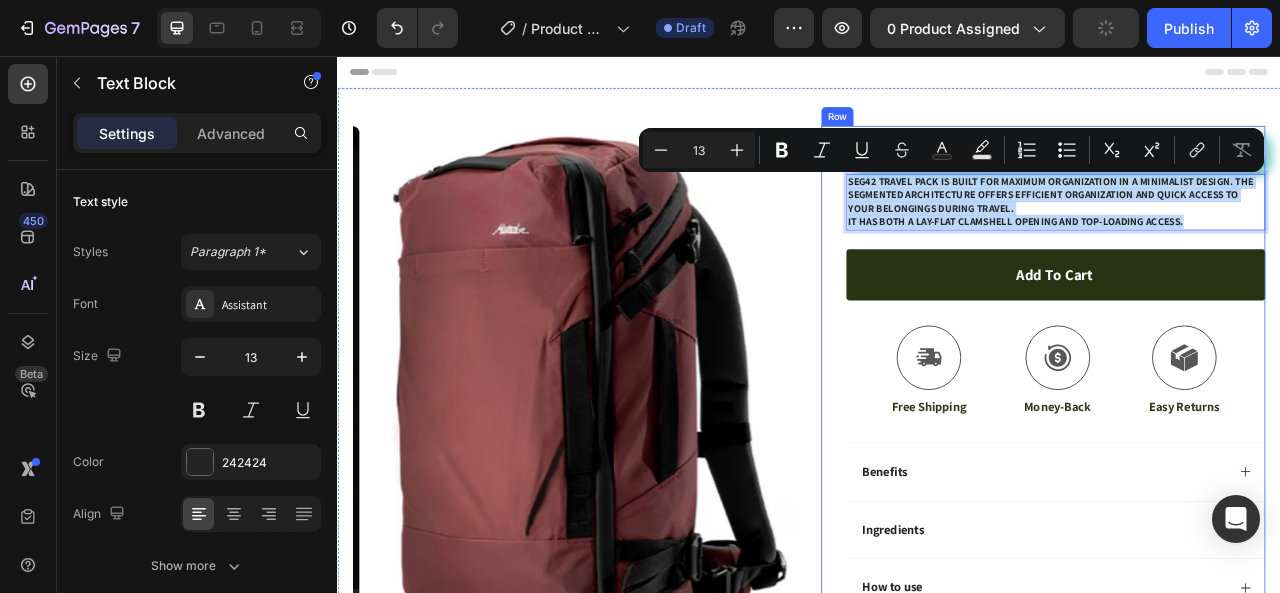 drag, startPoint x: 1404, startPoint y: 265, endPoint x: 974, endPoint y: 214, distance: 433.01385 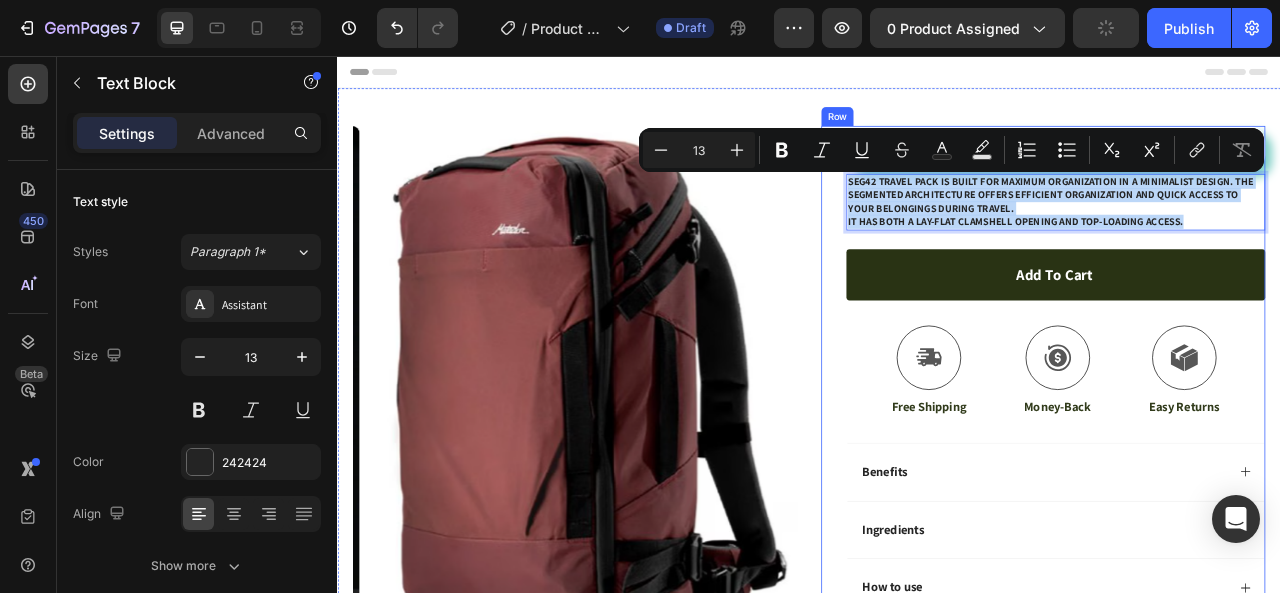 click on "SEG42 TRAVEL PACK Product Title SEG42 Travel Pack is built for maximum organization in a minimalist design. The segmented architecture offers efficient organization and quick access to your belongings during travel. It has both a lay-flat clamshell opening and top-loading access. Text Block   24 Add to cart Add to cart
Icon Free Shipping Text Block
Icon Money-Back Text Block
Icon Easy Returns Text Block Row Image Icon Icon Icon Icon Icon Icon List “this skin cream is a game-changer! it has transformed my dry, lackluster skin into a hydrated and radiant complexion. i love how it absorbs quickly and leaves no greasy residue. highly recommend” Text Block
Icon [FIRST] [LAST] ([CITY], [COUNTRY]) Text Block Row Row
Benefits
Ingredients
How to use Accordion Image Image Image Image Image Carousel Row" at bounding box center (1234, 473) 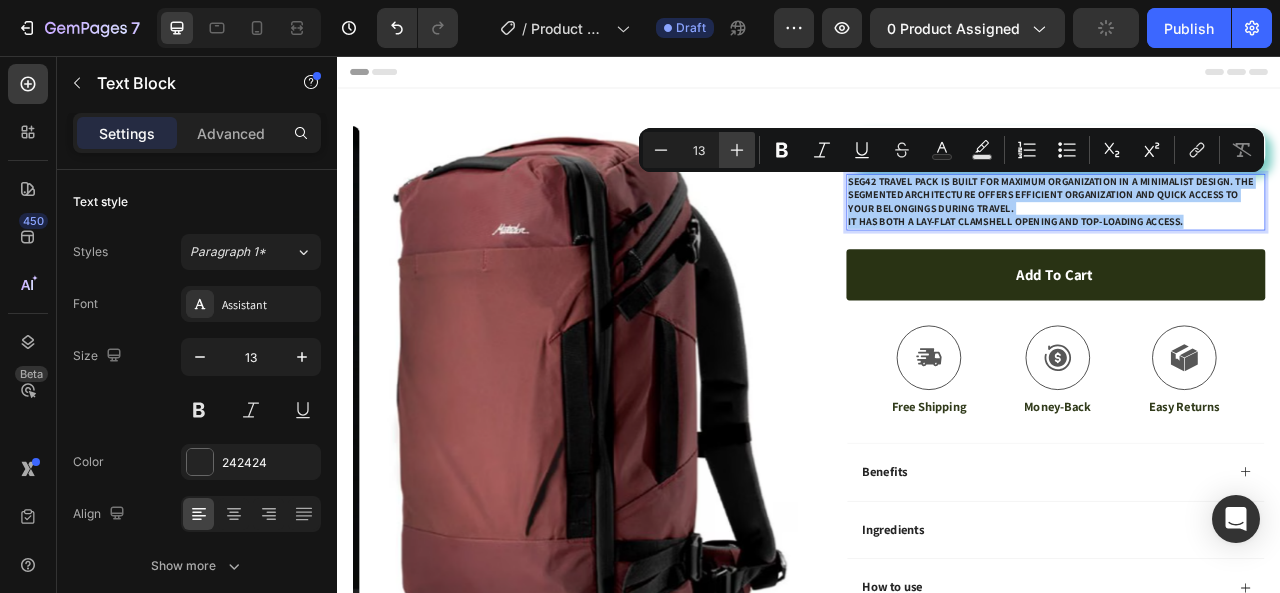 click 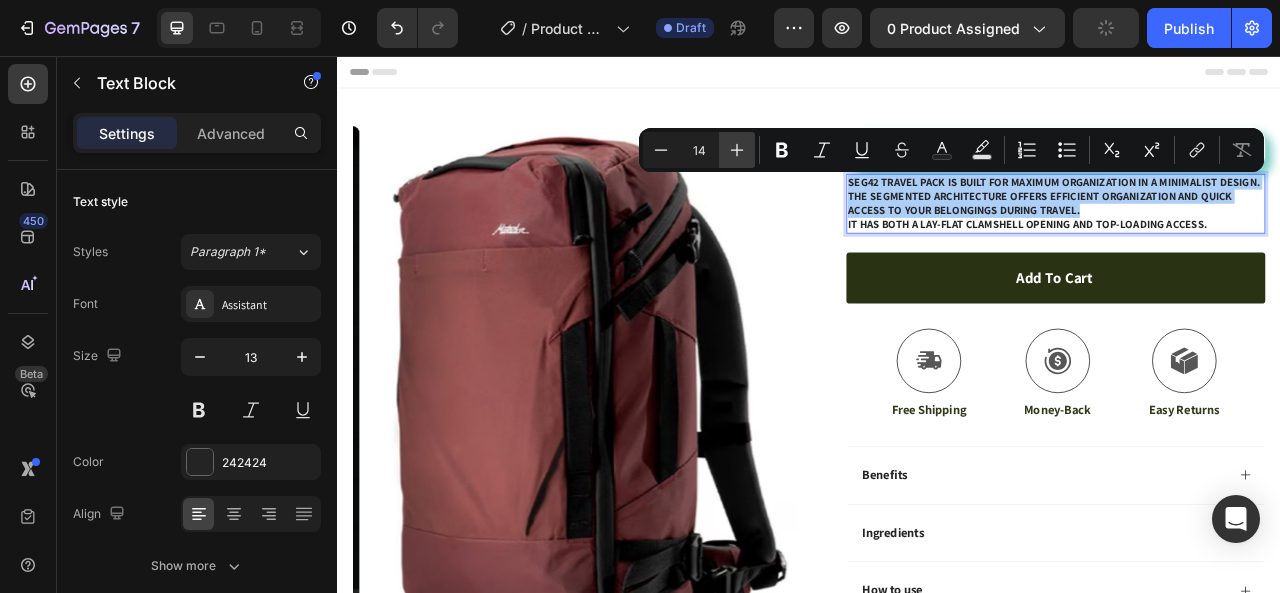 click 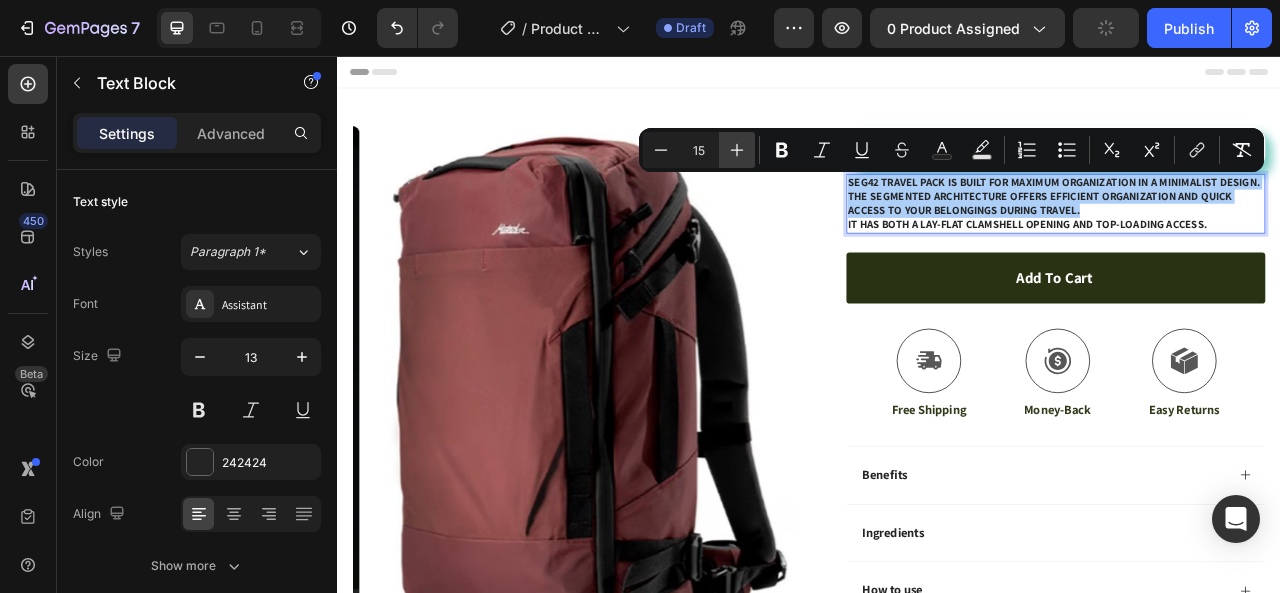 click 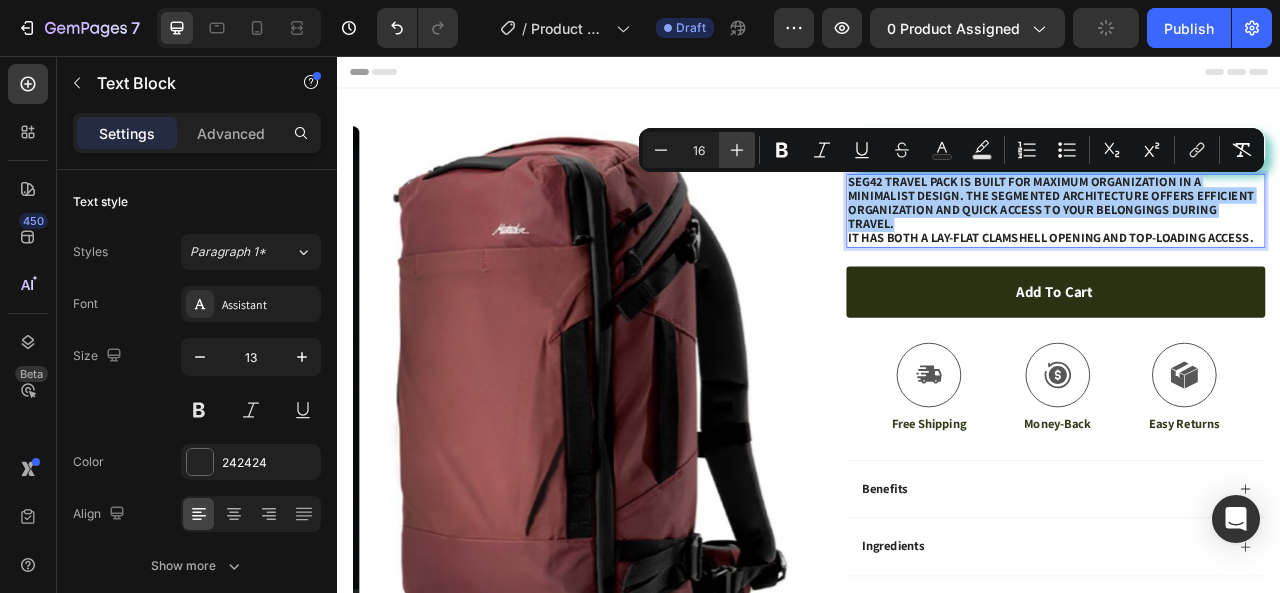 click 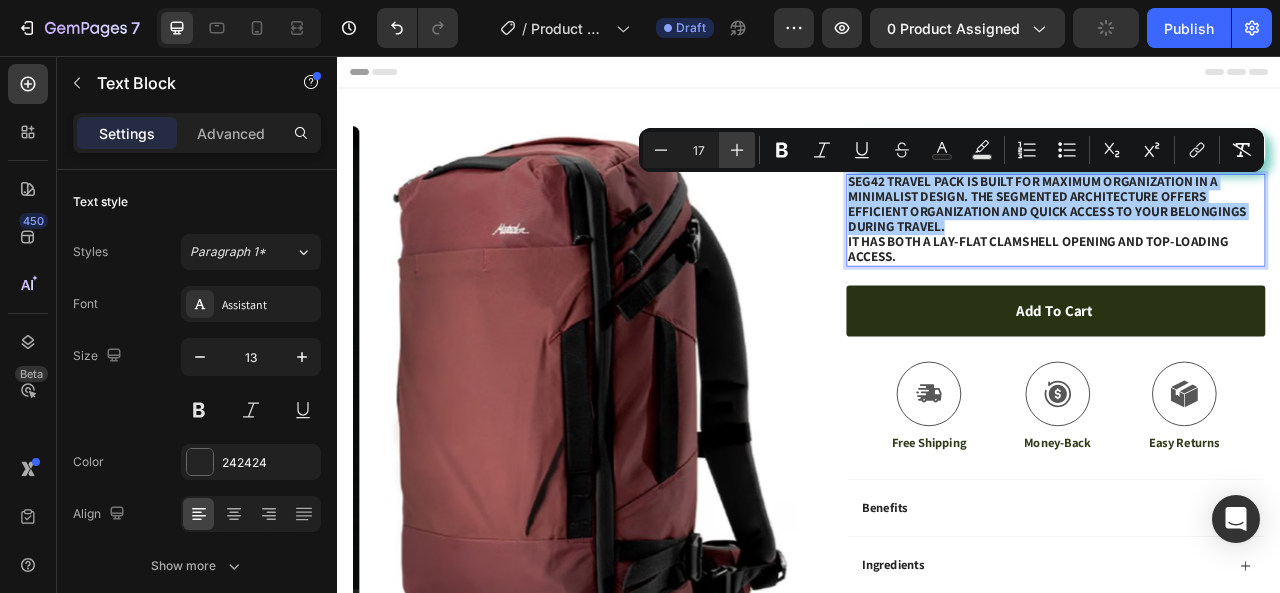 click 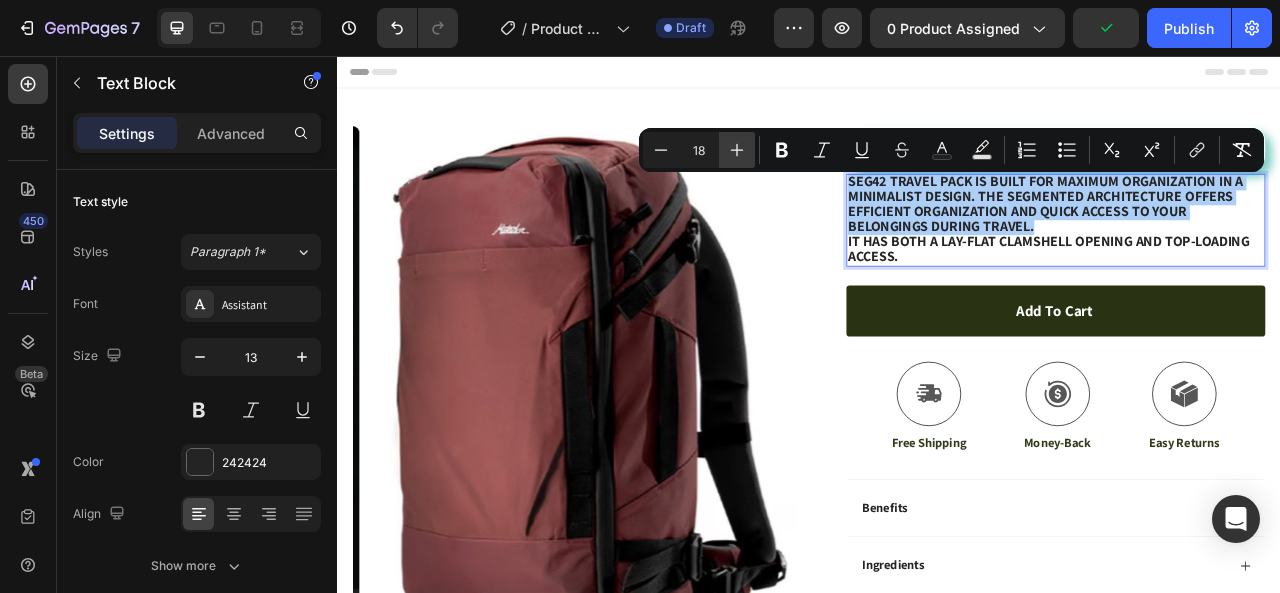 click 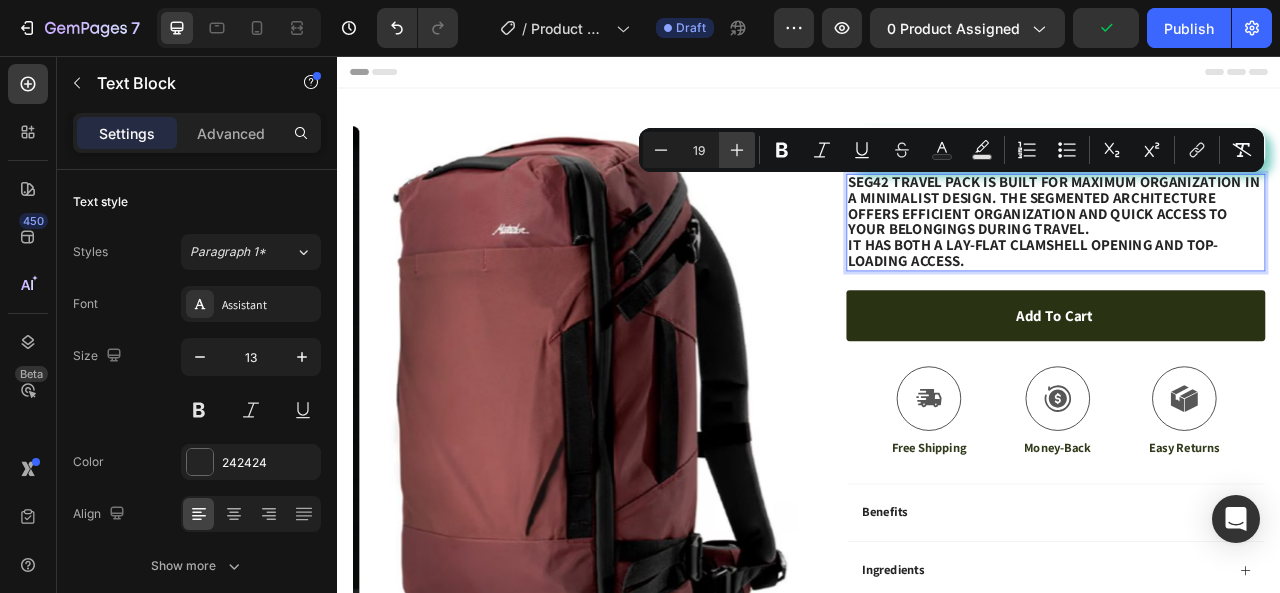click 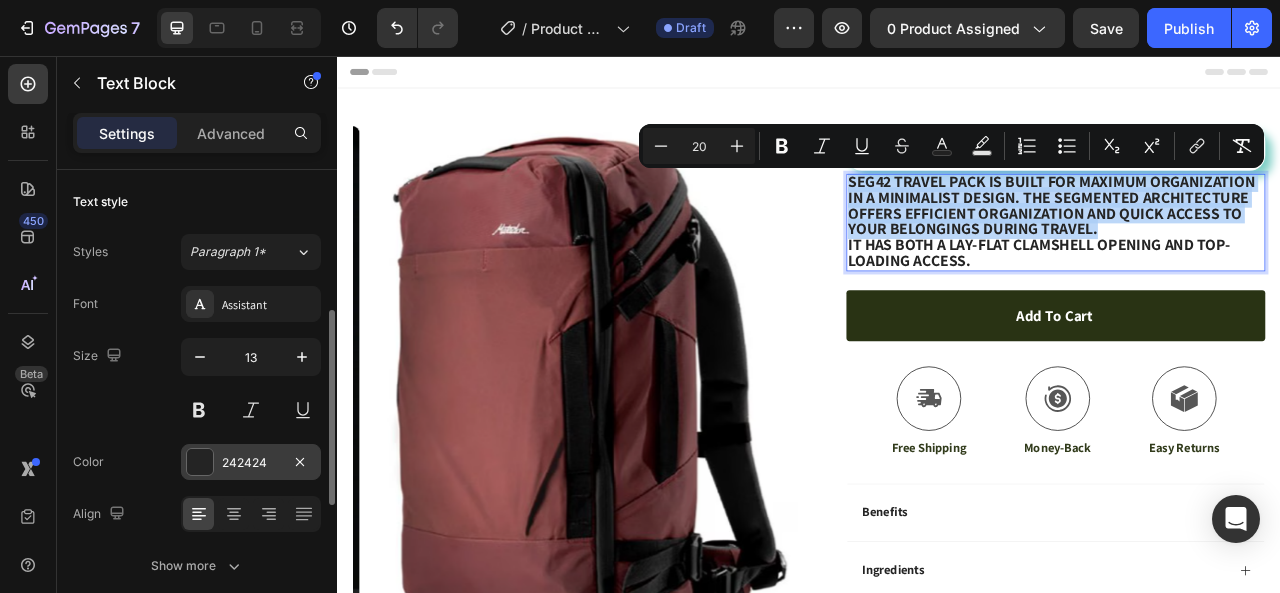 scroll, scrollTop: 100, scrollLeft: 0, axis: vertical 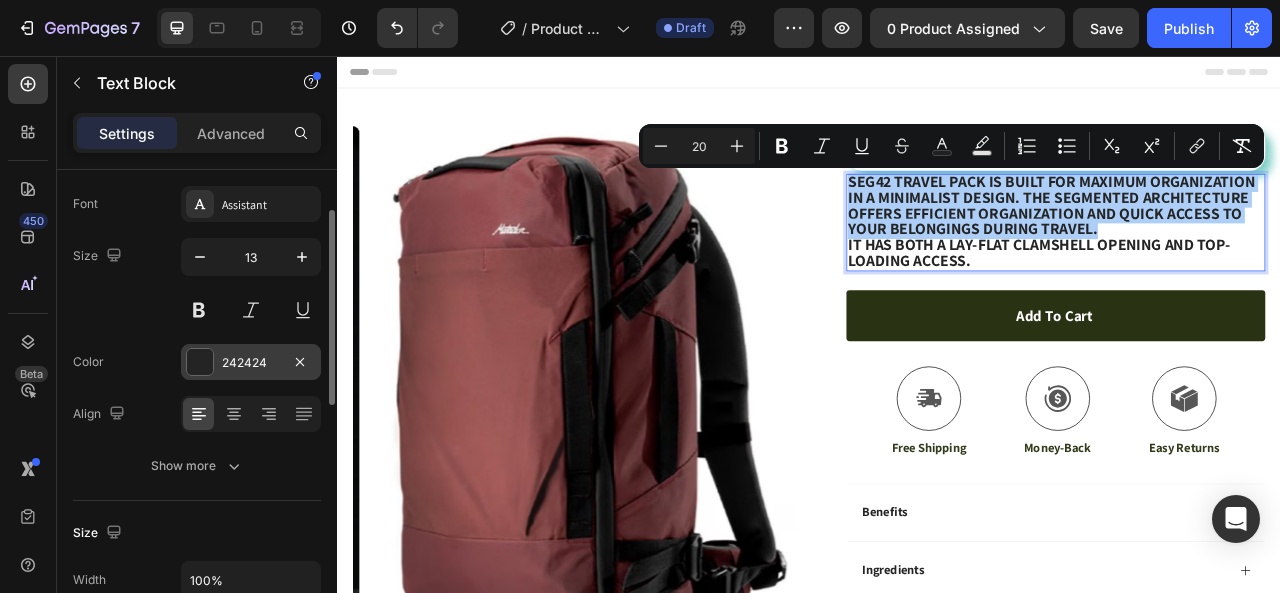 click on "Show more" at bounding box center (197, 466) 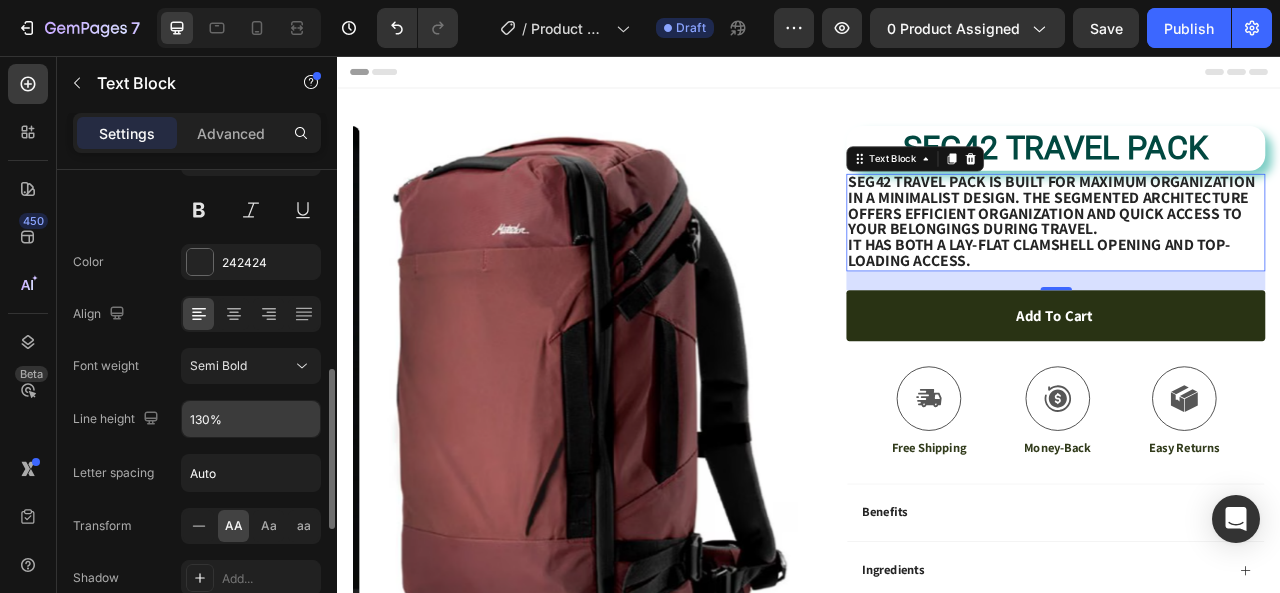 scroll, scrollTop: 300, scrollLeft: 0, axis: vertical 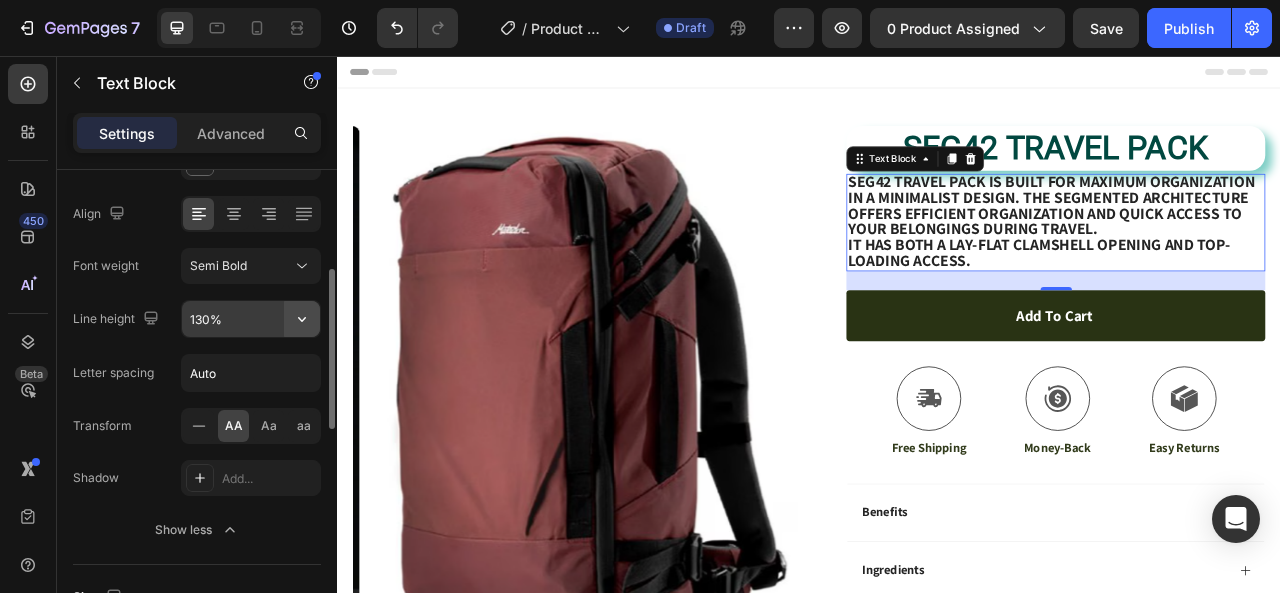 click 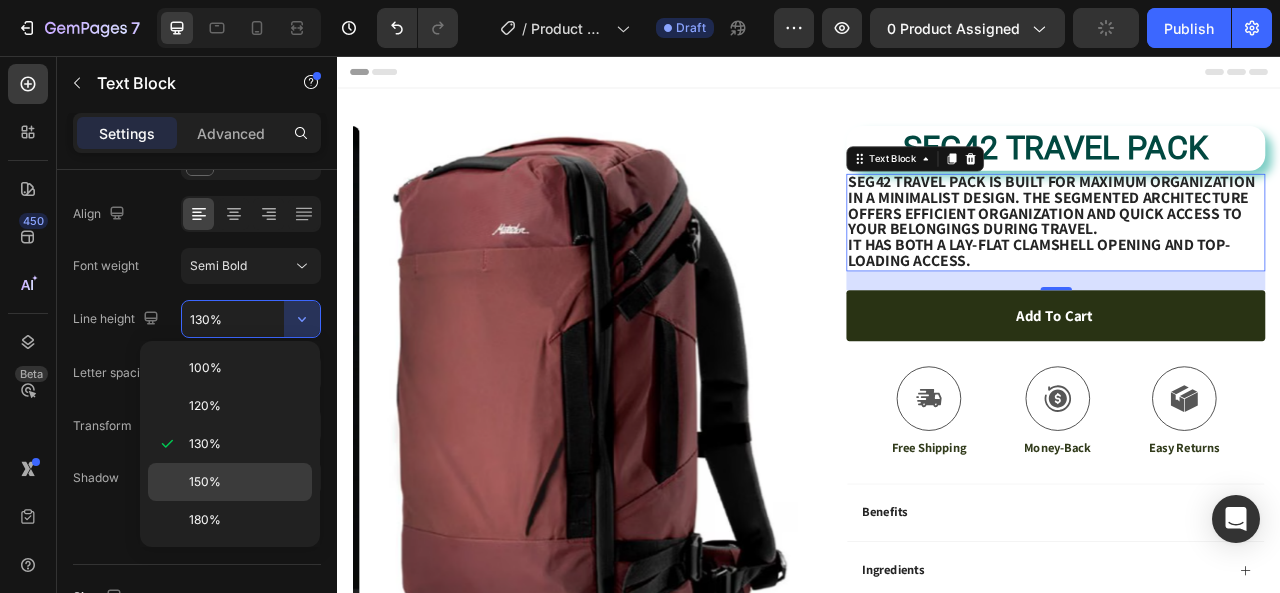 click on "150%" at bounding box center [205, 482] 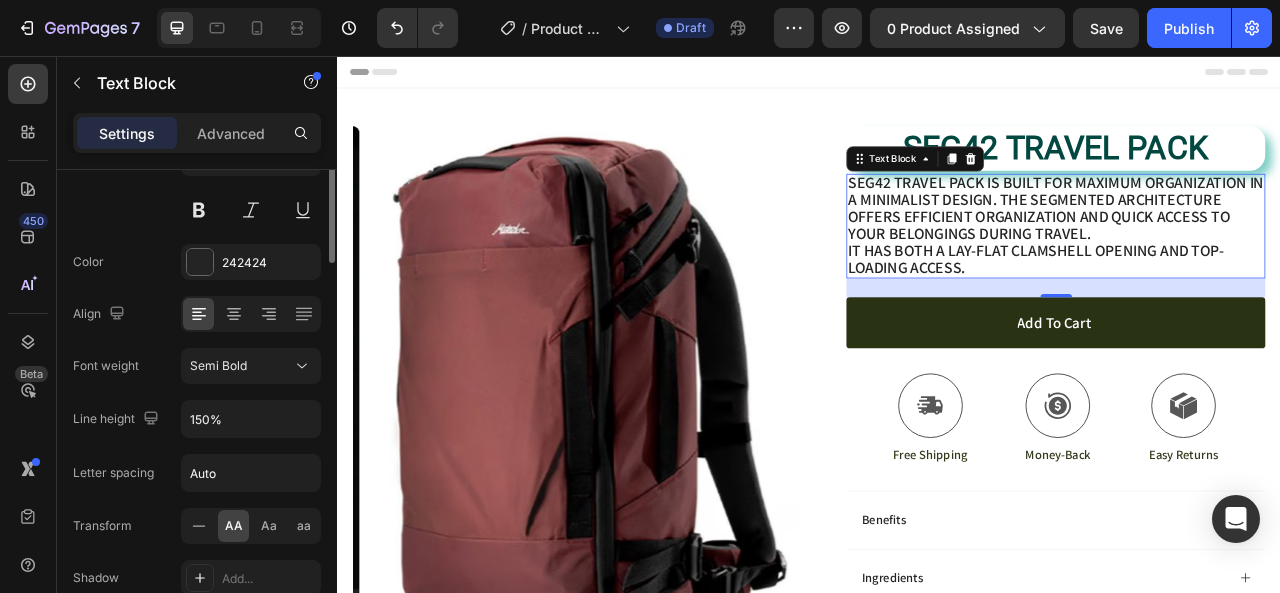 scroll, scrollTop: 0, scrollLeft: 0, axis: both 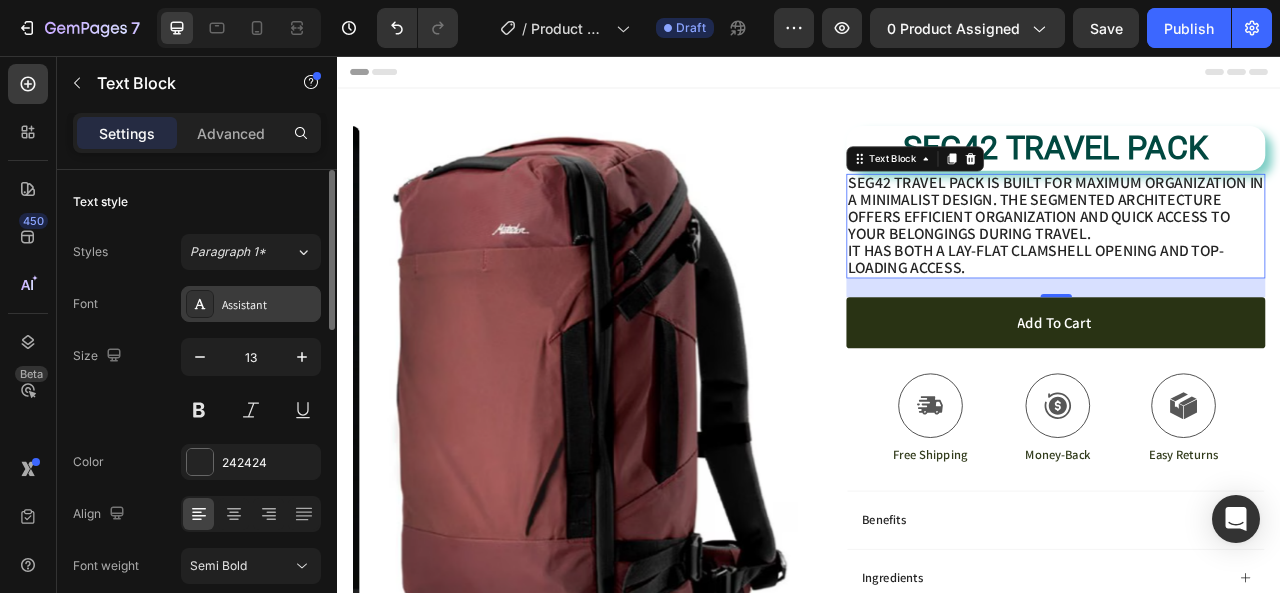click on "Assistant" at bounding box center [269, 305] 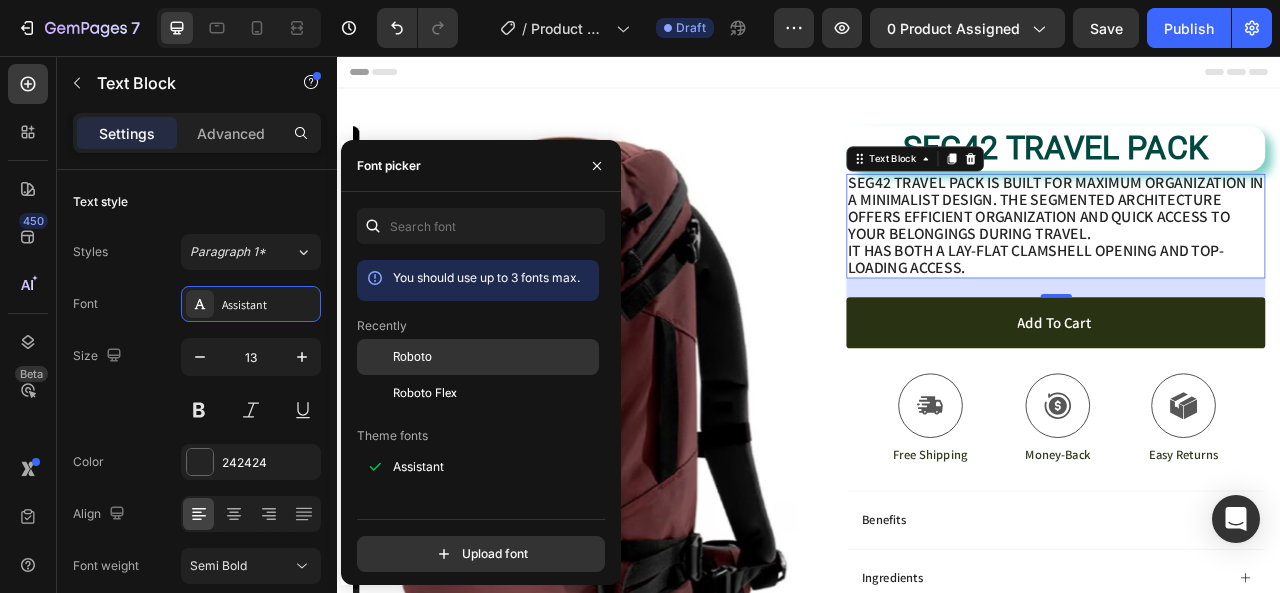 click on "Roboto" at bounding box center [412, 357] 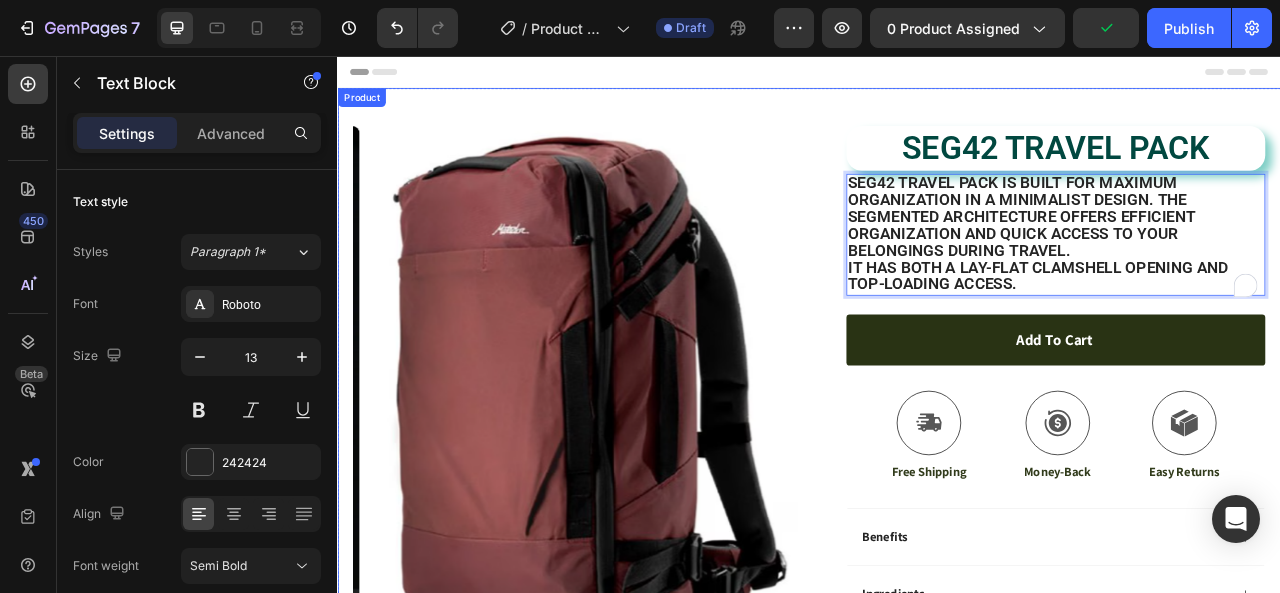 click on "Product Images Image Icon Icon Icon Icon Icon Icon List “This skin cream is a game-changer! It has transformed my dry, lackluster skin into a hydrated and radiant complexion. I love how it absorbs quickly and leaves no greasy residue. Highly recommend” Text Block
Icon Hannah N. (Houston, USA) Text Block Row Row Row SEG42 TRAVEL PACK Product Title SEG42 Travel Pack is built for maximum organization in a minimalist design. The segmented architecture offers efficient organization and quick access to your belongings during travel. It has both a lay-flat clamshell opening and top-loading access. Text Block   24 Add to cart Add to Cart
Icon Free Shipping Text Block
Icon Money-Back Text Block
Icon Easy Returns Text Block Row Image Icon Icon Icon Icon Icon Icon List Text Block
Icon Hannah N. (Houston, USA) Text Block Row Row
Benefits
Image" at bounding box center [937, 658] 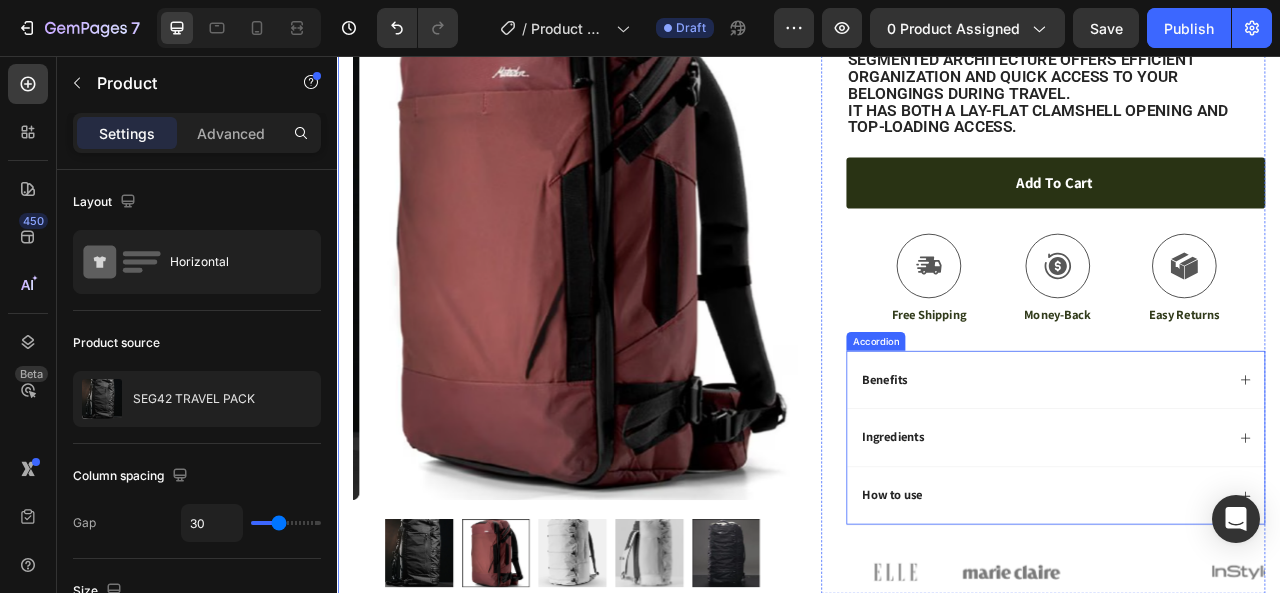 scroll, scrollTop: 400, scrollLeft: 0, axis: vertical 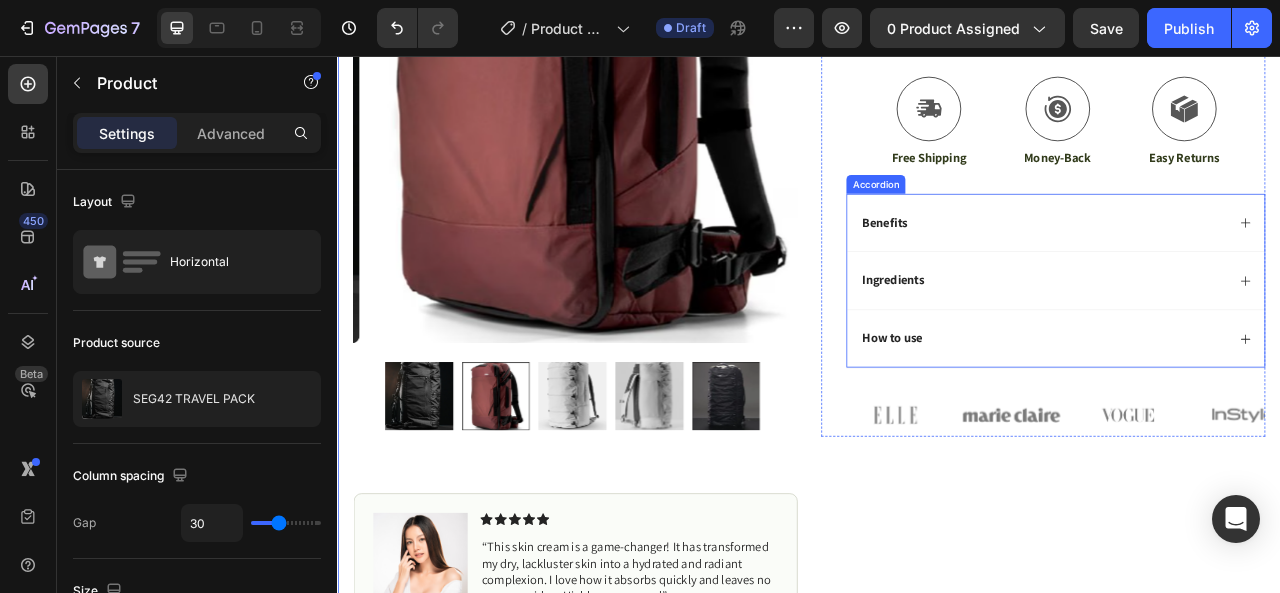 click on "Benefits" at bounding box center (1250, 268) 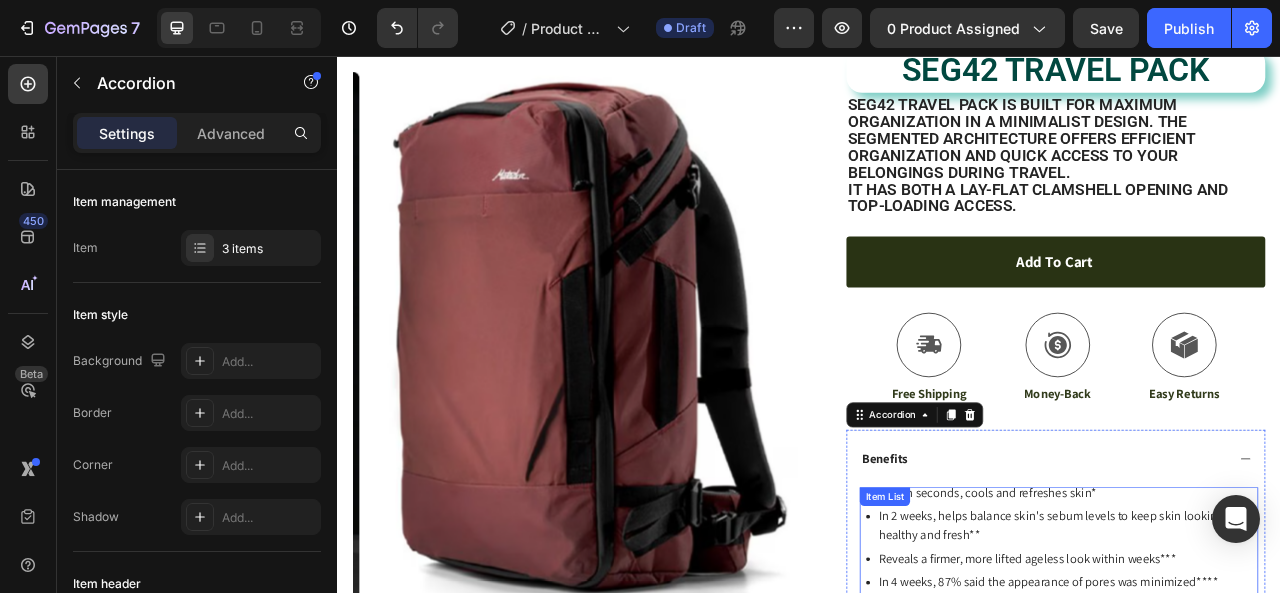 scroll, scrollTop: 0, scrollLeft: 0, axis: both 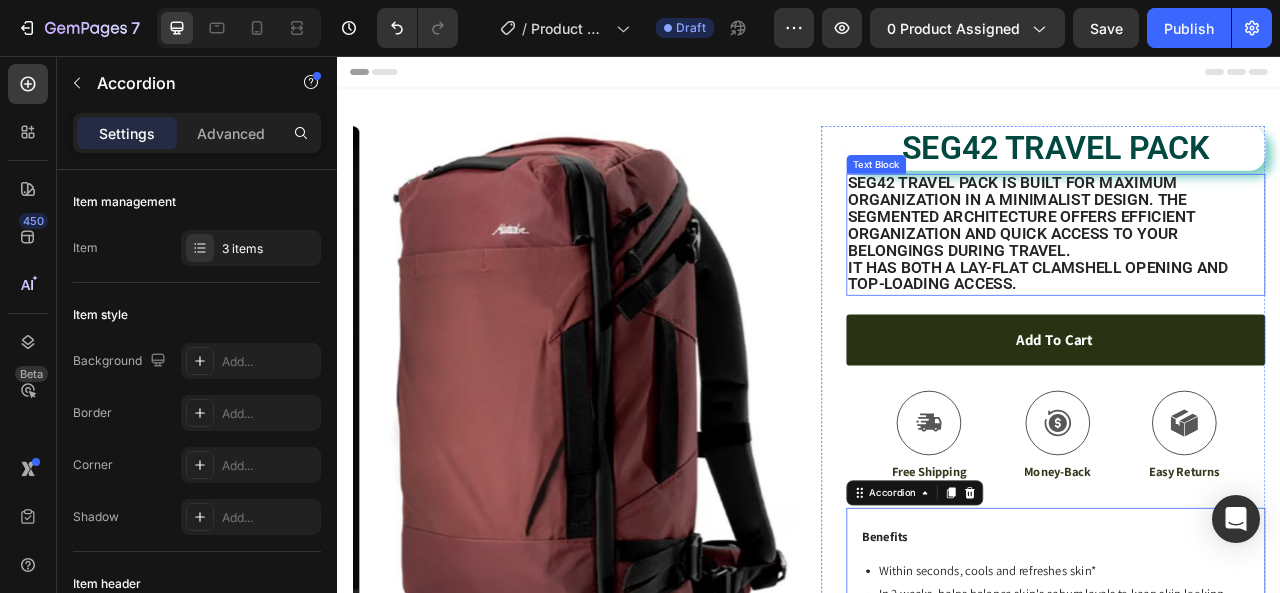 click on "It has both a lay-flat clamshell opening and top-loading access." at bounding box center (1228, 336) 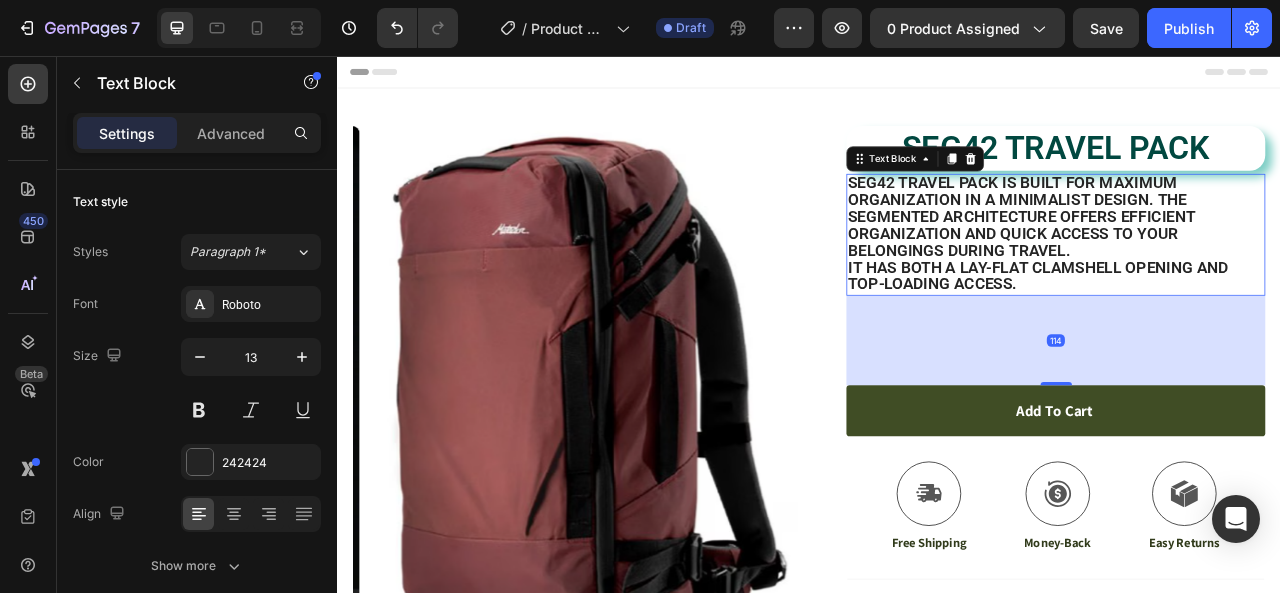 drag, startPoint x: 1242, startPoint y: 386, endPoint x: 1246, endPoint y: 475, distance: 89.08984 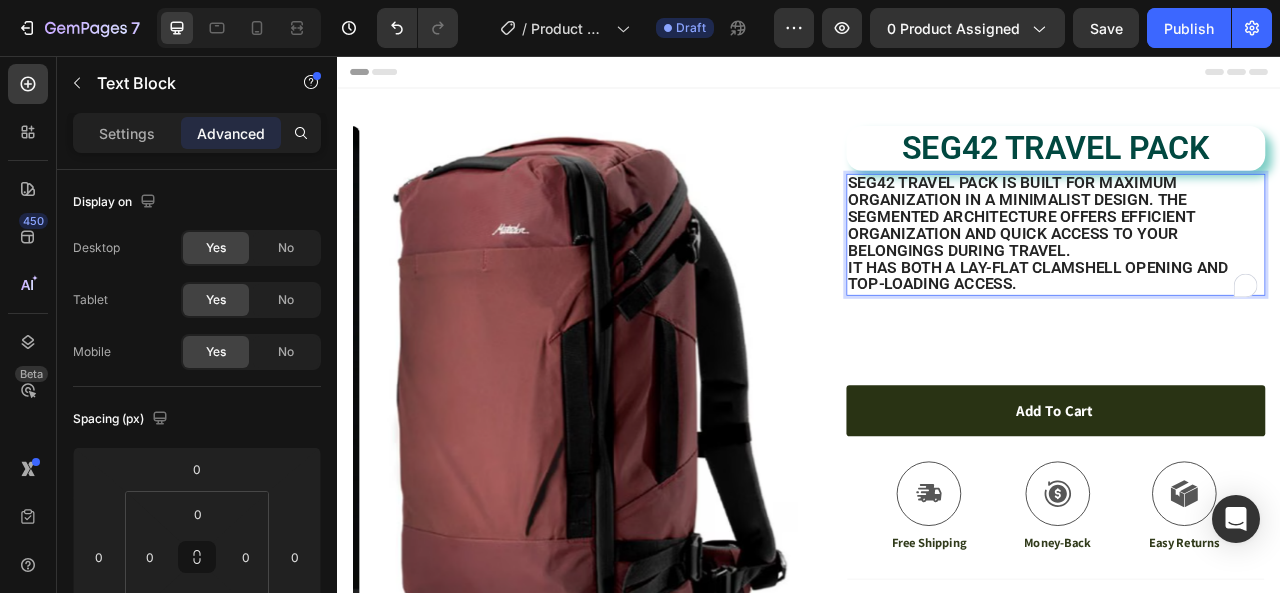 click on "SEG42 Travel Pack is built for maximum organization in a minimalist design. The segmented architecture offers efficient organization and quick access to your belongings during travel." at bounding box center [1207, 260] 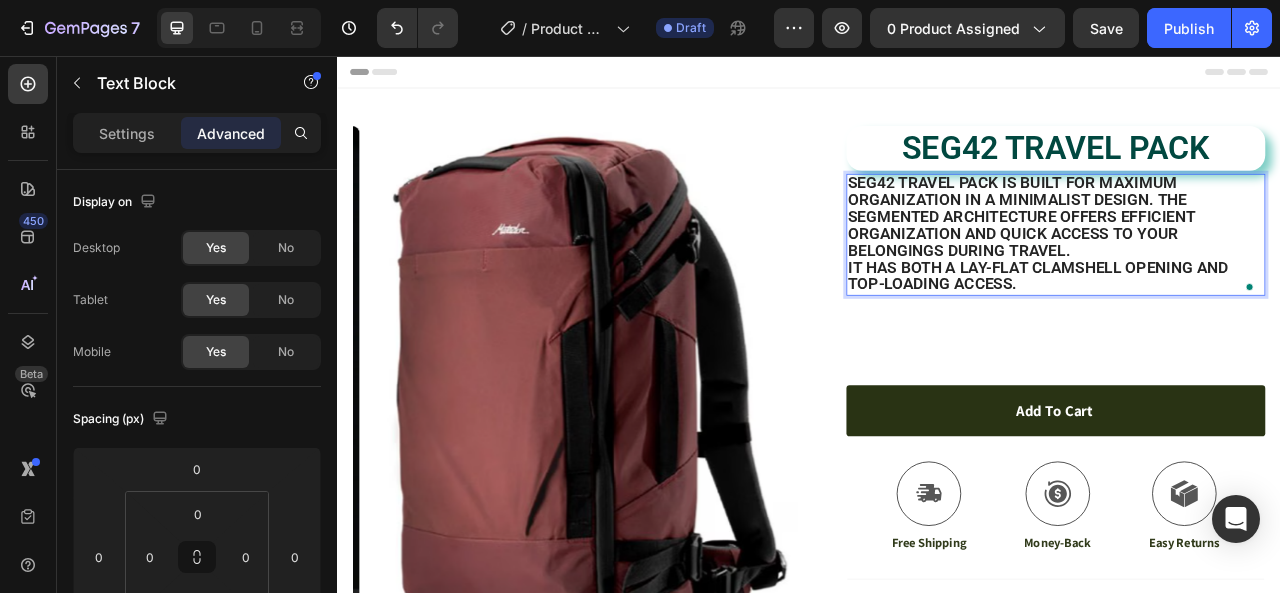 click on "It has both a lay-flat clamshell opening and top-loading access." at bounding box center [1250, 337] 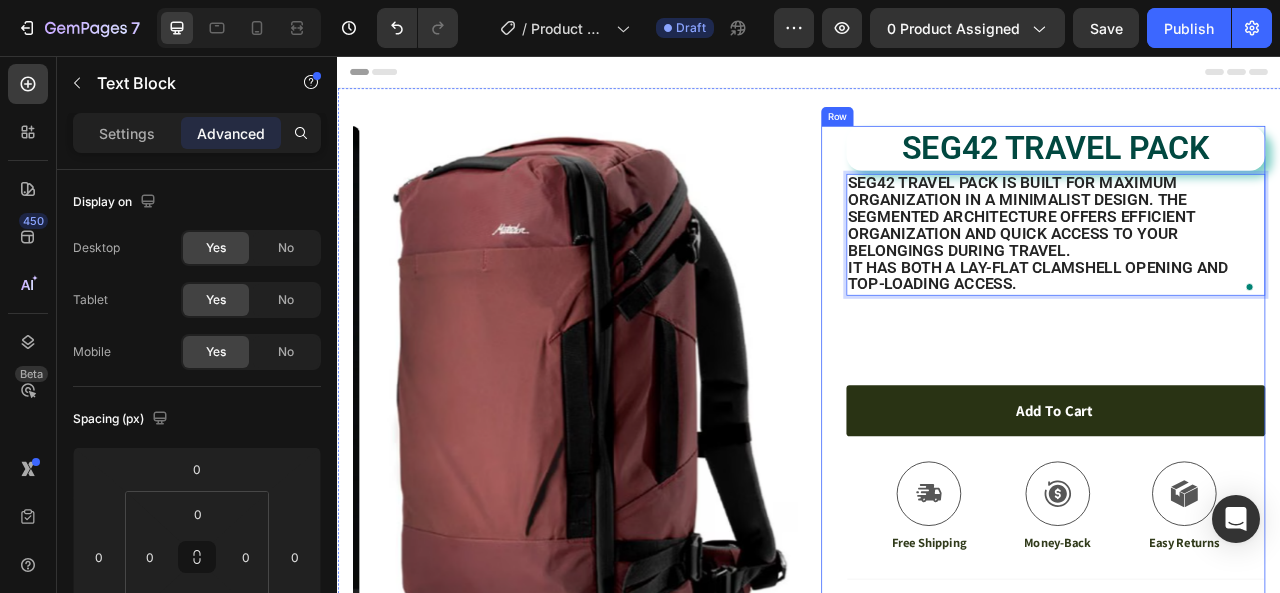 click on "SEG42 TRAVEL PACK Product Title SEG42 Travel Pack is built for maximum organization in a minimalist design. The segmented architecture offers efficient organization and quick access to your belongings during travel. It has both a lay-flat clamshell opening and top-loading access. Text Block   114 Add to cart Add to Cart
Icon Free Shipping Text Block
Icon Money-Back Text Block
Icon Easy Returns Text Block Row Image Icon Icon Icon Icon Icon Icon List “this skin cream is a game-changer! it has transformed my dry, lackluster skin into a hydrated and radiant complexion. i love how it absorbs quickly and leaves no greasy residue. highly recommend” Text Block
Icon Hannah N. (Houston, USA) Text Block Row Row
Benefits
Within seconds, cools and refreshes skin*
In 2 weeks, helps balance skin's sebum levels to keep skin looking healthy and fresh**
Item List Text Block
Image" at bounding box center (1250, 785) 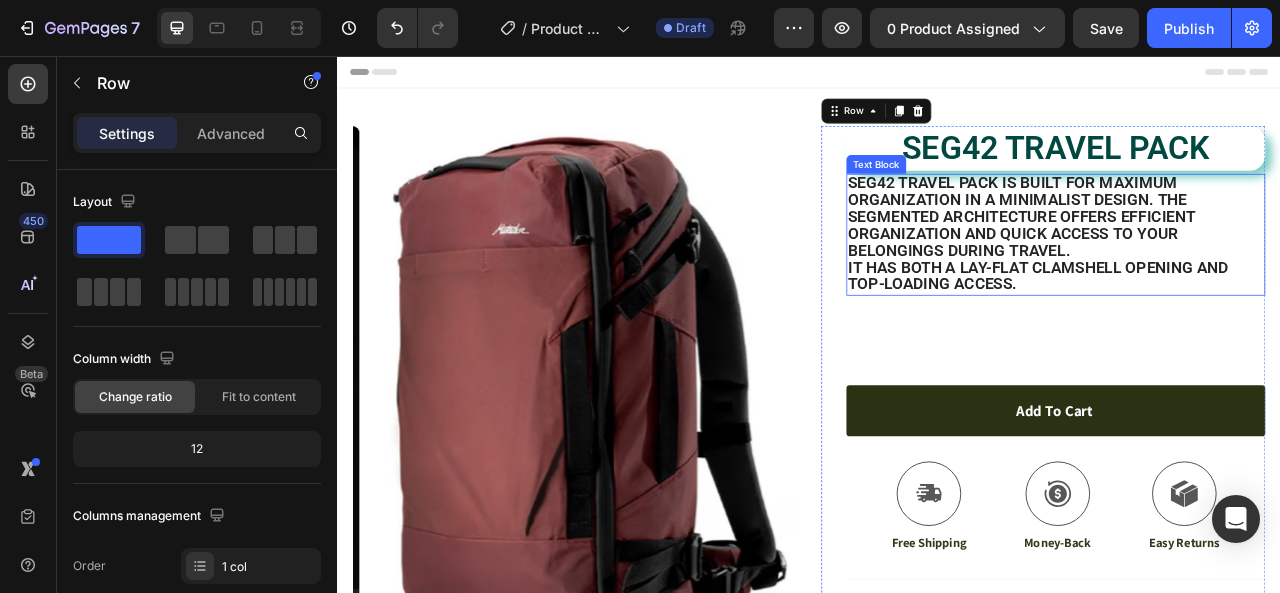 click on "It has both a lay-flat clamshell opening and top-loading access." at bounding box center [1250, 337] 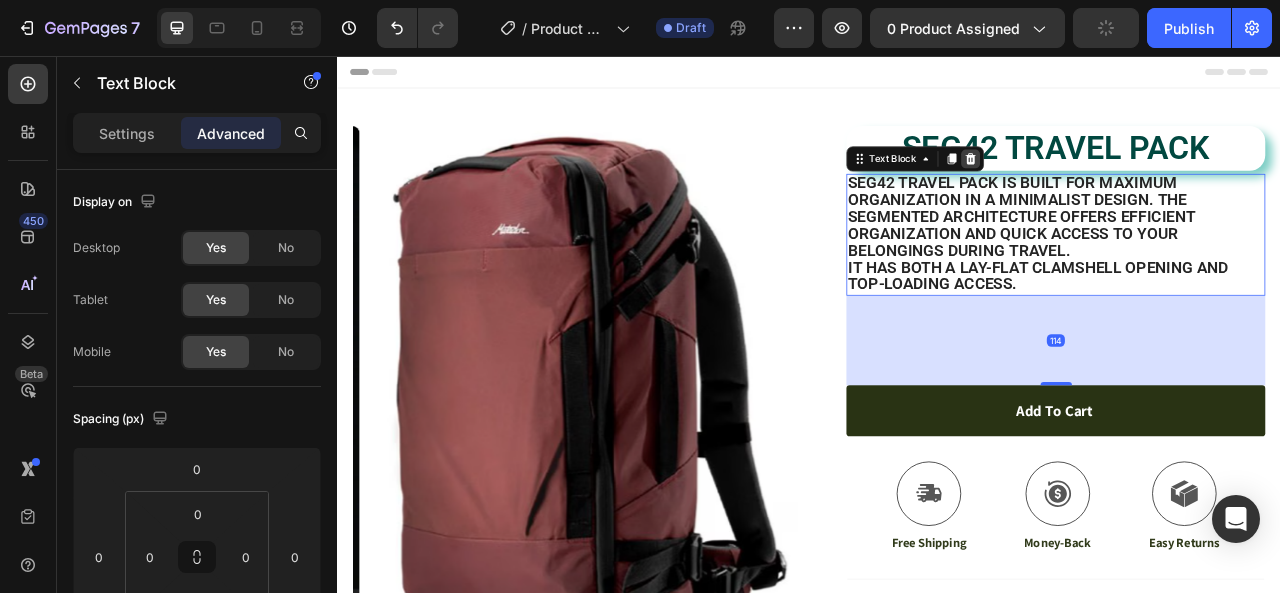 click 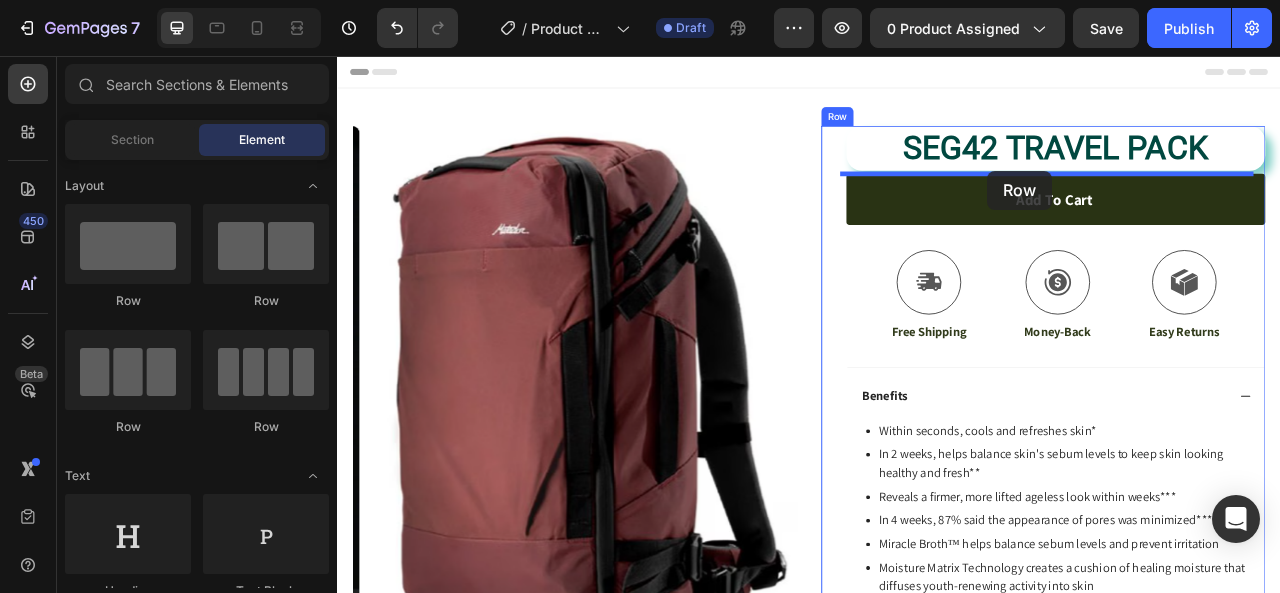 drag, startPoint x: 475, startPoint y: 326, endPoint x: 1164, endPoint y: 202, distance: 700.0693 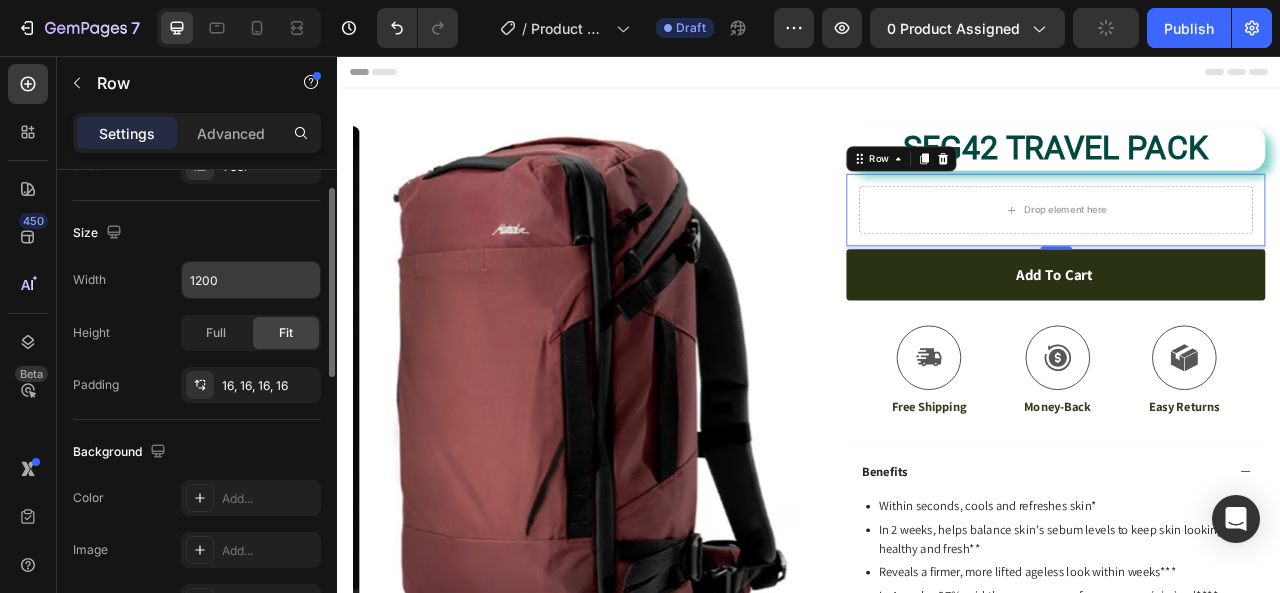scroll, scrollTop: 100, scrollLeft: 0, axis: vertical 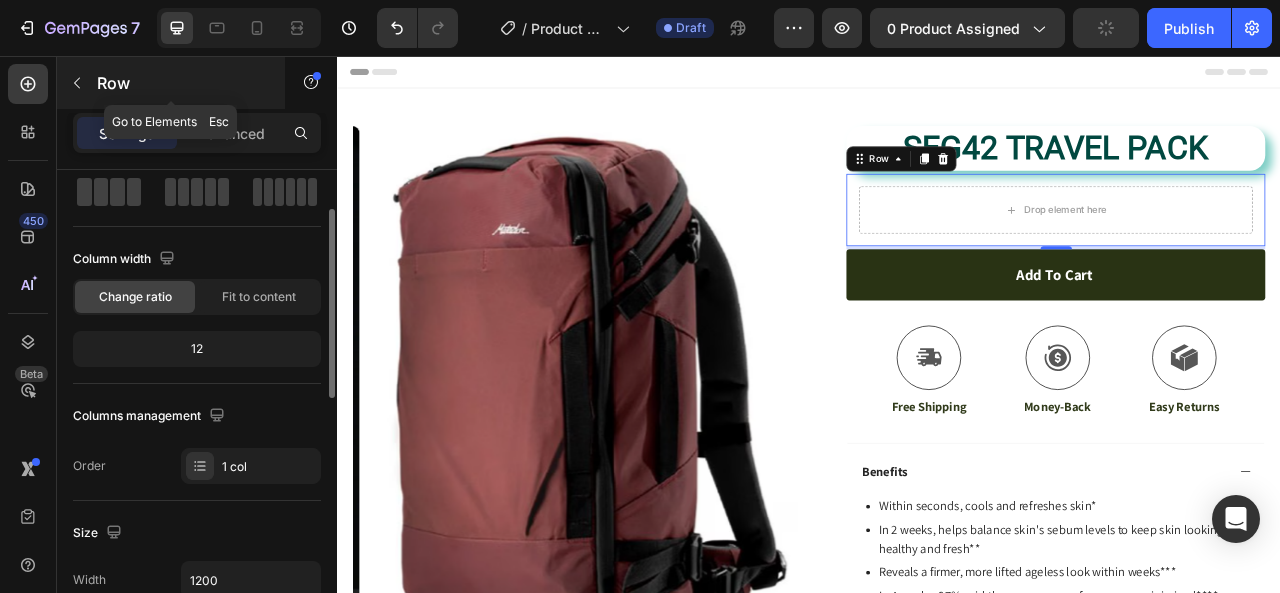 click 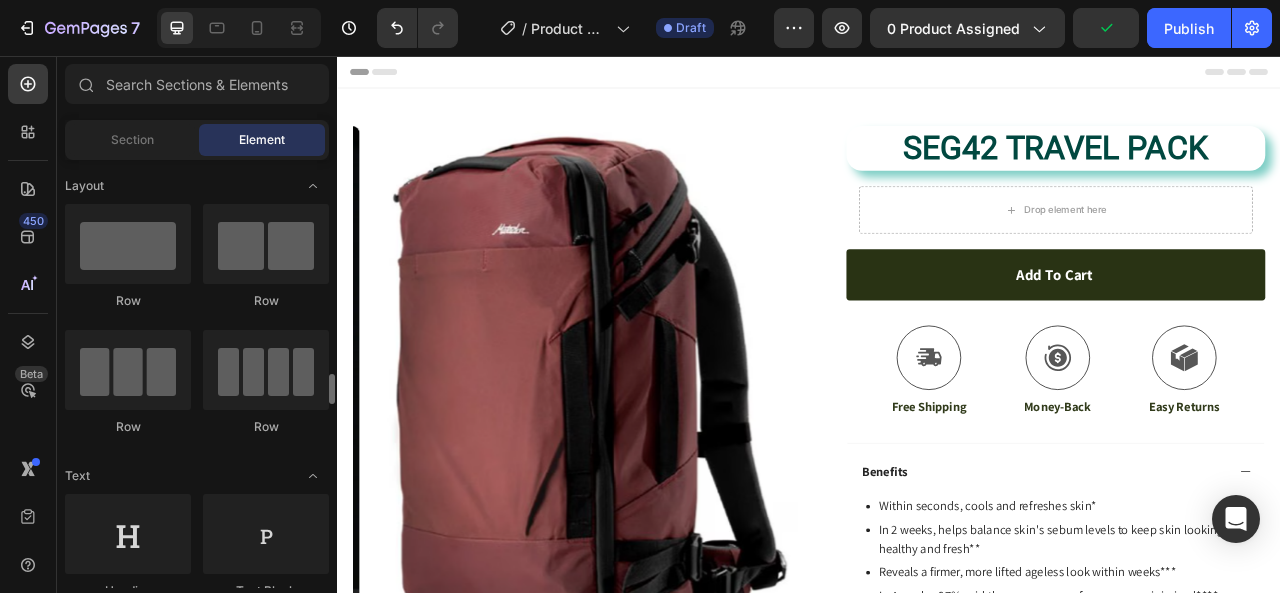 scroll, scrollTop: 200, scrollLeft: 0, axis: vertical 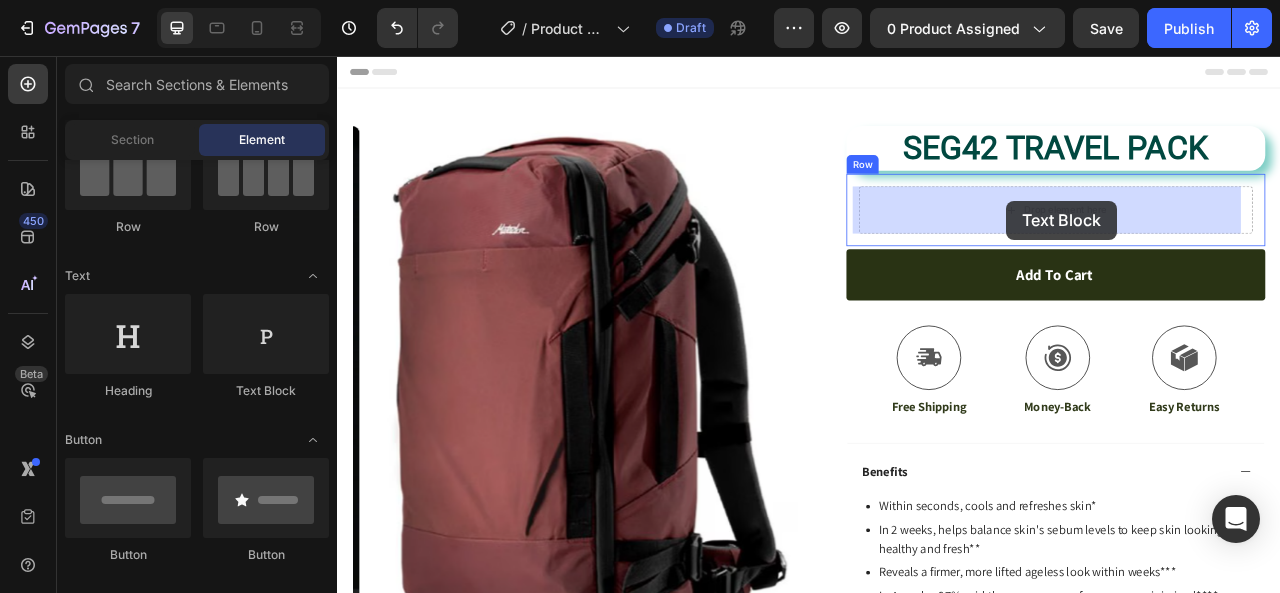 drag, startPoint x: 593, startPoint y: 380, endPoint x: 1188, endPoint y: 240, distance: 611.2487 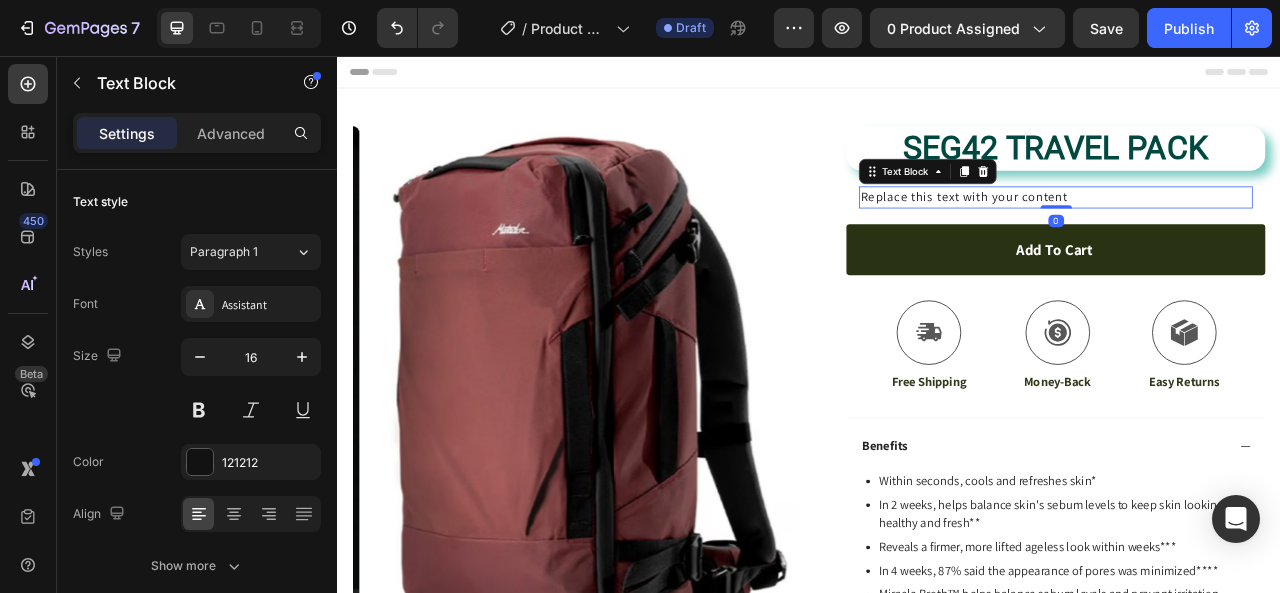 click on "Replace this text with your content" at bounding box center (1250, 236) 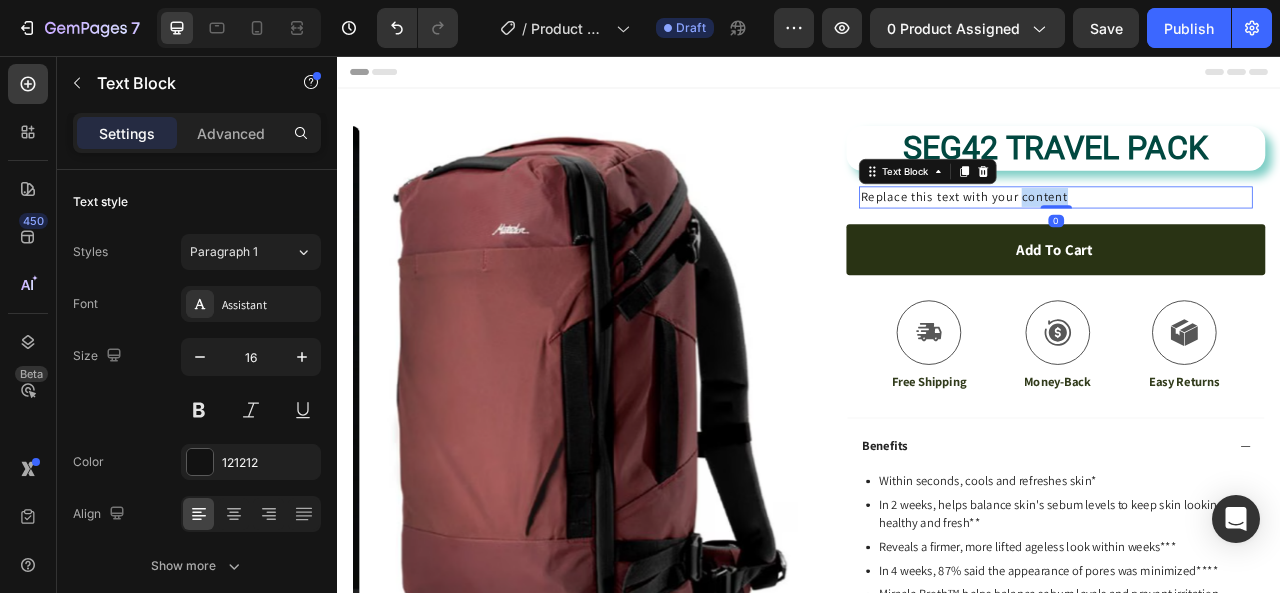 click on "Replace this text with your content" at bounding box center (1250, 236) 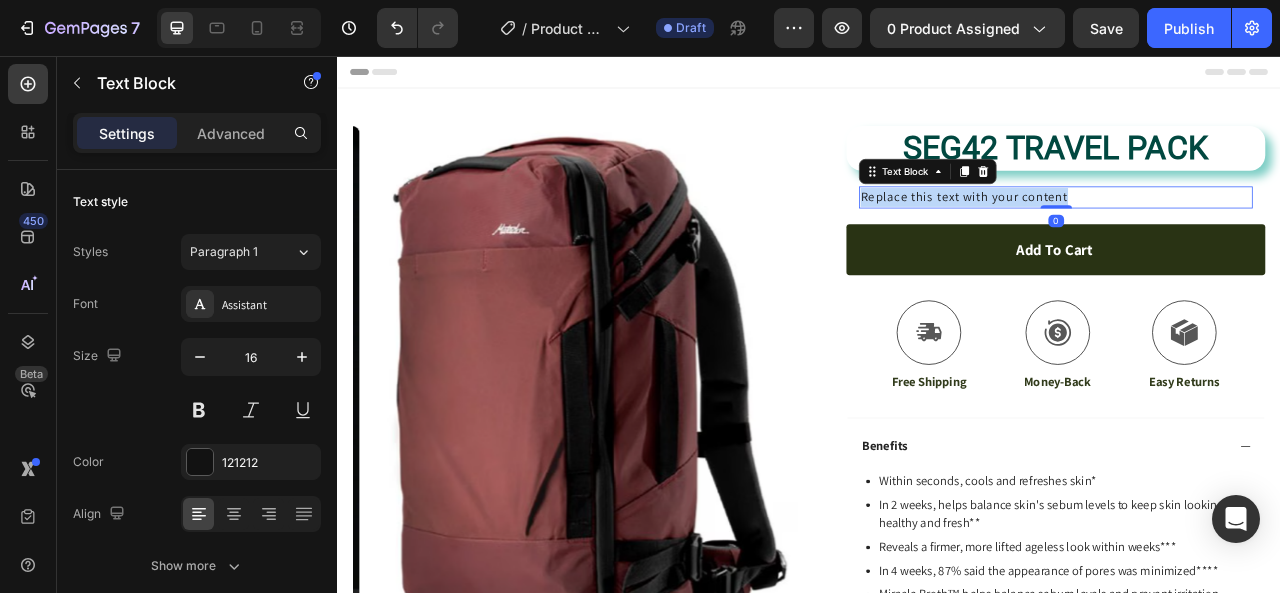 click on "Replace this text with your content" at bounding box center [1250, 236] 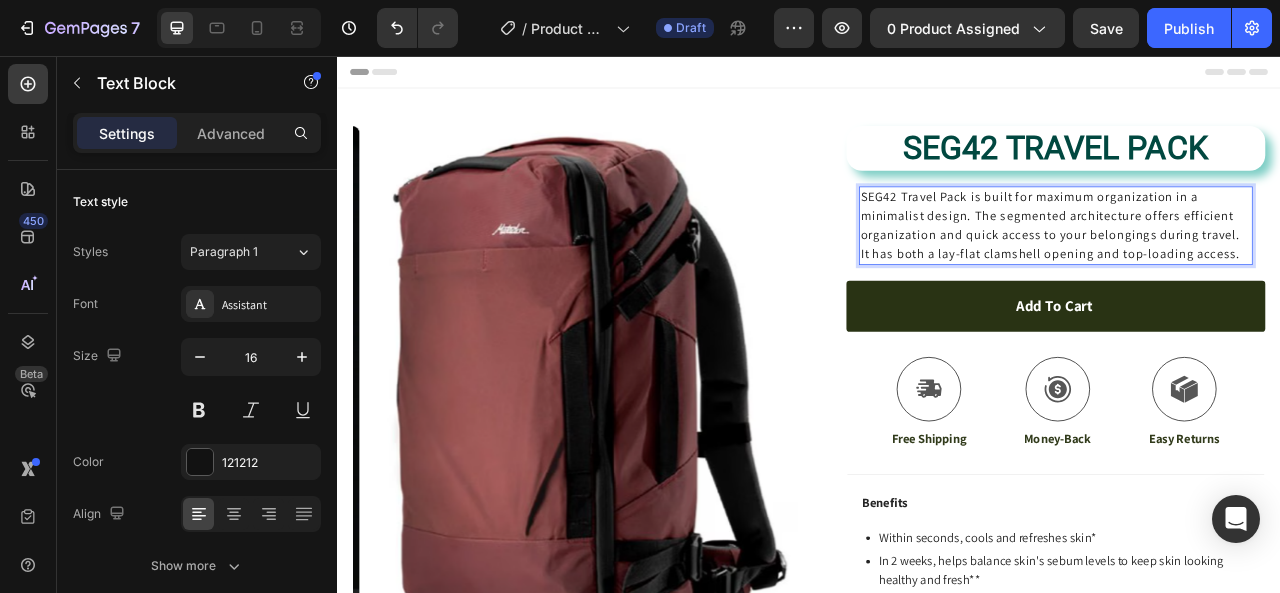 click on "It has both a lay-flat clamshell opening and top-loading access." at bounding box center [1250, 308] 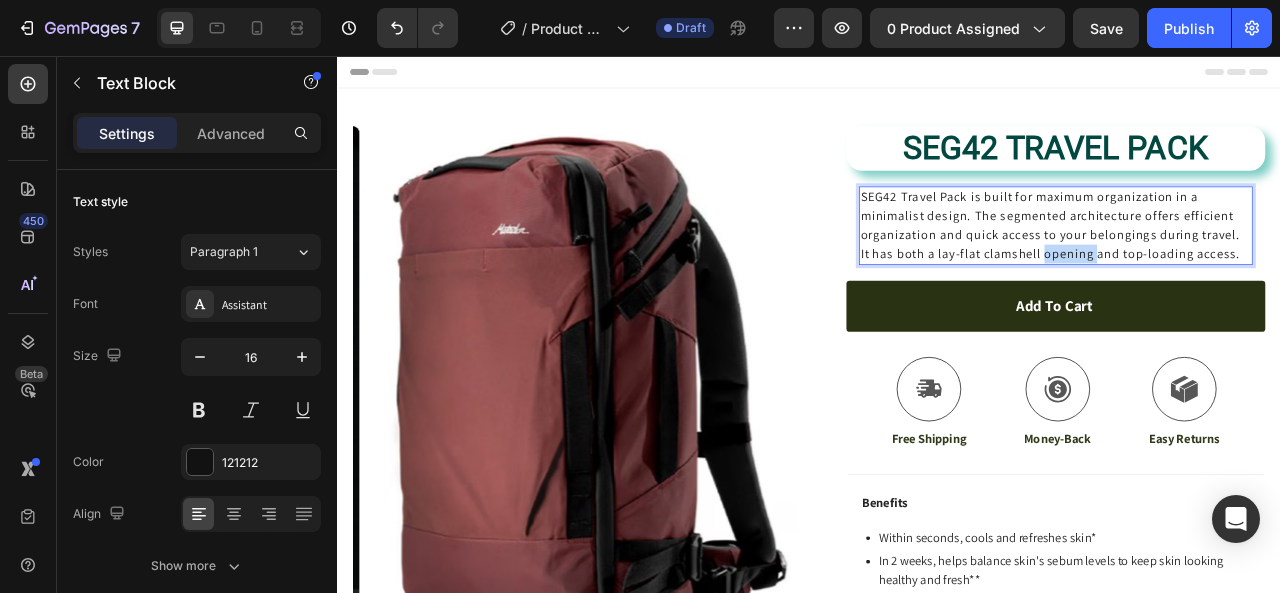 click on "It has both a lay-flat clamshell opening and top-loading access." at bounding box center (1250, 308) 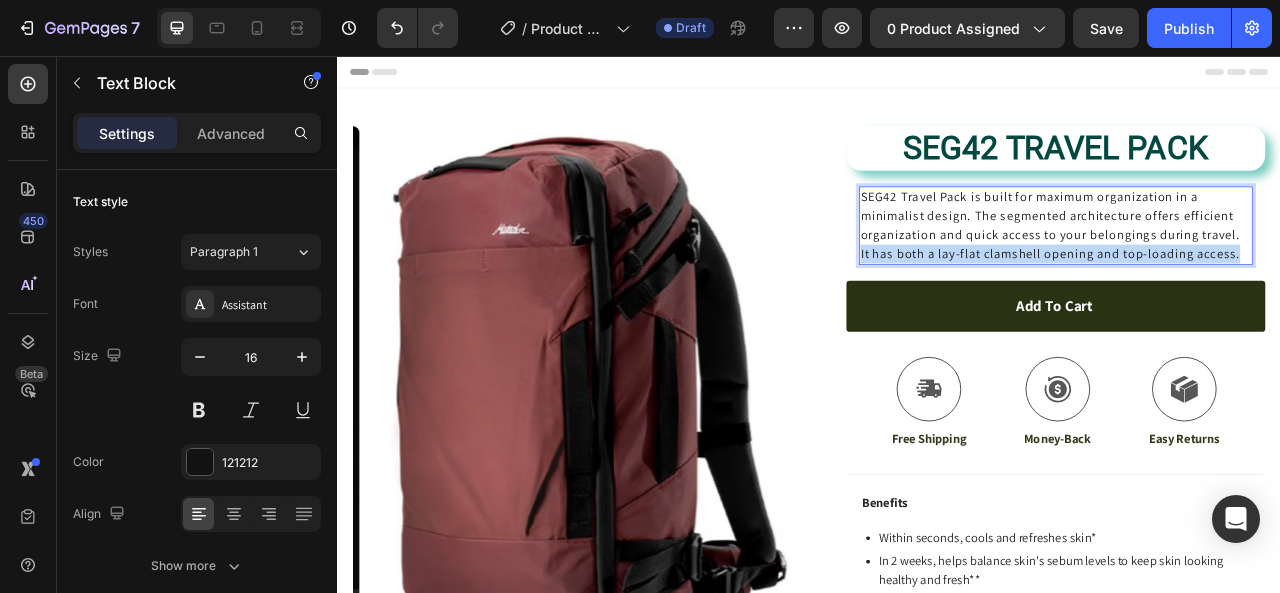 click on "It has both a lay-flat clamshell opening and top-loading access." at bounding box center (1250, 308) 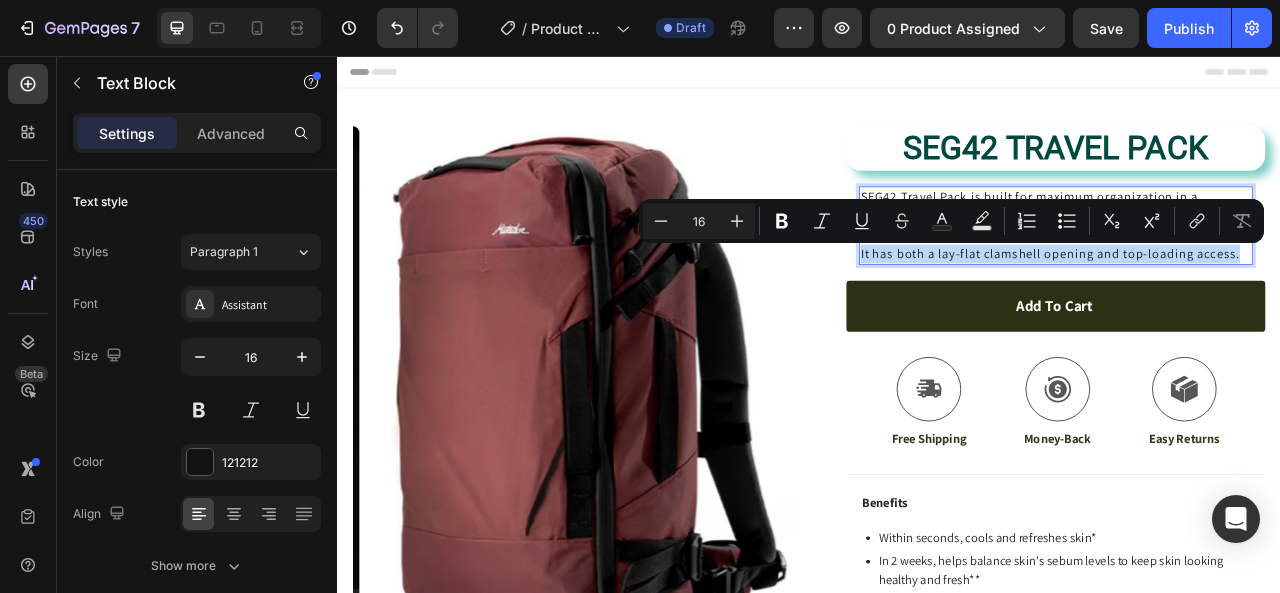 click on "It has both a lay-flat clamshell opening and top-loading access." at bounding box center (1250, 308) 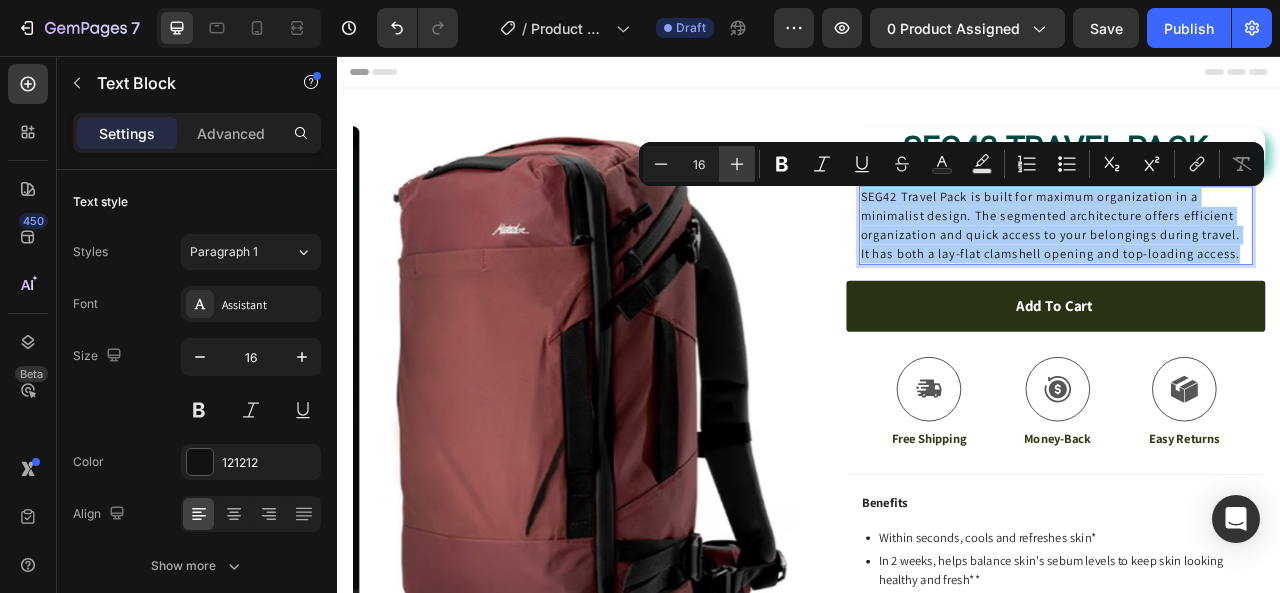 click 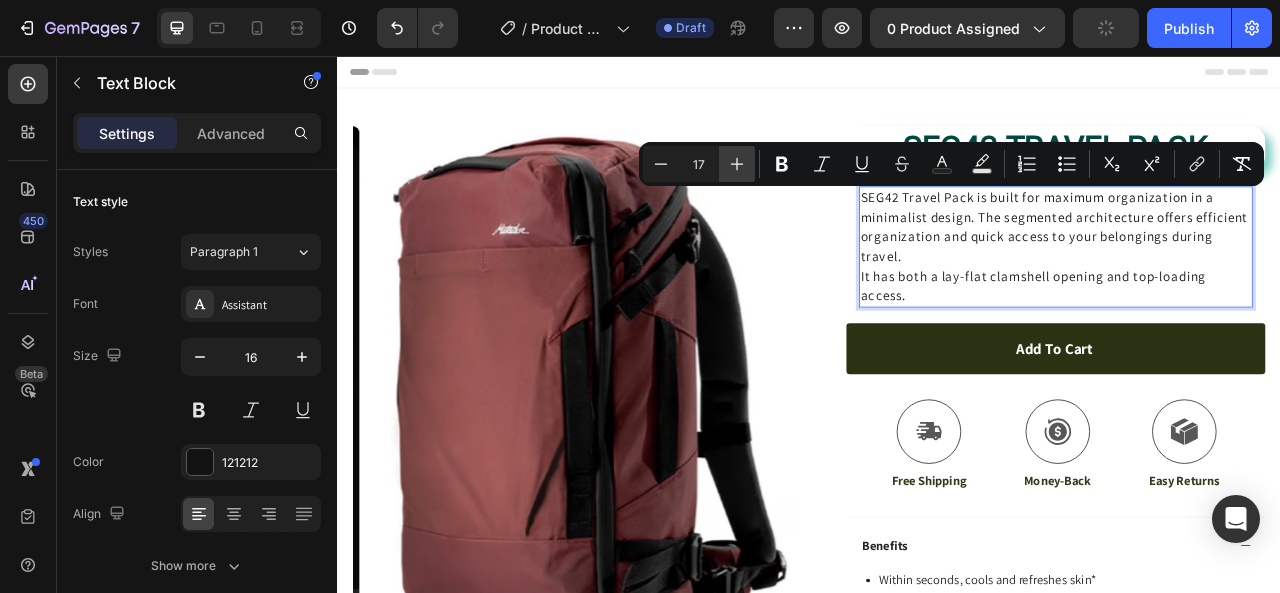 click 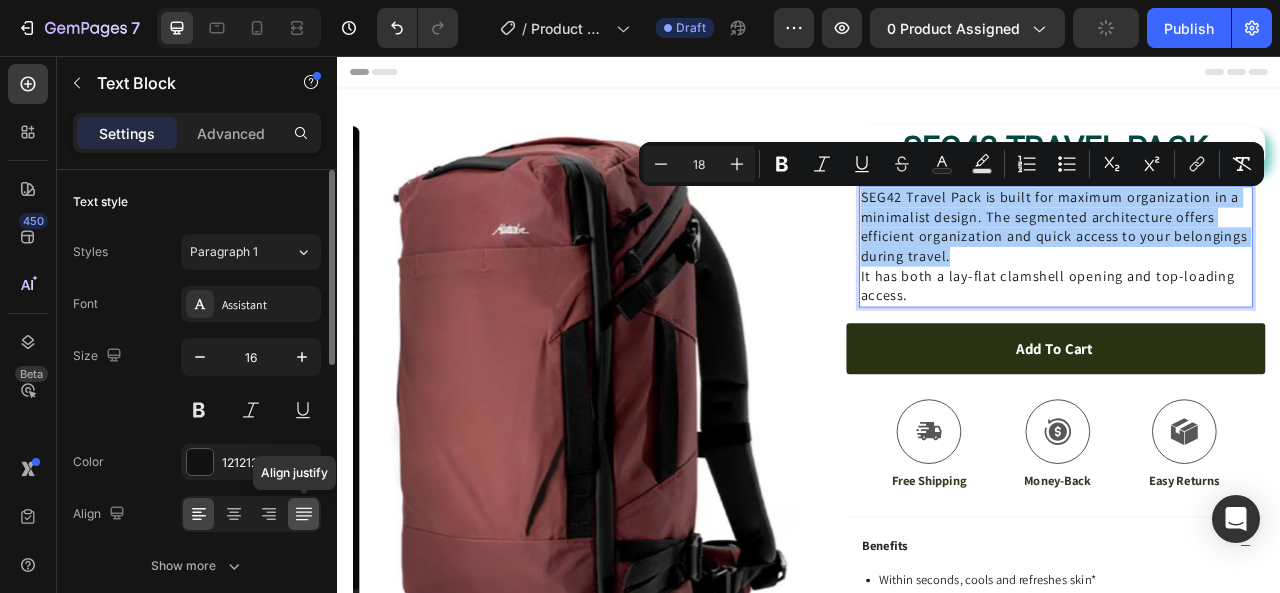 click 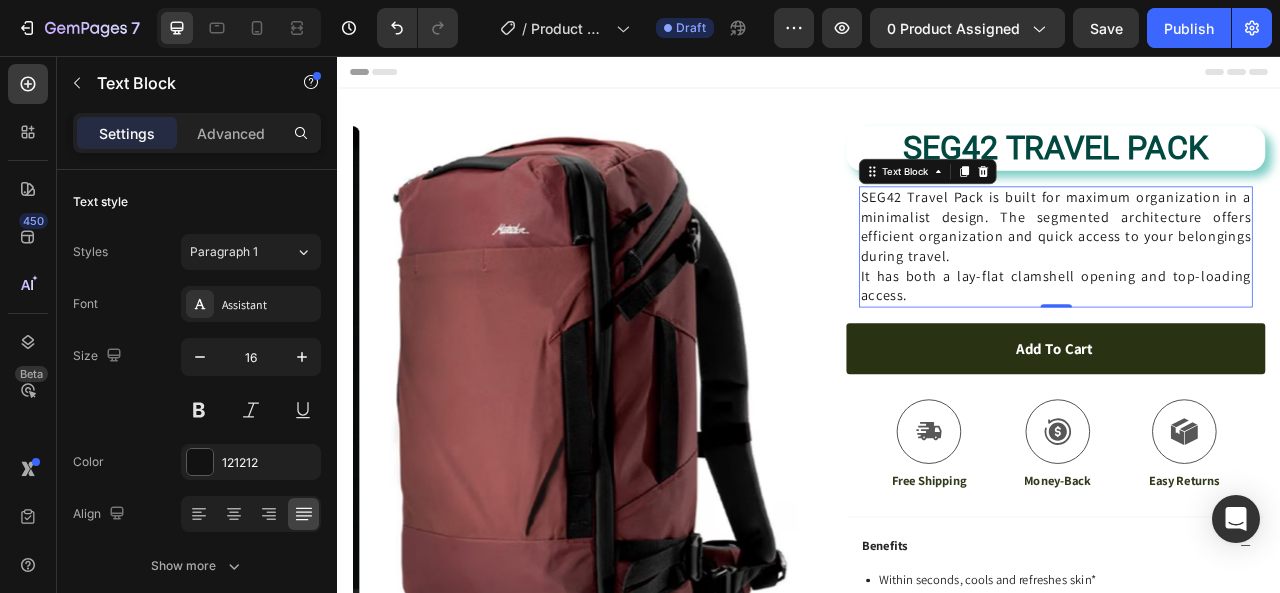 click on "It has both a lay-flat clamshell opening and top-loading access." at bounding box center [1250, 348] 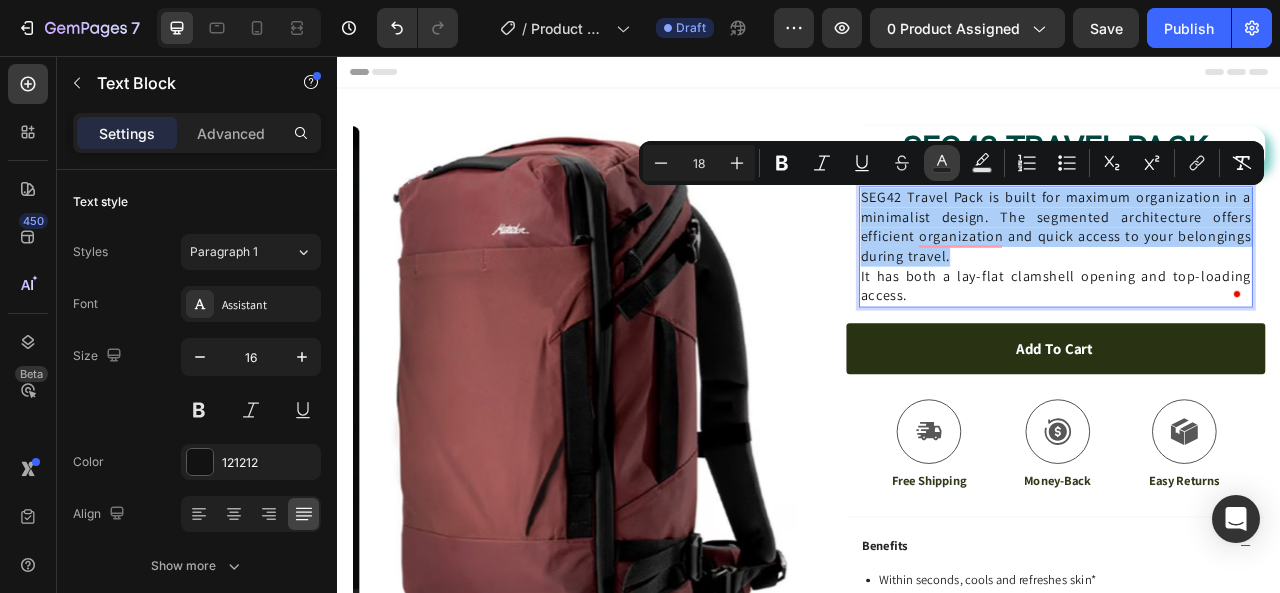 click 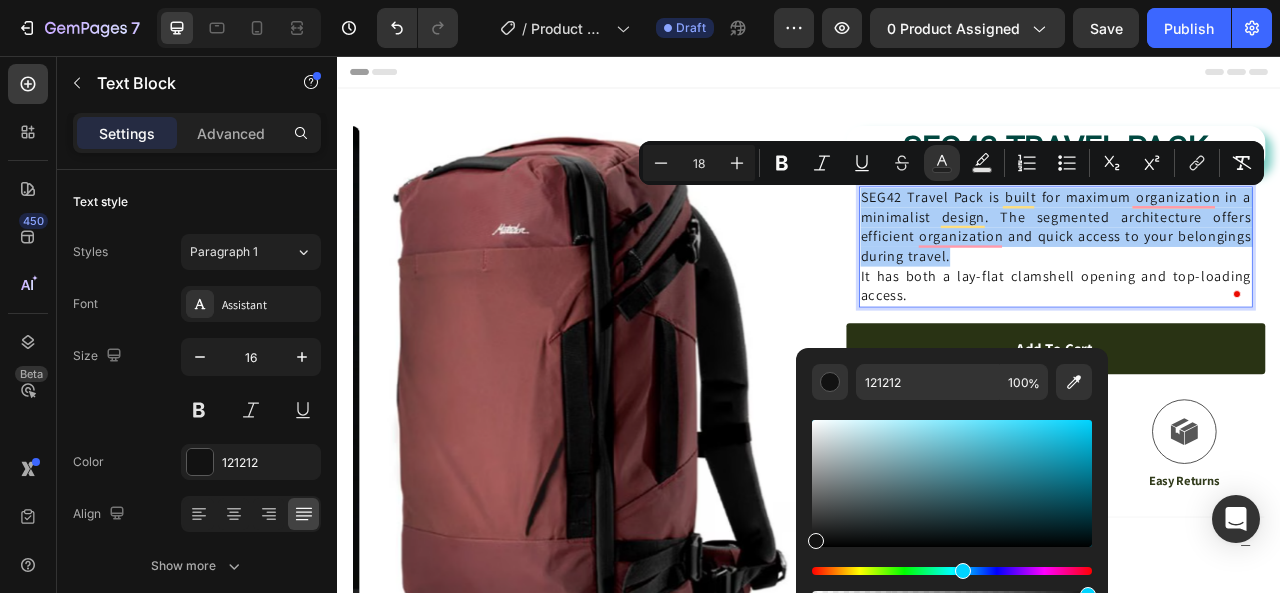 click at bounding box center (952, 571) 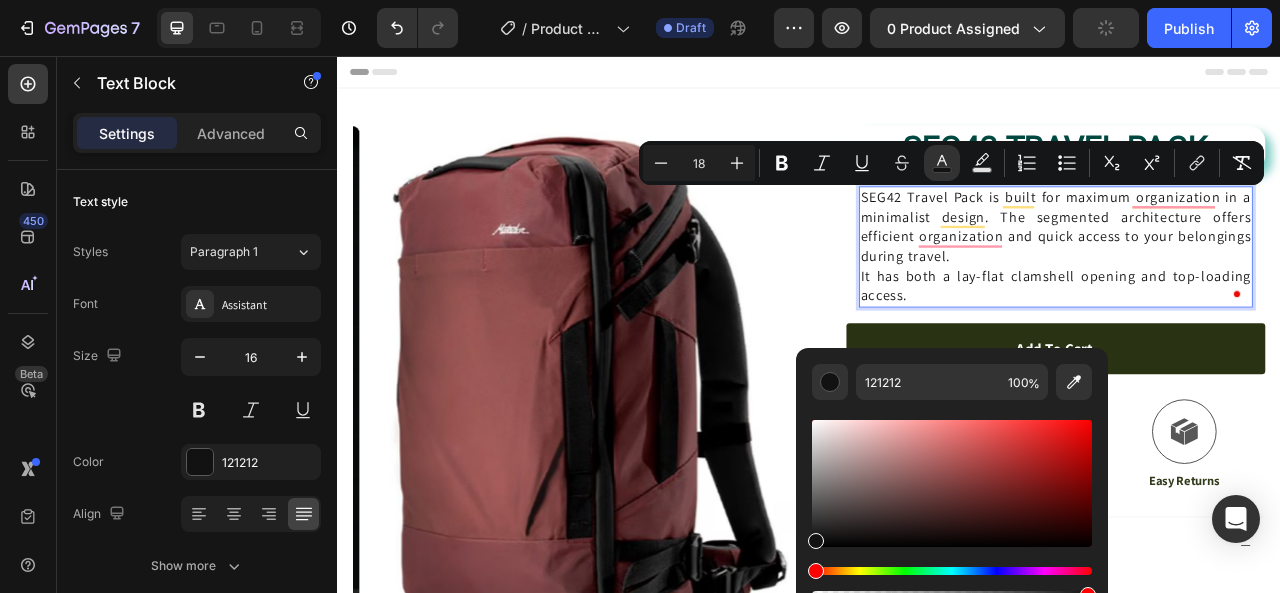click on "SEG42 Travel Pack is built for maximum organization in a minimalist design. The segmented architecture offers efficient organization and quick access to your belongings during travel." at bounding box center (1250, 273) 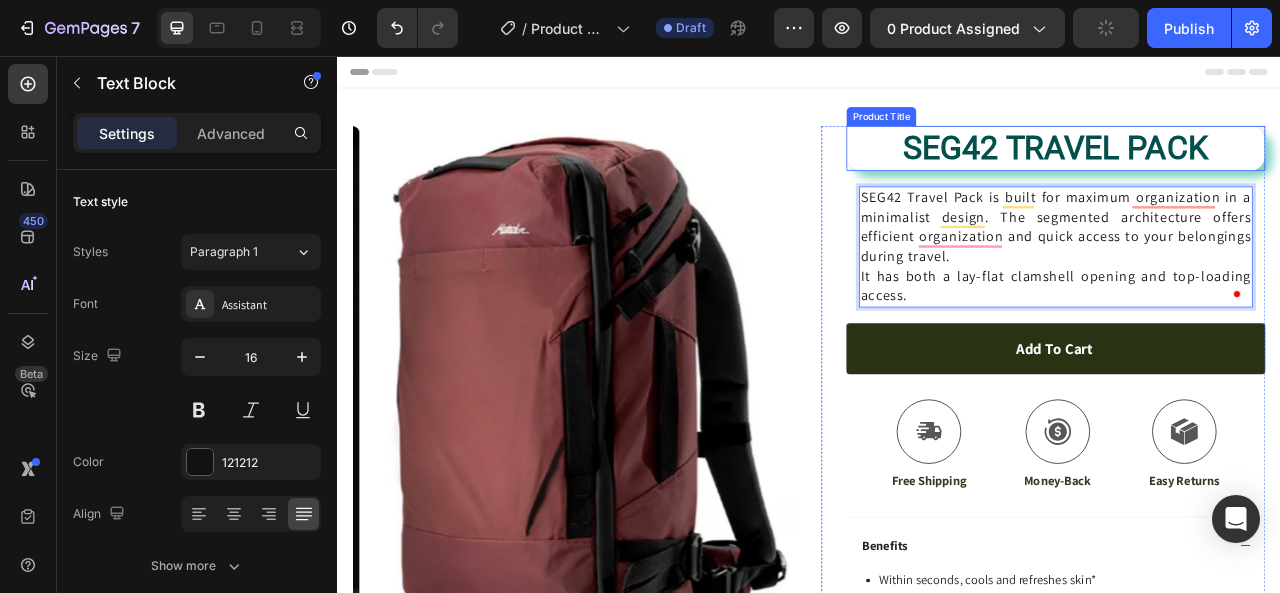 click on "SEG42 TRAVEL PACK" at bounding box center (1250, 173) 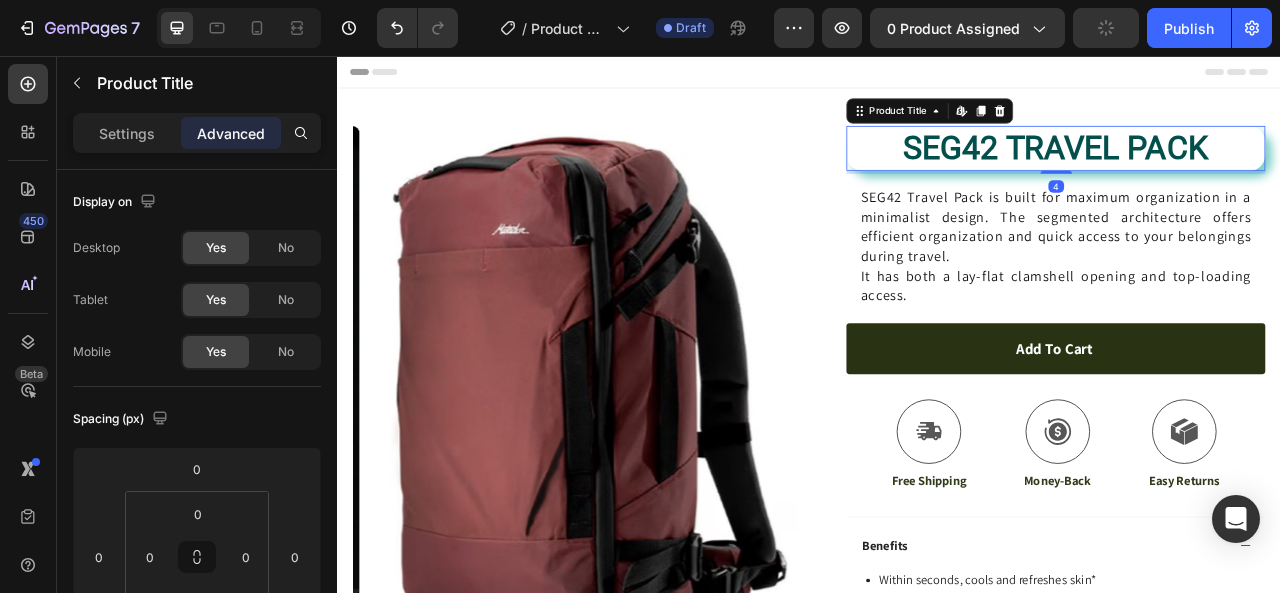 click on "SEG42 TRAVEL PACK" at bounding box center [1250, 173] 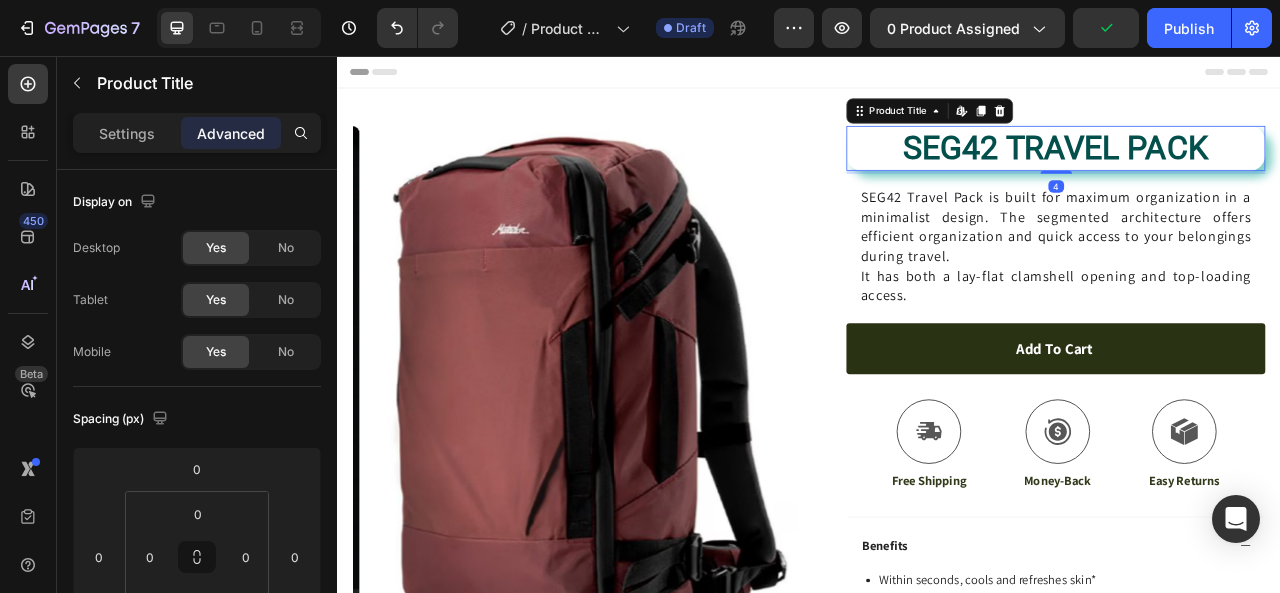 click on "SEG42 TRAVEL PACK" at bounding box center [1250, 173] 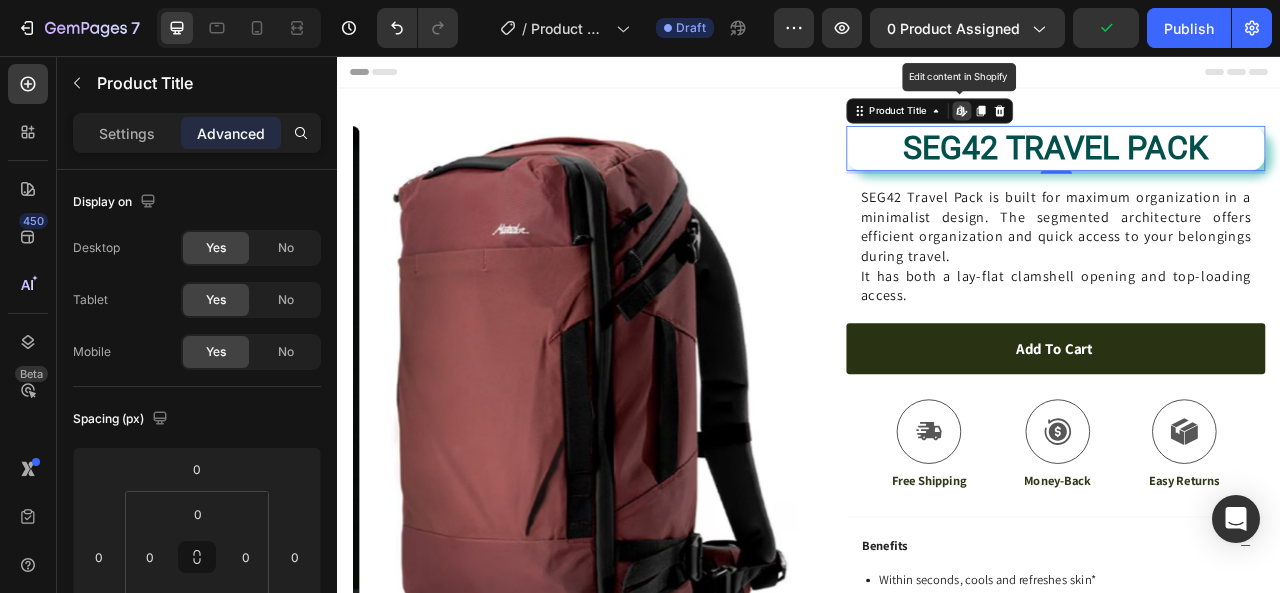 click on "SEG42 TRAVEL PACK" at bounding box center [1250, 173] 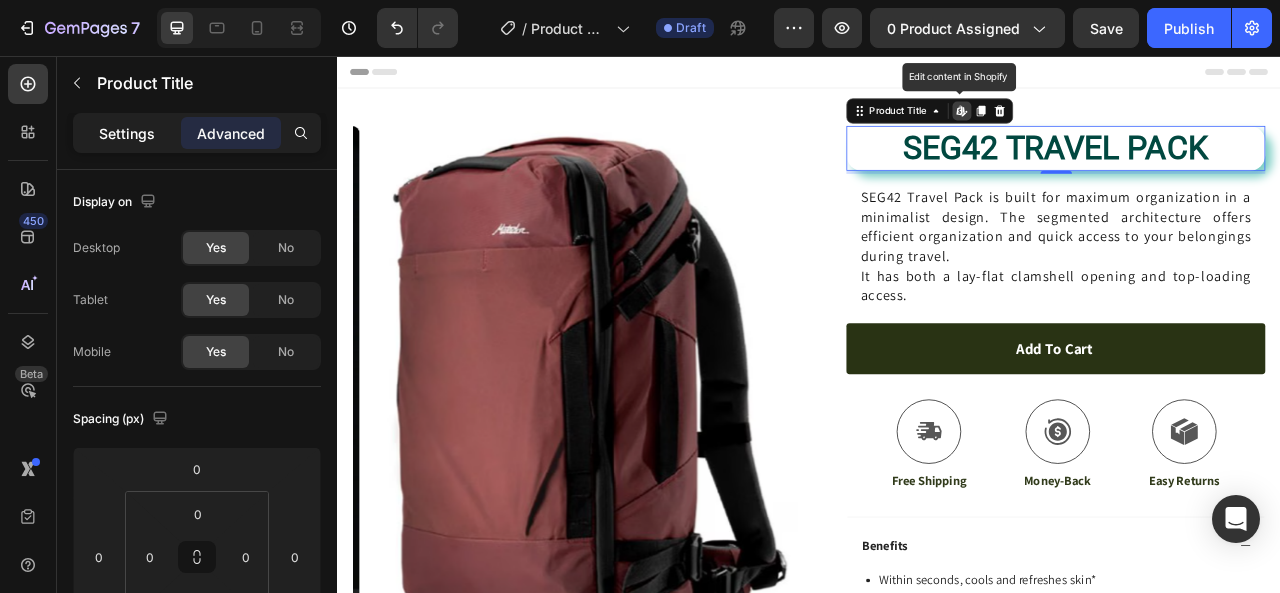 click on "Settings" at bounding box center [127, 133] 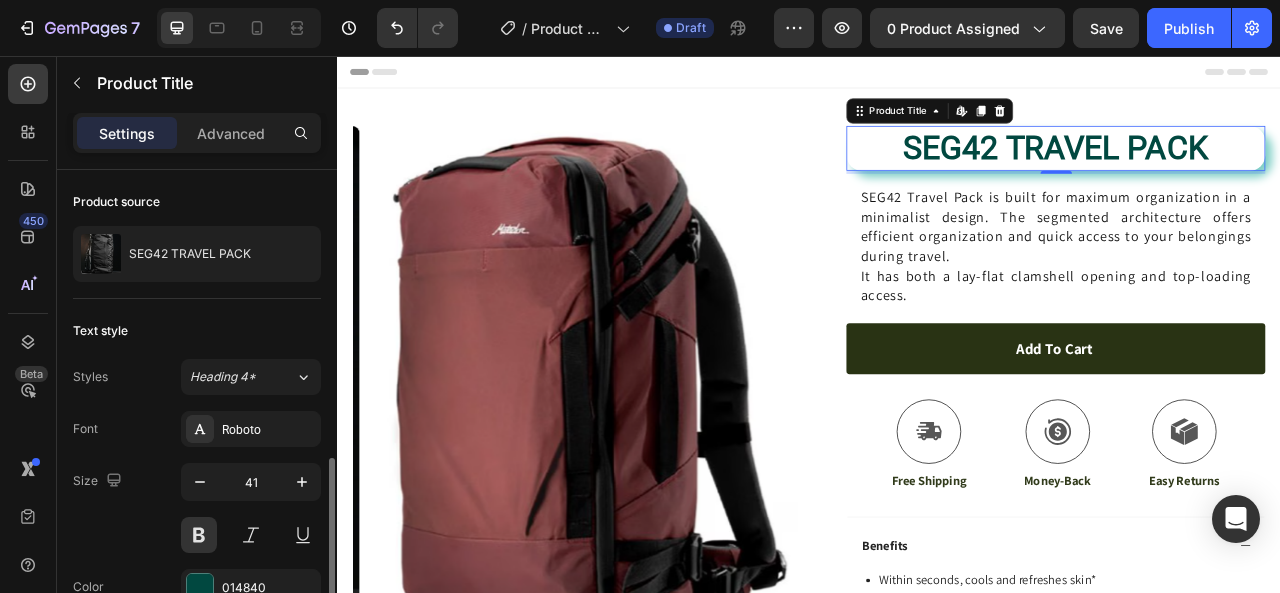scroll, scrollTop: 200, scrollLeft: 0, axis: vertical 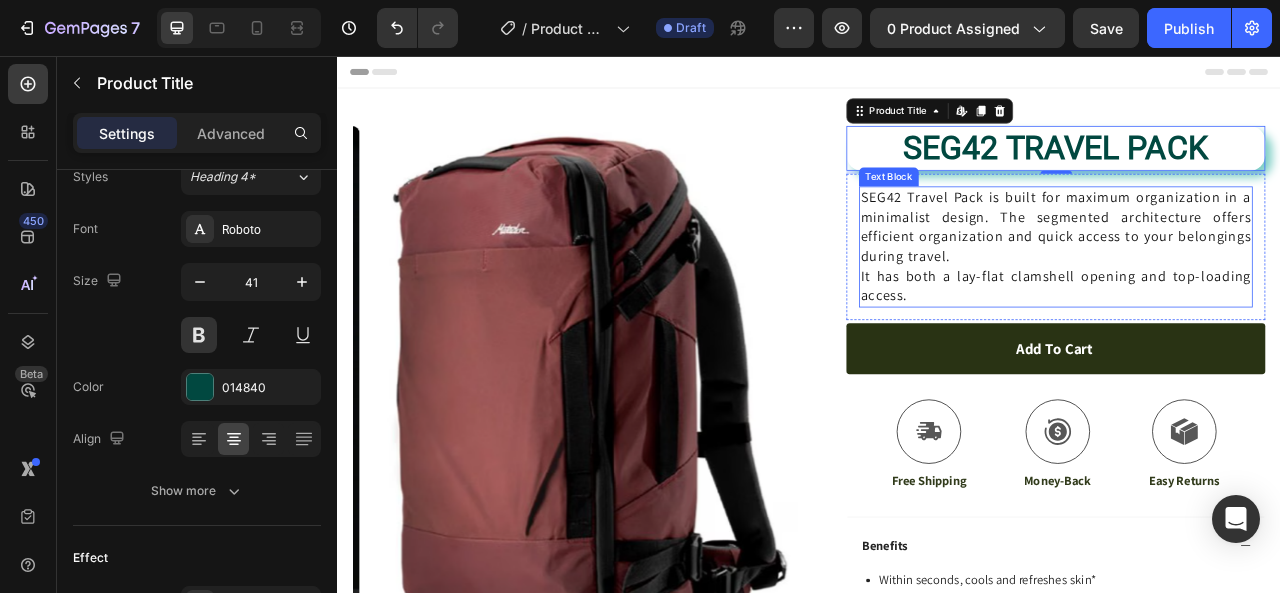 click on "SEG42 Travel Pack is built for maximum organization in a minimalist design. The segmented architecture offers efficient organization and quick access to your belongings during travel." at bounding box center [1250, 274] 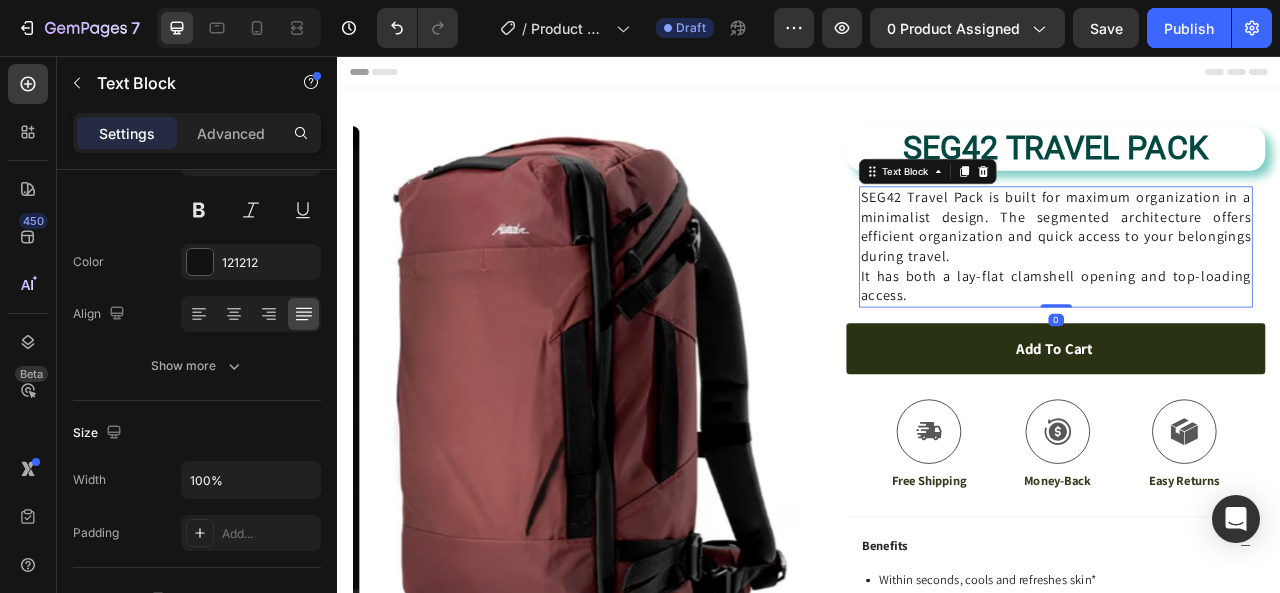 scroll, scrollTop: 0, scrollLeft: 0, axis: both 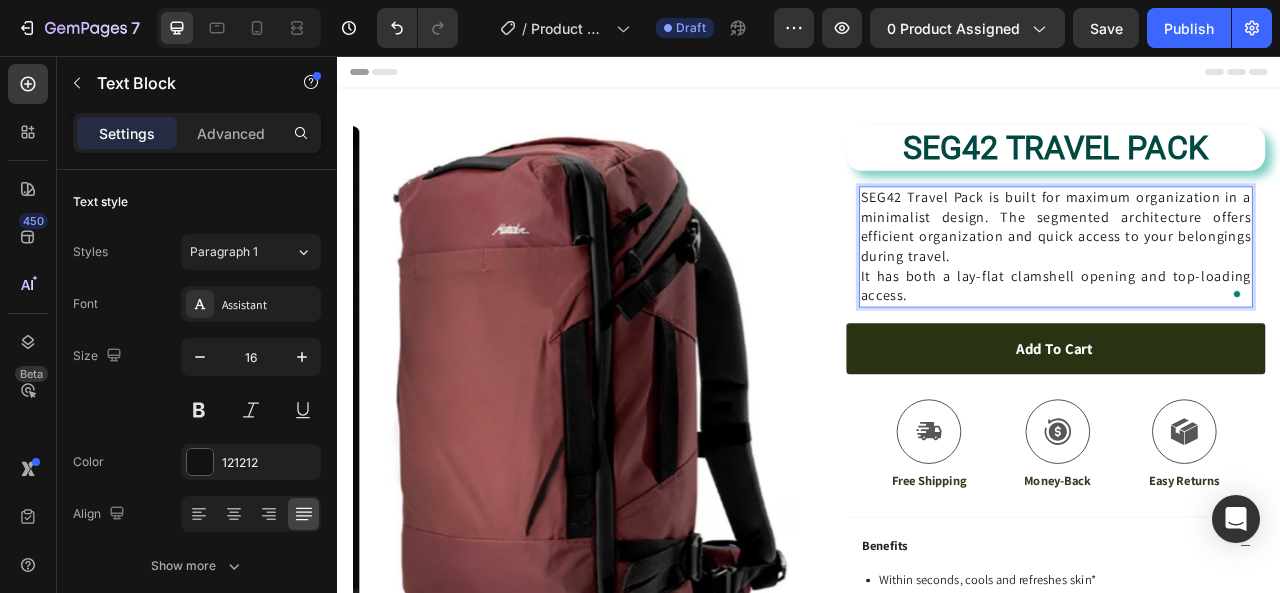click on "It has both a lay-flat clamshell opening and top-loading access." at bounding box center [1250, 349] 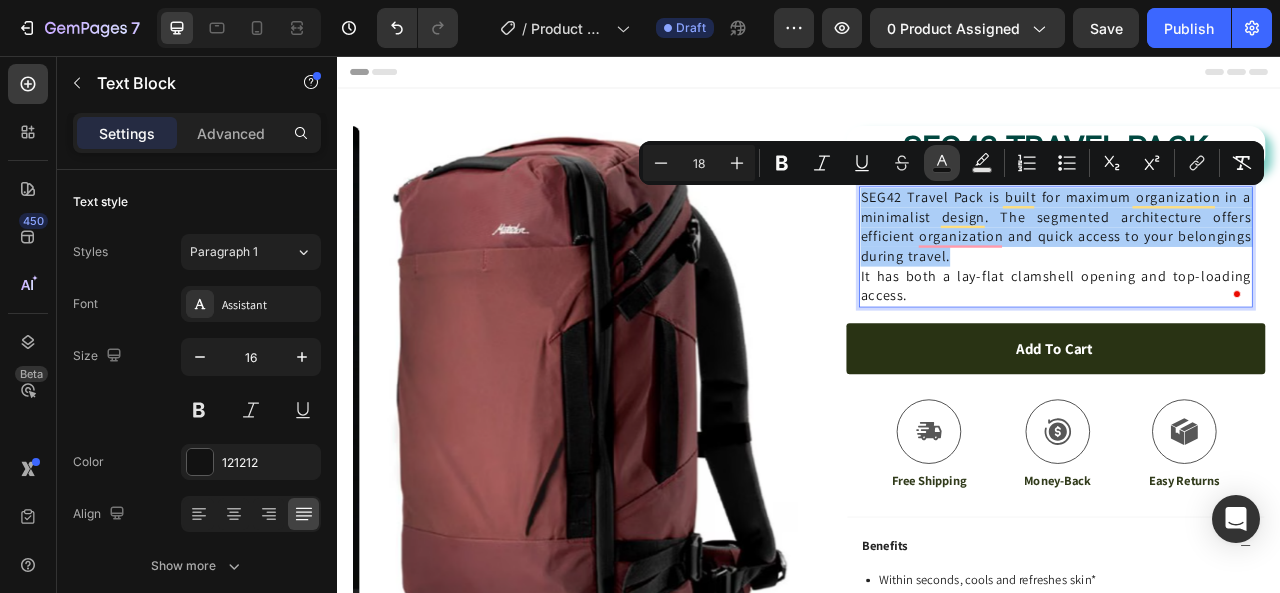 click 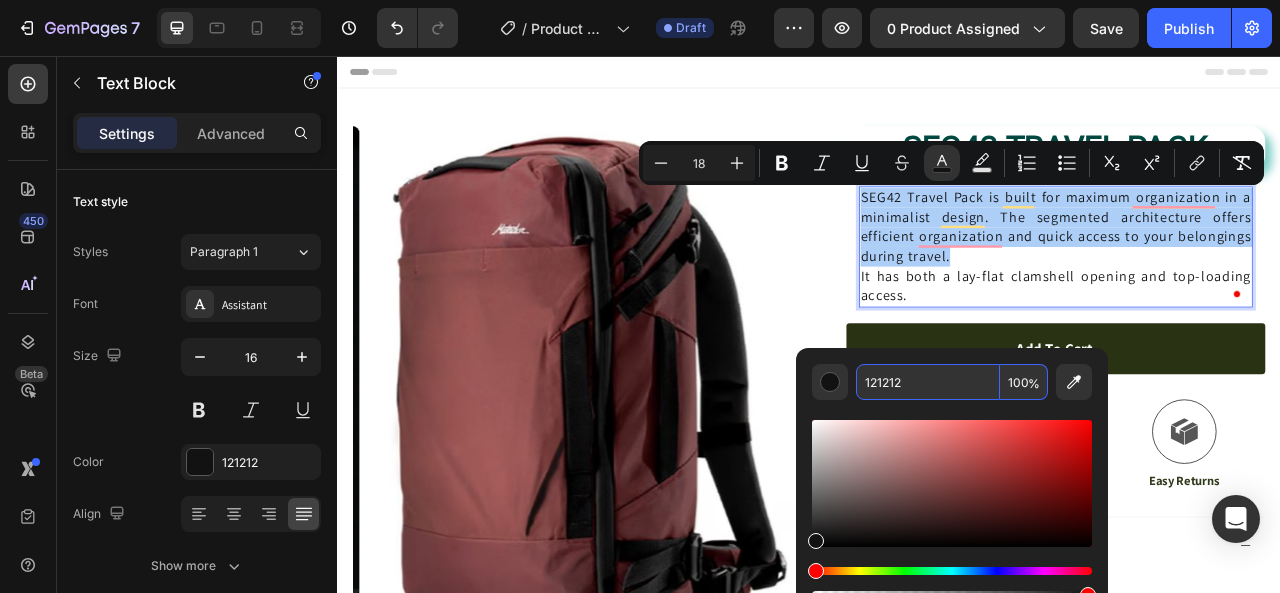 click on "121212" at bounding box center [928, 382] 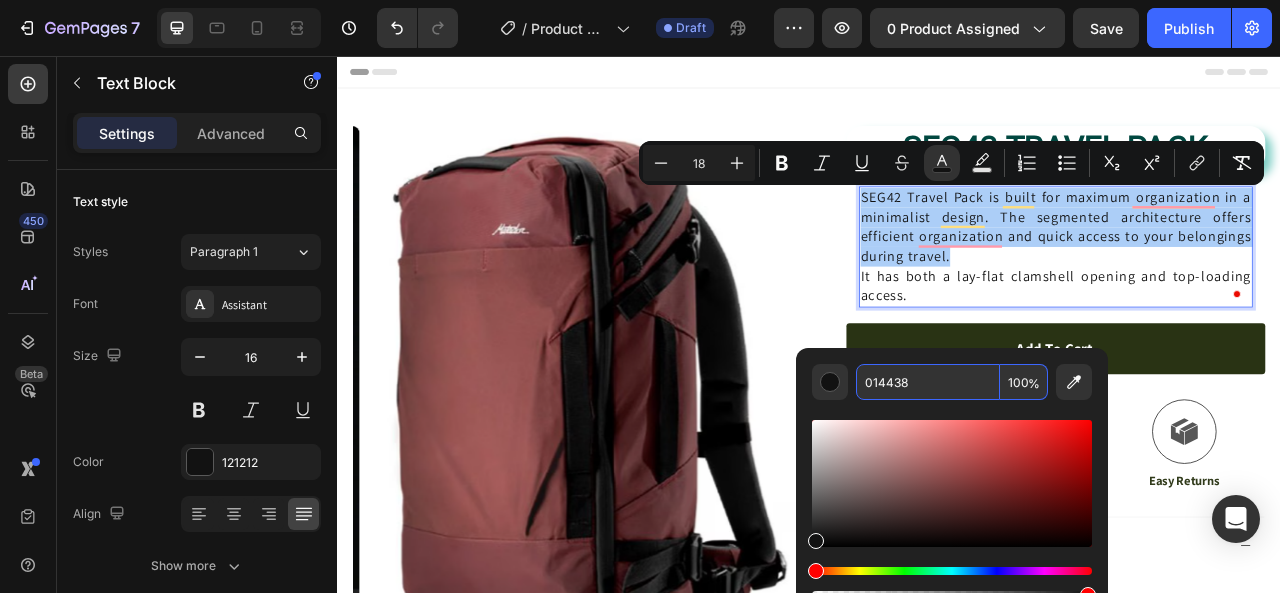 type on "014438" 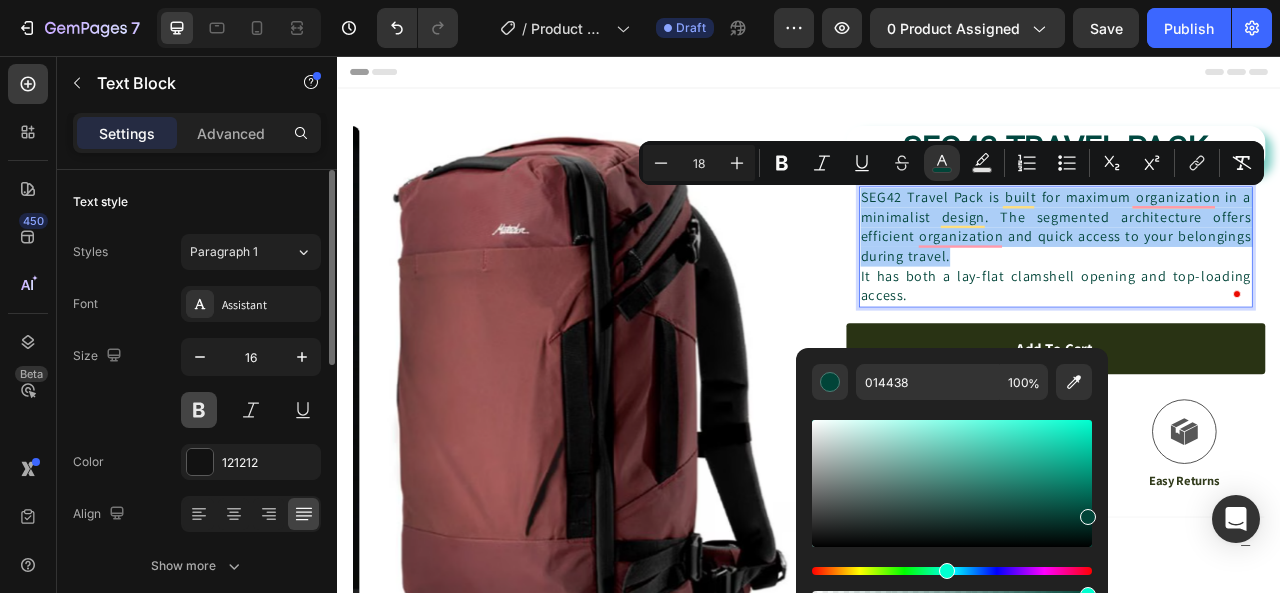 click at bounding box center (199, 410) 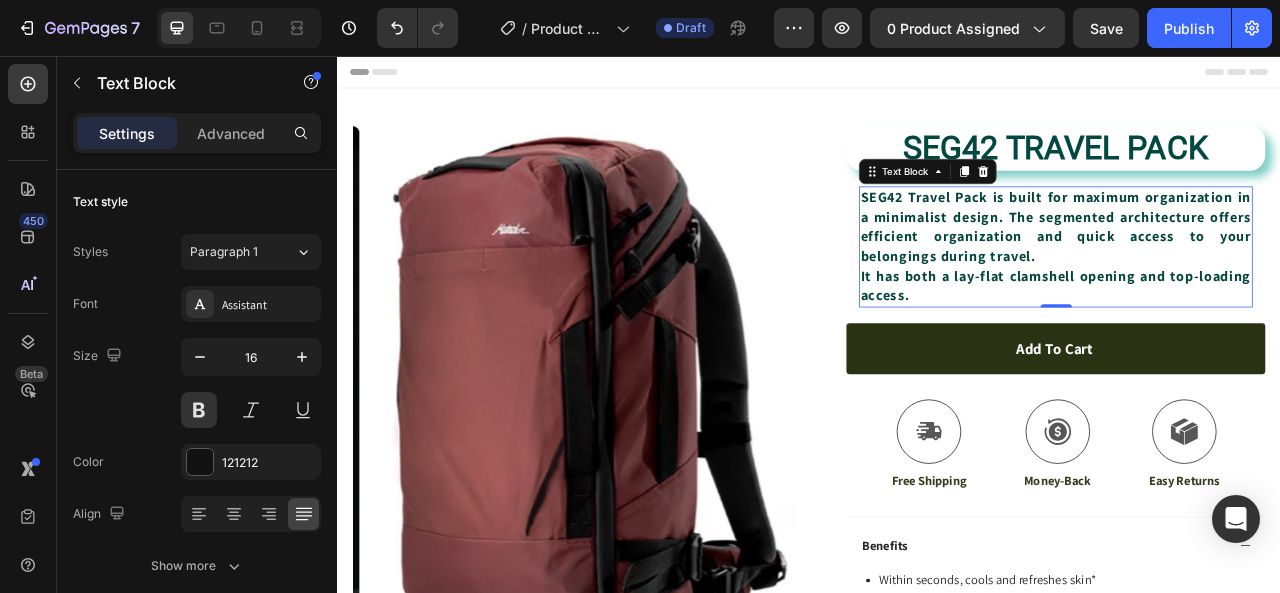 click on "It has both a lay-flat clamshell opening and top-loading access." at bounding box center [1250, 348] 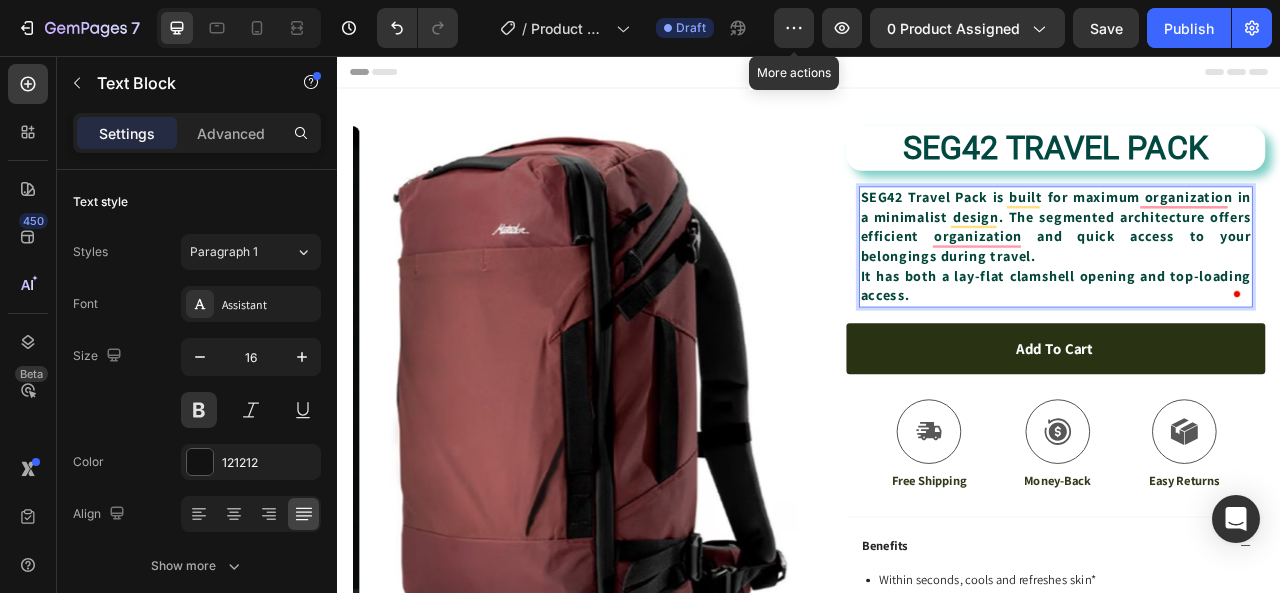 click on "It has both a lay-flat clamshell opening and top-loading access." at bounding box center (1250, 349) 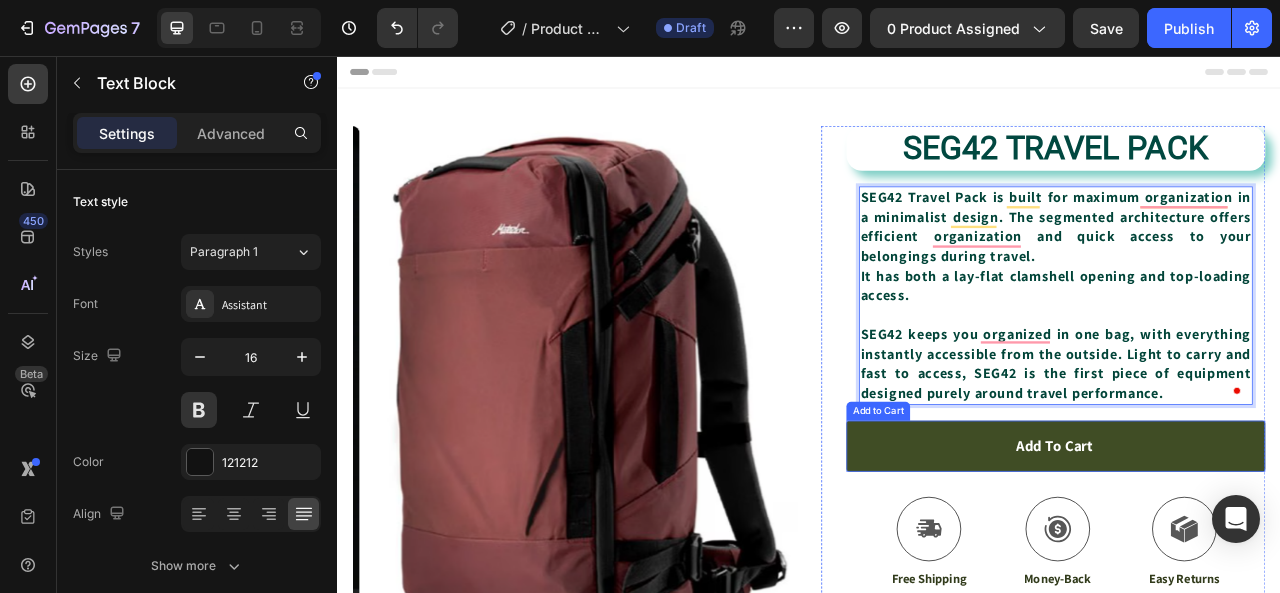 click on "Add to cart" at bounding box center [1250, 552] 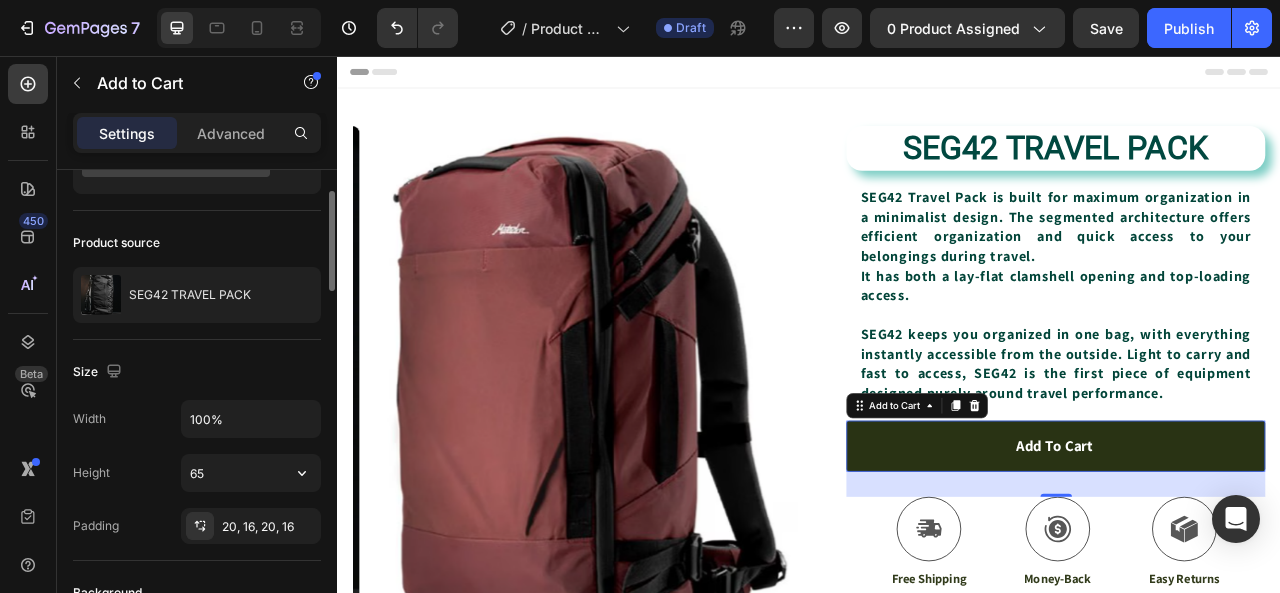 scroll, scrollTop: 200, scrollLeft: 0, axis: vertical 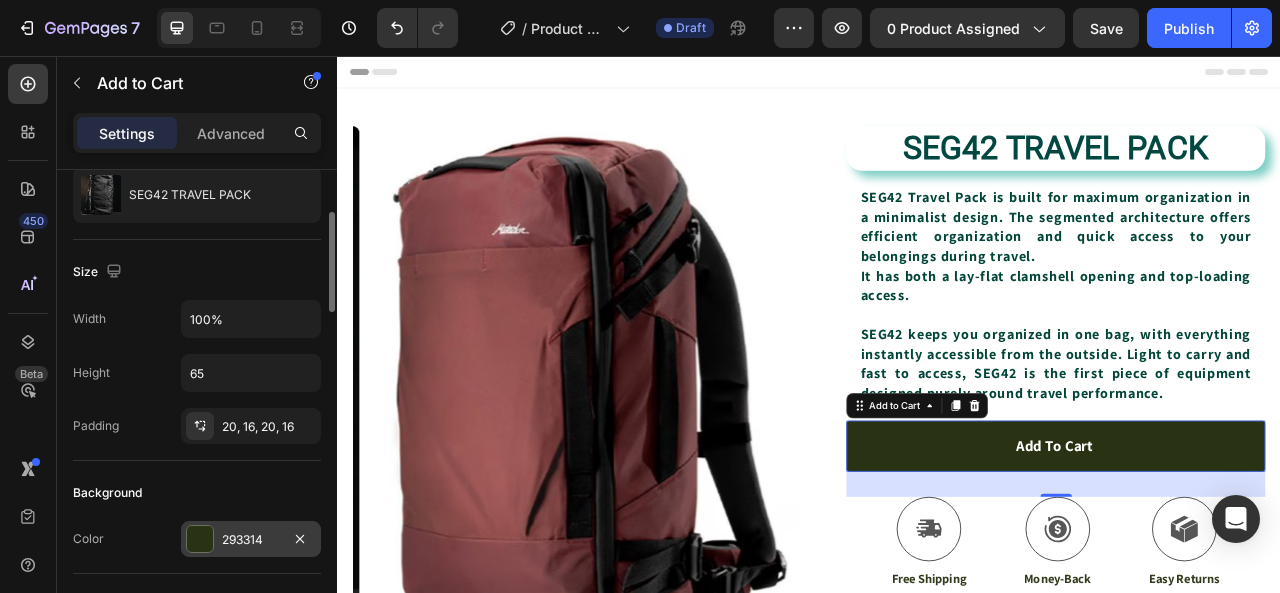 click on "293314" at bounding box center (251, 540) 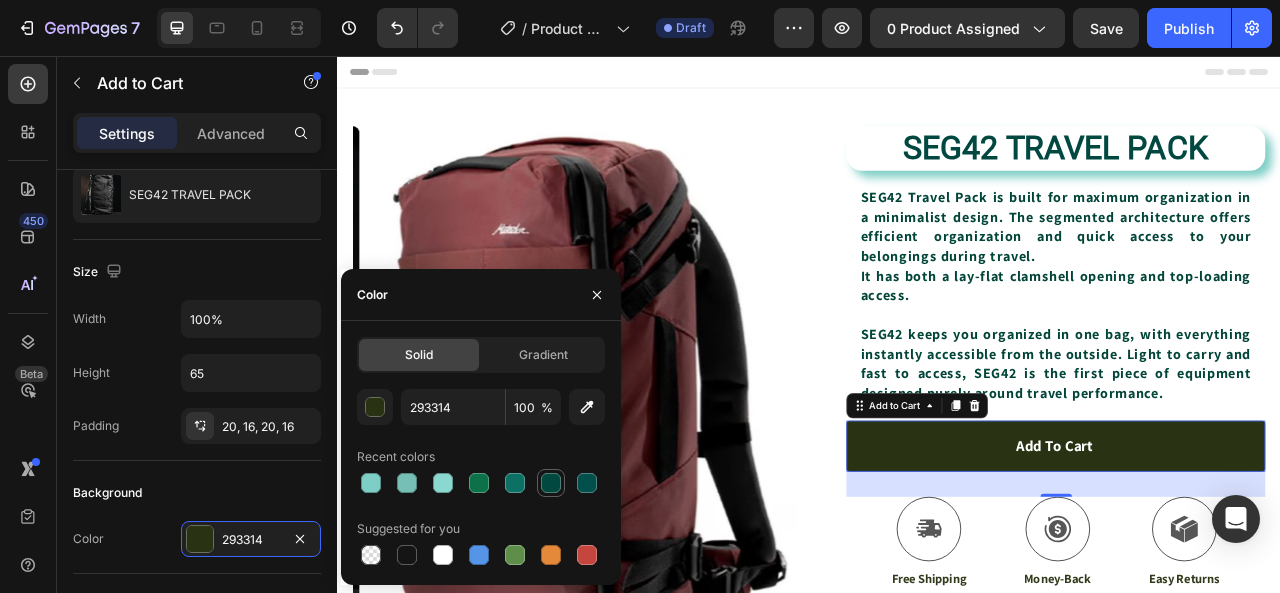 click at bounding box center [551, 483] 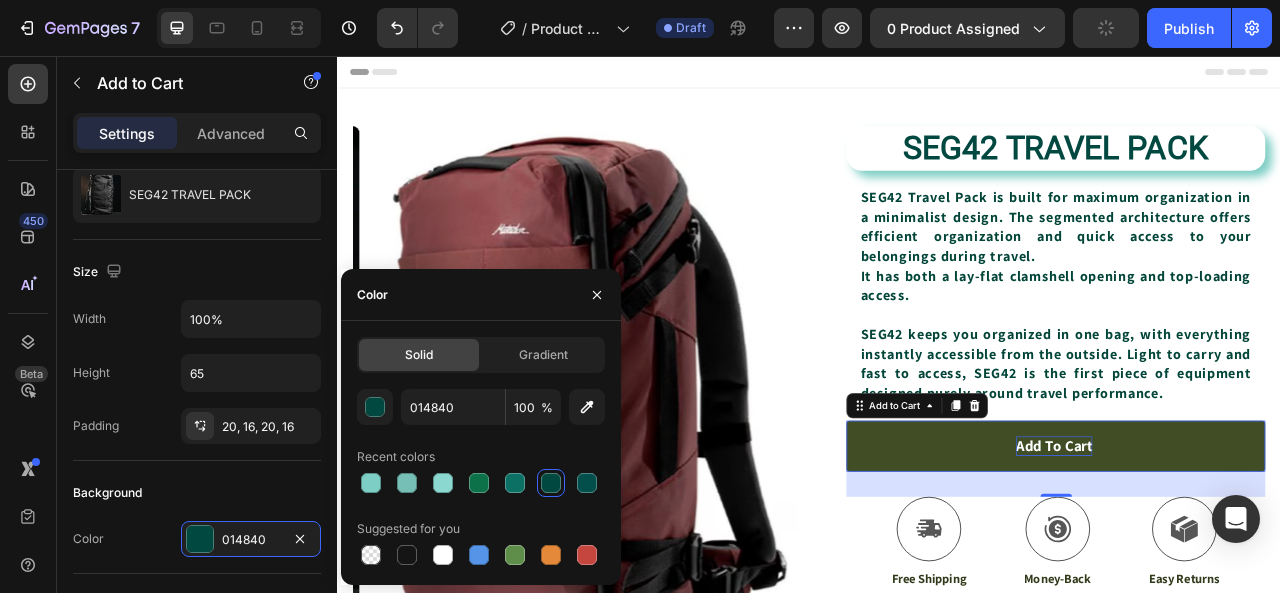 click on "Add to cart" at bounding box center (1248, 552) 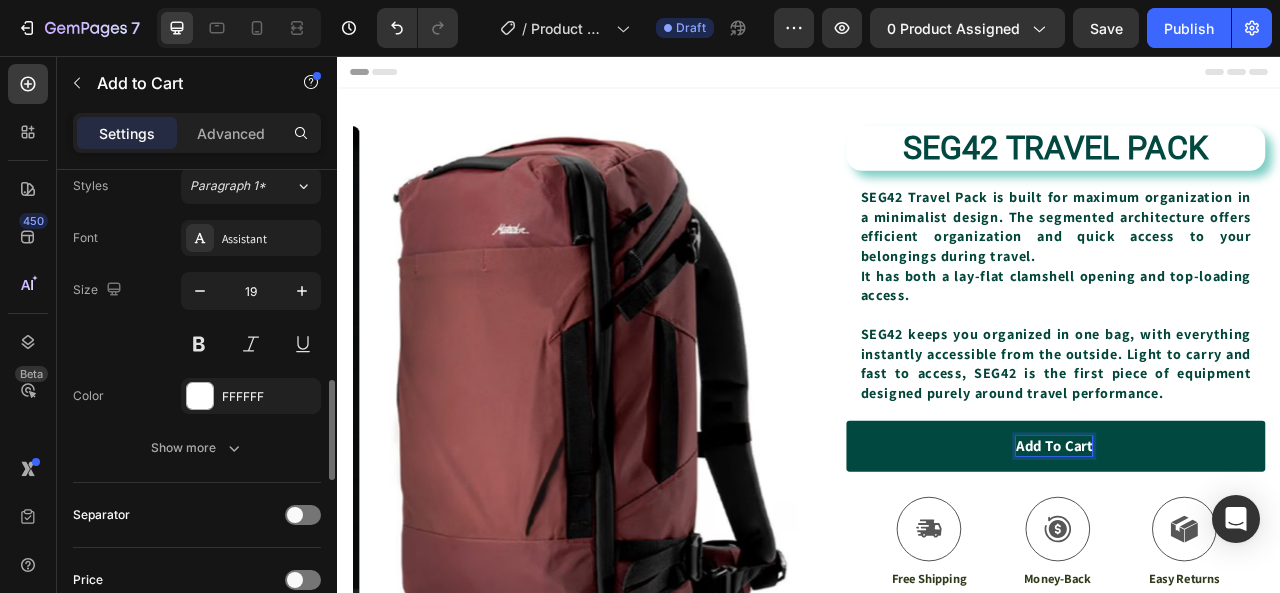 scroll, scrollTop: 1200, scrollLeft: 0, axis: vertical 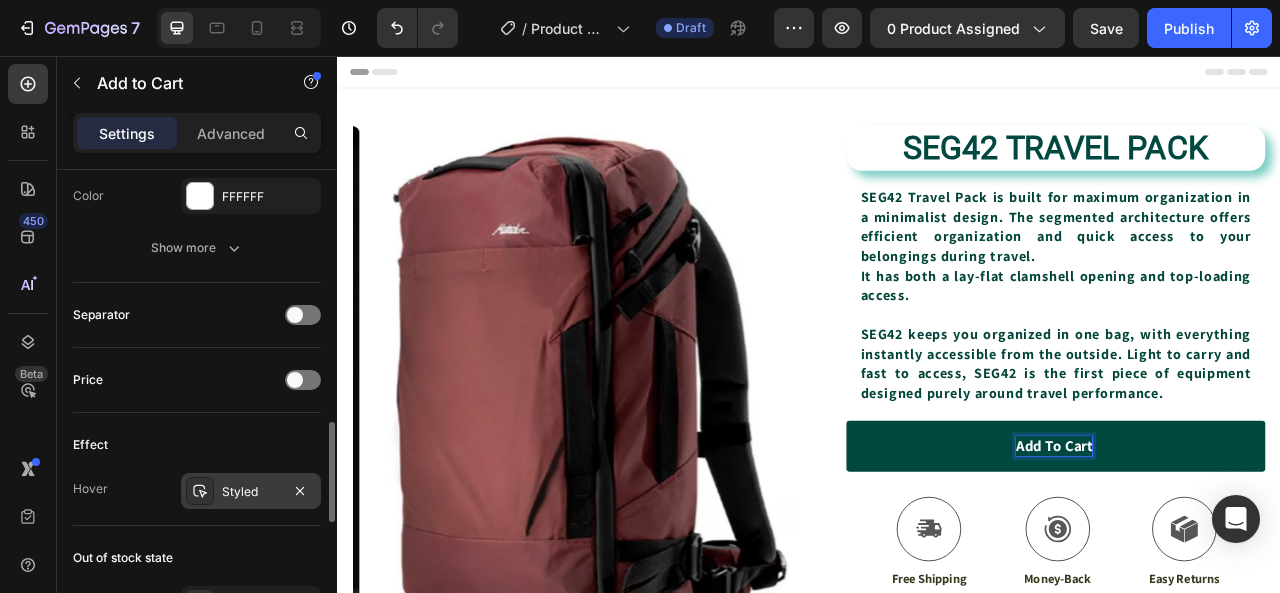 click on "Styled" at bounding box center (251, 492) 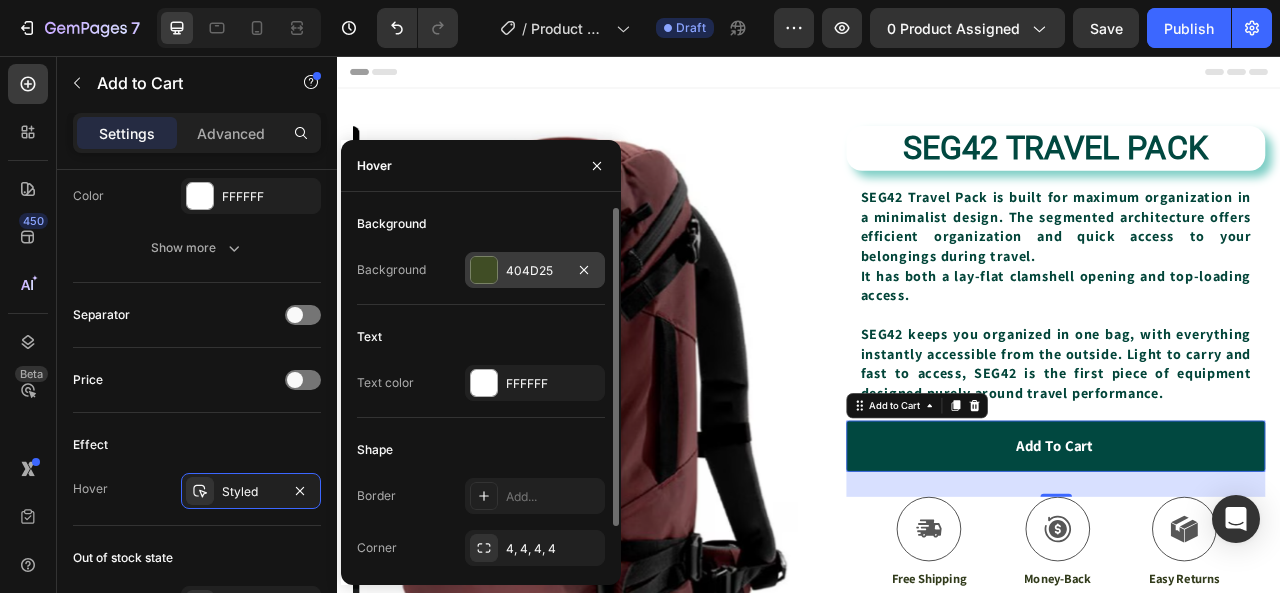 click at bounding box center [484, 270] 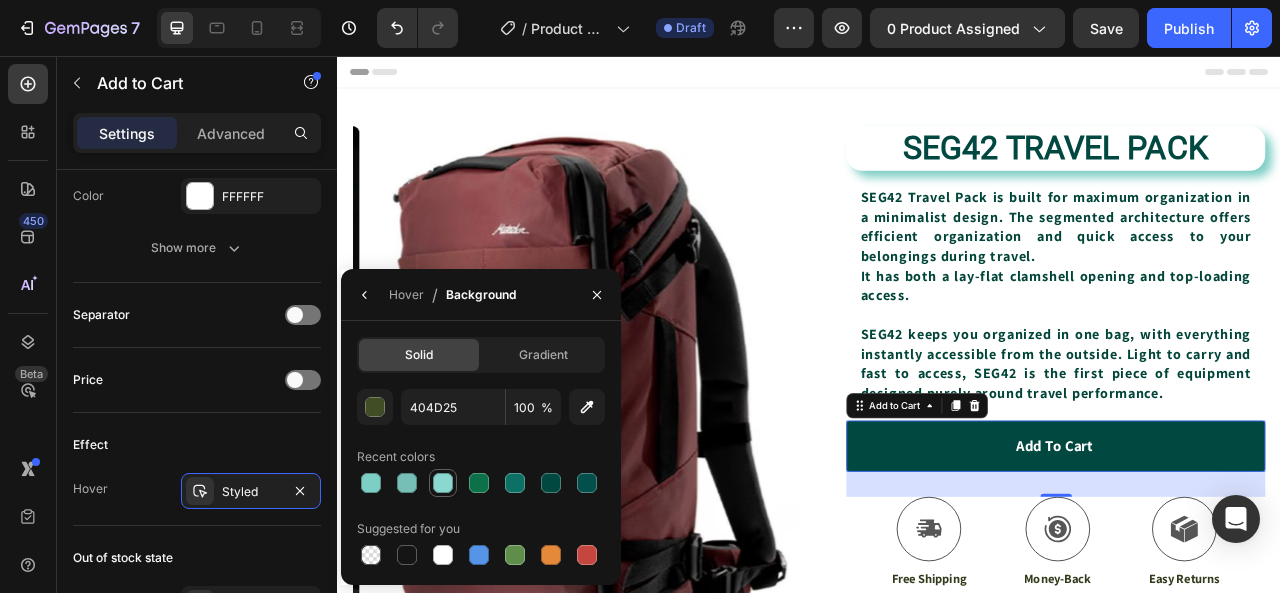 click at bounding box center (443, 483) 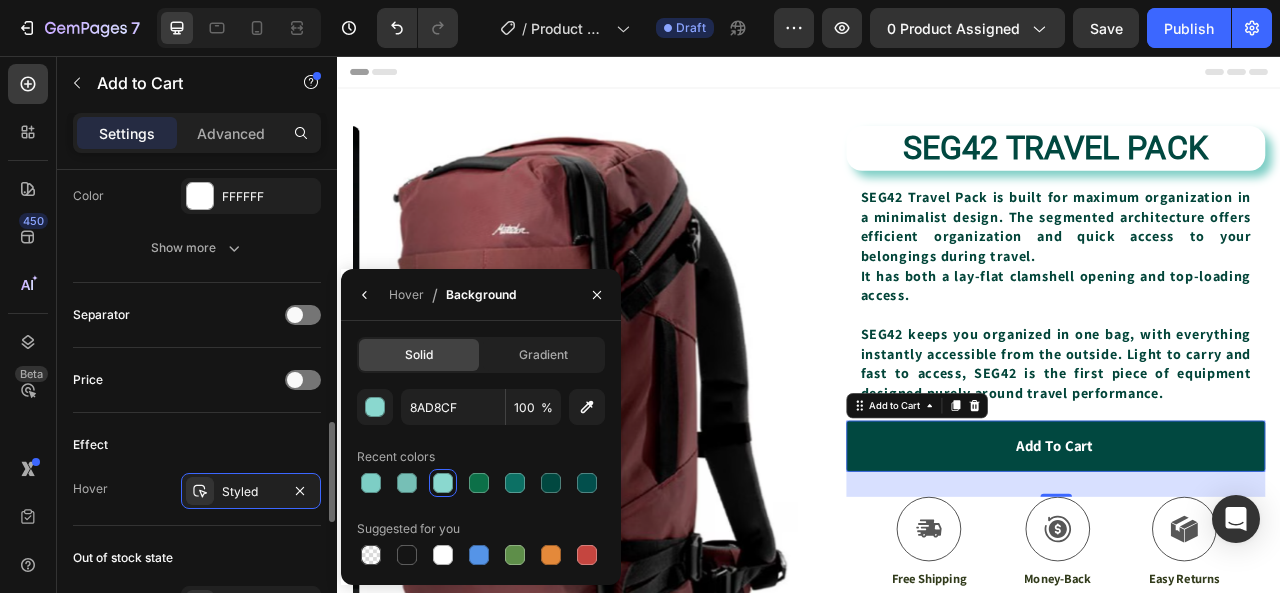 click on "Effect" at bounding box center [197, 445] 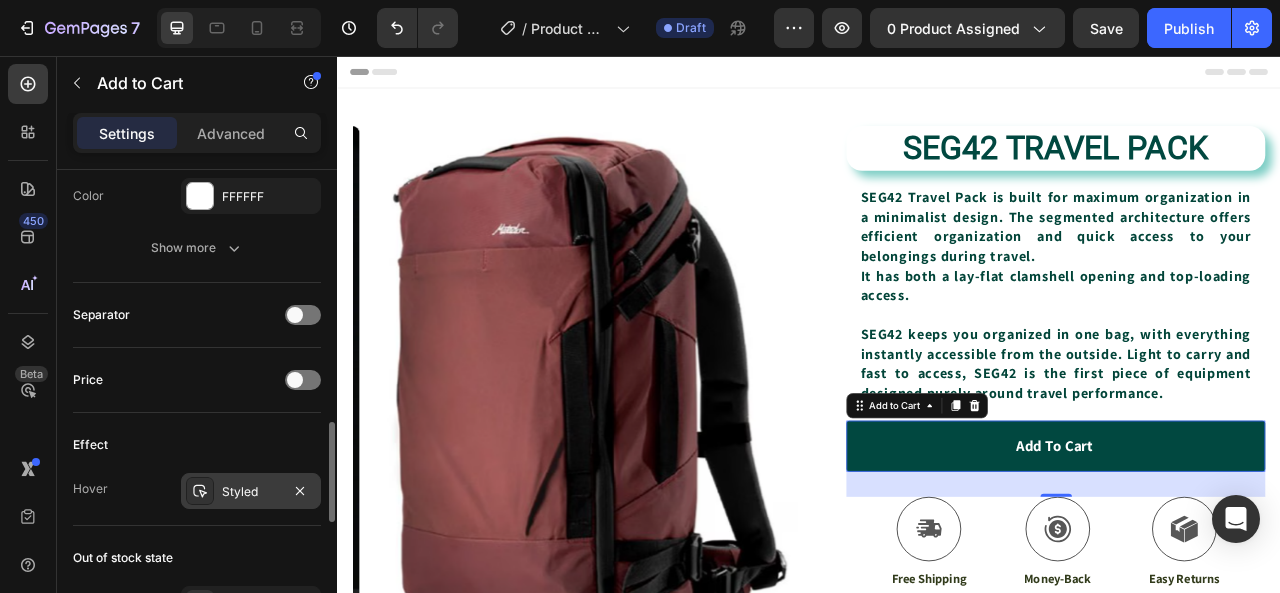 click on "Styled" at bounding box center (251, 492) 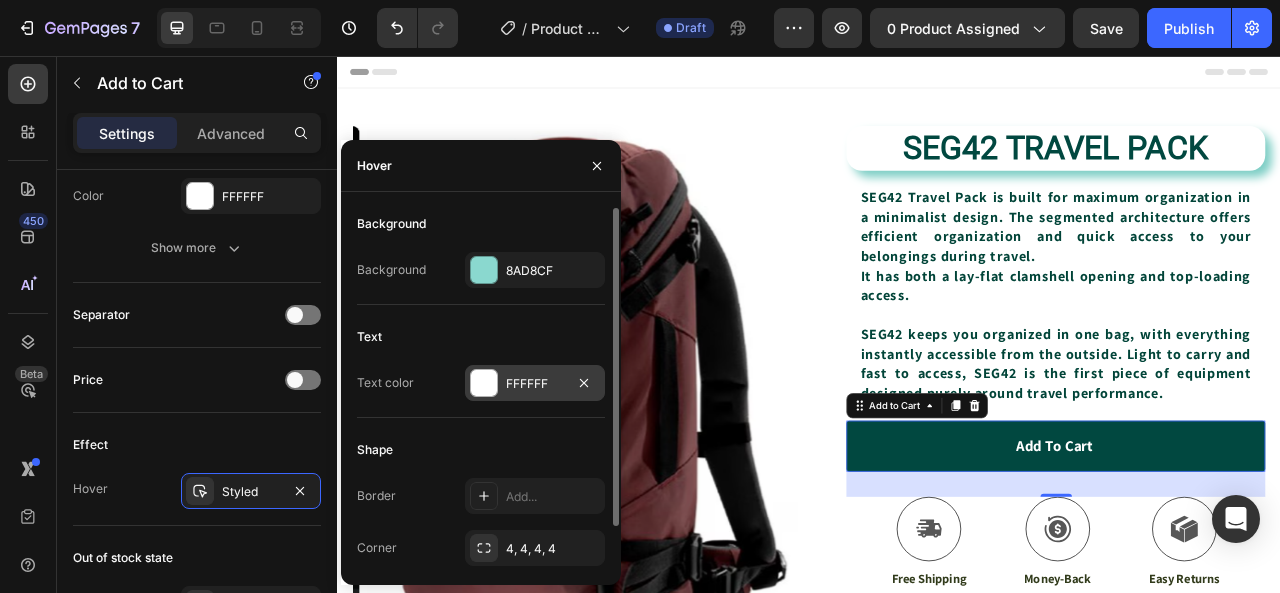 click at bounding box center (484, 383) 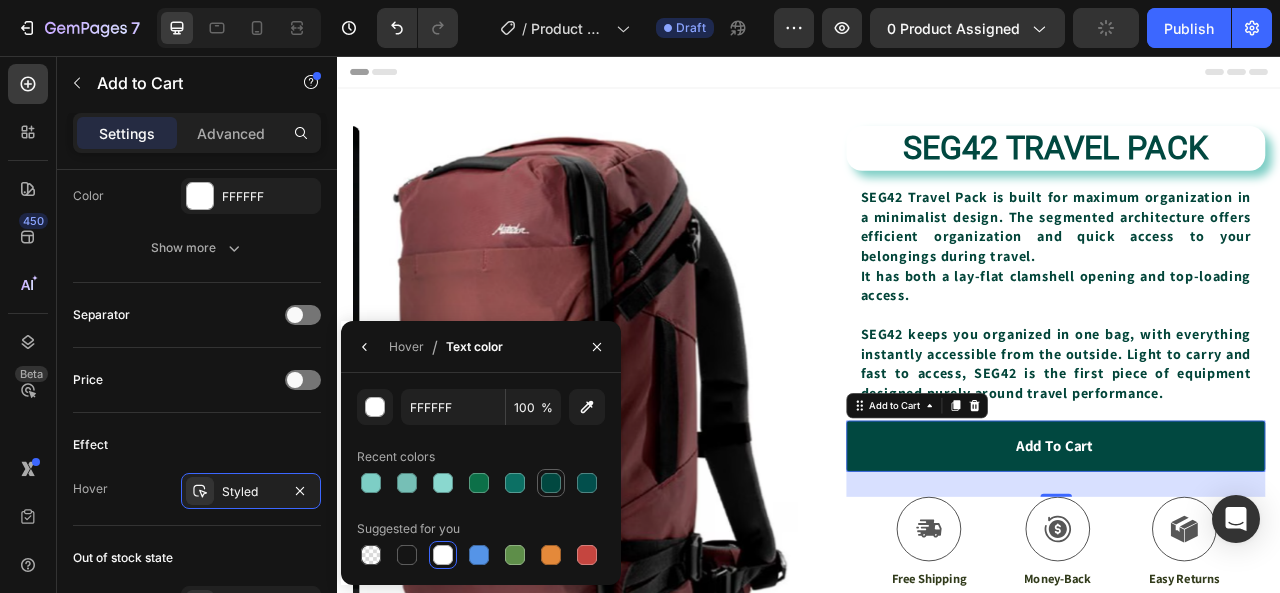 click at bounding box center [551, 483] 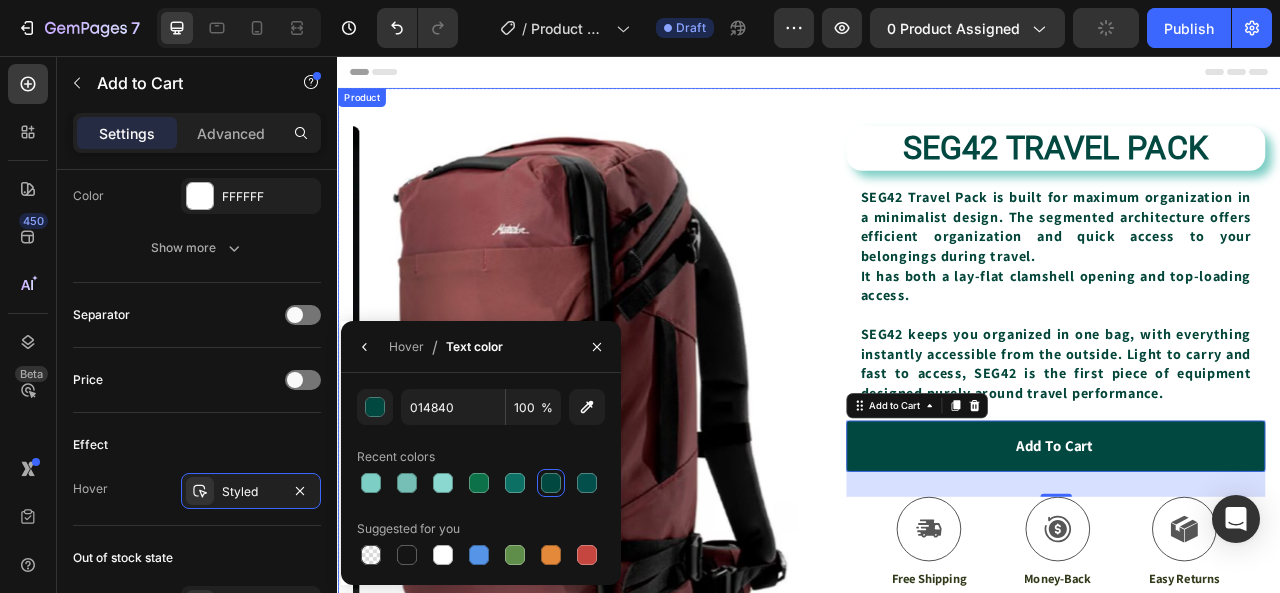 click on "Product Images Image Icon Icon Icon Icon Icon Icon List “This skin cream is a game-changer! It has transformed my dry, lackluster skin into a hydrated and radiant complexion. I love how it absorbs quickly and leaves no greasy residue. Highly recommend” Text Block
Icon Hannah N. (Houston, USA) Text Block Row Row Row SEG42 TRAVEL PACK Product Title SEG42 Travel Pack is built for maximum organization in a minimalist design. The segmented architecture offers efficient organization and quick access to your belongings during travel. It has both a lay-flat clamshell opening and top-loading access. SEG42 keeps you organized in one bag, with everything instantly accessible from the outside. Light to carry and fast to access, SEG42 is the first piece of equipment designed purely around travel performance. Text Block Row Add to cart Add to Cart   32
Icon Free Shipping Text Block
Icon Money-Back Text Block
Icon Easy Returns Row Icon" at bounding box center (937, 783) 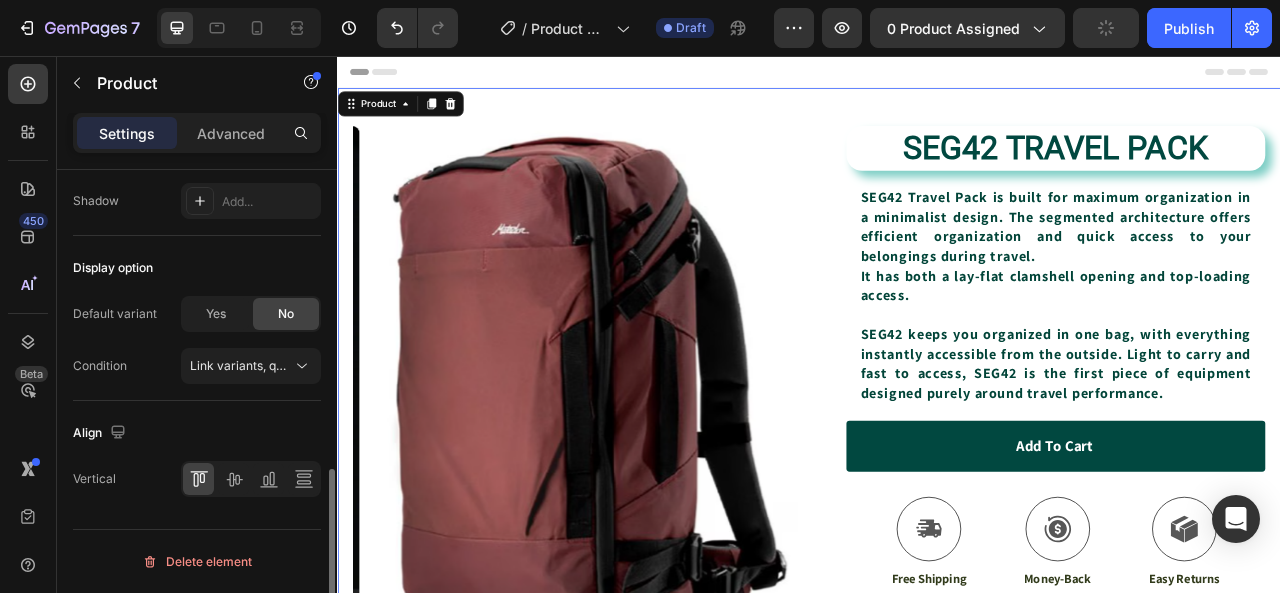 scroll, scrollTop: 0, scrollLeft: 0, axis: both 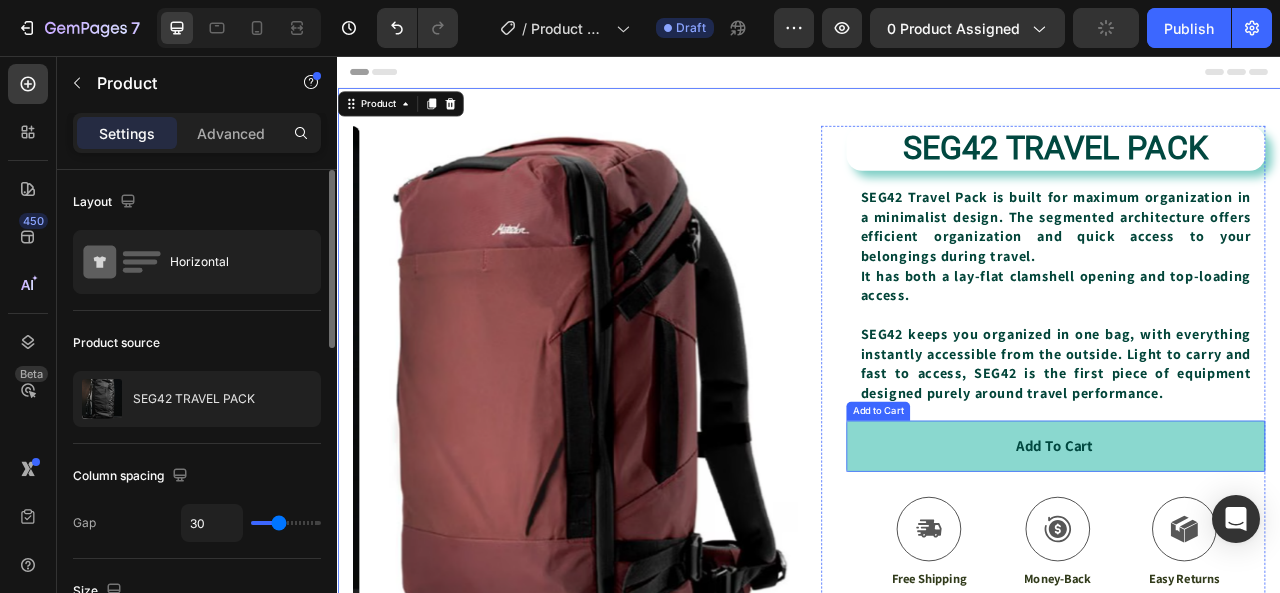 click on "Add to cart" at bounding box center [1250, 552] 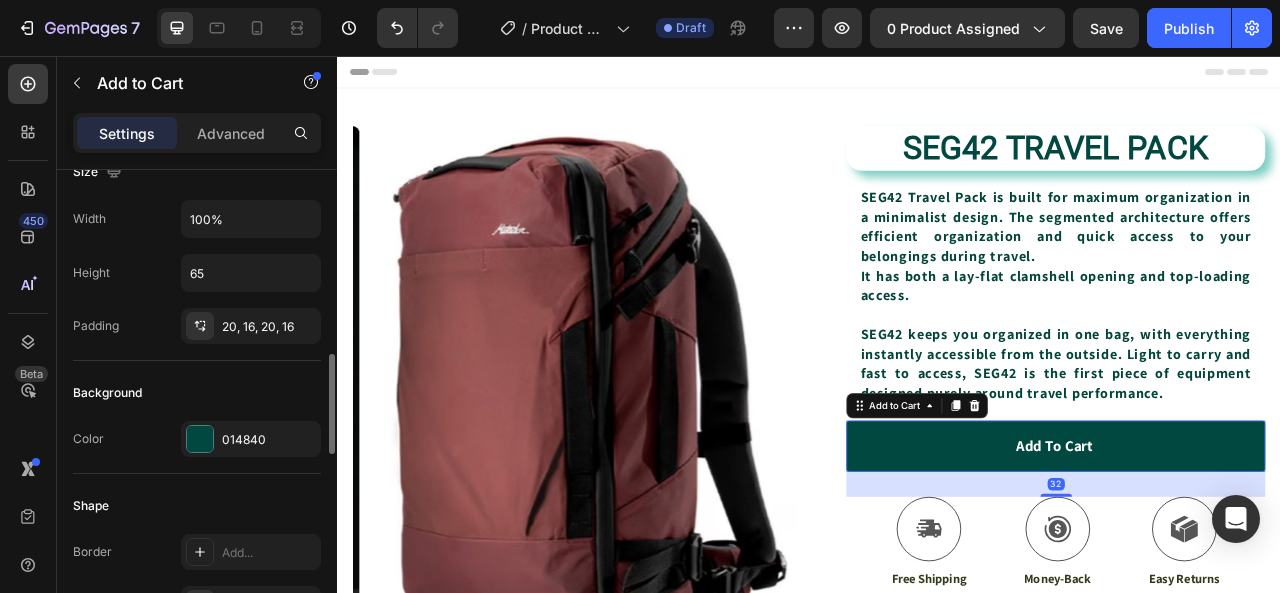 scroll, scrollTop: 500, scrollLeft: 0, axis: vertical 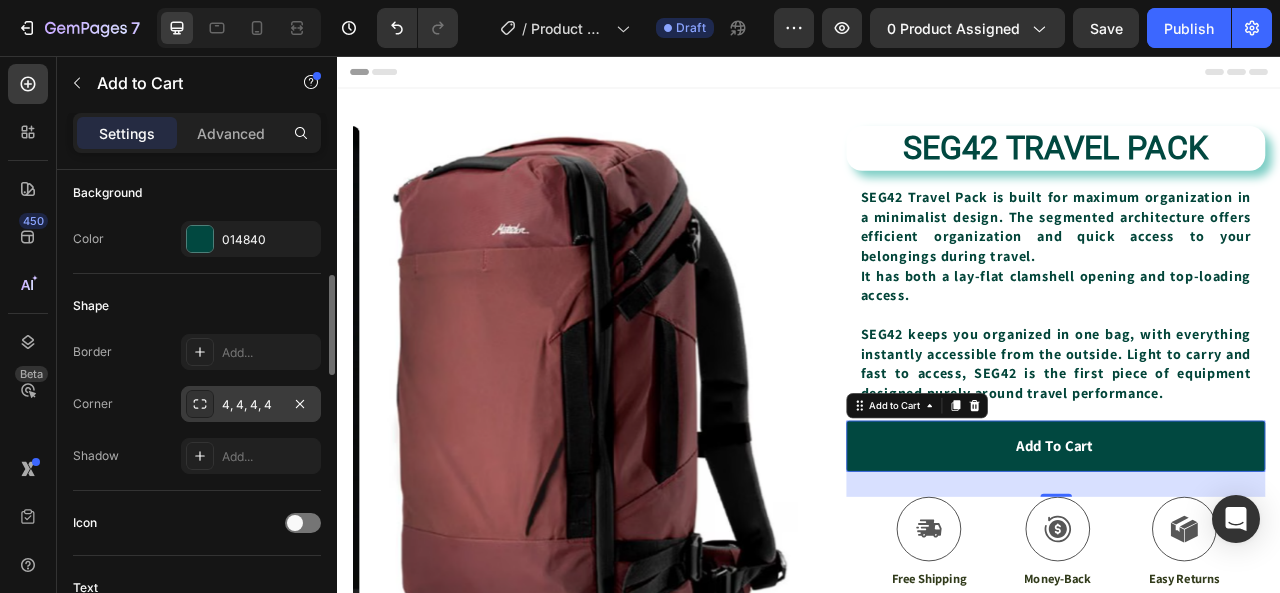 click on "4, 4, 4, 4" at bounding box center [251, 405] 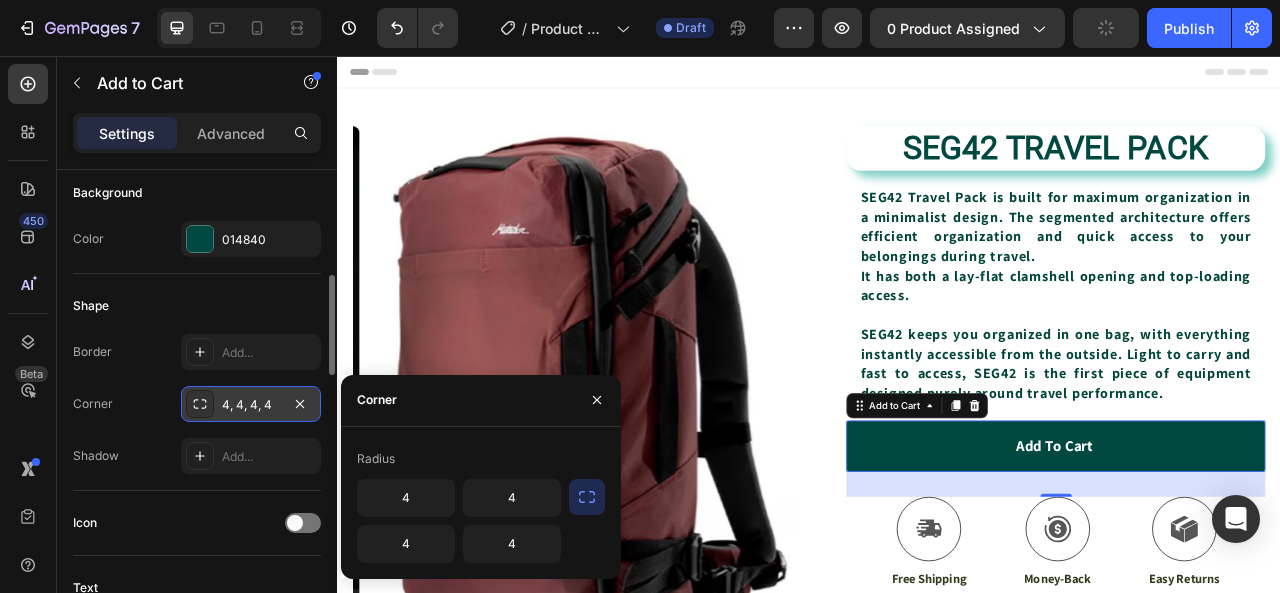 click on "4, 4, 4, 4" at bounding box center [251, 405] 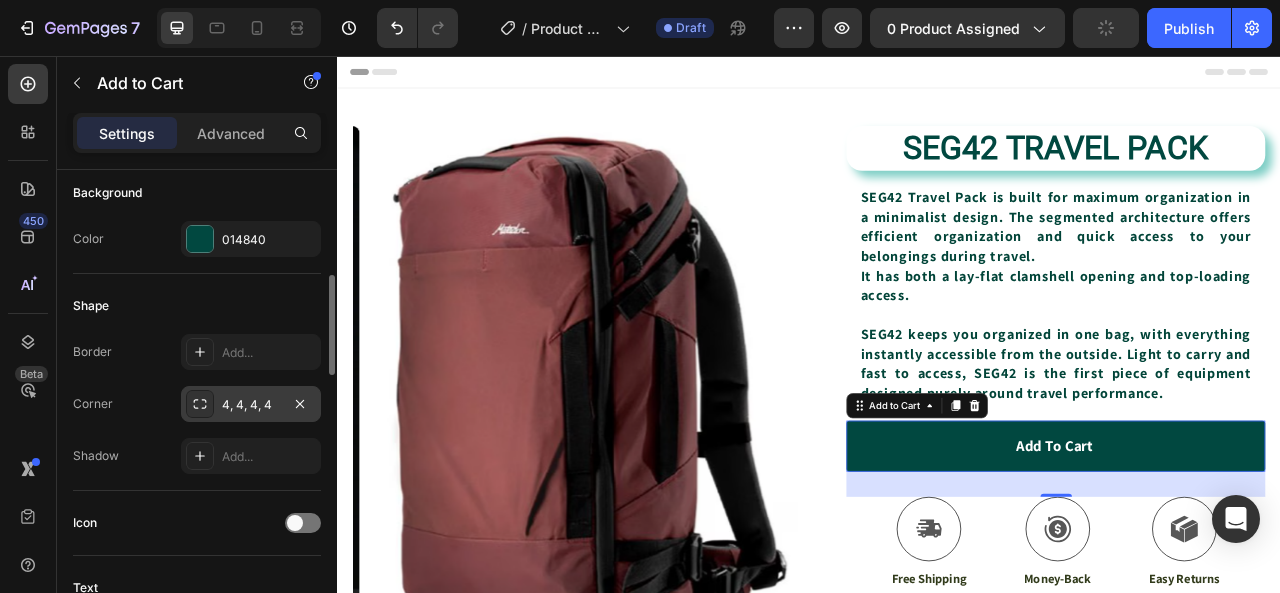 click on "4, 4, 4, 4" at bounding box center [251, 405] 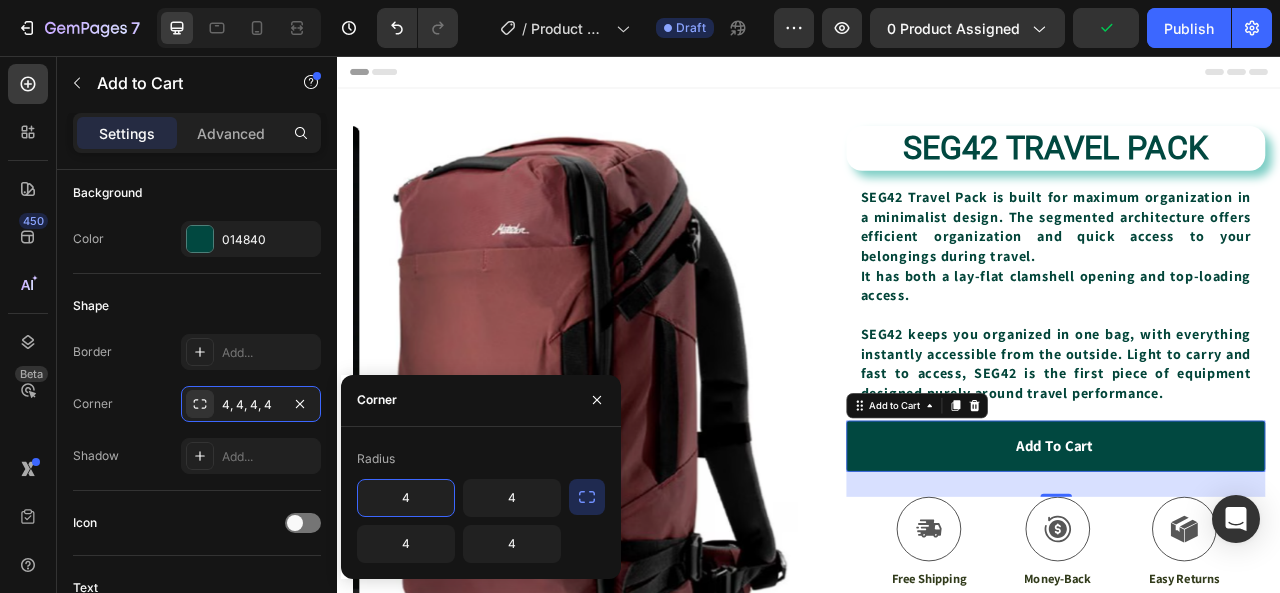 click 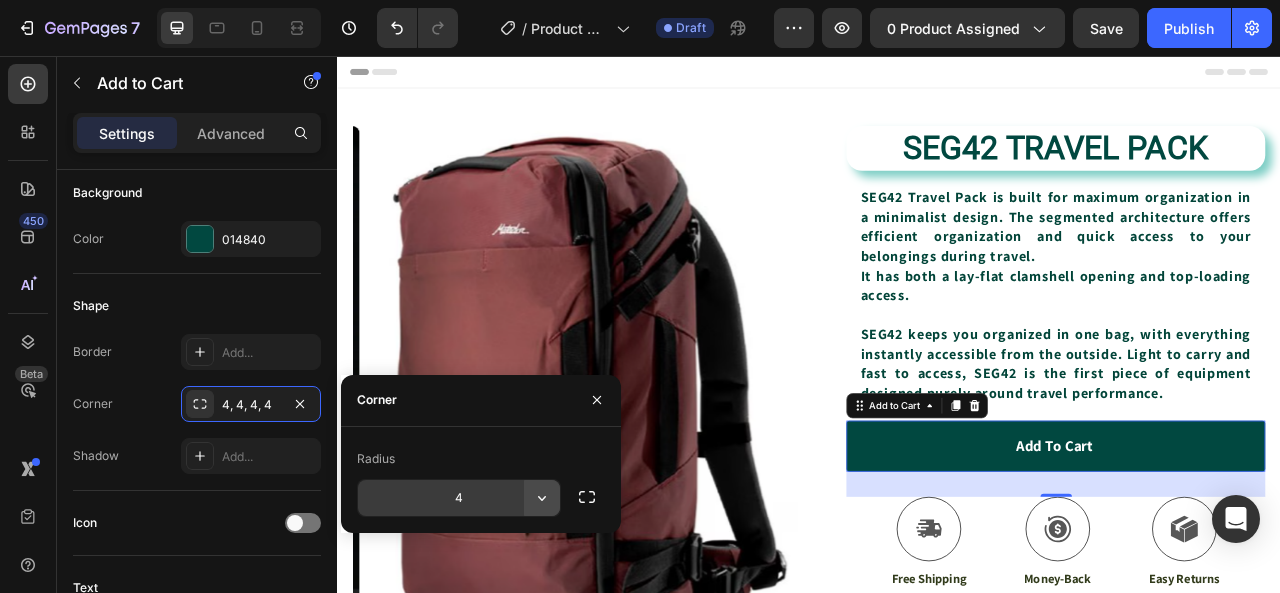 click 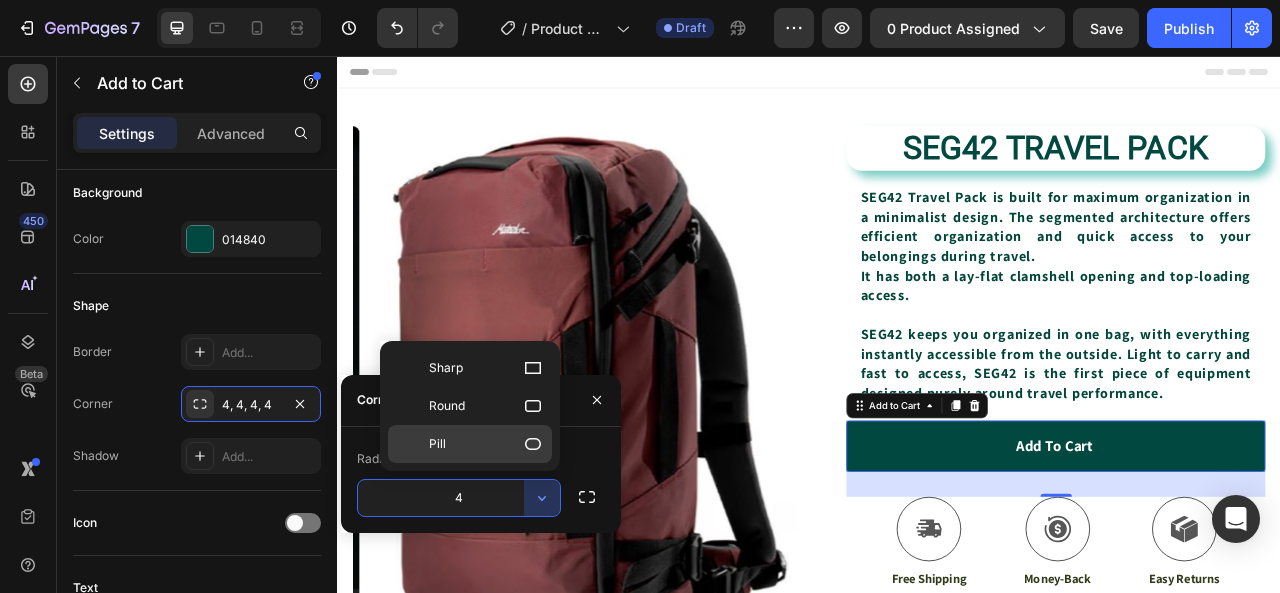 click on "Pill" at bounding box center (486, 444) 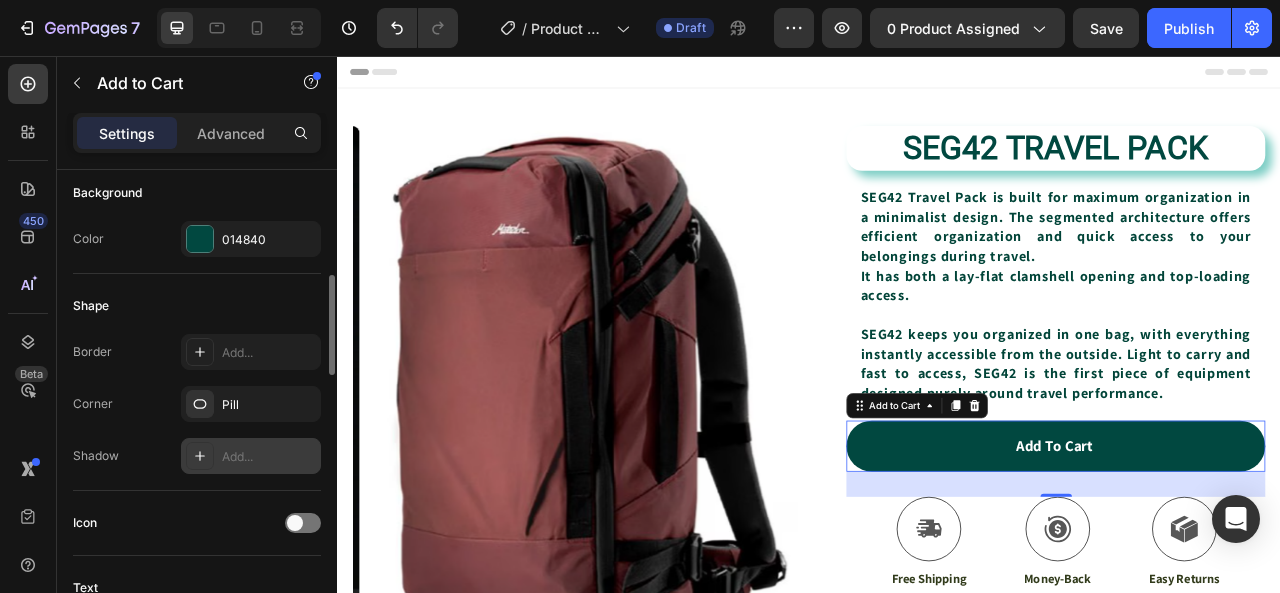 click at bounding box center (200, 456) 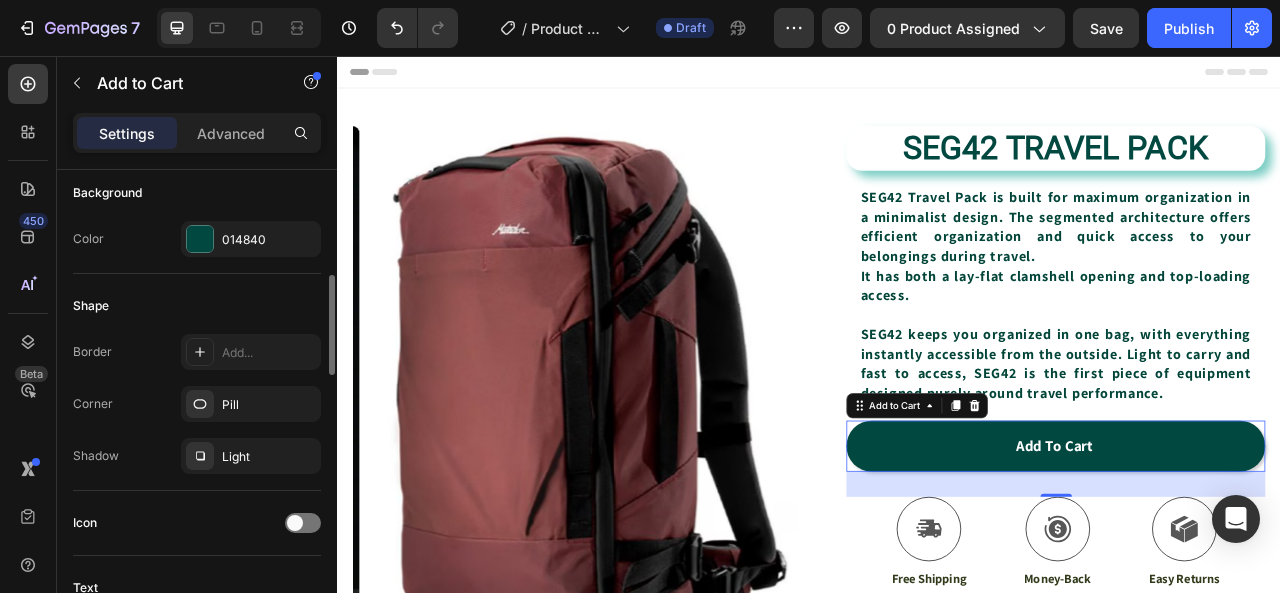 click on "Icon" at bounding box center (197, 523) 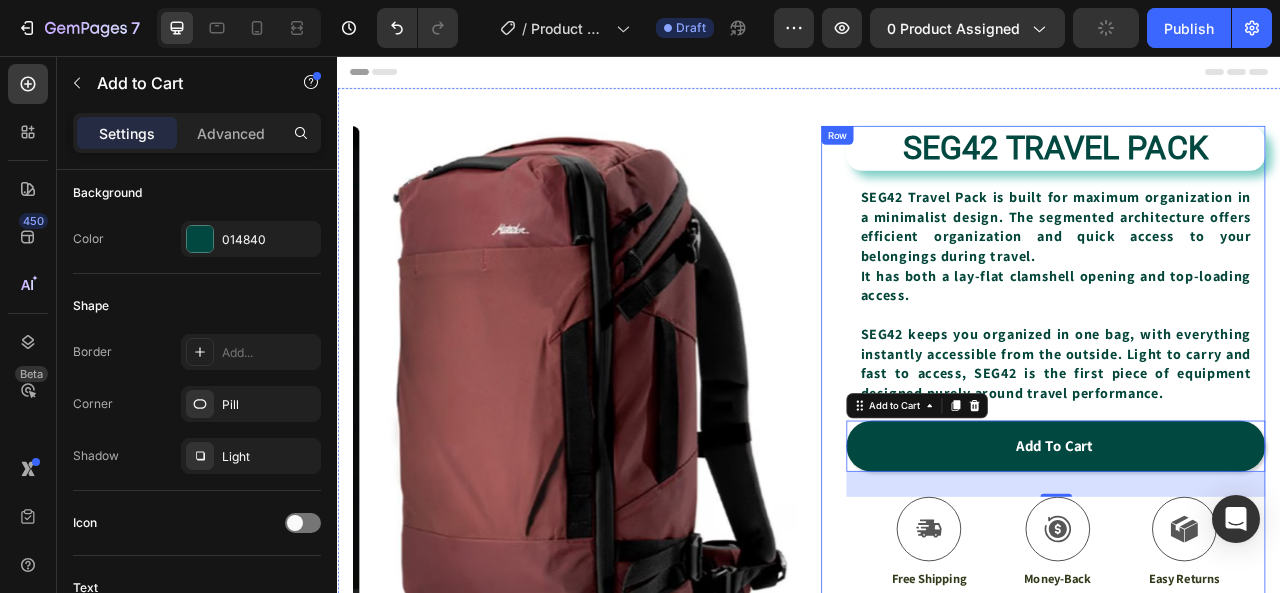 scroll, scrollTop: 200, scrollLeft: 0, axis: vertical 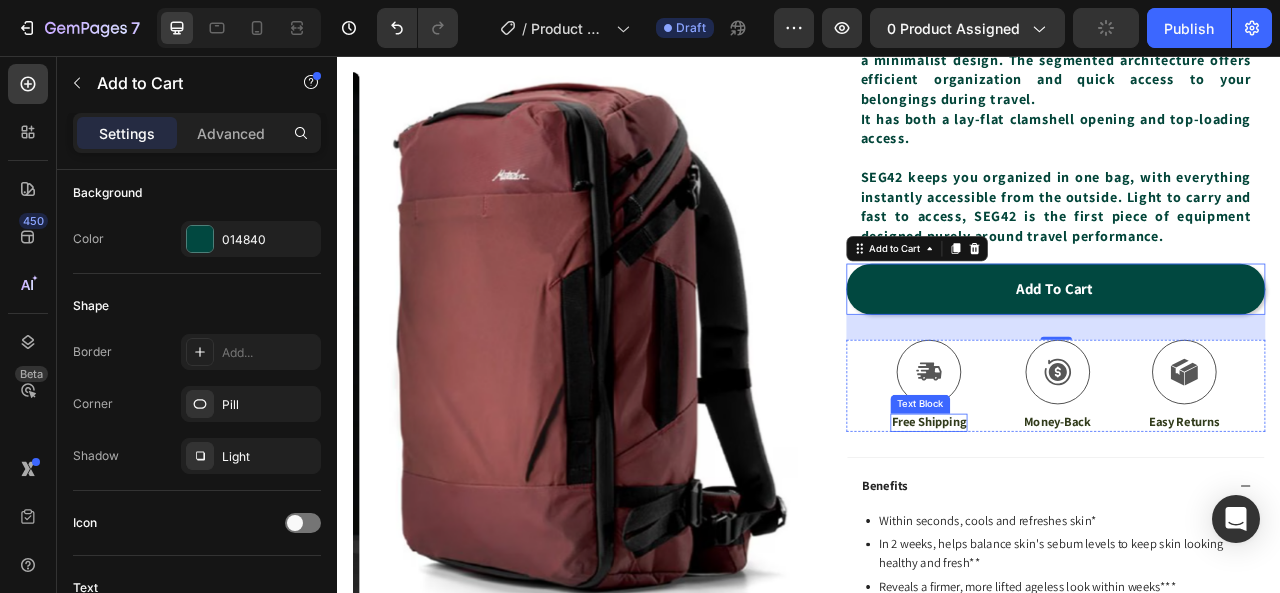 click on "Free Shipping" at bounding box center [1089, 521] 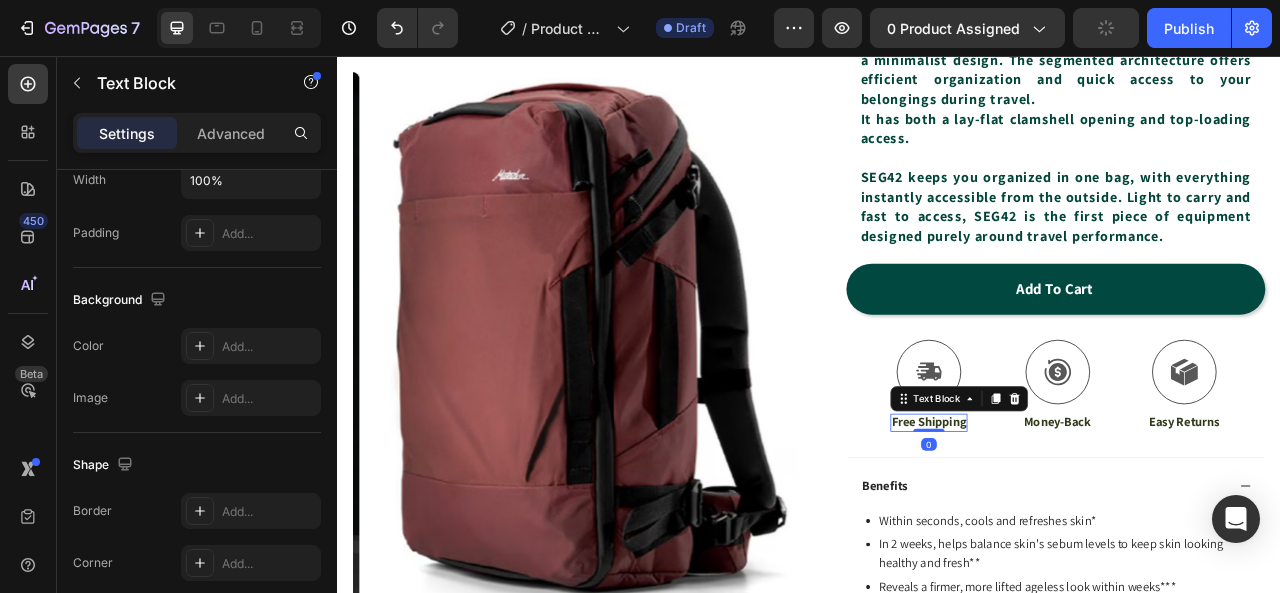 scroll, scrollTop: 0, scrollLeft: 0, axis: both 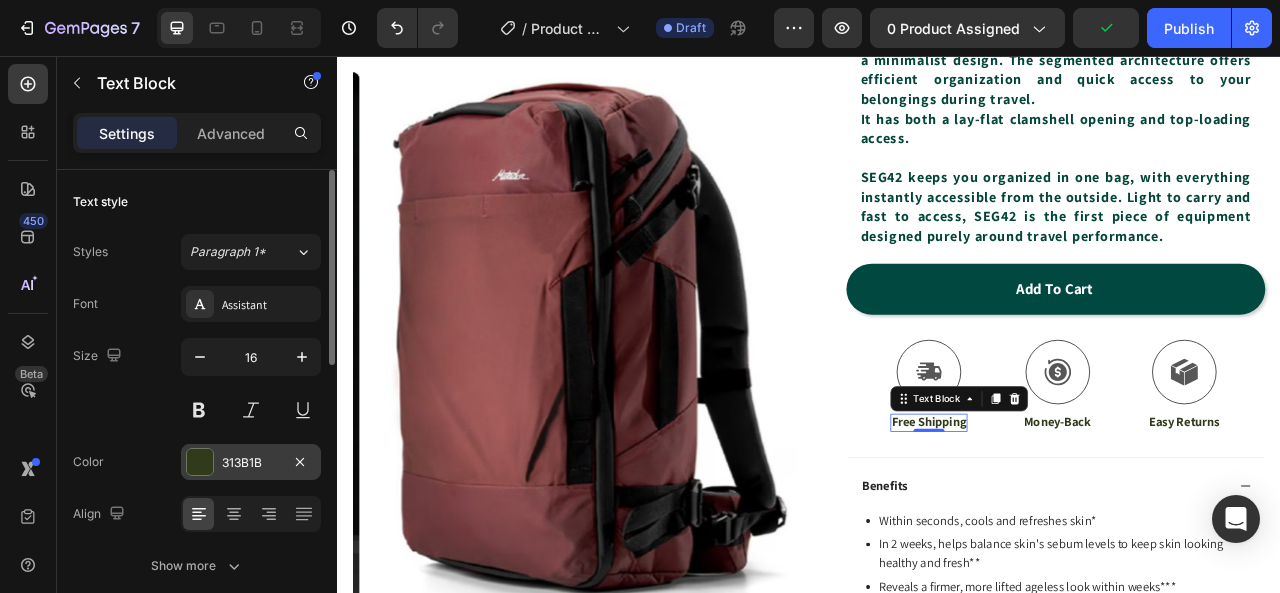 click at bounding box center (200, 462) 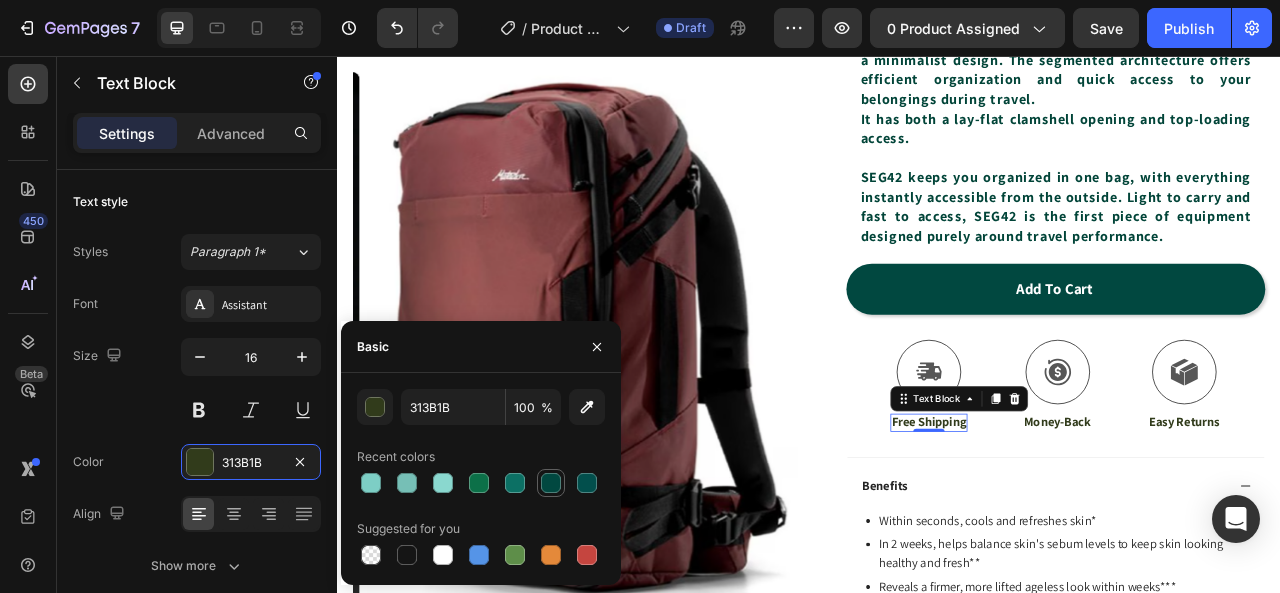 click at bounding box center (551, 483) 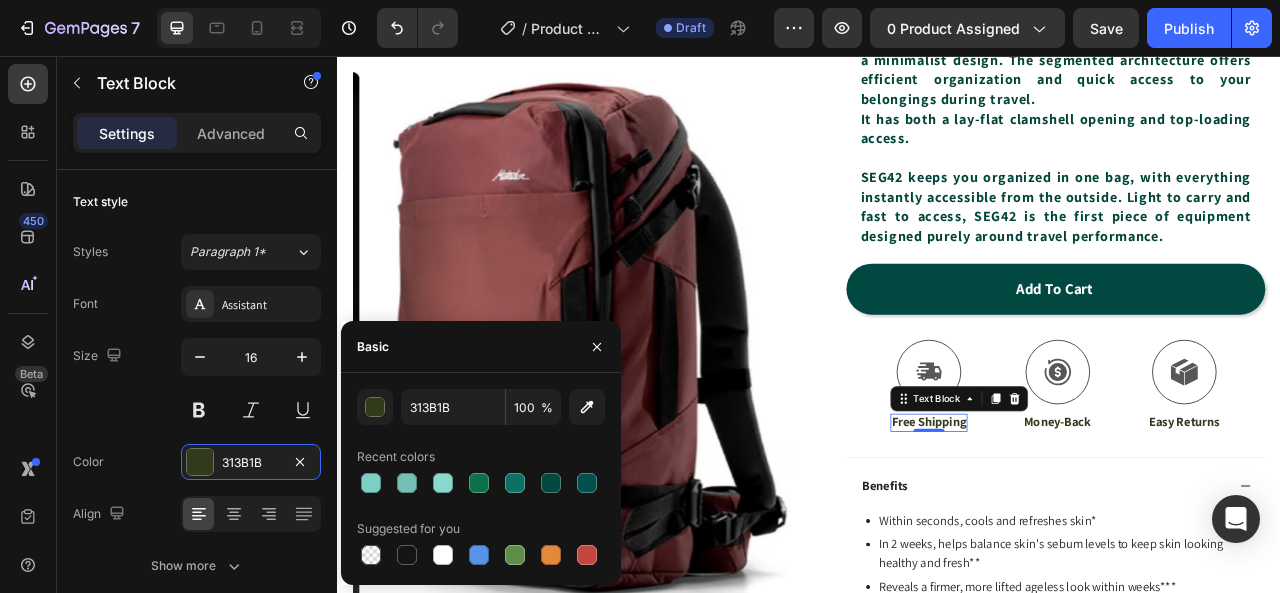 type on "014840" 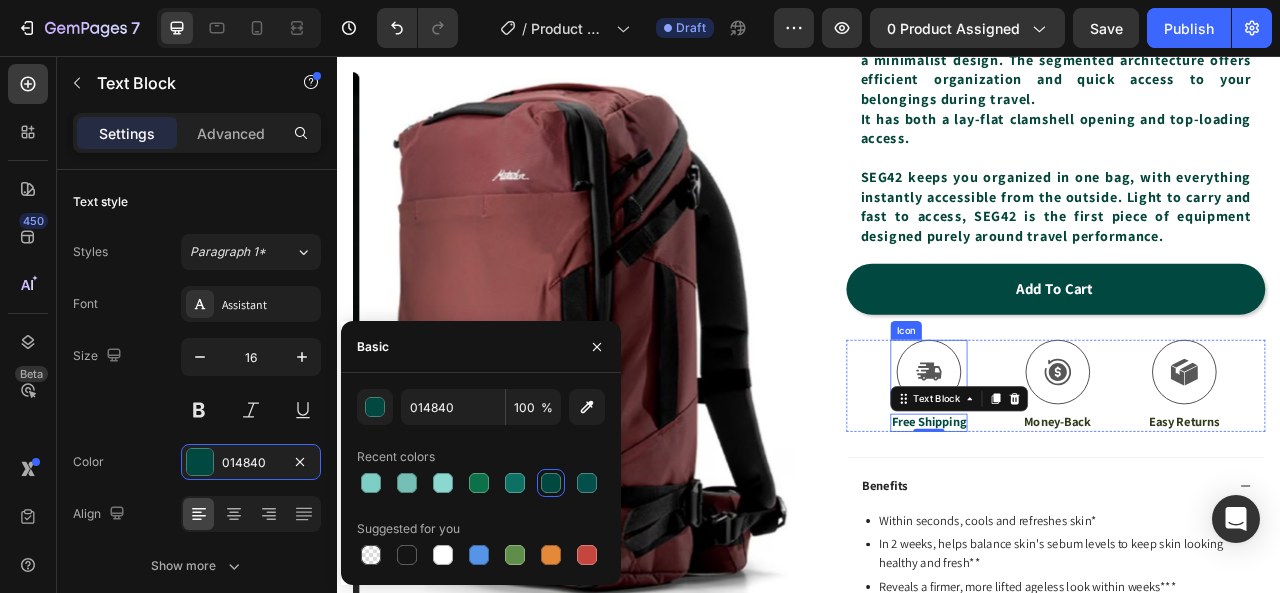 click at bounding box center (1089, 458) 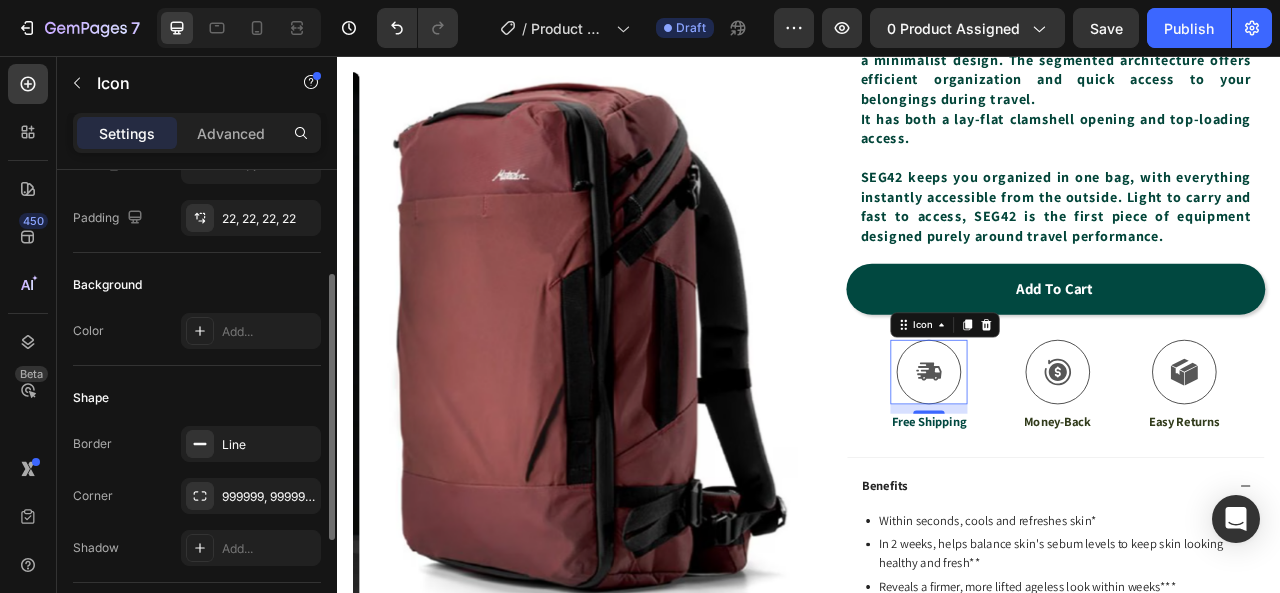 scroll, scrollTop: 0, scrollLeft: 0, axis: both 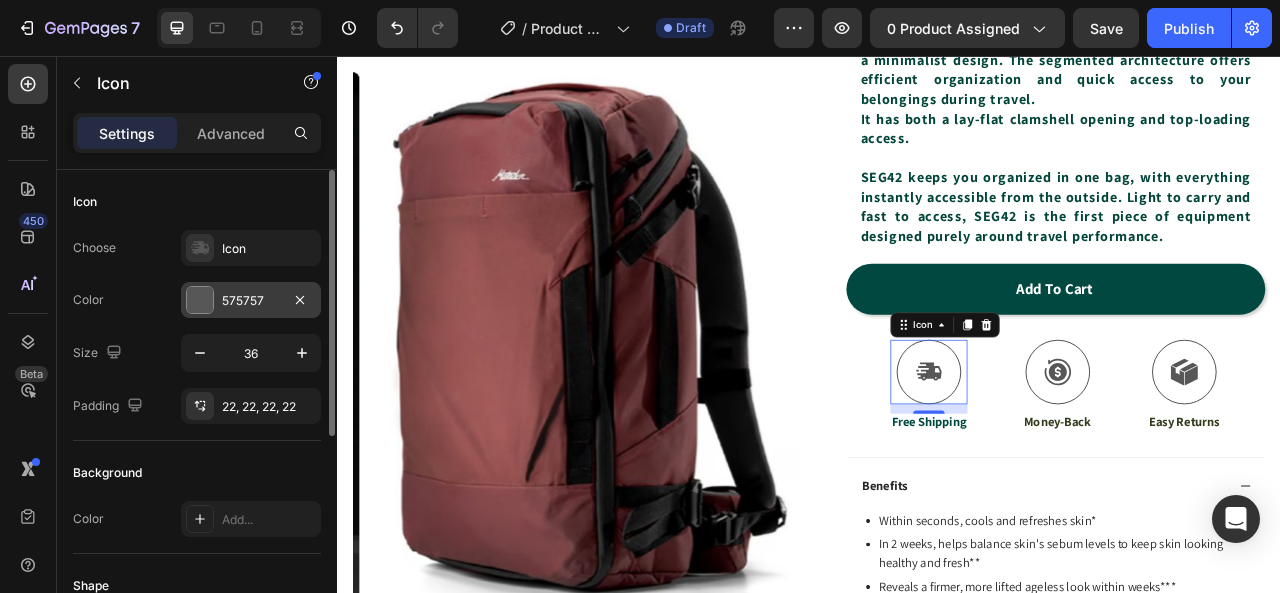 click at bounding box center (200, 300) 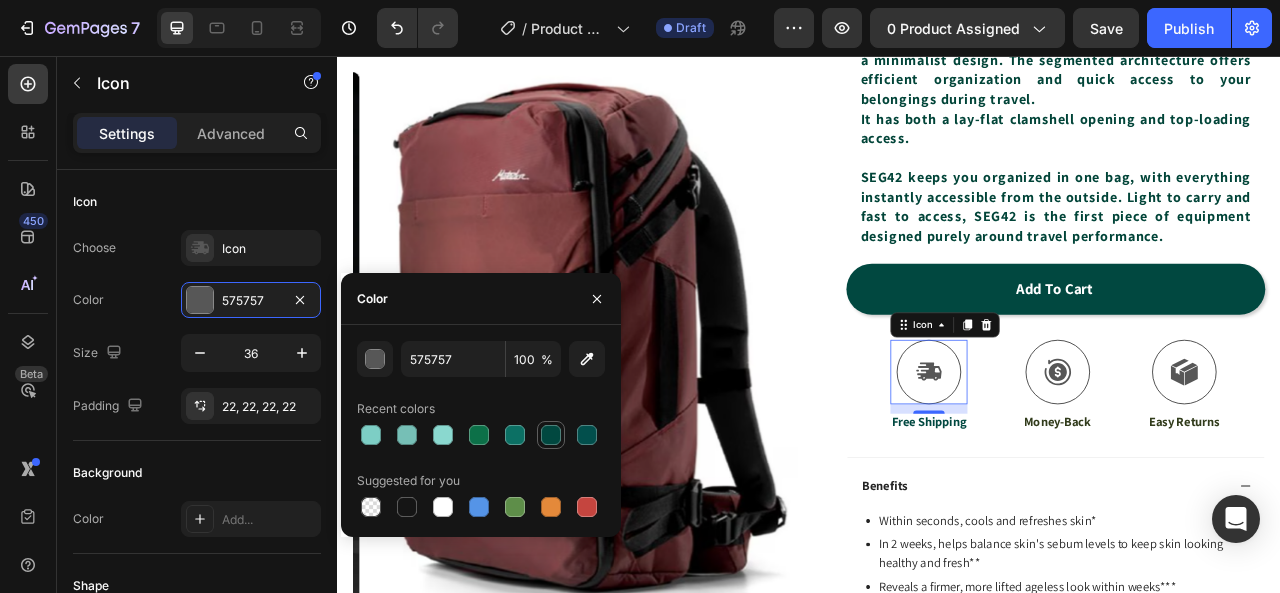click at bounding box center (551, 435) 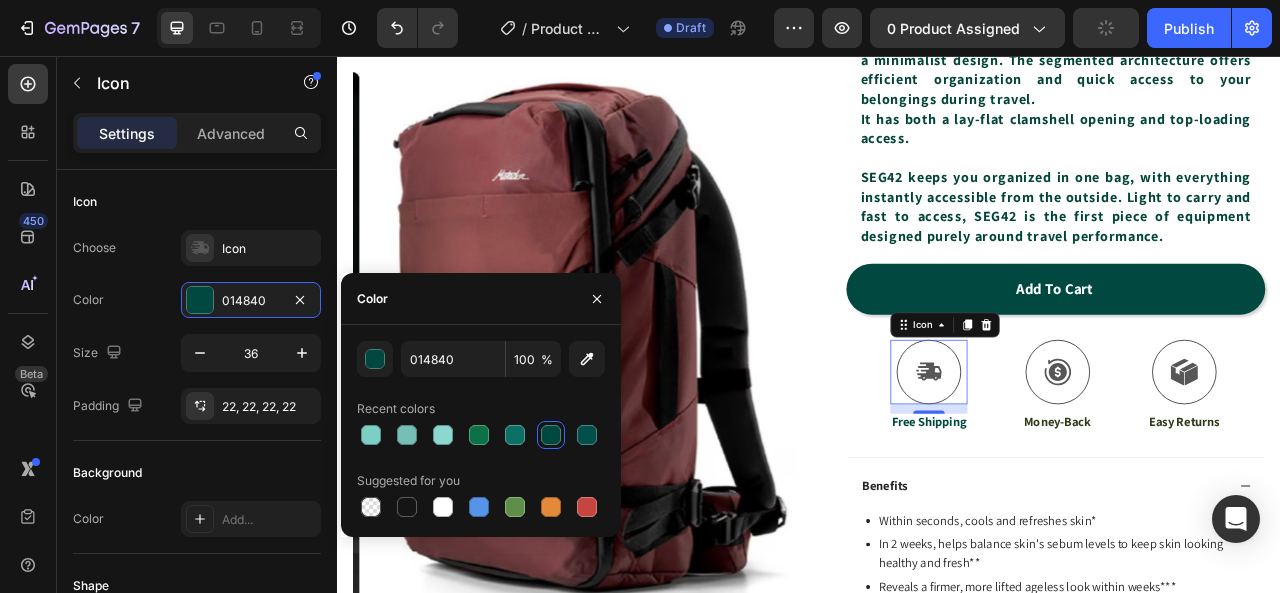 click 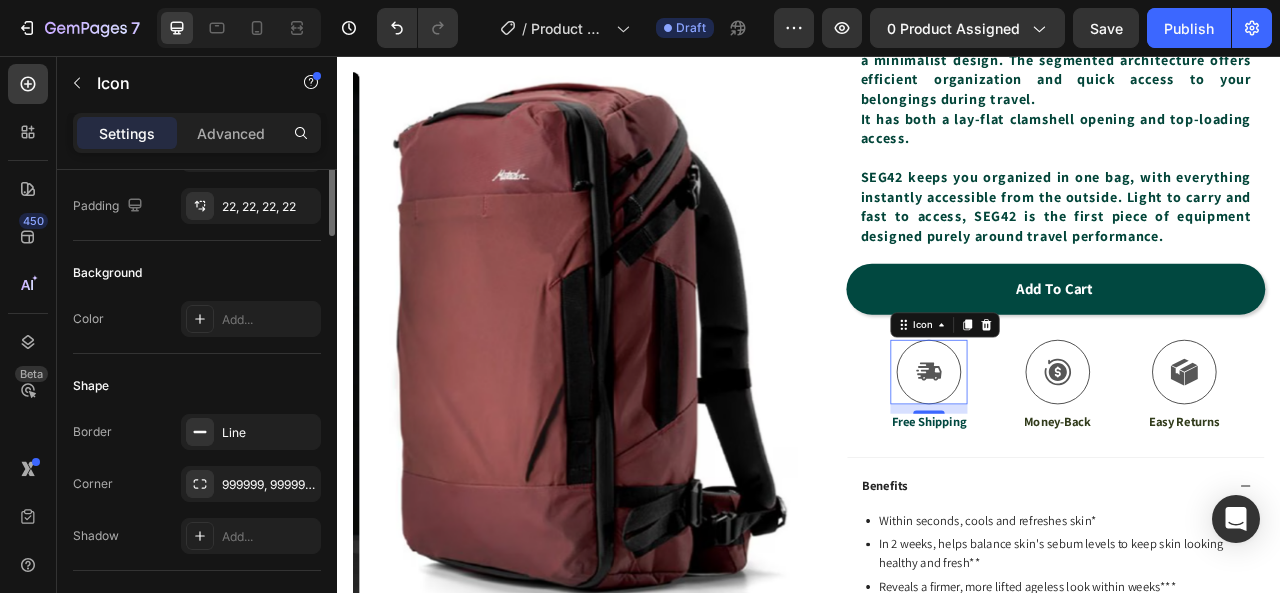scroll, scrollTop: 0, scrollLeft: 0, axis: both 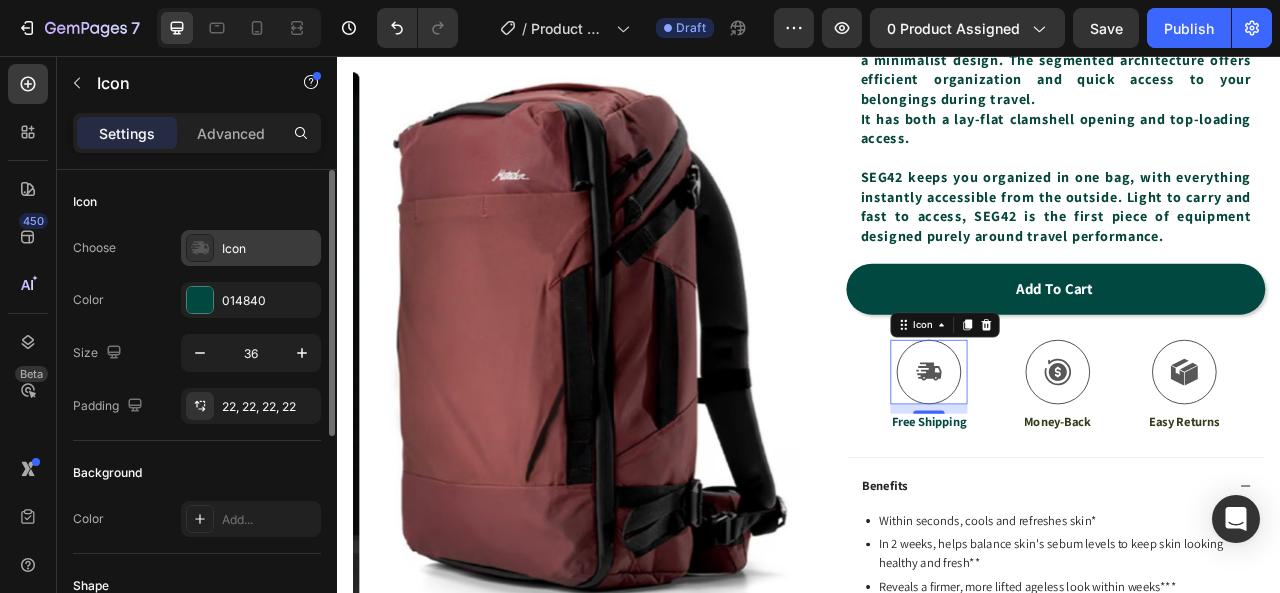 click 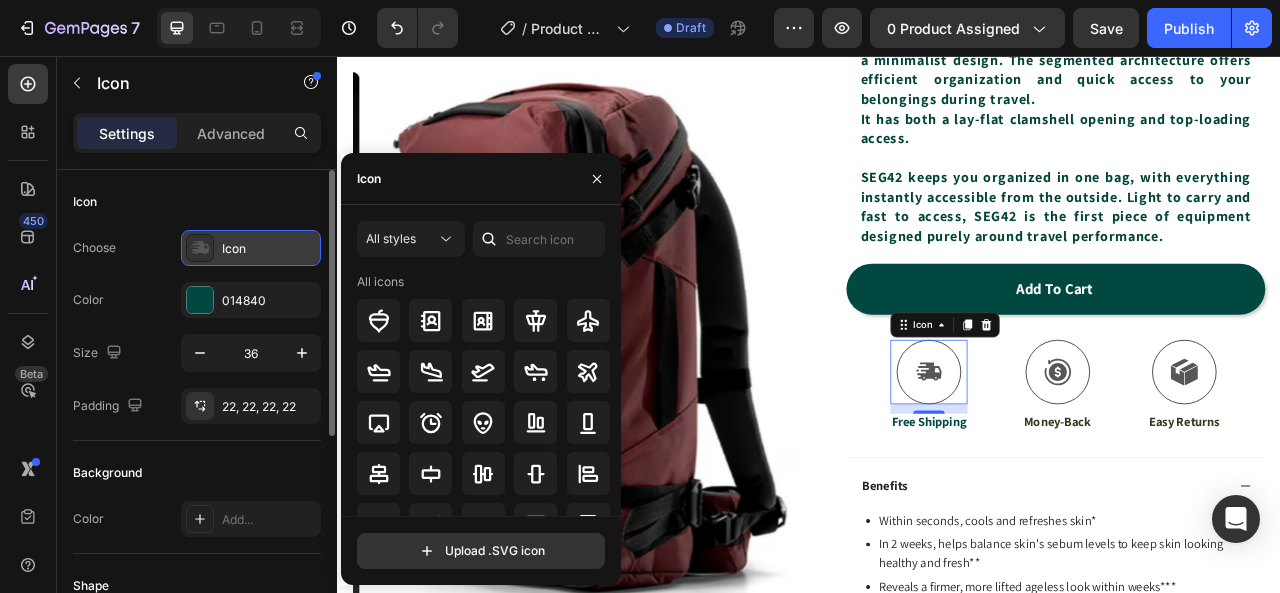 click 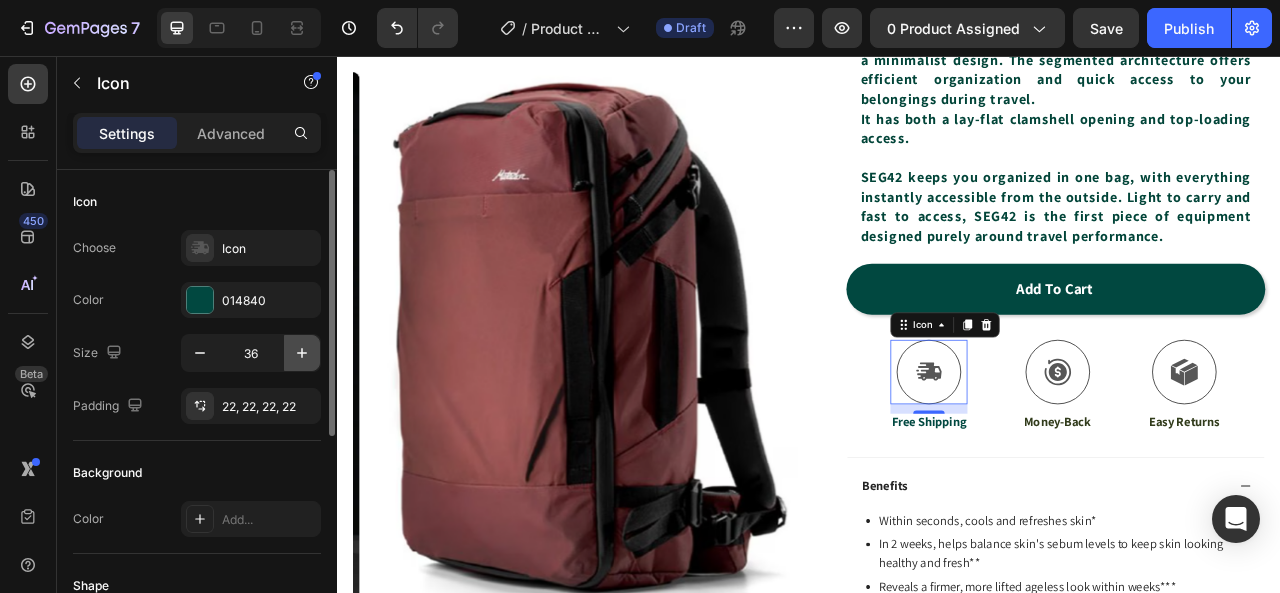 click at bounding box center (302, 353) 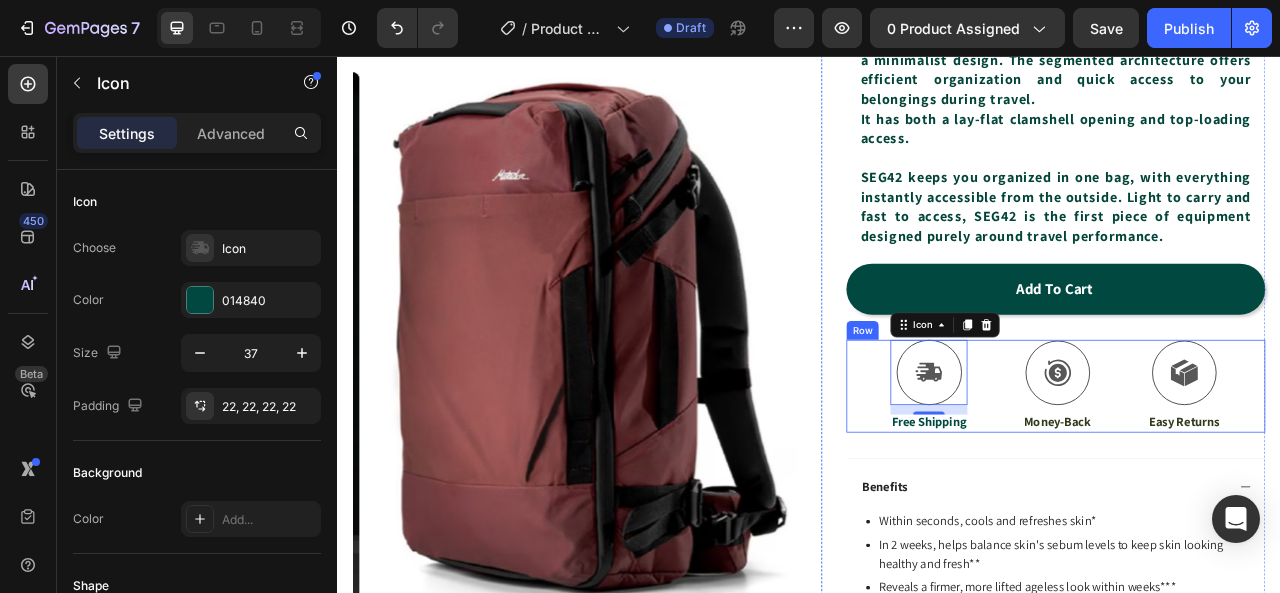 click on "Icon   12 Free Shipping Text Block
Icon Money-Back Text Block
Icon Easy Returns Text Block Row" at bounding box center (1250, 476) 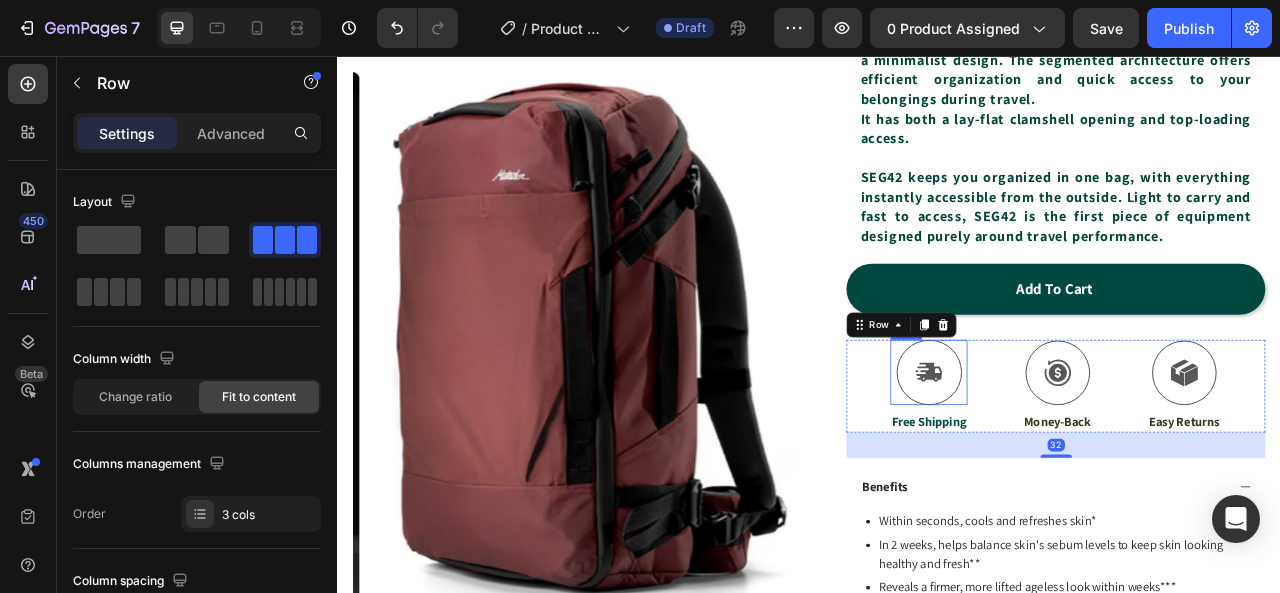 click at bounding box center [1089, 458] 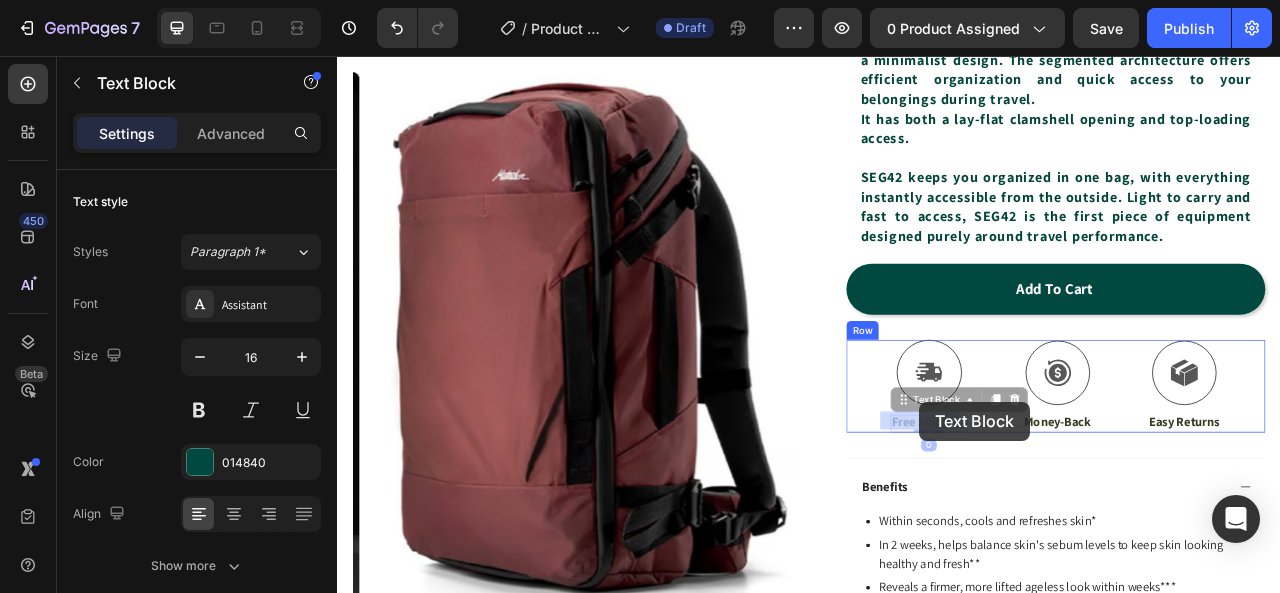 click on "Header
Product Images Image Icon Icon Icon Icon Icon Icon List “This skin cream is a game-changer! It has transformed my dry, lackluster skin into a hydrated and radiant complexion. I love how it absorbs quickly and leaves no greasy residue. Highly recommend” Text Block
Icon Hannah N. (Houston, USA) Text Block Row Row Row SEG42 TRAVEL PACK Product Title SEG42 Travel Pack is built for maximum organization in a minimalist design. The segmented architecture offers efficient organization and quick access to your belongings during travel. It has both a lay-flat clamshell opening and top-loading access. SEG42 keeps you organized in one bag, with everything instantly accessible from the outside. Light to carry and fast to access, SEG42 is the first piece of equipment designed purely around travel performance. Text Block Row Add to cart Add to Cart
Icon Free Shipping Text Block   0 Free Shipping Text Block   0
Icon Money-Back Text Block" at bounding box center (937, 3047) 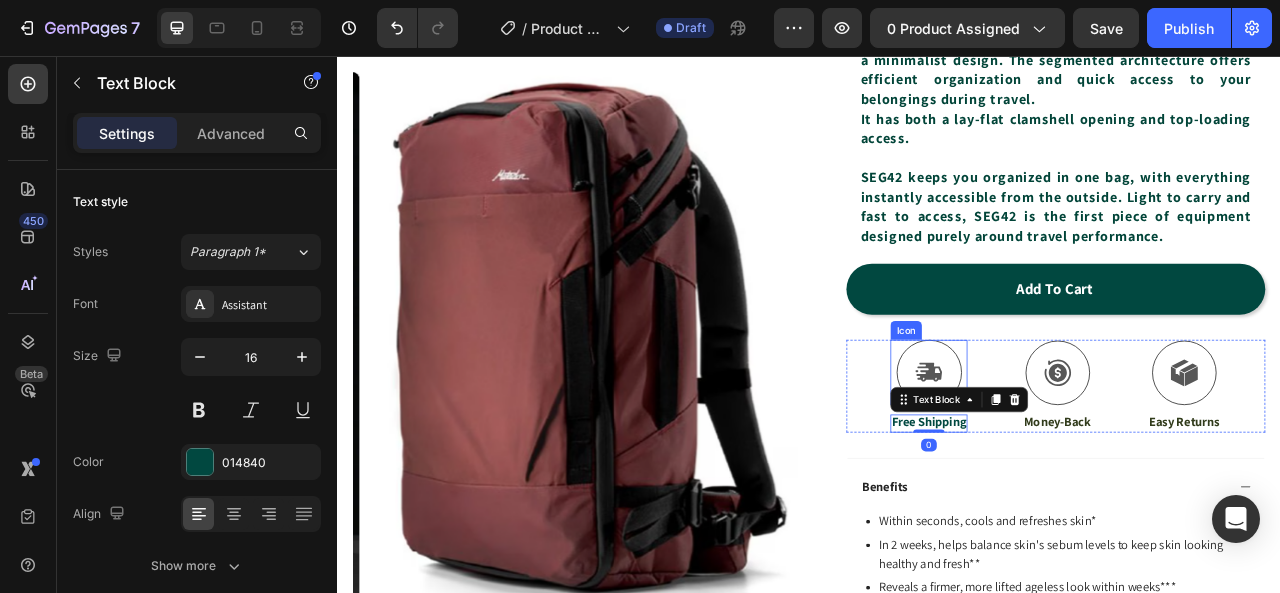 click 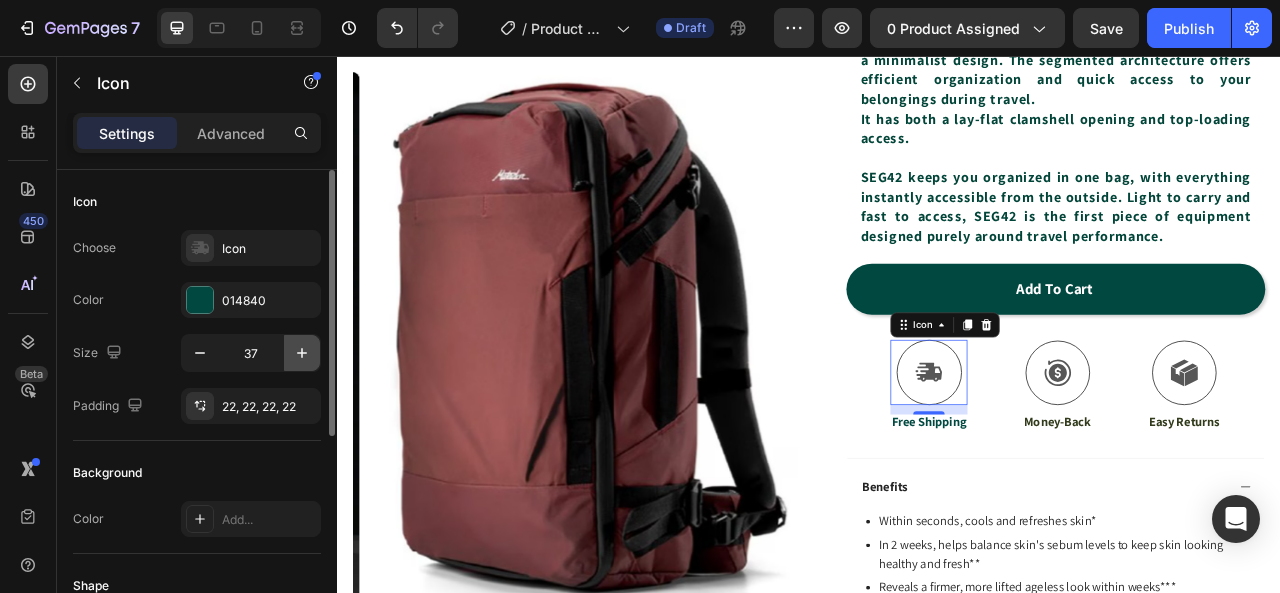 click 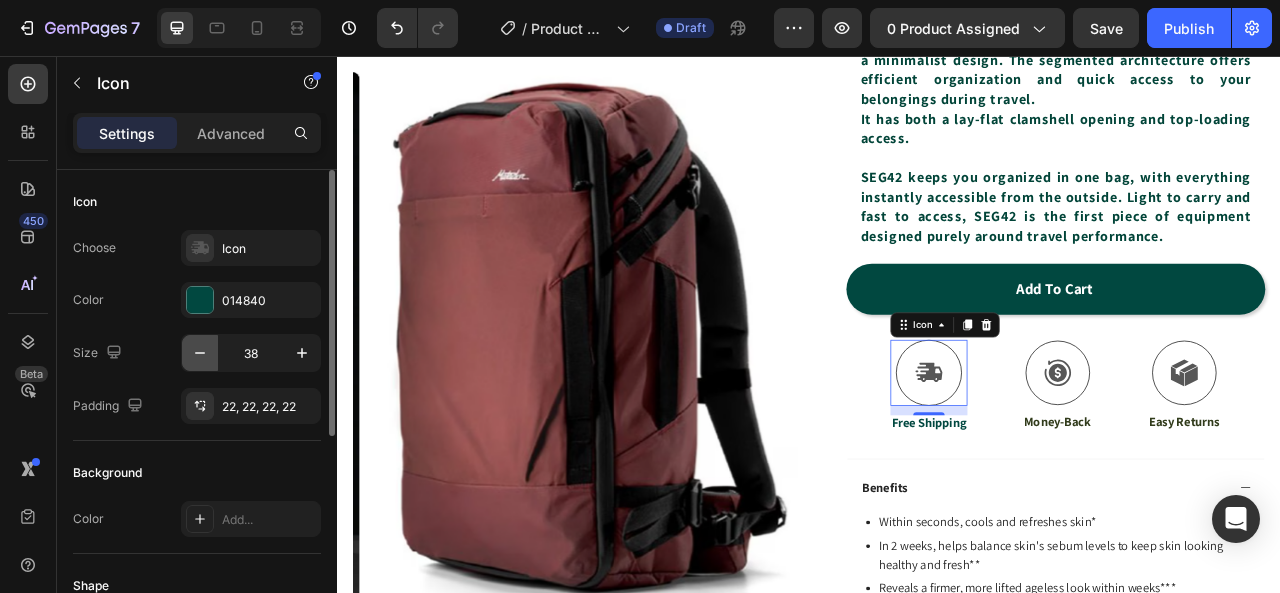 click at bounding box center (200, 353) 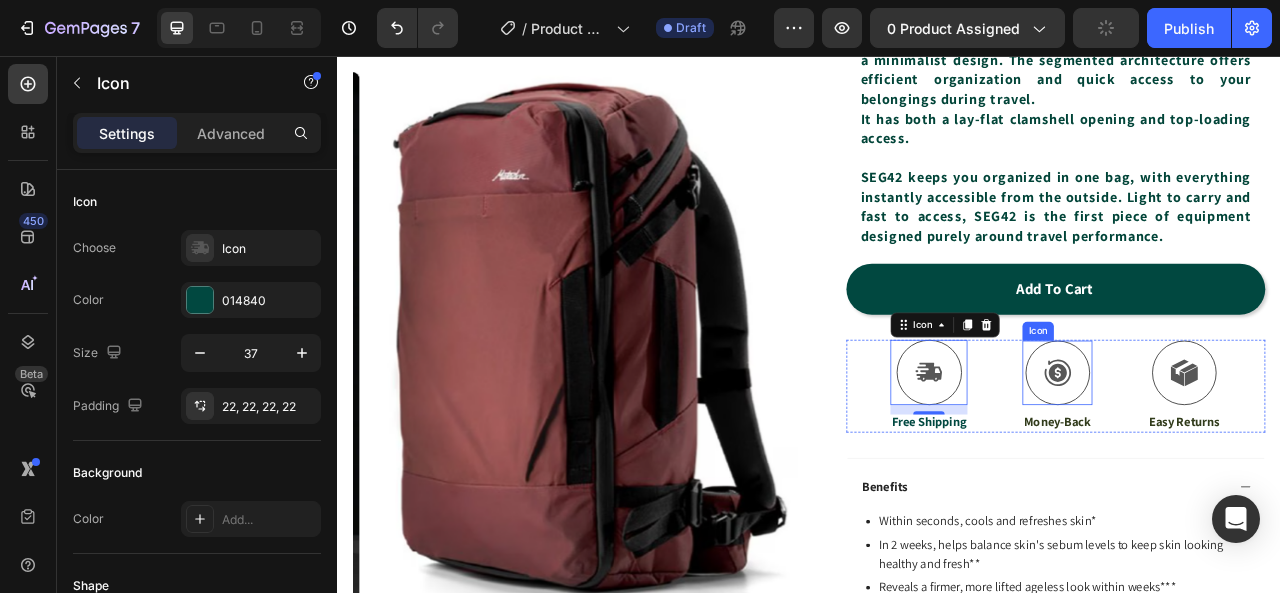 click 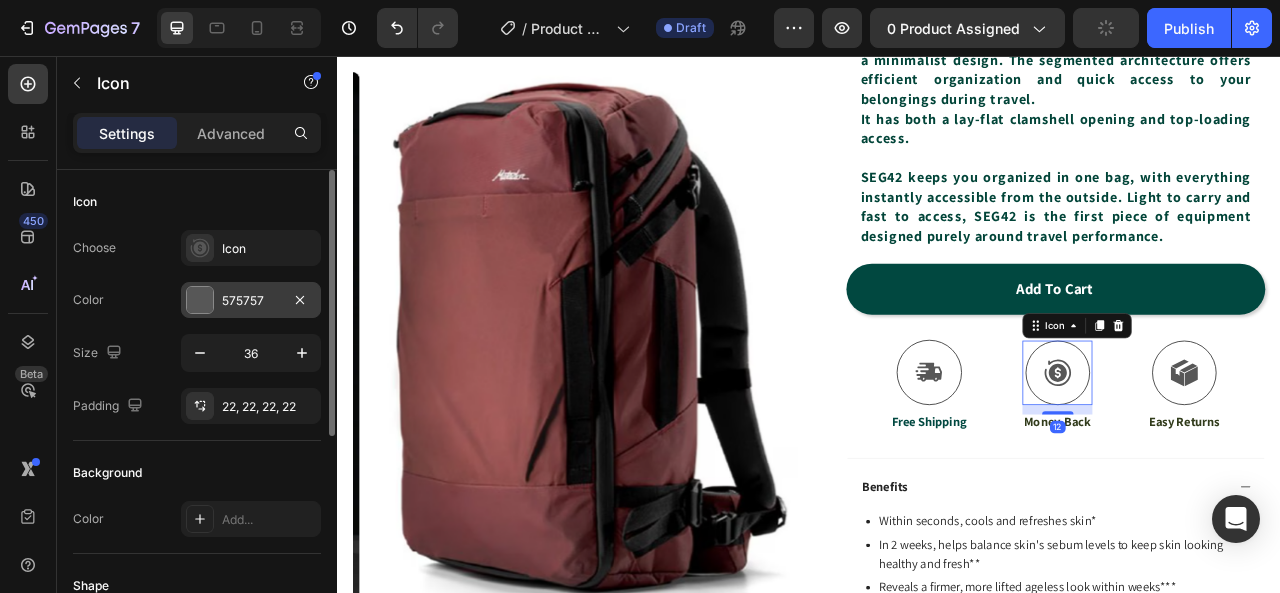 click at bounding box center [200, 300] 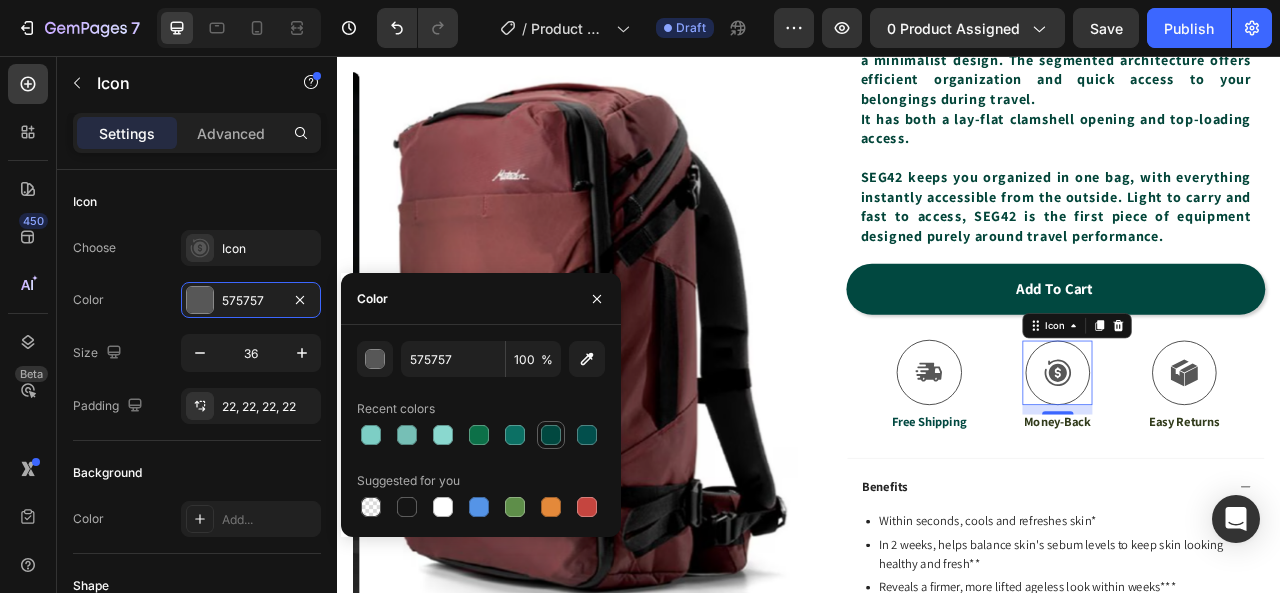 click at bounding box center [551, 435] 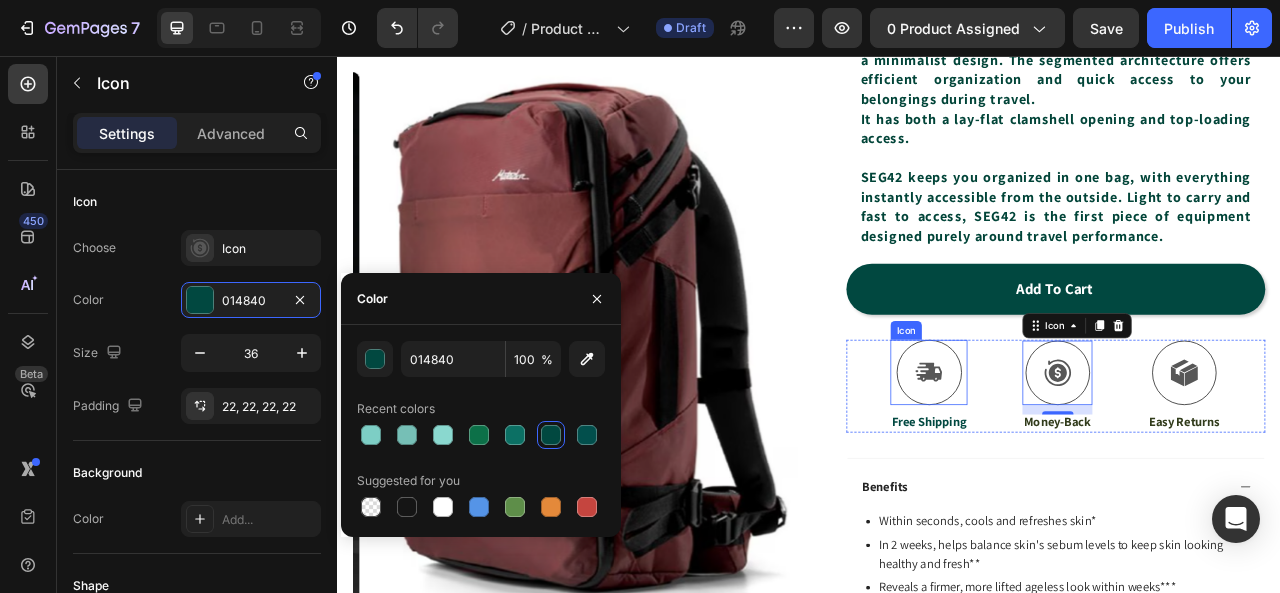 click at bounding box center (1089, 458) 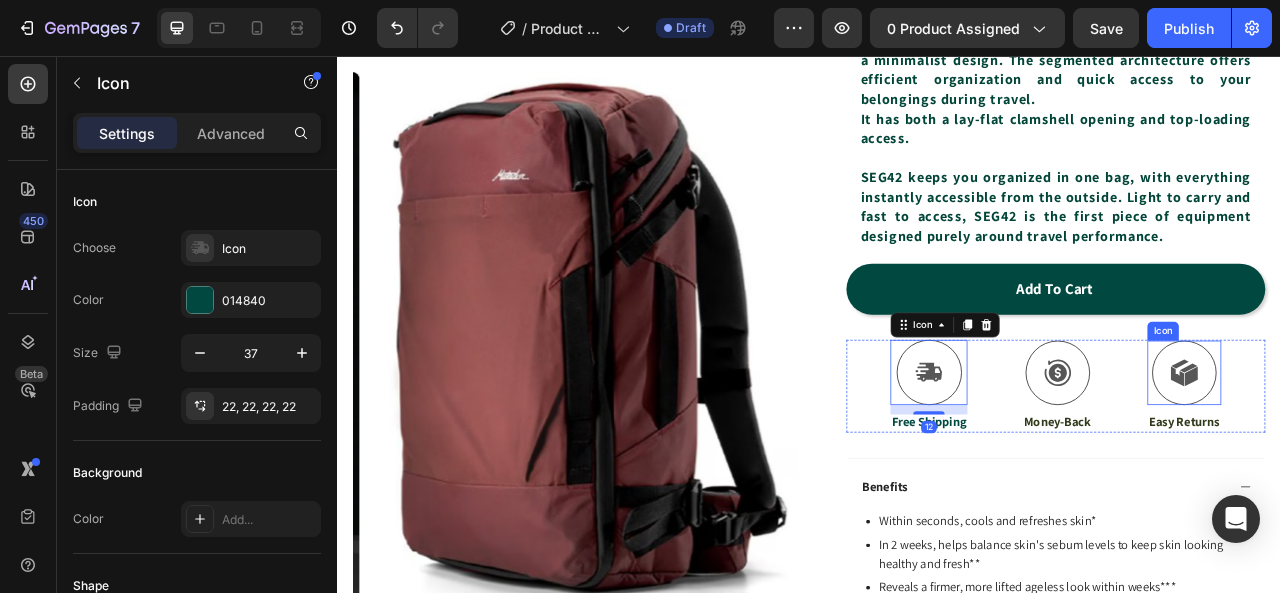 click 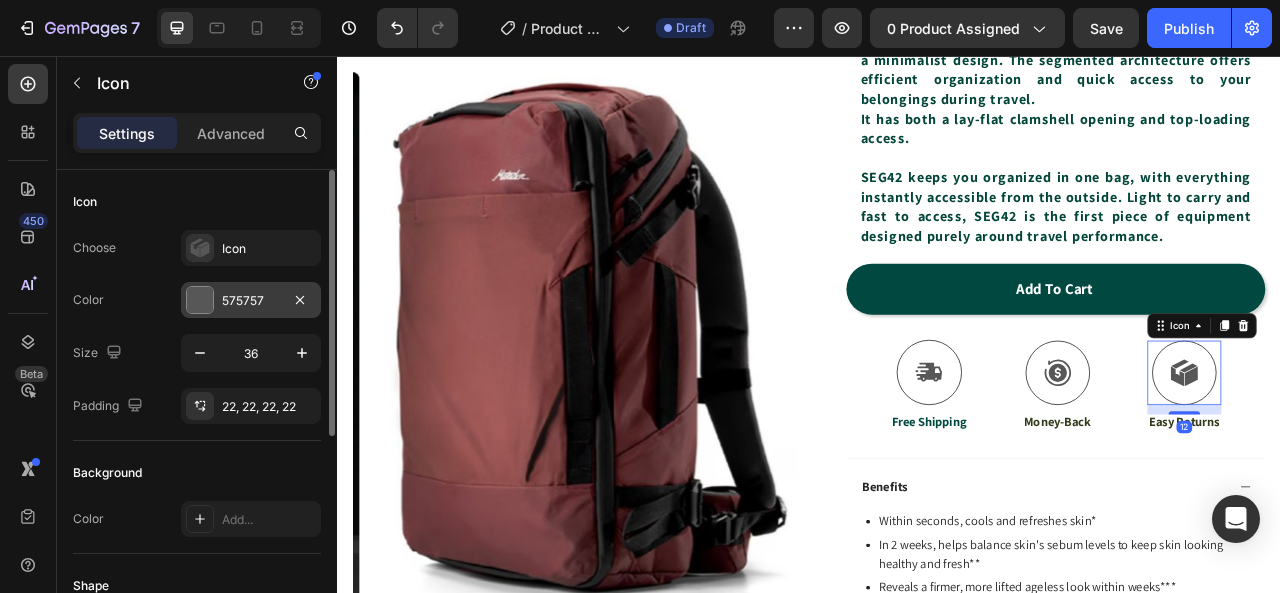 click on "575757" at bounding box center [251, 301] 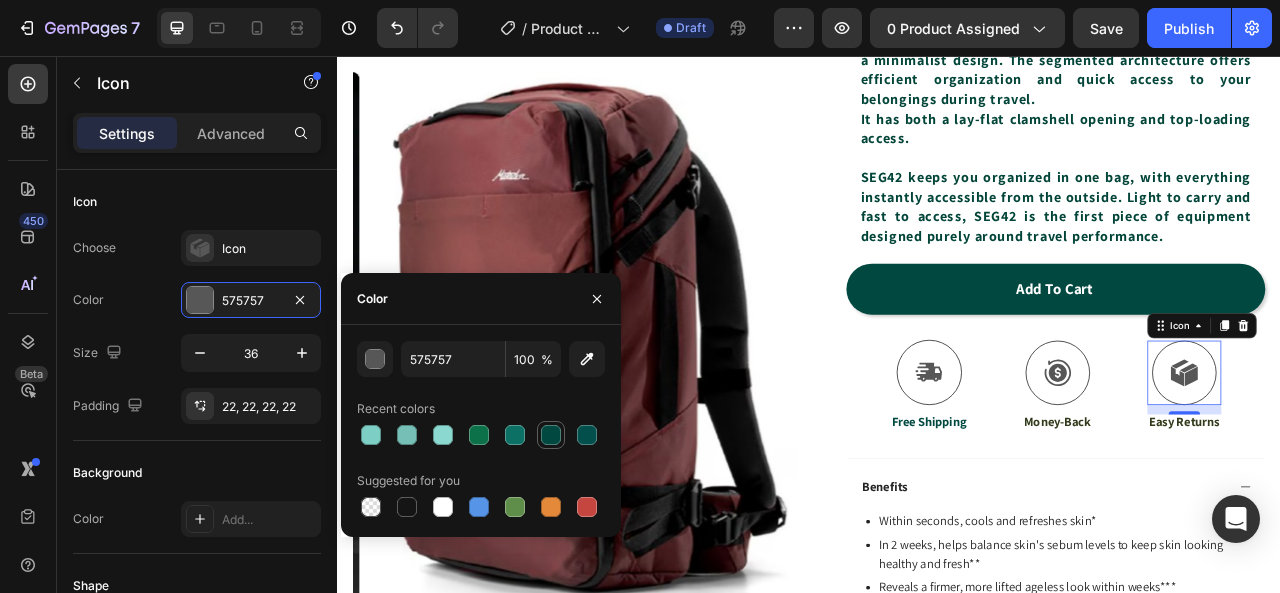 click at bounding box center [551, 435] 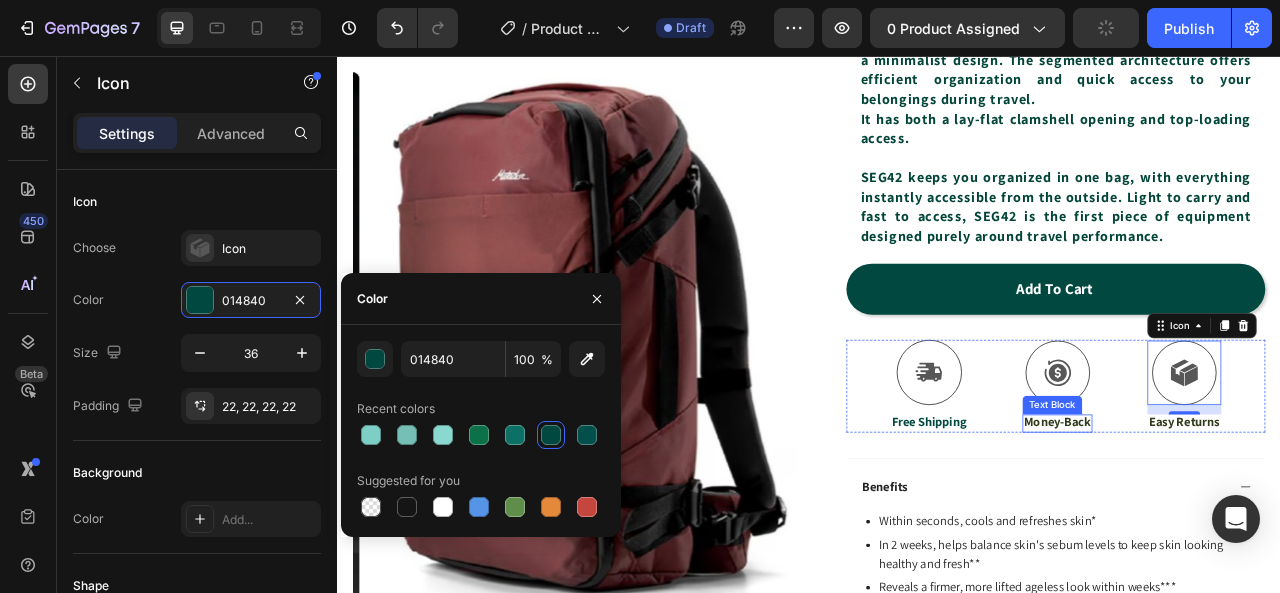 click on "Money-Back" at bounding box center [1252, 522] 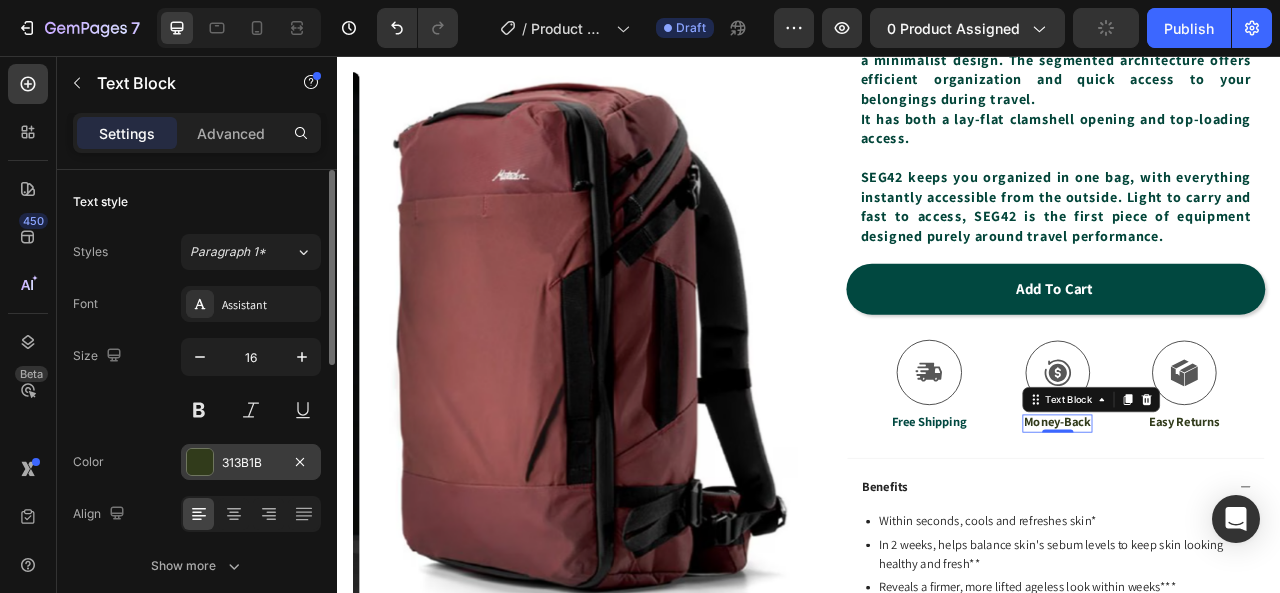 click on "313B1B" at bounding box center (251, 463) 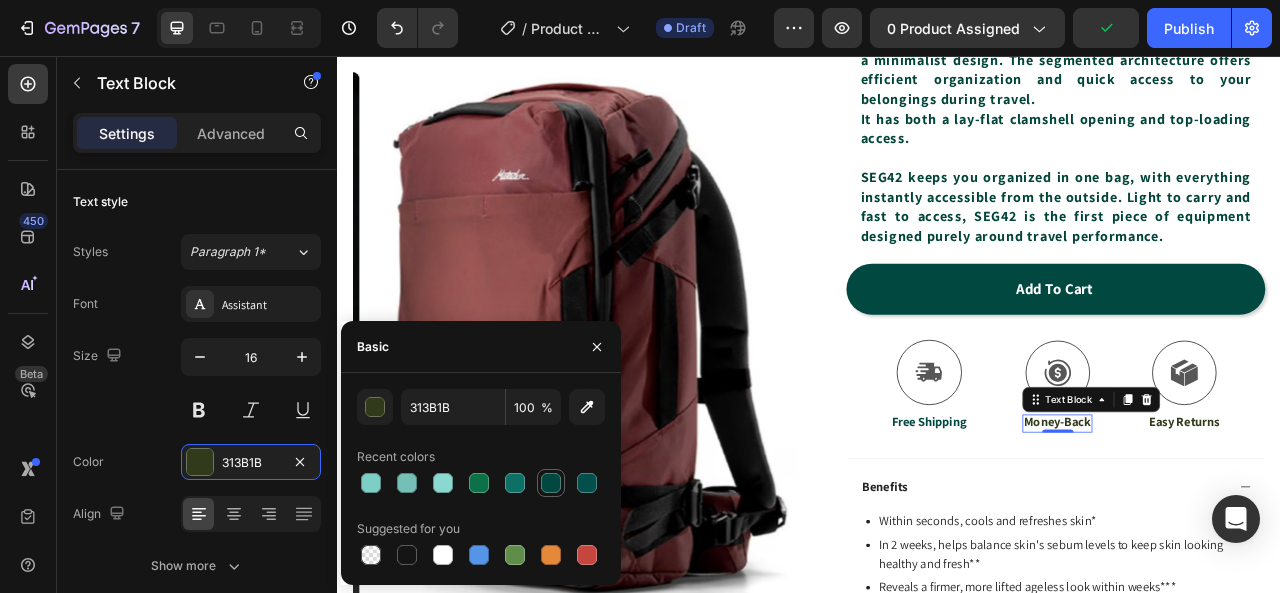 drag, startPoint x: 552, startPoint y: 485, endPoint x: 1050, endPoint y: 504, distance: 498.3623 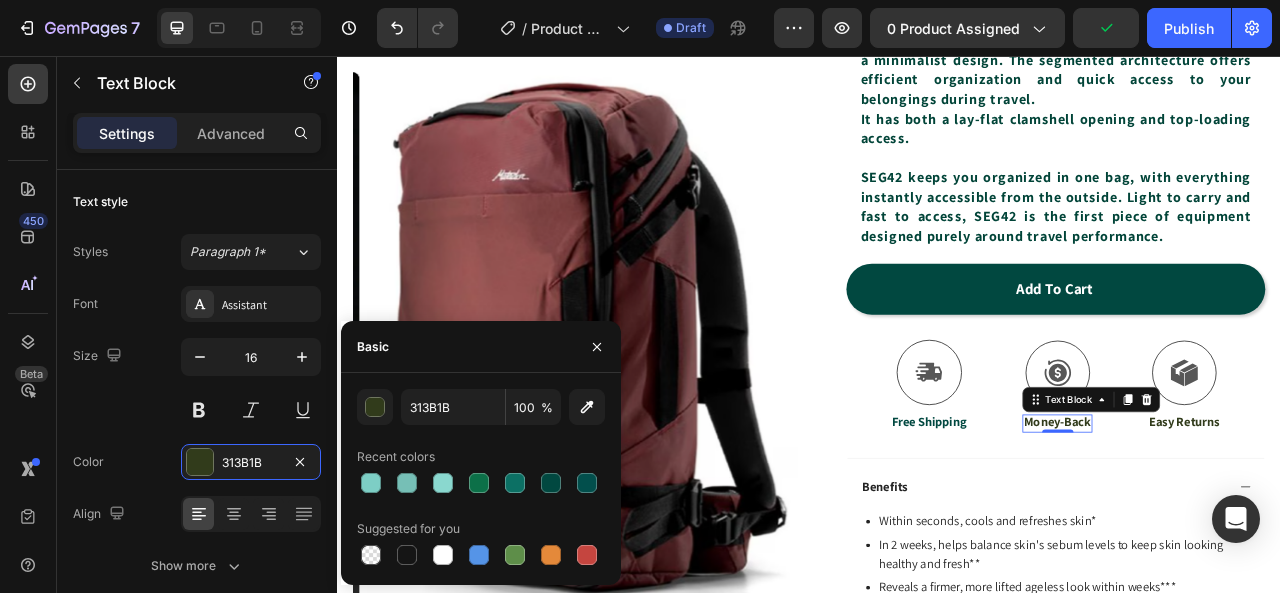 type on "014840" 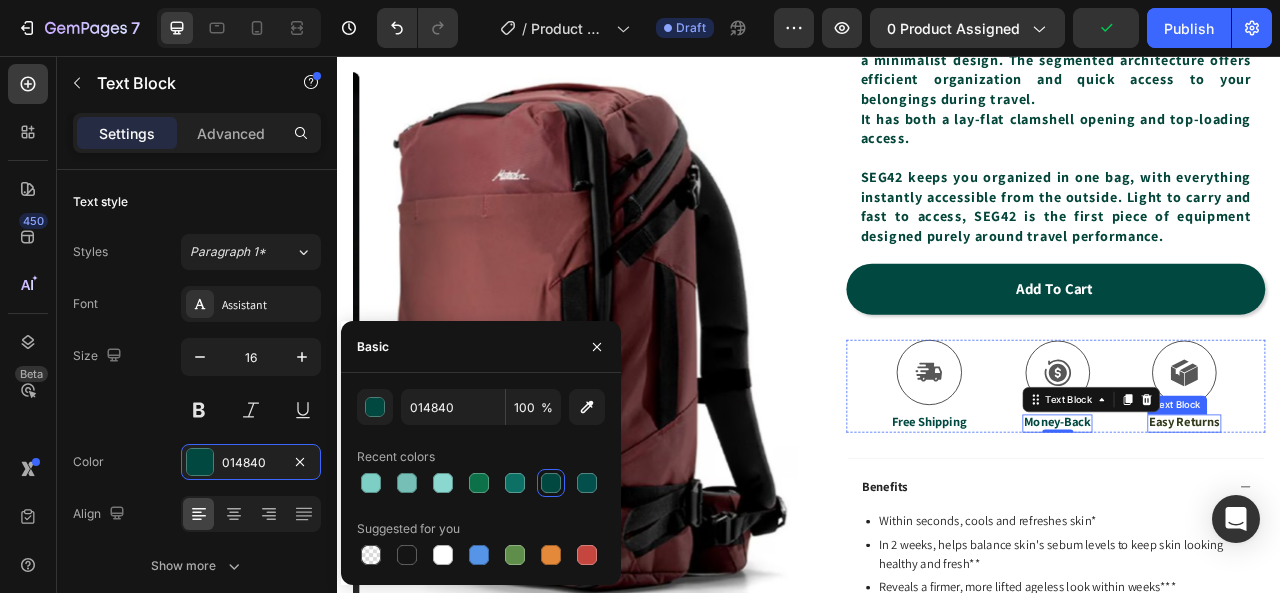 click on "Easy Returns" at bounding box center (1414, 522) 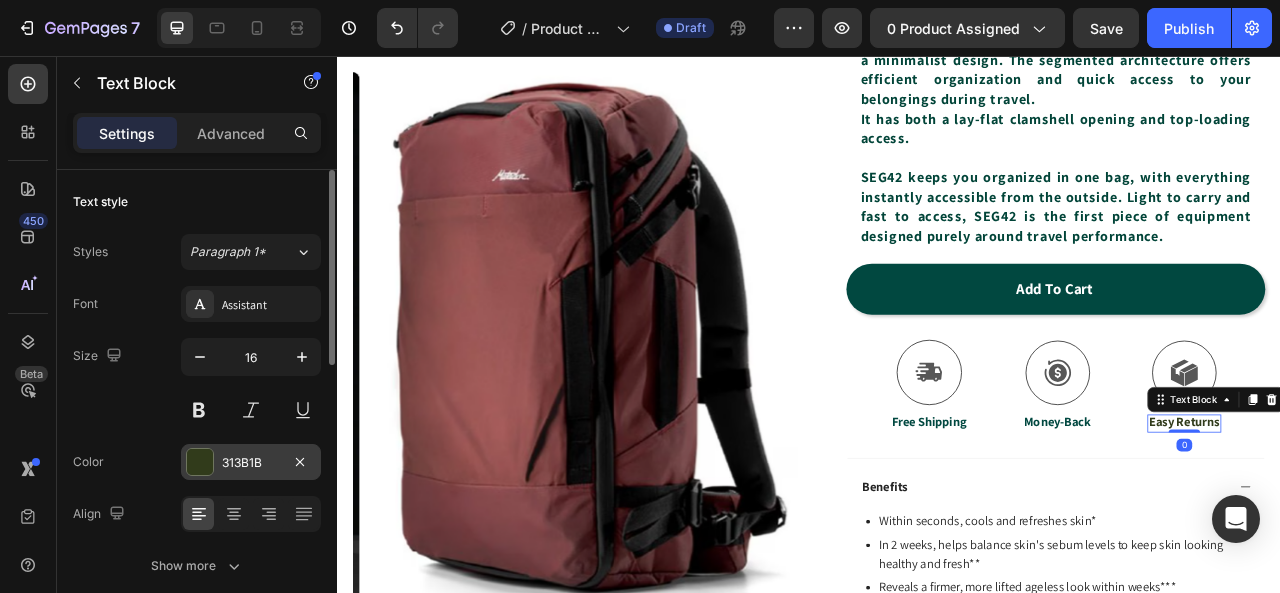 click on "313B1B" at bounding box center (251, 463) 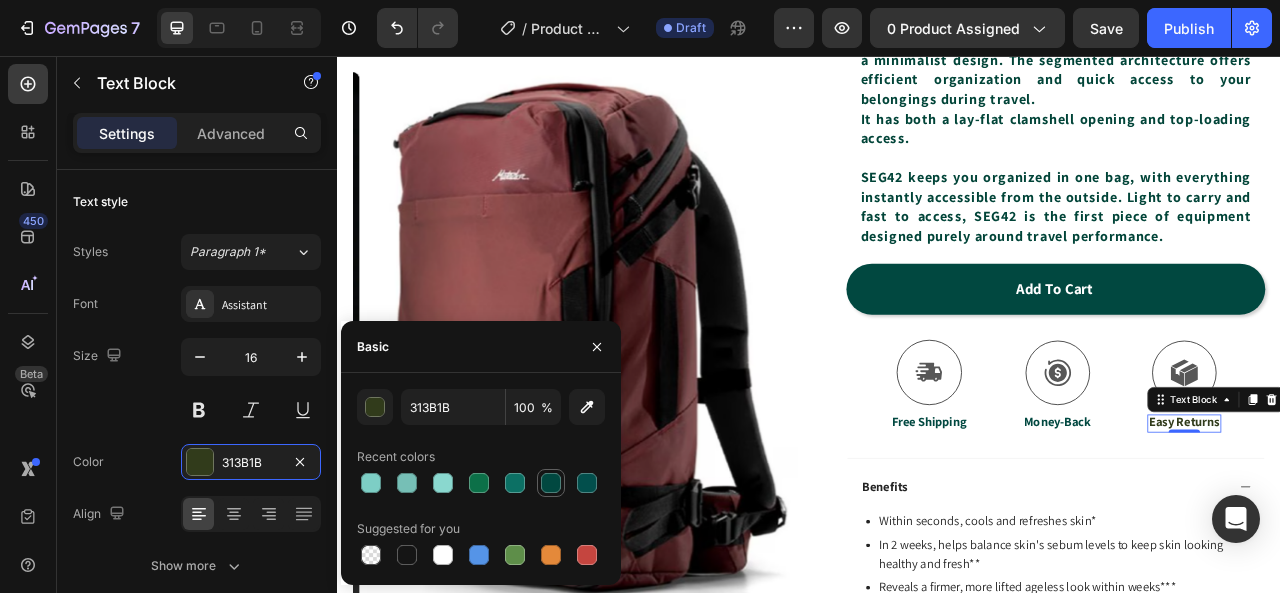 click at bounding box center [551, 483] 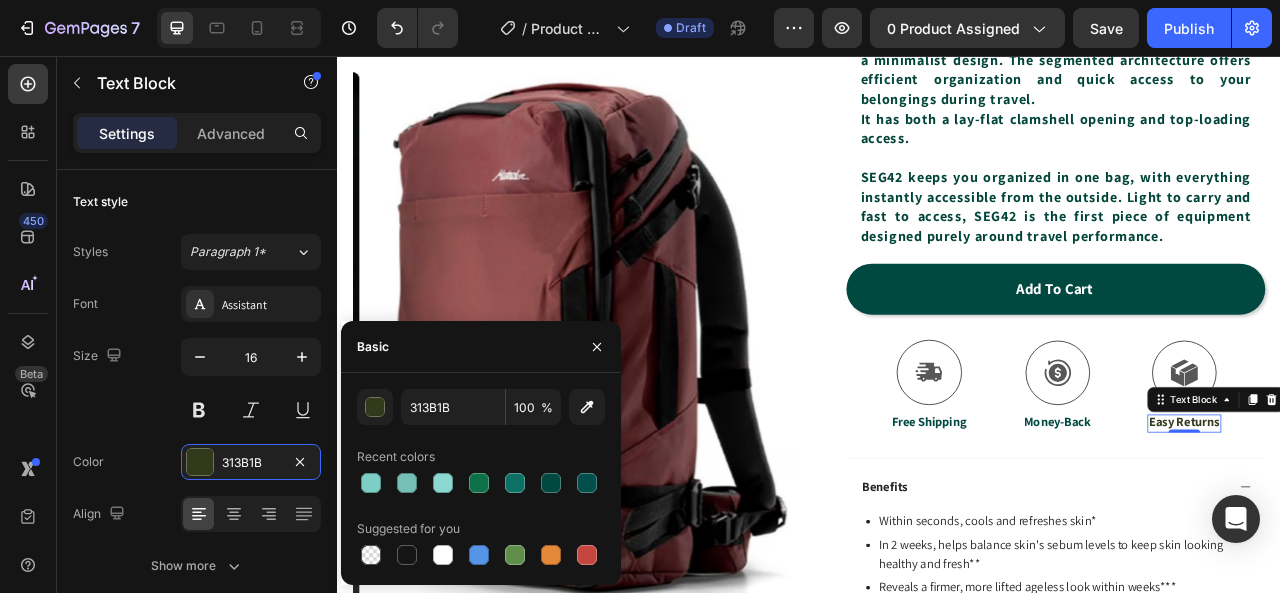 type on "014840" 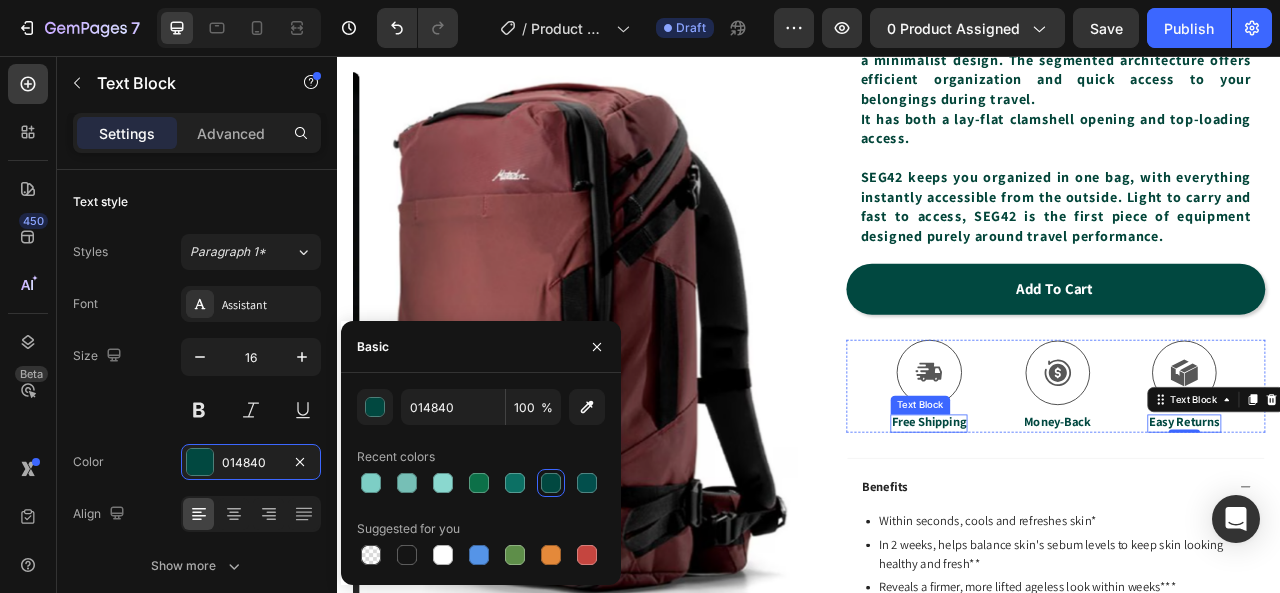 click on "Free Shipping" at bounding box center (1089, 522) 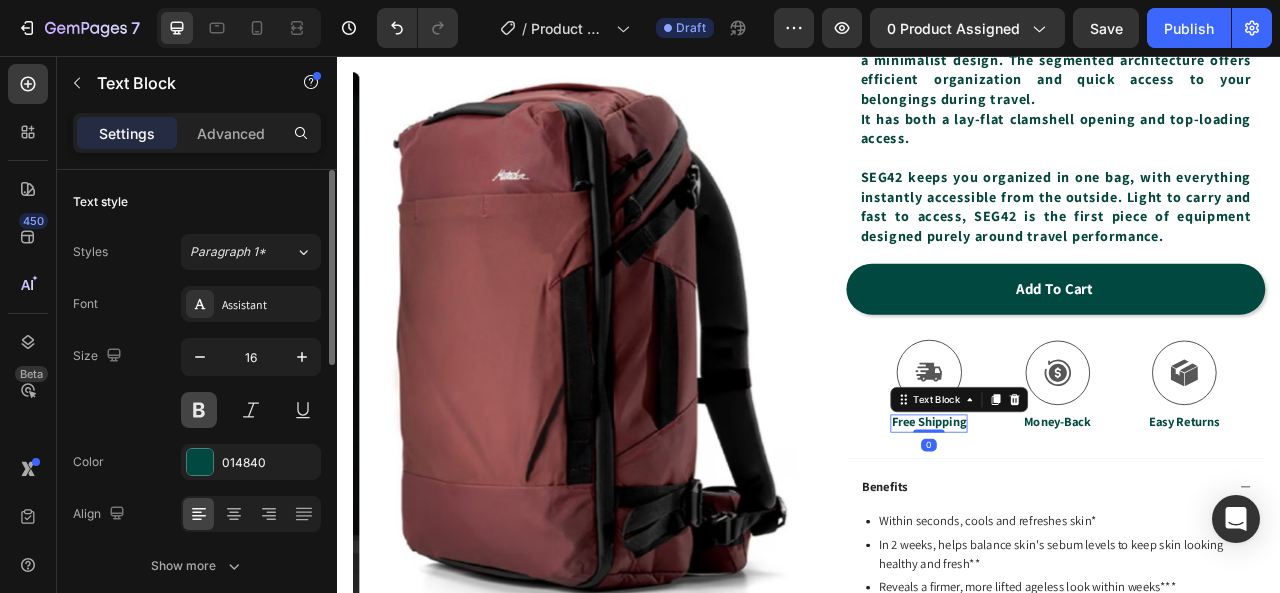click at bounding box center [199, 410] 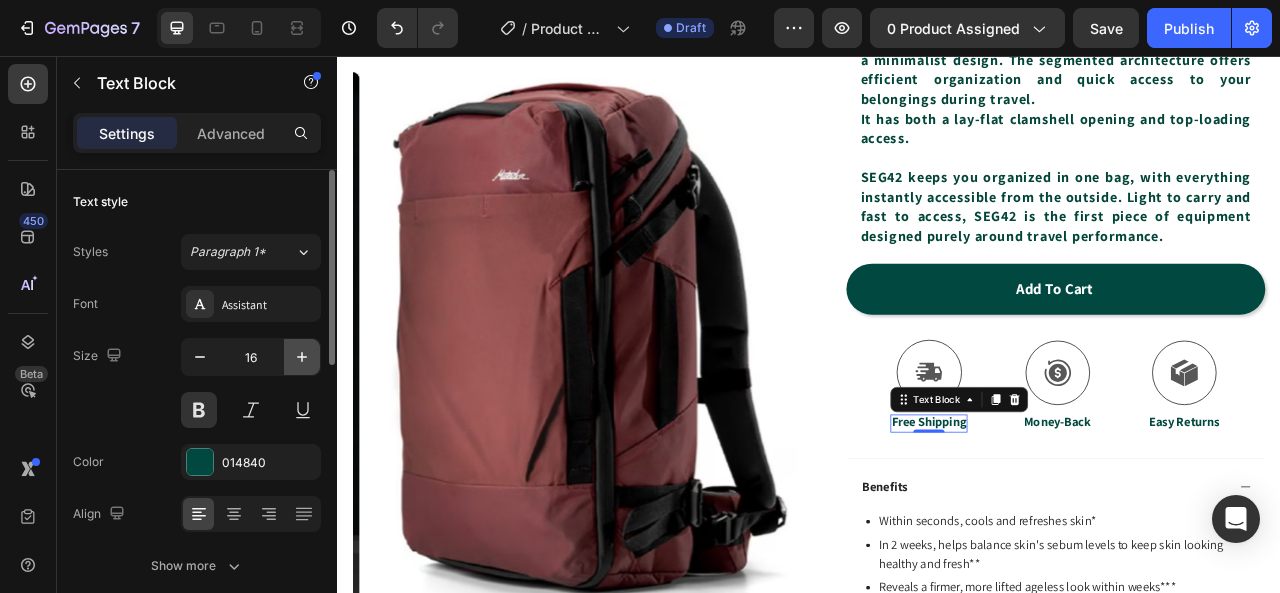 click 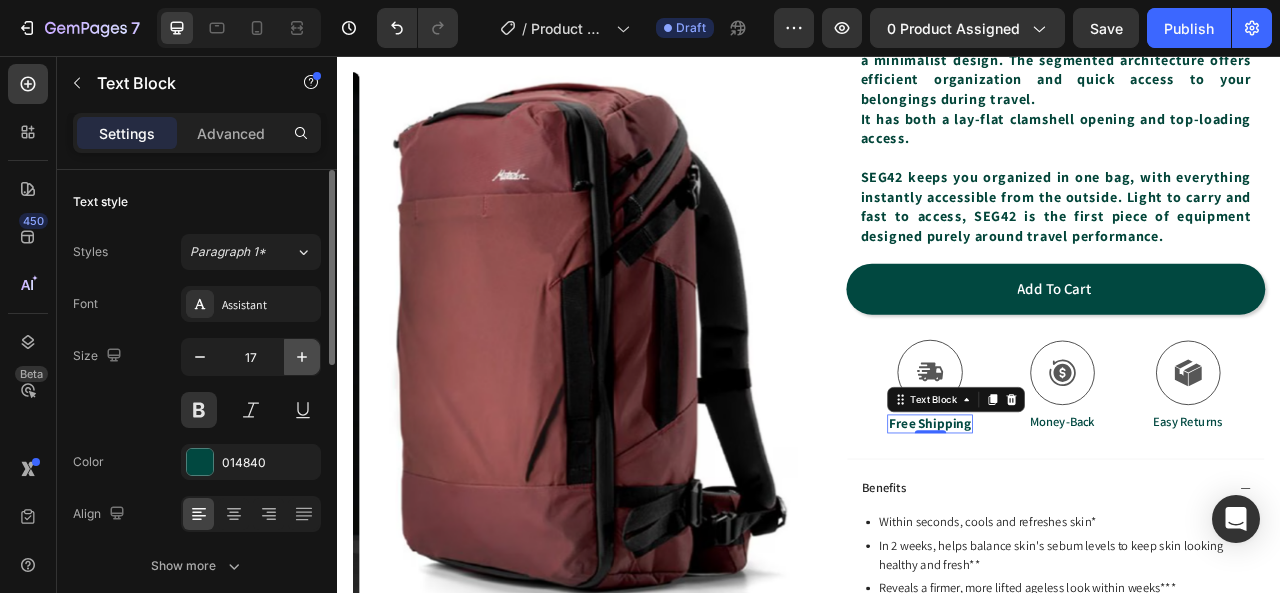 click 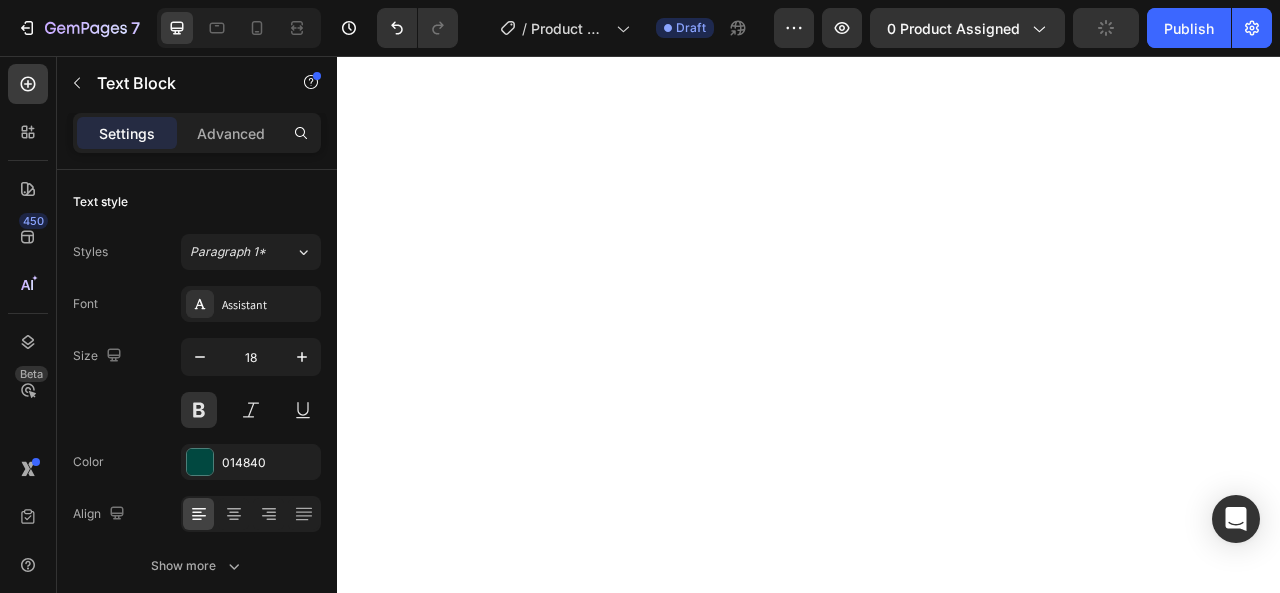 scroll, scrollTop: 0, scrollLeft: 0, axis: both 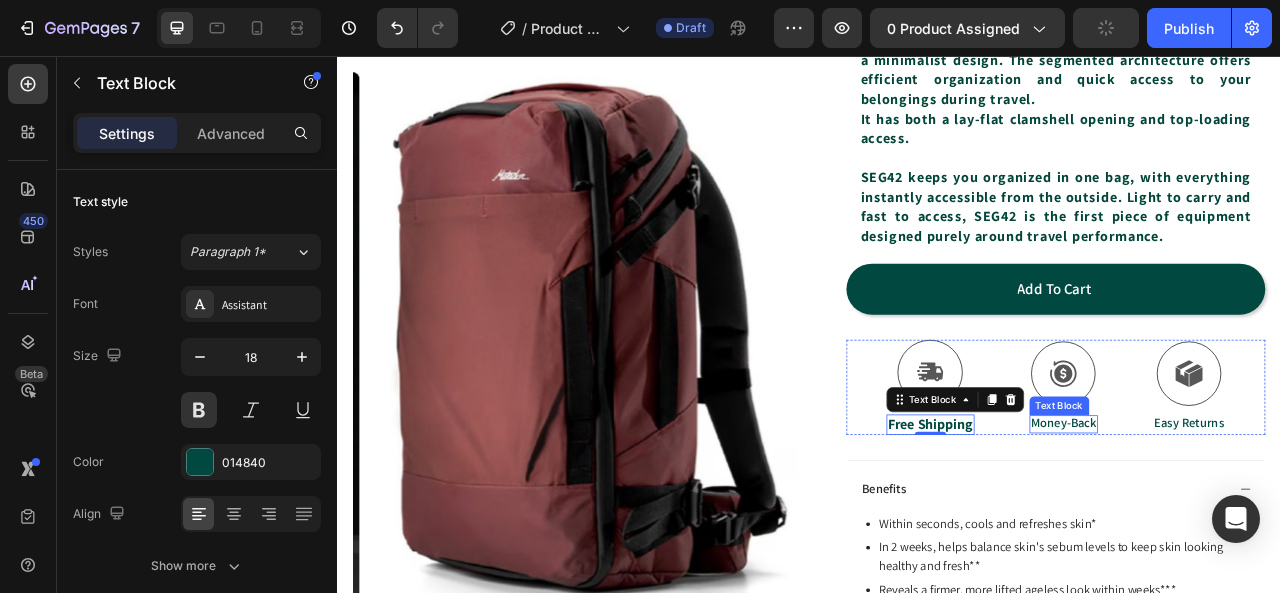 click on "Money-Back" at bounding box center [1260, 523] 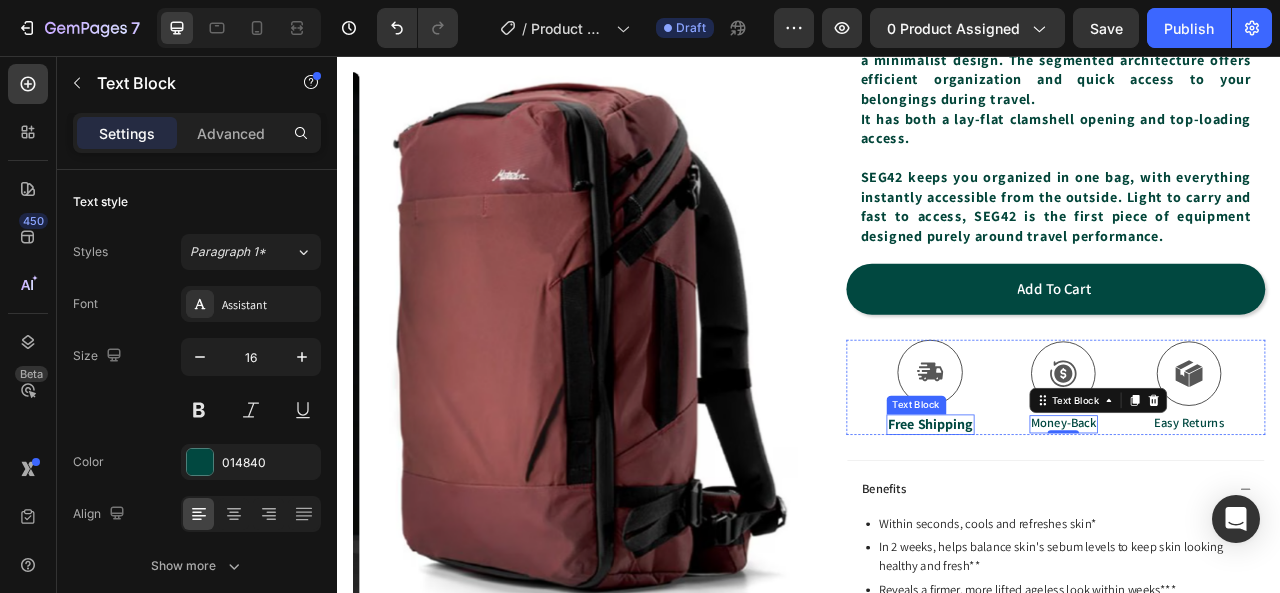 click on "Free Shipping" at bounding box center [1091, 523] 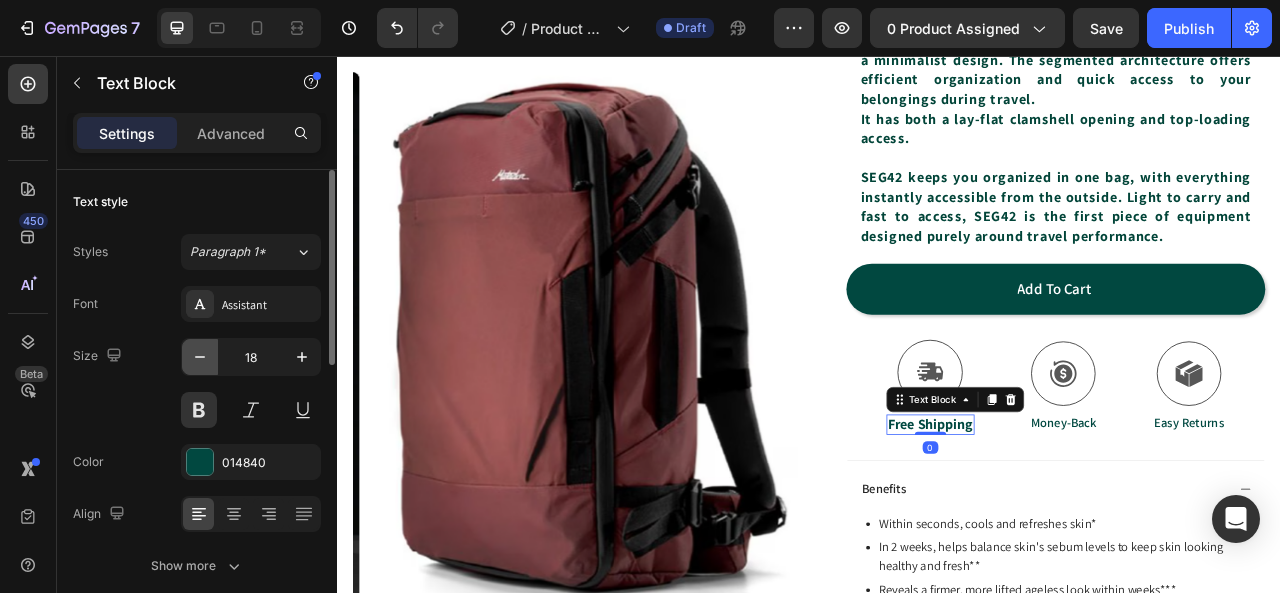 click 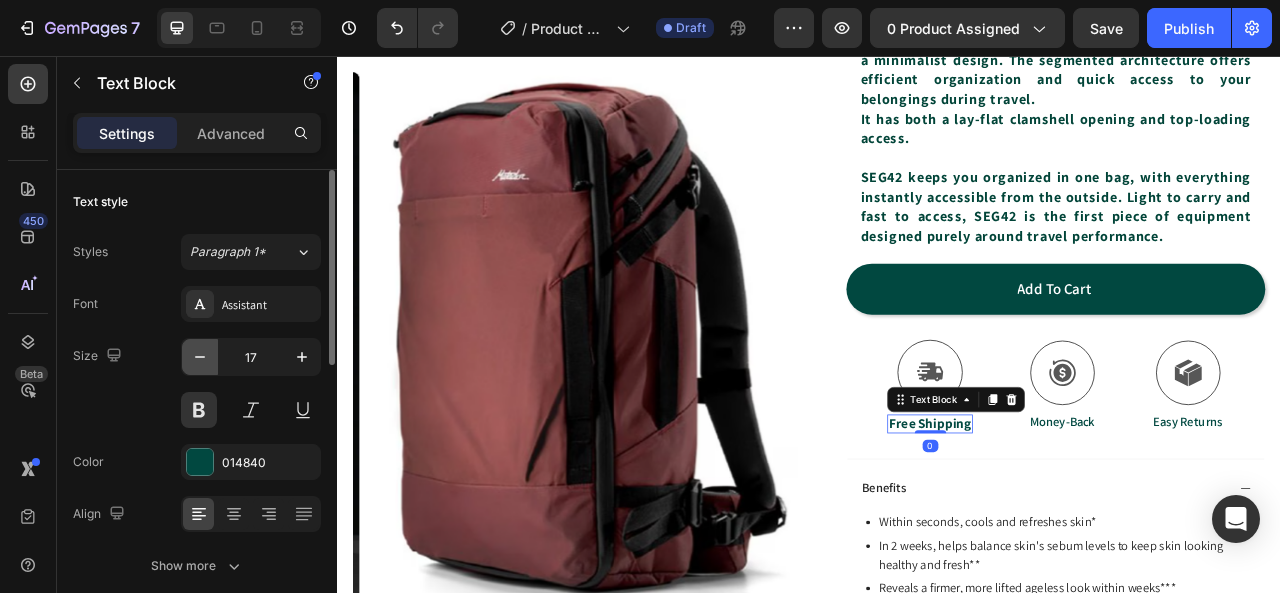 click 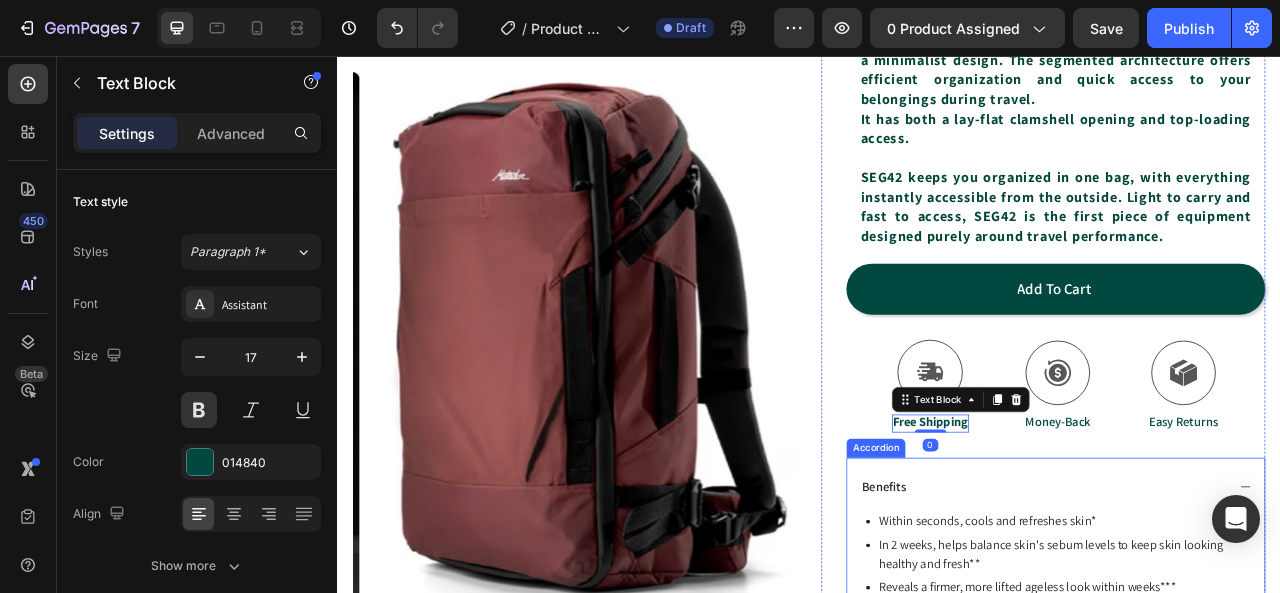 type on "16" 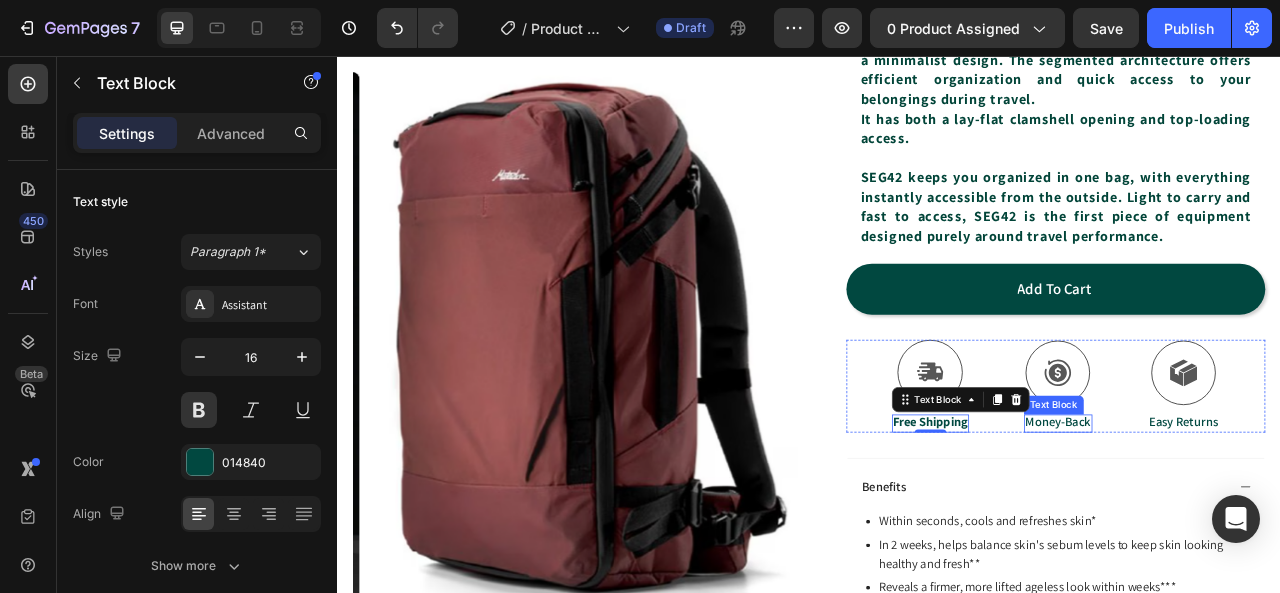 click on "Money-Back" at bounding box center [1253, 522] 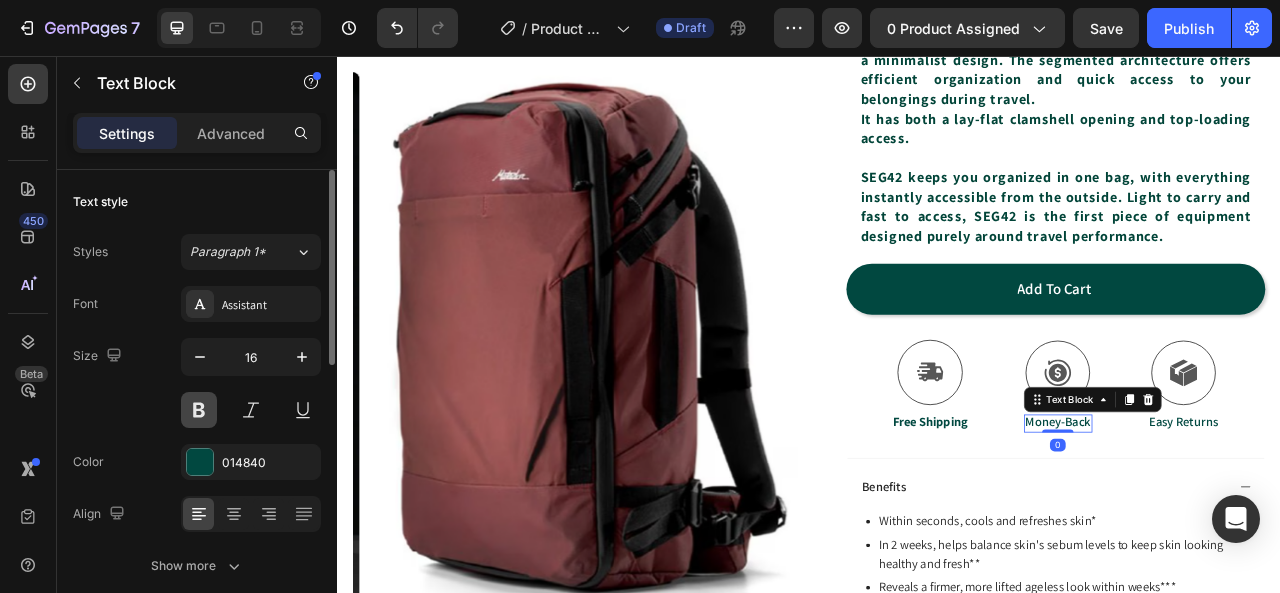 click at bounding box center [199, 410] 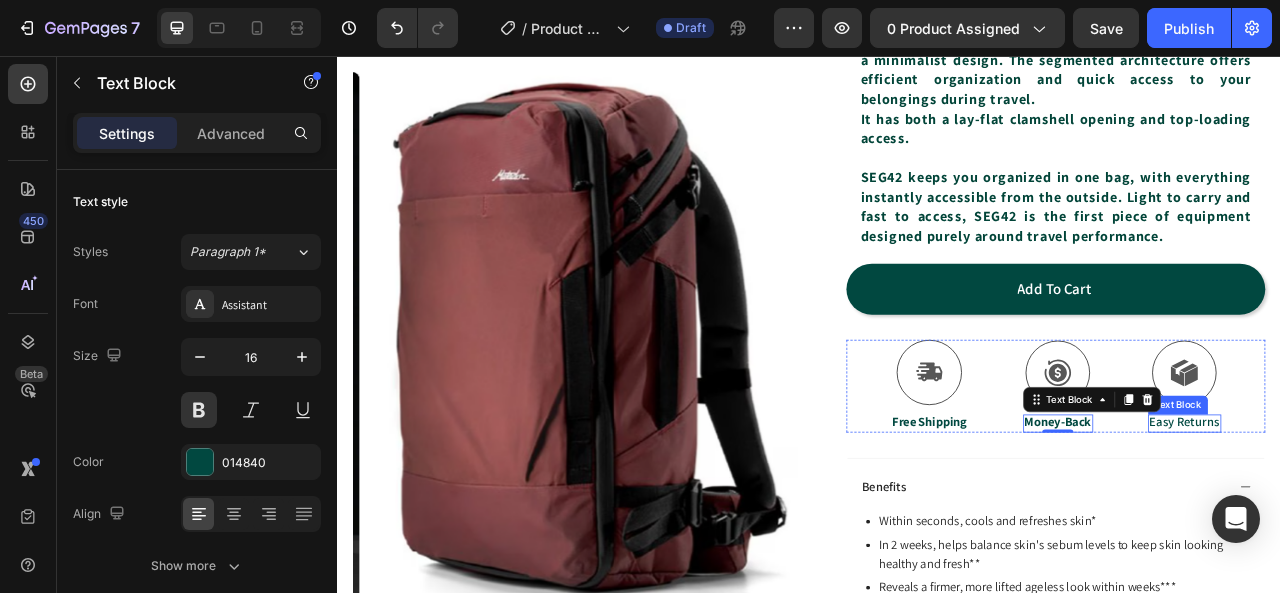 click on "Easy Returns" at bounding box center (1414, 522) 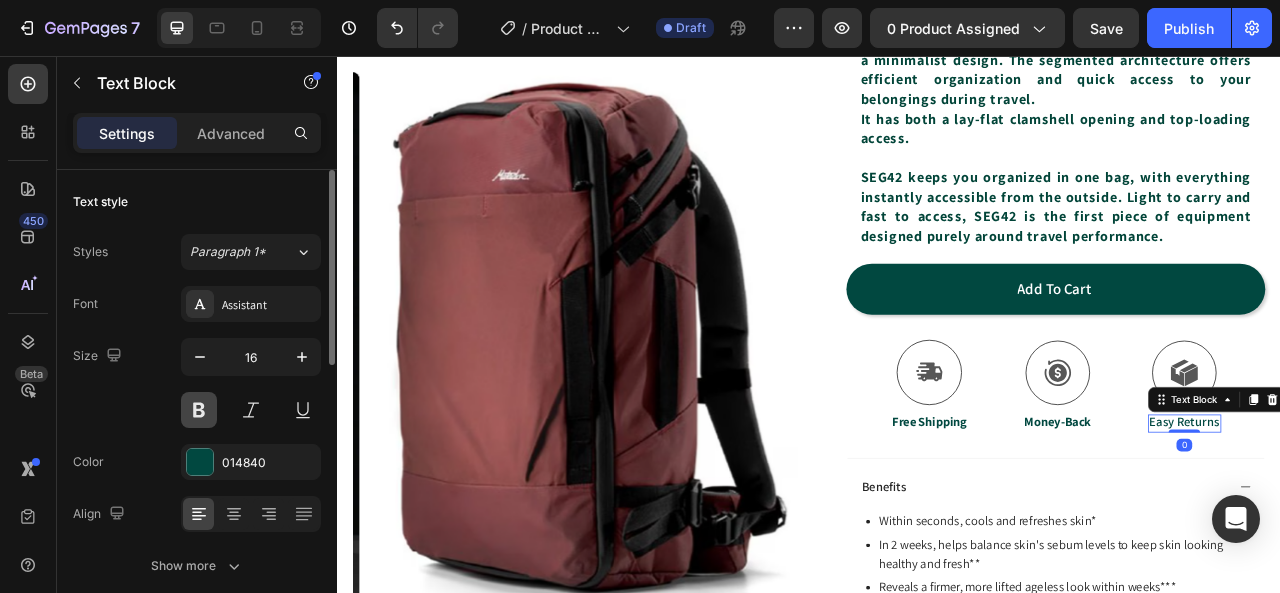 drag, startPoint x: 204, startPoint y: 410, endPoint x: 959, endPoint y: 539, distance: 765.9412 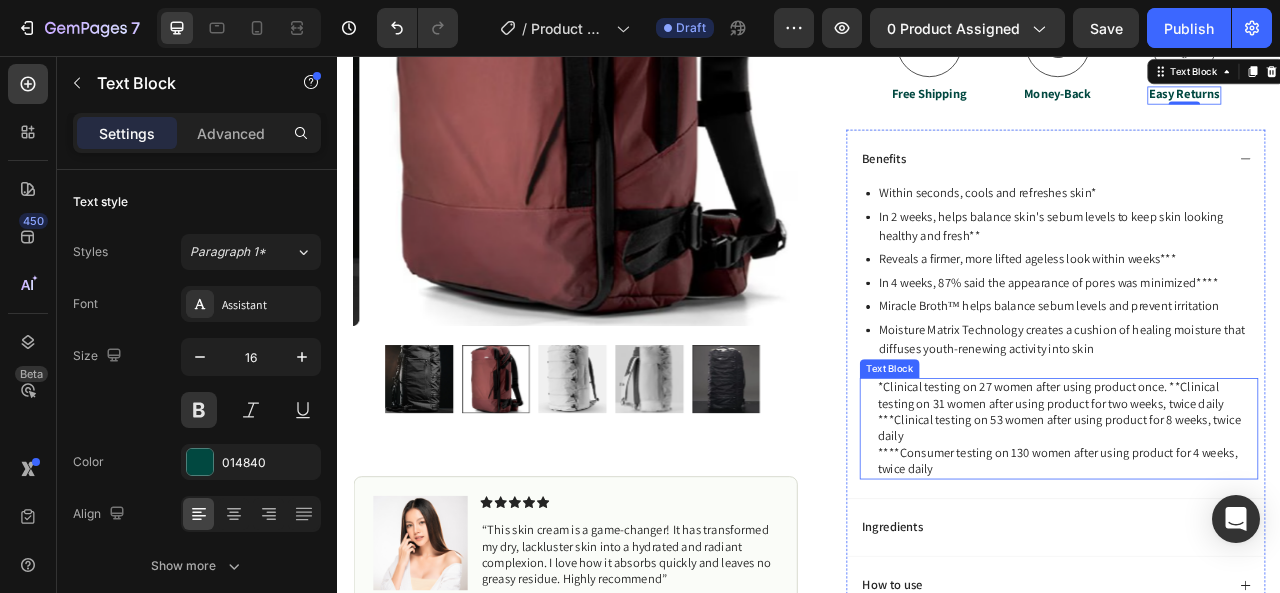 scroll, scrollTop: 500, scrollLeft: 0, axis: vertical 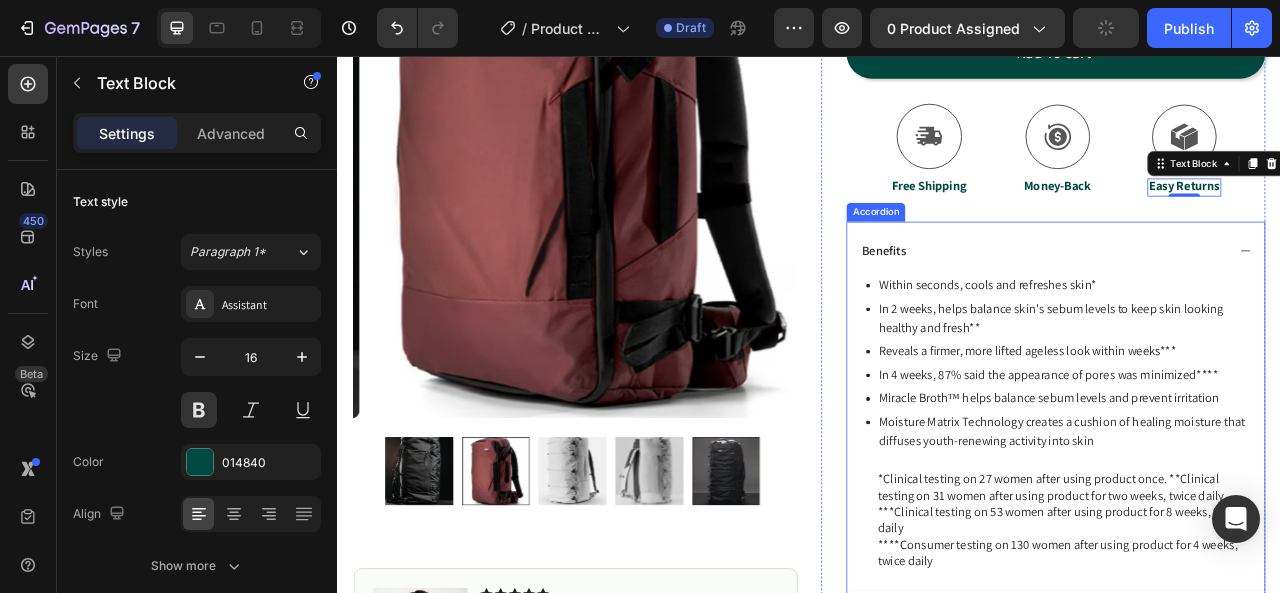 click on "Benefits" at bounding box center (1234, 304) 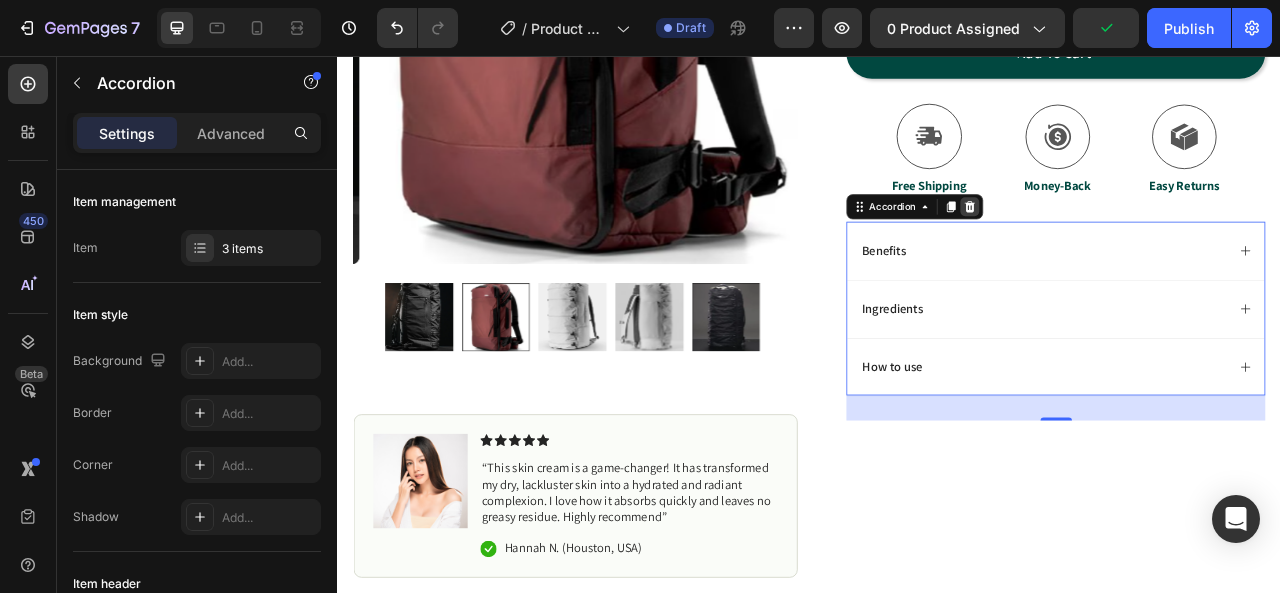 click 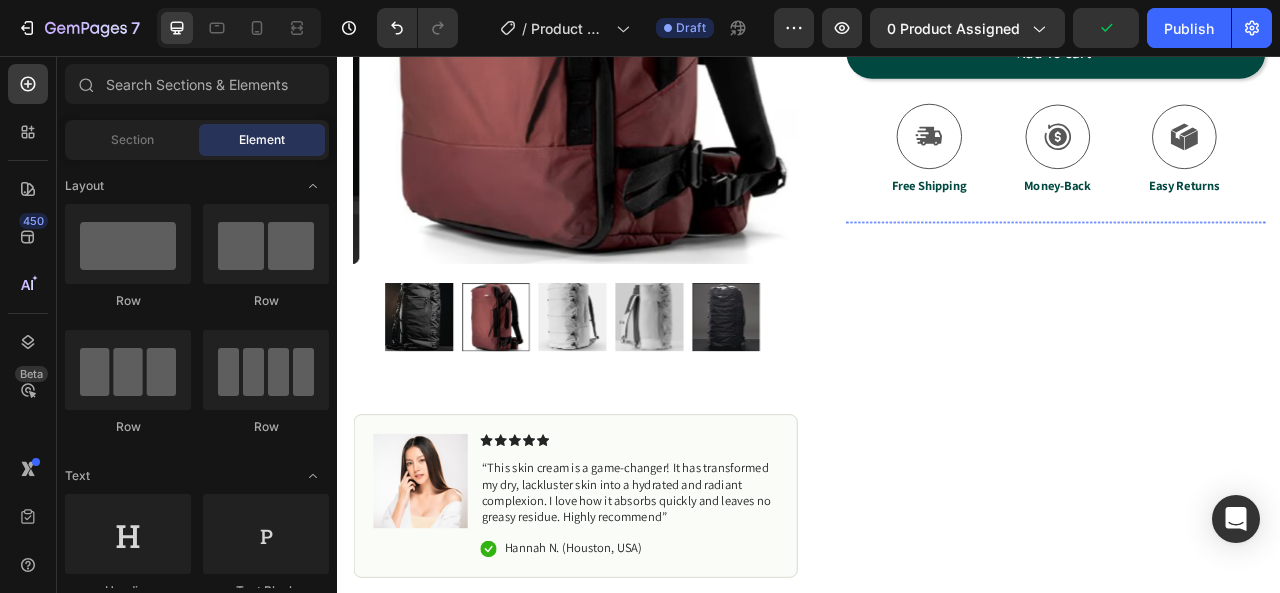 click at bounding box center [1194, 267] 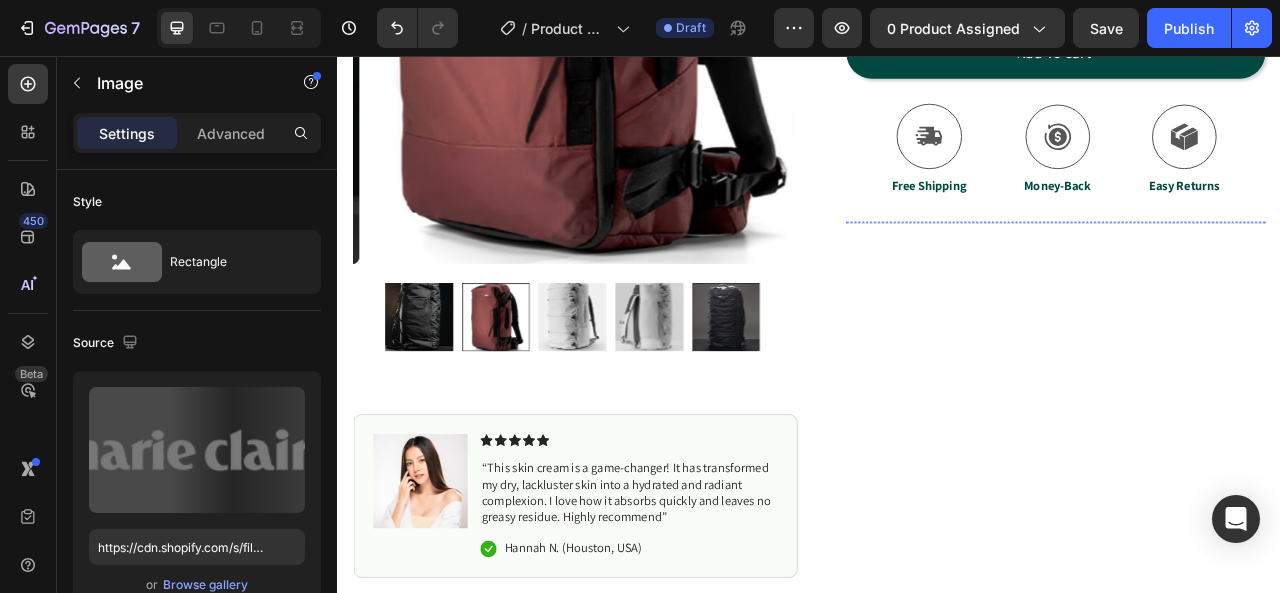 click at bounding box center (1046, 267) 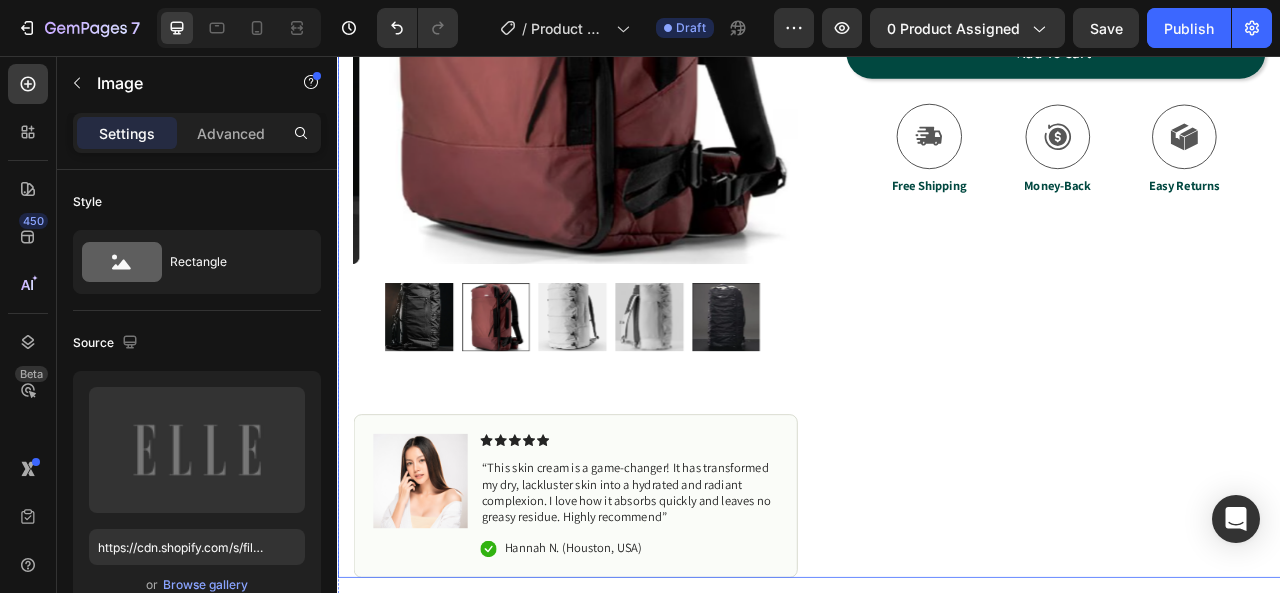 scroll, scrollTop: 400, scrollLeft: 0, axis: vertical 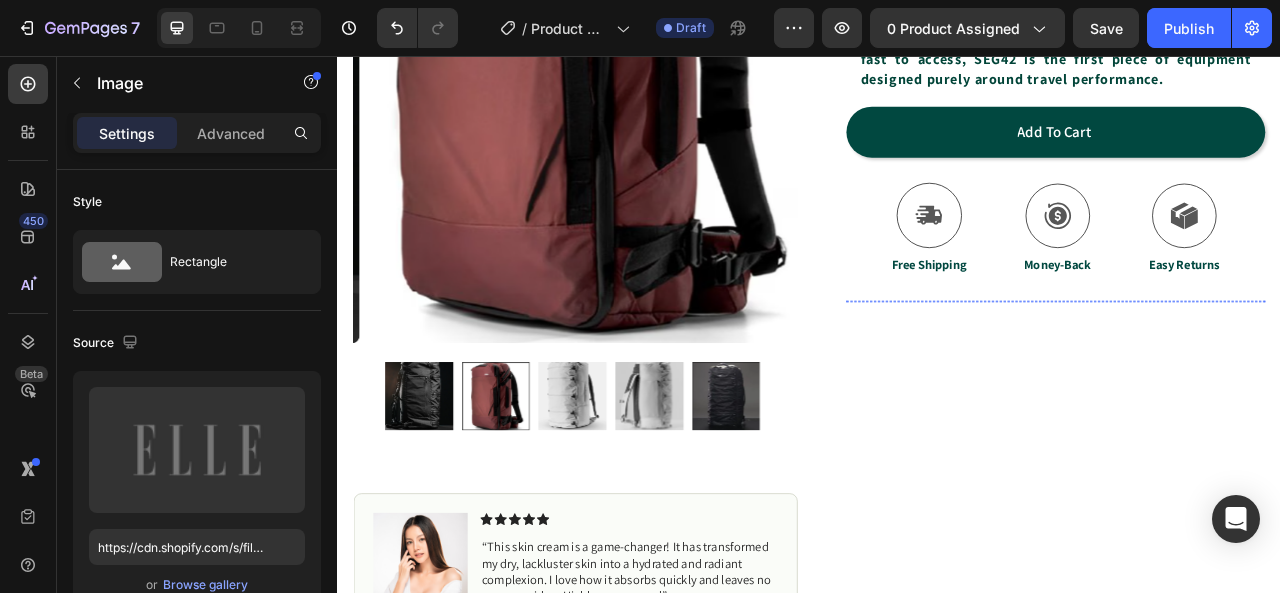 click at bounding box center [1490, 367] 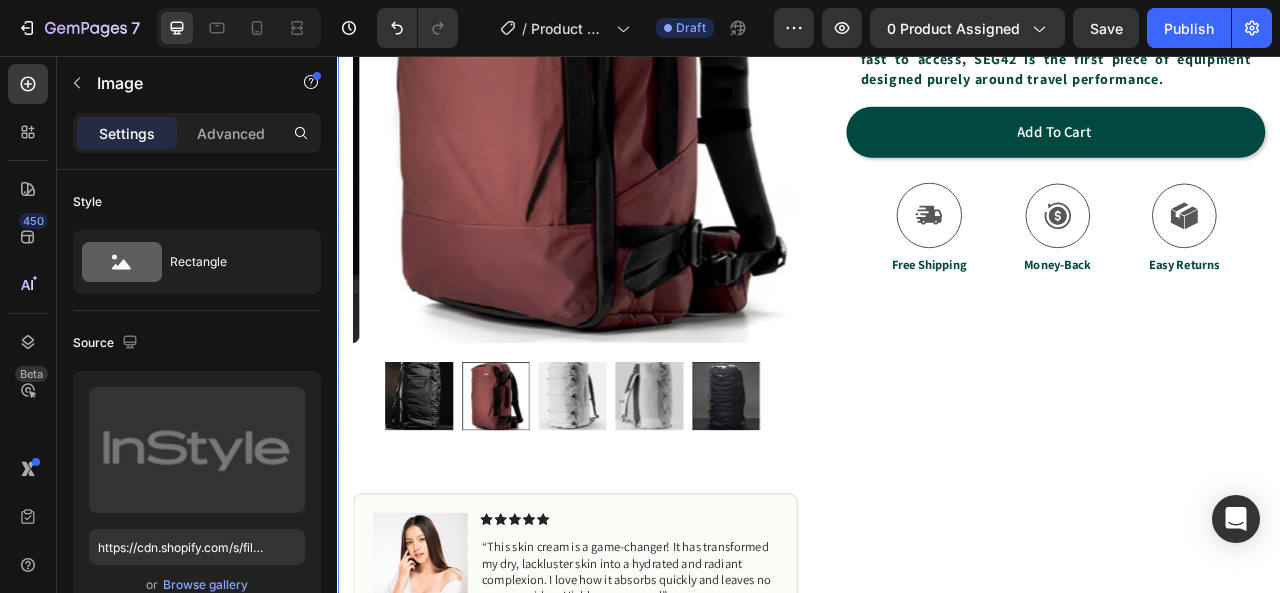 scroll, scrollTop: 200, scrollLeft: 0, axis: vertical 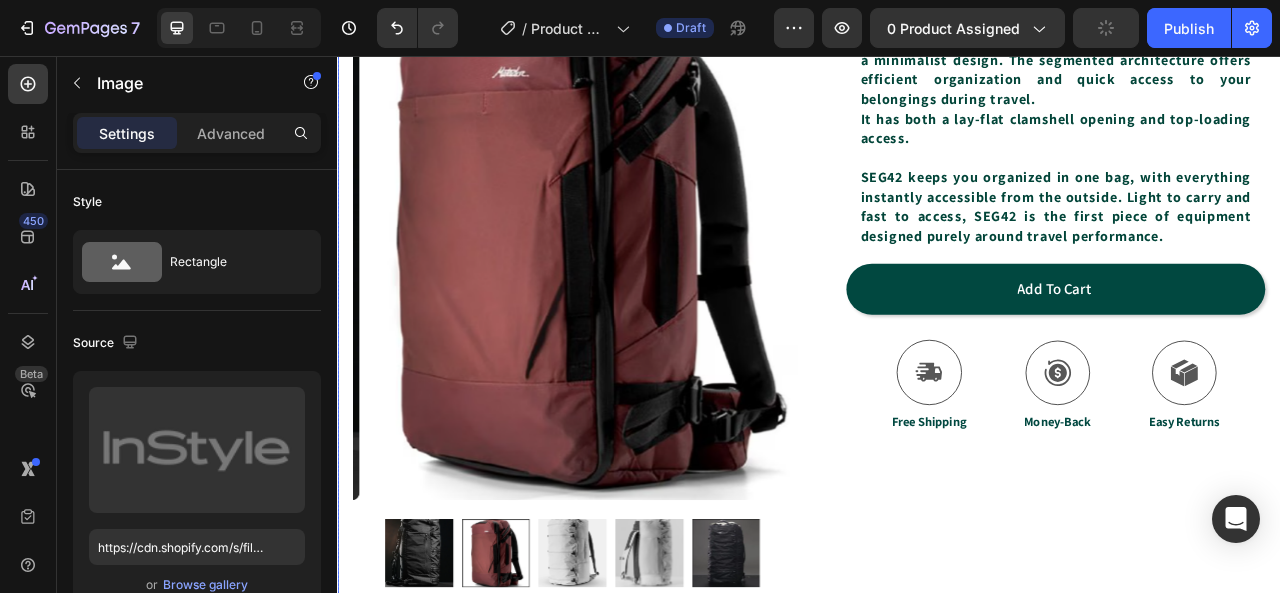 click on "SEG42 TRAVEL PACK Product Title SEG42 Travel Pack is built for maximum organization in a minimalist design. The segmented architecture offers efficient organization and quick access to your belongings during travel. It has both a lay-flat clamshell opening and top-loading access. SEG42 keeps you organized in one bag, with everything instantly accessible from the outside. Light to carry and fast to access, SEG42 is the first piece of equipment designed purely around travel performance. Text Block Row Add to cart Add to Cart
Icon Free Shipping Text Block
Icon Money-Back Text Block
Icon Easy Returns Text Block Row Image Icon Icon Icon Icon Icon Icon List “this skin cream is a game-changer! it has transformed my dry, lackluster skin into a hydrated and radiant complexion. i love how it absorbs quickly and leaves no greasy residue. highly recommend” Text Block
Icon [FIRST] [LAST] ([CITY], [COUNTRY]) Text Block Row Row Image Image Image Image   0 Image Row" at bounding box center (1234, 482) 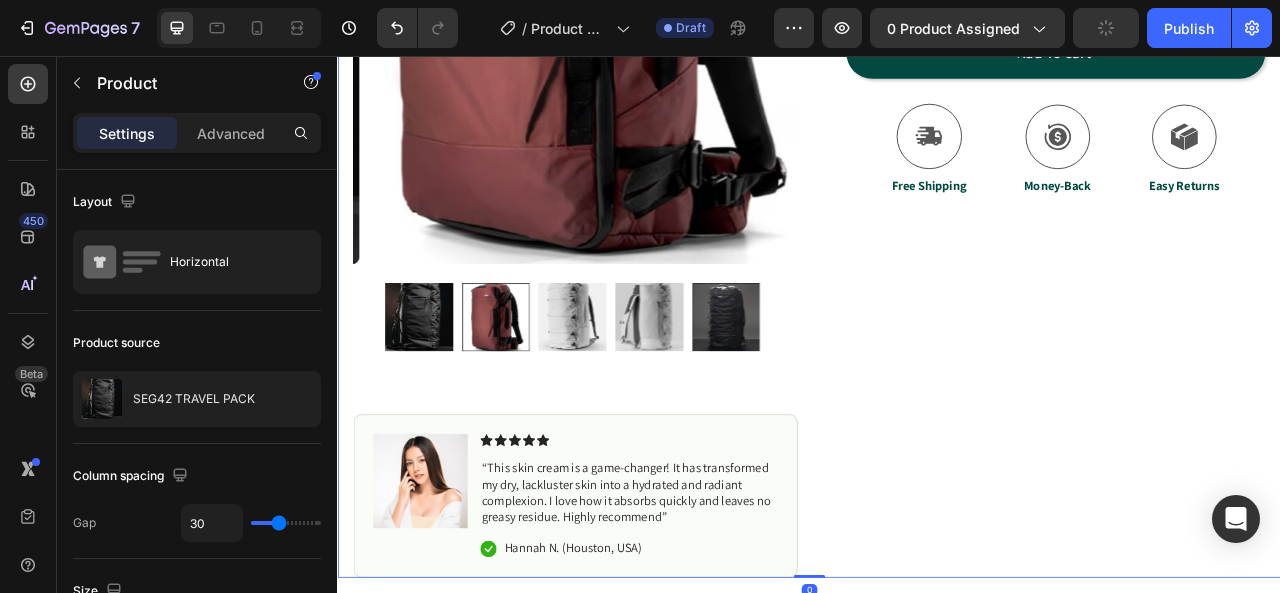 scroll, scrollTop: 600, scrollLeft: 0, axis: vertical 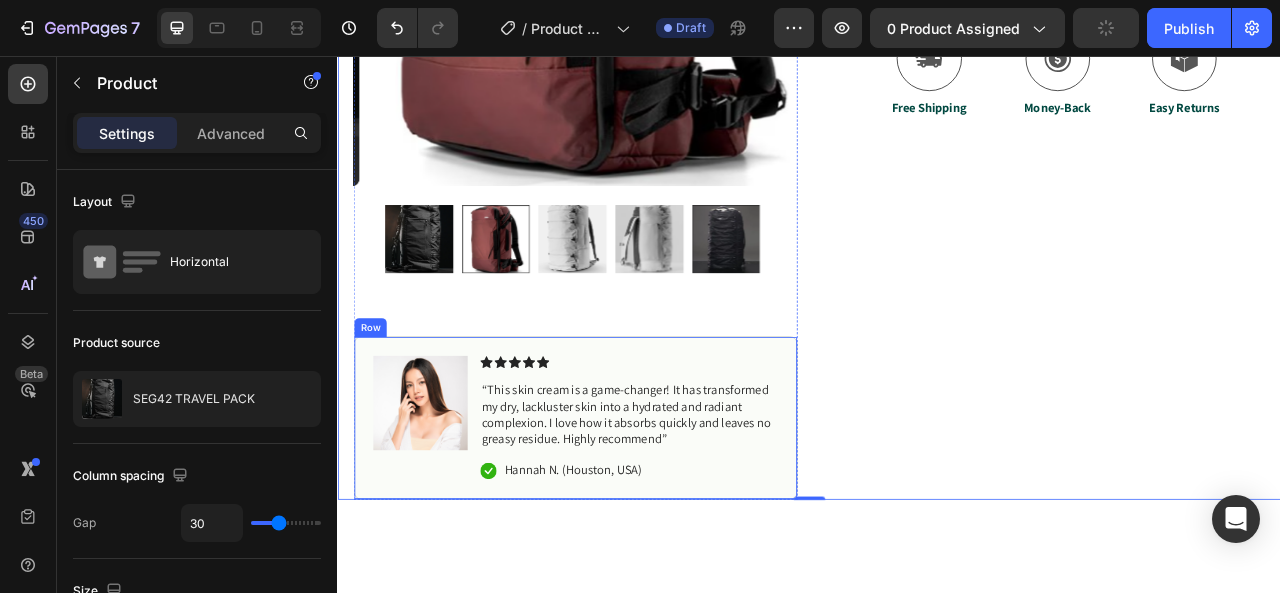 click on "Image Icon Icon Icon Icon Icon Icon List “This skin cream is a game-changer! It has transformed my dry, lackluster skin into a hydrated and radiant complexion. I love how it absorbs quickly and leaves no greasy residue. Highly recommend” Text Block
Icon Hannah N. (Houston, USA) Text Block Row Row" at bounding box center (639, 516) 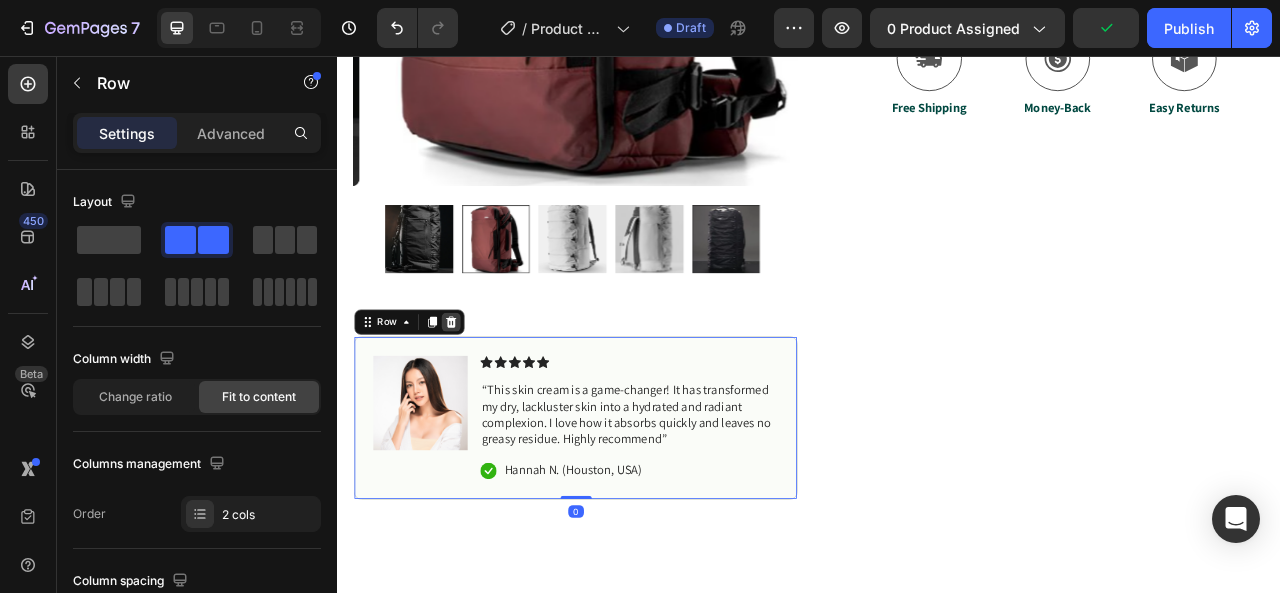 click 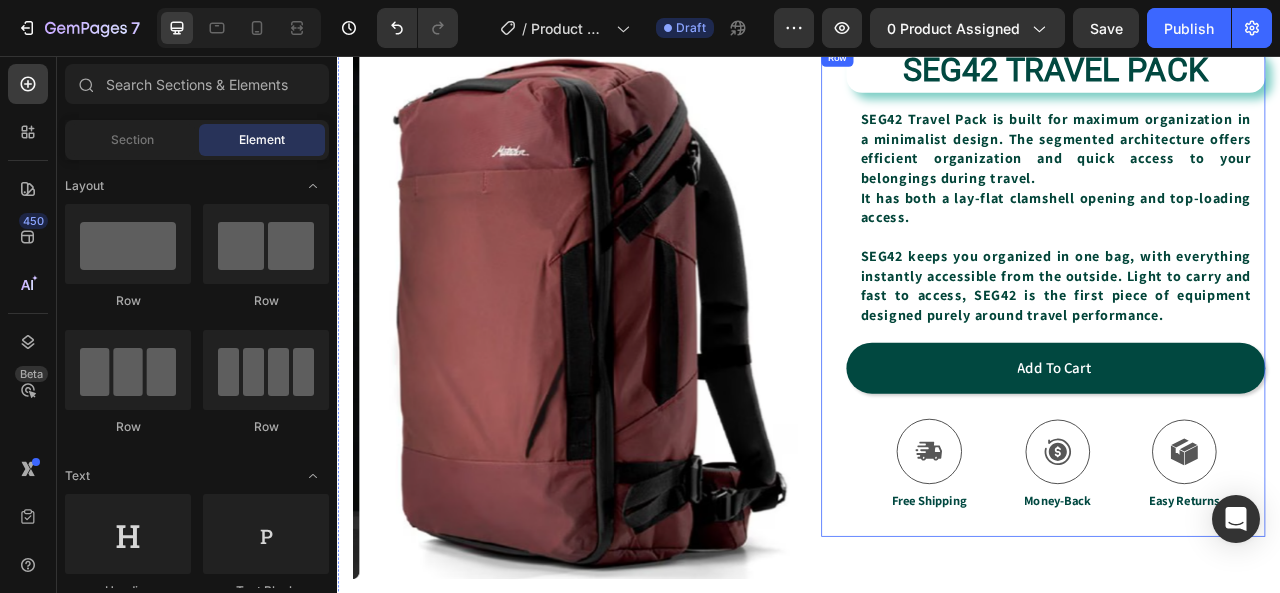 scroll, scrollTop: 0, scrollLeft: 0, axis: both 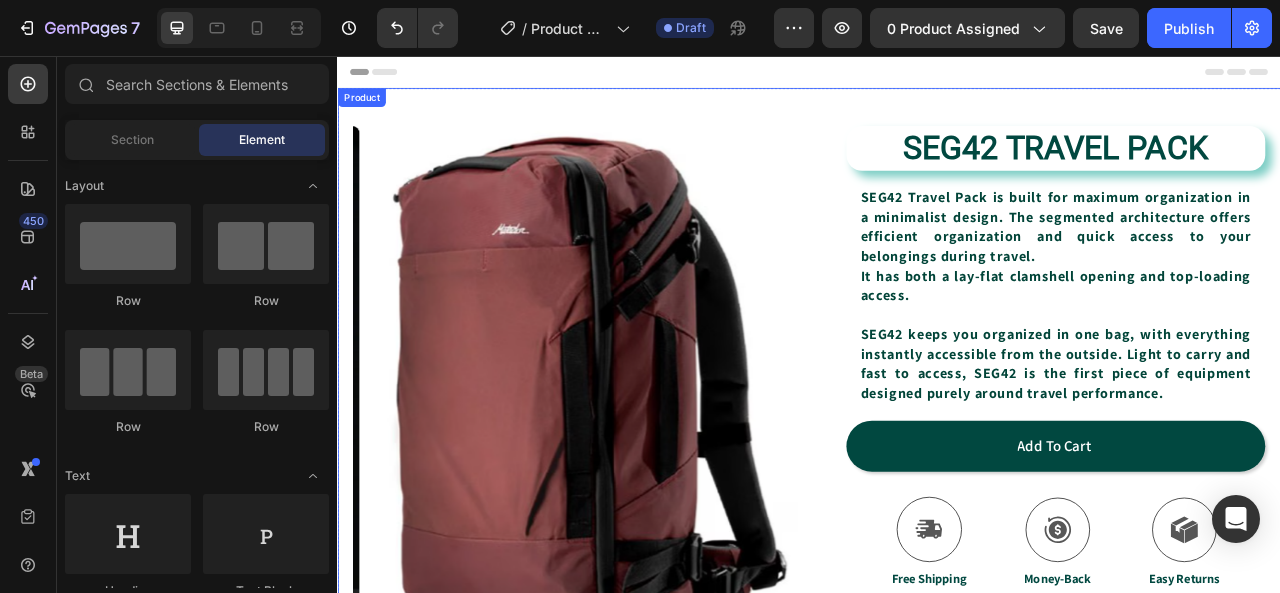 click on "Product Images Row SEG42 TRAVEL PACK Product Title SEG42 Travel Pack is built for maximum organization in a minimalist design. The segmented architecture offers efficient organization and quick access to your belongings during travel. It has both a lay-flat clamshell opening and top-loading access. SEG42 keeps you organized in one bag, with everything instantly accessible from the outside. Light to carry and fast to access, SEG42 is the first piece of equipment designed purely around travel performance. Text Block Row Add to cart Add to Cart
Icon Free Shipping Text Block
Icon Money-Back Text Block
Icon Easy Returns Text Block Row Image Icon Icon Icon Icon Icon Icon List “this skin cream is a game-changer! it has transformed my dry, lackluster skin into a hydrated and radiant complexion. i love how it absorbs quickly and leaves no greasy residue. highly recommend” Text Block
Icon [FIRST] [LAST] ([CITY], [COUNTRY]) Row Row" at bounding box center [937, 554] 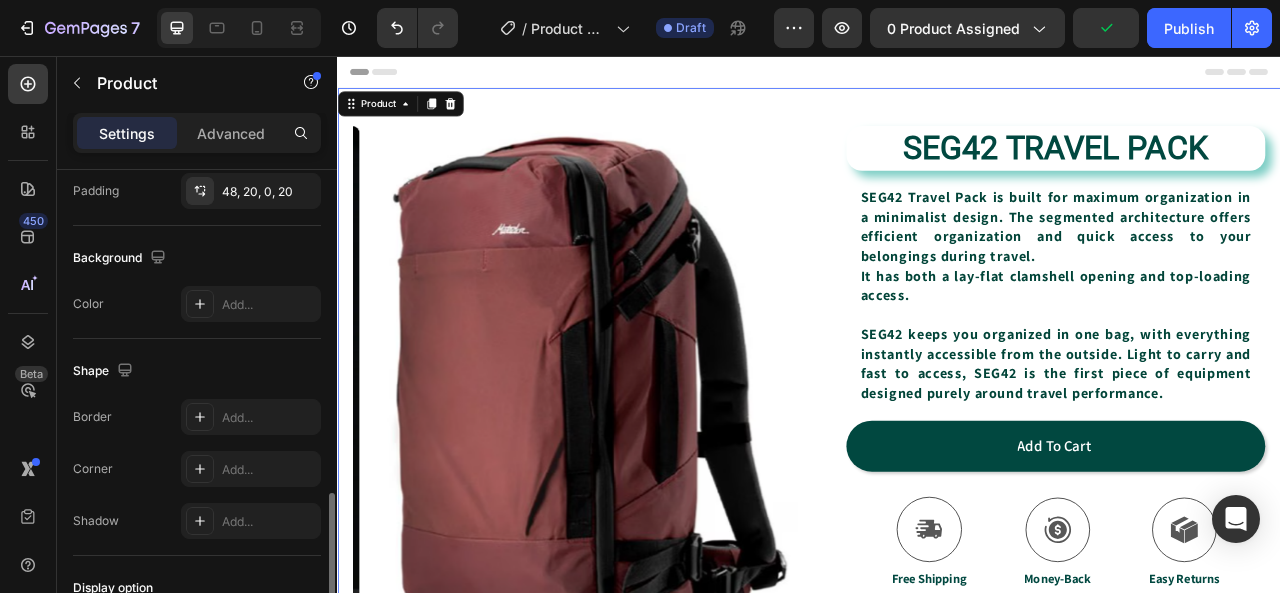 scroll, scrollTop: 600, scrollLeft: 0, axis: vertical 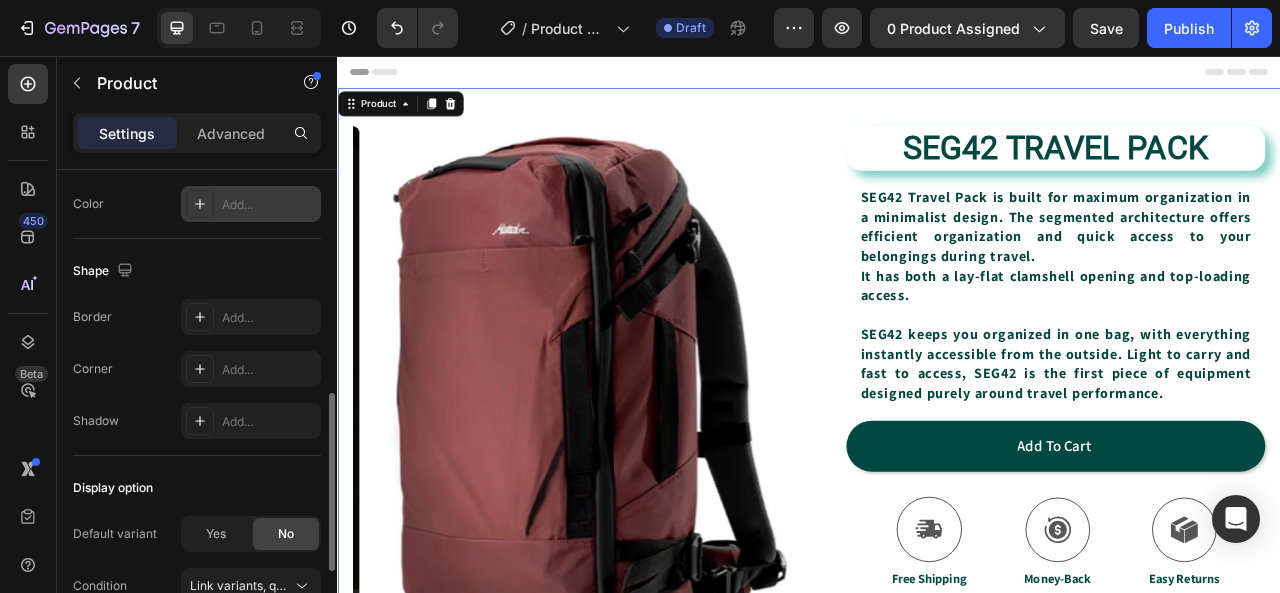 click on "Add..." at bounding box center (251, 204) 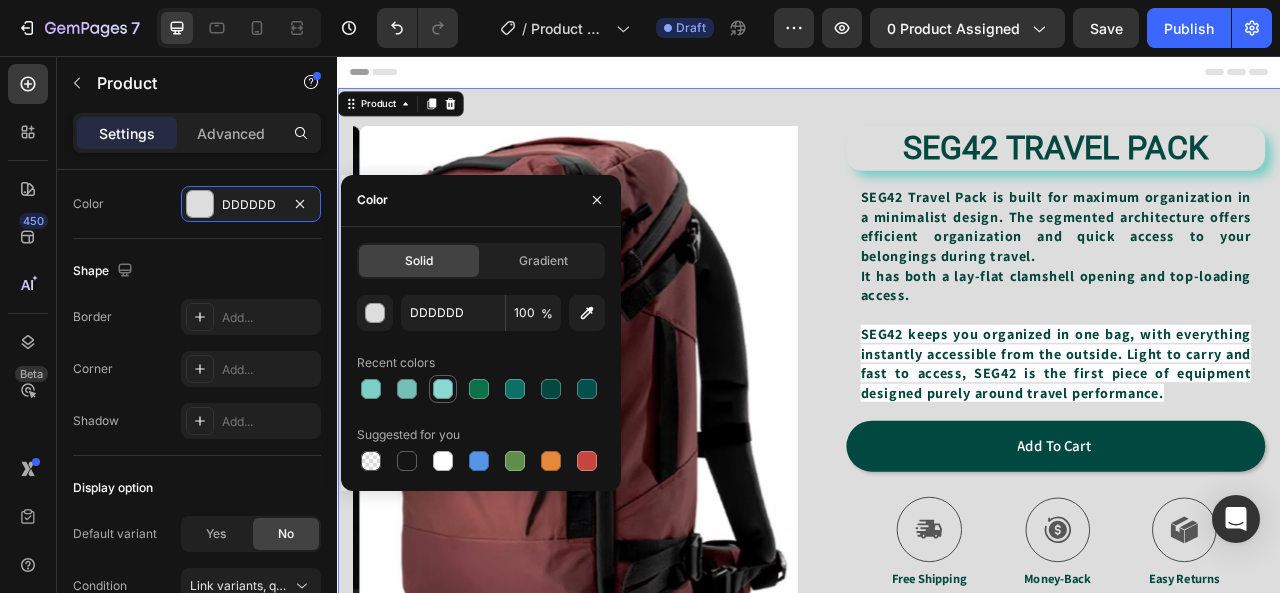 click at bounding box center (443, 389) 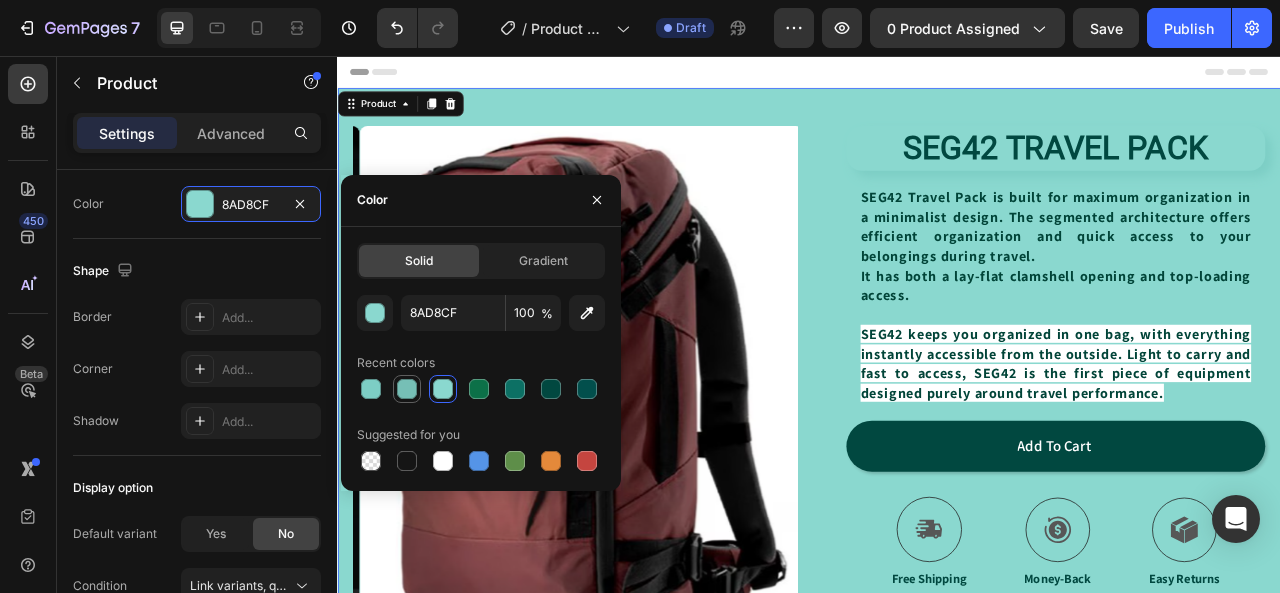 click at bounding box center [407, 389] 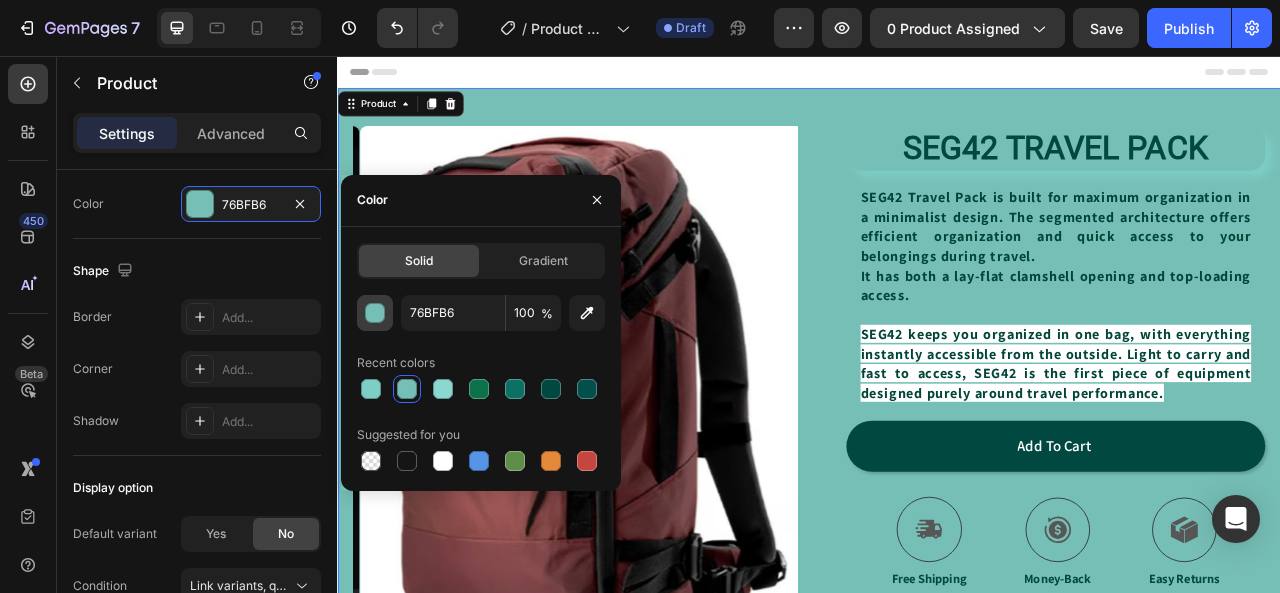 click at bounding box center (375, 313) 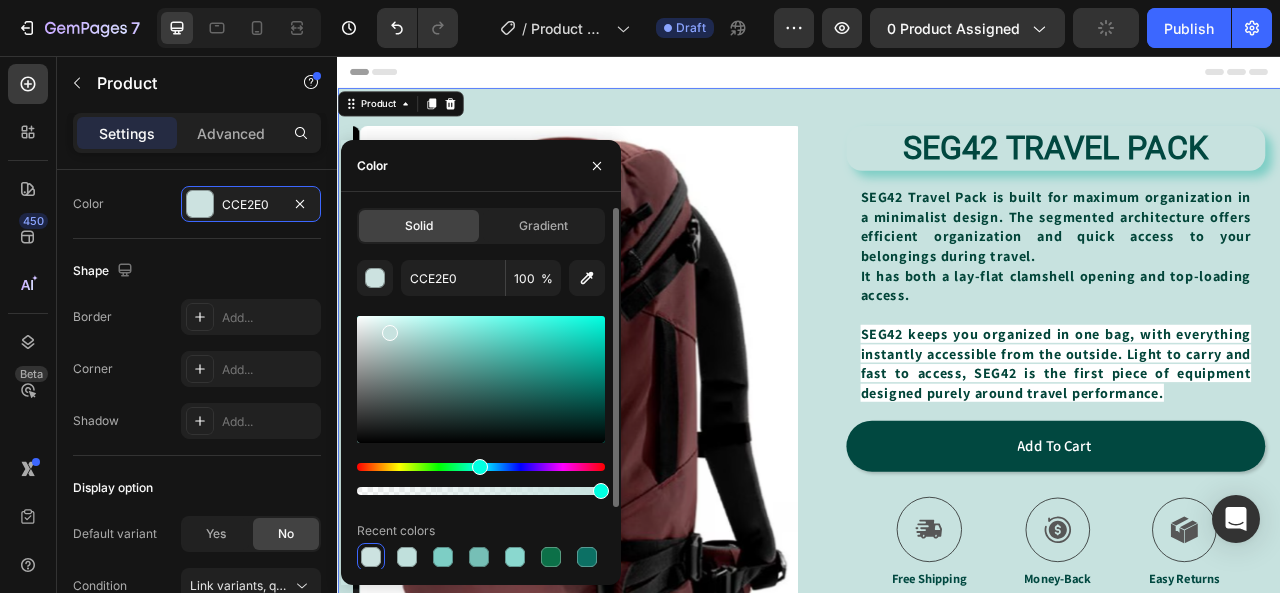 type on "C7E2DF" 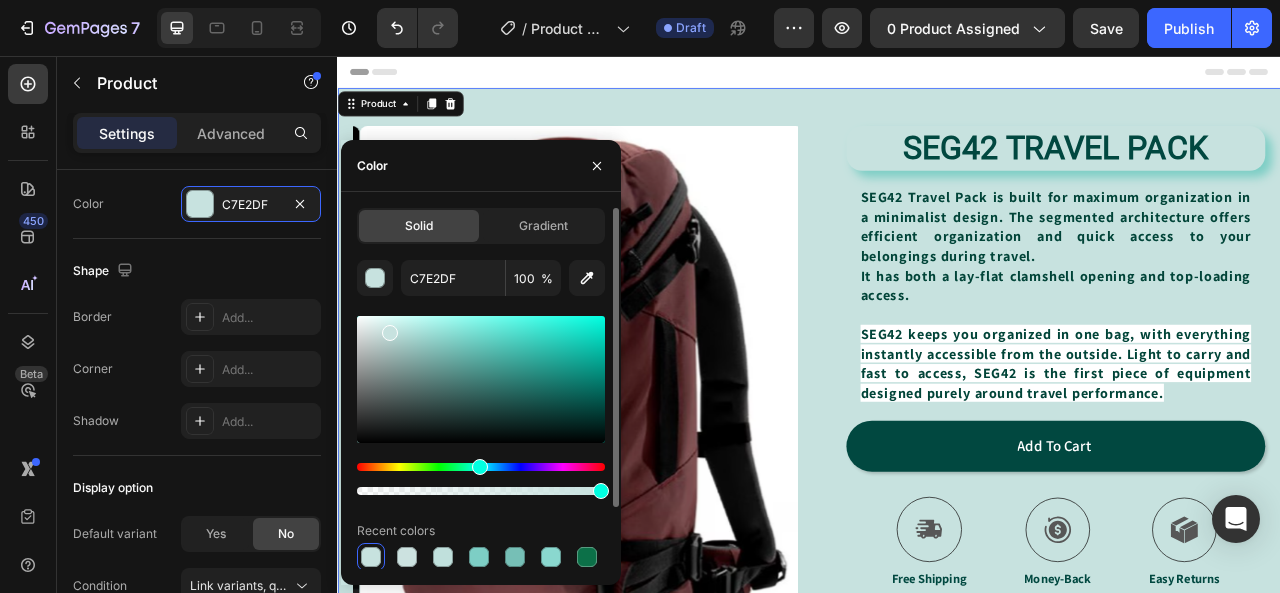 drag, startPoint x: 452, startPoint y: 355, endPoint x: 387, endPoint y: 329, distance: 70.00714 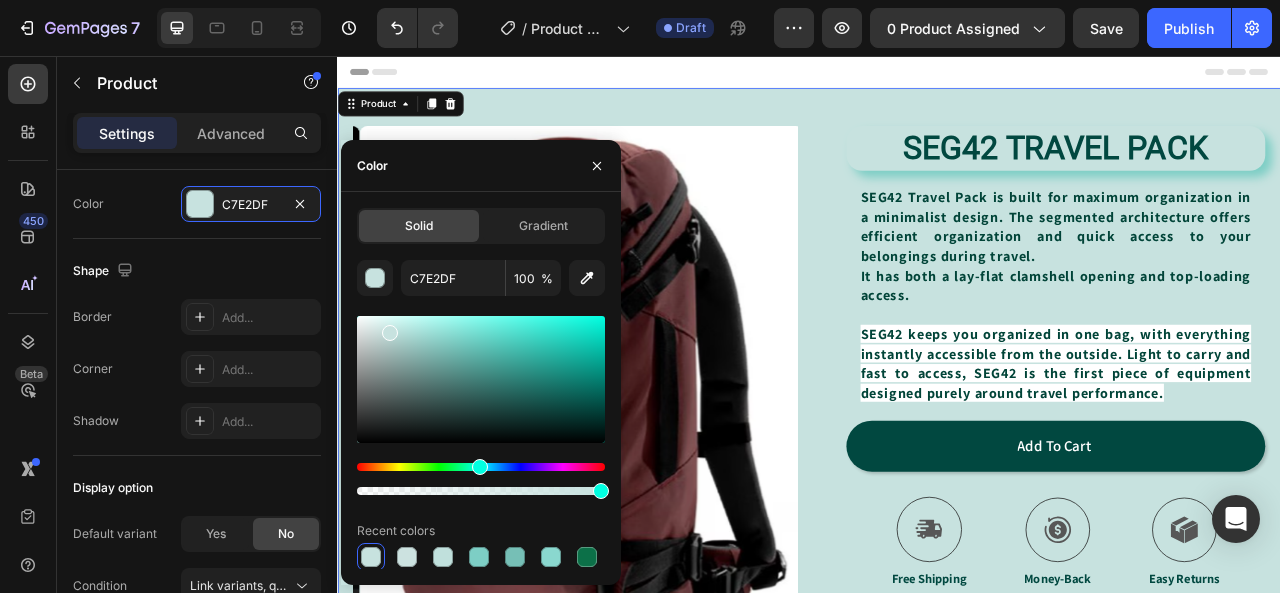 click on "Product Images Row SEG42 TRAVEL PACK Product Title SEG42 Travel Pack is built for maximum organization in a minimalist design. The segmented architecture offers efficient organization and quick access to your belongings during travel. It has both a lay-flat clamshell opening and top-loading access. SEG42 keeps you organized in one bag, with everything instantly accessible from the outside. Light to carry and fast to access, SEG42 is the first piece of equipment designed purely around travel performance. Text Block Row Add to cart Add to Cart
Icon Free Shipping Text Block
Icon Money-Back Text Block
Icon Easy Returns Text Block Row Image Icon Icon Icon Icon Icon Icon List “this skin cream is a game-changer! it has transformed my dry, lackluster skin into a hydrated and radiant complexion. i love how it absorbs quickly and leaves no greasy residue. highly recommend” Text Block
Icon [FIRST] [LAST] ([CITY], [COUNTRY]) Row Row" at bounding box center [937, 554] 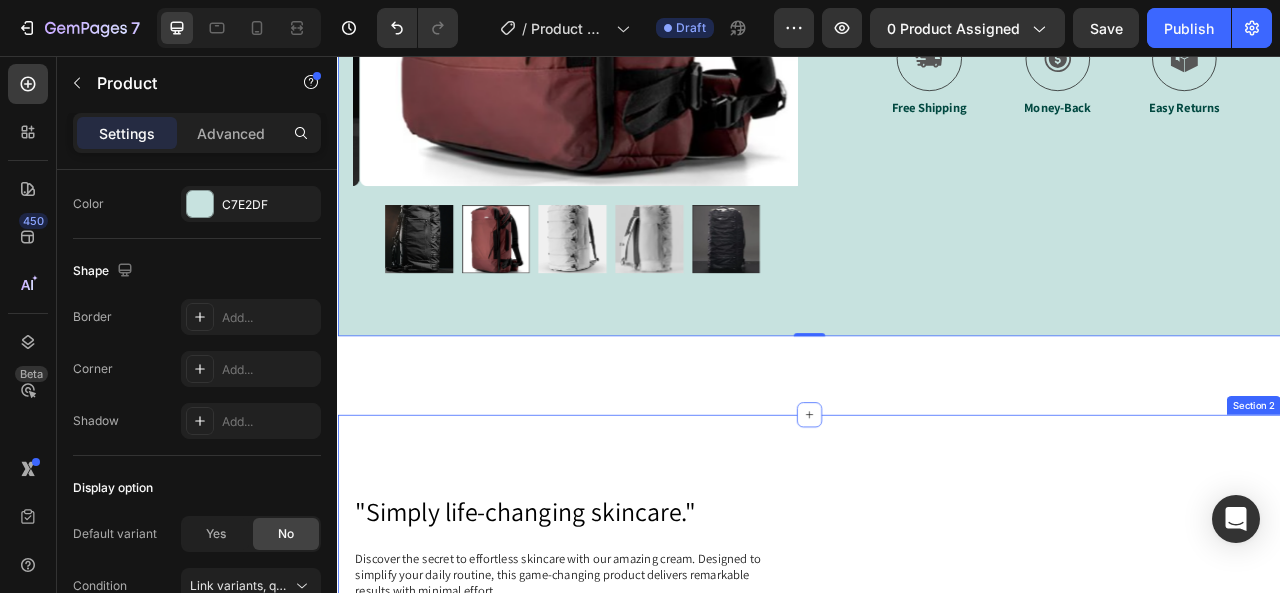 scroll, scrollTop: 800, scrollLeft: 0, axis: vertical 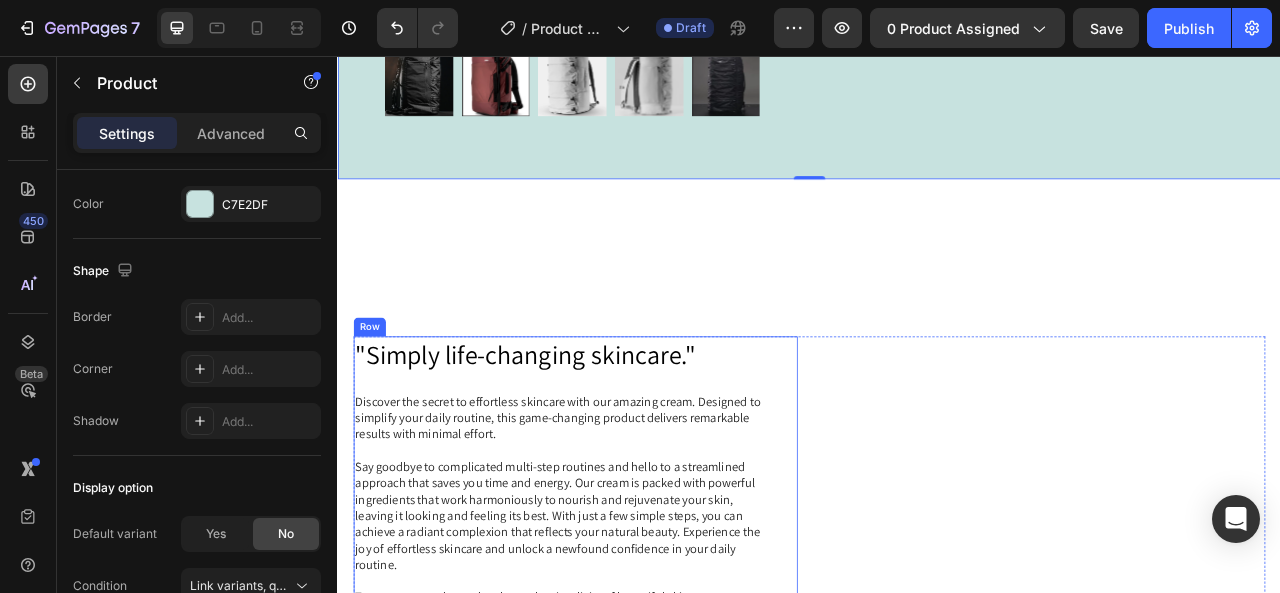 click on ""Simply life-changing skincare." Heading Discover the secret to effortless skincare with our amazing cream. Designed to simplify your daily routine, this game-changing product delivers remarkable results with minimal effort.   Say goodbye to complicated multi-step routines and hello to a streamlined approach that saves you time and energy. Our cream is packed with powerful ingredients that work harmoniously to nourish and rejuvenate your skin, leaving it looking and feeling its best. With just a few simple steps, you can achieve a radiant complexion that reflects your natural beauty. Experience the joy of effortless skincare and unlock a newfound confidence in your daily routine.   Try our cream today and embrace the simplicity of beautiful skin. Text Block Row" at bounding box center [639, 654] 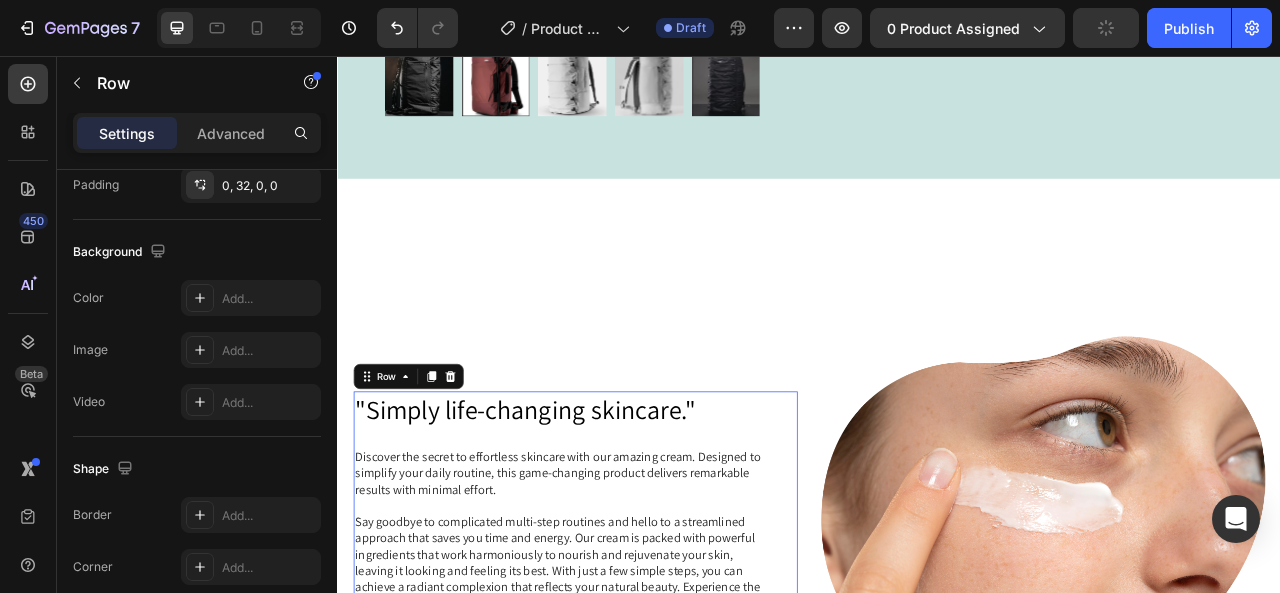 scroll, scrollTop: 0, scrollLeft: 0, axis: both 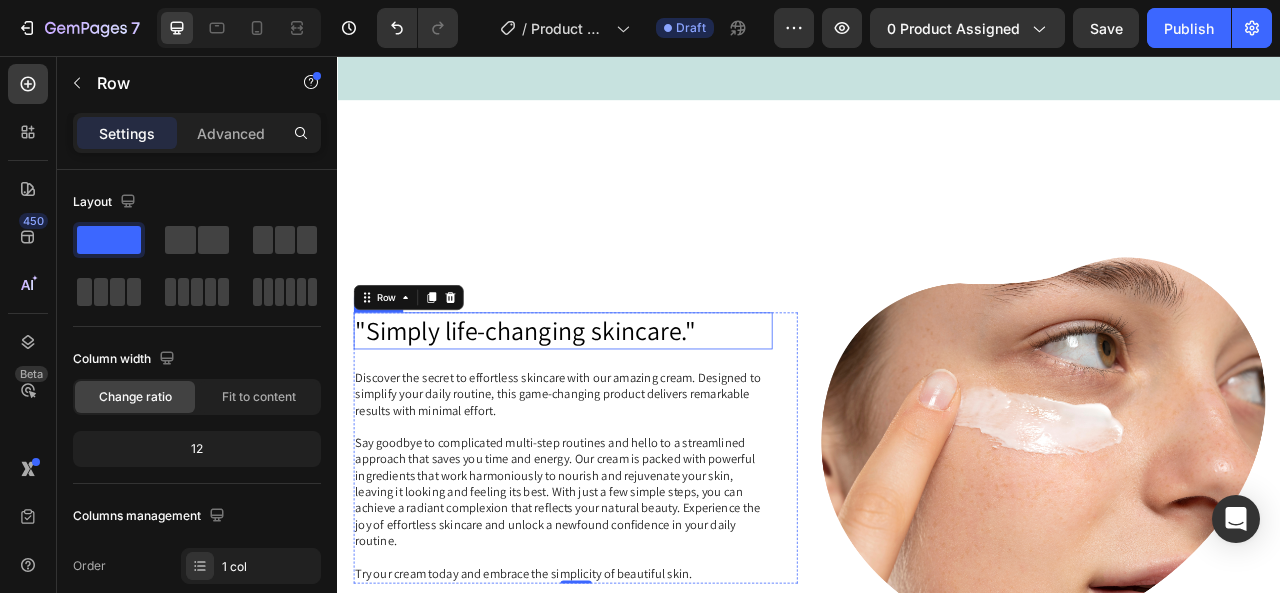 click on ""Simply life-changing skincare."" at bounding box center [623, 405] 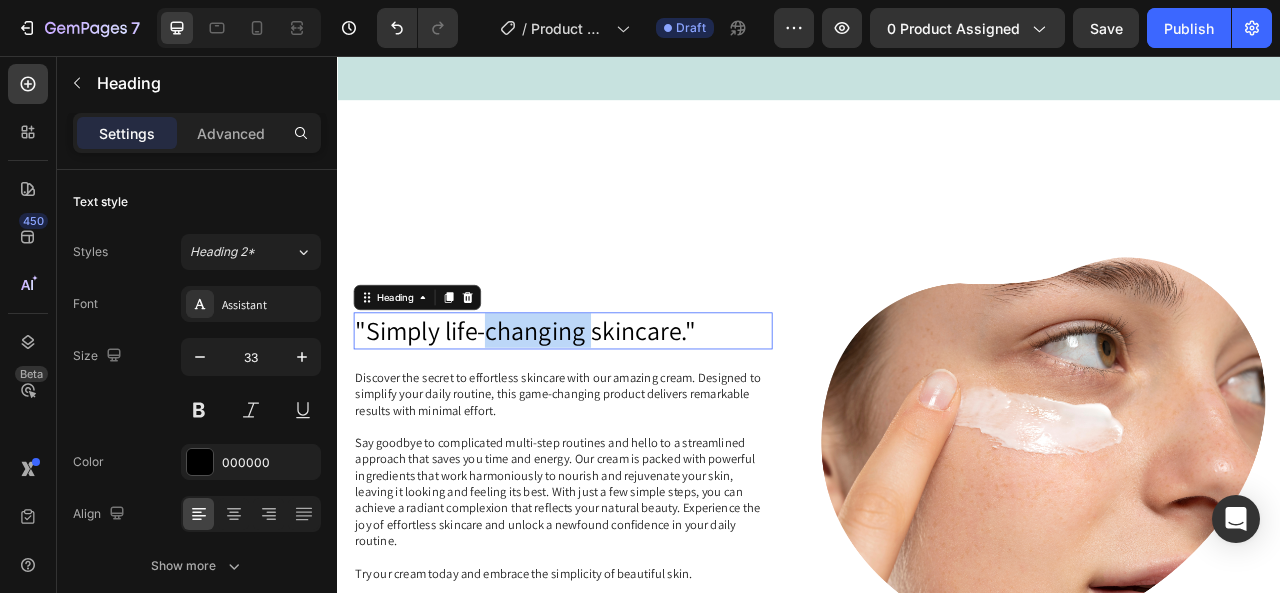 click on ""Simply life-changing skincare."" at bounding box center (623, 405) 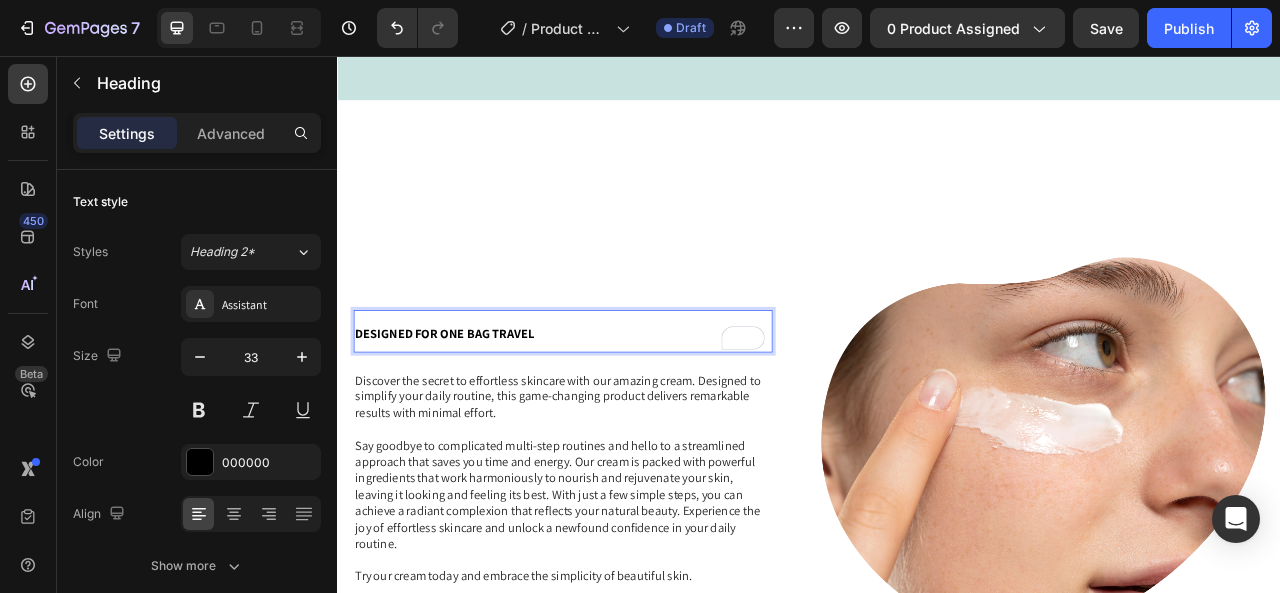 scroll, scrollTop: 896, scrollLeft: 0, axis: vertical 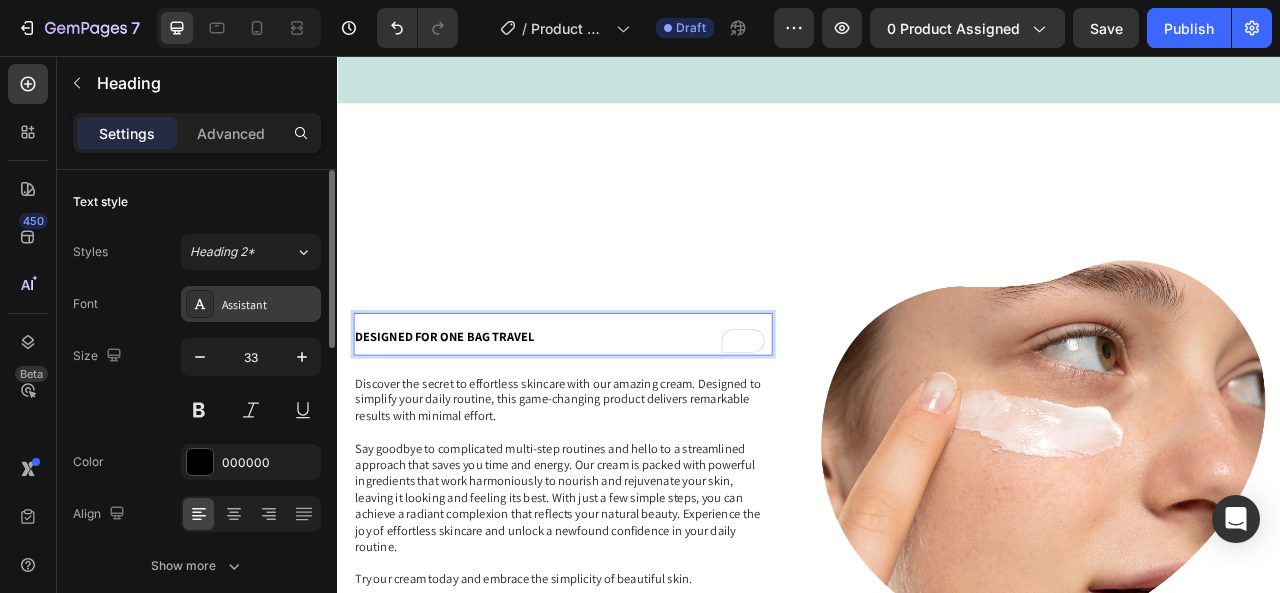 click on "Assistant" at bounding box center (269, 305) 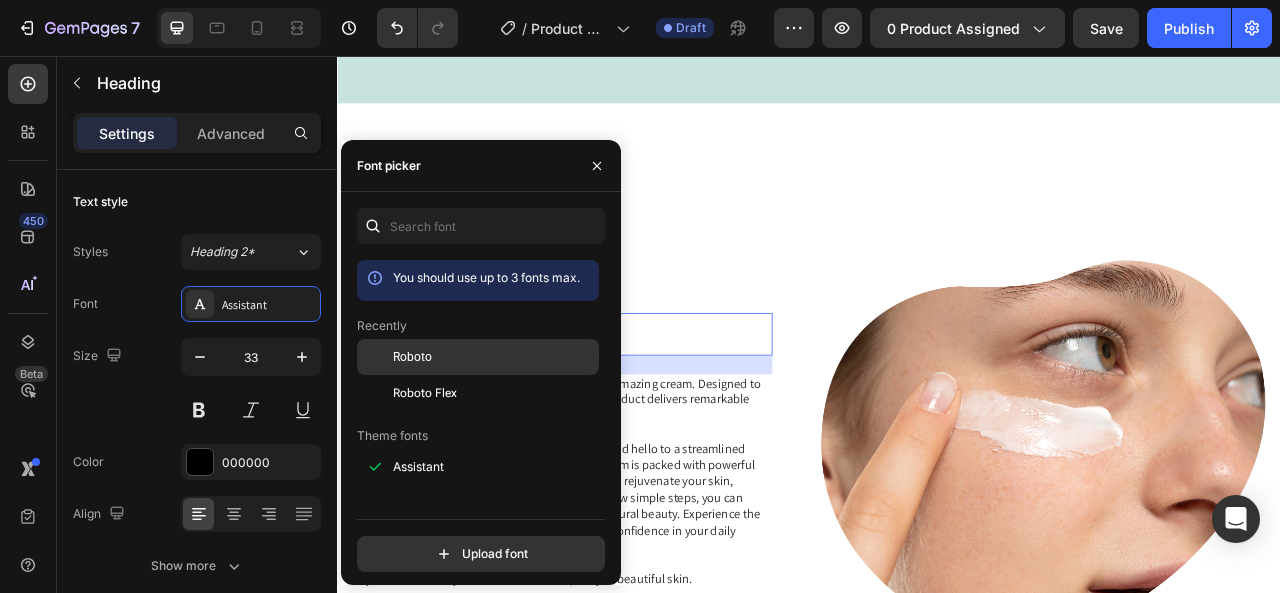 click on "Roboto" at bounding box center (494, 357) 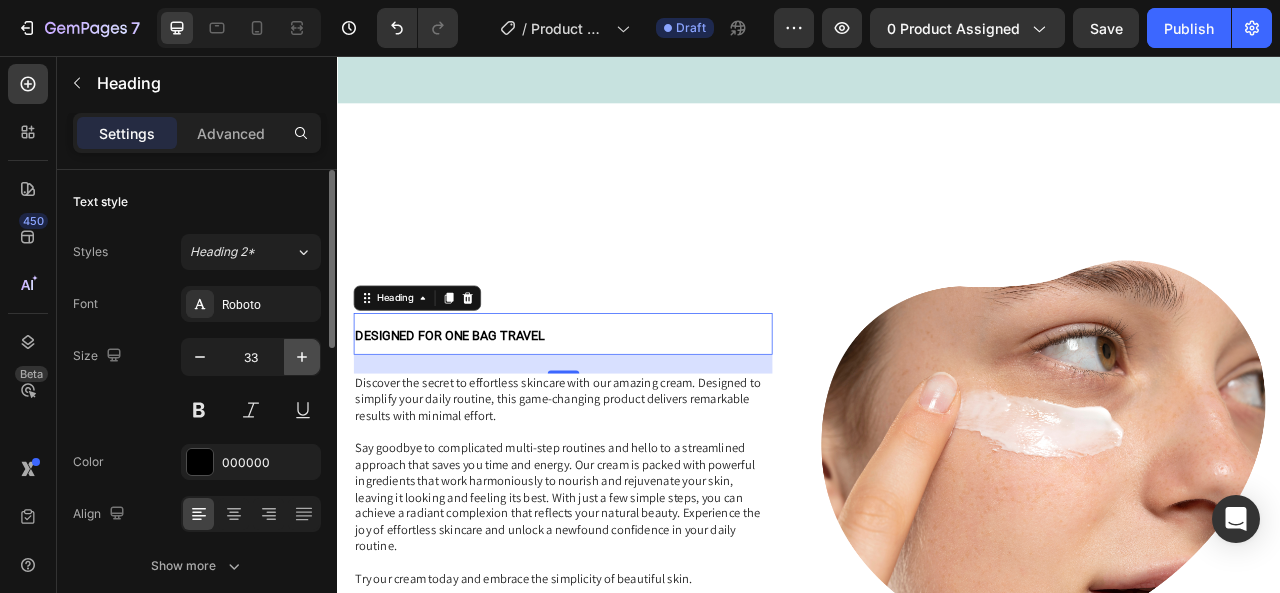 click 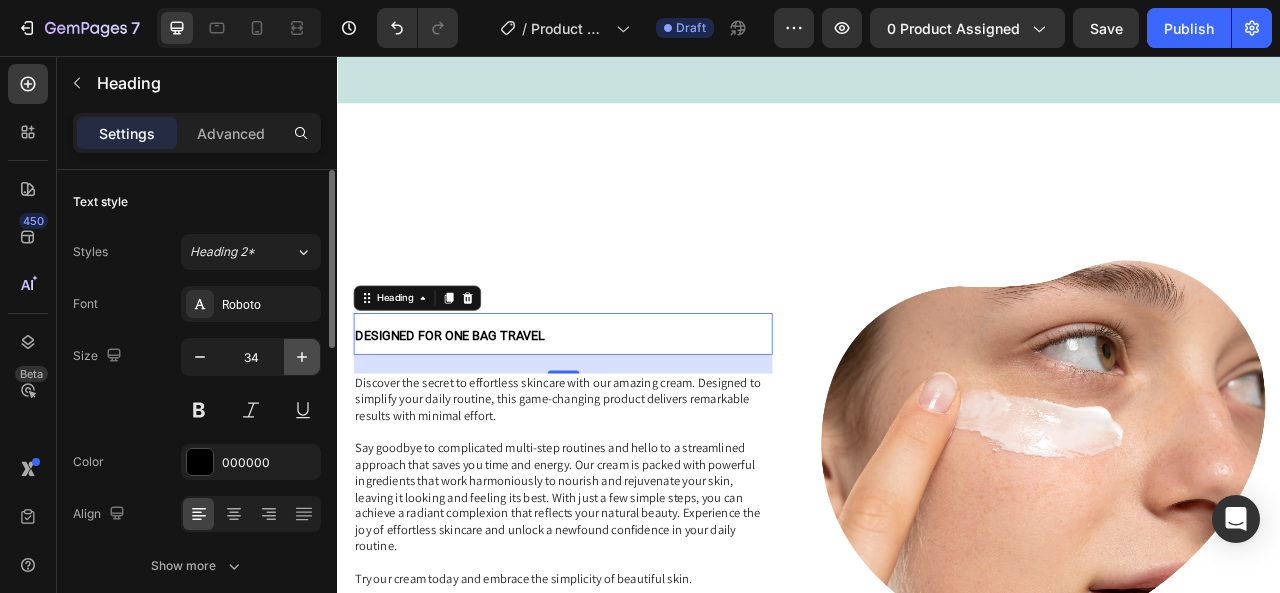 click 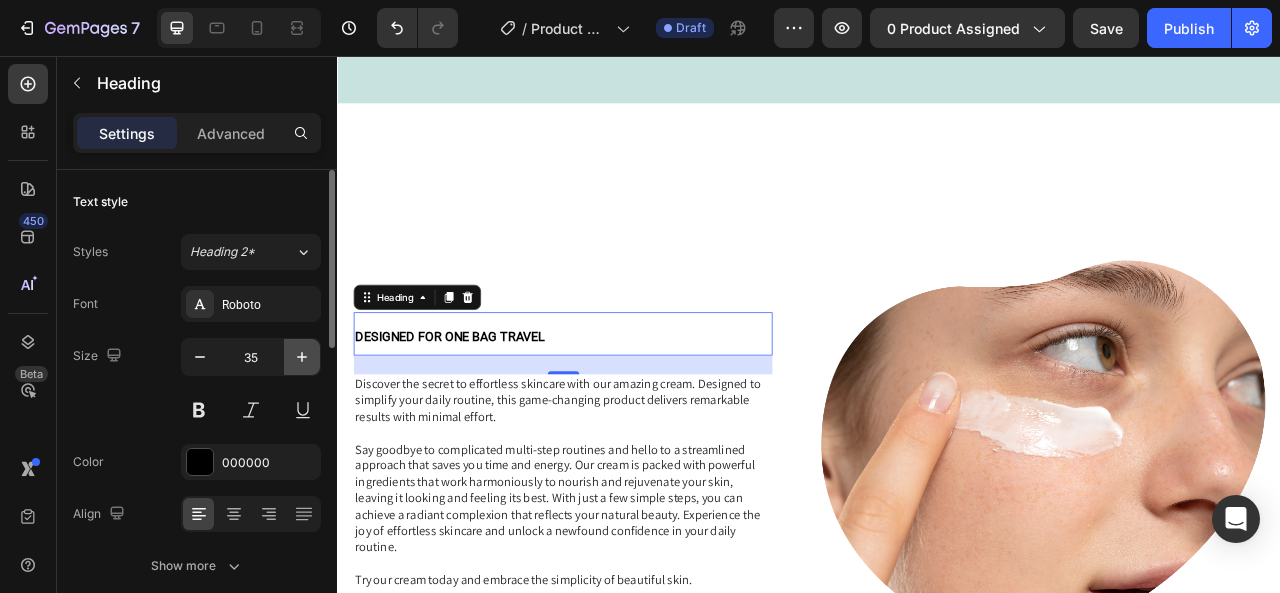 click 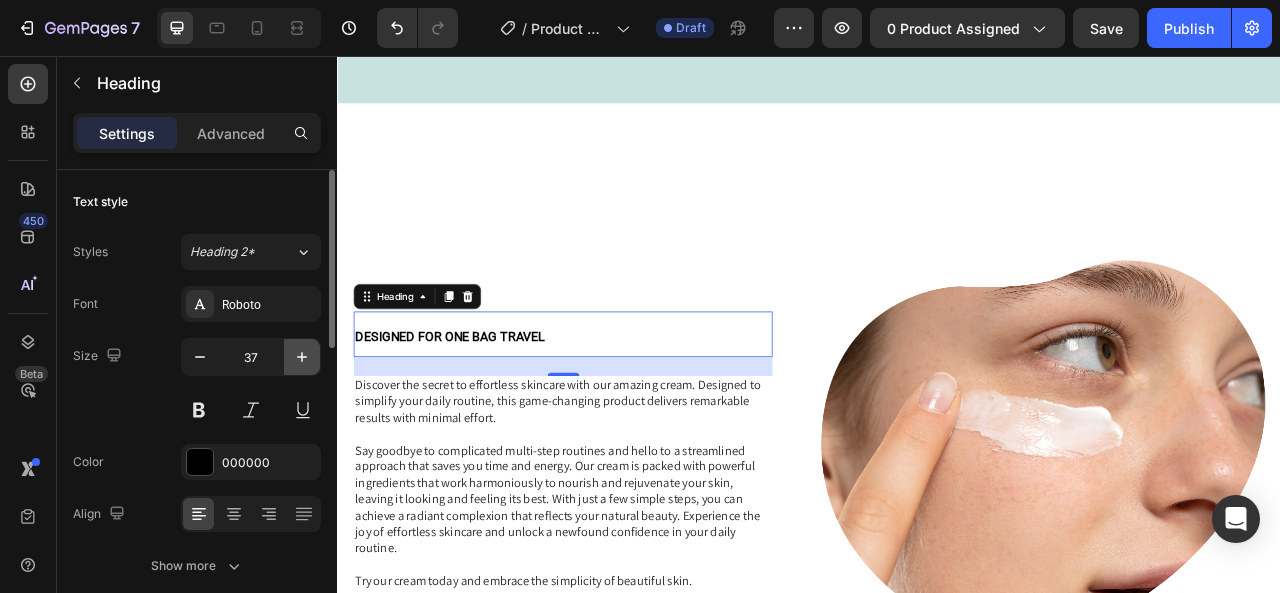 click 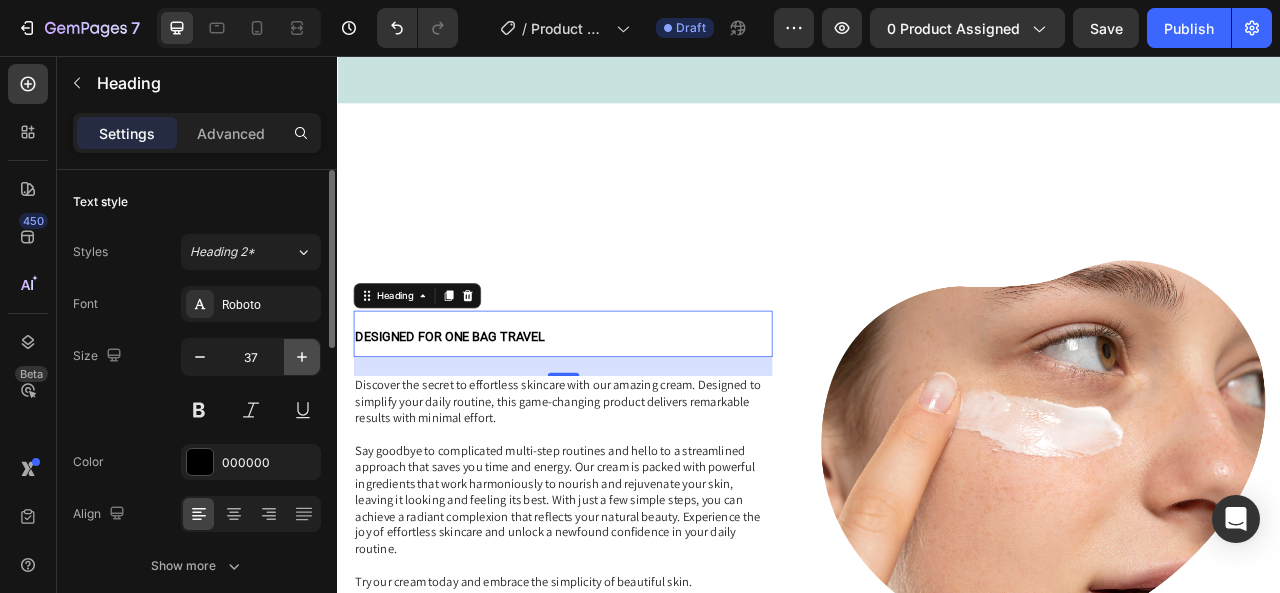type on "38" 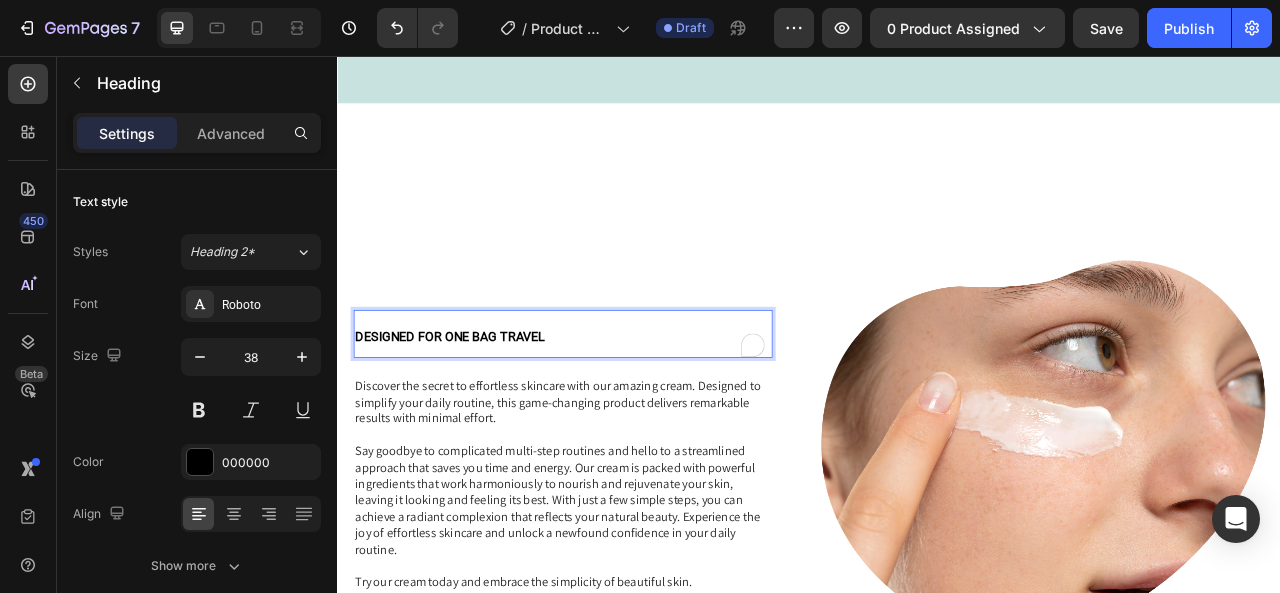 click on "DESIGNED FOR ONE BAG TRAVEL" at bounding box center (479, 412) 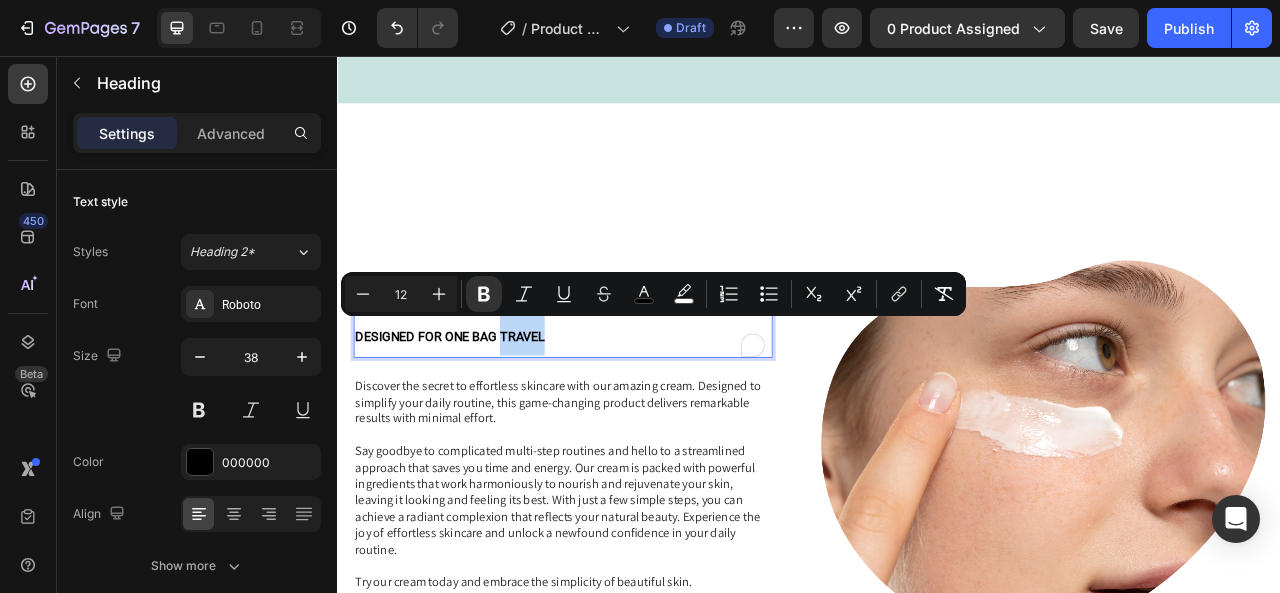 click on "DESIGNED FOR ONE BAG TRAVEL" at bounding box center [623, 409] 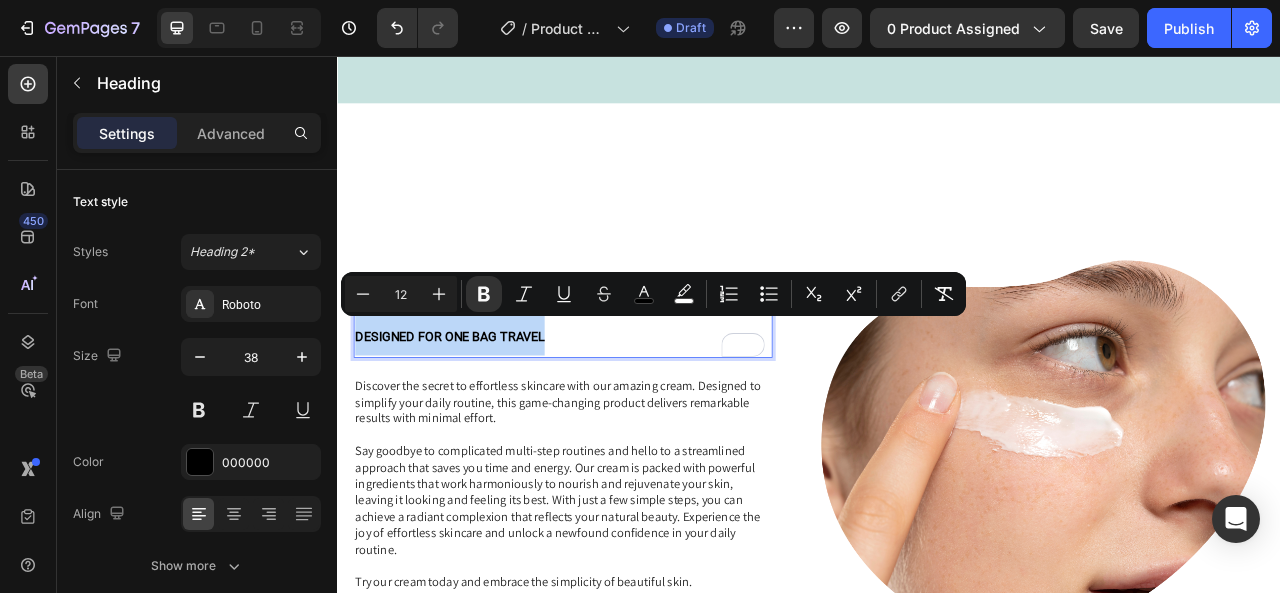 drag, startPoint x: 644, startPoint y: 405, endPoint x: 356, endPoint y: 402, distance: 288.01562 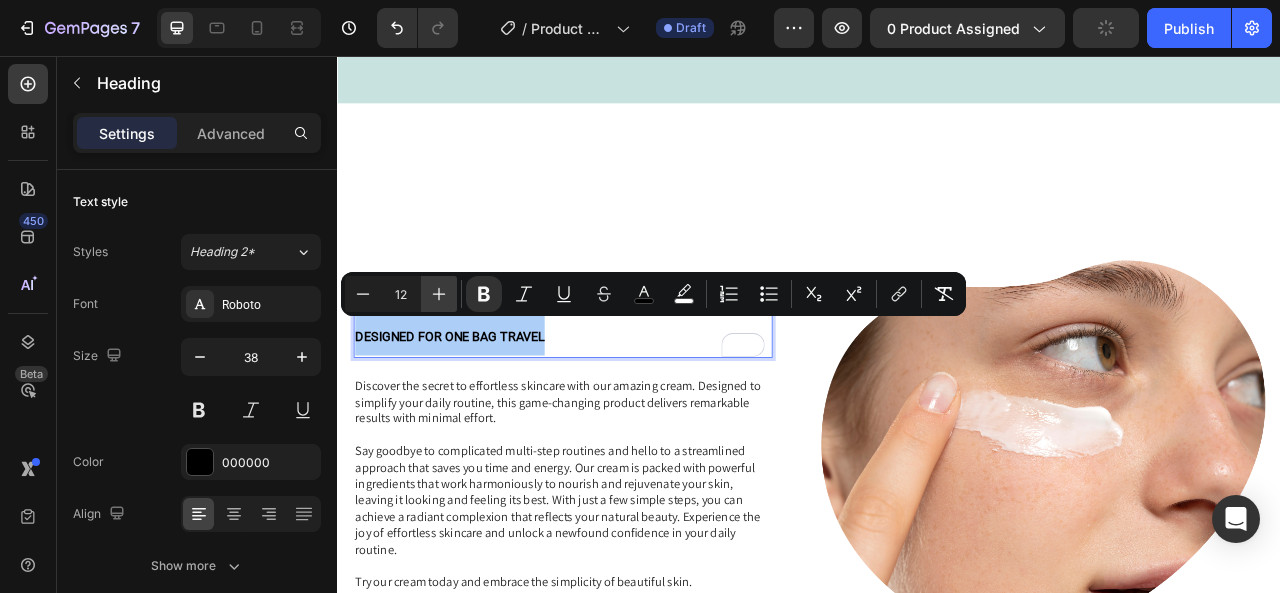 click 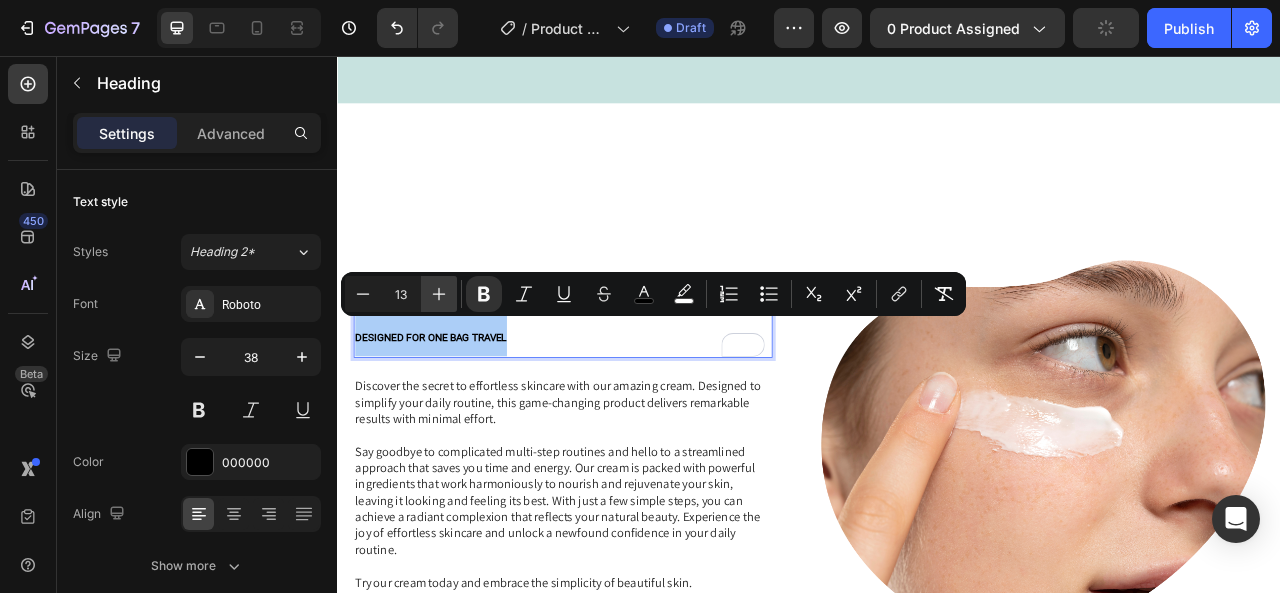 click 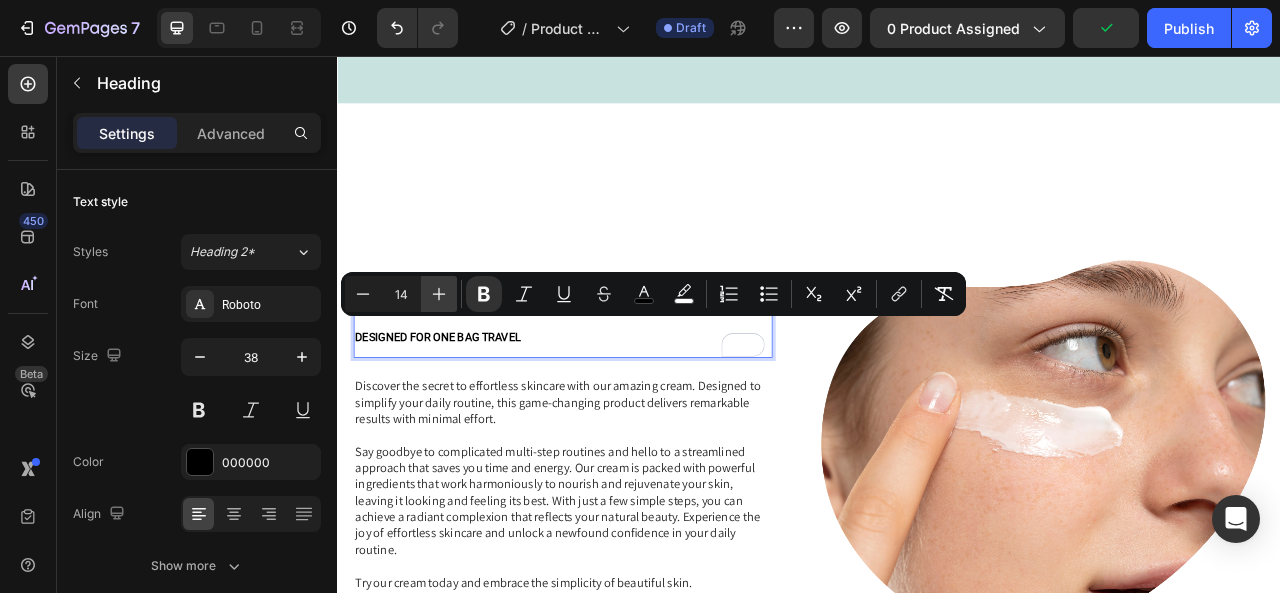 click 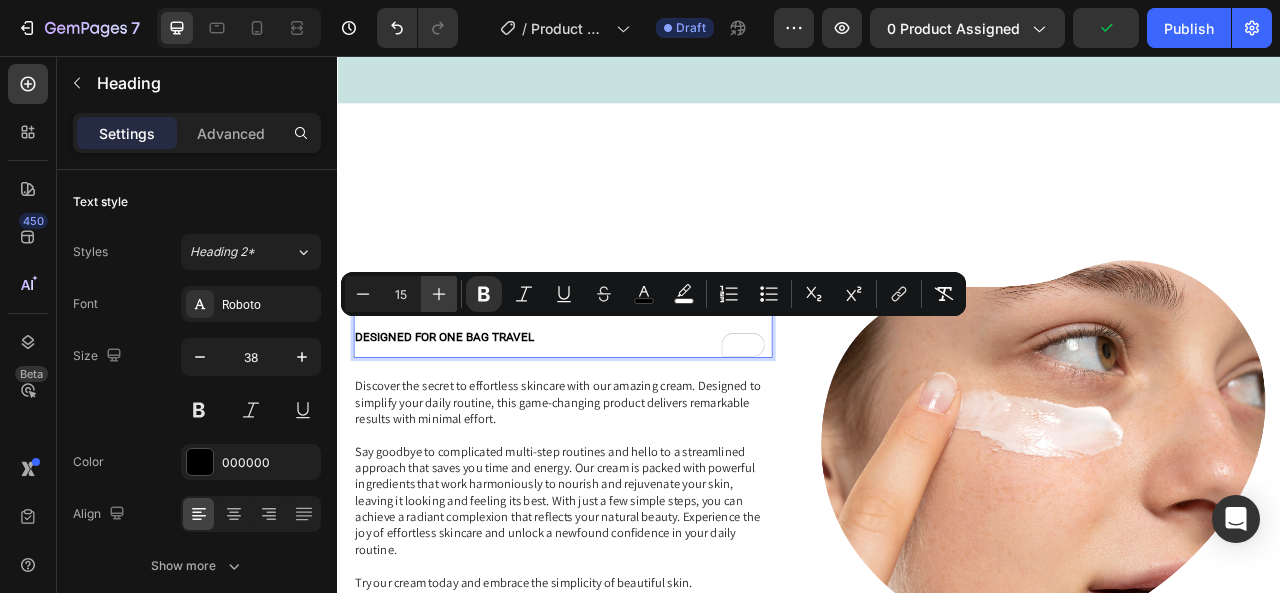 click 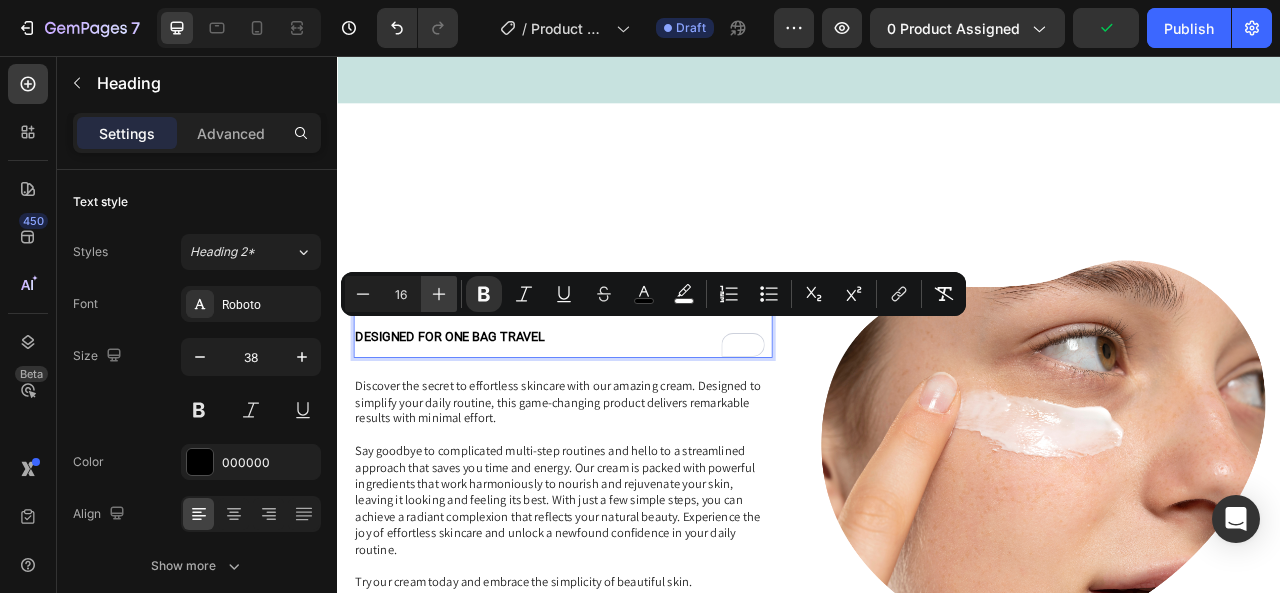 click 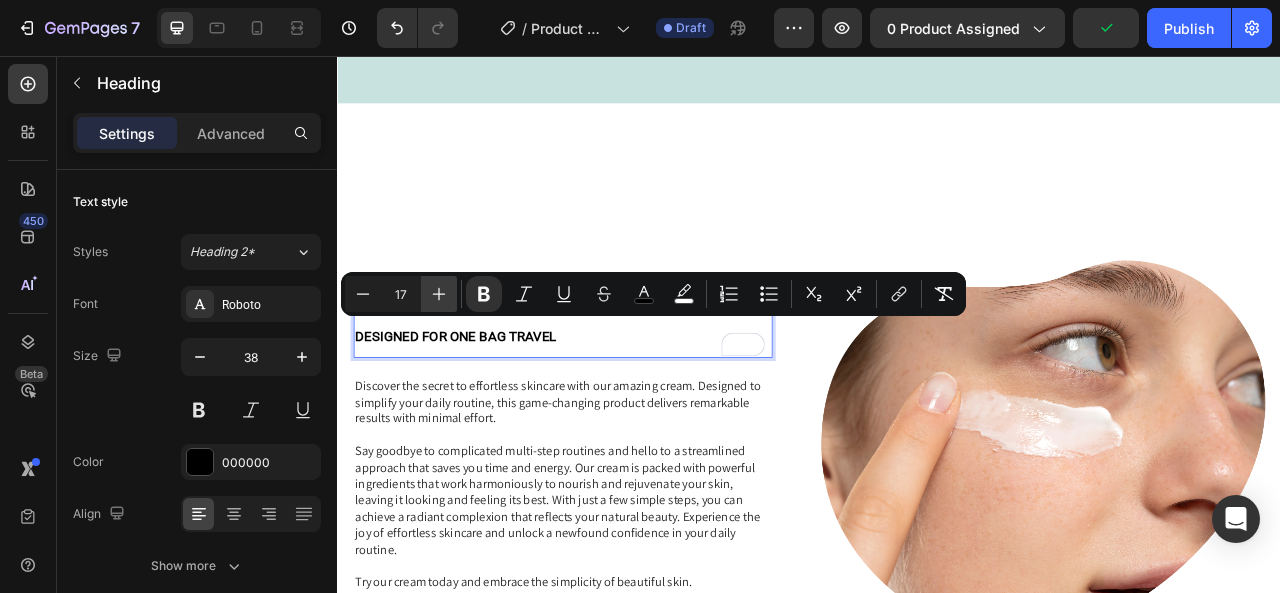 click 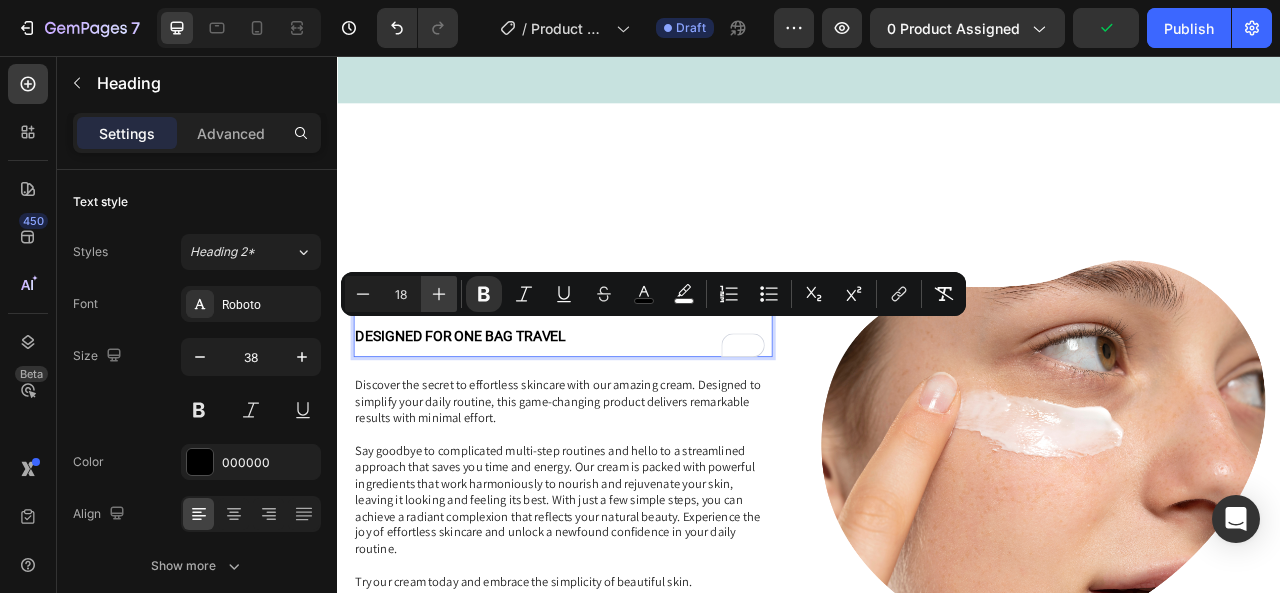 click 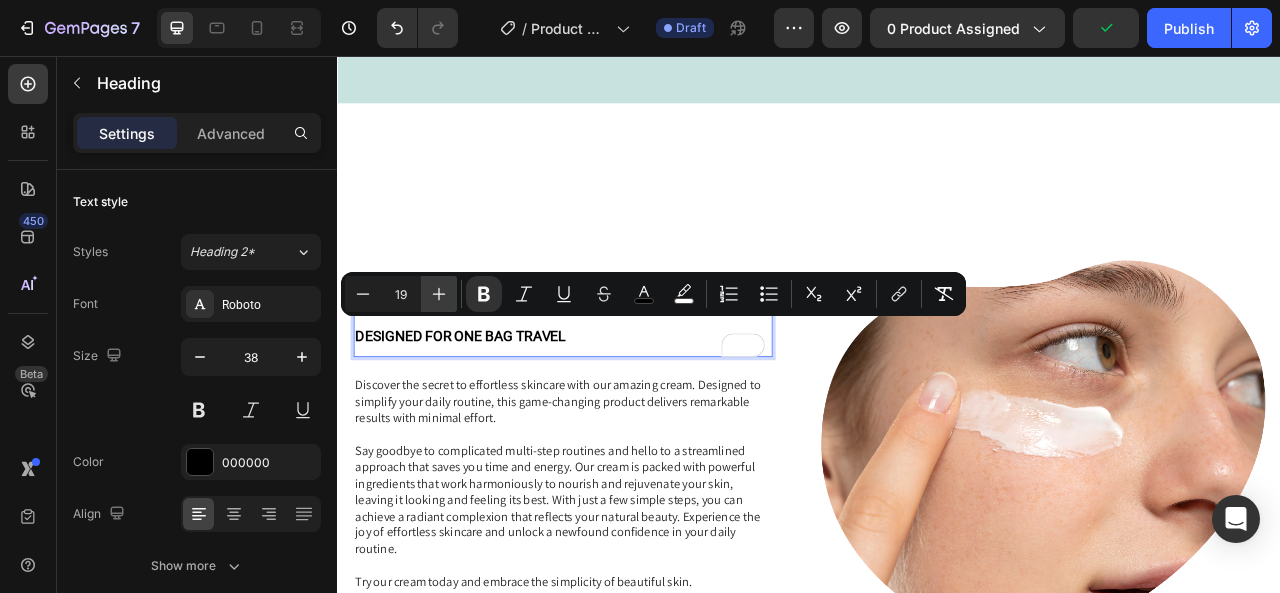 click 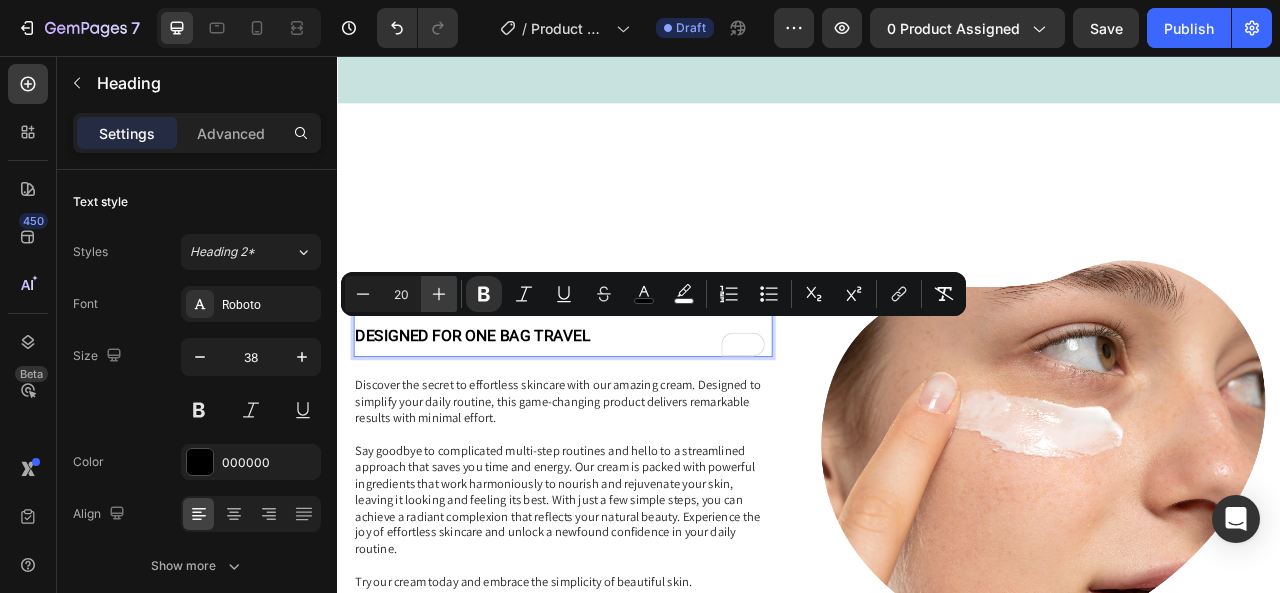click 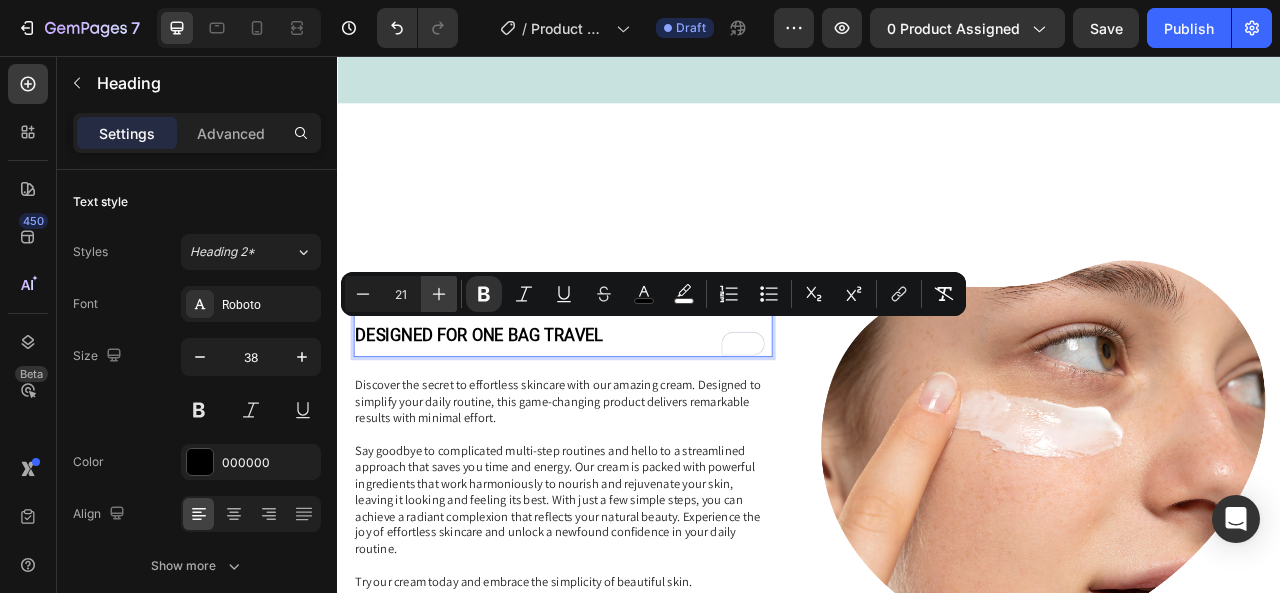click 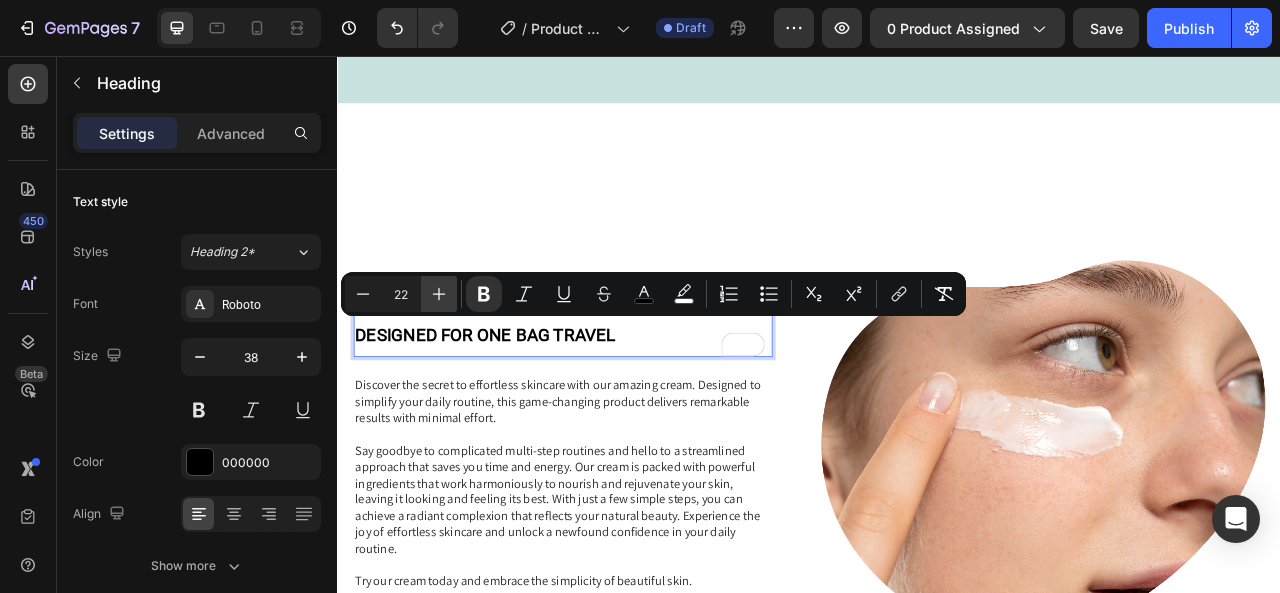 click 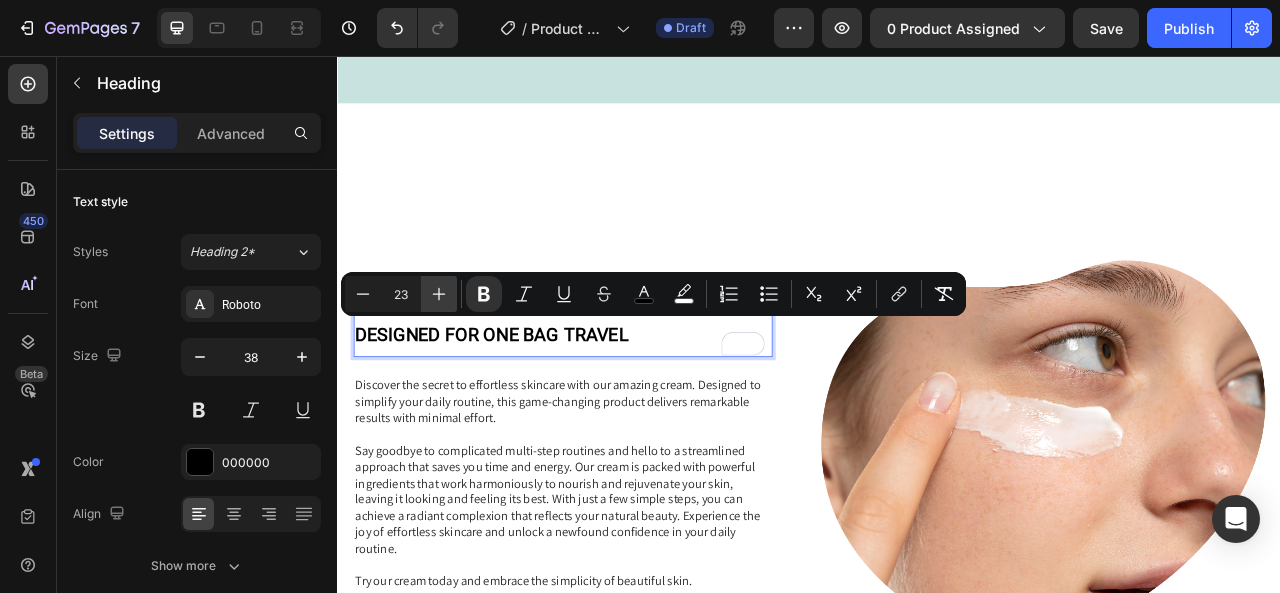 click 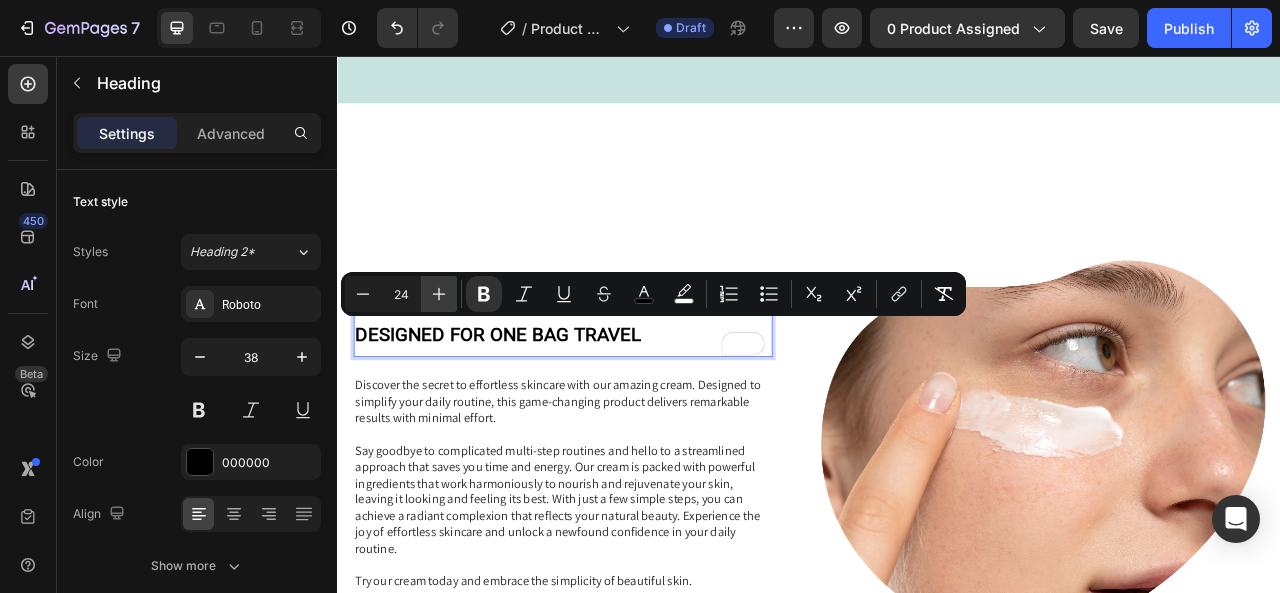 click 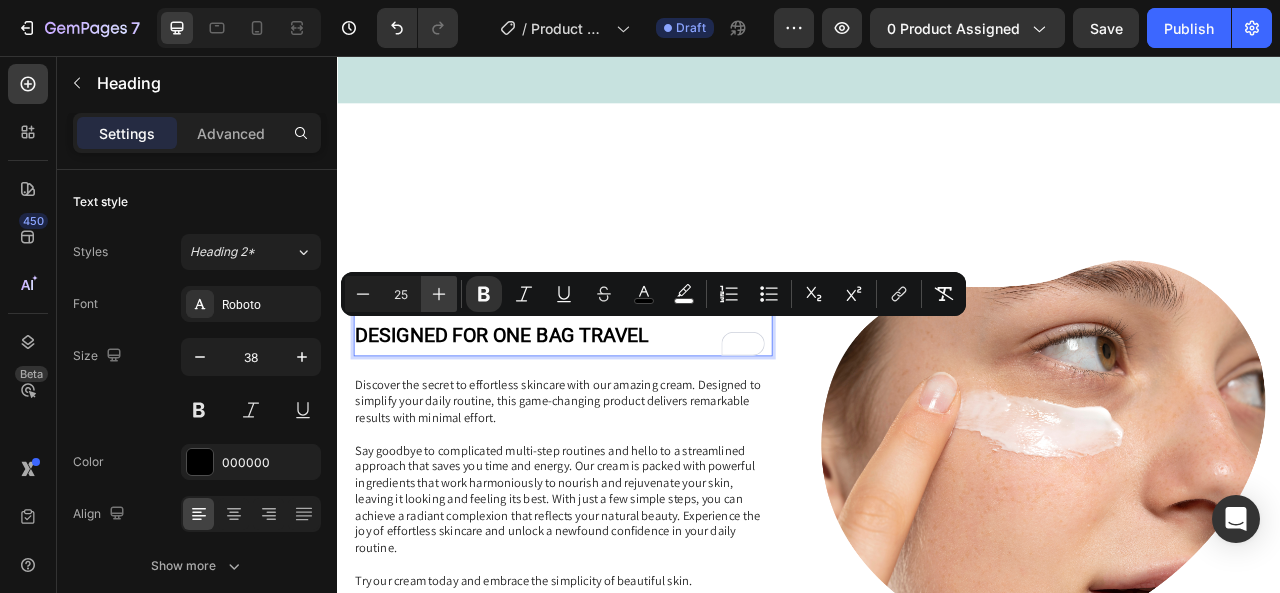 click 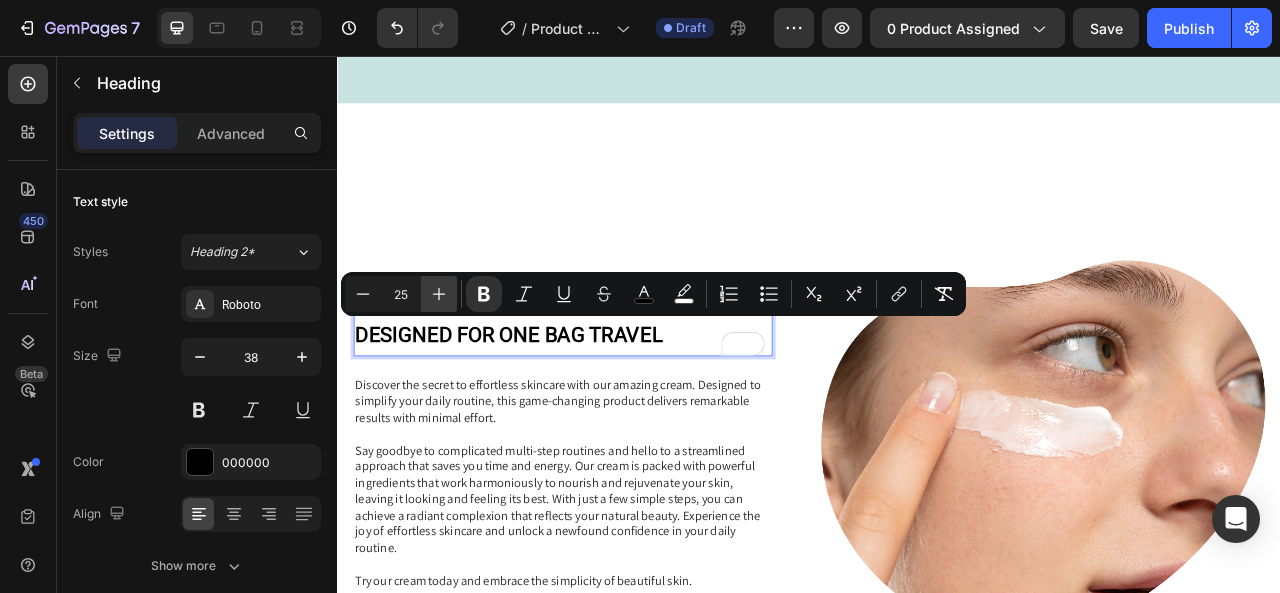 type on "26" 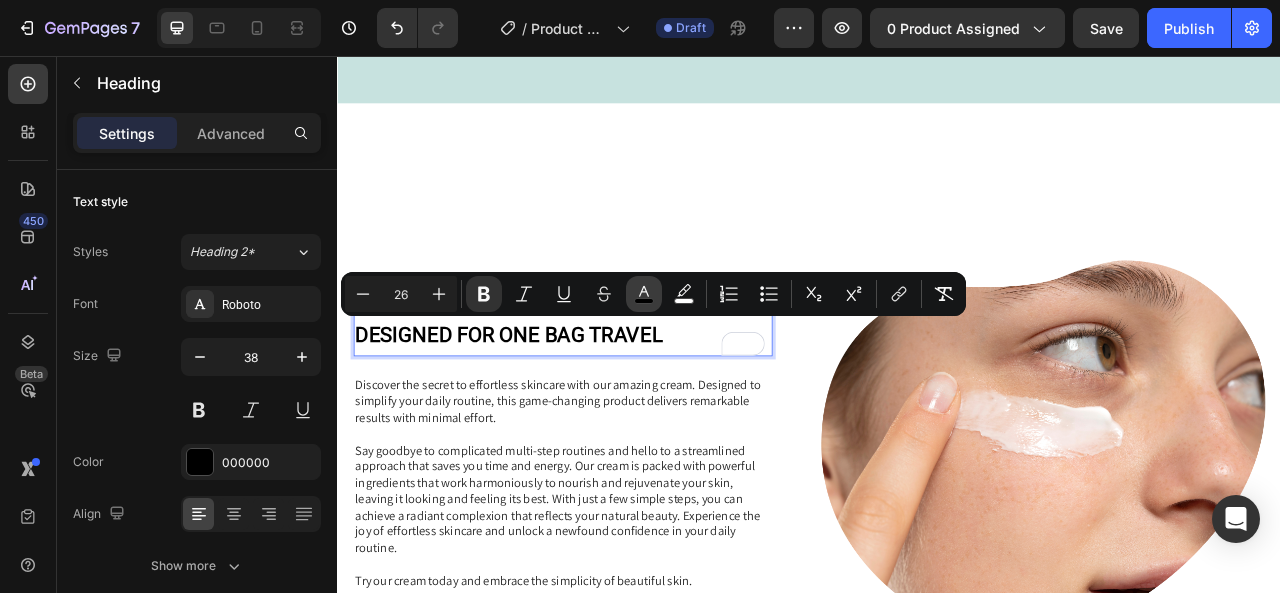 click 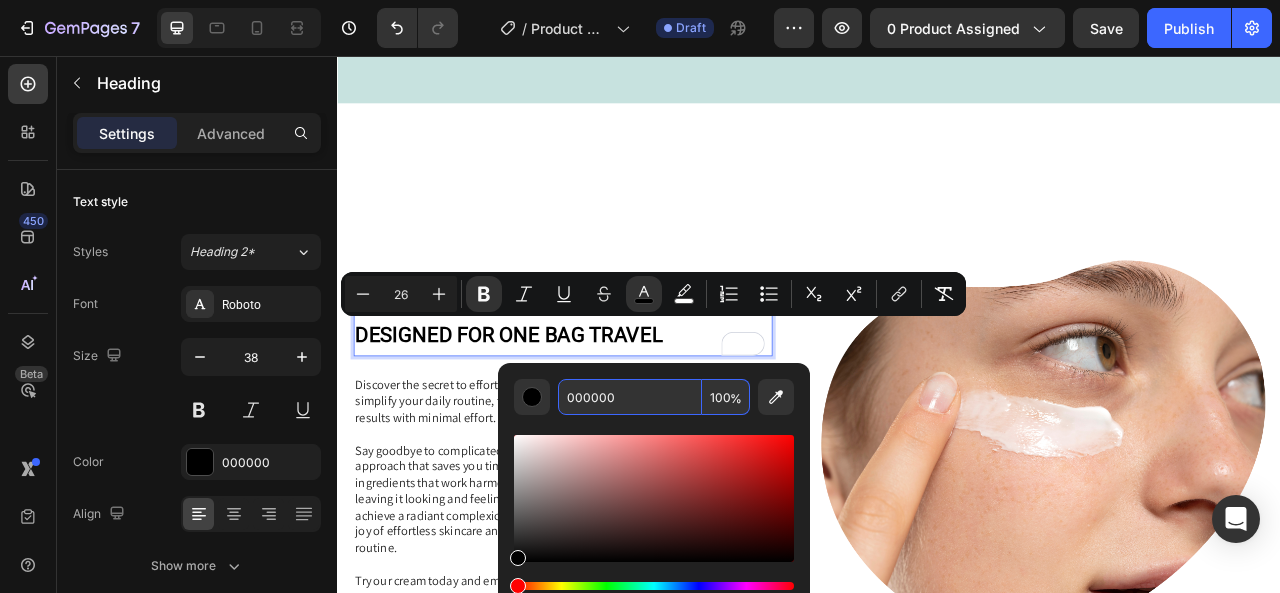 click on "000000" at bounding box center (630, 397) 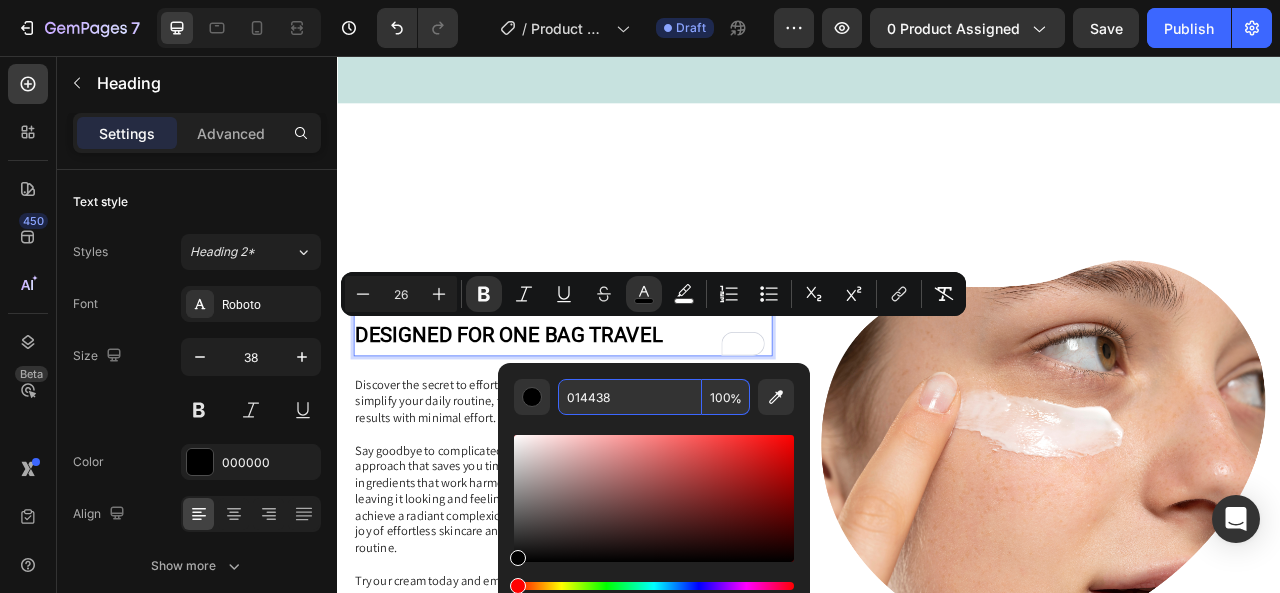 type on "014438" 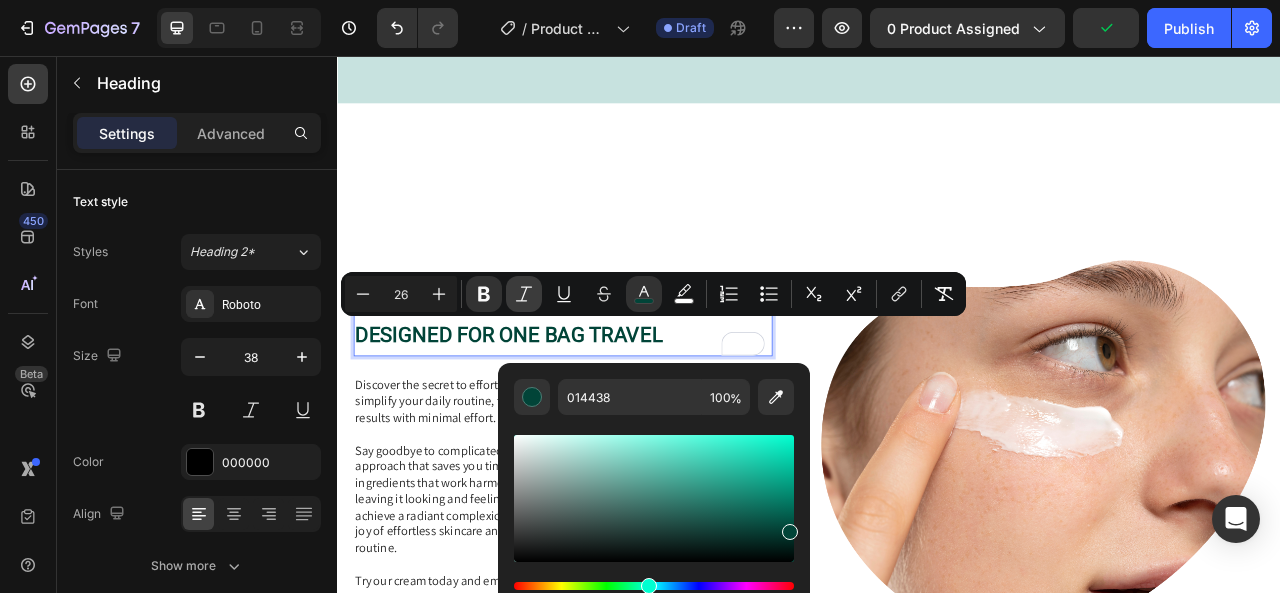 click 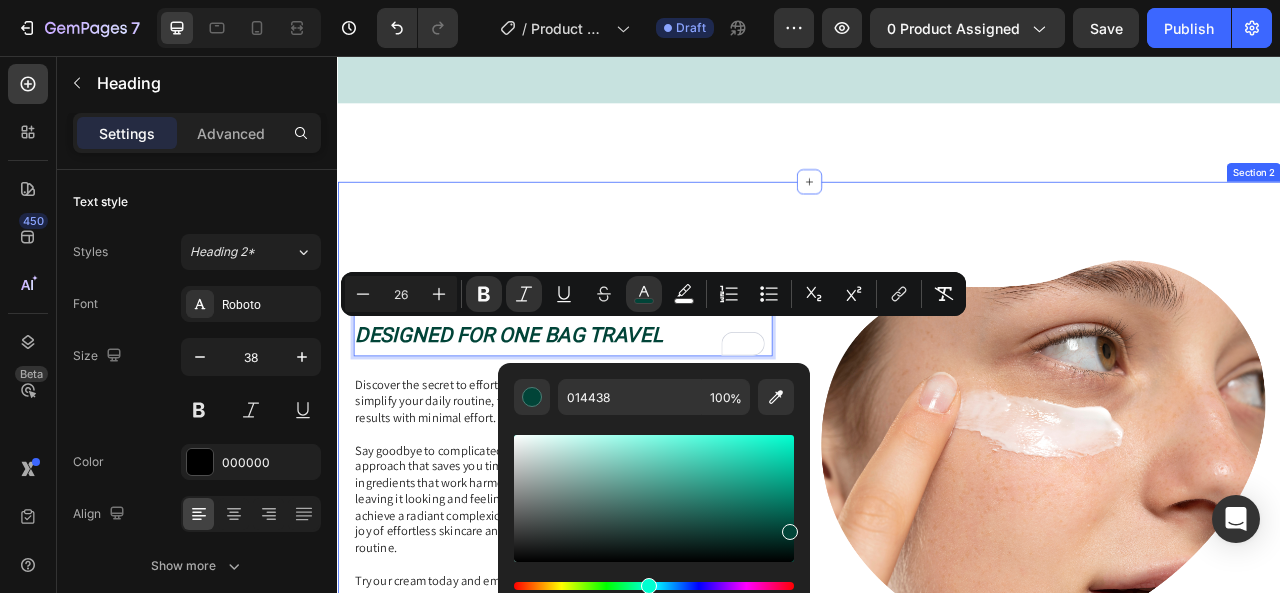 click on "DESIGNED FOR ONE BAG TRAVEL Heading   24 Discover the secret to effortless skincare with our amazing cream. Designed to simplify your daily routine, this game-changing product delivers remarkable results with minimal effort.   Say goodbye to complicated multi-step routines and hello to a streamlined approach that saves you time and energy. Our cream is packed with powerful ingredients that work harmoniously to nourish and rejuvenate your skin, leaving it looking and feeling its best. With just a few simple steps, you can achieve a radiant complexion that reflects your natural beauty. Experience the joy of effortless skincare and unlock a newfound confidence in your daily routine.   Try our cream today and embrace the simplicity of beautiful skin. Text Block Row Image Row ...and the best part is, you'll confidently strut the streets with radiant and flawless skin Heading     Text Block Row Image Row Section 2" at bounding box center (937, 753) 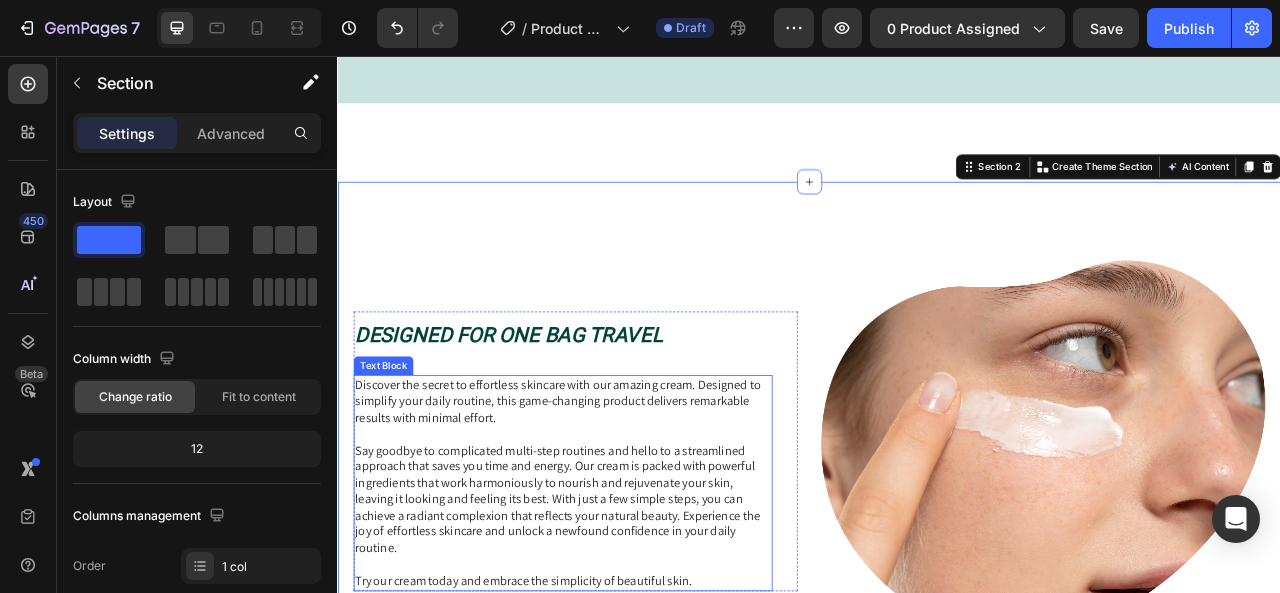 scroll, scrollTop: 996, scrollLeft: 0, axis: vertical 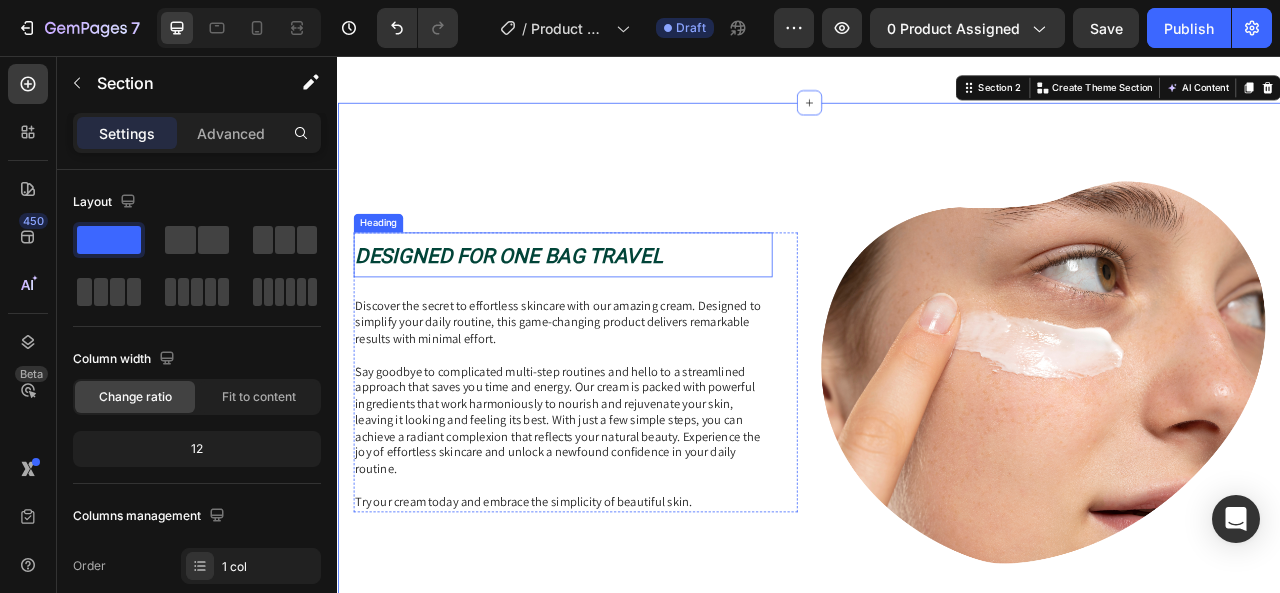 click on "DESIGNED FOR ONE BAG TRAVEL" at bounding box center [554, 311] 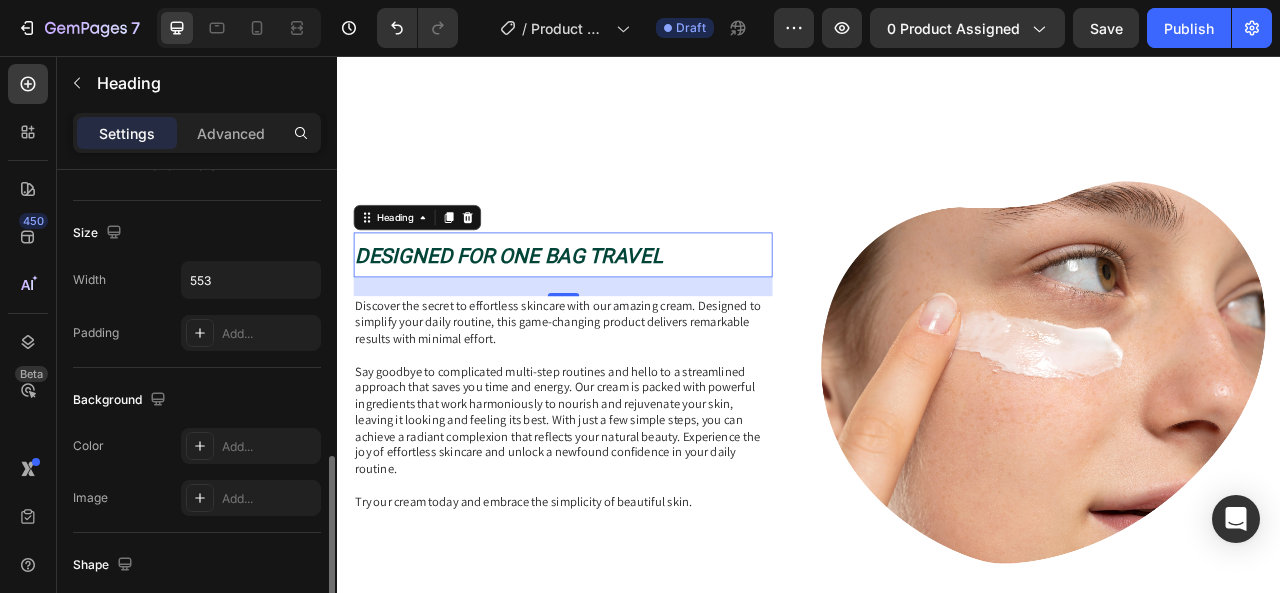 scroll, scrollTop: 500, scrollLeft: 0, axis: vertical 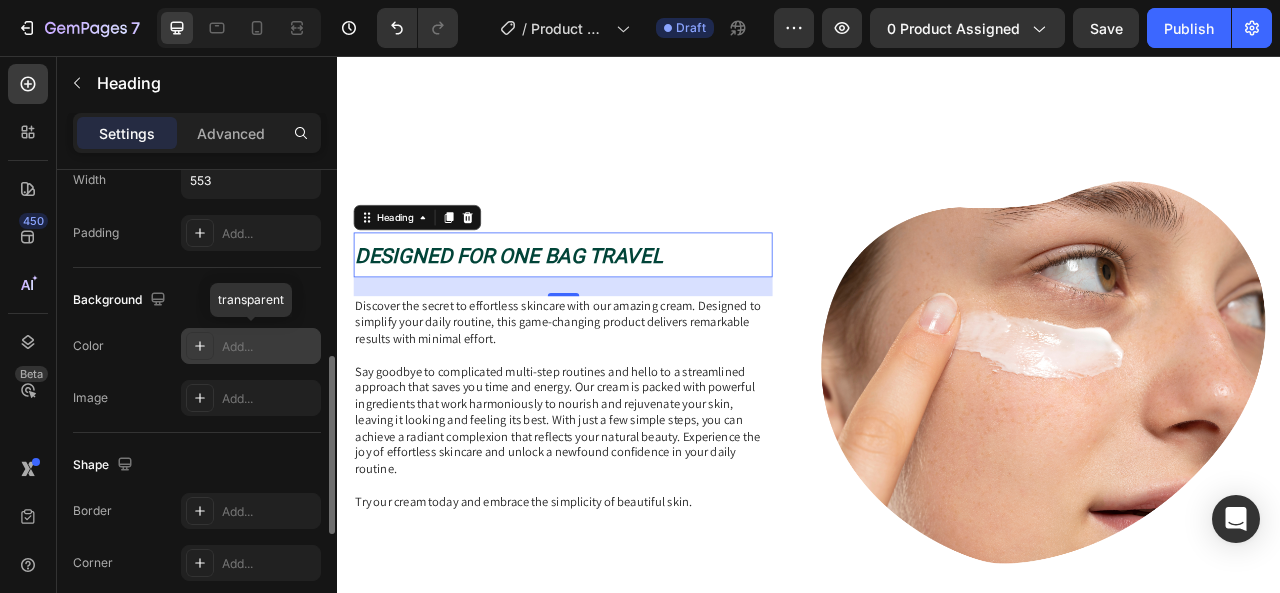 click on "Add..." at bounding box center [269, 347] 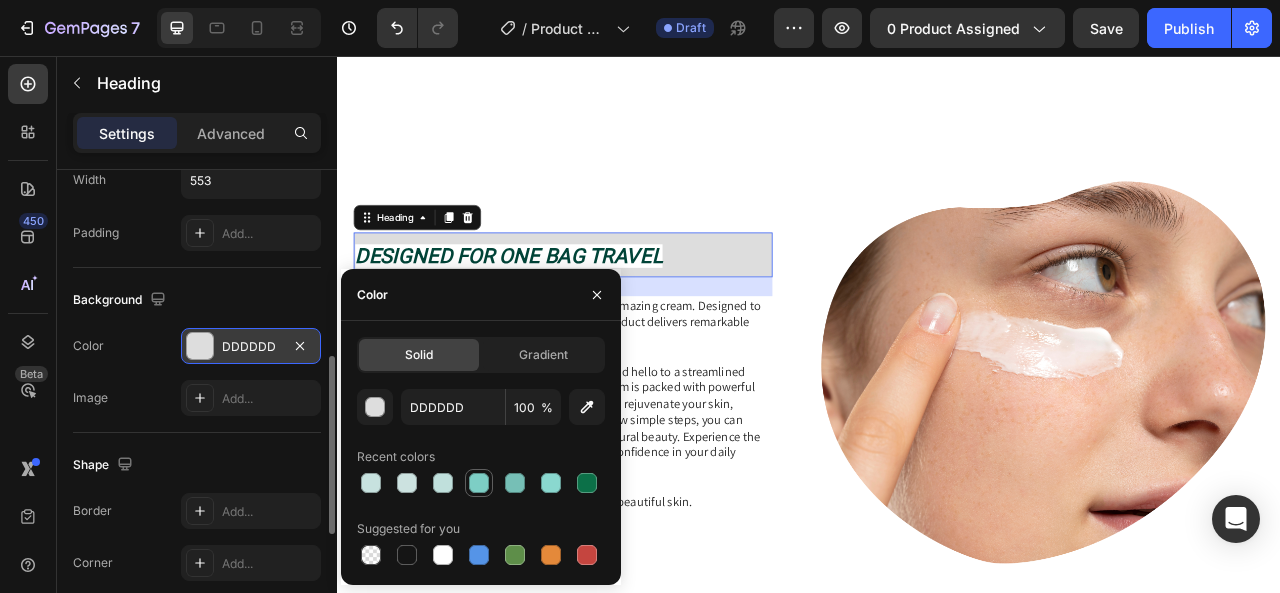 click at bounding box center [479, 483] 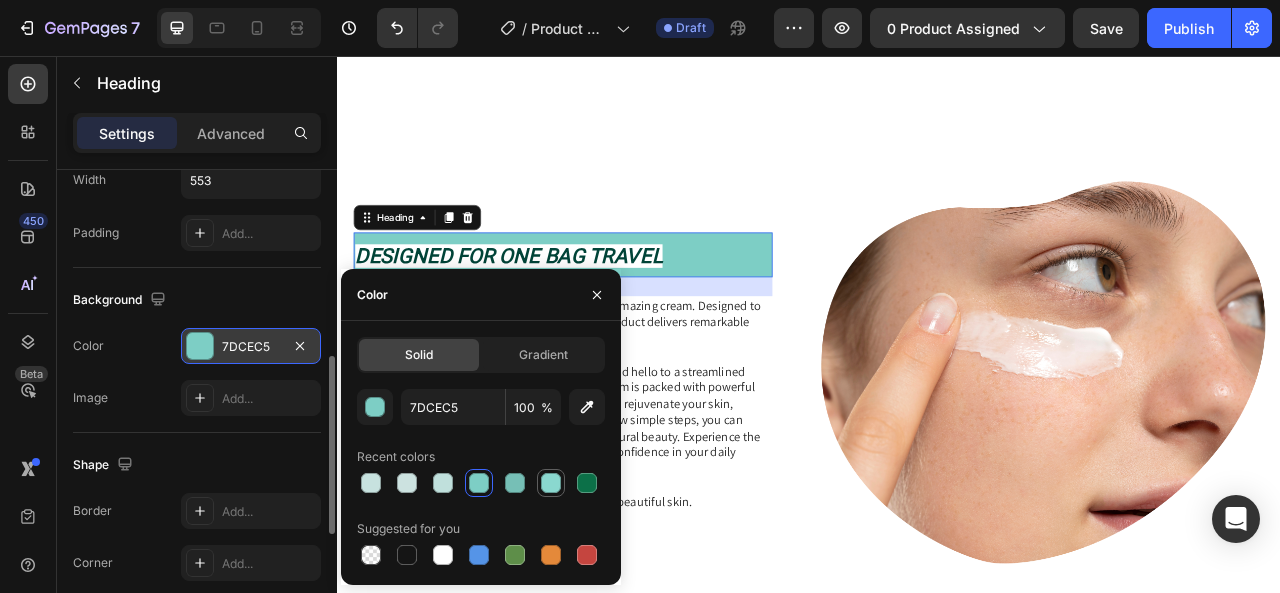 click at bounding box center (551, 483) 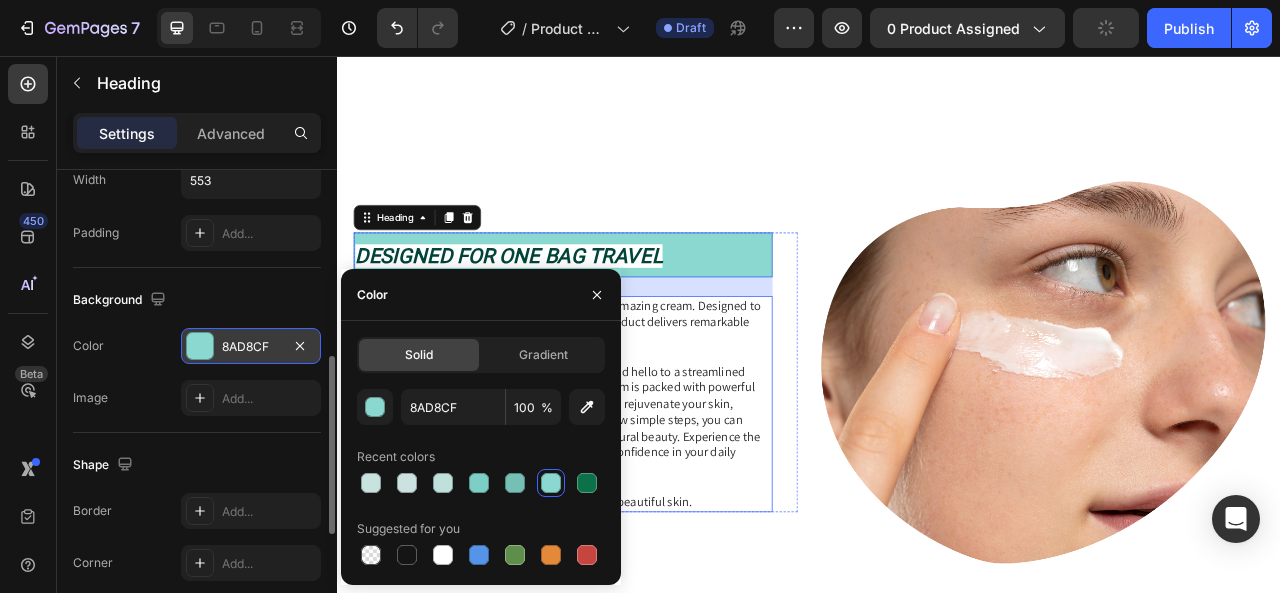click on "Say goodbye to complicated multi-step routines and hello to a streamlined approach that saves you time and energy. Our cream is packed with powerful ingredients that work harmoniously to nourish and rejuvenate your skin, leaving it looking and feeling its best. With just a few simple steps, you can achieve a radiant complexion that reflects your natural beauty. Experience the joy of effortless skincare and unlock a newfound confidence in your daily routine." at bounding box center [623, 521] 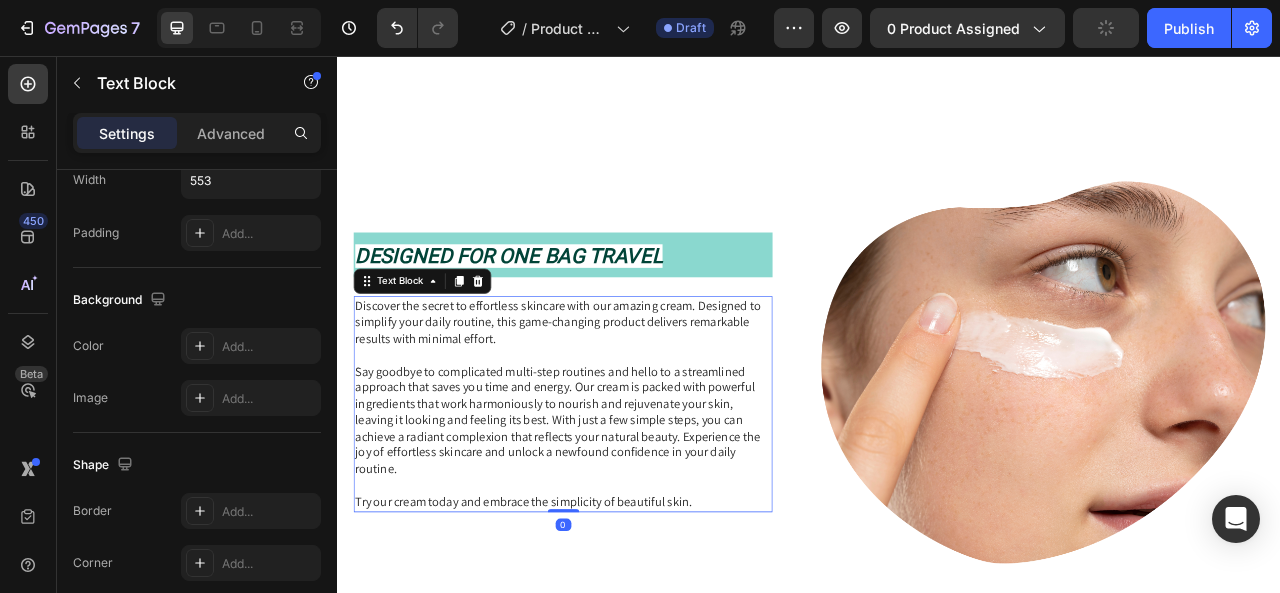 scroll, scrollTop: 0, scrollLeft: 0, axis: both 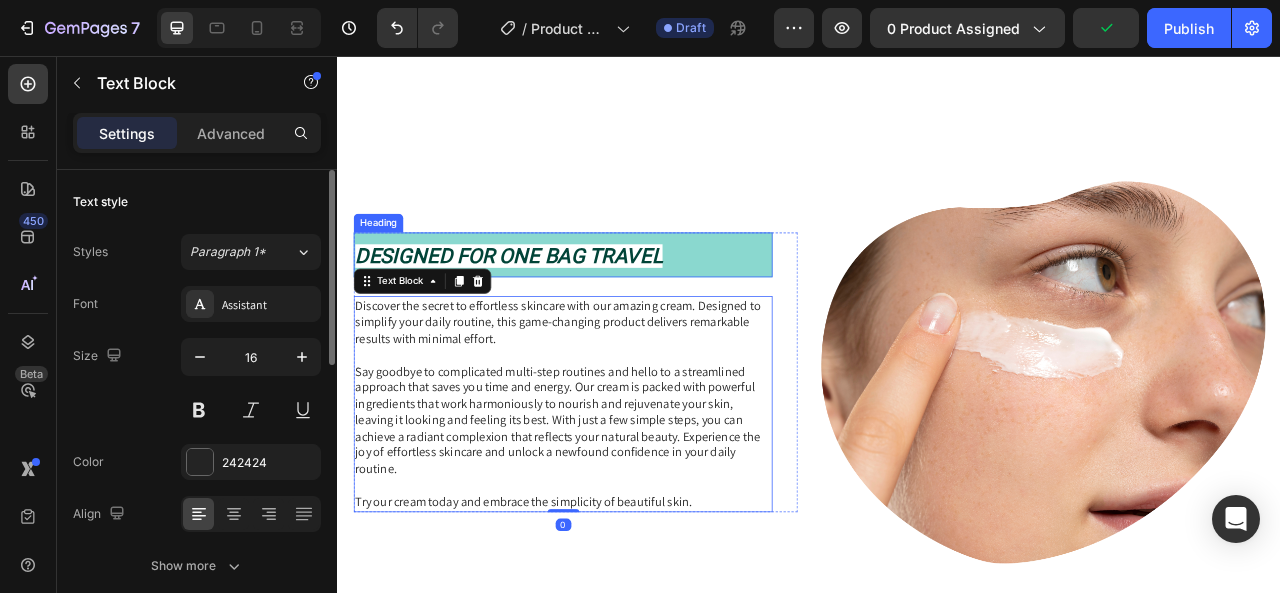 click on "DESIGNED FOR ONE BAG TRAVEL" at bounding box center [554, 311] 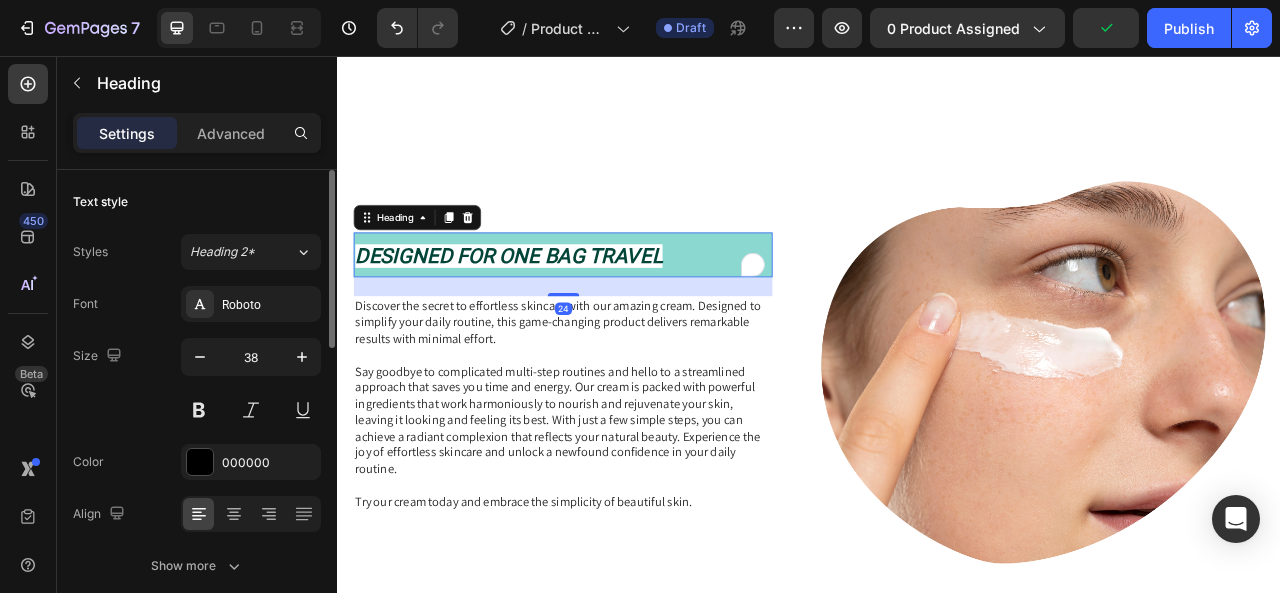 click on "DESIGNED FOR ONE BAG TRAVEL" at bounding box center [554, 311] 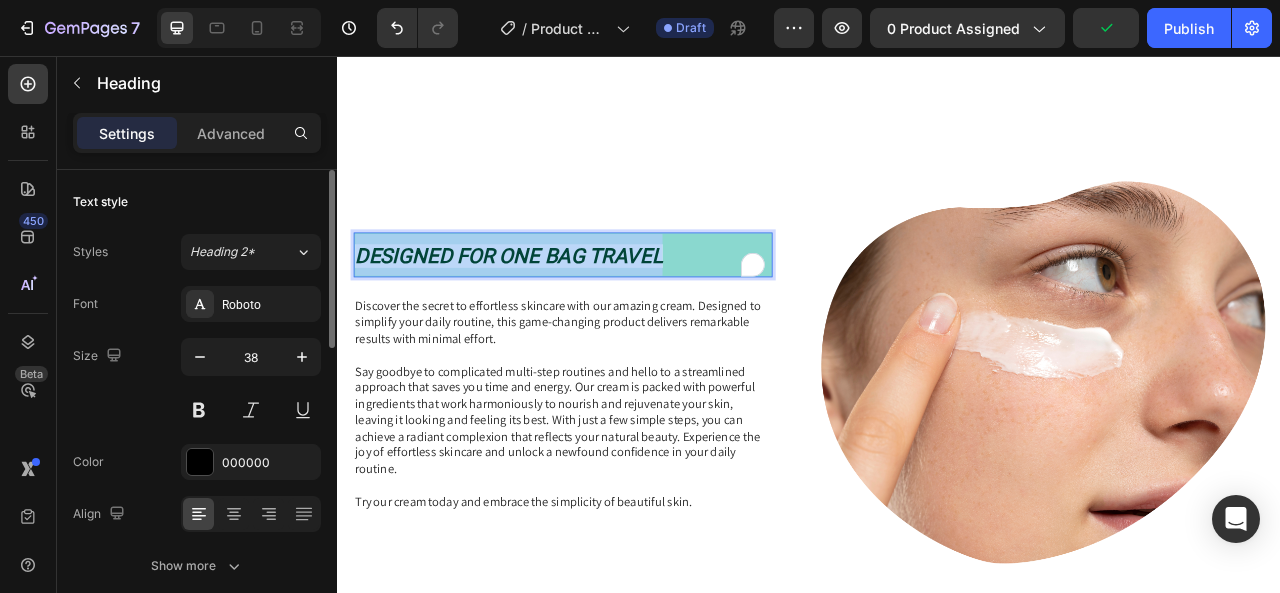 click on "DESIGNED FOR ONE BAG TRAVEL" at bounding box center [554, 311] 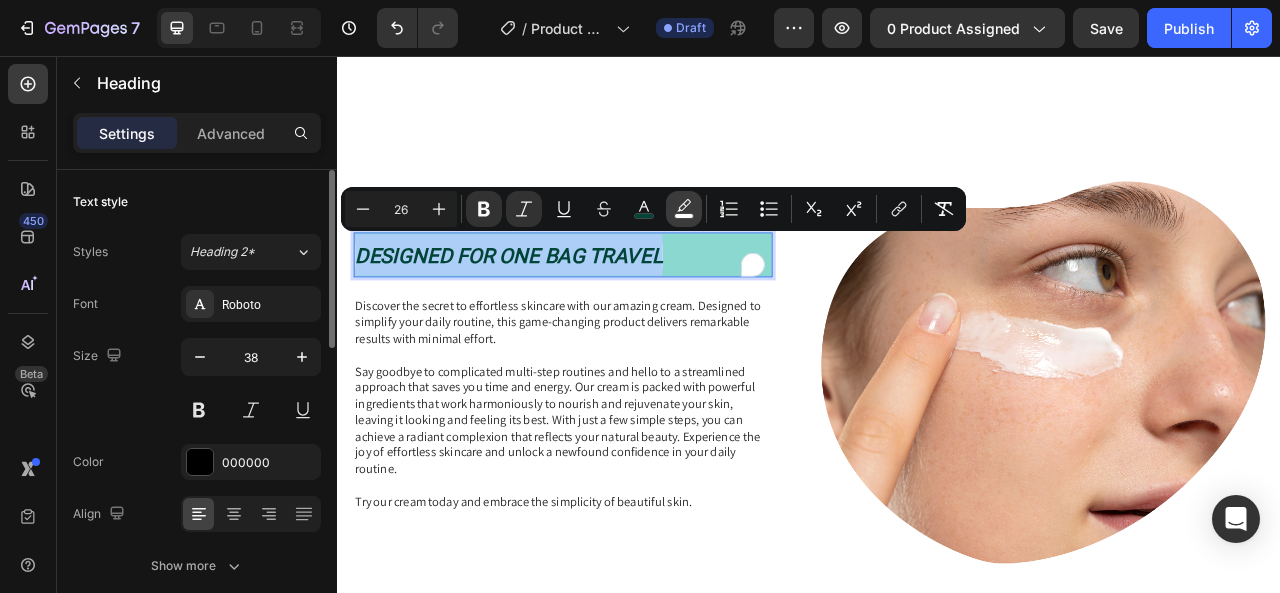 click 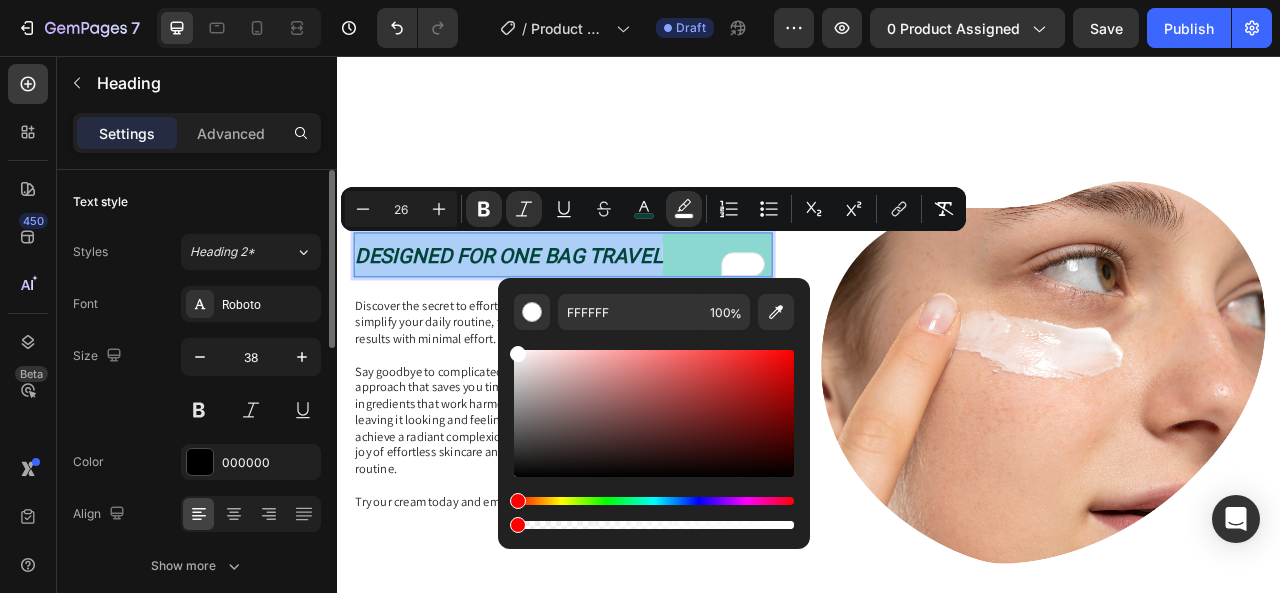 drag, startPoint x: 784, startPoint y: 520, endPoint x: 503, endPoint y: 525, distance: 281.0445 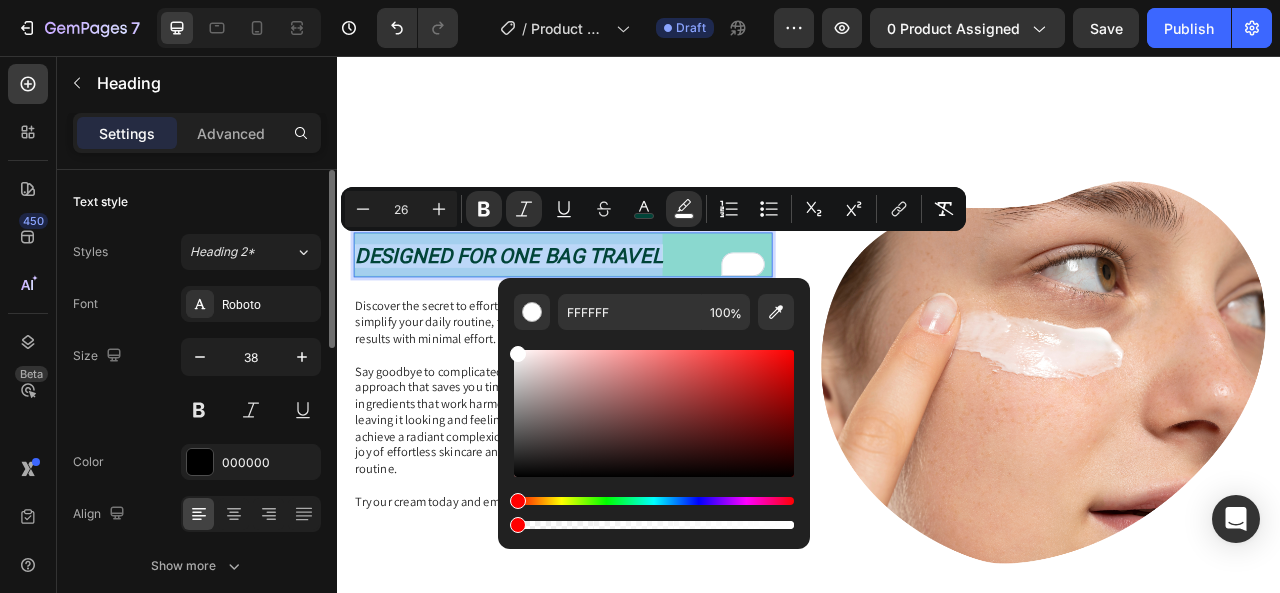 type on "0" 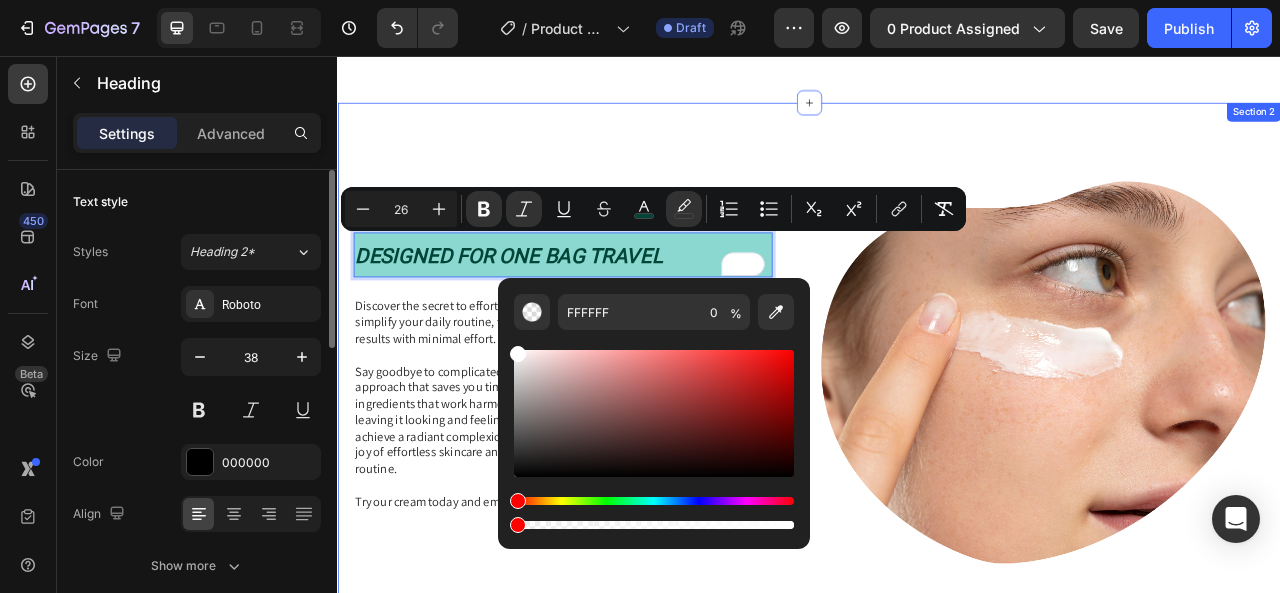 click on "DESIGNED FOR ONE BAG TRAVEL Heading   24 Discover the secret to effortless skincare with our amazing cream. Designed to simplify your daily routine, this game-changing product delivers remarkable results with minimal effort.   Say goodbye to complicated multi-step routines and hello to a streamlined approach that saves you time and energy. Our cream is packed with powerful ingredients that work harmoniously to nourish and rejuvenate your skin, leaving it looking and feeling its best. With just a few simple steps, you can achieve a radiant complexion that reflects your natural beauty. Experience the joy of effortless skincare and unlock a newfound confidence in your daily routine.   Try our cream today and embrace the simplicity of beautiful skin. Text Block Row Image Row ...and the best part is, you'll confidently strut the streets with radiant and flawless skin Heading     Text Block Row Image Row Section 2" at bounding box center [937, 653] 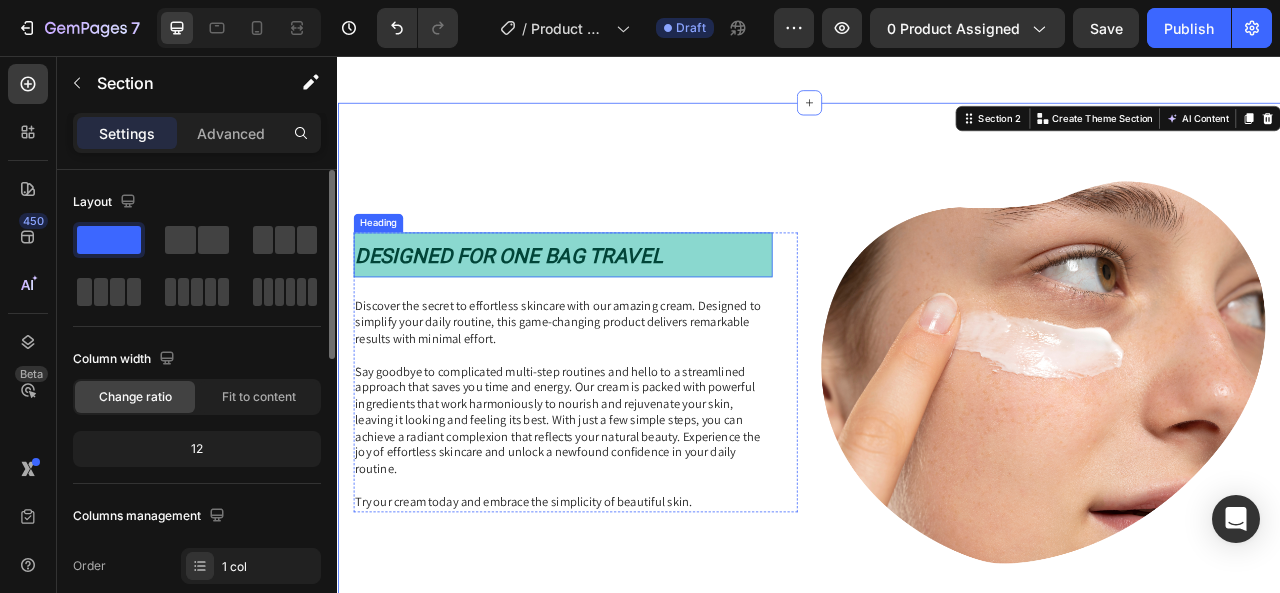 click on "⁠⁠⁠⁠⁠⁠⁠ DESIGNED FOR ONE BAG TRAVEL" at bounding box center [623, 309] 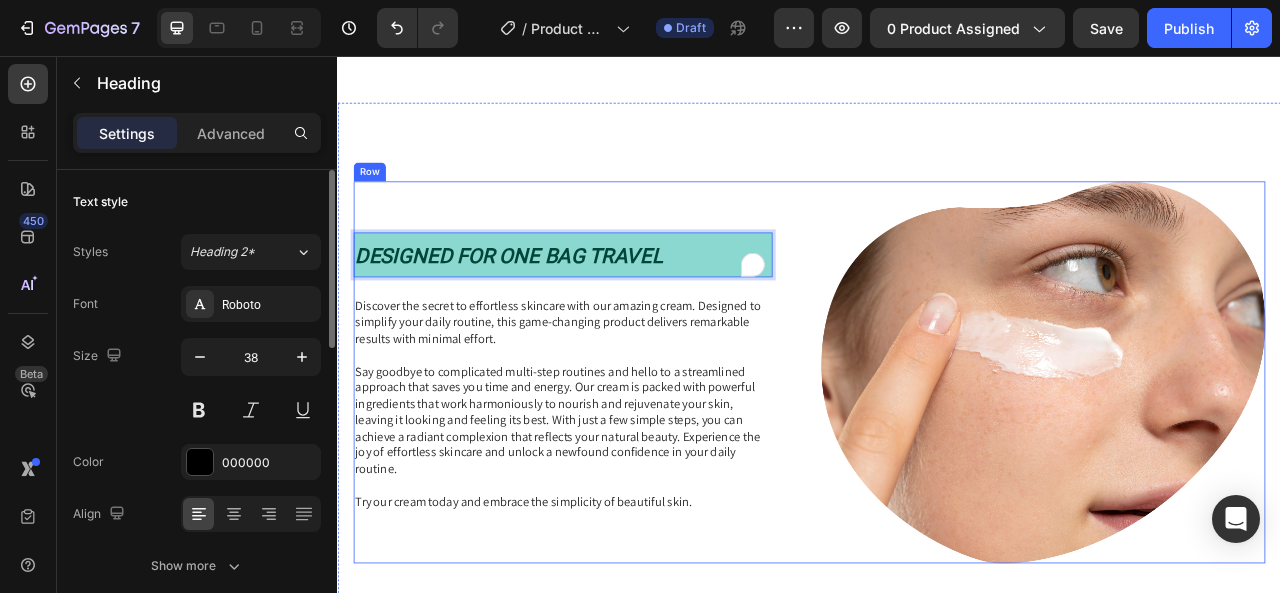 click on "DESIGNED FOR ONE BAG TRAVEL Heading   24 Discover the secret to effortless skincare with our amazing cream. Designed to simplify your daily routine, this game-changing product delivers remarkable results with minimal effort.   Say goodbye to complicated multi-step routines and hello to a streamlined approach that saves you time and energy. Our cream is packed with powerful ingredients that work harmoniously to nourish and rejuvenate your skin, leaving it looking and feeling its best. With just a few simple steps, you can achieve a radiant complexion that reflects your natural beauty. Experience the joy of effortless skincare and unlock a newfound confidence in your daily routine.   Try our cream today and embrace the simplicity of beautiful skin. Text Block Row Image Row ...and the best part is, you'll confidently strut the streets with radiant and flawless skin Heading     Text Block Row Image Row Section 2" at bounding box center (937, 653) 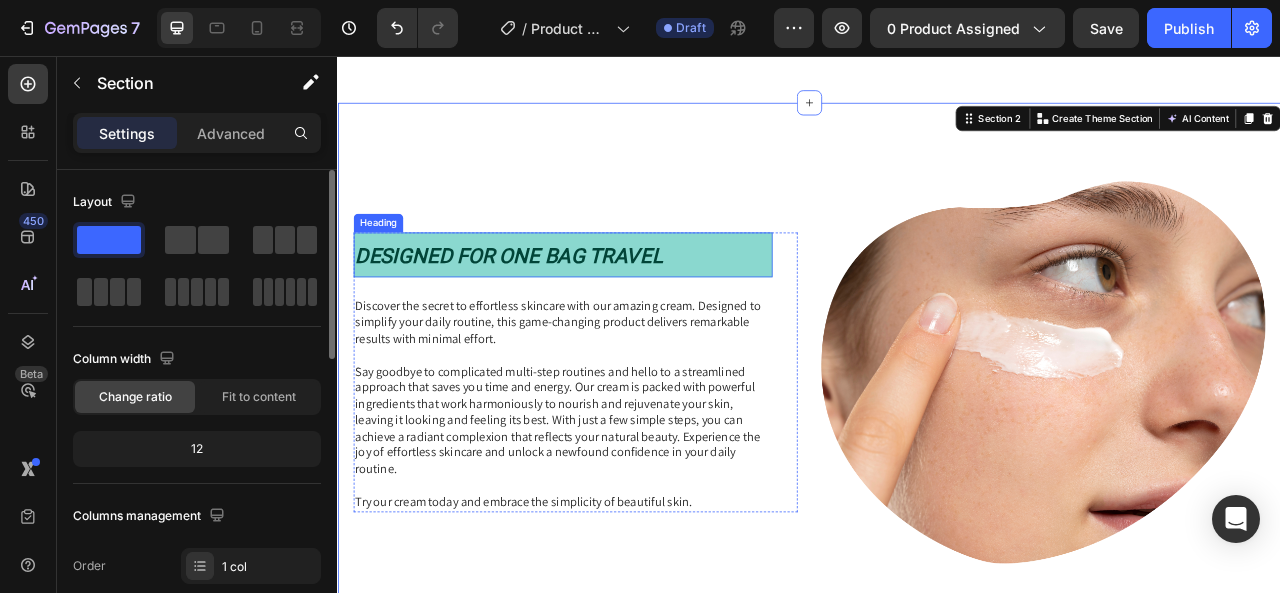 click on "⁠⁠⁠⁠⁠⁠⁠ DESIGNED FOR ONE BAG TRAVEL" at bounding box center [623, 309] 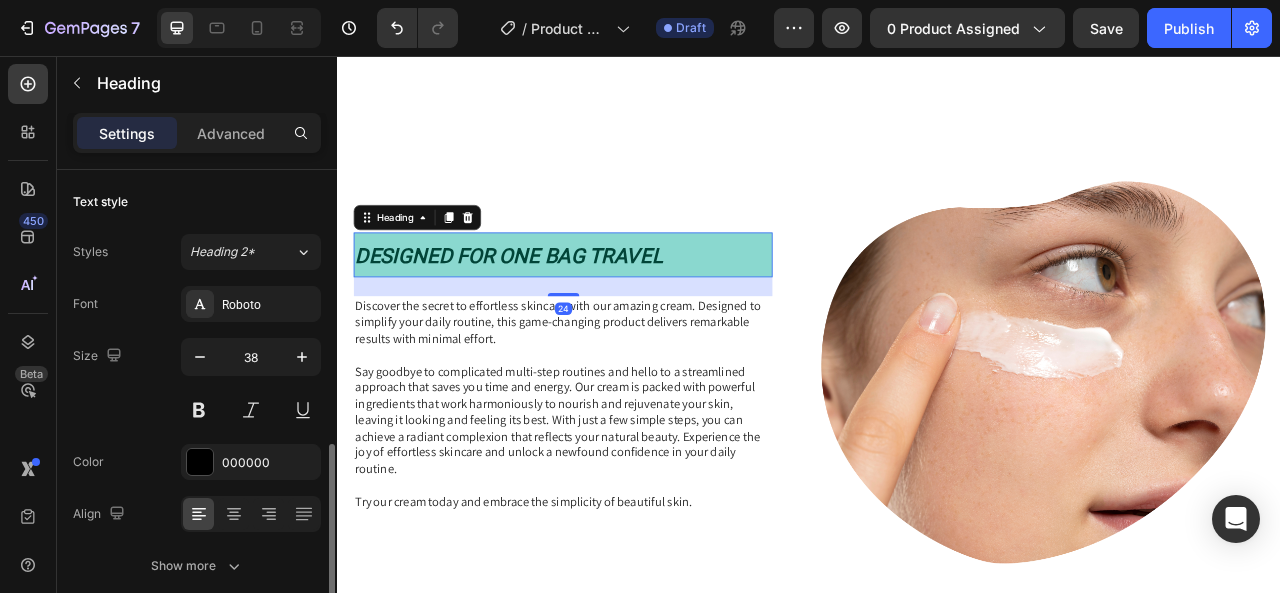 scroll, scrollTop: 300, scrollLeft: 0, axis: vertical 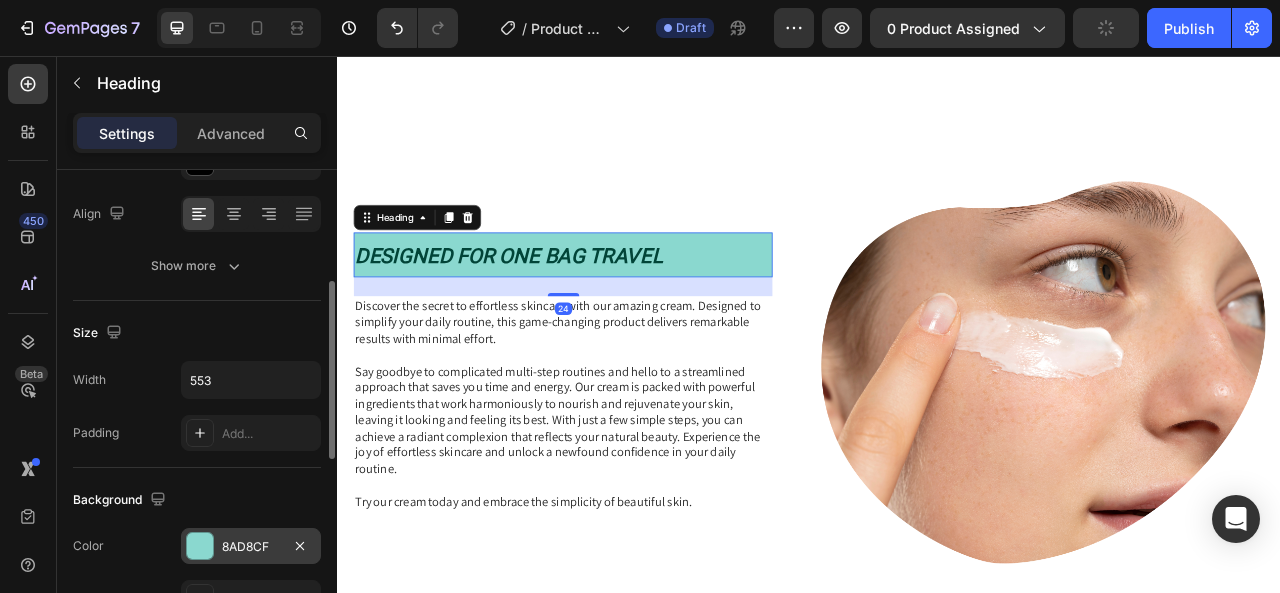 click on "8AD8CF" at bounding box center [251, 546] 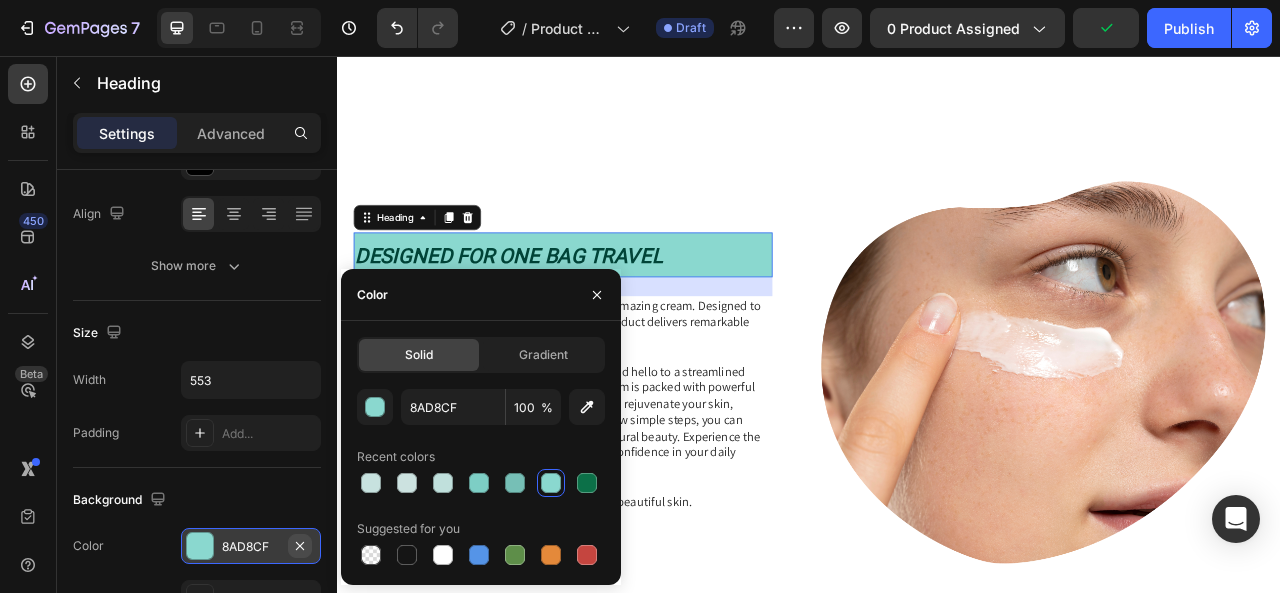 click 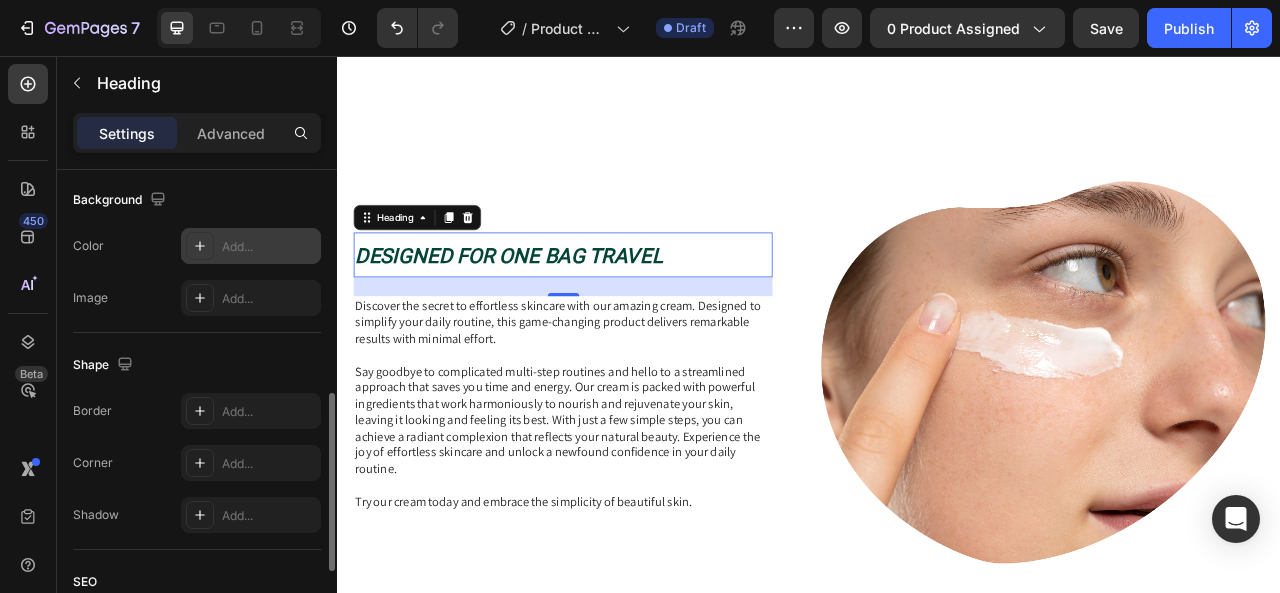 scroll, scrollTop: 700, scrollLeft: 0, axis: vertical 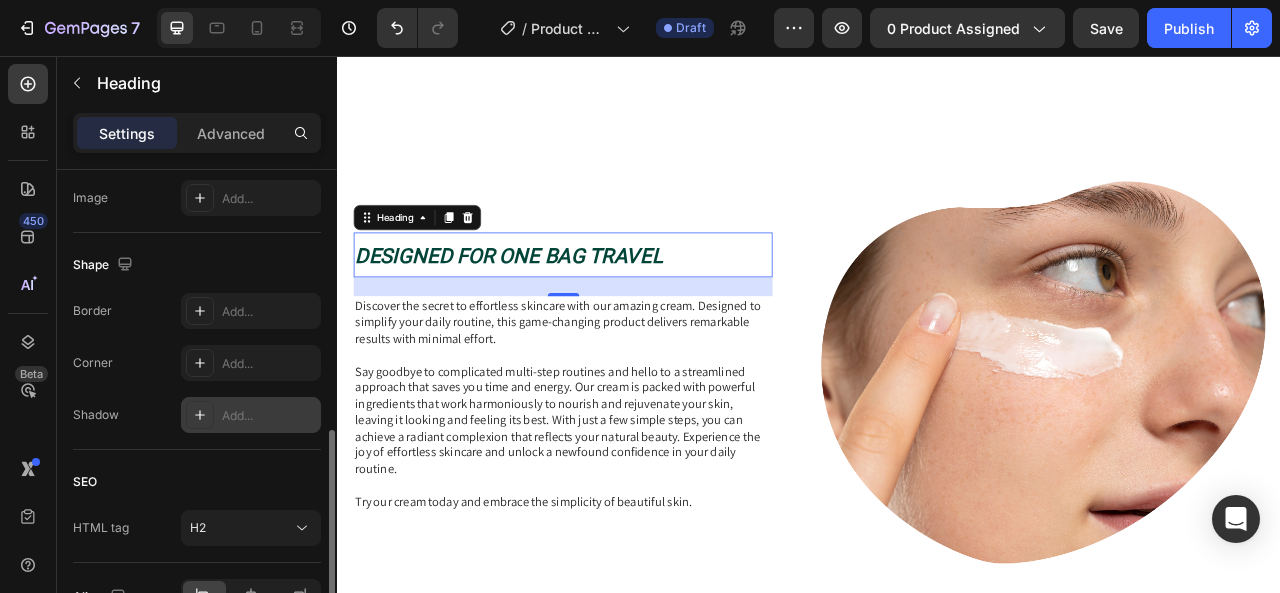 click on "Add..." at bounding box center [251, 415] 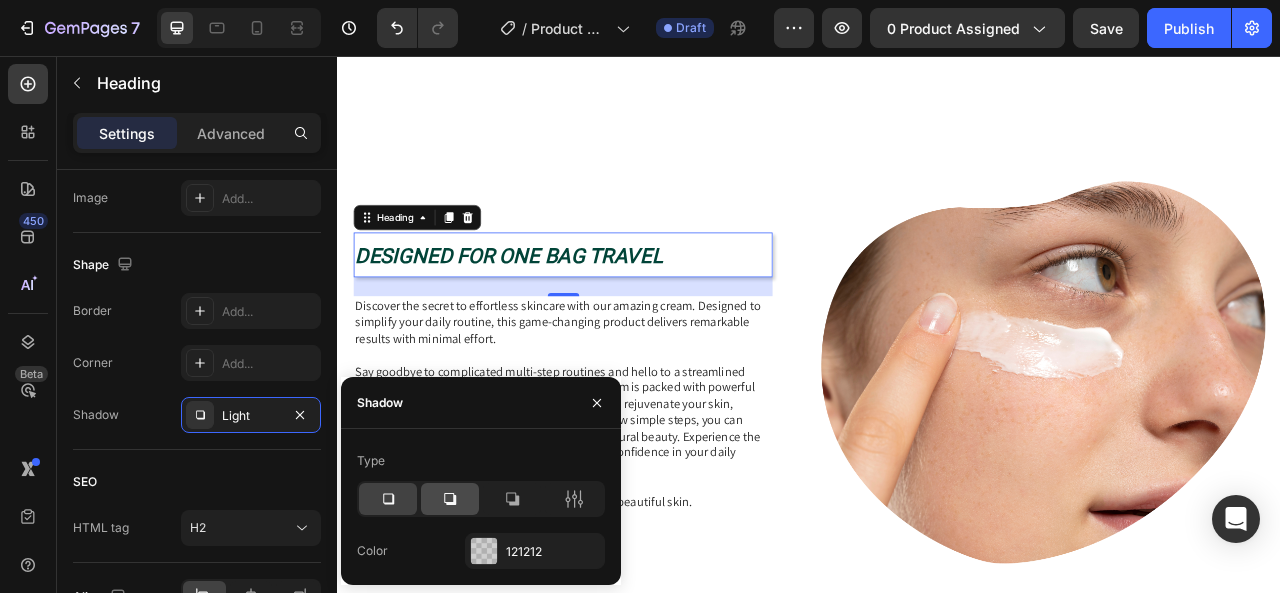 click 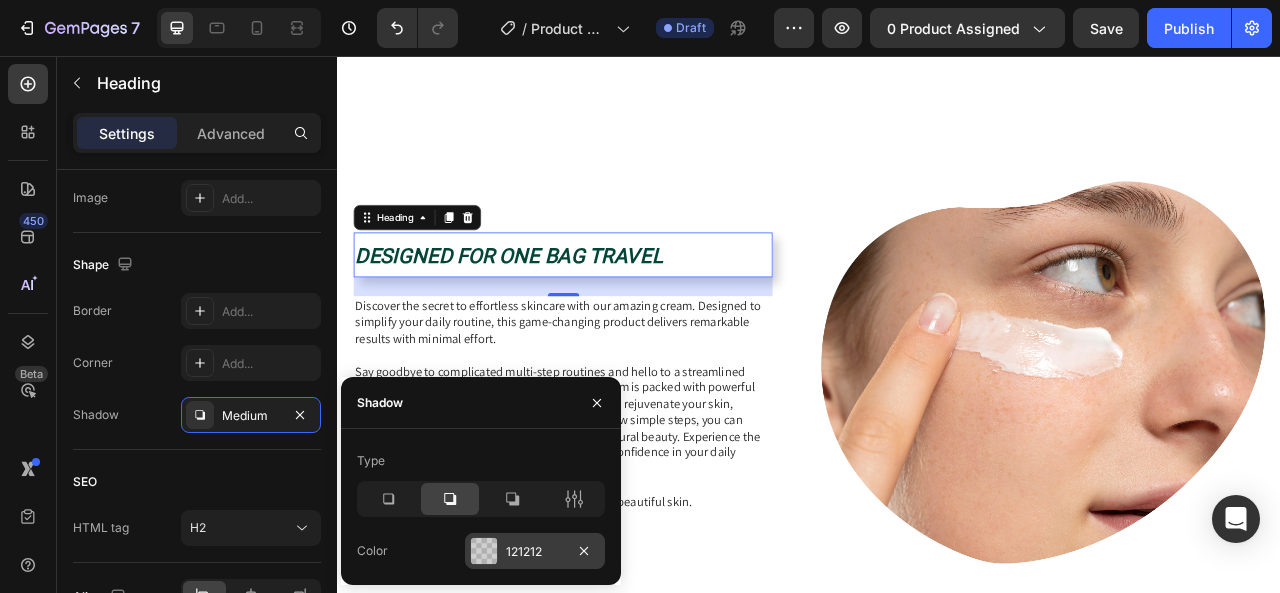 click at bounding box center (484, 551) 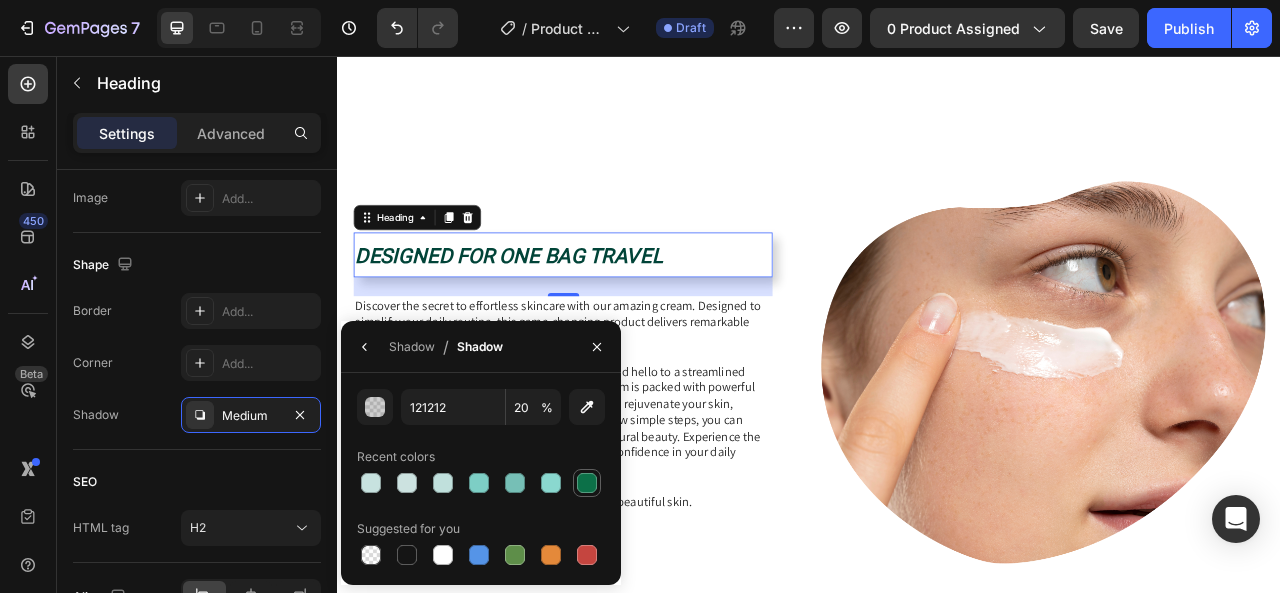 click at bounding box center (587, 483) 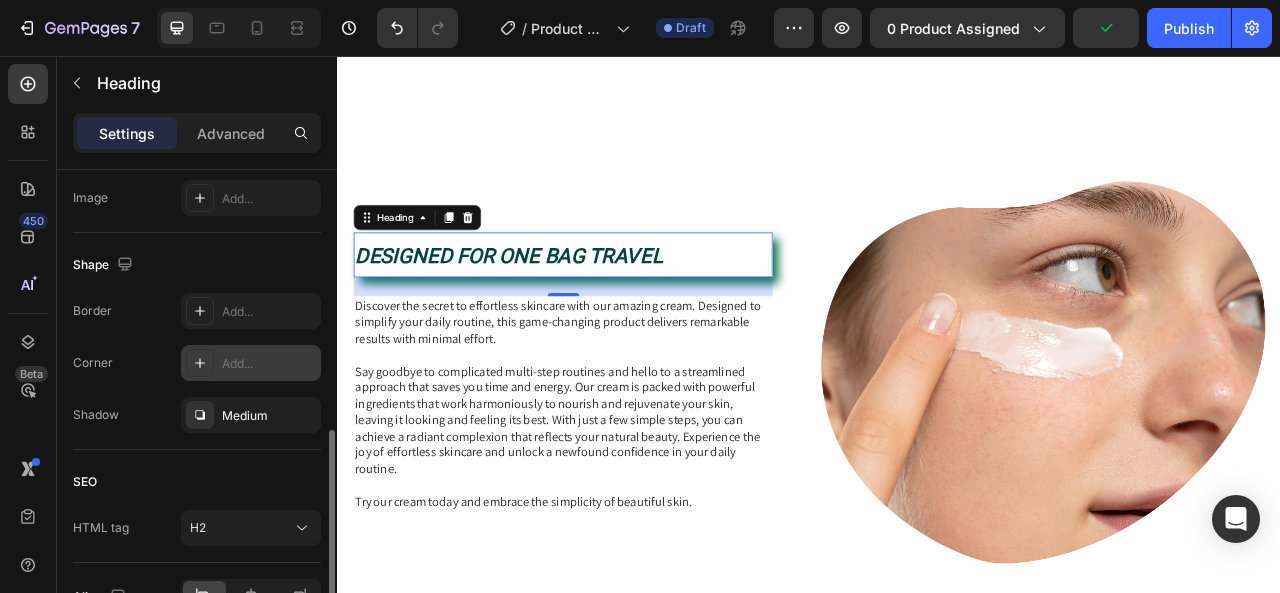 click on "Add..." at bounding box center (269, 364) 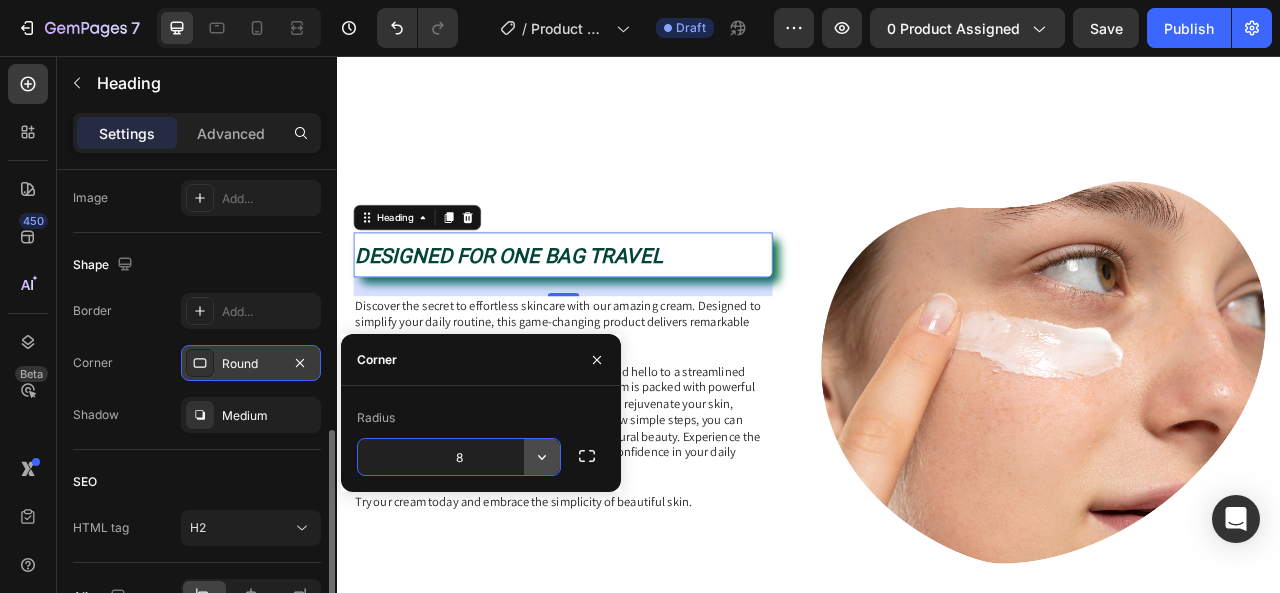click 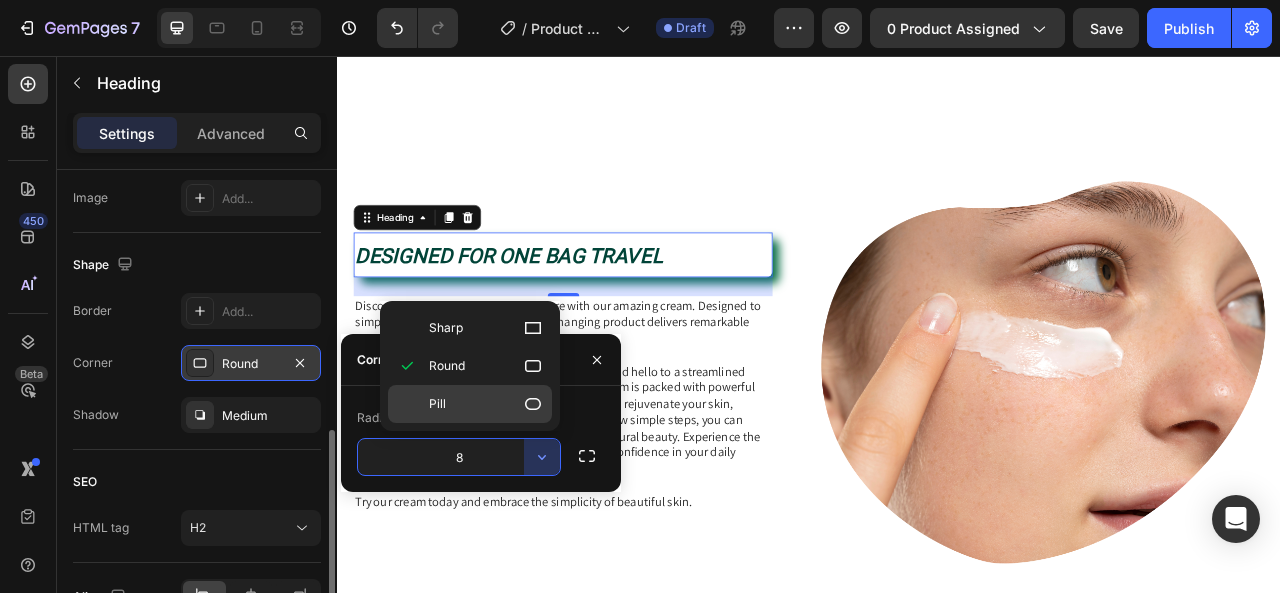 click on "Pill" 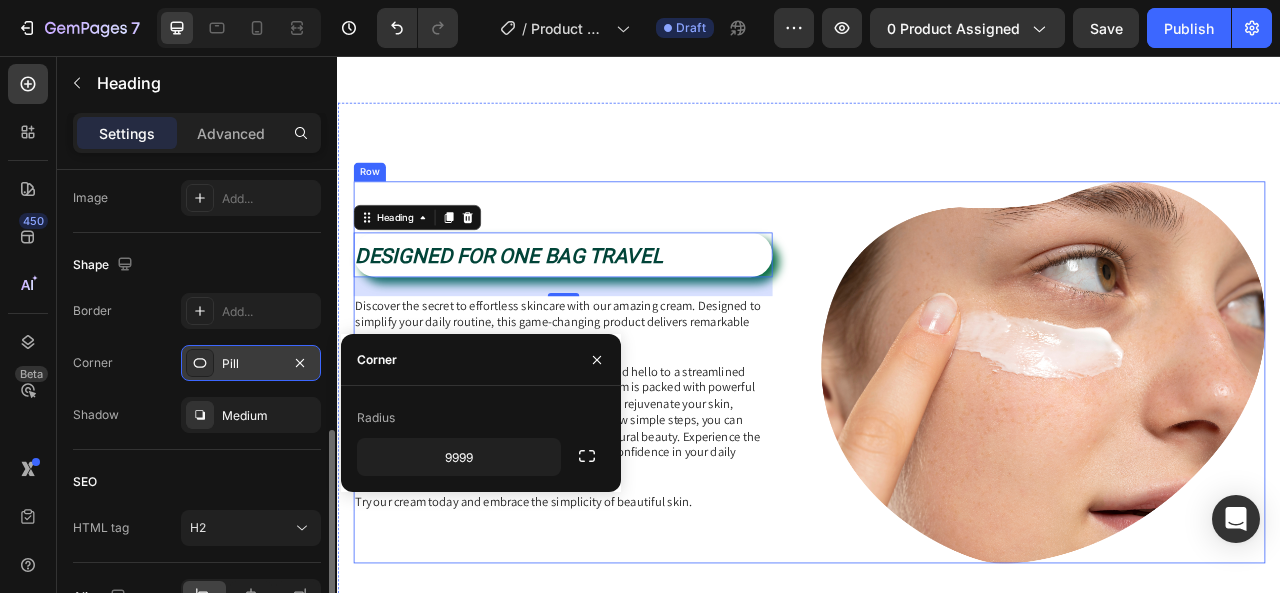 click on "DESIGNED FOR ONE BAG TRAVEL Heading   24 Discover the secret to effortless skincare with our amazing cream. Designed to simplify your daily routine, this game-changing product delivers remarkable results with minimal effort.   Say goodbye to complicated multi-step routines and hello to a streamlined approach that saves you time and energy. Our cream is packed with powerful ingredients that work harmoniously to nourish and rejuvenate your skin, leaving it looking and feeling its best. With just a few simple steps, you can achieve a radiant complexion that reflects your natural beauty. Experience the joy of effortless skincare and unlock a newfound confidence in your daily routine.   Try our cream today and embrace the simplicity of beautiful skin. Text Block Row" at bounding box center (639, 459) 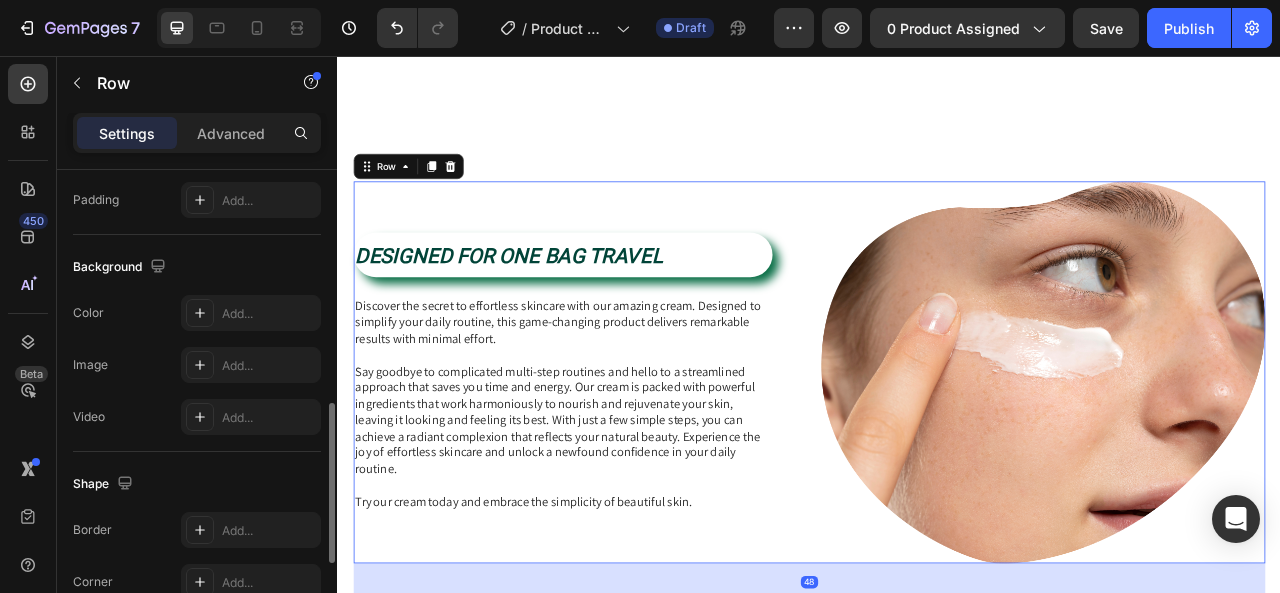 scroll, scrollTop: 0, scrollLeft: 0, axis: both 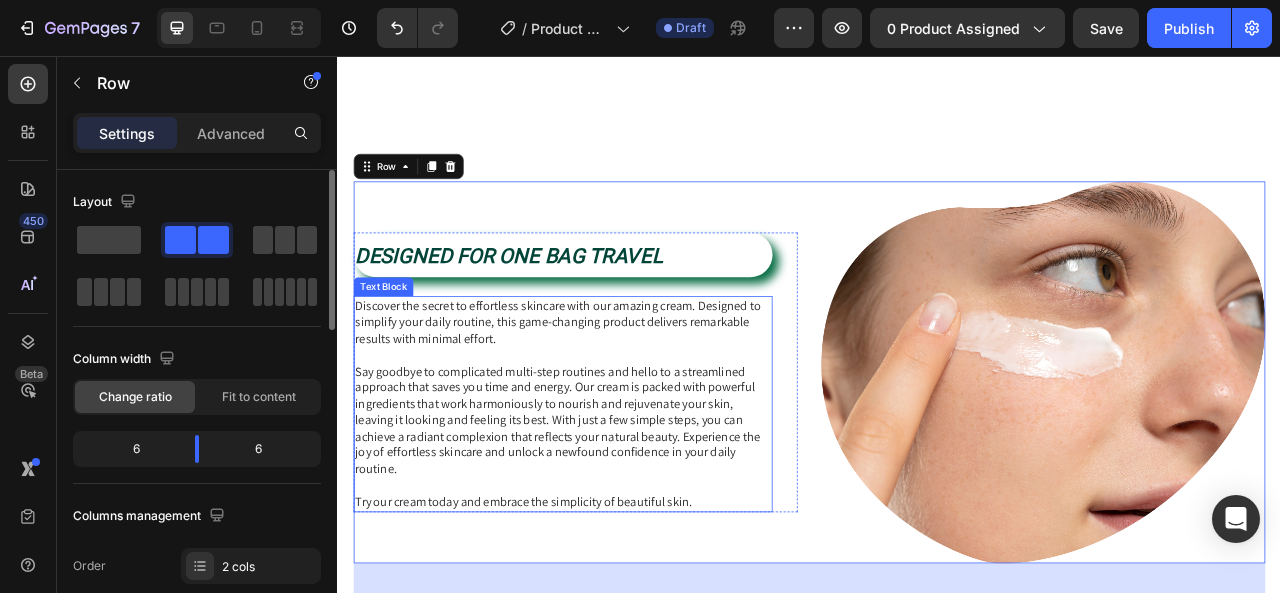 click on "Say goodbye to complicated multi-step routines and hello to a streamlined approach that saves you time and energy. Our cream is packed with powerful ingredients that work harmoniously to nourish and rejuvenate your skin, leaving it looking and feeling its best. With just a few simple steps, you can achieve a radiant complexion that reflects your natural beauty. Experience the joy of effortless skincare and unlock a newfound confidence in your daily routine." at bounding box center [623, 521] 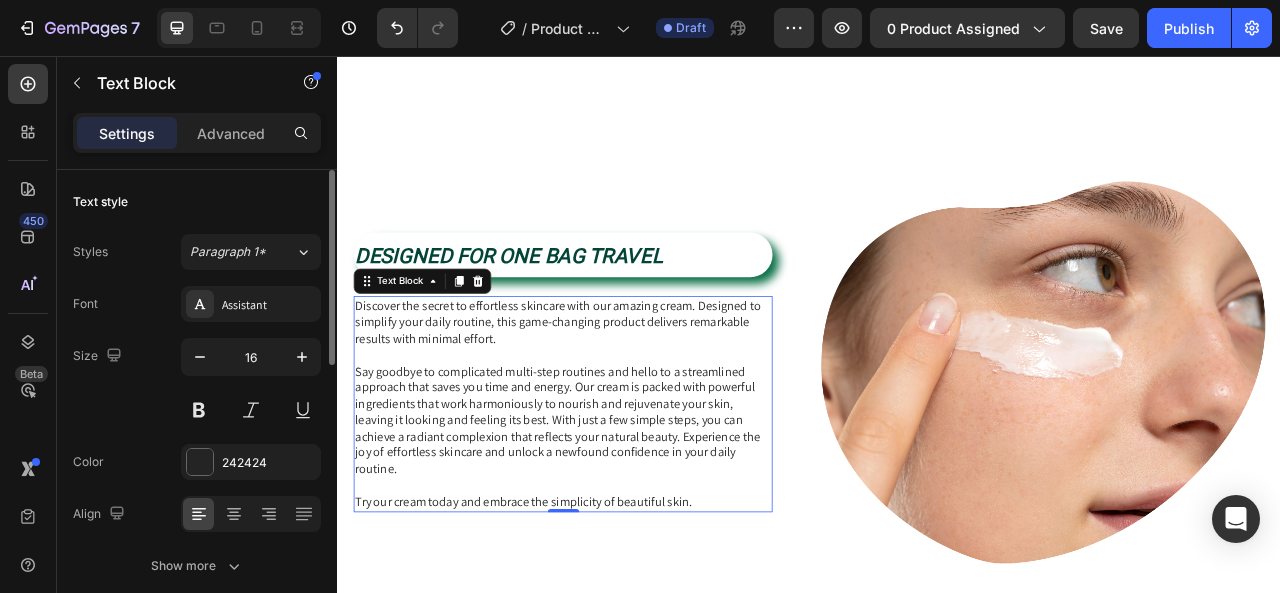 click on "Try our cream today and embrace the simplicity of beautiful skin." at bounding box center (623, 624) 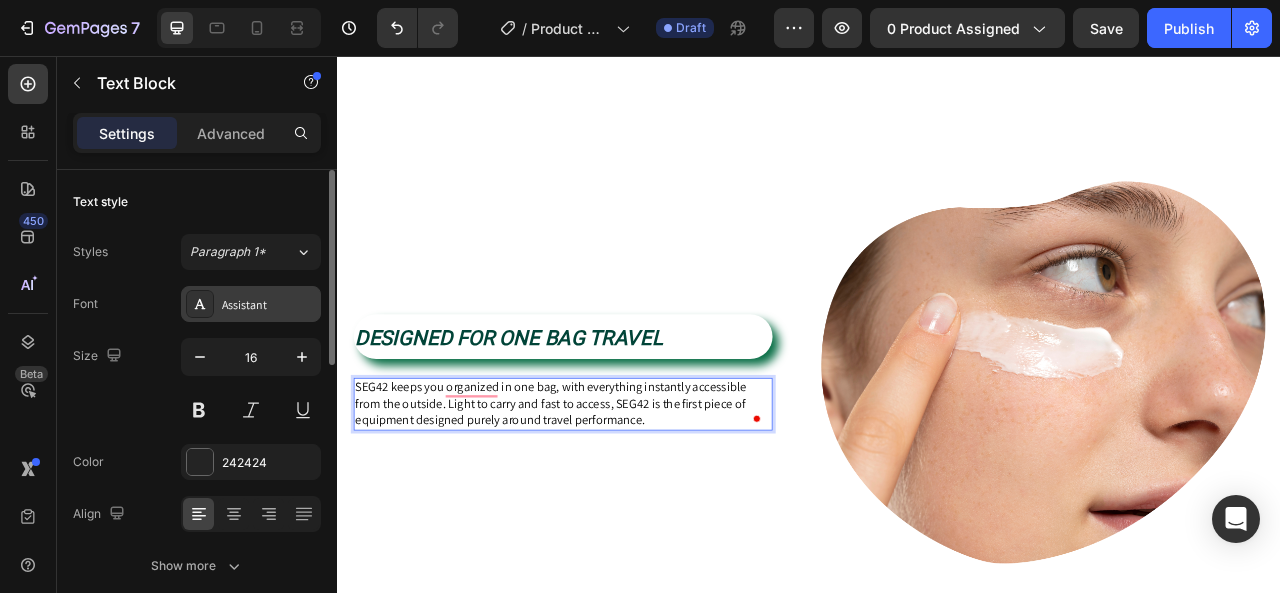 click on "Assistant" at bounding box center [251, 304] 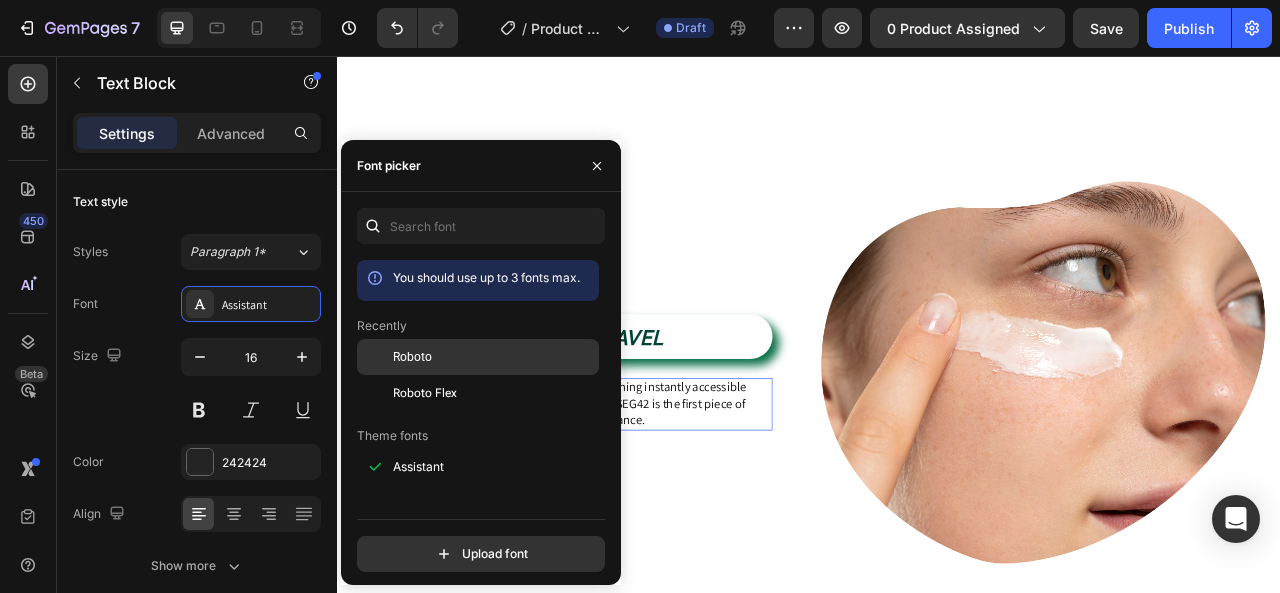 click on "Roboto" at bounding box center (412, 357) 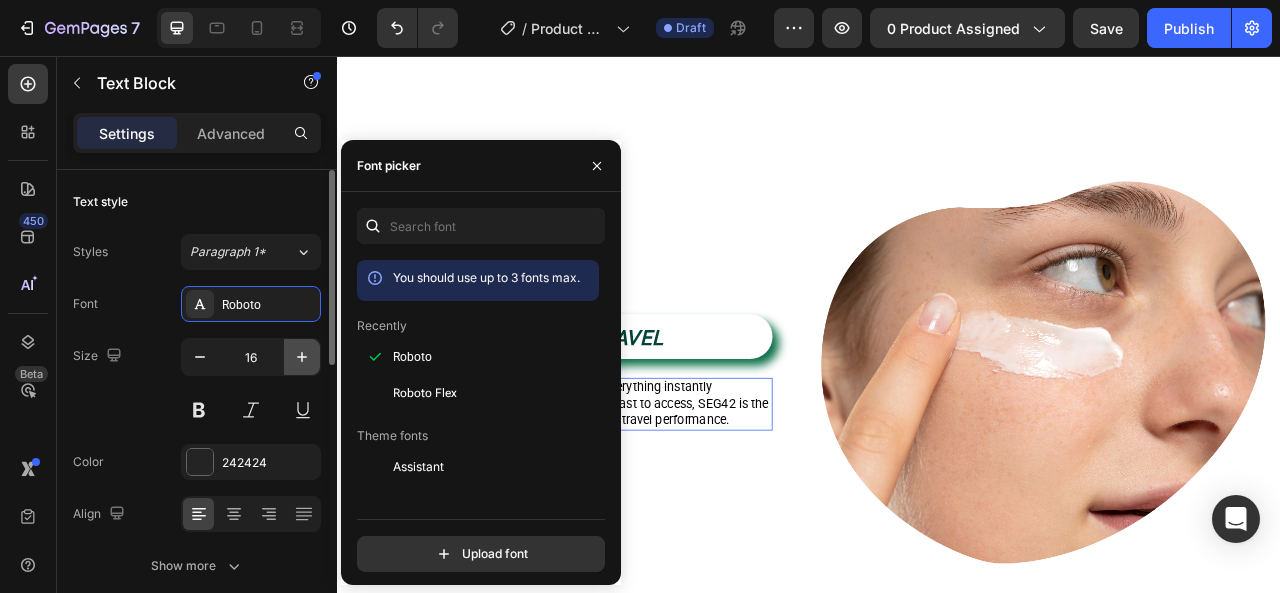 click 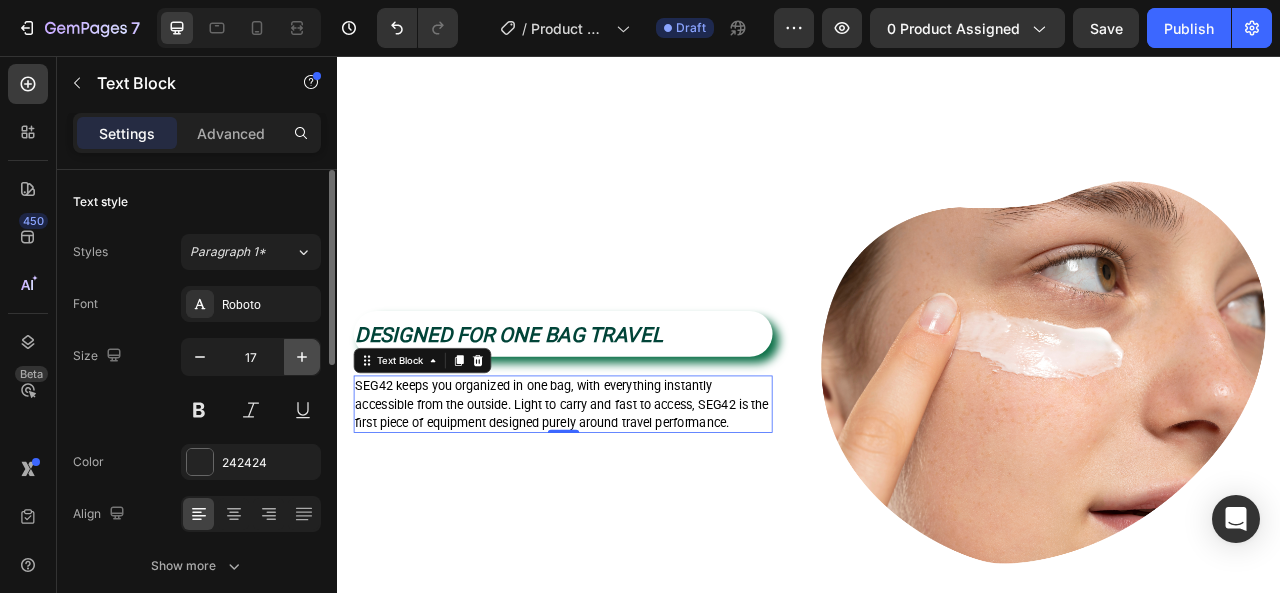 click 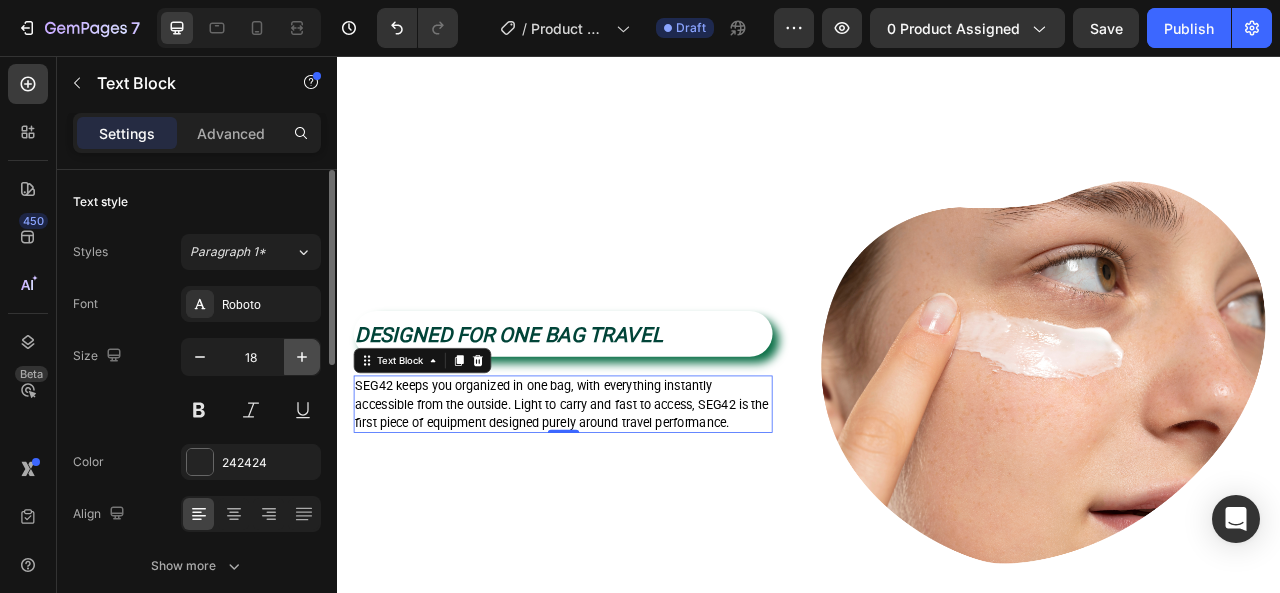 click 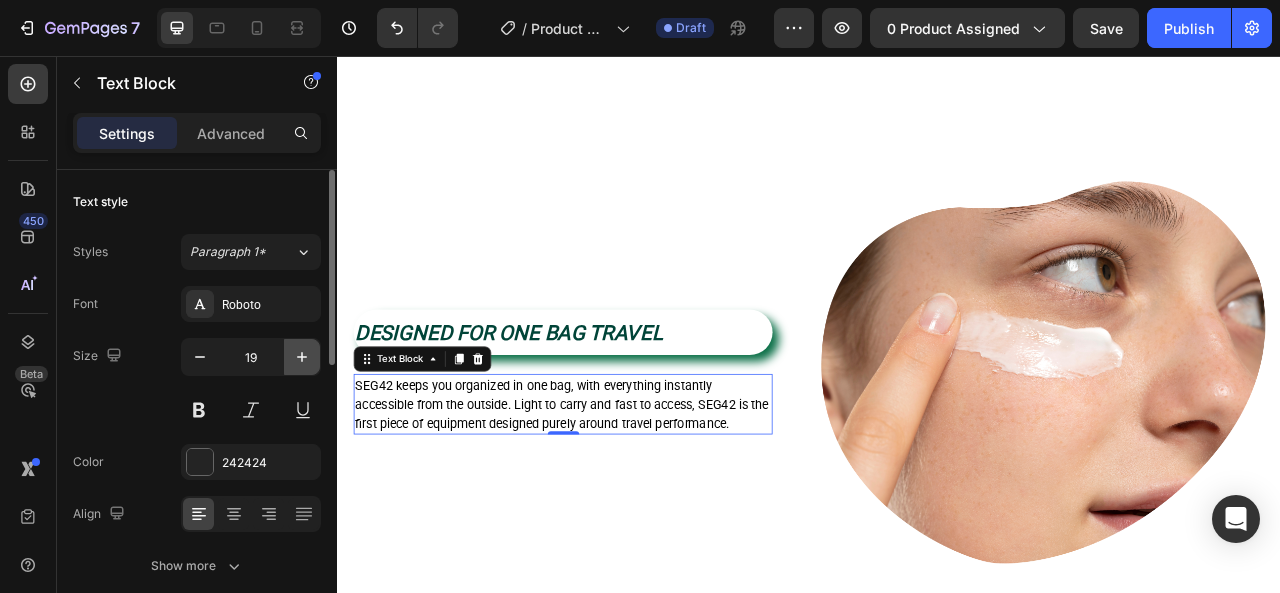 click 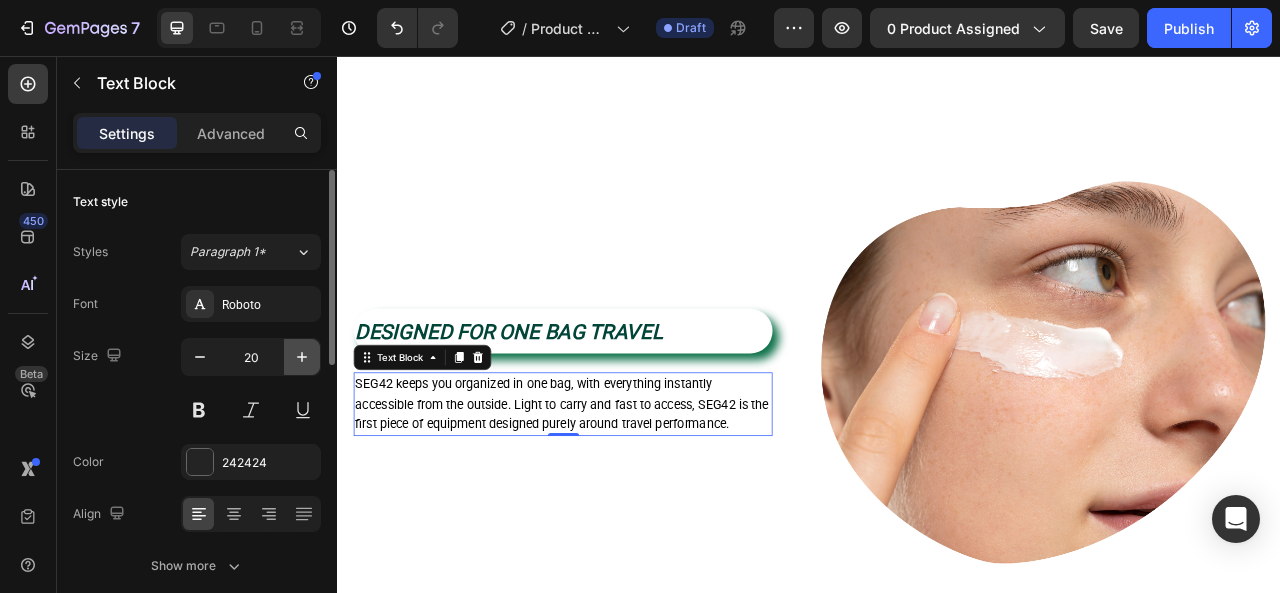 click 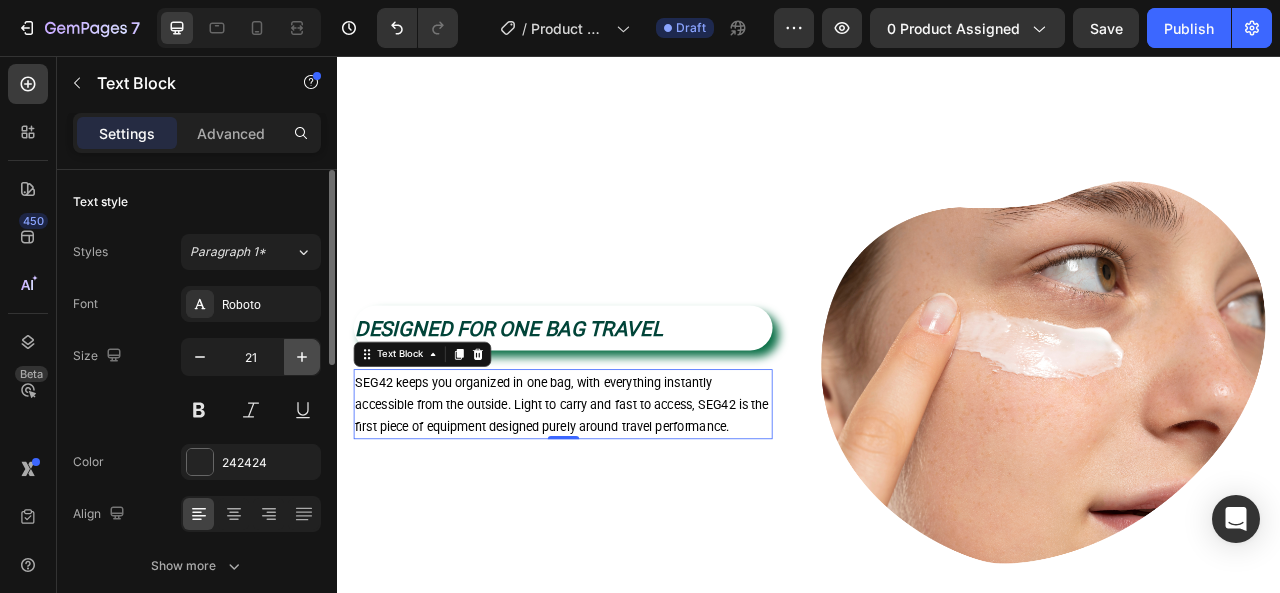 click 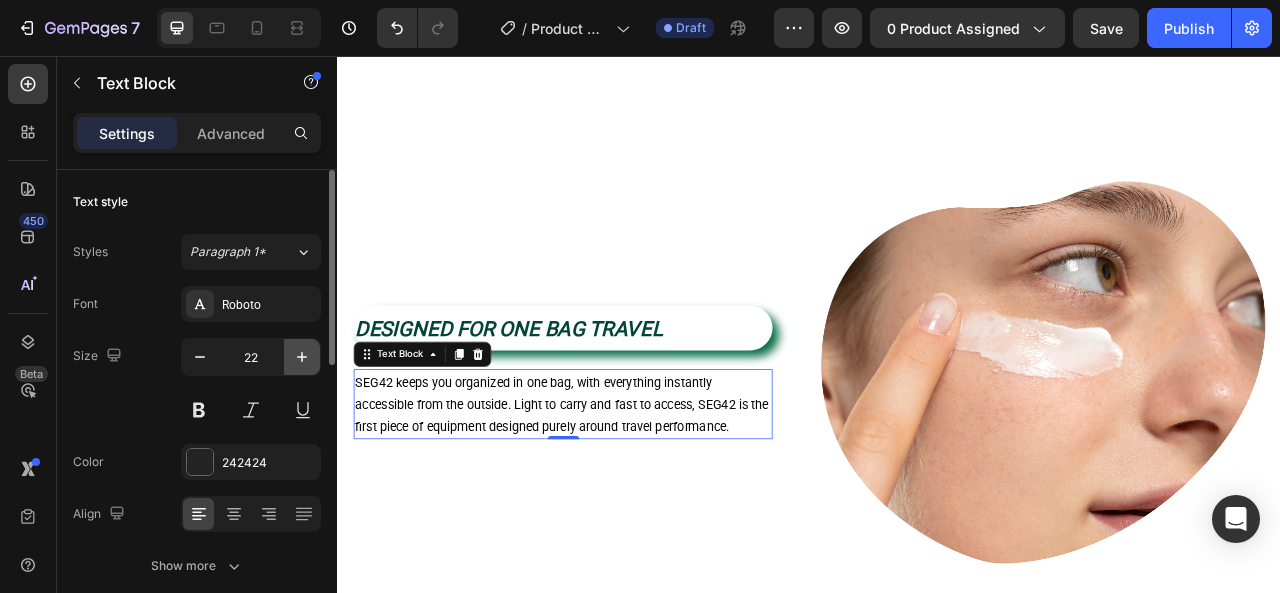 click 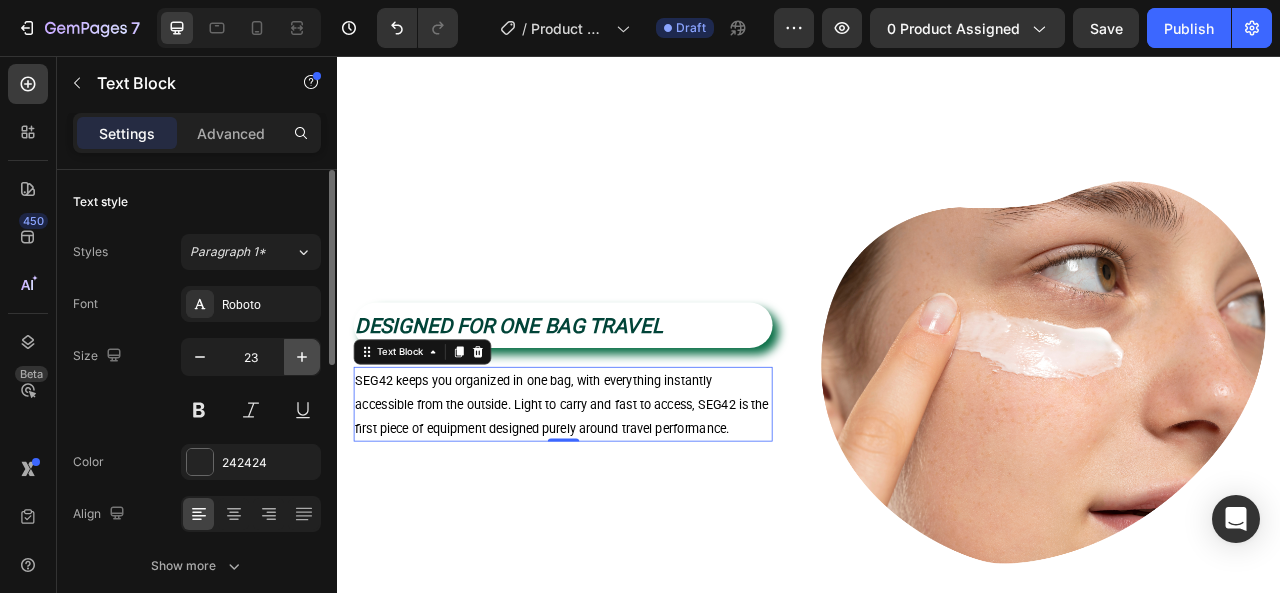click 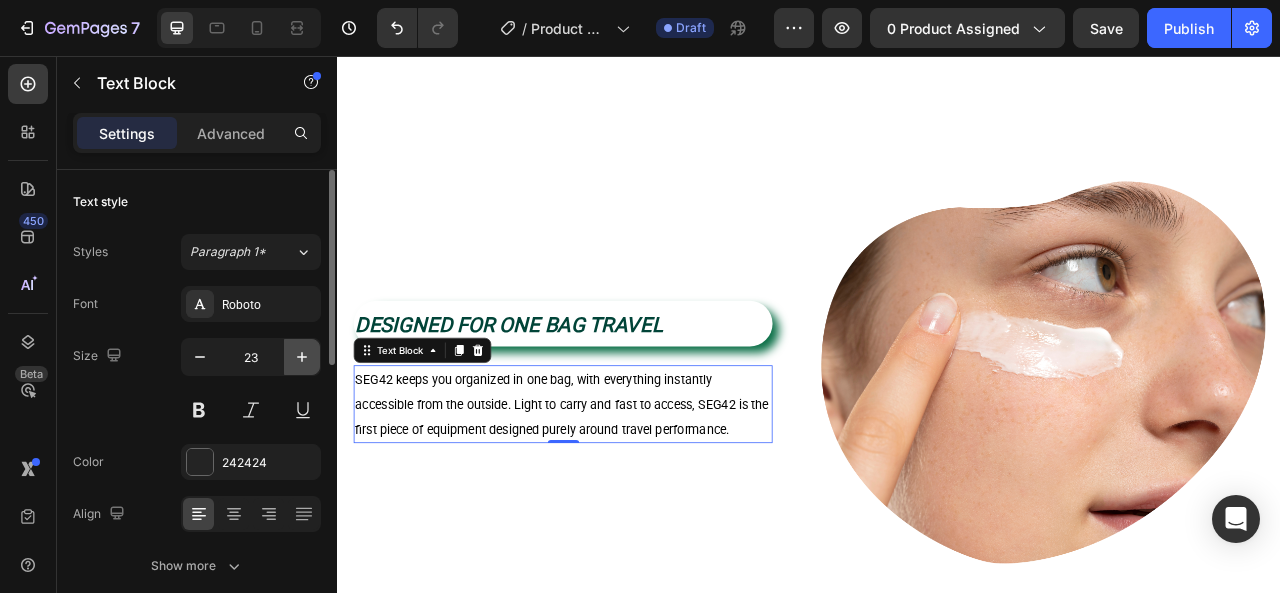 type on "24" 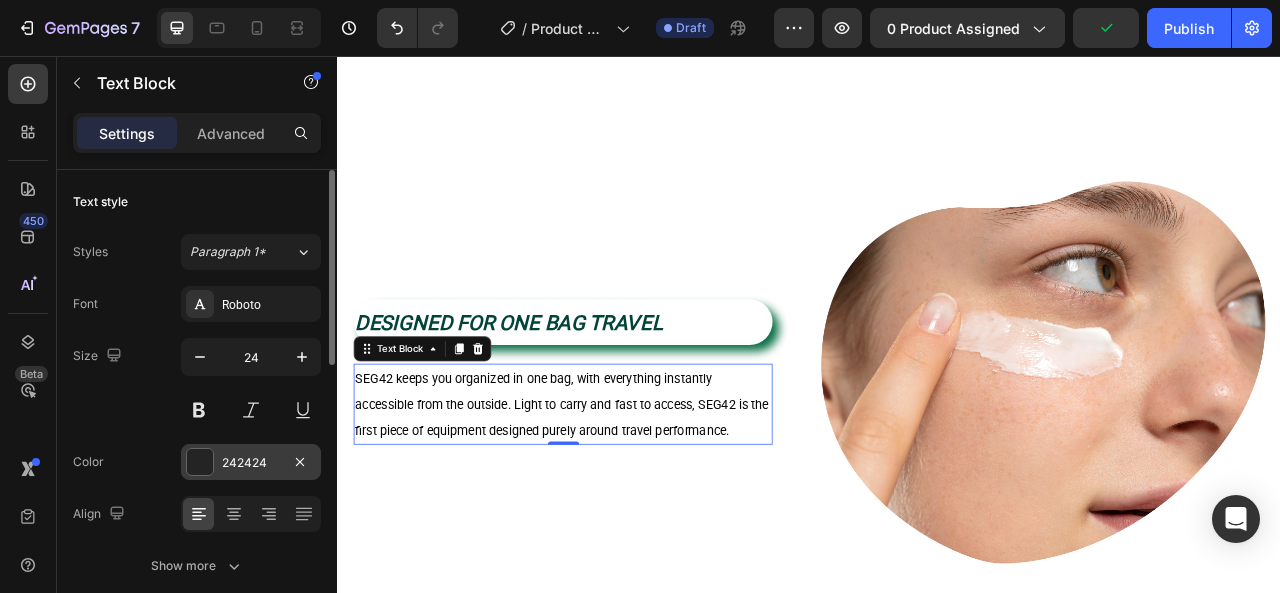 click at bounding box center [200, 462] 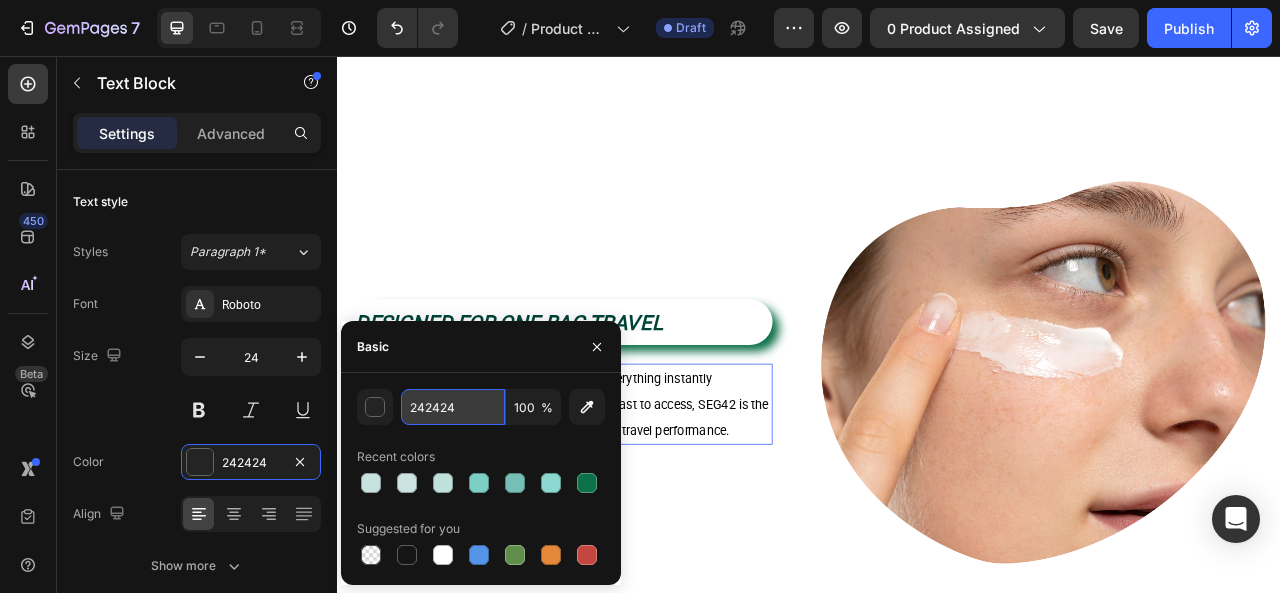 click on "242424" at bounding box center (453, 407) 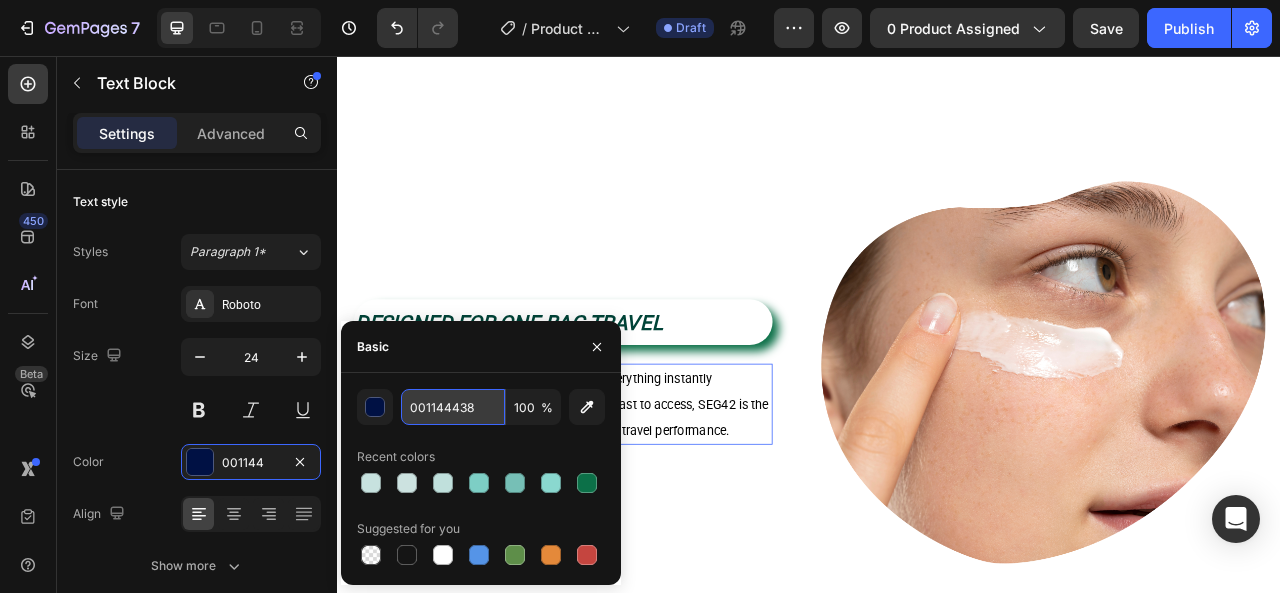 click on "001144438" at bounding box center (453, 407) 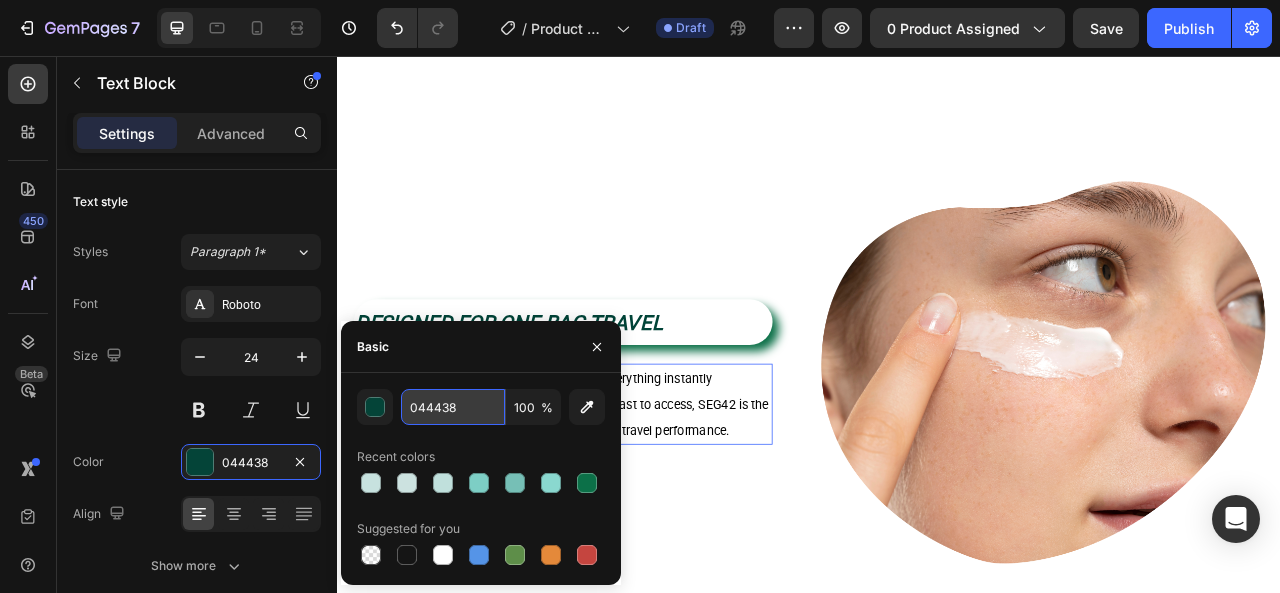 click on "044438" at bounding box center [453, 407] 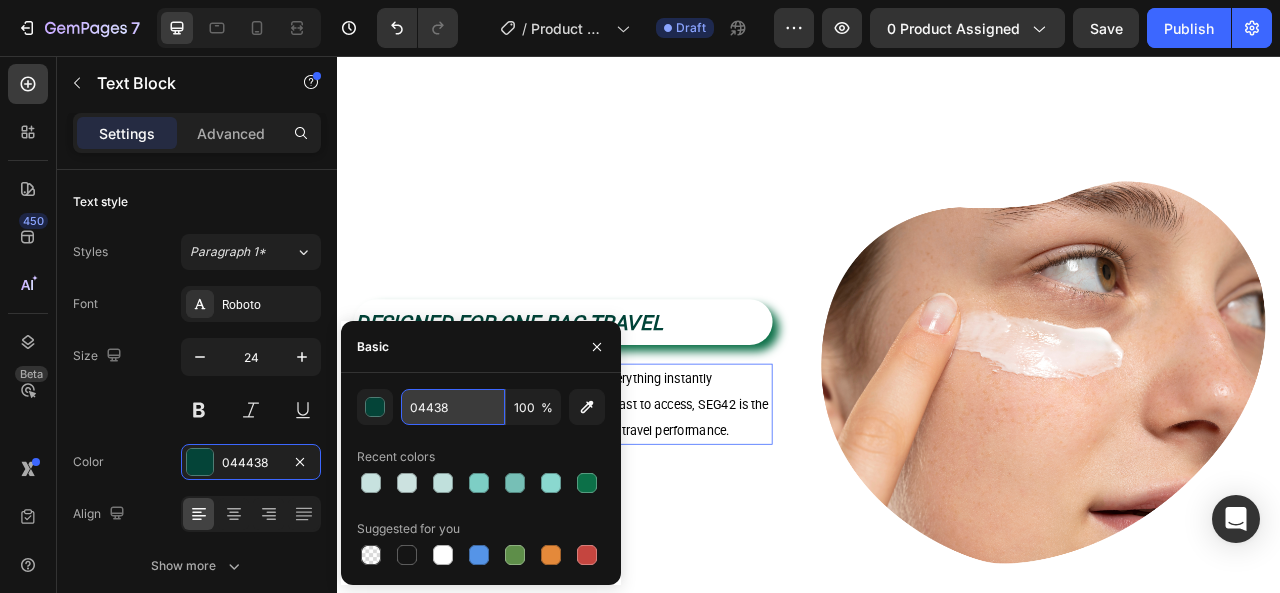 type on "014438" 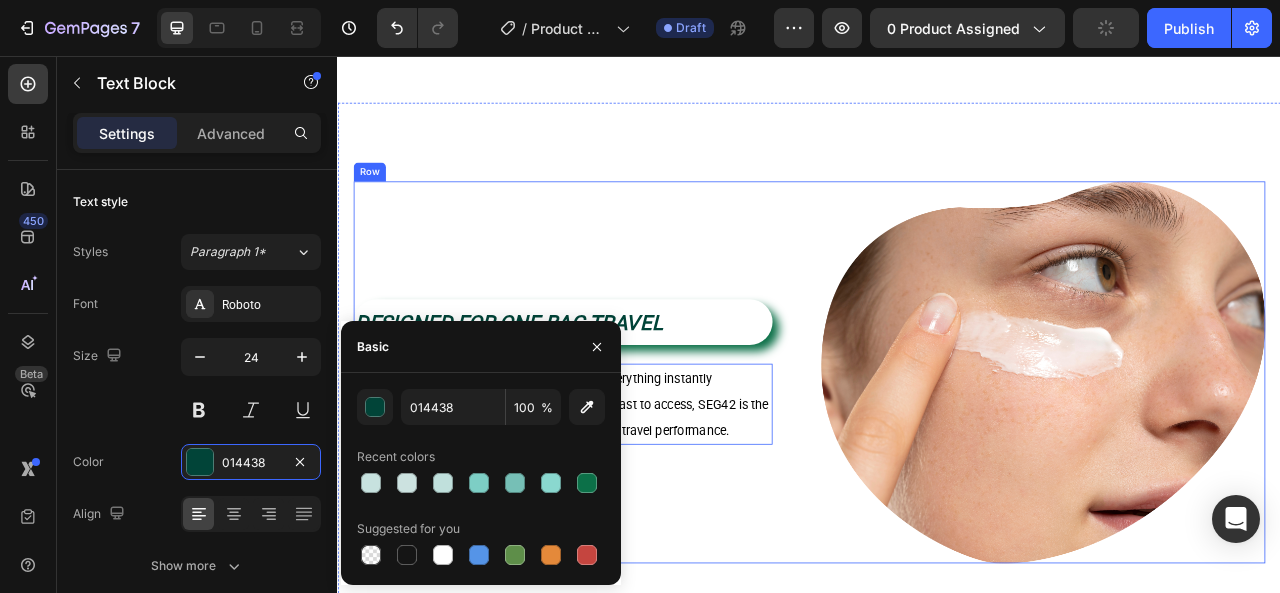 click on "DESIGNED FOR ONE BAG TRAVEL Heading SEG42 keeps you organized in one bag, with everything instantly accessible from the outside. Light to carry and fast to access, SEG42 is the first piece of equipment designed purely around travel performance. Text Block   0 Row" at bounding box center [639, 459] 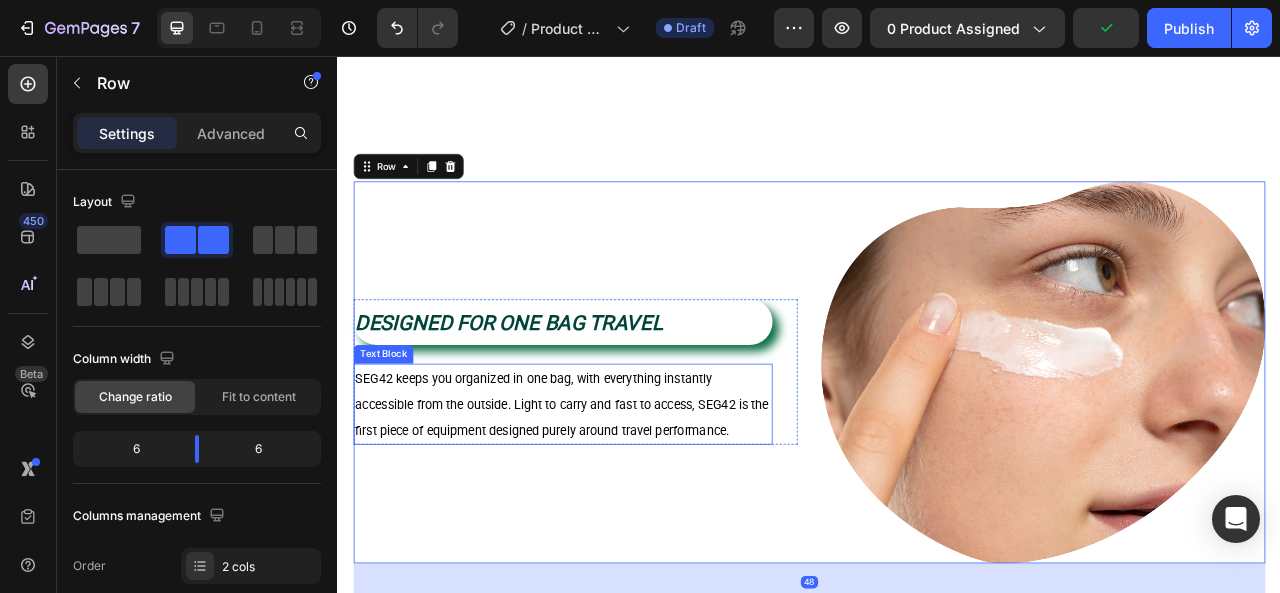 click on "SEG42 keeps you organized in one bag, with everything instantly accessible from the outside. Light to carry and fast to access, SEG42 is the first piece of equipment designed purely around travel performance." at bounding box center (623, 500) 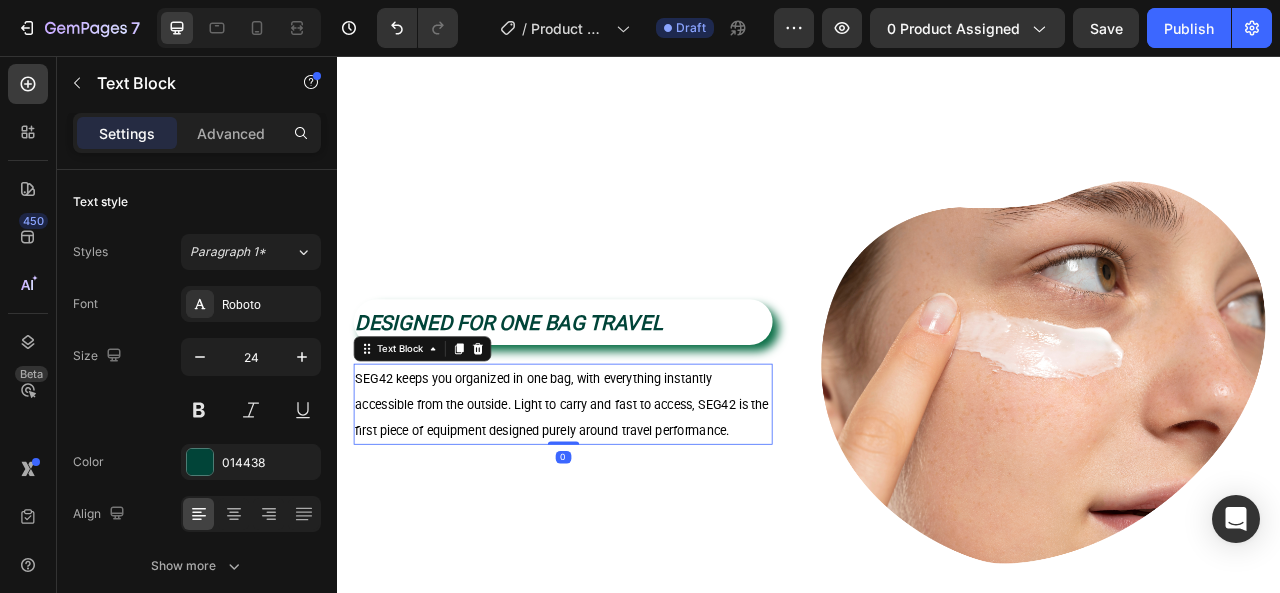 click on "SEG42 keeps you organized in one bag, with everything instantly accessible from the outside. Light to carry and fast to access, SEG42 is the first piece of equipment designed purely around travel performance." at bounding box center (622, 500) 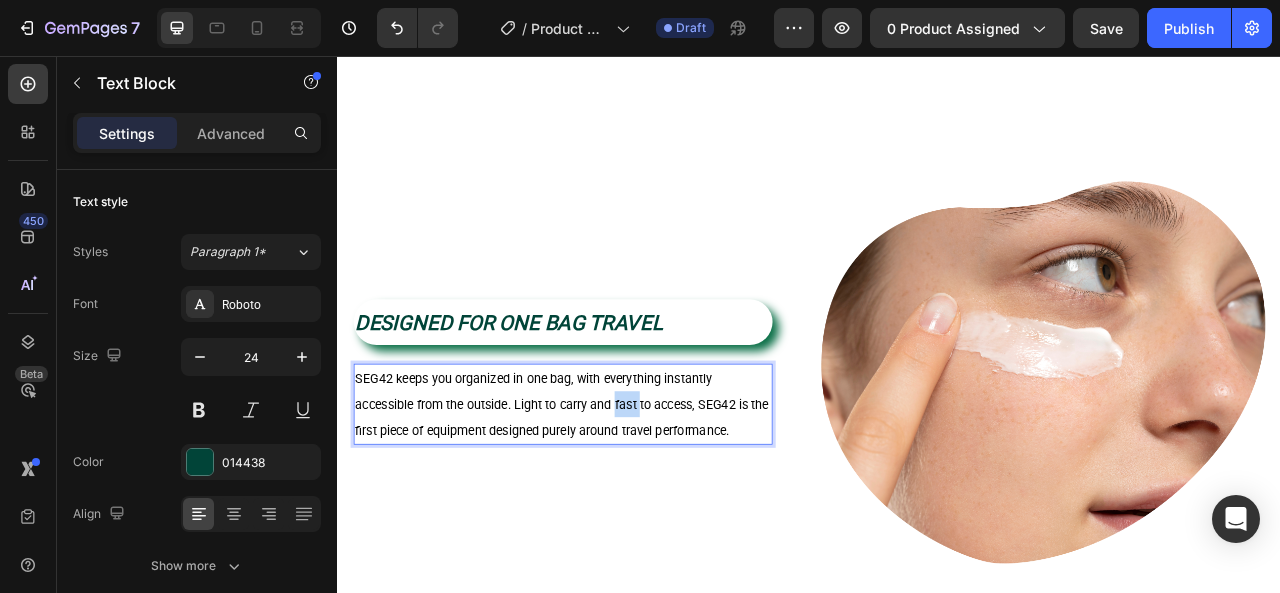 click on "SEG42 keeps you organized in one bag, with everything instantly accessible from the outside. Light to carry and fast to access, SEG42 is the first piece of equipment designed purely around travel performance." at bounding box center [622, 500] 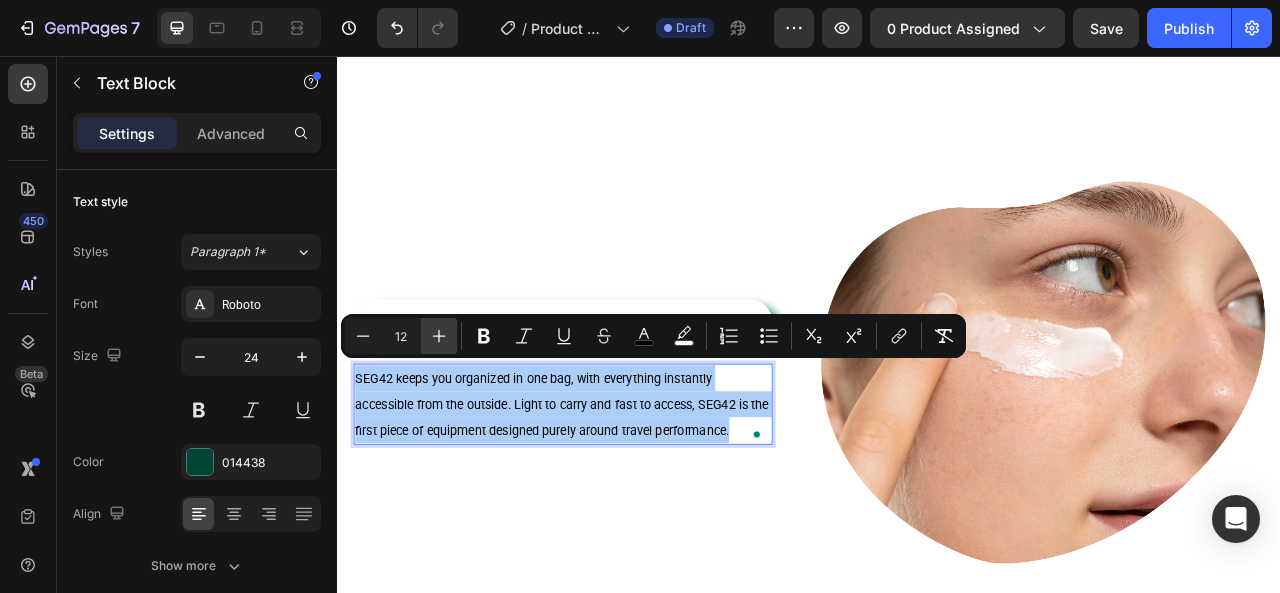 click 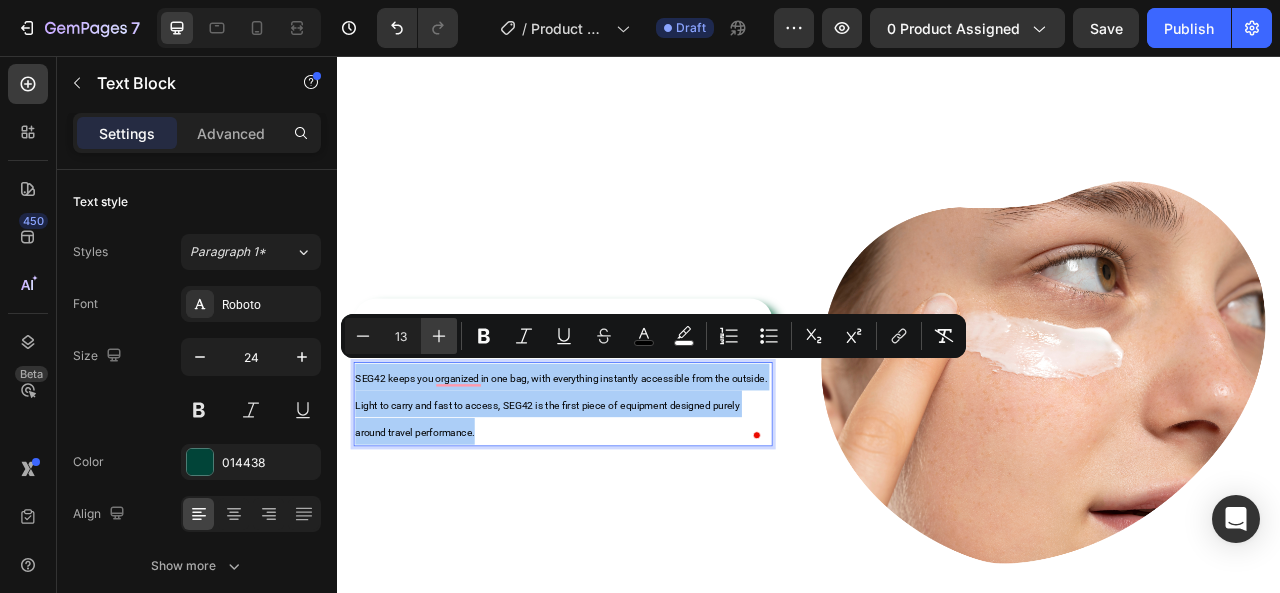 click 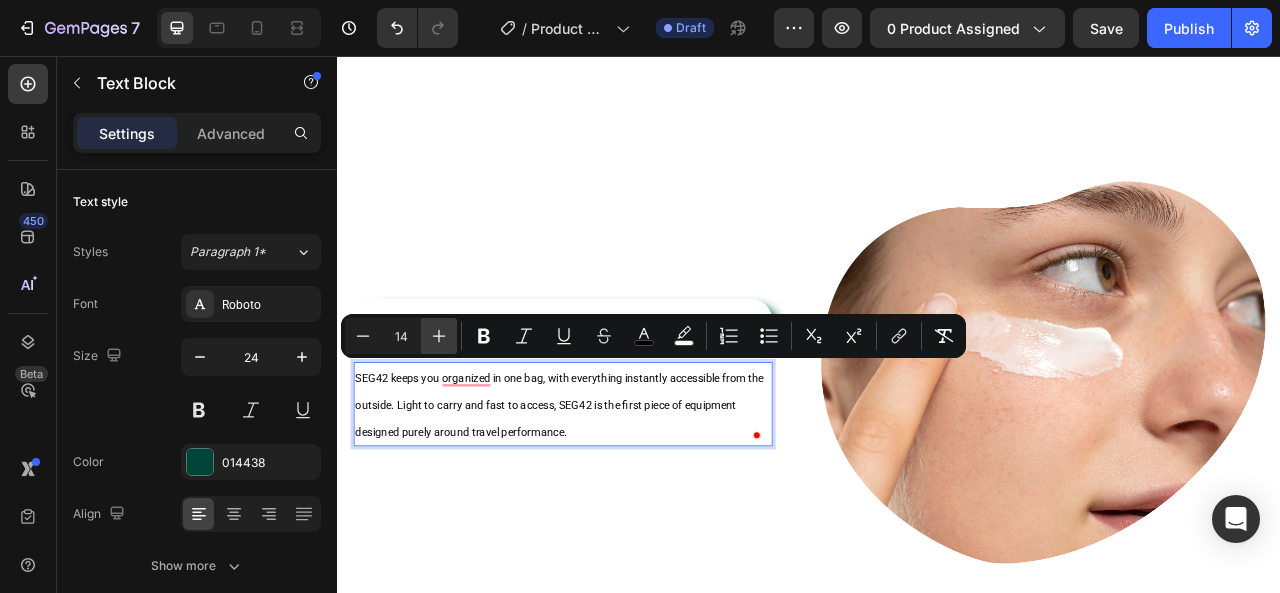 click 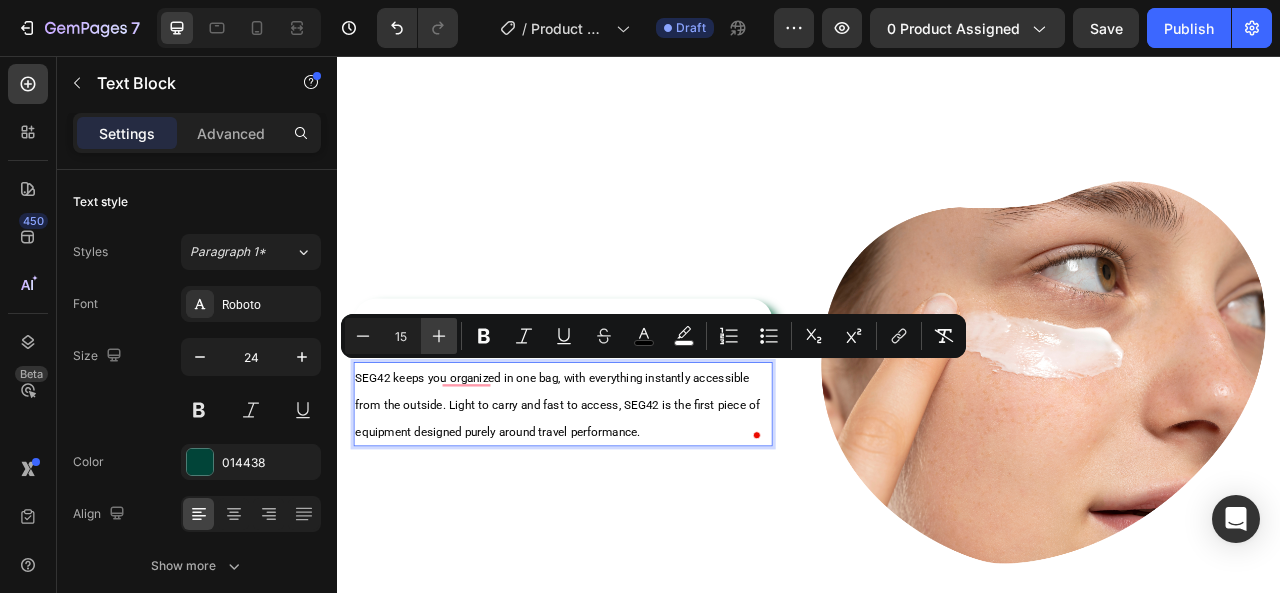 click 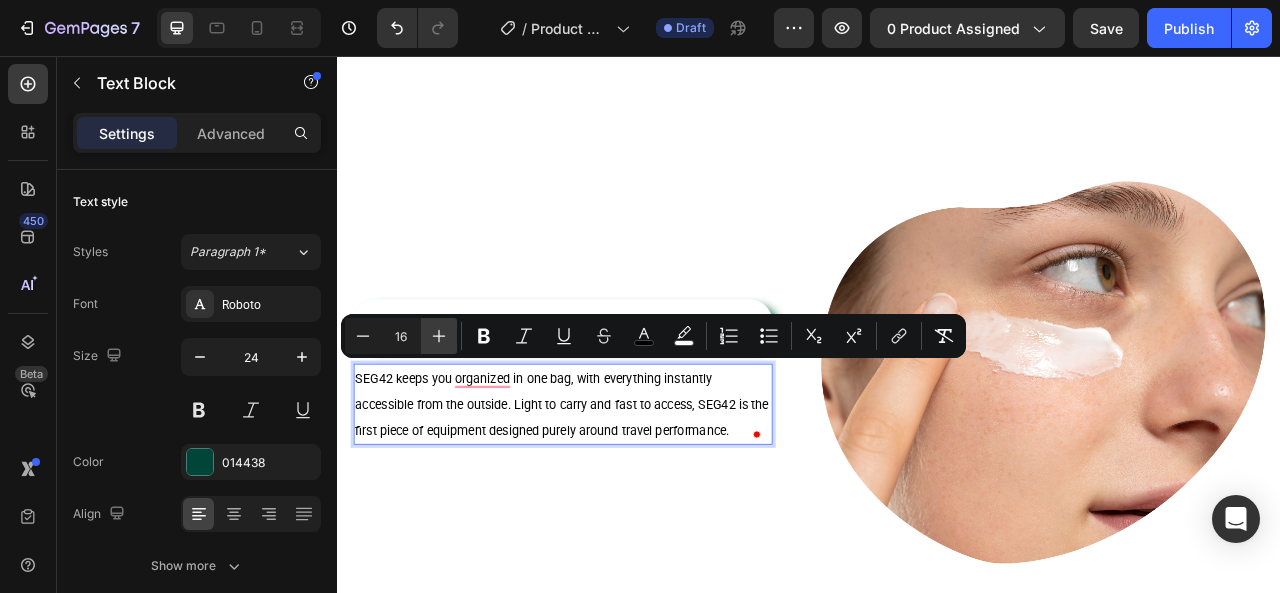 click 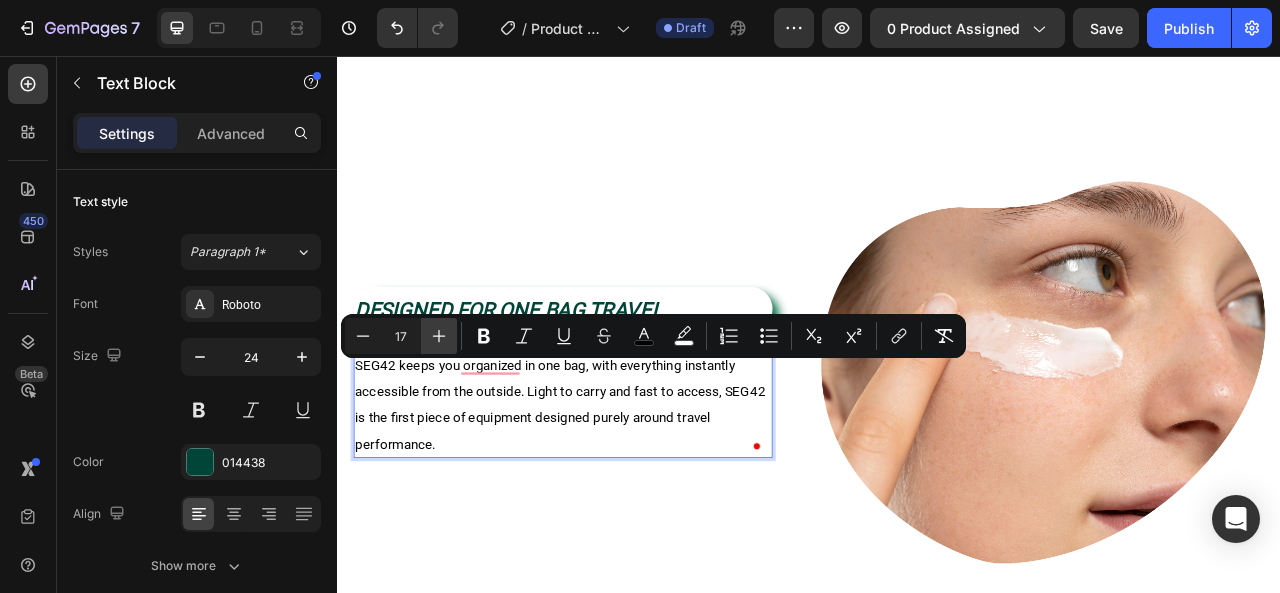 click 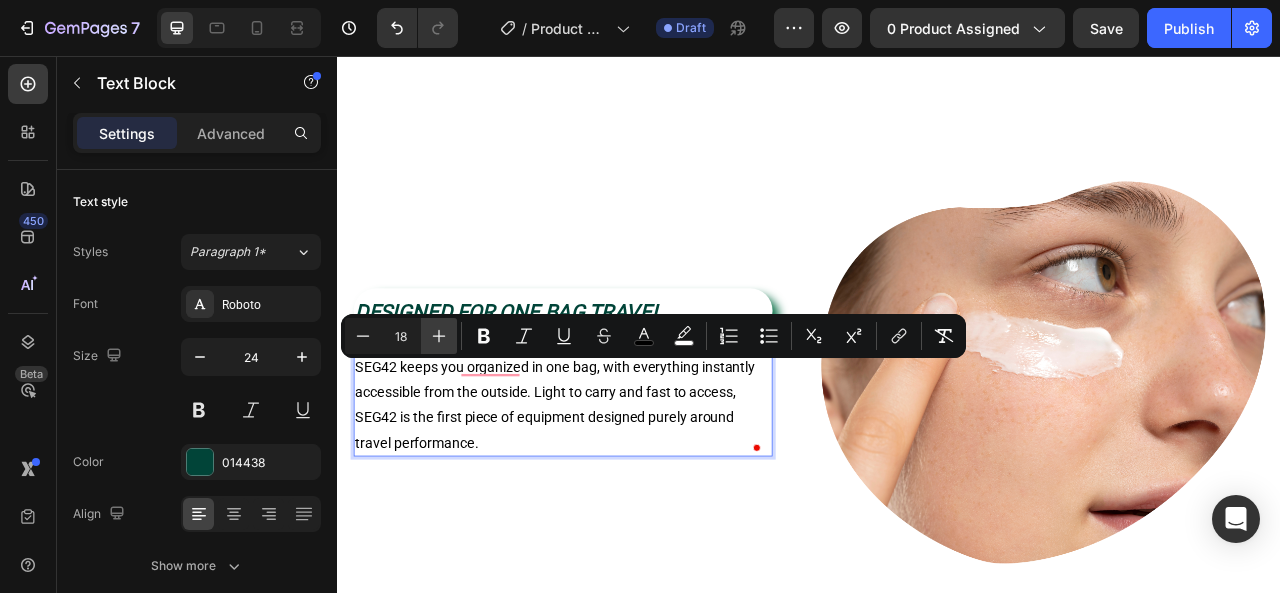 click 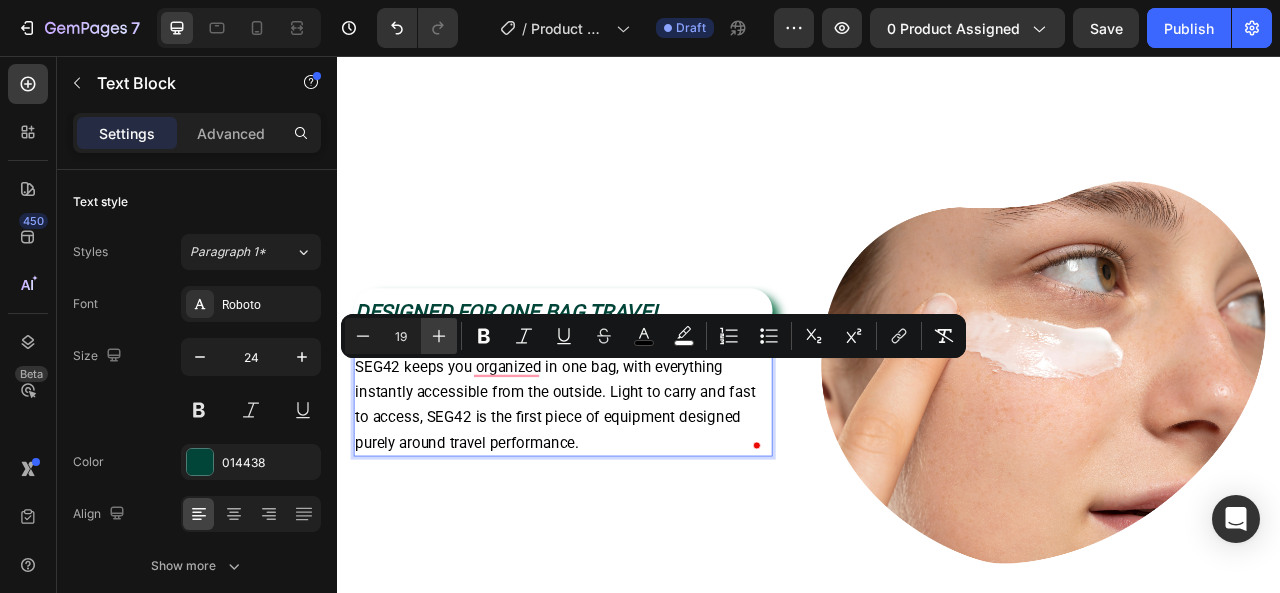 click 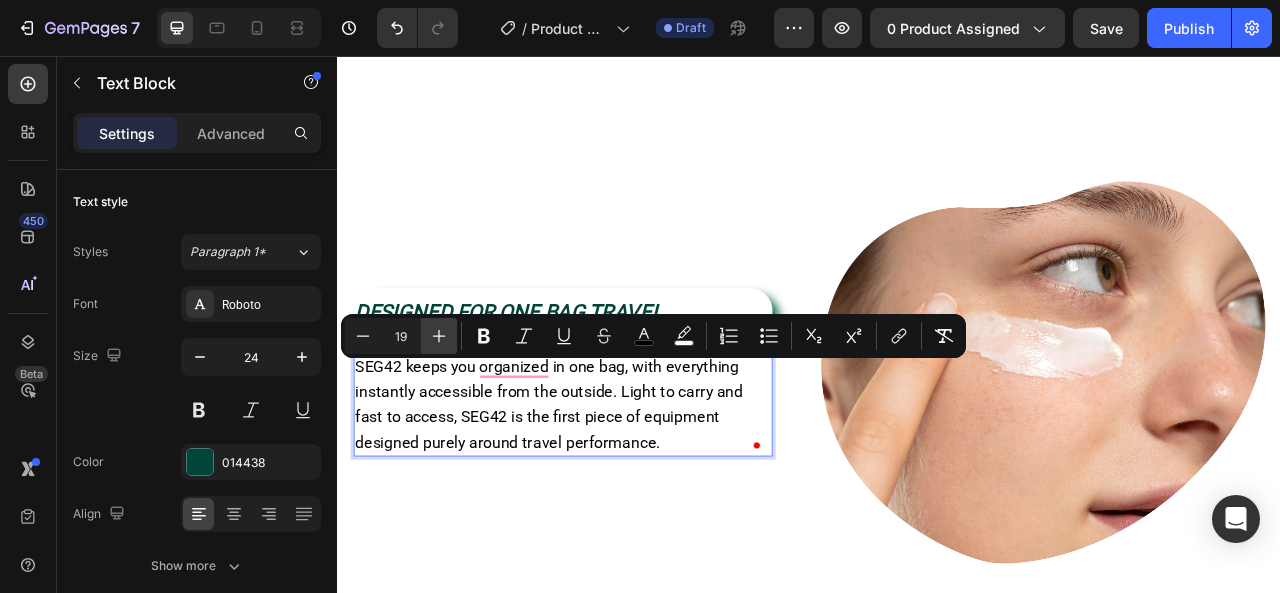type on "20" 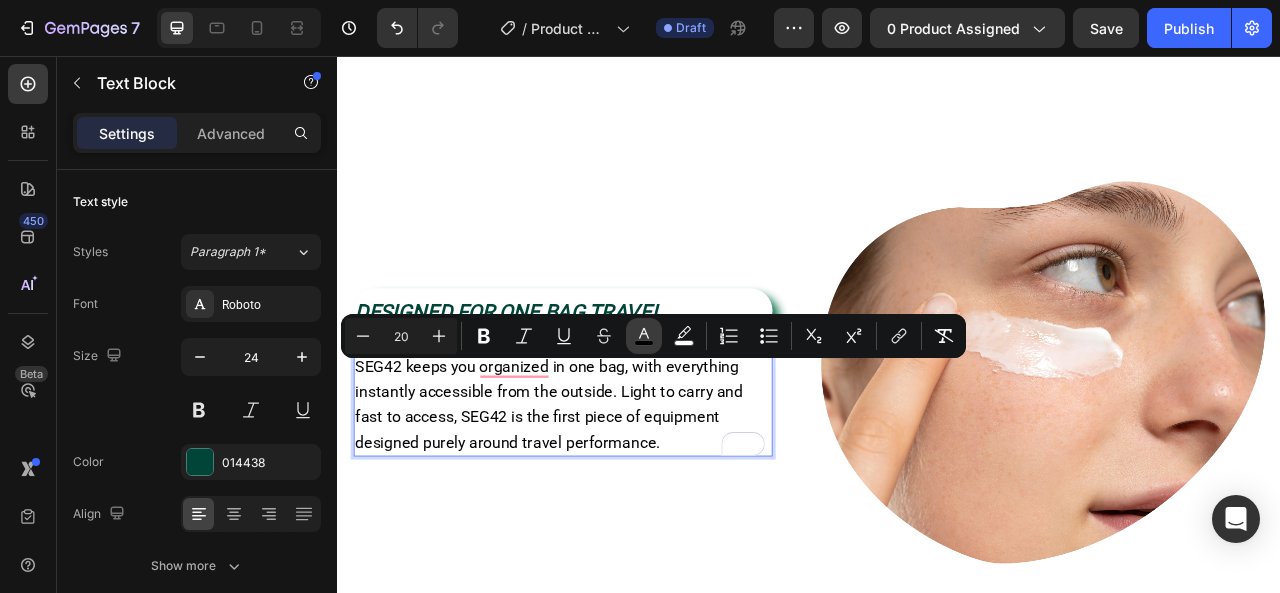 click 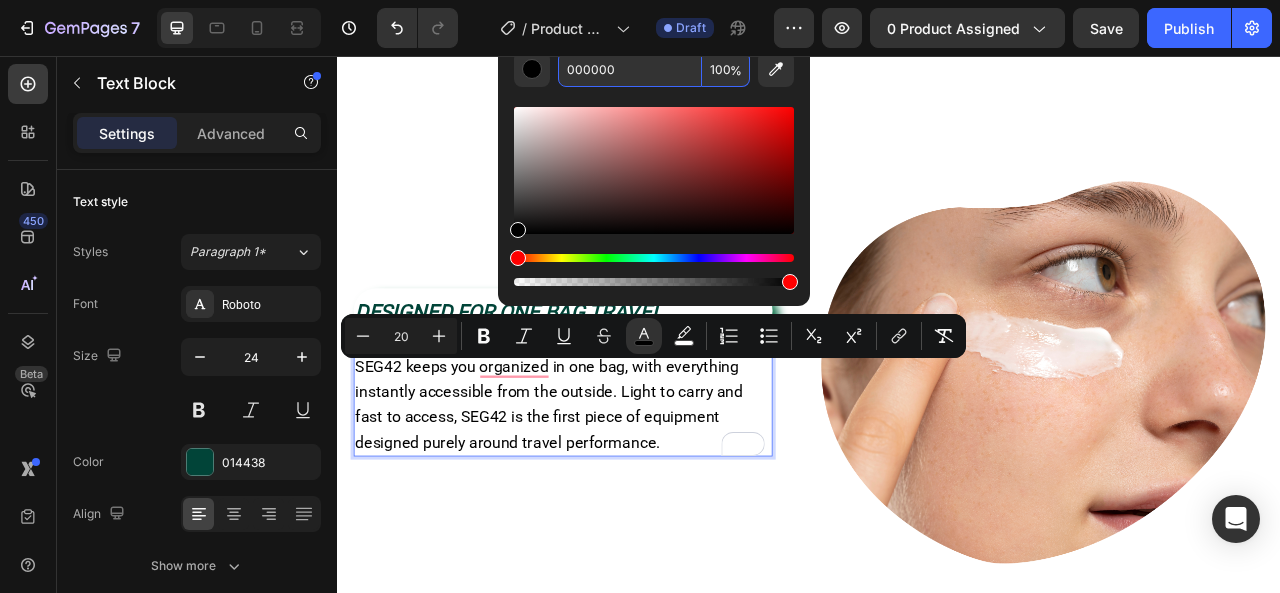 click on "000000" at bounding box center [630, 69] 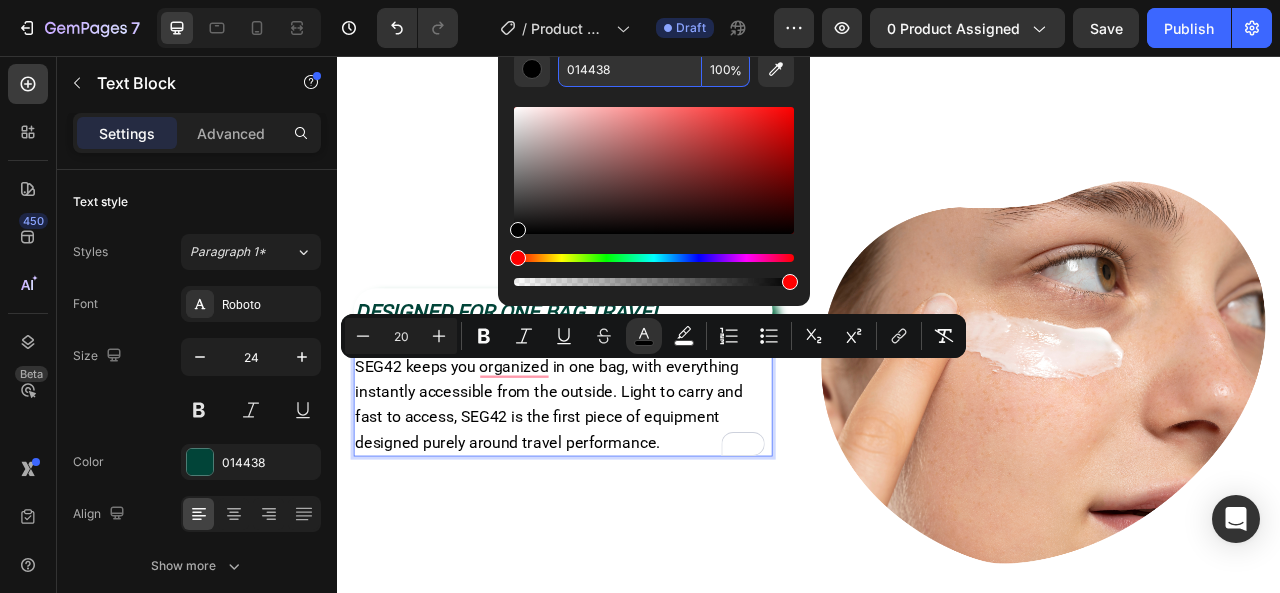 type on "014438" 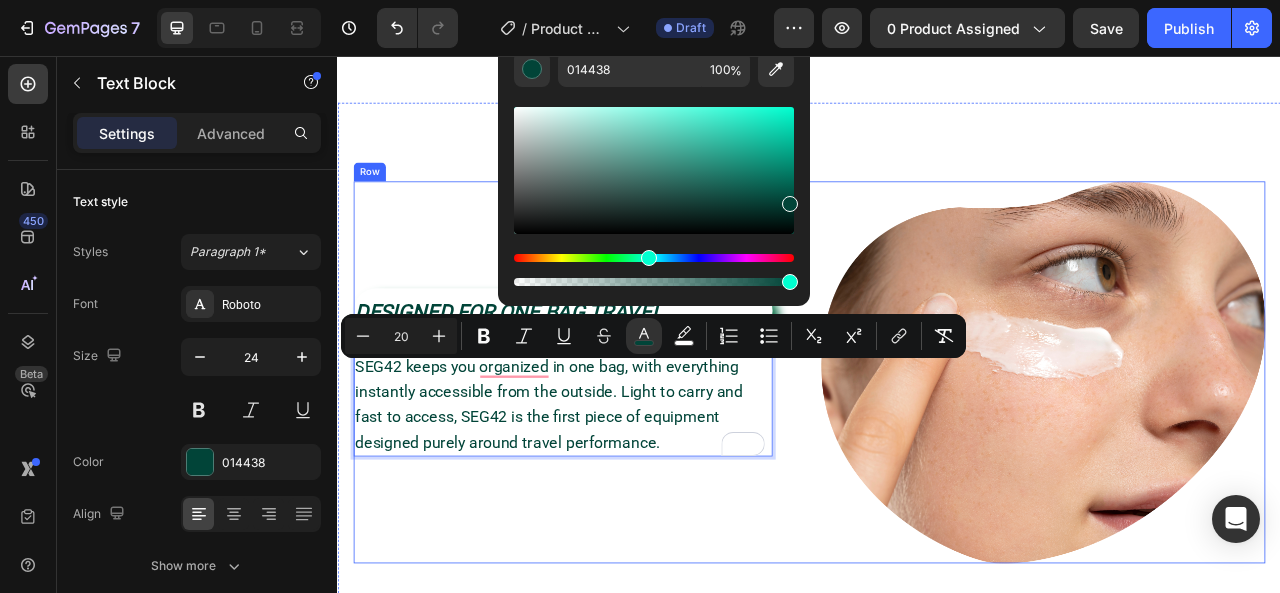 click on "DESIGNED FOR ONE BAG TRAVEL Heading SEG42 keeps you organized in one bag, with everything instantly accessible from the outside. Light to carry and fast to access, SEG42 is the first piece of equipment designed purely around travel performance. Text Block   0 Row" at bounding box center [639, 459] 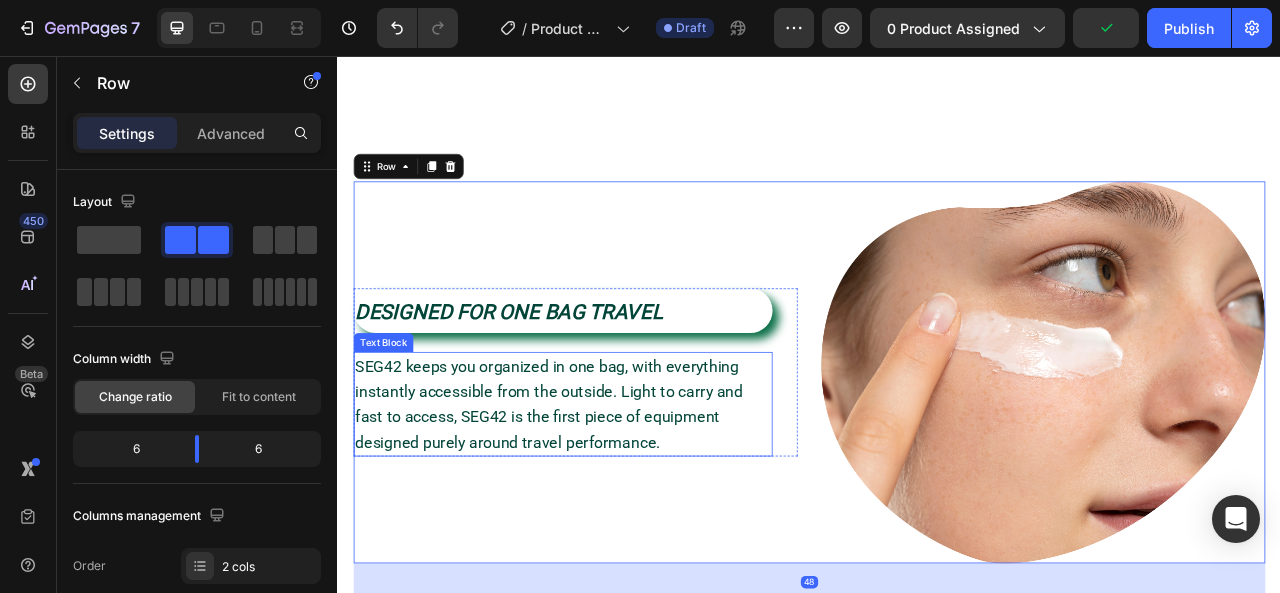 click on "SEG42 keeps you organized in one bag, with everything instantly accessible from the outside. Light to carry and fast to access, SEG42 is the first piece of equipment designed purely around travel performance." at bounding box center (605, 499) 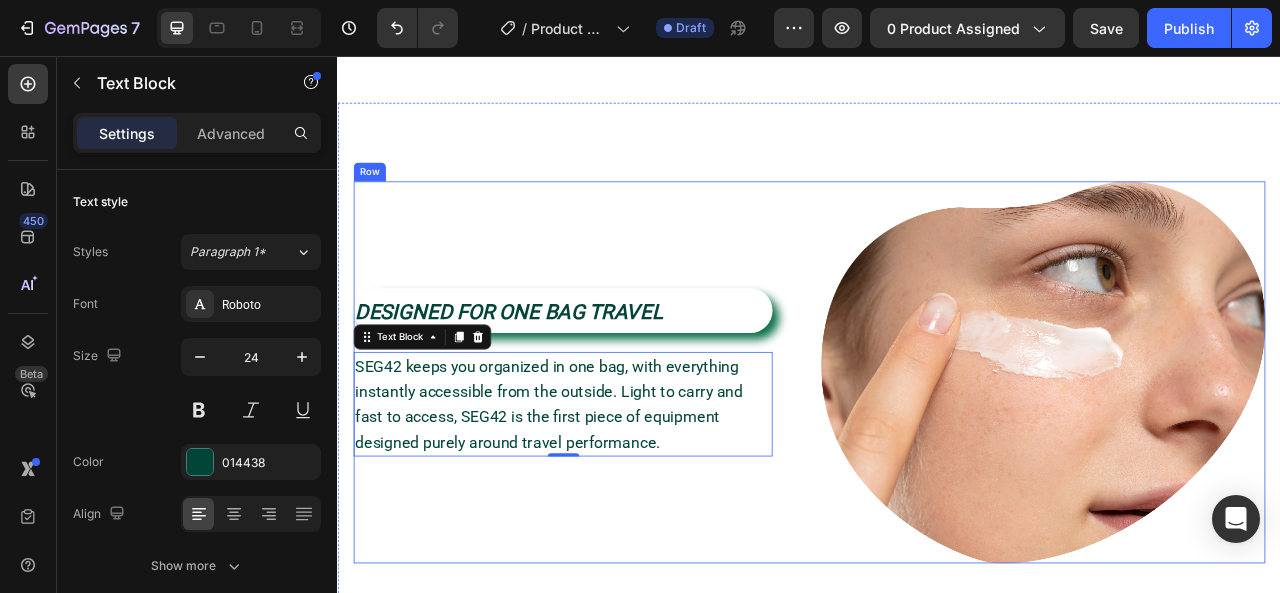 click on "DESIGNED FOR ONE BAG TRAVEL Heading SEG42 keeps you organized in one bag, with everything instantly accessible from the outside. Light to carry and fast to access, SEG42 is the first piece of equipment designed purely around travel performance. Text Block   0 Row" at bounding box center [639, 459] 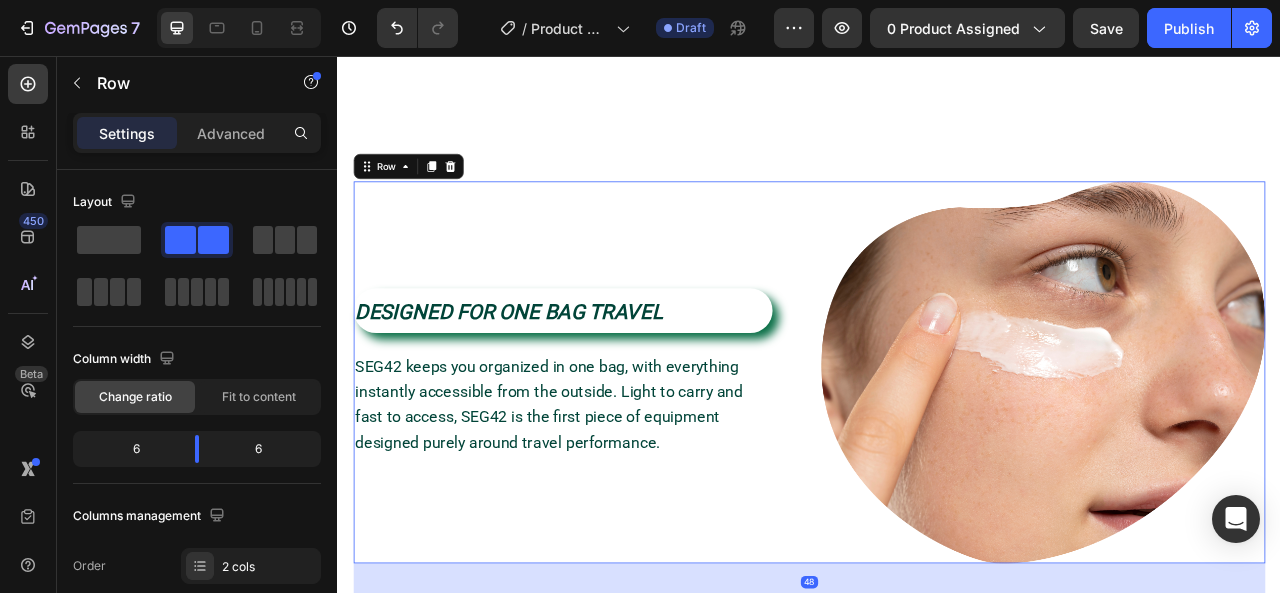 scroll, scrollTop: 696, scrollLeft: 0, axis: vertical 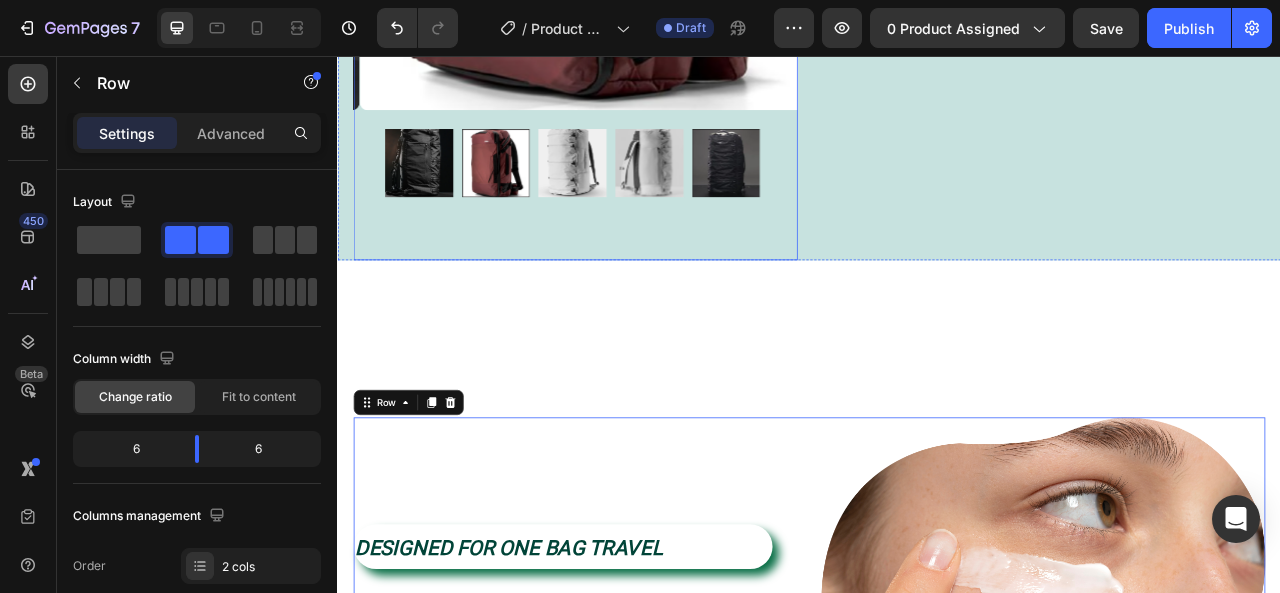 click on "Product Images" at bounding box center (639, -118) 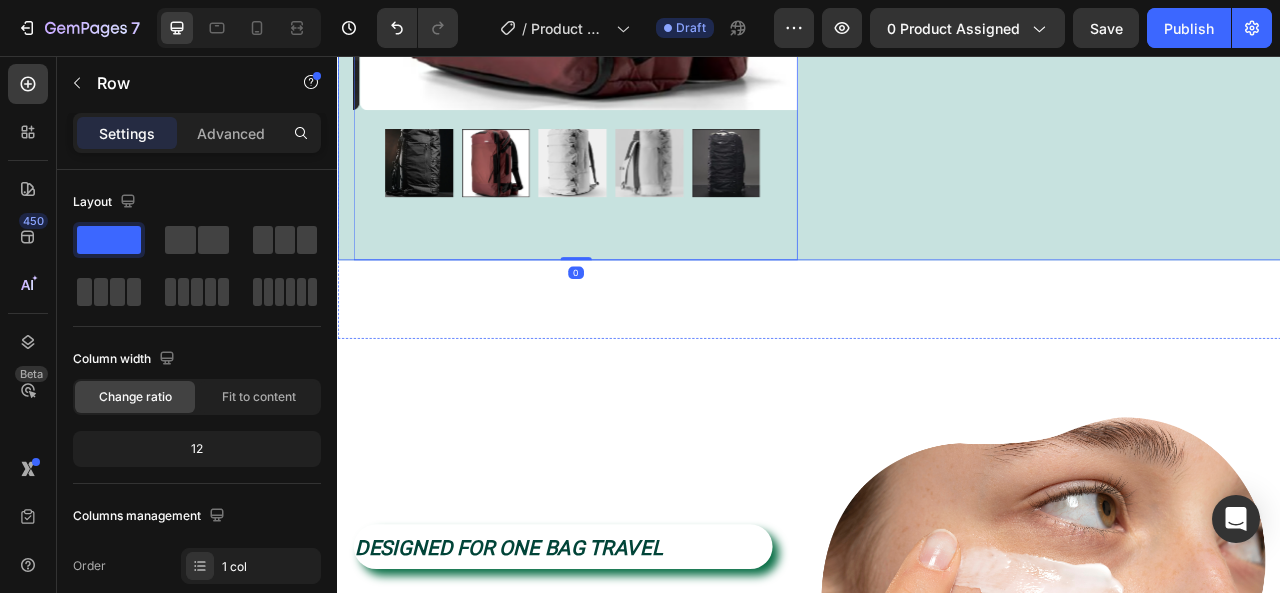 click on "SEG42 TRAVEL PACK Product Title SEG42 Travel Pack is built for maximum organization in a minimalist design. The segmented architecture offers efficient organization and quick access to your belongings during travel. It has both a lay-flat clamshell opening and top-loading access. SEG42 keeps you organized in one bag, with everything instantly accessible from the outside. Light to carry and fast to access, SEG42 is the first piece of equipment designed purely around travel performance. Text Block Row Add to cart Add to Cart
Icon Free Shipping Text Block
Icon Money-Back Text Block
Icon Easy Returns Text Block Row Image Icon Icon Icon Icon Icon Icon List “this skin cream is a game-changer! it has transformed my dry, lackluster skin into a hydrated and radiant complexion. i love how it absorbs quickly and leaves no greasy residue. highly recommend” Text Block
Icon Hannah N. (Houston, USA) Text Block Row Row Image Image Image Image Image Carousel" at bounding box center [1234, -118] 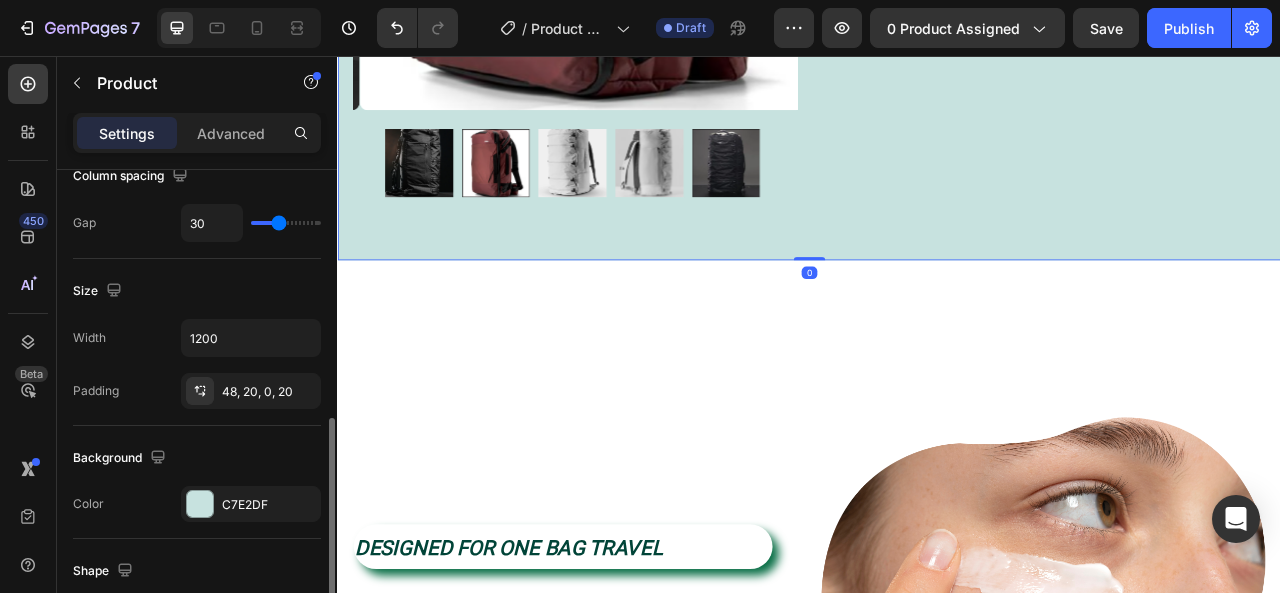 scroll, scrollTop: 400, scrollLeft: 0, axis: vertical 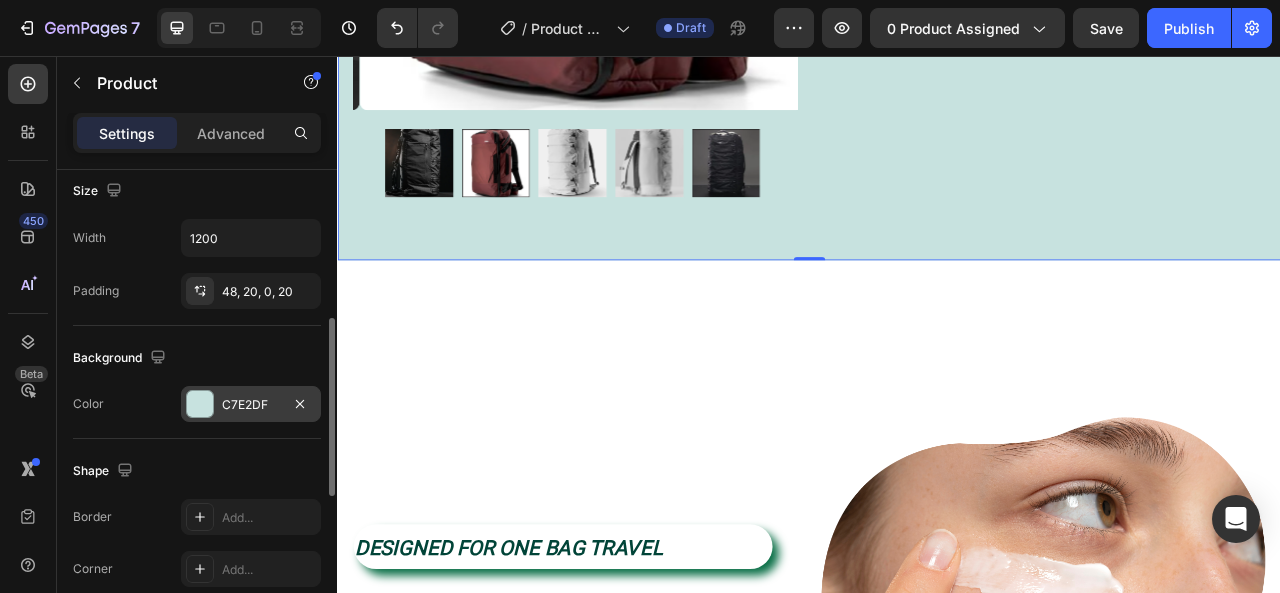 click on "C7E2DF" at bounding box center [251, 405] 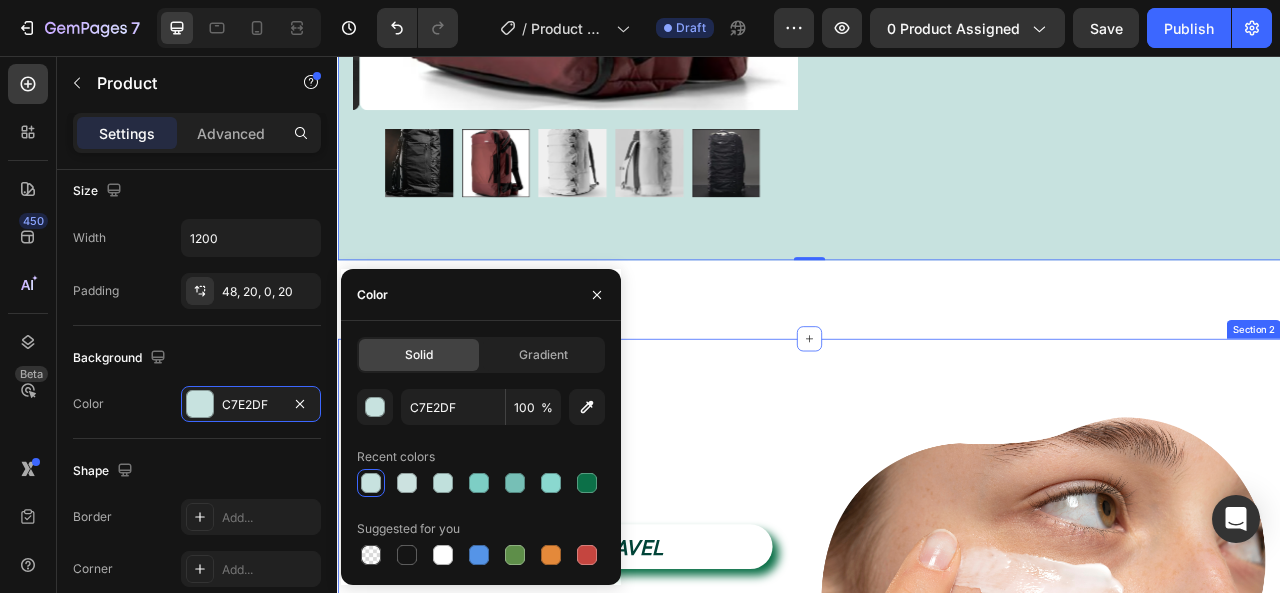 click on "DESIGNED FOR ONE BAG TRAVEL Heading SEG42 keeps you organized in one bag, with everything instantly accessible from the outside. Light to carry and fast to access, SEG42 is the first piece of equipment designed purely around travel performance. Text Block Row Image Row ...and the best part is, you'll confidently strut the streets with radiant and flawless skin Heading Imagine the empowering feeling of walking down the streets with a newfound confidence and a radiant glow. Our skin cream is here to make that dream a reality. With its powerful formulation, it works tirelessly to rejuvenate your skin, addressing concerns such as dryness, dullness, and uneven texture.   As you incorporate this cream into your skincare routine, you'll witness a remarkable transformation that will have you beaming with self-assurance.   Text Block Row Image Row Section 2" at bounding box center (937, 953) 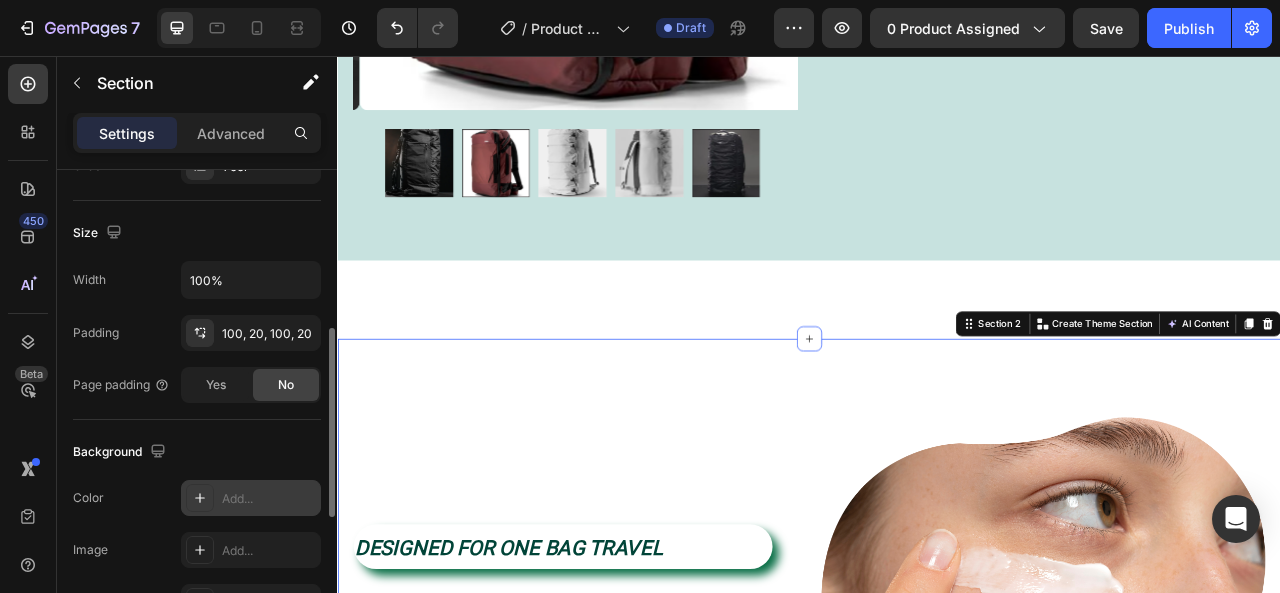 scroll, scrollTop: 600, scrollLeft: 0, axis: vertical 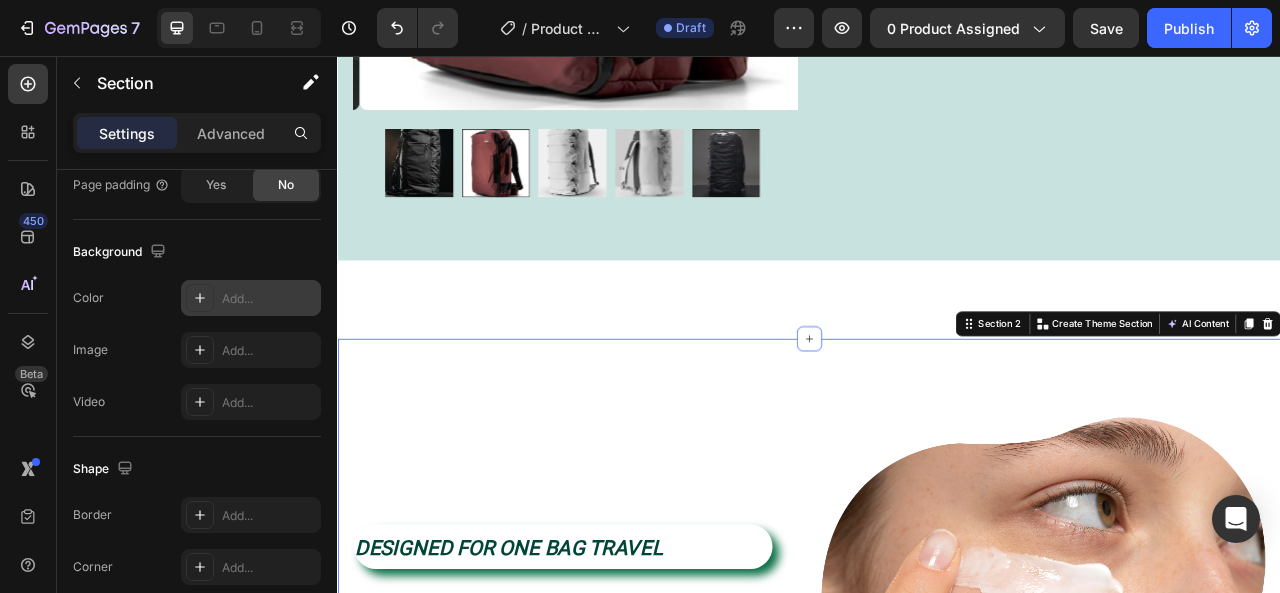 click on "Add..." at bounding box center (269, 299) 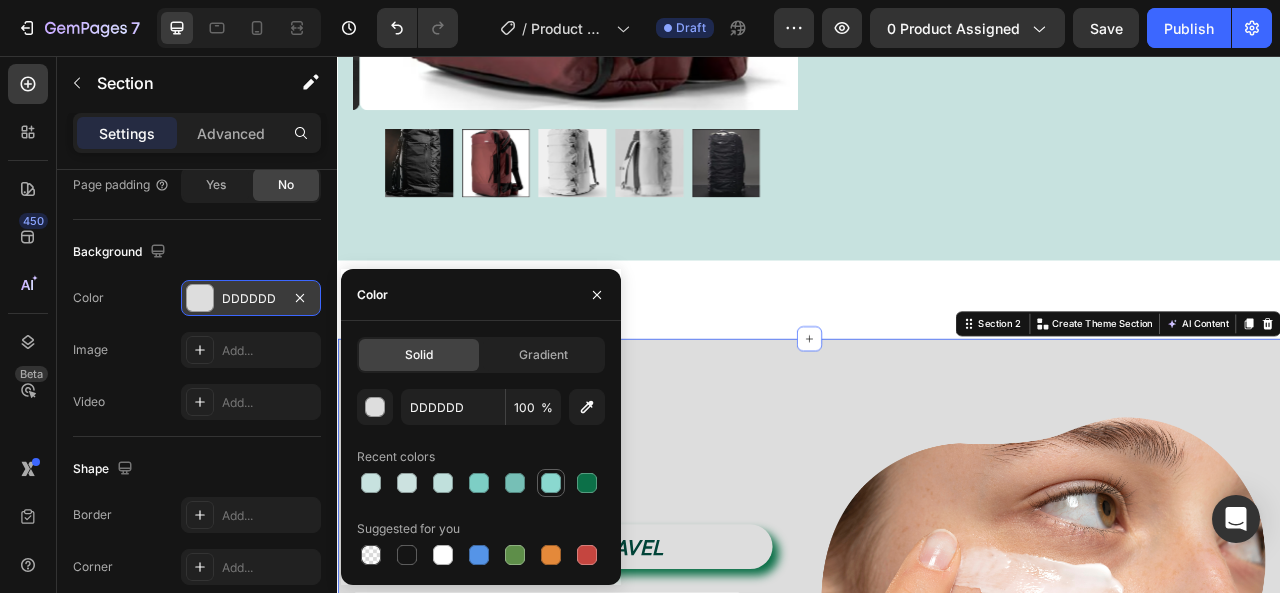 click at bounding box center (551, 483) 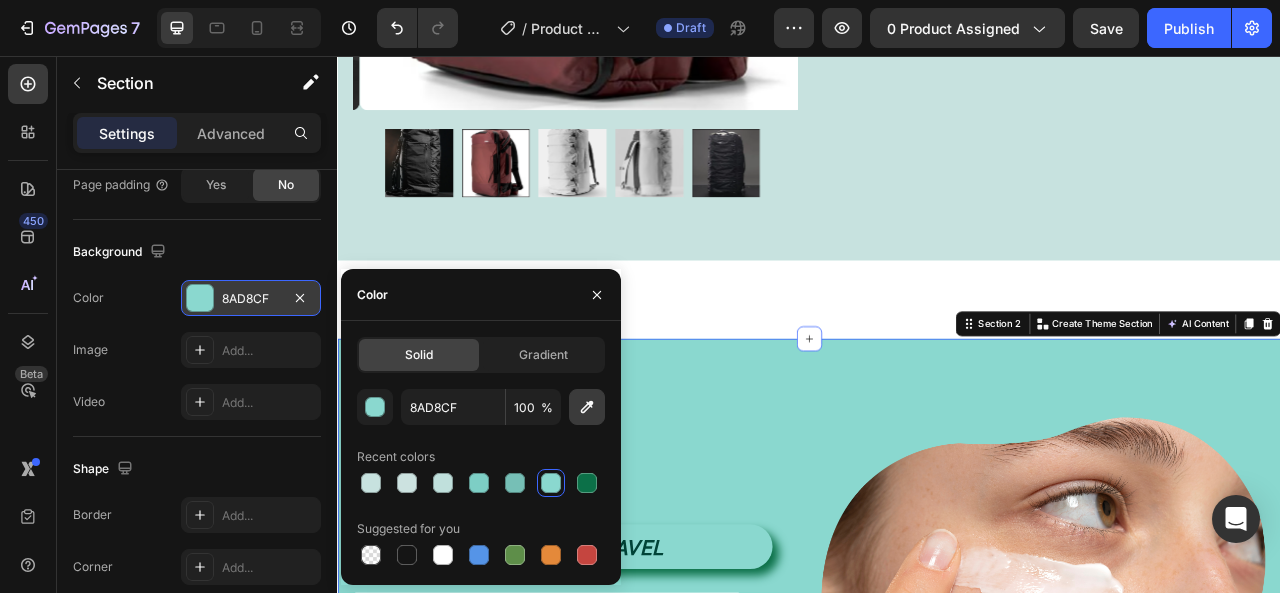 click 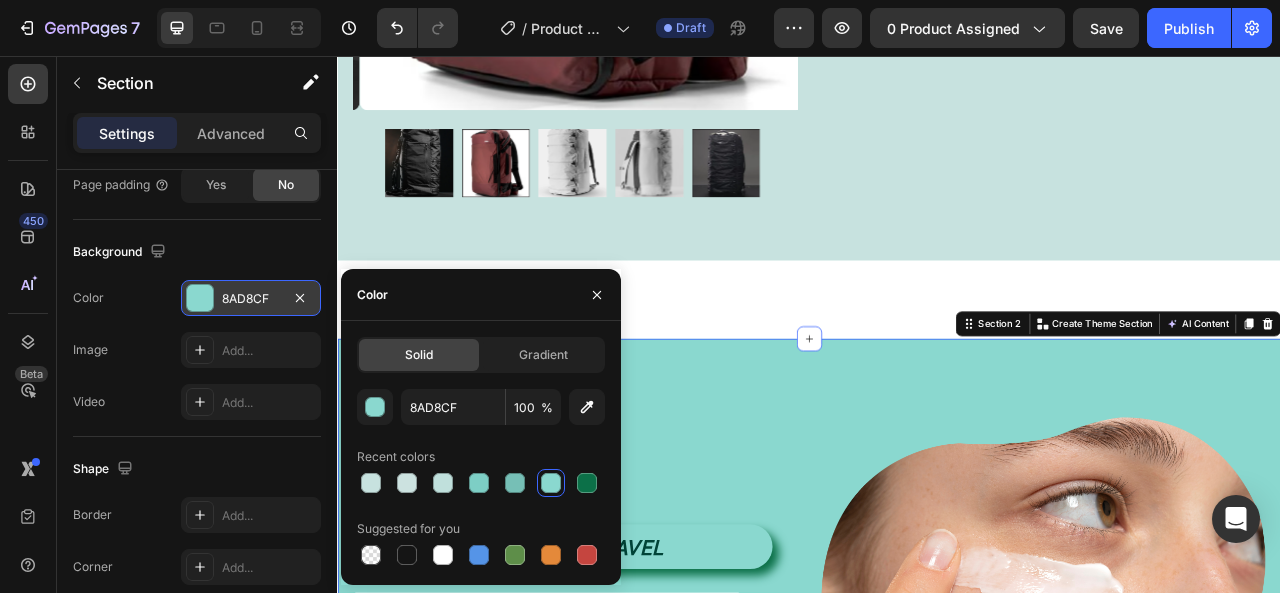 type on "C7E2DF" 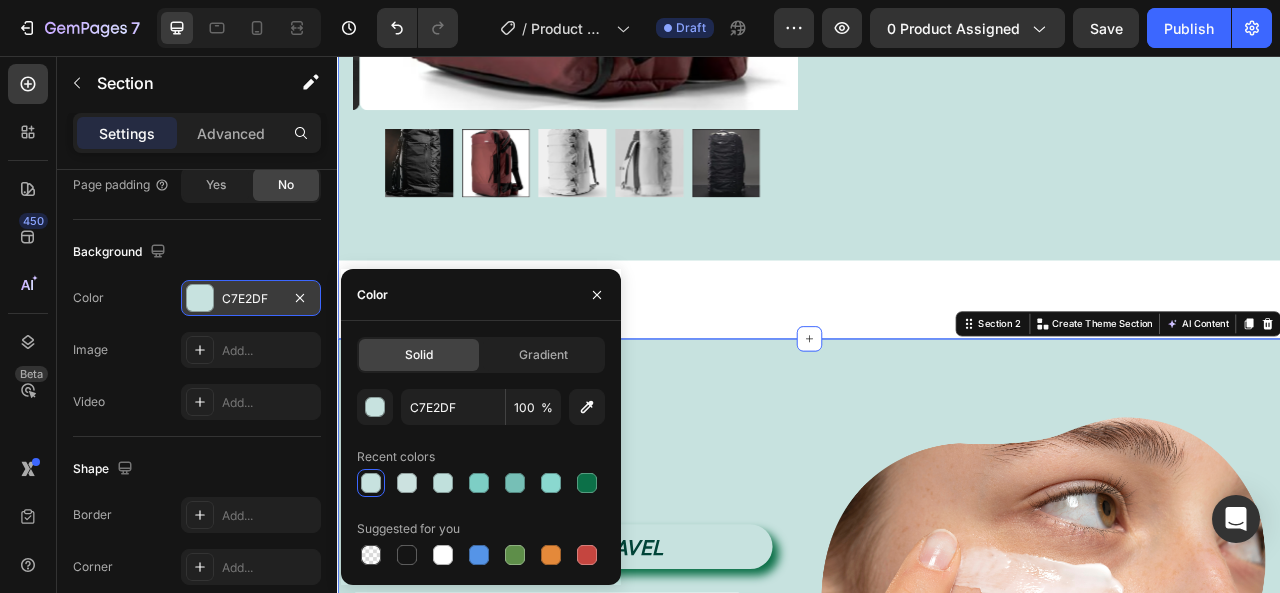 click on "Product Images Row SEG42 TRAVEL PACK Product Title SEG42 Travel Pack is built for maximum organization in a minimalist design. The segmented architecture offers efficient organization and quick access to your belongings during travel. It has both a lay-flat clamshell opening and top-loading access. SEG42 keeps you organized in one bag, with everything instantly accessible from the outside. Light to carry and fast to access, SEG42 is the first piece of equipment designed purely around travel performance. Text Block Row Add to cart Add to Cart
Icon Free Shipping Text Block
Icon Money-Back Text Block
Icon Easy Returns Text Block Row Image Icon Icon Icon Icon Icon Icon List “this skin cream is a game-changer! it has transformed my dry, lackluster skin into a hydrated and radiant complexion. i love how it absorbs quickly and leaves no greasy residue. highly recommend” Text Block
Icon Hannah N. (Houston, USA) Row Row" at bounding box center (937, -92) 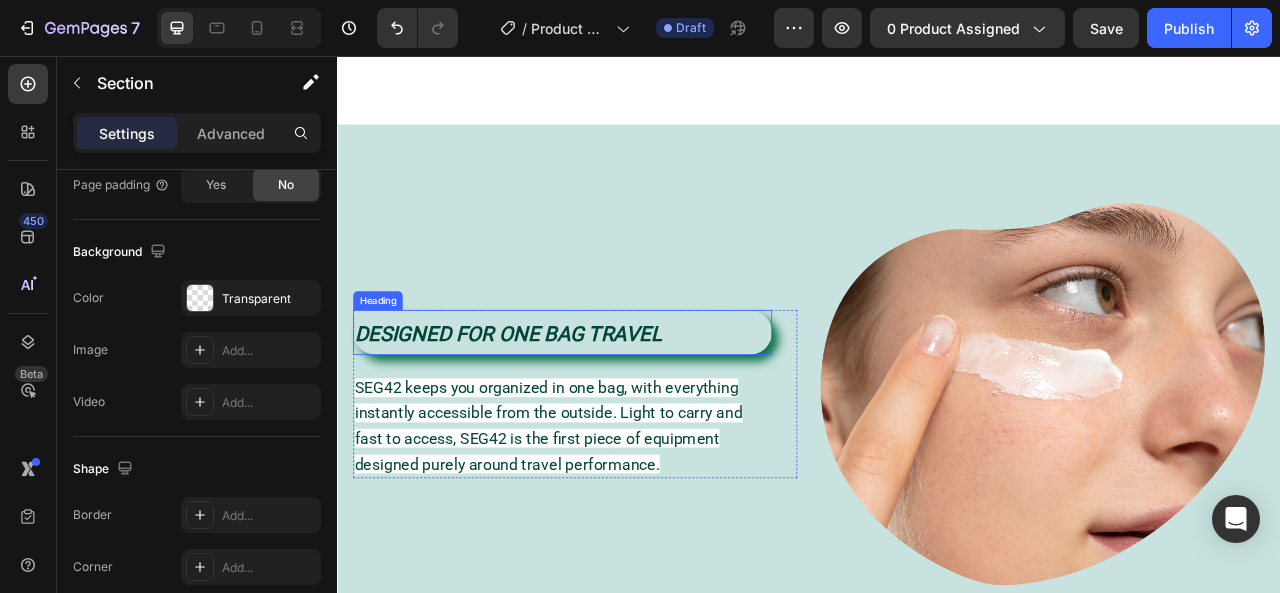 scroll, scrollTop: 1096, scrollLeft: 0, axis: vertical 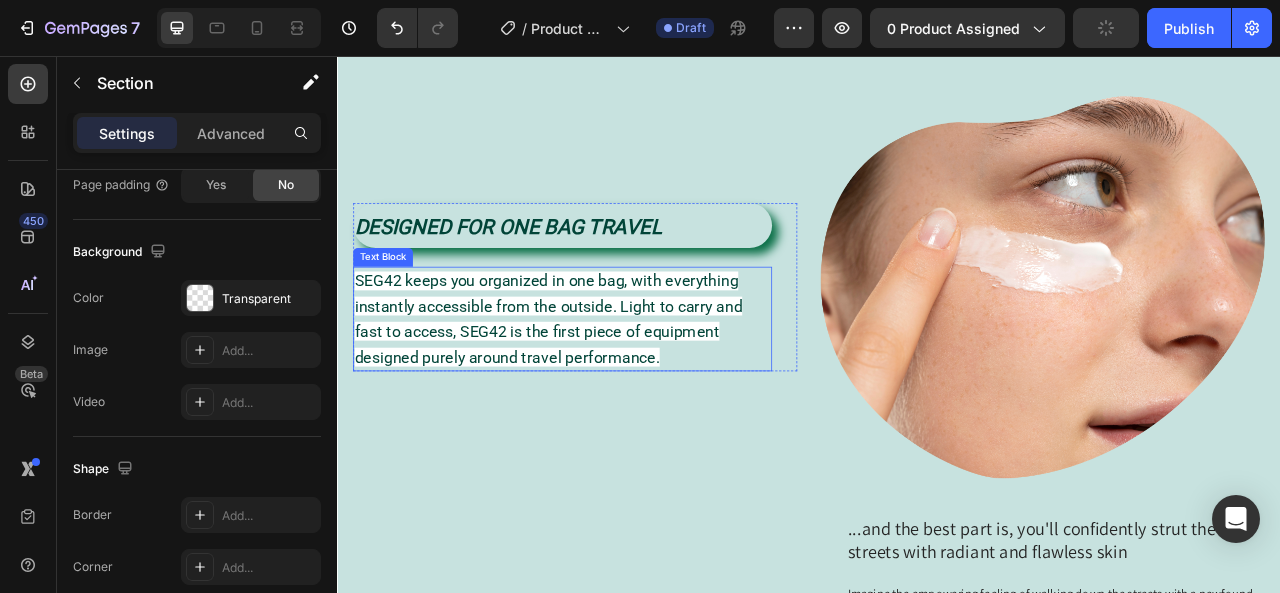 click on "SEG42 keeps you organized in one bag, with everything instantly accessible from the outside. Light to carry and fast to access, SEG42 is the first piece of equipment designed purely around travel performance." at bounding box center [623, 390] 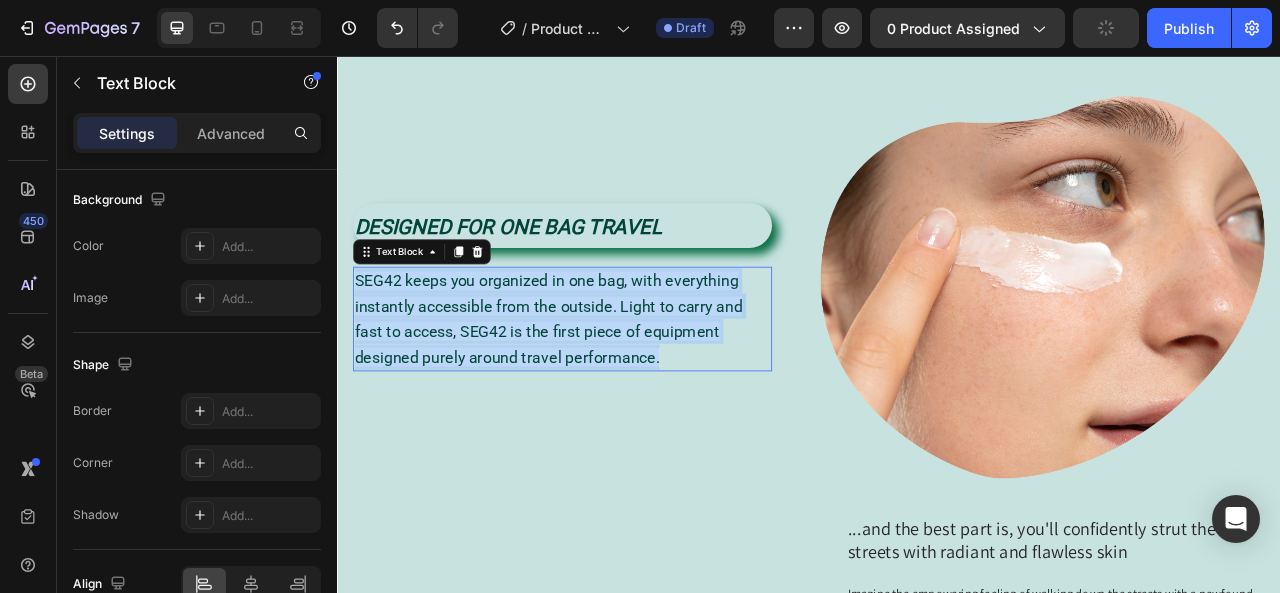 scroll, scrollTop: 0, scrollLeft: 0, axis: both 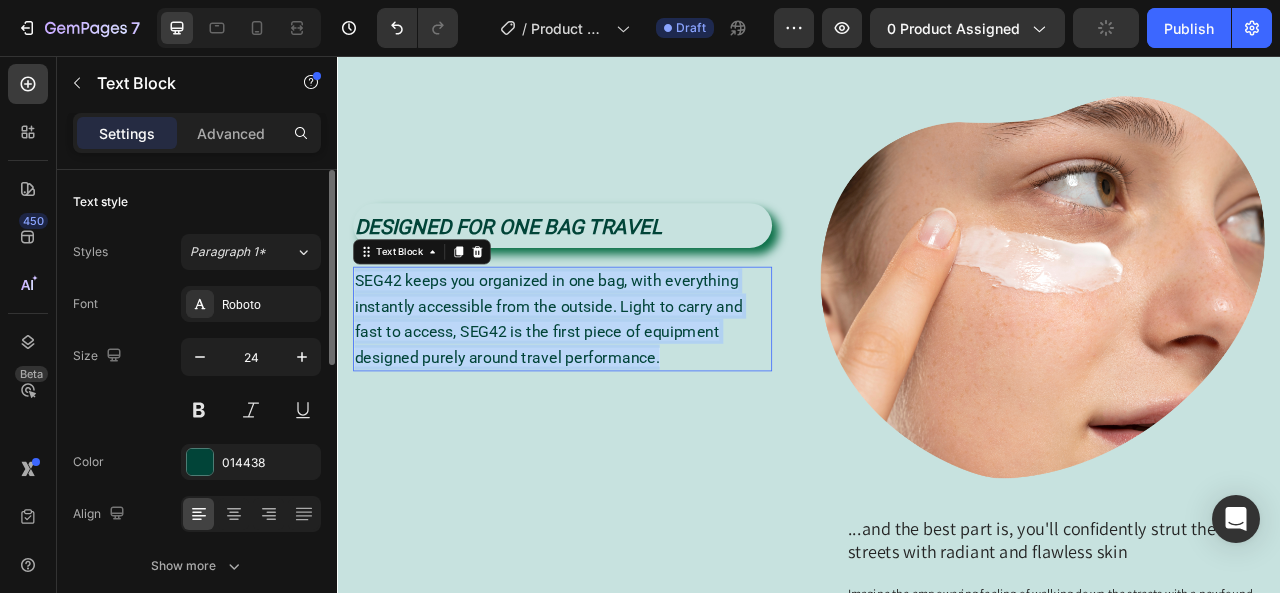 click on "SEG42 keeps you organized in one bag, with everything instantly accessible from the outside. Light to carry and fast to access, SEG42 is the first piece of equipment designed purely around travel performance." at bounding box center [623, 390] 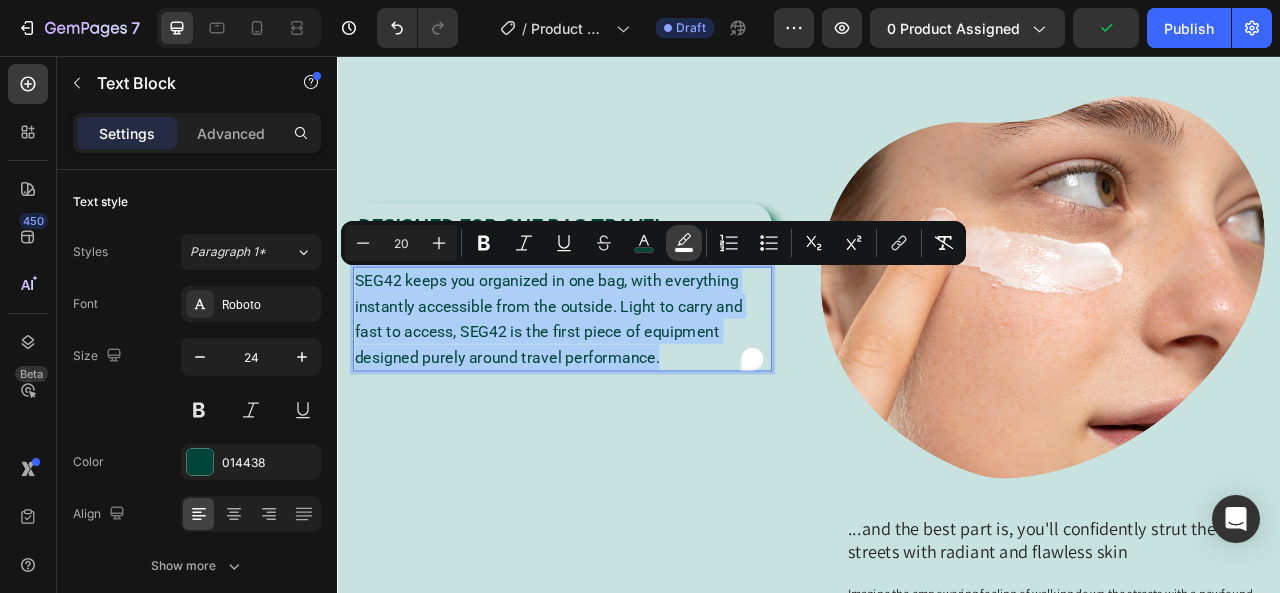 click 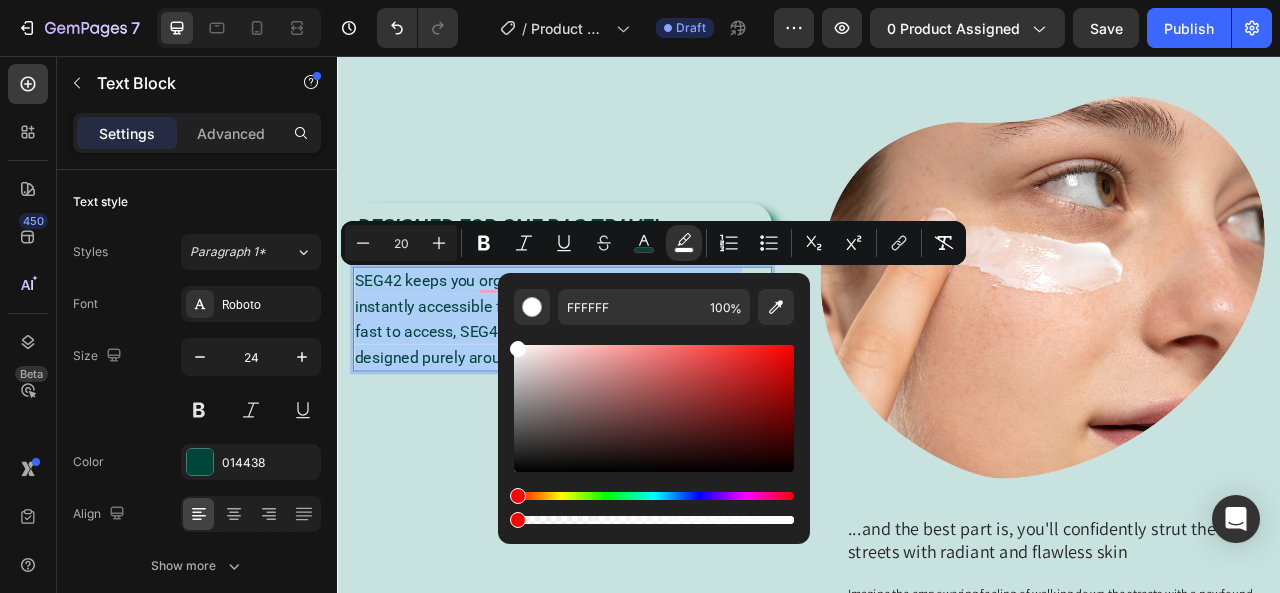 drag, startPoint x: 788, startPoint y: 523, endPoint x: 502, endPoint y: 526, distance: 286.01575 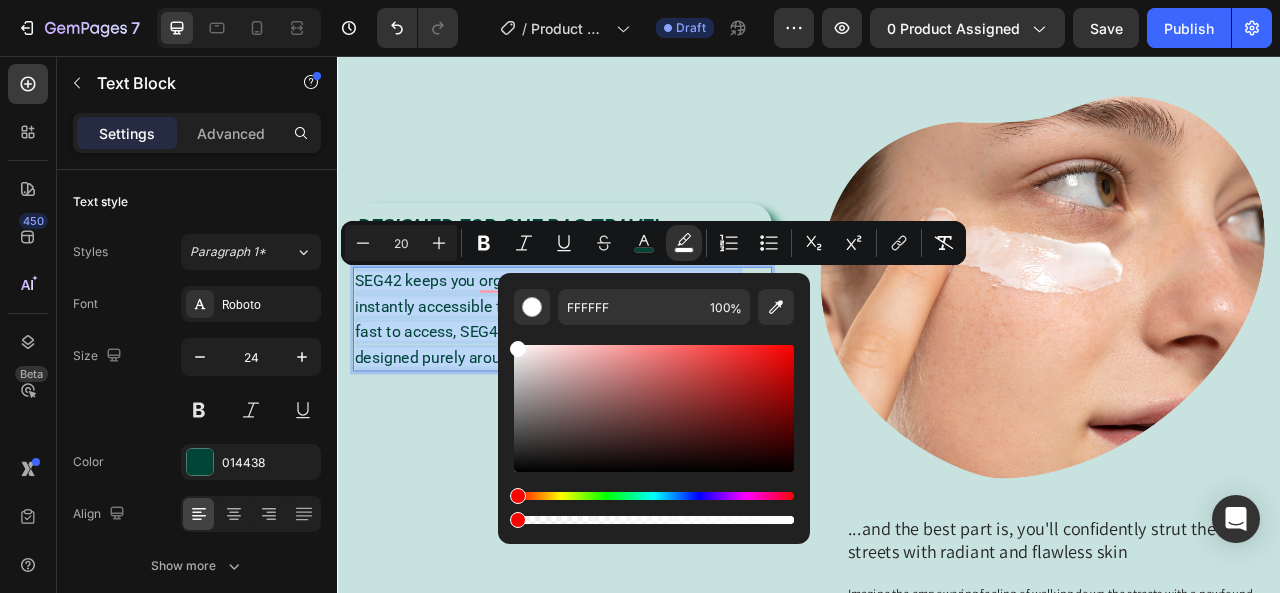 type on "0" 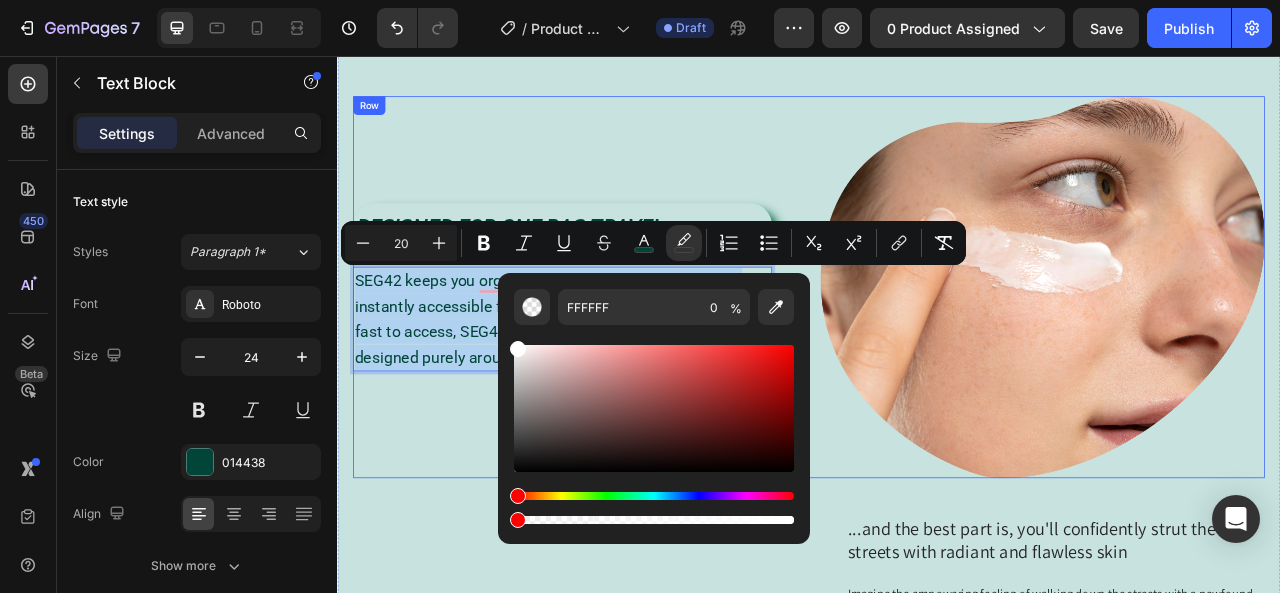 click on "DESIGNED FOR ONE BAG TRAVEL Heading SEG42 keeps you organized in one bag, with everything instantly accessible from the outside. Light to carry and fast to access, SEG42 is the first piece of equipment designed purely around travel performance. Text Block   0 Row" at bounding box center [639, 350] 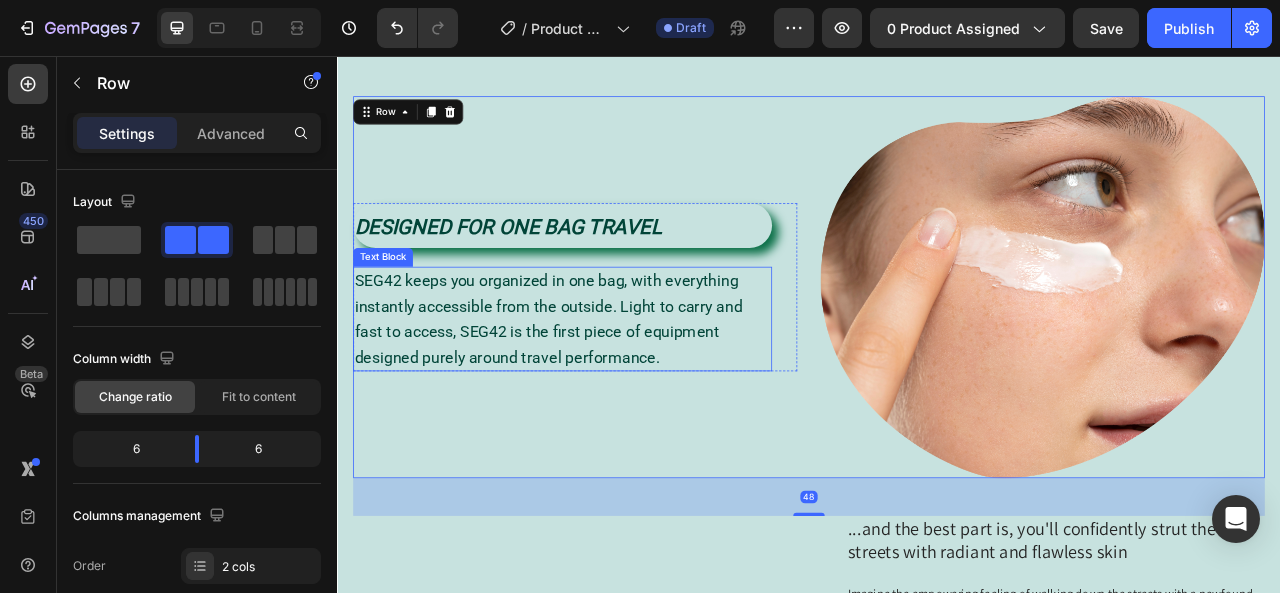 click on "SEG42 keeps you organized in one bag, with everything instantly accessible from the outside. Light to carry and fast to access, SEG42 is the first piece of equipment designed purely around travel performance." at bounding box center [605, 390] 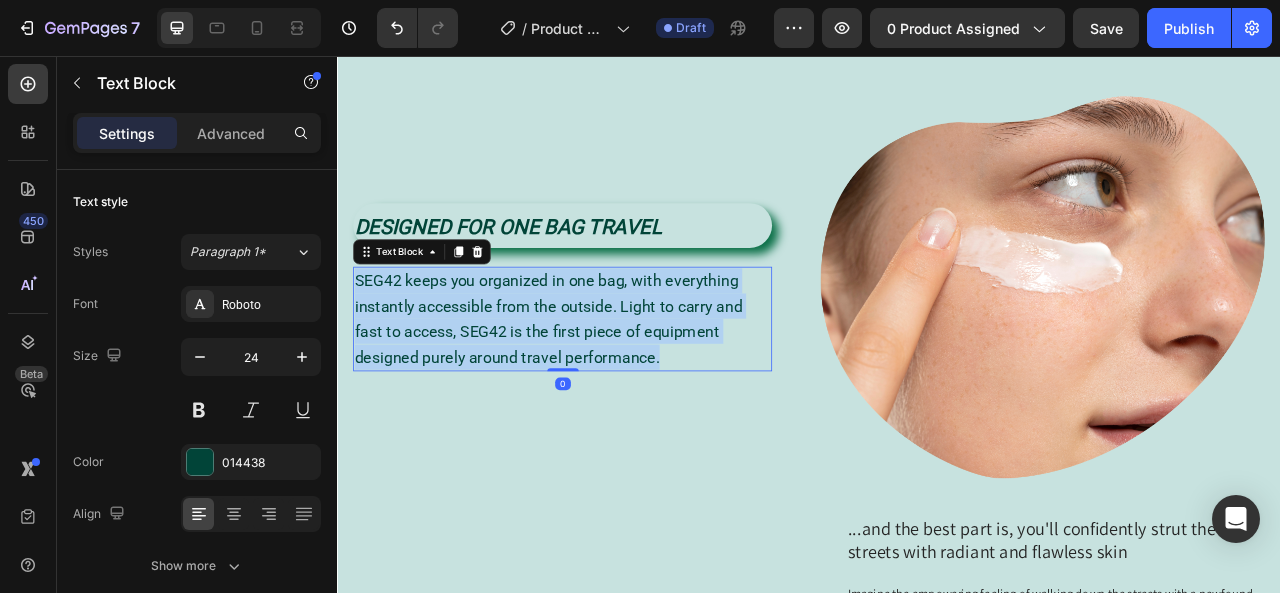 click on "SEG42 keeps you organized in one bag, with everything instantly accessible from the outside. Light to carry and fast to access, SEG42 is the first piece of equipment designed purely around travel performance." at bounding box center [605, 390] 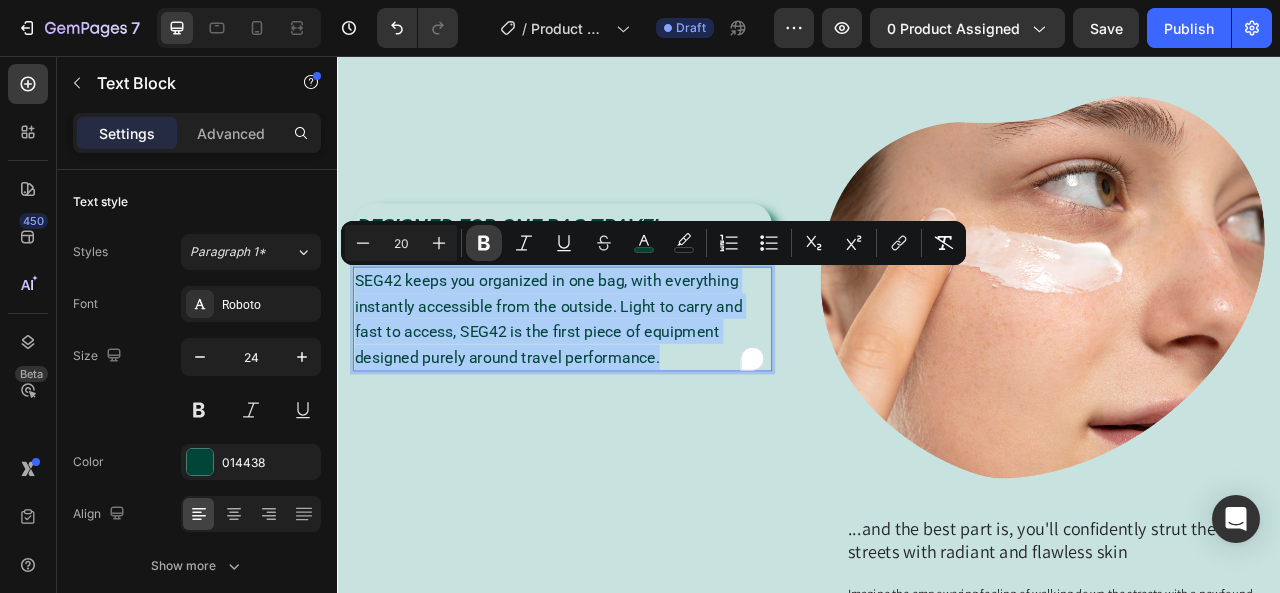 click 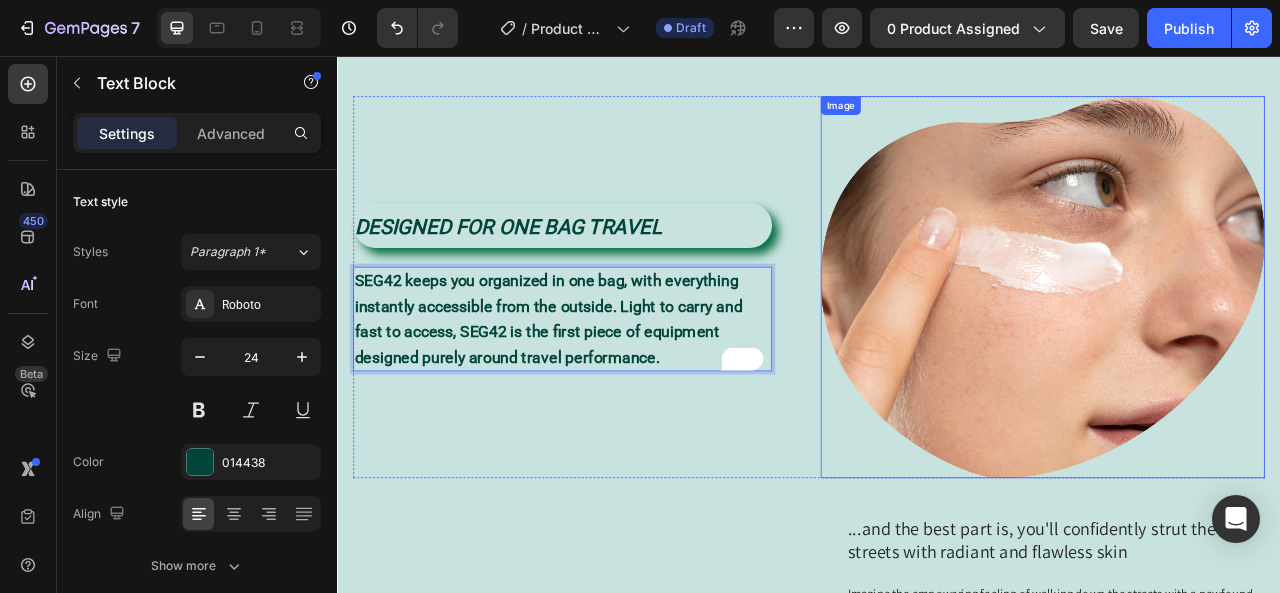 click at bounding box center [1234, 350] 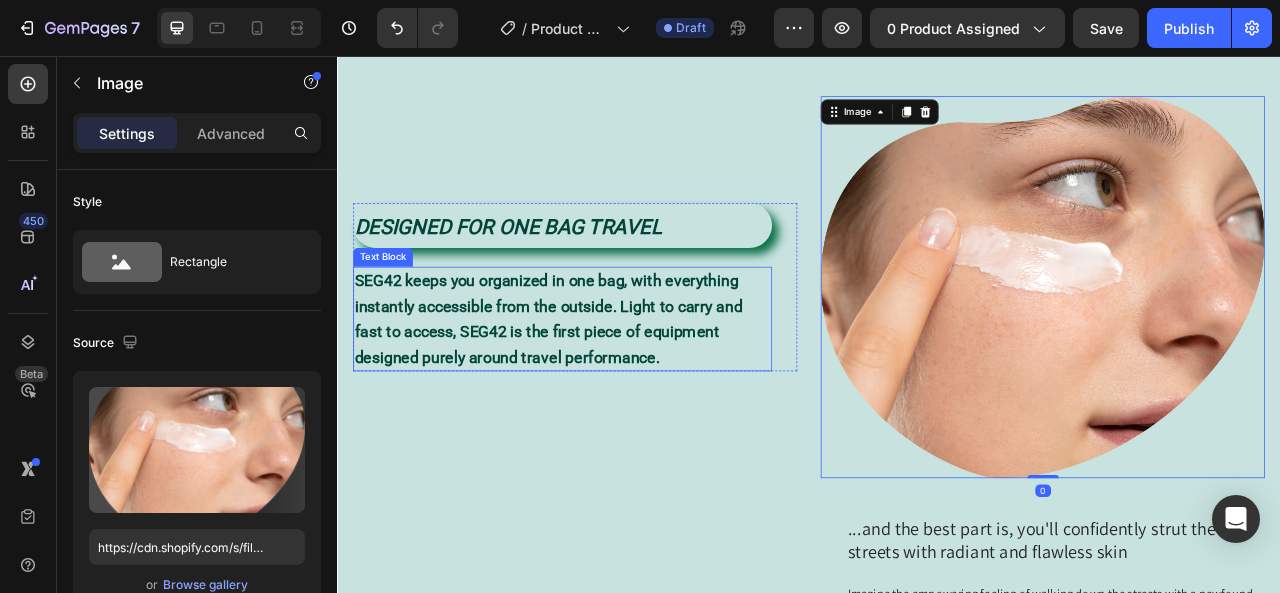 click on "SEG42 keeps you organized in one bag, with everything instantly accessible from the outside. Light to carry and fast to access, SEG42 is the first piece of equipment designed purely around travel performance." at bounding box center (605, 390) 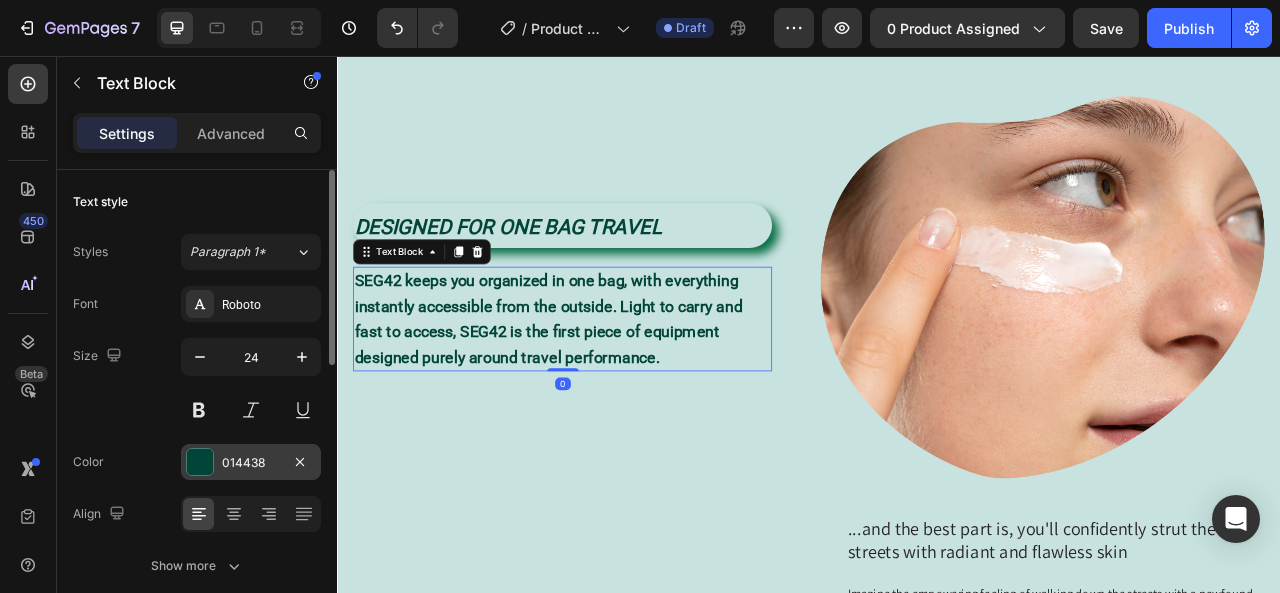 scroll, scrollTop: 100, scrollLeft: 0, axis: vertical 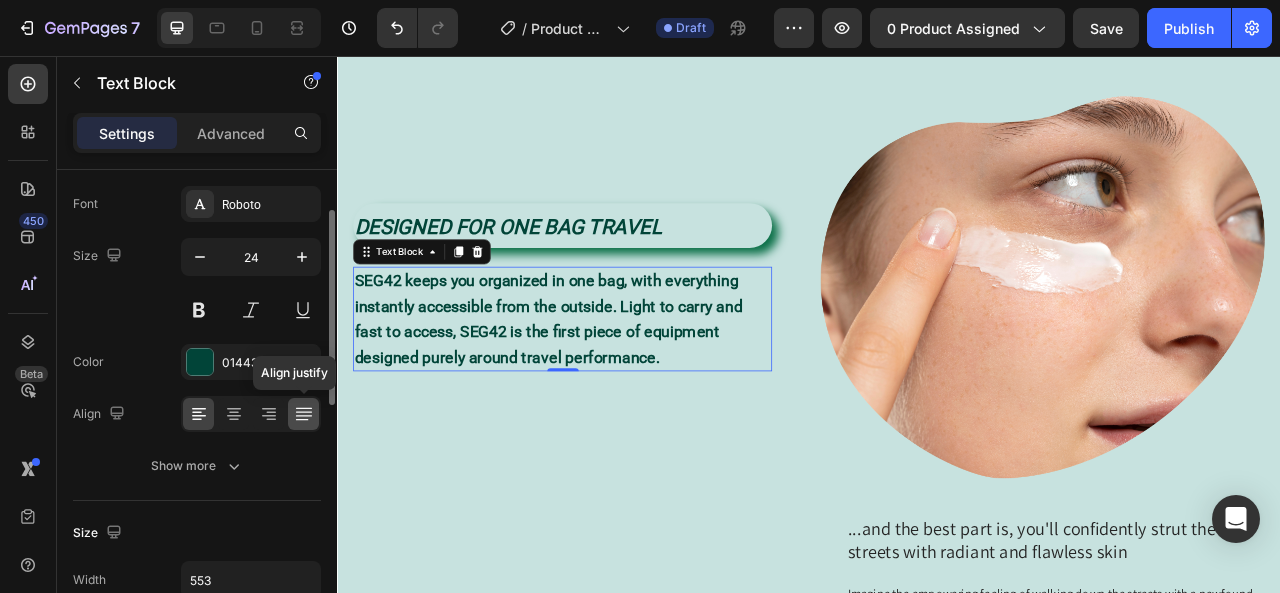 click 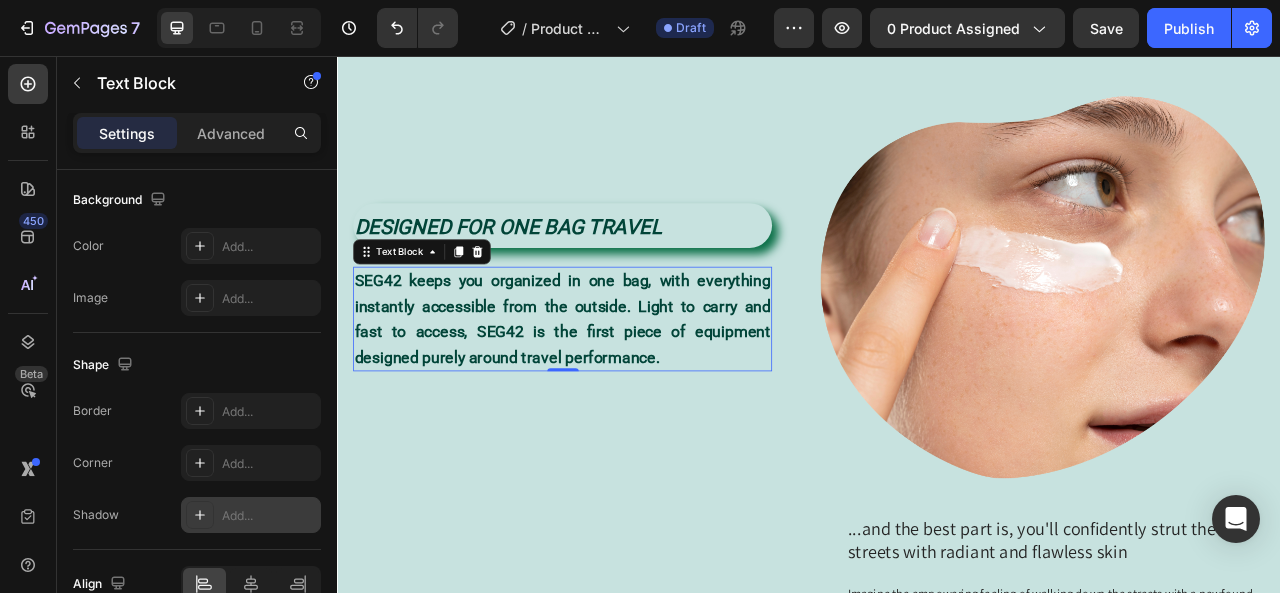 scroll, scrollTop: 700, scrollLeft: 0, axis: vertical 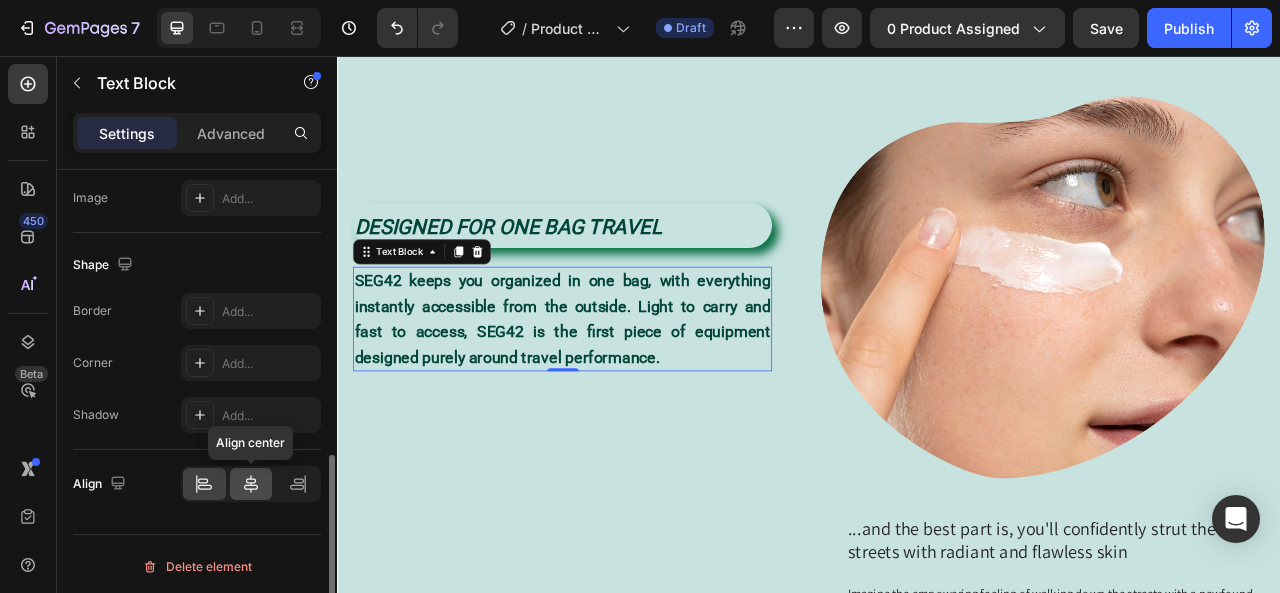 click 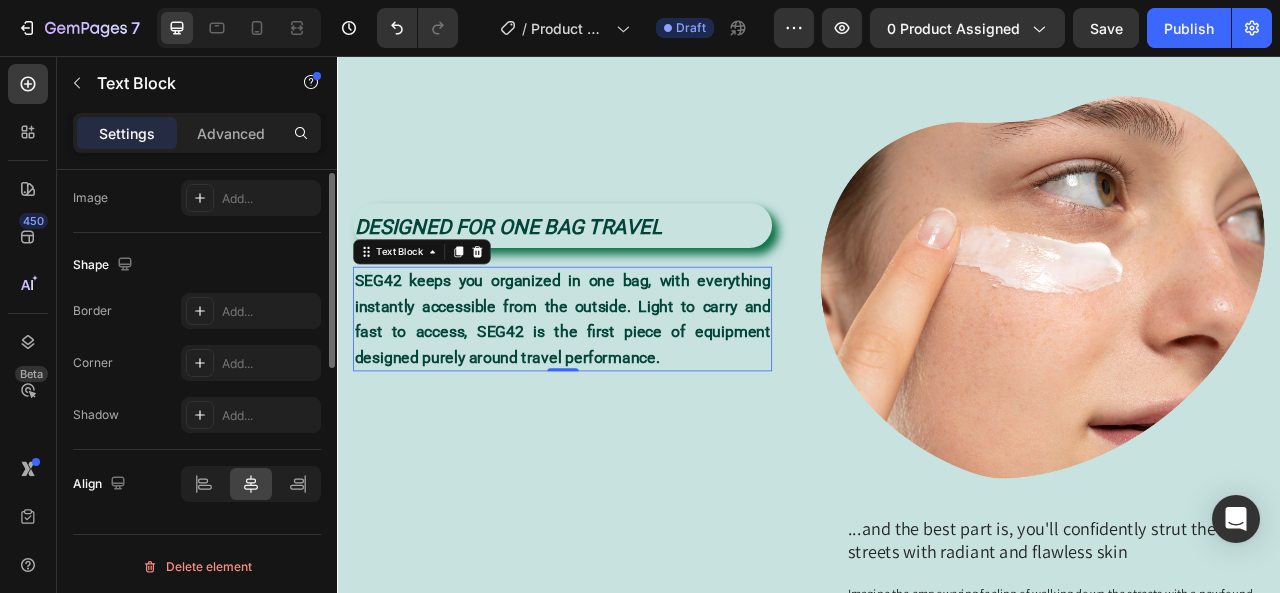 scroll, scrollTop: 500, scrollLeft: 0, axis: vertical 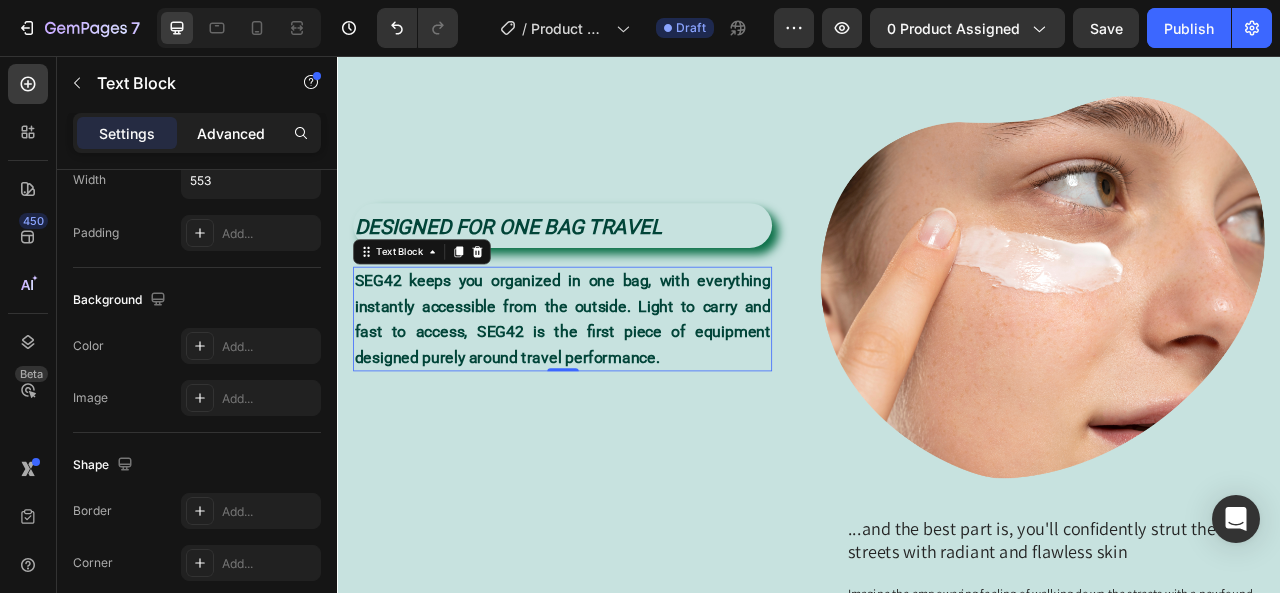 click on "Advanced" 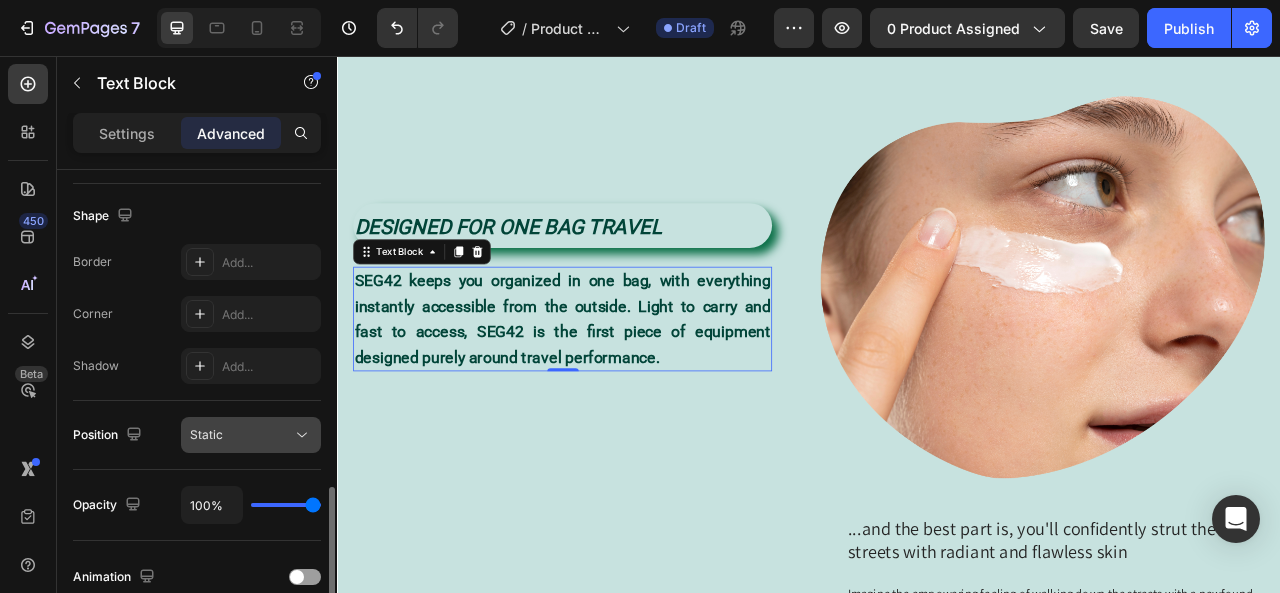 scroll, scrollTop: 600, scrollLeft: 0, axis: vertical 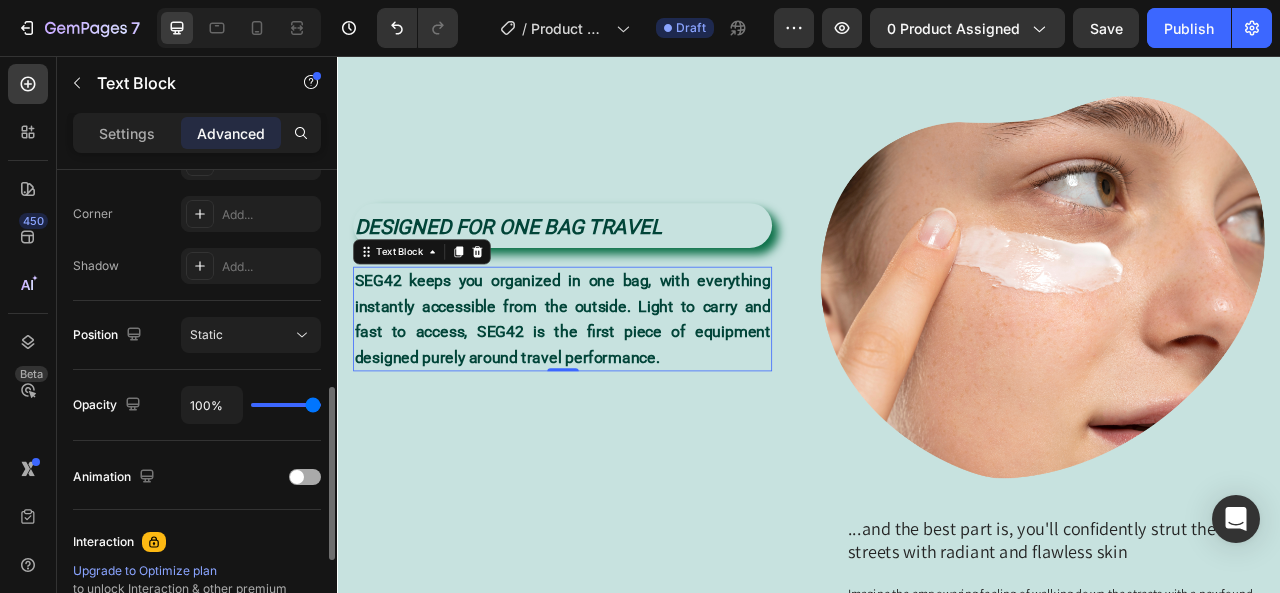 click at bounding box center [305, 477] 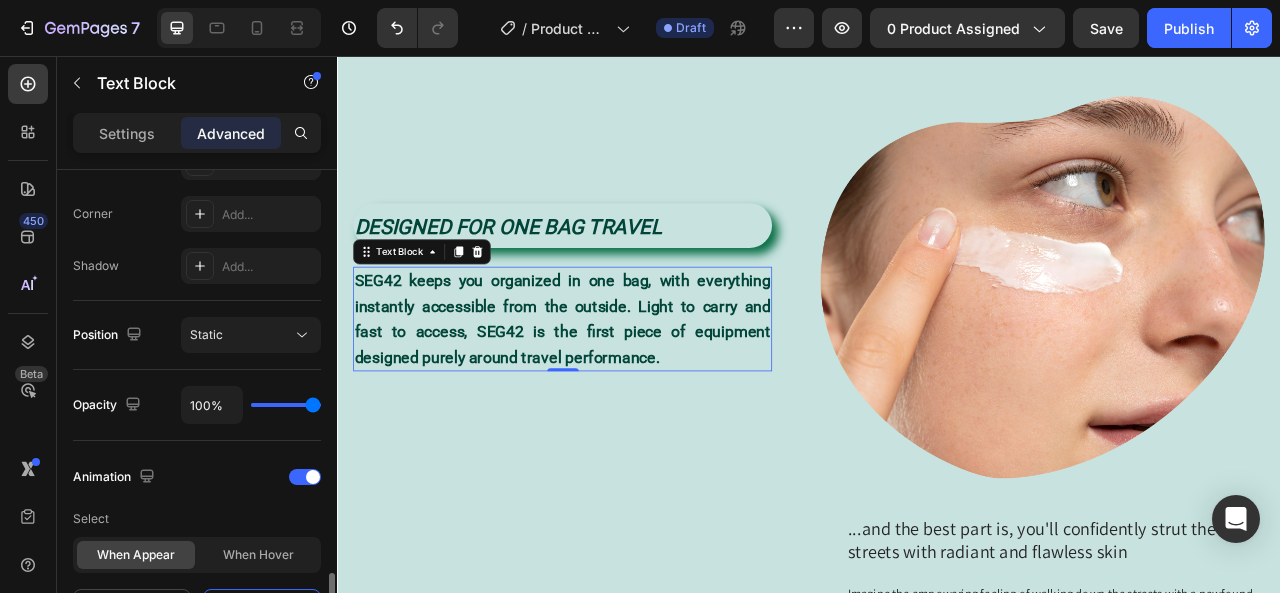 scroll, scrollTop: 800, scrollLeft: 0, axis: vertical 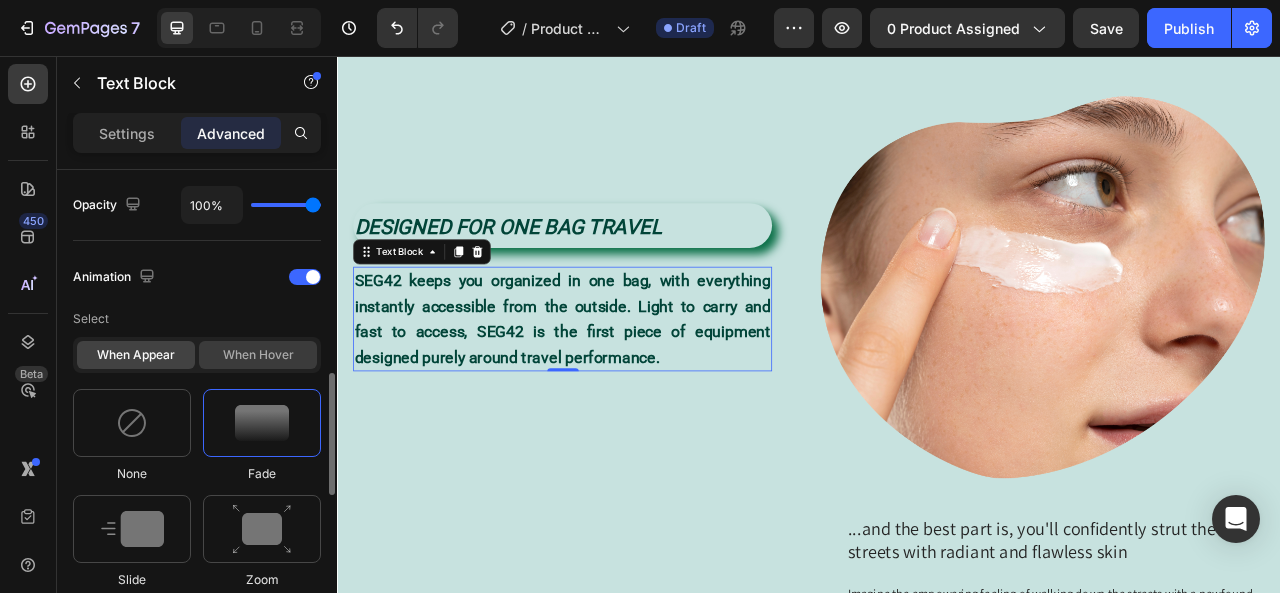 click on "When hover" 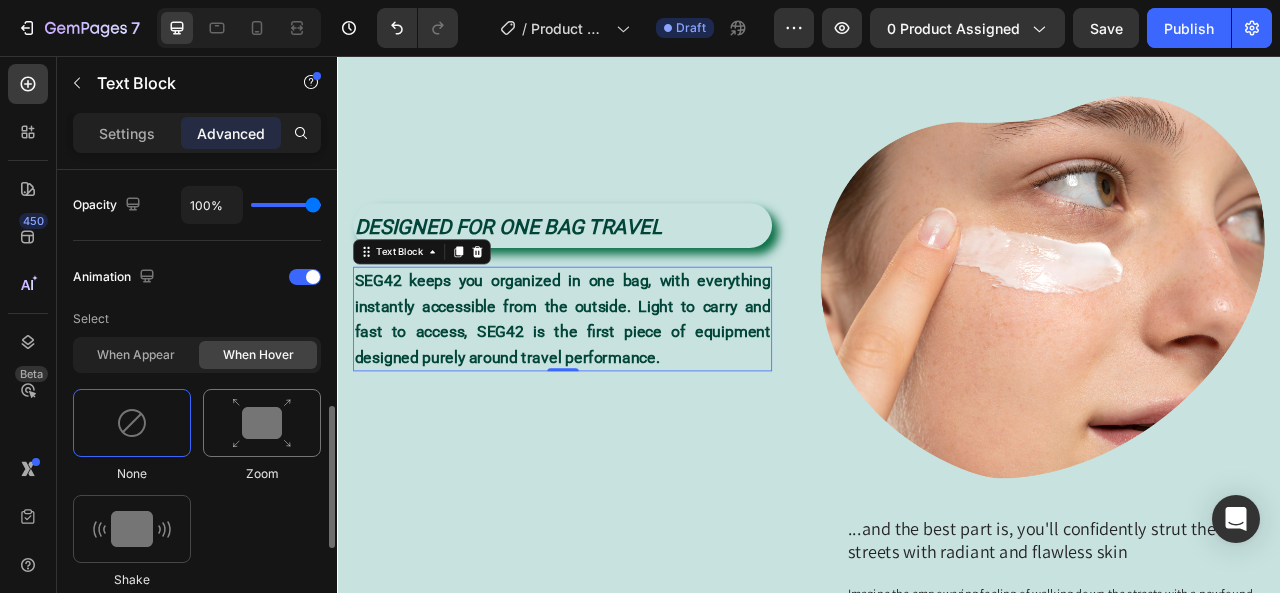 click at bounding box center (262, 423) 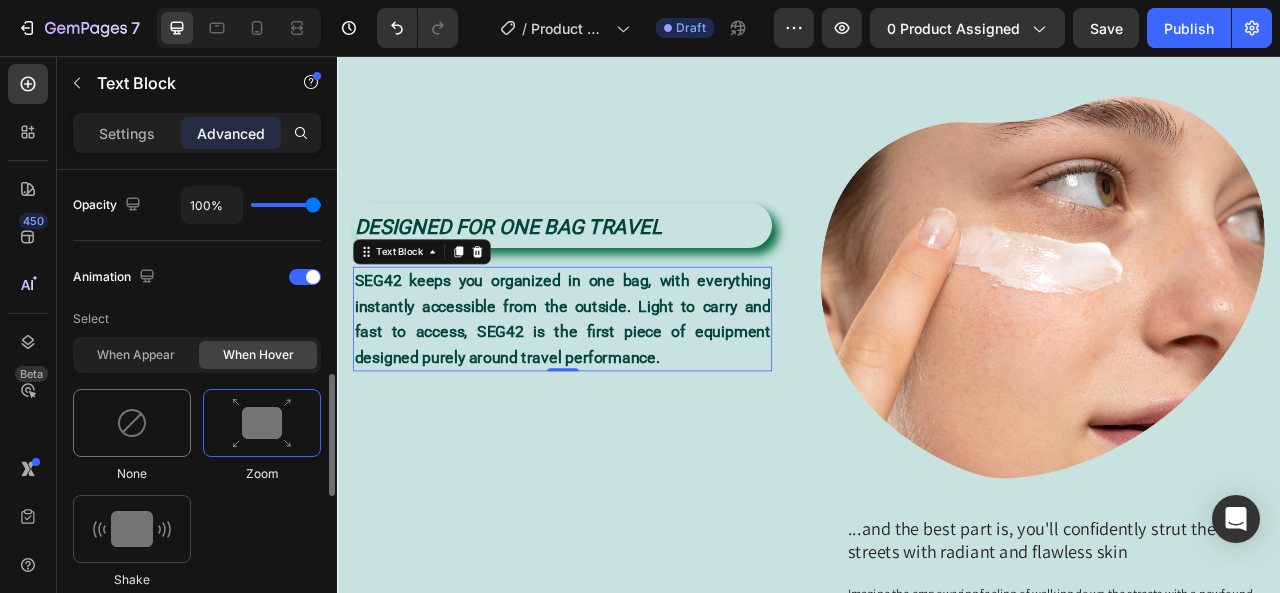 click at bounding box center [132, 423] 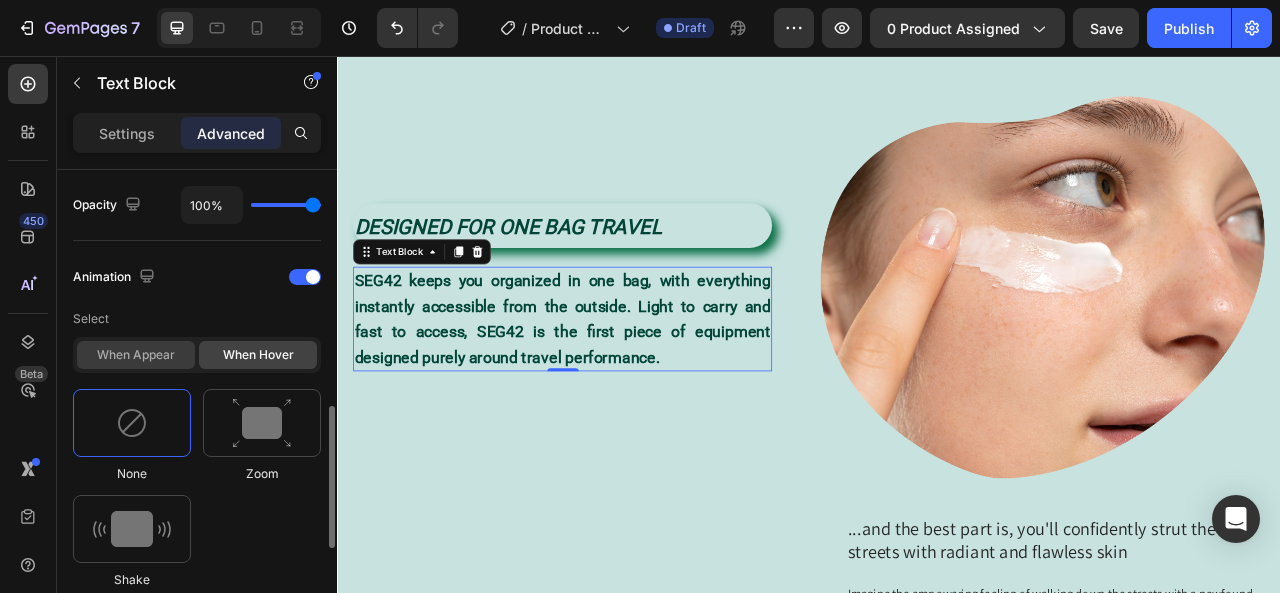 click on "When appear" 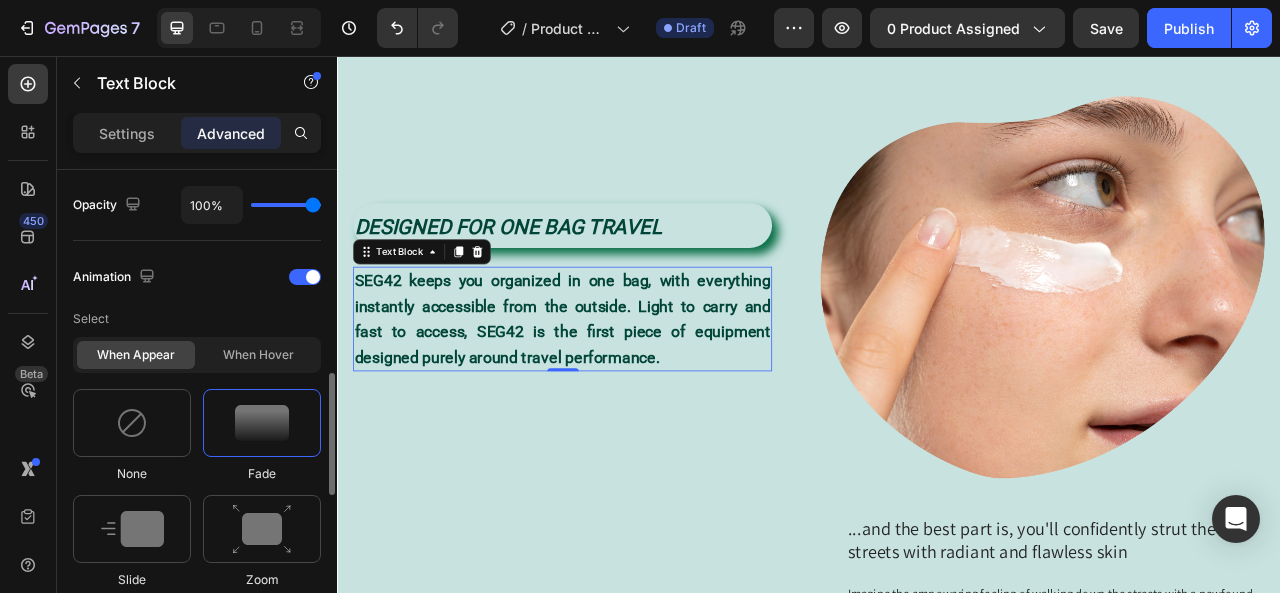 click at bounding box center [262, 423] 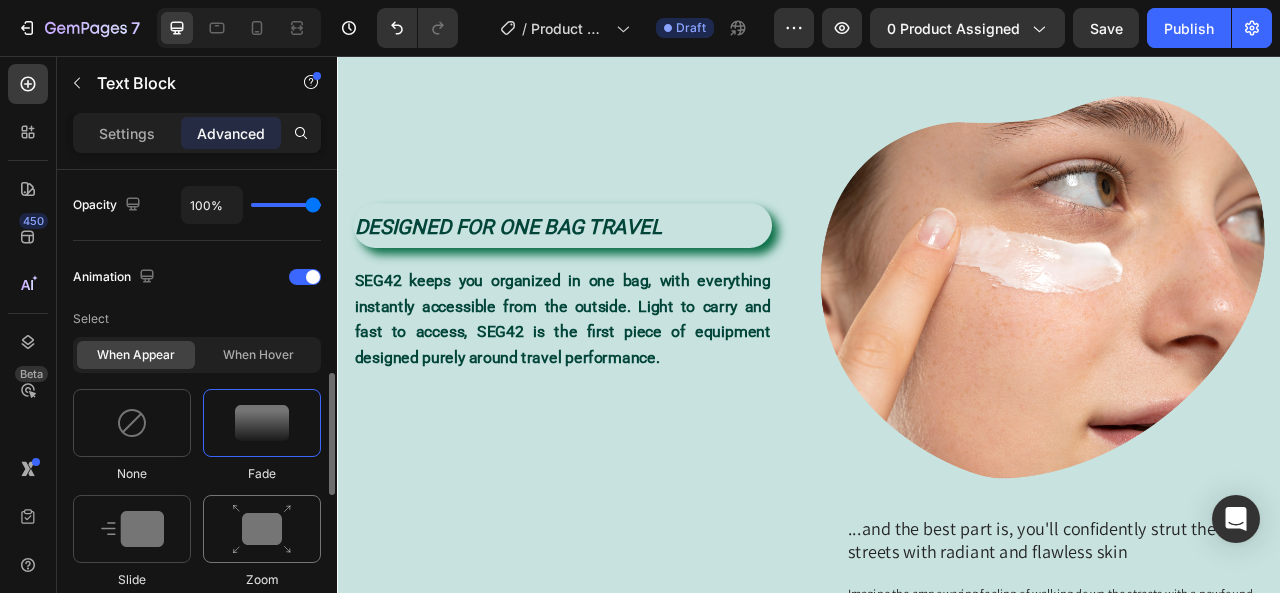 click at bounding box center (262, 529) 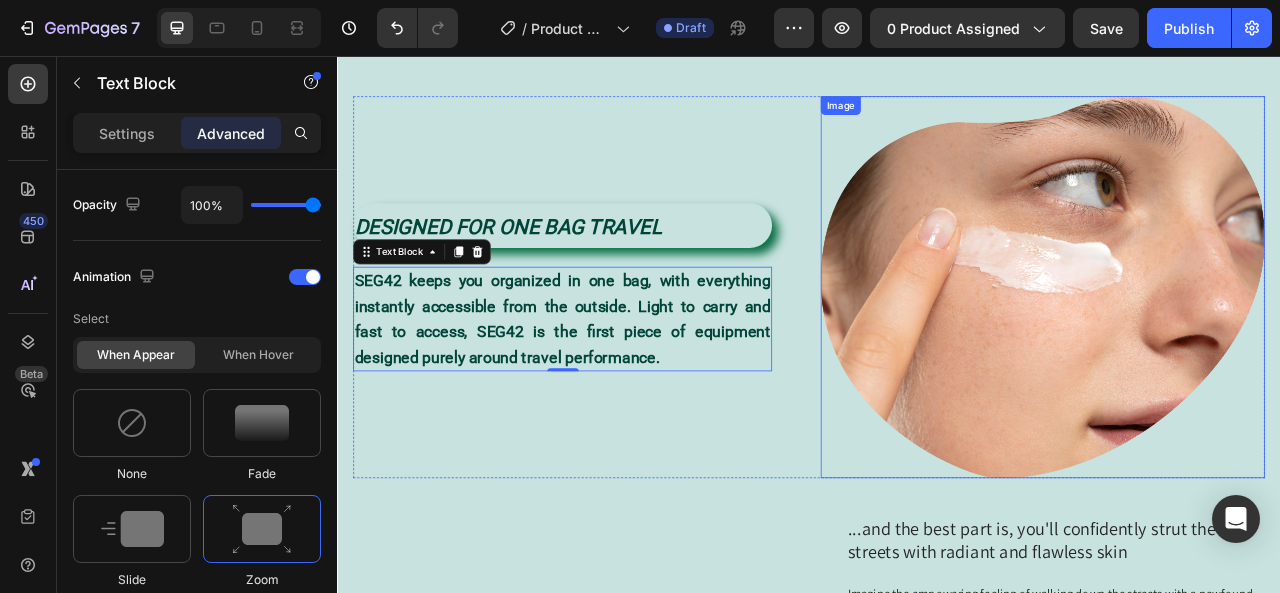 click at bounding box center [1234, 350] 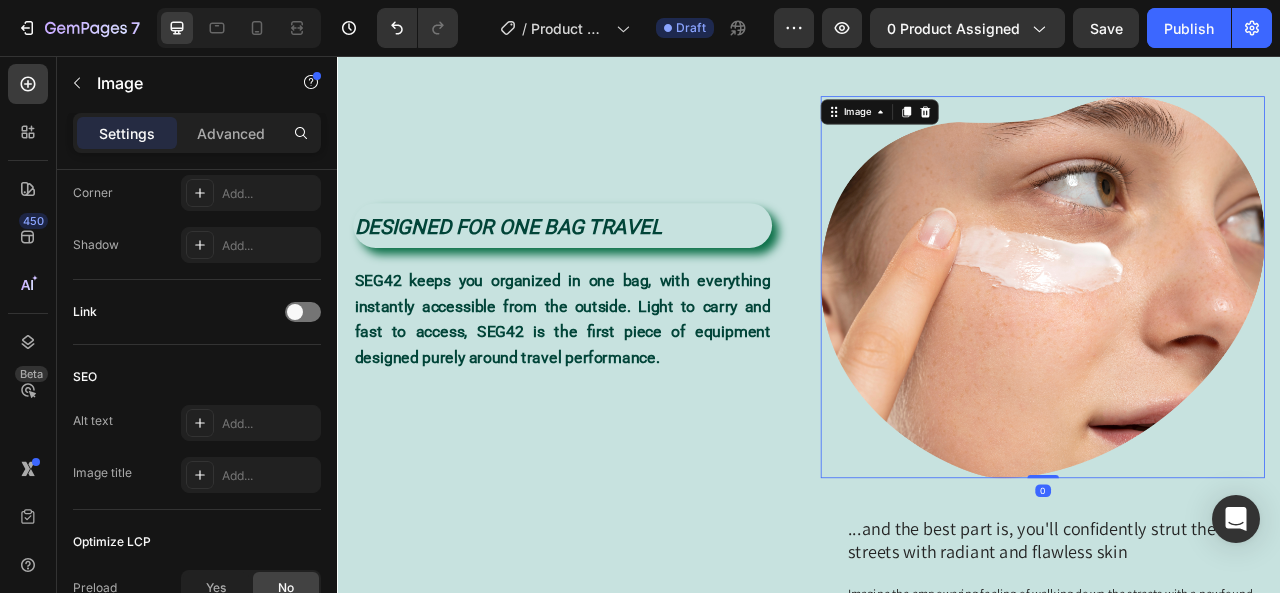 scroll, scrollTop: 0, scrollLeft: 0, axis: both 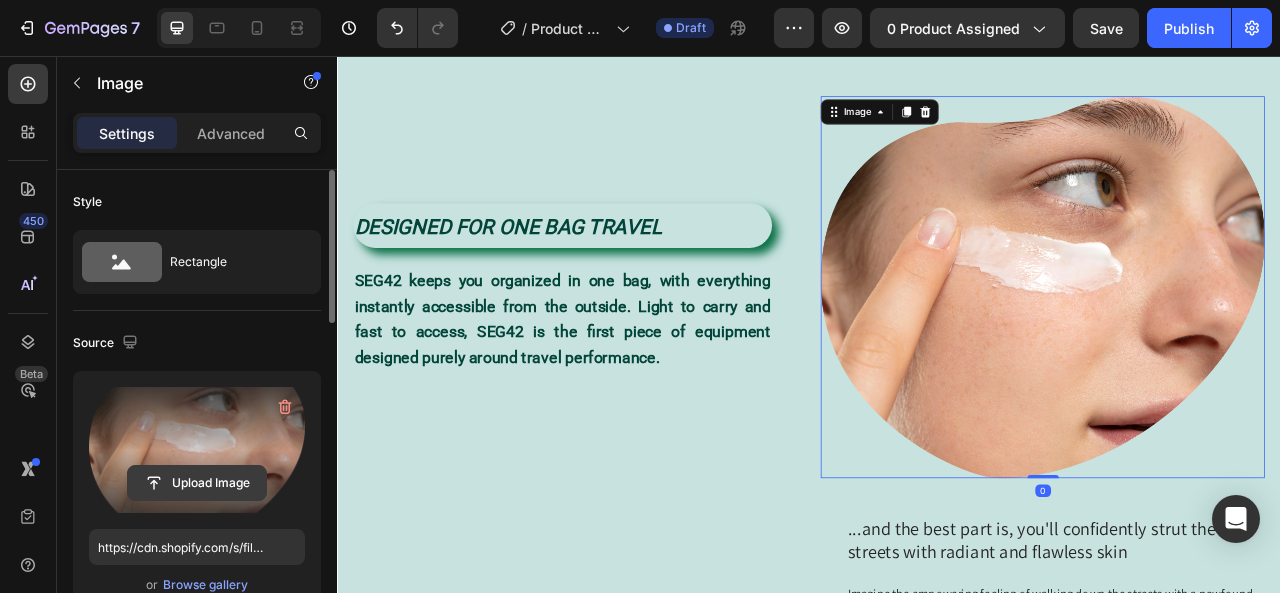 click 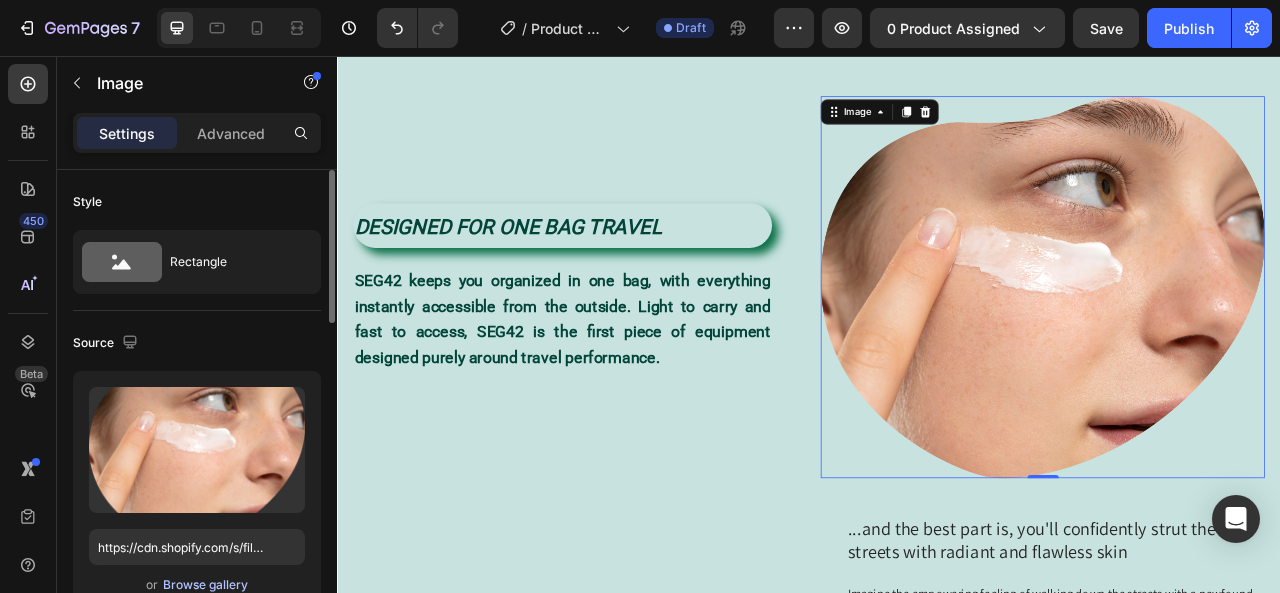 click on "Browse gallery" at bounding box center (205, 585) 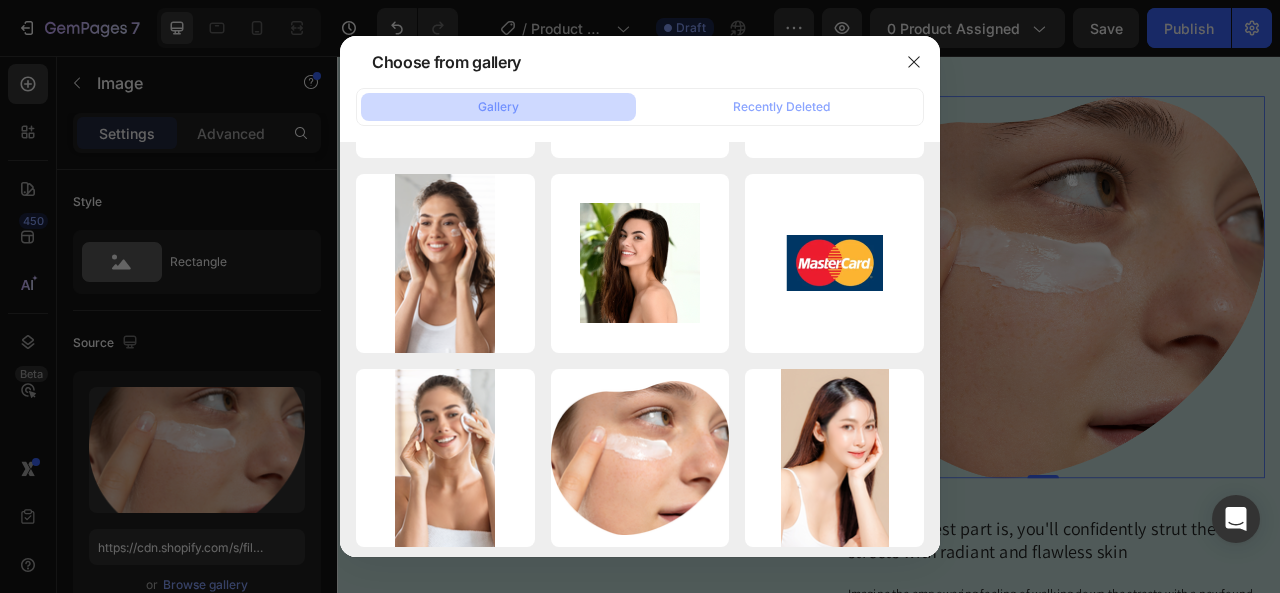 scroll, scrollTop: 68, scrollLeft: 0, axis: vertical 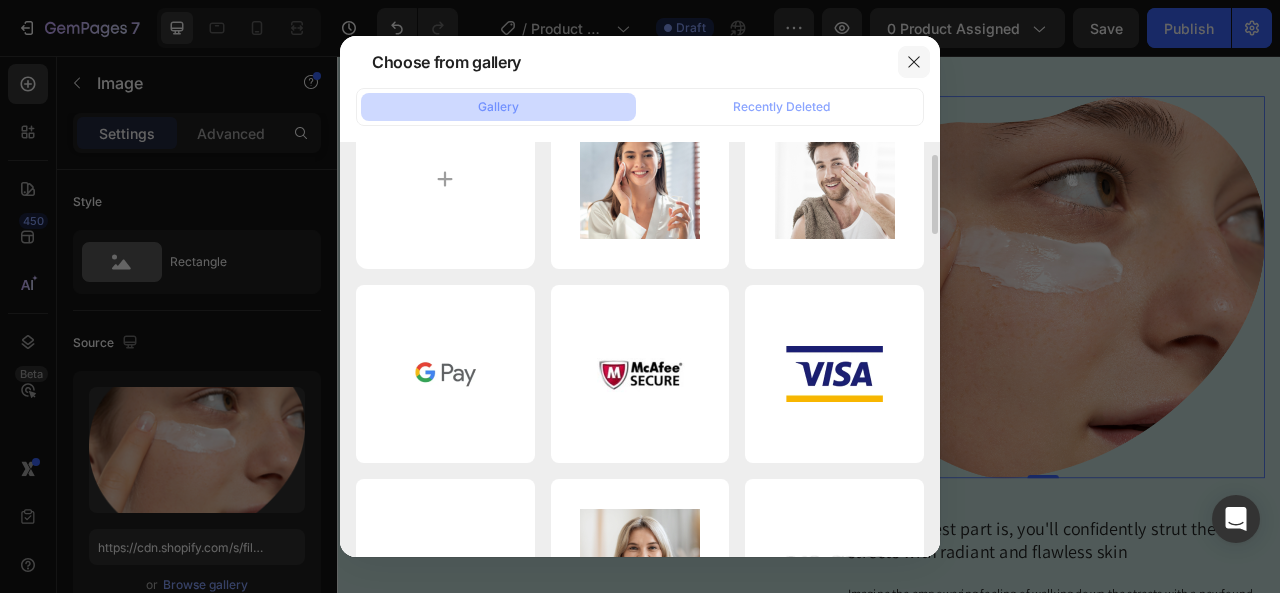 click 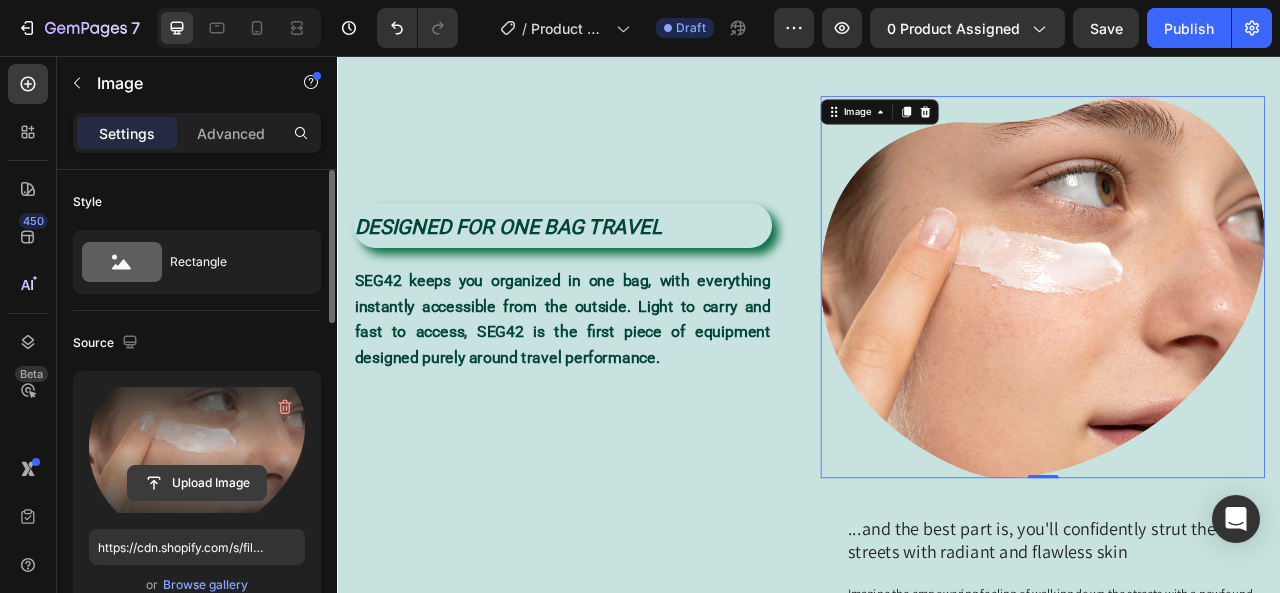 click 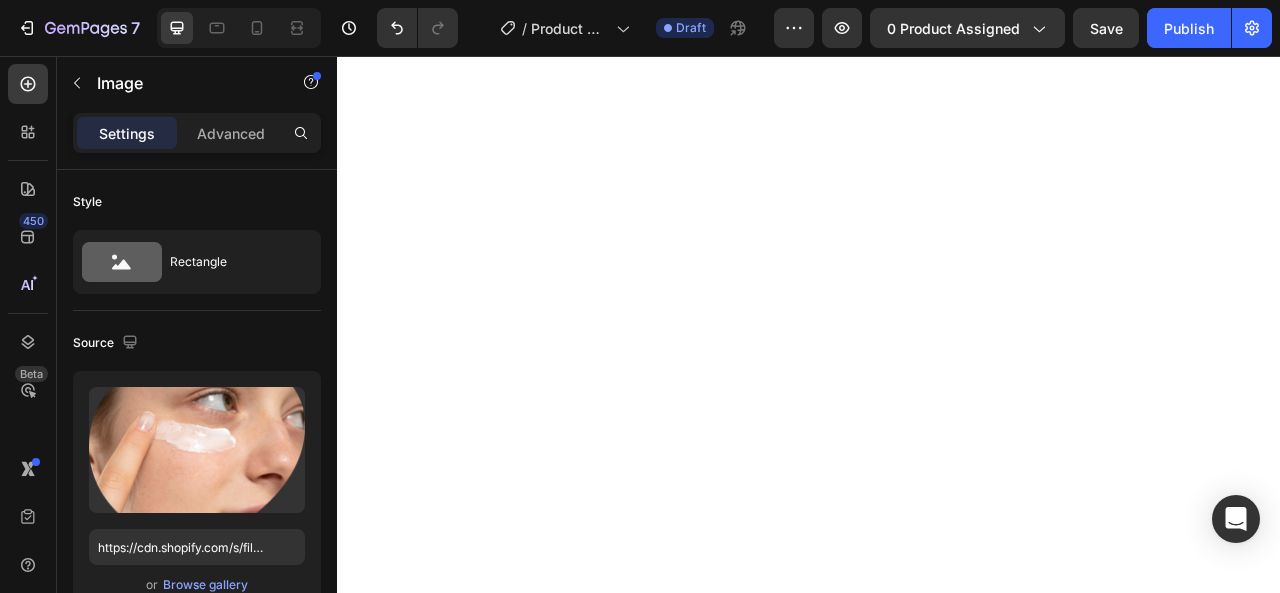 scroll, scrollTop: 0, scrollLeft: 0, axis: both 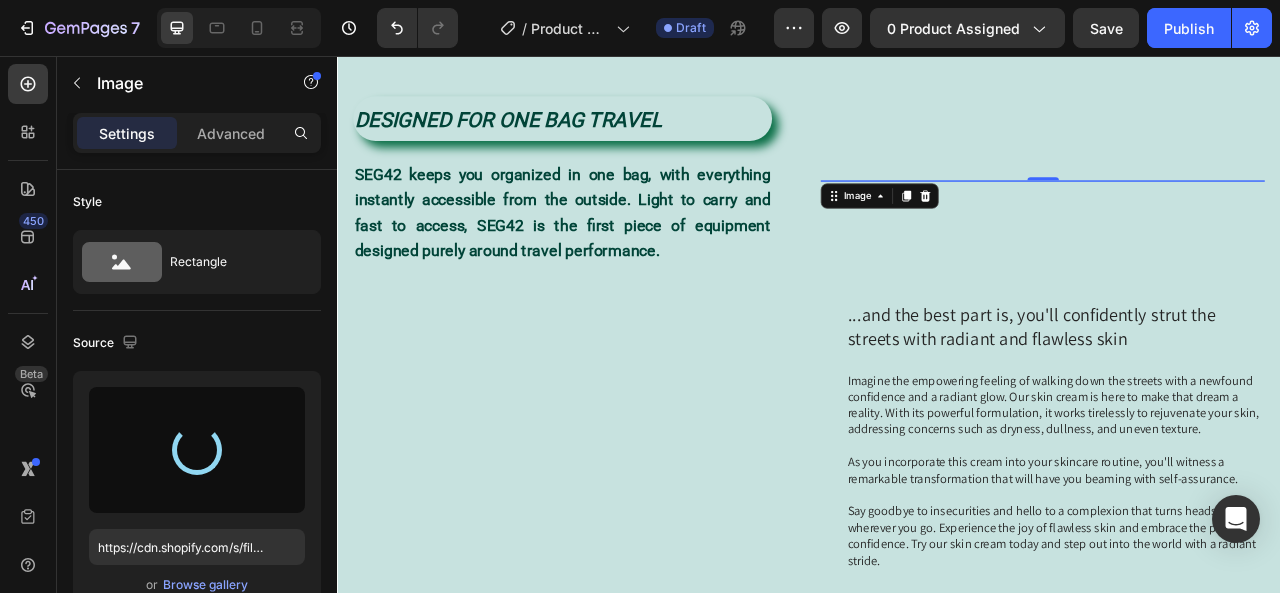 type on "https://cdn.shopify.com/s/files/1/0648/0910/7552/files/gempages_577997880346804752-b8834ae4-8565-46d6-af43-c7cf1e886033.png" 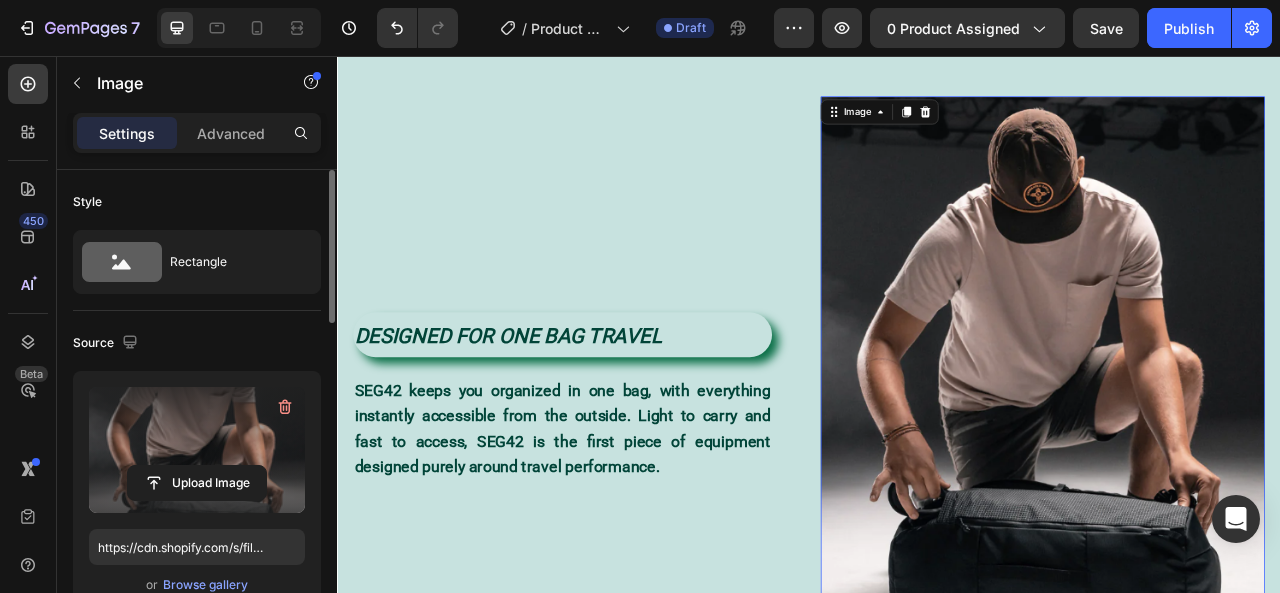 scroll, scrollTop: 200, scrollLeft: 0, axis: vertical 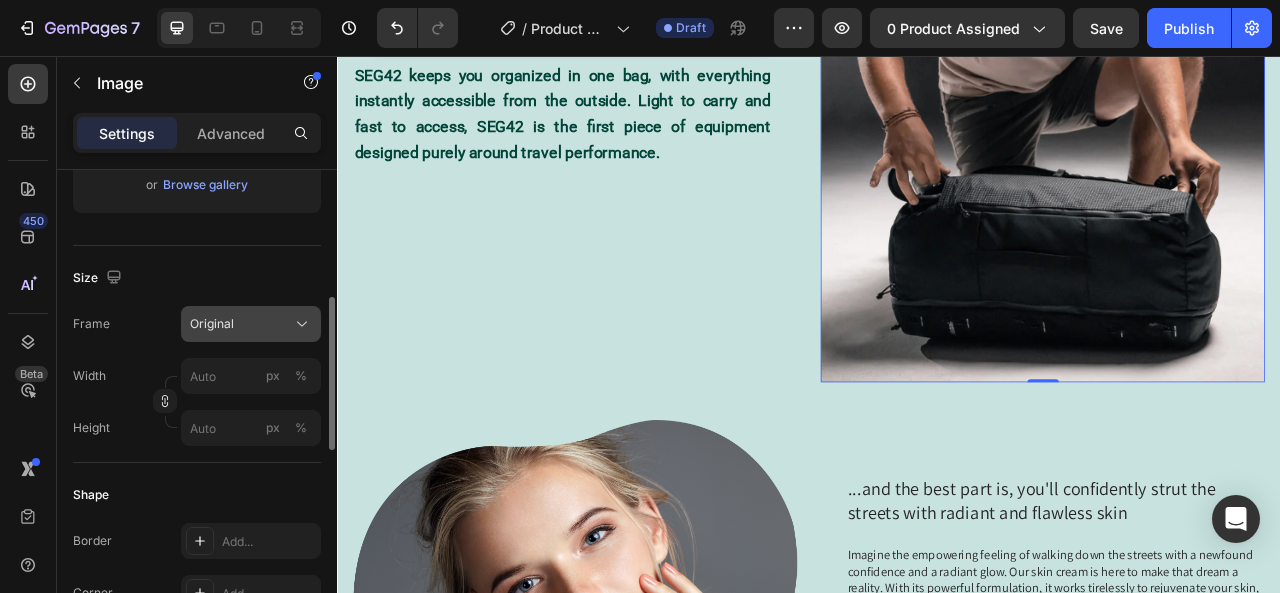 click on "Original" 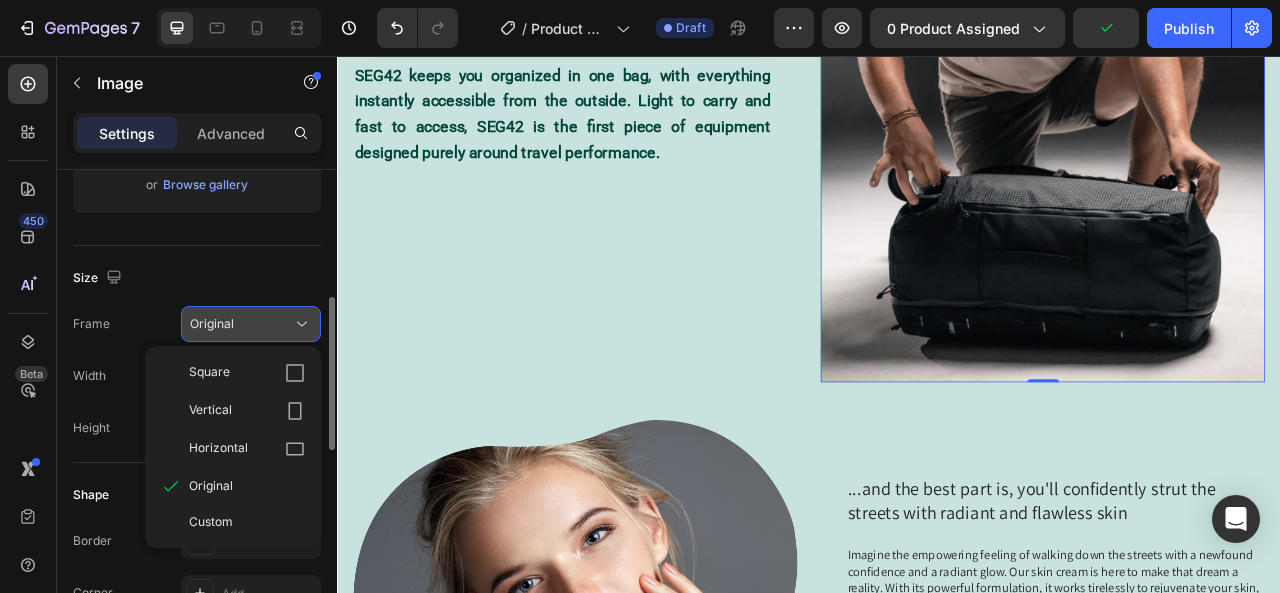 click on "Original" 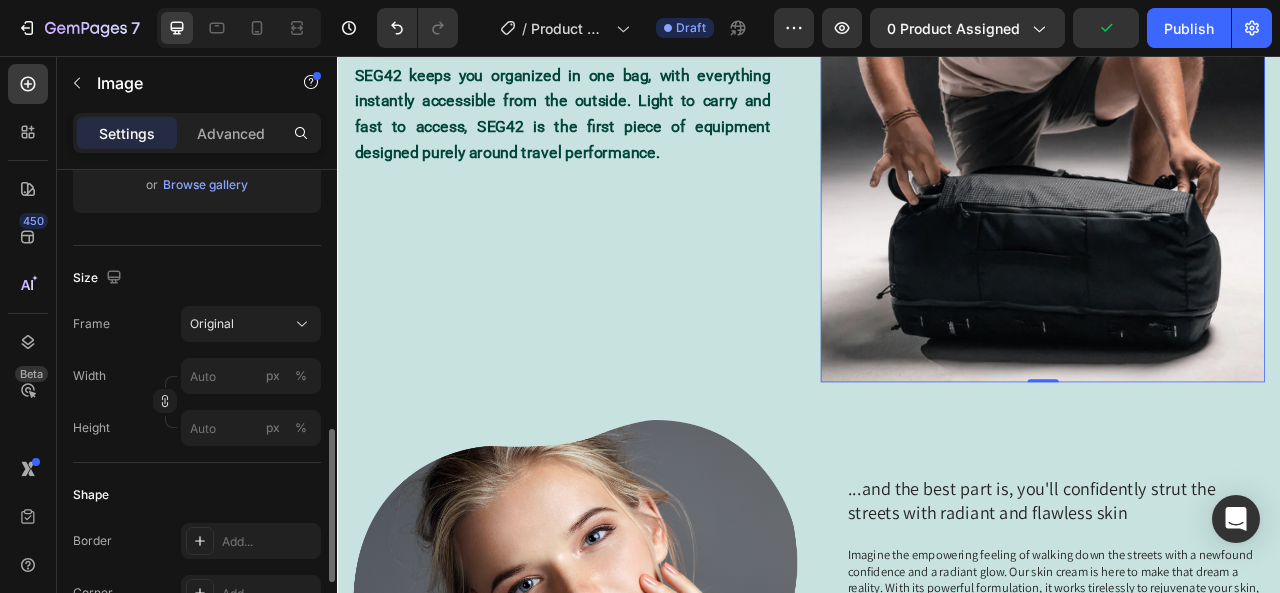 scroll, scrollTop: 600, scrollLeft: 0, axis: vertical 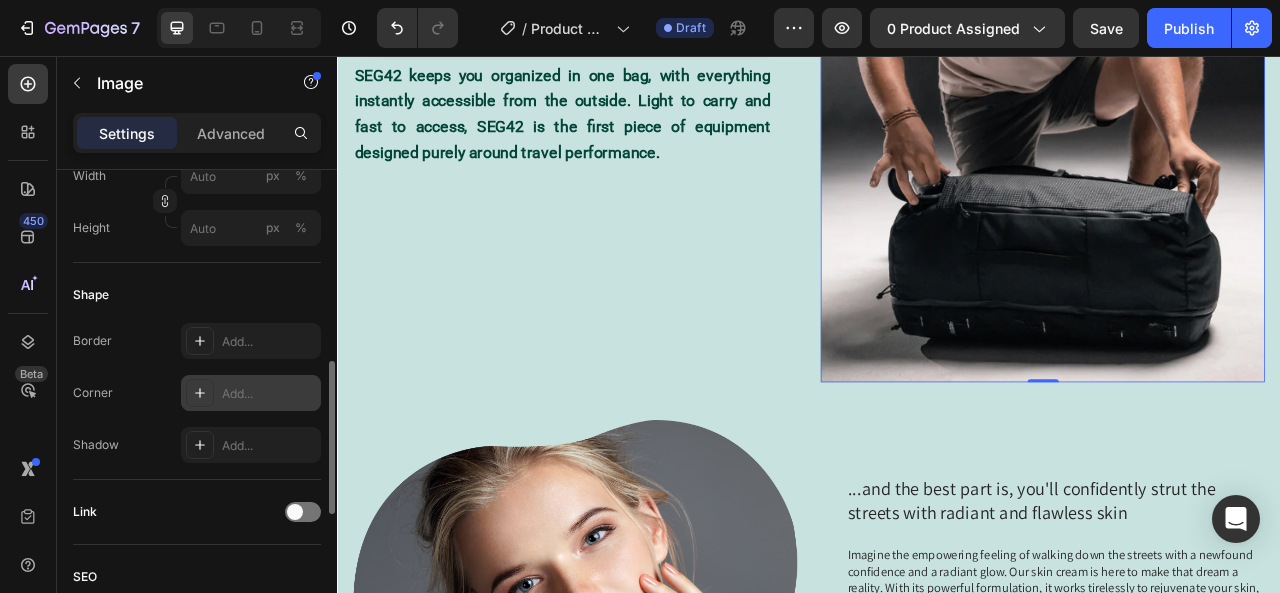 click on "Add..." at bounding box center [269, 394] 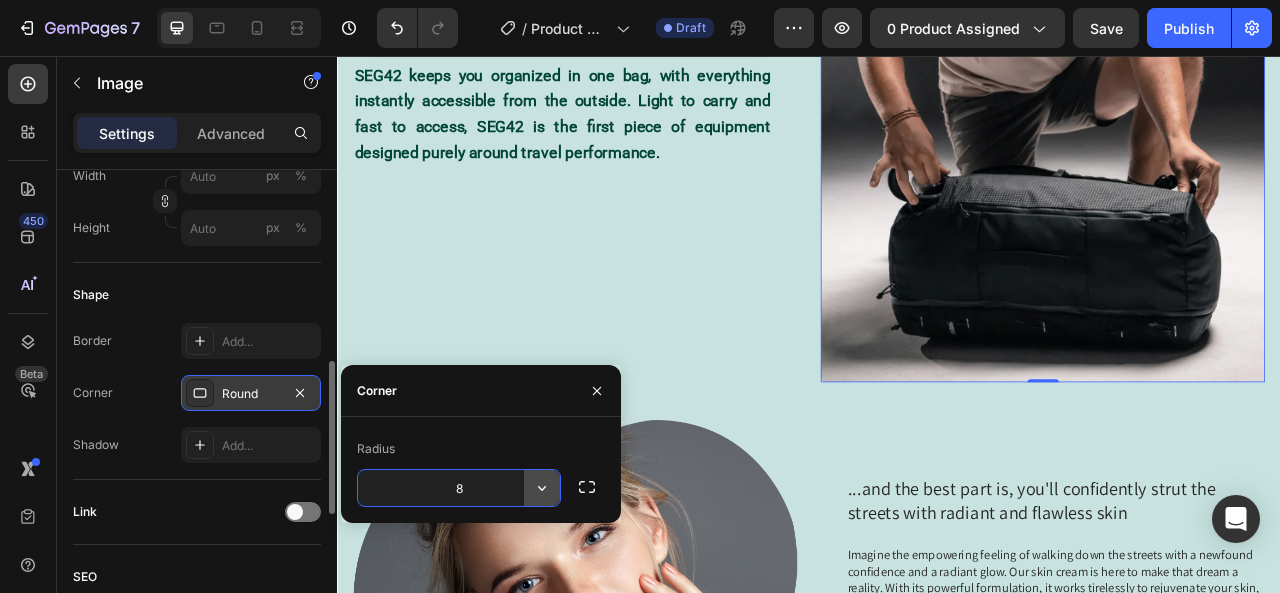 click 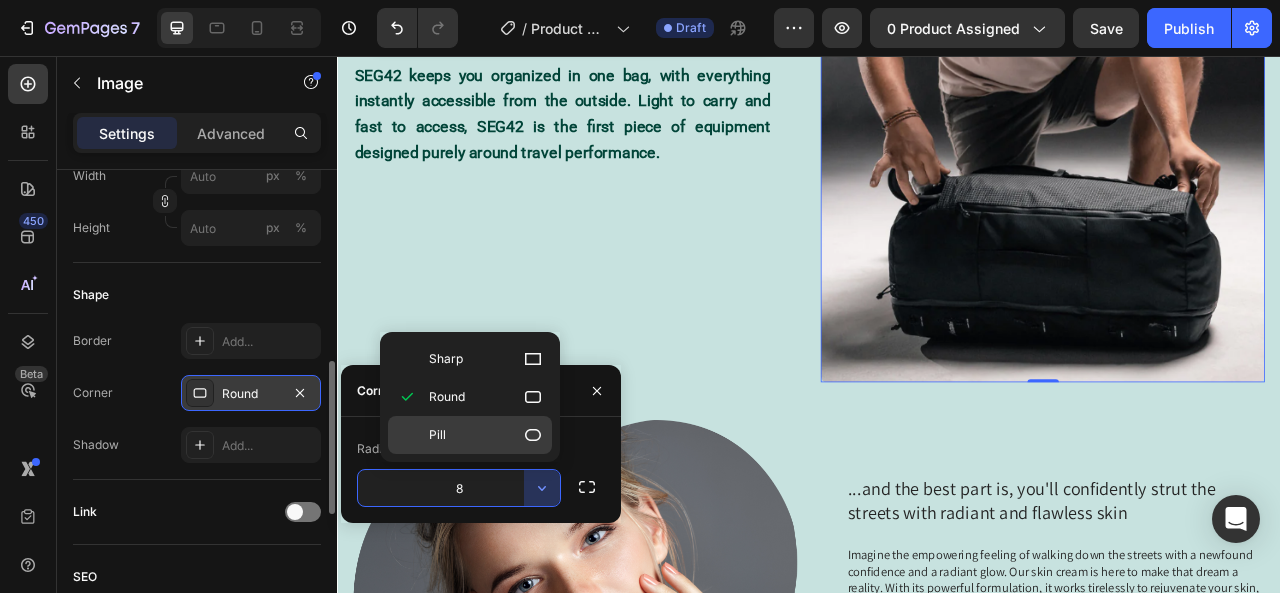 click 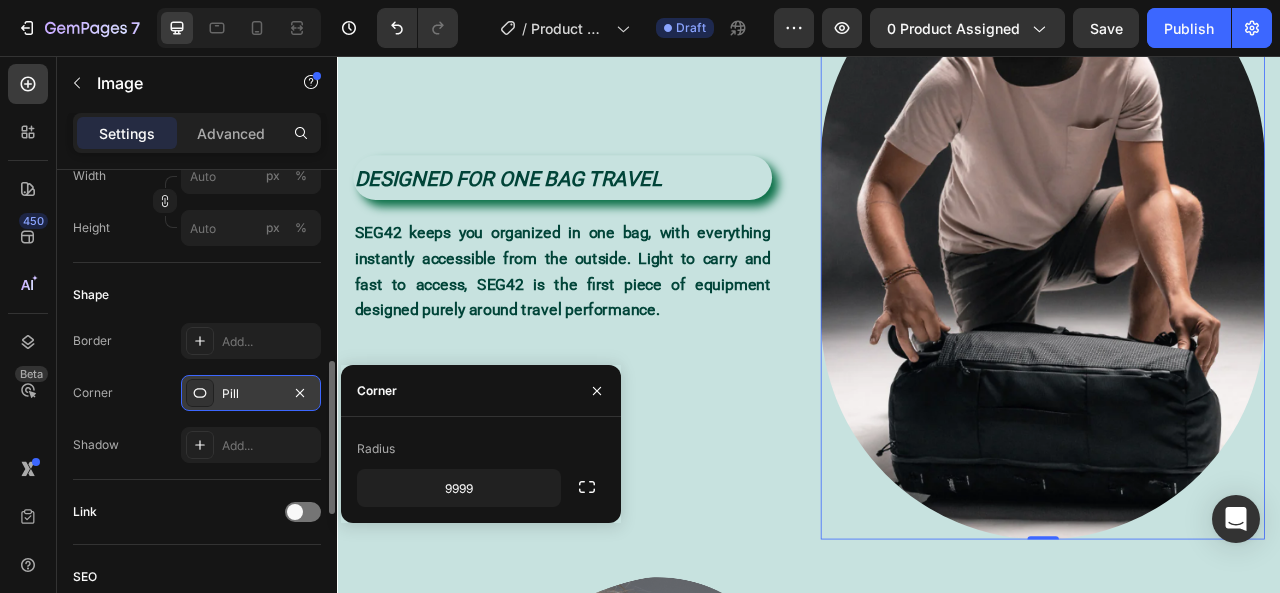 scroll, scrollTop: 1096, scrollLeft: 0, axis: vertical 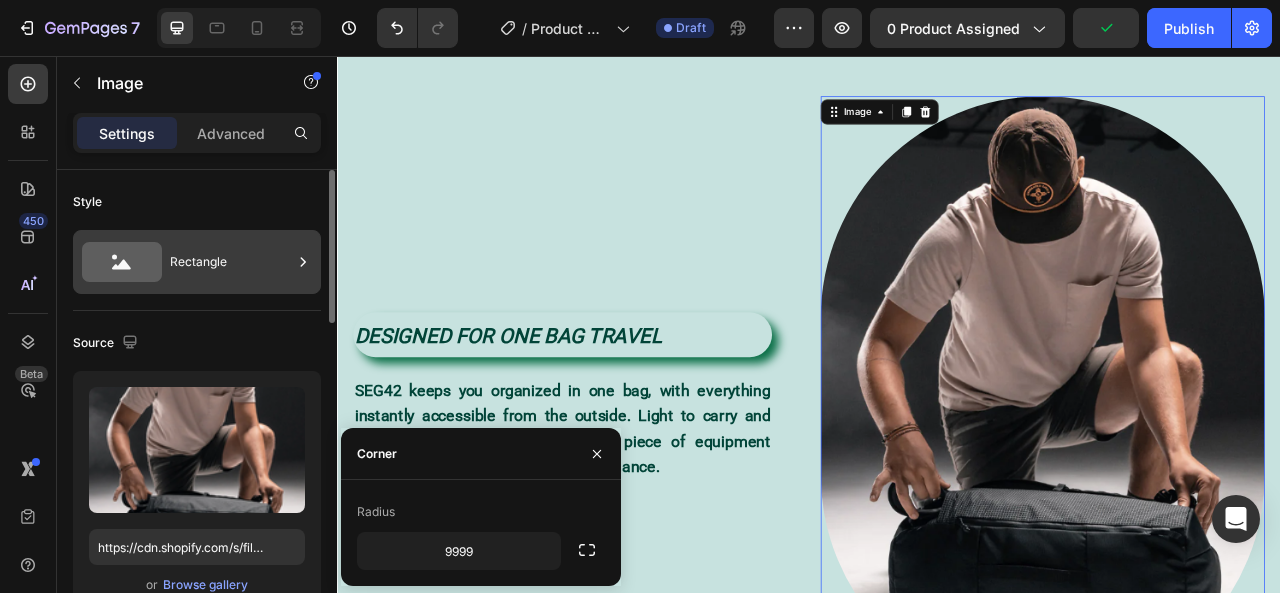 click on "Rectangle" at bounding box center (231, 262) 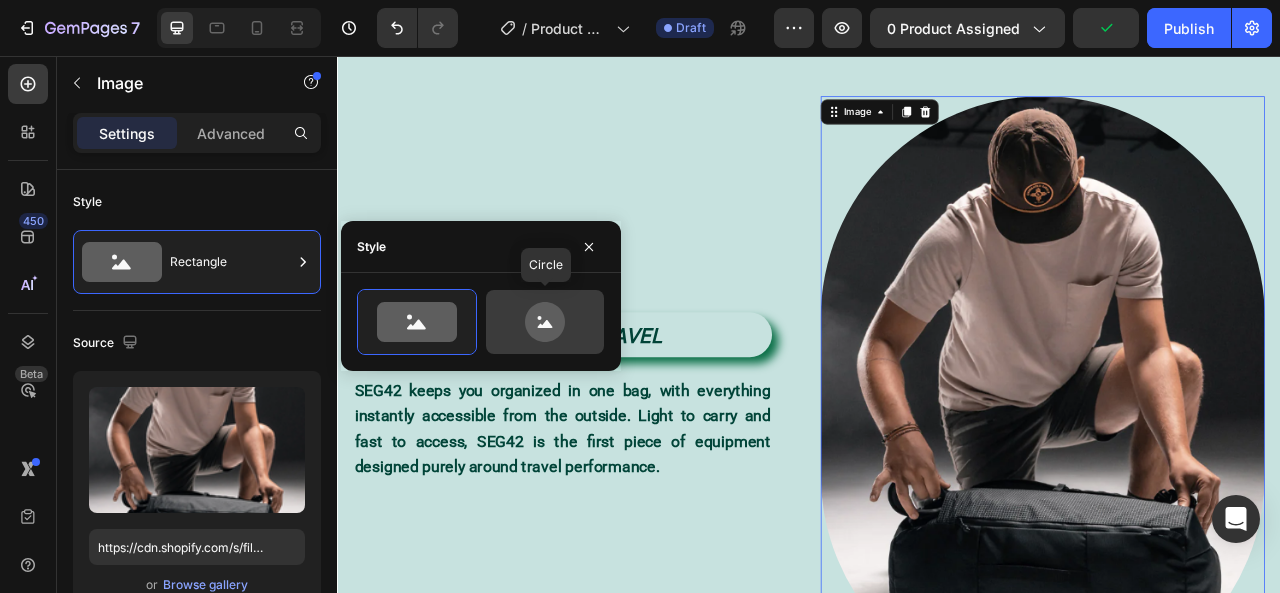 click 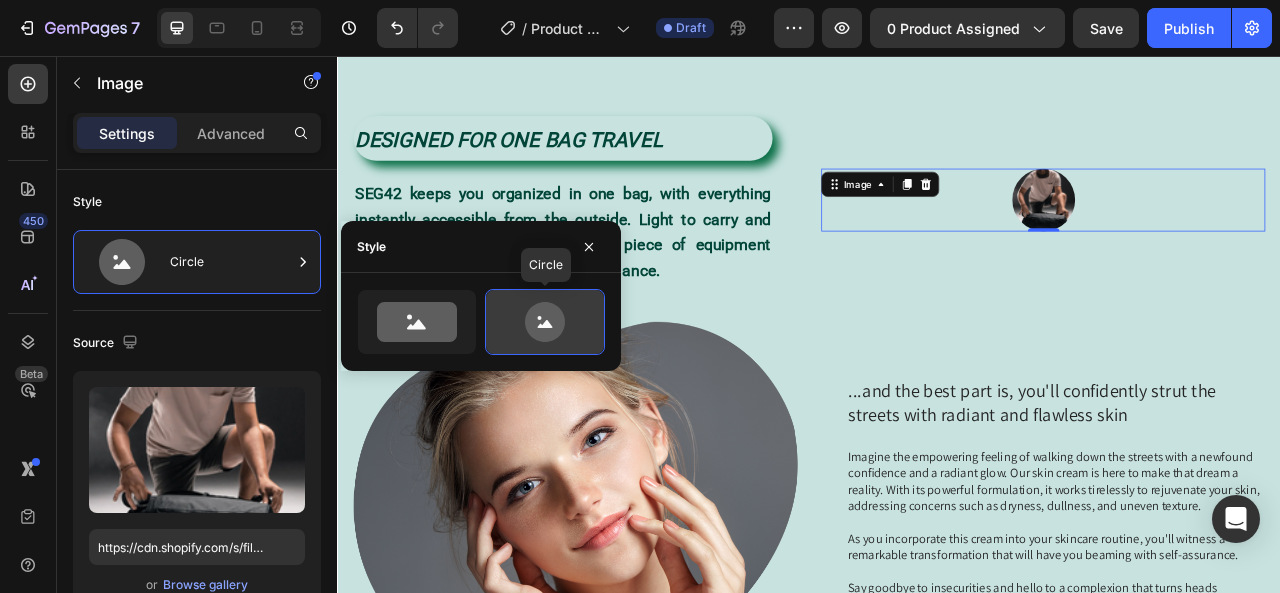 scroll, scrollTop: 828, scrollLeft: 0, axis: vertical 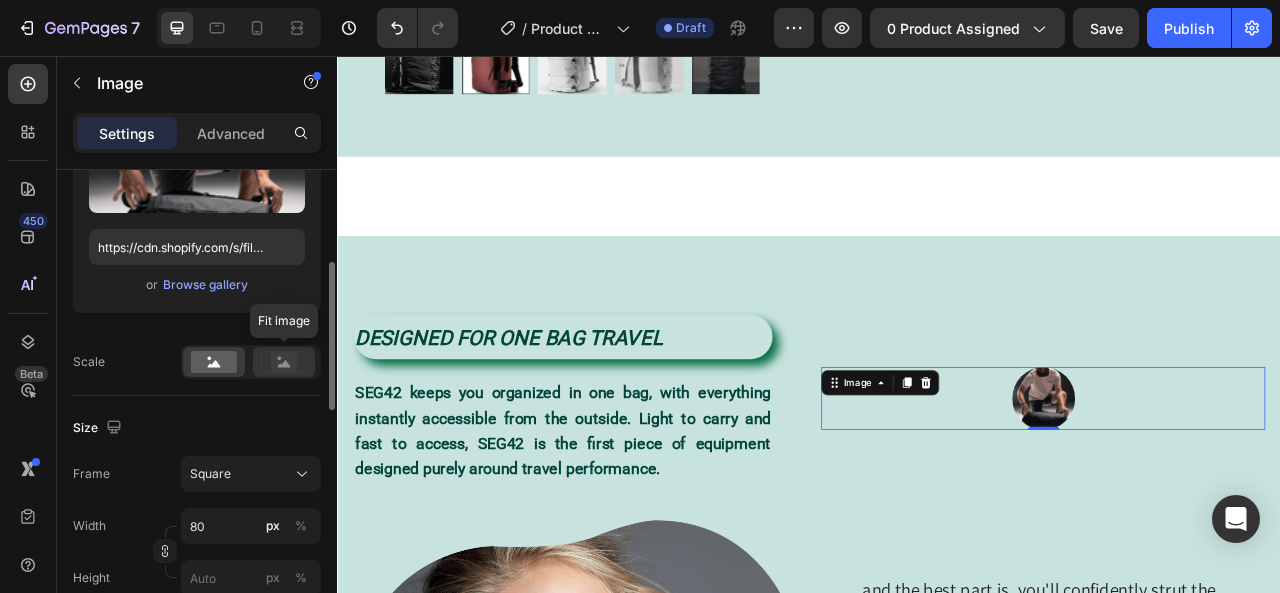 click 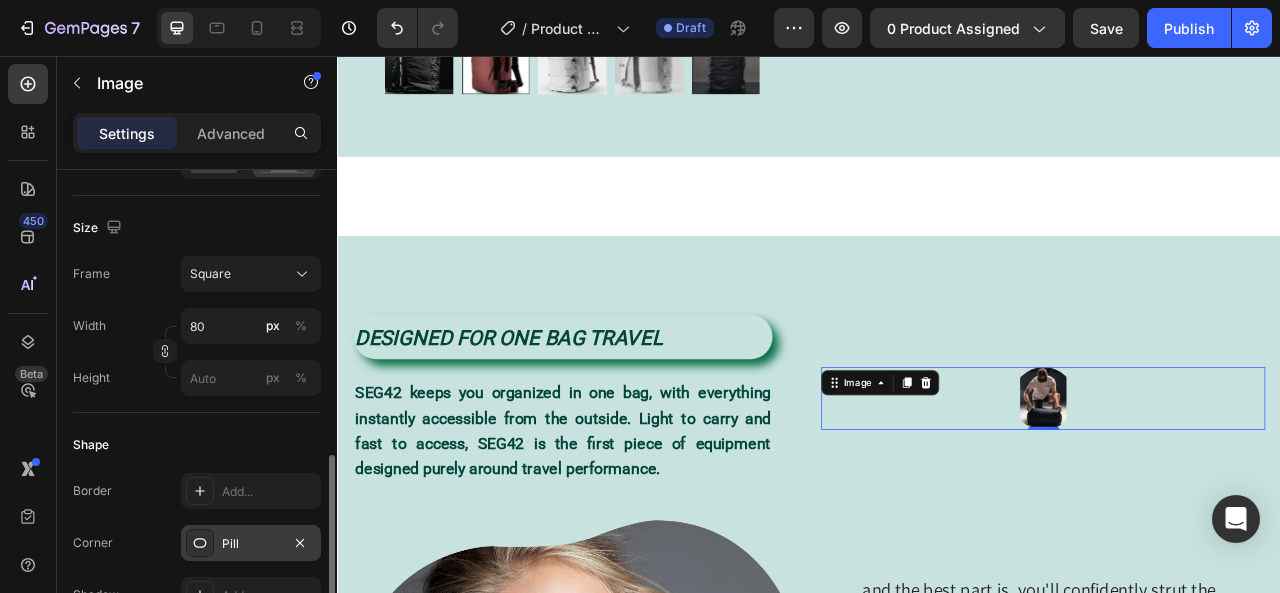 scroll, scrollTop: 700, scrollLeft: 0, axis: vertical 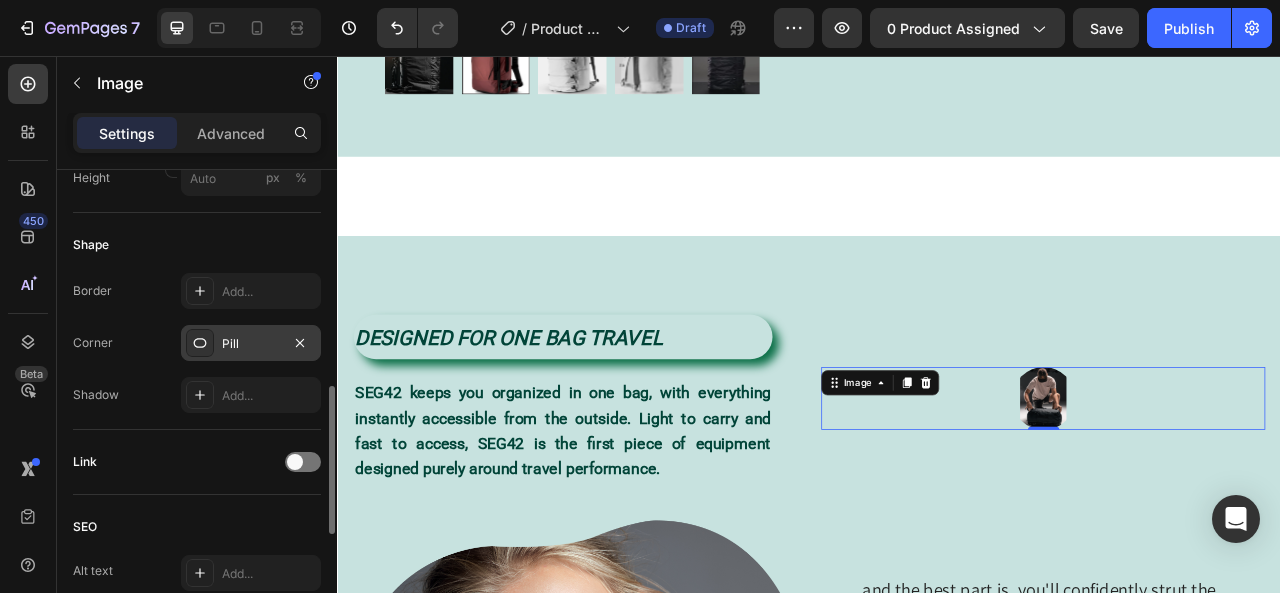 click on "Pill" at bounding box center (251, 344) 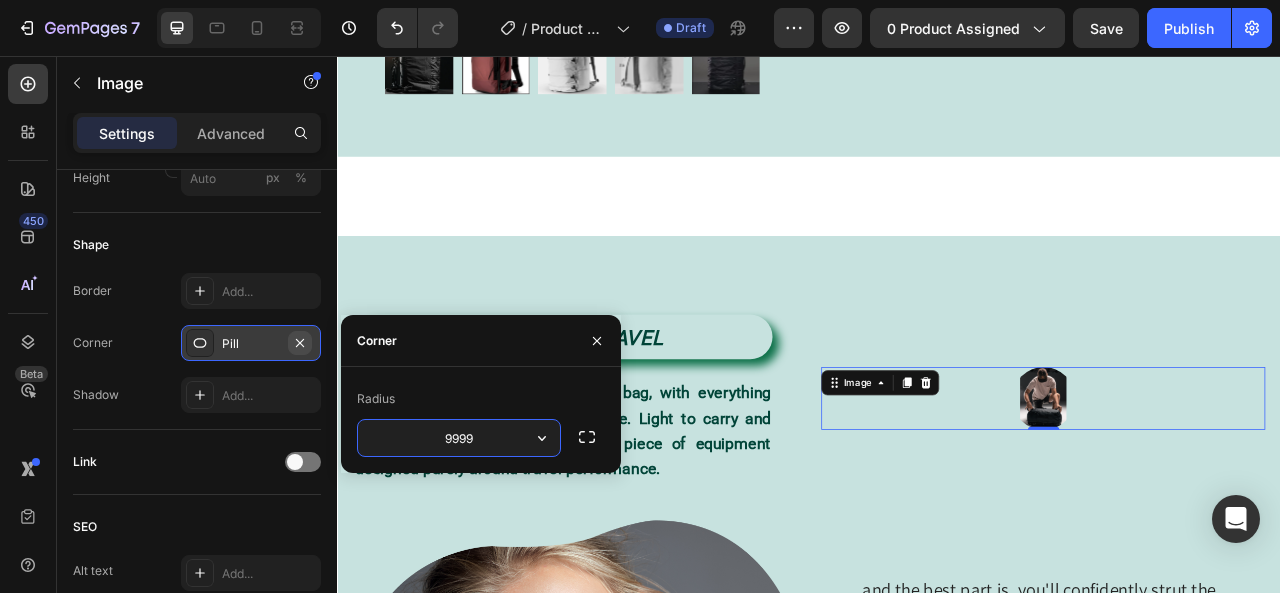 click 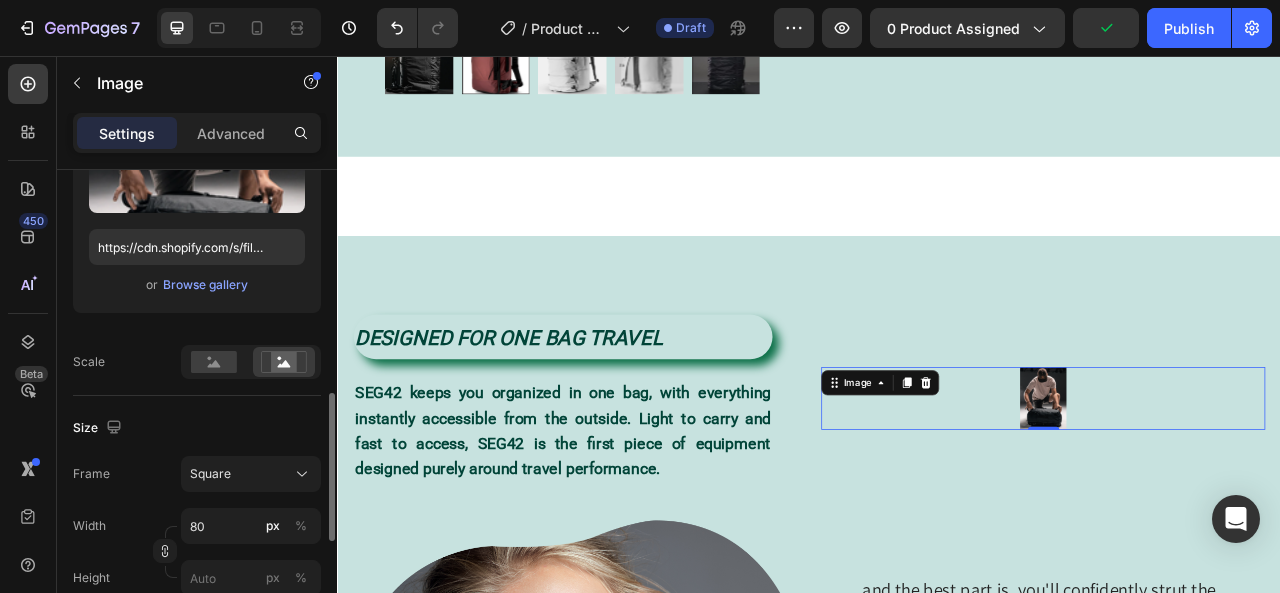 scroll, scrollTop: 200, scrollLeft: 0, axis: vertical 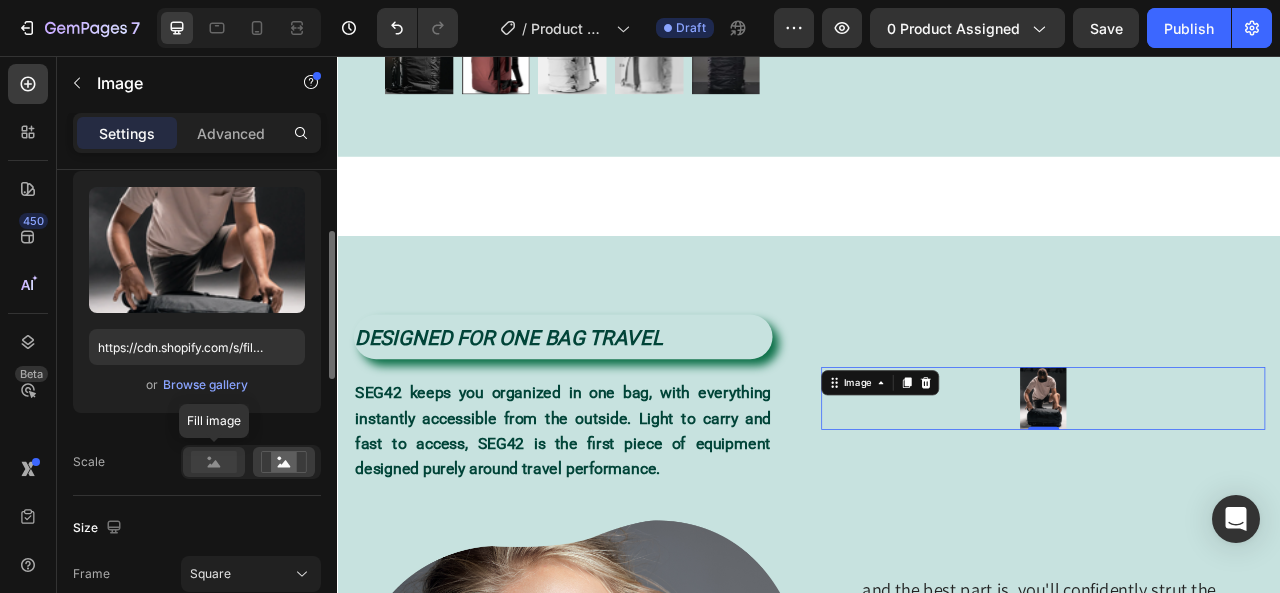 click 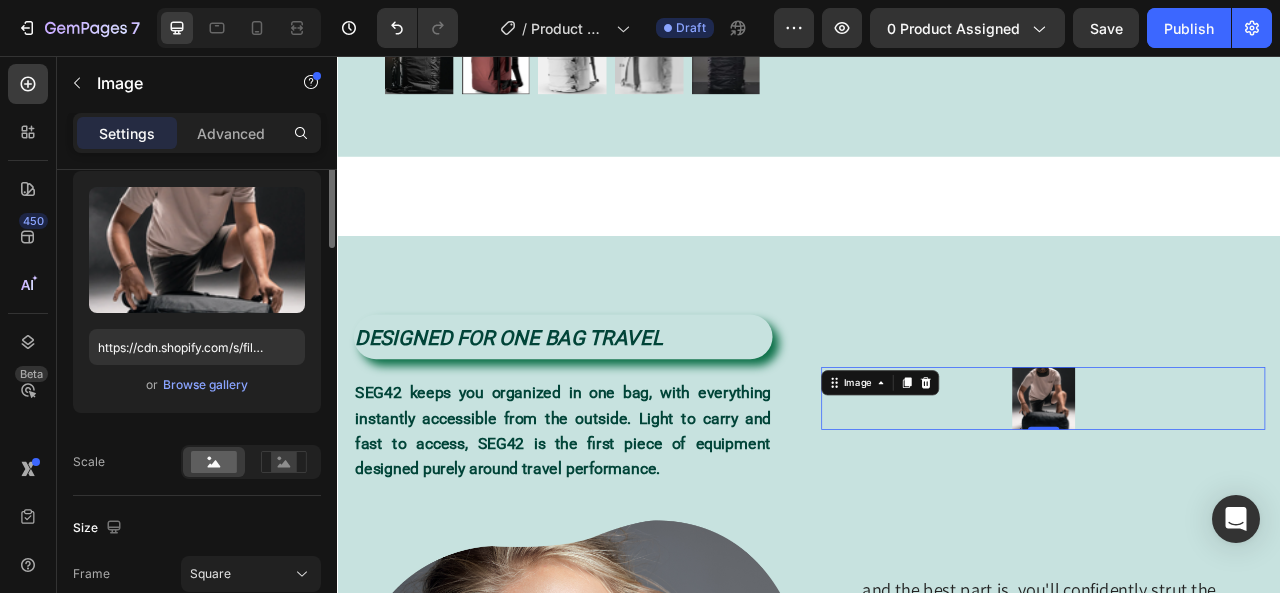 scroll, scrollTop: 0, scrollLeft: 0, axis: both 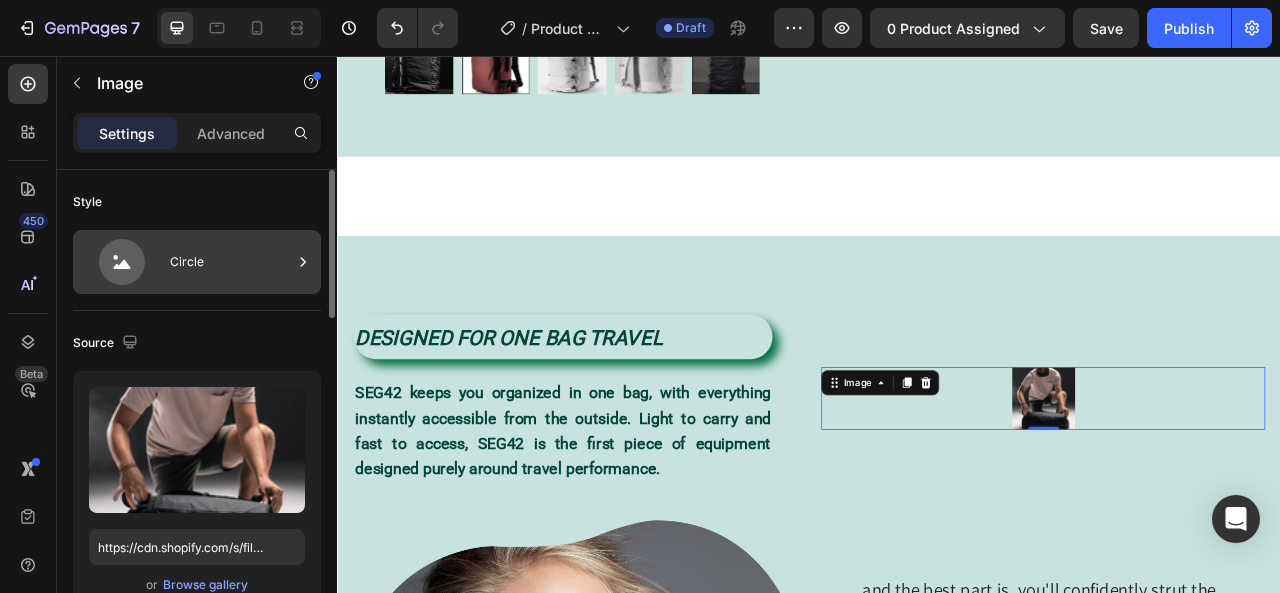 click on "Circle" at bounding box center [231, 262] 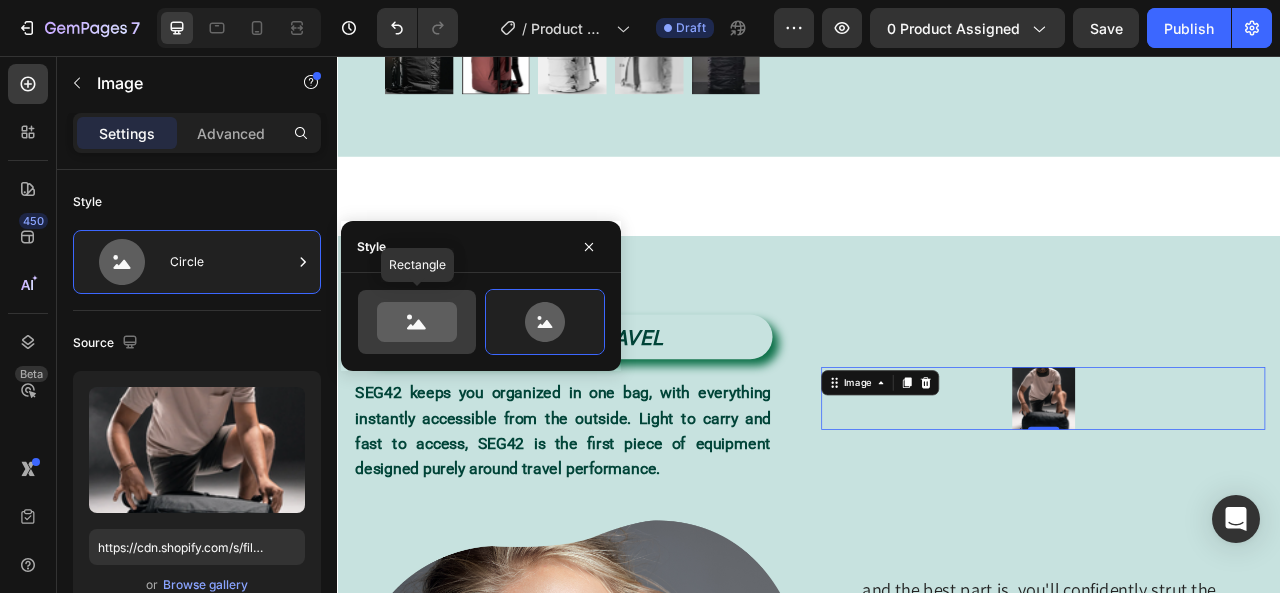 click 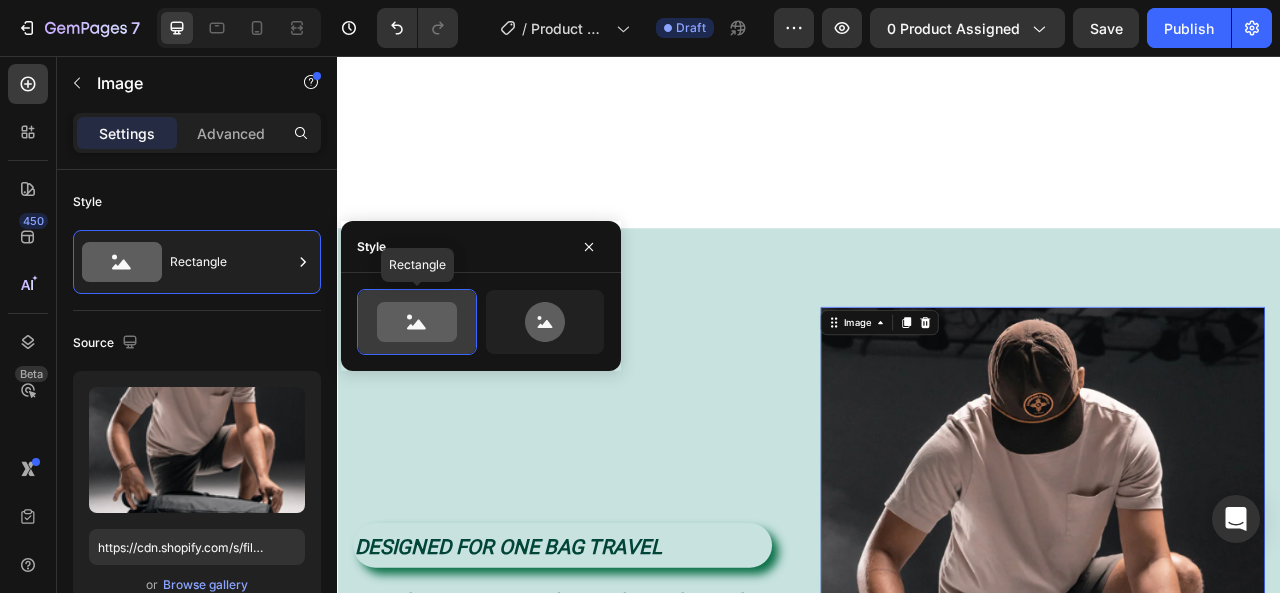 scroll, scrollTop: 1096, scrollLeft: 0, axis: vertical 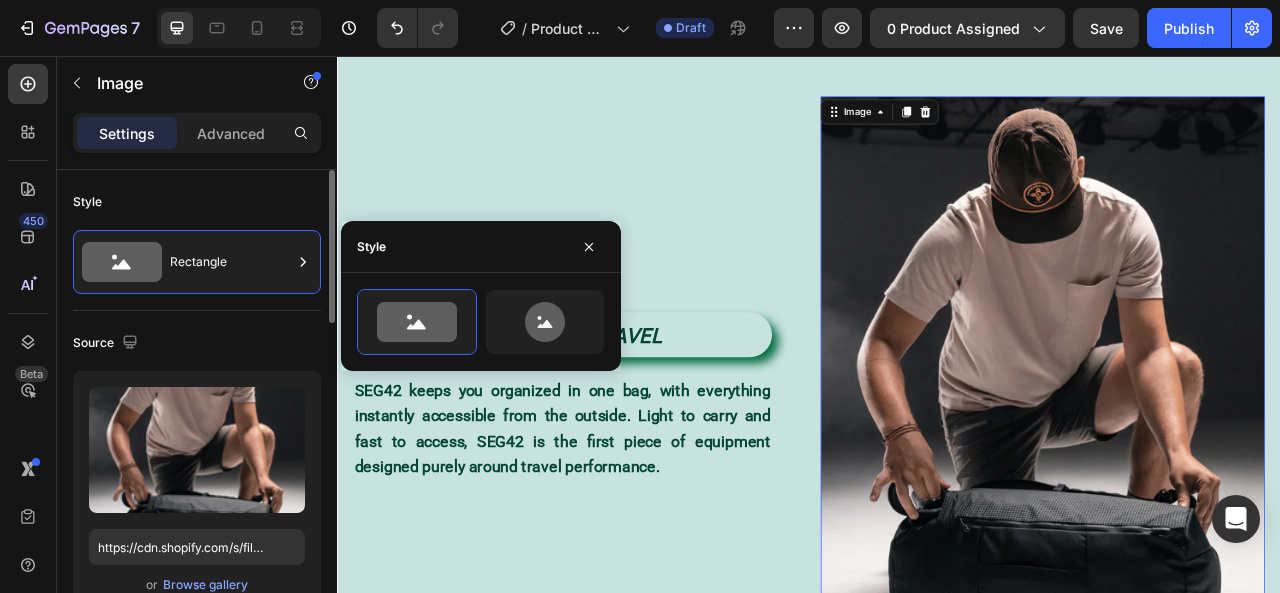 click on "Source Upload Image https://cdn.shopify.com/s/files/1/0648/0910/7552/files/gempages_577997880346804752-b8834ae4-8565-46d6-af43-c7cf1e886033.png or  Browse gallery" 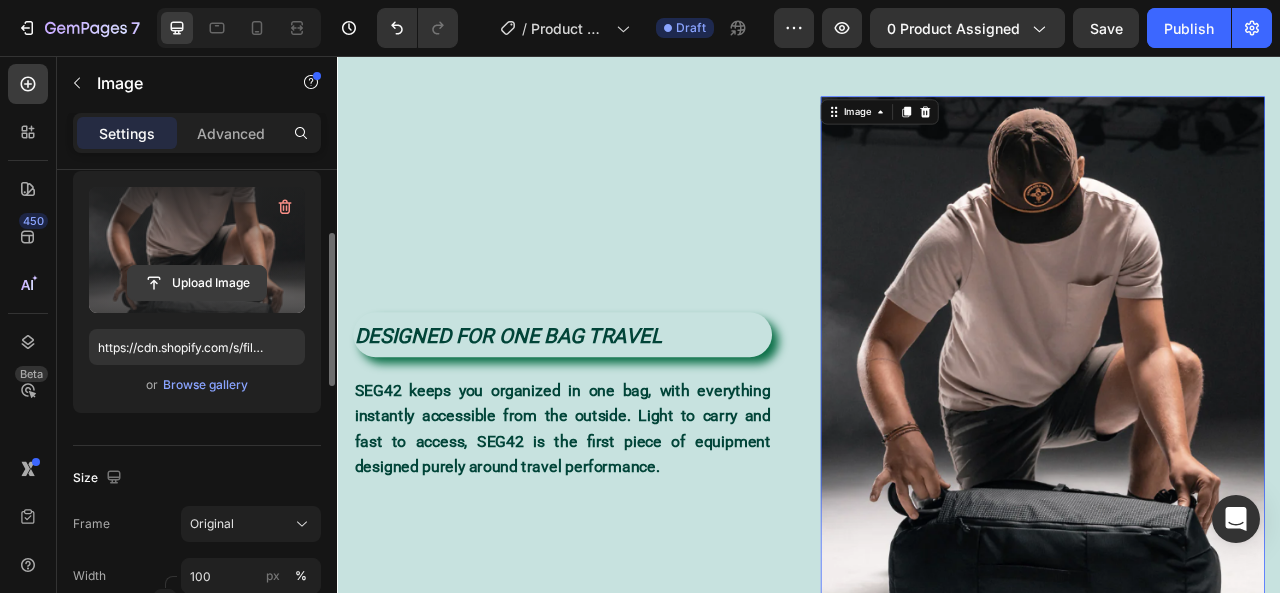 scroll, scrollTop: 300, scrollLeft: 0, axis: vertical 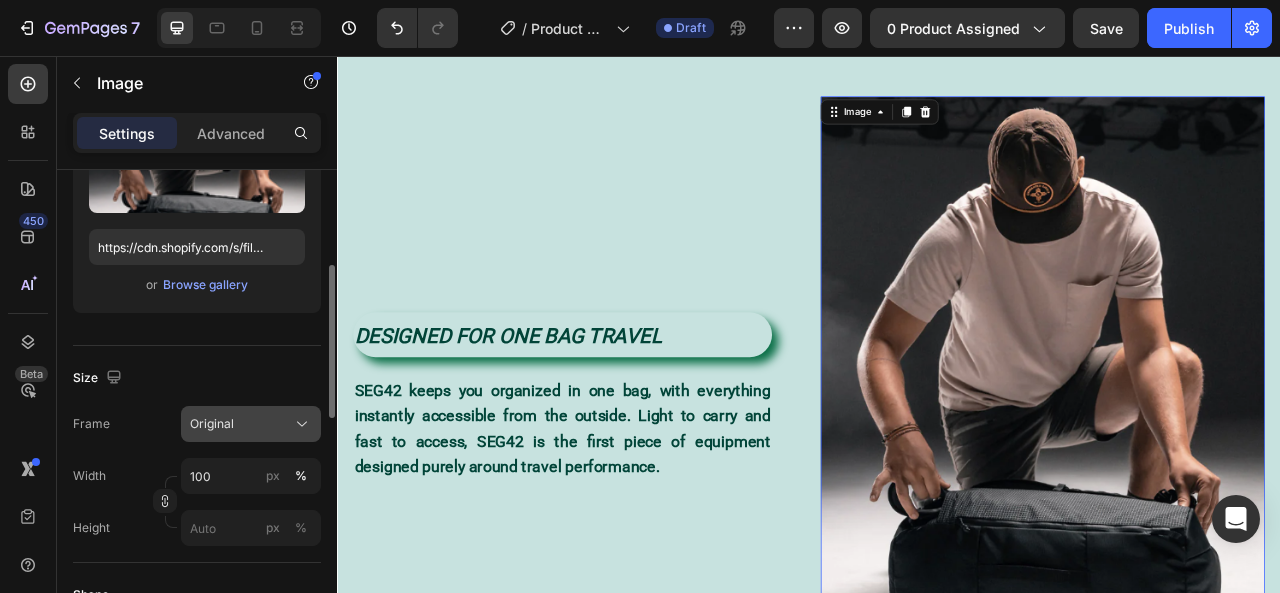 click on "Original" 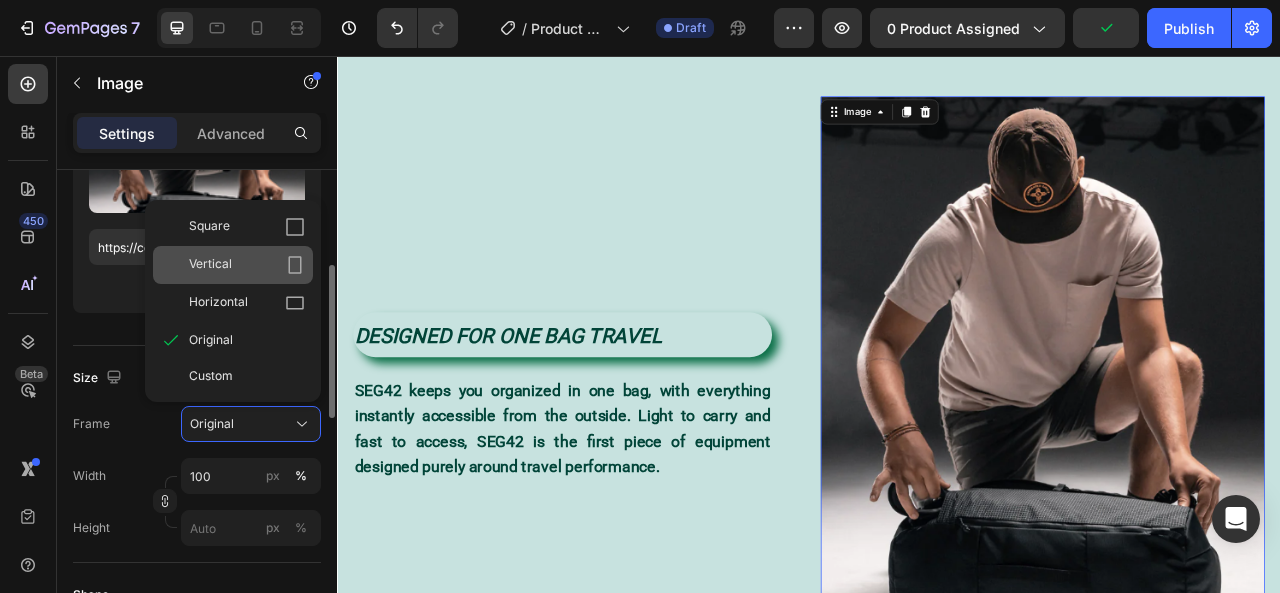 click on "Vertical" at bounding box center (247, 265) 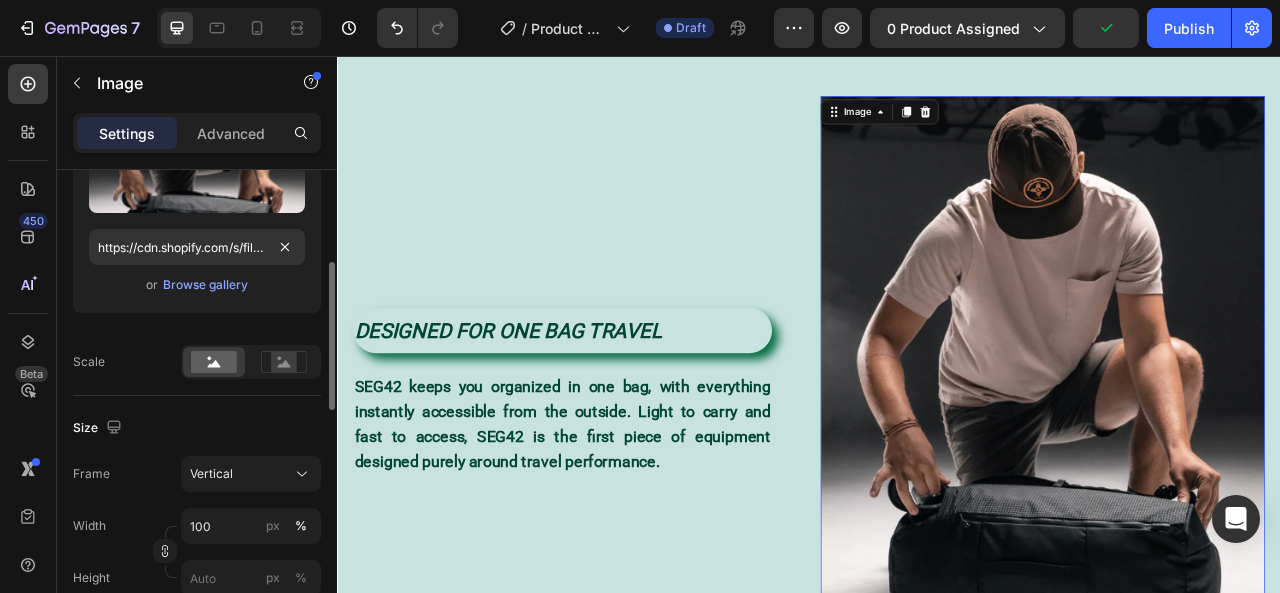 scroll, scrollTop: 1091, scrollLeft: 0, axis: vertical 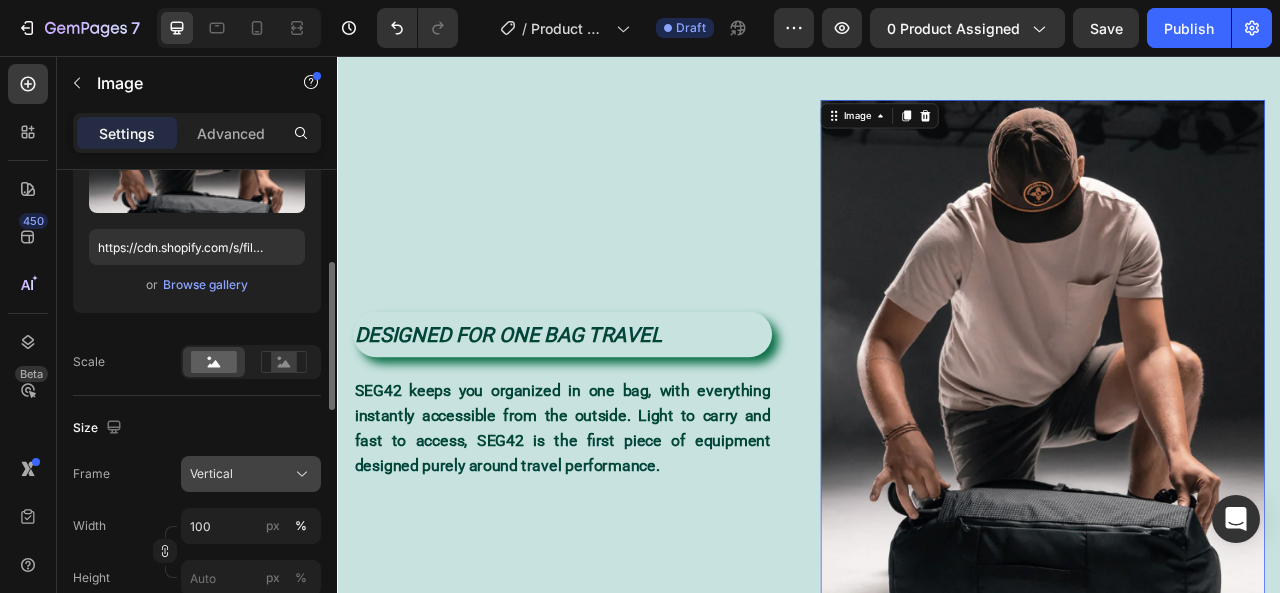 click on "Vertical" 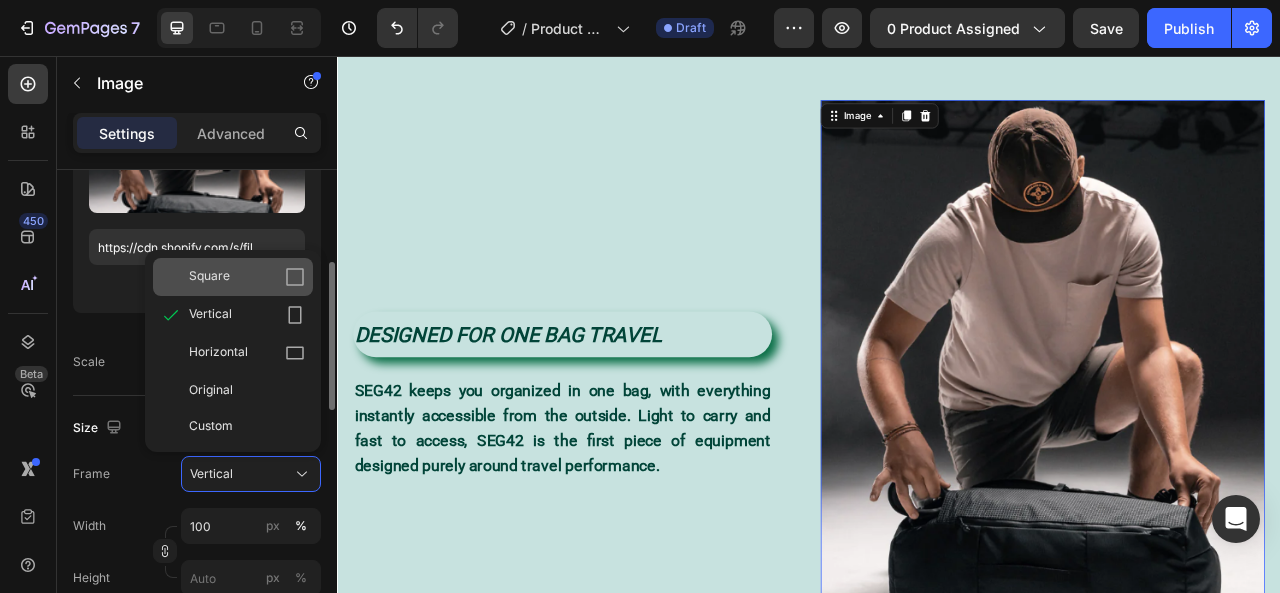 click 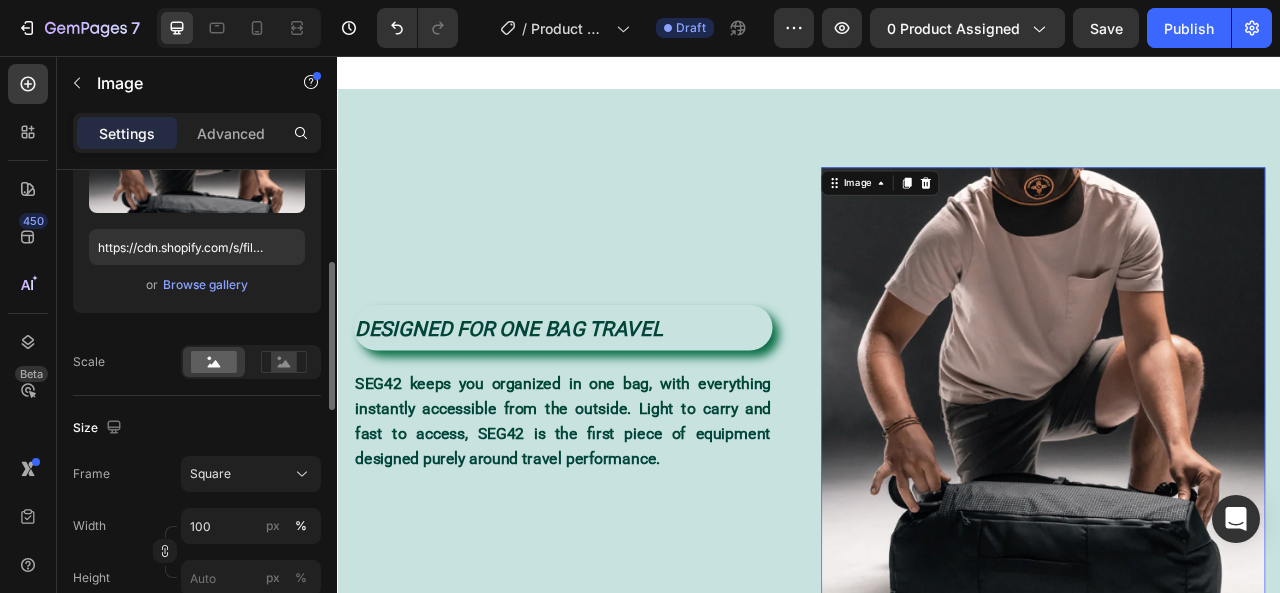 scroll, scrollTop: 998, scrollLeft: 0, axis: vertical 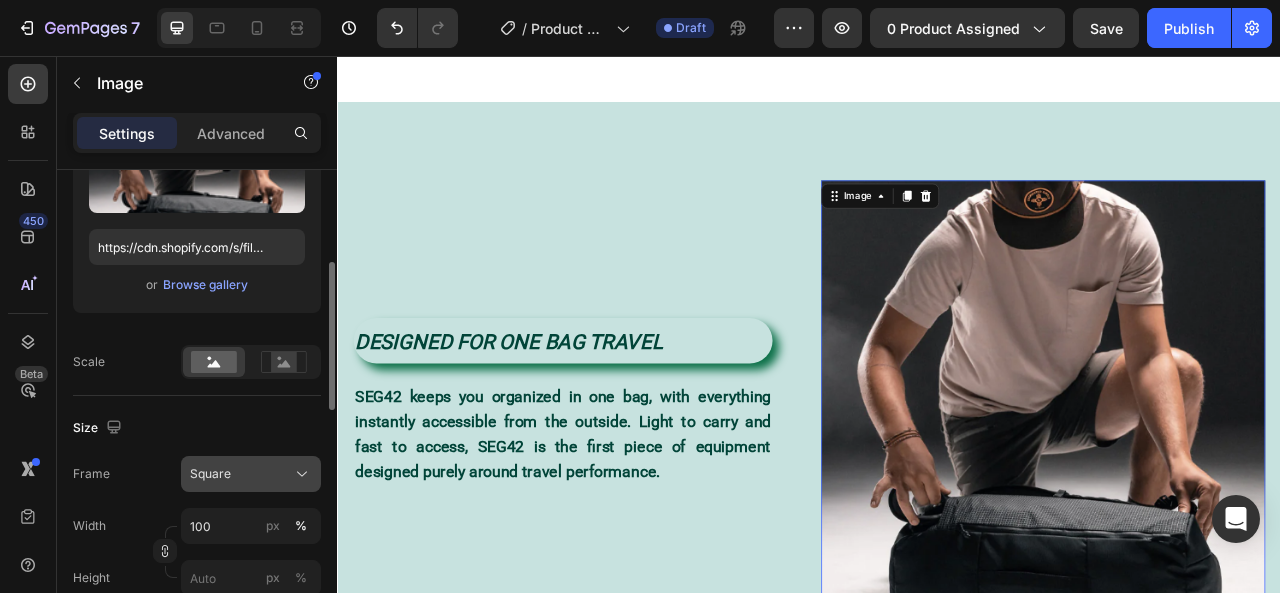 click on "Square" 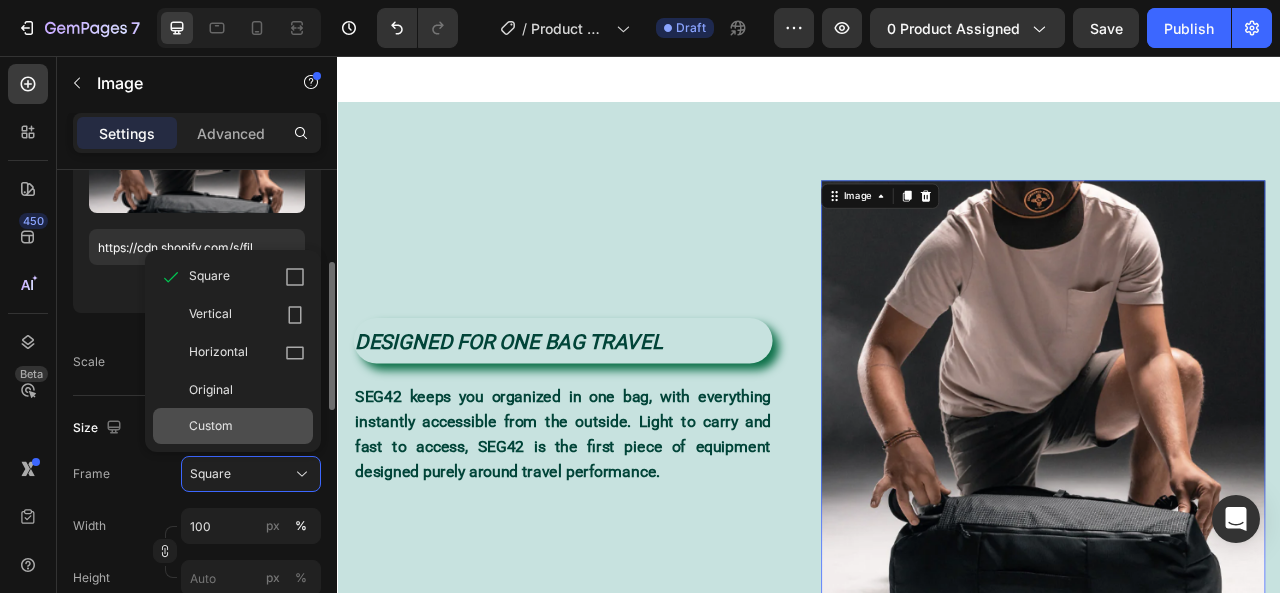 click on "Custom" at bounding box center (247, 426) 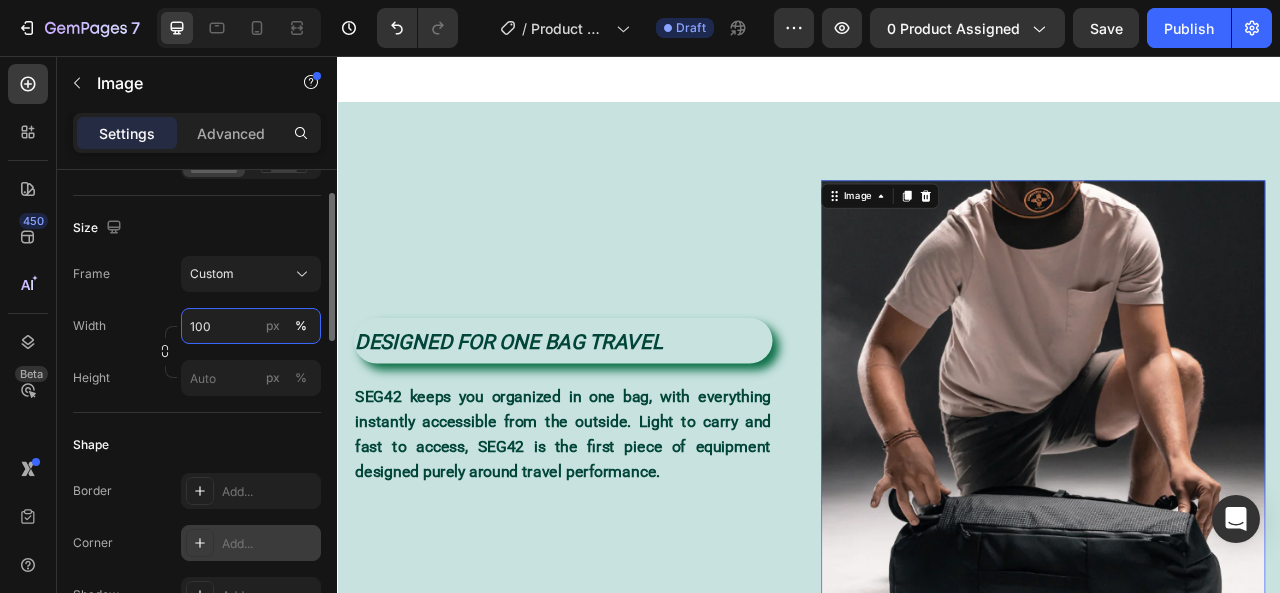 scroll, scrollTop: 300, scrollLeft: 0, axis: vertical 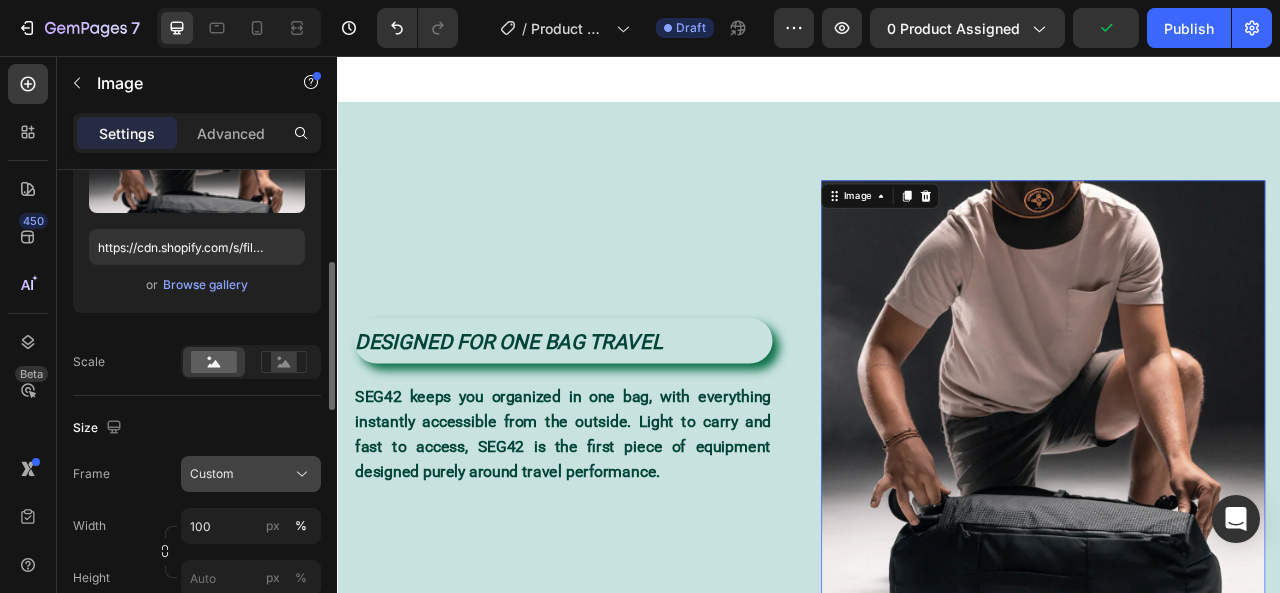 click on "Custom" 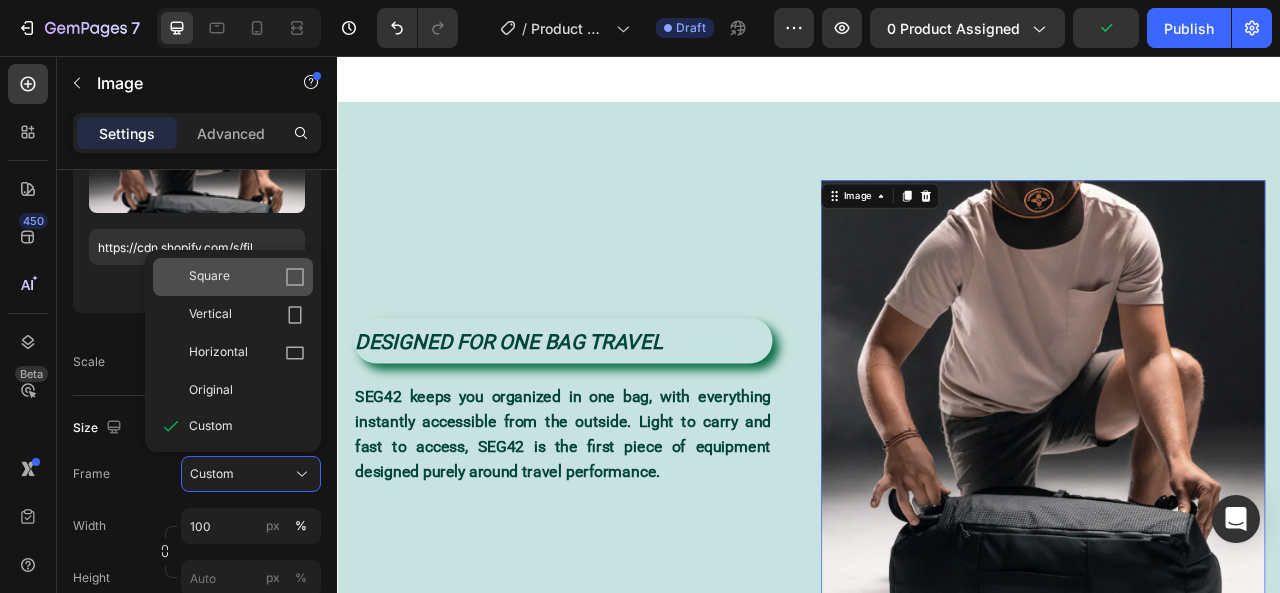click on "Square" at bounding box center [247, 277] 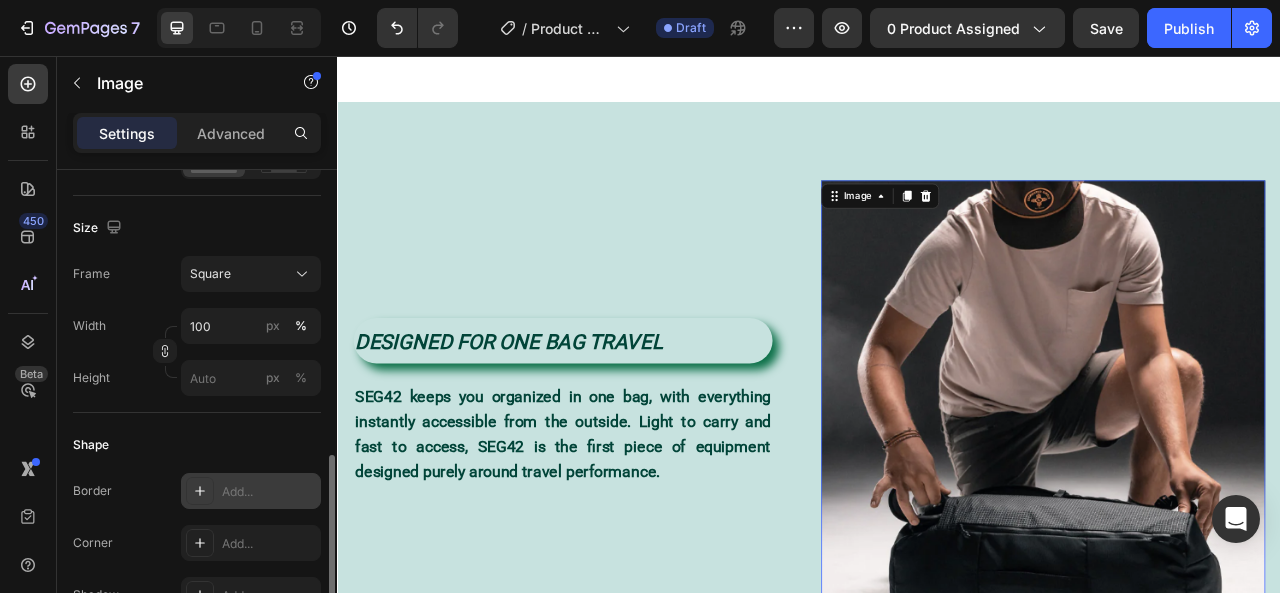 scroll, scrollTop: 600, scrollLeft: 0, axis: vertical 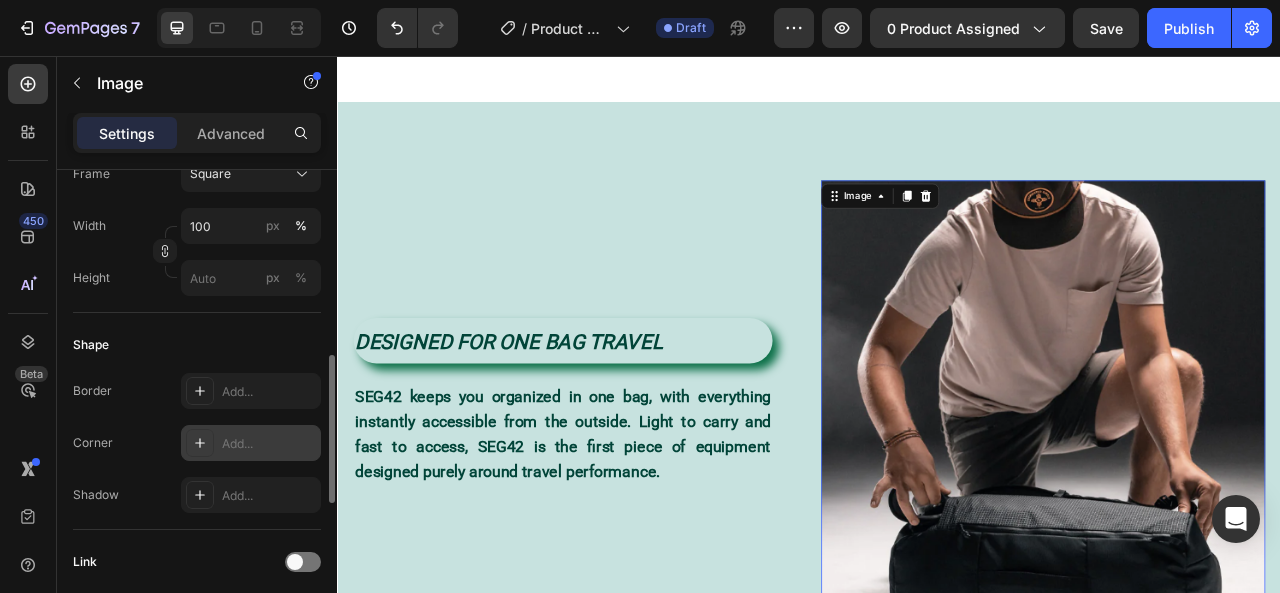click on "Add..." at bounding box center [269, 444] 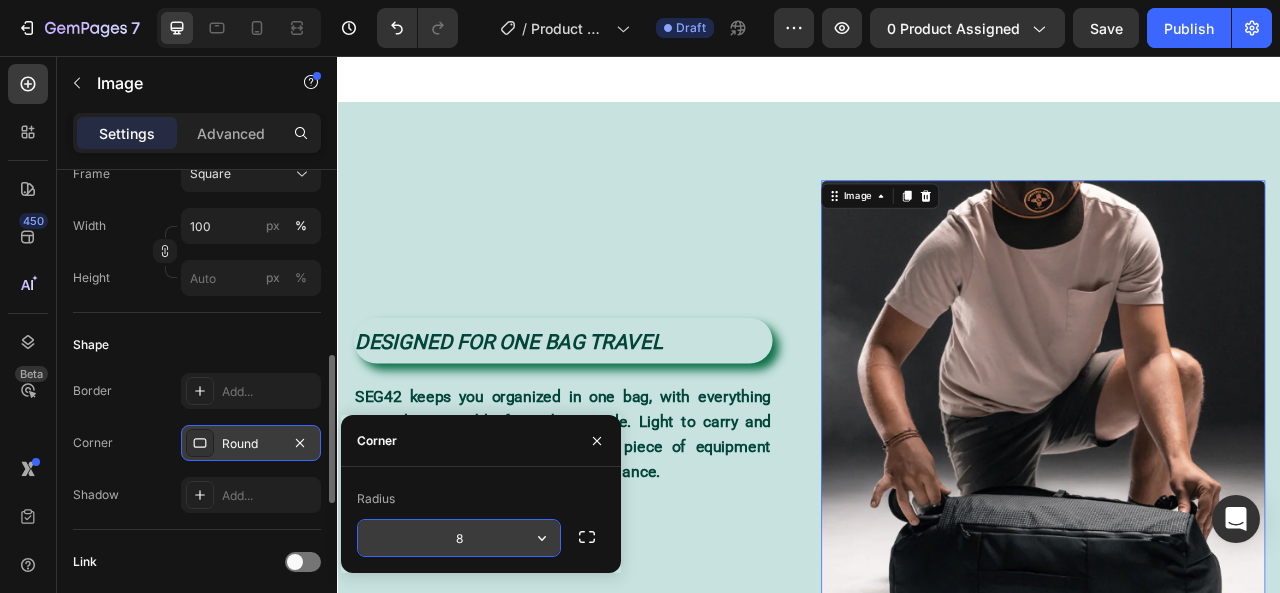 click 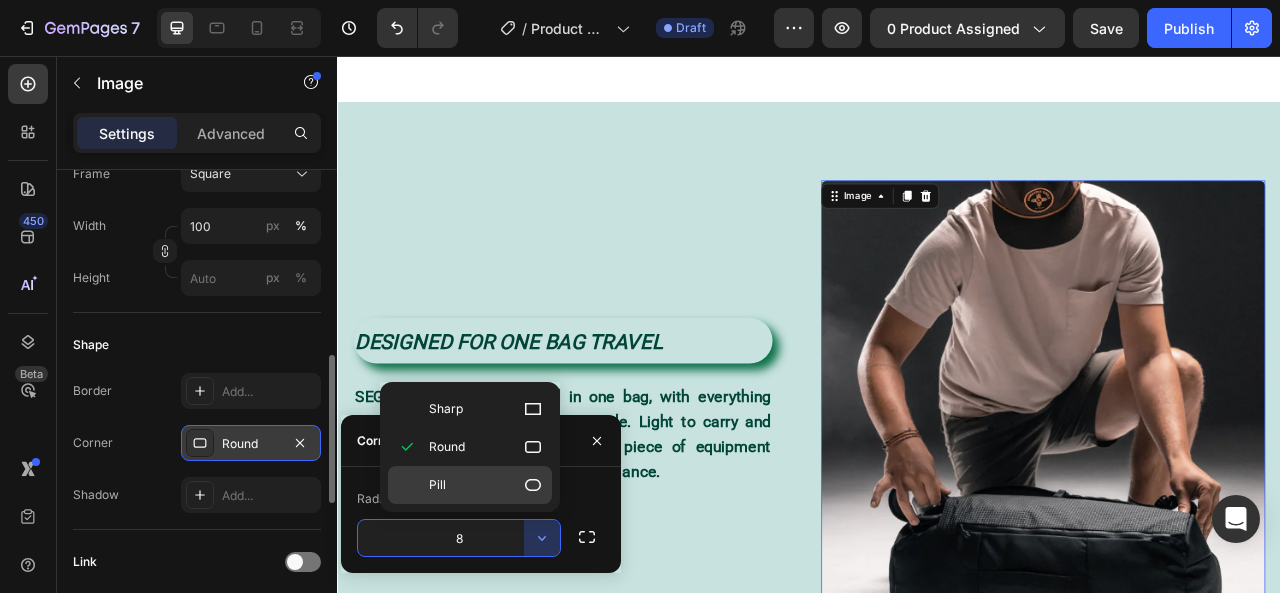 click 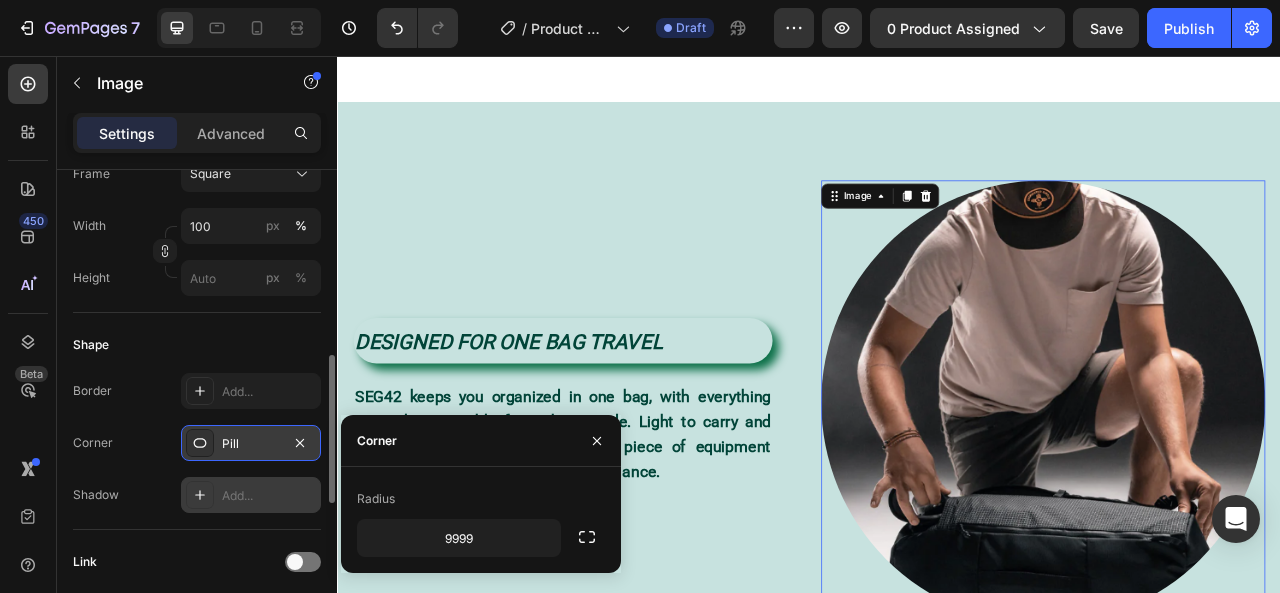 click on "Add..." at bounding box center [269, 496] 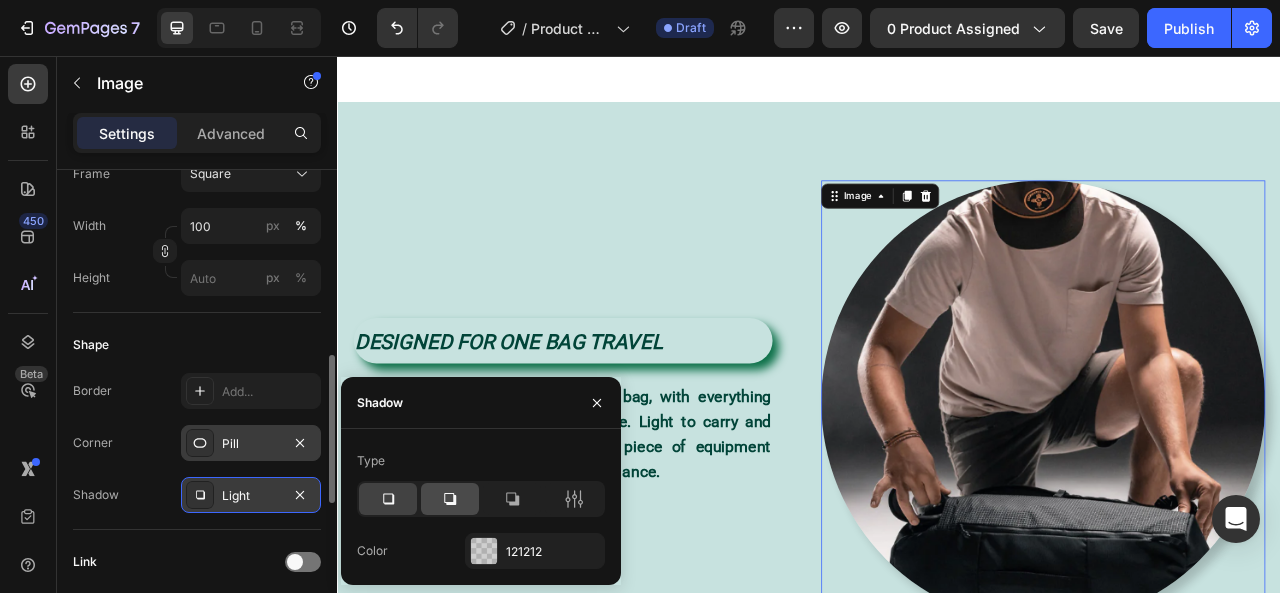click 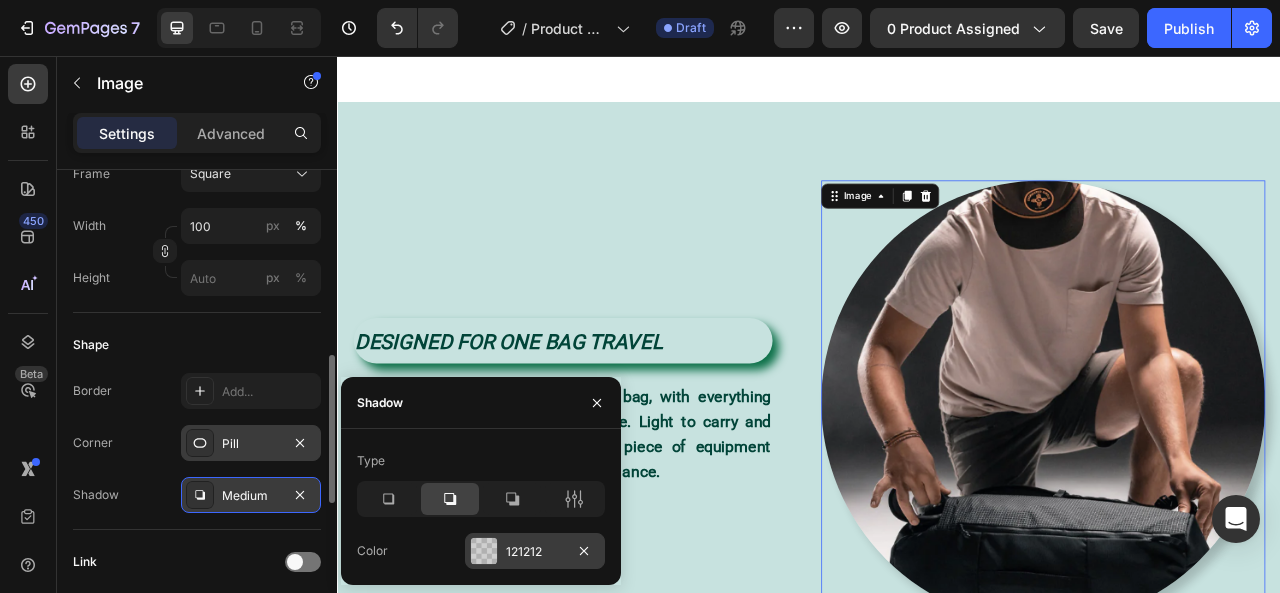 click at bounding box center [484, 551] 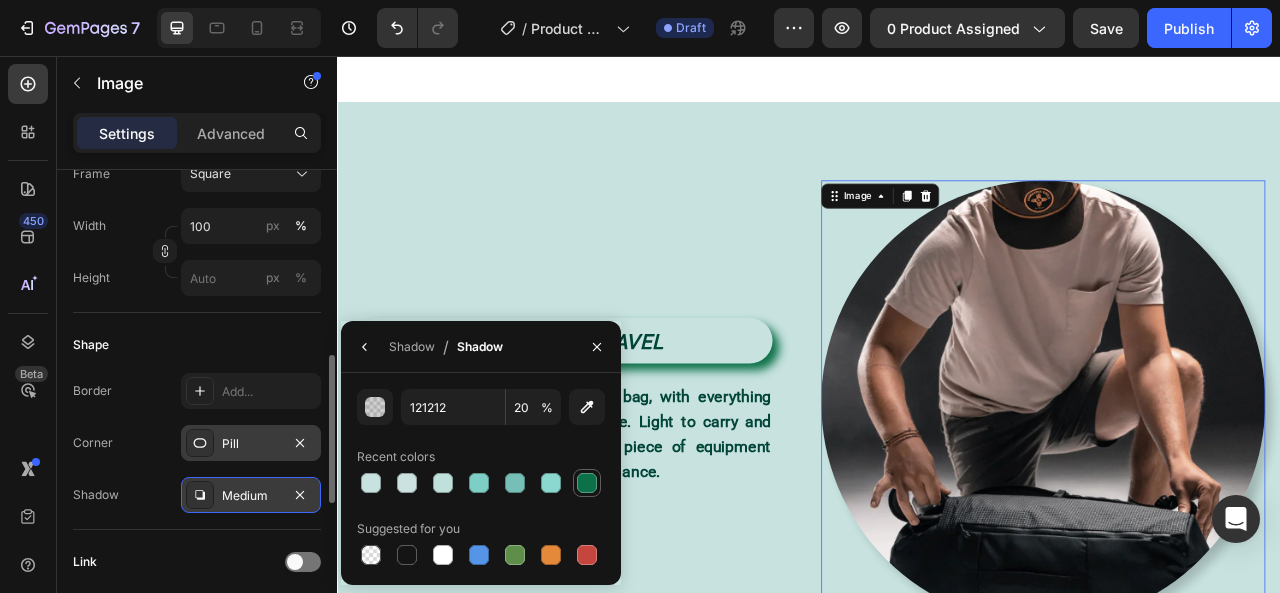click at bounding box center [587, 483] 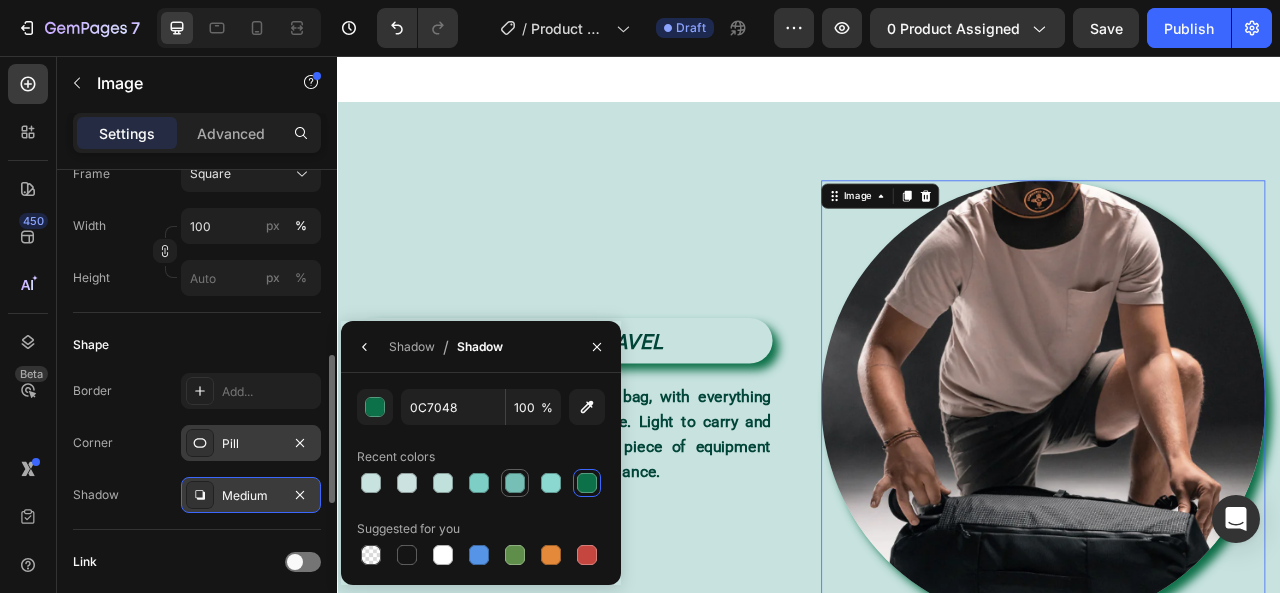 click at bounding box center [515, 483] 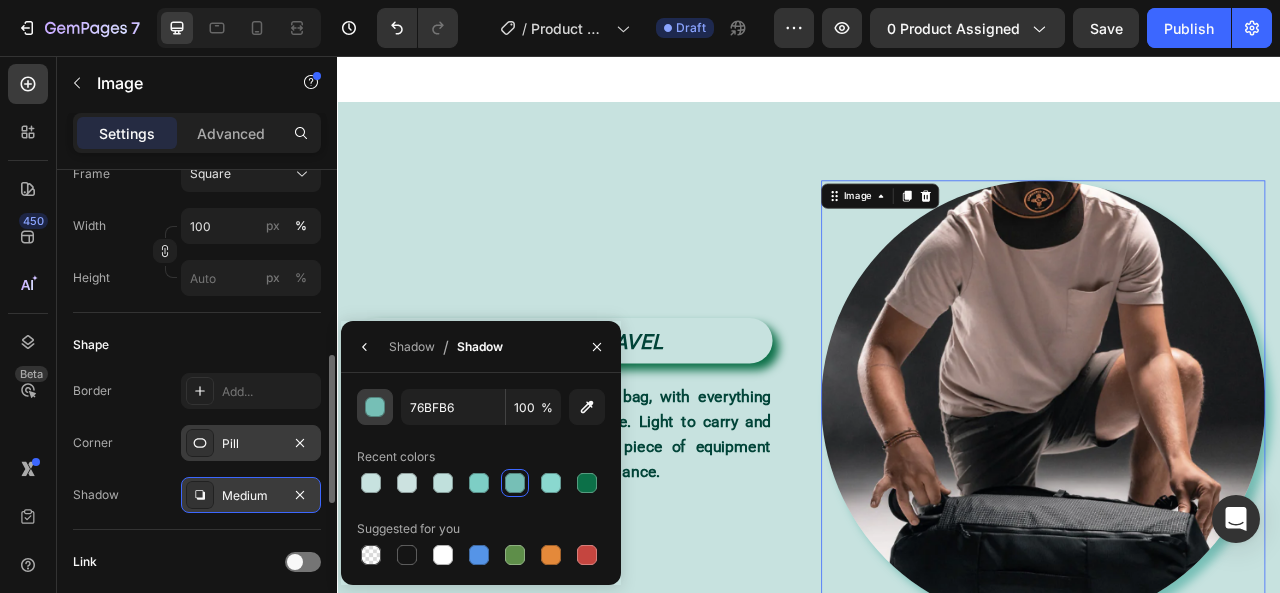 click at bounding box center (376, 408) 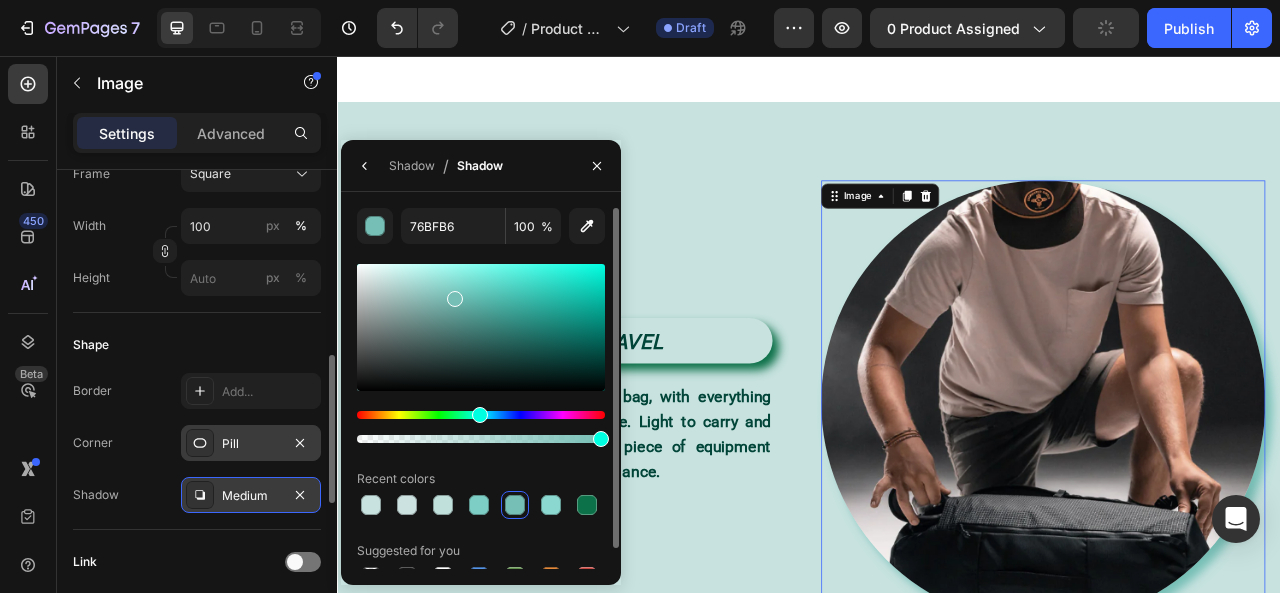 scroll, scrollTop: 22, scrollLeft: 0, axis: vertical 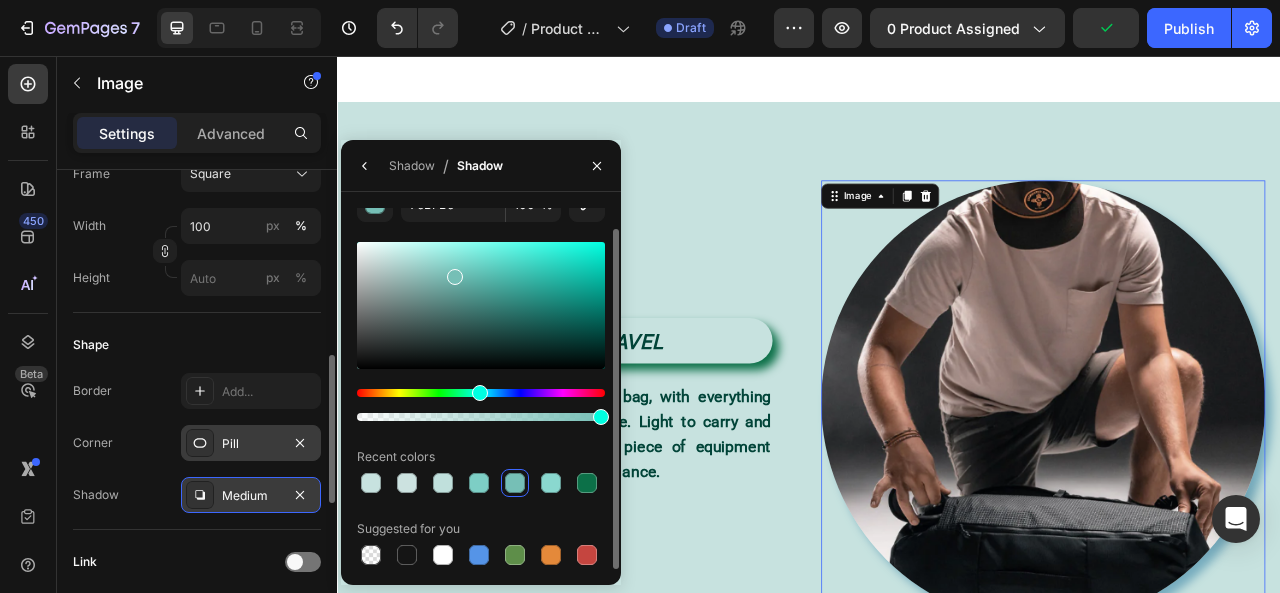 click at bounding box center (481, 393) 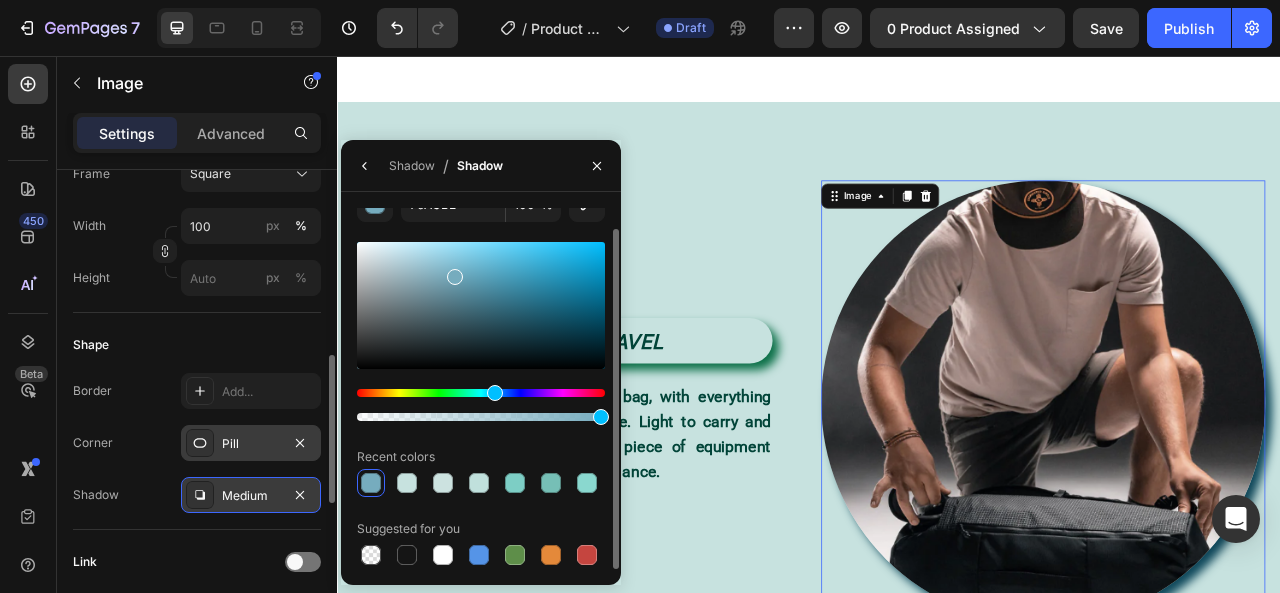click at bounding box center (481, 305) 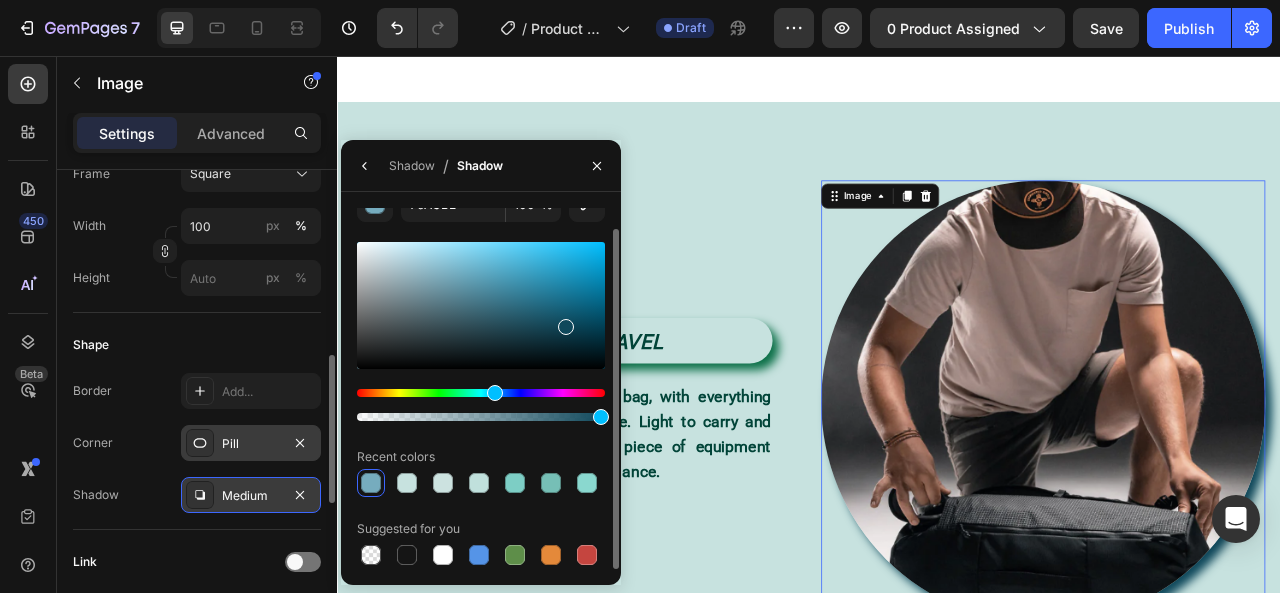 type on "0F485B" 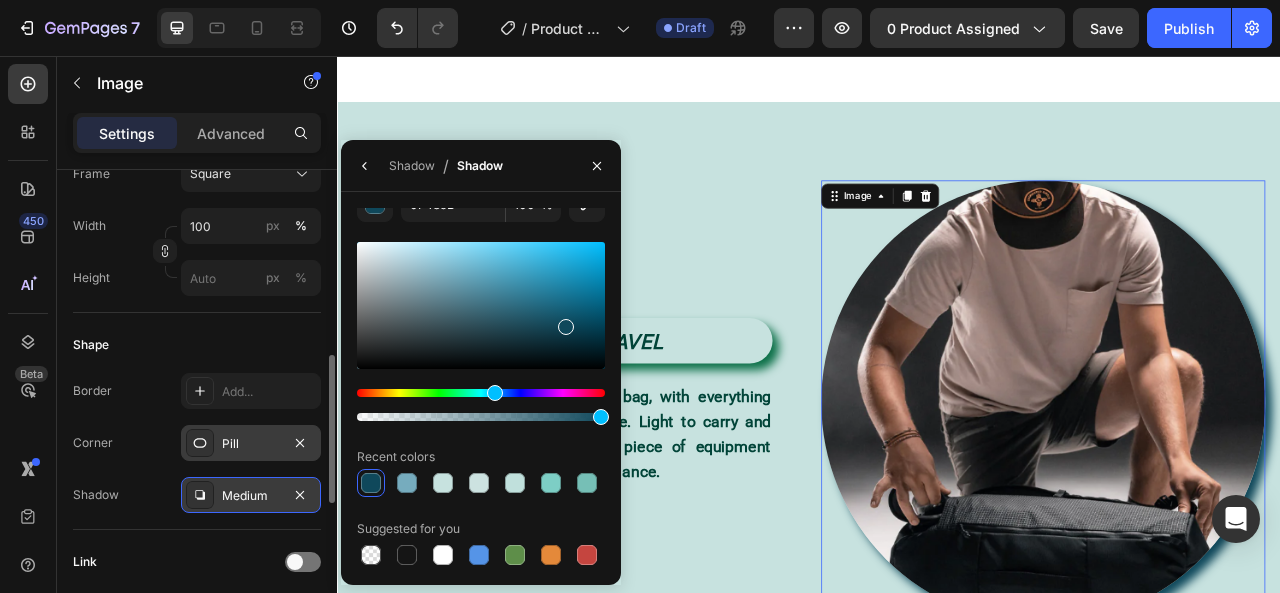 click on "Medium" at bounding box center (251, 496) 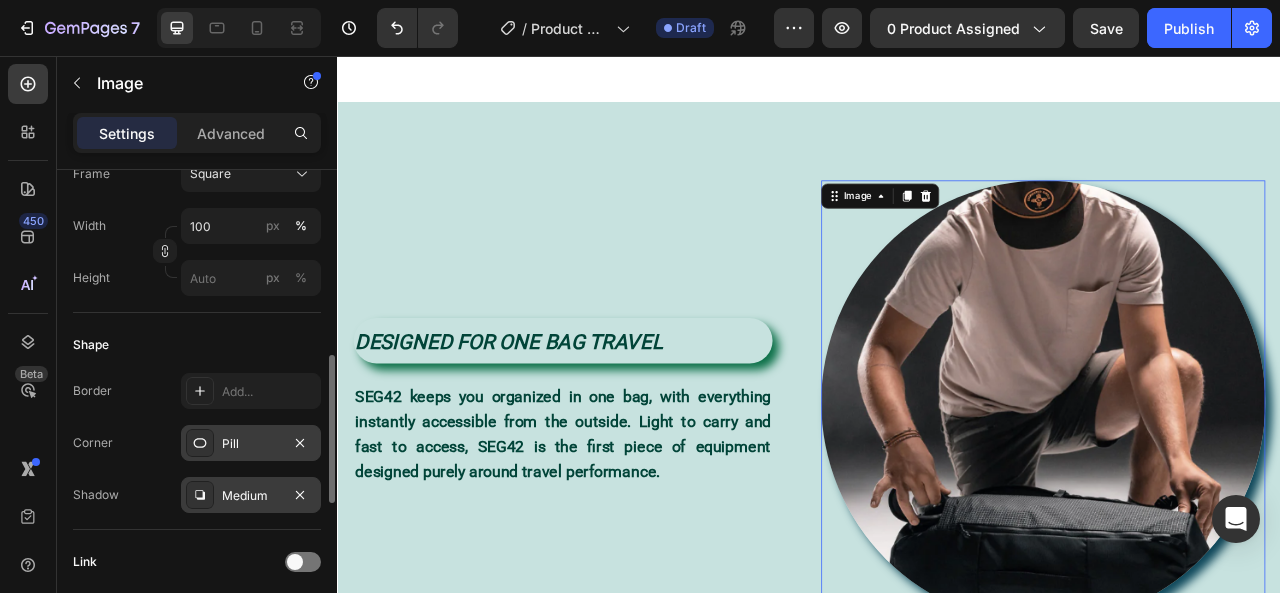 click on "Medium" at bounding box center [251, 496] 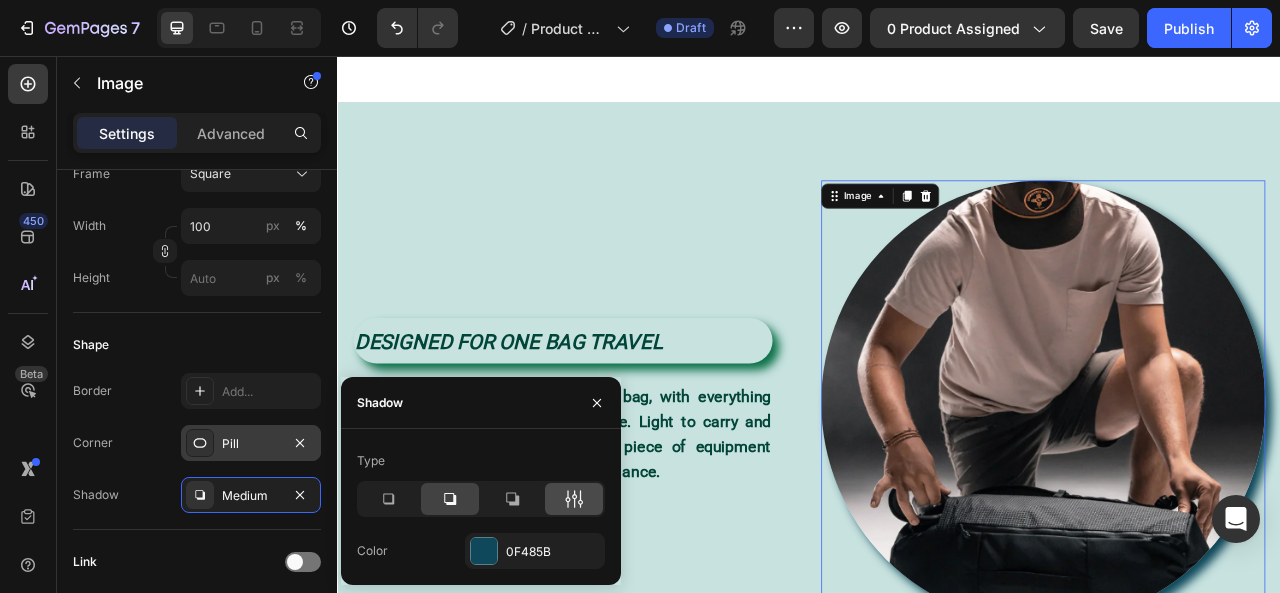 click 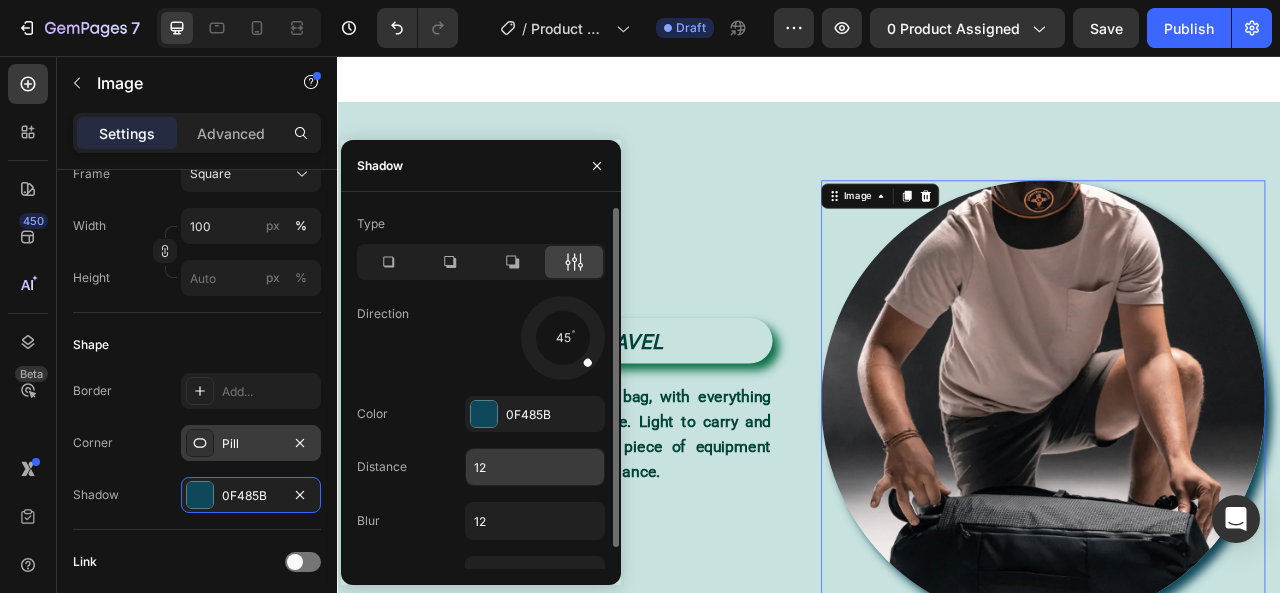 click on "12" at bounding box center [535, 467] 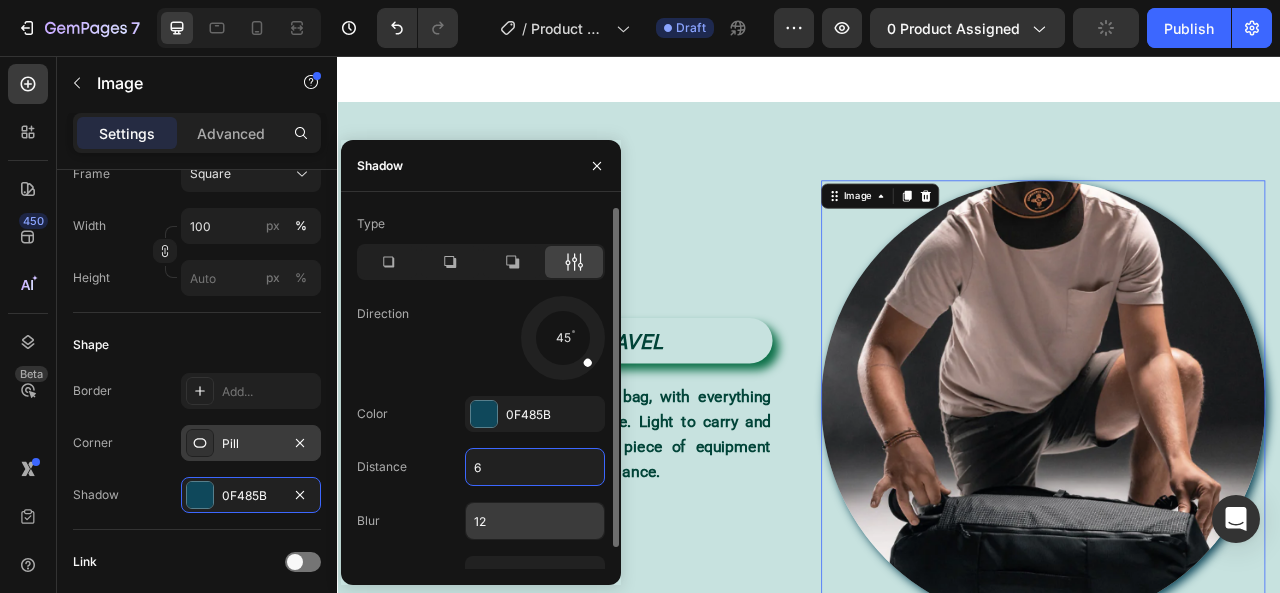 type on "6" 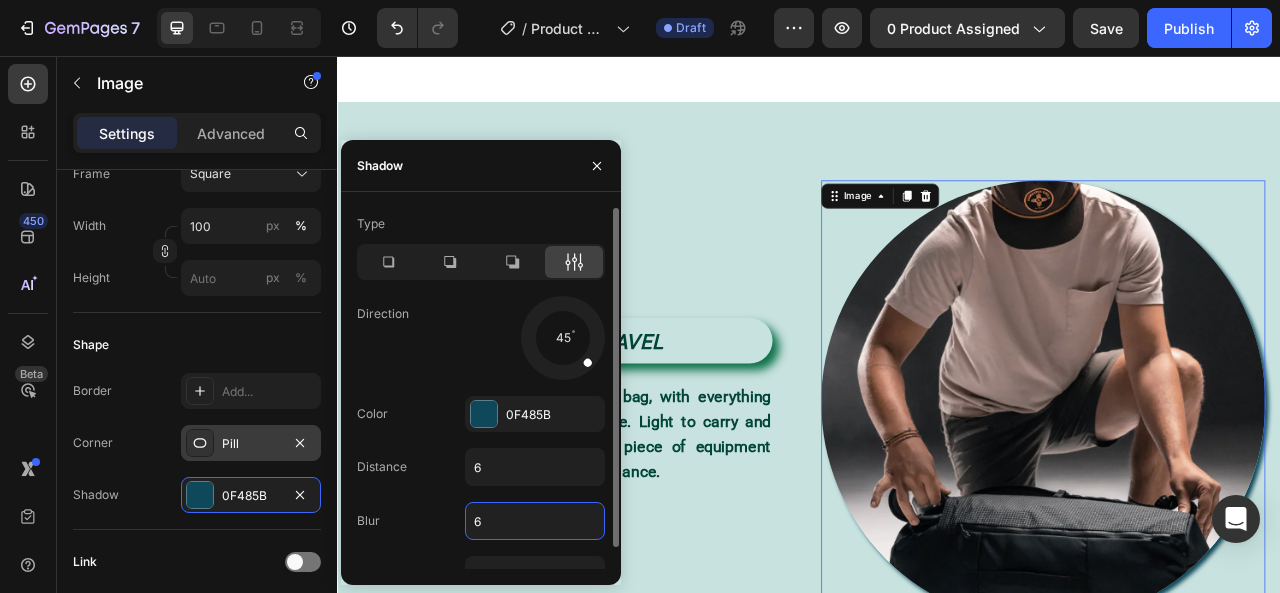 scroll, scrollTop: 22, scrollLeft: 0, axis: vertical 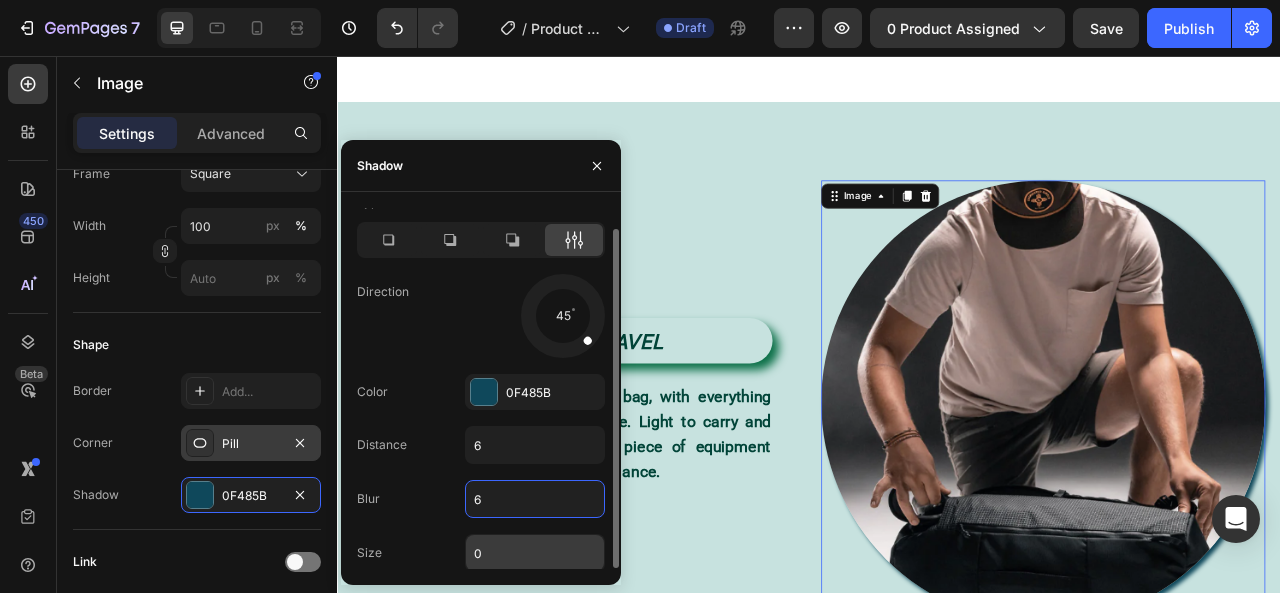 type on "6" 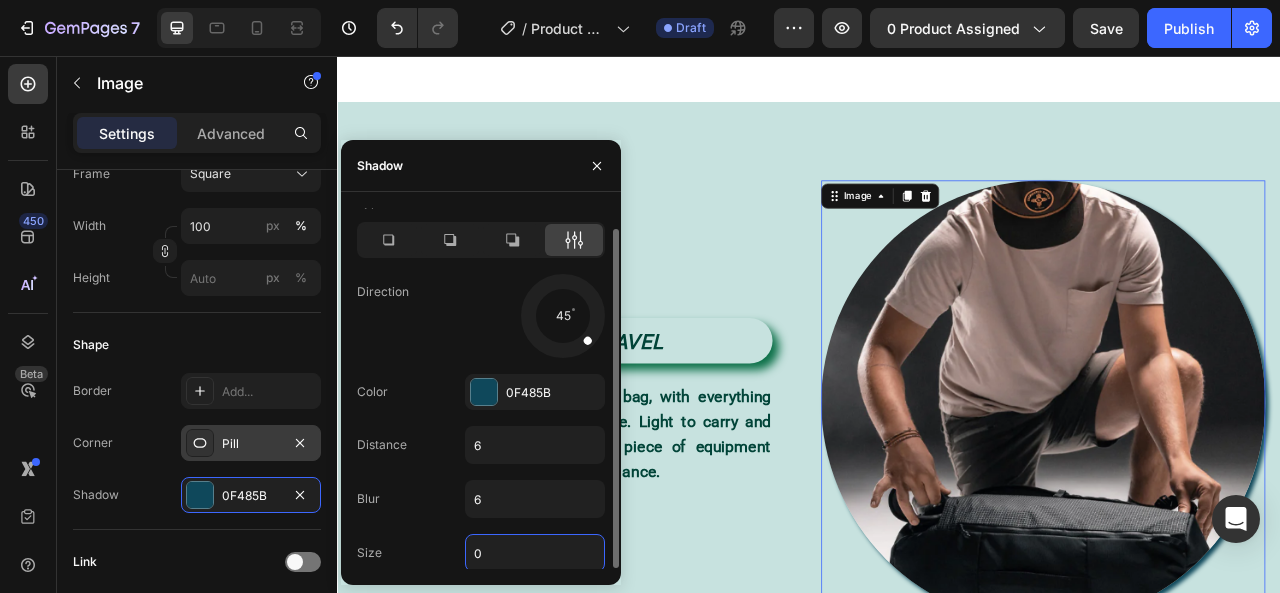type on "3" 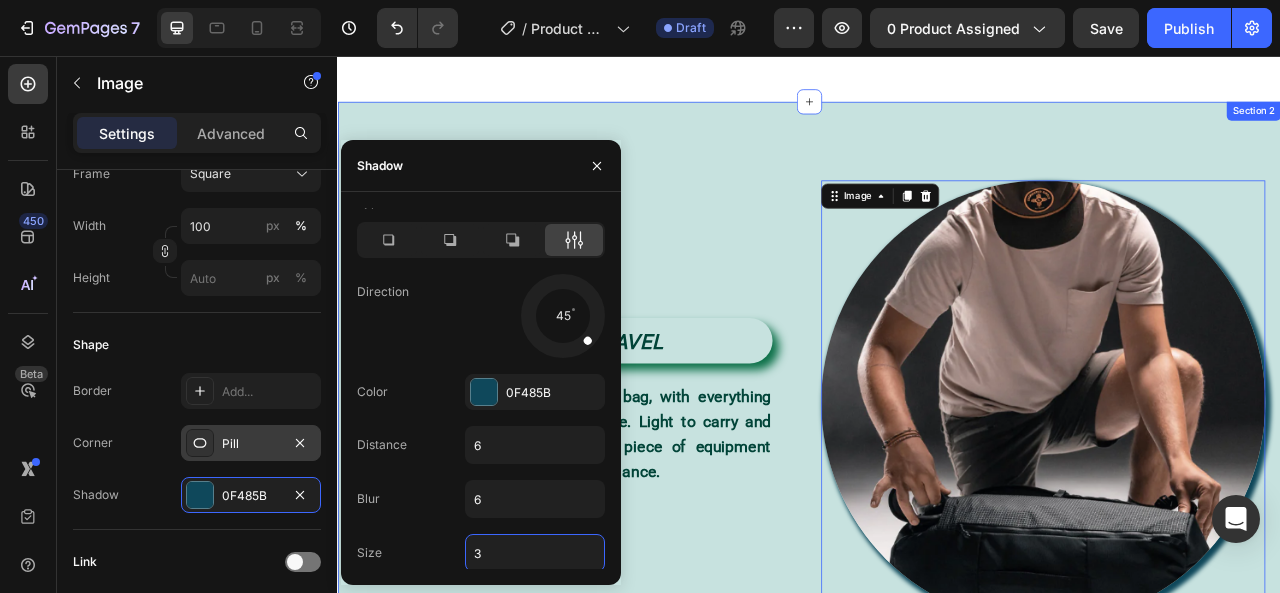 click on "DESIGNED FOR ONE BAG TRAVEL Heading SEG42 keeps you organized in one bag, with everything instantly accessible from the outside. Light to carry and fast to access, SEG42 is the first piece of equipment designed purely around travel performance. Text Block Row Image   0 Row ...and the best part is, you'll confidently strut the streets with radiant and flawless skin Heading Imagine the empowering feeling of walking down the streets with a newfound confidence and a radiant glow. Our skin cream is here to make that dream a reality. With its powerful formulation, it works tirelessly to rejuvenate your skin, addressing concerns such as dryness, dullness, and uneven texture.   As you incorporate this cream into your skincare routine, you'll witness a remarkable transformation that will have you beaming with self-assurance.   Text Block Row Image Row Section 2" at bounding box center [937, 763] 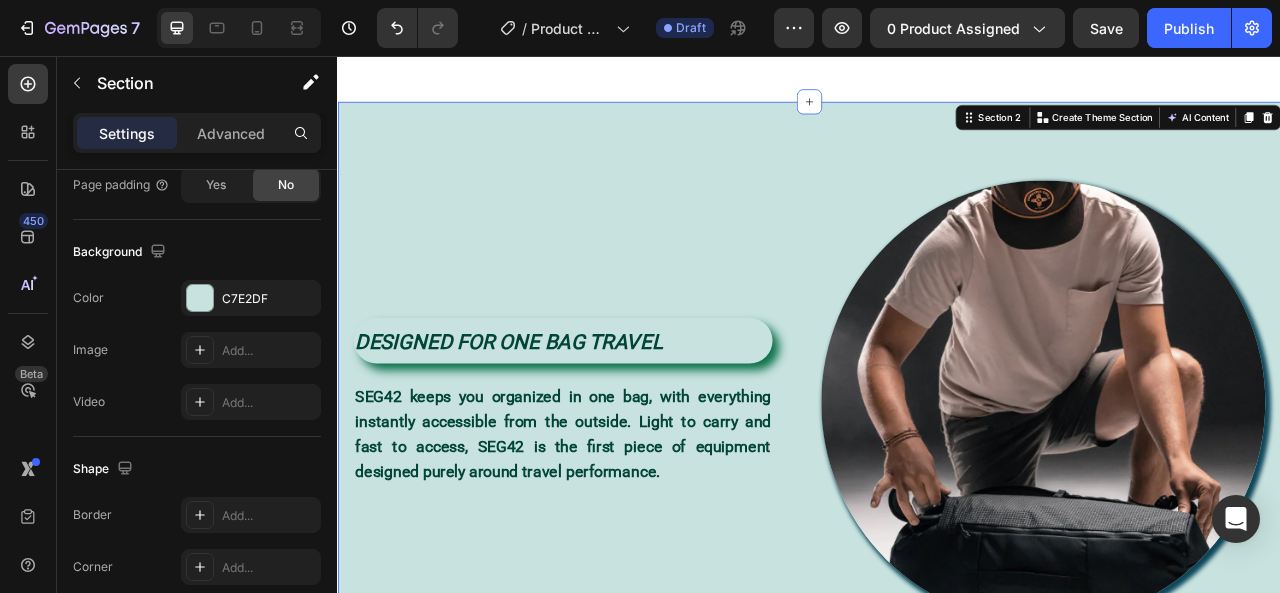 scroll, scrollTop: 0, scrollLeft: 0, axis: both 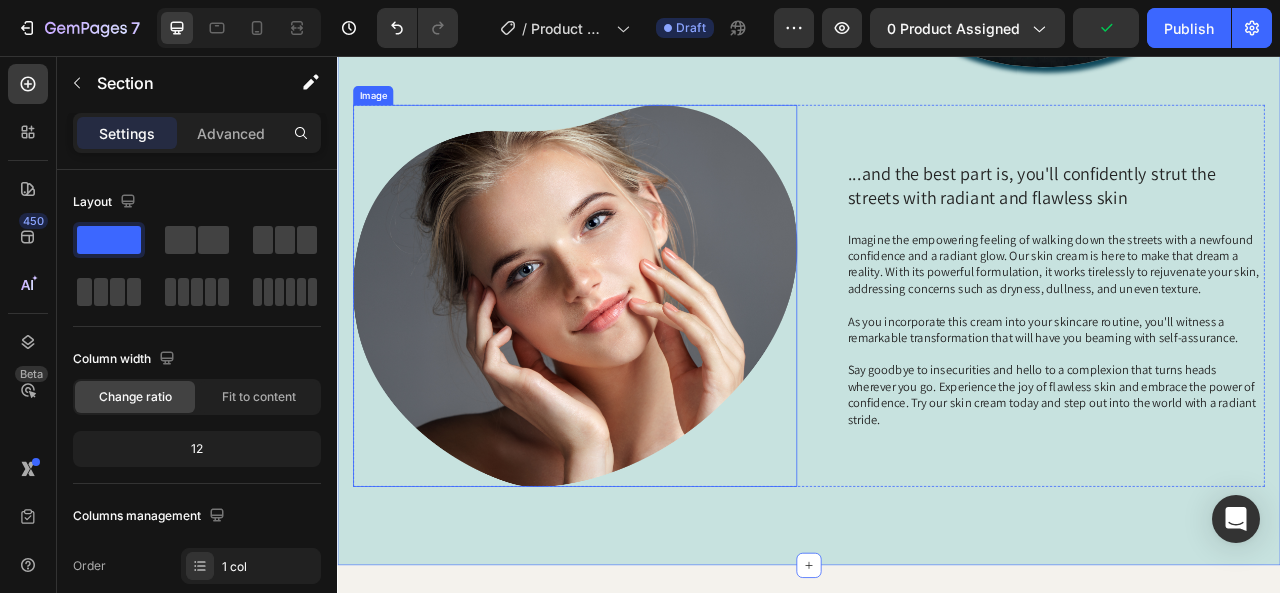 click at bounding box center (639, 361) 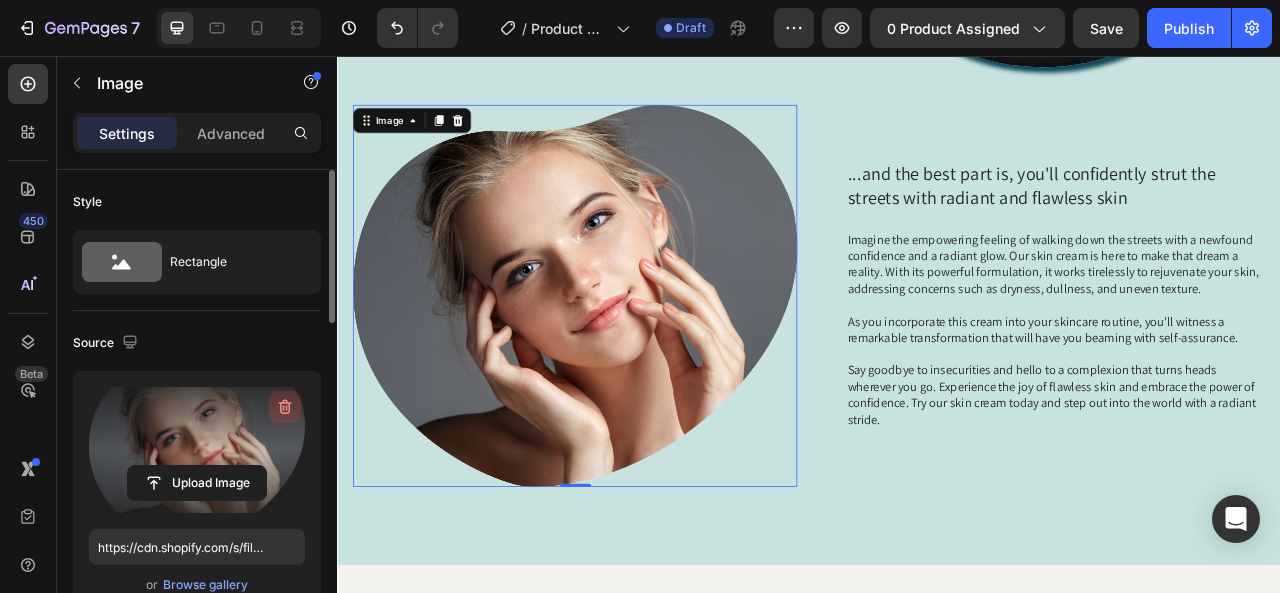 click 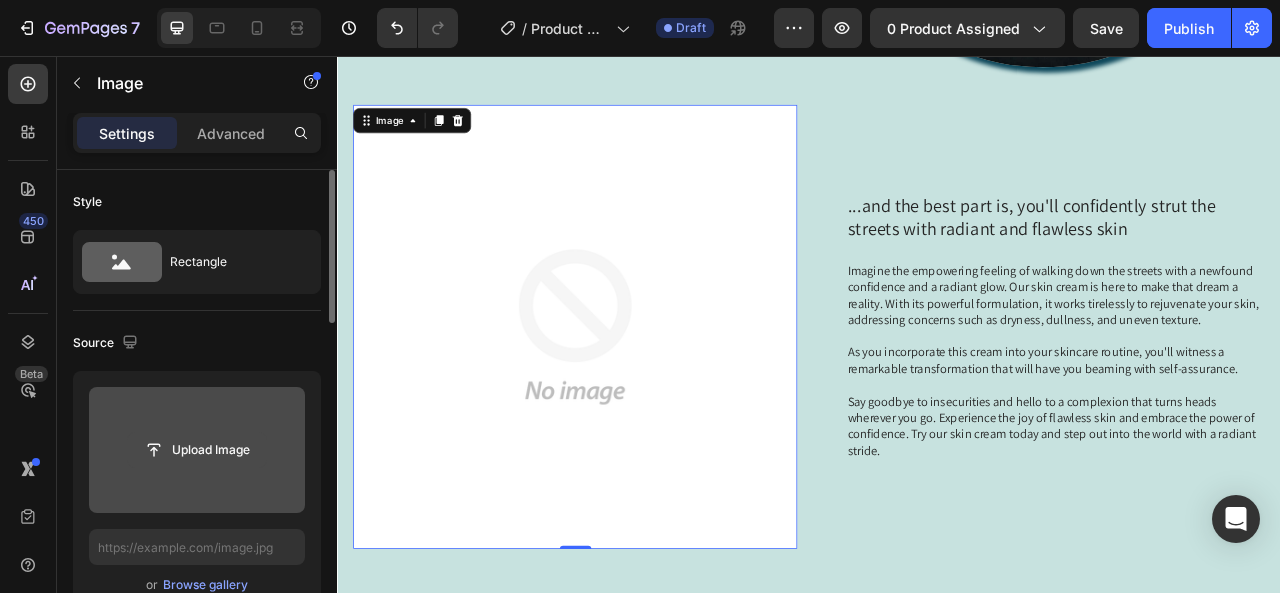 click 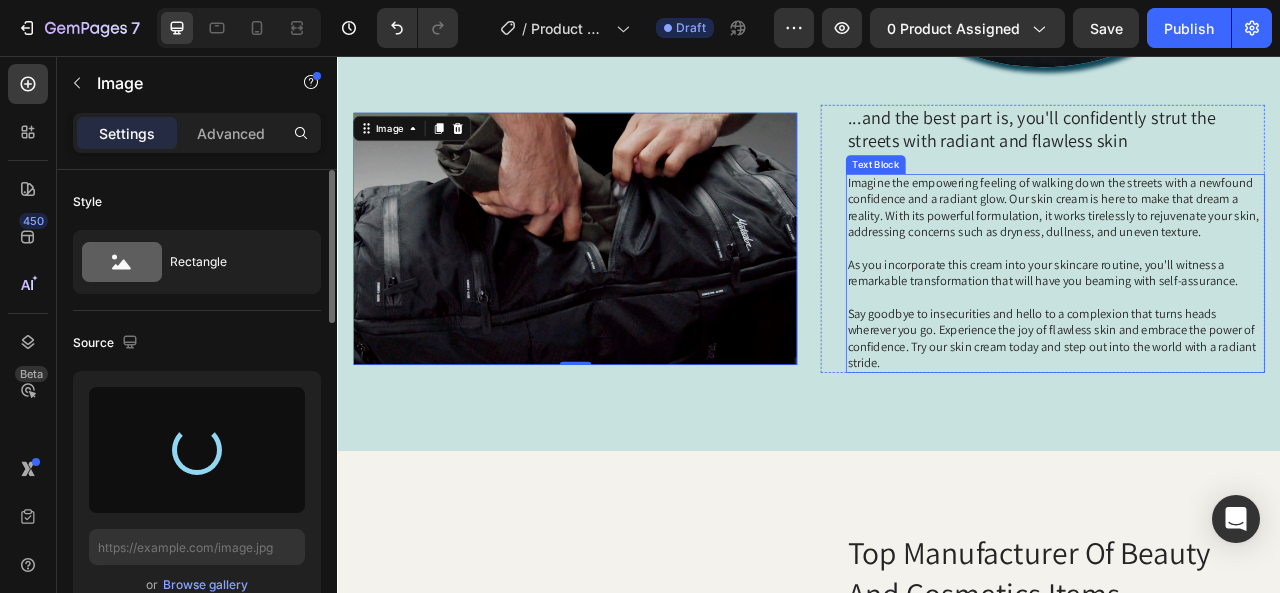 type on "https://cdn.shopify.com/s/files/1/0648/0910/7552/files/gempages_577997880346804752-17247a70-4c8a-4ff4-96bd-6f93670360d0.png" 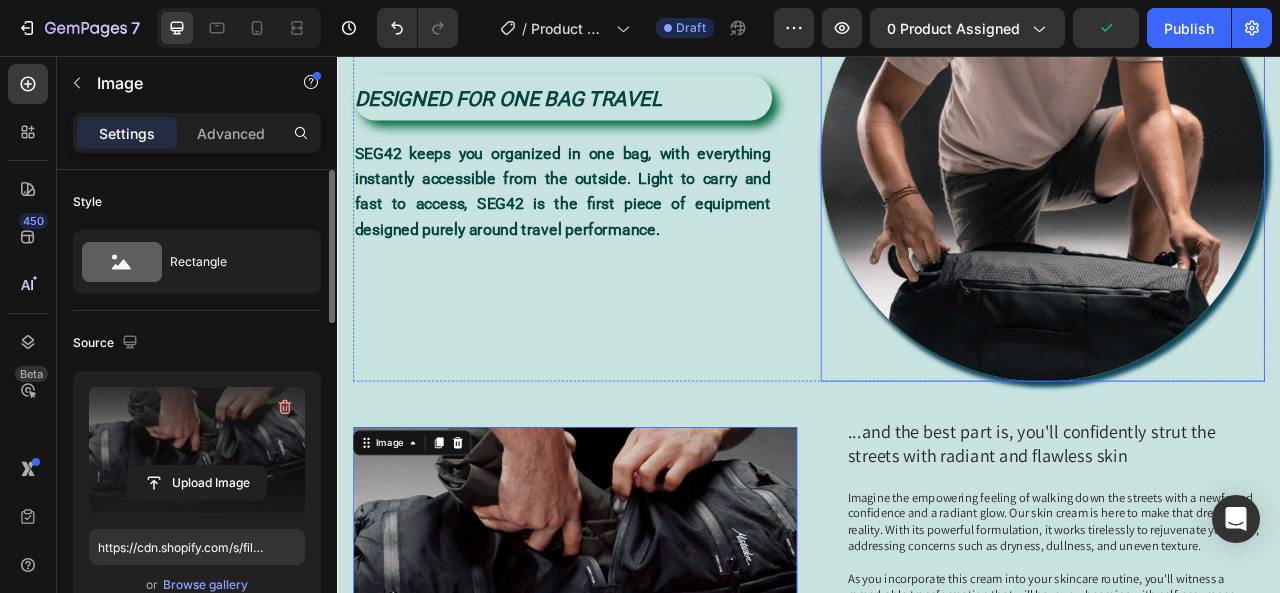 scroll, scrollTop: 1198, scrollLeft: 0, axis: vertical 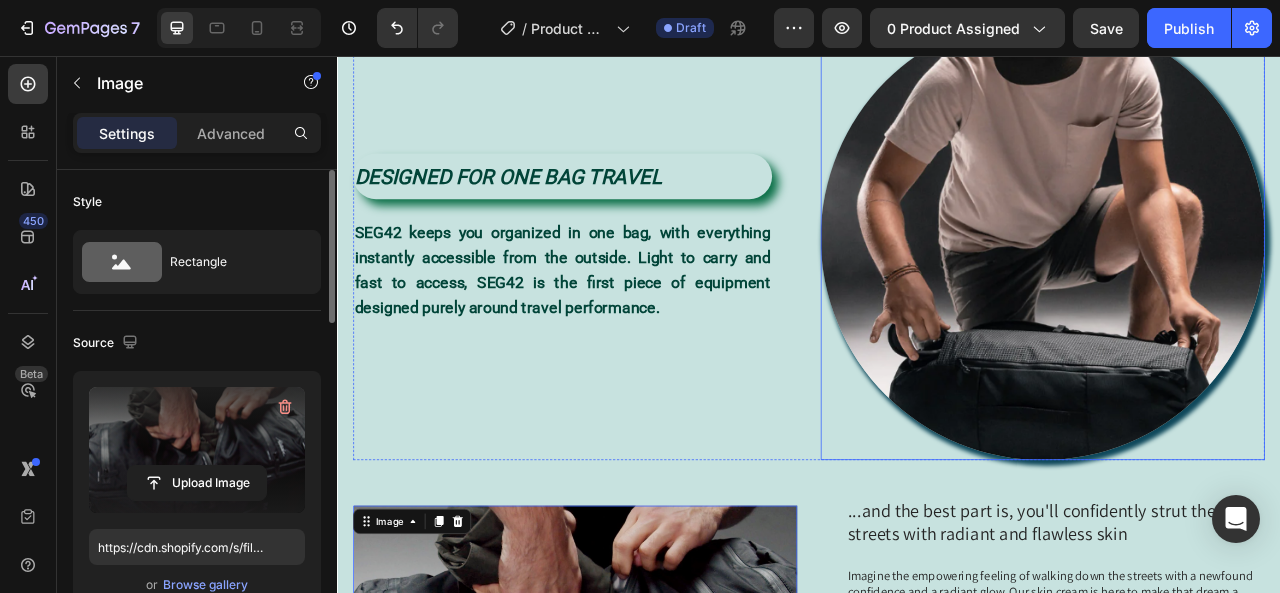 click at bounding box center [1234, 287] 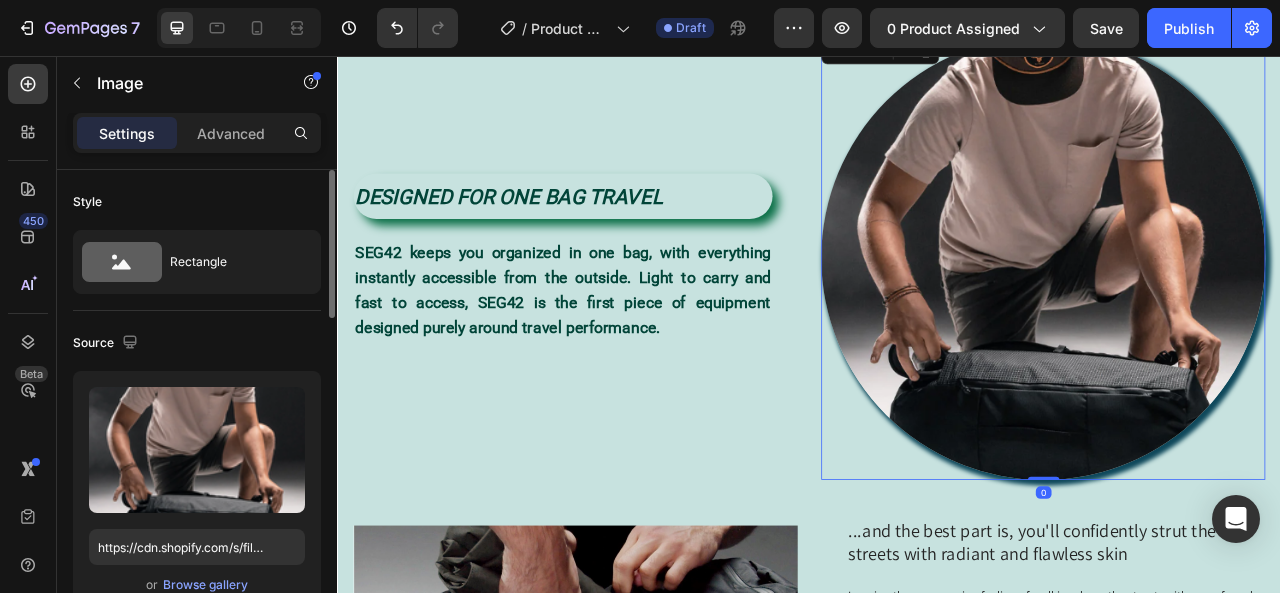 scroll, scrollTop: 998, scrollLeft: 0, axis: vertical 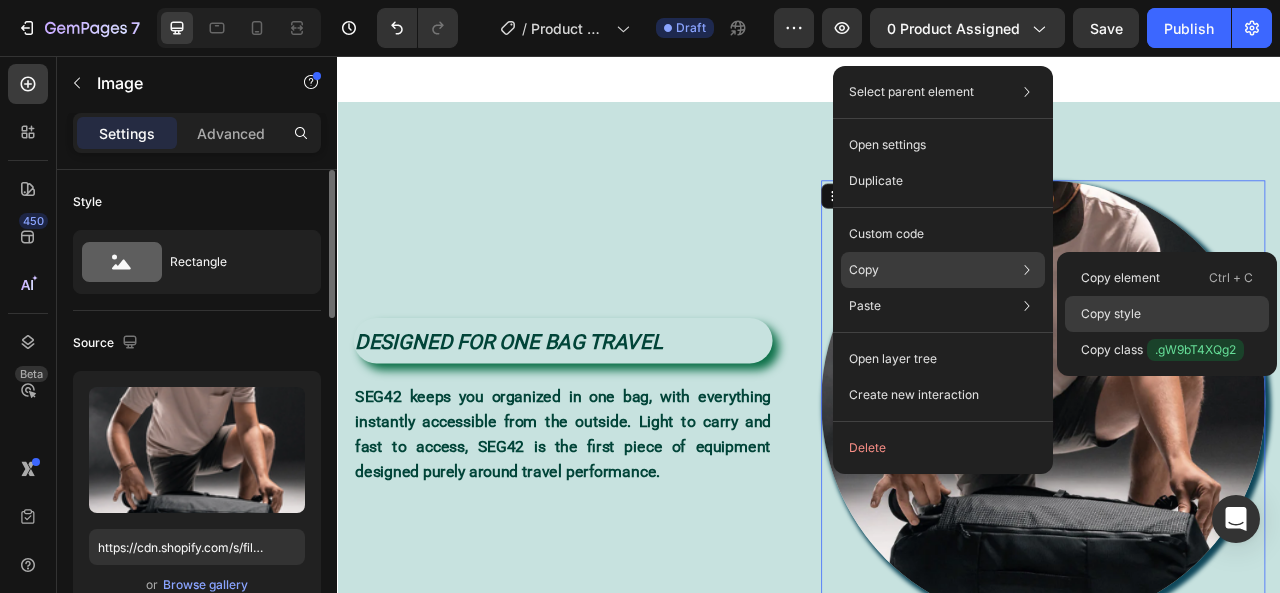 click on "Copy style" at bounding box center [1111, 314] 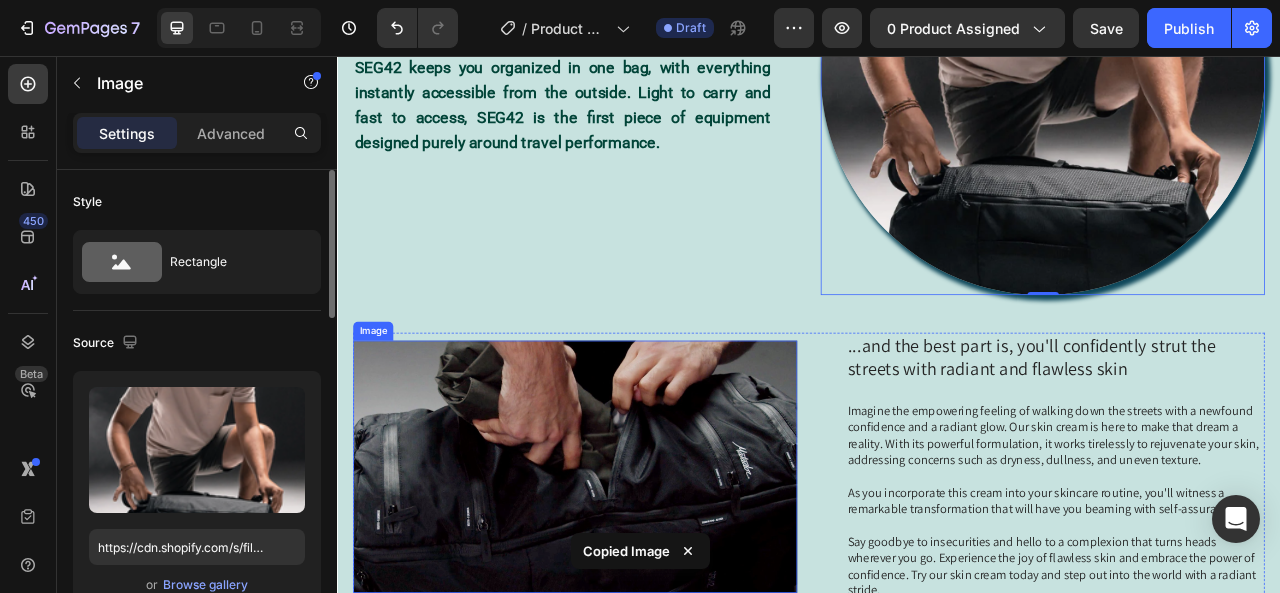 scroll, scrollTop: 1598, scrollLeft: 0, axis: vertical 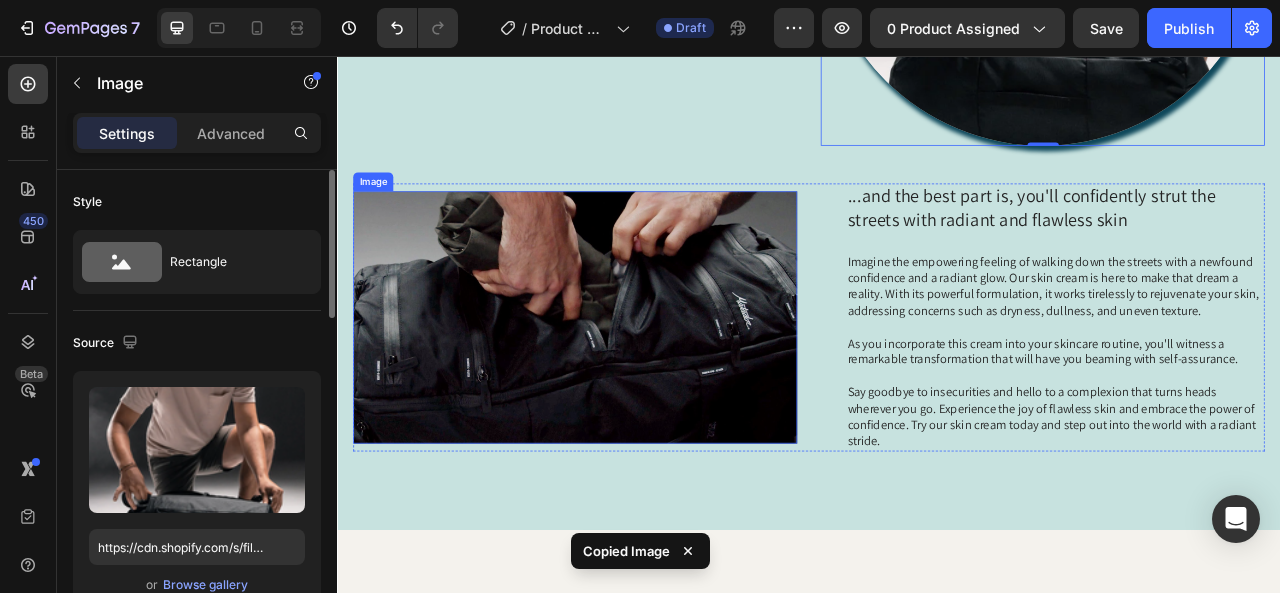 click at bounding box center [639, 388] 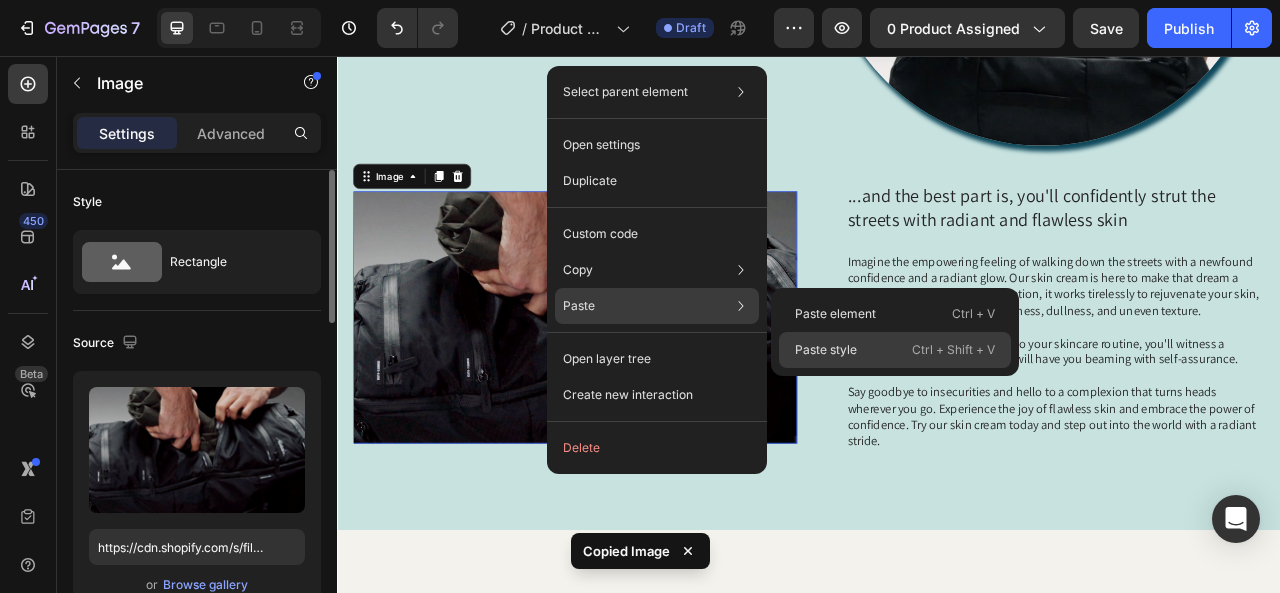 click on "Paste style" at bounding box center (826, 350) 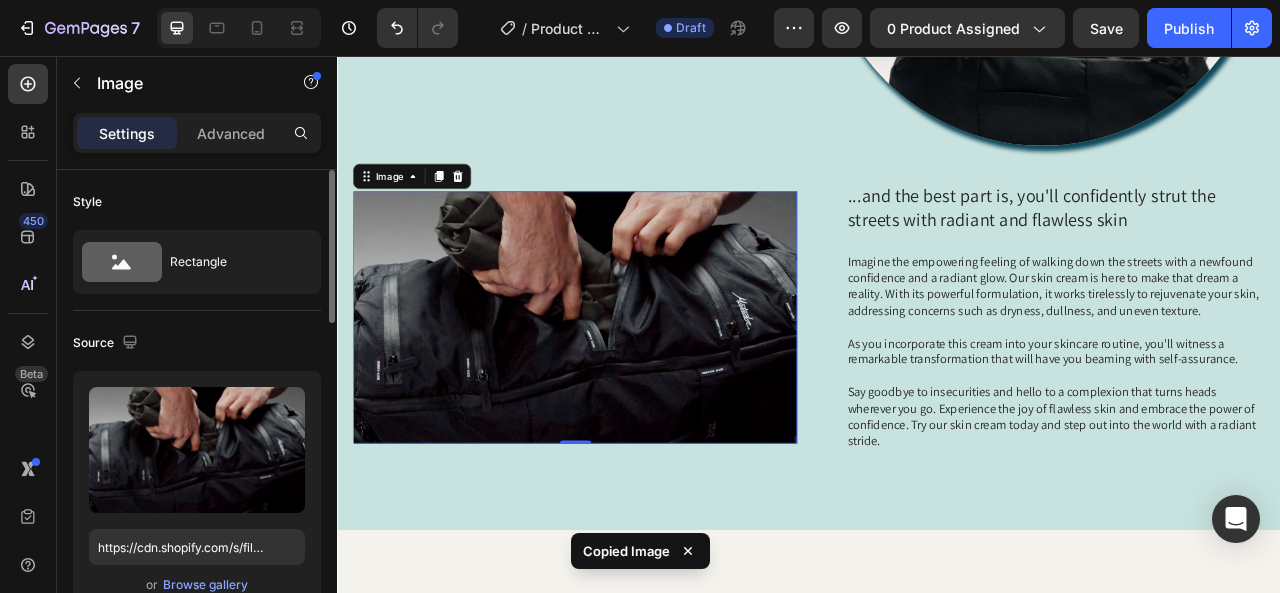 type on "100" 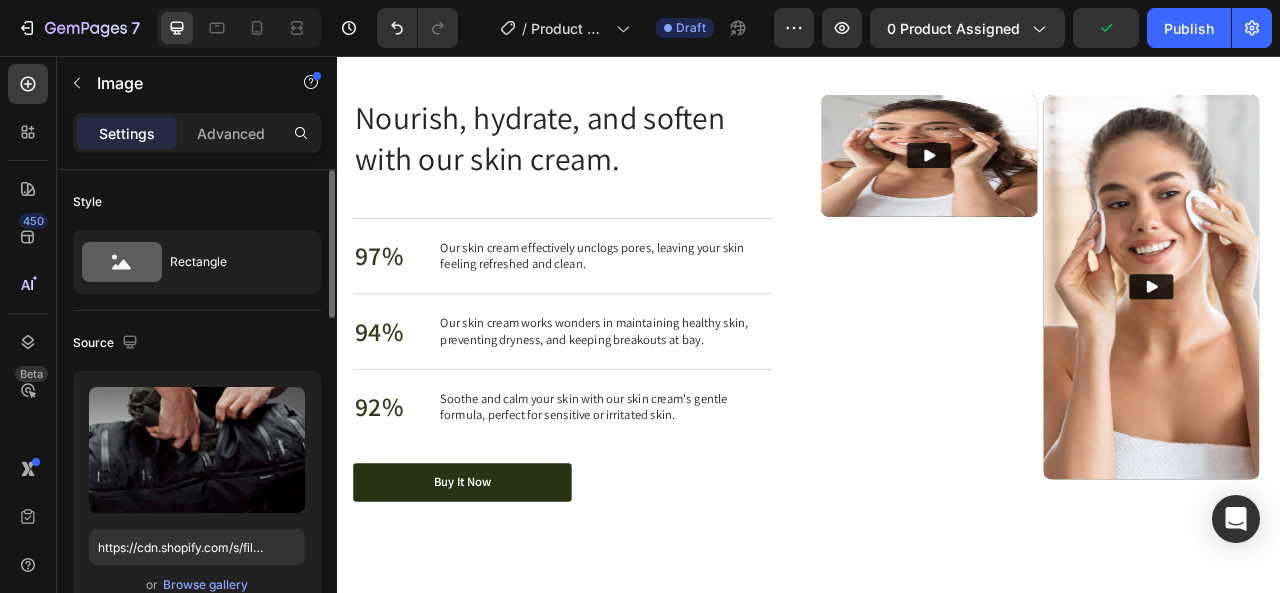 scroll, scrollTop: 2998, scrollLeft: 0, axis: vertical 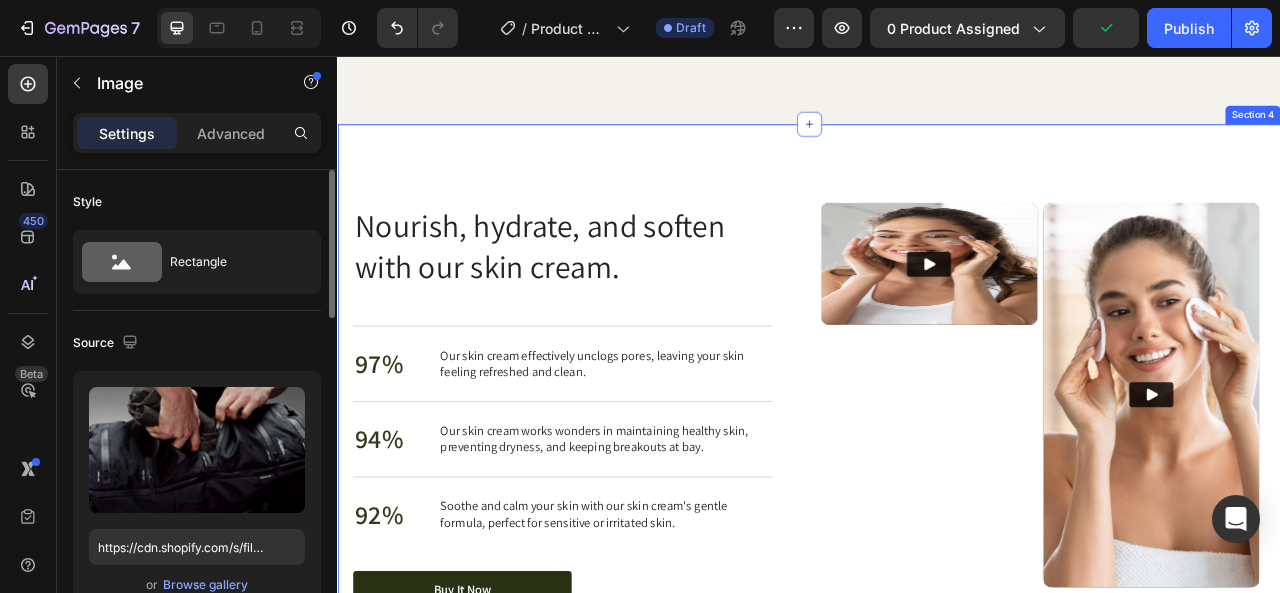 click on "Nourish, hydrate, and soften with our skin cream. Heading Nourish, hydrate, and soften with our skin cream. Heading 97% Text Block Our skin cream effectively unclogs pores, leaving your skin feeling refreshed and clean. Text Block Row 94% Text Block Our skin cream works wonders in maintaining healthy skin, preventing dryness, and keeping breakouts at bay. Text Block Row 92% Text Block Soothe and calm your skin with our skin cream's gentle formula, perfect for sensitive or irritated skin. Text Block Row Buy It Now Button Row Video Video Carousel Row Section 4" at bounding box center [937, 501] 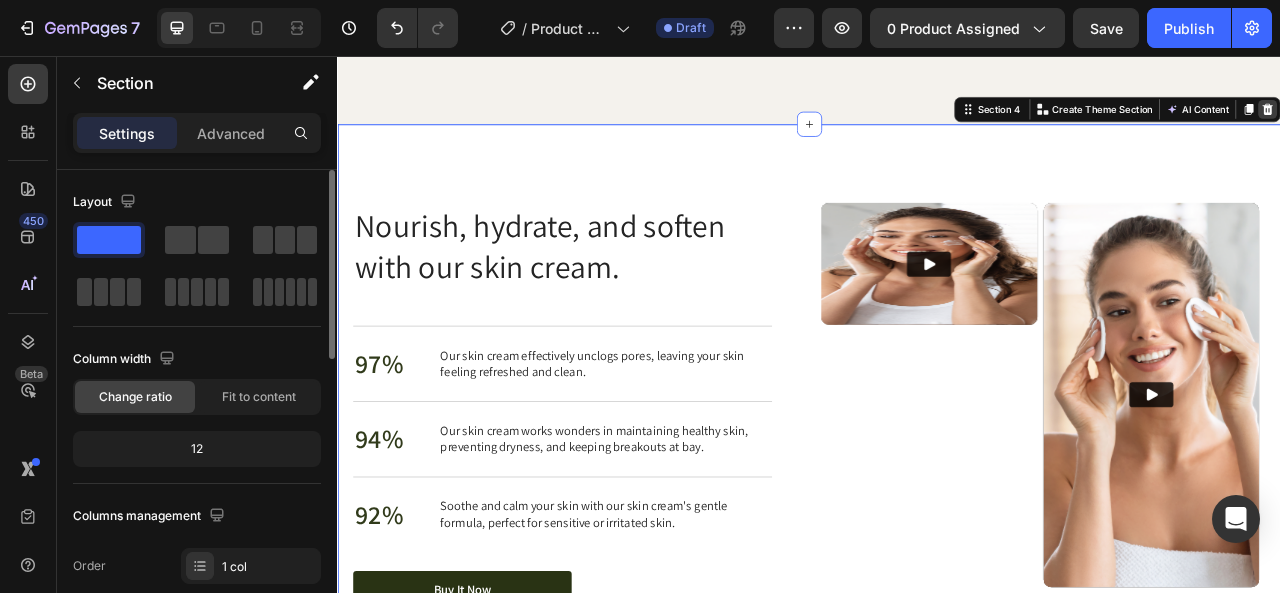 click 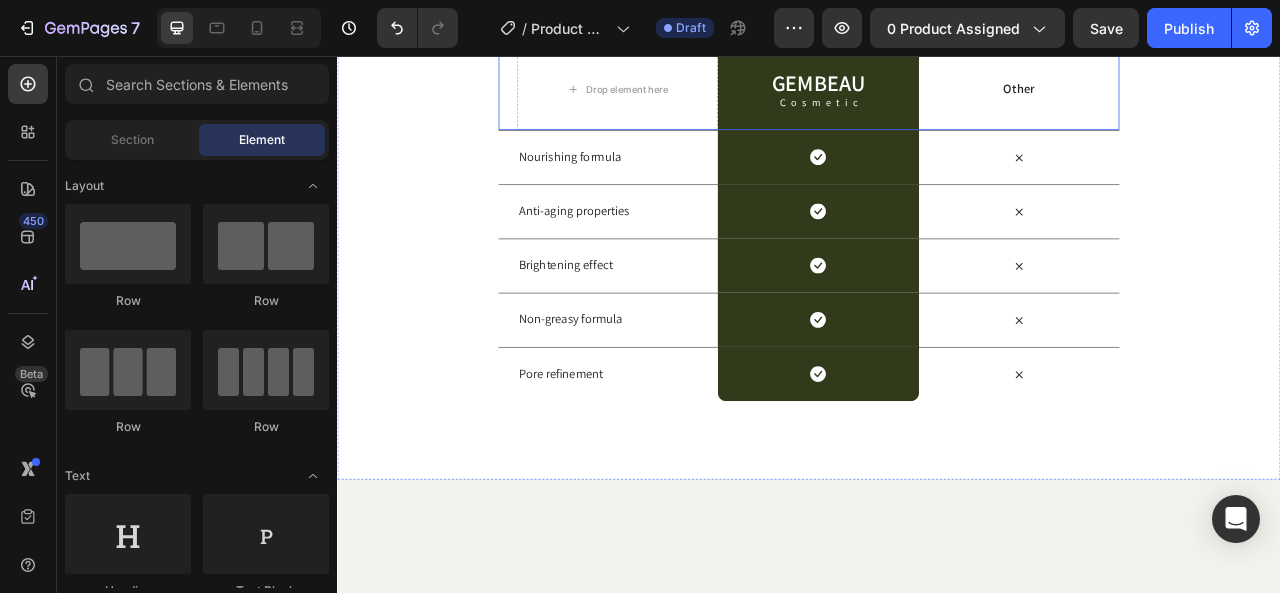 scroll, scrollTop: 2998, scrollLeft: 0, axis: vertical 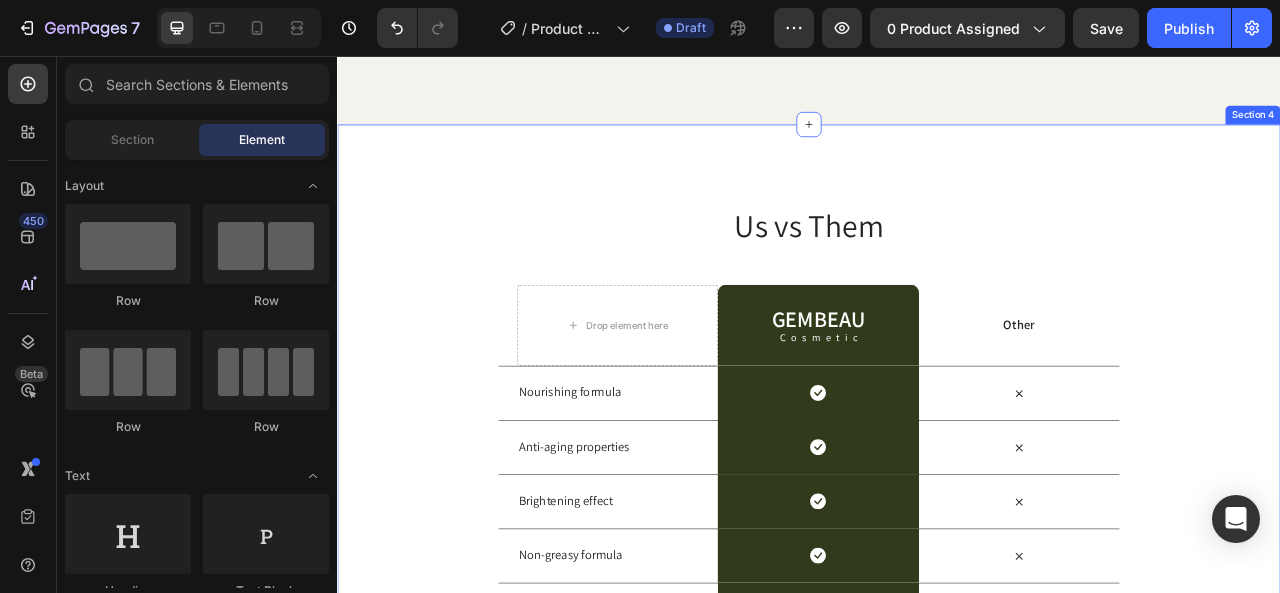 click on "Us vs Them Heading Row
Drop element here GEMBEAU Heading Cosmetic Text Block Row Other Text Block Row Nourishing formula Text Block
Icon Row
Icon Row Anti-aging properties Text Block
Icon Row
Icon Row Brightening effect Text Block
Icon Row
Icon Row Non-greasy formula Text Block
Icon Row
Icon Row Pore refinement Text Block
Icon Row
Icon Row Section 4" at bounding box center [937, 519] 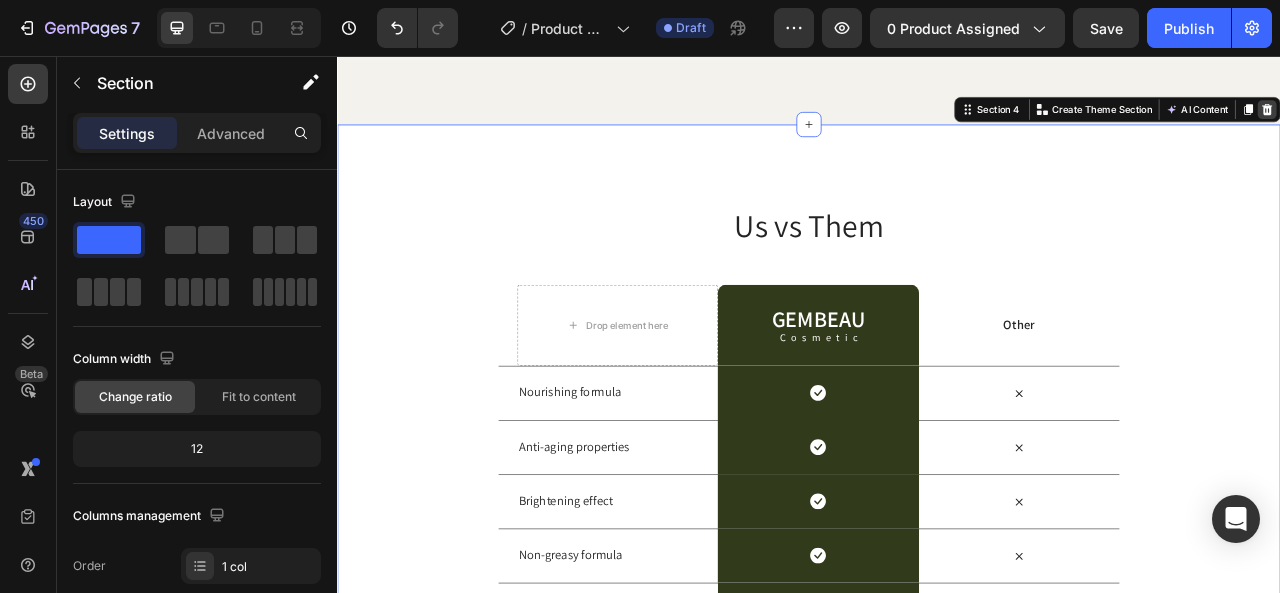click 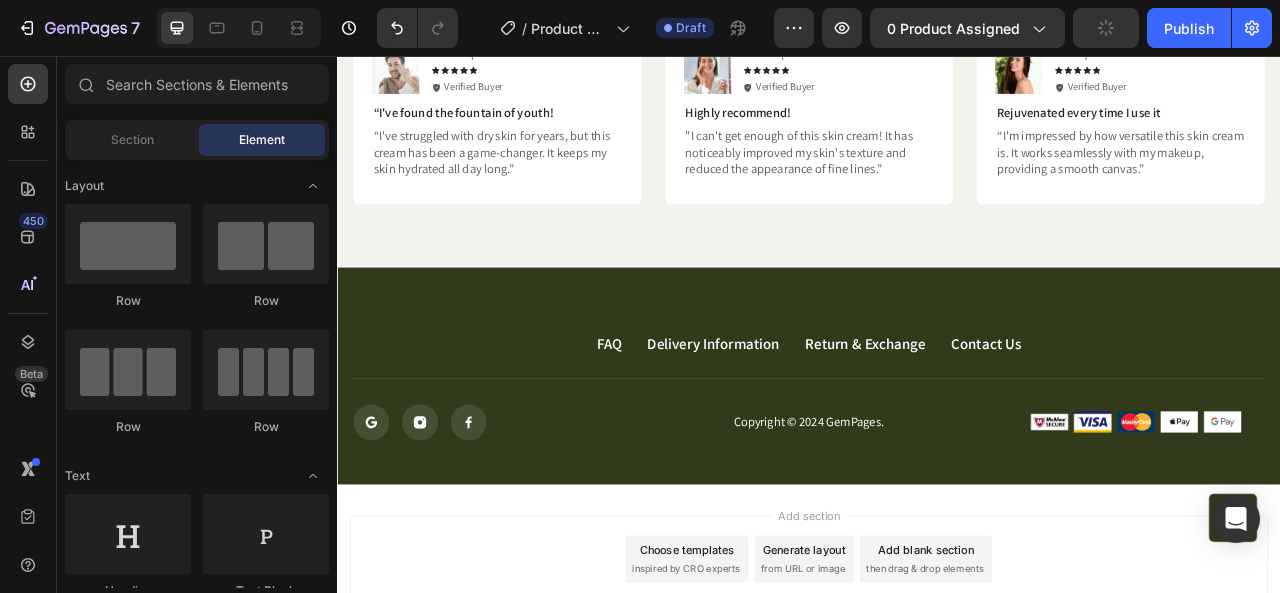 scroll, scrollTop: 3798, scrollLeft: 0, axis: vertical 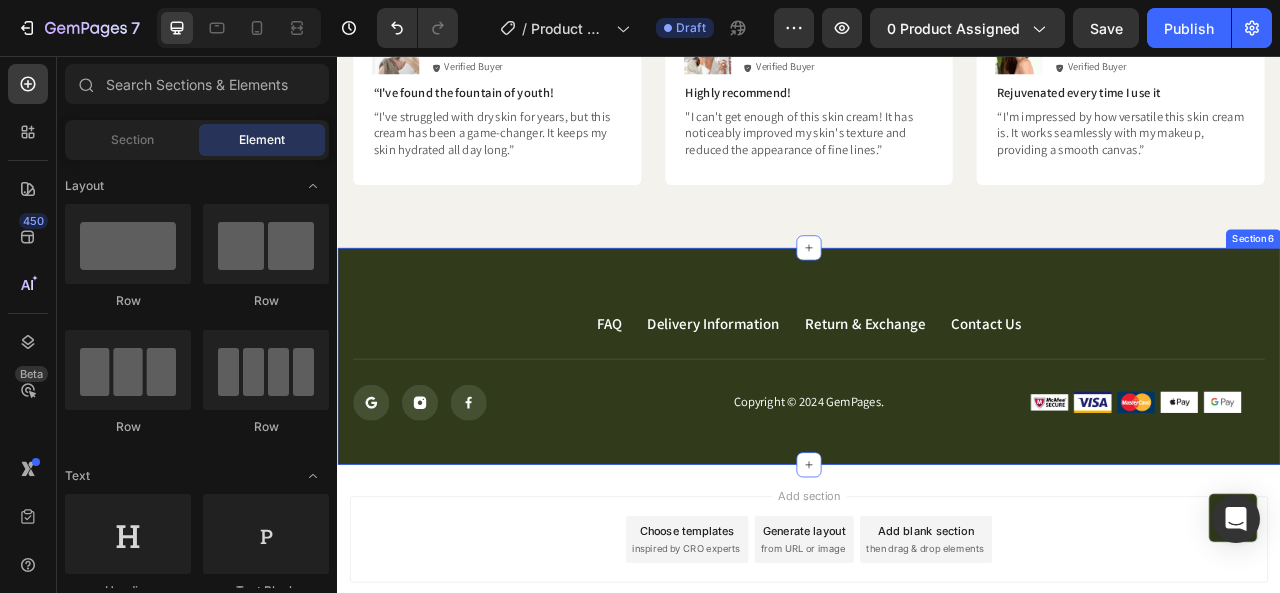 click on "FAQ Button Delivery Information Button Return & Exchange   Button Contact Us Button Row
Icon
Icon
Icon Icon List Copyright © 2024 GemPages.  Text block Image Image Image Image Image Row Row
Button Row Section 6" at bounding box center (937, 438) 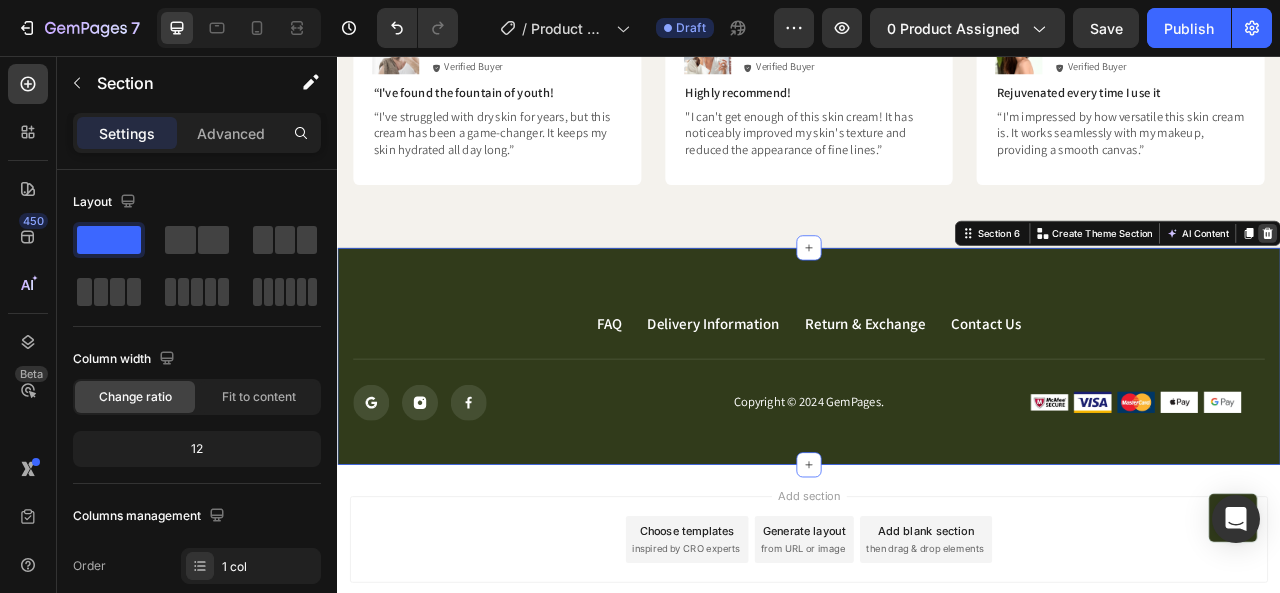 click 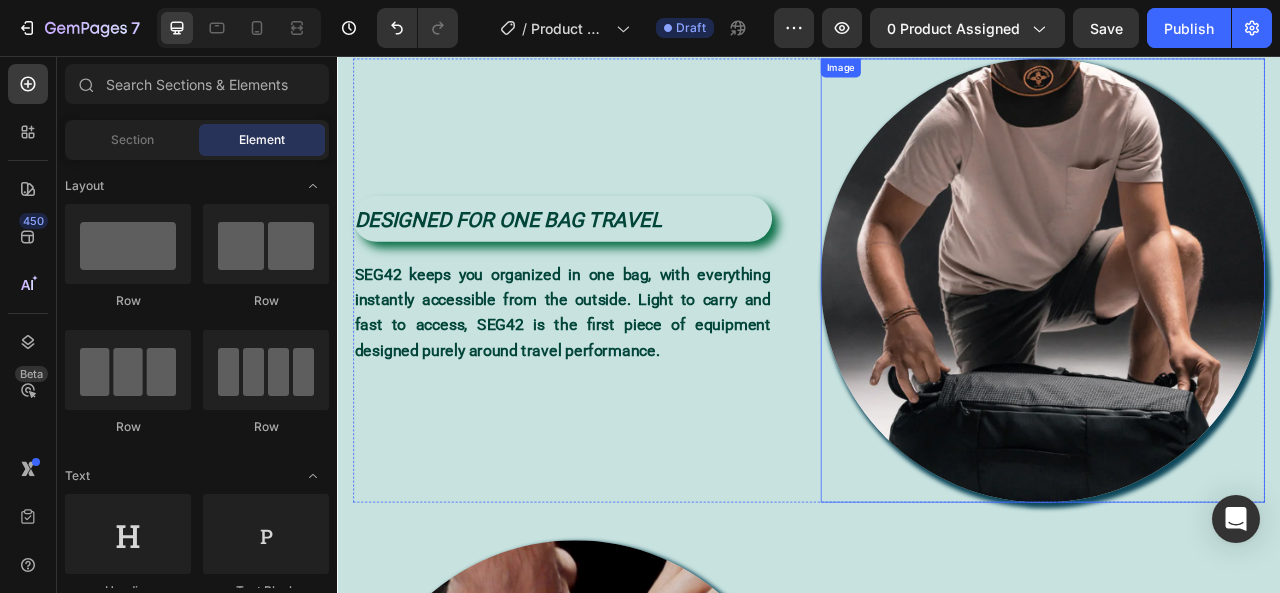 scroll, scrollTop: 1444, scrollLeft: 0, axis: vertical 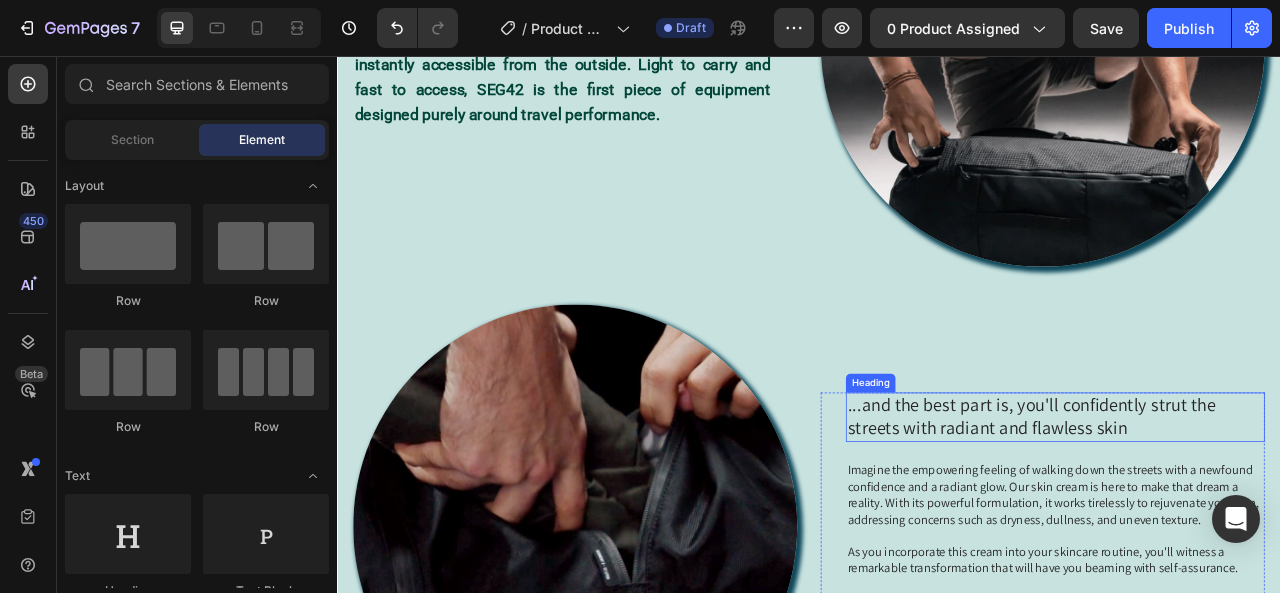 click on "...and the best part is, you'll confidently strut the streets with radiant and flawless skin" at bounding box center [1250, 516] 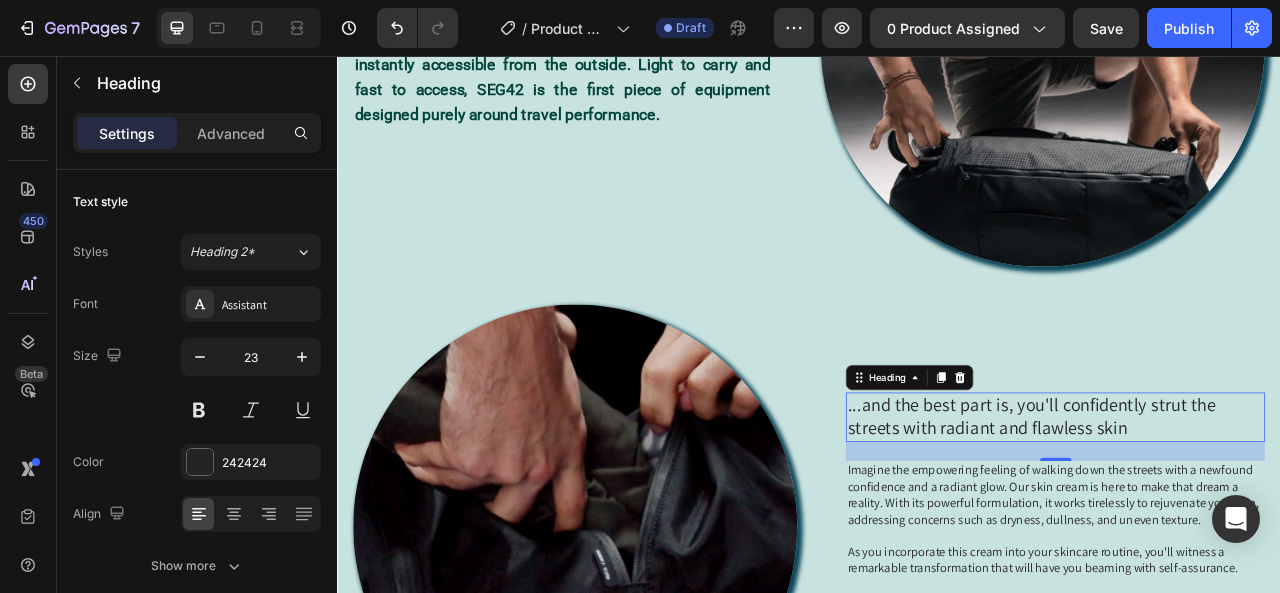 click on "...and the best part is, you'll confidently strut the streets with radiant and flawless skin" at bounding box center (1250, 516) 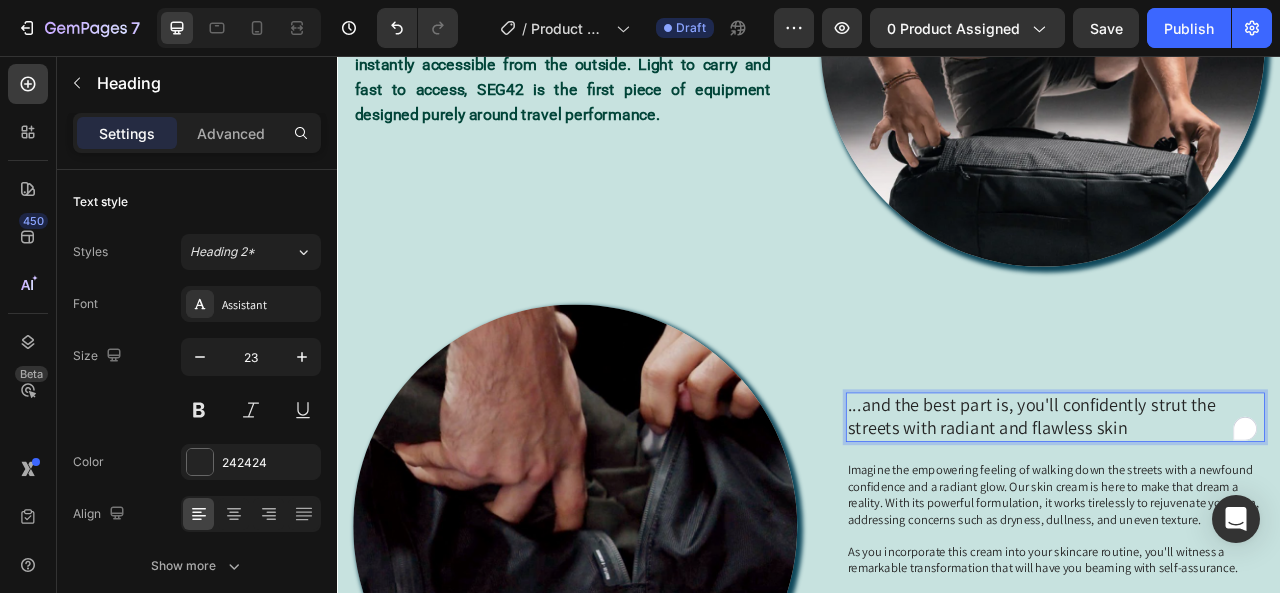 click on "...and the best part is, you'll confidently strut the streets with radiant and flawless skin" at bounding box center [1250, 516] 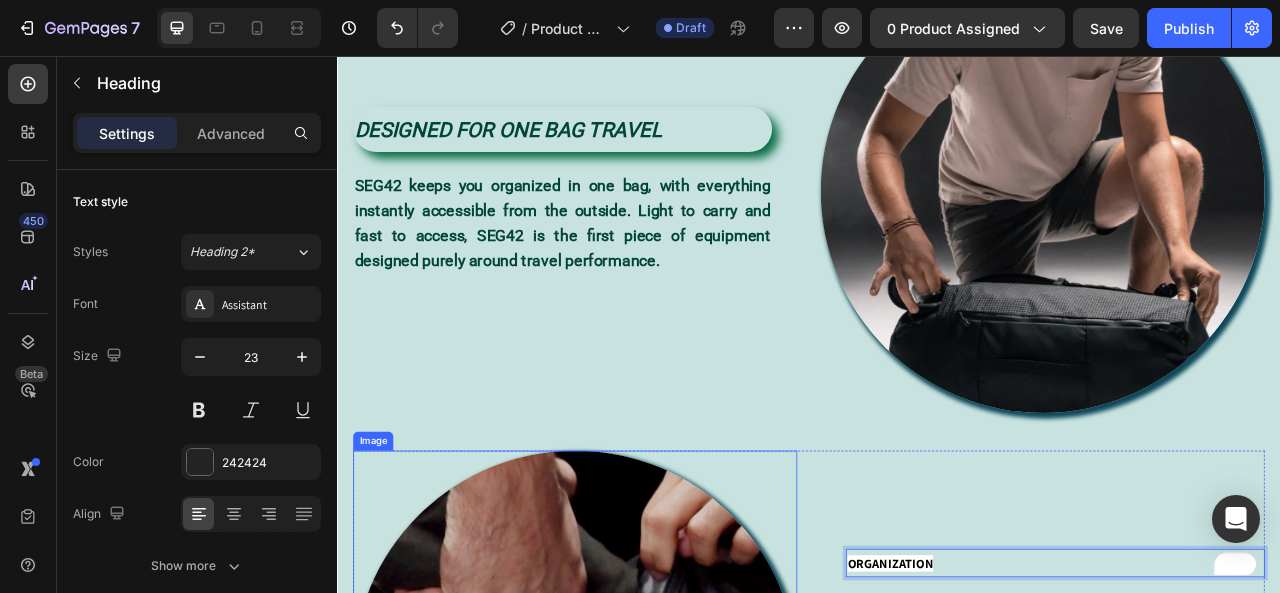 scroll, scrollTop: 1058, scrollLeft: 0, axis: vertical 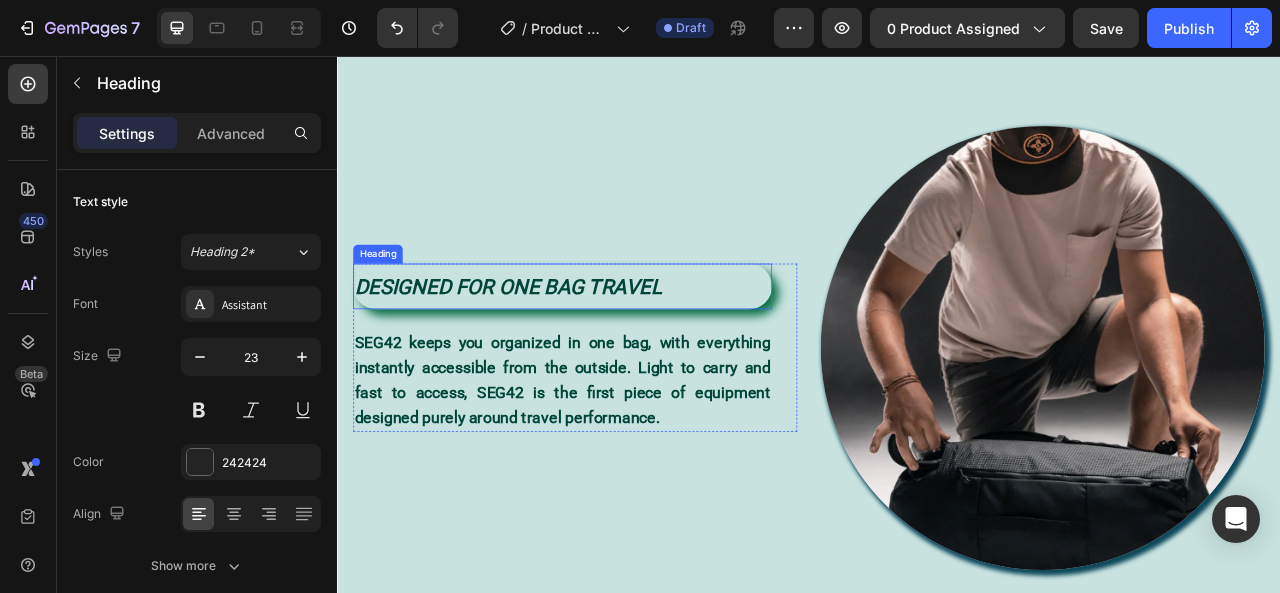 click on "DESIGNED FOR ONE BAG TRAVEL" at bounding box center (623, 348) 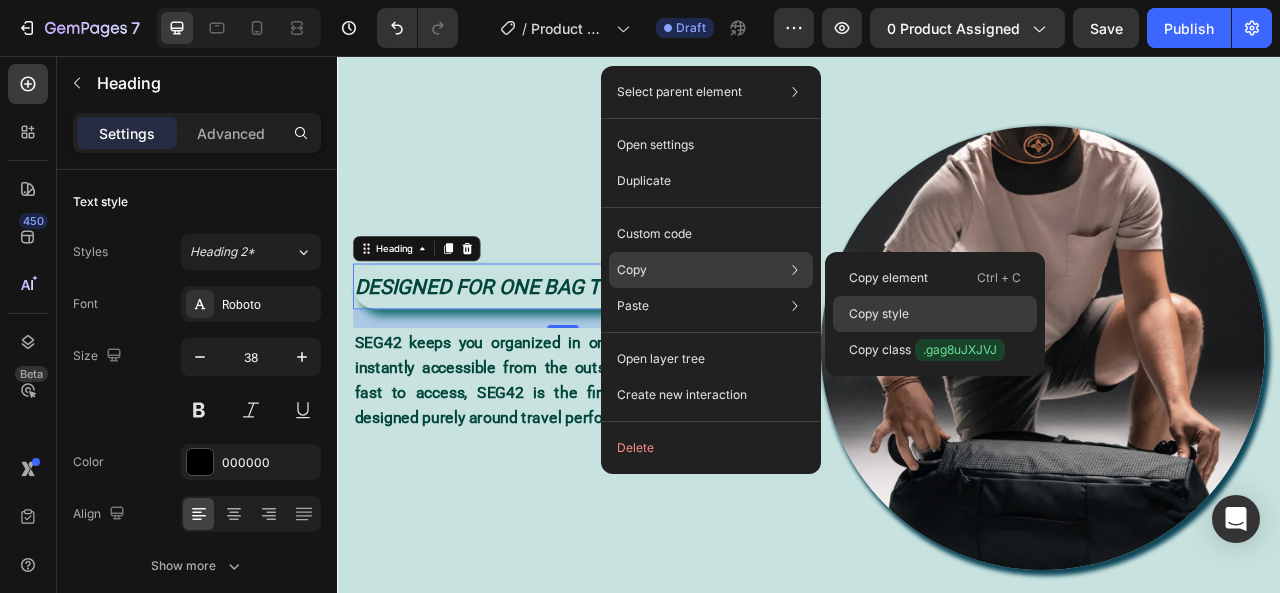 click on "Copy style" at bounding box center (879, 314) 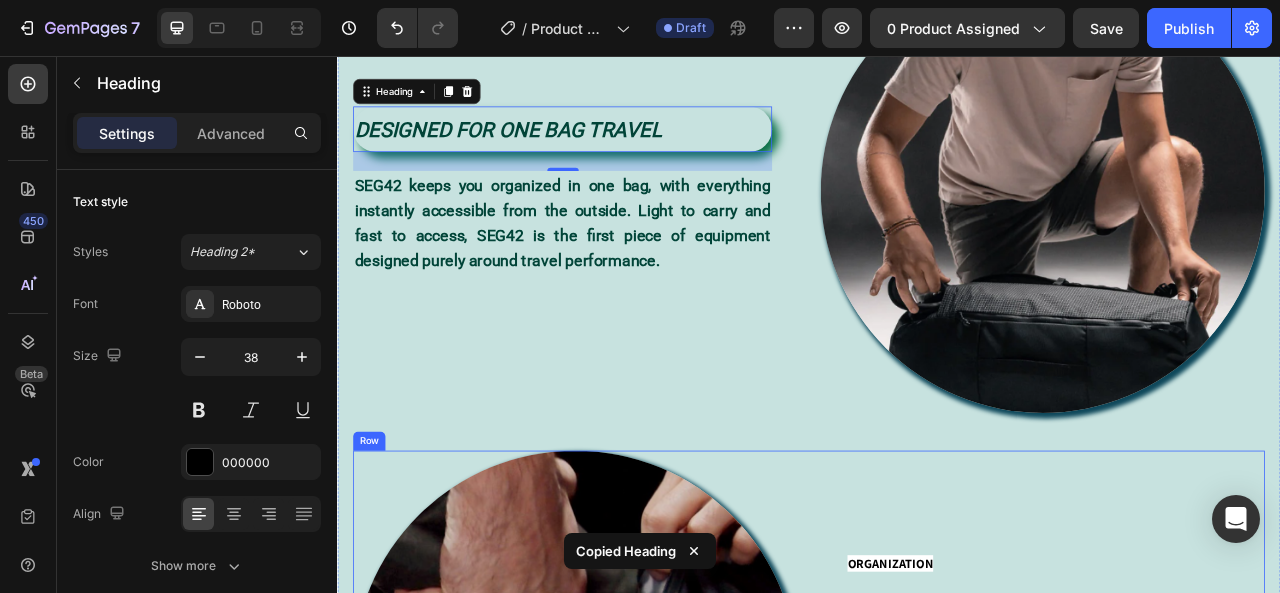 scroll, scrollTop: 1558, scrollLeft: 0, axis: vertical 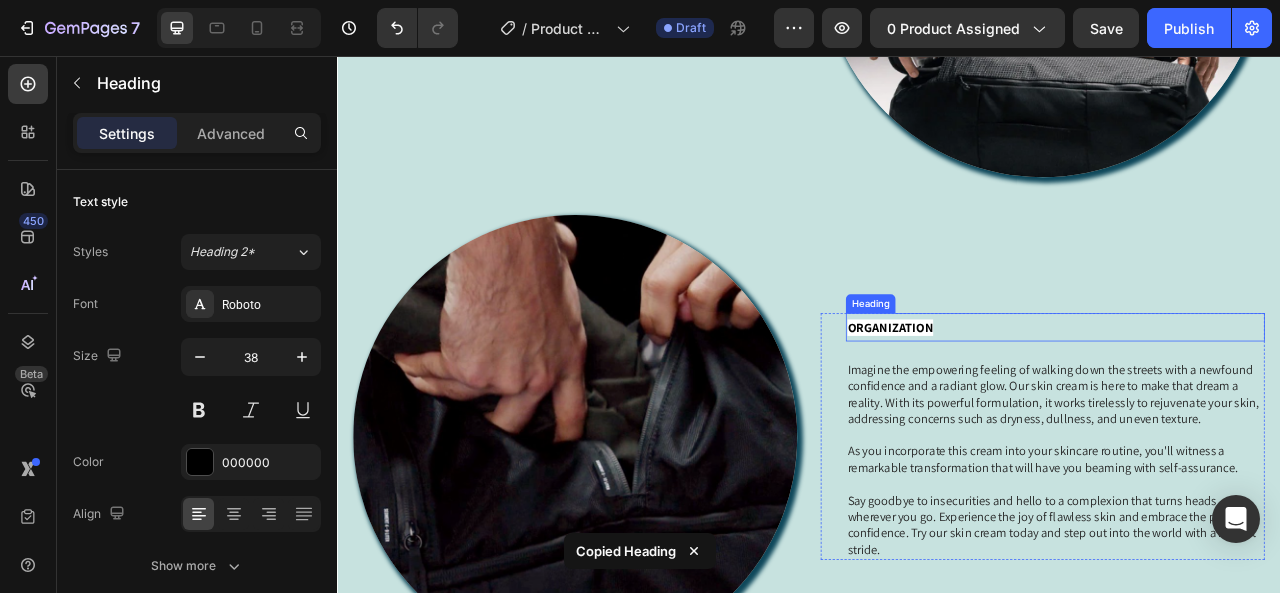 click on "⁠⁠⁠⁠⁠⁠⁠ ORGANIZATION" at bounding box center (1250, 401) 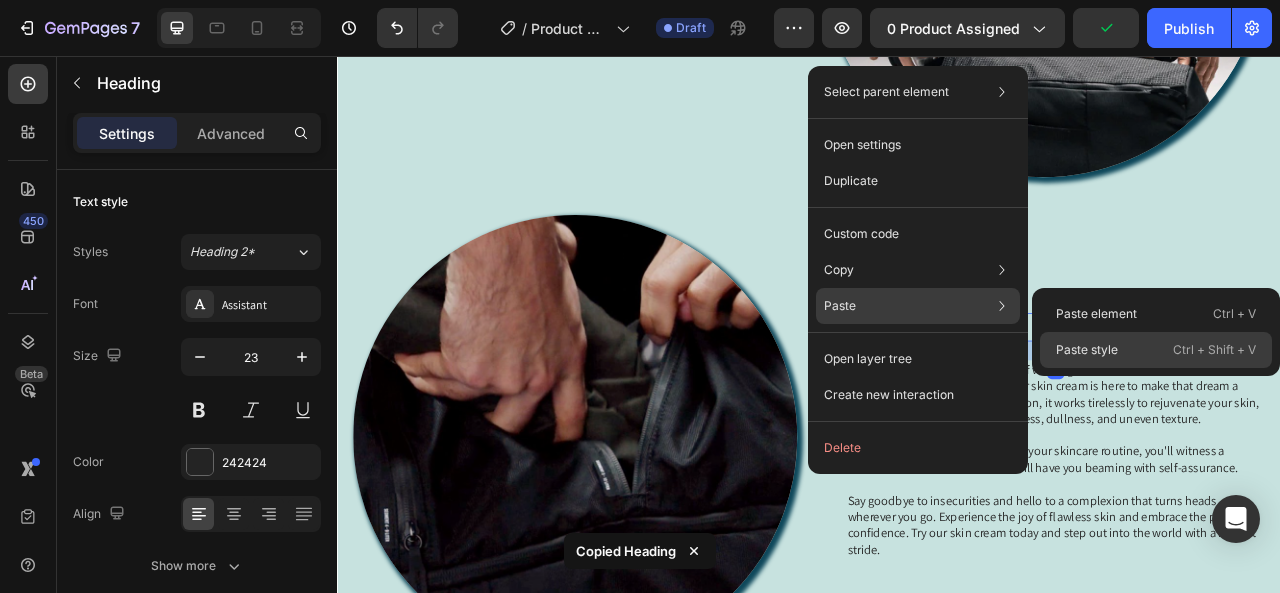 click on "Paste style" at bounding box center (1087, 350) 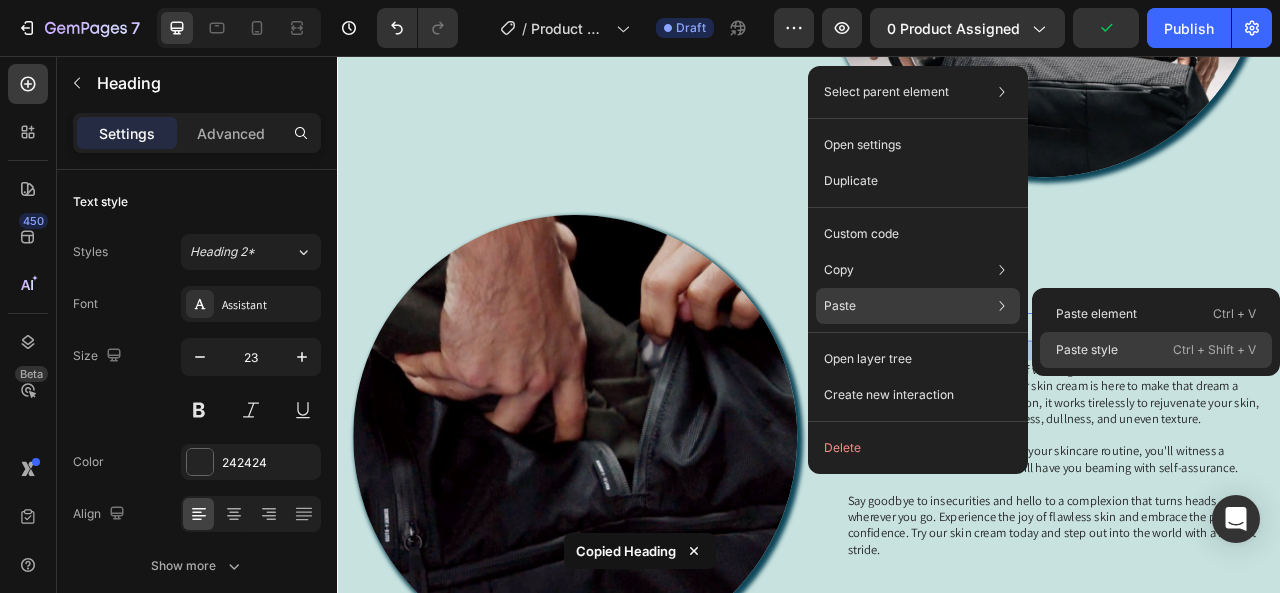 type on "38" 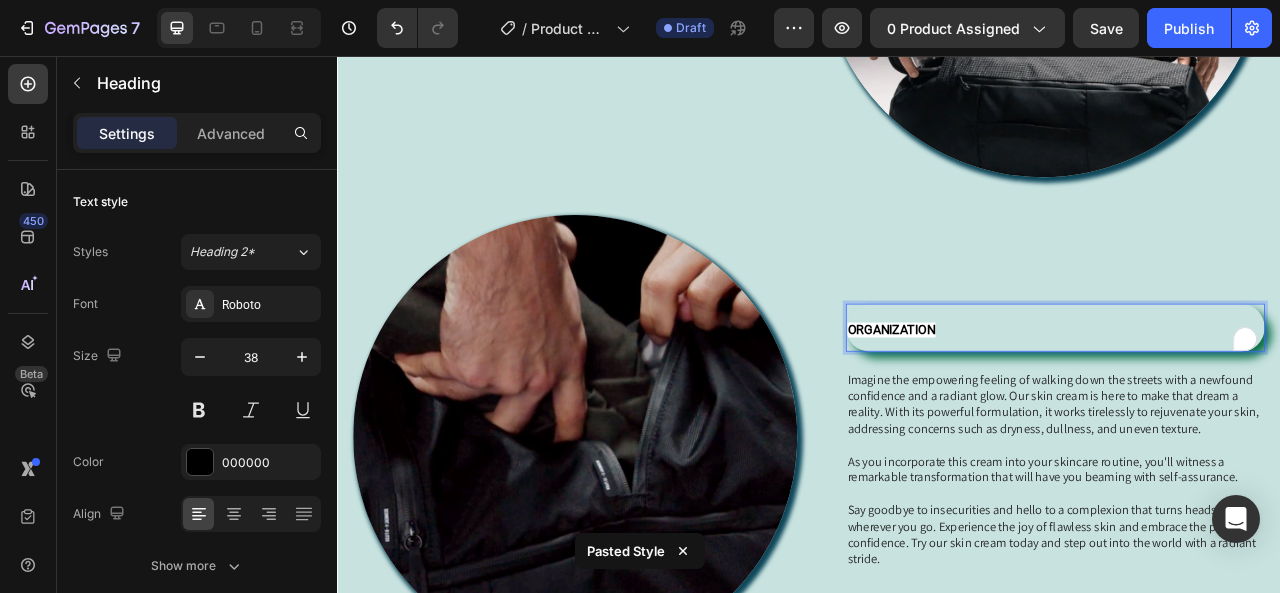 click on "ORGANIZATION" at bounding box center (1042, 404) 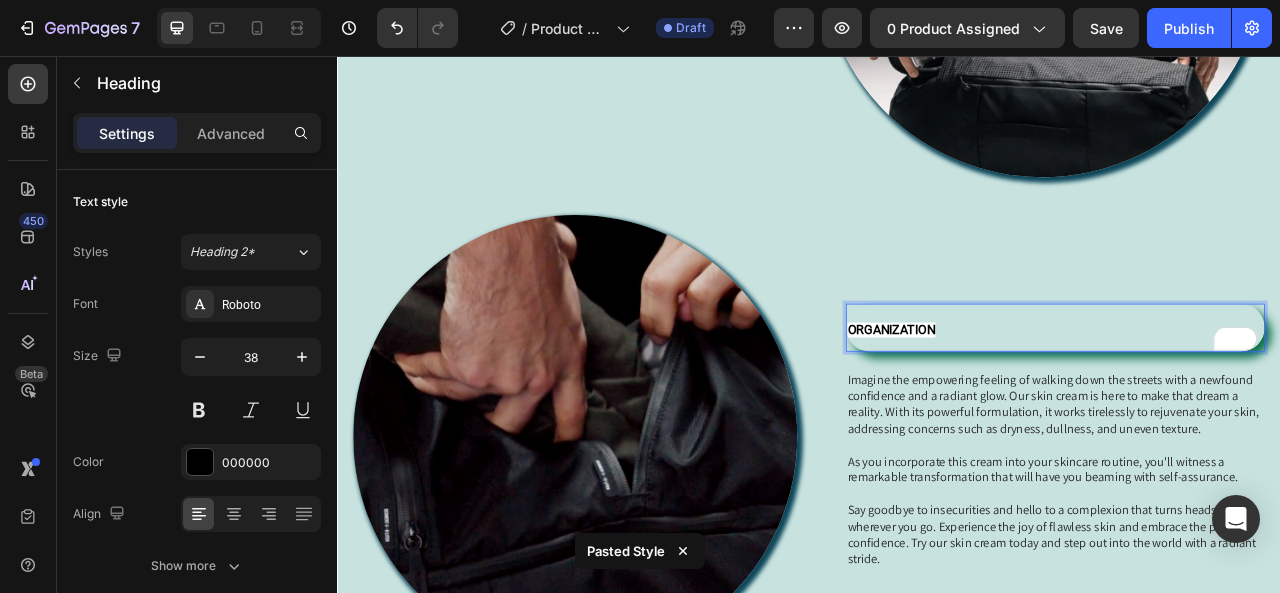 click on "ORGANIZATION" at bounding box center (1042, 404) 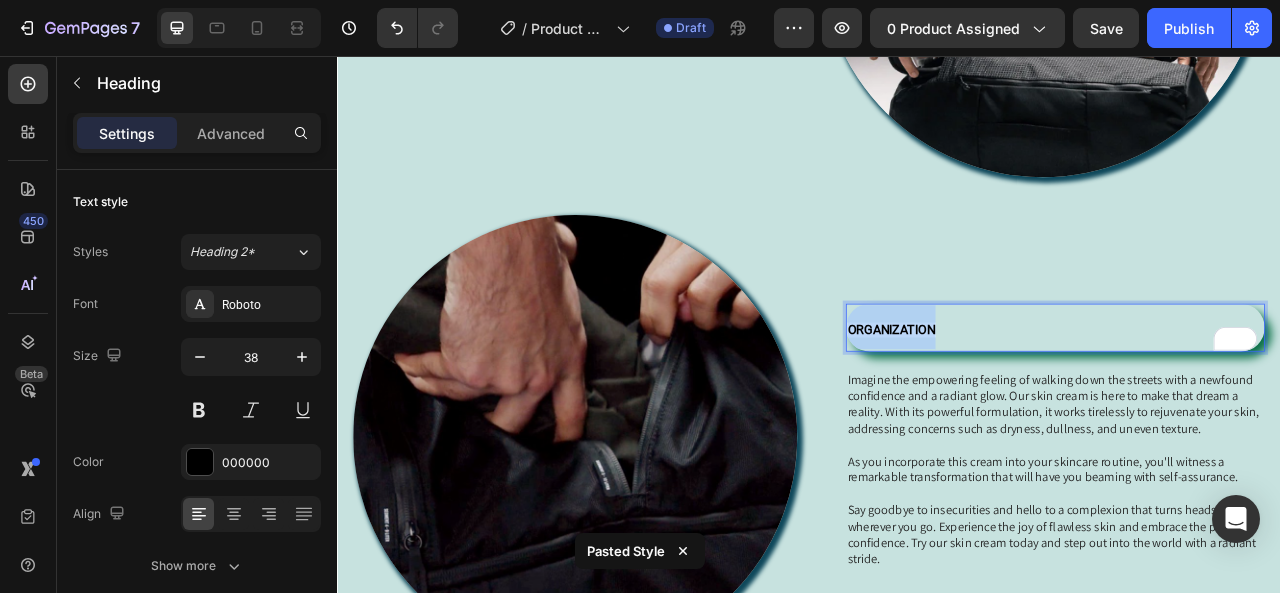 click on "ORGANIZATION" at bounding box center [1042, 404] 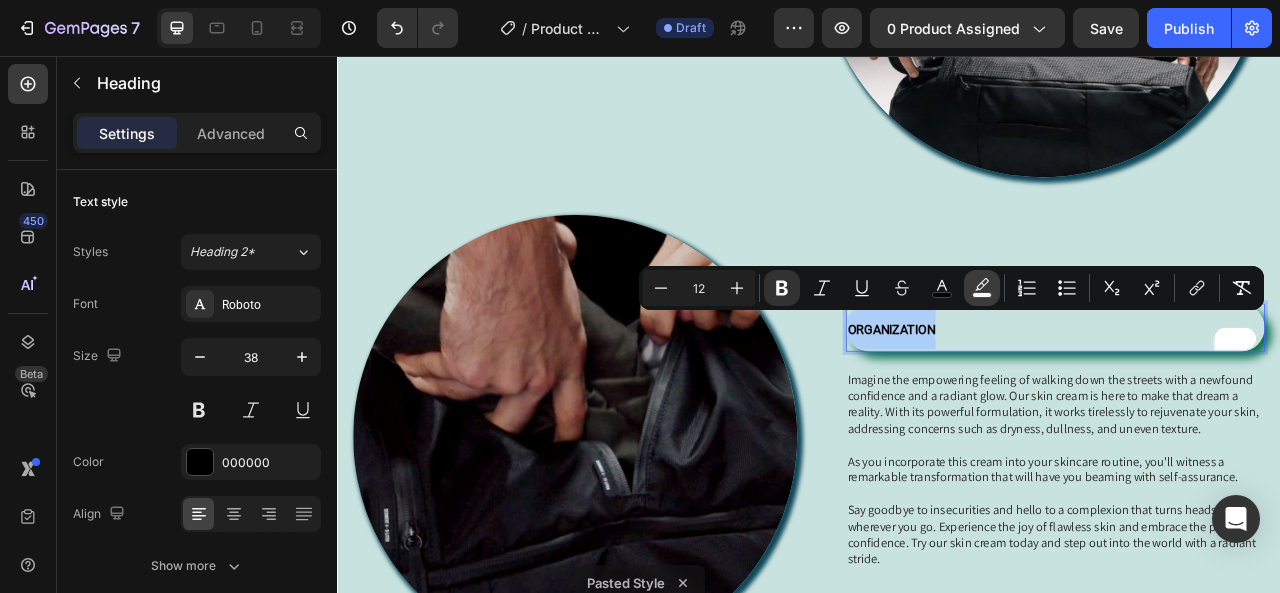 click 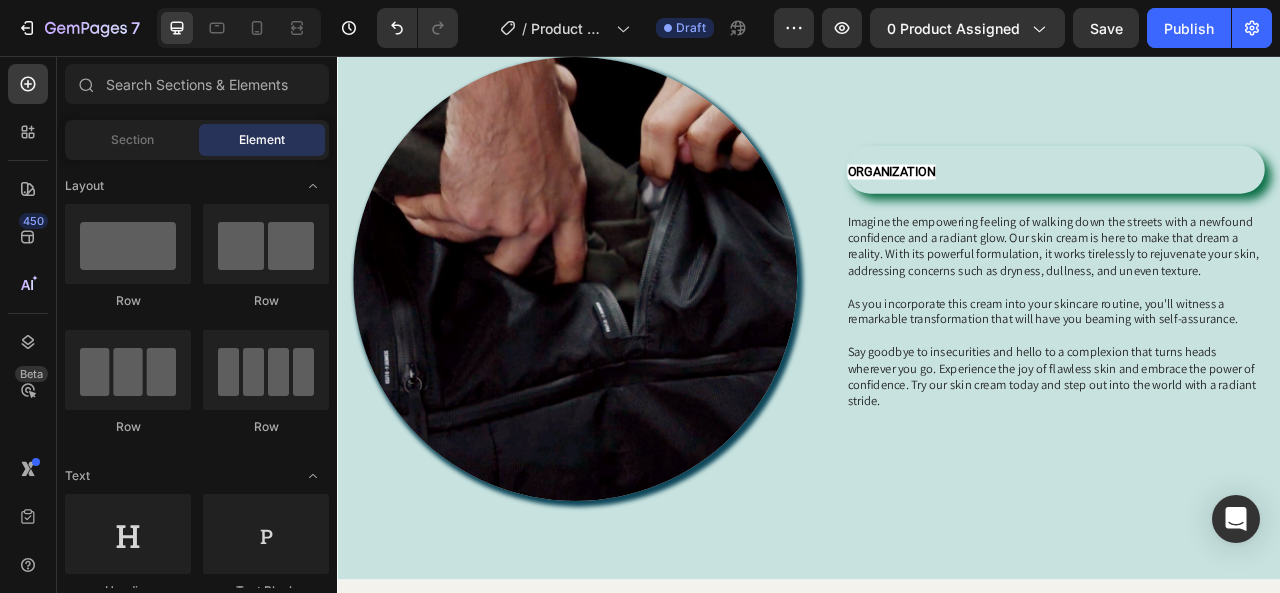 scroll, scrollTop: 1764, scrollLeft: 0, axis: vertical 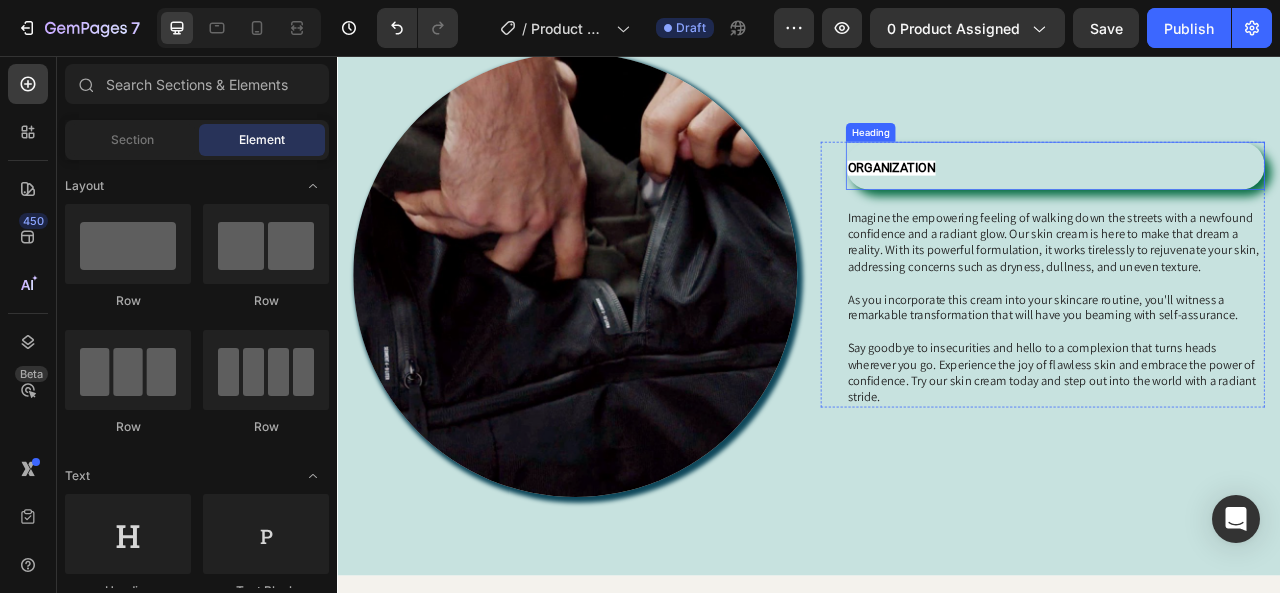 click on "ORGANIZATION" at bounding box center [1042, 198] 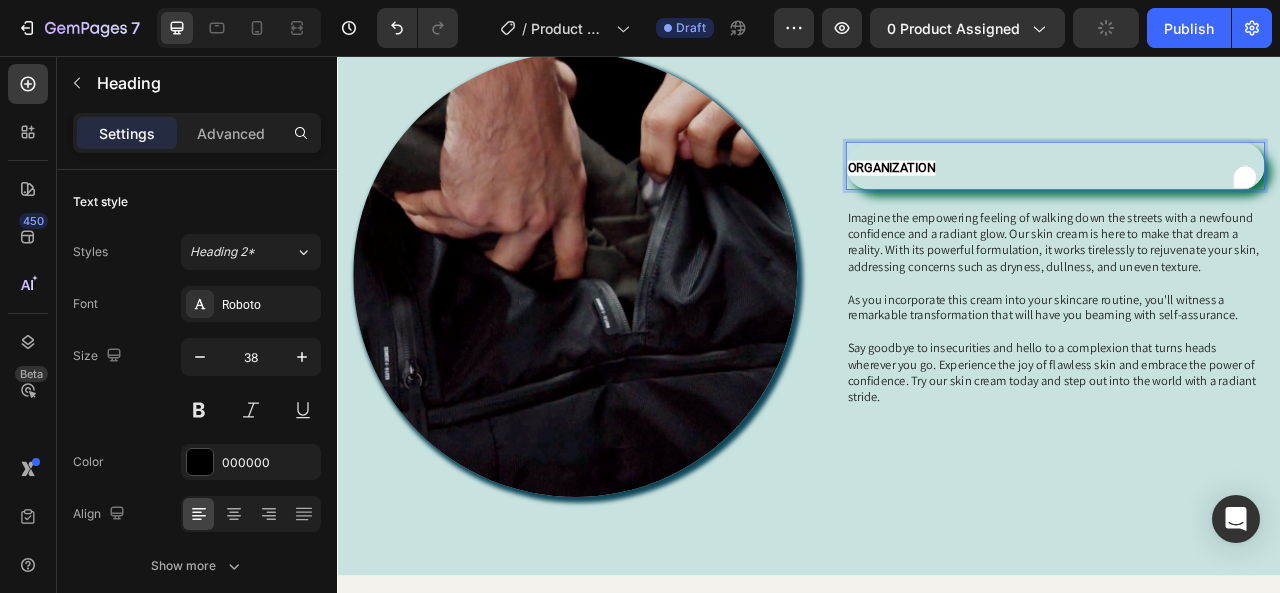 click on "ORGANIZATION" at bounding box center (1042, 198) 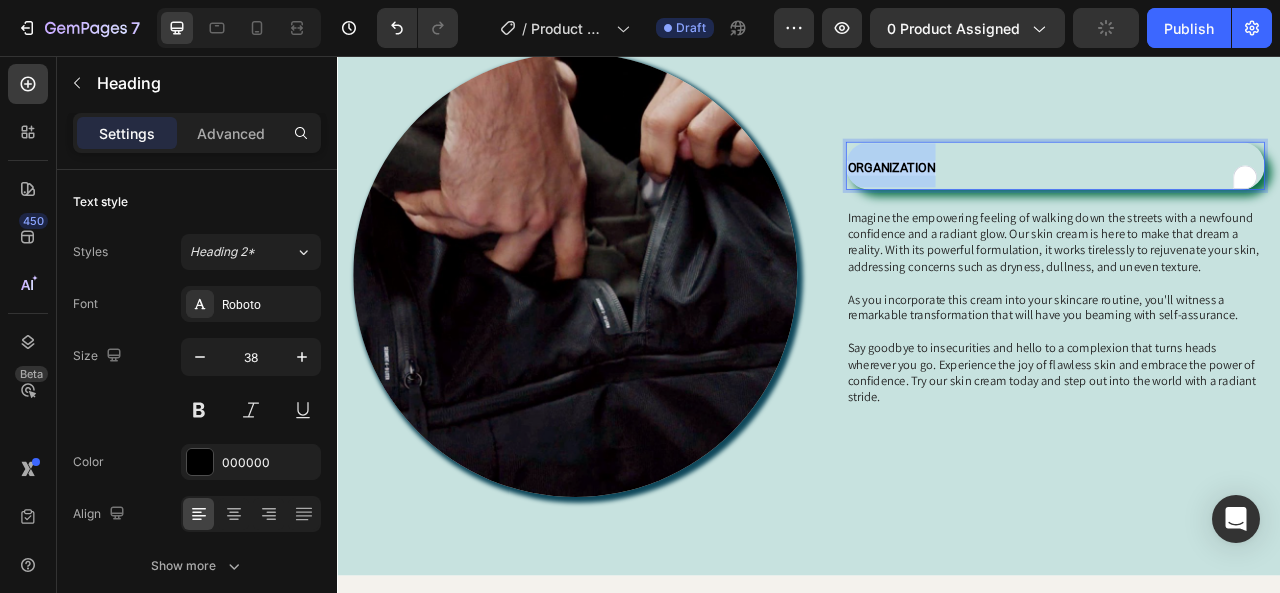 click on "ORGANIZATION" at bounding box center (1042, 198) 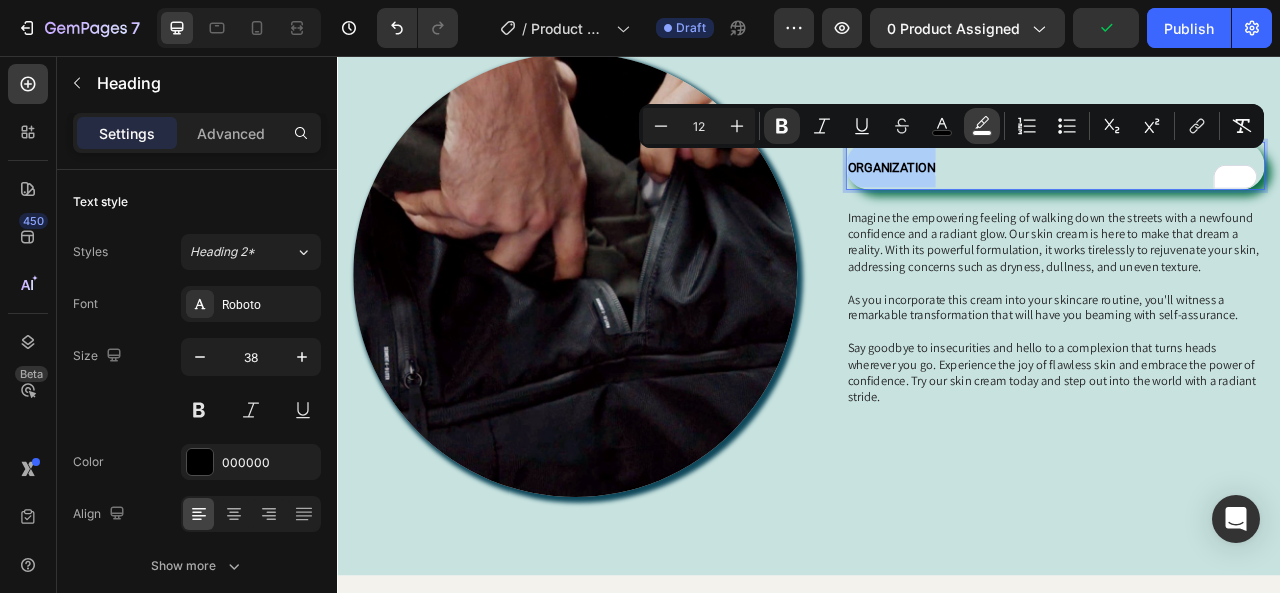 click 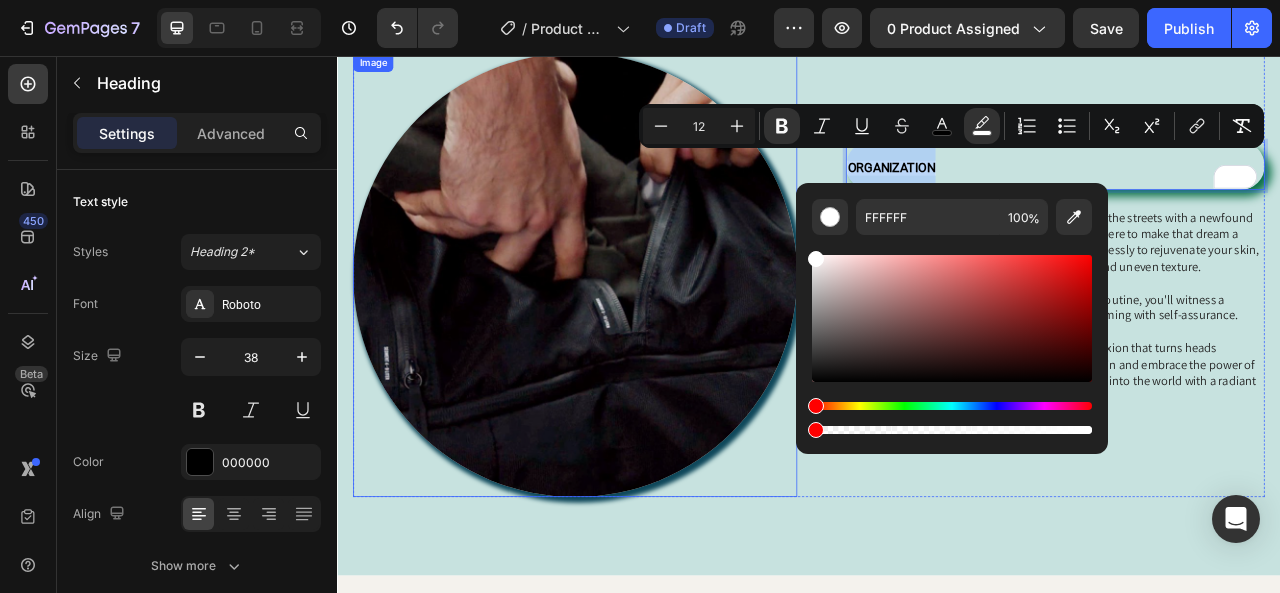 drag, startPoint x: 1424, startPoint y: 487, endPoint x: 910, endPoint y: 539, distance: 516.62366 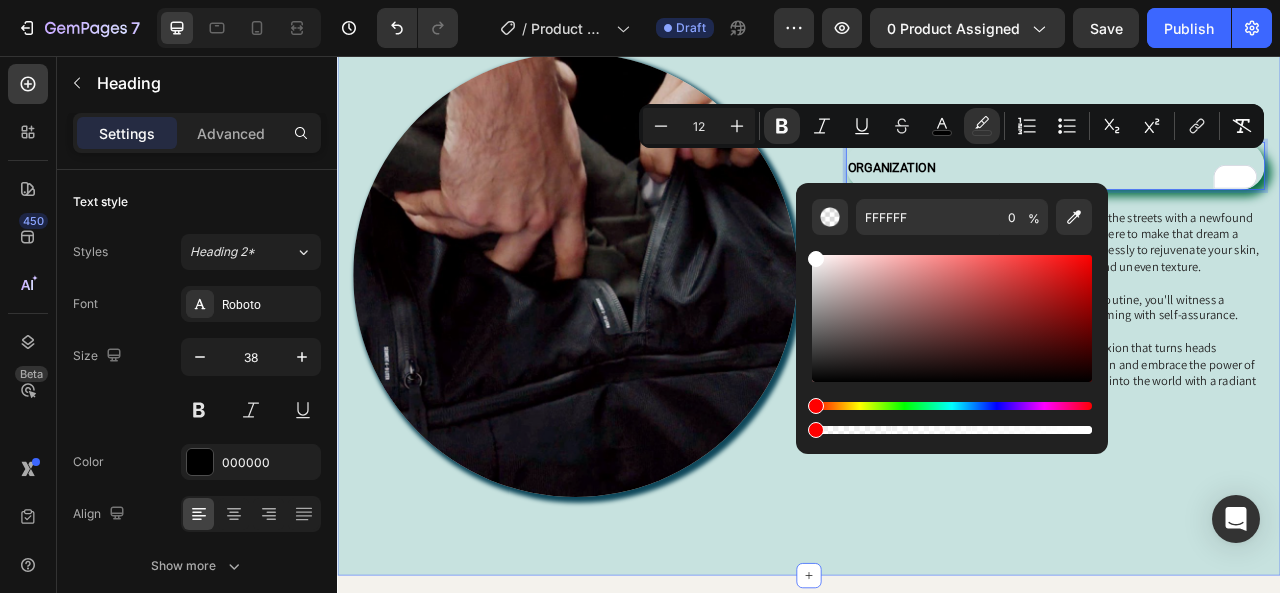 click on "DESIGNED FOR ONE BAG TRAVEL Heading SEG42 keeps you organized in one bag, with everything instantly accessible from the outside. Light to carry and fast to access, SEG42 is the first piece of equipment designed purely around travel performance. Text Block Row Image Row ORGANIZATION Heading   24 Imagine the empowering feeling of walking down the streets with a newfound confidence and a radiant glow. Our skin cream is here to make that dream a reality. With its powerful formulation, it works tirelessly to rejuvenate your skin, addressing concerns such as dryness, dullness, and uneven texture.   As you incorporate this cream into your skincare routine, you'll witness a remarkable transformation that will have you beaming with self-assurance.   Say goodbye to insecurities and hello to a complexion that turns heads wherever you go. Experience the joy of flawless skin and embrace the power of confidence. Try our skin cream today and step out into the world with a radiant stride. Text Block Row Image Row Section 2" at bounding box center [937, 28] 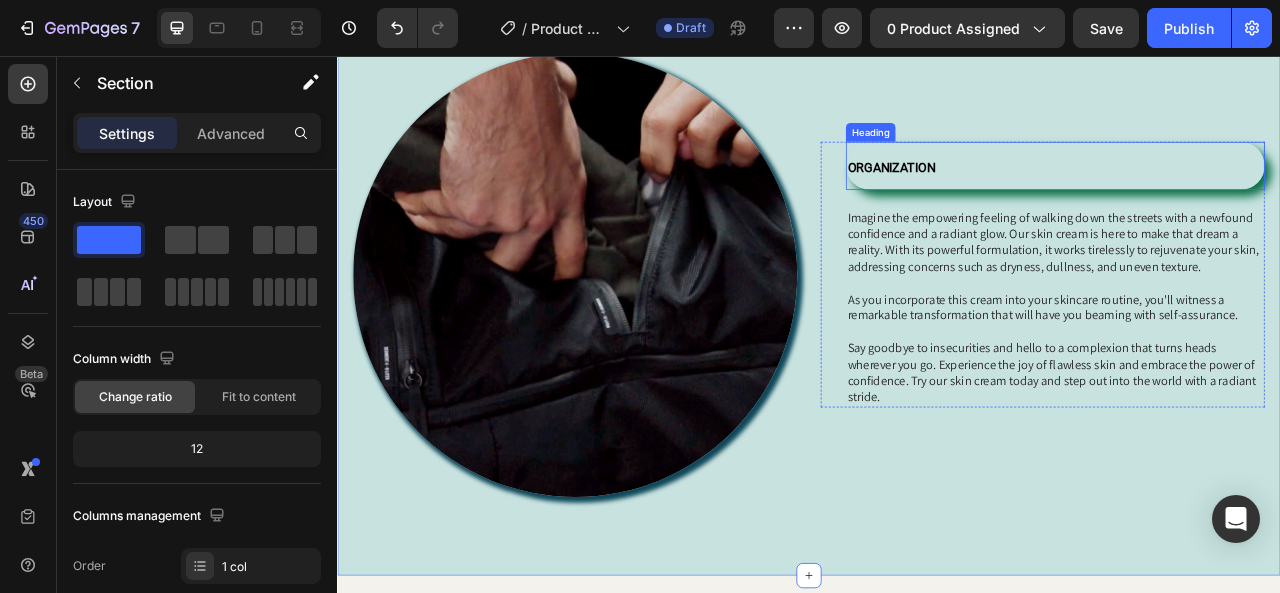 click on "ORGANIZATION" at bounding box center [1042, 198] 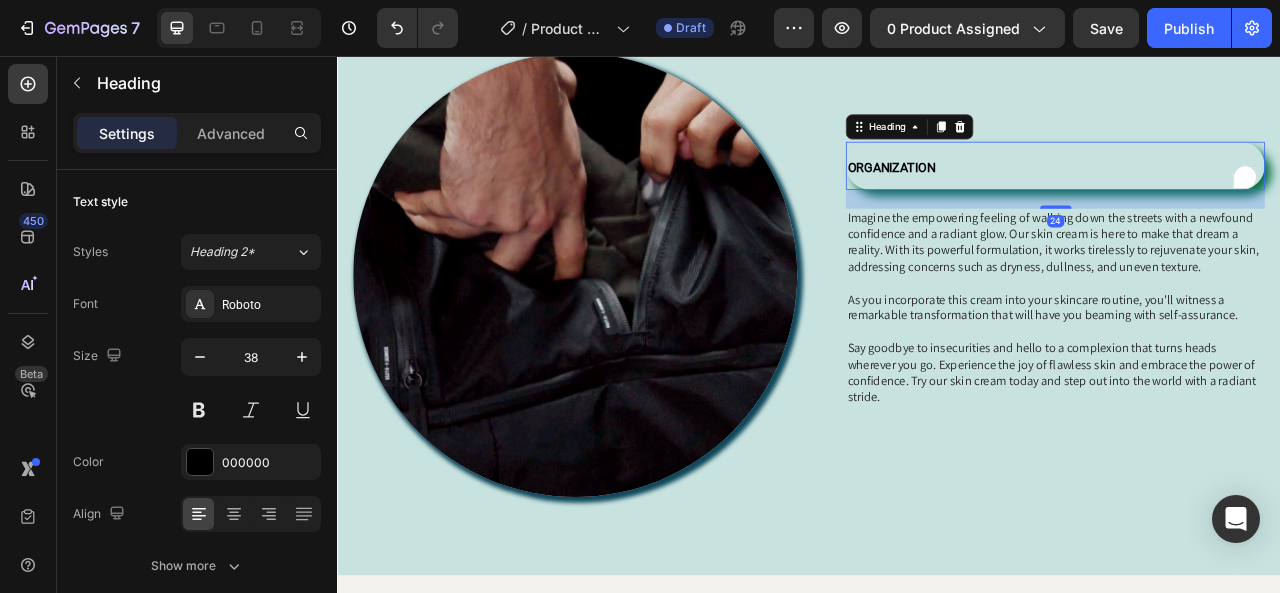 click on "ORGANIZATION" at bounding box center (1042, 198) 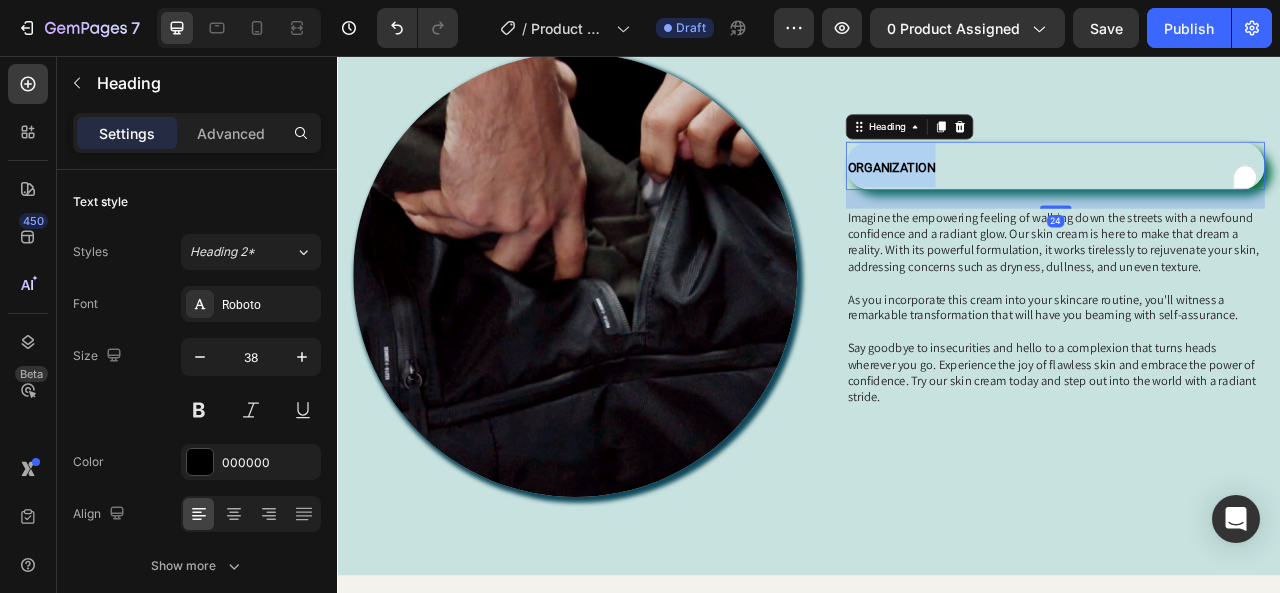 click on "ORGANIZATION" at bounding box center (1042, 198) 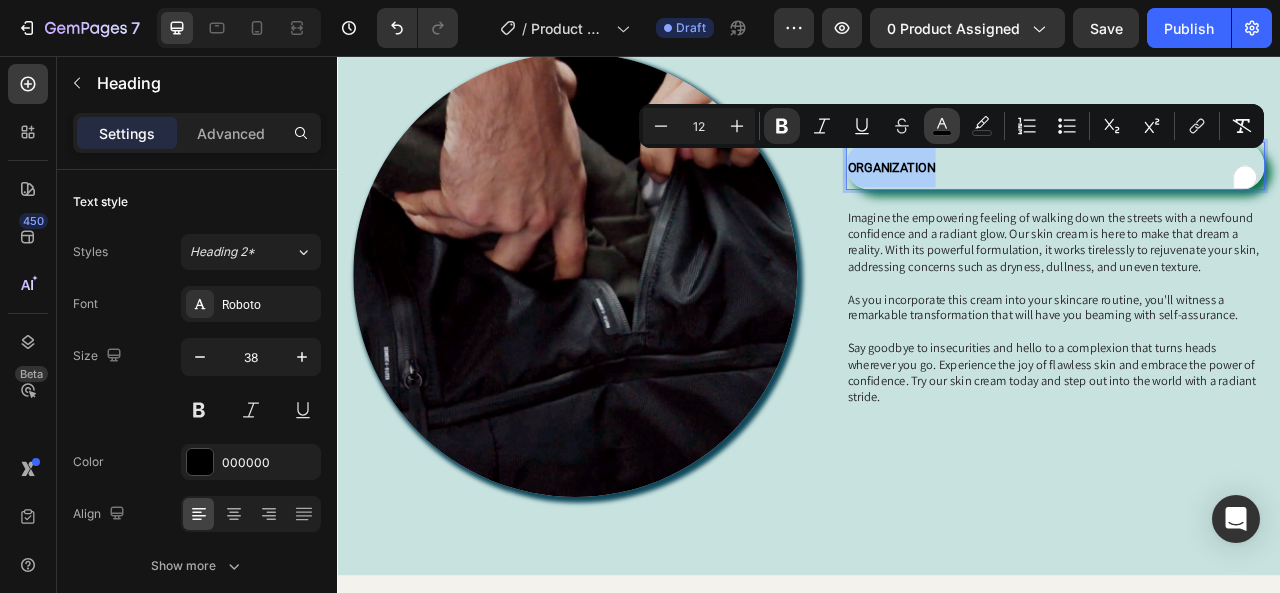 click on "color" at bounding box center (942, 126) 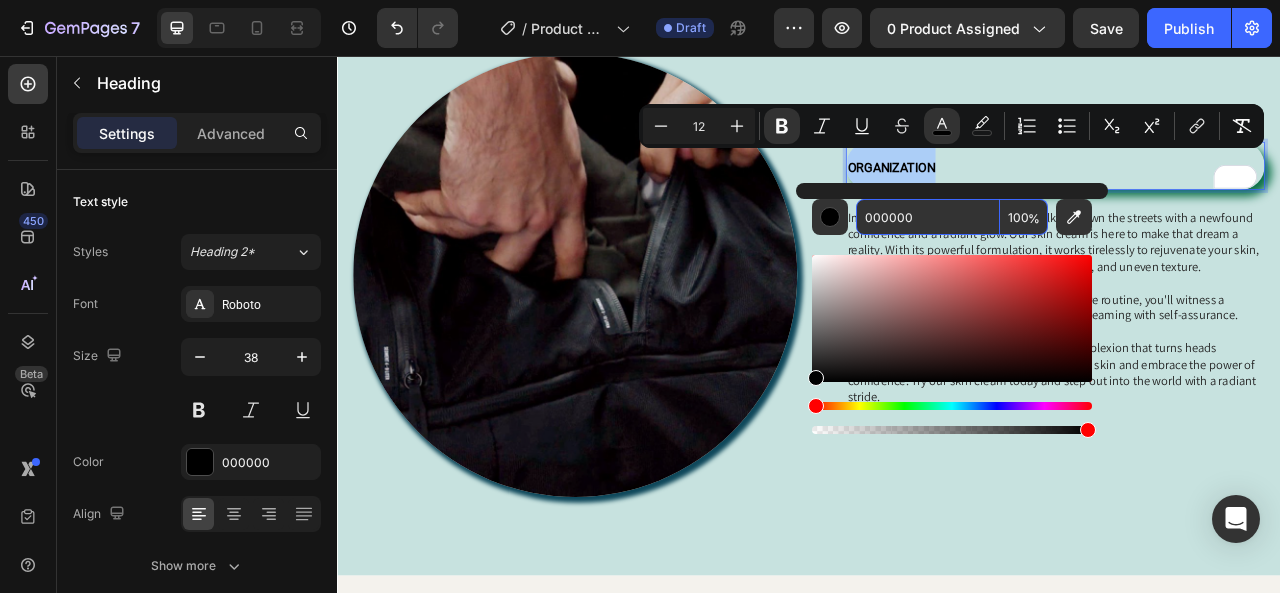 click on "000000" at bounding box center (928, 217) 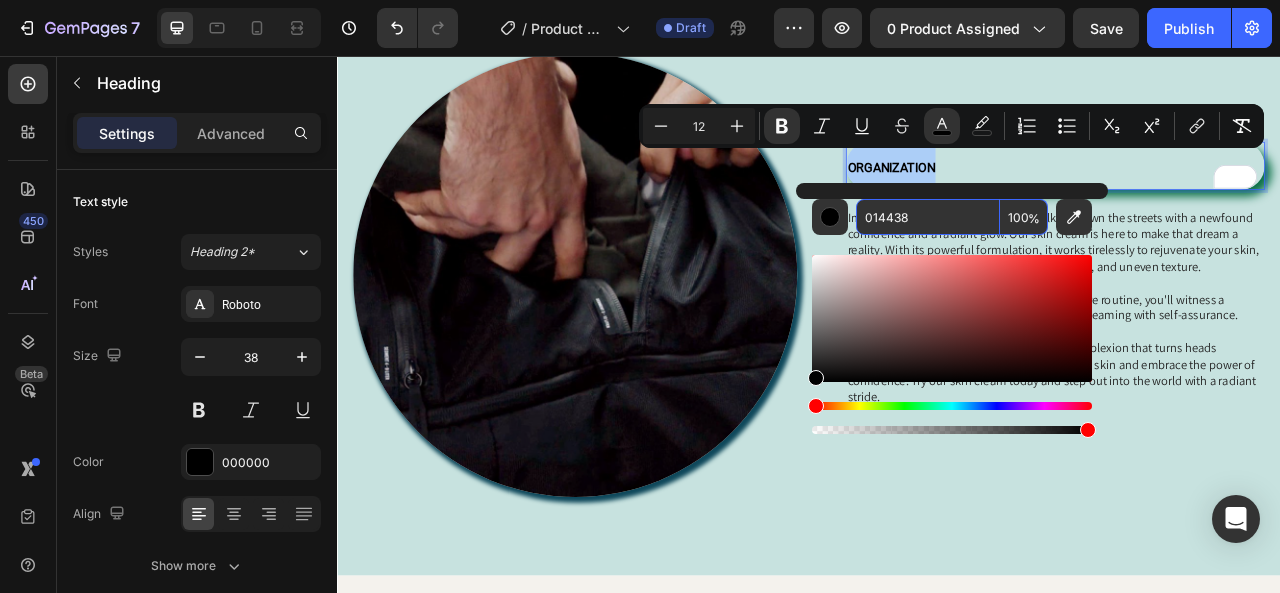 type on "014438" 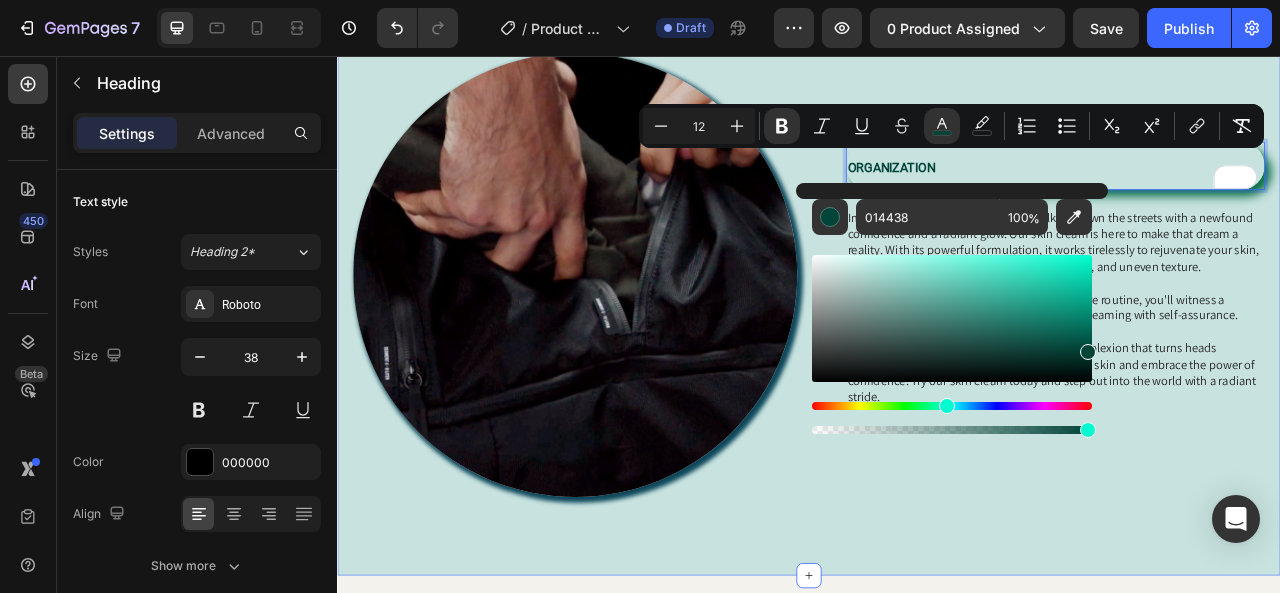 click on "DESIGNED FOR ONE BAG TRAVEL Heading SEG42 keeps you organized in one bag, with everything instantly accessible from the outside. Light to carry and fast to access, SEG42 is the first piece of equipment designed purely around travel performance. Text Block Row Image Row ORGANIZATION Heading   24 Imagine the empowering feeling of walking down the streets with a newfound confidence and a radiant glow. Our skin cream is here to make that dream a reality. With its powerful formulation, it works tirelessly to rejuvenate your skin, addressing concerns such as dryness, dullness, and uneven texture.   As you incorporate this cream into your skincare routine, you'll witness a remarkable transformation that will have you beaming with self-assurance.   Say goodbye to insecurities and hello to a complexion that turns heads wherever you go. Experience the joy of flawless skin and embrace the power of confidence. Try our skin cream today and step out into the world with a radiant stride. Text Block Row Image Row Section 2" at bounding box center (937, 28) 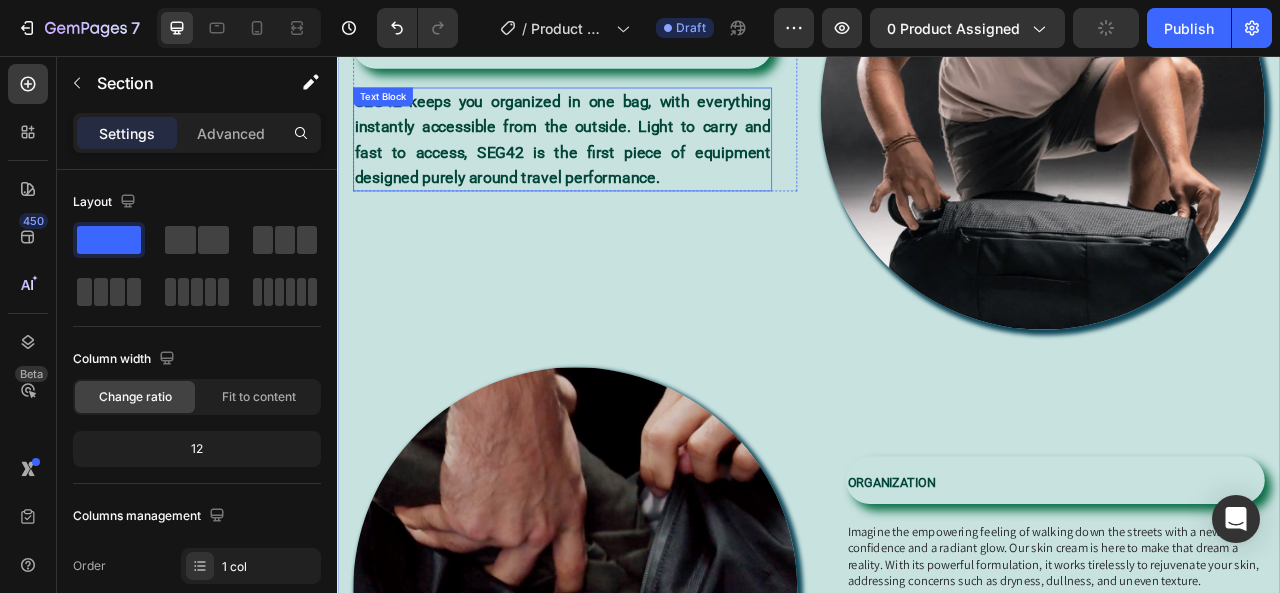 scroll, scrollTop: 1164, scrollLeft: 0, axis: vertical 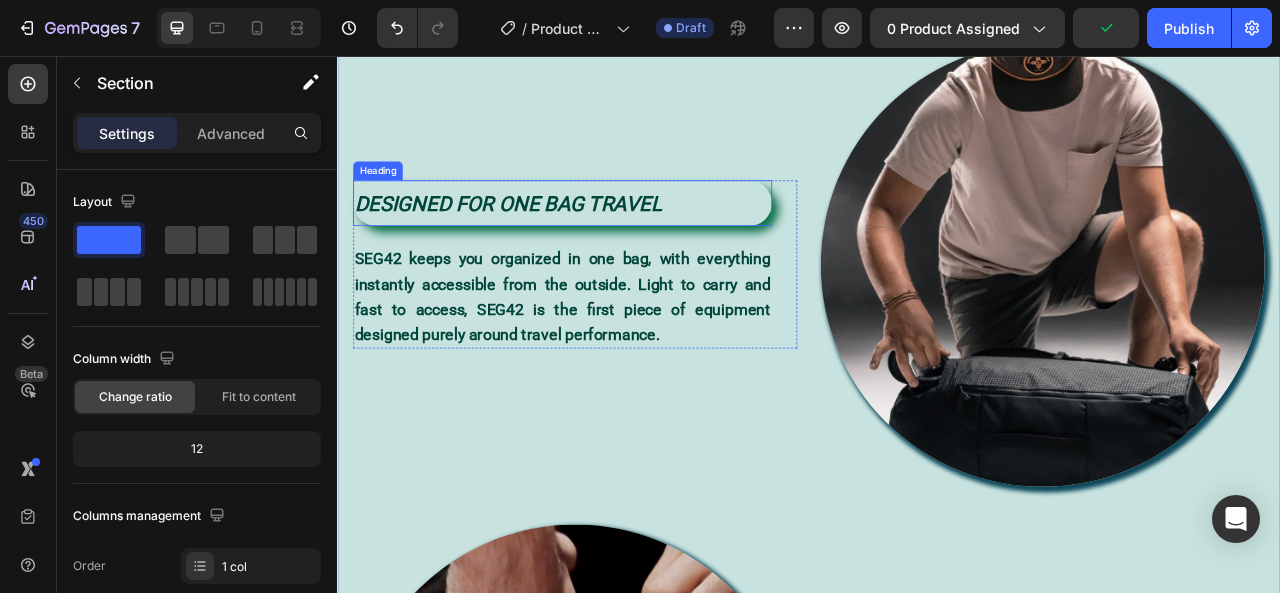 click on "DESIGNED FOR ONE BAG TRAVEL" at bounding box center [554, 244] 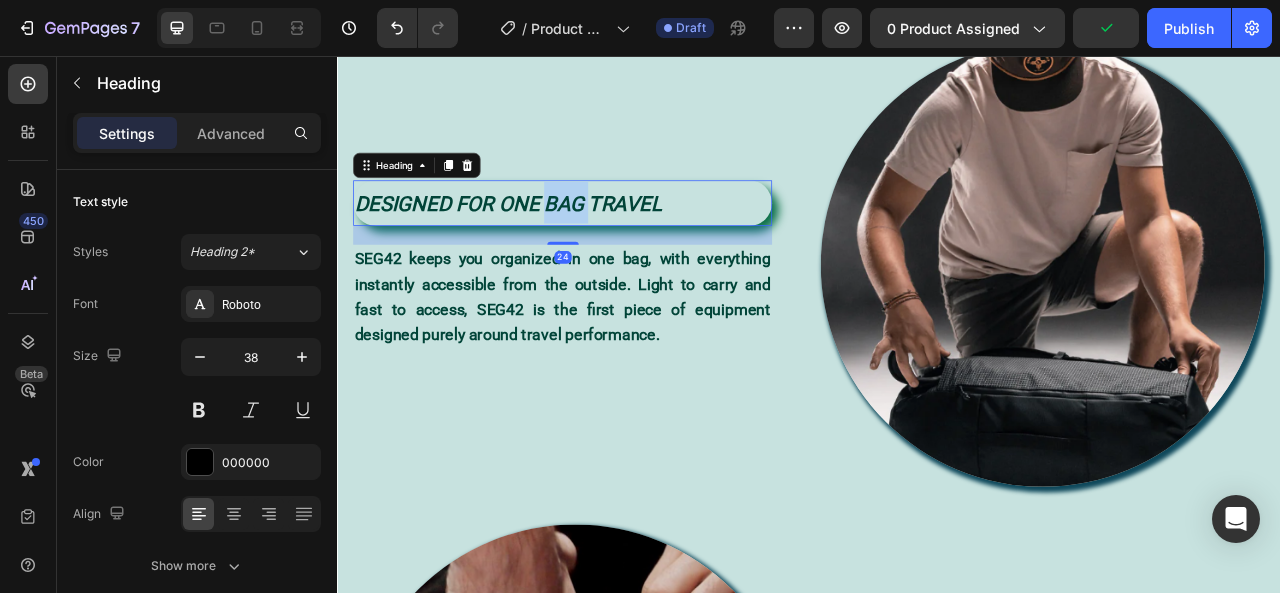 click on "DESIGNED FOR ONE BAG TRAVEL" at bounding box center (554, 244) 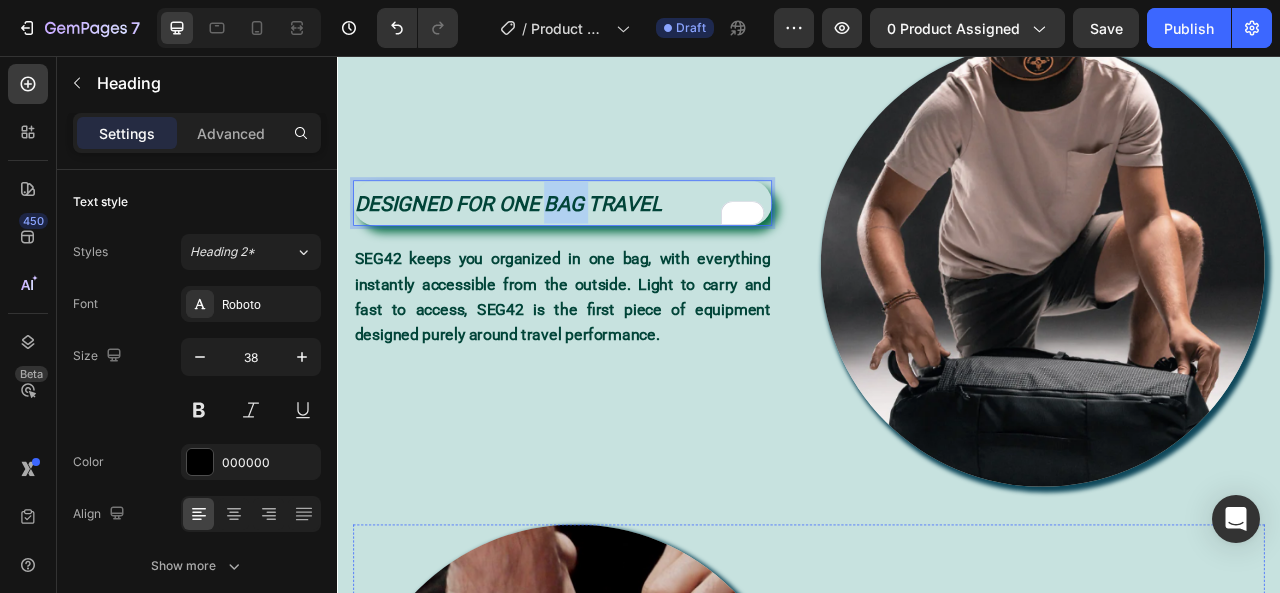 scroll, scrollTop: 1564, scrollLeft: 0, axis: vertical 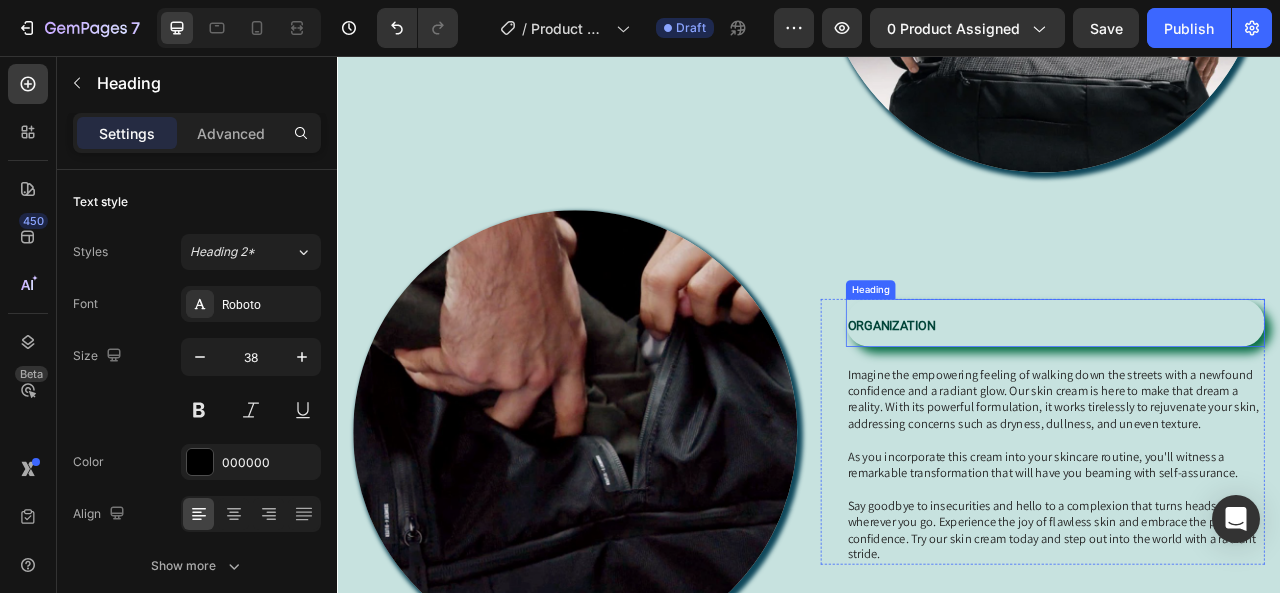 click on "⁠⁠⁠⁠⁠⁠⁠ ORGANIZATION" at bounding box center (1250, 395) 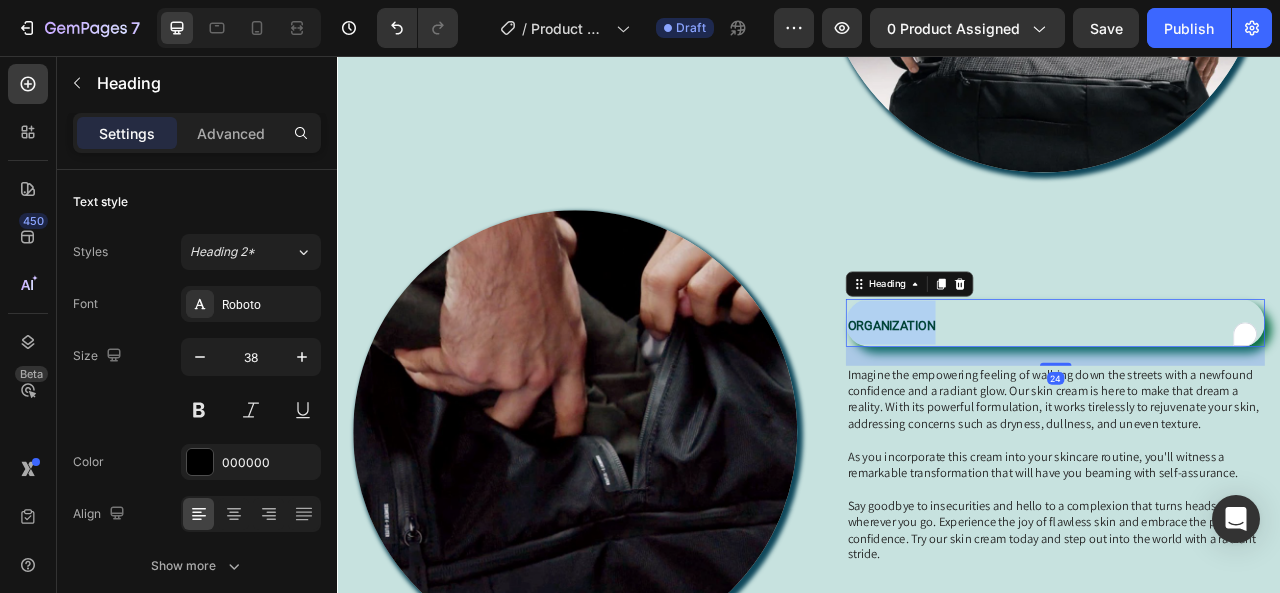 click on "ORGANIZATION" at bounding box center (1042, 398) 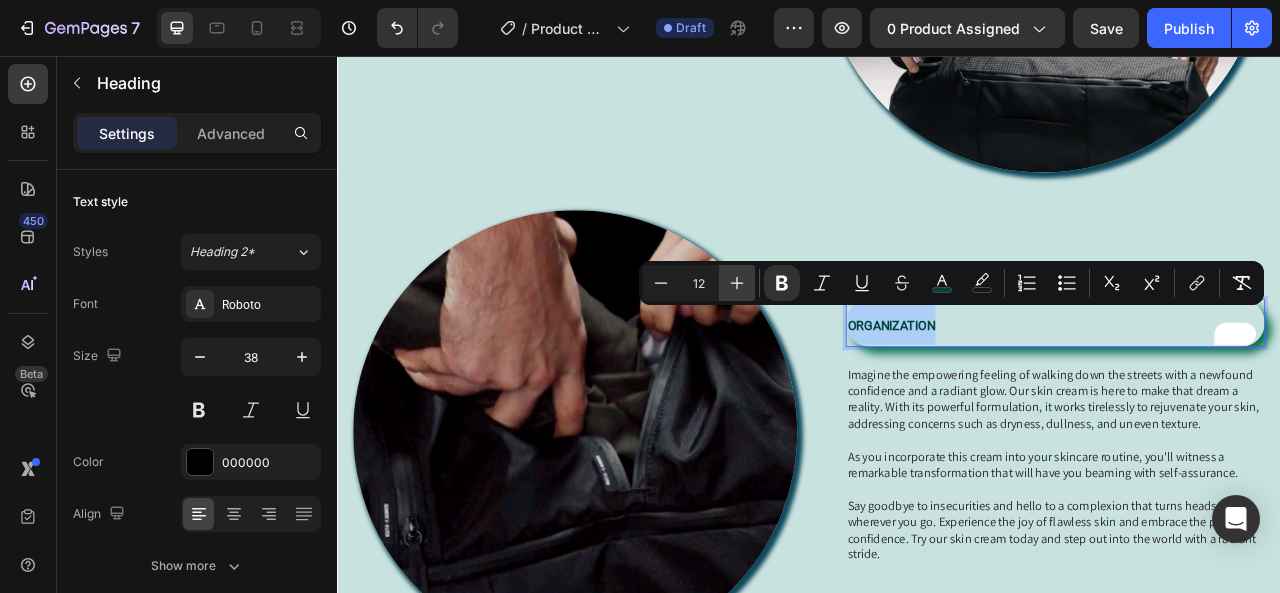 click on "Plus" at bounding box center (737, 283) 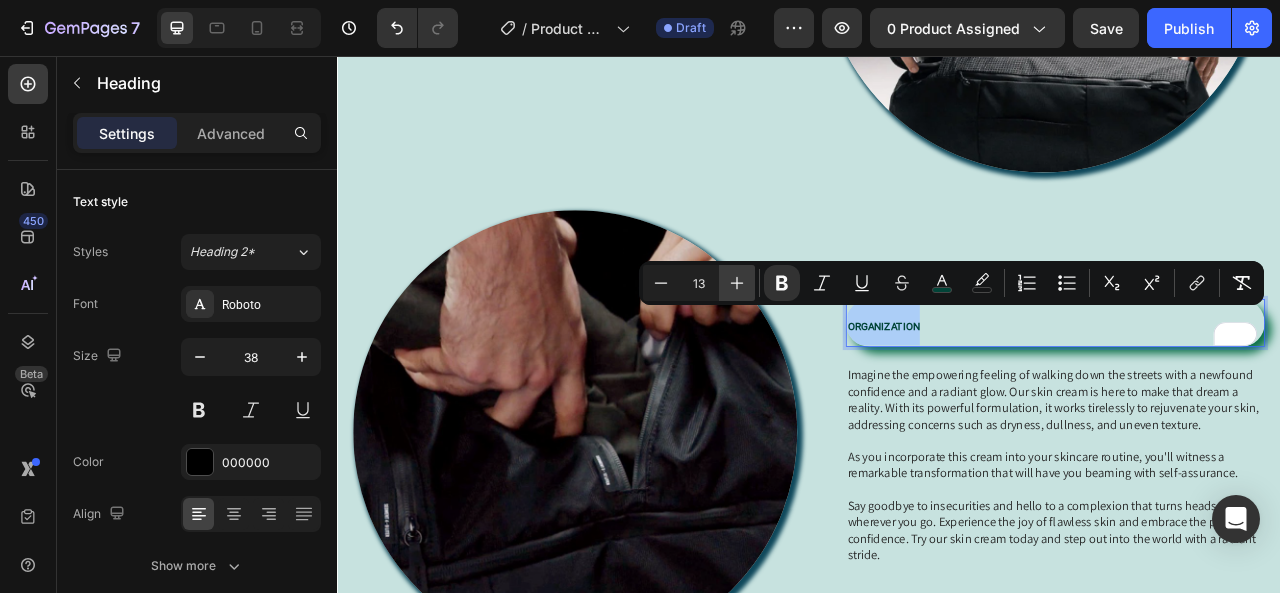 click on "Plus" at bounding box center [737, 283] 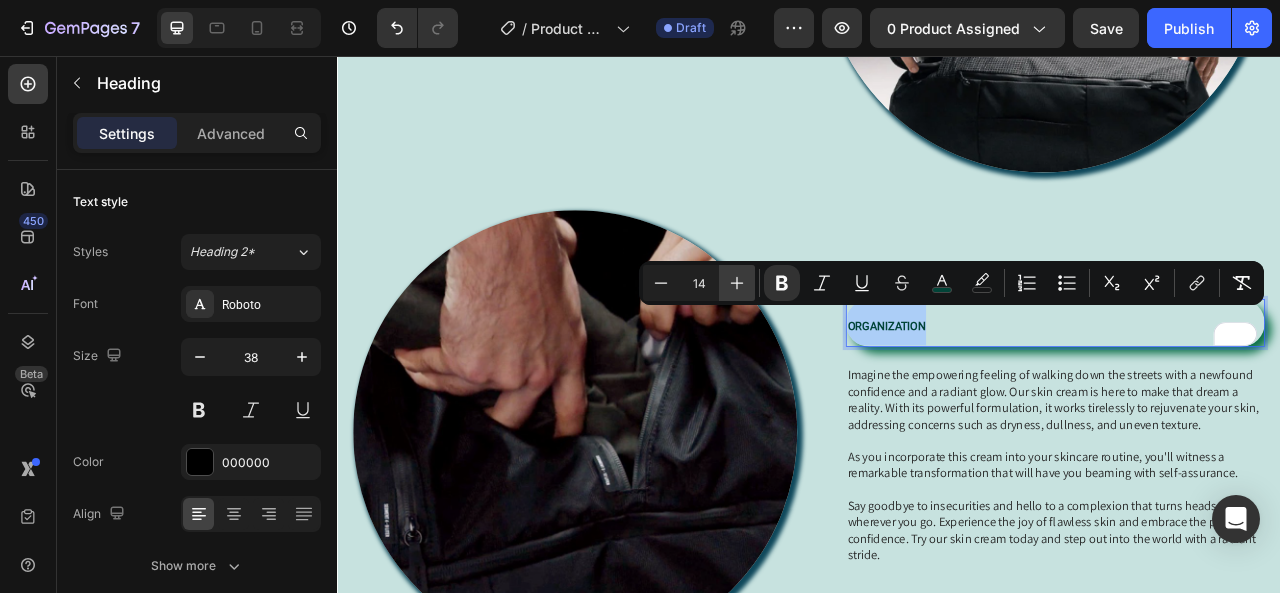 click on "Plus" at bounding box center [737, 283] 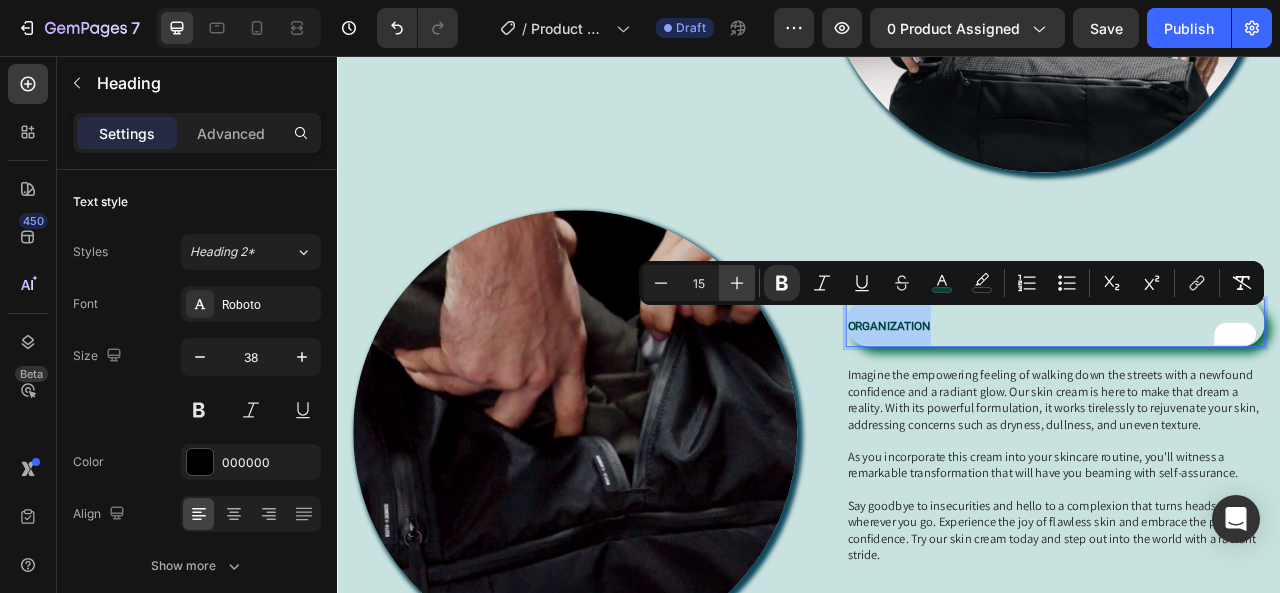 click on "Plus" at bounding box center (737, 283) 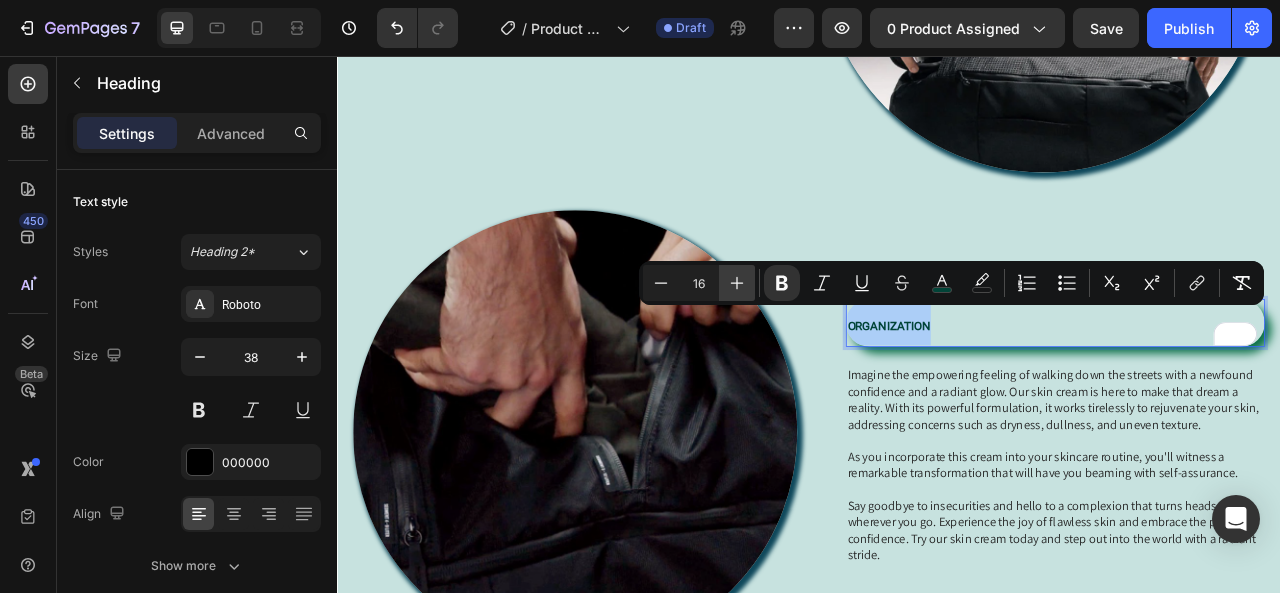 click on "Plus" at bounding box center (737, 283) 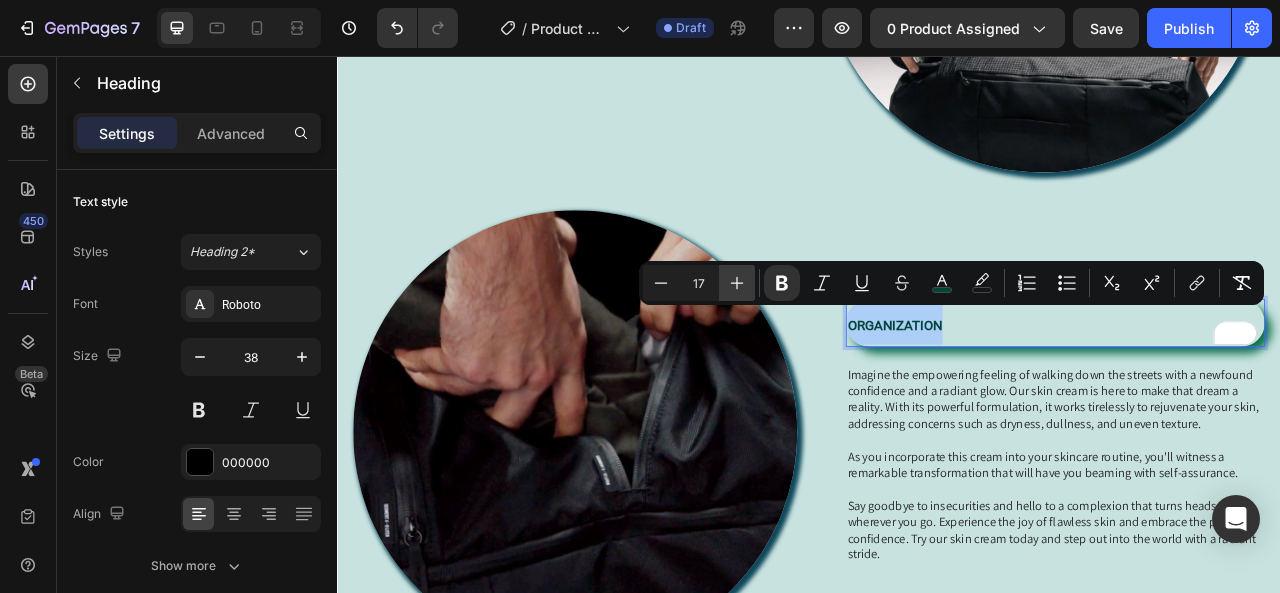 click on "Plus" at bounding box center (737, 283) 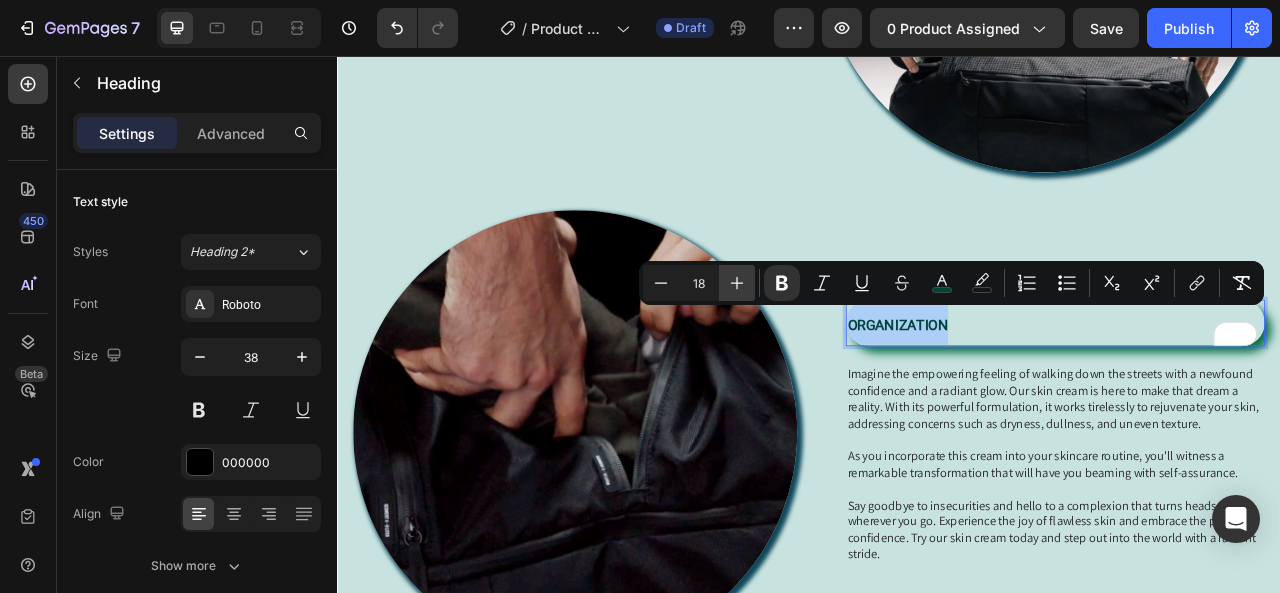 click on "Plus" at bounding box center [737, 283] 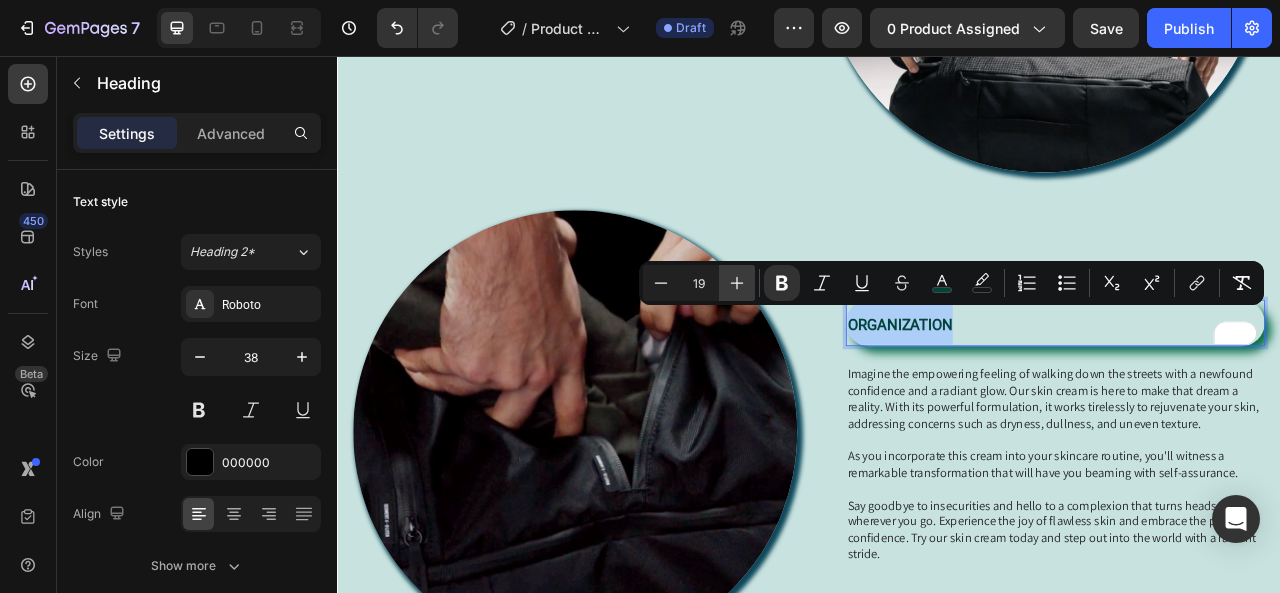click on "Plus" at bounding box center (737, 283) 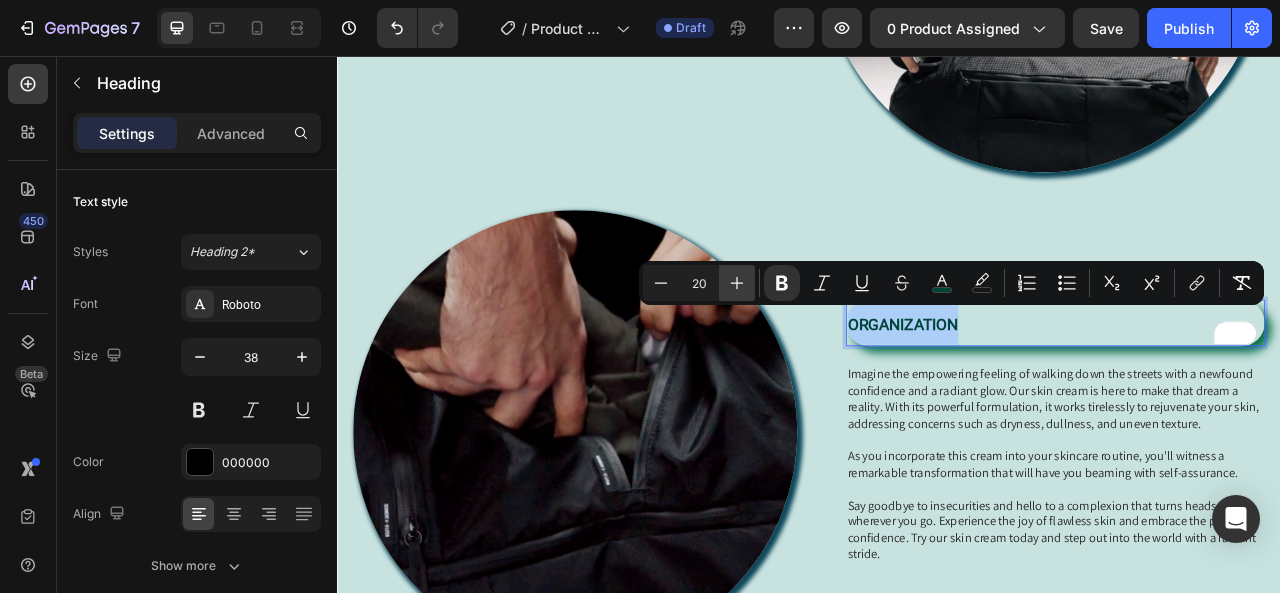 click on "Plus" at bounding box center (737, 283) 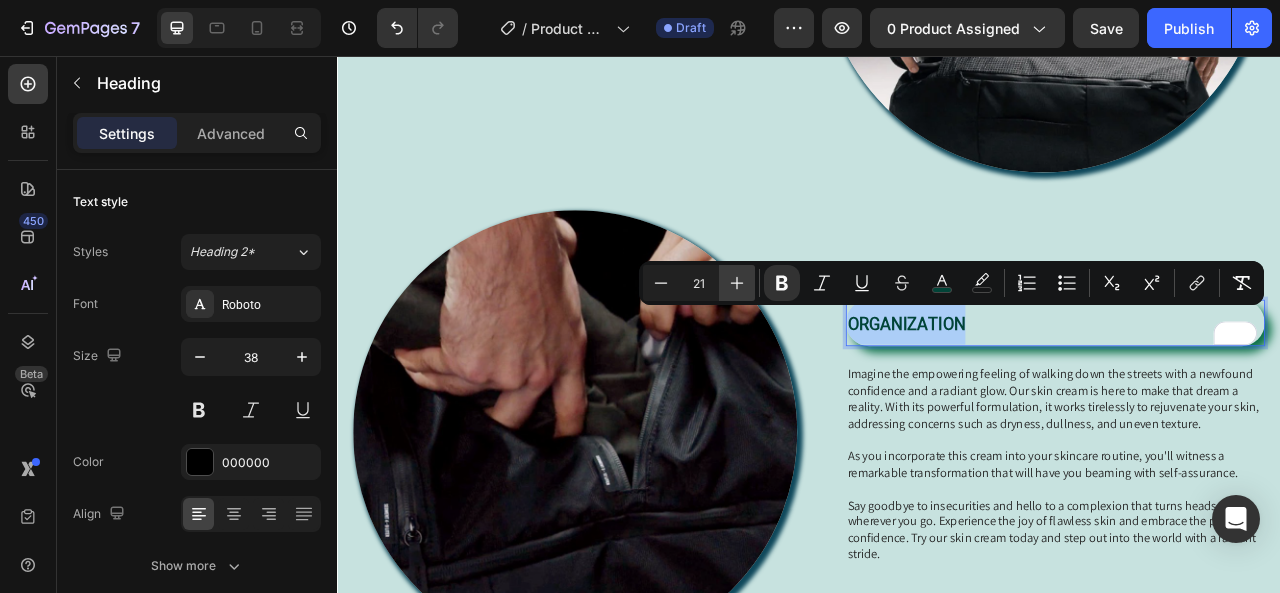 click on "Plus" at bounding box center (737, 283) 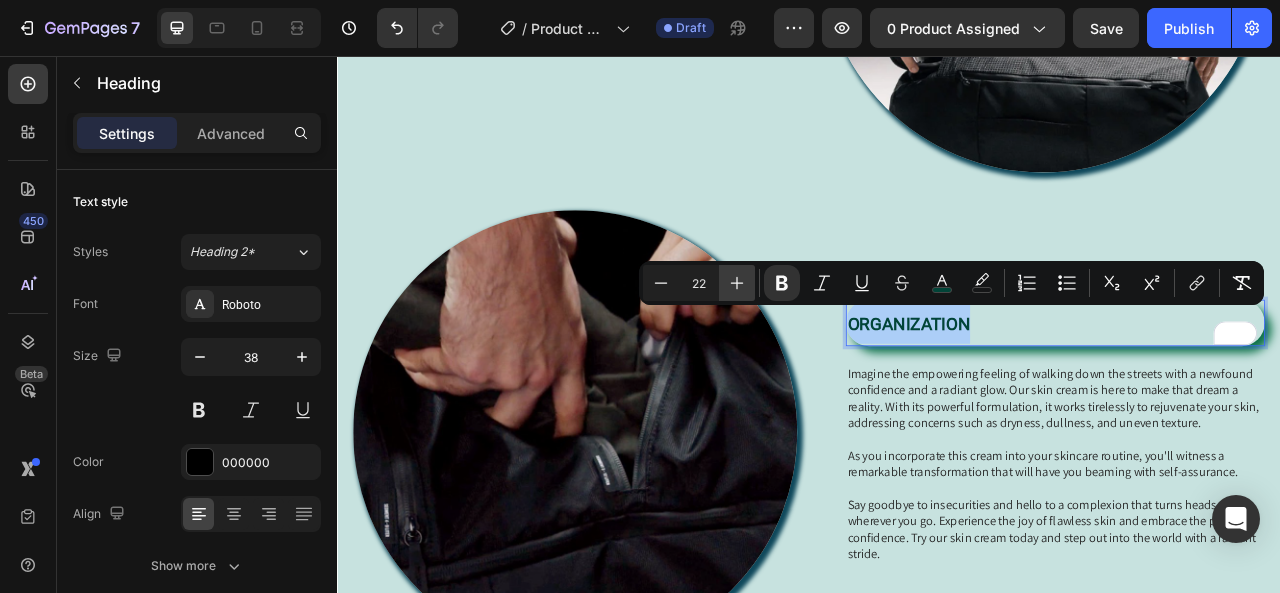click on "Plus" at bounding box center [737, 283] 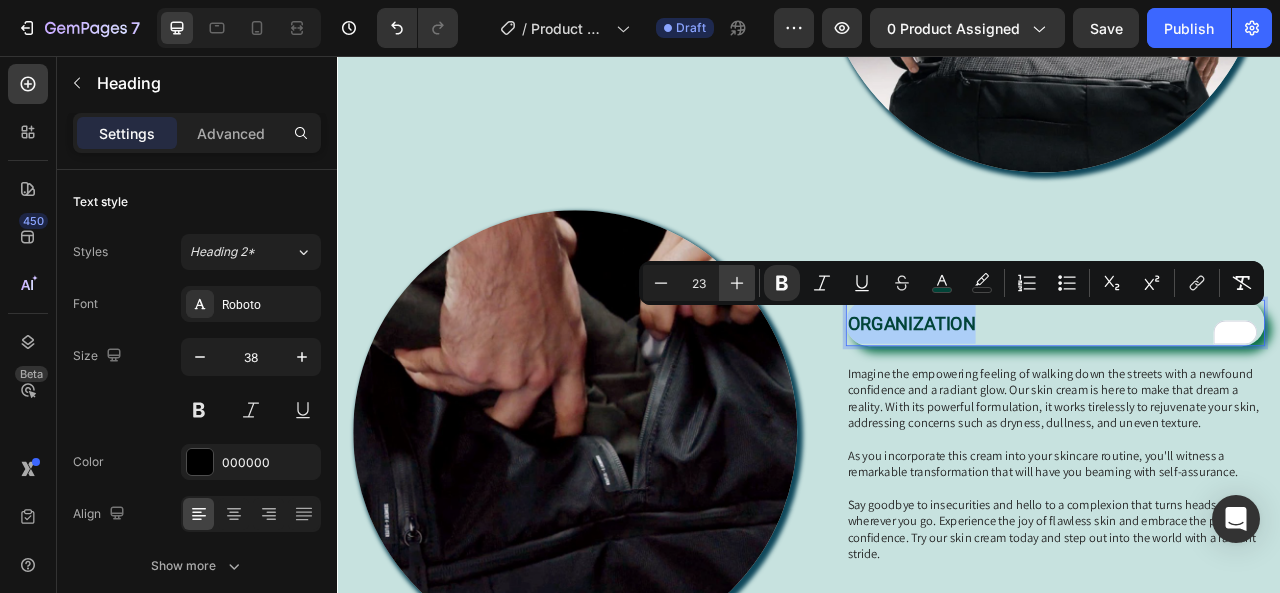 click on "Plus" at bounding box center (737, 283) 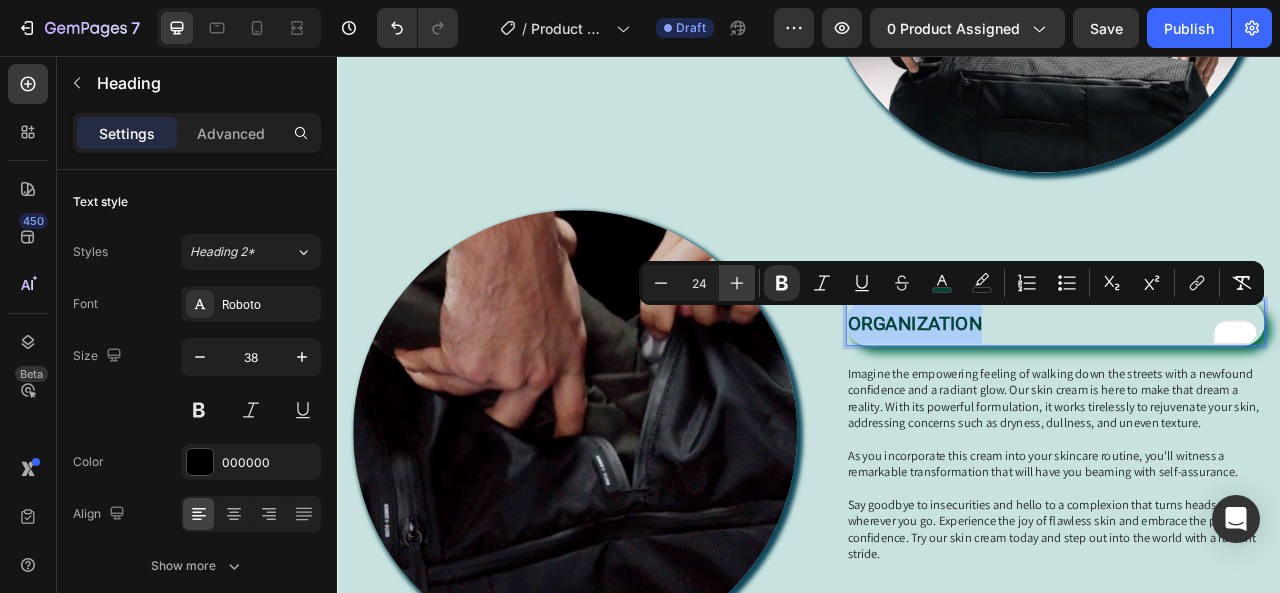 click on "Plus" at bounding box center (737, 283) 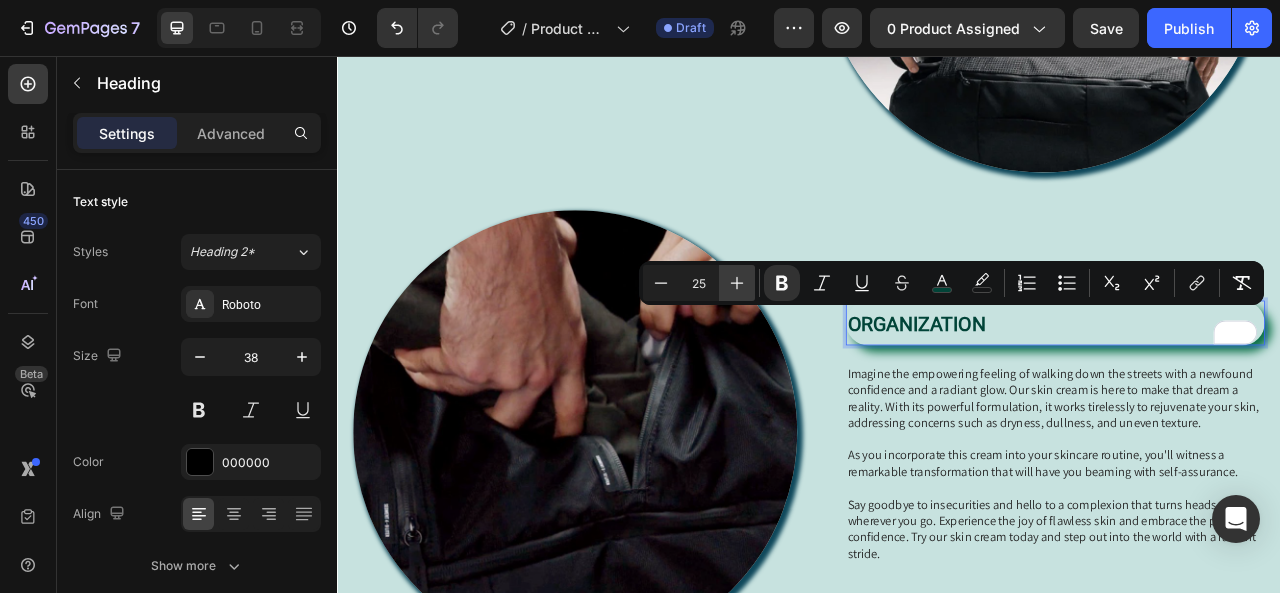 click on "Plus" at bounding box center [737, 283] 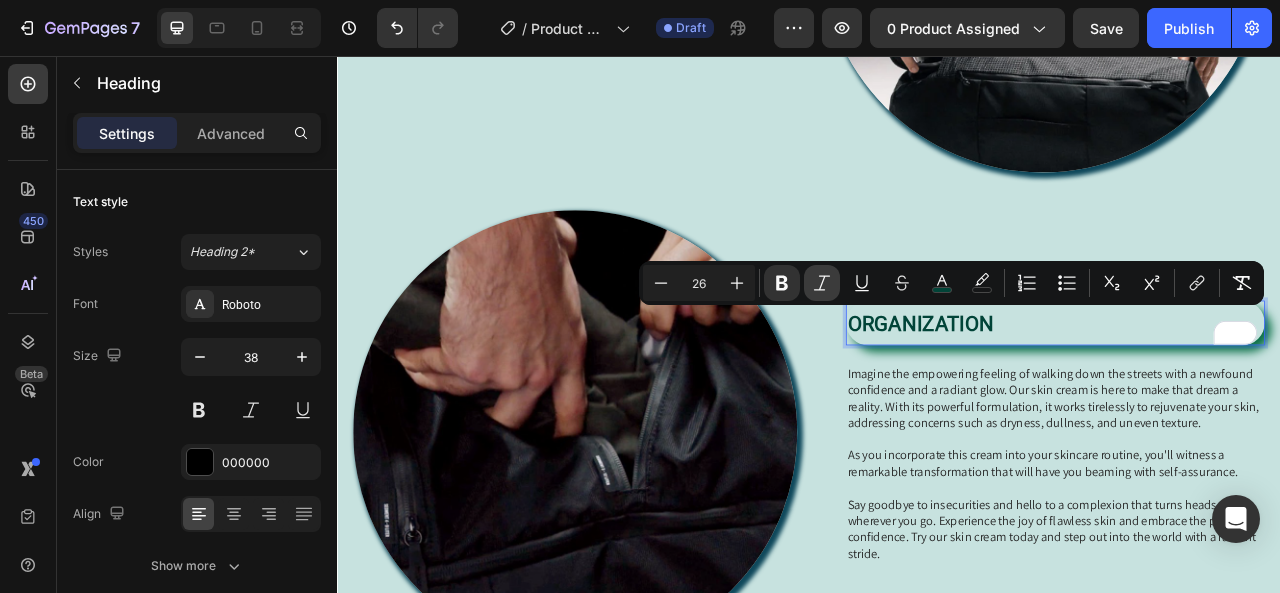 click 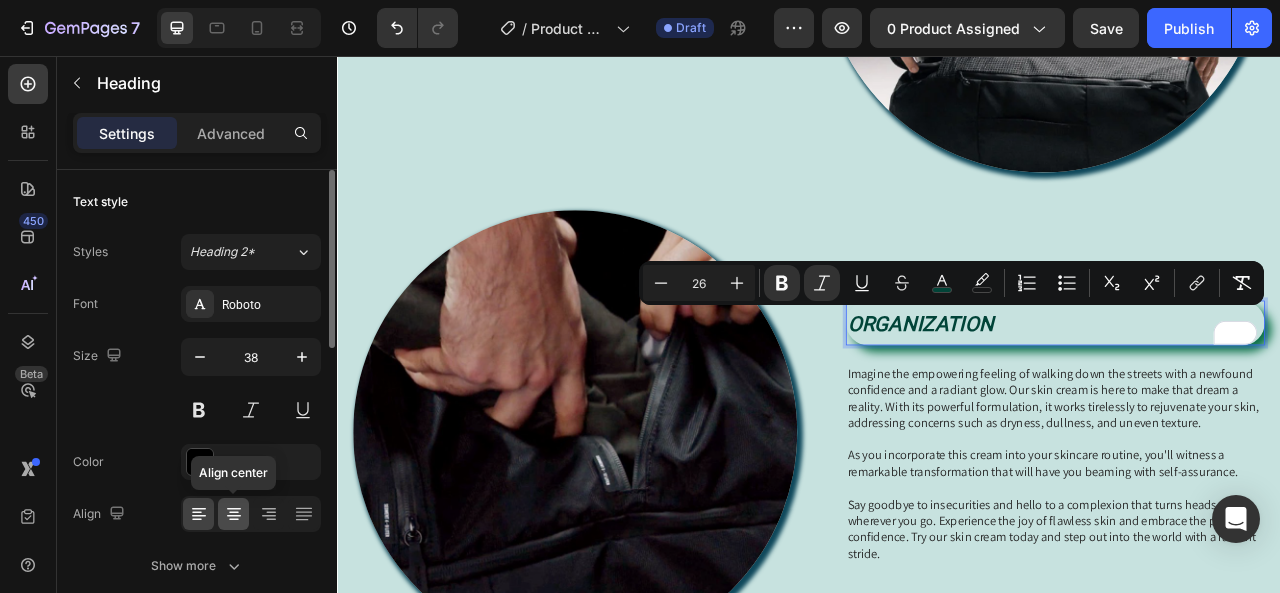 click 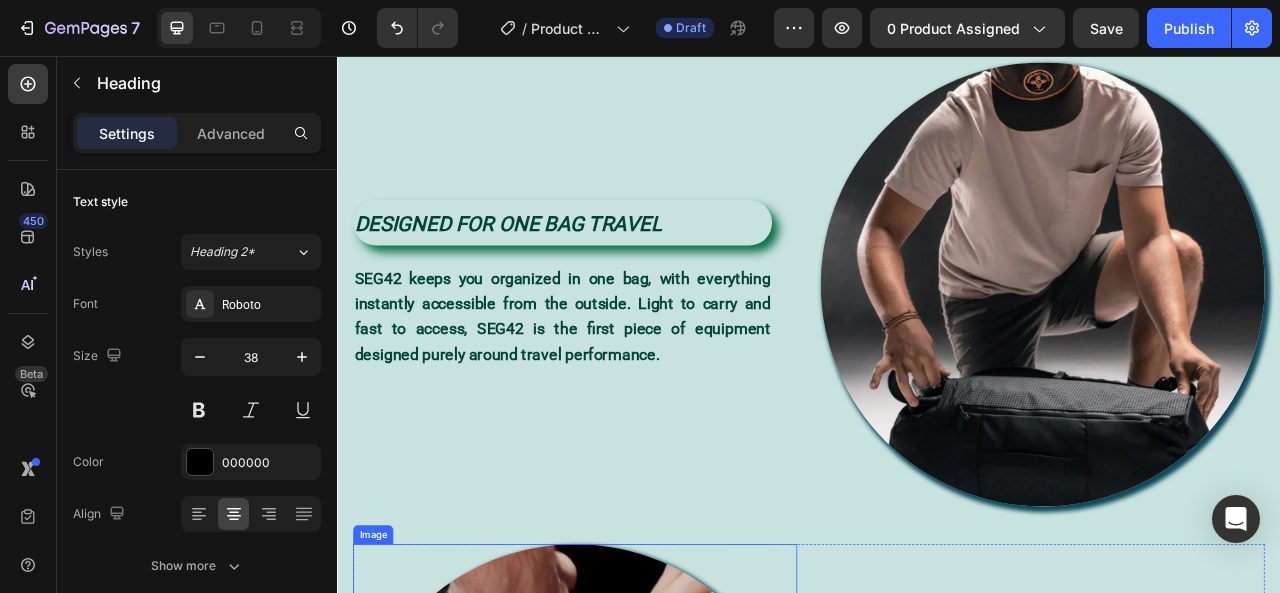 scroll, scrollTop: 1064, scrollLeft: 0, axis: vertical 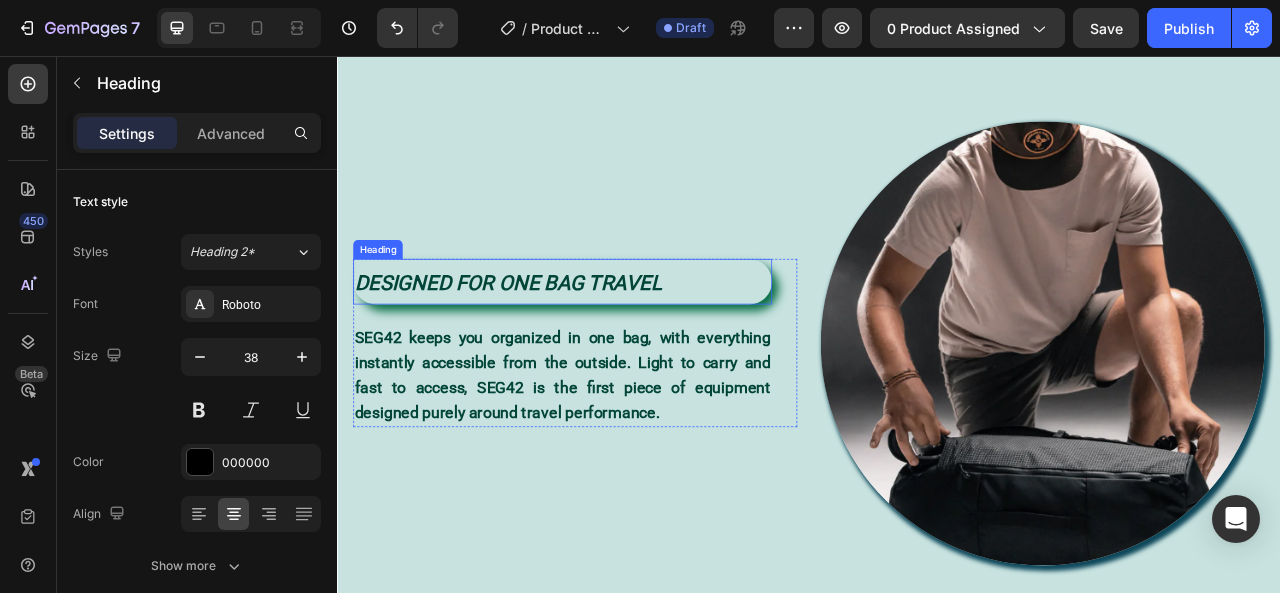click on "DESIGNED FOR ONE BAG TRAVEL" at bounding box center [554, 344] 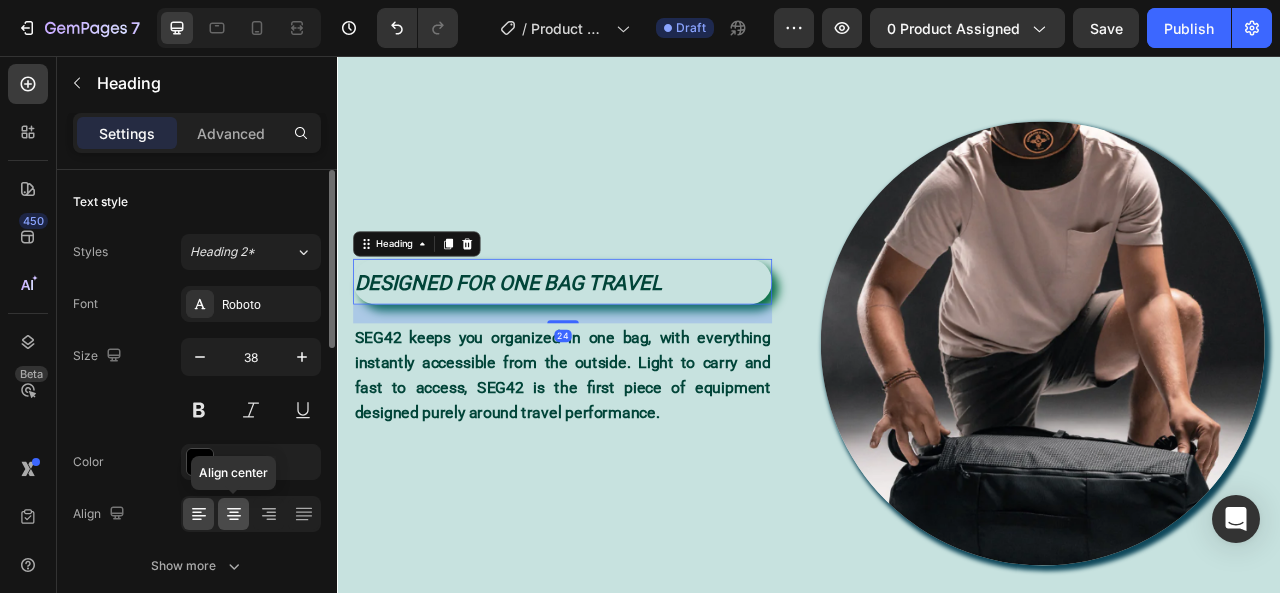click 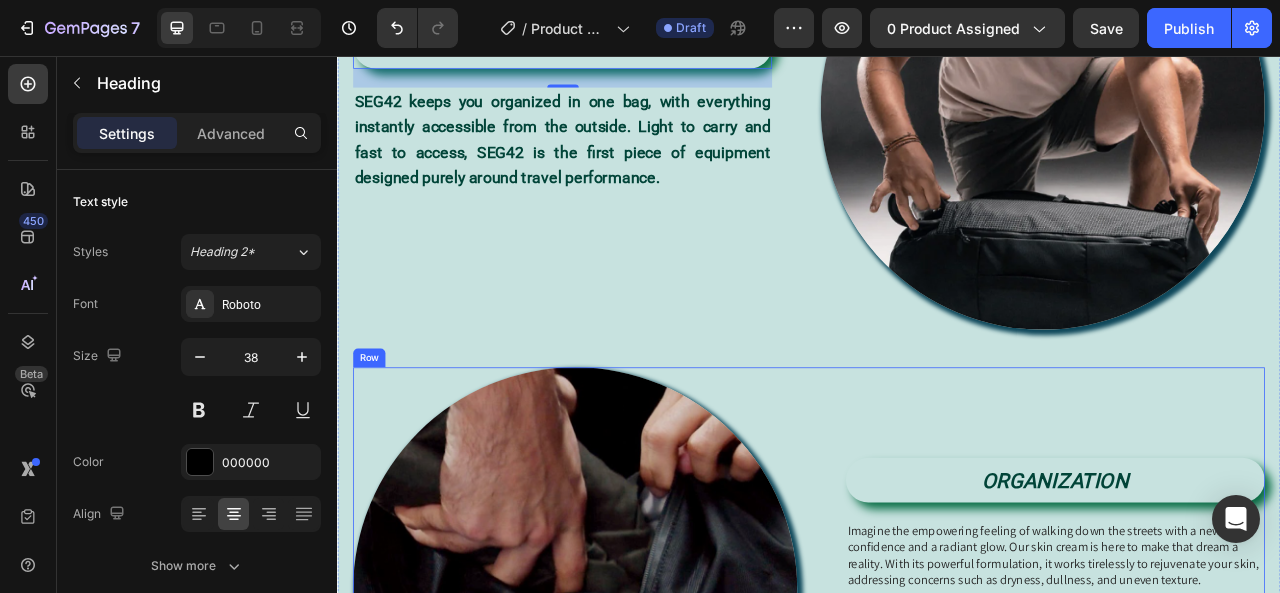 scroll, scrollTop: 1664, scrollLeft: 0, axis: vertical 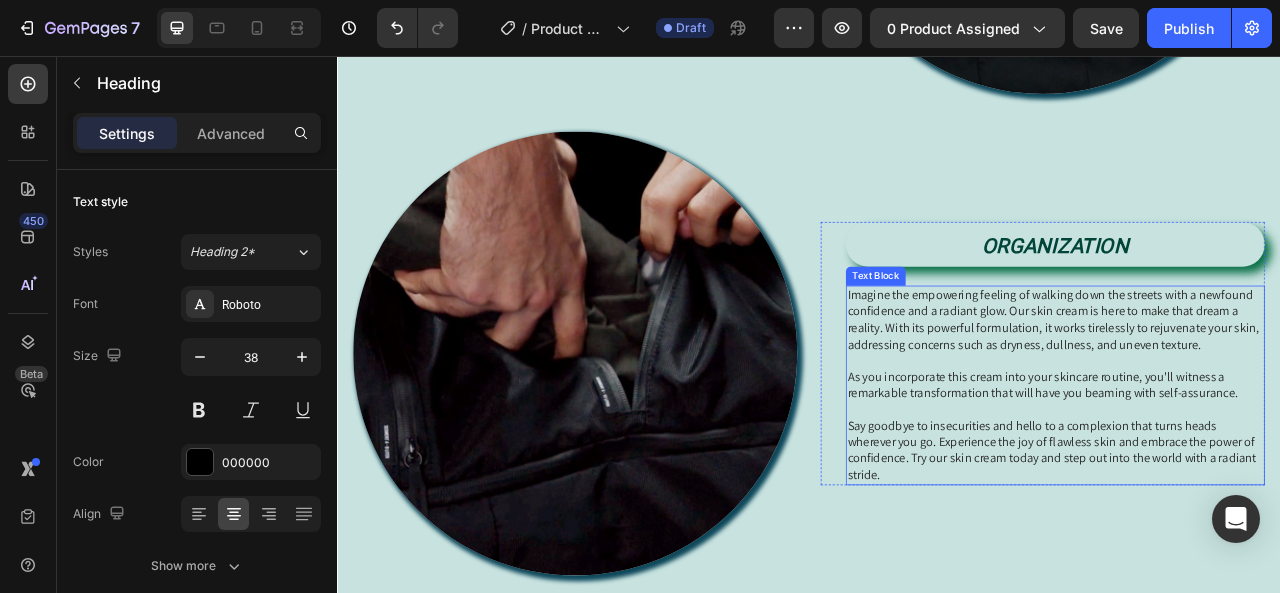 click on "Say goodbye to insecurities and hello to a complexion that turns heads wherever you go. Experience the joy of flawless skin and embrace the power of confidence. Try our skin cream today and step out into the world with a radiant stride." at bounding box center [1250, 558] 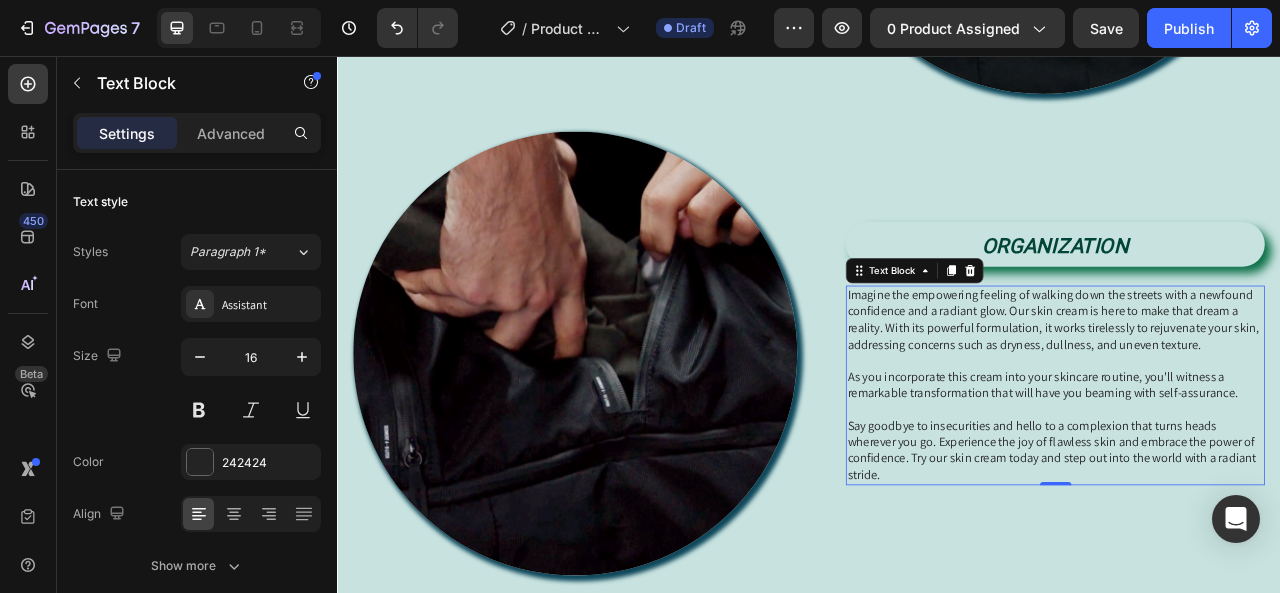 click on "As you incorporate this cream into your skincare routine, you'll witness a remarkable transformation that will have you beaming with self-assurance." at bounding box center [1250, 475] 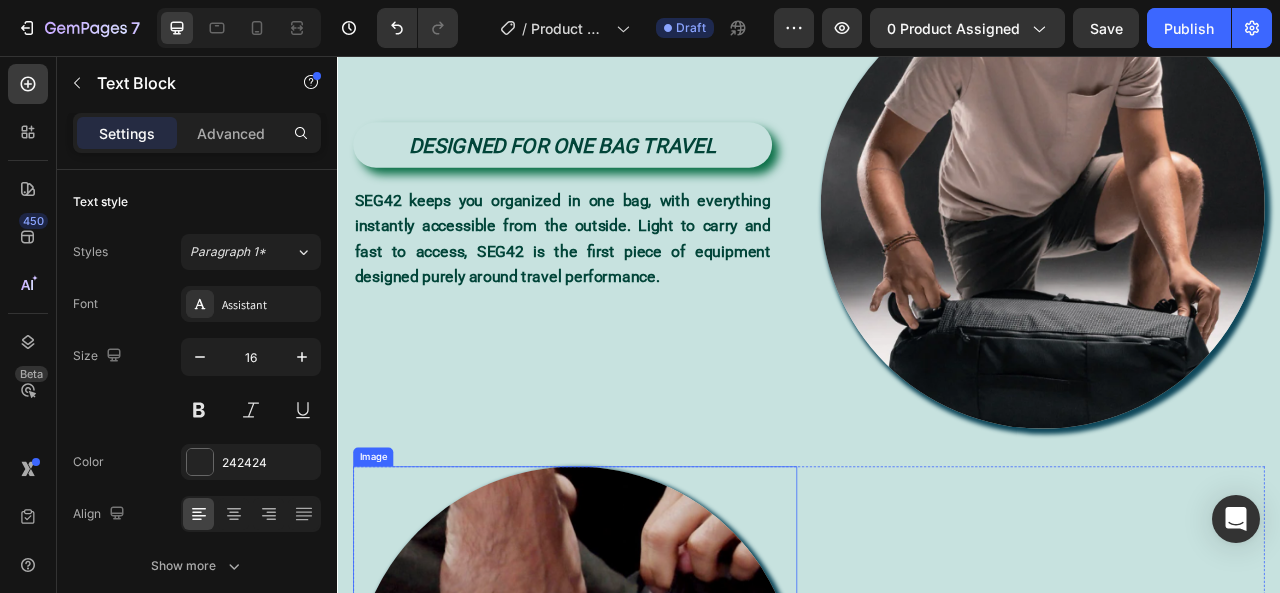scroll, scrollTop: 1158, scrollLeft: 0, axis: vertical 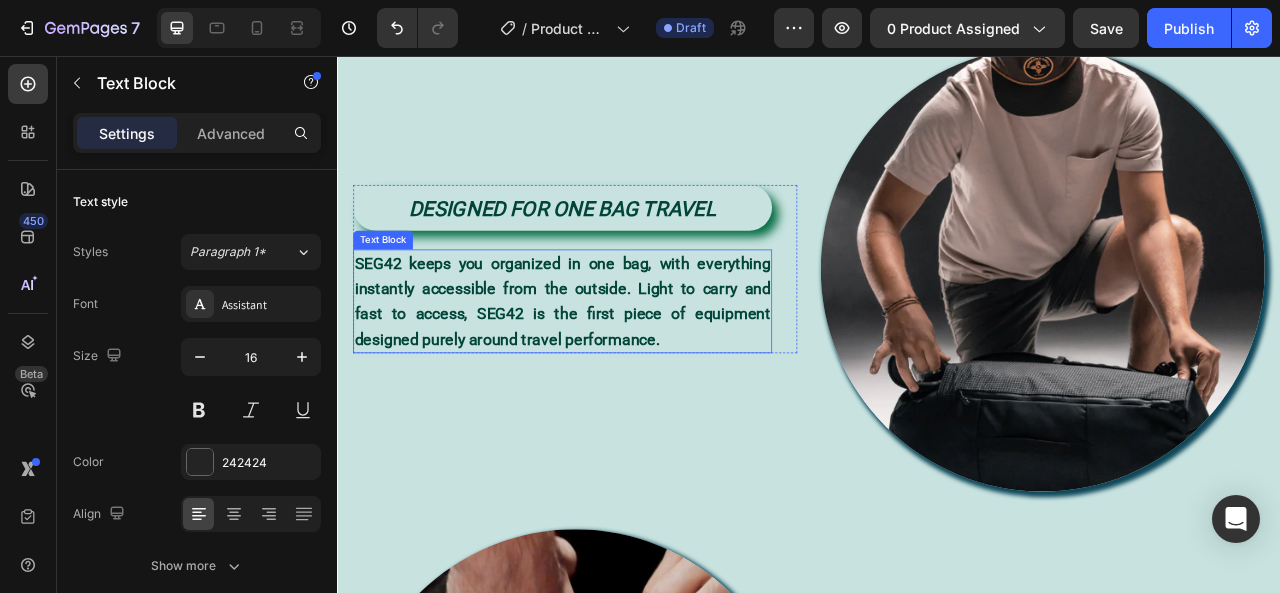 click on "SEG42 keeps you organized in one bag, with everything instantly accessible from the outside. Light to carry and fast to access, SEG42 is the first piece of equipment designed purely around travel performance." at bounding box center [623, 368] 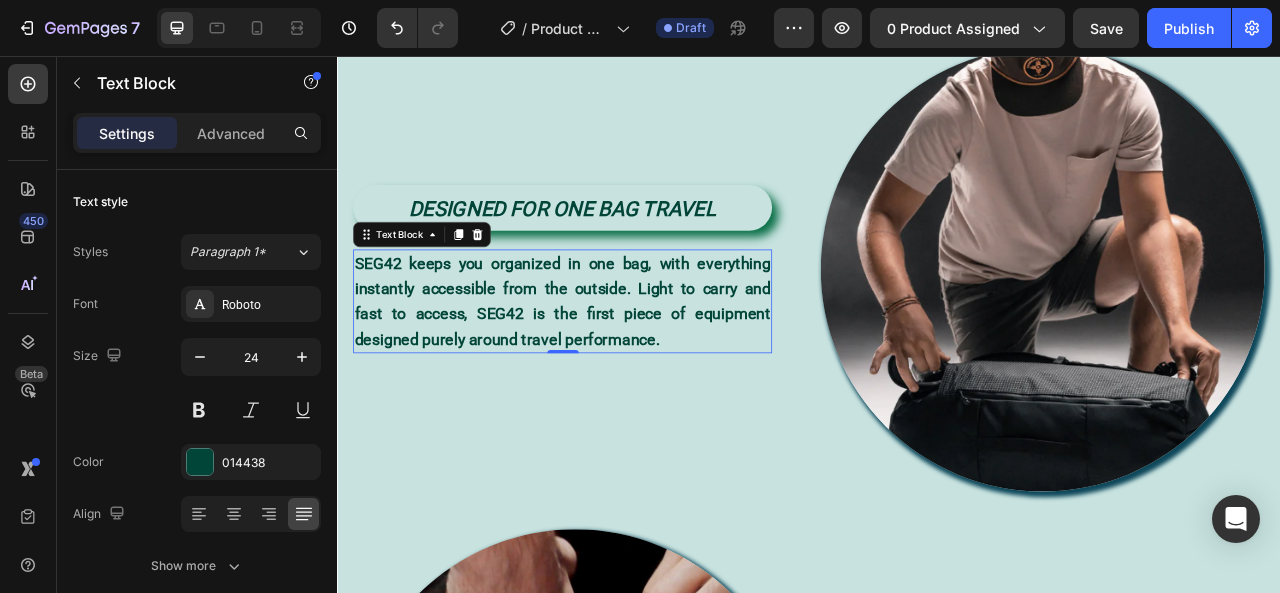 click on "SEG42 keeps you organized in one bag, with everything instantly accessible from the outside. Light to carry and fast to access, SEG42 is the first piece of equipment designed purely around travel performance." at bounding box center (623, 368) 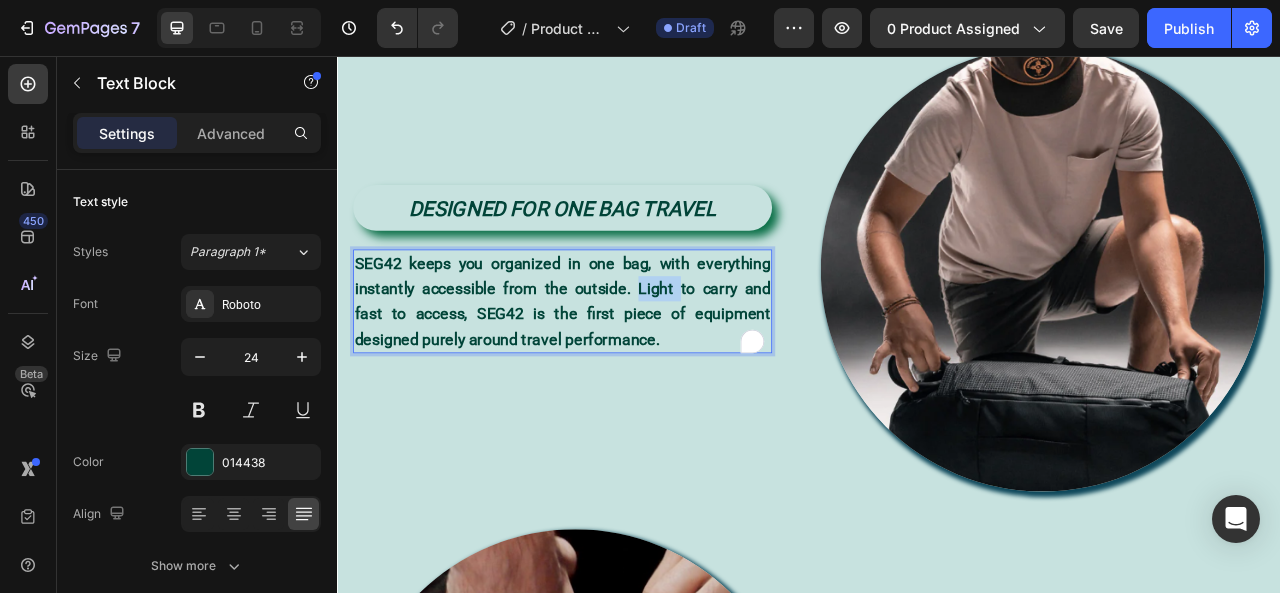click on "SEG42 keeps you organized in one bag, with everything instantly accessible from the outside. Light to carry and fast to access, SEG42 is the first piece of equipment designed purely around travel performance." at bounding box center (623, 368) 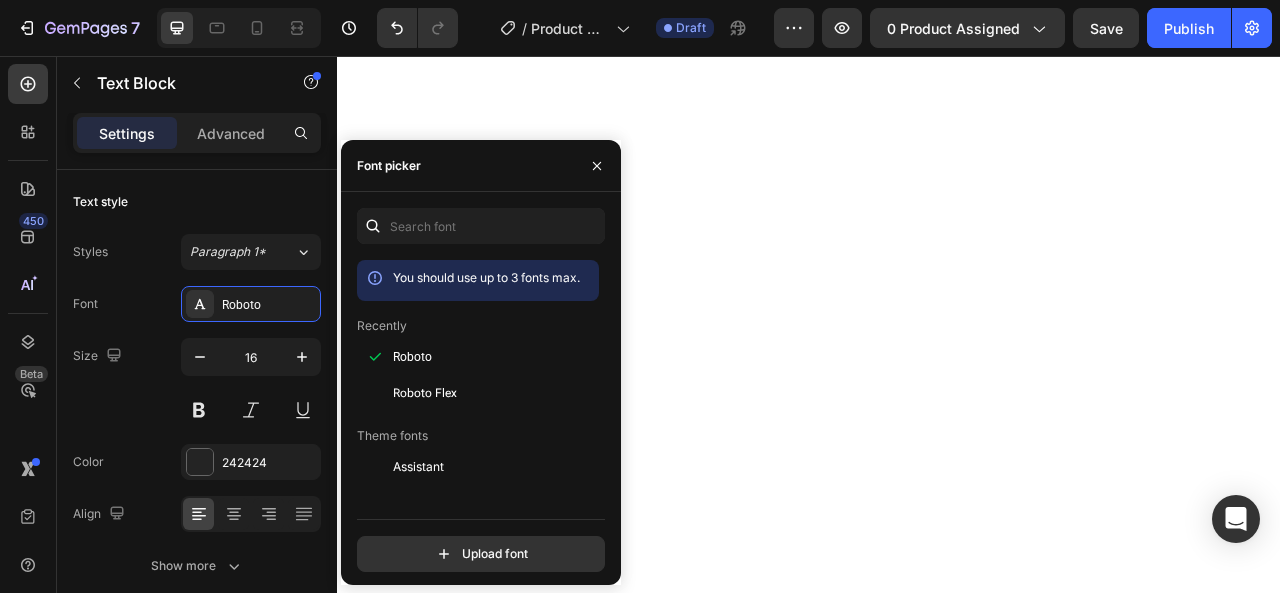 scroll, scrollTop: 0, scrollLeft: 0, axis: both 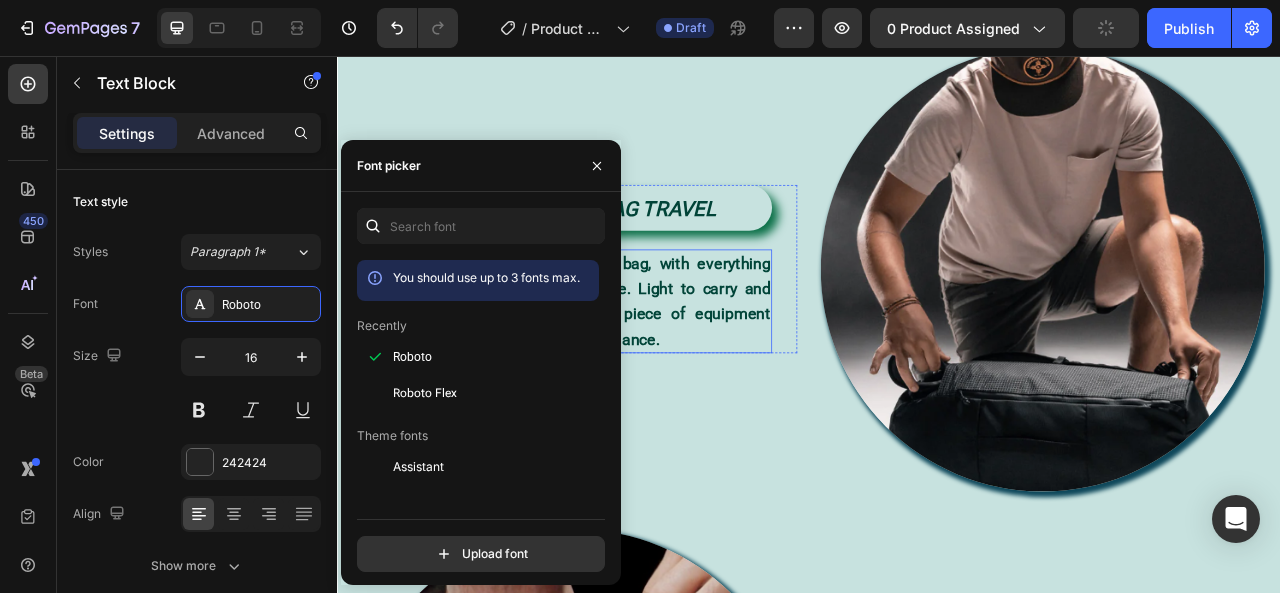 click on "SEG42 keeps you organized in one bag, with everything instantly accessible from the outside. Light to carry and fast to access, SEG42 is the first piece of equipment designed purely around travel performance." at bounding box center [623, 368] 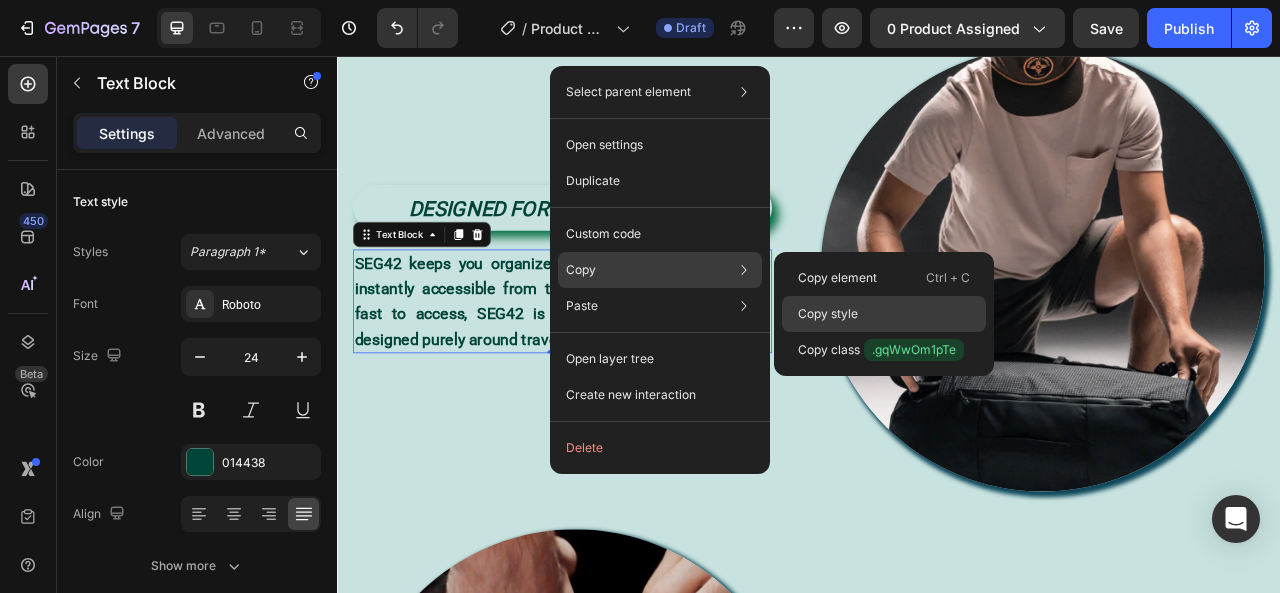 click on "Copy style" at bounding box center [828, 314] 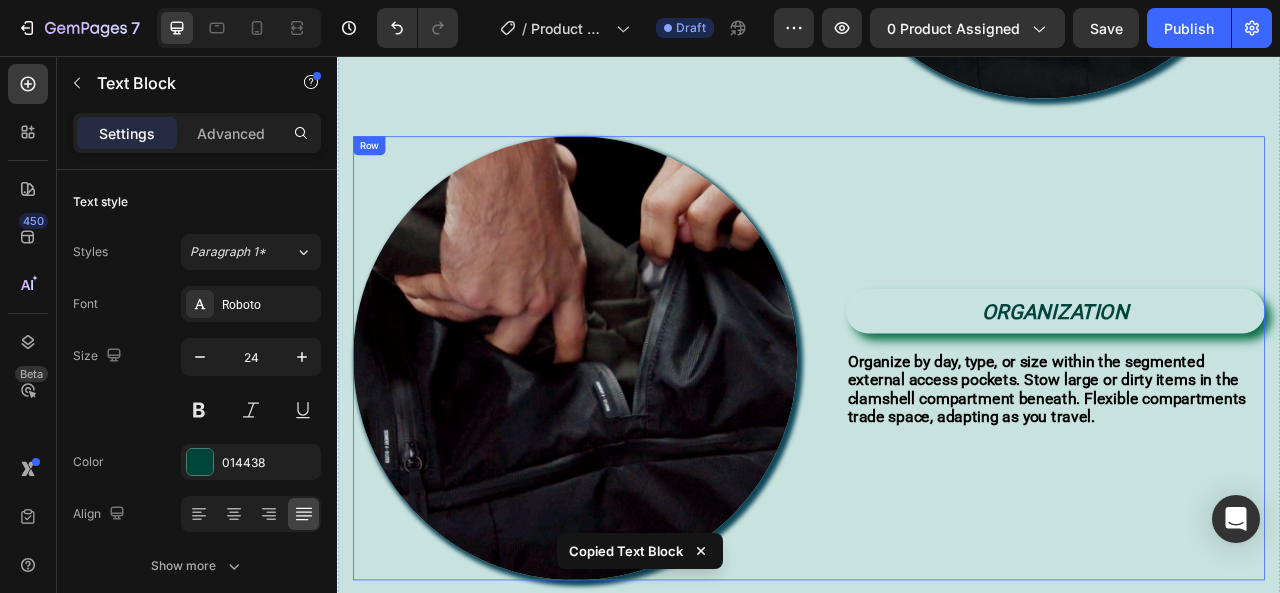 scroll, scrollTop: 1858, scrollLeft: 0, axis: vertical 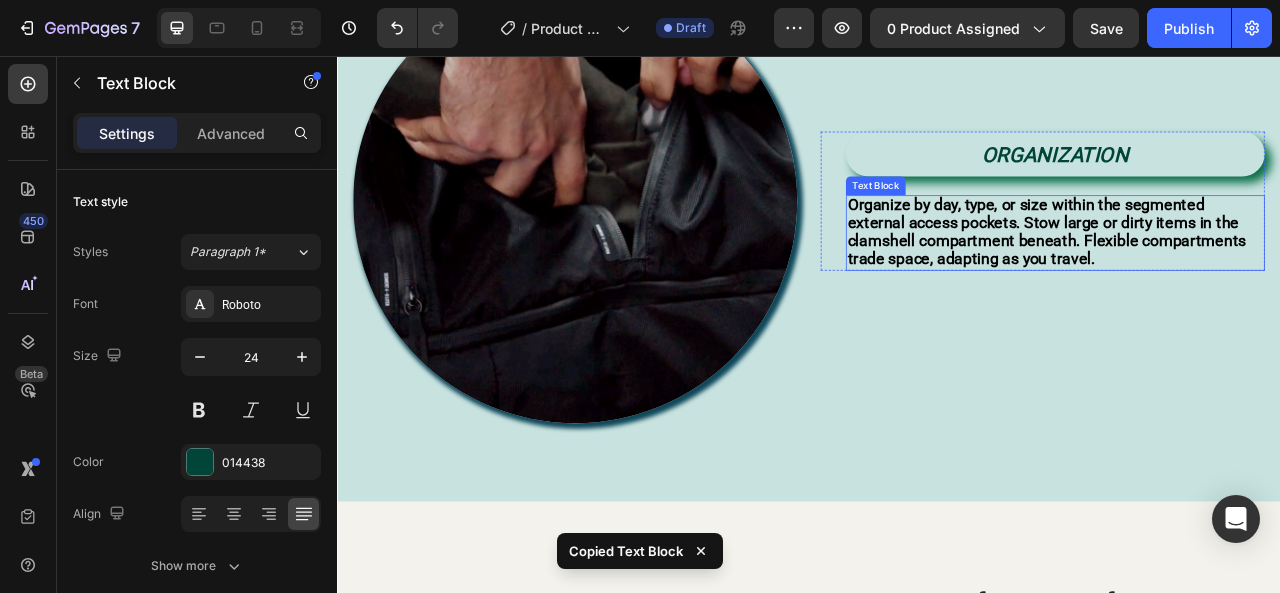click on "Organize by day, type, or size within the segmented external access pockets. Stow large or dirty items in the clamshell compartment beneath. Flexible compartments trade space, adapting as you travel." at bounding box center (1239, 279) 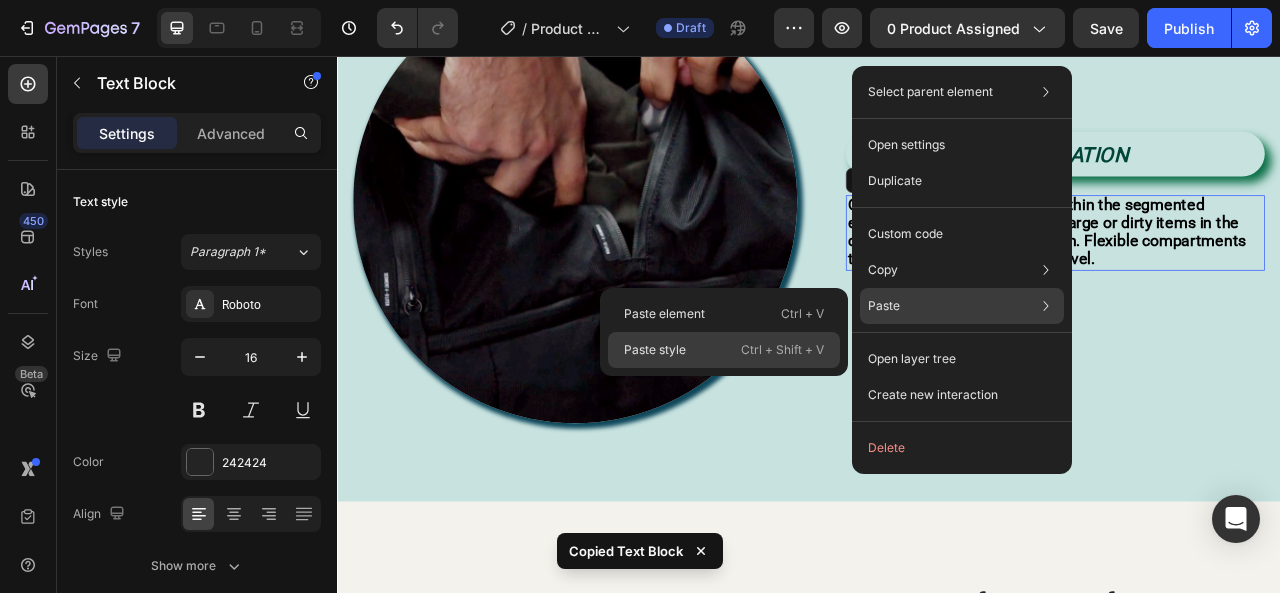 click on "Ctrl + Shift + V" at bounding box center [782, 350] 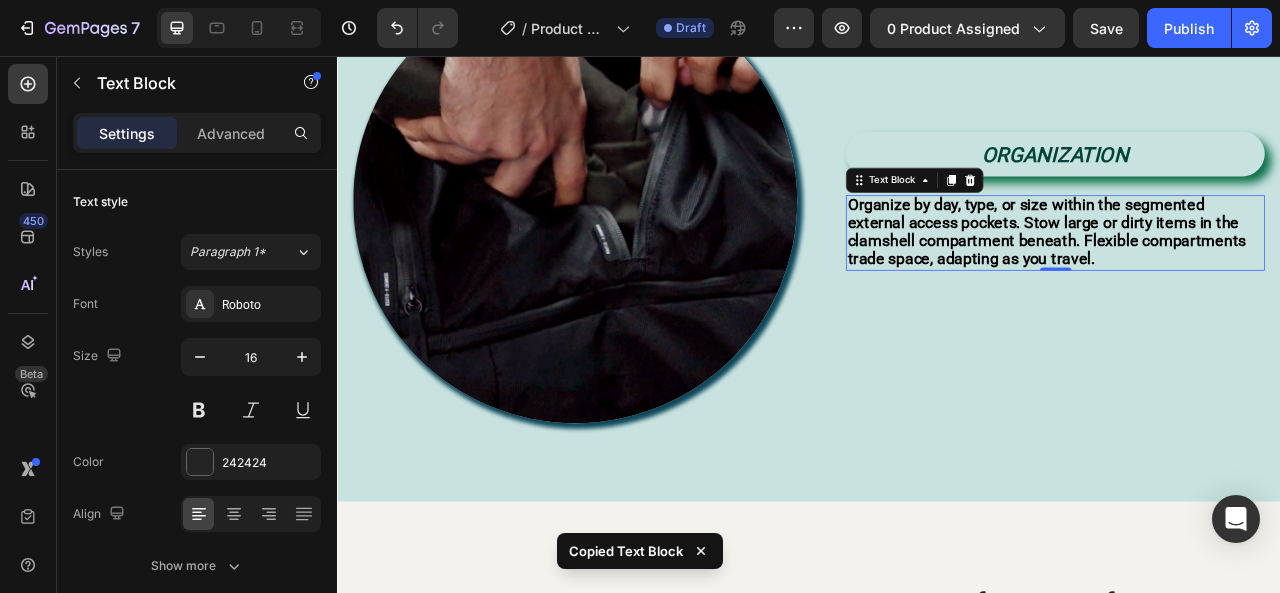 type on "24" 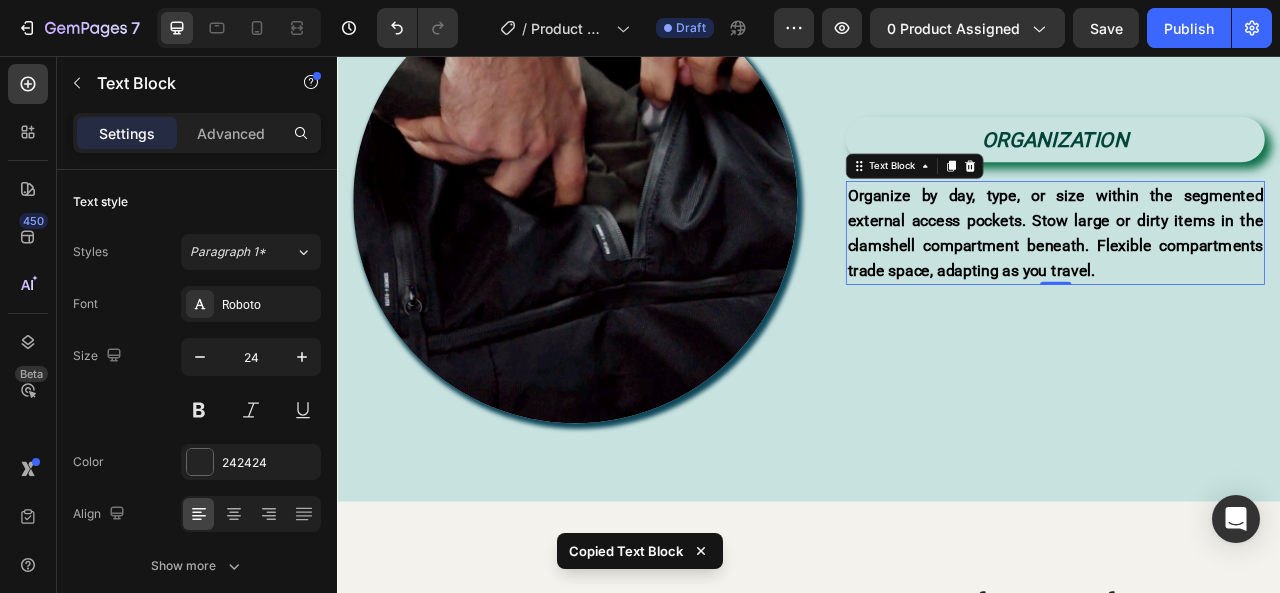 scroll, scrollTop: 1836, scrollLeft: 0, axis: vertical 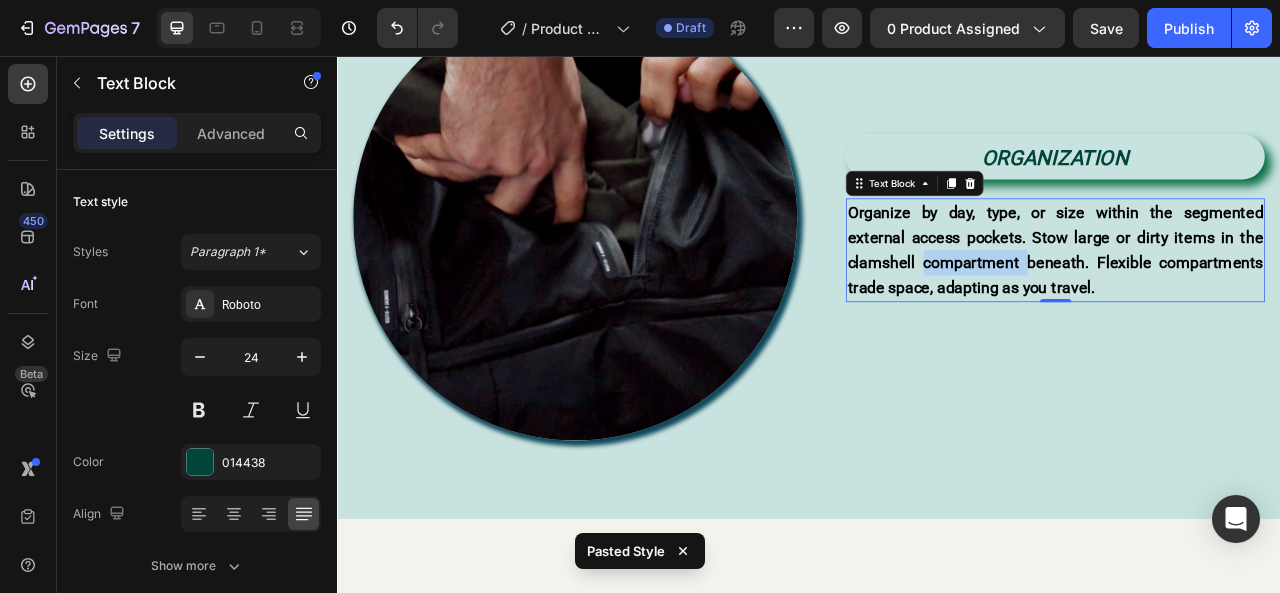 click on "Organize by day, type, or size within the segmented external access pockets. Stow large or dirty items in the clamshell compartment beneath. Flexible compartments trade space, adapting as you travel." at bounding box center [1250, 303] 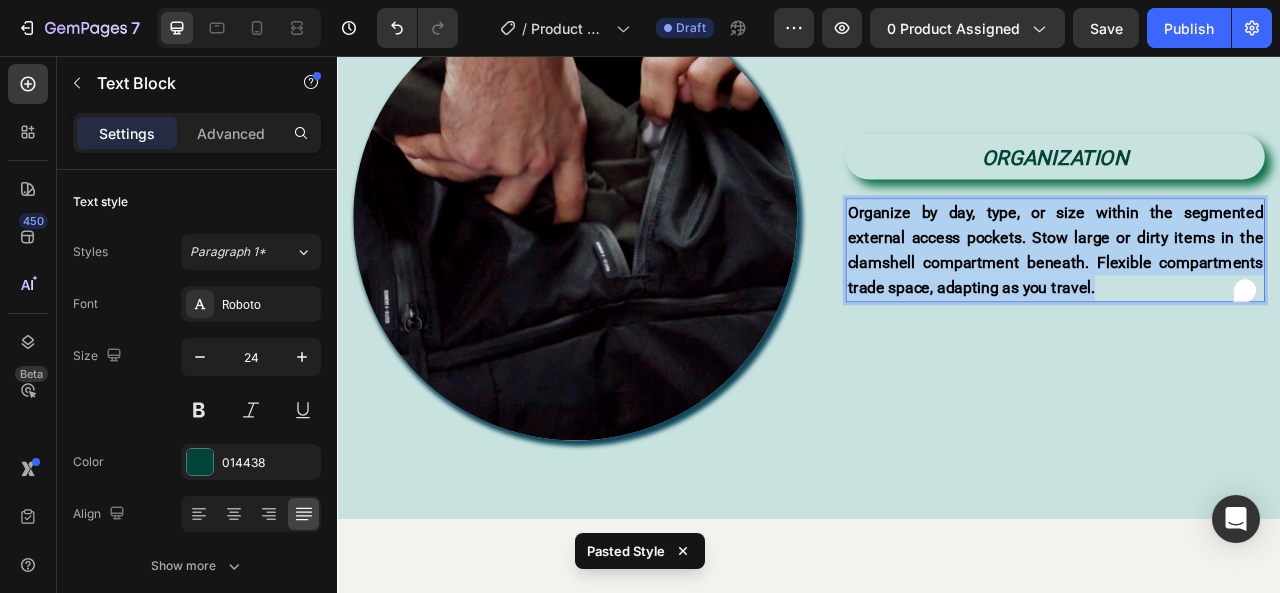 click on "Organize by day, type, or size within the segmented external access pockets. Stow large or dirty items in the clamshell compartment beneath. Flexible compartments trade space, adapting as you travel." at bounding box center [1250, 303] 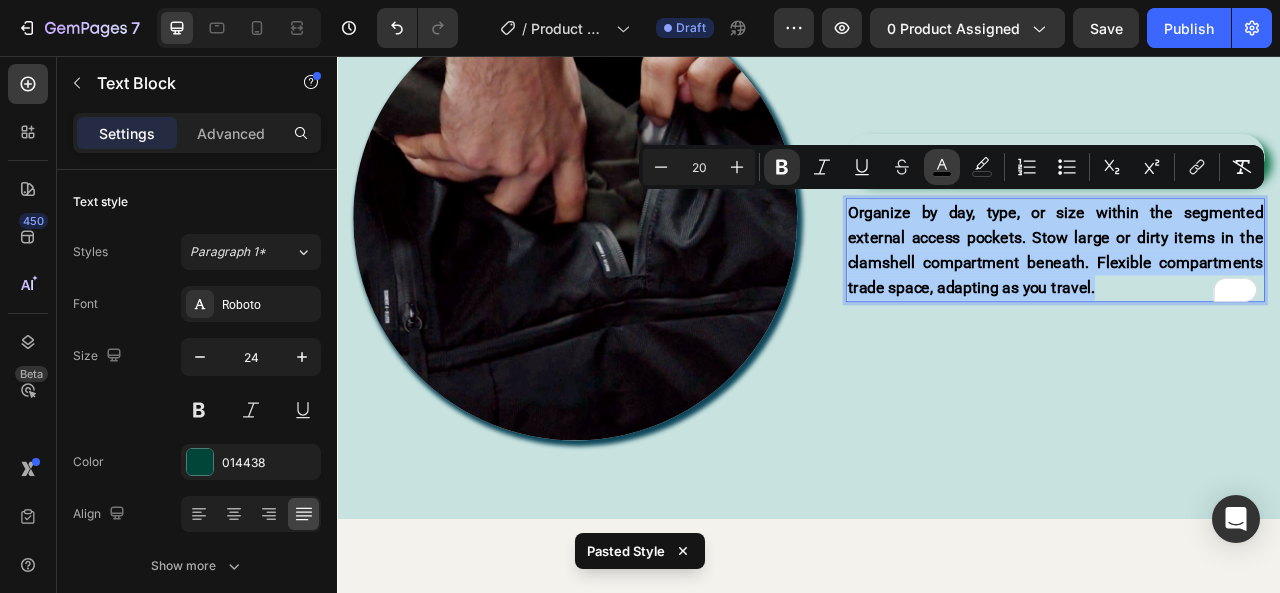click 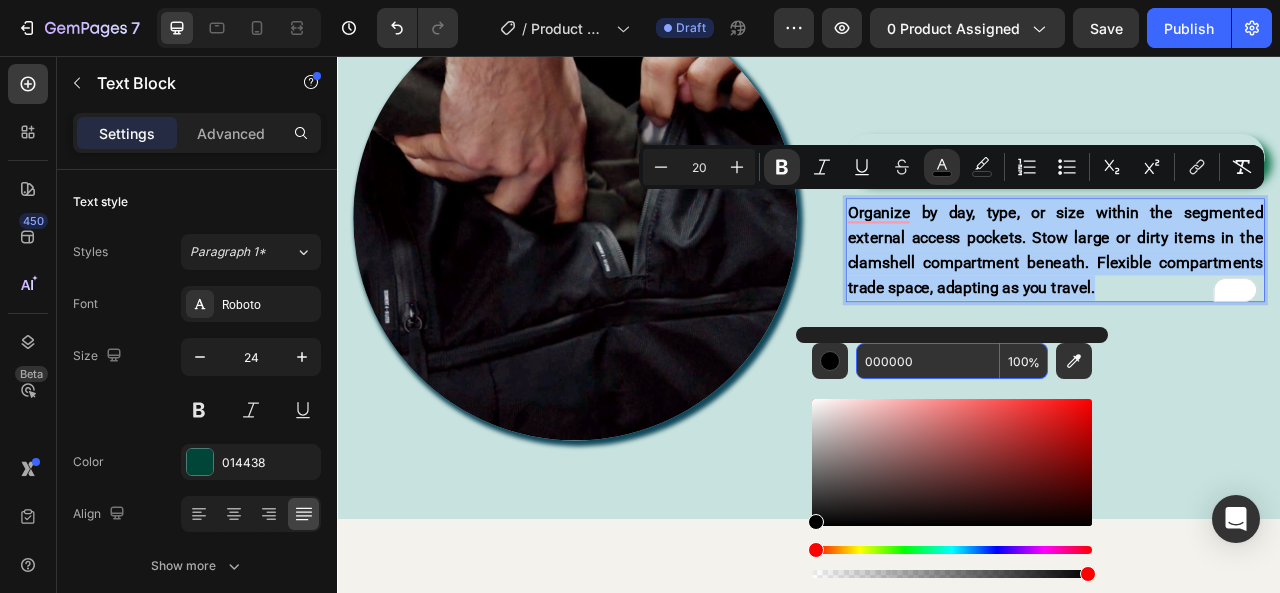 click on "000000" at bounding box center (928, 361) 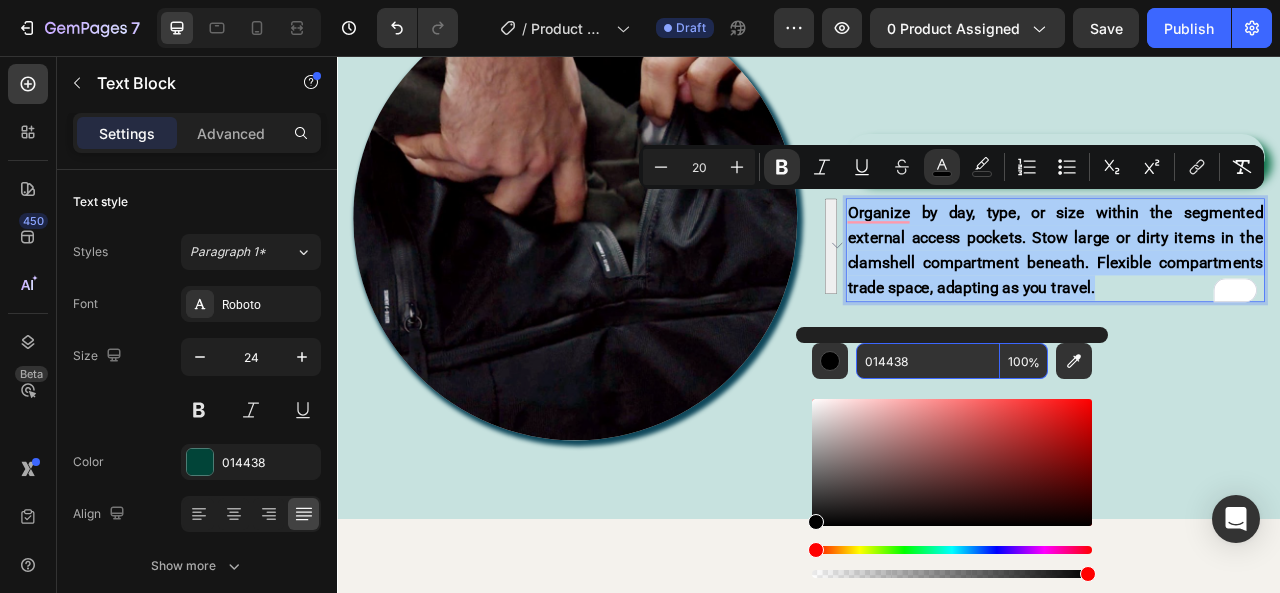 type on "014438" 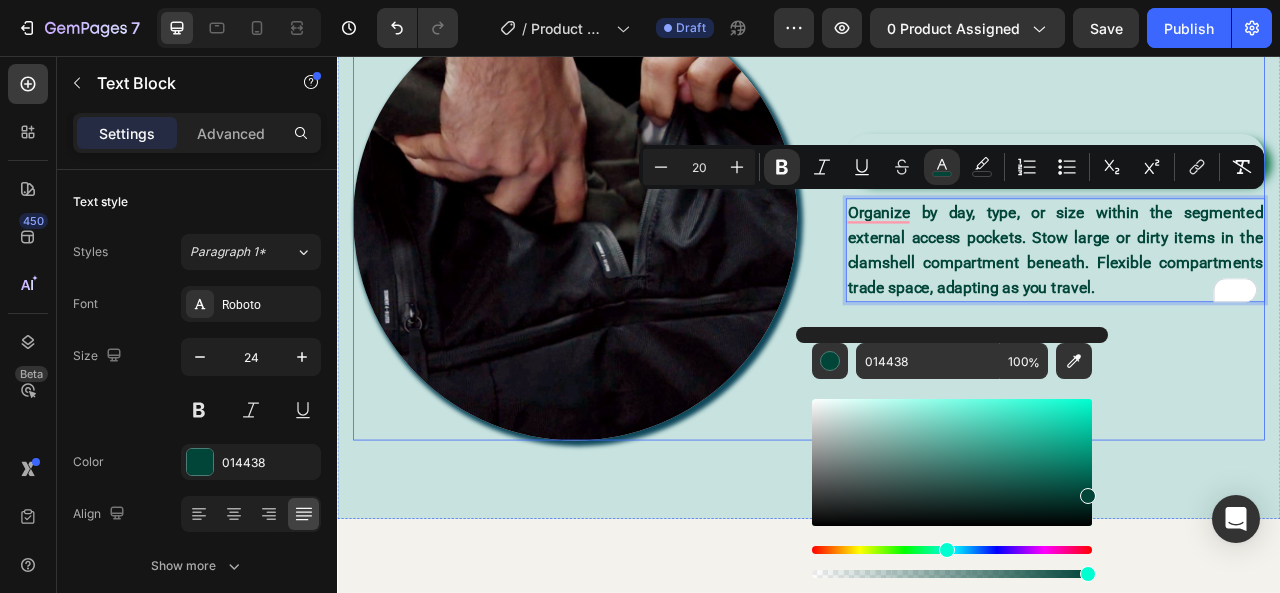 click on "⁠⁠⁠⁠⁠⁠⁠ ORGANIZATION Heading Organize by day, type, or size within the segmented external access pockets. Stow large or dirty items in the clamshell compartment beneath. Flexible compartments trade space, adapting as you travel. Text Block   0 Row" at bounding box center (1234, 262) 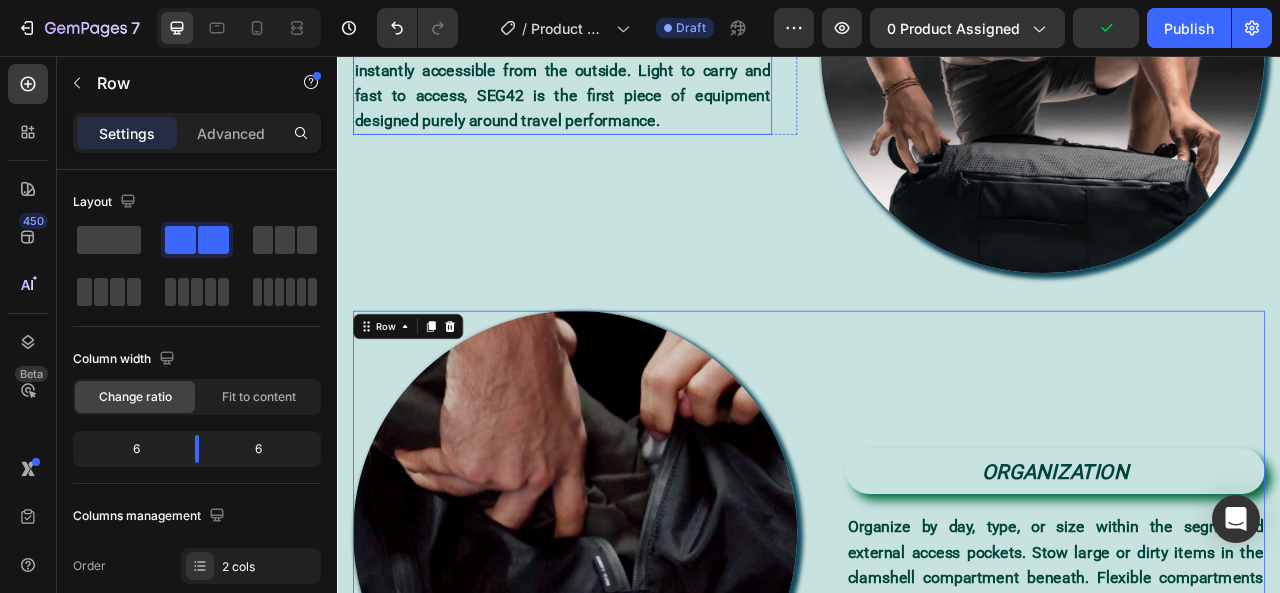 scroll, scrollTop: 1236, scrollLeft: 0, axis: vertical 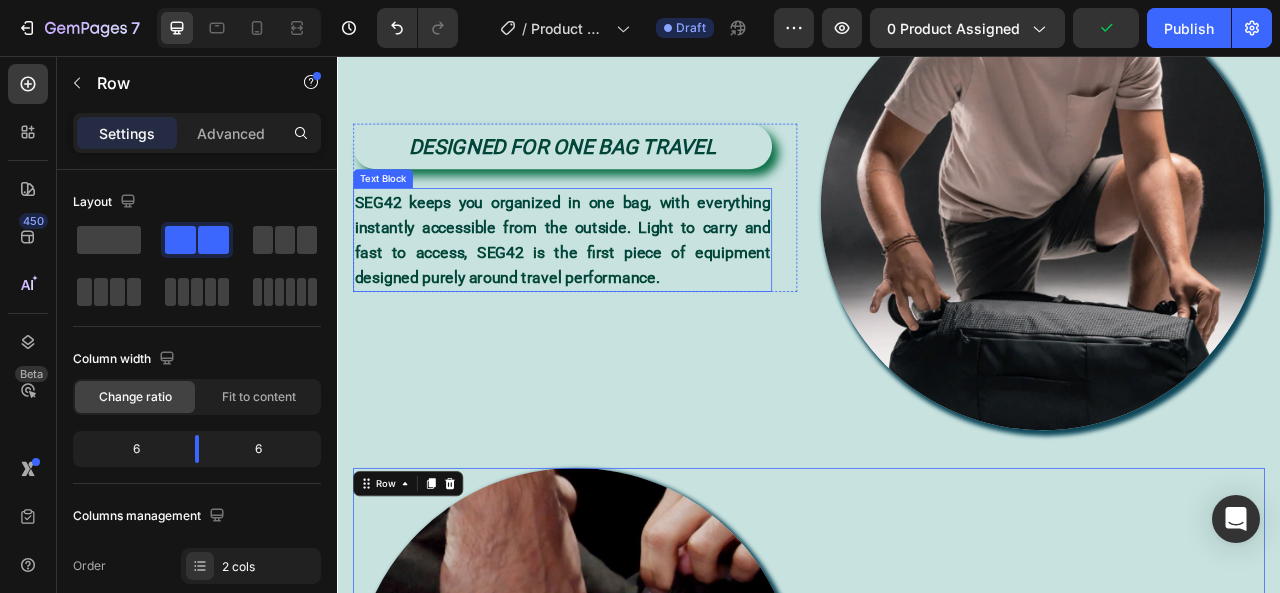 click on "SEG42 keeps you organized in one bag, with everything instantly accessible from the outside. Light to carry and fast to access, SEG42 is the first piece of equipment designed purely around travel performance." at bounding box center (623, 290) 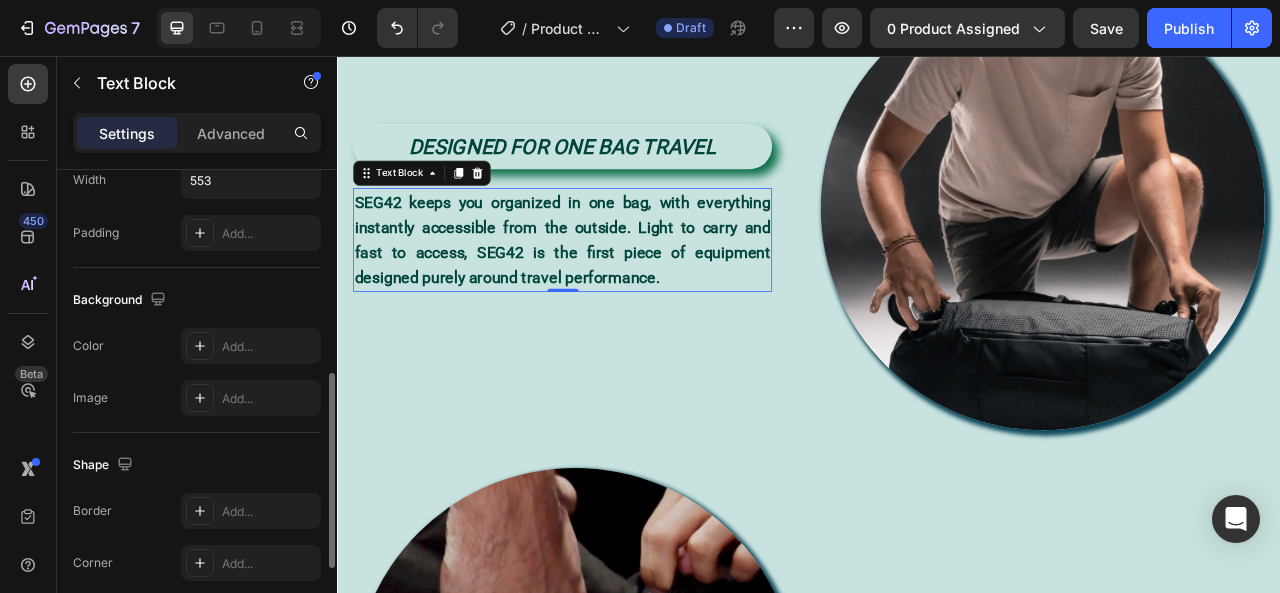 scroll, scrollTop: 700, scrollLeft: 0, axis: vertical 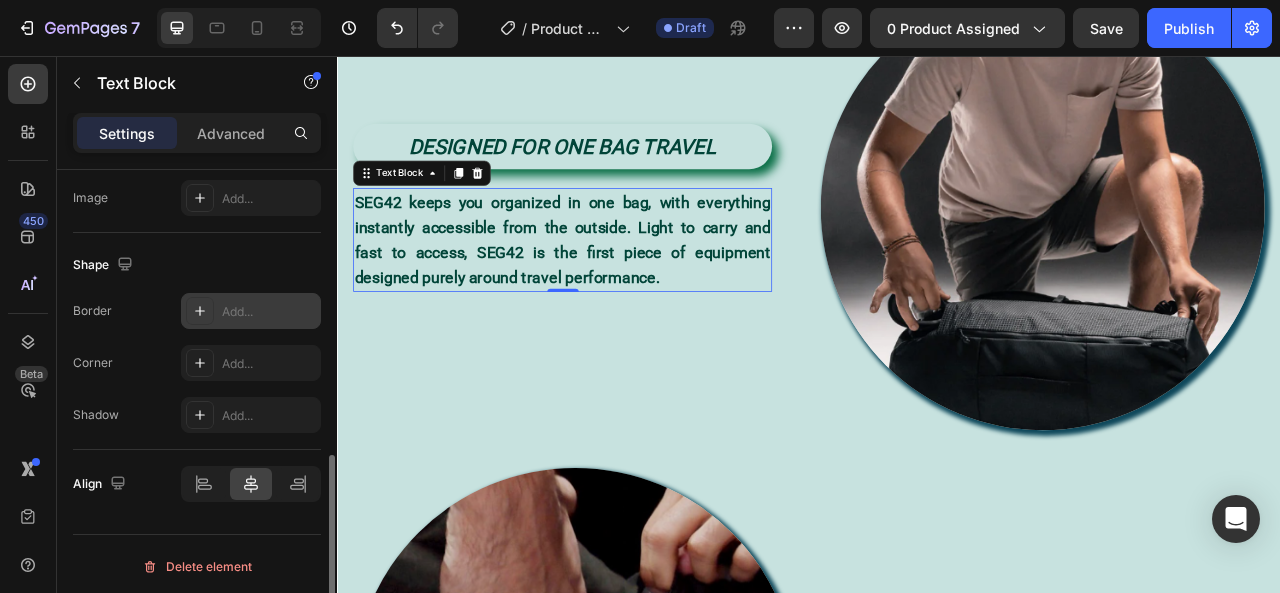 click on "Add..." at bounding box center (251, 311) 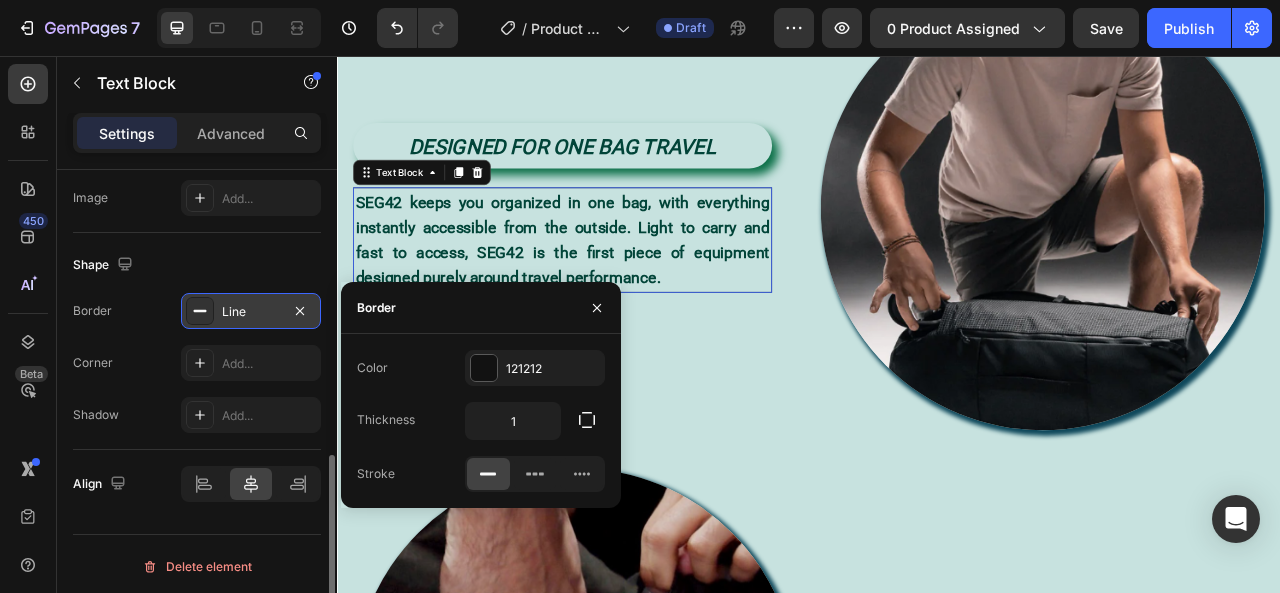 scroll, scrollTop: 1236, scrollLeft: 0, axis: vertical 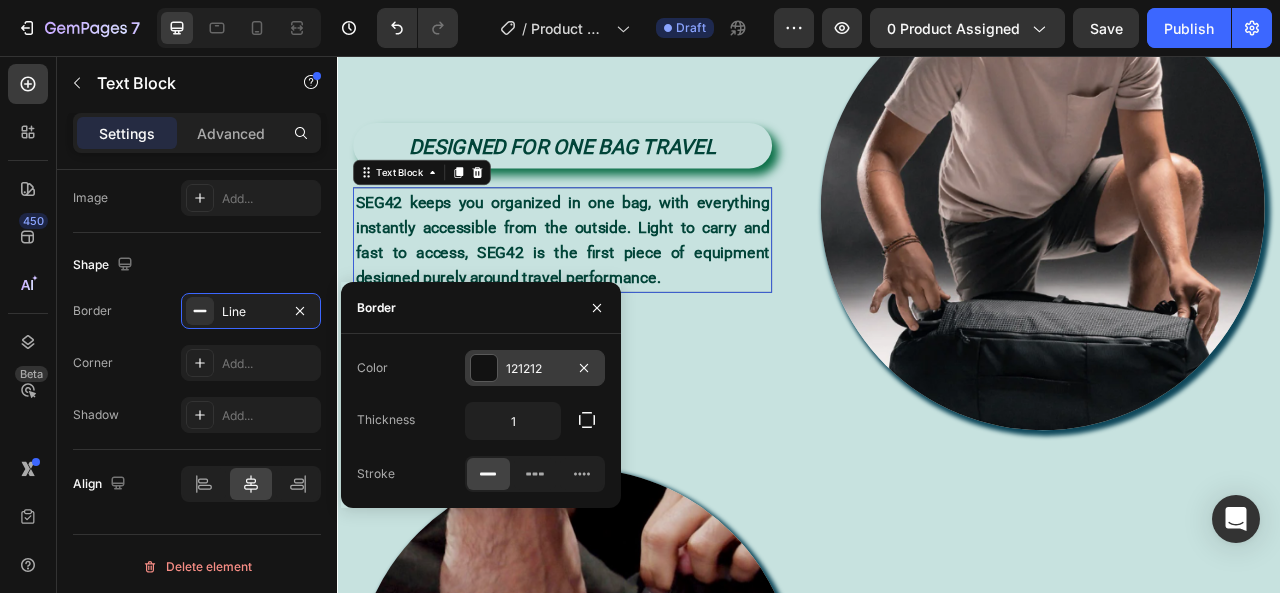 click at bounding box center (484, 368) 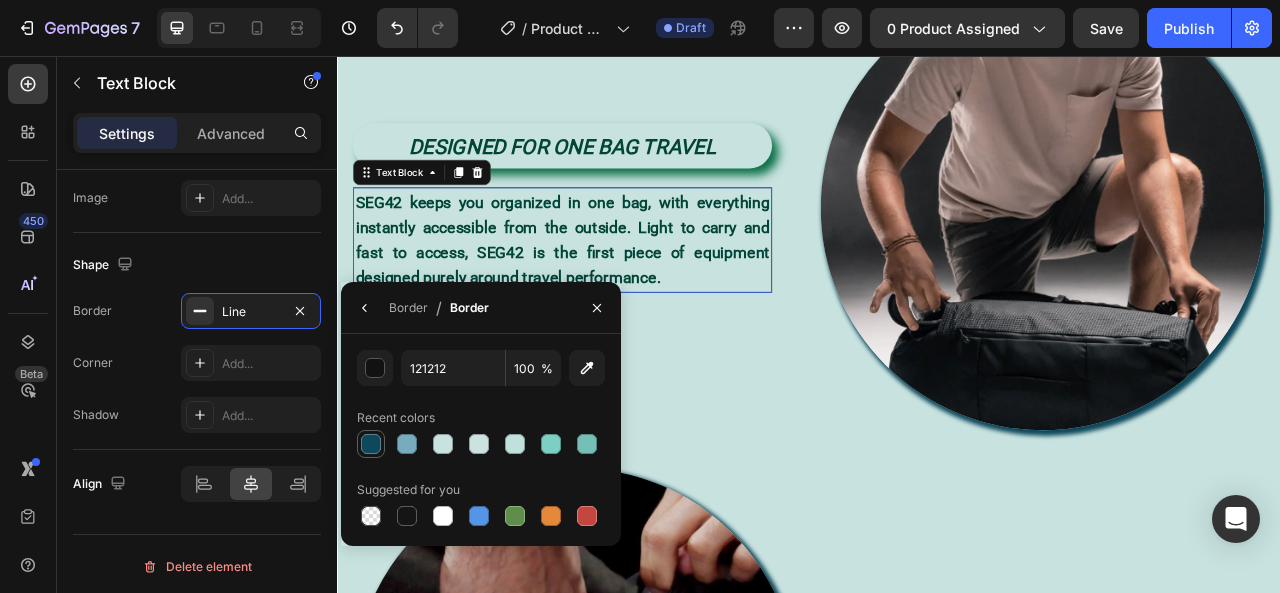 click at bounding box center (371, 444) 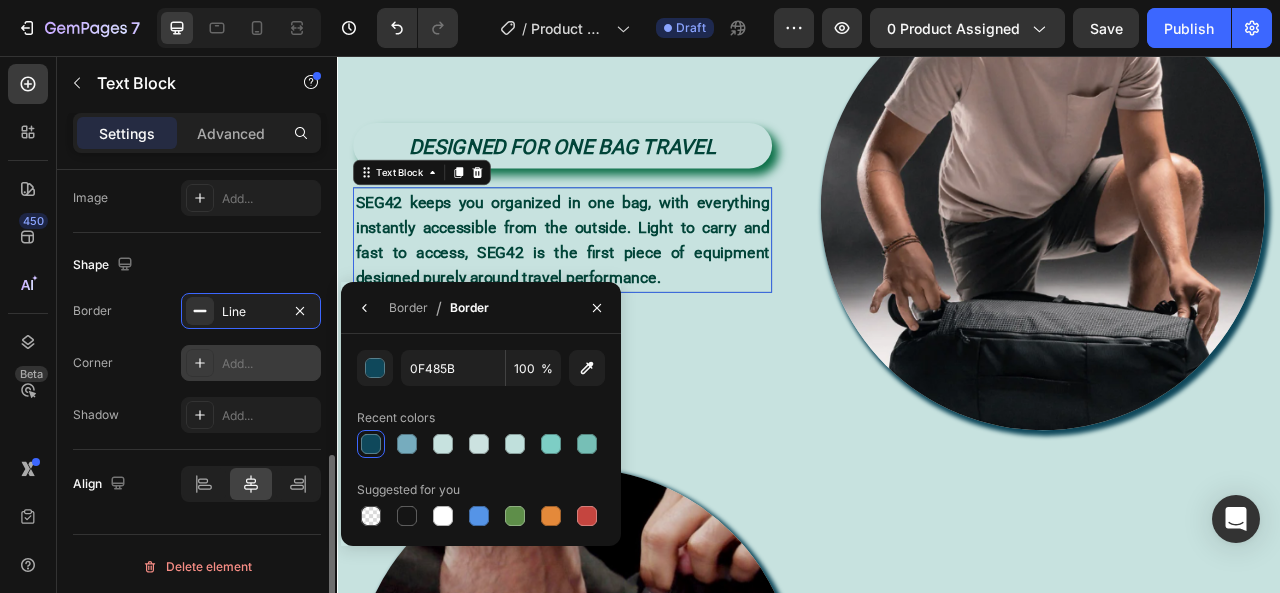 click on "Add..." at bounding box center (251, 363) 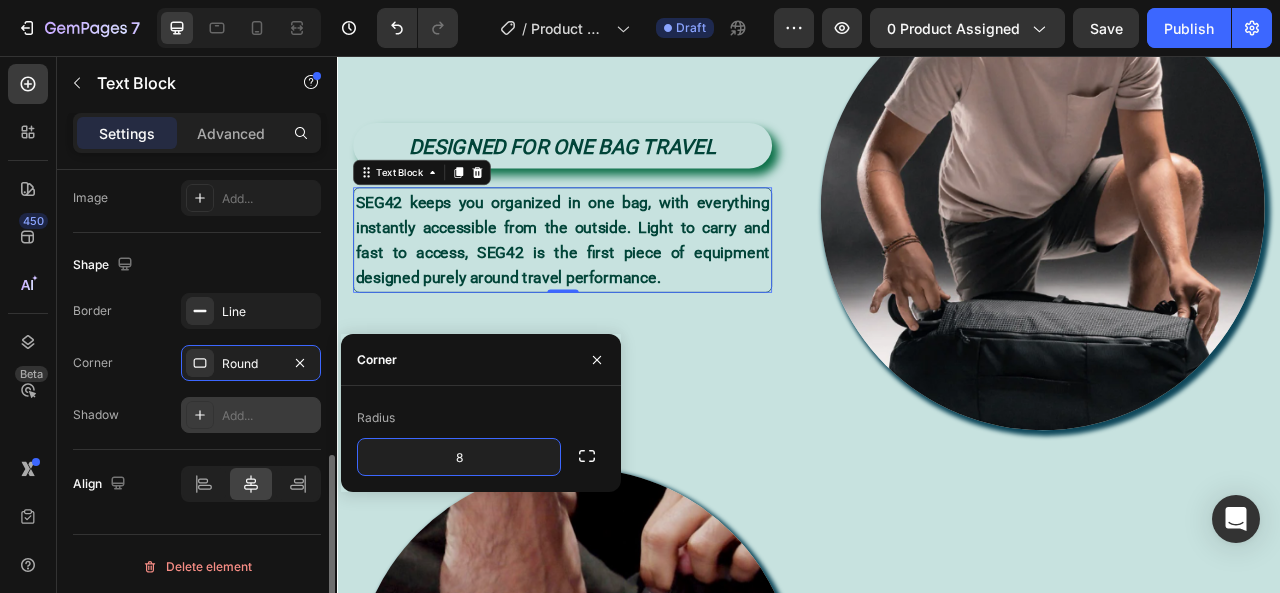 click on "Add..." at bounding box center (269, 416) 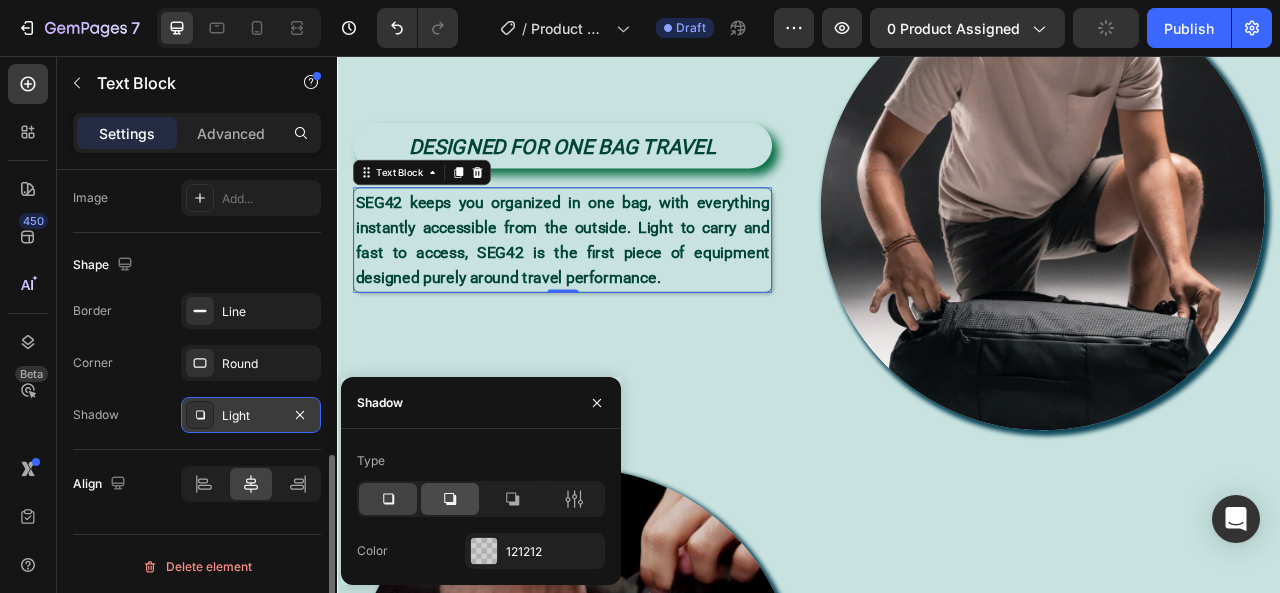 click 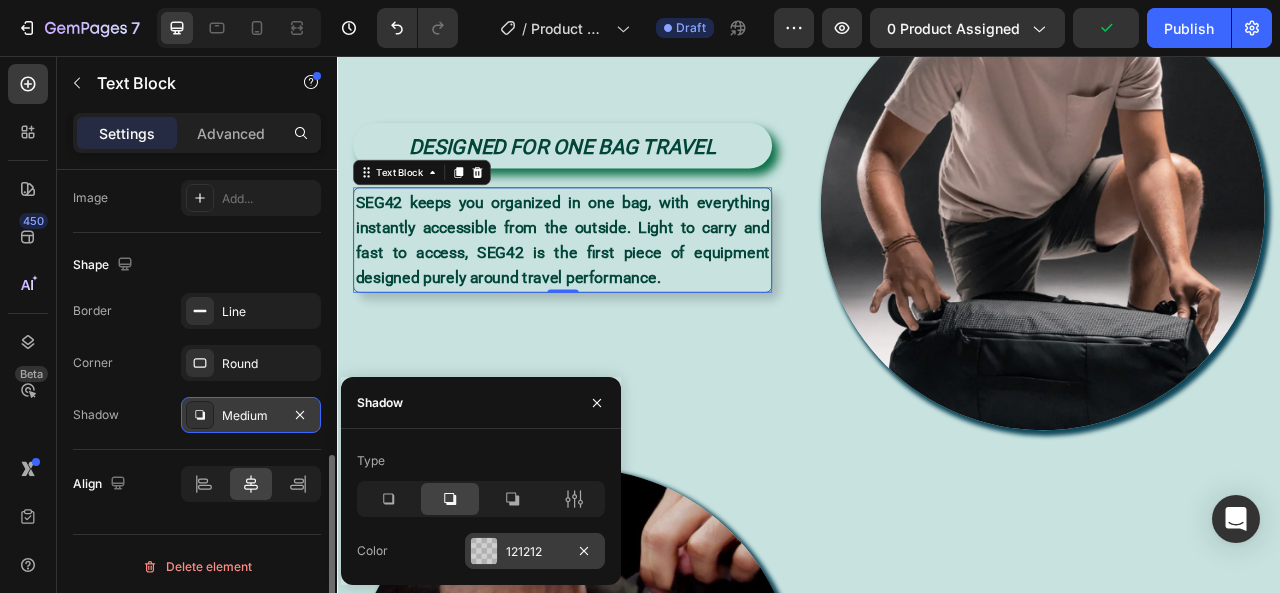 click at bounding box center [484, 551] 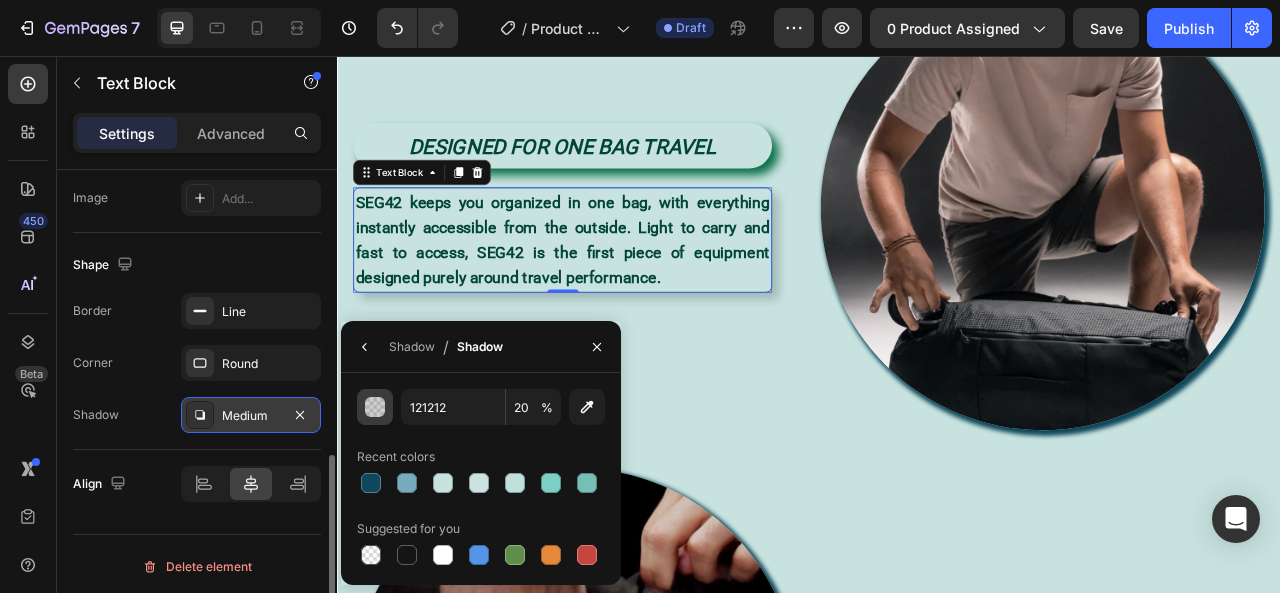 click at bounding box center (376, 408) 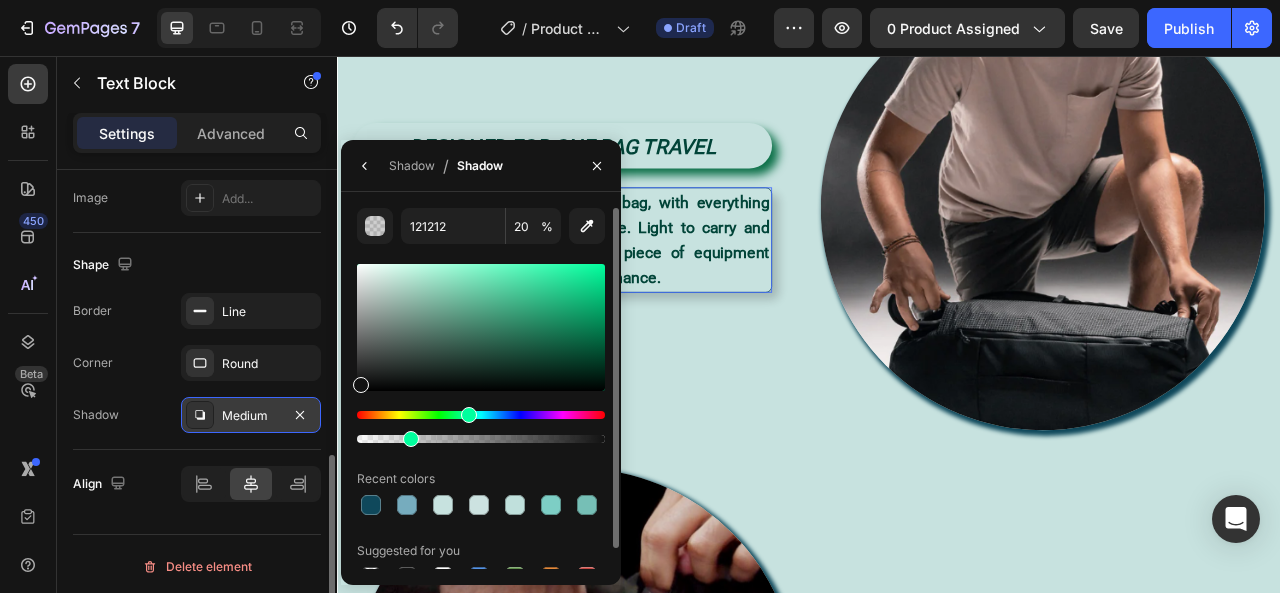 click at bounding box center (481, 415) 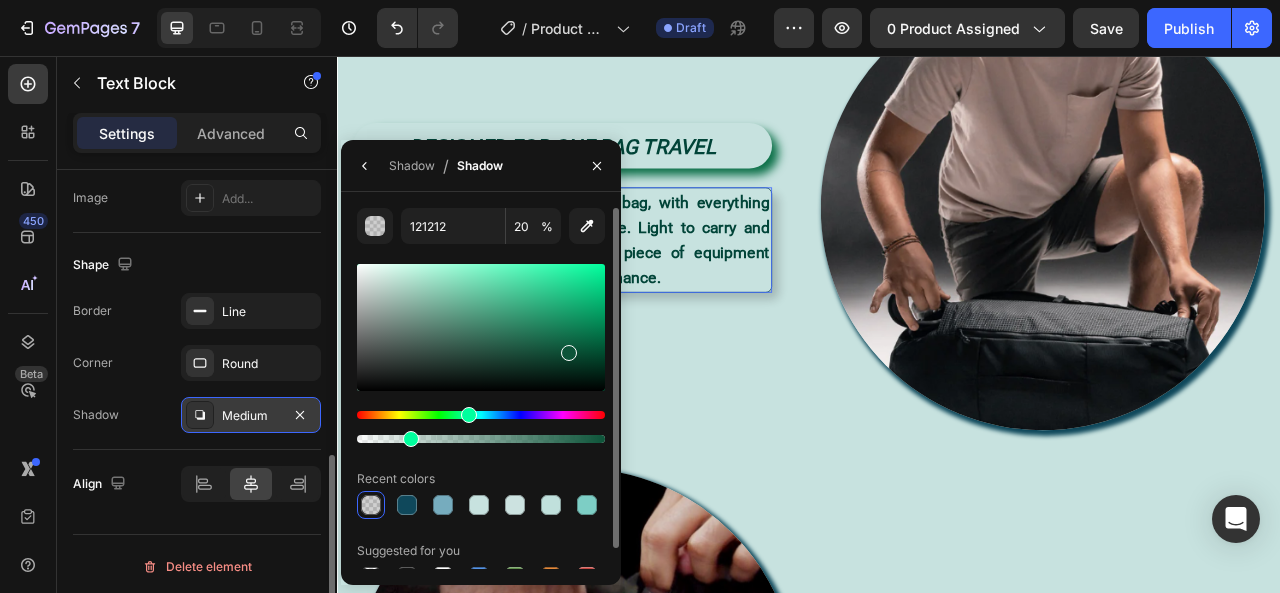 click at bounding box center [481, 327] 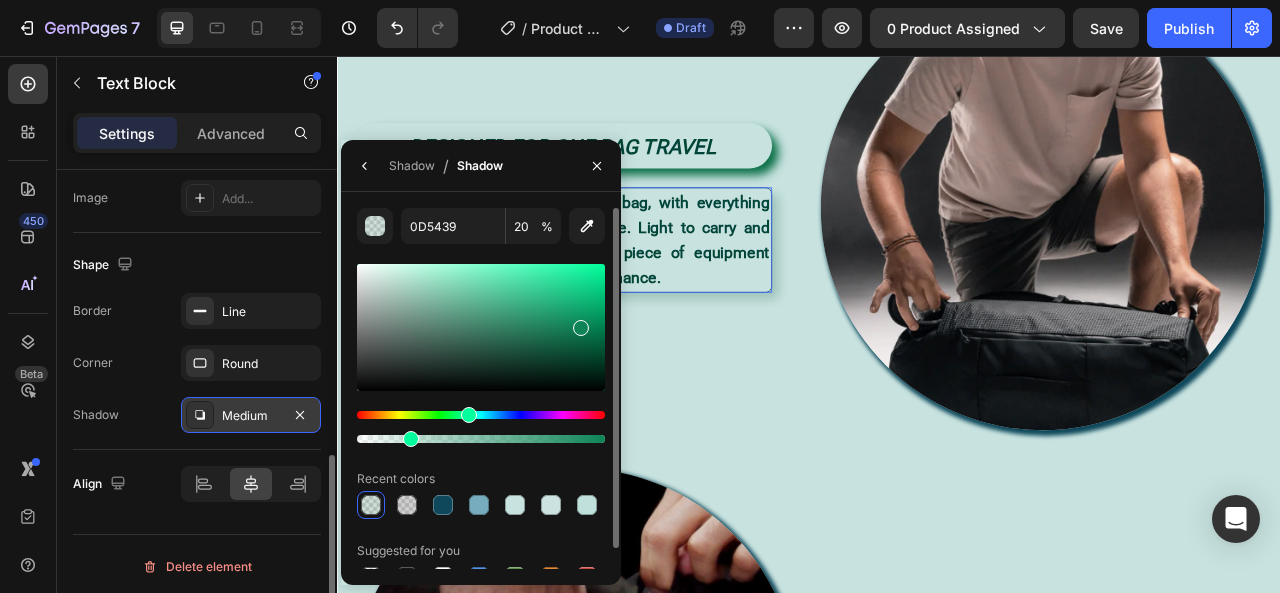 click at bounding box center (481, 327) 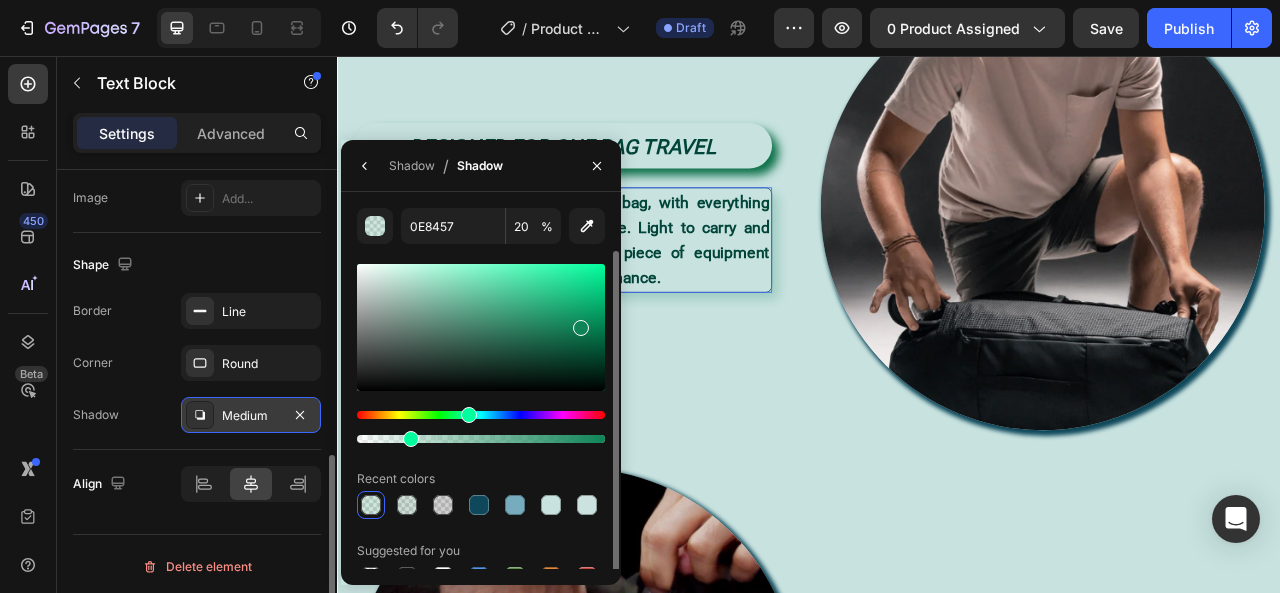 scroll, scrollTop: 22, scrollLeft: 0, axis: vertical 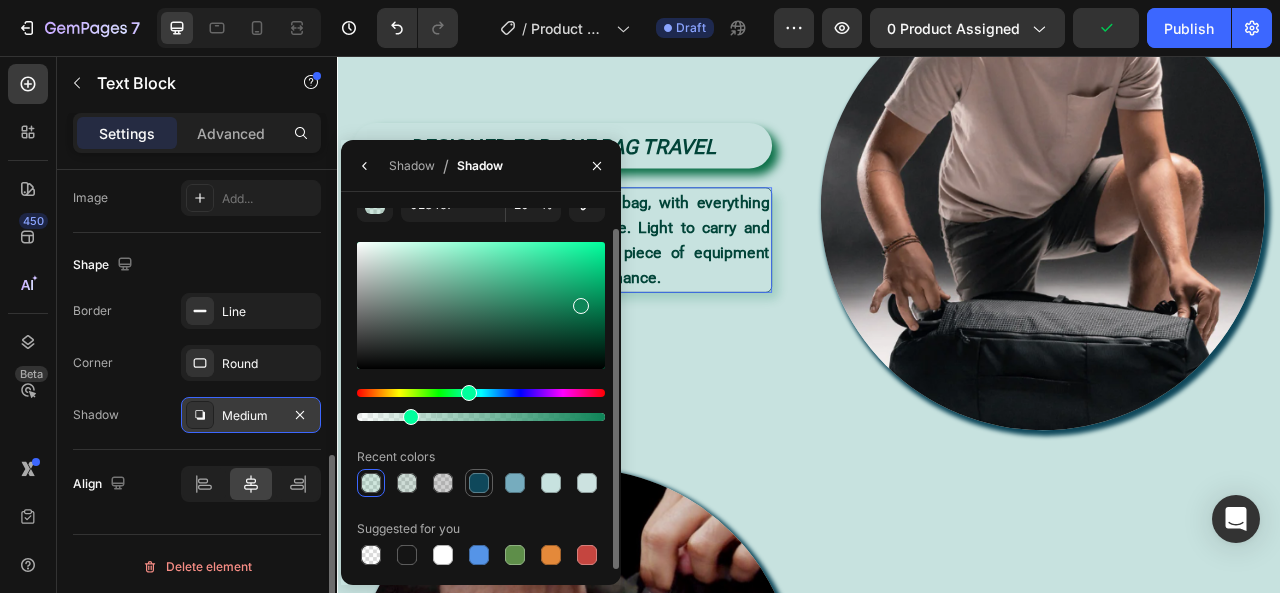 click at bounding box center [479, 483] 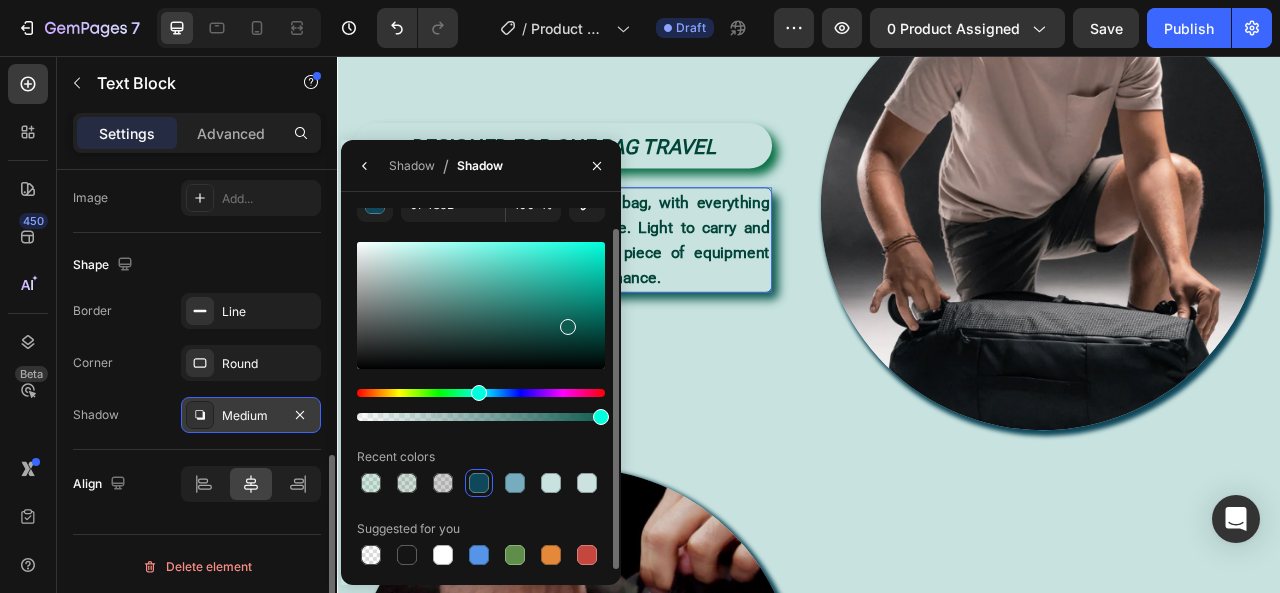drag, startPoint x: 493, startPoint y: 391, endPoint x: 476, endPoint y: 392, distance: 17.029387 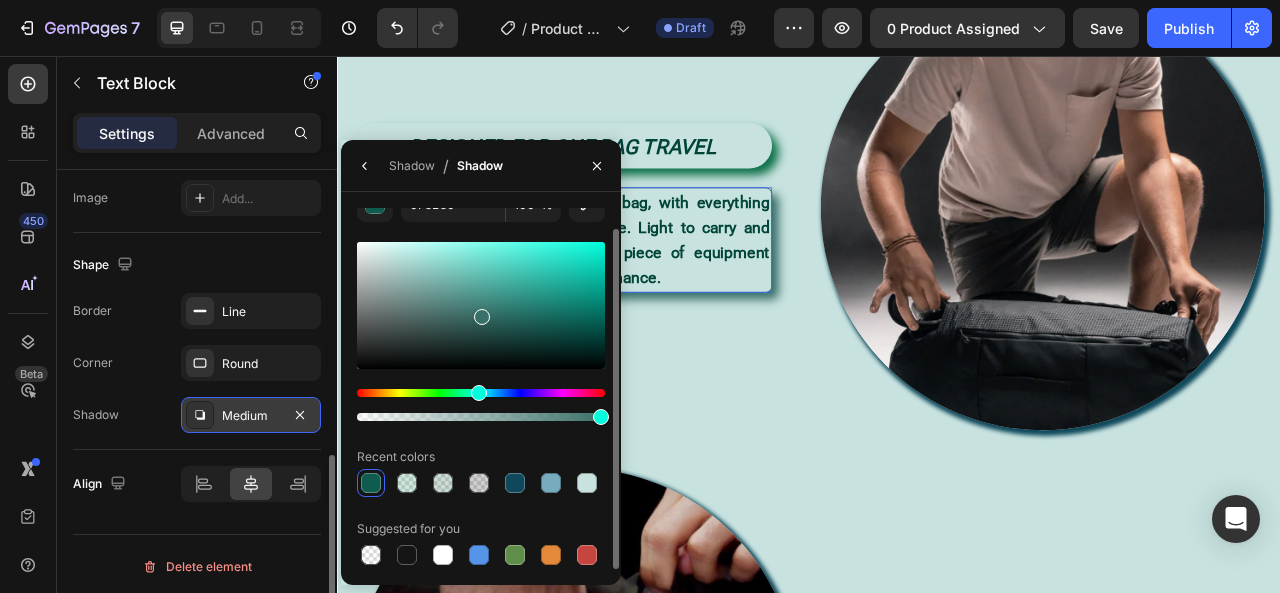 type on "397068" 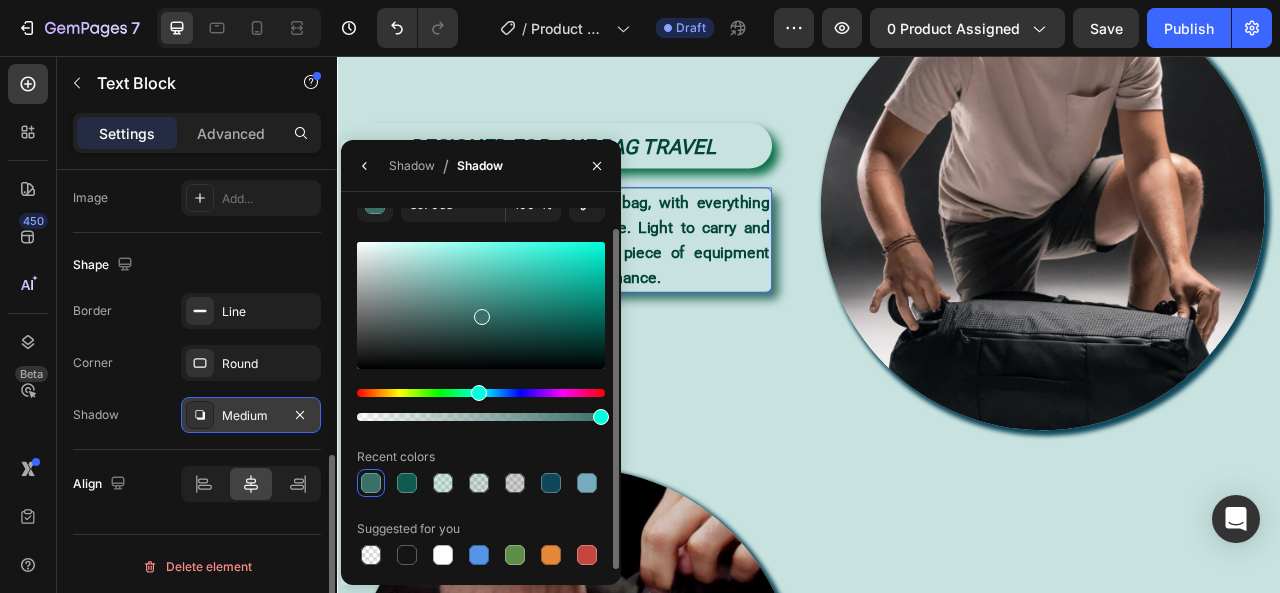 drag, startPoint x: 568, startPoint y: 331, endPoint x: 480, endPoint y: 312, distance: 90.02777 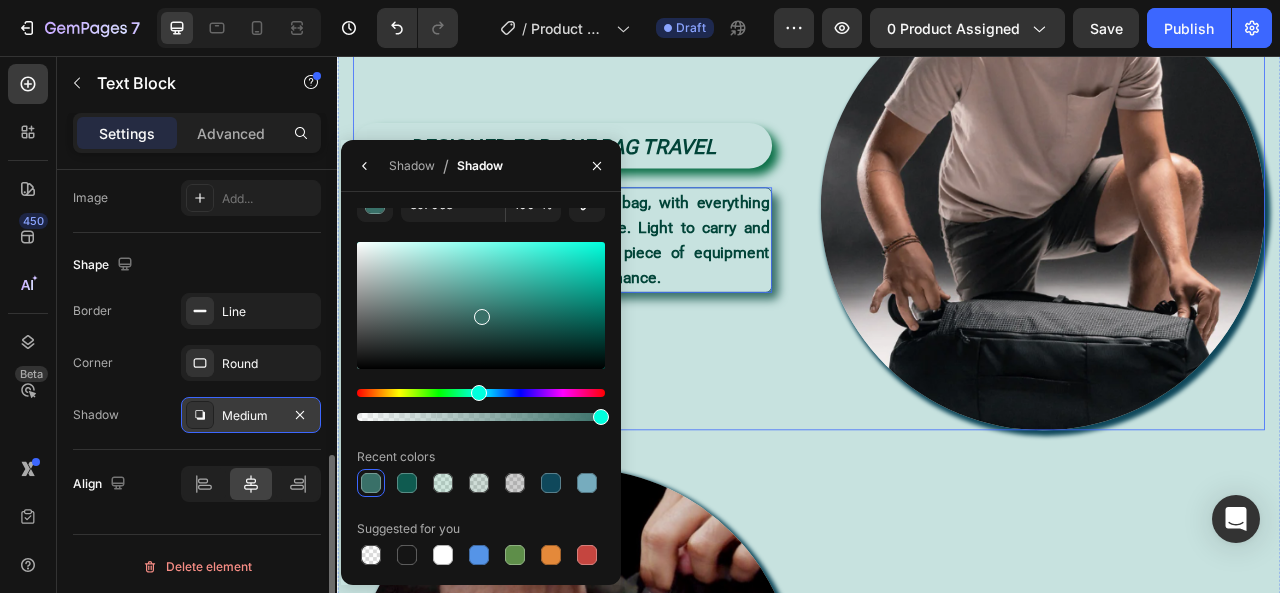 click on "⁠⁠⁠⁠⁠⁠⁠ DESIGNED FOR ONE BAG TRAVEL Heading SEG42 keeps you organized in one bag, with everything instantly accessible from the outside. Light to carry and fast to access, SEG42 is the first piece of equipment designed purely around travel performance. Text Block   0 Row" at bounding box center [639, 249] 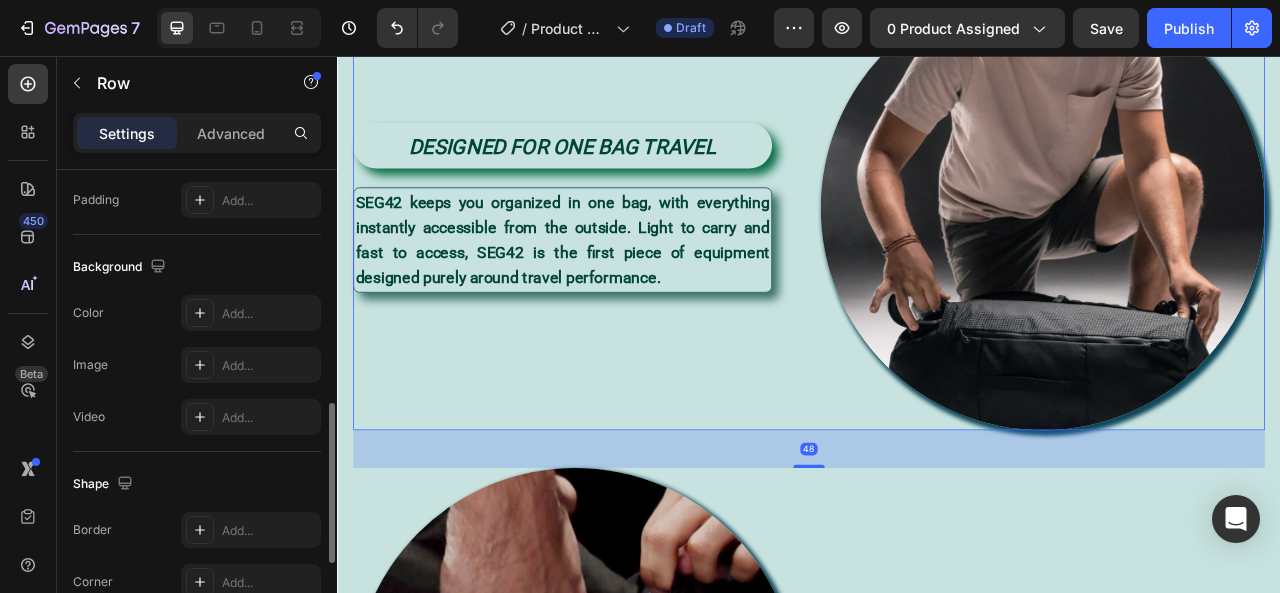 scroll, scrollTop: 0, scrollLeft: 0, axis: both 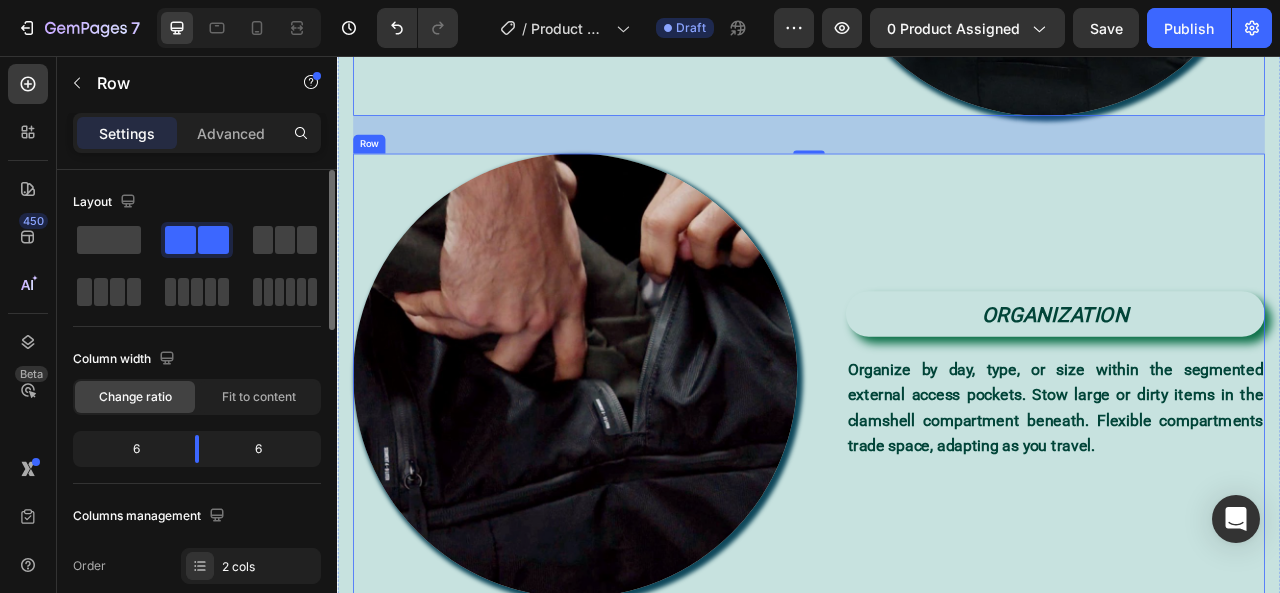 click on "⁠⁠⁠⁠⁠⁠⁠ ORGANIZATION Heading Organize by day, type, or size within the segmented external access pockets. Stow large or dirty items in the clamshell compartment beneath. Flexible compartments trade space, adapting as you travel. Text Block Row" at bounding box center [1234, 462] 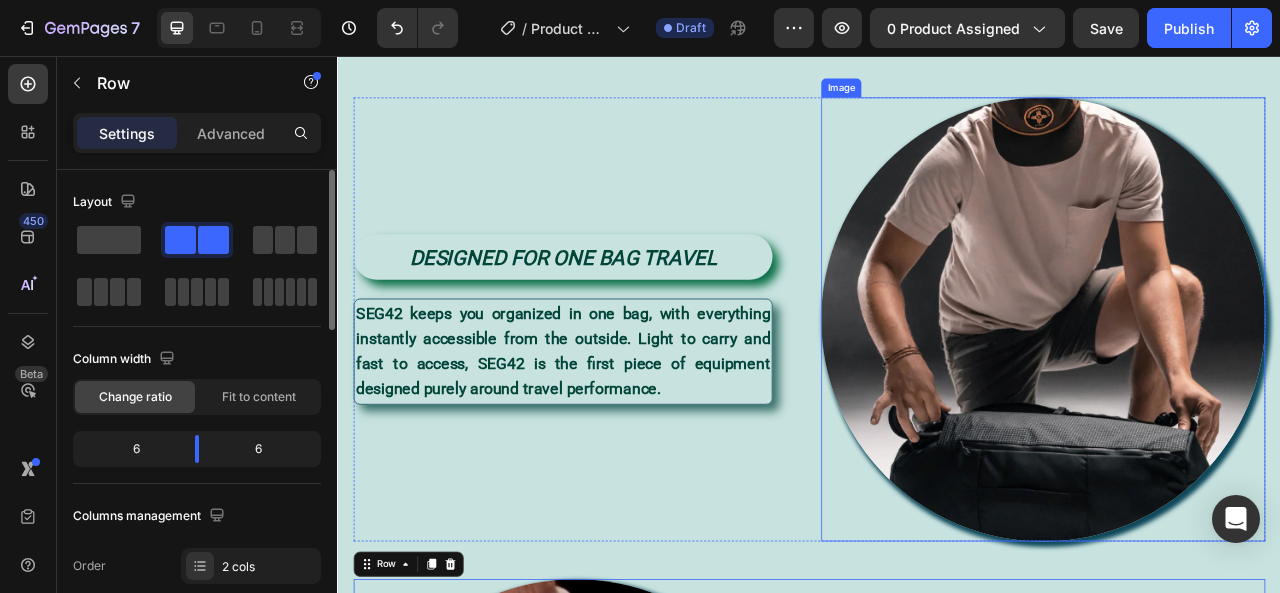scroll, scrollTop: 1036, scrollLeft: 0, axis: vertical 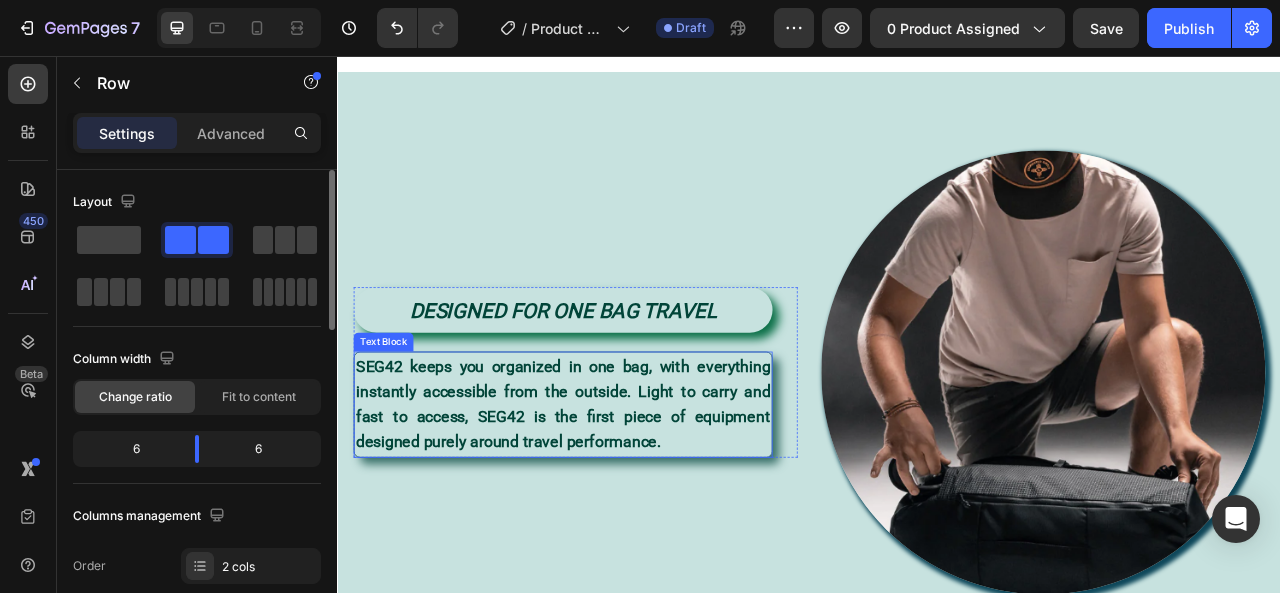 click on "SEG42 keeps you organized in one bag, with everything instantly accessible from the outside. Light to carry and fast to access, SEG42 is the first piece of equipment designed purely around travel performance." at bounding box center [623, 499] 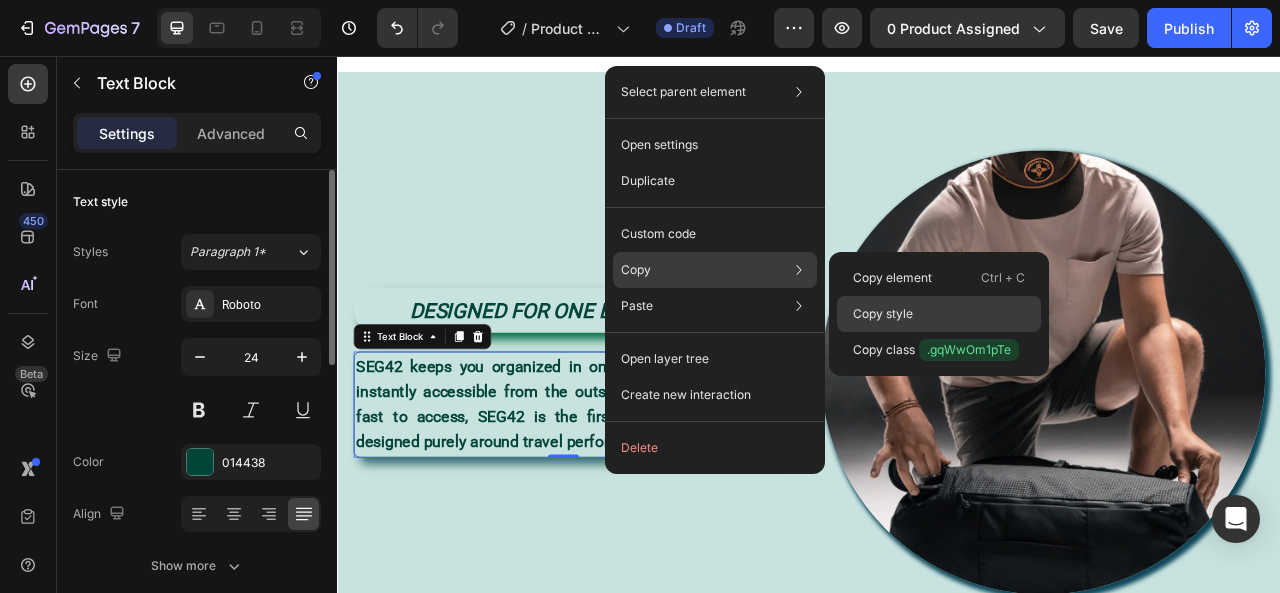 click on "Copy style" 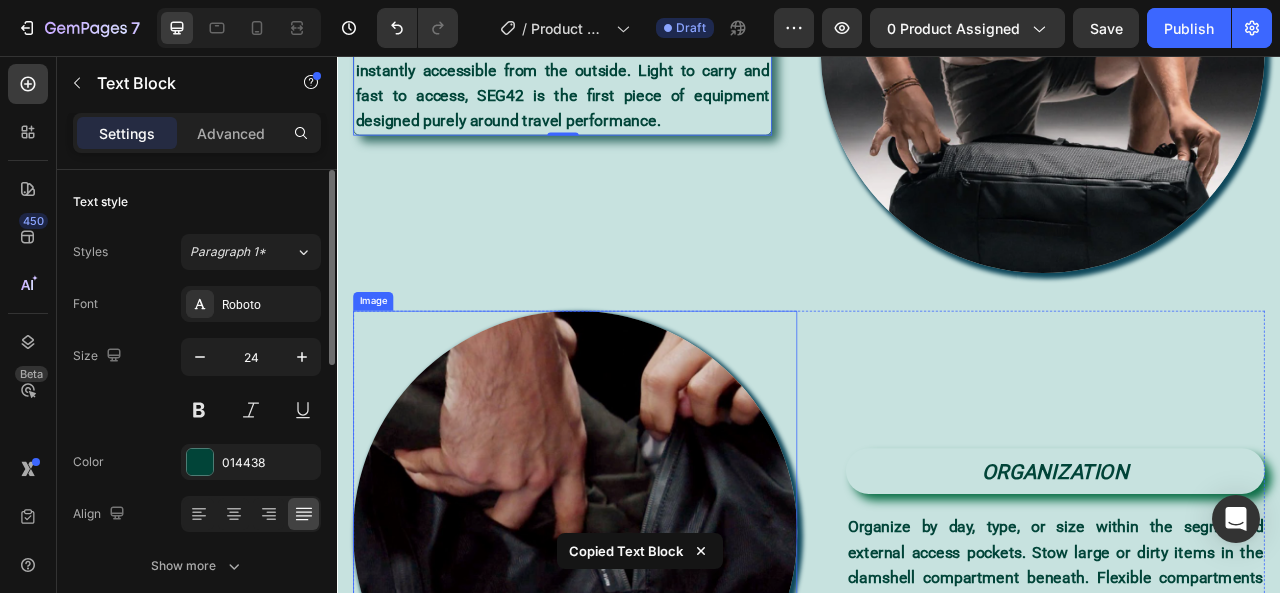 scroll, scrollTop: 1736, scrollLeft: 0, axis: vertical 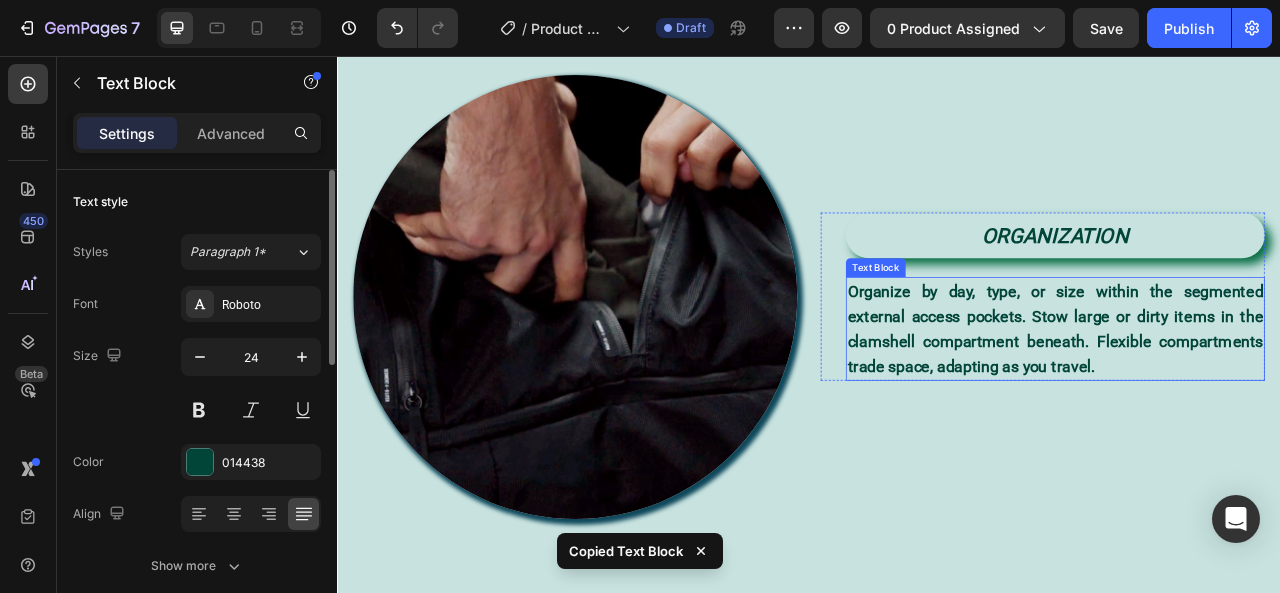 click on "Organize by day, type, or size within the segmented external access pockets. Stow large or dirty items in the clamshell compartment beneath. Flexible compartments trade space, adapting as you travel." at bounding box center [1250, 403] 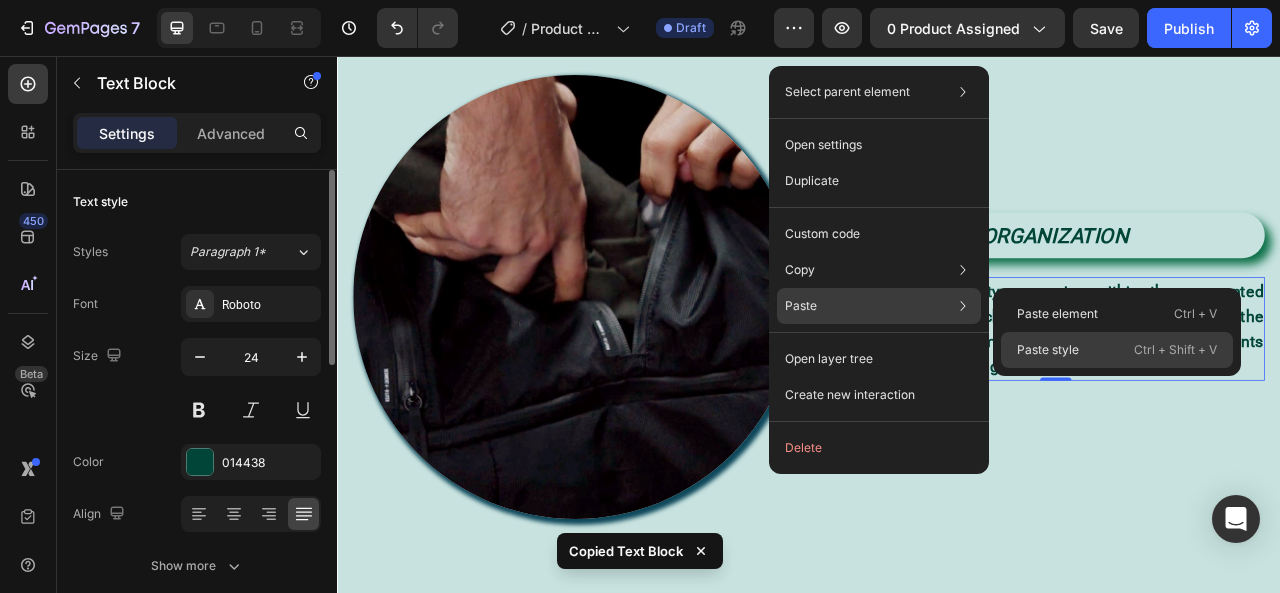 click on "Paste style" at bounding box center (1048, 350) 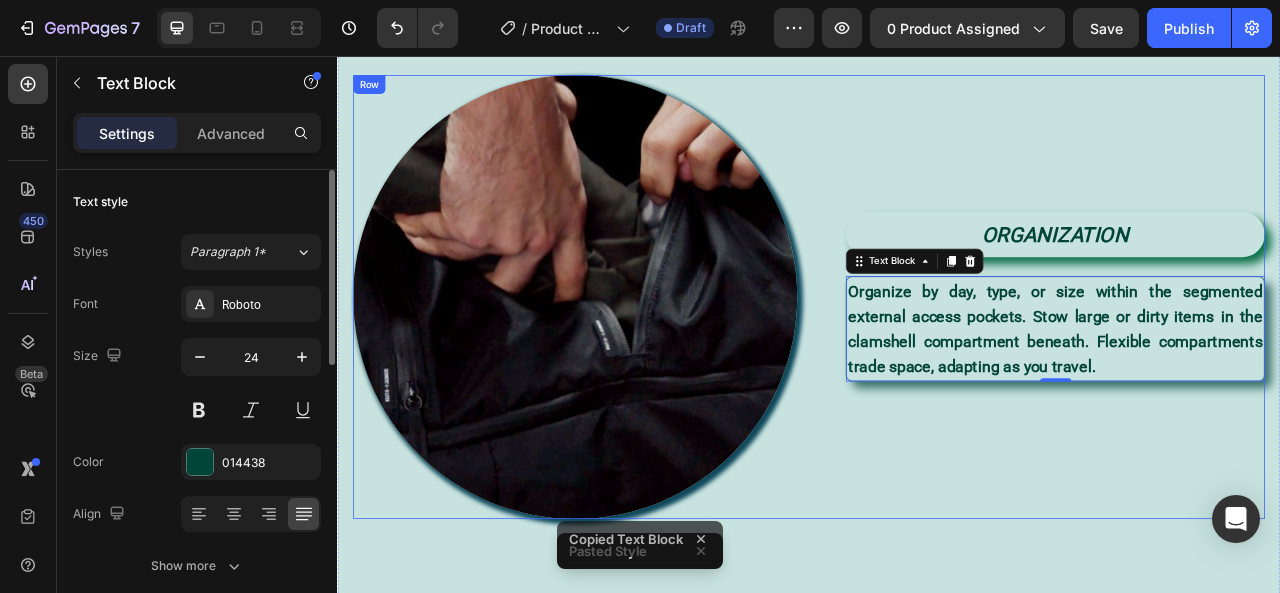 click on "⁠⁠⁠⁠⁠⁠⁠ ORGANIZATION Heading Organize by day, type, or size within the segmented external access pockets. Stow large or dirty items in the clamshell compartment beneath. Flexible compartments trade space, adapting as you travel. Text Block   0 Row" at bounding box center [1234, 362] 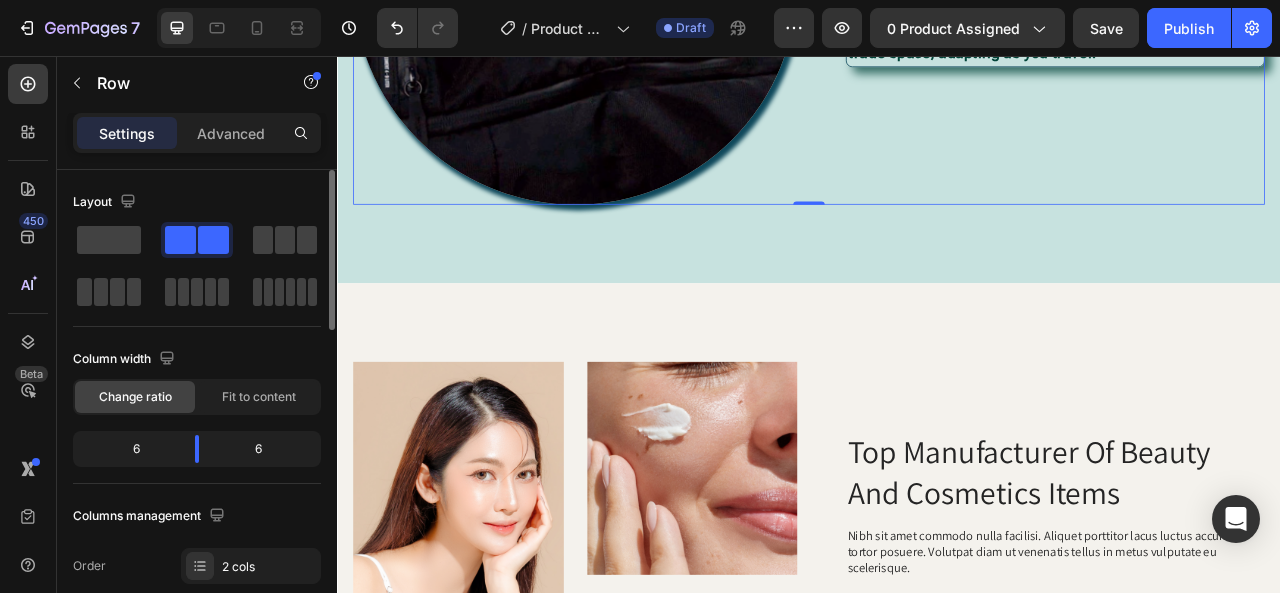 scroll, scrollTop: 2236, scrollLeft: 0, axis: vertical 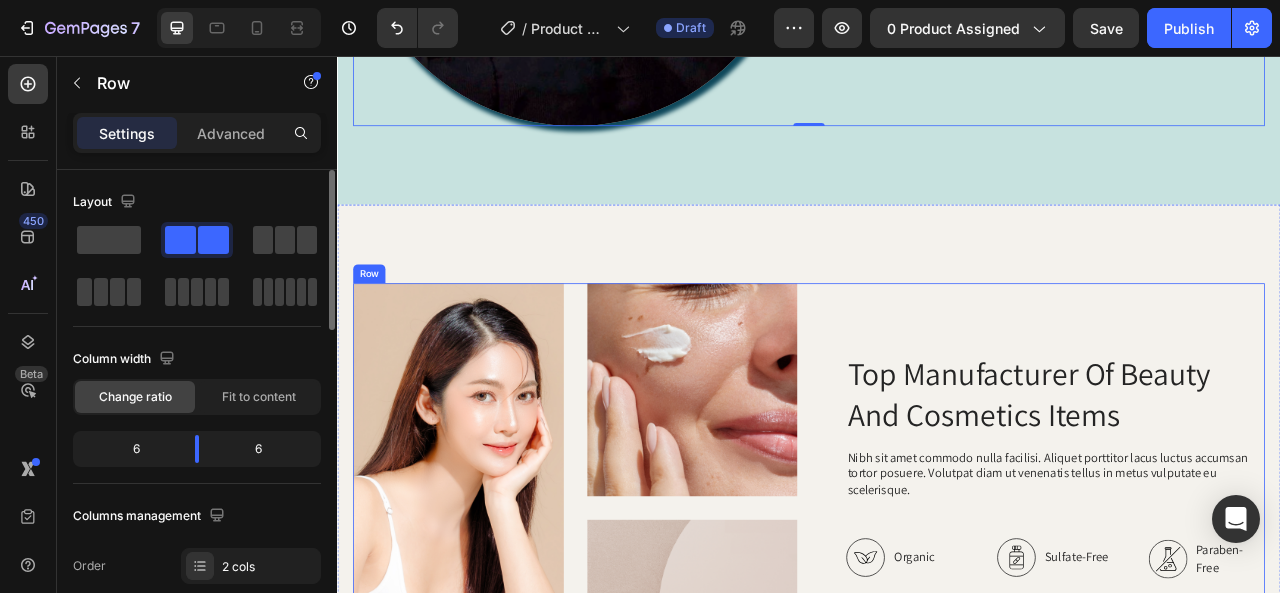 click on "Top Manufacturer Of Beauty And Cosmetics Items Heading Nibh sit amet commodo nulla facilisi. Aliquet porttitor lacus luctus accumsan tortor posuere. Volutpat diam ut venenatis tellus in metus vulputate eu scelerisque.  Text Block
Organic
Sulfate-Free
Paraben-Free Item List
100% Vegan
Cruelty Free
Lab-Tested Item List Row
Organic
100% Vegan Item List
Sulfate-Free
Cruelty Free Item List
Paraben-Free
Lab-Tested Item List Row Buy It Now Button
Icon Chat Us Anytime Text Block +00 123 456 789 Text Block Row Row Row" at bounding box center (1234, 669) 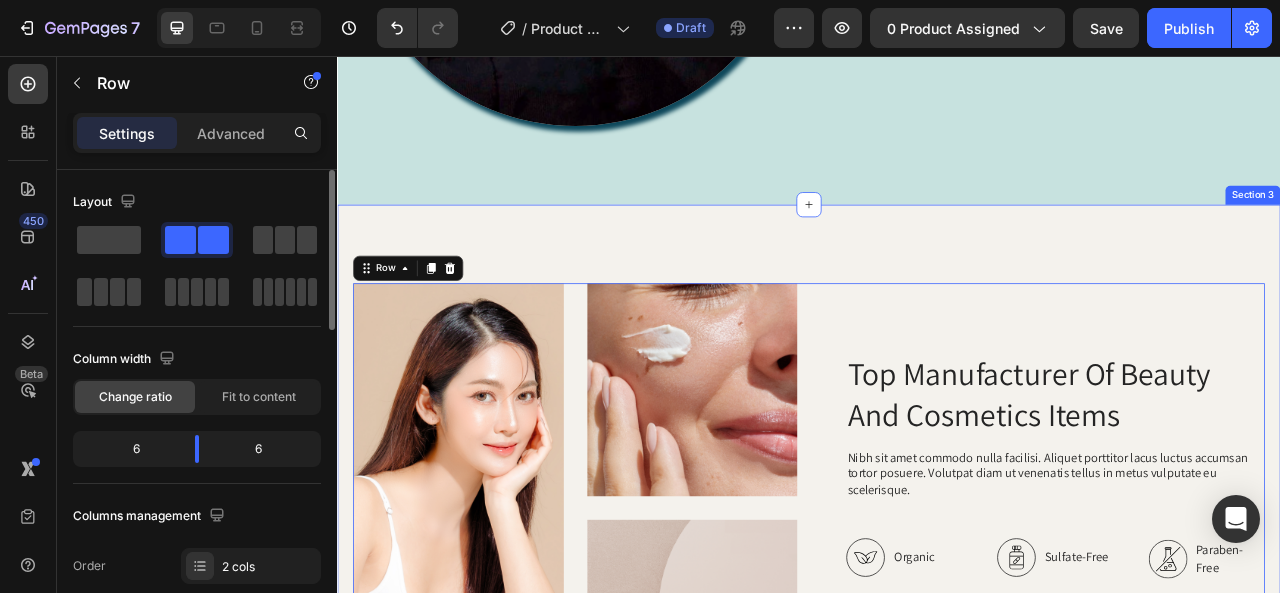 click on "Image Image Image Row Top Manufacturer Of Beauty And Cosmetics Items Heading Nibh sit amet commodo nulla facilisi. Aliquet porttitor lacus luctus accumsan tortor posuere. Volutpat diam ut venenatis tellus in metus vulputate eu scelerisque.  Text Block
Organic
Sulfate-Free
Paraben-Free Item List
100% Vegan
Cruelty Free
Lab-Tested Item List Row
Organic
100% Vegan Item List
Sulfate-Free
Cruelty Free Item List
Paraben-Free
Lab-Tested Item List Row Buy It Now Button
Icon Chat Us Anytime Text Block +00 123 456 789 Text Block Row Row Row Row   0 Section 3" at bounding box center [937, 669] 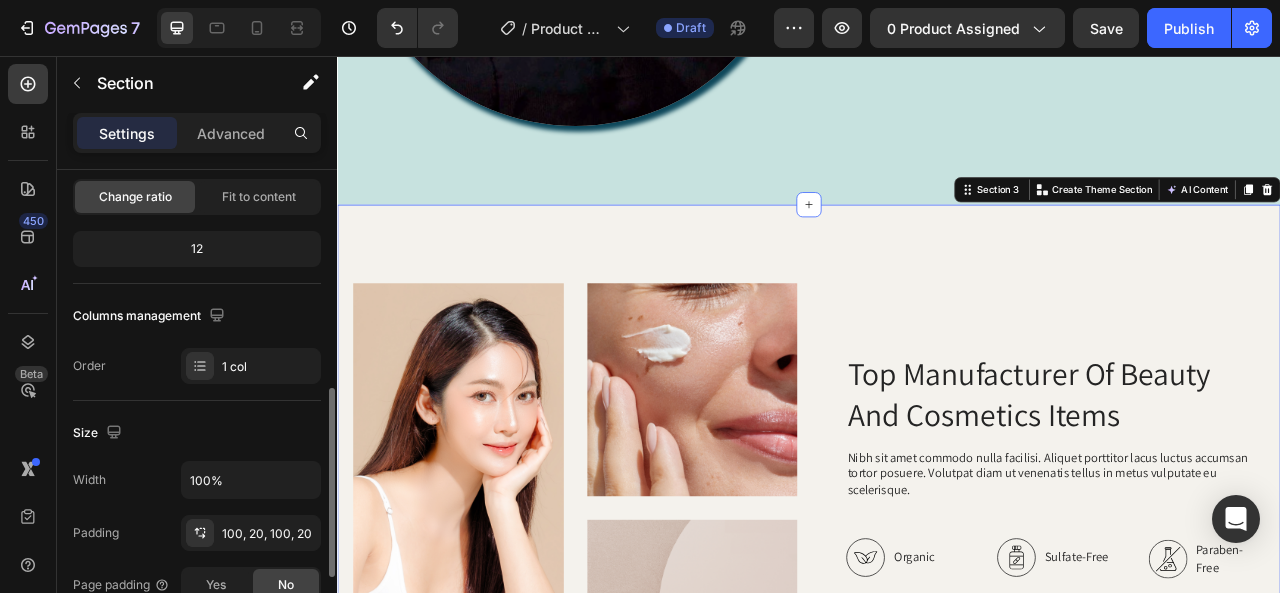 scroll, scrollTop: 400, scrollLeft: 0, axis: vertical 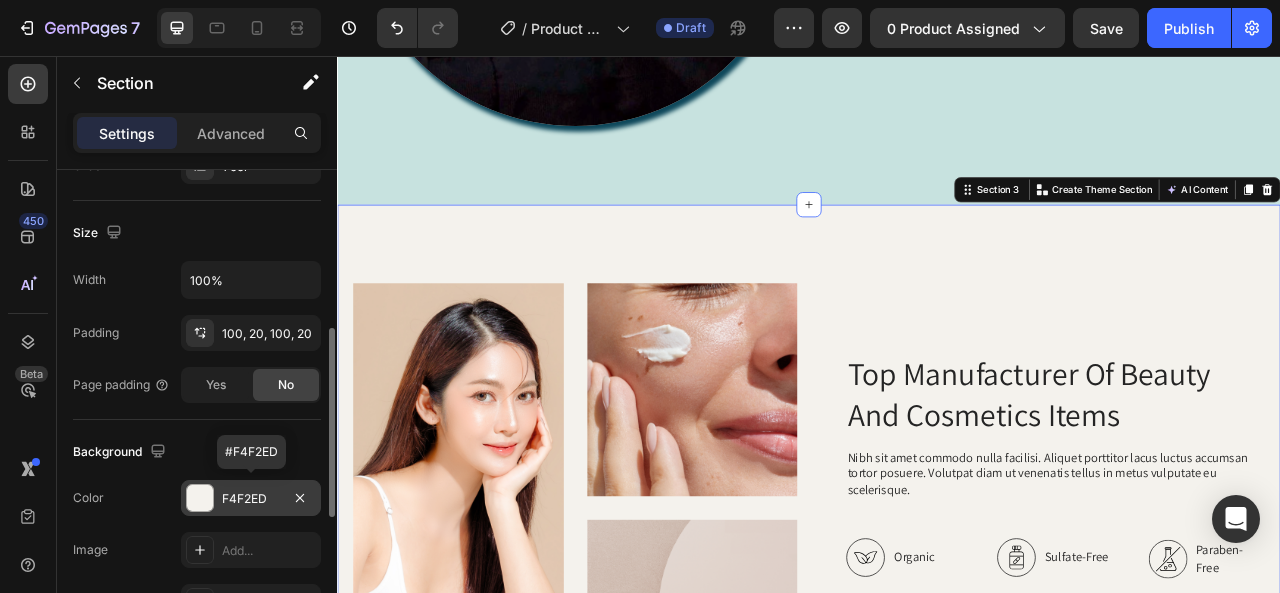 click at bounding box center [200, 498] 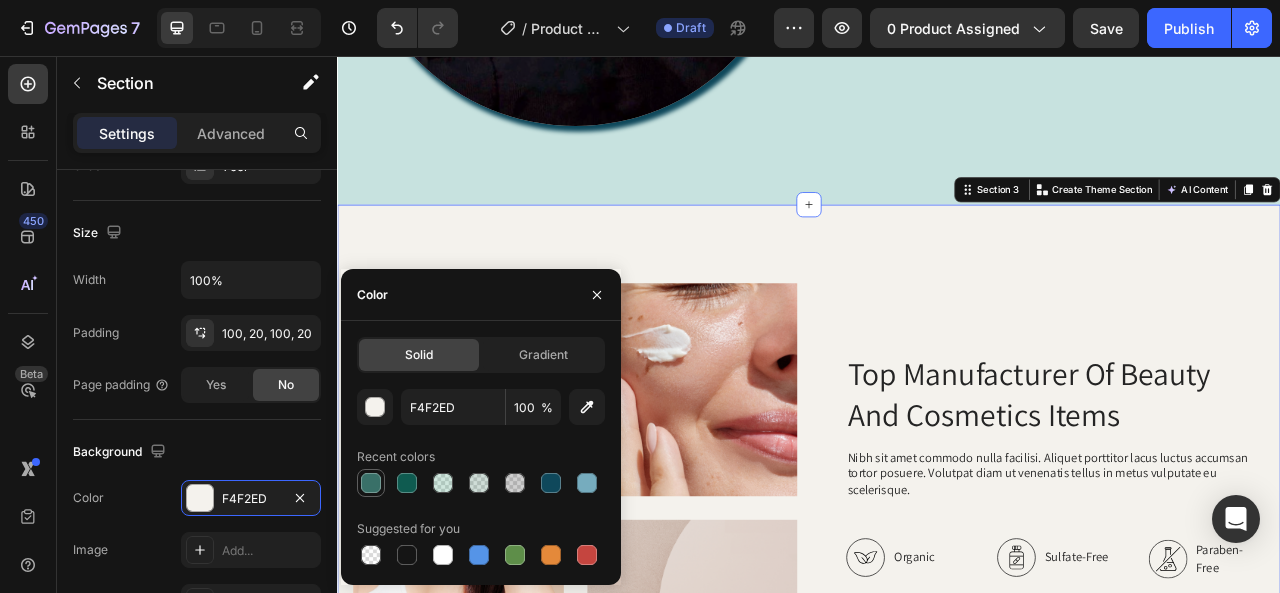 click at bounding box center (371, 483) 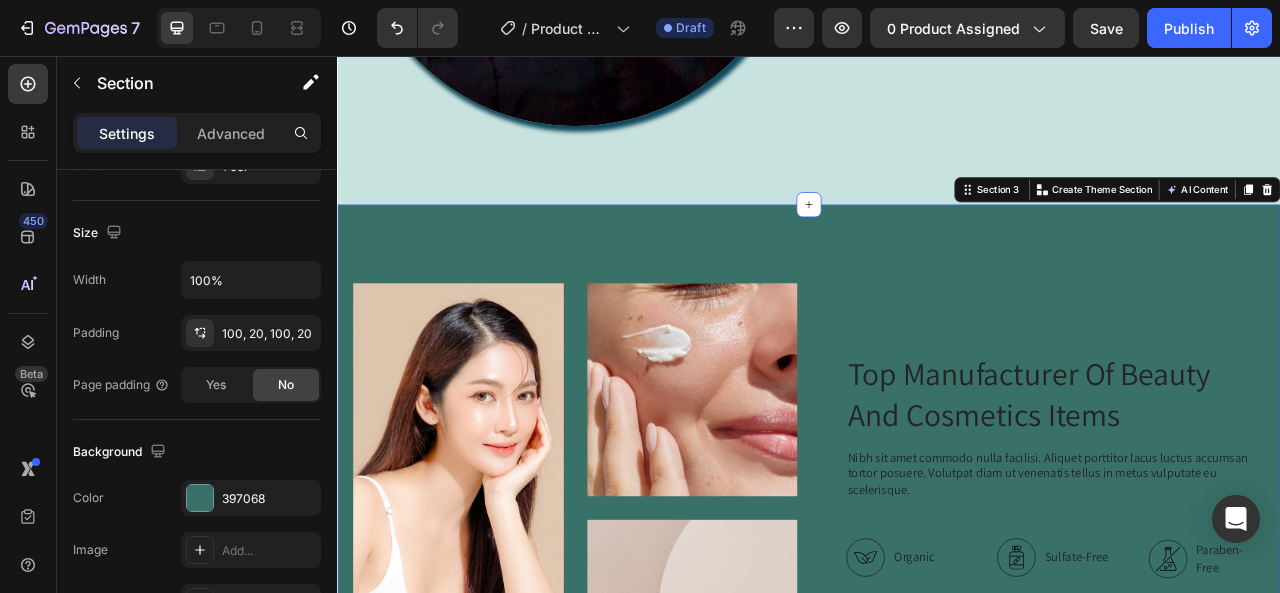 click on "Image Image Image Row Top Manufacturer Of Beauty And Cosmetics Items Heading Nibh sit amet commodo nulla facilisi. Aliquet porttitor lacus luctus accumsan tortor posuere. Volutpat diam ut venenatis tellus in metus vulputate eu scelerisque.  Text Block
Organic
Sulfate-Free
Paraben-Free Item List
100% Vegan
Cruelty Free
Lab-Tested Item List Row
Organic
100% Vegan Item List
Sulfate-Free
Cruelty Free Item List
Paraben-Free
Lab-Tested Item List Row Buy It Now Button
Icon Chat Us Anytime Text Block +00 123 456 789 Text Block Row Row Row Row Section 3   You can create reusable sections Create Theme Section AI Content Write with GemAI What would you like to describe here? Tone and Voice Persuasive Product SEG42 TRAVEL PACK Show more Generate" at bounding box center [937, 669] 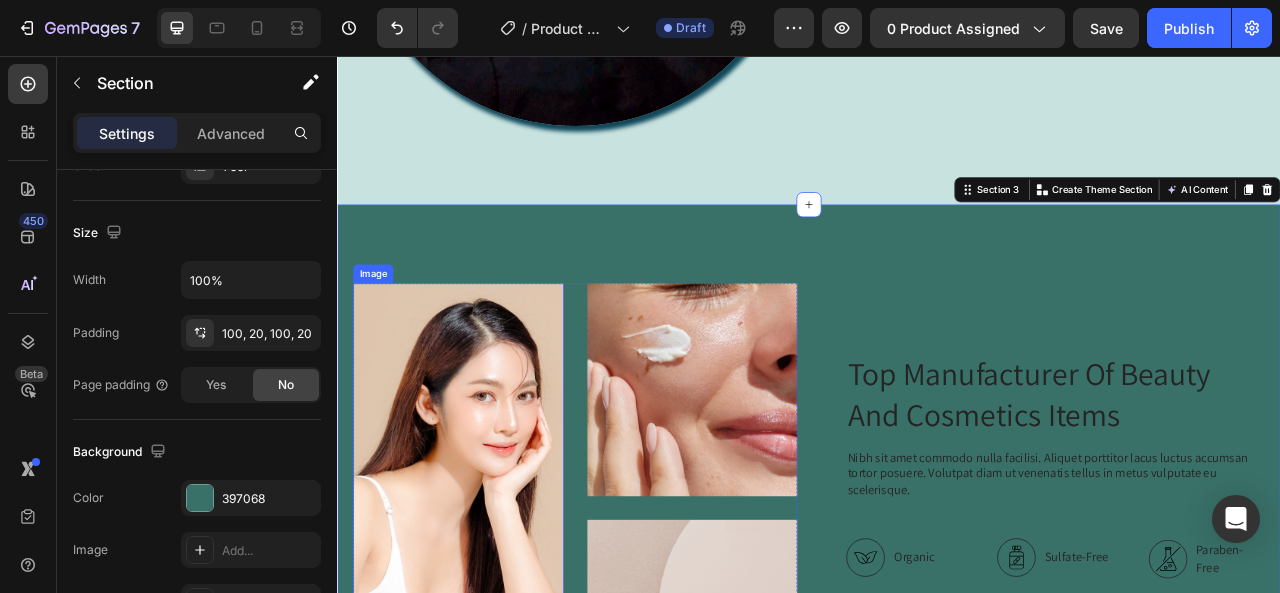 click at bounding box center (491, 565) 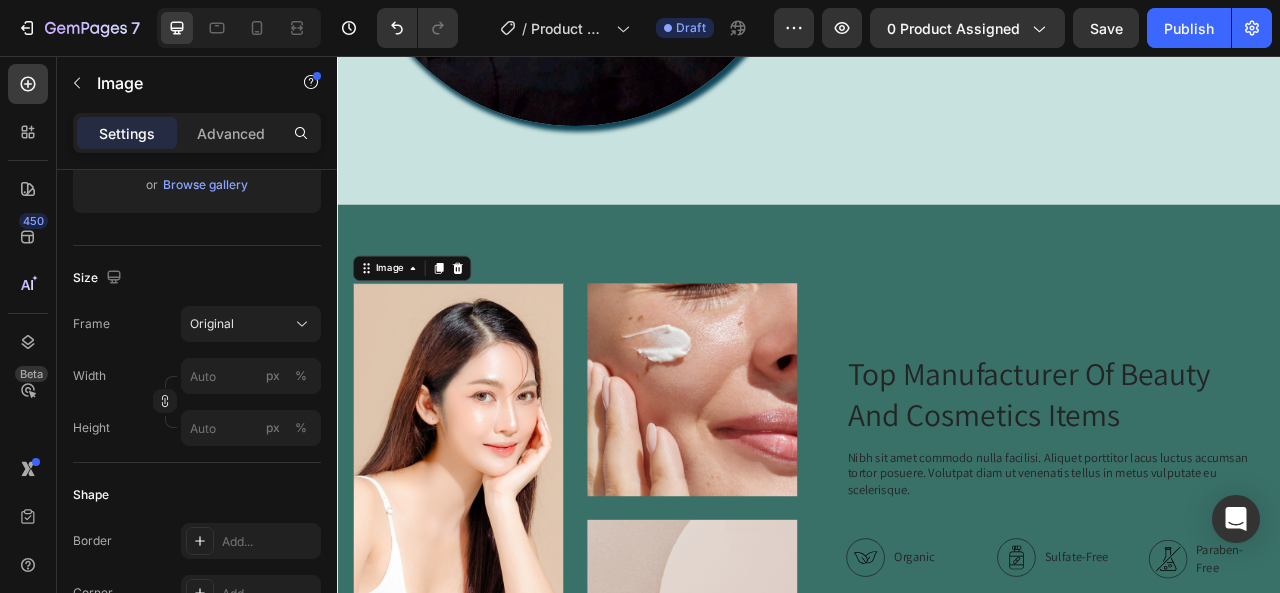 scroll, scrollTop: 0, scrollLeft: 0, axis: both 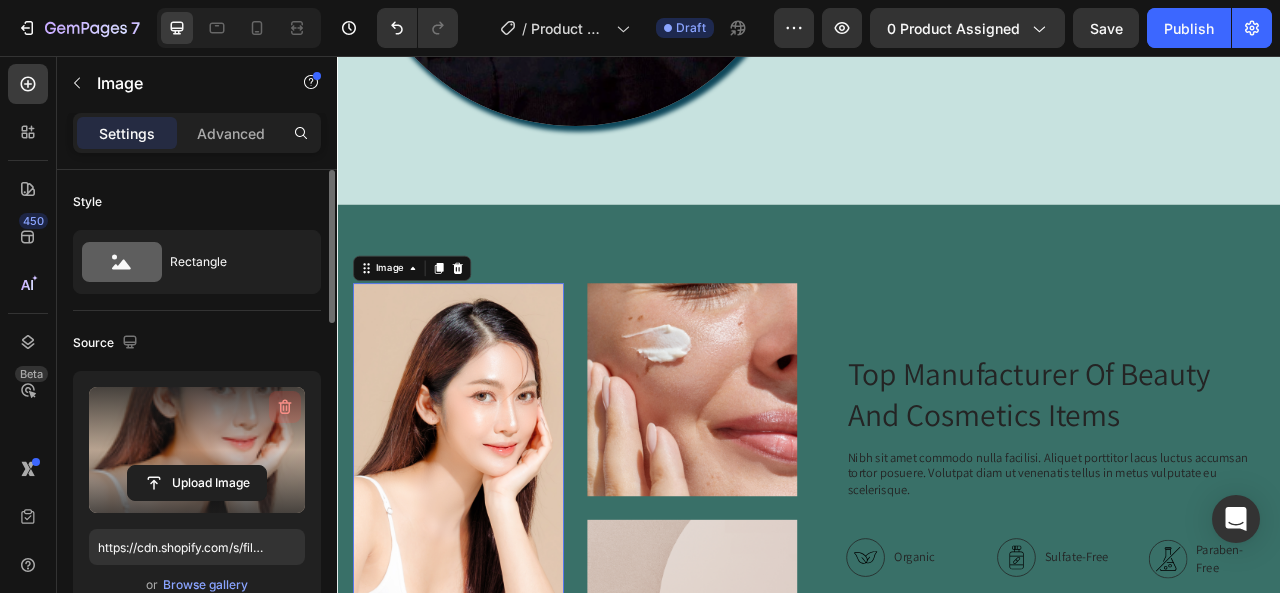 click 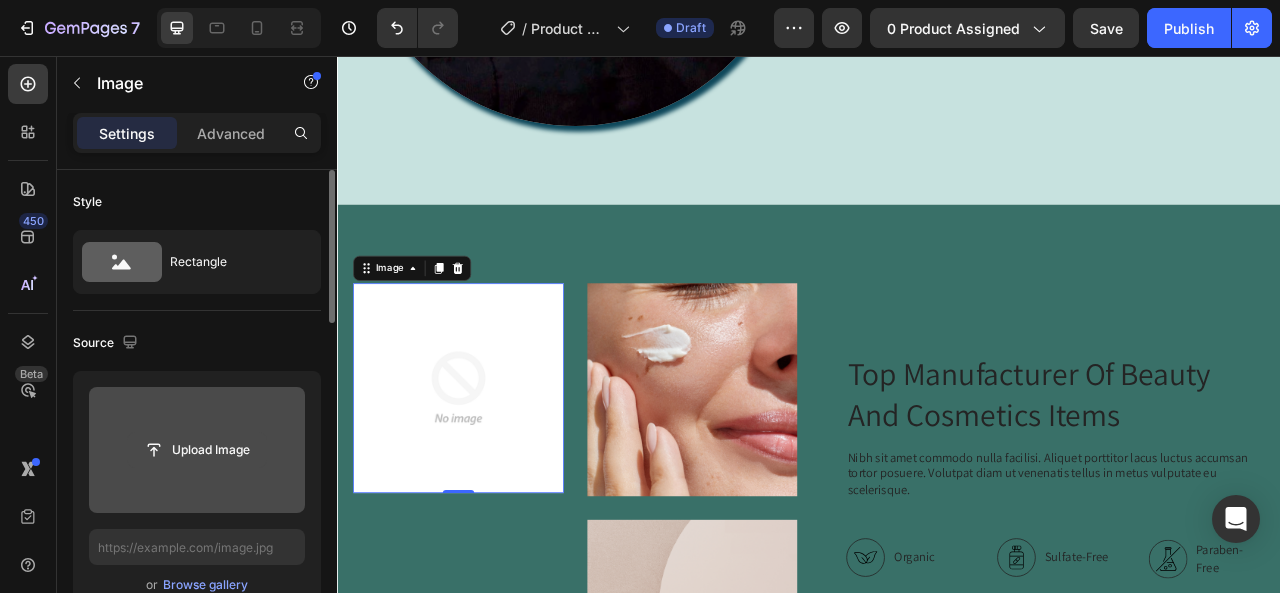 click 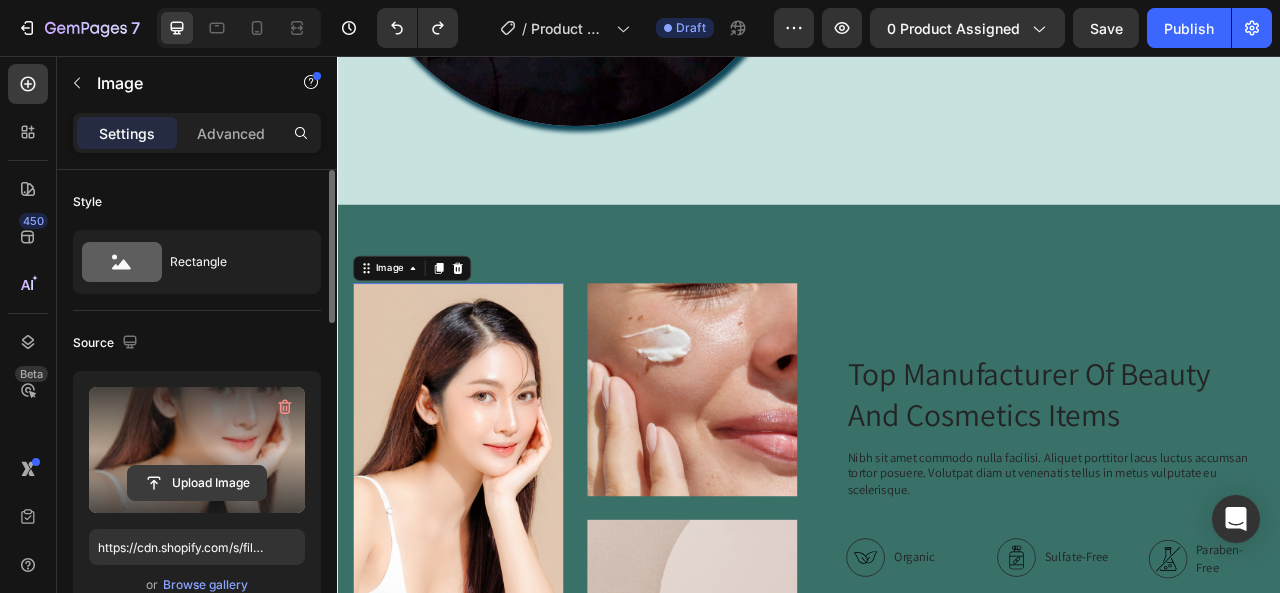click 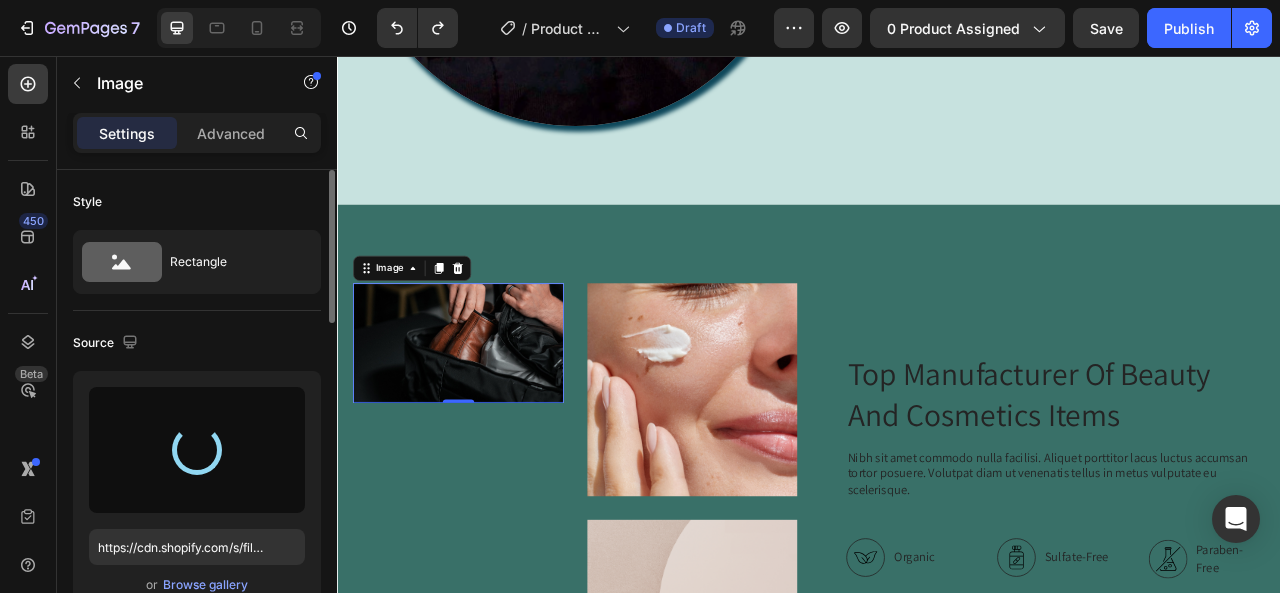 type on "https://cdn.shopify.com/s/files/1/0648/0910/7552/files/gempages_577997880346804752-a00a836b-2dc9-4a11-961d-18b141471fb9.png" 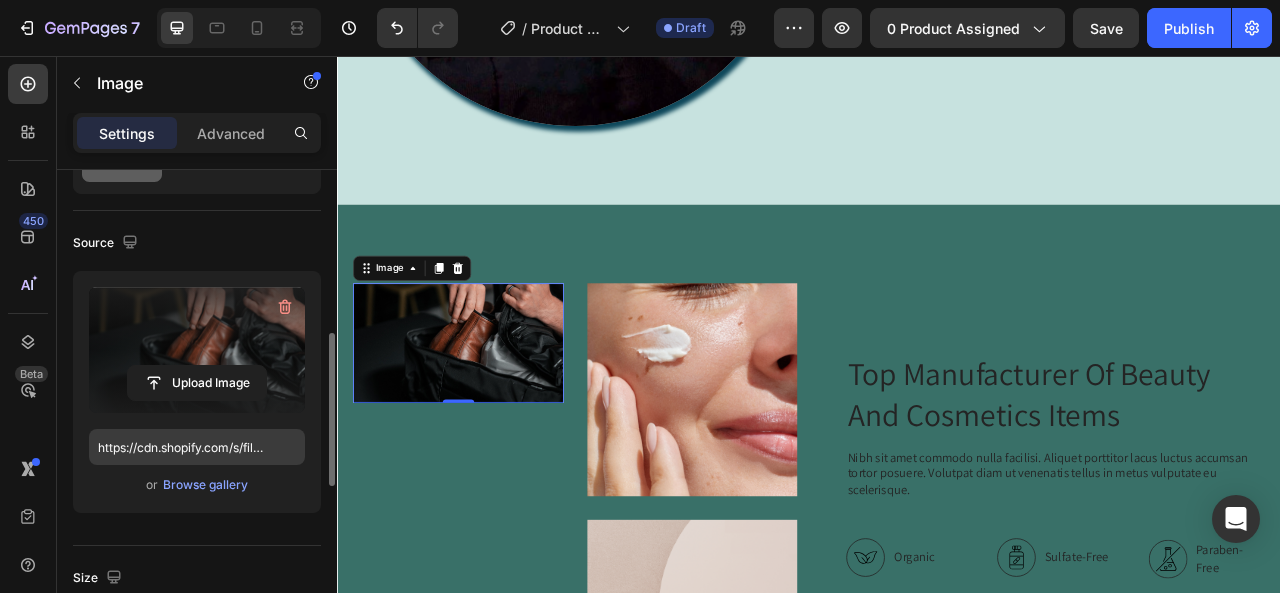 scroll, scrollTop: 300, scrollLeft: 0, axis: vertical 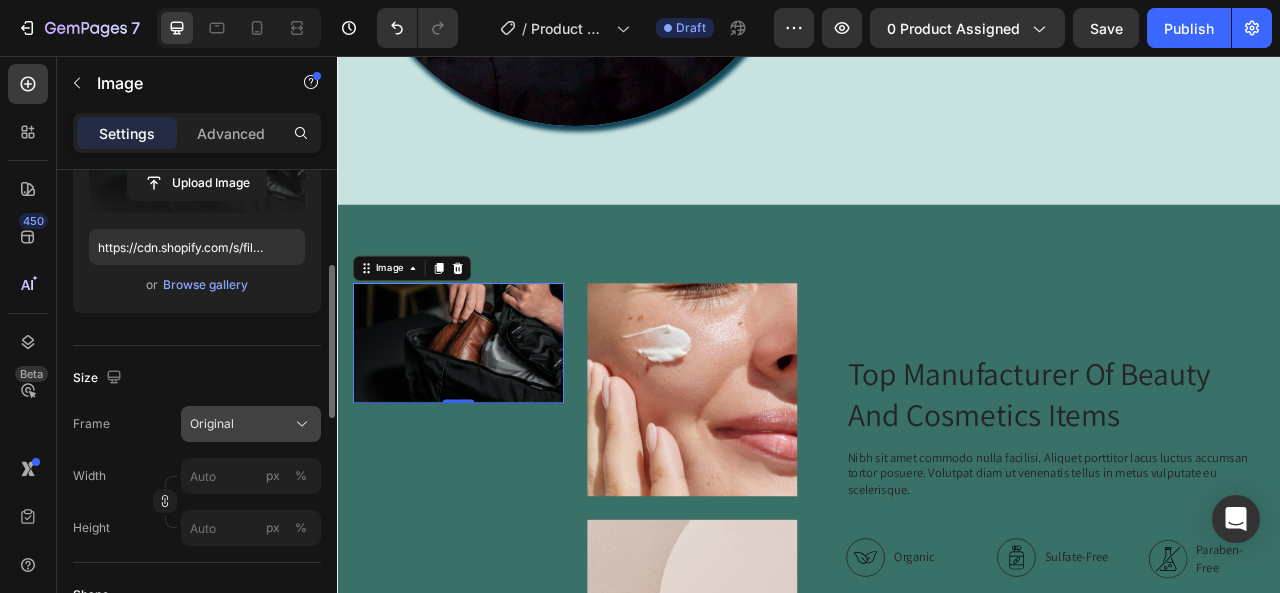 click on "Original" 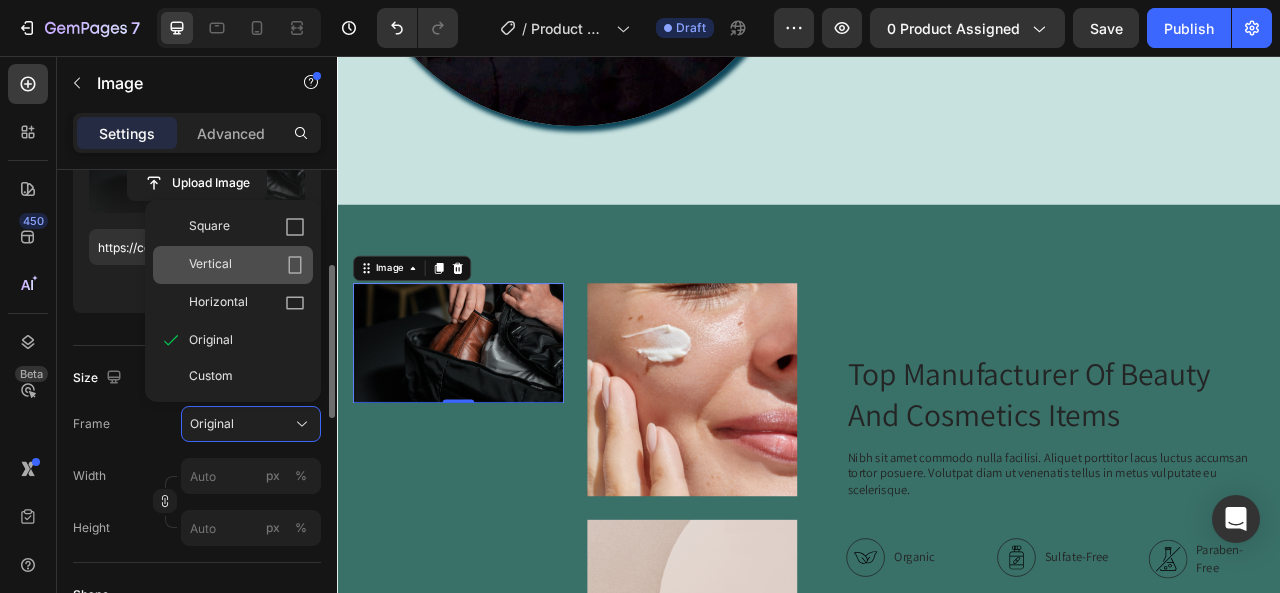 click on "Vertical" at bounding box center [247, 265] 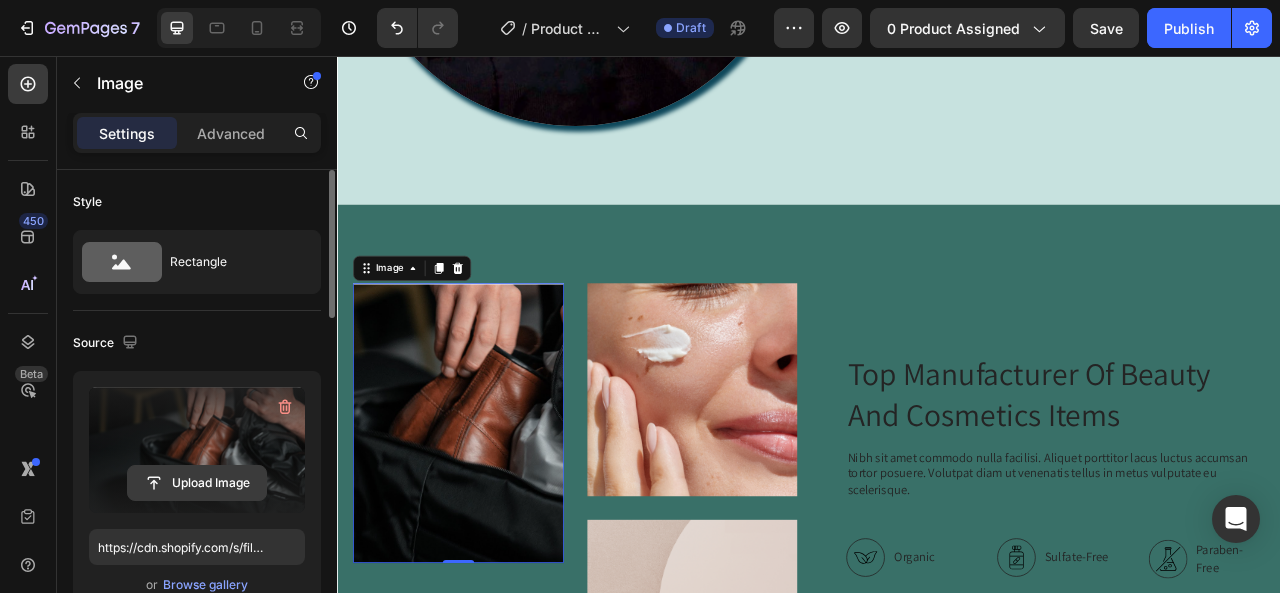 scroll, scrollTop: 500, scrollLeft: 0, axis: vertical 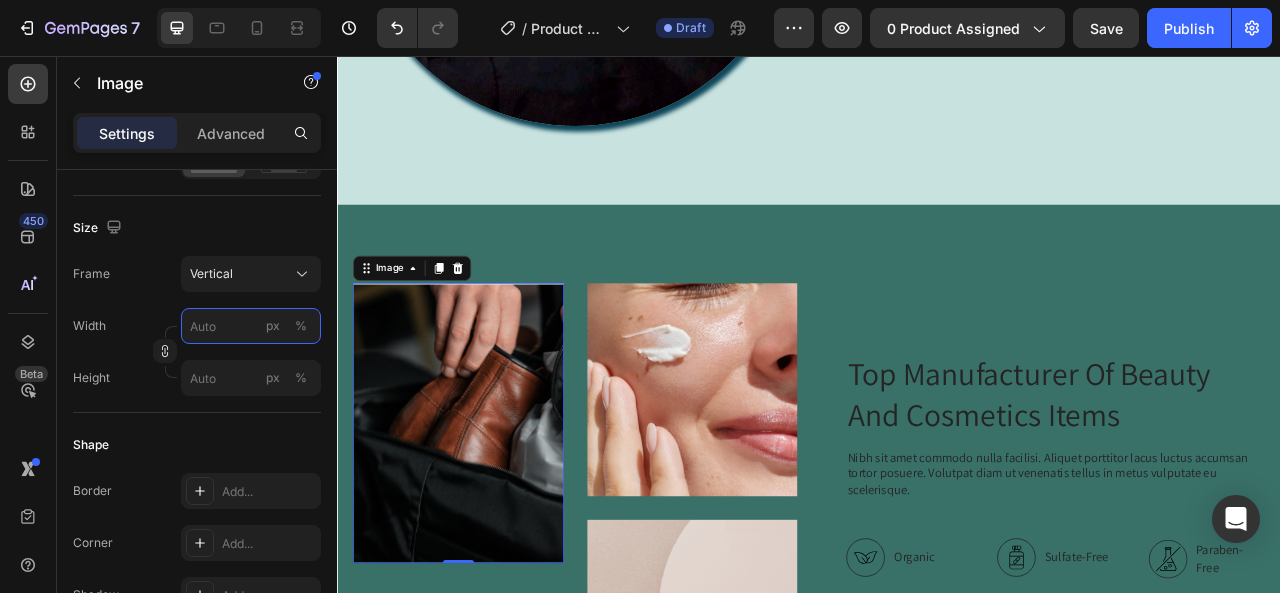 click on "px %" at bounding box center [251, 326] 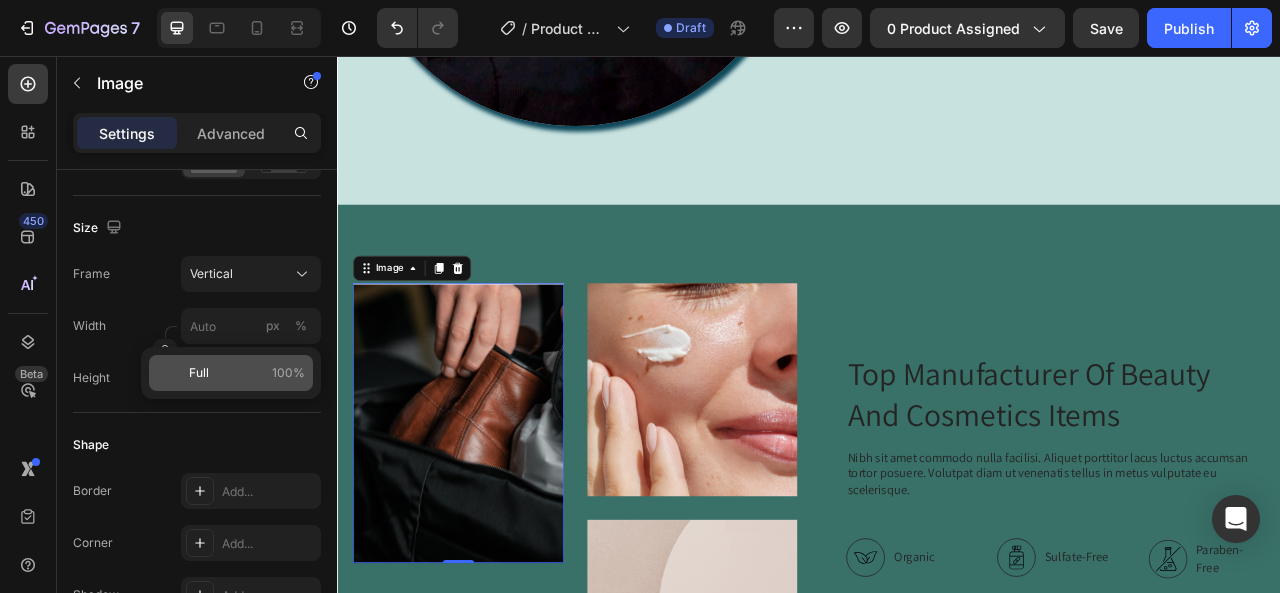 click on "Full 100%" at bounding box center [247, 373] 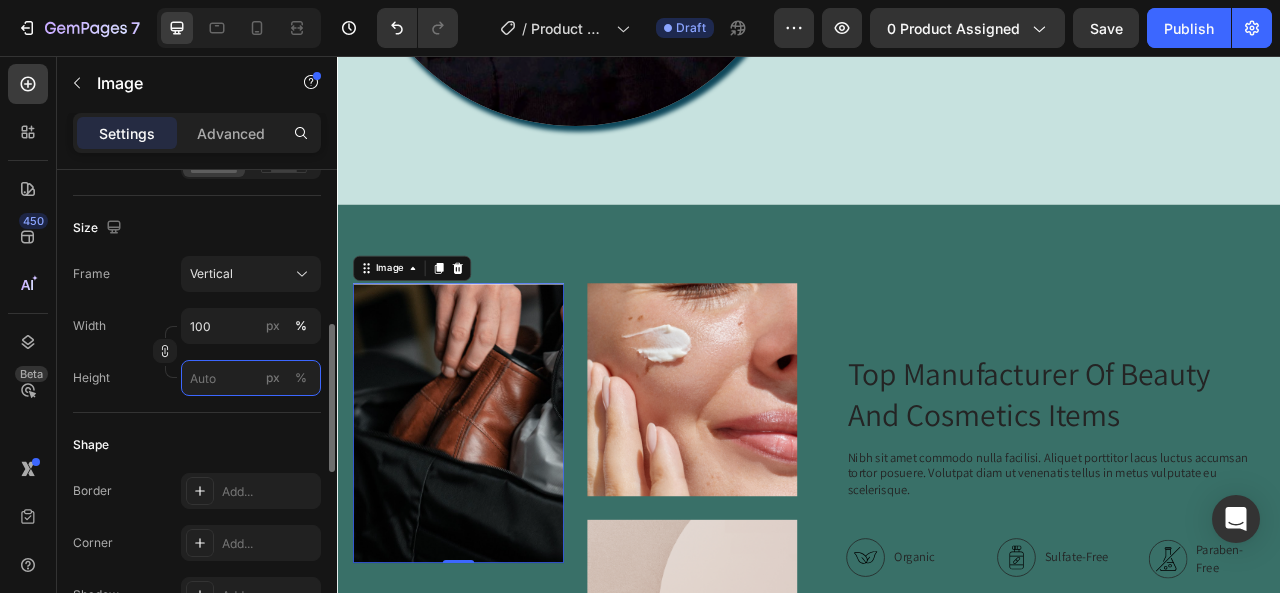 click on "px %" at bounding box center [251, 378] 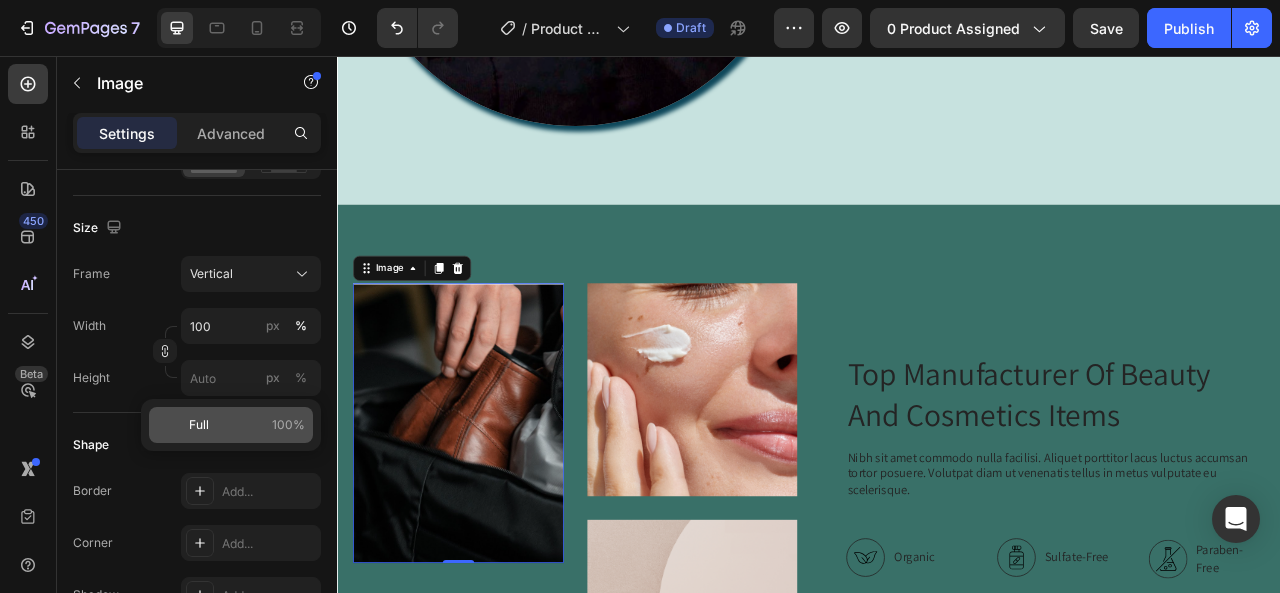 click on "Full 100%" 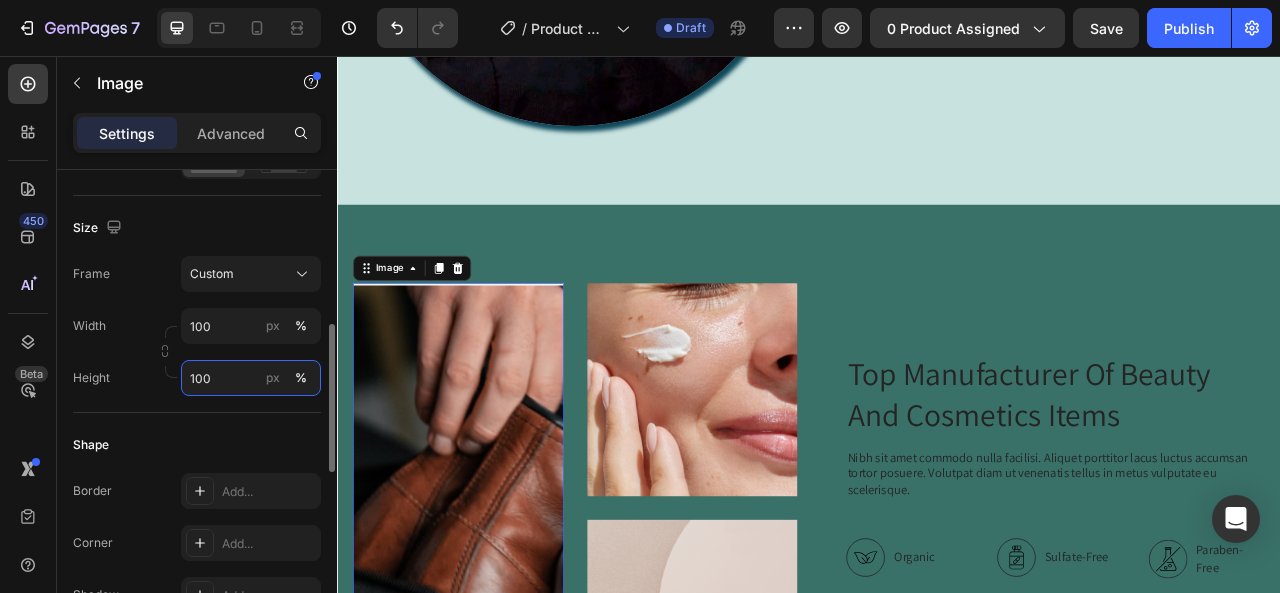 click on "100" at bounding box center (251, 378) 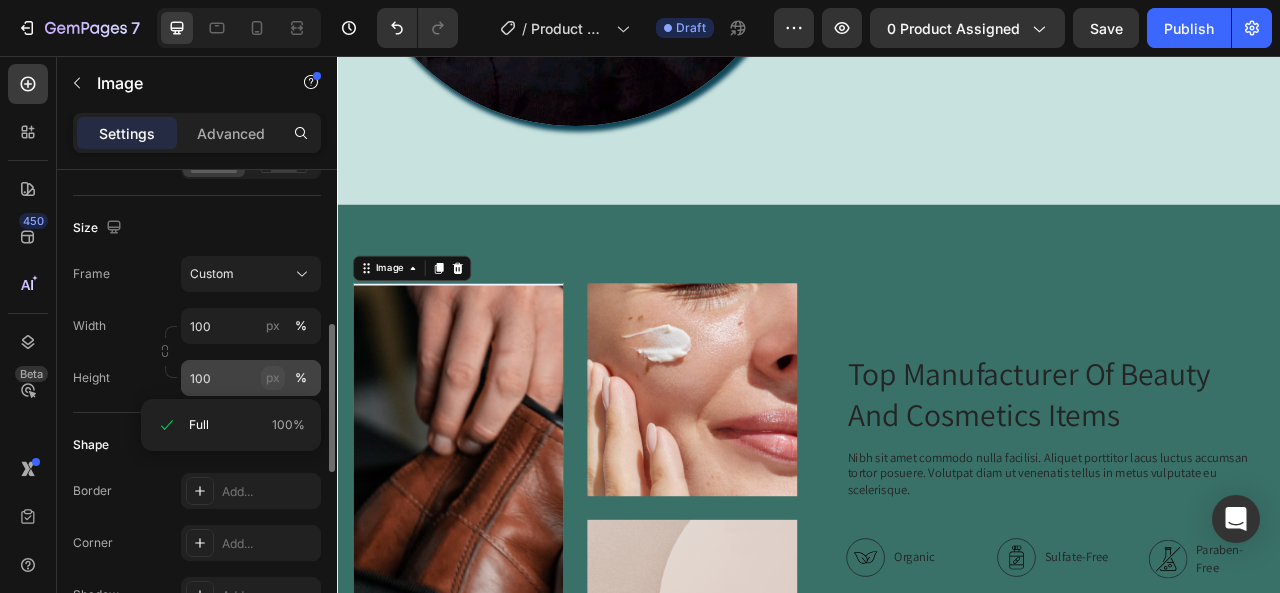 click on "px" at bounding box center (273, 378) 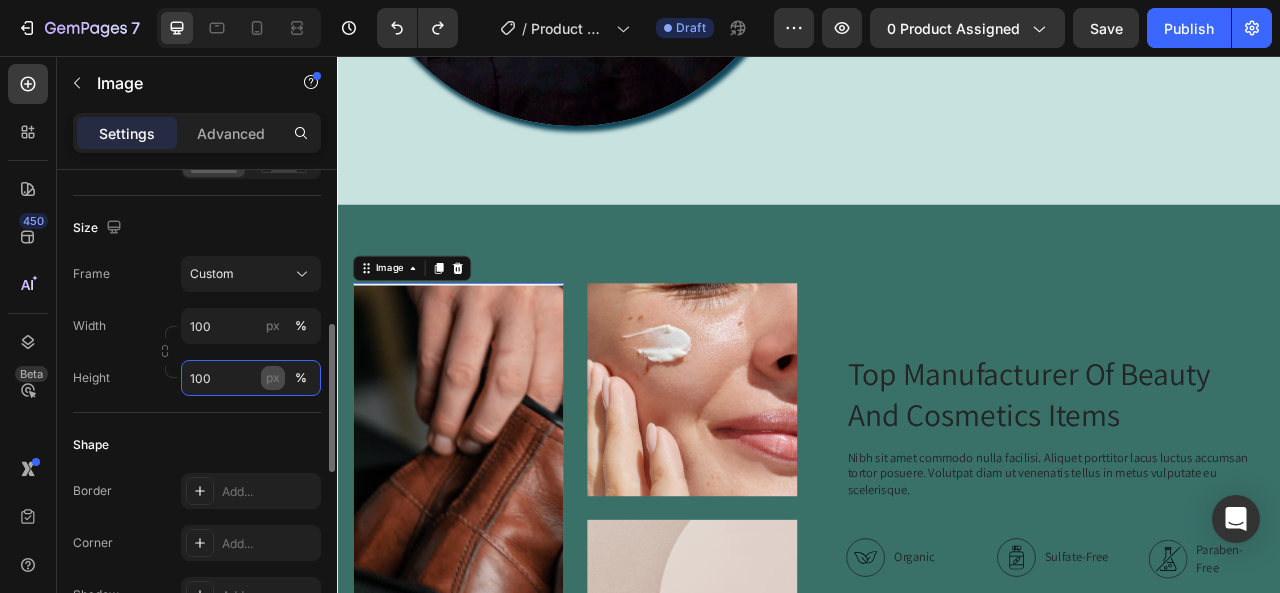 type 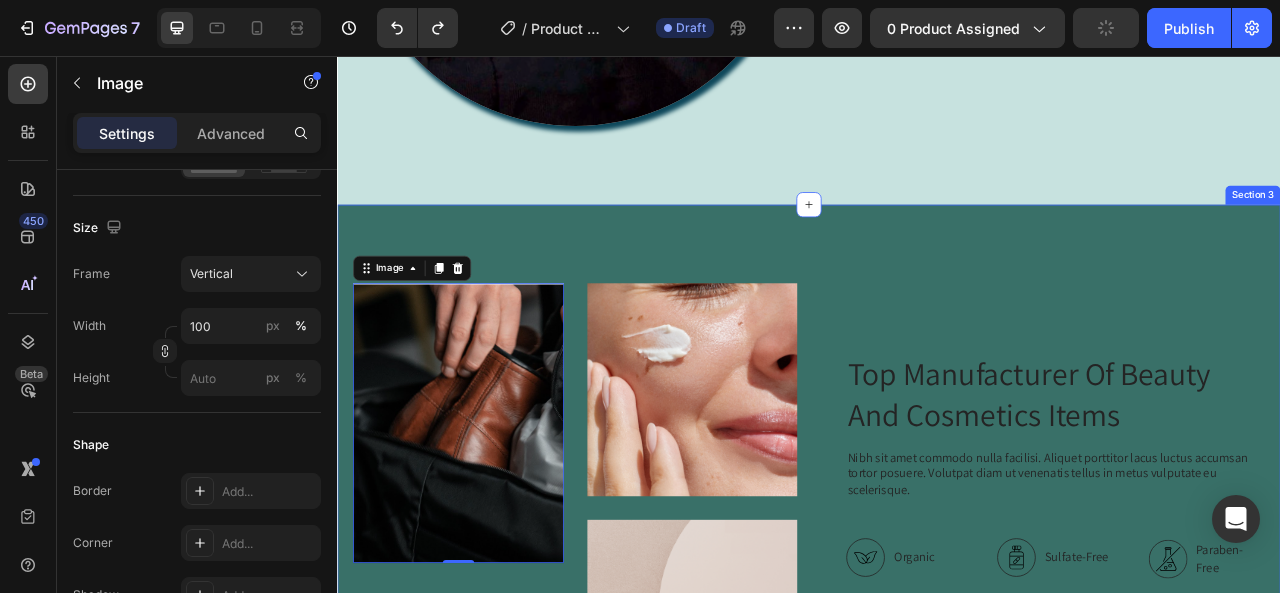 click on "Image   0 Image Image Row Top Manufacturer Of Beauty And Cosmetics Items Heading Nibh sit amet commodo nulla facilisi. Aliquet porttitor lacus luctus accumsan tortor posuere. Volutpat diam ut venenatis tellus in metus vulputate eu scelerisque.  Text Block
Organic
Sulfate-Free
Paraben-Free Item List
100% Vegan
Cruelty Free
Lab-Tested Item List Row
Organic
100% Vegan Item List
Sulfate-Free
Cruelty Free Item List
Paraben-Free
Lab-Tested Item List Row Buy It Now Button
Icon Chat Us Anytime Text Block +00 123 456 789 Text Block Row Row Row Row Section 3" at bounding box center [937, 669] 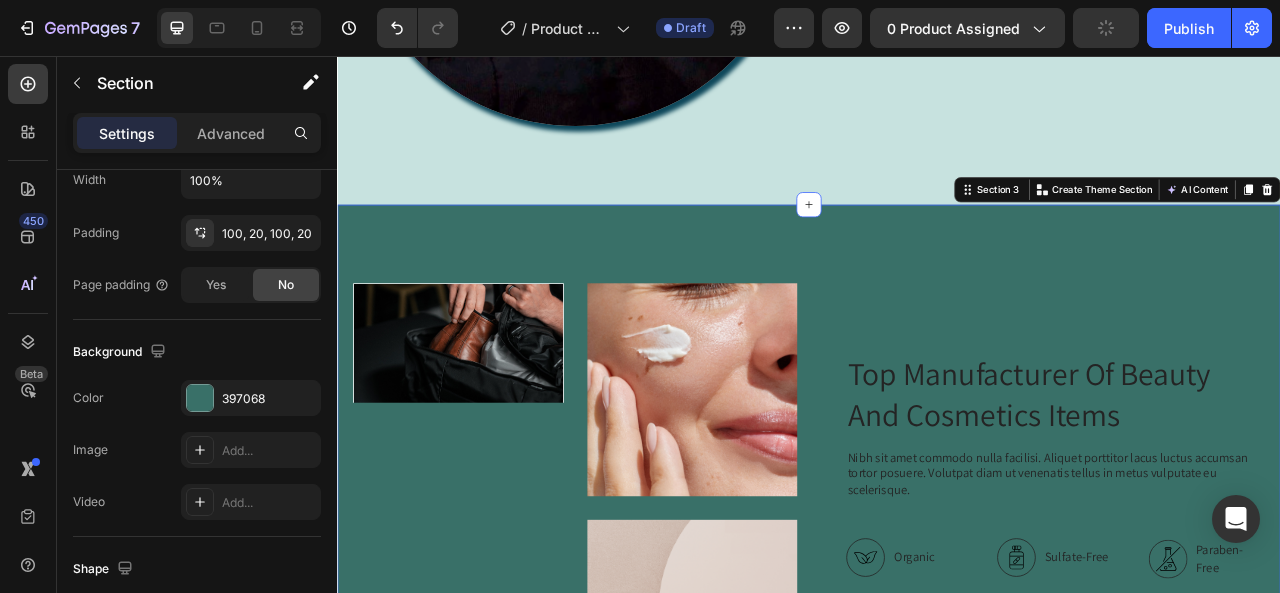 scroll, scrollTop: 0, scrollLeft: 0, axis: both 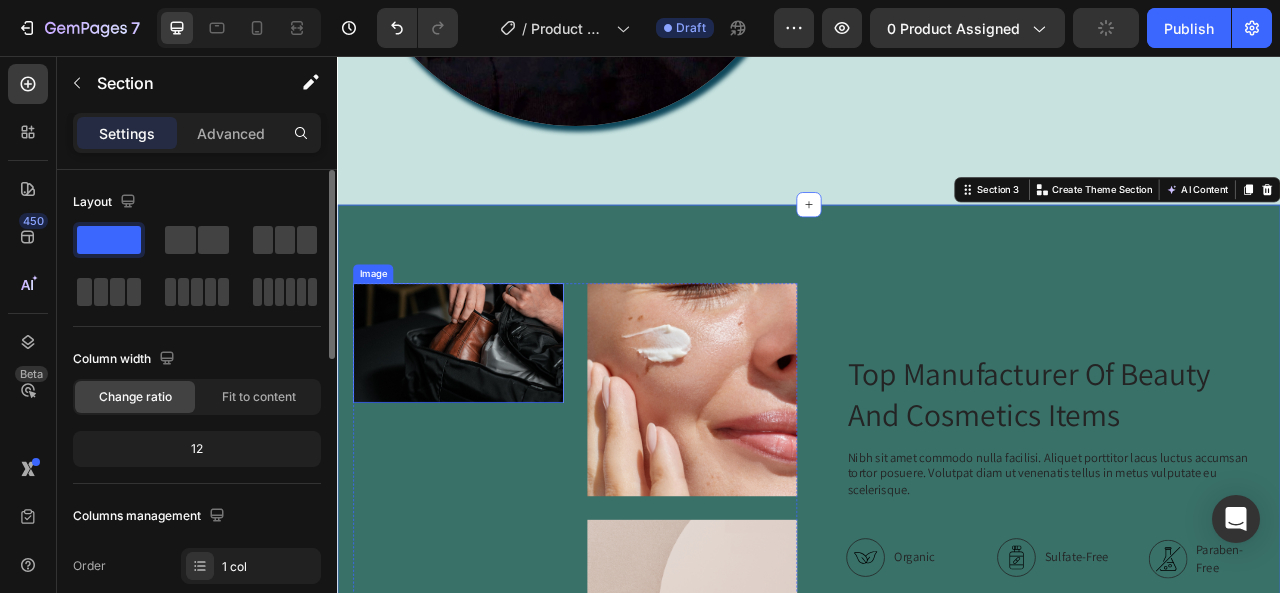 click at bounding box center [491, 421] 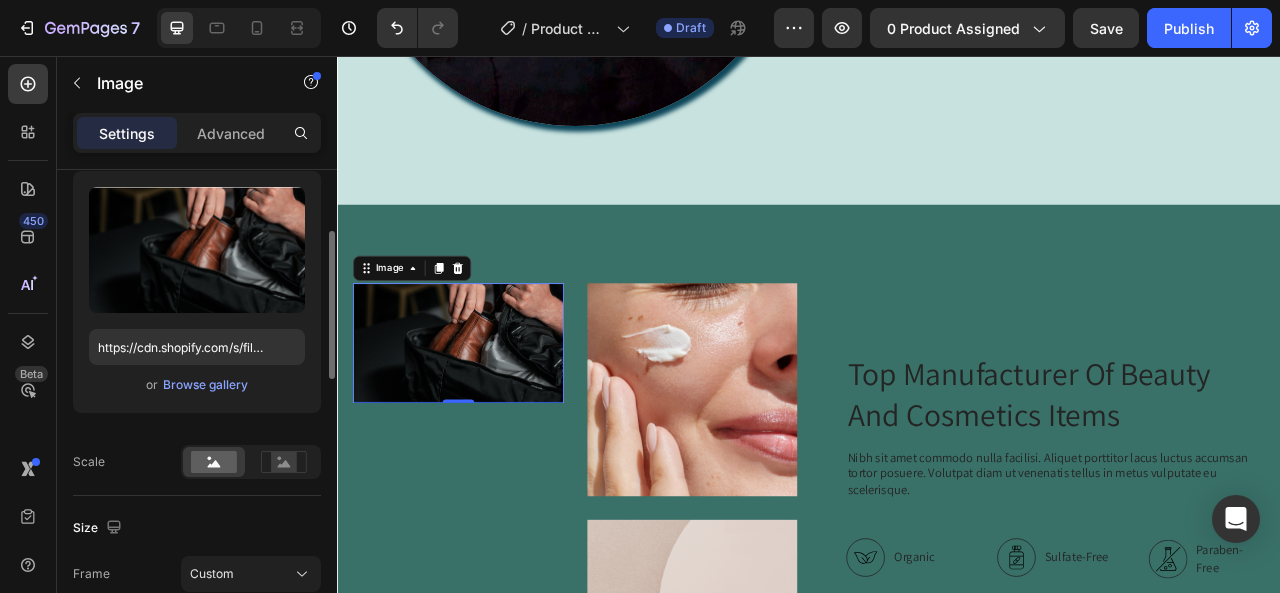 scroll, scrollTop: 400, scrollLeft: 0, axis: vertical 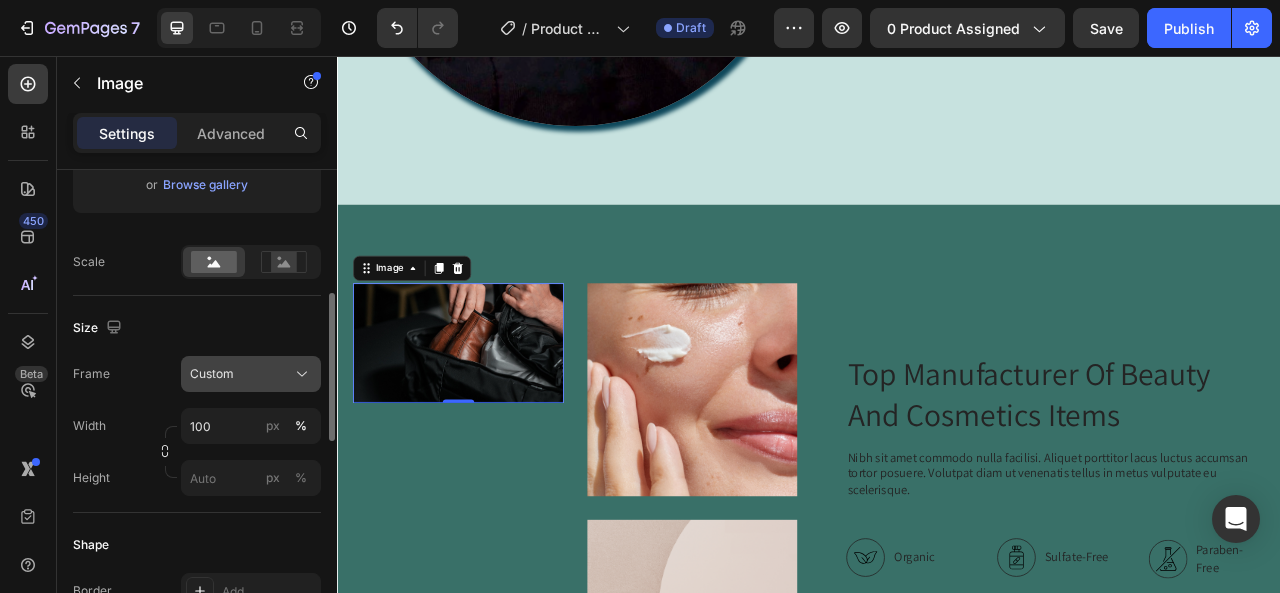 click on "Custom" at bounding box center [251, 374] 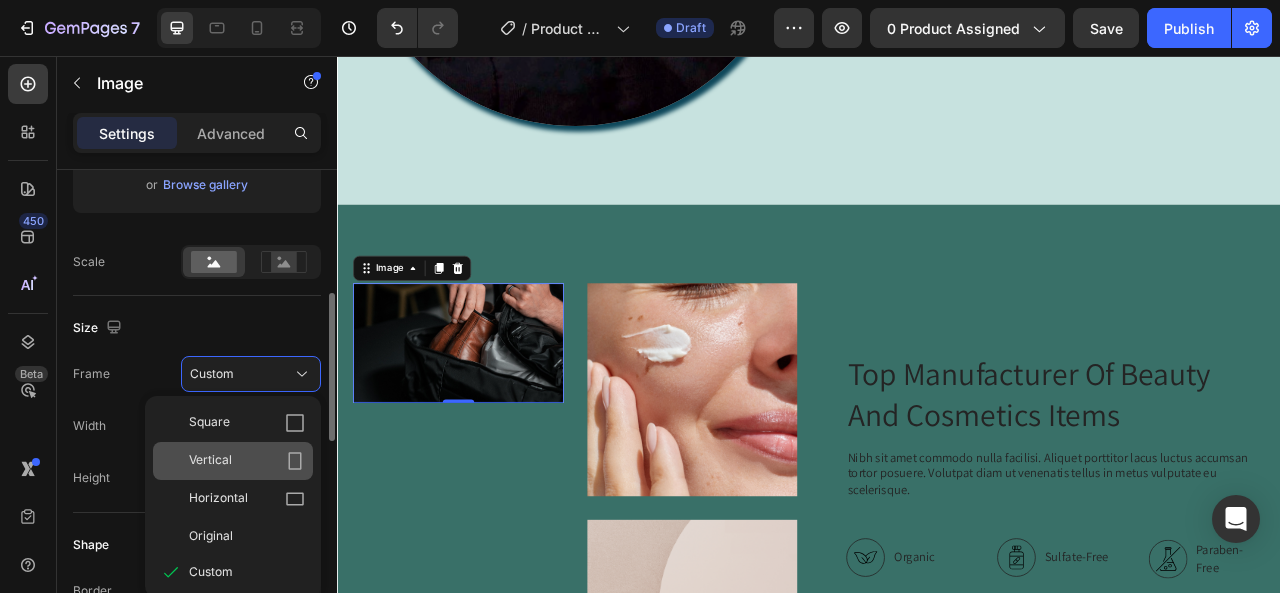 click on "Vertical" at bounding box center [247, 461] 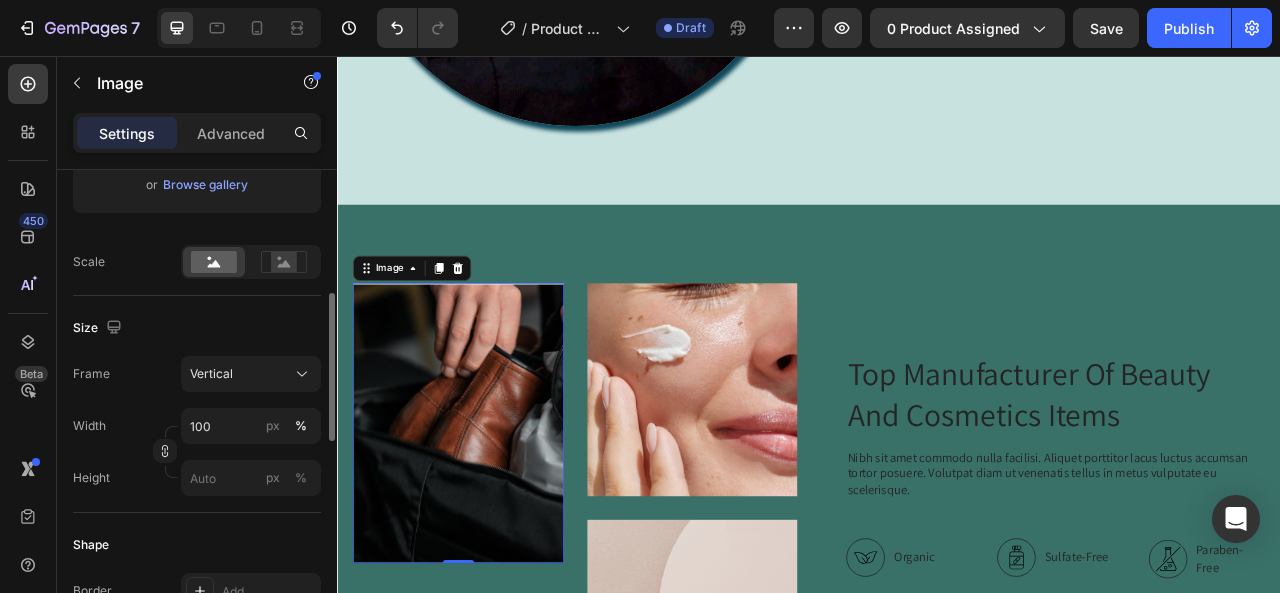scroll, scrollTop: 600, scrollLeft: 0, axis: vertical 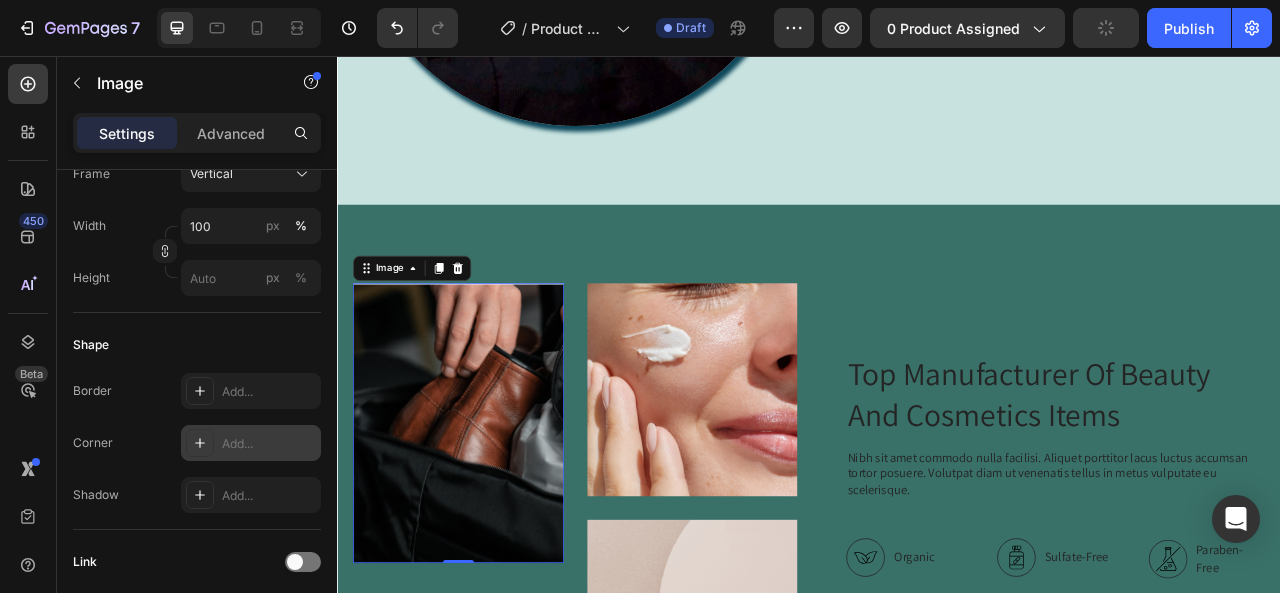 click on "Add..." at bounding box center [269, 444] 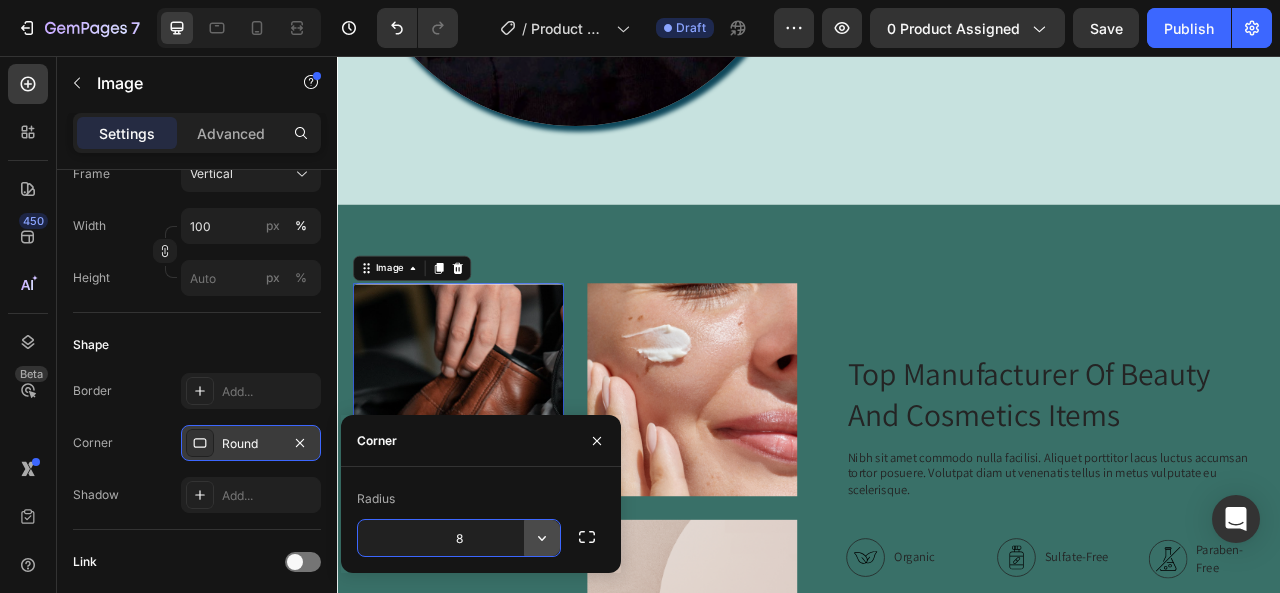 click 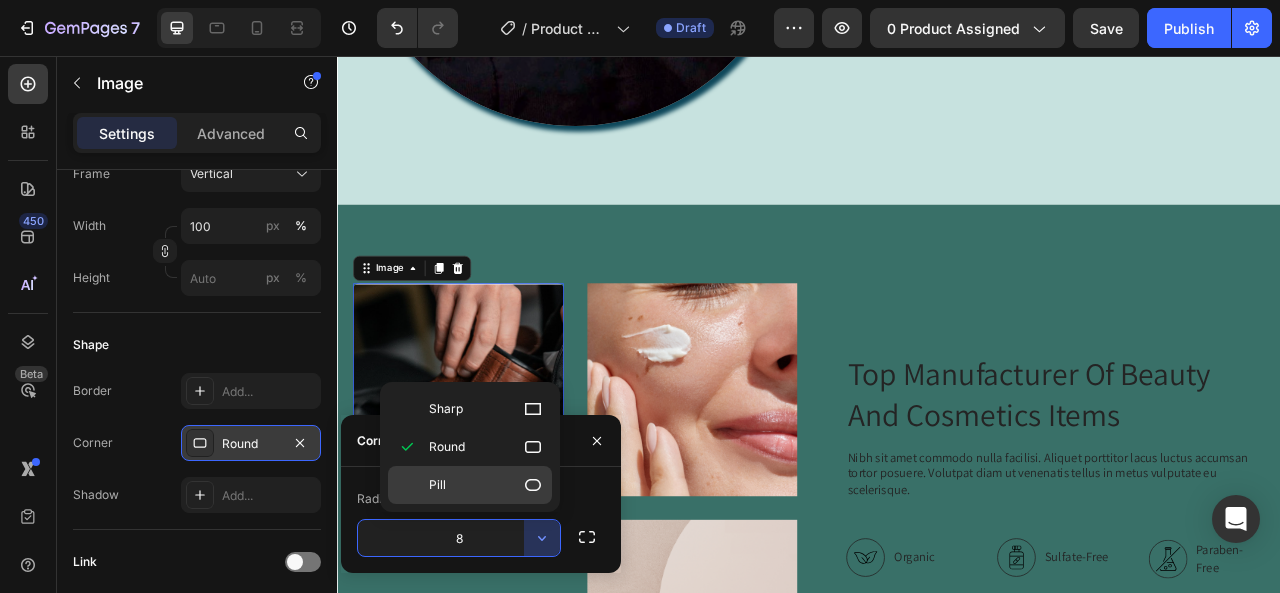click 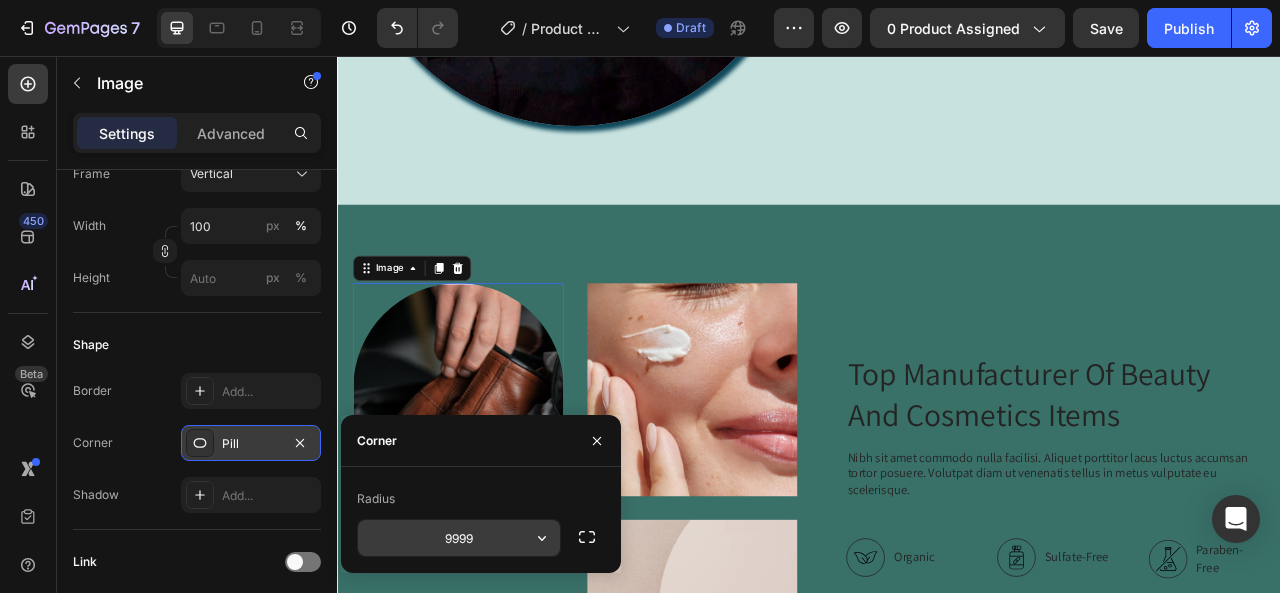 click on "9999" at bounding box center [459, 538] 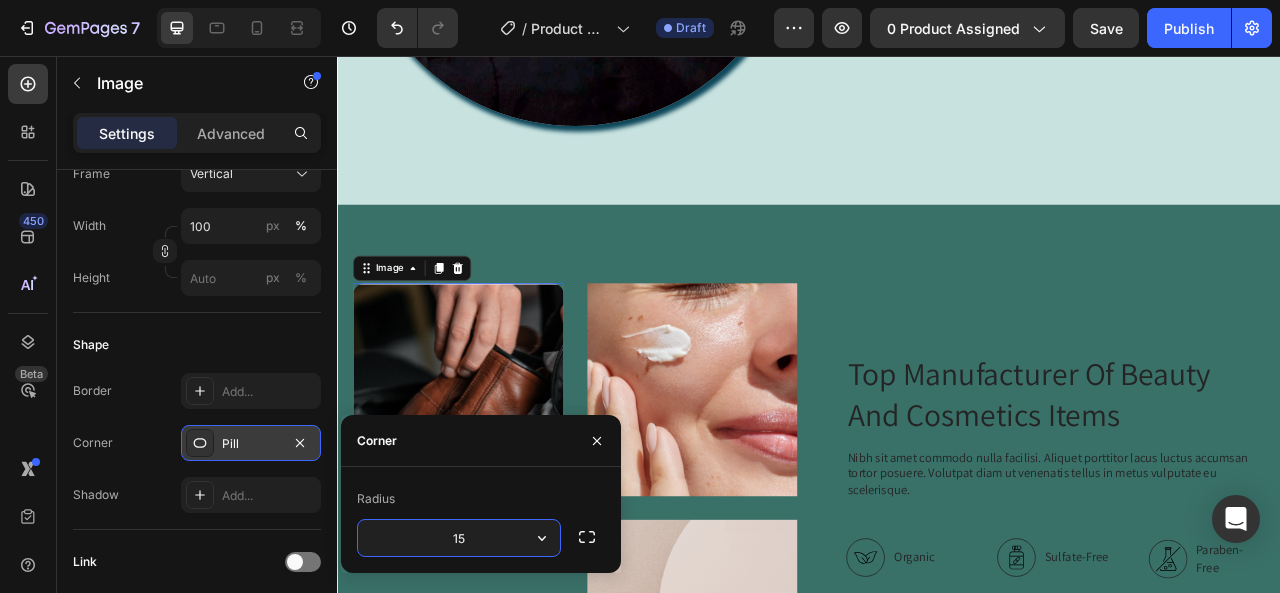 type on "1" 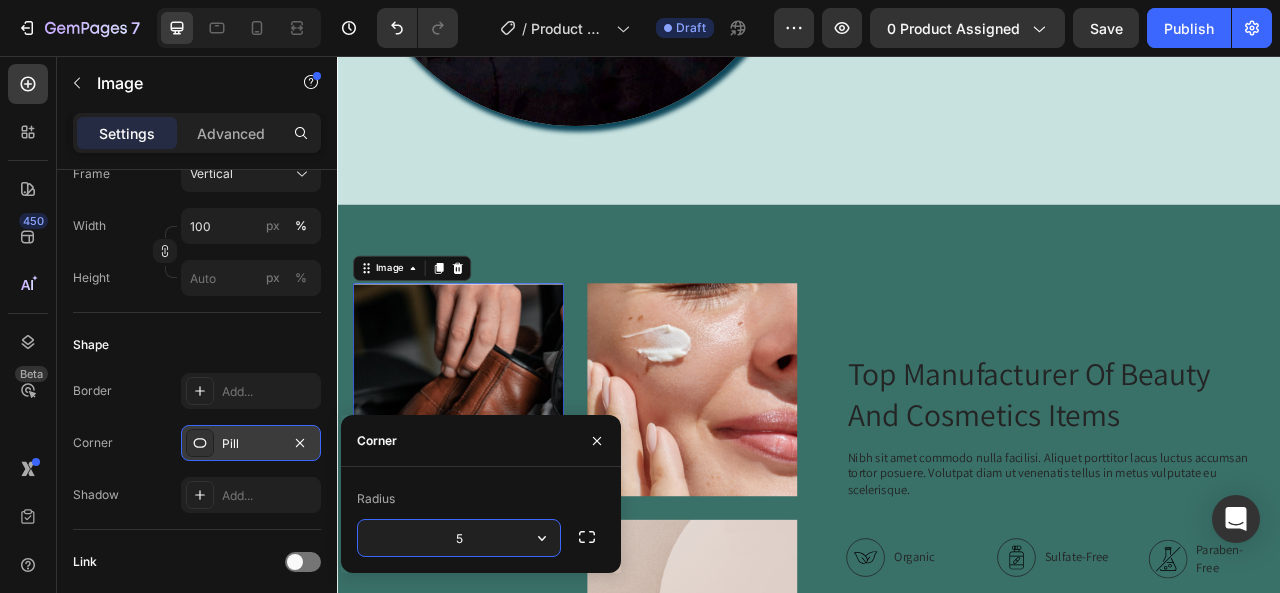 type on "55" 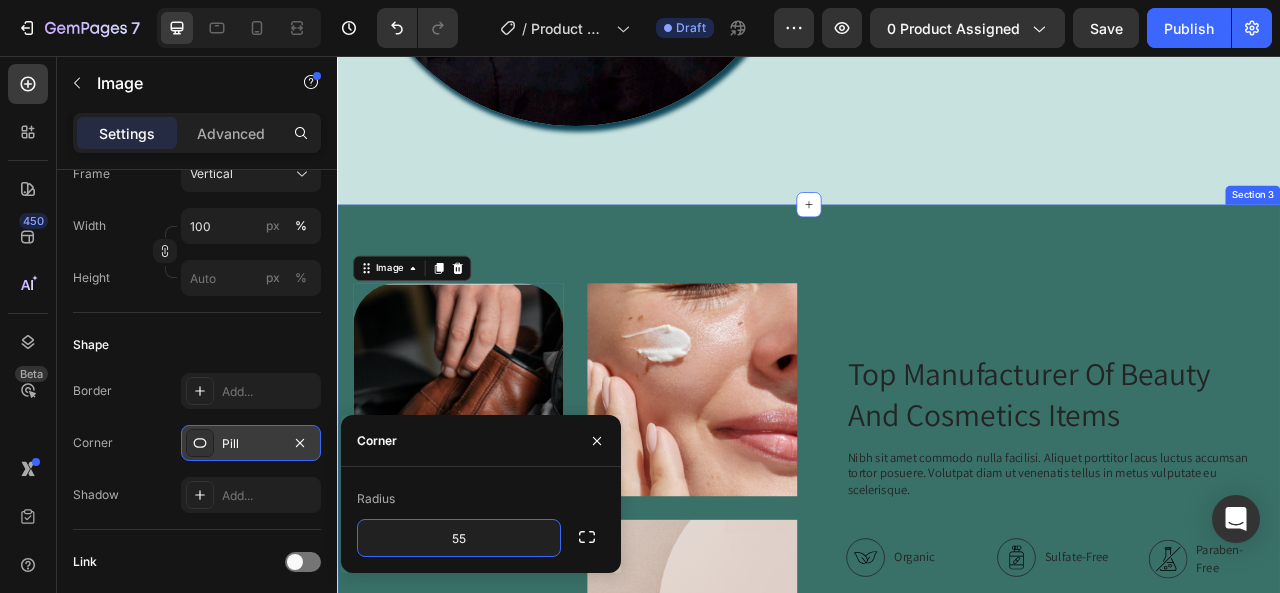 click on "Image   0 Image Image Row Top Manufacturer Of Beauty And Cosmetics Items Heading Nibh sit amet commodo nulla facilisi. Aliquet porttitor lacus luctus accumsan tortor posuere. Volutpat diam ut venenatis tellus in metus vulputate eu scelerisque.  Text Block
Organic
Sulfate-Free
Paraben-Free Item List
100% Vegan
Cruelty Free
Lab-Tested Item List Row
Organic
100% Vegan Item List
Sulfate-Free
Cruelty Free Item List
Paraben-Free
Lab-Tested Item List Row Buy It Now Button
Icon Chat Us Anytime Text Block +00 123 456 789 Text Block Row Row Row Row Section 3" at bounding box center [937, 669] 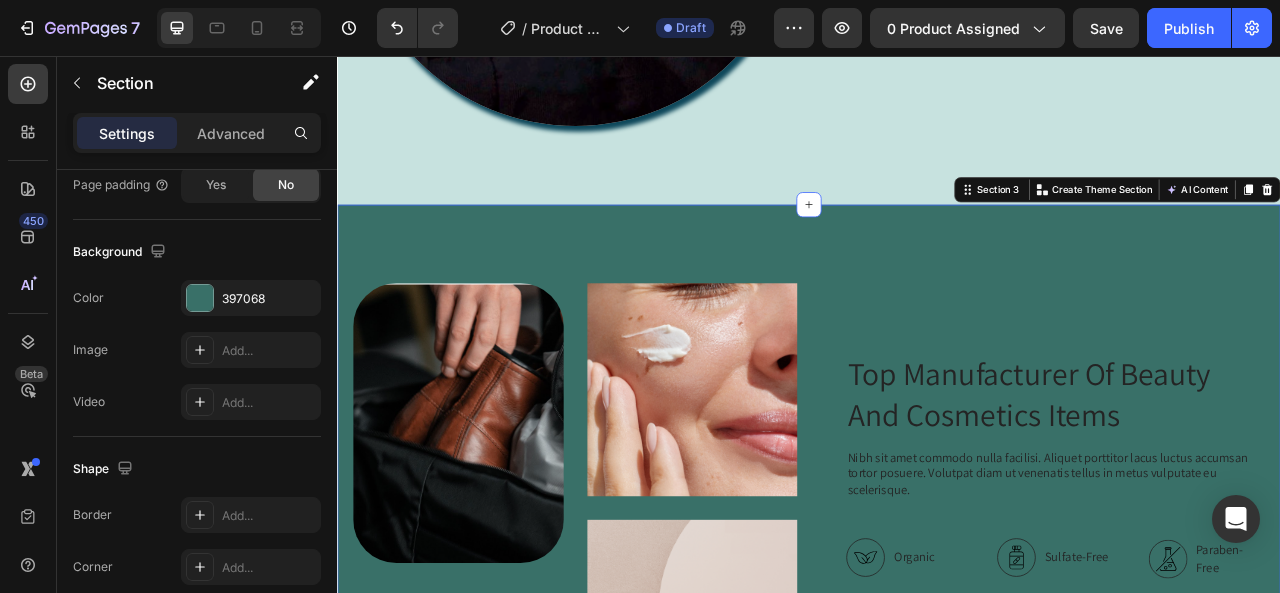 scroll, scrollTop: 0, scrollLeft: 0, axis: both 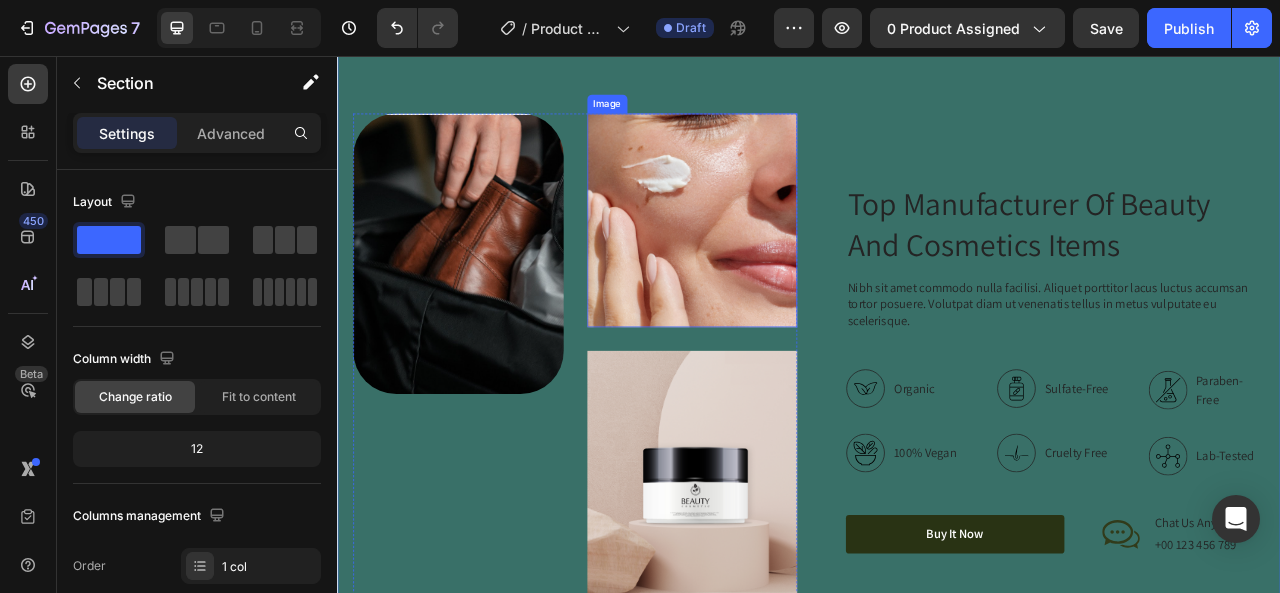 click at bounding box center (789, 264) 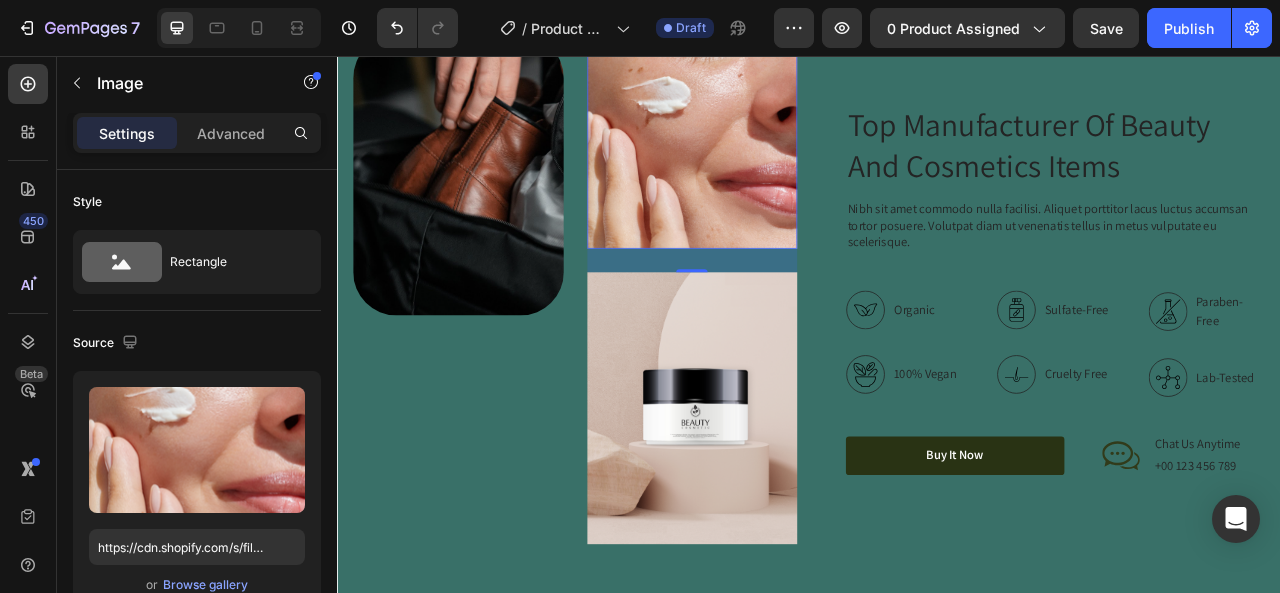 scroll, scrollTop: 2336, scrollLeft: 0, axis: vertical 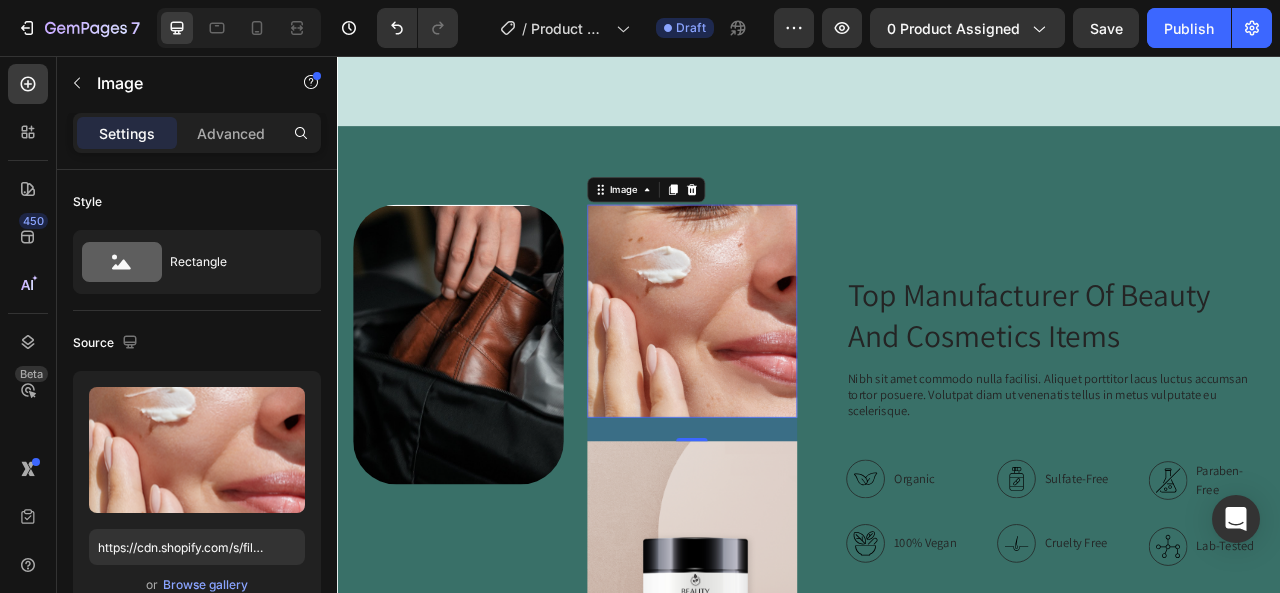 click at bounding box center [789, 380] 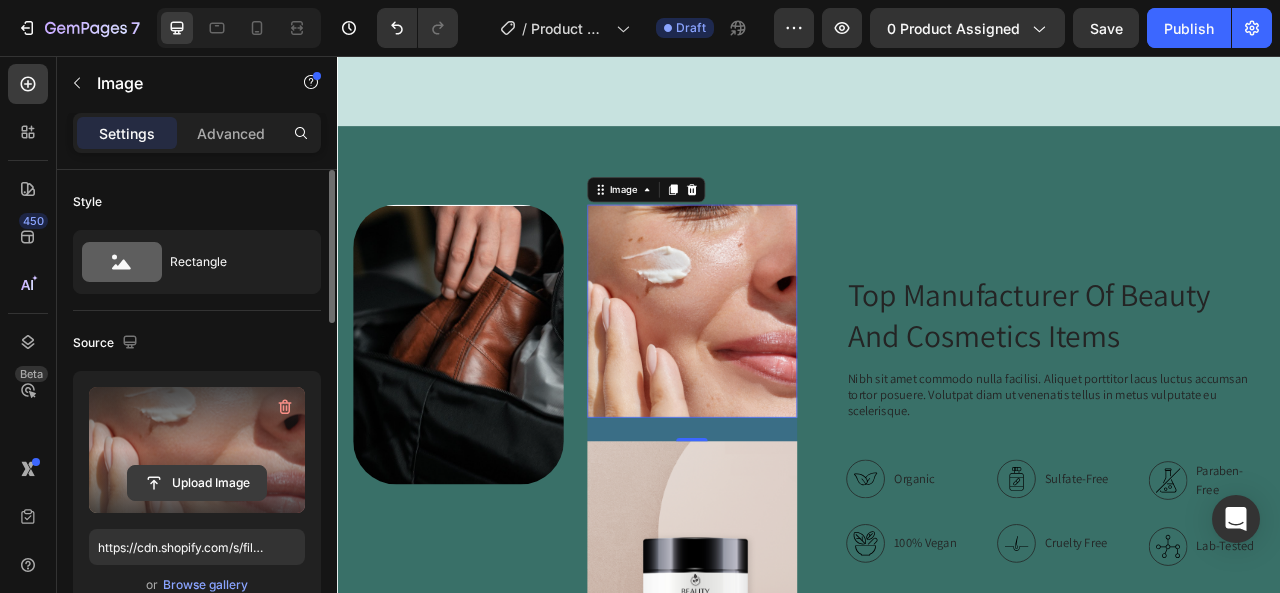 click 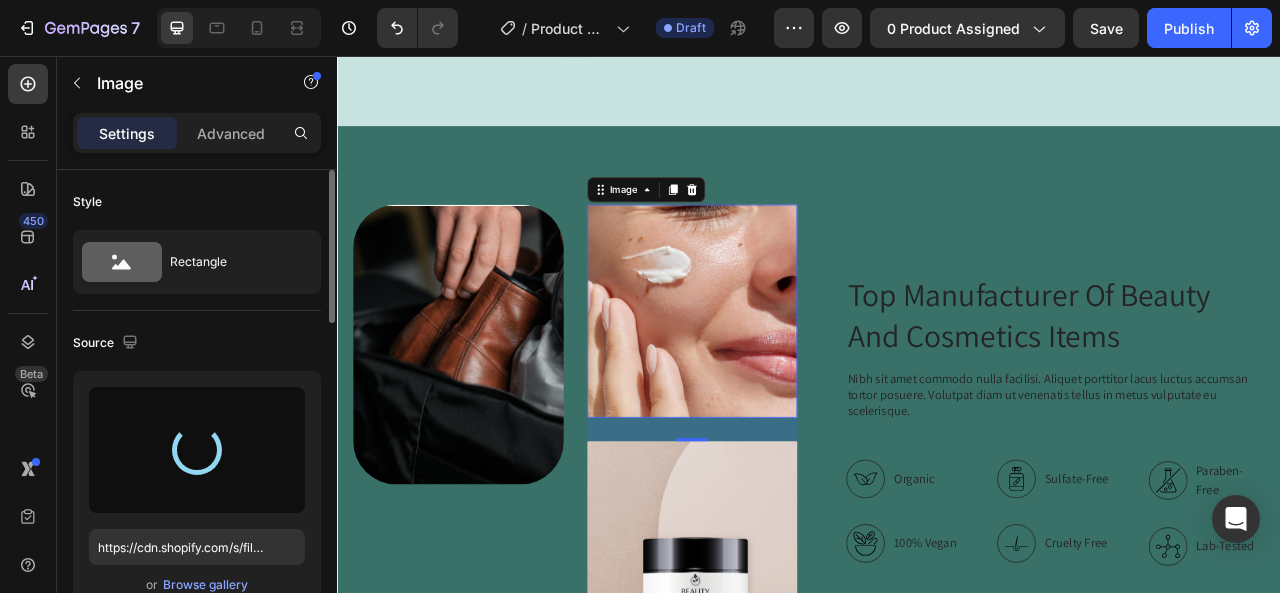 type on "https://cdn.shopify.com/s/files/1/0648/0910/7552/files/gempages_577997880346804752-47b5f62f-81a7-45b7-8e4a-3685c5a859b4.png" 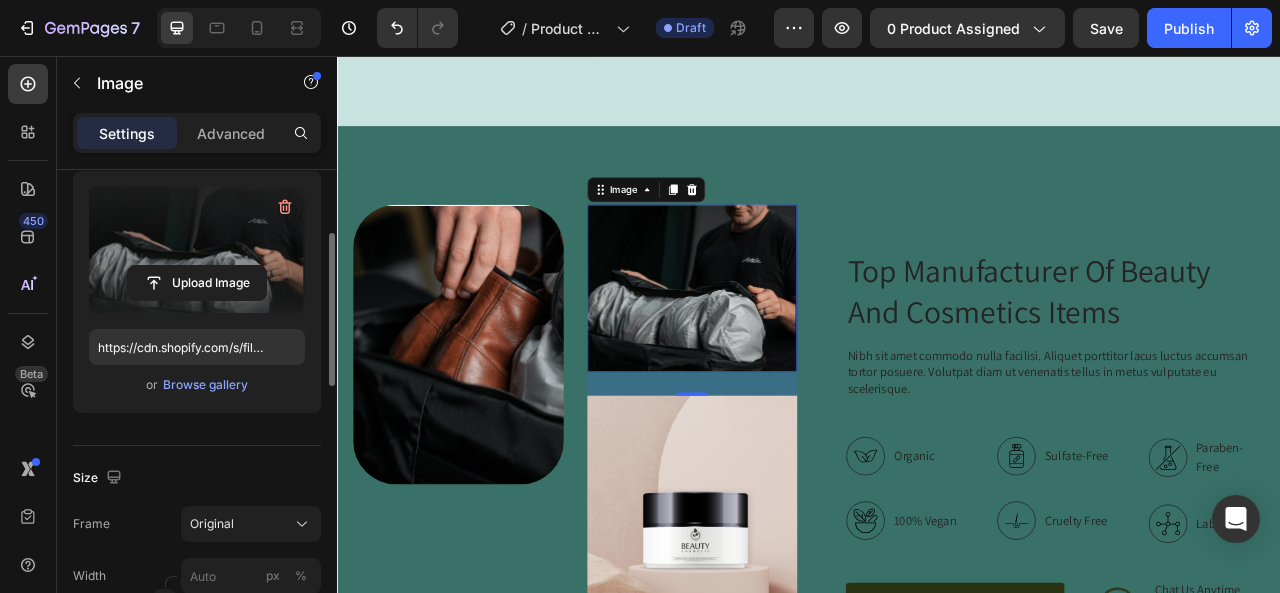 scroll, scrollTop: 300, scrollLeft: 0, axis: vertical 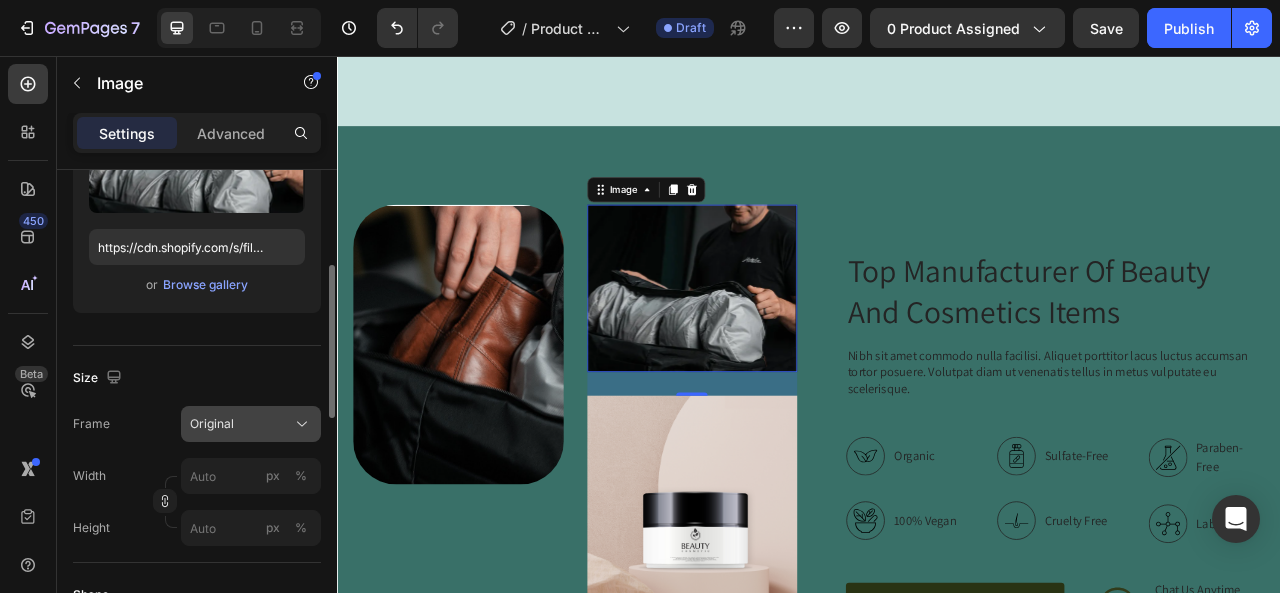 click on "Original" at bounding box center [251, 424] 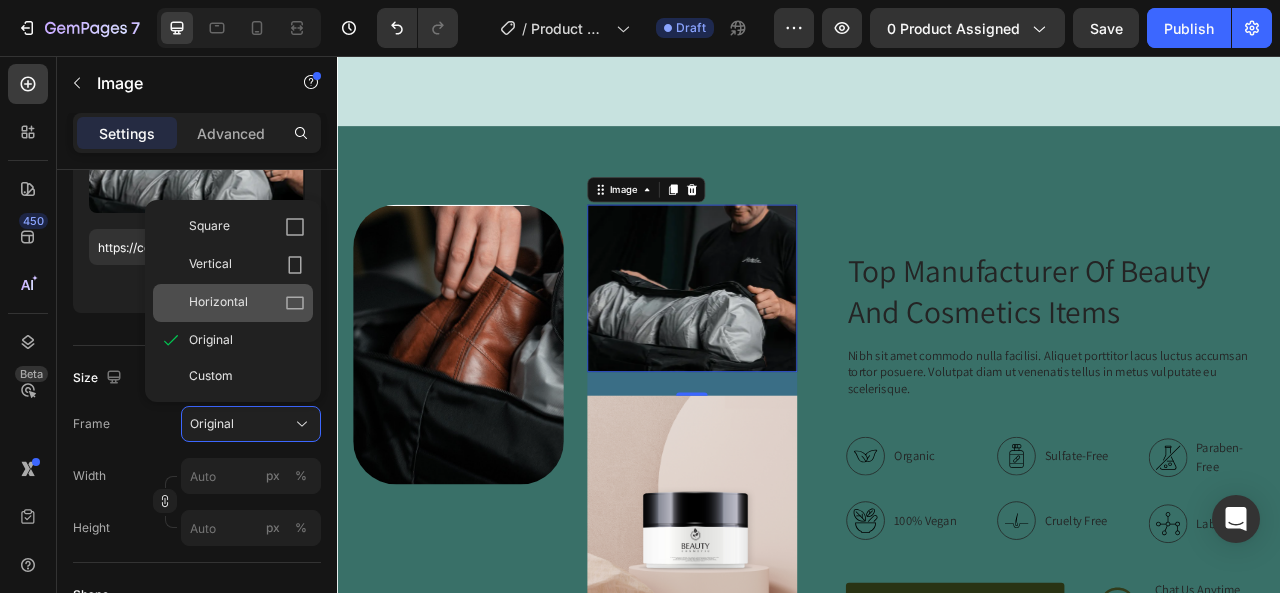 click on "Horizontal" 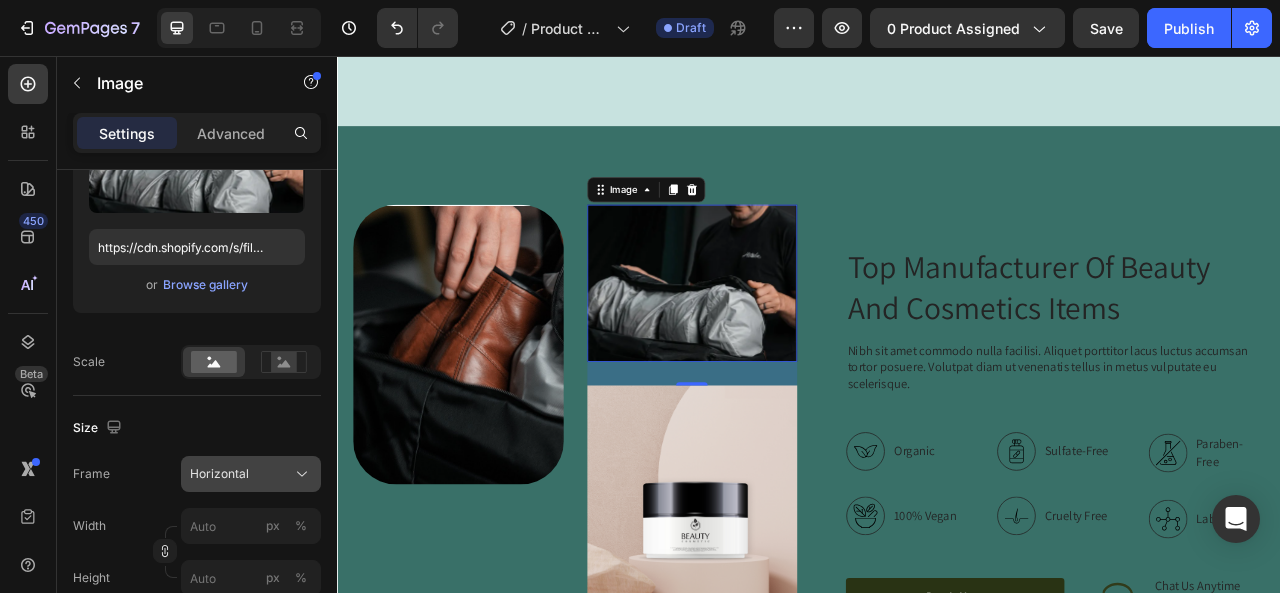 click on "Horizontal" 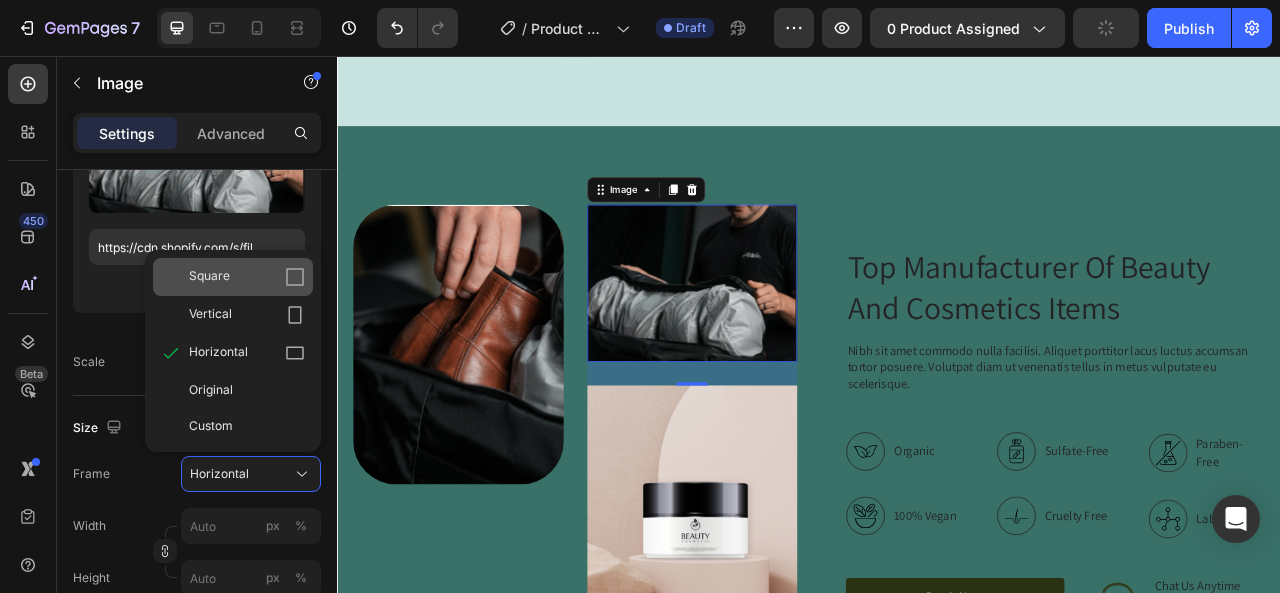 click on "Square" at bounding box center (247, 277) 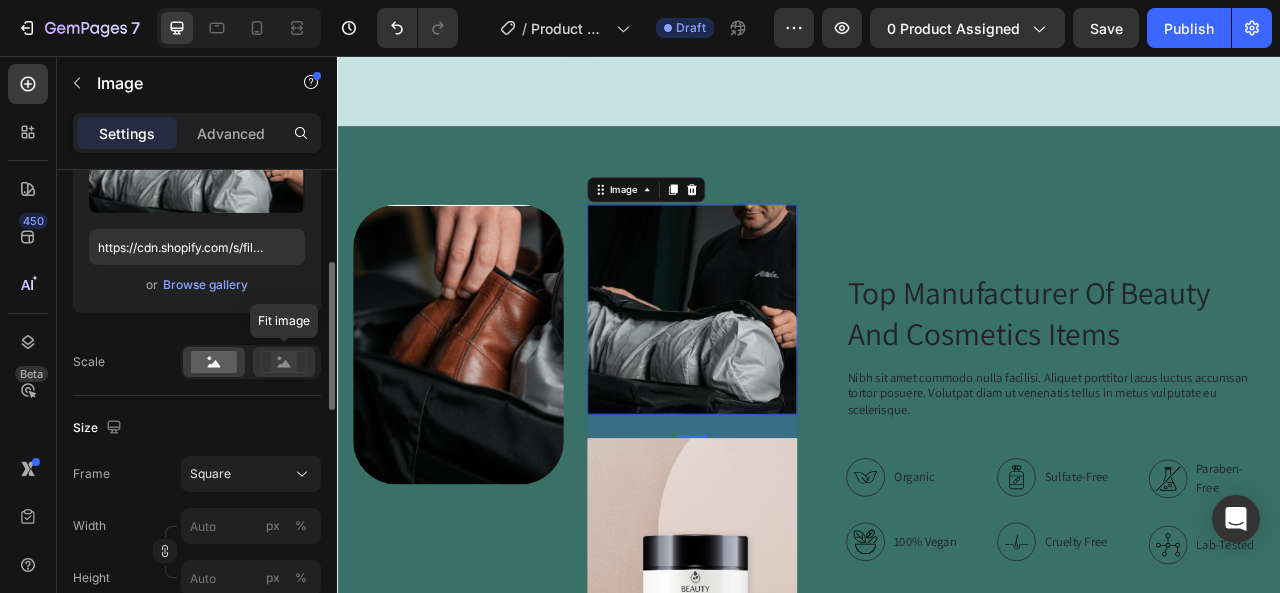 click 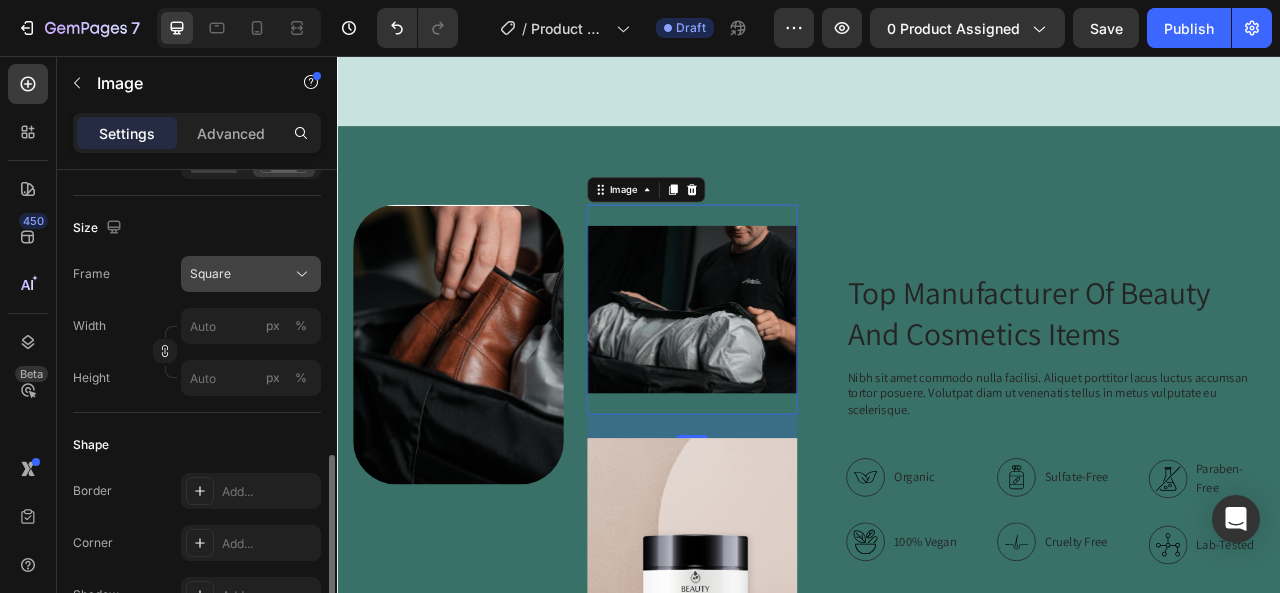 scroll, scrollTop: 600, scrollLeft: 0, axis: vertical 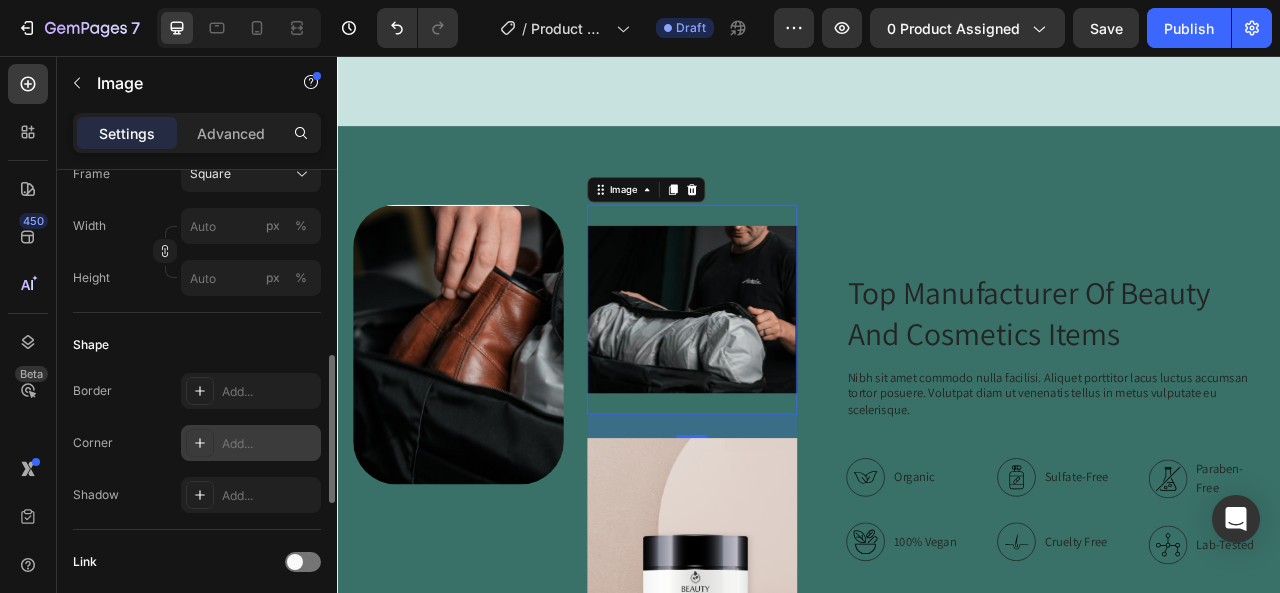 click on "Add..." at bounding box center [269, 444] 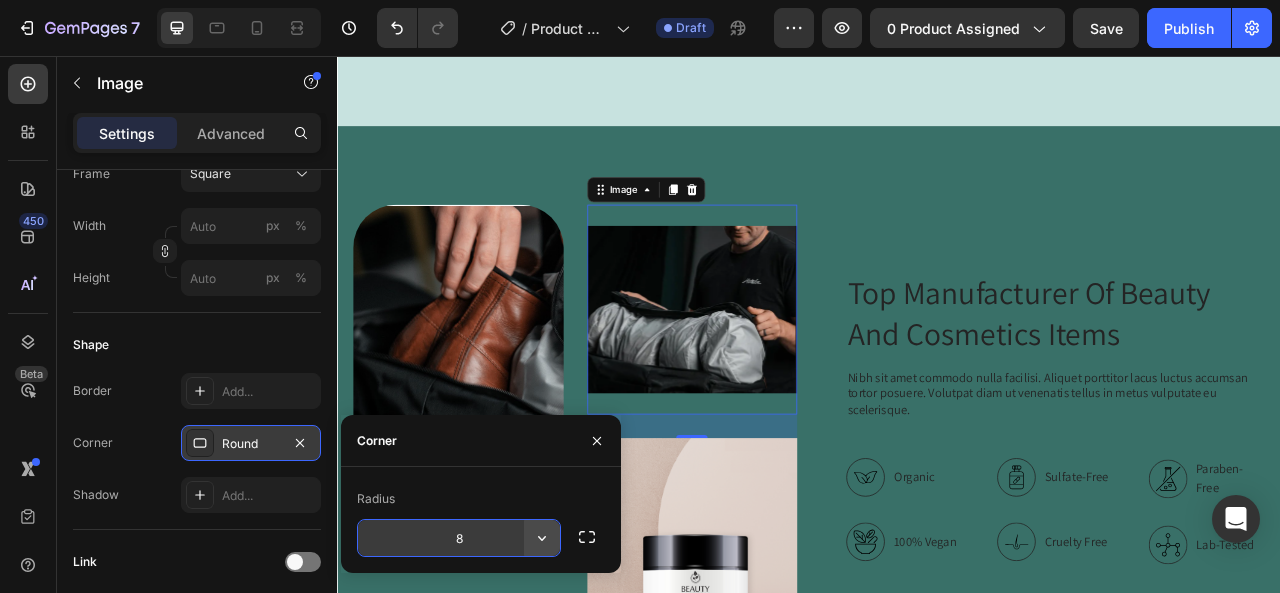 click 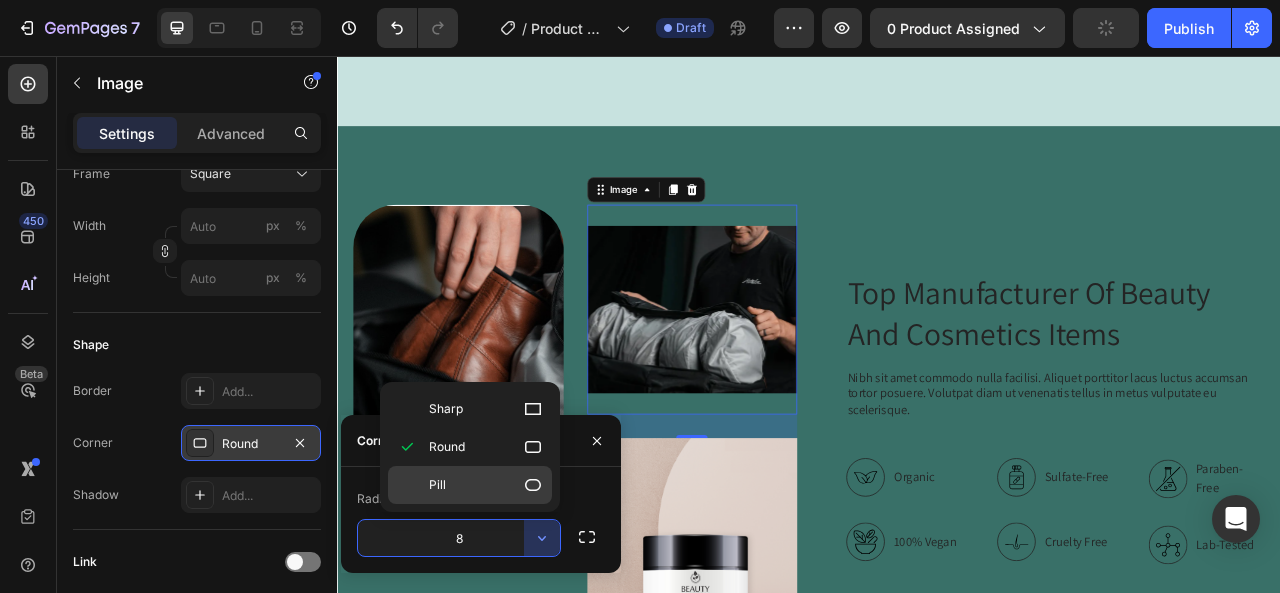 click 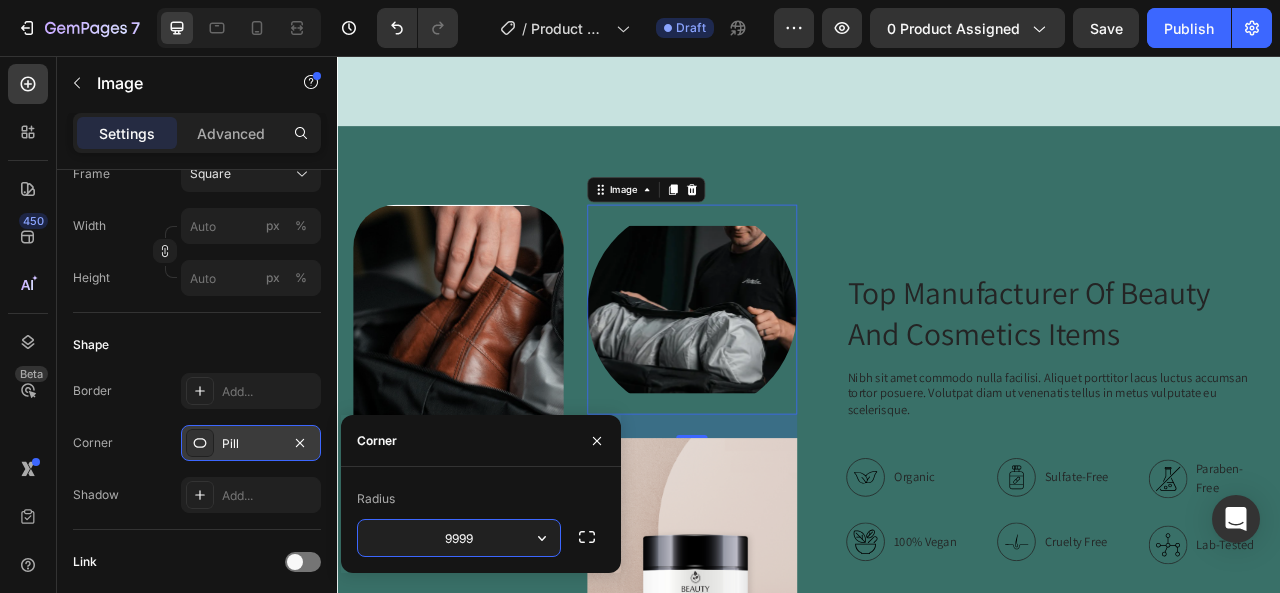 click on "9999" at bounding box center [459, 538] 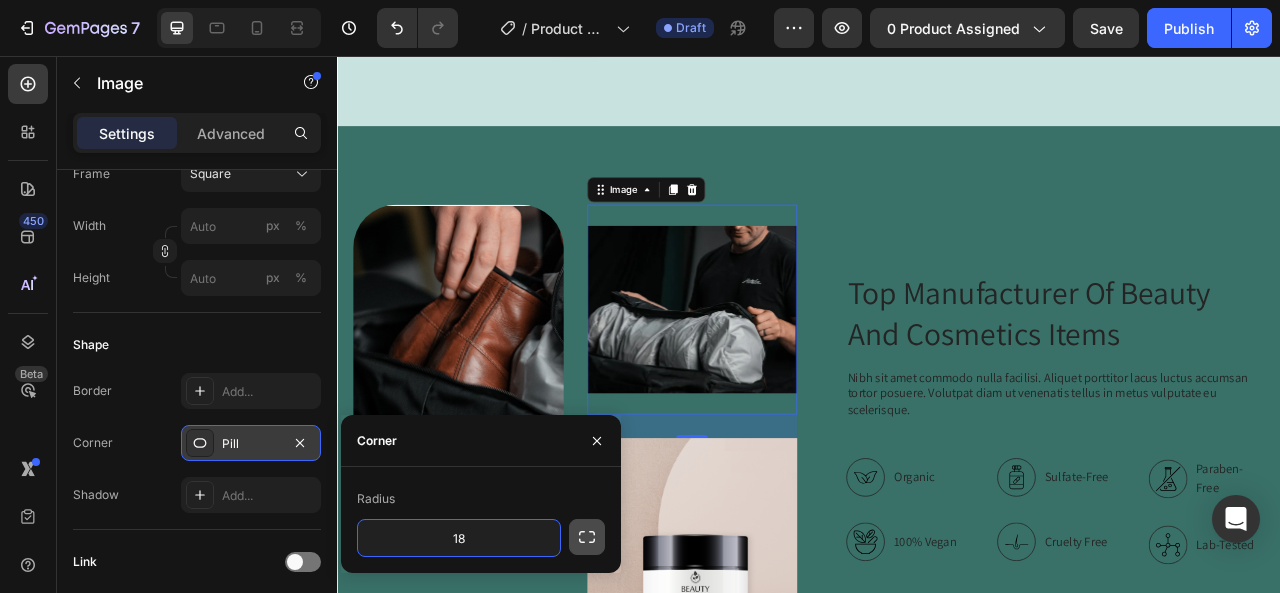 click 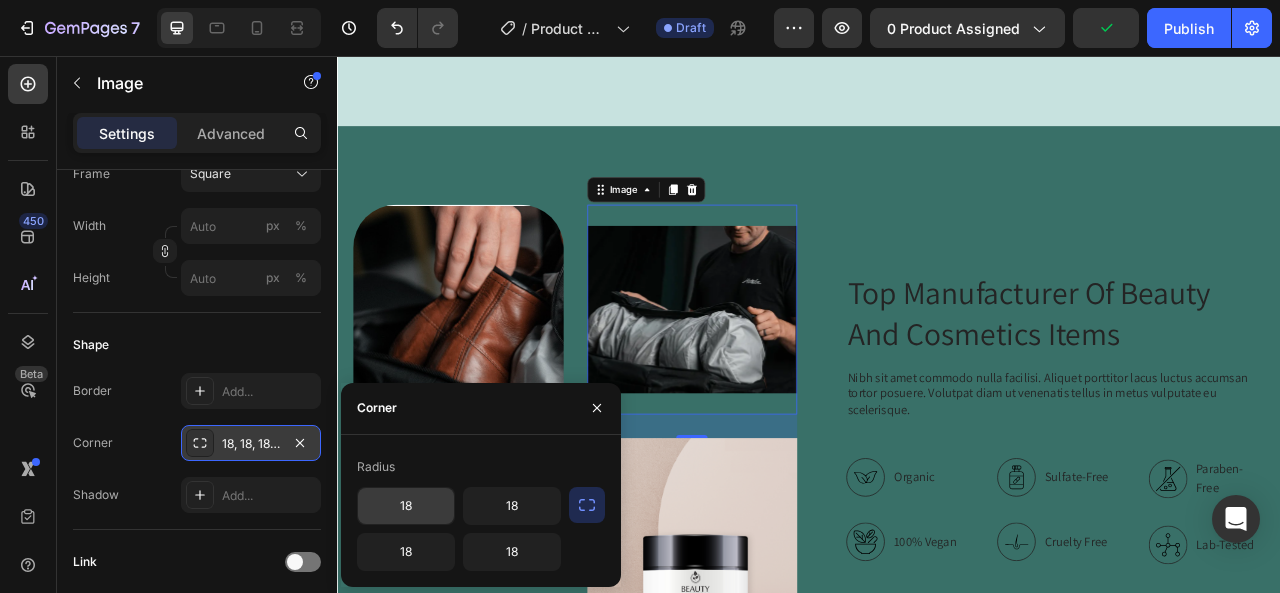 click on "18" at bounding box center [406, 506] 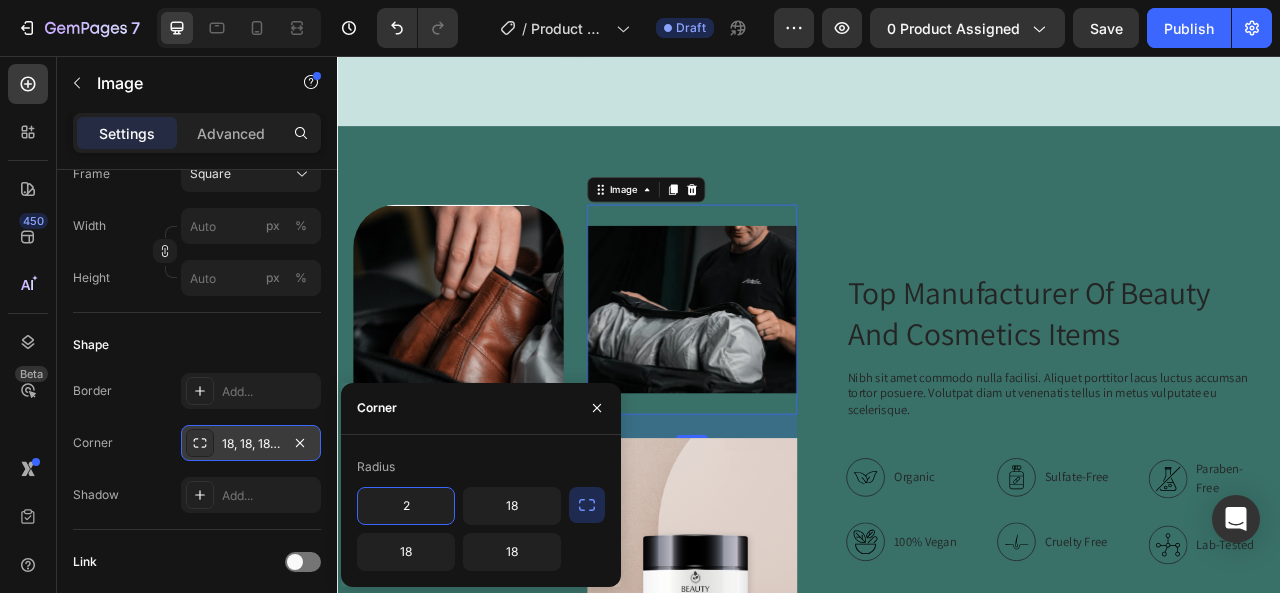 type on "20" 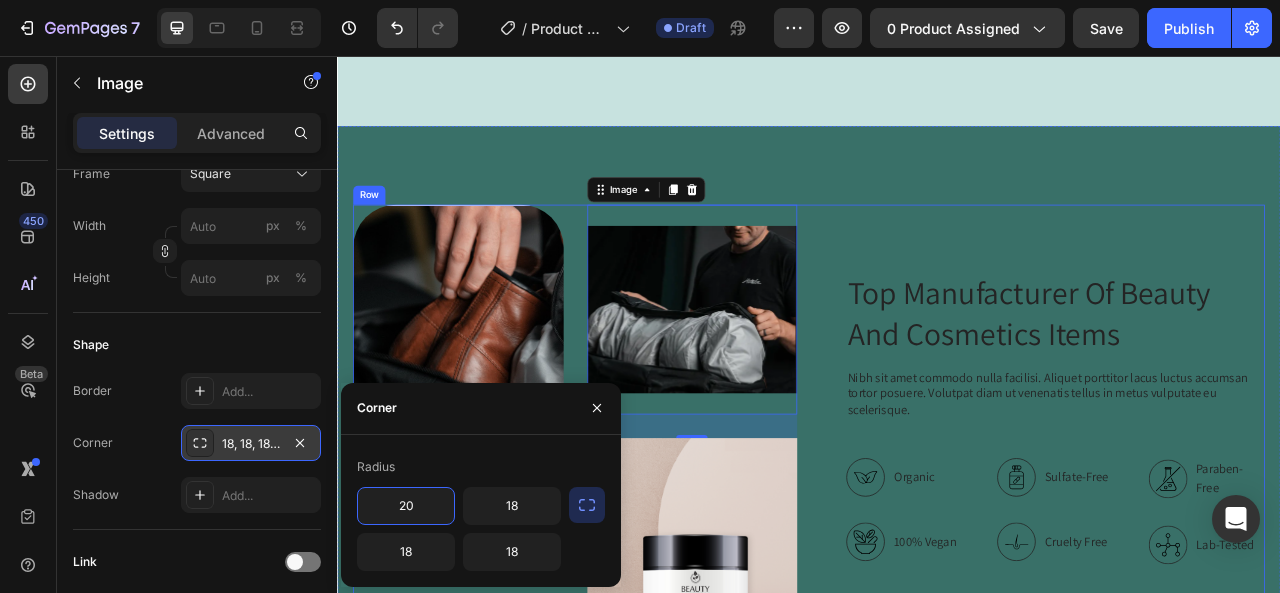 click on "Top Manufacturer Of Beauty And Cosmetics Items Heading Nibh sit amet commodo nulla facilisi. Aliquet porttitor lacus luctus accumsan tortor posuere. Volutpat diam ut venenatis tellus in metus vulputate eu scelerisque.  Text Block
Organic
Sulfate-Free
Paraben-Free Item List
100% Vegan
Cruelty Free
Lab-Tested Item List Row
Organic
100% Vegan Item List
Sulfate-Free
Cruelty Free Item List
Paraben-Free
Lab-Tested Item List Row Buy It Now Button
Icon Chat Us Anytime Text Block +00 123 456 789 Text Block Row Row Row" at bounding box center (1234, 567) 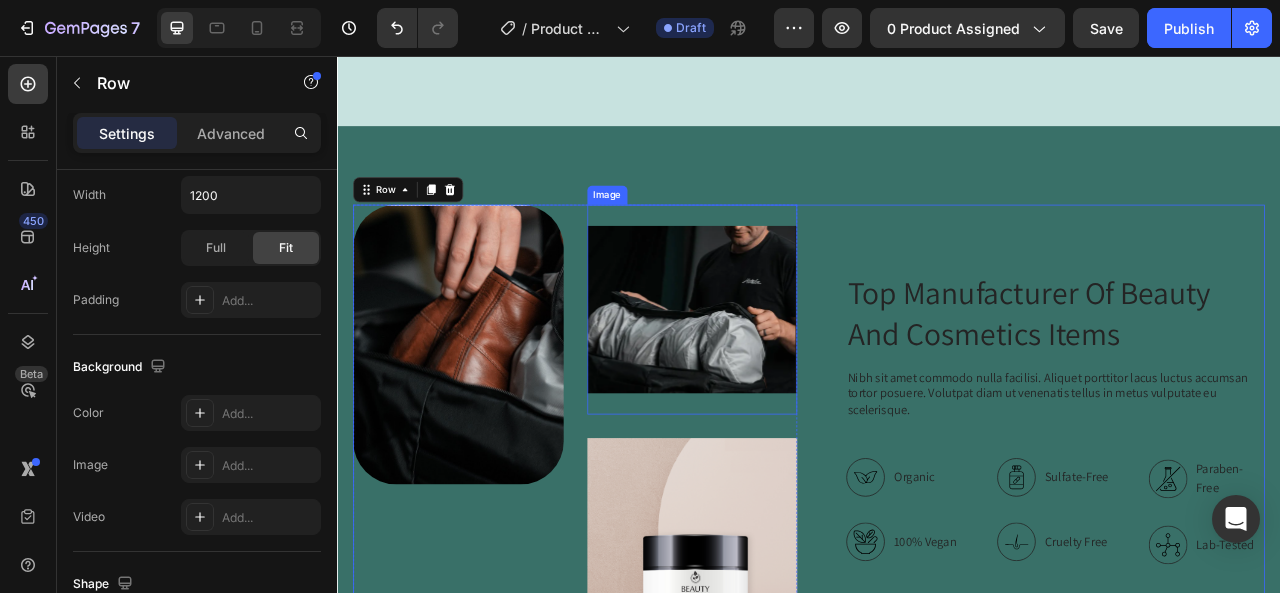 scroll, scrollTop: 0, scrollLeft: 0, axis: both 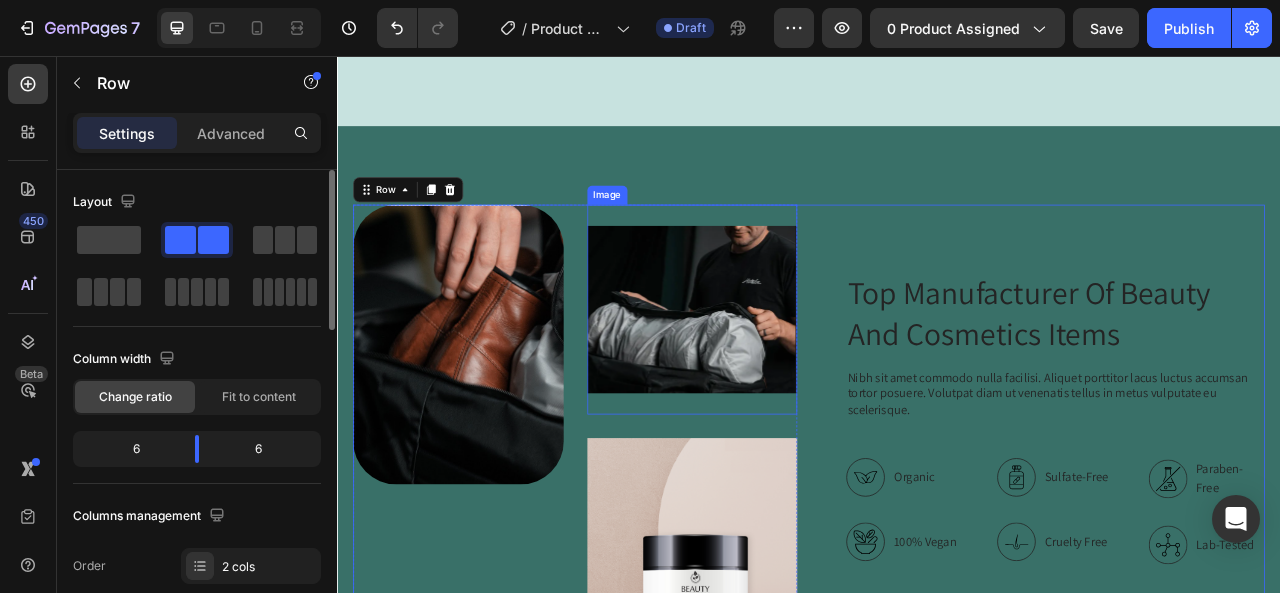 click at bounding box center (789, 379) 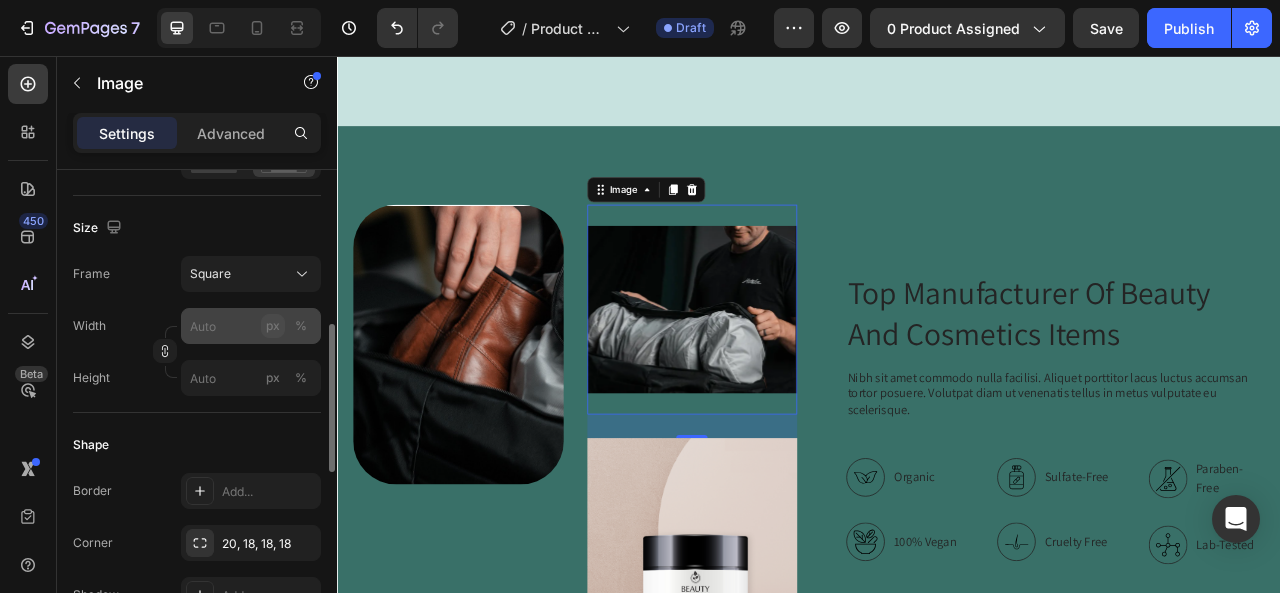 scroll, scrollTop: 600, scrollLeft: 0, axis: vertical 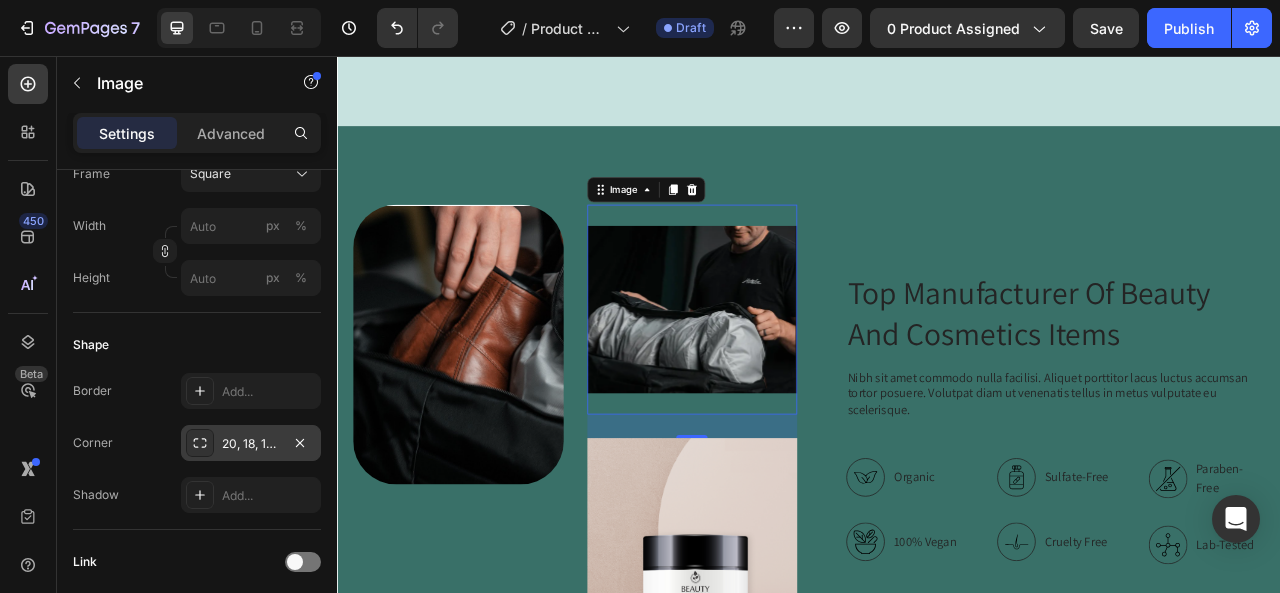 click on "20, 18, 18, 18" at bounding box center (251, 444) 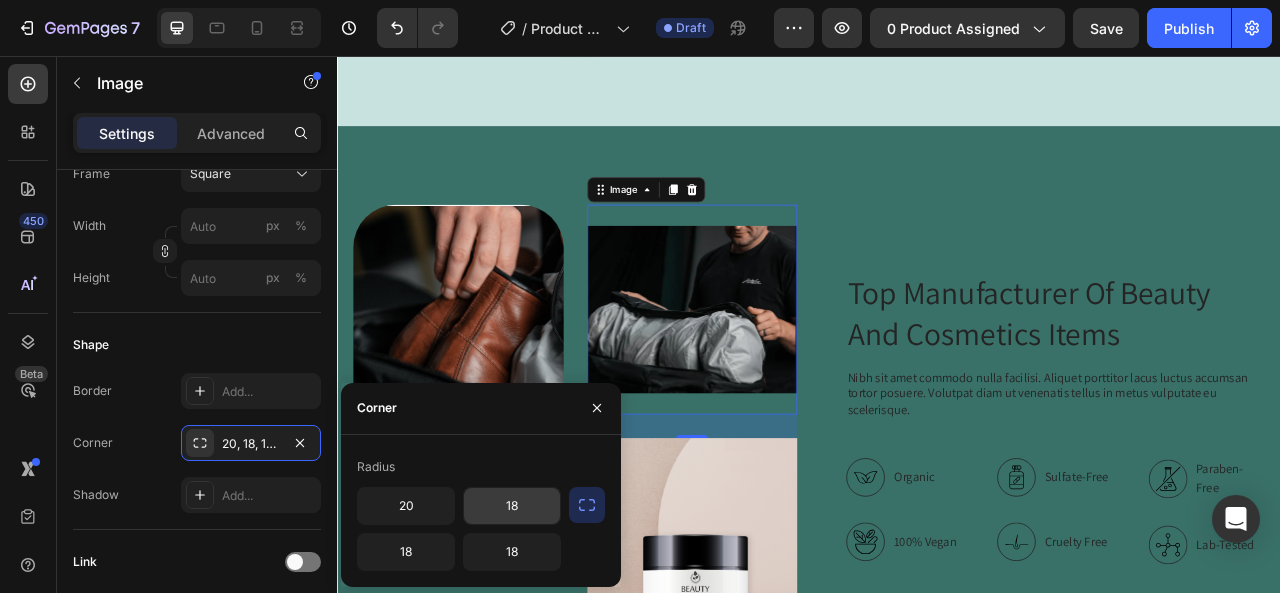 click on "18" at bounding box center (512, 506) 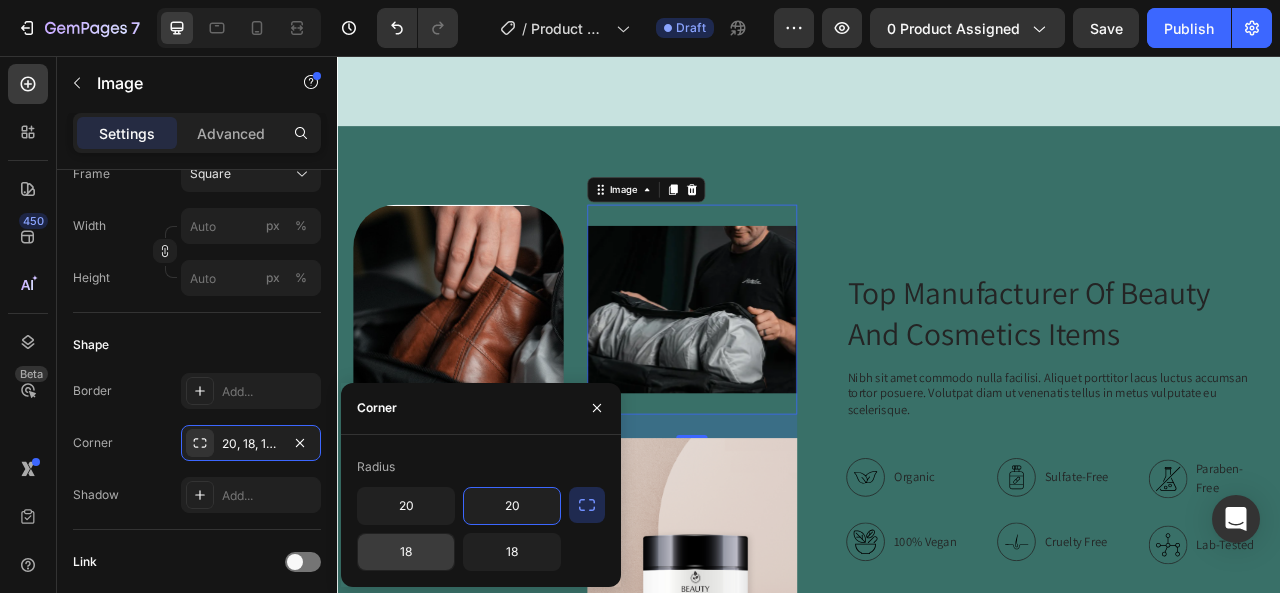type on "20" 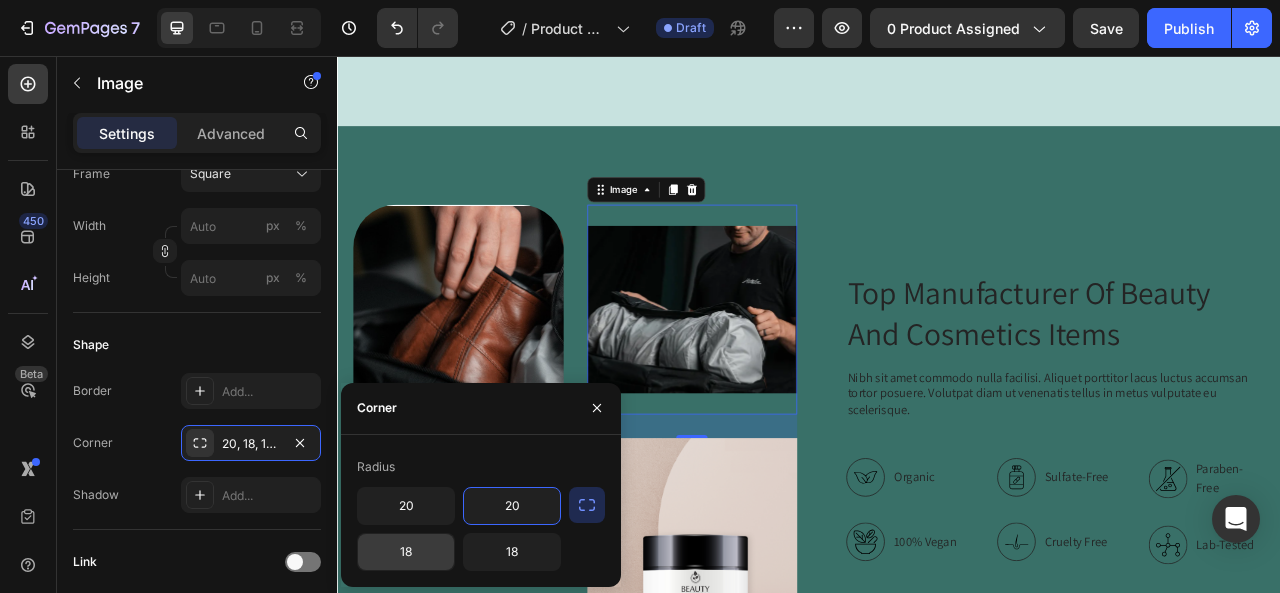 click on "18" at bounding box center (406, 552) 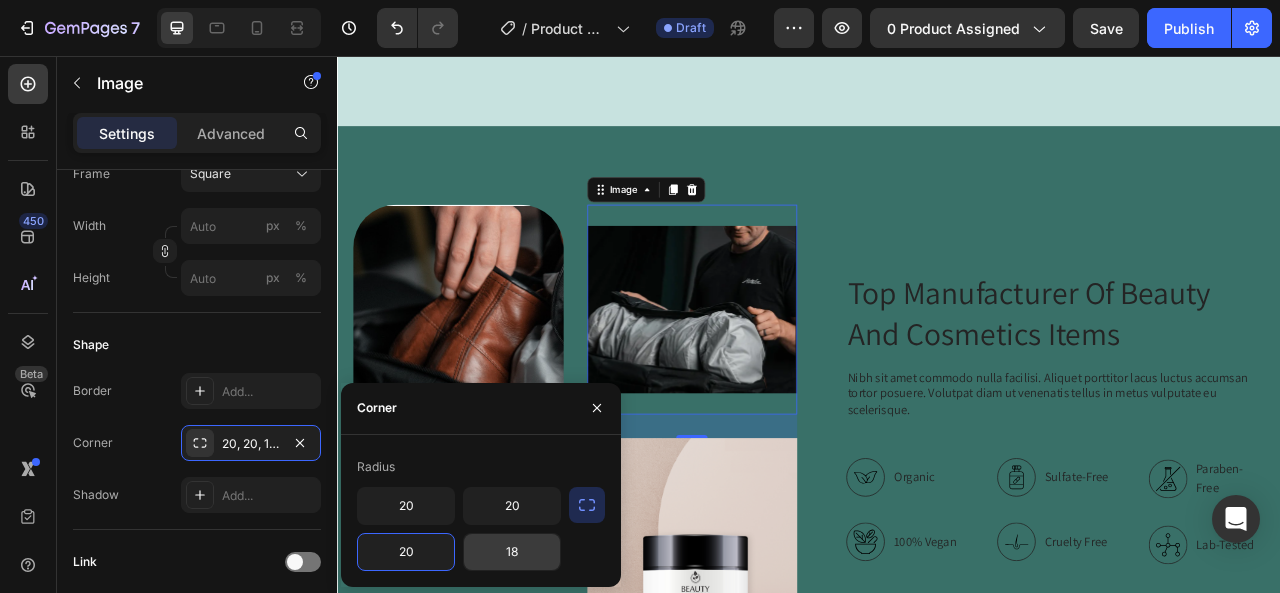 type on "20" 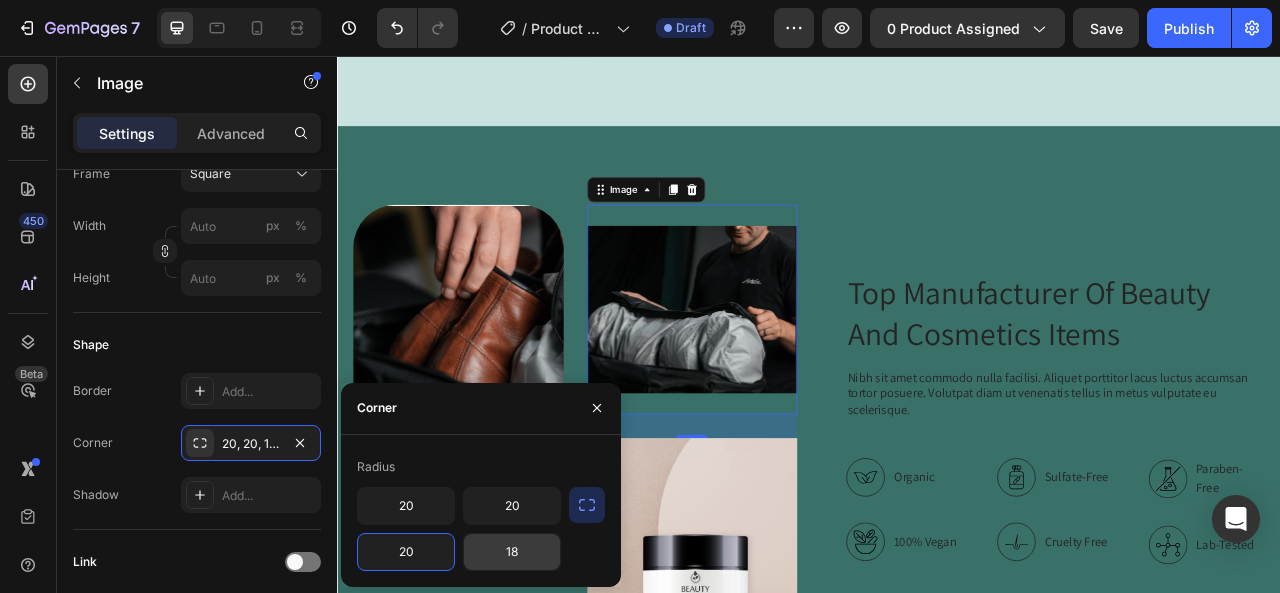 click on "18" at bounding box center (512, 552) 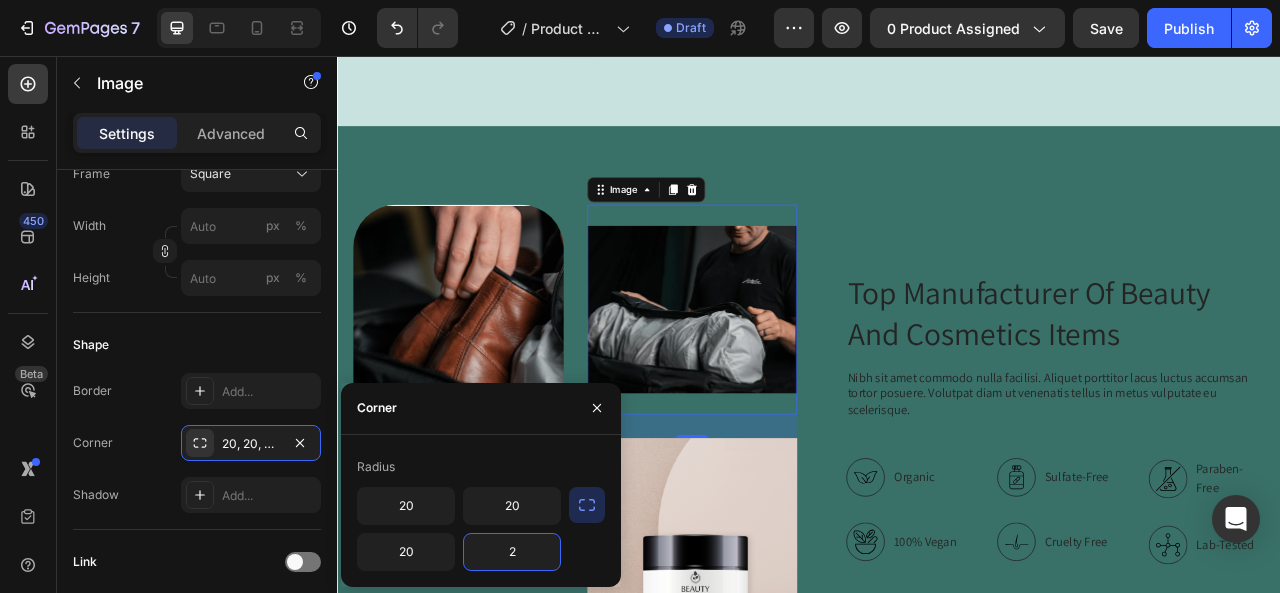 type on "20" 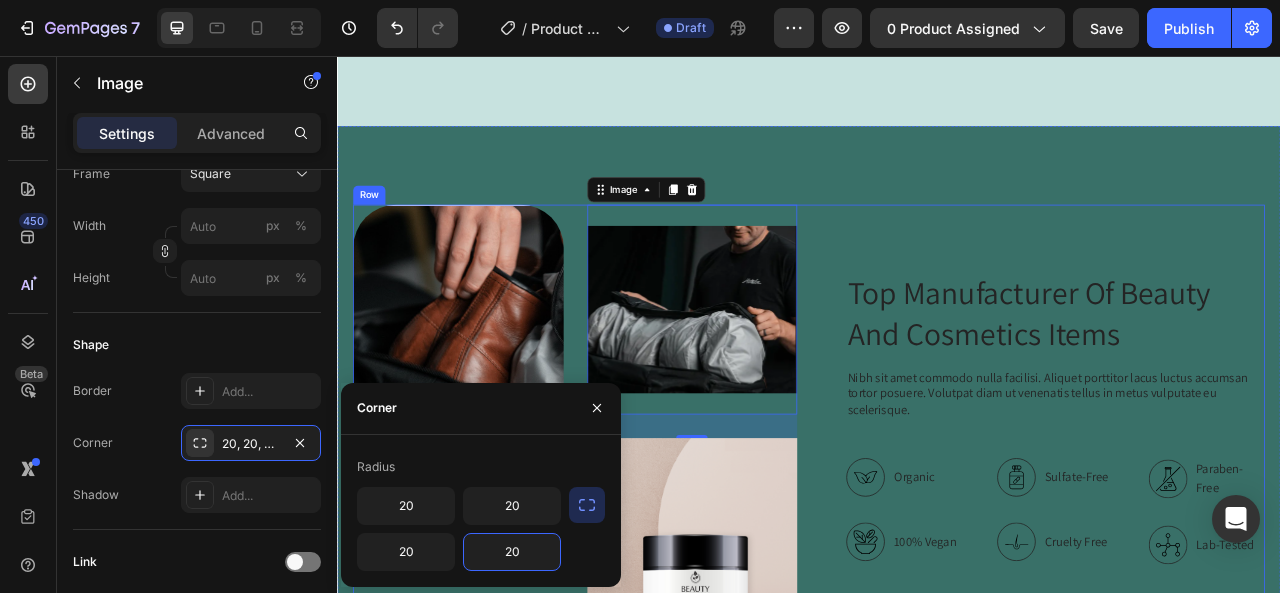 click on "Image Image   30 Image Row Top Manufacturer Of Beauty And Cosmetics Items Heading Nibh sit amet commodo nulla facilisi. Aliquet porttitor lacus luctus accumsan tortor posuere. Volutpat diam ut venenatis tellus in metus vulputate eu scelerisque.  Text Block
Organic
Sulfate-Free
Paraben-Free Item List
100% Vegan
Cruelty Free
Lab-Tested Item List Row
Organic
100% Vegan Item List
Sulfate-Free
Cruelty Free Item List
Paraben-Free
Lab-Tested Item List Row Buy It Now Button
Icon Chat Us Anytime Text Block +00 123 456 789 Text Block Row Row Row Row Section 3" at bounding box center (937, 567) 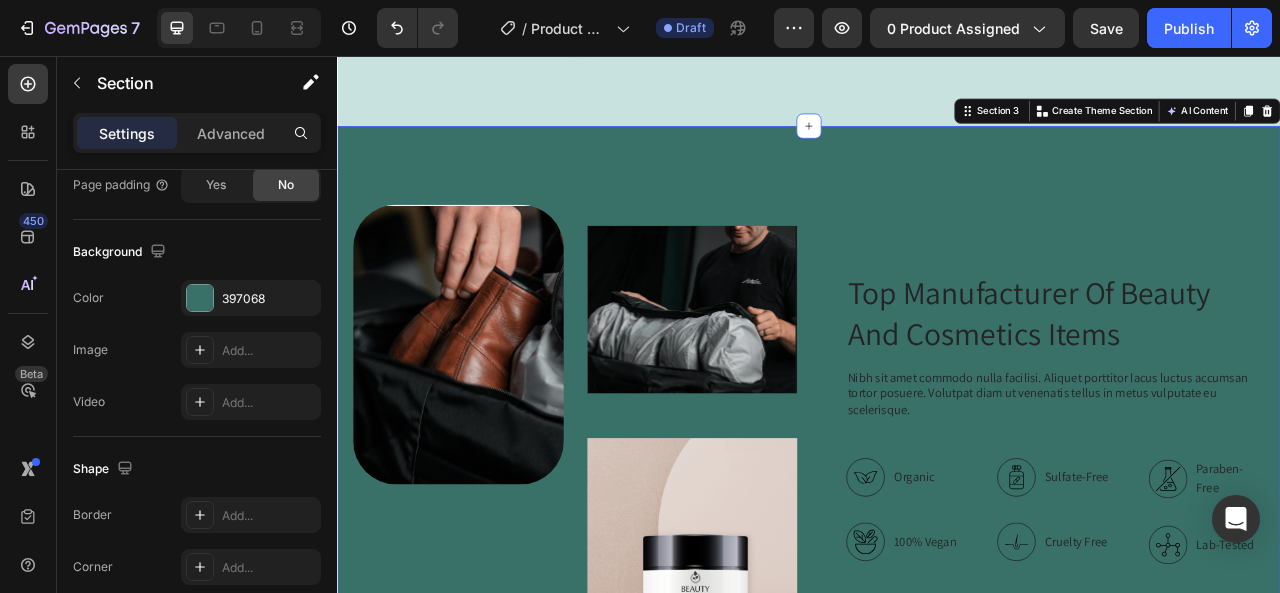 scroll, scrollTop: 0, scrollLeft: 0, axis: both 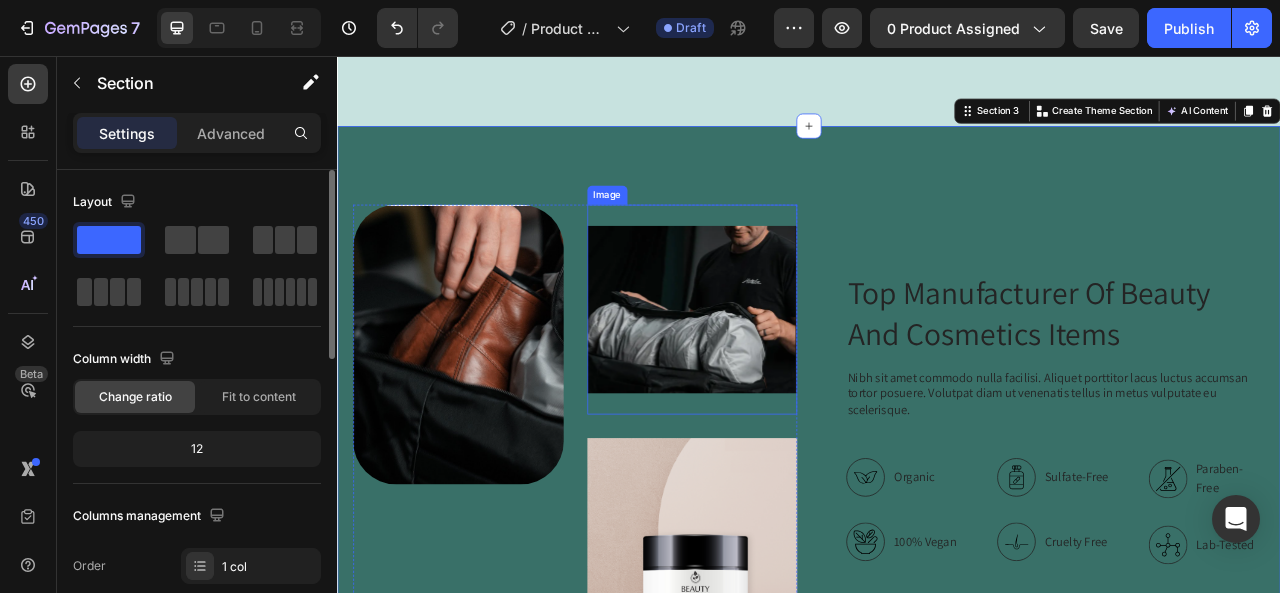 click at bounding box center [789, 379] 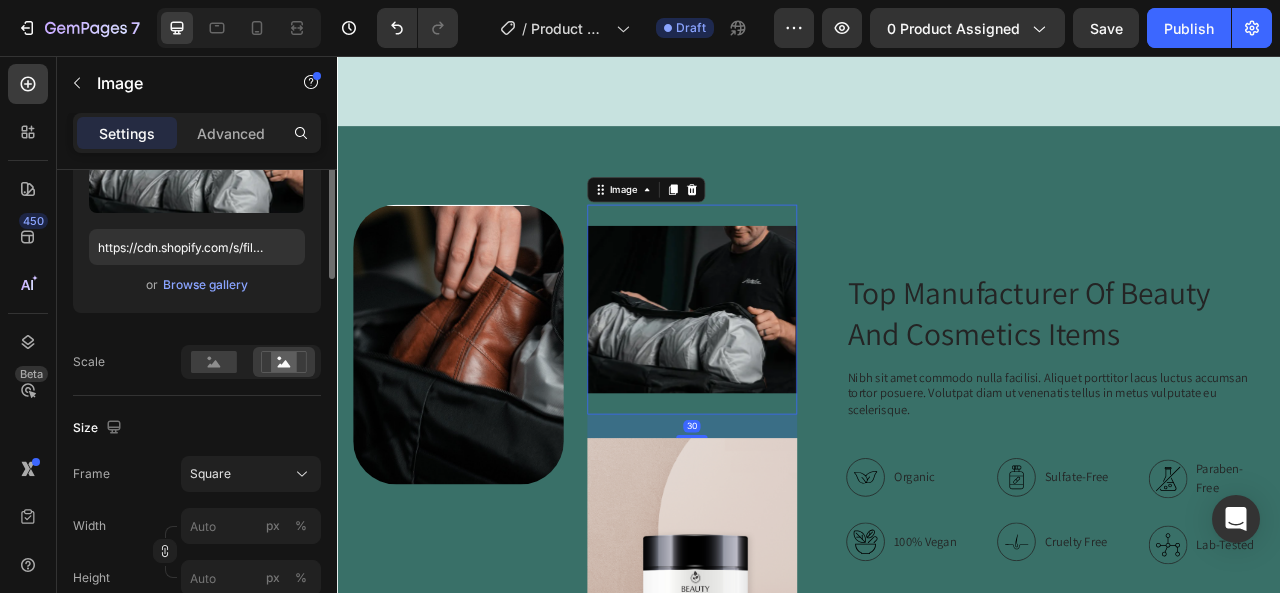 scroll, scrollTop: 400, scrollLeft: 0, axis: vertical 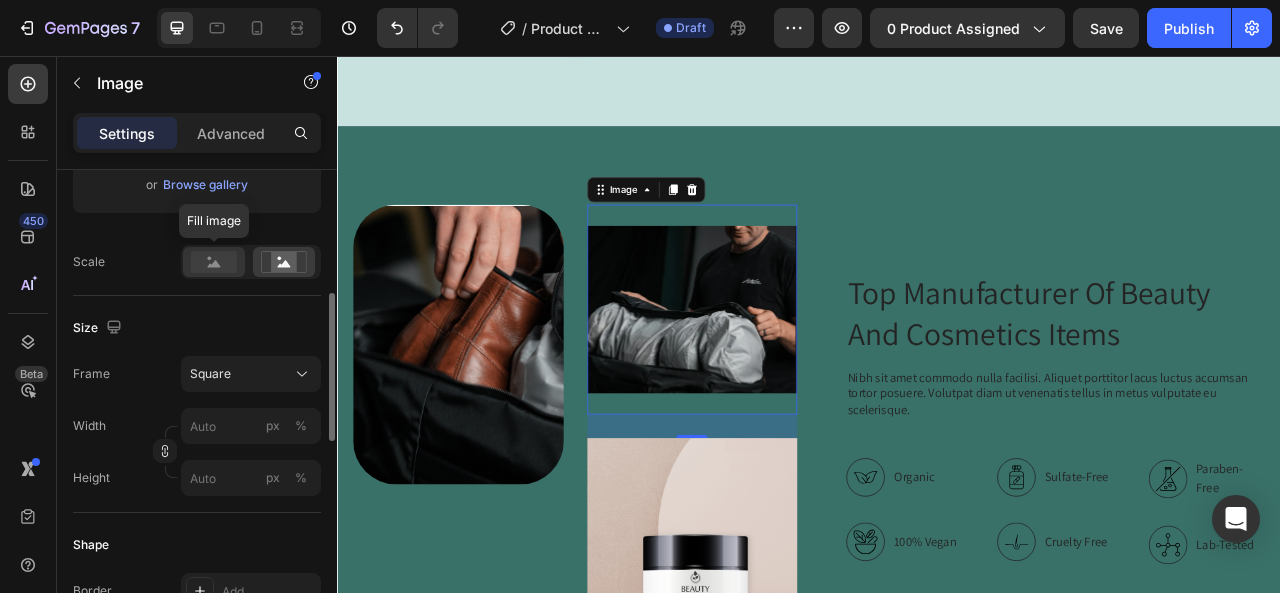 click 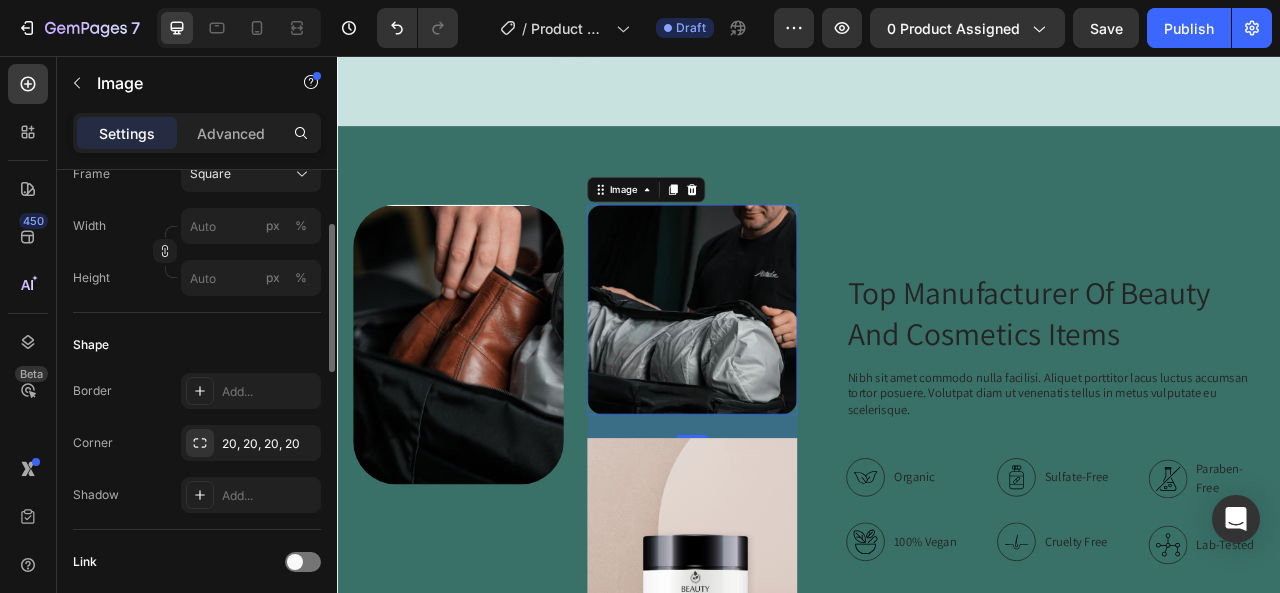 scroll, scrollTop: 500, scrollLeft: 0, axis: vertical 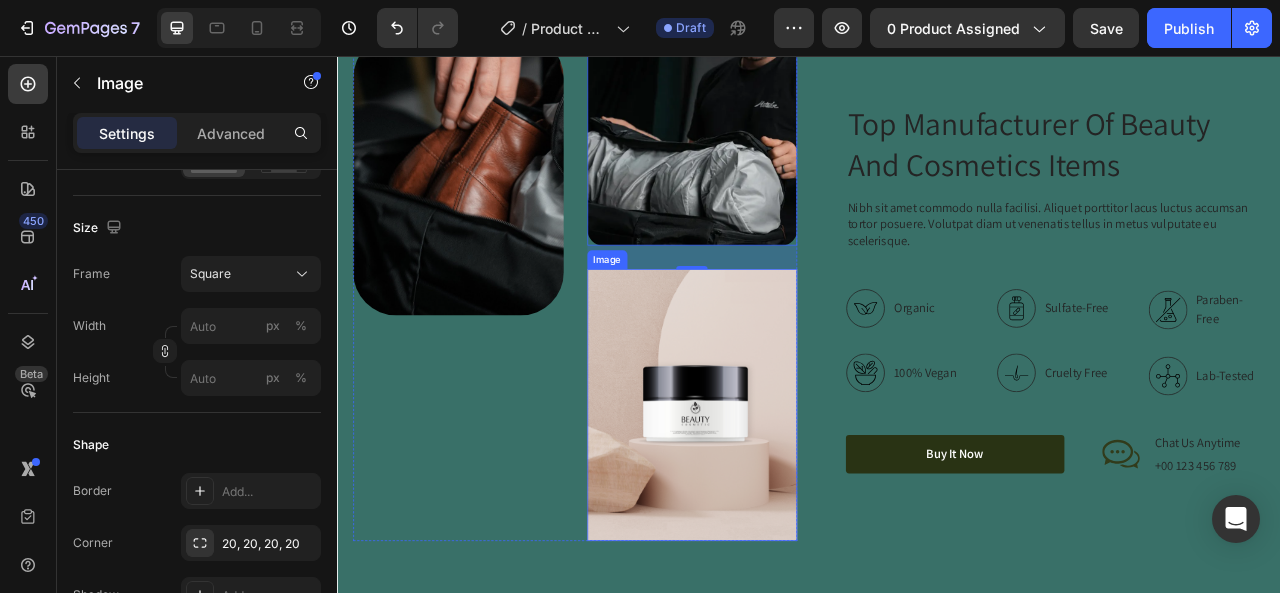 click at bounding box center [789, 500] 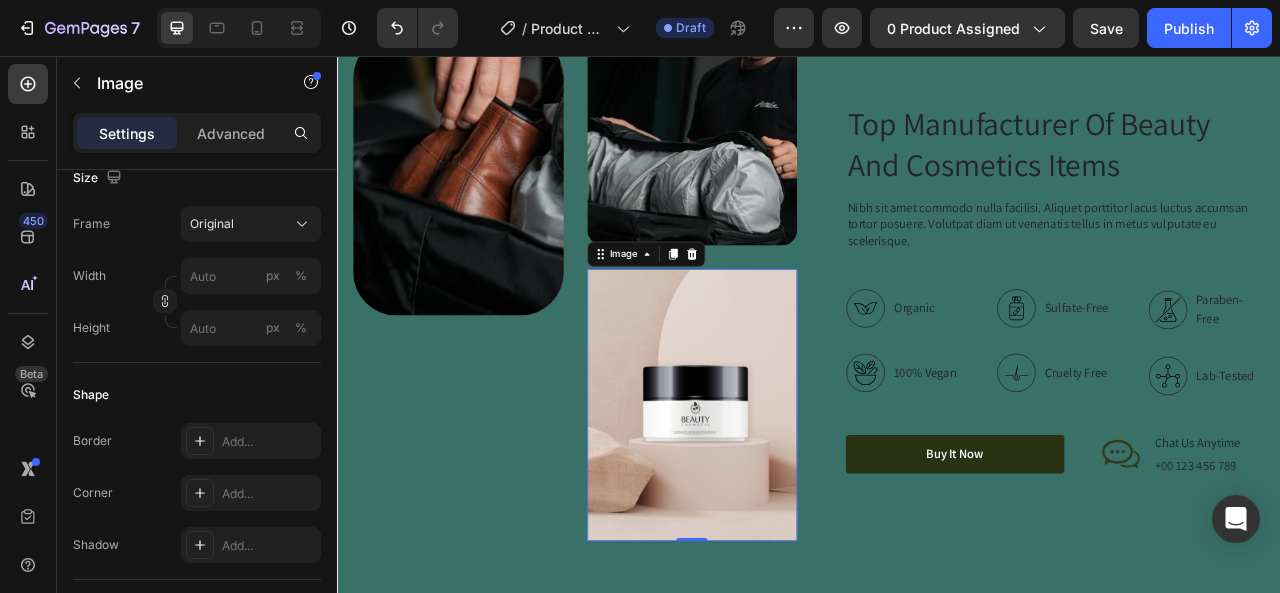 click at bounding box center [789, 500] 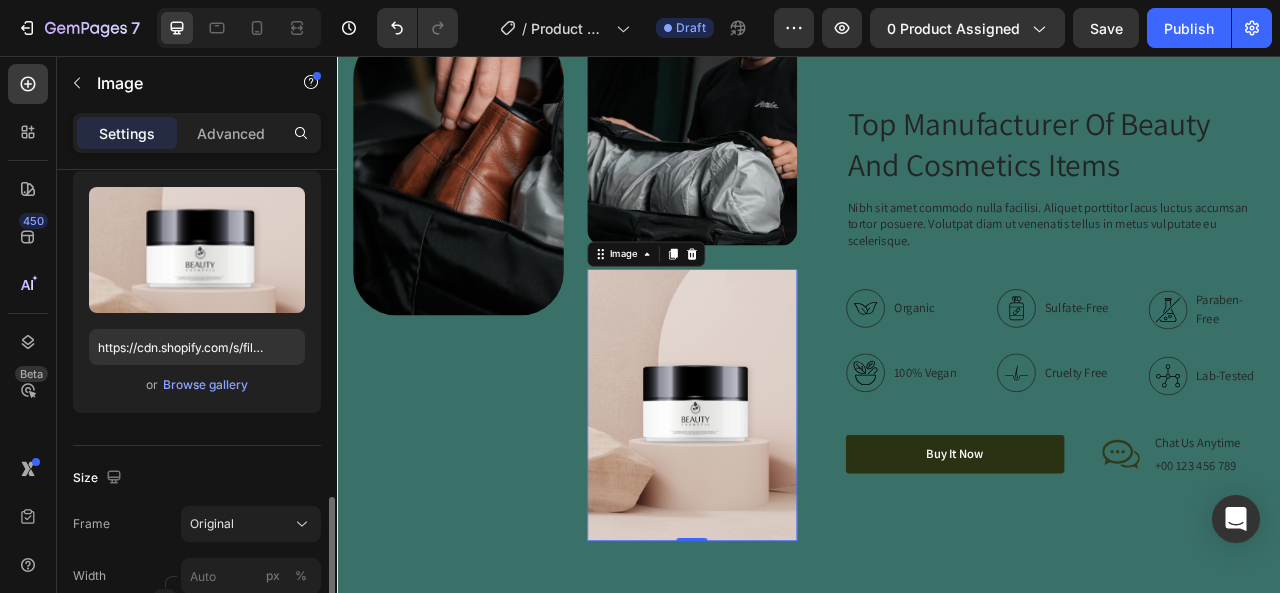 scroll, scrollTop: 0, scrollLeft: 0, axis: both 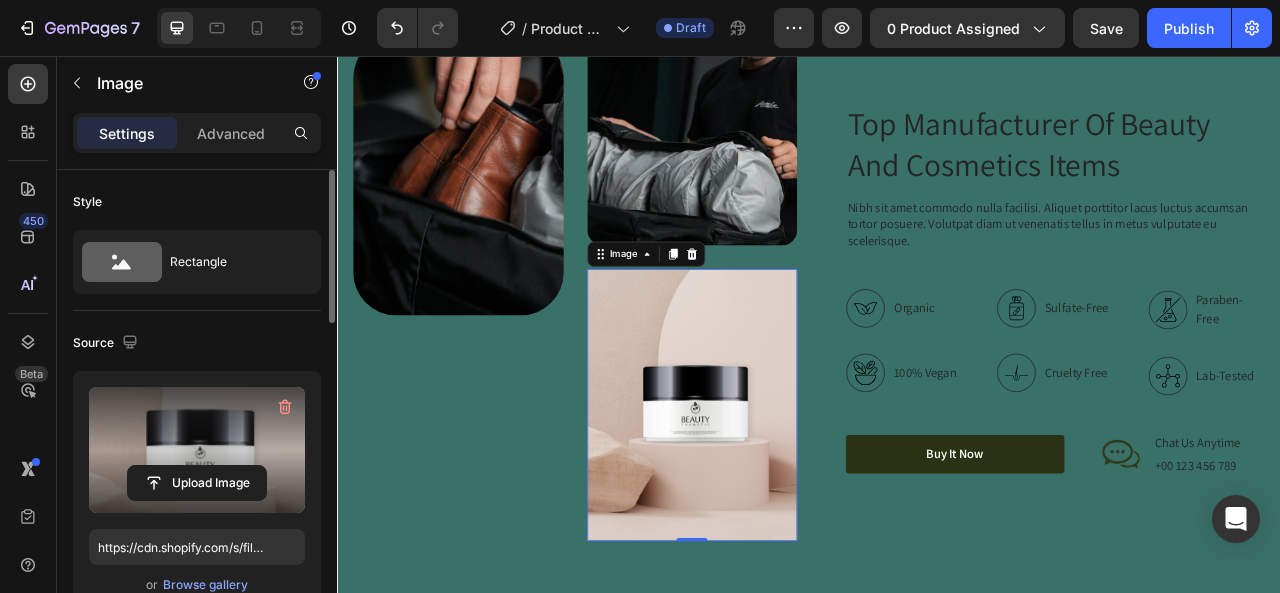 click at bounding box center [197, 450] 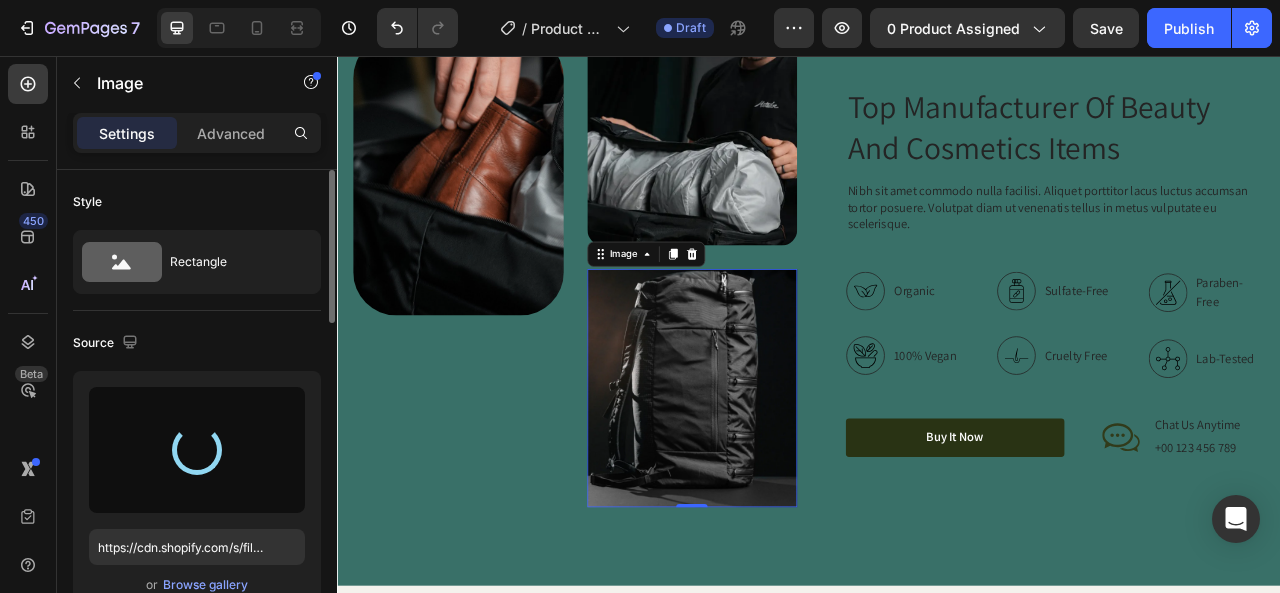 type on "https://cdn.shopify.com/s/files/1/0648/0910/7552/files/gempages_577997880346804752-296aea99-1ebd-48ec-ac70-0ec81b16859d.png" 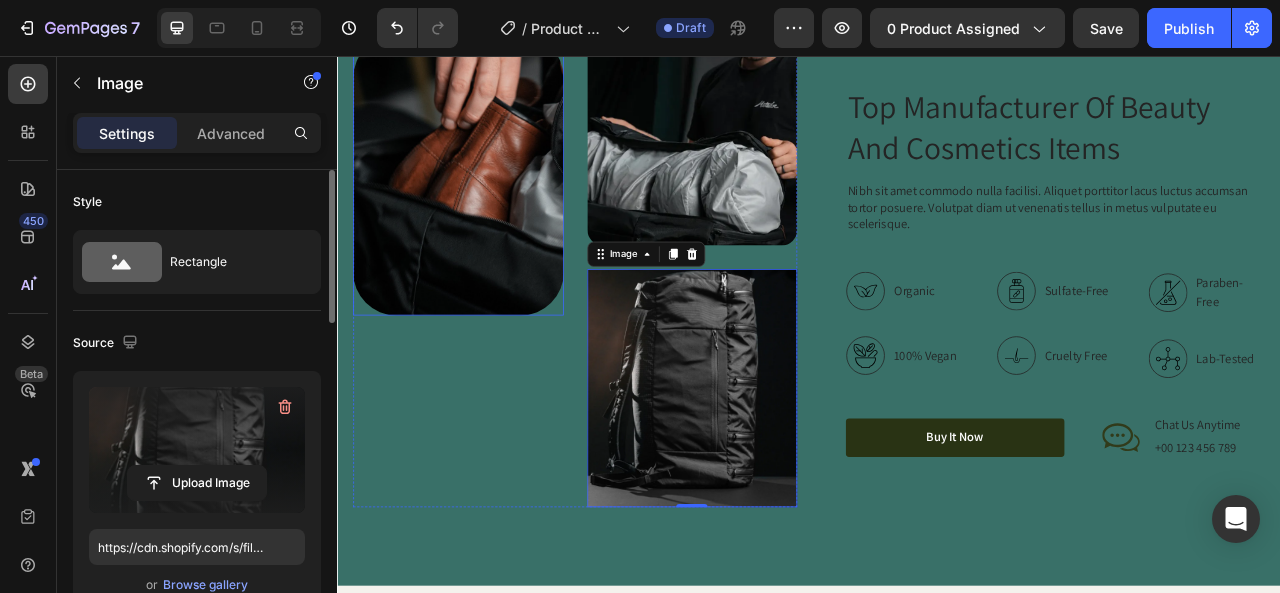 click at bounding box center (491, 207) 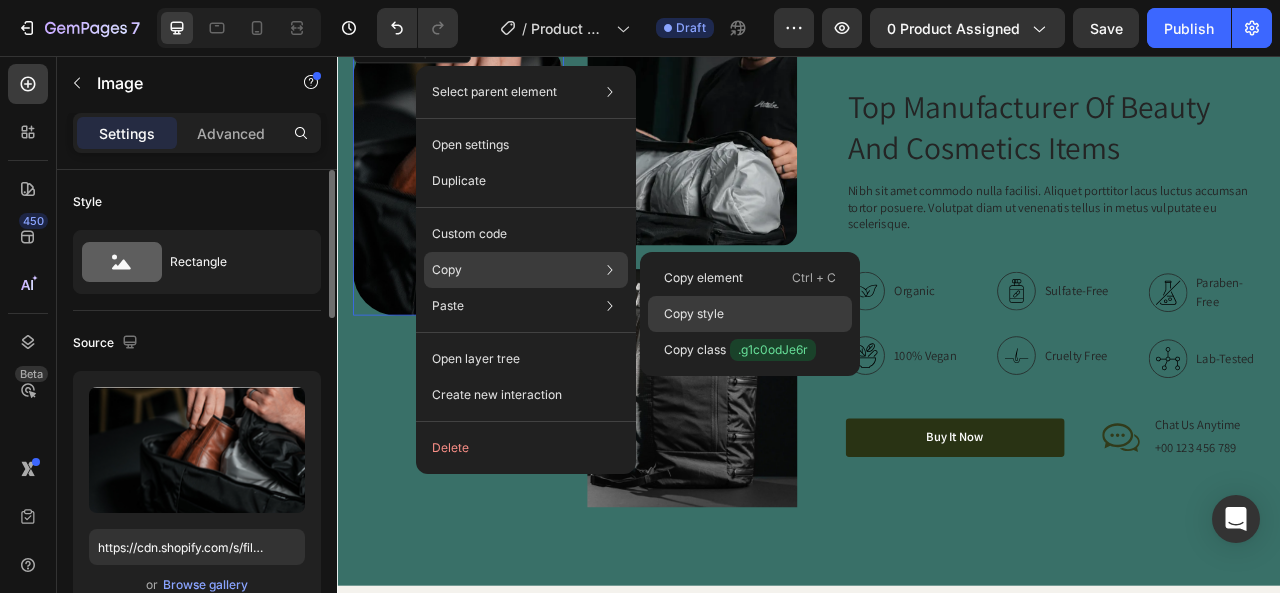 click on "Copy style" 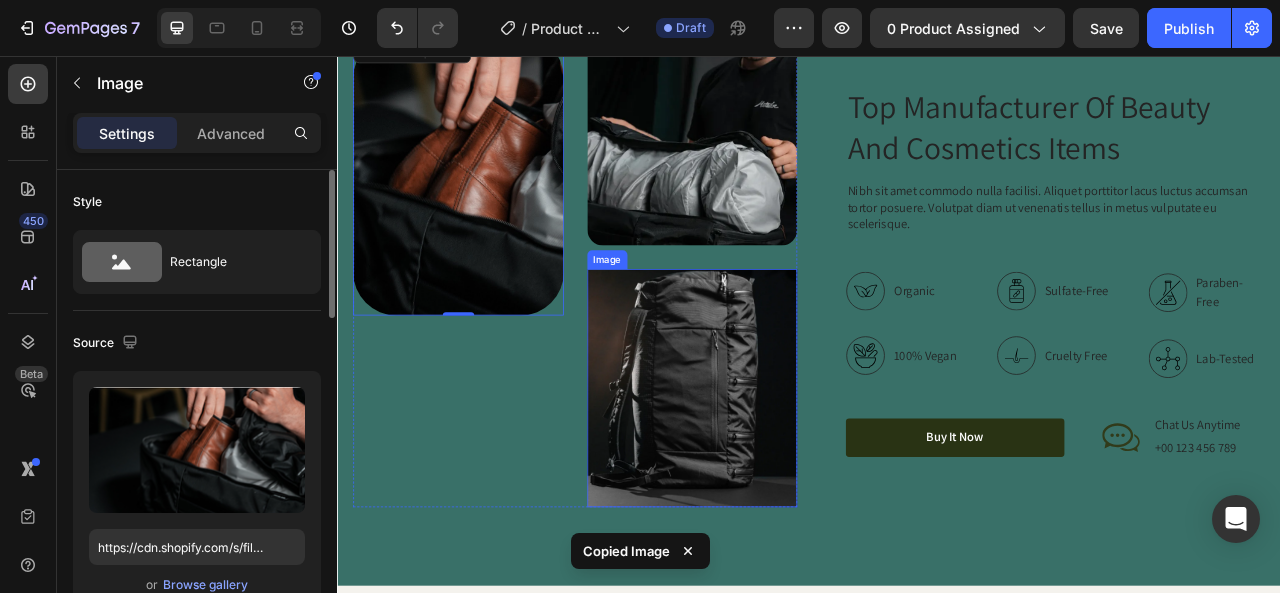 click at bounding box center [789, 479] 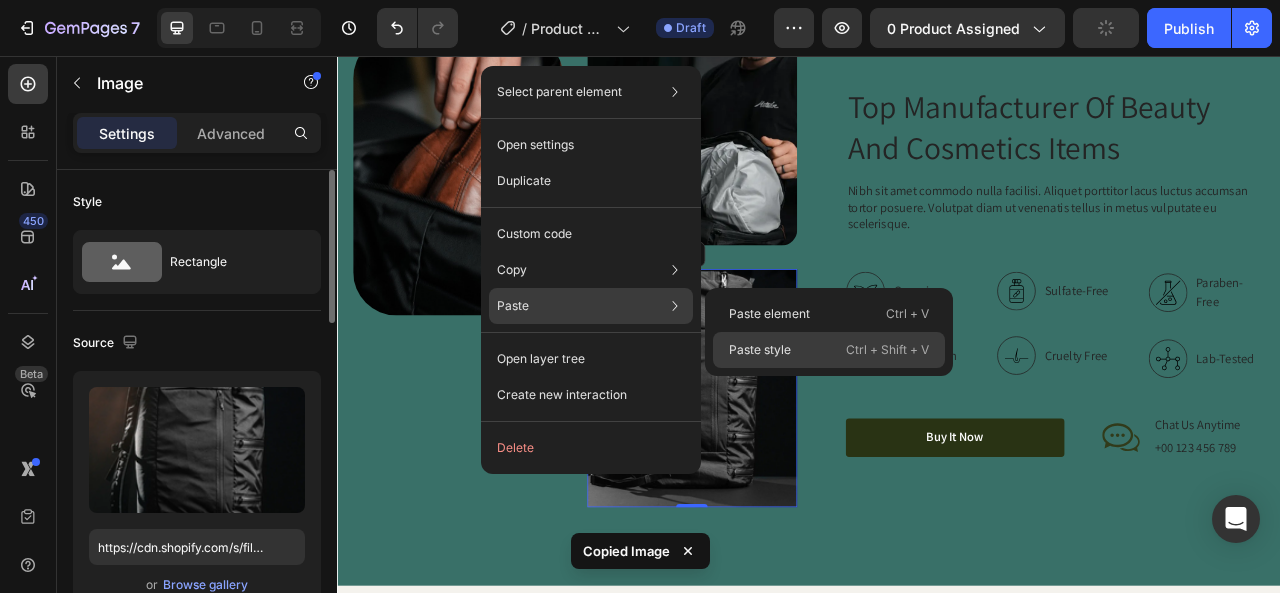 click on "Paste style" at bounding box center [760, 350] 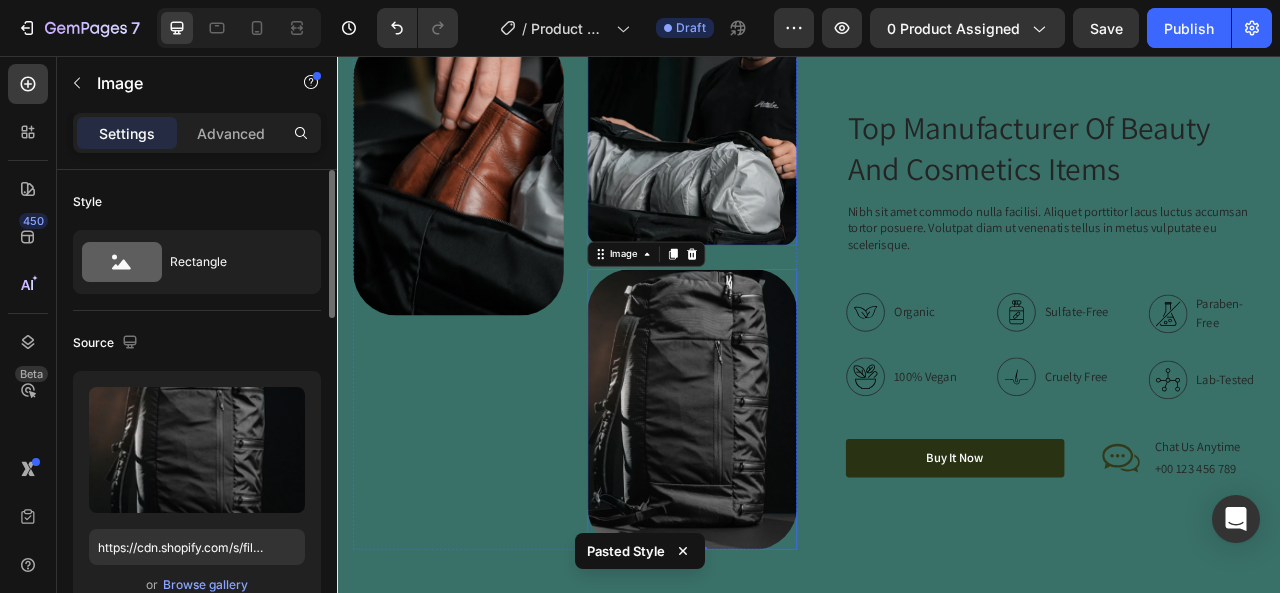click at bounding box center (789, 163) 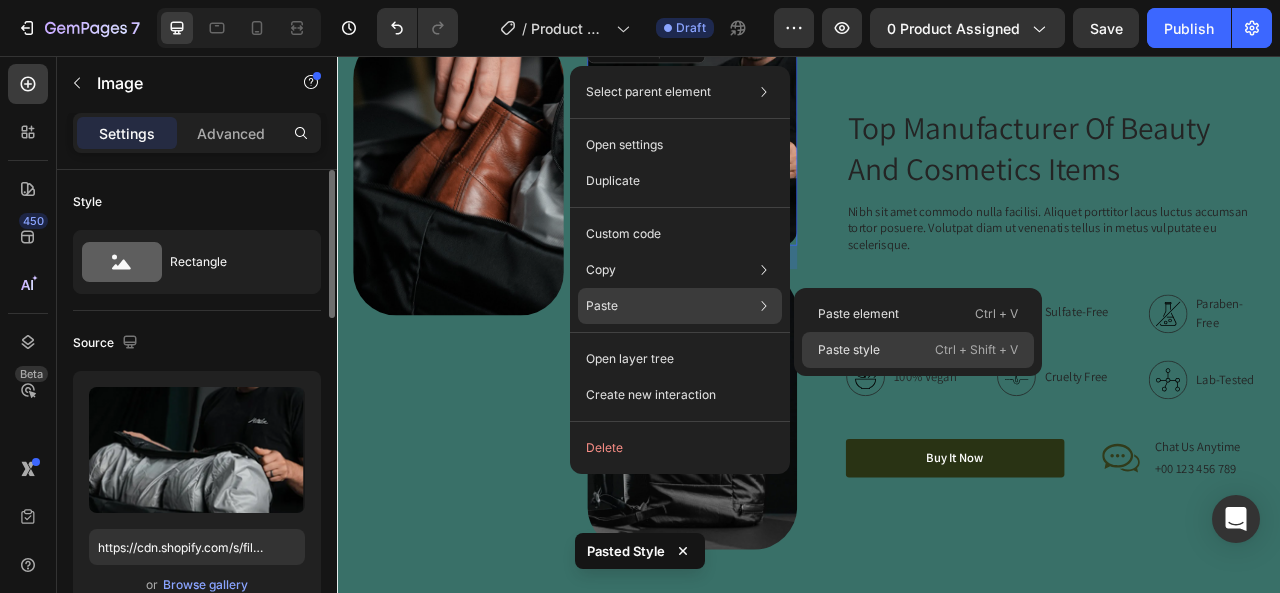 click on "Paste style" at bounding box center (849, 350) 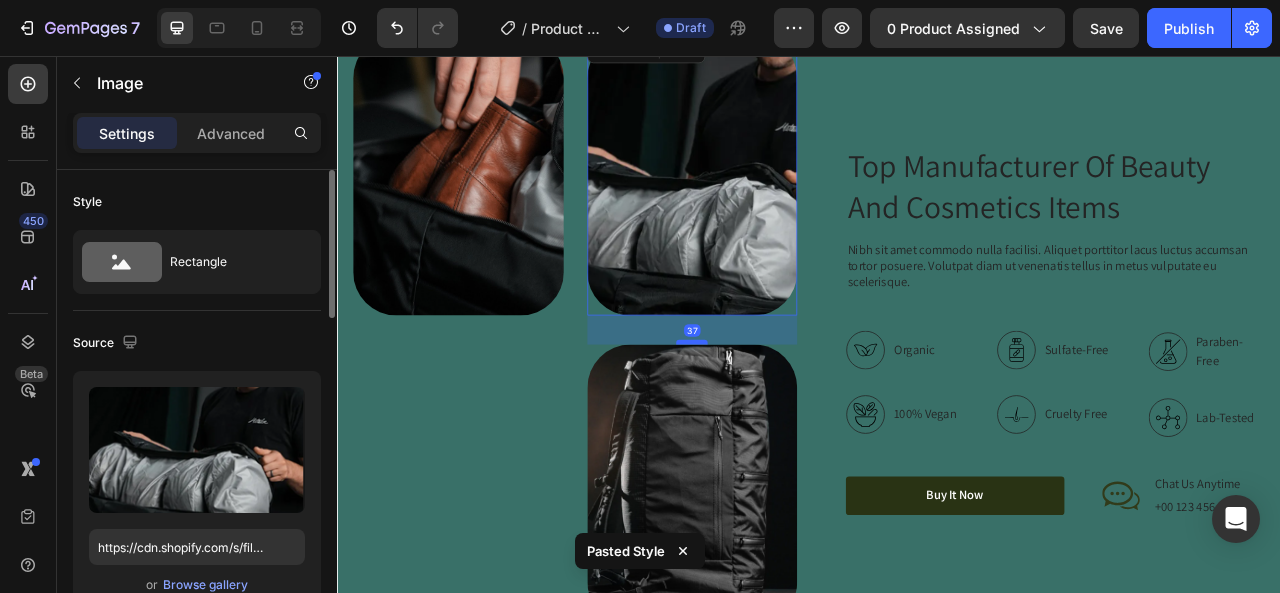 drag, startPoint x: 789, startPoint y: 379, endPoint x: 796, endPoint y: 416, distance: 37.65634 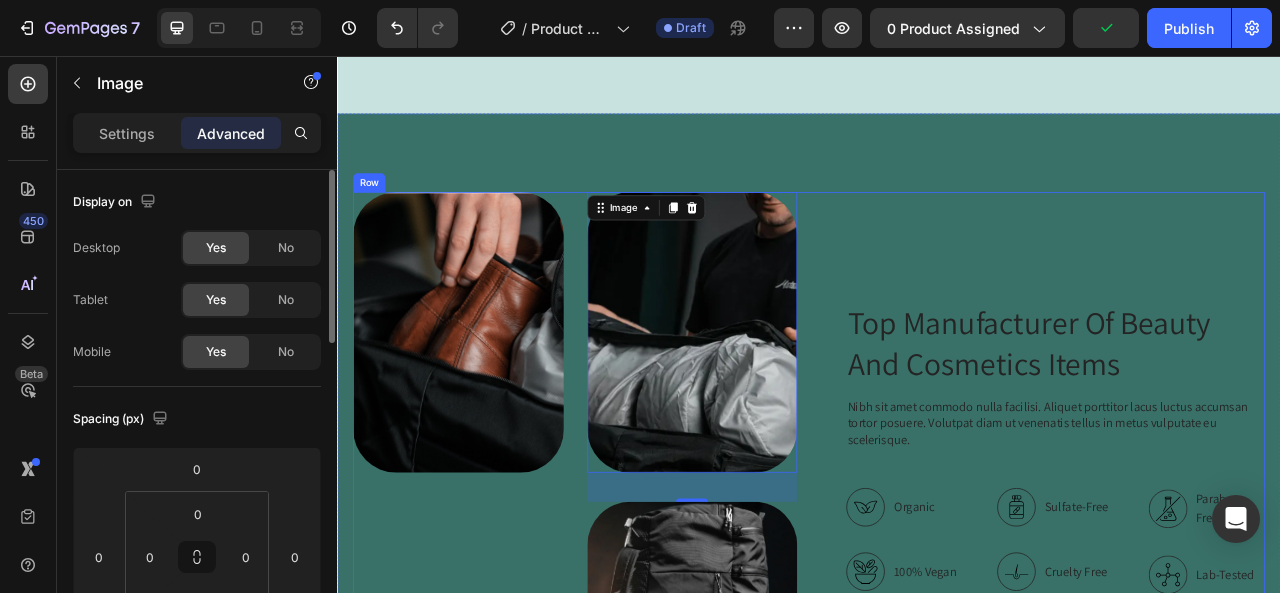scroll, scrollTop: 2636, scrollLeft: 0, axis: vertical 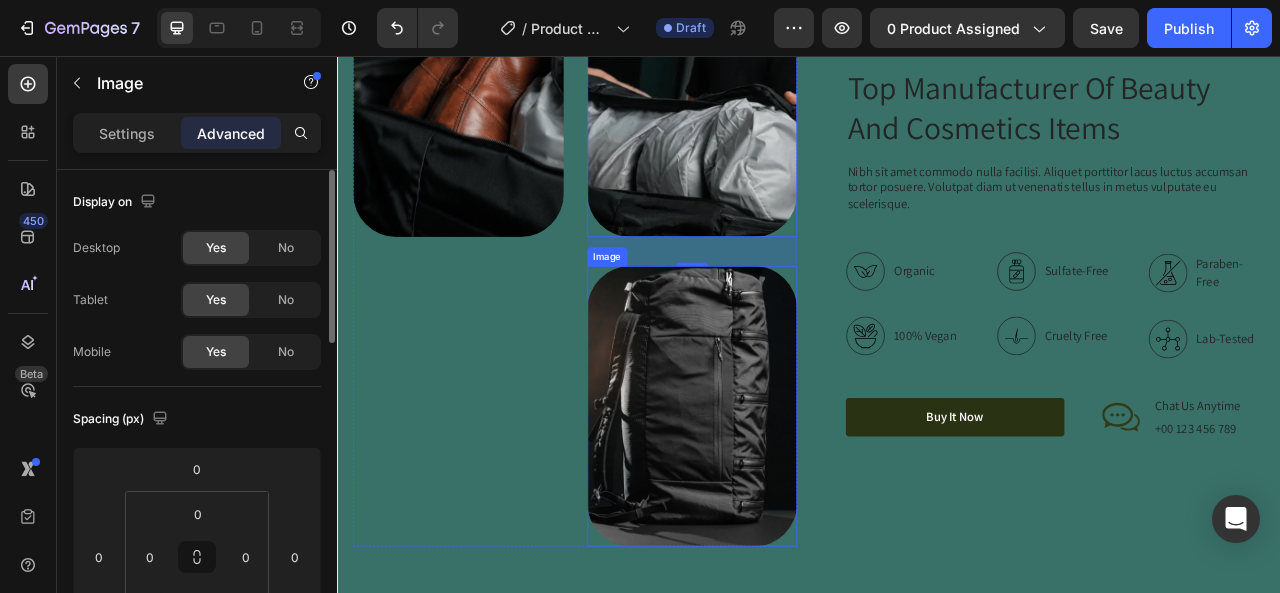 click at bounding box center [789, 501] 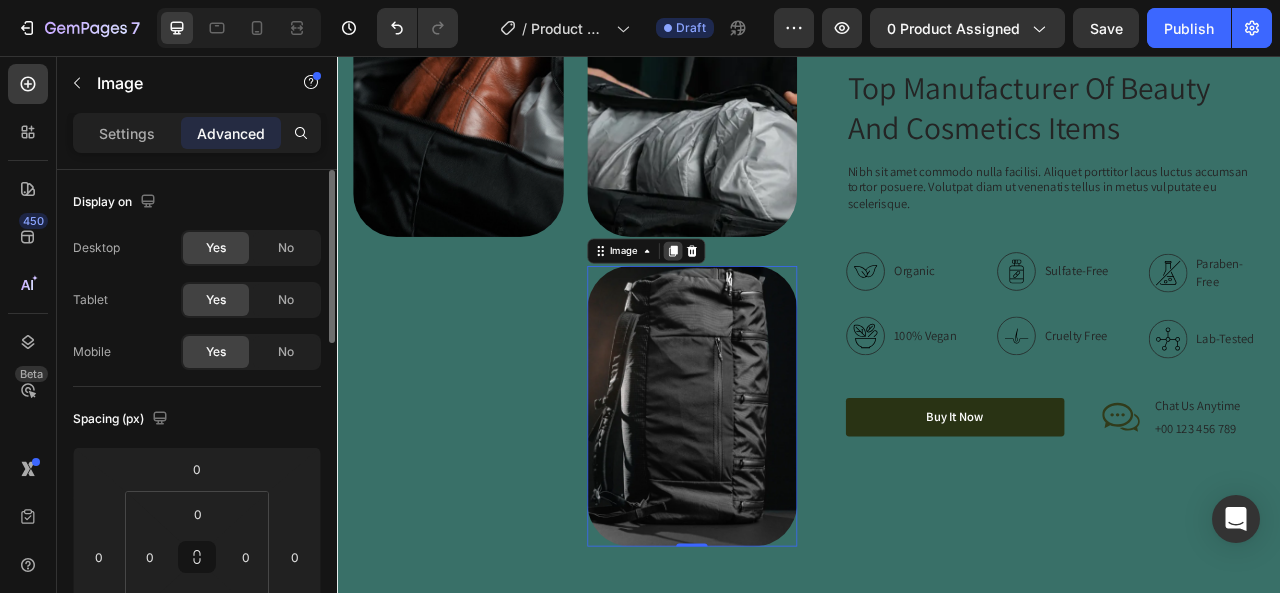 click 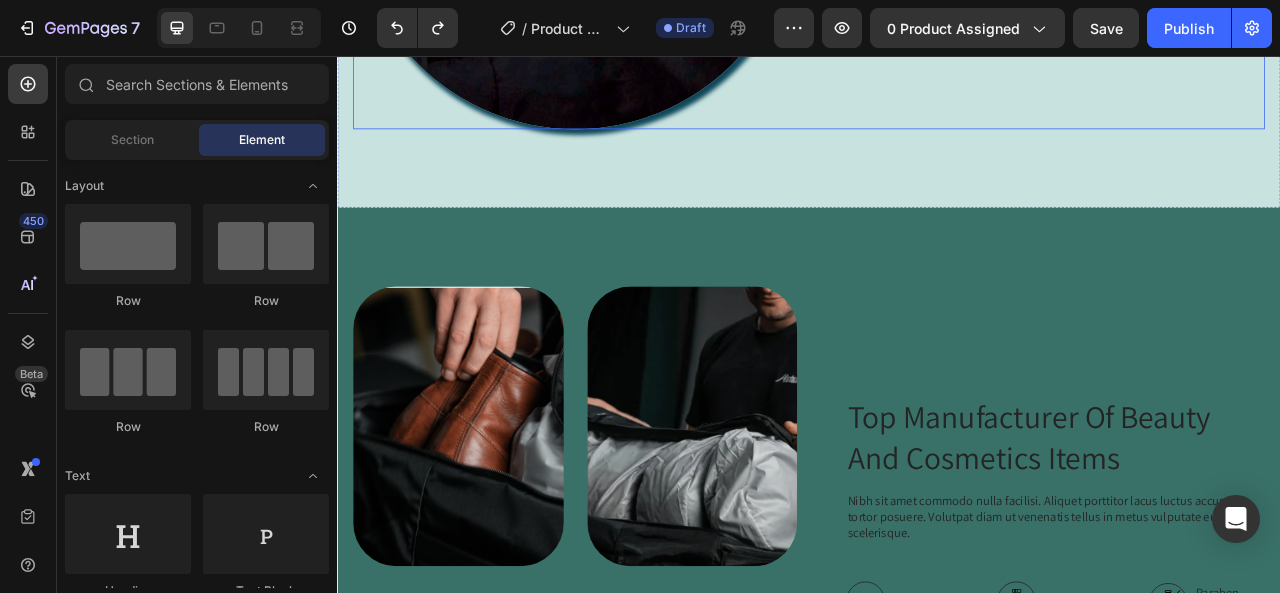scroll, scrollTop: 2379, scrollLeft: 0, axis: vertical 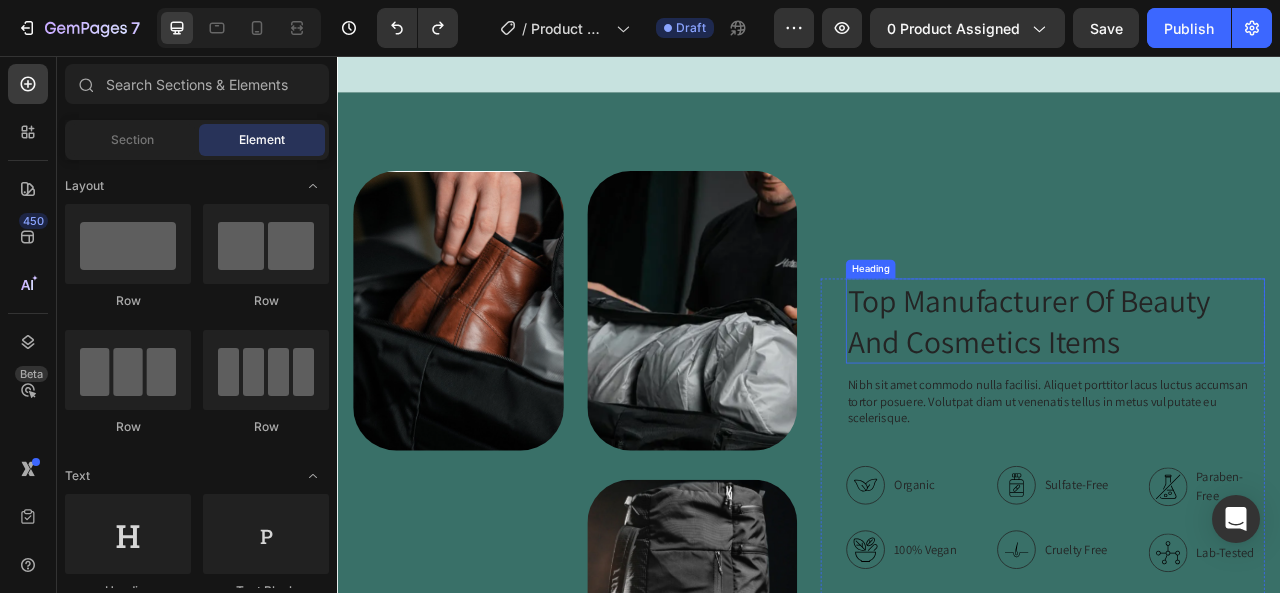 click on "Top Manufacturer Of Beauty And Cosmetics Items" at bounding box center (1250, 393) 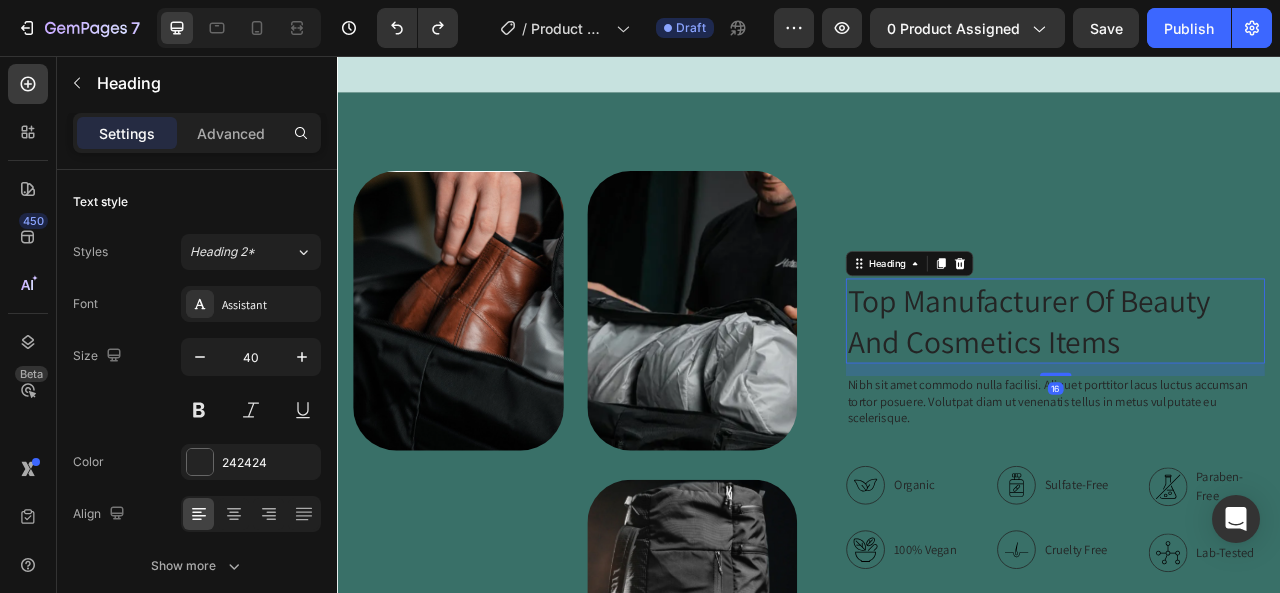 click on "Top Manufacturer Of Beauty And Cosmetics Items" at bounding box center (1250, 393) 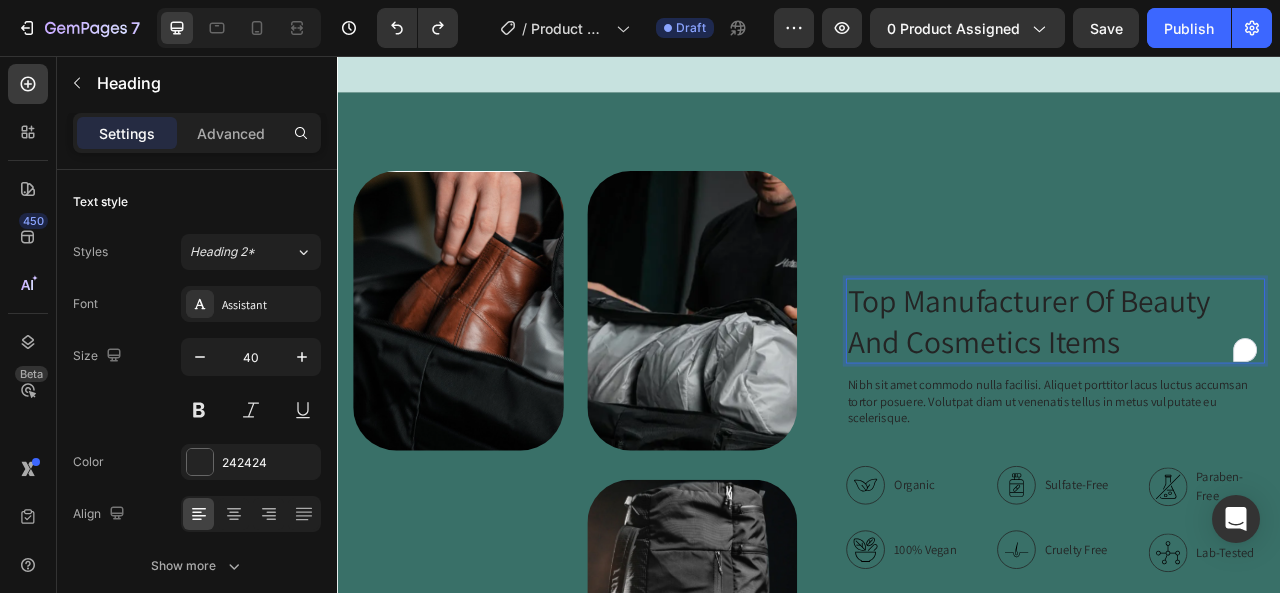 click on "Top Manufacturer Of Beauty And Cosmetics Items" at bounding box center (1250, 393) 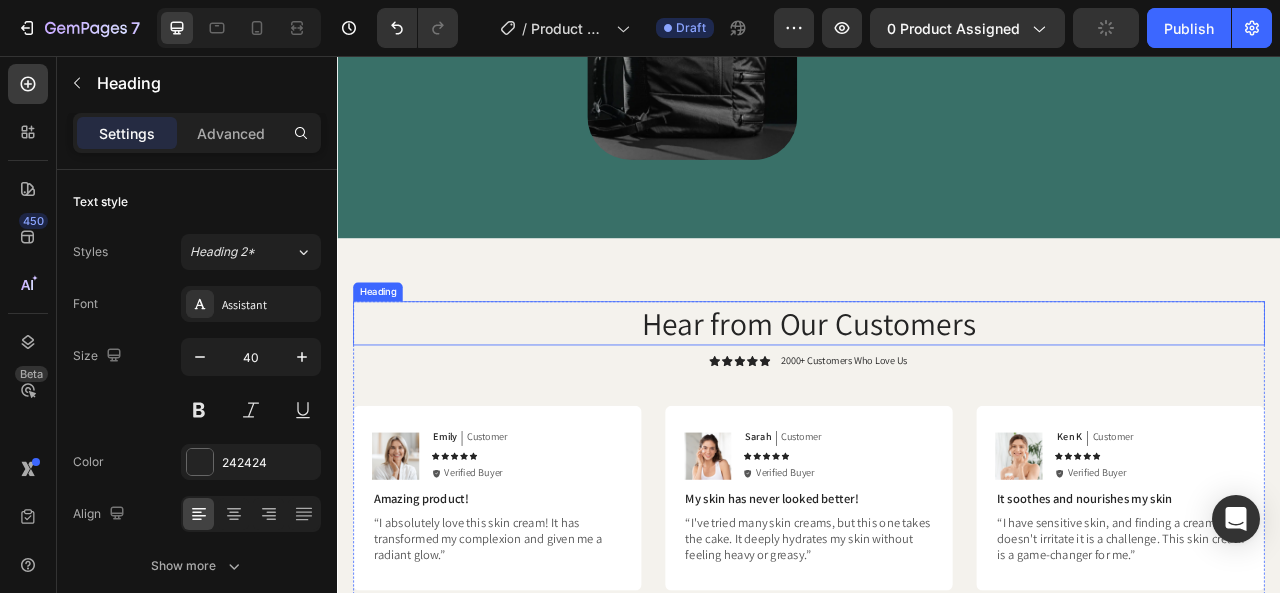 scroll, scrollTop: 3001, scrollLeft: 0, axis: vertical 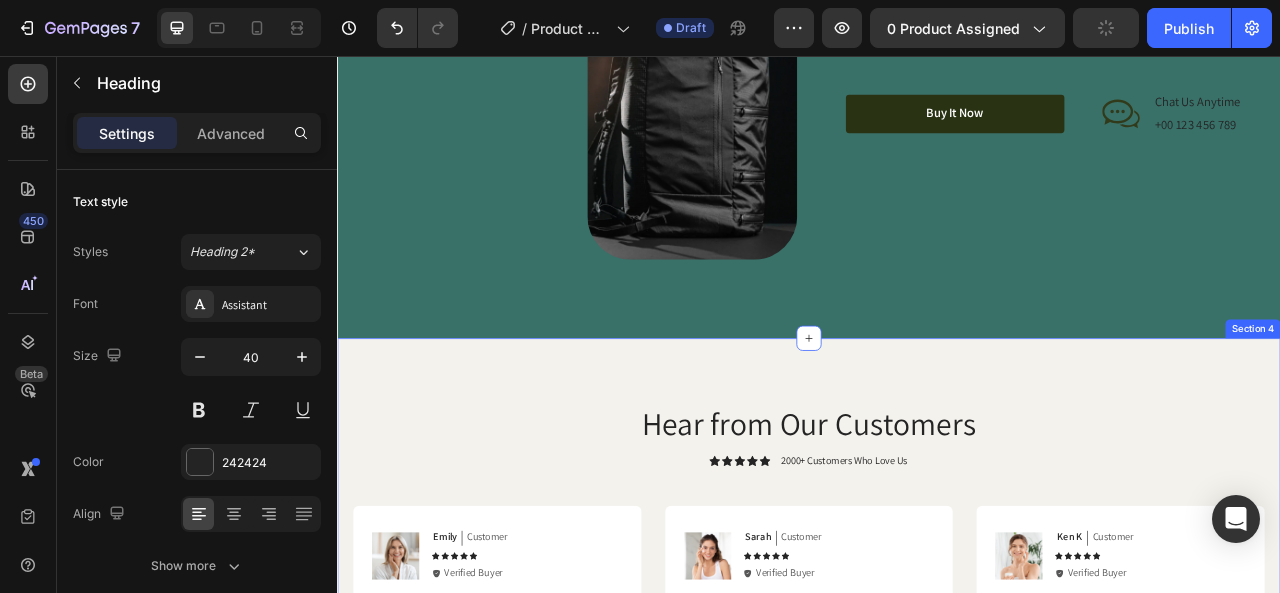 click on "Hear from Our Customers Heading Icon Icon Icon Icon Icon Icon List 2000+ Customers Who Love Us Text Block Row Image Emily Text Block Customer  Text Block Row Icon Icon Icon Icon Icon Icon List
Icon Verified Buyer Text Block Row Row Amazing product! Text Block “I absolutely love this skin cream! It has transformed my complexion and given me a radiant glow.” Text Block Row Image Sarah Text Block Customer  Text Block Row Icon Icon Icon Icon Icon Icon List
Icon Verified Buyer Text Block Row Row My skin has never looked better! Text Block “I've tried many skin creams, but this one takes the cake. It deeply hydrates my skin without feeling heavy or greasy.” Text Block Row Image Ken K Text Block Customer  Text Block Row Icon Icon Icon Icon Icon Icon List
Icon Verified Buyer Text Block Row Row It soothes and nourishes my skin Text Block Text Block Row Row Image Michael Text Block Customer  Text Block Row Icon Icon Icon Icon Icon Icon List" at bounding box center [937, 812] 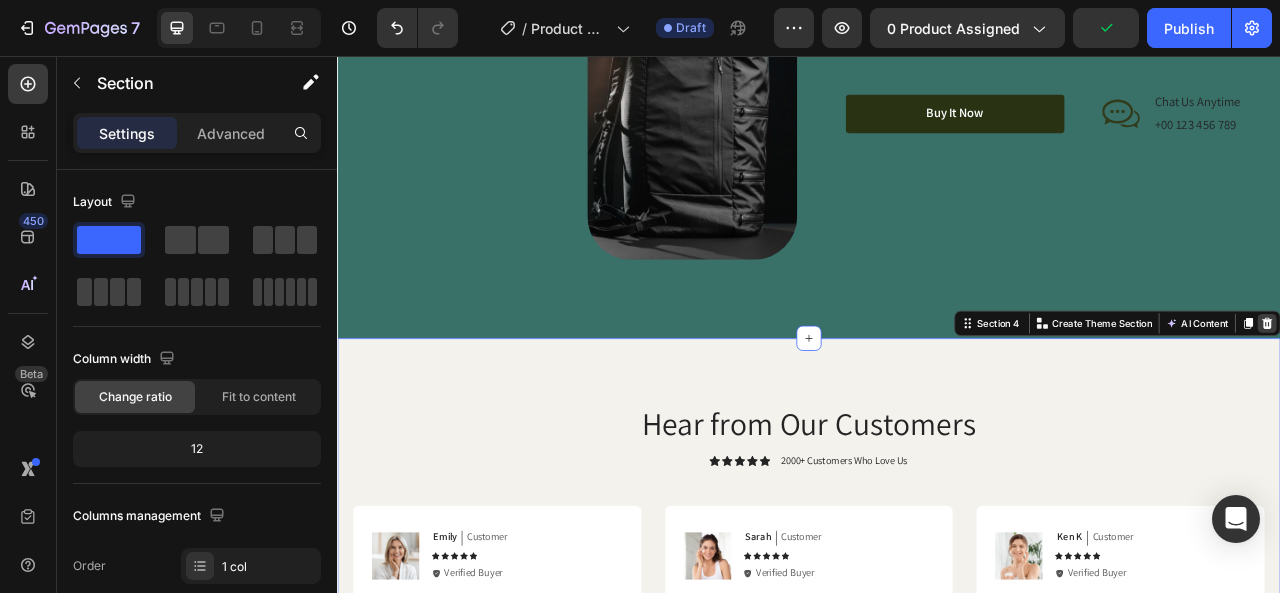 click 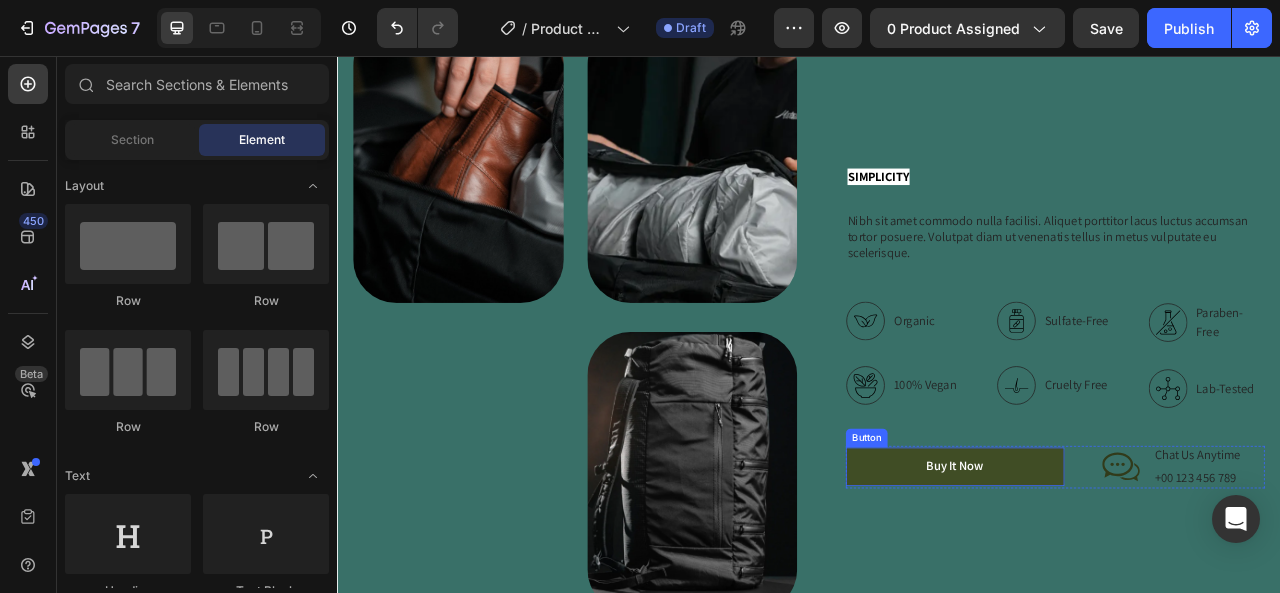 scroll, scrollTop: 2352, scrollLeft: 0, axis: vertical 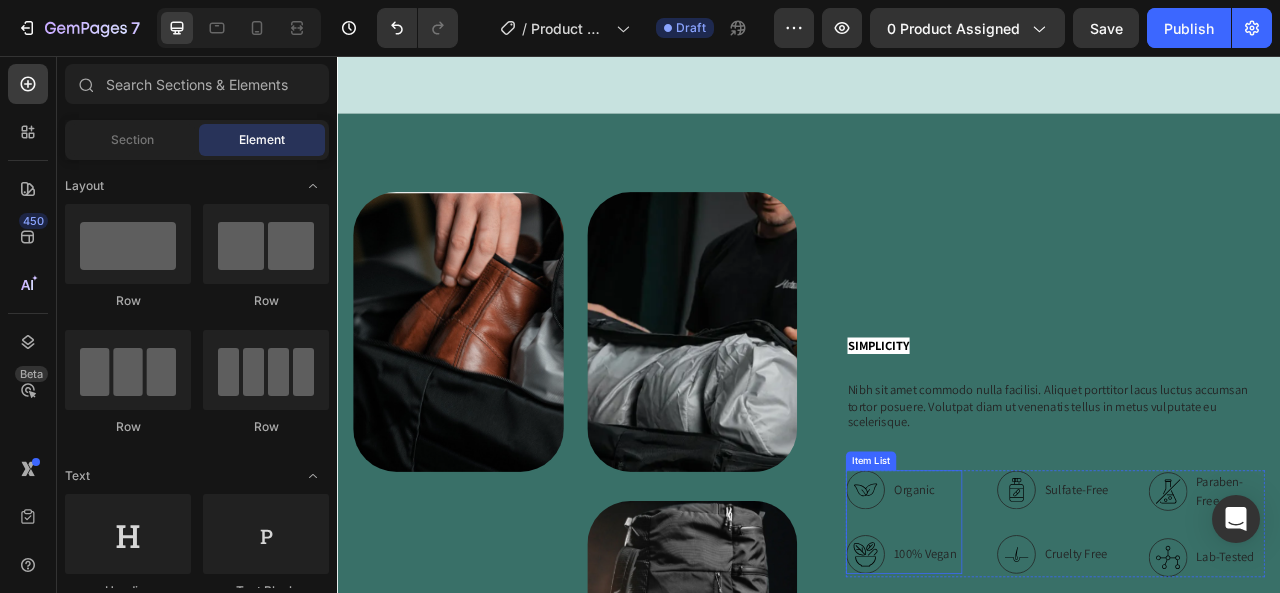 click on "Organic" at bounding box center [1085, 608] 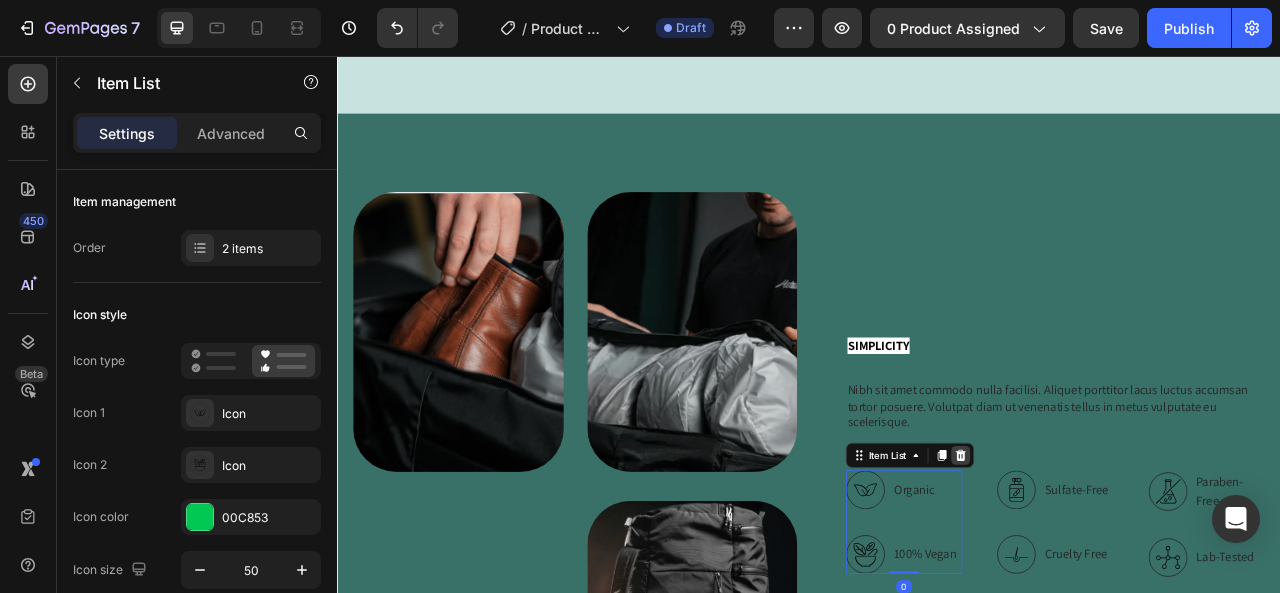 click 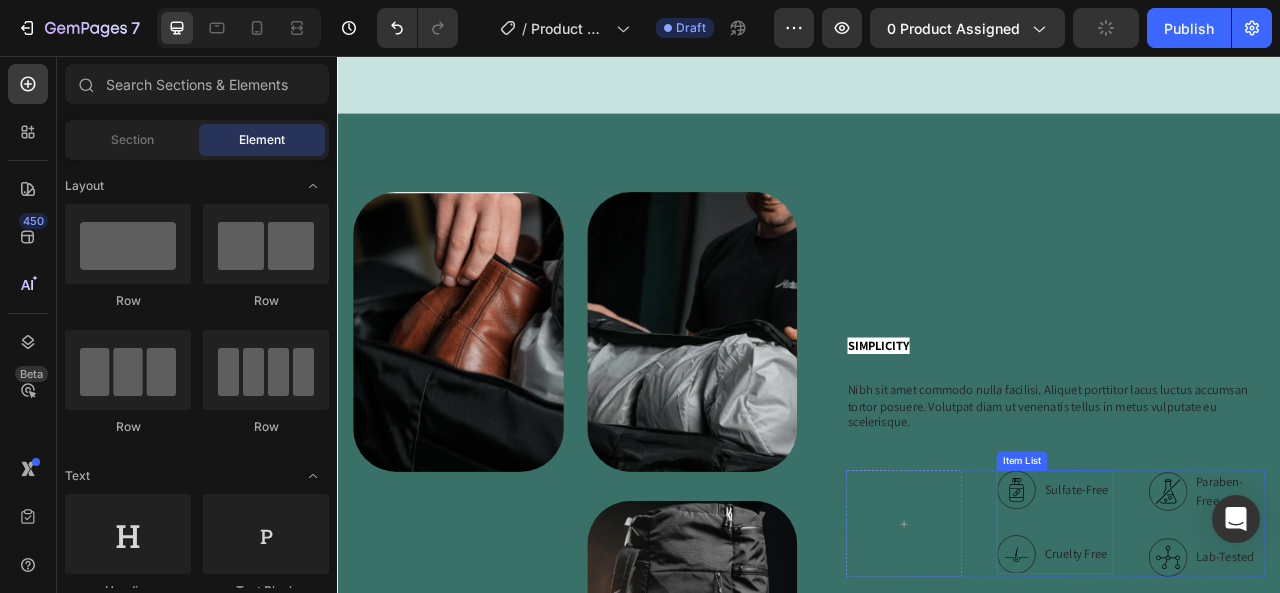 click on "Sulfate-Free" at bounding box center (1248, 608) 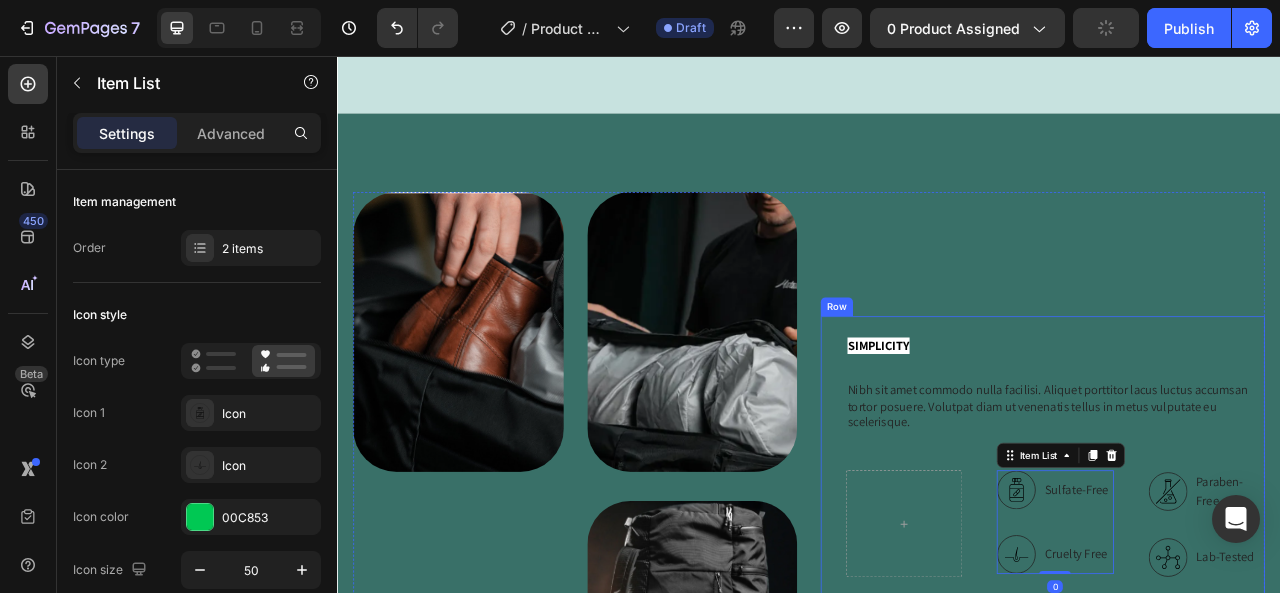 click on "SIMPLICITY Heading Nibh sit amet commodo nulla facilisi. Aliquet porttitor lacus luctus accumsan tortor posuere. Volutpat diam ut venenatis tellus in metus vulputate eu scelerisque.  Text Block
Organic
Sulfate-Free
Paraben-Free Item List
100% Vegan
Cruelty Free
Lab-Tested Item List Row
Sulfate-Free
Cruelty Free Item List   0
Paraben-Free
Lab-Tested Item List Row Buy It Now Button
Icon Chat Us Anytime Text Block +00 123 456 789 Text Block Row Row Row" at bounding box center (1234, 604) 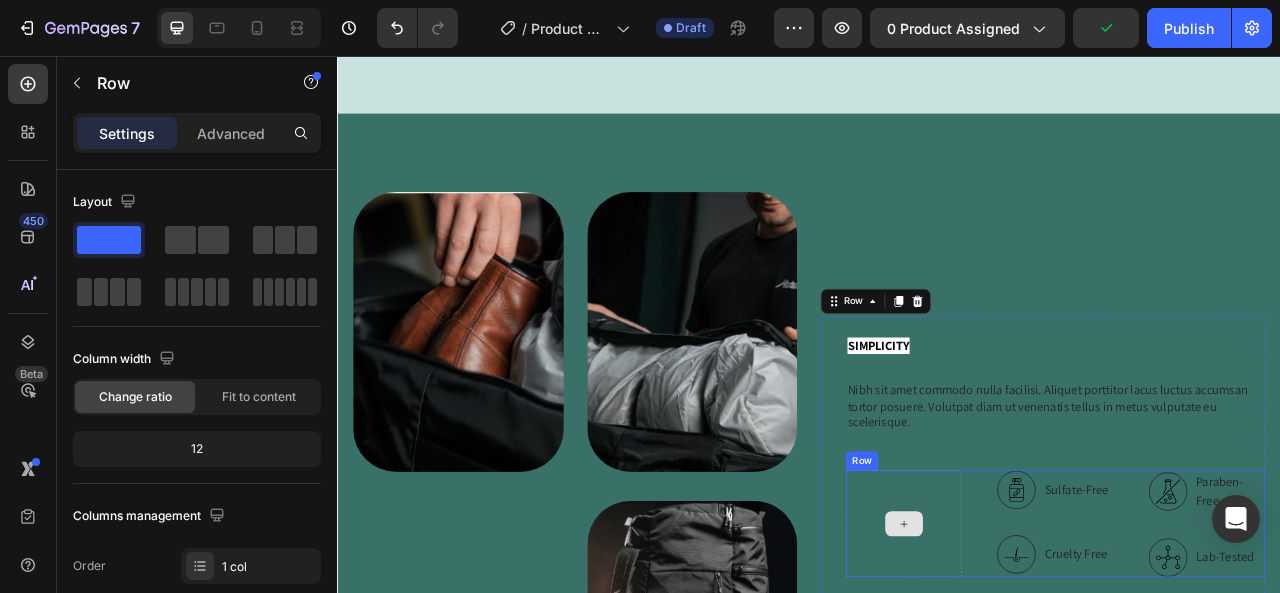 click at bounding box center (1058, 651) 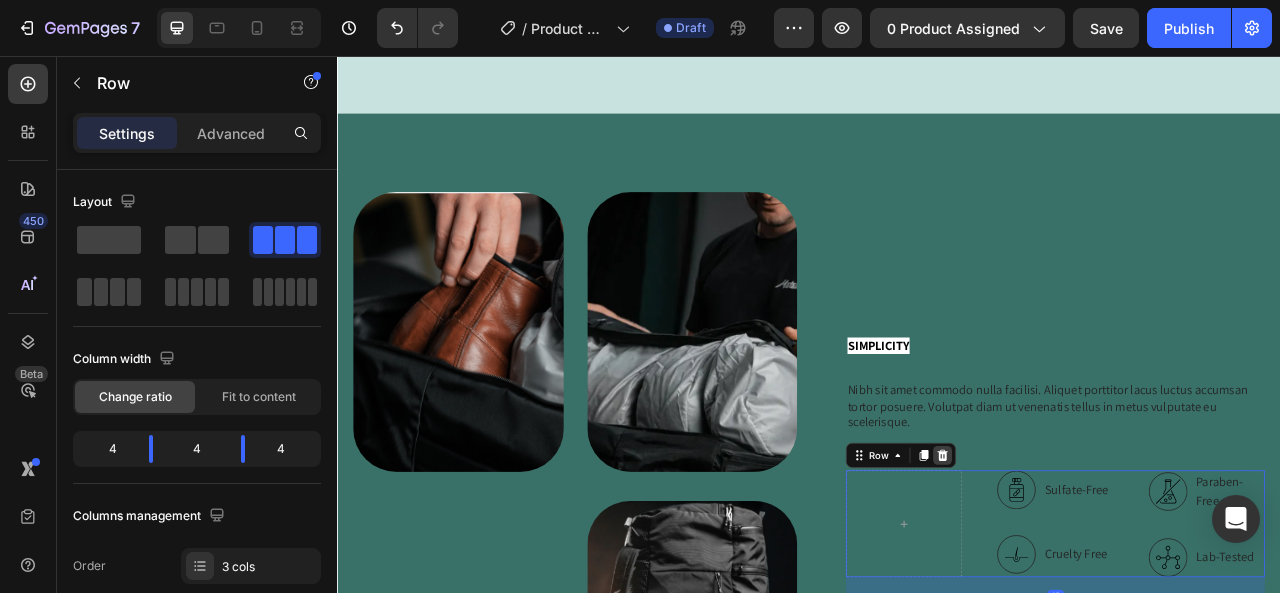 click 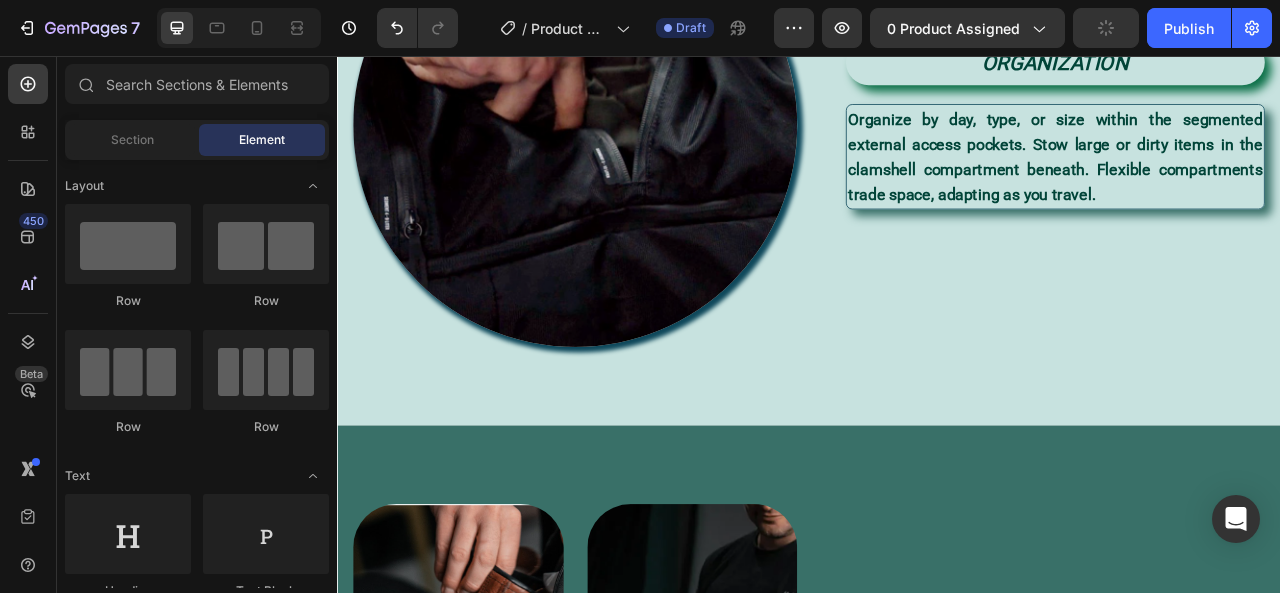 scroll, scrollTop: 2152, scrollLeft: 0, axis: vertical 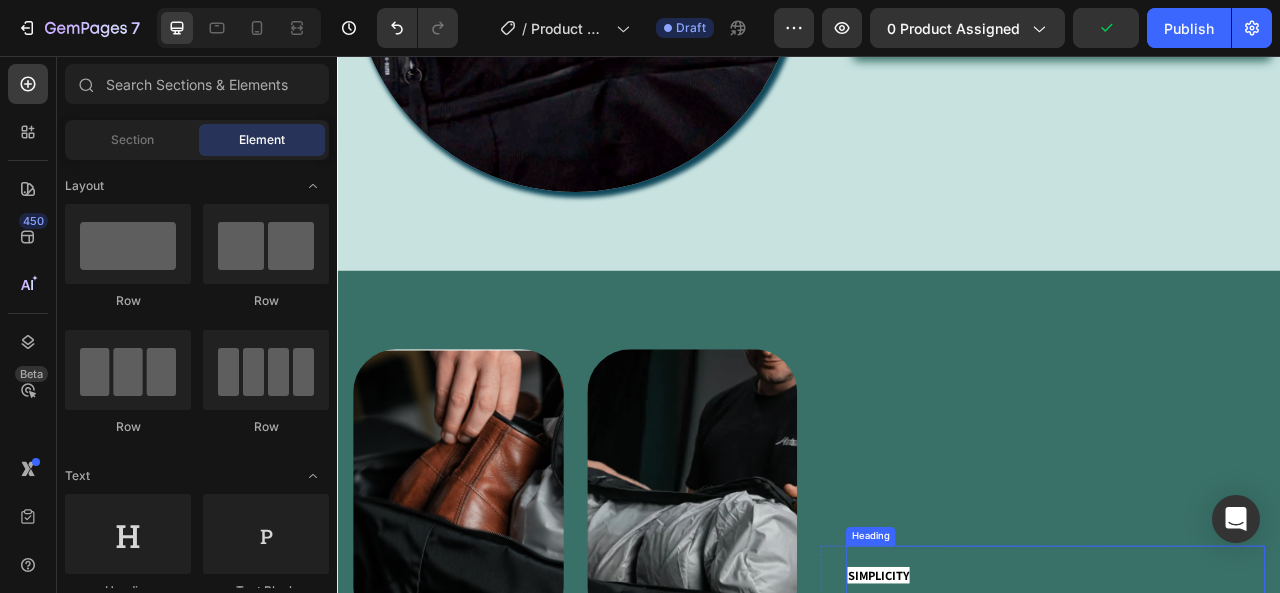 click on "SIMPLICITY" at bounding box center [1250, 712] 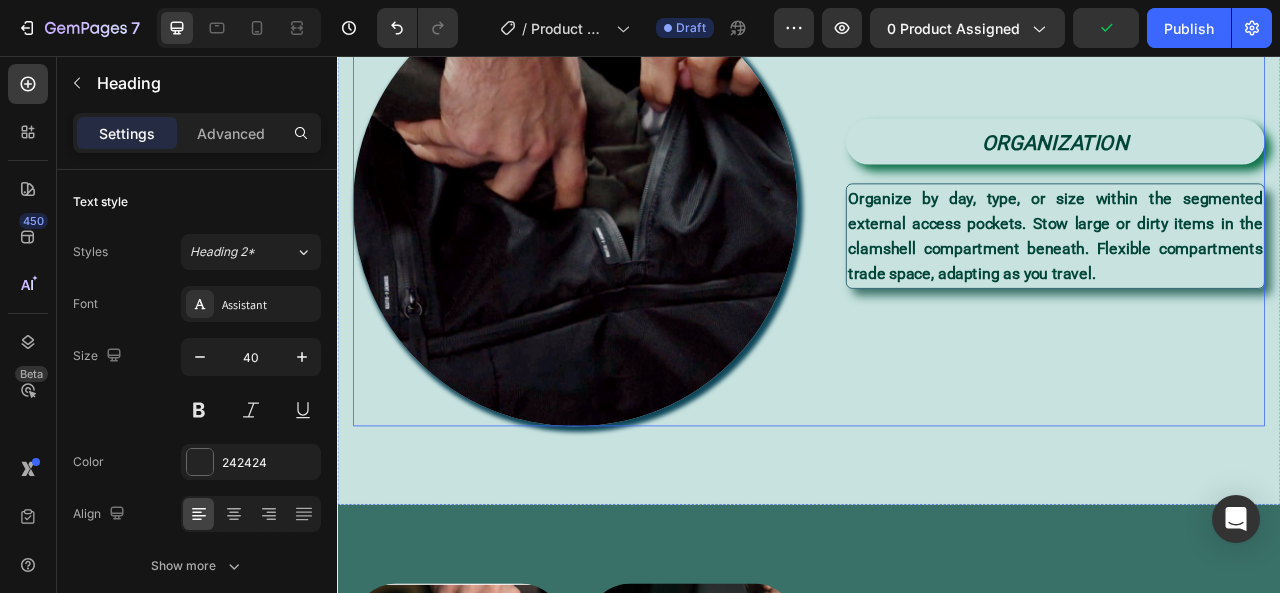 scroll, scrollTop: 1852, scrollLeft: 0, axis: vertical 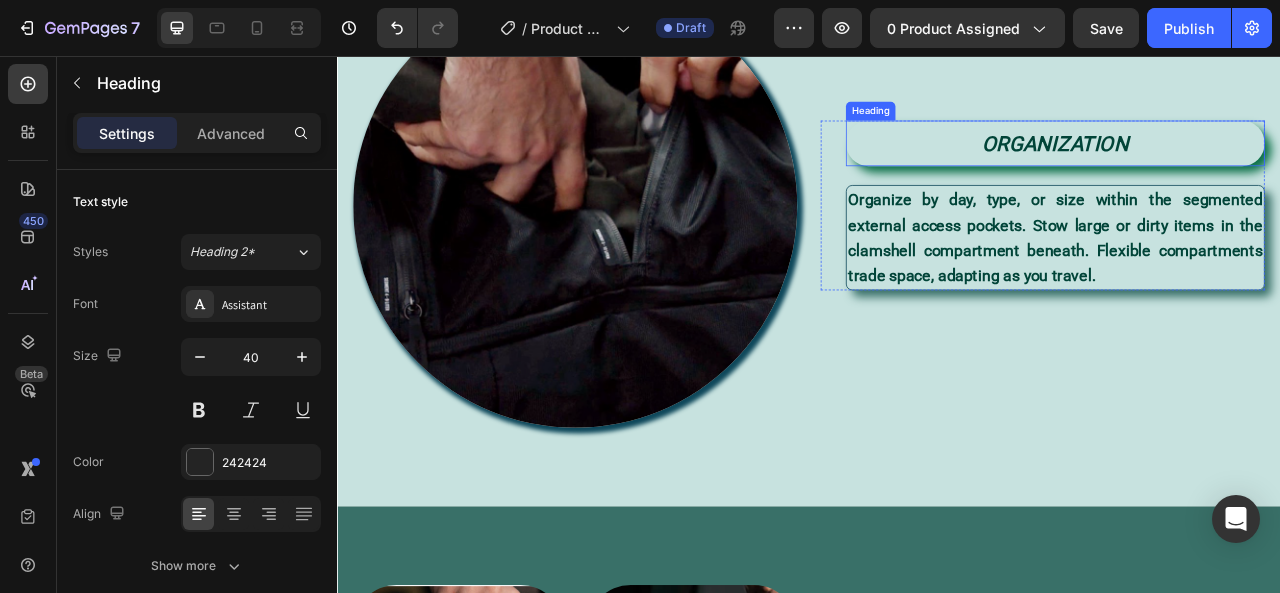 click on "ORGANIZATION" at bounding box center (1251, 168) 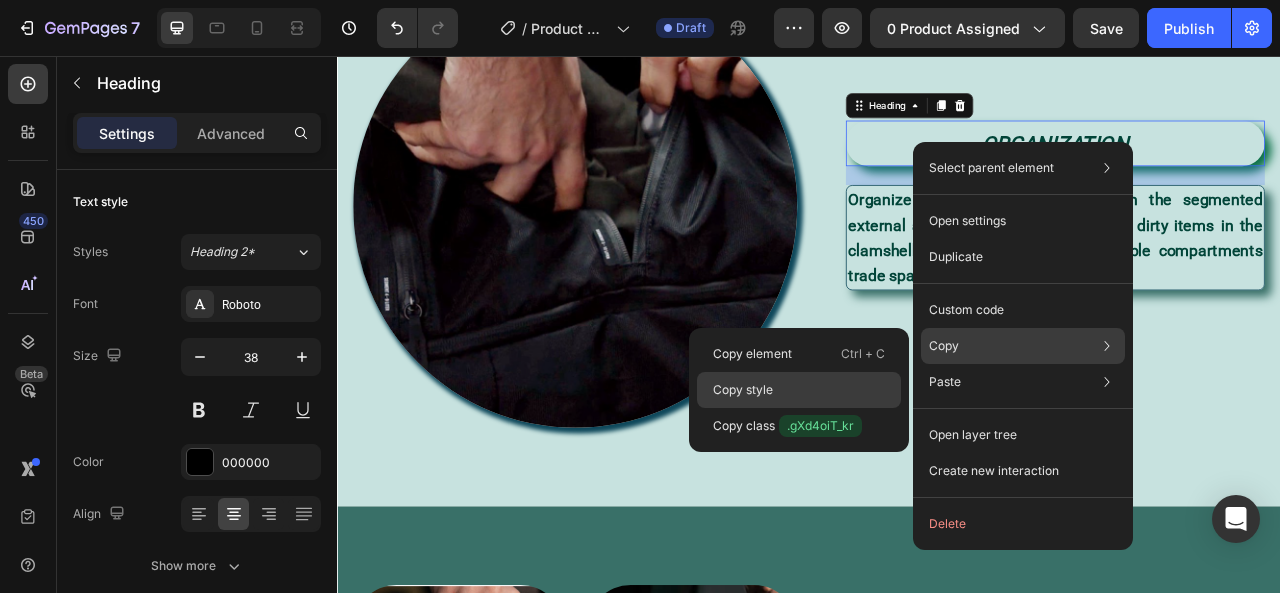 click on "Copy style" 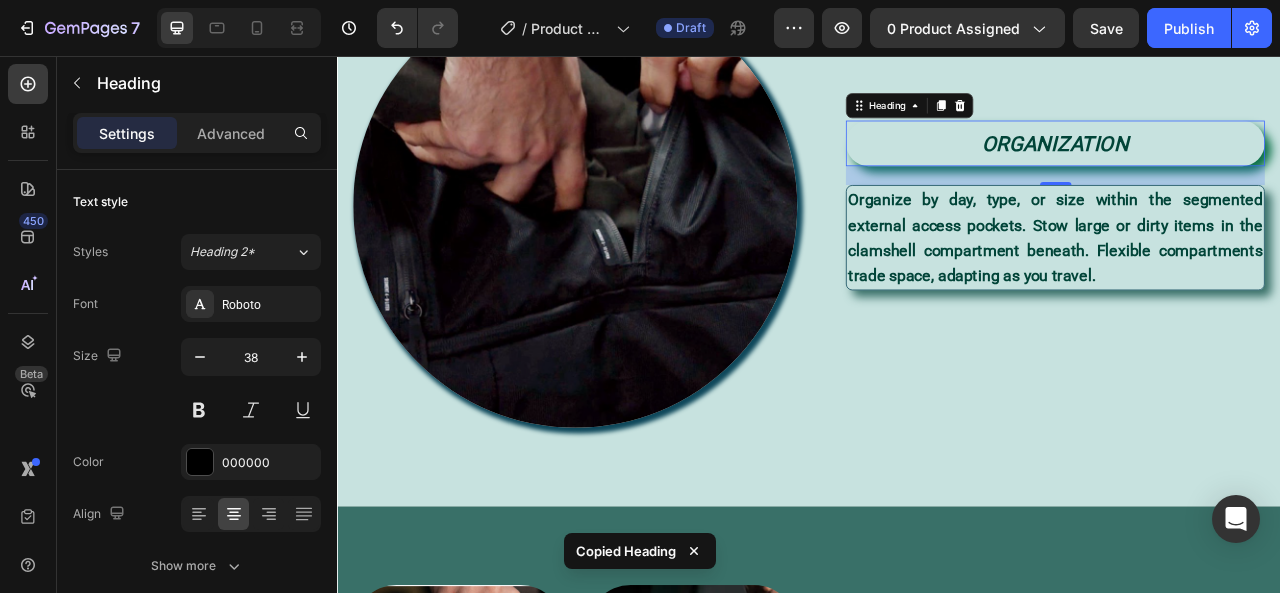 scroll, scrollTop: 2252, scrollLeft: 0, axis: vertical 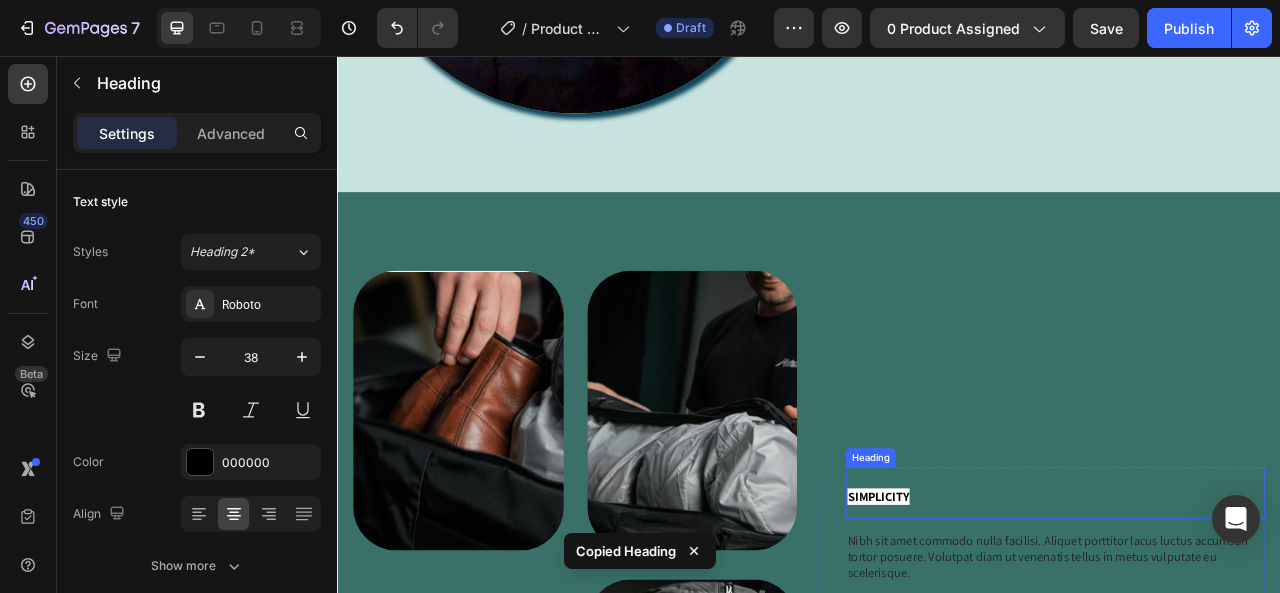 click on "SIMPLICITY" at bounding box center (1250, 612) 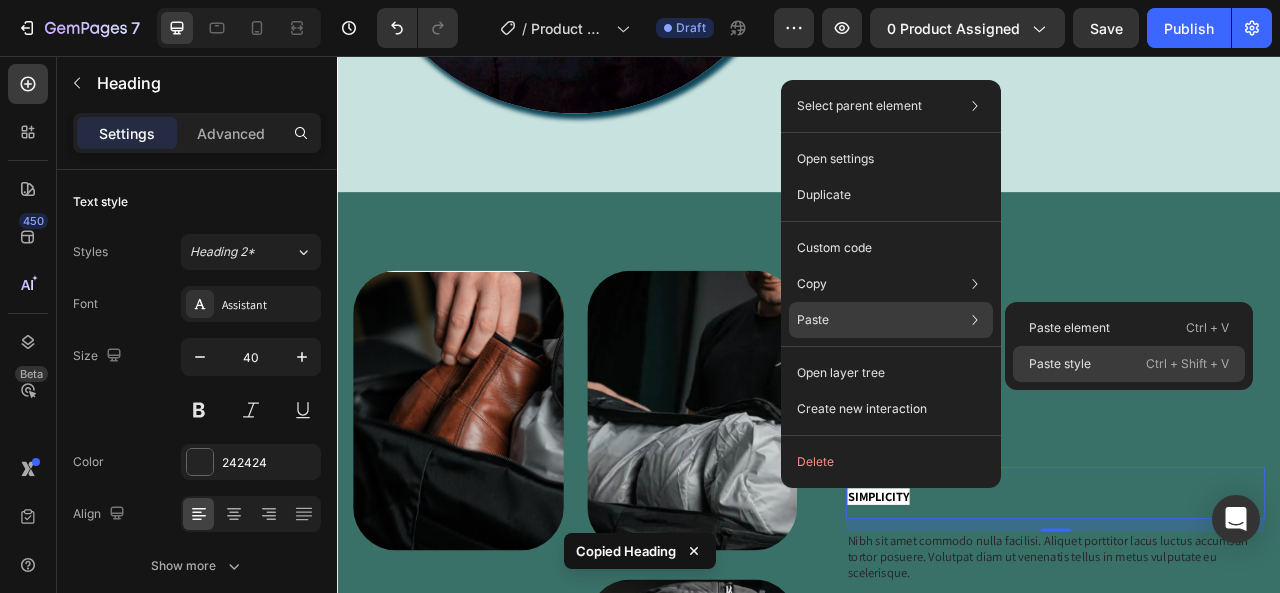 click on "Paste style" at bounding box center [1060, 364] 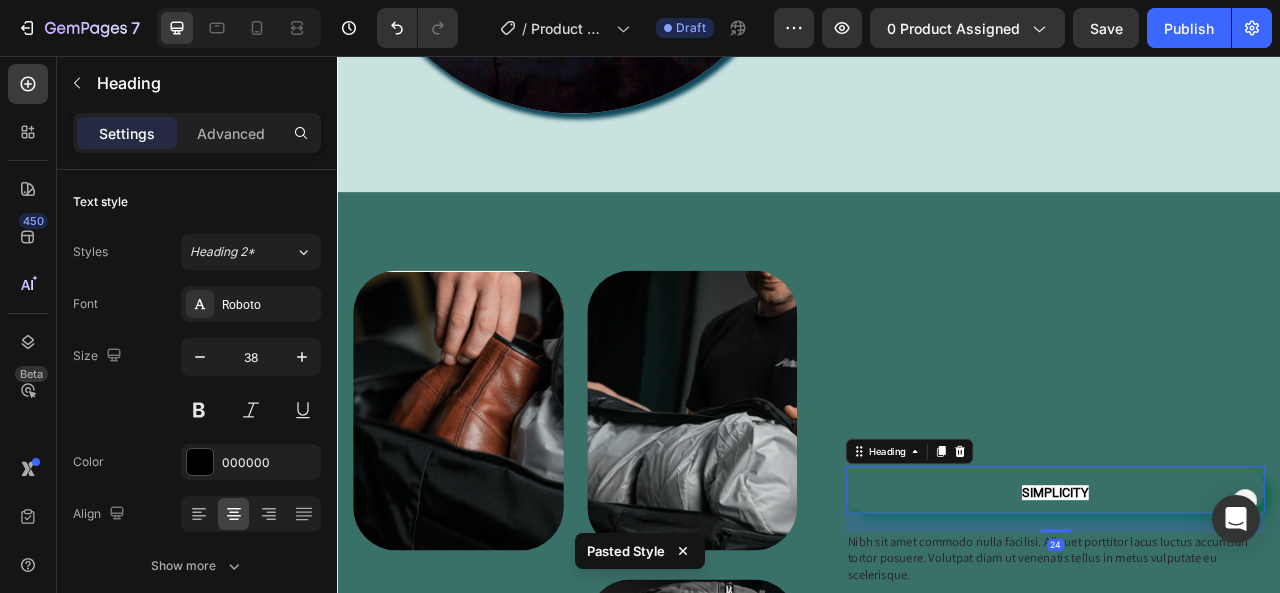 click on "SIMPLICITY" at bounding box center (1250, 611) 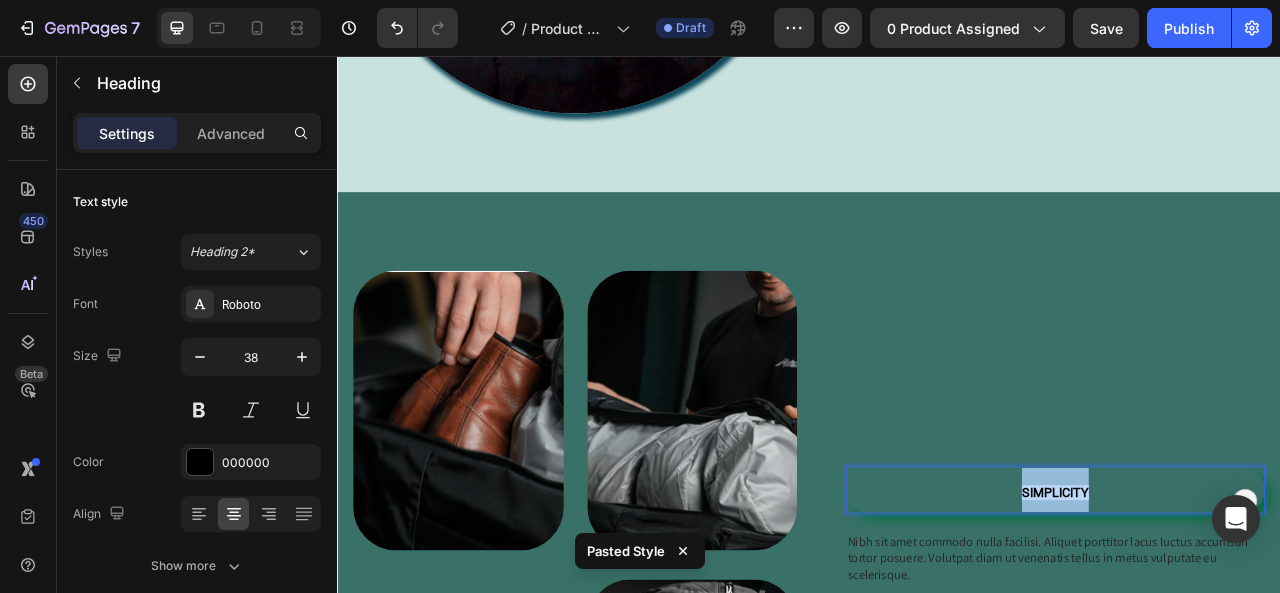 click on "SIMPLICITY" at bounding box center [1250, 611] 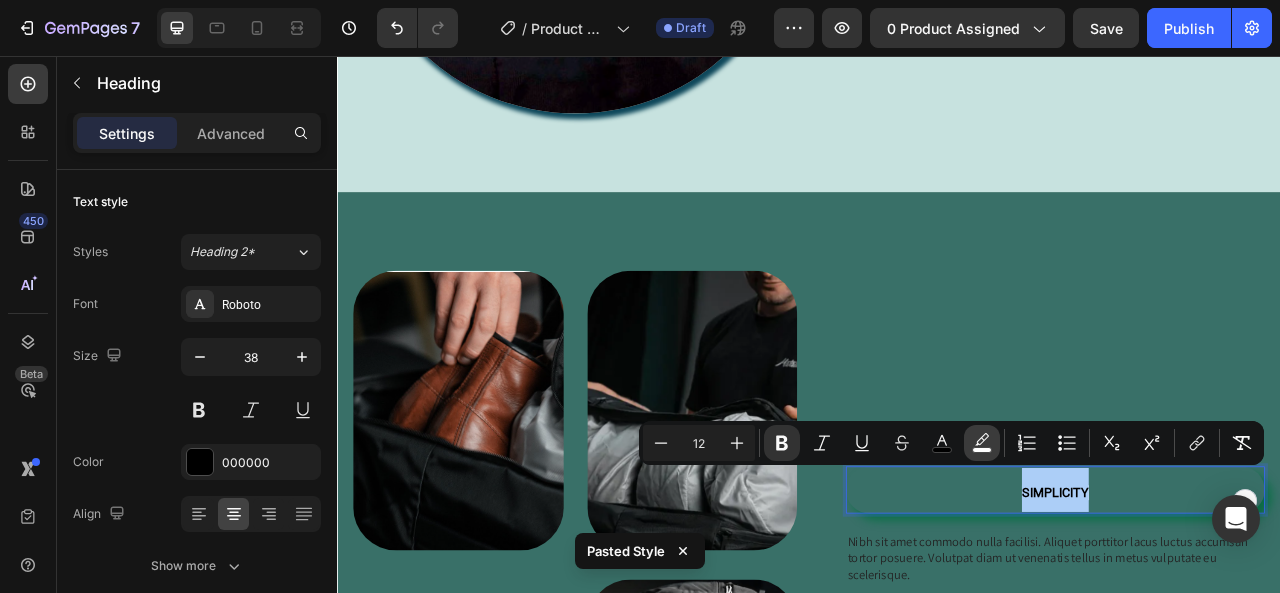 click on "color" at bounding box center (982, 443) 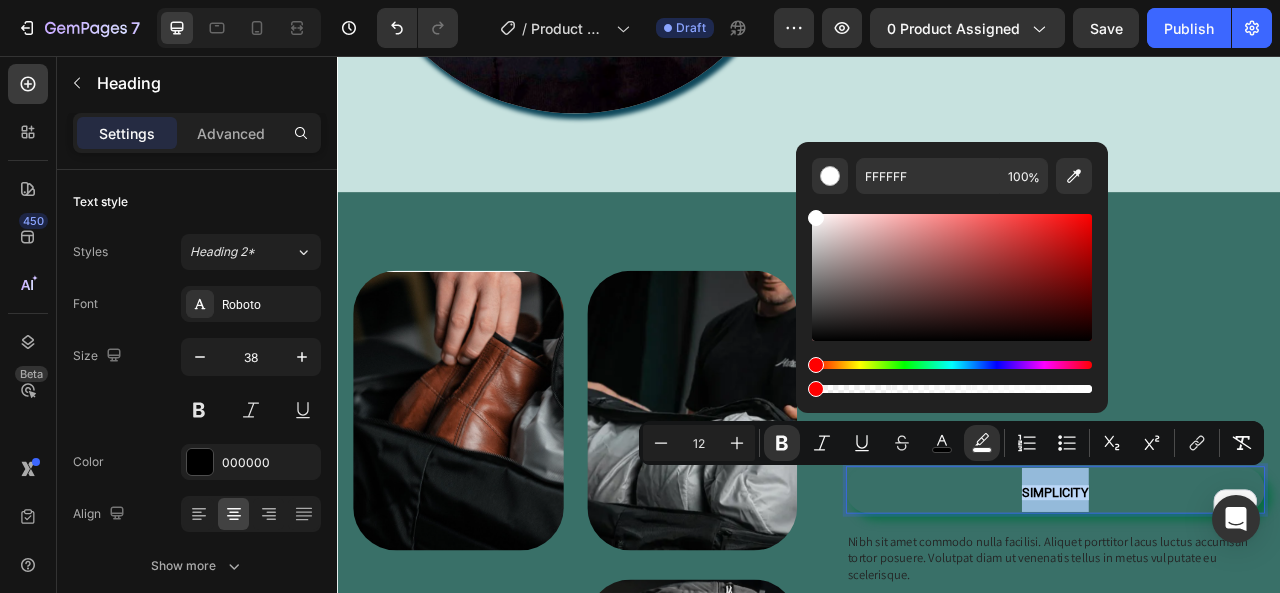 drag, startPoint x: 1091, startPoint y: 389, endPoint x: 810, endPoint y: 395, distance: 281.06406 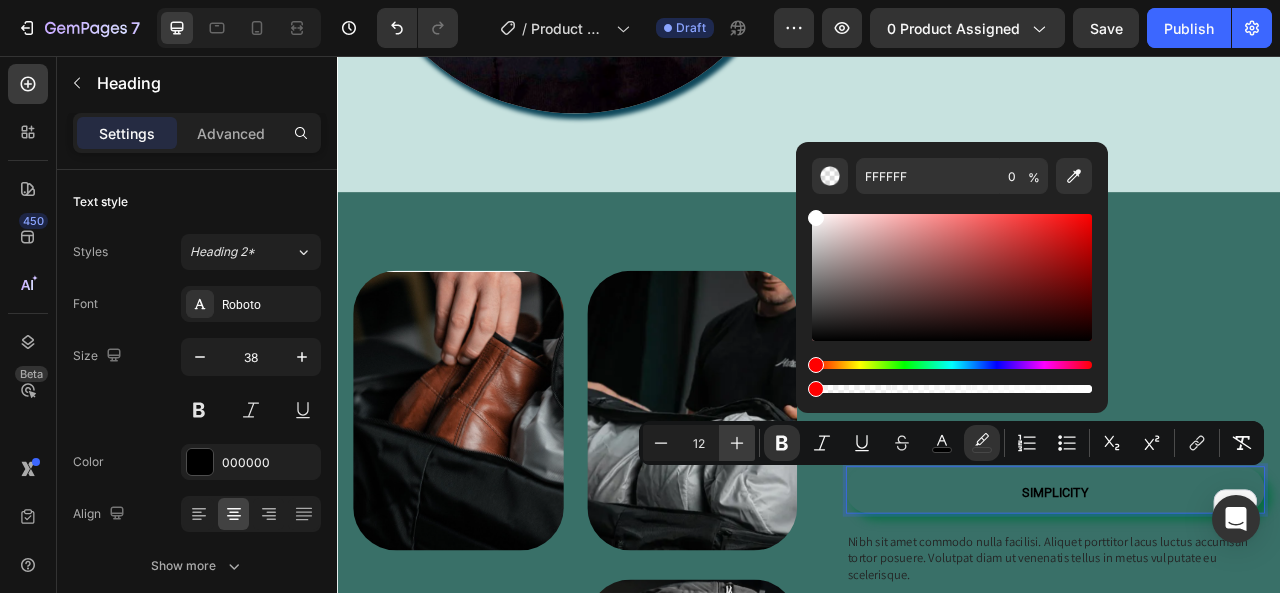 click 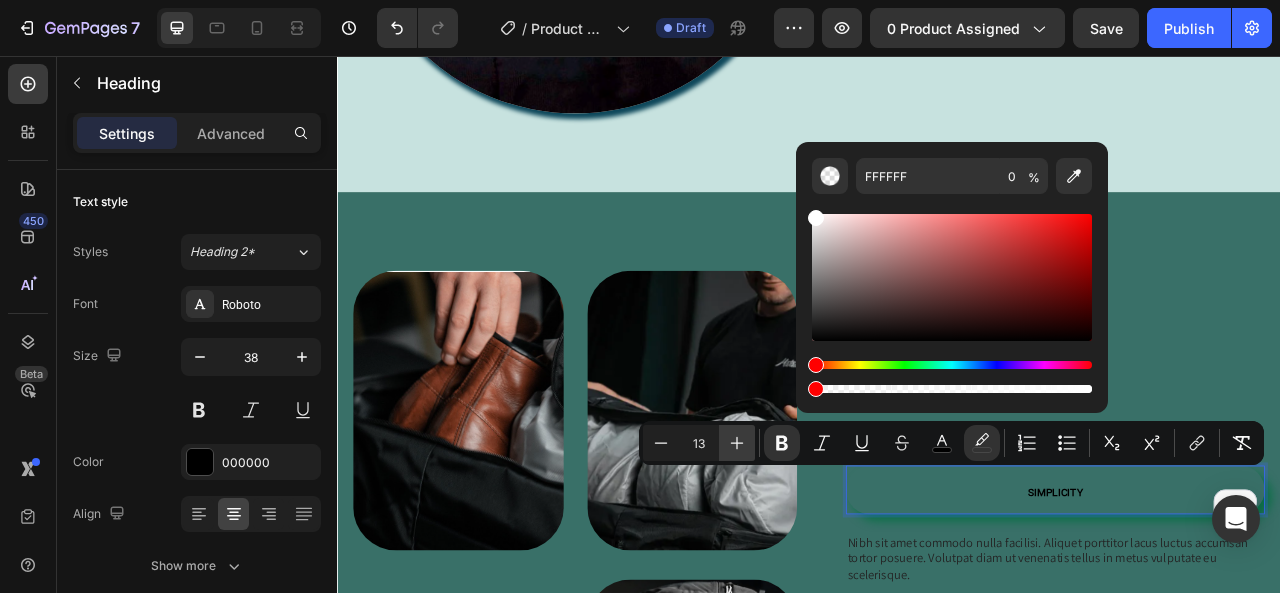 click 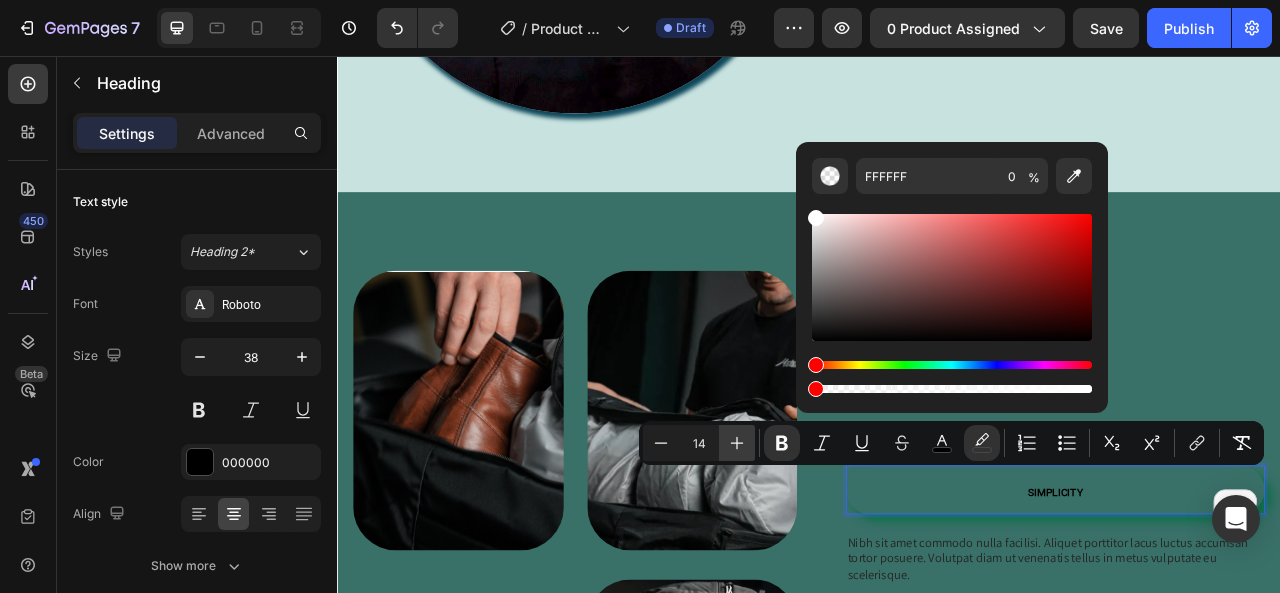 click 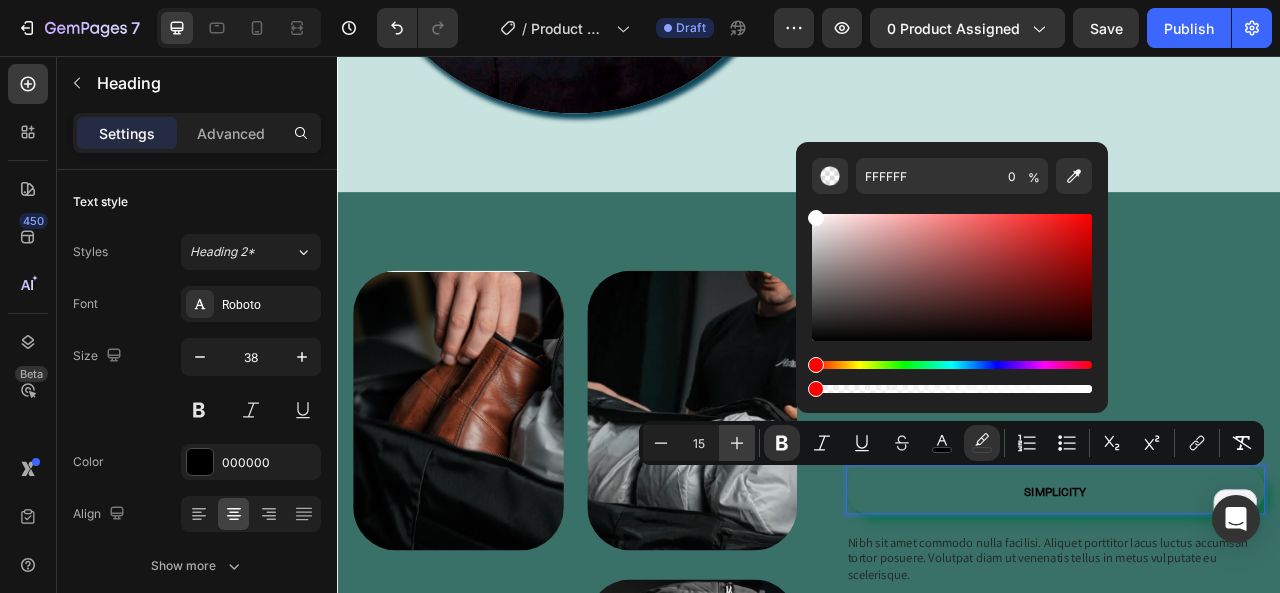 click 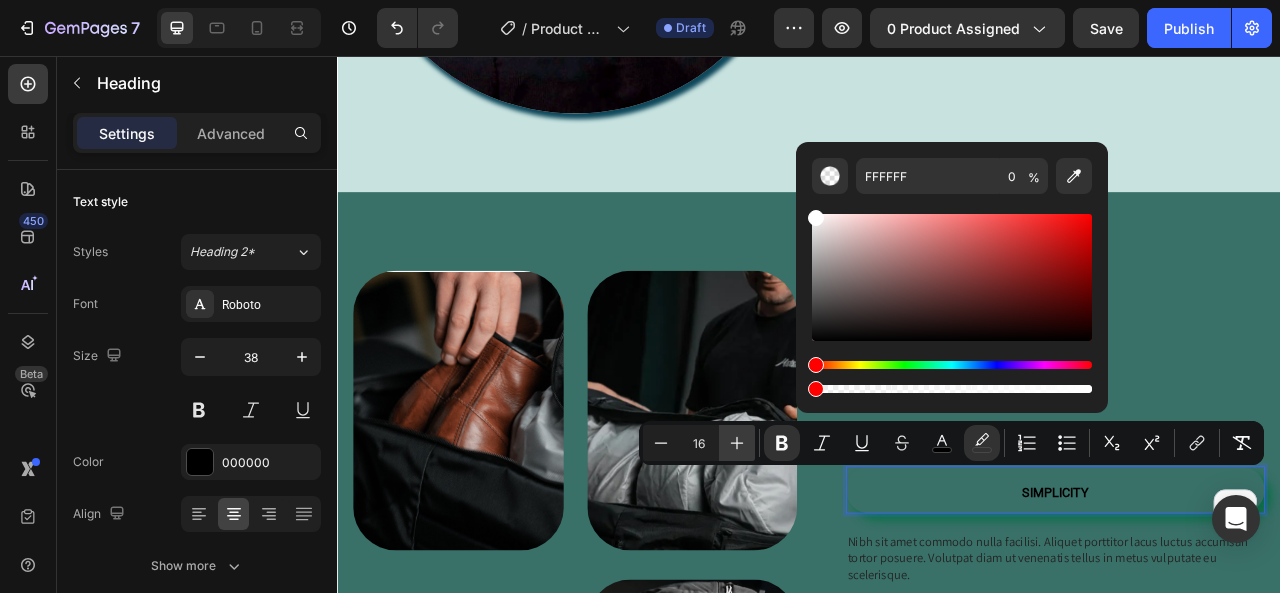 click 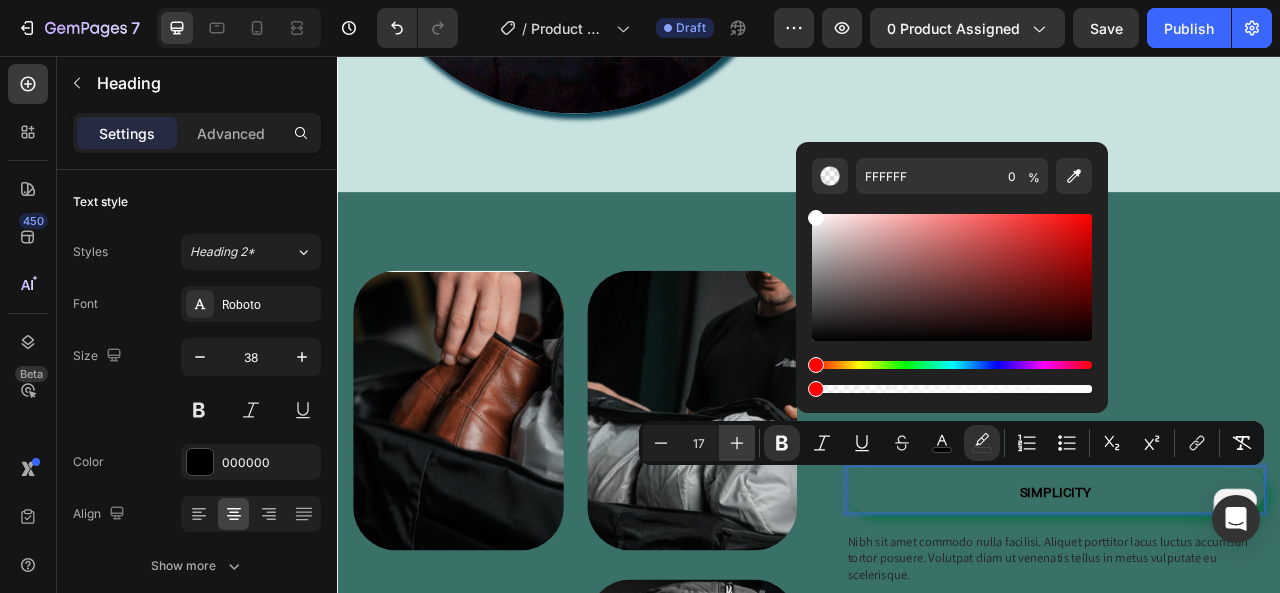 click 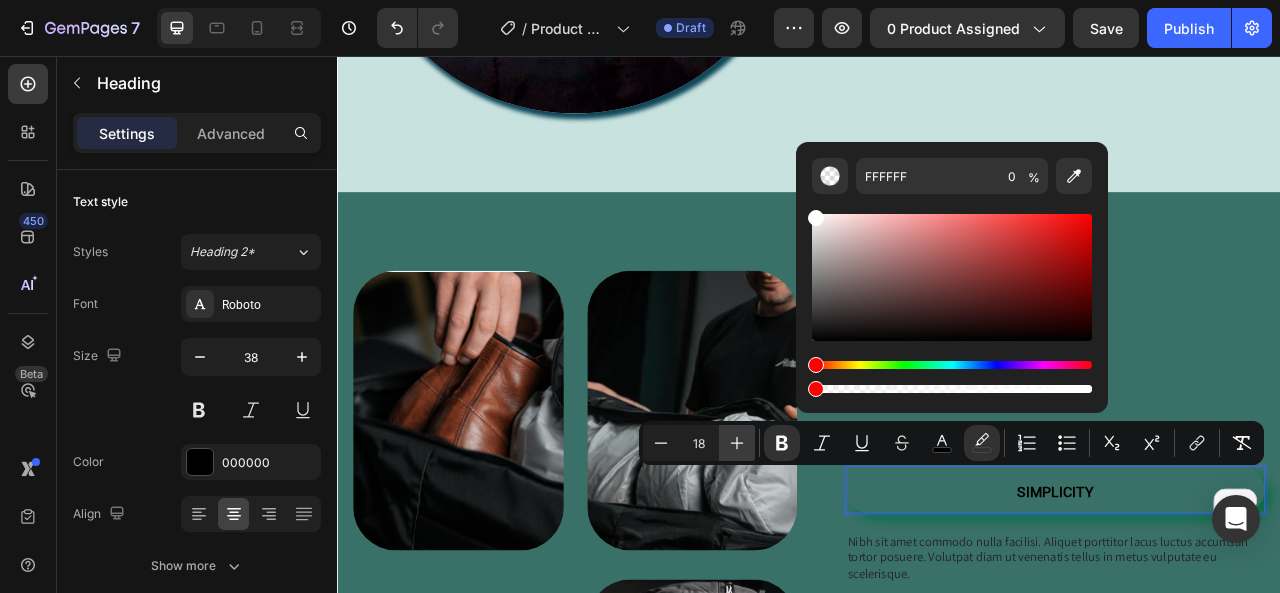 click 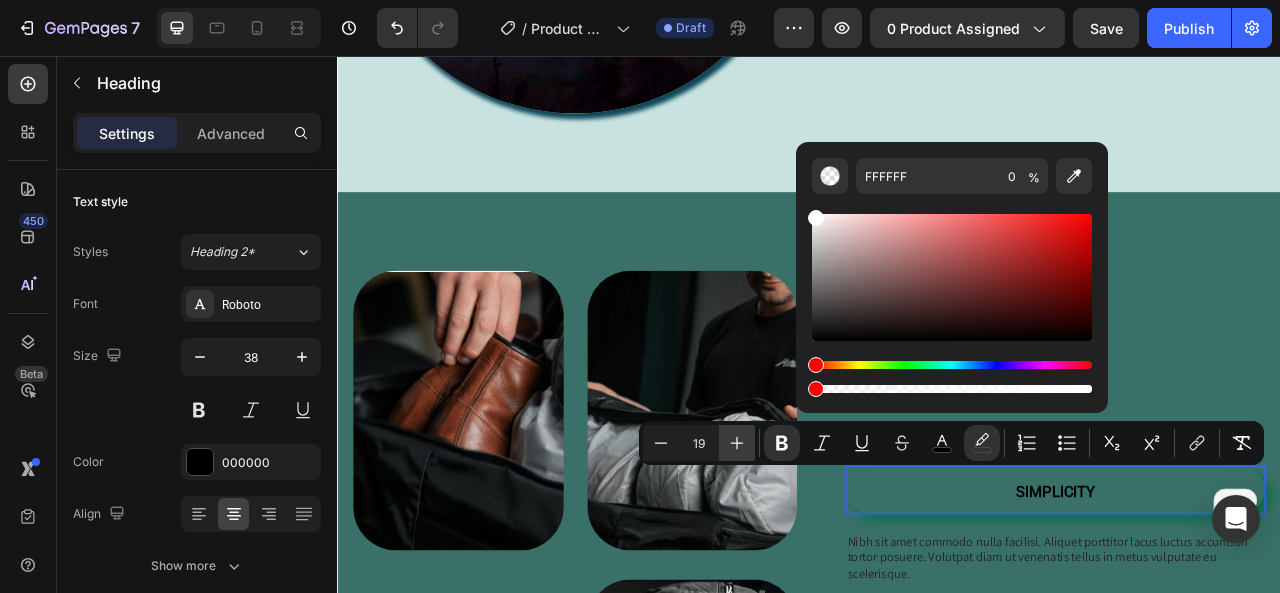 click 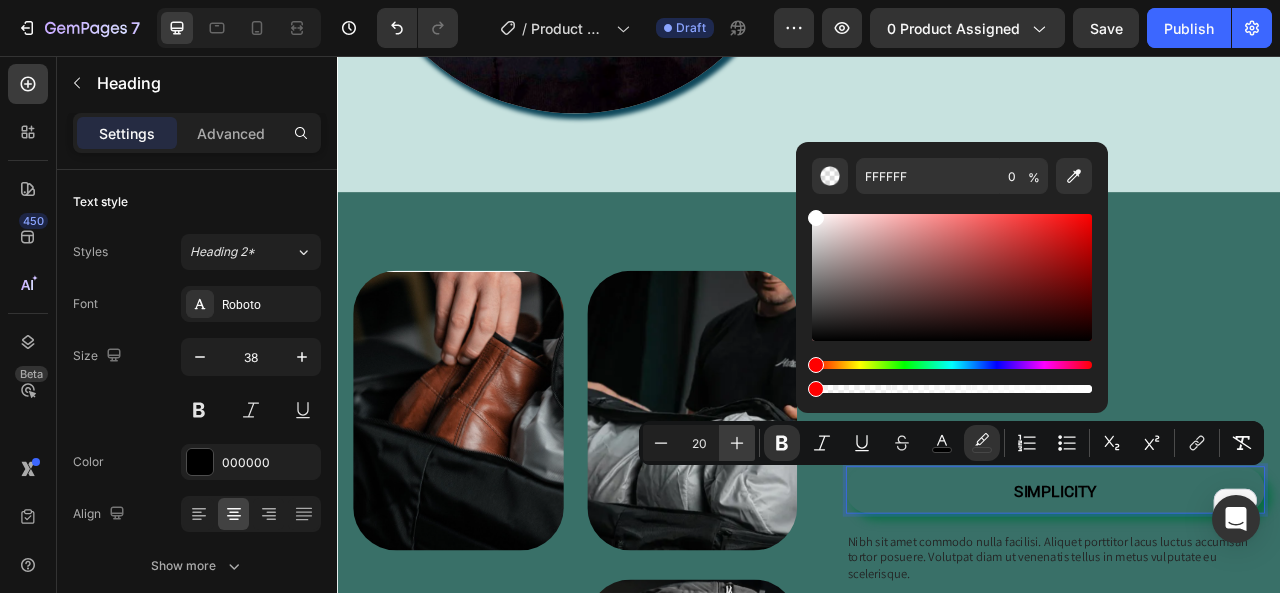 click 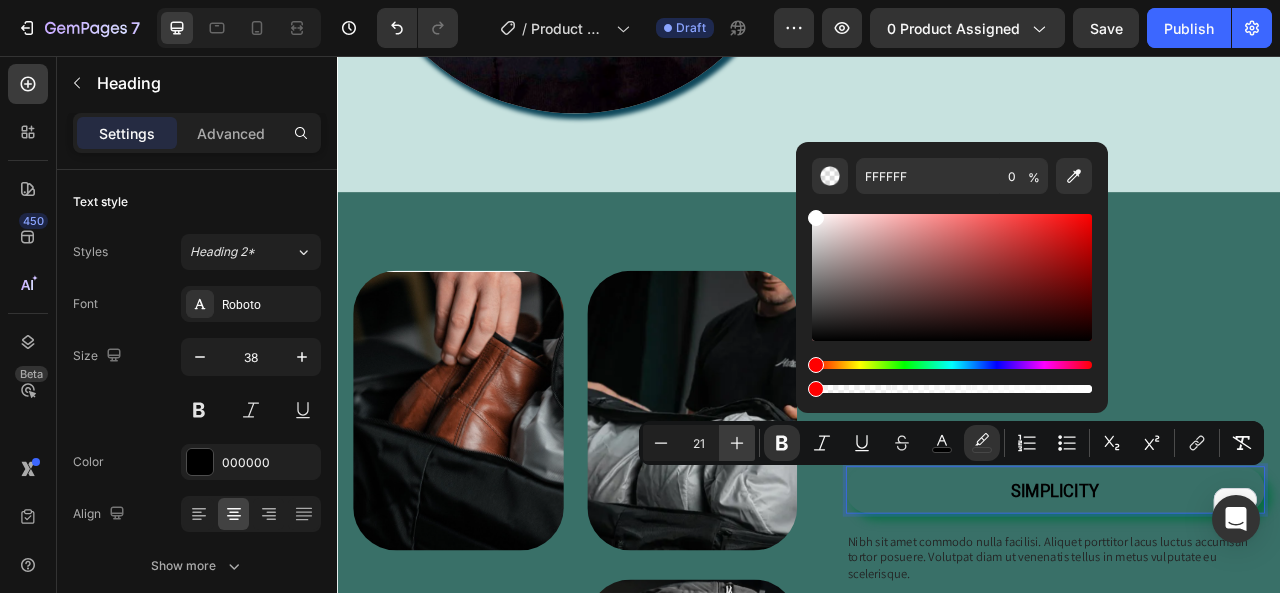 click 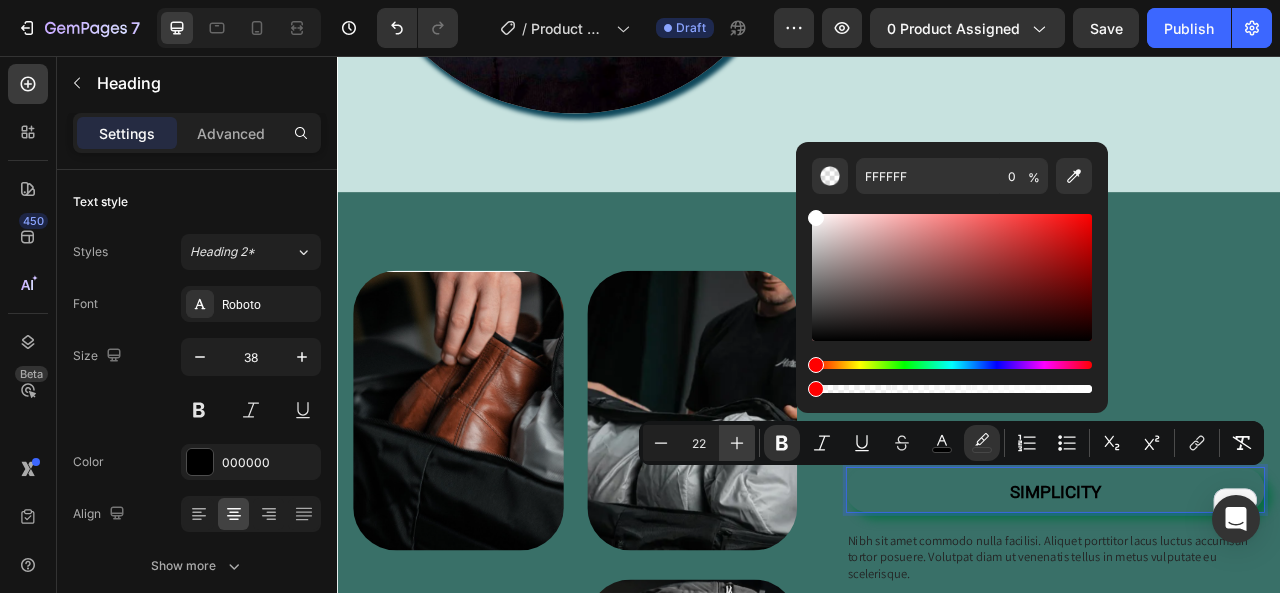 click 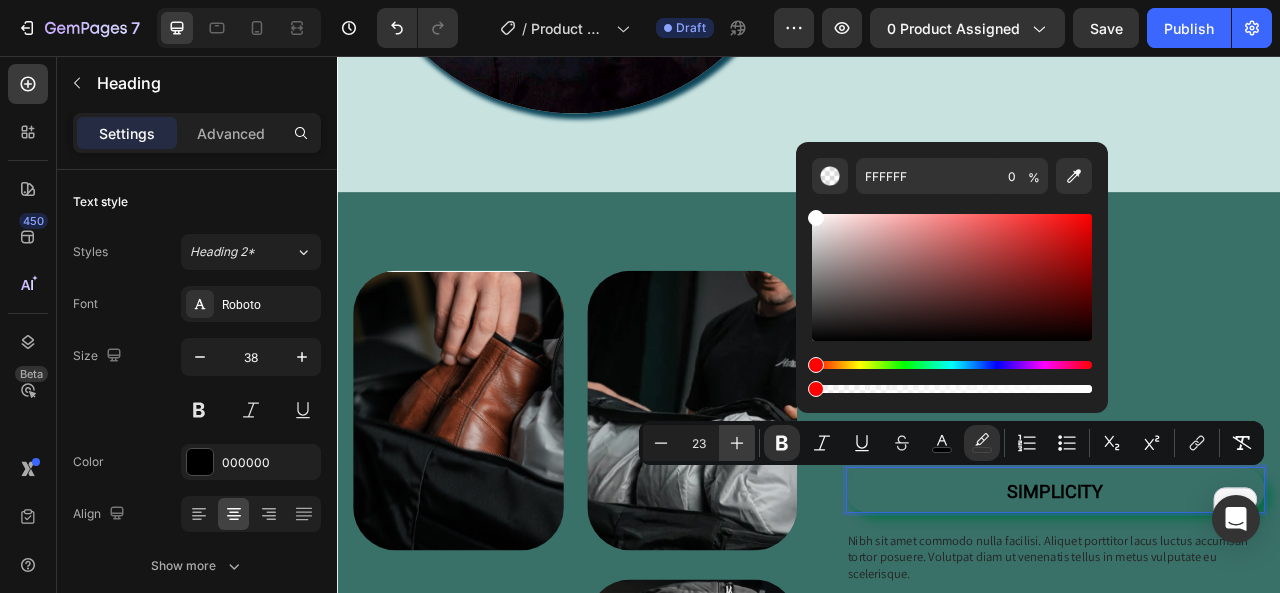 click 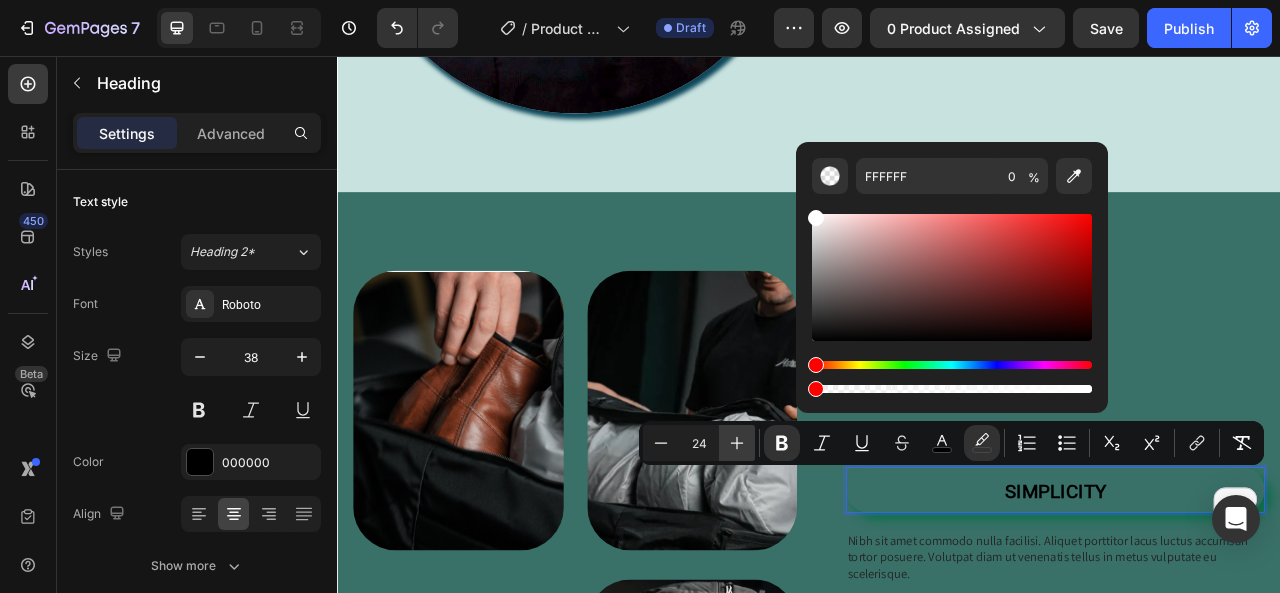 click 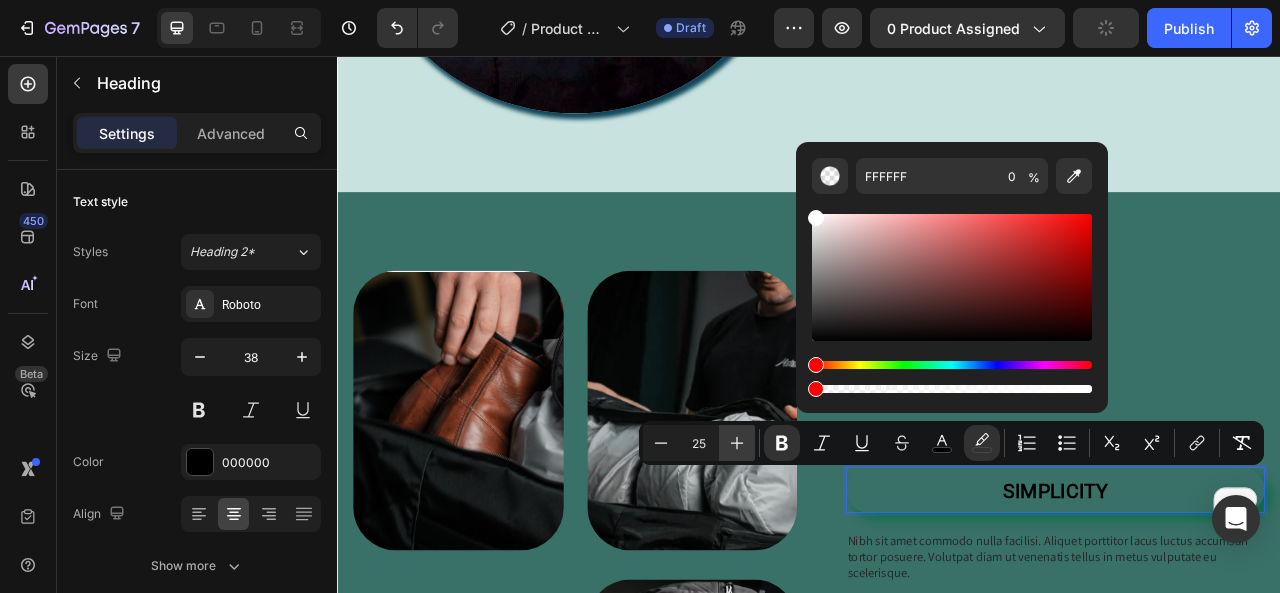 click 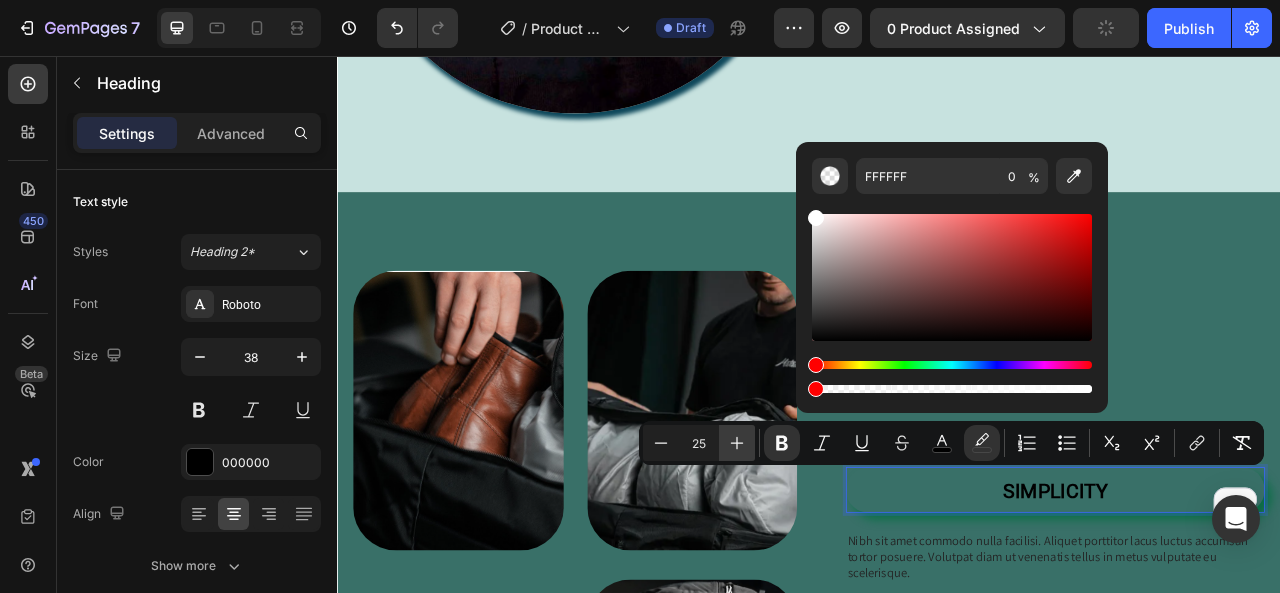 type on "26" 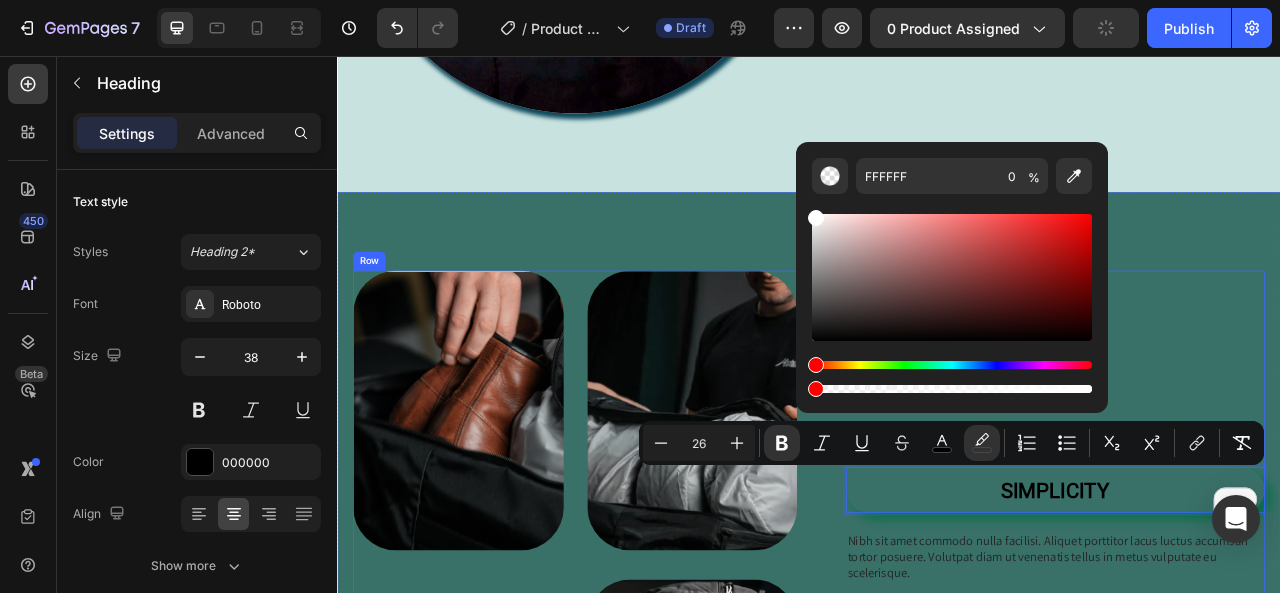 click on "SIMPLICITY Heading   24 Nibh sit amet commodo nulla facilisi. Aliquet porttitor lacus luctus accumsan tortor posuere. Volutpat diam ut venenatis tellus in metus vulputate eu scelerisque.  Text Block
Organic
Sulfate-Free
Paraben-Free Item List
100% Vegan
Cruelty Free
Lab-Tested Item List Row Buy It Now Button
Icon Chat Us Anytime Text Block +00 123 456 789 Text Block Row Row Row" at bounding box center (1234, 704) 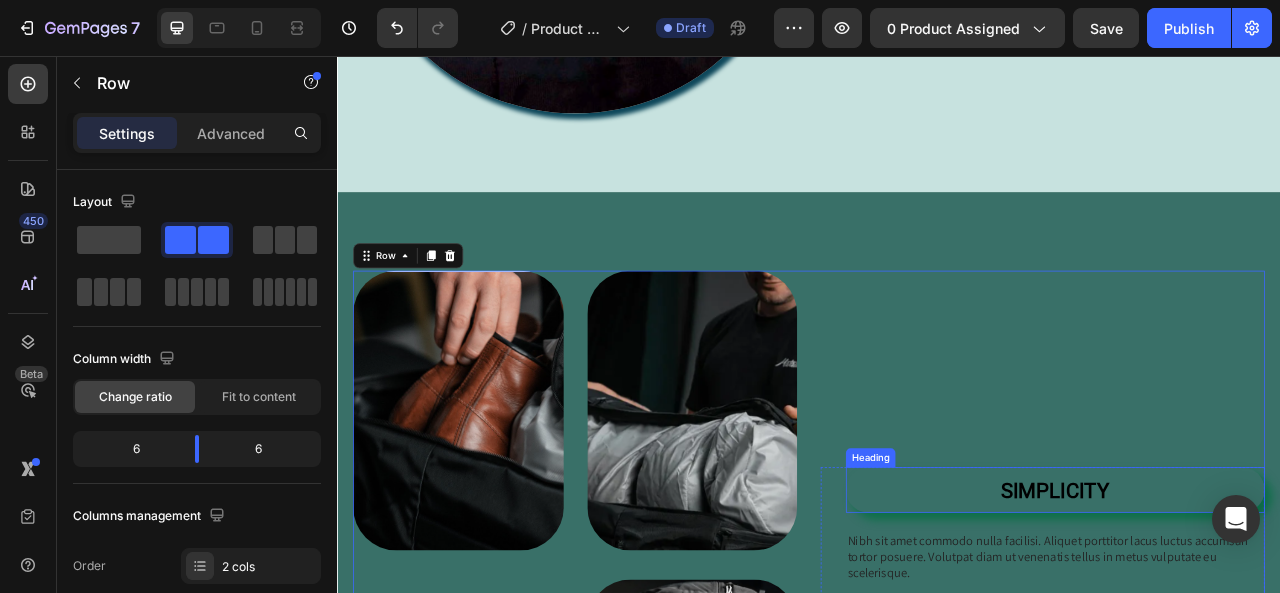 click on "⁠⁠⁠⁠⁠⁠⁠ SIMPLICITY" at bounding box center [1250, 607] 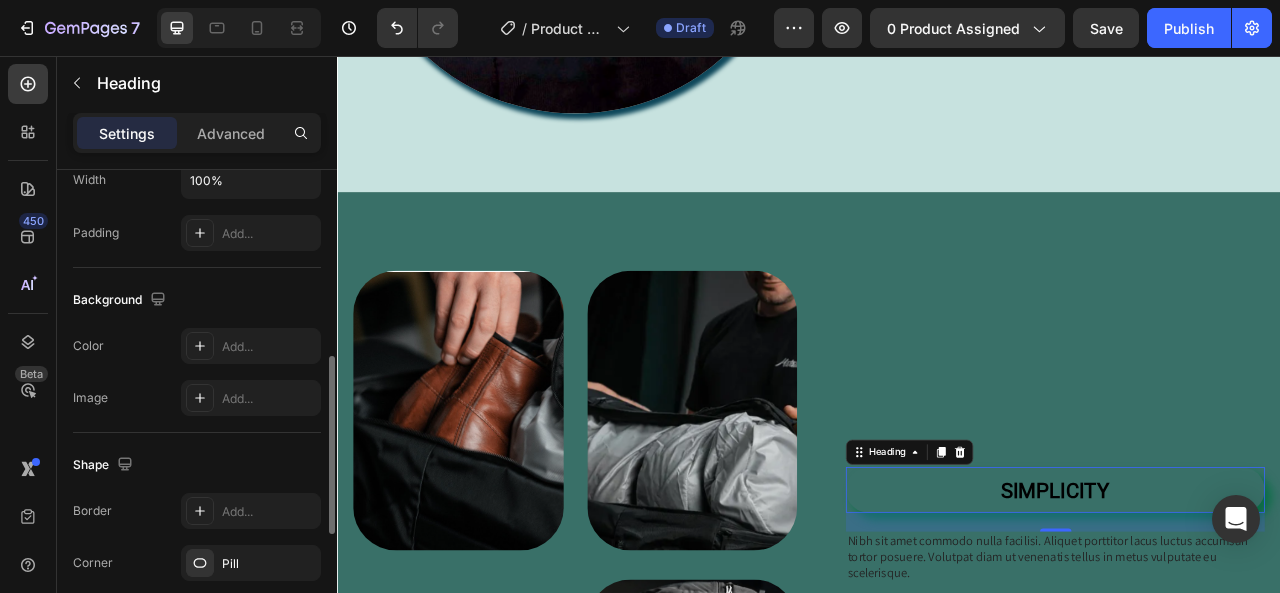 scroll, scrollTop: 200, scrollLeft: 0, axis: vertical 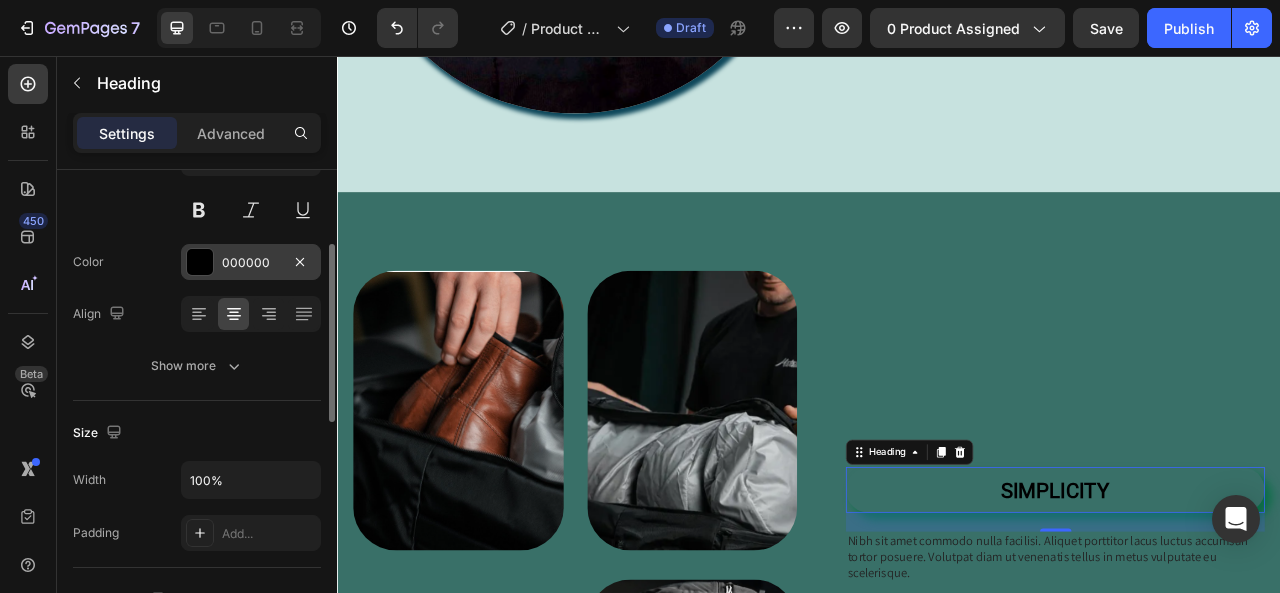 click on "000000" at bounding box center [251, 262] 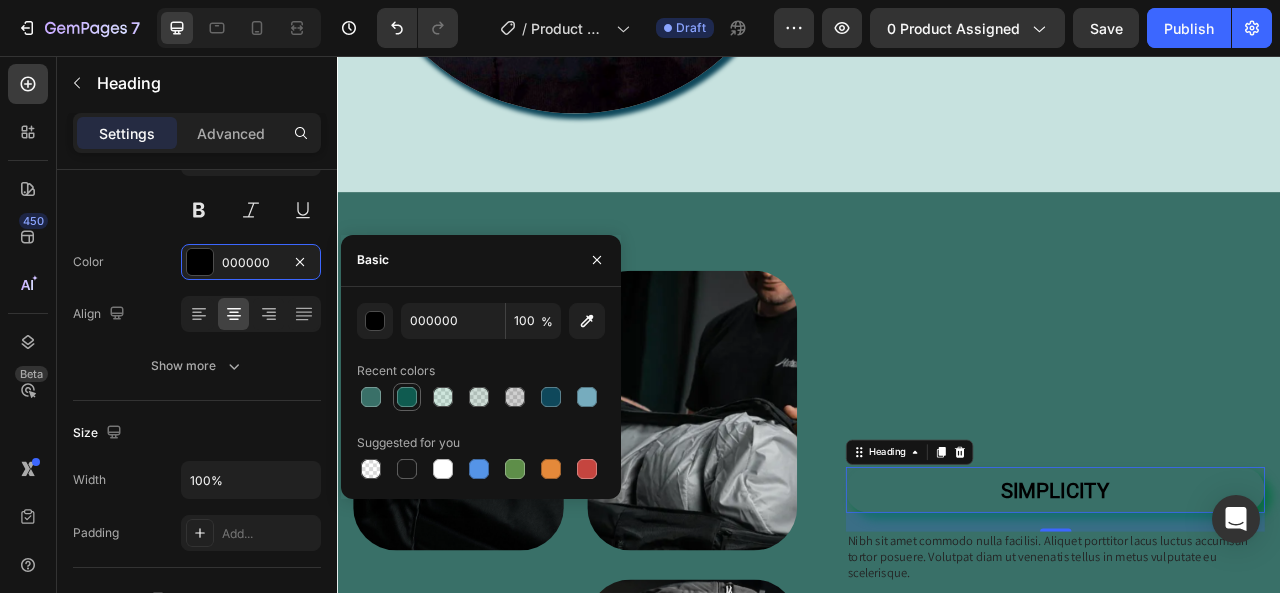 click at bounding box center (407, 397) 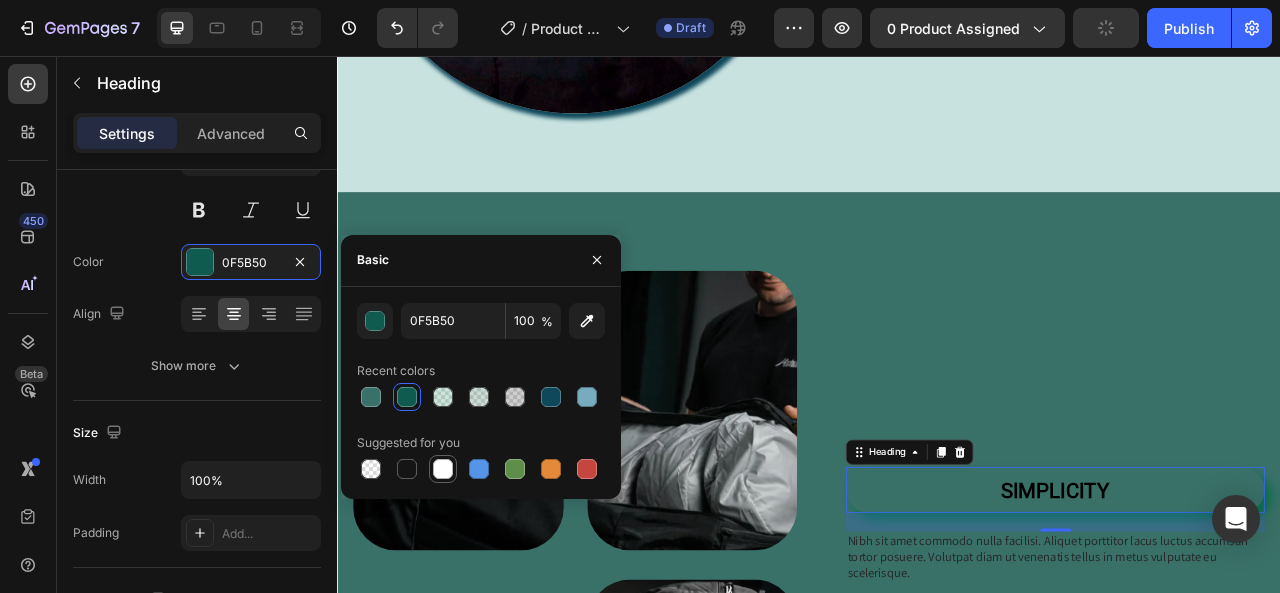 click at bounding box center (443, 469) 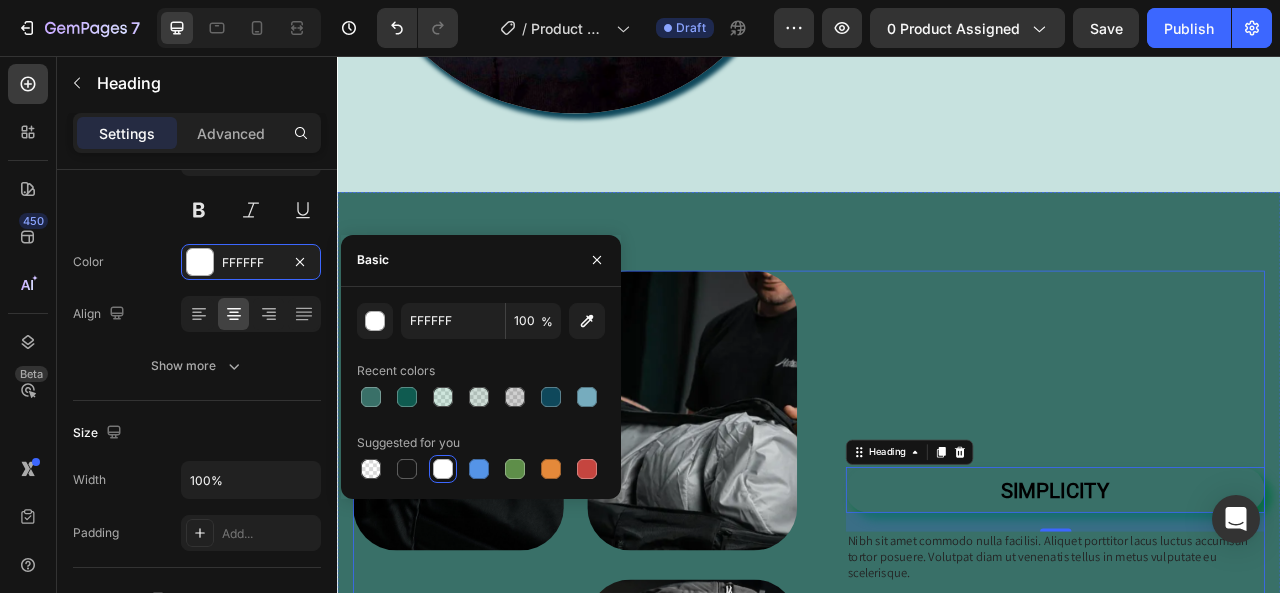 click on "SIMPLICITY Heading   24 Nibh sit amet commodo nulla facilisi. Aliquet porttitor lacus luctus accumsan tortor posuere. Volutpat diam ut venenatis tellus in metus vulputate eu scelerisque.  Text Block
Organic
Sulfate-Free
Paraben-Free Item List
100% Vegan
Cruelty Free
Lab-Tested Item List Row Buy It Now Button
Icon Chat Us Anytime Text Block +00 123 456 789 Text Block Row Row Row" at bounding box center [1234, 704] 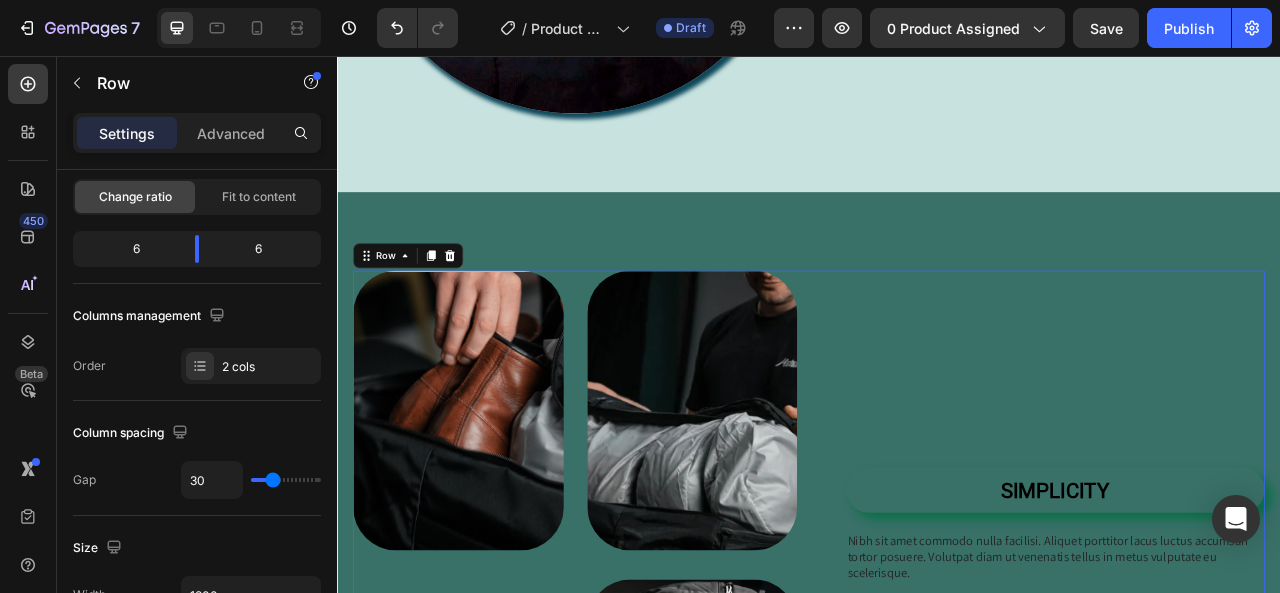 scroll, scrollTop: 0, scrollLeft: 0, axis: both 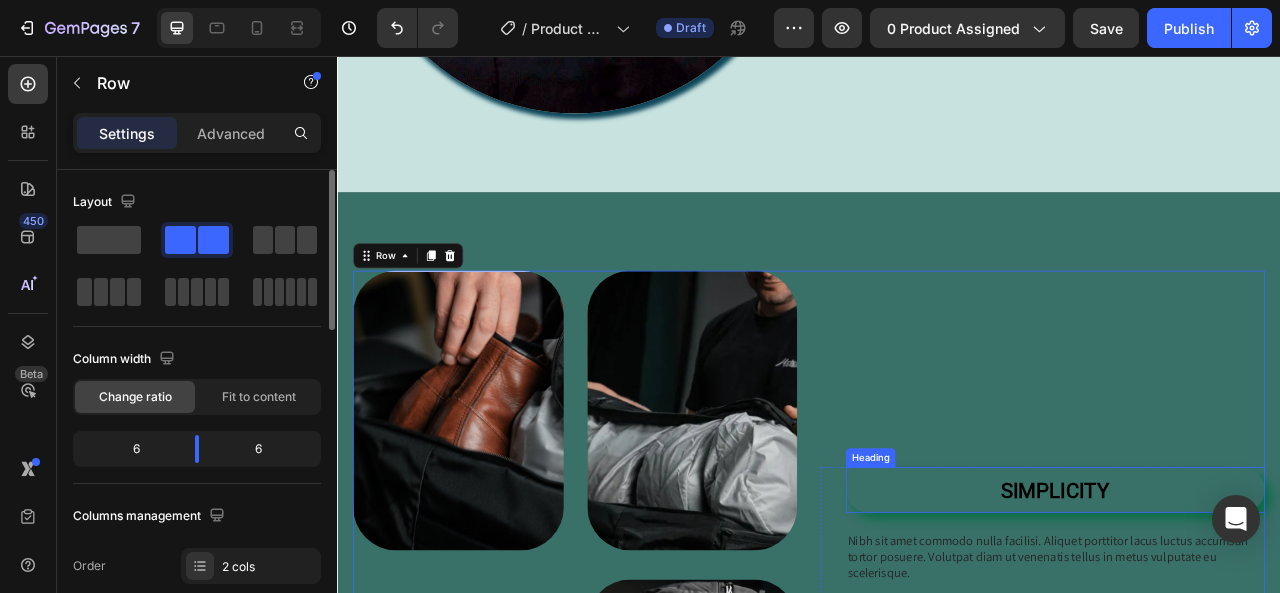 click on "SIMPLICITY" at bounding box center (1251, 609) 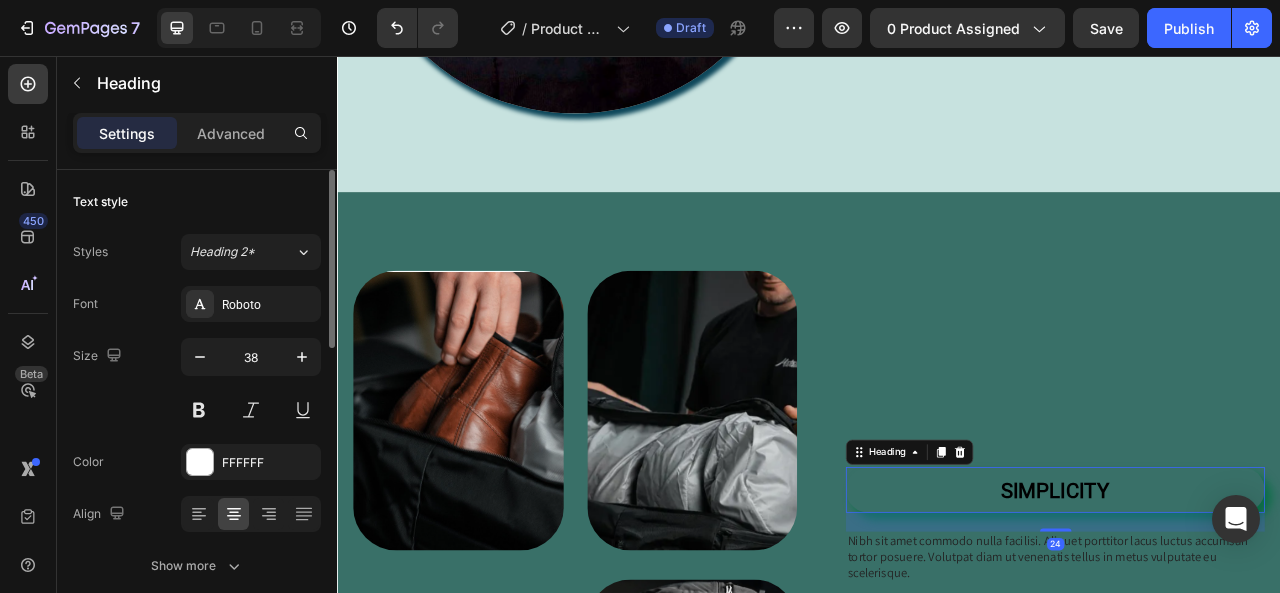 click on "SIMPLICITY" at bounding box center [1251, 609] 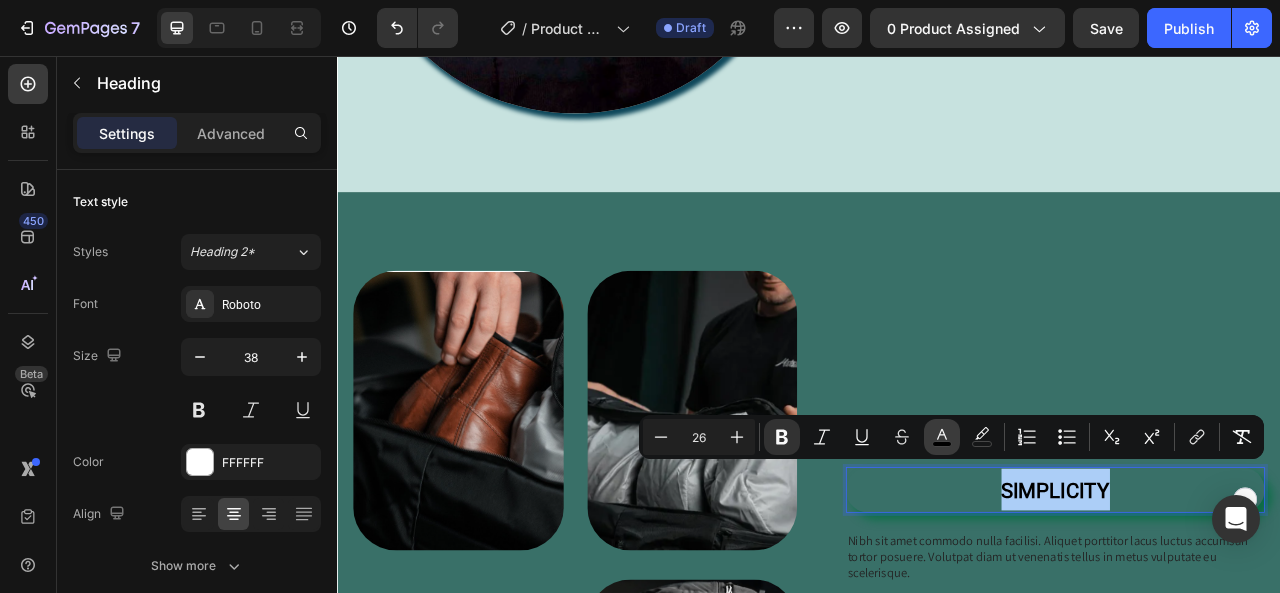 click 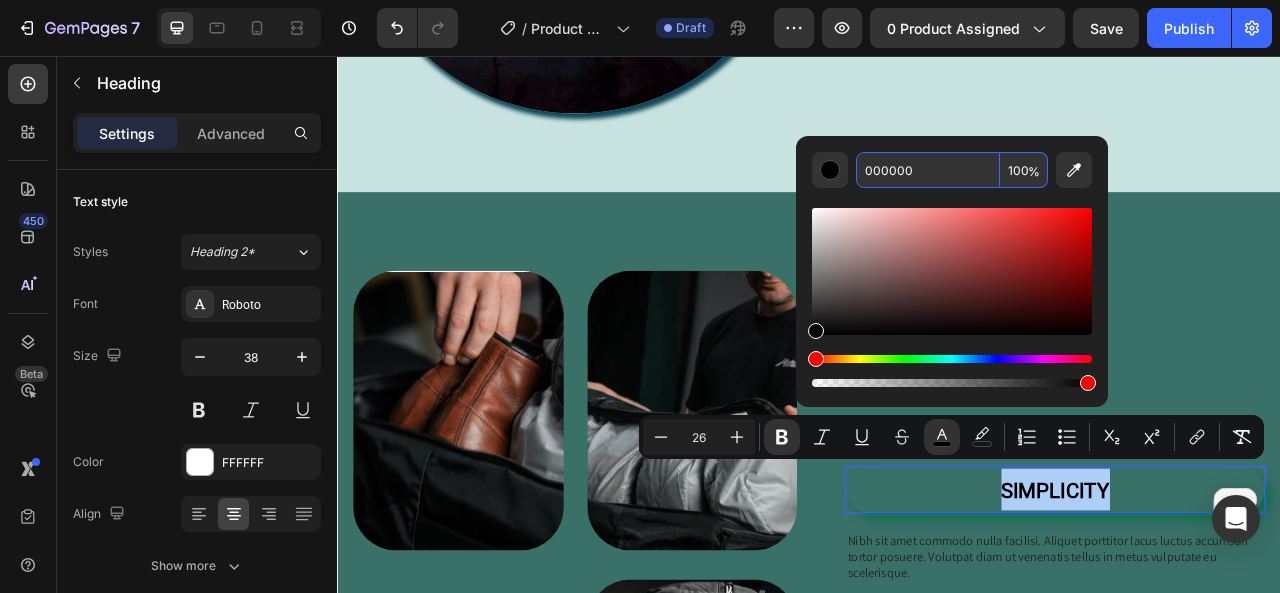 click on "000000" at bounding box center [928, 170] 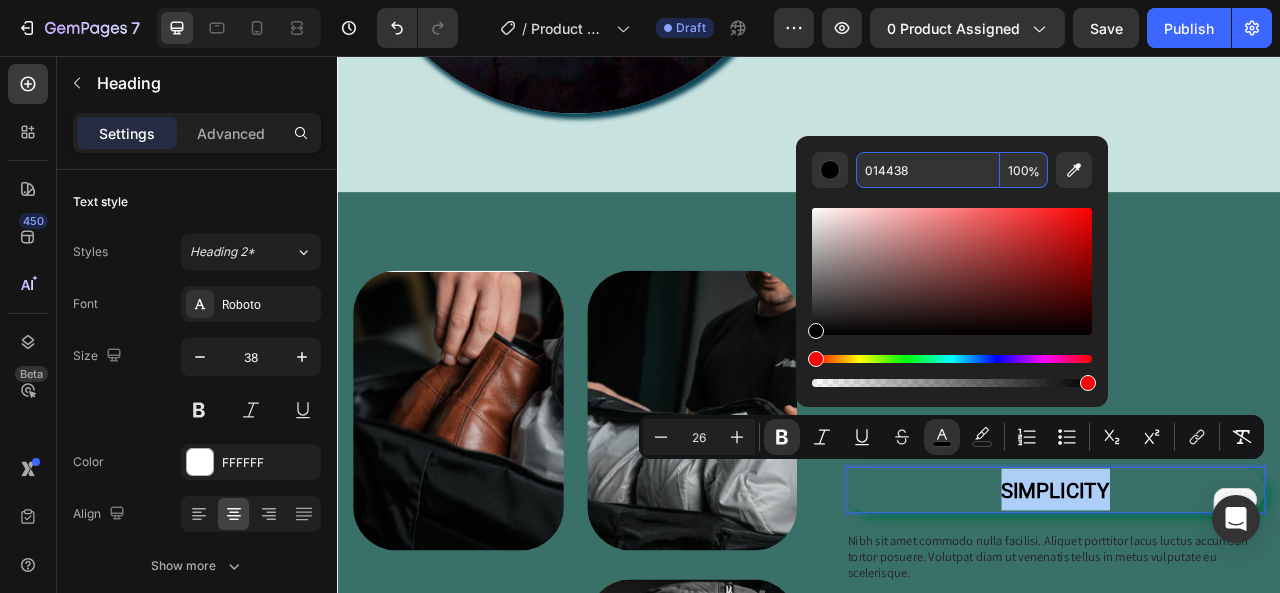 type on "014438" 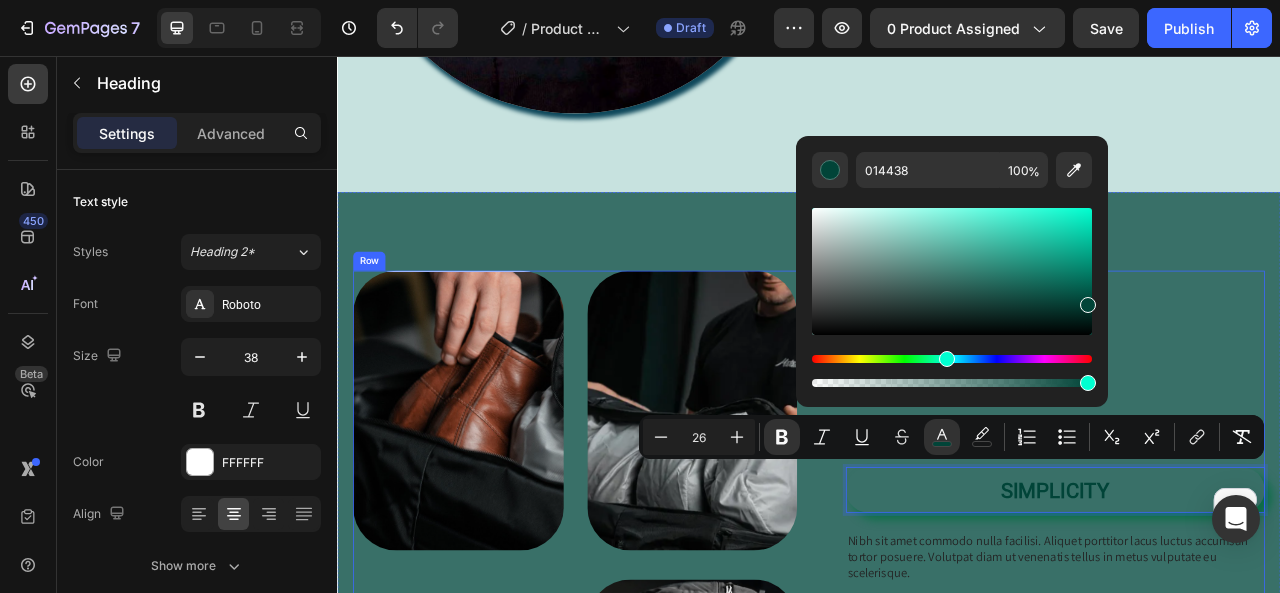 click on "SIMPLICITY Heading   24 Nibh sit amet commodo nulla facilisi. Aliquet porttitor lacus luctus accumsan tortor posuere. Volutpat diam ut venenatis tellus in metus vulputate eu scelerisque.  Text Block
Organic
Sulfate-Free
Paraben-Free Item List
100% Vegan
Cruelty Free
Lab-Tested Item List Row Buy It Now Button
Icon Chat Us Anytime Text Block +00 123 456 789 Text Block Row Row Row" at bounding box center [1234, 704] 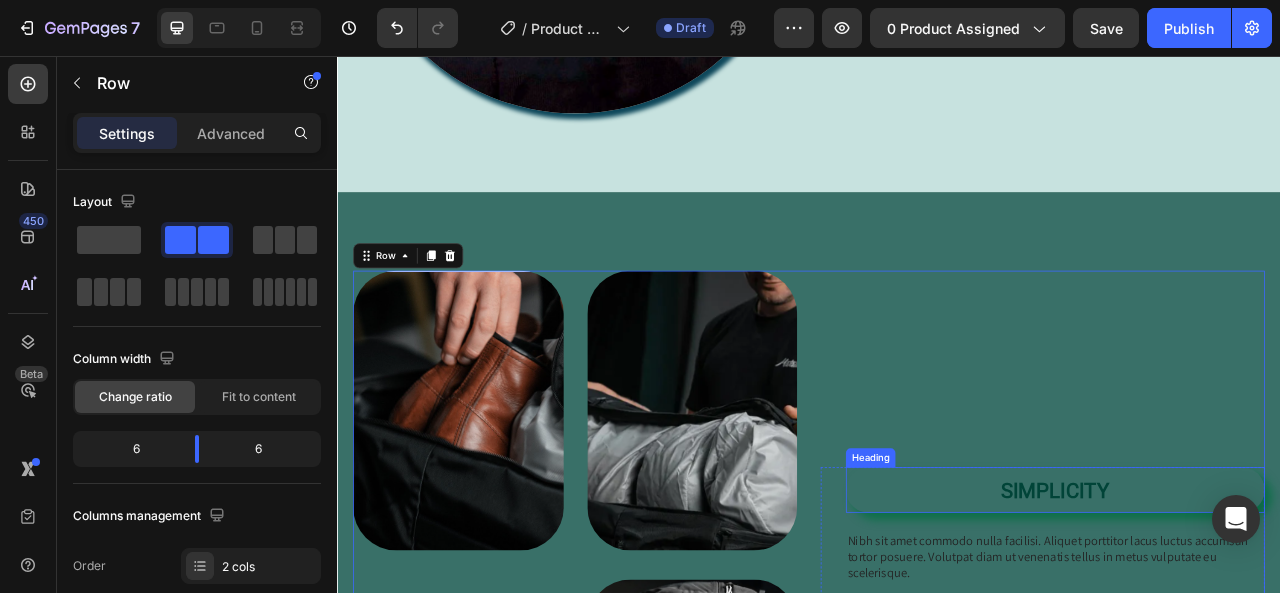 click on "⁠⁠⁠⁠⁠⁠⁠ SIMPLICITY" at bounding box center [1250, 607] 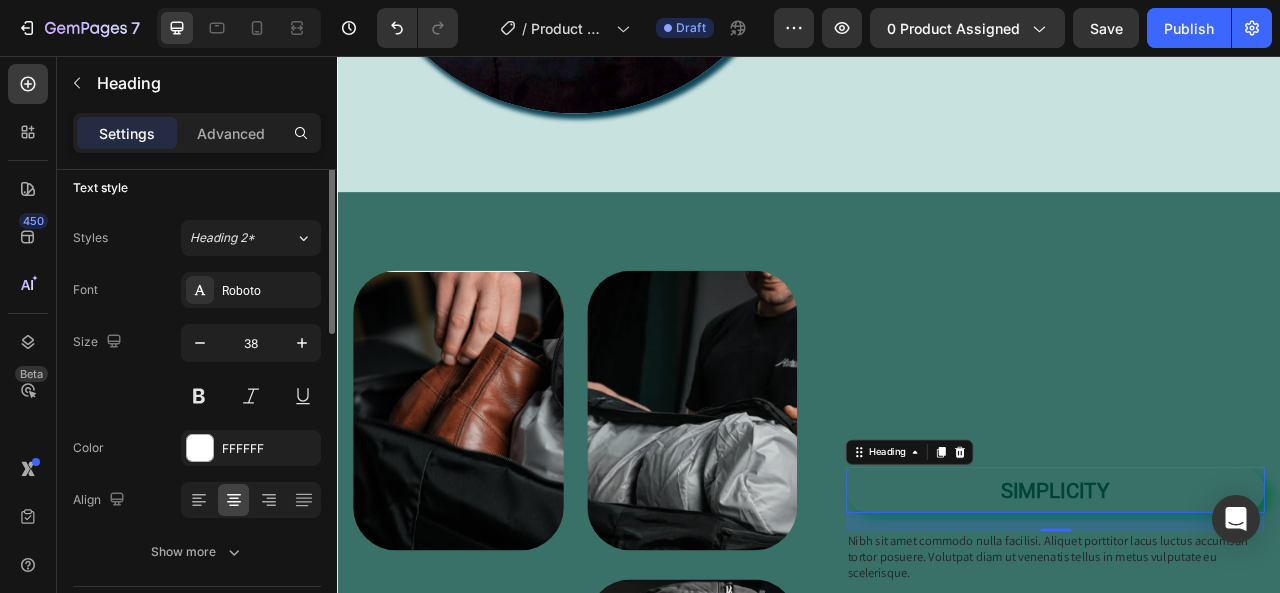 scroll, scrollTop: 0, scrollLeft: 0, axis: both 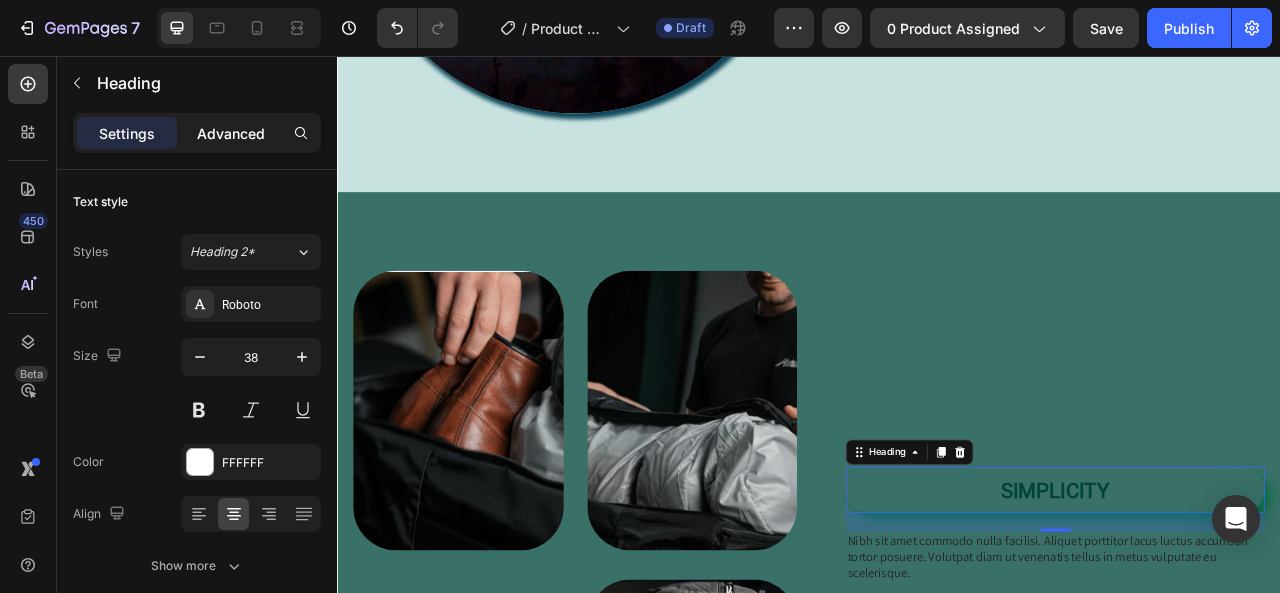 click on "Advanced" at bounding box center [231, 133] 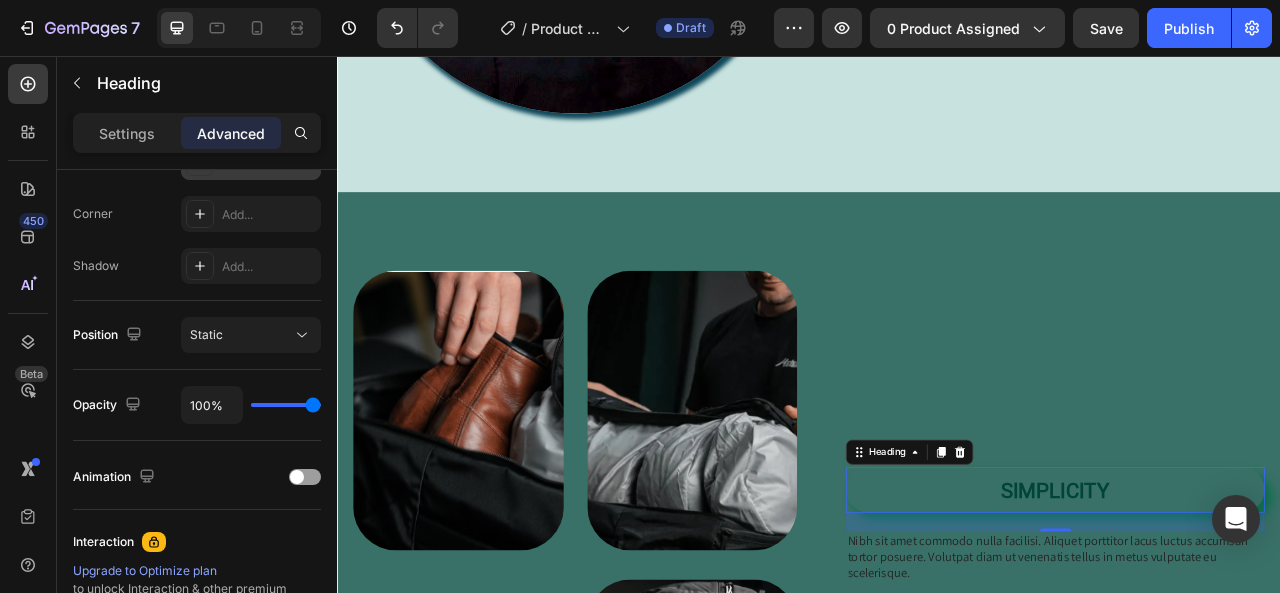 scroll, scrollTop: 800, scrollLeft: 0, axis: vertical 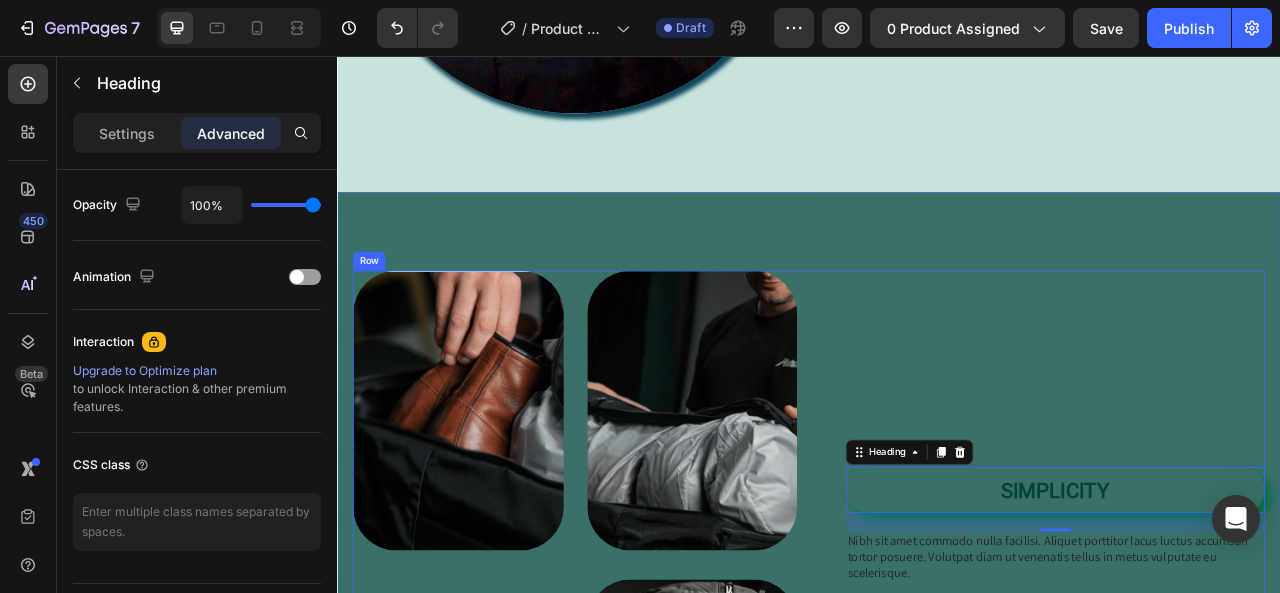 click on "⁠⁠⁠⁠⁠⁠⁠ SIMPLICITY Heading   24 Nibh sit amet commodo nulla facilisi. Aliquet porttitor lacus luctus accumsan tortor posuere. Volutpat diam ut venenatis tellus in metus vulputate eu scelerisque.  Text Block
Organic
Sulfate-Free
Paraben-Free Item List
100% Vegan
Cruelty Free
Lab-Tested Item List Row Buy It Now Button
Icon Chat Us Anytime Text Block +00 123 456 789 Text Block Row Row Row" at bounding box center (1234, 704) 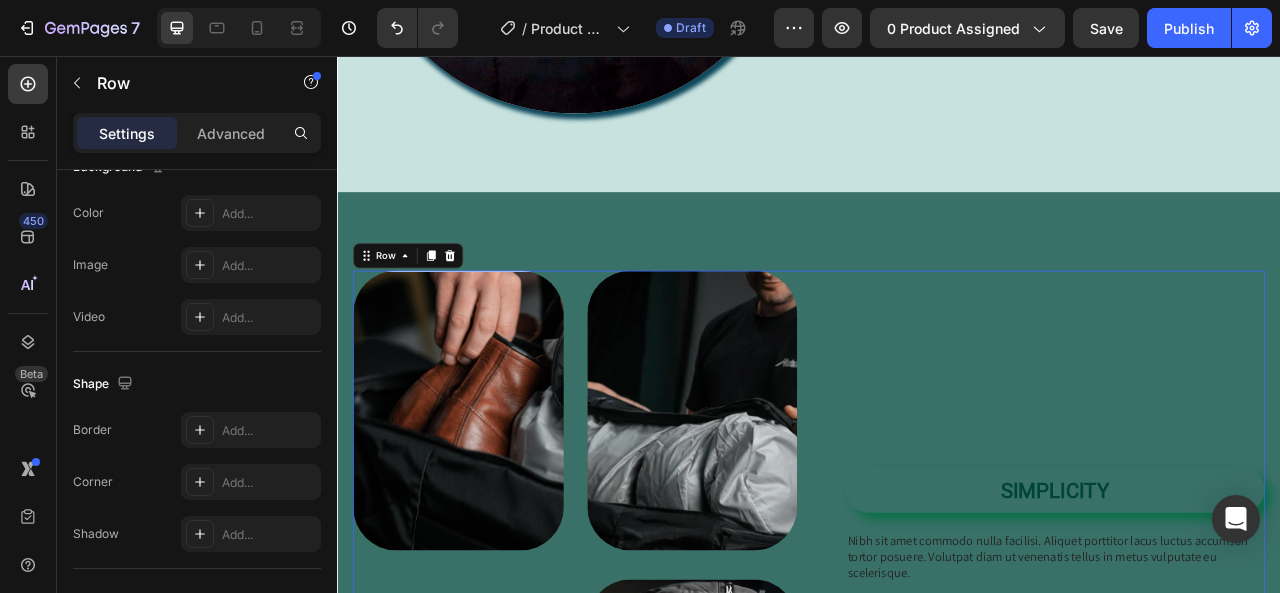 scroll, scrollTop: 0, scrollLeft: 0, axis: both 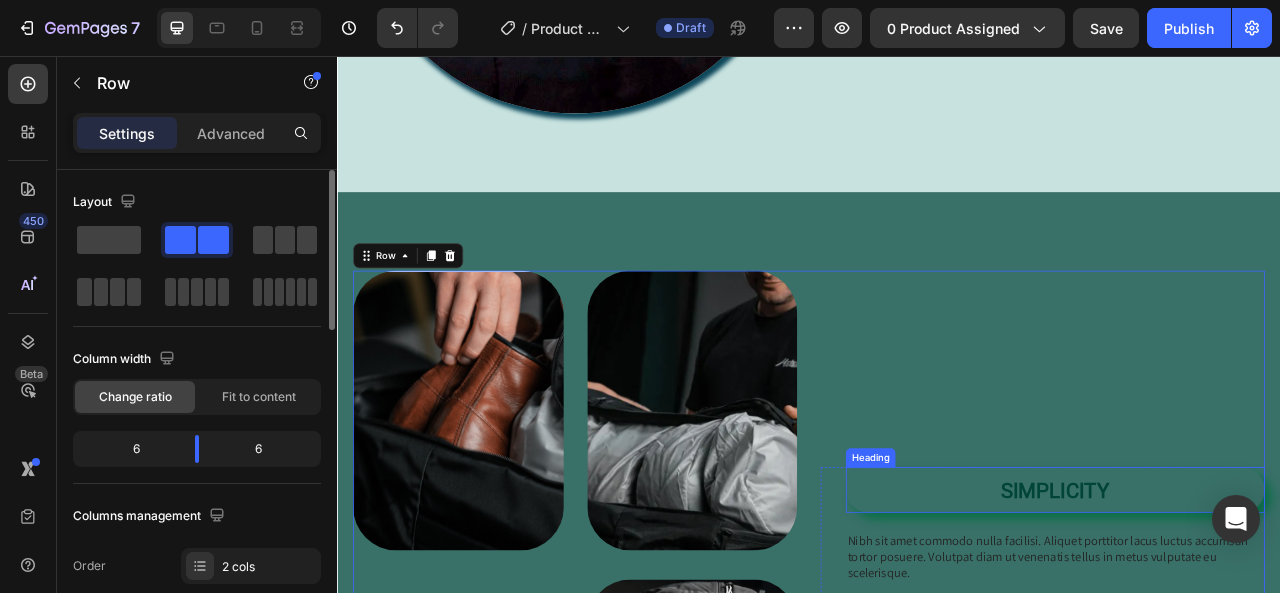 click on "⁠⁠⁠⁠⁠⁠⁠ SIMPLICITY" at bounding box center (1250, 607) 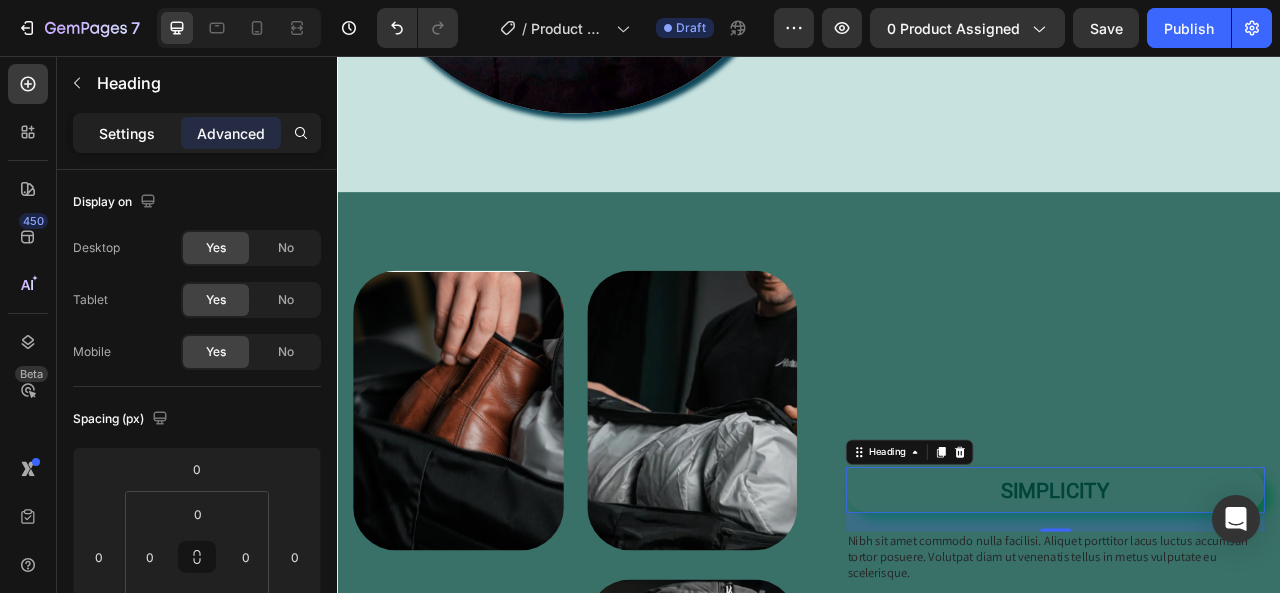 click on "Settings" at bounding box center (127, 133) 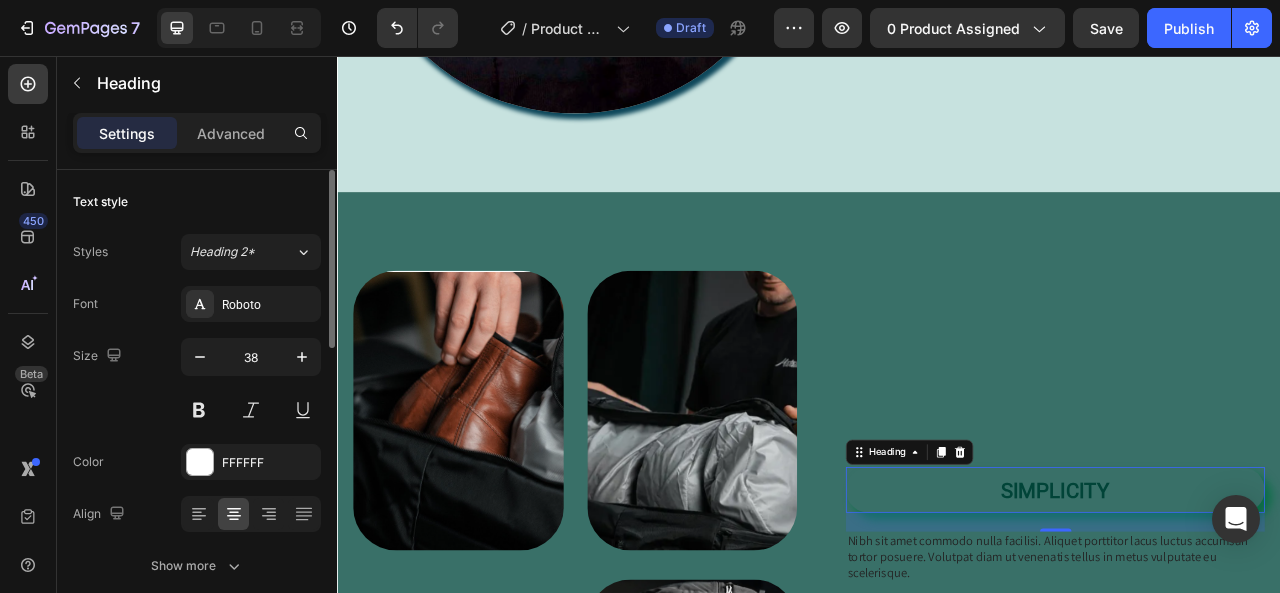 scroll, scrollTop: 100, scrollLeft: 0, axis: vertical 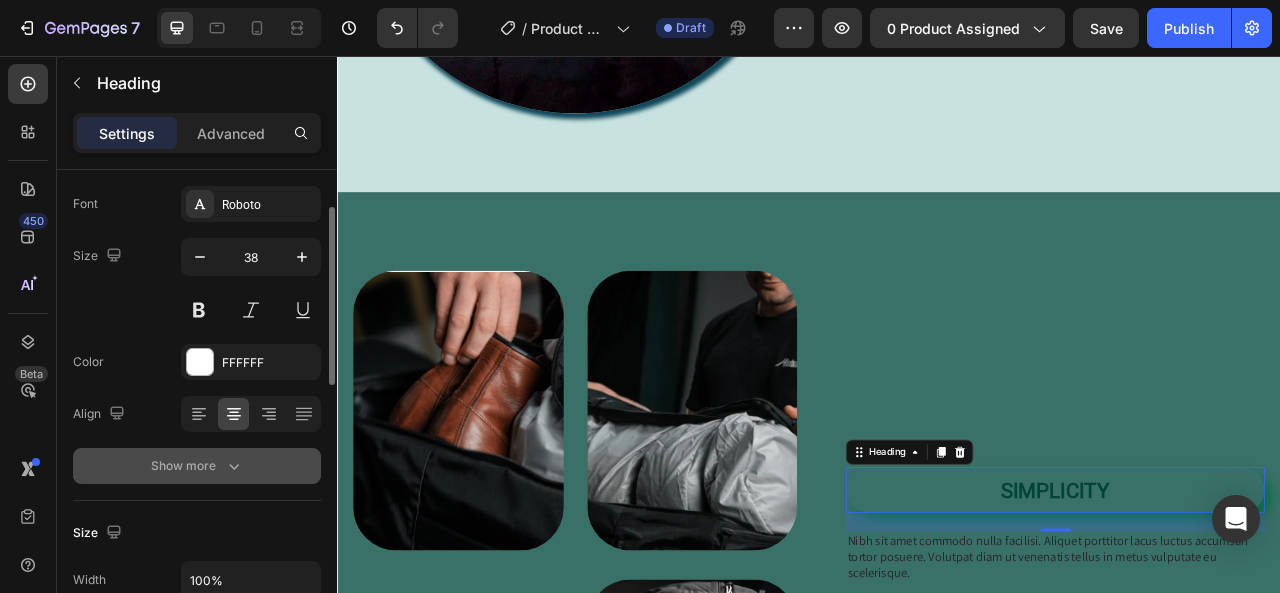 click on "Show more" at bounding box center (197, 466) 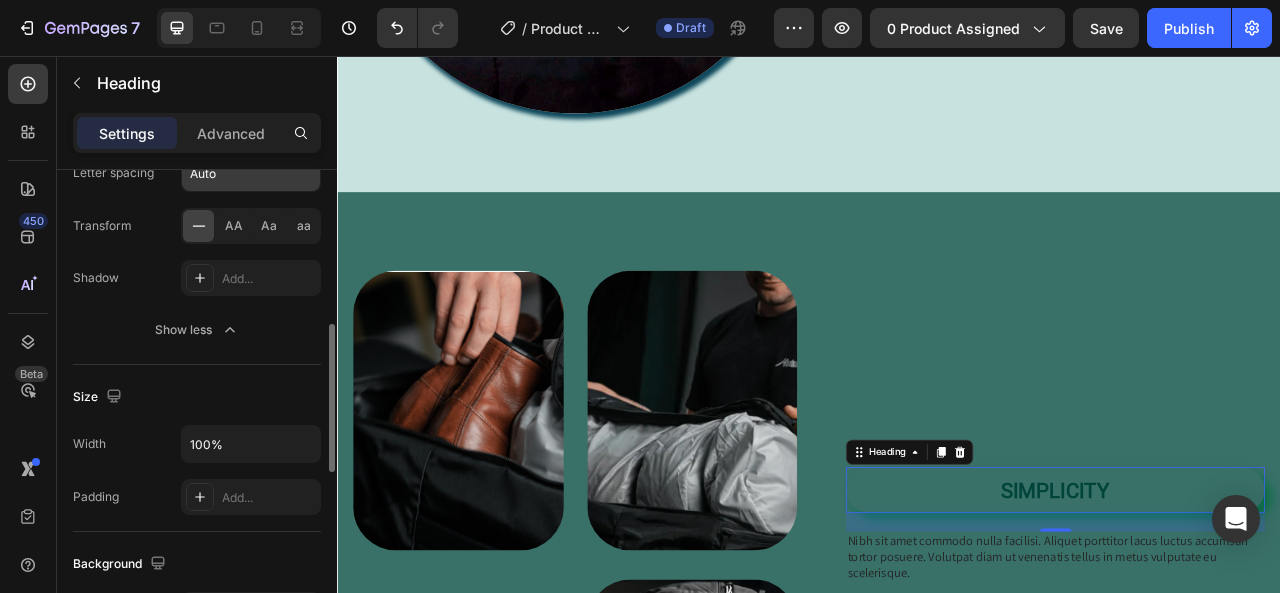 scroll, scrollTop: 700, scrollLeft: 0, axis: vertical 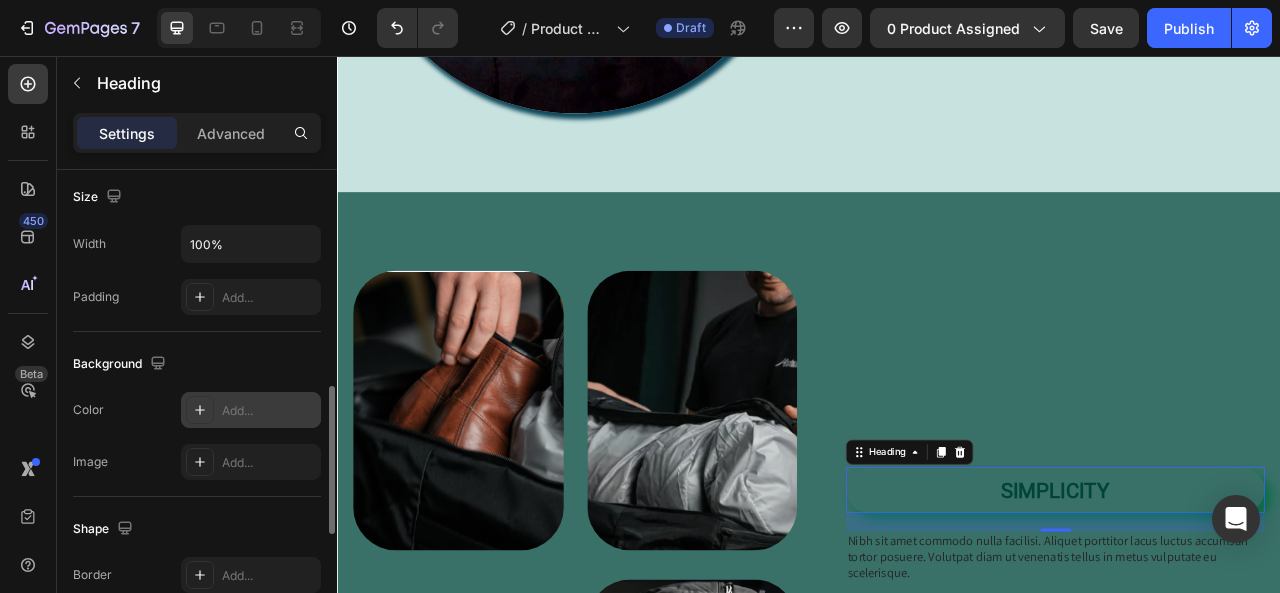 click on "Add..." at bounding box center [269, 411] 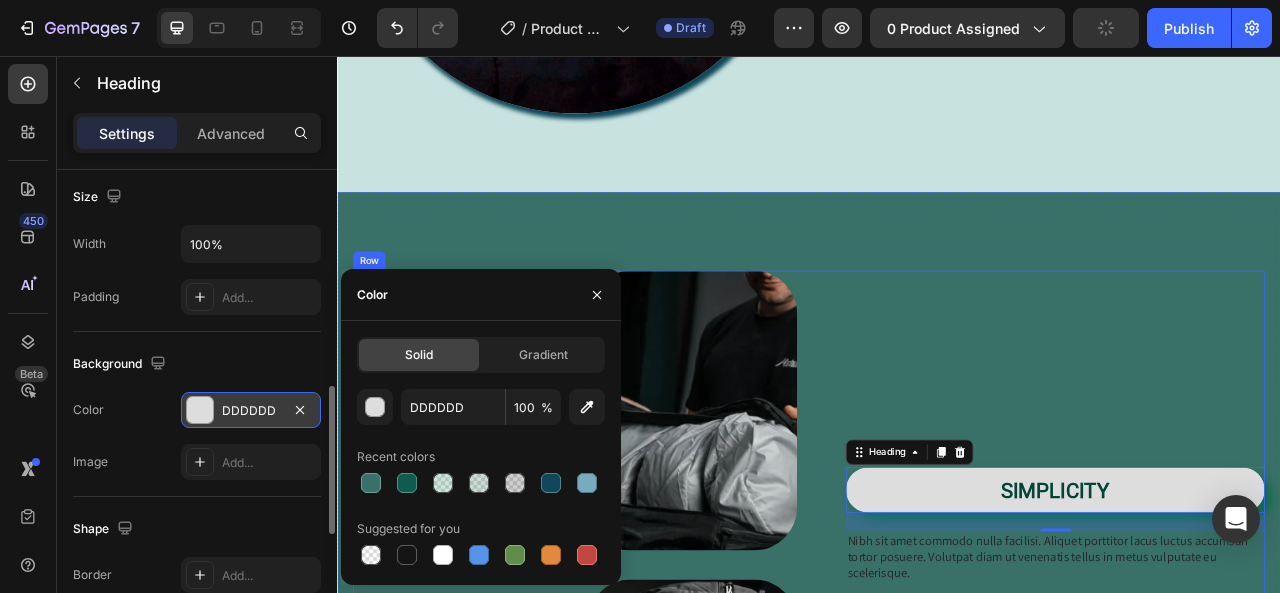 click on "⁠⁠⁠⁠⁠⁠⁠ SIMPLICITY Heading   24 Nibh sit amet commodo nulla facilisi. Aliquet porttitor lacus luctus accumsan tortor posuere. Volutpat diam ut venenatis tellus in metus vulputate eu scelerisque.  Text Block
Organic
Sulfate-Free
Paraben-Free Item List
100% Vegan
Cruelty Free
Lab-Tested Item List Row Buy It Now Button
Icon Chat Us Anytime Text Block +00 123 456 789 Text Block Row Row Row" at bounding box center (1234, 704) 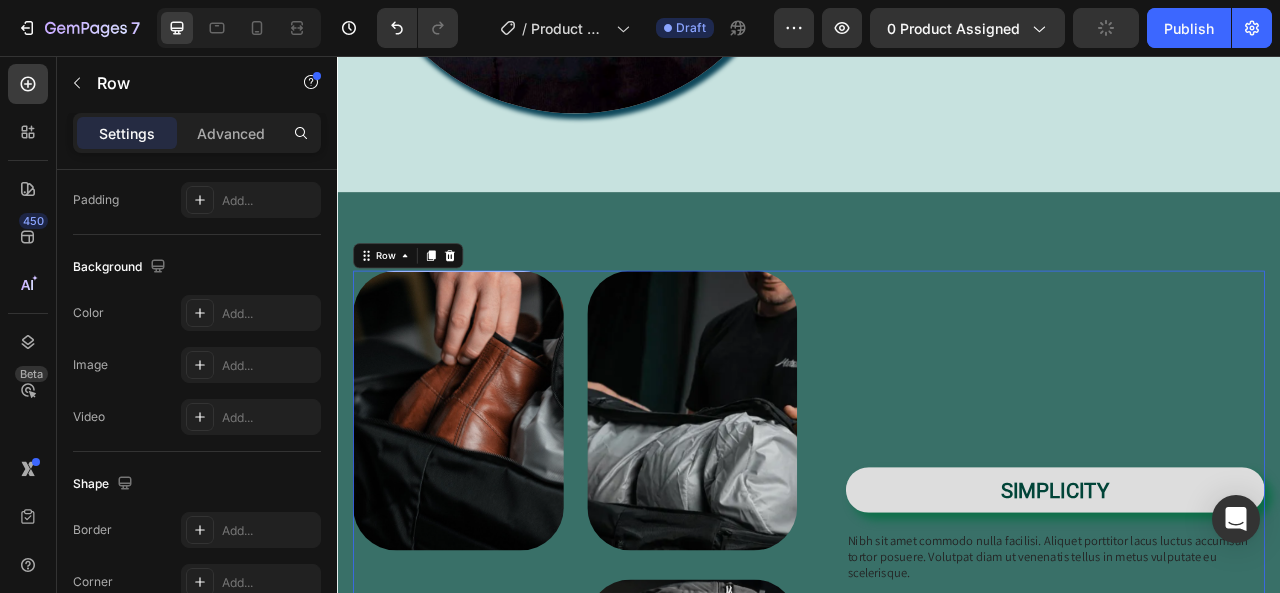 scroll, scrollTop: 0, scrollLeft: 0, axis: both 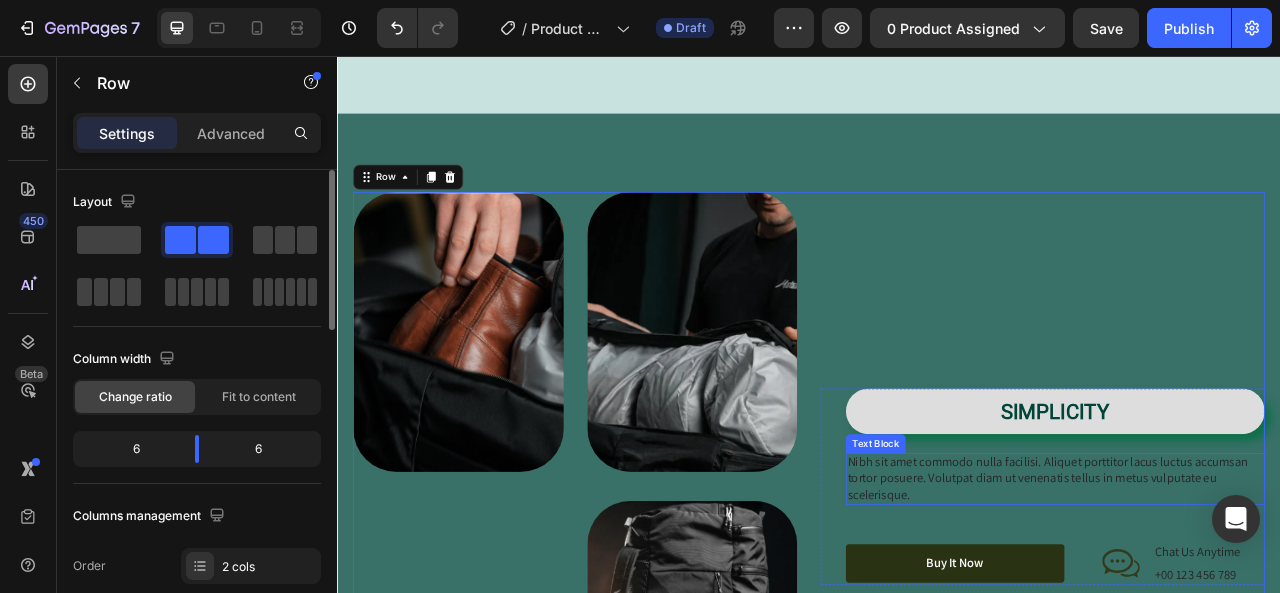click on "Nibh sit amet commodo nulla facilisi. Aliquet porttitor lacus luctus accumsan tortor posuere. Volutpat diam ut venenatis tellus in metus vulputate eu scelerisque." at bounding box center (1250, 594) 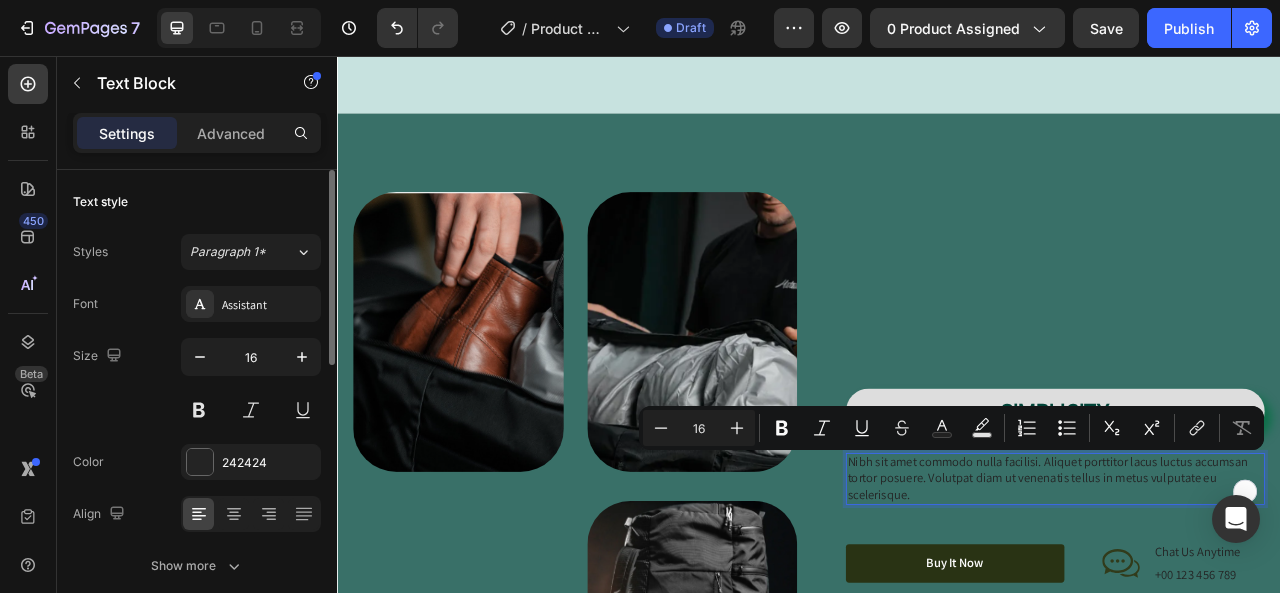 click on "Nibh sit amet commodo nulla facilisi. Aliquet porttitor lacus luctus accumsan tortor posuere. Volutpat diam ut venenatis tellus in metus vulputate eu scelerisque." at bounding box center [1250, 594] 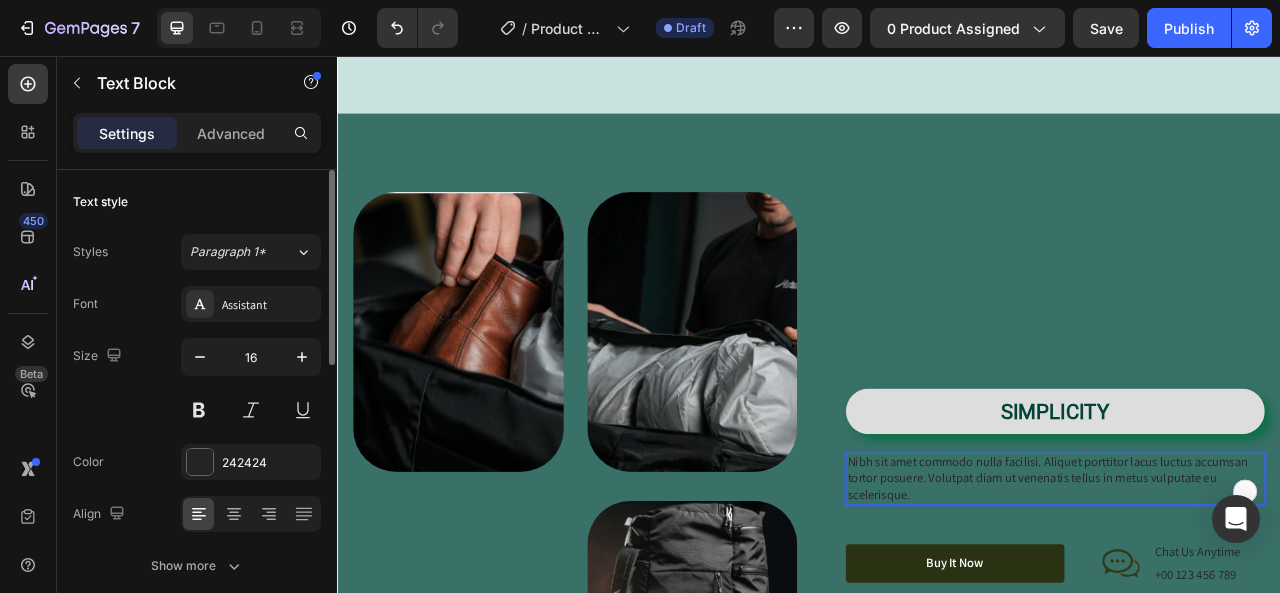 click on "Nibh sit amet commodo nulla facilisi. Aliquet porttitor lacus luctus accumsan tortor posuere. Volutpat diam ut venenatis tellus in metus vulputate eu scelerisque." at bounding box center [1250, 594] 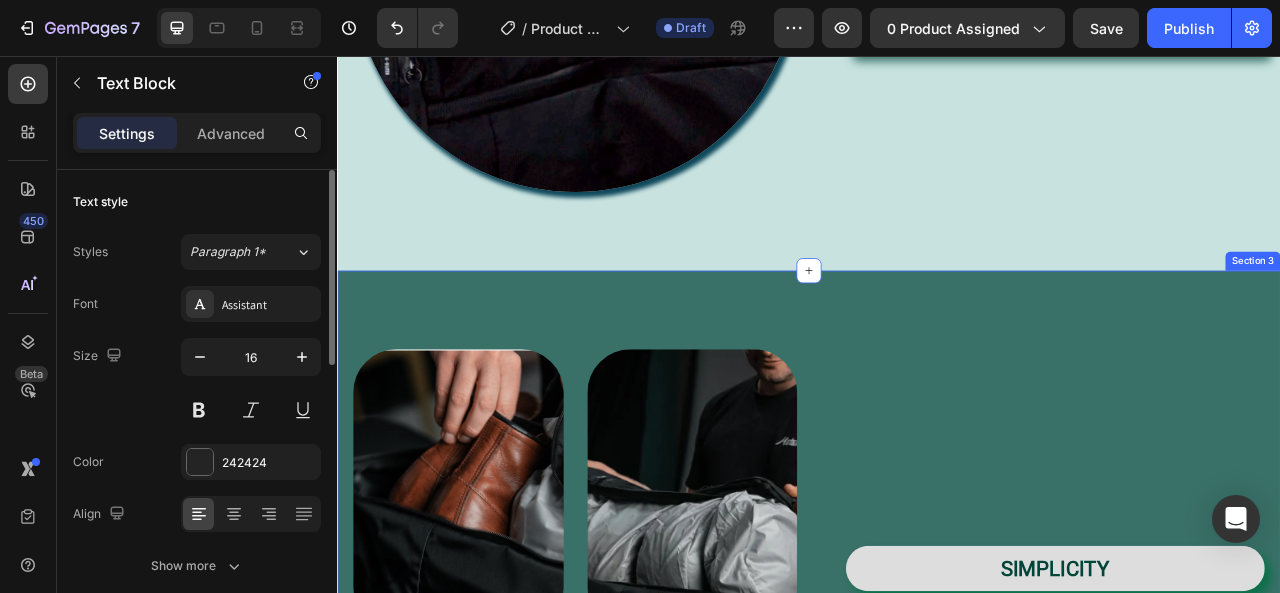 scroll, scrollTop: 2452, scrollLeft: 0, axis: vertical 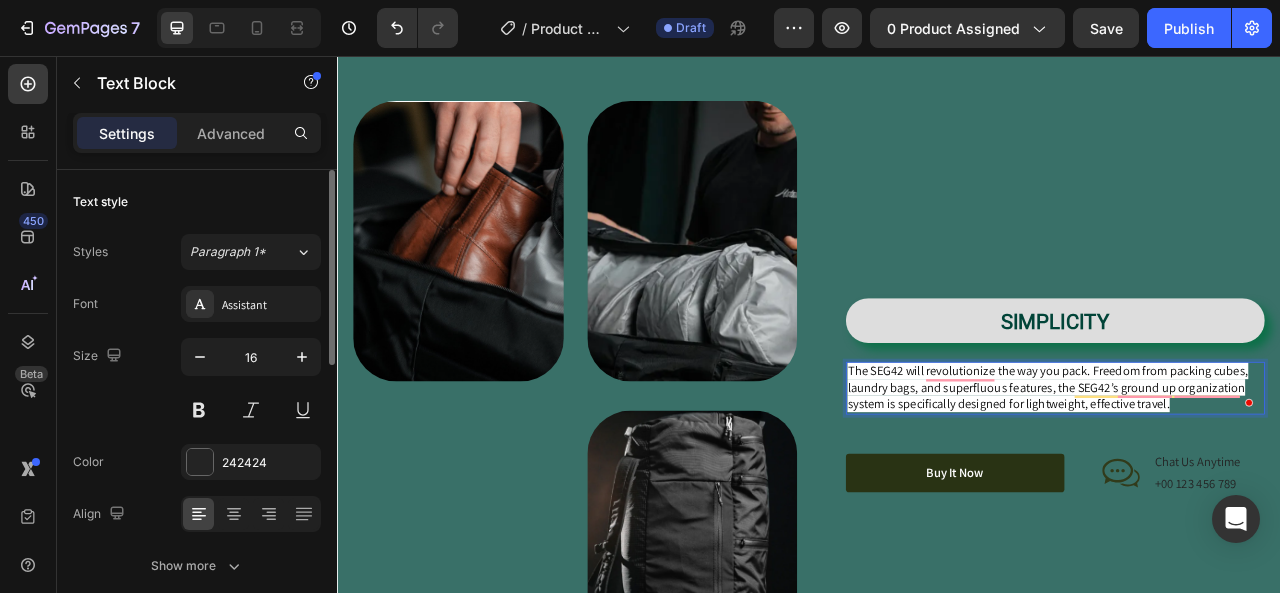 click on "The SEG42 will revolutionize the way you pack. Freedom from packing cubes, laundry bags, and superfluous features, the SEG42’s ground up organization system is specifically designed for lightweight, effective travel." at bounding box center [1241, 477] 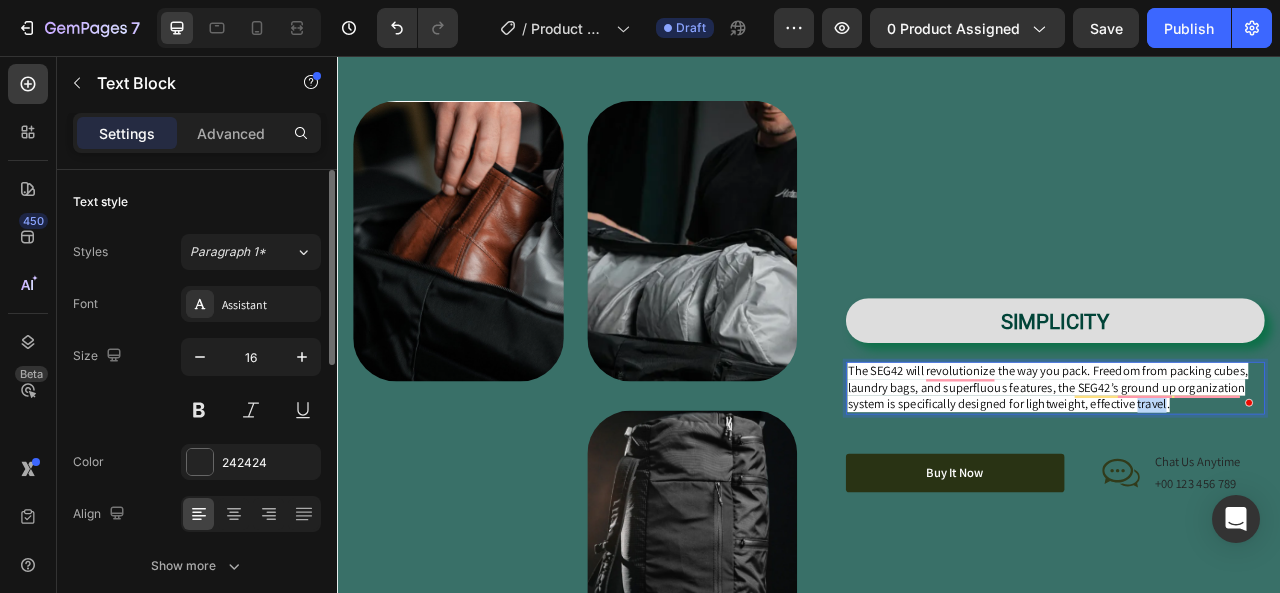 click on "The SEG42 will revolutionize the way you pack. Freedom from packing cubes, laundry bags, and superfluous features, the SEG42’s ground up organization system is specifically designed for lightweight, effective travel." at bounding box center (1241, 477) 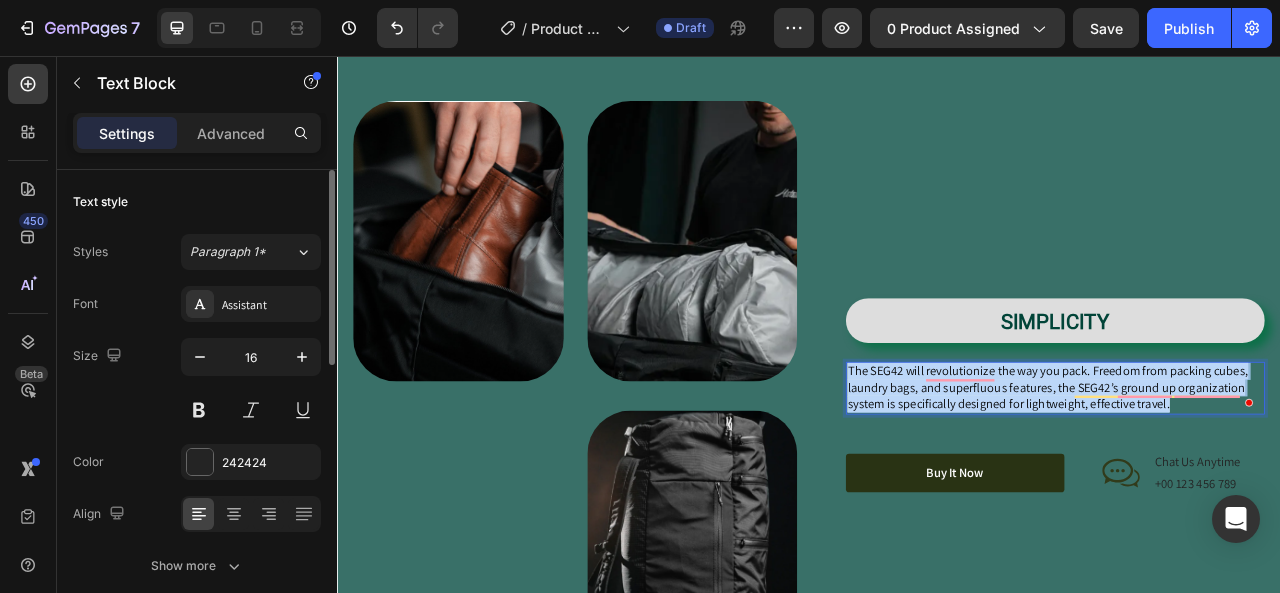 click on "The SEG42 will revolutionize the way you pack. Freedom from packing cubes, laundry bags, and superfluous features, the SEG42’s ground up organization system is specifically designed for lightweight, effective travel." at bounding box center (1241, 477) 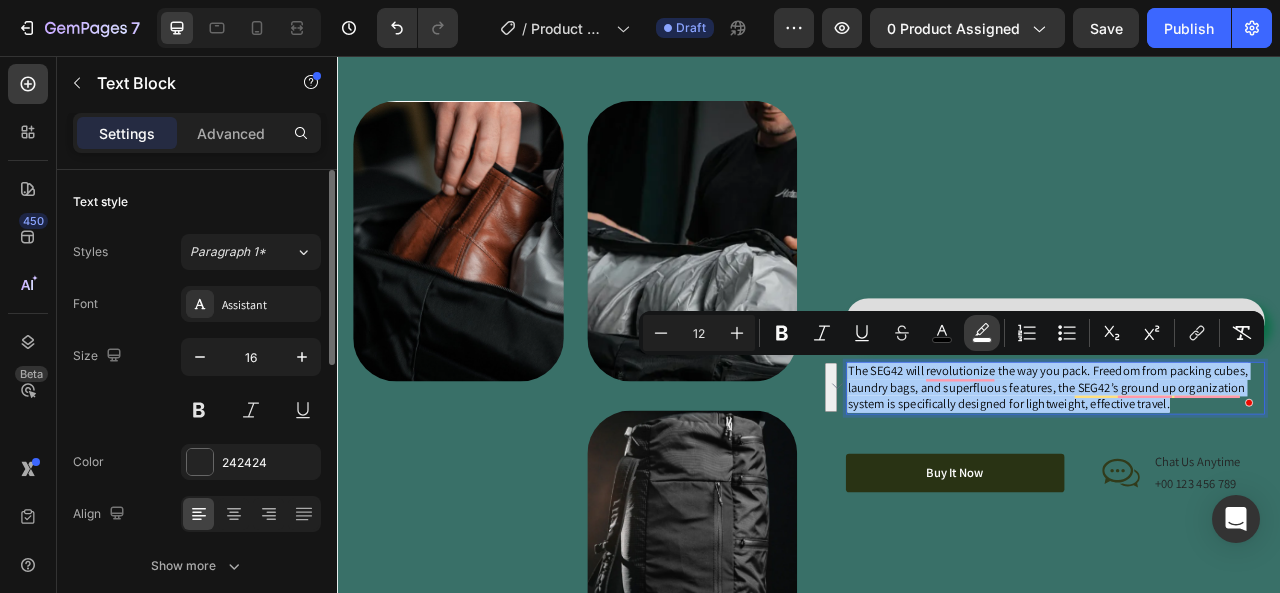 click 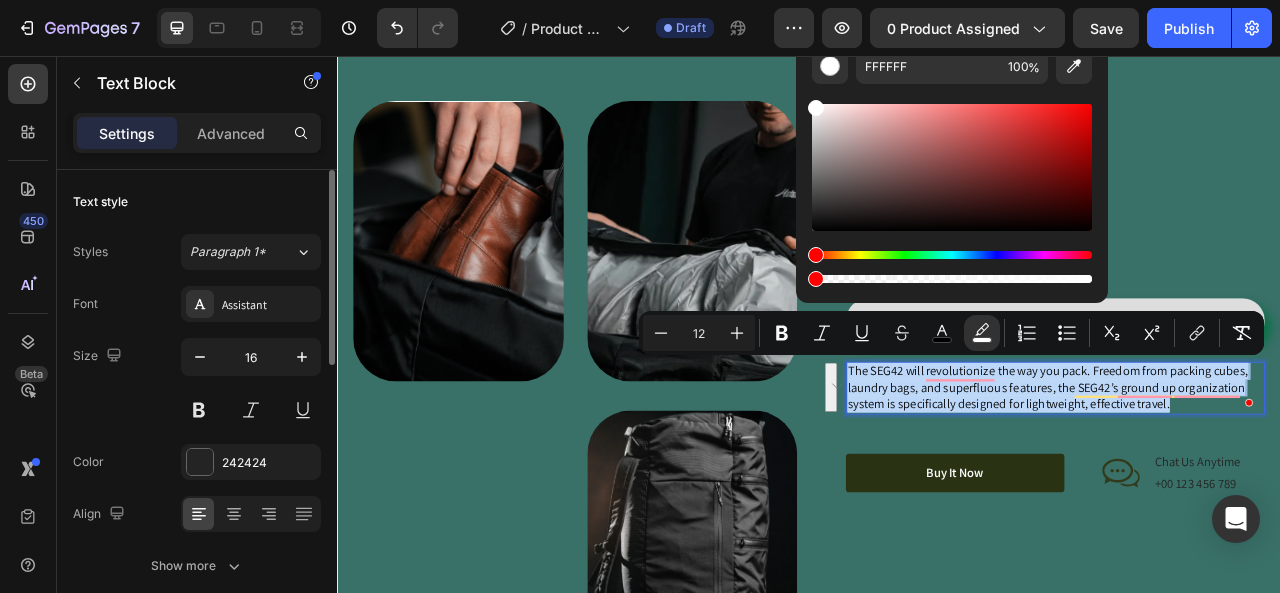 drag, startPoint x: 1082, startPoint y: 283, endPoint x: 807, endPoint y: 293, distance: 275.18176 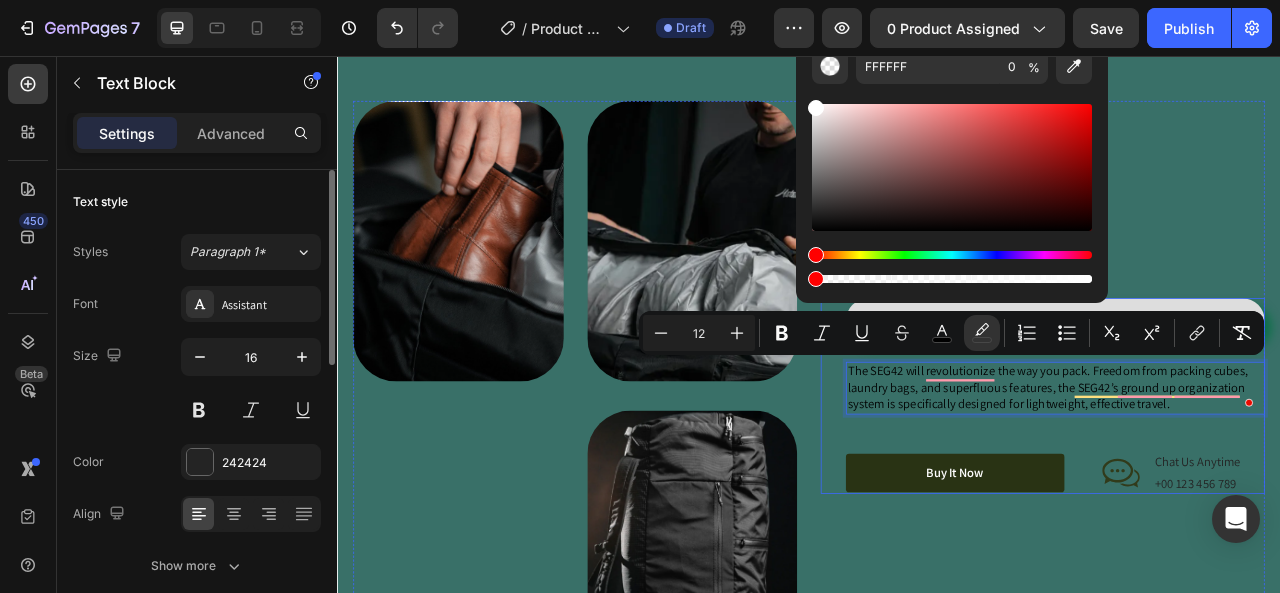 click on "⁠⁠⁠⁠⁠⁠⁠ SIMPLICITY Heading The SEG42 will revolutionize the way you pack. Freedom from packing cubes, laundry bags, and superfluous features, the SEG42’s ground up organization system is specifically designed for lightweight, effective travel. Text Block   48
Organic
Sulfate-Free
Paraben-Free Item List
100% Vegan
Cruelty Free
Lab-Tested Item List Row Buy It Now Button
Icon Chat Us Anytime Text Block +00 123 456 789 Text Block Row Row" at bounding box center (1250, 488) 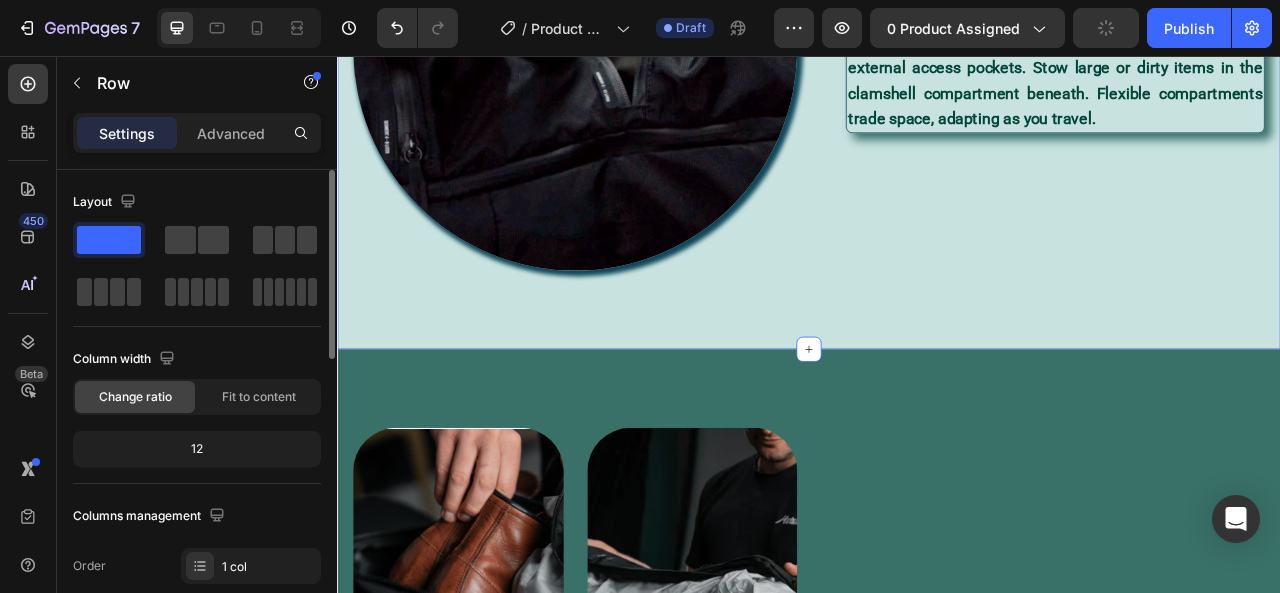 scroll, scrollTop: 1752, scrollLeft: 0, axis: vertical 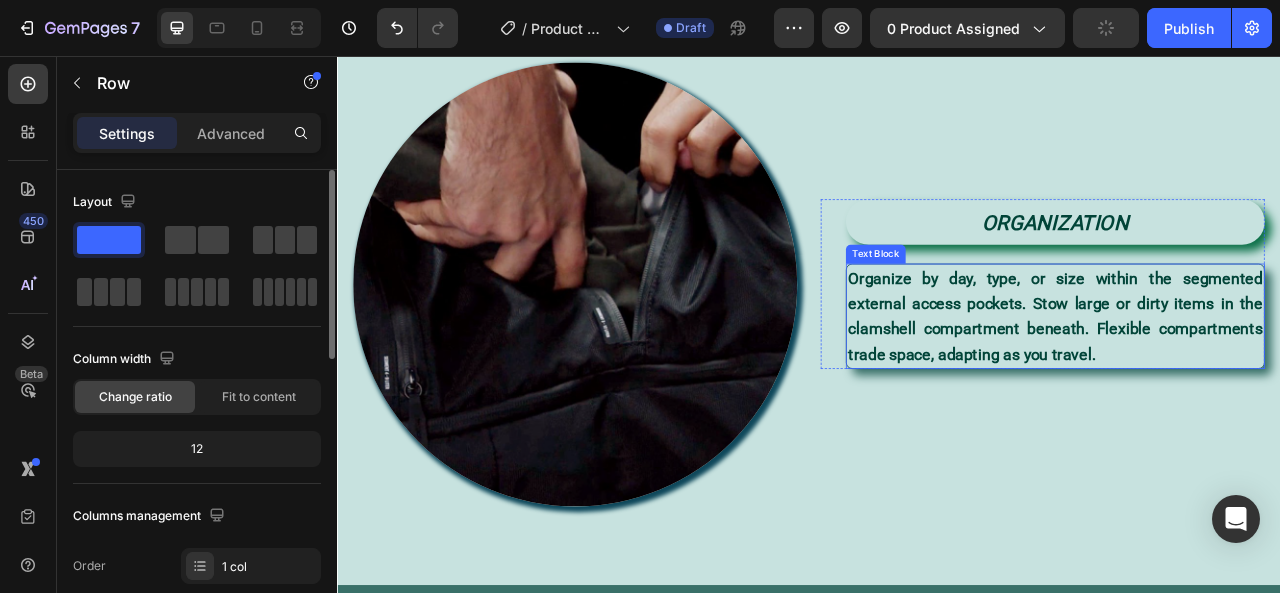 click on "Organize by day, type, or size within the segmented external access pockets. Stow large or dirty items in the clamshell compartment beneath. Flexible compartments trade space, adapting as you travel." at bounding box center [1250, 387] 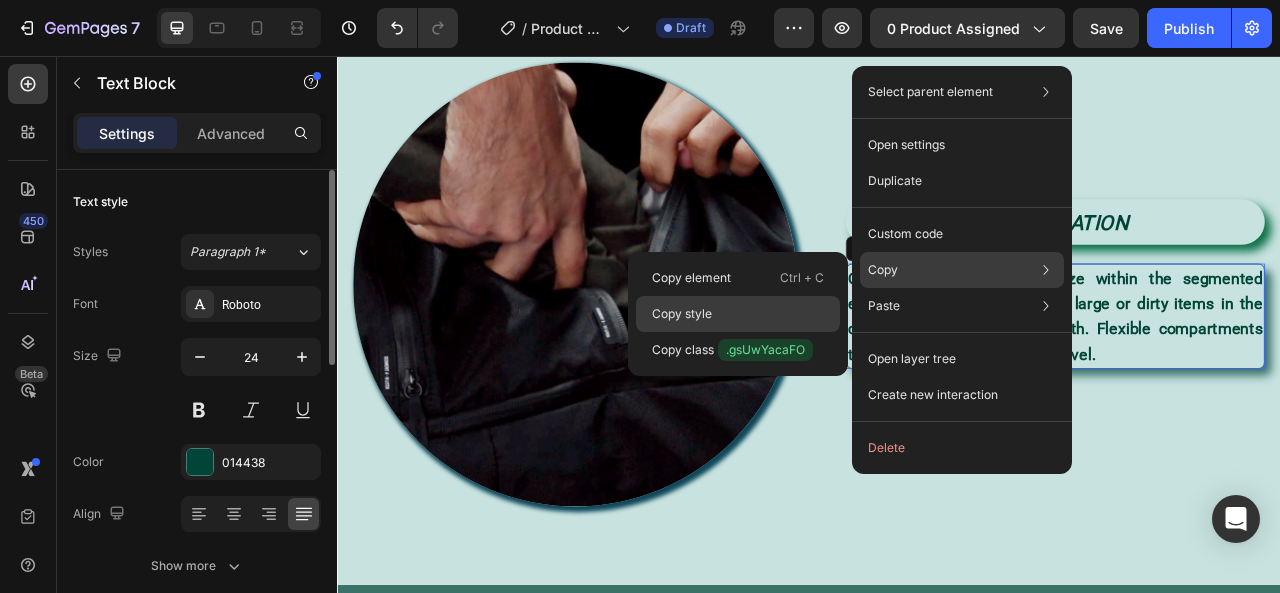 click on "Copy style" 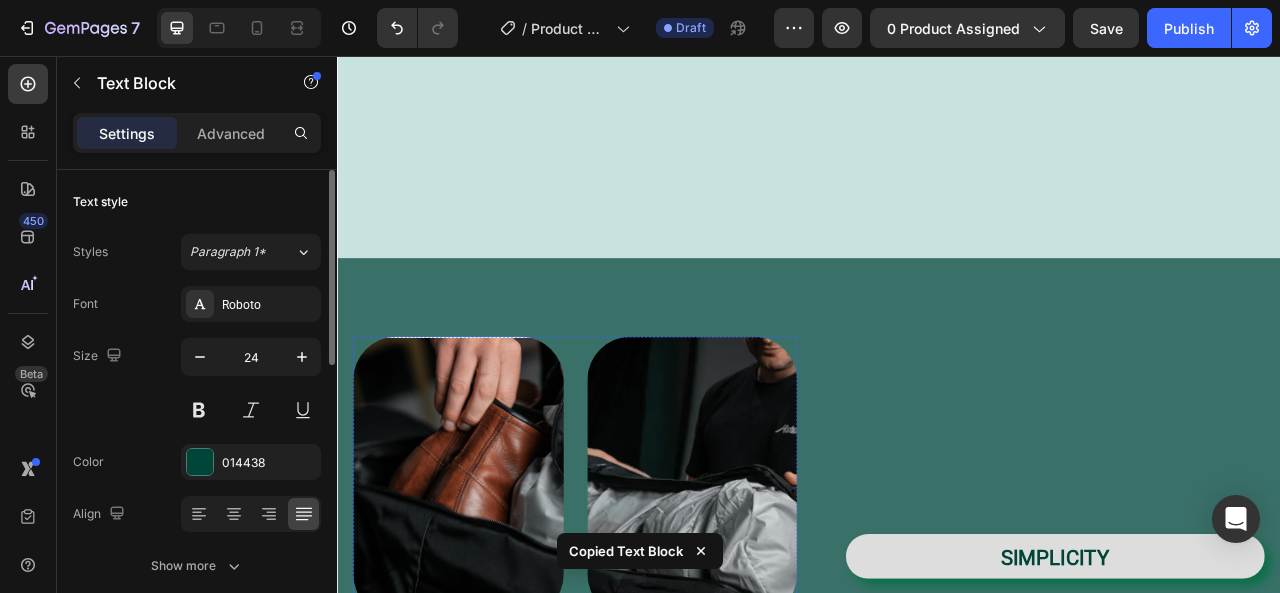 scroll, scrollTop: 2552, scrollLeft: 0, axis: vertical 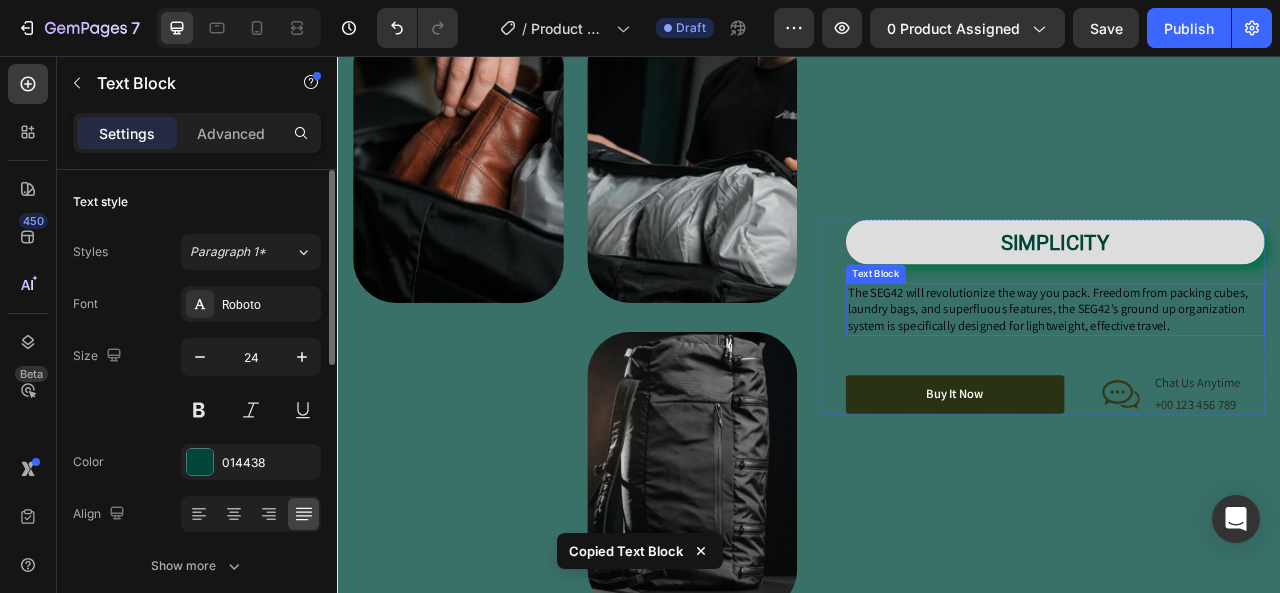 click on "The SEG42 will revolutionize the way you pack. Freedom from packing cubes, laundry bags, and superfluous features, the SEG42’s ground up organization system is specifically designed for lightweight, effective travel." at bounding box center [1241, 377] 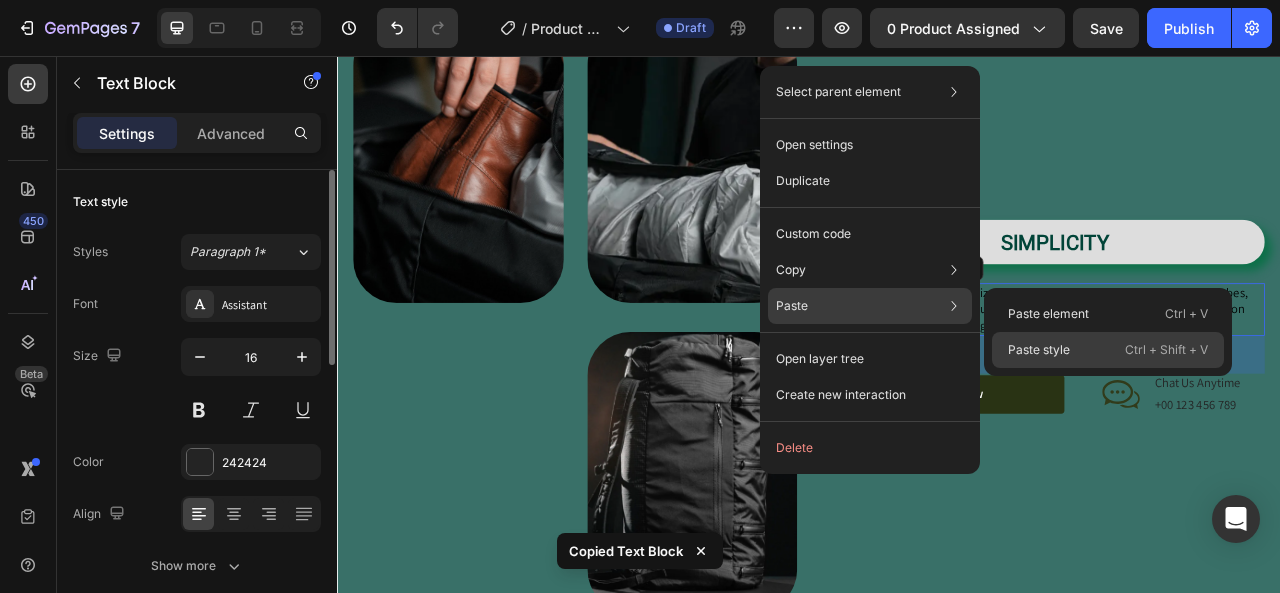 click on "Paste style" at bounding box center (1039, 350) 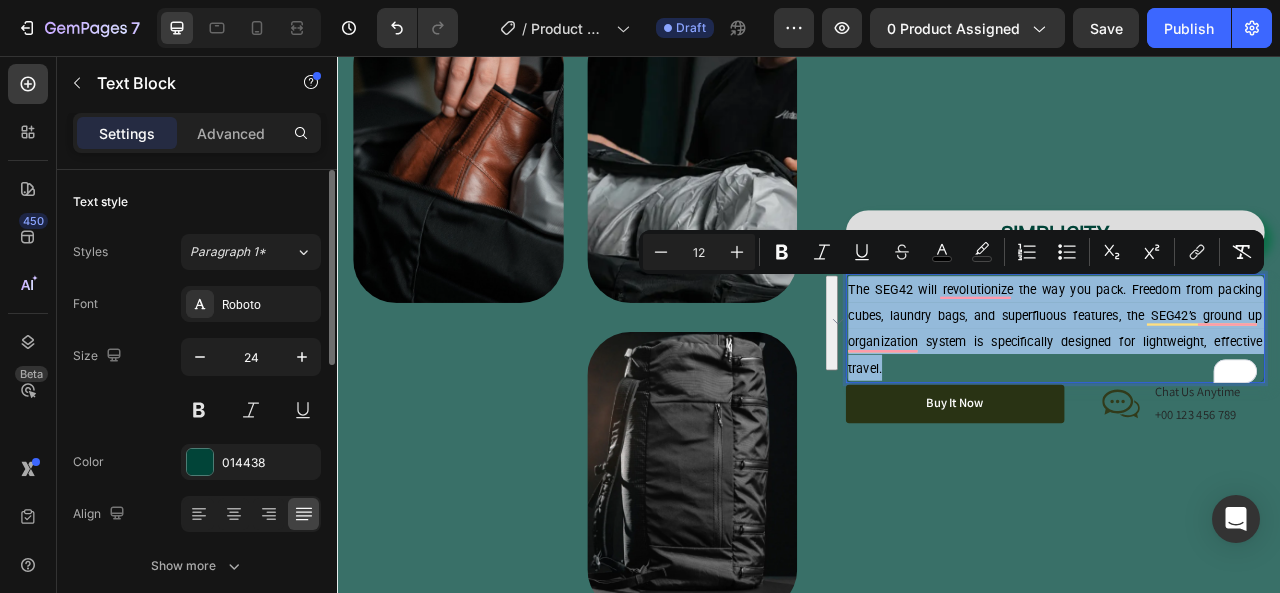 drag, startPoint x: 1036, startPoint y: 448, endPoint x: 981, endPoint y: 337, distance: 123.878975 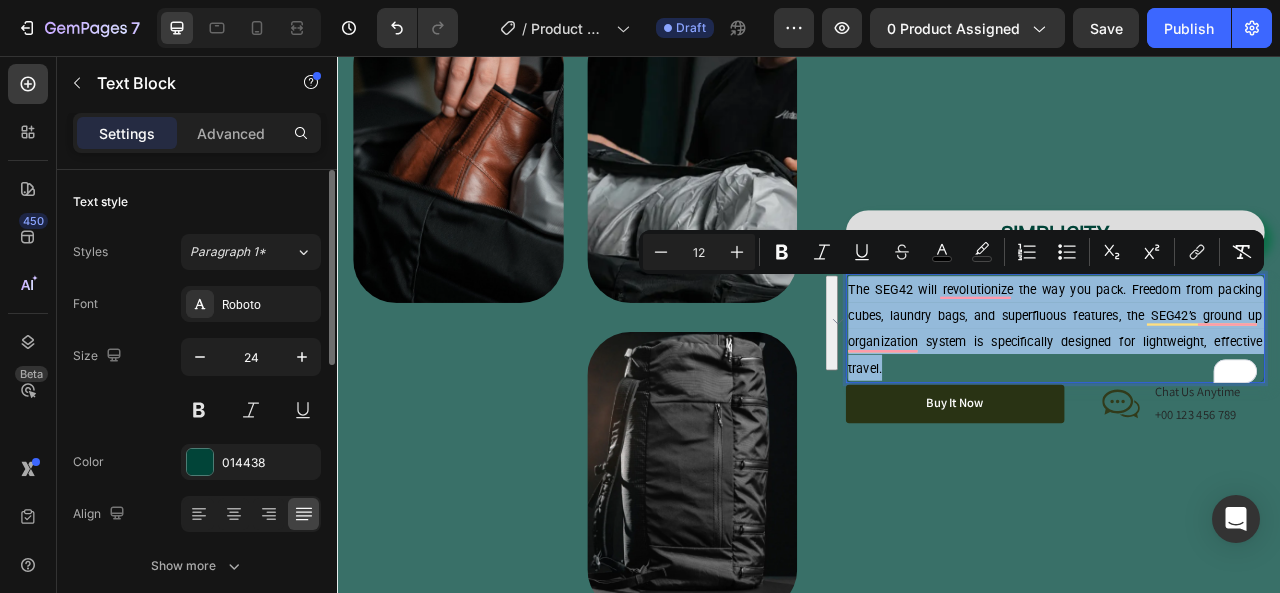 click on "The SEG42 will revolutionize the way you pack. Freedom from packing cubes, laundry bags, and superfluous features, the SEG42’s ground up organization system is specifically designed for lightweight, effective travel." at bounding box center (1250, 402) 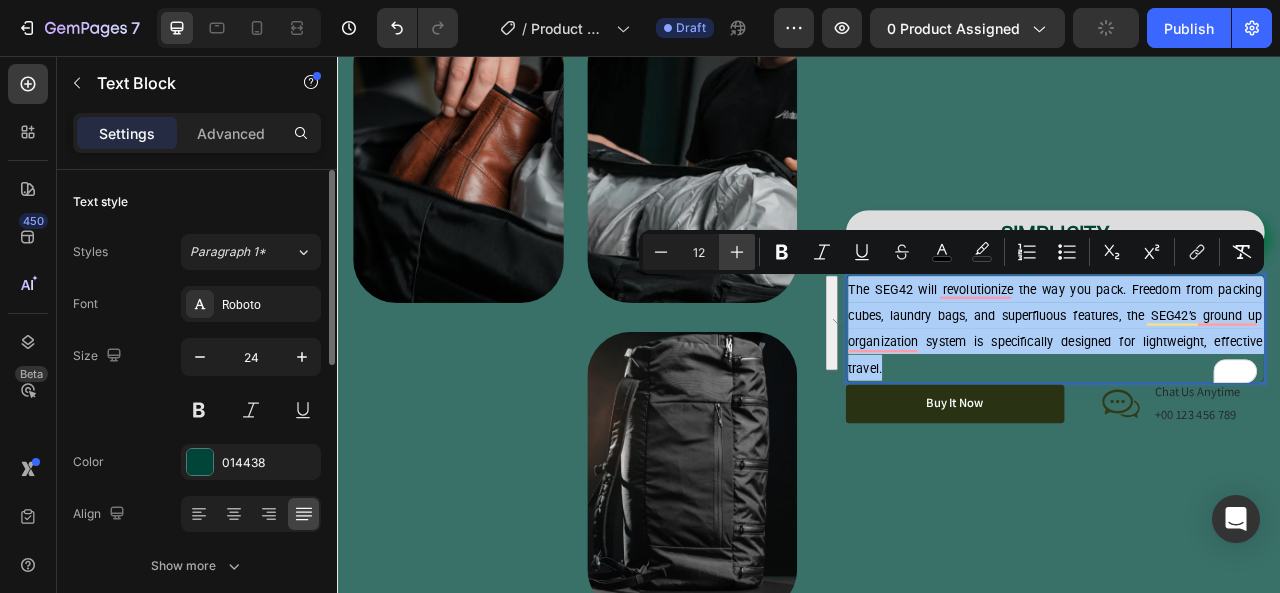 click 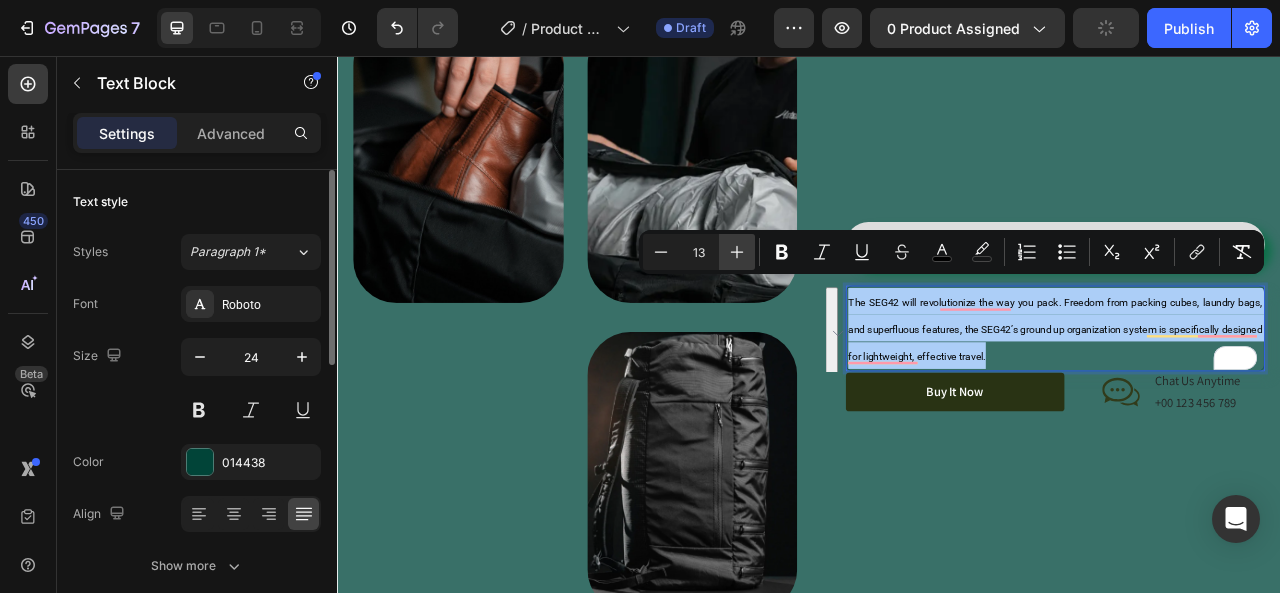 click 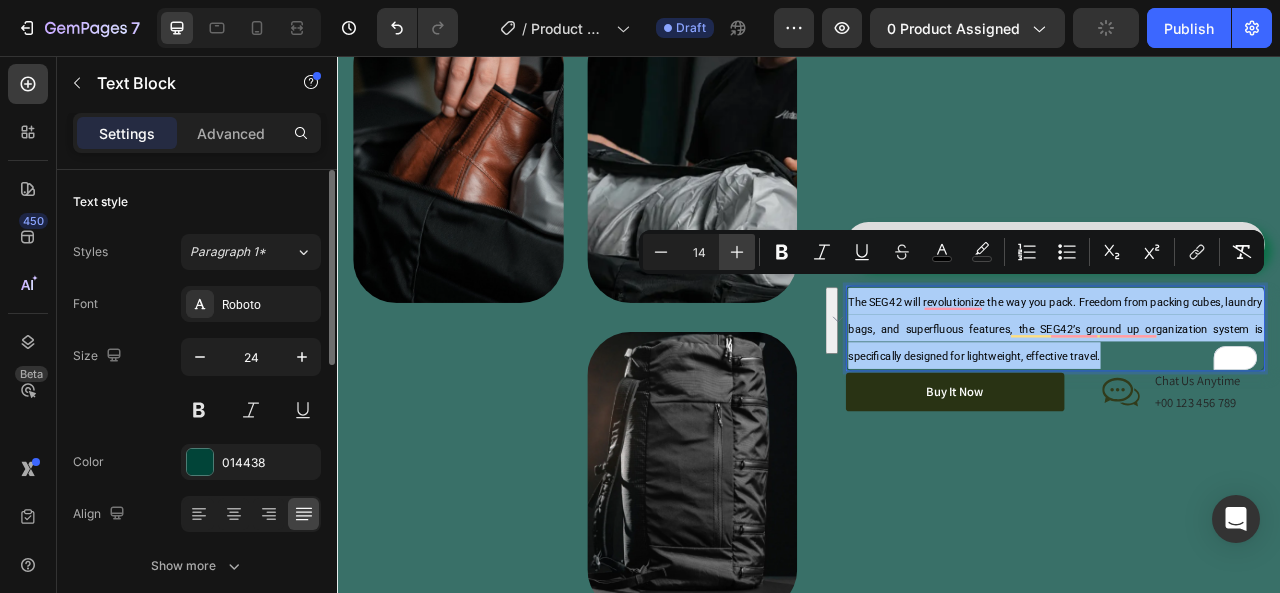 click 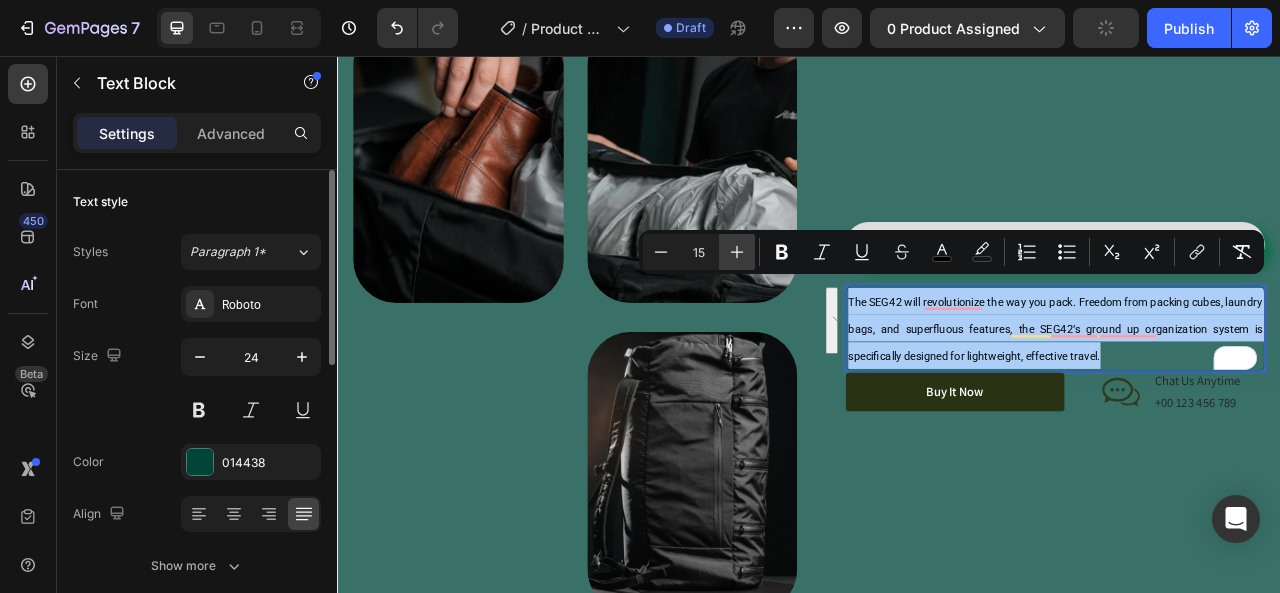 click 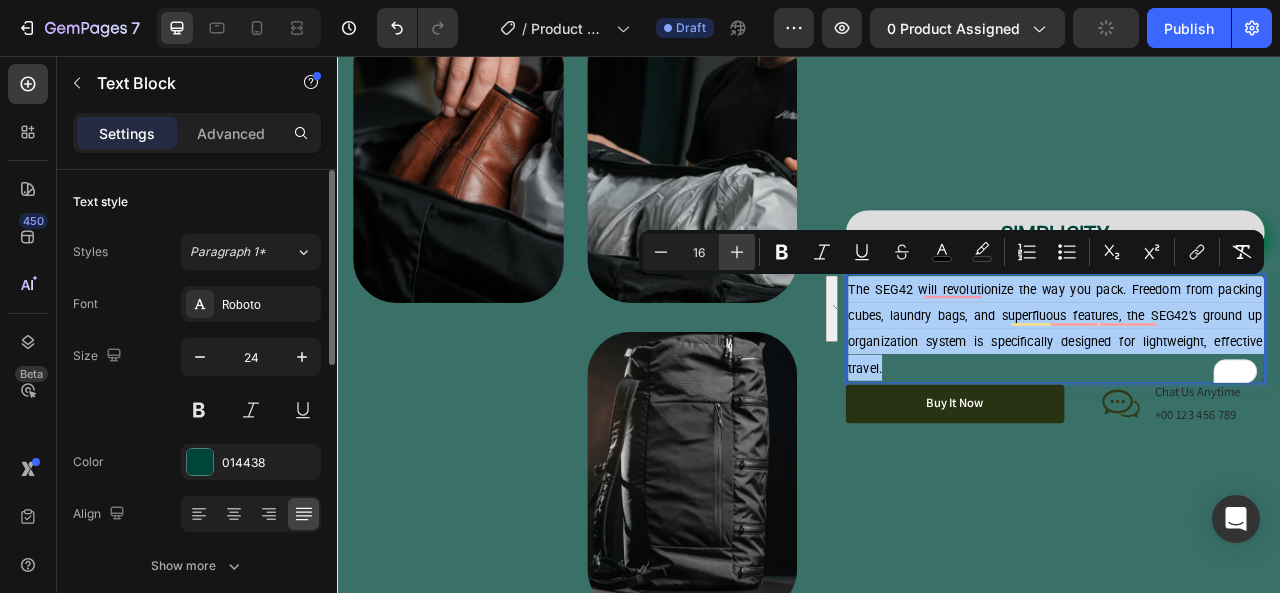 click 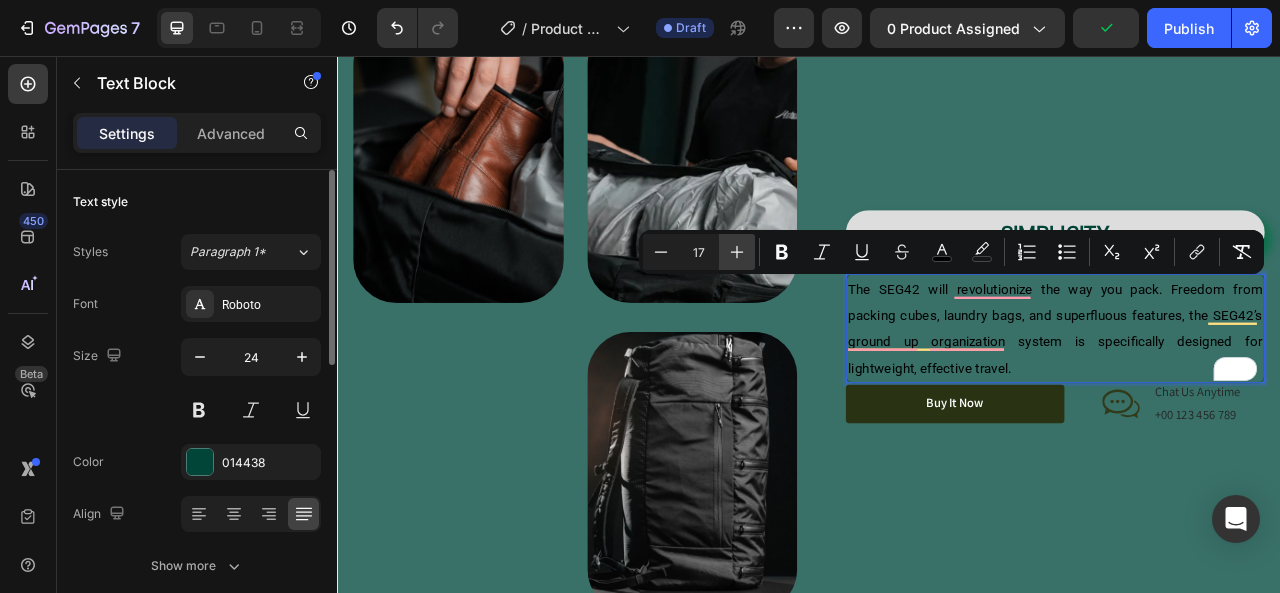 click 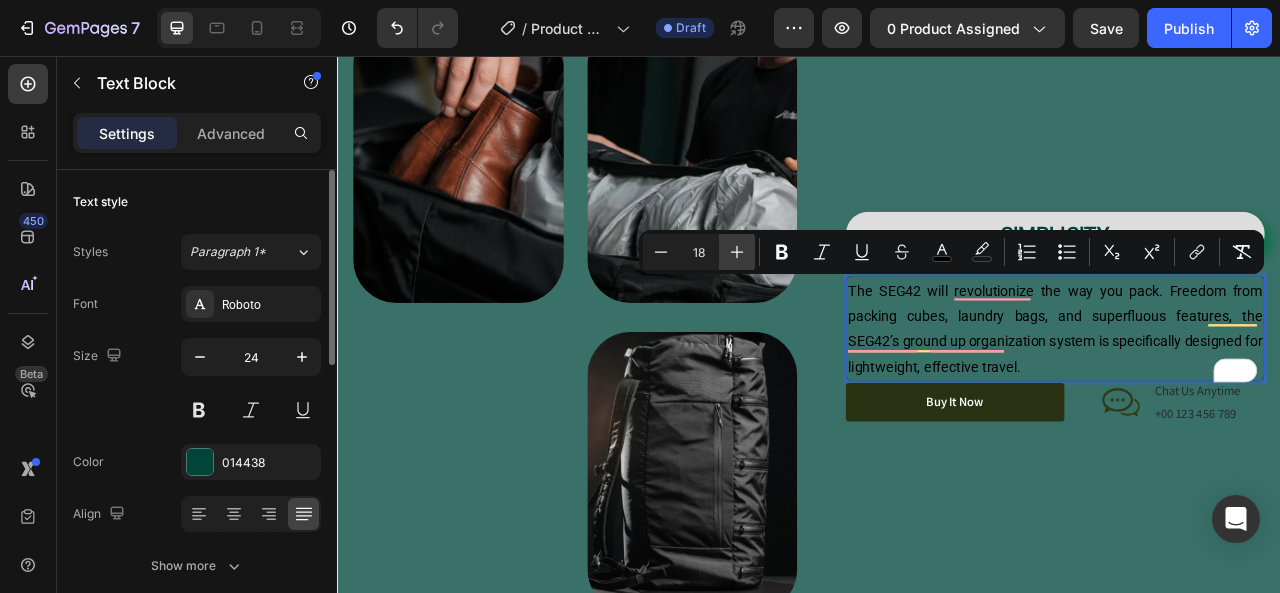 click 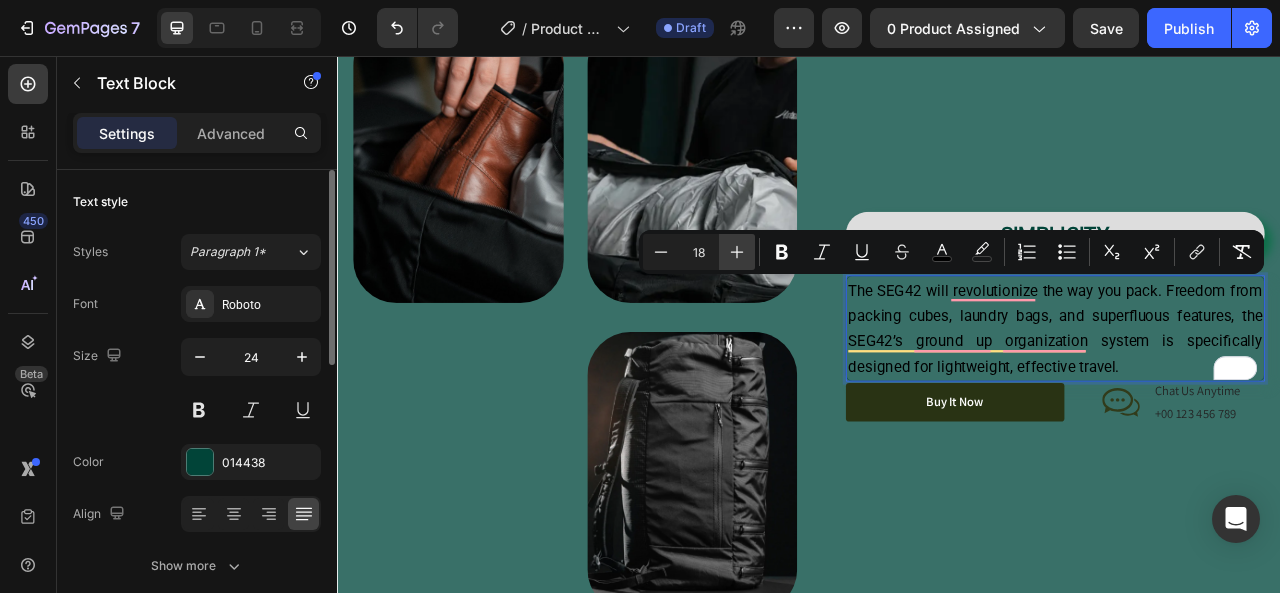type on "19" 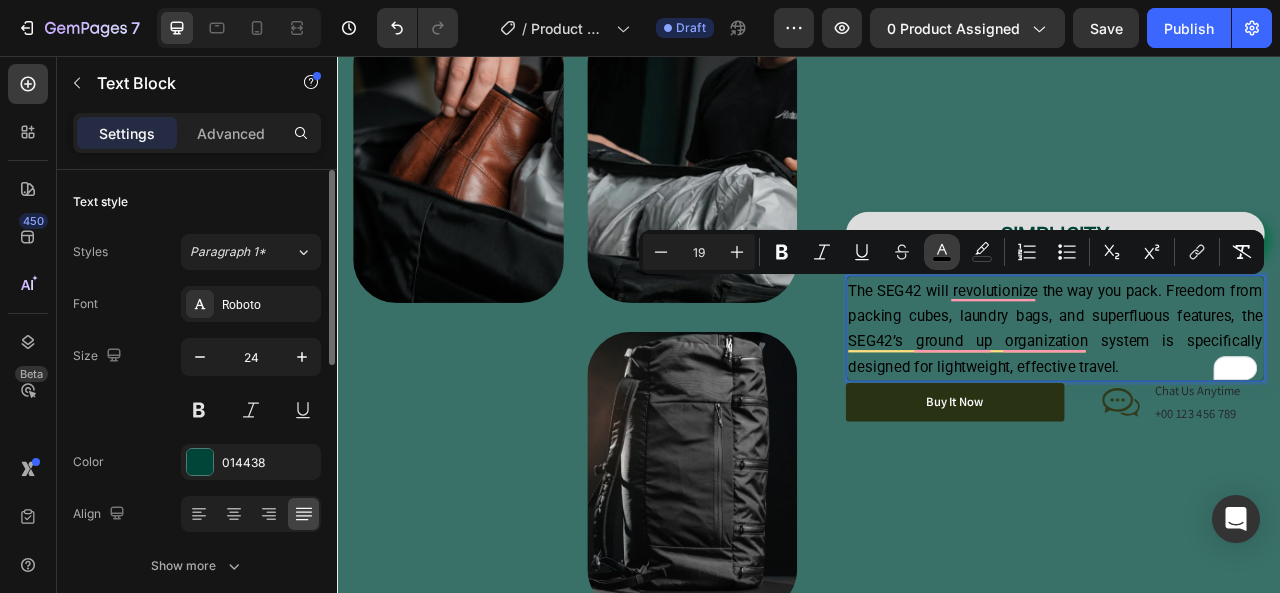 click 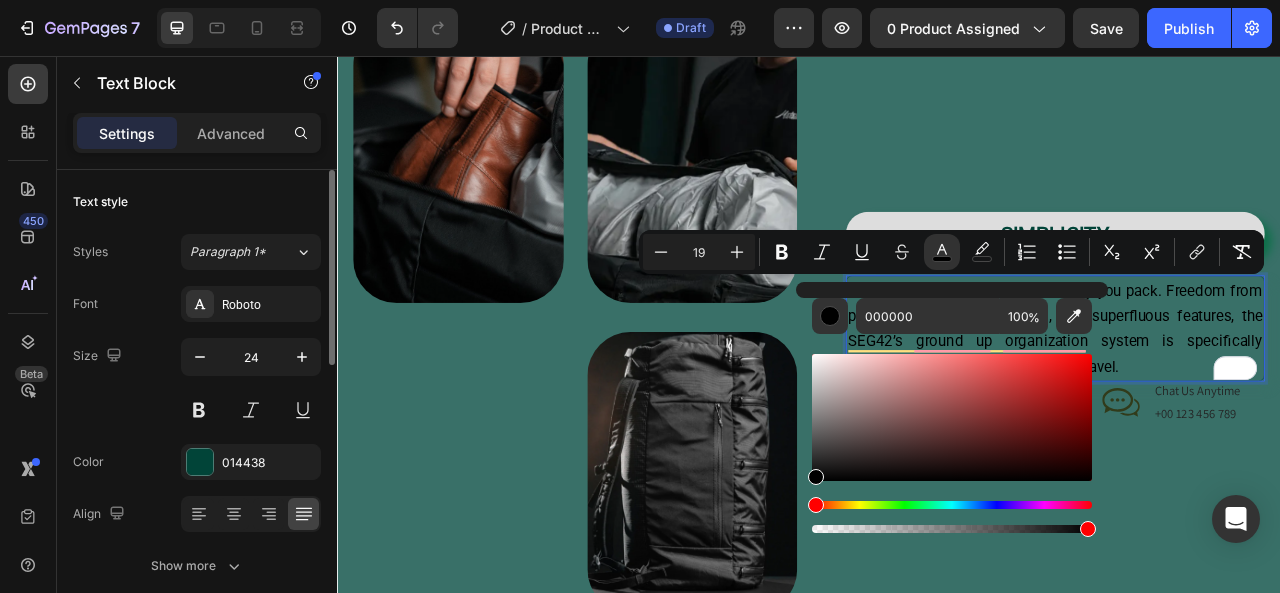 click at bounding box center (952, 505) 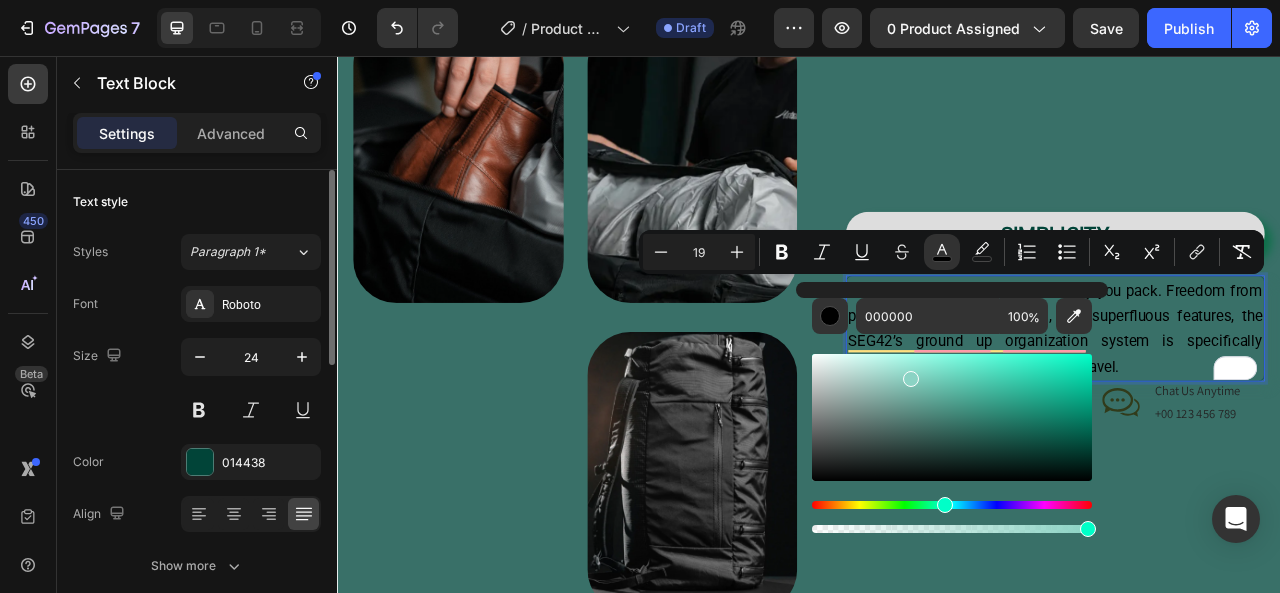 click at bounding box center [952, 417] 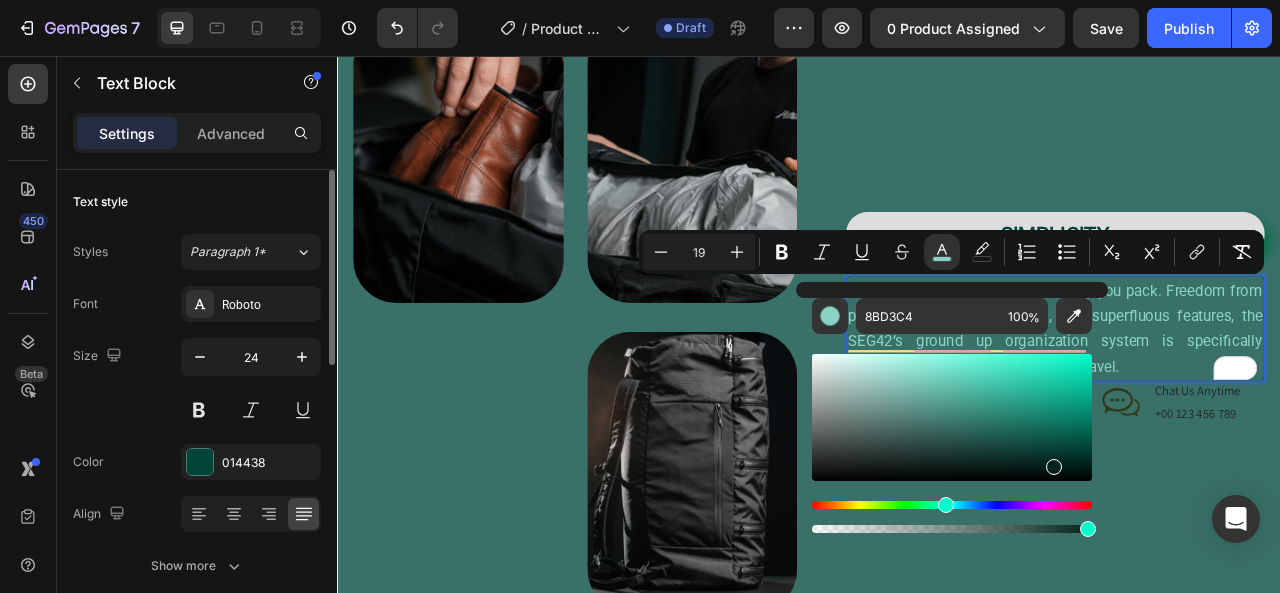 click at bounding box center [952, 417] 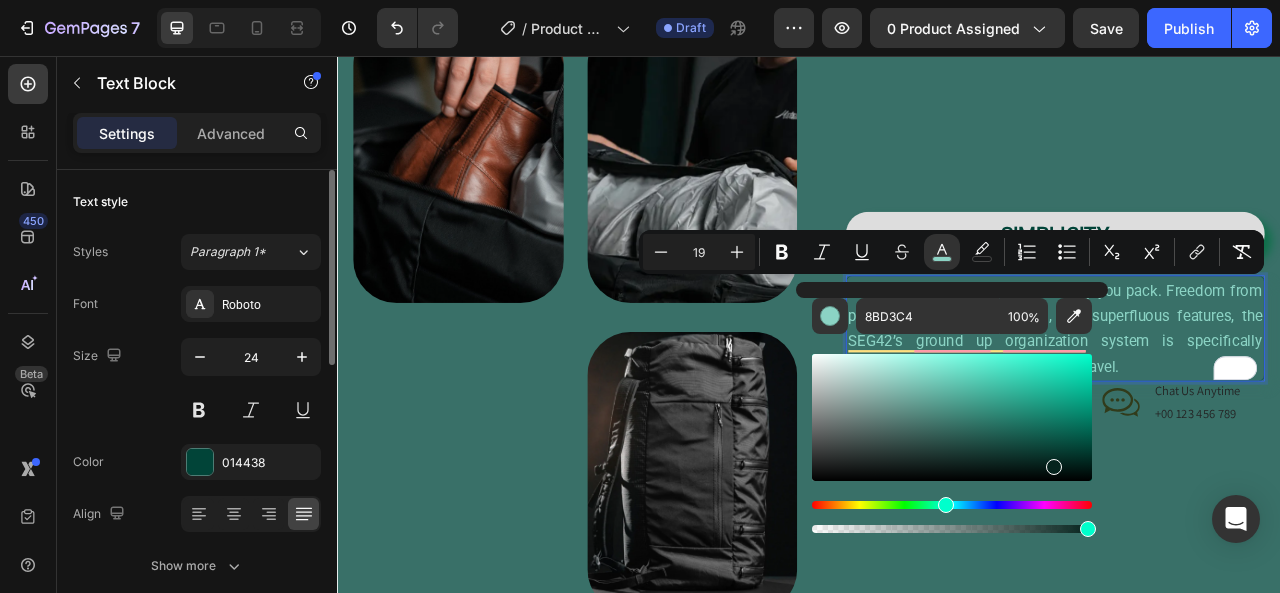 type on "05231D" 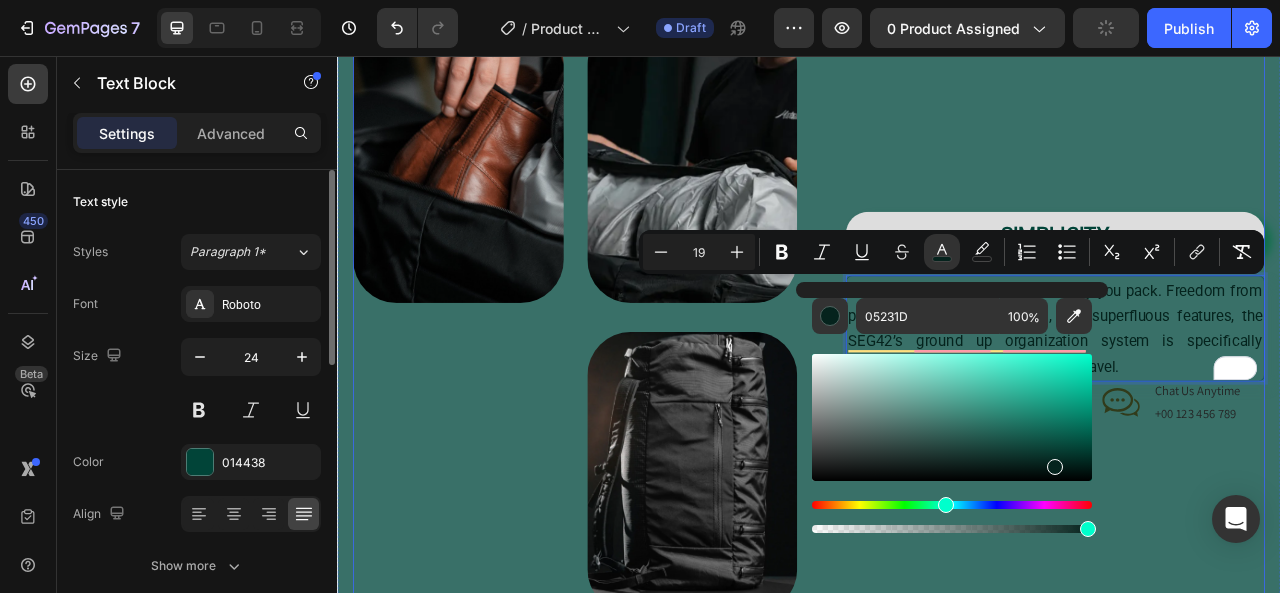 click on "⁠⁠⁠⁠⁠⁠⁠ SIMPLICITY Heading The SEG42 will revolutionize the way you pack. Freedom from packing cubes, laundry bags, and superfluous features, the SEG42’s ground up organization system is specifically designed for lightweight, effective travel. Text Block   0
Organic
Sulfate-Free
Paraben-Free Item List
100% Vegan
Cruelty Free
Lab-Tested Item List Row Buy It Now Button
Icon Chat Us Anytime Text Block +00 123 456 789 Text Block Row Row Row" at bounding box center [1234, 388] 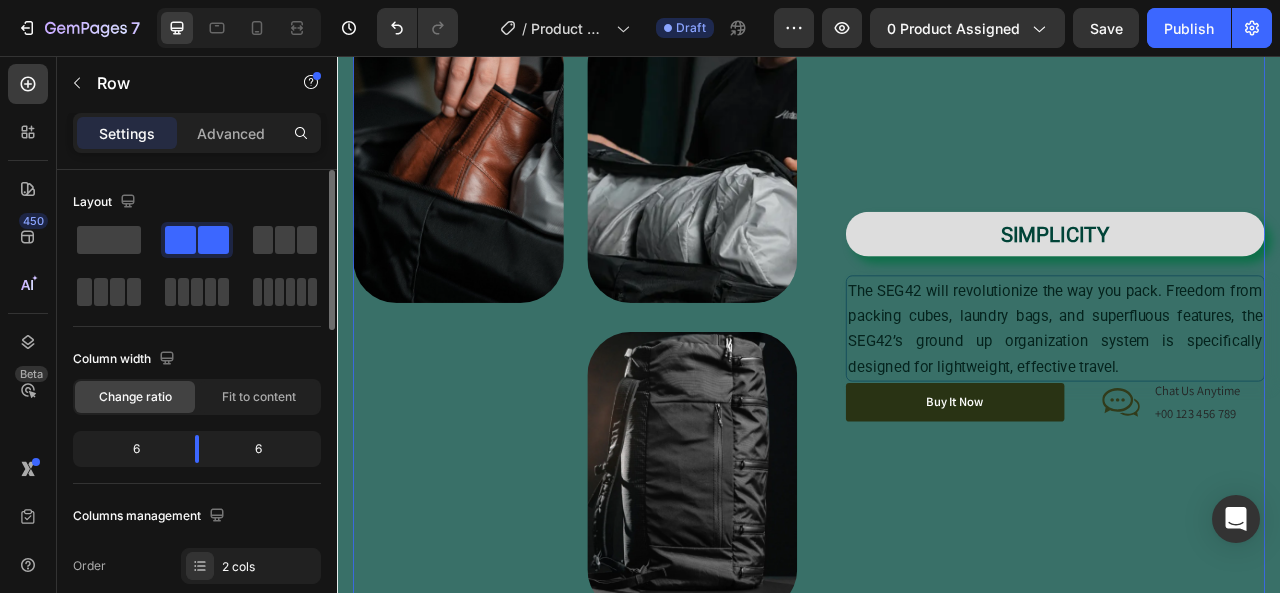 click on "⁠⁠⁠⁠⁠⁠⁠ SIMPLICITY Heading The SEG42 will revolutionize the way you pack. Freedom from packing cubes, laundry bags, and superfluous features, the SEG42’s ground up organization system is specifically designed for lightweight, effective travel. Text Block
Organic
Sulfate-Free
Paraben-Free Item List
100% Vegan
Cruelty Free
Lab-Tested Item List Row Buy It Now Button
Icon Chat Us Anytime Text Block +00 123 456 789 Text Block Row Row Row" at bounding box center (1234, 388) 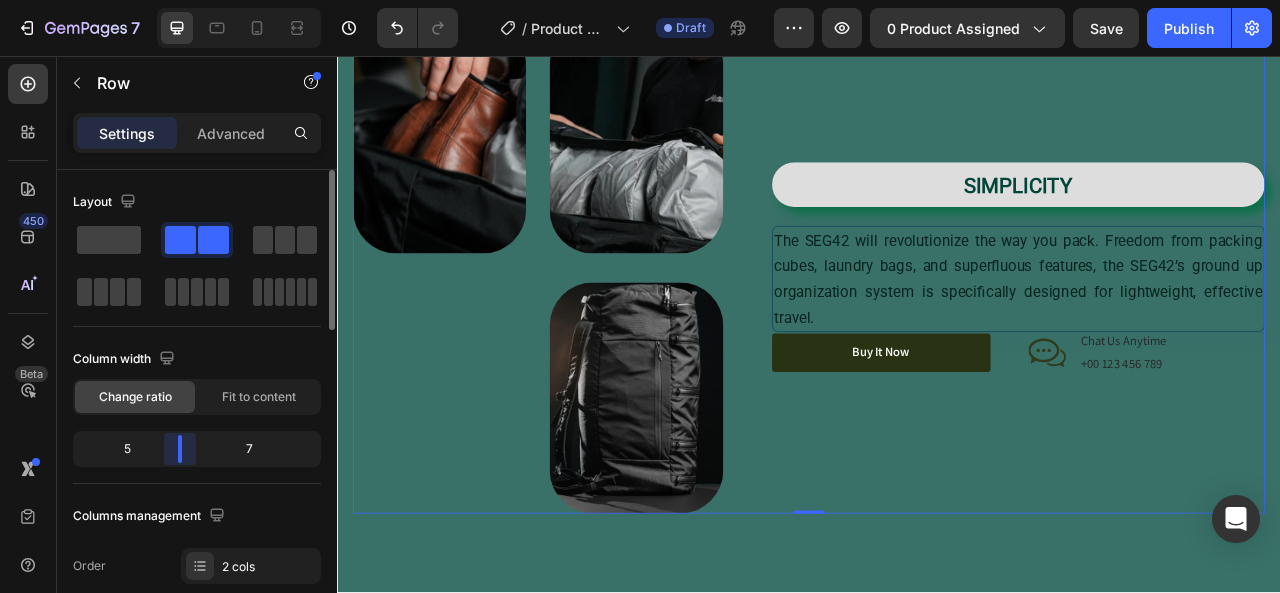 drag, startPoint x: 194, startPoint y: 457, endPoint x: 407, endPoint y: 445, distance: 213.33775 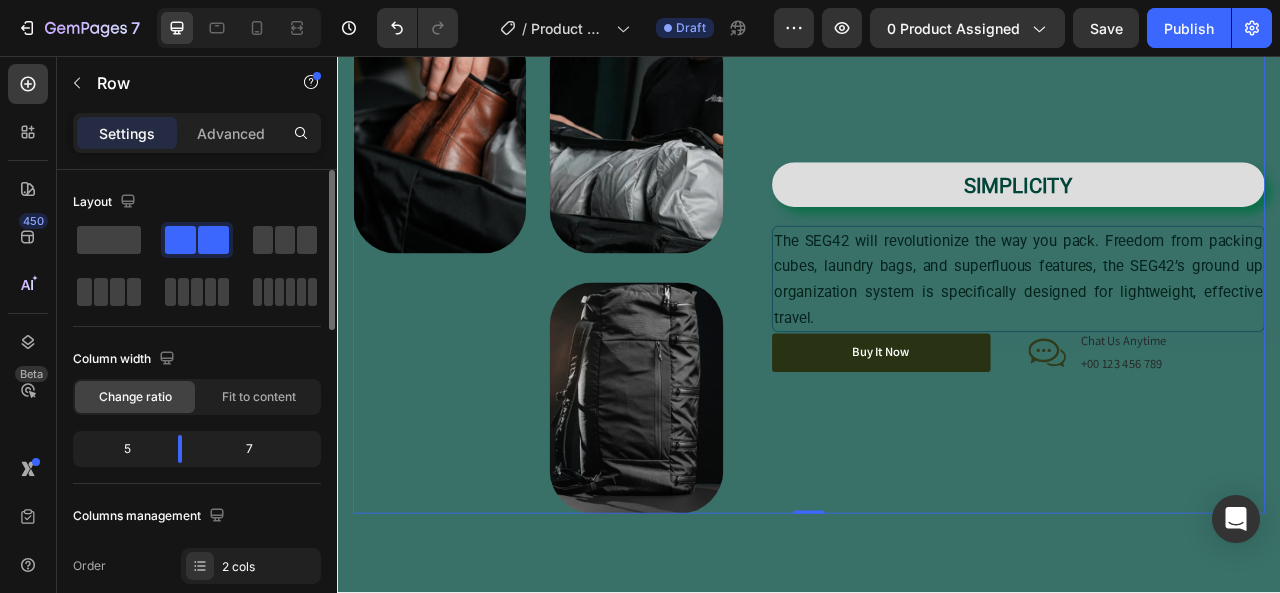 scroll, scrollTop: 2515, scrollLeft: 0, axis: vertical 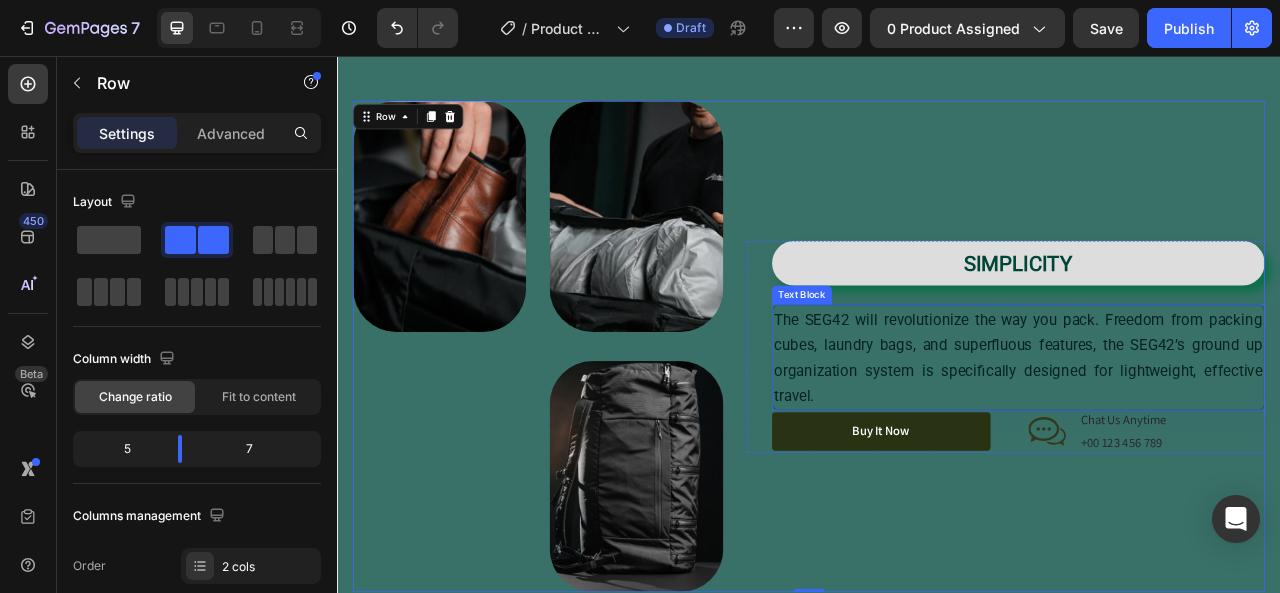 click on "The SEG42 will revolutionize the way you pack. Freedom from packing cubes, laundry bags, and superfluous features, the SEG42’s ground up organization system is specifically designed for lightweight, effective travel." at bounding box center (1203, 439) 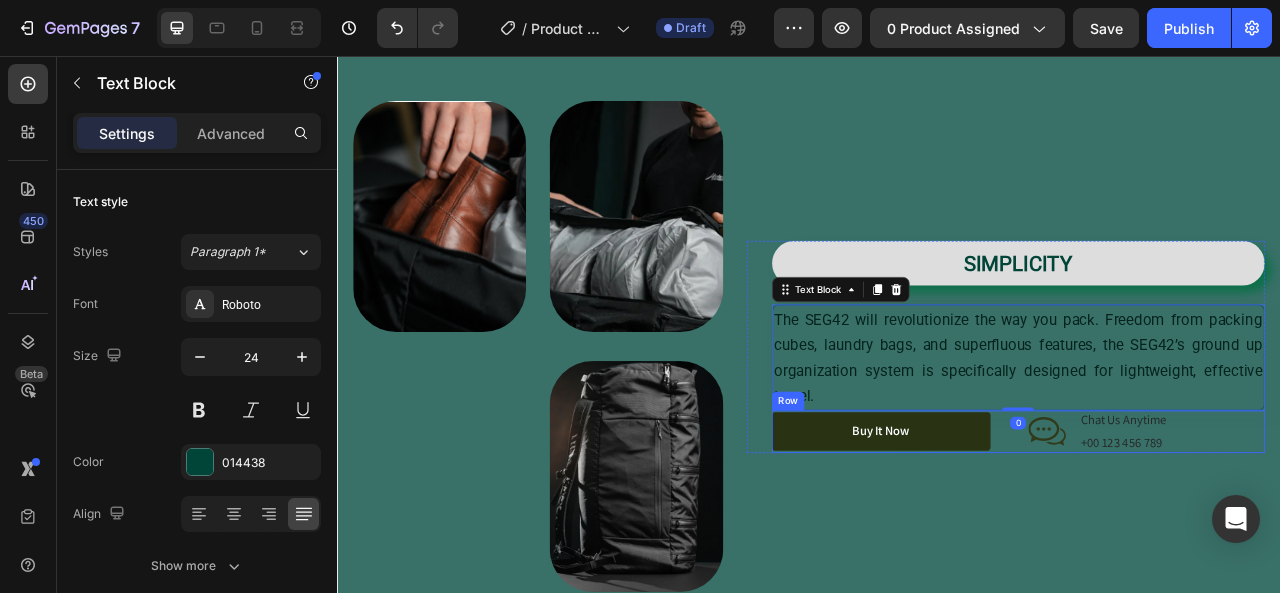 click on "⁠⁠⁠⁠⁠⁠⁠ SIMPLICITY Heading The SEG42 will revolutionize the way you pack. Freedom from packing cubes, laundry bags, and superfluous features, the SEG42’s ground up organization system is specifically designed for lightweight, effective travel. Text Block   0
Organic
Sulfate-Free
Paraben-Free Item List
100% Vegan
Cruelty Free
Lab-Tested Item List Row Buy It Now Button
Icon Chat Us Anytime Text Block +00 [PHONE] Text Block Row Row Row" at bounding box center (1187, 425) 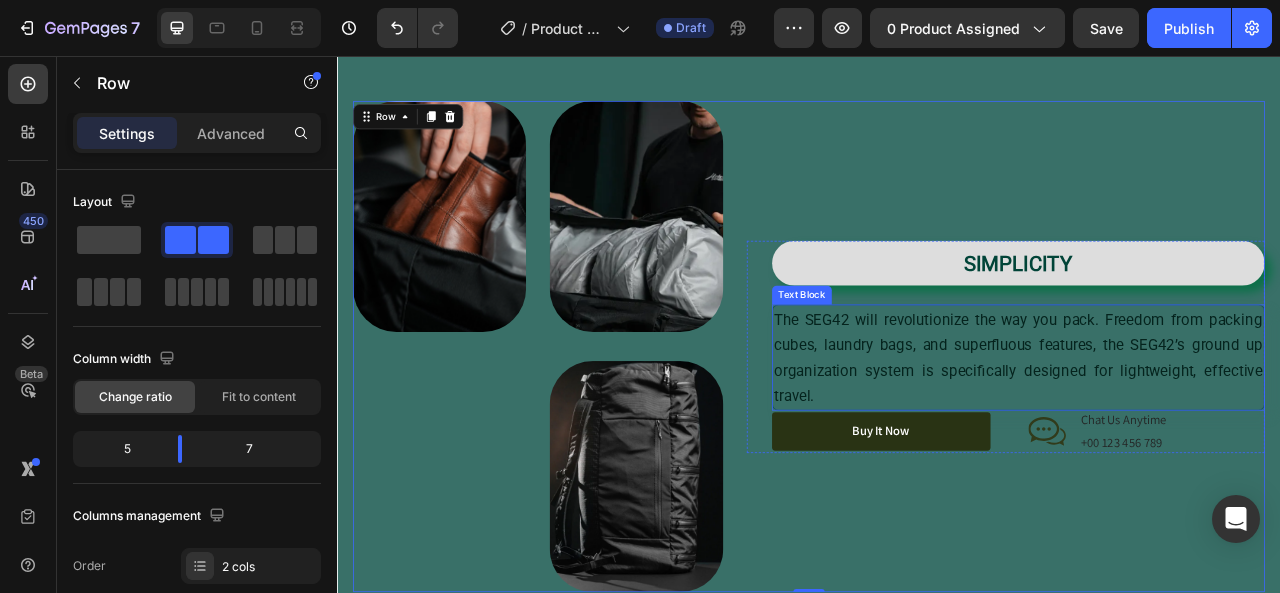 click on "The SEG42 will revolutionize the way you pack. Freedom from packing cubes, laundry bags, and superfluous features, the SEG42’s ground up organization system is specifically designed for lightweight, effective travel." at bounding box center [1203, 440] 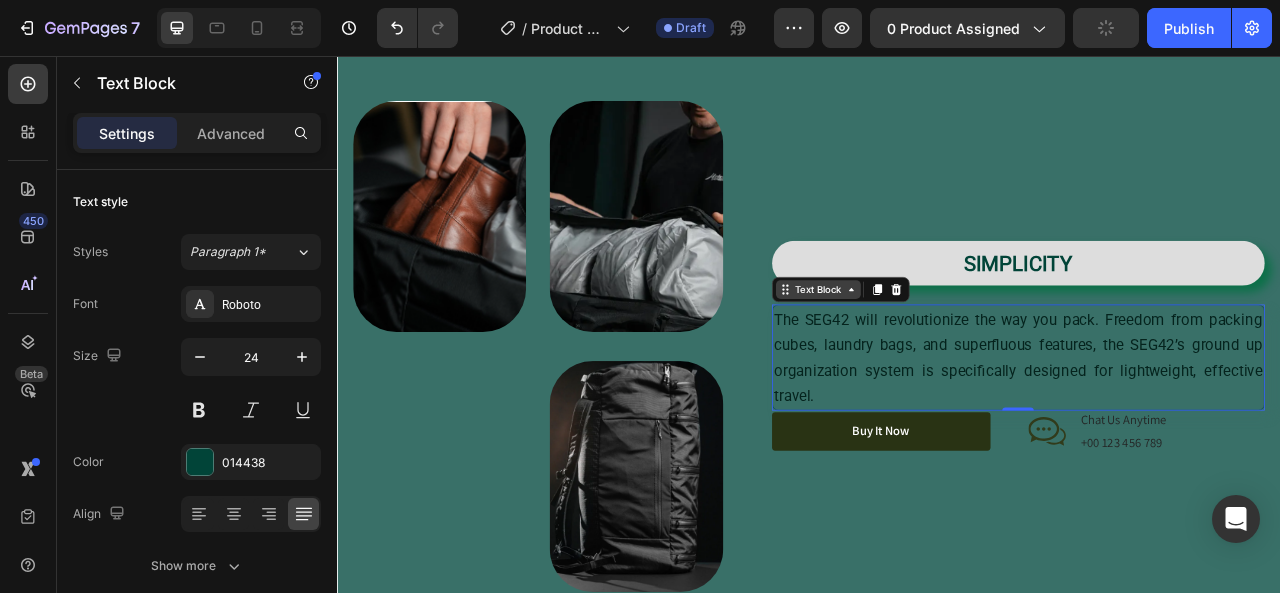 click on "Text Block" at bounding box center (949, 353) 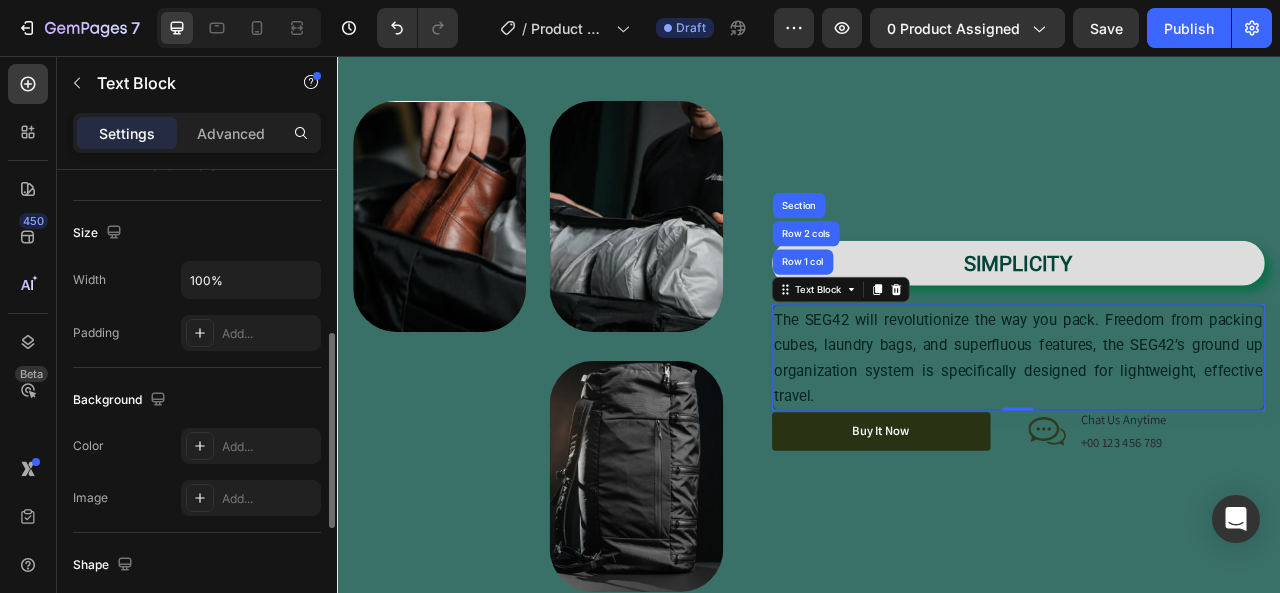 scroll, scrollTop: 600, scrollLeft: 0, axis: vertical 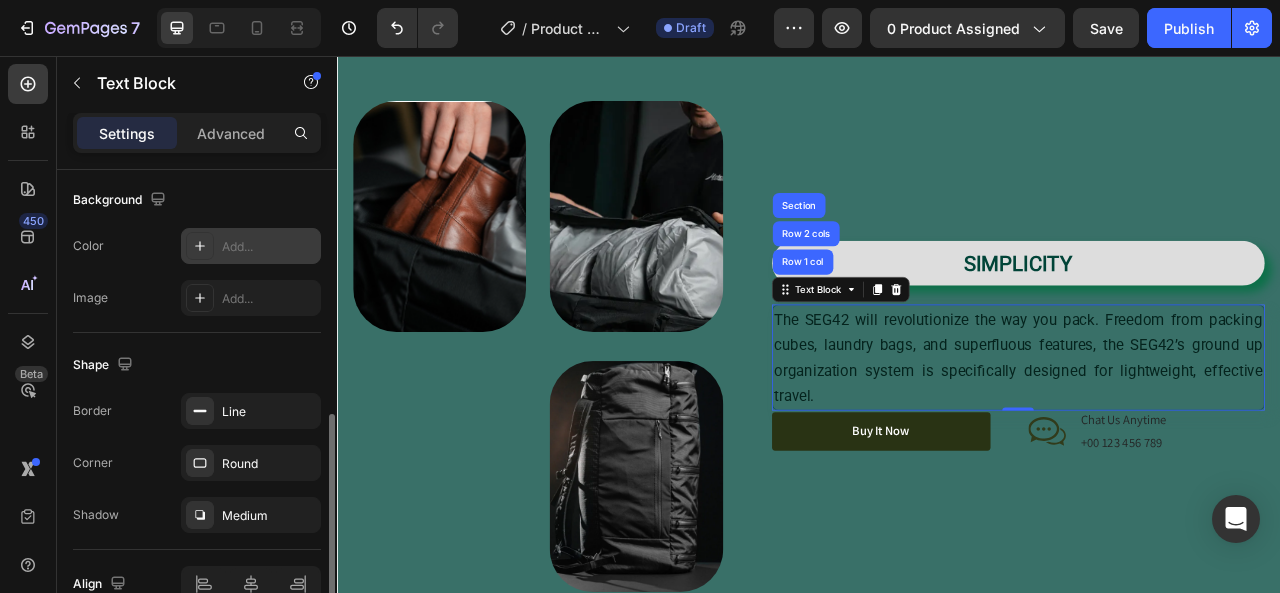 click on "Add..." at bounding box center [251, 246] 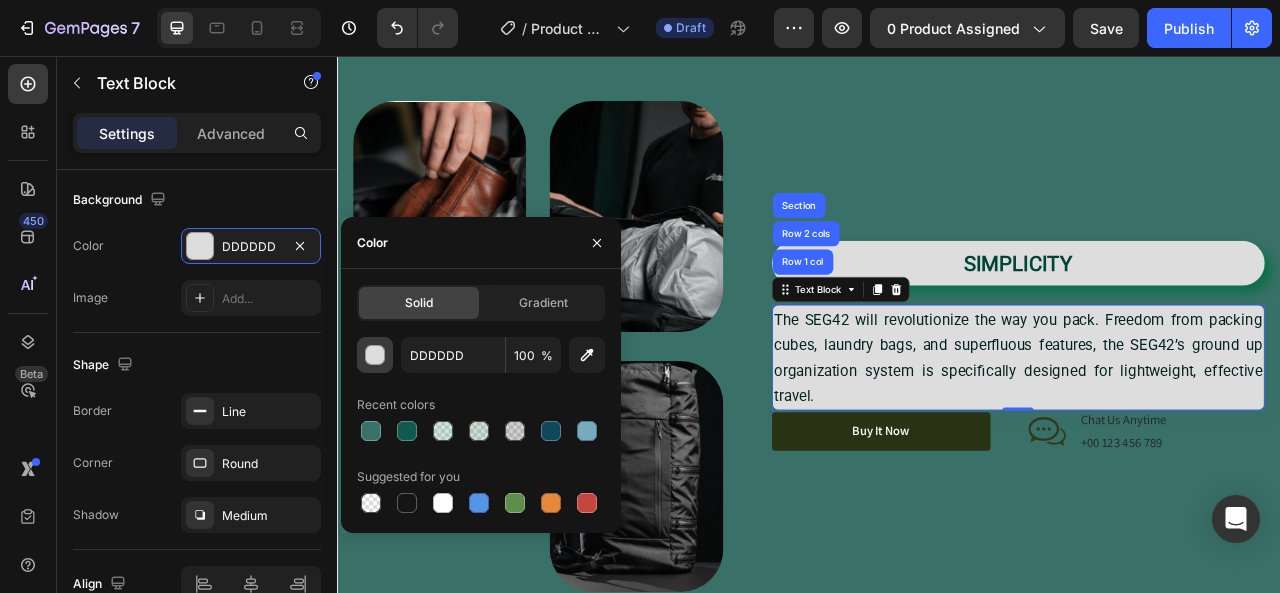 click at bounding box center (376, 356) 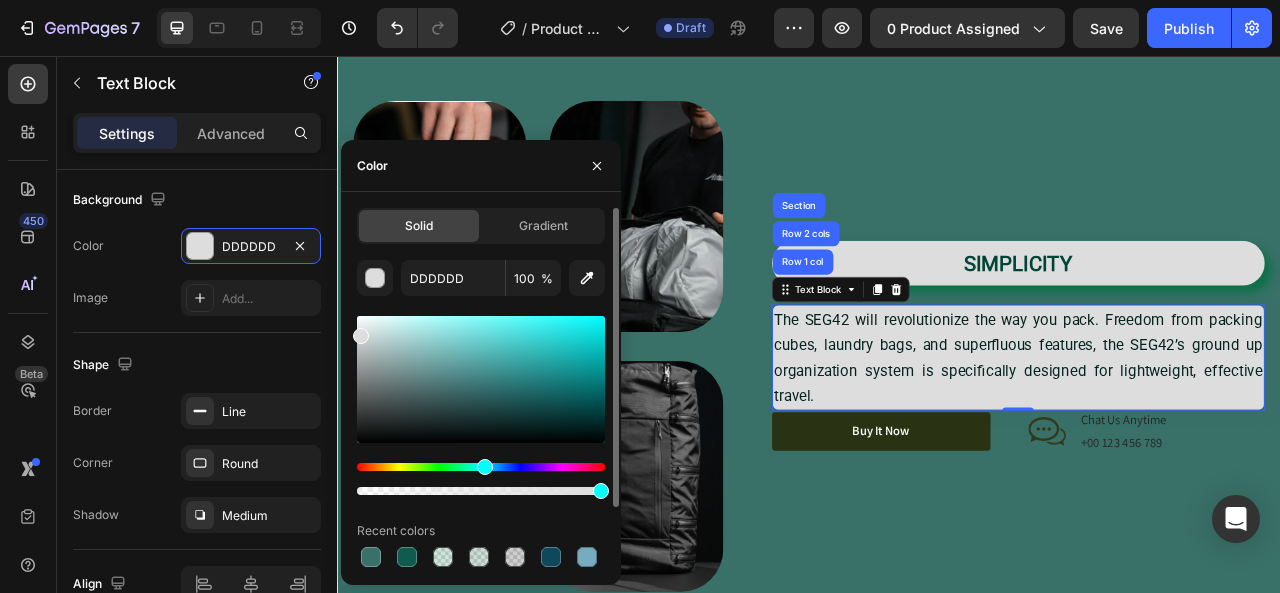 click at bounding box center [481, 467] 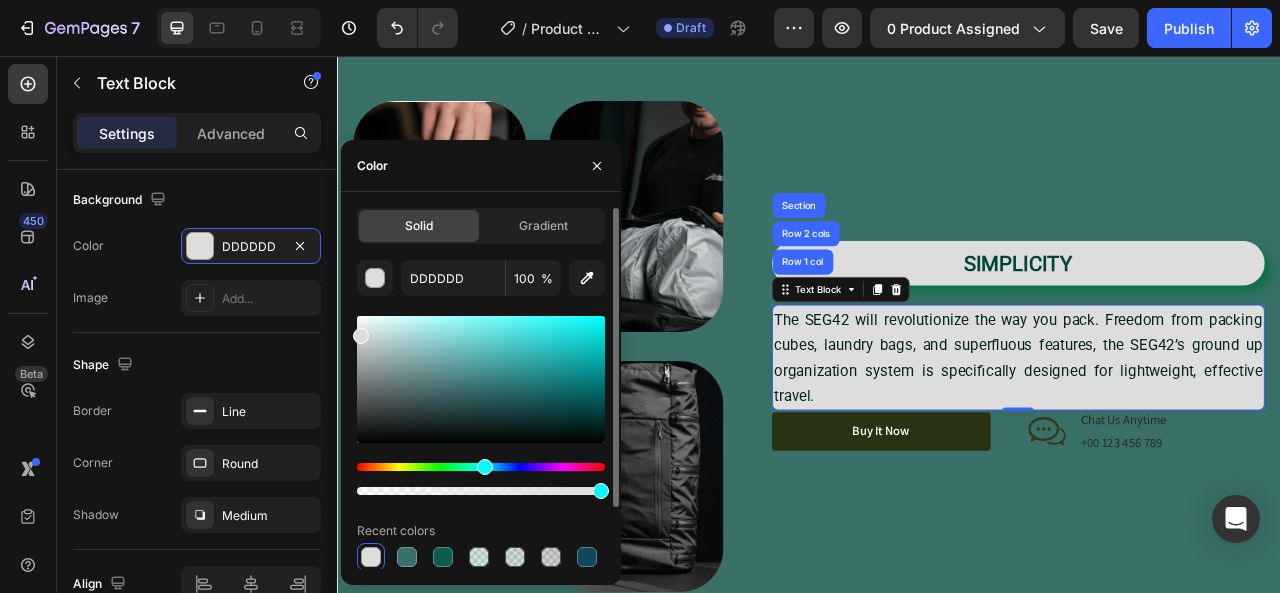click at bounding box center [481, 467] 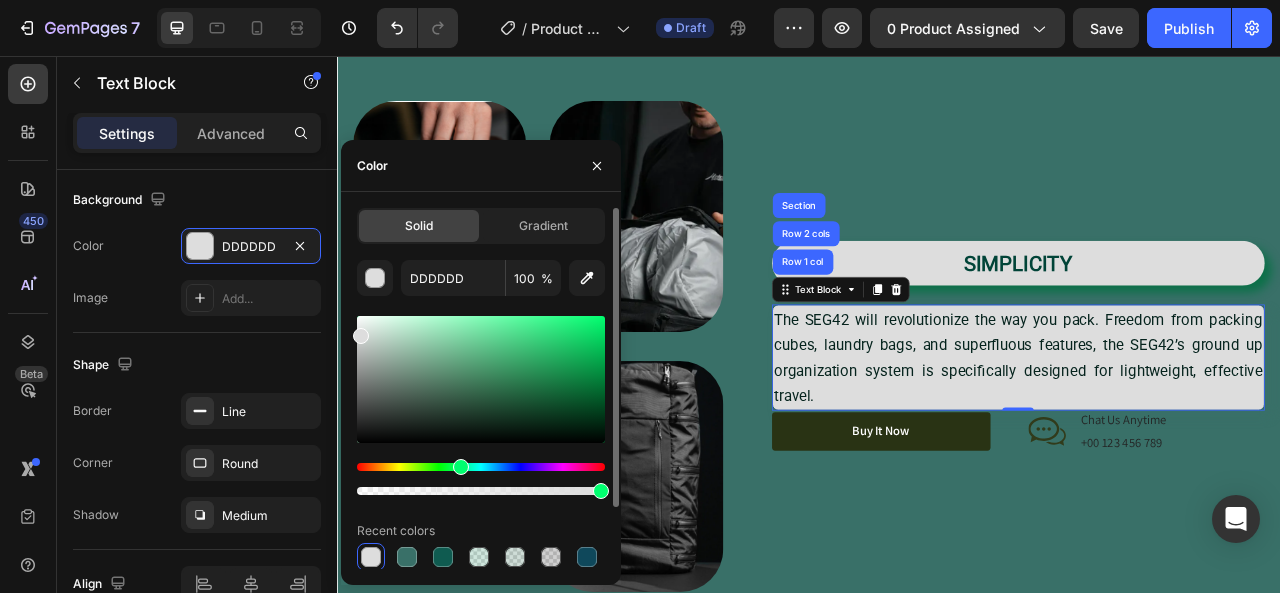 click at bounding box center (481, 379) 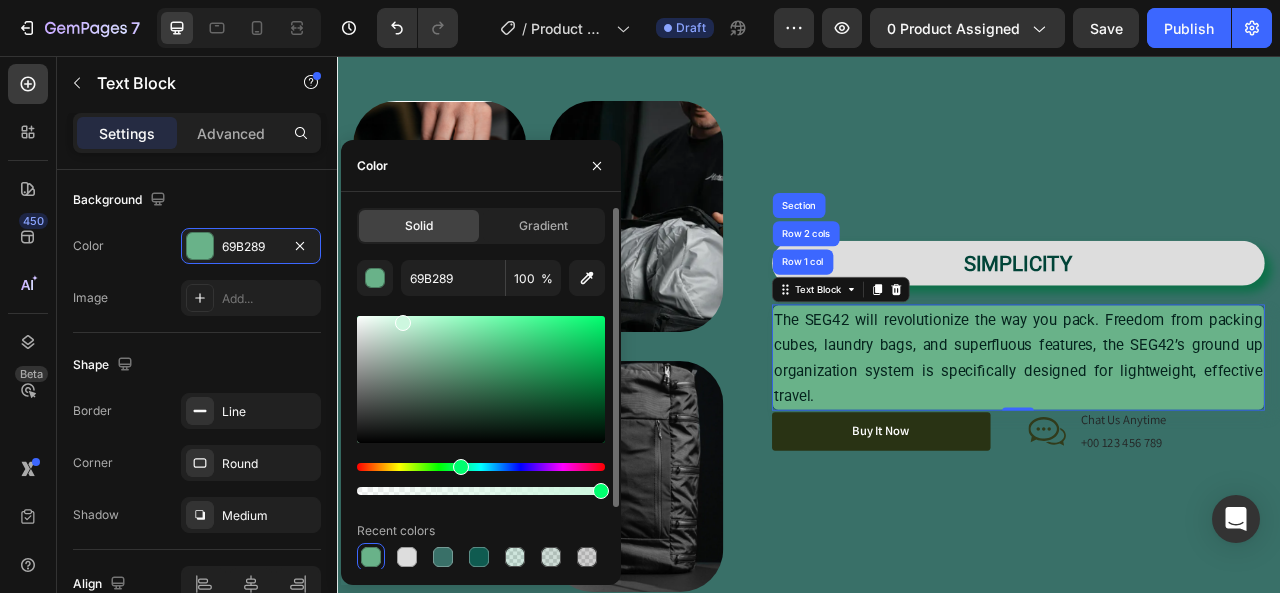 click at bounding box center [481, 379] 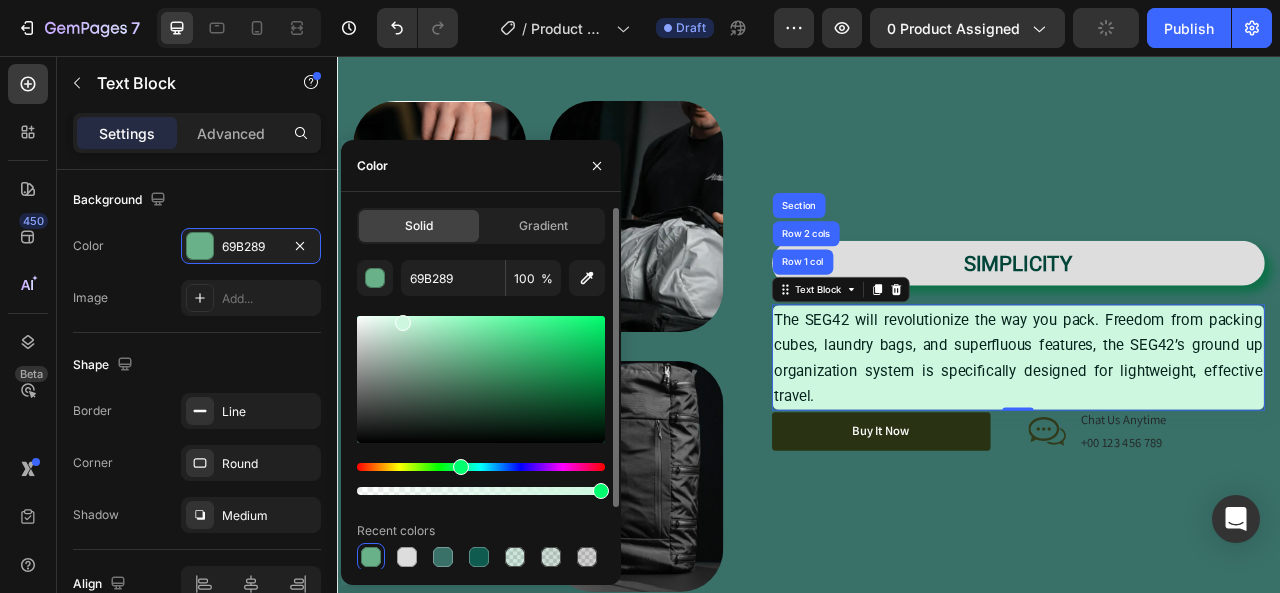type on "CDF7DF" 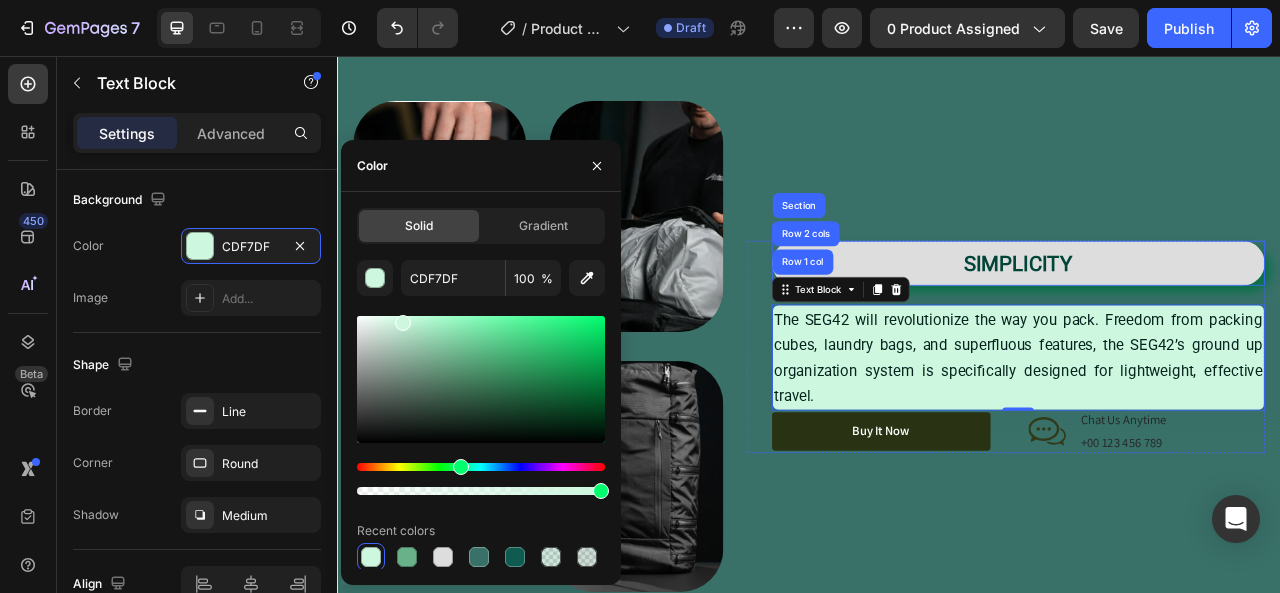 click on "SIMPLICITY" at bounding box center [1203, 321] 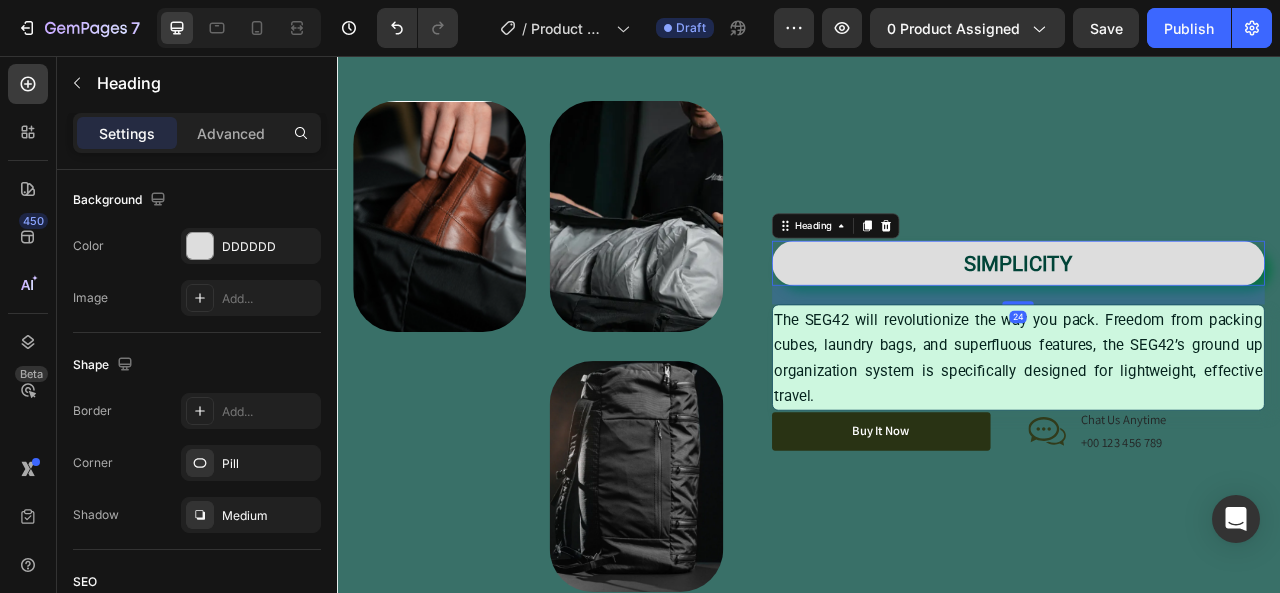 scroll, scrollTop: 0, scrollLeft: 0, axis: both 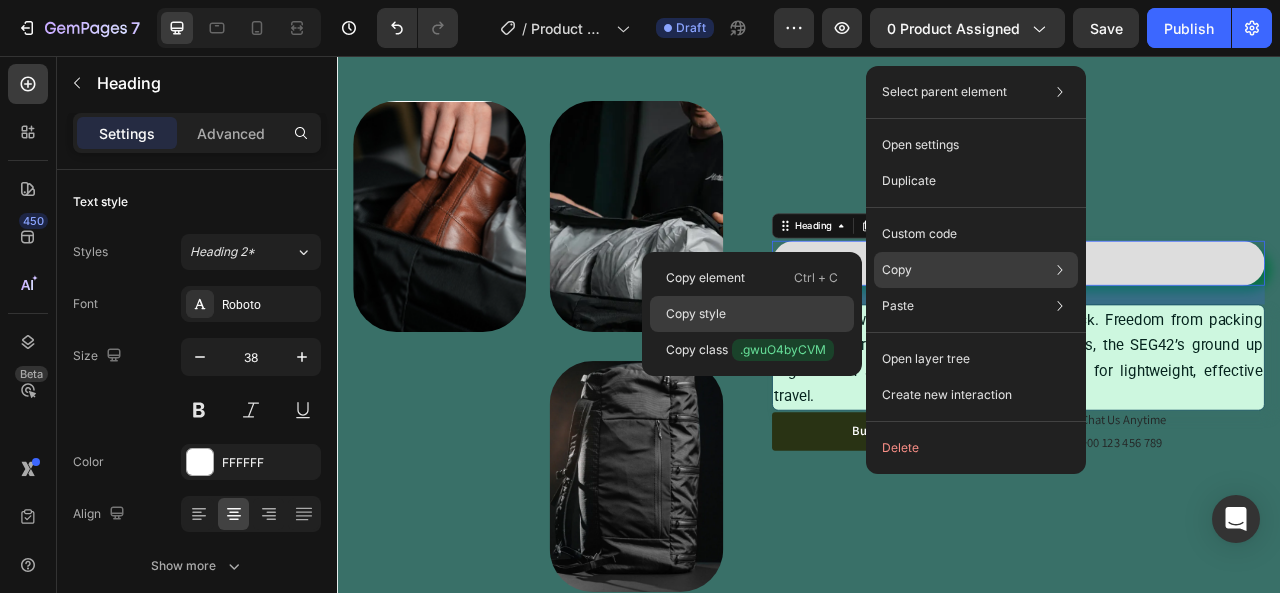 click on "Copy style" 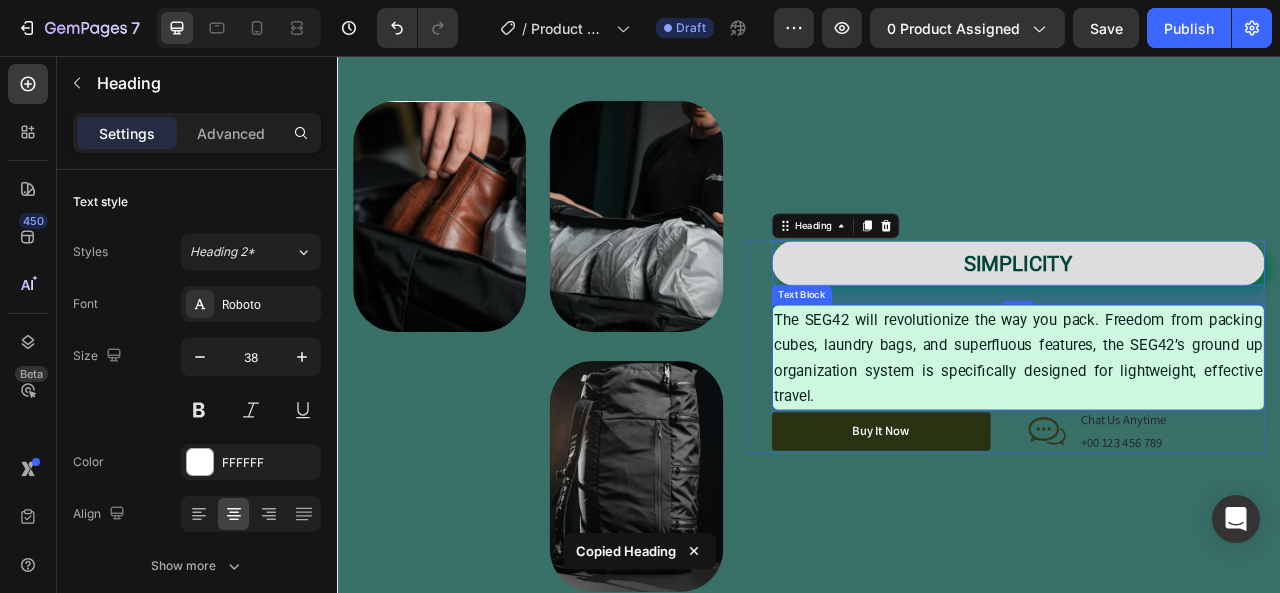 click on "The SEG42 will revolutionize the way you pack. Freedom from packing cubes, laundry bags, and superfluous features, the SEG42’s ground up organization system is specifically designed for lightweight, effective travel." at bounding box center [1203, 439] 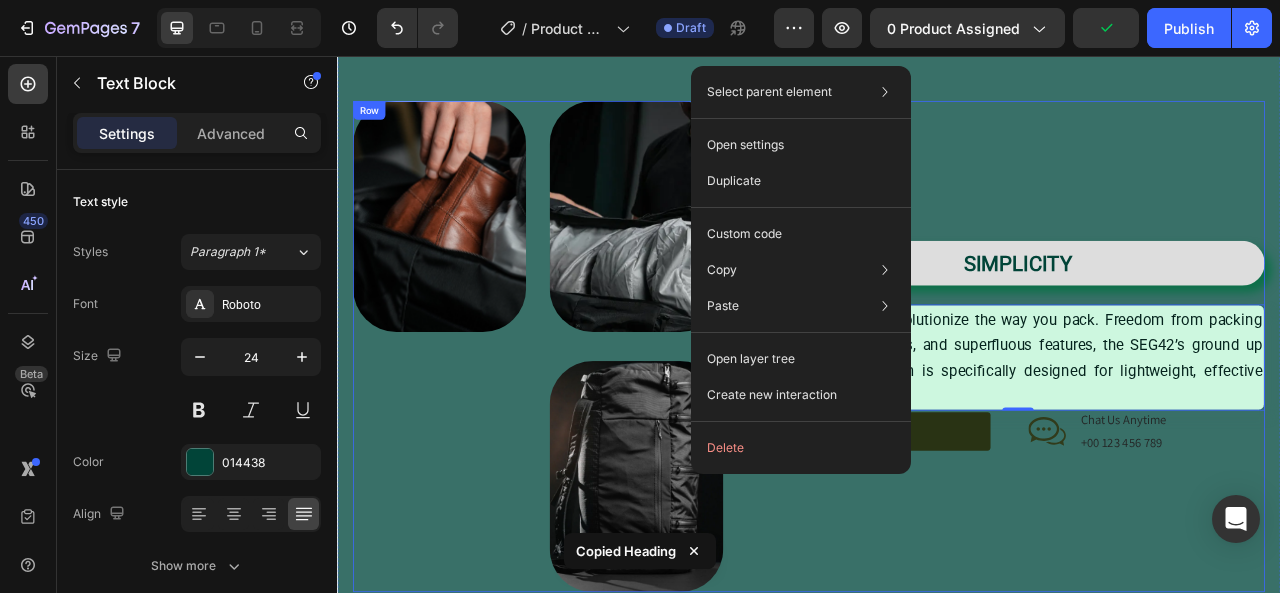 click on "⁠⁠⁠⁠⁠⁠⁠ SIMPLICITY Heading The SEG42 will revolutionize the way you pack. Freedom from packing cubes, laundry bags, and superfluous features, the SEG42’s ground up organization system is specifically designed for lightweight, effective travel. Text Block   0
Organic
Sulfate-Free
Paraben-Free Item List
100% Vegan
Cruelty Free
Lab-Tested Item List Row Buy It Now Button
Icon Chat Us Anytime Text Block +00 123 456 789 Text Block Row Row Row" at bounding box center [1187, 425] 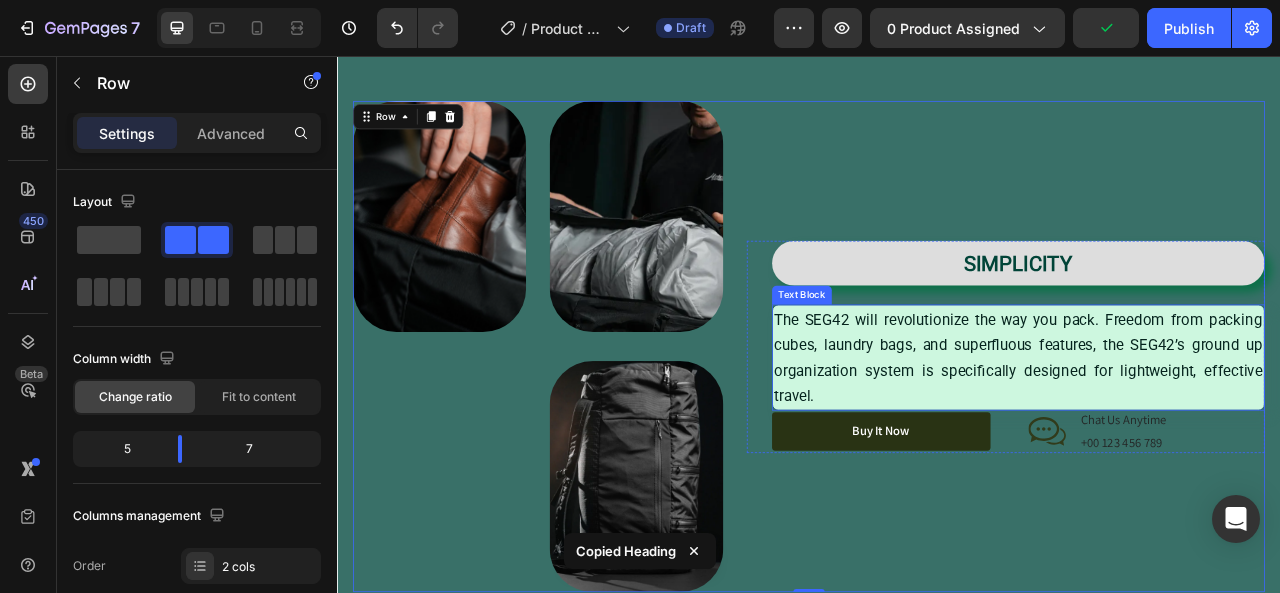 click on "The SEG42 will revolutionize the way you pack. Freedom from packing cubes, laundry bags, and superfluous features, the SEG42’s ground up organization system is specifically designed for lightweight, effective travel." at bounding box center (1203, 440) 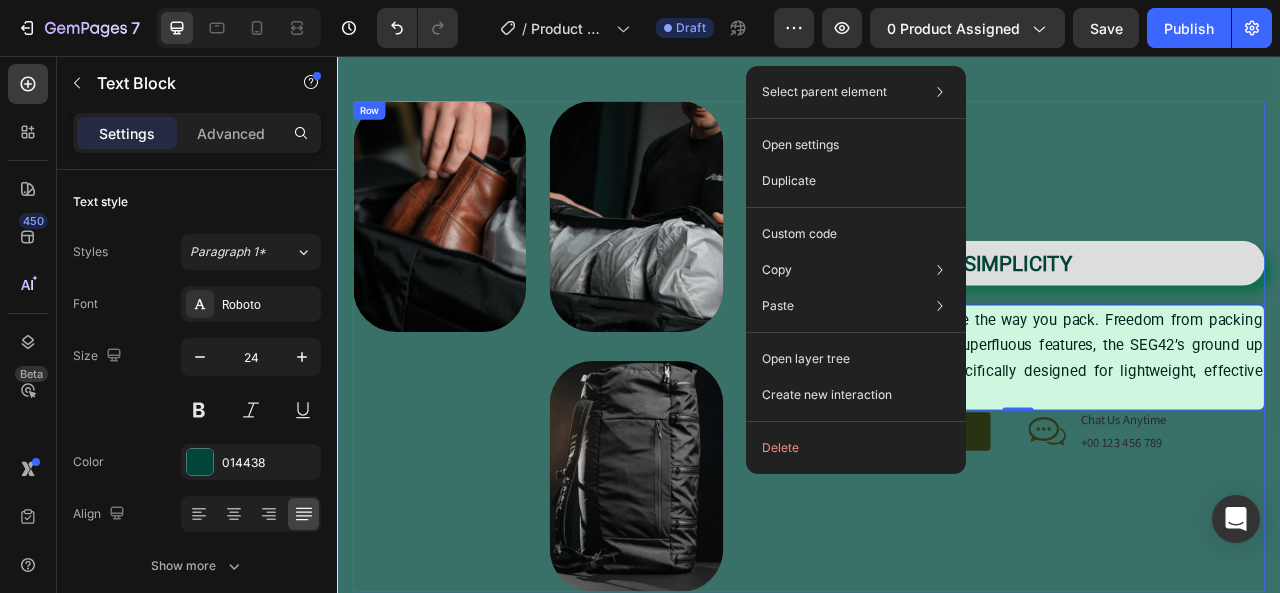 click on "⁠⁠⁠⁠⁠⁠⁠ SIMPLICITY Heading The SEG42 will revolutionize the way you pack. Freedom from packing cubes, laundry bags, and superfluous features, the SEG42’s ground up organization system is specifically designed for lightweight, effective travel. Text Block   0
Organic
Sulfate-Free
Paraben-Free Item List
100% Vegan
Cruelty Free
Lab-Tested Item List Row Buy It Now Button
Icon Chat Us Anytime Text Block +00 123 456 789 Text Block Row Row Row" at bounding box center (1187, 425) 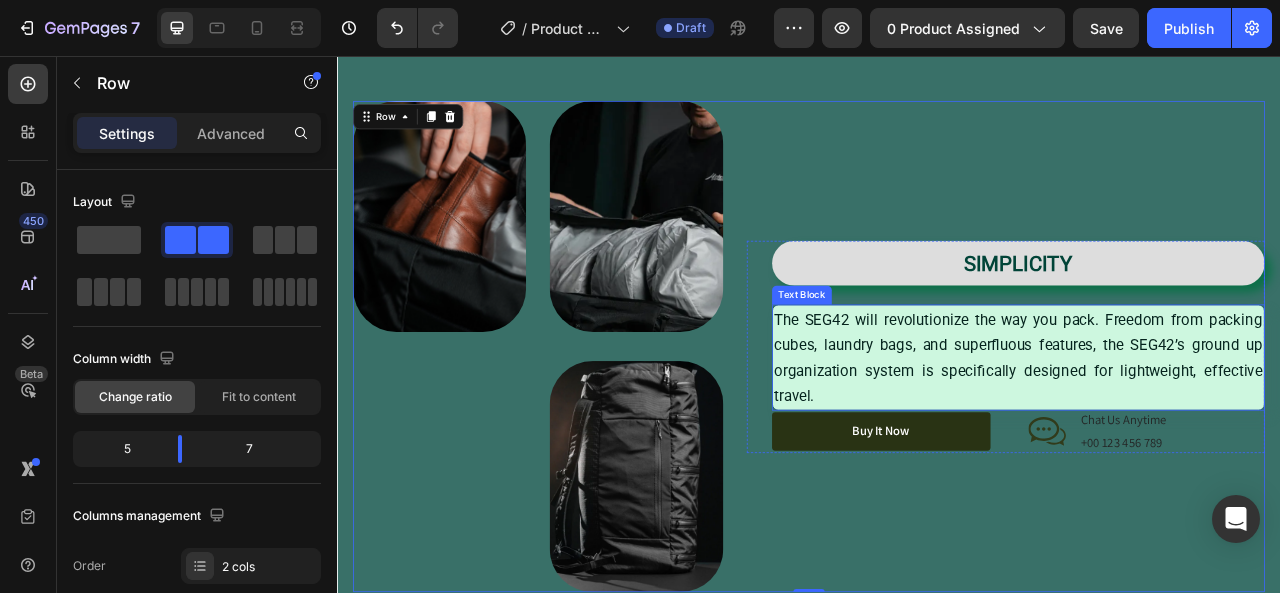 click on "The SEG42 will revolutionize the way you pack. Freedom from packing cubes, laundry bags, and superfluous features, the SEG42’s ground up organization system is specifically designed for lightweight, effective travel." at bounding box center [1203, 439] 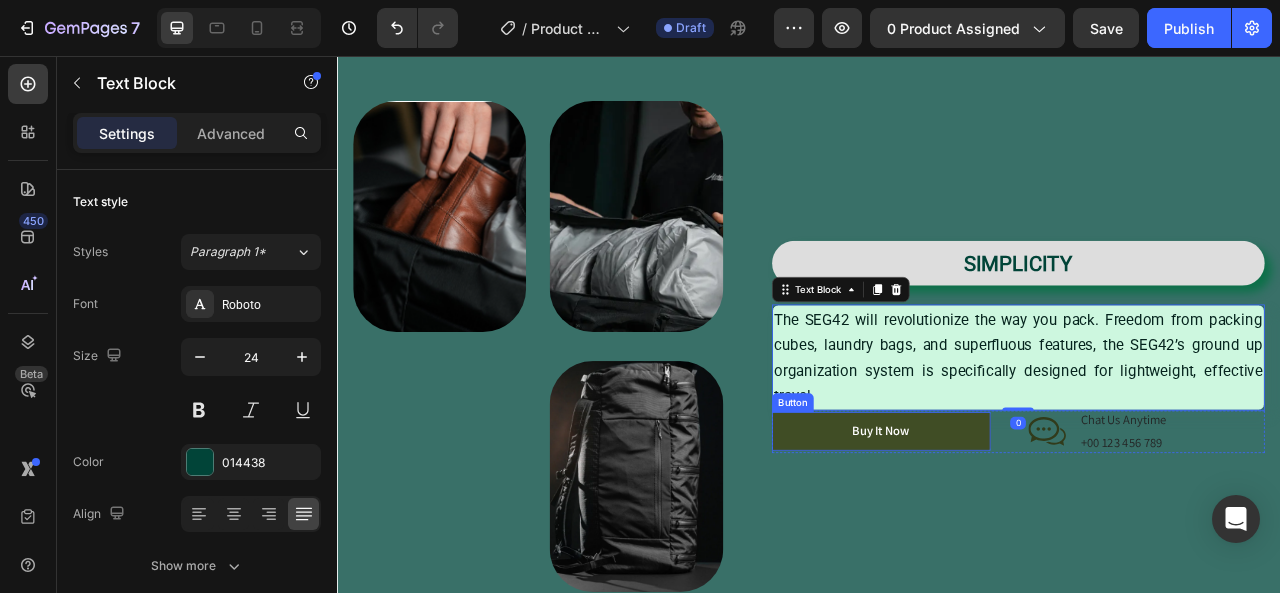 click on "Buy It Now" at bounding box center [1029, 533] 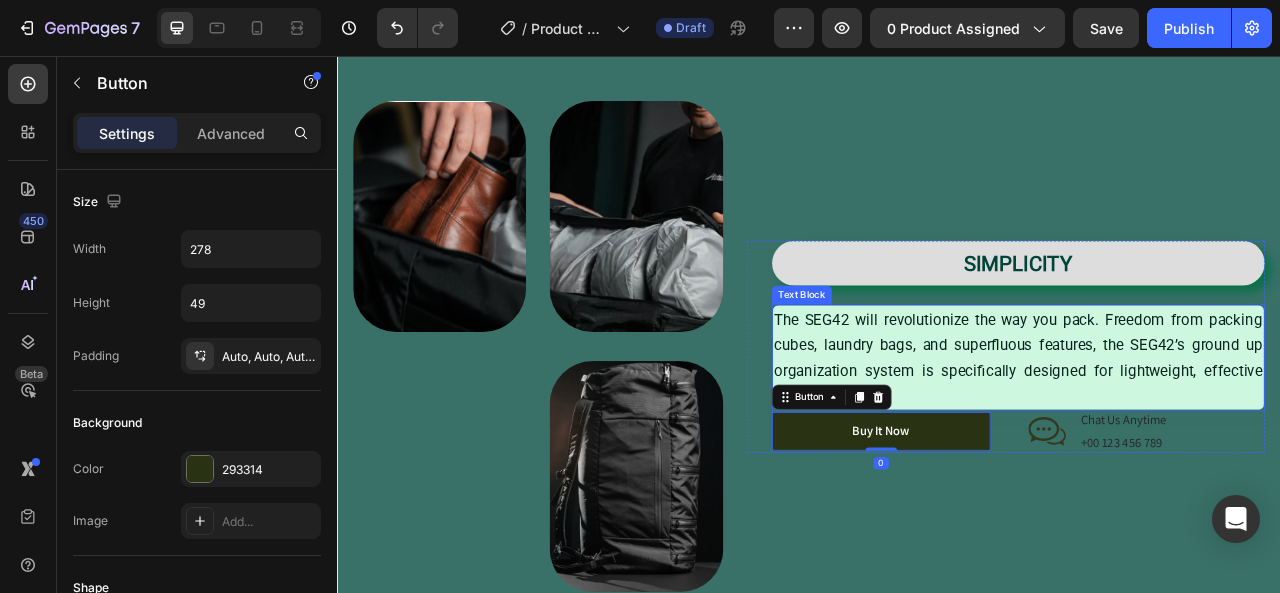 click on "The SEG42 will revolutionize the way you pack. Freedom from packing cubes, laundry bags, and superfluous features, the SEG42’s ground up organization system is specifically designed for lightweight, effective travel." at bounding box center (1203, 439) 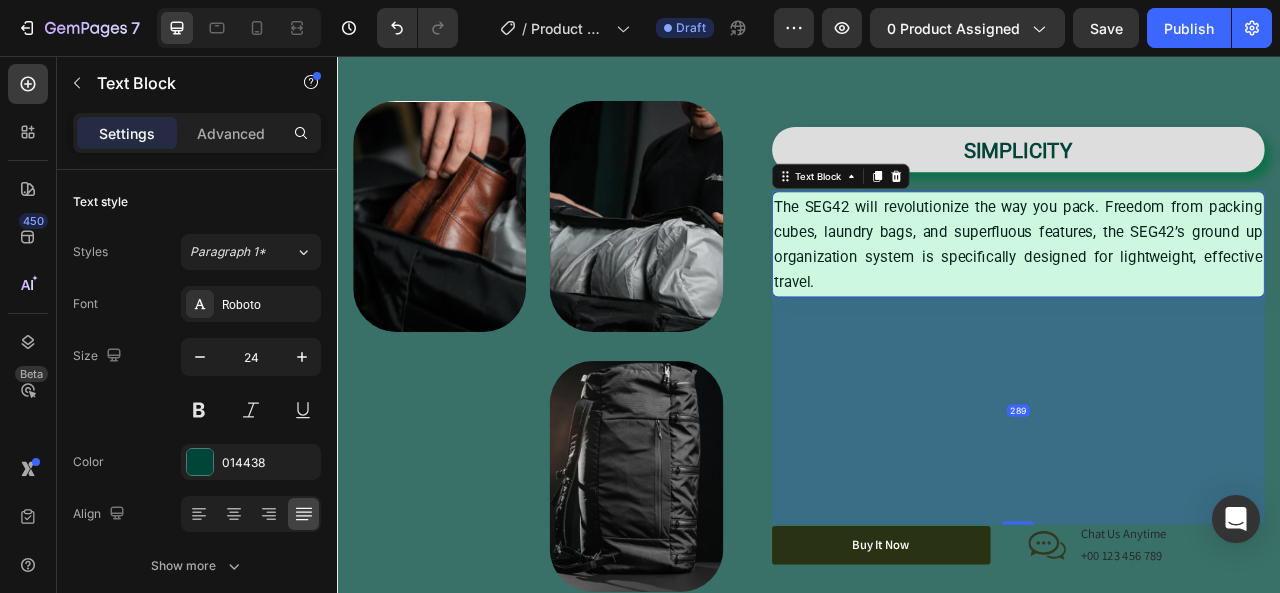 drag, startPoint x: 1195, startPoint y: 500, endPoint x: 1178, endPoint y: 789, distance: 289.49957 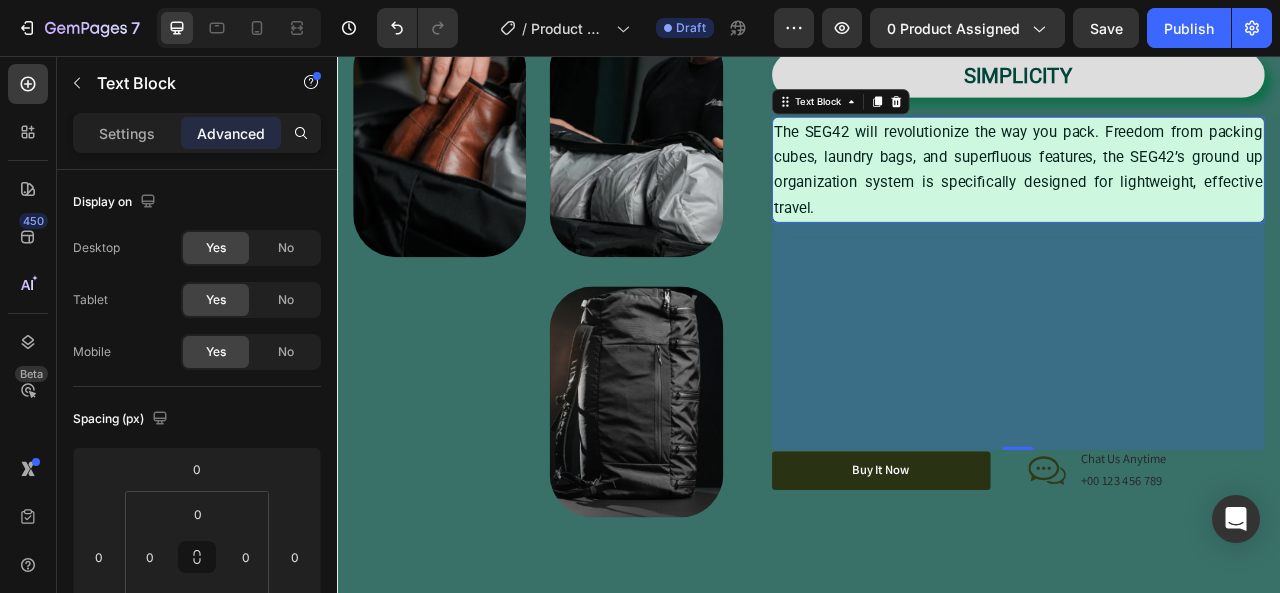scroll, scrollTop: 2552, scrollLeft: 0, axis: vertical 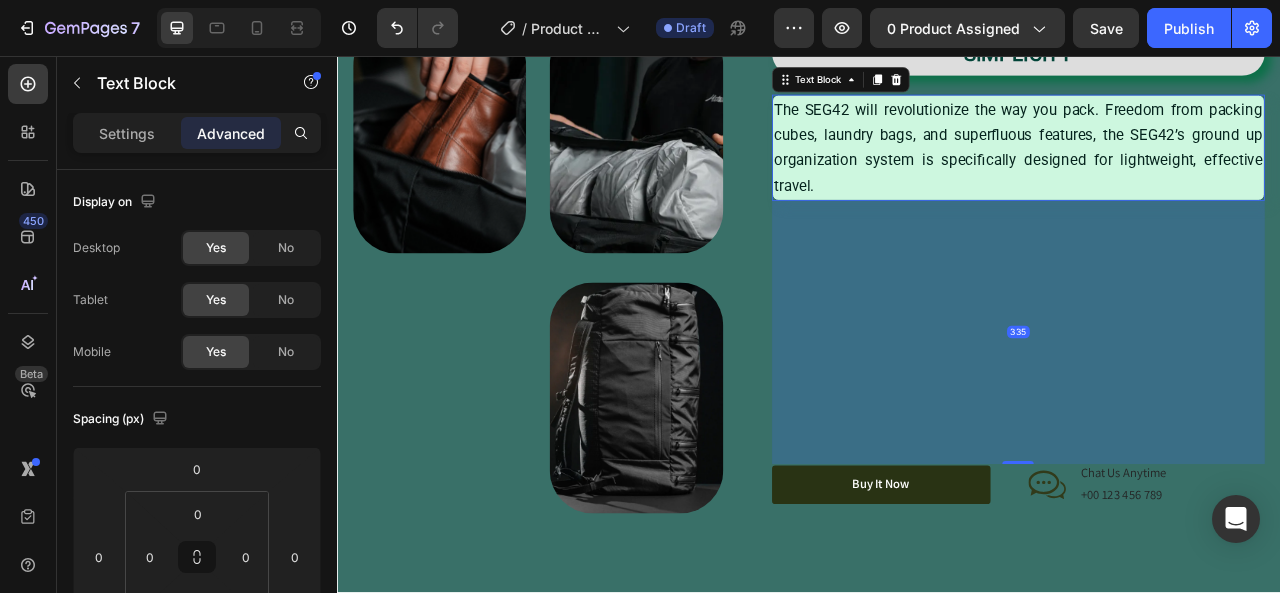 drag, startPoint x: 1192, startPoint y: 546, endPoint x: 1193, endPoint y: 591, distance: 45.01111 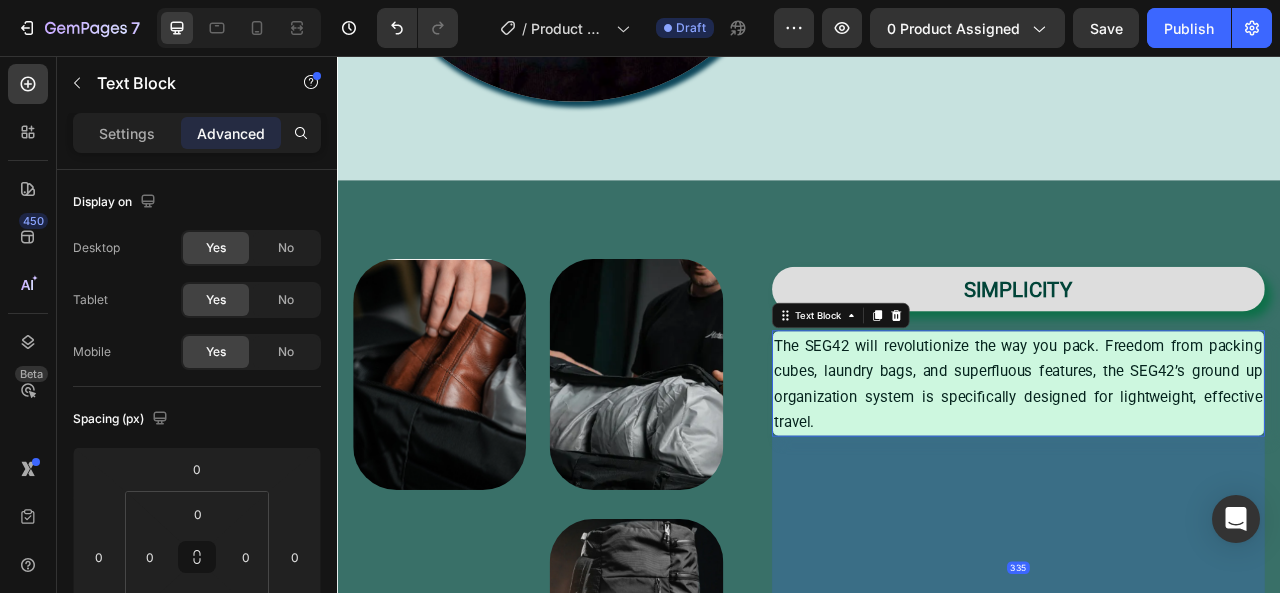 scroll, scrollTop: 2252, scrollLeft: 0, axis: vertical 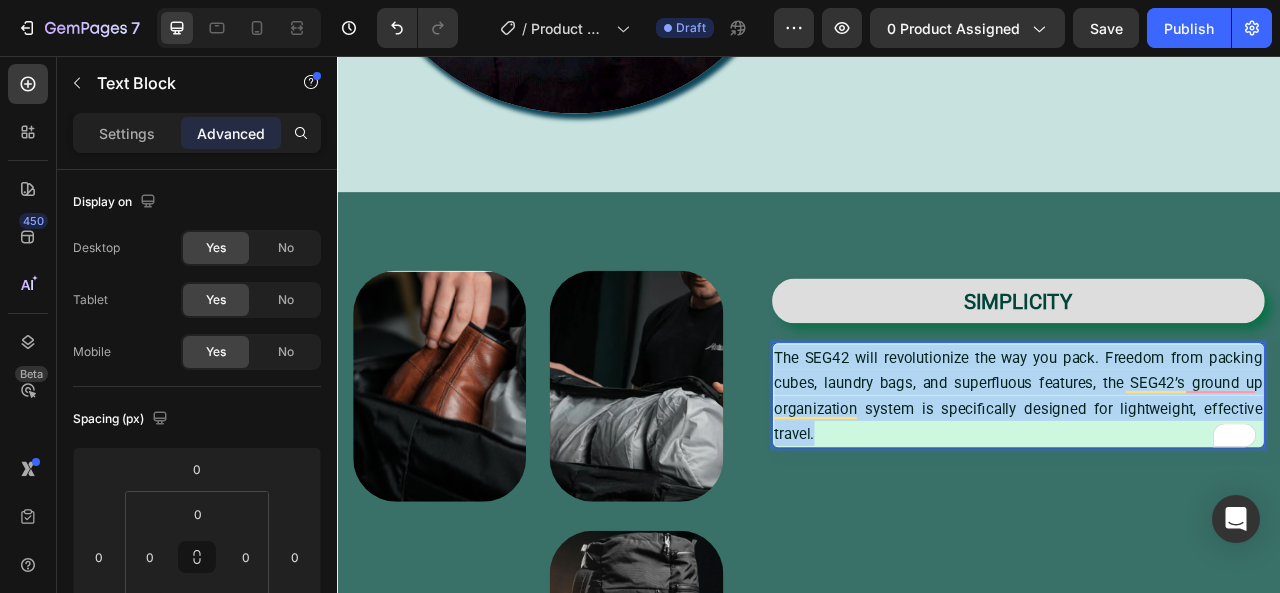 drag, startPoint x: 938, startPoint y: 517, endPoint x: 887, endPoint y: 412, distance: 116.73046 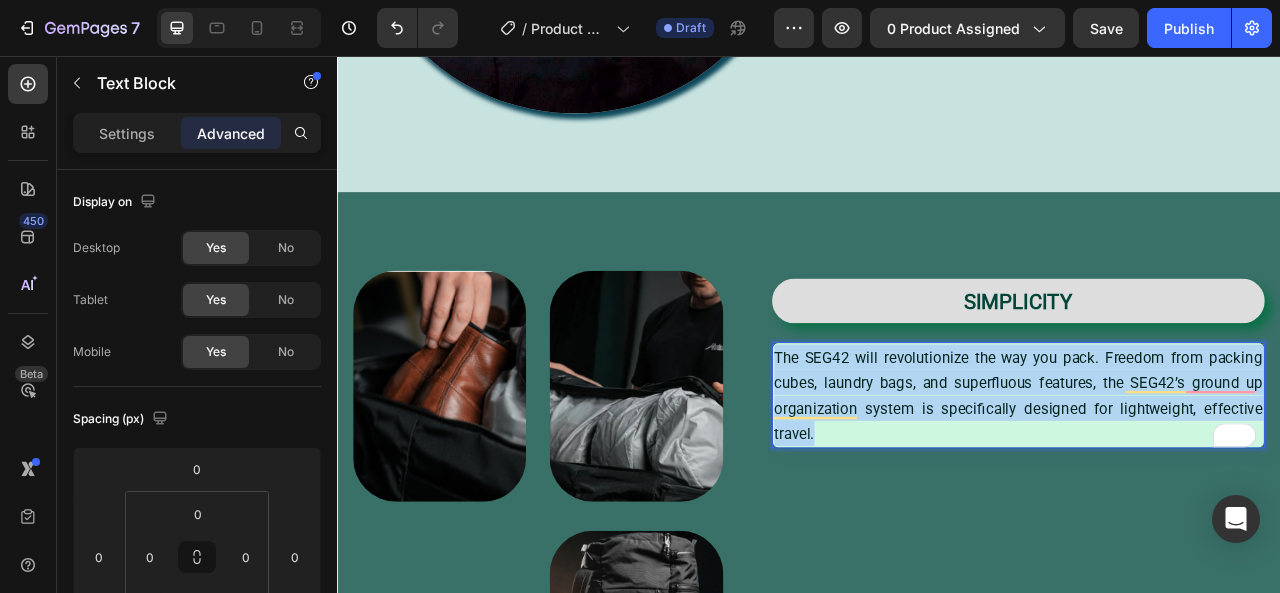click on "The SEG42 will revolutionize the way you pack. Freedom from packing cubes, laundry bags, and superfluous features, the SEG42’s ground up organization system is specifically designed for lightweight, effective travel." at bounding box center [1203, 487] 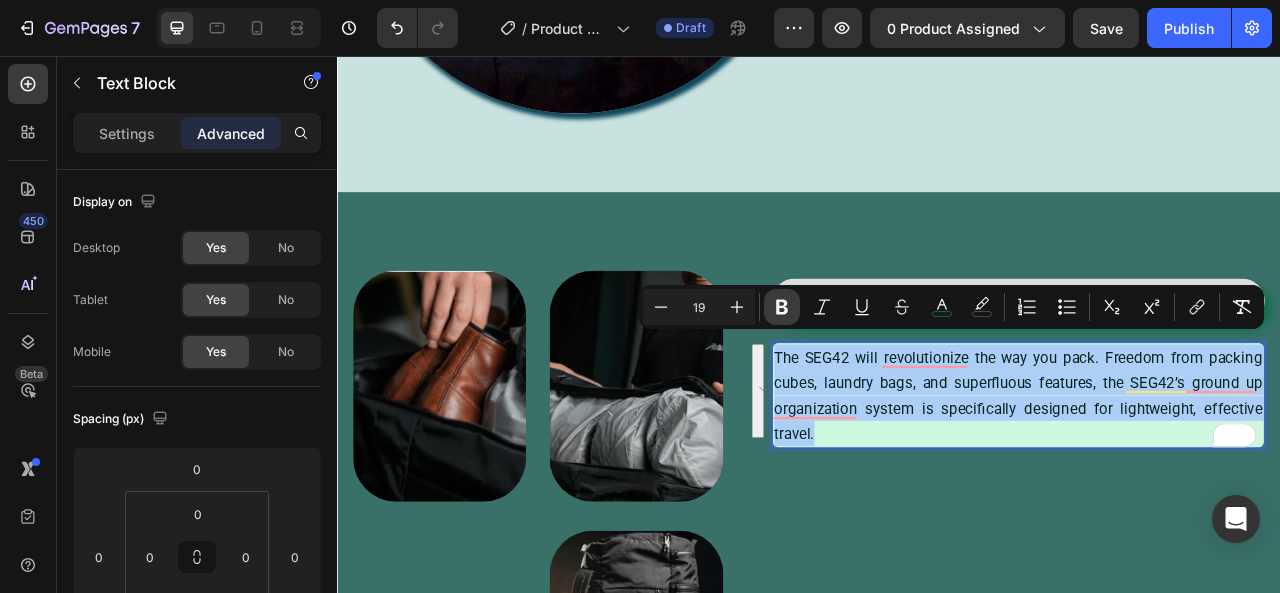 click 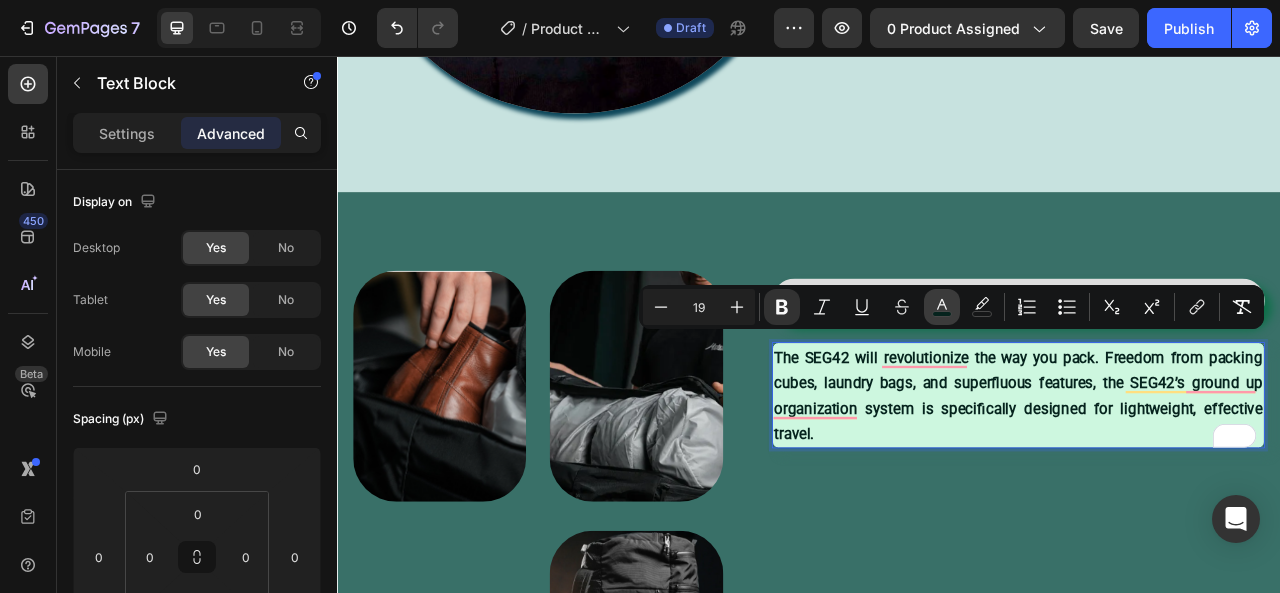 click 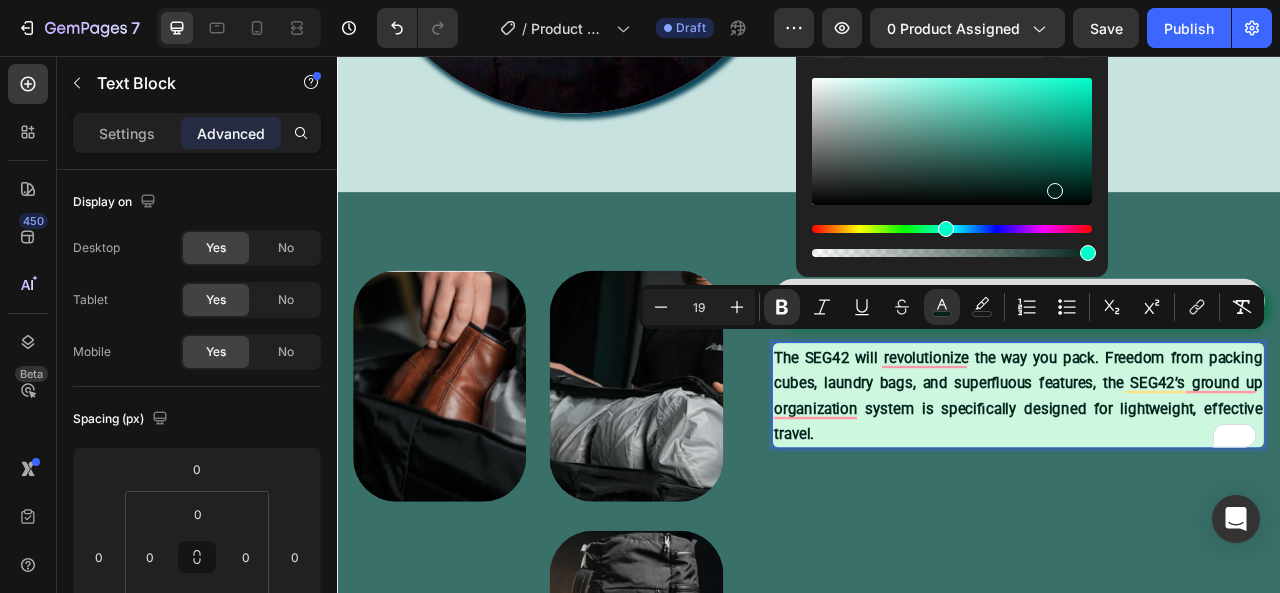 click on "The SEG42 will revolutionize the way you pack. Freedom from packing cubes, laundry bags, and superfluous features, the SEG42’s ground up organization system is specifically designed for lightweight, effective travel." at bounding box center [1203, 488] 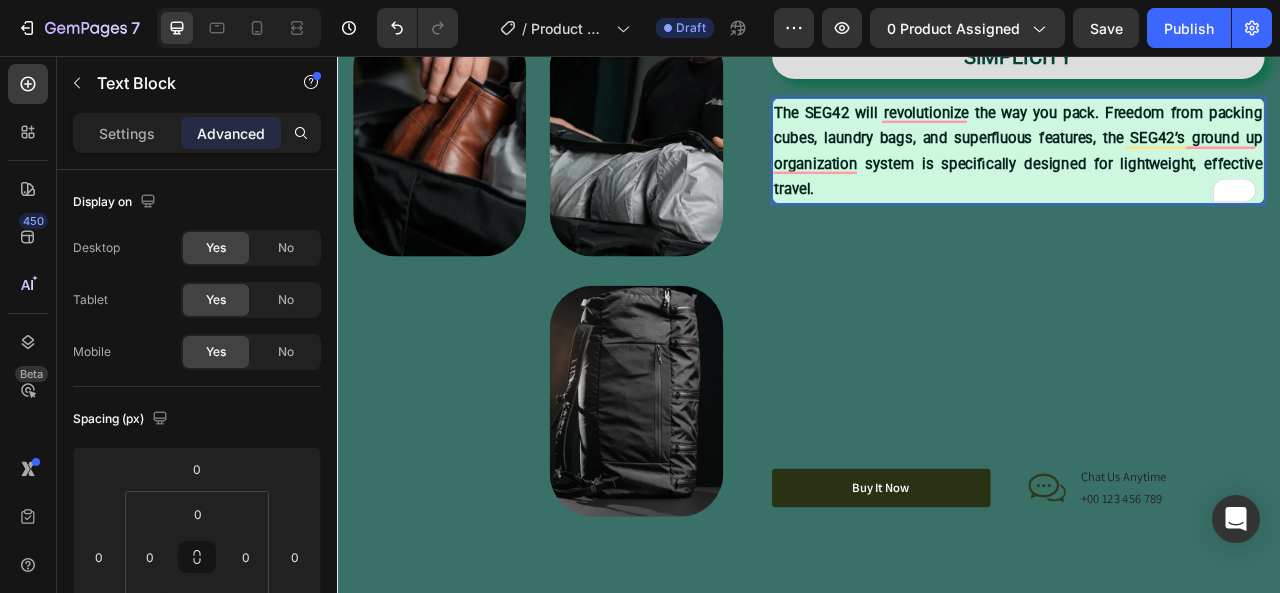 scroll, scrollTop: 2552, scrollLeft: 0, axis: vertical 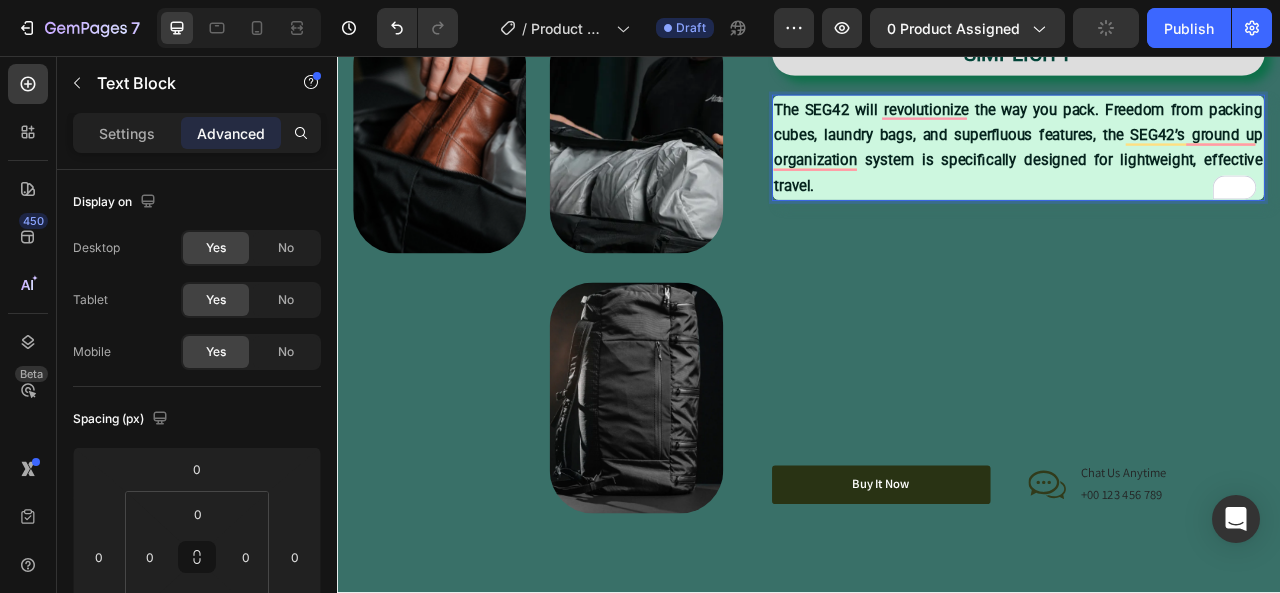 click on "The SEG42 will revolutionize the way you pack. Freedom from packing cubes, laundry bags, and superfluous features, the SEG42’s ground up organization system is specifically designed for lightweight, effective travel." at bounding box center (1203, 172) 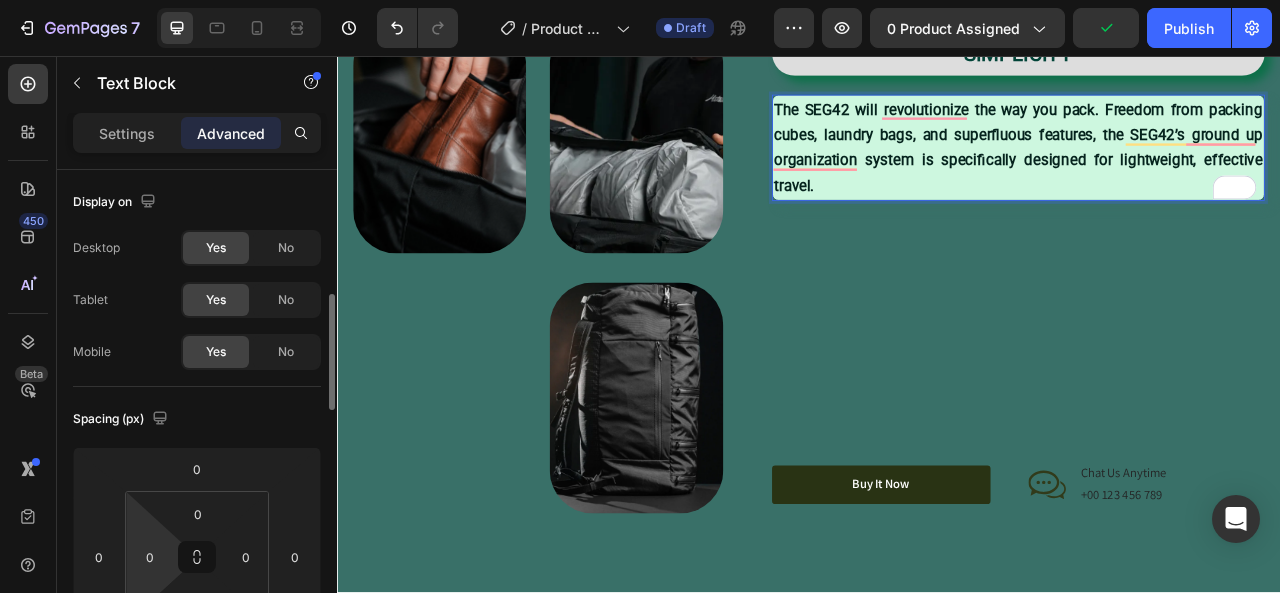 scroll, scrollTop: 100, scrollLeft: 0, axis: vertical 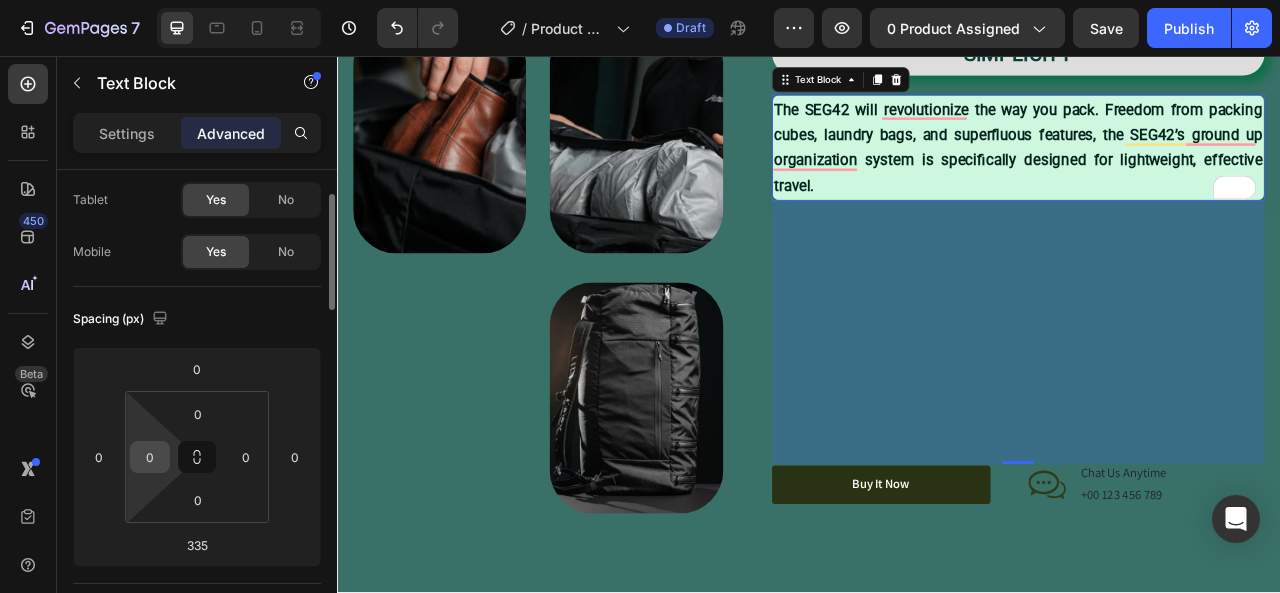 click on "0" at bounding box center [150, 457] 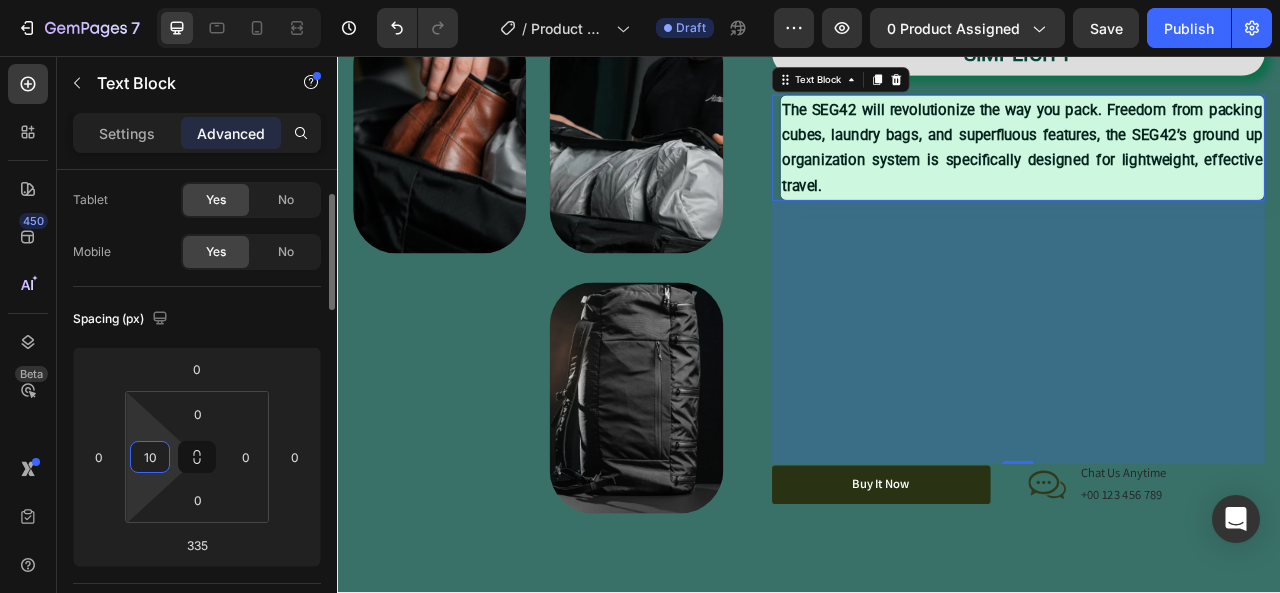 type on "1" 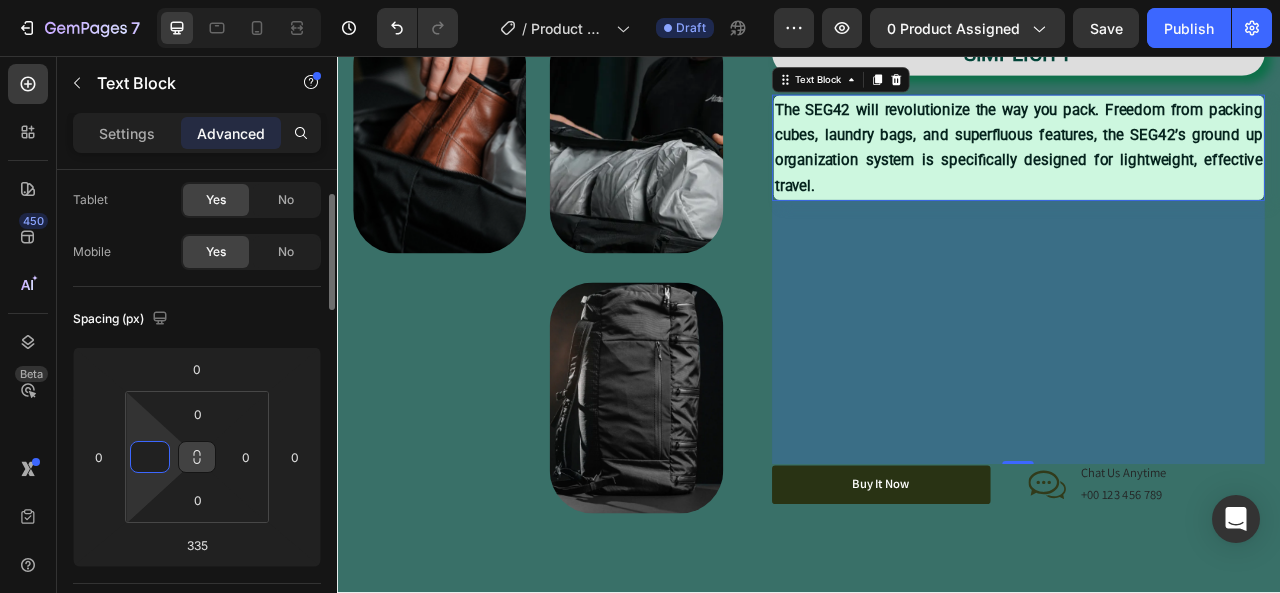 type on "0" 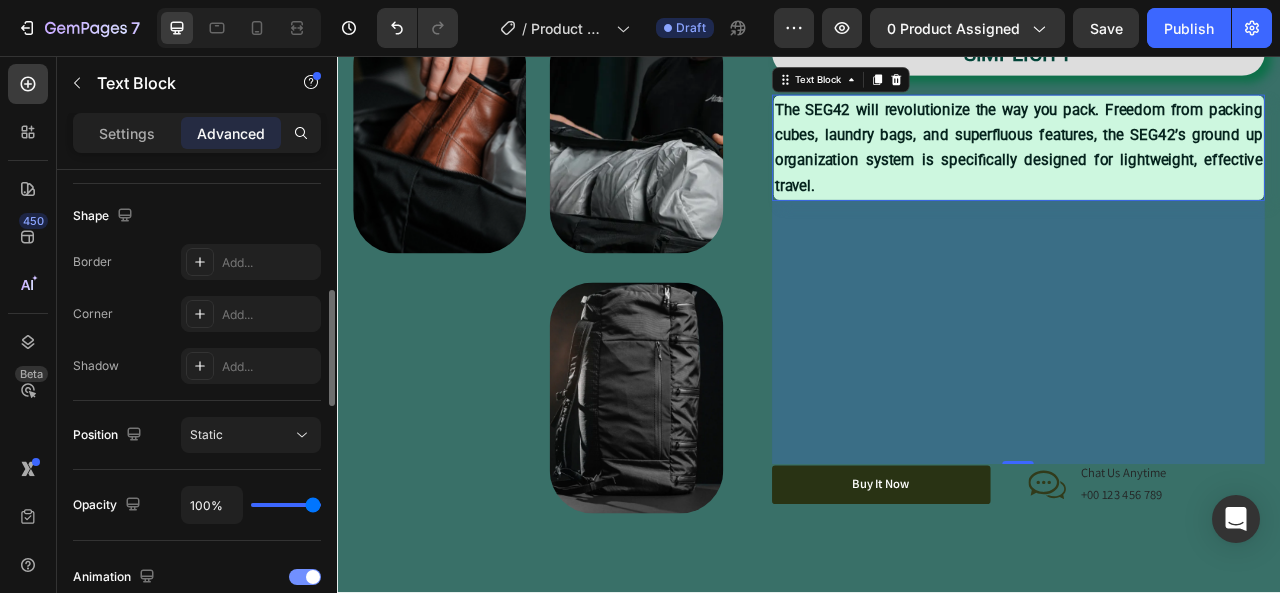 scroll, scrollTop: 400, scrollLeft: 0, axis: vertical 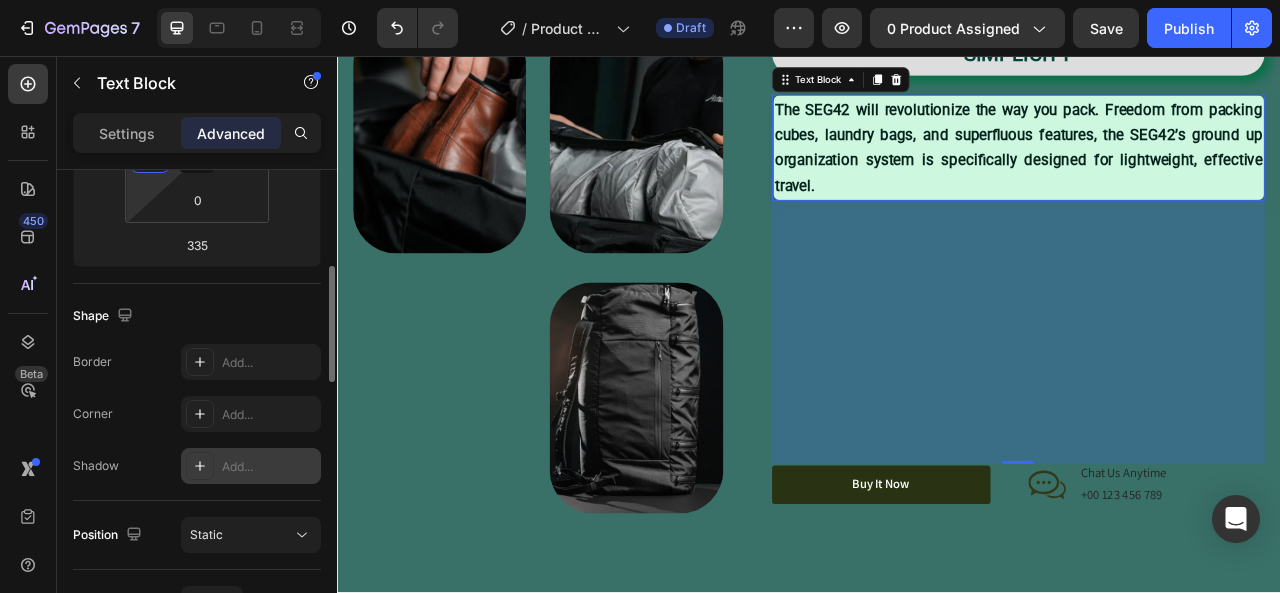 click on "Add..." at bounding box center (269, 467) 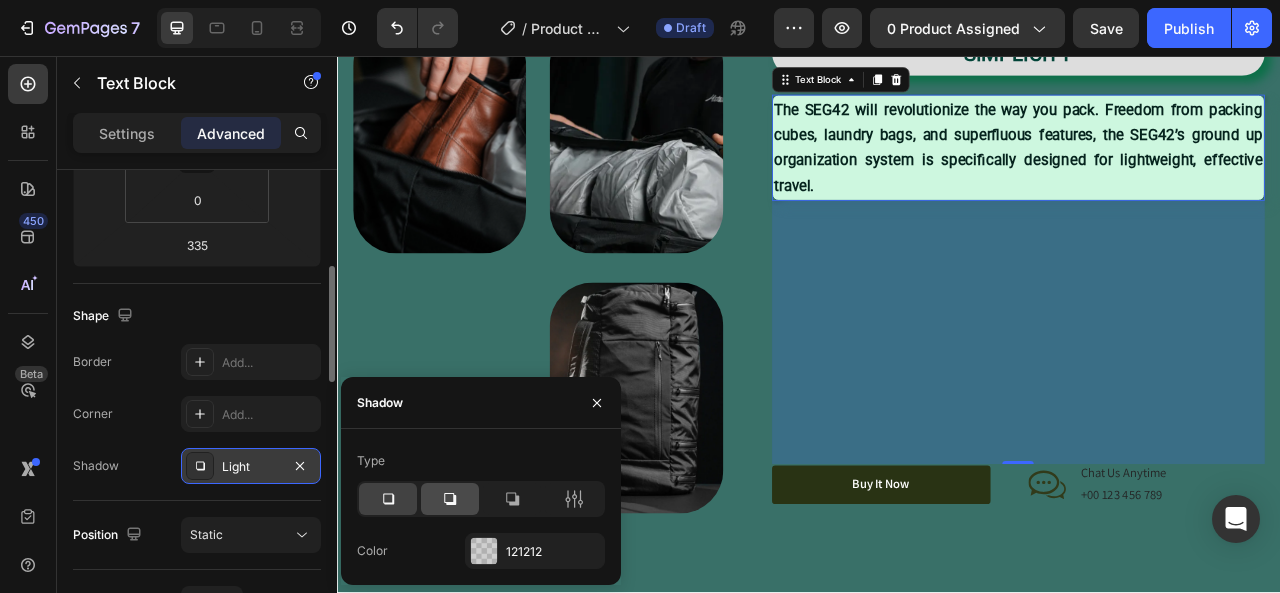 click 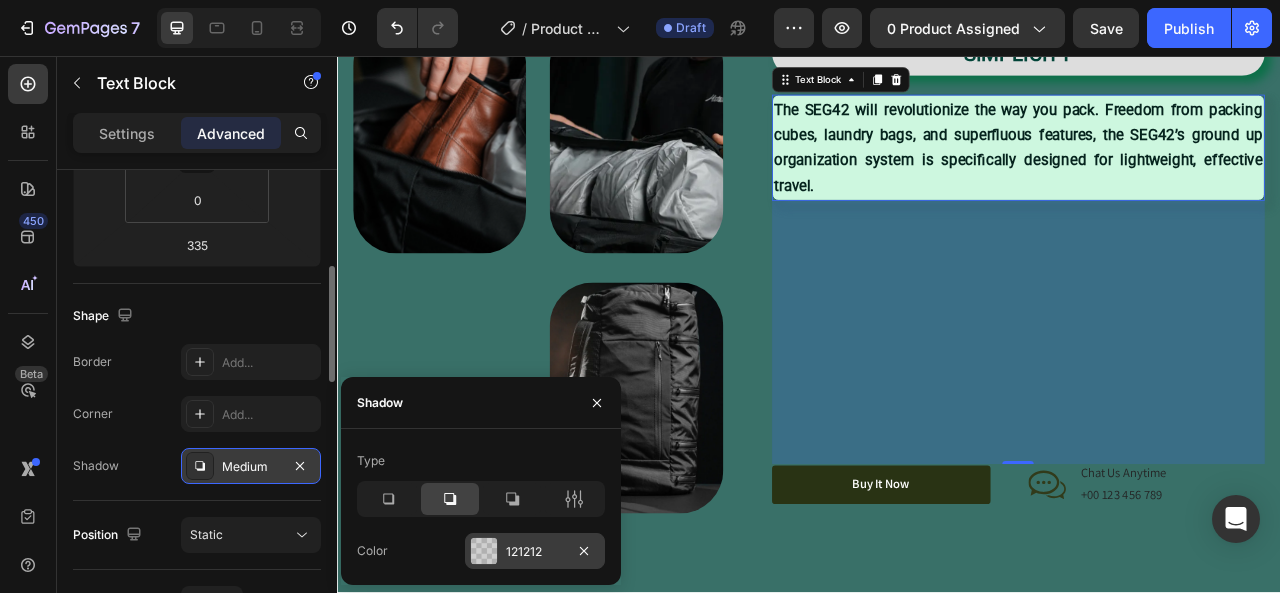 click at bounding box center [484, 551] 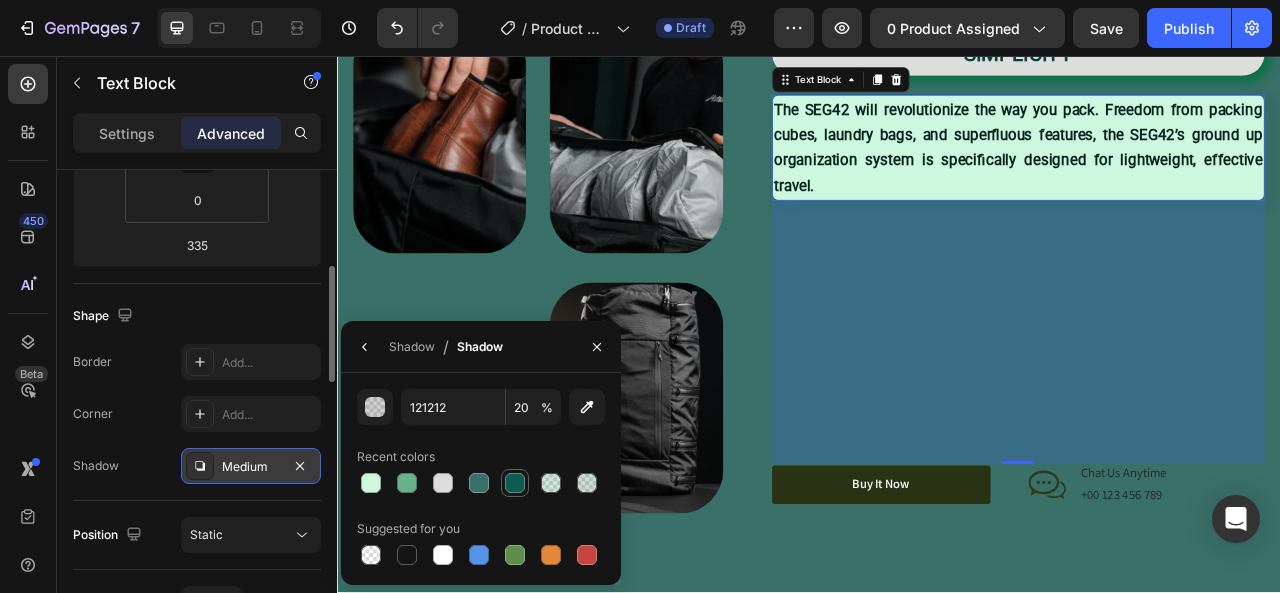 click at bounding box center (515, 483) 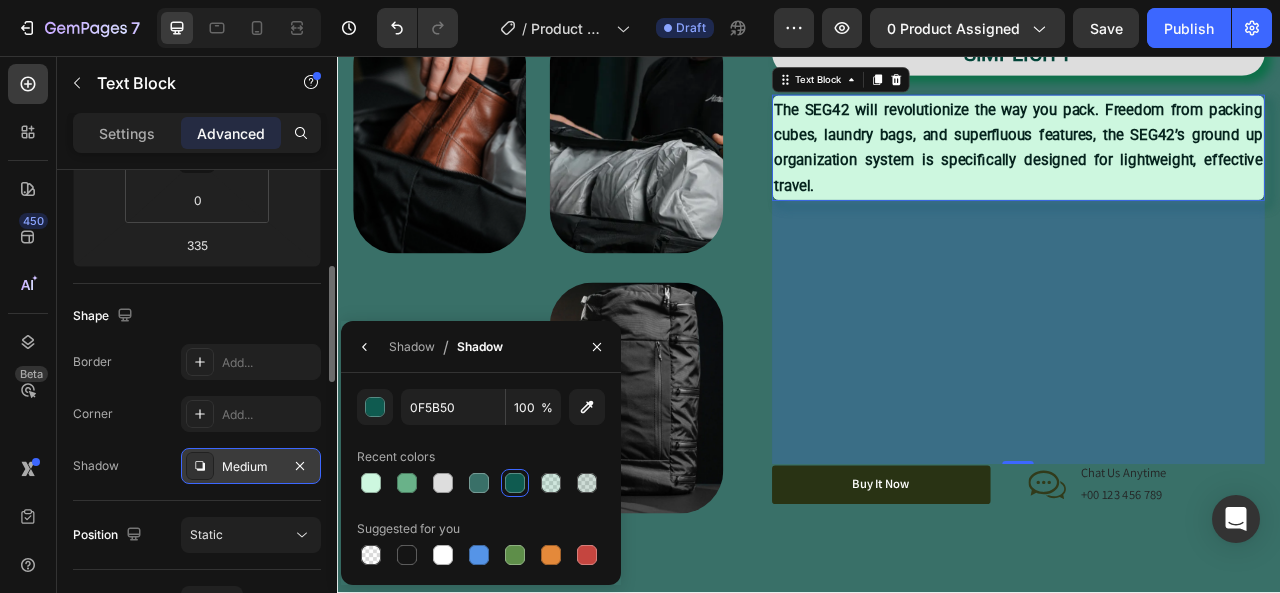 click on "335" at bounding box center (1203, 407) 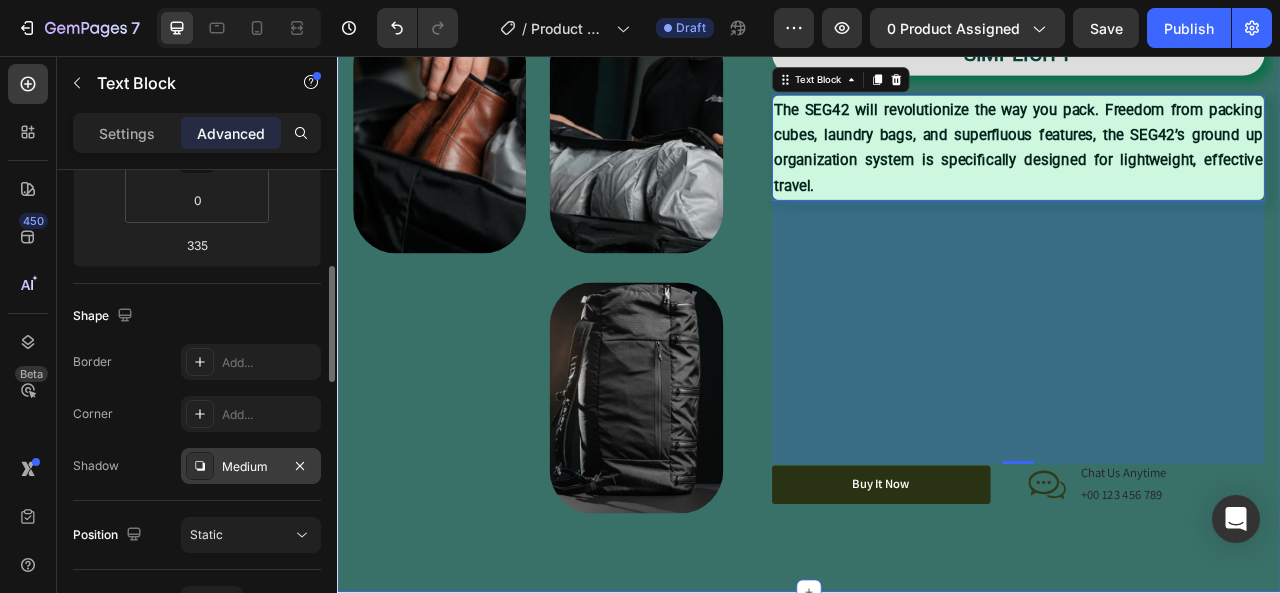 click on "Image Image Image Row ⁠⁠⁠⁠⁠⁠⁠ SIMPLICITY Heading The SEG42 will revolutionize the way you pack. Freedom from packing cubes, laundry bags, and superfluous features, the SEG42’s ground up organization system is specifically designed for lightweight, effective travel. Text Block   335
Organic
Sulfate-Free
Paraben-Free Item List
100% Vegan
Cruelty Free
Lab-Tested Item List Row Buy It Now Button
Icon Chat Us Anytime Text Block +00 123 456 789 Text Block Row Row Row Row Section 3" at bounding box center (937, 325) 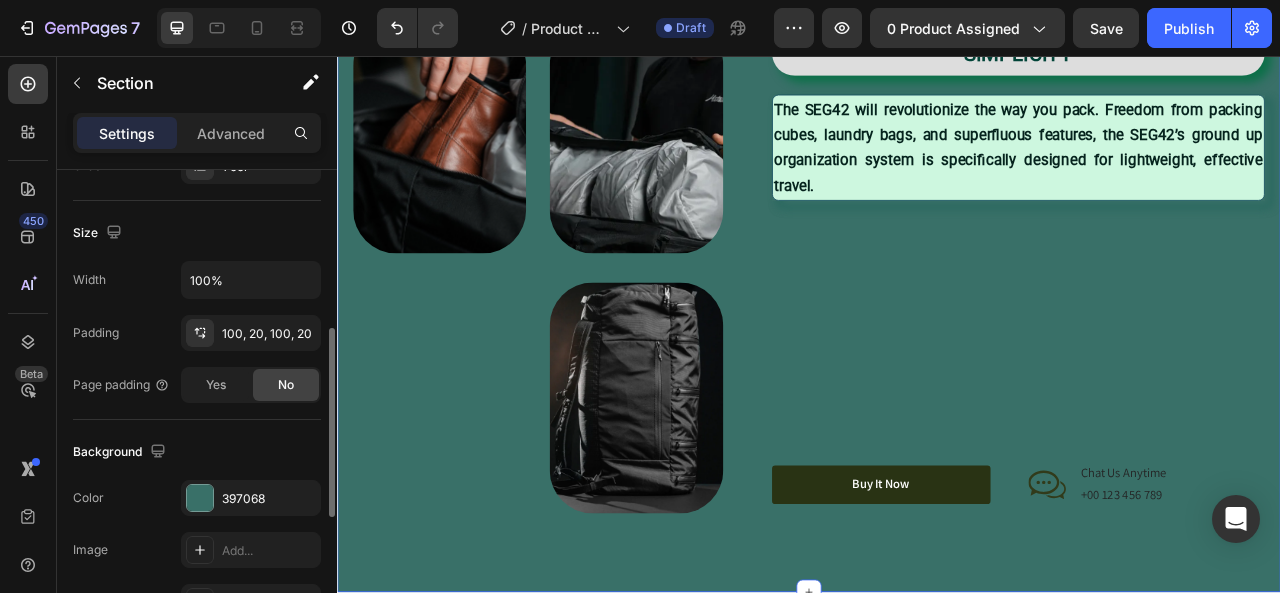 scroll, scrollTop: 0, scrollLeft: 0, axis: both 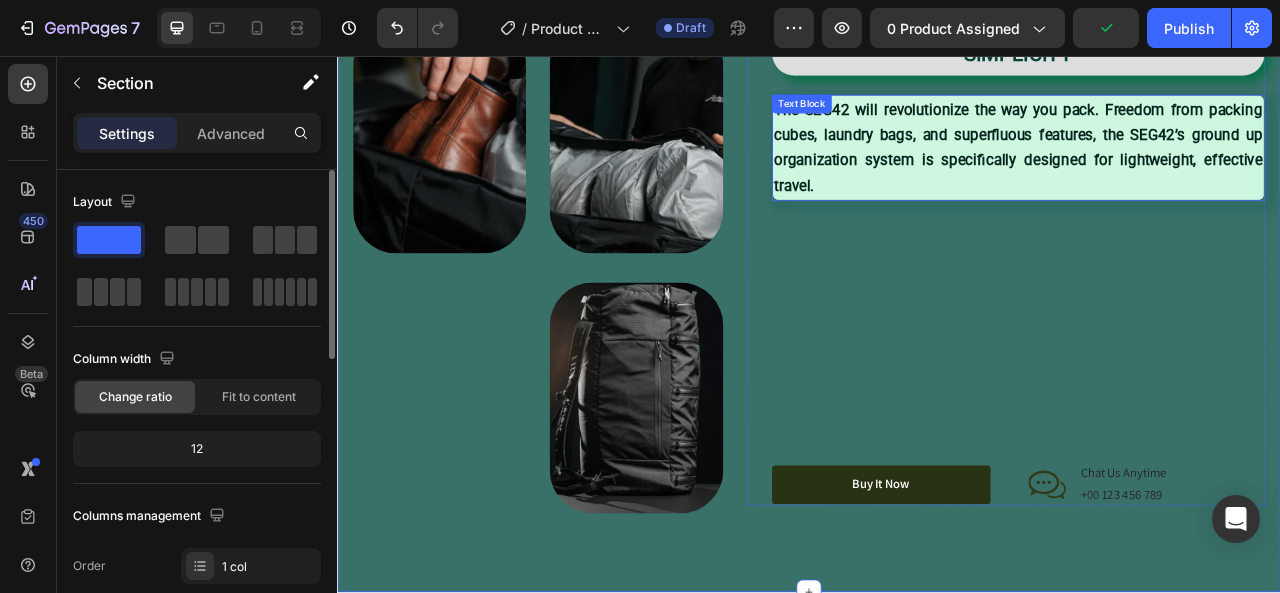 click on "The SEG42 will revolutionize the way you pack. Freedom from packing cubes, laundry bags, and superfluous features, the SEG42’s ground up organization system is specifically designed for lightweight, effective travel." at bounding box center (1203, 172) 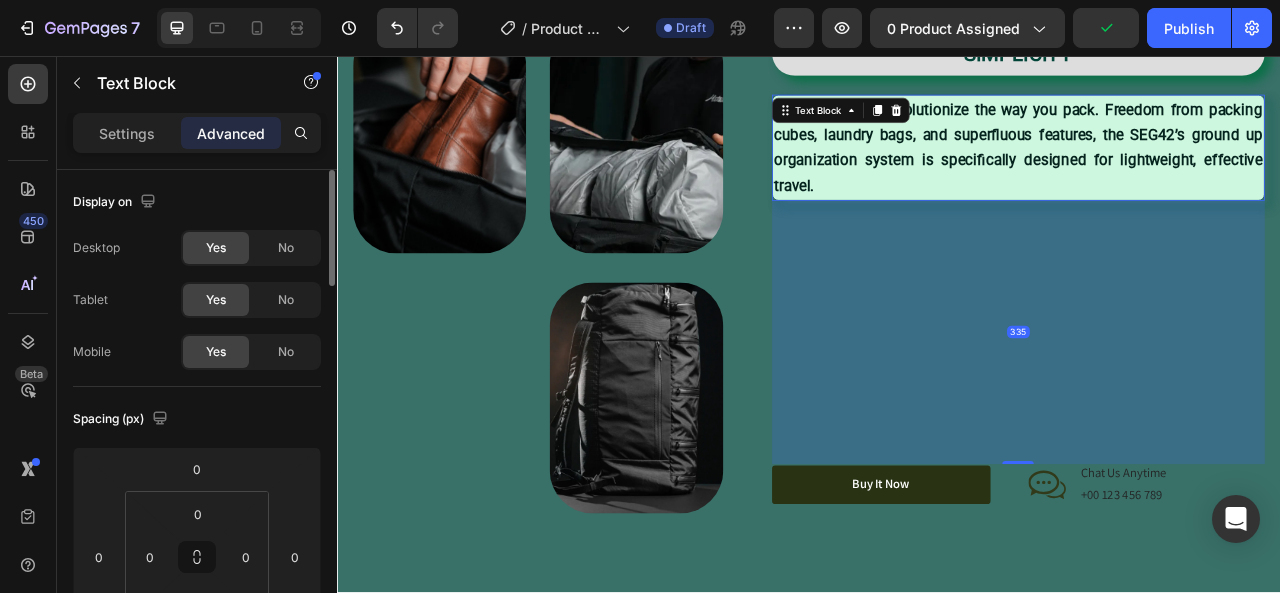 click on "The SEG42 will revolutionize the way you pack. Freedom from packing cubes, laundry bags, and superfluous features, the SEG42’s ground up organization system is specifically designed for lightweight, effective travel." at bounding box center (1203, 172) 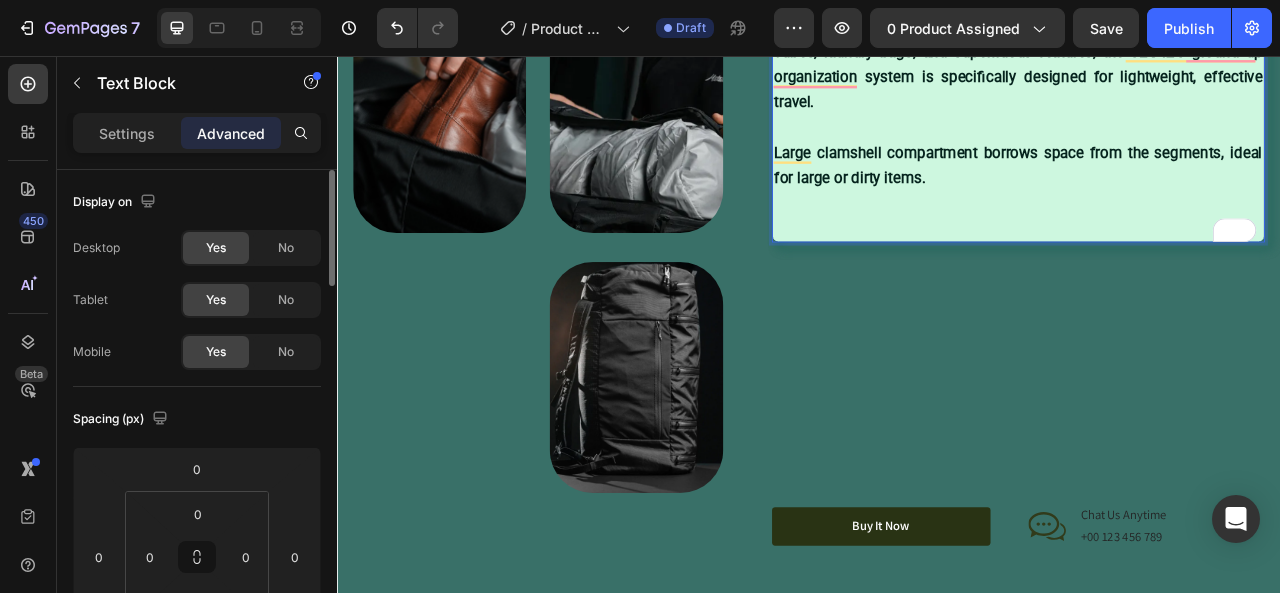 scroll, scrollTop: 2748, scrollLeft: 0, axis: vertical 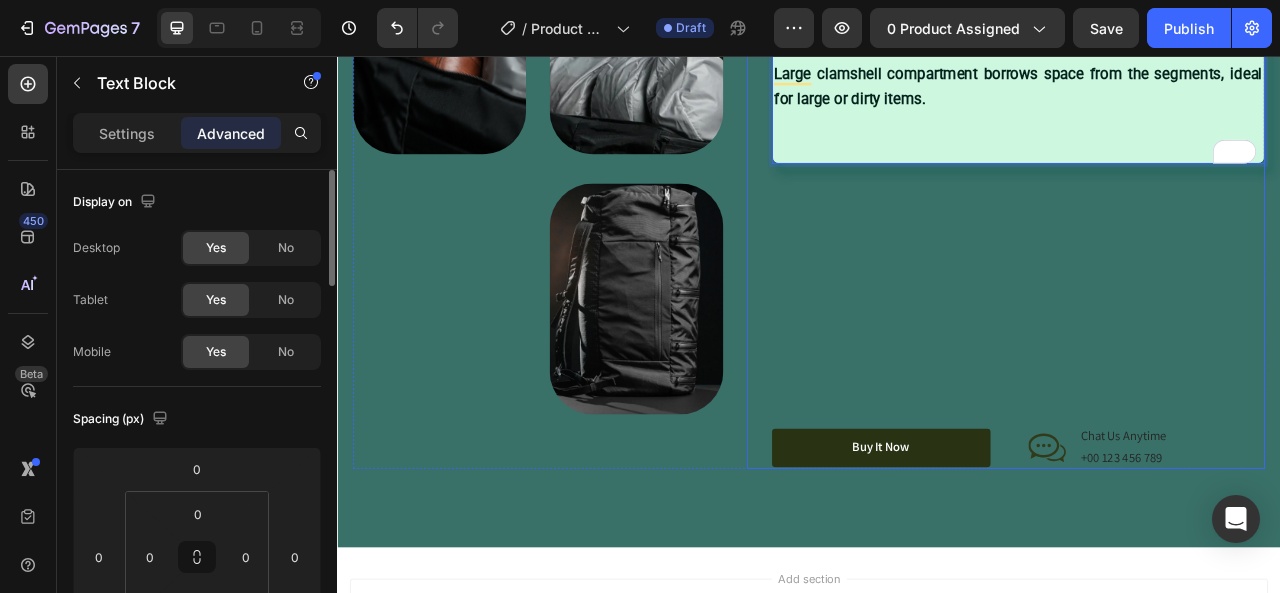 click on "⁠⁠⁠⁠⁠⁠⁠ SIMPLICITY Heading The SEG42 will revolutionize the way you pack. Freedom from packing cubes, laundry bags, and superfluous features, the SEG42’s ground up organization system is specifically designed for lightweight, effective travel. Large clamshell compartment borrows space from the segments, ideal for large or dirty items. ⁠⁠⁠⁠⁠⁠⁠ Text Block   335
Organic
Sulfate-Free
Paraben-Free Item List
100% Vegan
Cruelty Free
Lab-Tested Item List Row Buy It Now Button
Icon Chat Us Anytime Text Block +00 123 456 789 Text Block Row Row" at bounding box center (1203, 199) 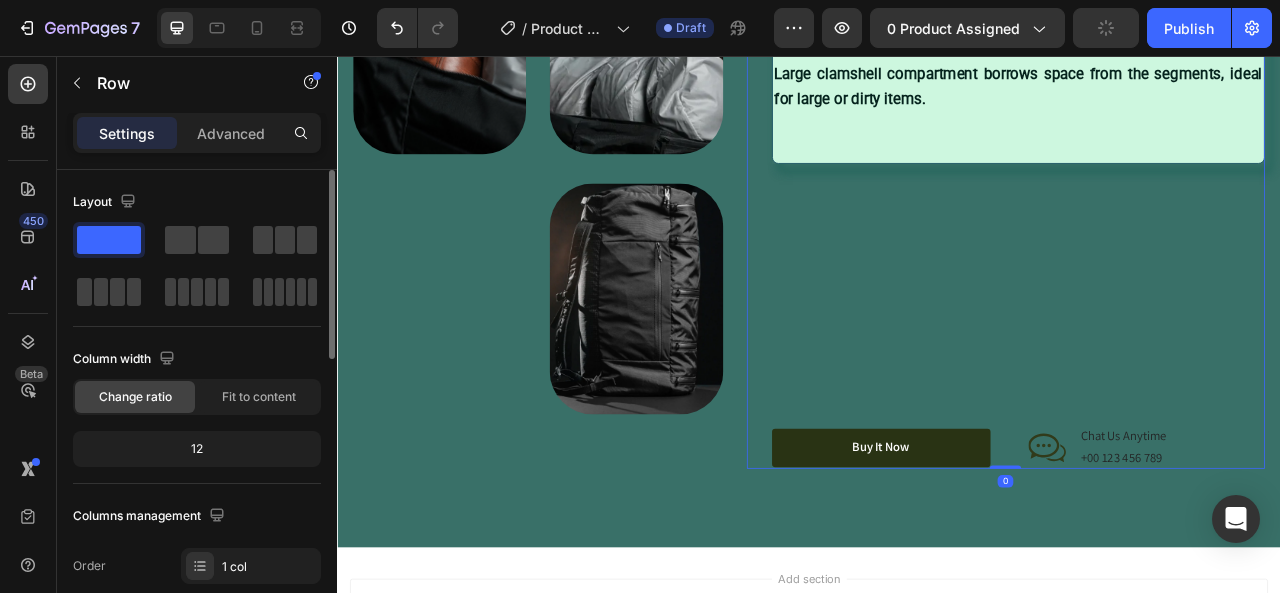drag, startPoint x: 1181, startPoint y: 579, endPoint x: 1179, endPoint y: 502, distance: 77.02597 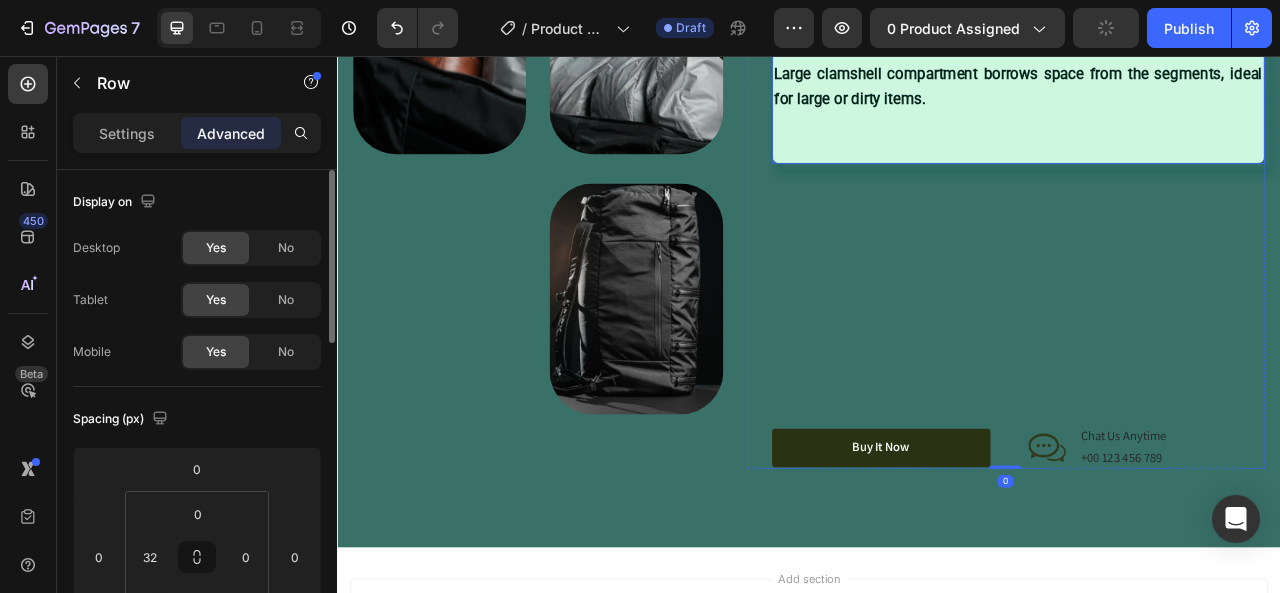 click on "The SEG42 will revolutionize the way you pack. Freedom from packing cubes, laundry bags, and superfluous features, the SEG42’s ground up organization system is specifically designed for lightweight, effective travel. Large clamshell compartment borrows space from the segments, ideal for large or dirty items. ⁠⁠⁠⁠⁠⁠⁠" at bounding box center [1203, 46] 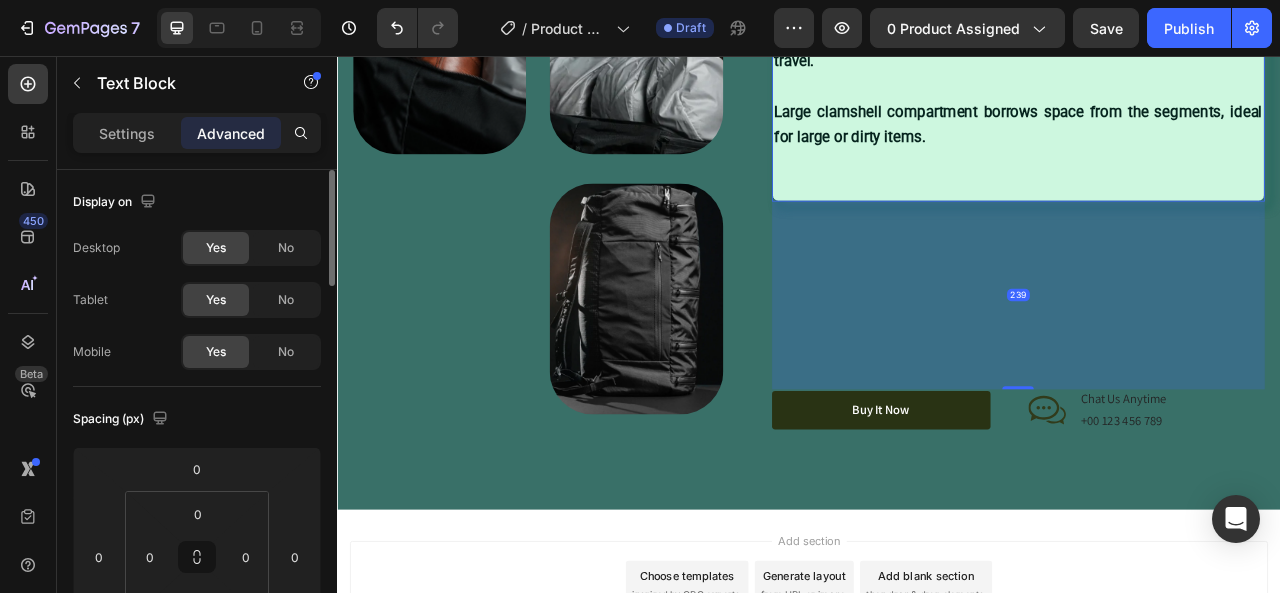 drag, startPoint x: 1192, startPoint y: 526, endPoint x: 1191, endPoint y: 429, distance: 97.00516 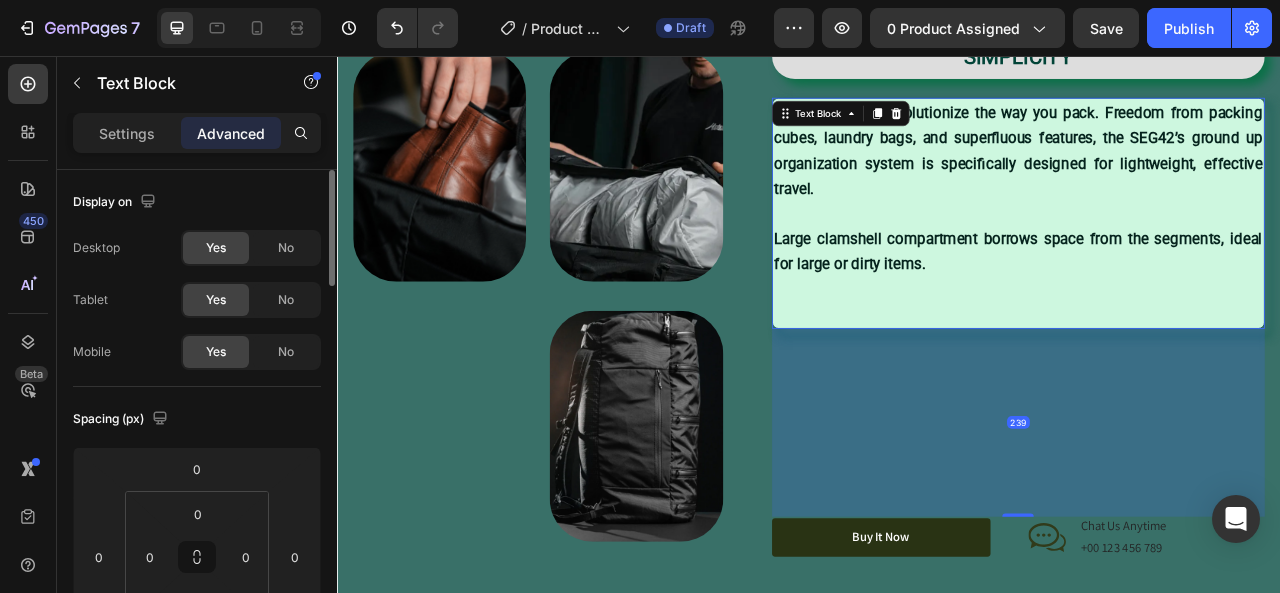 scroll, scrollTop: 2500, scrollLeft: 0, axis: vertical 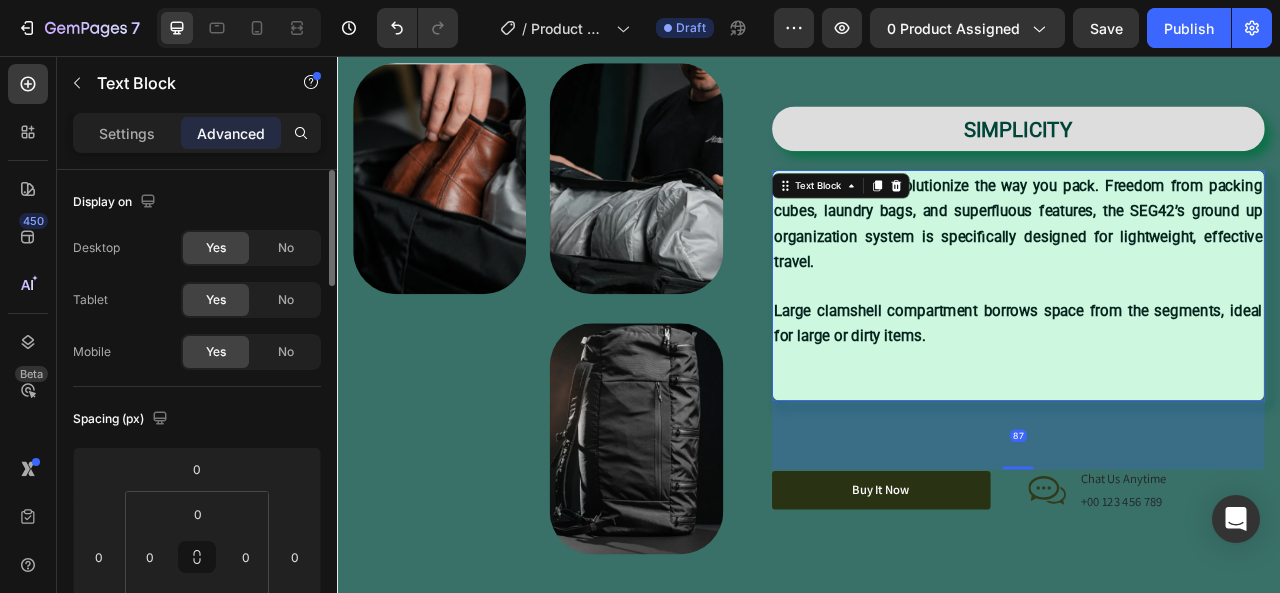 drag, startPoint x: 1193, startPoint y: 679, endPoint x: 1197, endPoint y: 527, distance: 152.05263 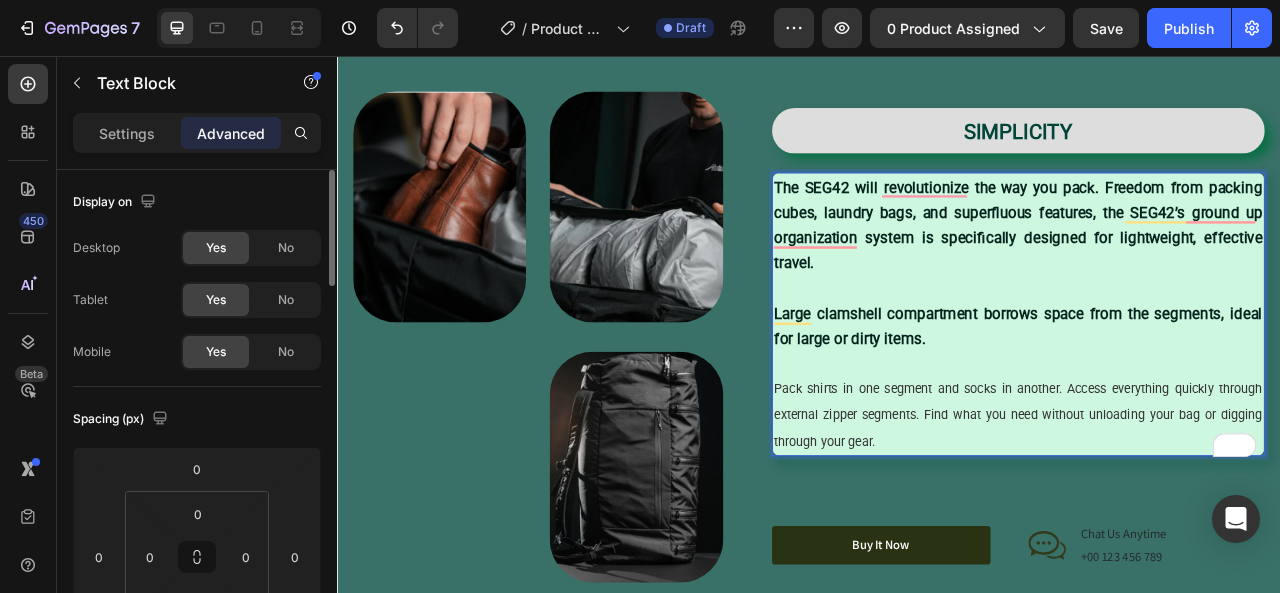scroll, scrollTop: 2500, scrollLeft: 0, axis: vertical 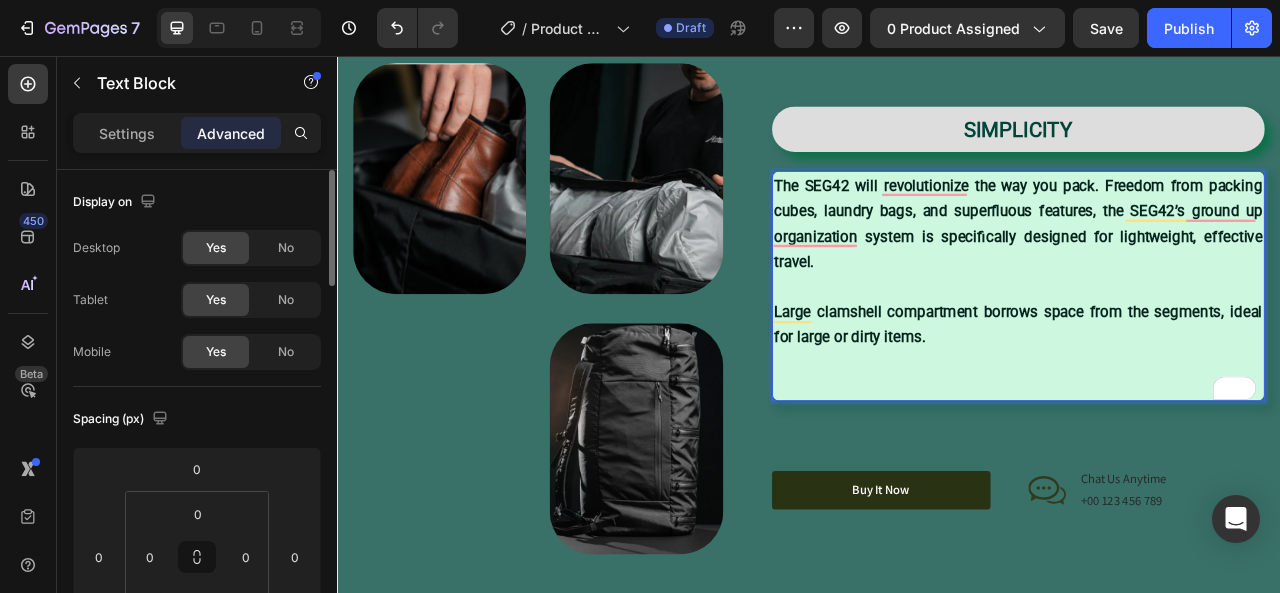 click on "The SEG42 will revolutionize the way you pack. Freedom from packing cubes, laundry bags, and superfluous features, the SEG42’s ground up organization system is specifically designed for lightweight, effective travel. Large clamshell compartment borrows space from the segments, ideal for large or dirty items." at bounding box center [1203, 348] 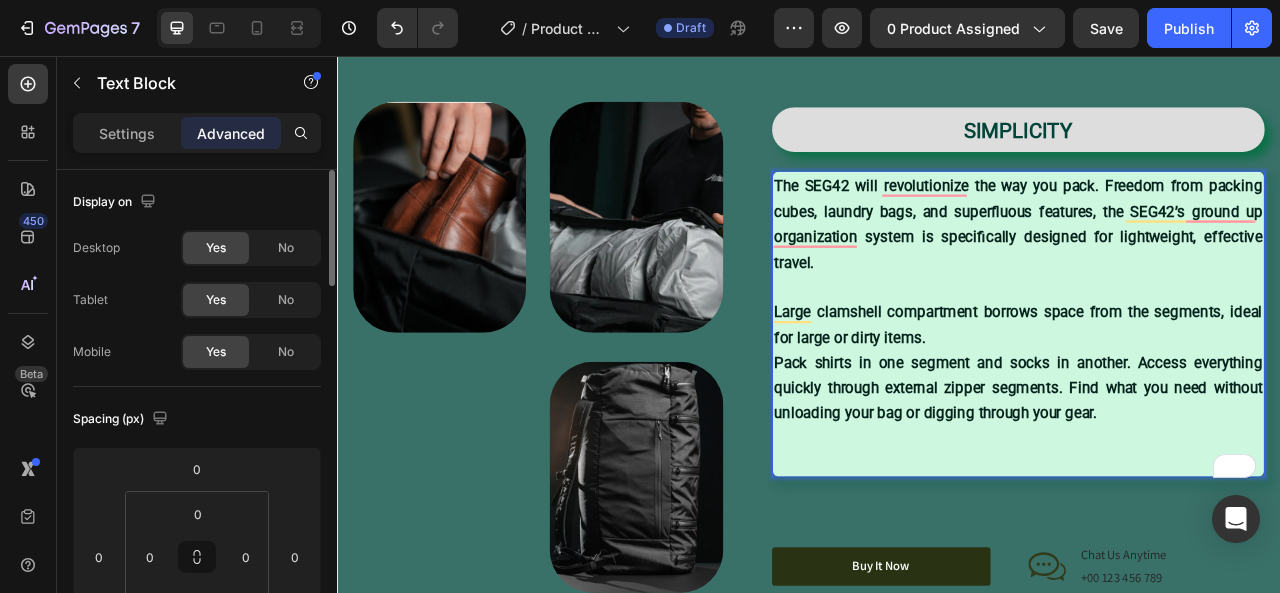 scroll, scrollTop: 2450, scrollLeft: 0, axis: vertical 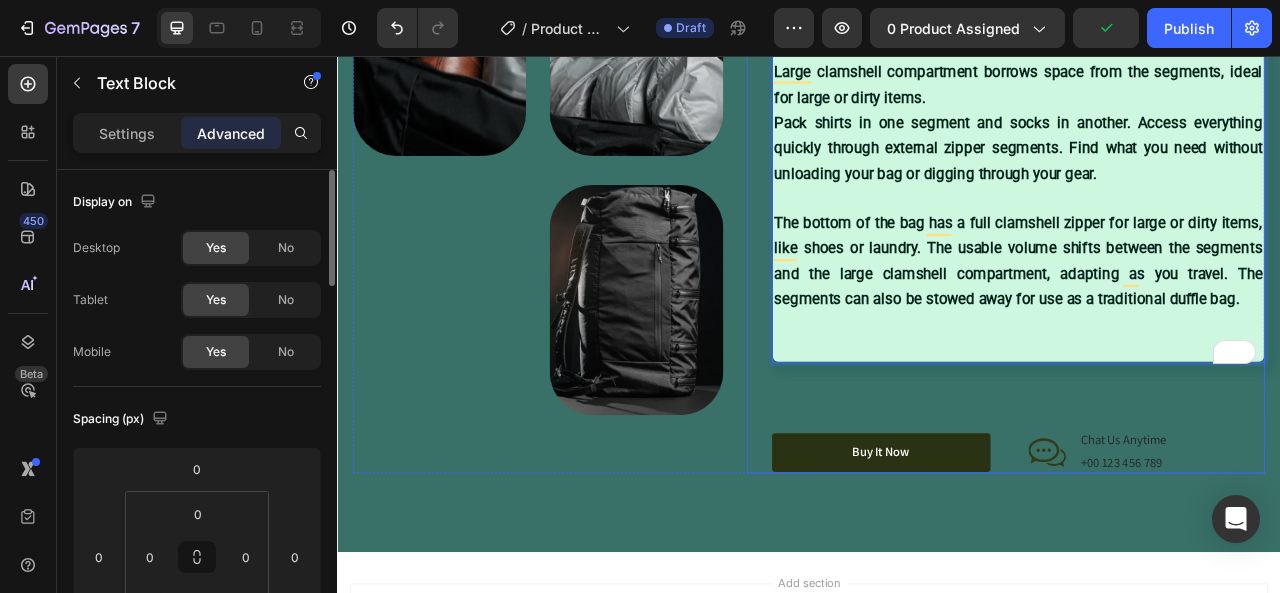 click on "⁠⁠⁠⁠⁠⁠⁠ SIMPLICITY Heading The SEG42 will revolutionize the way you pack. Freedom from packing cubes, laundry bags, and superfluous features, the SEG42’s ground up organization system is specifically designed for lightweight, effective travel. Large clamshell compartment borrows space from the segments, ideal for large or dirty items. Pack shirts in one segment and socks in another. Access everything quickly through external zipper segments. Find what you need without unloading your bag or digging through your gear. The bottom of the bag has a full clamshell zipper for large or dirty items, like shoes or laundry. The usable volume shifts between the segments and the large clamshell compartment, adapting as you travel. The segments can also be stowed away for use as a traditional duffle bag. Text Block   87
Organic
Sulfate-Free
Paraben-Free Item List
100% Vegan
Cruelty Free
Lab-Tested Item List Row" at bounding box center (1203, 200) 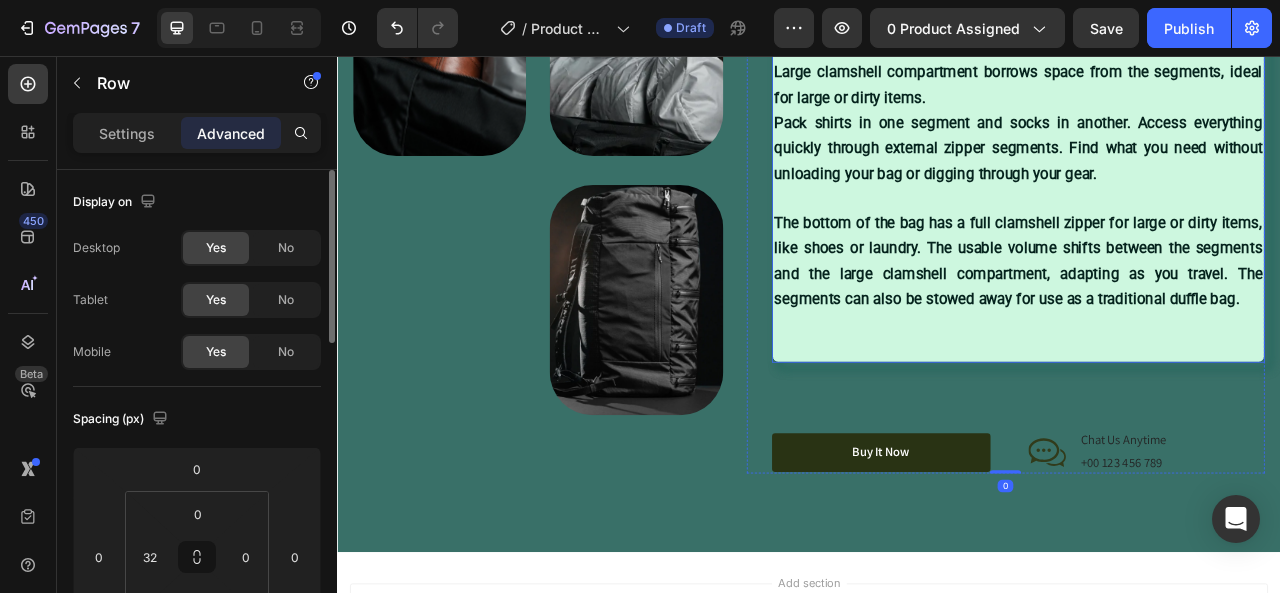 click on "The bottom of the bag has a full clamshell zipper for large or dirty items, like shoes or laundry. The usable volume shifts between the segments and the large clamshell compartment, adapting as you travel. The segments can also be stowed away for use as a traditional duffle bag." at bounding box center (1203, 347) 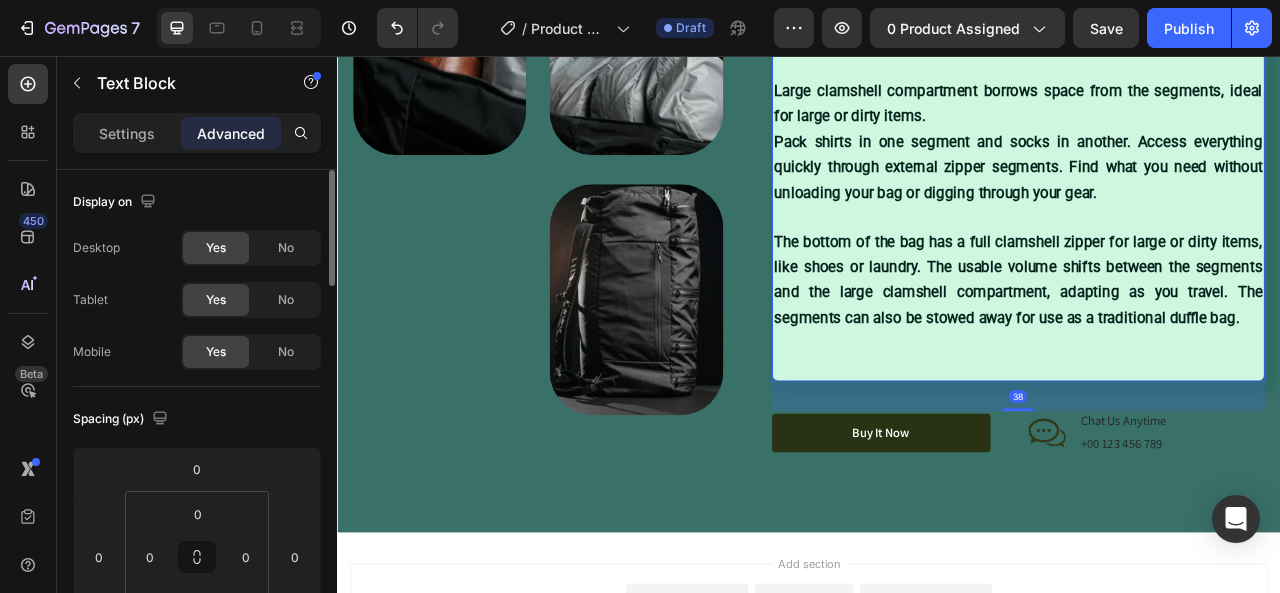 scroll, scrollTop: 2725, scrollLeft: 0, axis: vertical 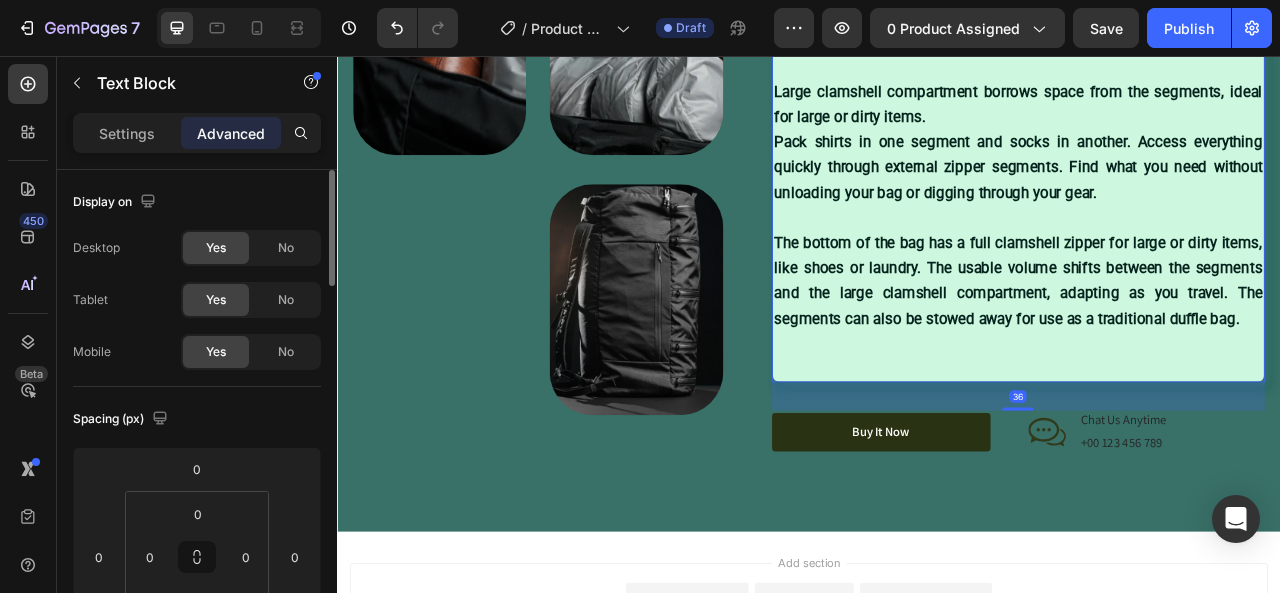drag, startPoint x: 1198, startPoint y: 534, endPoint x: 1197, endPoint y: 482, distance: 52.009613 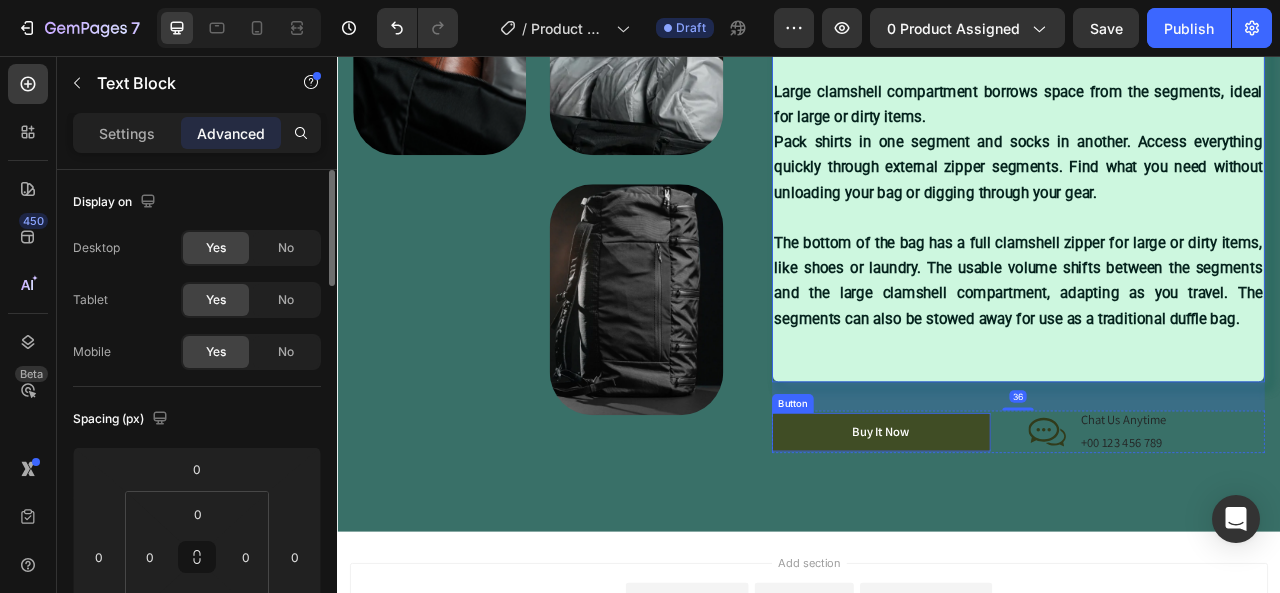 click on "Buy It Now" at bounding box center (1029, 534) 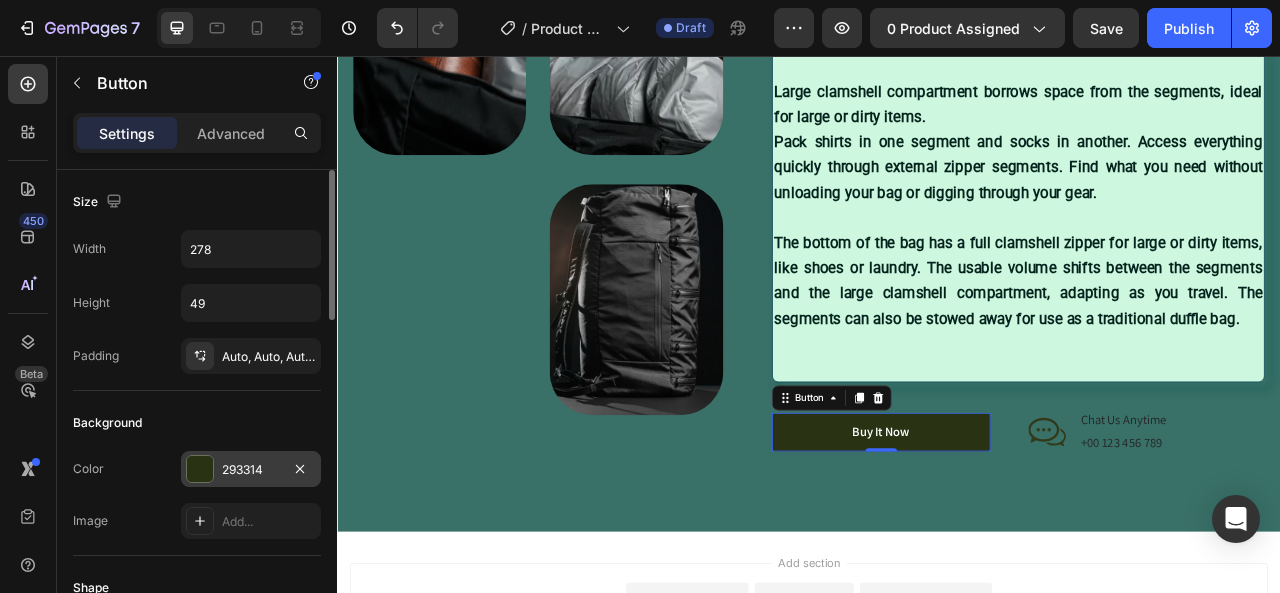 click on "293314" at bounding box center [251, 470] 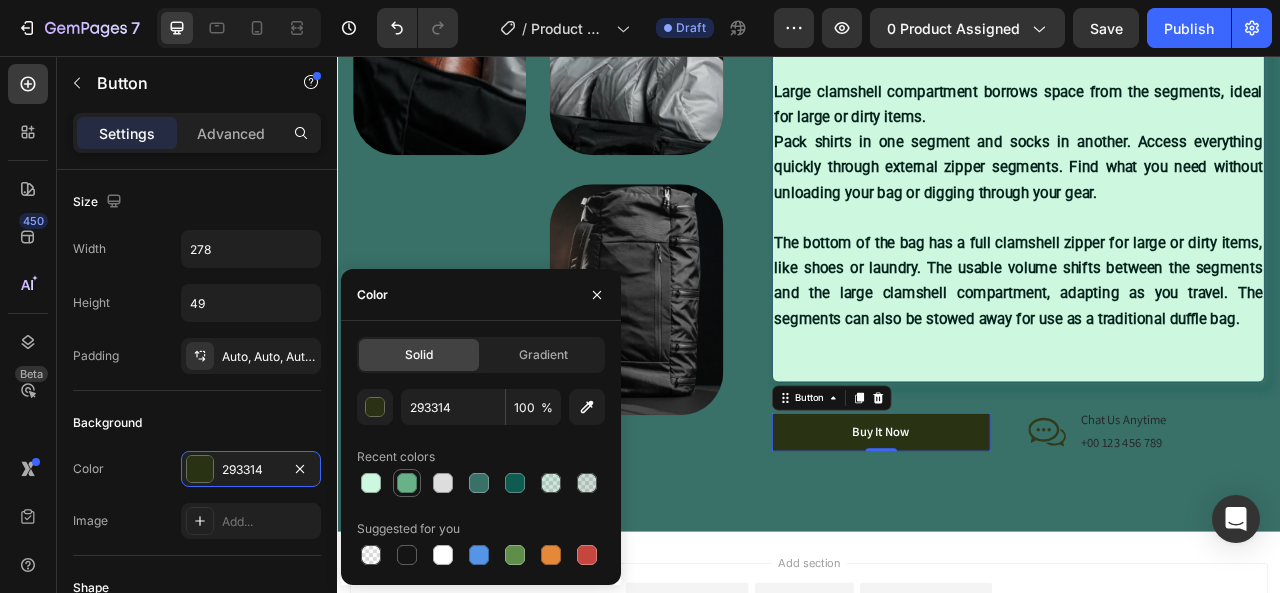 click at bounding box center [407, 483] 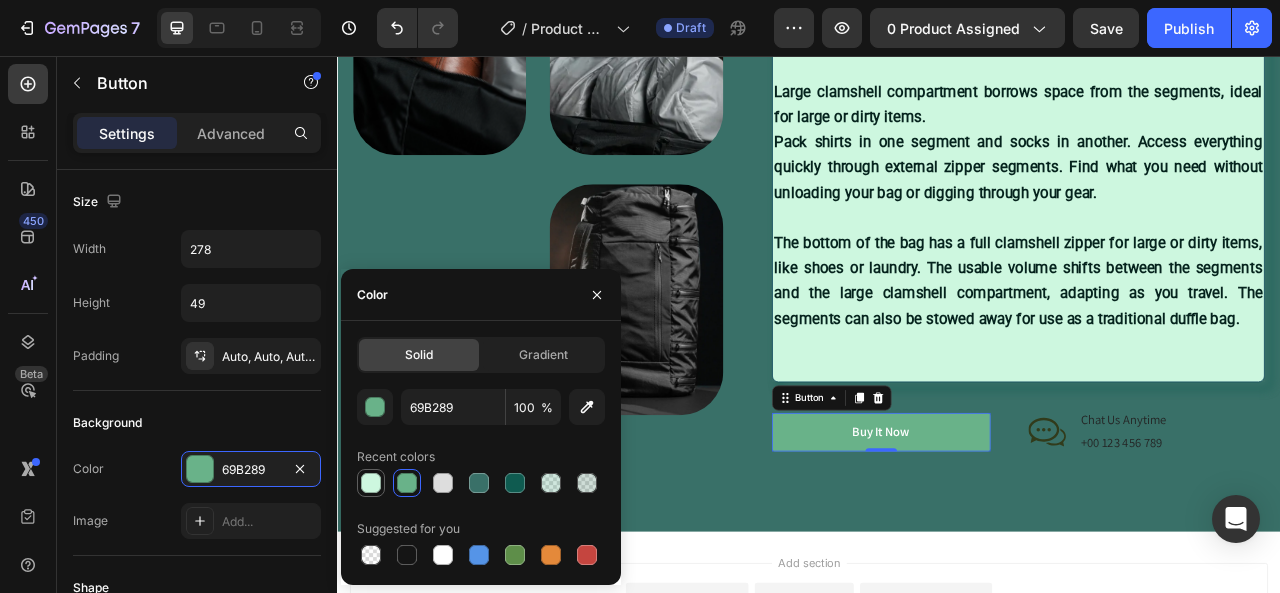 click at bounding box center [371, 483] 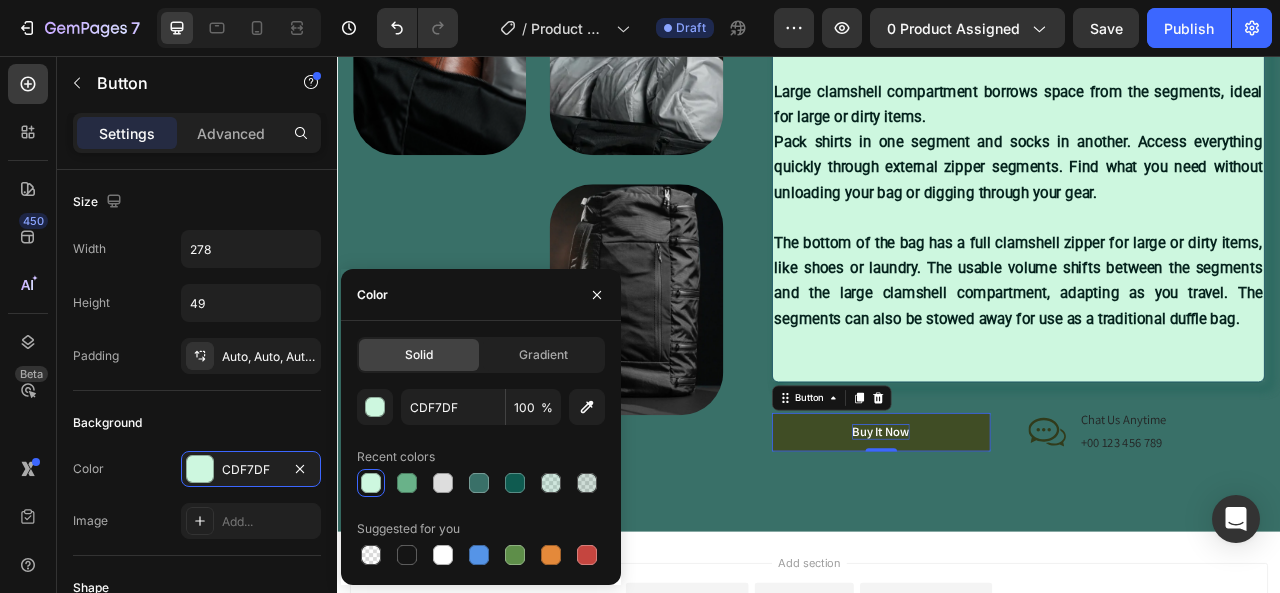 click on "Buy It Now" at bounding box center (1028, 534) 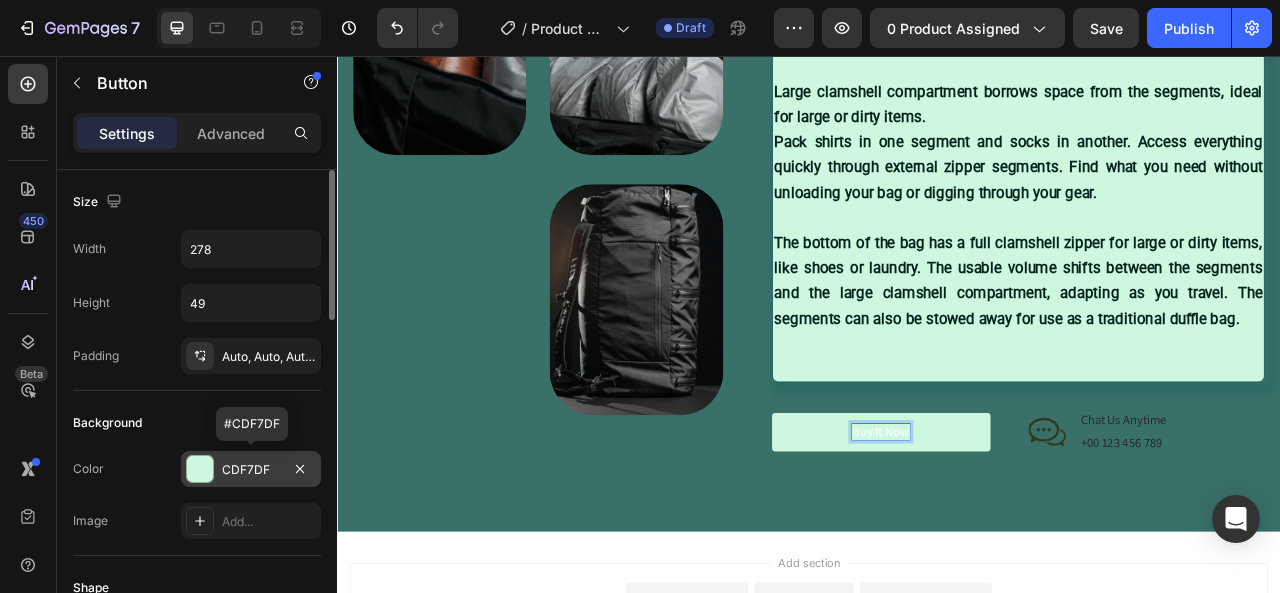 click on "CDF7DF" at bounding box center [251, 470] 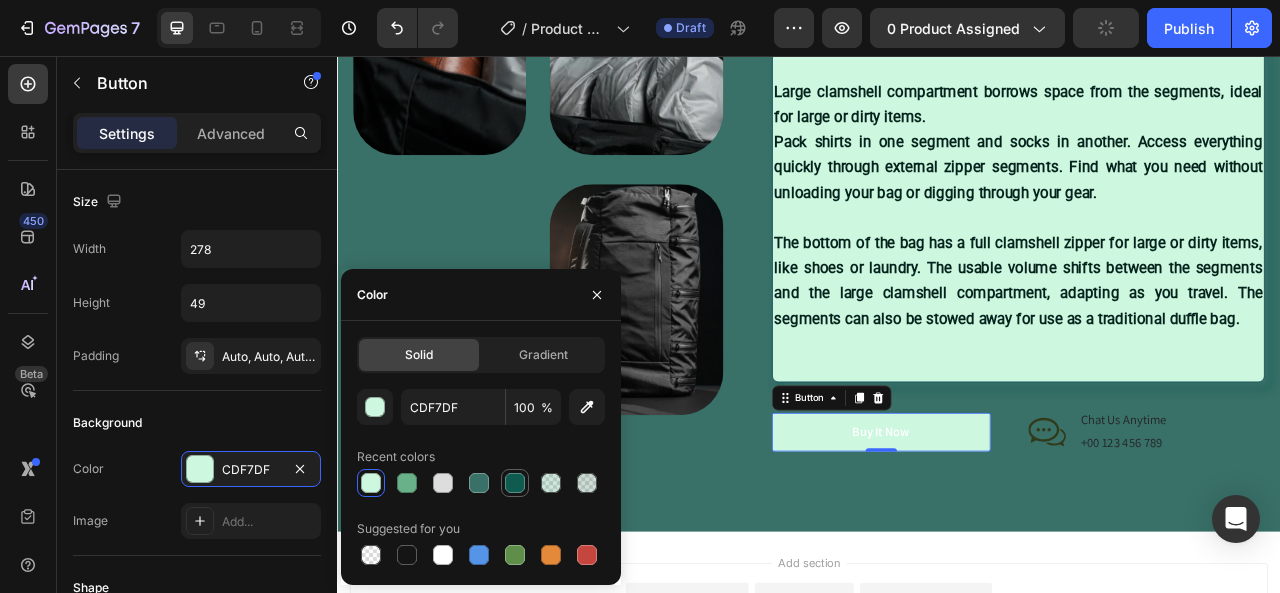 click at bounding box center [515, 483] 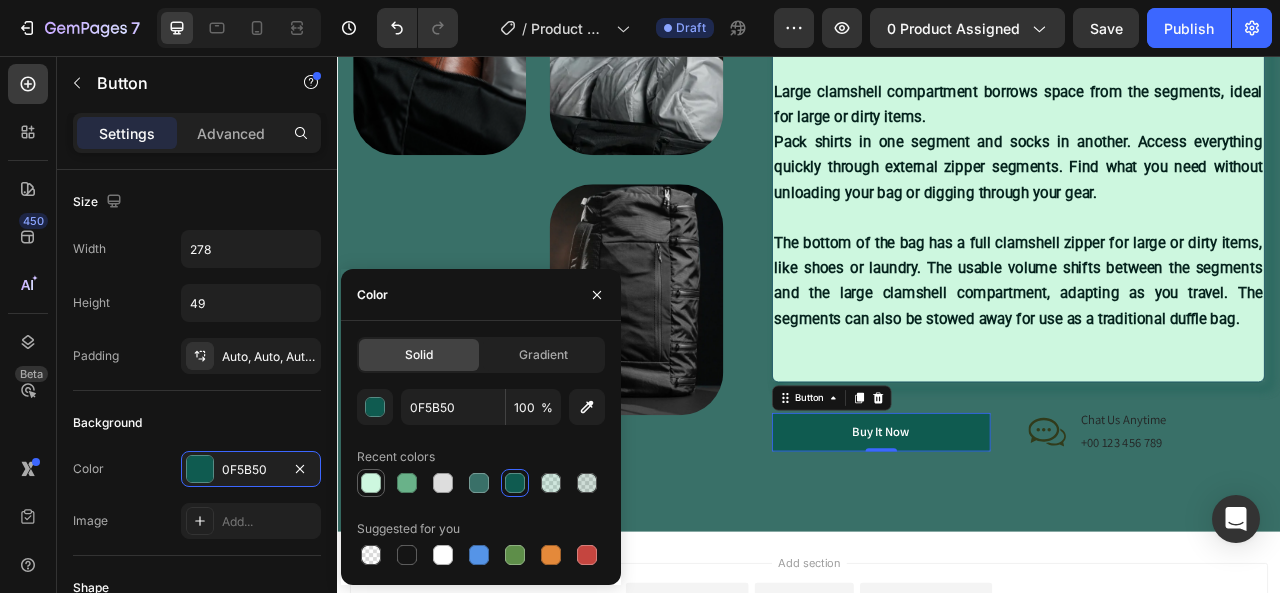 click at bounding box center (371, 483) 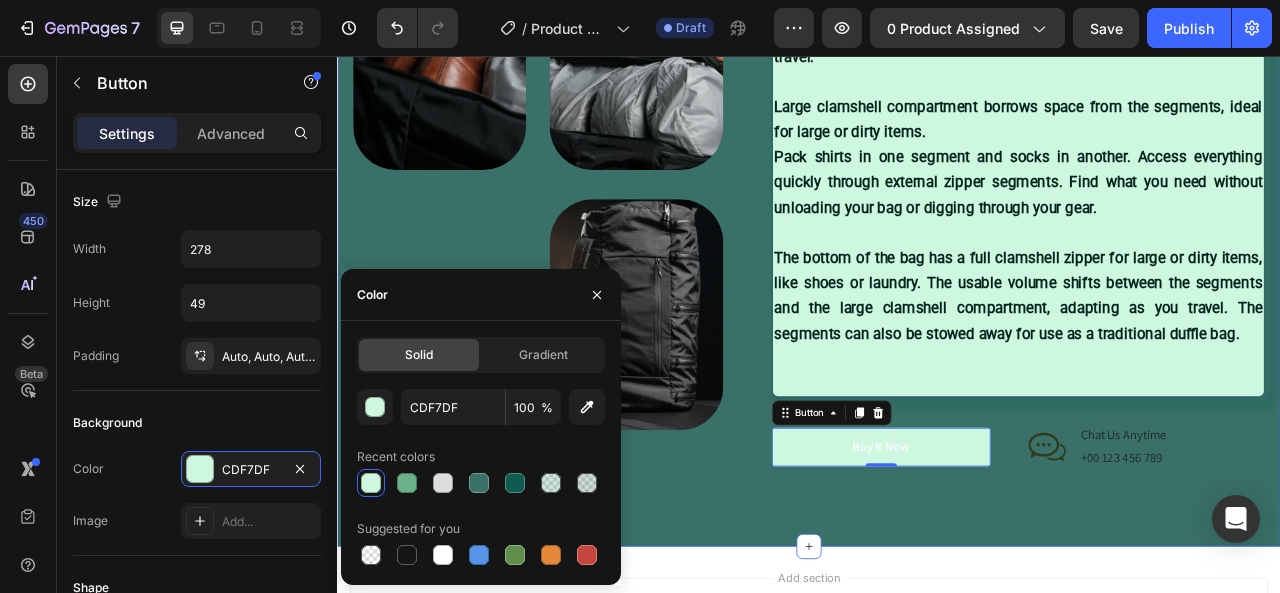 scroll, scrollTop: 2725, scrollLeft: 0, axis: vertical 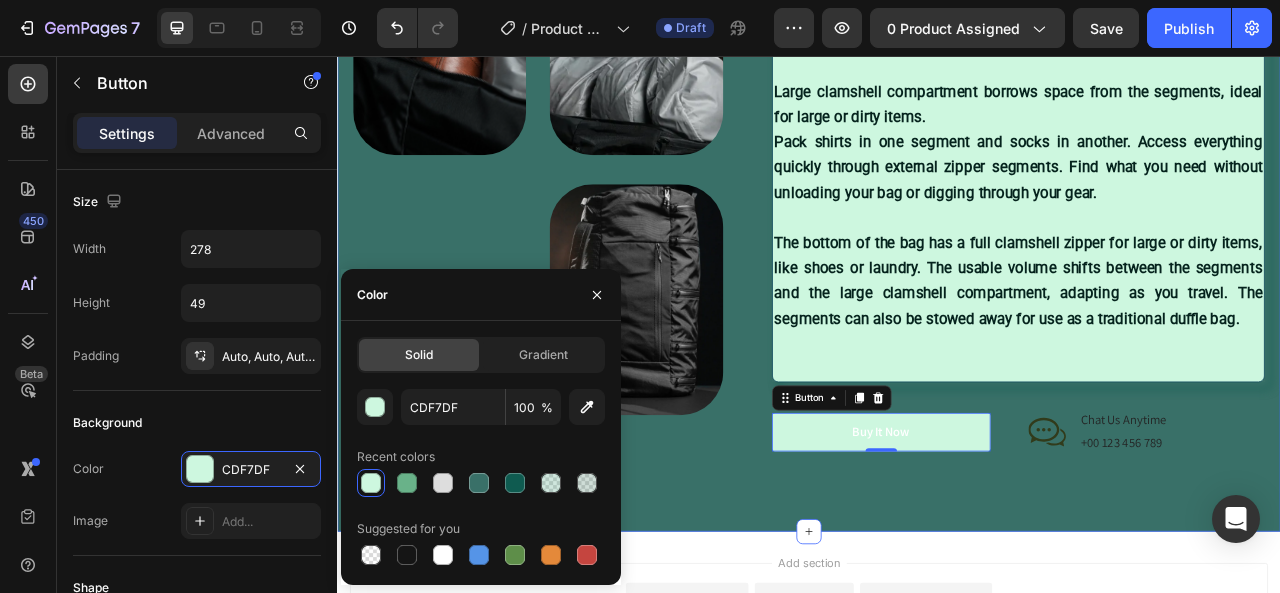 click on "Image Image Image Row ⁠⁠⁠⁠⁠⁠⁠ SIMPLICITY Heading The SEG42 will revolutionize the way you pack. Freedom from packing cubes, laundry bags, and superfluous features, the SEG42’s ground up organization system is specifically designed for lightweight, effective travel. Large clamshell compartment borrows space from the segments, ideal for large or dirty items. Pack shirts in one segment and socks in another. Access everything quickly through external zipper segments. Find what you need without unloading your bag or digging through your gear. The bottom of the bag has a full clamshell zipper for large or dirty items, like shoes or laundry. The usable volume shifts between the segments and the large clamshell compartment, adapting as you travel. The segments can also be stowed away for use as a traditional duffle bag. Text Block
Organic
Sulfate-Free
Paraben-Free Item List
100% Vegan
Cruelty Free
Item List" at bounding box center [937, 200] 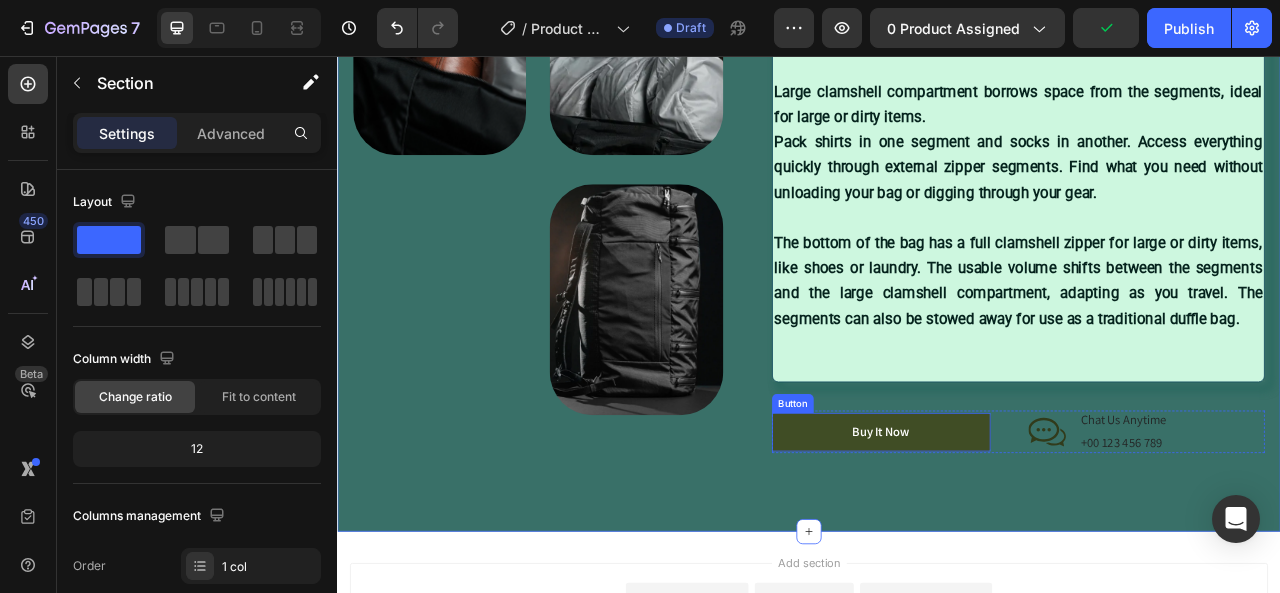 click on "Buy It Now" at bounding box center (1029, 534) 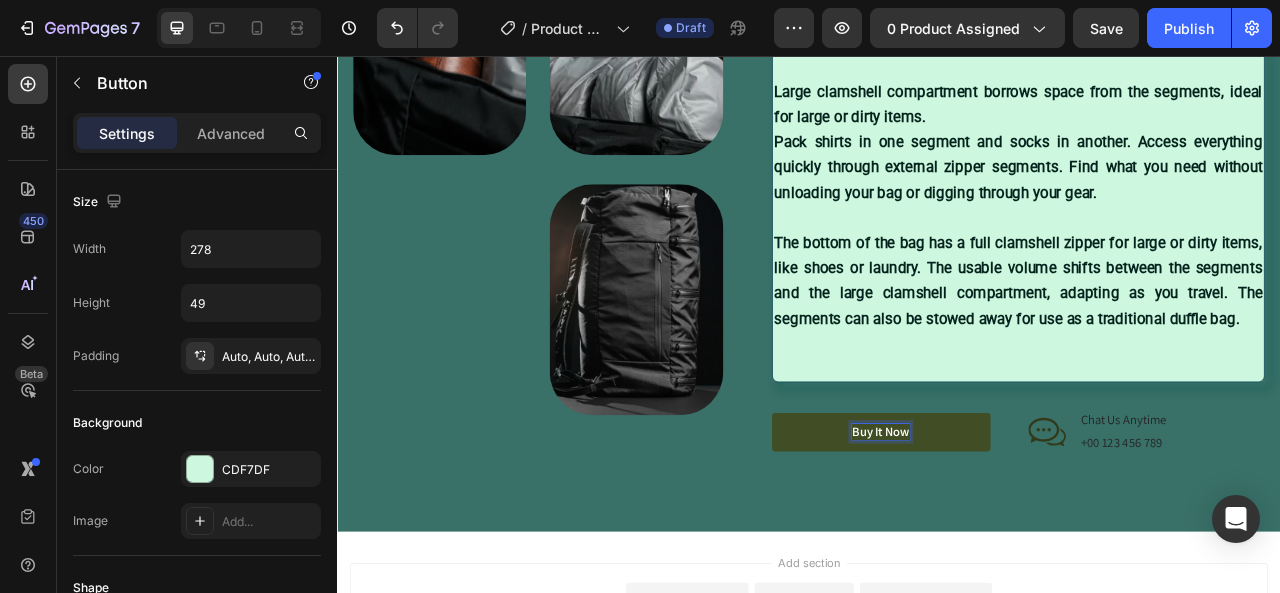 click on "Buy It Now" at bounding box center (1028, 534) 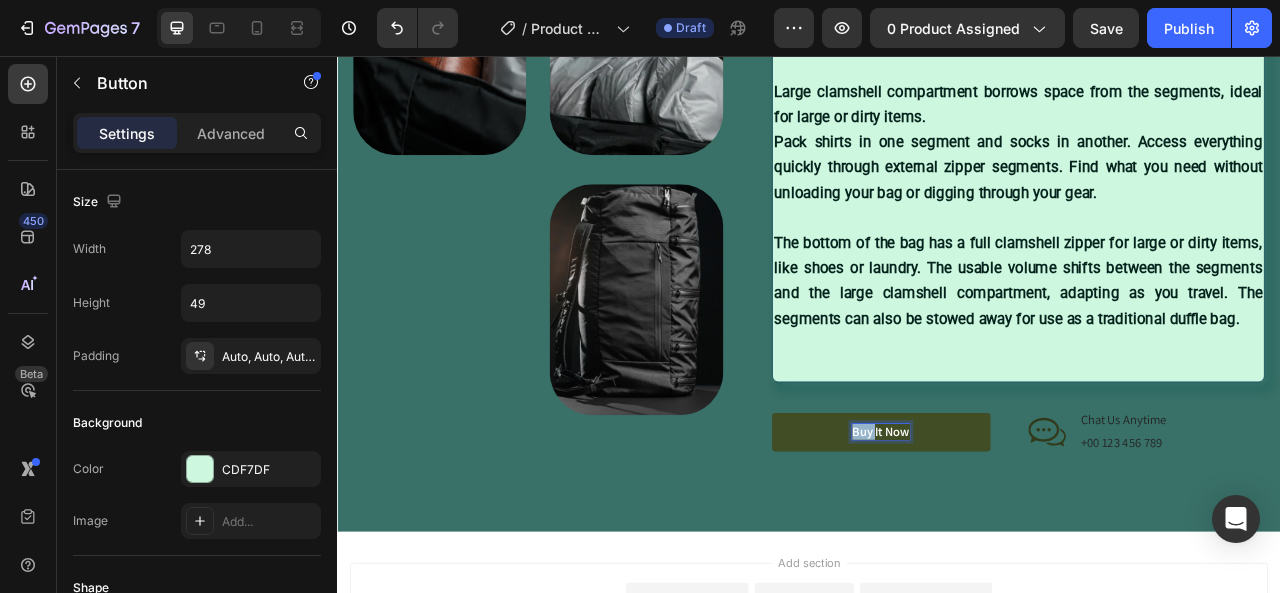 click on "Buy It Now" at bounding box center (1028, 534) 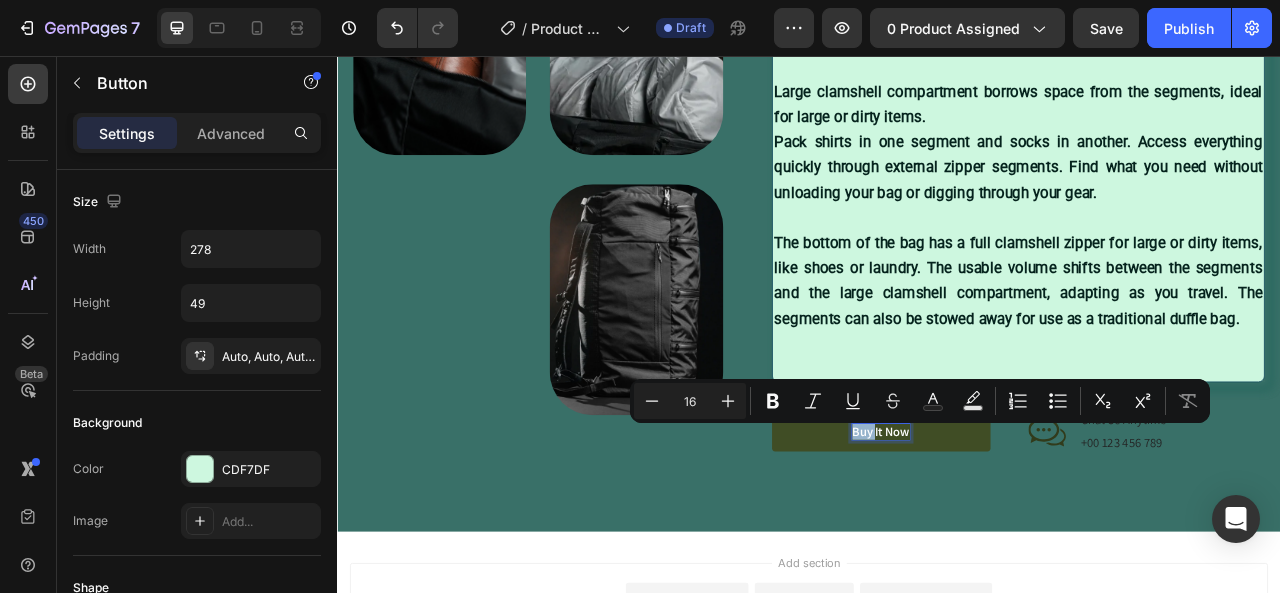 click on "Buy It Now" at bounding box center [1028, 534] 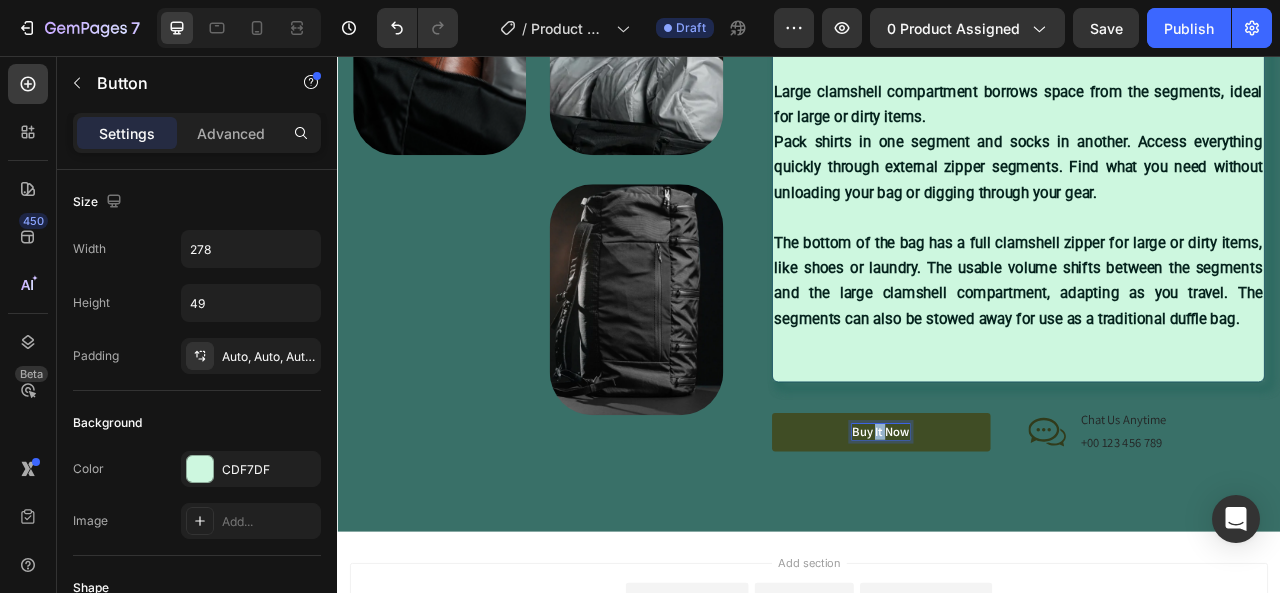 click on "Buy It Now" at bounding box center (1028, 534) 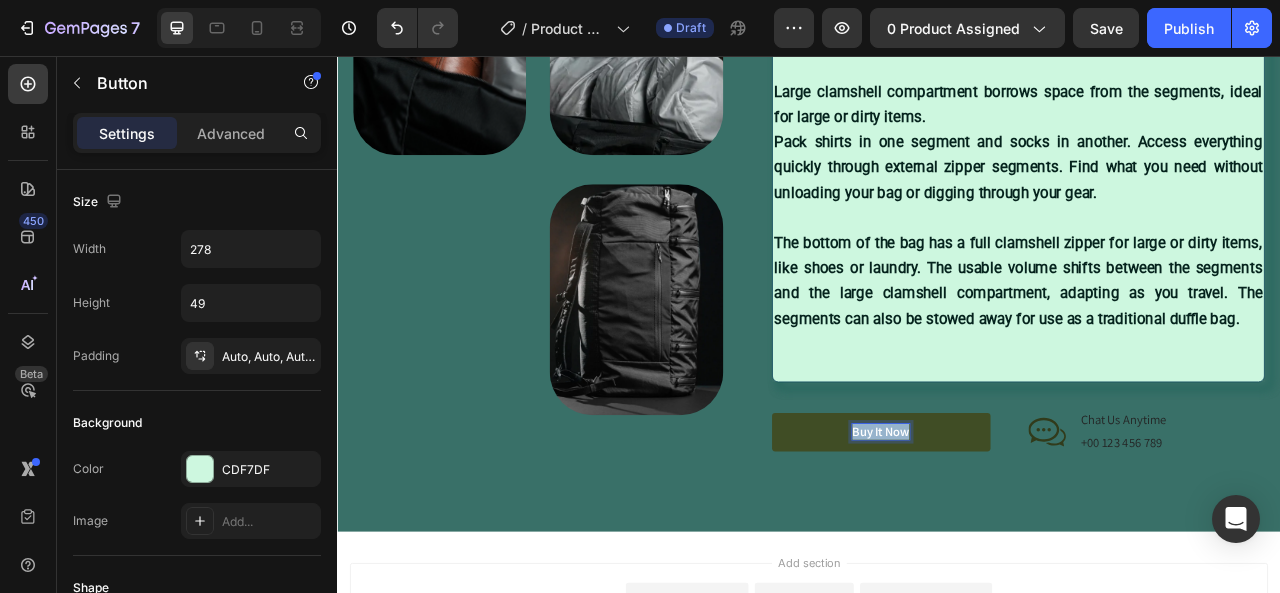 click on "Buy It Now" at bounding box center [1028, 534] 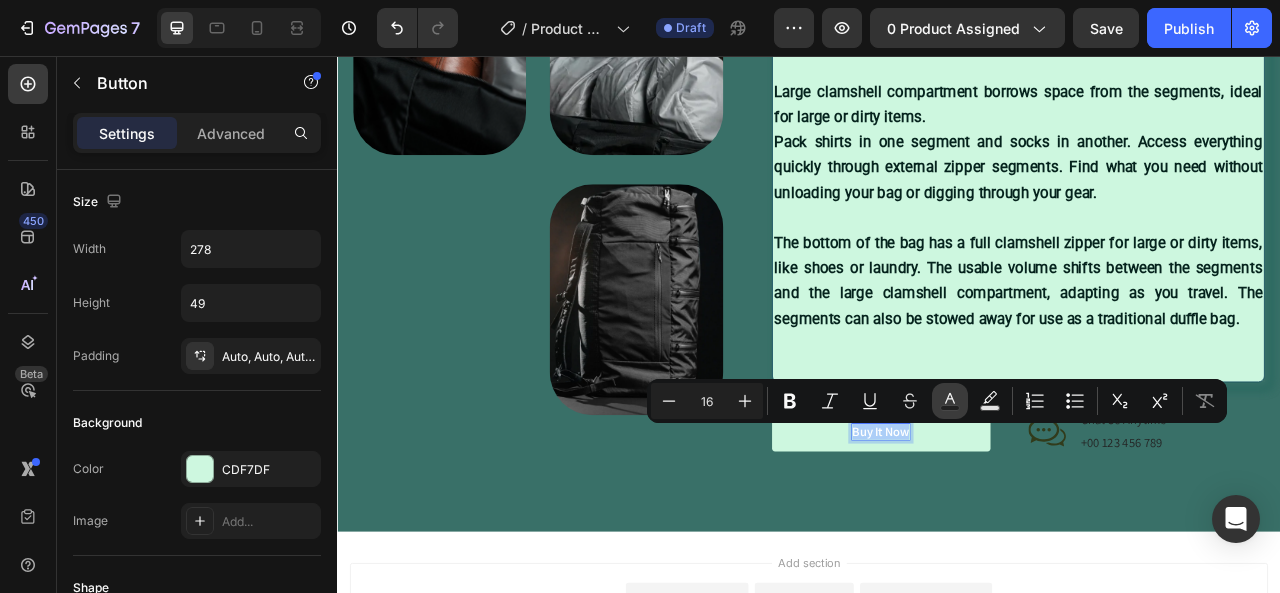 click 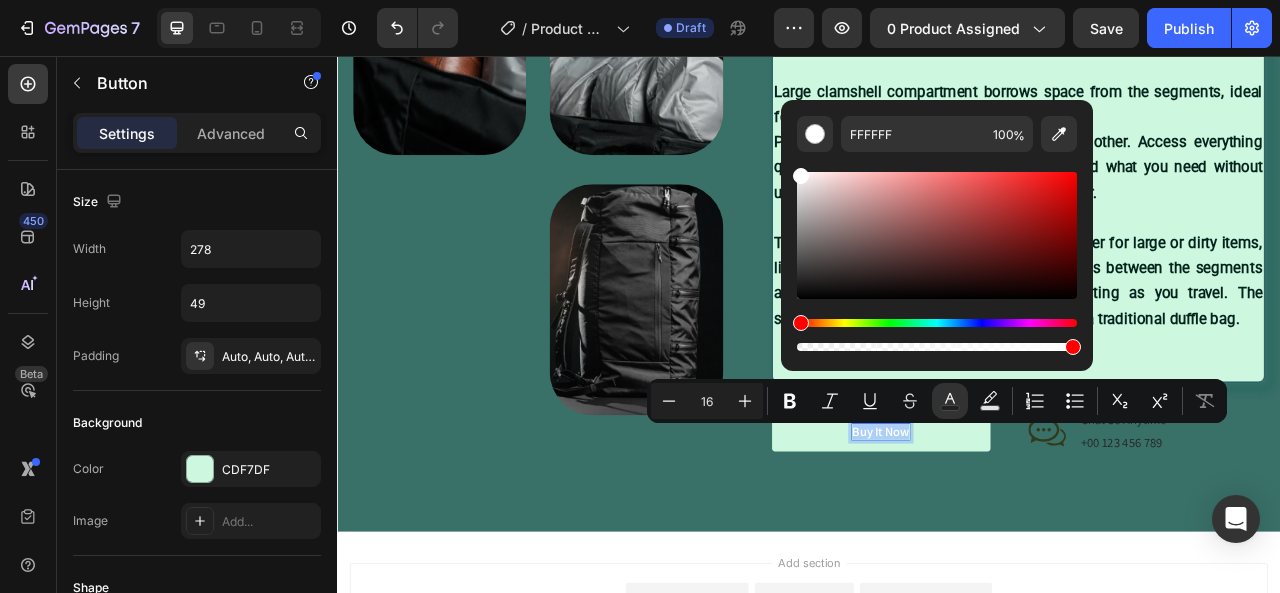 click at bounding box center [937, 323] 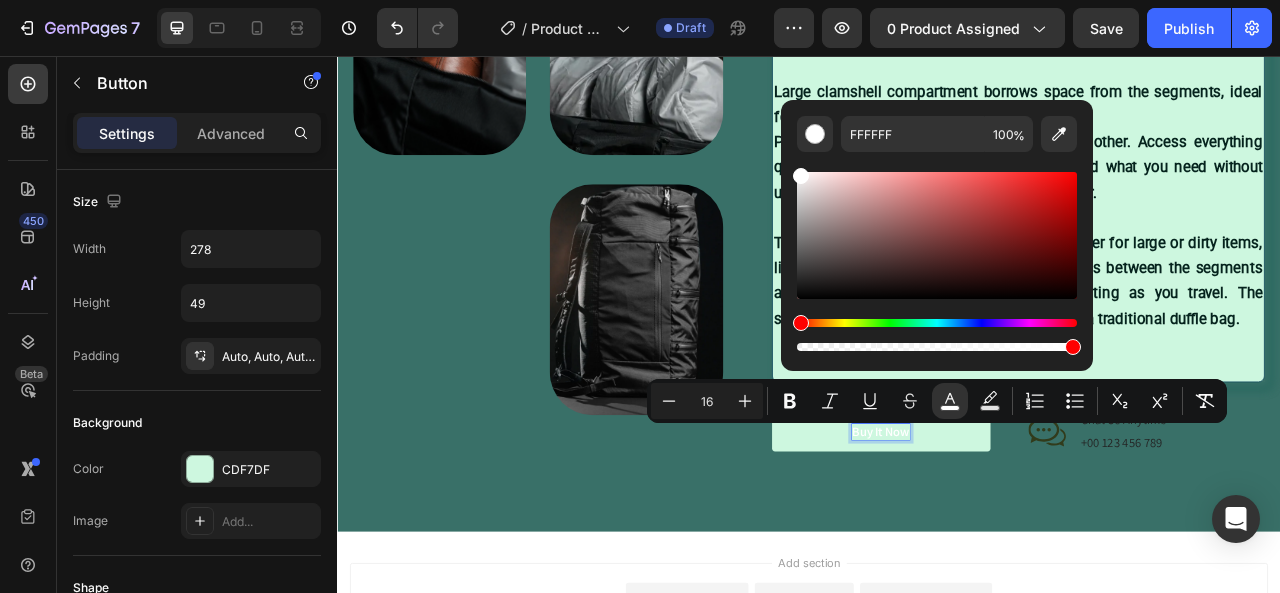 click at bounding box center [937, 323] 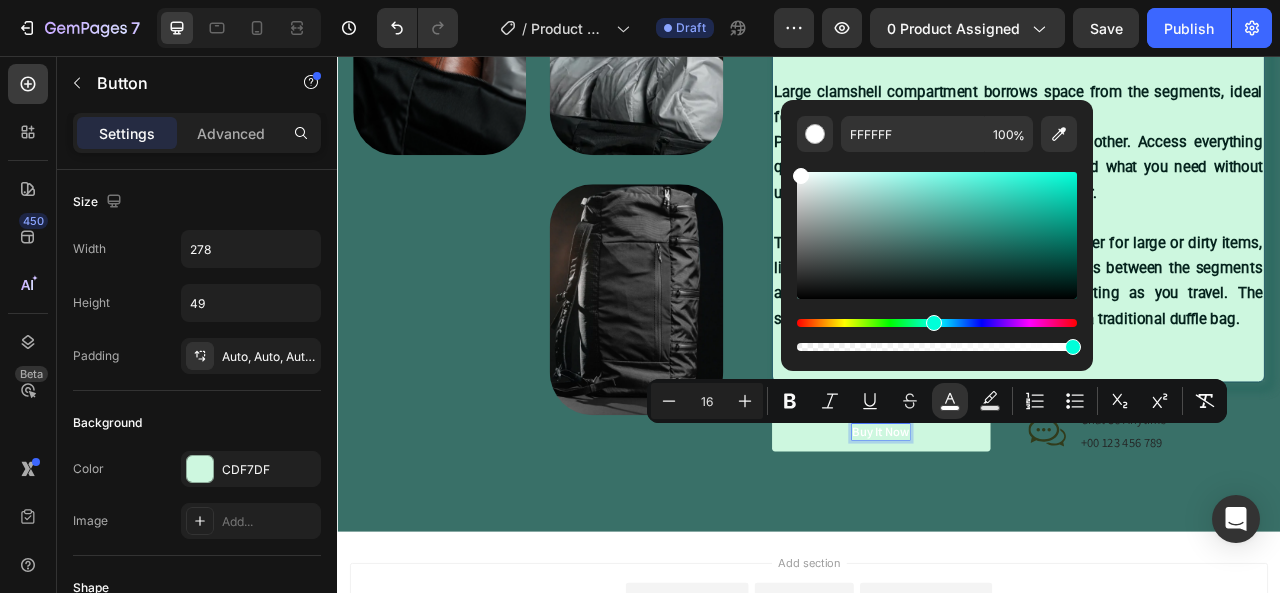 click at bounding box center (937, 235) 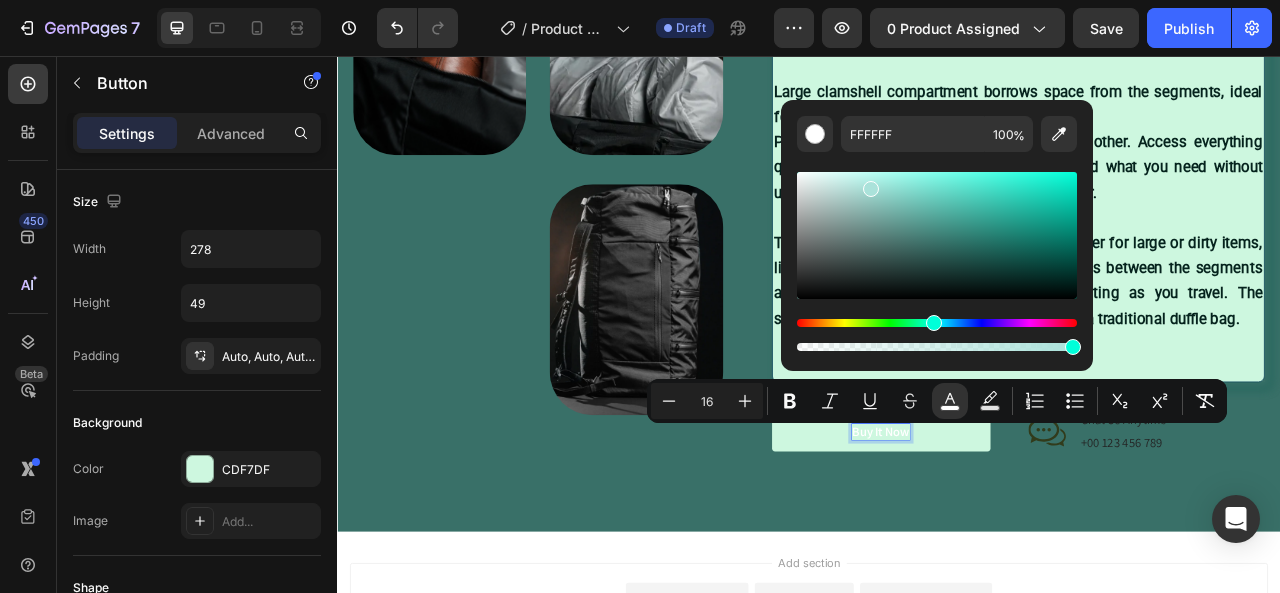 type on "AAE2DA" 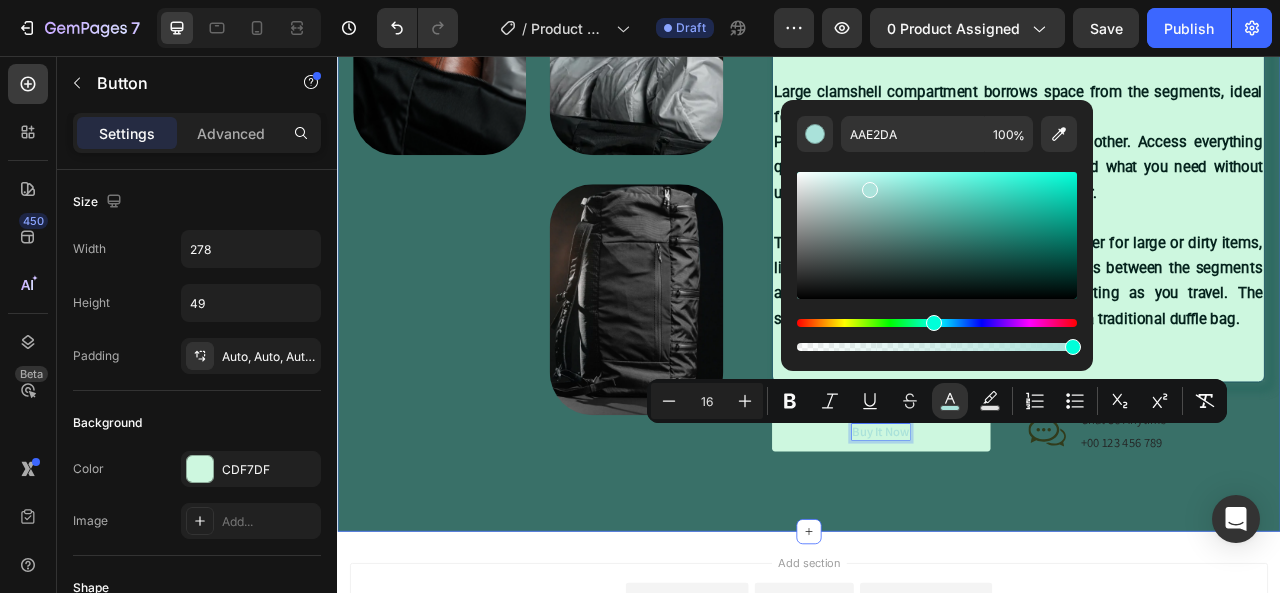 click on "Image Image Image Row ⁠⁠⁠⁠⁠⁠⁠ SIMPLICITY Heading The SEG42 will revolutionize the way you pack. Freedom from packing cubes, laundry bags, and superfluous features, the SEG42’s ground up organization system is specifically designed for lightweight, effective travel. Large clamshell compartment borrows space from the segments, ideal for large or dirty items. Pack shirts in one segment and socks in another. Access everything quickly through external zipper segments. Find what you need without unloading your bag or digging through your gear. The bottom of the bag has a full clamshell zipper for large or dirty items, like shoes or laundry. The usable volume shifts between the segments and the large clamshell compartment, adapting as you travel. The segments can also be stowed away for use as a traditional duffle bag. Text Block
Organic
Sulfate-Free
Paraben-Free Item List
100% Vegan
Cruelty Free
Item List" at bounding box center (937, 200) 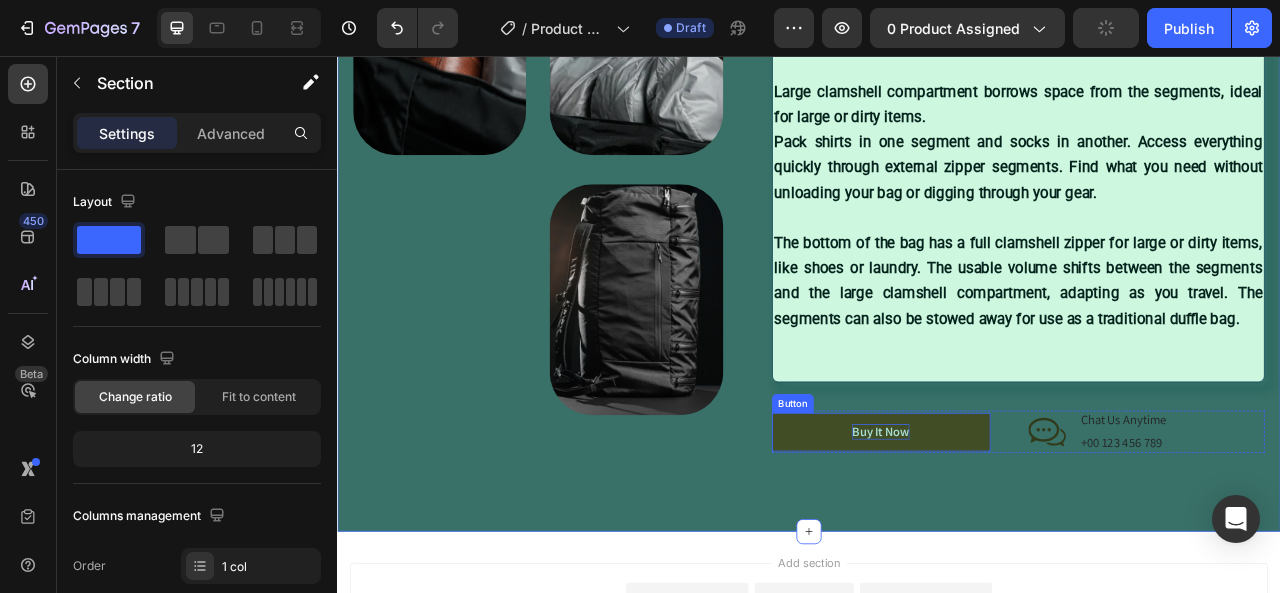 click on "Buy It Now" at bounding box center [1028, 533] 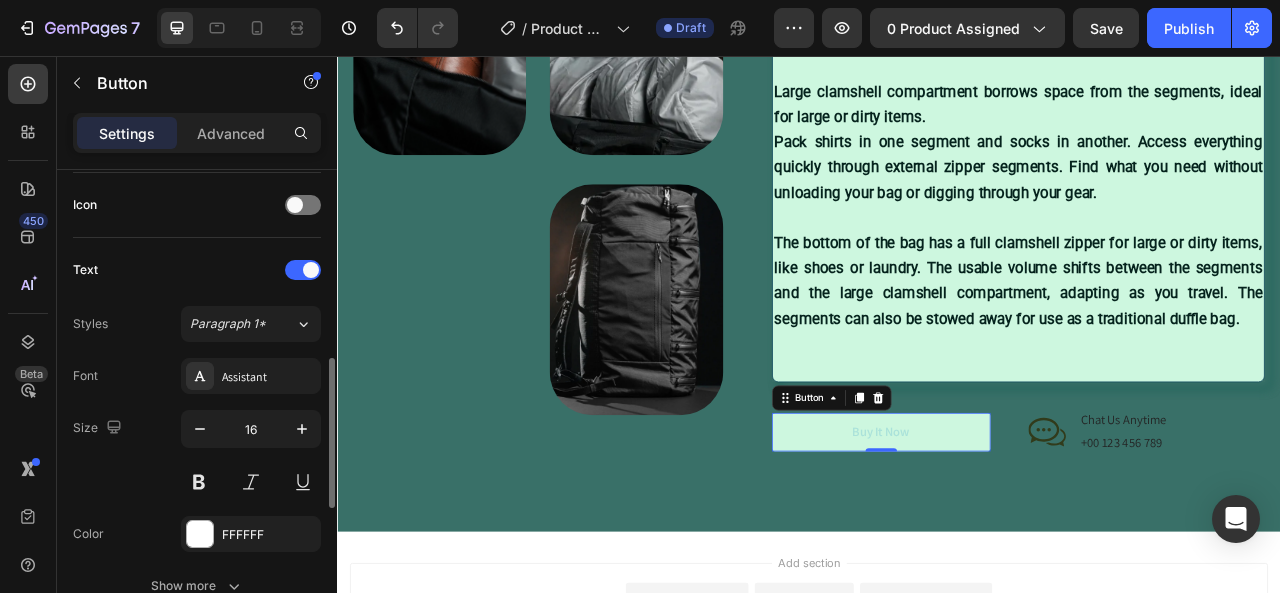 scroll, scrollTop: 700, scrollLeft: 0, axis: vertical 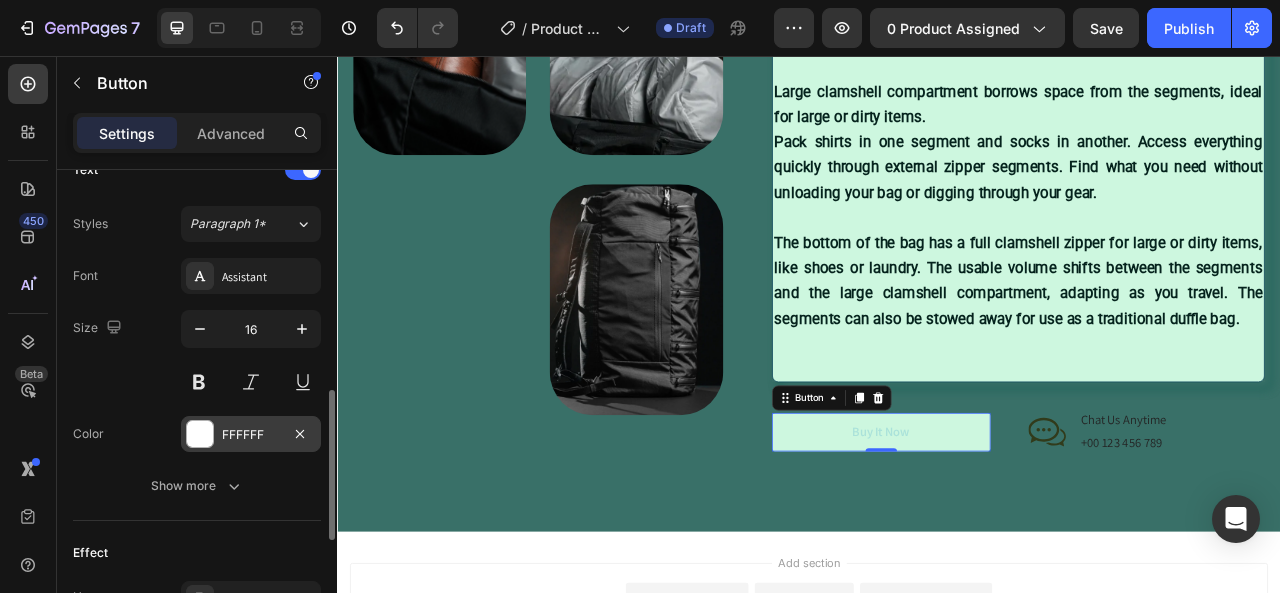 click at bounding box center (200, 434) 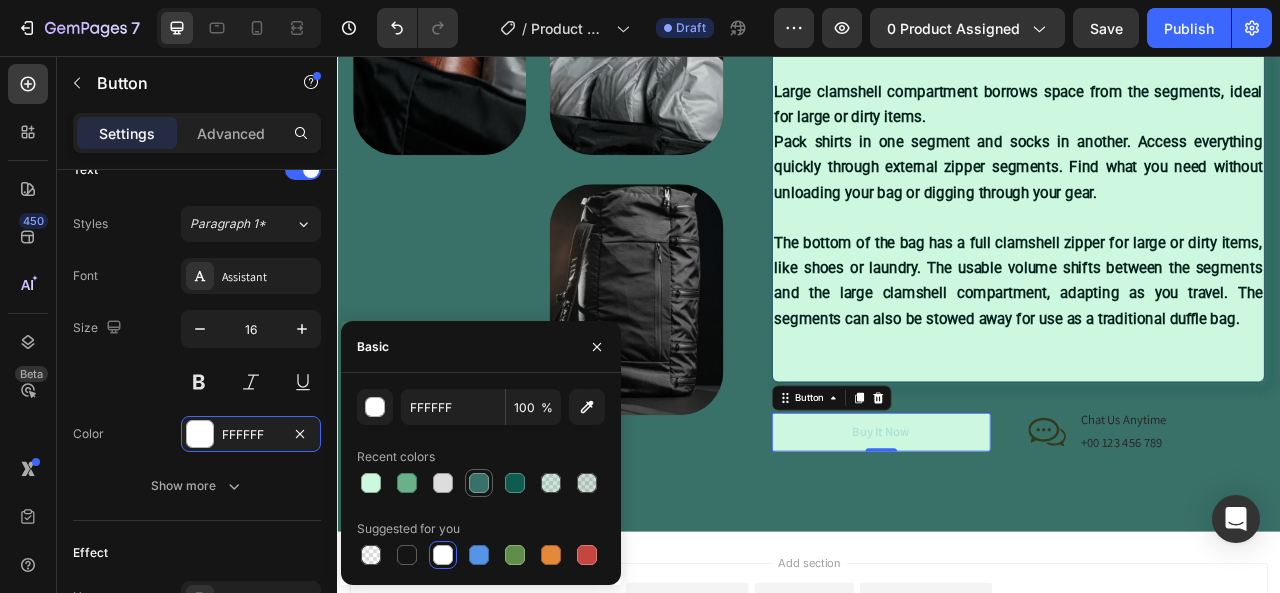 click at bounding box center [479, 483] 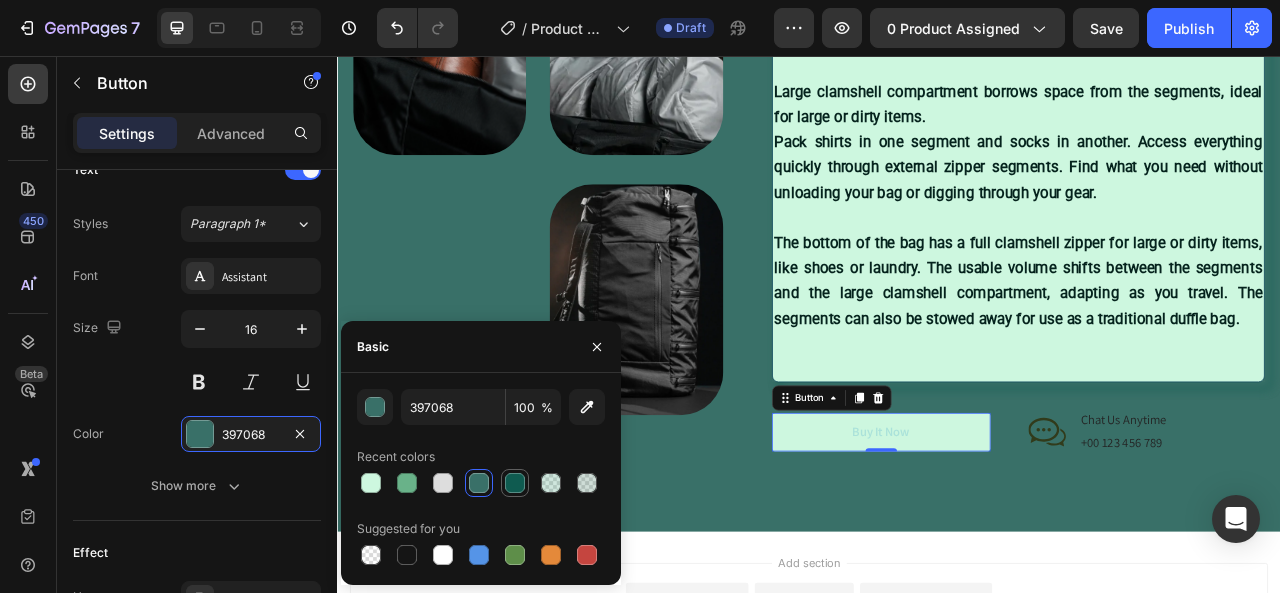 click at bounding box center [515, 483] 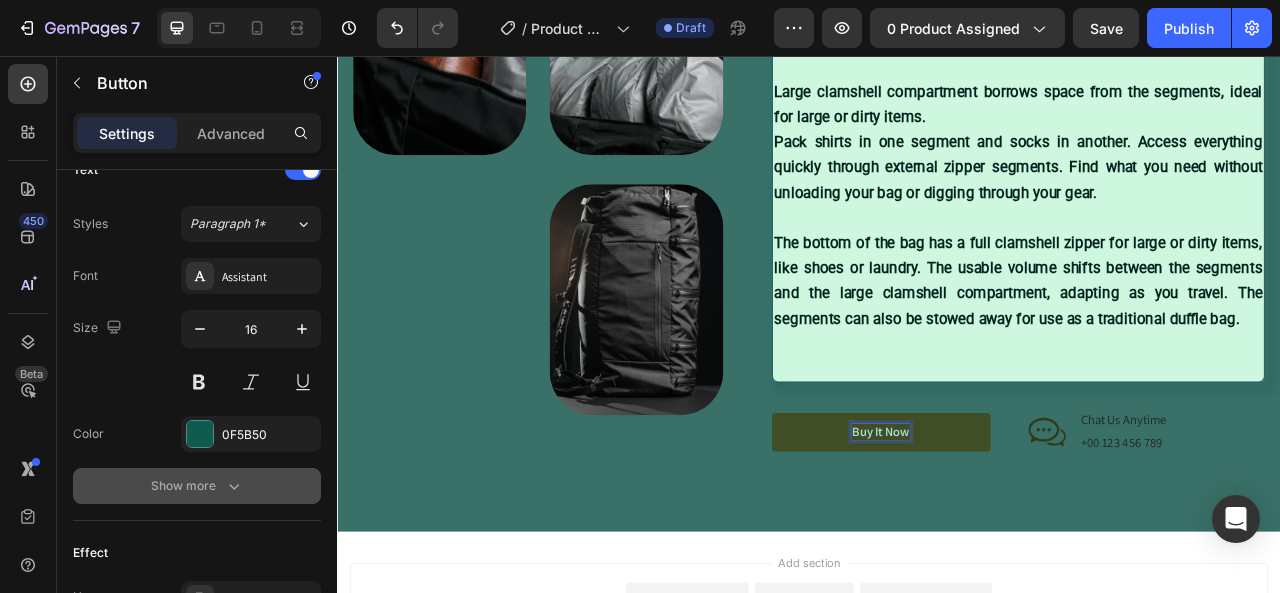 scroll, scrollTop: 900, scrollLeft: 0, axis: vertical 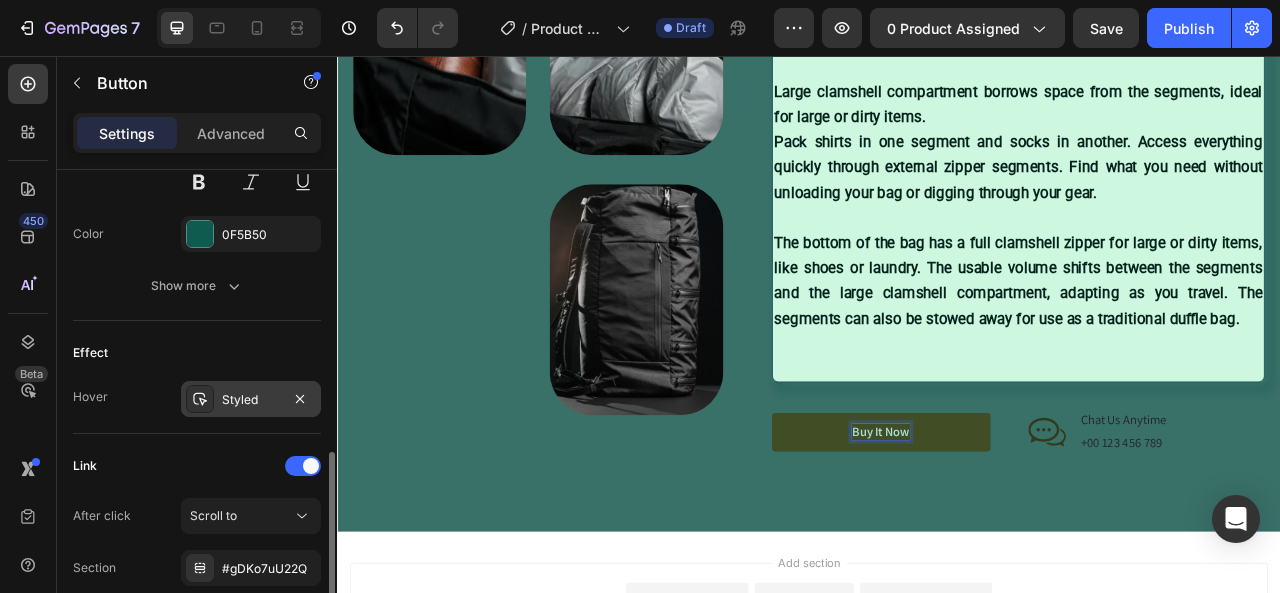 click on "Styled" at bounding box center [251, 399] 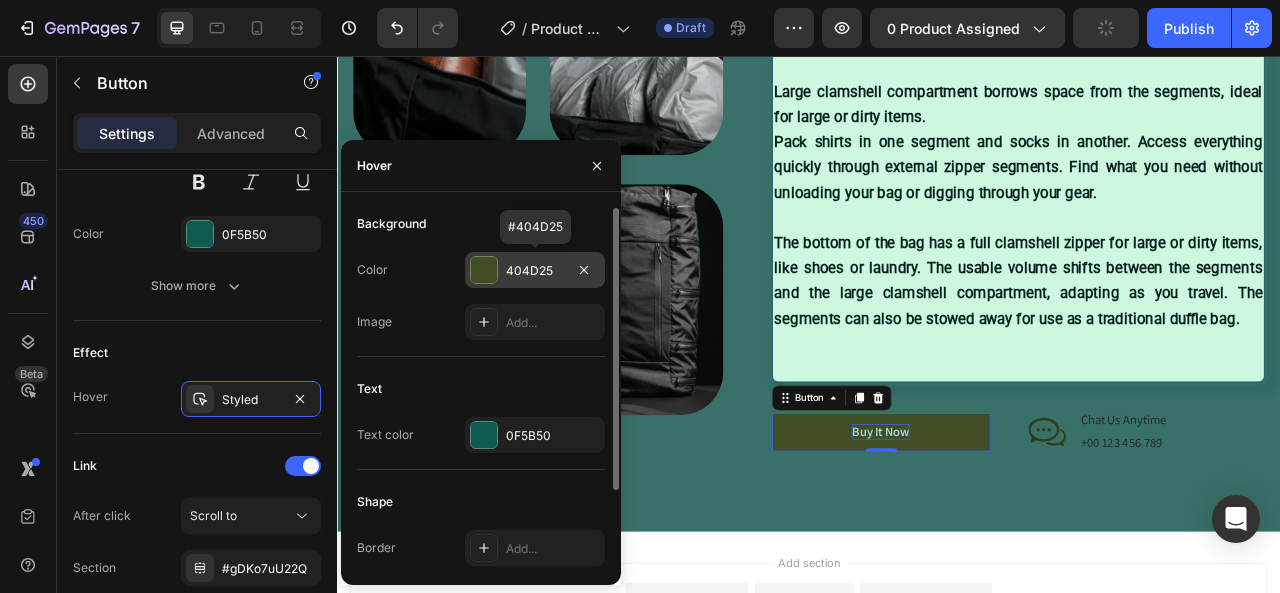 click on "404D25" at bounding box center [535, 270] 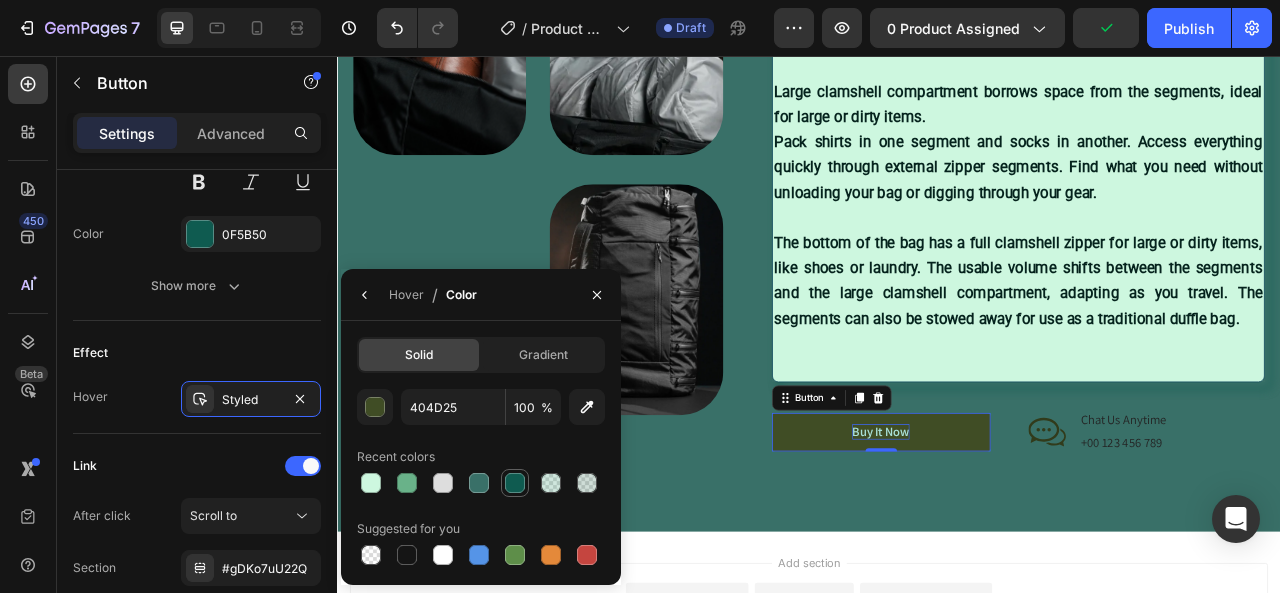 click at bounding box center [515, 483] 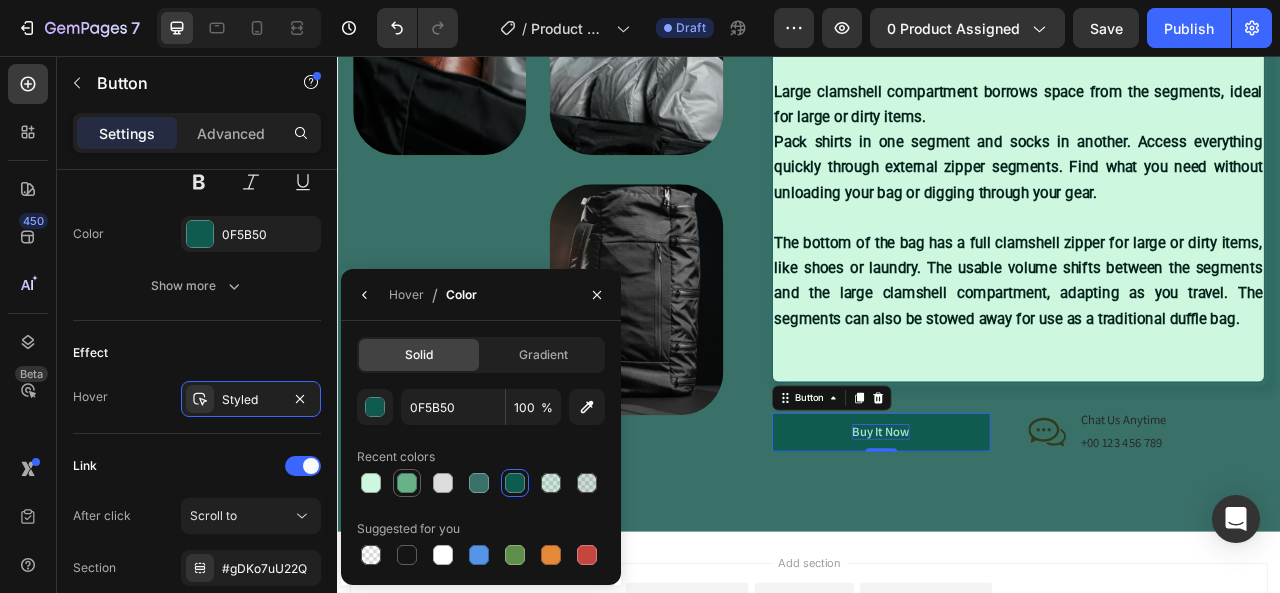 click at bounding box center [407, 483] 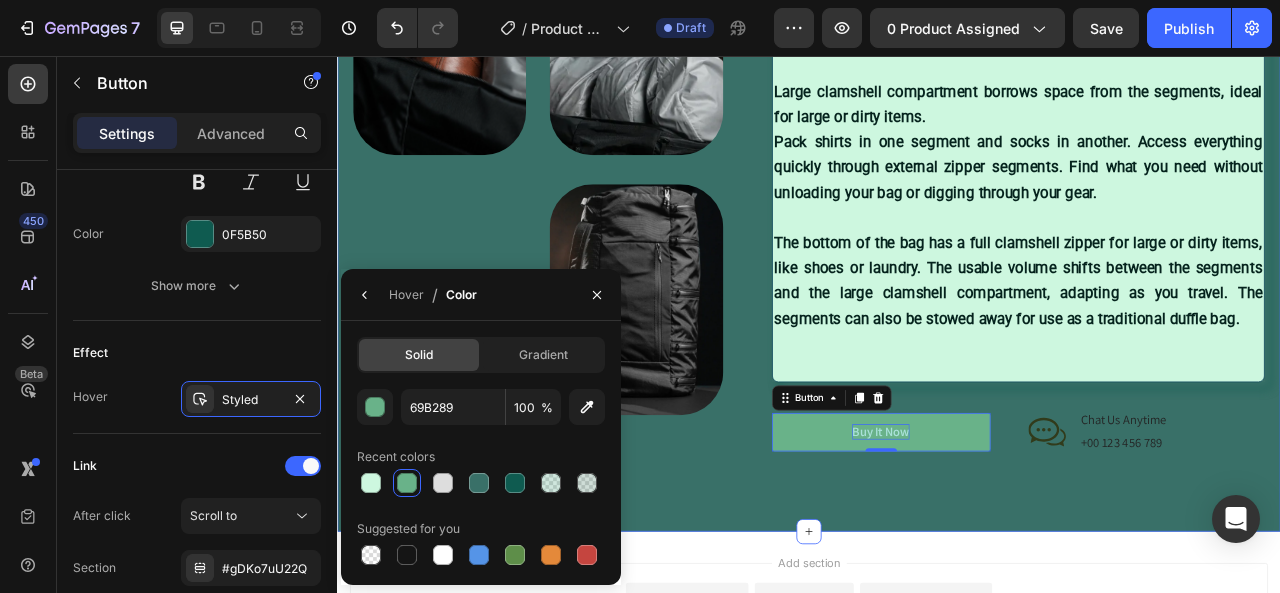 click on "Image Image Image Row ⁠⁠⁠⁠⁠⁠⁠ SIMPLICITY Heading The SEG42 will revolutionize the way you pack. Freedom from packing cubes, laundry bags, and superfluous features, the SEG42’s ground up organization system is specifically designed for lightweight, effective travel. Large clamshell compartment borrows space from the segments, ideal for large or dirty items. Pack shirts in one segment and socks in another. Access everything quickly through external zipper segments. Find what you need without unloading your bag or digging through your gear. The bottom of the bag has a full clamshell zipper for large or dirty items, like shoes or laundry. The usable volume shifts between the segments and the large clamshell compartment, adapting as you travel. The segments can also be stowed away for use as a traditional duffle bag. Text Block
Organic
Sulfate-Free
Paraben-Free Item List
100% Vegan
Cruelty Free
Item List" at bounding box center (937, 200) 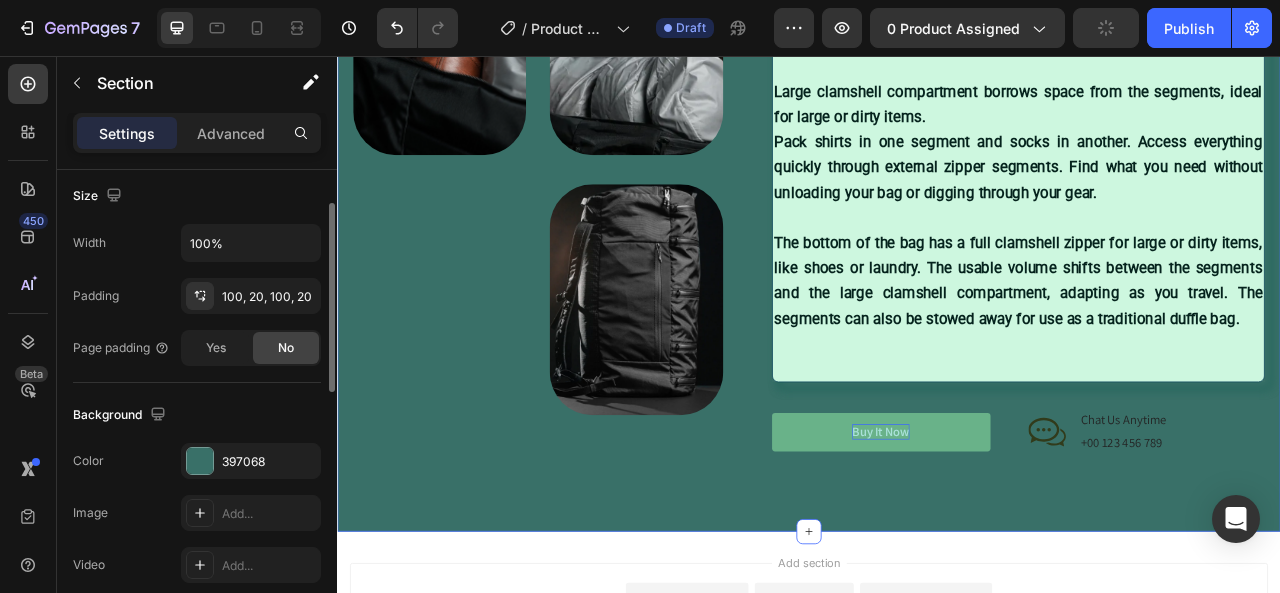 scroll, scrollTop: 337, scrollLeft: 0, axis: vertical 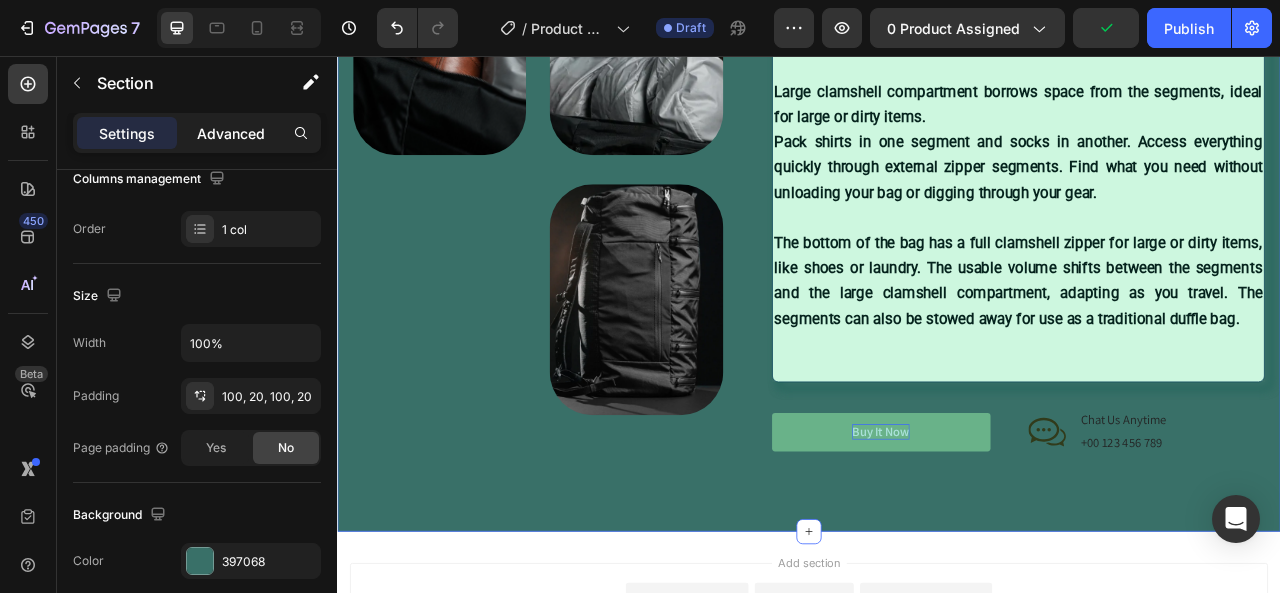 click on "Advanced" at bounding box center (231, 133) 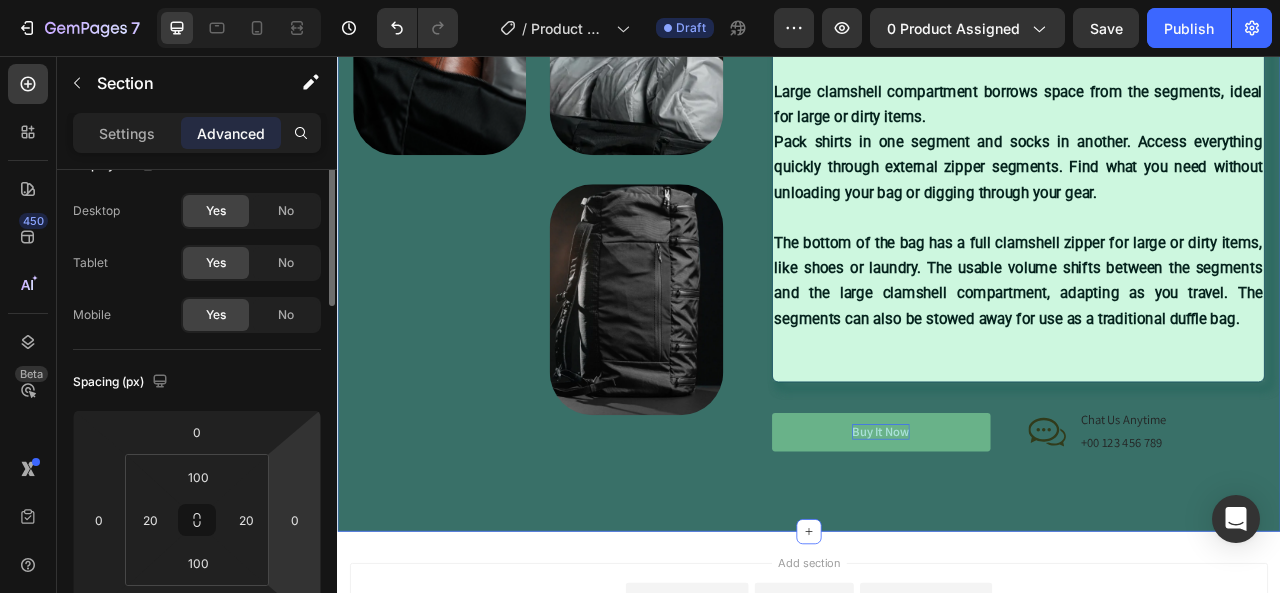 scroll, scrollTop: 0, scrollLeft: 0, axis: both 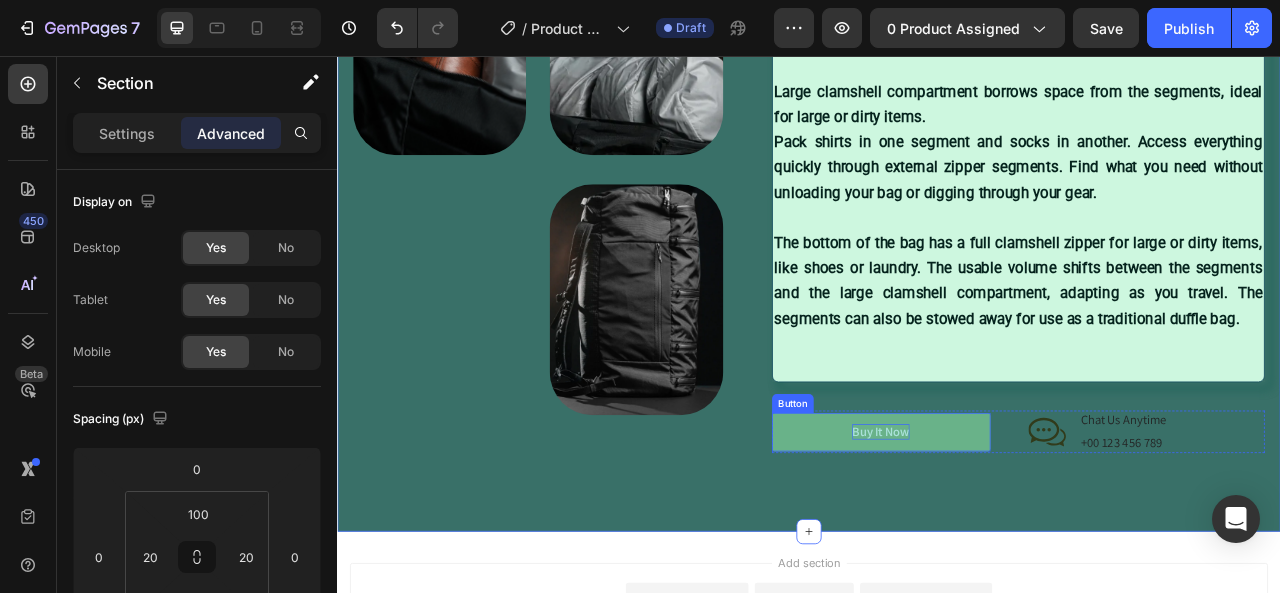 click on "Buy It Now" at bounding box center (1029, 534) 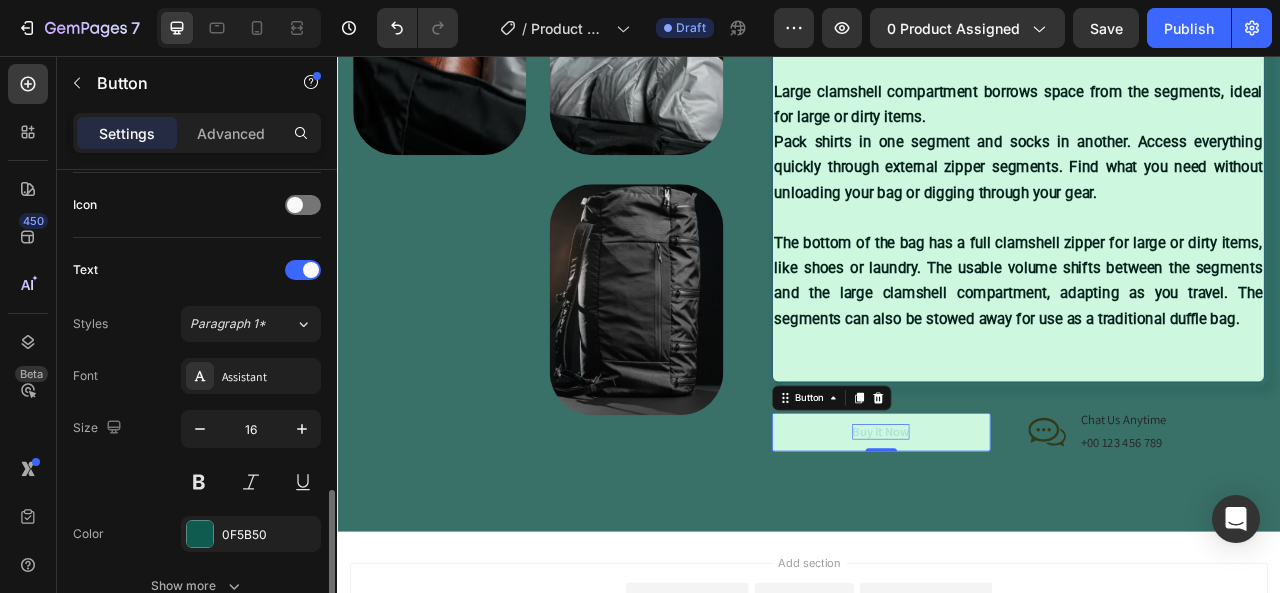scroll, scrollTop: 700, scrollLeft: 0, axis: vertical 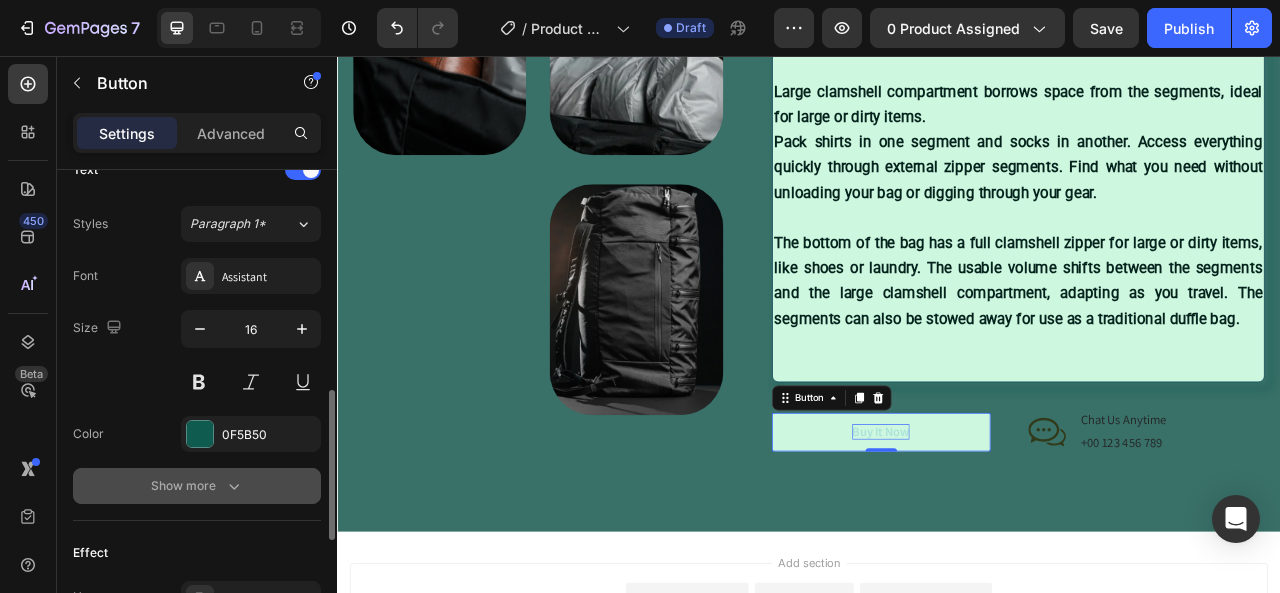 click 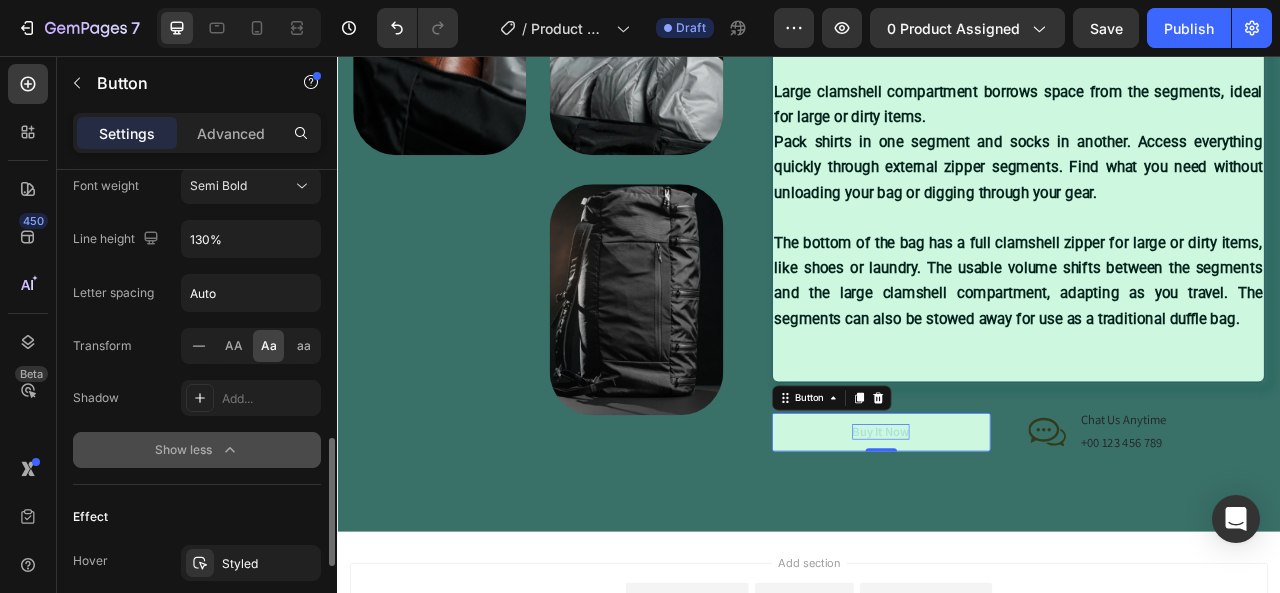 scroll, scrollTop: 1100, scrollLeft: 0, axis: vertical 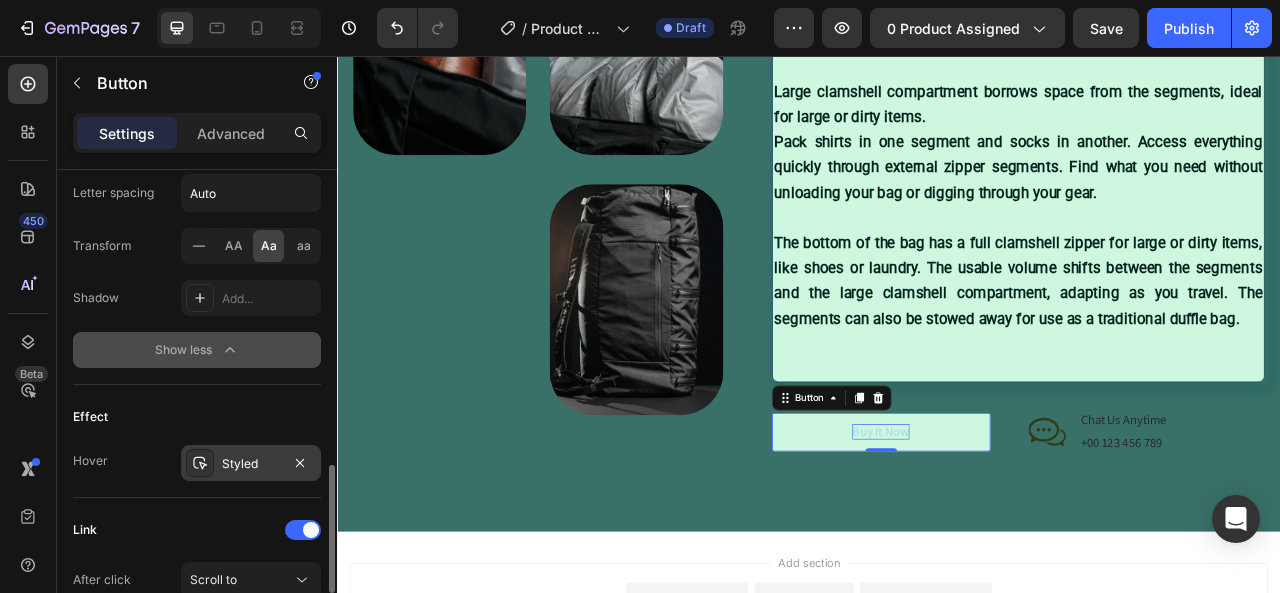 click on "Styled" at bounding box center [251, 464] 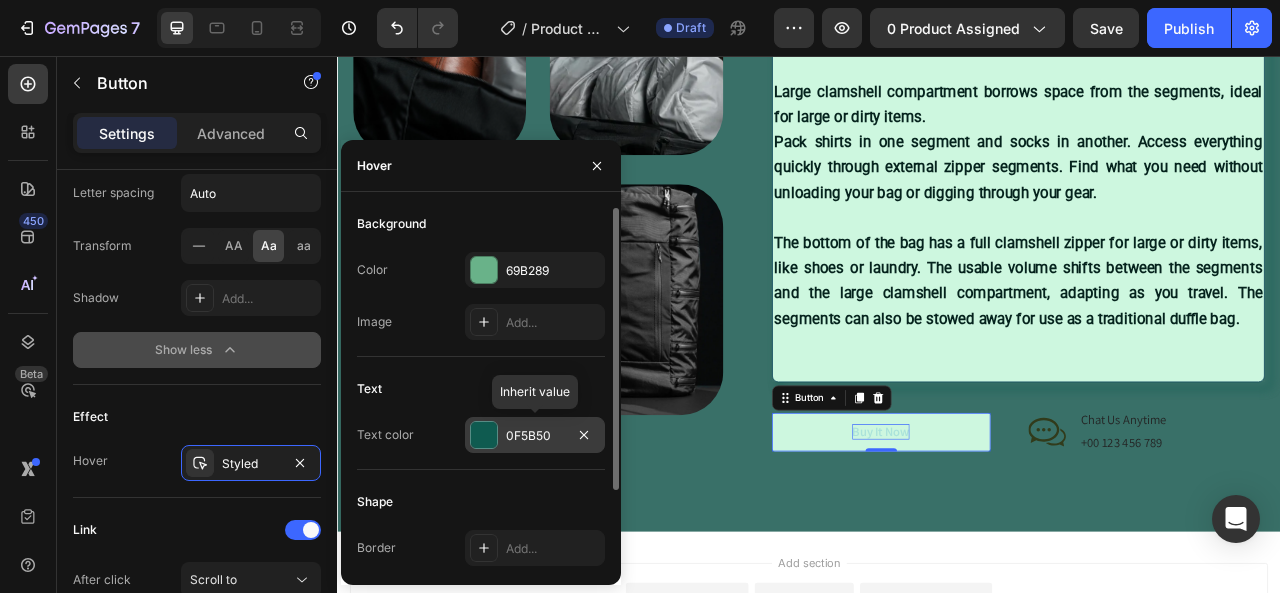 click on "0F5B50" at bounding box center [535, 436] 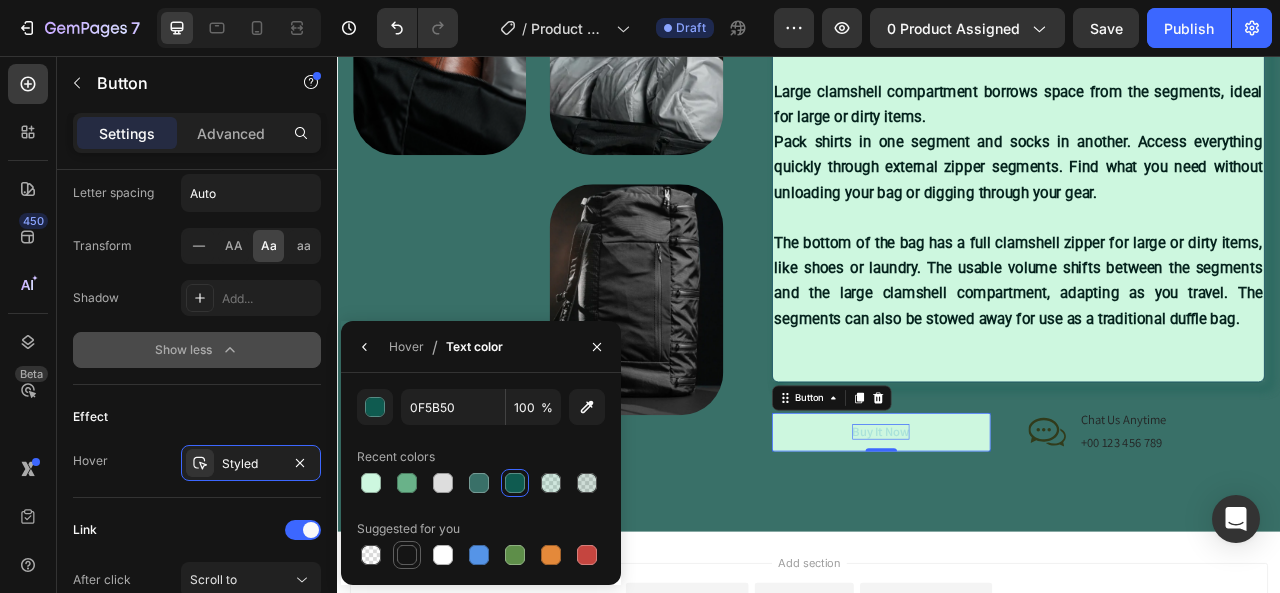 click at bounding box center [407, 555] 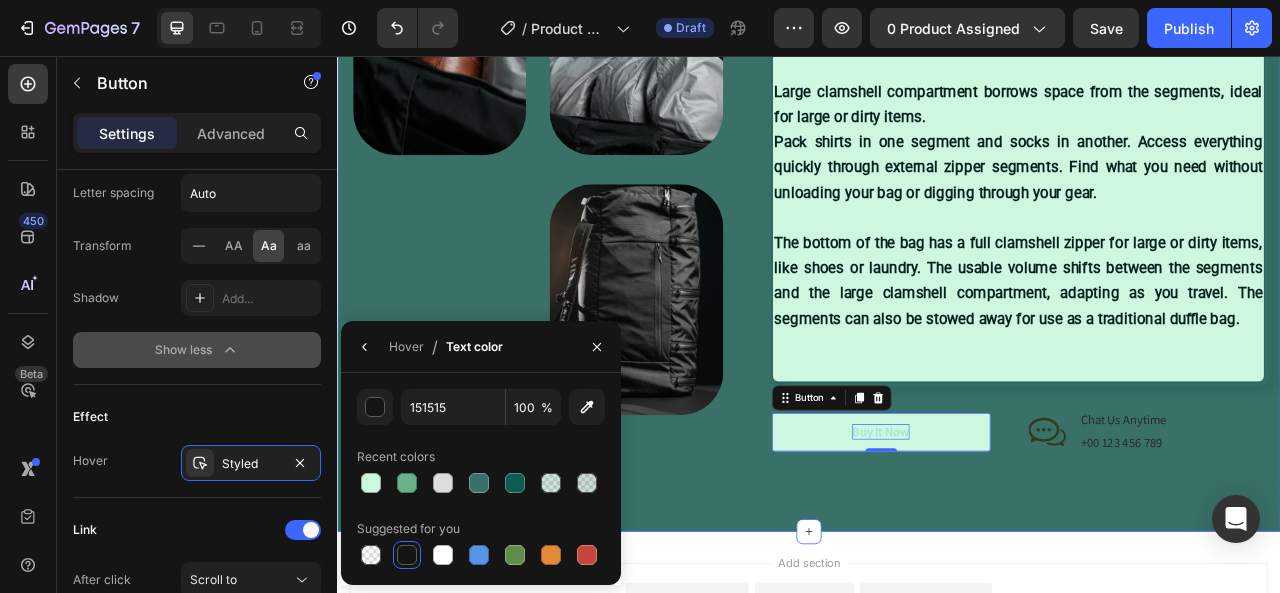 click on "Image Image Image Row ⁠⁠⁠⁠⁠⁠⁠ SIMPLICITY Heading The SEG42 will revolutionize the way you pack. Freedom from packing cubes, laundry bags, and superfluous features, the SEG42’s ground up organization system is specifically designed for lightweight, effective travel. Large clamshell compartment borrows space from the segments, ideal for large or dirty items. Pack shirts in one segment and socks in another. Access everything quickly through external zipper segments. Find what you need without unloading your bag or digging through your gear. The bottom of the bag has a full clamshell zipper for large or dirty items, like shoes or laundry. The usable volume shifts between the segments and the large clamshell compartment, adapting as you travel. The segments can also be stowed away for use as a traditional duffle bag. Text Block
Organic
Sulfate-Free
Paraben-Free Item List
100% Vegan
Cruelty Free
Item List" at bounding box center (937, 200) 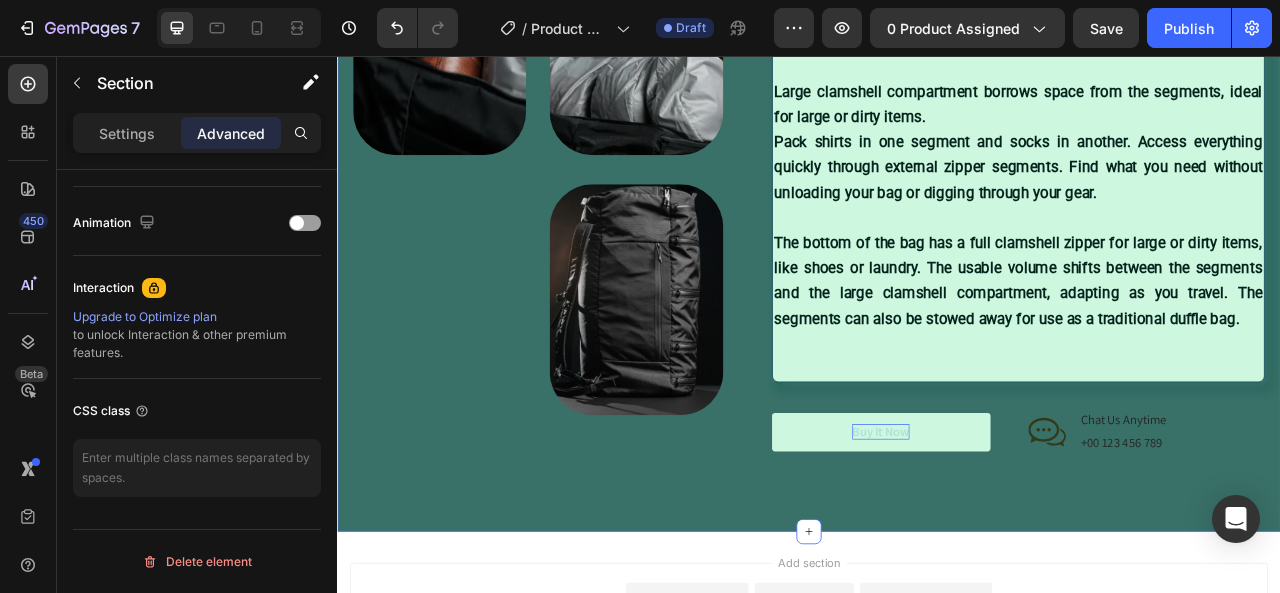 scroll, scrollTop: 0, scrollLeft: 0, axis: both 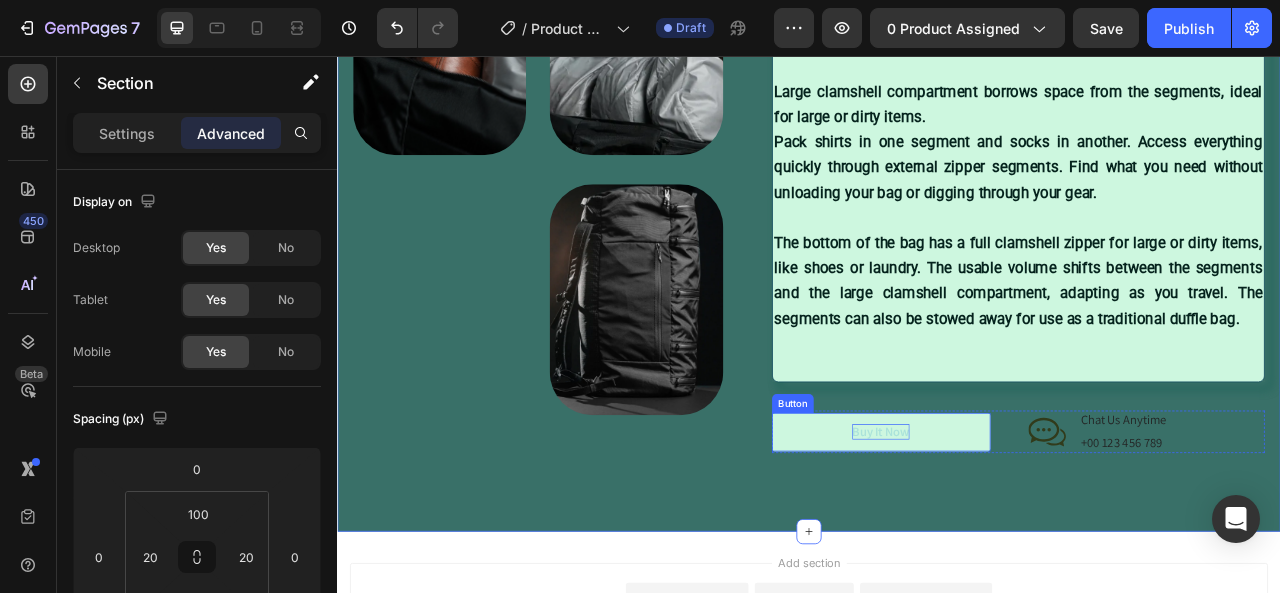 click on "Buy It Now" at bounding box center [1028, 533] 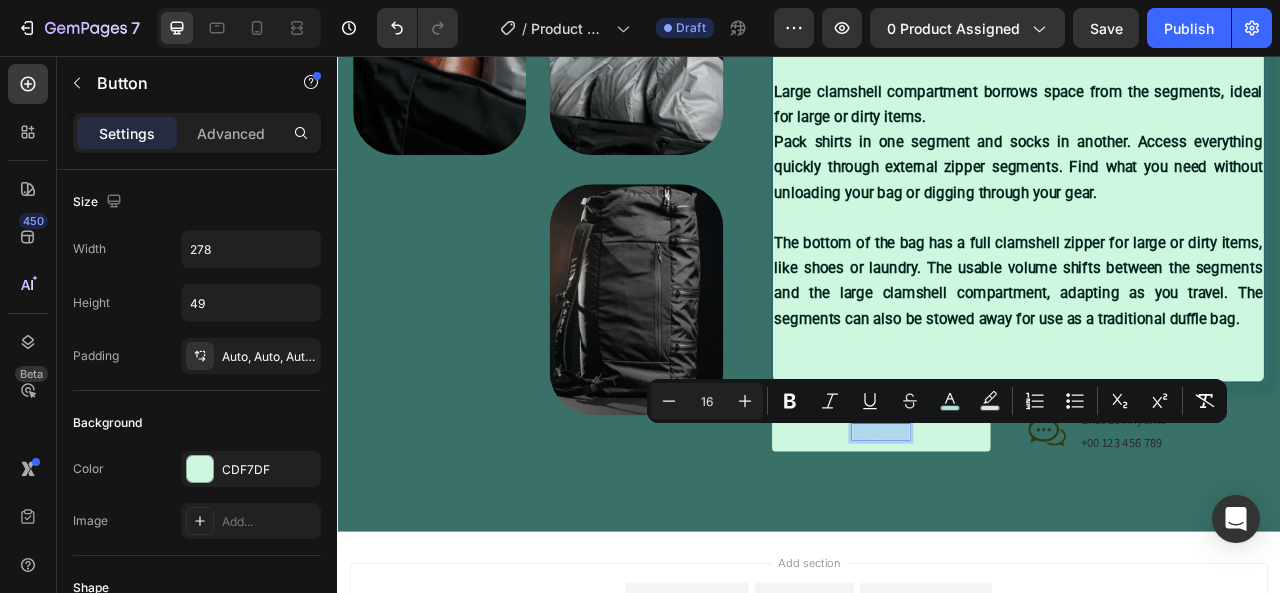 drag, startPoint x: 985, startPoint y: 539, endPoint x: 1060, endPoint y: 539, distance: 75 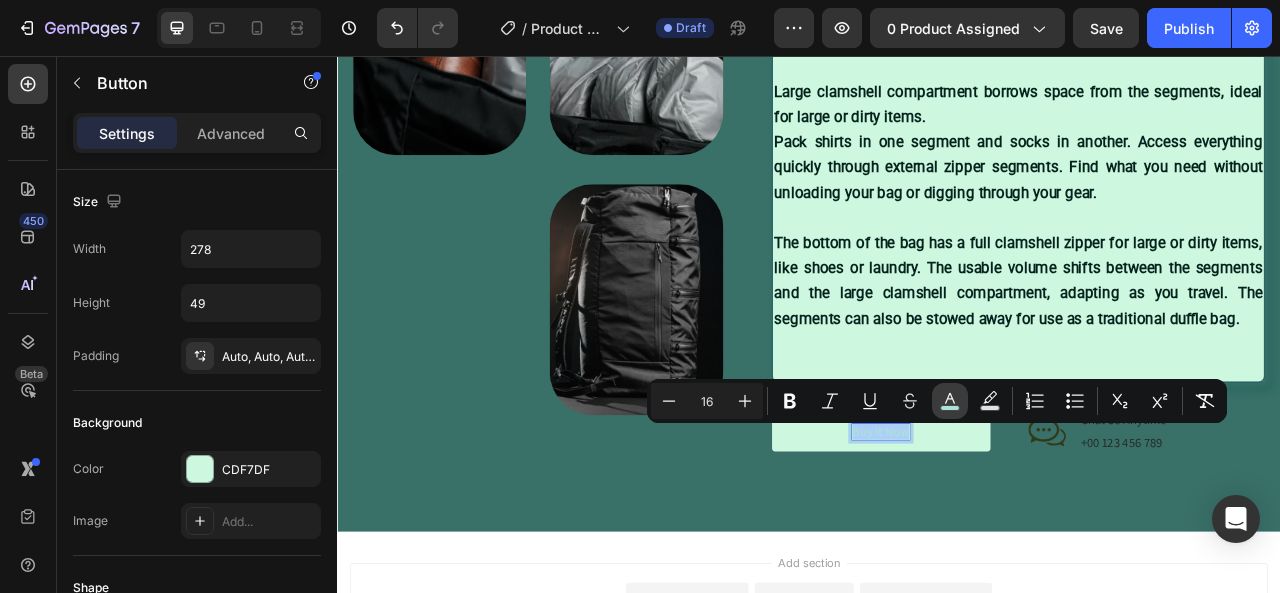 click 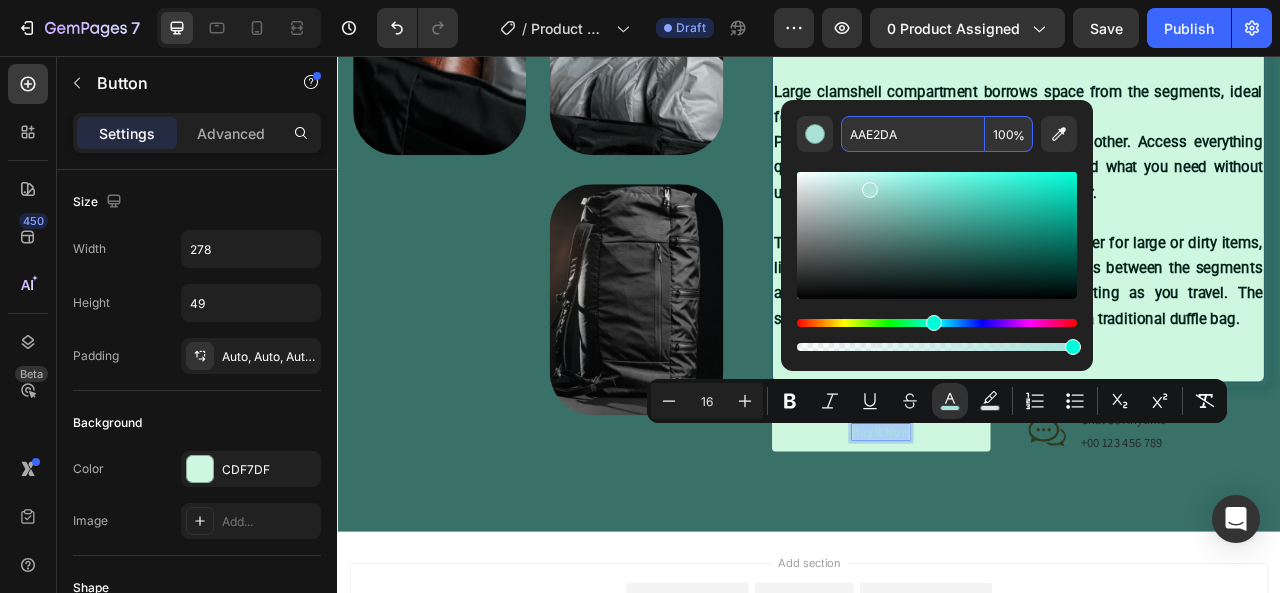 click on "AAE2DA" at bounding box center (913, 134) 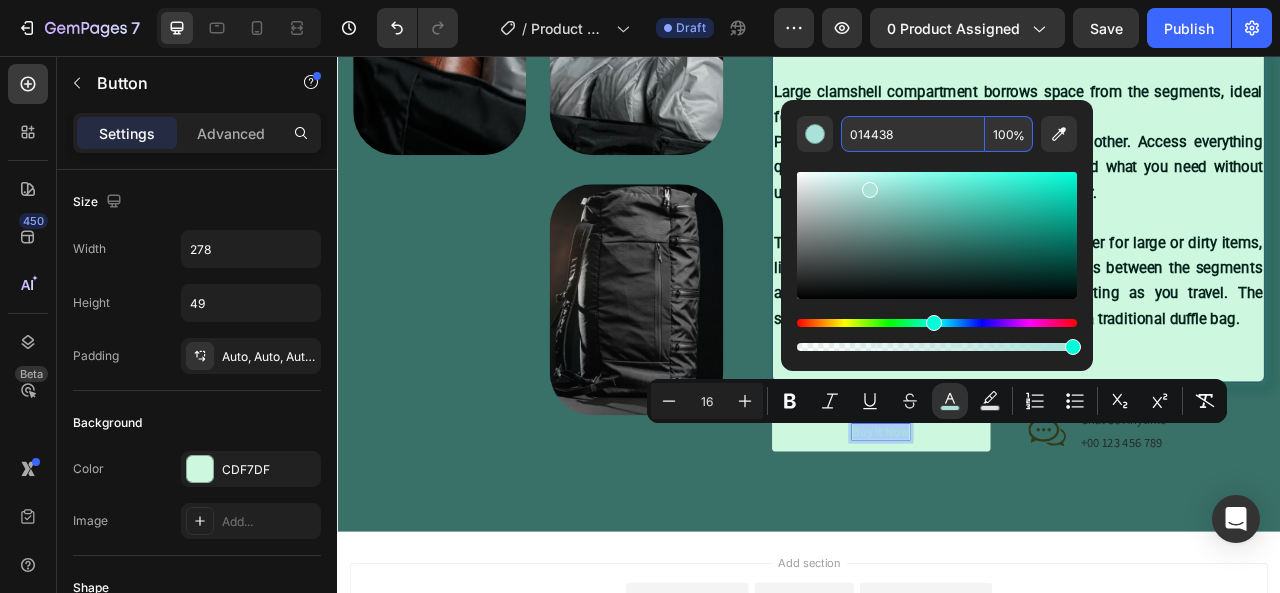 type on "014438" 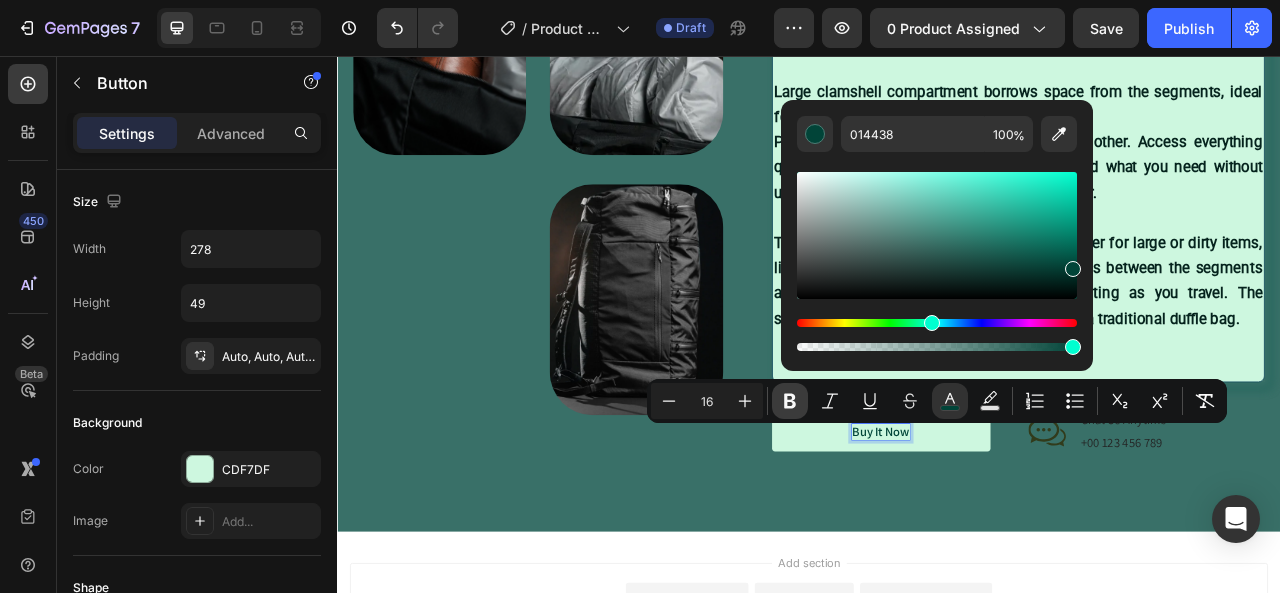 click 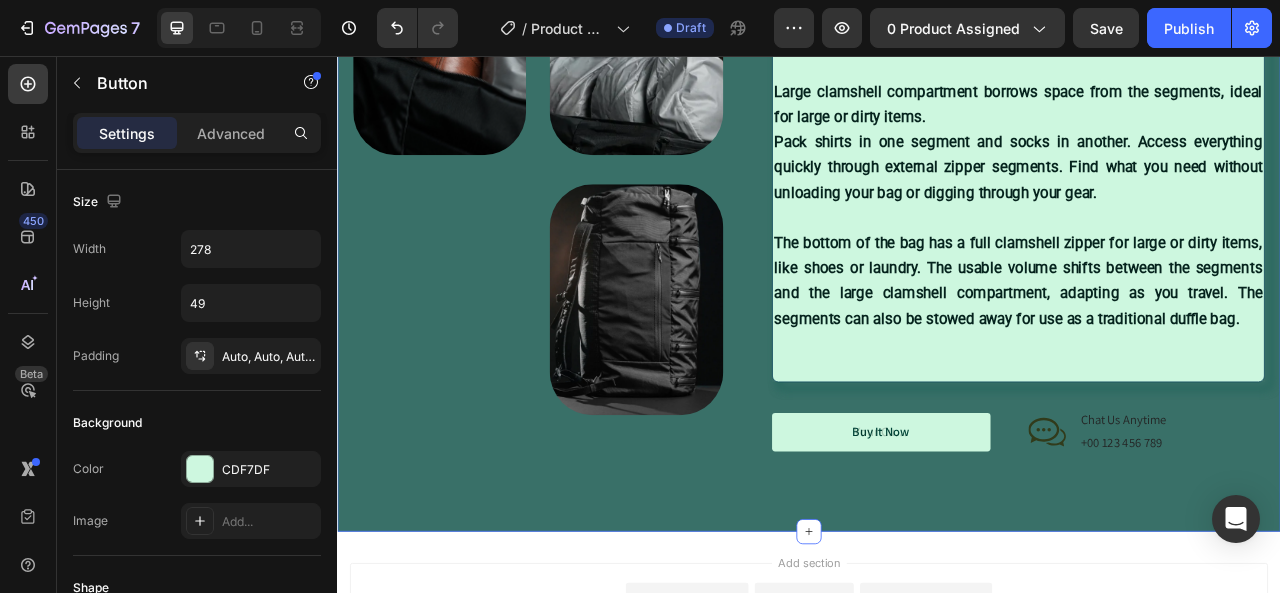 click on "Image Image Image Row ⁠⁠⁠⁠⁠⁠⁠ SIMPLICITY Heading The SEG42 will revolutionize the way you pack. Freedom from packing cubes, laundry bags, and superfluous features, the SEG42’s ground up organization system is specifically designed for lightweight, effective travel. Large clamshell compartment borrows space from the segments, ideal for large or dirty items. Pack shirts in one segment and socks in another. Access everything quickly through external zipper segments. Find what you need without unloading your bag or digging through your gear. The bottom of the bag has a full clamshell zipper for large or dirty items, like shoes or laundry. The usable volume shifts between the segments and the large clamshell compartment, adapting as you travel. The segments can also be stowed away for use as a traditional duffle bag. Text Block
Organic
Sulfate-Free
Paraben-Free Item List
100% Vegan
Cruelty Free
Item List" at bounding box center (937, 200) 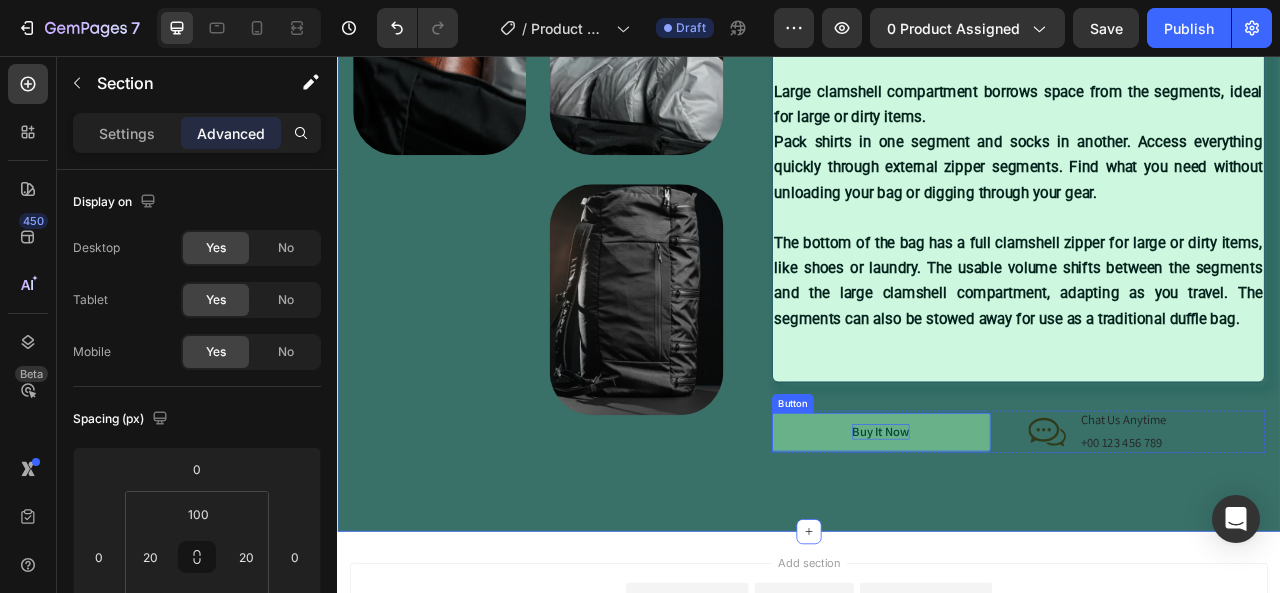 click on "Buy It Now" at bounding box center (1028, 533) 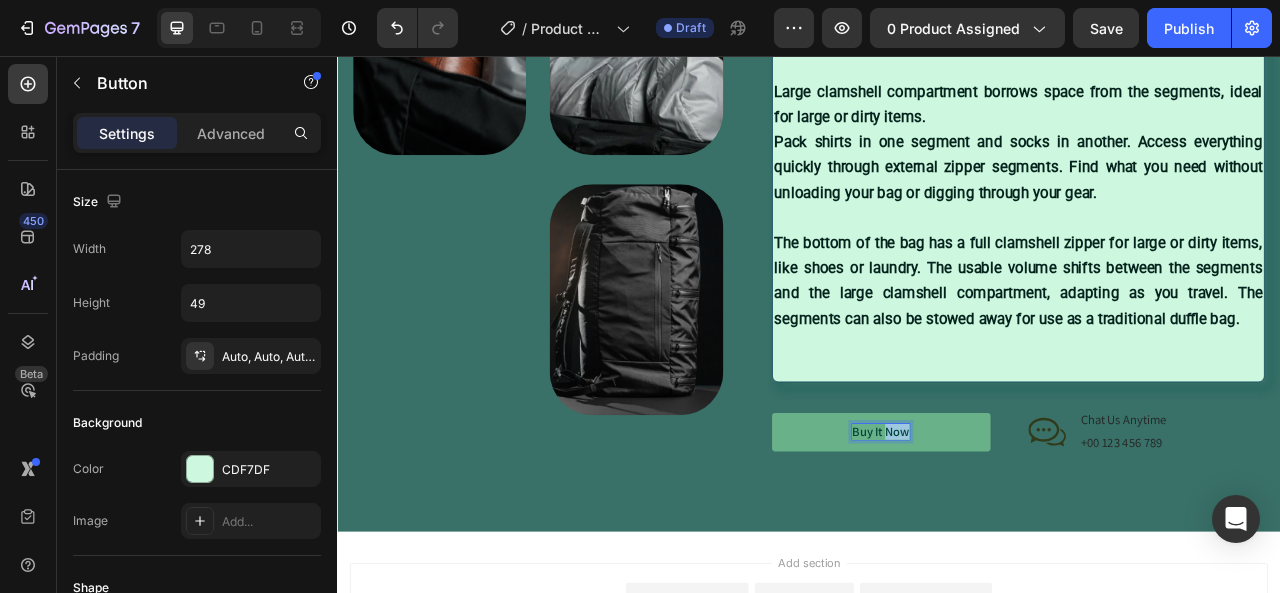 click on "Buy It Now" at bounding box center (1028, 533) 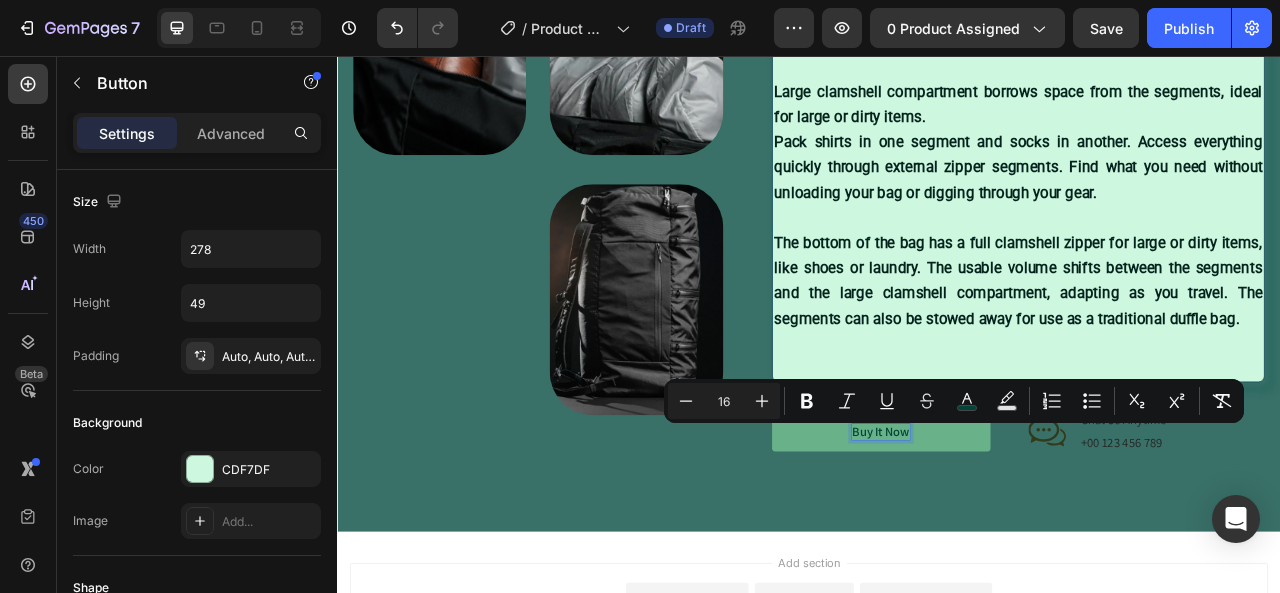 click on "Buy It Now" at bounding box center (1028, 533) 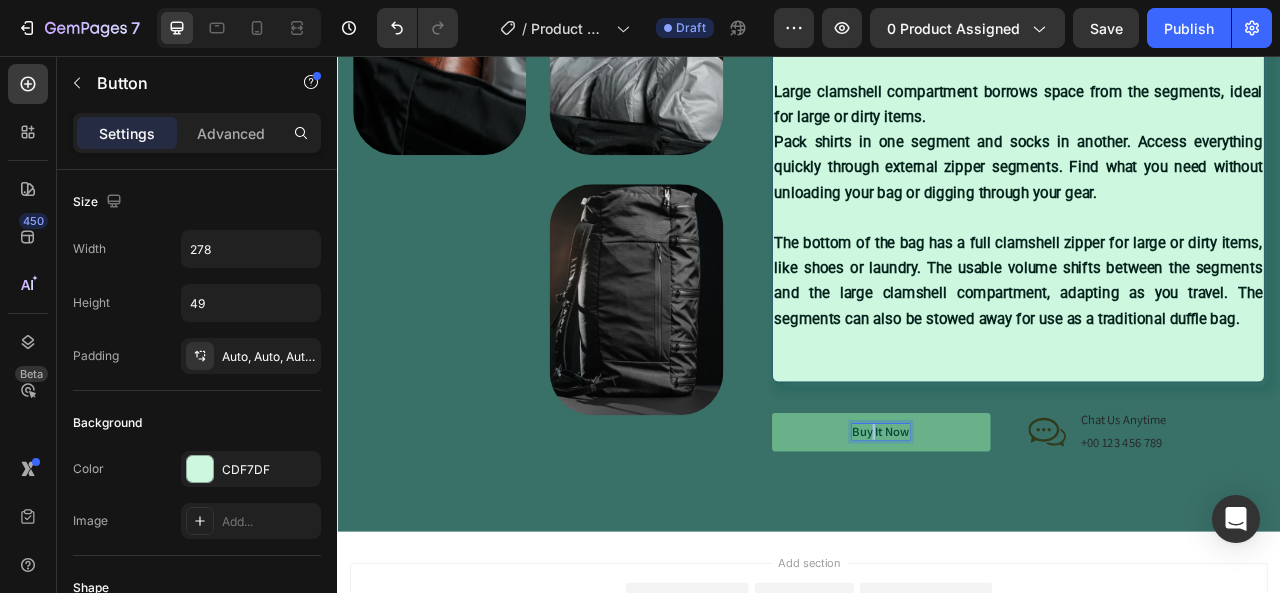 click on "Buy It Now" at bounding box center (1028, 533) 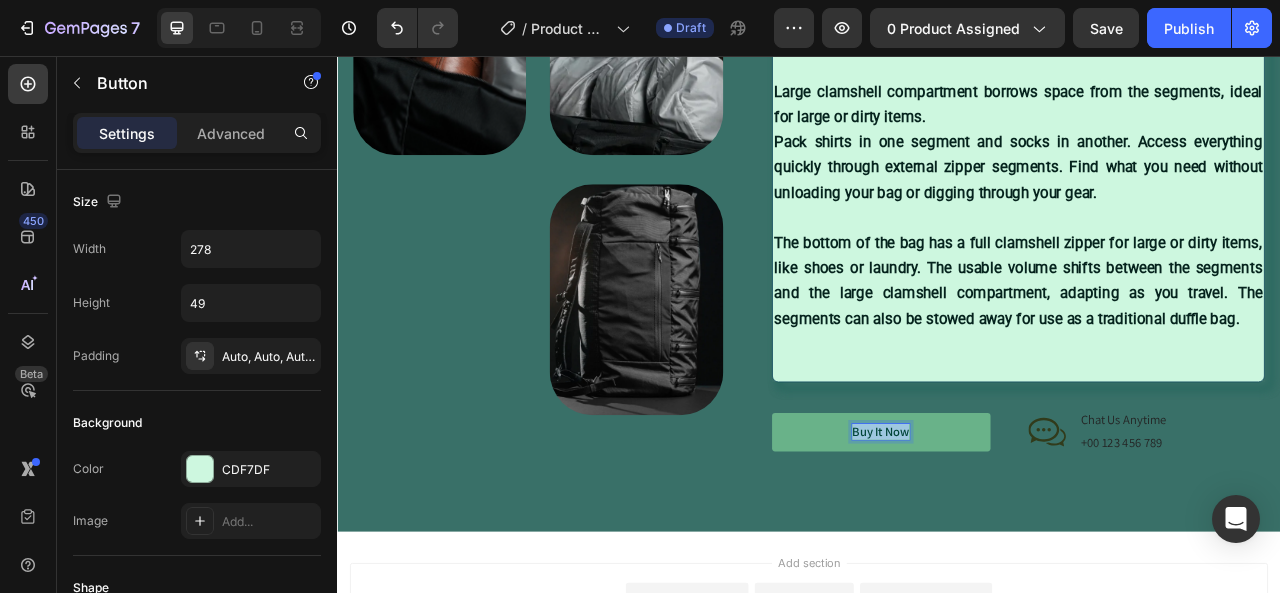 click on "Buy It Now" at bounding box center (1028, 533) 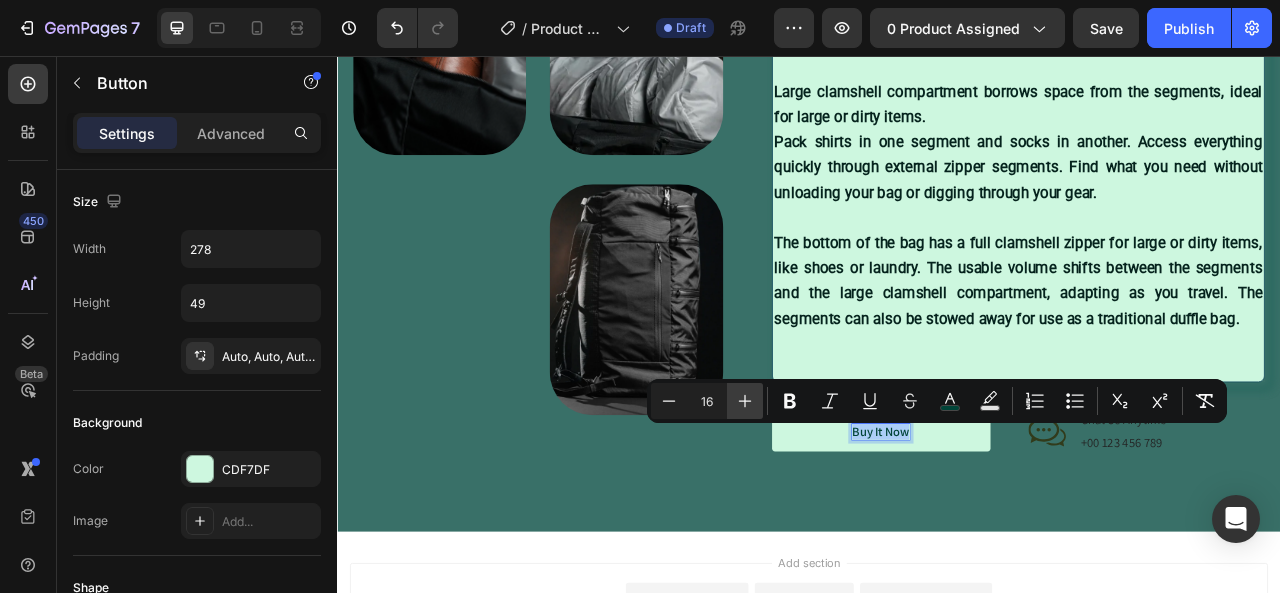 click 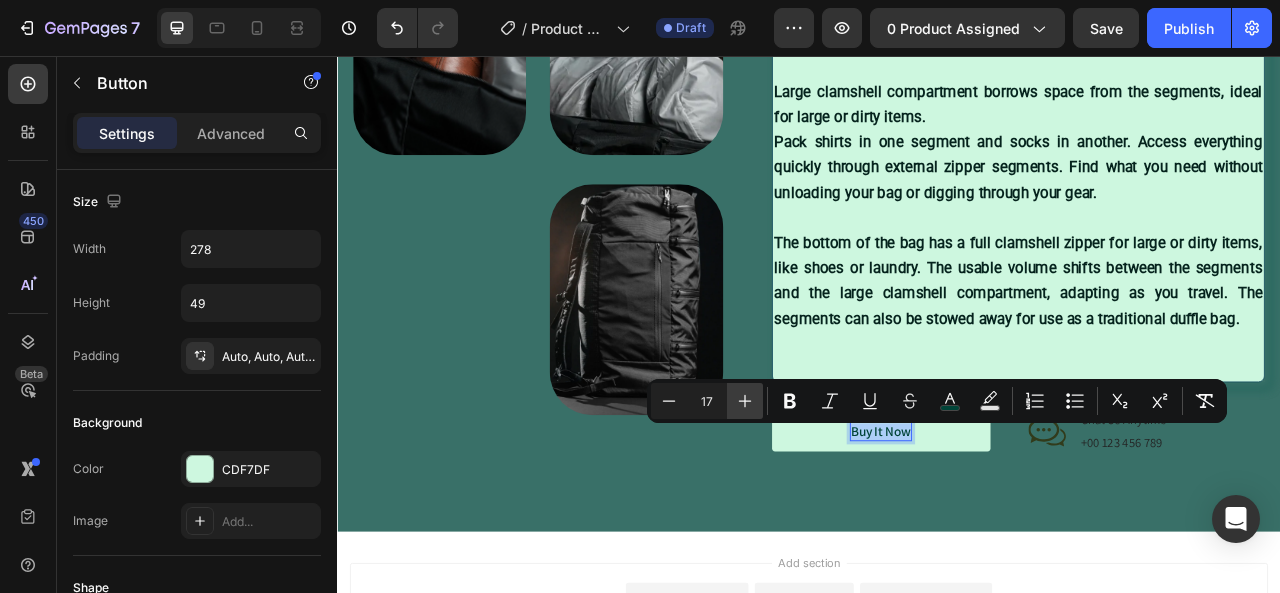 click 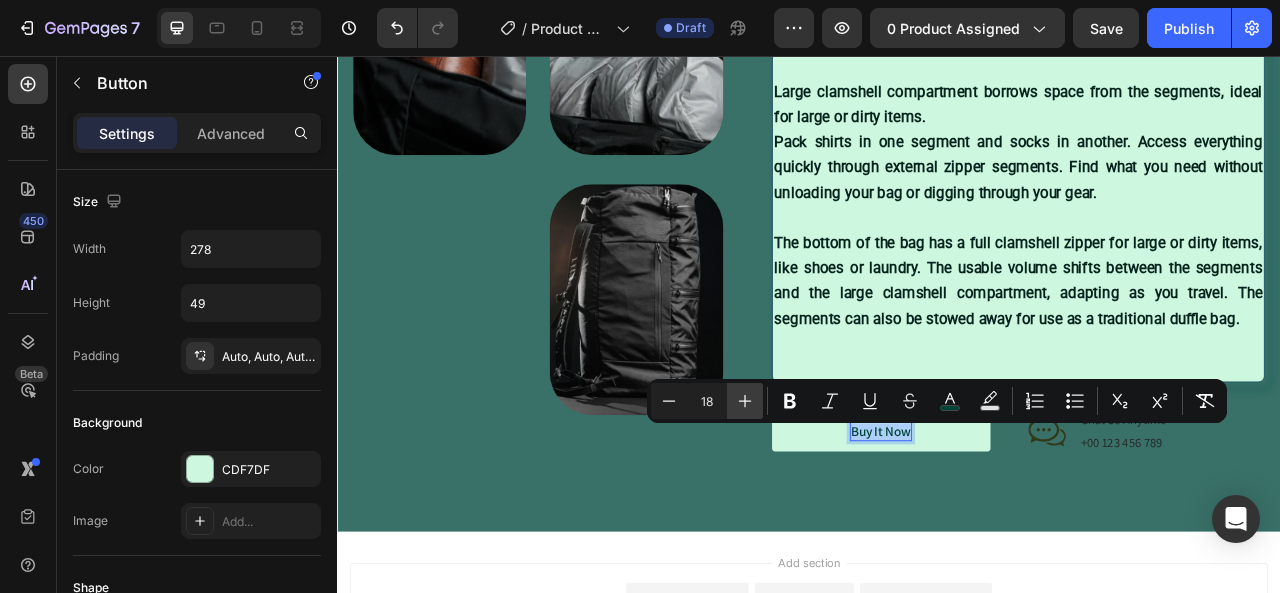 click 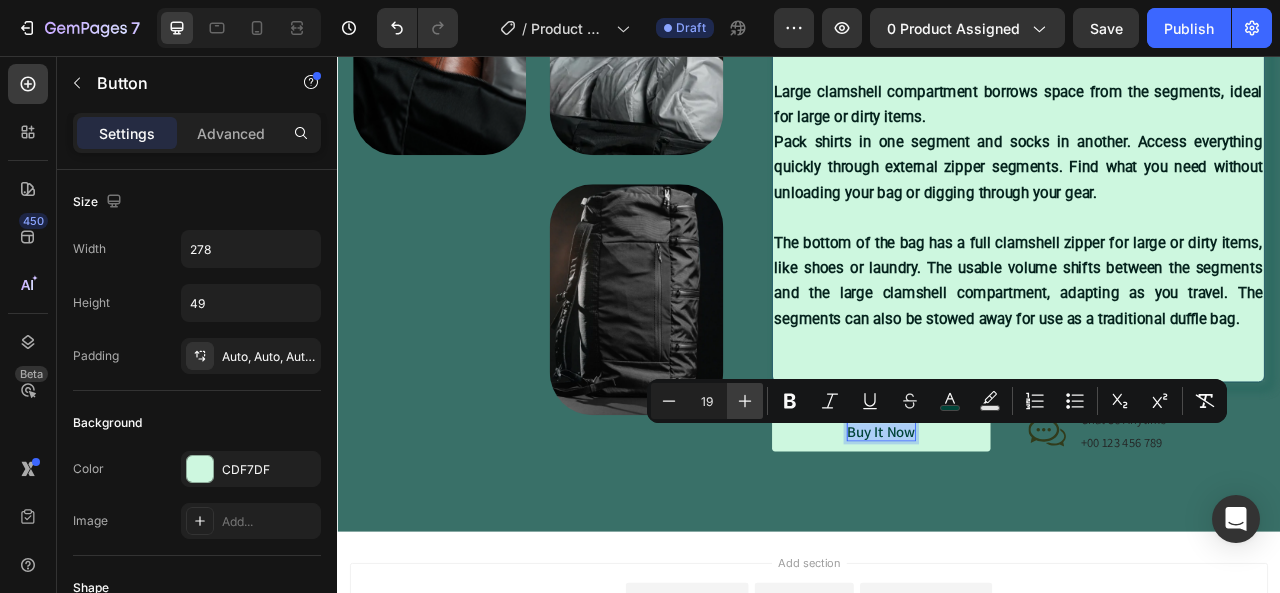click 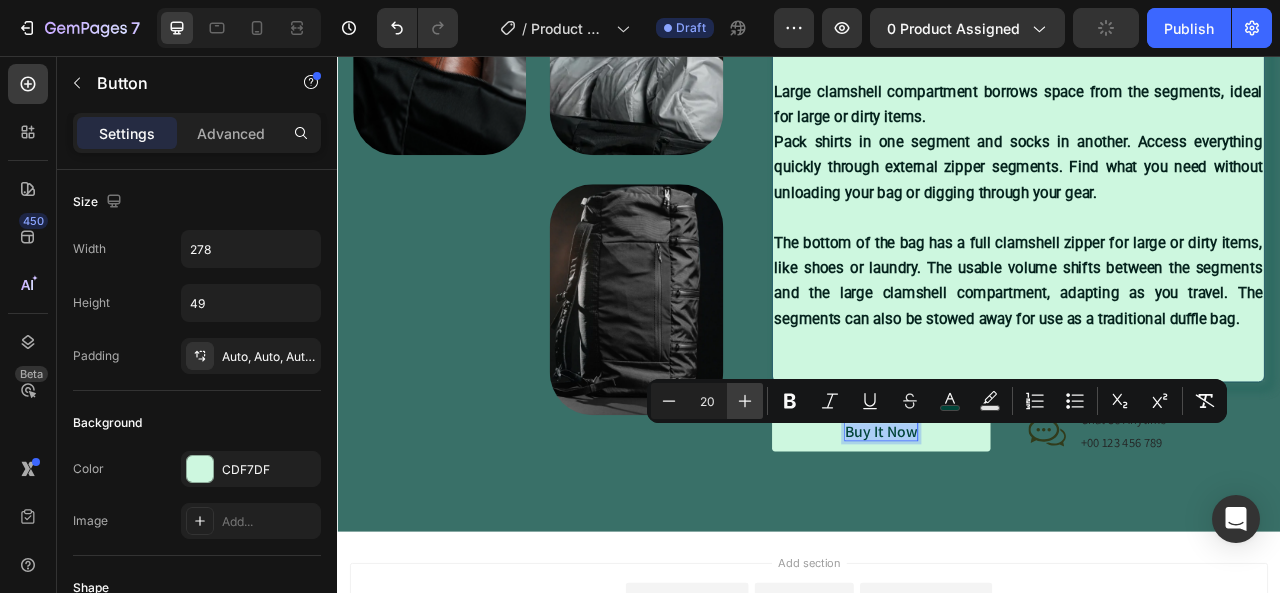 click 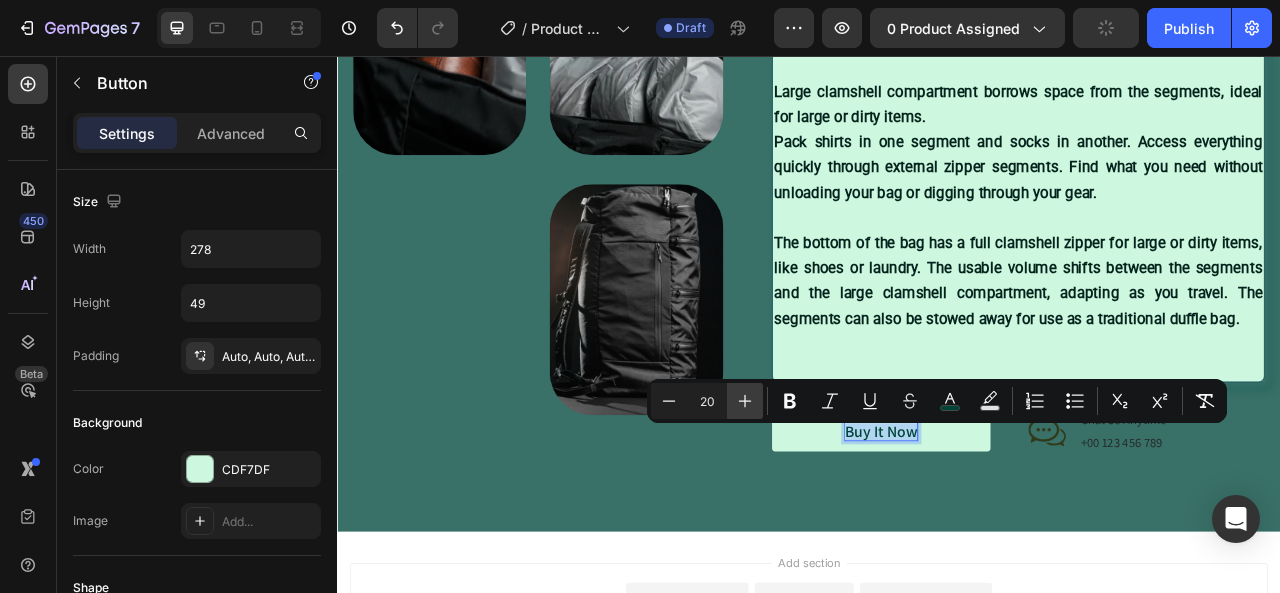 type on "21" 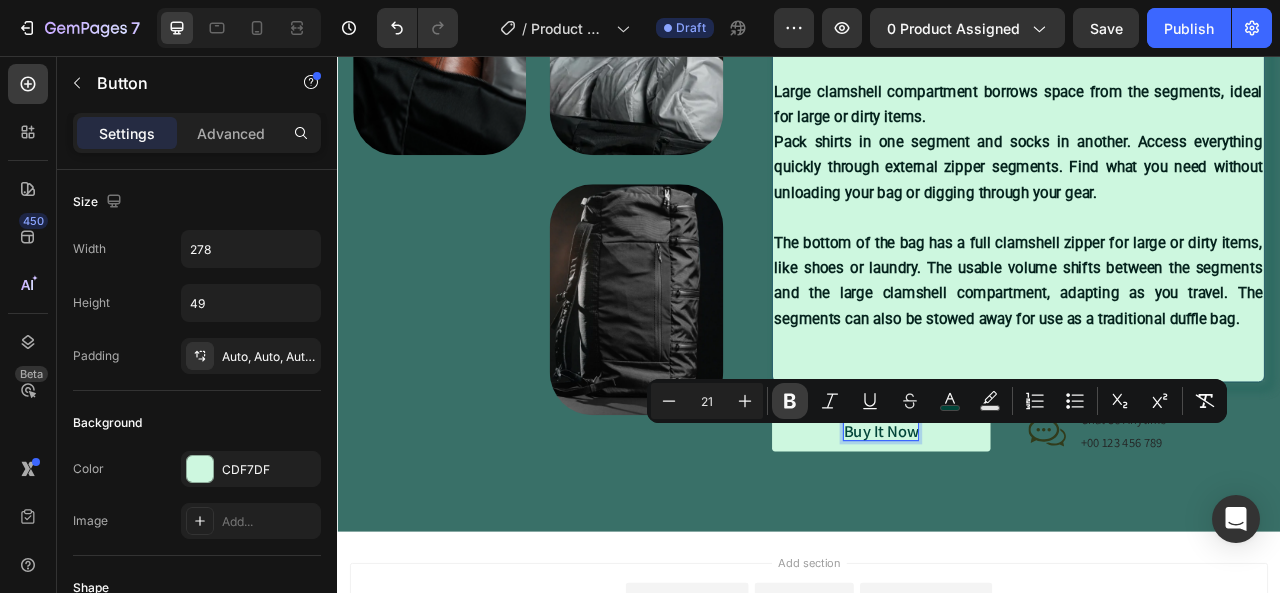 click 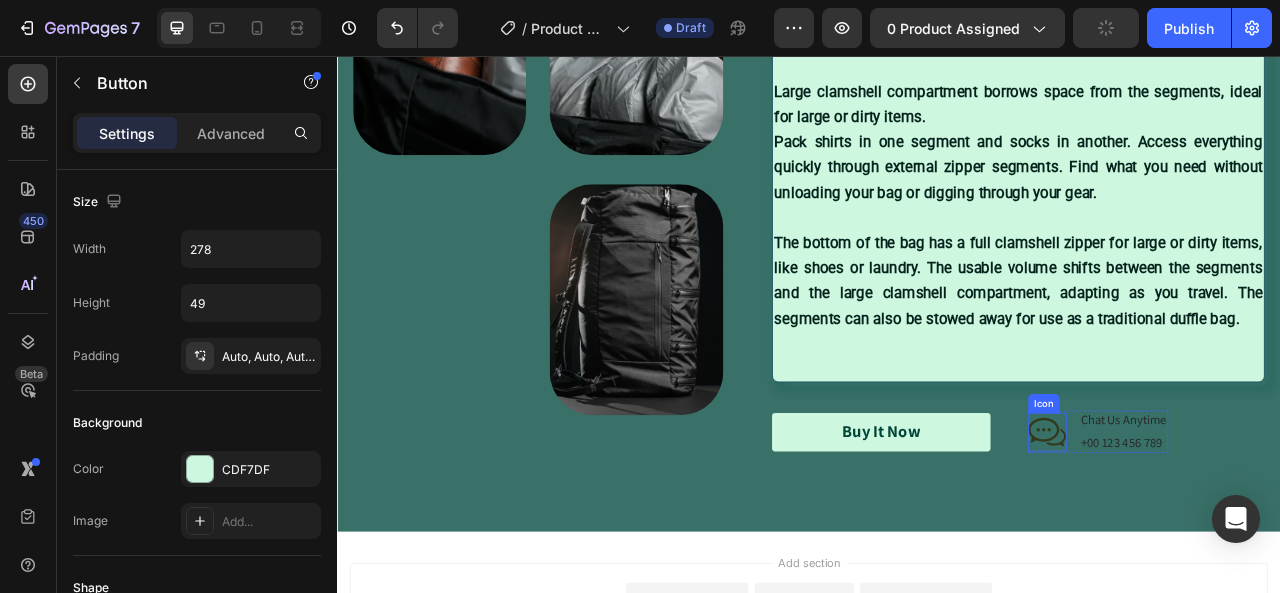 click 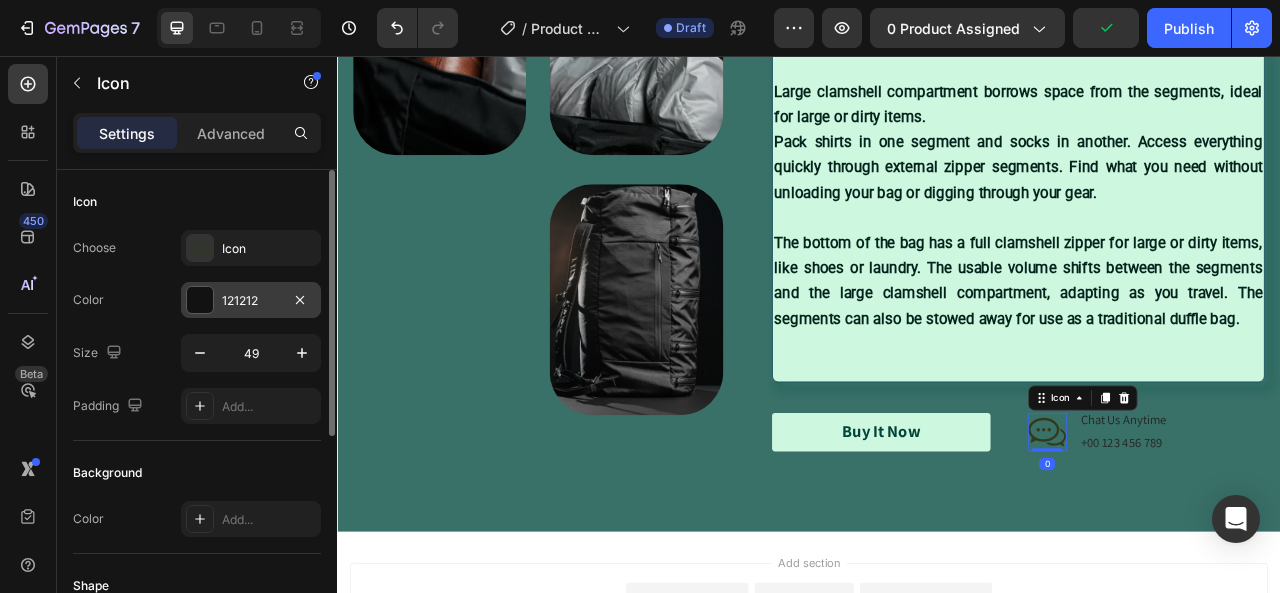 click at bounding box center (200, 300) 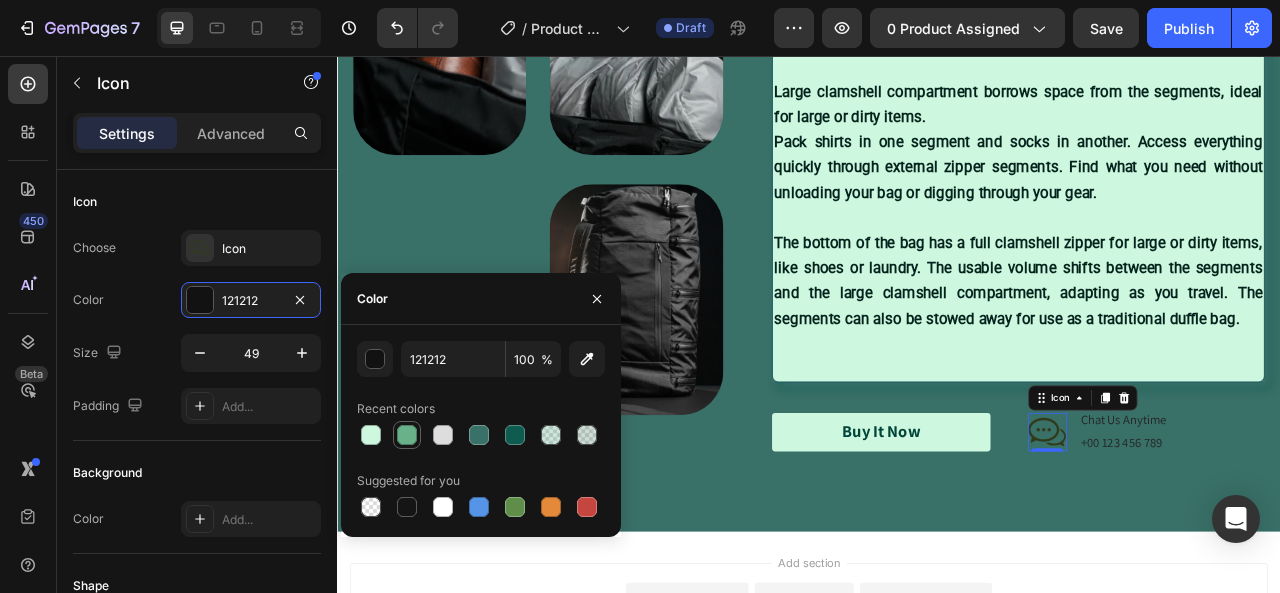 click at bounding box center (407, 435) 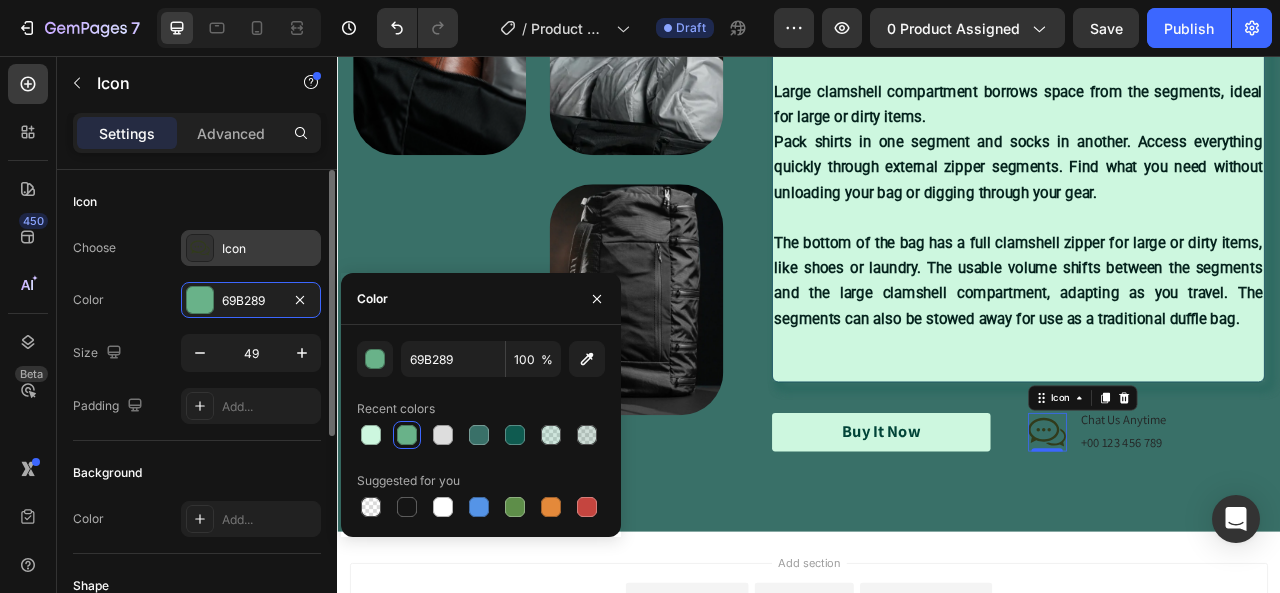 click on "Icon" at bounding box center [251, 248] 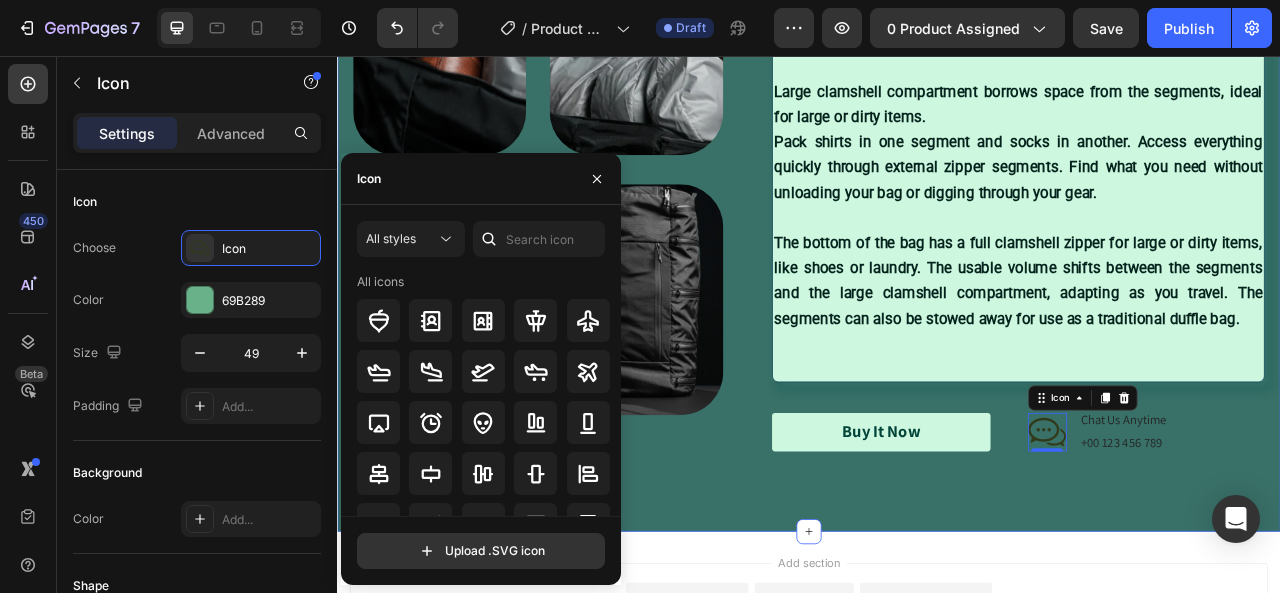 click on "Image Image Image Row ⁠⁠⁠⁠⁠⁠⁠ SIMPLICITY Heading The SEG42 will revolutionize the way you pack. Freedom from packing cubes, laundry bags, and superfluous features, the SEG42’s ground up organization system is specifically designed for lightweight, effective travel. Large clamshell compartment borrows space from the segments, ideal for large or dirty items. Pack shirts in one segment and socks in another. Access everything quickly through external zipper segments. Find what you need without unloading your bag or digging through your gear. The bottom of the bag has a full clamshell zipper for large or dirty items, like shoes or laundry. The usable volume shifts between the segments and the large clamshell compartment, adapting as you travel. The segments can also be stowed away for use as a traditional duffle bag. Text Block
Organic
Sulfate-Free
Paraben-Free Item List
100% Vegan
Cruelty Free
Item List" at bounding box center (937, 200) 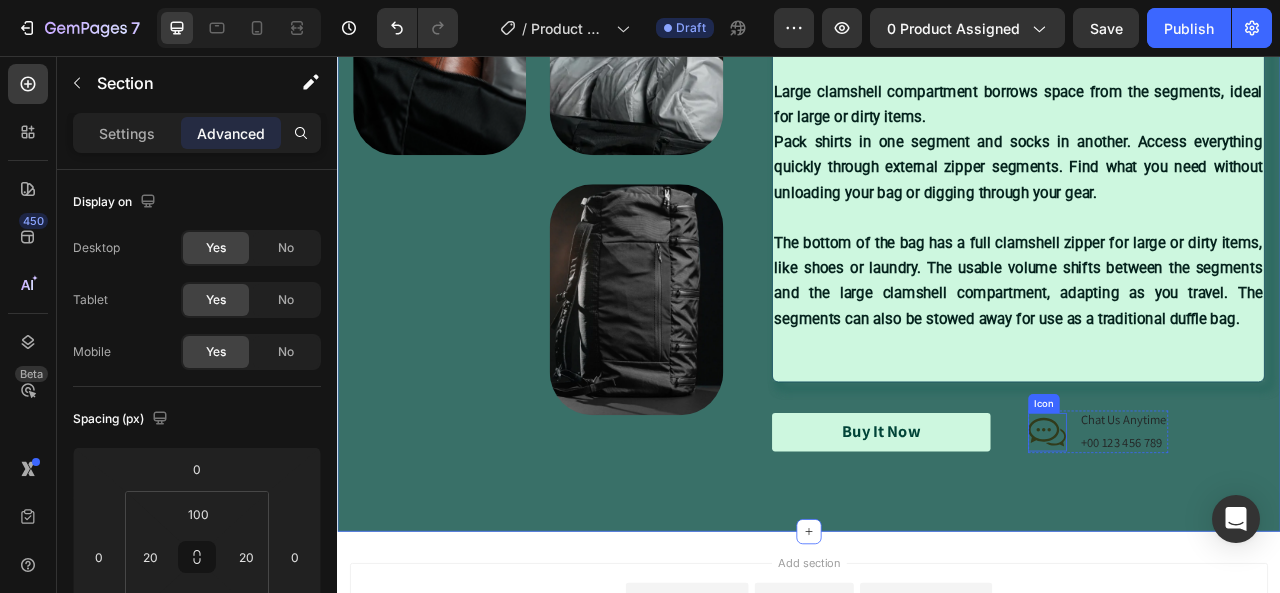 click 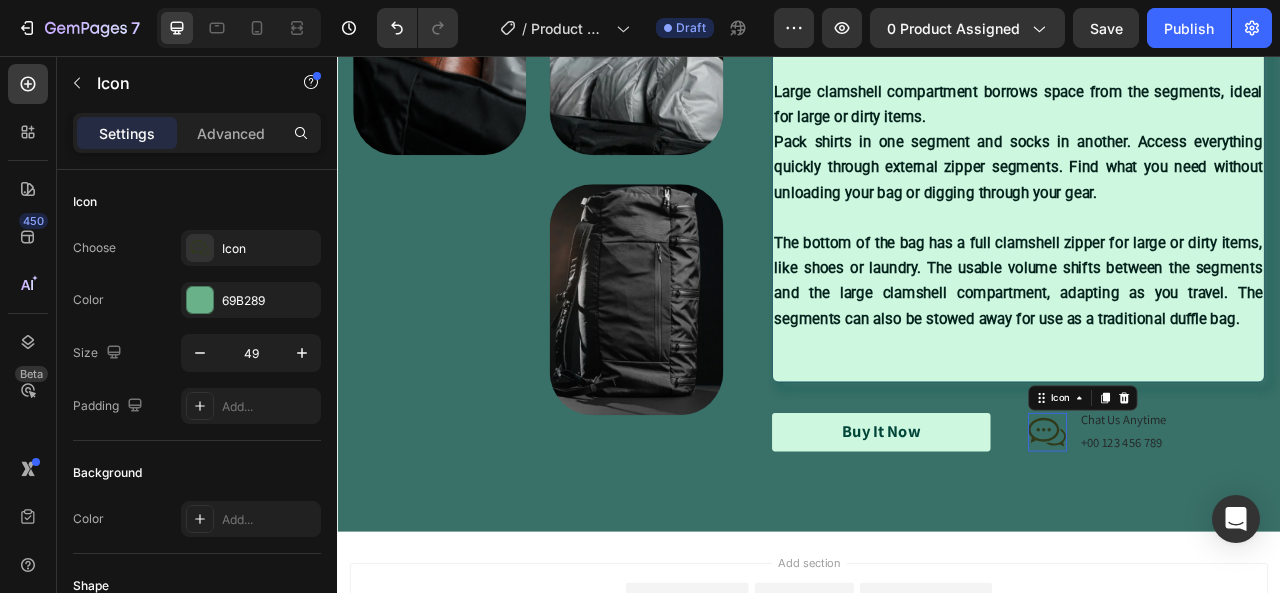 click 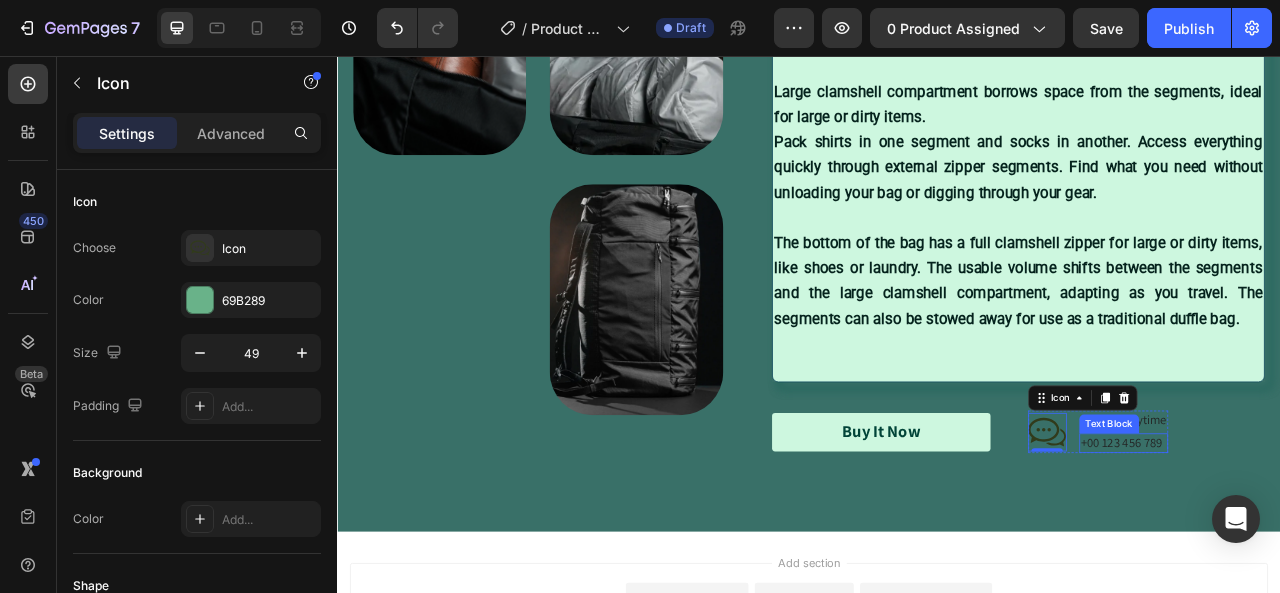 click on "+00 123 456 789" at bounding box center (1337, 548) 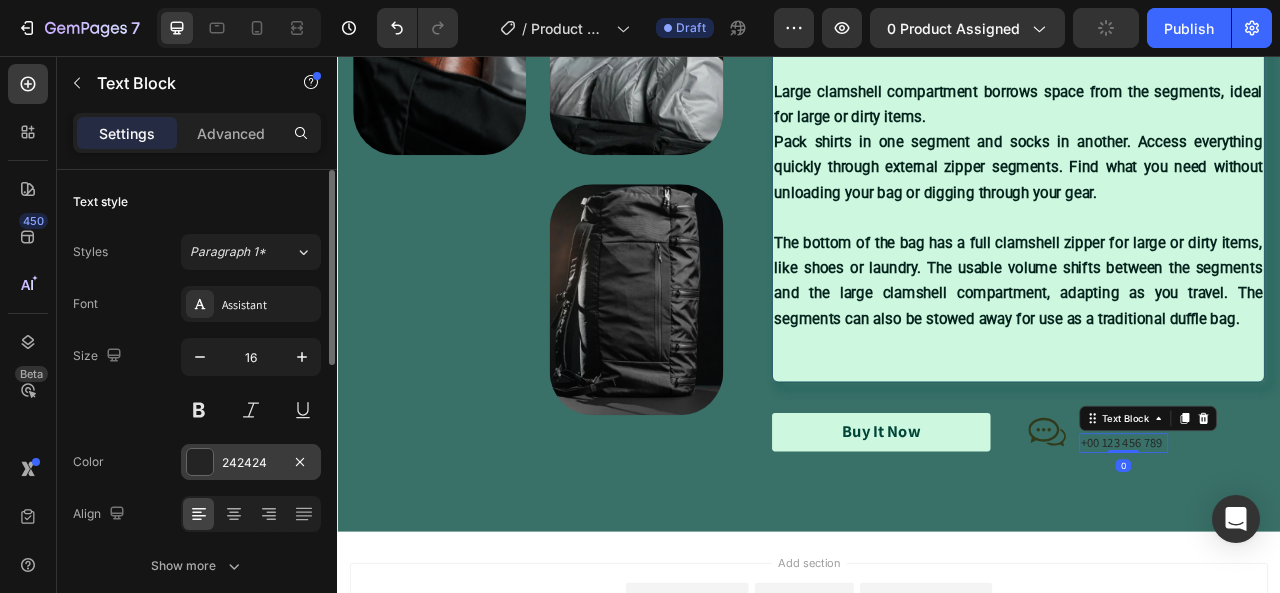click at bounding box center [200, 462] 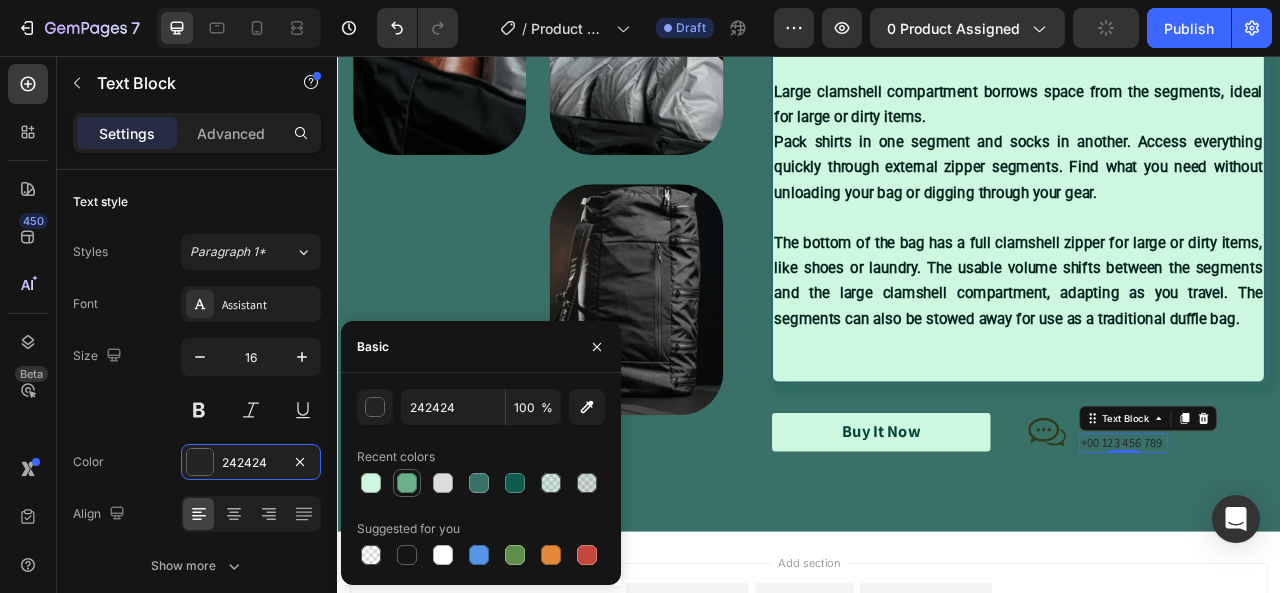 click at bounding box center [407, 483] 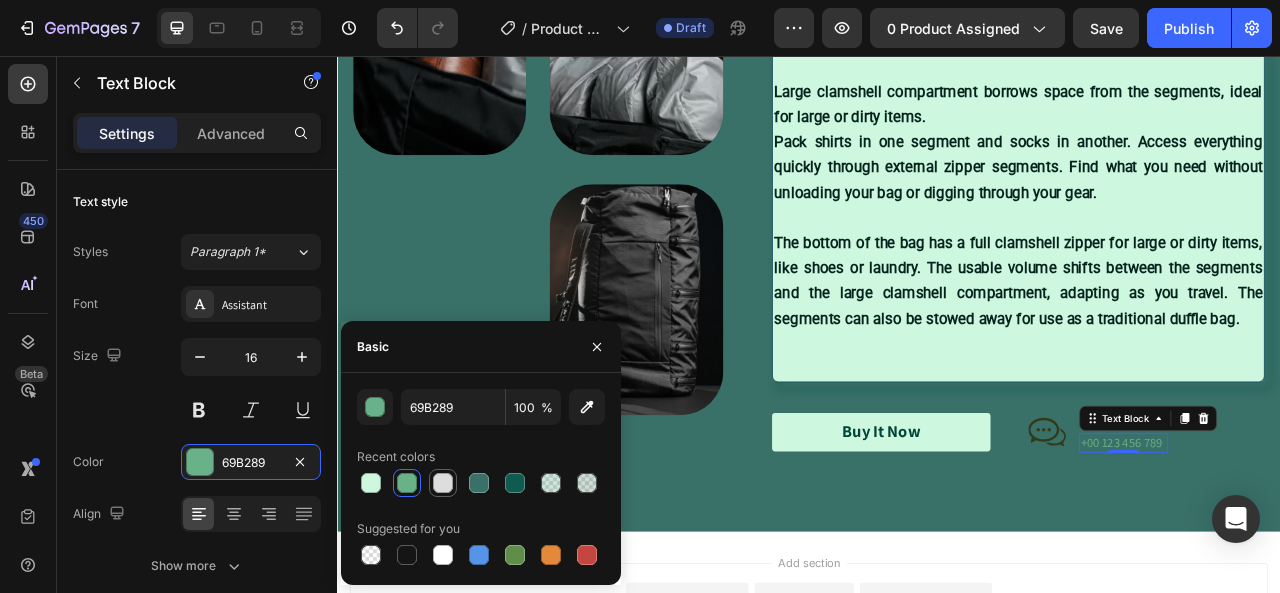 click at bounding box center [443, 483] 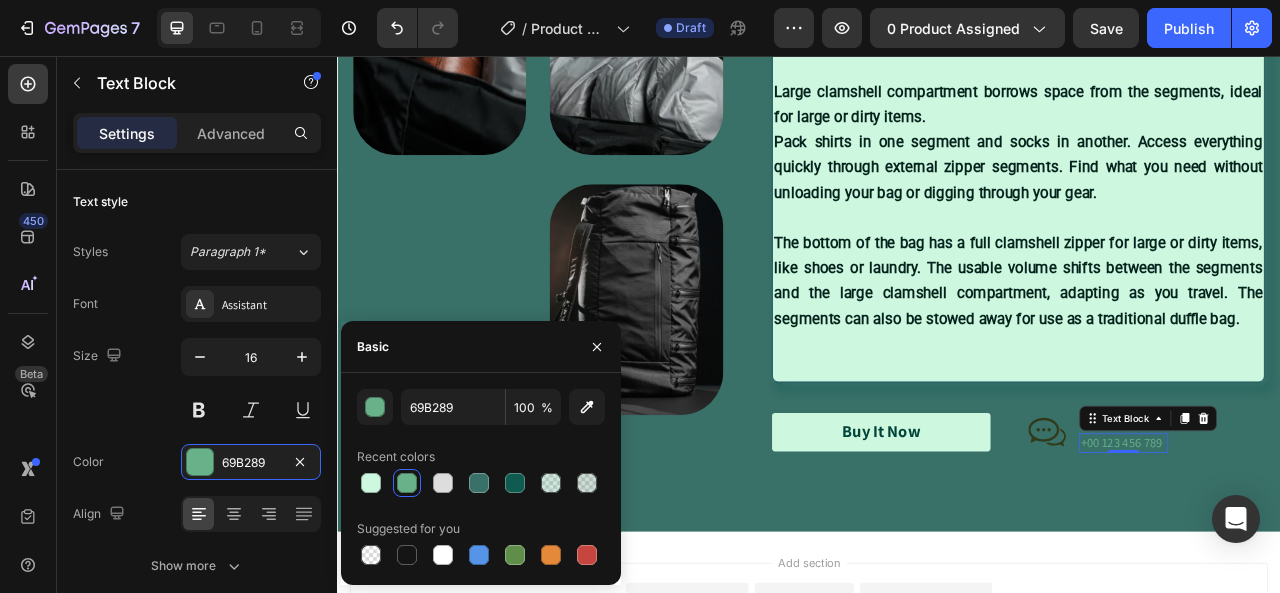 type on "DDDDDD" 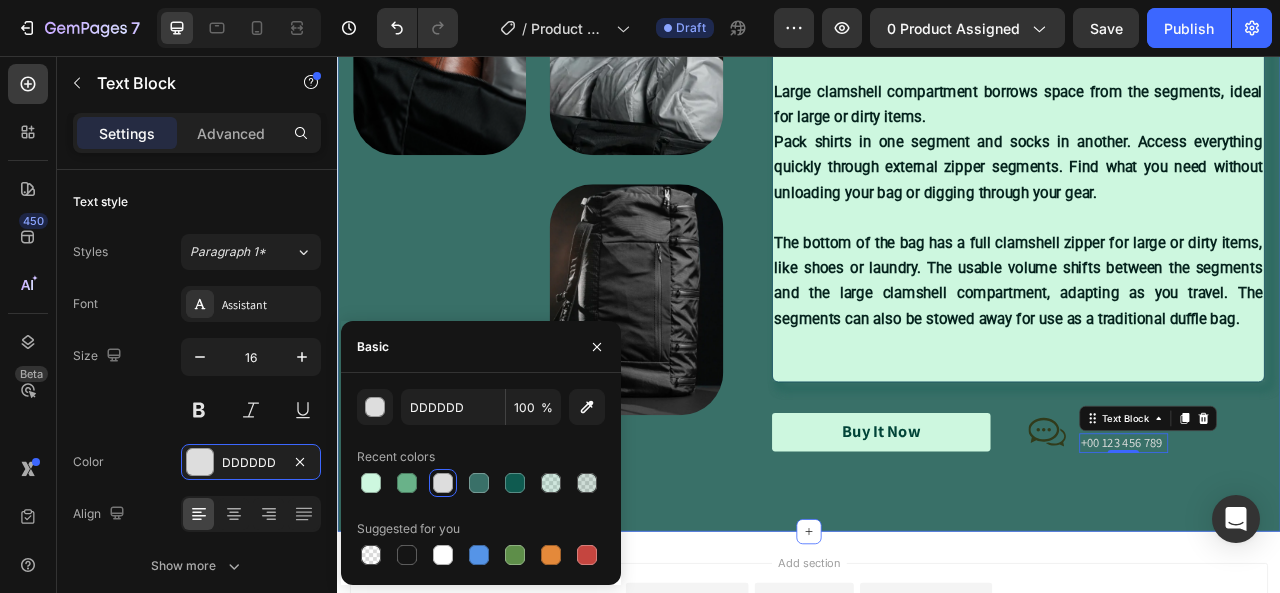 click on "Image Image Image Row ⁠⁠⁠⁠⁠⁠⁠ SIMPLICITY Heading The SEG42 will revolutionize the way you pack. Freedom from packing cubes, laundry bags, and superfluous features, the SEG42’s ground up organization system is specifically designed for lightweight, effective travel. Large clamshell compartment borrows space from the segments, ideal for large or dirty items. Pack shirts in one segment and socks in another. Access everything quickly through external zipper segments. Find what you need without unloading your bag or digging through your gear. The bottom of the bag has a full clamshell zipper for large or dirty items, like shoes or laundry. The usable volume shifts between the segments and the large clamshell compartment, adapting as you travel. The segments can also be stowed away for use as a traditional duffle bag. Text Block
Organic
Sulfate-Free
Paraben-Free Item List
100% Vegan
Cruelty Free
Item List" at bounding box center (937, 200) 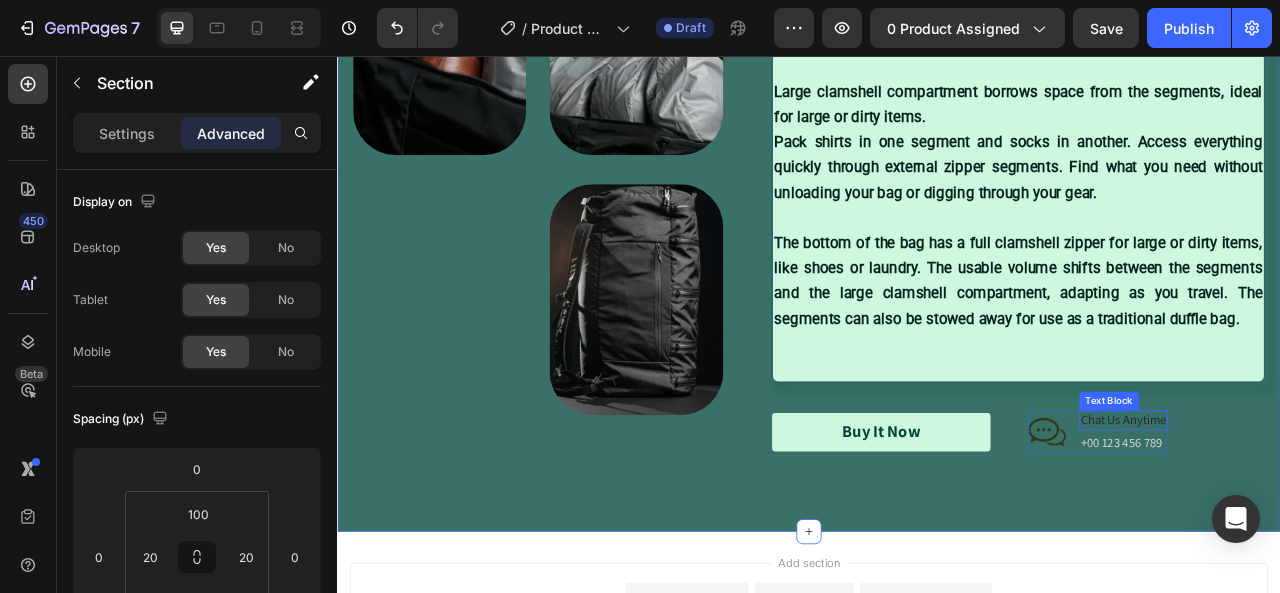 click on "Chat Us Anytime" at bounding box center (1337, 519) 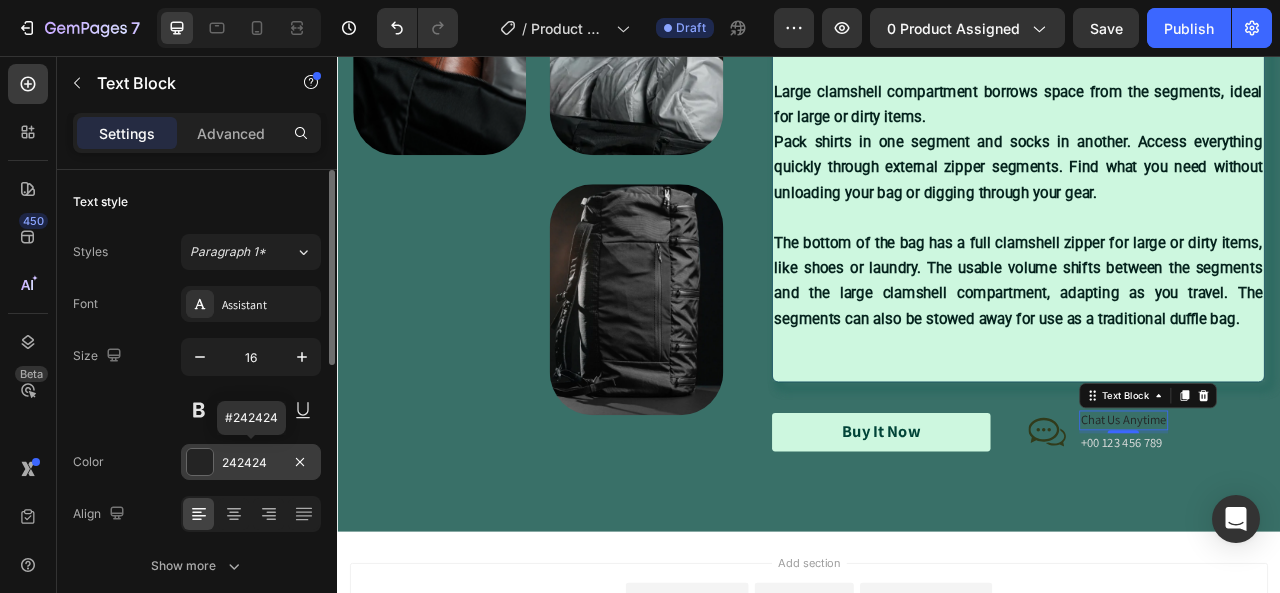 click on "242424" at bounding box center [251, 462] 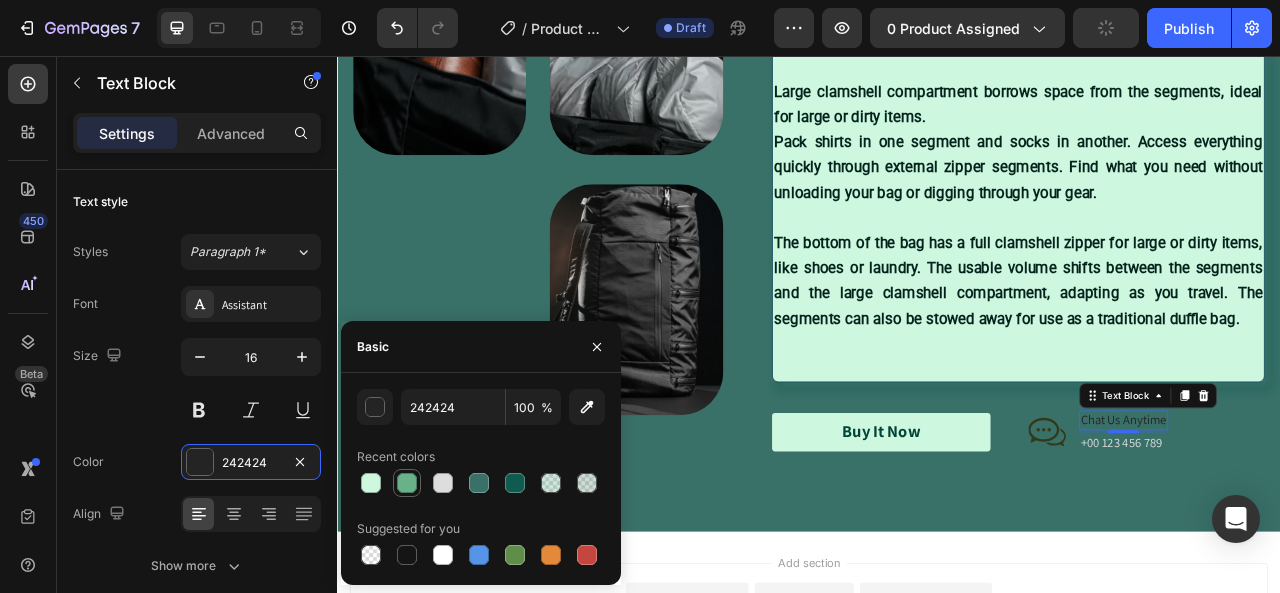 click at bounding box center (407, 483) 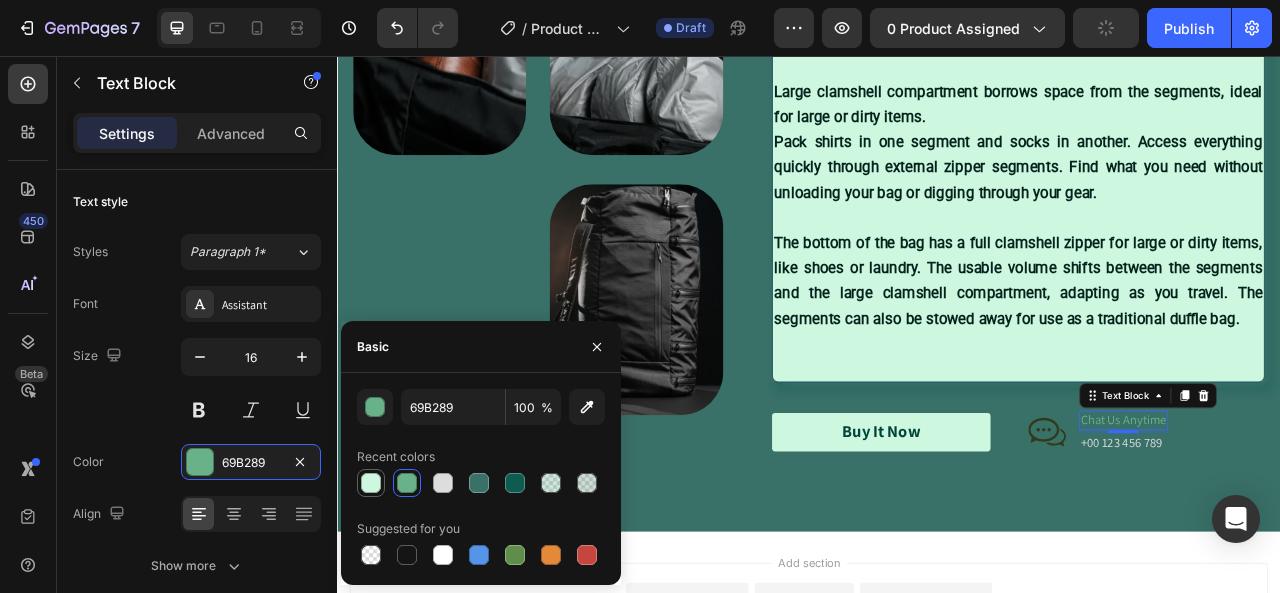 click at bounding box center [371, 483] 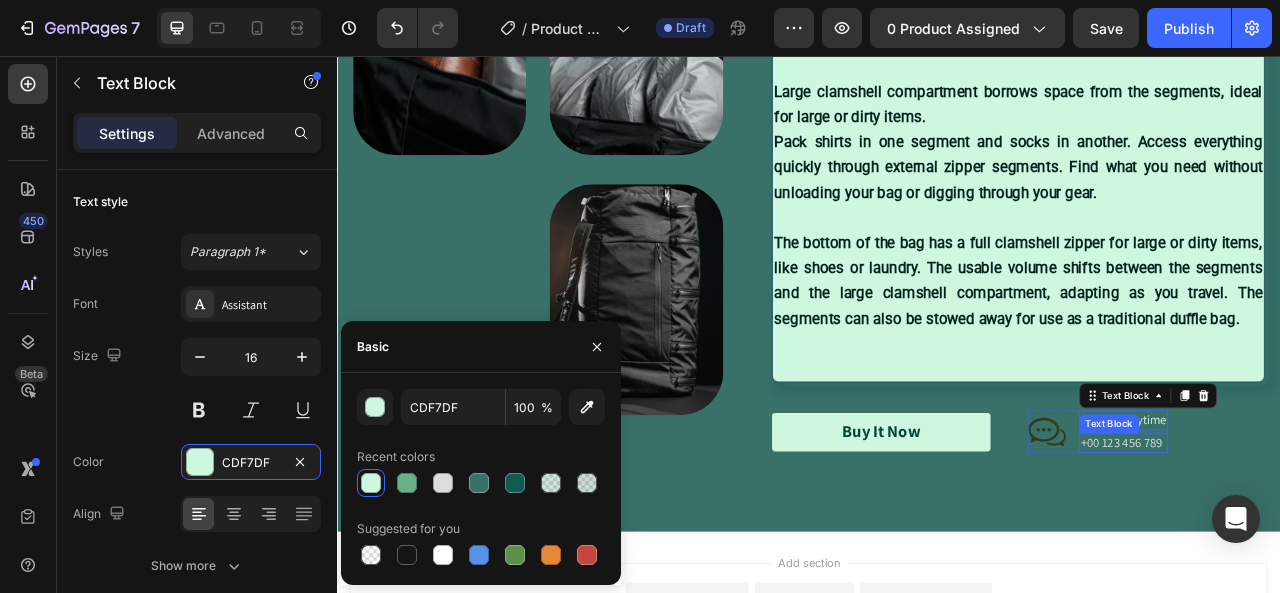 click on "+00 123 456 789" at bounding box center (1337, 548) 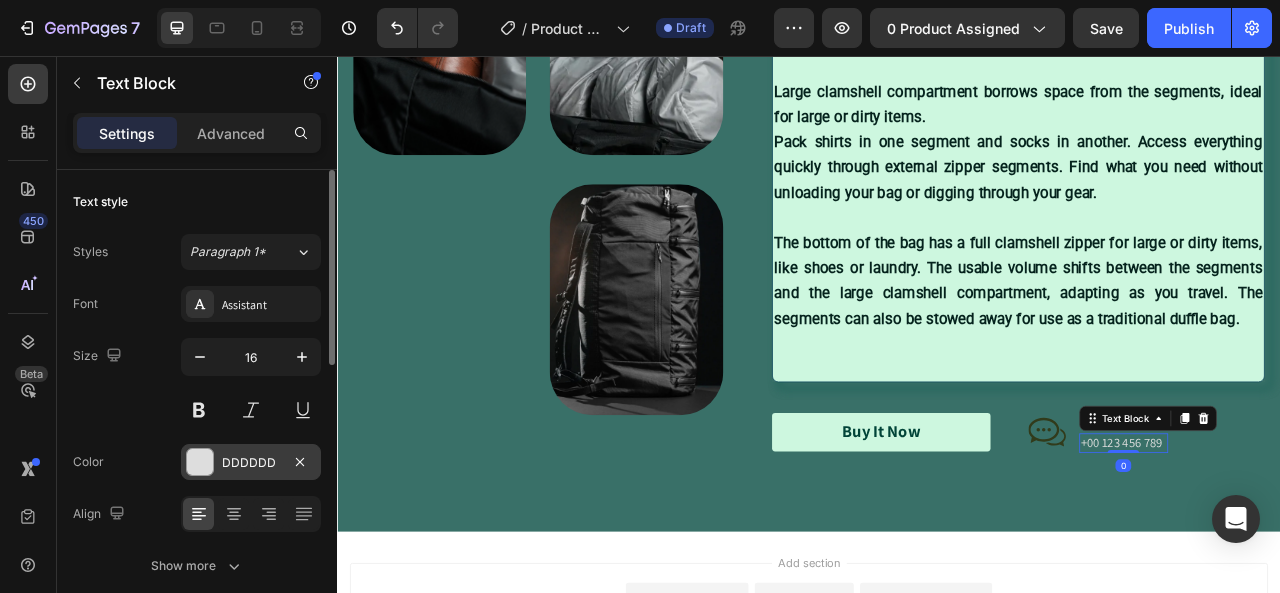 click on "DDDDDD" at bounding box center (251, 463) 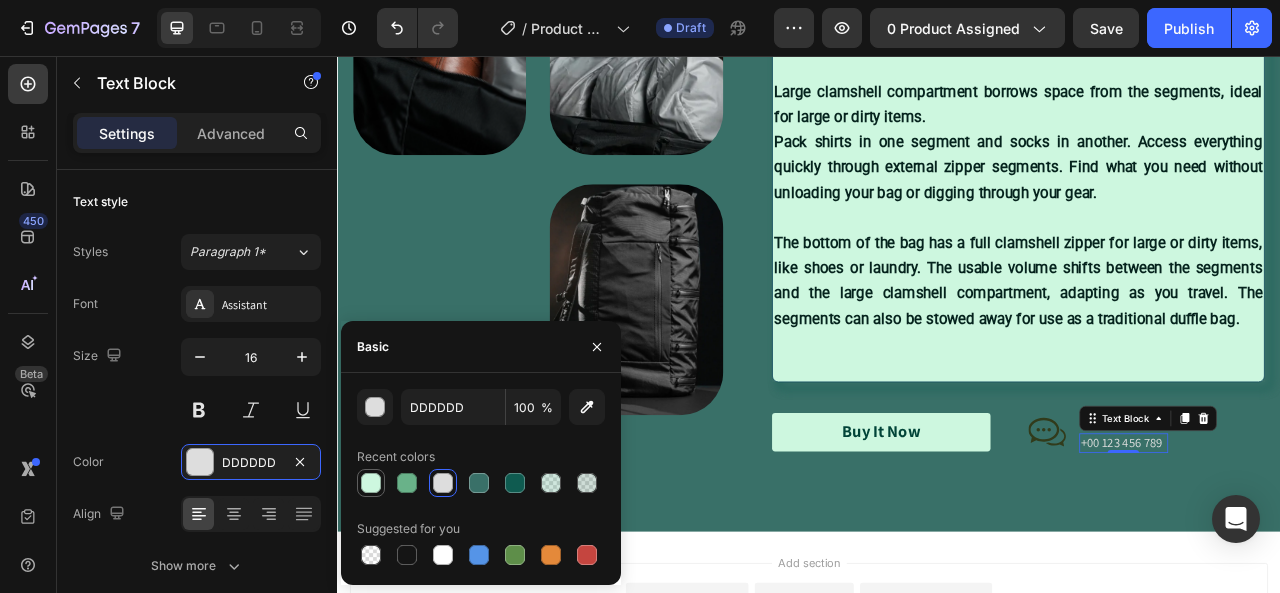 click at bounding box center (371, 483) 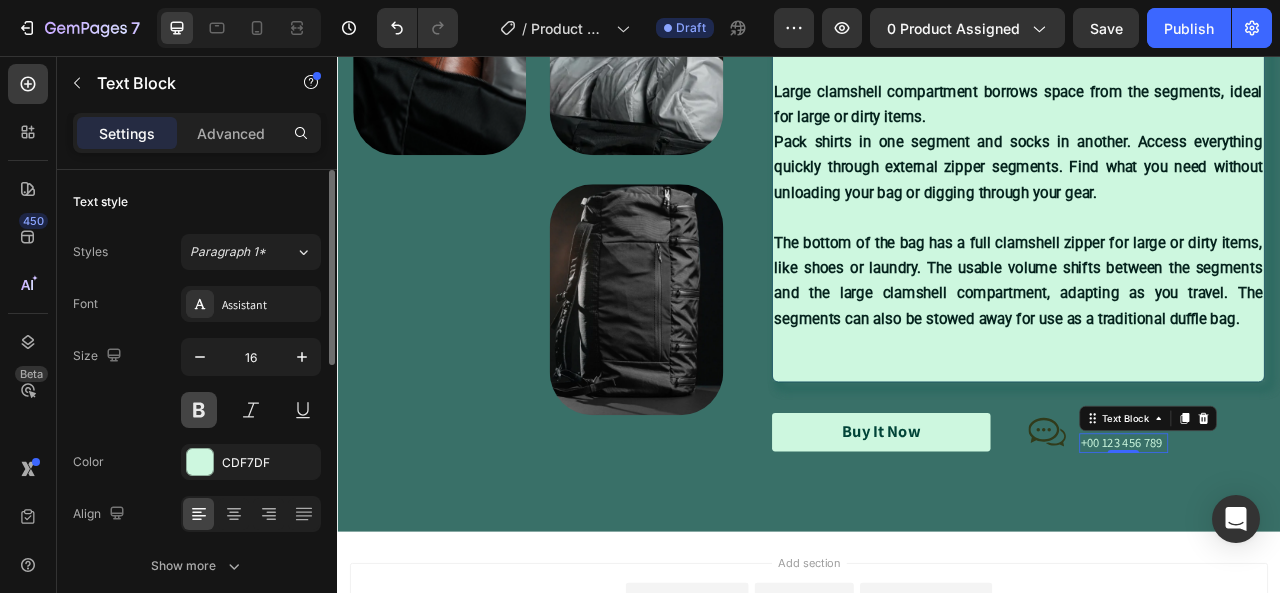 click at bounding box center [199, 410] 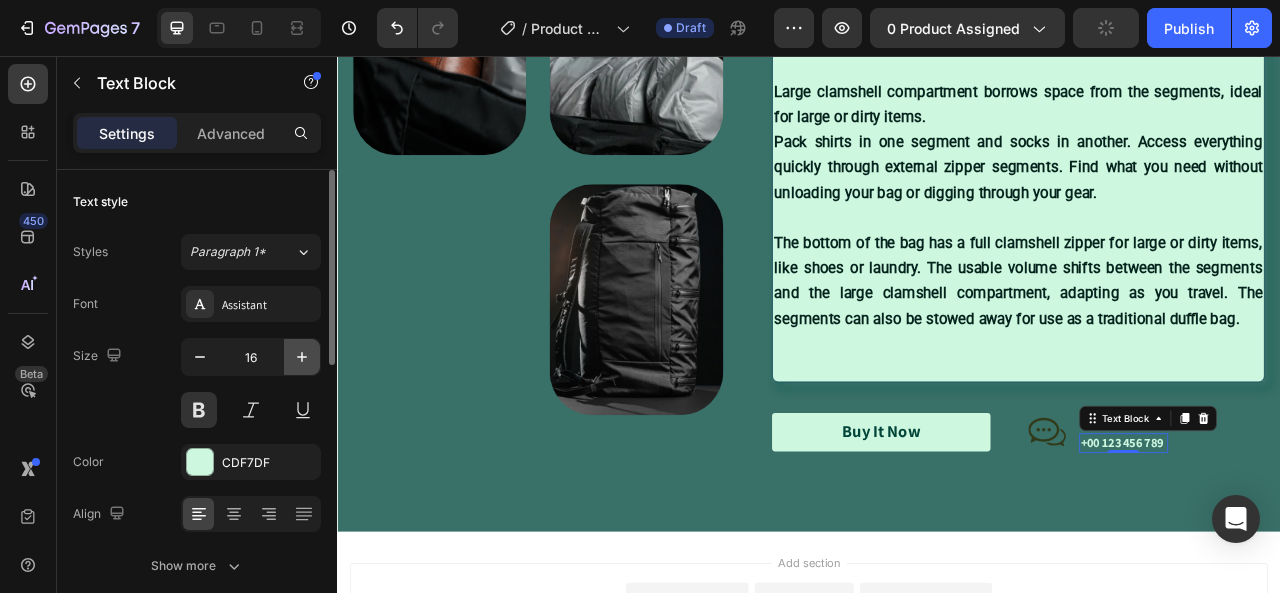 click 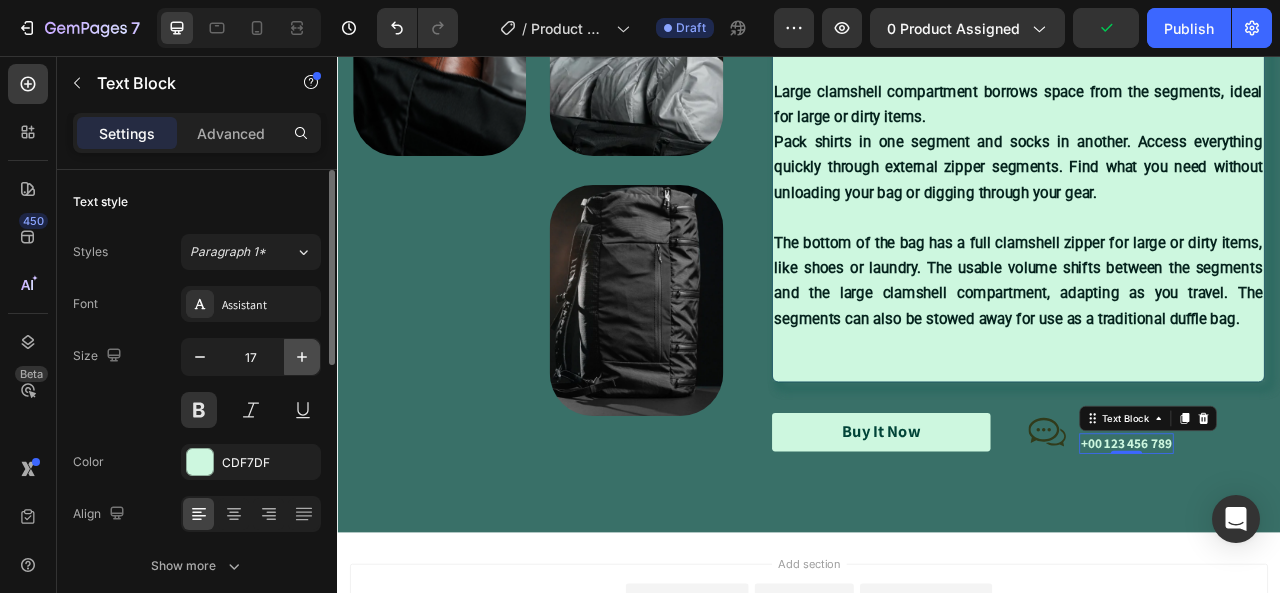 click 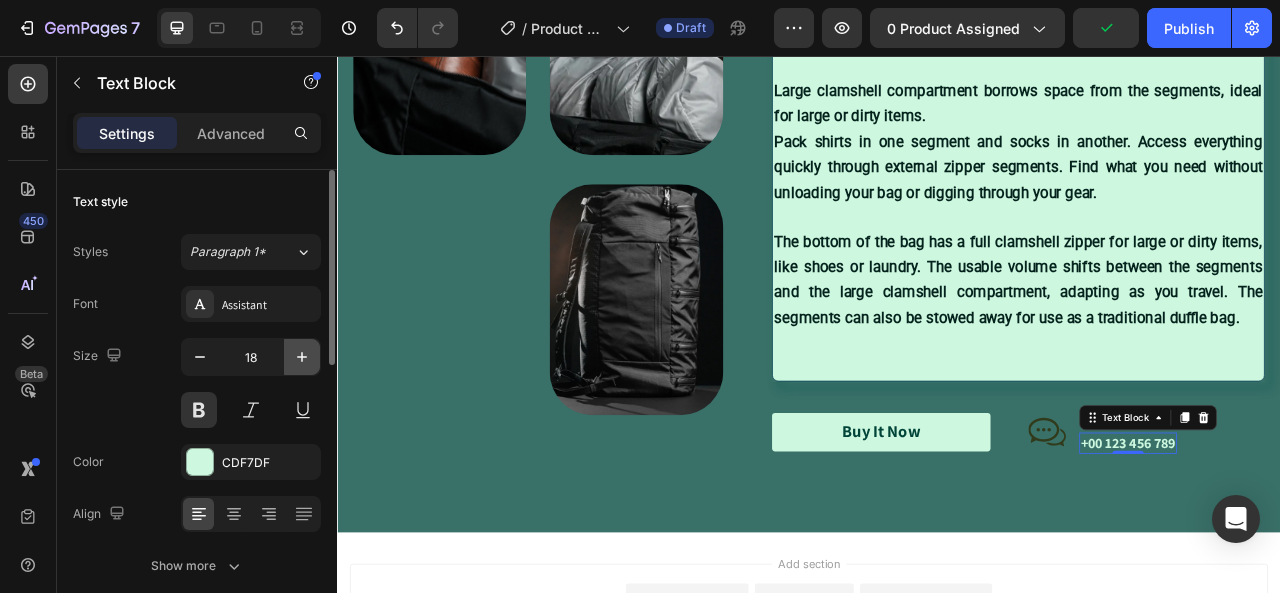 click 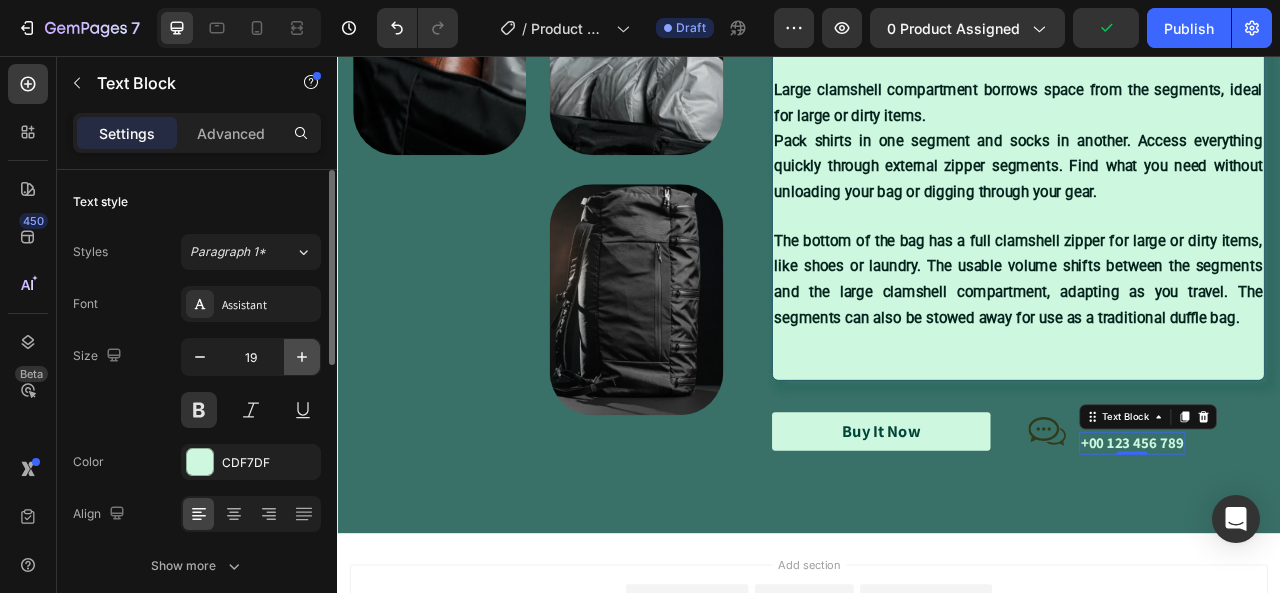 click 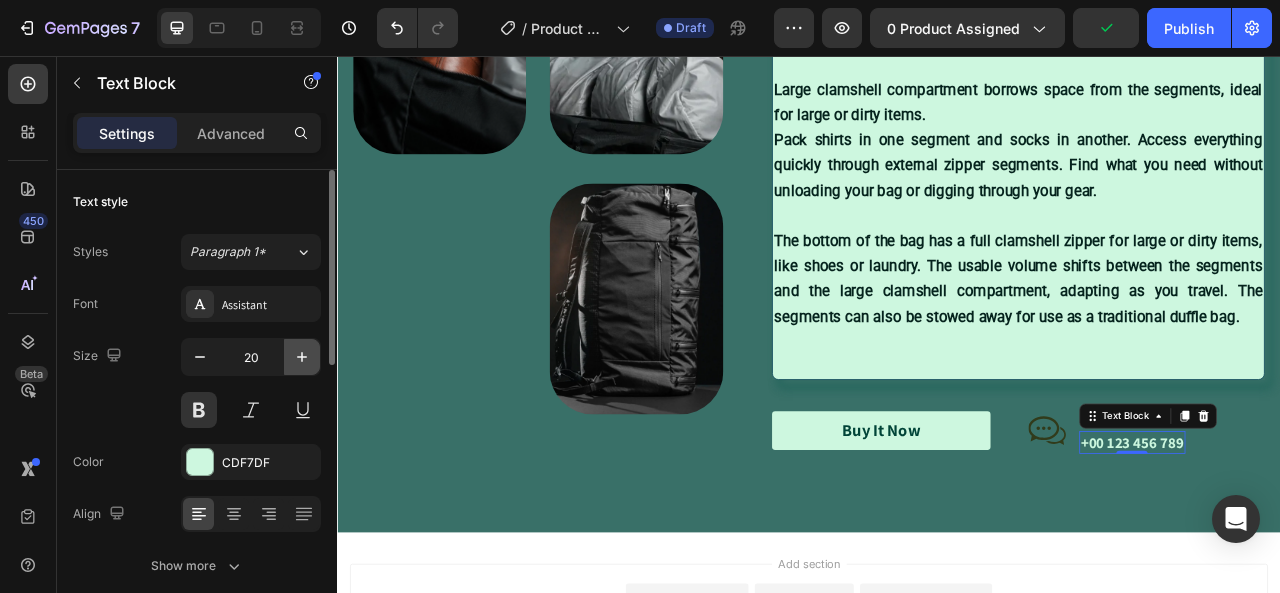 click 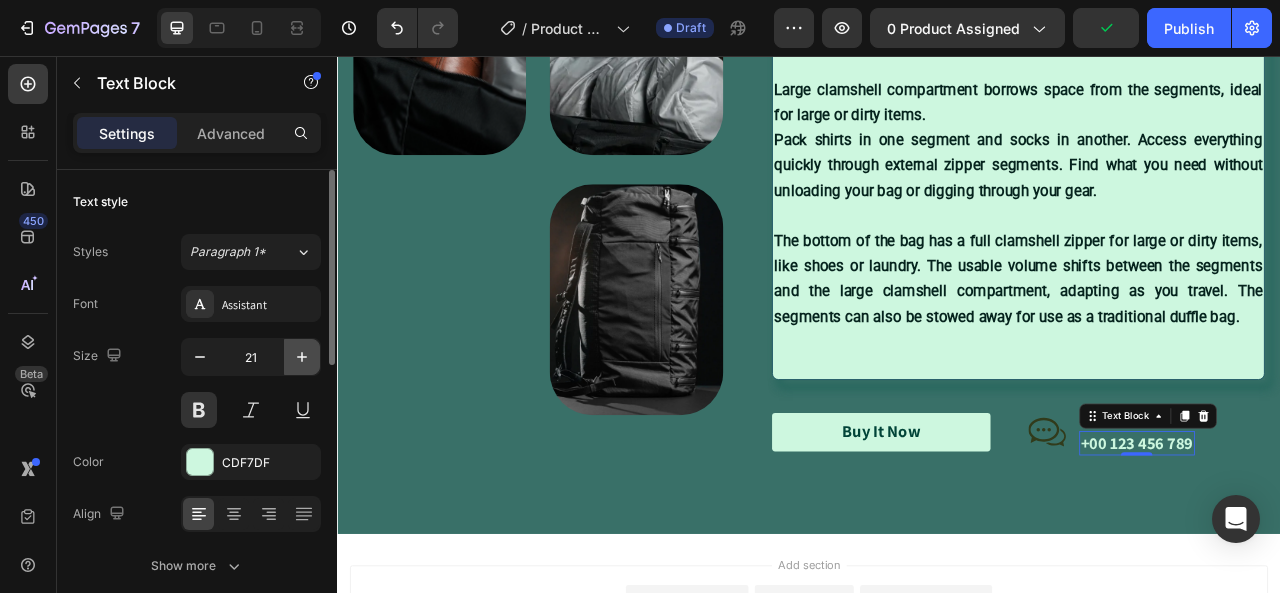 click 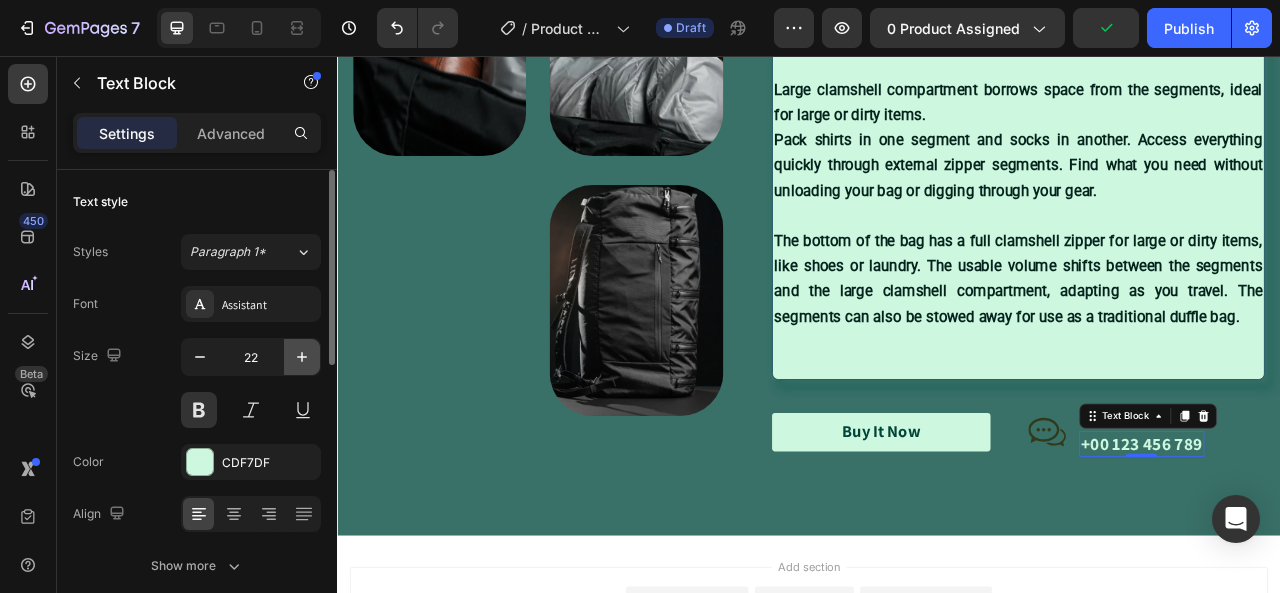 scroll, scrollTop: 2729, scrollLeft: 0, axis: vertical 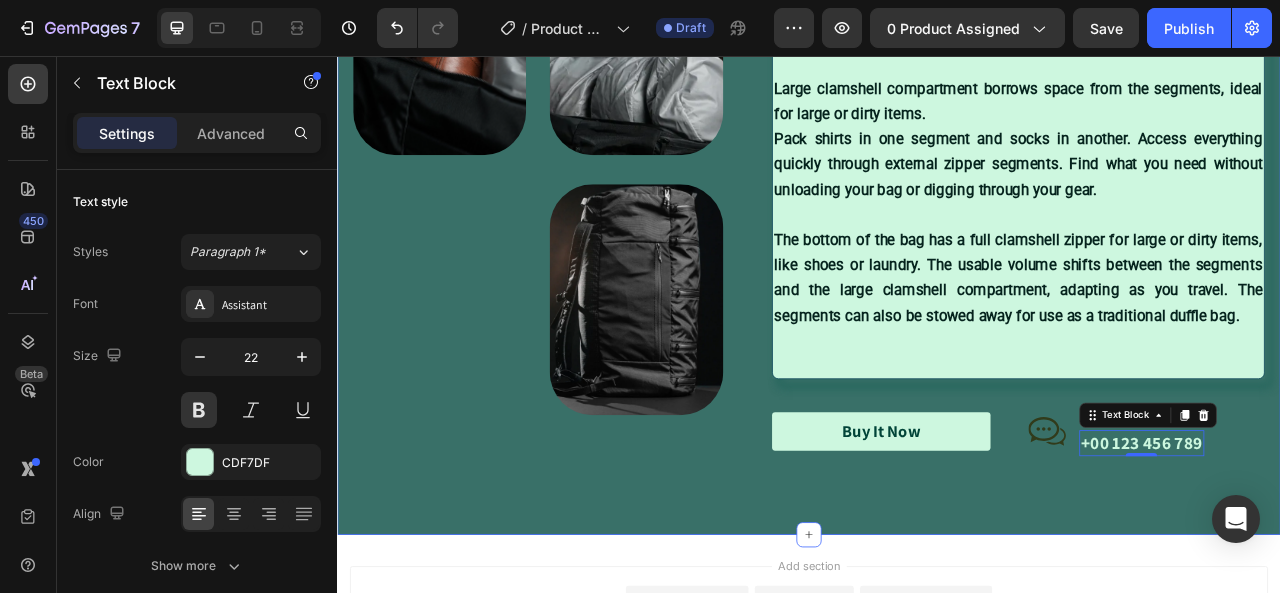 click on "Image Image Image Row ⁠⁠⁠⁠⁠⁠⁠ SIMPLICITY Heading The SEG42 will revolutionize the way you pack. Freedom from packing cubes, laundry bags, and superfluous features, the SEG42’s ground up organization system is specifically designed for lightweight, effective travel. Large clamshell compartment borrows space from the segments, ideal for large or dirty items. Pack shirts in one segment and socks in another. Access everything quickly through external zipper segments. Find what you need without unloading your bag or digging through your gear. The bottom of the bag has a full clamshell zipper for large or dirty items, like shoes or laundry. The usable volume shifts between the segments and the large clamshell compartment, adapting as you travel. The segments can also be stowed away for use as a traditional duffle bag. Text Block
Organic
Sulfate-Free
Paraben-Free Item List
100% Vegan
Cruelty Free
Item List" at bounding box center (937, 200) 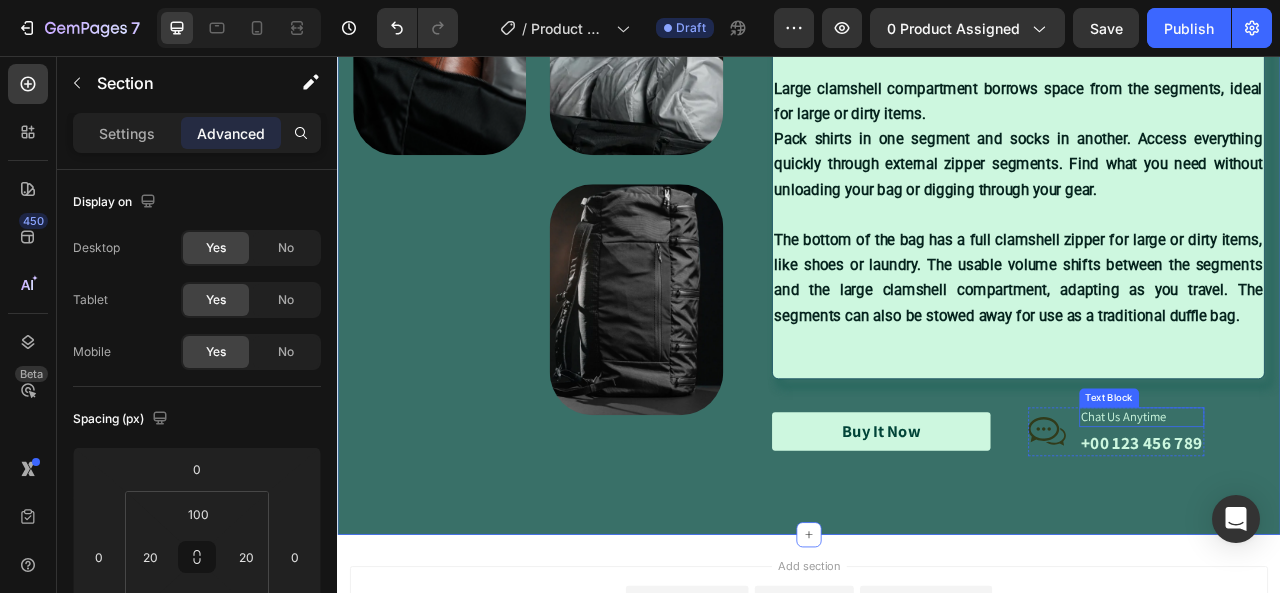 click on "Chat Us Anytime" at bounding box center (1360, 515) 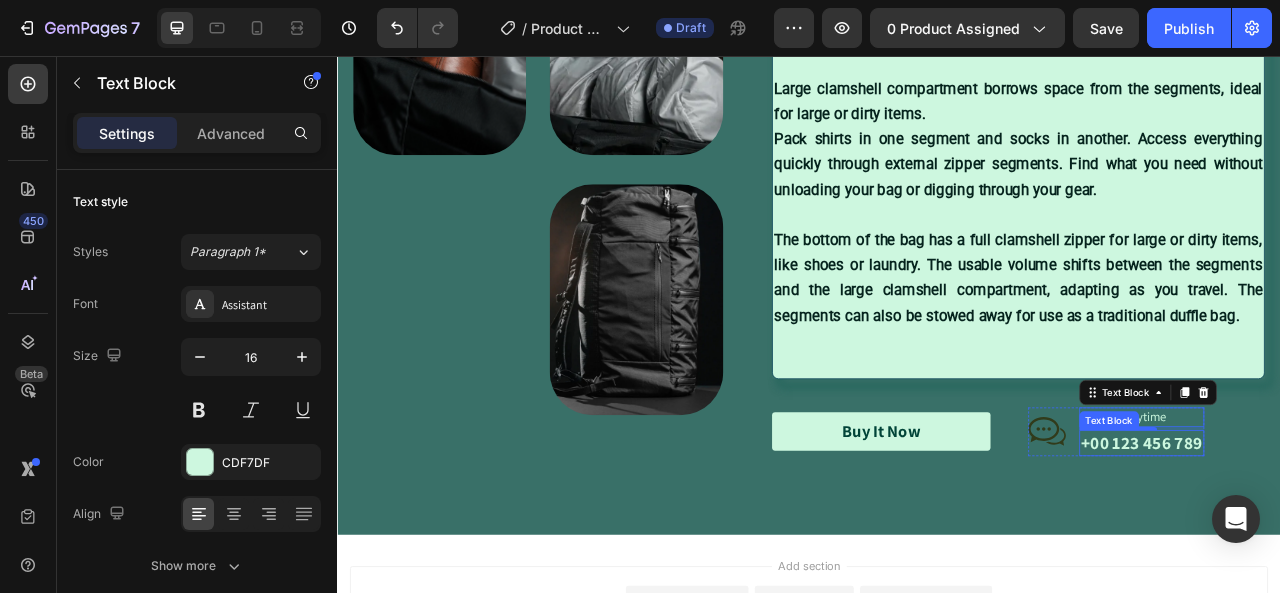 click on "+00 123 456 789" at bounding box center (1360, 548) 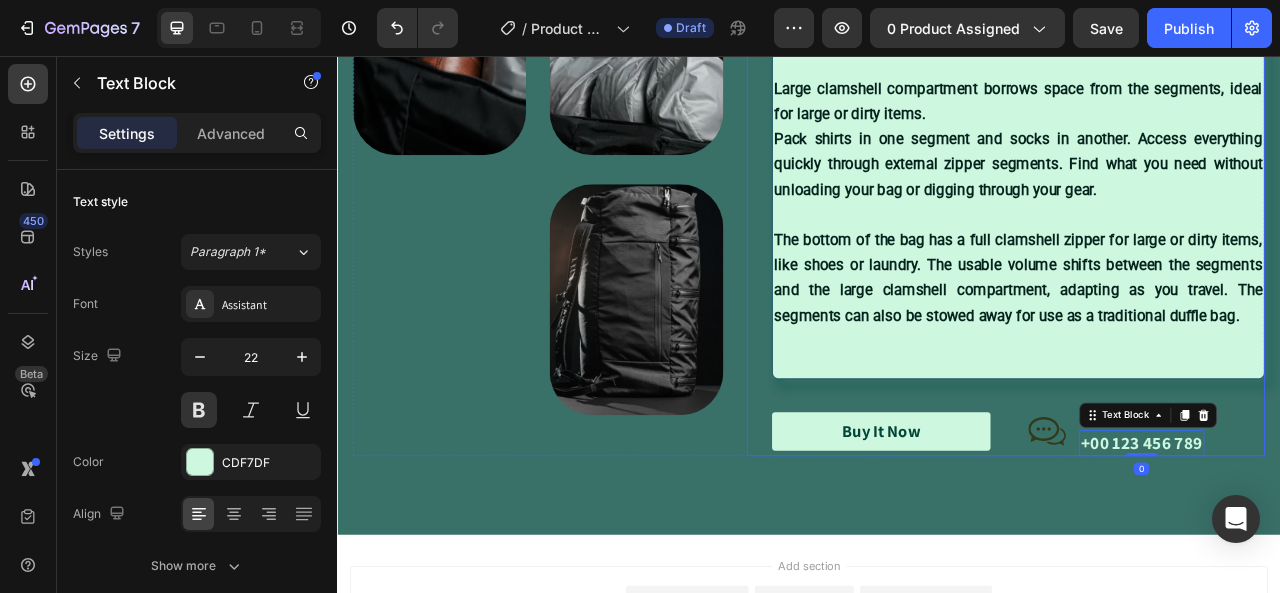 click on "⁠⁠⁠⁠⁠⁠⁠ SIMPLICITY Heading The SEG42 will revolutionize the way you pack. Freedom from packing cubes, laundry bags, and superfluous features, the SEG42’s ground up organization system is specifically designed for lightweight, effective travel. Large clamshell compartment borrows space from the segments, ideal for large or dirty items. Pack shirts in one segment and socks in another. Access everything quickly through external zipper segments. Find what you need without unloading your bag or digging through your gear. The bottom of the bag has a full clamshell zipper for large or dirty items, like shoes or laundry. The usable volume shifts between the segments and the large clamshell compartment, adapting as you travel. The segments can also be stowed away for use as a traditional duffle bag. Text Block
Organic
Sulfate-Free
Paraben-Free Item List
100% Vegan
Cruelty Free
Lab-Tested Item List Row Button" at bounding box center (1203, 200) 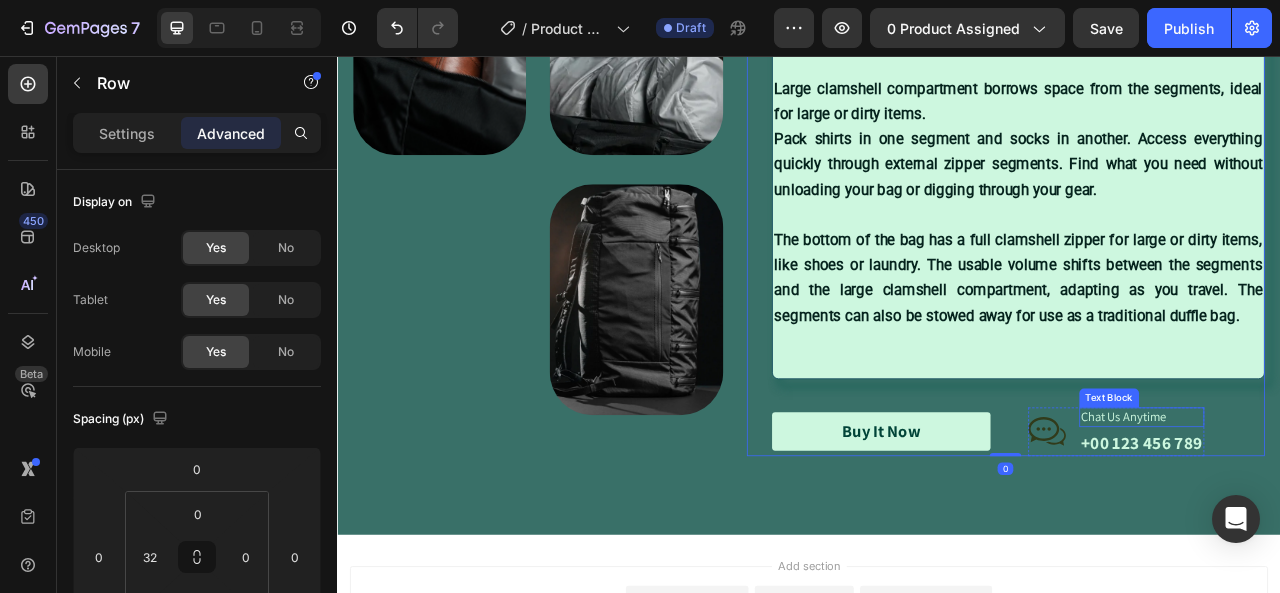 click on "Chat Us Anytime" at bounding box center (1360, 515) 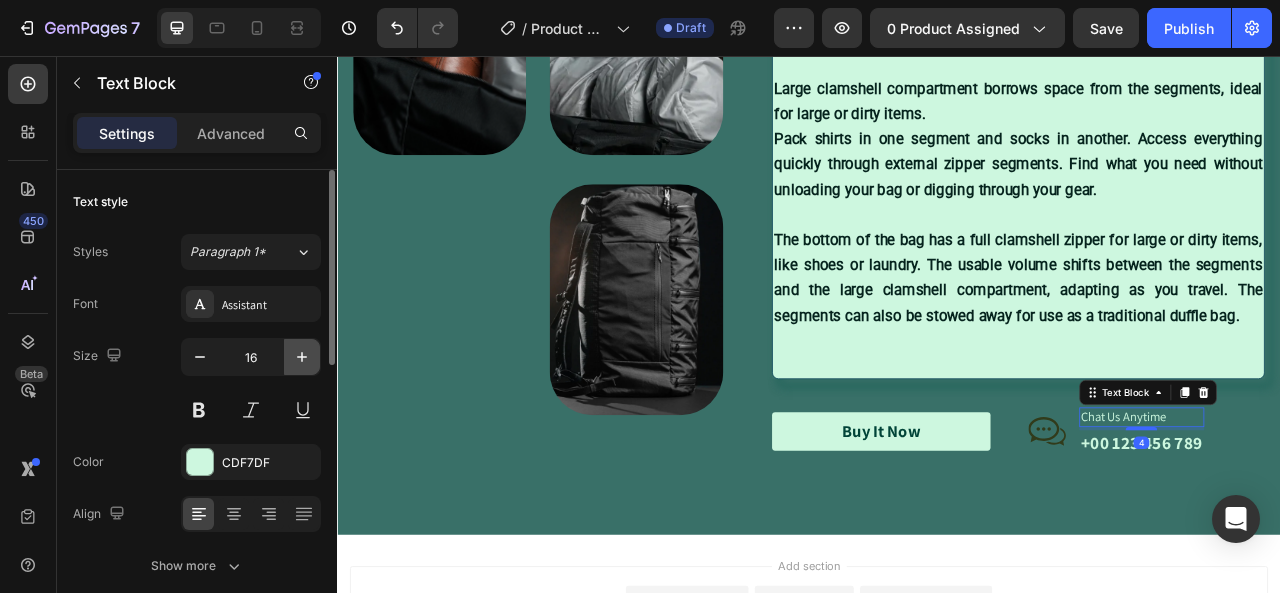 click 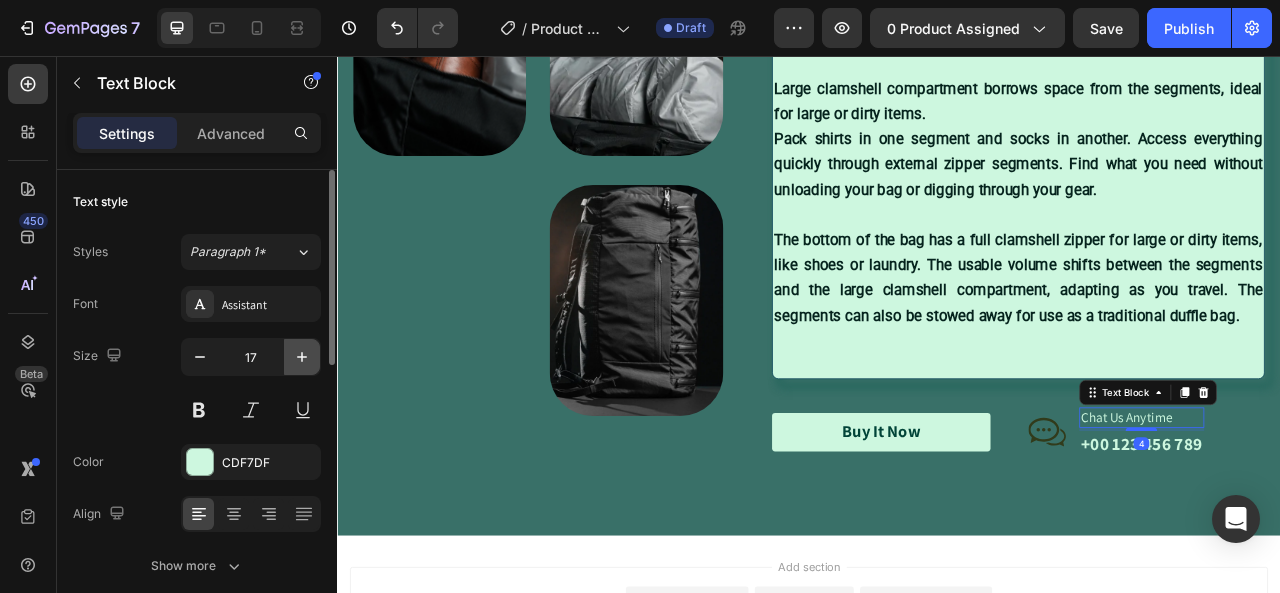 click 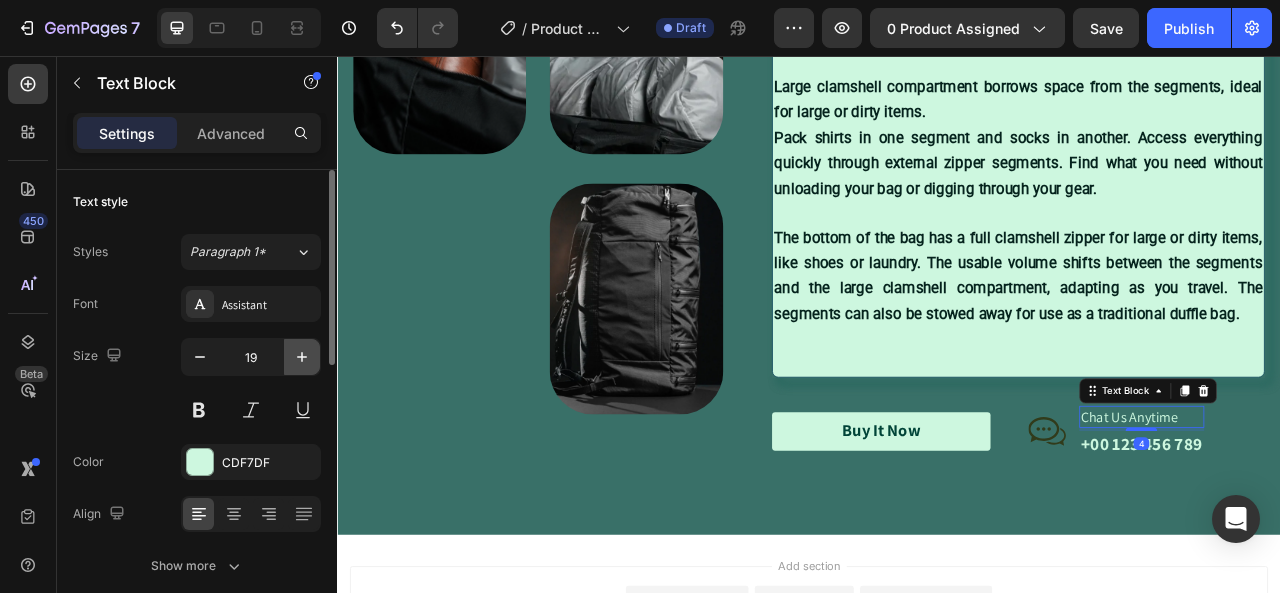click 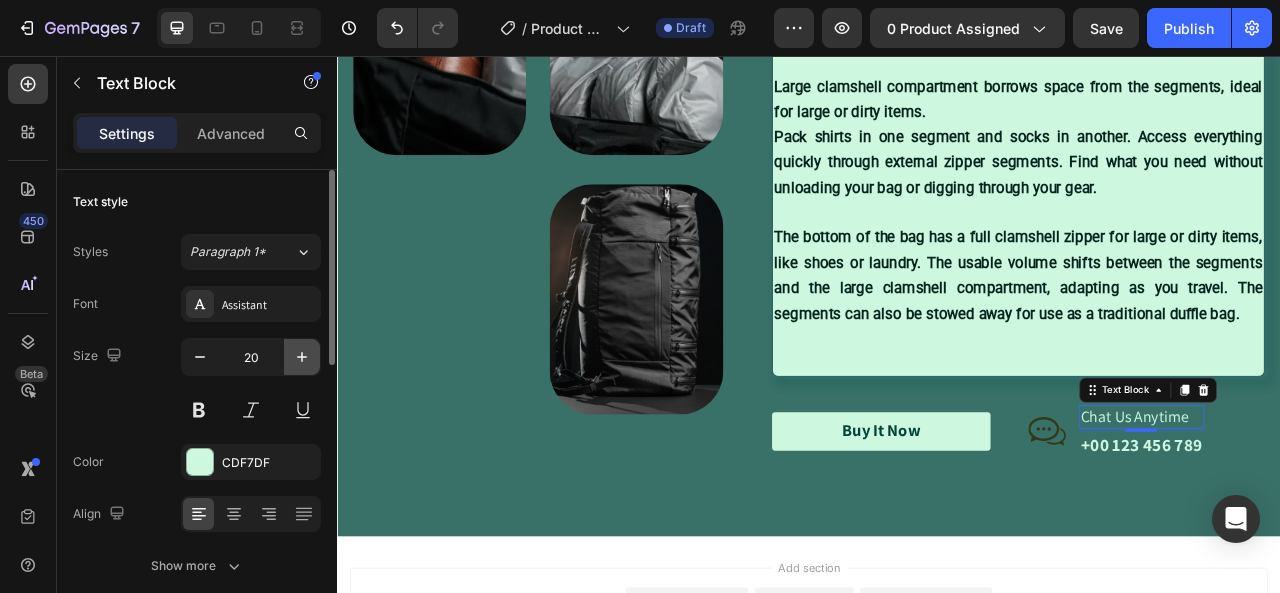 click 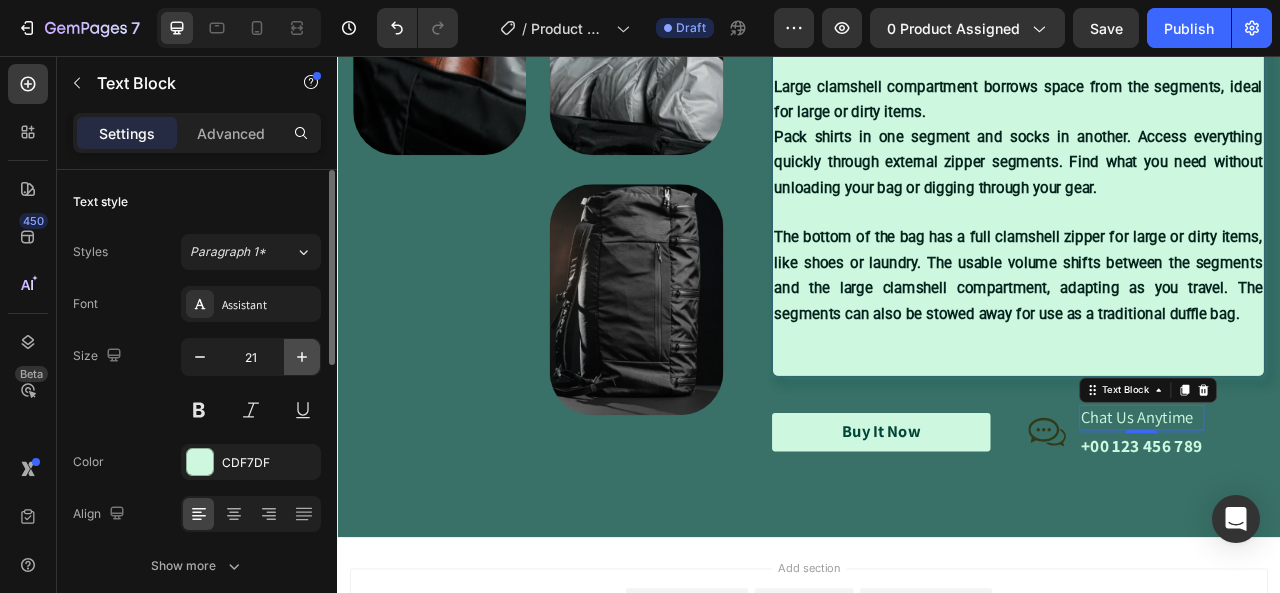 click 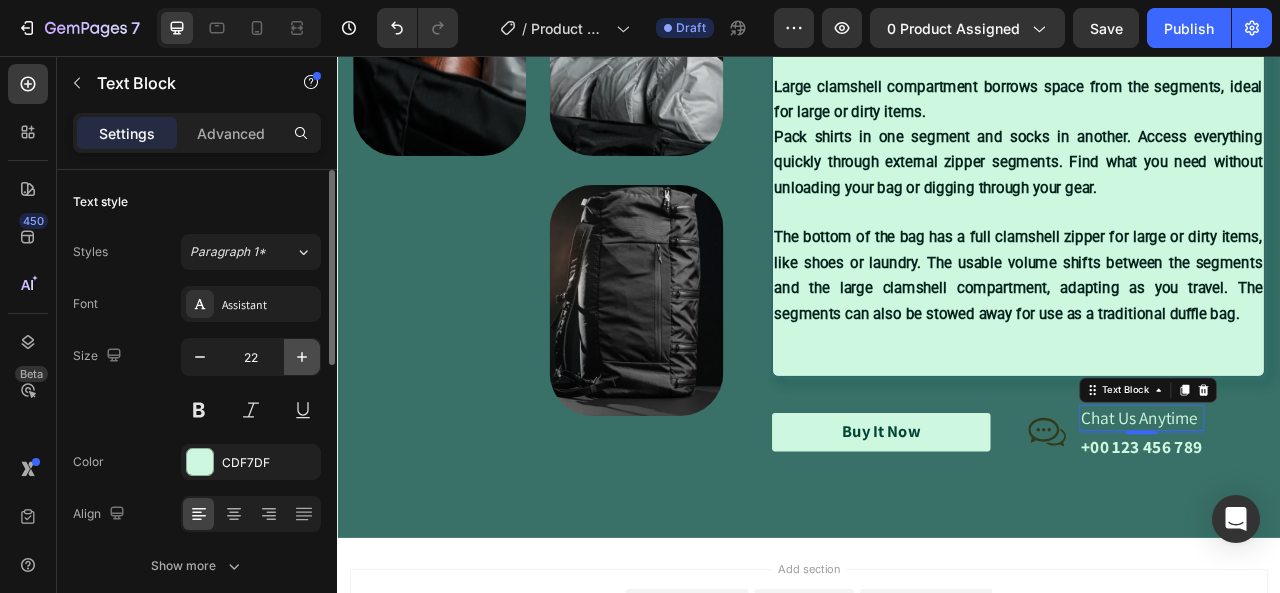 scroll, scrollTop: 2733, scrollLeft: 0, axis: vertical 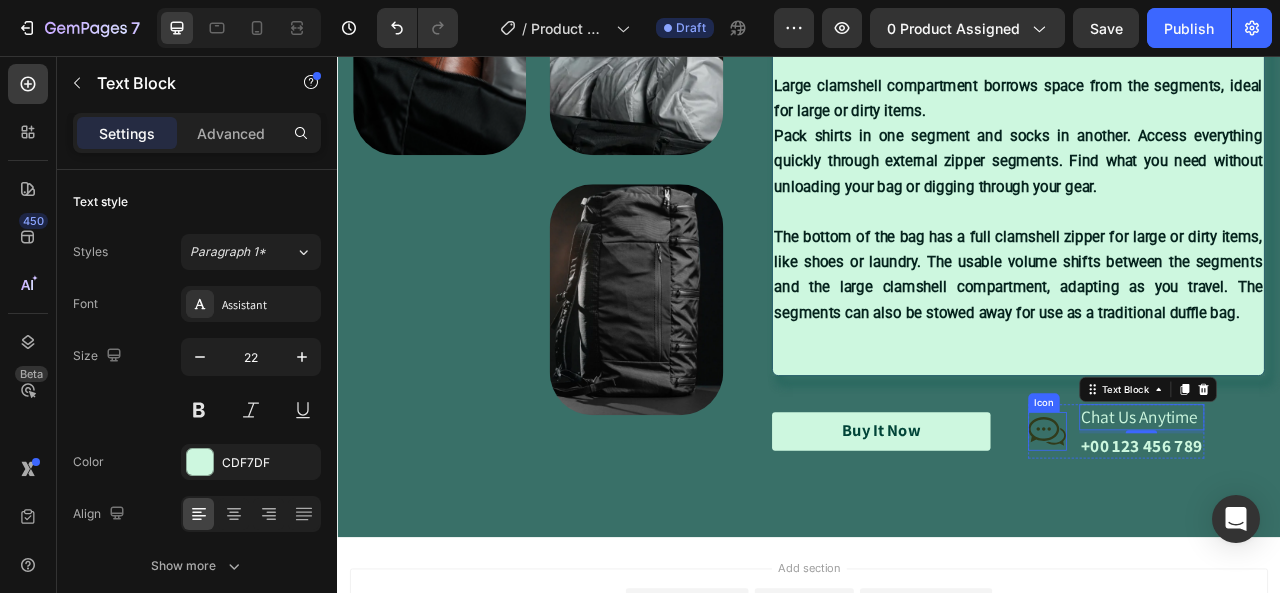 click 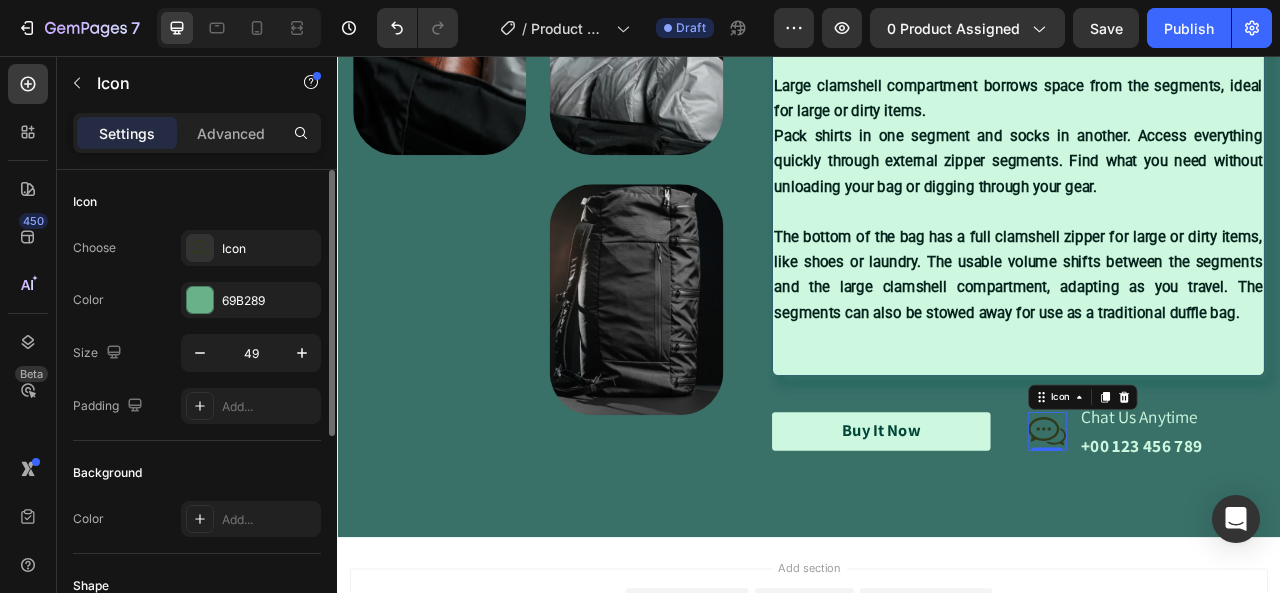 scroll, scrollTop: 300, scrollLeft: 0, axis: vertical 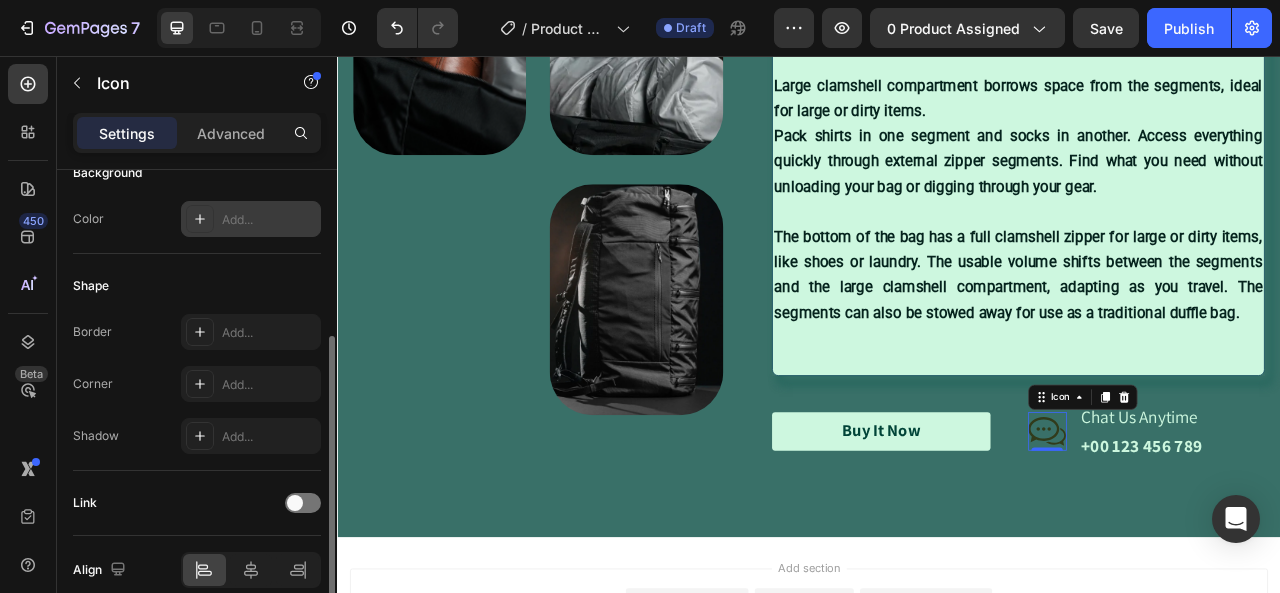 click on "Add..." at bounding box center (251, 219) 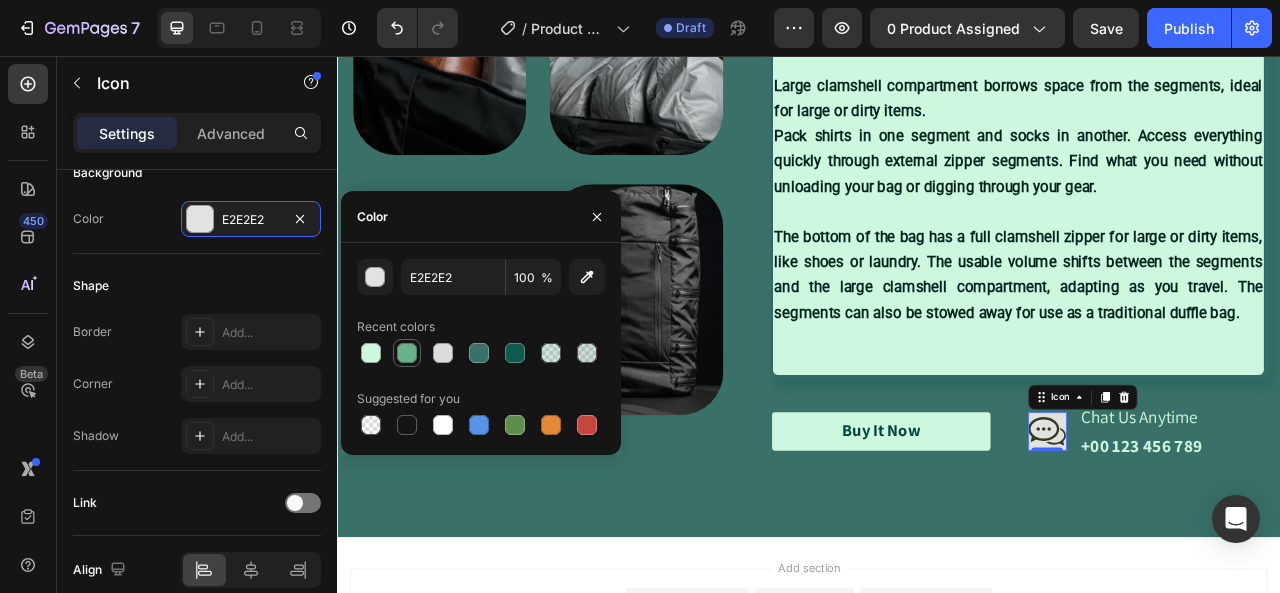 click at bounding box center (407, 353) 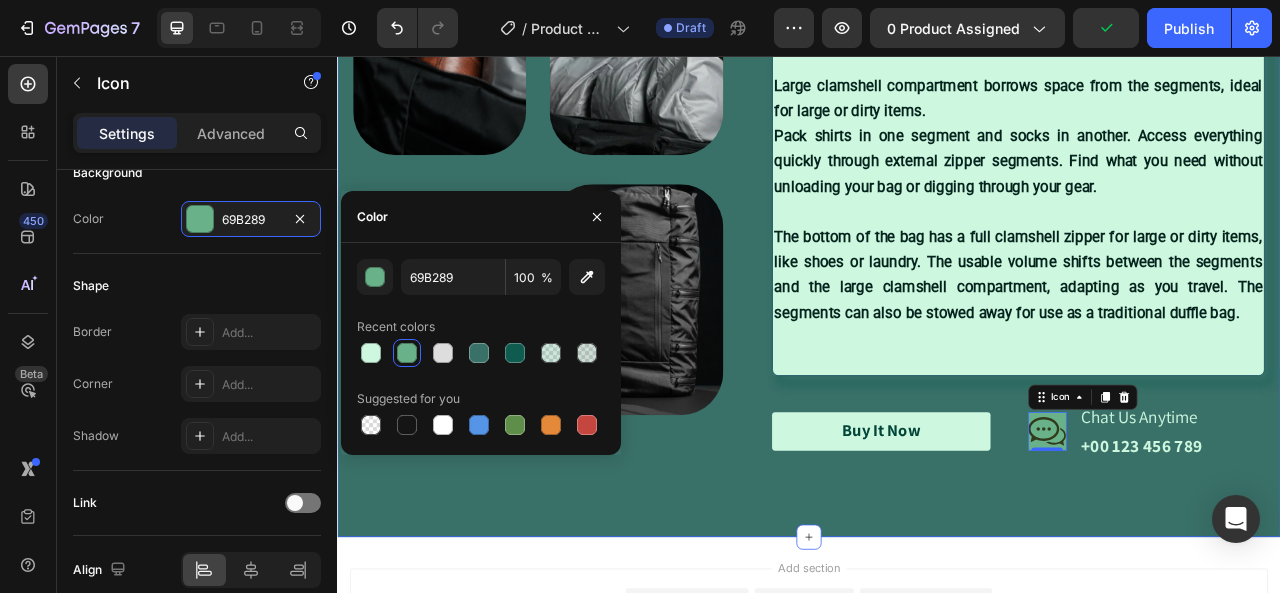 click on "Image Image Image Row ⁠⁠⁠⁠⁠⁠⁠ SIMPLICITY Heading The SEG42 will revolutionize the way you pack. Freedom from packing cubes, laundry bags, and superfluous features, the SEG42’s ground up organization system is specifically designed for lightweight, effective travel. Large clamshell compartment borrows space from the segments, ideal for large or dirty items. Pack shirts in one segment and socks in another. Access everything quickly through external zipper segments. Find what you need without unloading your bag or digging through your gear. The bottom of the bag has a full clamshell zipper for large or dirty items, like shoes or laundry. The usable volume shifts between the segments and the large clamshell compartment, adapting as you travel. The segments can also be stowed away for use as a traditional duffle bag. Text Block
Organic
Sulfate-Free
Paraben-Free Item List
100% Vegan
Cruelty Free
Item List" at bounding box center (937, 200) 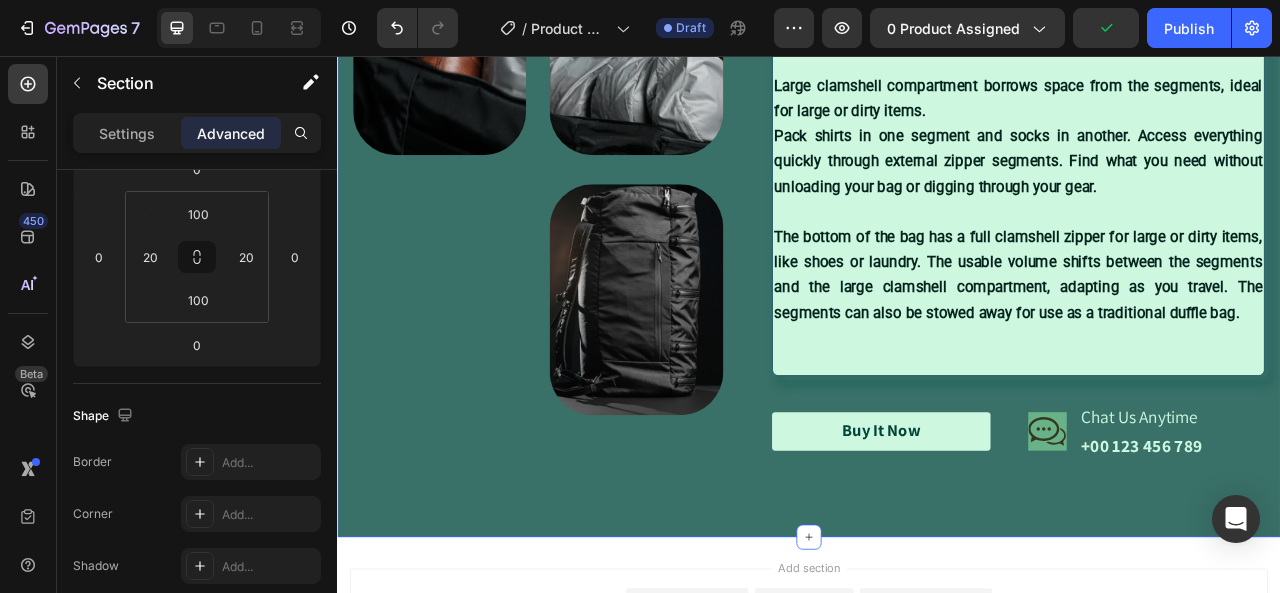 scroll, scrollTop: 0, scrollLeft: 0, axis: both 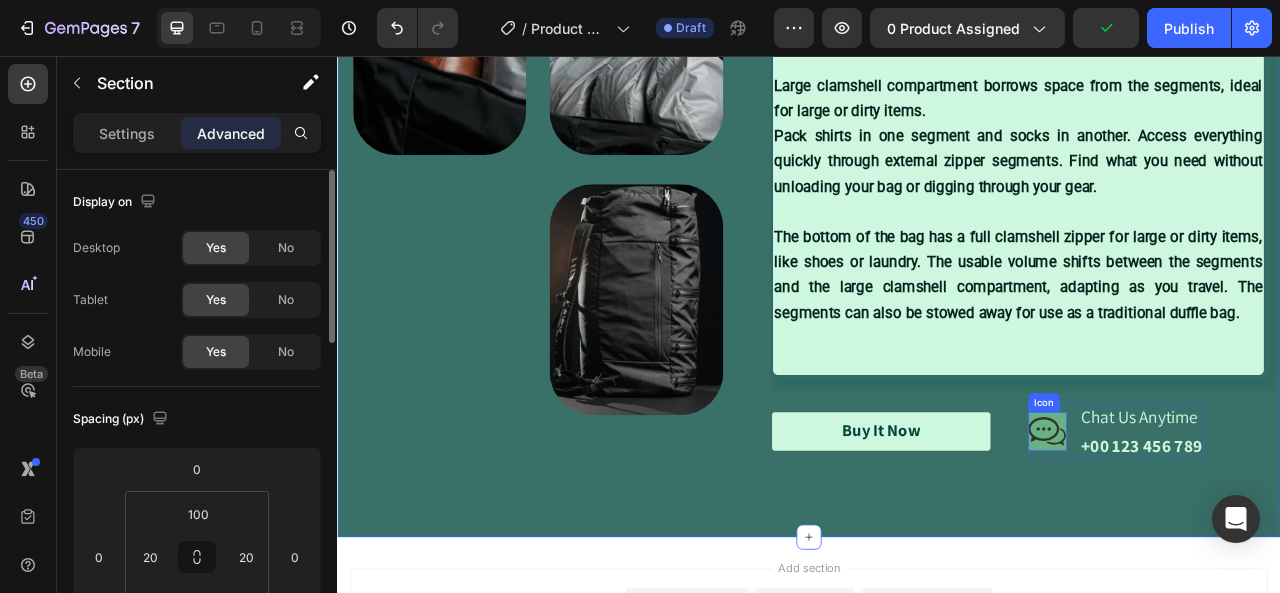 click 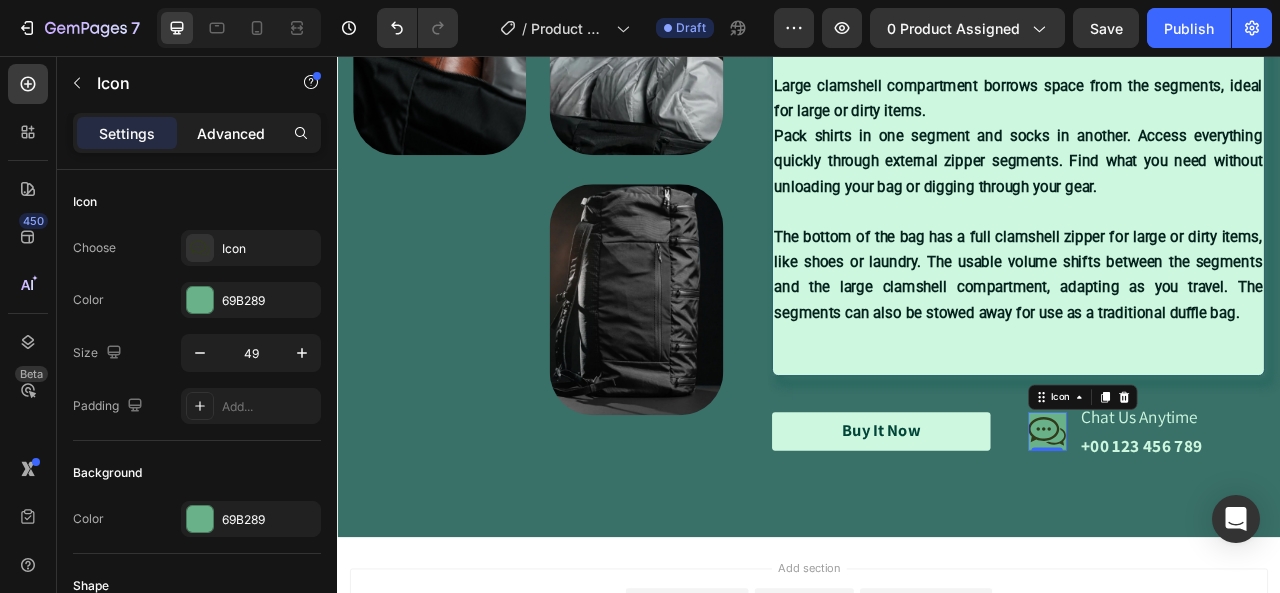 click on "Advanced" at bounding box center [231, 133] 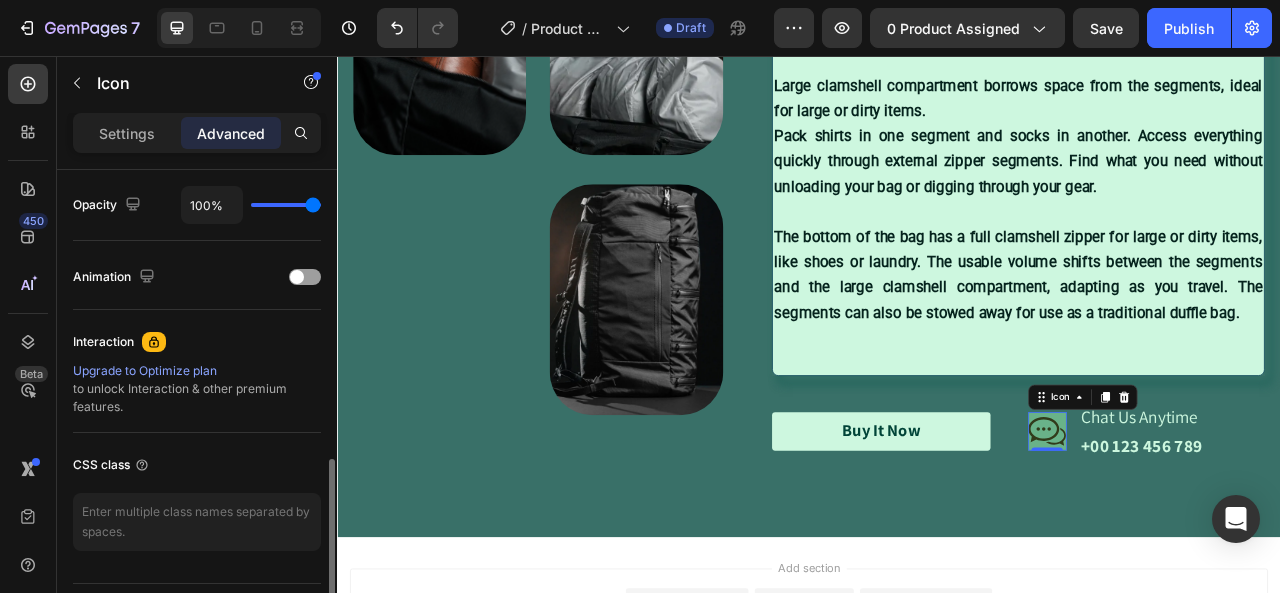 scroll, scrollTop: 850, scrollLeft: 0, axis: vertical 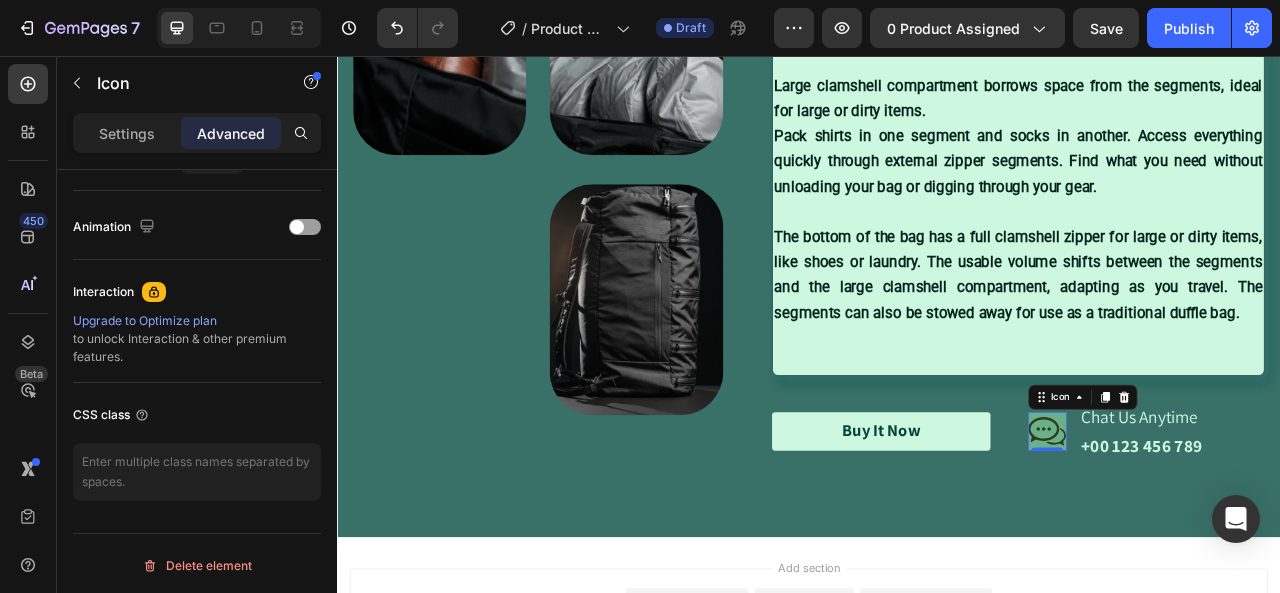 click 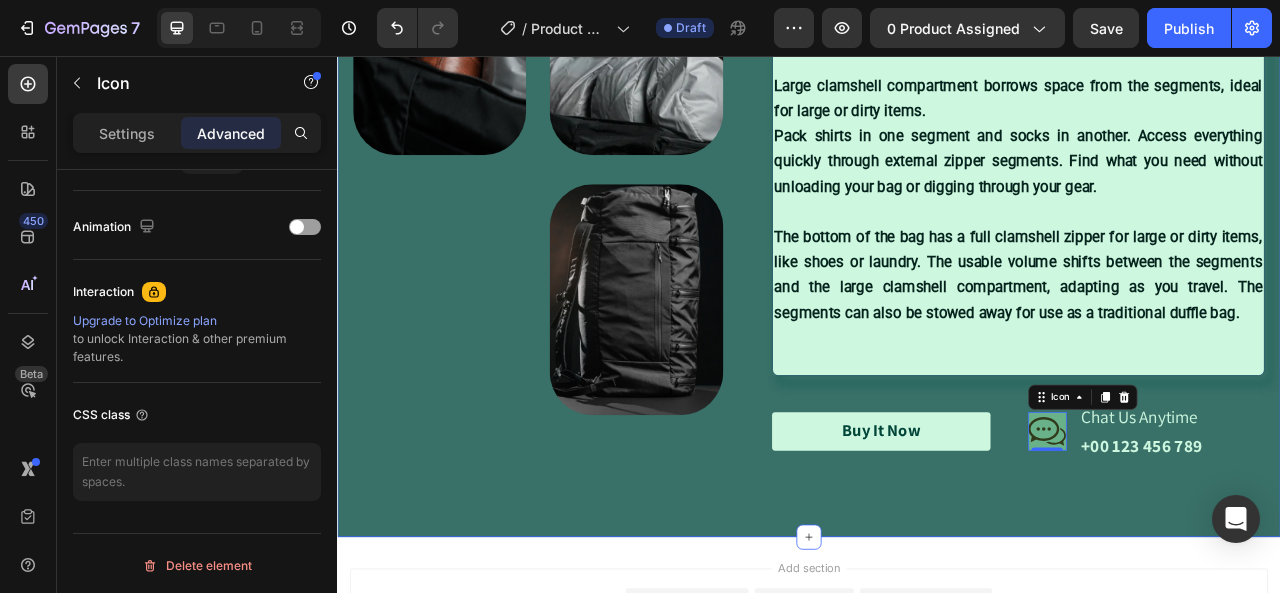 click on "Image Image Image Row ⁠⁠⁠⁠⁠⁠⁠ SIMPLICITY Heading The SEG42 will revolutionize the way you pack. Freedom from packing cubes, laundry bags, and superfluous features, the SEG42’s ground up organization system is specifically designed for lightweight, effective travel. Large clamshell compartment borrows space from the segments, ideal for large or dirty items. Pack shirts in one segment and socks in another. Access everything quickly through external zipper segments. Find what you need without unloading your bag or digging through your gear. The bottom of the bag has a full clamshell zipper for large or dirty items, like shoes or laundry. The usable volume shifts between the segments and the large clamshell compartment, adapting as you travel. The segments can also be stowed away for use as a traditional duffle bag. Text Block
Organic
Sulfate-Free
Paraben-Free Item List
100% Vegan
Cruelty Free
Item List" at bounding box center (937, 200) 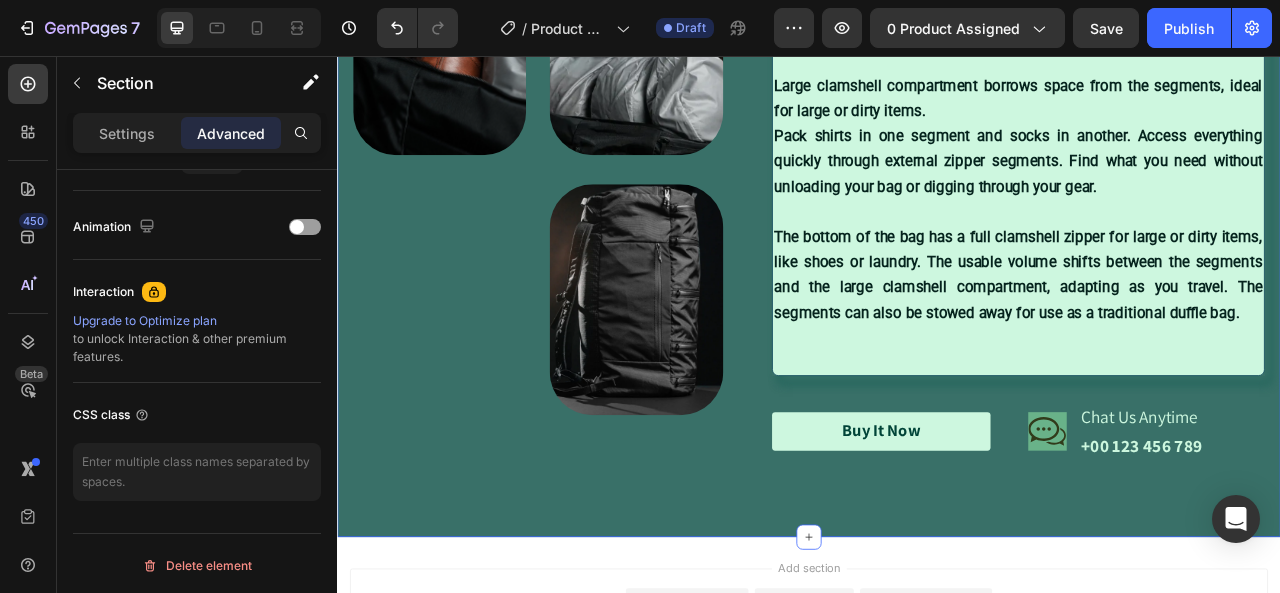scroll, scrollTop: 0, scrollLeft: 0, axis: both 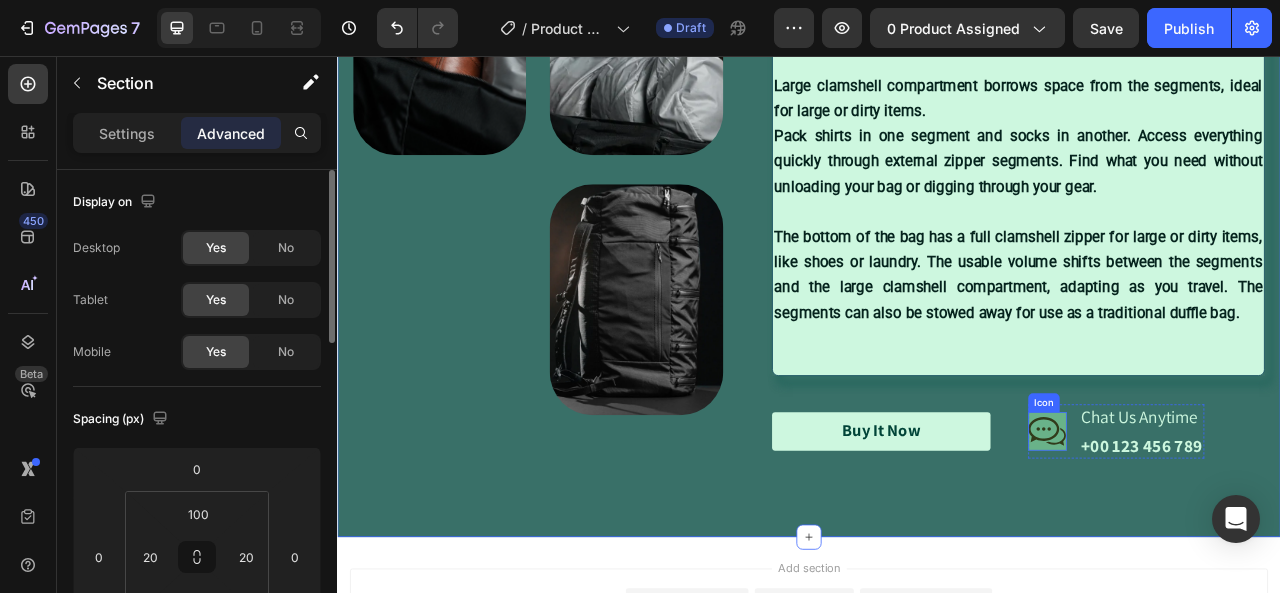 click 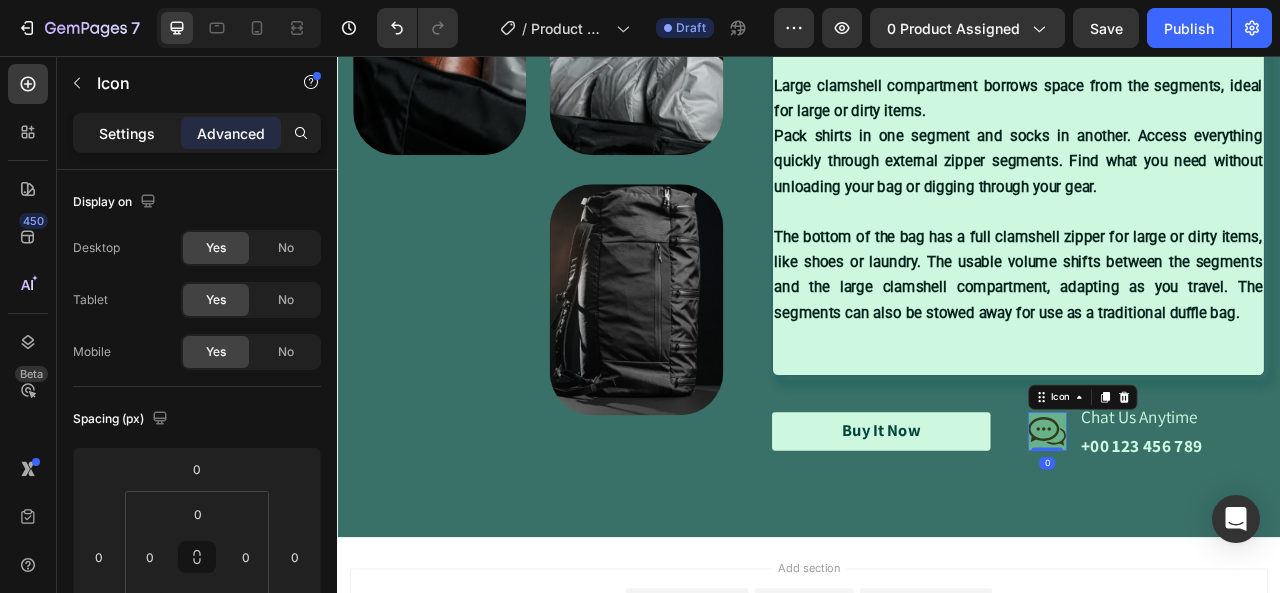 click on "Settings" at bounding box center (127, 133) 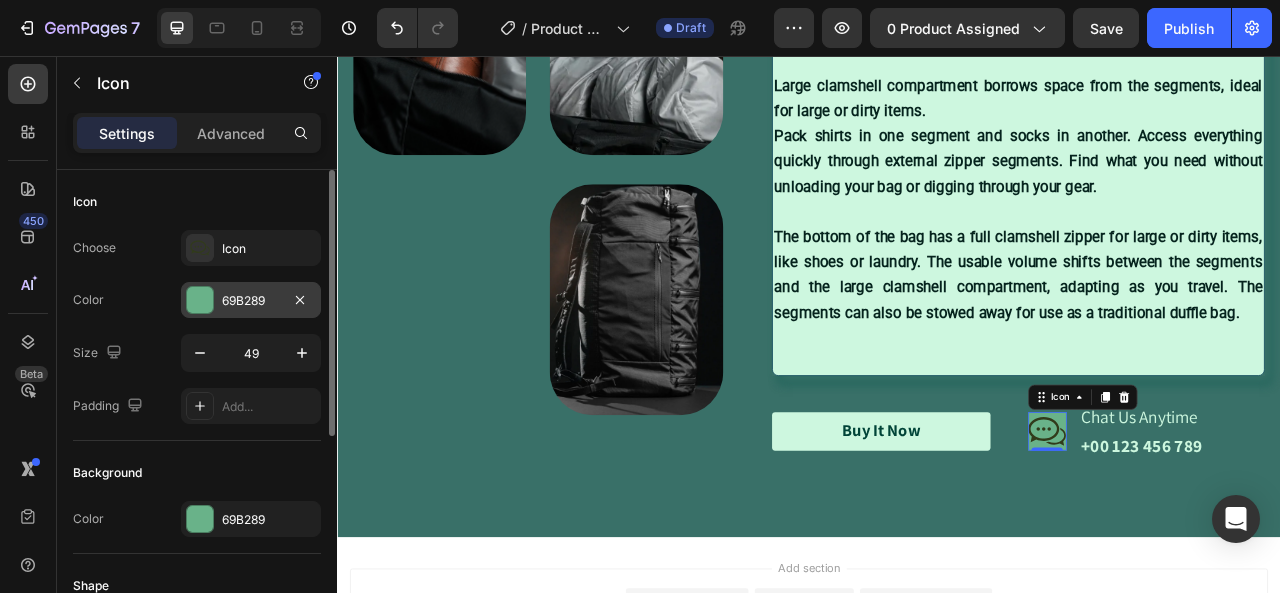 click on "69B289" at bounding box center [251, 300] 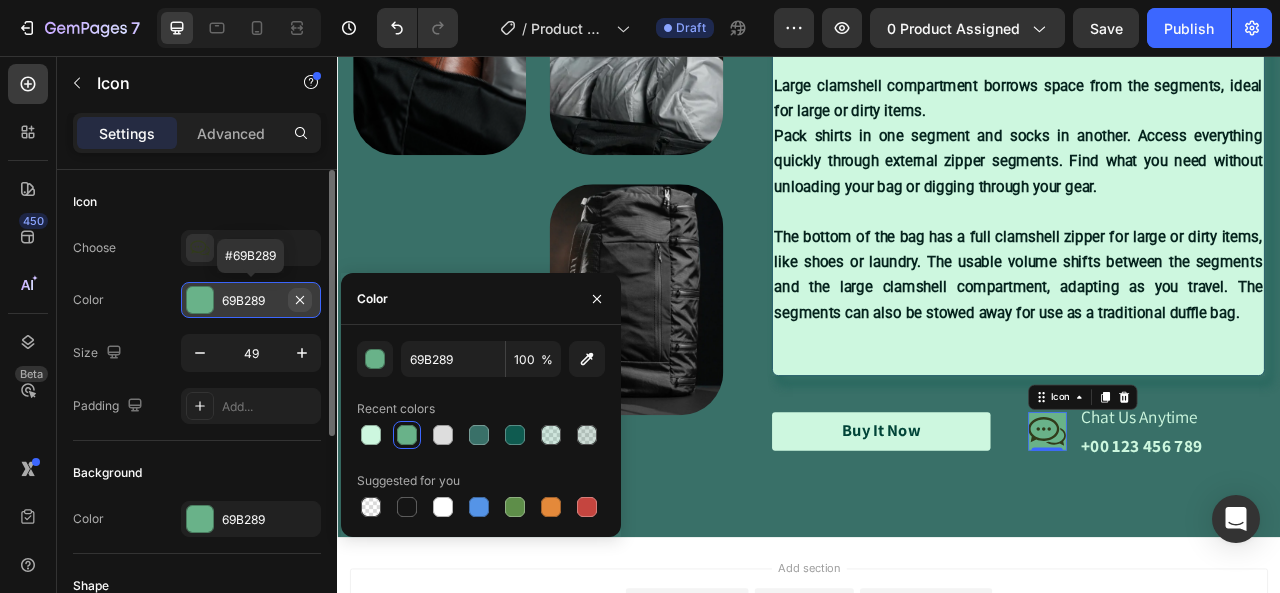 click 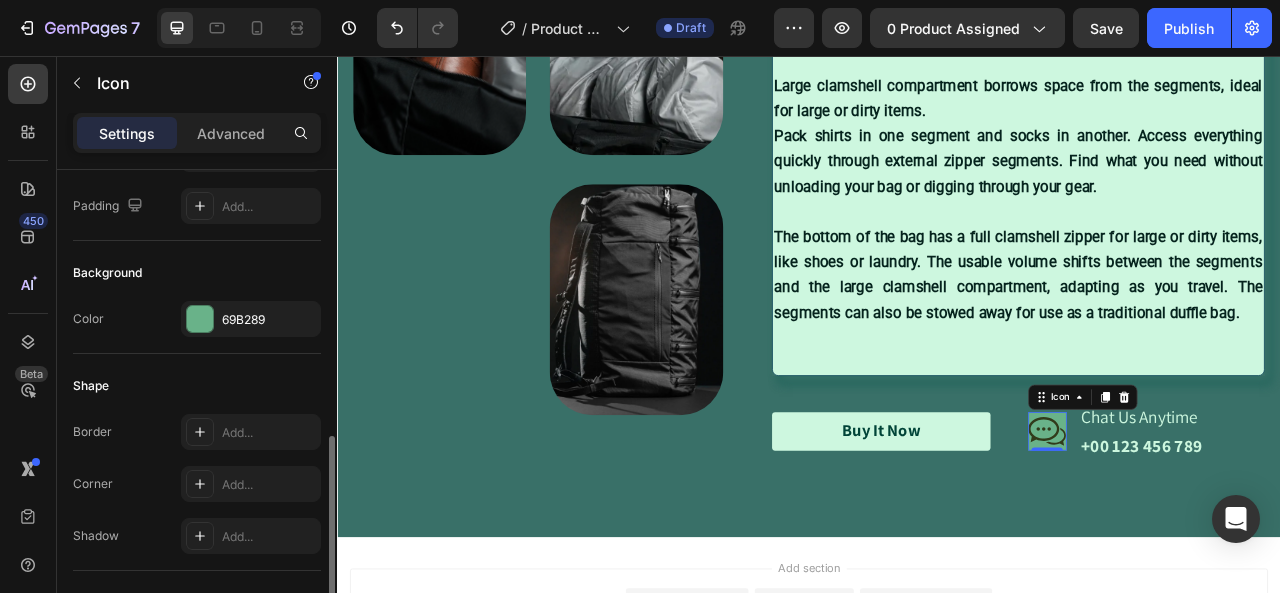scroll, scrollTop: 388, scrollLeft: 0, axis: vertical 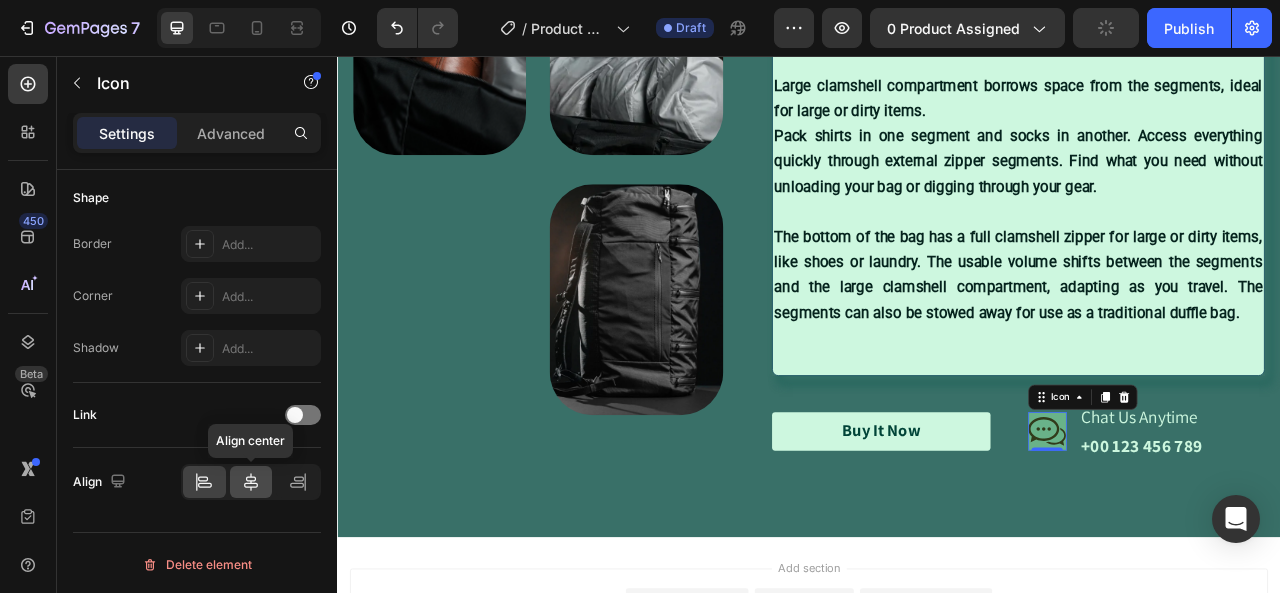 click 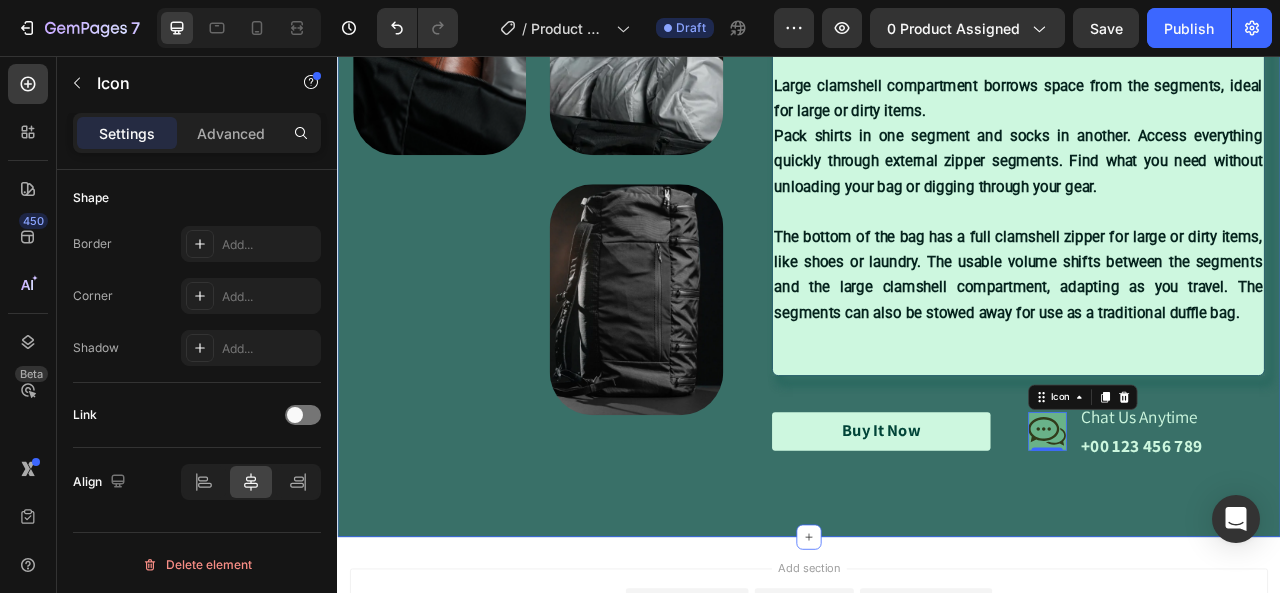 click on "Image Image Image Row ⁠⁠⁠⁠⁠⁠⁠ SIMPLICITY Heading The SEG42 will revolutionize the way you pack. Freedom from packing cubes, laundry bags, and superfluous features, the SEG42’s ground up organization system is specifically designed for lightweight, effective travel. Large clamshell compartment borrows space from the segments, ideal for large or dirty items. Pack shirts in one segment and socks in another. Access everything quickly through external zipper segments. Find what you need without unloading your bag or digging through your gear. The bottom of the bag has a full clamshell zipper for large or dirty items, like shoes or laundry. The usable volume shifts between the segments and the large clamshell compartment, adapting as you travel. The segments can also be stowed away for use as a traditional duffle bag. Text Block
Organic
Sulfate-Free
Paraben-Free Item List
100% Vegan
Cruelty Free
Item List" at bounding box center [937, 200] 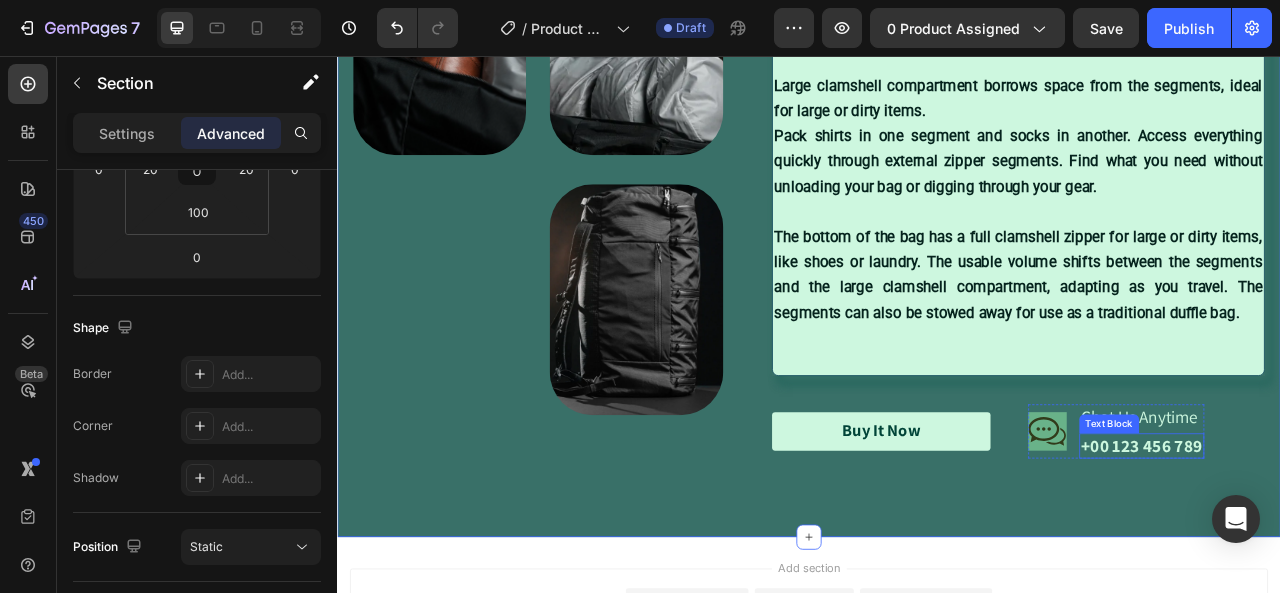 scroll, scrollTop: 0, scrollLeft: 0, axis: both 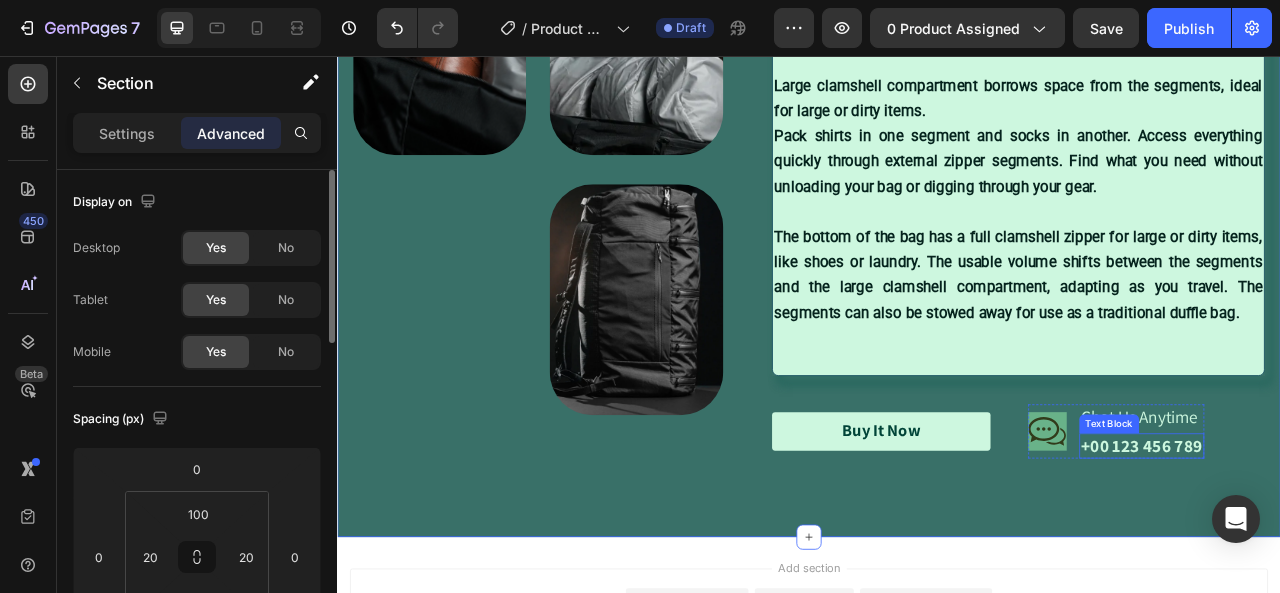 click on "Text Block" at bounding box center (1319, 524) 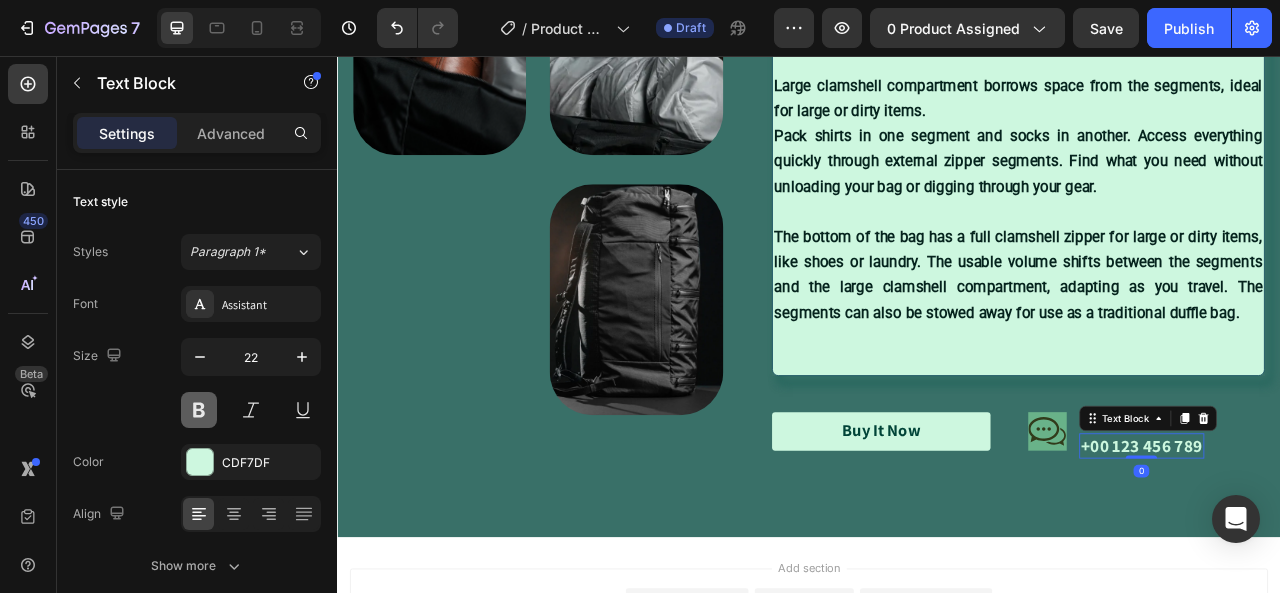 click at bounding box center (199, 410) 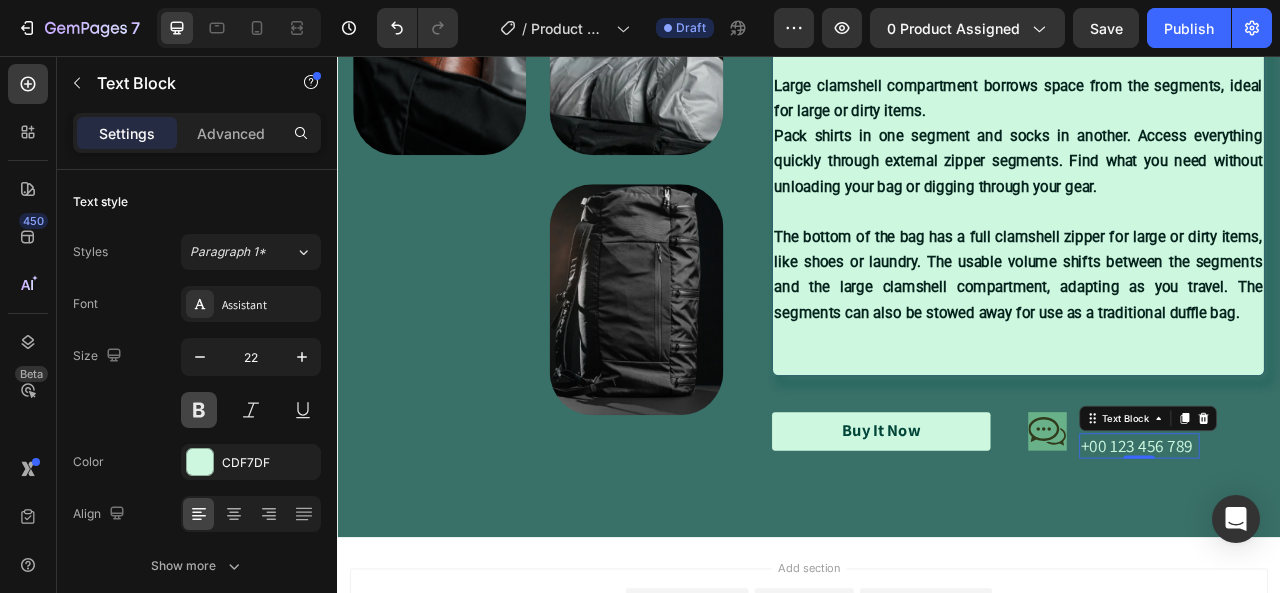 click at bounding box center (199, 410) 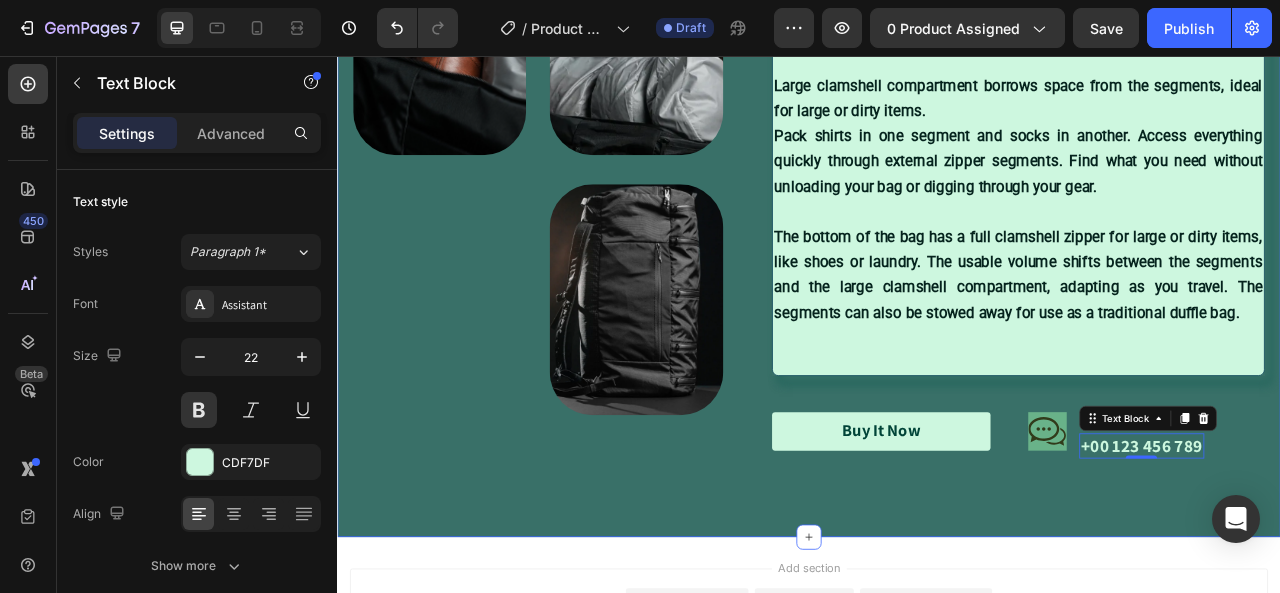 click on "Image Image Image Row ⁠⁠⁠⁠⁠⁠⁠ SIMPLICITY Heading The SEG42 will revolutionize the way you pack. Freedom from packing cubes, laundry bags, and superfluous features, the SEG42’s ground up organization system is specifically designed for lightweight, effective travel. Large clamshell compartment borrows space from the segments, ideal for large or dirty items. Pack shirts in one segment and socks in another. Access everything quickly through external zipper segments. Find what you need without unloading your bag or digging through your gear. The bottom of the bag has a full clamshell zipper for large or dirty items, like shoes or laundry. The usable volume shifts between the segments and the large clamshell compartment, adapting as you travel. The segments can also be stowed away for use as a traditional duffle bag. Text Block
Organic
Sulfate-Free
Paraben-Free Item List
100% Vegan
Cruelty Free
Item List" at bounding box center (937, 200) 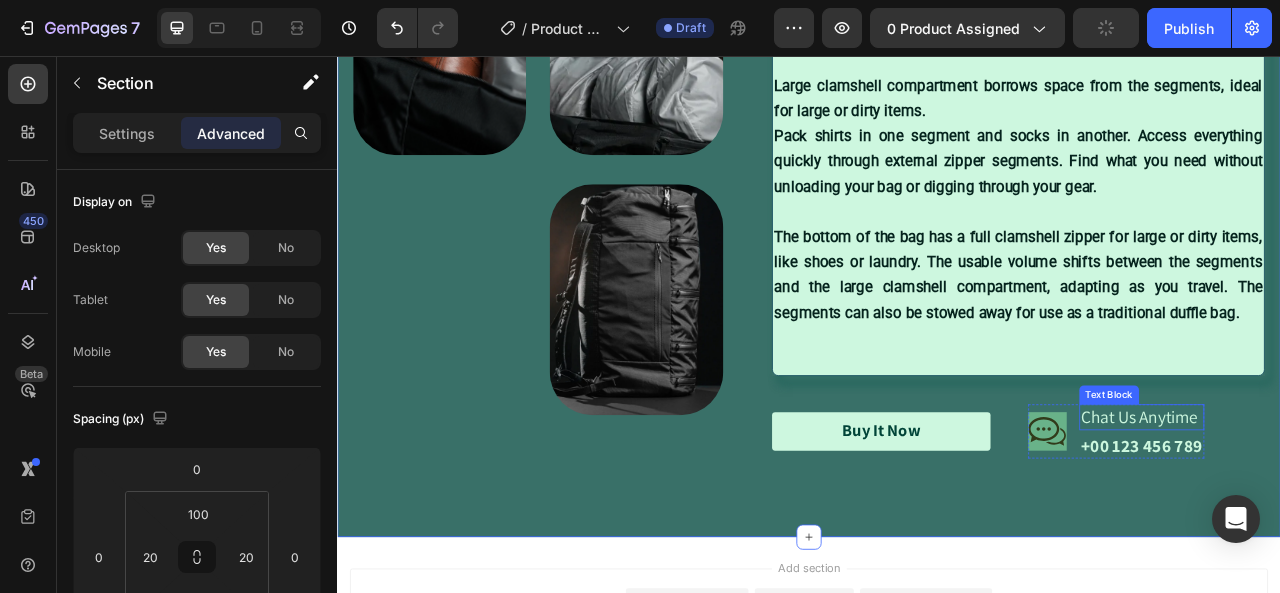 click on "Chat Us Anytime" at bounding box center (1360, 515) 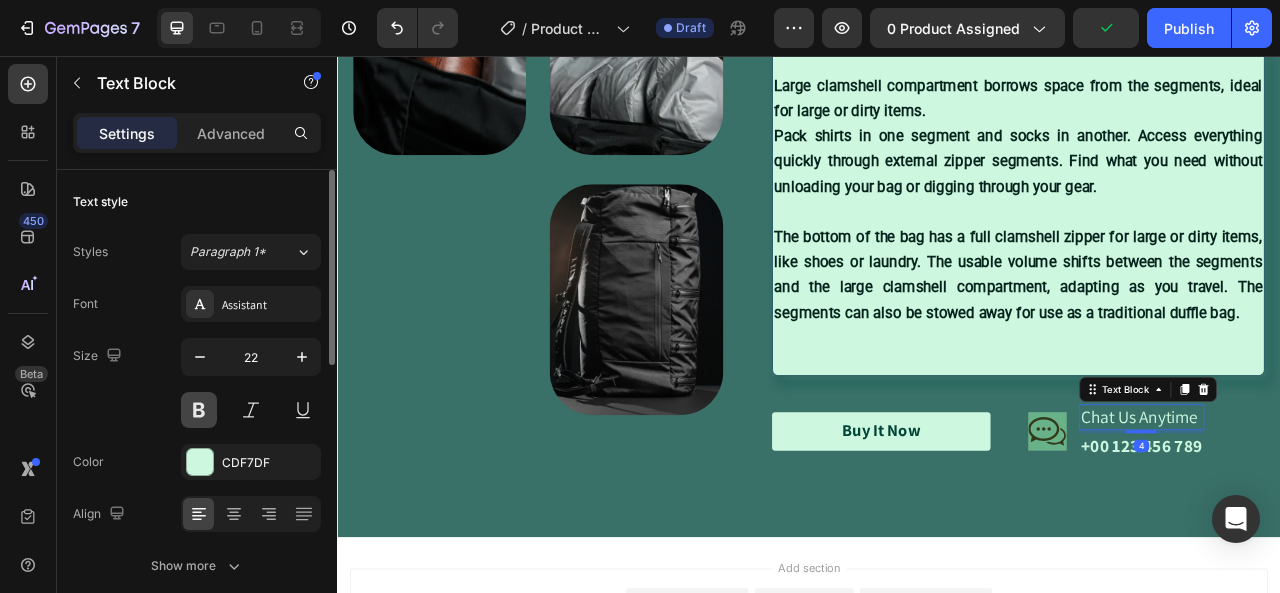 click at bounding box center [199, 410] 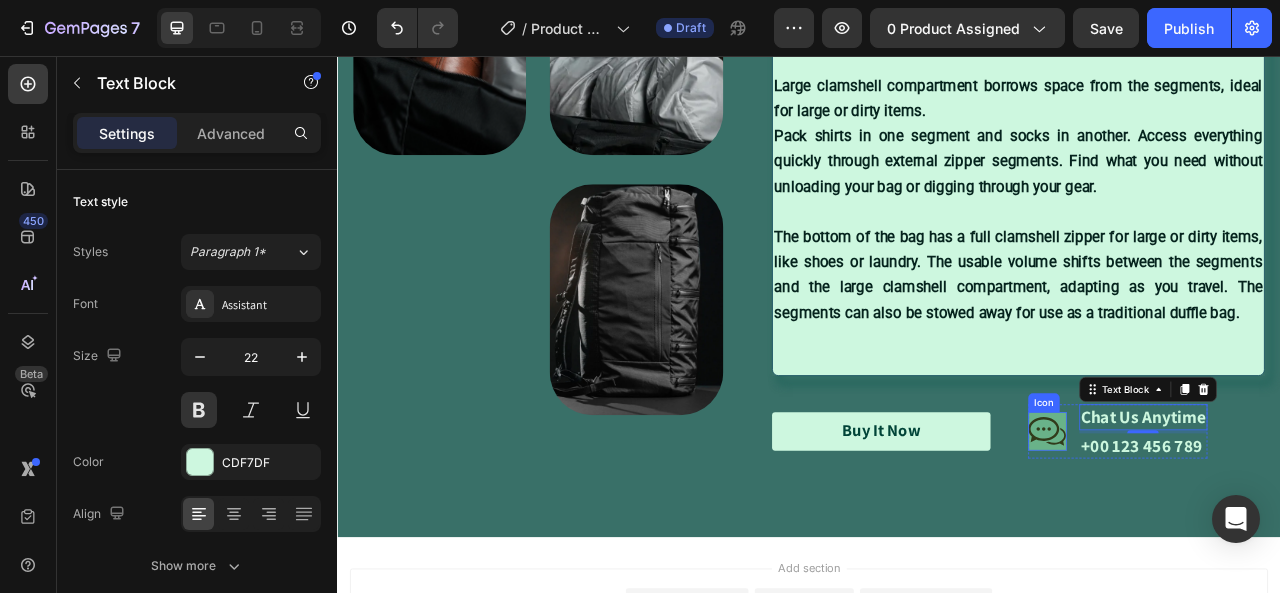 click 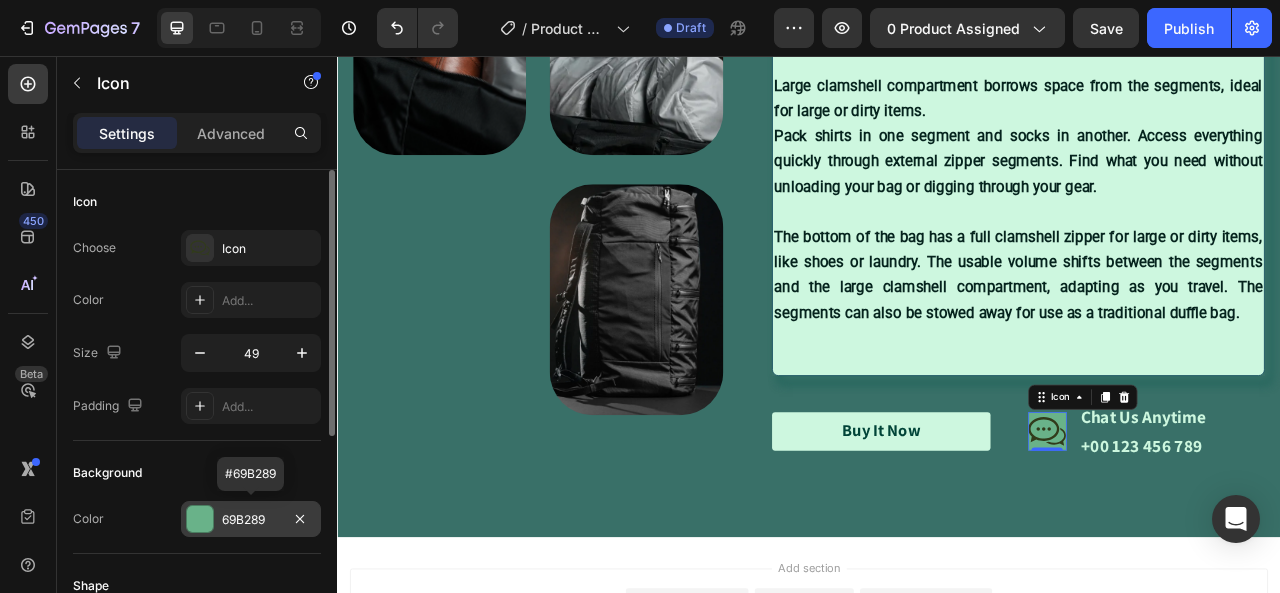 click on "69B289" at bounding box center [251, 520] 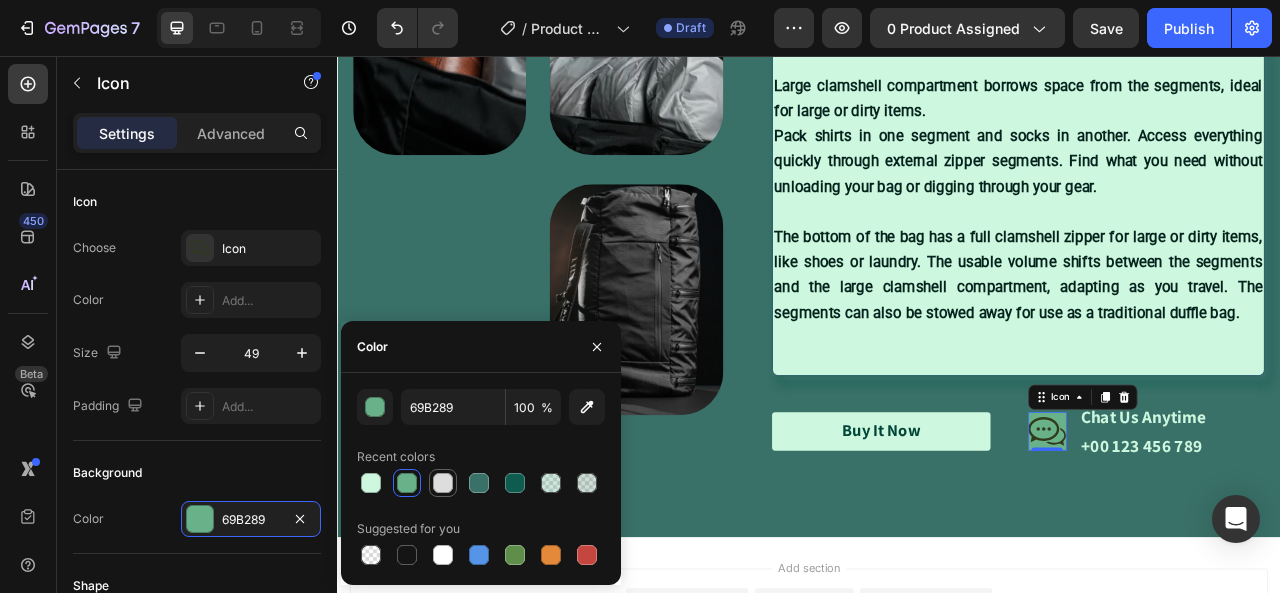 click at bounding box center [443, 483] 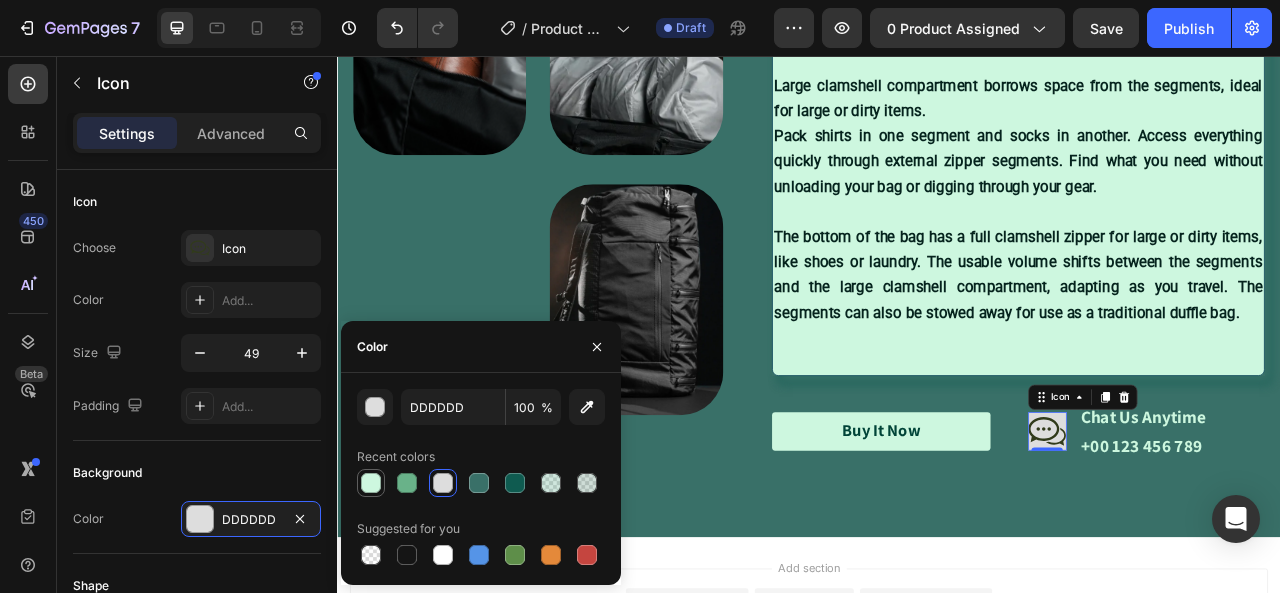 click at bounding box center [371, 483] 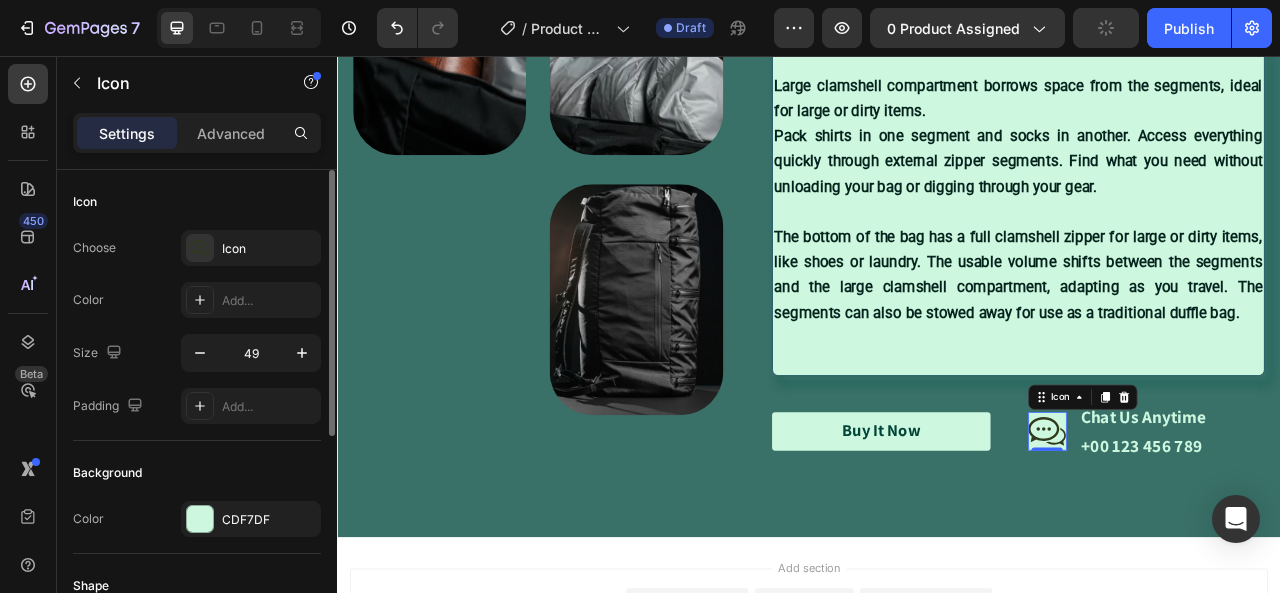 click on "Background" at bounding box center [197, 473] 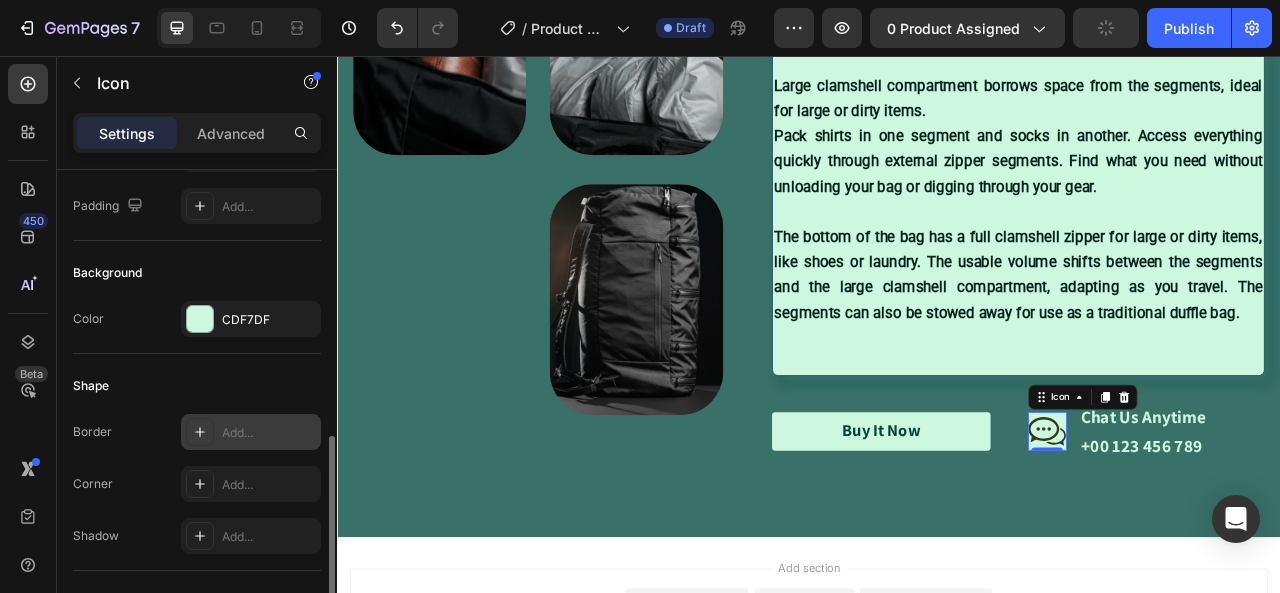 scroll, scrollTop: 300, scrollLeft: 0, axis: vertical 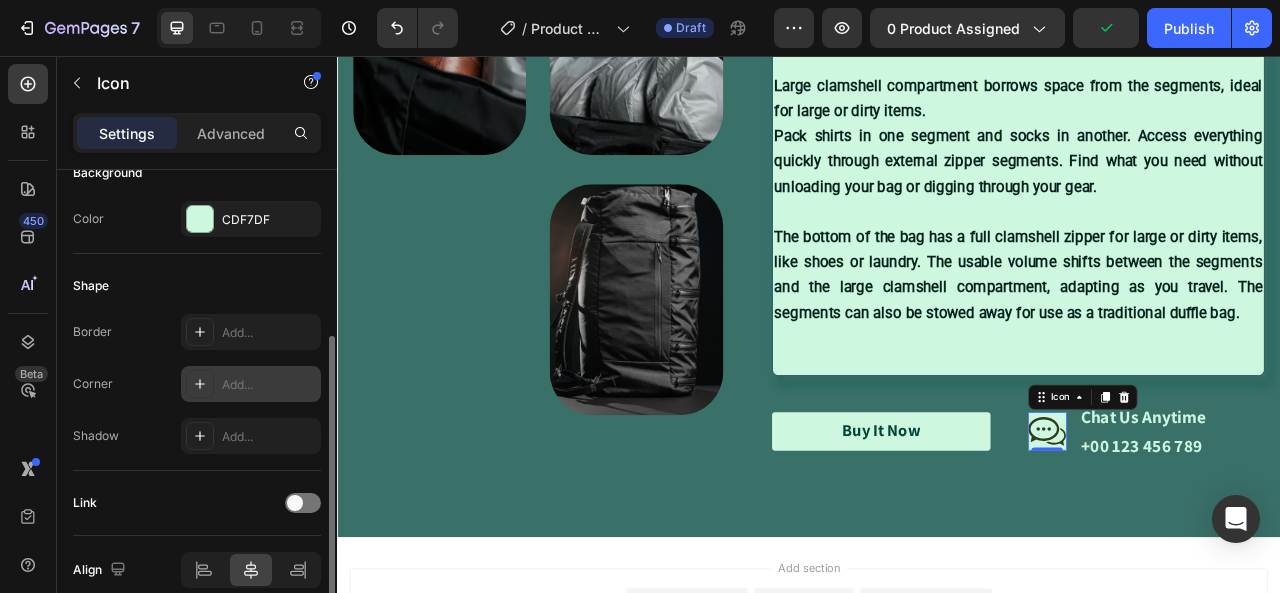 click on "Add..." at bounding box center [269, 385] 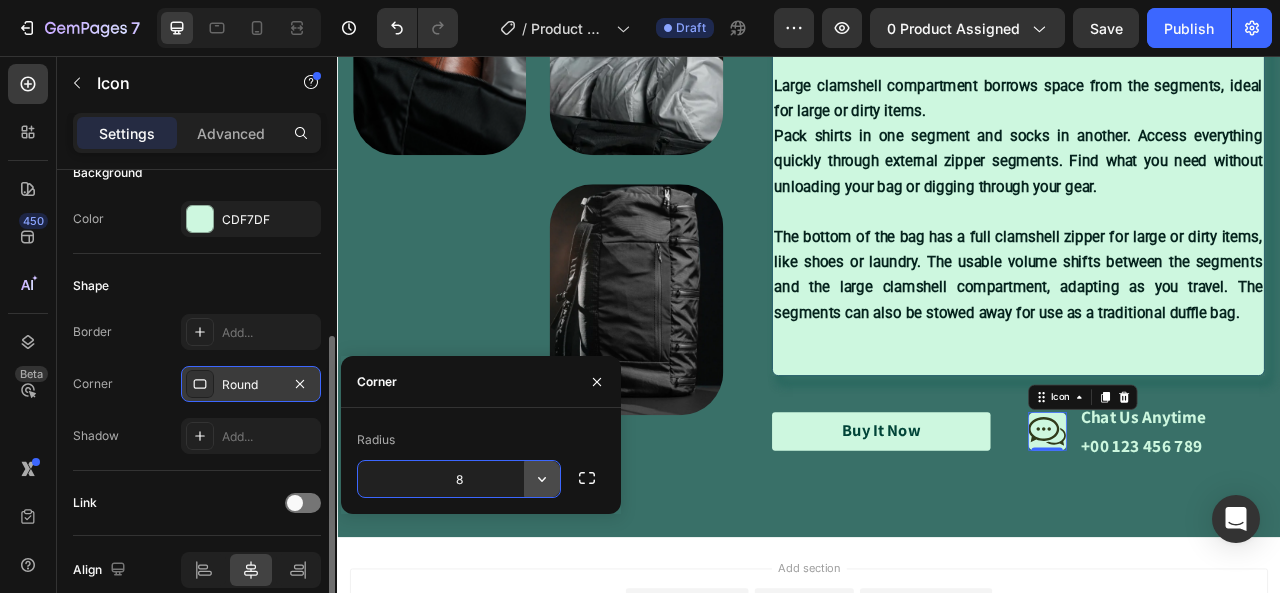 click 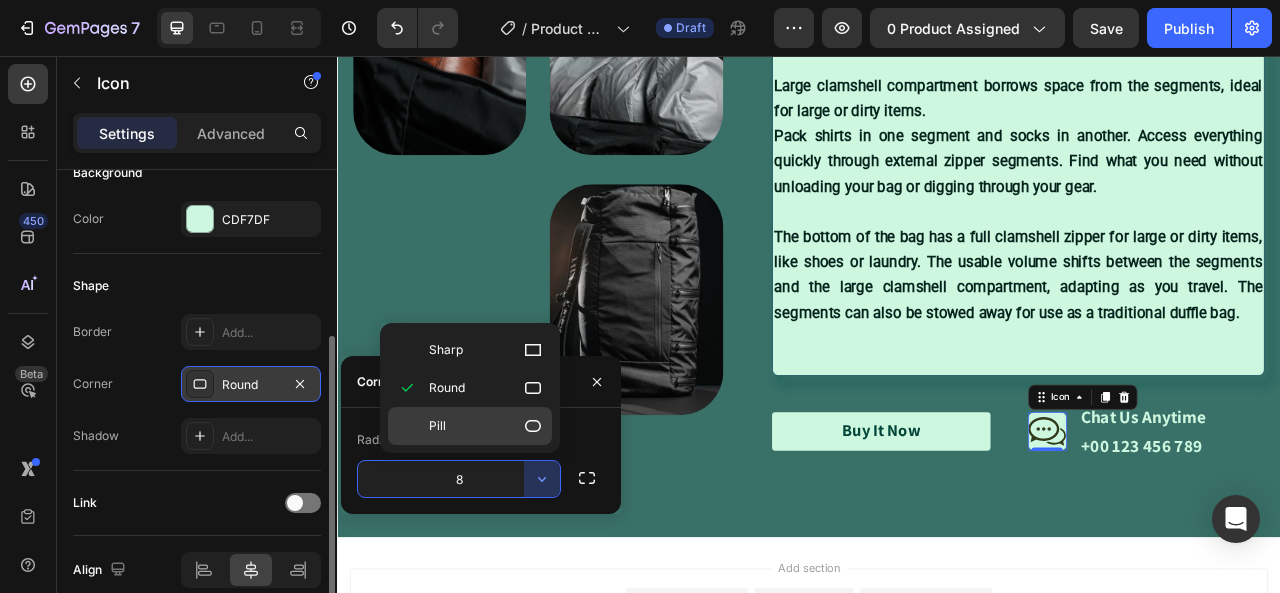 click 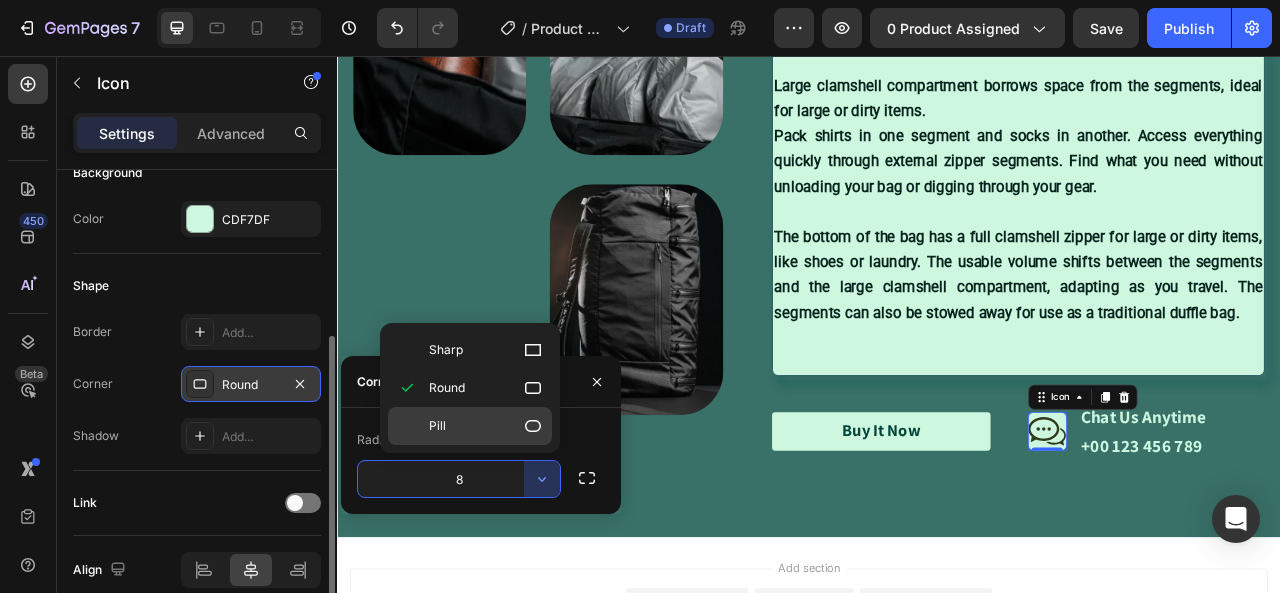 type on "9999" 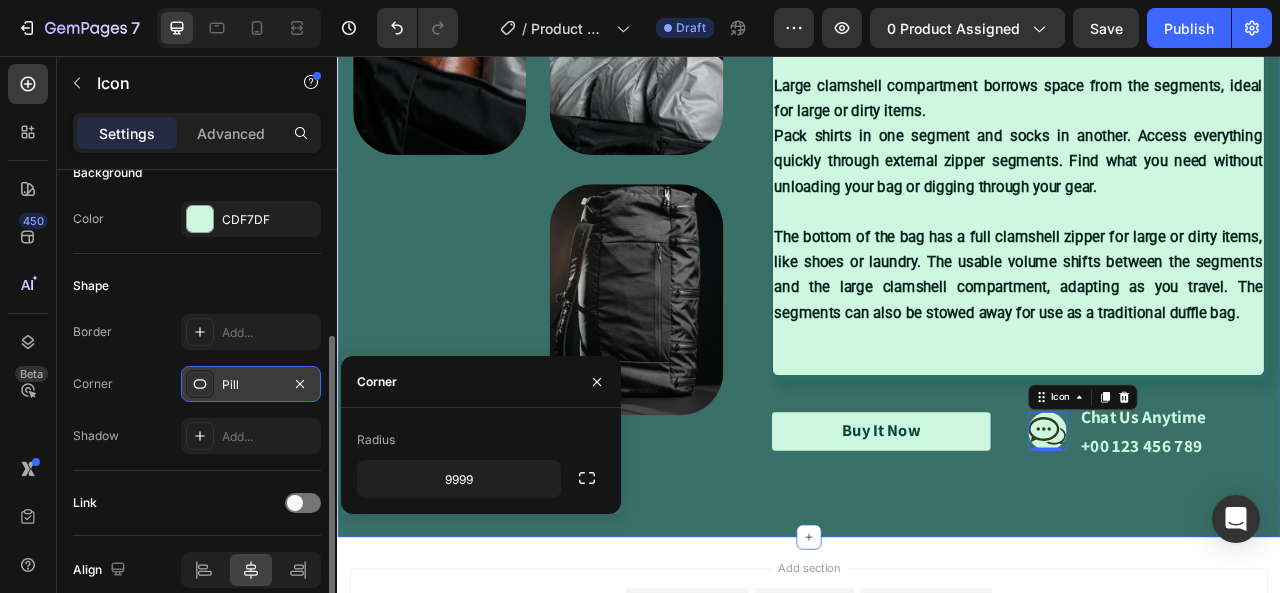 click on "Image Image Image Row ⁠⁠⁠⁠⁠⁠⁠ SIMPLICITY Heading The SEG42 will revolutionize the way you pack. Freedom from packing cubes, laundry bags, and superfluous features, the SEG42’s ground up organization system is specifically designed for lightweight, effective travel. Large clamshell compartment borrows space from the segments, ideal for large or dirty items. Pack shirts in one segment and socks in another. Access everything quickly through external zipper segments. Find what you need without unloading your bag or digging through your gear. The bottom of the bag has a full clamshell zipper for large or dirty items, like shoes or laundry. The usable volume shifts between the segments and the large clamshell compartment, adapting as you travel. The segments can also be stowed away for use as a traditional duffle bag. Text Block
Organic
Sulfate-Free
Paraben-Free Item List
100% Vegan
Cruelty Free
Item List" at bounding box center (937, 200) 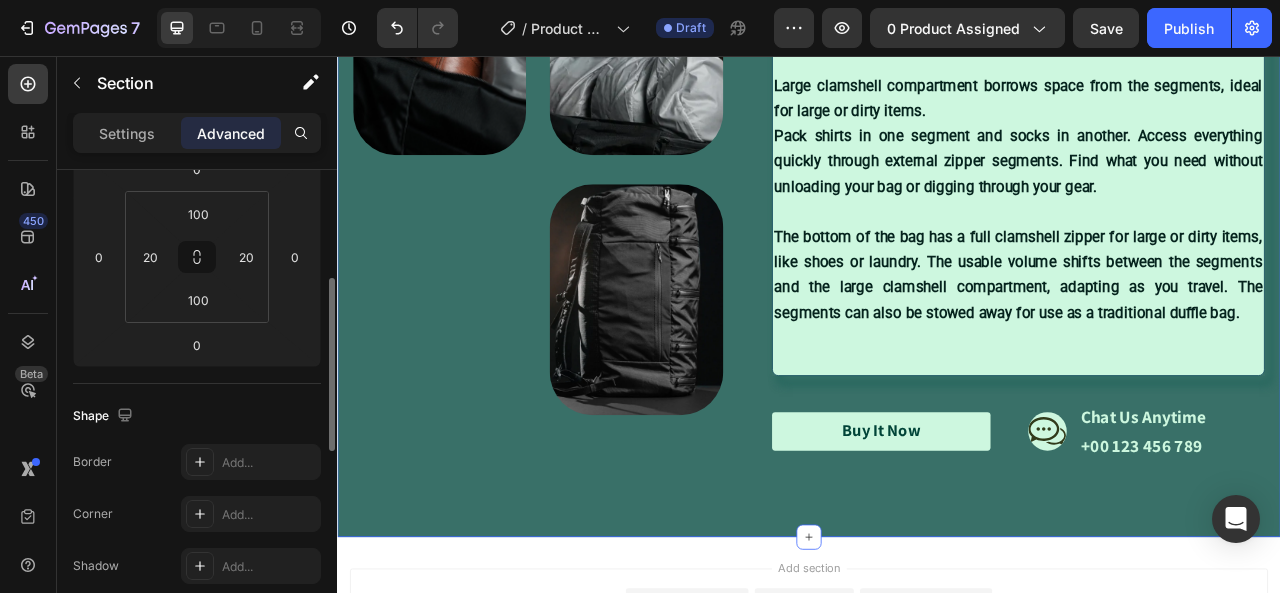 scroll, scrollTop: 0, scrollLeft: 0, axis: both 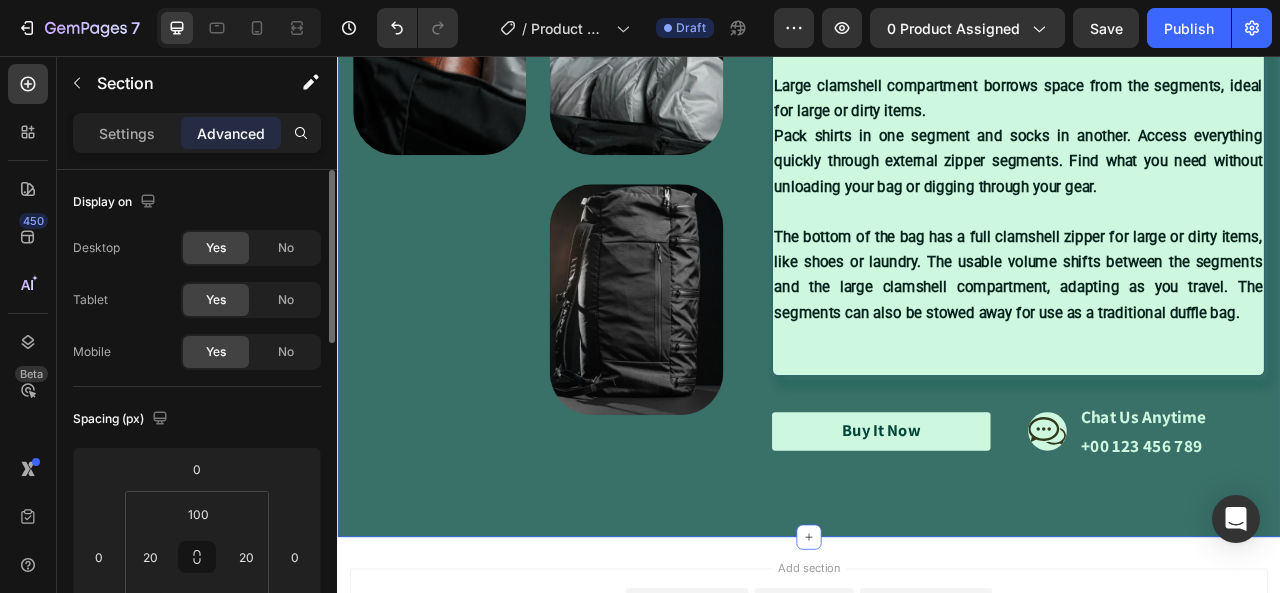 click on "Image Image Image Row ⁠⁠⁠⁠⁠⁠⁠ SIMPLICITY Heading The SEG42 will revolutionize the way you pack. Freedom from packing cubes, laundry bags, and superfluous features, the SEG42’s ground up organization system is specifically designed for lightweight, effective travel. Large clamshell compartment borrows space from the segments, ideal for large or dirty items. Pack shirts in one segment and socks in another. Access everything quickly through external zipper segments. Find what you need without unloading your bag or digging through your gear. The bottom of the bag has a full clamshell zipper for large or dirty items, like shoes or laundry. The usable volume shifts between the segments and the large clamshell compartment, adapting as you travel. The segments can also be stowed away for use as a traditional duffle bag. Text Block
Organic
Sulfate-Free
Paraben-Free Item List
100% Vegan
Cruelty Free
Item List" at bounding box center (937, 200) 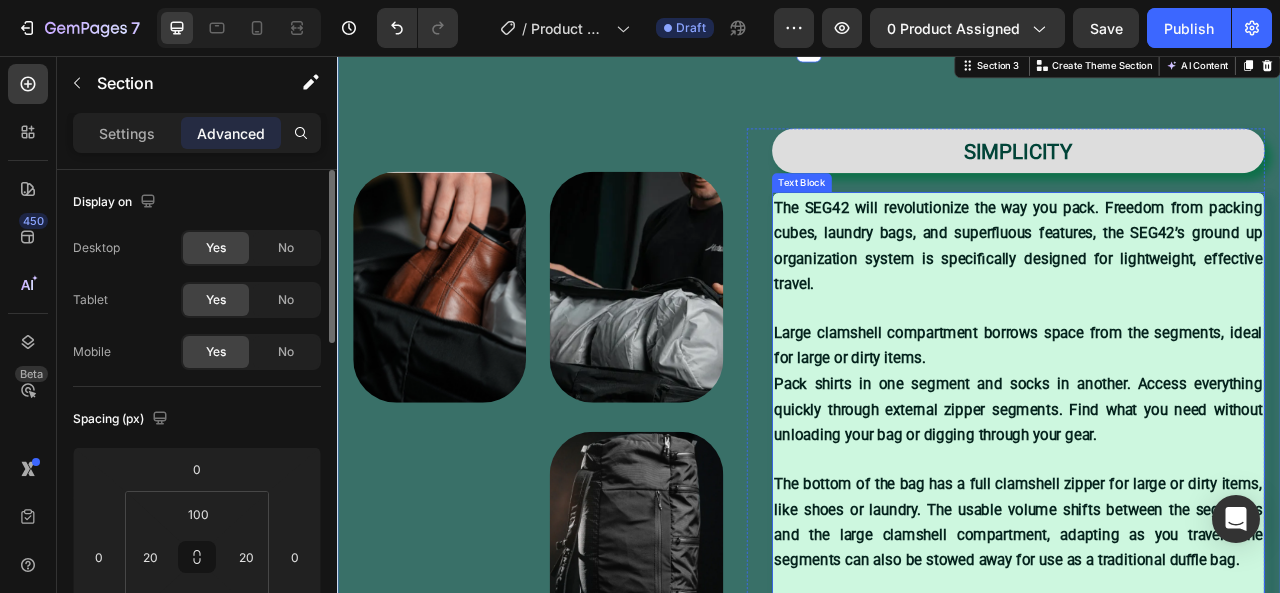 scroll, scrollTop: 2233, scrollLeft: 0, axis: vertical 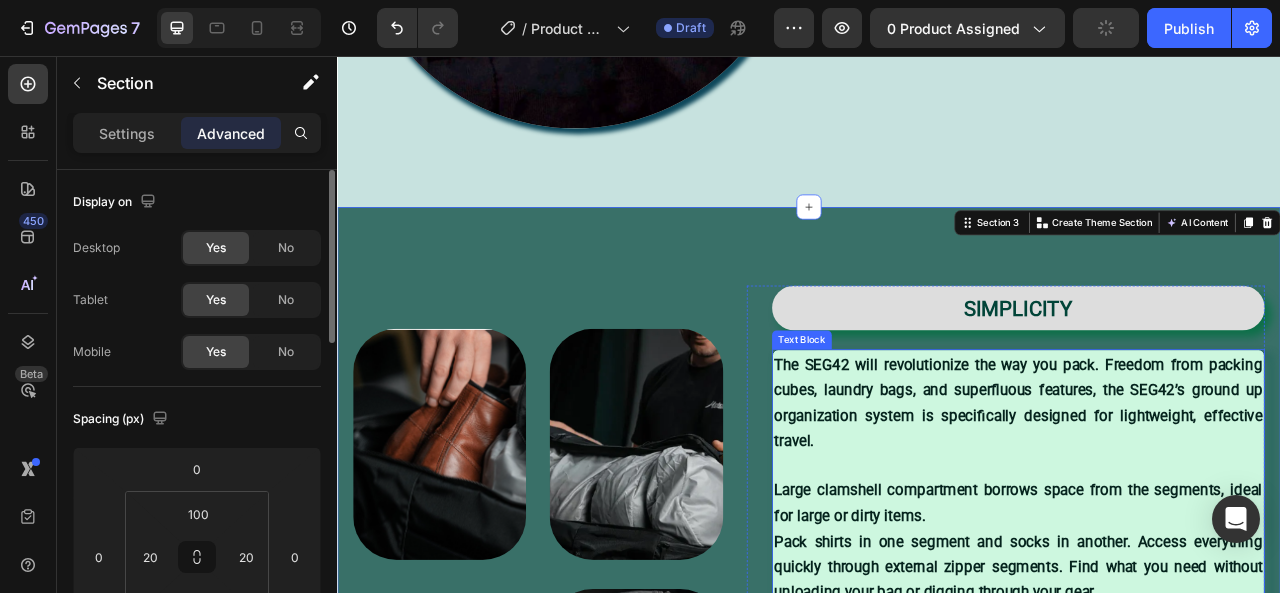click on "The SEG42 will revolutionize the way you pack. Freedom from packing cubes, laundry bags, and superfluous features, the SEG42’s ground up organization system is specifically designed for lightweight, effective travel. Large clamshell compartment borrows space from the segments, ideal for large or dirty items." at bounding box center (1203, 544) 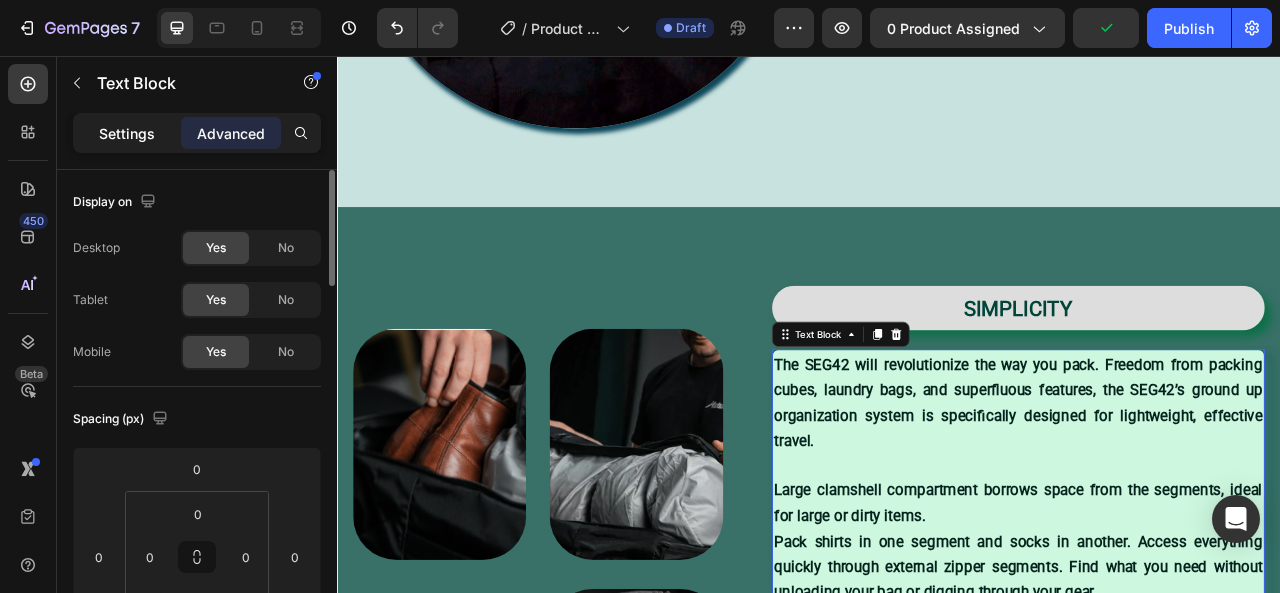 click on "Settings" 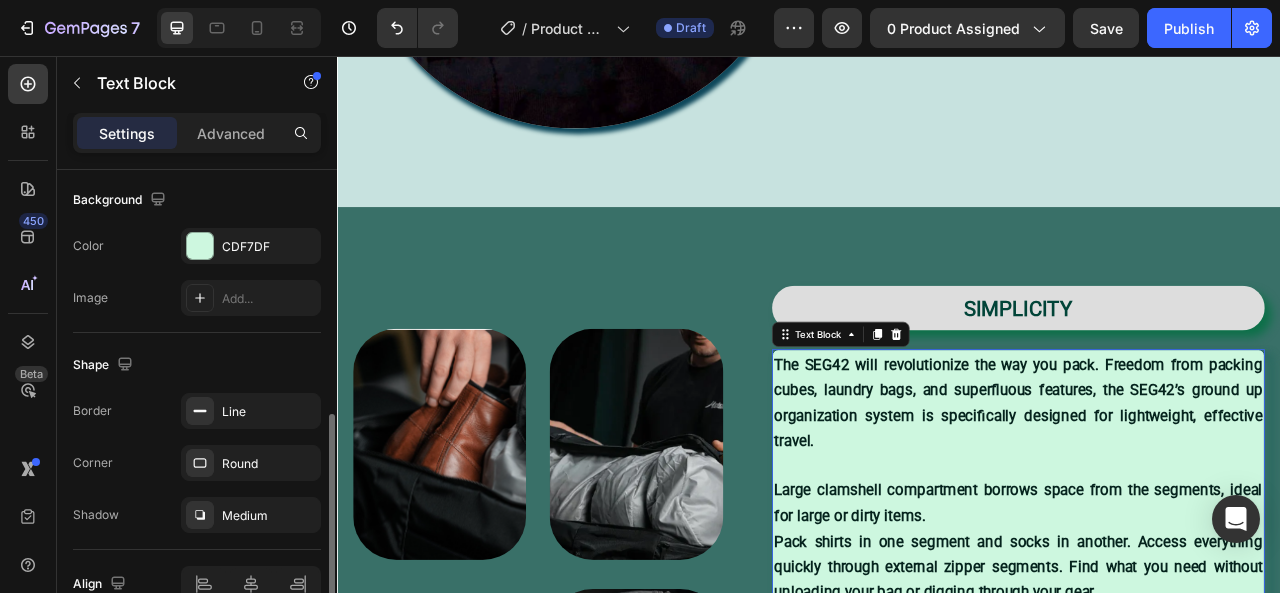 scroll, scrollTop: 700, scrollLeft: 0, axis: vertical 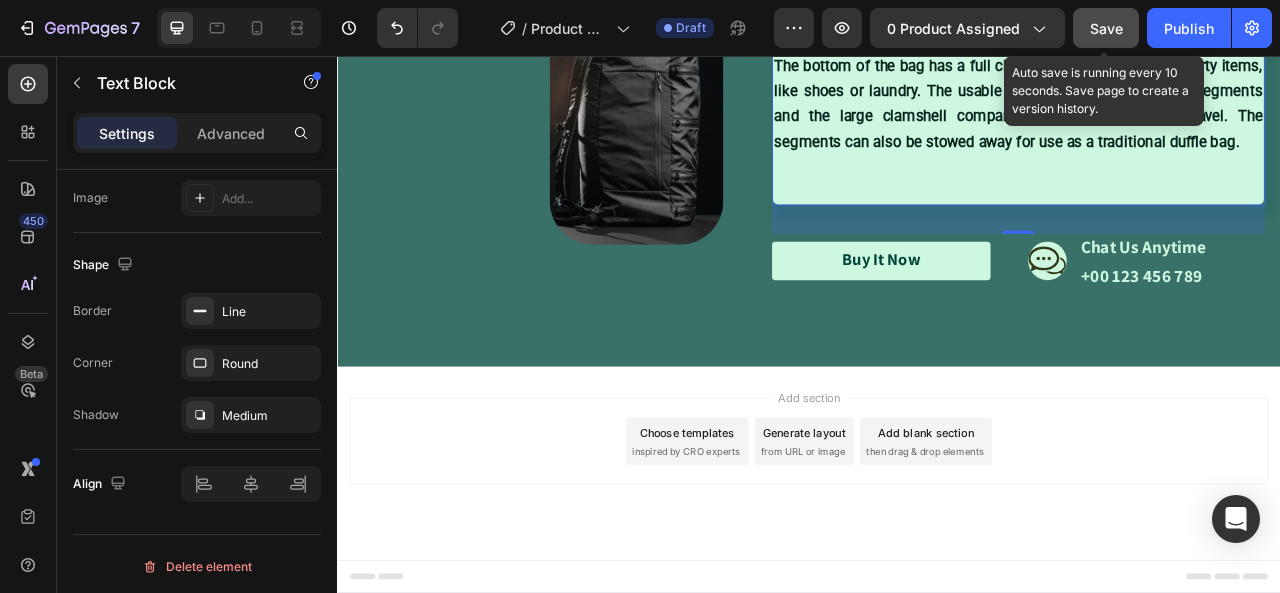 click on "Save" at bounding box center (1106, 28) 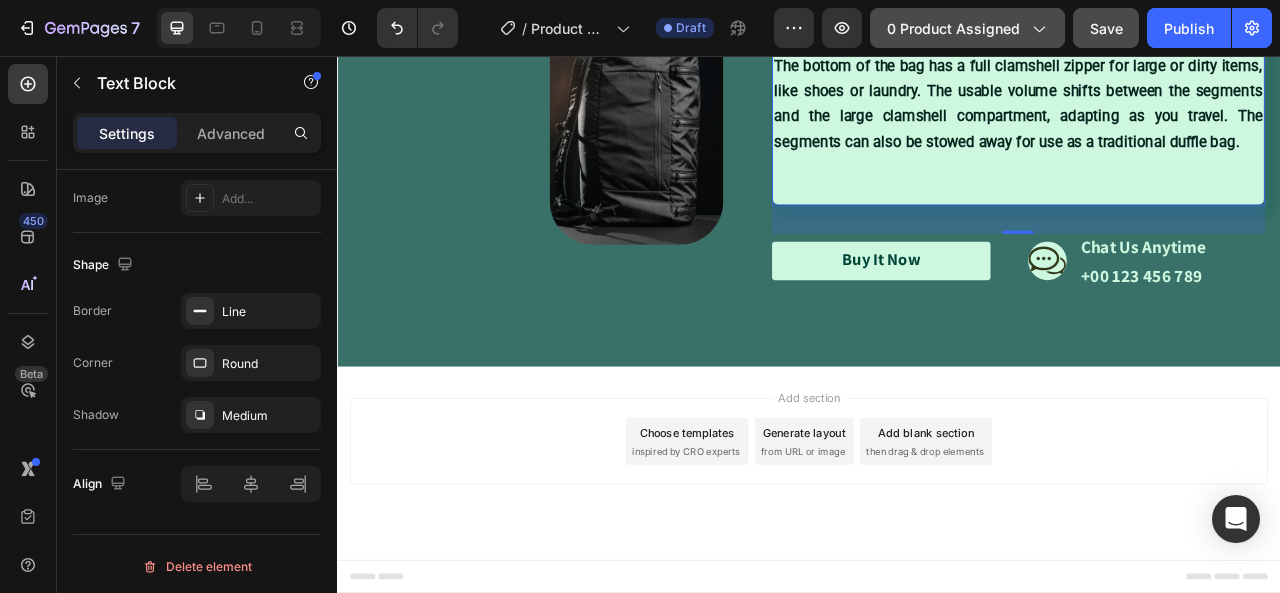 click on "0 product assigned" 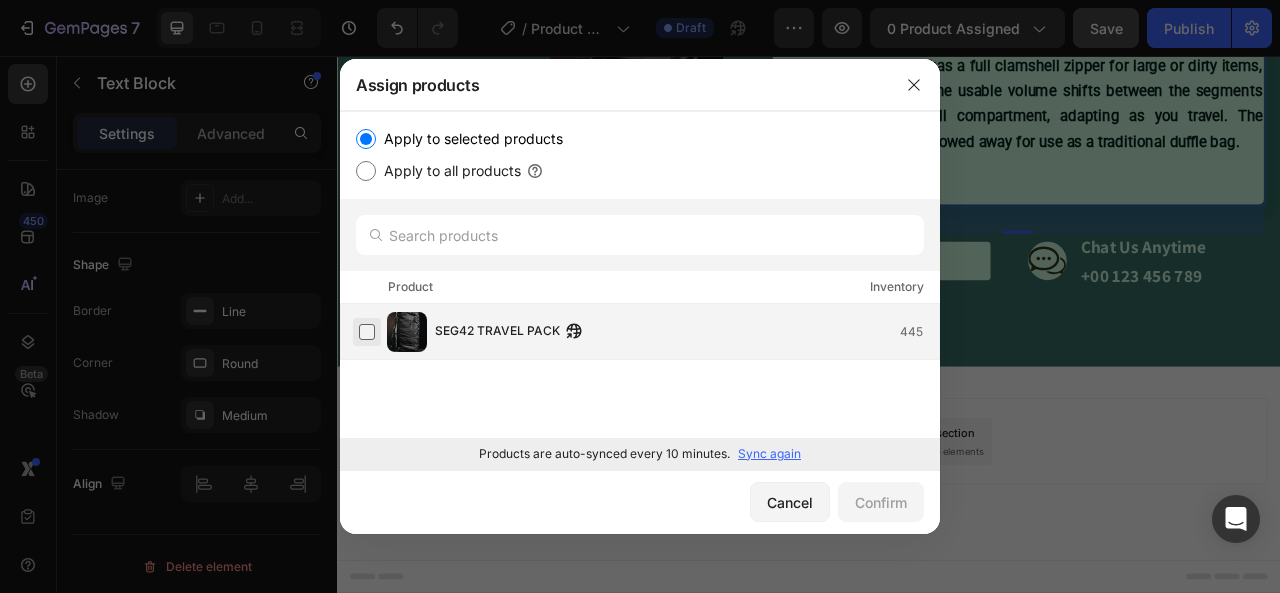 click at bounding box center [367, 332] 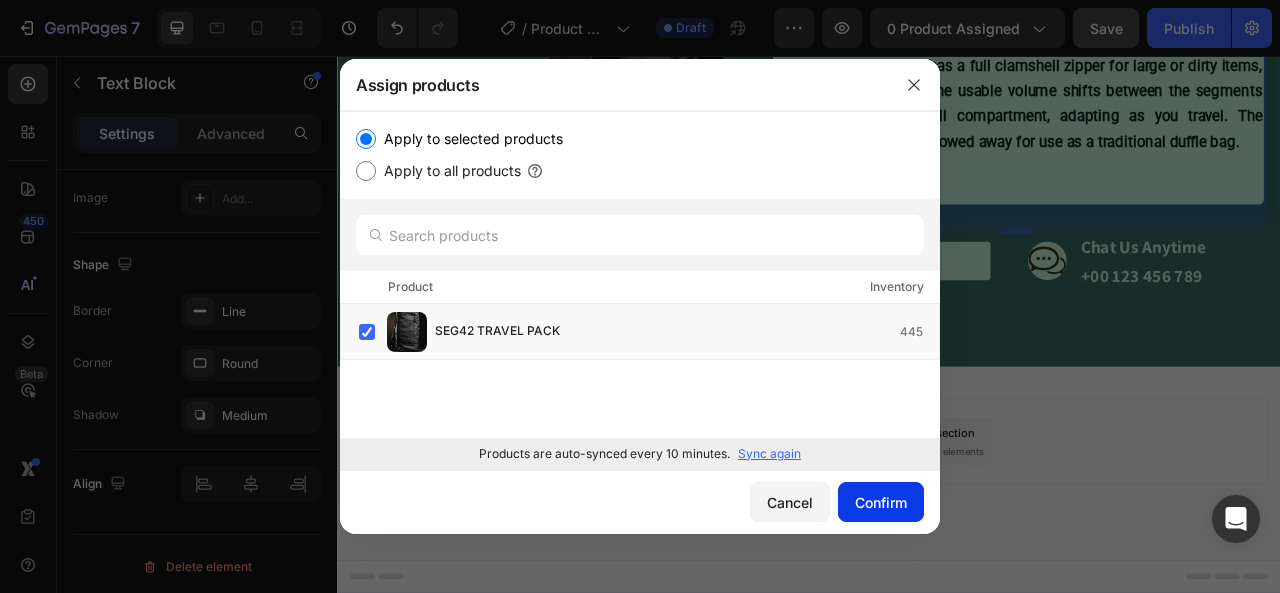 click on "Confirm" at bounding box center (881, 502) 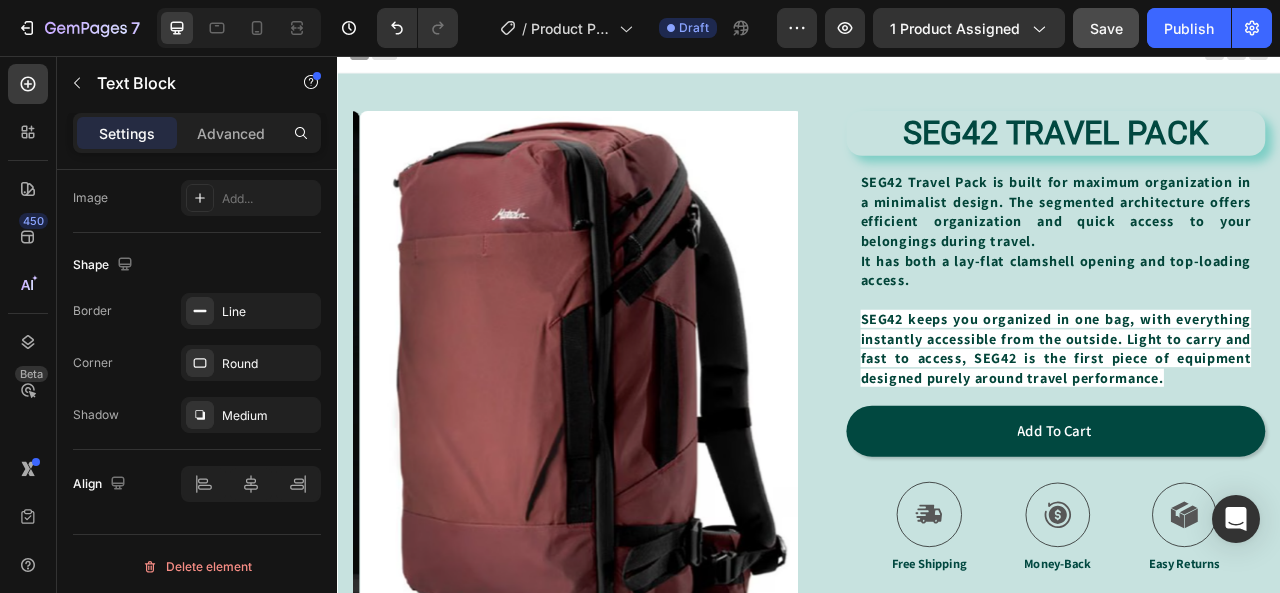 scroll, scrollTop: 0, scrollLeft: 0, axis: both 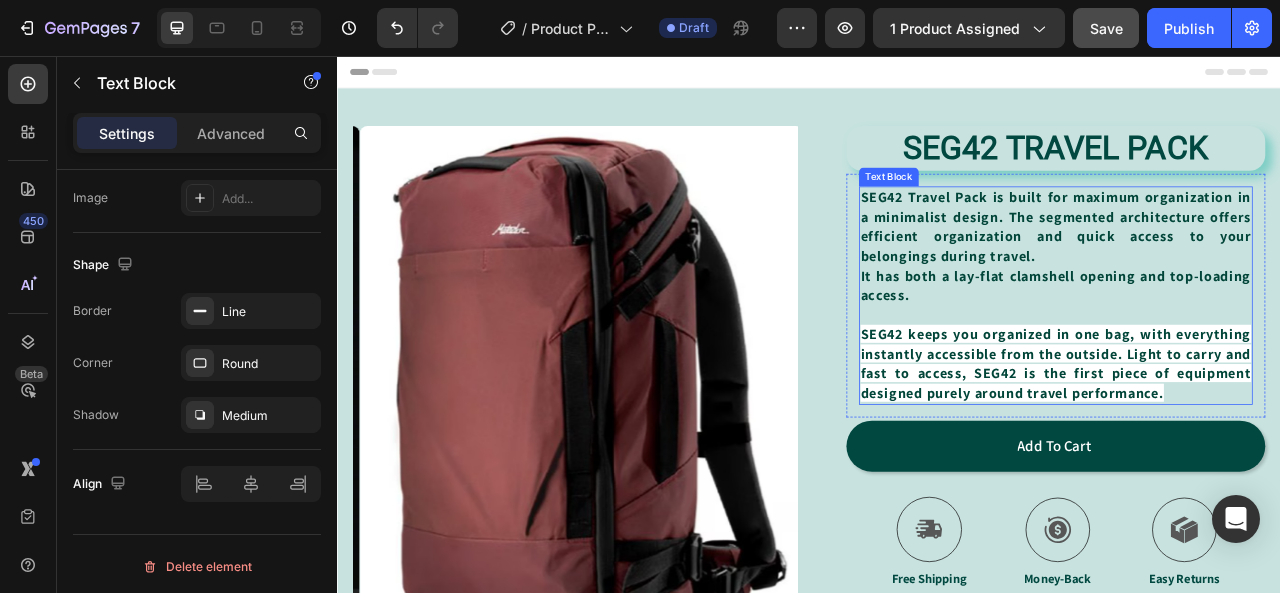 click on "SEG42 keeps you organized in one bag, with everything instantly accessible from the outside. Light to carry and fast to access, SEG42 is the first piece of equipment designed purely around travel performance." at bounding box center [1250, 447] 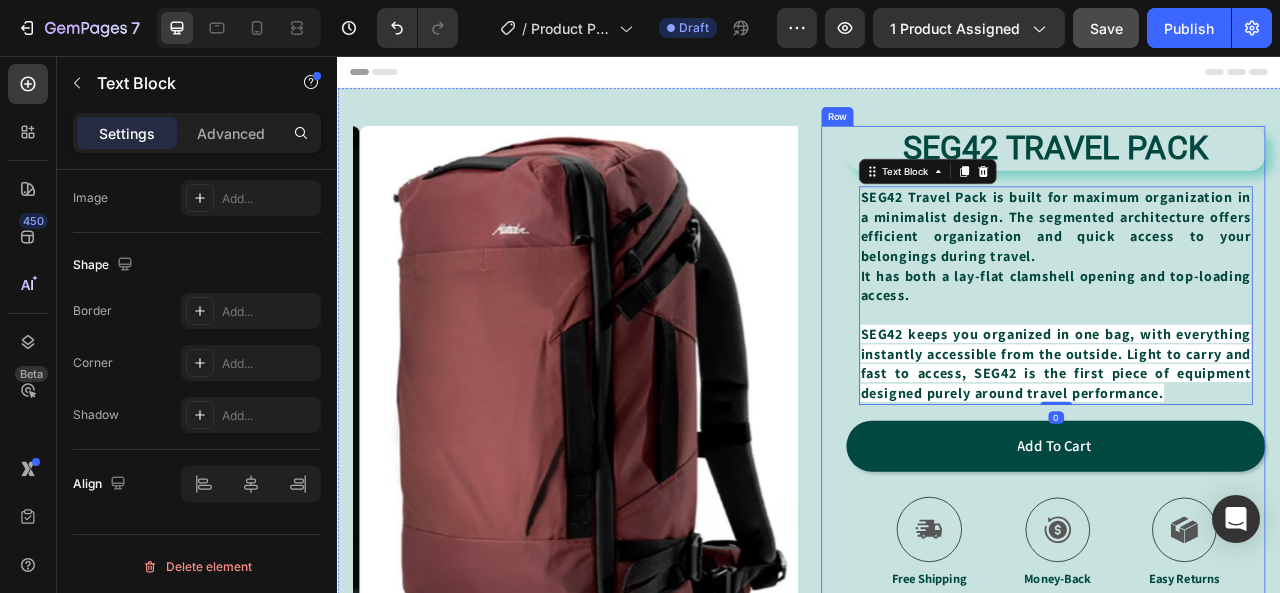 click on "SEG42 TRAVEL PACK Product Title SEG42 Travel Pack is built for maximum organization in a minimalist design. The segmented architecture offers efficient organization and quick access to your belongings during travel. It has both a lay-flat clamshell opening and top-loading access. SEG42 keeps you organized in one bag, with everything instantly accessible from the outside. Light to carry and fast to access, SEG42 is the first piece of equipment designed purely around travel performance. Text Block   0 Row Add to cart Add to Cart
Icon Free Shipping Text Block
Icon Money-Back Text Block
Icon Easy Returns Text Block Row Image Icon Icon Icon Icon Icon Icon List “this skin cream is a game-changer! it has transformed my dry, lackluster skin into a hydrated and radiant complexion. i love how it absorbs quickly and leaves no greasy residue. highly recommend” Text Block
Icon Hannah N. (Houston, USA) Text Block Row Row Image Image Image Image Image Row" at bounding box center (1234, 456) 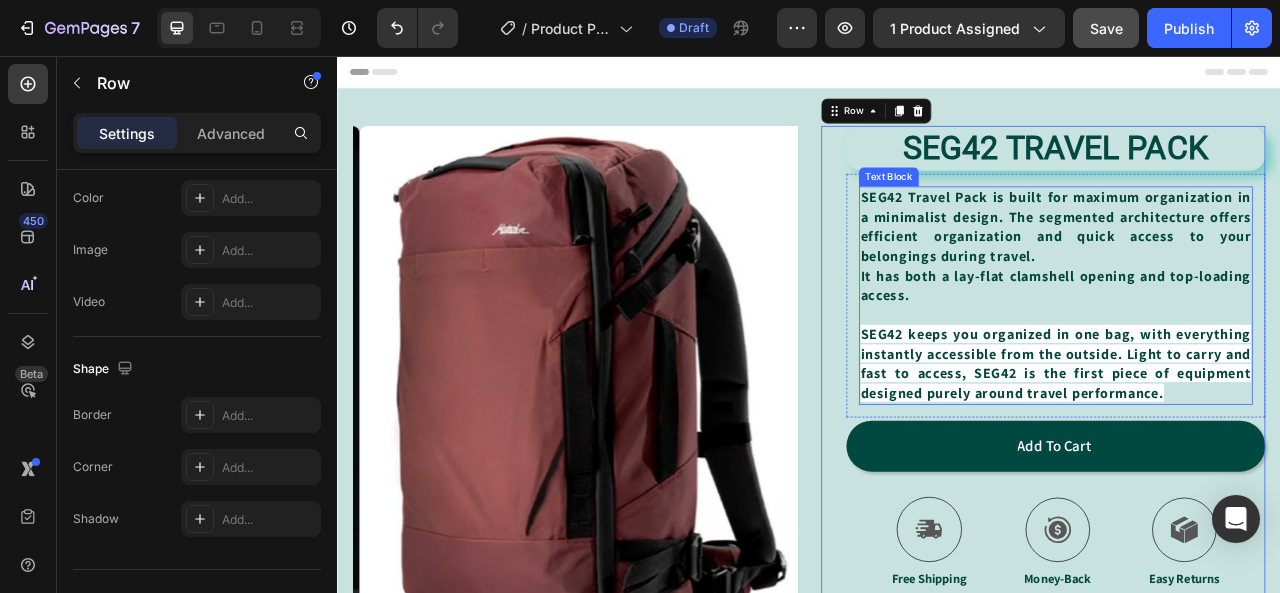 scroll, scrollTop: 0, scrollLeft: 0, axis: both 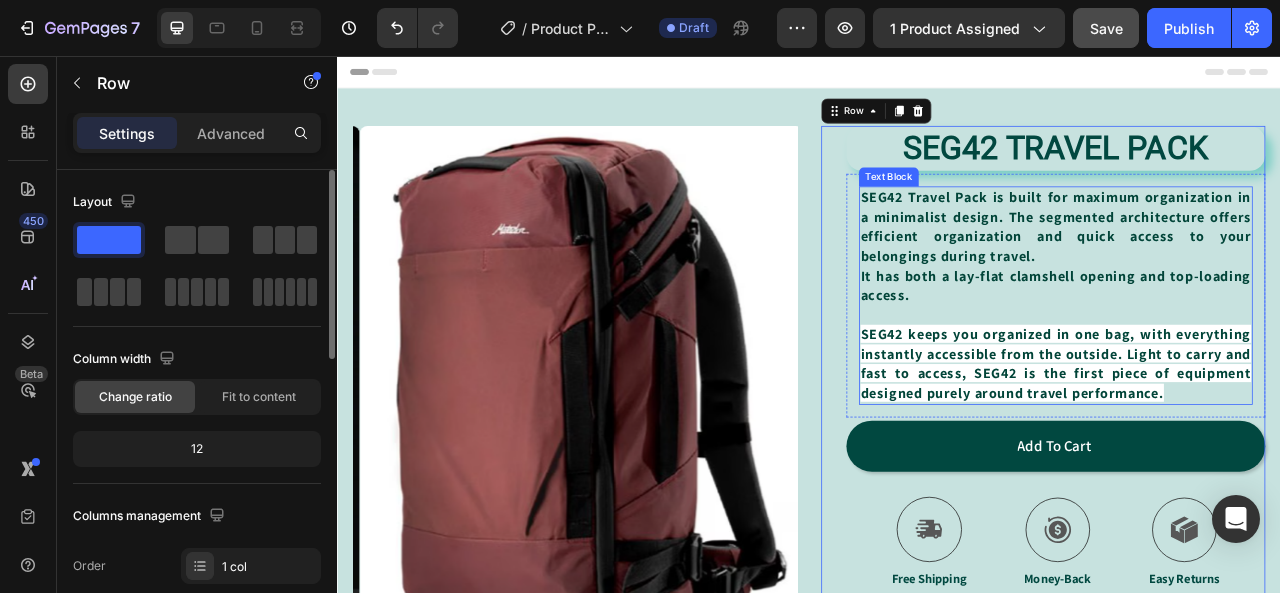 click on "SEG42 keeps you organized in one bag, with everything instantly accessible from the outside. Light to carry and fast to access, SEG42 is the first piece of equipment designed purely around travel performance." at bounding box center (1250, 447) 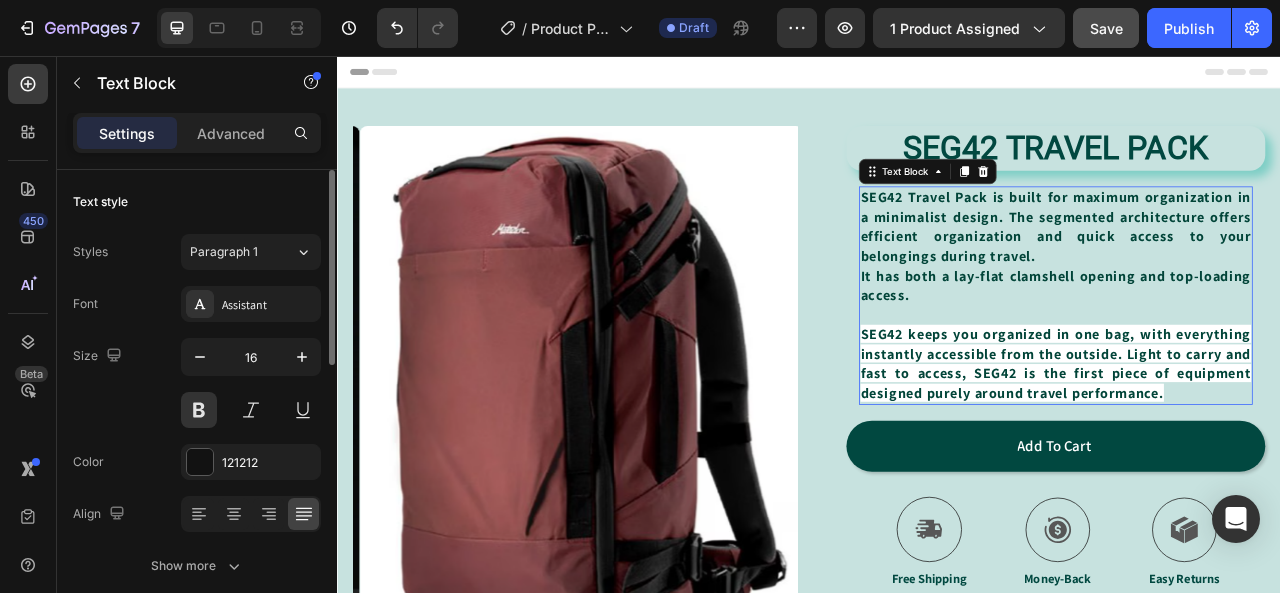 click on "SEG42 keeps you organized in one bag, with everything instantly accessible from the outside. Light to carry and fast to access, SEG42 is the first piece of equipment designed purely around travel performance." at bounding box center (1250, 447) 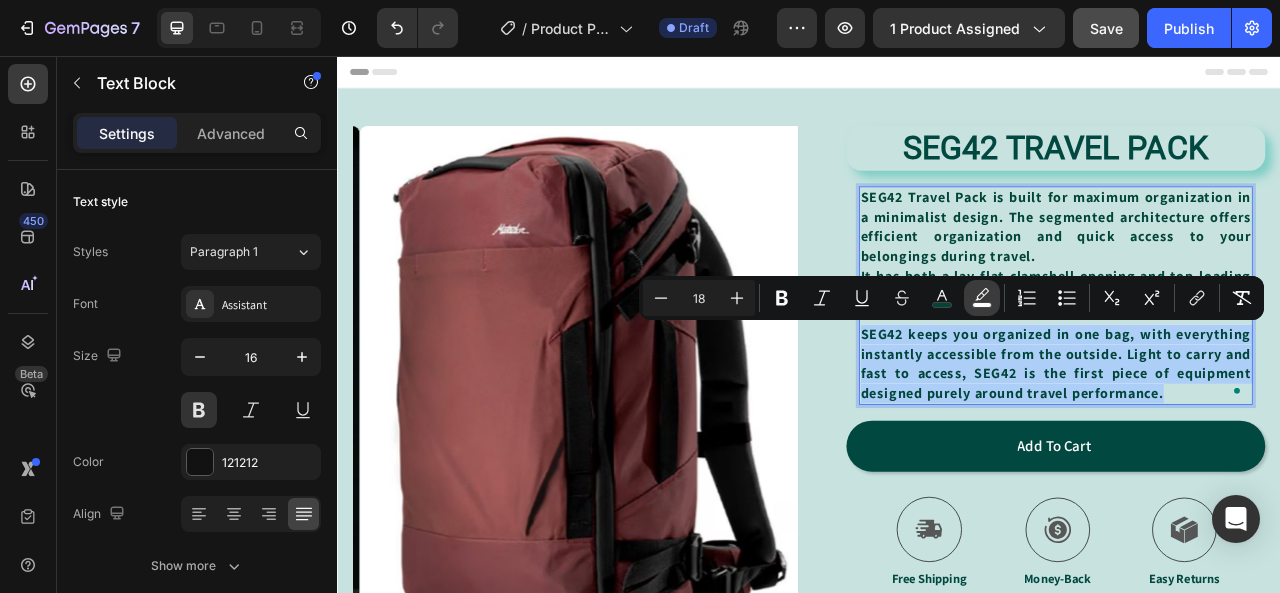 click 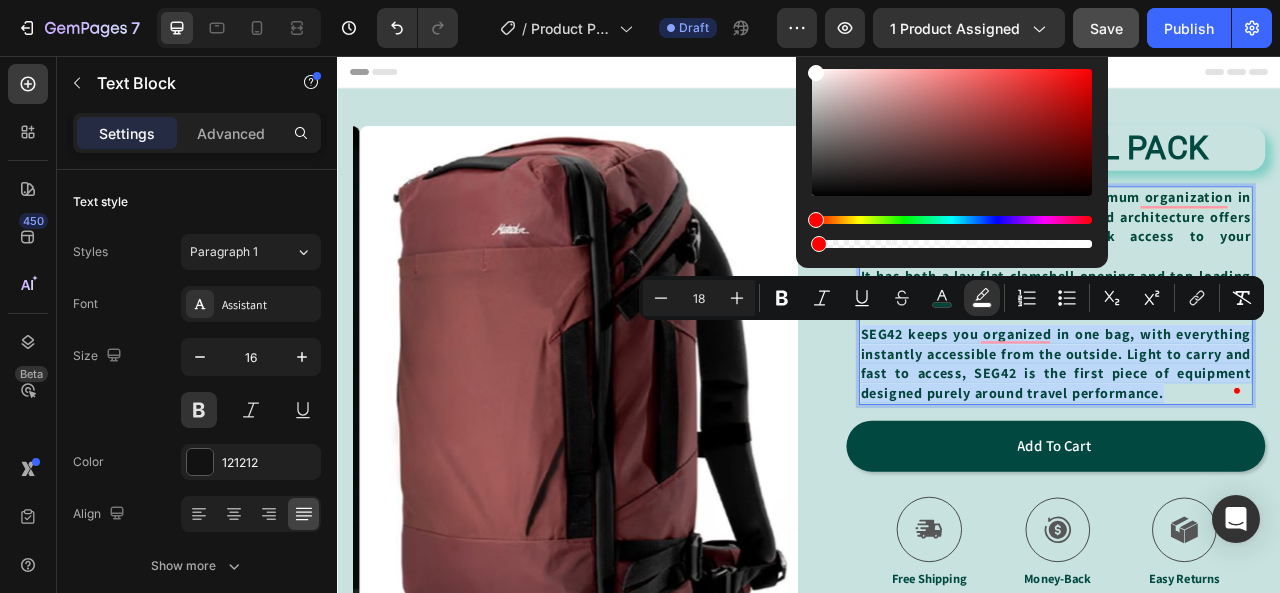 drag, startPoint x: 1083, startPoint y: 246, endPoint x: 815, endPoint y: 248, distance: 268.00748 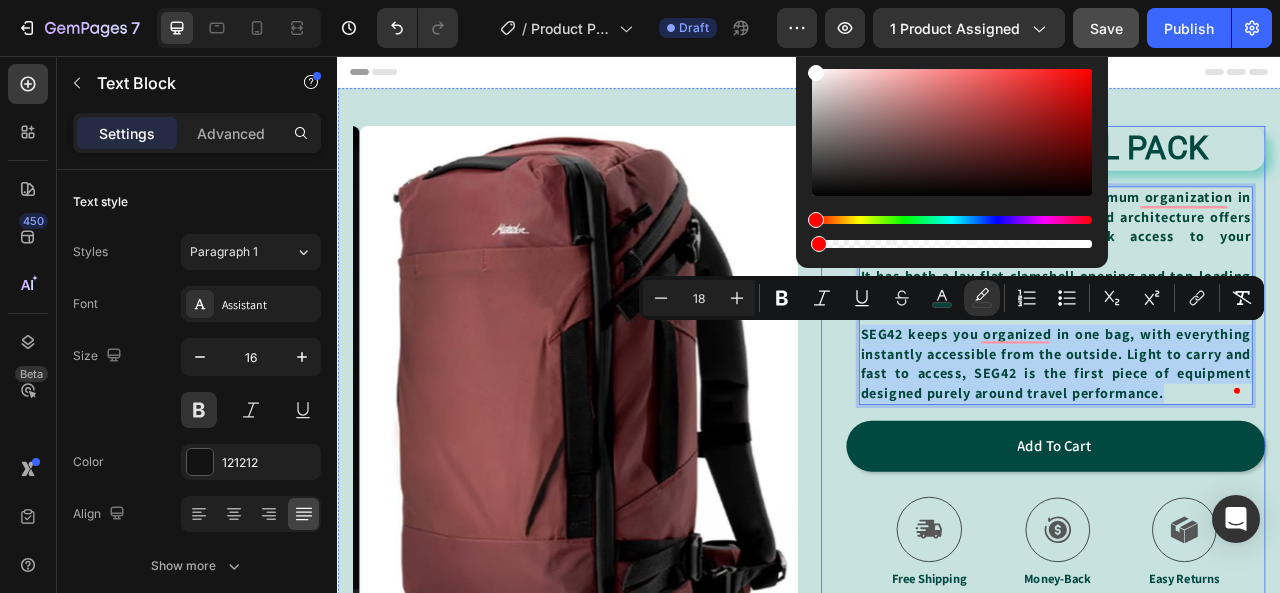 click on "SEG42 TRAVEL PACK Product Title SEG42 Travel Pack is built for maximum organization in a minimalist design. The segmented architecture offers efficient organization and quick access to your belongings during travel. It has both a lay-flat clamshell opening and top-loading access. SEG42 keeps you organized in one bag, with everything instantly accessible from the outside. Light to carry and fast to access, SEG42 is the first piece of equipment designed purely around travel performance. Text Block   0 Row Add to cart Add to Cart
Icon Free Shipping Text Block
Icon Money-Back Text Block
Icon Easy Returns Text Block Row Image Icon Icon Icon Icon Icon Icon List “this skin cream is a game-changer! it has transformed my dry, lackluster skin into a hydrated and radiant complexion. i love how it absorbs quickly and leaves no greasy residue. highly recommend” Text Block
Icon Hannah N. (Houston, USA) Text Block Row Row Image Image Image Image Image Row" at bounding box center (1234, 456) 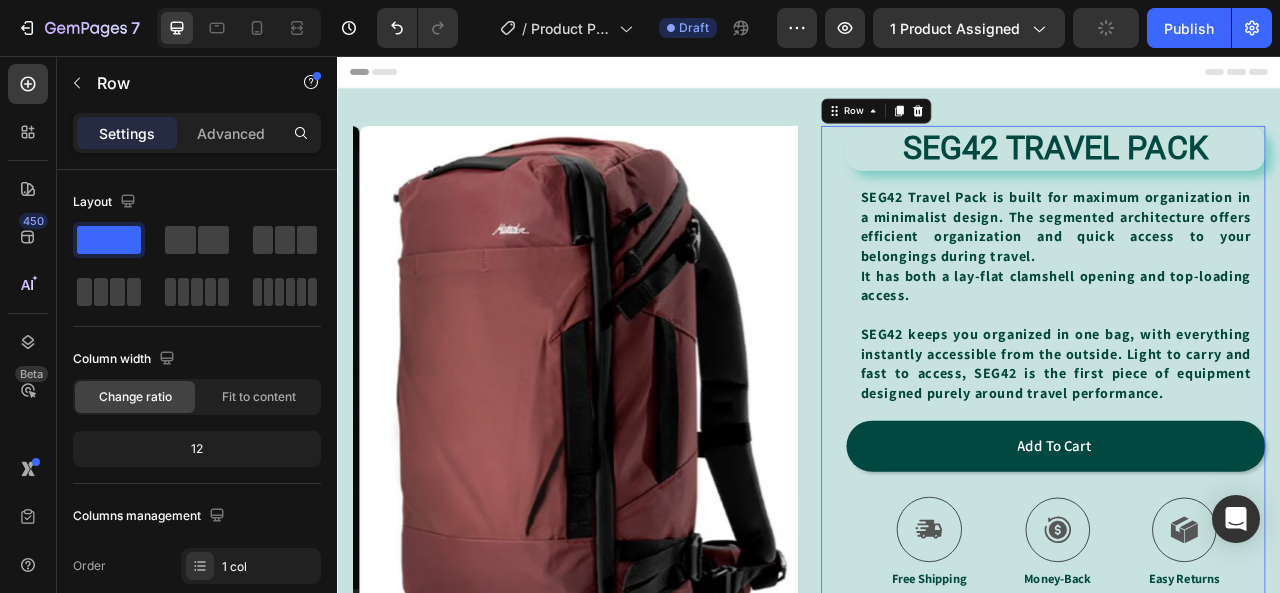 scroll, scrollTop: 0, scrollLeft: 0, axis: both 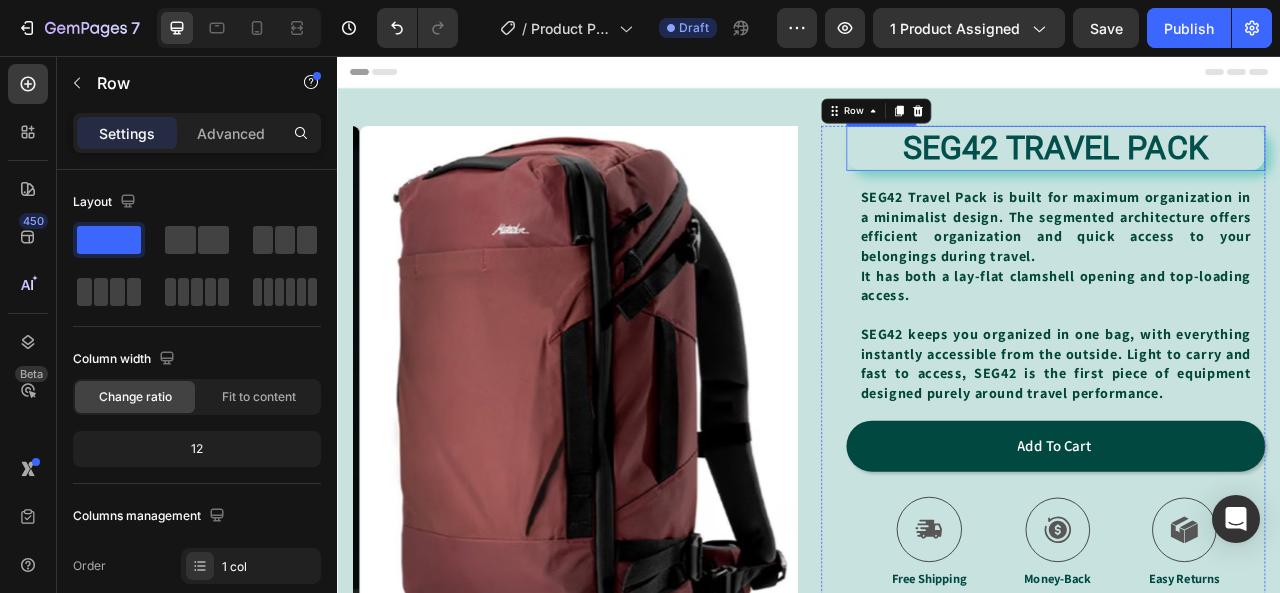 click on "SEG42 TRAVEL PACK" at bounding box center (1250, 173) 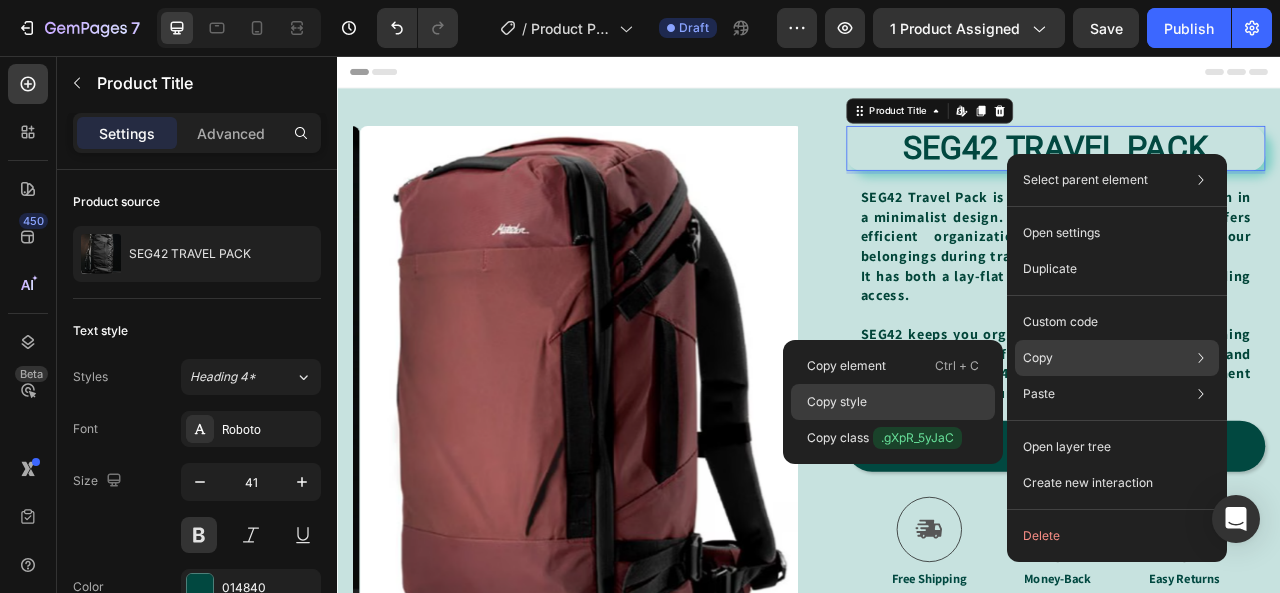 click on "Copy style" 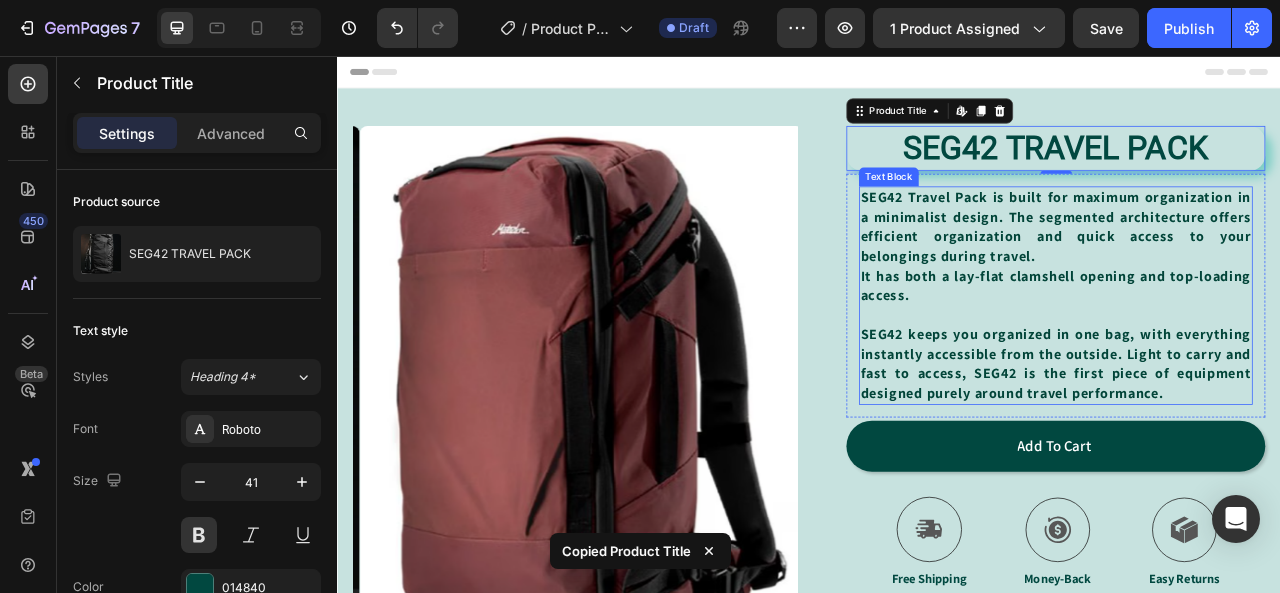 click on "SEG42 keeps you organized in one bag, with everything instantly accessible from the outside. Light to carry and fast to access, SEG42 is the first piece of equipment designed purely around travel performance." at bounding box center (1250, 447) 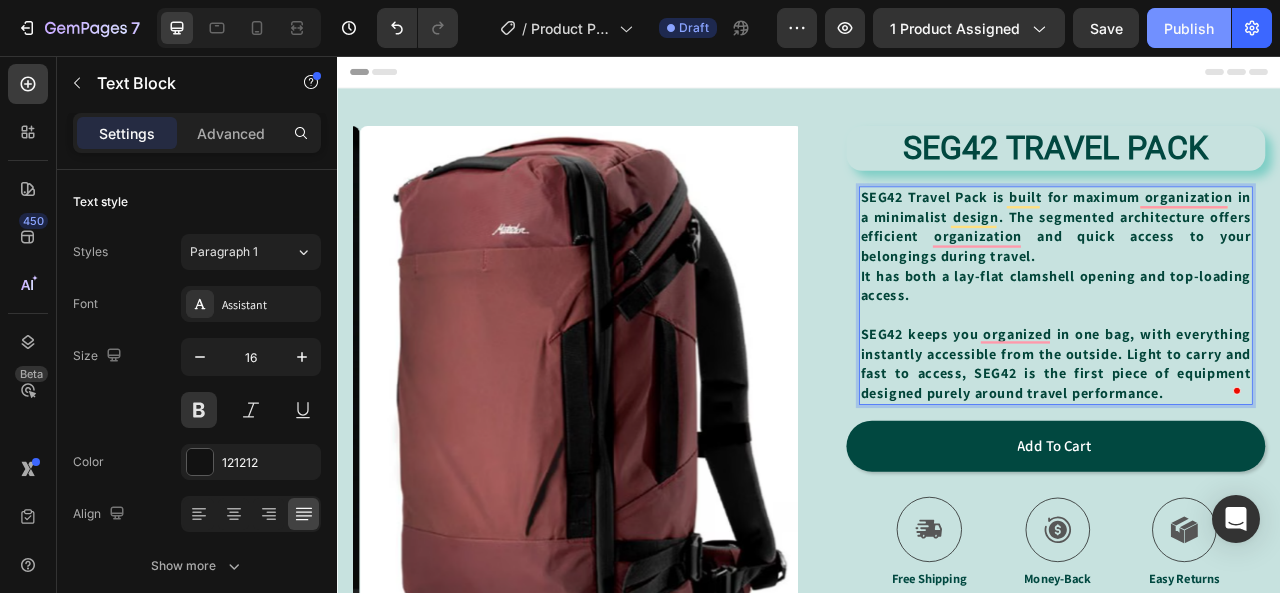 click on "Publish" 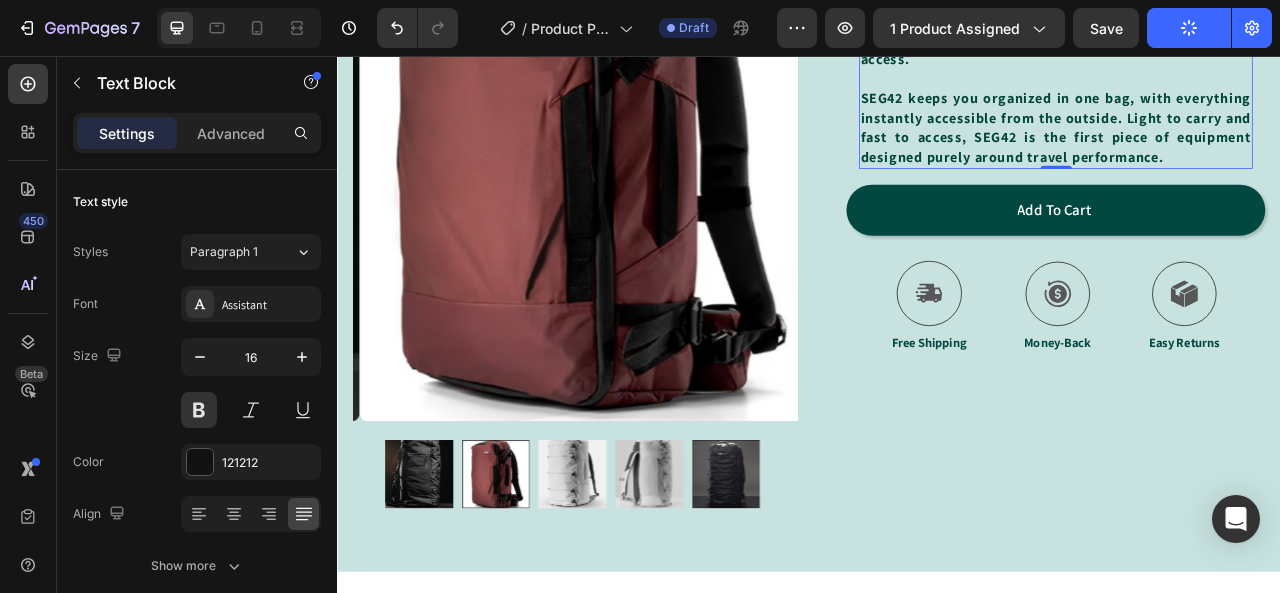 scroll, scrollTop: 600, scrollLeft: 0, axis: vertical 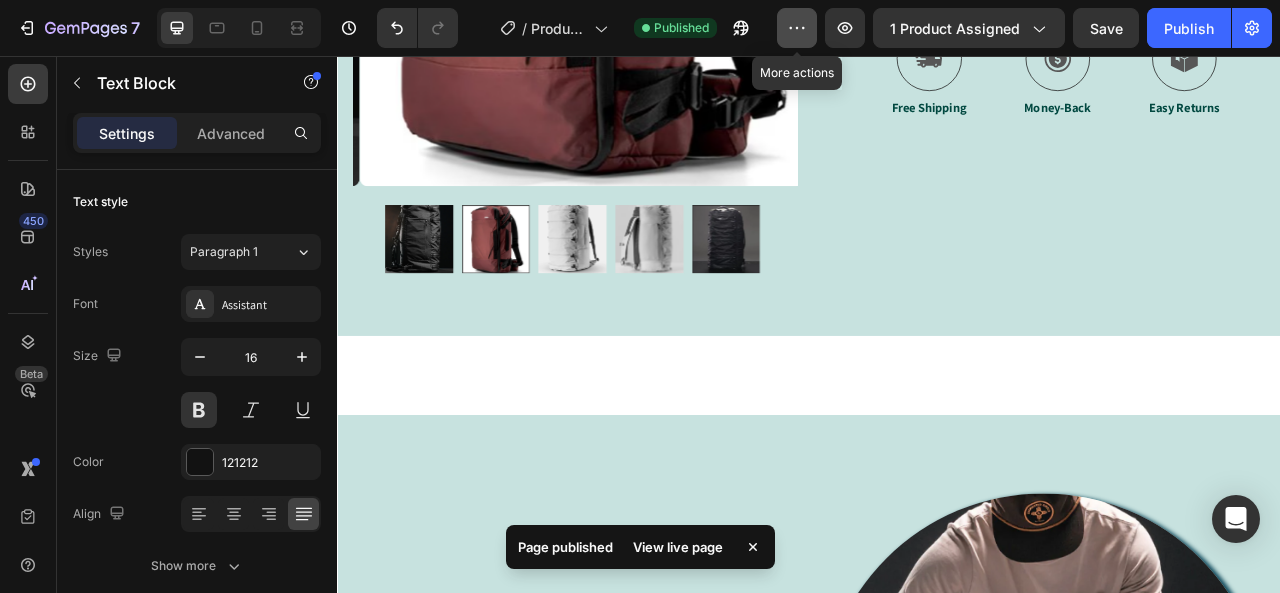 click 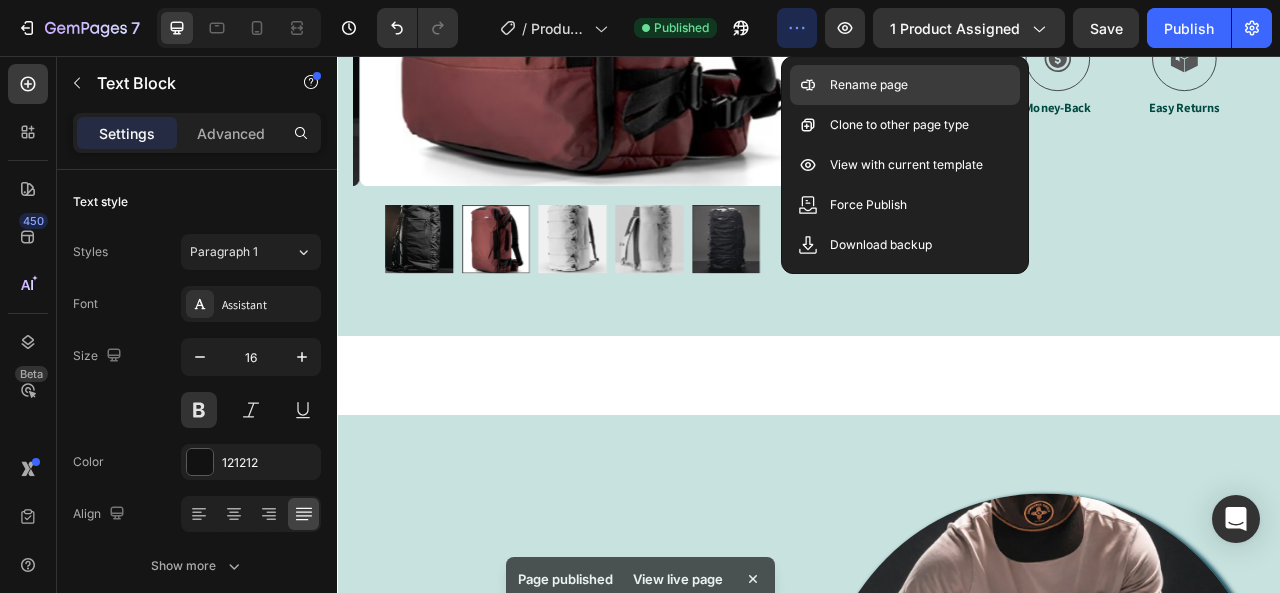 click on "Rename page" 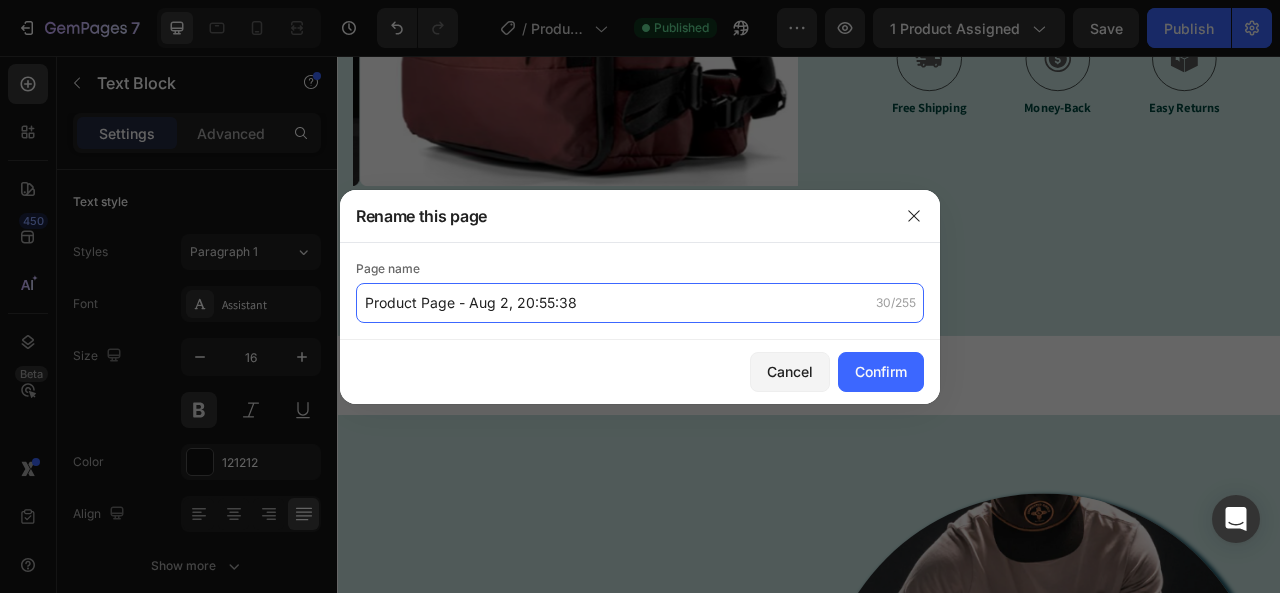 click on "Product Page - Aug 2, 20:55:38" 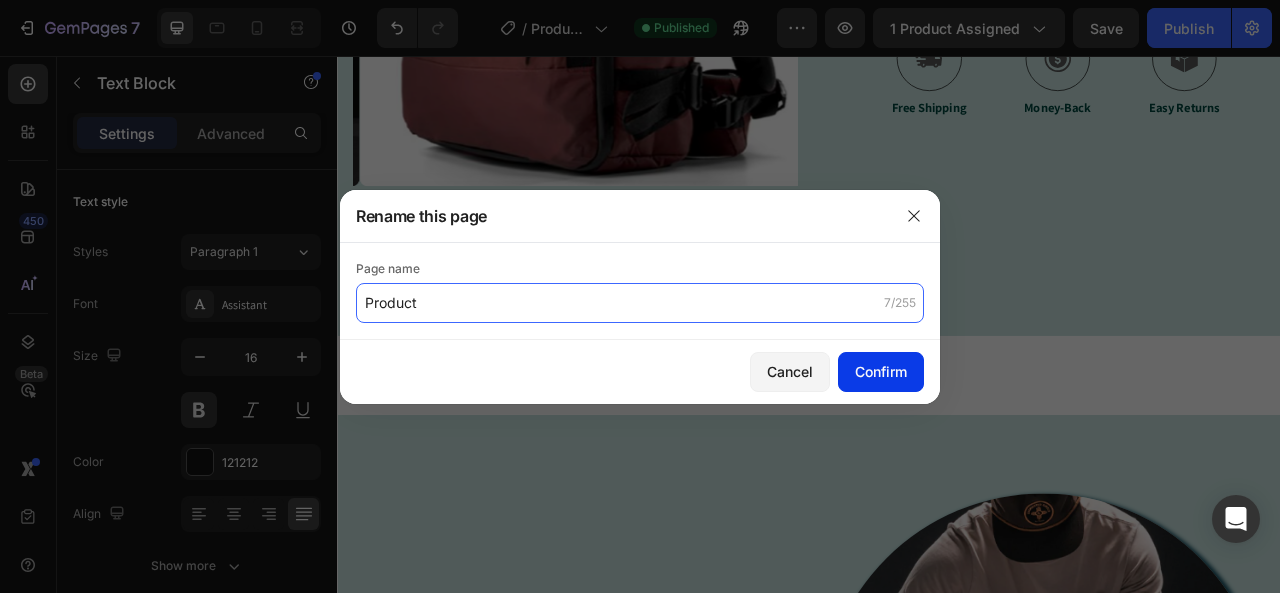 type on "Product" 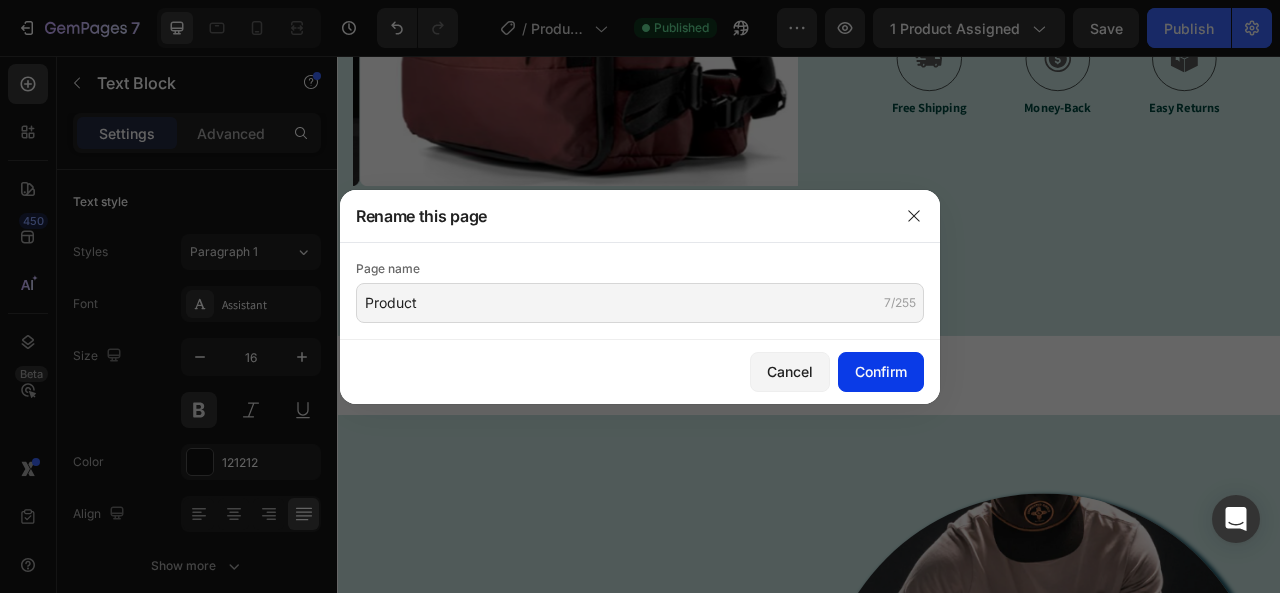 click on "Confirm" at bounding box center (881, 371) 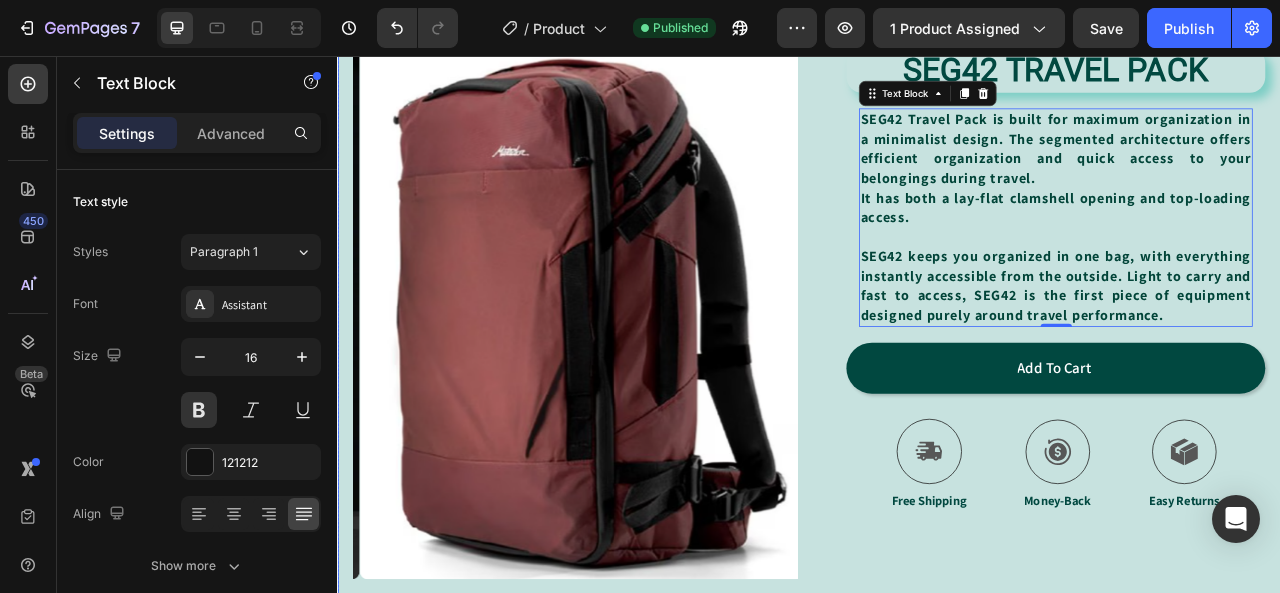 scroll, scrollTop: 0, scrollLeft: 0, axis: both 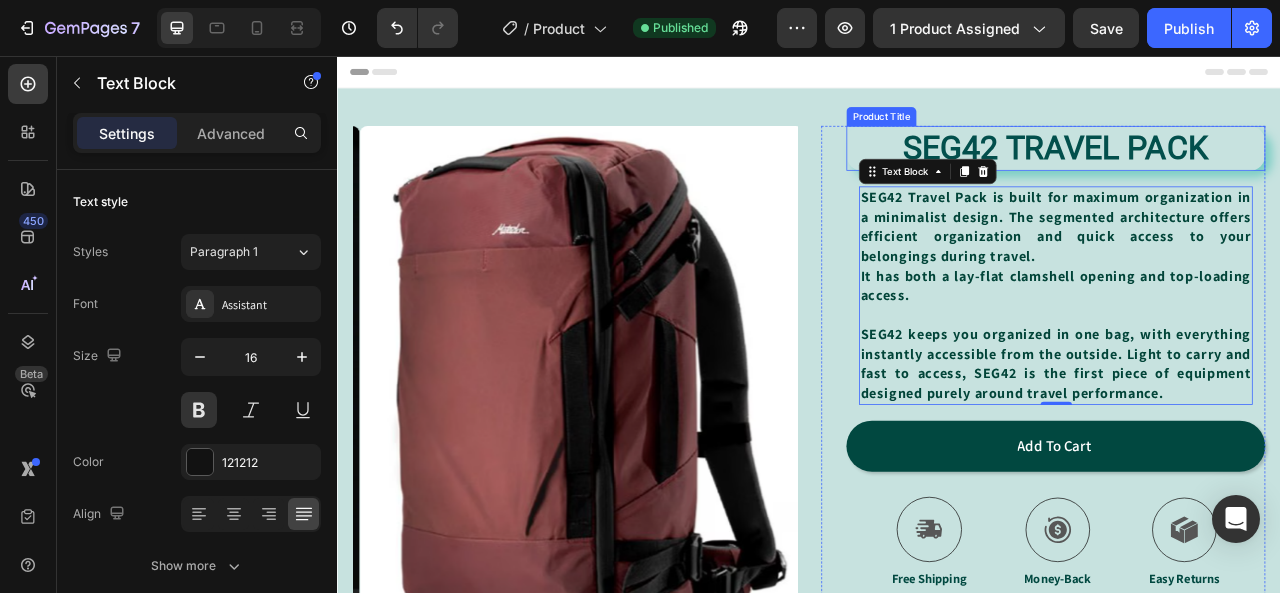 click on "SEG42 TRAVEL PACK" at bounding box center [1250, 173] 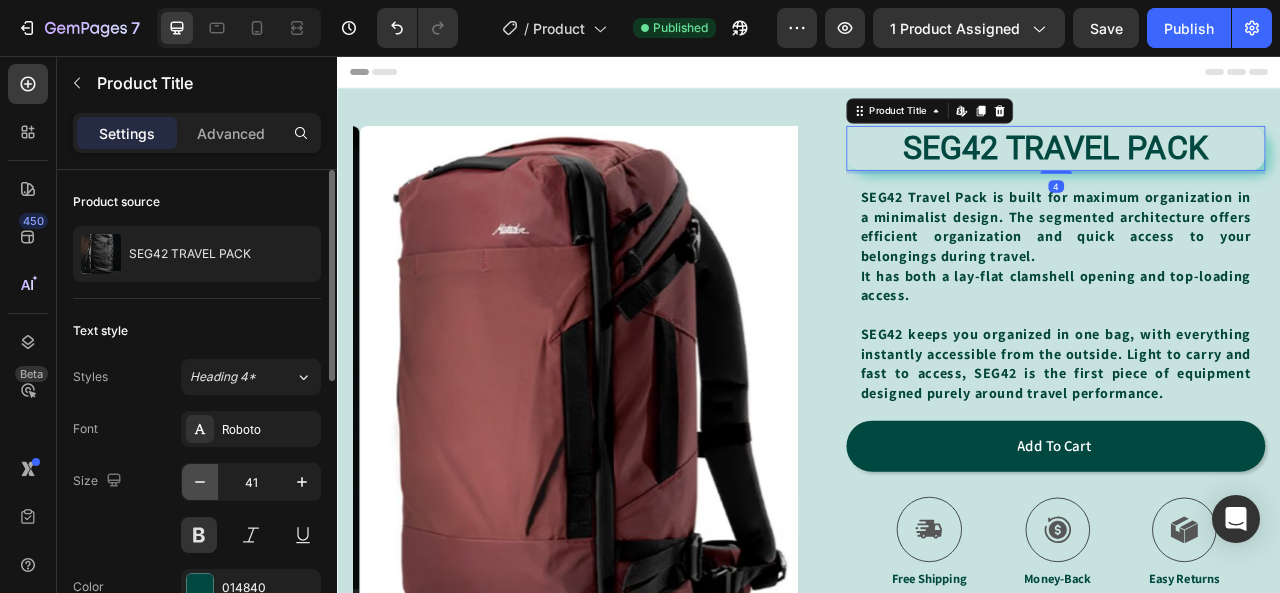 click 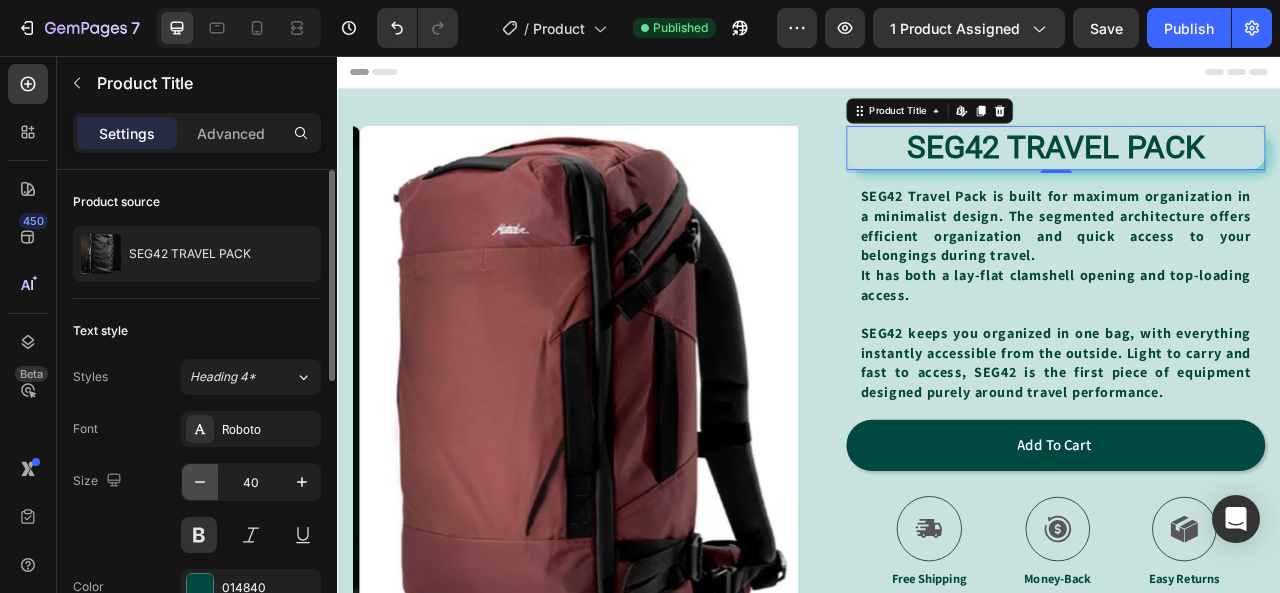 click 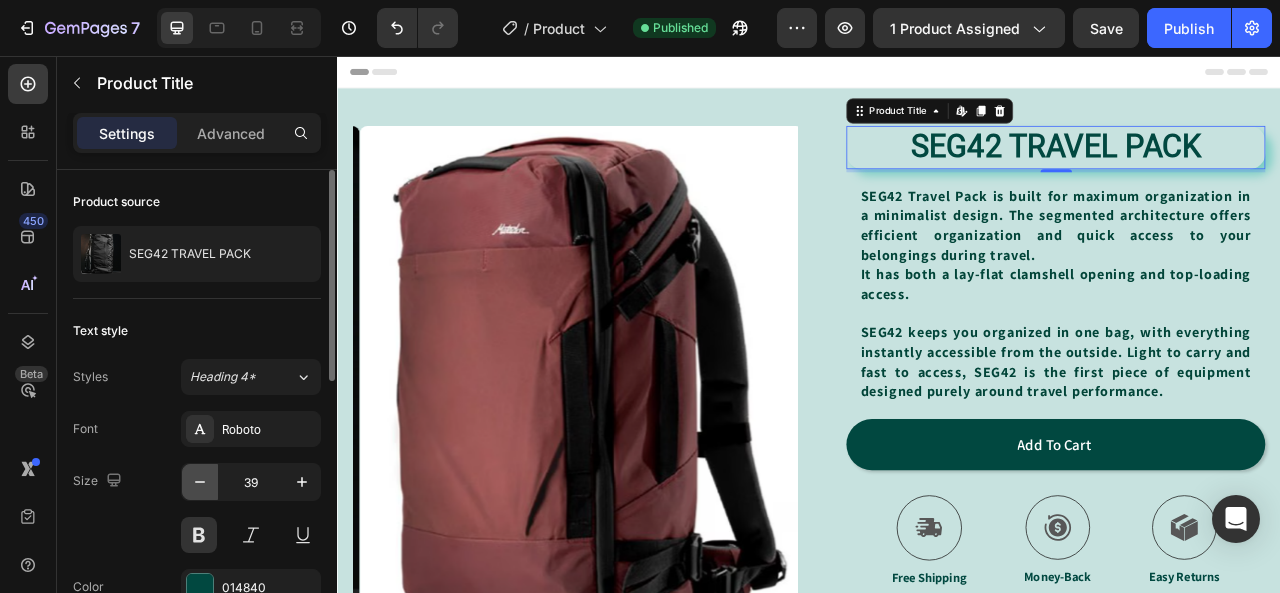 click 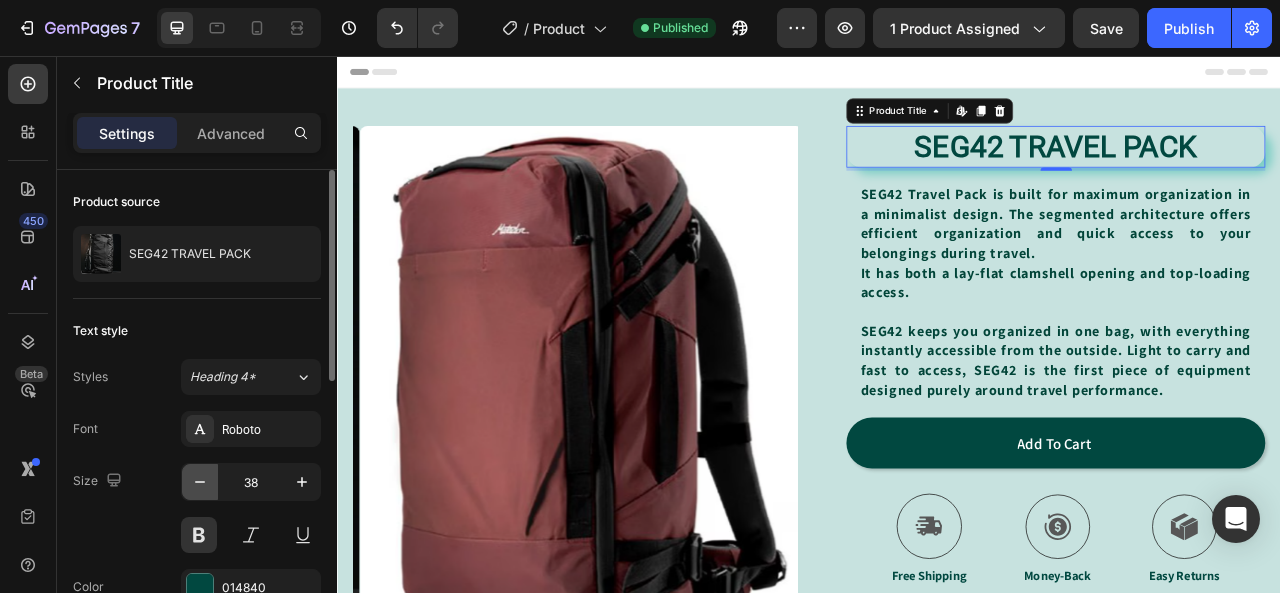click 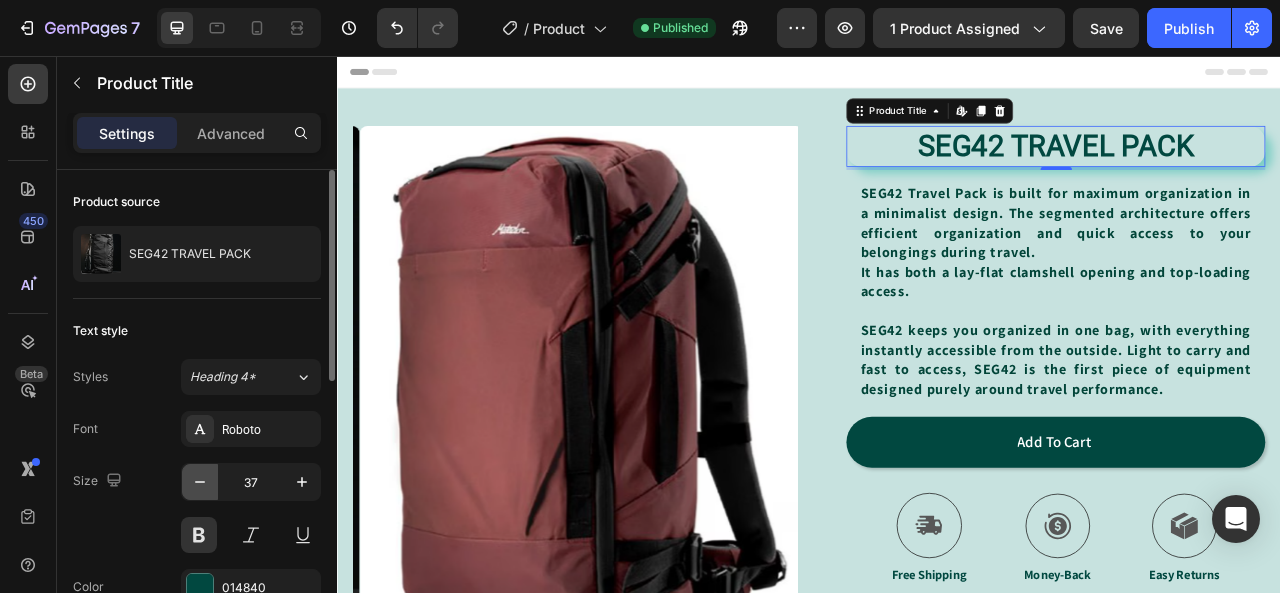click 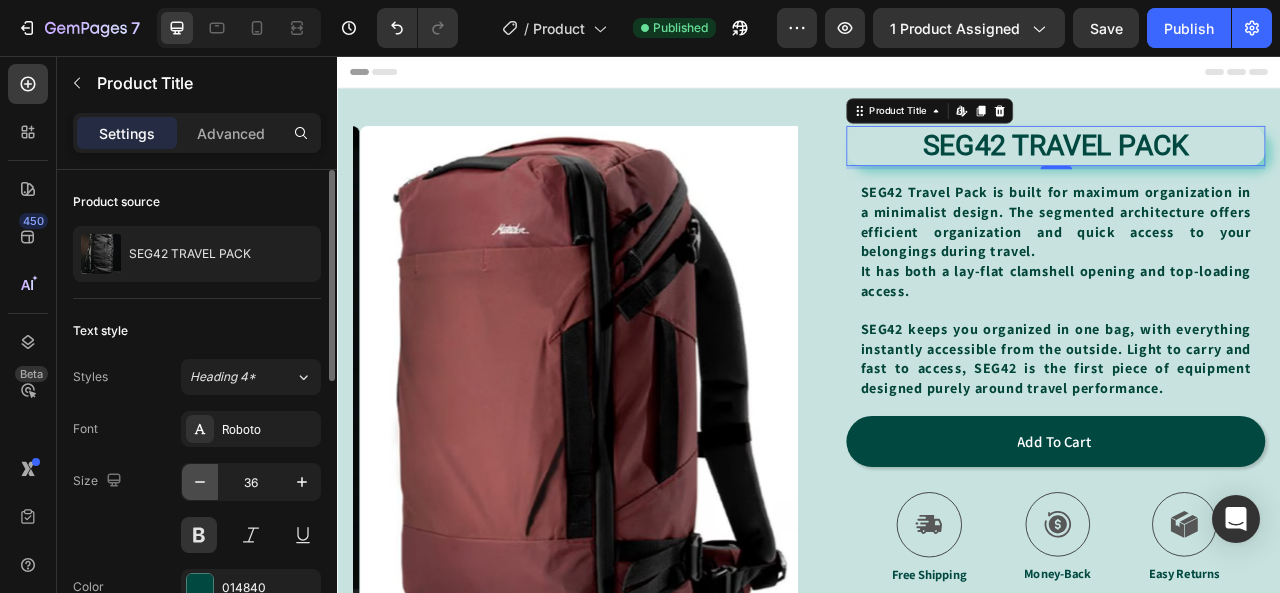 click 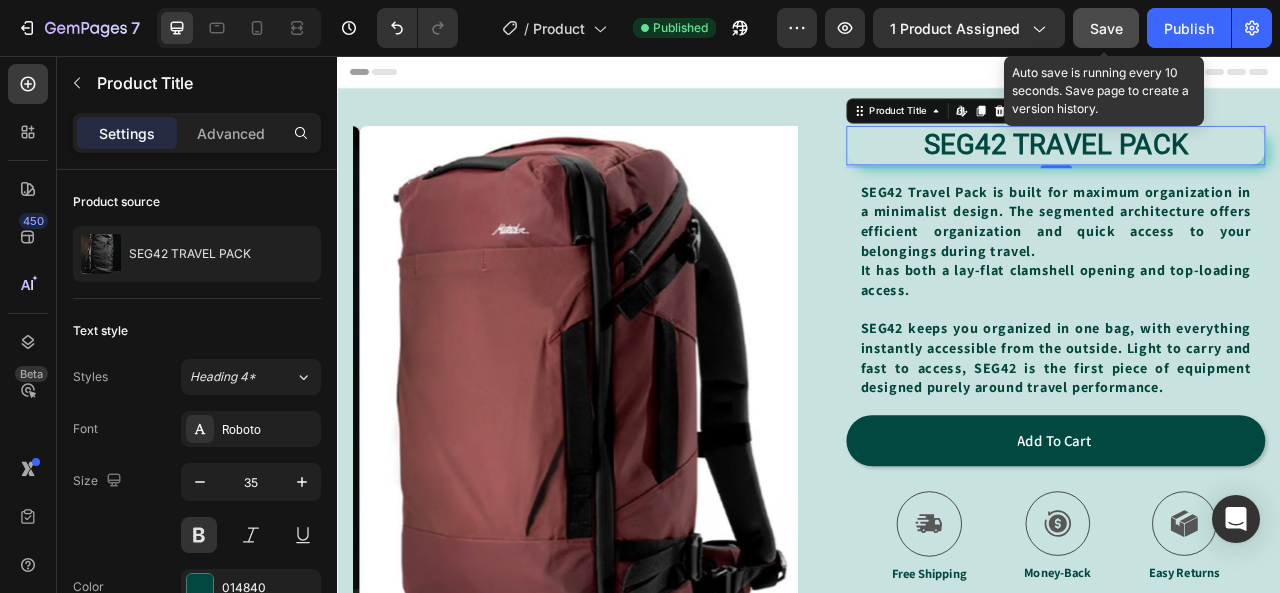 click on "Save" at bounding box center (1106, 28) 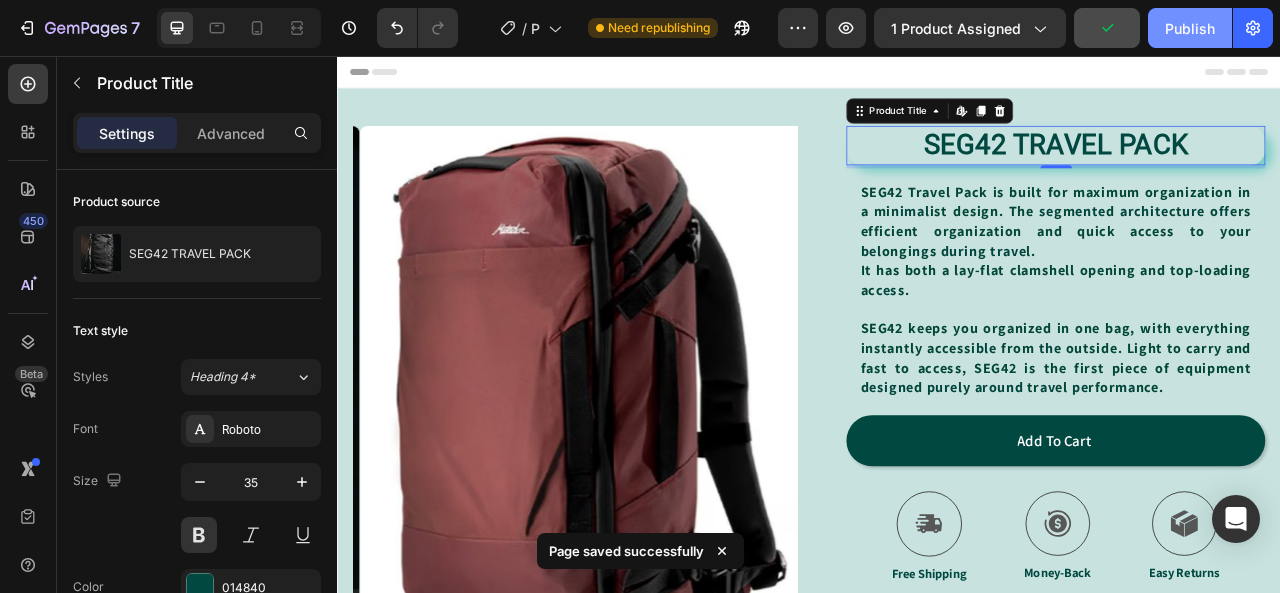 click on "Publish" 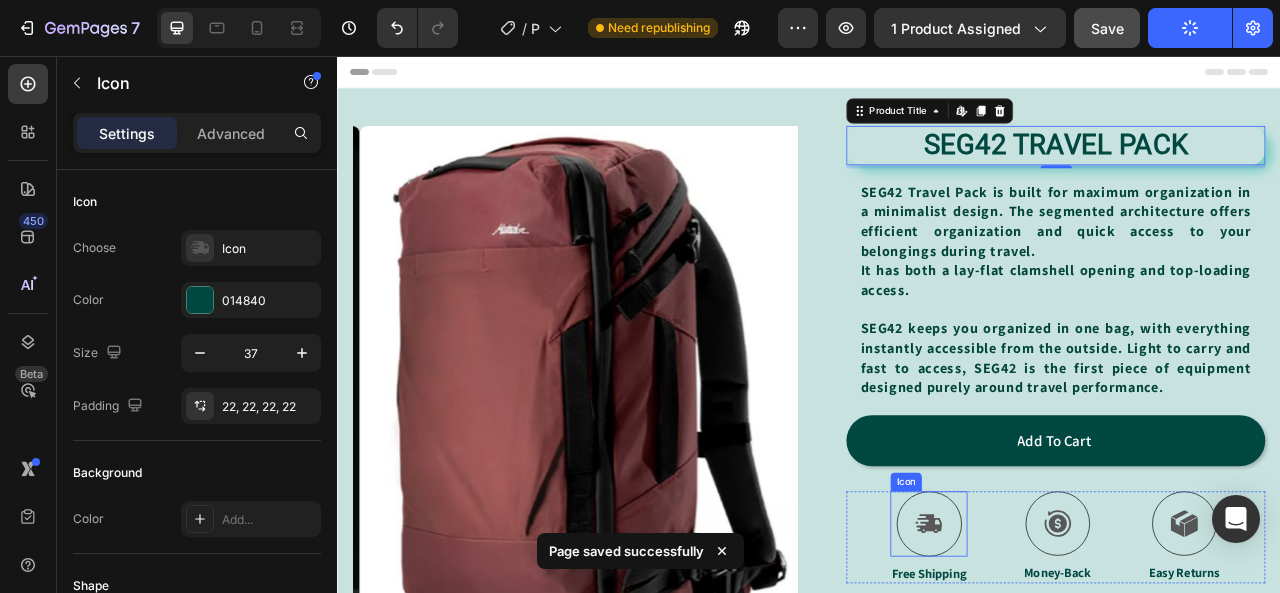 click at bounding box center (1089, 651) 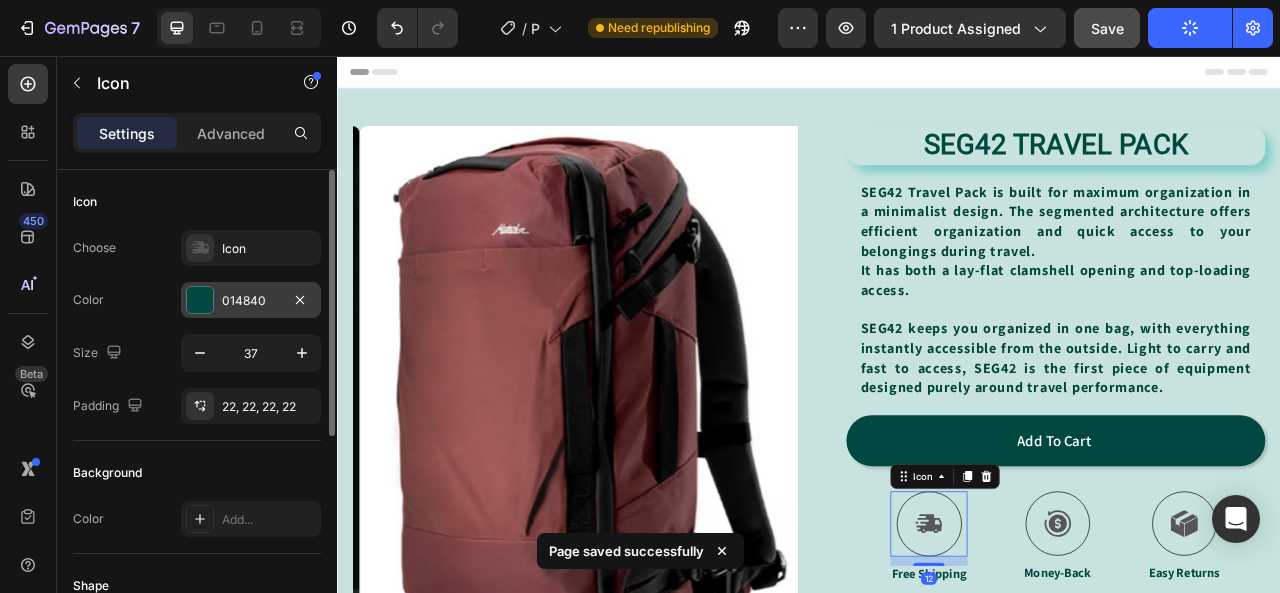 click on "014840" at bounding box center [251, 300] 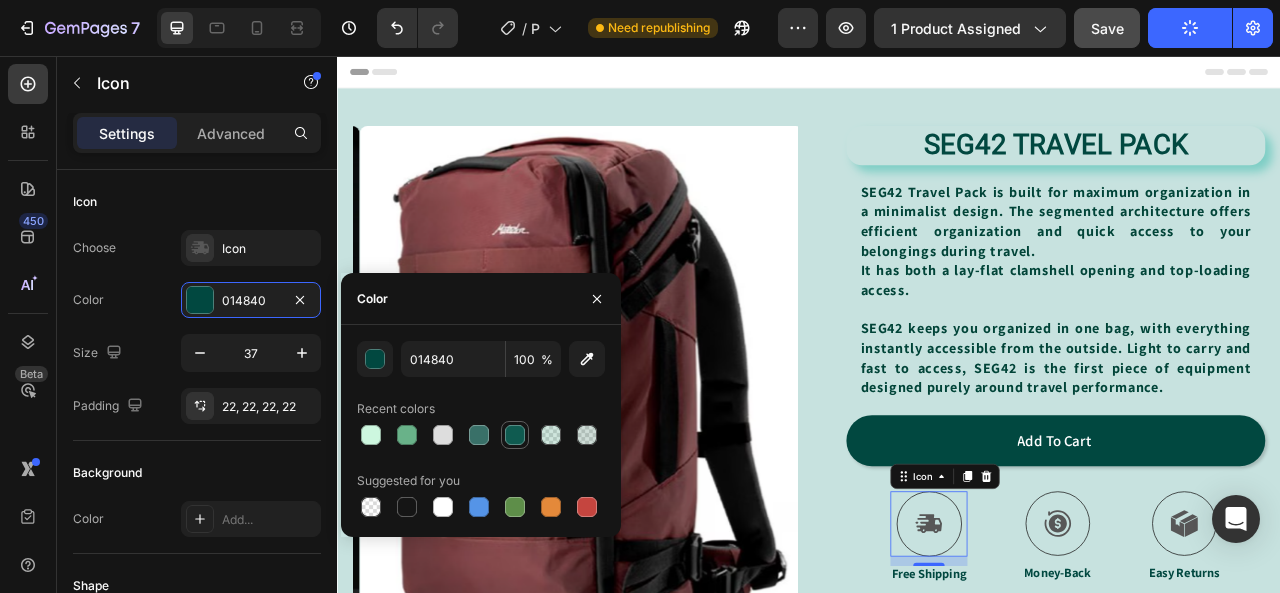 click at bounding box center [515, 435] 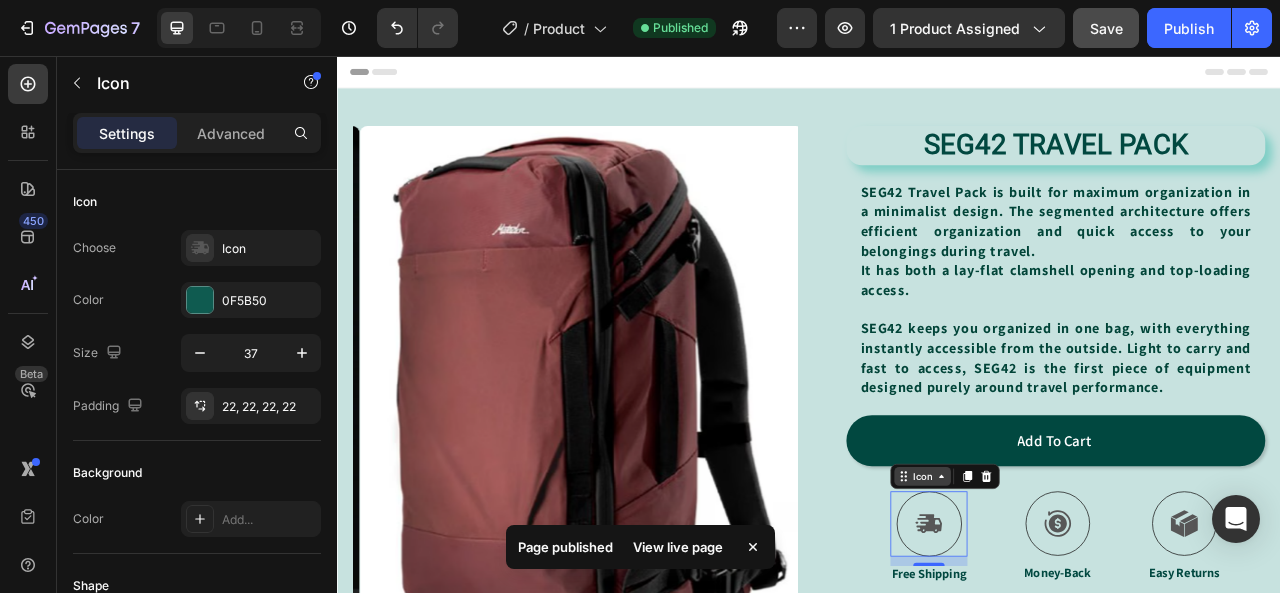 click 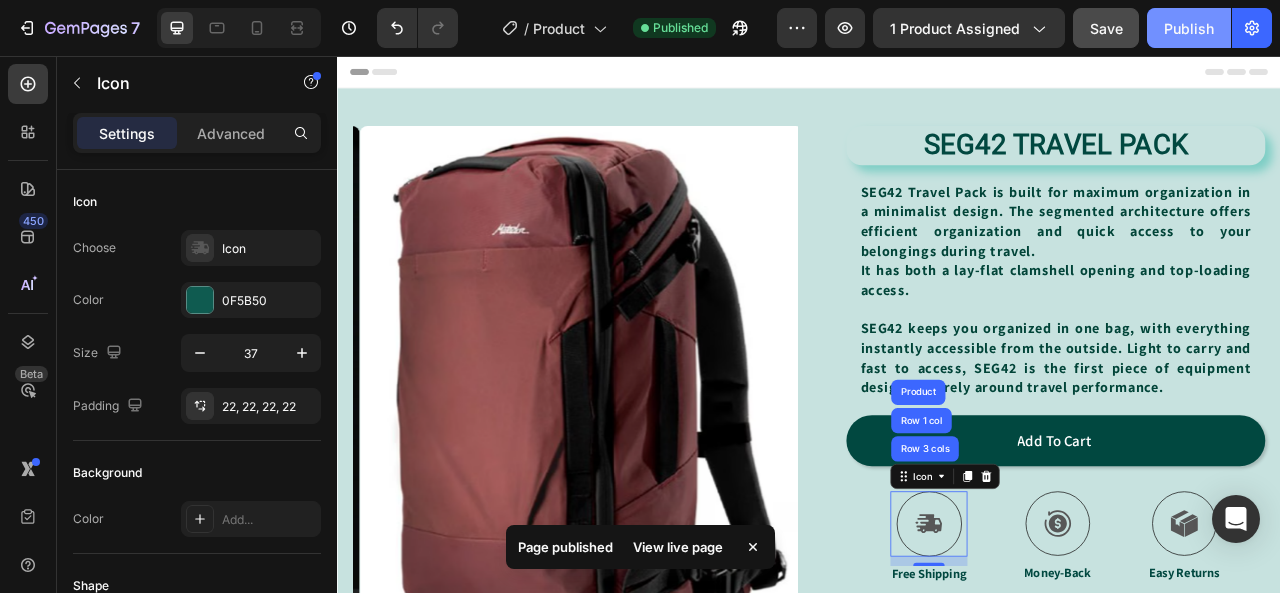 click on "Publish" at bounding box center [1189, 28] 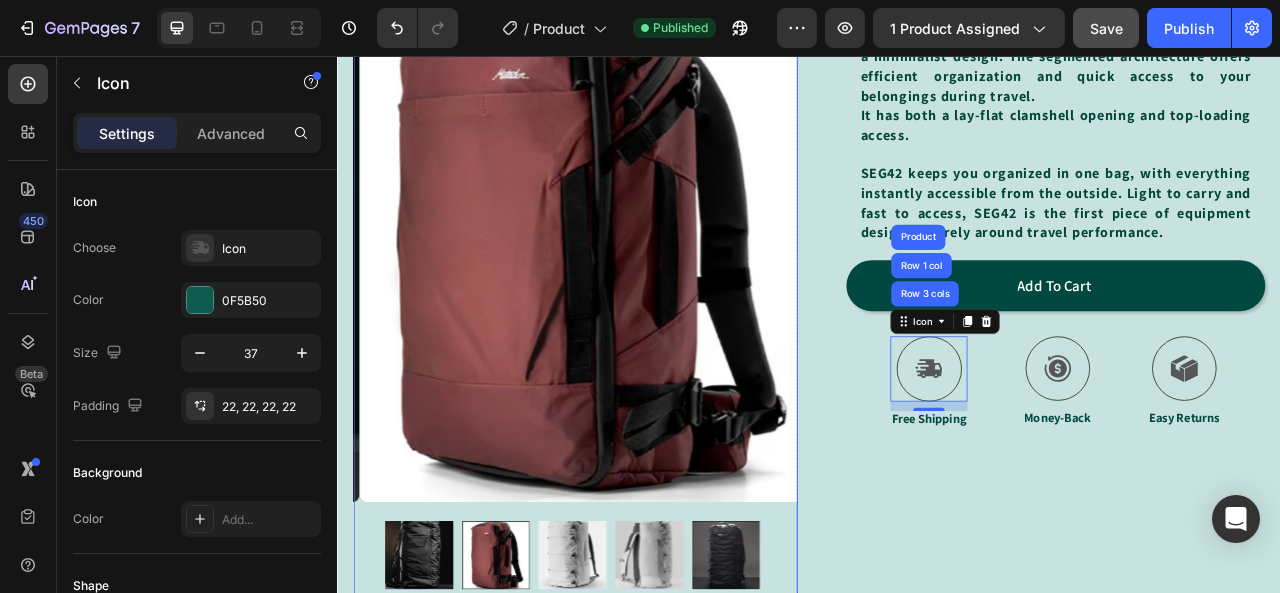 scroll, scrollTop: 200, scrollLeft: 0, axis: vertical 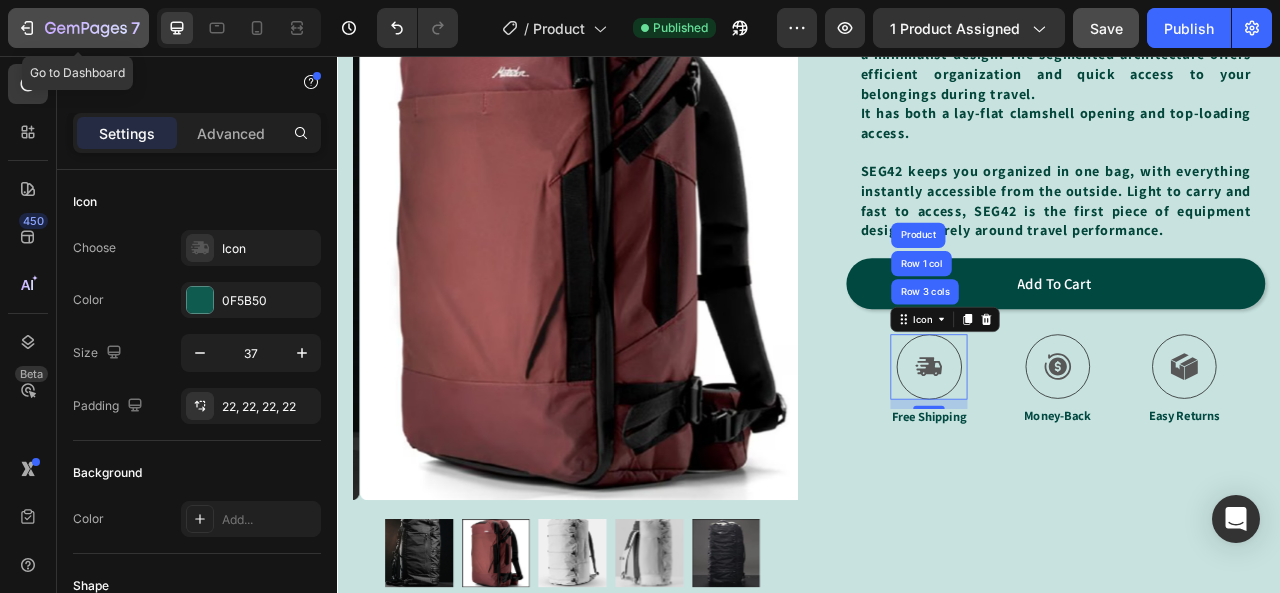 click 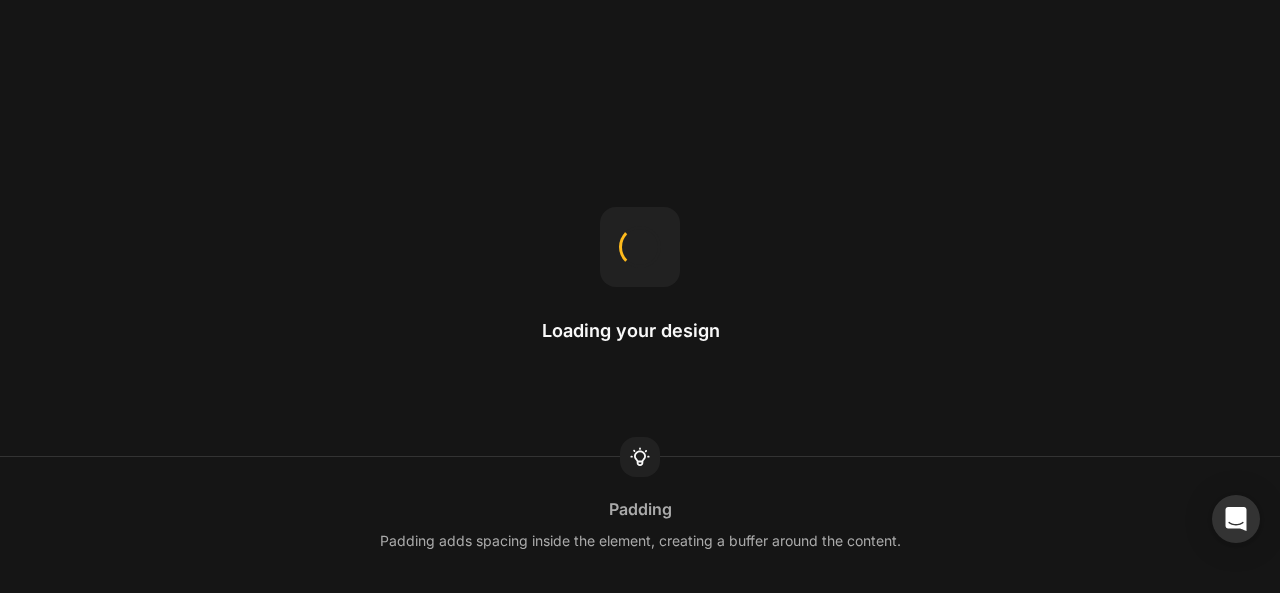 scroll, scrollTop: 0, scrollLeft: 0, axis: both 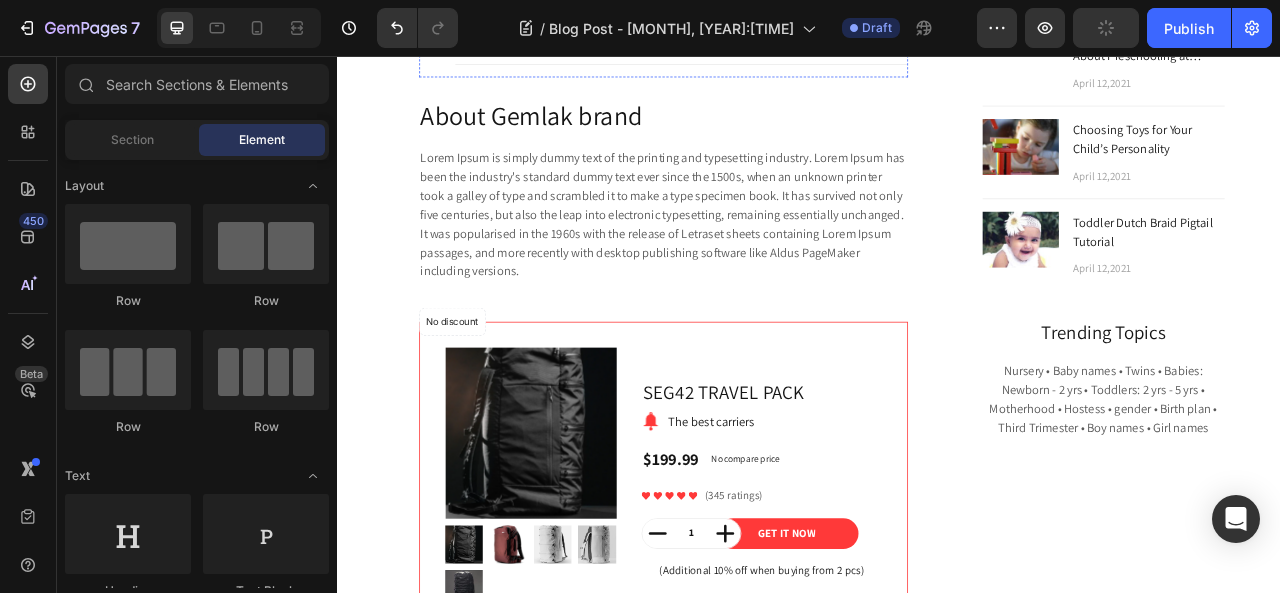 click on ""After 250 hours of research and testing, including interviewing five baby wearing experts and walking over 100 miles in 15 wraps, slings, and meh dais, we think that the Gemlak Baby Carriers is the best"" at bounding box center [775, -83] 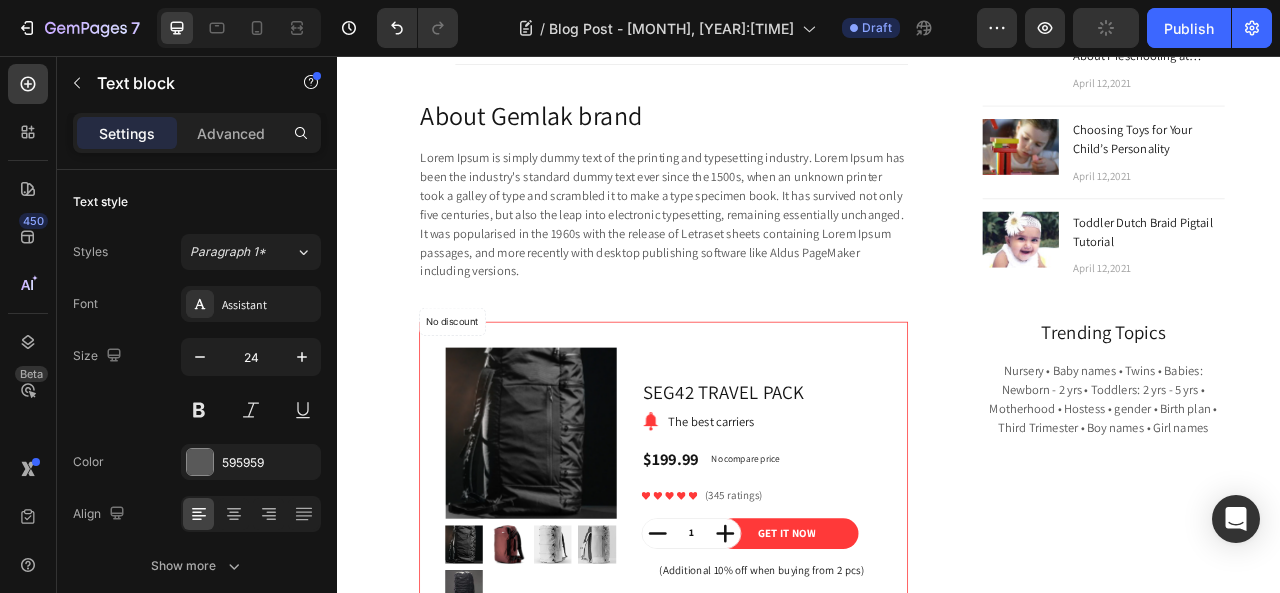 click 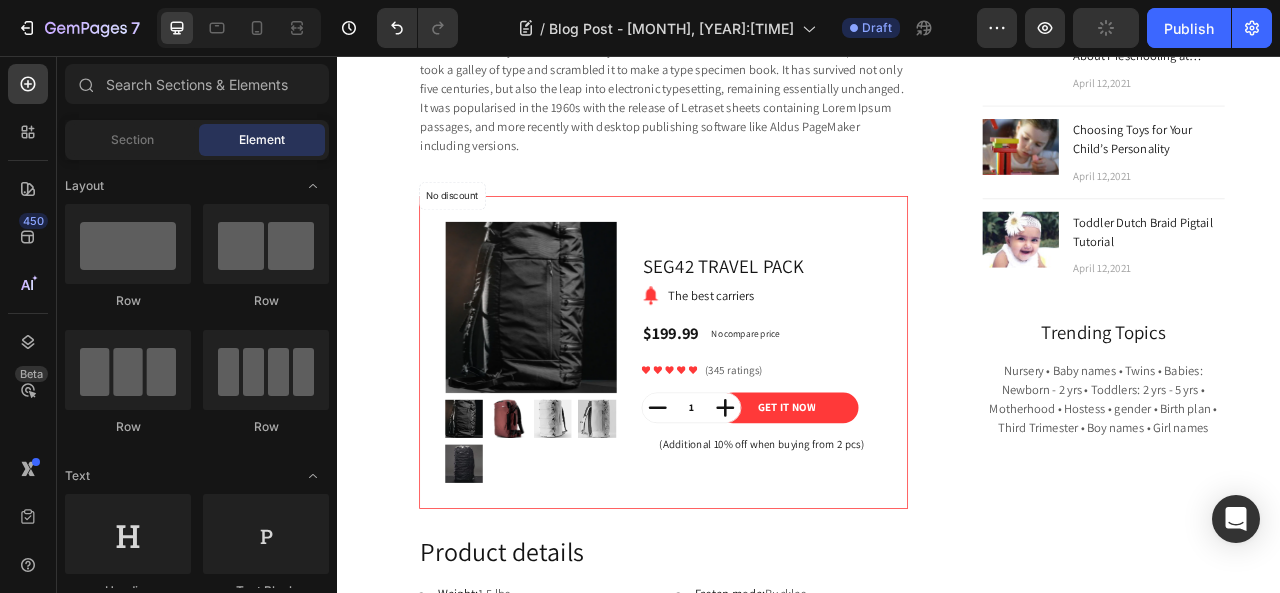 click at bounding box center (456, -182) 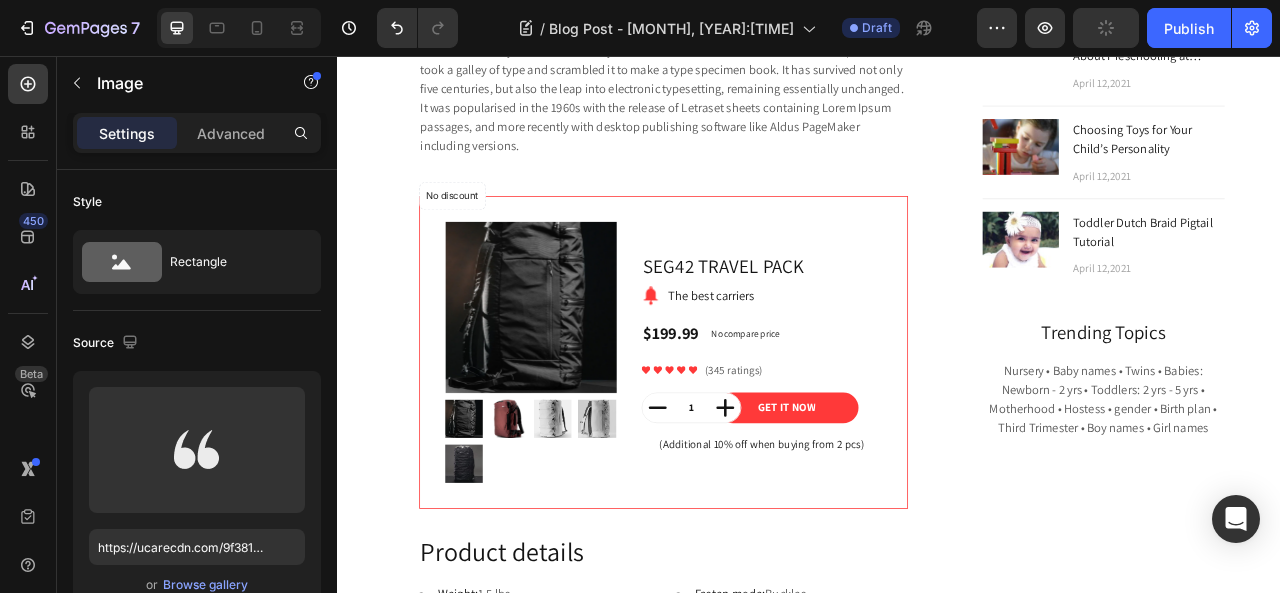 click 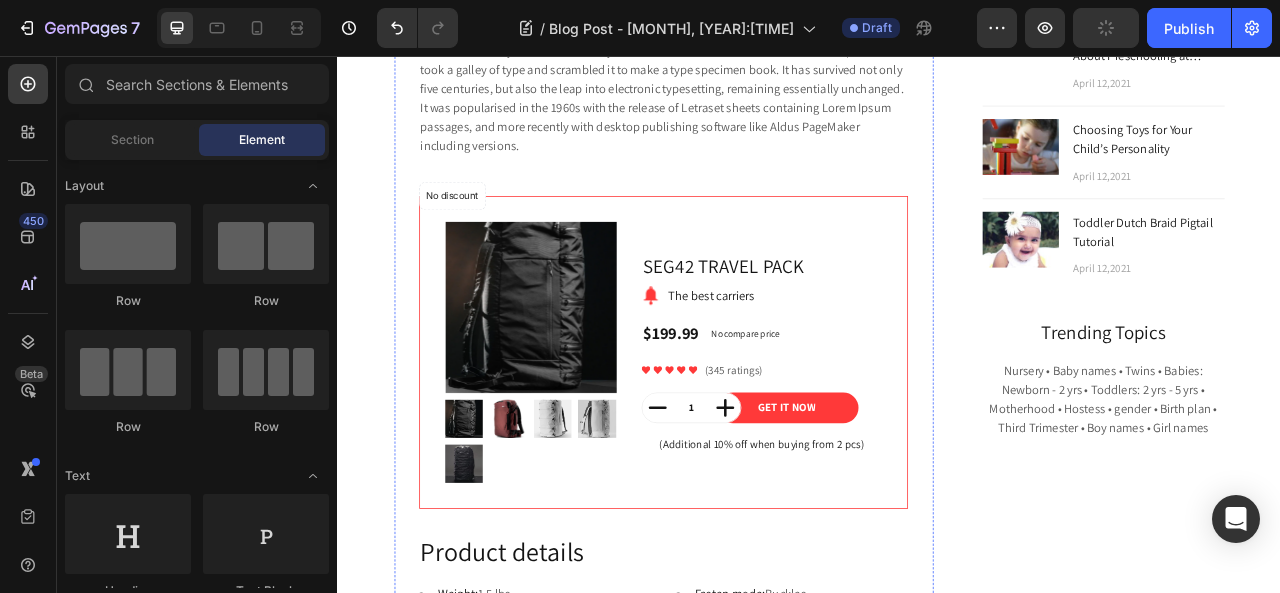 click on "Drop element here                Title Line Image Lily Text block
Icon
Icon
Icon
Icon
Icon Icon List Hoz Row                Title Line Row" at bounding box center (752, -130) 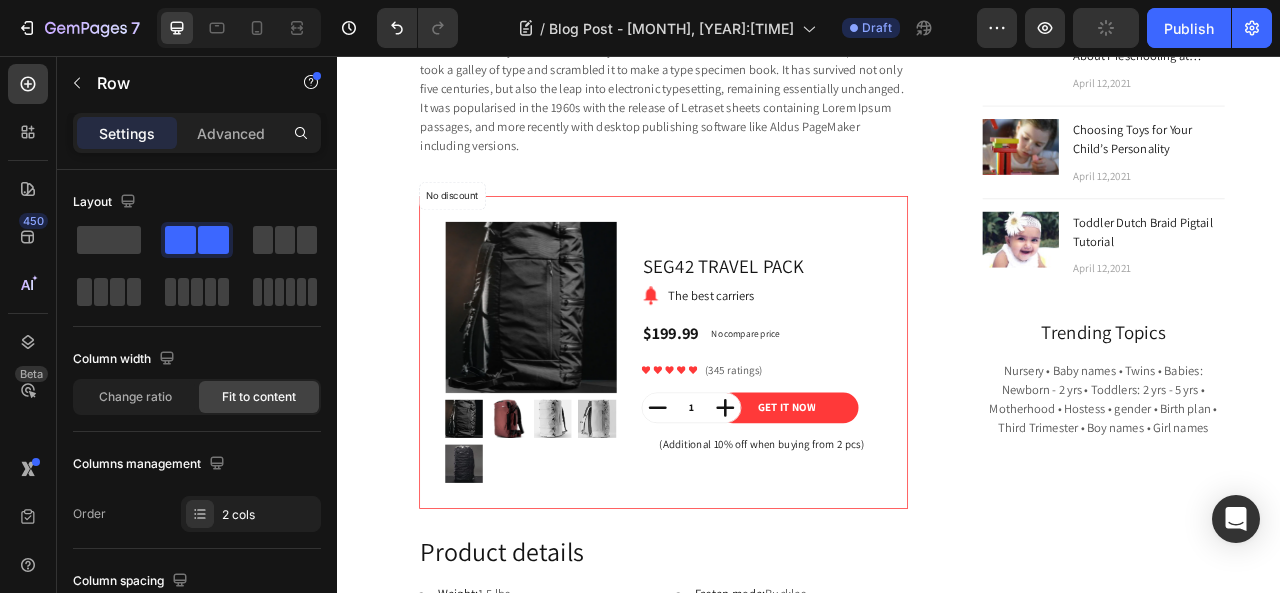 click at bounding box center [564, -201] 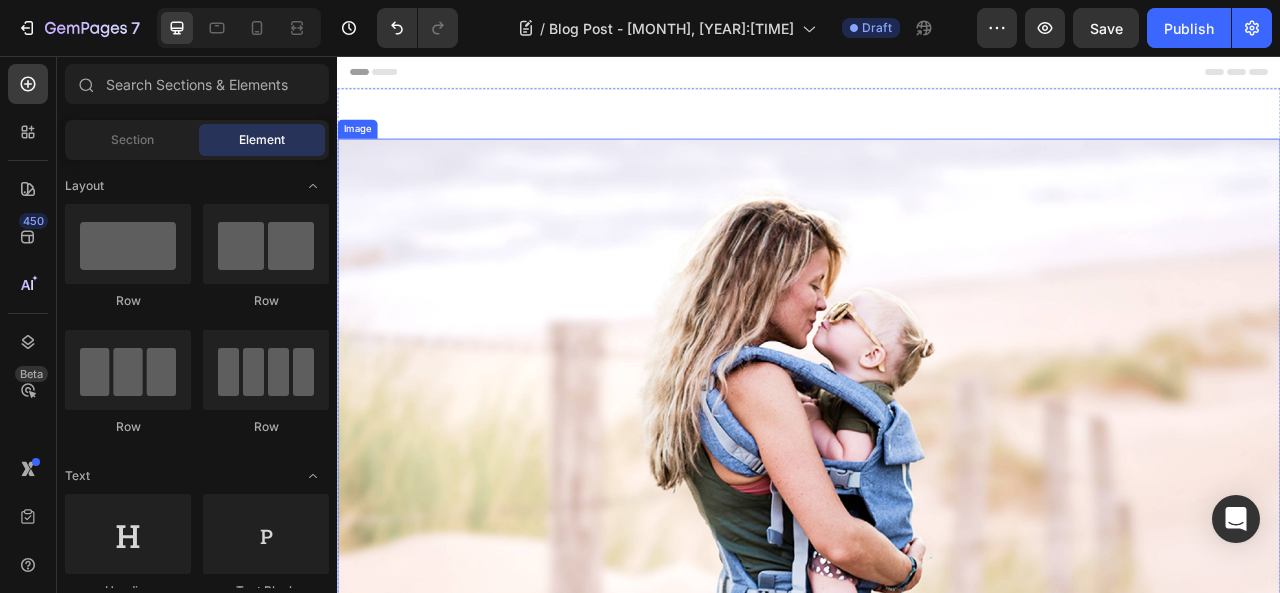 scroll, scrollTop: 700, scrollLeft: 0, axis: vertical 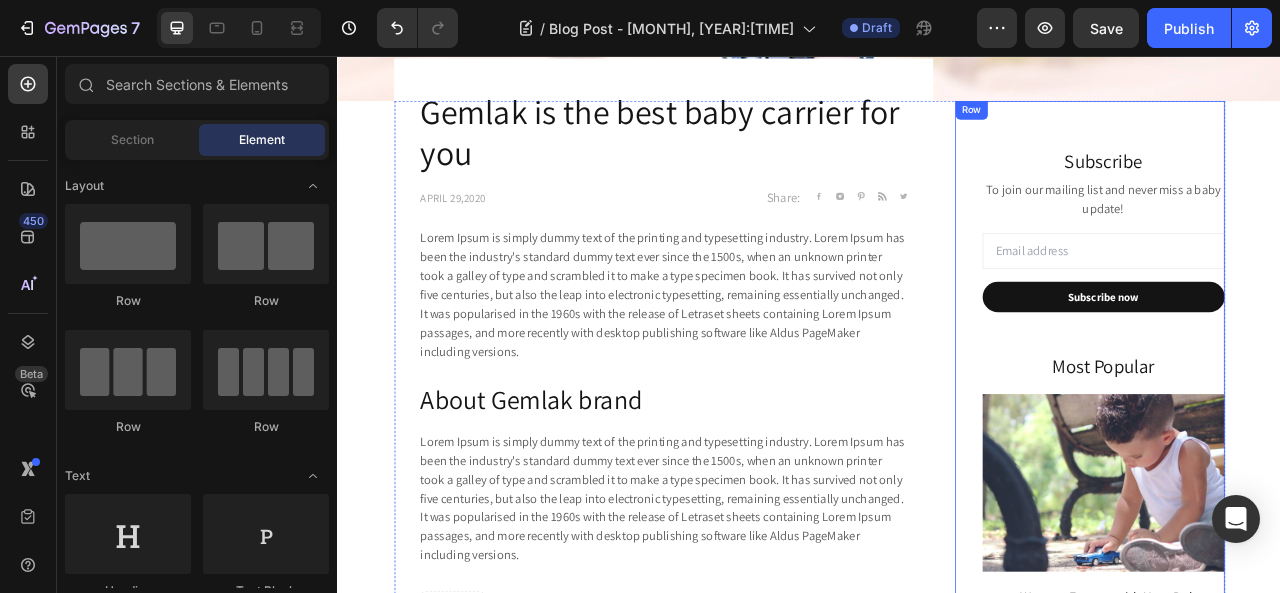 click on "Subscribe Heading To join our mailing list and never miss a baby update! Text block Email Field Subscribe now Submit Button Newsletter Most Popular Heading Image 15 Ways to Engage with Your Baby Text block April 12,2021 Text block Trending Articles Heading Image What You Need to Know About Preschooling at Home Text block April 12,2021 Text block Row                Title Line Image Choosing Toys for Your Child’s Personality Text block April 12,2021 Text block Row                Title Line Image Toddler Dutch Braid Pigtail Tutorial Text block April 12,2021 Text block Row Trending Topics Heading Nursery • Baby names • Twins • Babies: Newborn - 2 yrs • Toddlers: 2 yrs - 5 yrs • Motherhood • Hostess • gender • Birth plan • Third Trimester • Boy names • Girl names Text block Row" at bounding box center (1294, 775) 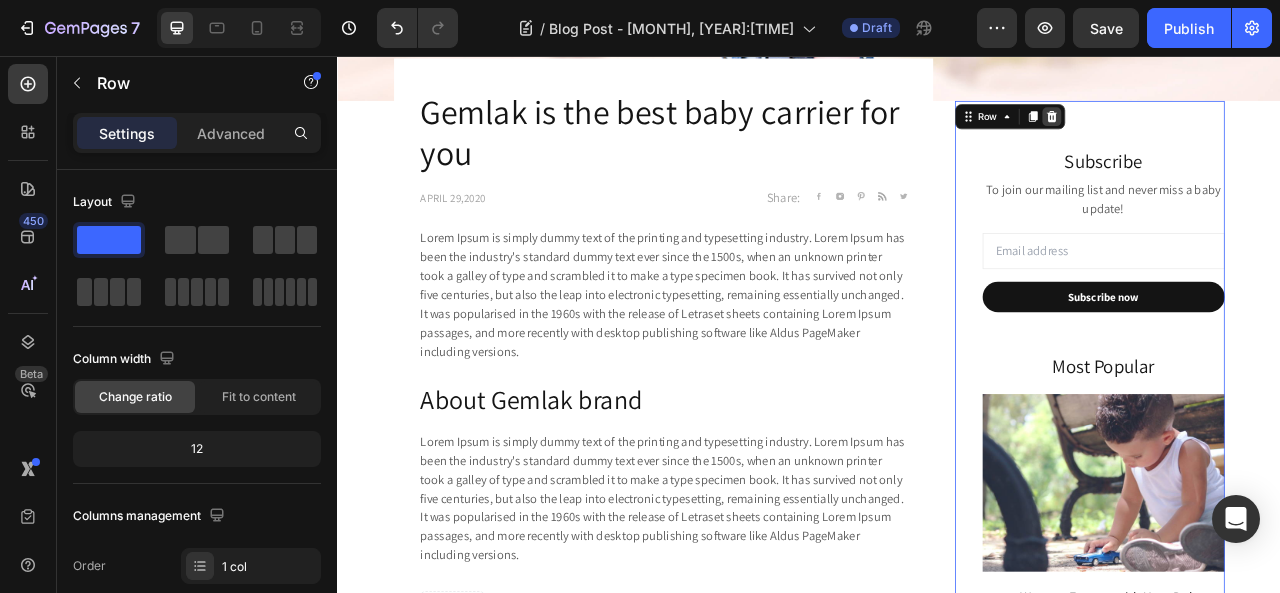 click 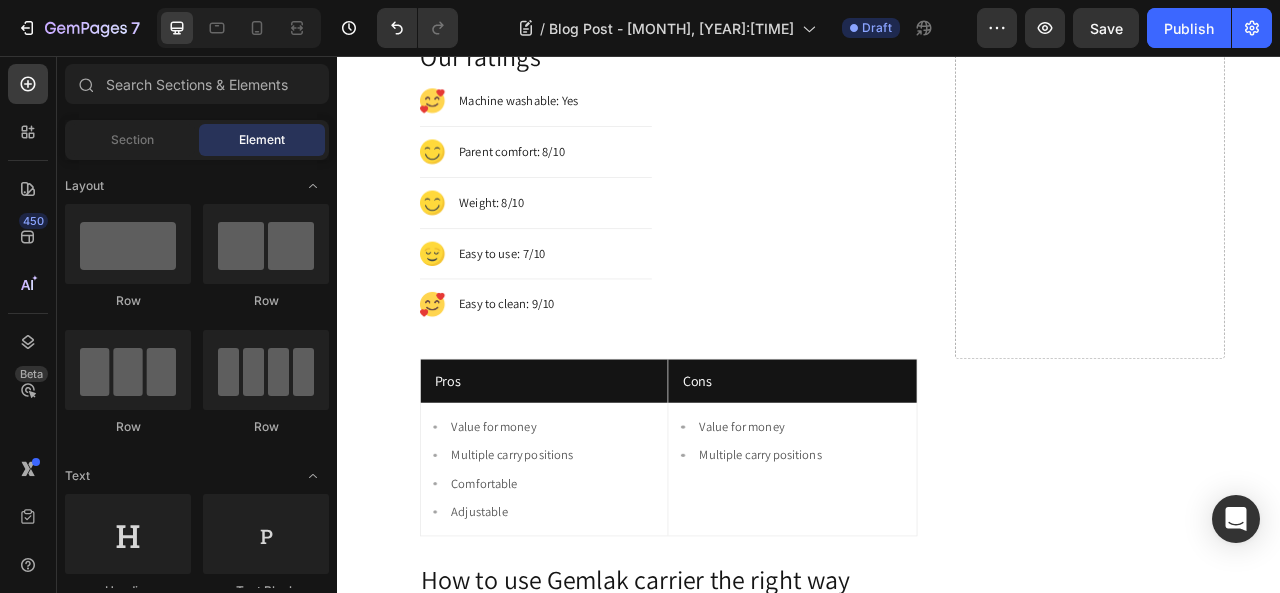 scroll, scrollTop: 2300, scrollLeft: 0, axis: vertical 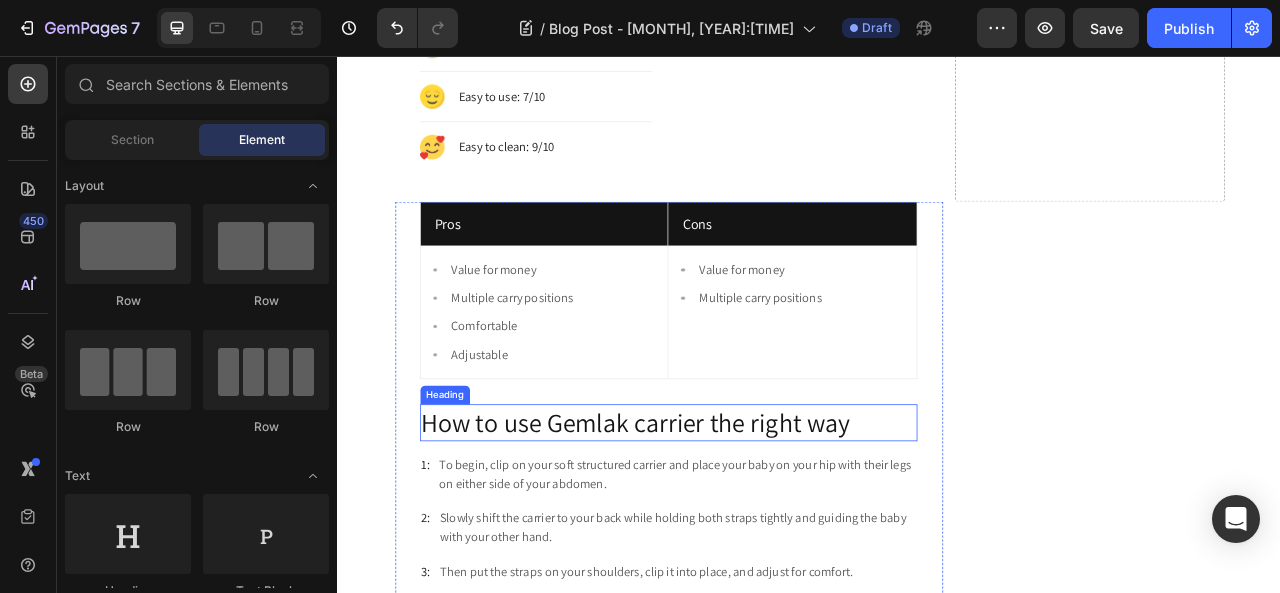 click on "How to use Gemlak carrier the right way" at bounding box center [759, 522] 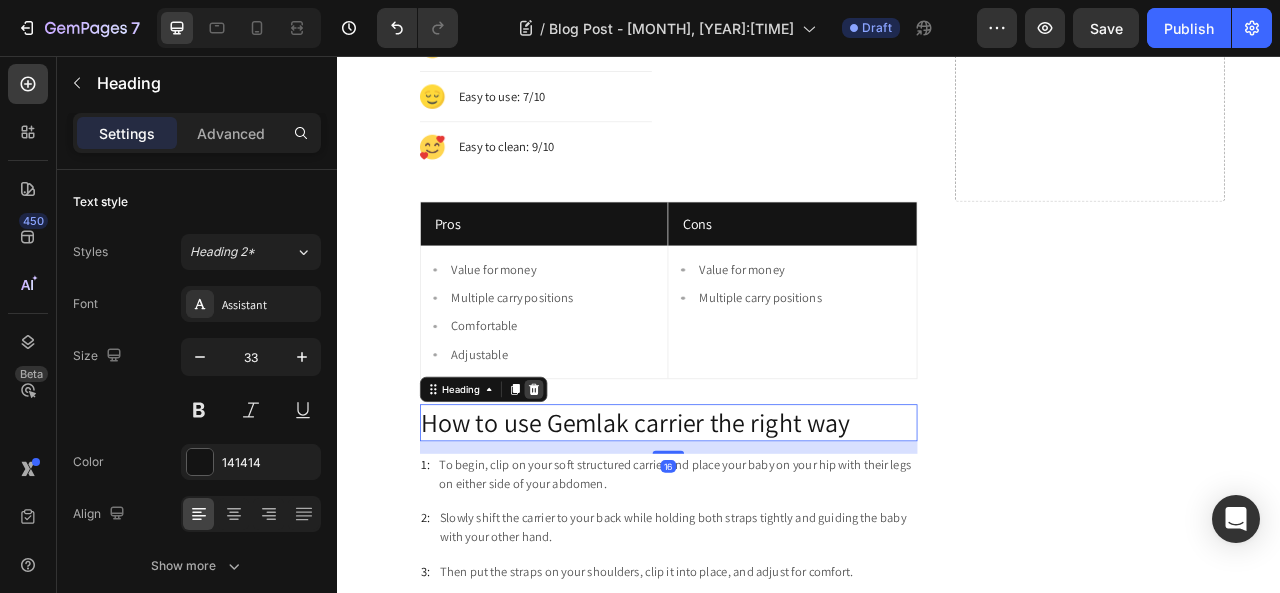 click 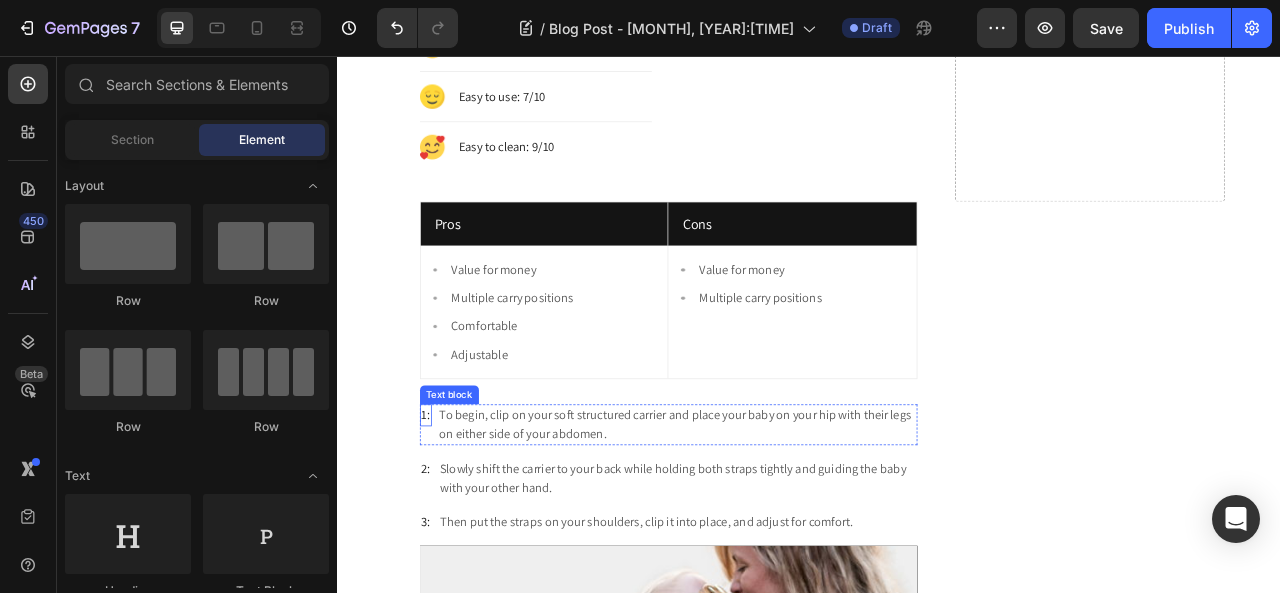 click on "1:" at bounding box center [449, 513] 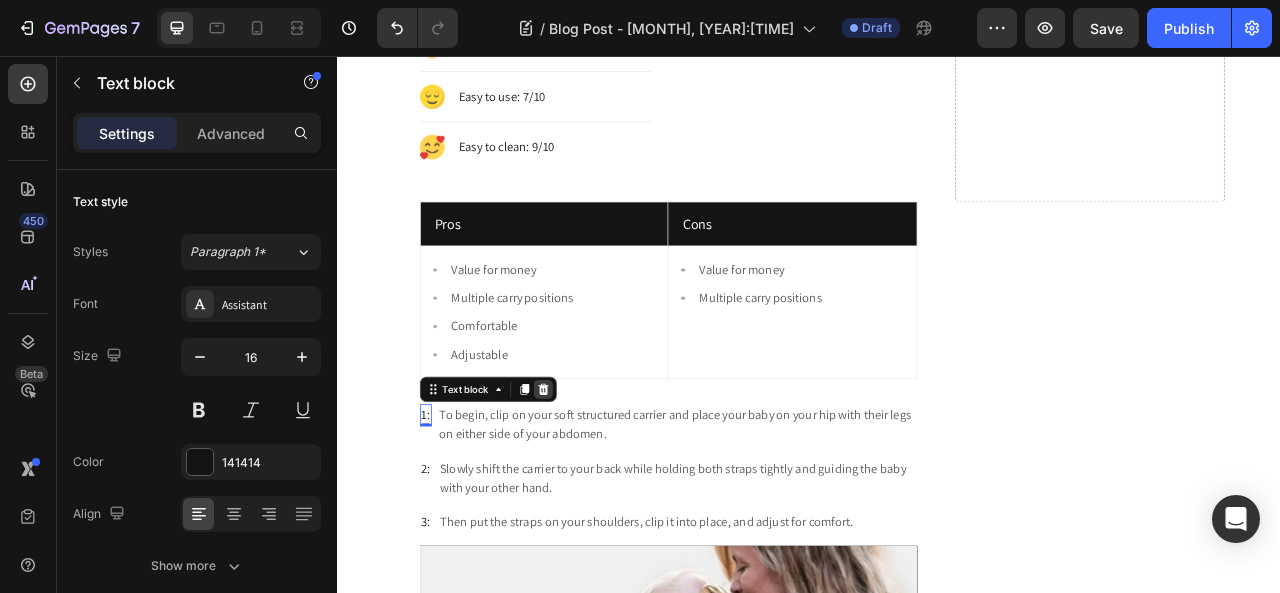 click 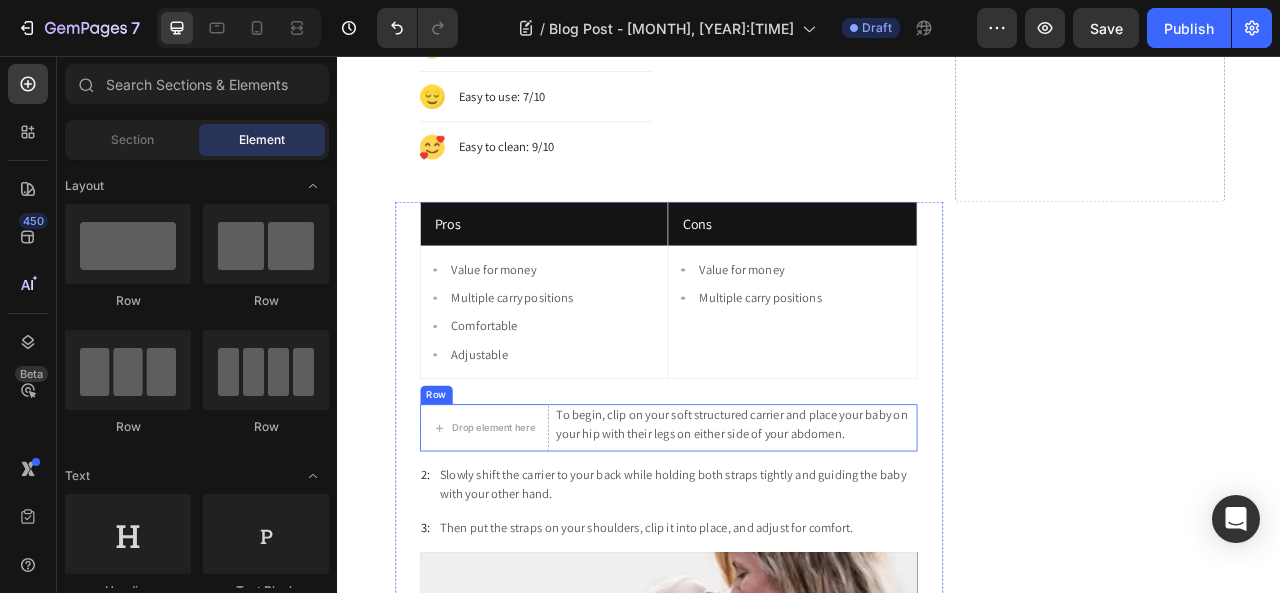 click on "Row" at bounding box center (462, 487) 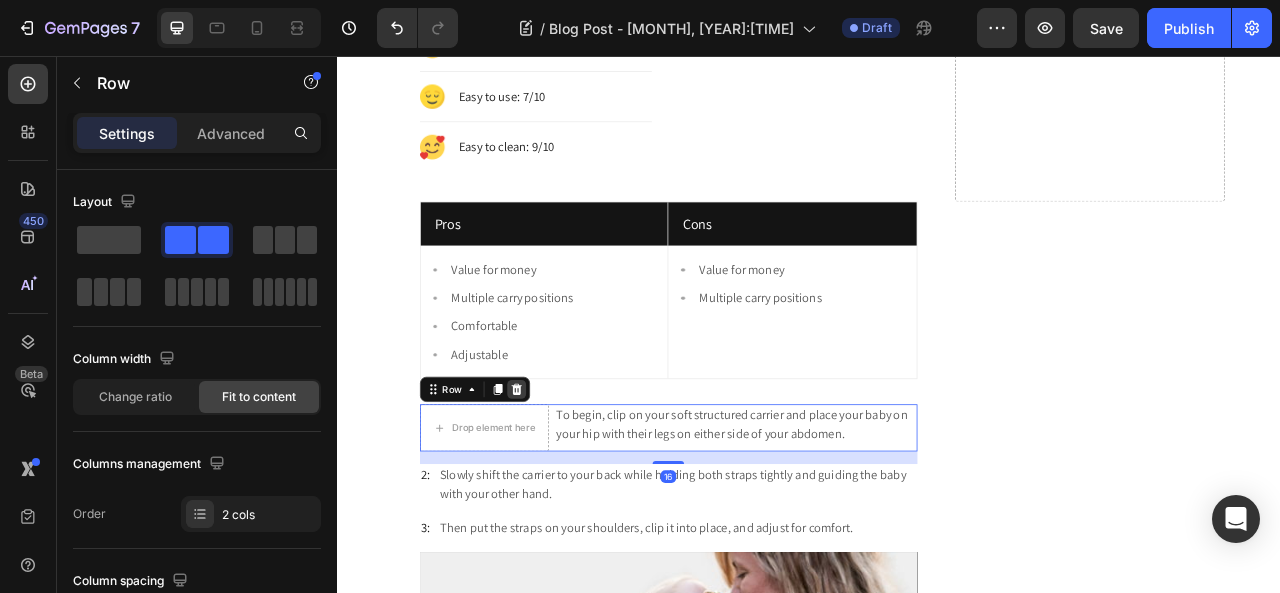 click 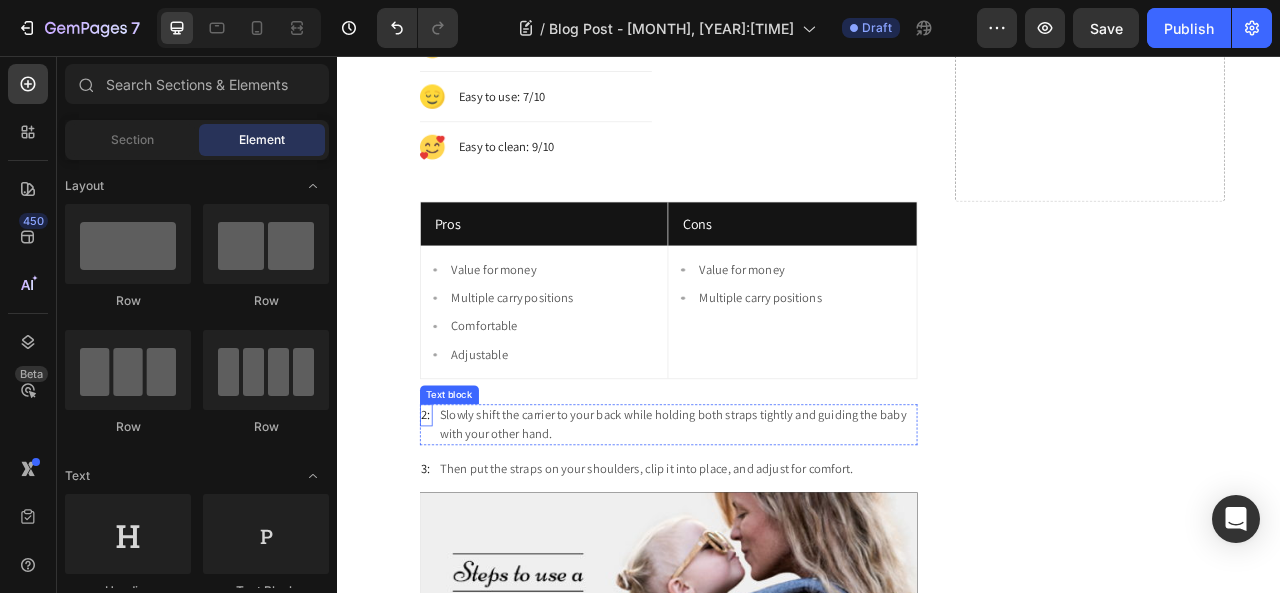 click on "Text block" at bounding box center [479, 487] 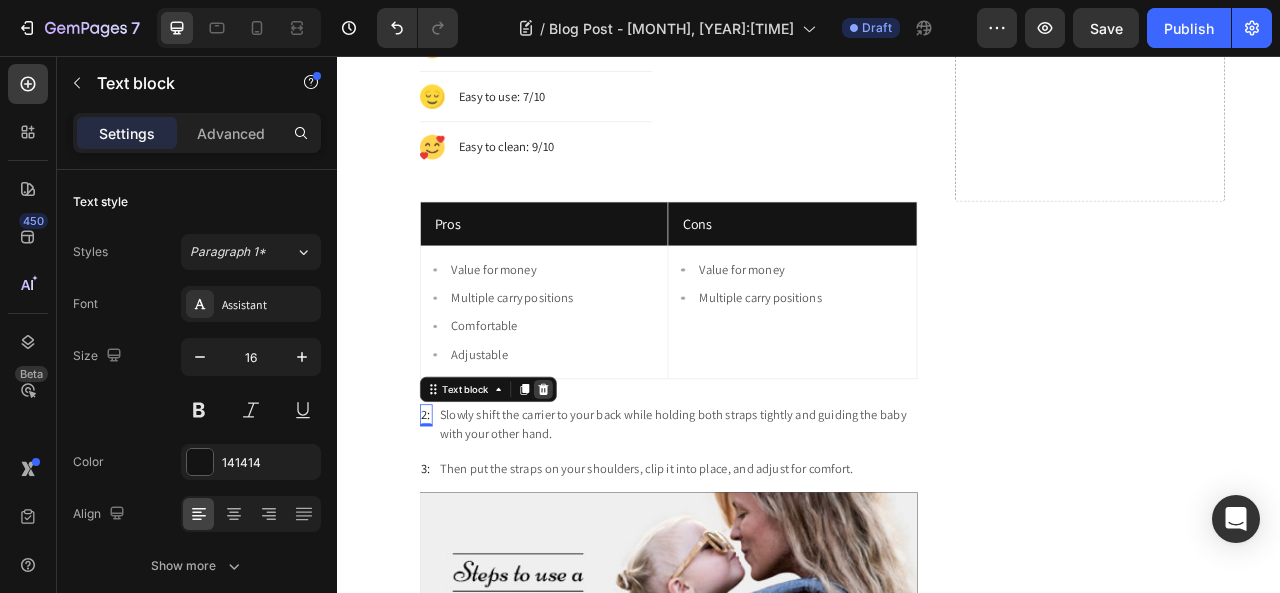 click 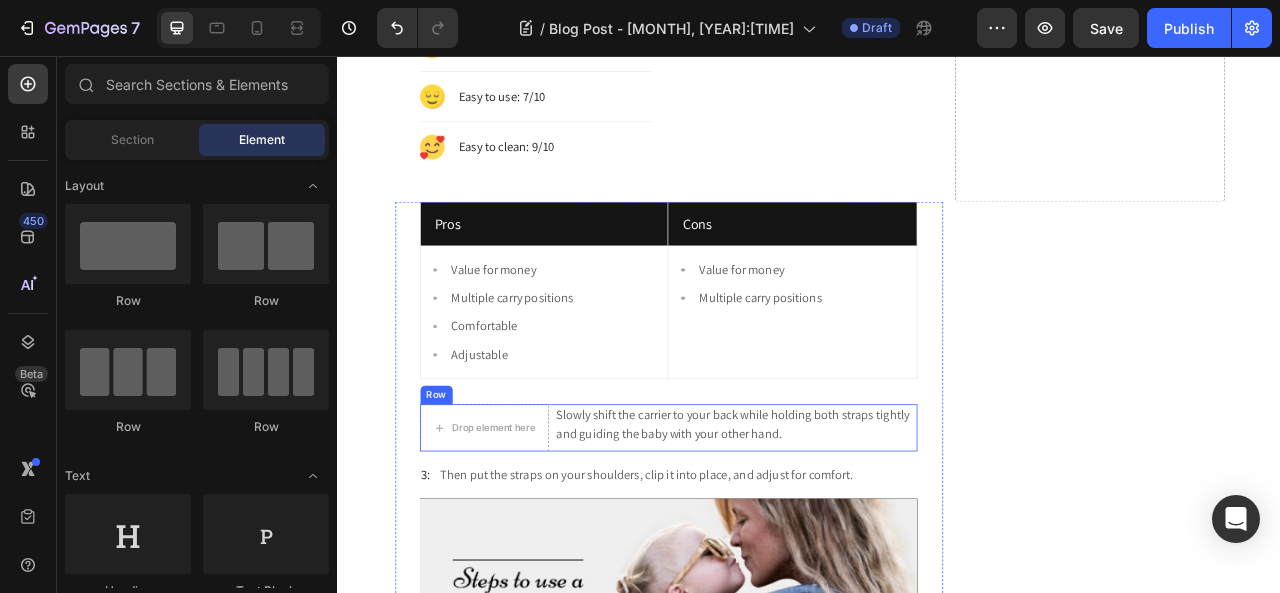click on "Row" at bounding box center [462, 487] 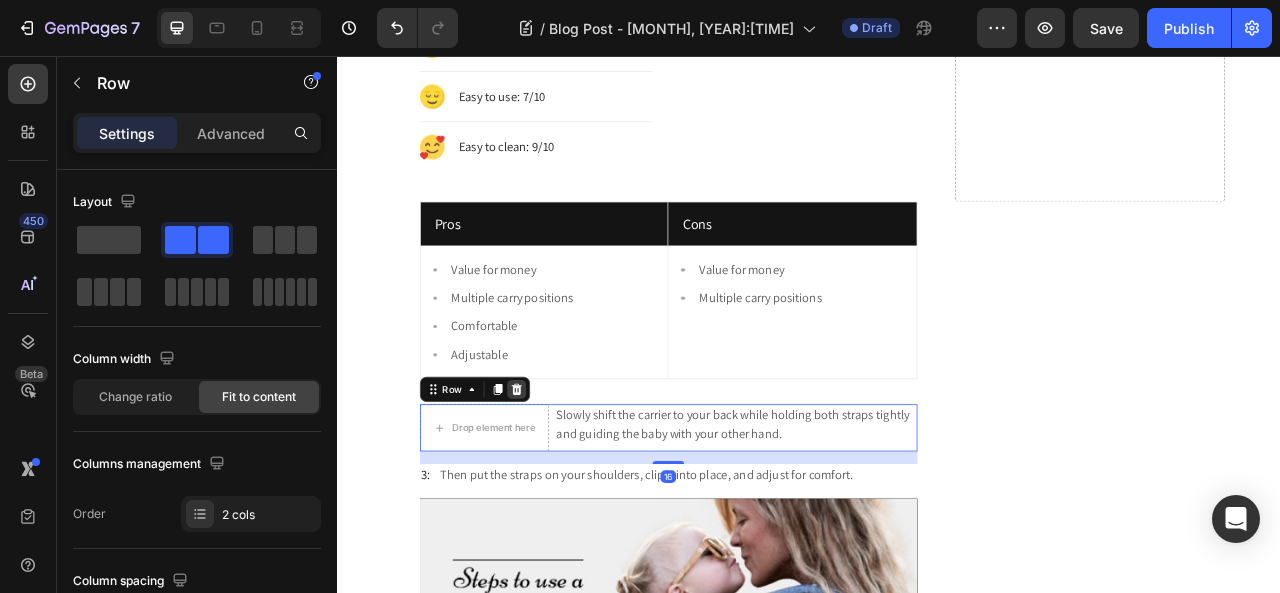 click at bounding box center (565, 480) 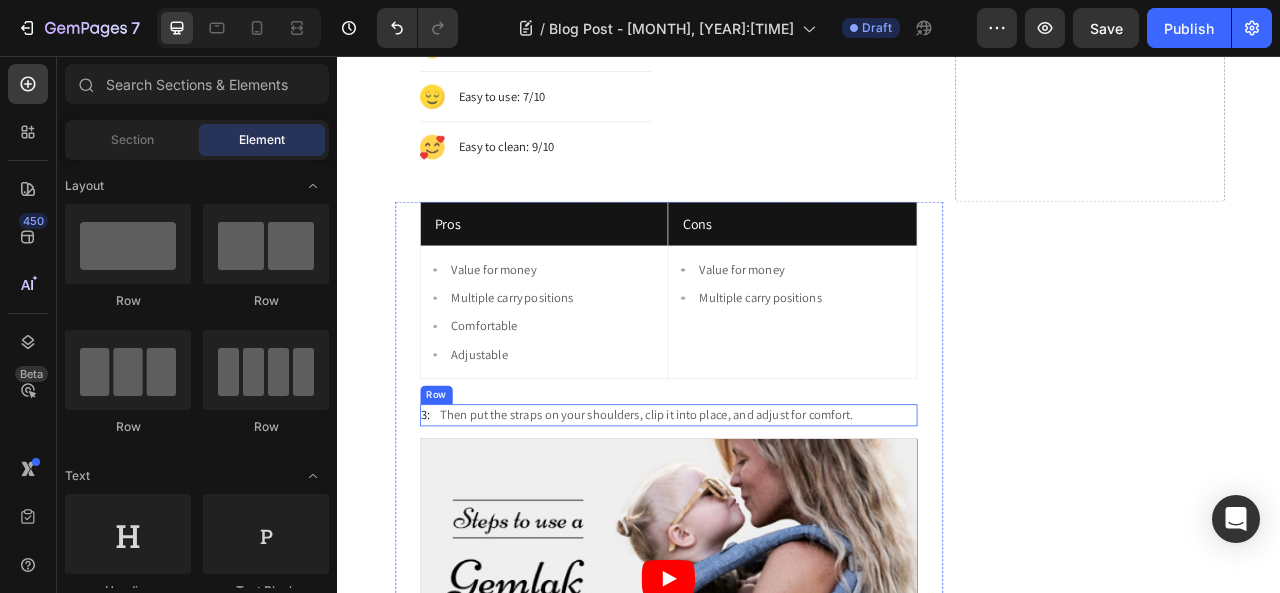 click on "3: Text block Then put the straps on your shoulders, clip it into place, and adjust for comfort. Text block Row" at bounding box center (759, 513) 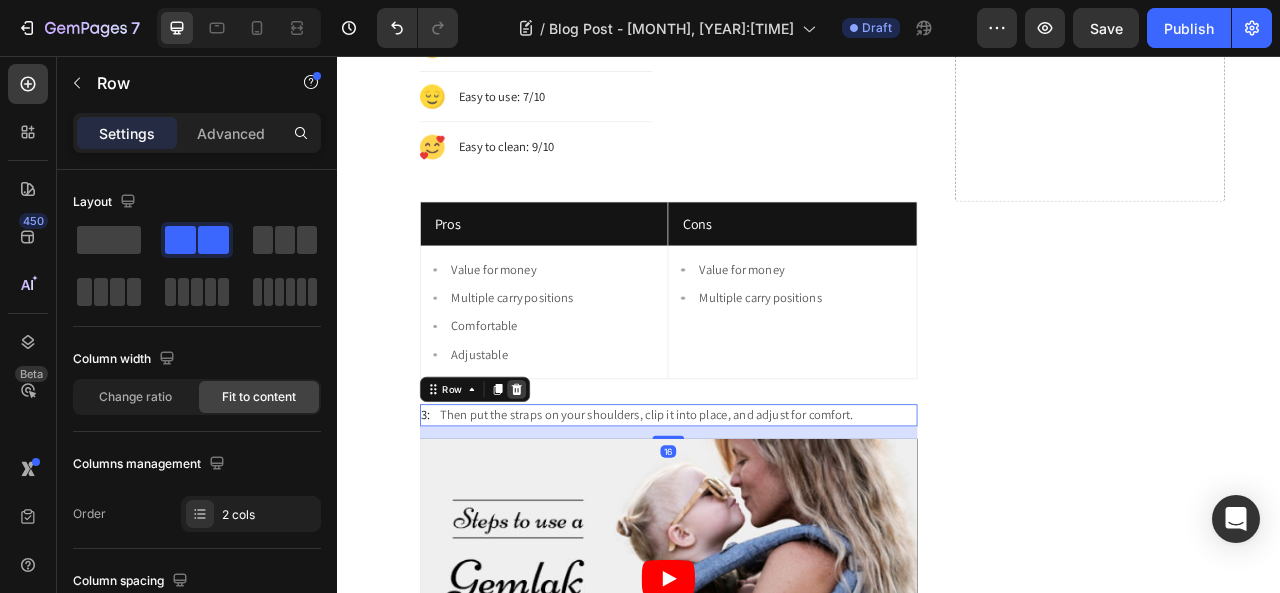 click 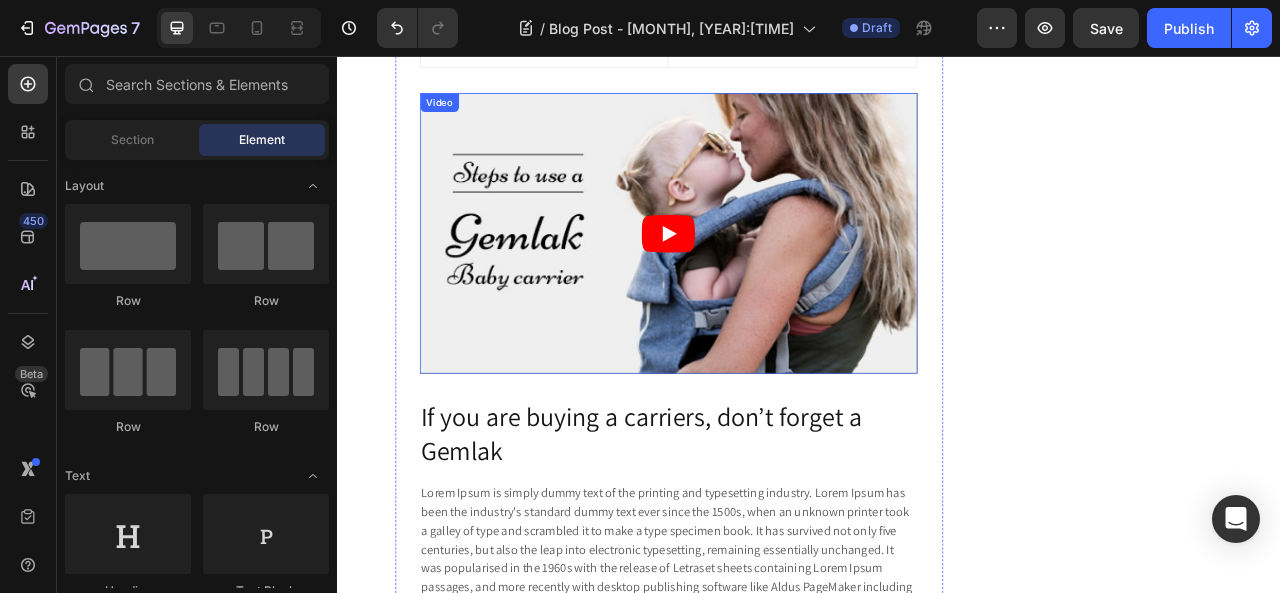 scroll, scrollTop: 2700, scrollLeft: 0, axis: vertical 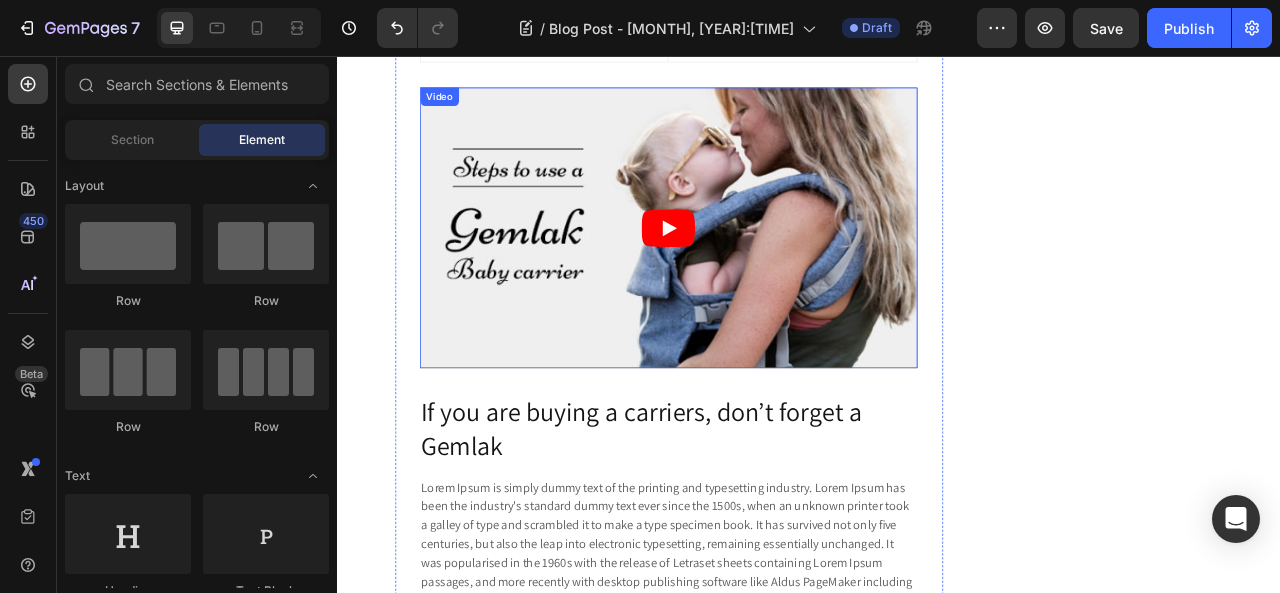 click at bounding box center (759, 274) 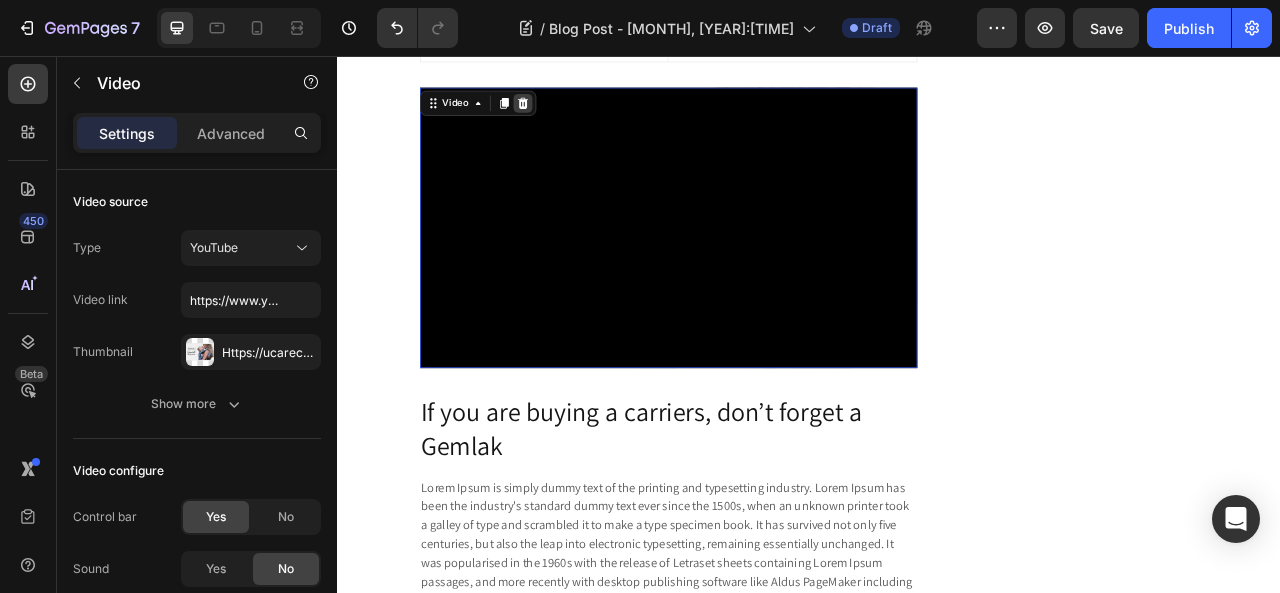 click 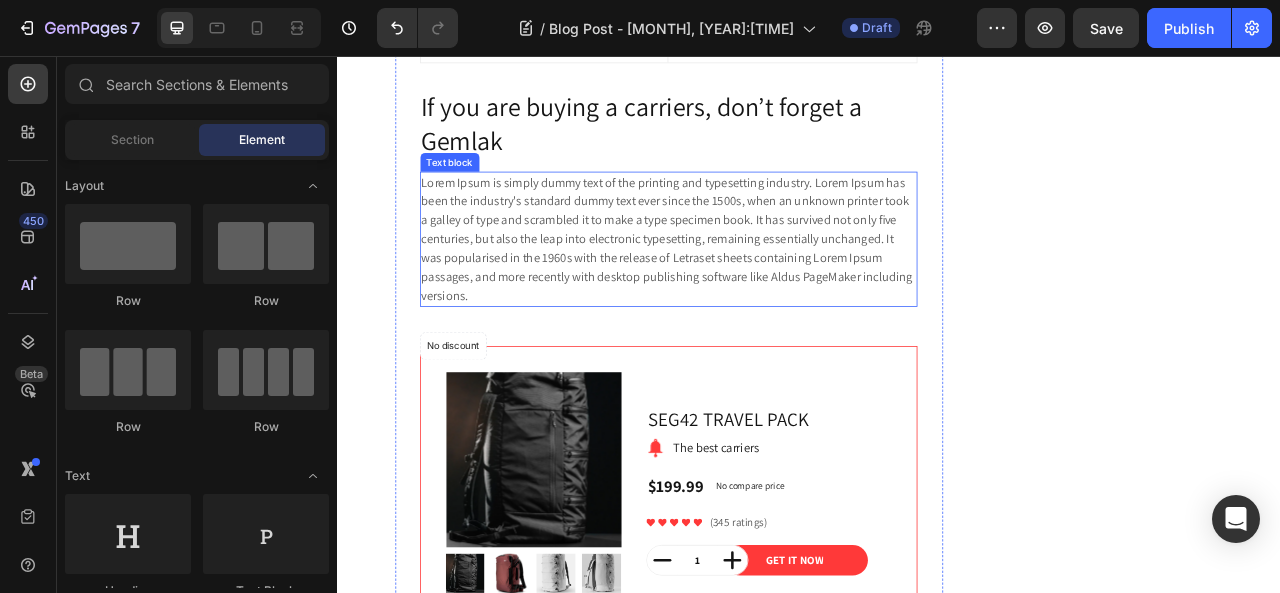 scroll, scrollTop: 2418, scrollLeft: 0, axis: vertical 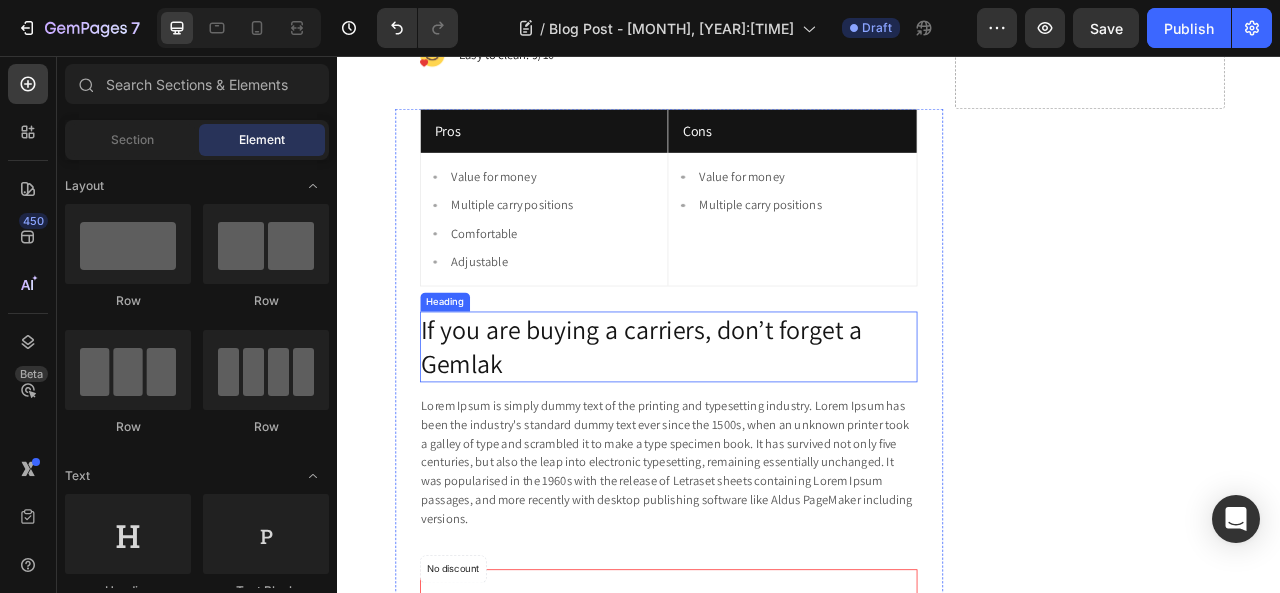 click on "If you are buying a carriers, don’t forget a Gemlak" at bounding box center (759, 426) 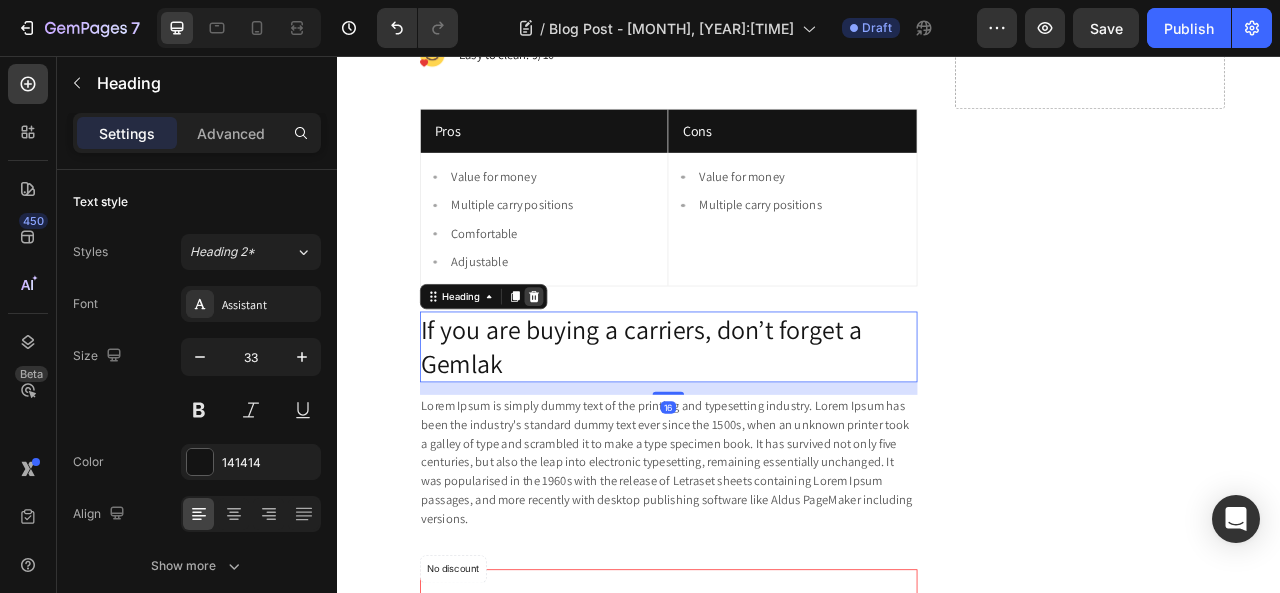 click 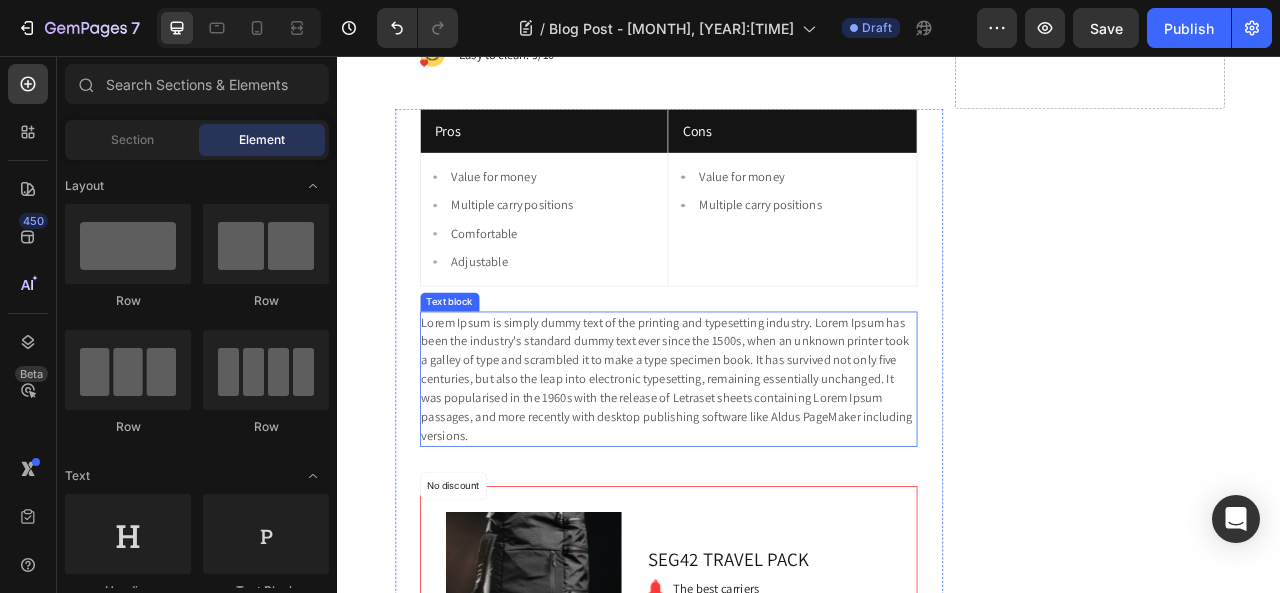 click on "Lorem Ipsum is simply dummy text of the printing and typesetting industry. Lorem Ipsum has been the industry's standard dummy text ever since the 1500s, when an unknown printer took a galley of type and scrambled it to make a type specimen book. It has survived not only five centuries, but also the leap into electronic typesetting, remaining essentially unchanged. It was popularised in the 1960s with the release of Letraset sheets containing Lorem Ipsum passages, and more recently with desktop publishing software like Aldus PageMaker including versions." at bounding box center (759, 467) 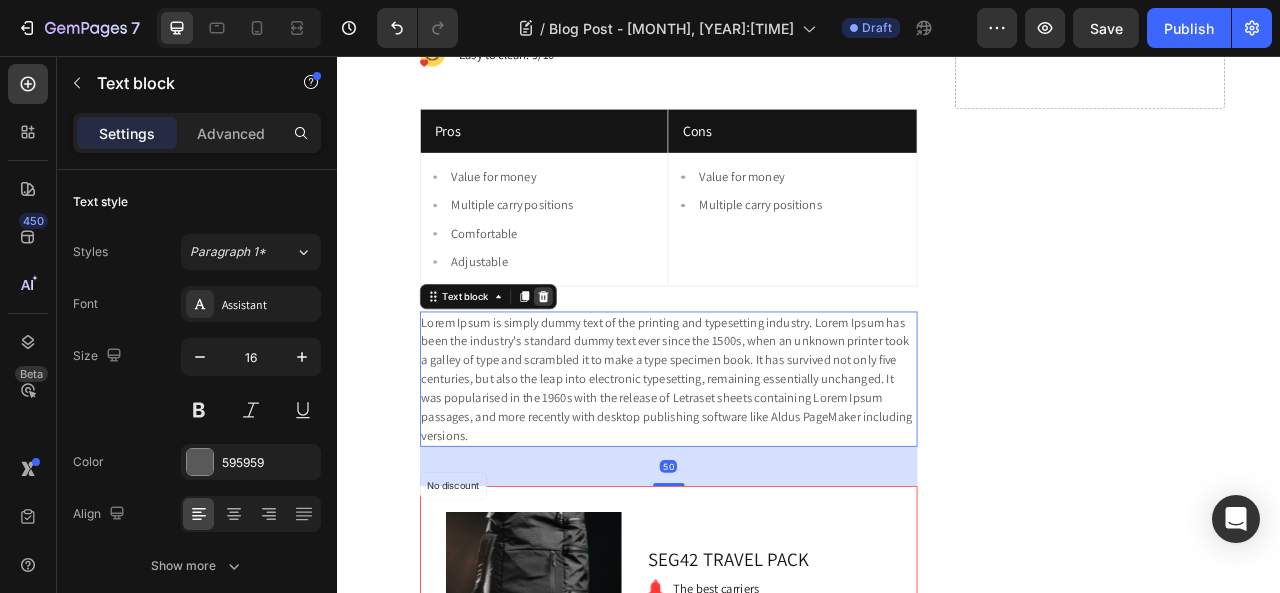 click at bounding box center [599, 362] 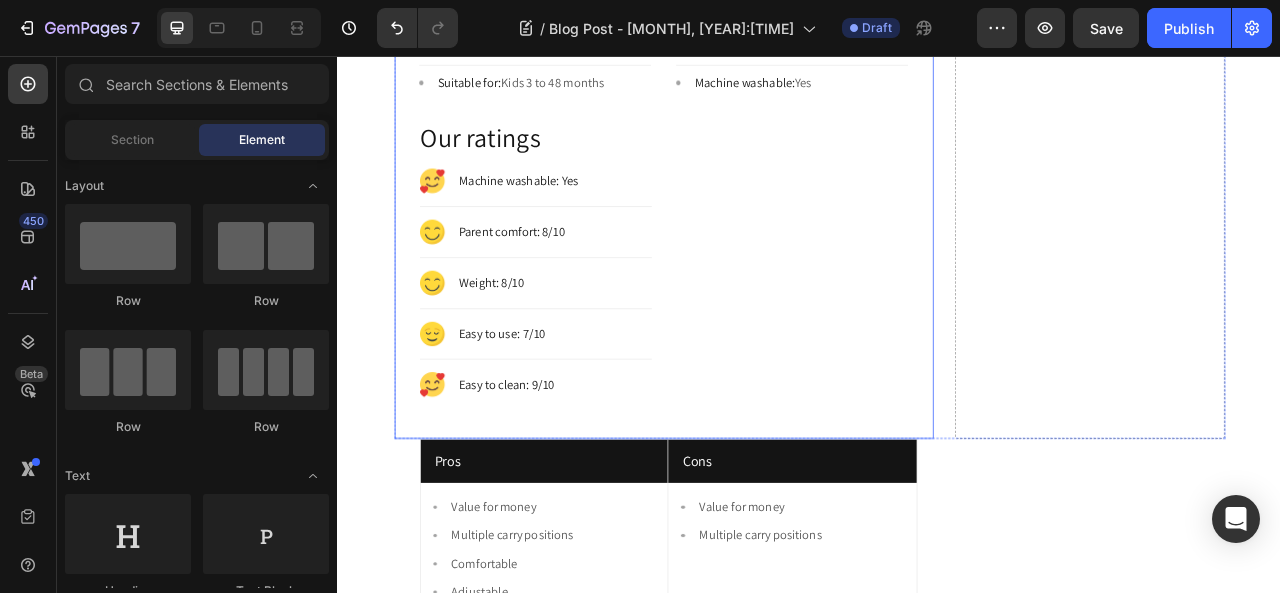 scroll, scrollTop: 2100, scrollLeft: 0, axis: vertical 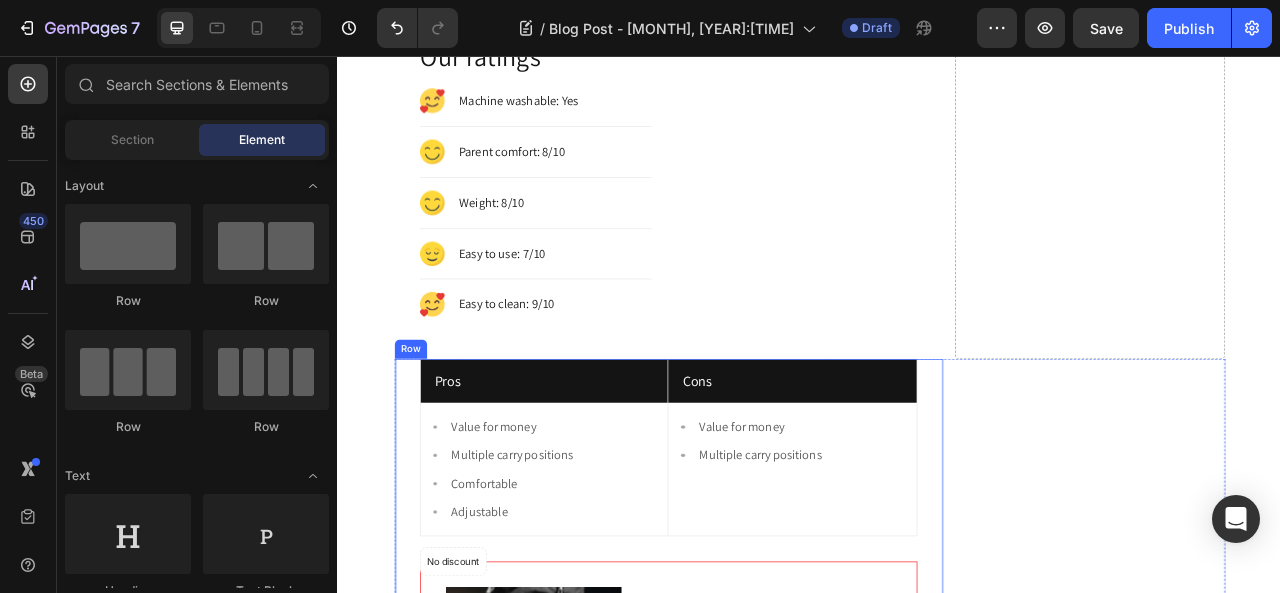 click on "Row" at bounding box center (430, 429) 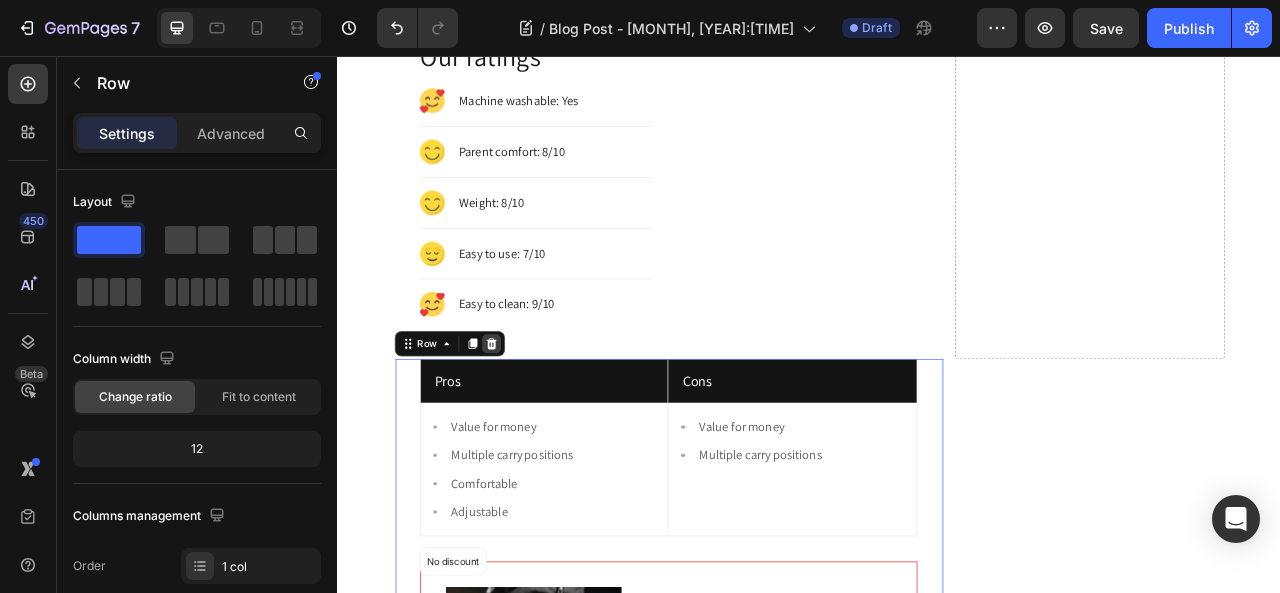 click 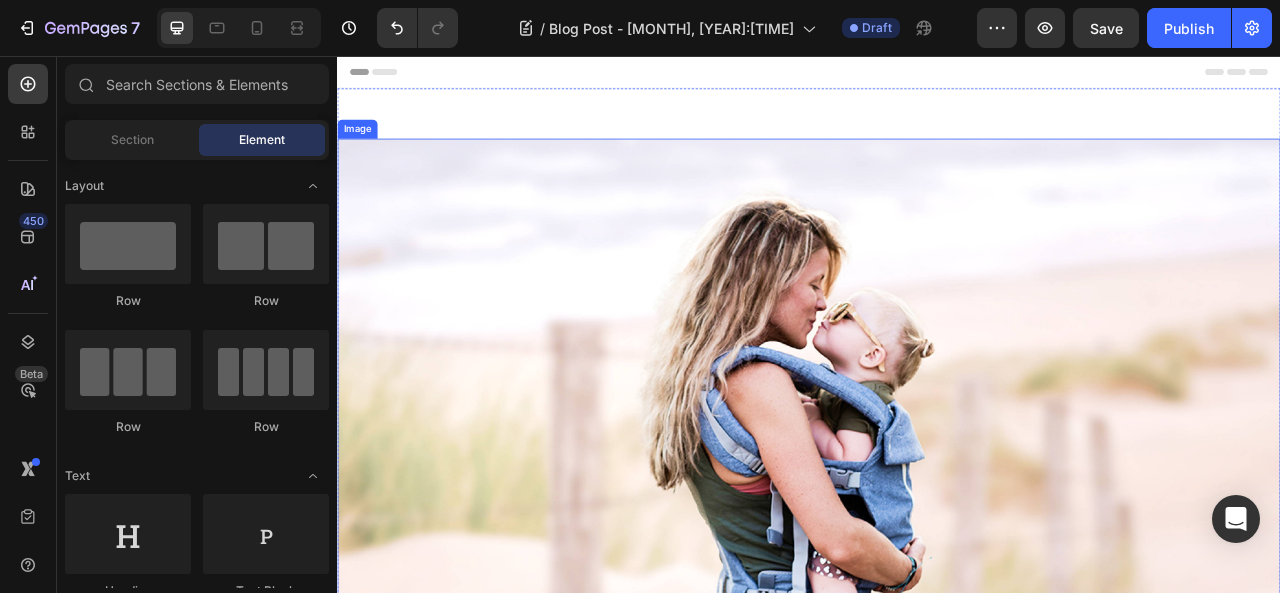 scroll, scrollTop: 200, scrollLeft: 0, axis: vertical 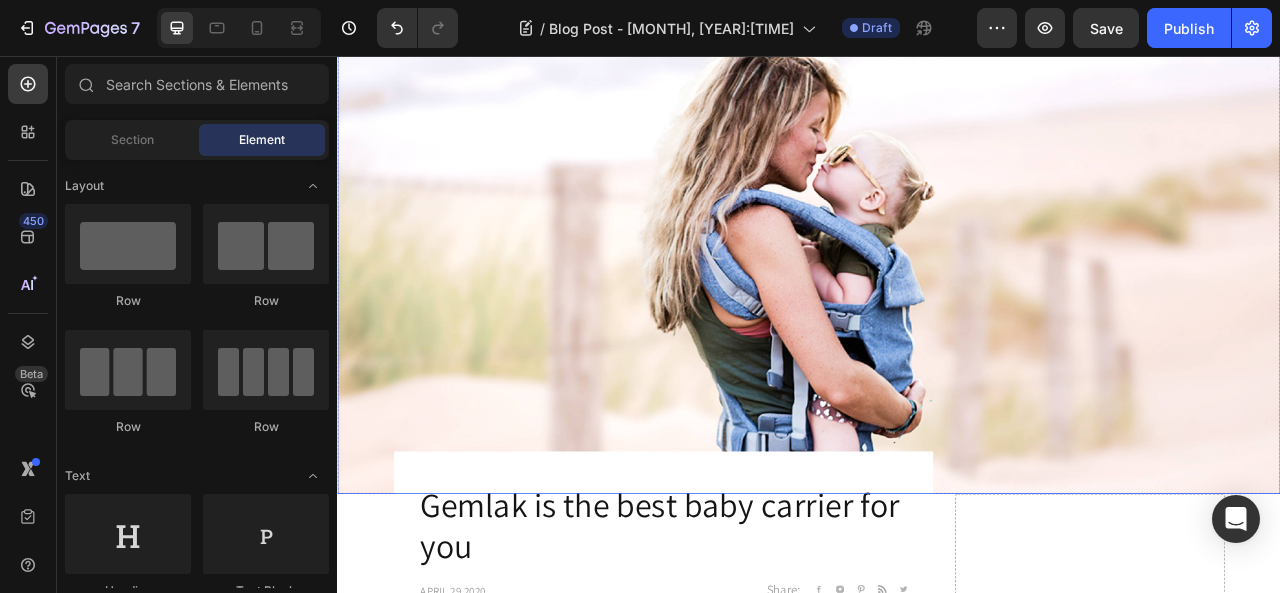 click at bounding box center [937, 287] 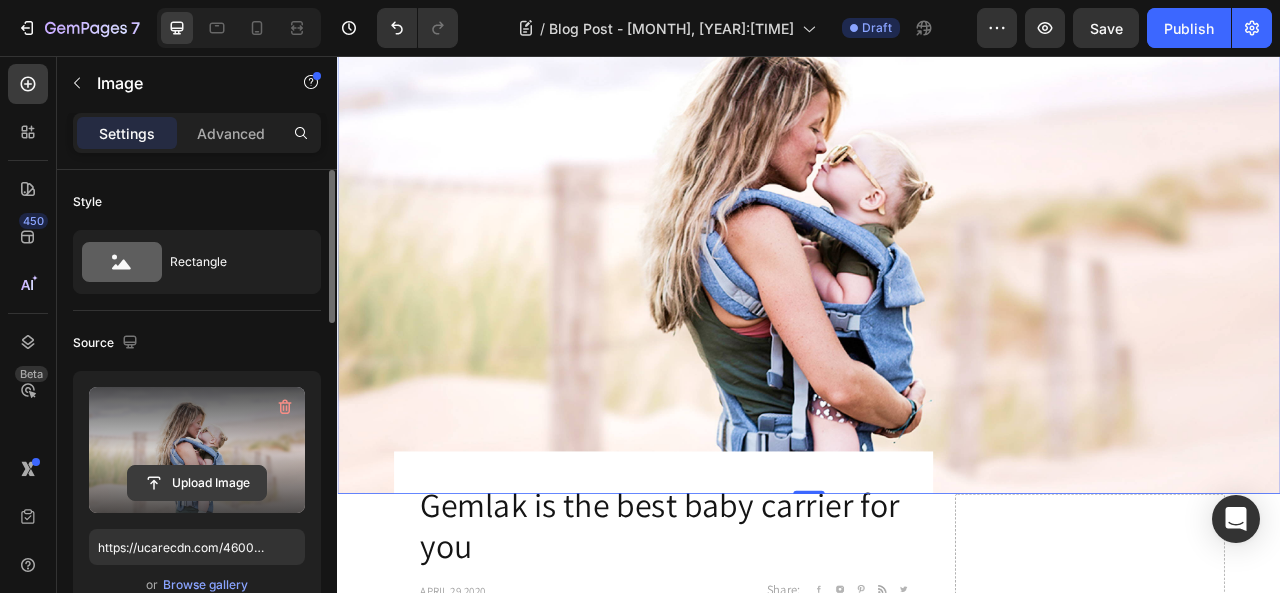 click 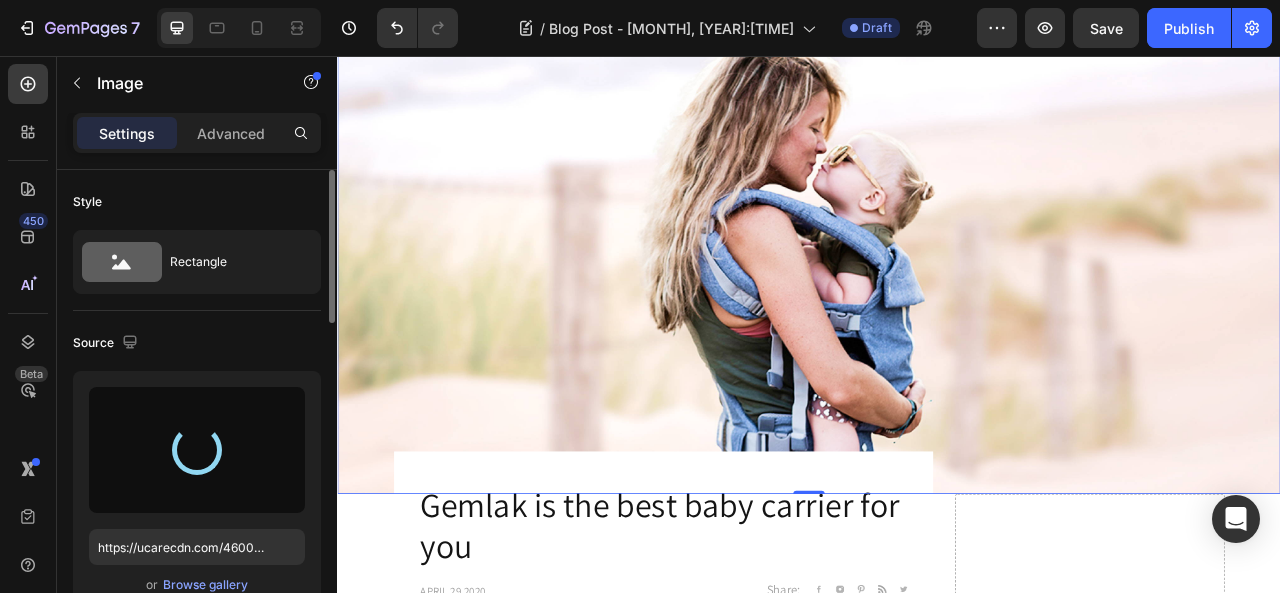 type on "https://cdn.shopify.com/s/files/1/0648/0910/7552/files/gempages_577997880346804752-c519b140-e6f9-46f5-a39f-a20311499908.png" 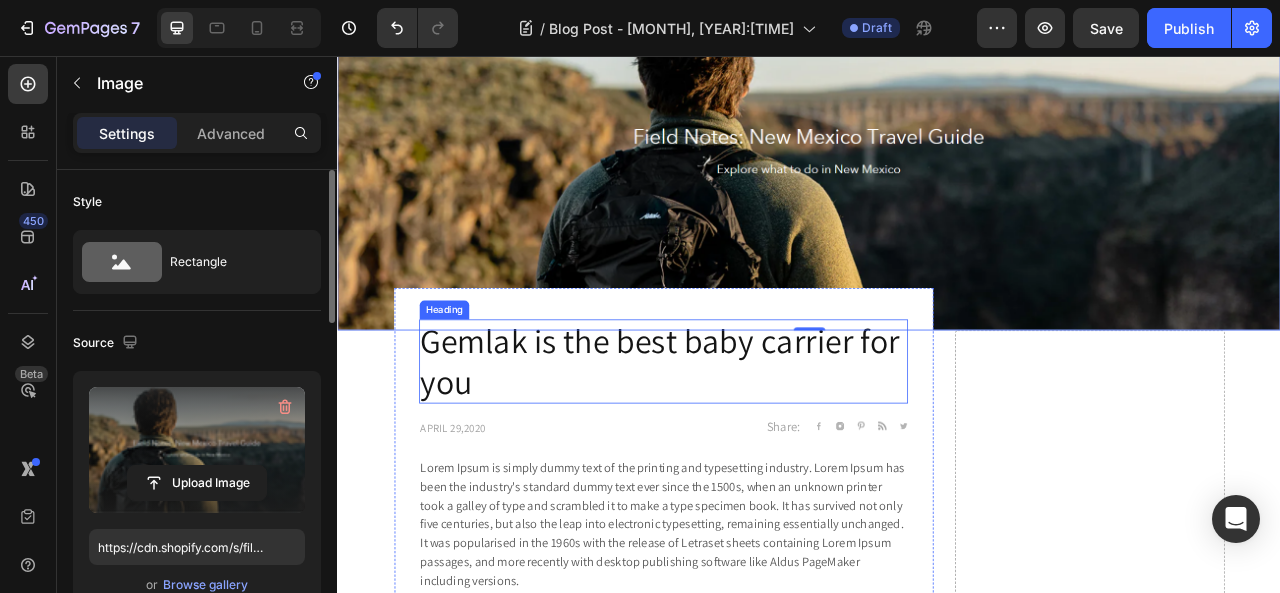 click on "Gemlak is the best baby carrier for you" at bounding box center [752, 444] 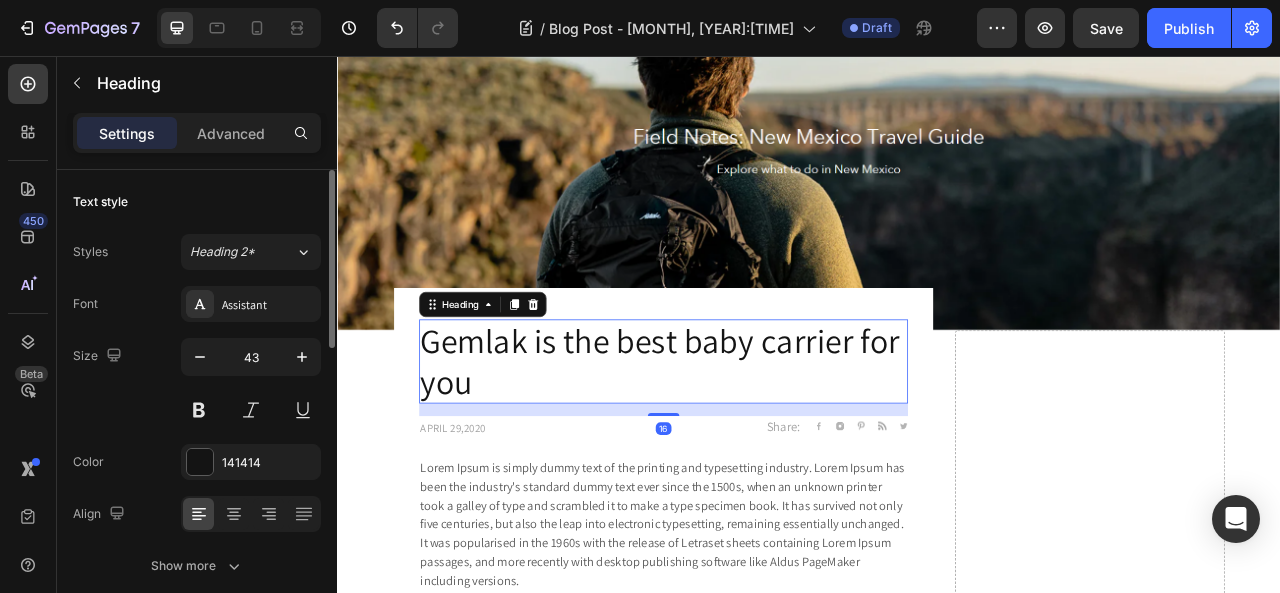 click on "Gemlak is the best baby carrier for you" at bounding box center (752, 444) 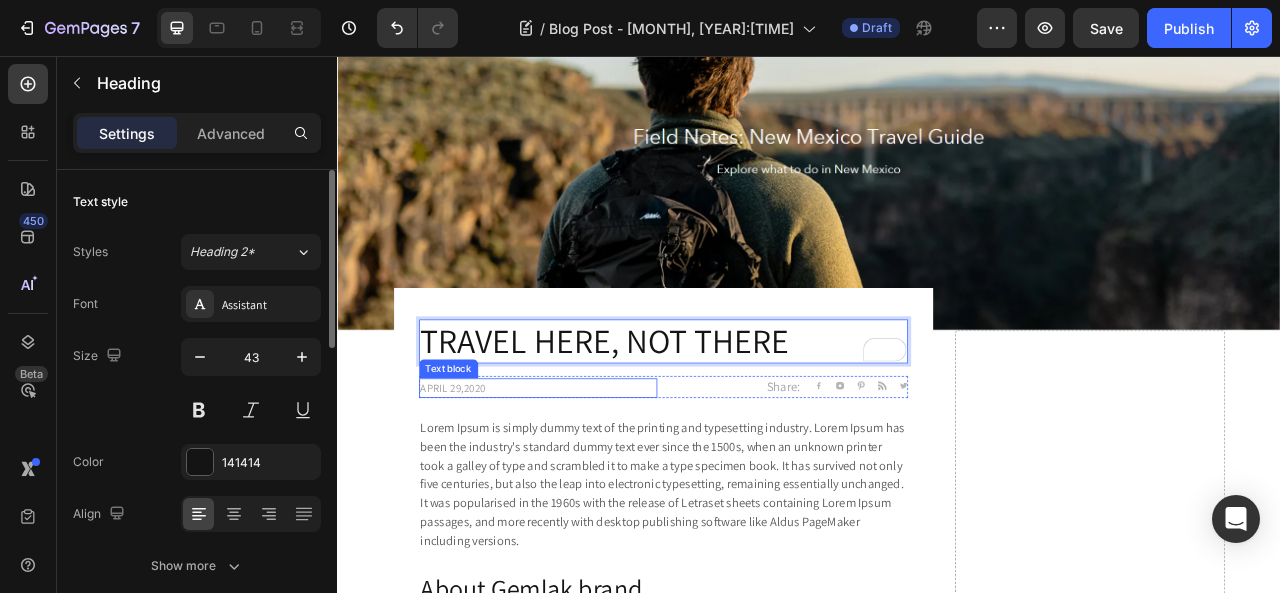 click on "April 29,2020" at bounding box center (592, 478) 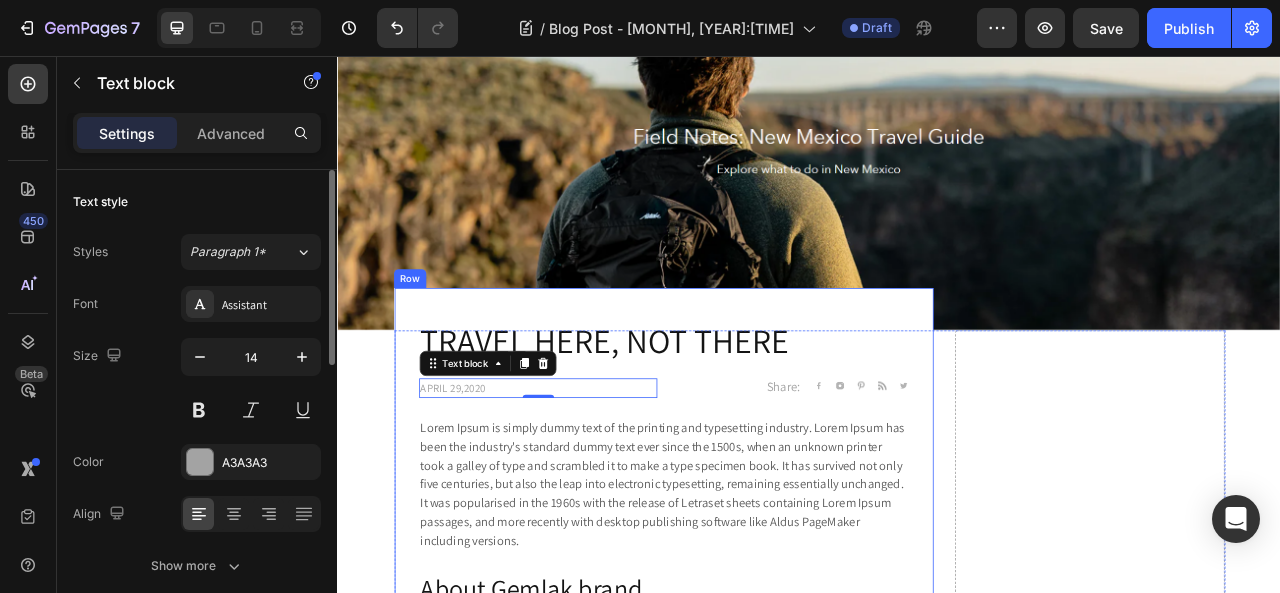 click on "TRAVEL HERE, NOT THERE Heading April 29,2020 Text block   0 Share: Text block Image Image Image Image Image Icon List Hoz Row Row Lorem Ipsum is simply dummy text of the printing and typesetting industry. Lorem Ipsum has been the industry's standard dummy text ever since the 1500s, when an unknown printer took a galley of type and scrambled it to make a type specimen book. It has survived not only five centuries, but also the leap into electronic typesetting, remaining essentially unchanged. It was popularised in the 1960s with the release of Letraset sheets containing Lorem Ipsum passages, and more recently with desktop publishing software like Aldus PageMaker including versions. Text block About Gemlak brand Heading Text block No discount   Not be displayed when published Product Badge Product Images Row SEG42 TRAVEL PACK Product Title Image The best carriers Text block Row $199.99 Product Price Product Price No compare price Product Price Row
Icon
Icon
Icon 1" at bounding box center [752, 1220] 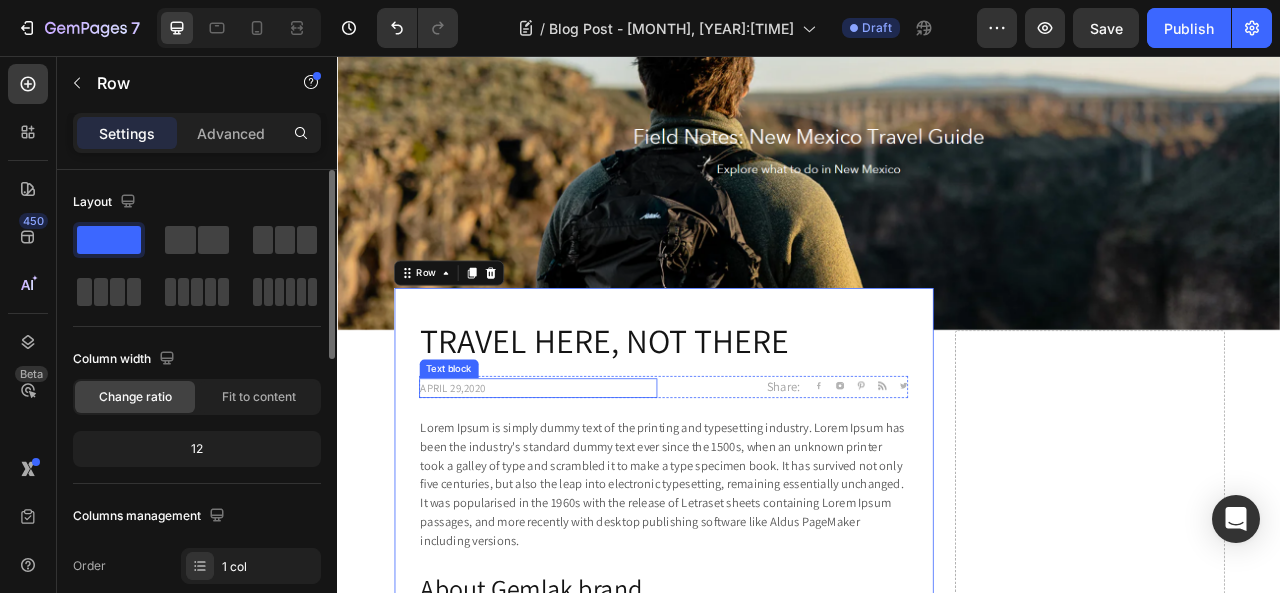 click on "April 29,2020" at bounding box center (592, 478) 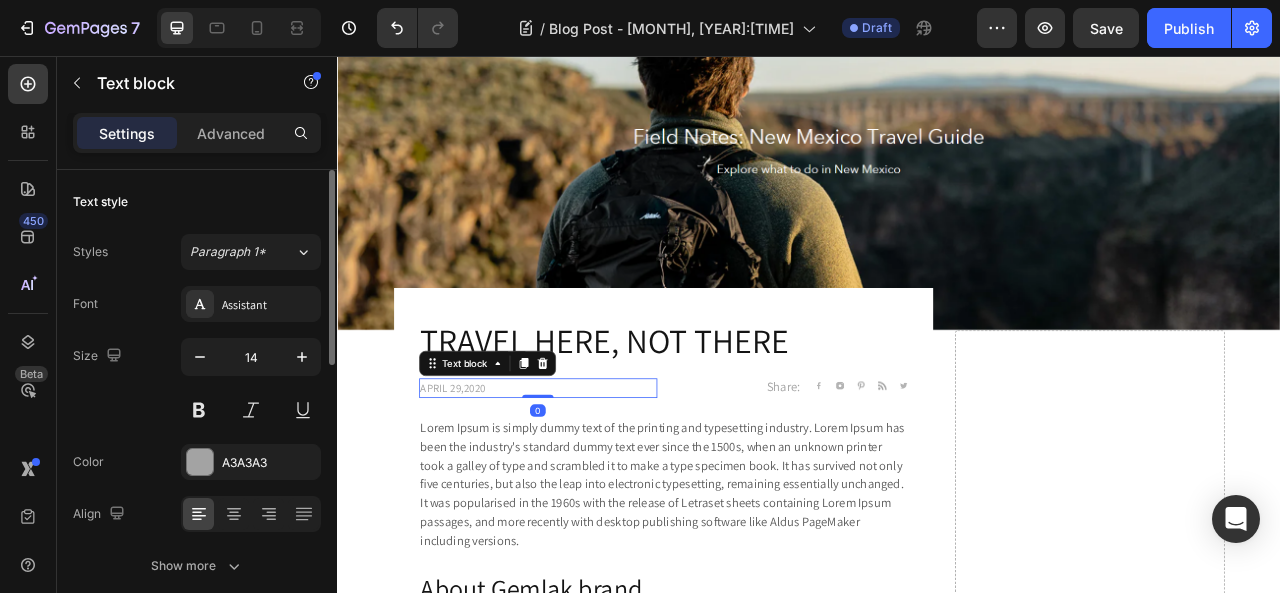 click on "April 29,2020" at bounding box center (592, 478) 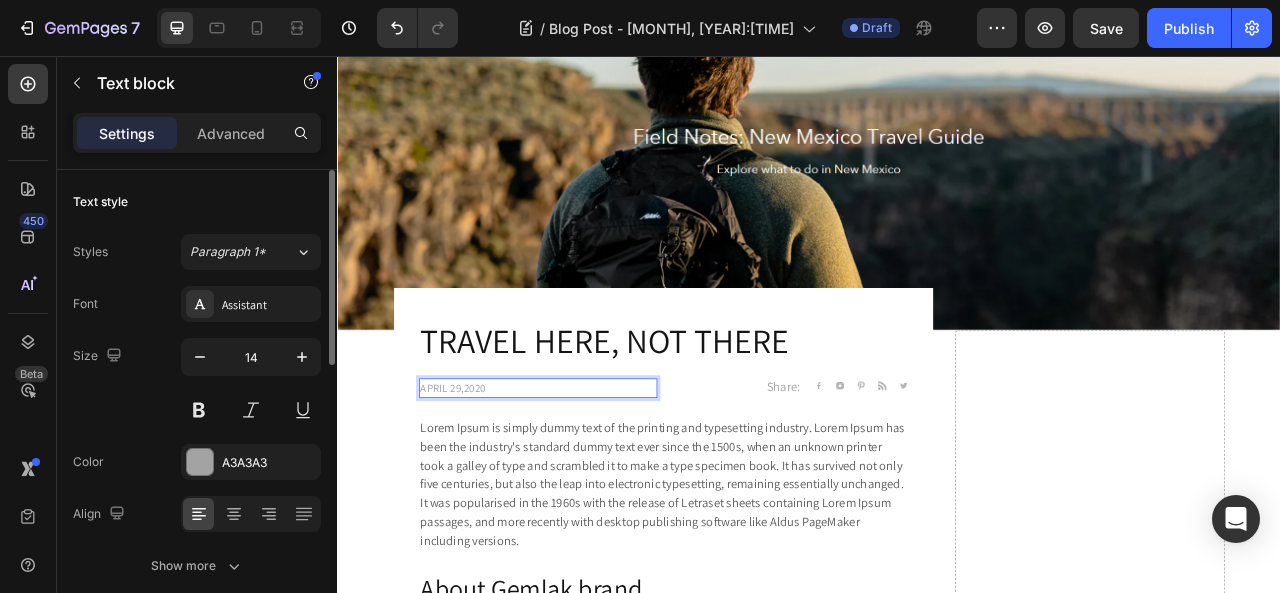 click on "April 29,2020" at bounding box center (592, 478) 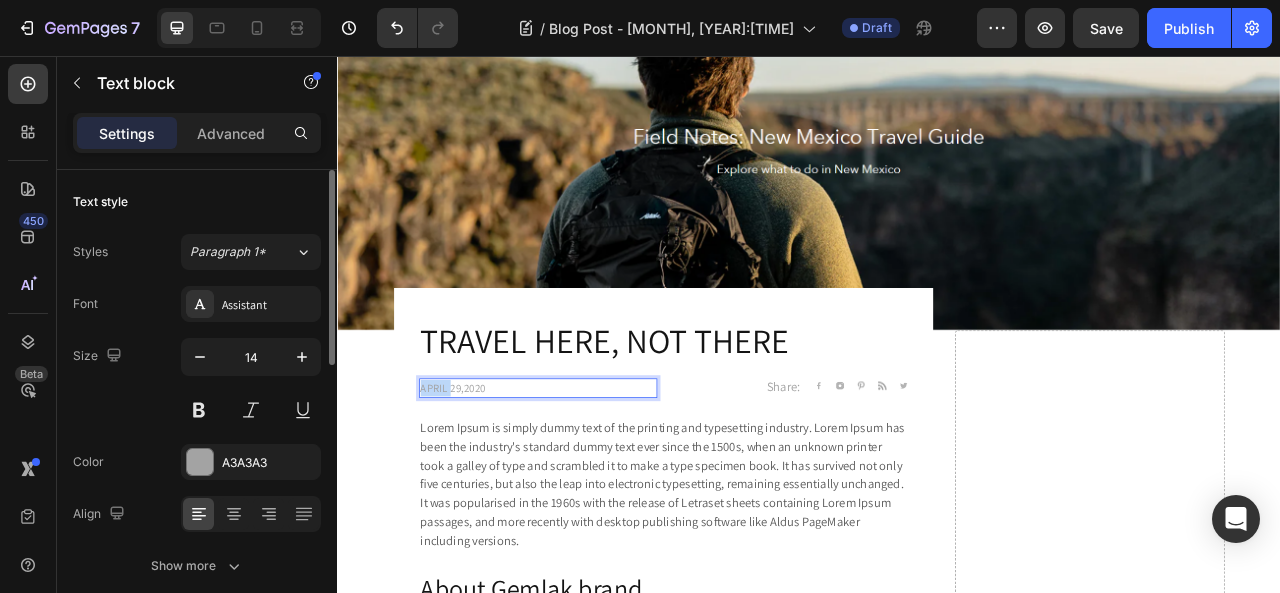 click on "April 29,2020" at bounding box center [592, 478] 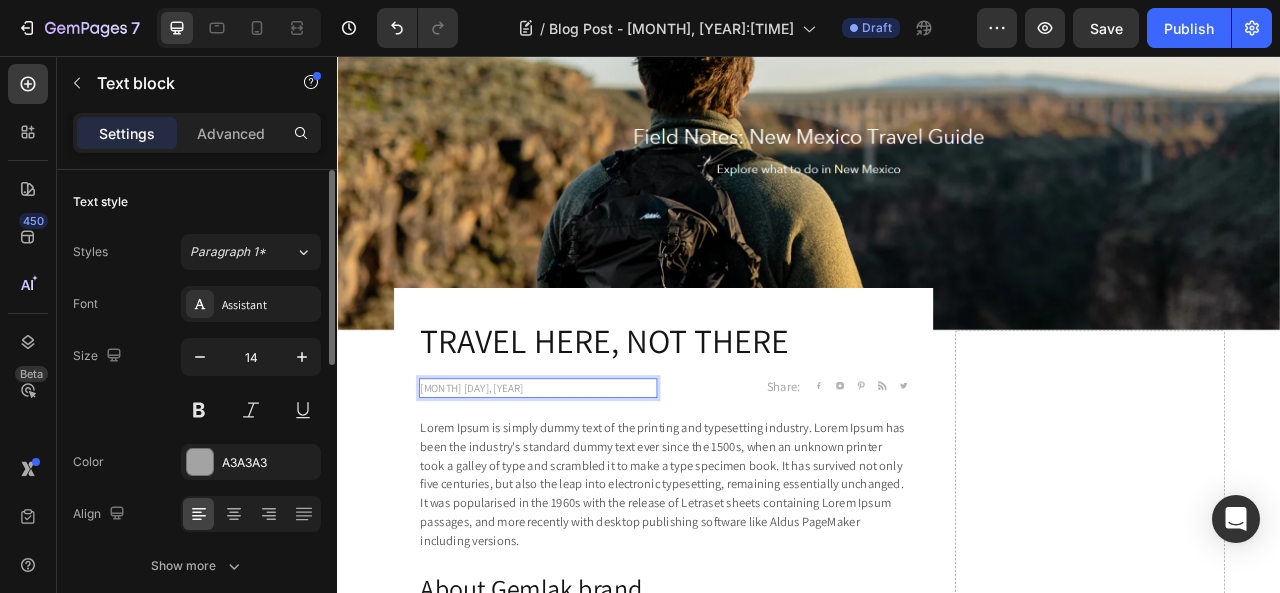 click on "August 29,2020" at bounding box center (592, 478) 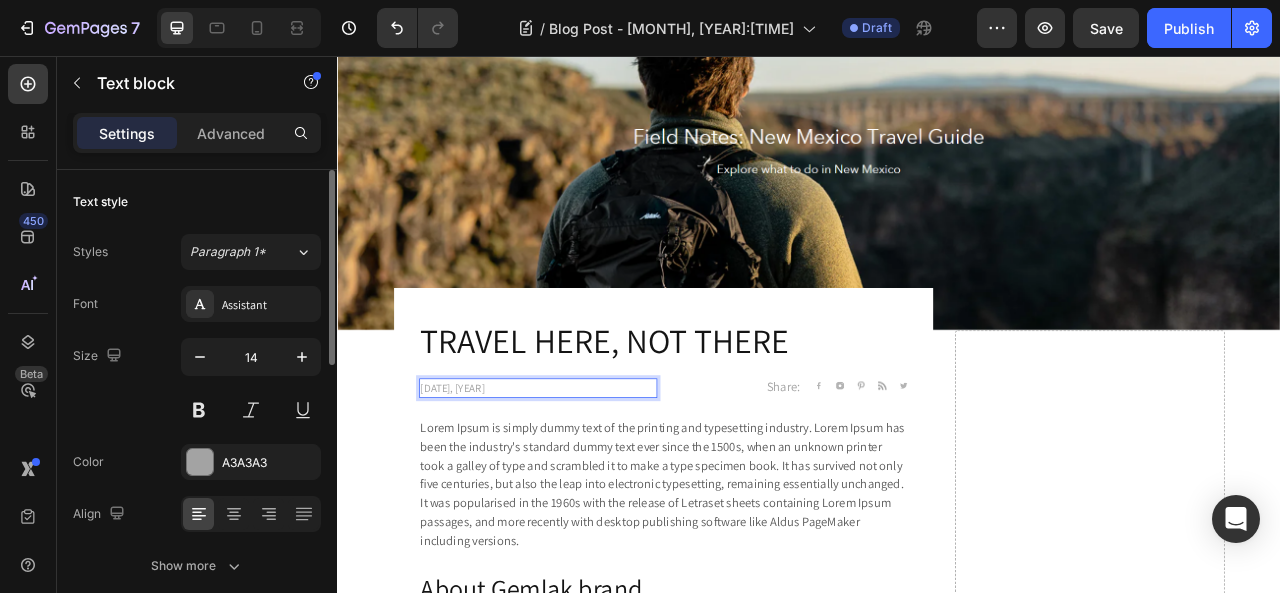 click on "August 2,2020" at bounding box center (592, 478) 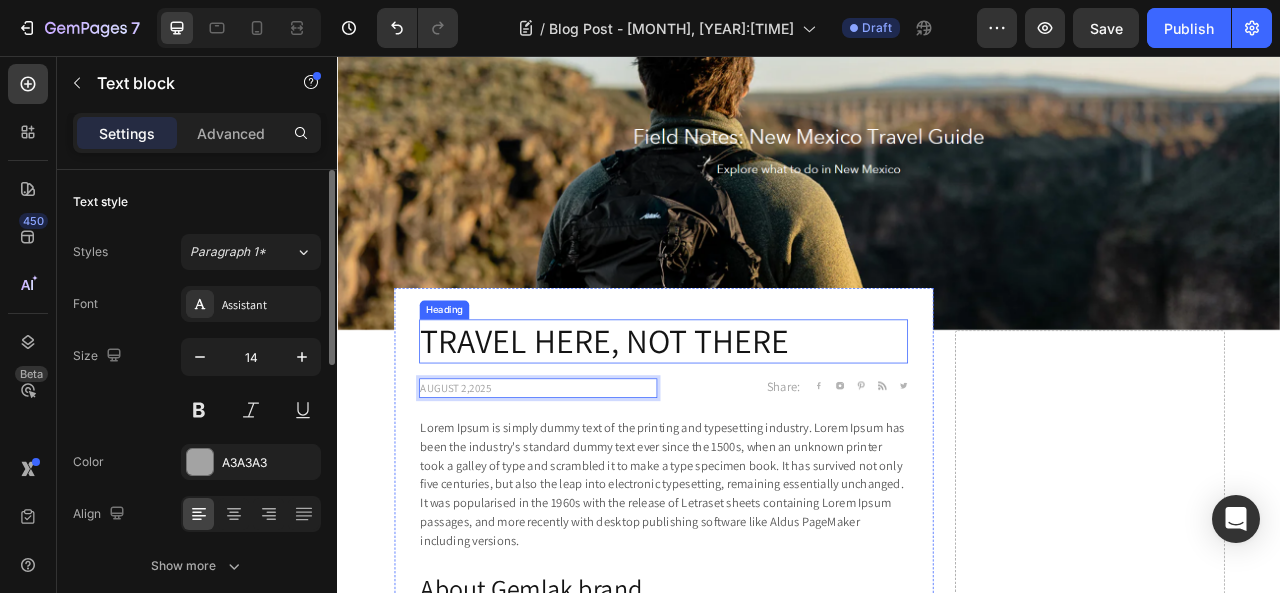 click on "TRAVEL HERE, NOT THERE" at bounding box center (752, 419) 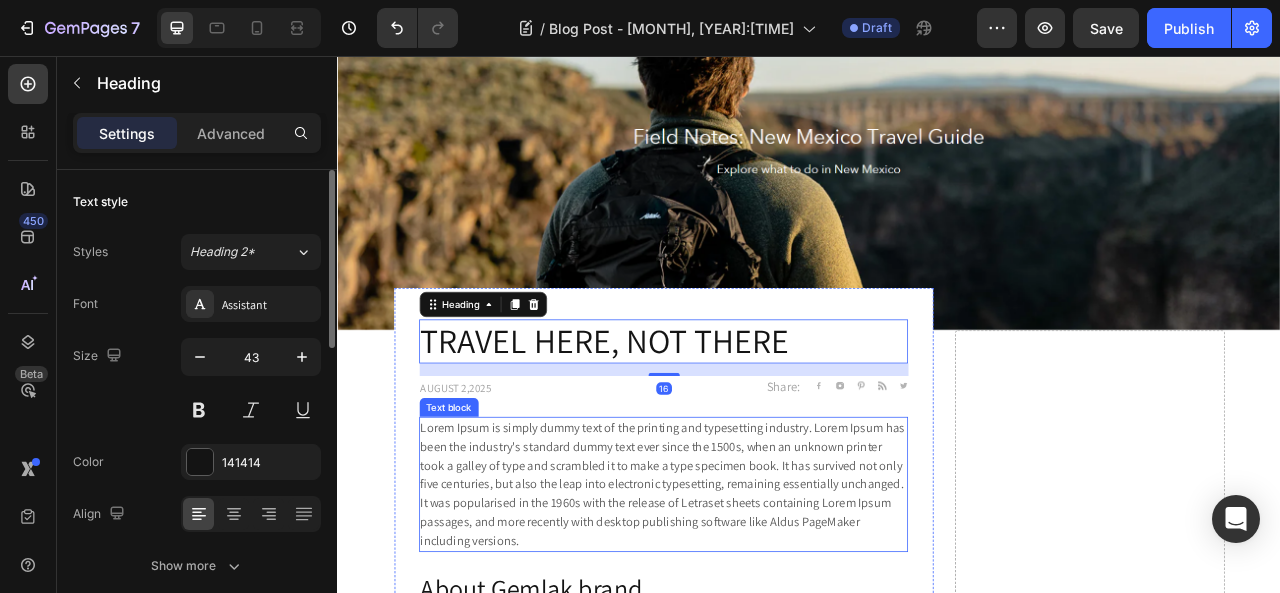 scroll, scrollTop: 300, scrollLeft: 0, axis: vertical 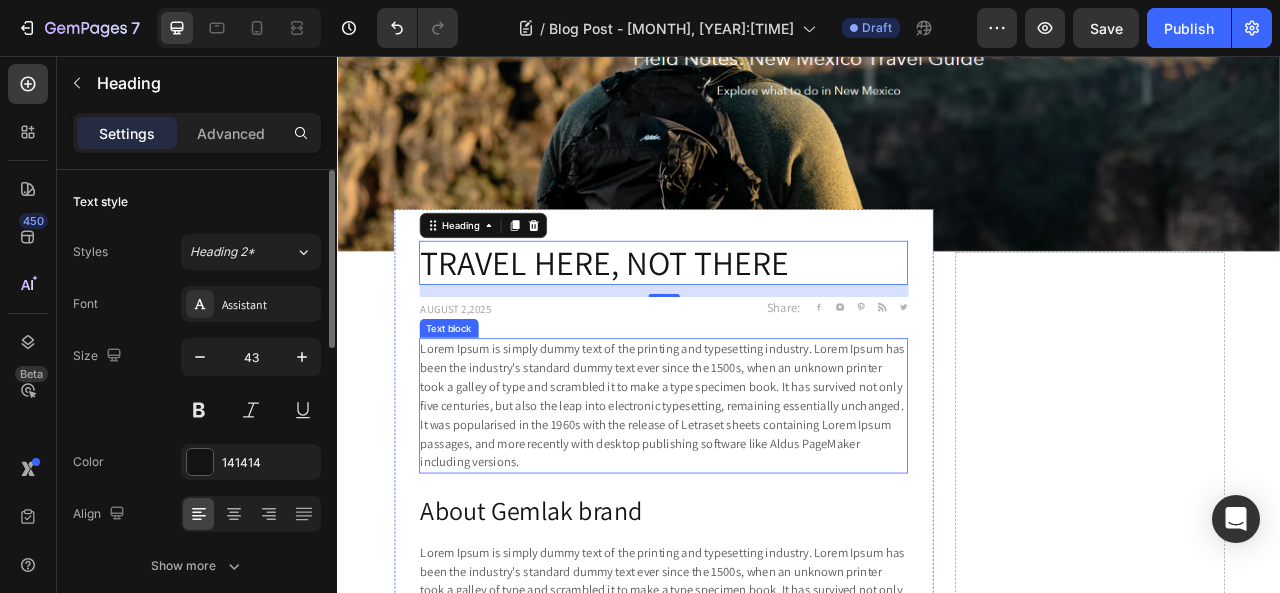 click on "Lorem Ipsum is simply dummy text of the printing and typesetting industry. Lorem Ipsum has been the industry's standard dummy text ever since the 1500s, when an unknown printer took a galley of type and scrambled it to make a type specimen book. It has survived not only five centuries, but also the leap into electronic typesetting, remaining essentially unchanged. It was popularised in the 1960s with the release of Letraset sheets containing Lorem Ipsum passages, and more recently with desktop publishing software like Aldus PageMaker including versions." at bounding box center (752, 501) 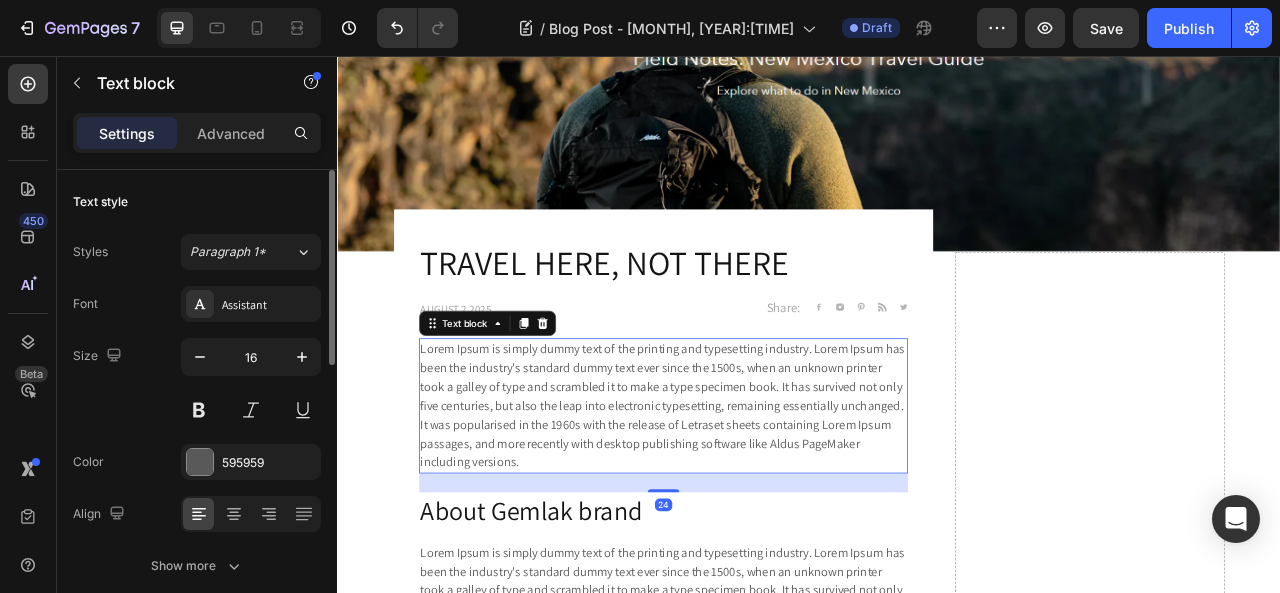 click on "Lorem Ipsum is simply dummy text of the printing and typesetting industry. Lorem Ipsum has been the industry's standard dummy text ever since the 1500s, when an unknown printer took a galley of type and scrambled it to make a type specimen book. It has survived not only five centuries, but also the leap into electronic typesetting, remaining essentially unchanged. It was popularised in the 1960s with the release of Letraset sheets containing Lorem Ipsum passages, and more recently with desktop publishing software like Aldus PageMaker including versions." at bounding box center (752, 501) 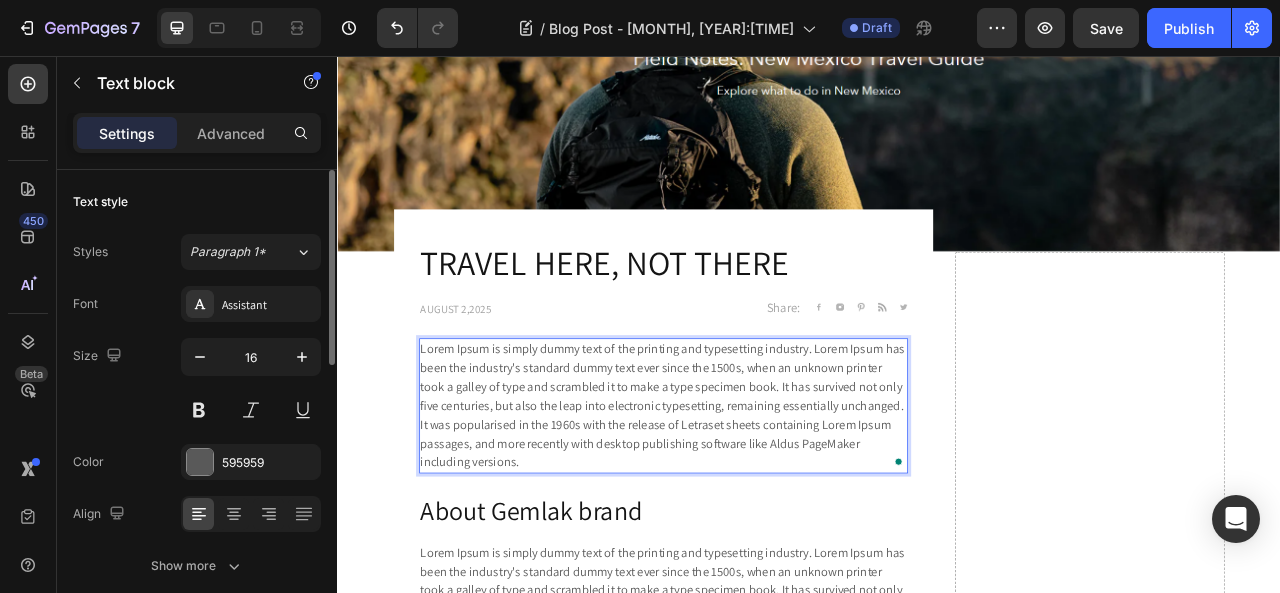 click on "Lorem Ipsum is simply dummy text of the printing and typesetting industry. Lorem Ipsum has been the industry's standard dummy text ever since the 1500s, when an unknown printer took a galley of type and scrambled it to make a type specimen book. It has survived not only five centuries, but also the leap into electronic typesetting, remaining essentially unchanged. It was popularised in the 1960s with the release of Letraset sheets containing Lorem Ipsum passages, and more recently with desktop publishing software like Aldus PageMaker including versions." at bounding box center (752, 501) 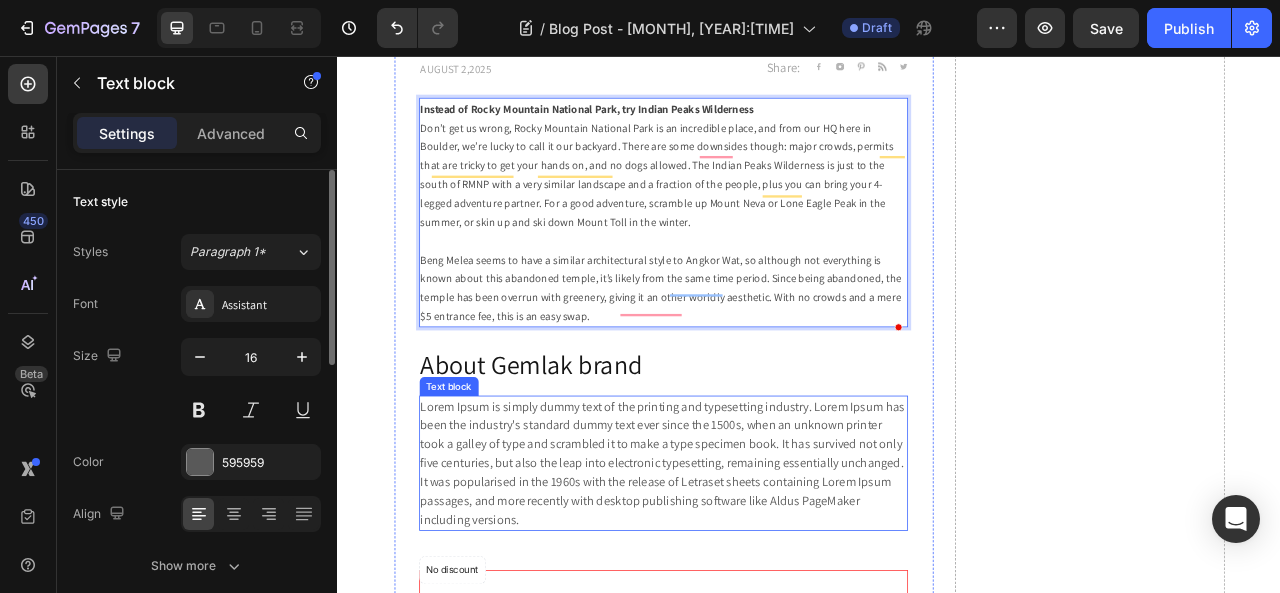 scroll, scrollTop: 800, scrollLeft: 0, axis: vertical 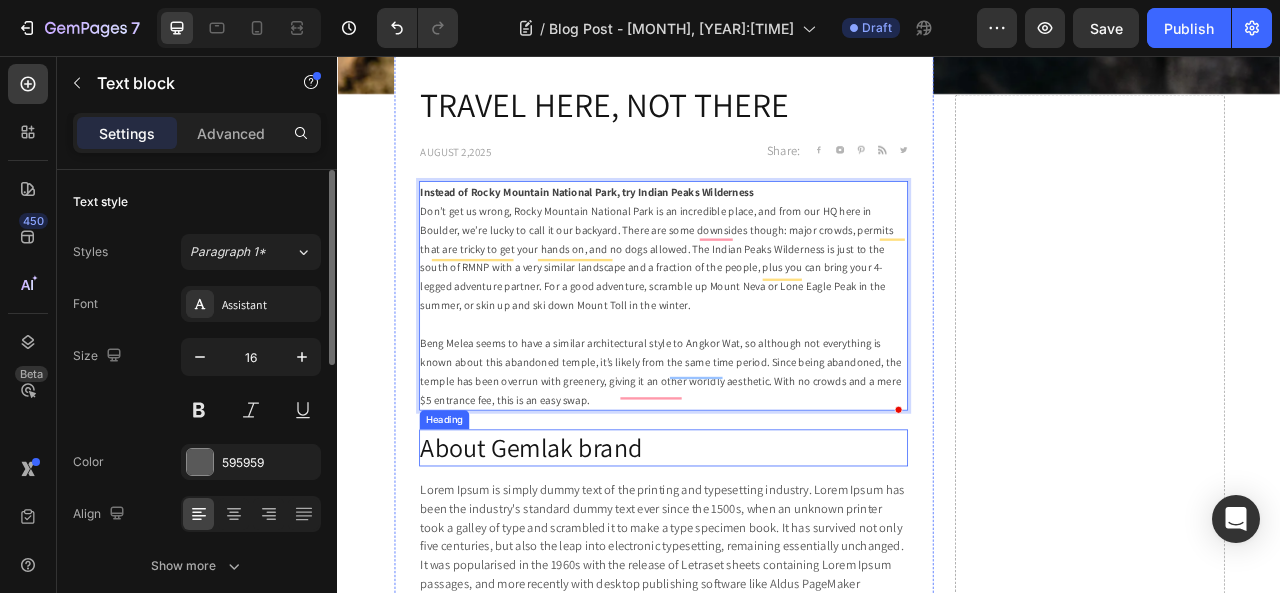click on "About Gemlak brand" at bounding box center (752, 554) 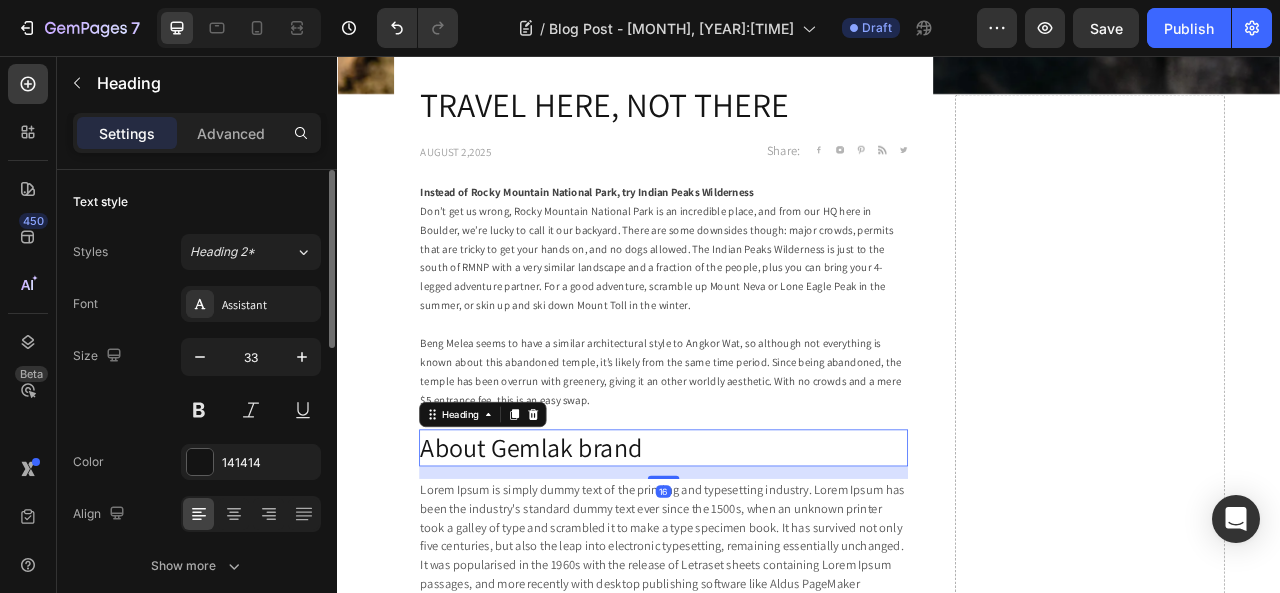 click on "About Gemlak brand" at bounding box center (752, 554) 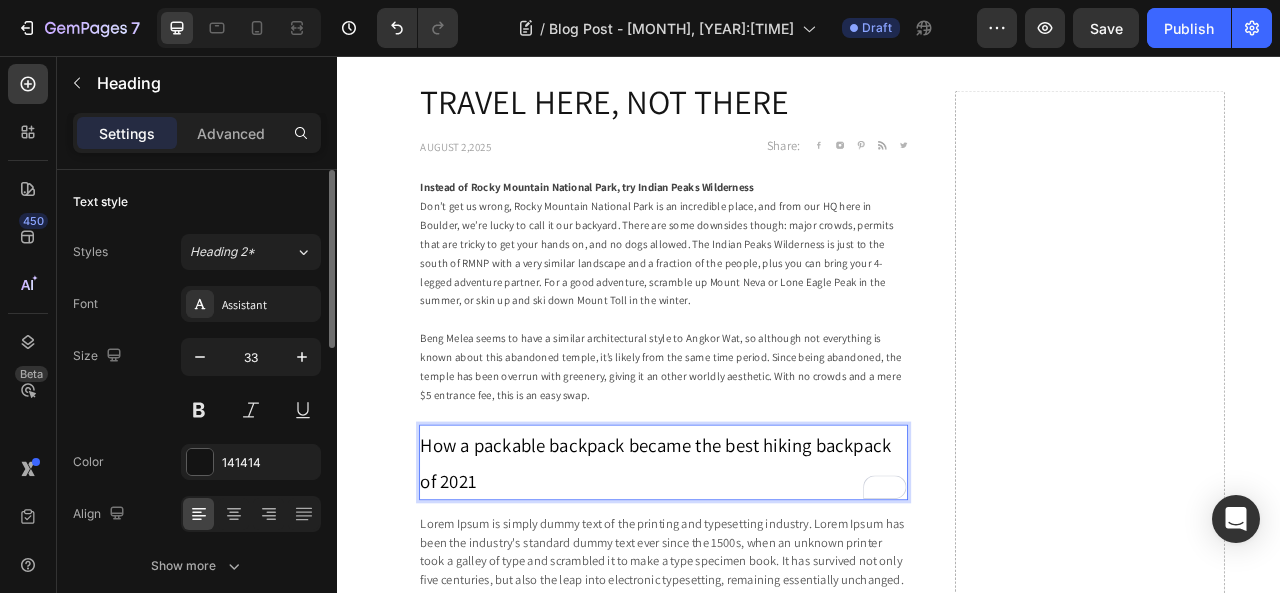 scroll, scrollTop: 700, scrollLeft: 0, axis: vertical 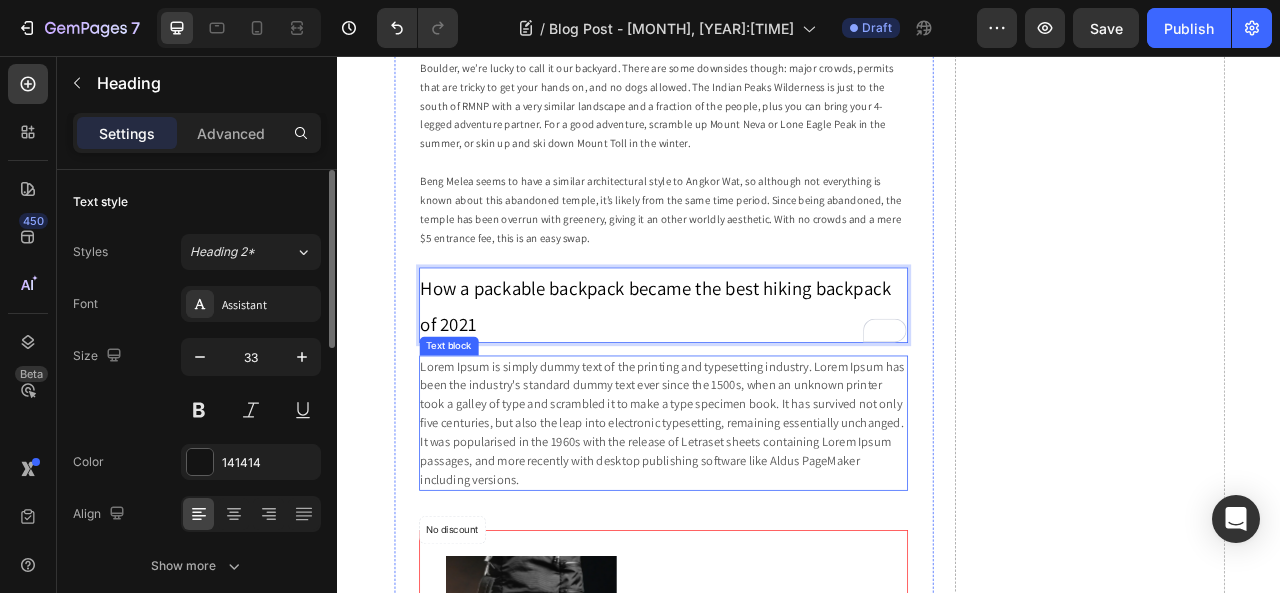 click on "Lorem Ipsum is simply dummy text of the printing and typesetting industry. Lorem Ipsum has been the industry's standard dummy text ever since the 1500s, when an unknown printer took a galley of type and scrambled it to make a type specimen book. It has survived not only five centuries, but also the leap into electronic typesetting, remaining essentially unchanged. It was popularised in the 1960s with the release of Letraset sheets containing Lorem Ipsum passages, and more recently with desktop publishing software like Aldus PageMaker including versions." at bounding box center (752, 523) 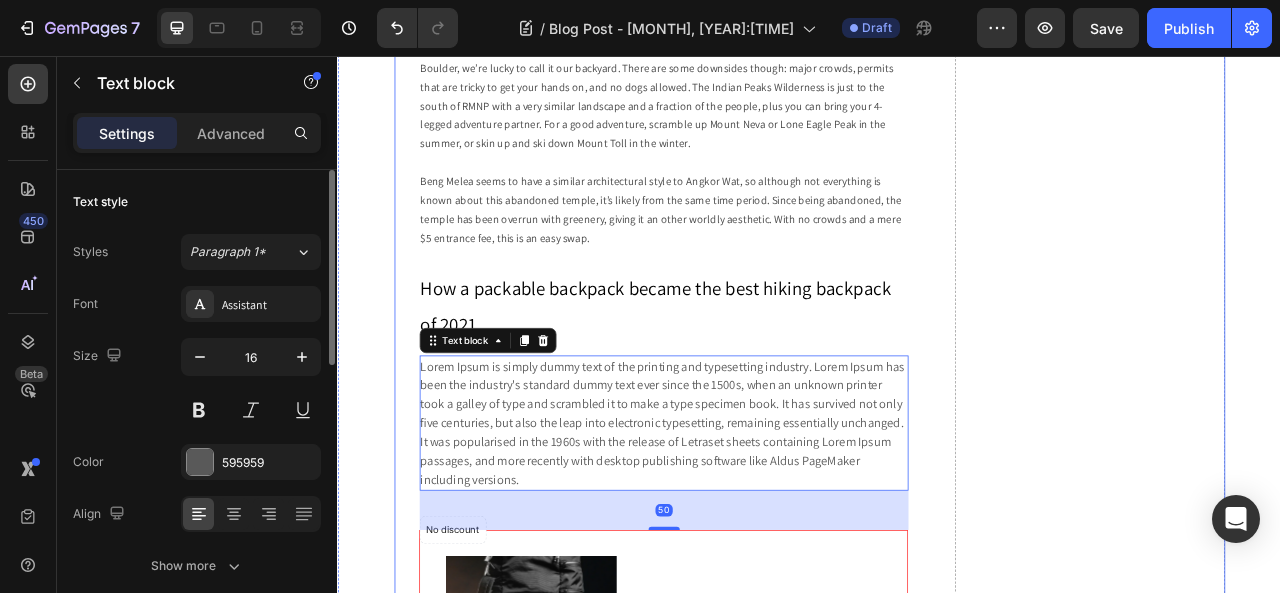 click on "Drop element here" at bounding box center [1294, 827] 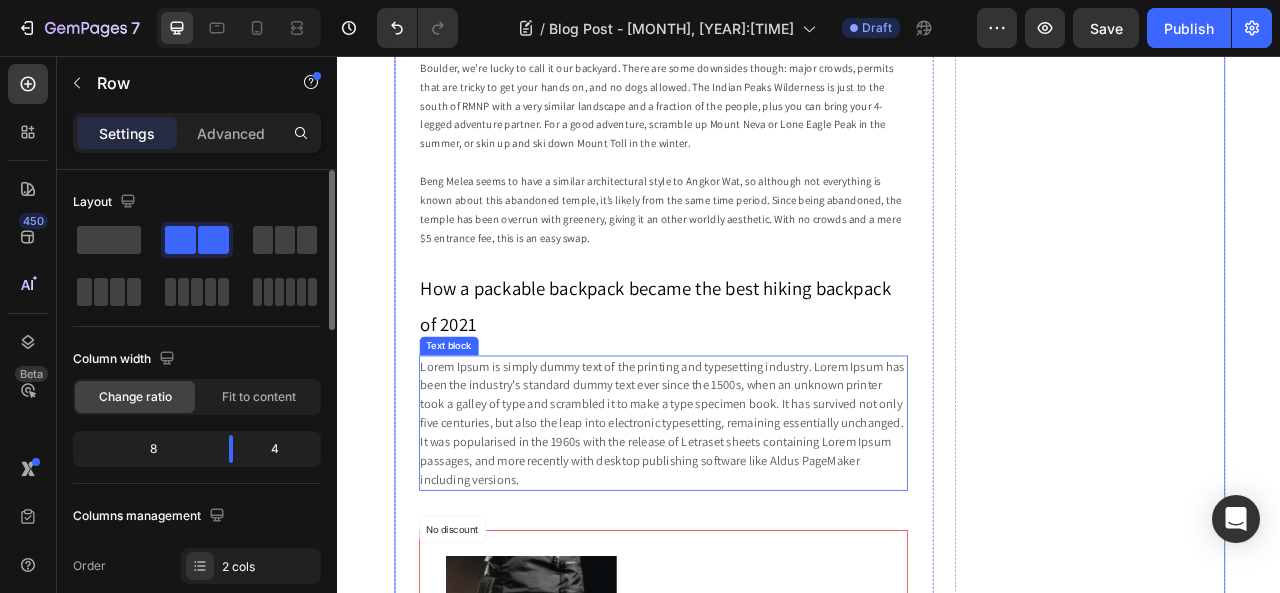 click on "Lorem Ipsum is simply dummy text of the printing and typesetting industry. Lorem Ipsum has been the industry's standard dummy text ever since the 1500s, when an unknown printer took a galley of type and scrambled it to make a type specimen book. It has survived not only five centuries, but also the leap into electronic typesetting, remaining essentially unchanged. It was popularised in the 1960s with the release of Letraset sheets containing Lorem Ipsum passages, and more recently with desktop publishing software like Aldus PageMaker including versions." at bounding box center (752, 523) 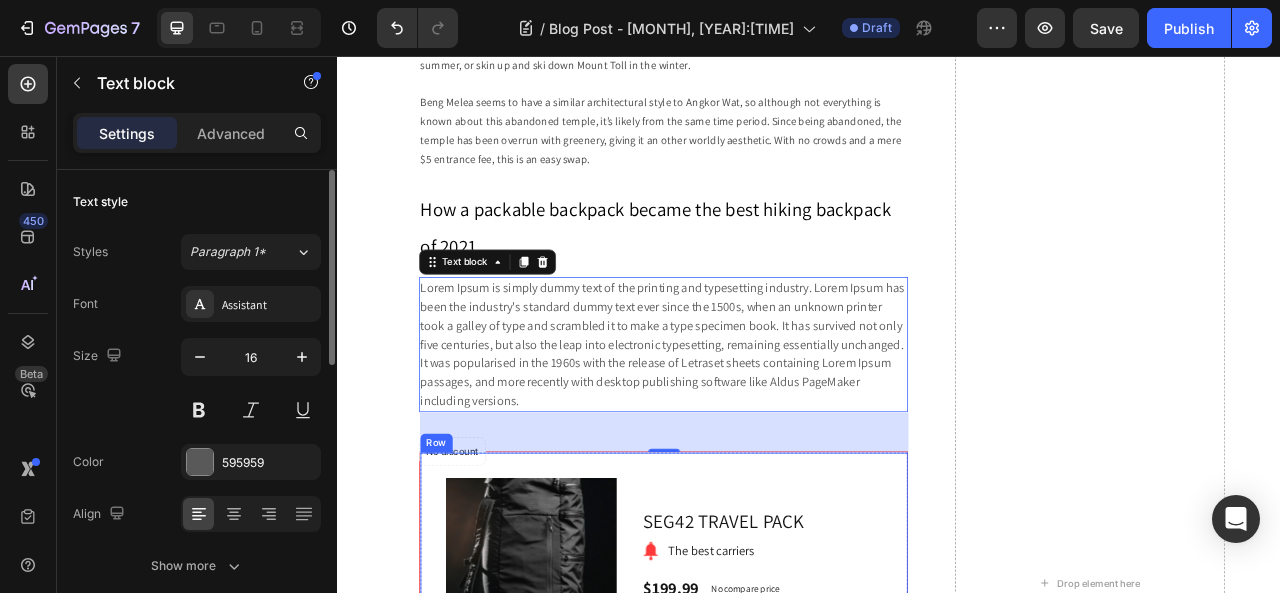 scroll, scrollTop: 1000, scrollLeft: 0, axis: vertical 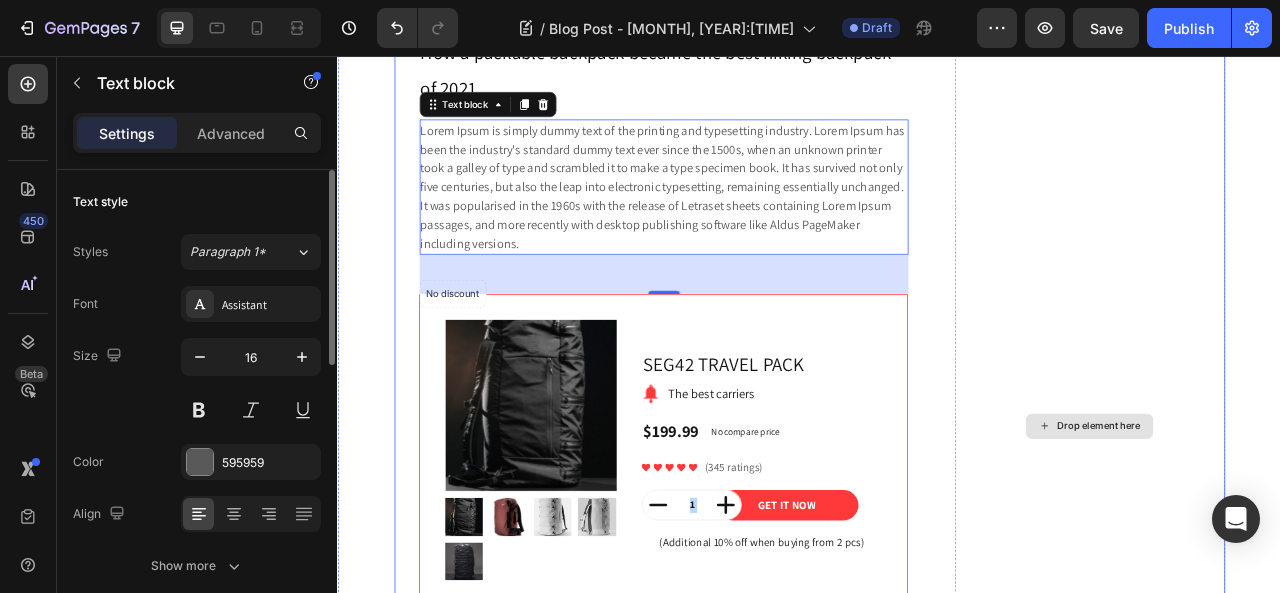click on "Drop element here" at bounding box center (1294, 527) 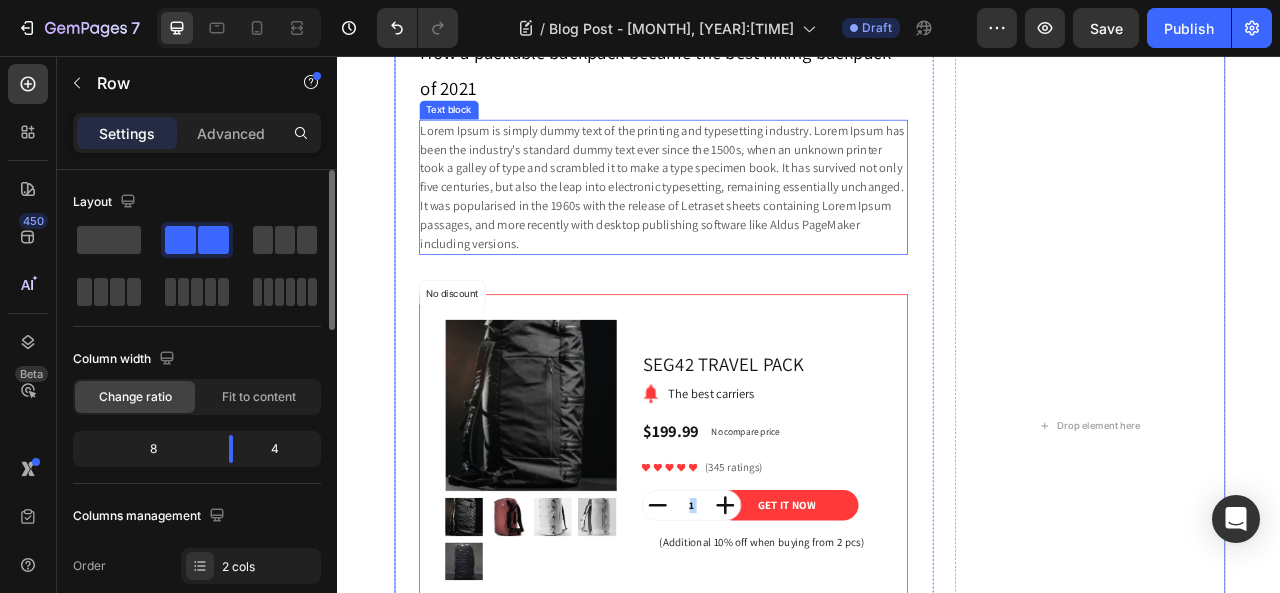 click on "Lorem Ipsum is simply dummy text of the printing and typesetting industry. Lorem Ipsum has been the industry's standard dummy text ever since the 1500s, when an unknown printer took a galley of type and scrambled it to make a type specimen book. It has survived not only five centuries, but also the leap into electronic typesetting, remaining essentially unchanged. It was popularised in the 1960s with the release of Letraset sheets containing Lorem Ipsum passages, and more recently with desktop publishing software like Aldus PageMaker including versions." at bounding box center (752, 223) 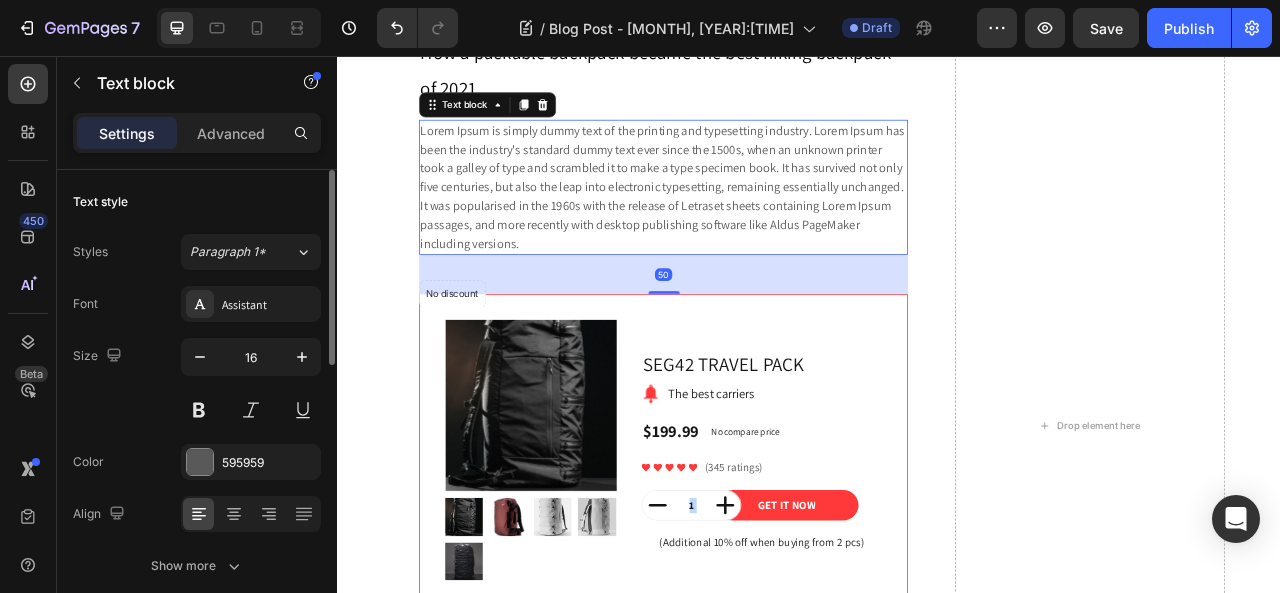 click on "Lorem Ipsum is simply dummy text of the printing and typesetting industry. Lorem Ipsum has been the industry's standard dummy text ever since the 1500s, when an unknown printer took a galley of type and scrambled it to make a type specimen book. It has survived not only five centuries, but also the leap into electronic typesetting, remaining essentially unchanged. It was popularised in the 1960s with the release of Letraset sheets containing Lorem Ipsum passages, and more recently with desktop publishing software like Aldus PageMaker including versions." at bounding box center (752, 223) 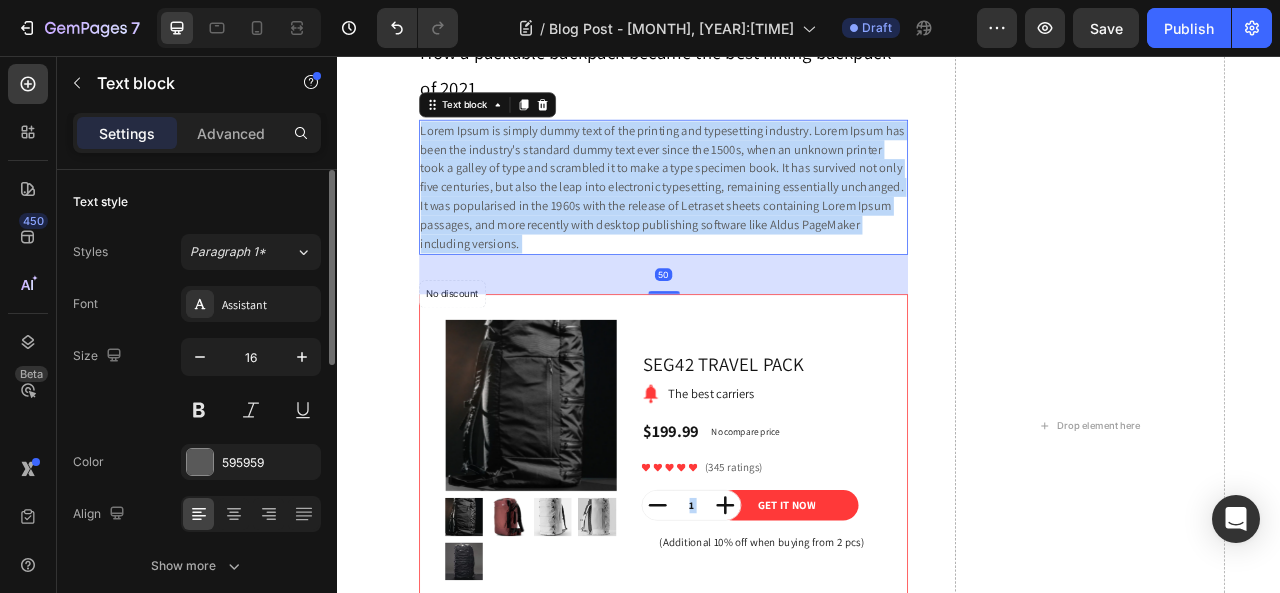 click on "Lorem Ipsum is simply dummy text of the printing and typesetting industry. Lorem Ipsum has been the industry's standard dummy text ever since the 1500s, when an unknown printer took a galley of type and scrambled it to make a type specimen book. It has survived not only five centuries, but also the leap into electronic typesetting, remaining essentially unchanged. It was popularised in the 1960s with the release of Letraset sheets containing Lorem Ipsum passages, and more recently with desktop publishing software like Aldus PageMaker including versions." at bounding box center [752, 223] 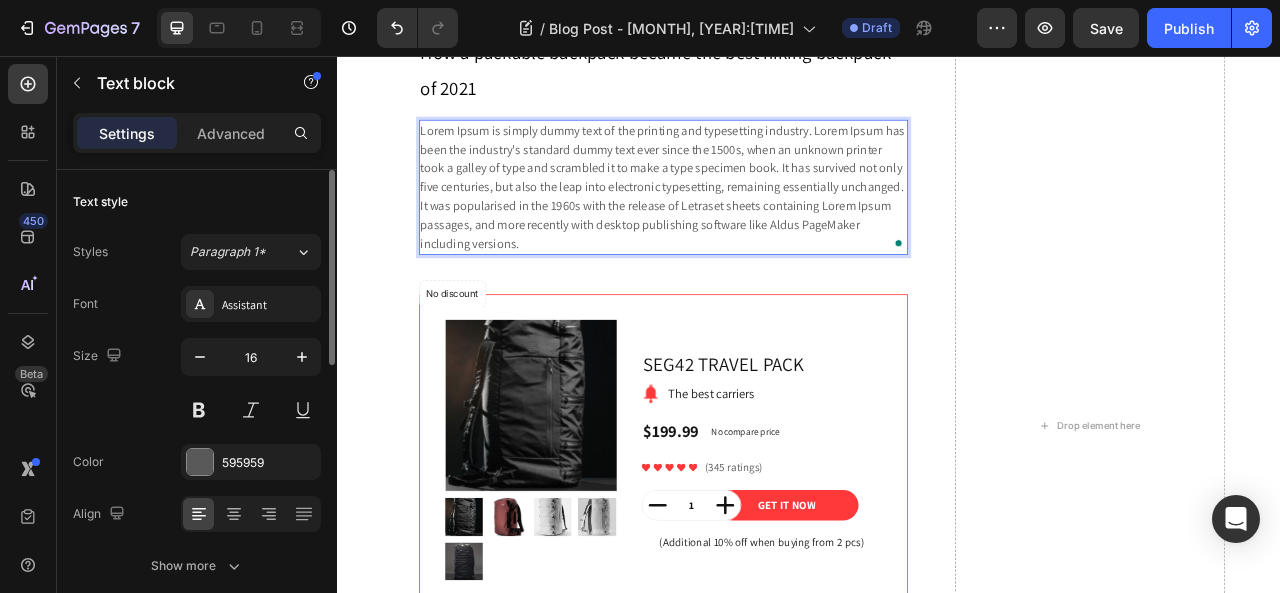 click on "Lorem Ipsum is simply dummy text of the printing and typesetting industry. Lorem Ipsum has been the industry's standard dummy text ever since the 1500s, when an unknown printer took a galley of type and scrambled it to make a type specimen book. It has survived not only five centuries, but also the leap into electronic typesetting, remaining essentially unchanged. It was popularised in the 1960s with the release of Letraset sheets containing Lorem Ipsum passages, and more recently with desktop publishing software like Aldus PageMaker including versions." at bounding box center (752, 223) 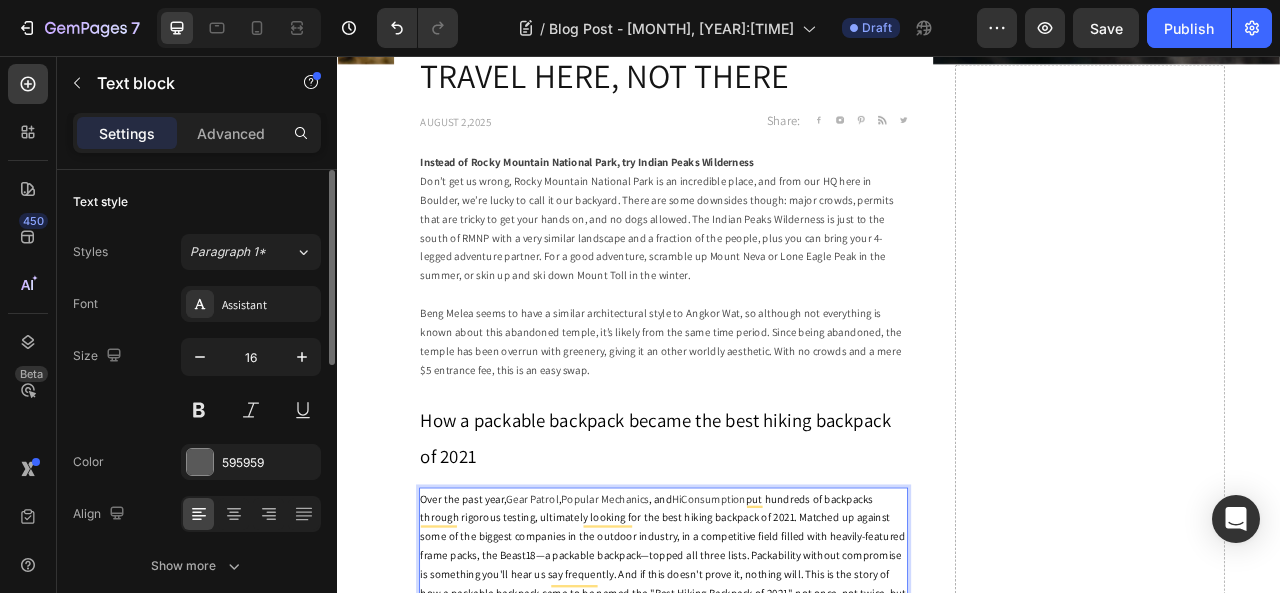scroll, scrollTop: 238, scrollLeft: 0, axis: vertical 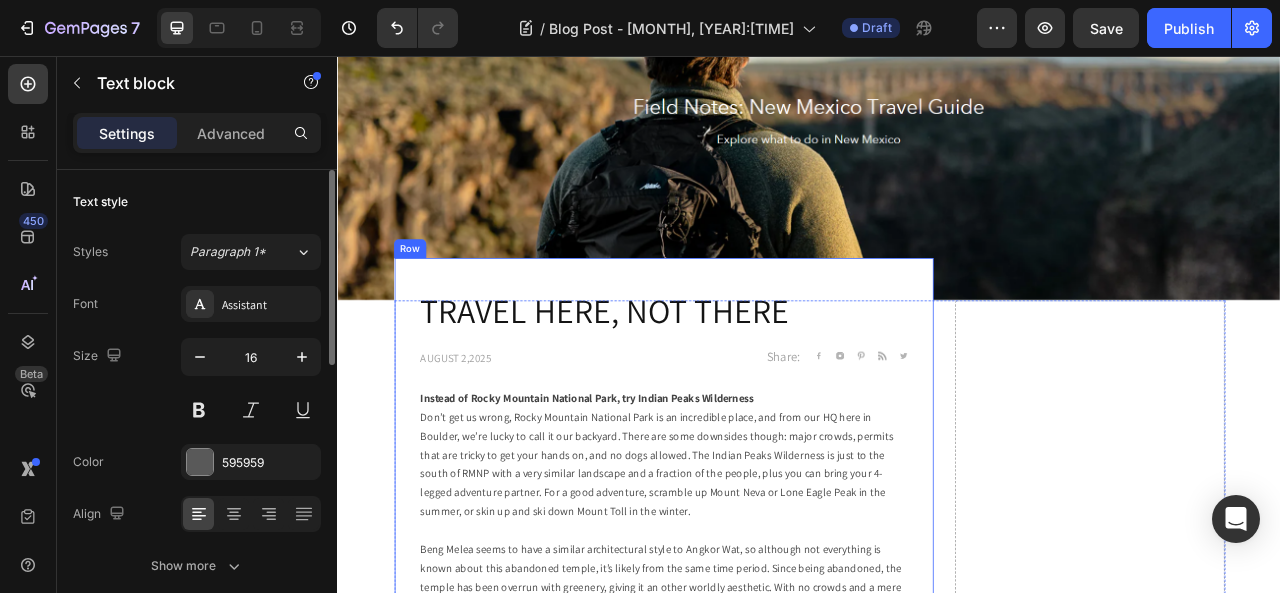 click on "TRAVEL HERE, NOT THERE Heading August 2,2025 Text block Share: Text block Image Image Image Image Image Icon List Hoz Row Row Instead of Rocky Mountain National Park, try Indian Peaks Wilderness Don’t get us wrong, Rocky Mountain National Park is an incredible place, and from our HQ here in Boulder, we’re lucky to call it our backyard. There are some downsides though: major crowds, permits that are tricky to get your hands on, and no dogs allowed. The Indian Peaks Wilderness is just to the south of RMNP with a very similar landscape and a fraction of the people, plus you can bring your 4-legged adventure partner. For a good adventure, scramble up Mount Neva or Lone Eagle Peak in the summer, or skin up and ski down Mount Toll in the winter. Text block ⁠⁠⁠⁠⁠⁠⁠ How a packable backpack became the best hiking backpack of 2021 Heading Over the past year,  Gear Patrol ,  Popular Mechanics , and  HiConsumption Text block   50 No discount   Not be displayed when published Product Badge Row Image 1" at bounding box center [752, 1327] 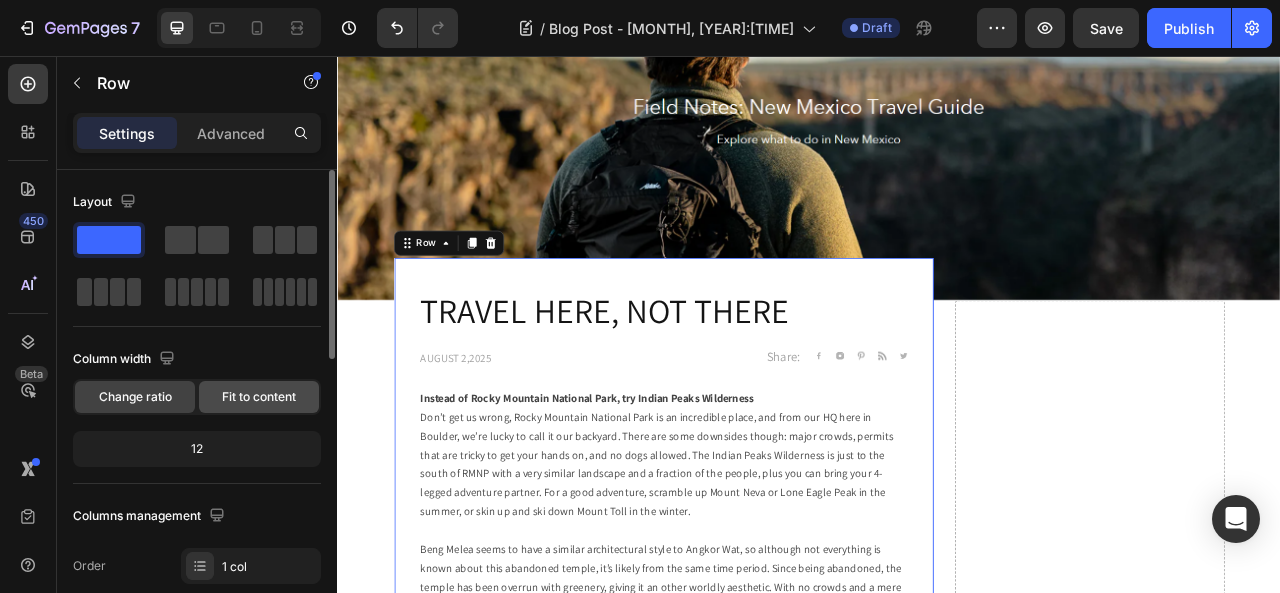 click on "Fit to content" 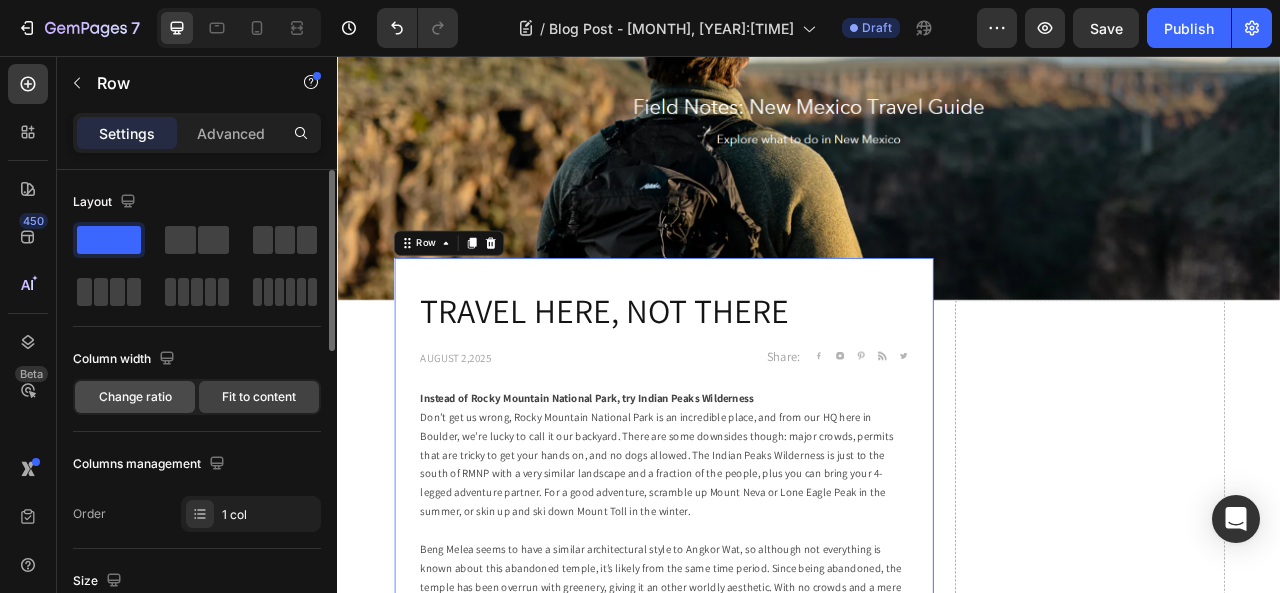 click on "Change ratio" 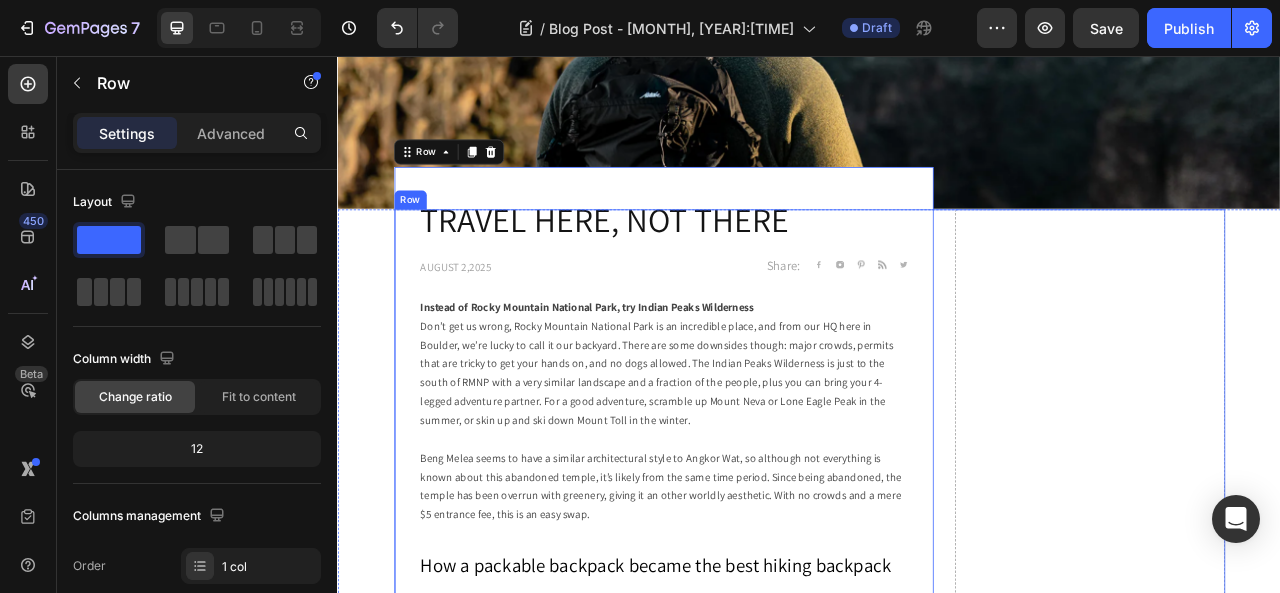 scroll, scrollTop: 438, scrollLeft: 0, axis: vertical 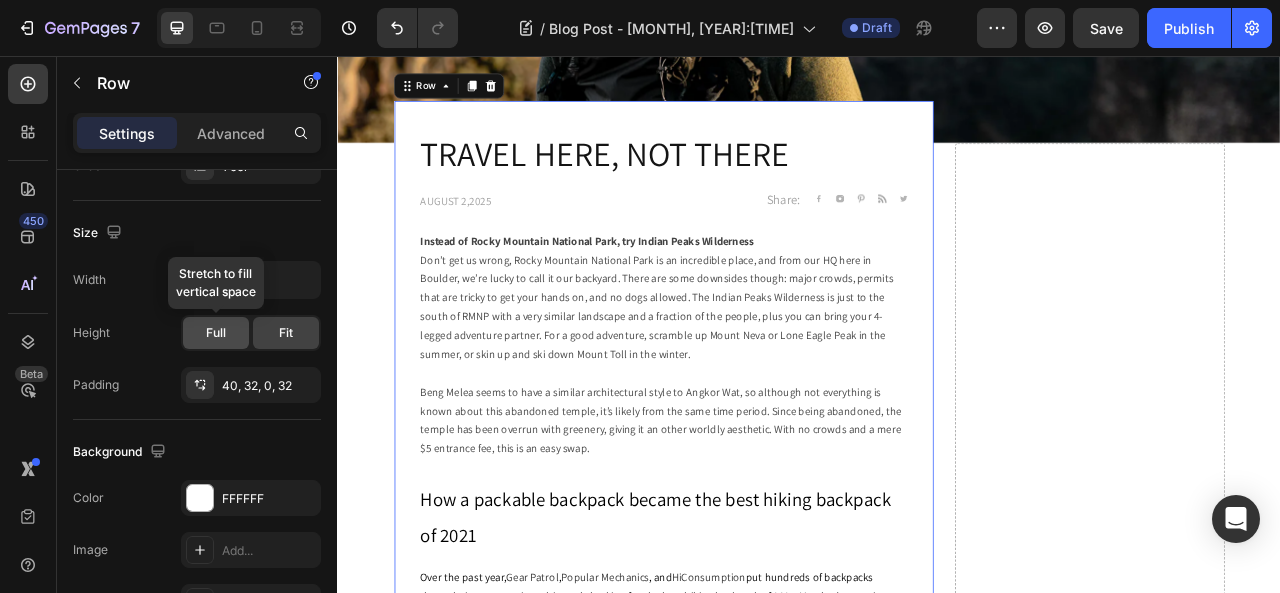 click on "Full" 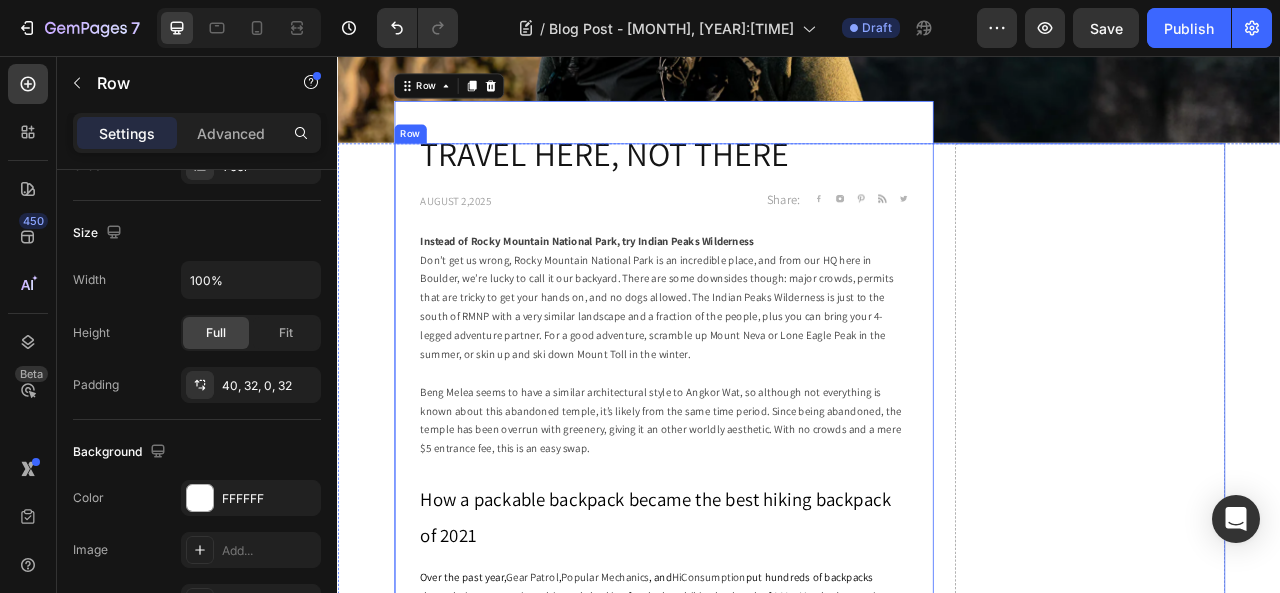 click on "Drop element here" at bounding box center [1294, 1154] 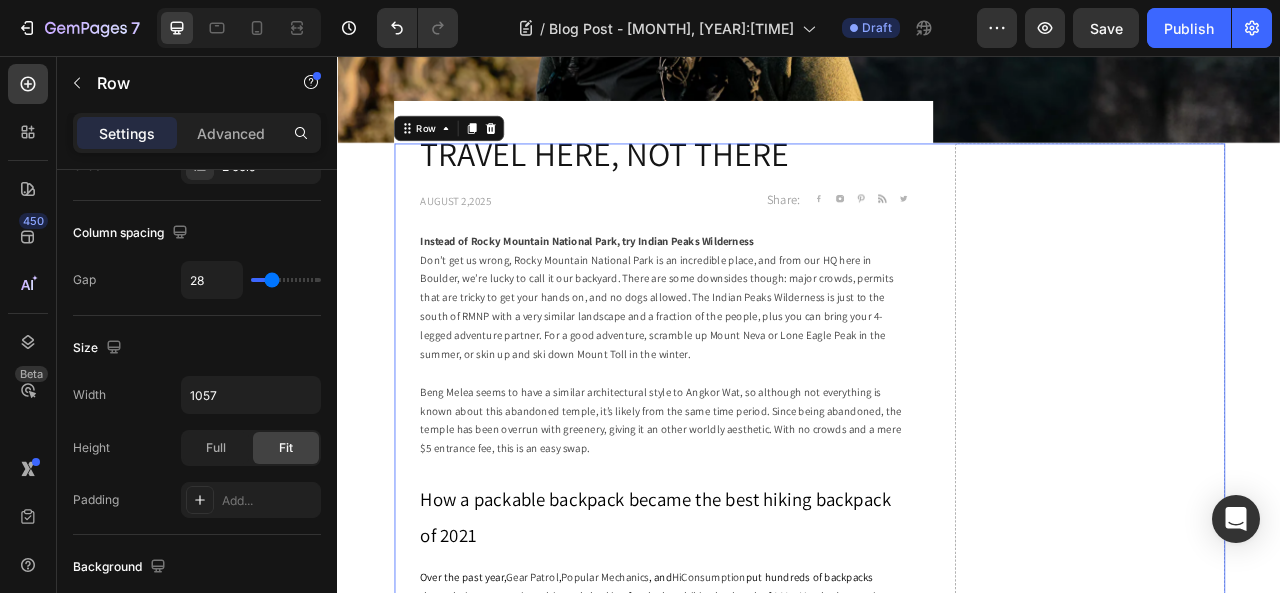 click on "Drop element here" at bounding box center [1294, 1154] 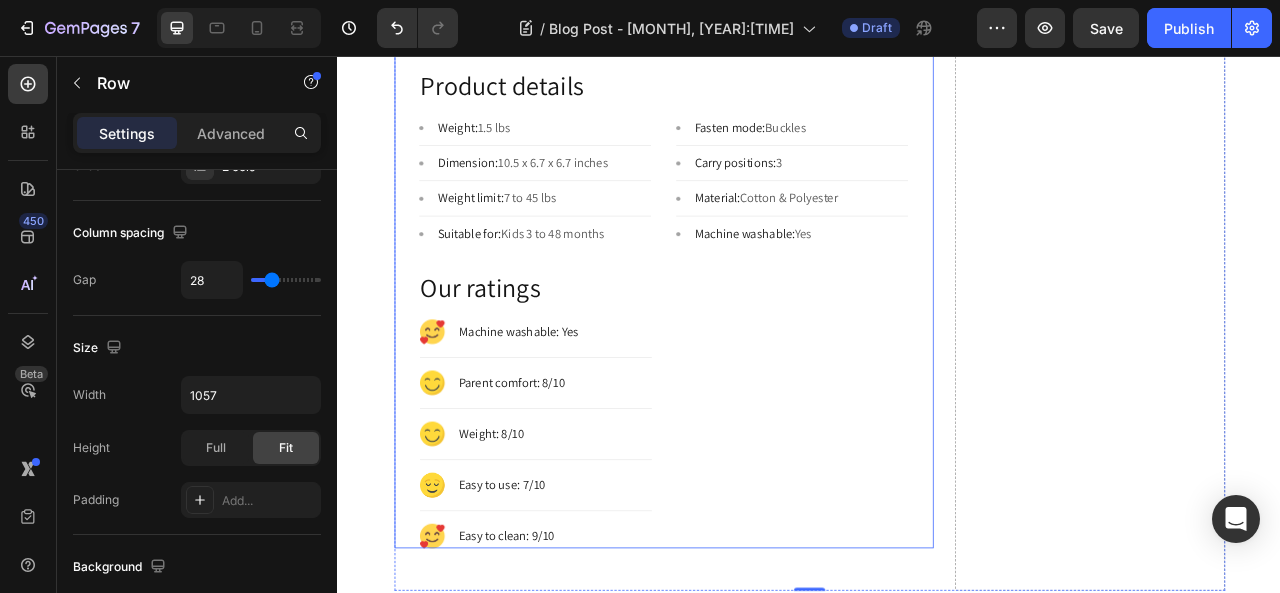 scroll, scrollTop: 1638, scrollLeft: 0, axis: vertical 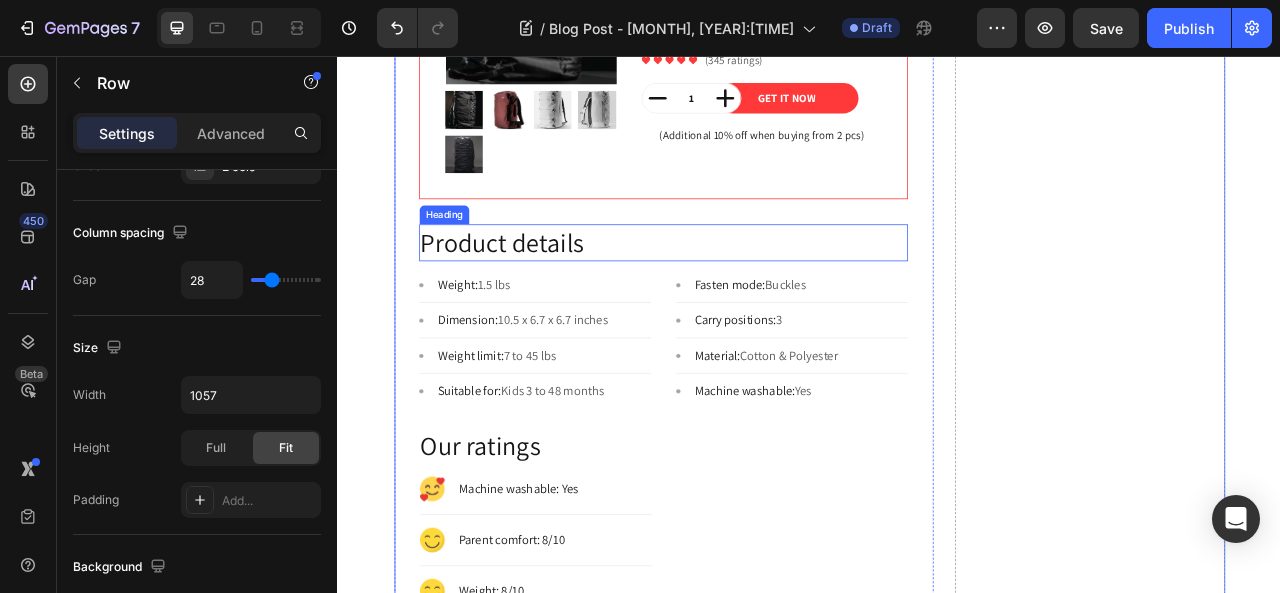click on "Product details" at bounding box center [752, 293] 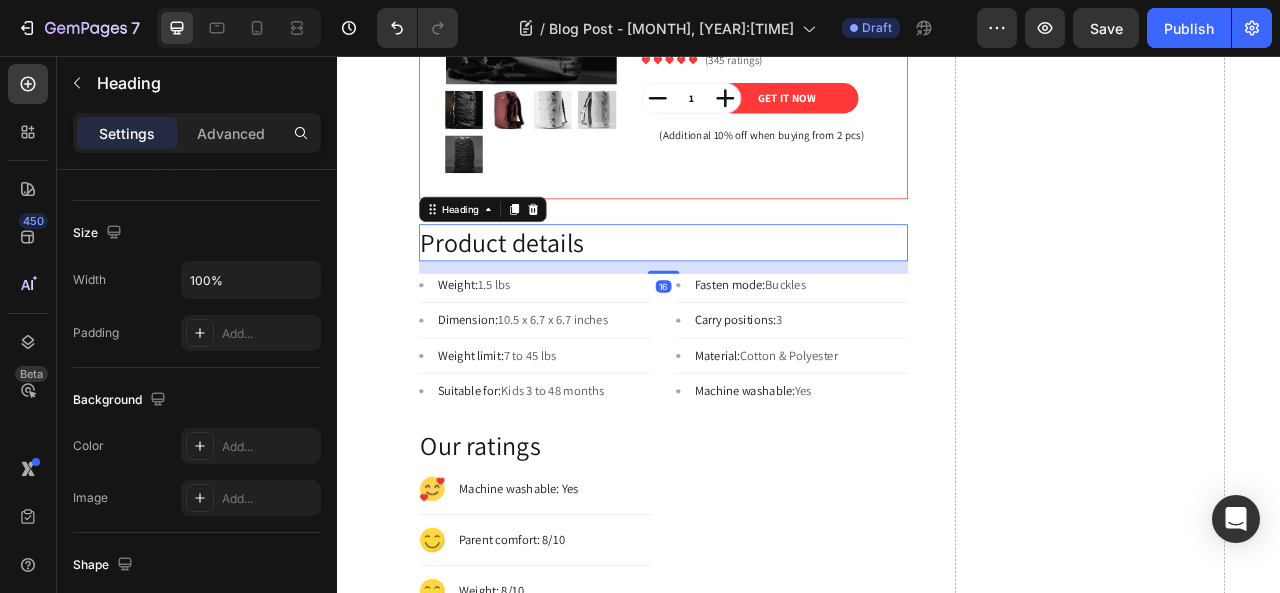 scroll, scrollTop: 0, scrollLeft: 0, axis: both 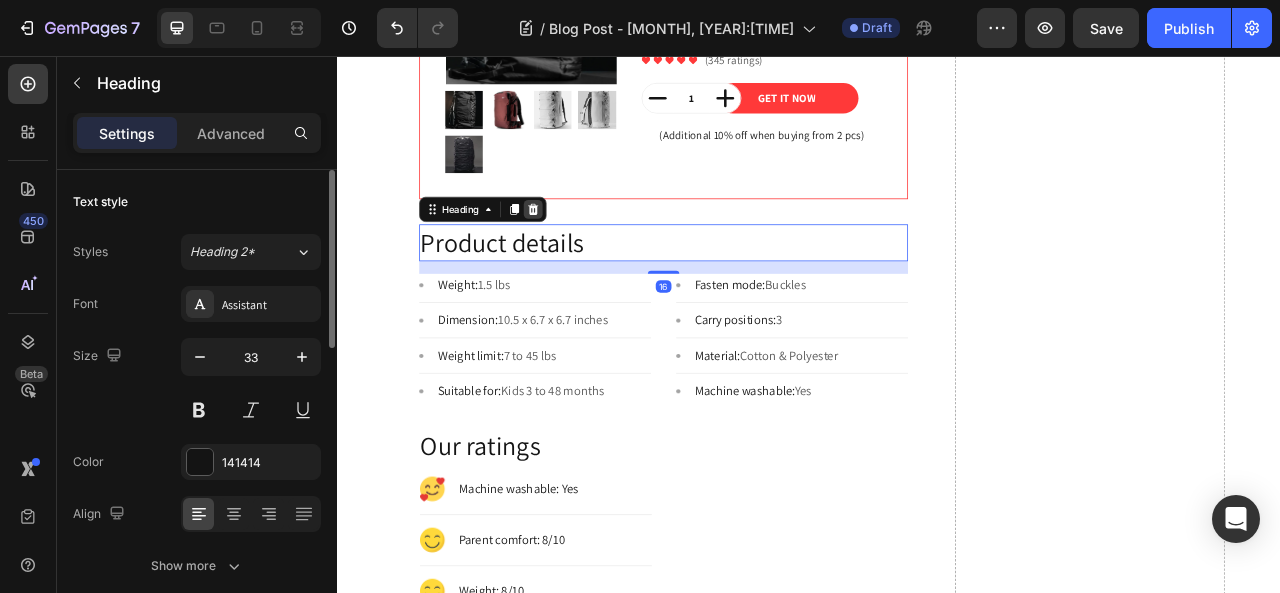 click at bounding box center [586, 251] 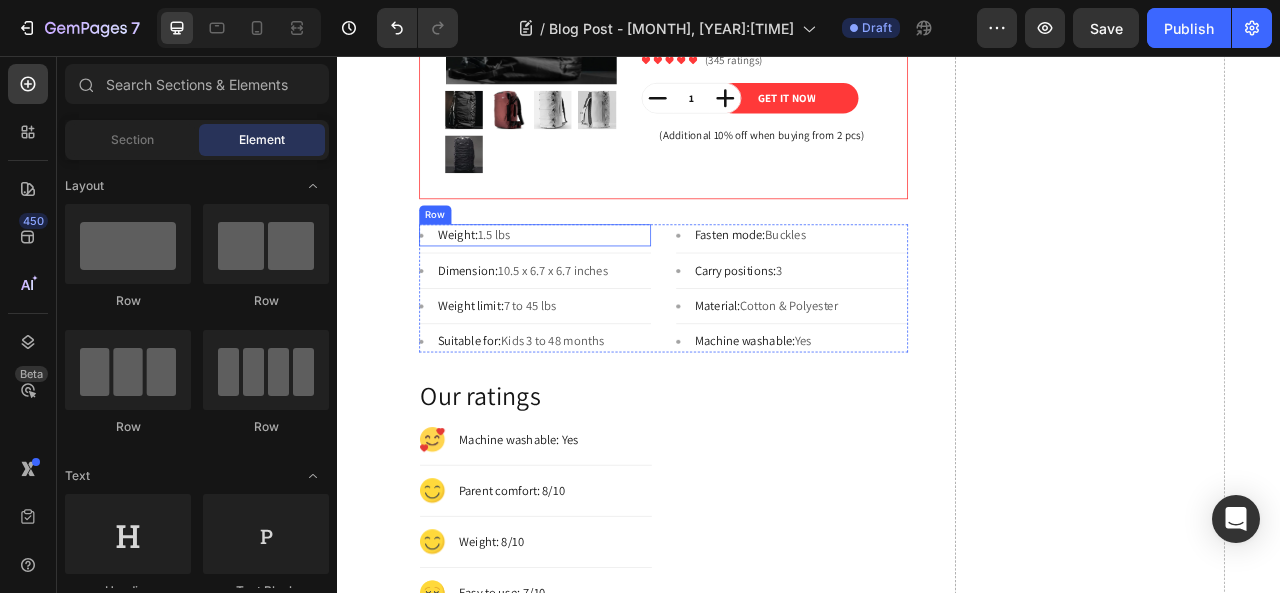 click on "Image" at bounding box center [444, 284] 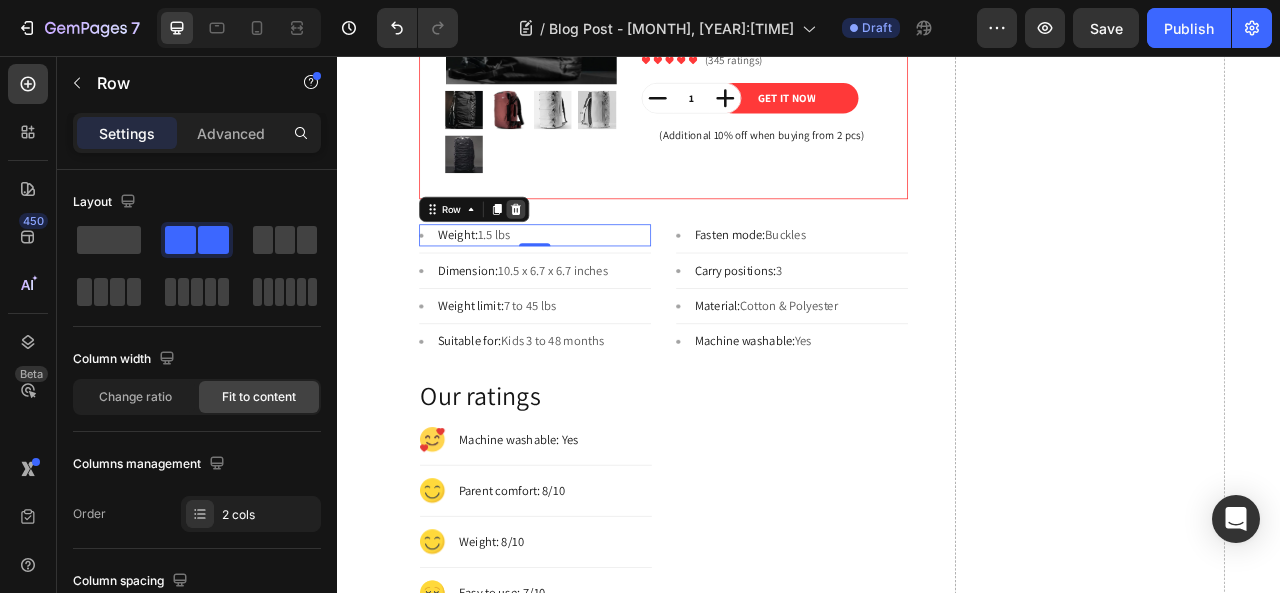 click 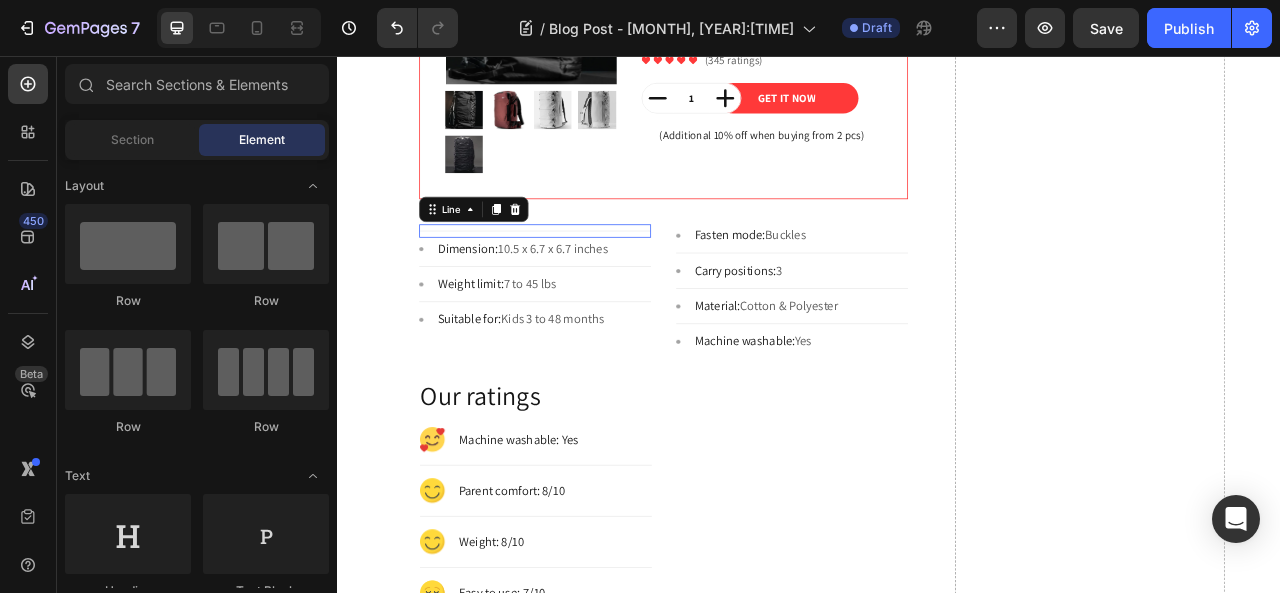 click on "Title Line   0" at bounding box center [588, 278] 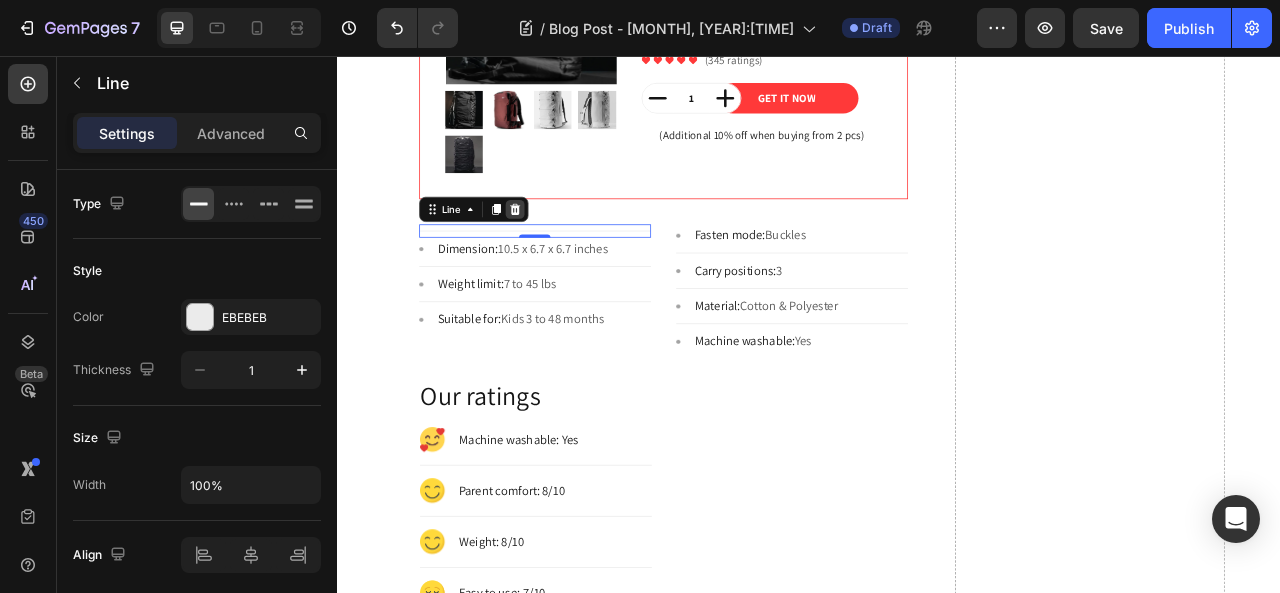 click 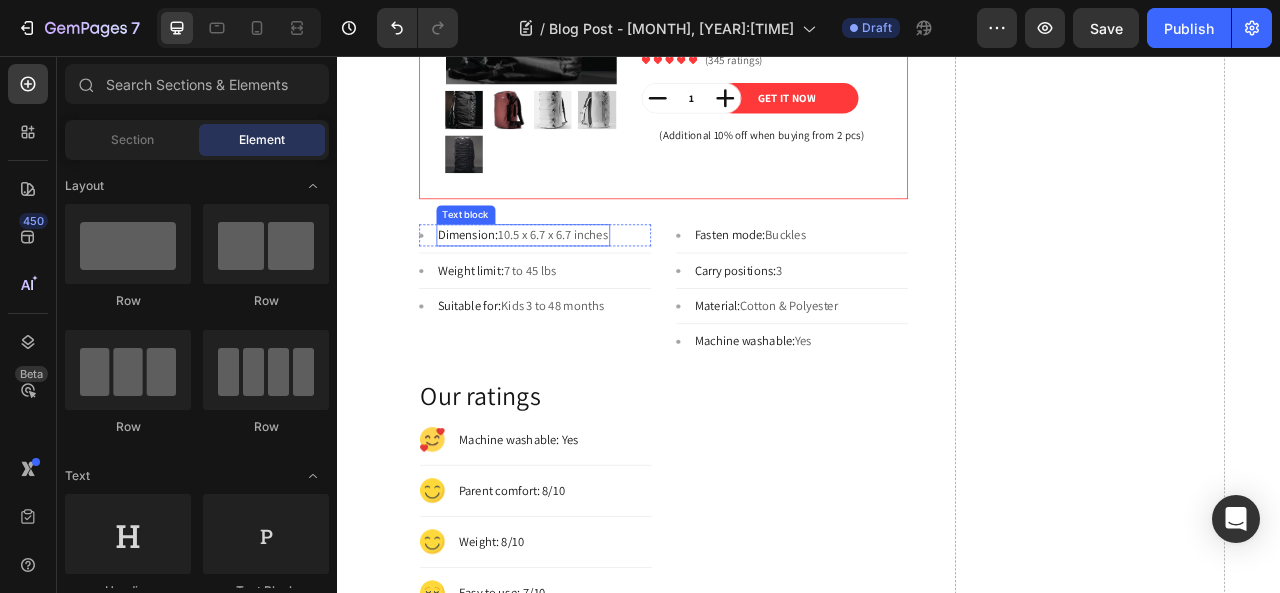 click on "Dimension:  10.5 x 6.7 x 6.7 inches" at bounding box center (573, 284) 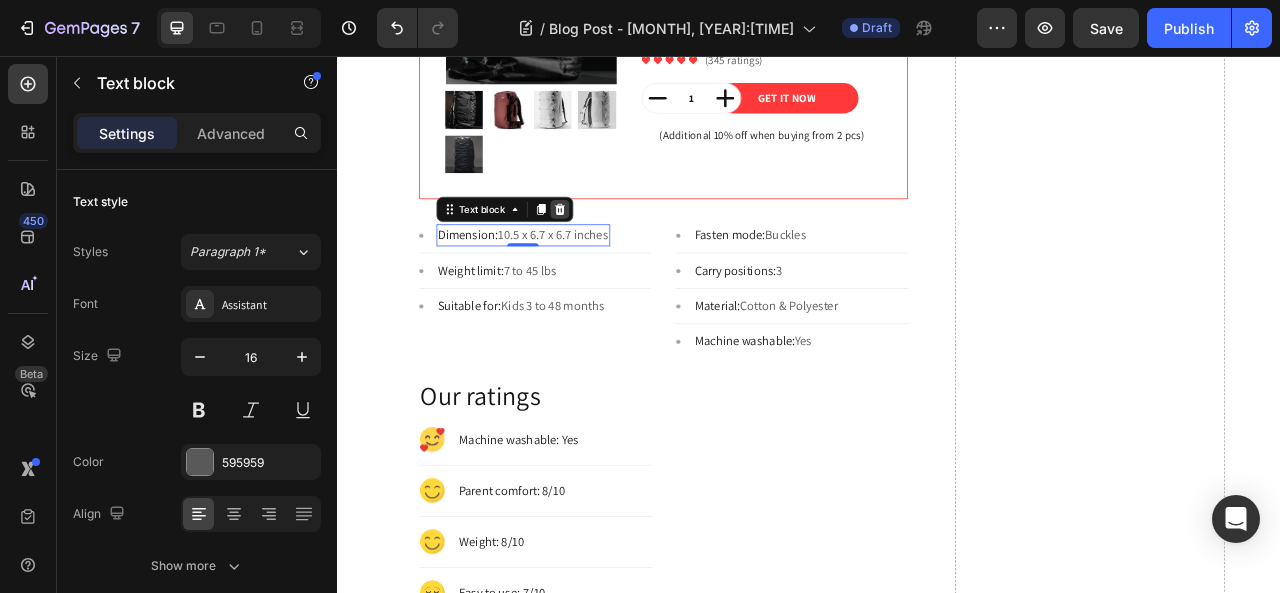 click 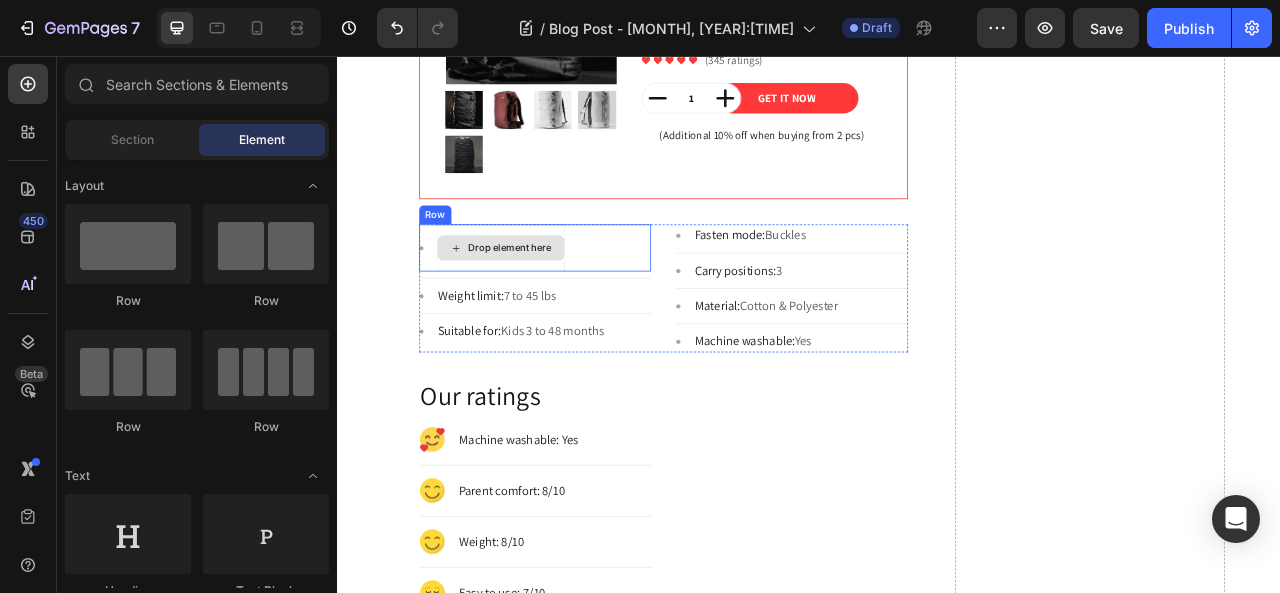click on "Drop element here" at bounding box center [545, 300] 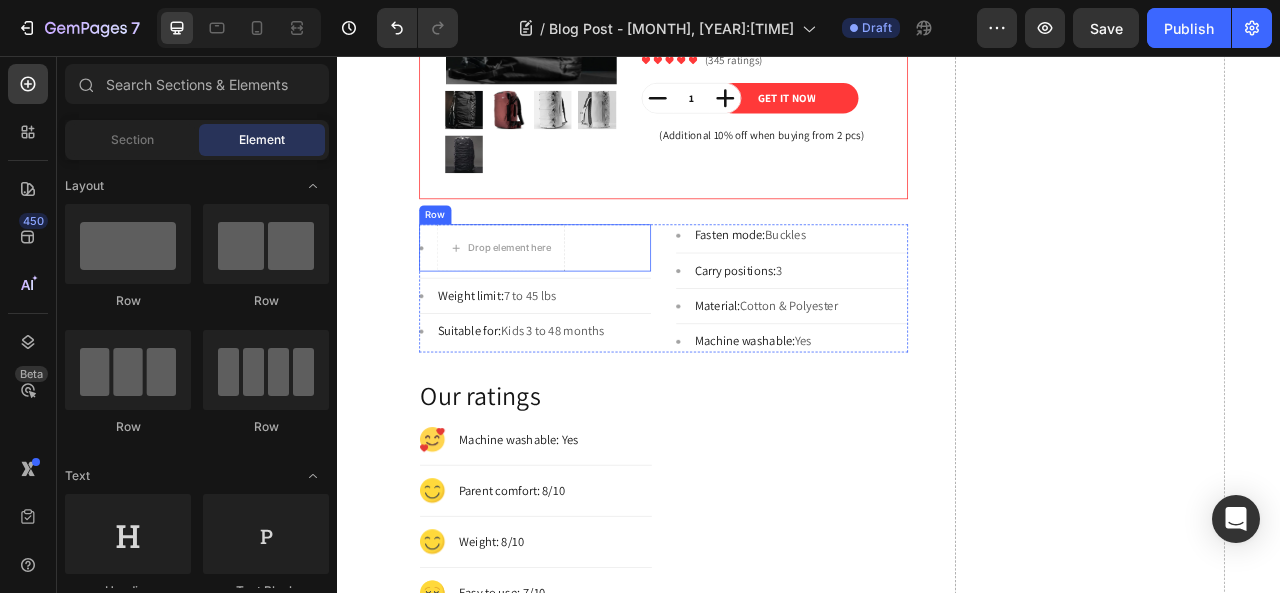 click on "Row" at bounding box center (461, 258) 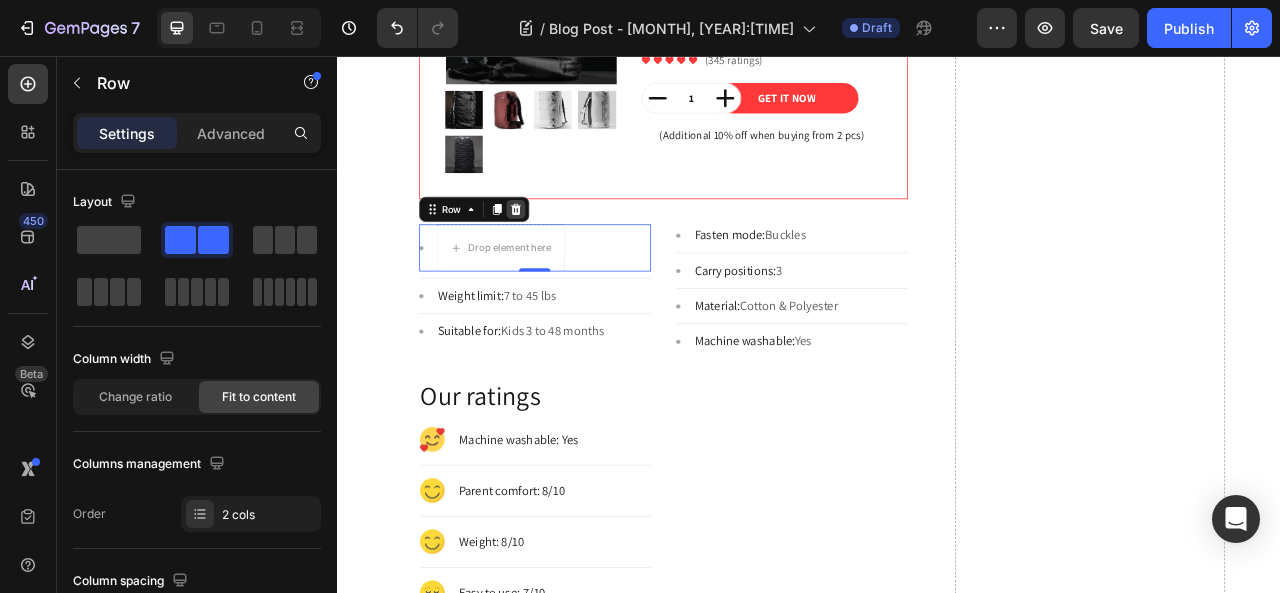 click 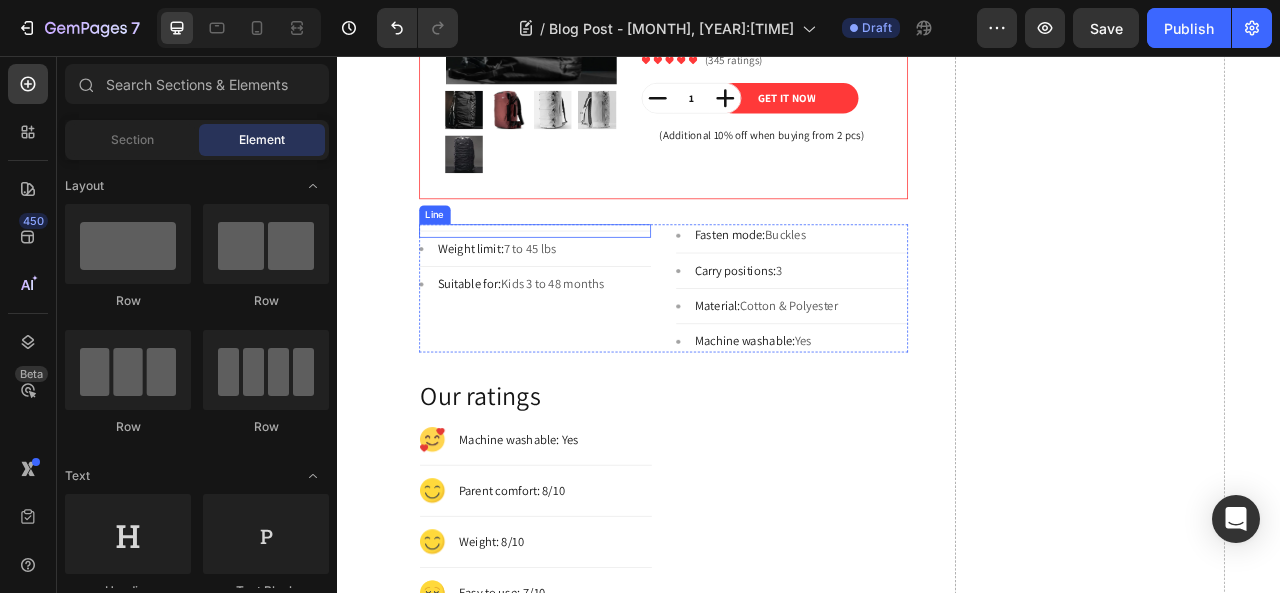 click on "Title Line" at bounding box center (588, 278) 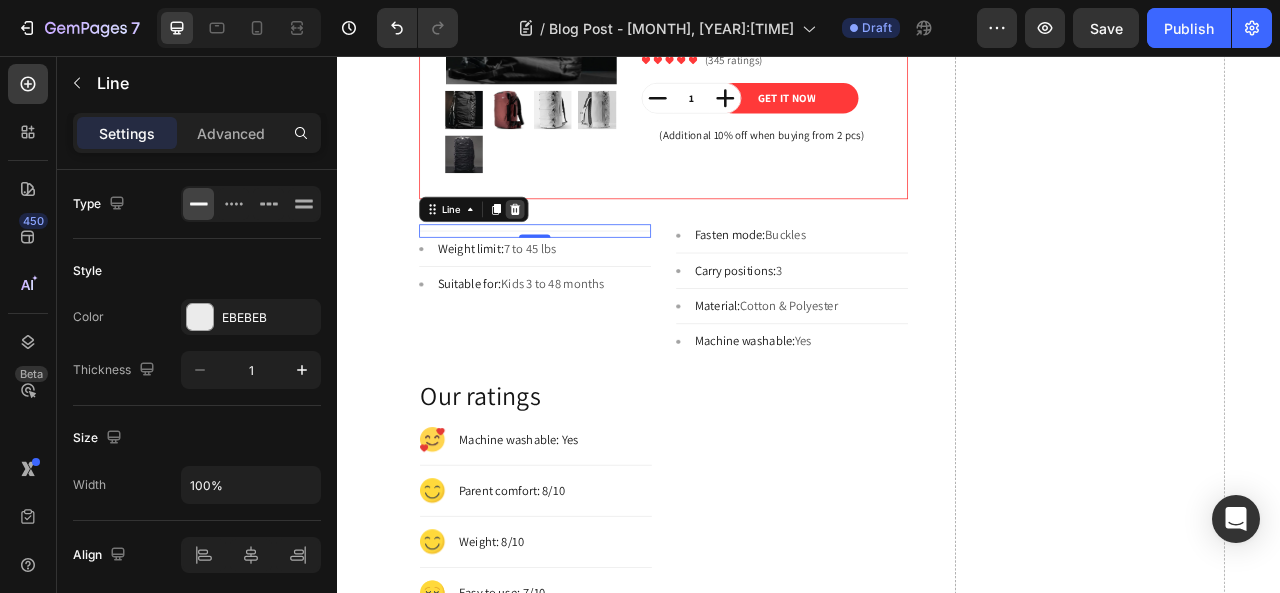 click 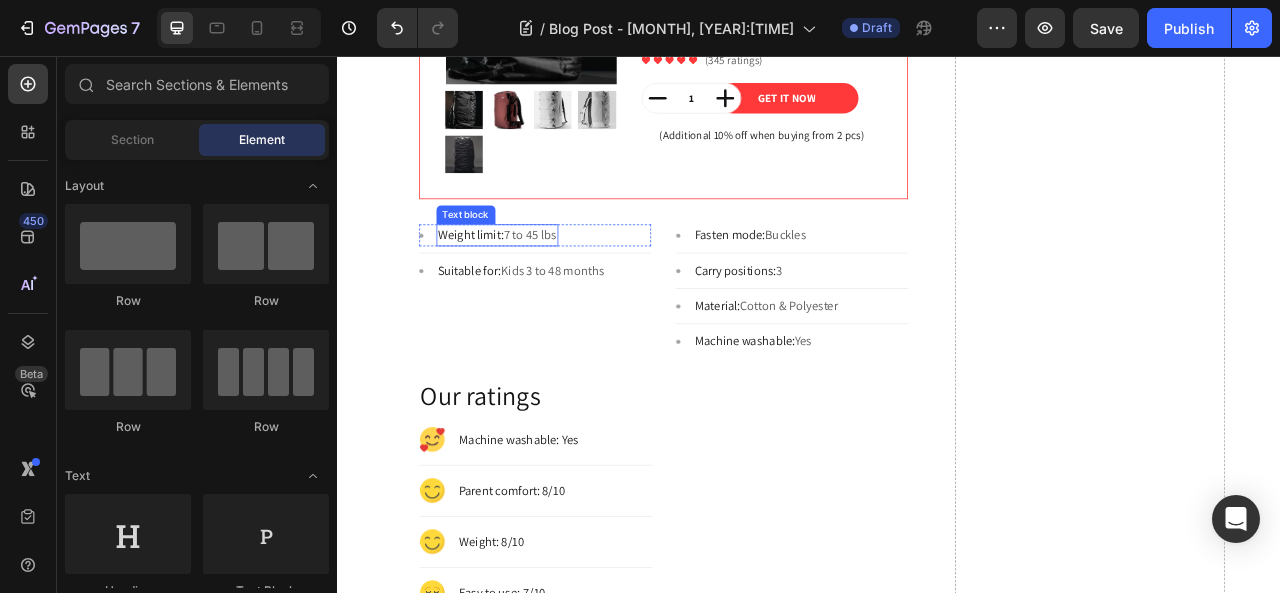 click on "Text block" at bounding box center (500, 258) 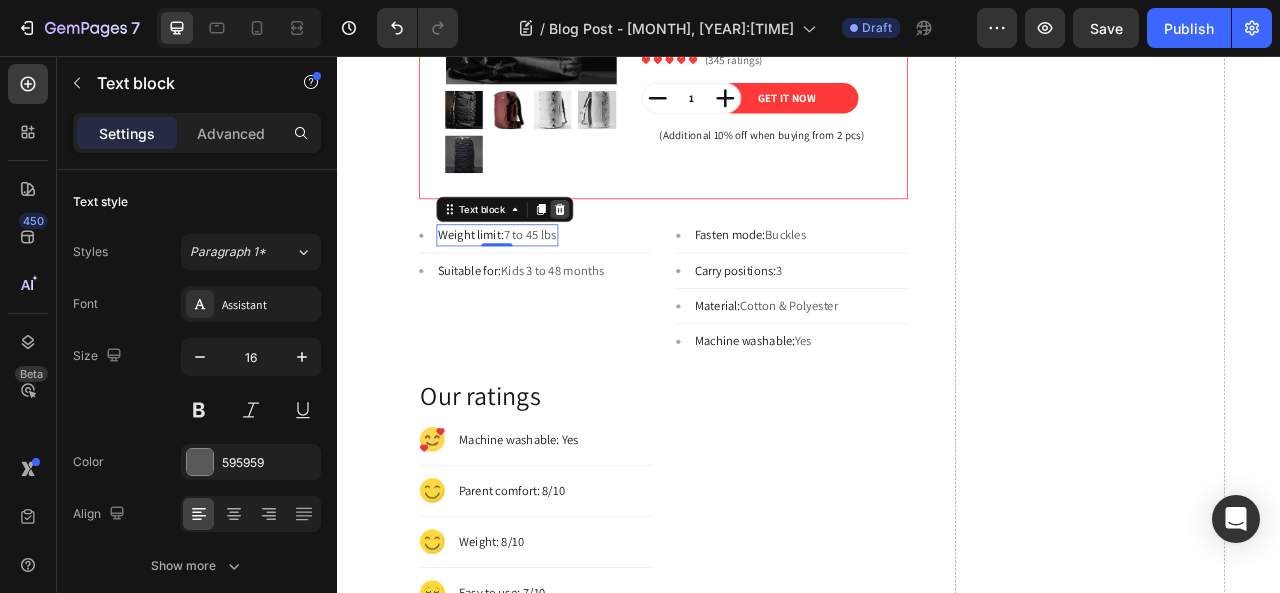 click 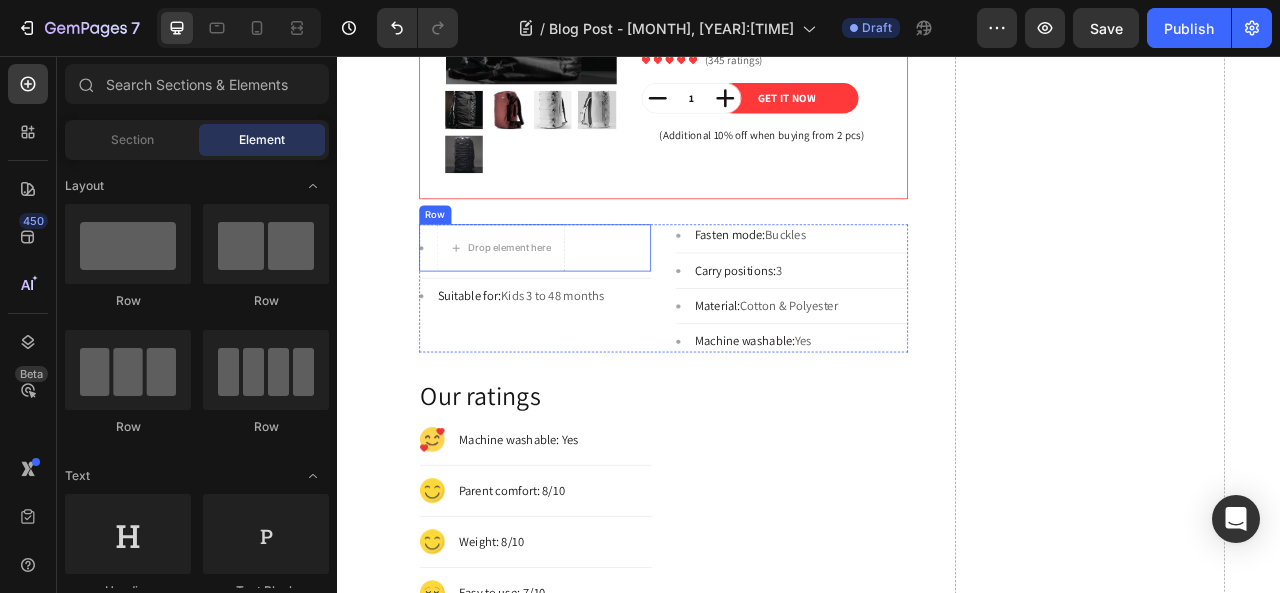 click on "Row" at bounding box center [461, 258] 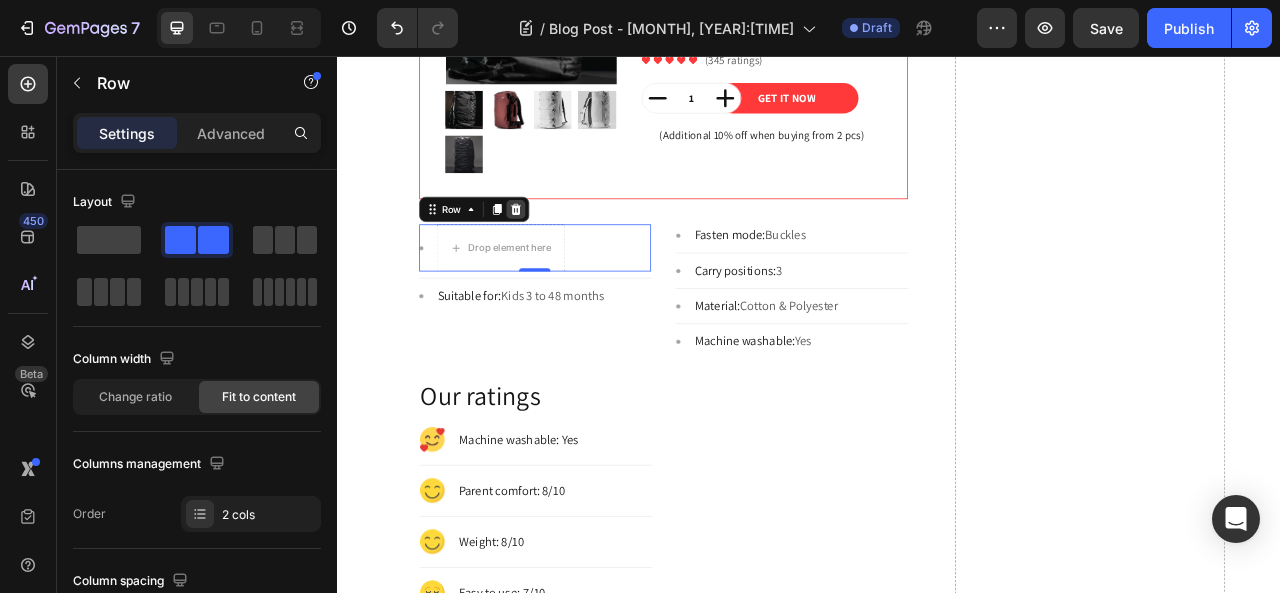 click at bounding box center [564, 251] 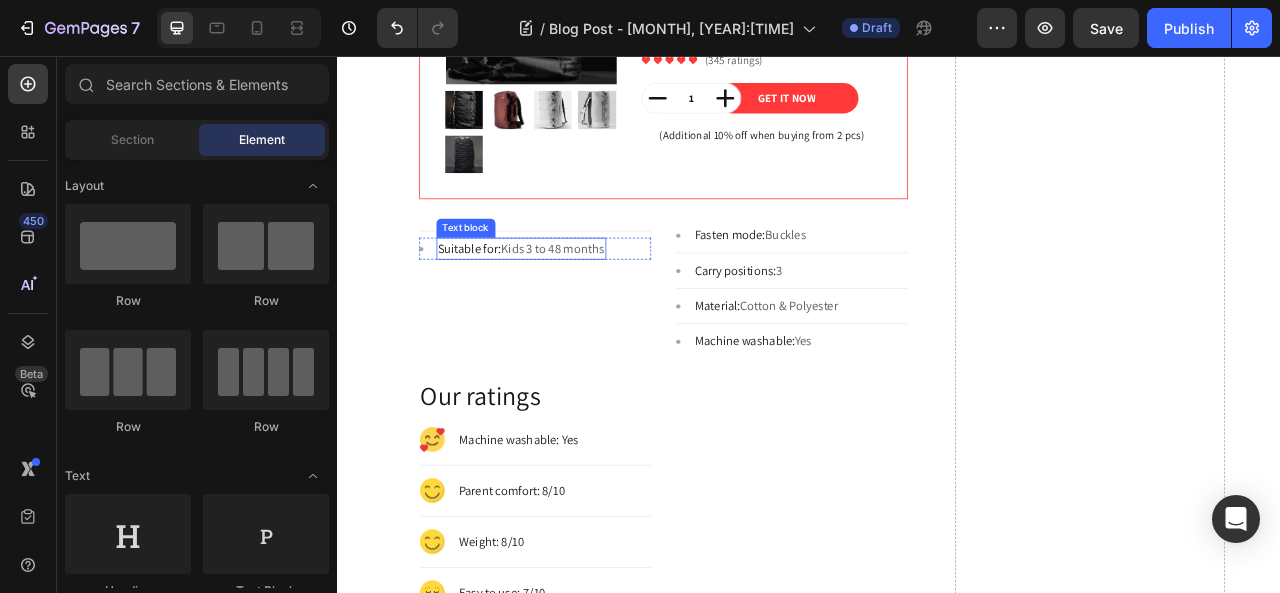 click on "Text block" at bounding box center (500, 275) 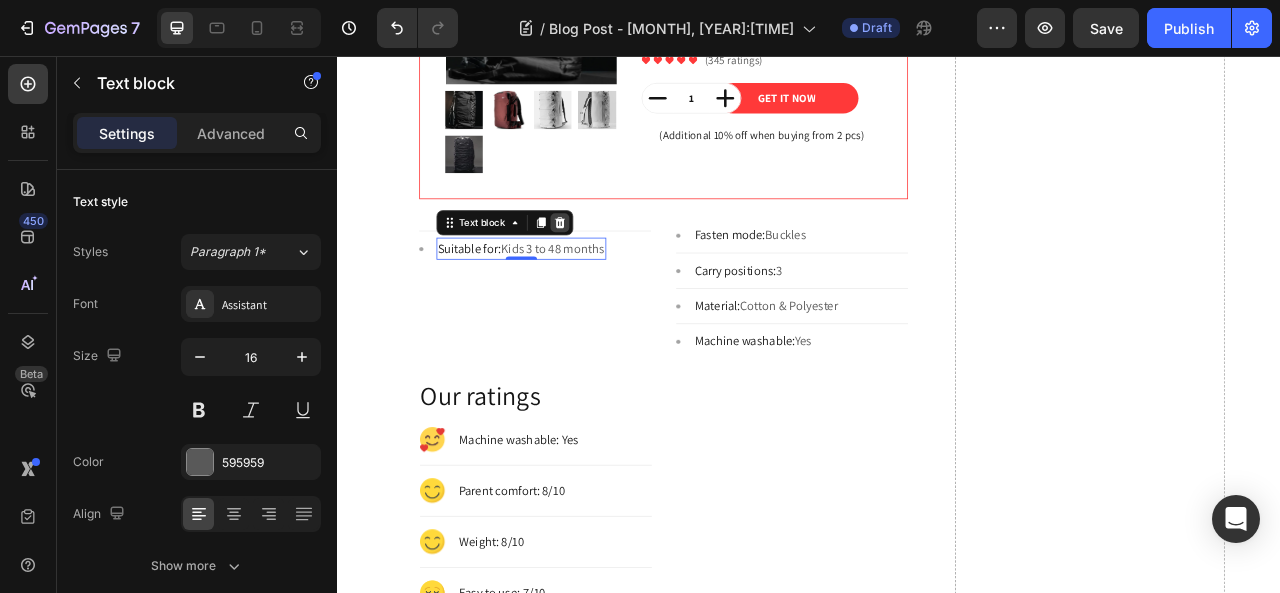 click at bounding box center (620, 268) 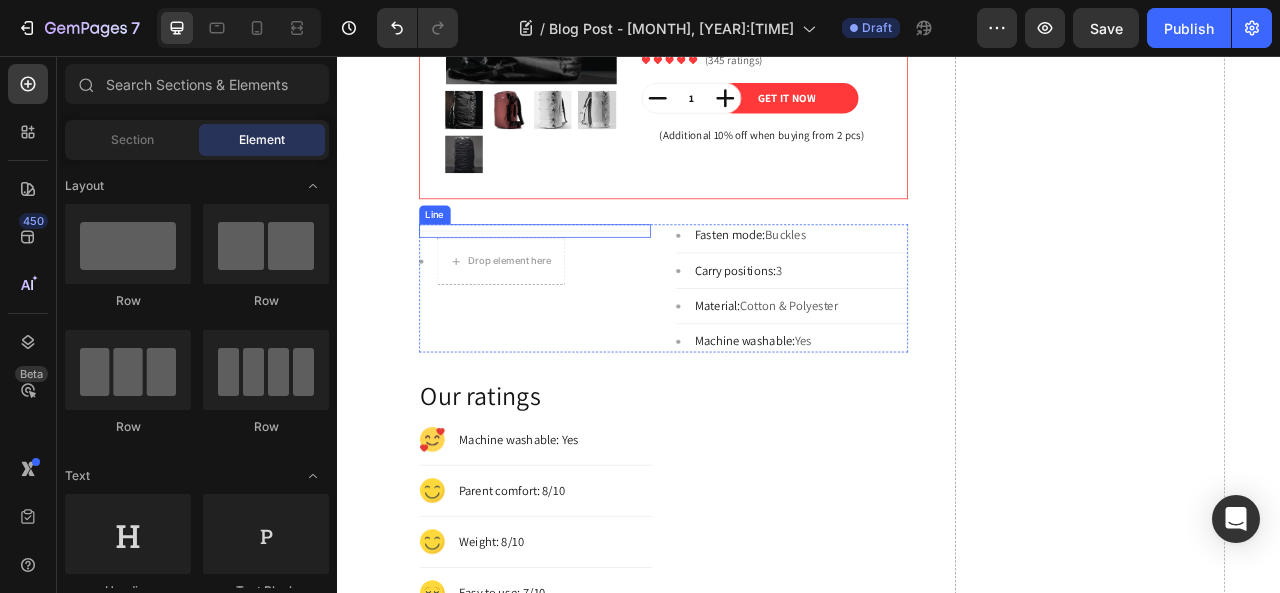 click on "TRAVEL HERE, NOT THERE Heading August 2,2025 Text block Share: Text block Image Image Image Image Image Icon List Hoz Row Row Instead of Rocky Mountain National Park, try Indian Peaks Wilderness Don’t get us wrong, Rocky Mountain National Park is an incredible place, and from our HQ here in Boulder, we’re lucky to call it our backyard. There are some downsides though: major crowds, permits that are tricky to get your hands on, and no dogs allowed. The Indian Peaks Wilderness is just to the south of RMNP with a very similar landscape and a fraction of the people, plus you can bring your 4-legged adventure partner. For a good adventure, scramble up Mount Neva or Lone Eagle Peak in the summer, or skin up and ski down Mount Toll in the winter. Text block ⁠⁠⁠⁠⁠⁠⁠ How a packable backpack became the best hiking backpack of 2021 Heading Over the past year,  Gear Patrol ,  Popular Mechanics , and  HiConsumption Text block No discount   Not be displayed when published Product Badge Product Images 1" at bounding box center (752, -90) 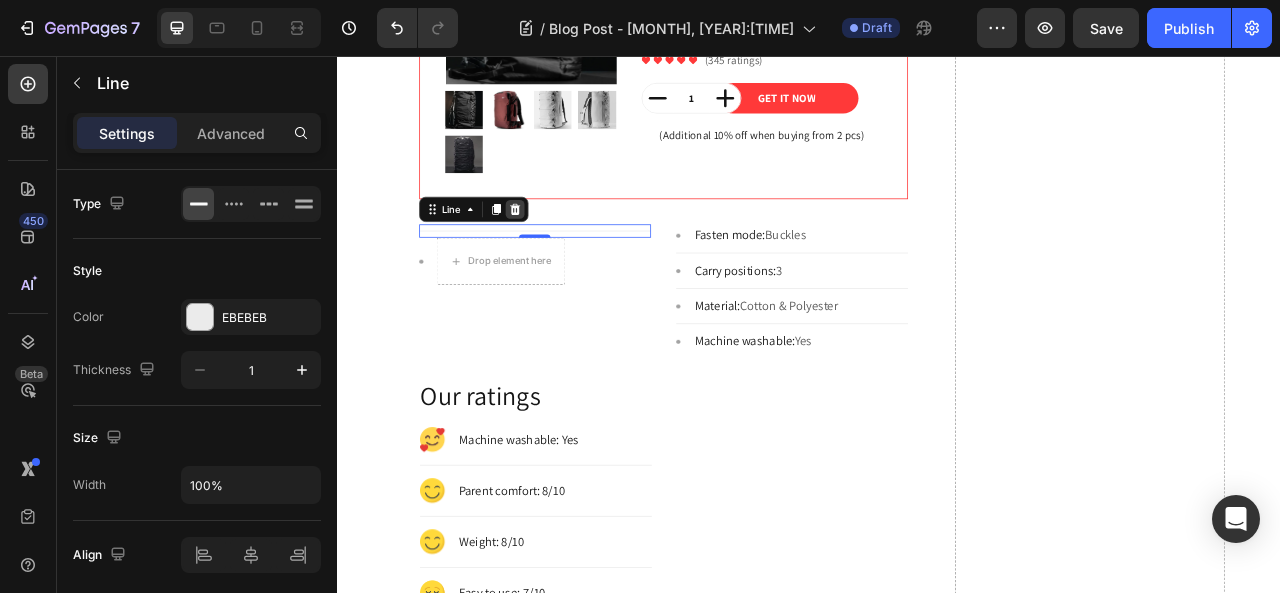 click at bounding box center [563, 251] 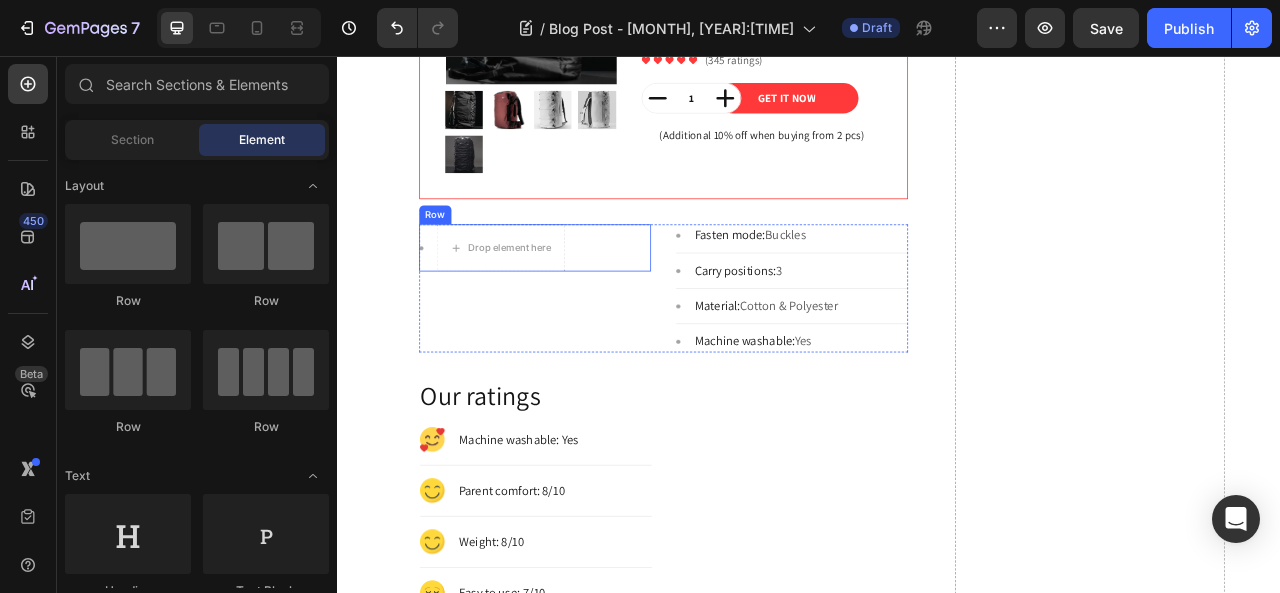 click on "Row" at bounding box center [461, 258] 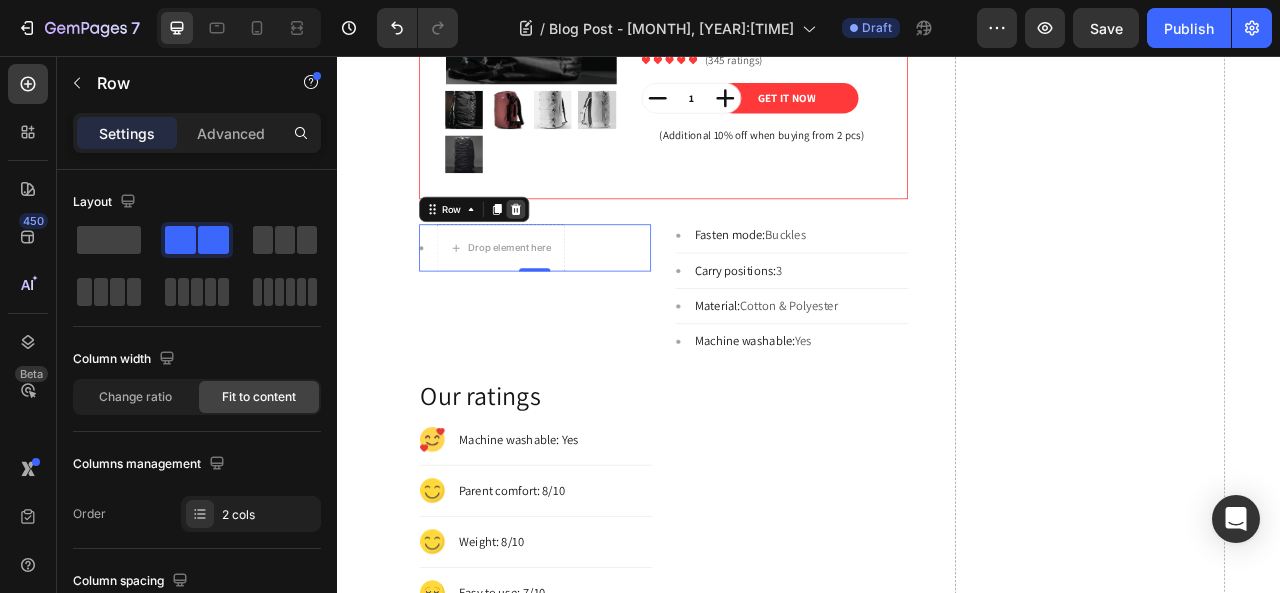 click 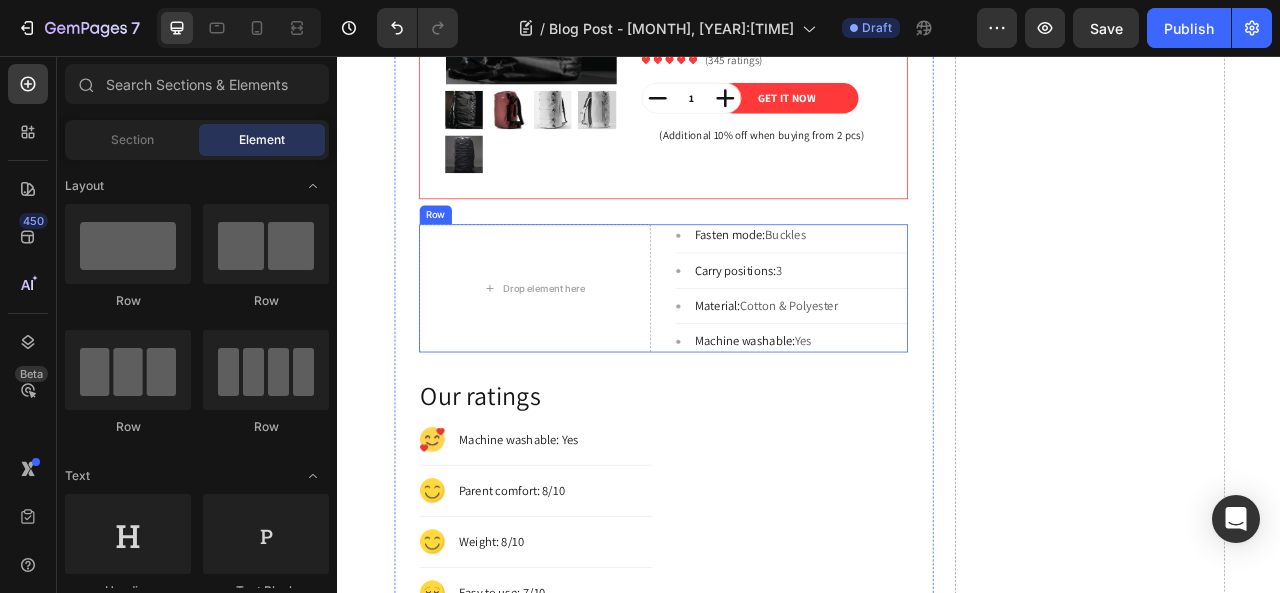 click on "Row" at bounding box center [461, 258] 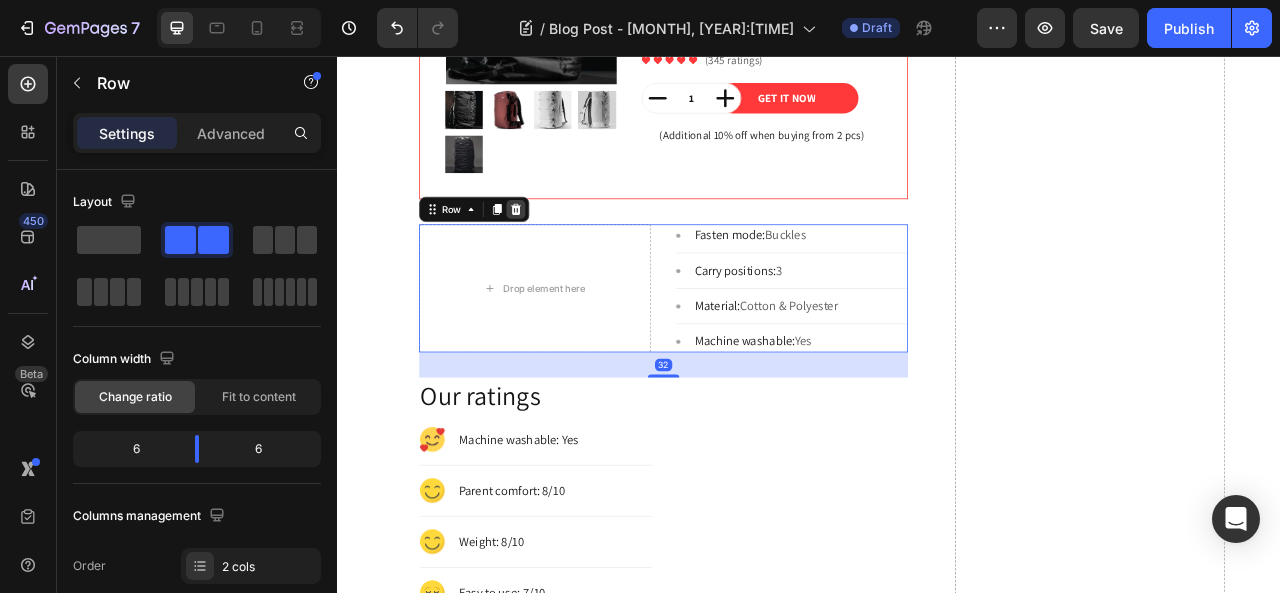 click 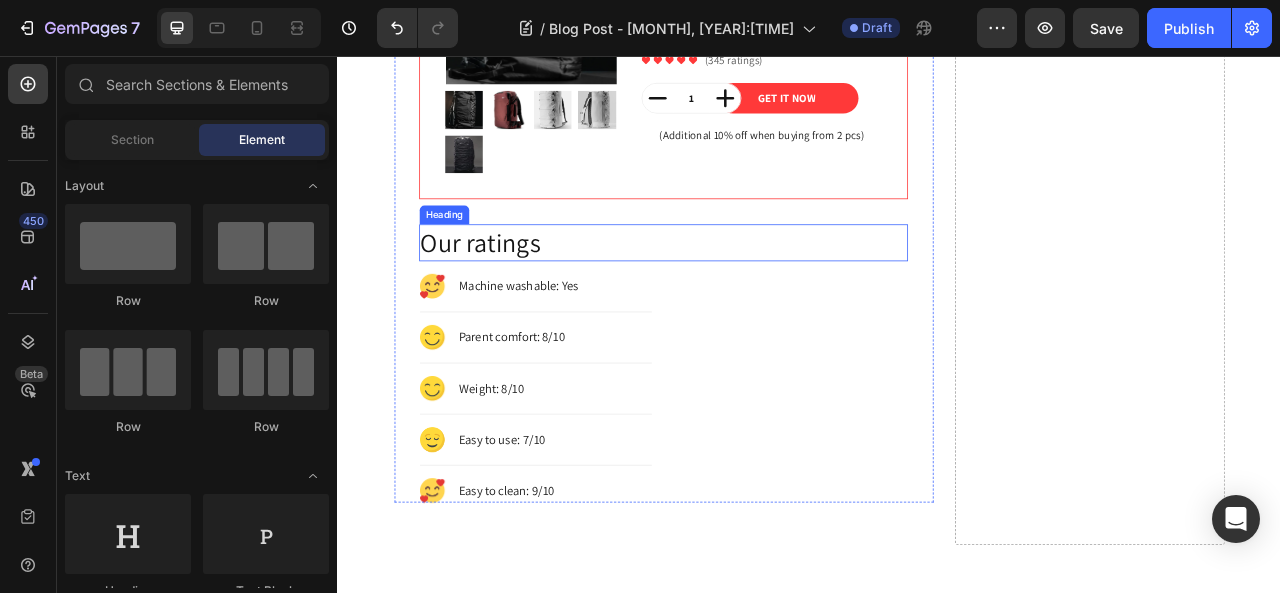 click on "Our ratings" at bounding box center (752, 293) 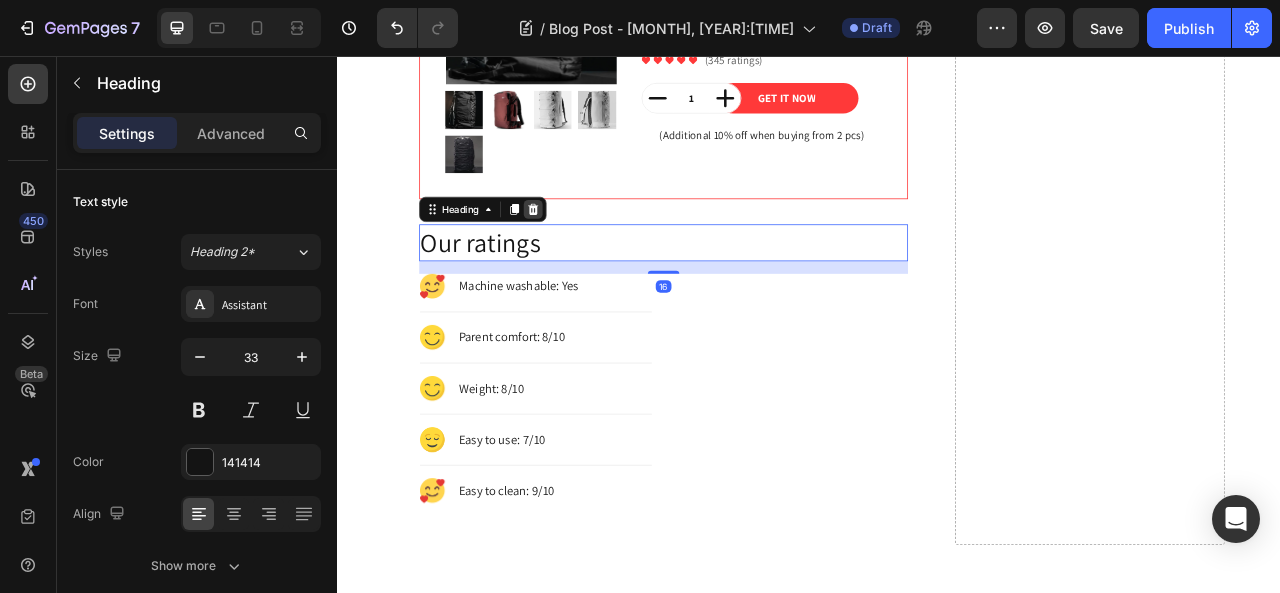 click 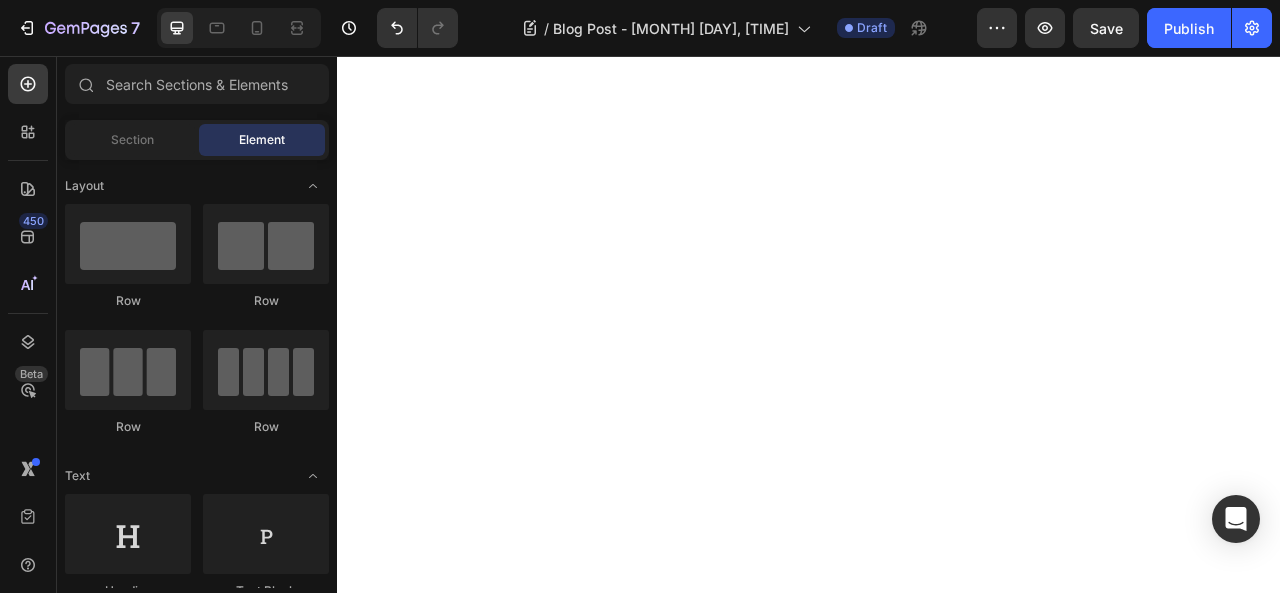 scroll, scrollTop: 0, scrollLeft: 0, axis: both 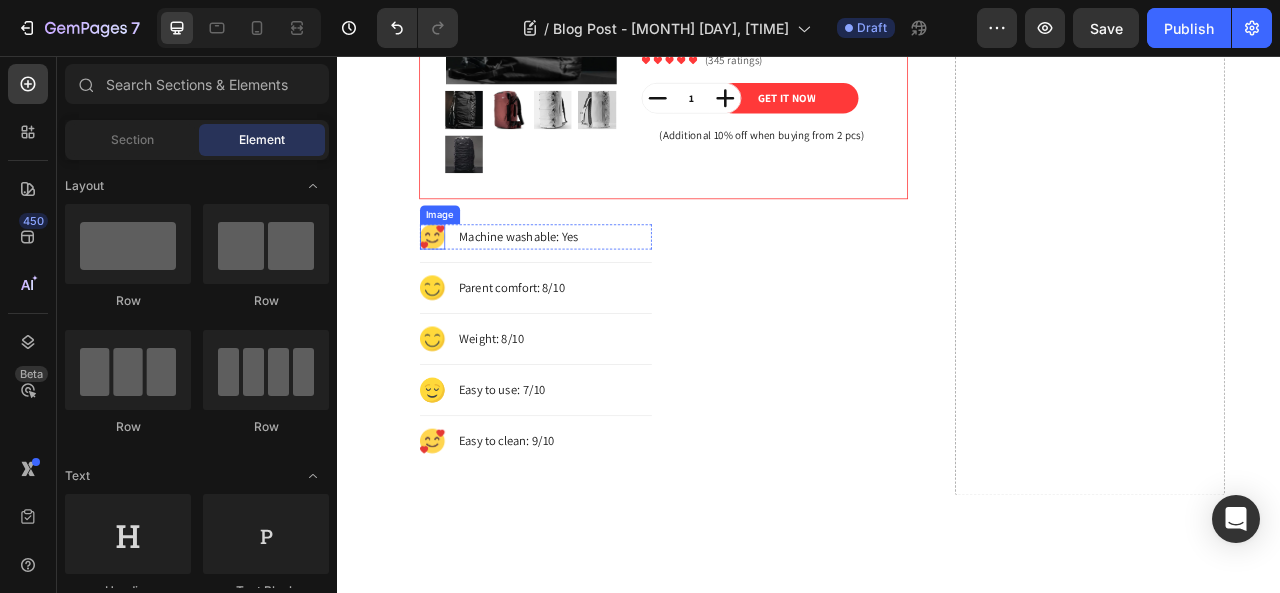 click on "Image" at bounding box center [467, 258] 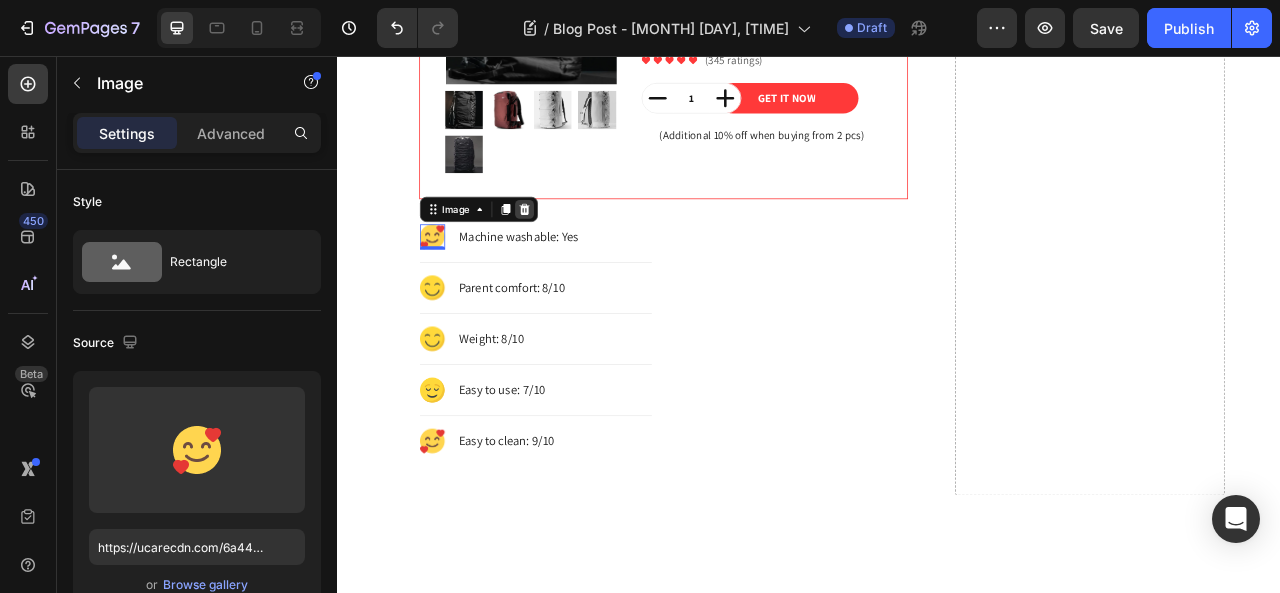 click 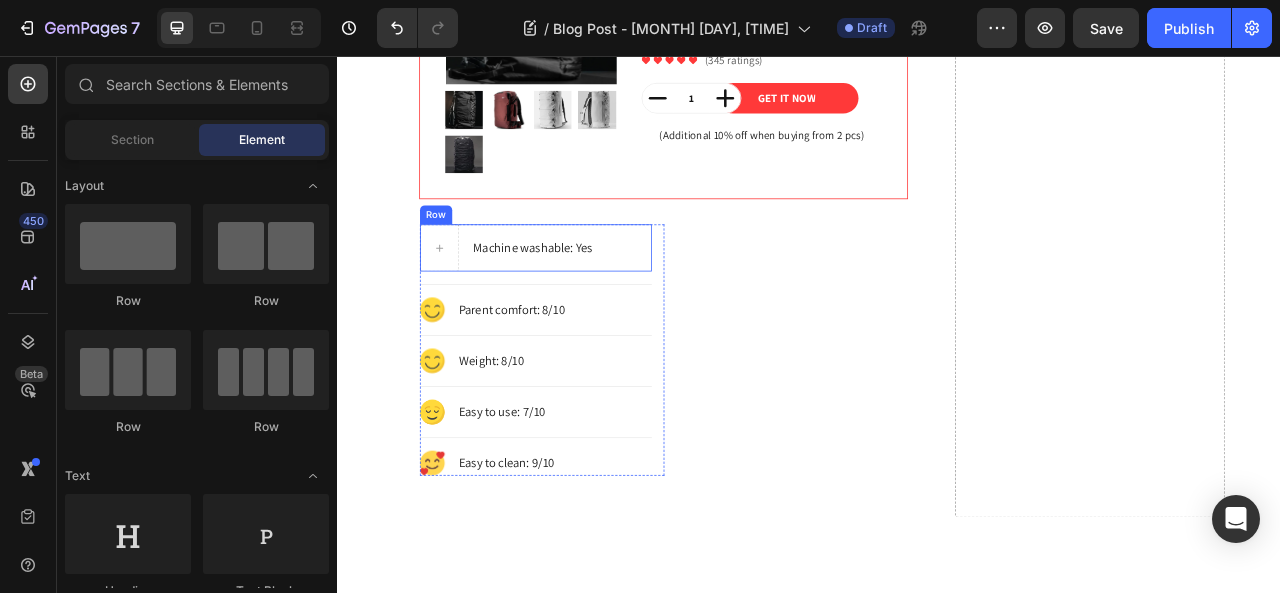 click on "Row" at bounding box center [462, 258] 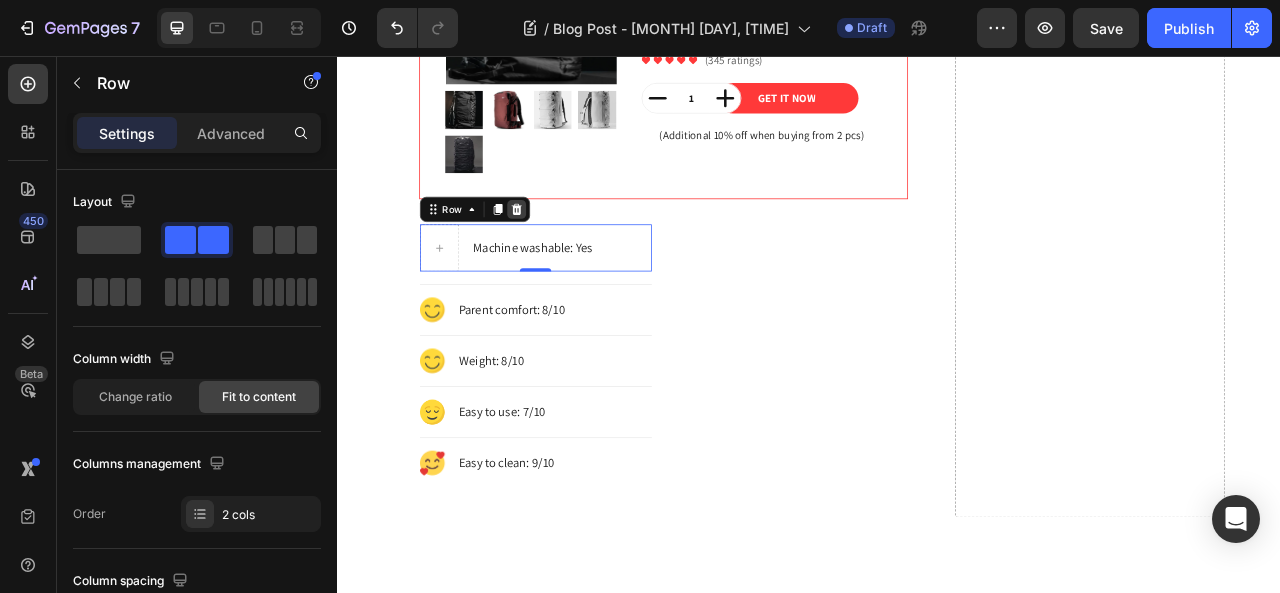 click 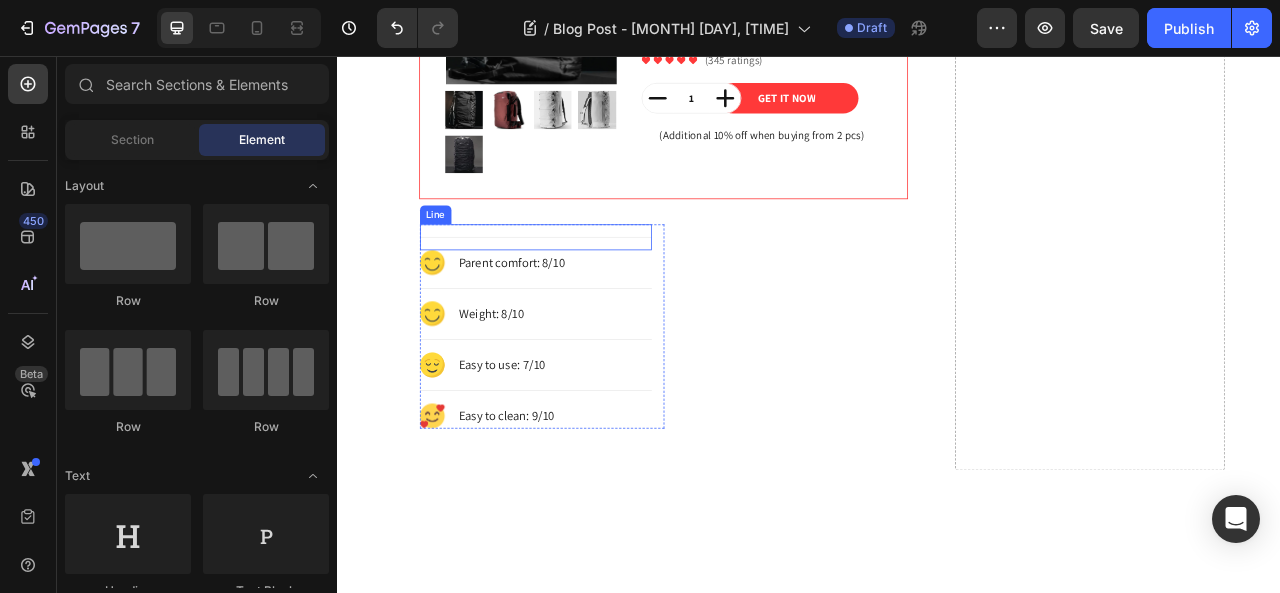 click on "TRAVEL HERE, NOT THERE Heading [DATE], [YEAR] Text block Share: Text block Image Image Image Image Image Icon List Hoz Row Row Instead of Rocky Mountain National Park, try Indian Peaks Wilderness Don’t get us wrong, Rocky Mountain National Park is an incredible place, and from our HQ here in [CITY], we’re lucky to call it our backyard. There are some downsides though: major crowds, permits that are tricky to get your hands on, and no dogs allowed. The Indian Peaks Wilderness is just to the south of RMNP with a very similar landscape and a fraction of the people, plus you can bring your 4-legged adventure partner. For a good adventure, scramble up Mount Neva or Lone Eagle Peak in the summer, or skin up and ski down Mount Toll in the winter. Text block ⁠⁠⁠⁠⁠⁠⁠ How a packable backpack became the best hiking backpack of [YEAR] Heading Over the past year, Gear Patrol , Popular Mechanics , and HiConsumption Text block No discount   Not be displayed when published Product Badge Product Images 1" at bounding box center [752, -235] 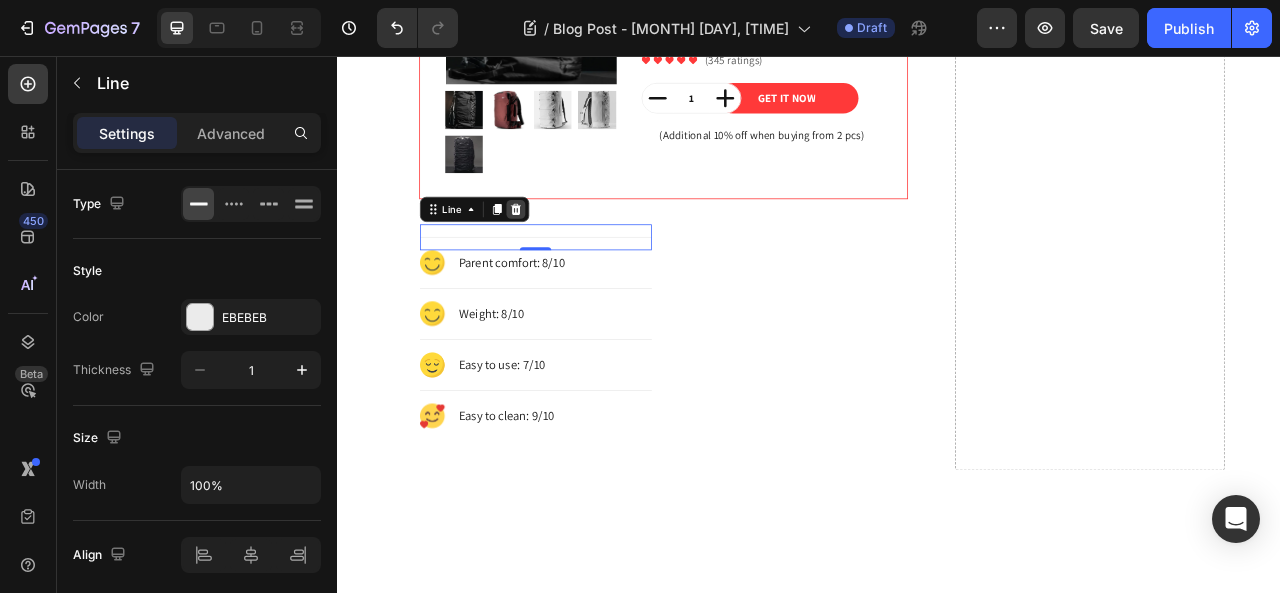 click 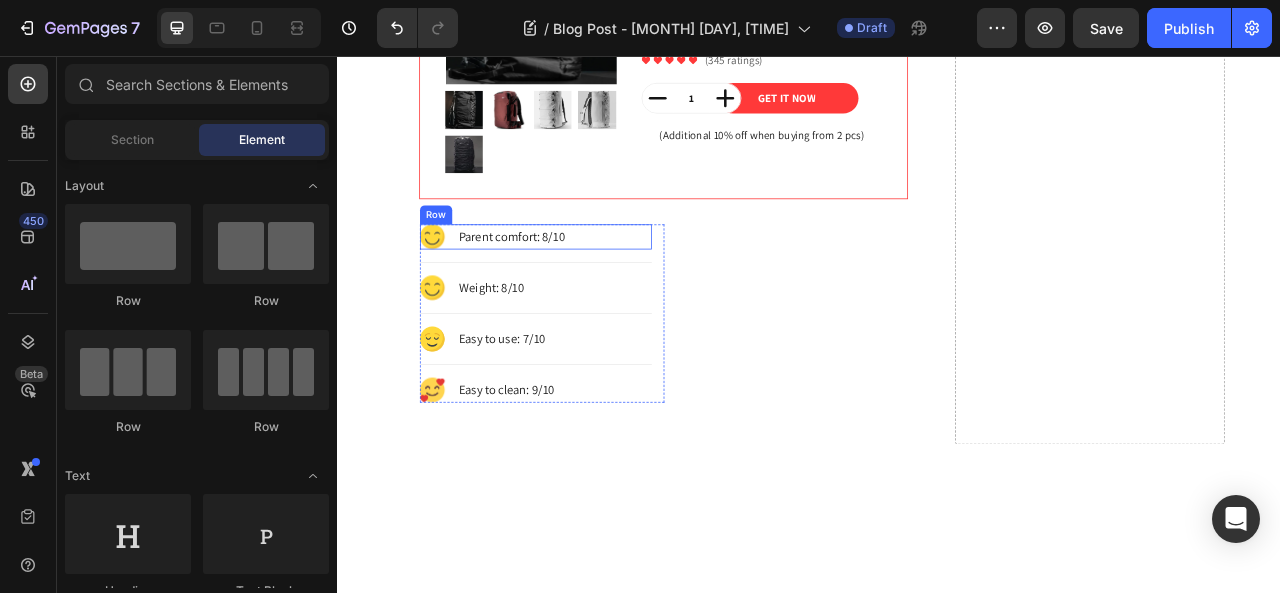 click on "Image Parent comfort: 8/10 Text block Row" at bounding box center [589, 286] 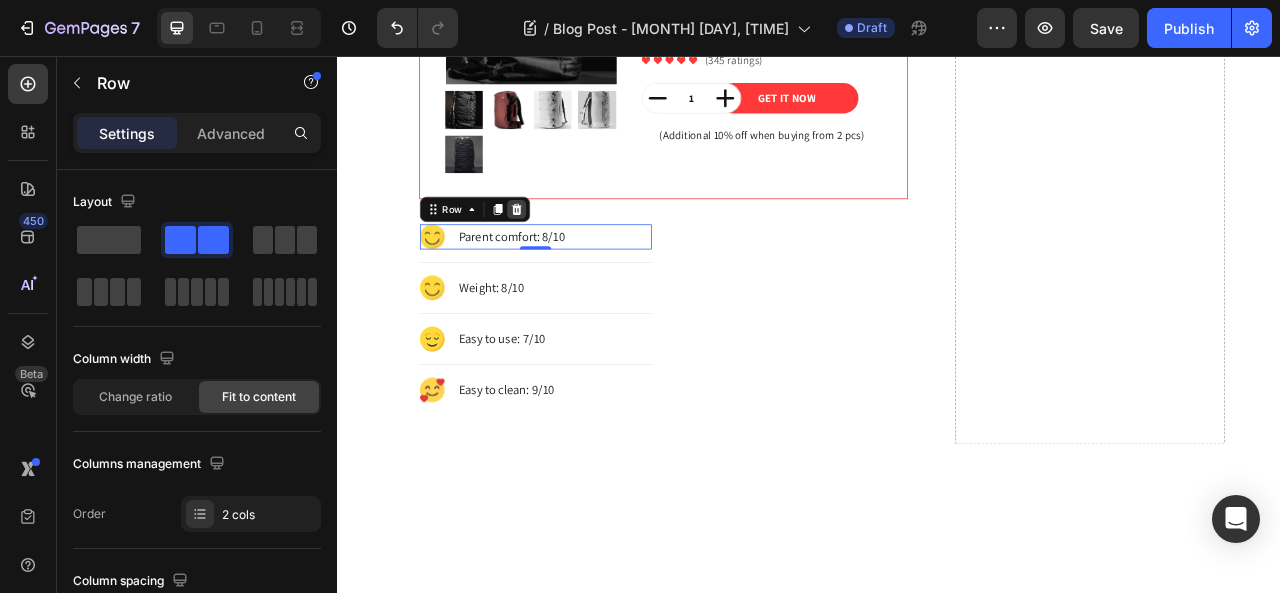 click 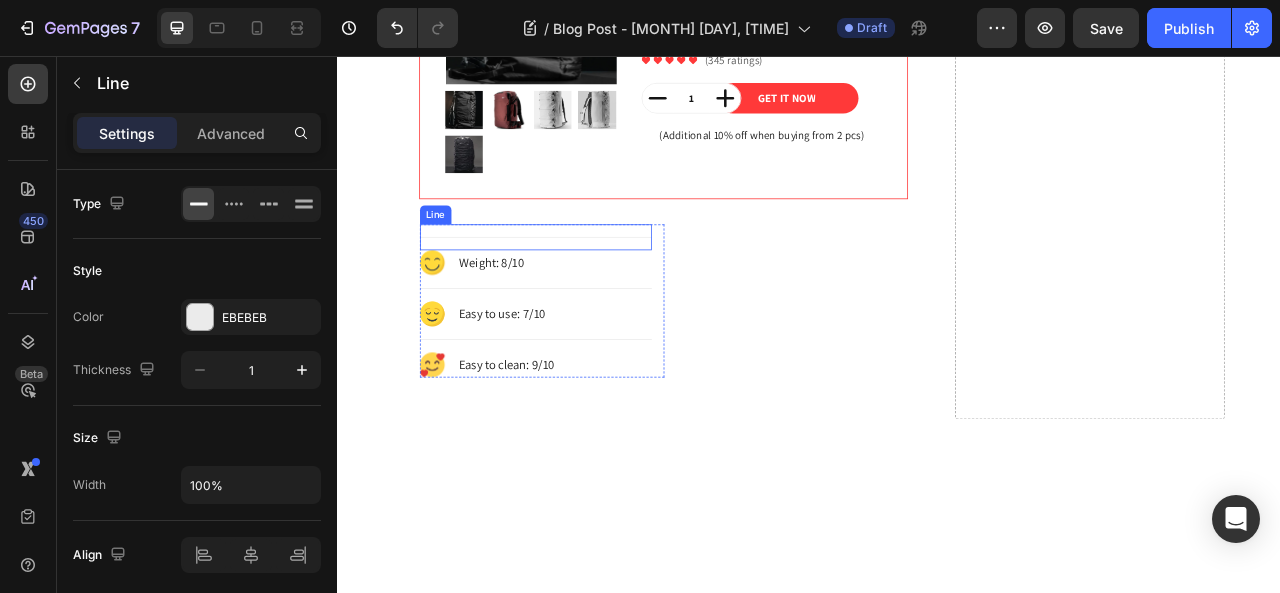 click on "Line" at bounding box center [462, 258] 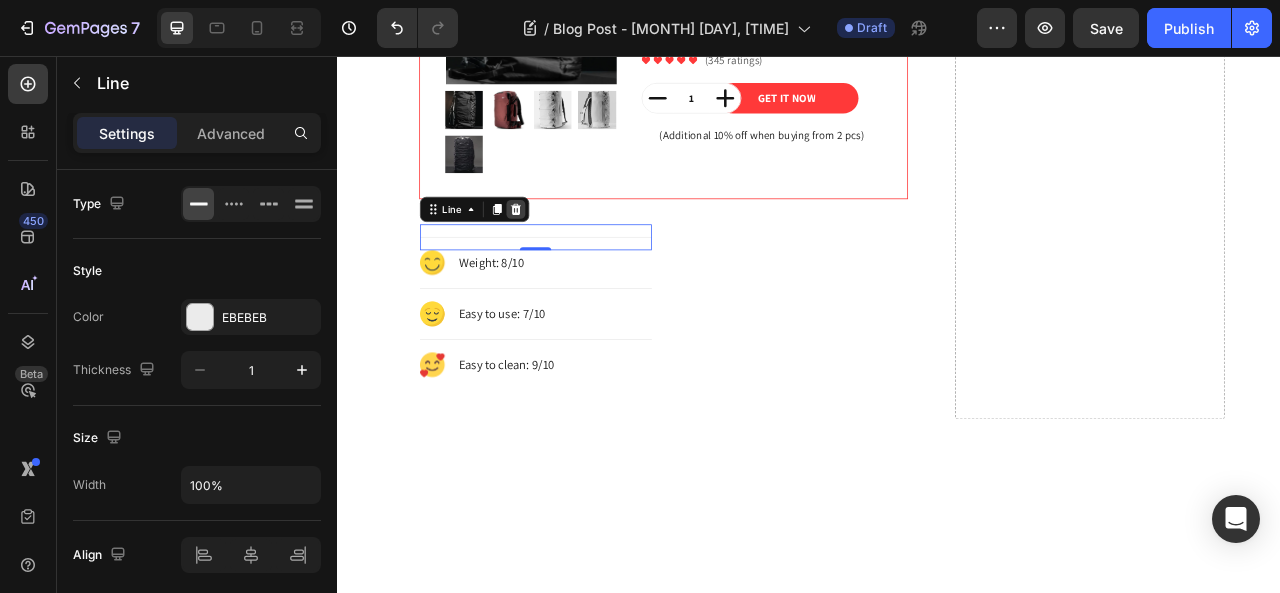 click 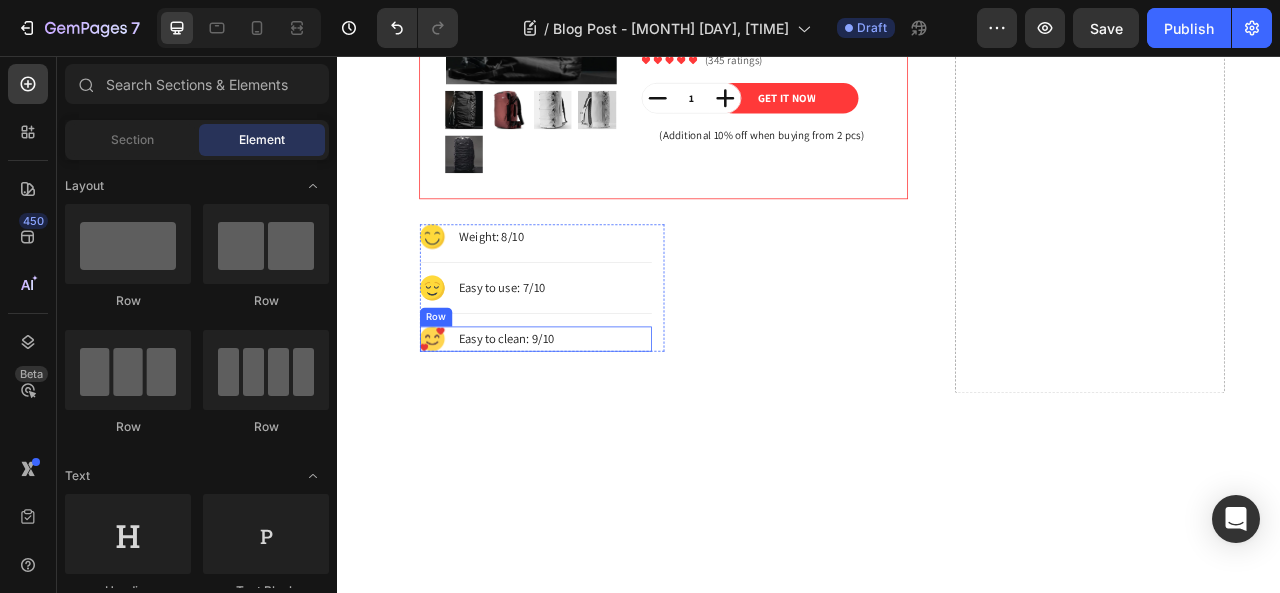 click on "Image Easy to clean: 9/10 Text block Row" at bounding box center [589, 416] 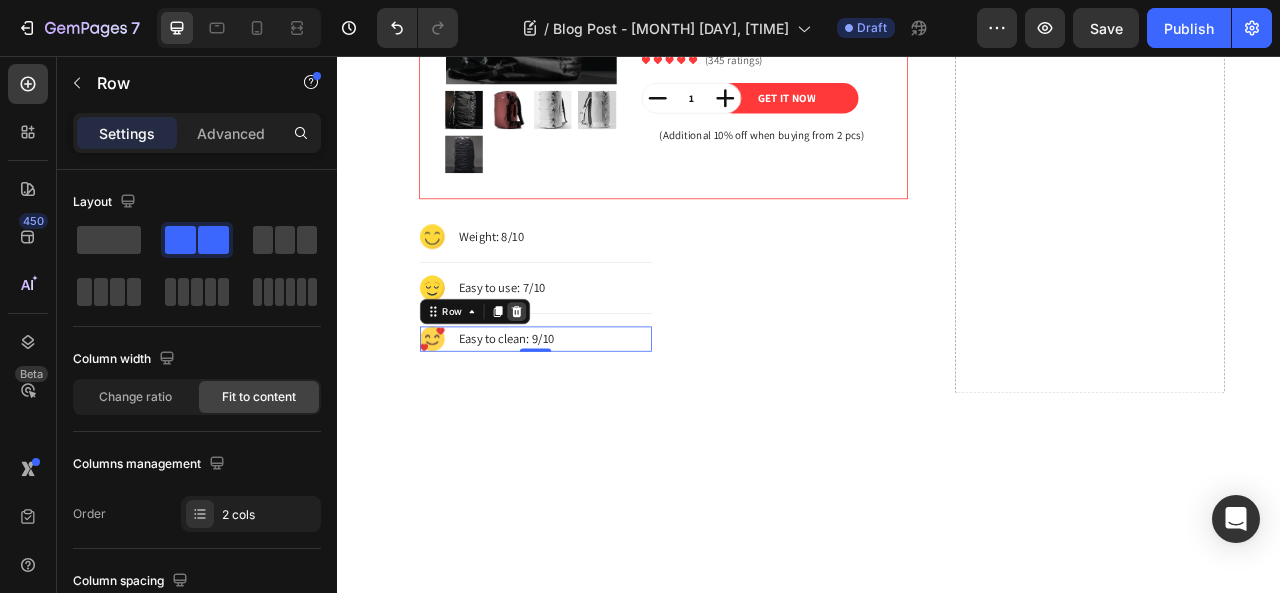 click 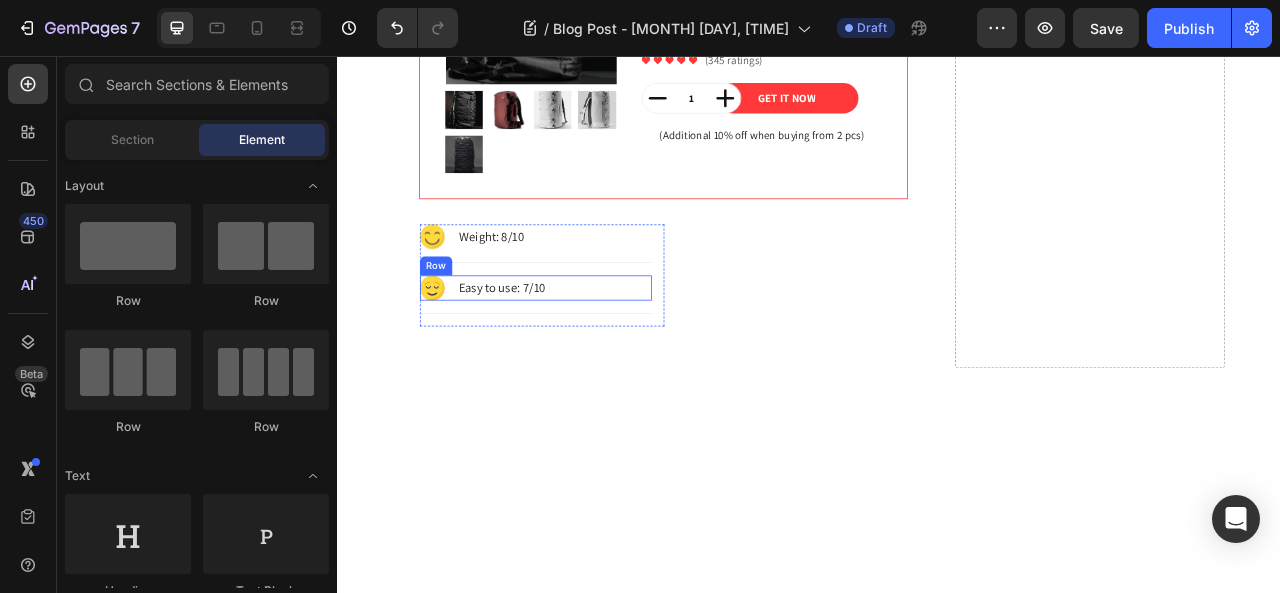 click on "Image Easy to use: 7/10 Text block Row" at bounding box center [589, 350] 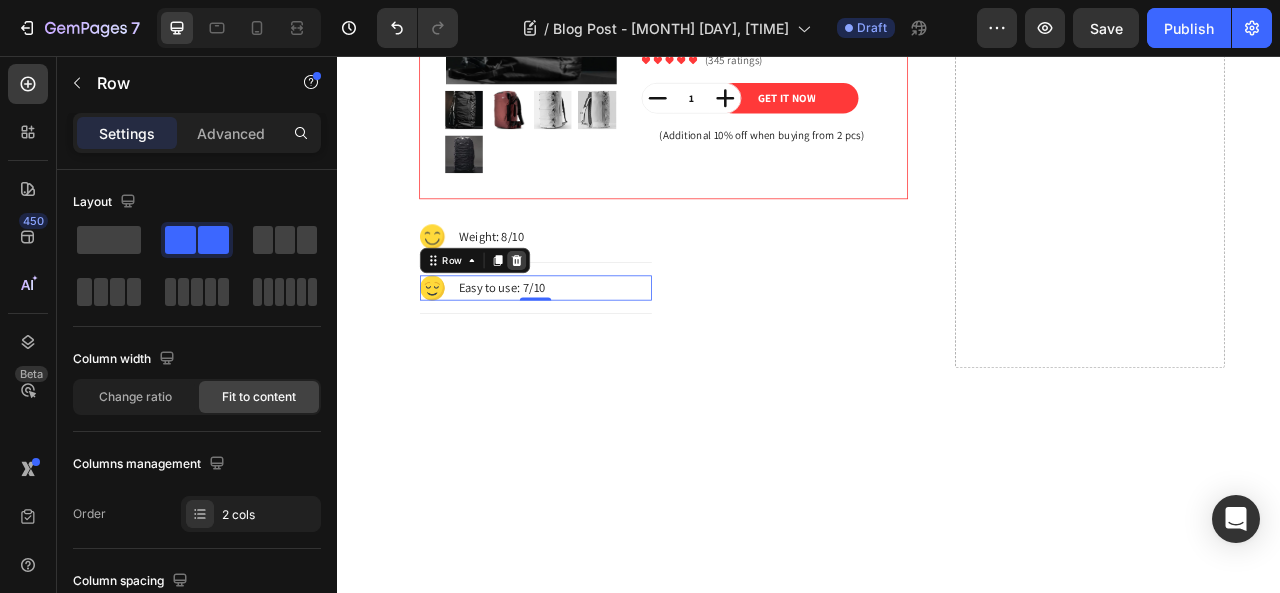 click 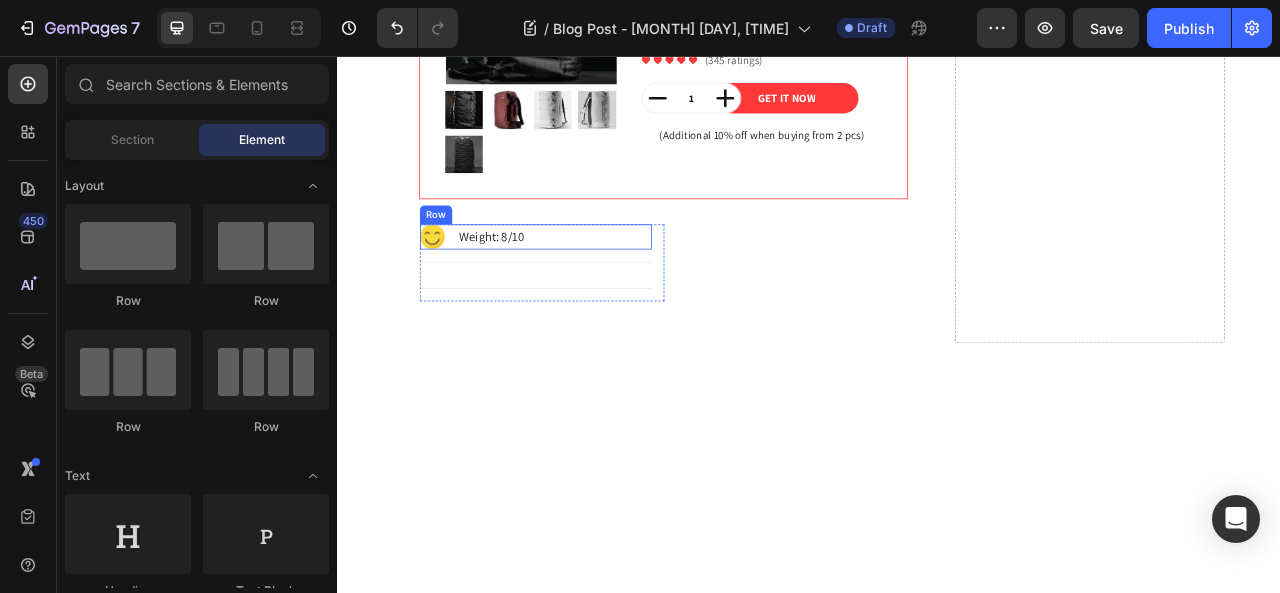click on "Image Weight: 8/10 Text block Row" at bounding box center (589, 286) 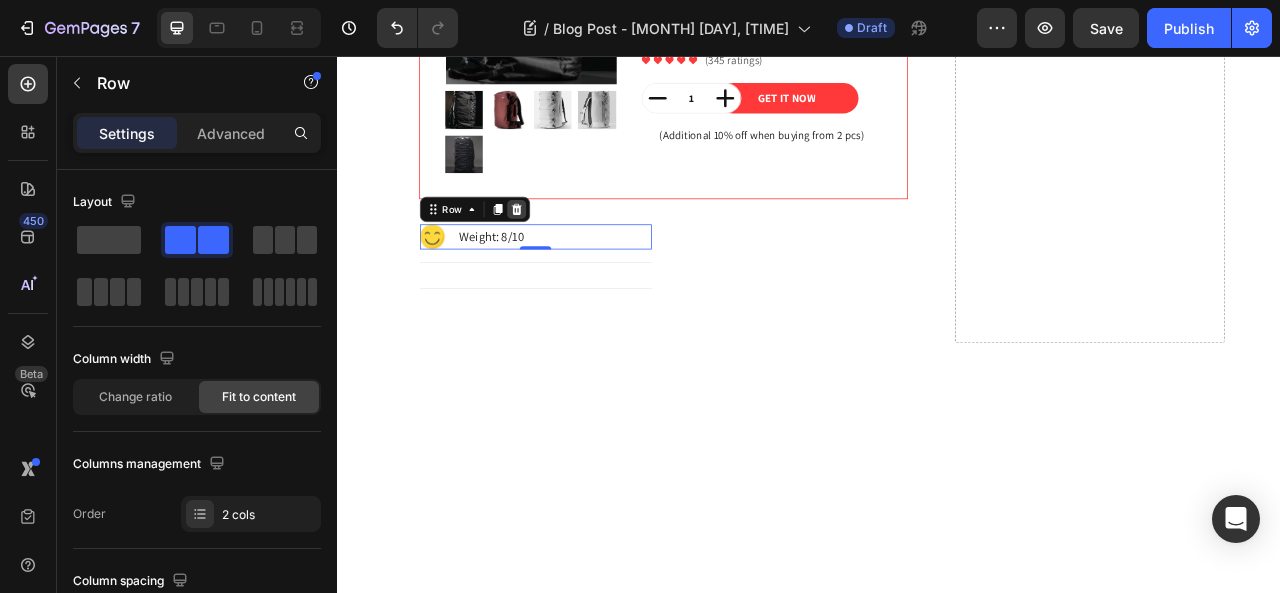 click 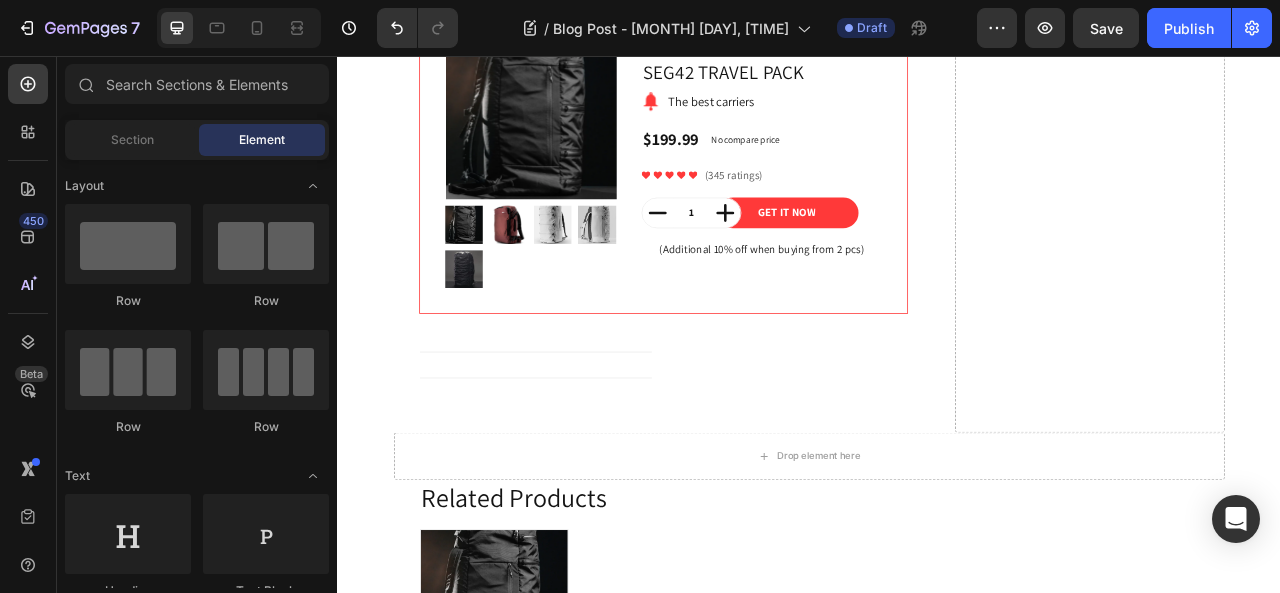 scroll, scrollTop: 1792, scrollLeft: 0, axis: vertical 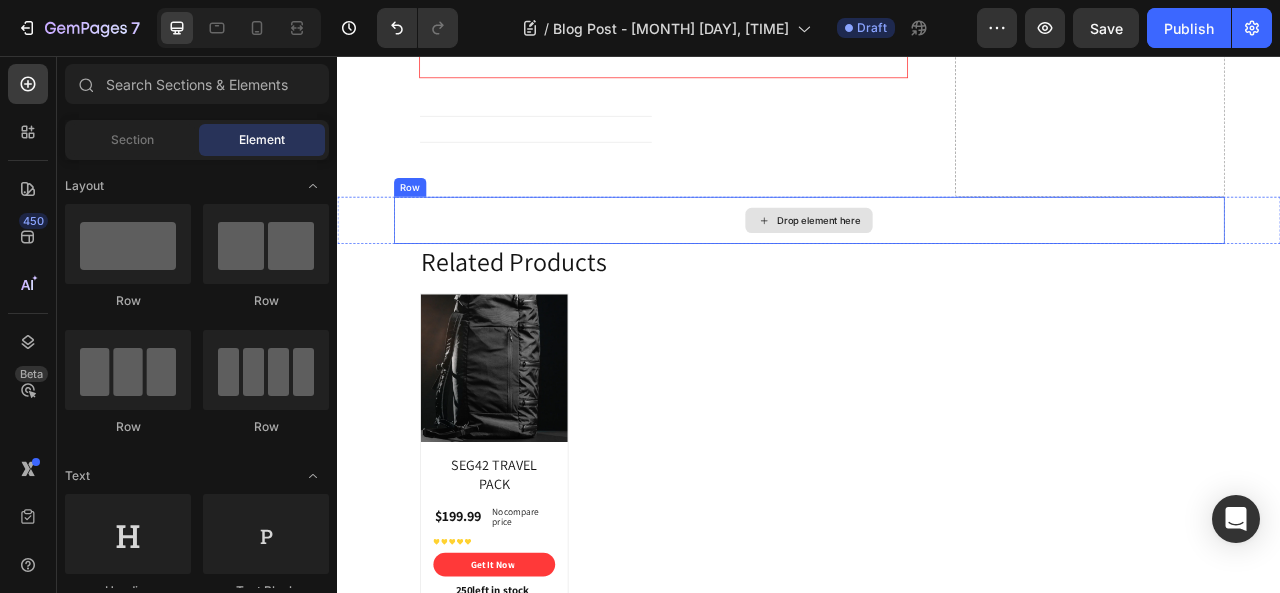 click on "Drop element here" at bounding box center (937, 265) 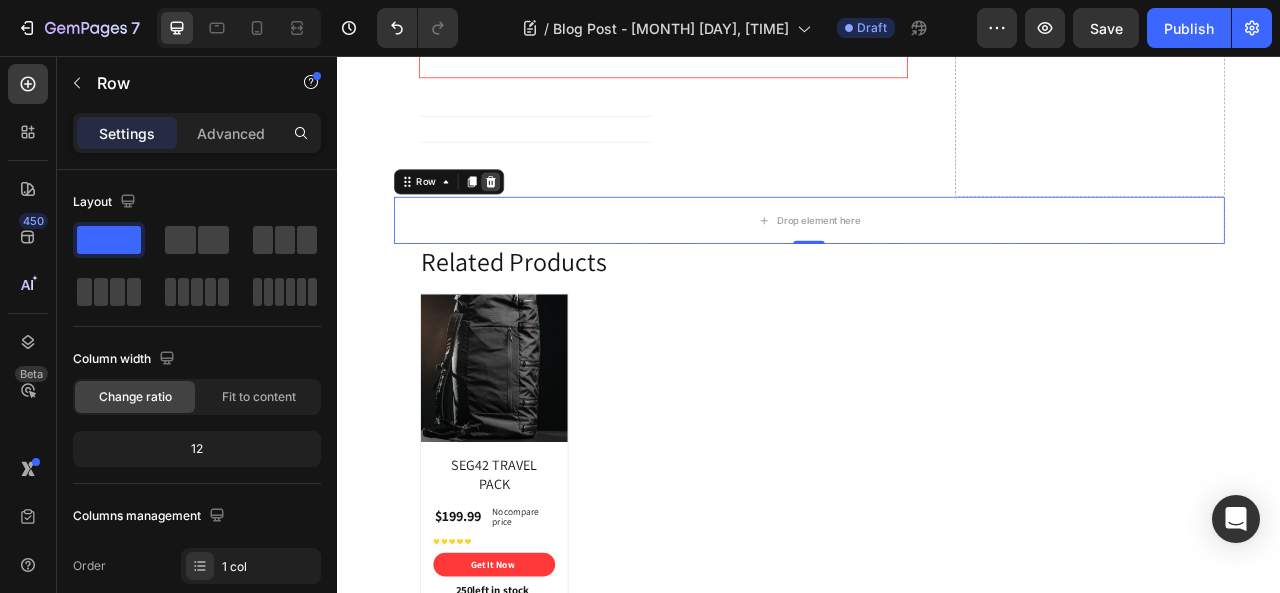 click 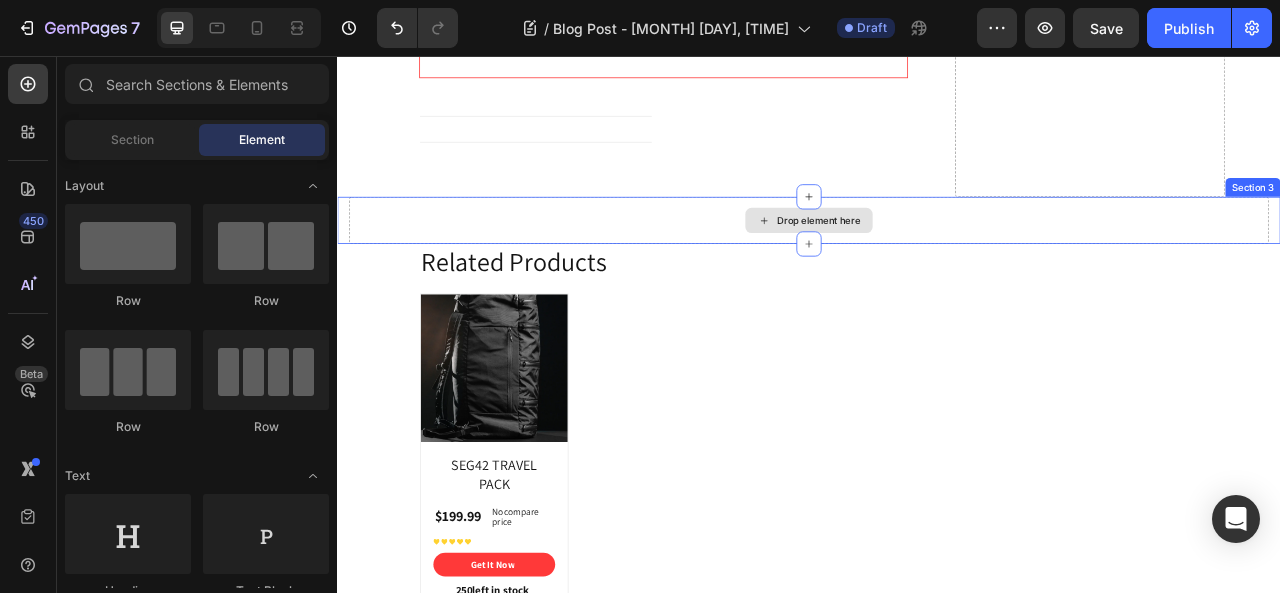 click on "Drop element here" at bounding box center (937, 265) 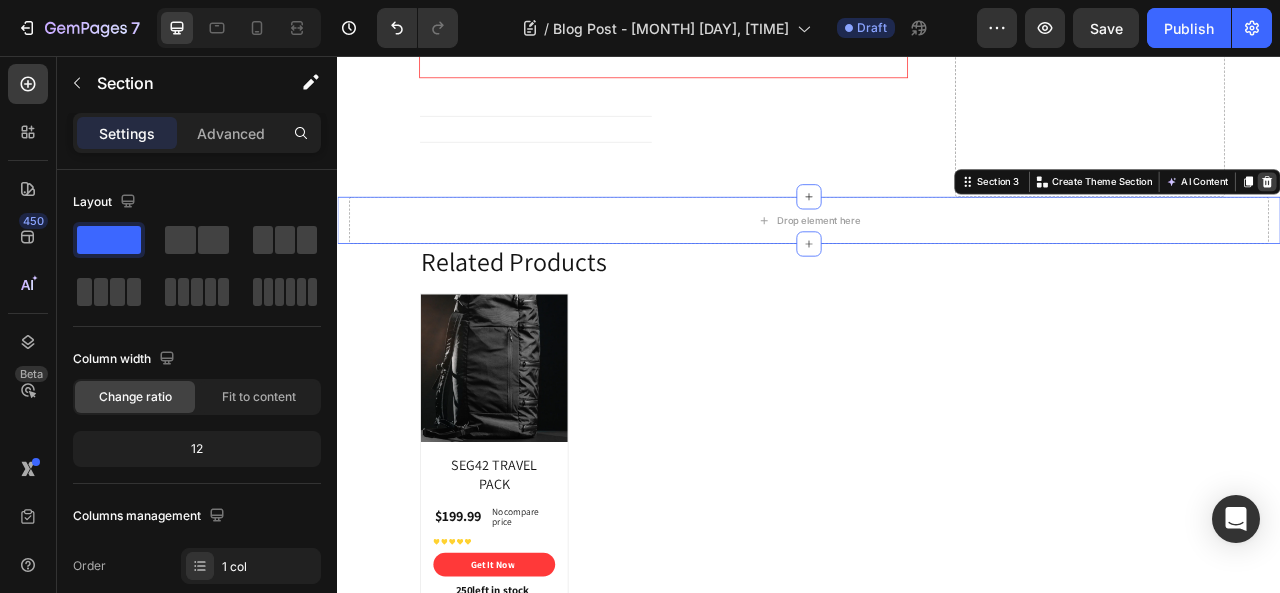 click 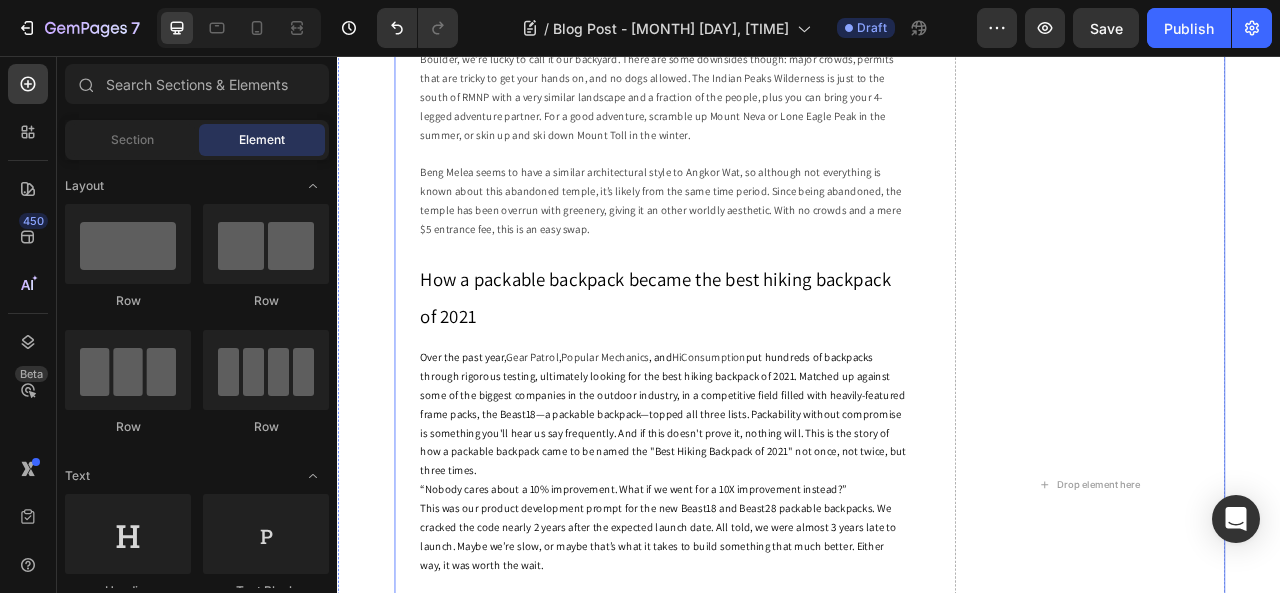scroll, scrollTop: 300, scrollLeft: 0, axis: vertical 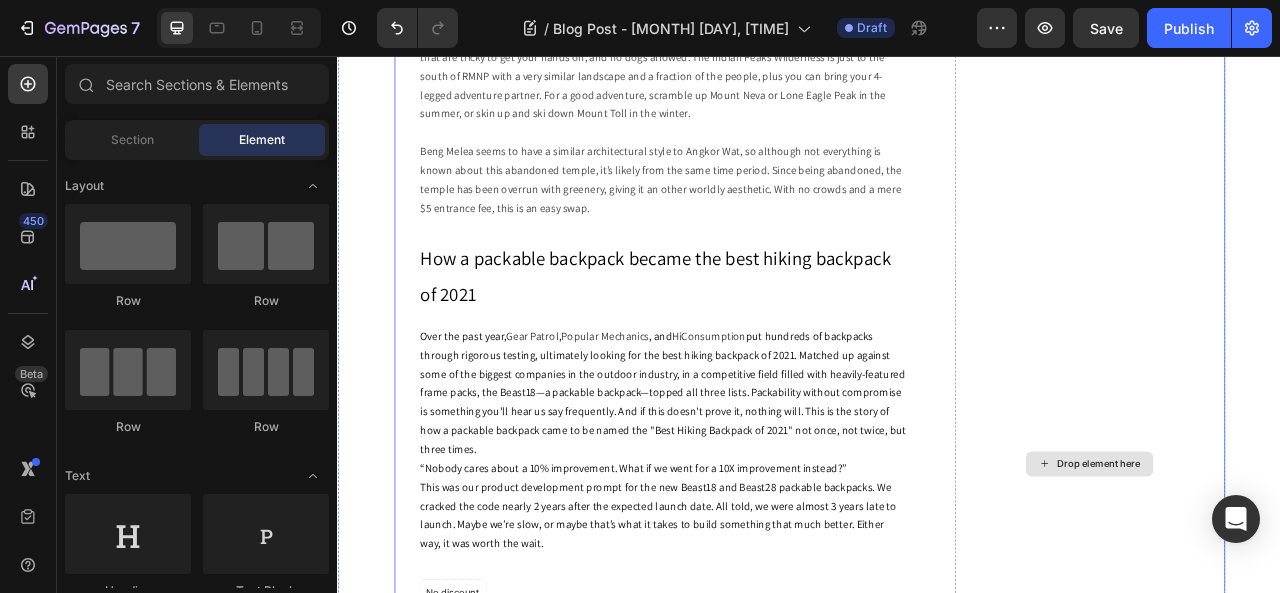 click on "Drop element here" at bounding box center (1294, 575) 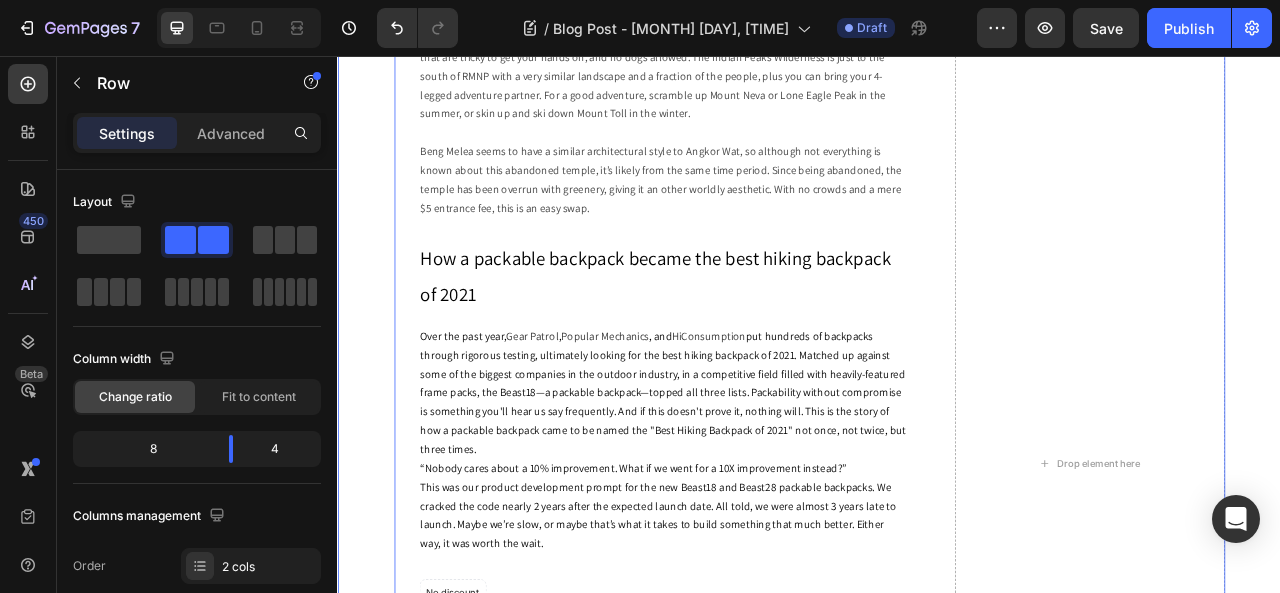 click on "TRAVEL HERE, NOT THERE Heading [DATE], [YEAR] Text block Share: Text block Image Image Image Image Image Icon List Hoz Row Row Instead of Rocky Mountain National Park, try Indian Peaks Wilderness Don’t get us wrong, Rocky Mountain National Park is an incredible place, and from our HQ here in [CITY], we’re lucky to call it our backyard. There are some downsides though: major crowds, permits that are tricky to get your hands on, and no dogs allowed. The Indian Peaks Wilderness is just to the south of RMNP with a very similar landscape and a fraction of the people, plus you can bring your 4-legged adventure partner. For a good adventure, scramble up Mount Neva or Lone Eagle Peak in the summer, or skin up and ski down Mount Toll in the winter. Text block ⁠⁠⁠⁠⁠⁠⁠ How a packable backpack became the best hiking backpack of [YEAR] Heading Over the past year, Gear Patrol , Popular Mechanics , and HiConsumption Text block No discount   Not be displayed when published Product Badge Product Images 1" at bounding box center [937, 575] 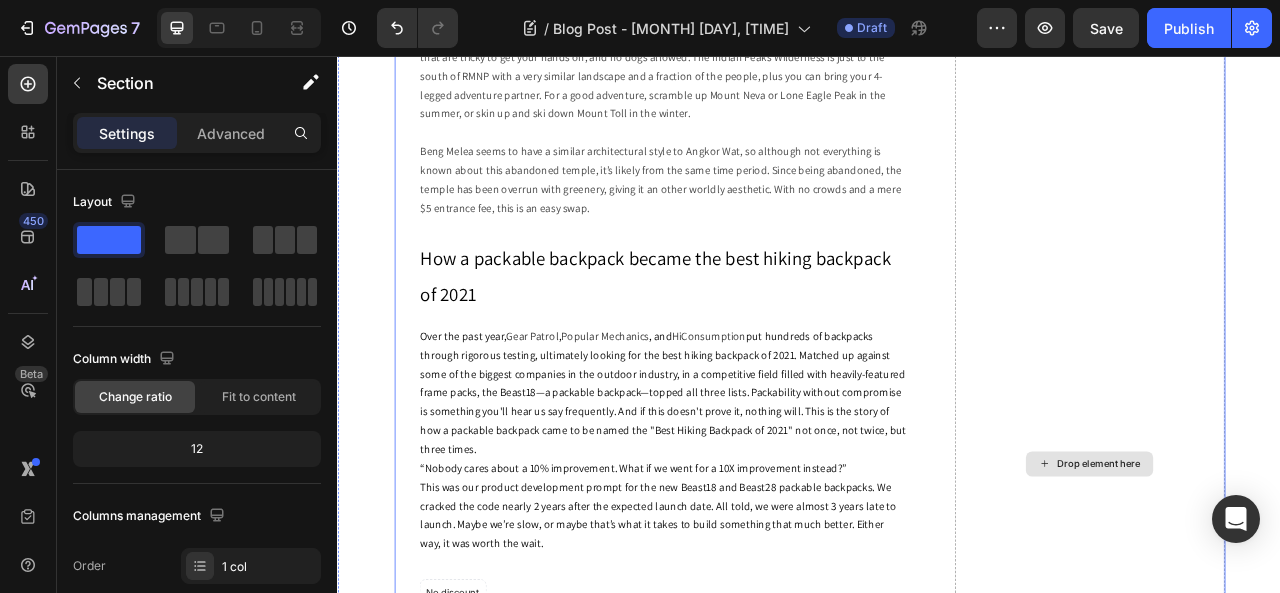click on "Drop element here" at bounding box center [1294, 575] 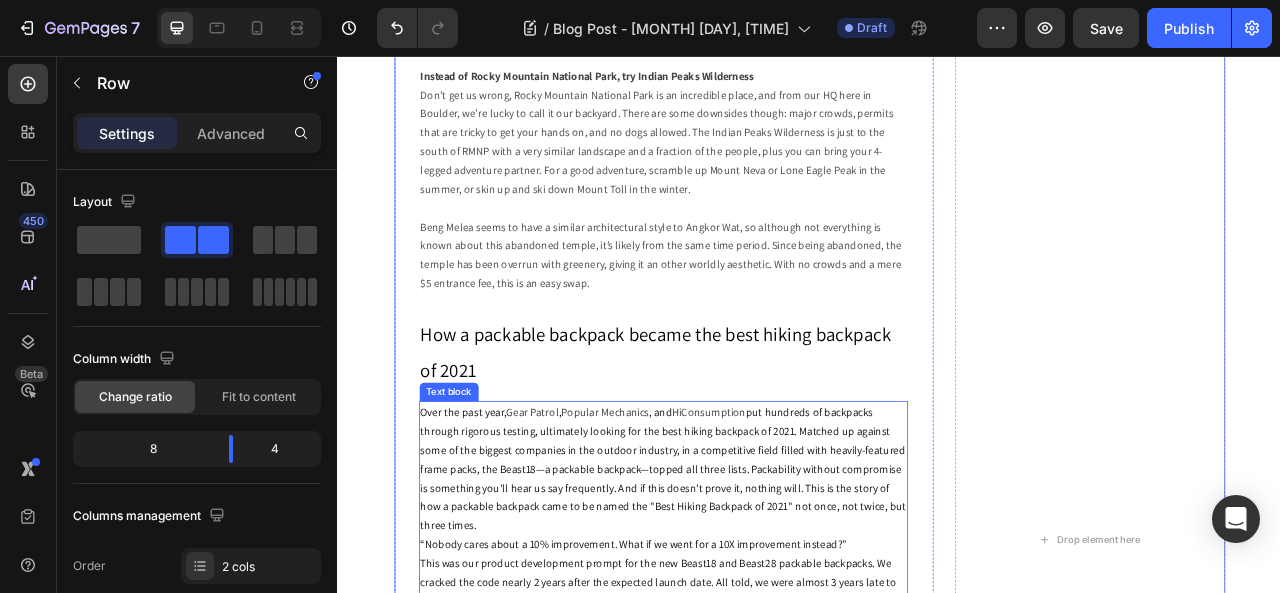 scroll, scrollTop: 600, scrollLeft: 0, axis: vertical 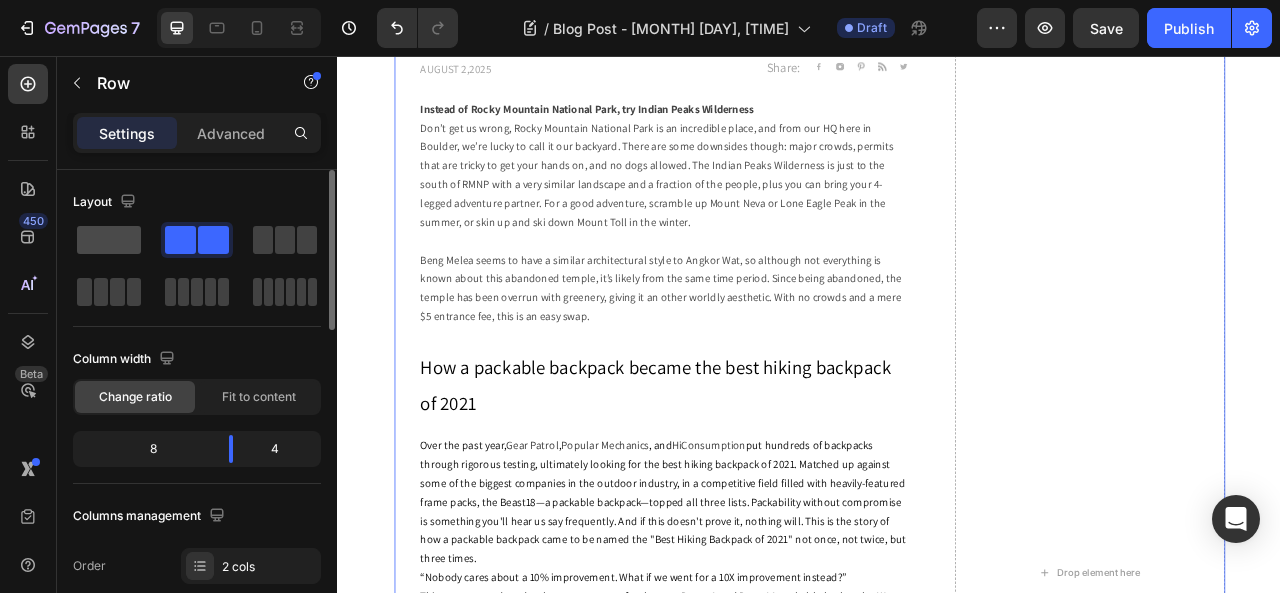 click 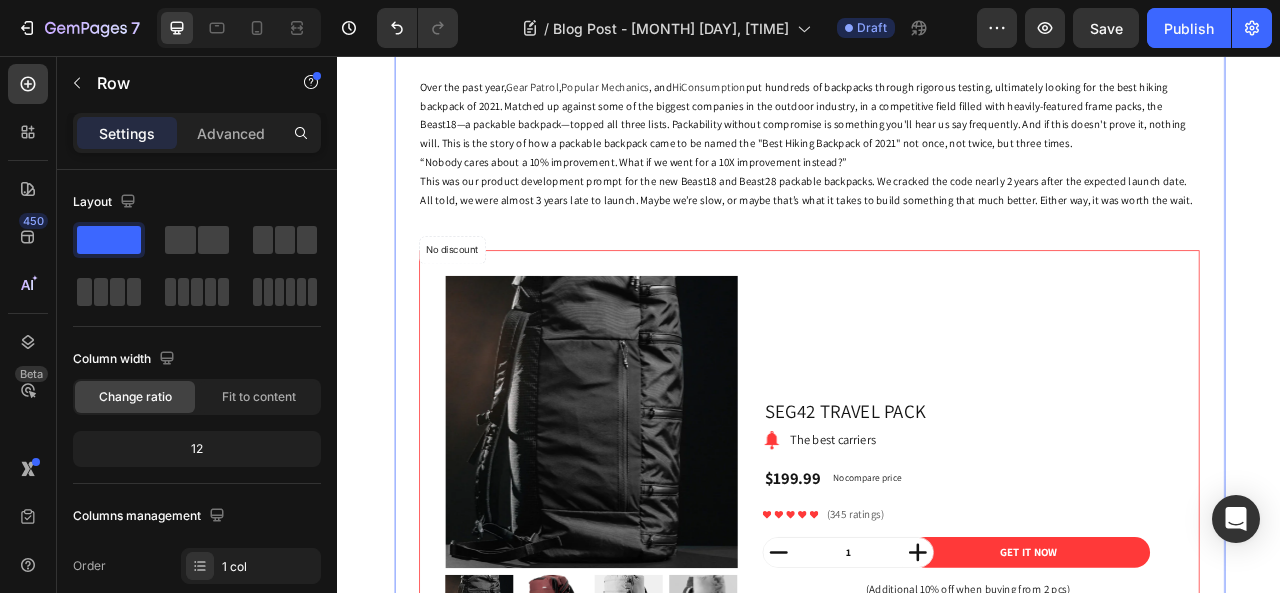 scroll, scrollTop: 400, scrollLeft: 0, axis: vertical 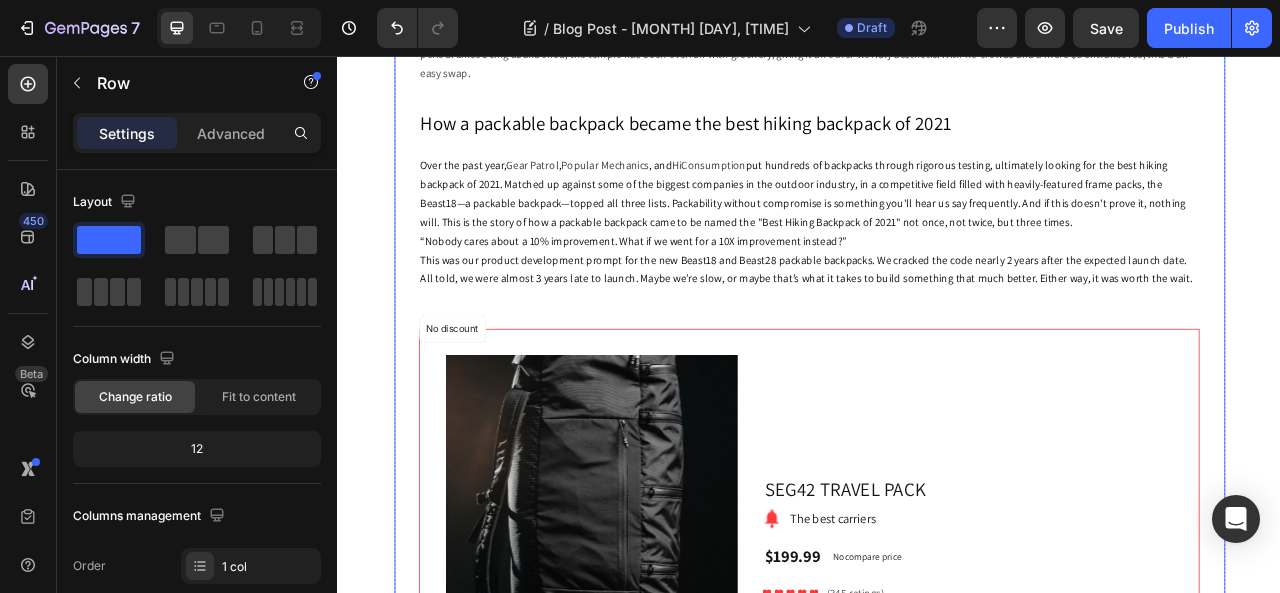 click on "TRAVEL HERE, NOT THERE" at bounding box center (937, -225) 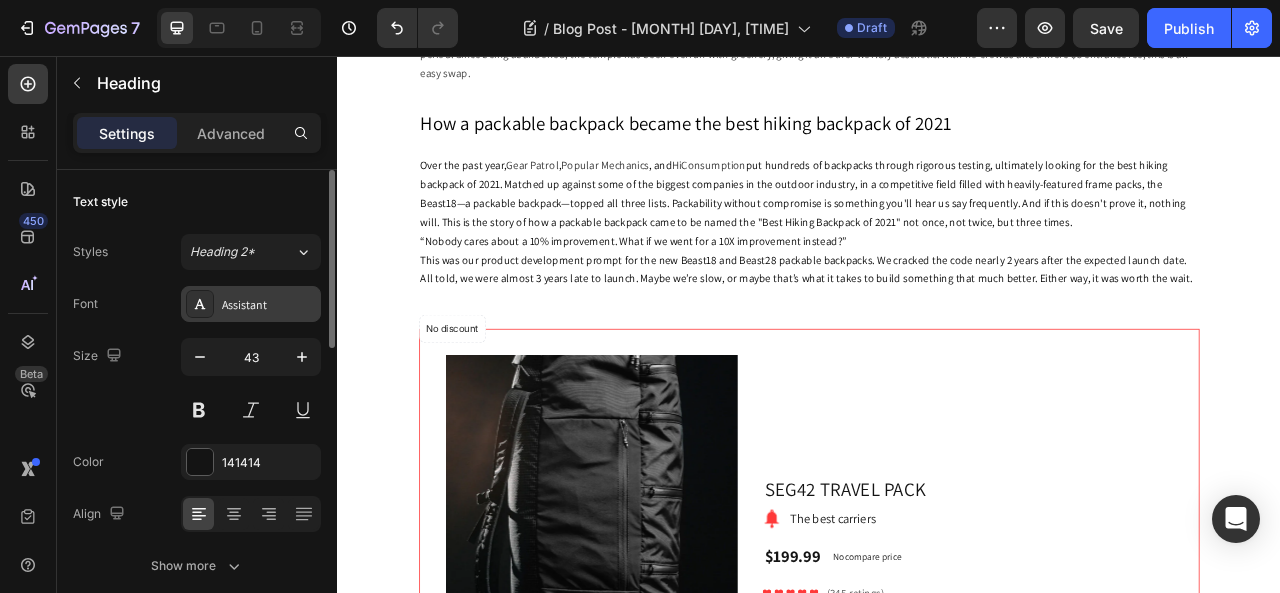 click on "Assistant" at bounding box center (269, 305) 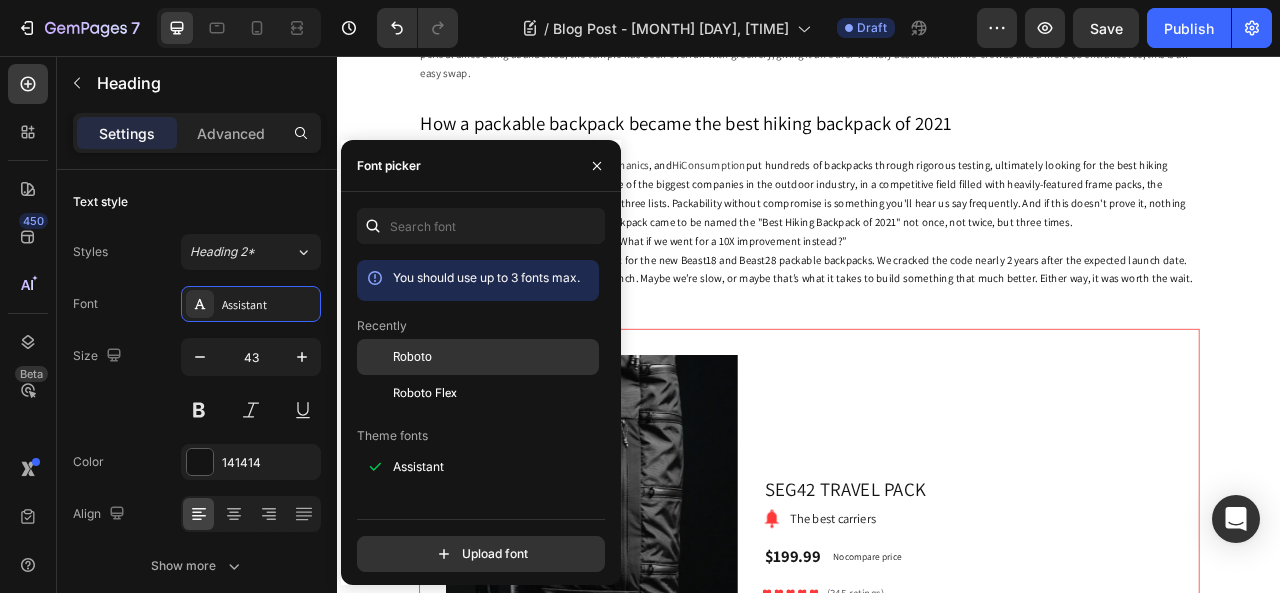 click on "Roboto" at bounding box center (494, 357) 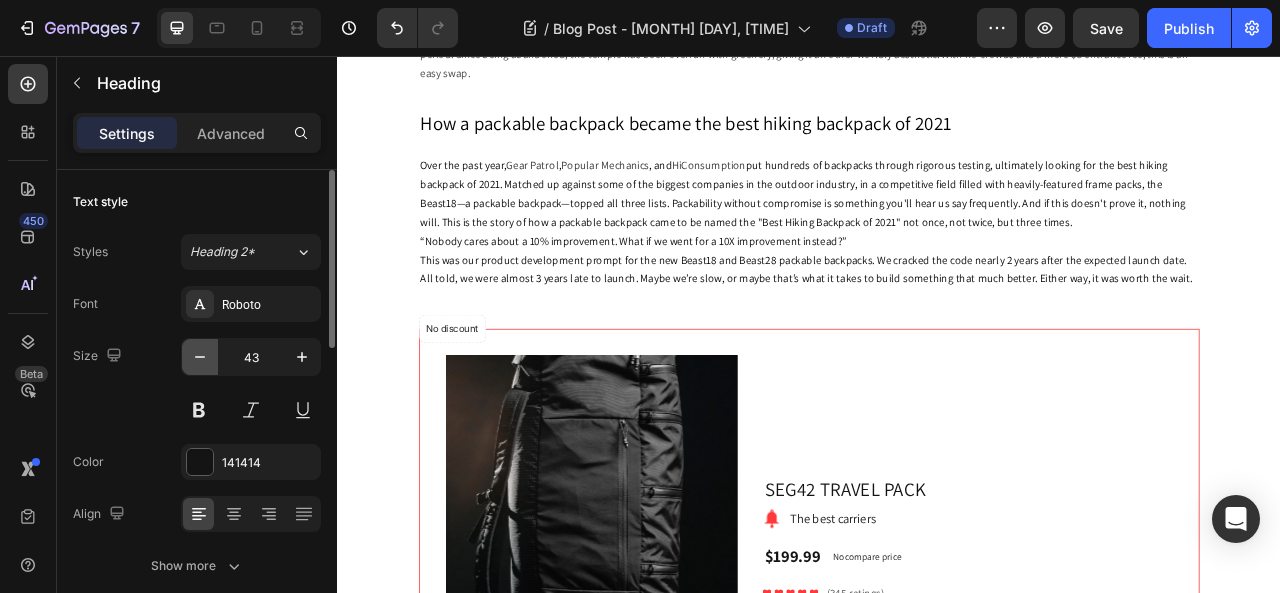 click 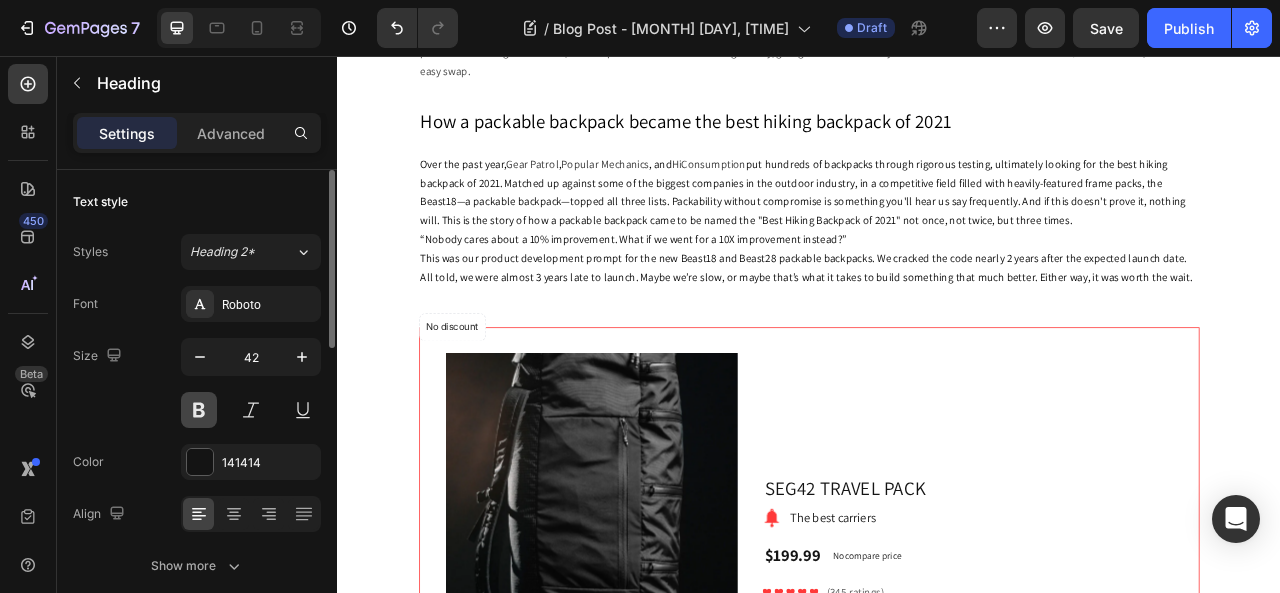 click at bounding box center [199, 410] 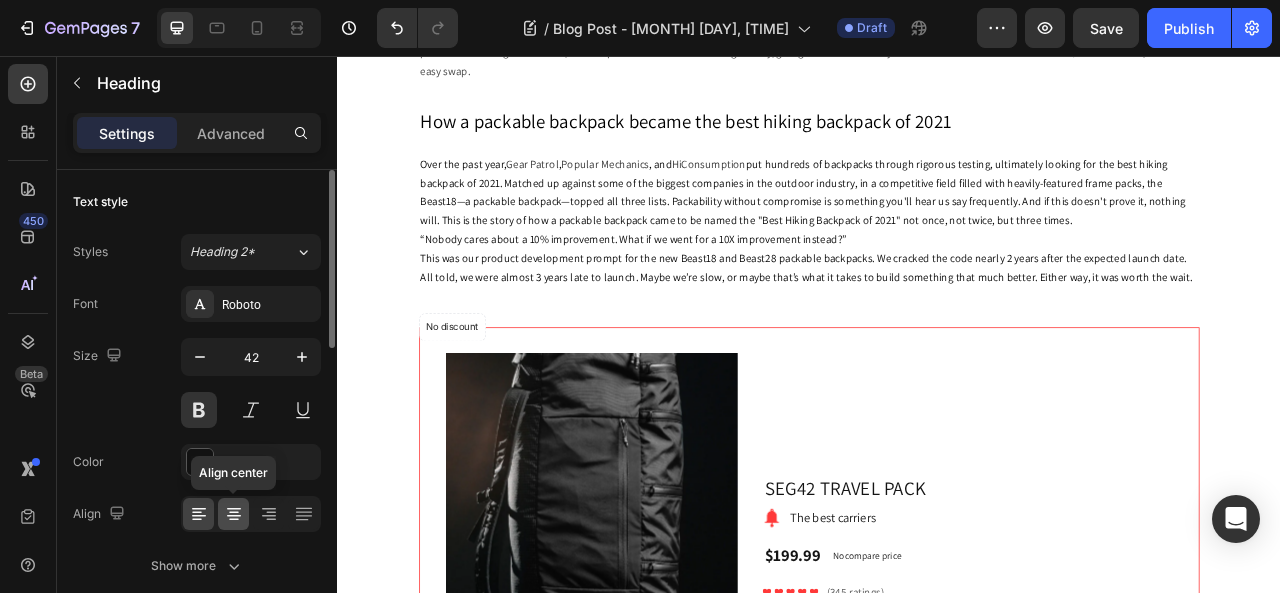 click 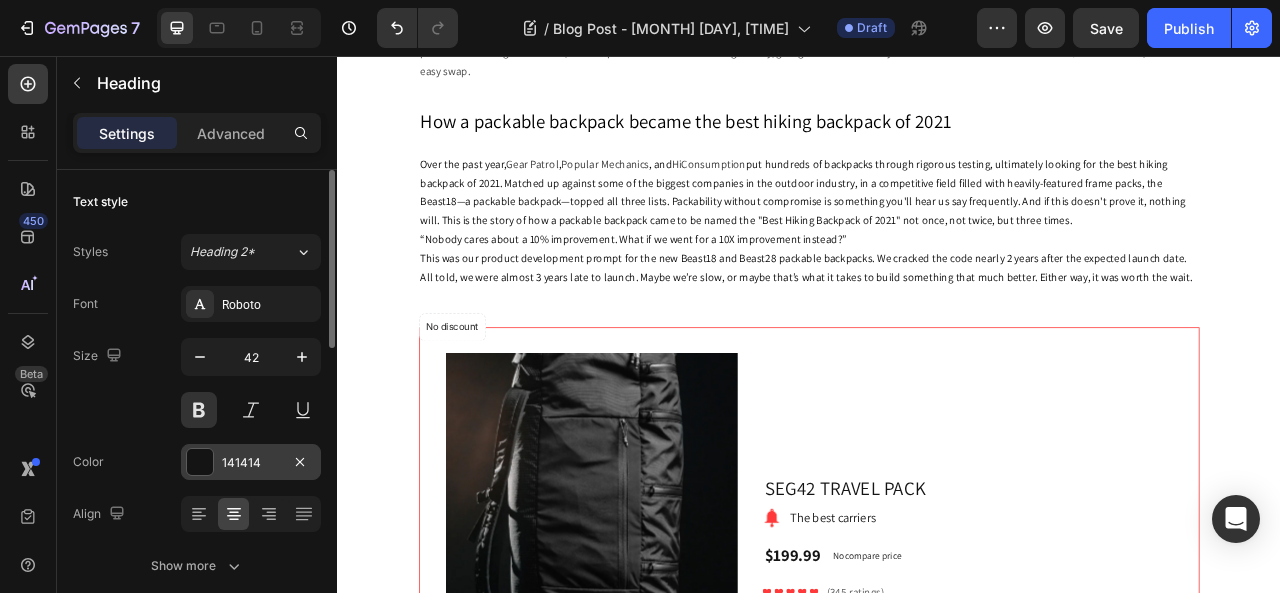 click at bounding box center [200, 462] 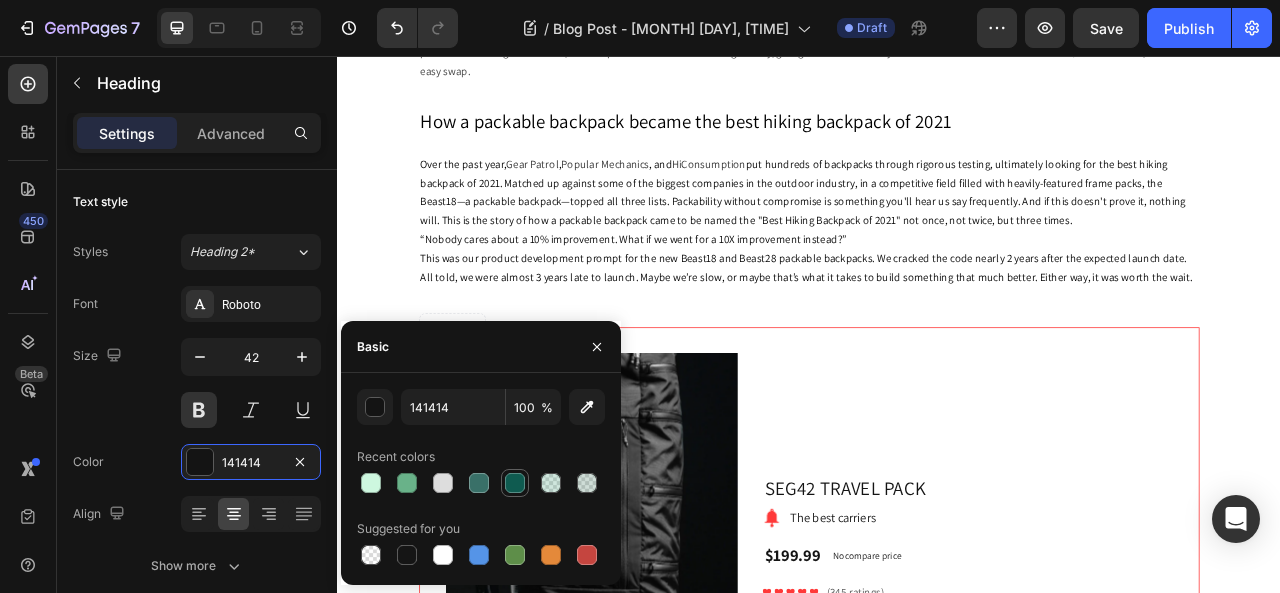 click at bounding box center (515, 483) 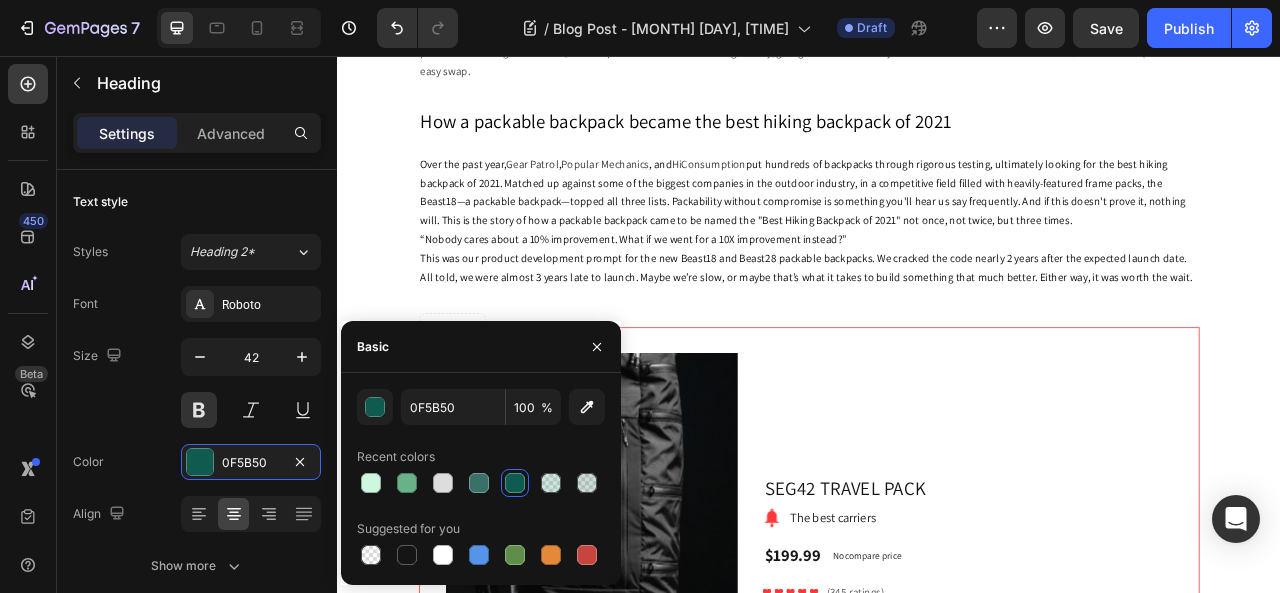 click on "August 2,2025" at bounding box center [685, -168] 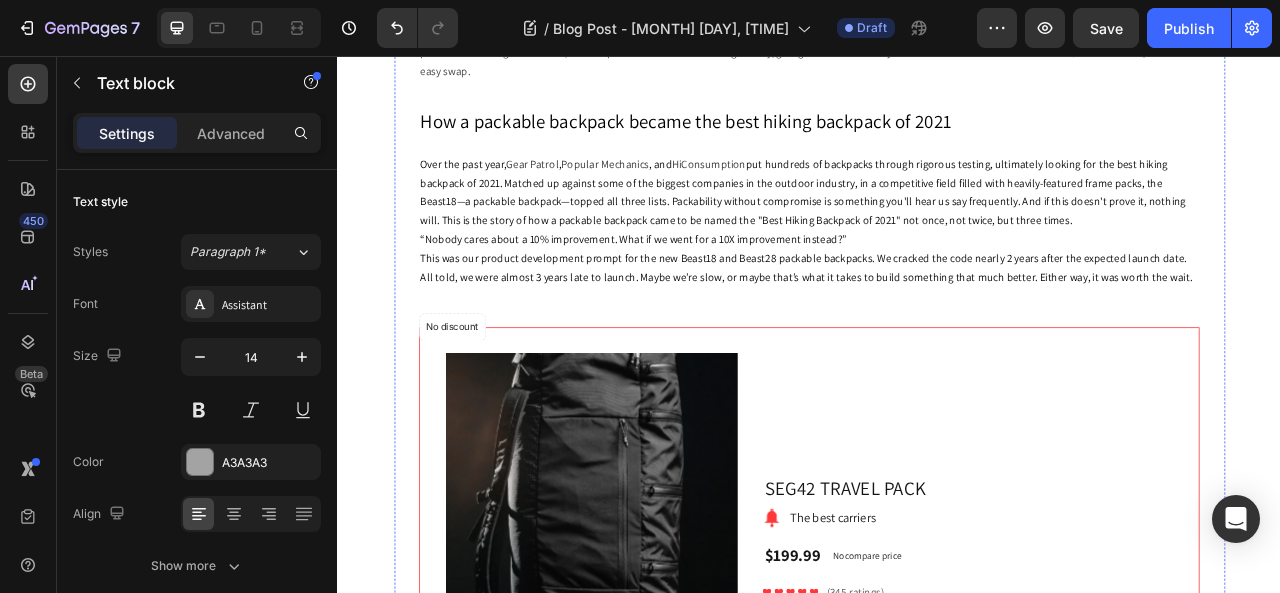 click on "TRAVEL HERE, NOT THERE" at bounding box center [937, -226] 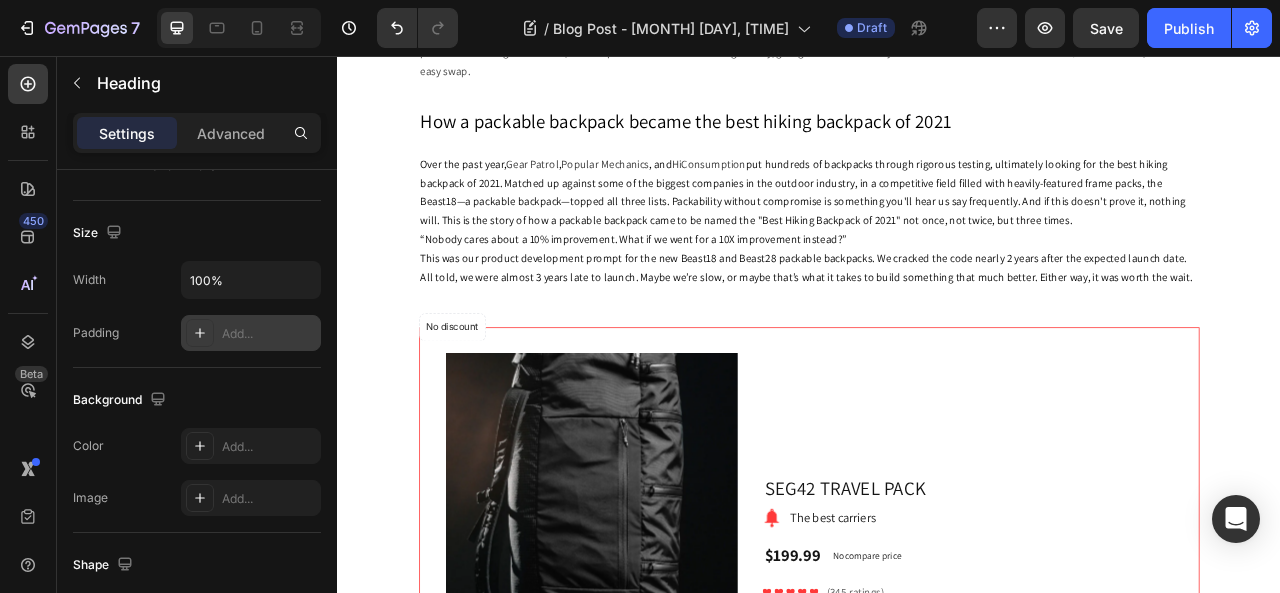 scroll, scrollTop: 600, scrollLeft: 0, axis: vertical 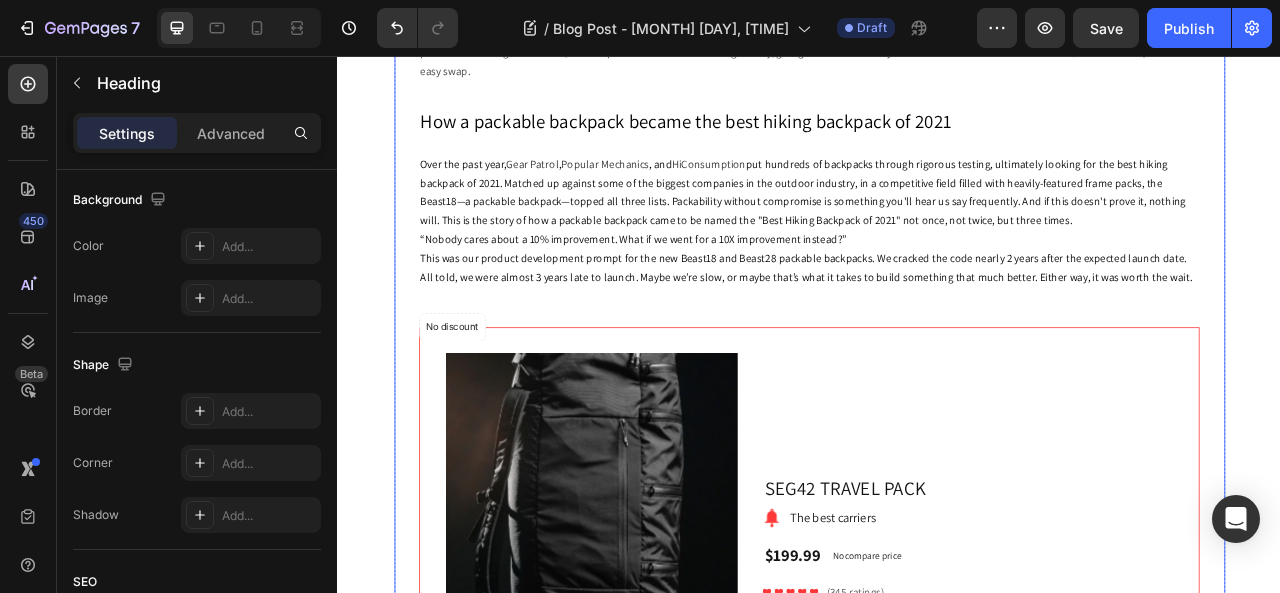 click on "TRAVEL HERE, NOT THERE Heading   [NUMBER] [MONTH] [DAY], [YEAR] Text block Share: Text block Image Image Image Image Image Icon List Hoz Row Row Instead of Rocky Mountain National Park, try Indian Peaks Wilderness Don’t get us wrong, Rocky Mountain National Park is an incredible place, and from our HQ here in [CITY], we’re lucky to call it our backyard. There are some downsides though: major crowds, permits that are tricky to get your hands on, and no dogs allowed. The Indian Peaks Wilderness is just to the south of RMNP with a very similar landscape and a fraction of the people, plus you can bring your 4-legged adventure partner. For a good adventure, scramble up Mount Neva or Lone Eagle Peak in the summer, or skin up and ski down Mount Toll in the winter. Text block ⁠⁠⁠⁠⁠⁠⁠ How a packable backpack became the best hiking backpack of [YEAR] Heading Over the past year, Gear Patrol , Popular Mechanics , and HiConsumption Text block No discount   Not be displayed when published Product Badge Row Image 1" at bounding box center (937, 417) 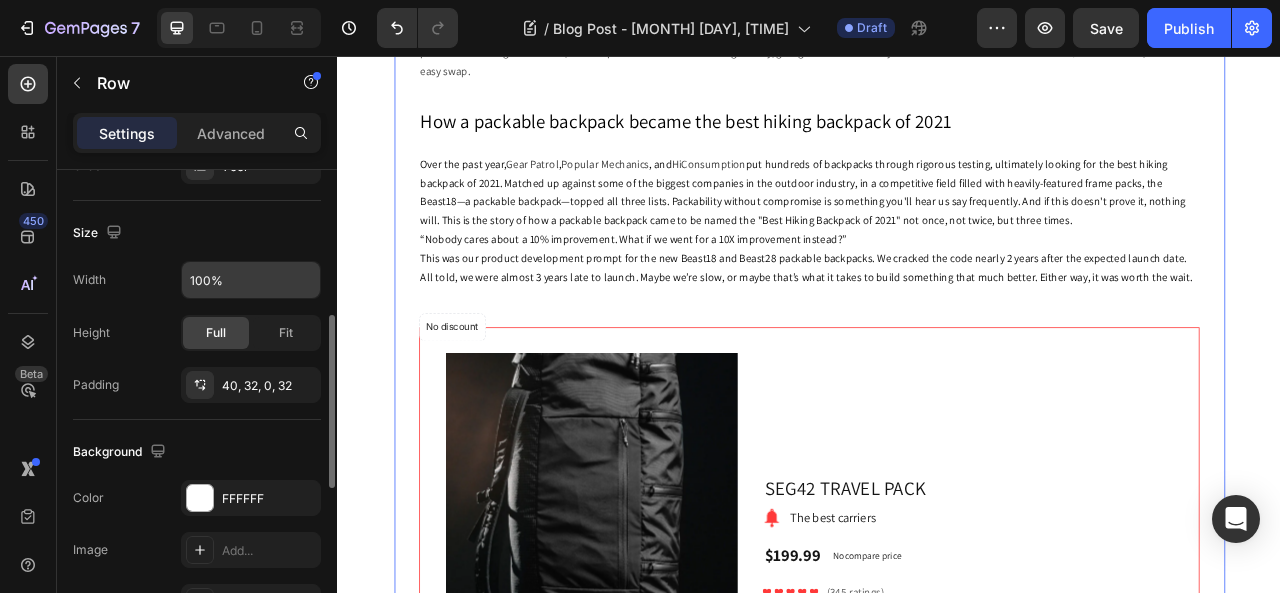 scroll, scrollTop: 500, scrollLeft: 0, axis: vertical 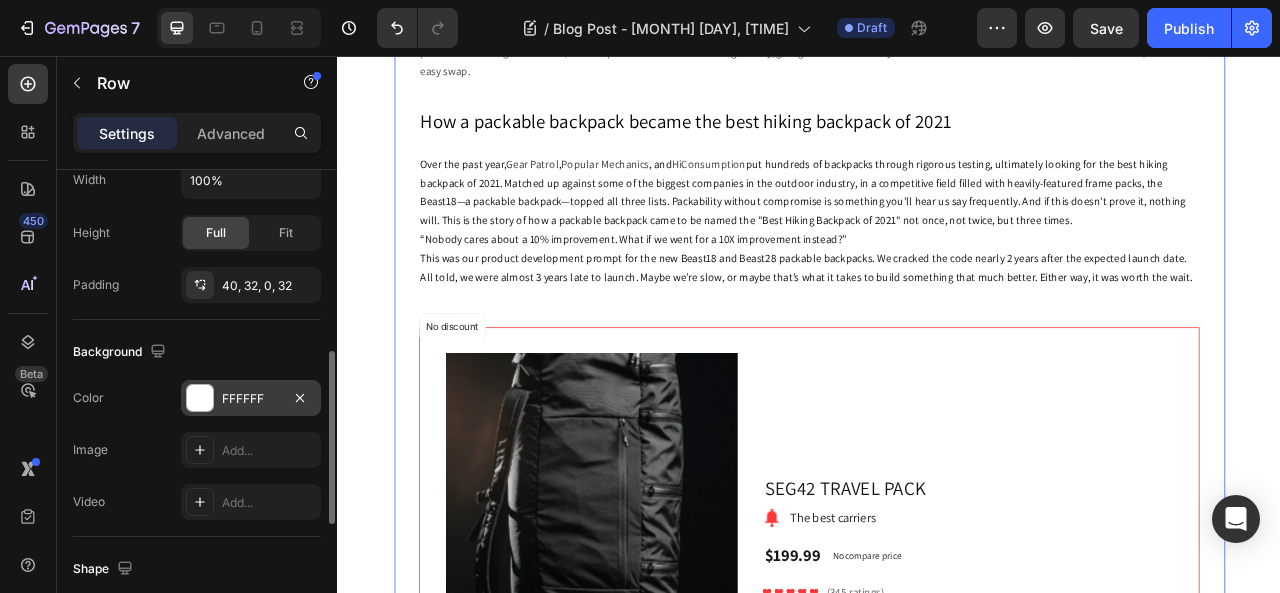 click on "FFFFFF" at bounding box center [251, 398] 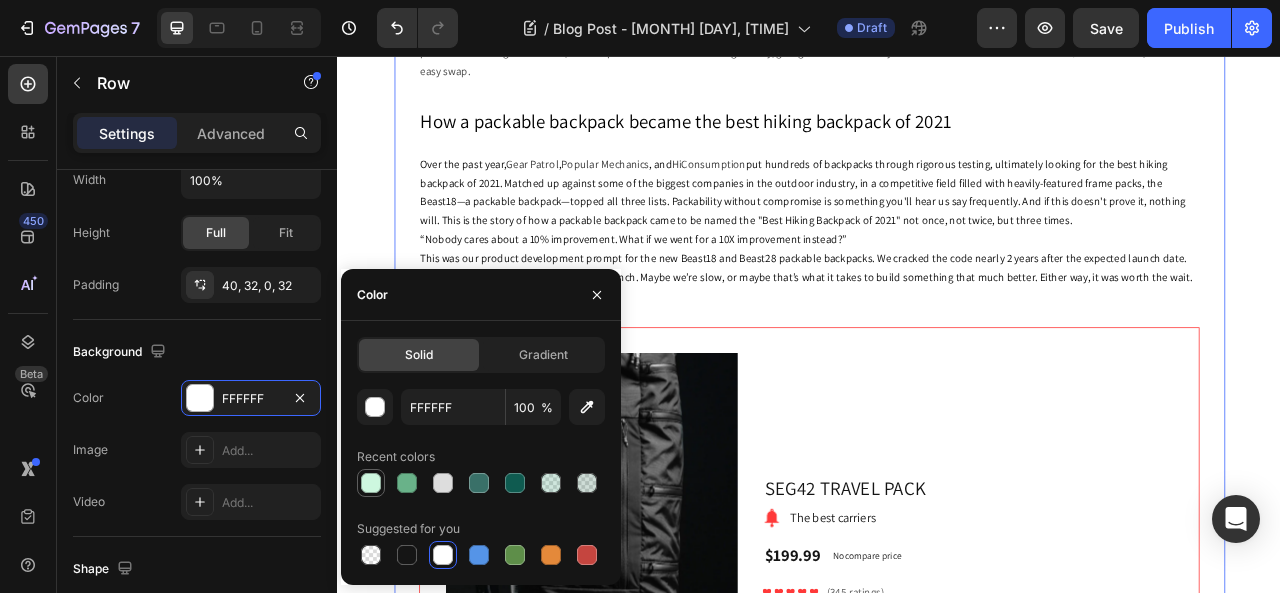 click at bounding box center [371, 483] 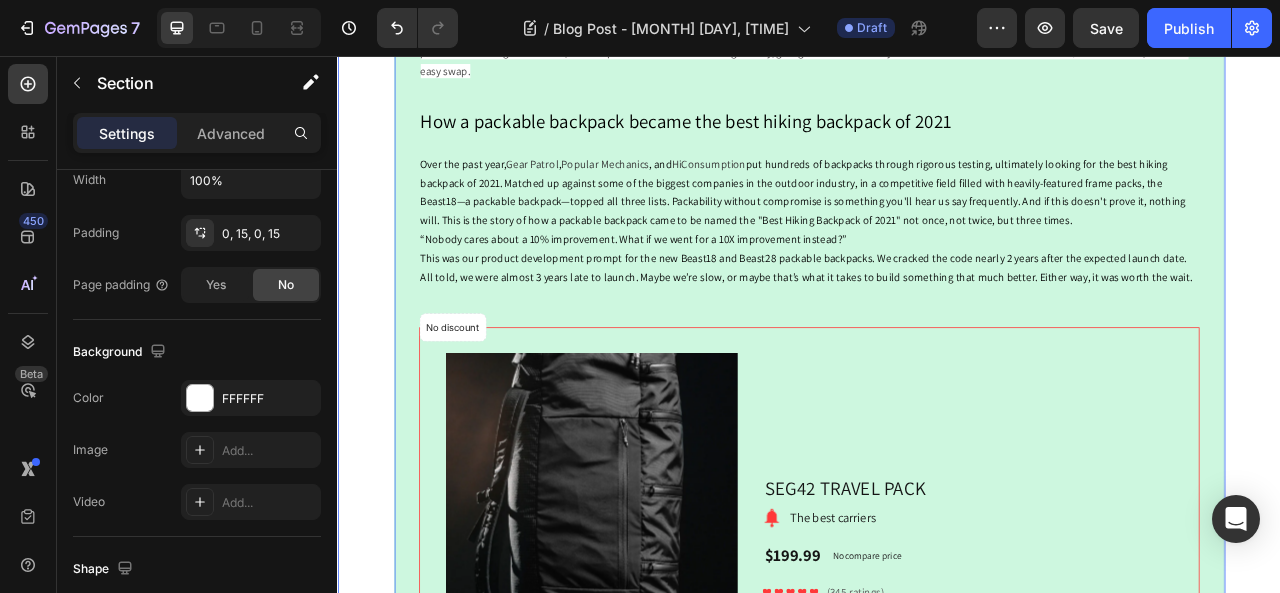 click on "TRAVEL HERE, NOT THERE Heading [DATE], [YEAR] Text block Share: Text block Image Image Image Image Image Icon List Hoz Row Row Instead of Rocky Mountain National Park, try Indian Peaks Wilderness Don’t get us wrong, Rocky Mountain National Park is an incredible place, and from our HQ here in [CITY], we’re lucky to call it our backyard. There are some downsides though: major crowds, permits that are tricky to get your hands on, and no dogs allowed. The Indian Peaks Wilderness is just to the south of RMNP with a very similar landscape and a fraction of the people, plus you can bring your 4-legged adventure partner. For a good adventure, scramble up Mount Neva or Lone Eagle Peak in the summer, or skin up and ski down Mount Toll in the winter. Text block ⁠⁠⁠⁠⁠⁠⁠ How a packable backpack became the best hiking backpack of [YEAR] Heading Over the past year, Gear Patrol , Popular Mechanics , and HiConsumption Text block No discount   Not be displayed when published Product Badge Product Images 1" at bounding box center (937, 471) 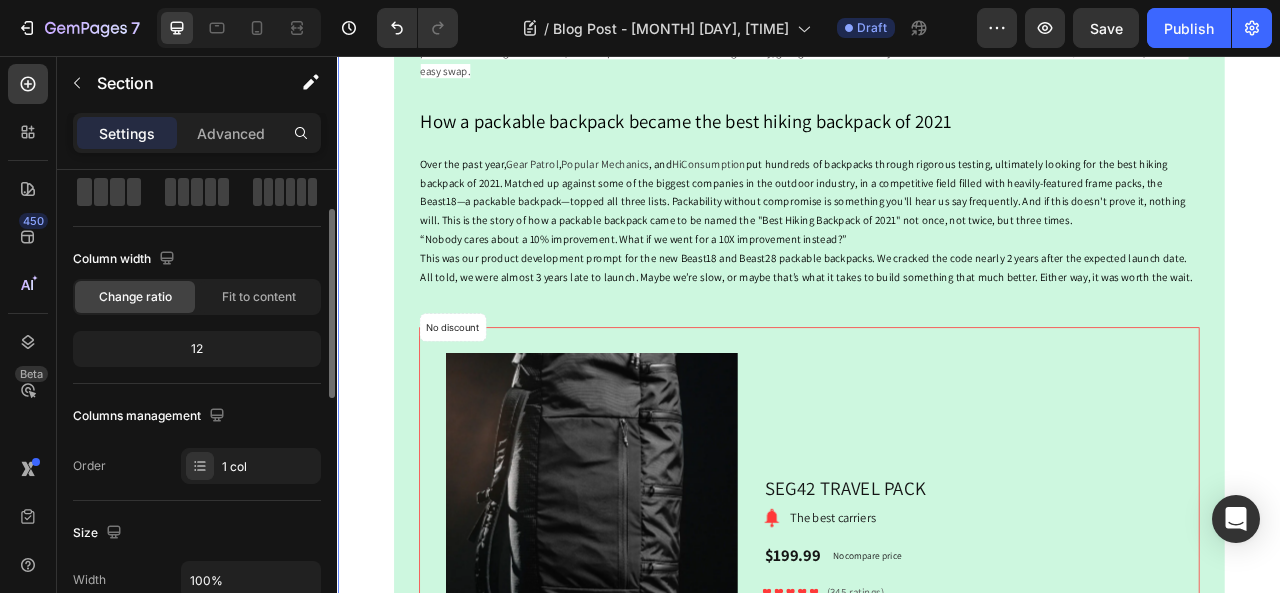 scroll, scrollTop: 400, scrollLeft: 0, axis: vertical 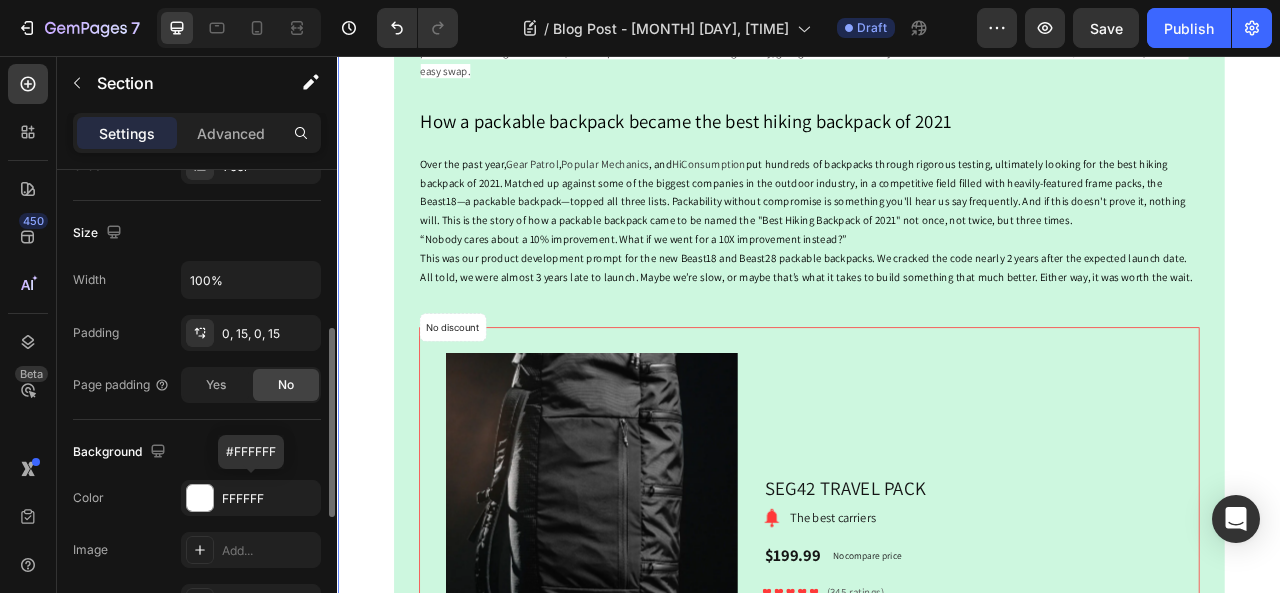 click on "FFFFFF" at bounding box center [251, 498] 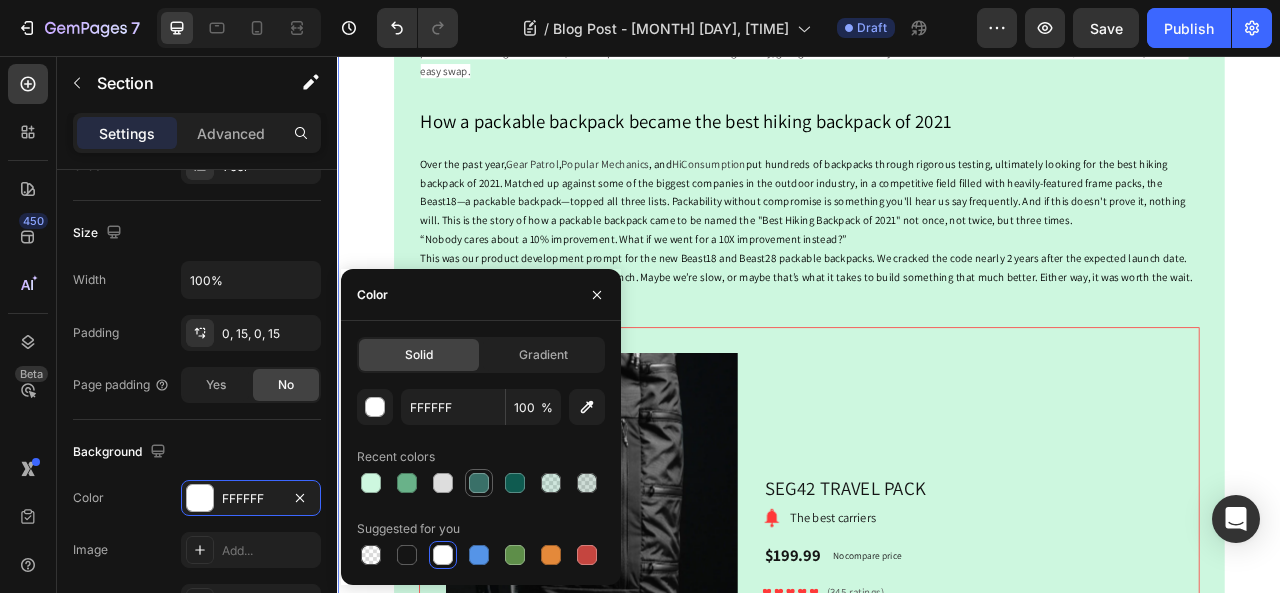 click at bounding box center [479, 483] 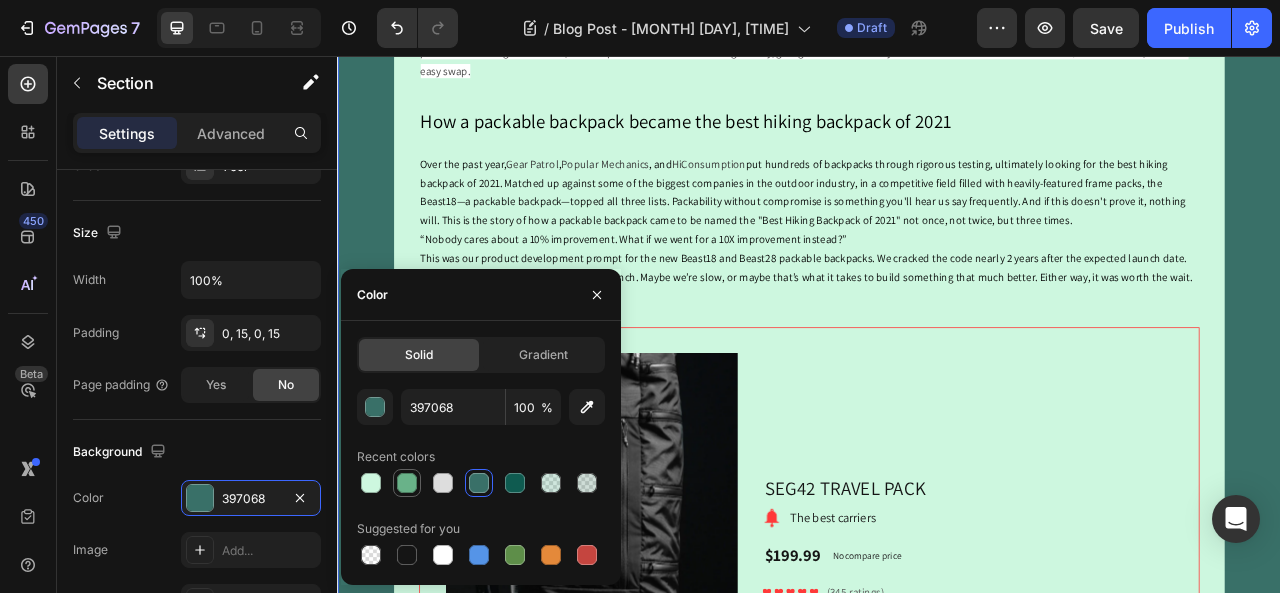 click at bounding box center (407, 483) 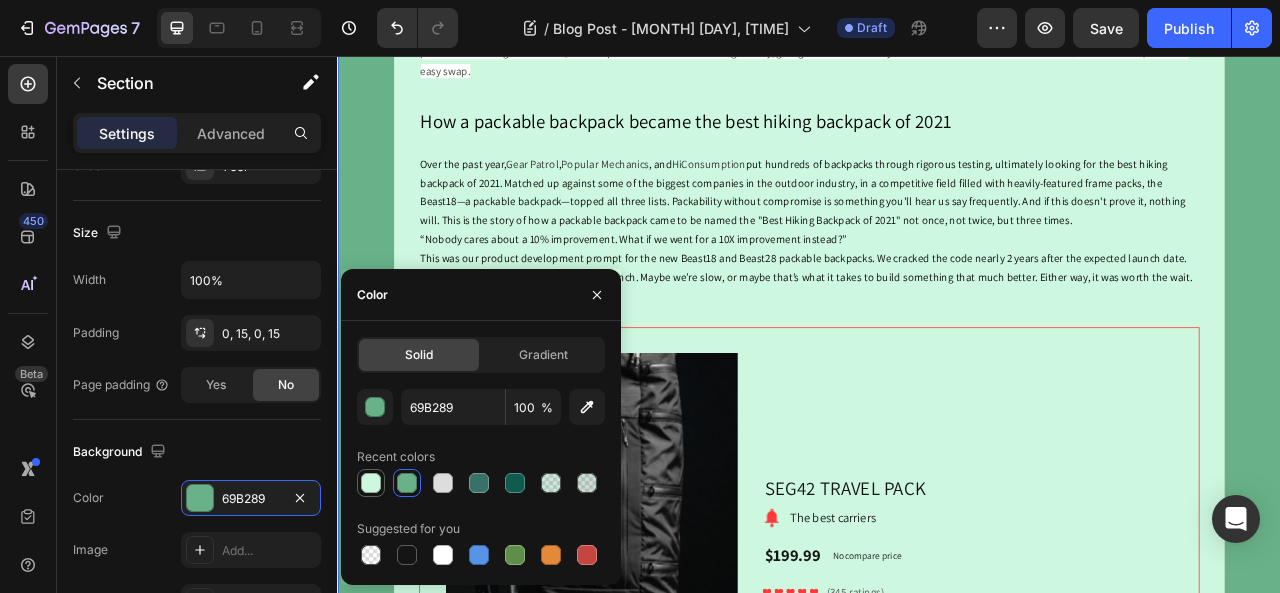 click at bounding box center [371, 483] 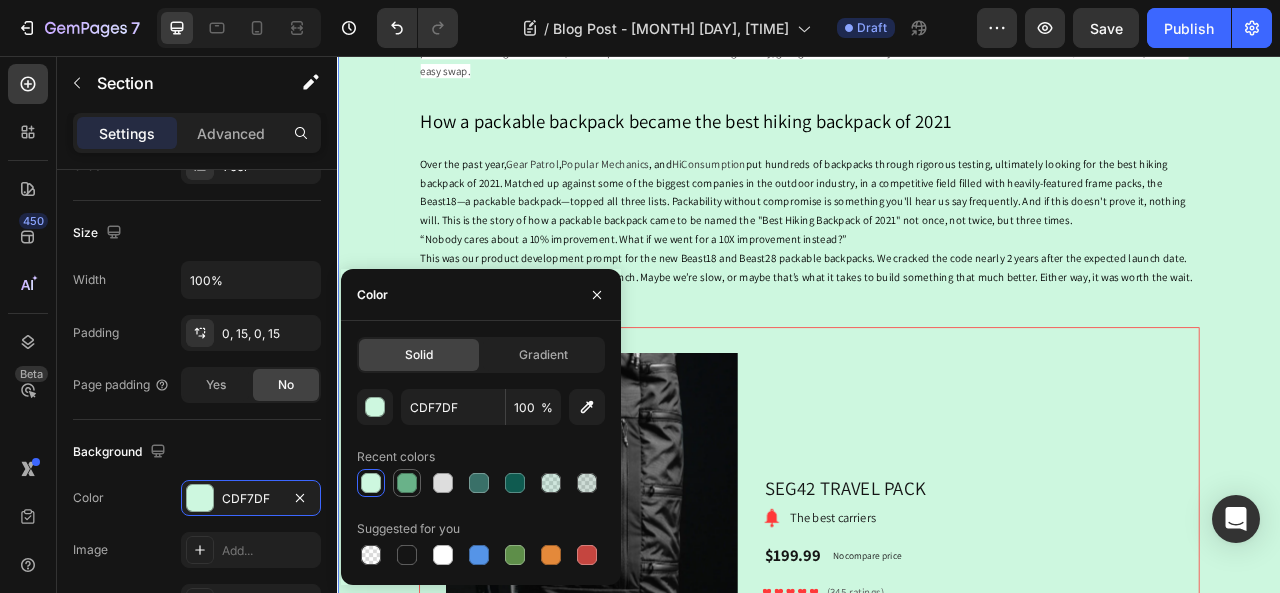 click at bounding box center [407, 483] 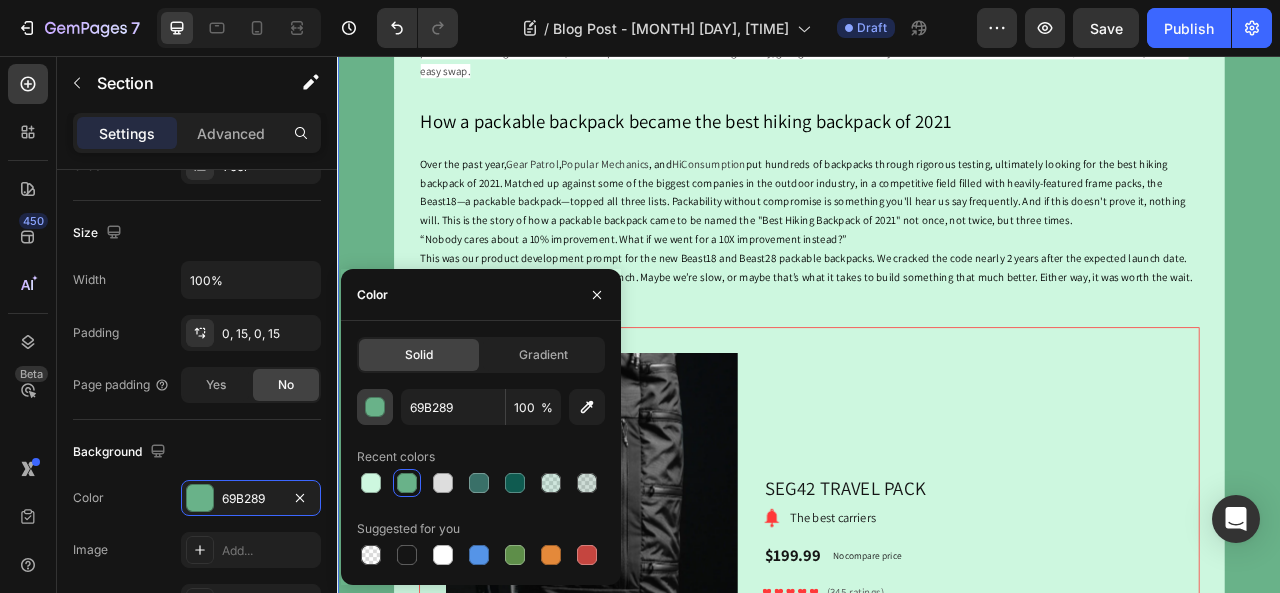 click at bounding box center (376, 408) 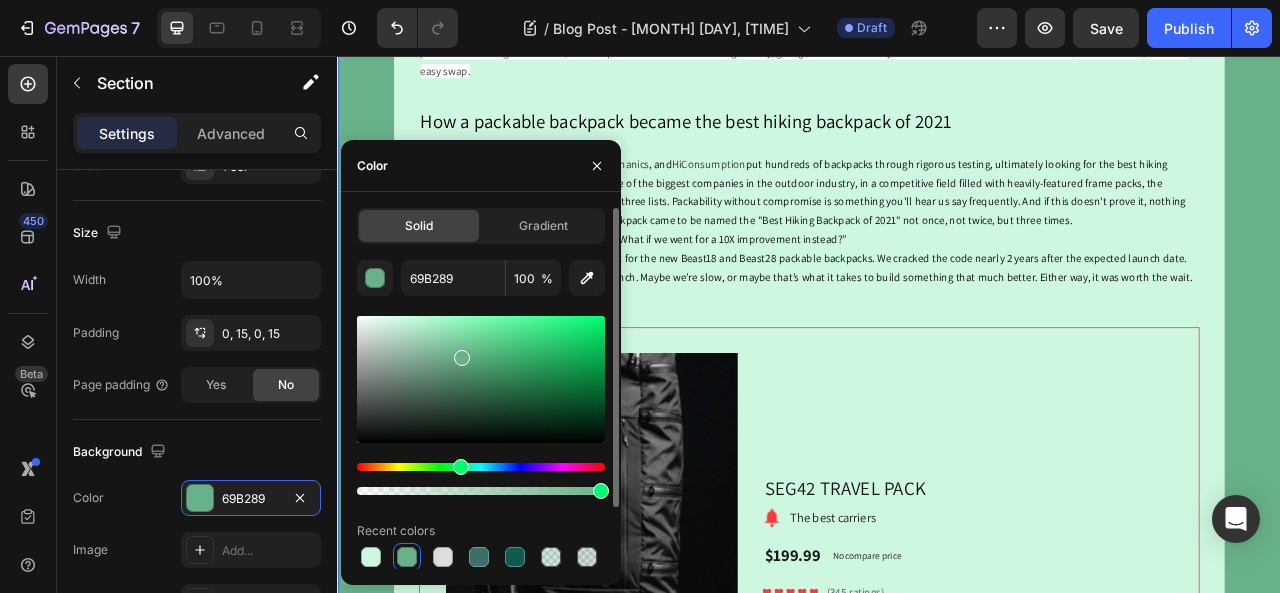 click at bounding box center (481, 467) 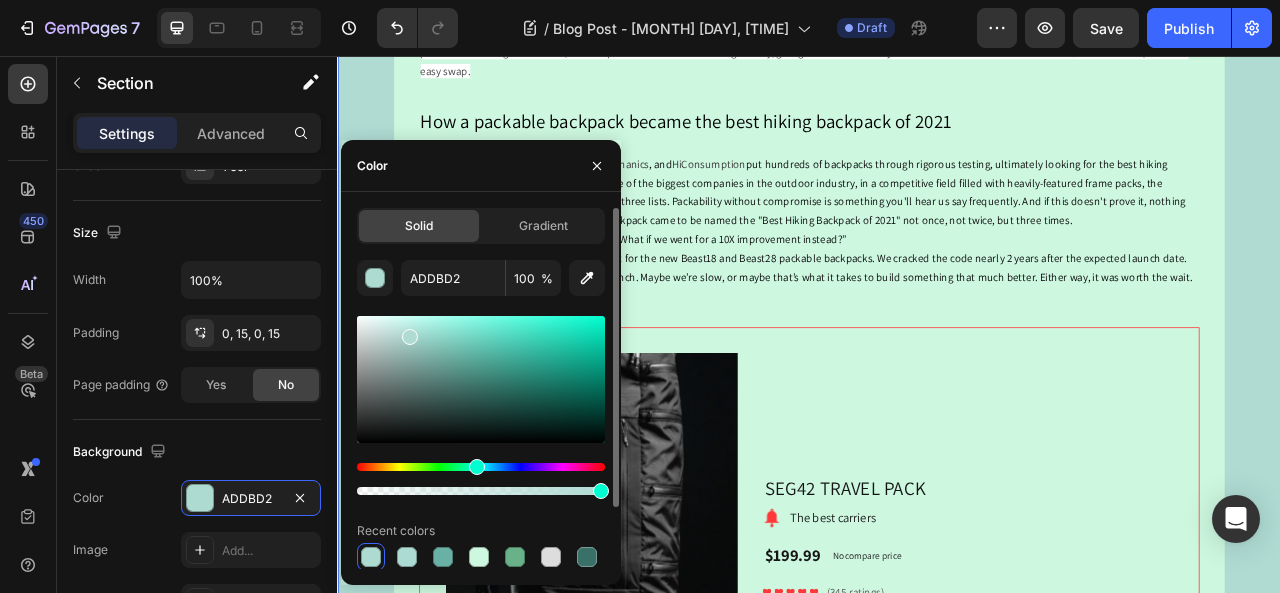 drag, startPoint x: 458, startPoint y: 360, endPoint x: 409, endPoint y: 333, distance: 55.946404 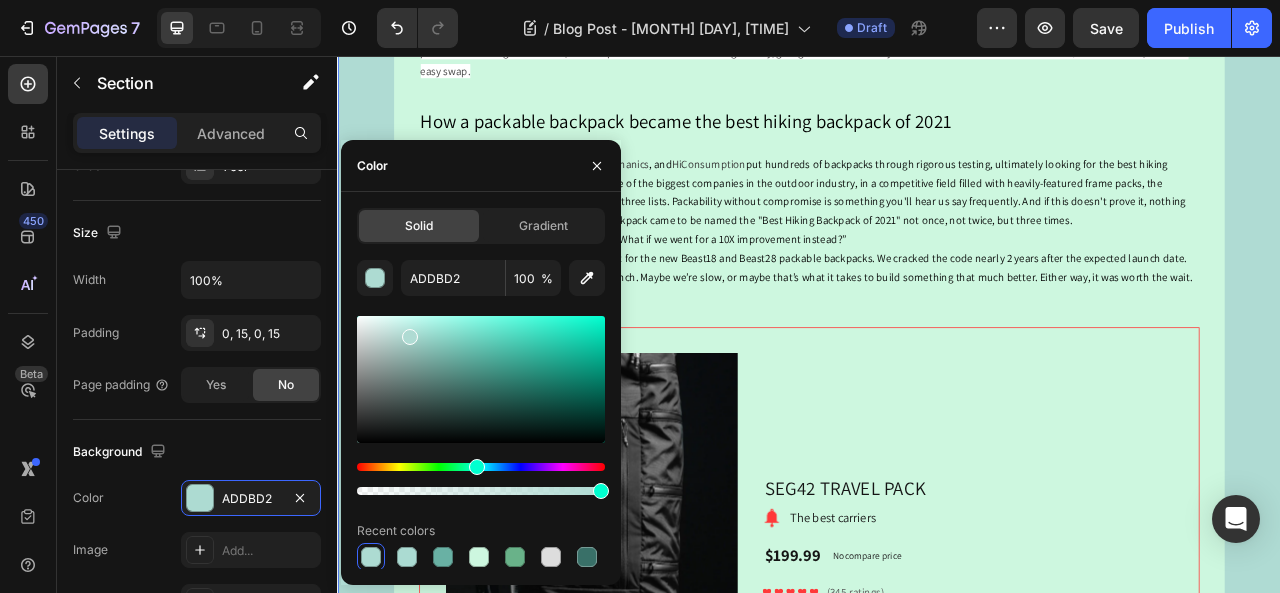 type on "AFDBD3" 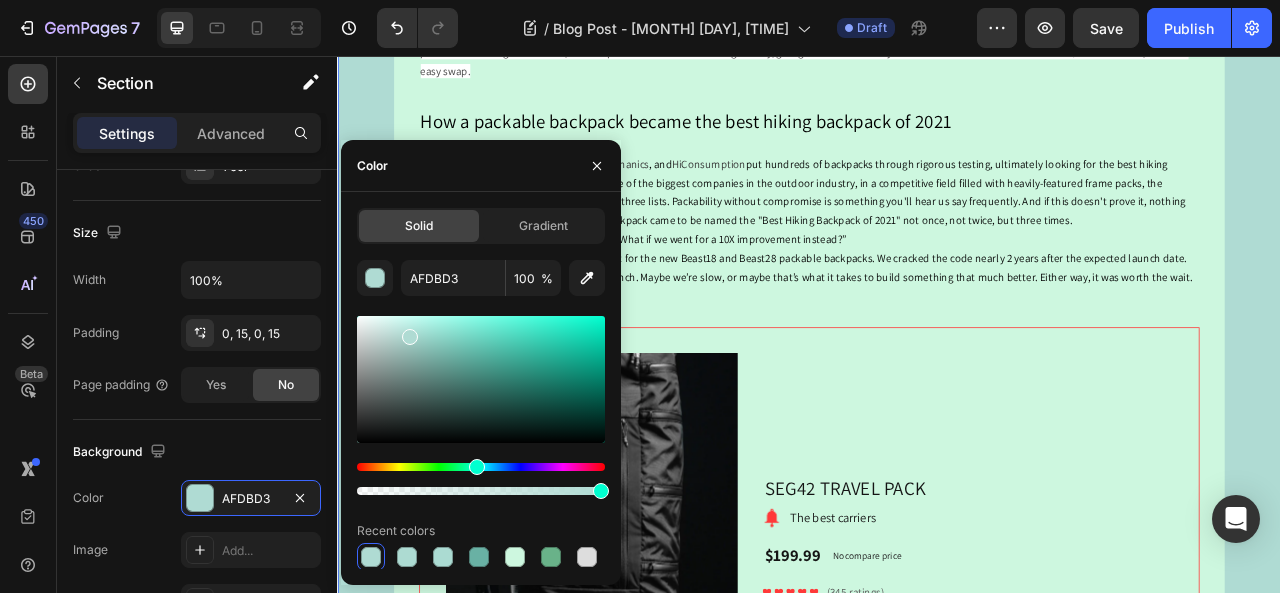click on "TRAVEL HERE, NOT THERE Heading [DATE], [YEAR] Text block Share: Text block Image Image Image Image Image Icon List Hoz Row Row Instead of Rocky Mountain National Park, try Indian Peaks Wilderness Don’t get us wrong, Rocky Mountain National Park is an incredible place, and from our HQ here in [CITY], we’re lucky to call it our backyard. There are some downsides though: major crowds, permits that are tricky to get your hands on, and no dogs allowed. The Indian Peaks Wilderness is just to the south of RMNP with a very similar landscape and a fraction of the people, plus you can bring your 4-legged adventure partner. For a good adventure, scramble up Mount Neva or Lone Eagle Peak in the summer, or skin up and ski down Mount Toll in the winter. Text block ⁠⁠⁠⁠⁠⁠⁠ How a packable backpack became the best hiking backpack of [YEAR] Heading Over the past year, Gear Patrol , Popular Mechanics , and HiConsumption Text block No discount   Not be displayed when published Product Badge Product Images 1" at bounding box center (937, 471) 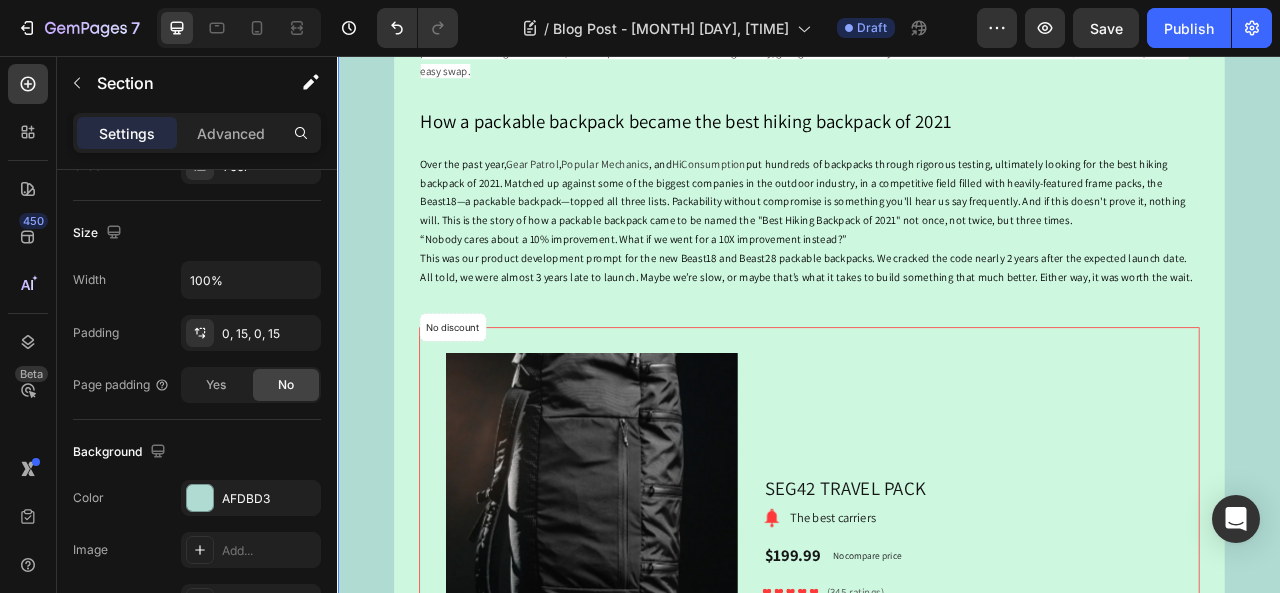 click on "August 2,2025" at bounding box center [685, -168] 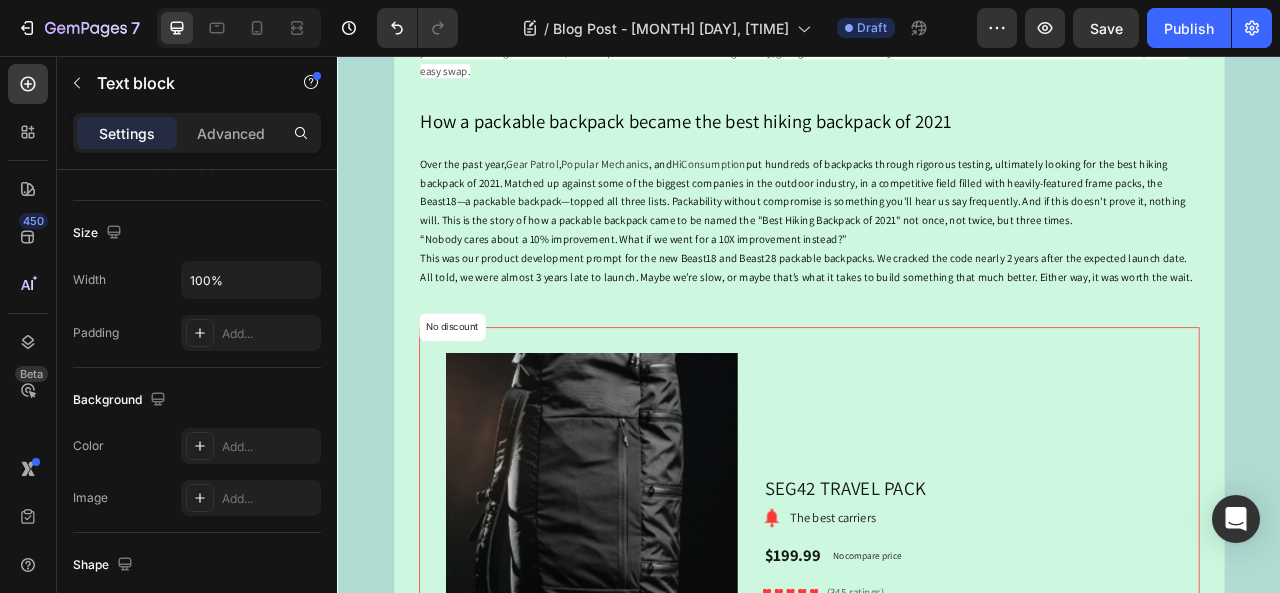 scroll, scrollTop: 0, scrollLeft: 0, axis: both 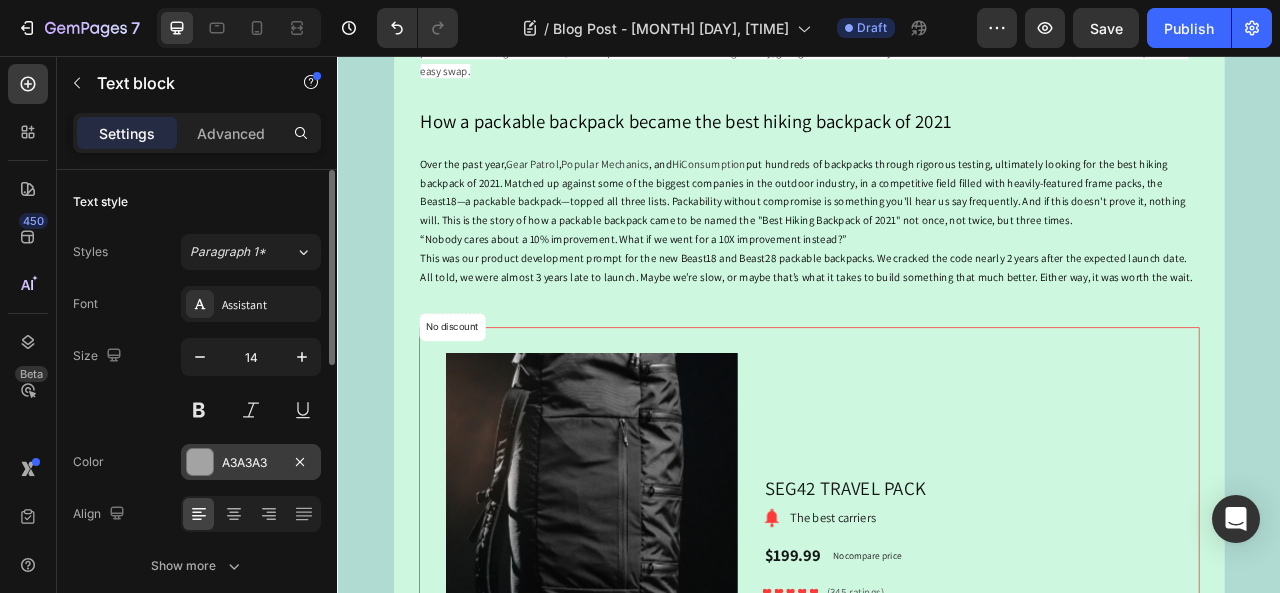 click at bounding box center (200, 462) 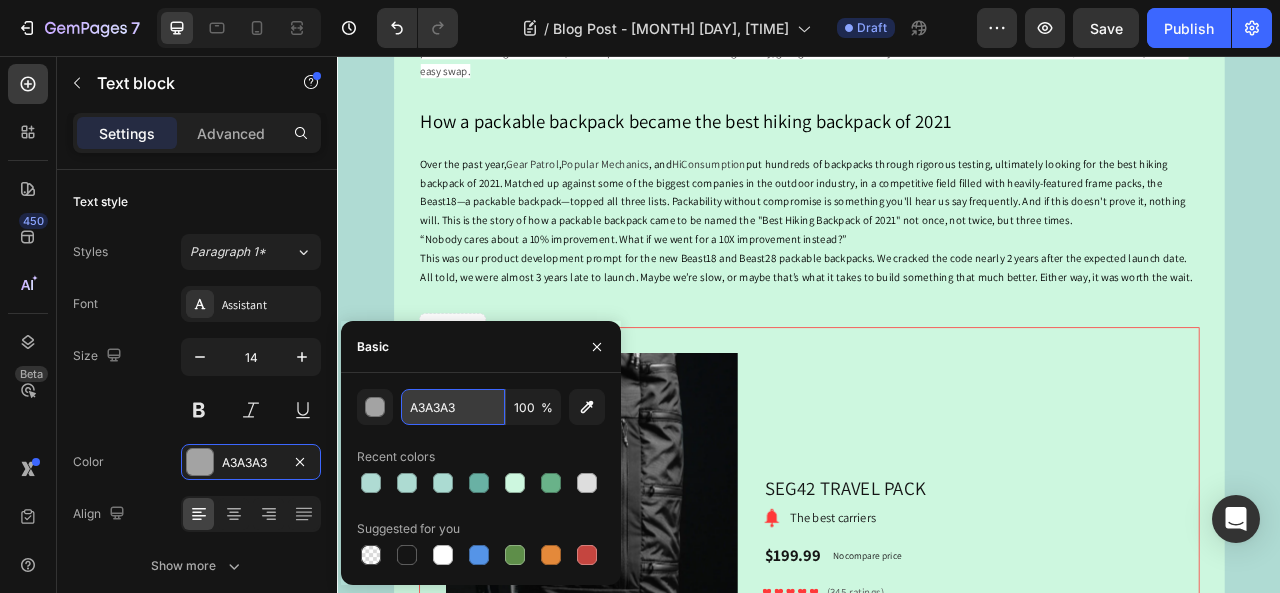 click on "A3A3A3" at bounding box center [453, 407] 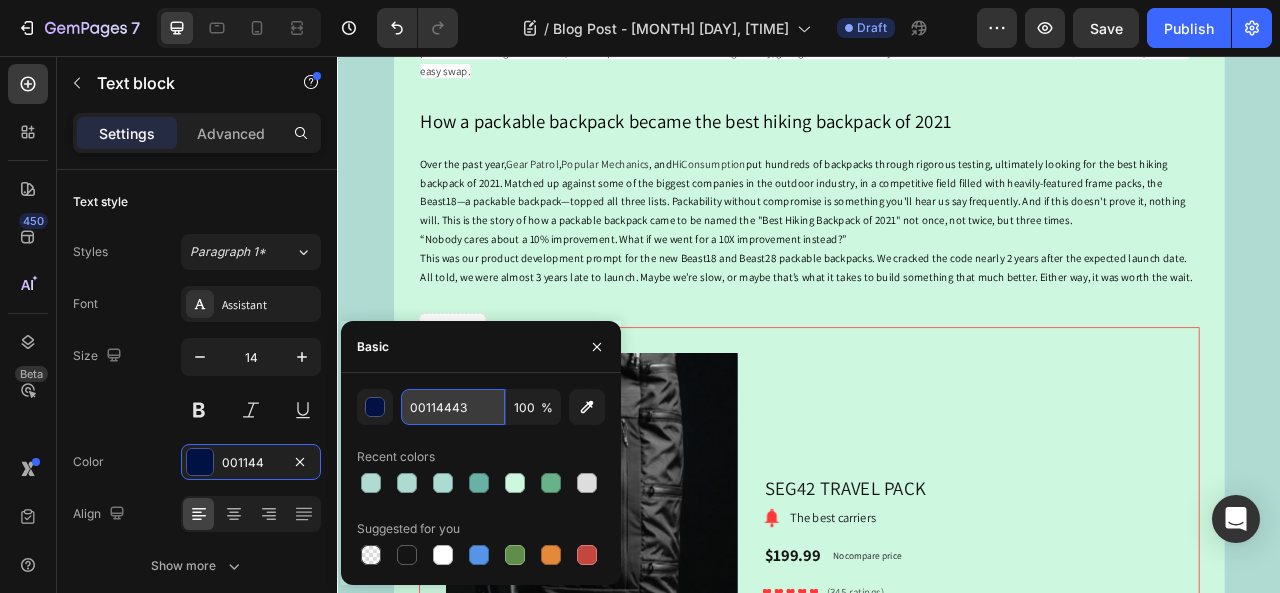 type on "001144438" 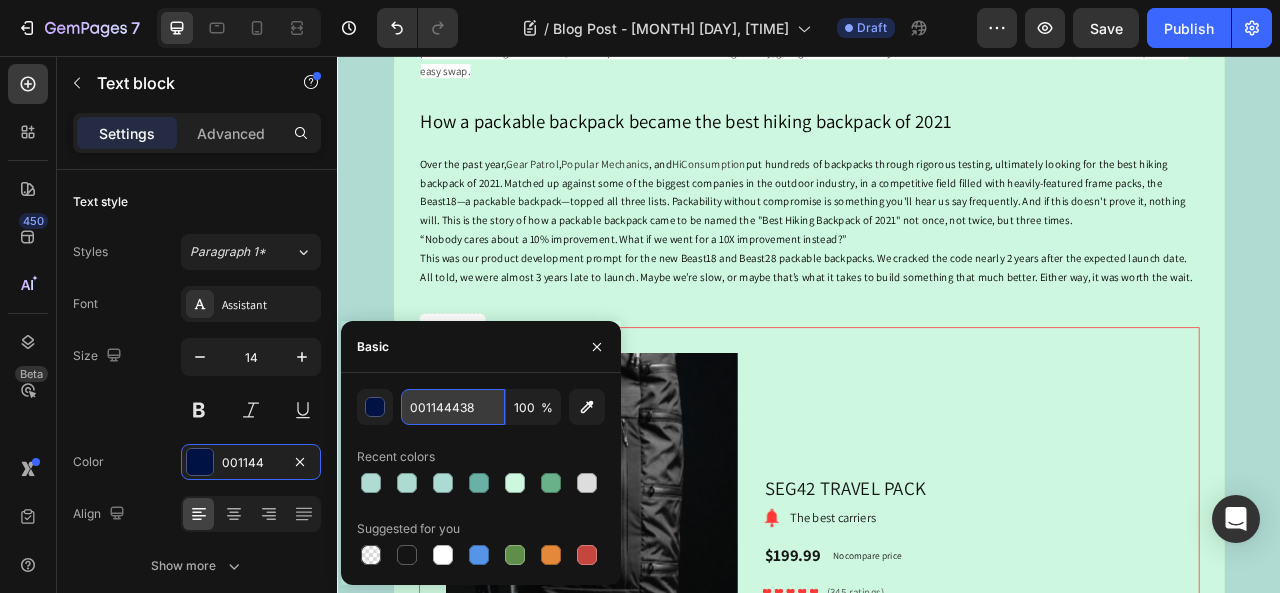 drag, startPoint x: 474, startPoint y: 403, endPoint x: 406, endPoint y: 408, distance: 68.18358 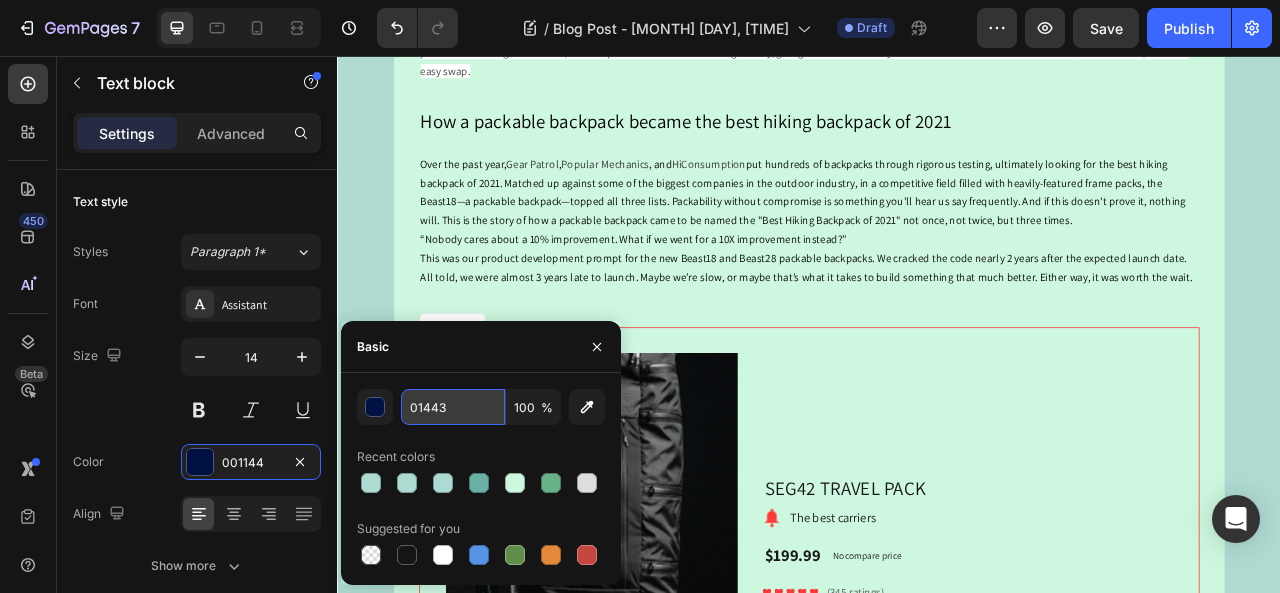 type on "014438" 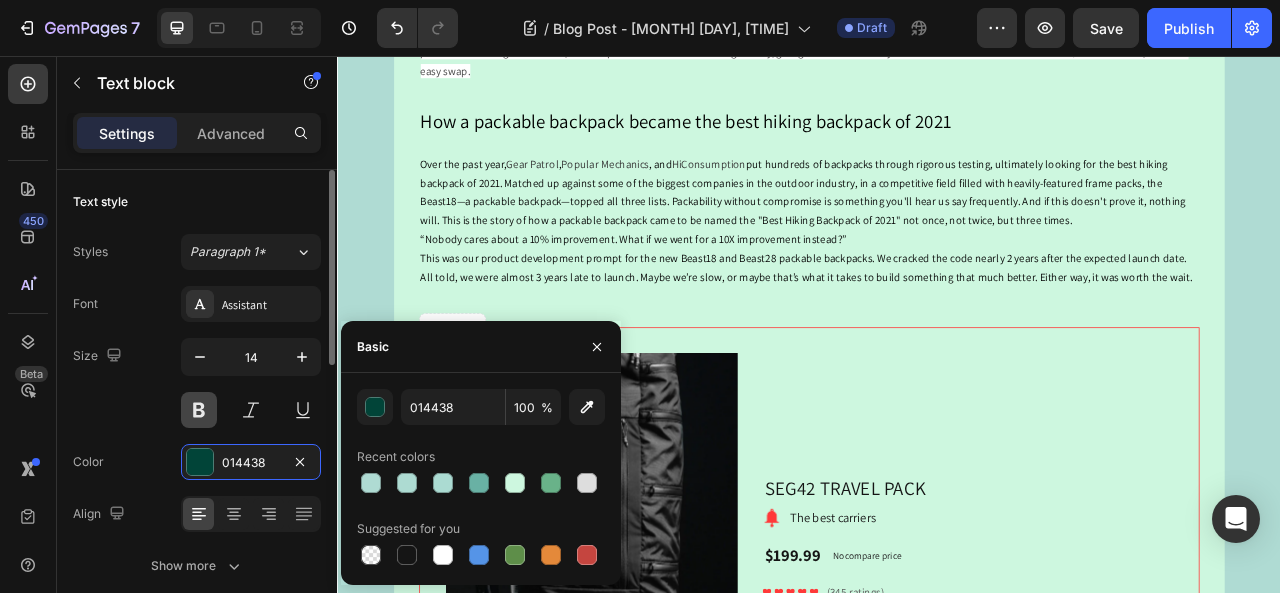 click at bounding box center [199, 410] 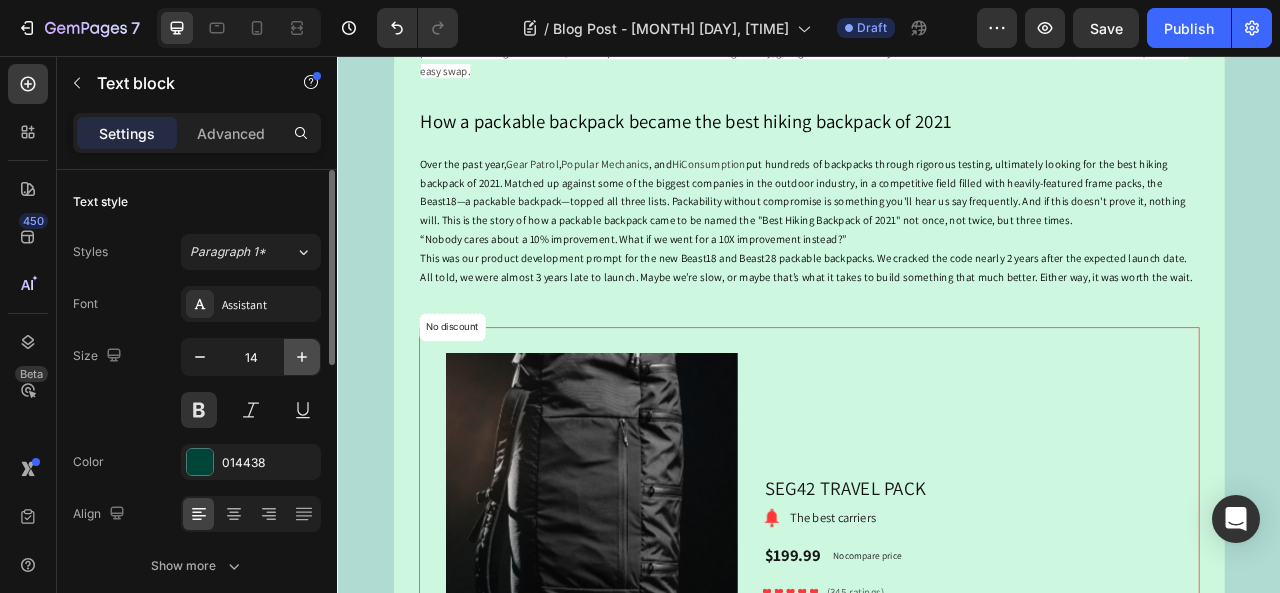 click 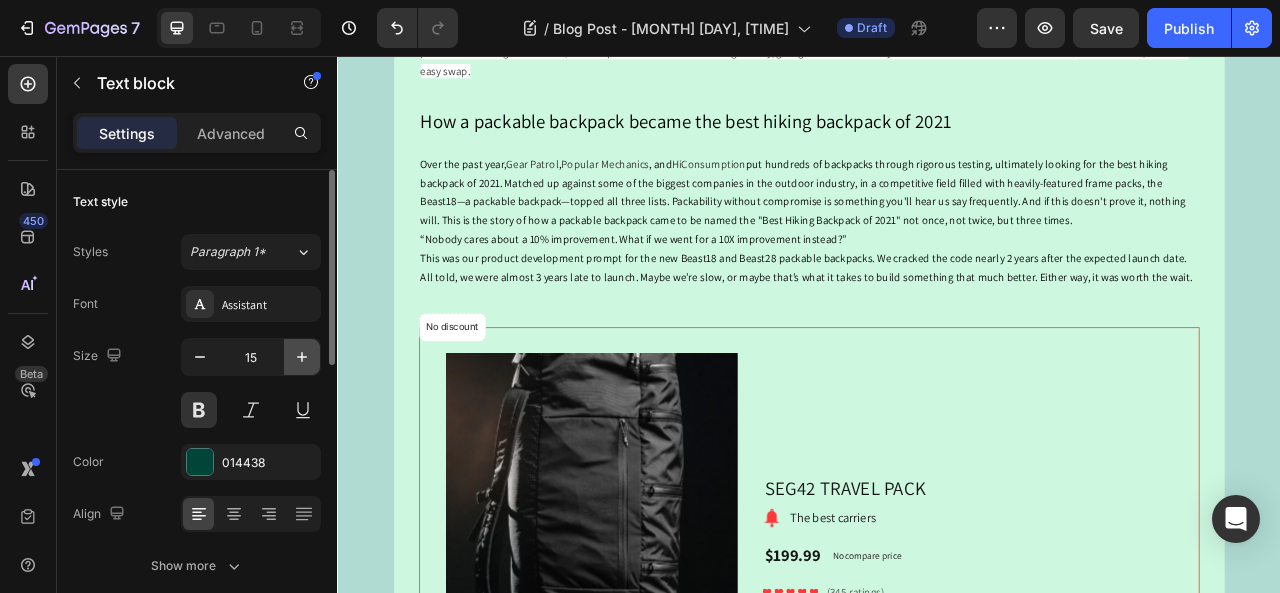 click 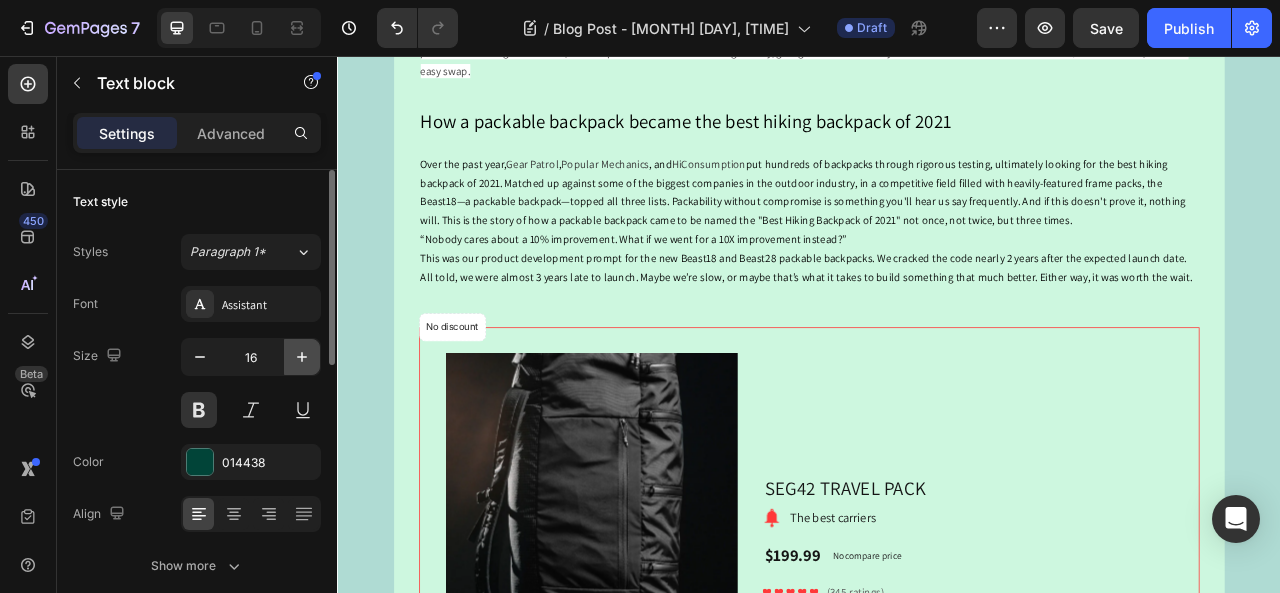 click 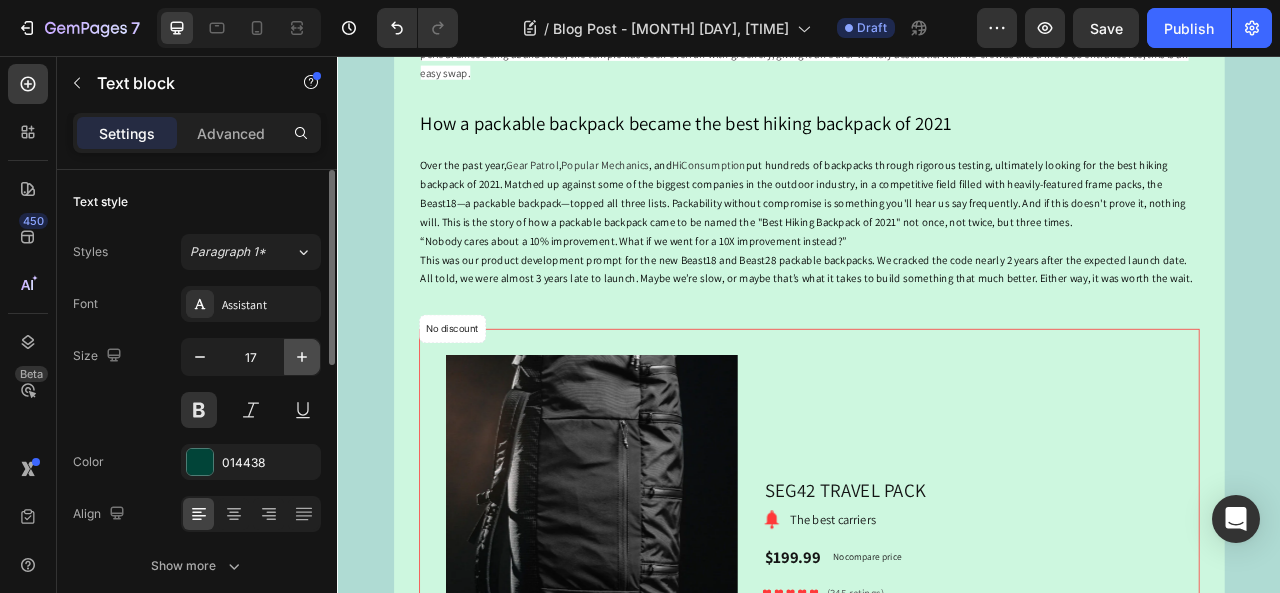 click 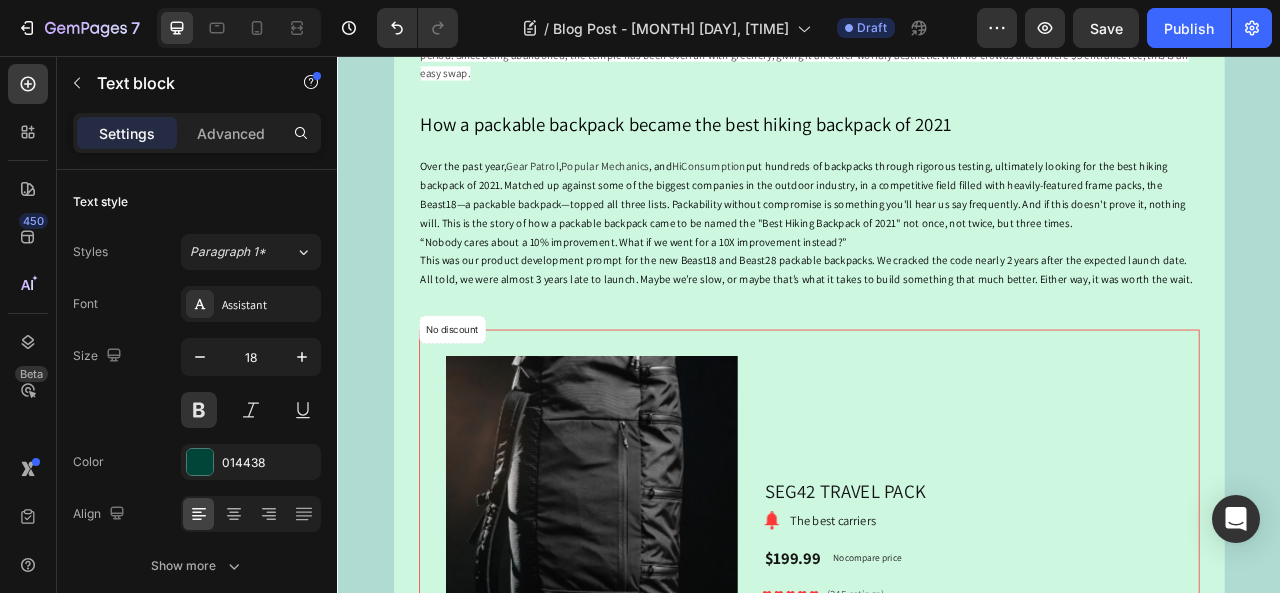 click on "Share:" at bounding box center (1276, -166) 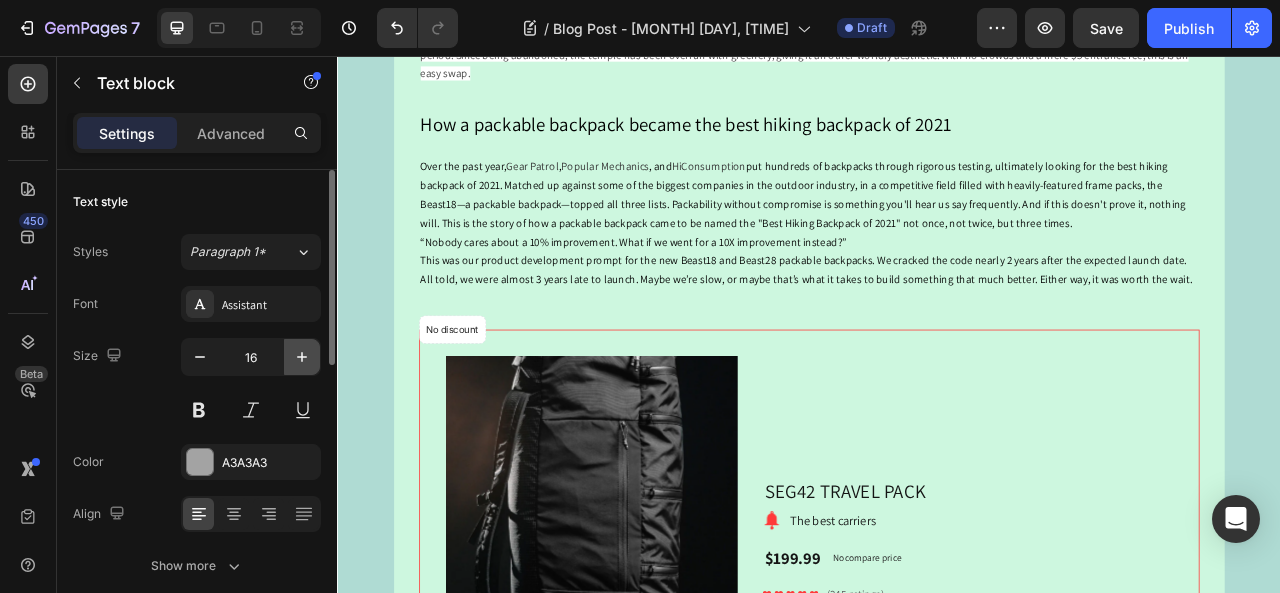 click at bounding box center [302, 357] 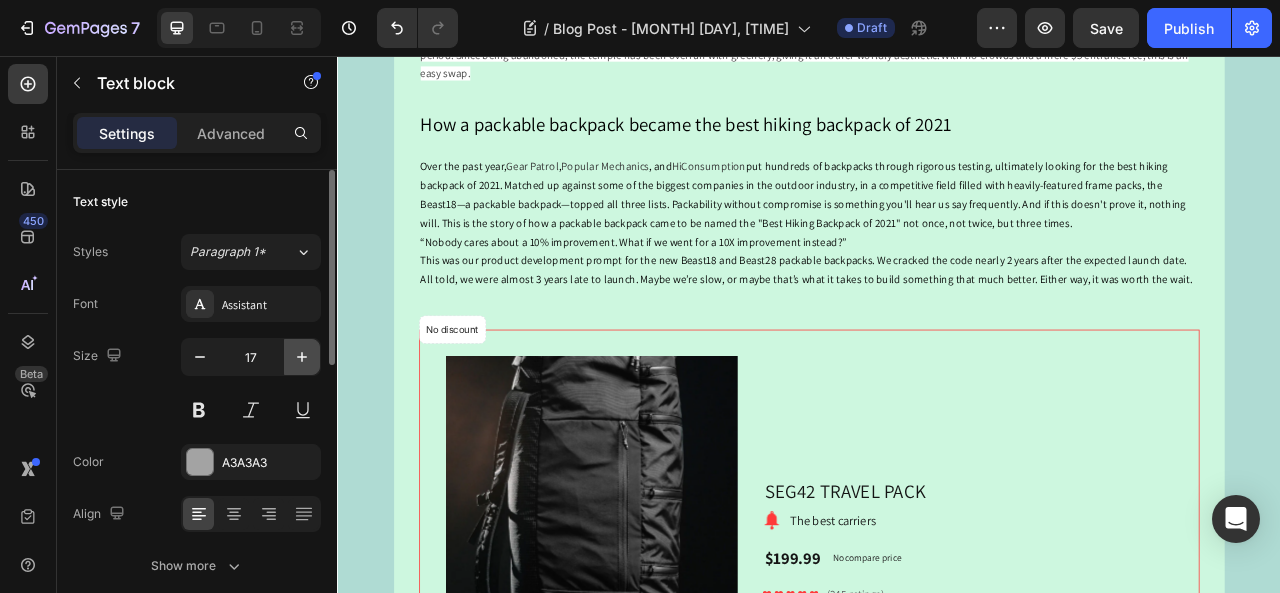 click at bounding box center (302, 357) 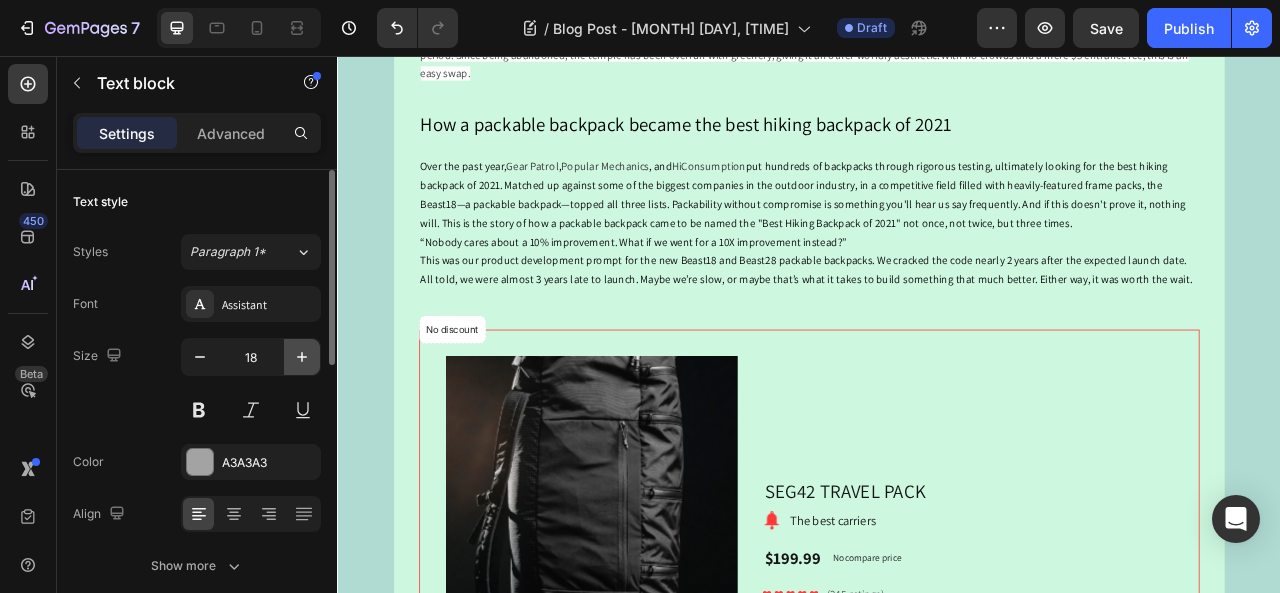 click at bounding box center (302, 357) 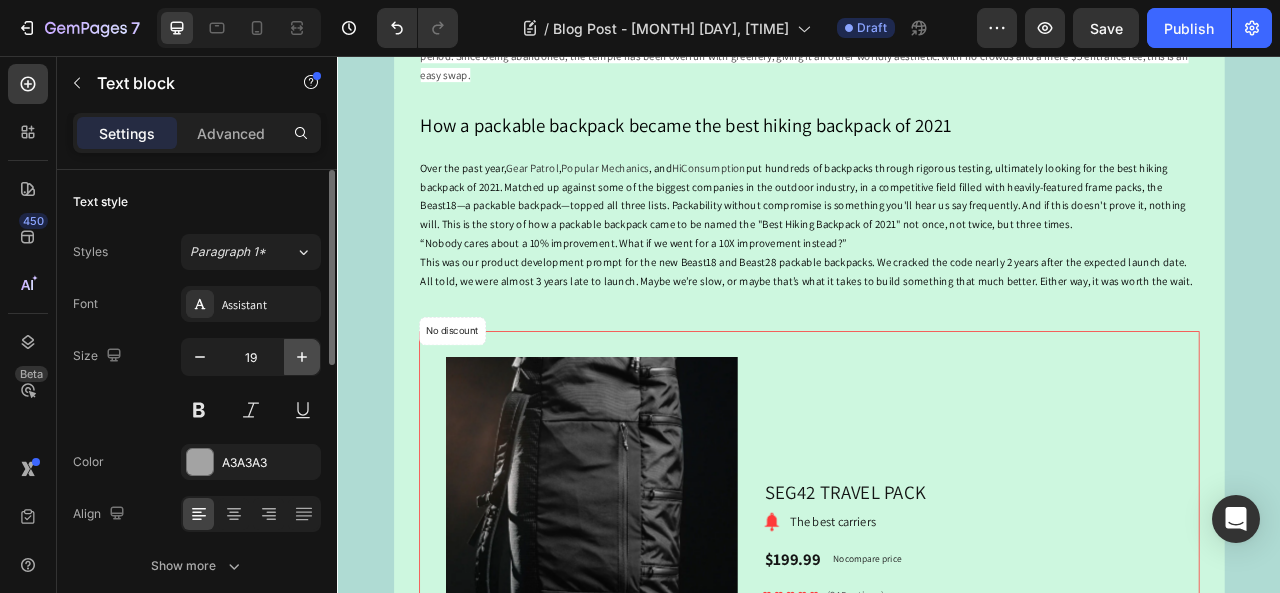 click at bounding box center [302, 357] 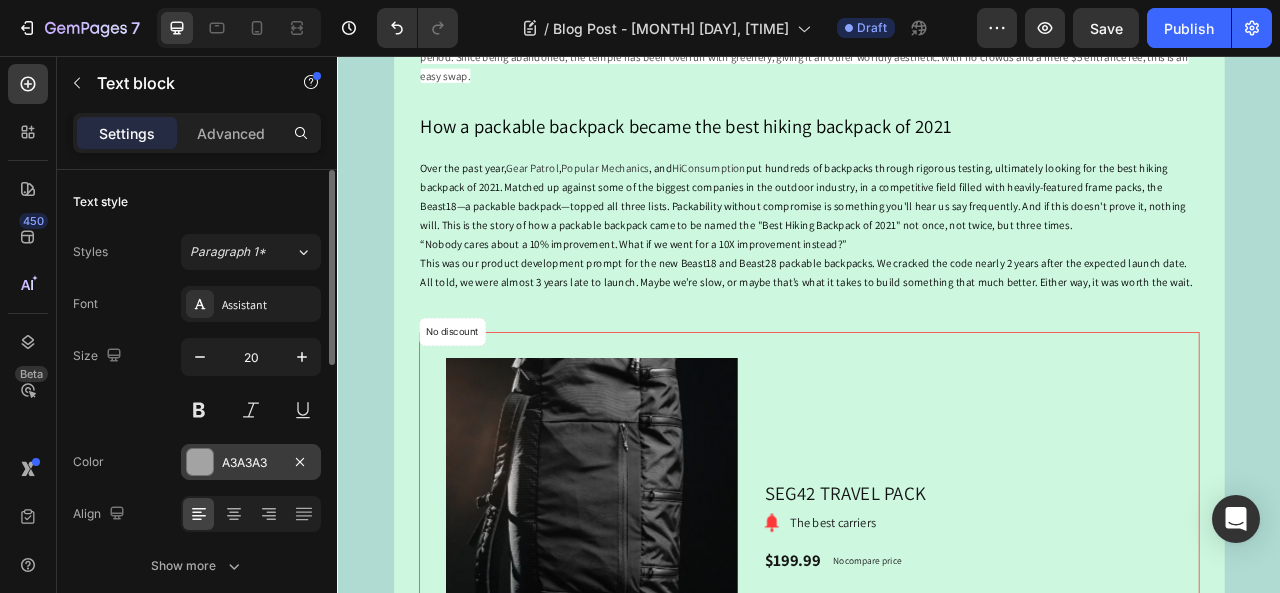 click at bounding box center [200, 462] 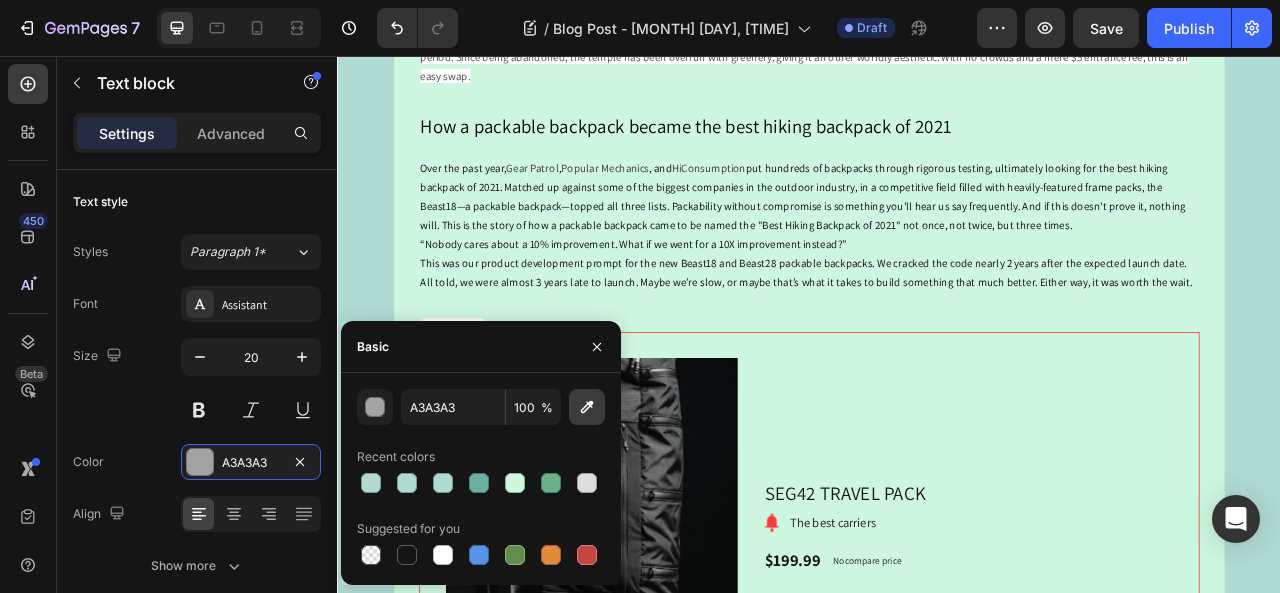 click 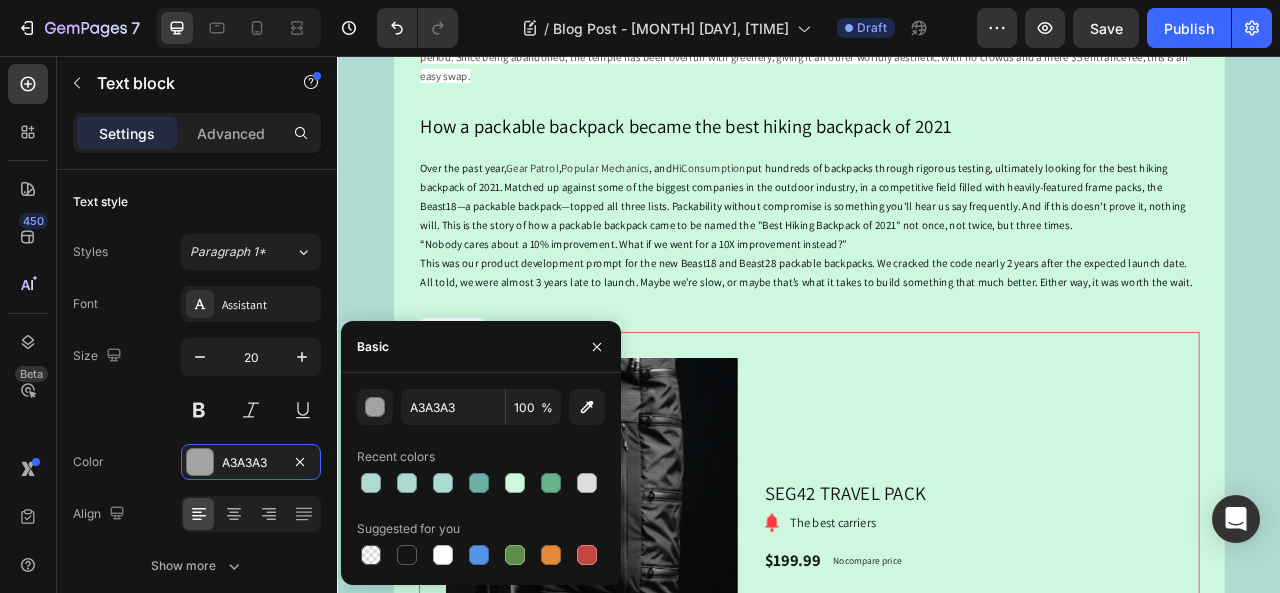 type on "0F5B50" 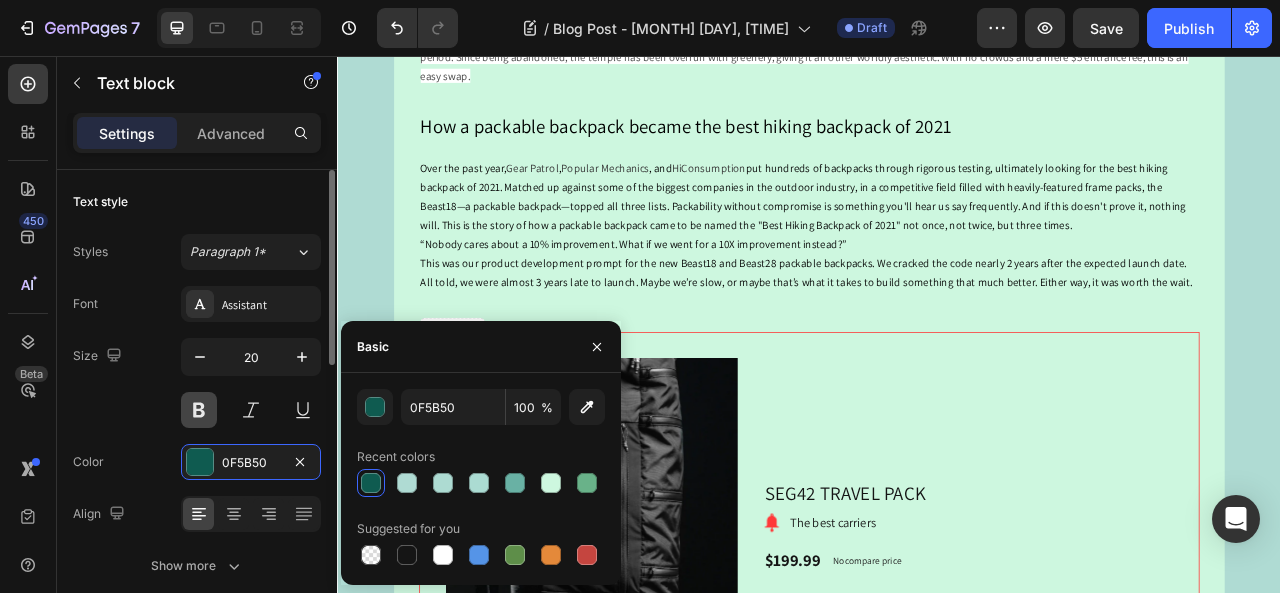 click at bounding box center (199, 410) 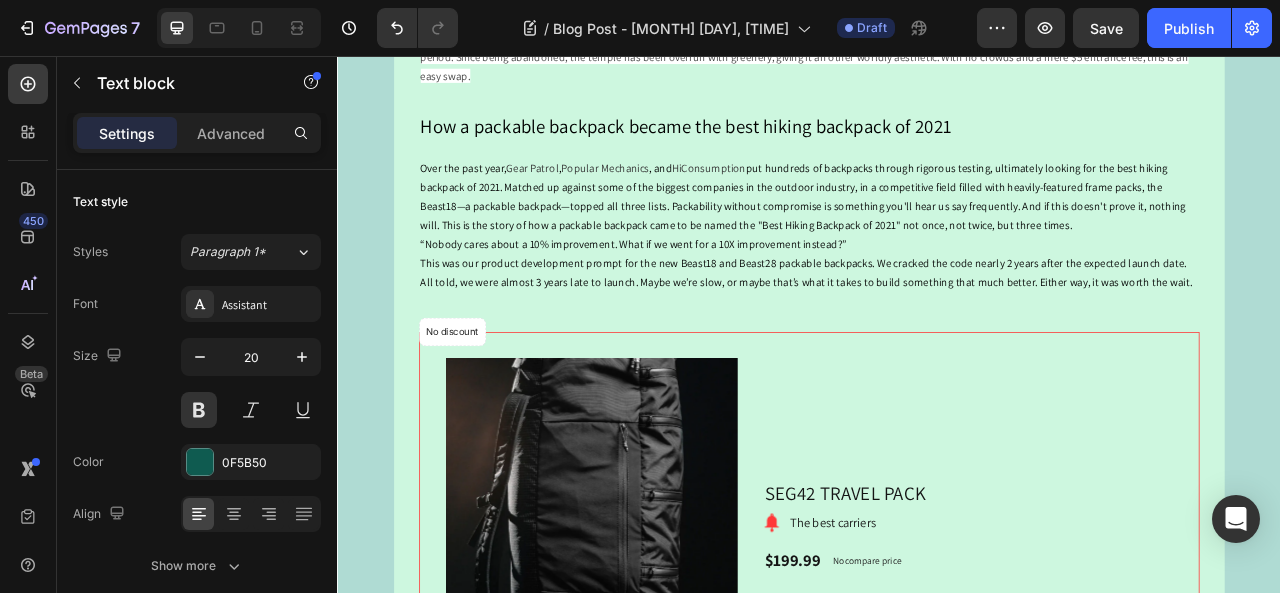 click on "Image Image Image Image Image Icon List Hoz" at bounding box center (1374, -166) 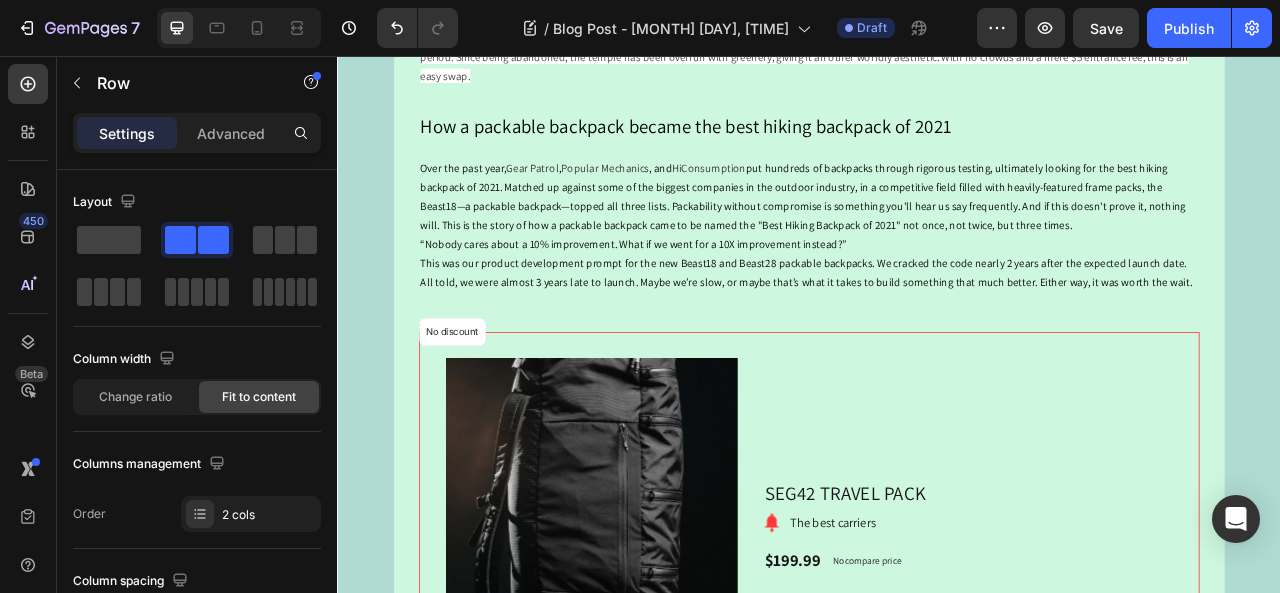 click at bounding box center [1347, -168] 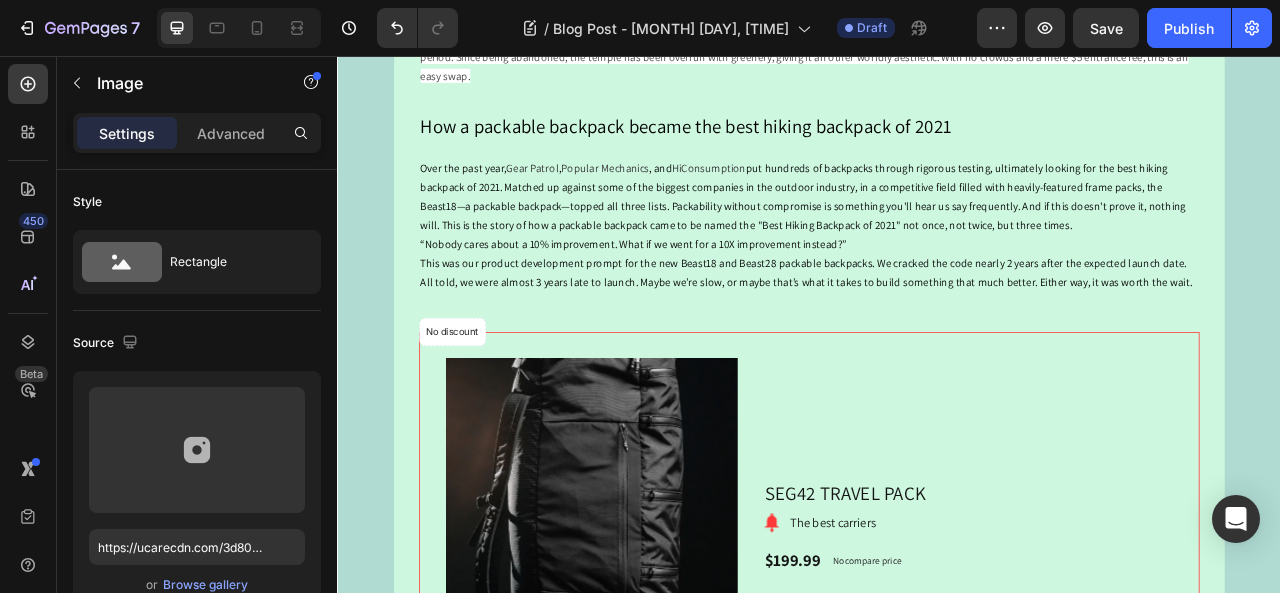 click at bounding box center [1320, -168] 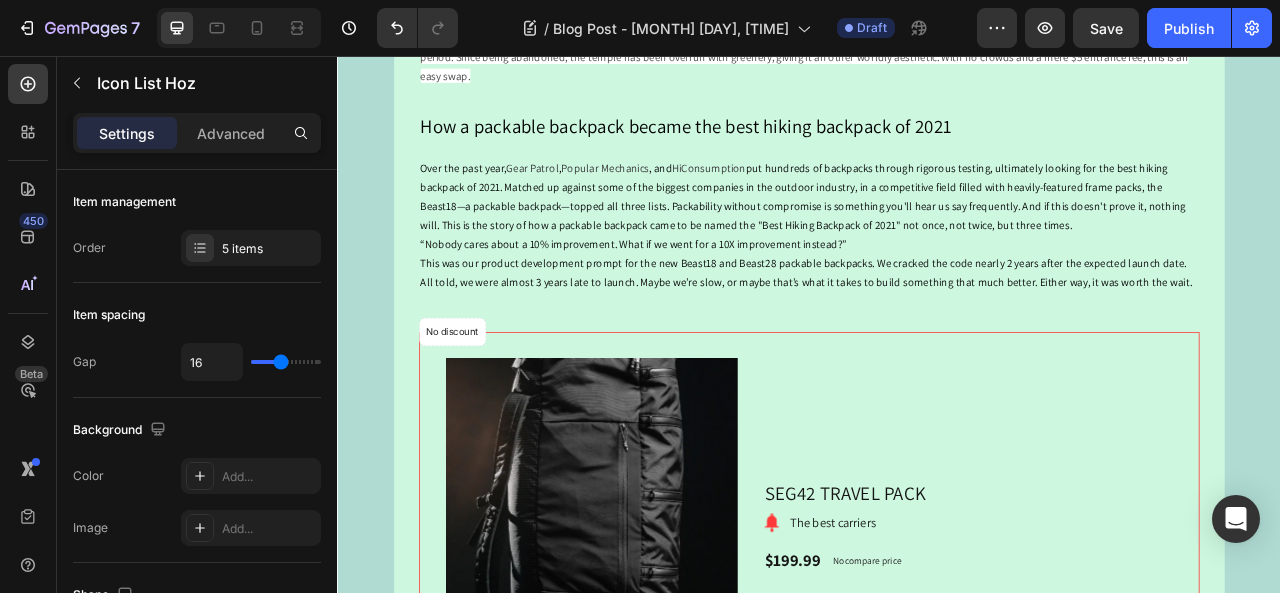 click on "Image   0 Image Image Image Image" at bounding box center (1374, -168) 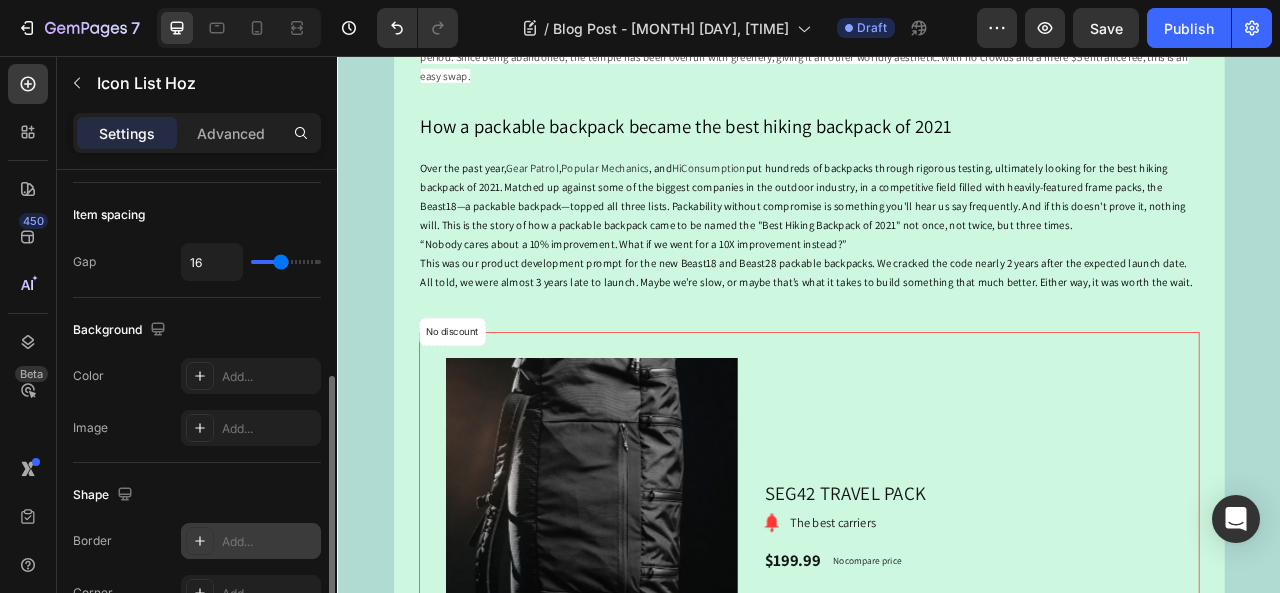 scroll, scrollTop: 300, scrollLeft: 0, axis: vertical 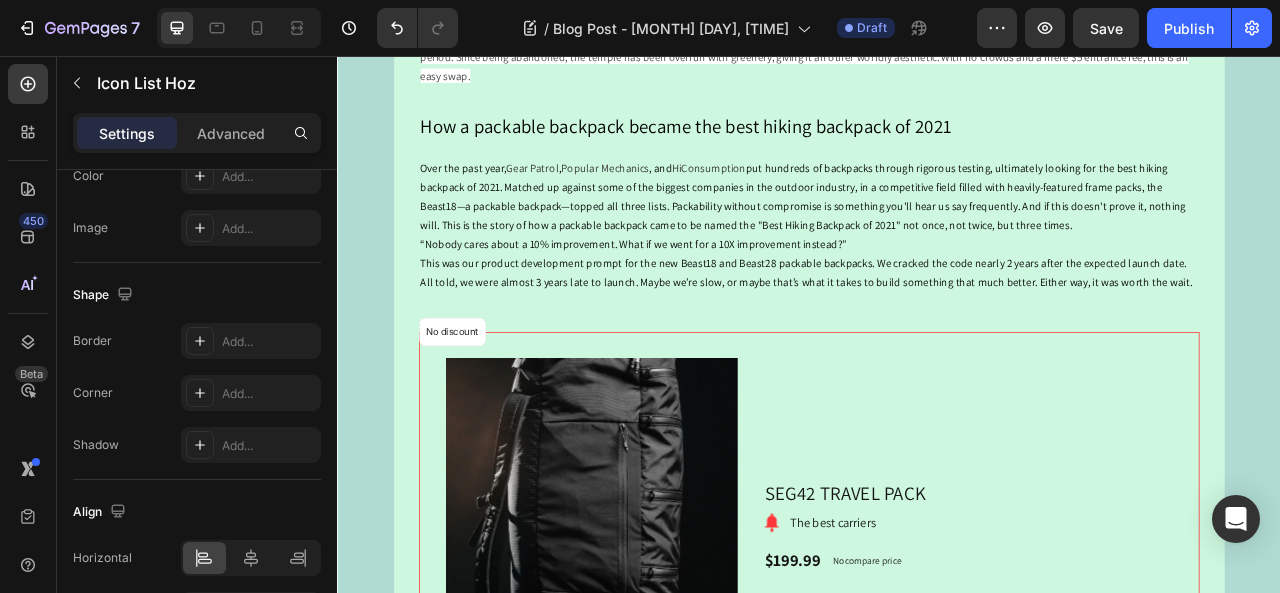 click on "Image" at bounding box center (1320, -168) 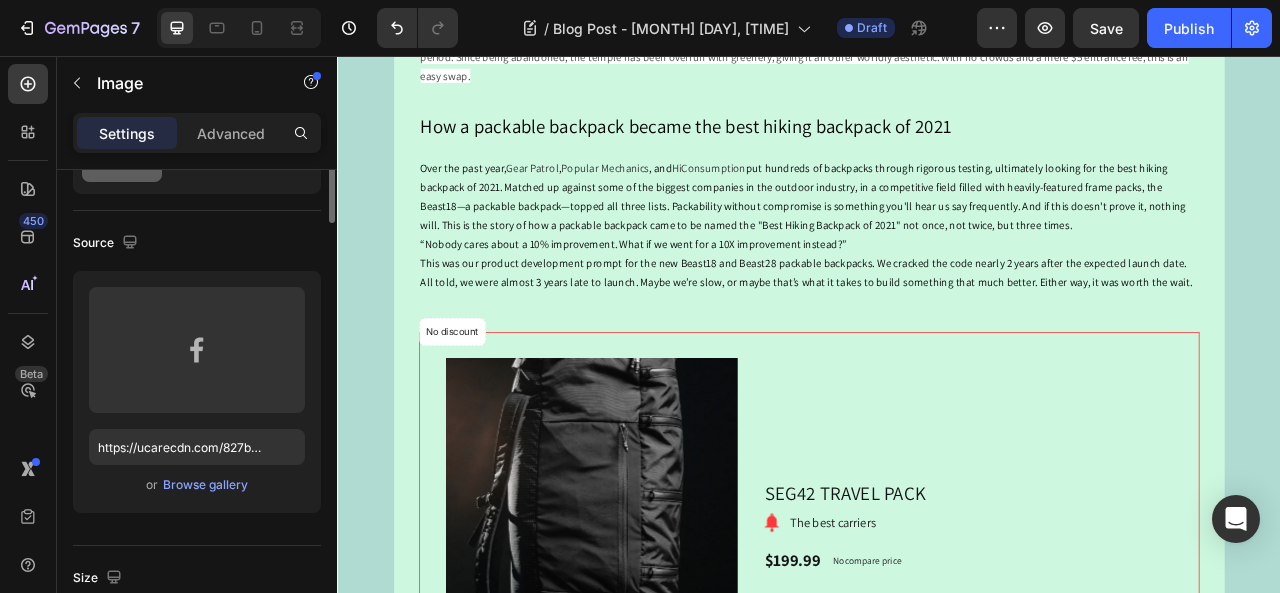 scroll, scrollTop: 0, scrollLeft: 0, axis: both 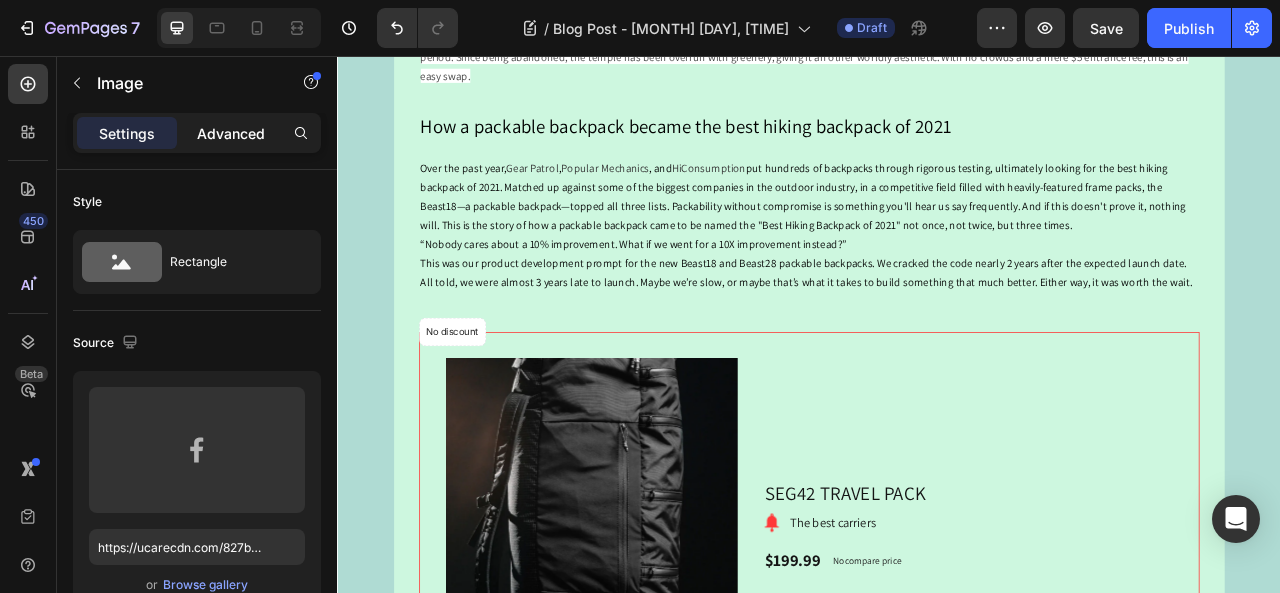 click on "Advanced" at bounding box center [231, 133] 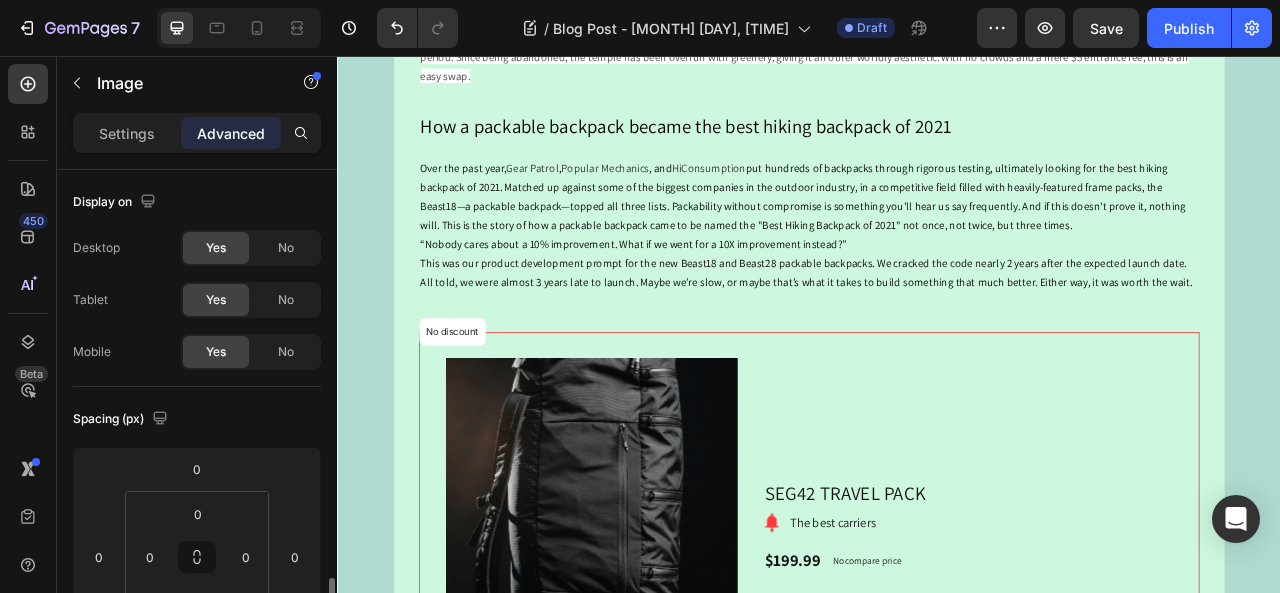 scroll, scrollTop: 400, scrollLeft: 0, axis: vertical 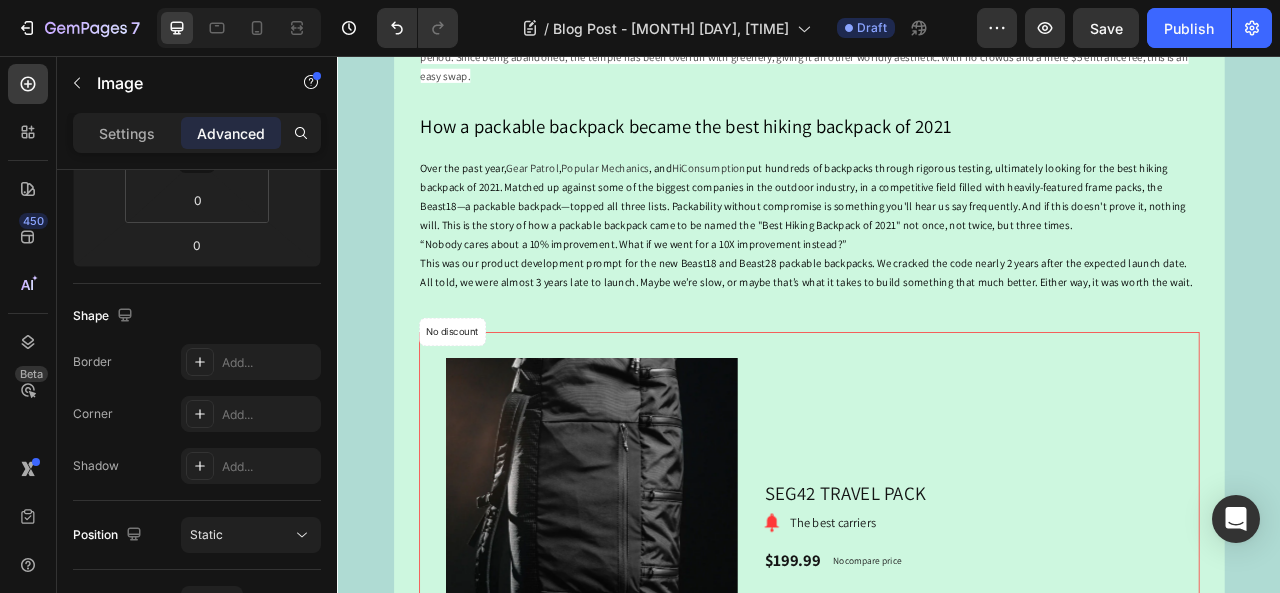 click on "Instead of Rocky Mountain National Park, try Indian Peaks Wilderness" at bounding box center (937, -111) 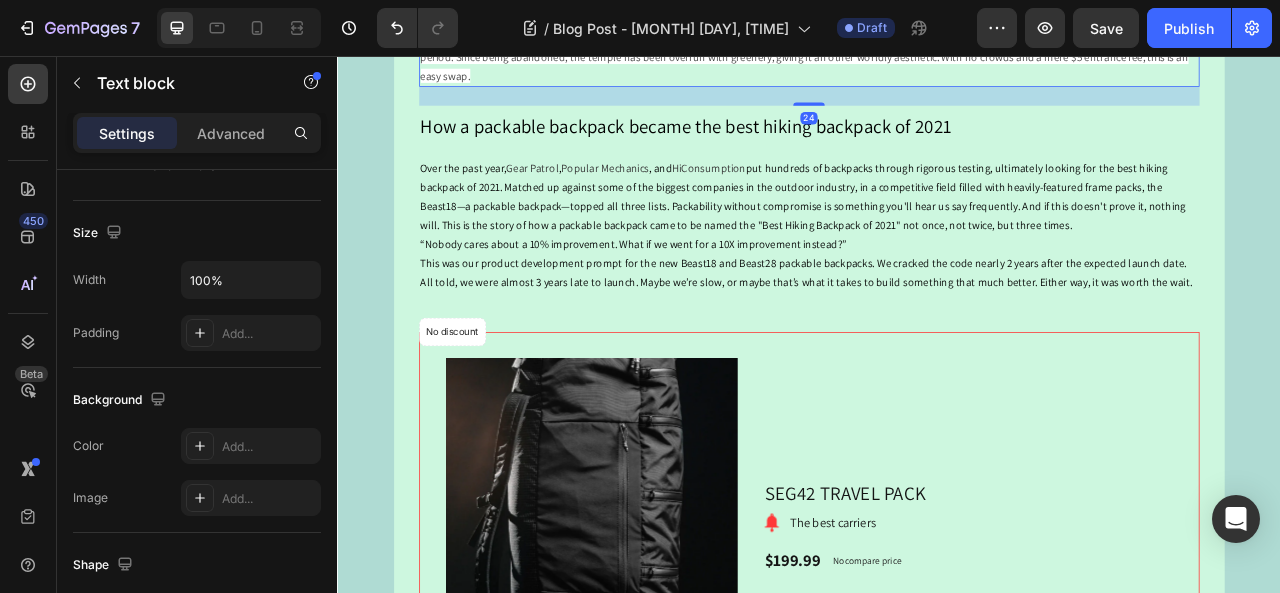 scroll, scrollTop: 0, scrollLeft: 0, axis: both 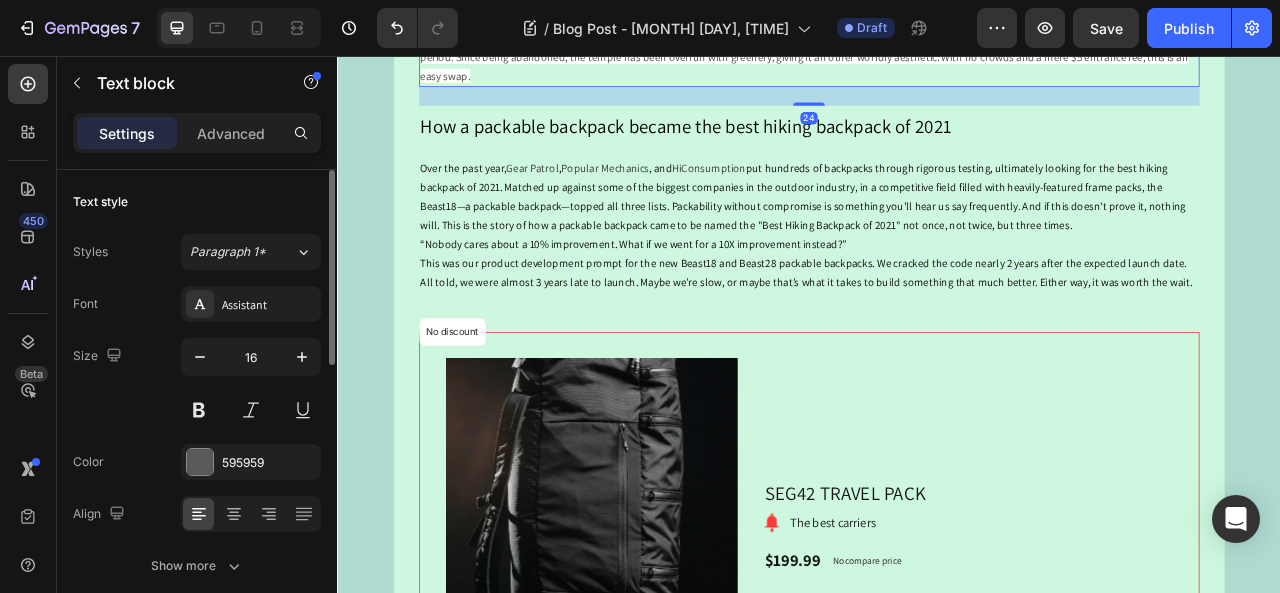 click on "Image Image Image Image Image" at bounding box center (1374, -168) 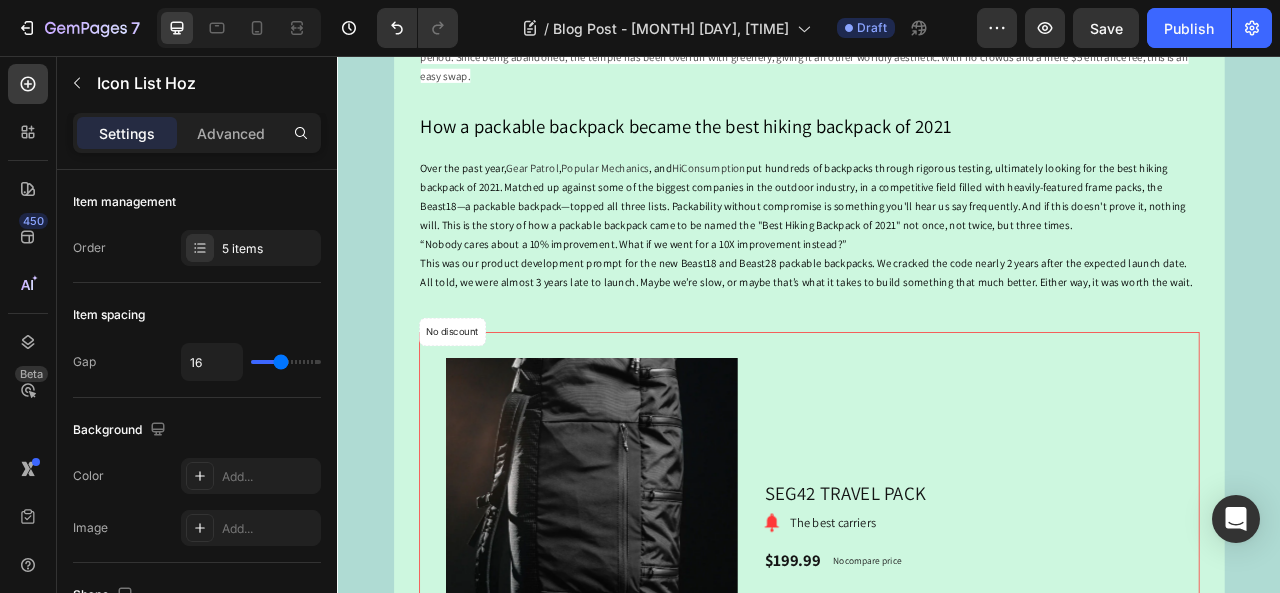 drag, startPoint x: 1358, startPoint y: 275, endPoint x: 1363, endPoint y: 261, distance: 14.866069 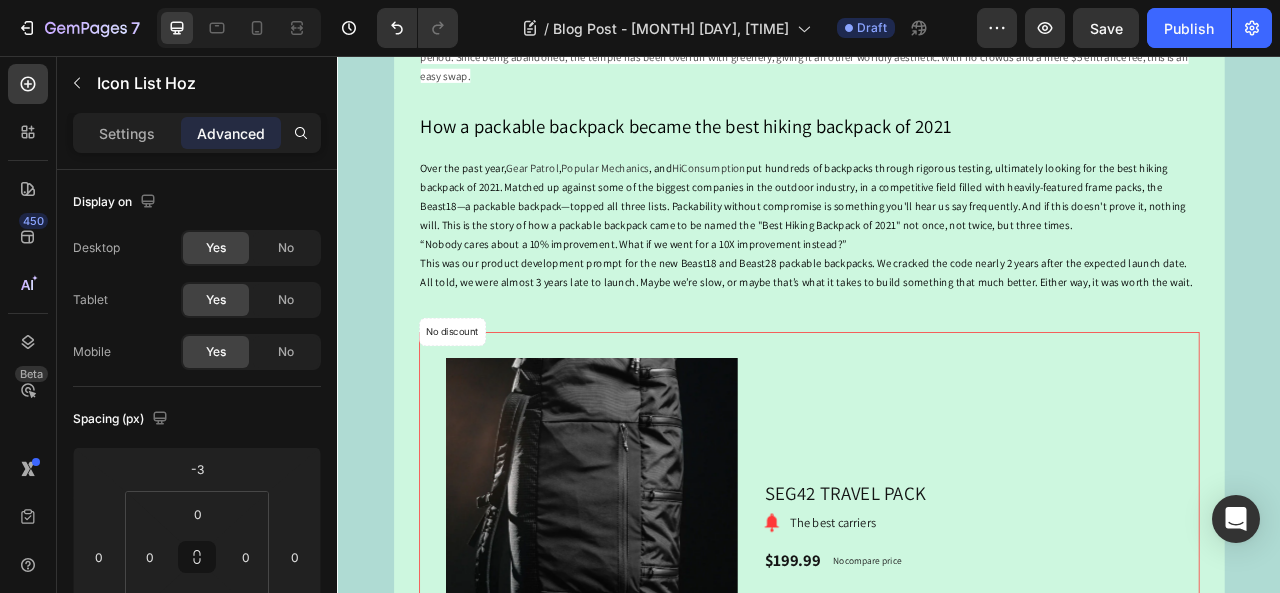 click at bounding box center [1320, -168] 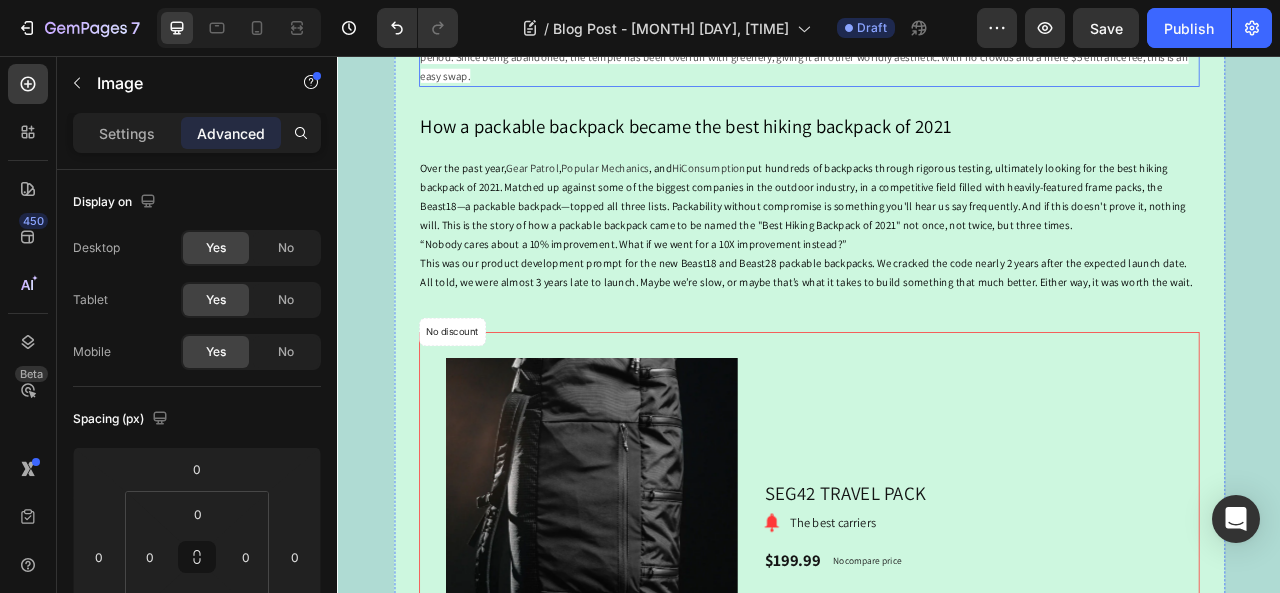 click on "Instead of Rocky Mountain National Park, try Indian Peaks Wilderness Don’t get us wrong, Rocky Mountain National Park is an incredible place, and from our HQ here in Boulder, we’re lucky to call it our backyard. There are some downsides though: major crowds, permits that are tricky to get your hands on, and no dogs allowed. The Indian Peaks Wilderness is just to the south of RMNP with a very similar landscape and a fraction of the people, plus you can bring your 4-legged adventure partner. For a good adventure, scramble up Mount Neva or Lone Eagle Peak in the summer, or skin up and ski down Mount Toll in the winter. Beng Melea seems to have a similar architectural style to Angkor Wat, so although not everything is known about this abandoned temple, it’s likely from the same time period. Since being abandoned, the temple has been overrun with greenery, giving it an other worldly aesthetic. With no crowds and a mere $5 entrance fee, this is an easy swap." at bounding box center [937, -15] 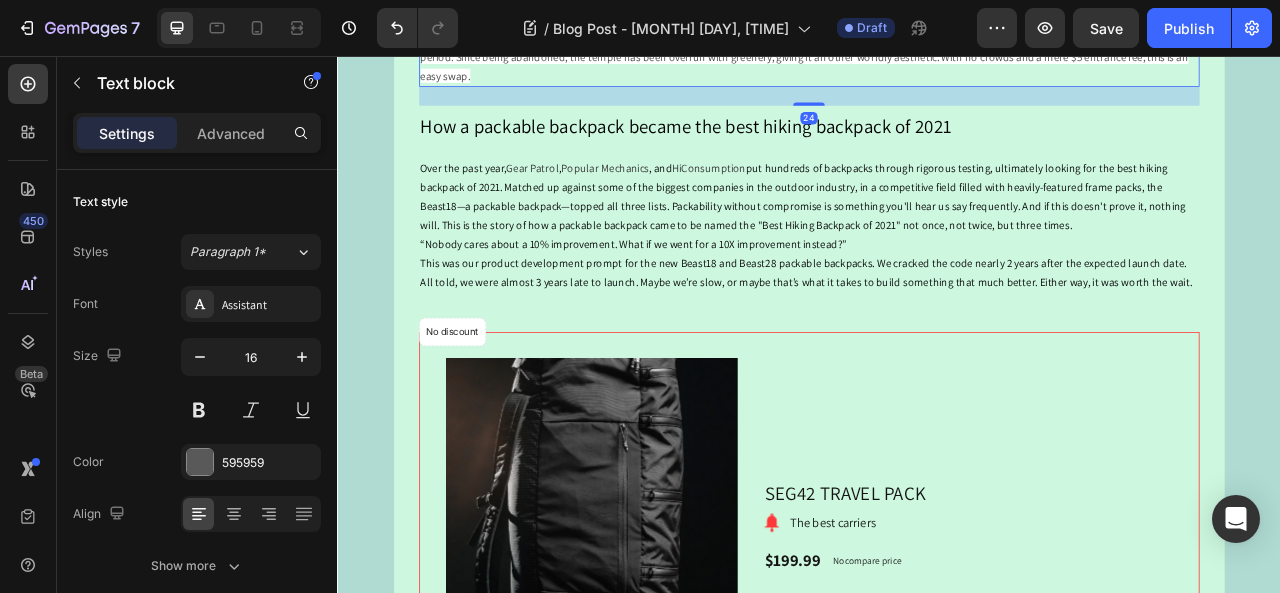 click at bounding box center [1320, -168] 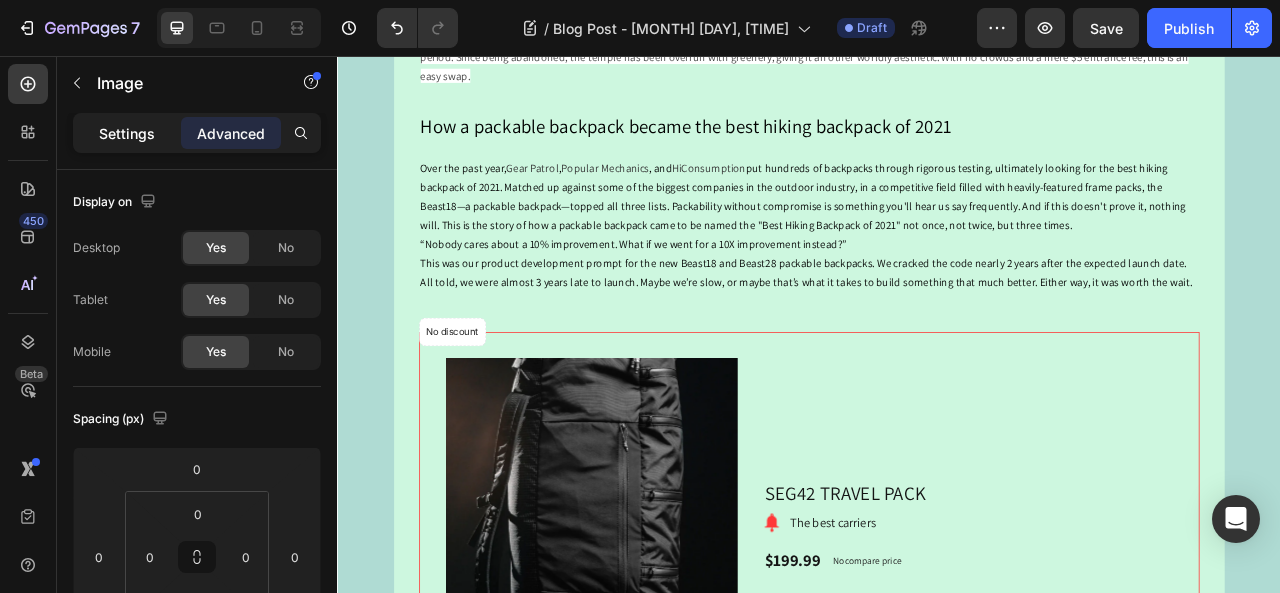 click on "Settings" at bounding box center (127, 133) 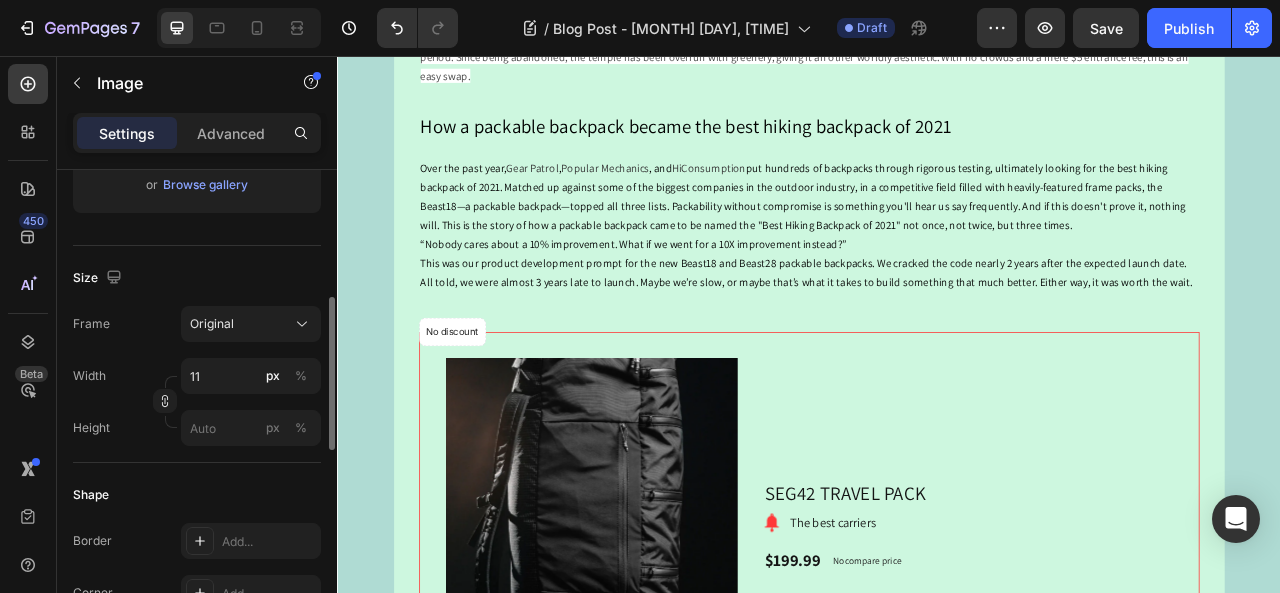 scroll, scrollTop: 500, scrollLeft: 0, axis: vertical 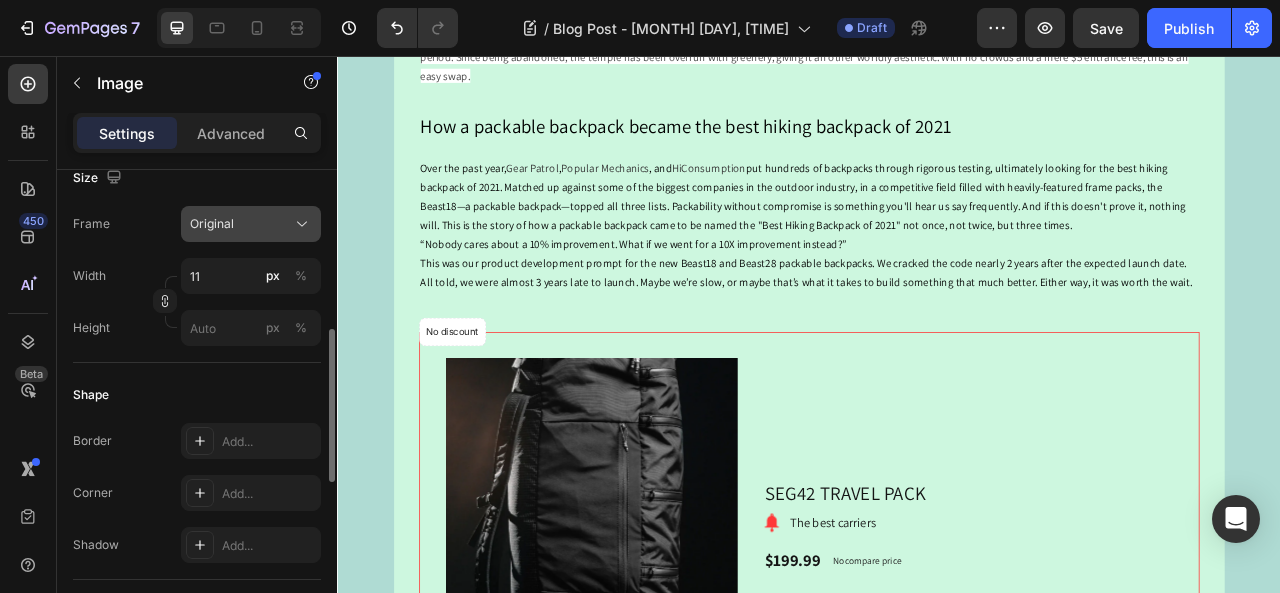 click on "Original" 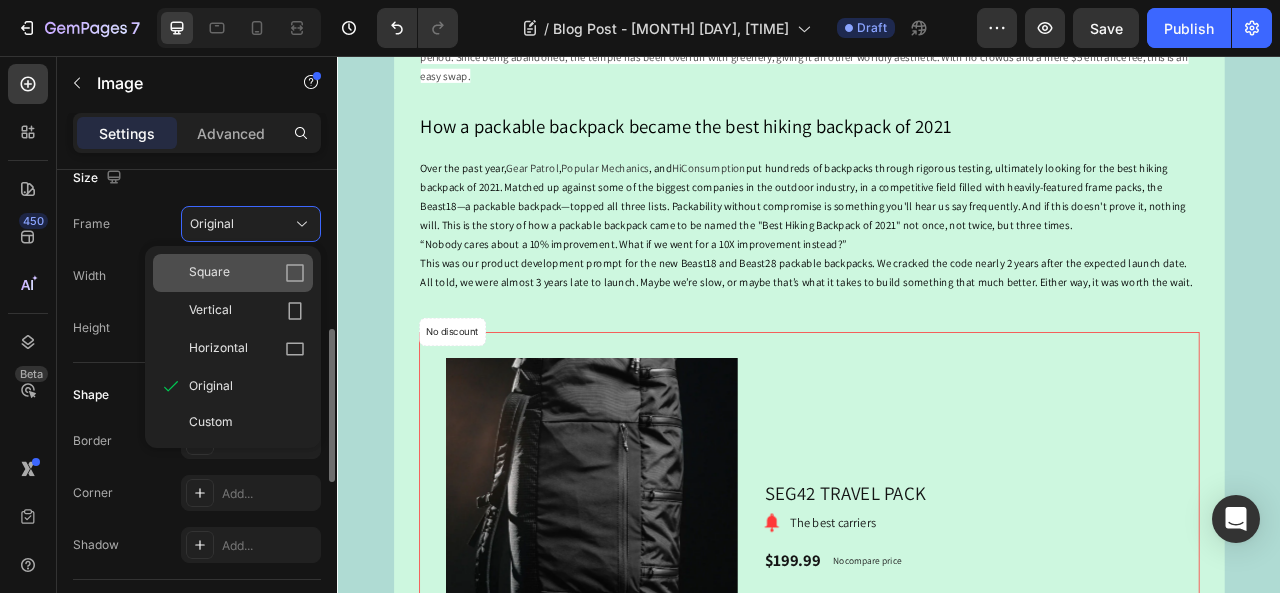 click on "Square" 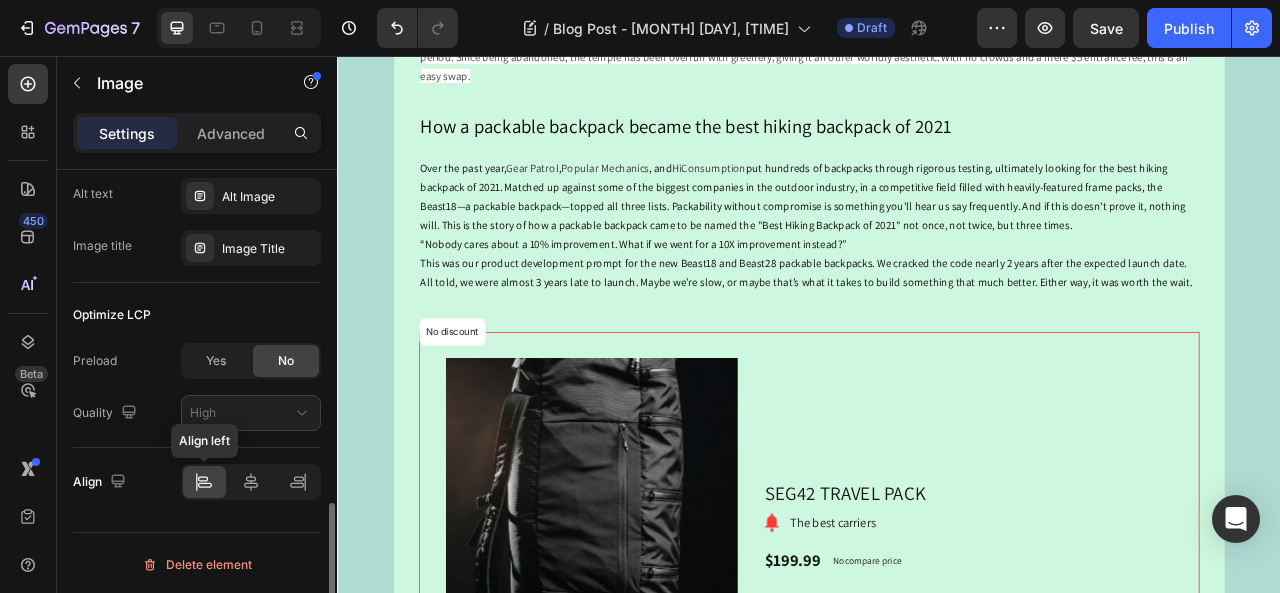 scroll, scrollTop: 877, scrollLeft: 0, axis: vertical 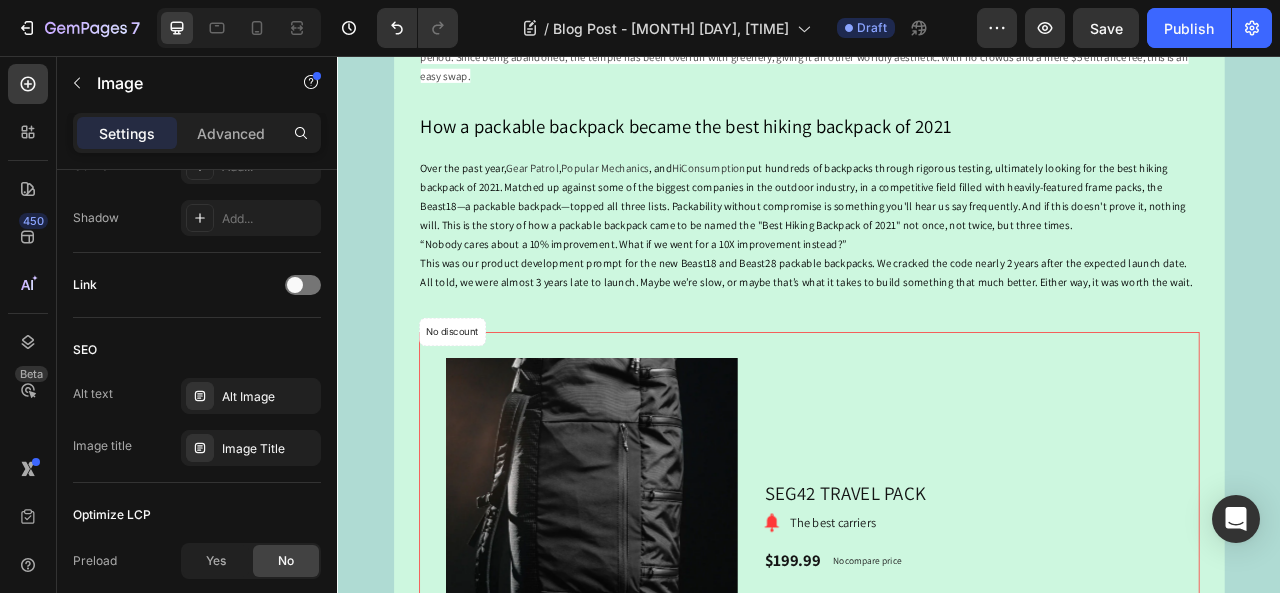click at bounding box center [1320, -168] 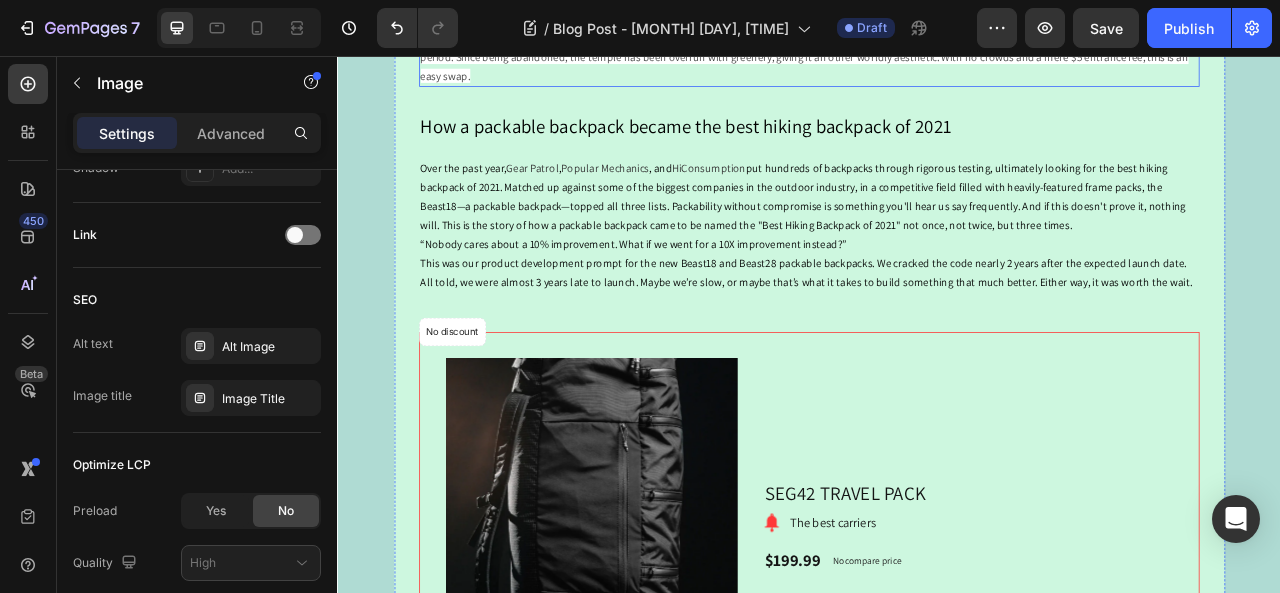 click on "Don’t get us wrong, Rocky Mountain National Park is an incredible place, and from our HQ here in Boulder, we’re lucky to call it our backyard. There are some downsides though: major crowds, permits that are tricky to get your hands on, and no dogs allowed. The Indian Peaks Wilderness is just to the south of RMNP with a very similar landscape and a fraction of the people, plus you can bring your 4-legged adventure partner. For a good adventure, scramble up Mount Neva or Lone Eagle Peak in the summer, or skin up and ski down Mount Toll in the winter." at bounding box center (937, -51) 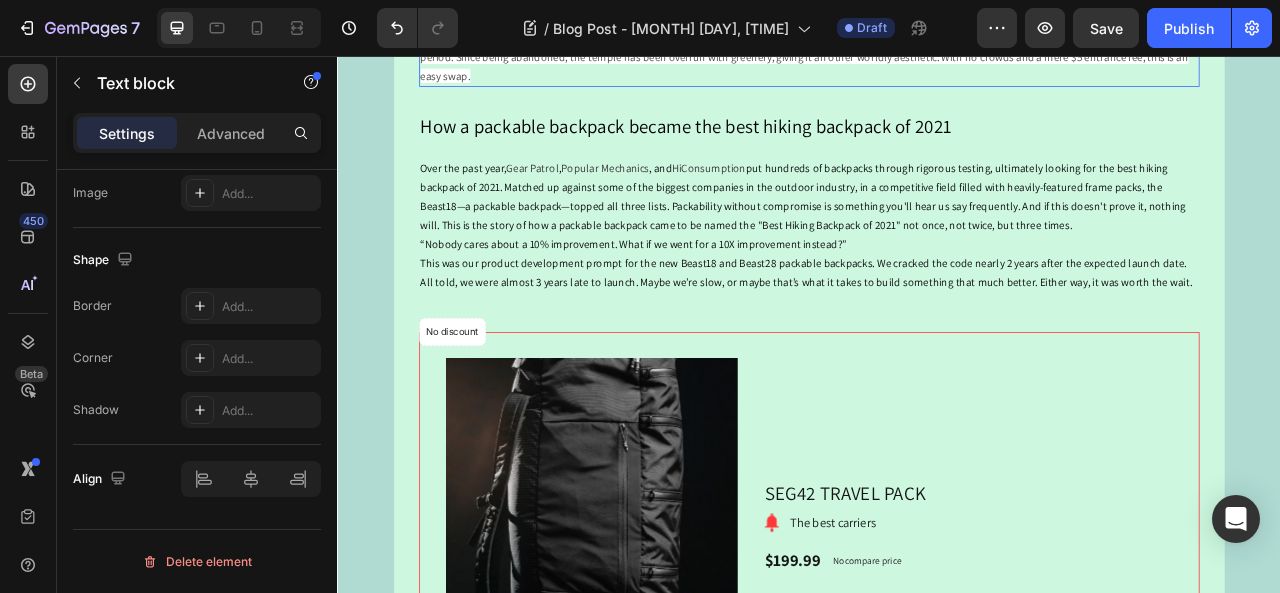 scroll, scrollTop: 0, scrollLeft: 0, axis: both 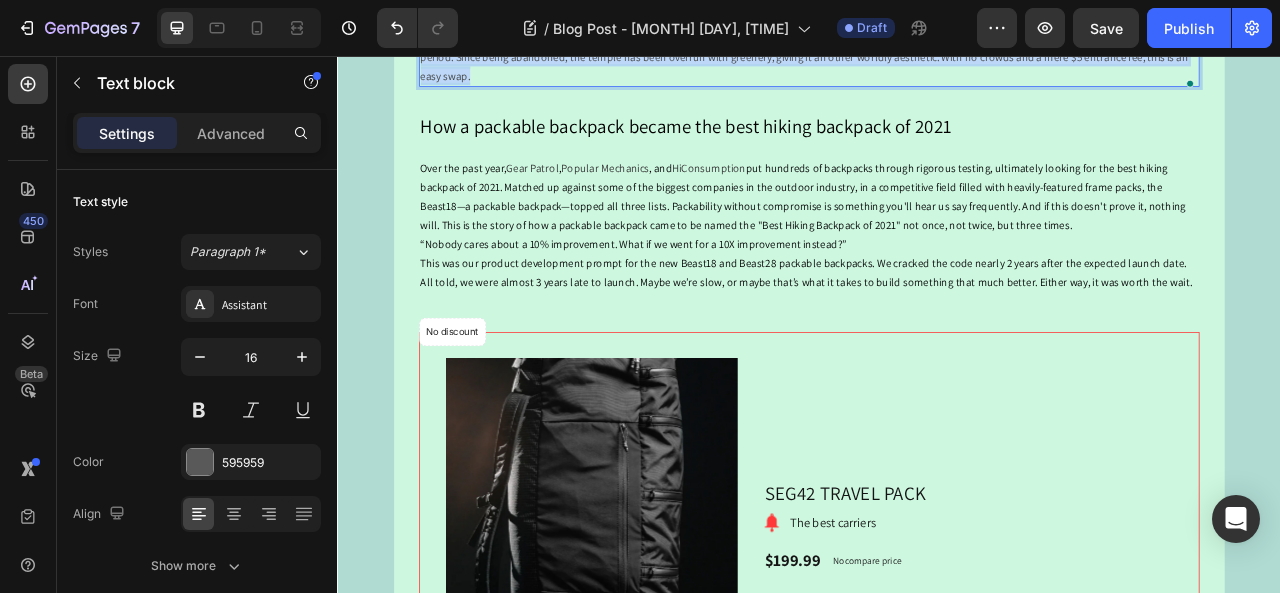drag, startPoint x: 472, startPoint y: 534, endPoint x: 435, endPoint y: 477, distance: 67.95587 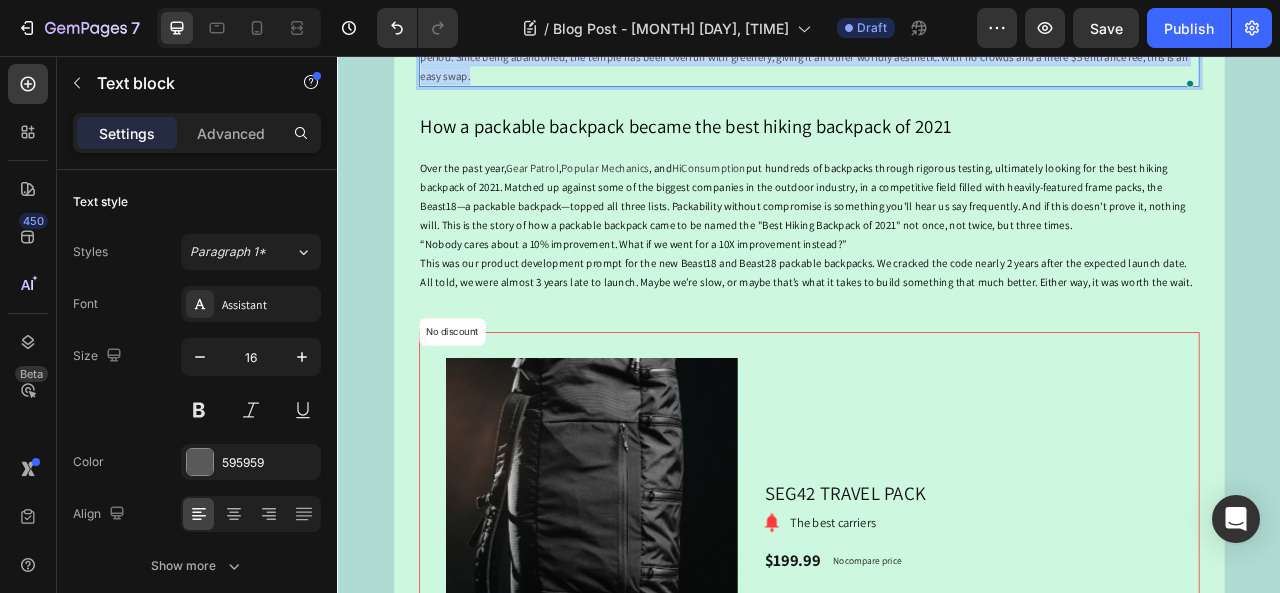 click on "Beng Melea seems to have a similar architectural style to Angkor Wat, so although not everything is known about this abandoned temple, it’s likely from the same time period. Since being abandoned, the temple has been overrun with greenery, giving it an other worldly aesthetic. With no crowds and a mere $5 entrance fee, this is an easy swap." at bounding box center (937, 57) 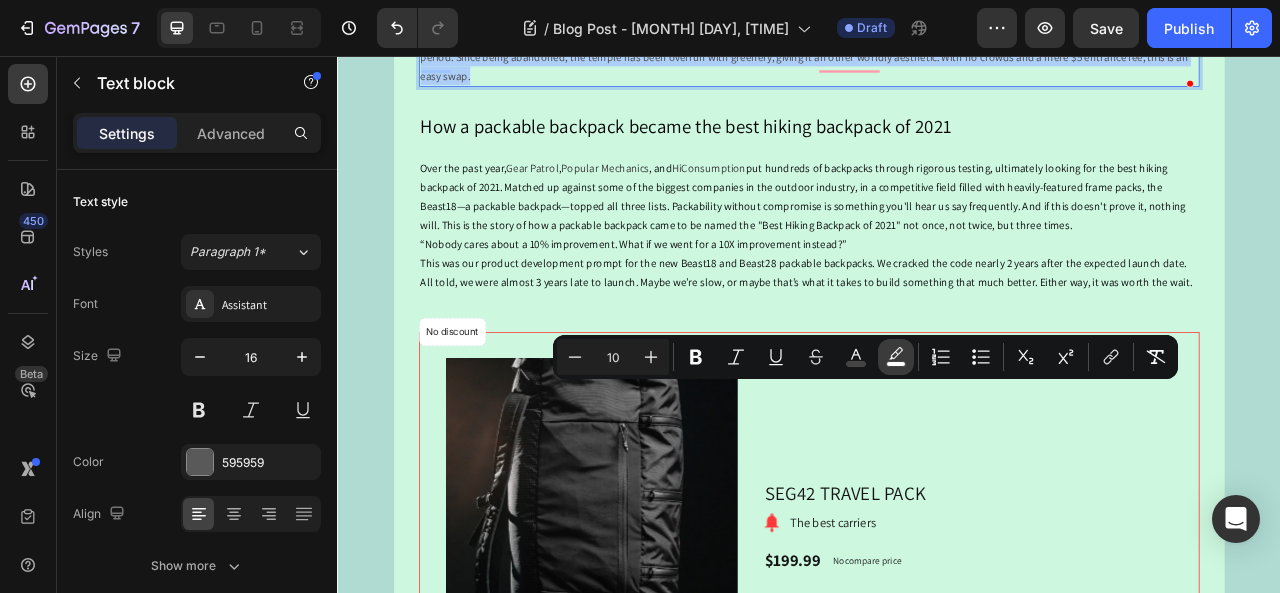 click 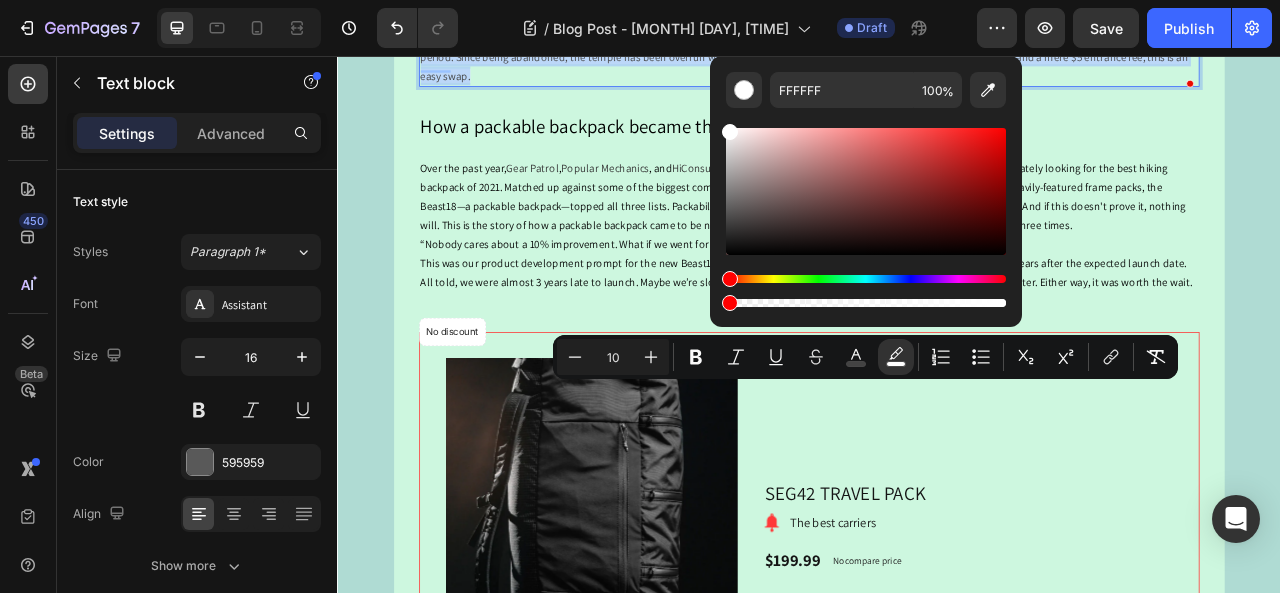 drag, startPoint x: 1338, startPoint y: 355, endPoint x: 793, endPoint y: 360, distance: 545.02295 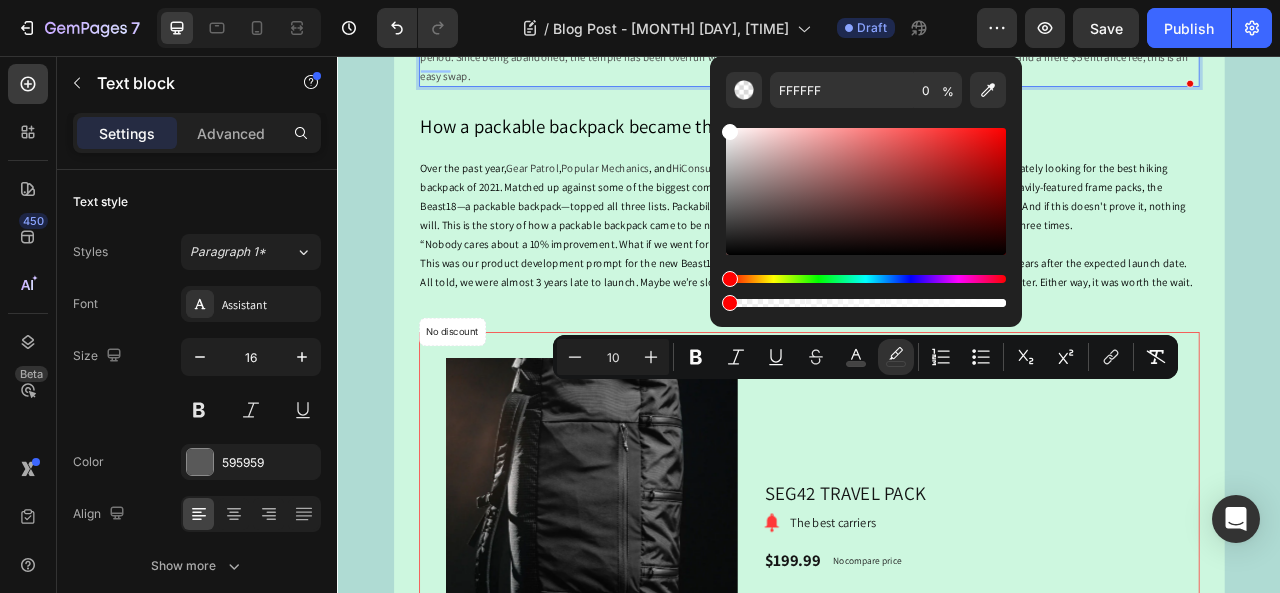 click on "Beng Melea seems to have a similar architectural style to Angkor Wat, so although not everything is known about this abandoned temple, it’s likely from the same time period. Since being abandoned, the temple has been overrun with greenery, giving it an other worldly aesthetic. With no crowds and a mere $5 entrance fee, this is an easy swap." at bounding box center (937, 57) 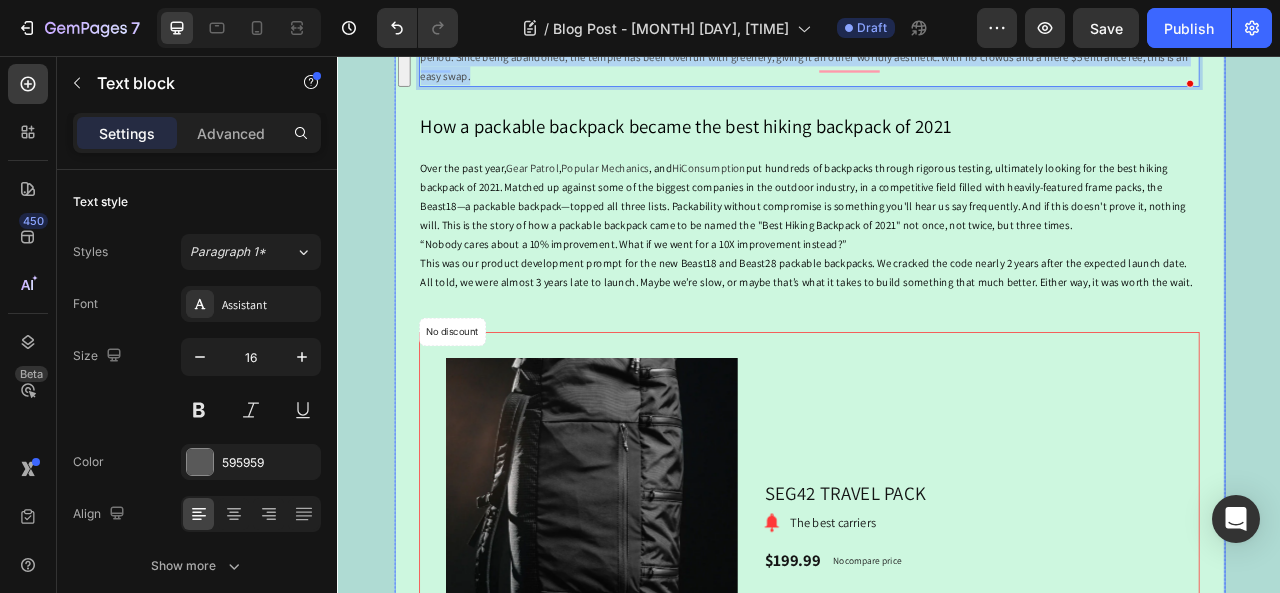 drag, startPoint x: 485, startPoint y: 526, endPoint x: 430, endPoint y: 323, distance: 210.3188 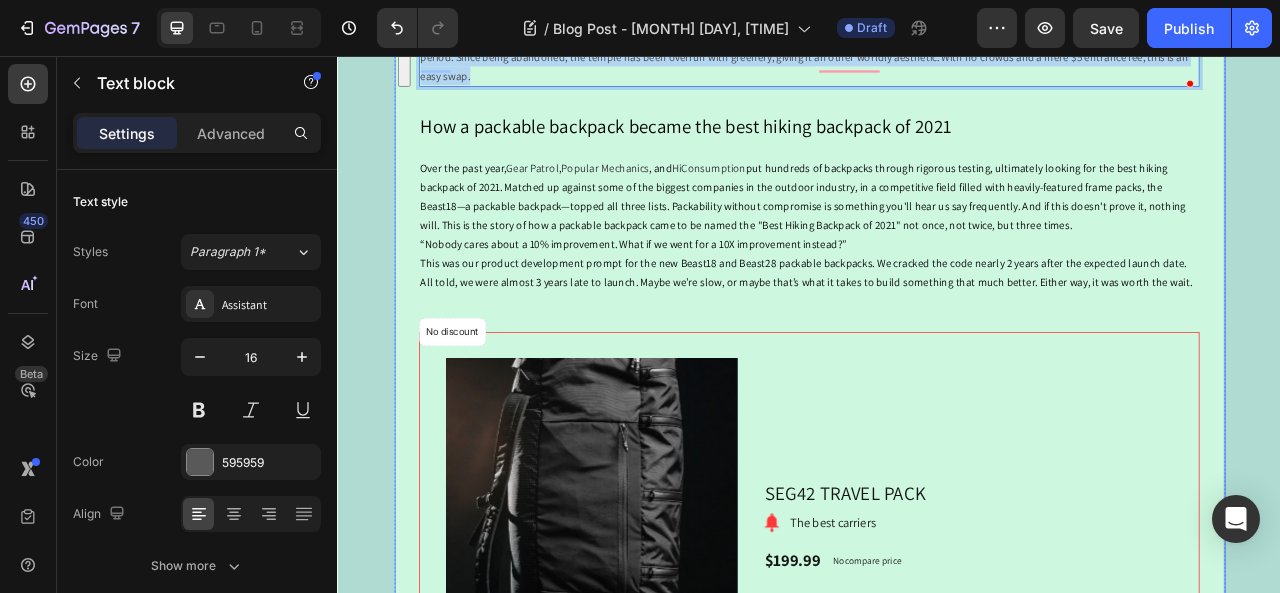 click on "TRAVEL HERE, NOT THERE Heading August 2,2025 Text block Share: Text block Image Image Image Image Image Icon List Hoz Row Row Instead of Rocky Mountain National Park, try Indian Peaks Wilderness Don’t get us wrong, Rocky Mountain National Park is an incredible place, and from our HQ here in Boulder, we’re lucky to call it our backyard. There are some downsides though: major crowds, permits that are tricky to get your hands on, and no dogs allowed. The Indian Peaks Wilderness is just to the south of RMNP with a very similar landscape and a fraction of the people, plus you can bring your 4-legged adventure partner. For a good adventure, scramble up Mount Neva or Lone Eagle Peak in the summer, or skin up and ski down Mount Toll in the winter. Text block   24 ⁠⁠⁠⁠⁠⁠⁠ How a packable backpack became the best hiking backpack of 2021 Heading Over the past year,  Gear Patrol ,  Popular Mechanics , and  HiConsumption Text block No discount   Not be displayed when published Product Badge Row Image 1" at bounding box center [937, 420] 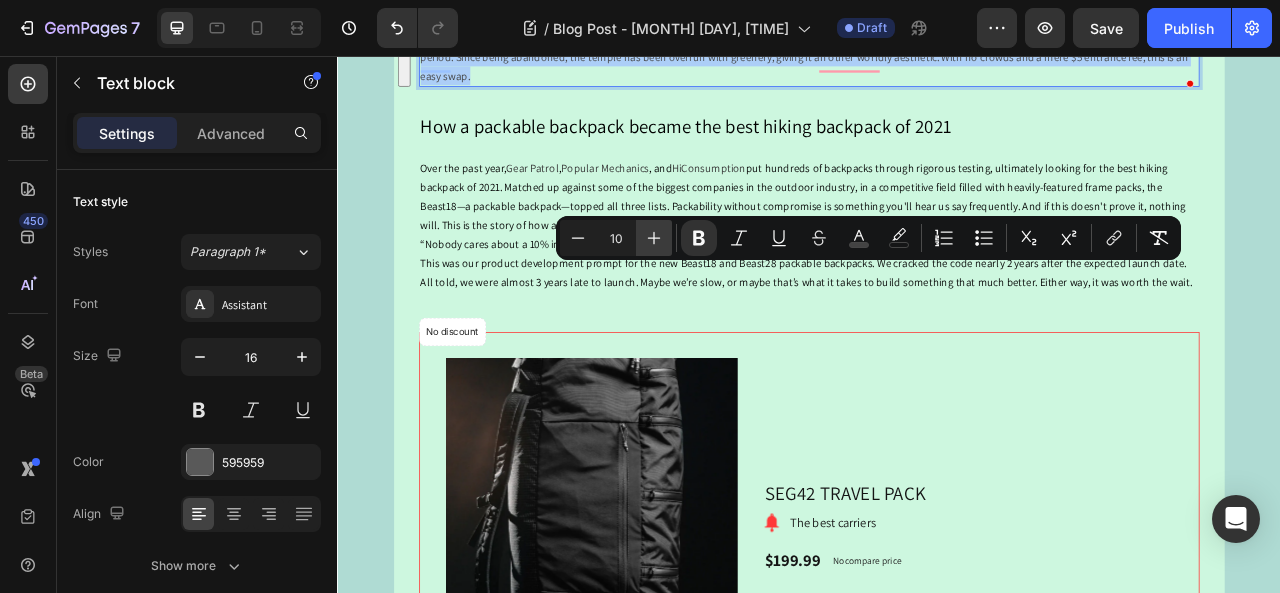click 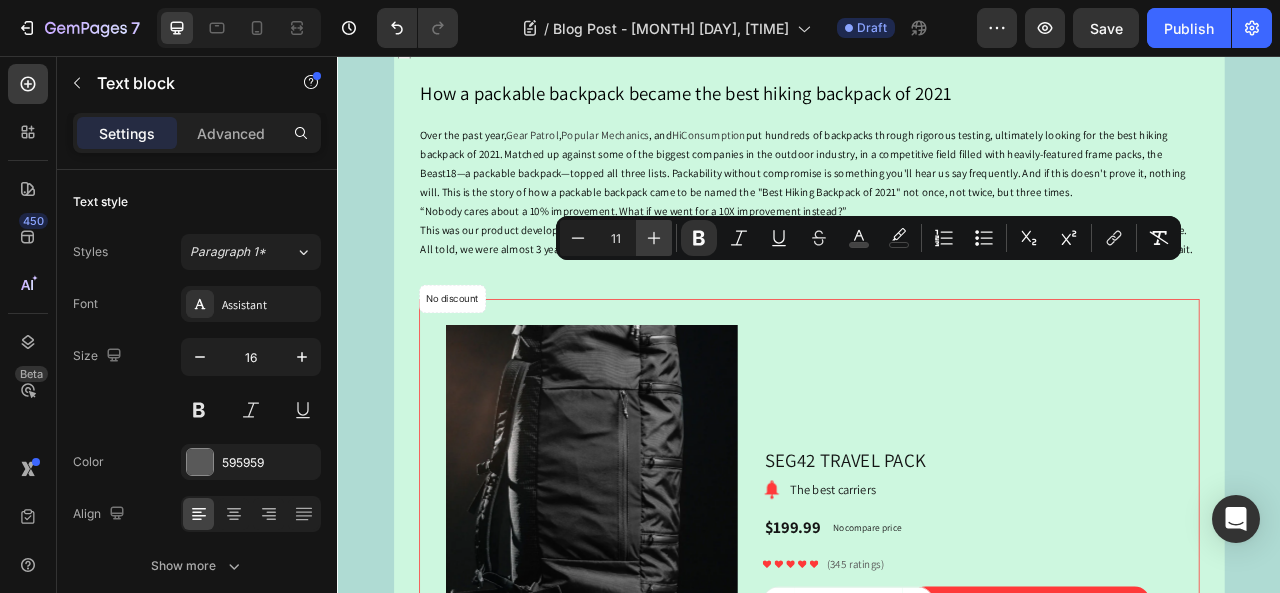 click 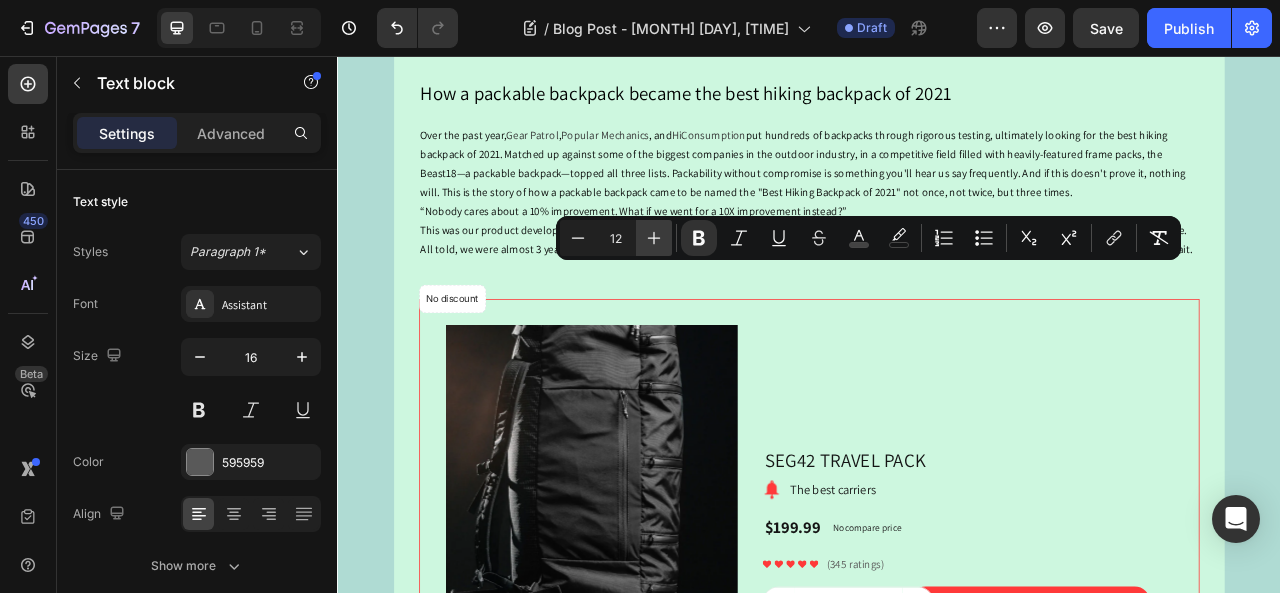 click 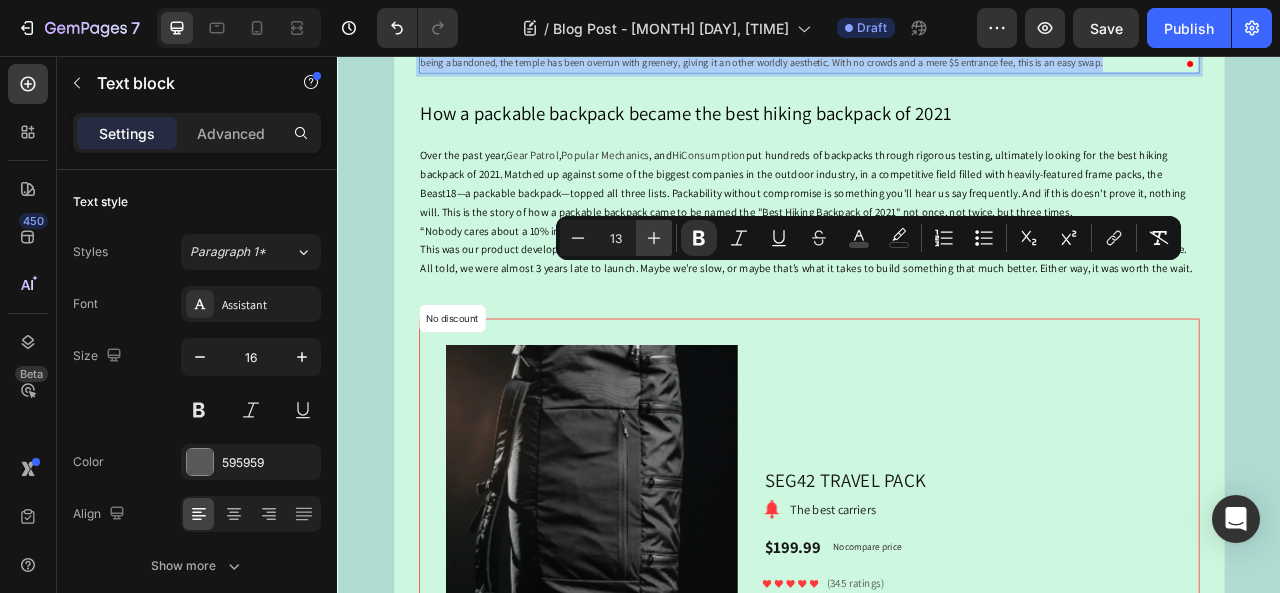 click 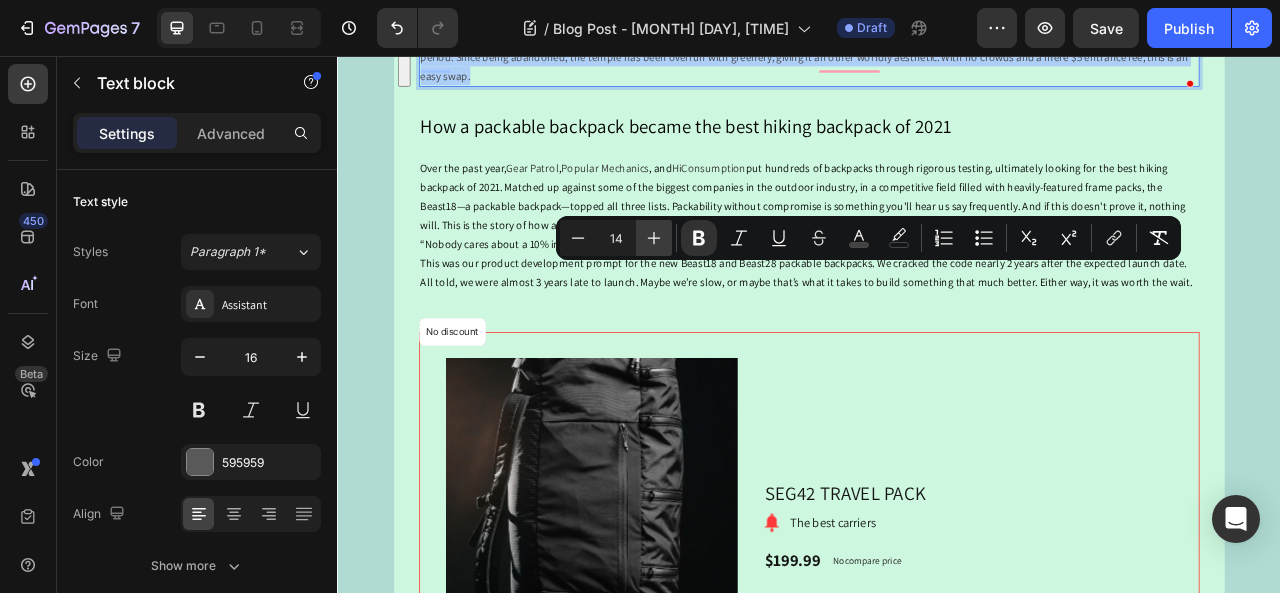 click 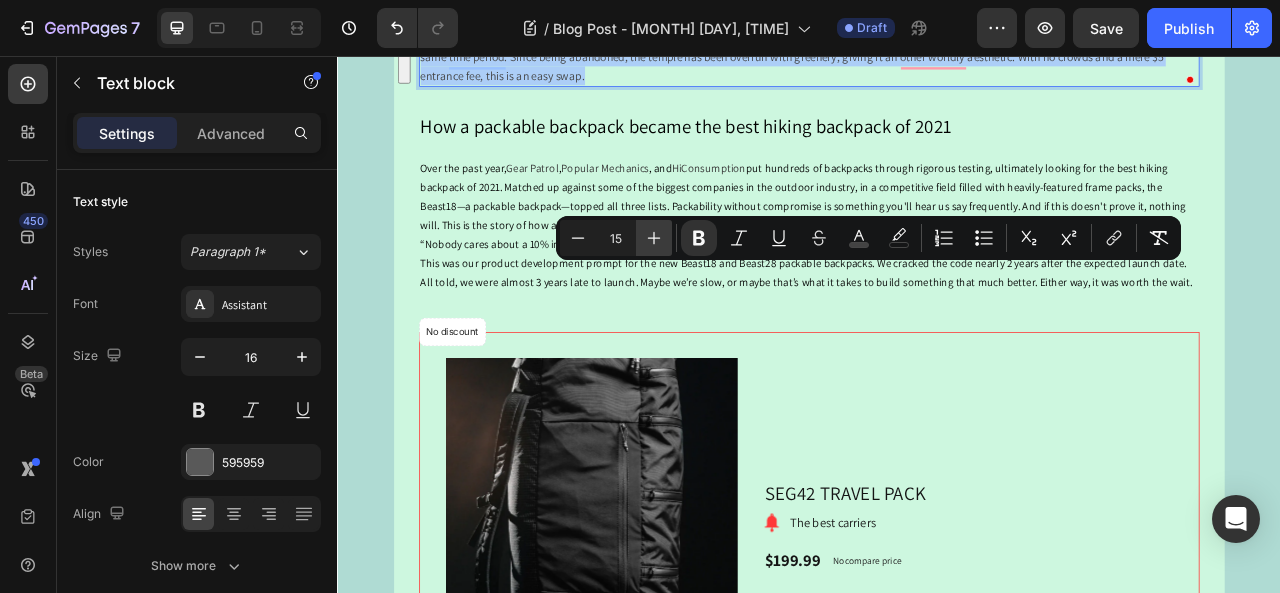 click 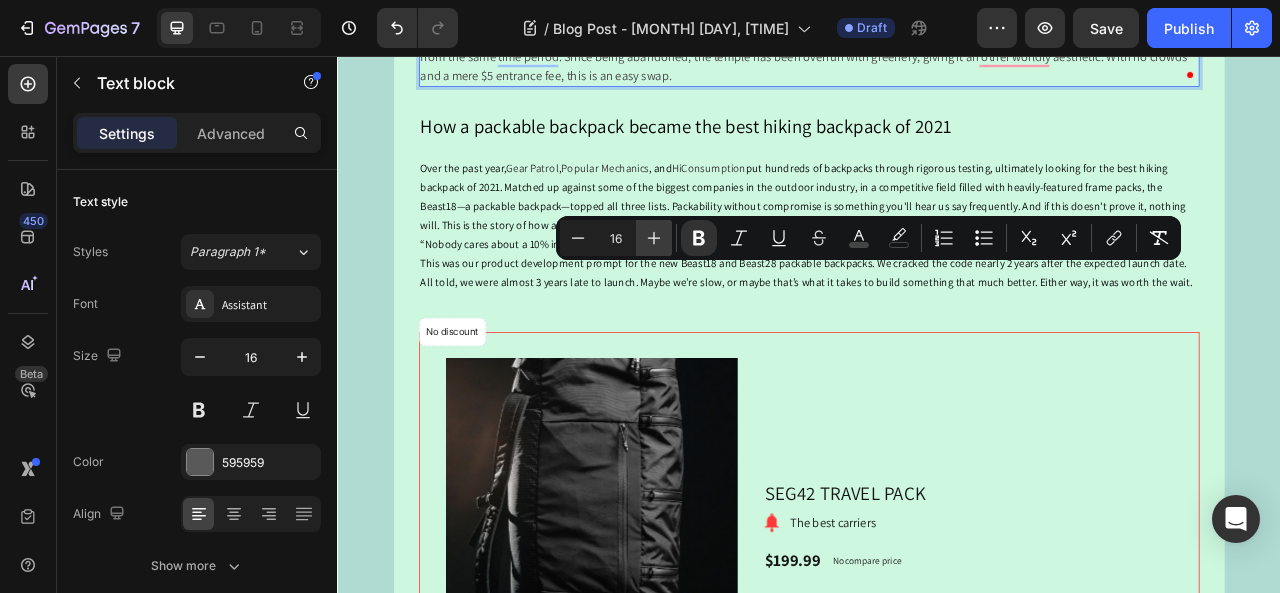 click 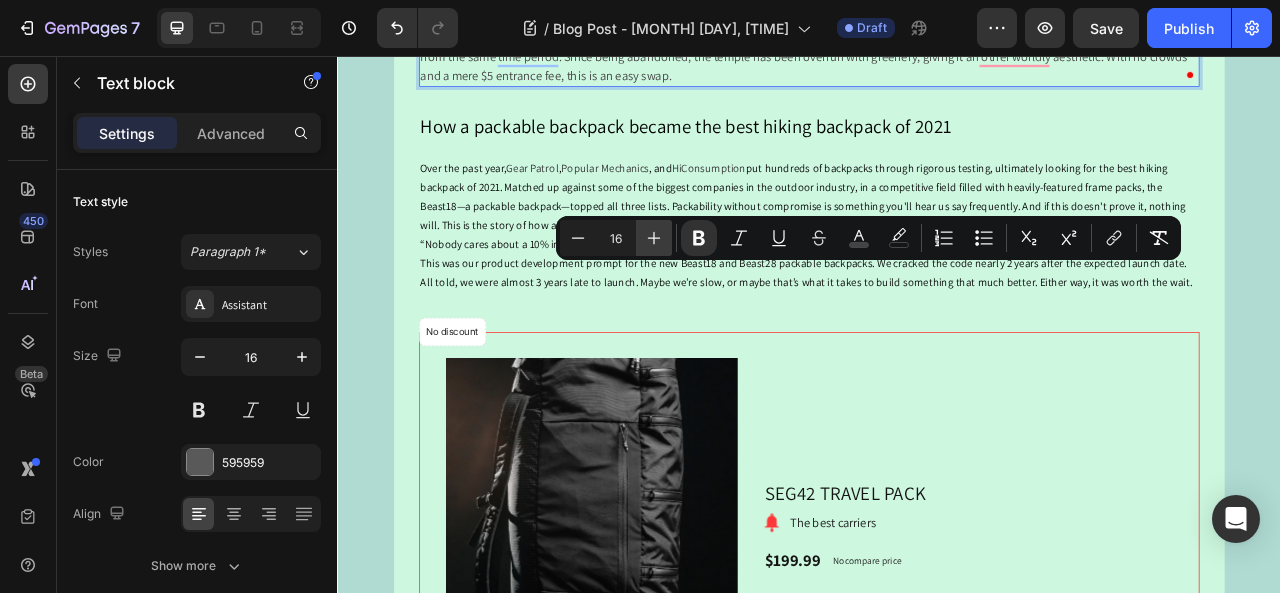 type on "17" 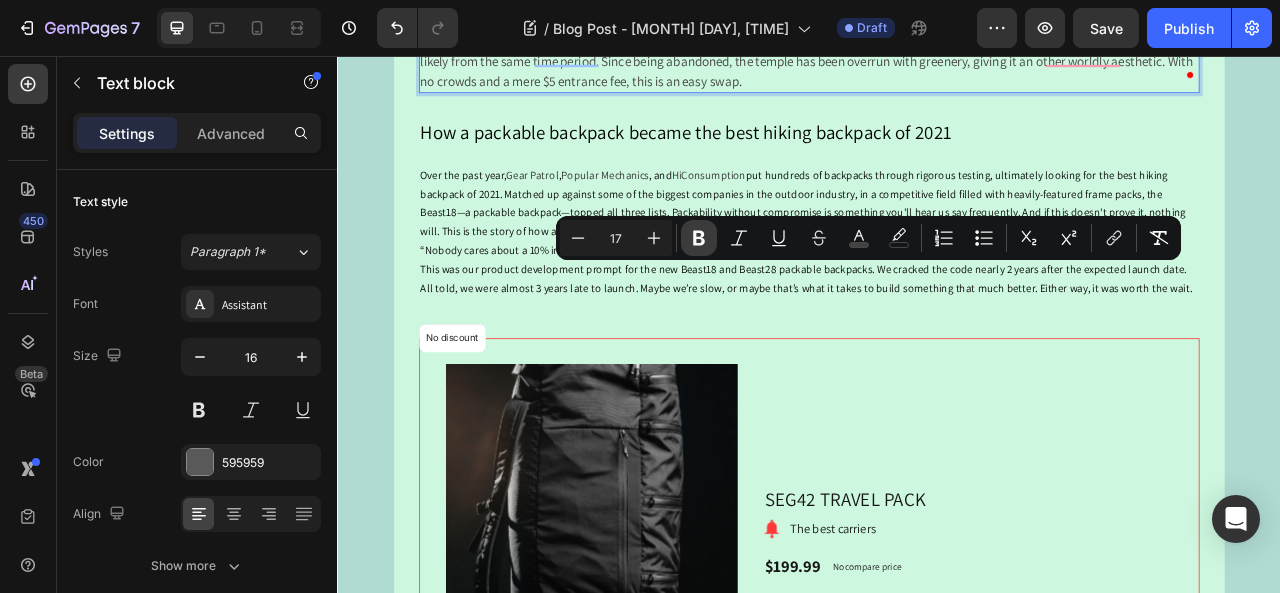 click 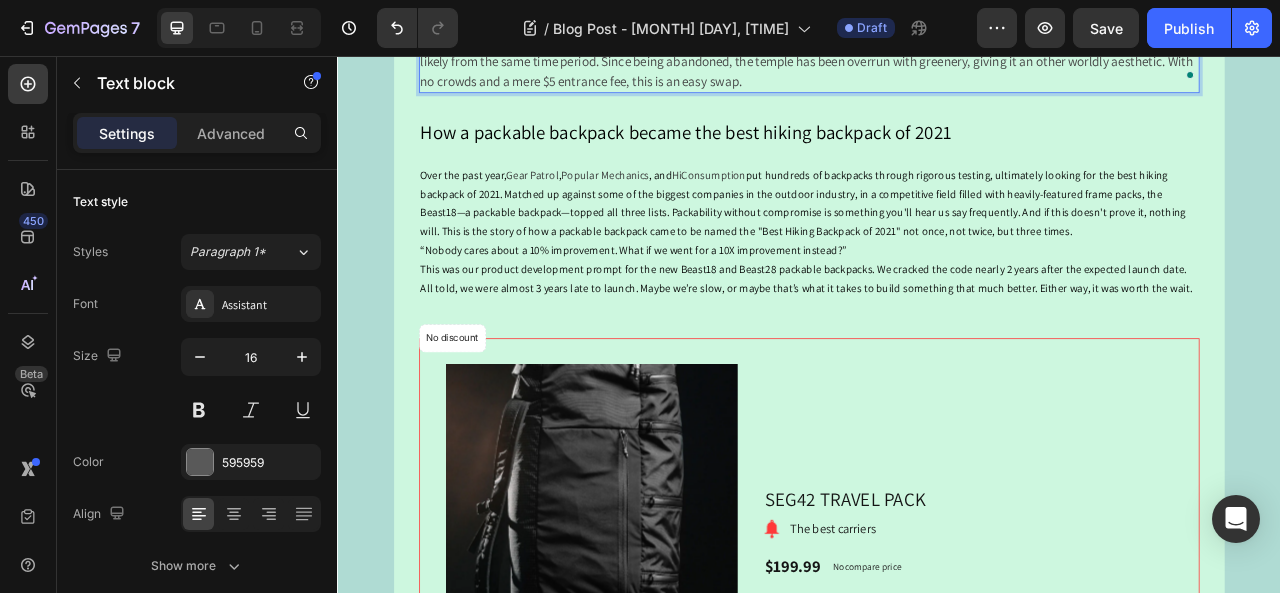 click on "Instead of Rocky Mountain National Park, try Indian Peaks Wilderness" at bounding box center (937, -111) 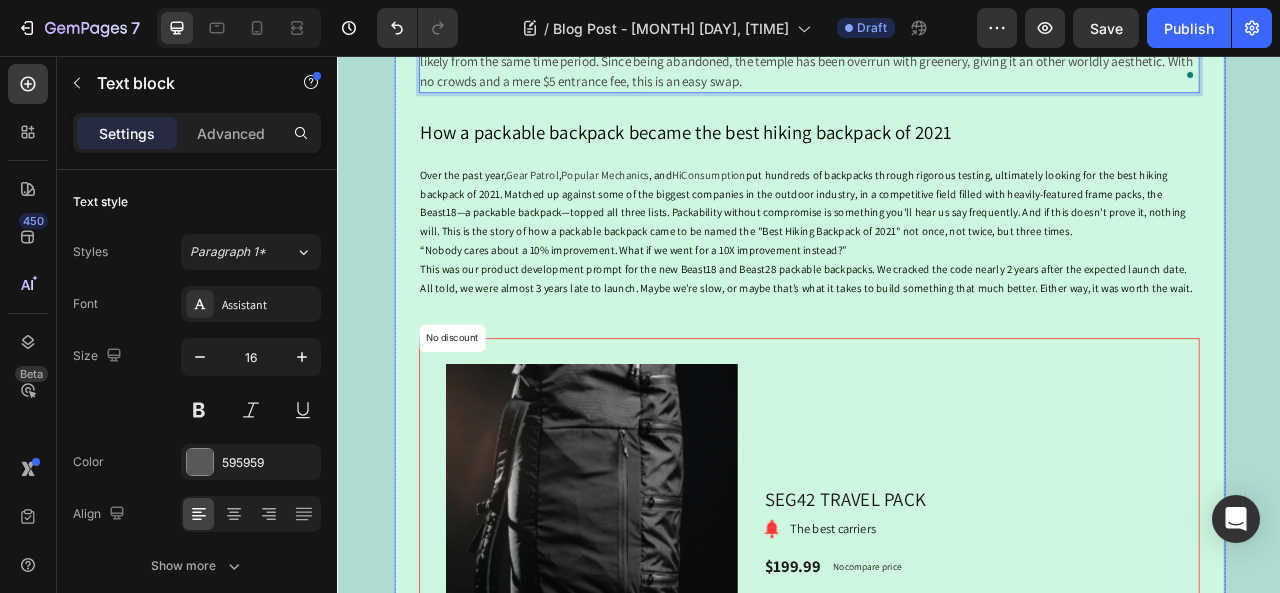 drag, startPoint x: 930, startPoint y: 327, endPoint x: 430, endPoint y: 330, distance: 500.009 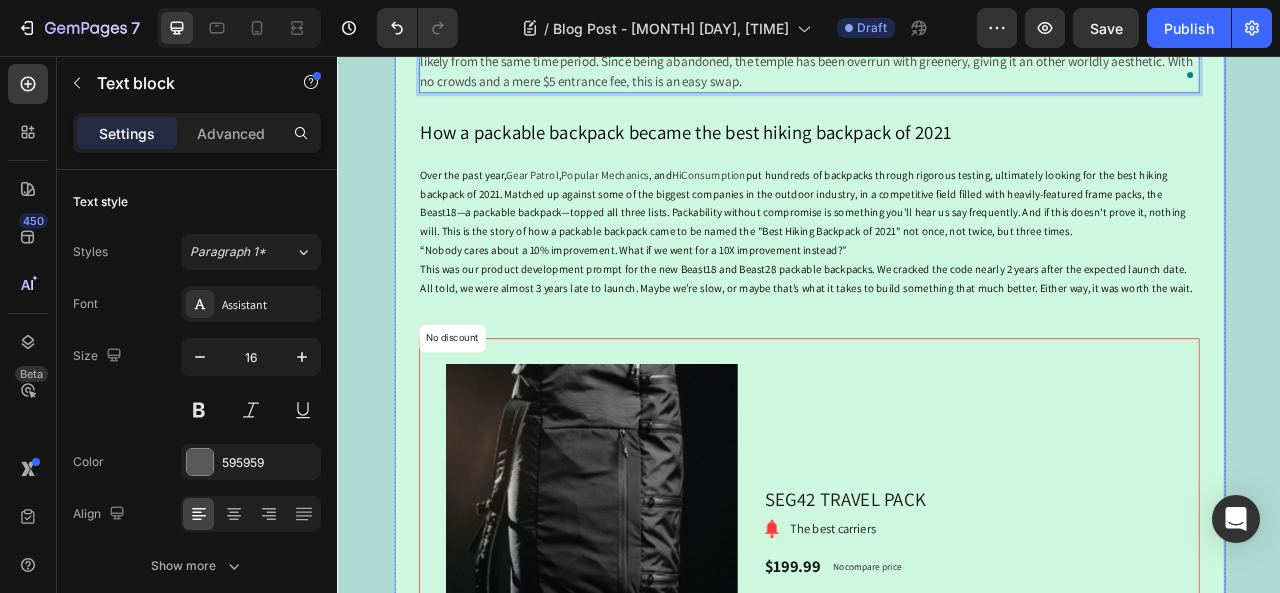 click on "TRAVEL HERE, NOT THERE Heading August 2,2025 Text block Share: Text block Image Image Image Image Image Icon List Hoz Row Row Instead of Rocky Mountain National Park, try Indian Peaks Wilderness Don’t get us wrong, Rocky Mountain National Park is an incredible place, and from our HQ here in Boulder, we’re lucky to call it our backyard. There are some downsides though: major crowds, permits that are tricky to get your hands on, and no dogs allowed. The Indian Peaks Wilderness is just to the south of RMNP with a very similar landscape and a fraction of the people, plus you can bring your 4-legged adventure partner. For a good adventure, scramble up Mount Neva or Lone Eagle Peak in the summer, or skin up and ski down Mount Toll in the winter. Text block   24 ⁠⁠⁠⁠⁠⁠⁠ How a packable backpack became the best hiking backpack of 2021 Heading Over the past year,  Gear Patrol ,  Popular Mechanics , and  HiConsumption Text block No discount   Not be displayed when published Product Badge Row Image 1" at bounding box center [937, 424] 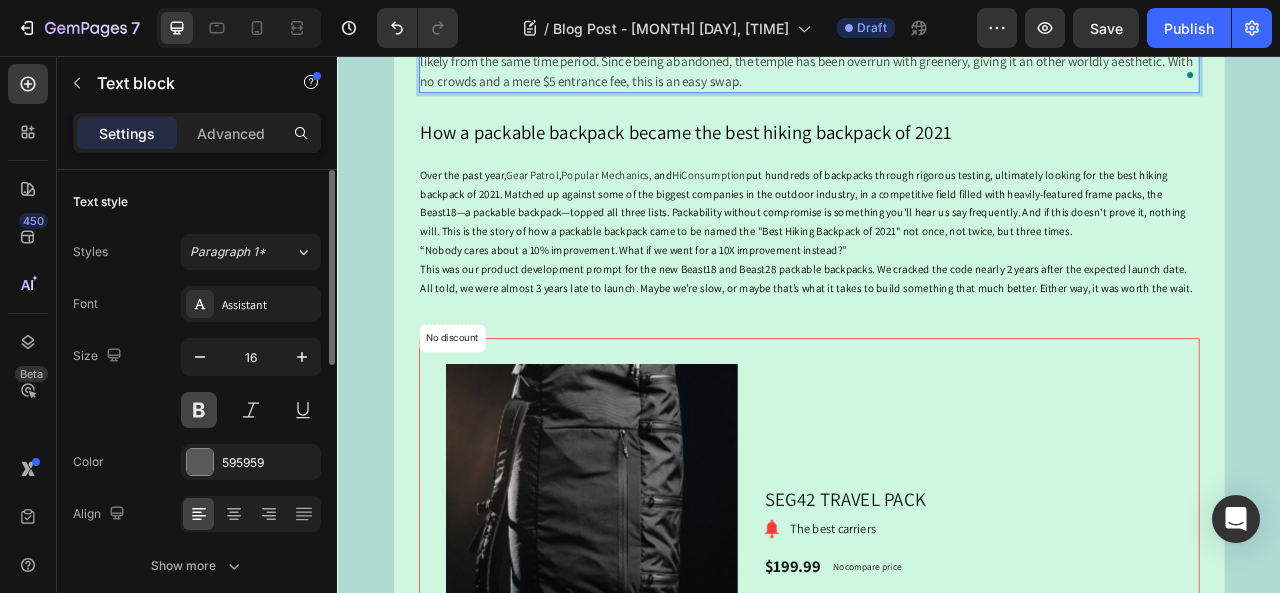 click at bounding box center (199, 410) 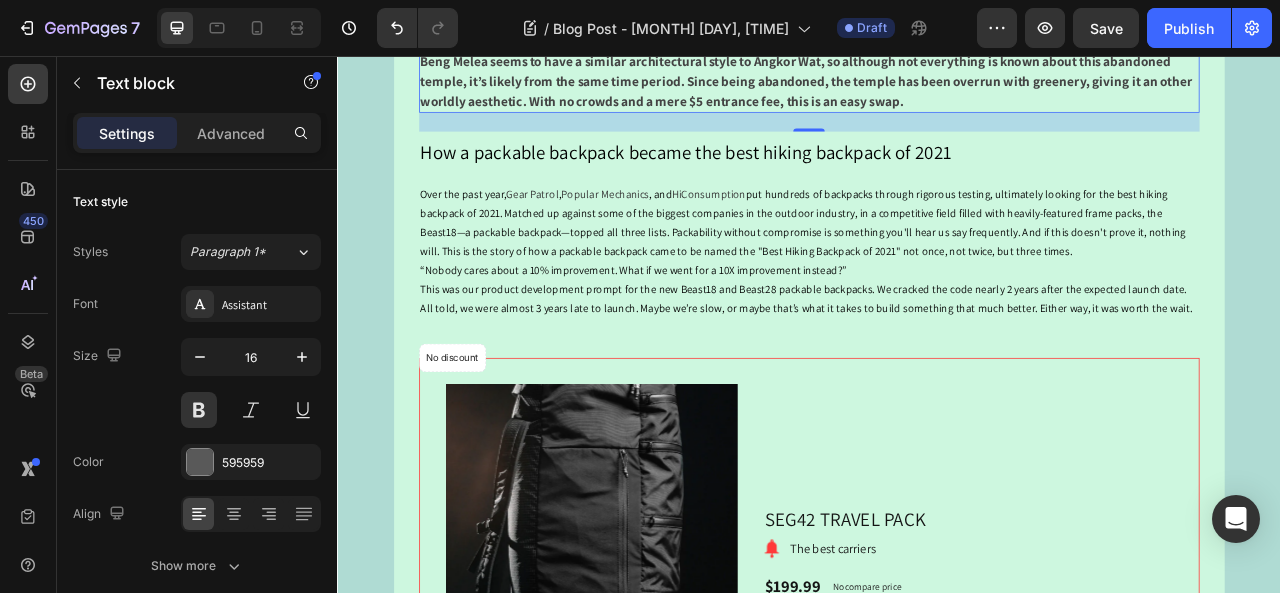 click on "Don’t get us wrong, Rocky Mountain National Park is an incredible place, and from our HQ here in Boulder, we’re lucky to call it our backyard. There are some downsides though: major crowds, permits that are tricky to get your hands on, and no dogs allowed. The Indian Peaks Wilderness is just to the south of RMNP with a very similar landscape and a fraction of the people, plus you can bring your 4-legged adventure partner. For a good adventure, scramble up Mount Neva or Lone Eagle Peak in the summer, or skin up and ski down Mount Toll in the winter." at bounding box center (929, -36) 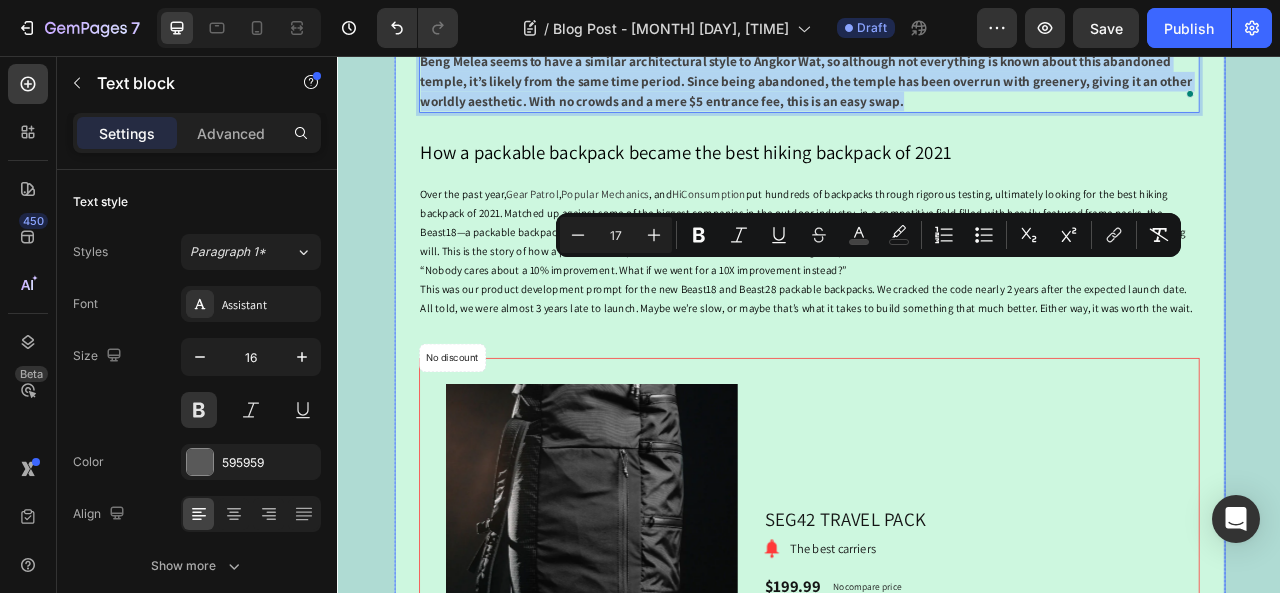drag, startPoint x: 1067, startPoint y: 548, endPoint x: 431, endPoint y: 329, distance: 672.64923 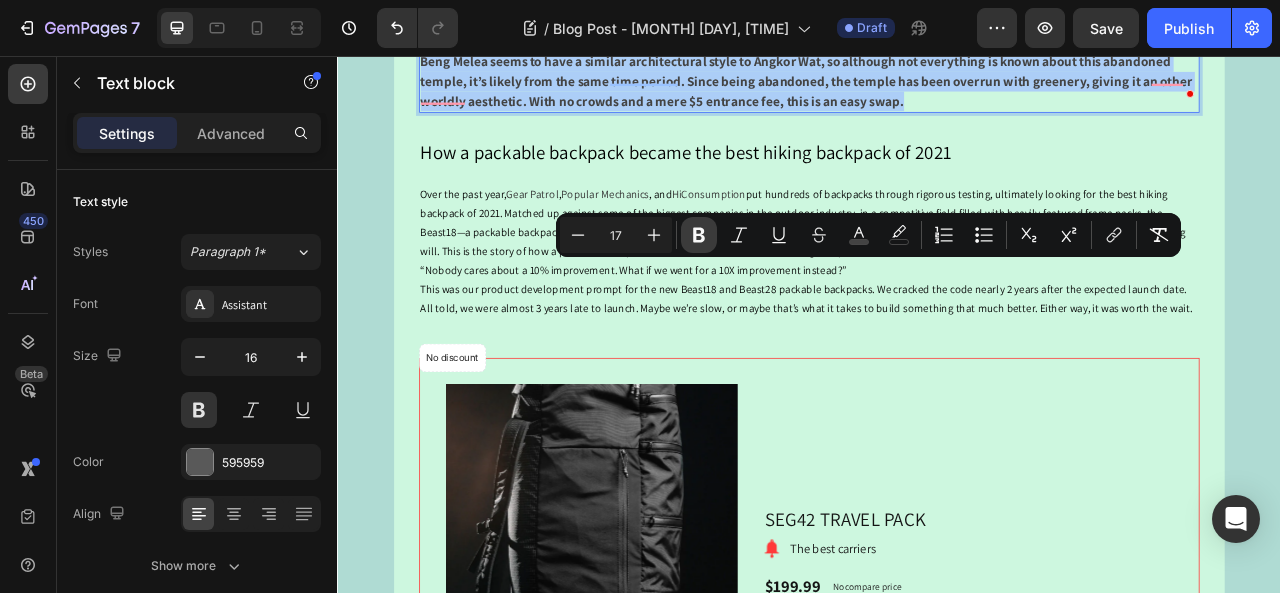 click 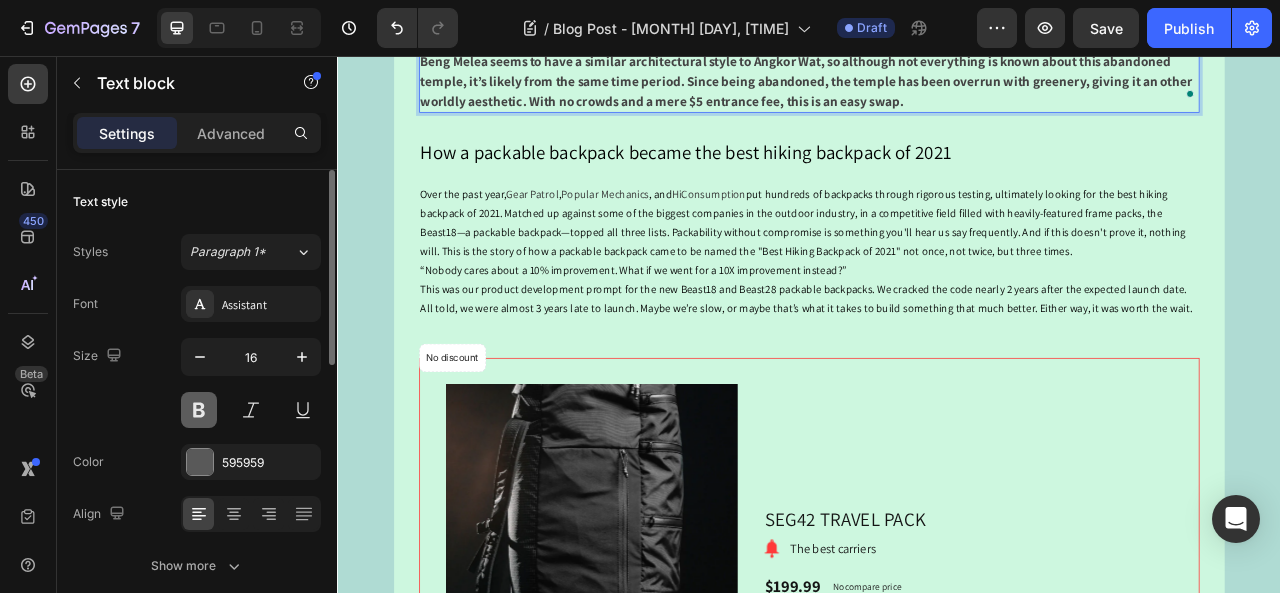click at bounding box center (199, 410) 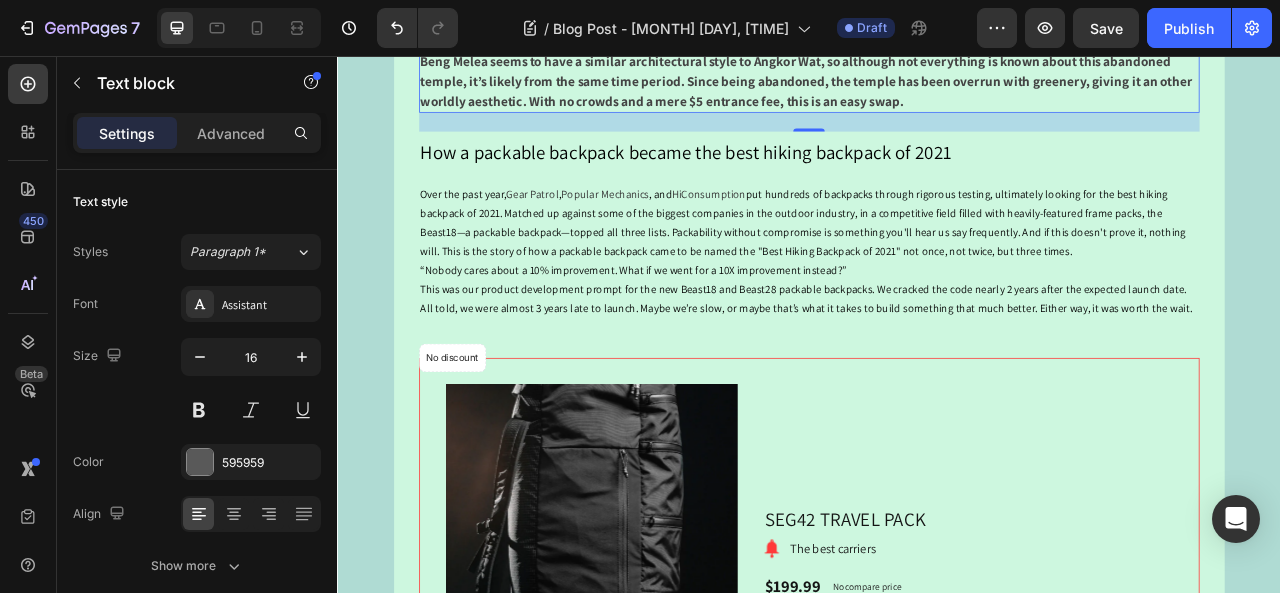 click at bounding box center [937, 39] 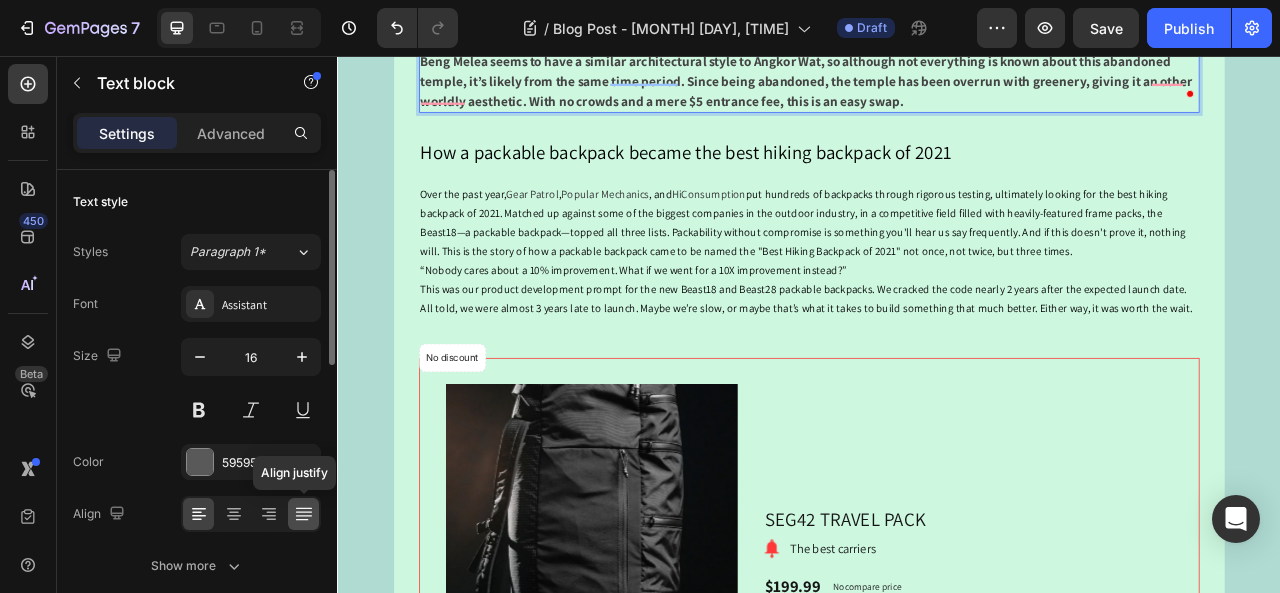 click 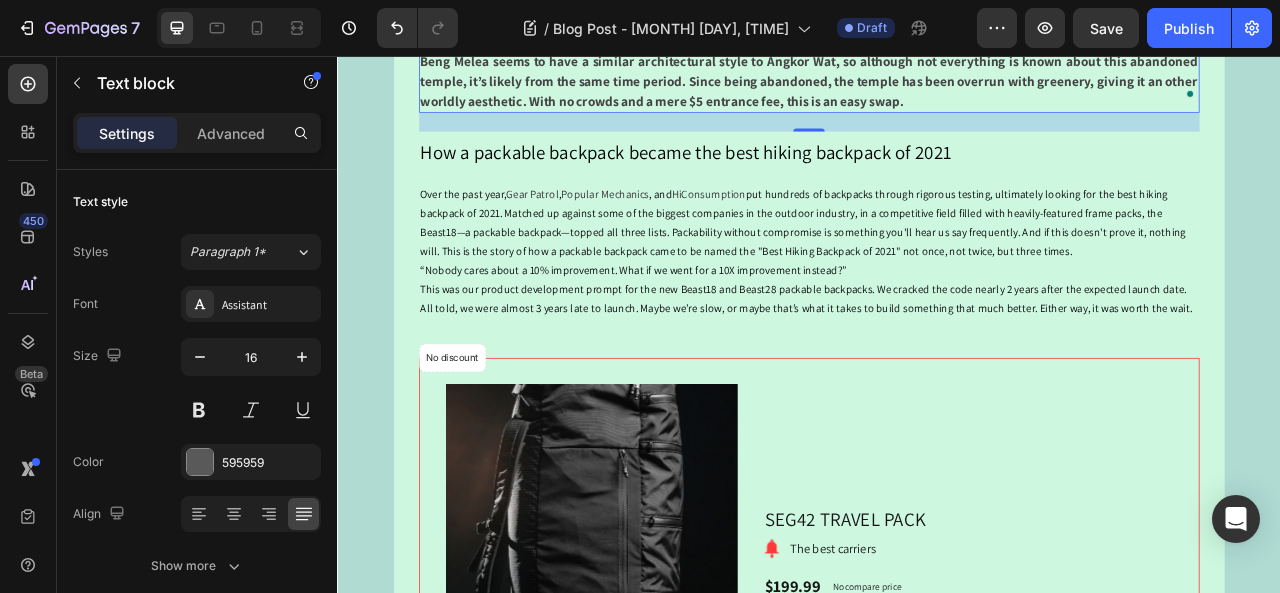 click on "Instead of Rocky Mountain National Park, try Indian Peaks Wilderness" at bounding box center (937, -111) 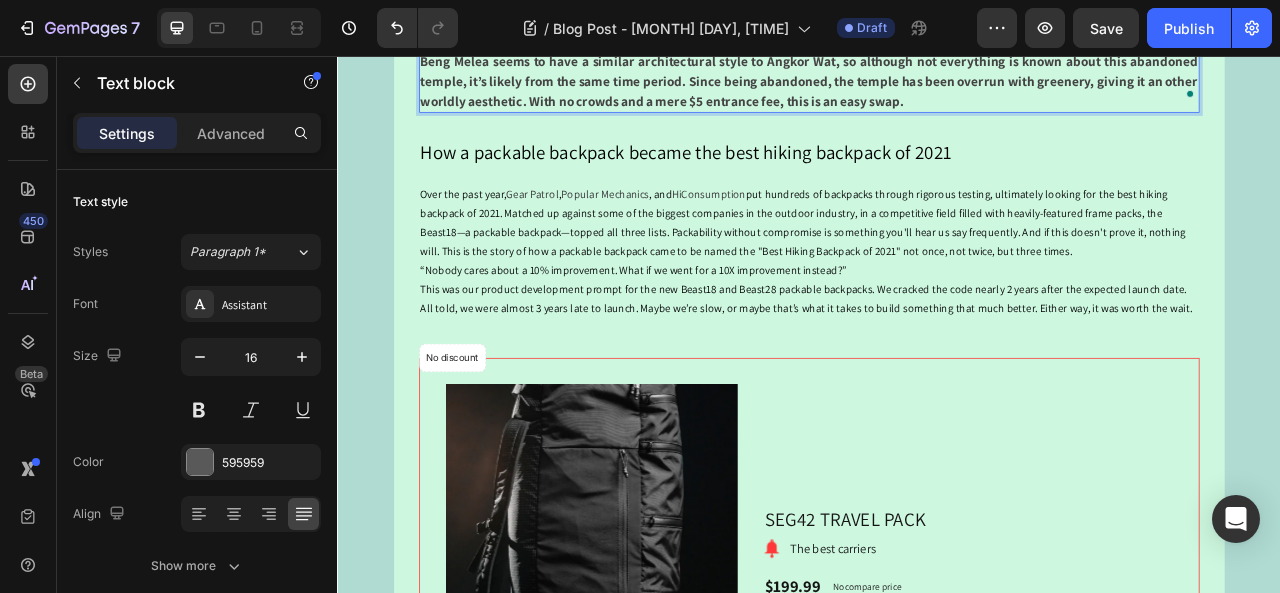 click on "Instead of Rocky Mountain National Park, try Indian Peaks Wilderness" at bounding box center [701, -111] 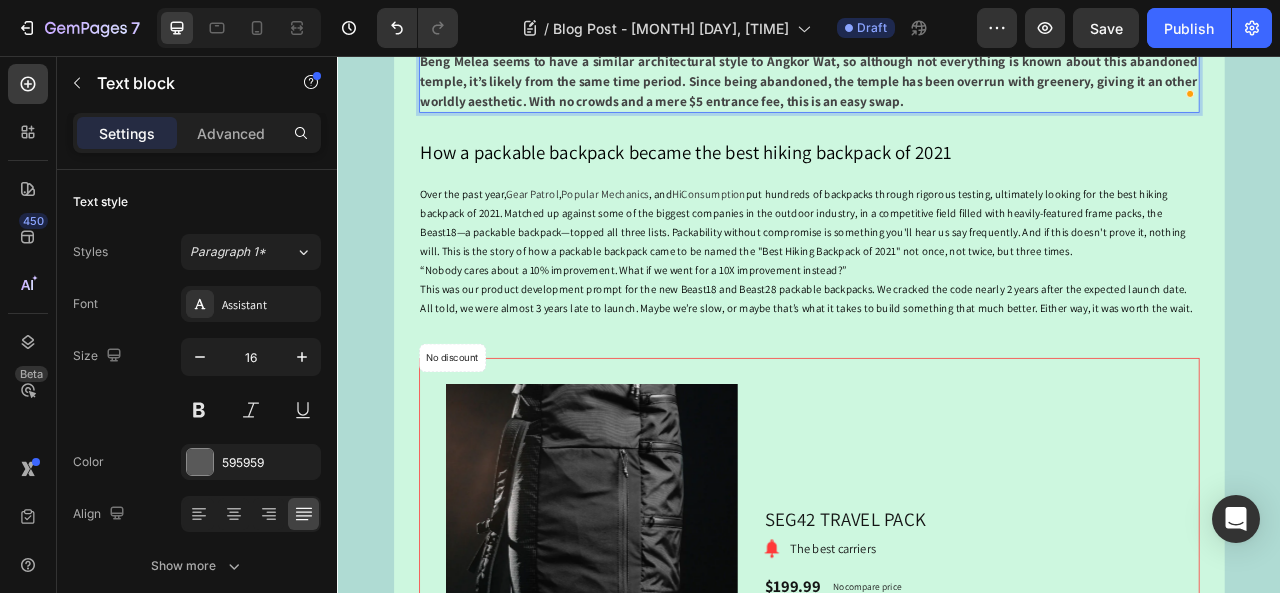 click on "Instead of Rocky Mountain National Park, try Indian Peaks Wilderness" at bounding box center (937, -111) 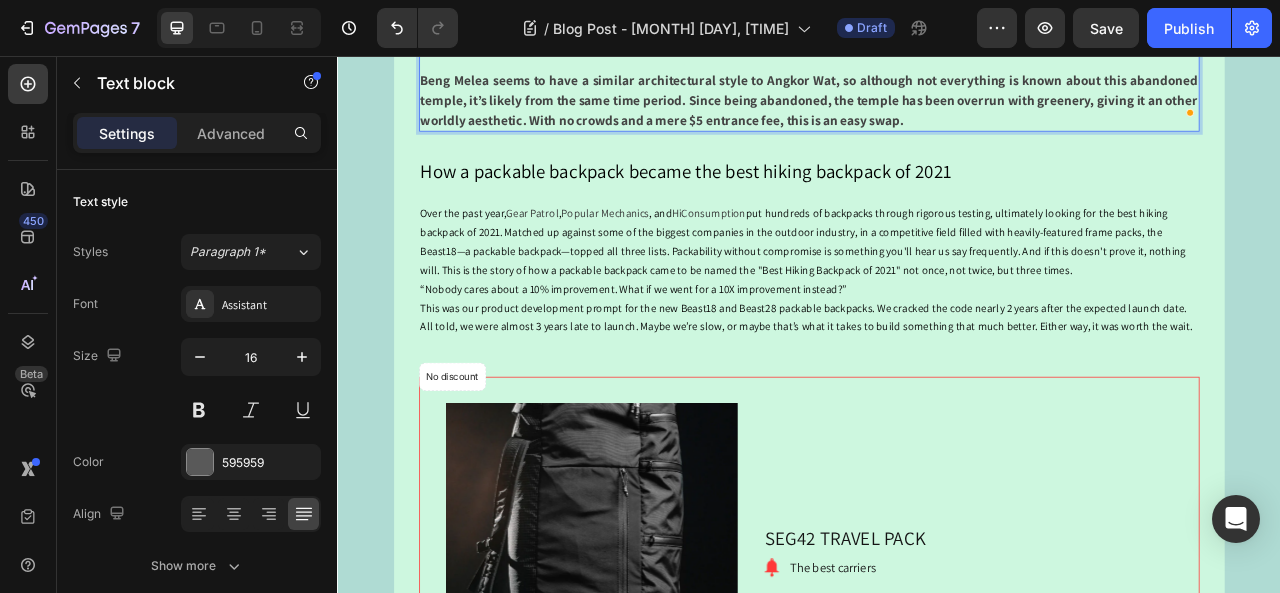 click on "Don’t get us wrong, Rocky Mountain National Park is an incredible place, and from our HQ here in Boulder, we’re lucky to call it our backyard. There are some downsides though: major crowds, permits that are tricky to get your hands on, and no dogs allowed. The Indian Peaks Wilderness is just to the south of RMNP with a very similar landscape and a fraction of the people, plus you can bring your 4-legged adventure partner. For a good adventure, scramble up Mount Neva or Lone Eagle Peak in the summer, or skin up and ski down Mount Toll in the winter." at bounding box center [937, -12] 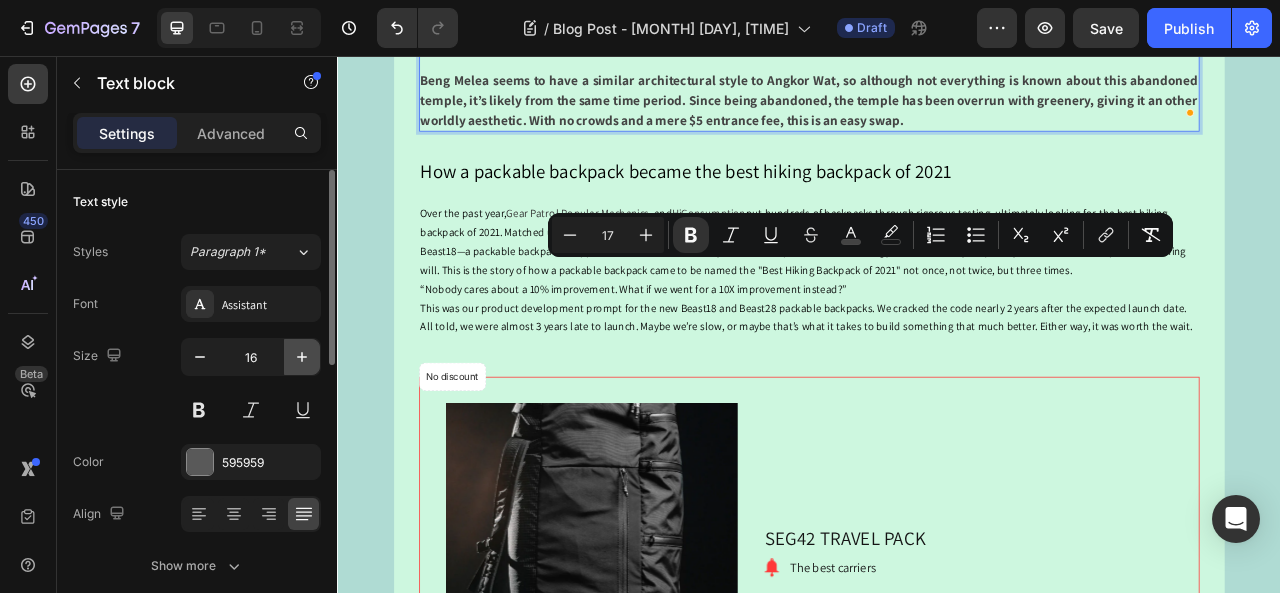 click 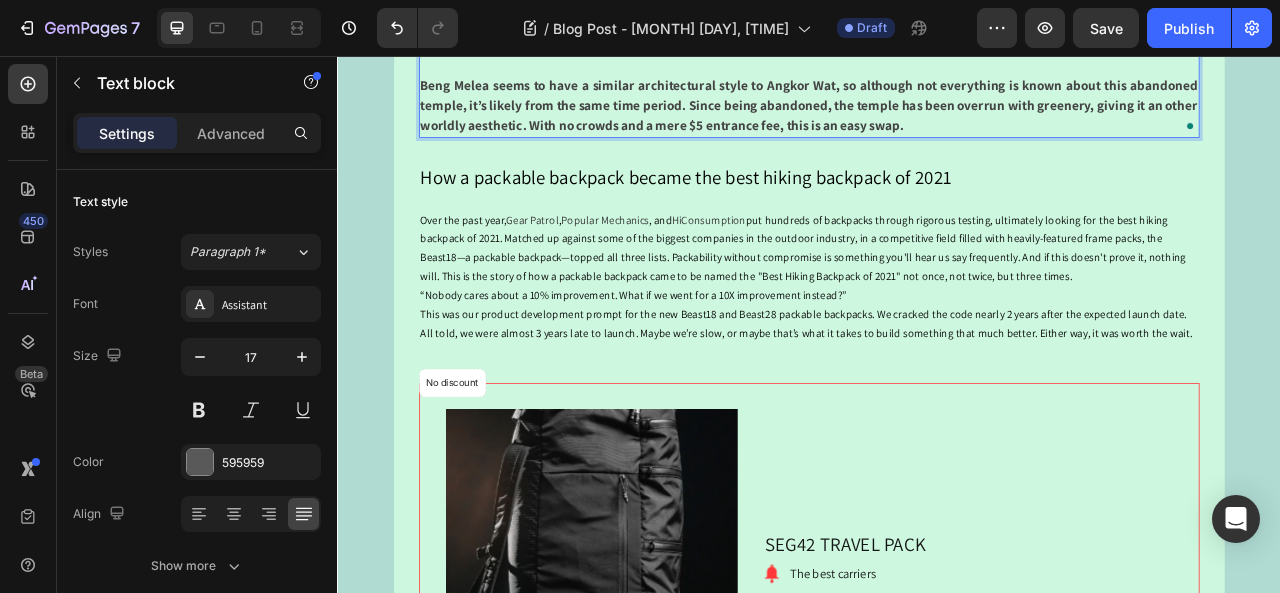 click on "Instead of Rocky Mountain National Park, try Indian Peaks Wilderness" at bounding box center (701, -111) 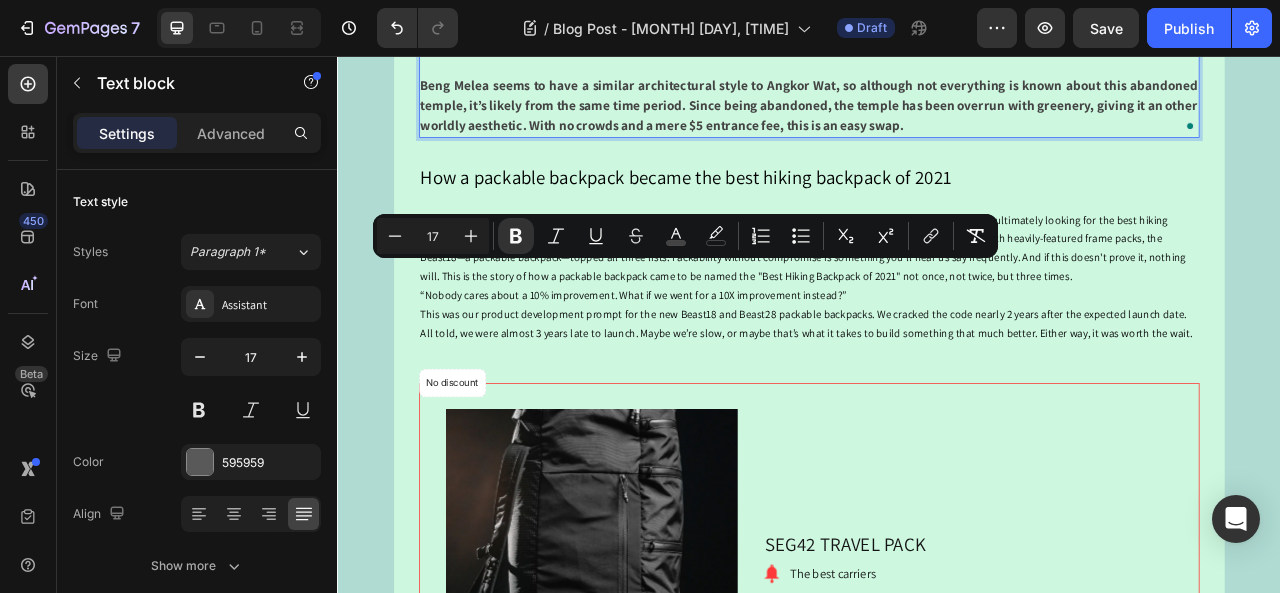 click on "Instead of Rocky Mountain National Park, try Indian Peaks Wilderness" at bounding box center (701, -111) 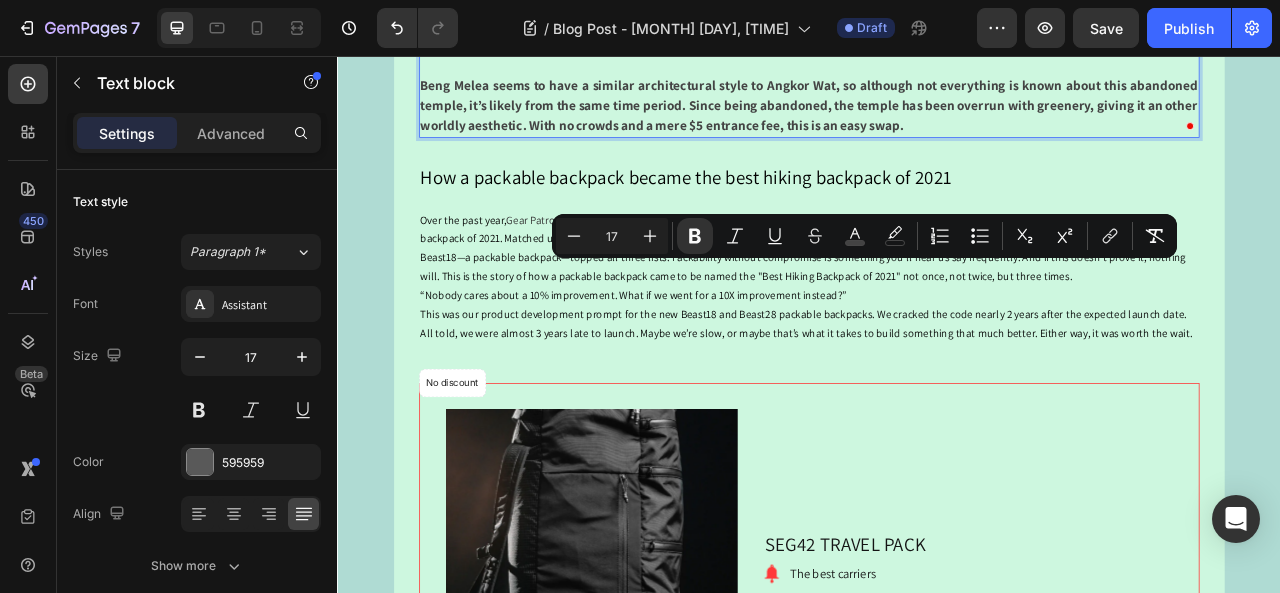drag, startPoint x: 666, startPoint y: 328, endPoint x: 1171, endPoint y: 334, distance: 505.03564 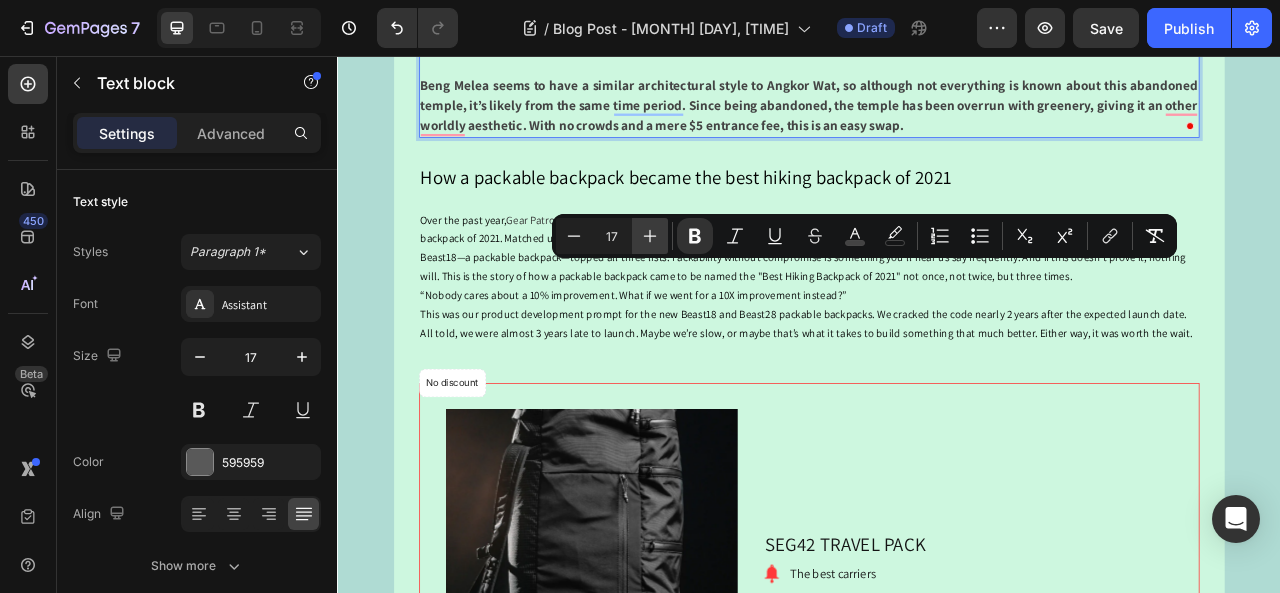 click 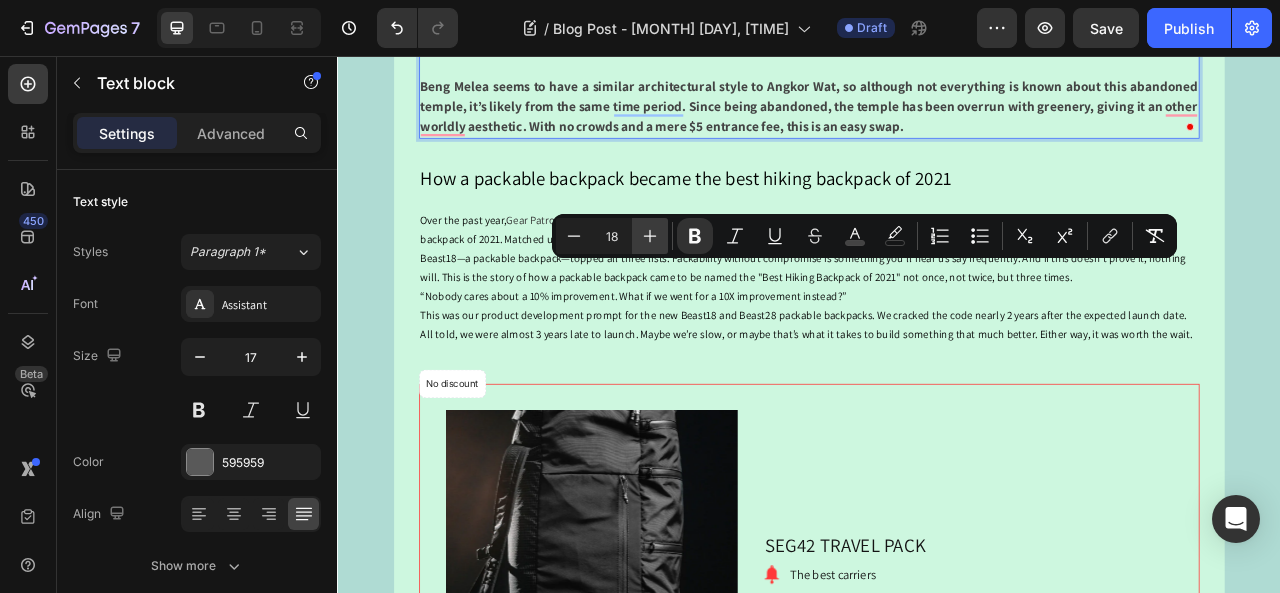 click 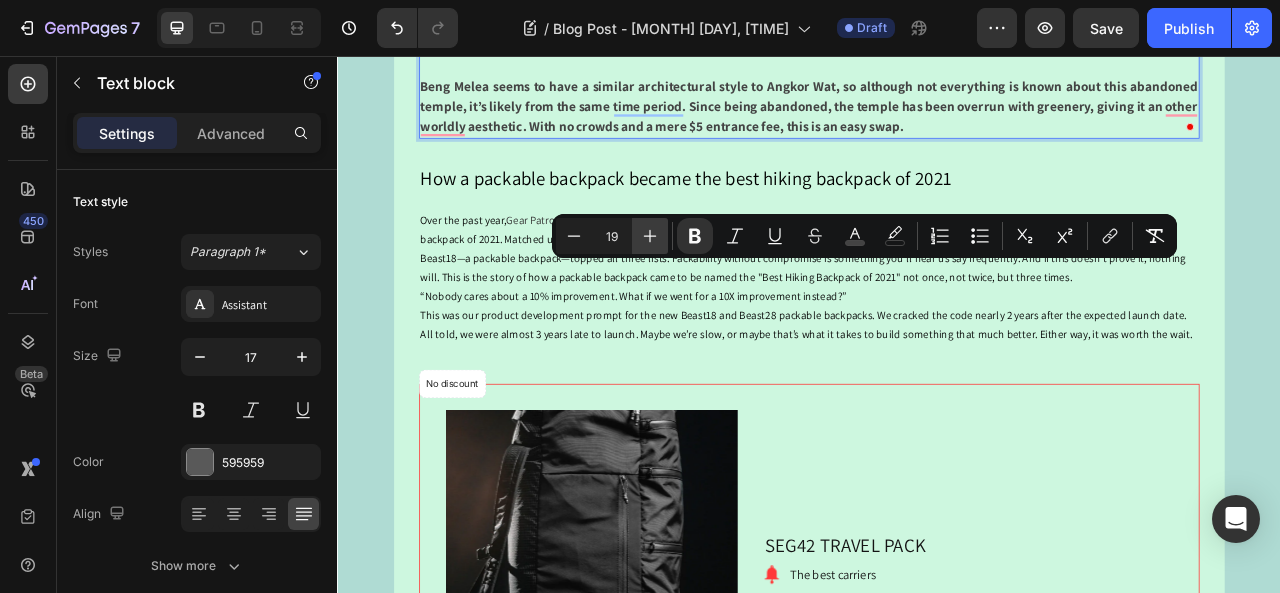 click 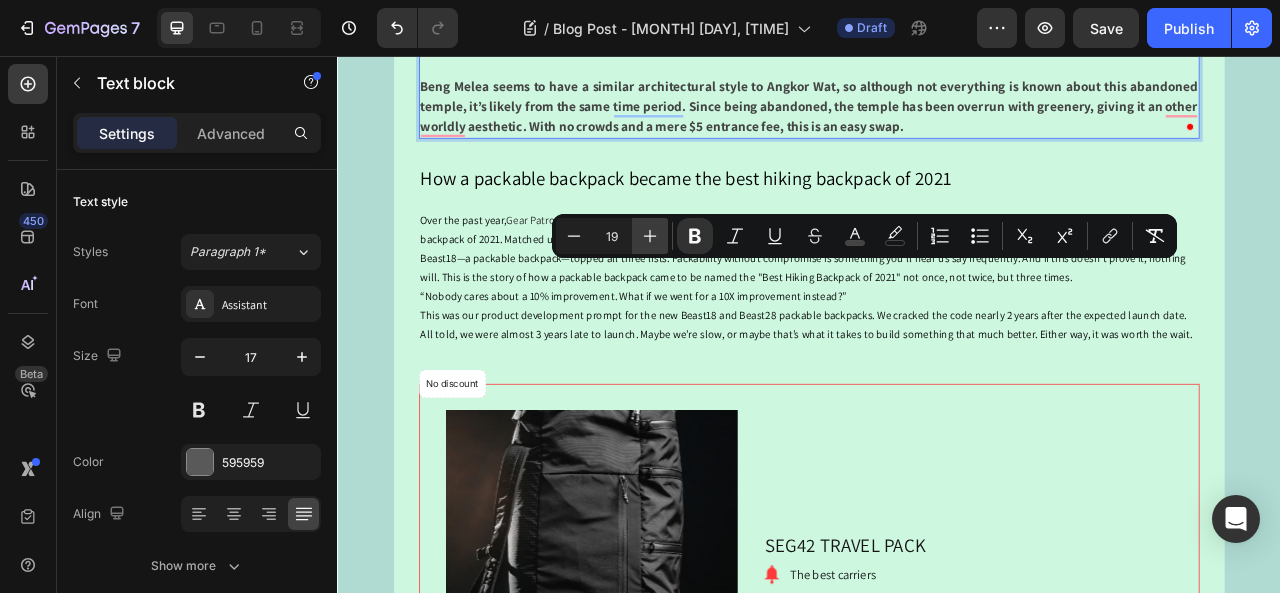 type on "20" 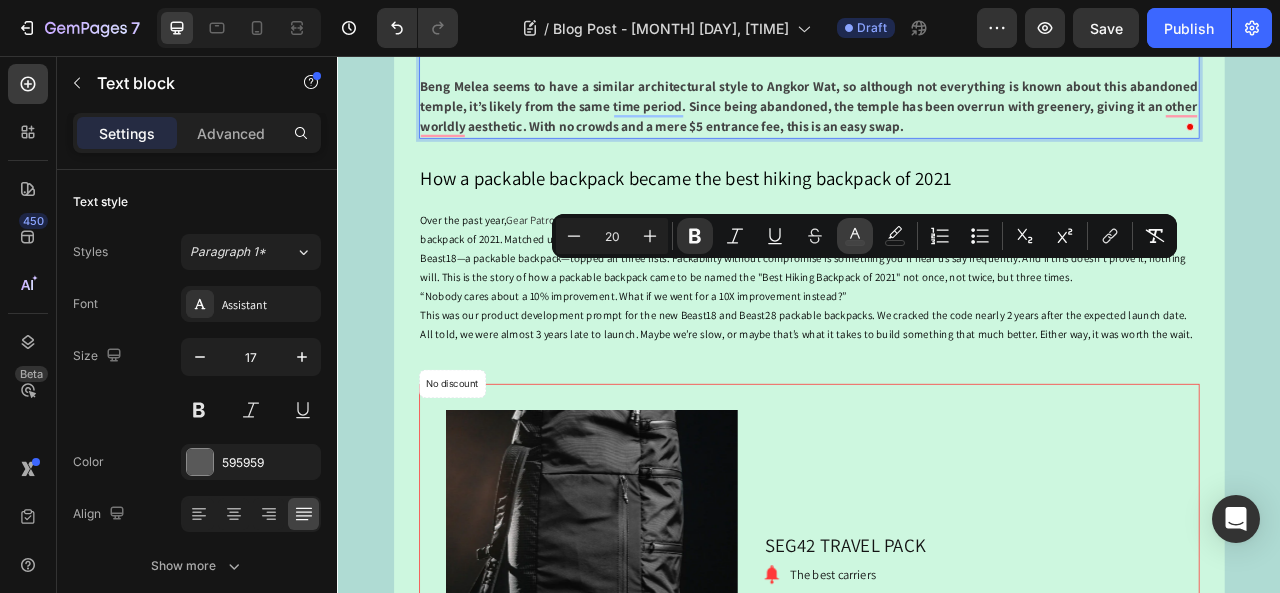 click 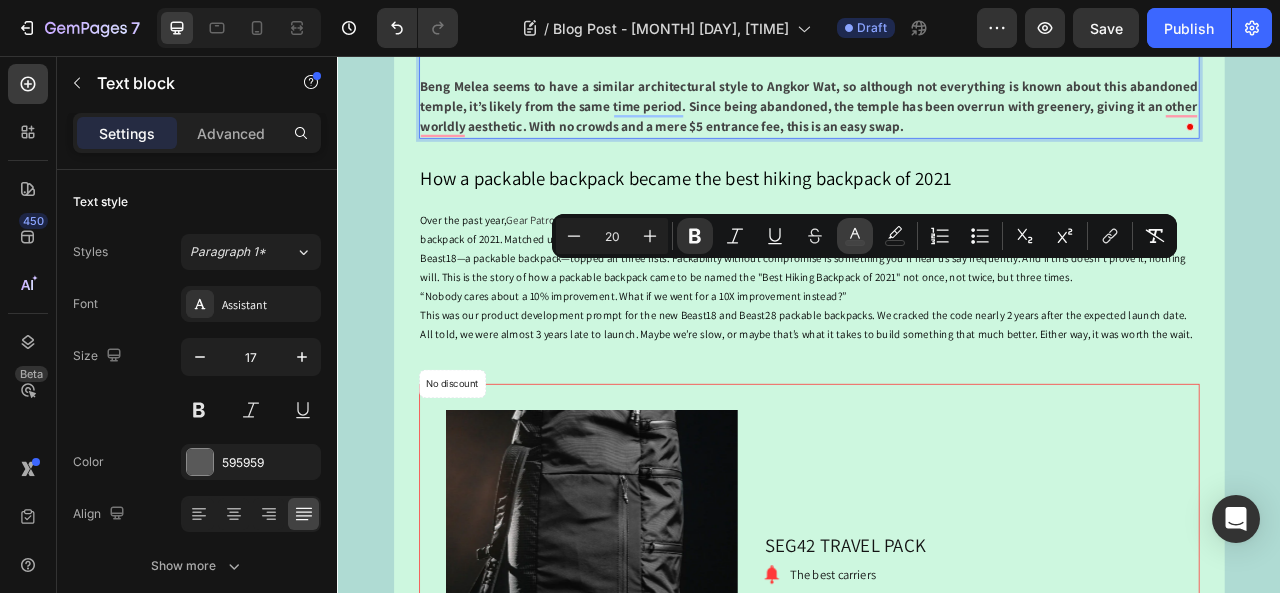type on "434343" 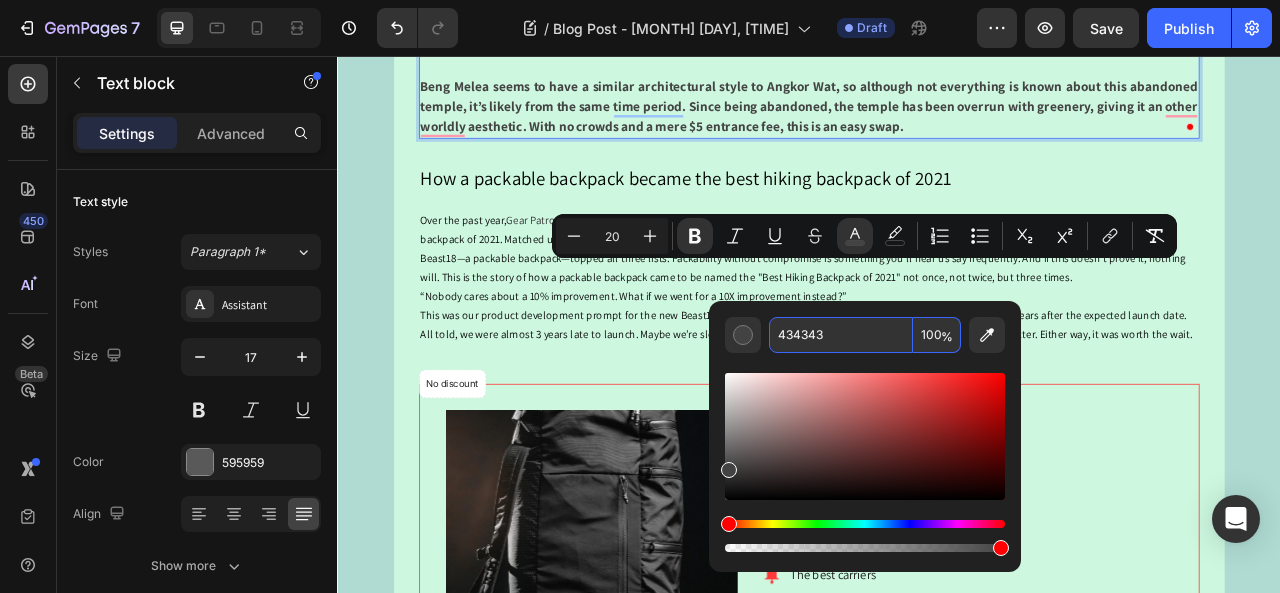click on "434343" at bounding box center (841, 335) 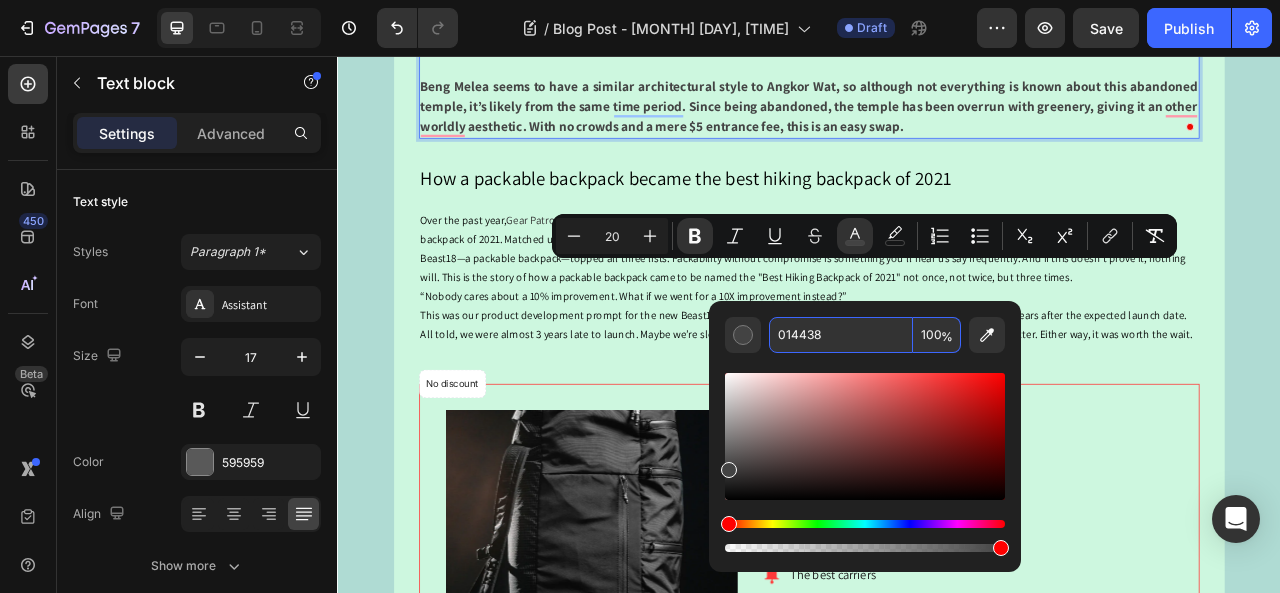 type on "014438" 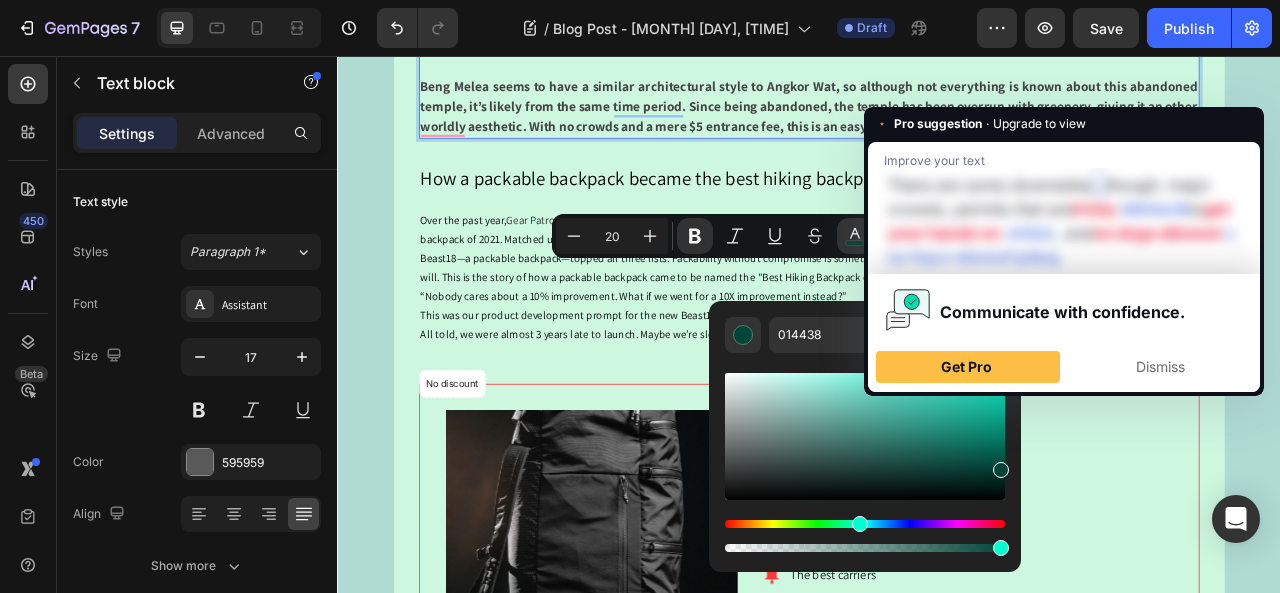 click on "Communicate with confidence." at bounding box center [1064, 311] 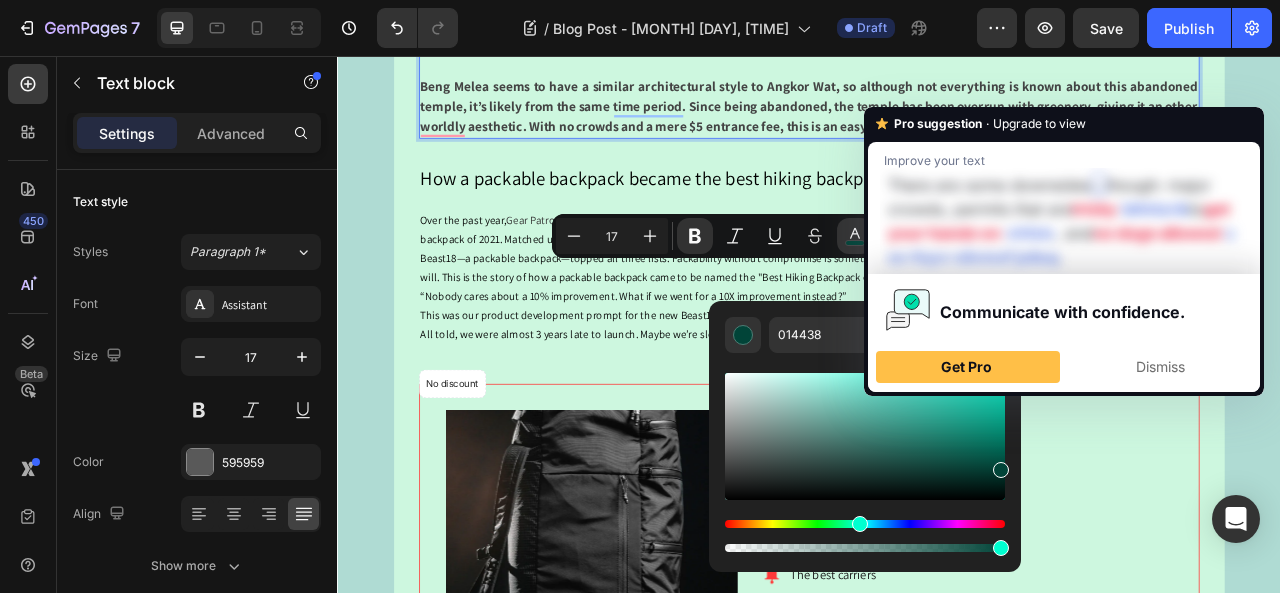 click on "Don’t get us wrong, Rocky Mountain National Park is an incredible place, and from our HQ here in Boulder, we’re lucky to call it our backyard. There are some downsides though: major crowds, permits that are tricky to get your hands on, and no dogs allowed. The Indian Peaks Wilderness is just to the south of RMNP with a very similar landscape and a fraction of the people, plus you can bring your 4-legged adventure partner. For a good adventure, scramble up Mount Neva or Lone Eagle Peak in the summer, or skin up and ski down Mount Toll in the winter." at bounding box center (937, -7) 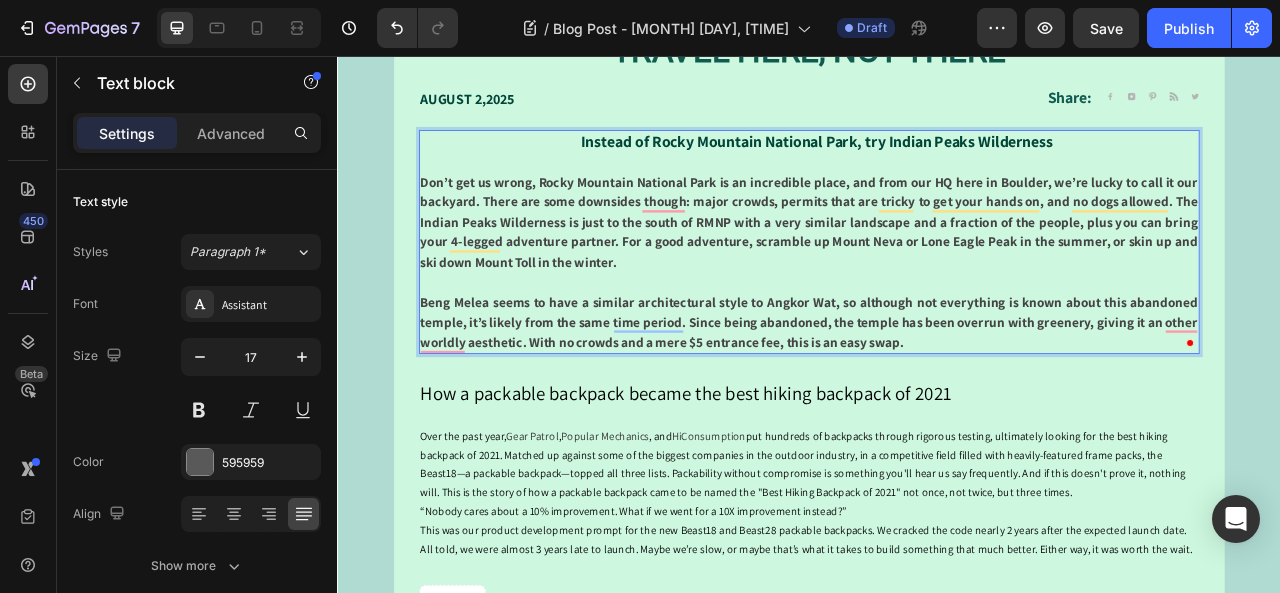 scroll, scrollTop: 600, scrollLeft: 0, axis: vertical 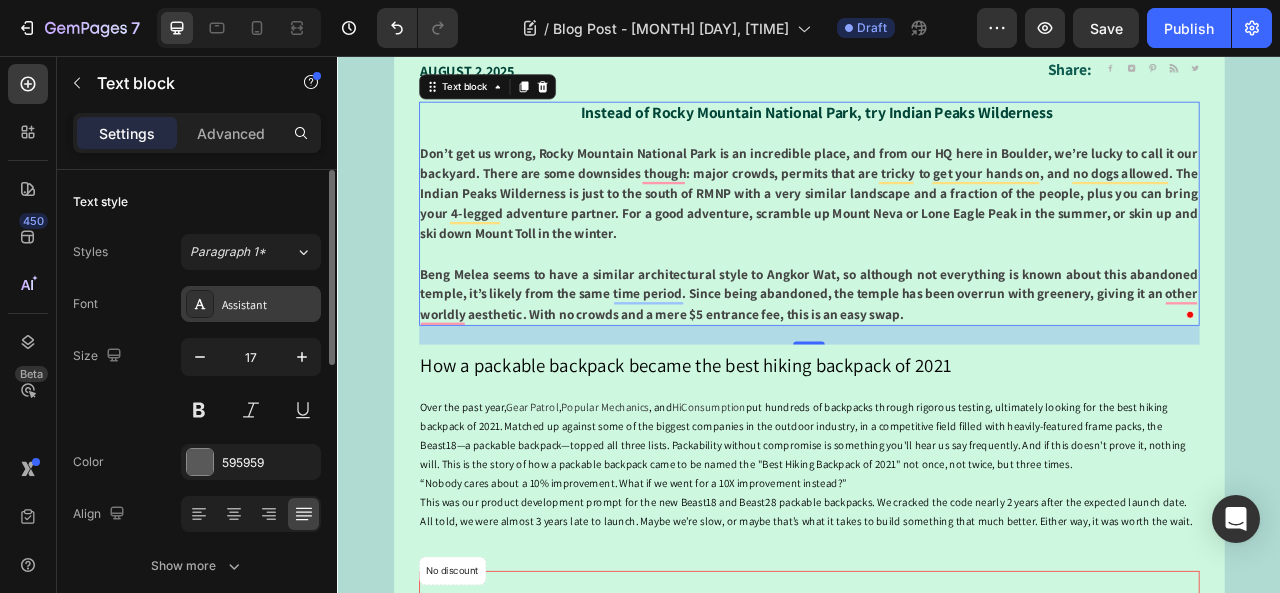 click on "Assistant" at bounding box center [269, 305] 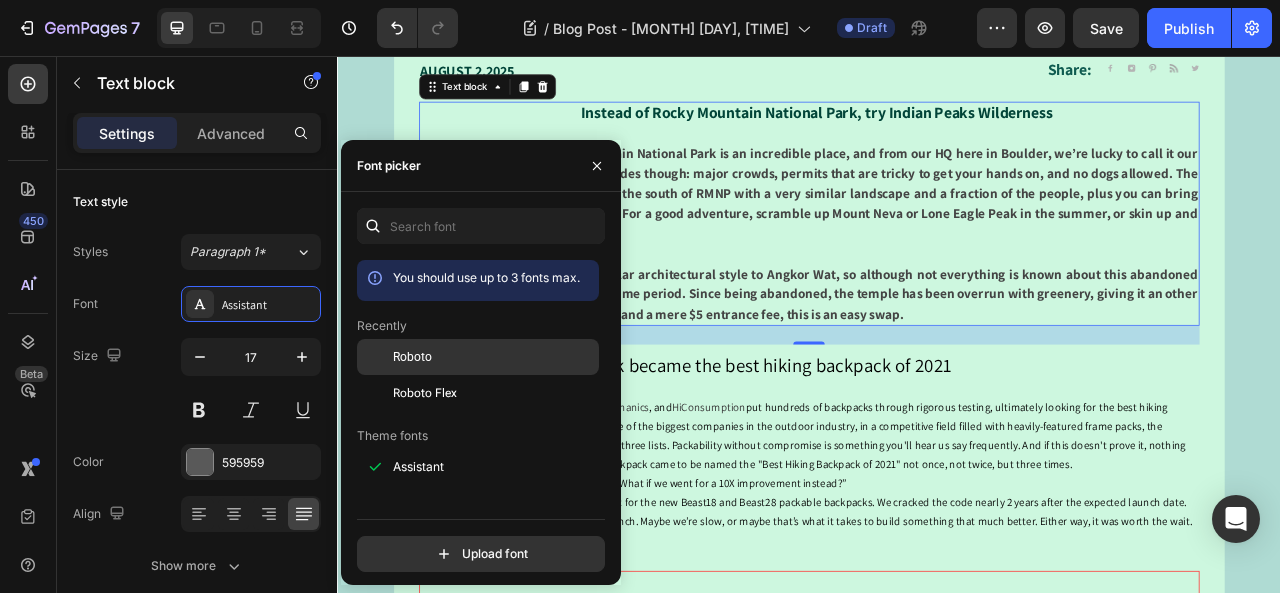 click on "Roboto" at bounding box center (412, 357) 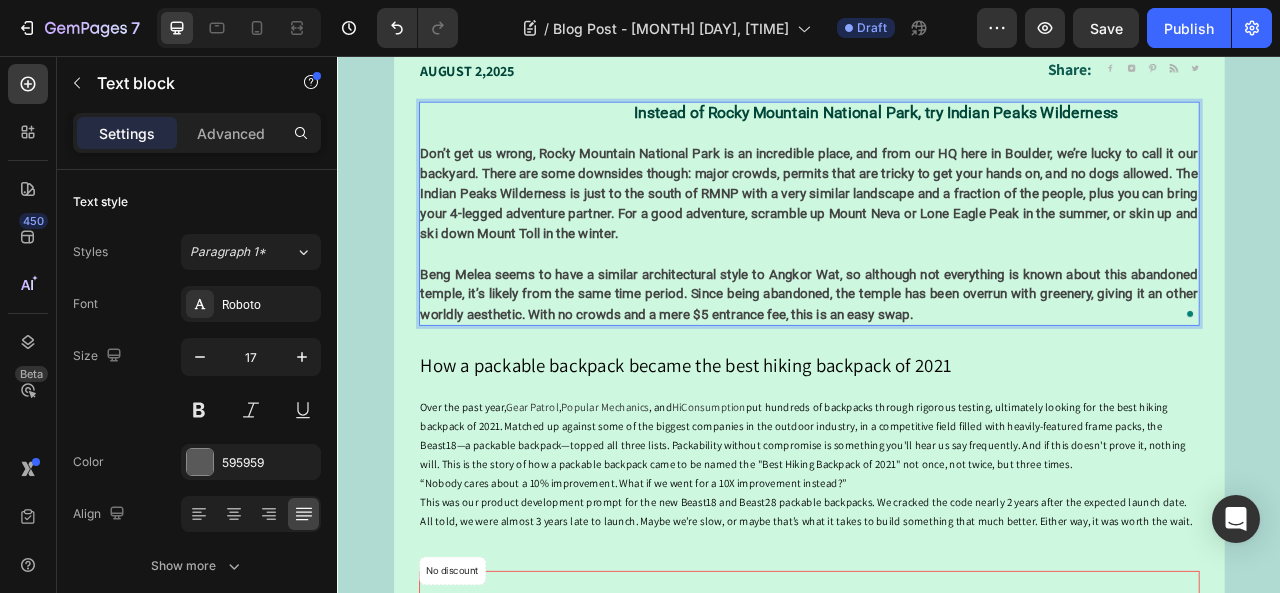 click on "Instead of Rocky Mountain National Park, try Indian Peaks Wilderness" at bounding box center (1023, 128) 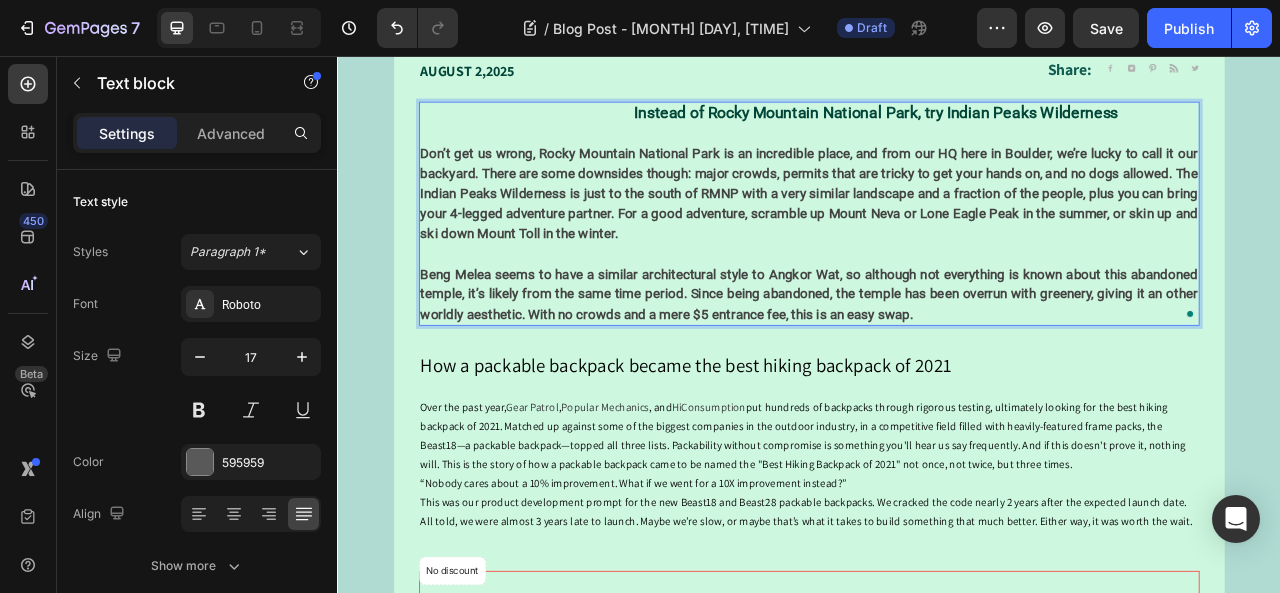 click at bounding box center (579, 129) 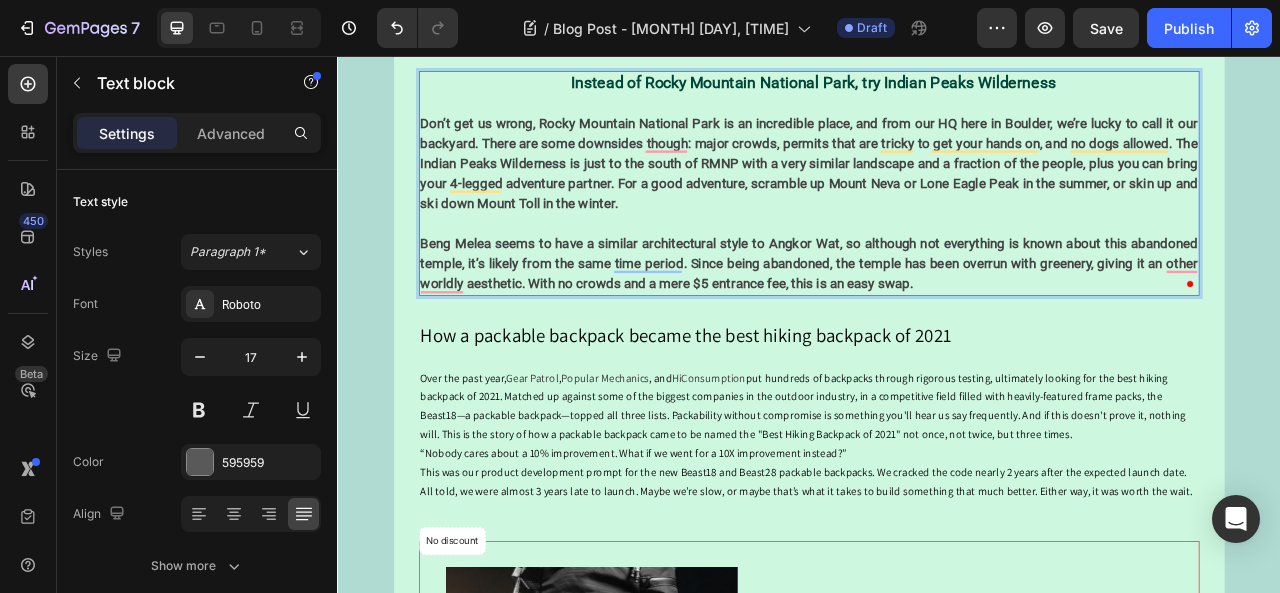 scroll, scrollTop: 400, scrollLeft: 0, axis: vertical 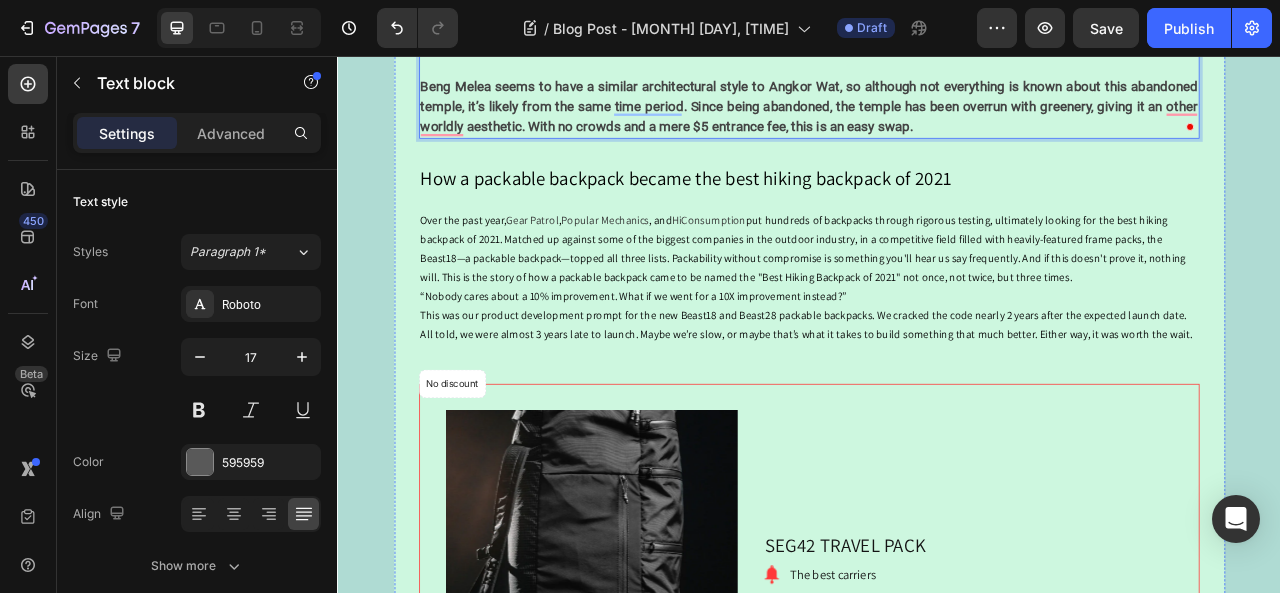 click on "TRAVEL HERE, NOT THERE" at bounding box center (937, -226) 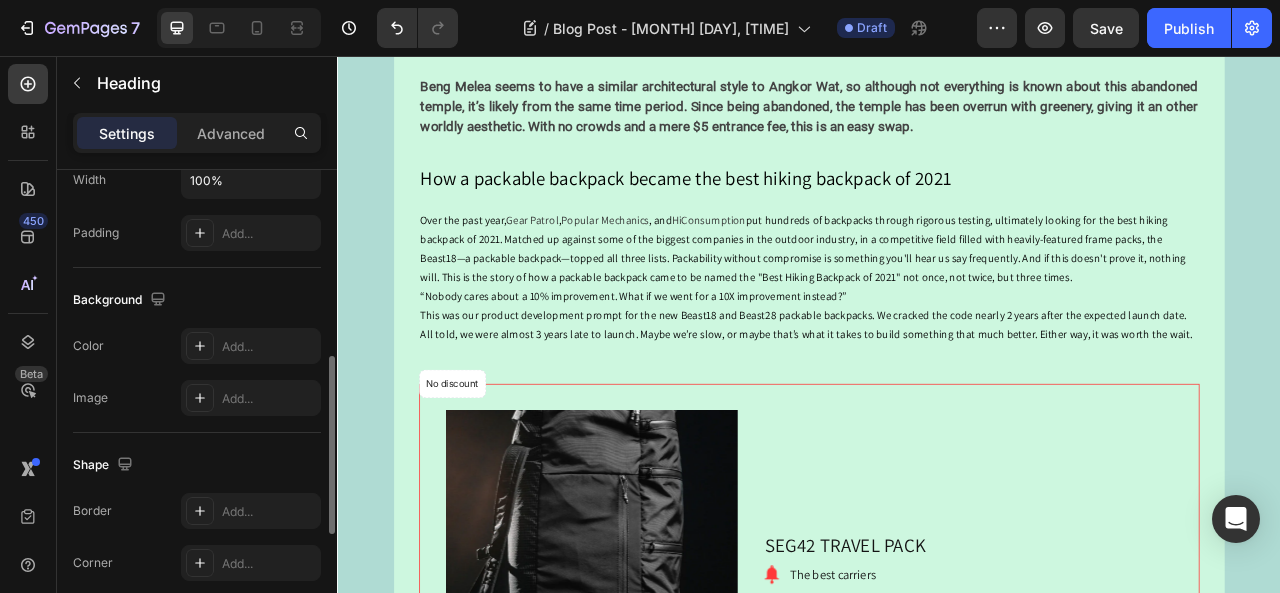 scroll, scrollTop: 600, scrollLeft: 0, axis: vertical 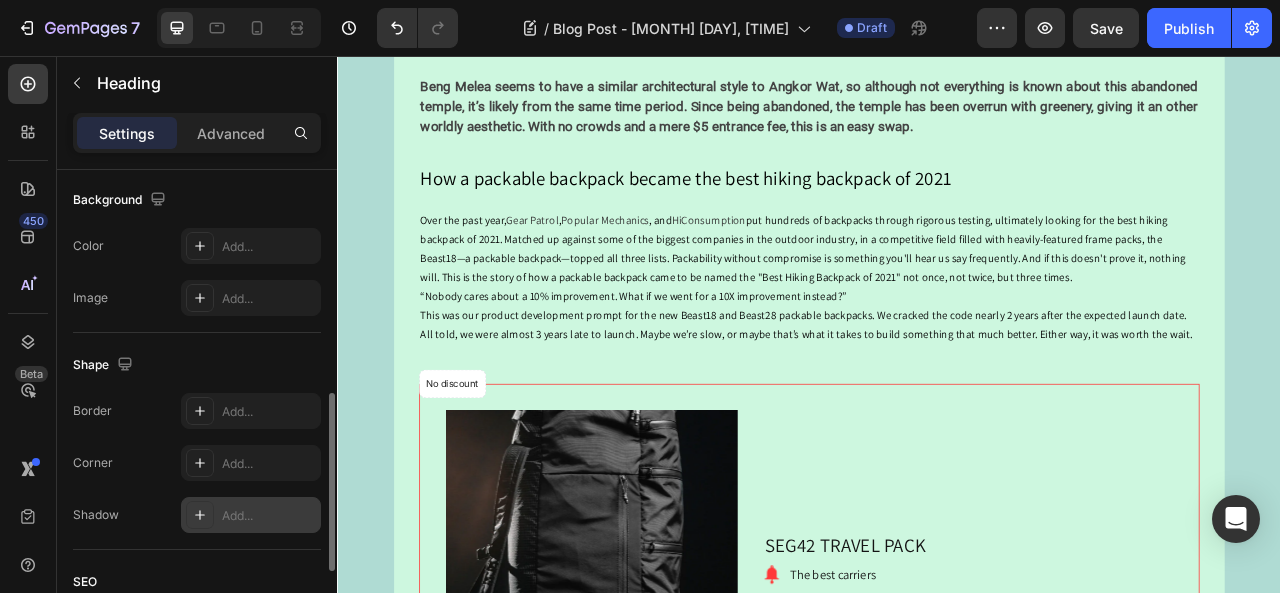 click on "Add..." at bounding box center (251, 515) 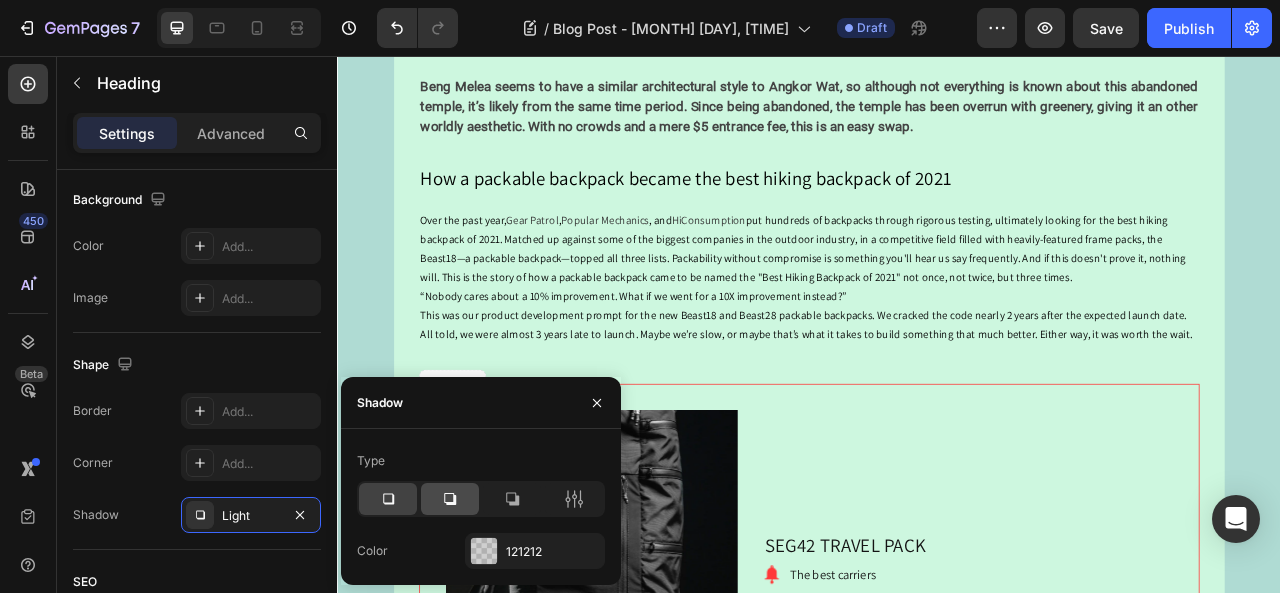 click 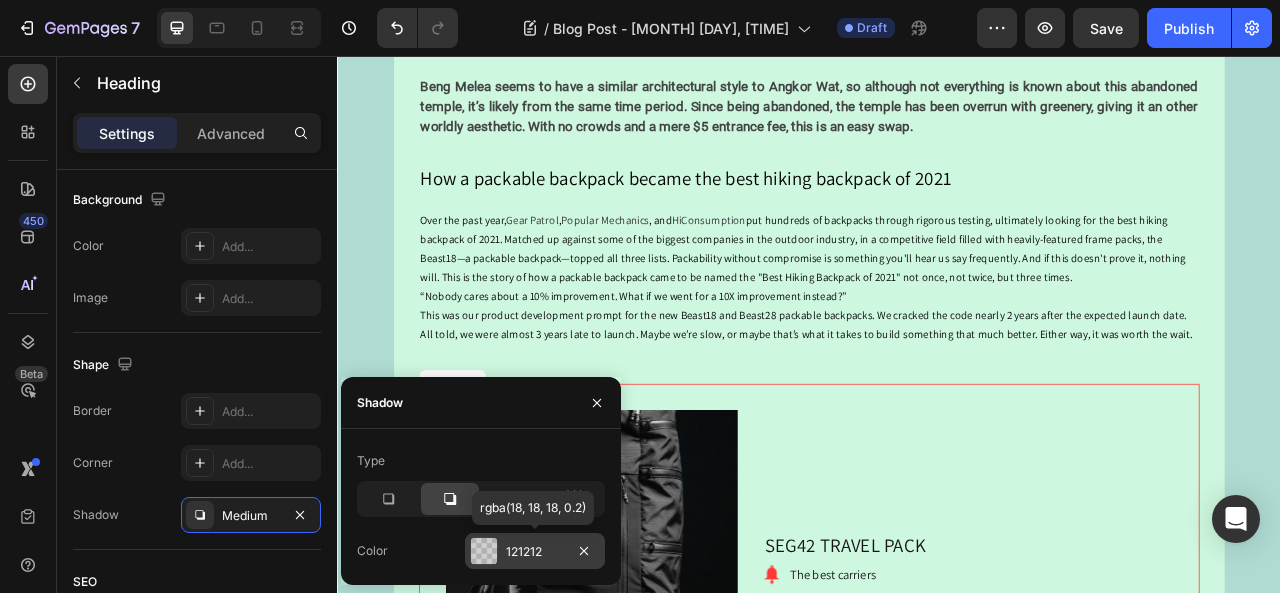 click on "121212" at bounding box center [535, 551] 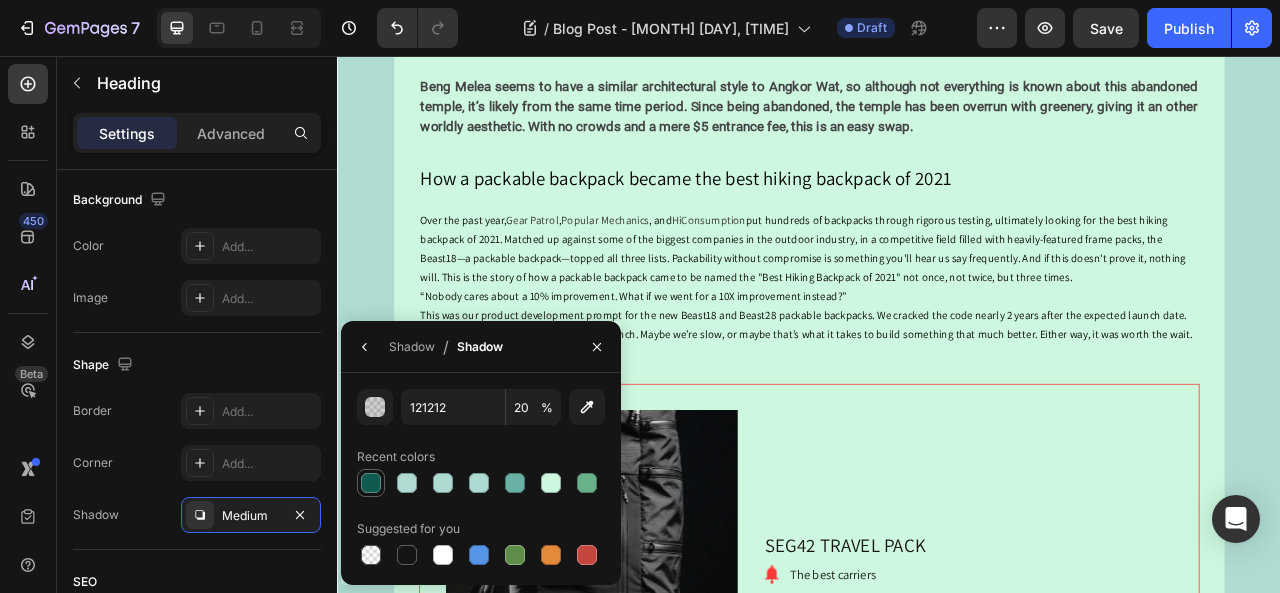 click at bounding box center (371, 483) 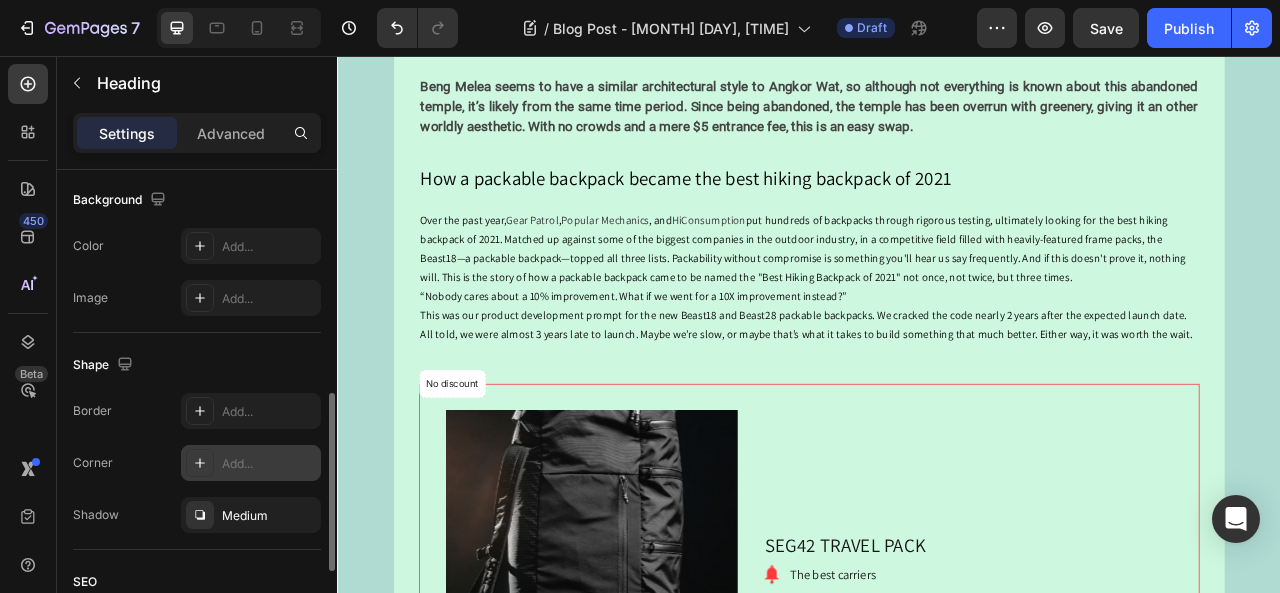 click on "Add..." at bounding box center [269, 464] 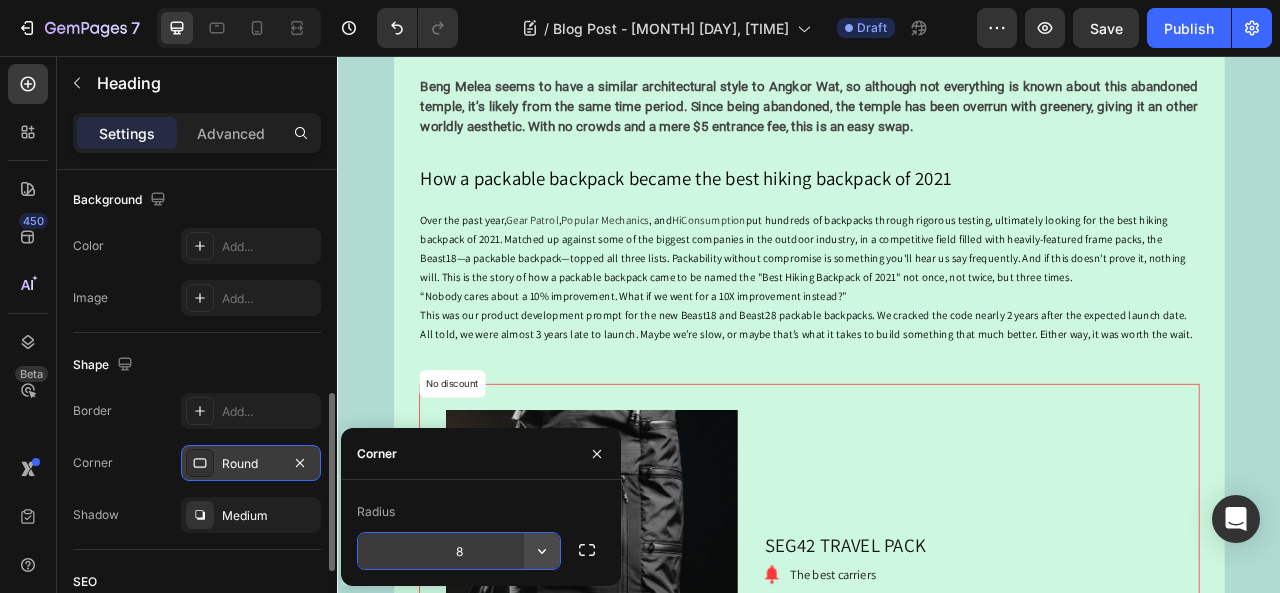 click 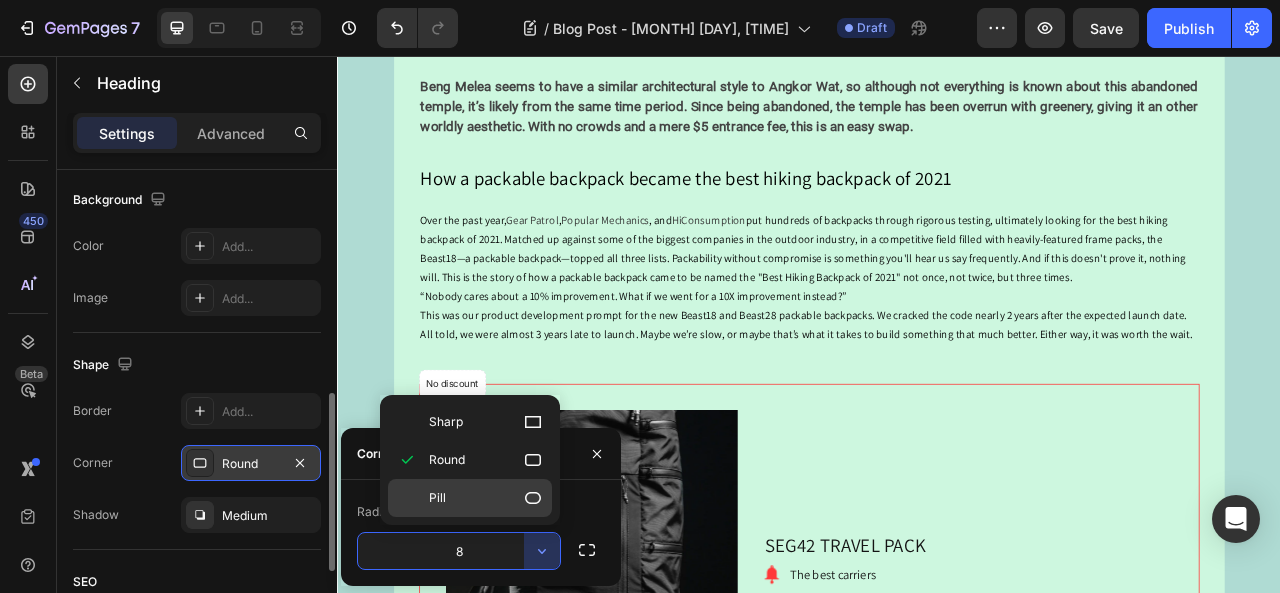 click 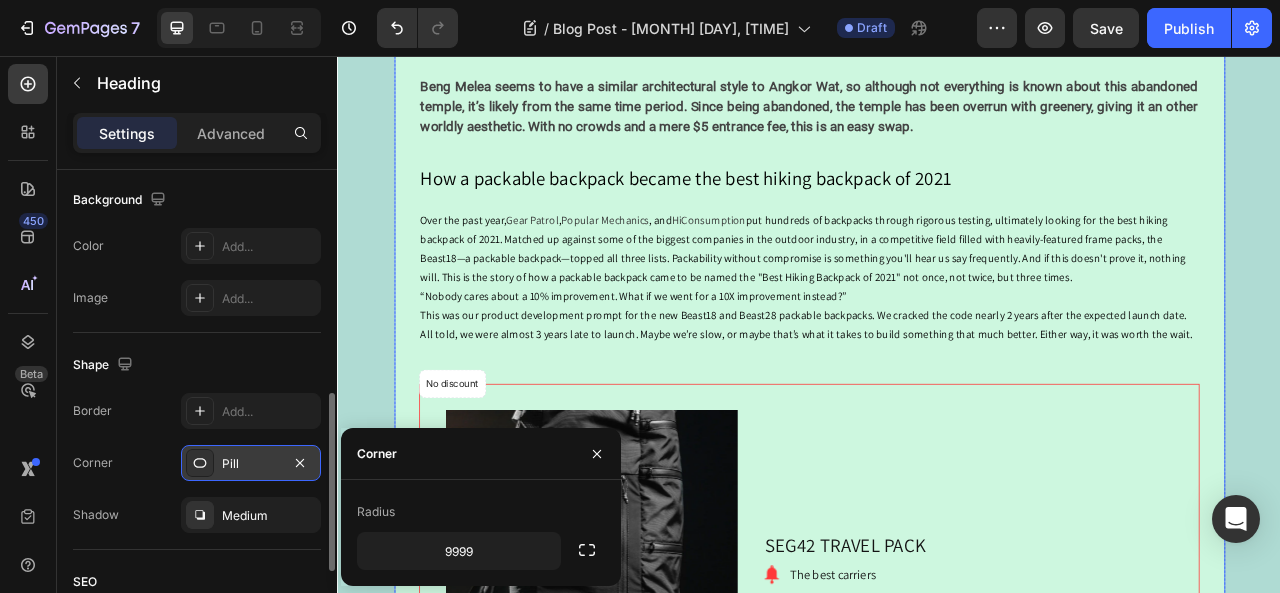 click on "Don’t get us wrong, Rocky Mountain National Park is an incredible place, and from our HQ here in Boulder, we’re lucky to call it our backyard. There are some downsides though: major crowds, permits that are tricky to get your hands on, and no dogs allowed. The Indian Peaks Wilderness is just to the south of RMNP with a very similar landscape and a fraction of the people, plus you can bring your 4-legged adventure partner. For a good adventure, scramble up Mount Neva or Lone Eagle Peak in the summer, or skin up and ski down Mount Toll in the winter." at bounding box center (937, -7) 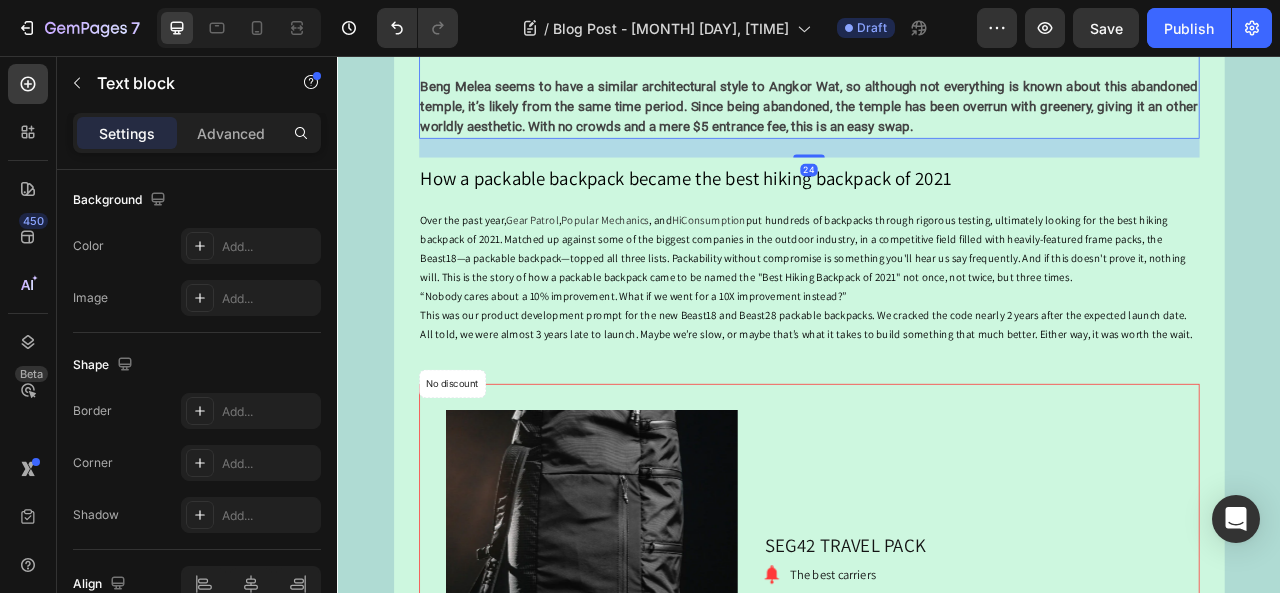scroll, scrollTop: 0, scrollLeft: 0, axis: both 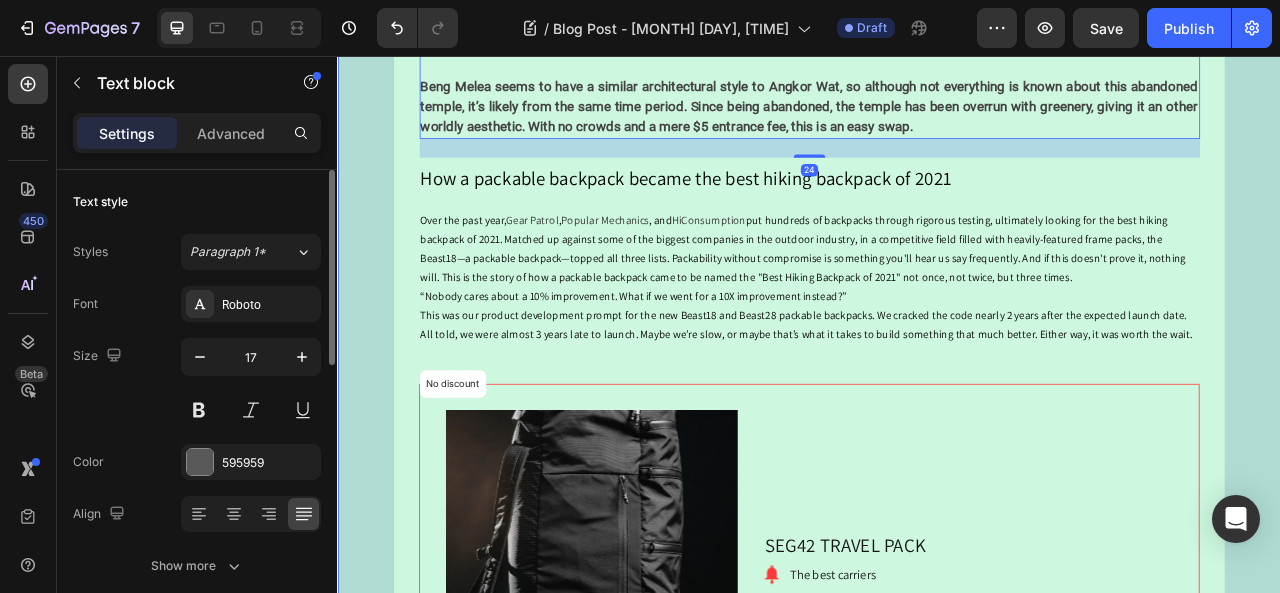 click on "TRAVEL HERE, NOT THERE Heading August 2,2025 Text block Share: Text block Image Image Image Image Image Icon List Hoz Row Row                                                  Instead of Rocky Mountain National Park, try Indian Peaks Wilderness Don’t get us wrong, Rocky Mountain National Park is an incredible place, and from our HQ here in Boulder, we’re lucky to call it our backyard. There are some downsides though: major crowds, permits that are tricky to get your hands on, and no dogs allowed. The Indian Peaks Wilderness is just to the south of RMNP with a very similar landscape and a fraction of the people, plus you can bring your 4-legged adventure partner. For a good adventure, scramble up Mount Neva or Lone Eagle Peak in the summer, or skin up and ski down Mount Toll in the winter. Text block   24 ⁠⁠⁠⁠⁠⁠⁠ How a packable backpack became the best hiking backpack of 2021 Heading Over the past year,  Gear Patrol ,  Popular Mechanics , and  HiConsumption   Row 1" at bounding box center (937, 507) 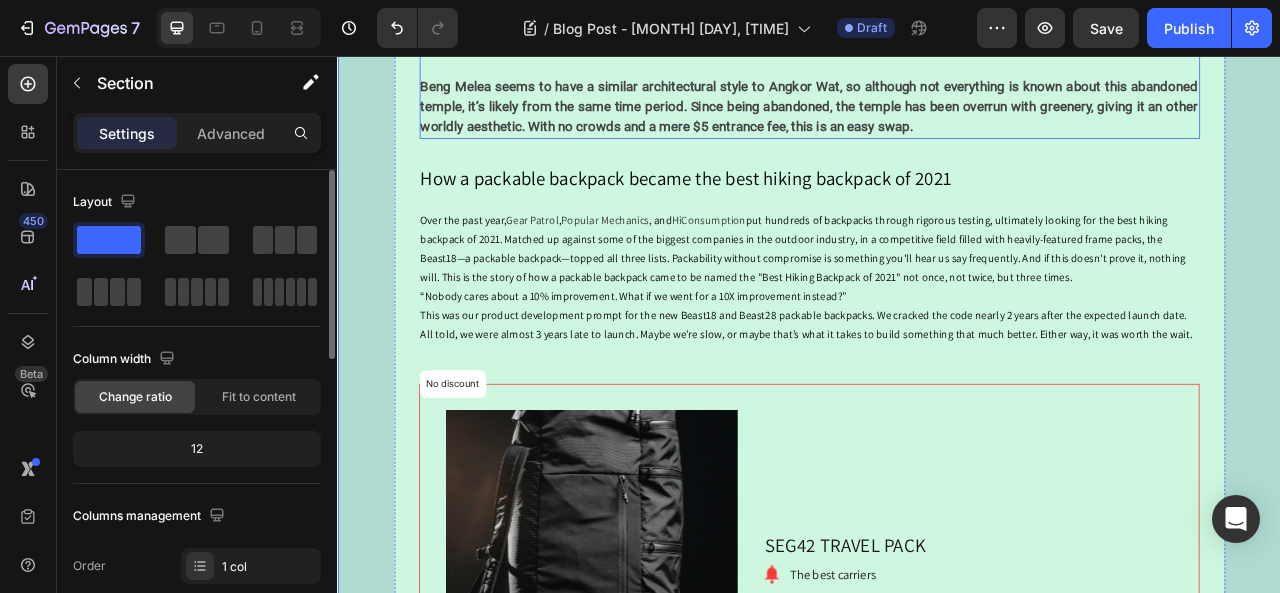 click on "Beng Melea seems to have a similar architectural style to Angkor Wat, so although not everything is known about this abandoned temple, it’s likely from the same time period. Since being abandoned, the temple has been overrun with greenery, giving it an other worldly aesthetic. With no crowds and a mere $5 entrance fee, this is an easy swap." at bounding box center [937, 119] 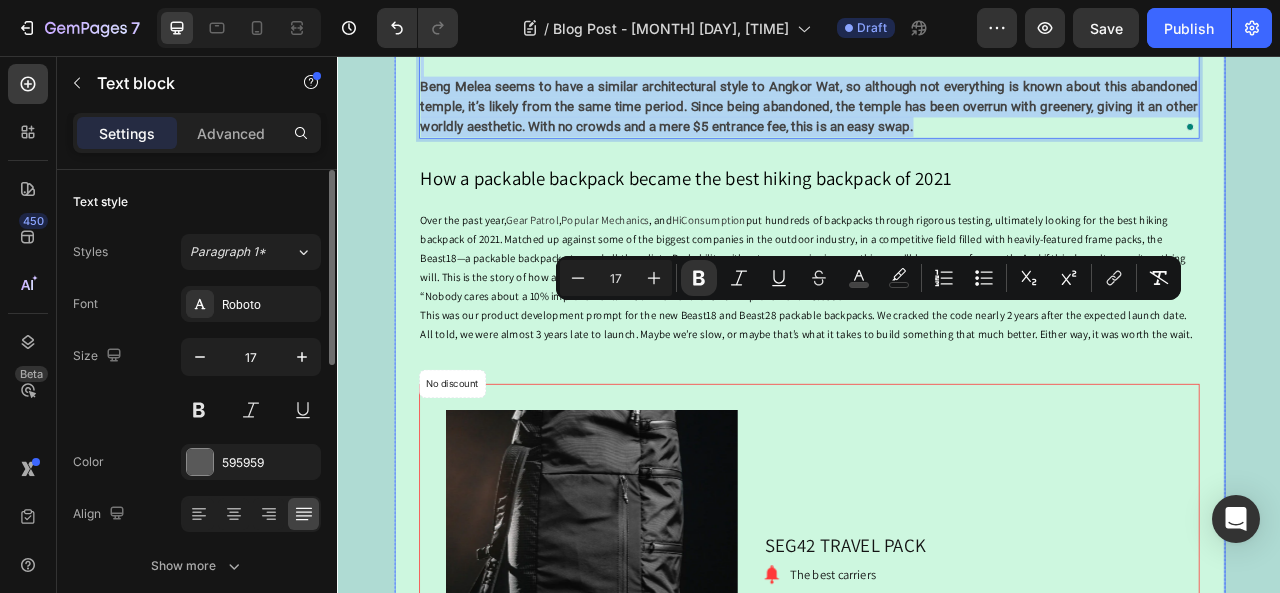 drag, startPoint x: 1062, startPoint y: 584, endPoint x: 430, endPoint y: 380, distance: 664.1084 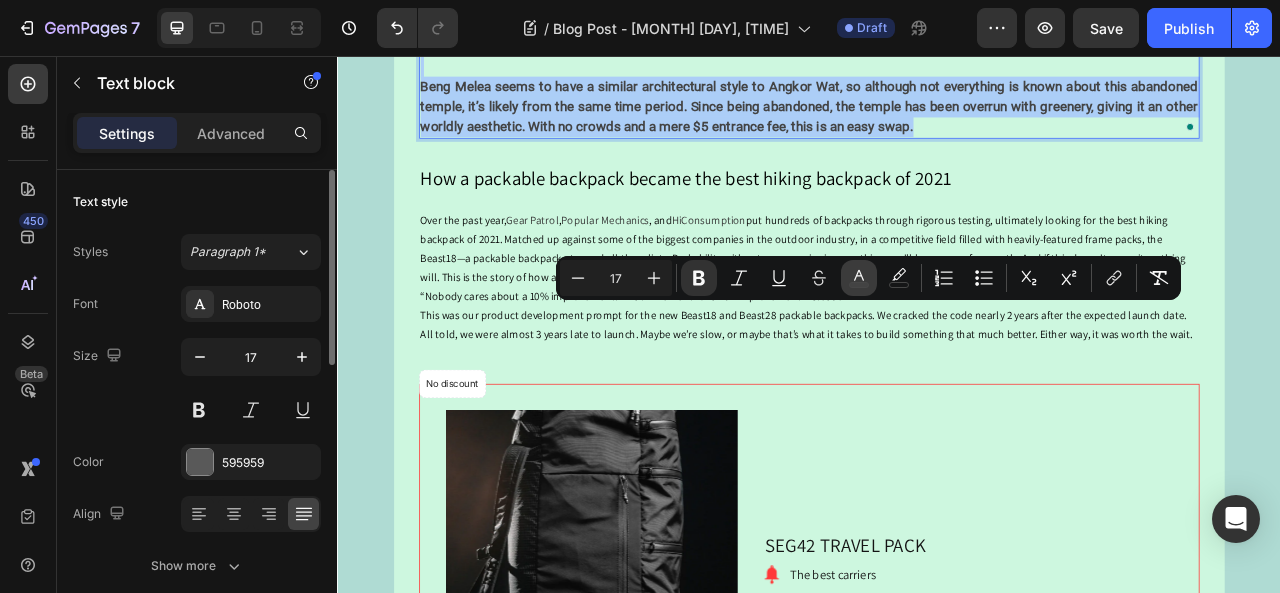 click 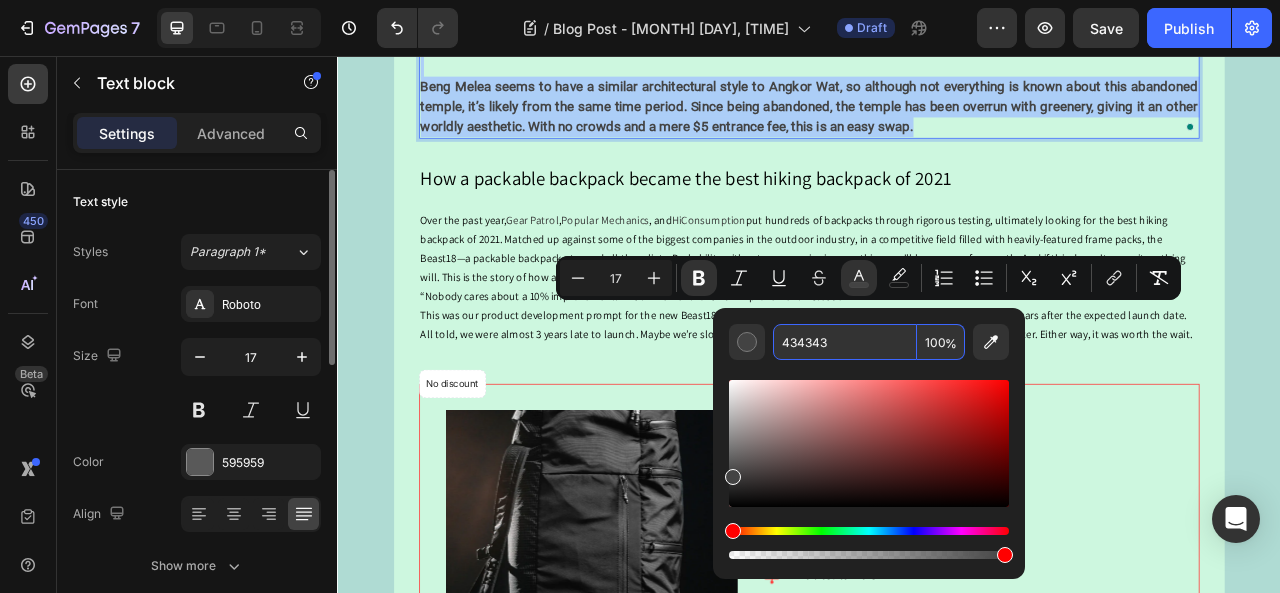click on "434343" at bounding box center (845, 342) 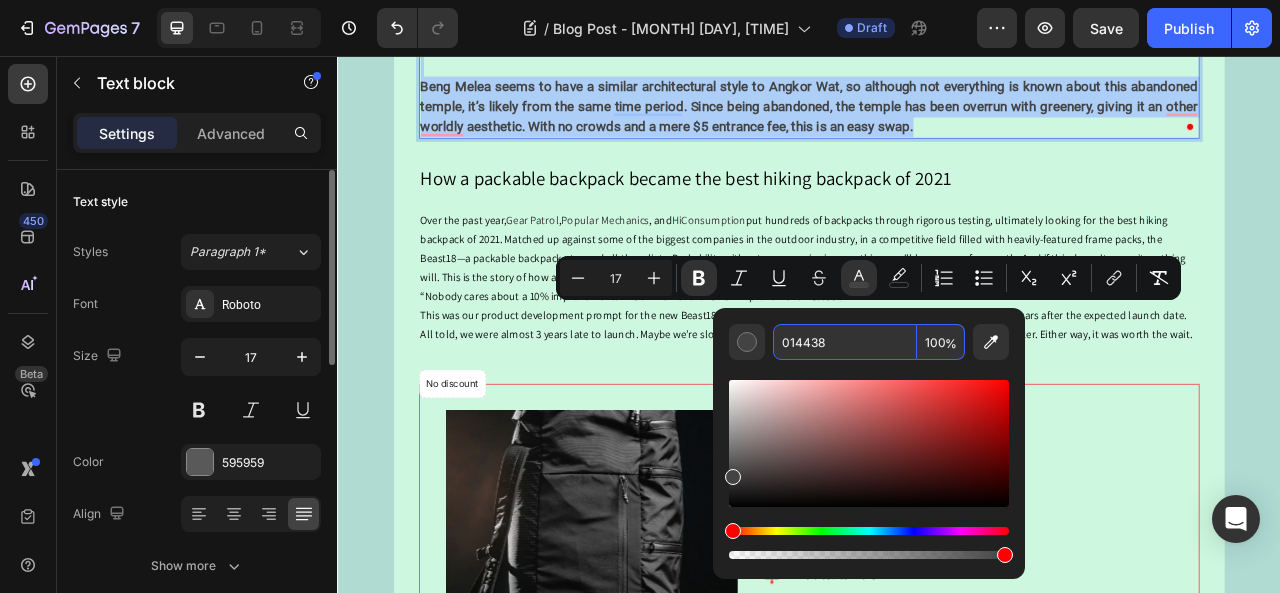 type on "014438" 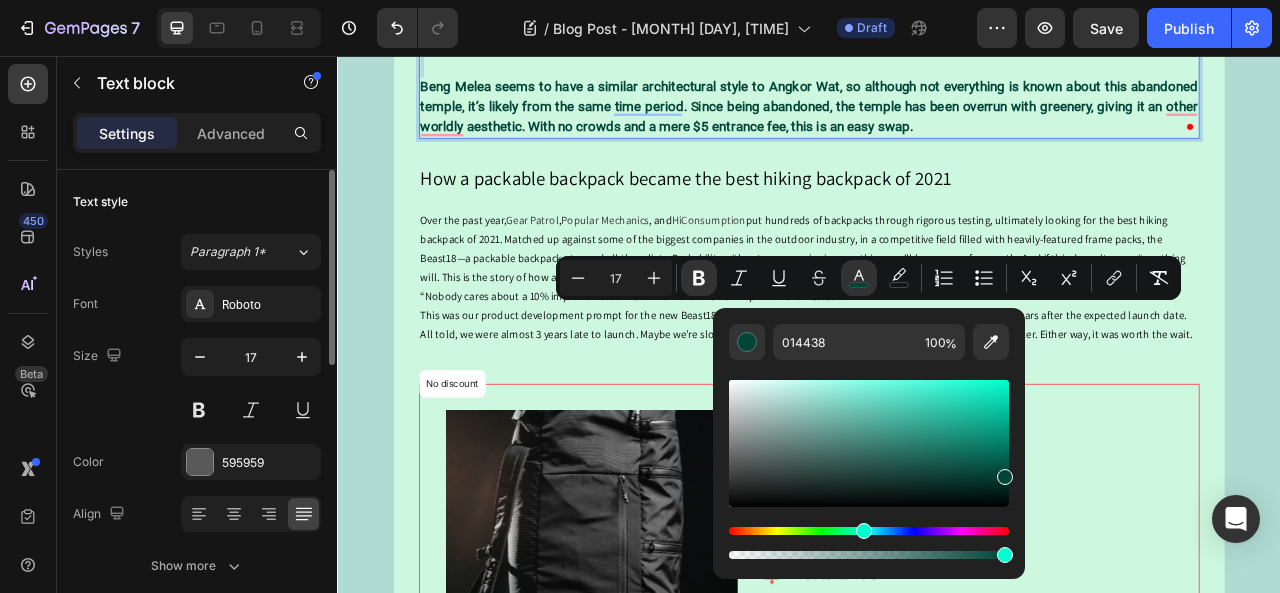 click at bounding box center (937, 70) 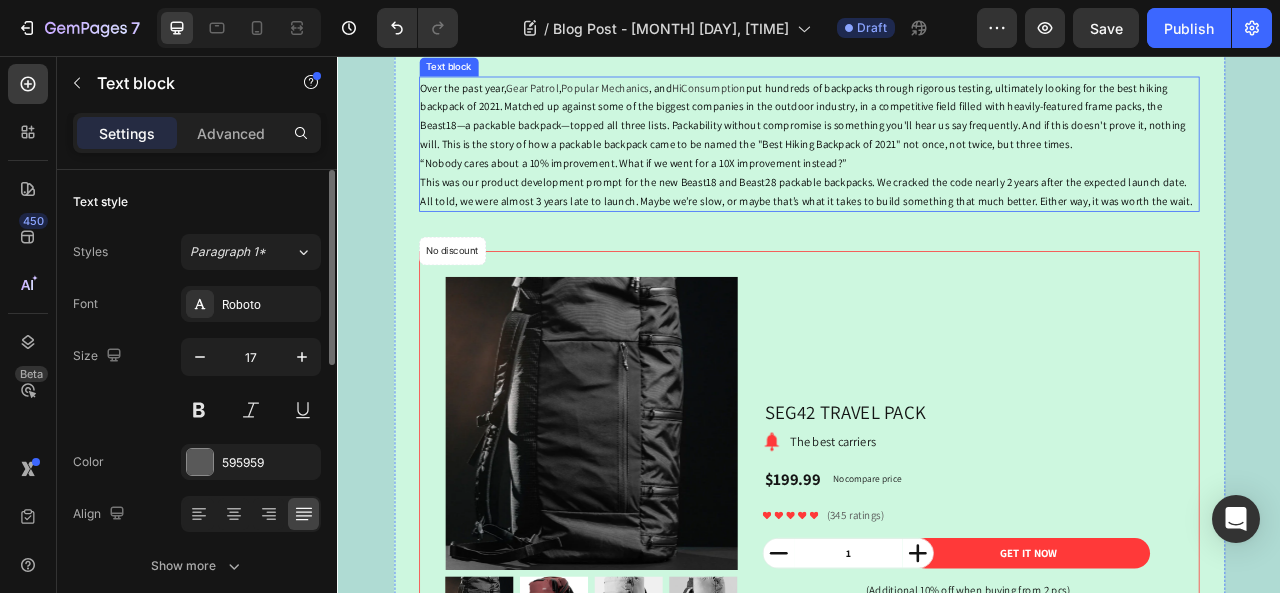 scroll, scrollTop: 600, scrollLeft: 0, axis: vertical 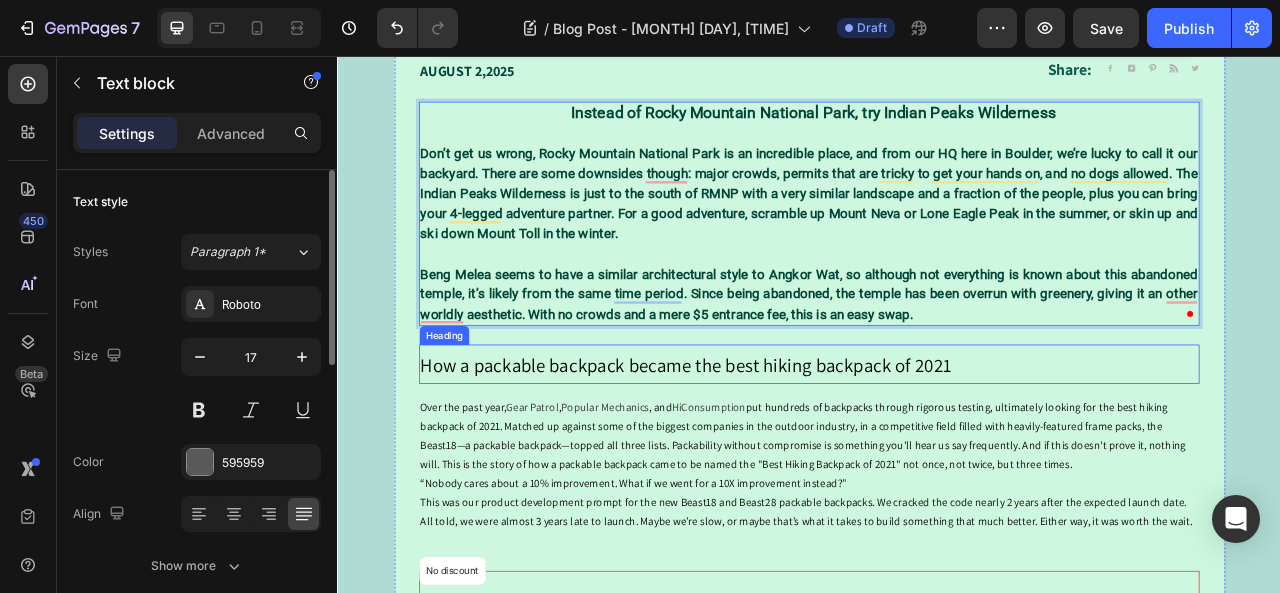 click on "How a packable backpack became the best hiking backpack of 2021" at bounding box center [781, 449] 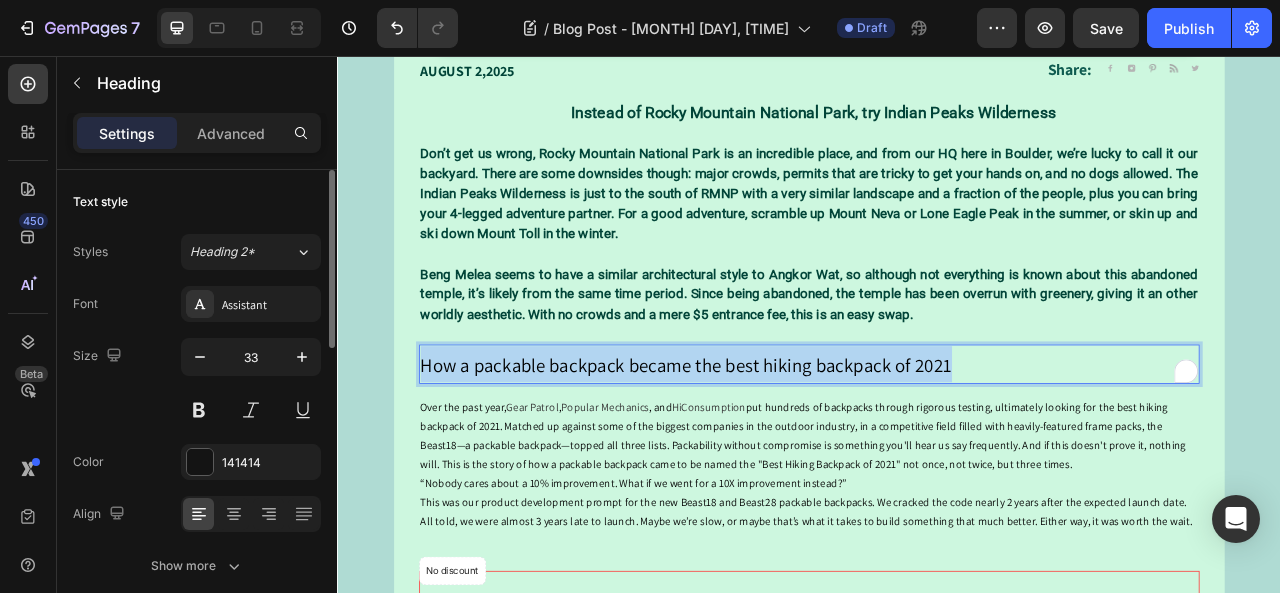 drag, startPoint x: 1145, startPoint y: 445, endPoint x: 434, endPoint y: 446, distance: 711.00073 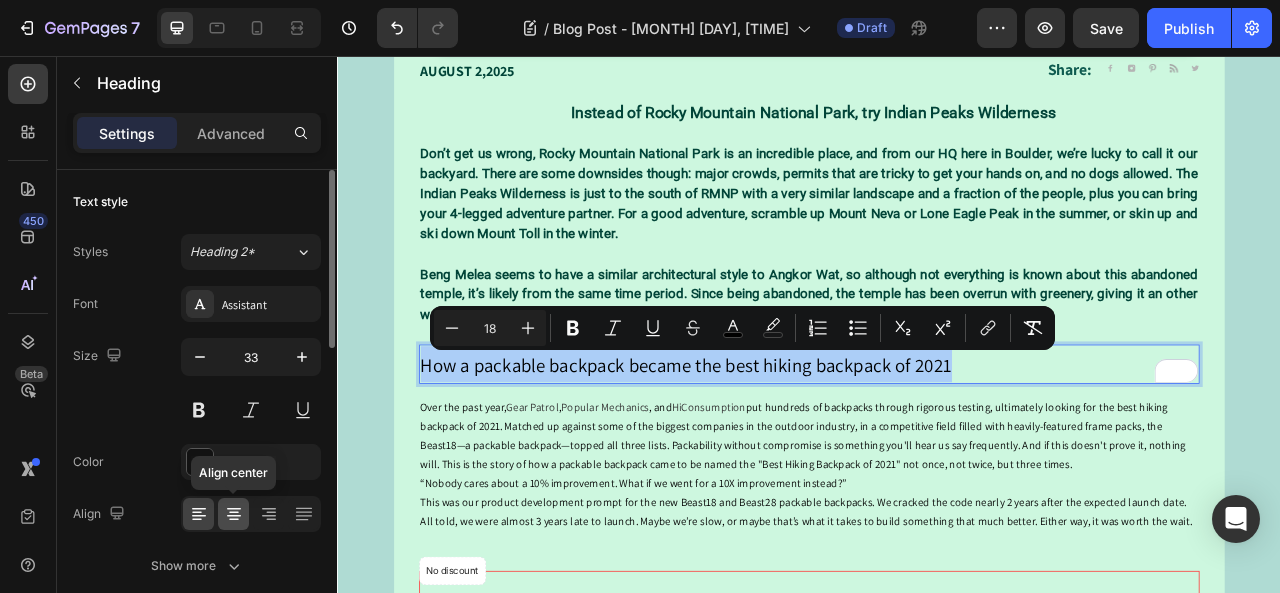 click 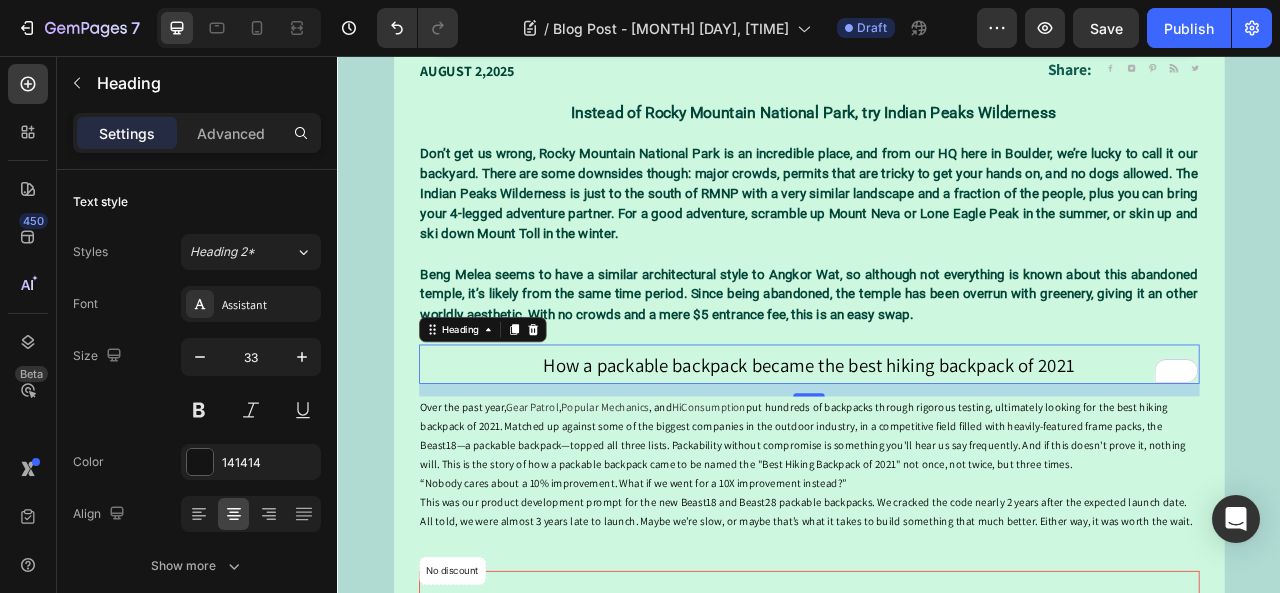 click on "How a packable backpack became the best hiking backpack of 2021" at bounding box center [937, 448] 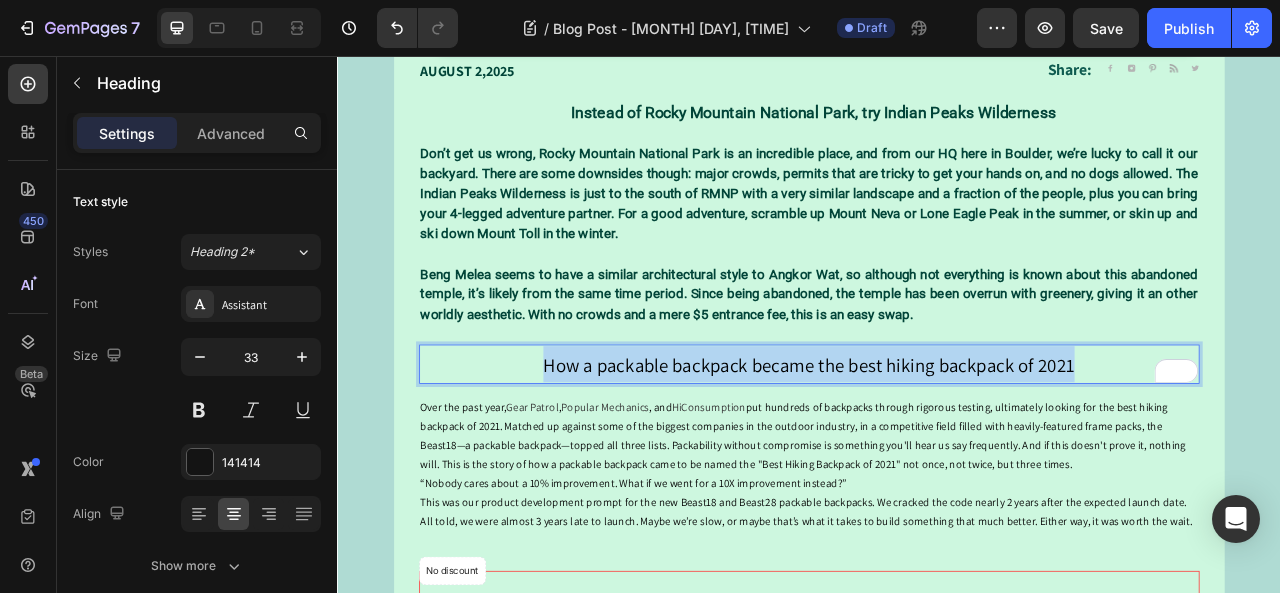 drag, startPoint x: 1271, startPoint y: 444, endPoint x: 552, endPoint y: 452, distance: 719.0445 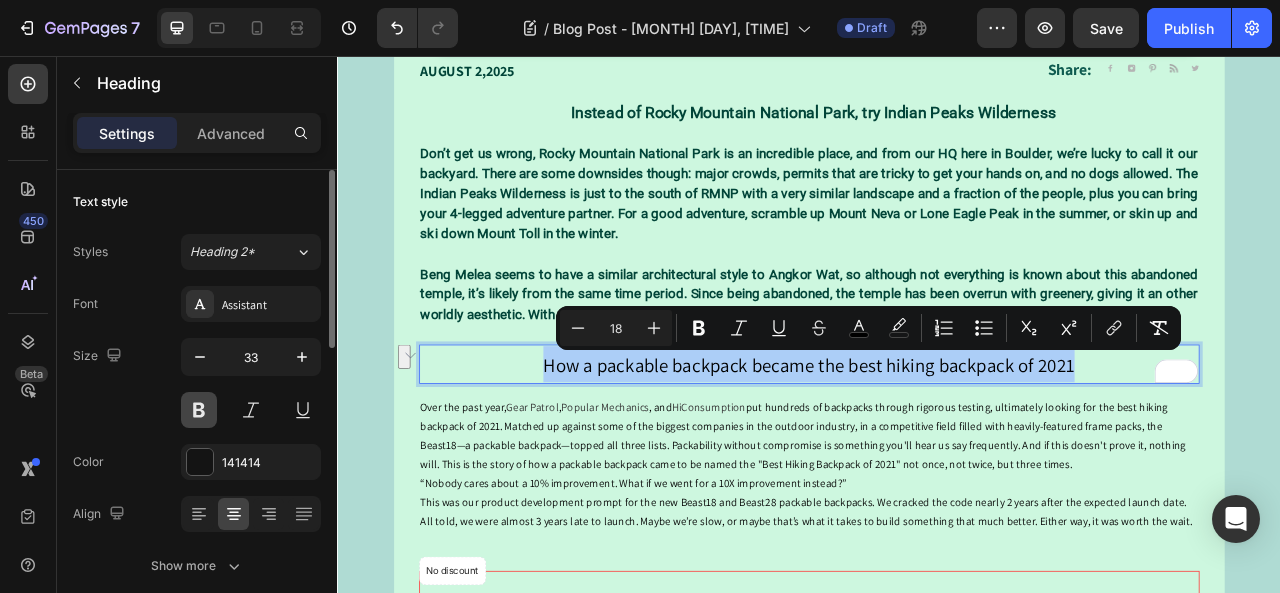 click at bounding box center [199, 410] 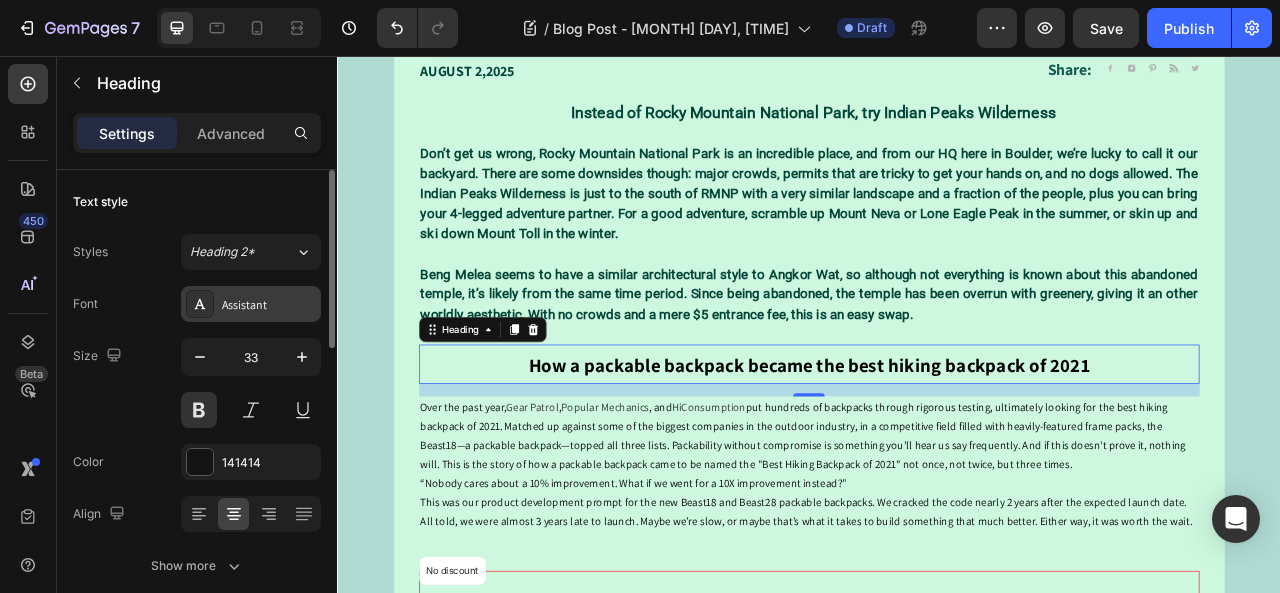 click on "Assistant" at bounding box center [269, 305] 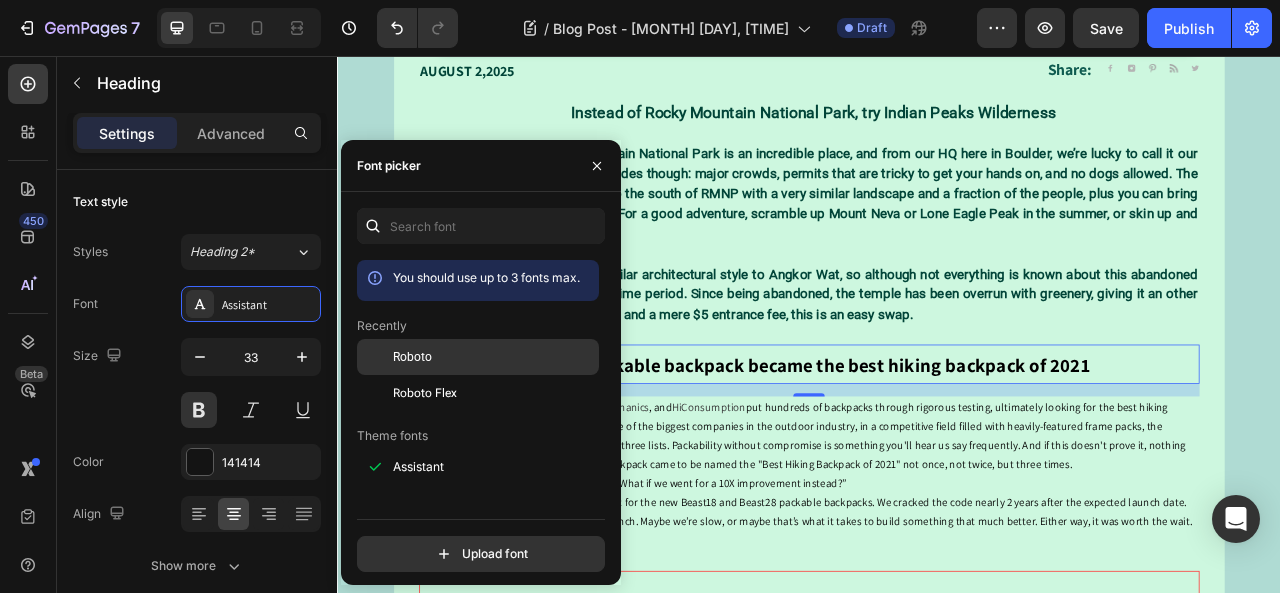 click at bounding box center (375, 357) 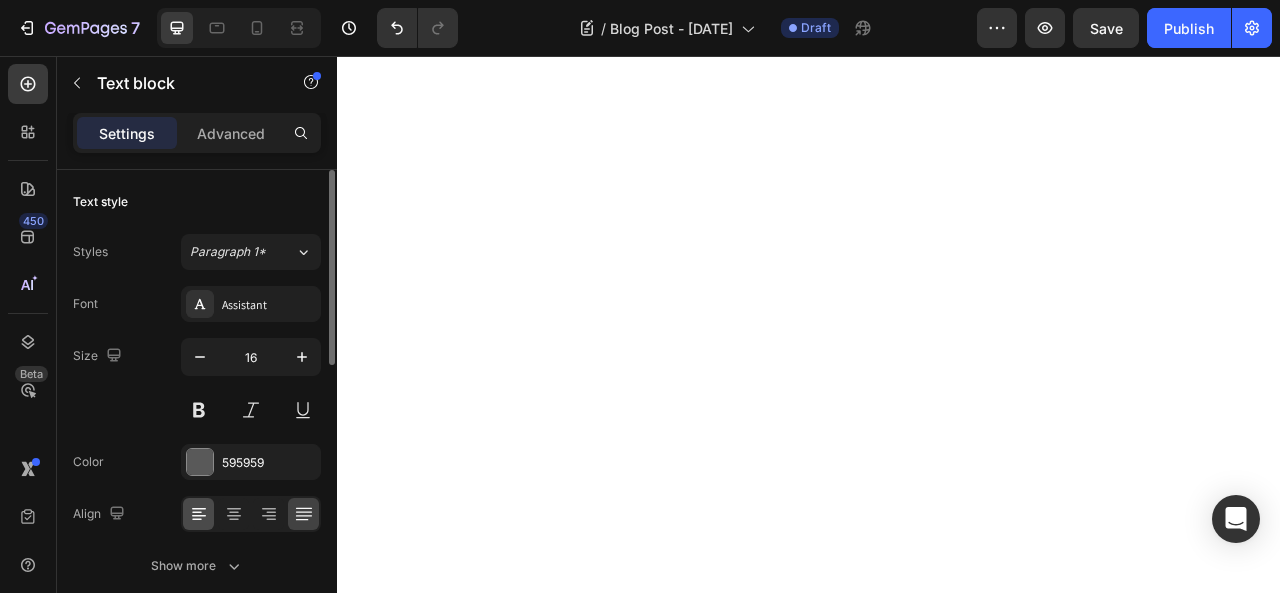 scroll, scrollTop: 0, scrollLeft: 0, axis: both 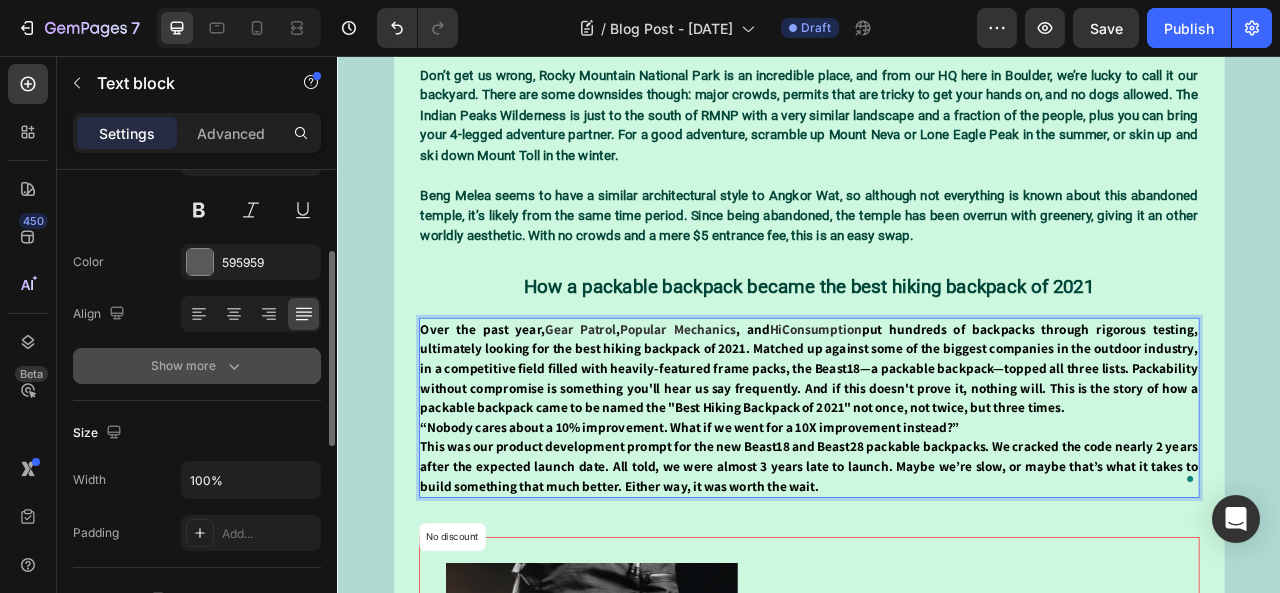 click on "Show more" at bounding box center (197, 366) 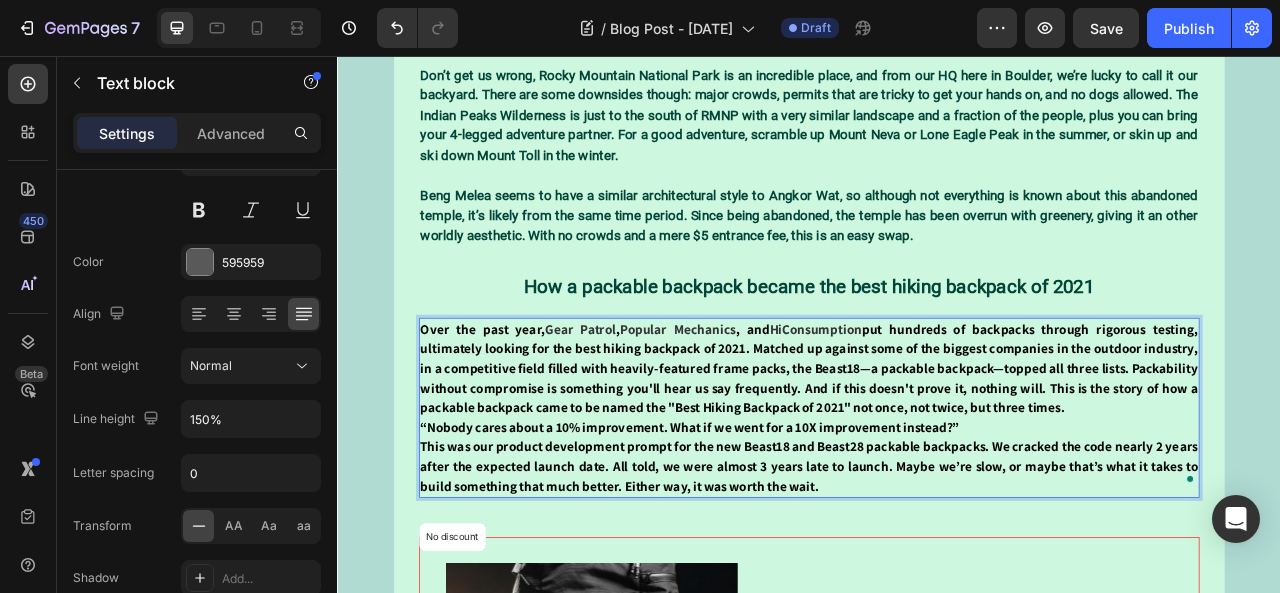 click on "Over the past year,  Gear Patrol ,  Popular Mechanics , and  HiConsumption  put hundreds of backpacks through rigorous testing, ultimately looking for the best hiking backpack of 2021. Matched up against some of the biggest companies in the outdoor industry, in a competitive field filled with heavily-featured frame packs, the Beast18—a packable backpack—topped all three lists. Packability without compromise is something you'll hear us say frequently. And if this doesn't prove it, nothing will. This is the story of how a packable backpack came to be named the "Best Hiking Backpack of 2021" not once, not twice, but three times." at bounding box center [937, 453] 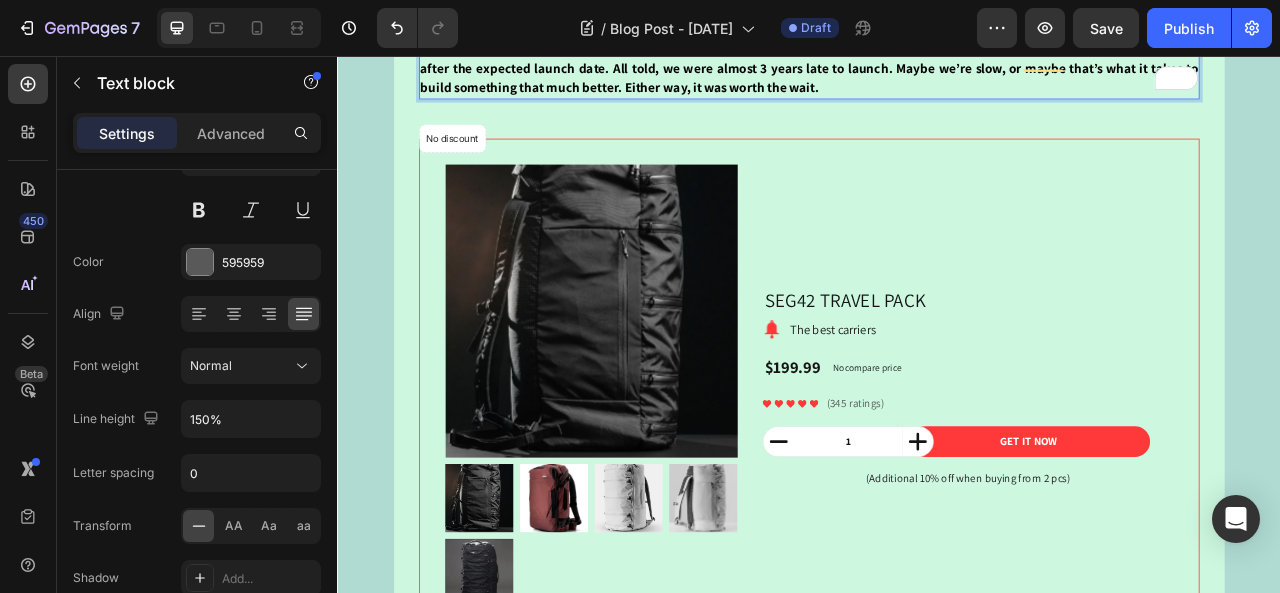 scroll, scrollTop: 1136, scrollLeft: 0, axis: vertical 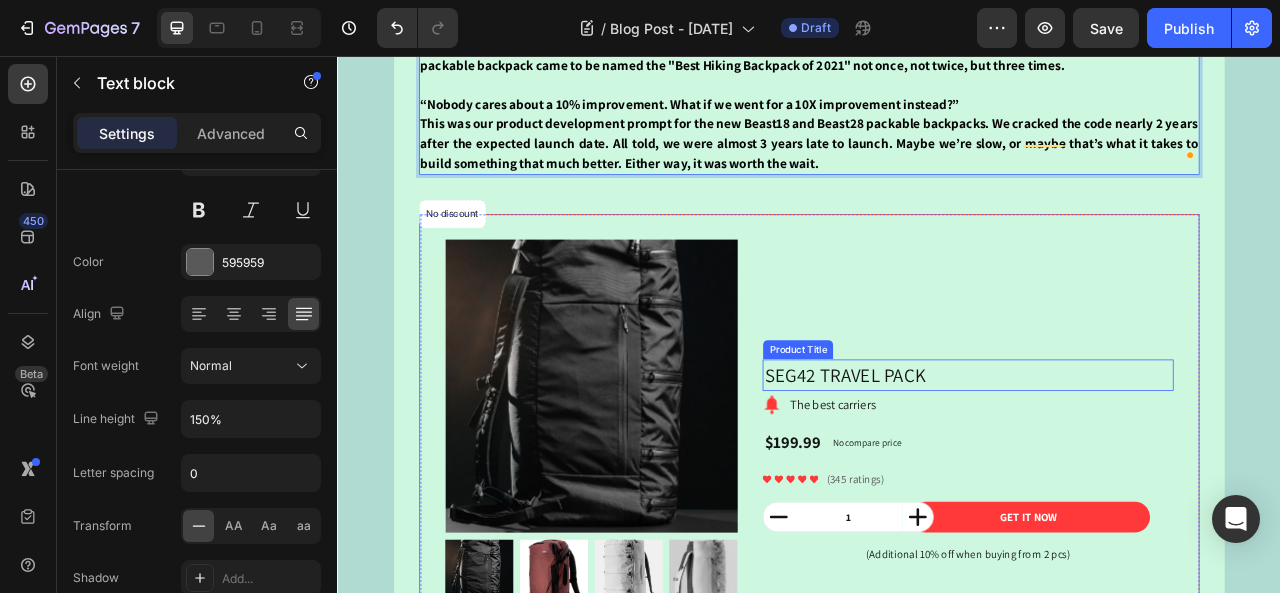 click on "SEG42 TRAVEL PACK" at bounding box center (1139, 462) 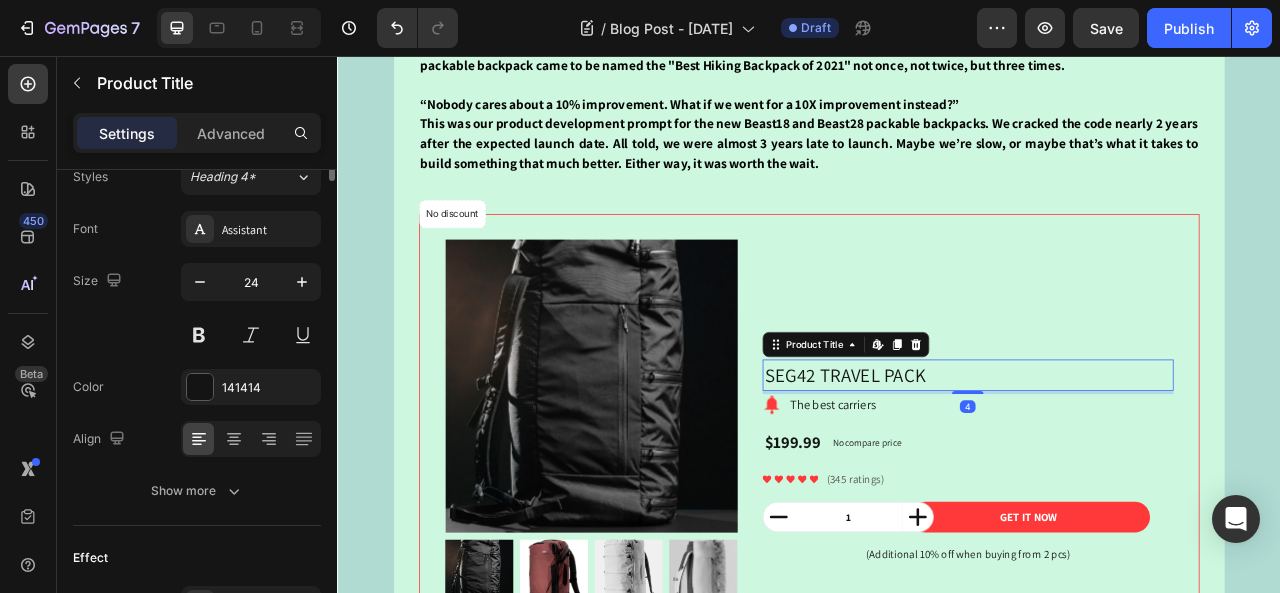 scroll, scrollTop: 0, scrollLeft: 0, axis: both 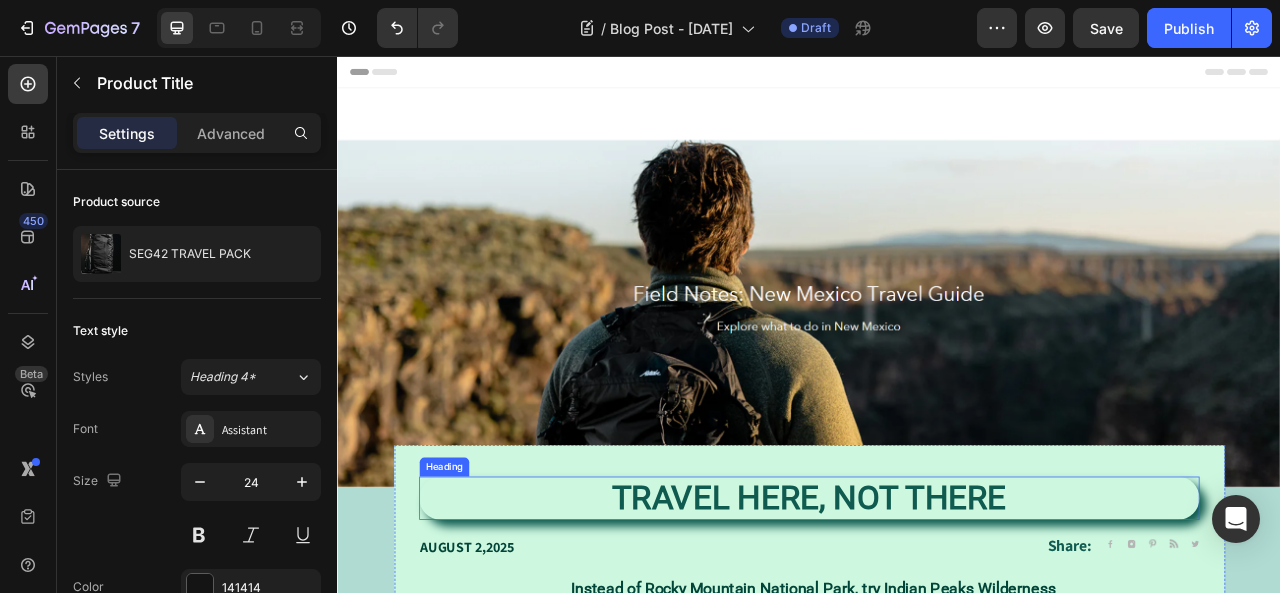 click on "TRAVEL HERE, NOT THERE" at bounding box center [937, 618] 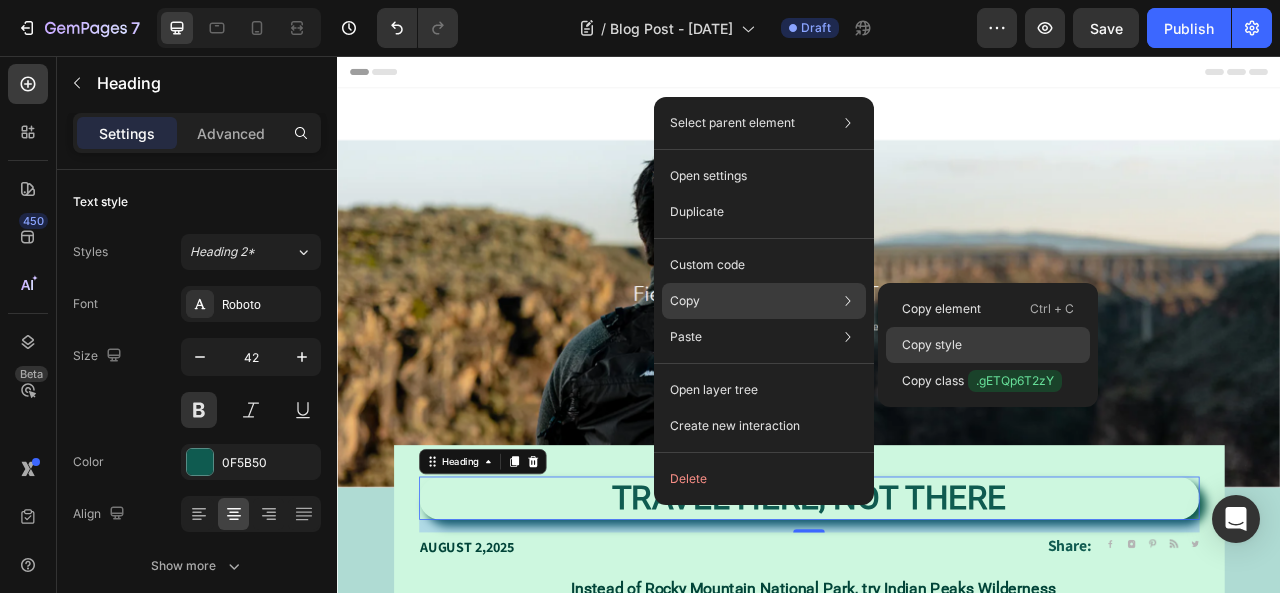 click on "Copy style" 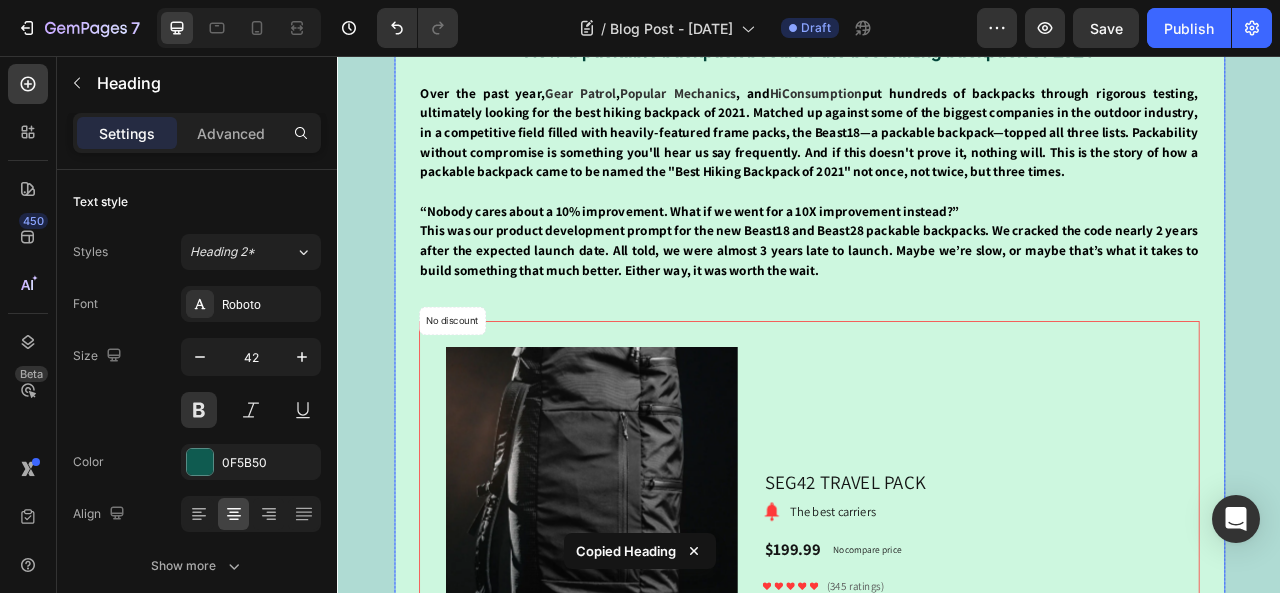 scroll, scrollTop: 1400, scrollLeft: 0, axis: vertical 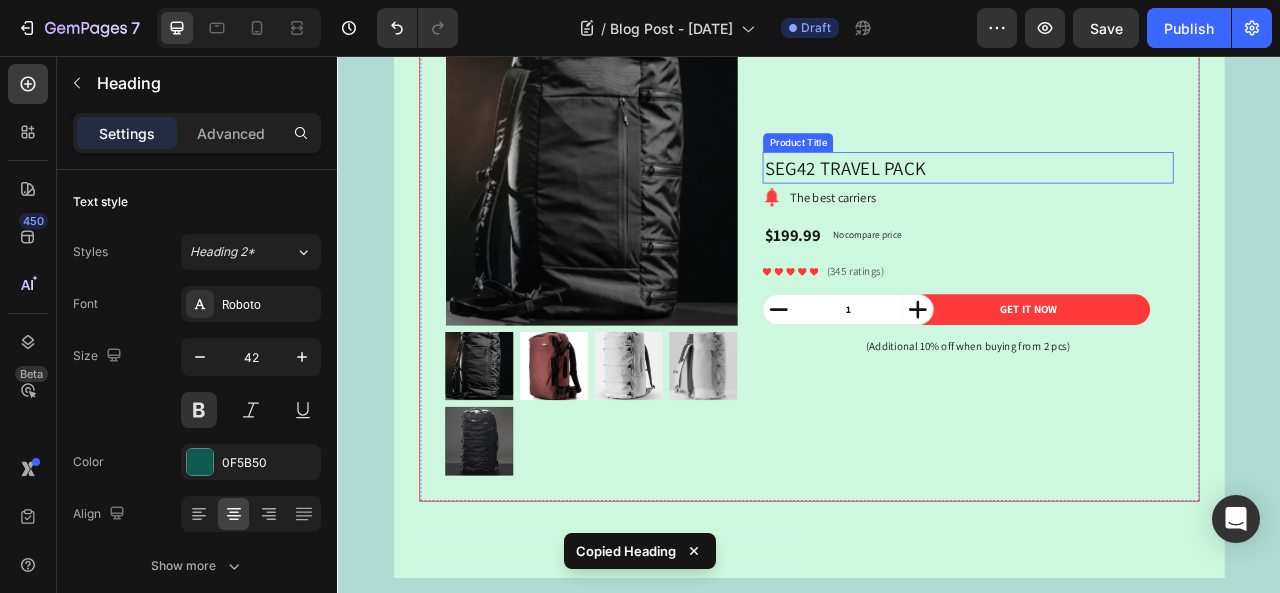 click on "SEG42 TRAVEL PACK" at bounding box center [1139, 198] 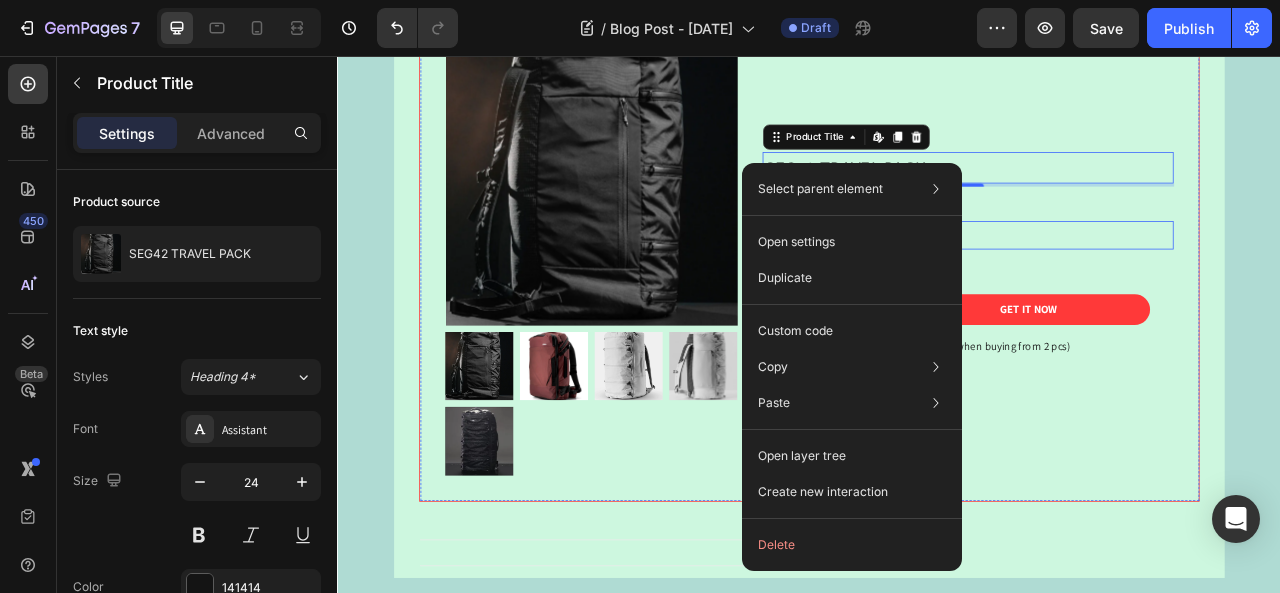 click on "$199.99 Product Price Product Price No compare price Product Price Row" at bounding box center [1139, 284] 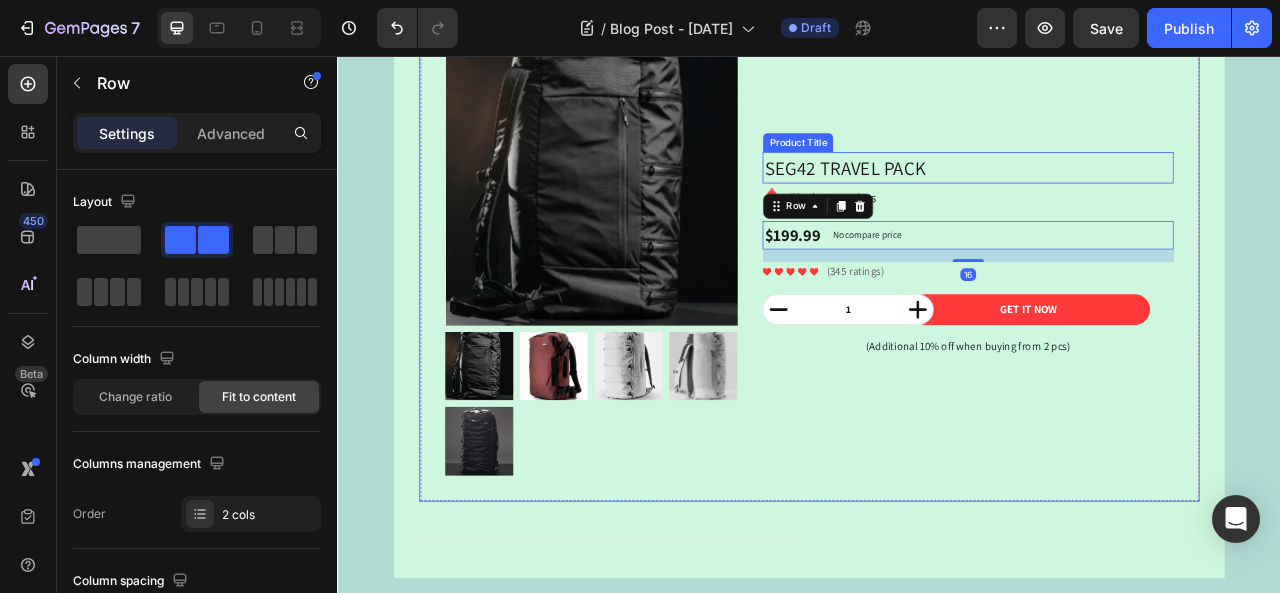 click on "SEG42 TRAVEL PACK" at bounding box center [1139, 198] 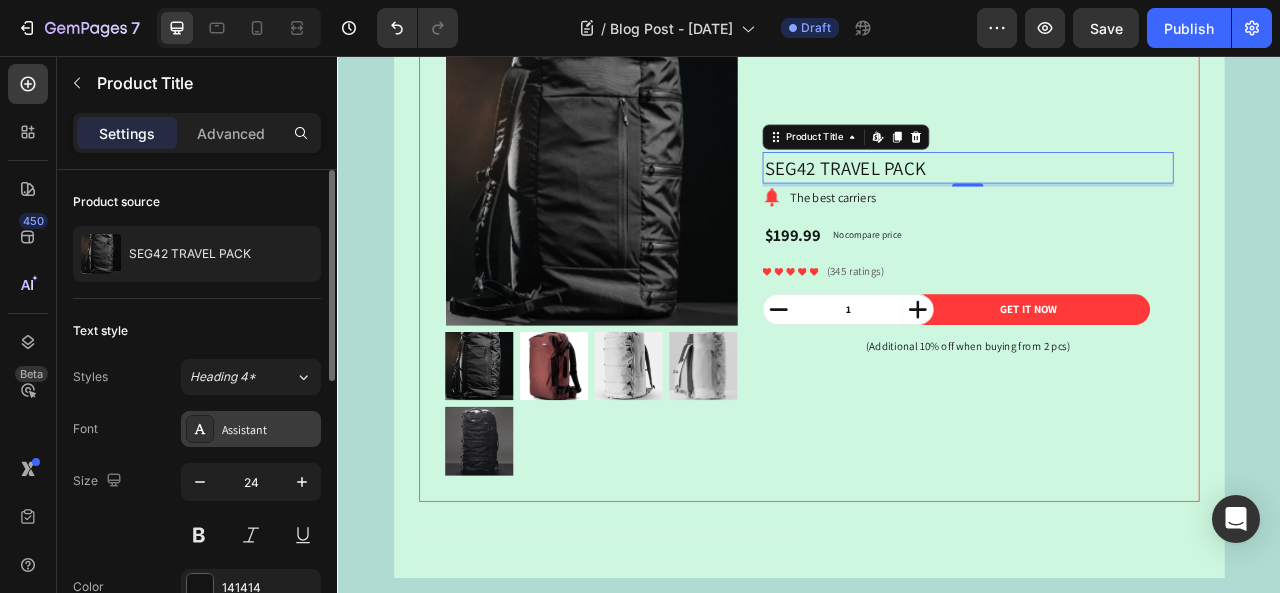 click on "Assistant" at bounding box center (269, 430) 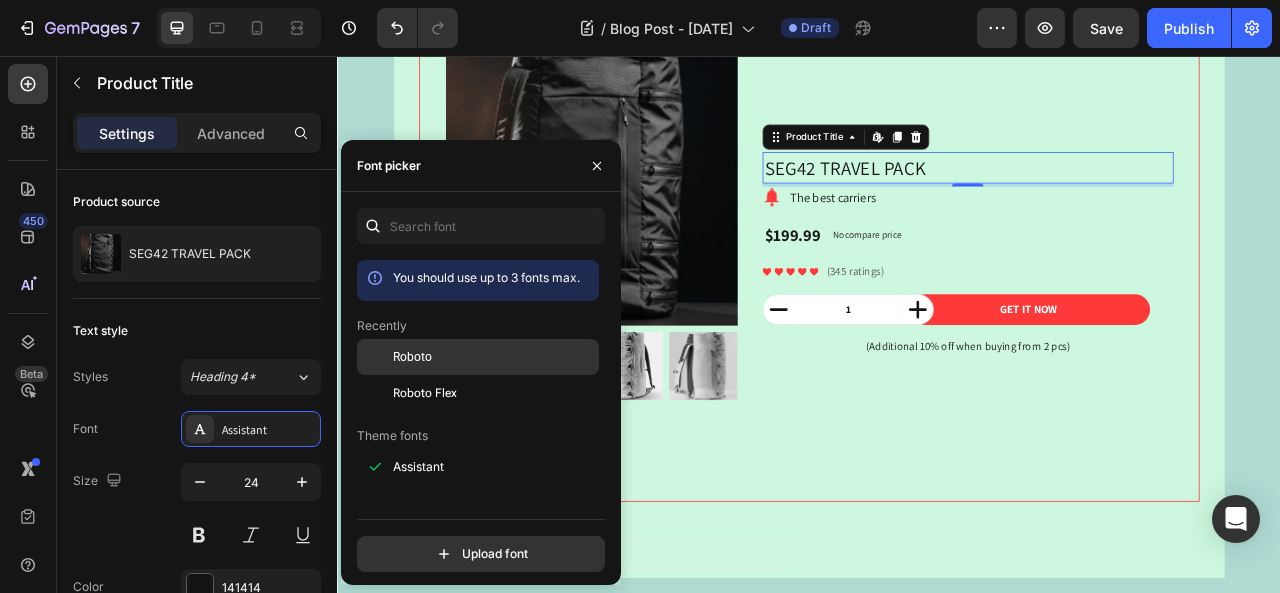 click on "Roboto" at bounding box center (494, 357) 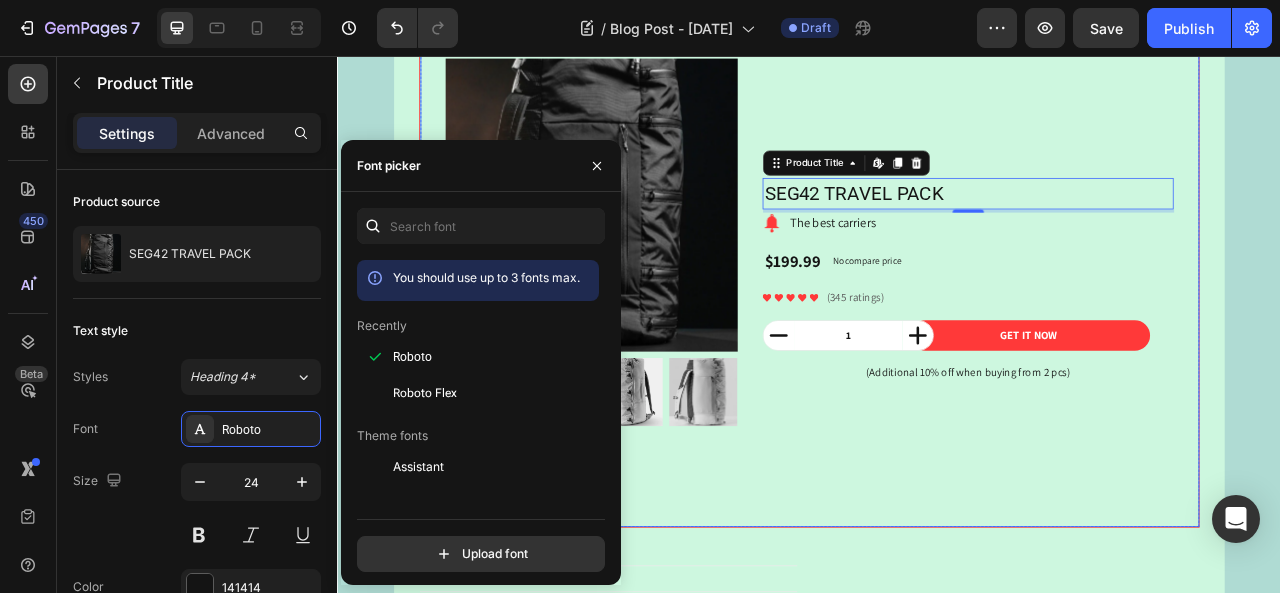 scroll, scrollTop: 1538, scrollLeft: 0, axis: vertical 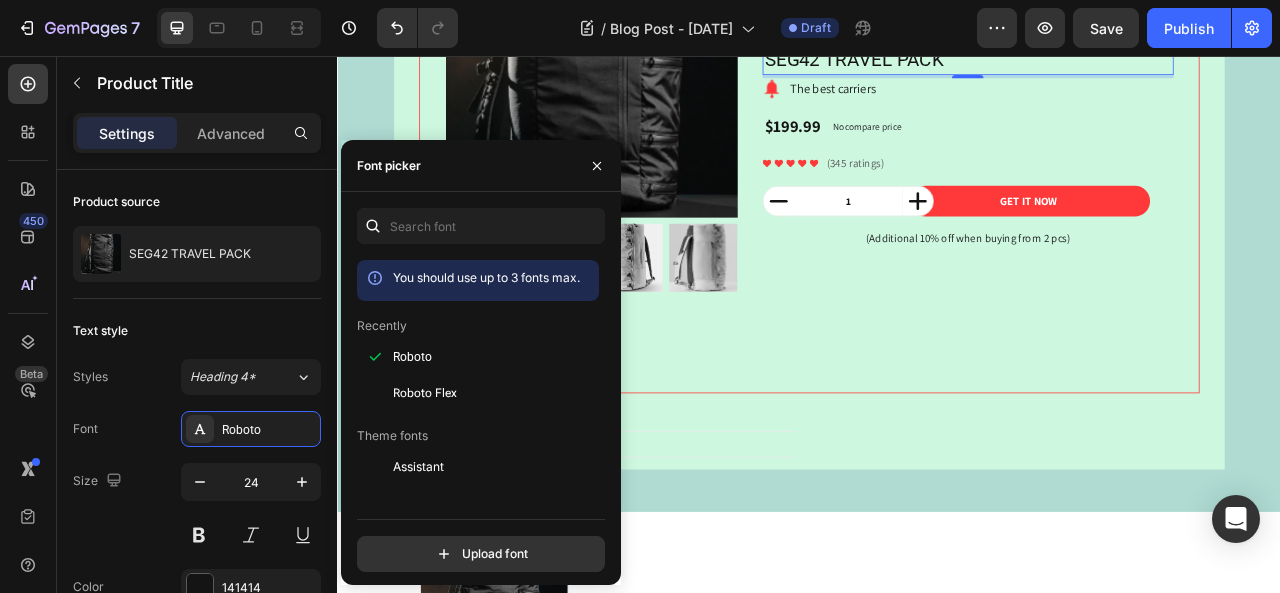 click on "TRAVEL HERE, NOT THERE Heading [DATE],2025 Text block Share: Text block Image Image Image Image Image Icon List Hoz Row Row                                                  Instead of Rocky Mountain National Park, try Indian Peaks Wilderness Don’t get us wrong, Rocky Mountain National Park is an incredible place, and from our HQ here in [CITY], we’re lucky to call it our backyard. There are some downsides though: major crowds, permits that are tricky to get your hands on, and no dogs allowed. The Indian Peaks Wilderness is just to the south of RMNP with a very similar landscape and a fraction of the people, plus you can bring your 4-legged adventure partner. For a good adventure, scramble up Mount Neva or Lone Eagle Peak in the summer, or skin up and ski down Mount Toll in the winter. Text block ⁠⁠⁠⁠⁠⁠⁠ How a packable backpack became the best hiking backpack of 2021 Heading Over the past year,  Gear Patrol ,  Popular Mechanics , and  HiConsumption Text block" at bounding box center [937, -151] 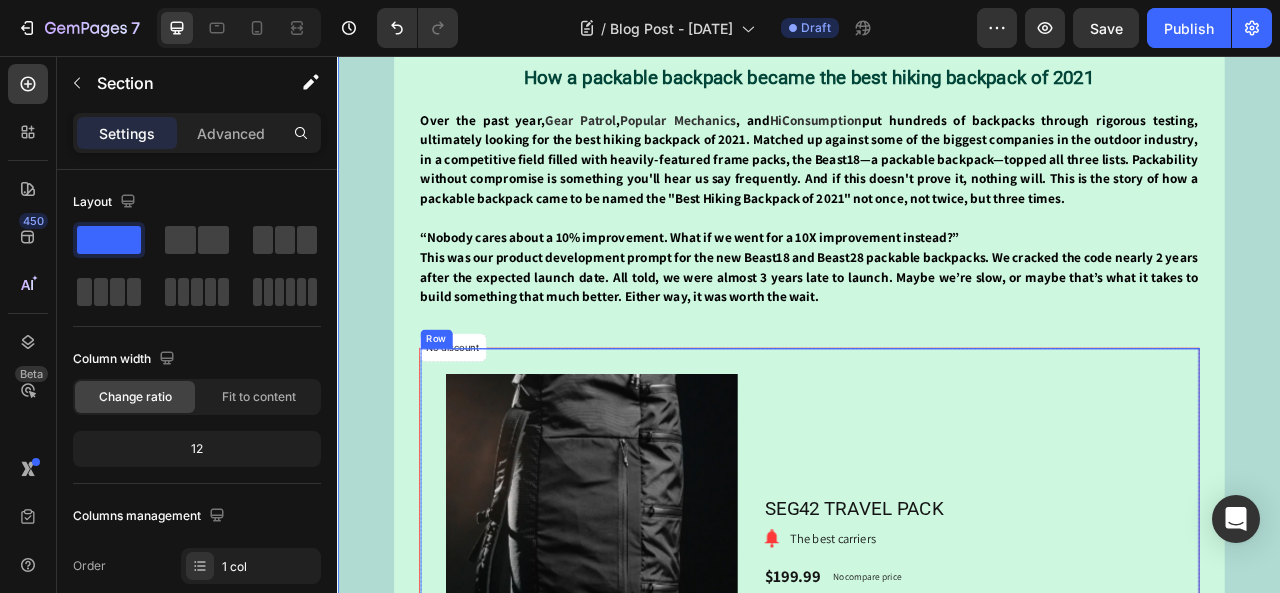 scroll, scrollTop: 938, scrollLeft: 0, axis: vertical 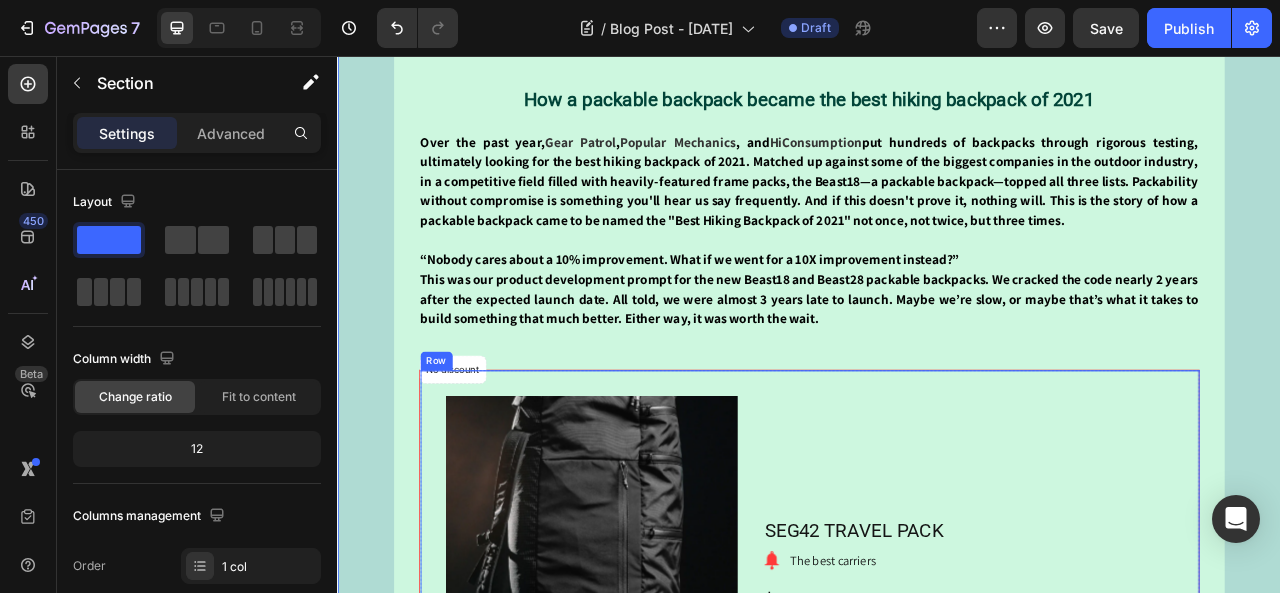 click on "Product Images Row SEG42 TRAVEL PACK Product Title Image The best carriers Text block Row $199.99 Product Price Product Price No compare price Product Price Row
Icon
Icon
Icon
Icon
Icon Icon List Hoz (345 ratings) Text block Row
1
Product Quantity Get It Now Product Cart Button Row (Additional 10% off when buying from 2 pcs) Text block Row" at bounding box center [937, 769] 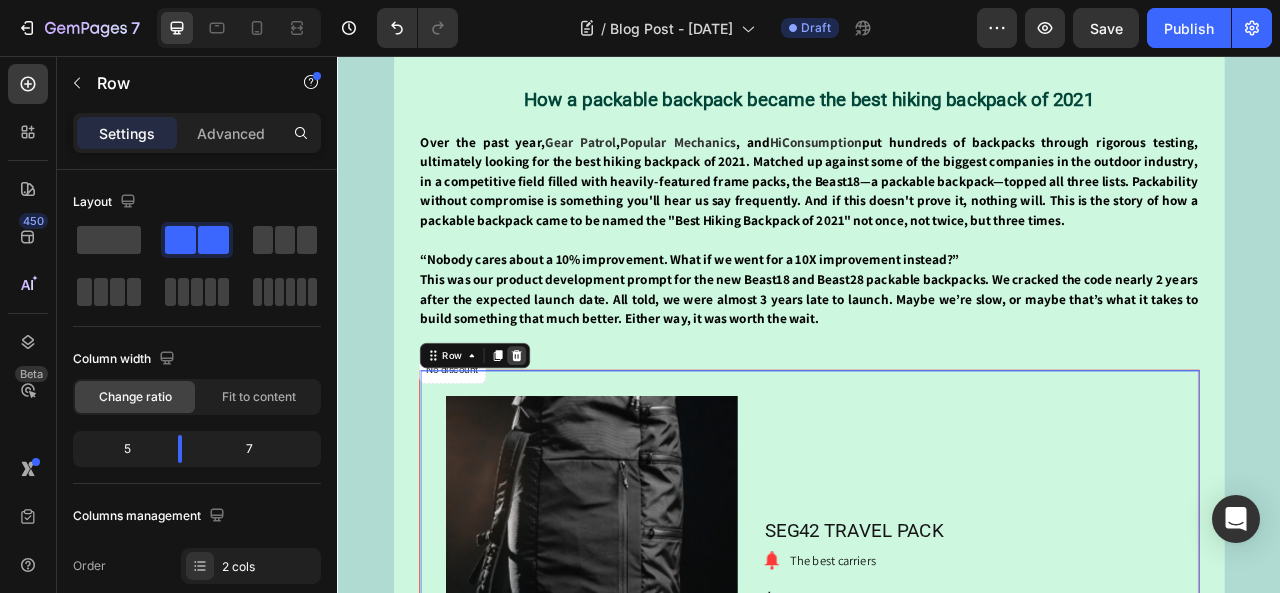 click 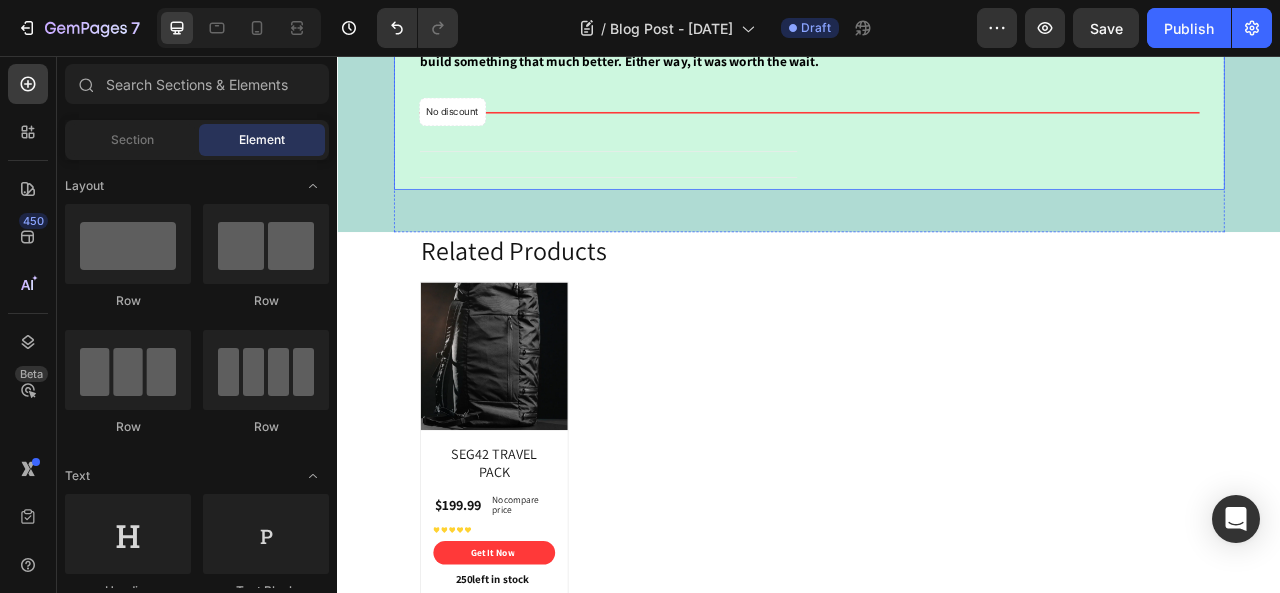 scroll, scrollTop: 1338, scrollLeft: 0, axis: vertical 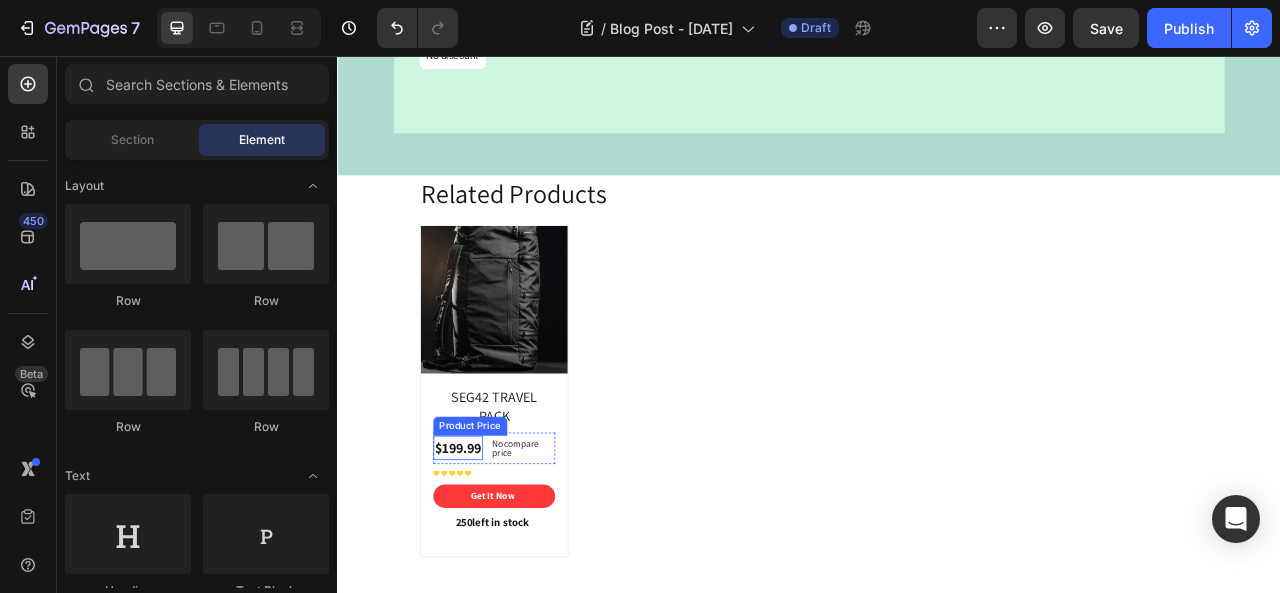 click on "$199.99" at bounding box center [490, 554] 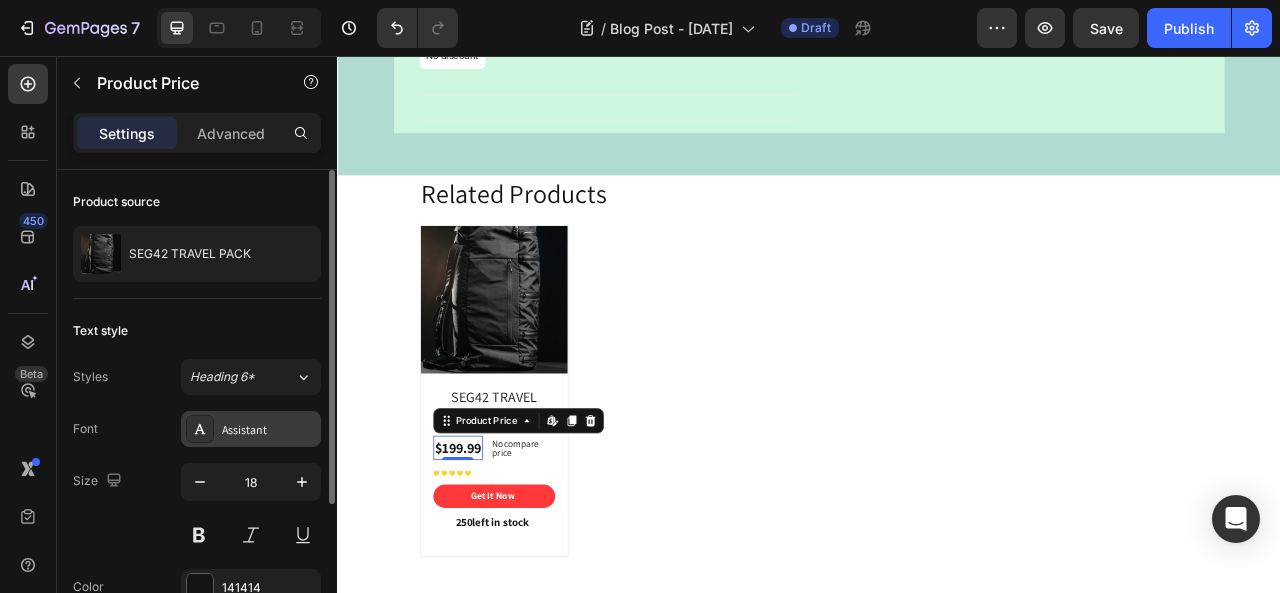 click on "Assistant" at bounding box center (269, 430) 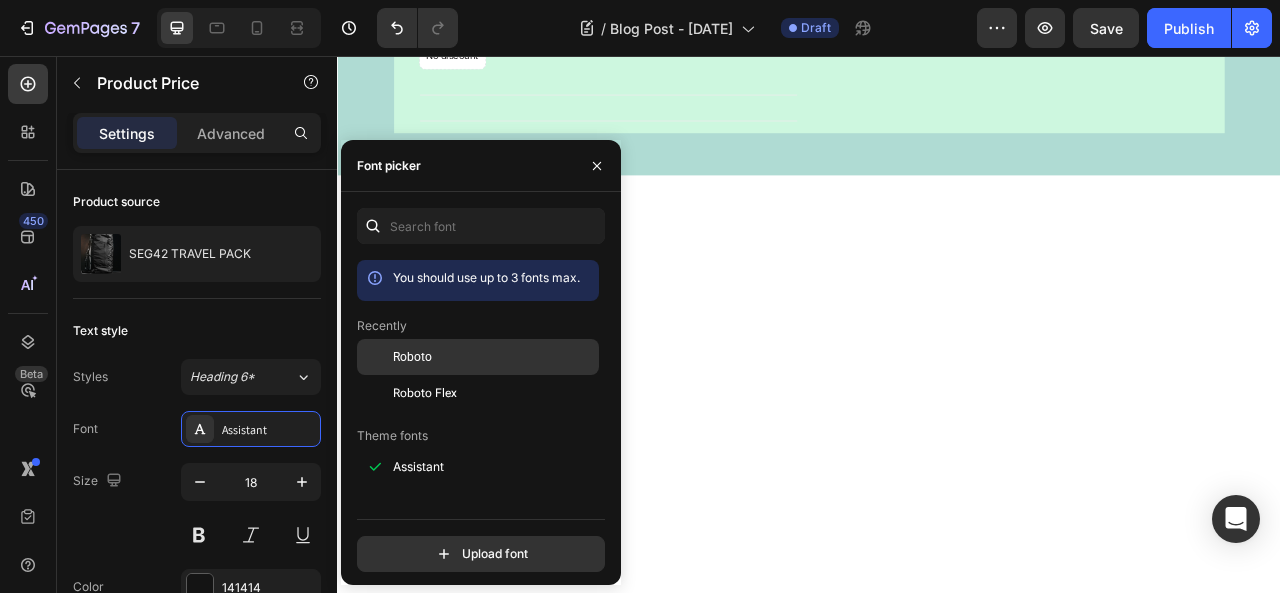 click at bounding box center (375, 357) 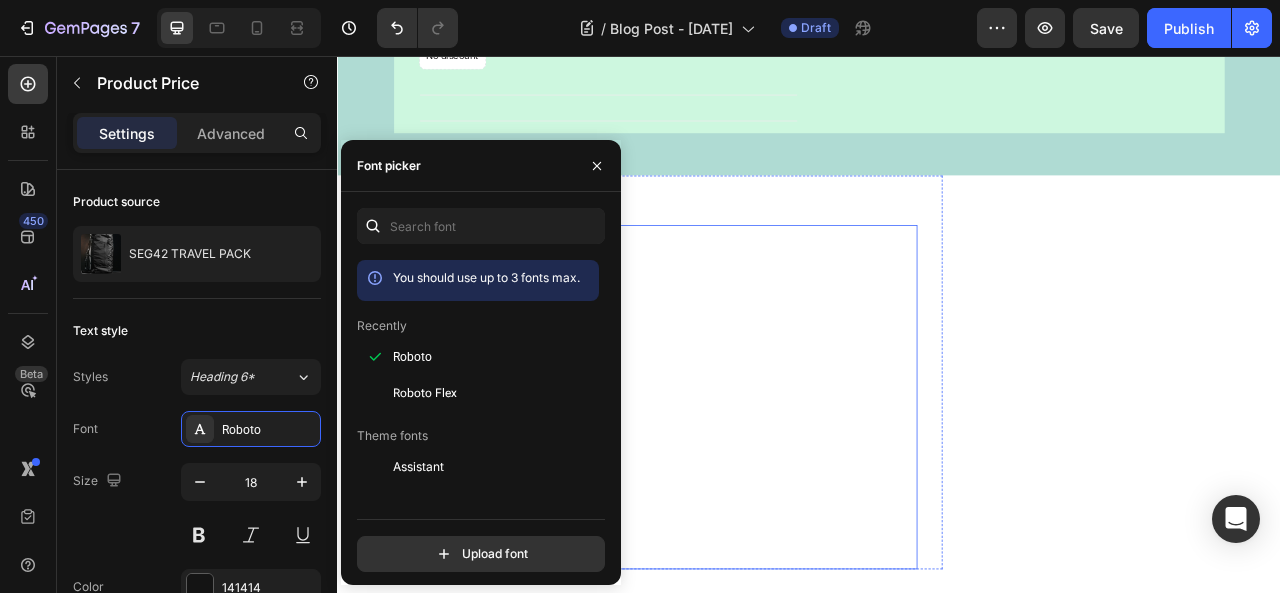 click on "Product Images SEG42 TRAVEL PACK Product Title $199.99 Product Price   Edit content in Shopify 0 Product Price   Edit content in Shopify 0 No compare price Product Price Row
Icon
Icon
Icon
Icon
Icon Icon List Hoz Get It Now Product Cart Button 250  left in stock Product Stock Counter Row Row Product List" at bounding box center [759, 490] 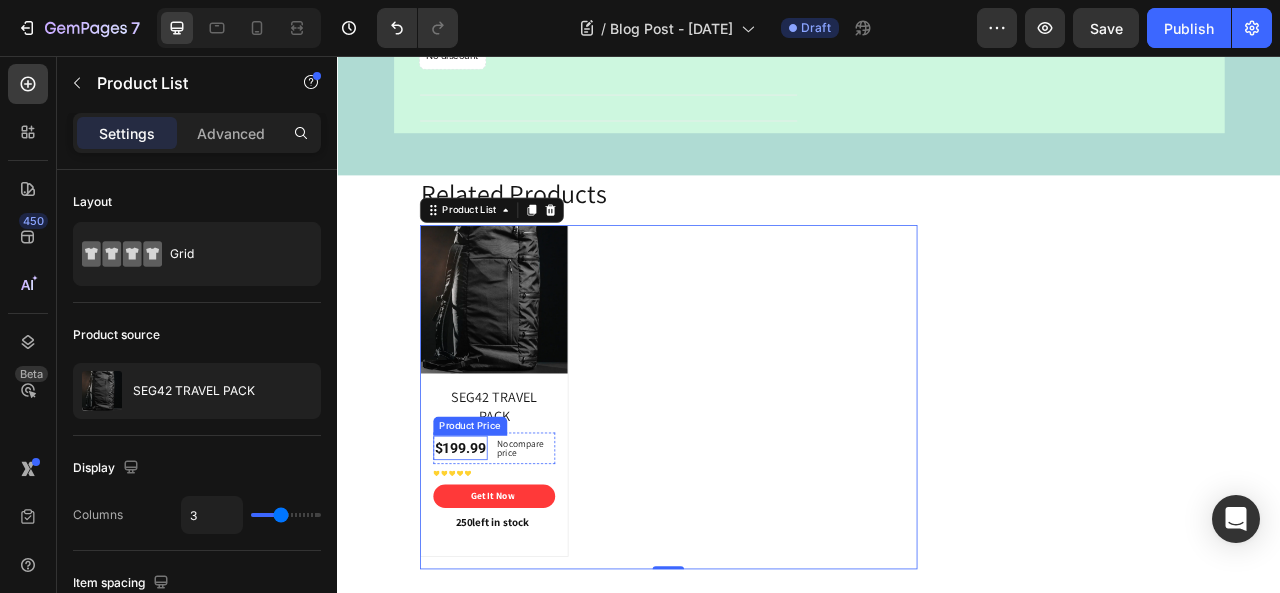click on "$199.99" at bounding box center [493, 554] 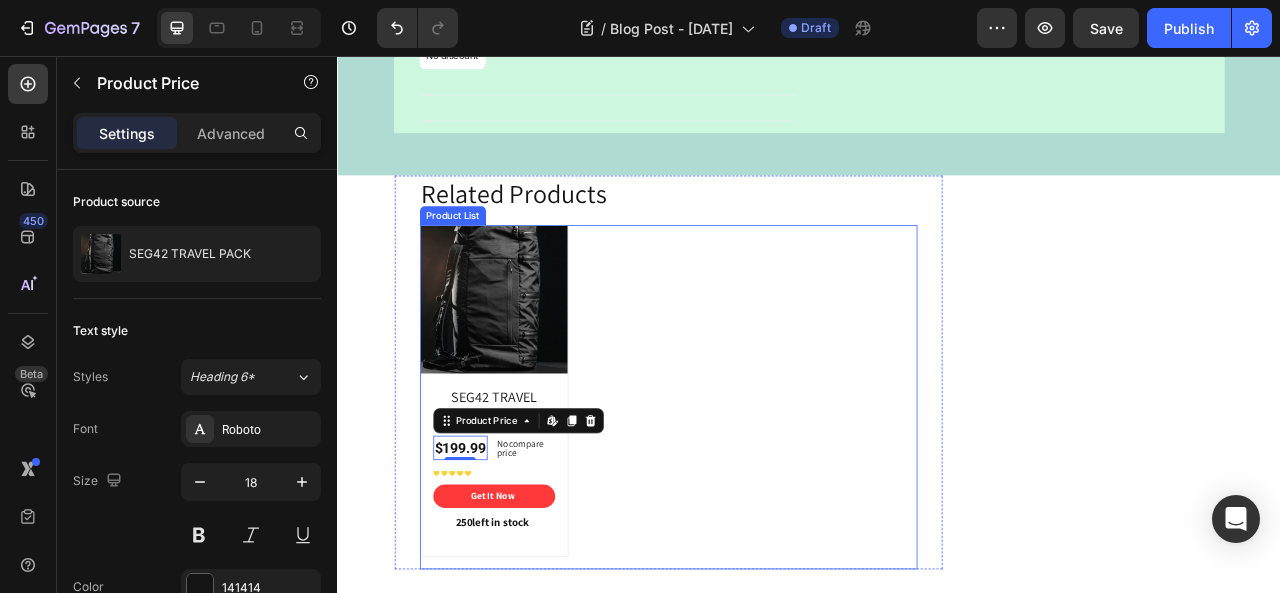 click on "Product Images SEG42 TRAVEL PACK Product Title $199.99 Product Price   Edit content in Shopify 0 Product Price   Edit content in Shopify 0 No compare price Product Price Row
Icon
Icon
Icon
Icon
Icon Icon List Hoz Get It Now Product Cart Button 250  left in stock Product Stock Counter Row Row Product List" at bounding box center (759, 490) 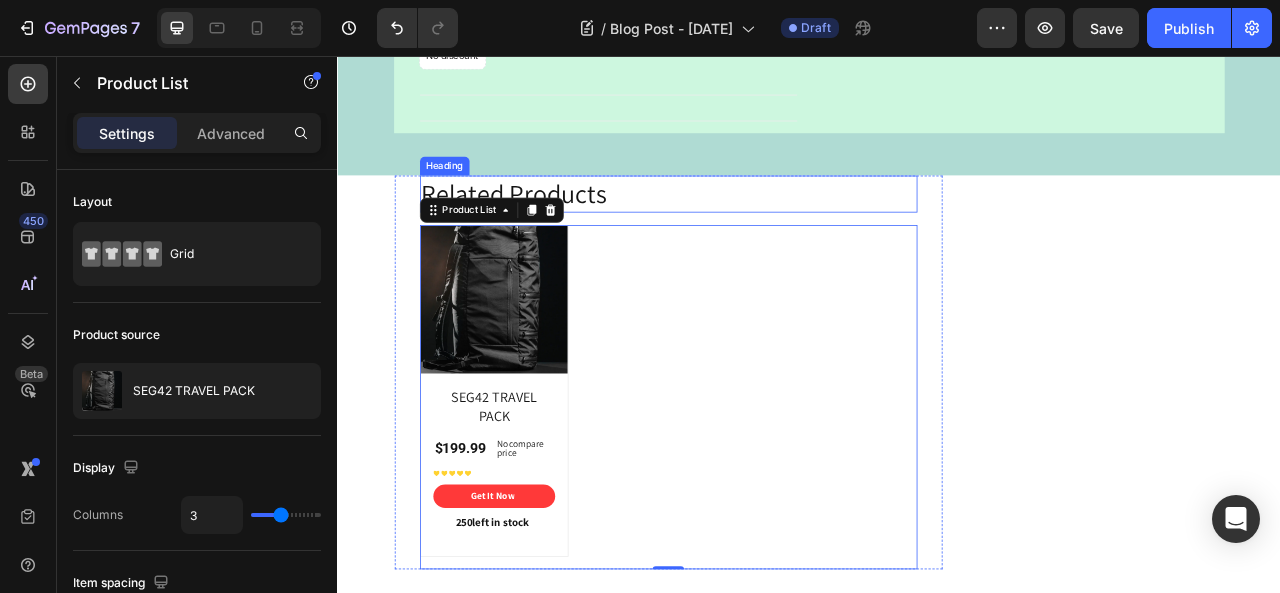 click on "Related Products" at bounding box center (759, 231) 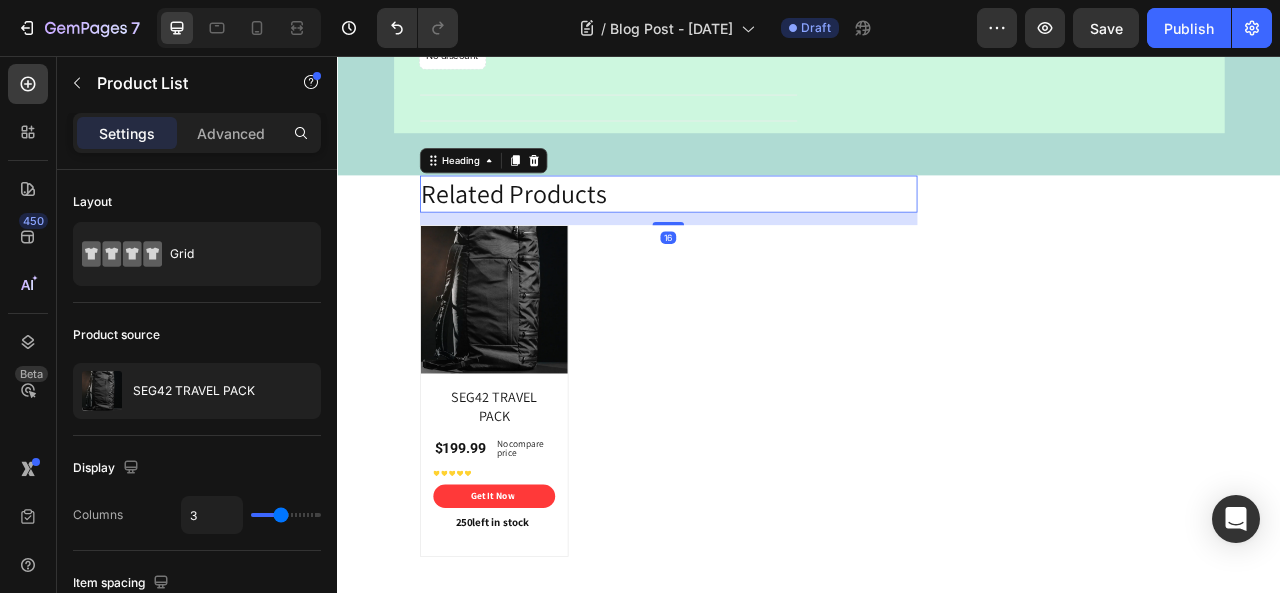 click on "Related Products" at bounding box center [759, 231] 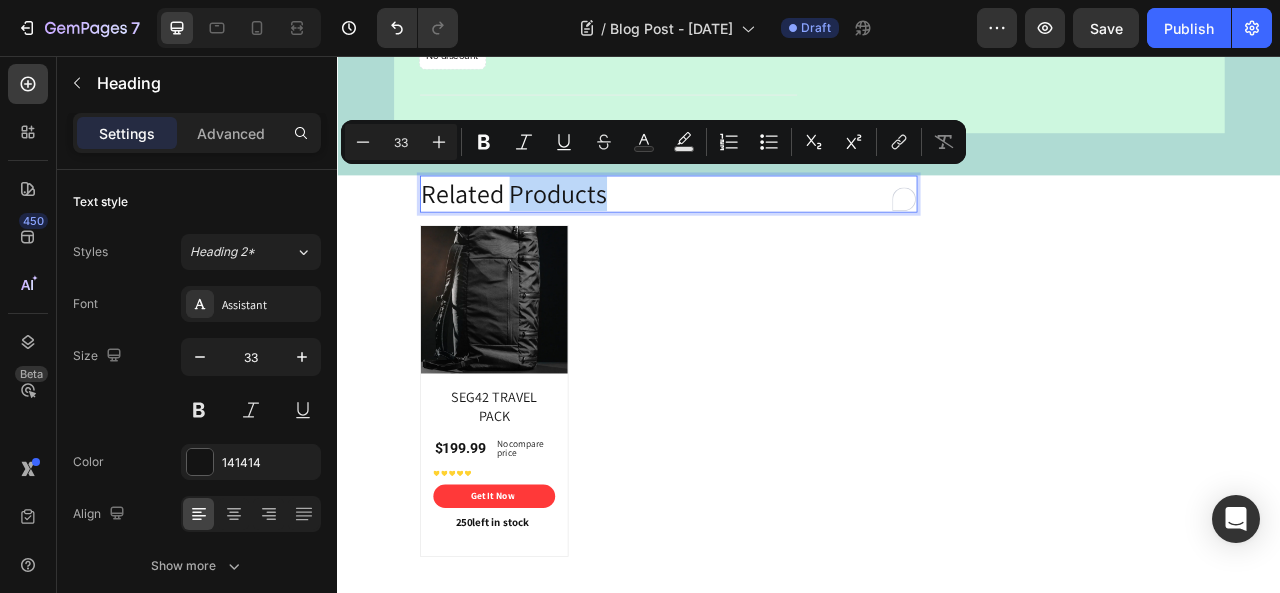 click on "Related Products" at bounding box center (759, 231) 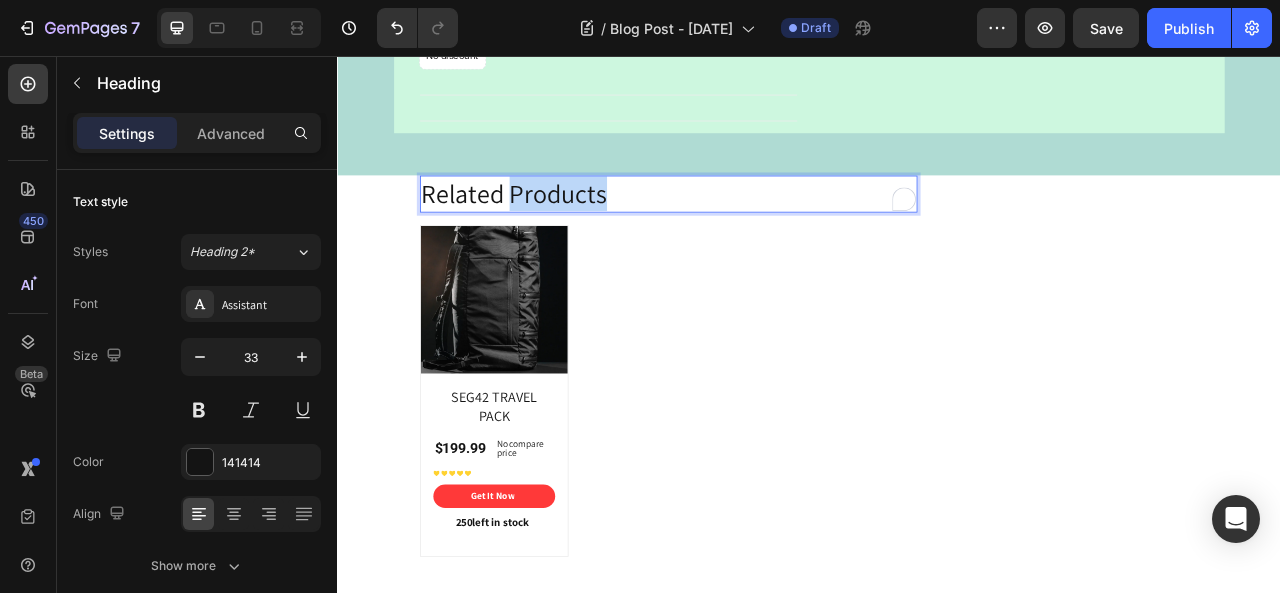 click on "Related Products" at bounding box center (759, 231) 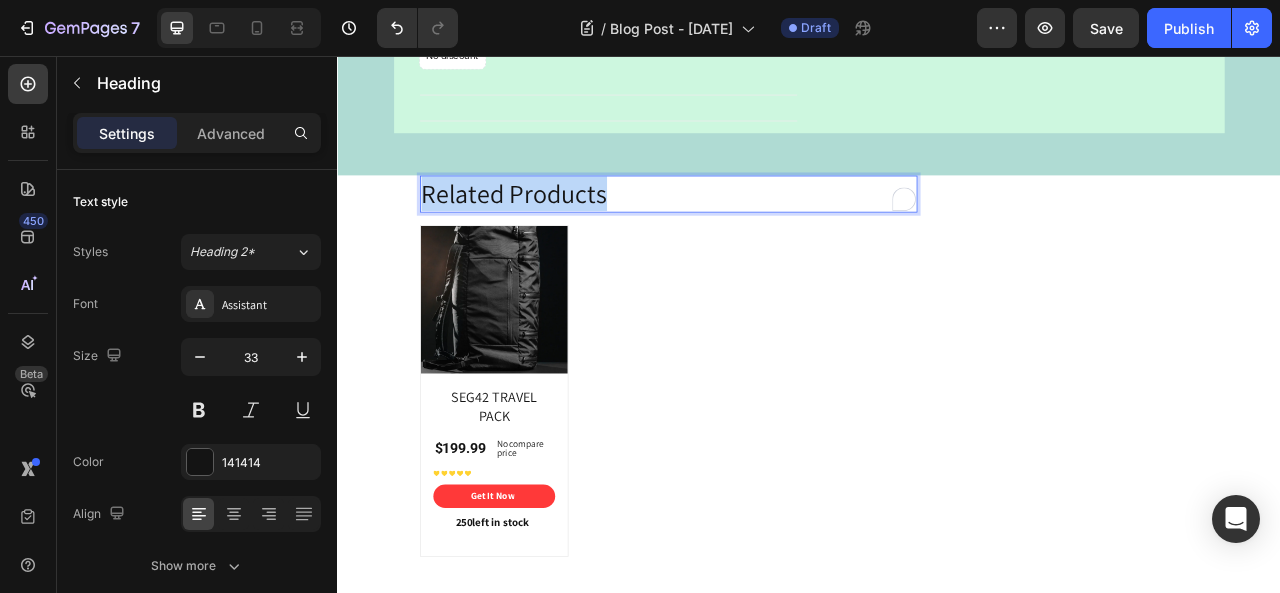 click on "Related Products" at bounding box center [759, 231] 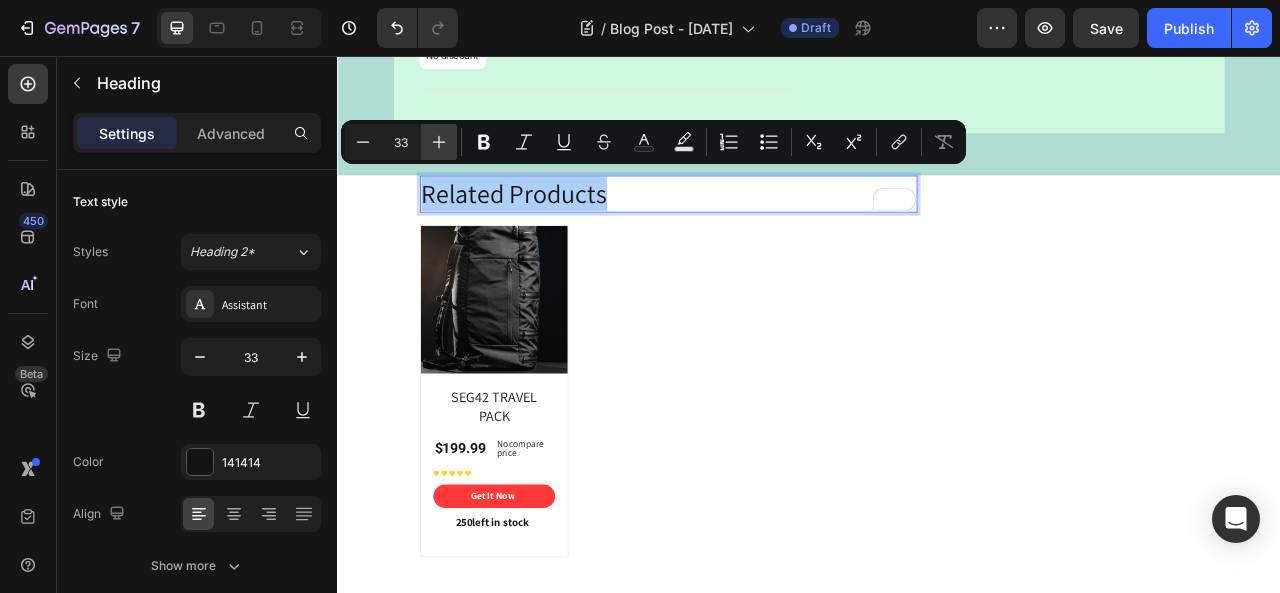 click 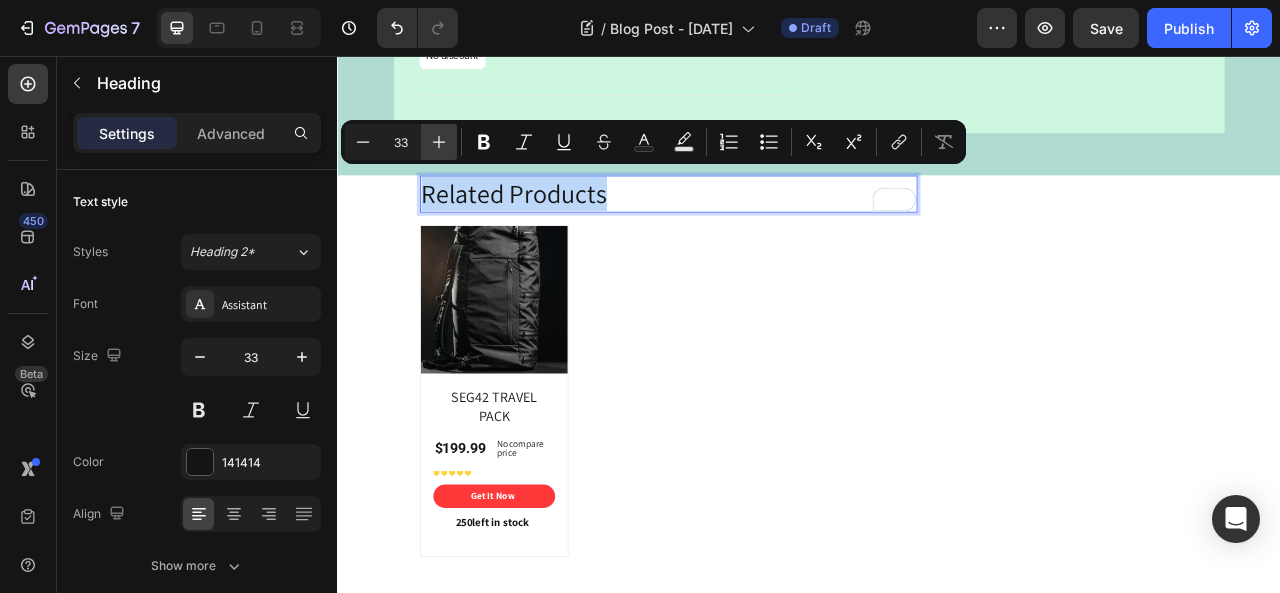 type on "34" 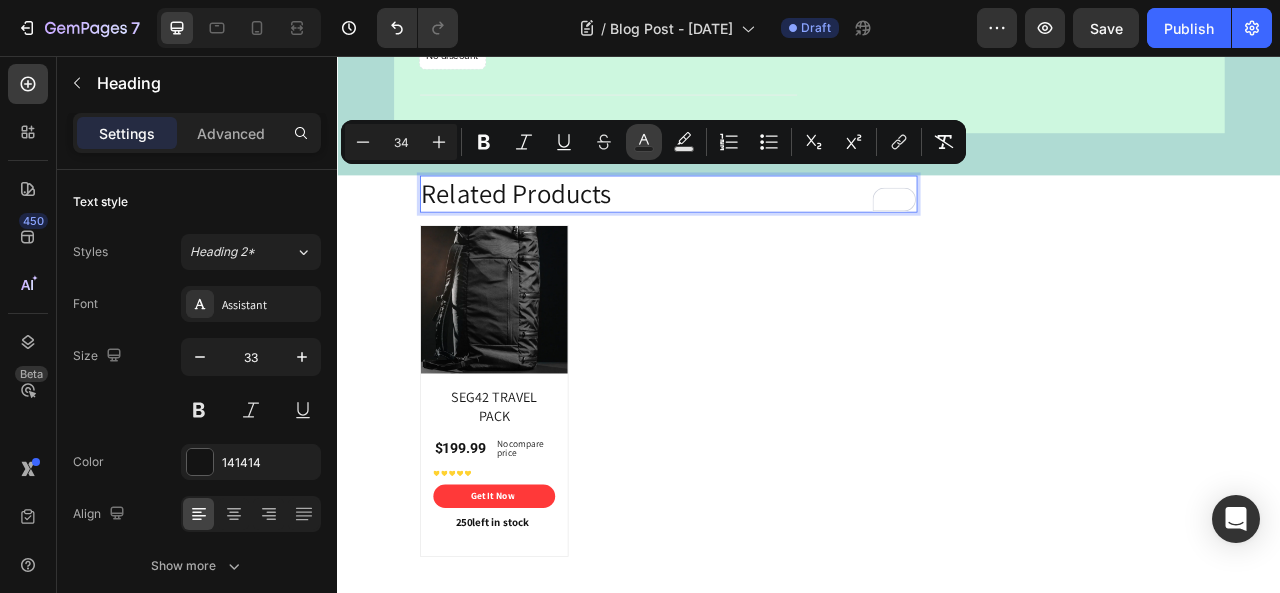 click on "Text Color" at bounding box center [644, 142] 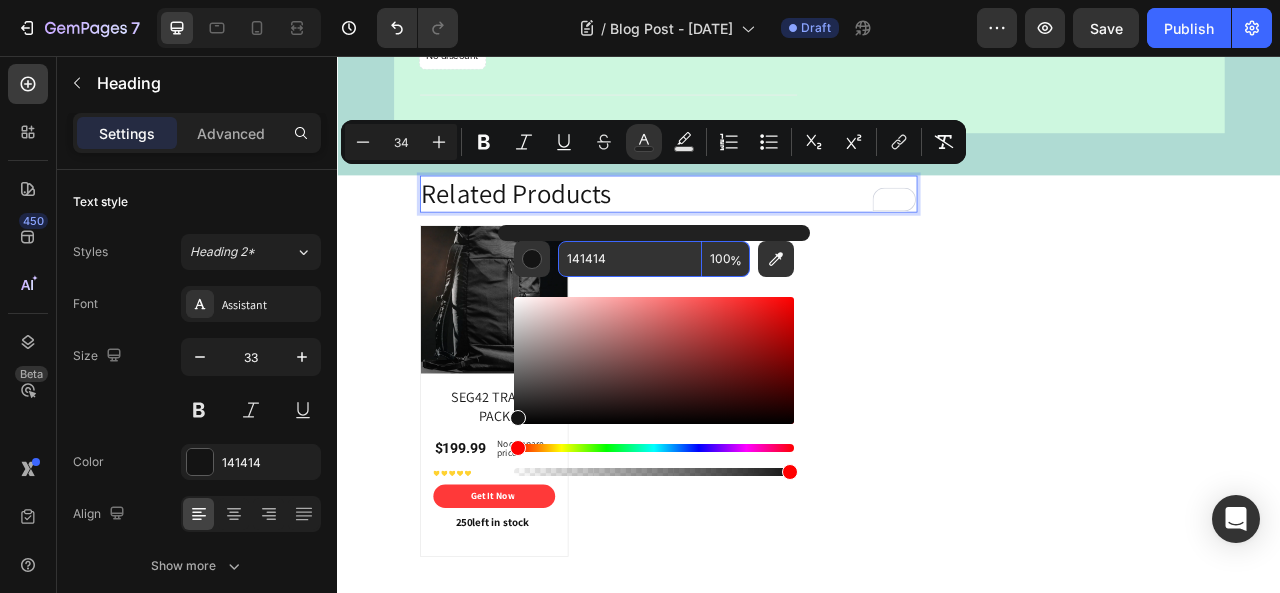 click on "141414" at bounding box center (630, 259) 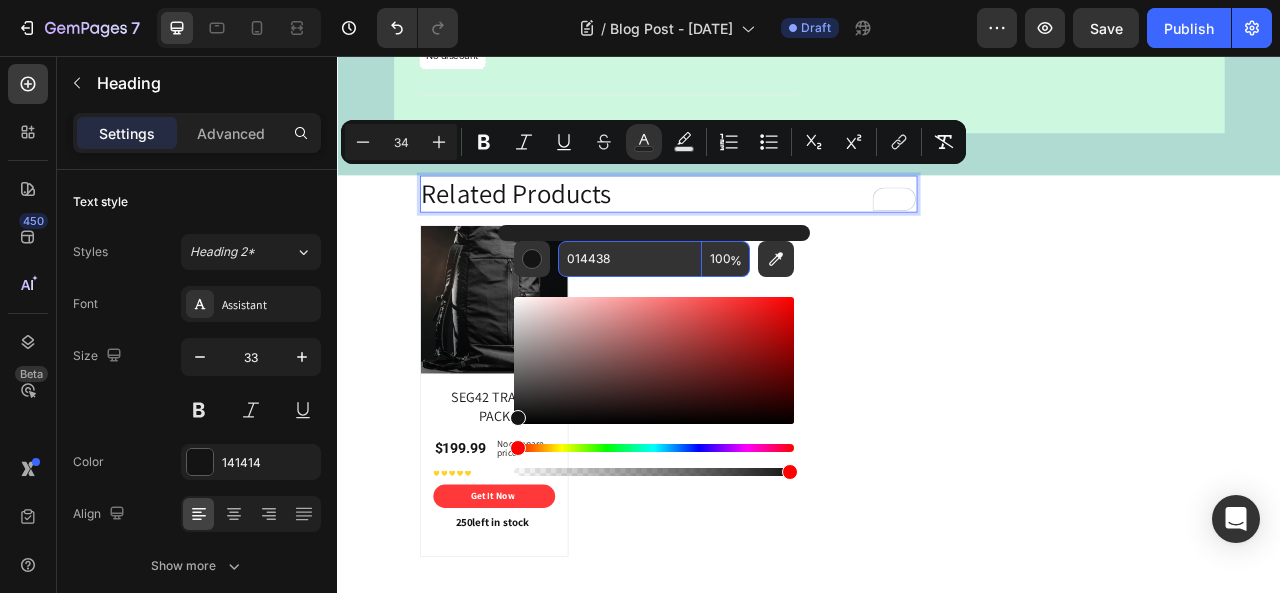 type on "014438" 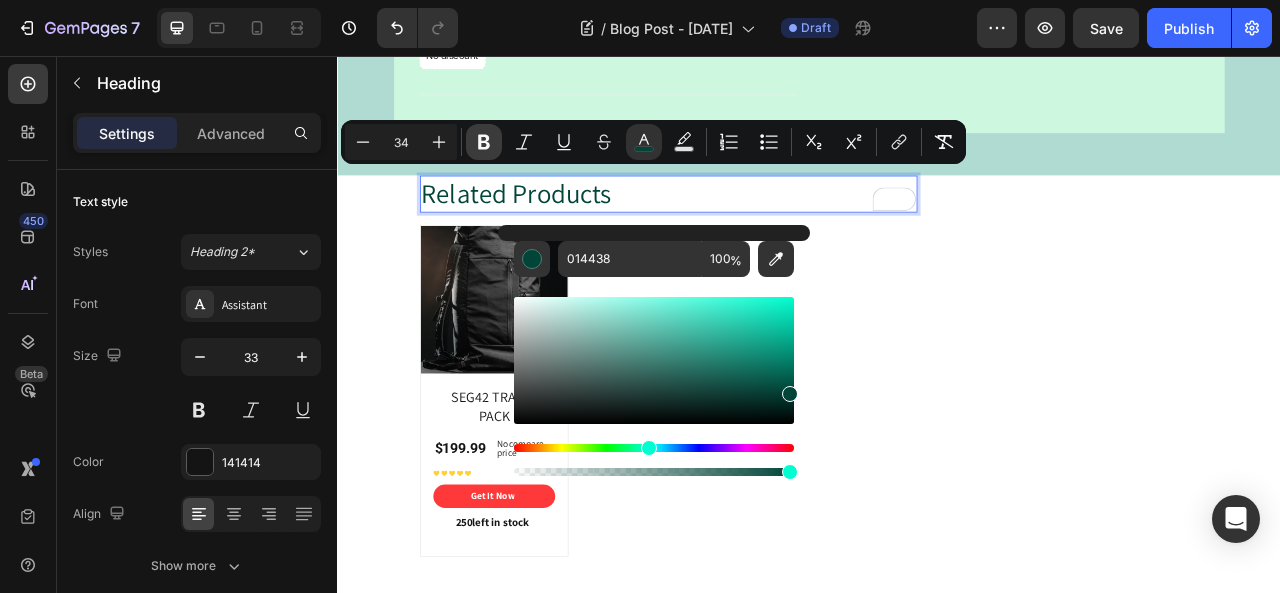 click 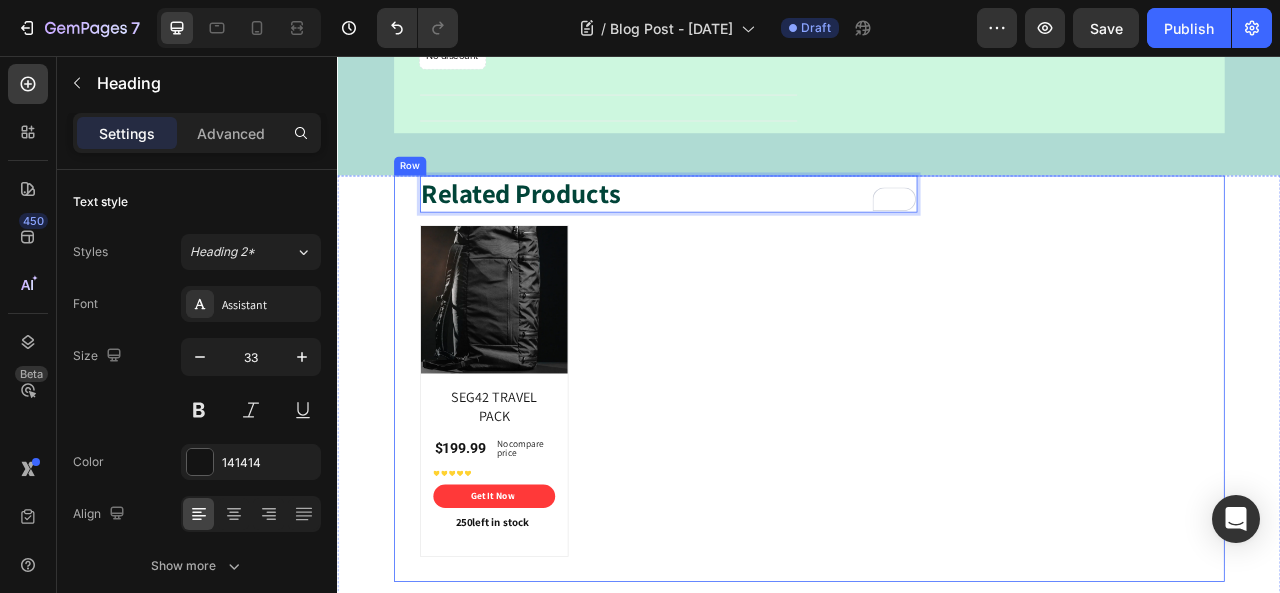click on "Related Products Heading   16 Product Images SEG42 TRAVEL PACK Product Title $199.99 Product Price Product Price No compare price Product Price Row
Icon
Icon
Icon
Icon
Icon Icon List Hoz Get It Now Product Cart Button 250  left in stock Product Stock Counter Row Row Product List Product List Row" at bounding box center [937, 466] 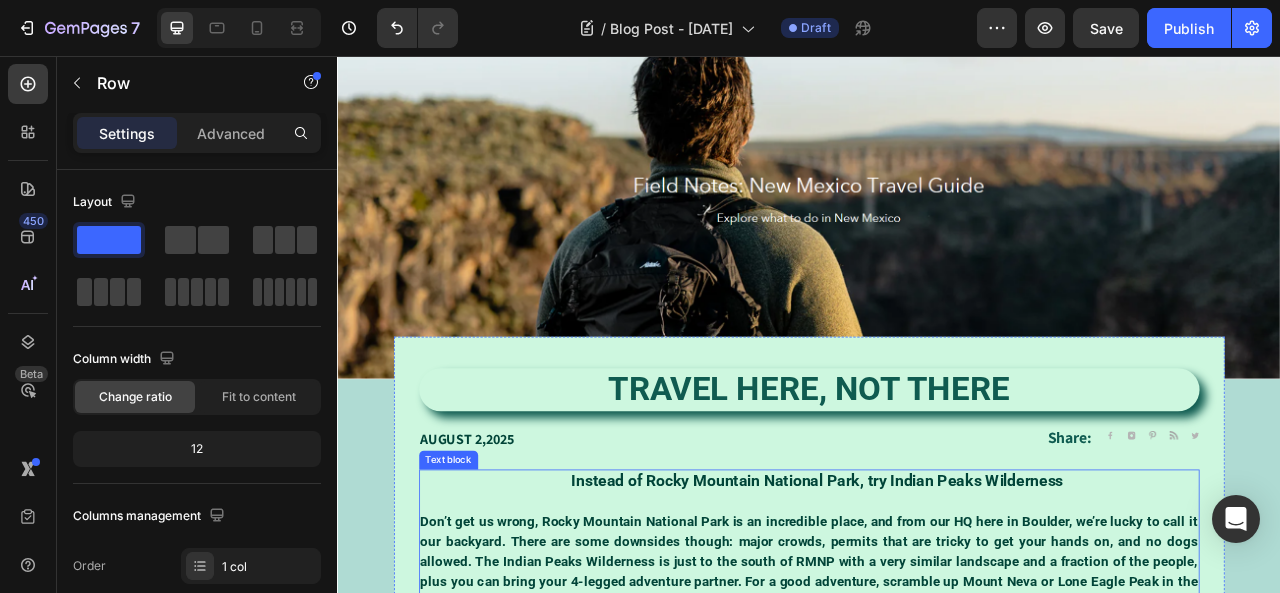scroll, scrollTop: 0, scrollLeft: 0, axis: both 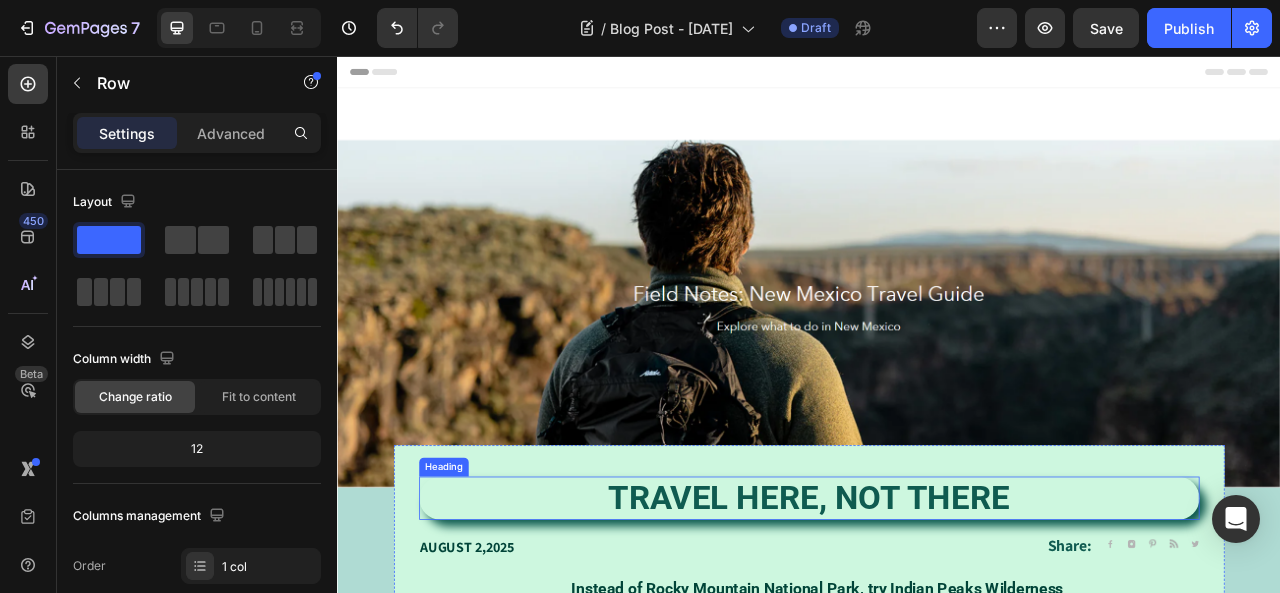 click on "TRAVEL HERE, NOT THERE" at bounding box center [937, 618] 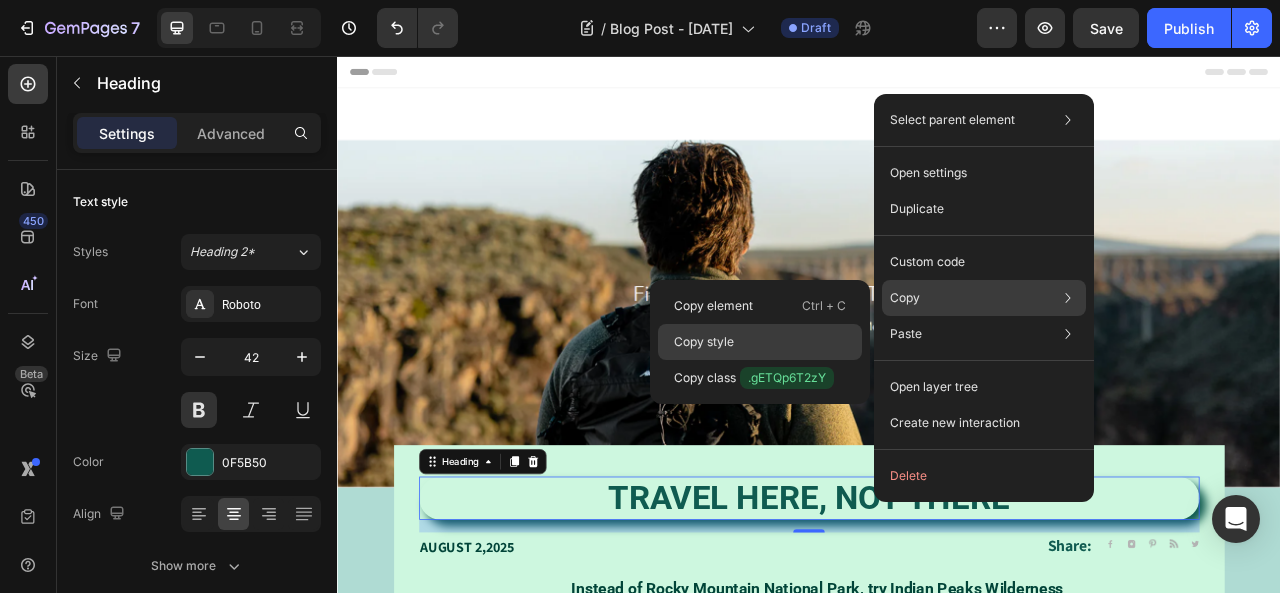 click on "Copy style" at bounding box center (704, 342) 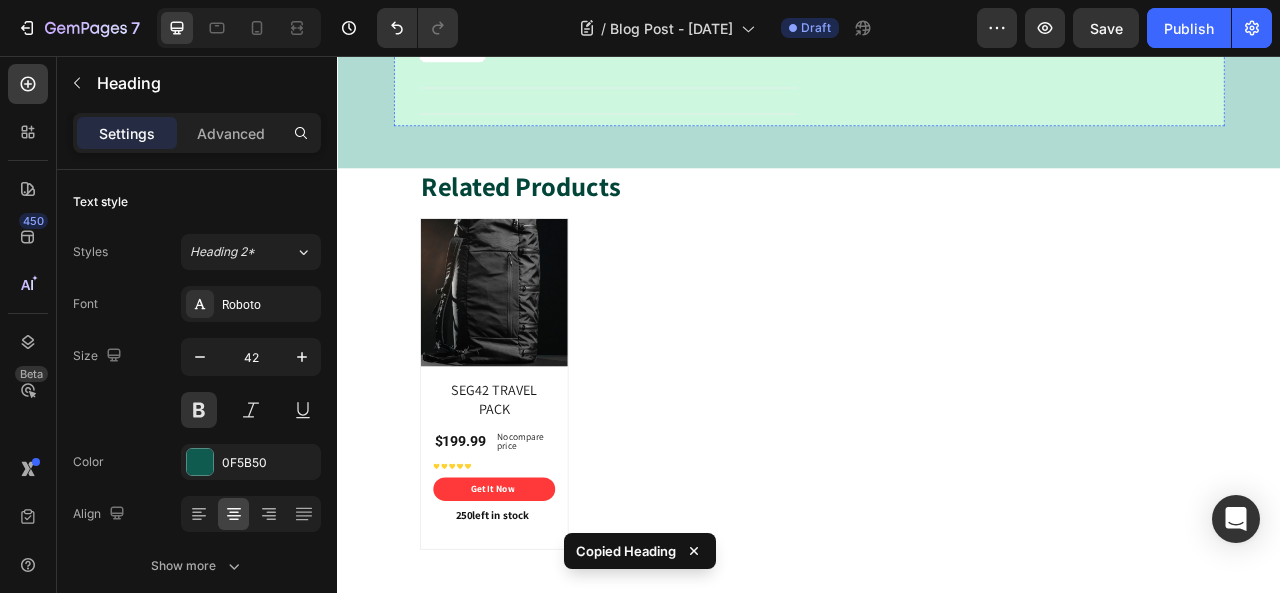 scroll, scrollTop: 1400, scrollLeft: 0, axis: vertical 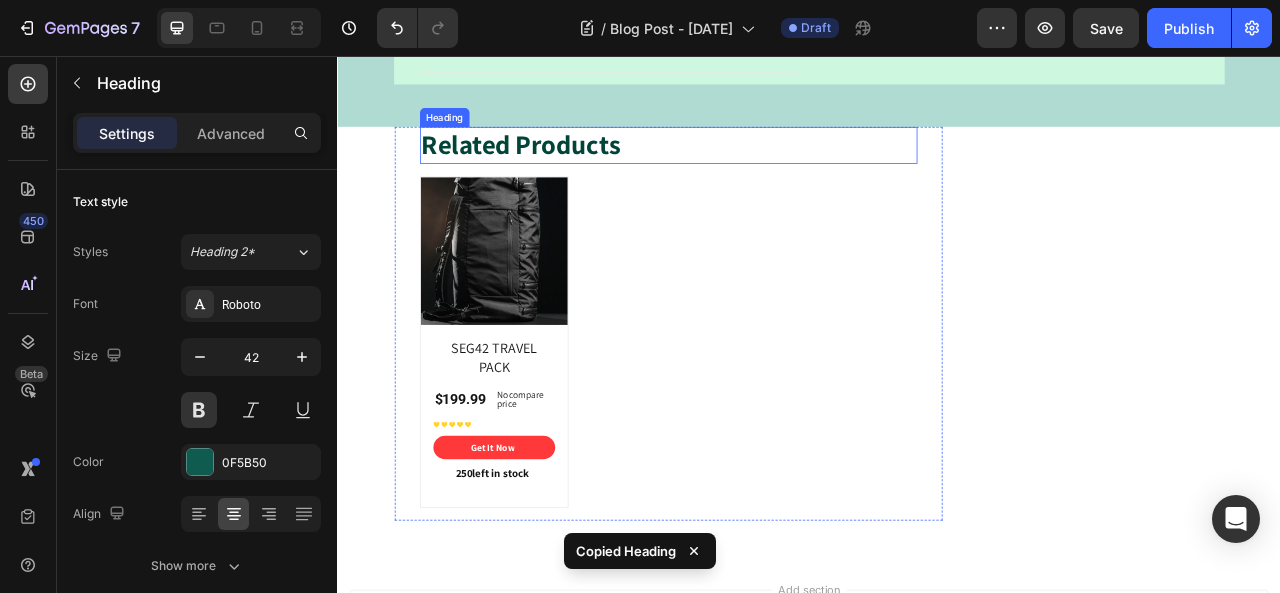 click on "Related Products" at bounding box center (571, 168) 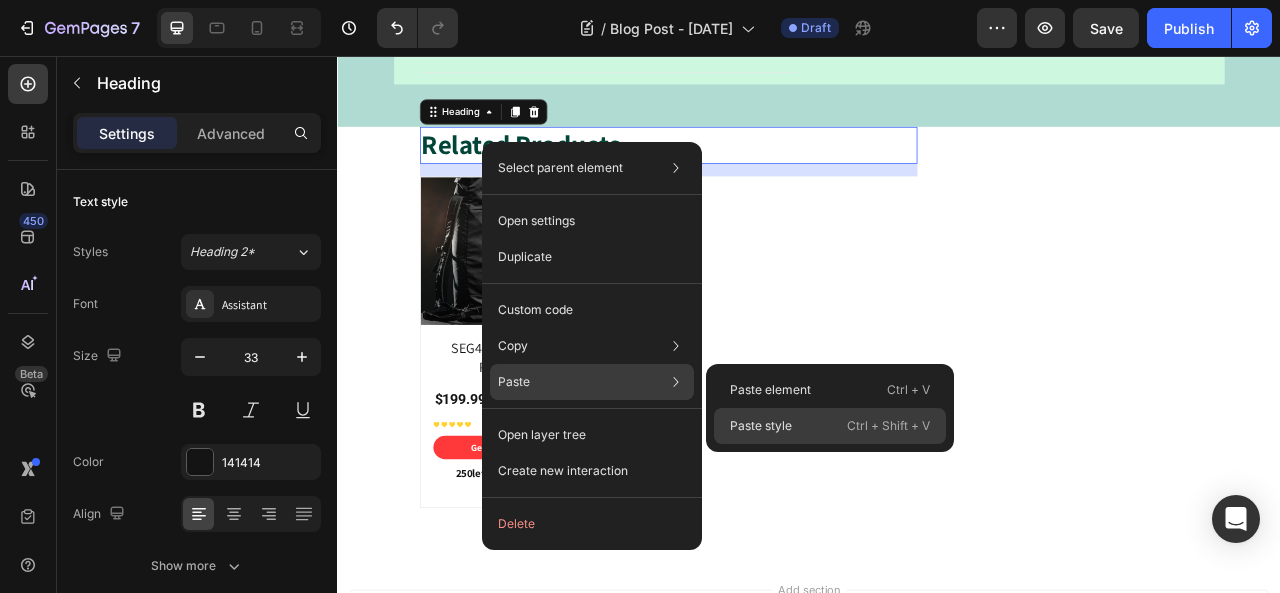 click on "Paste style" at bounding box center (761, 426) 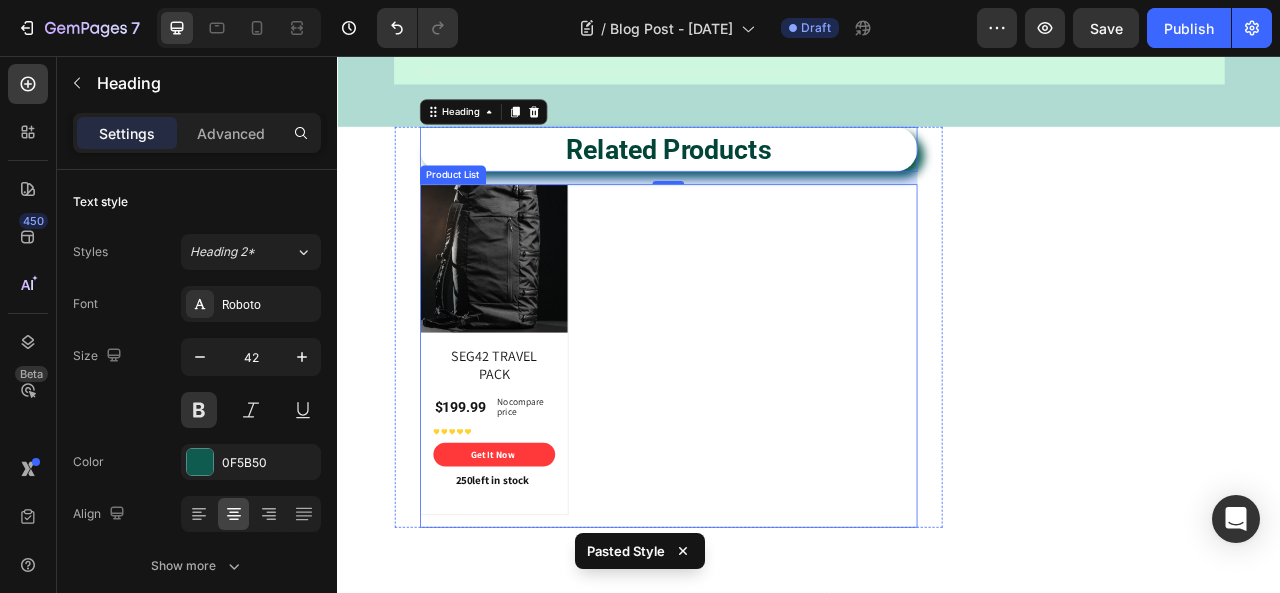 click on "Product Images SEG42 TRAVEL PACK Product Title $199.99 Product Price Product Price No compare price Product Price Row
Icon
Icon
Icon
Icon
Icon Icon List Hoz Get It Now Product Cart Button 250  left in stock Product Stock Counter Row Row Product List" at bounding box center (759, 438) 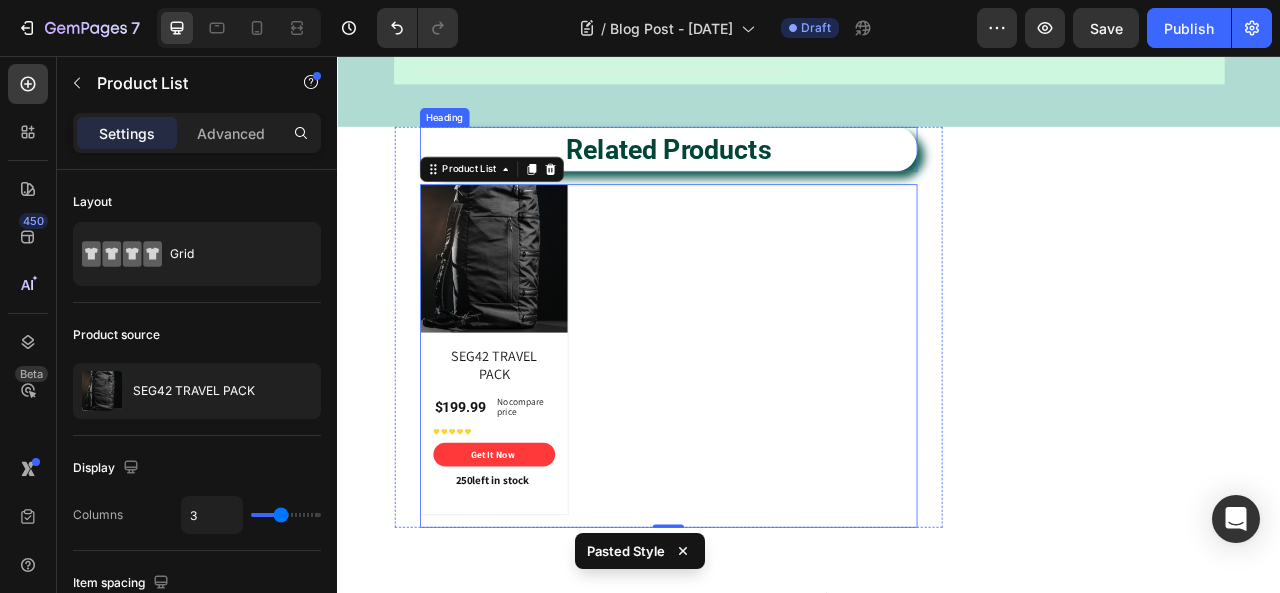 click on "Related Products" at bounding box center (759, 174) 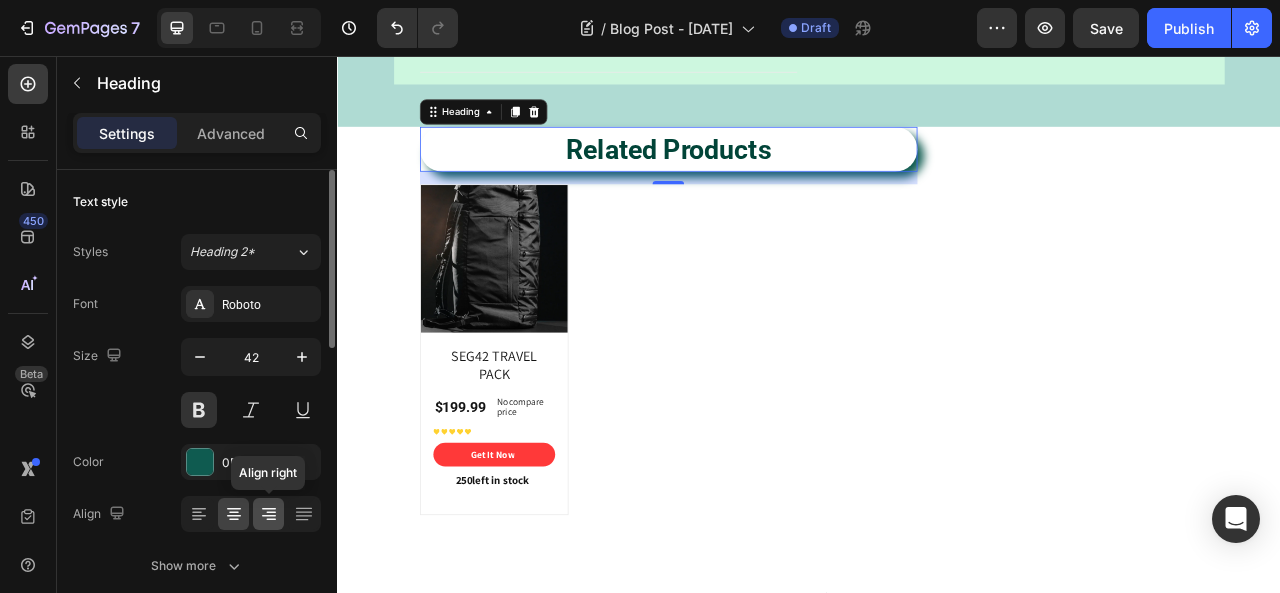 click 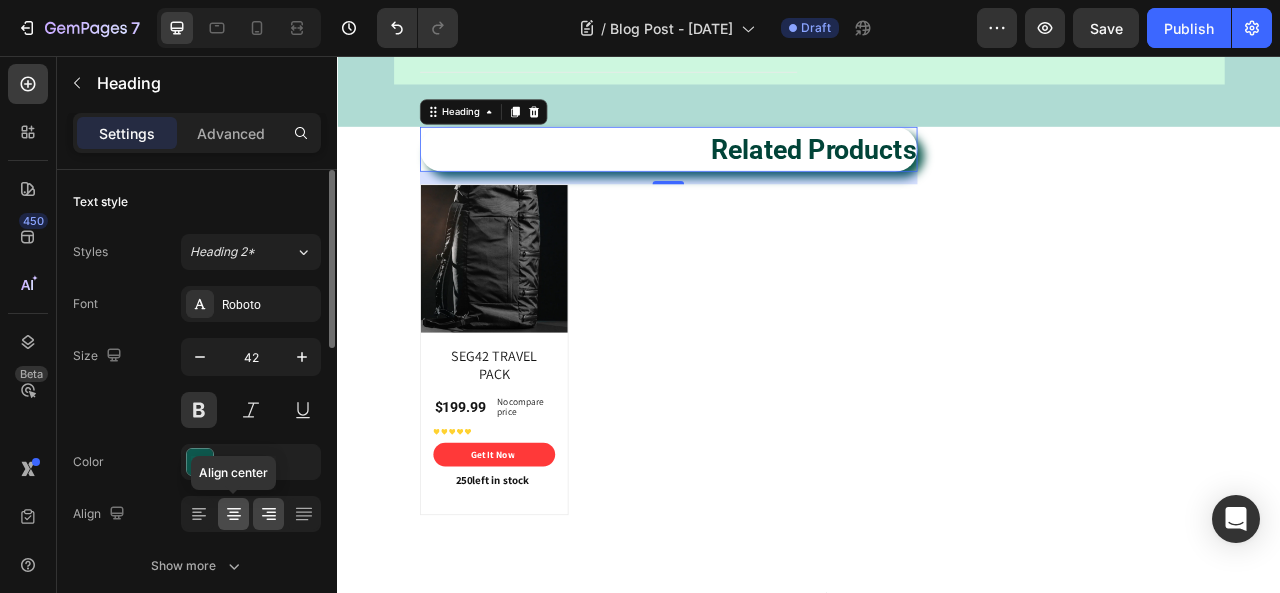 click 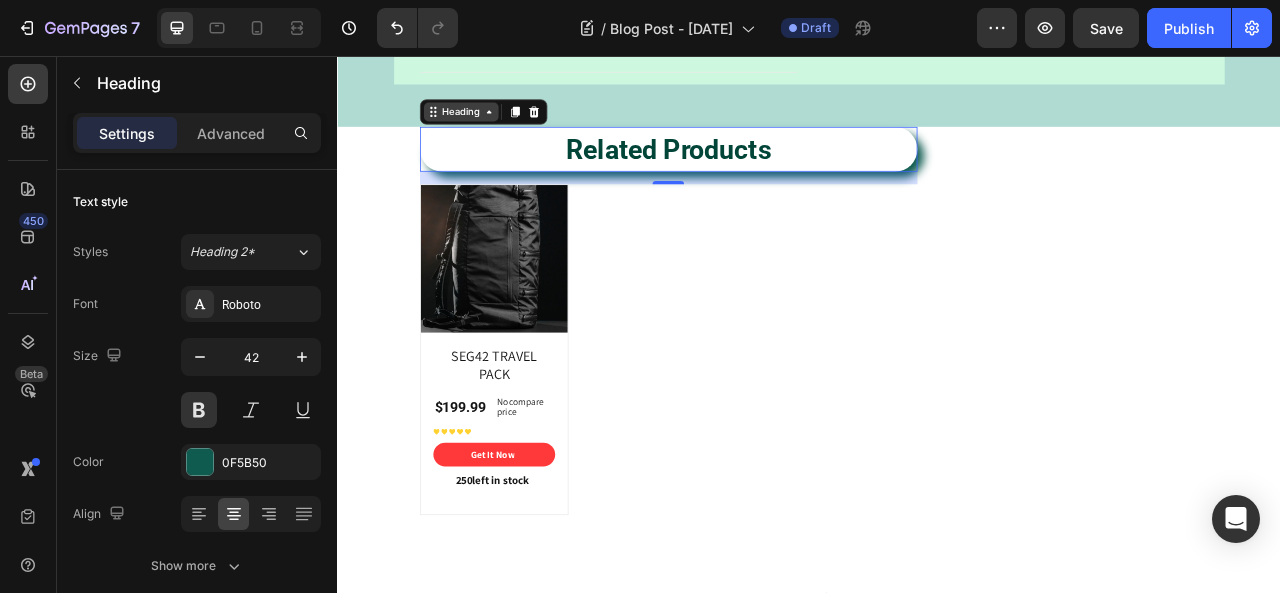 click 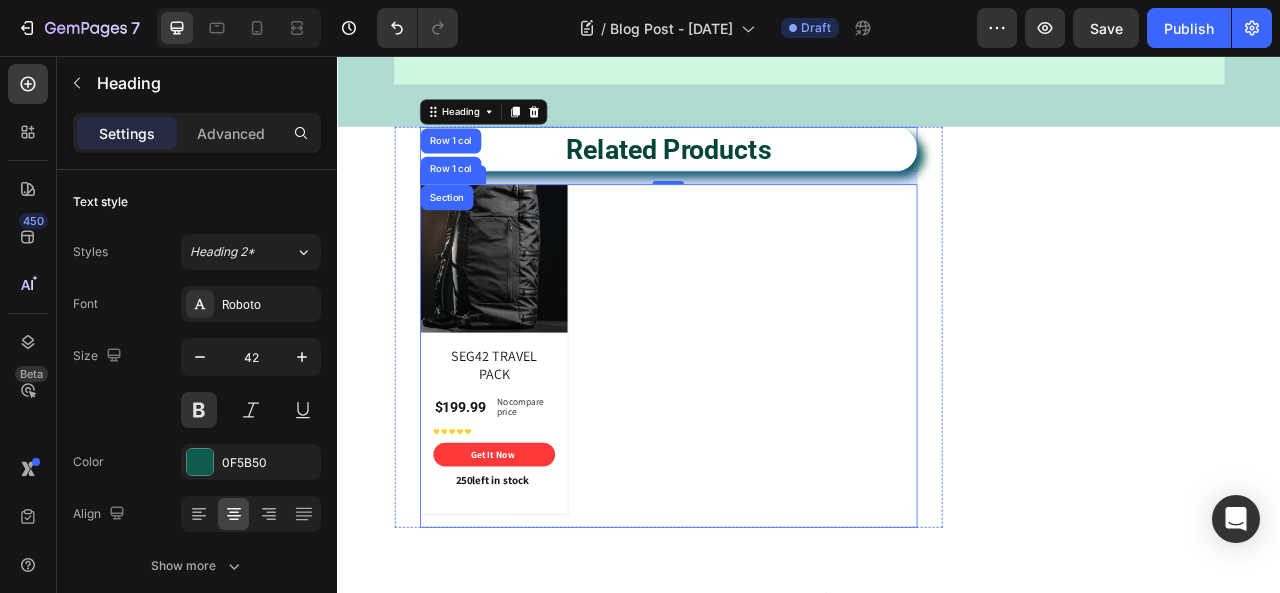click on "Product Images SEG42 TRAVEL PACK Product Title $199.99 Product Price Product Price No compare price Product Price Row
Icon
Icon
Icon
Icon
Icon Icon List Hoz Get It Now Product Cart Button 250  left in stock Product Stock Counter Row Row Product List" at bounding box center (759, 438) 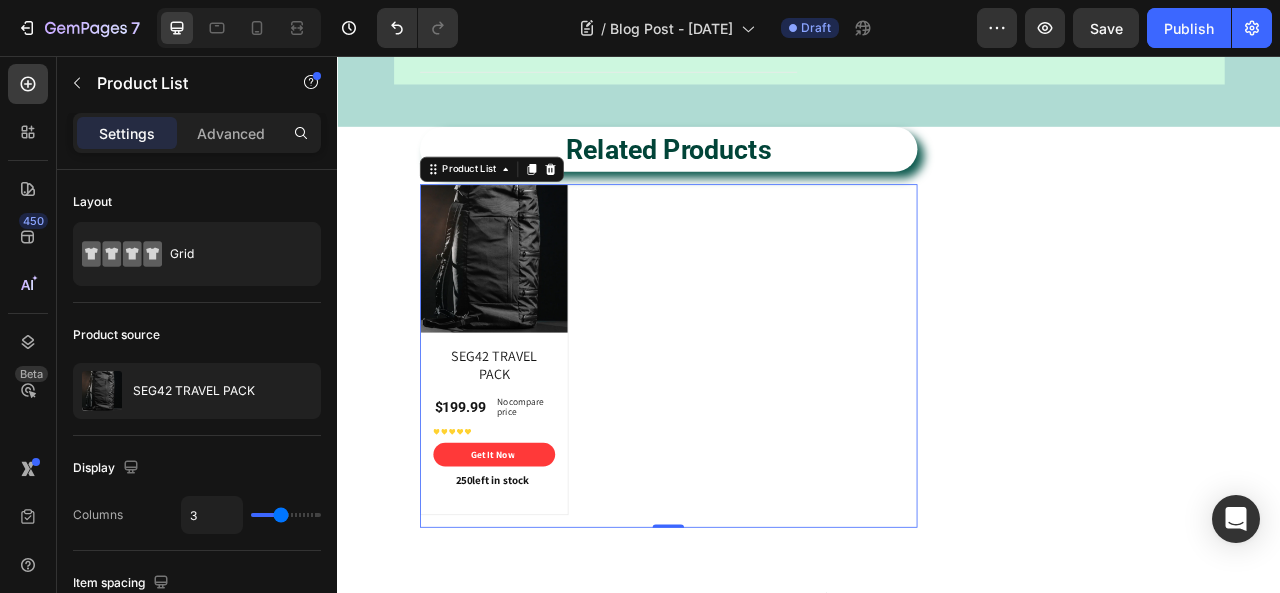 click on "Product Images SEG42 TRAVEL PACK Product Title $199.99 Product Price Product Price No compare price Product Price Row
Icon
Icon
Icon
Icon
Icon Icon List Hoz Get It Now Product Cart Button 250  left in stock Product Stock Counter Row Row Product List   0" at bounding box center (759, 438) 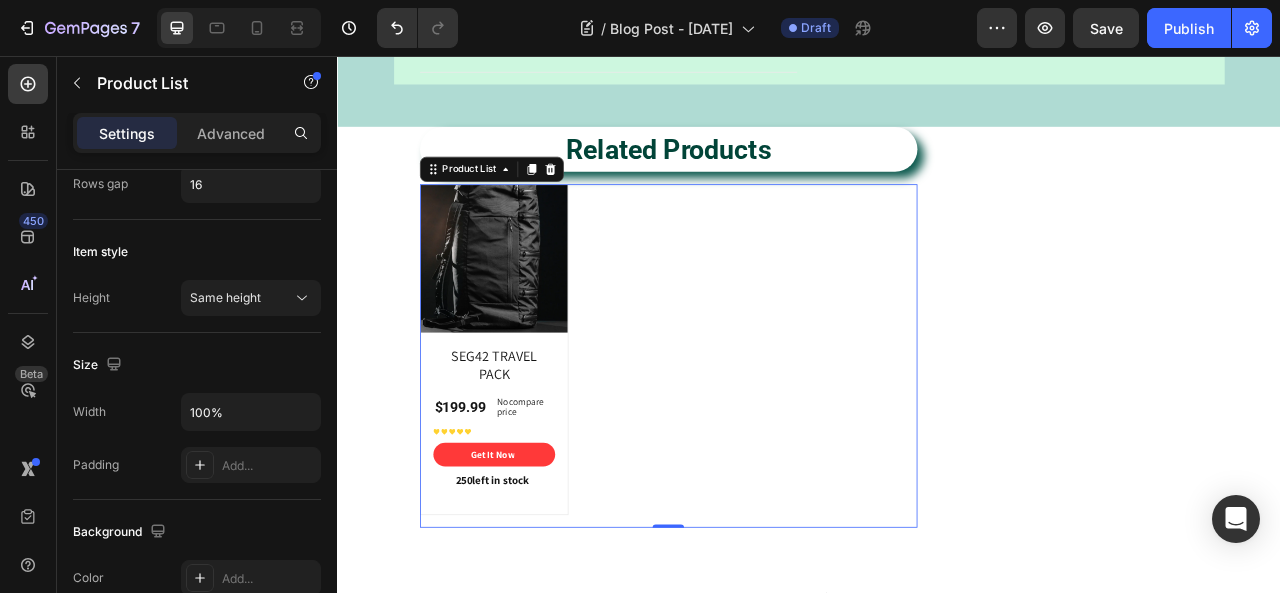 scroll, scrollTop: 700, scrollLeft: 0, axis: vertical 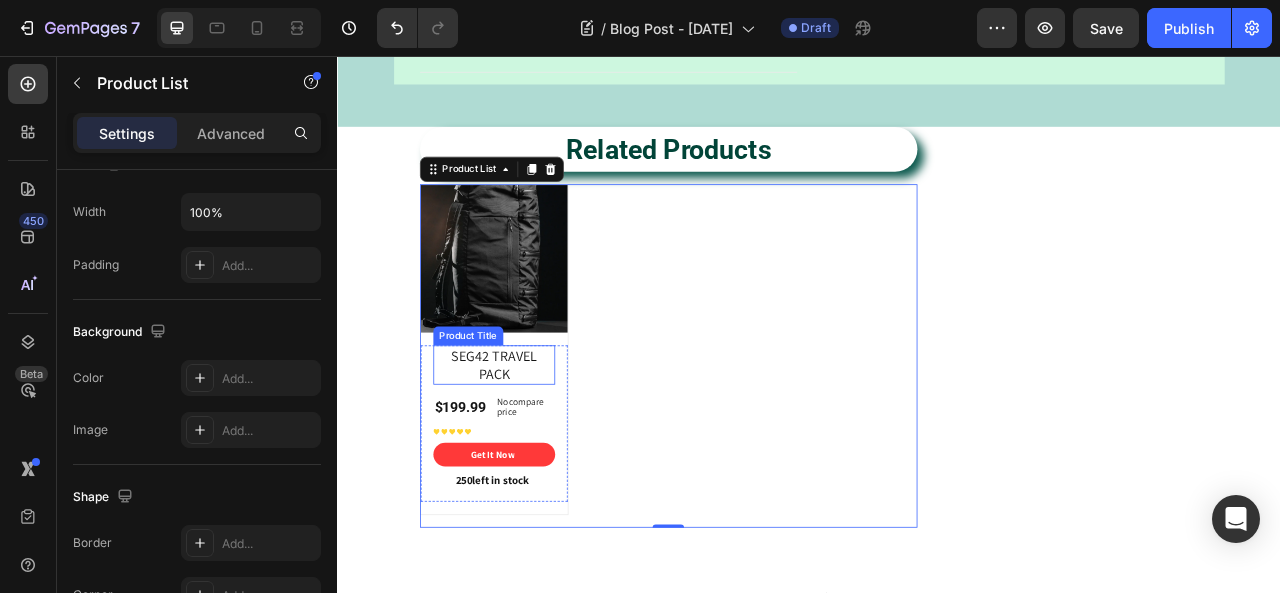 click on "SEG42 TRAVEL PACK" at bounding box center [537, 449] 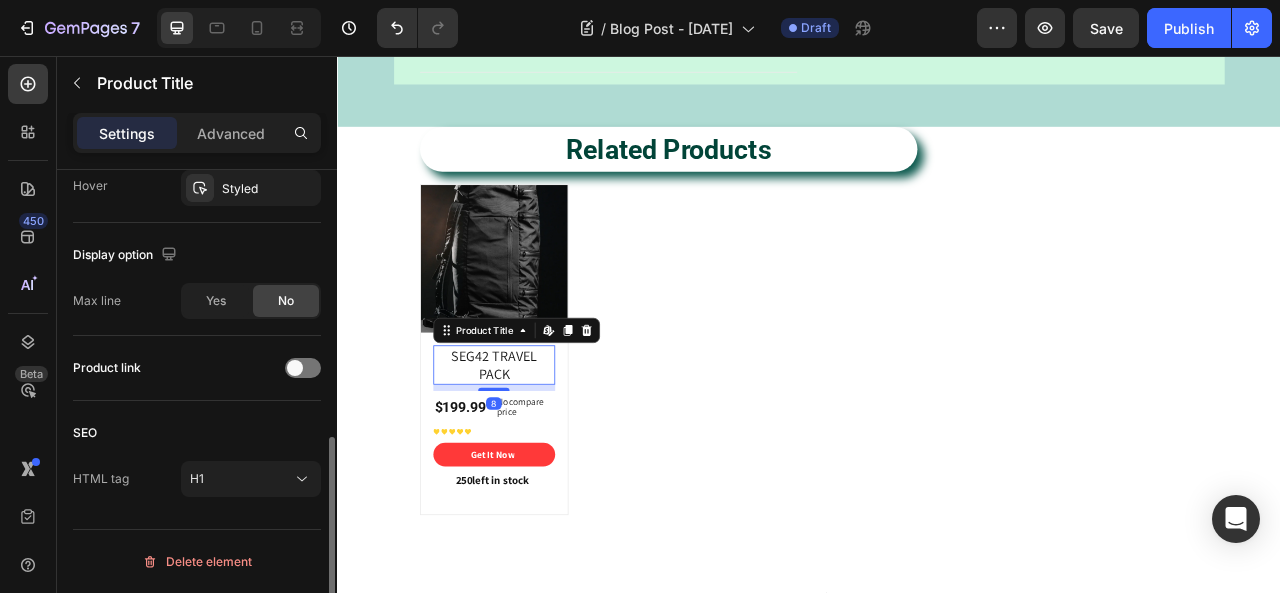 scroll, scrollTop: 0, scrollLeft: 0, axis: both 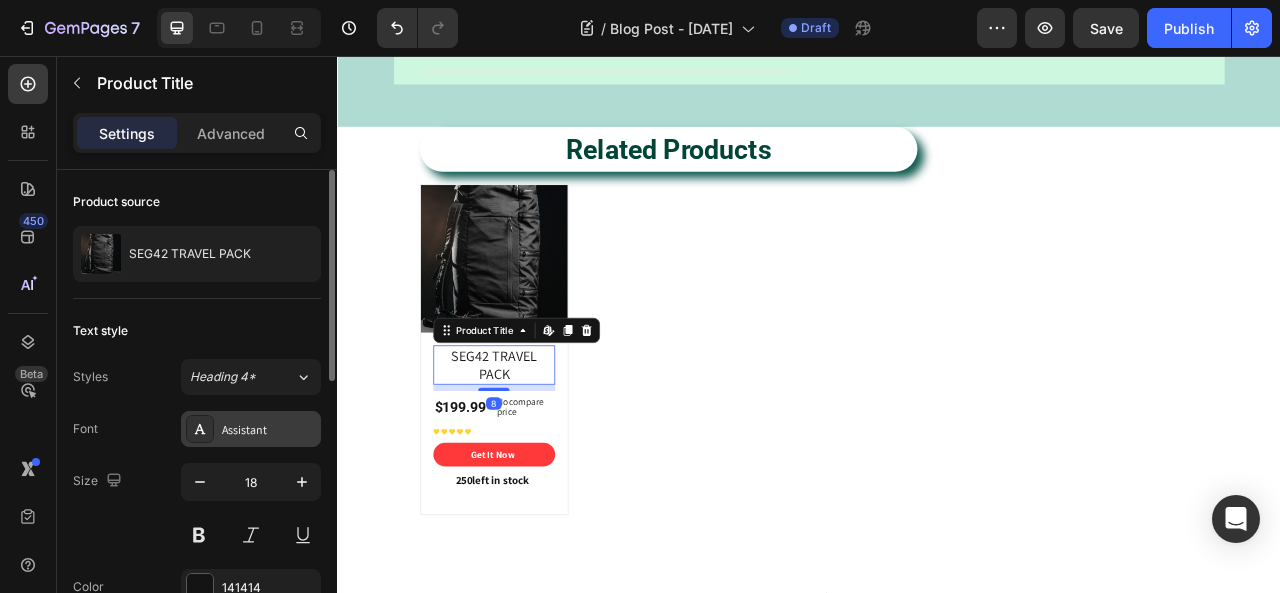 click on "Assistant" at bounding box center (269, 430) 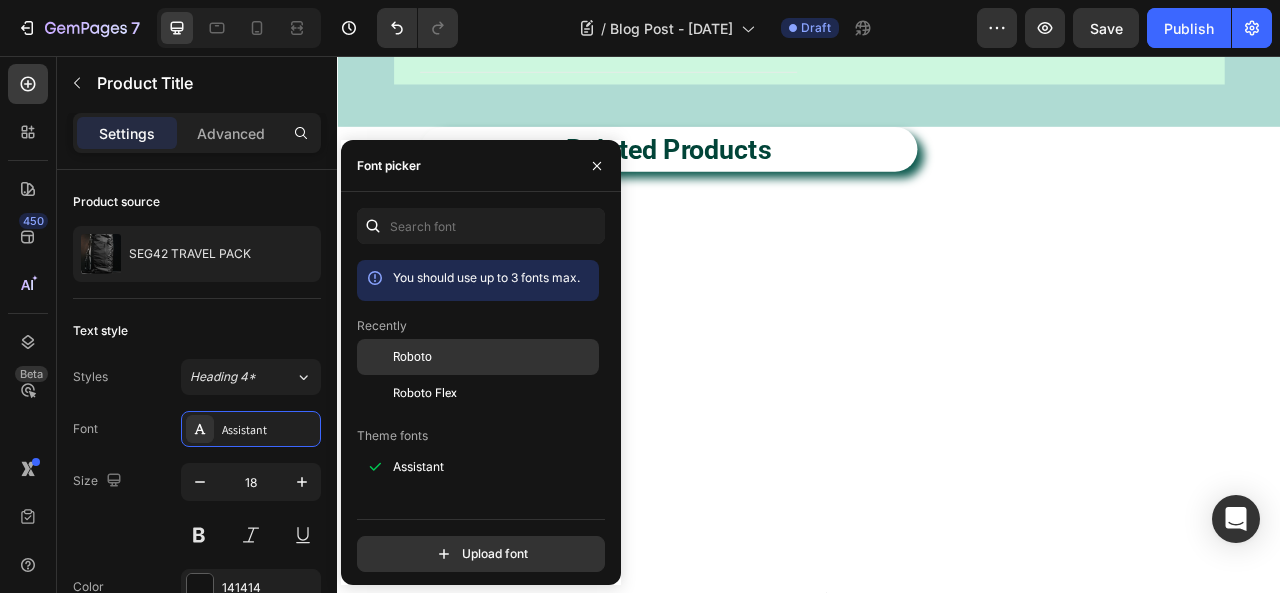 click at bounding box center [375, 357] 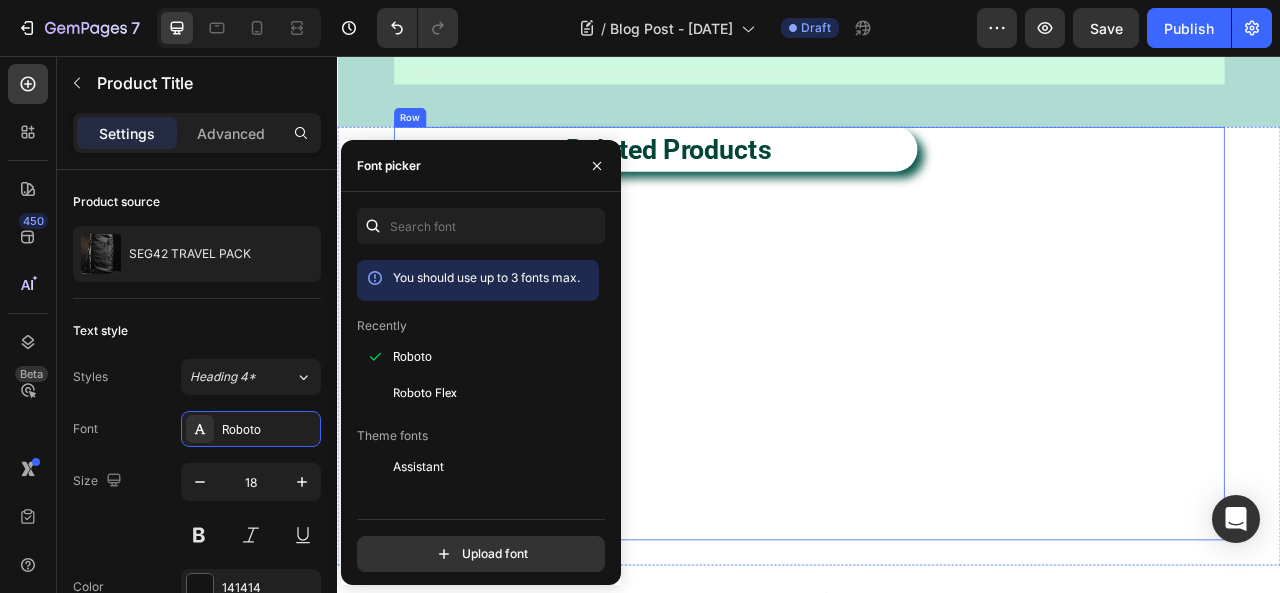 click on "Related Products Heading Product Images SEG42 TRAVEL PACK Product Title   Edit content in Shopify 8 $199.99 Product Price Product Price No compare price Product Price Row
Icon
Icon
Icon
Icon
Icon Icon List Hoz Get It Now Product Cart Button 250  left in stock Product Stock Counter Row Row Product List Product List Row" at bounding box center [937, 409] 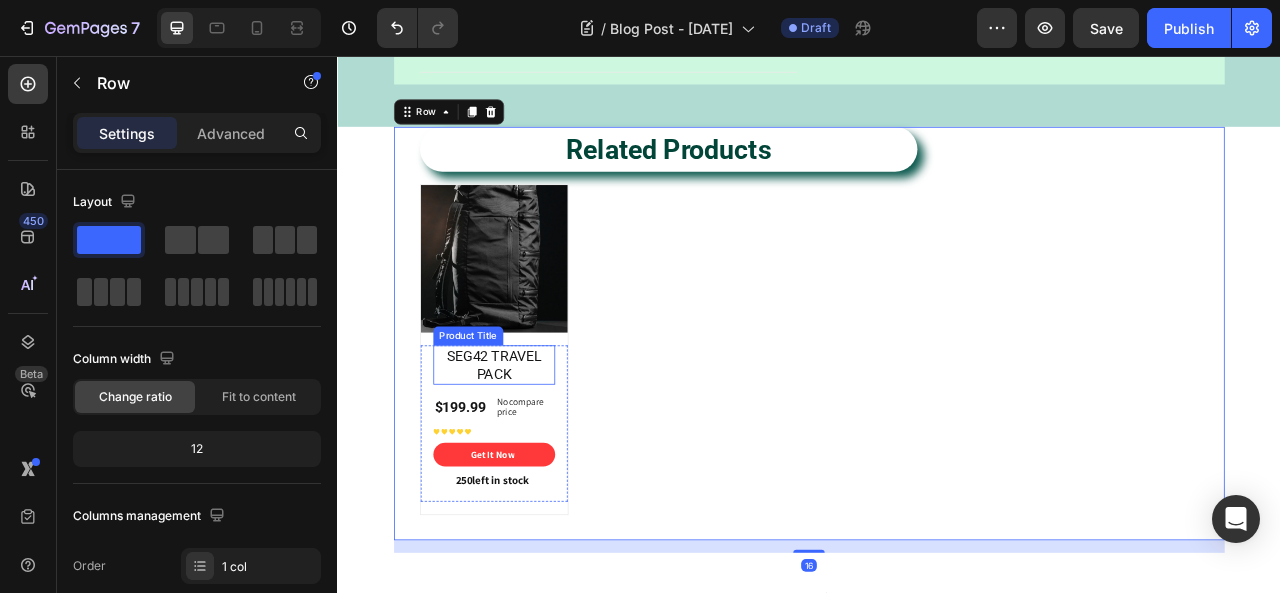click on "SEG42 TRAVEL PACK" at bounding box center (537, 449) 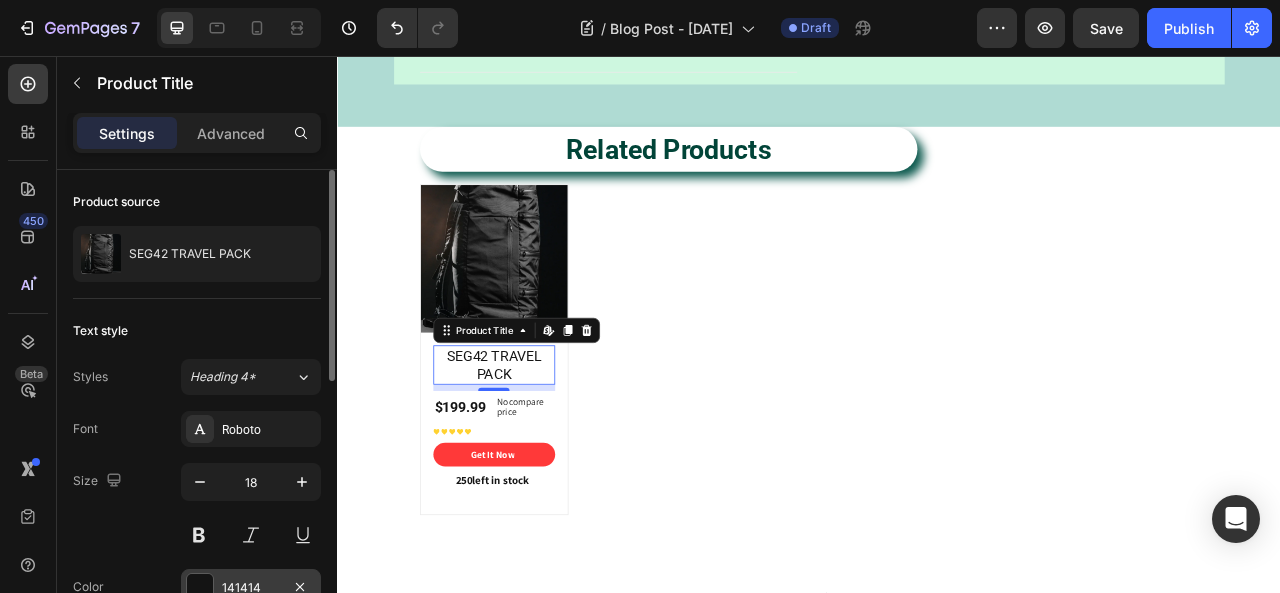 click on "141414" at bounding box center [251, 587] 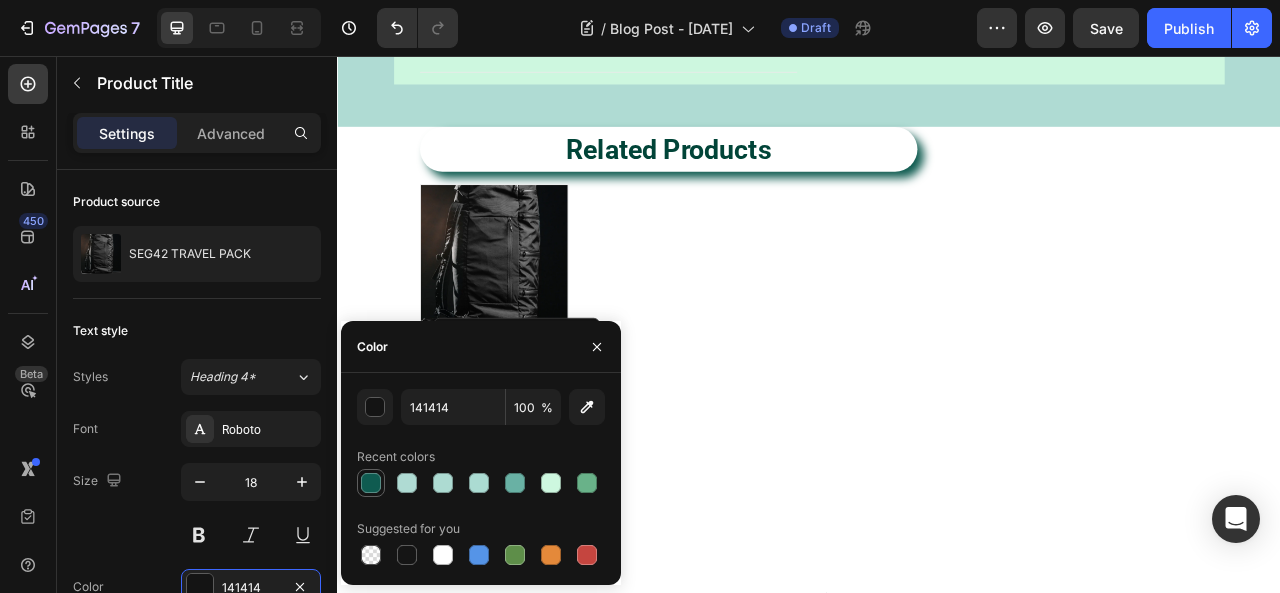 click at bounding box center (371, 483) 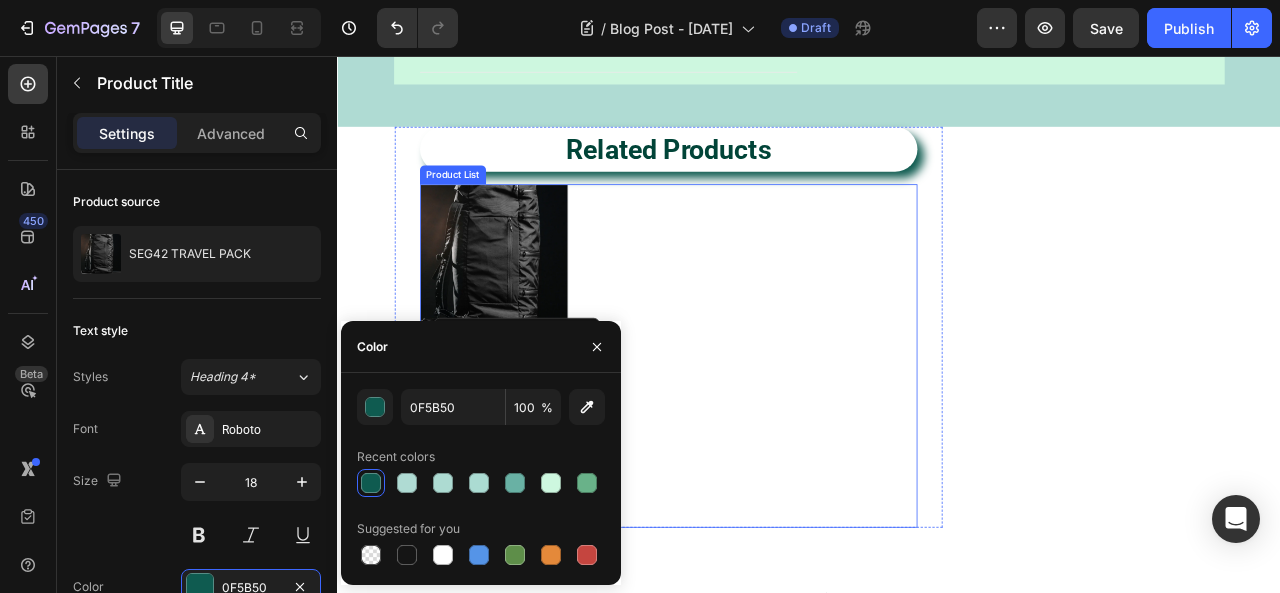 click on "Product Images SEG42 TRAVEL PACK Product Title   Edit content in Shopify 8 $199.99 Product Price Product Price No compare price Product Price Row
Icon
Icon
Icon
Icon
Icon Icon List Hoz Get It Now Product Cart Button 250  left in stock Product Stock Counter Row Row Product List" at bounding box center [759, 438] 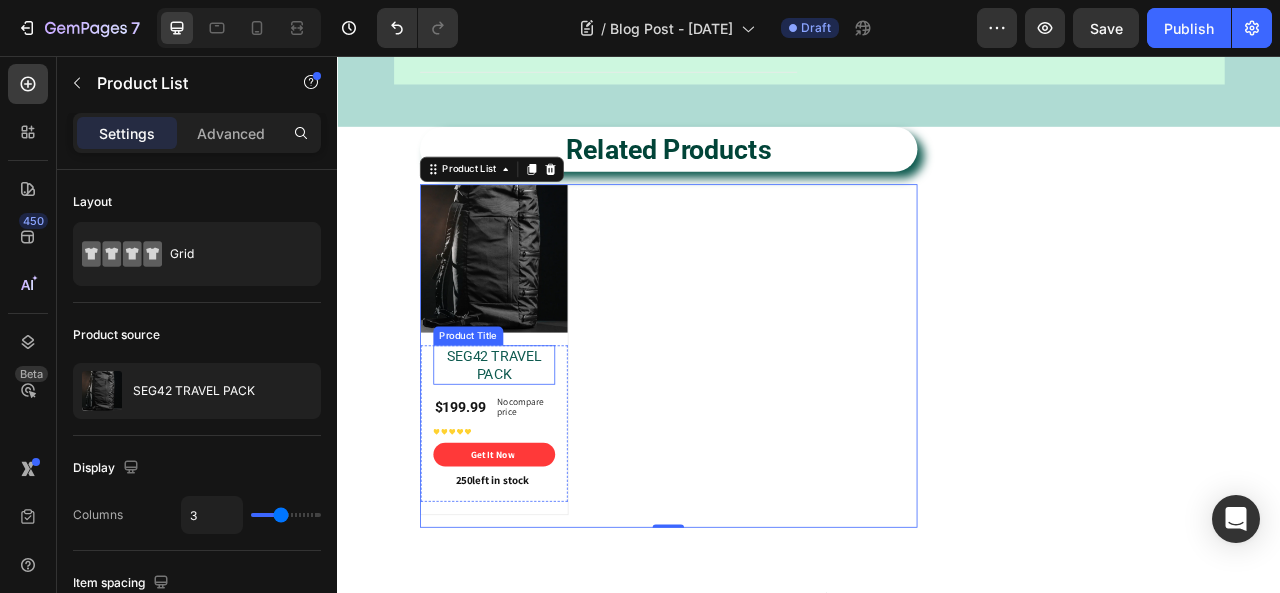 click on "SEG42 TRAVEL PACK" at bounding box center [537, 449] 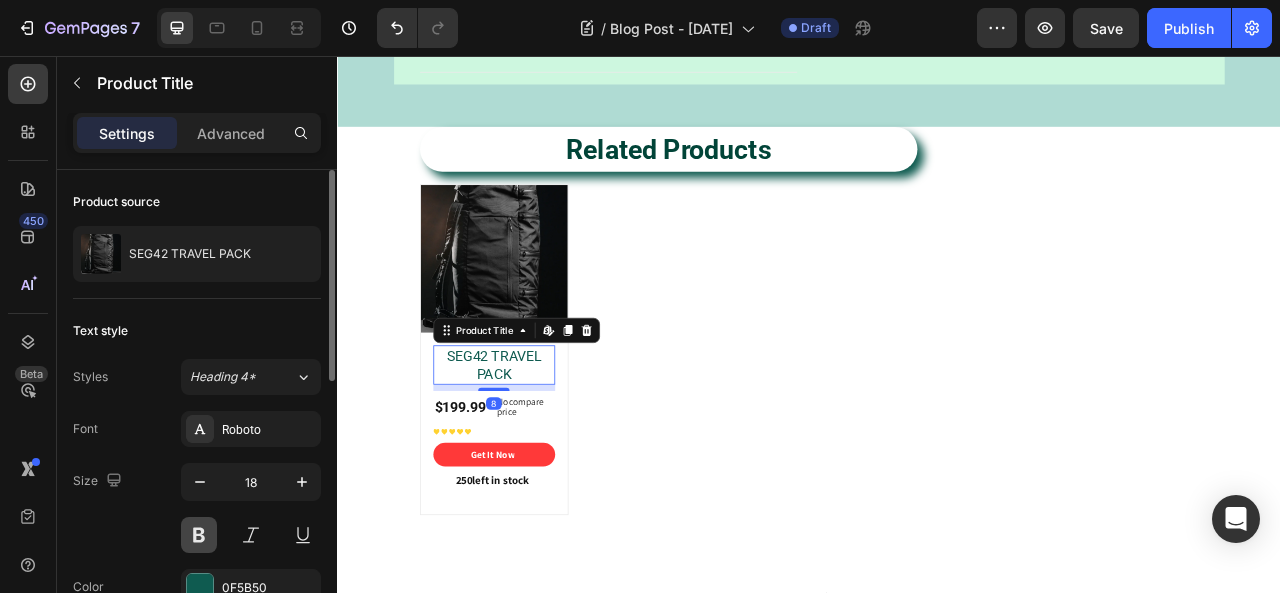 click at bounding box center (199, 535) 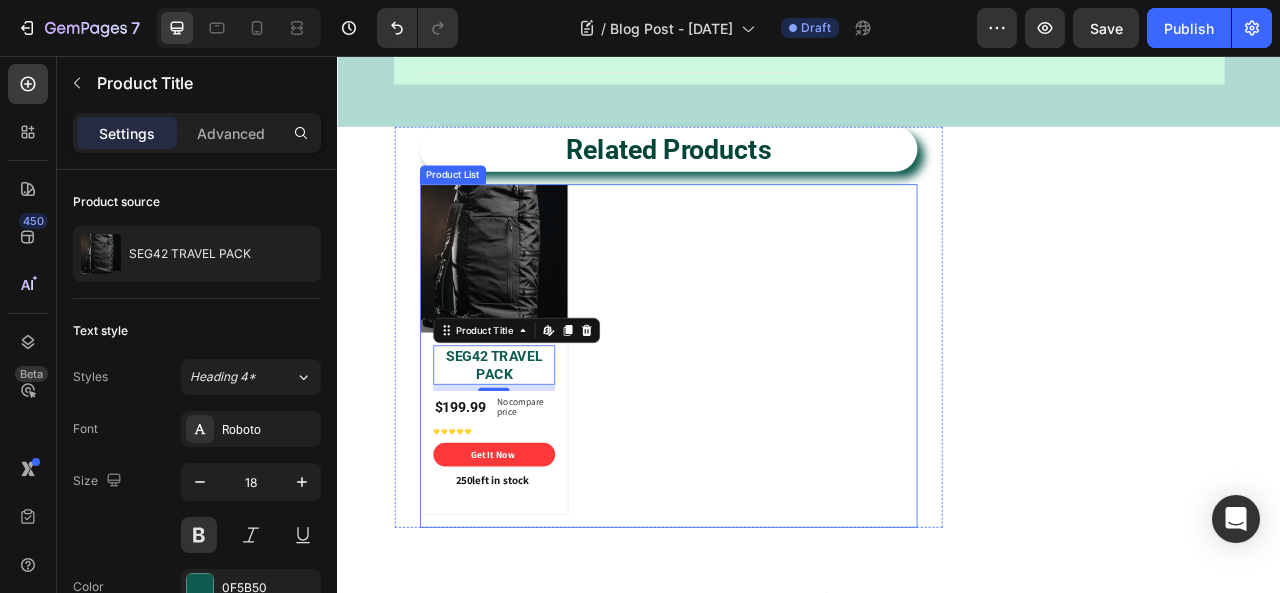 click on "Product Images SEG42 TRAVEL PACK Product Title   Edit content in Shopify 8 $199.99 Product Price Product Price No compare price Product Price Row
Icon
Icon
Icon
Icon
Icon Icon List Hoz Get It Now Product Cart Button 250  left in stock Product Stock Counter Row Row Product List" at bounding box center (759, 438) 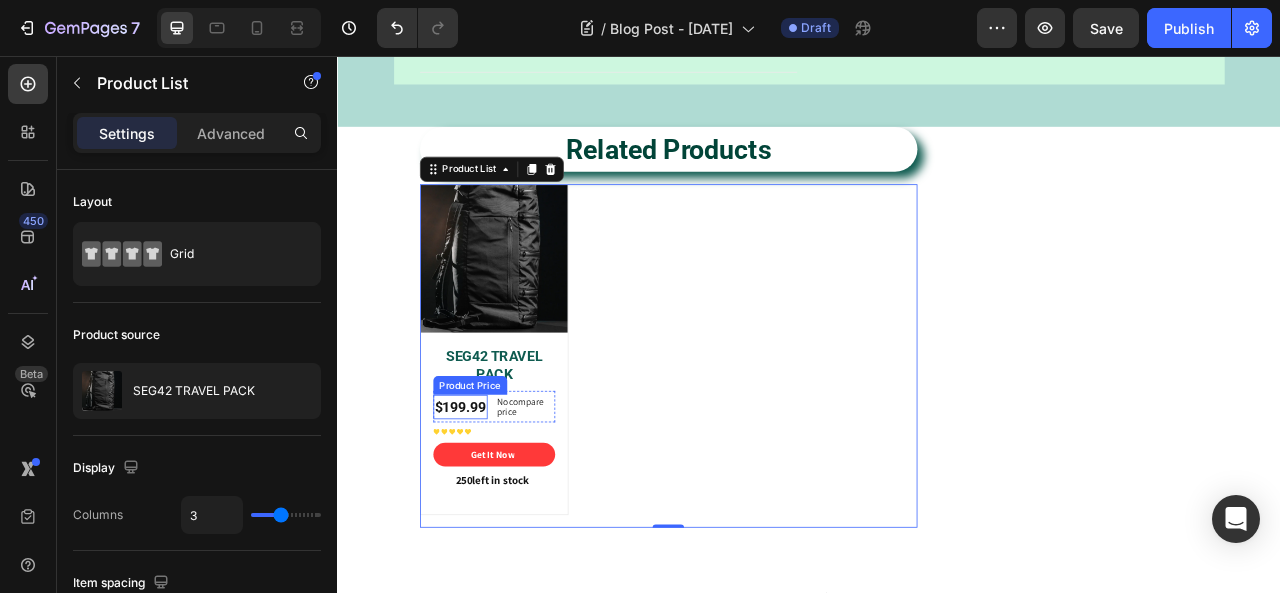 click on "$199.99" at bounding box center [493, 502] 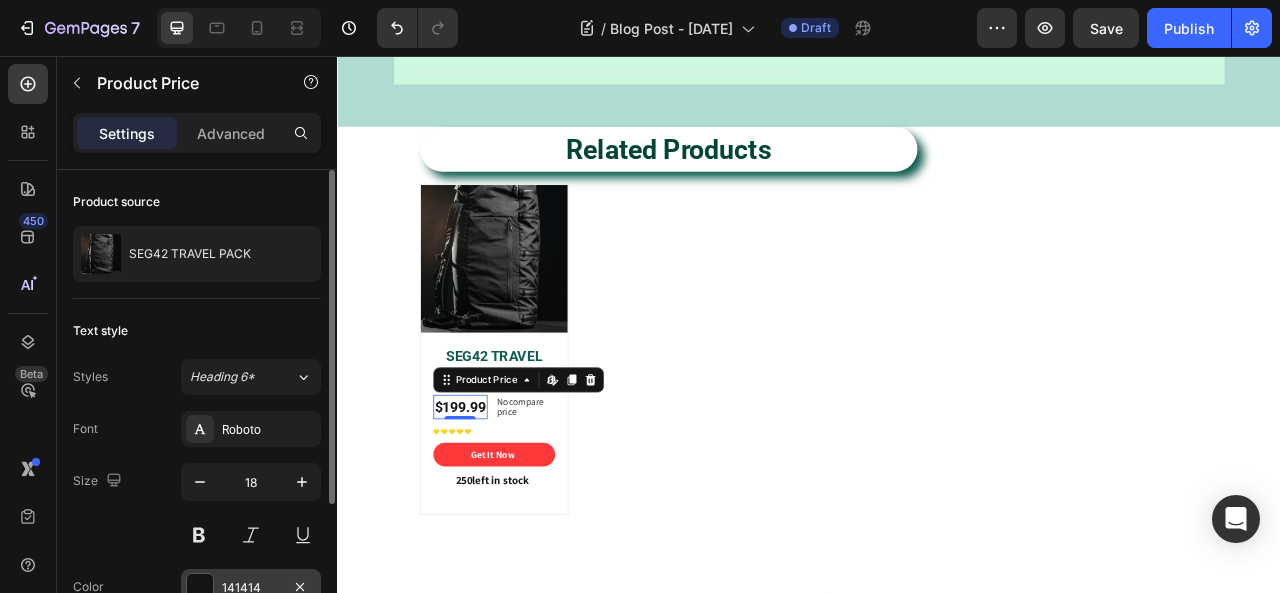 click at bounding box center [200, 587] 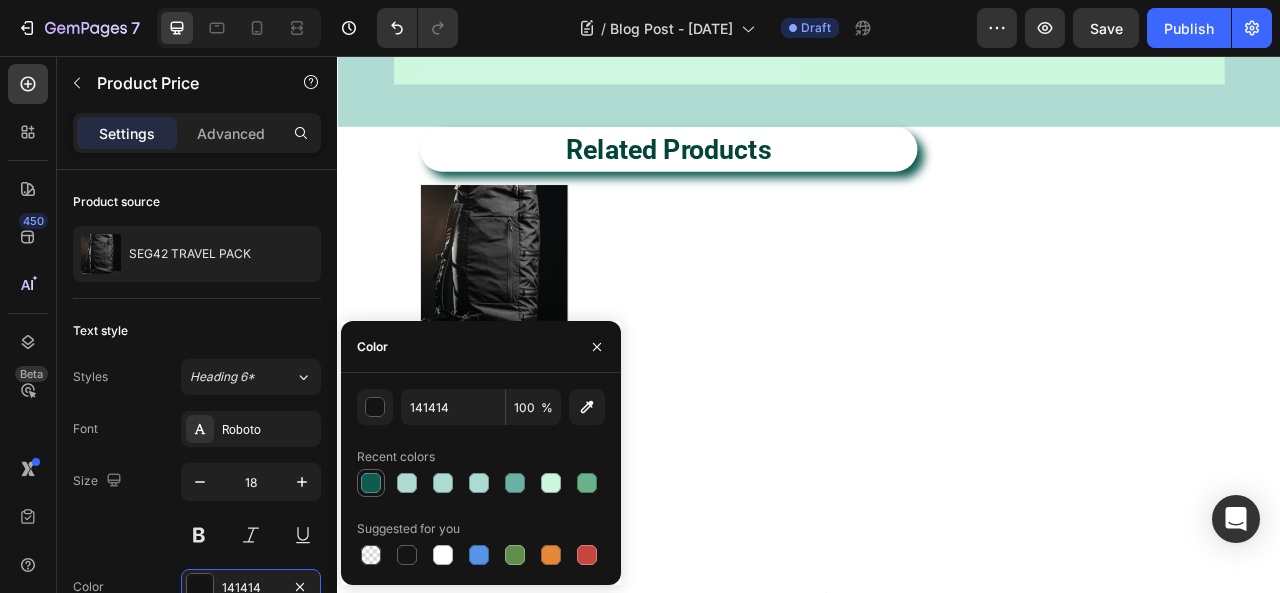 click at bounding box center [371, 483] 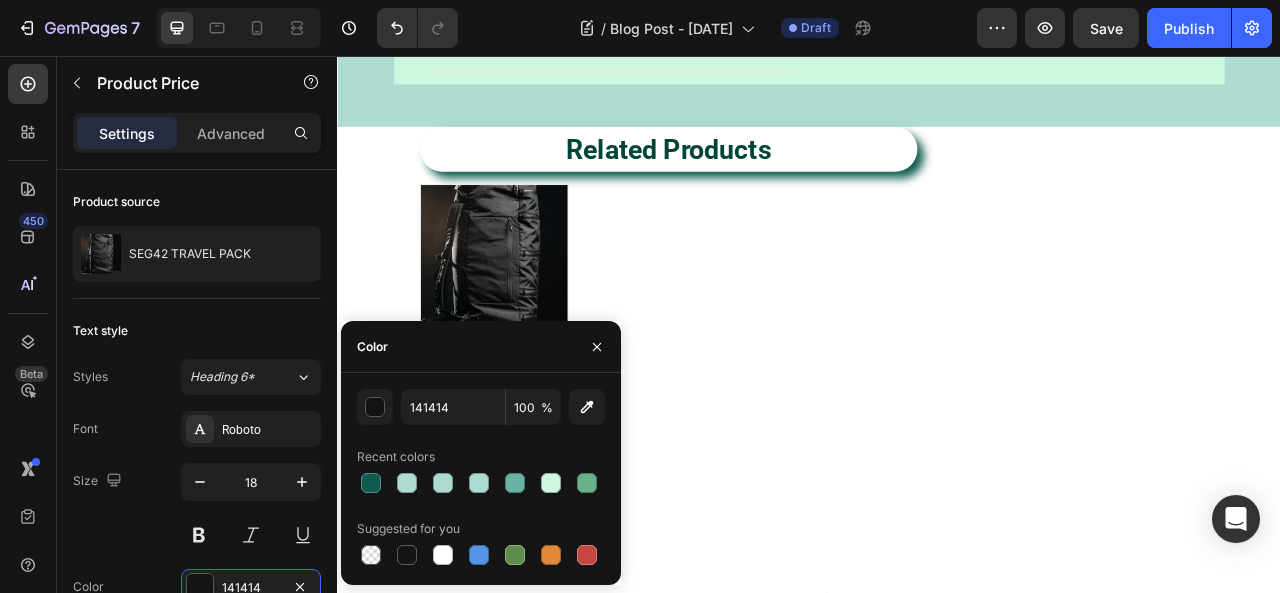 type on "0F5B50" 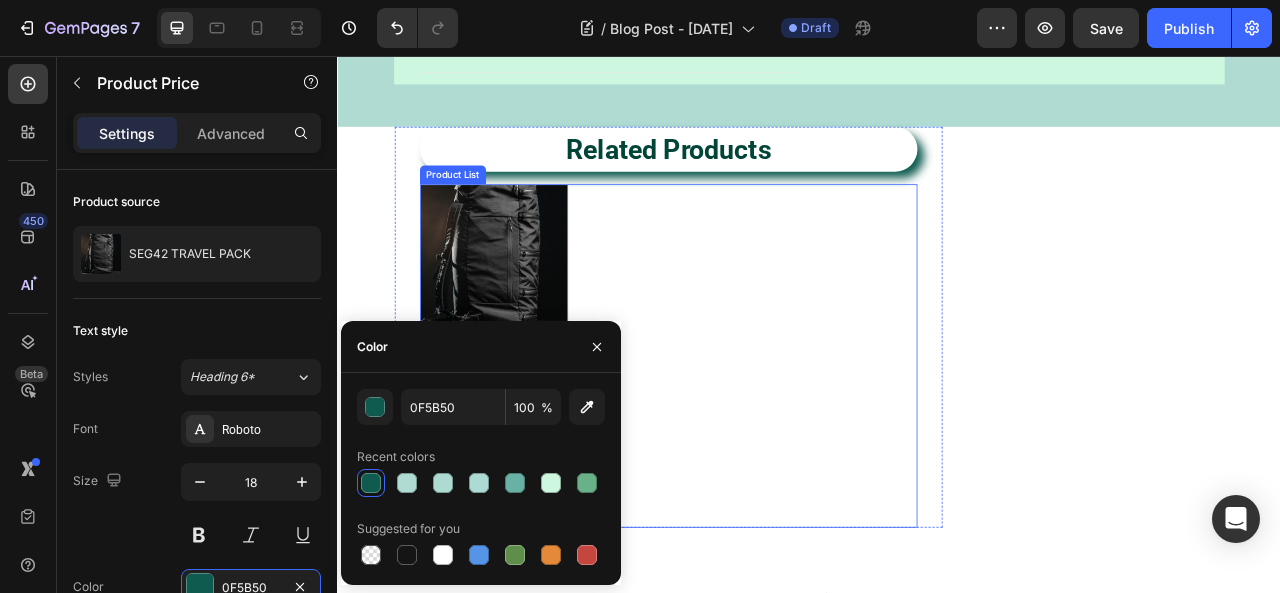 click on "Product Images SEG42 TRAVEL PACK Product Title $199.99 Product Price   Edit content in Shopify 0 Product Price   Edit content in Shopify 0 No compare price Product Price Row
Icon
Icon
Icon
Icon
Icon Icon List Hoz Get It Now Product Cart Button 250  left in stock Product Stock Counter Row Row Product List" at bounding box center (759, 438) 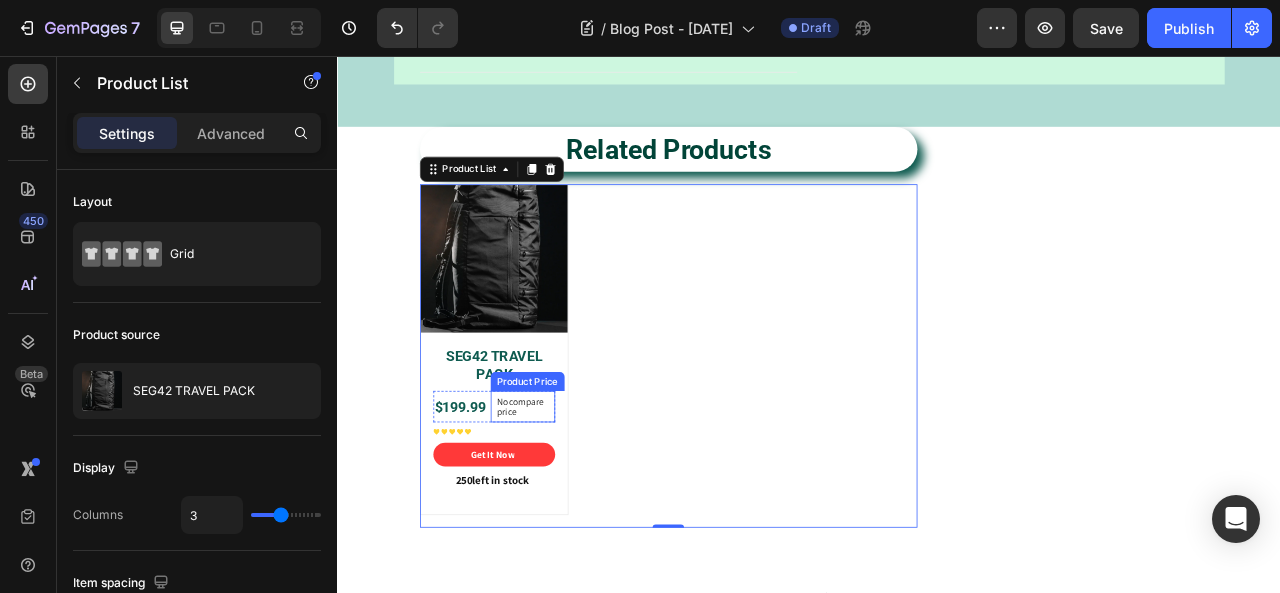 click on "No compare price" at bounding box center (573, 502) 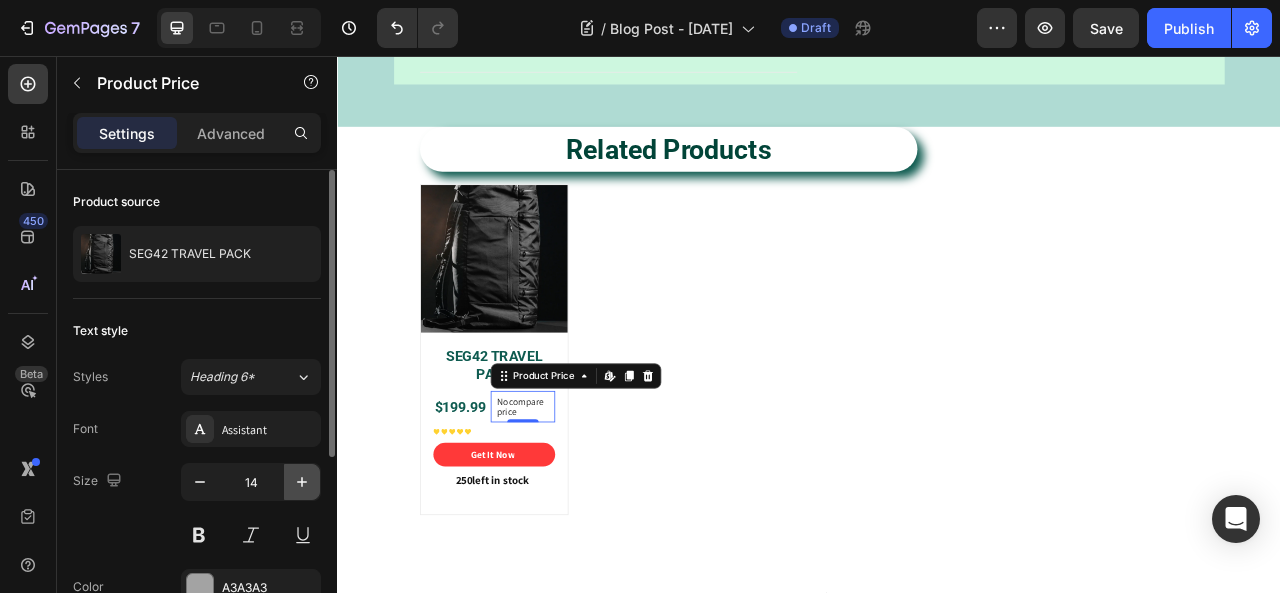 click at bounding box center (302, 482) 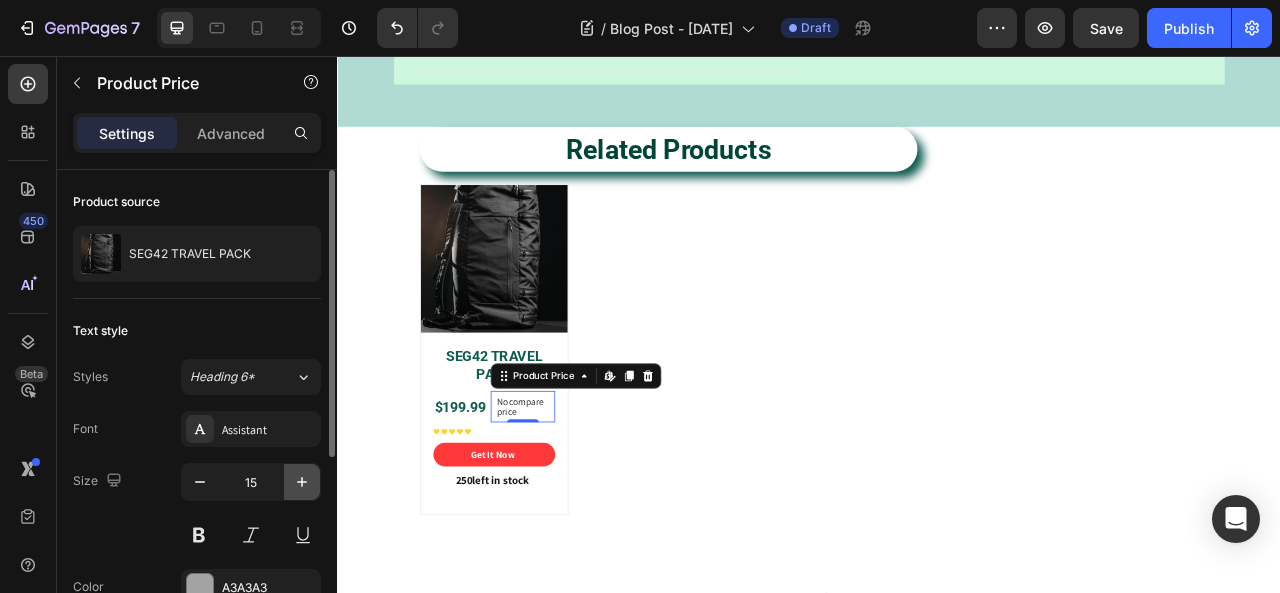 click at bounding box center (302, 482) 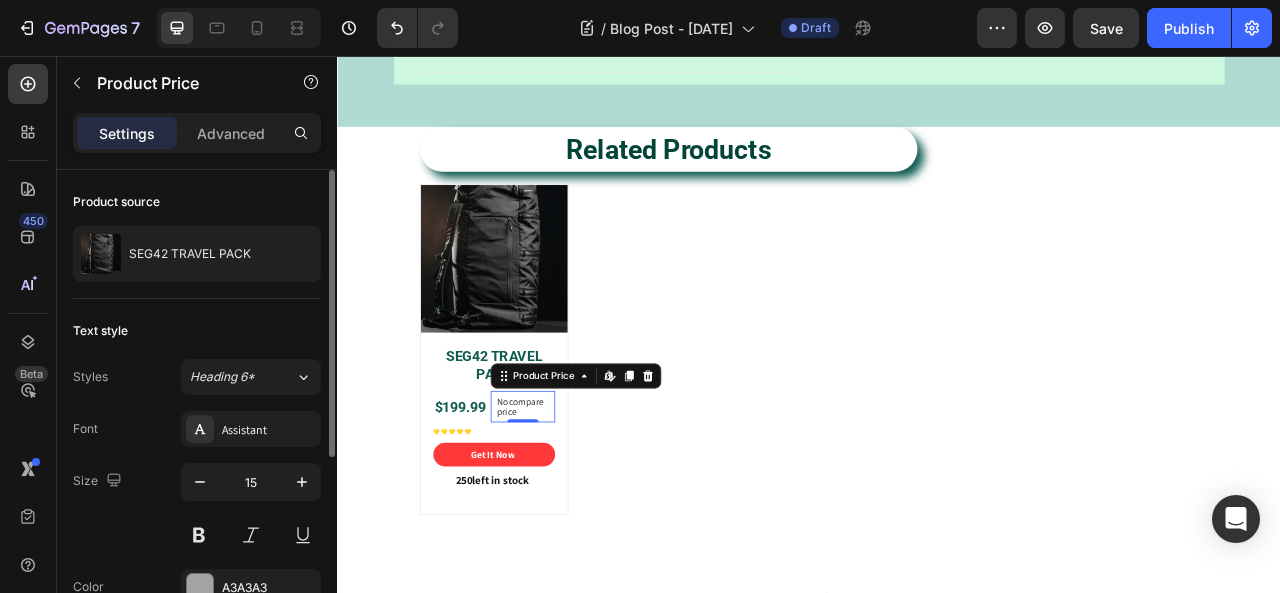 type on "16" 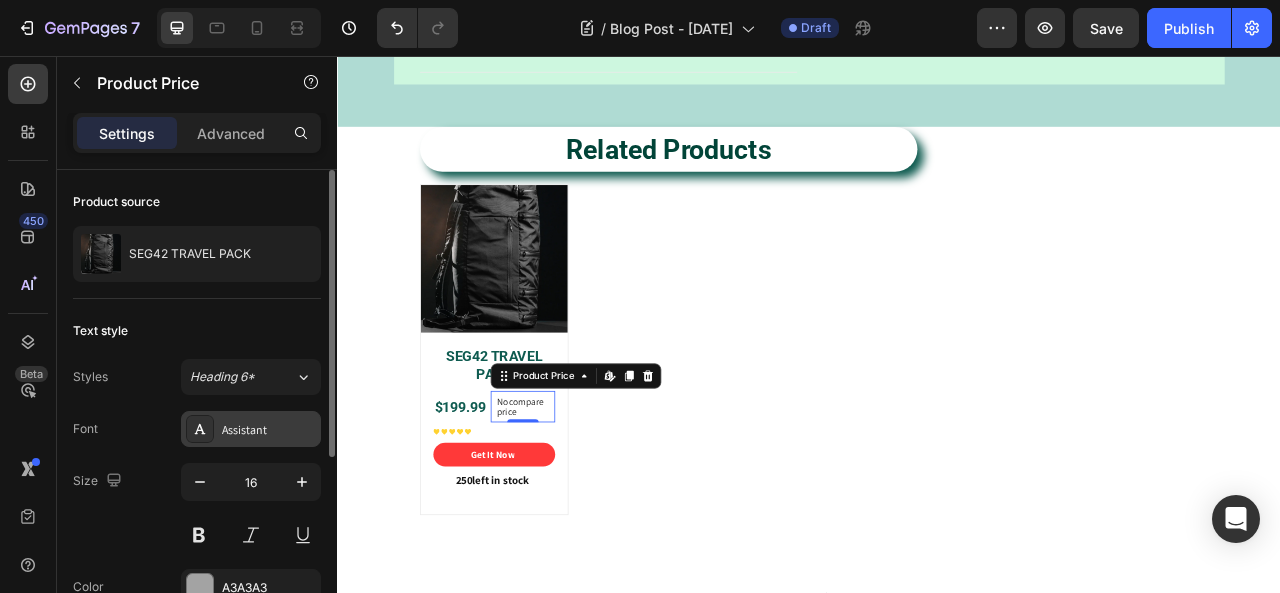 click on "Assistant" at bounding box center [269, 430] 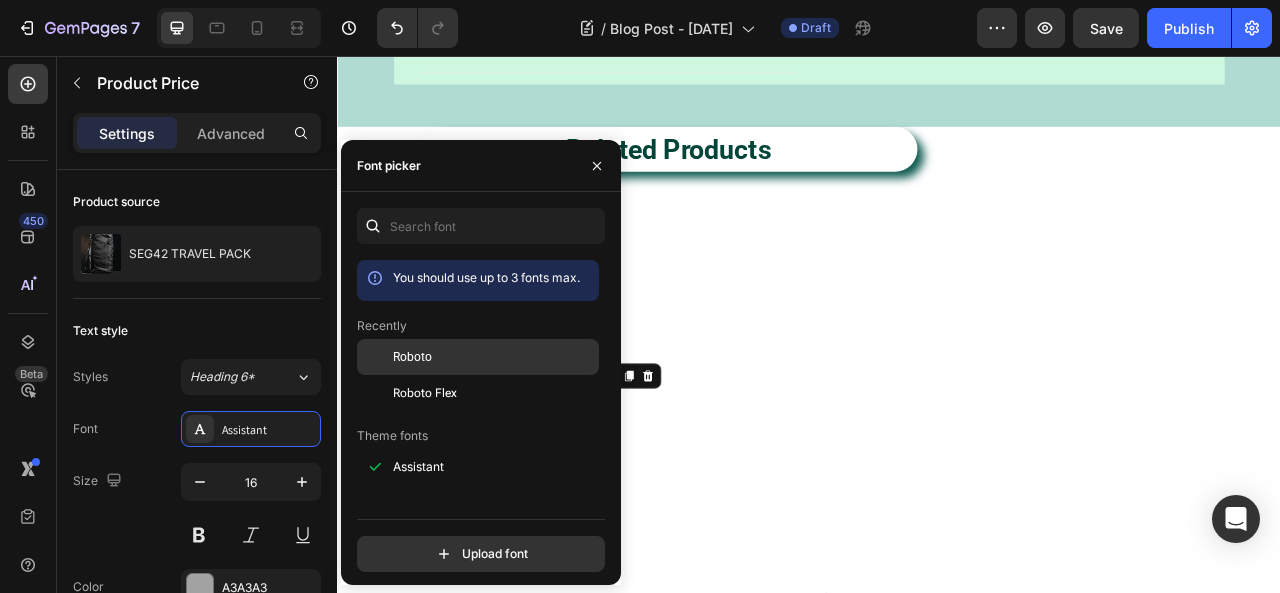 click on "Roboto" at bounding box center [412, 357] 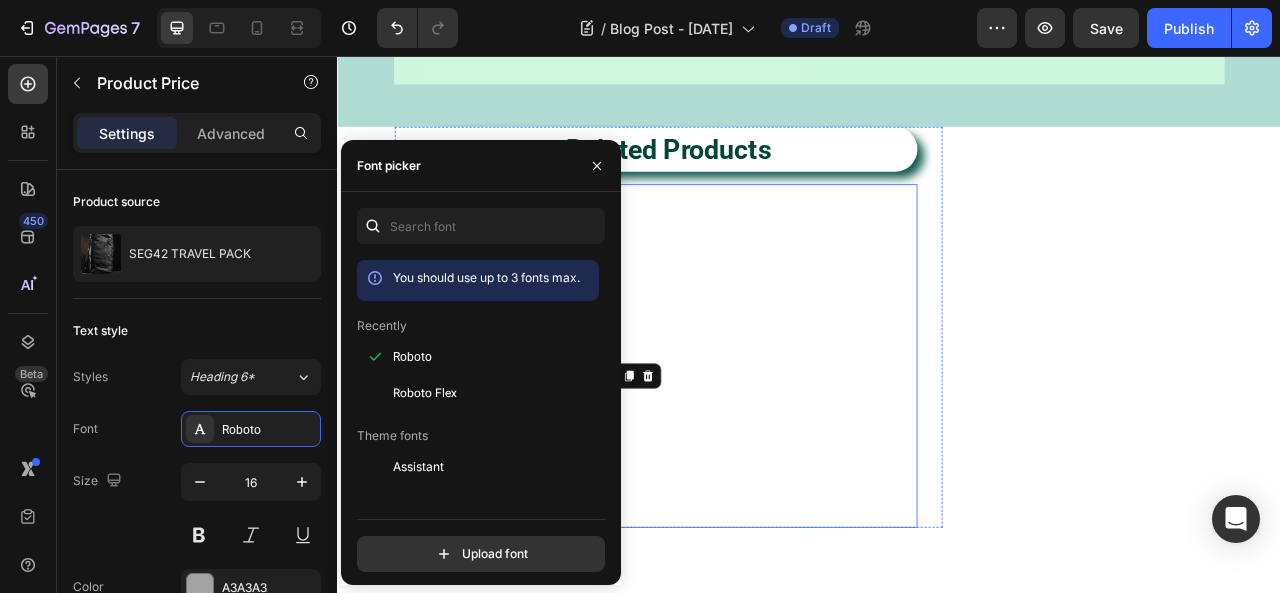 click on "Product Images SEG42 TRAVEL PACK Product Title $199.99 Product Price Product Price No compare price Product Price   Edit content in Shopify 0 Row
Icon
Icon
Icon
Icon
Icon Icon List Hoz Get It Now Product Cart Button 250  left in stock Product Stock Counter Row Row Product List" at bounding box center (759, 438) 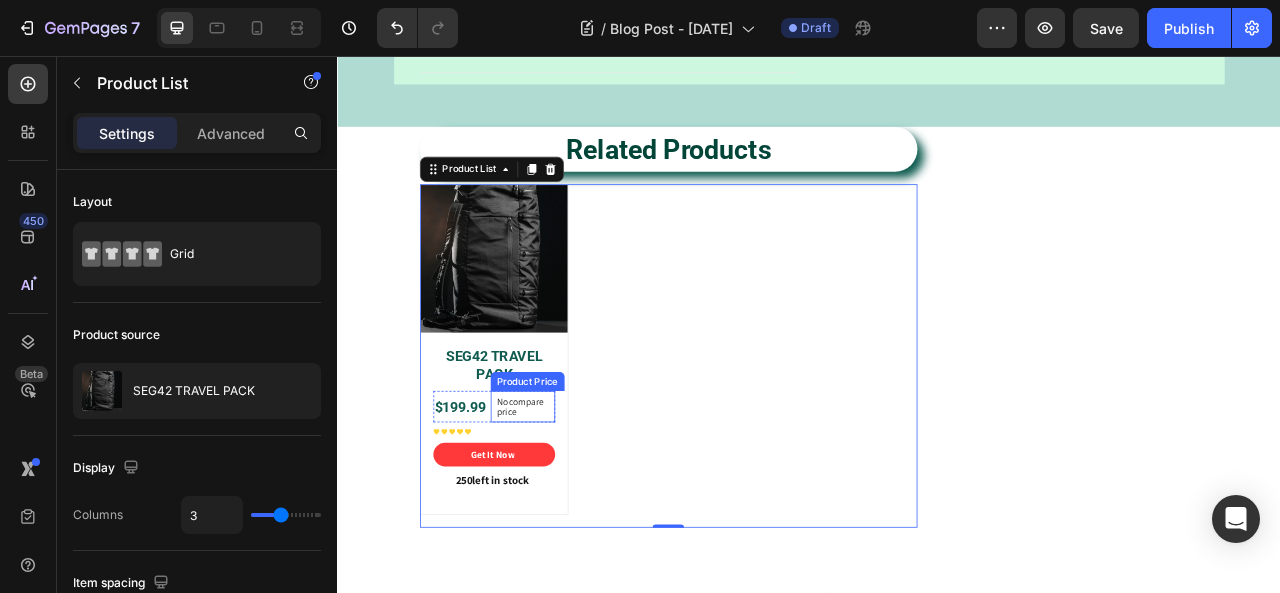 click on "No compare price" at bounding box center [573, 502] 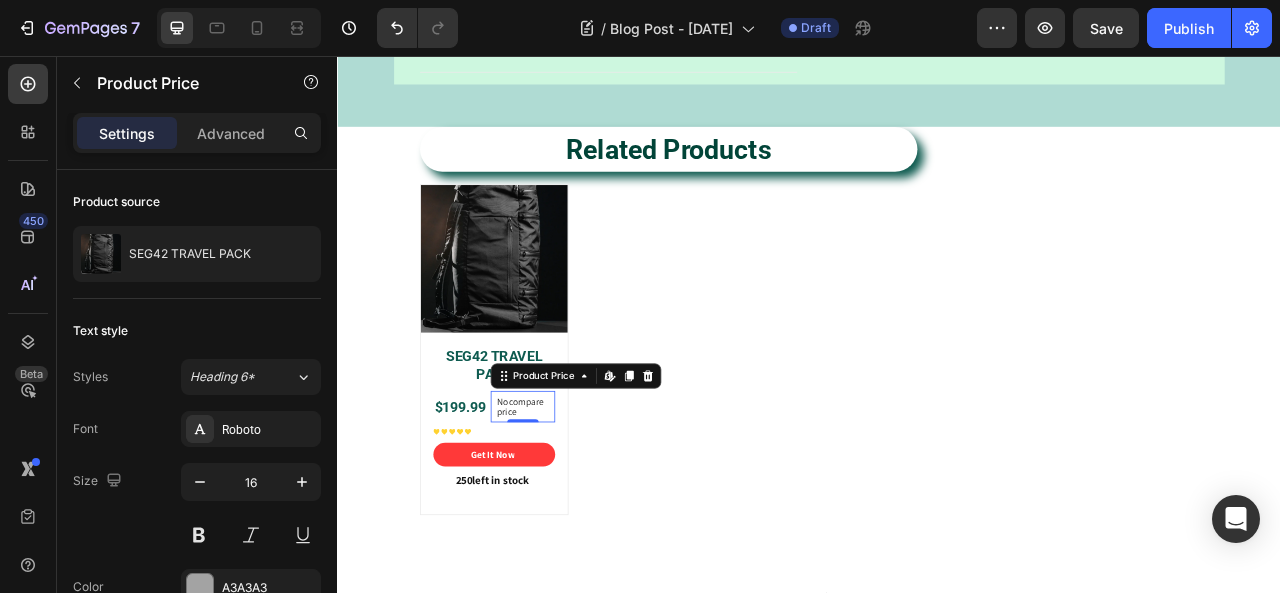 click on "No compare price" at bounding box center [573, 502] 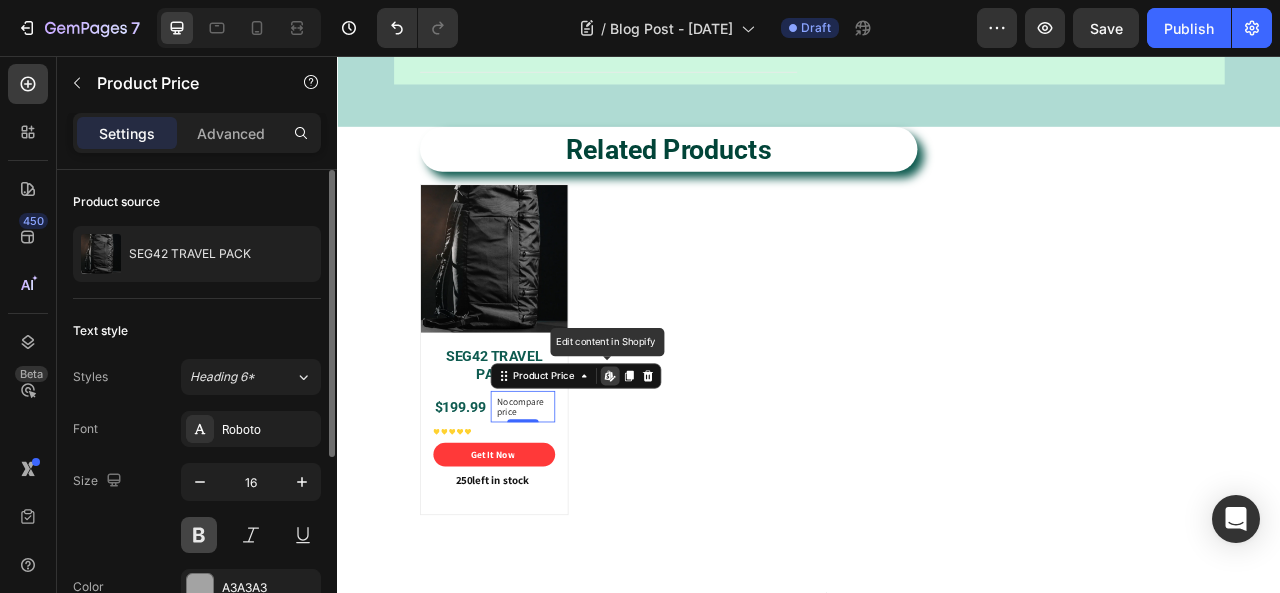 click at bounding box center [199, 535] 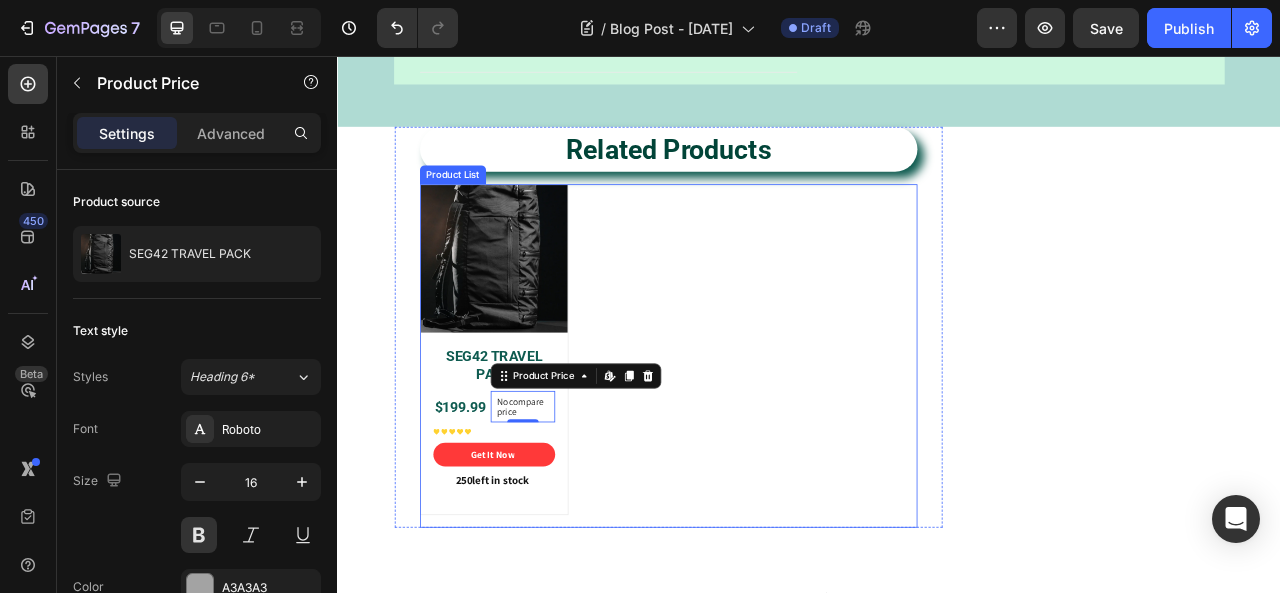 click on "Product Images SEG42 TRAVEL PACK Product Title $199.99 Product Price Product Price No compare price Product Price   Edit content in Shopify 0 Row
Icon
Icon
Icon
Icon
Icon Icon List Hoz Get It Now Product Cart Button 250  left in stock Product Stock Counter Row Row Product List" at bounding box center [759, 438] 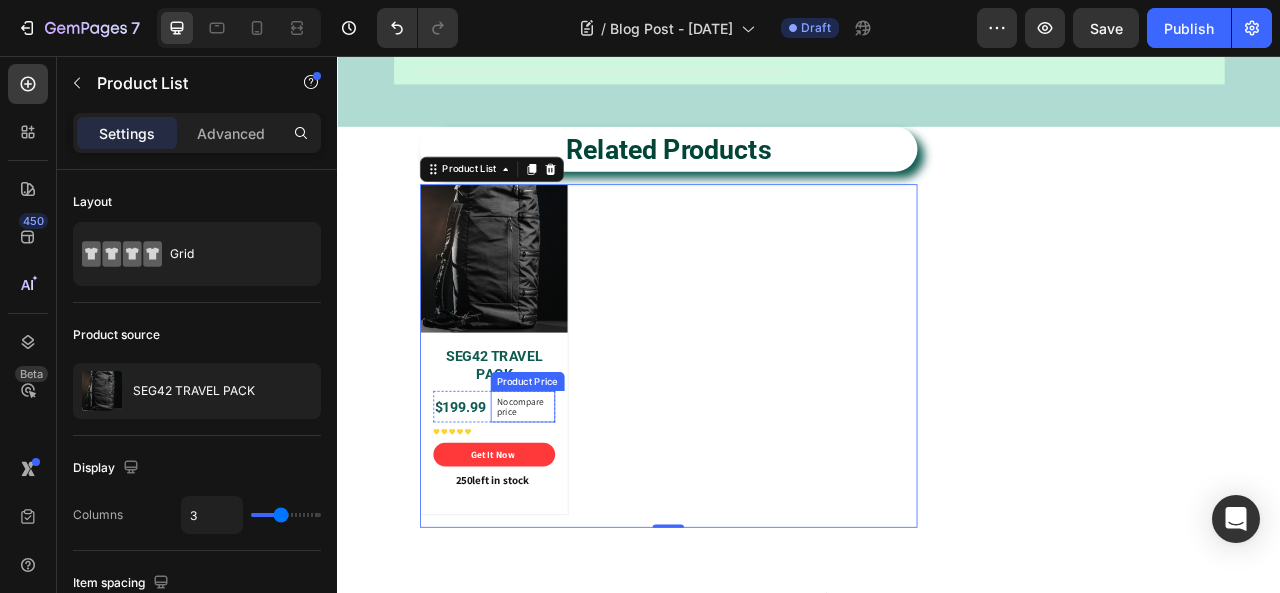 click on "No compare price" at bounding box center (573, 502) 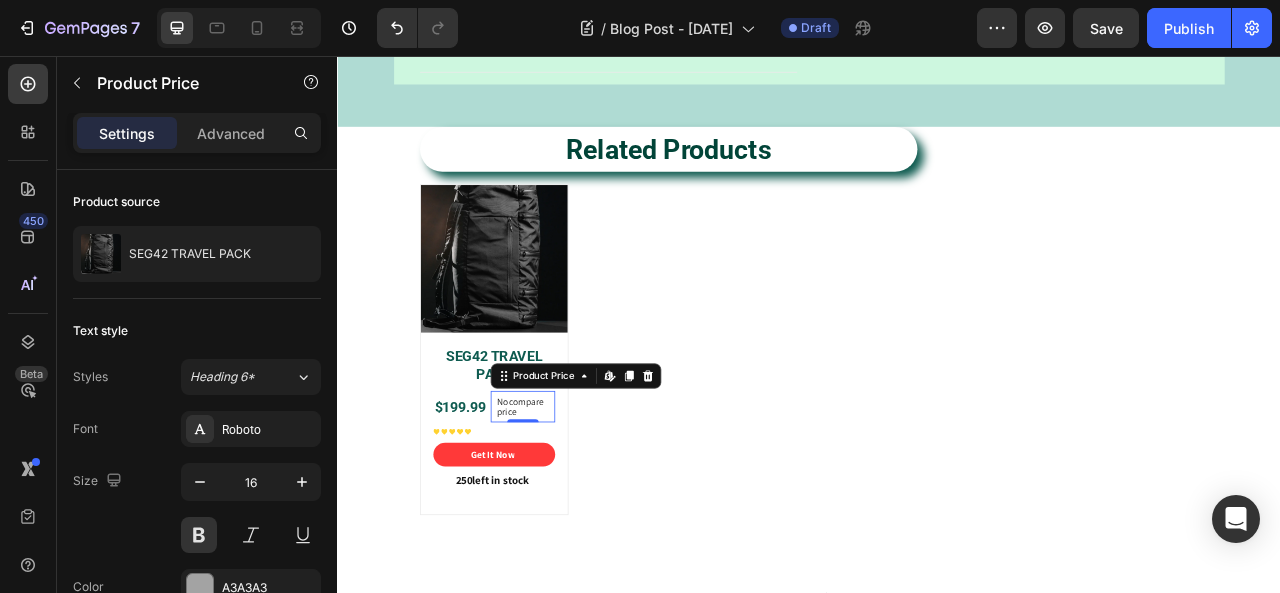 click on "No compare price" at bounding box center (573, 502) 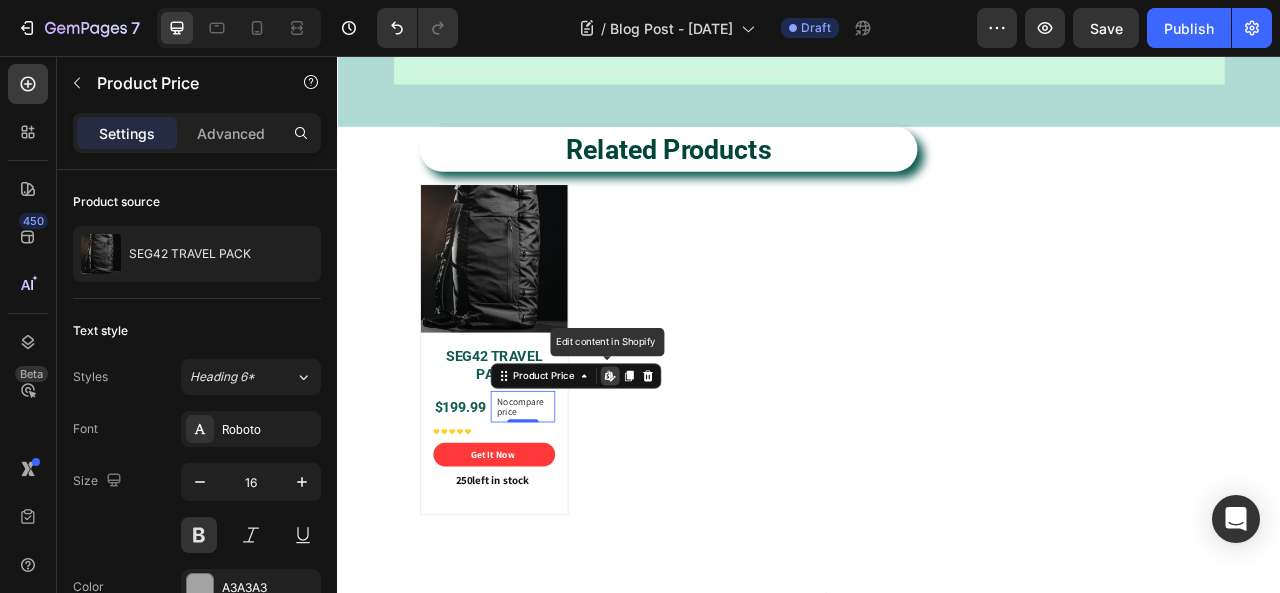 click on "No compare price" at bounding box center (573, 502) 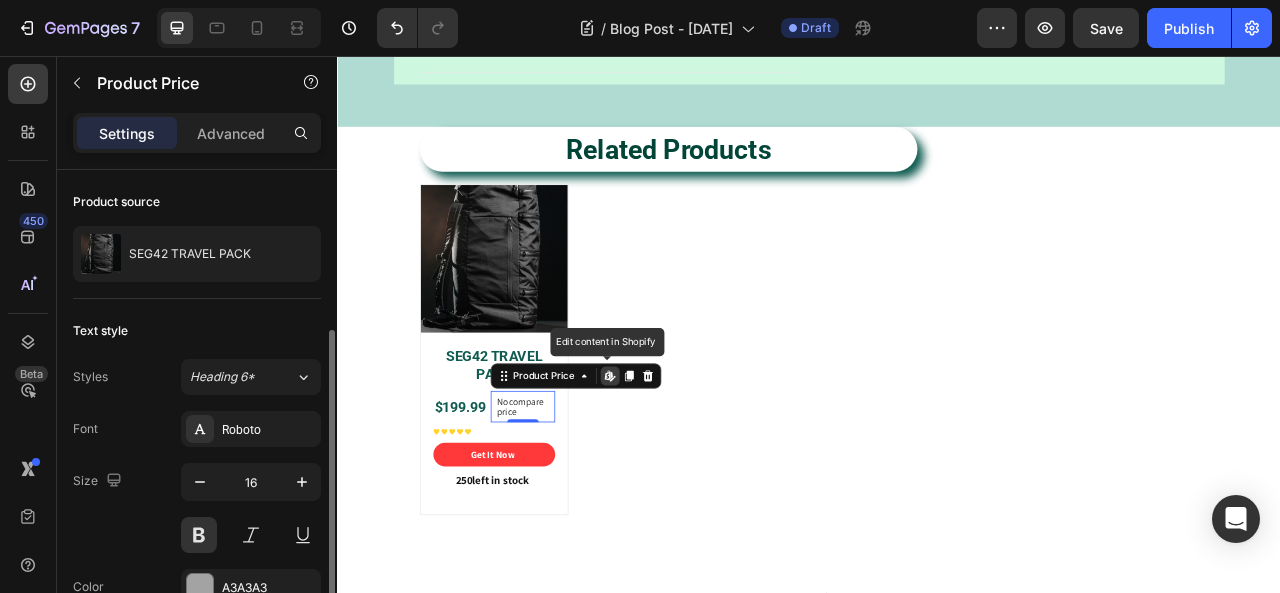 scroll, scrollTop: 100, scrollLeft: 0, axis: vertical 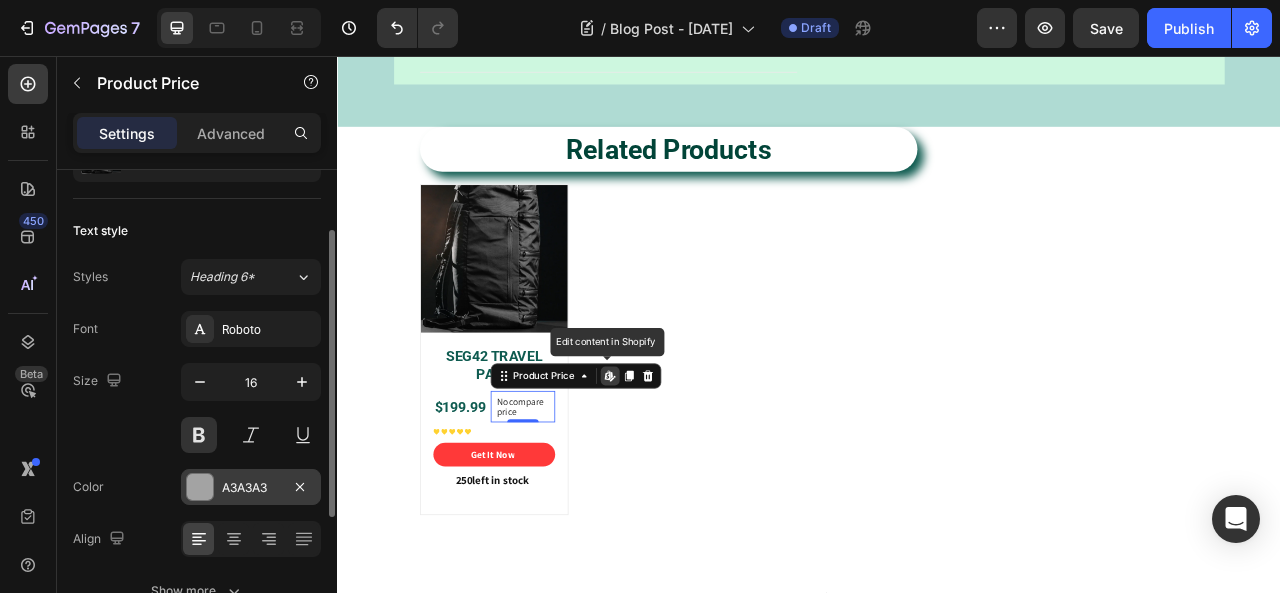 click on "A3A3A3" at bounding box center [251, 487] 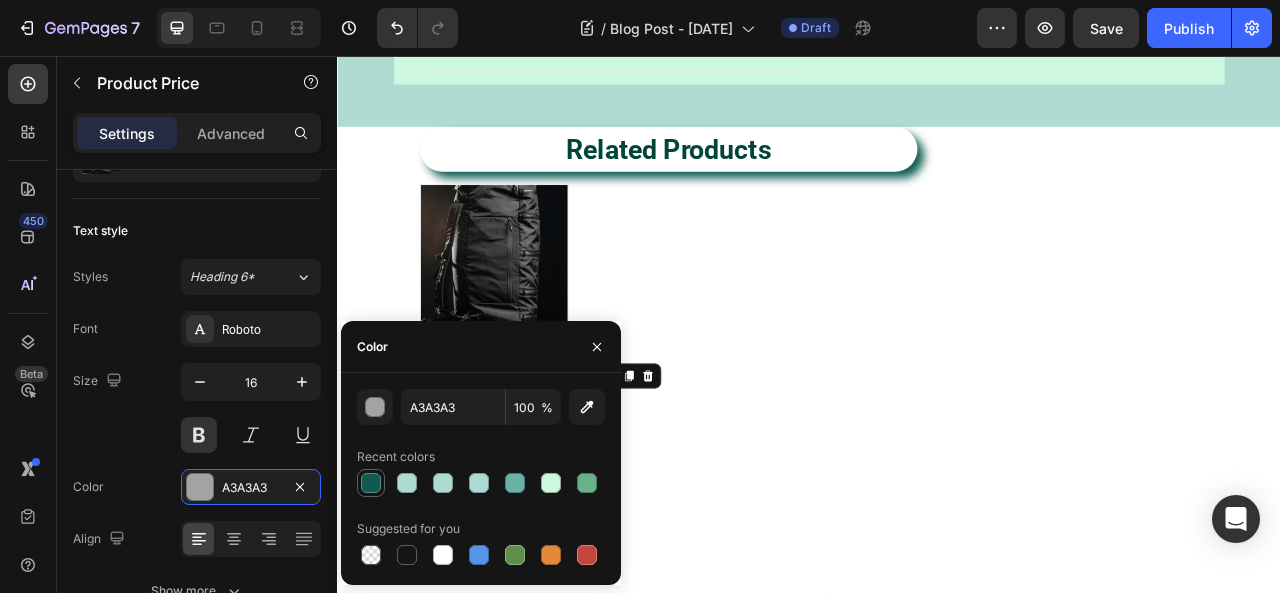 click at bounding box center (371, 483) 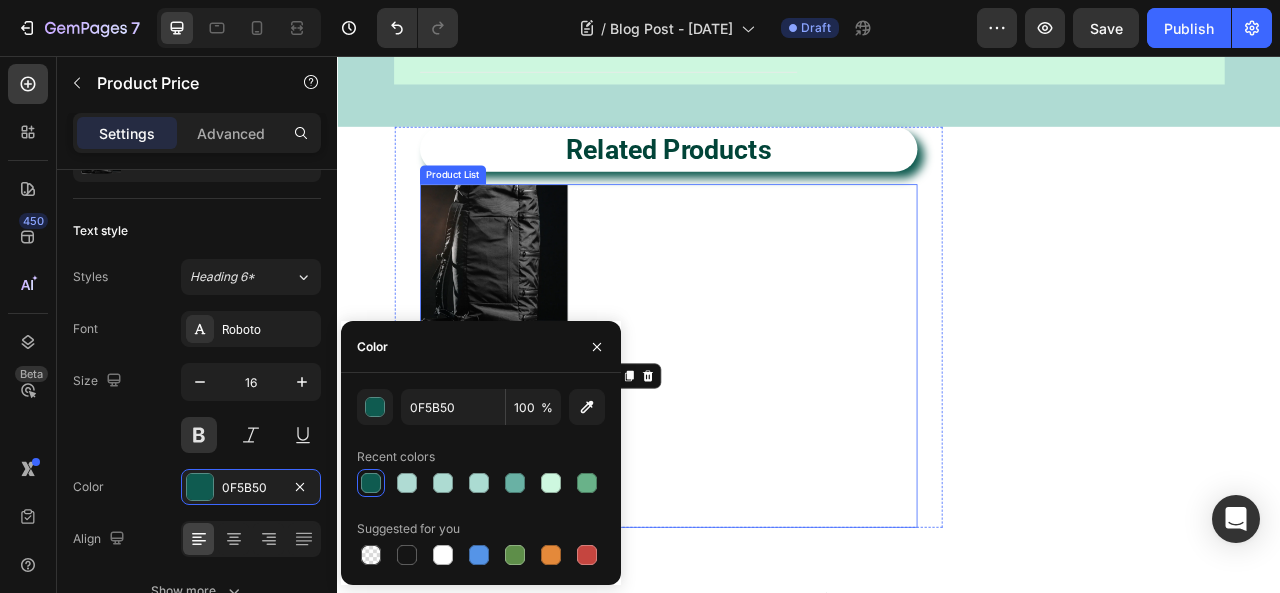 click on "Product Images SEG42 TRAVEL PACK Product Title $199.99 Product Price Product Price No compare price Product Price   Edit content in Shopify 0 Row
Icon
Icon
Icon
Icon
Icon Icon List Hoz Get It Now Product Cart Button 250  left in stock Product Stock Counter Row Row Product List" at bounding box center [759, 438] 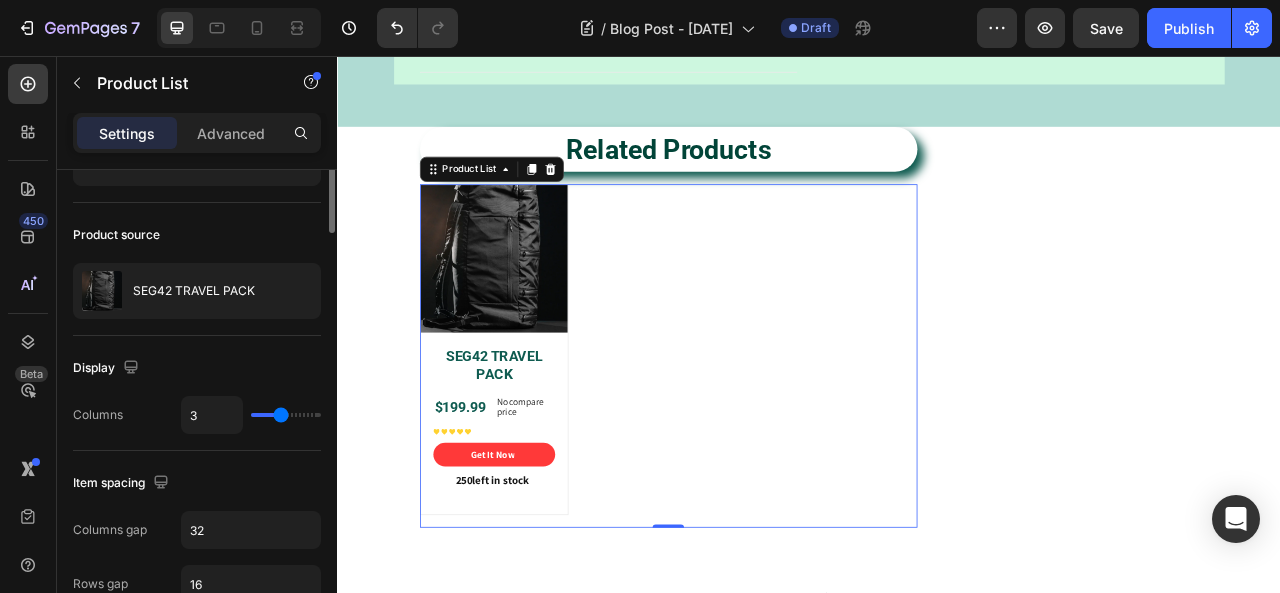 scroll, scrollTop: 0, scrollLeft: 0, axis: both 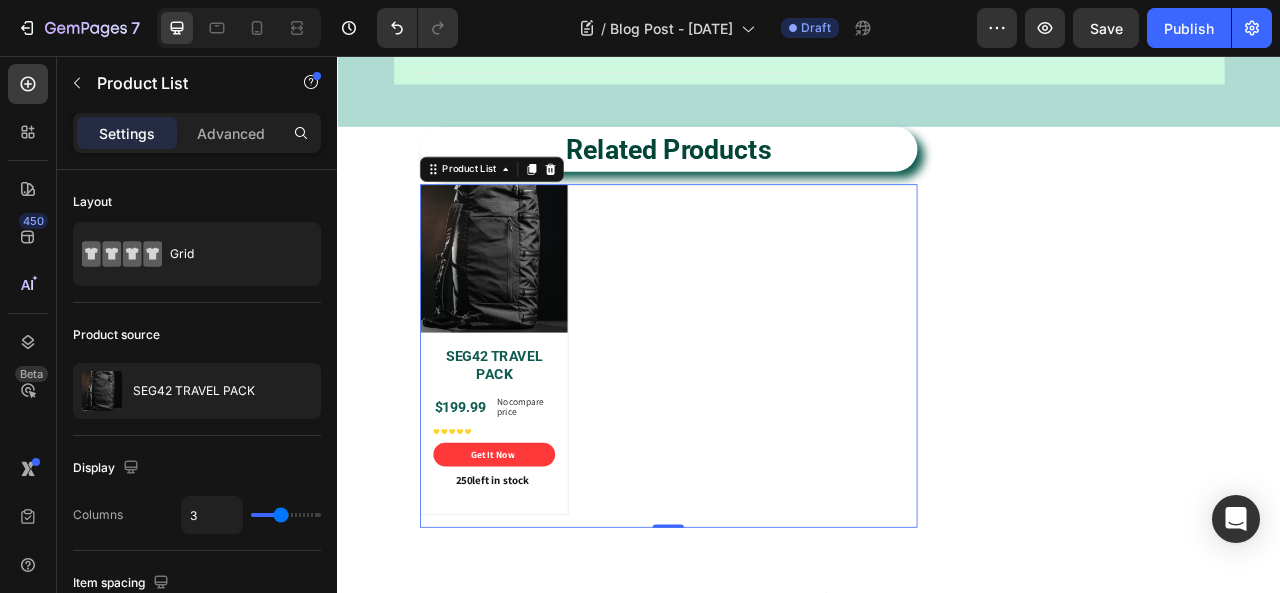click on "Product Images SEG42 TRAVEL PACK Product Title $199.99 Product Price Product Price No compare price Product Price Row
Icon
Icon
Icon
Icon
Icon Icon List Hoz Get It Now Product Cart Button 250  left in stock Product Stock Counter Row Row Product List   0" at bounding box center (759, 438) 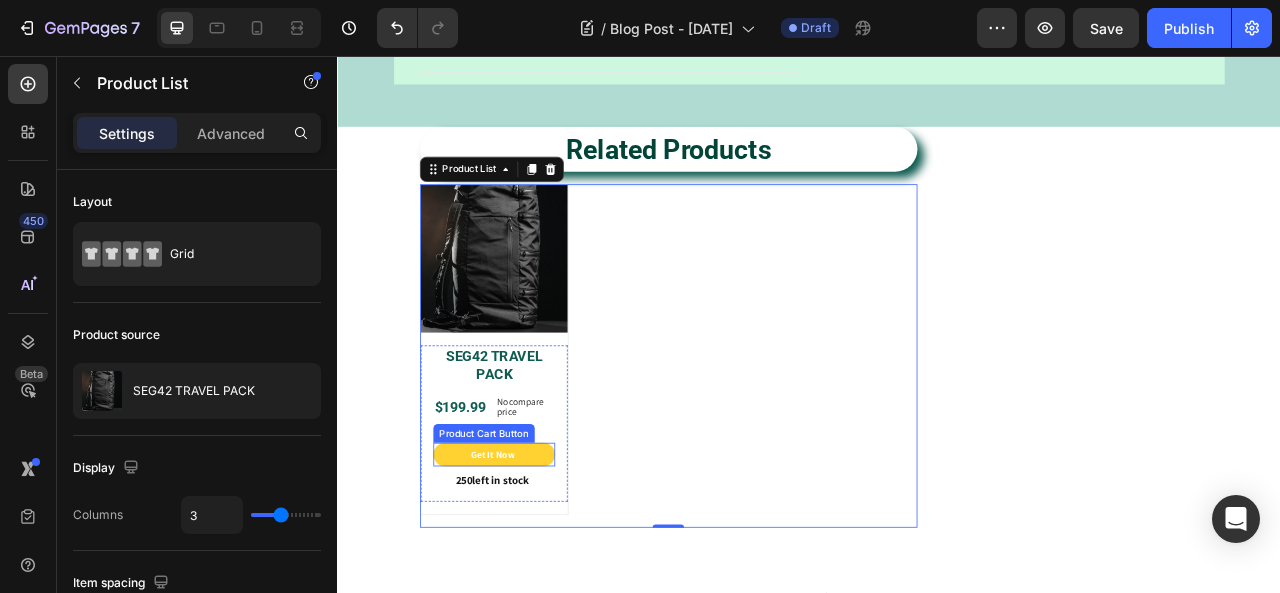 click on "Get It Now" at bounding box center (537, 563) 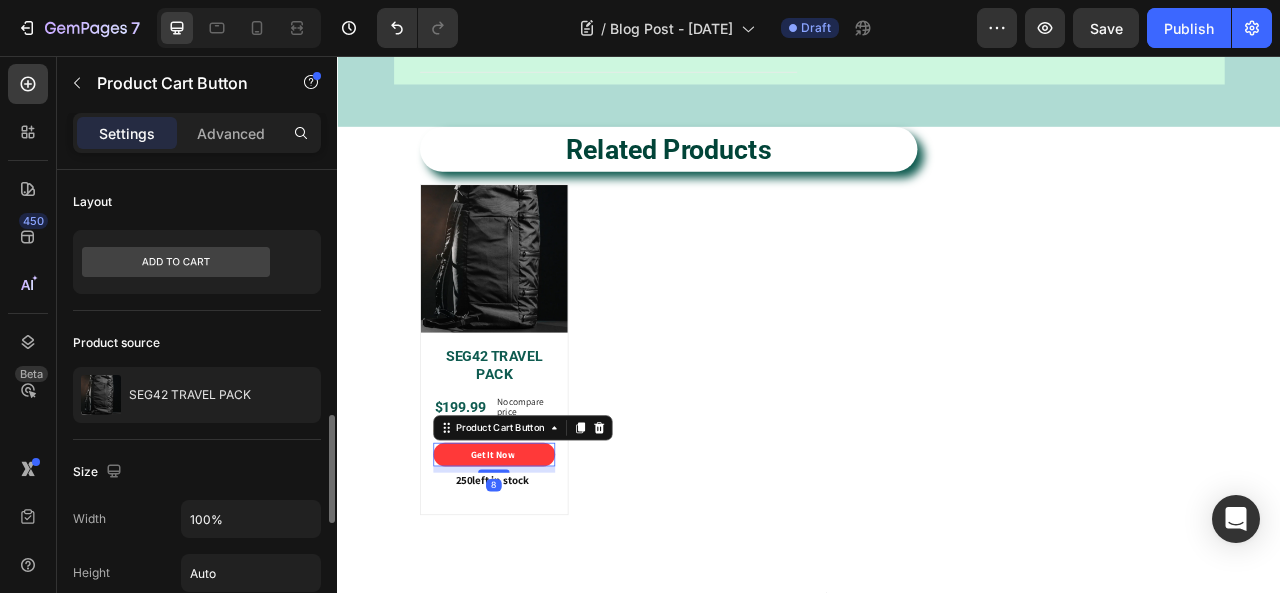 scroll, scrollTop: 300, scrollLeft: 0, axis: vertical 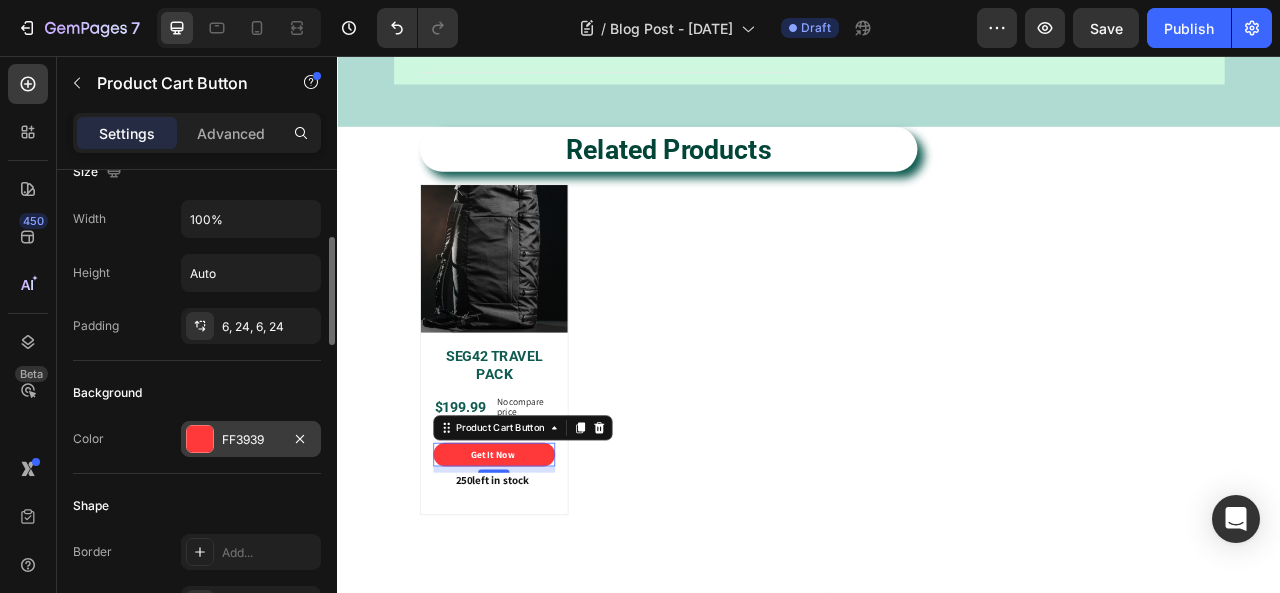 click on "FF3939" at bounding box center (251, 439) 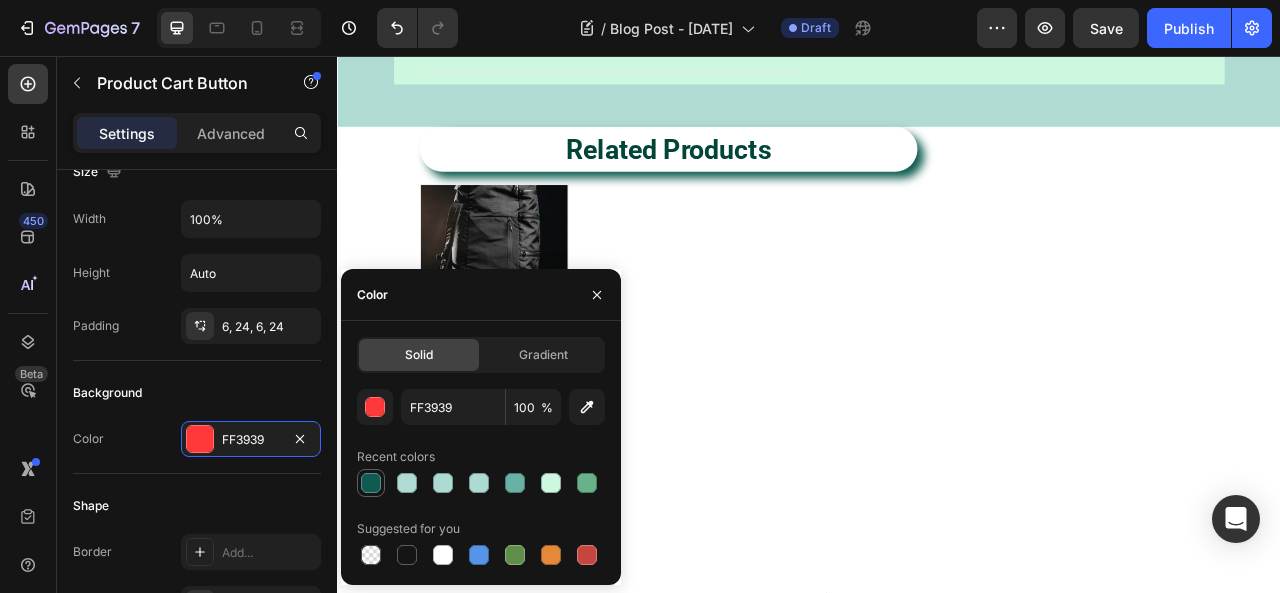 click at bounding box center (371, 483) 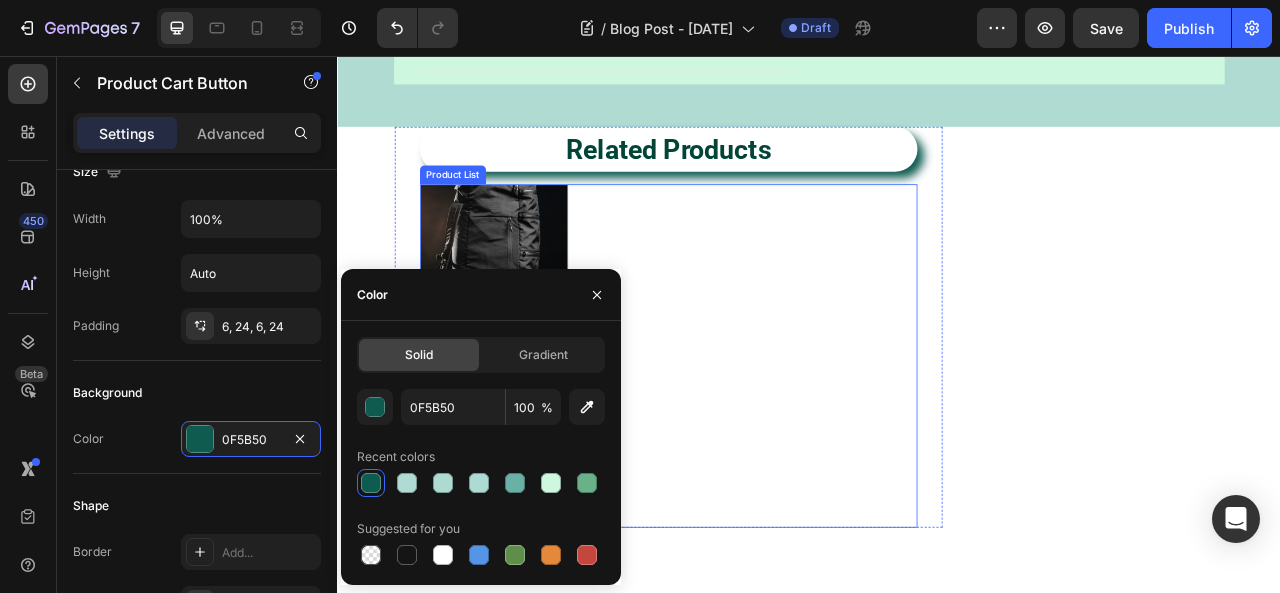 click on "Product Images SEG42 TRAVEL PACK Product Title $199.99 Product Price Product Price No compare price Product Price Row
Icon
Icon
Icon
Icon
Icon Icon List Hoz Get It Now Product Cart Button   8 250  left in stock Product Stock Counter Row Row Product List" at bounding box center (759, 438) 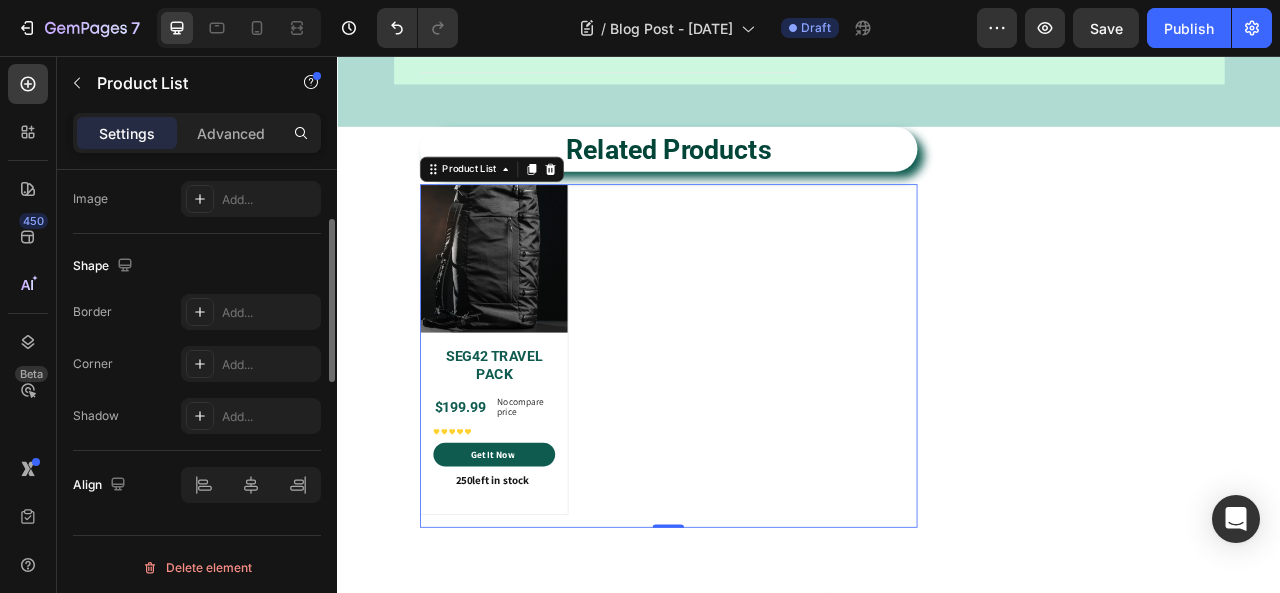 scroll, scrollTop: 631, scrollLeft: 0, axis: vertical 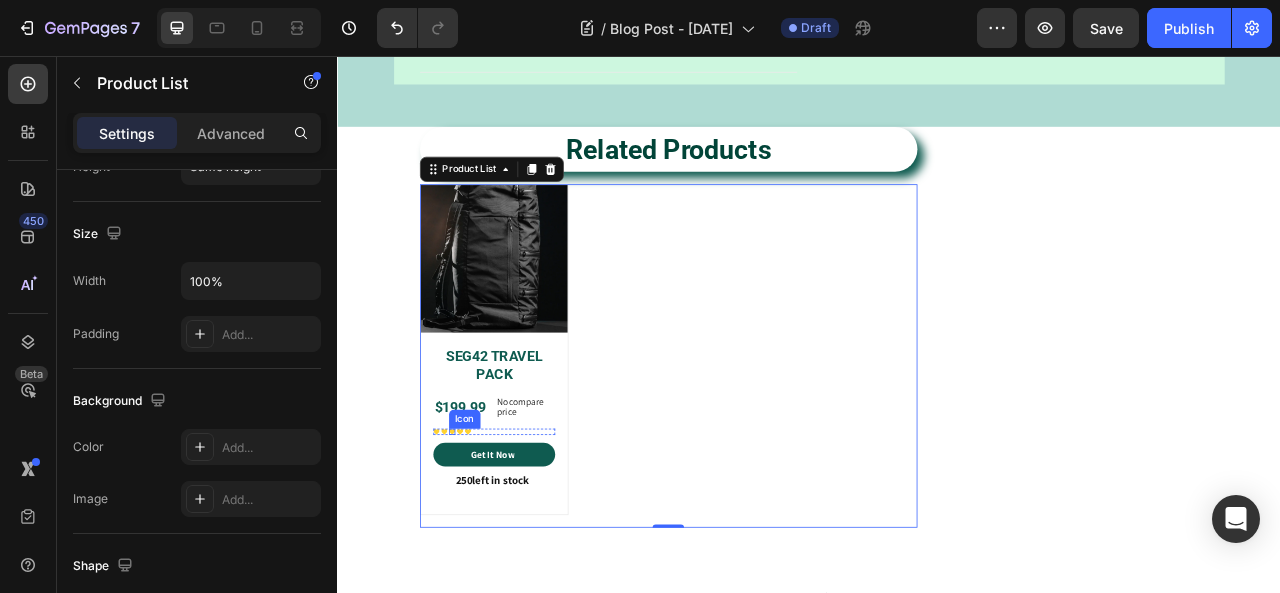 click 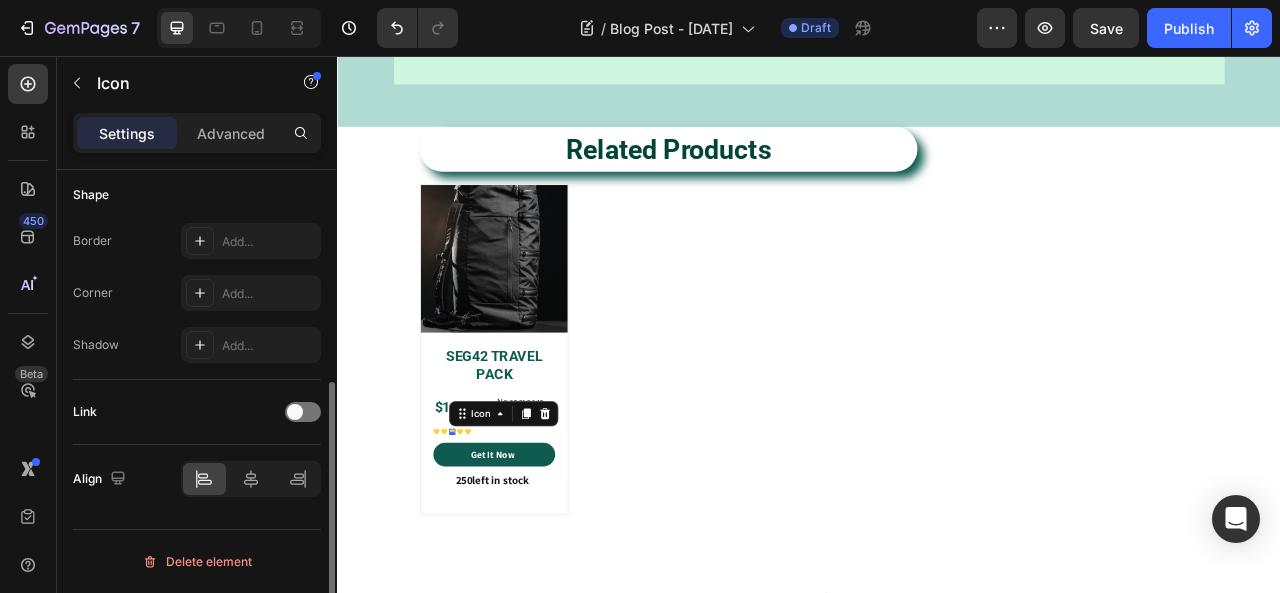 scroll, scrollTop: 0, scrollLeft: 0, axis: both 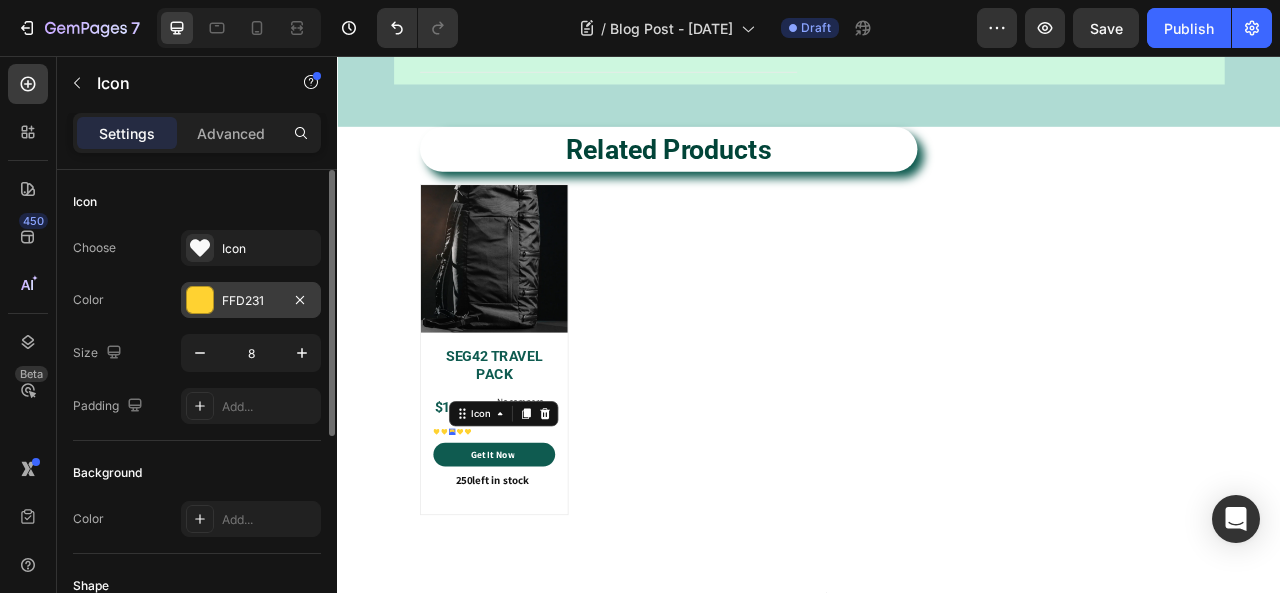 click on "FFD231" at bounding box center (251, 301) 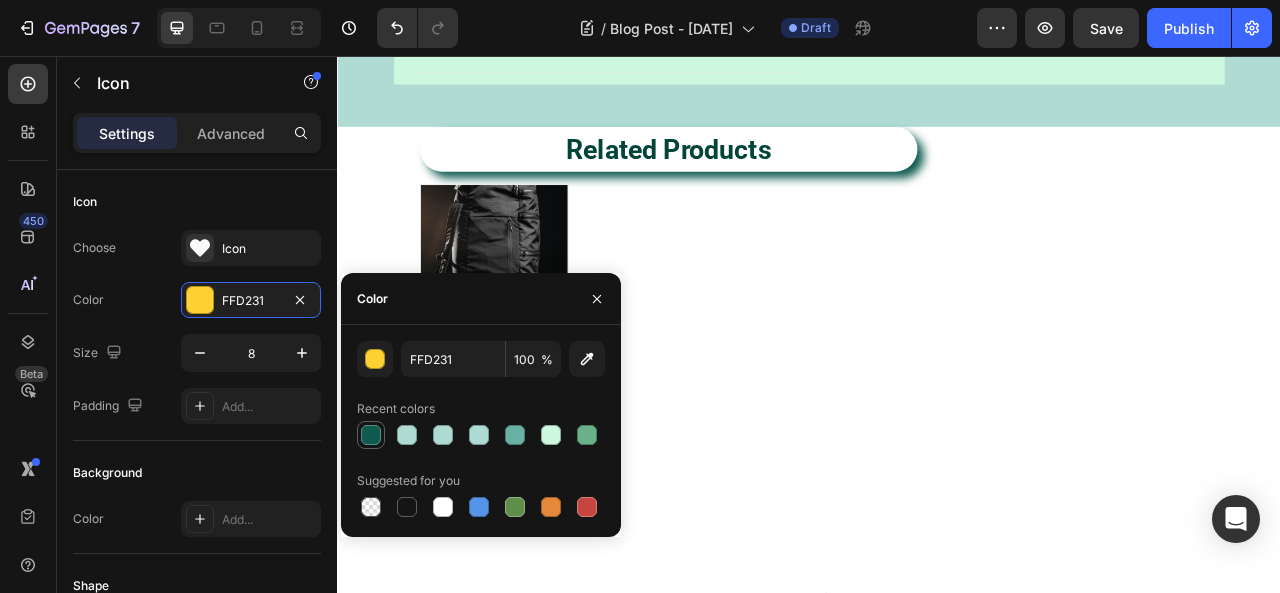 click at bounding box center [371, 435] 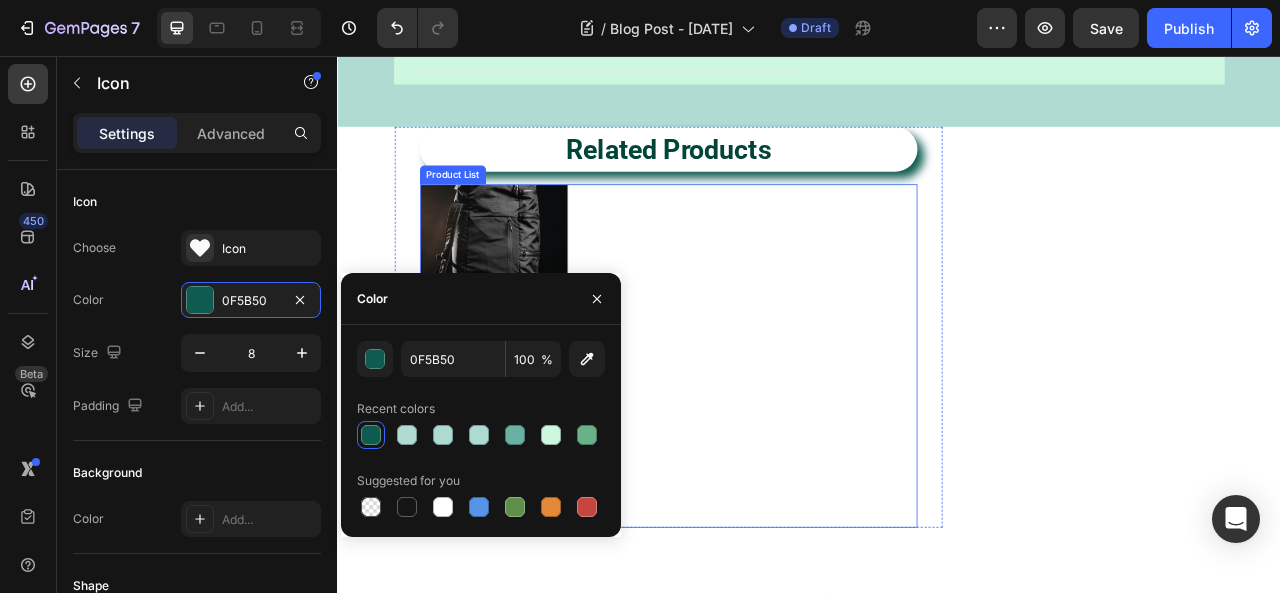 click on "Product Images SEG42 TRAVEL PACK Product Title $199.99 Product Price Product Price No compare price Product Price Row
Icon
Icon
Icon   0
Icon
Icon Icon List Hoz Get It Now Product Cart Button 250  left in stock Product Stock Counter Row Row Product List" at bounding box center [759, 438] 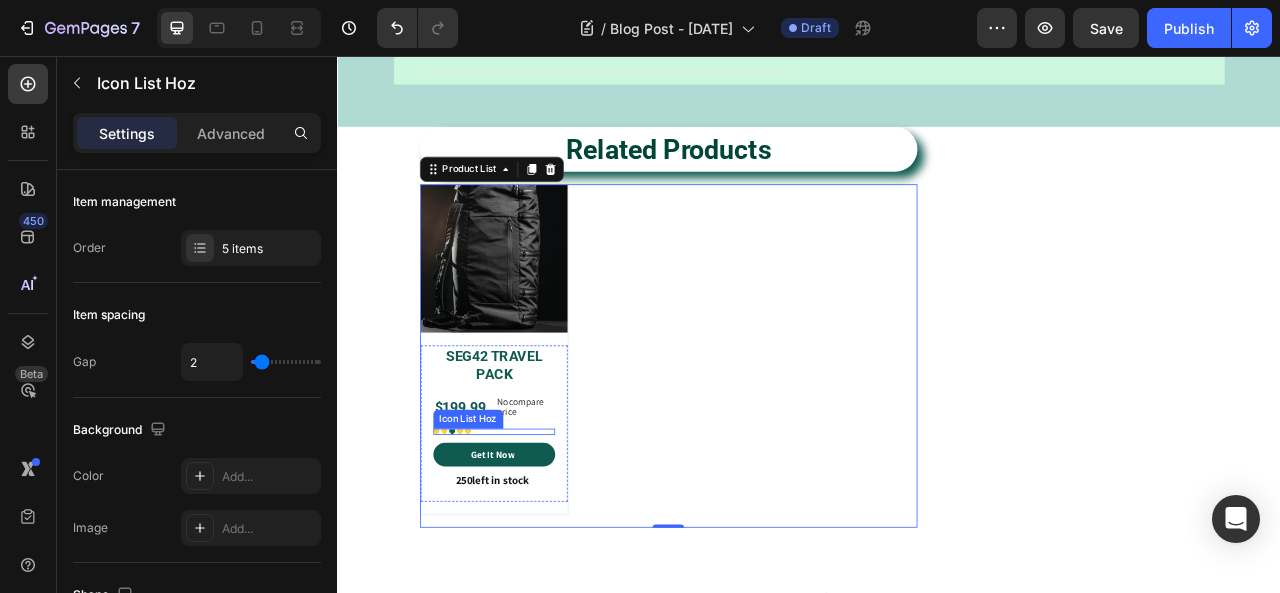 click on "Icon
Icon
Icon
Icon
Icon" at bounding box center (537, 534) 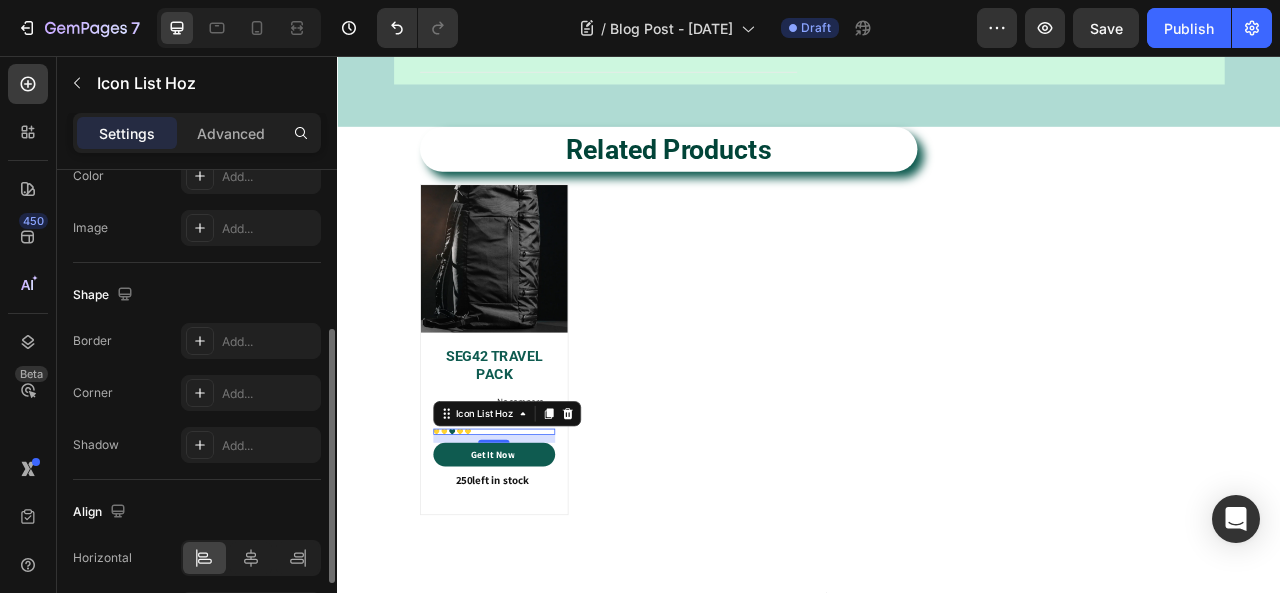 scroll, scrollTop: 0, scrollLeft: 0, axis: both 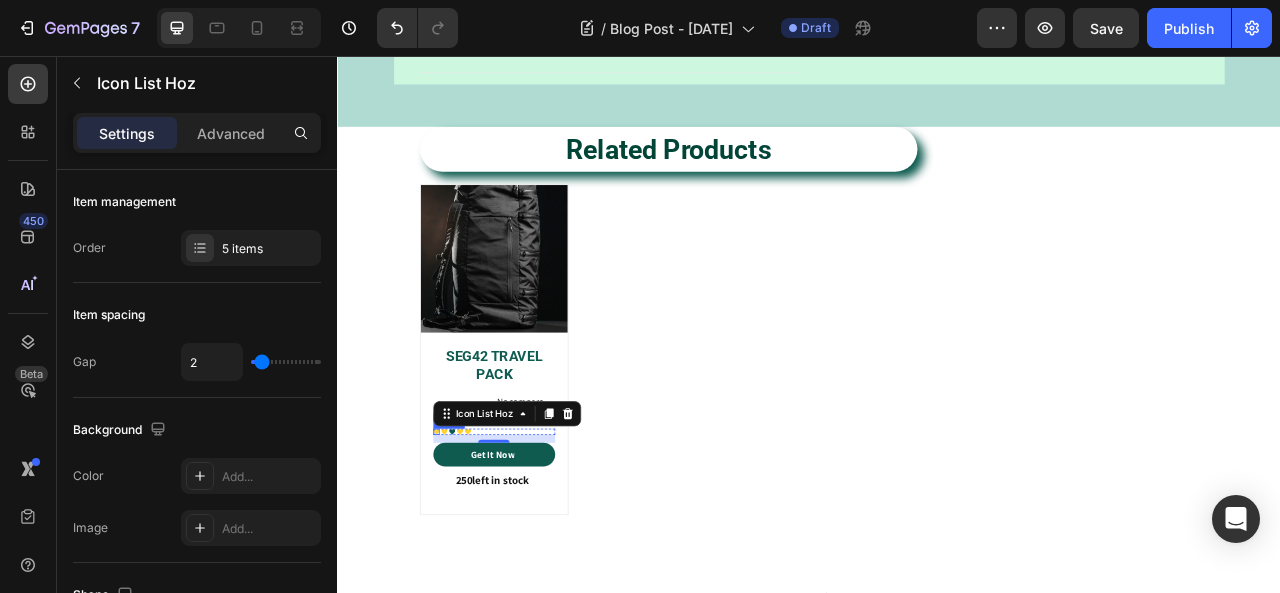 click 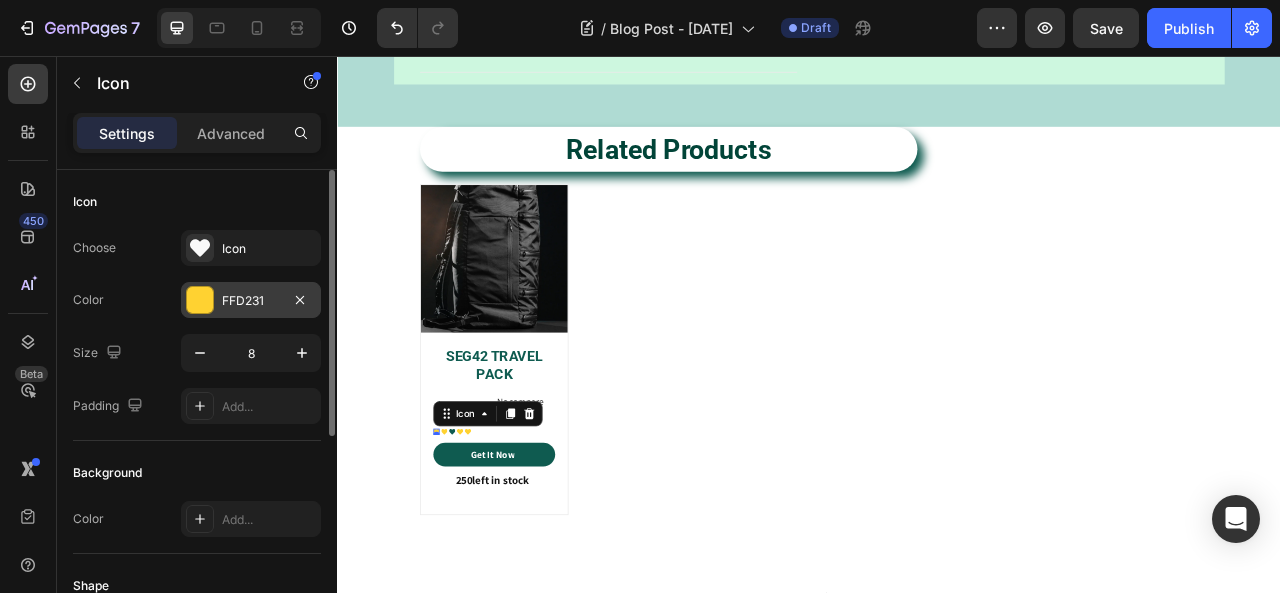 click at bounding box center (200, 300) 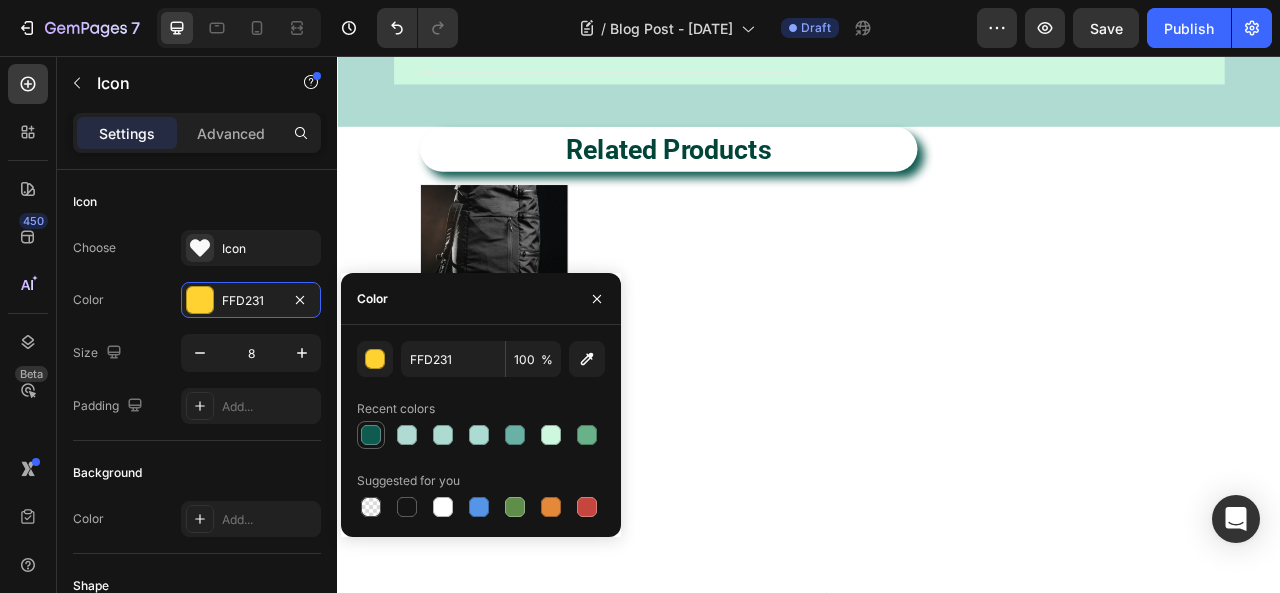 click at bounding box center (371, 435) 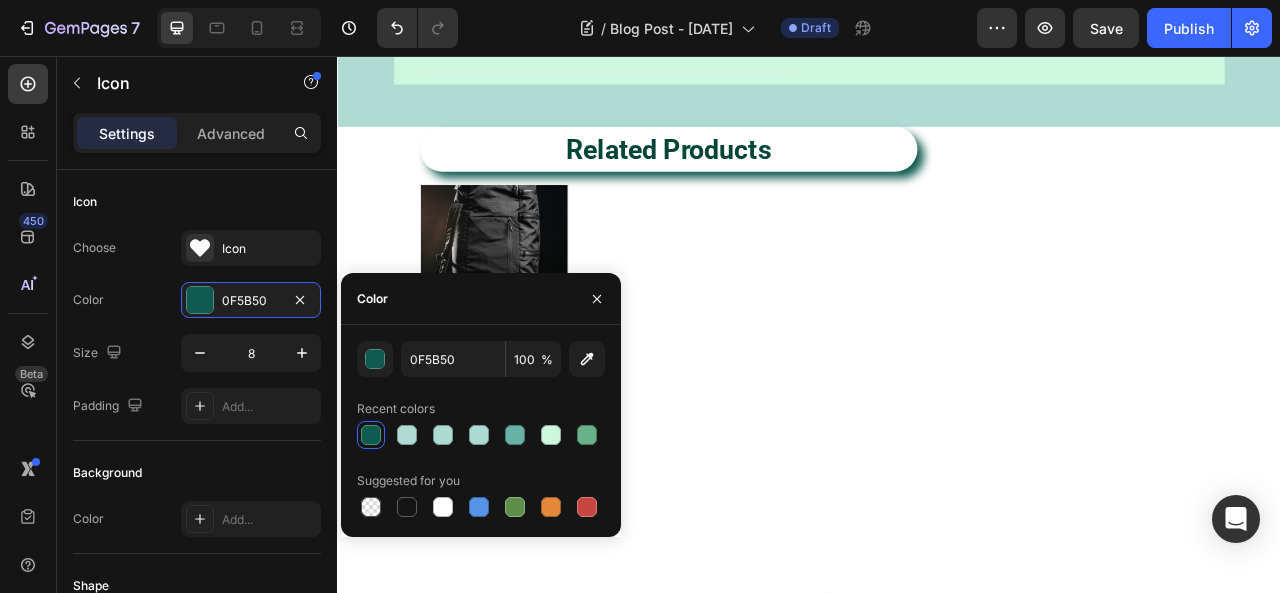 click on "Product Images SEG42 TRAVEL PACK Product Title $199.99 Product Price Product Price No compare price Product Price Row
Icon   0
Icon
Icon
Icon
Icon Icon List Hoz Get It Now Product Cart Button 250  left in stock Product Stock Counter Row Row Product List" at bounding box center [759, 438] 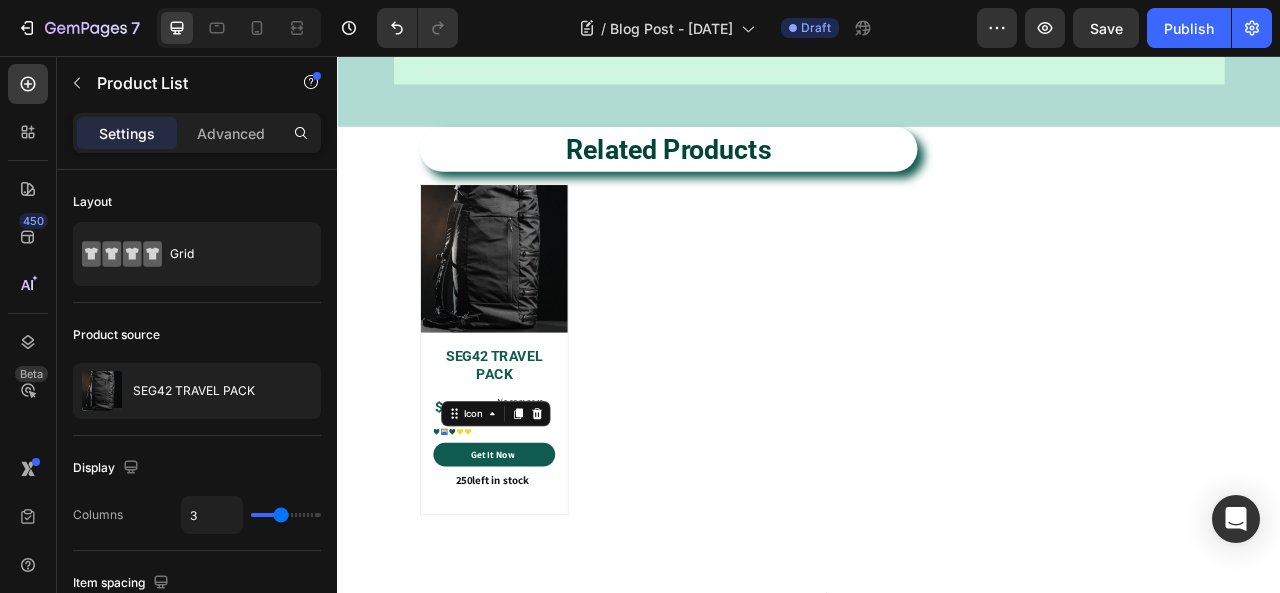 click on "Icon   0" at bounding box center (473, 534) 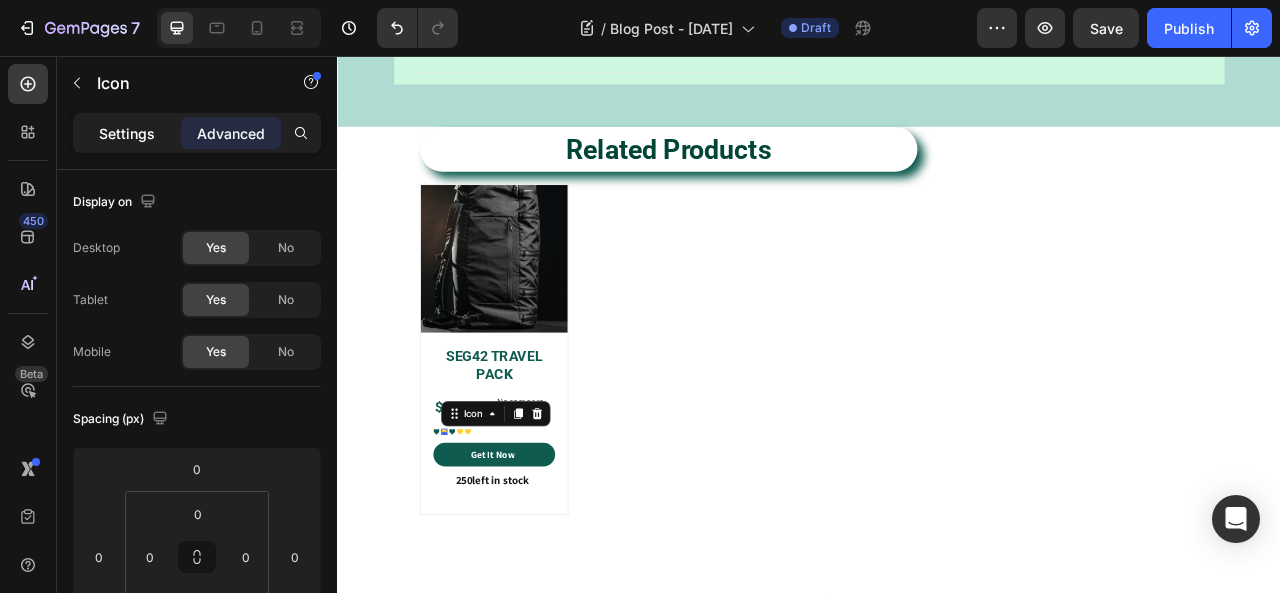 click on "Settings" 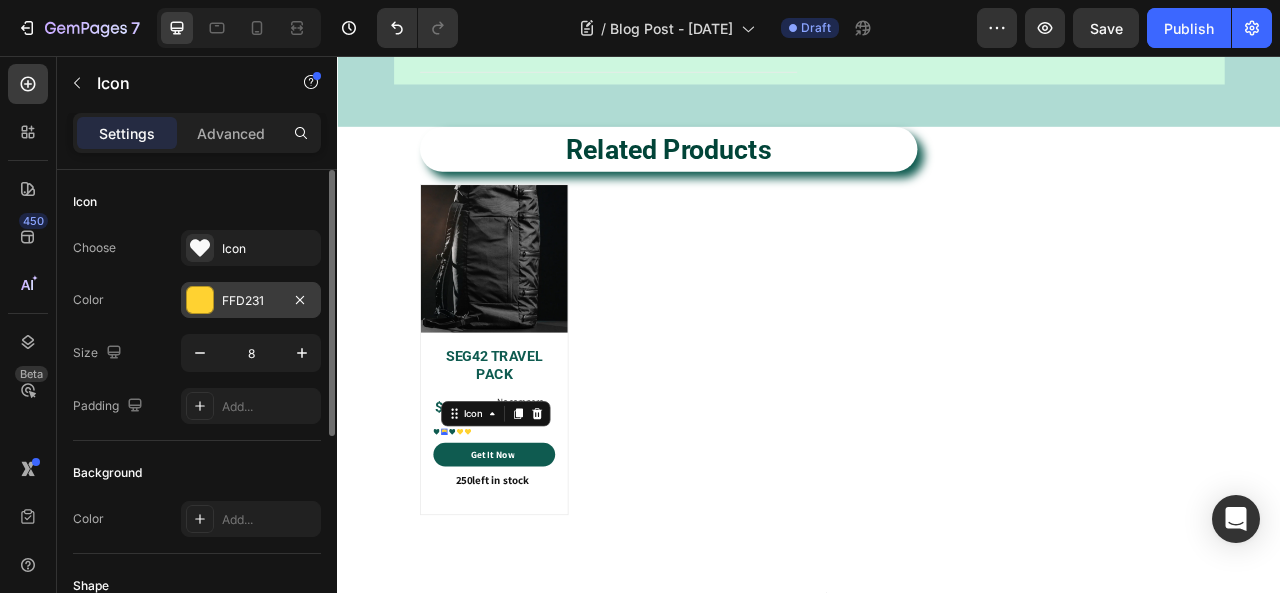 click on "FFD231" at bounding box center [251, 301] 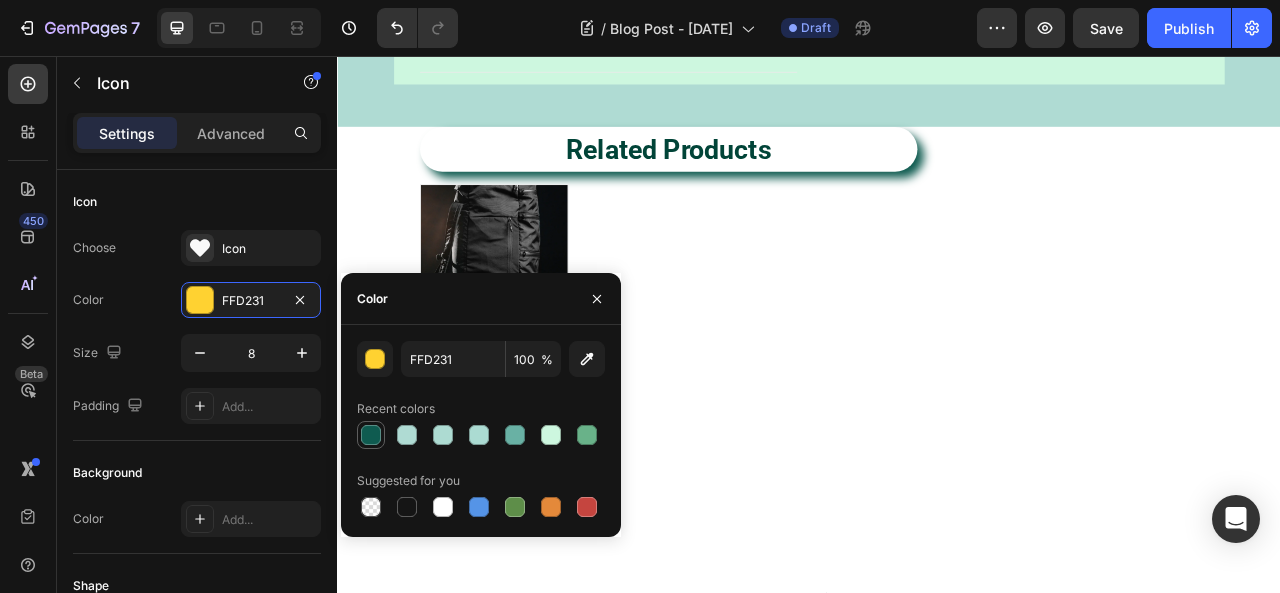 click at bounding box center [371, 435] 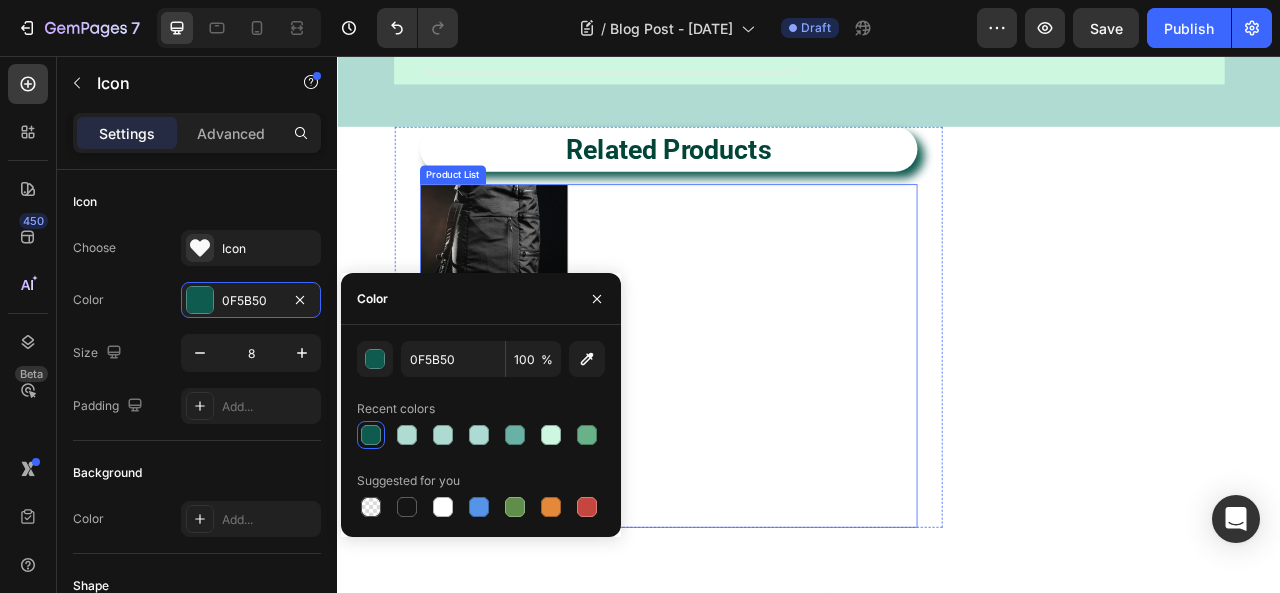 click on "Product Images SEG42 TRAVEL PACK Product Title $199.99 Product Price Product Price No compare price Product Price Row
Icon
Icon   0
Icon
Icon
Icon Icon List Hoz Get It Now Product Cart Button 250  left in stock Product Stock Counter Row Row Product List" at bounding box center [759, 438] 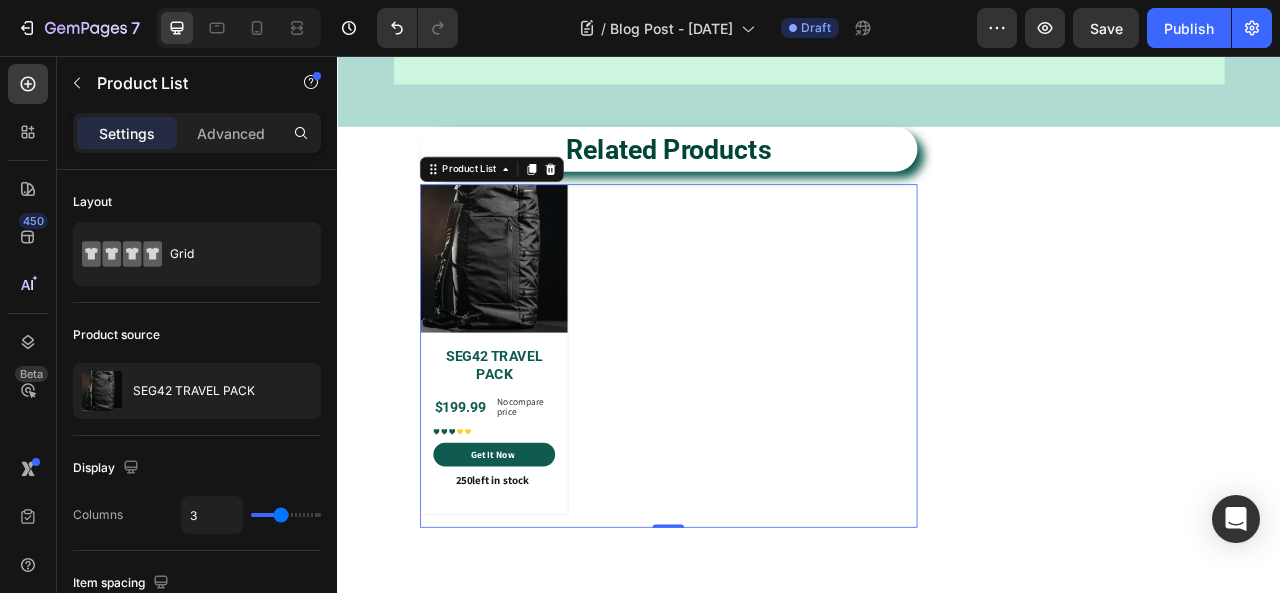 click on "Product Images SEG42 TRAVEL PACK Product Title $199.99 Product Price Product Price No compare price Product Price Row
Icon
Icon
Icon
Icon
Icon Icon List Hoz Get It Now Product Cart Button 250  left in stock Product Stock Counter Row Row Product List   0" at bounding box center (759, 438) 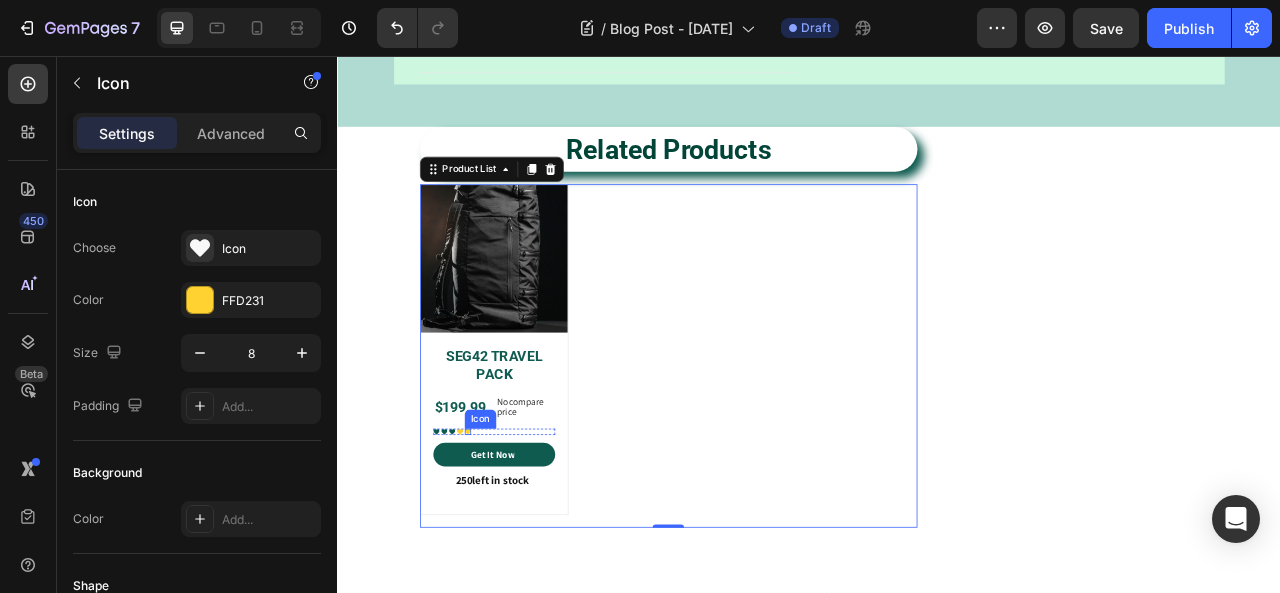 click on "Icon" at bounding box center [503, 534] 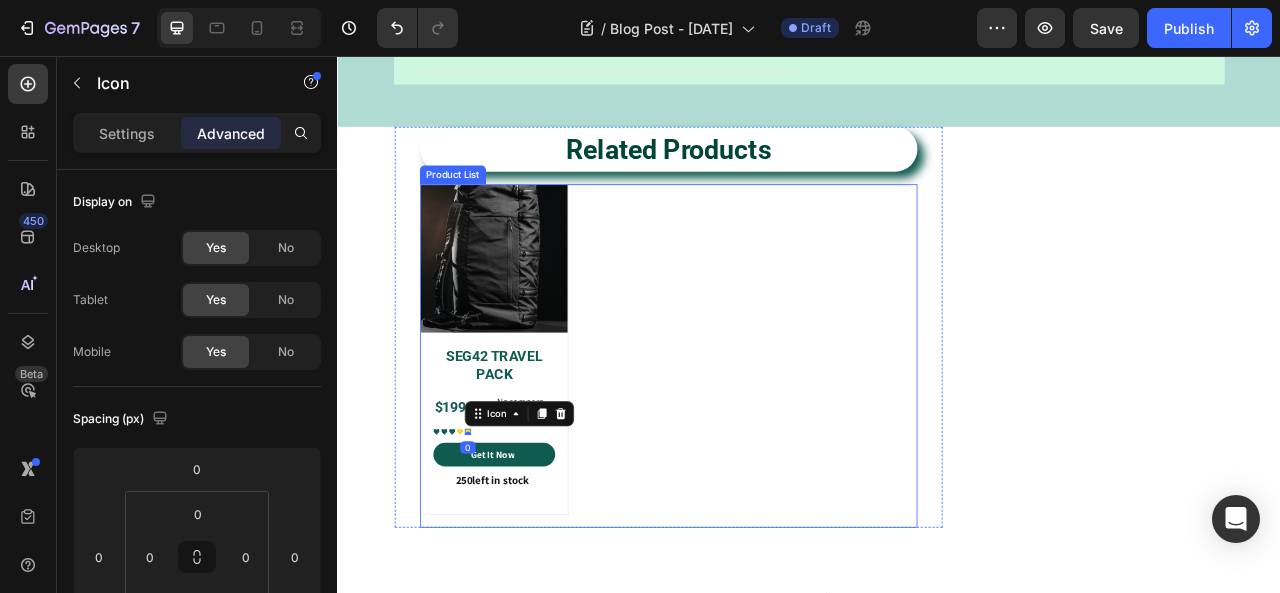 click on "Product Images SEG42 TRAVEL PACK Product Title $199.99 Product Price Product Price No compare price Product Price Row
Icon
Icon
Icon
Icon
Icon   0 Icon List Hoz Get It Now Product Cart Button 250  left in stock Product Stock Counter Row Row Product List" at bounding box center [759, 438] 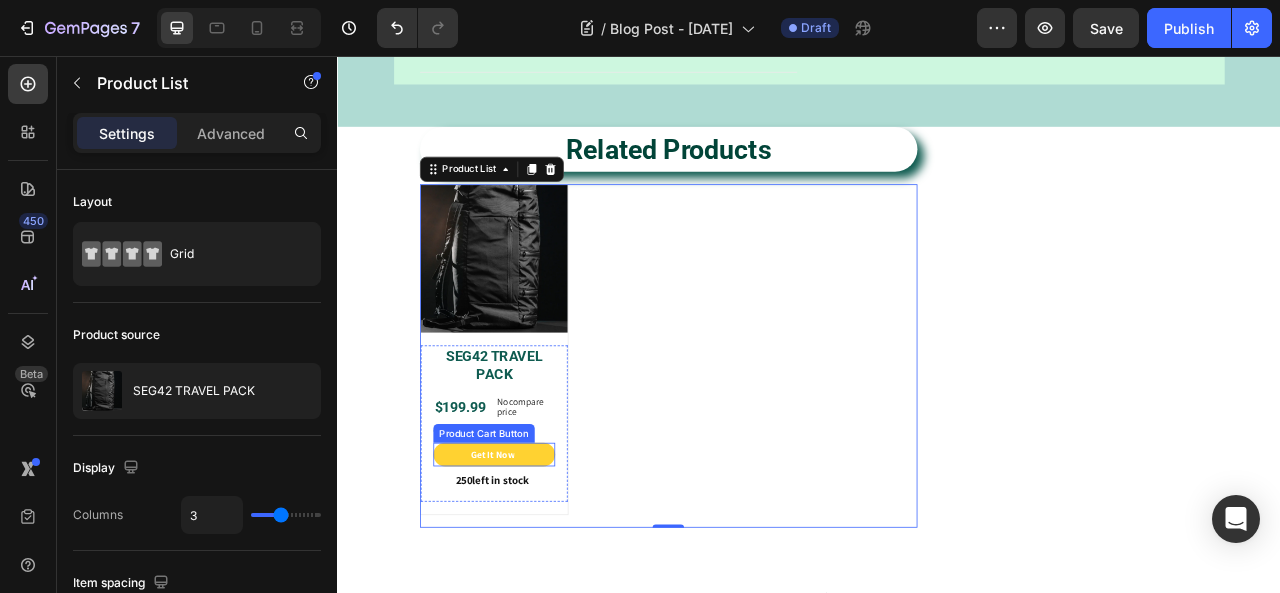 click on "Get It Now" at bounding box center [537, 563] 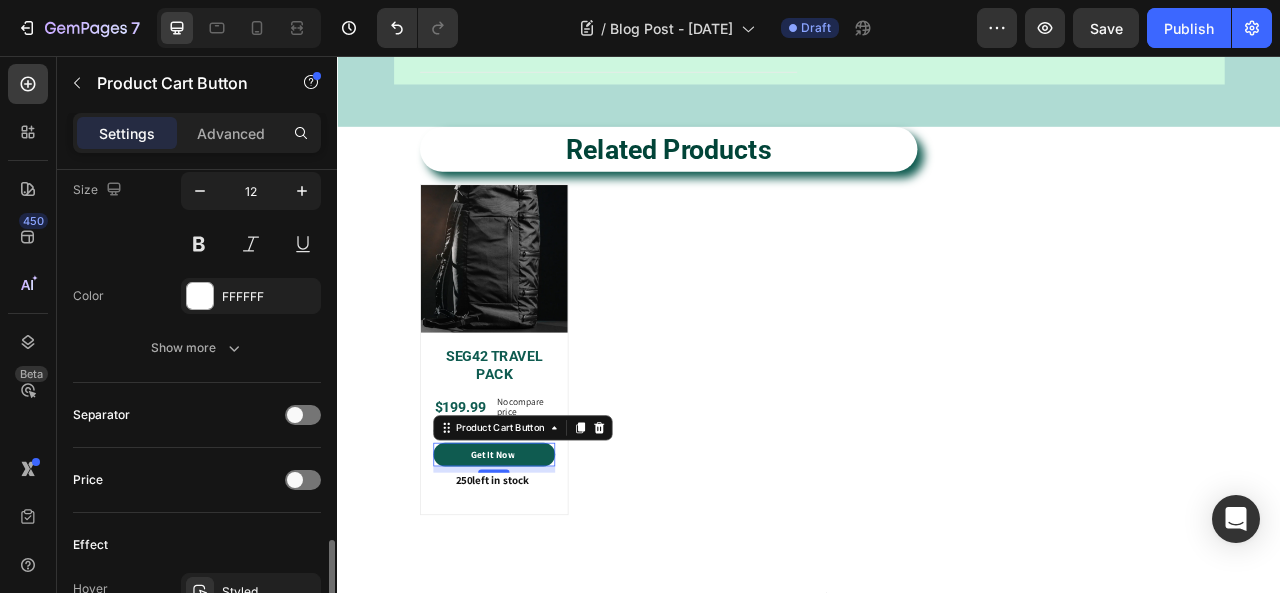 scroll, scrollTop: 1200, scrollLeft: 0, axis: vertical 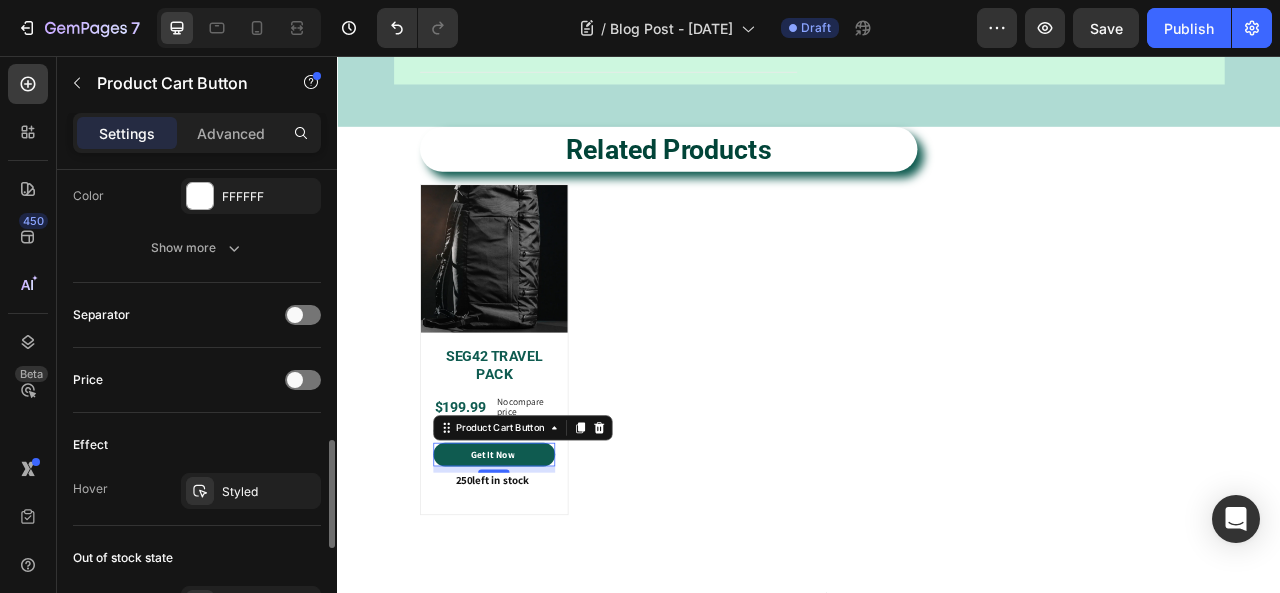 click on "Styled" at bounding box center (269, 492) 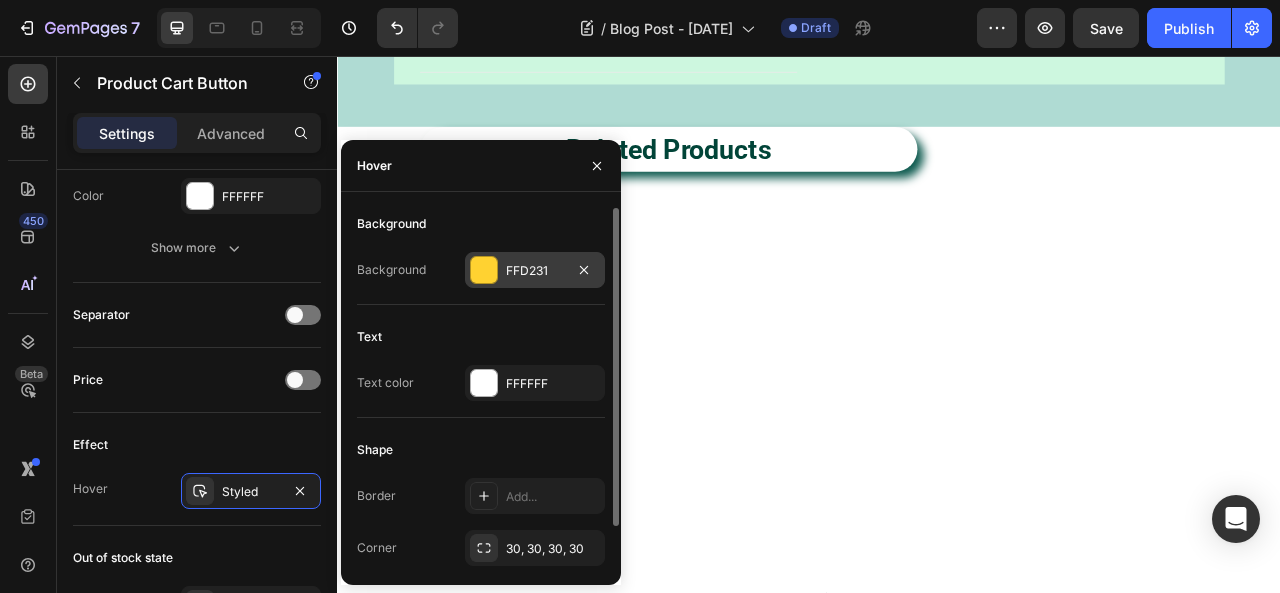 click at bounding box center [484, 270] 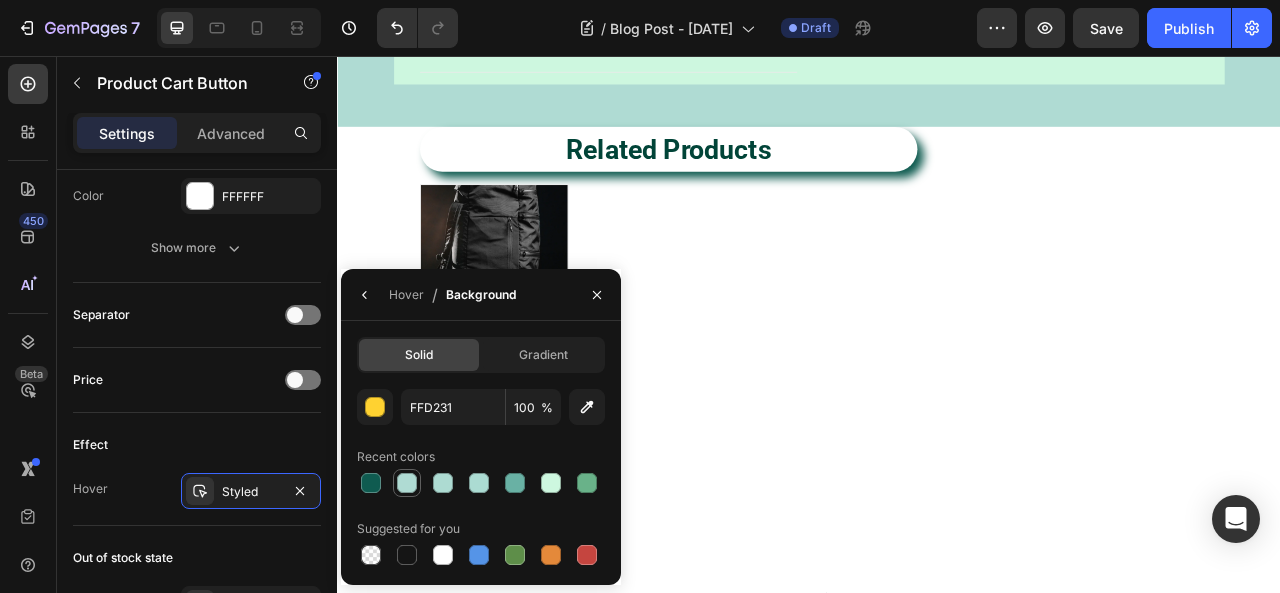 click at bounding box center [407, 483] 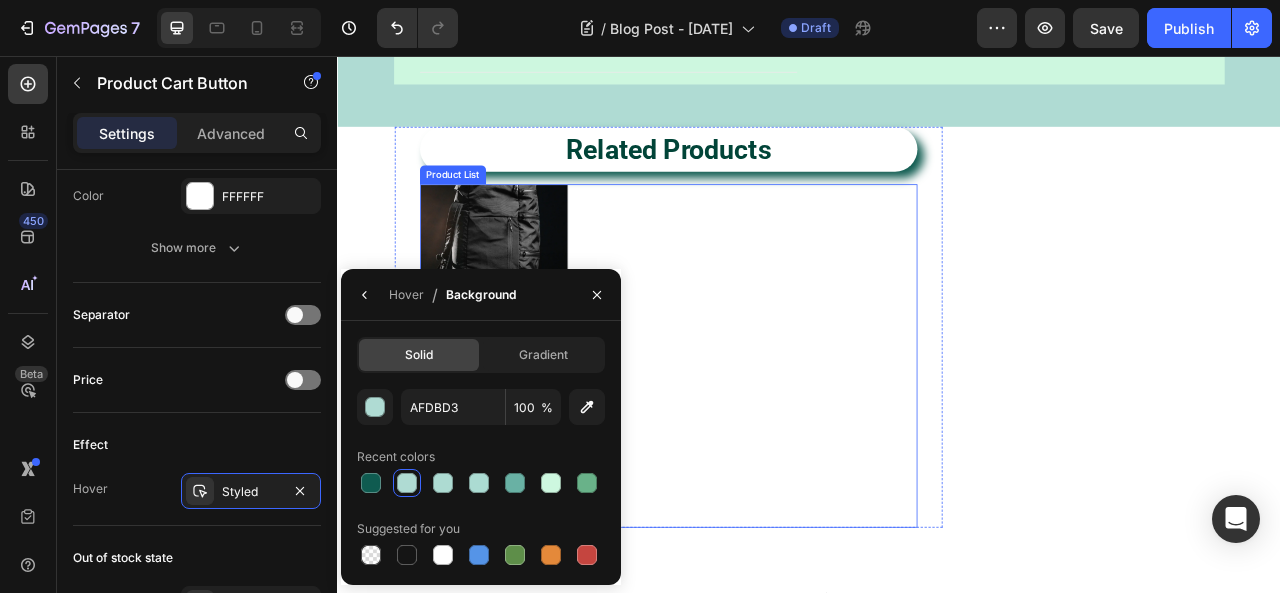 click on "Product Images SEG42 TRAVEL PACK Product Title $199.99 Product Price Product Price No compare price Product Price Row
Icon
Icon
Icon
Icon
Icon Icon List Hoz Get It Now Product Cart Button   8 250  left in stock Product Stock Counter Row Row Product List" at bounding box center (759, 438) 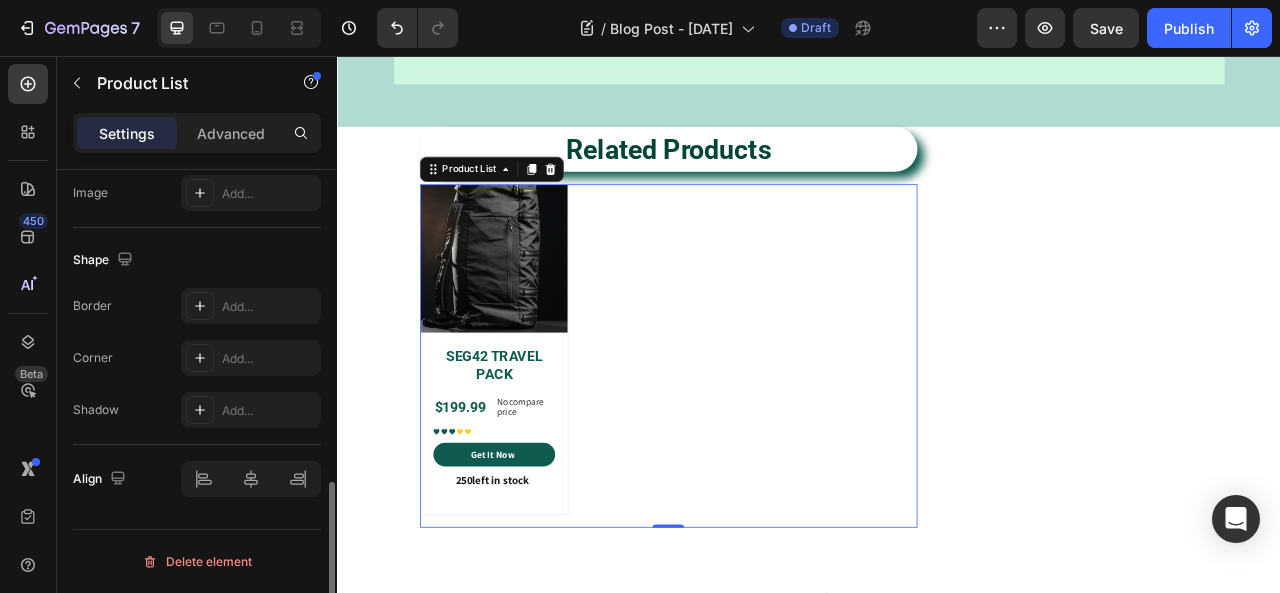 scroll, scrollTop: 0, scrollLeft: 0, axis: both 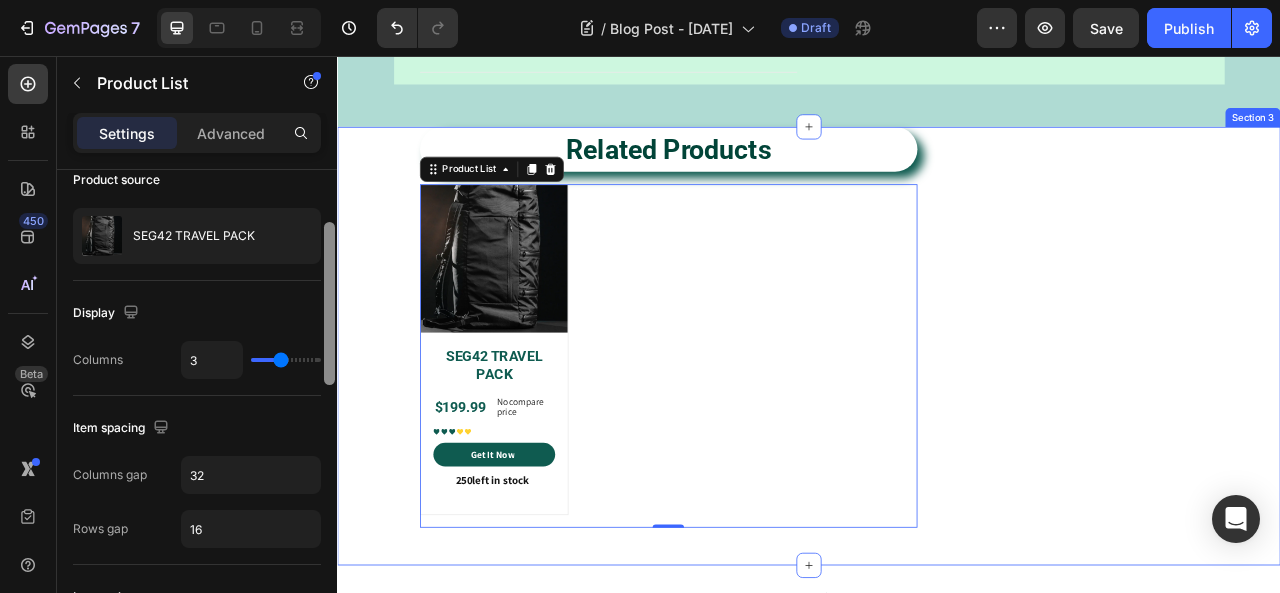 drag, startPoint x: 669, startPoint y: 373, endPoint x: 361, endPoint y: 654, distance: 416.92325 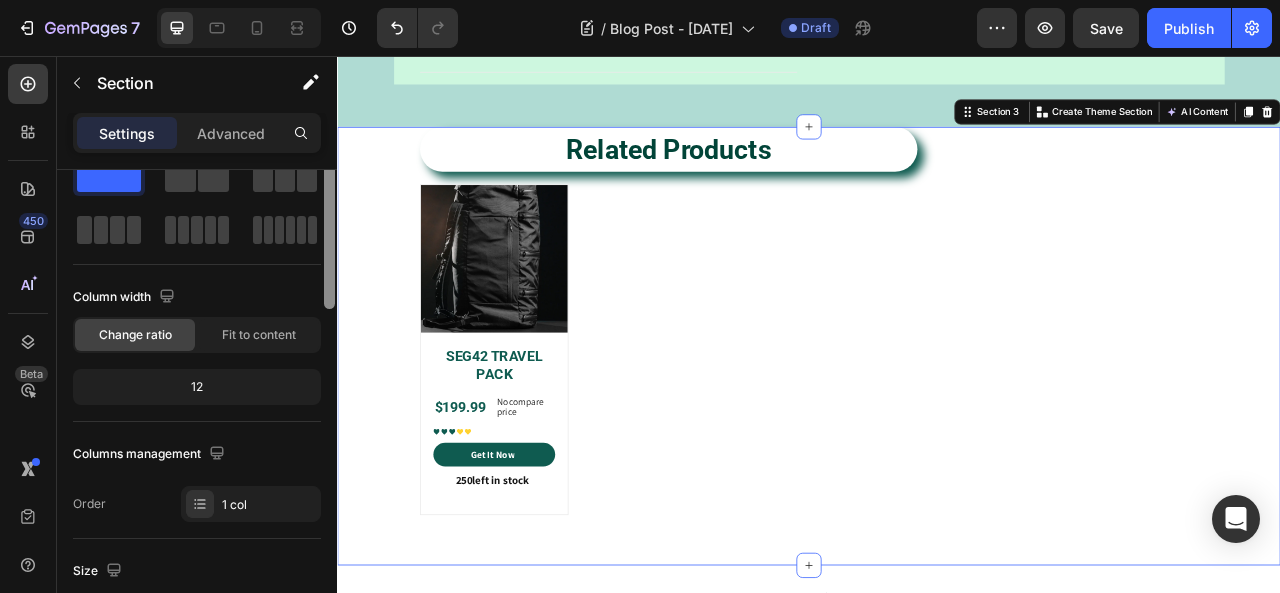 scroll, scrollTop: 160, scrollLeft: 0, axis: vertical 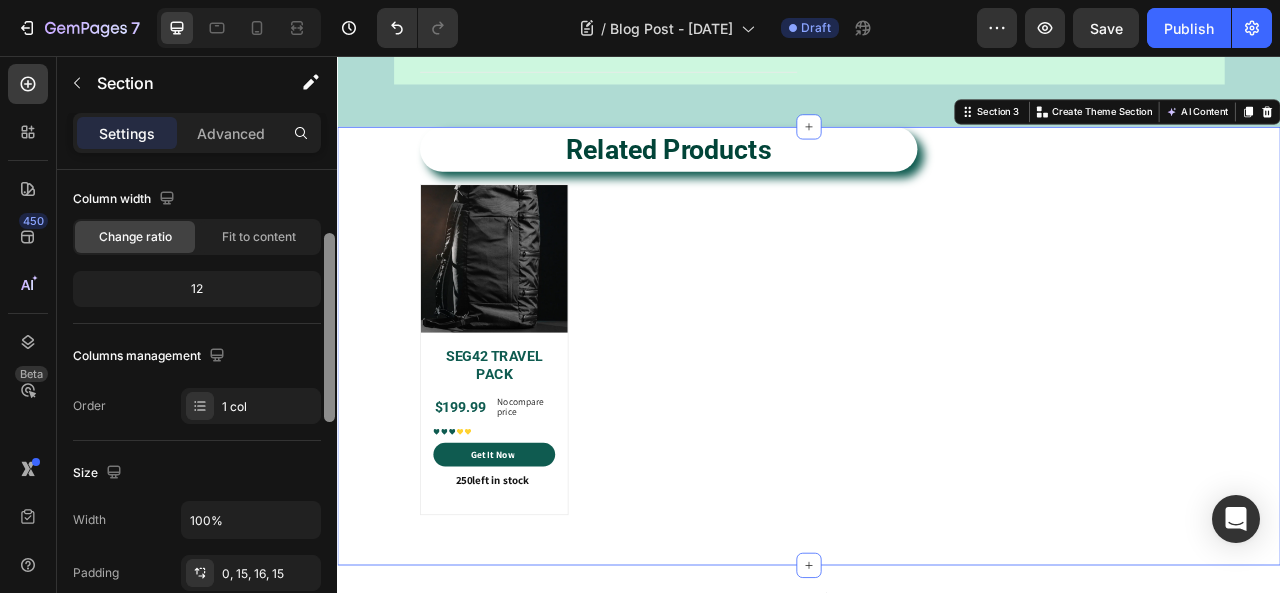 drag, startPoint x: 669, startPoint y: 377, endPoint x: 348, endPoint y: 663, distance: 429.92673 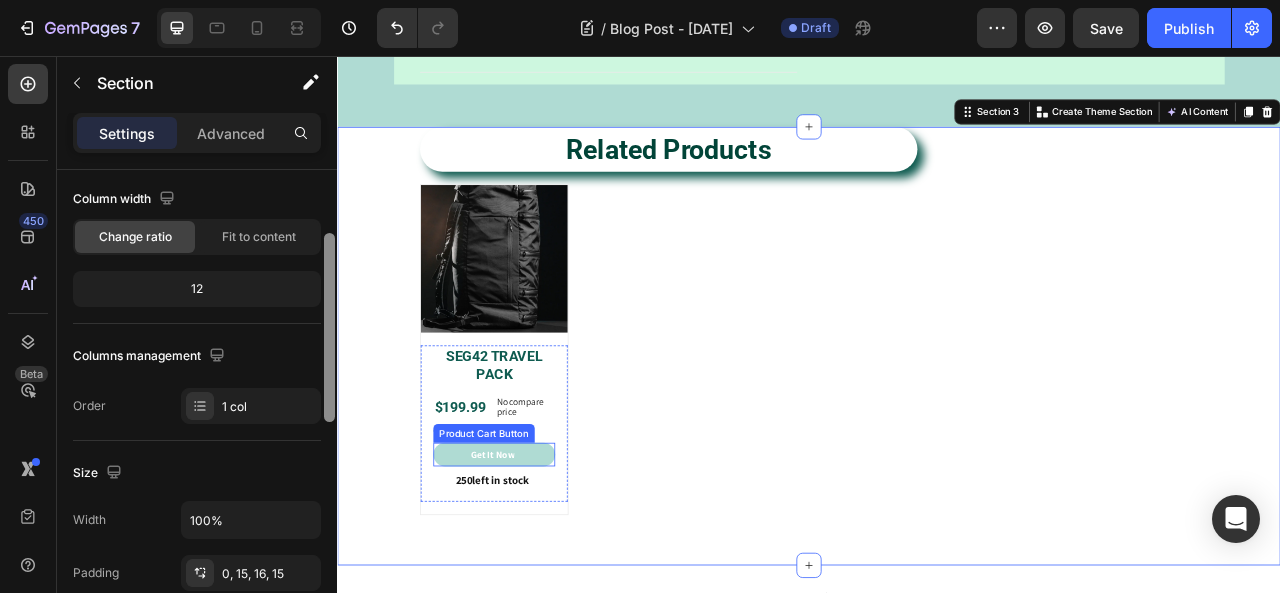 click on "Get It Now" at bounding box center (537, 563) 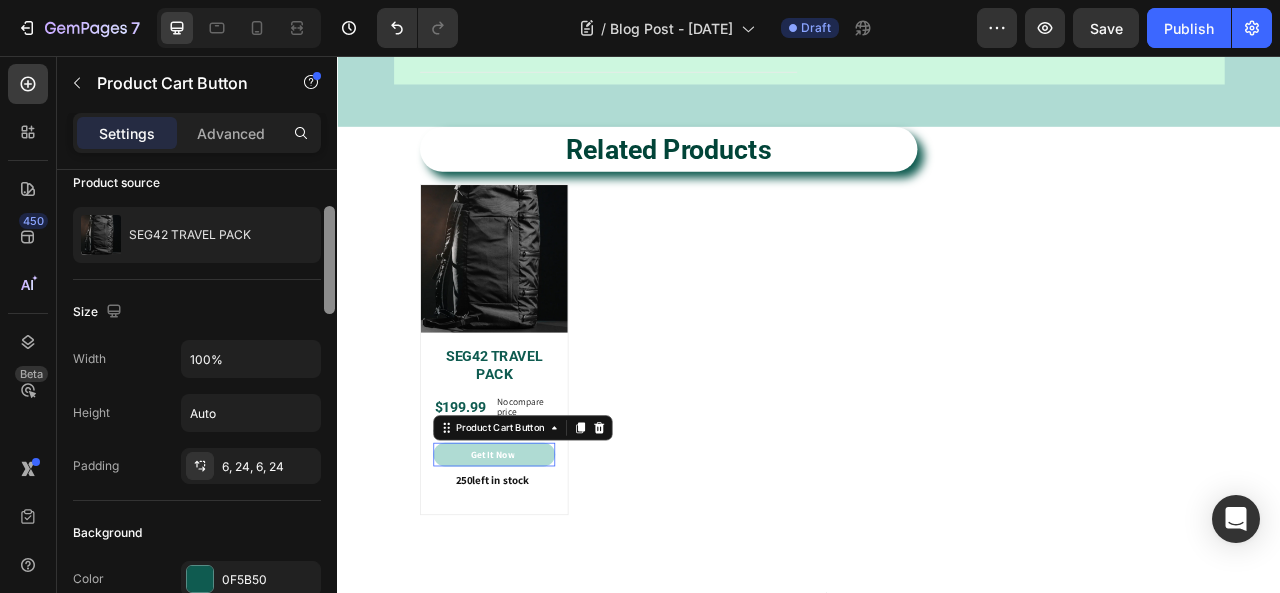 scroll, scrollTop: 0, scrollLeft: 0, axis: both 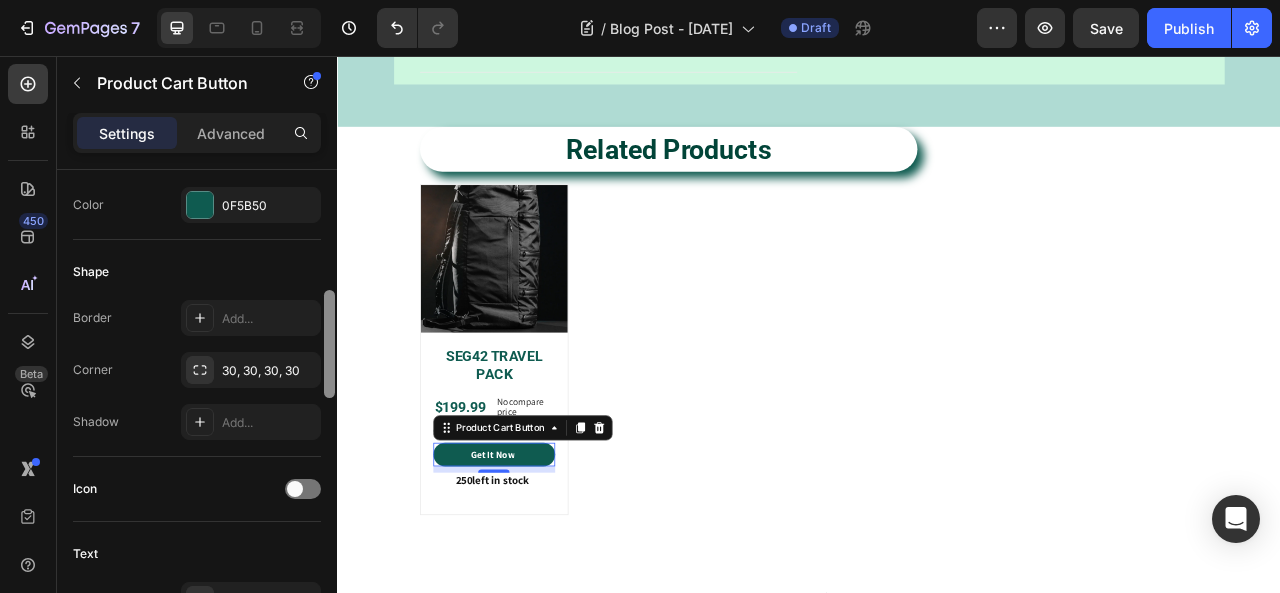 click on "Text Content Get It Now Styles Paragraph 1* Font Assistant Size 12 Color FFFFFF Show more" 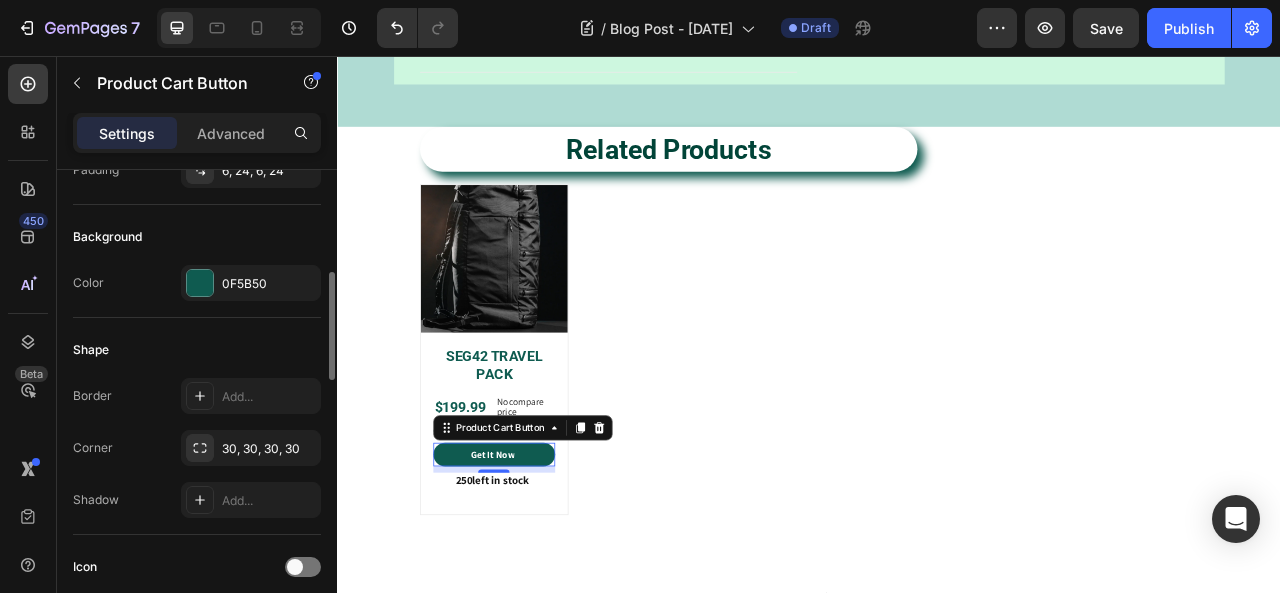 scroll, scrollTop: 556, scrollLeft: 0, axis: vertical 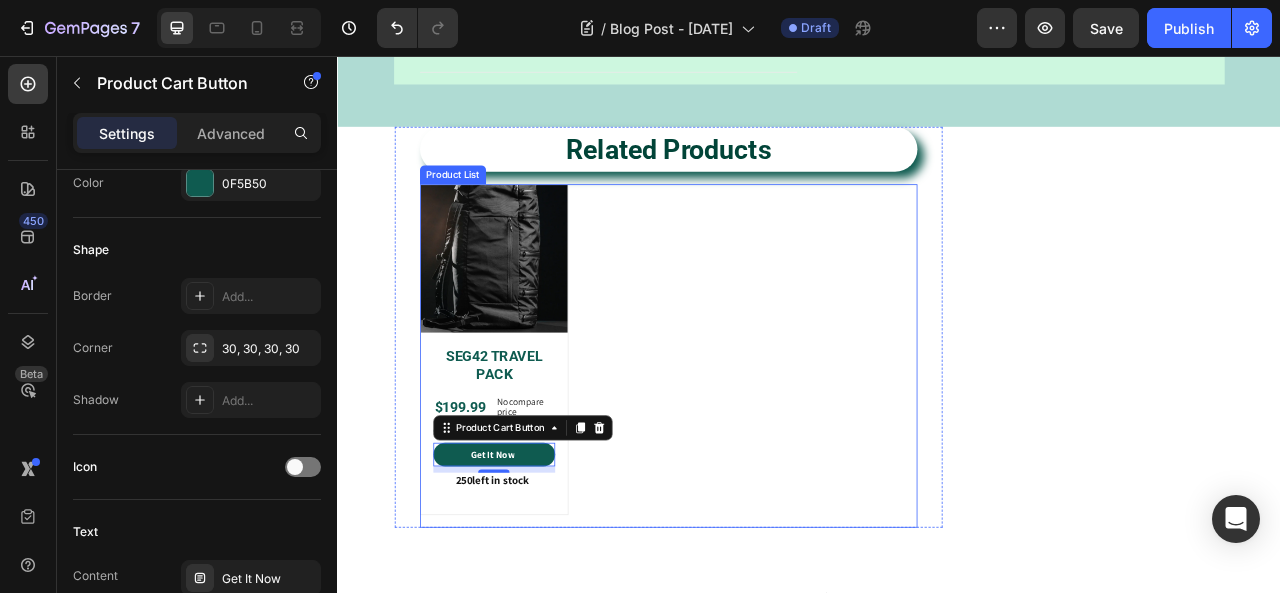 click on "Product Images SEG42 TRAVEL PACK Product Title $199.99 Product Price Product Price No compare price Product Price Row
Icon
Icon
Icon
Icon
Icon Icon List Hoz Get It Now Product Cart Button   8 250  left in stock Product Stock Counter Row Row Product List" at bounding box center [759, 438] 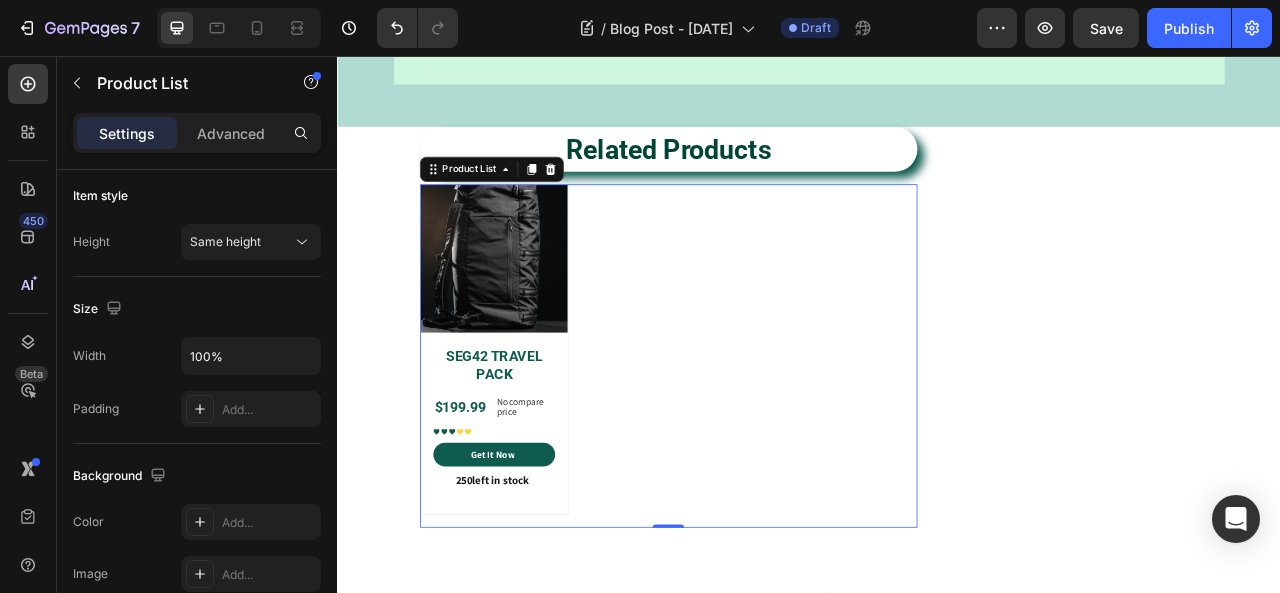 scroll, scrollTop: 0, scrollLeft: 0, axis: both 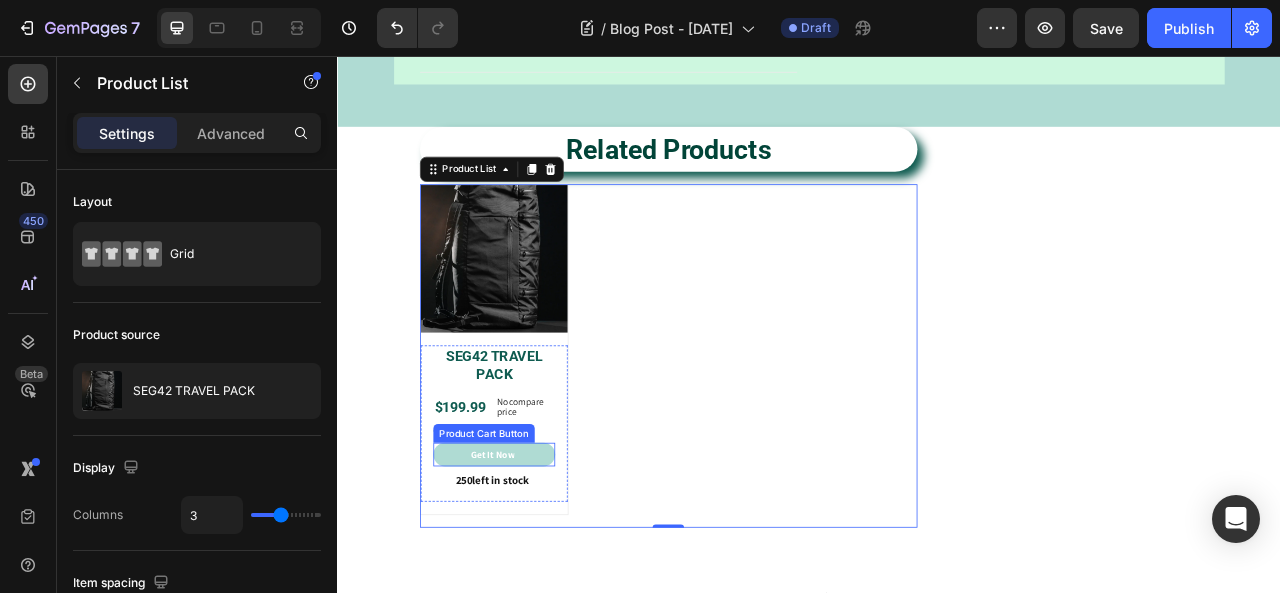 click on "Get It Now" at bounding box center [537, 563] 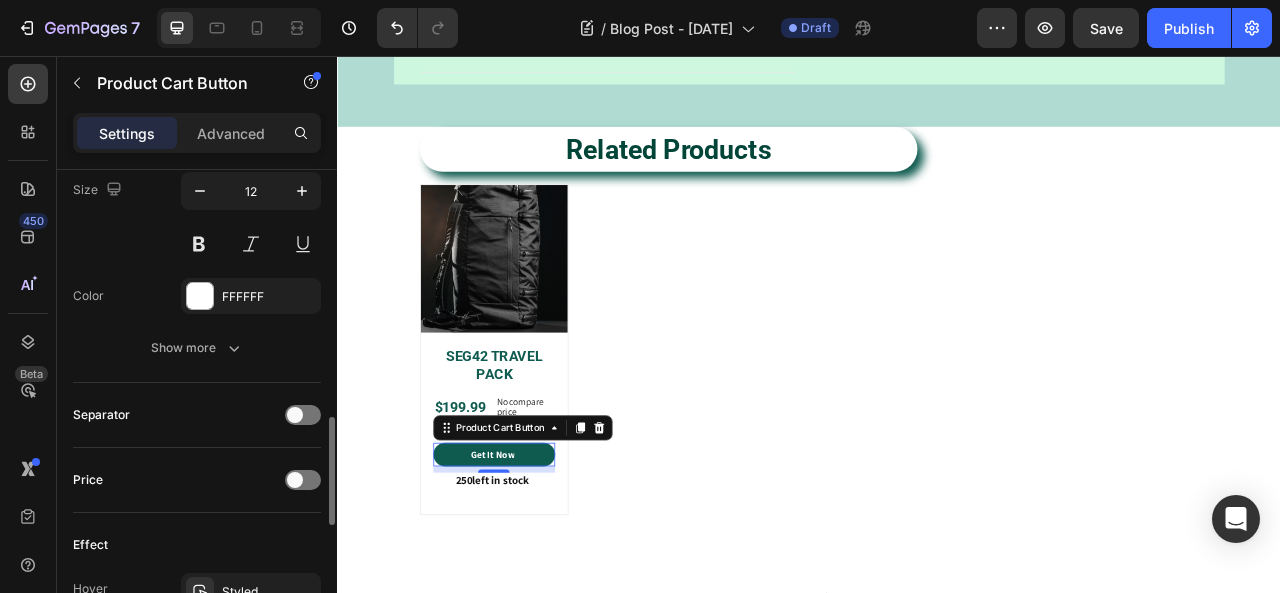 scroll, scrollTop: 1200, scrollLeft: 0, axis: vertical 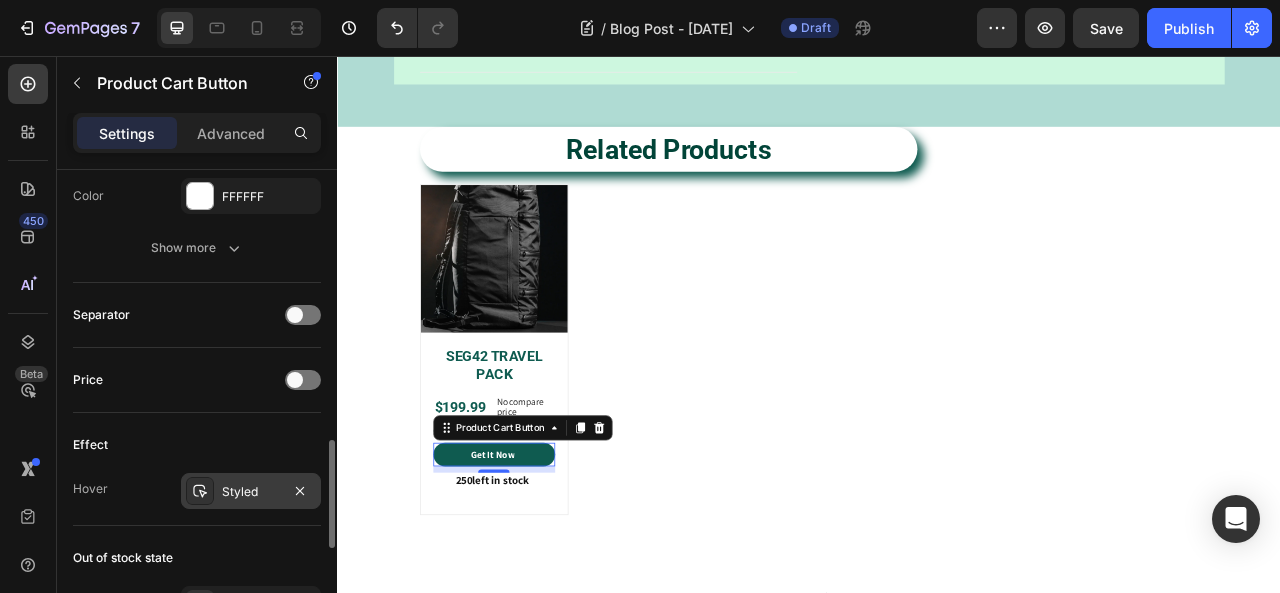 click on "Styled" at bounding box center [251, 492] 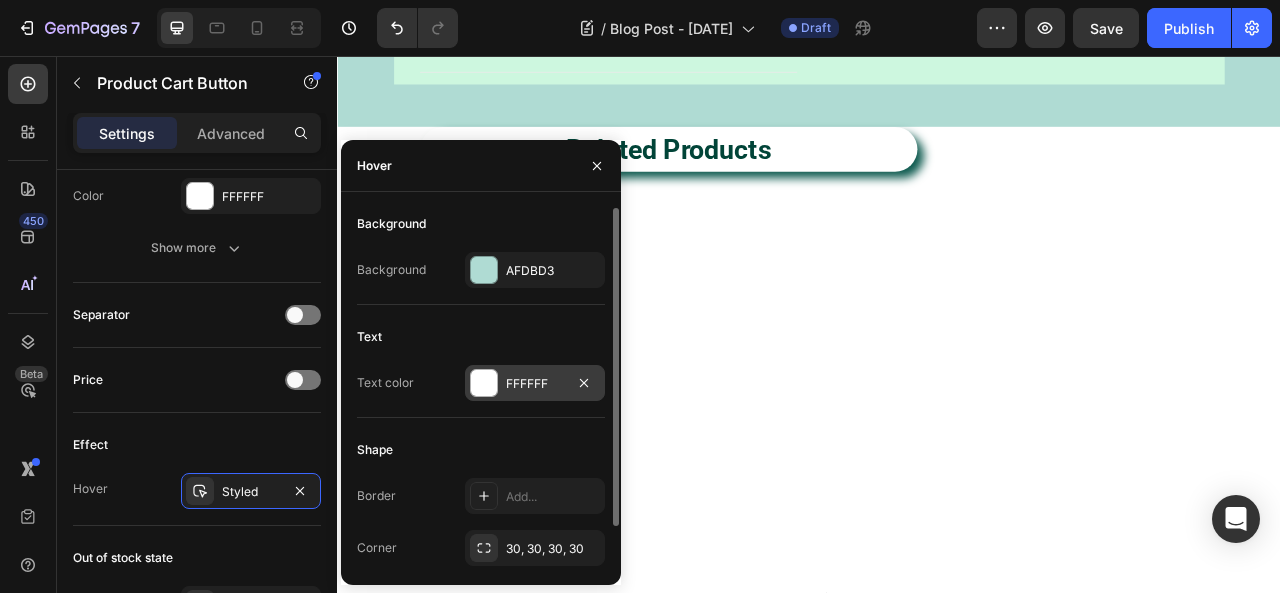 click at bounding box center (484, 383) 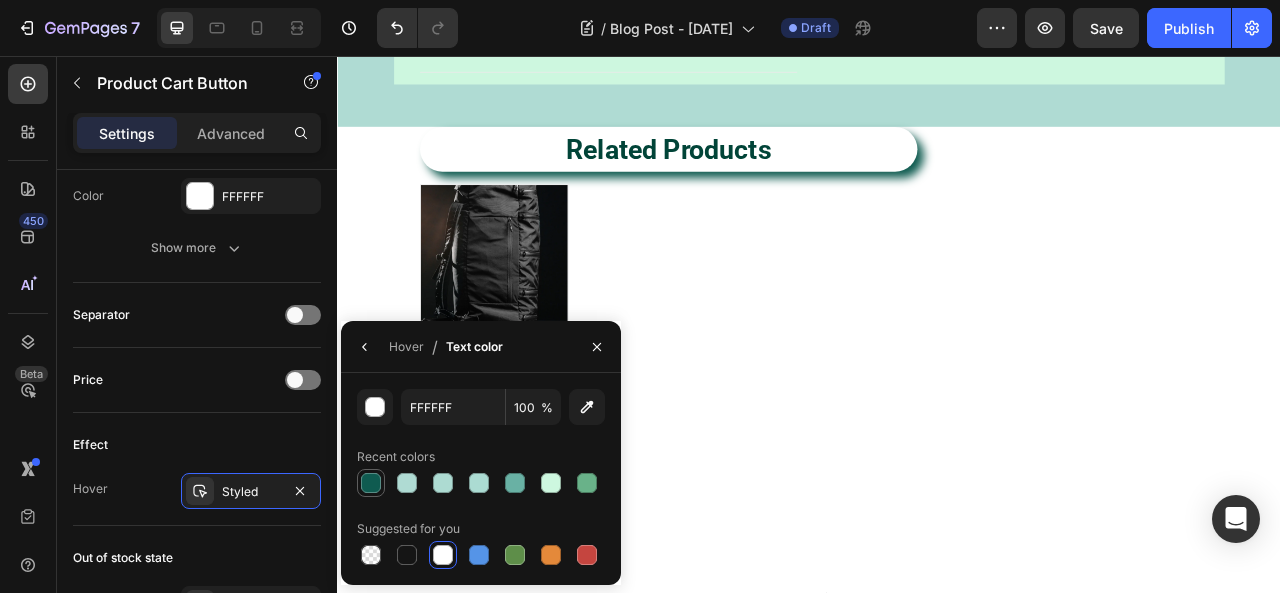 click at bounding box center (371, 483) 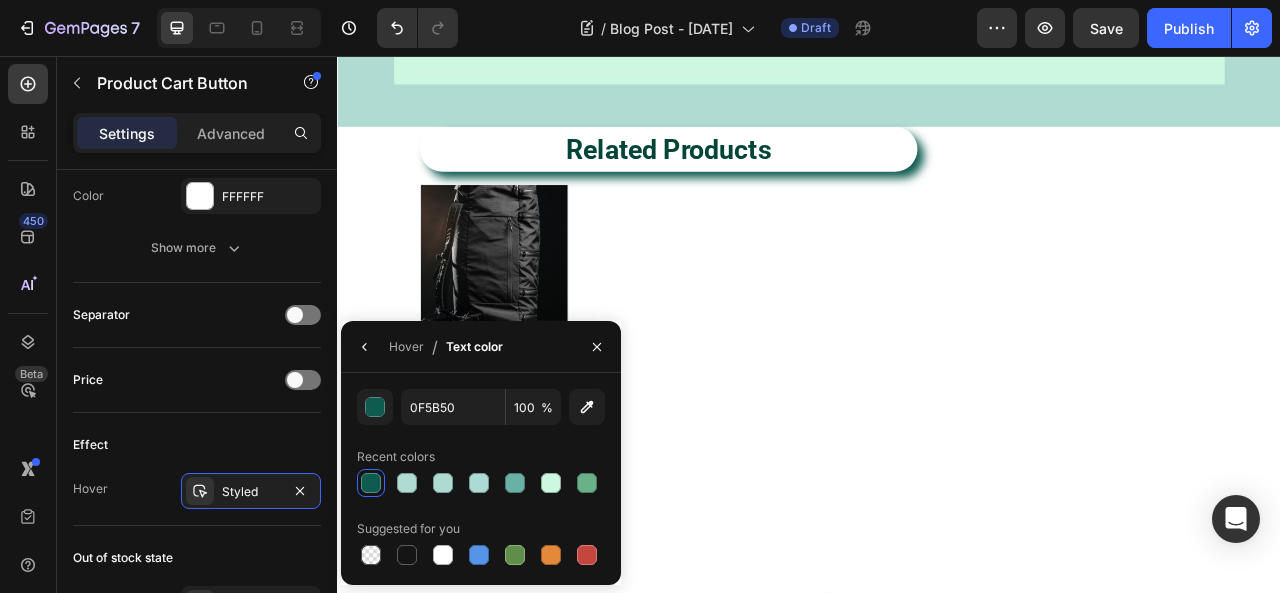 click on "Product Images SEG42 TRAVEL PACK Product Title $199.99 Product Price Product Price No compare price Product Price Row
Icon
Icon
Icon
Icon
Icon Icon List Hoz Get It Now Product Cart Button   8 250  left in stock Product Stock Counter Row Row Product List" at bounding box center (759, 438) 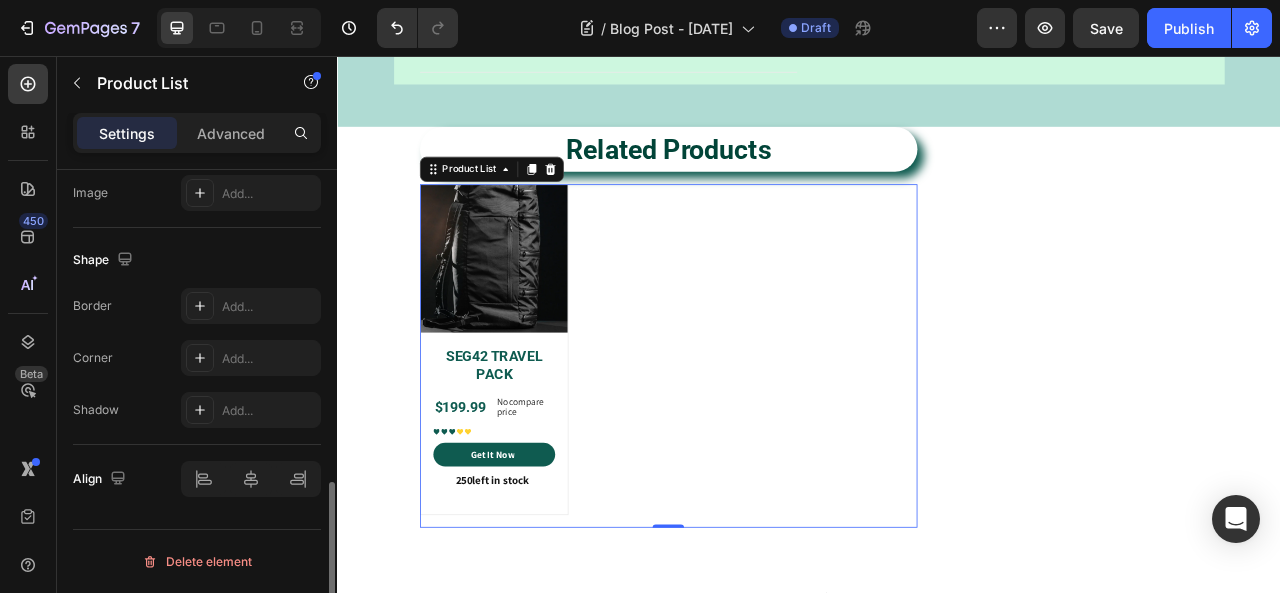 scroll, scrollTop: 0, scrollLeft: 0, axis: both 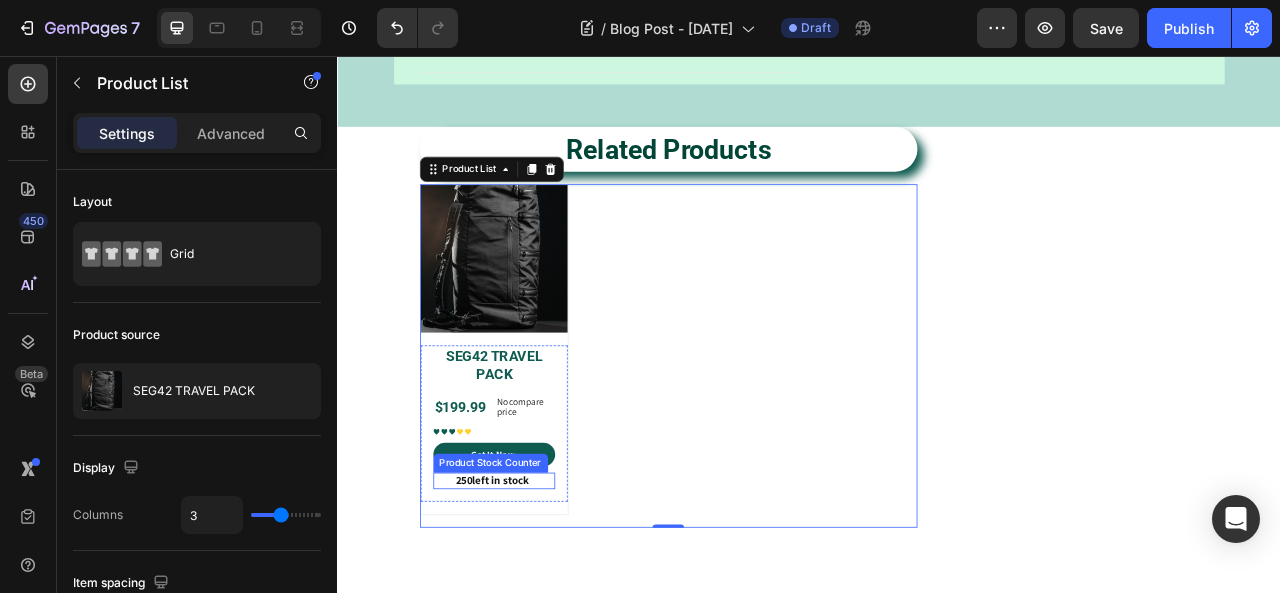 click on "250  left in stock" at bounding box center [534, 596] 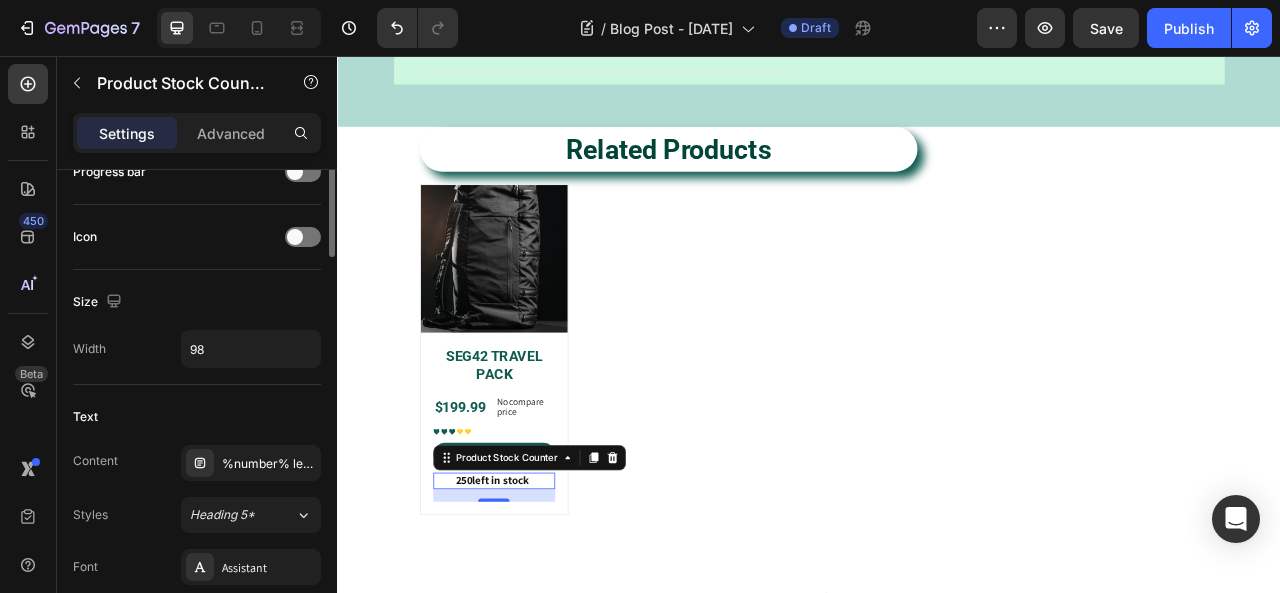 scroll, scrollTop: 200, scrollLeft: 0, axis: vertical 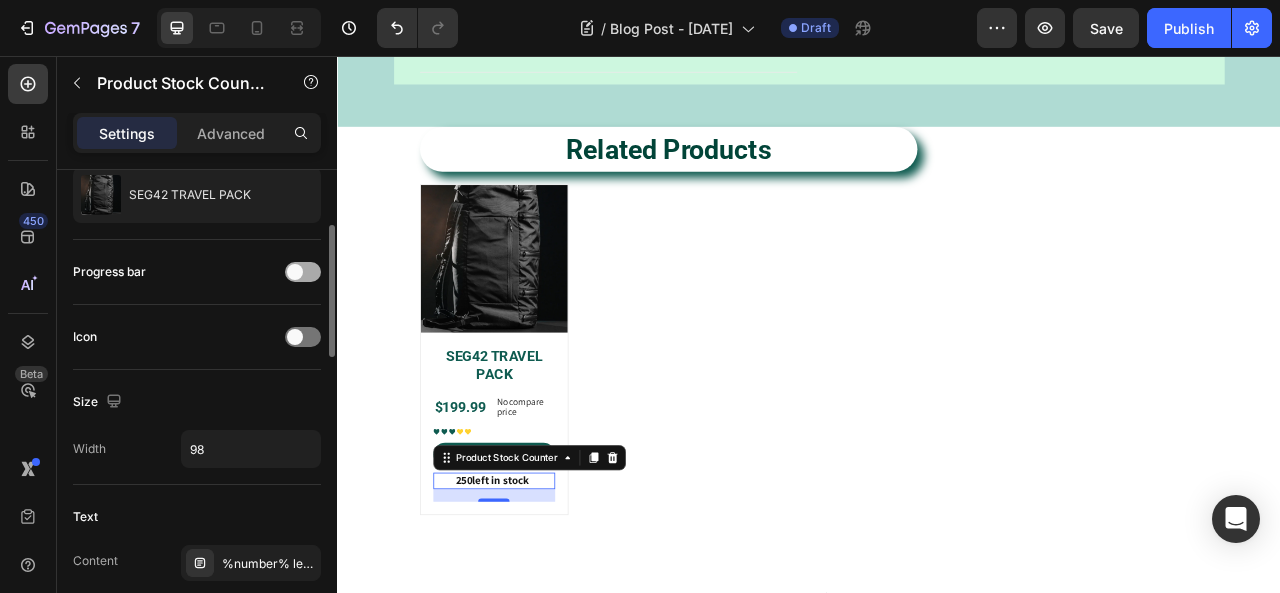 click at bounding box center [303, 272] 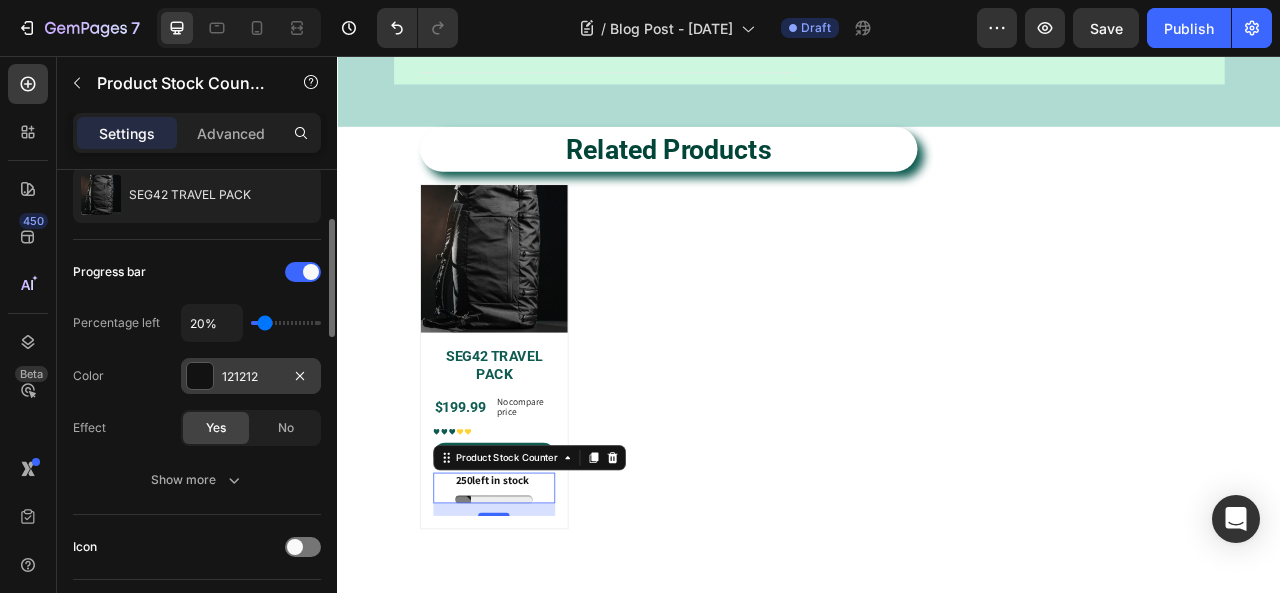 click at bounding box center (200, 376) 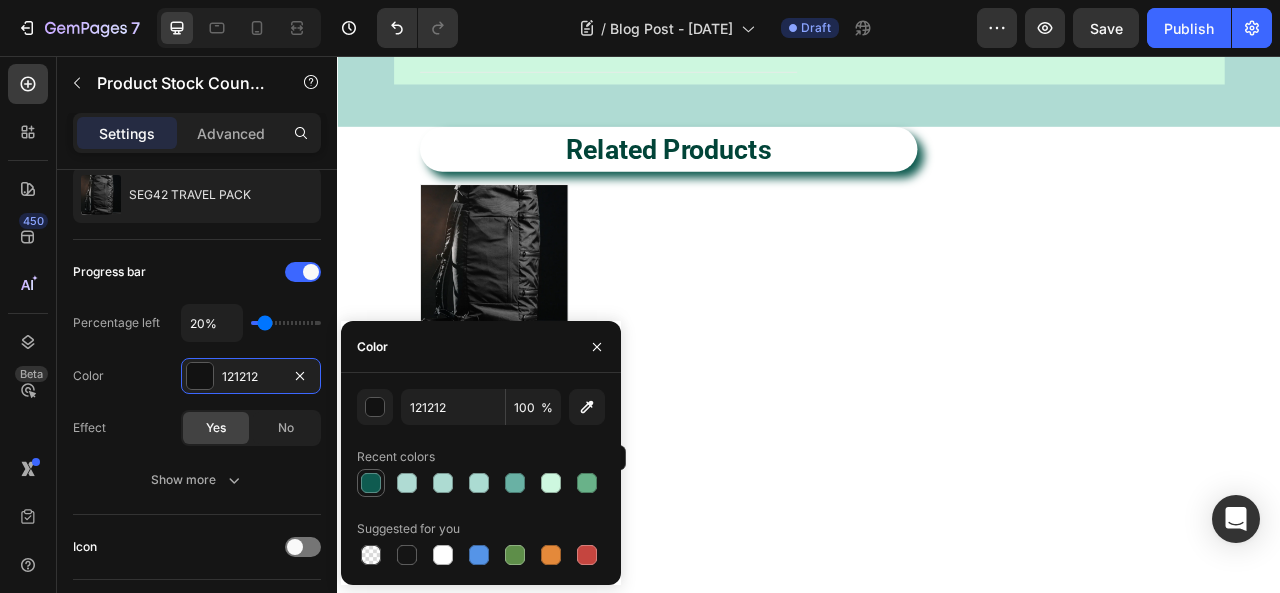 click at bounding box center (371, 483) 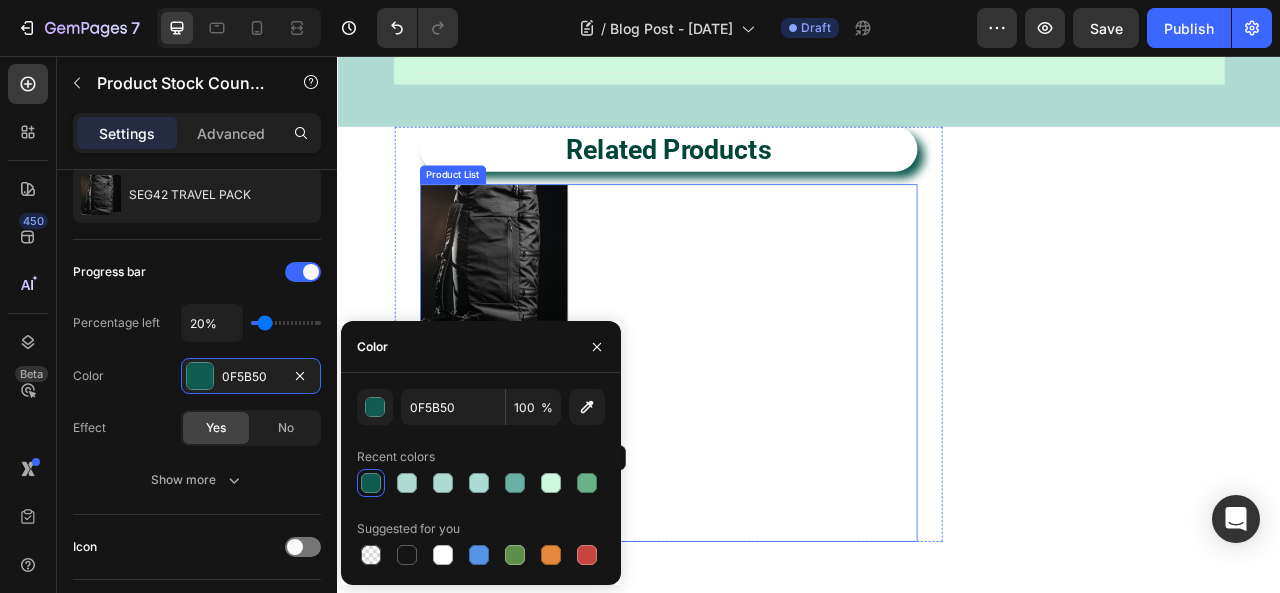 click on "Product Images SEG42 TRAVEL PACK Product Title $199.99 Product Price Product Price No compare price Product Price Row
Icon
Icon
Icon
Icon
Icon Icon List Hoz Get It Now Product Cart Button 250  left in stock Product Stock Counter   16 Row Row Product List" at bounding box center (759, 447) 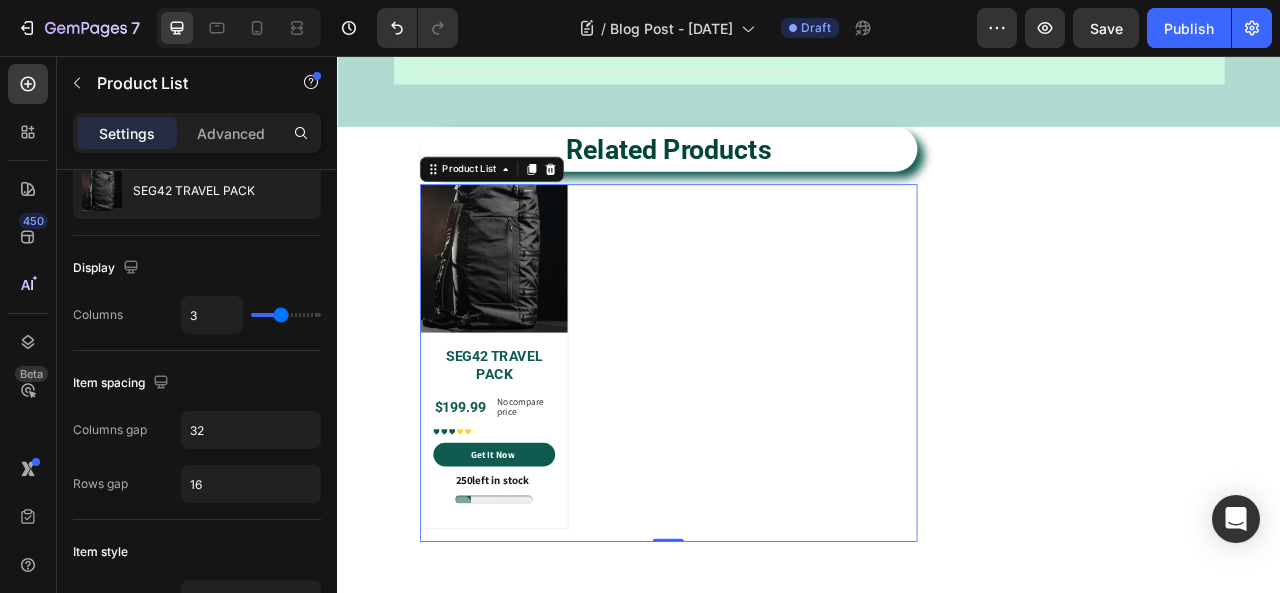 scroll, scrollTop: 0, scrollLeft: 0, axis: both 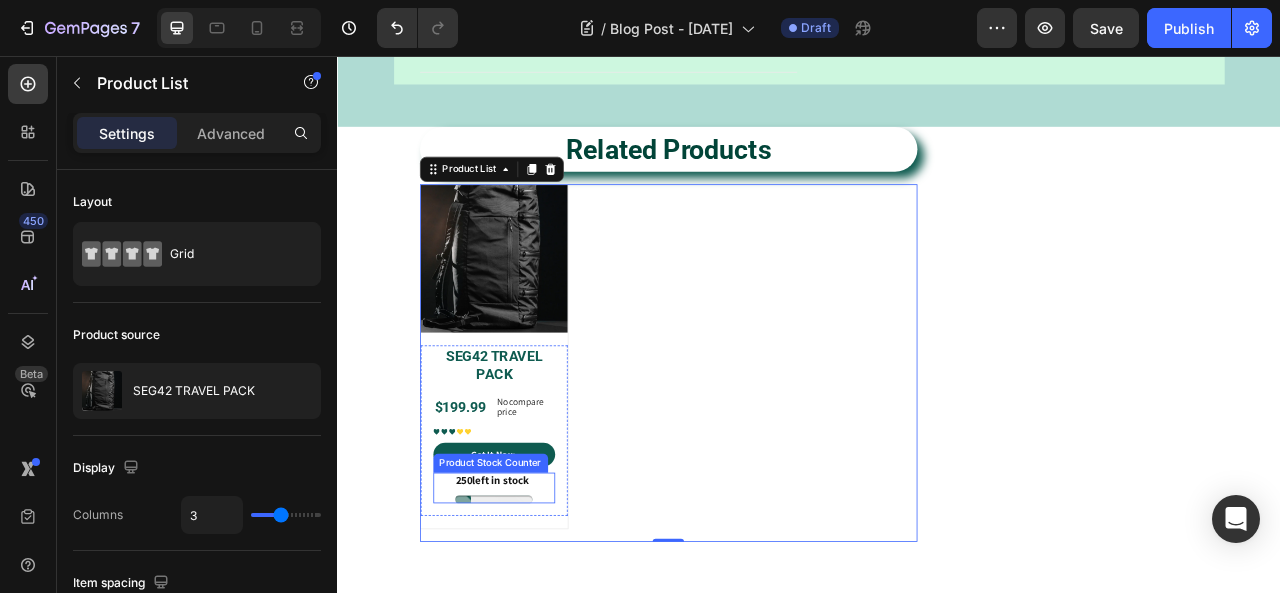 click on "250  left in stock" at bounding box center [534, 596] 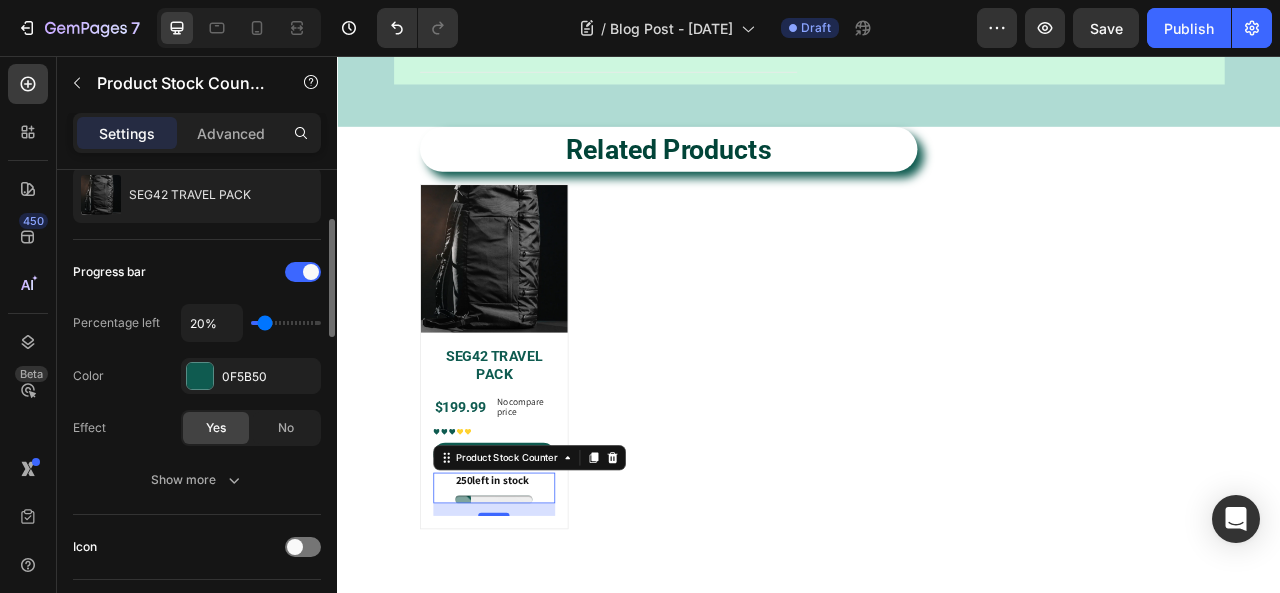 scroll, scrollTop: 400, scrollLeft: 0, axis: vertical 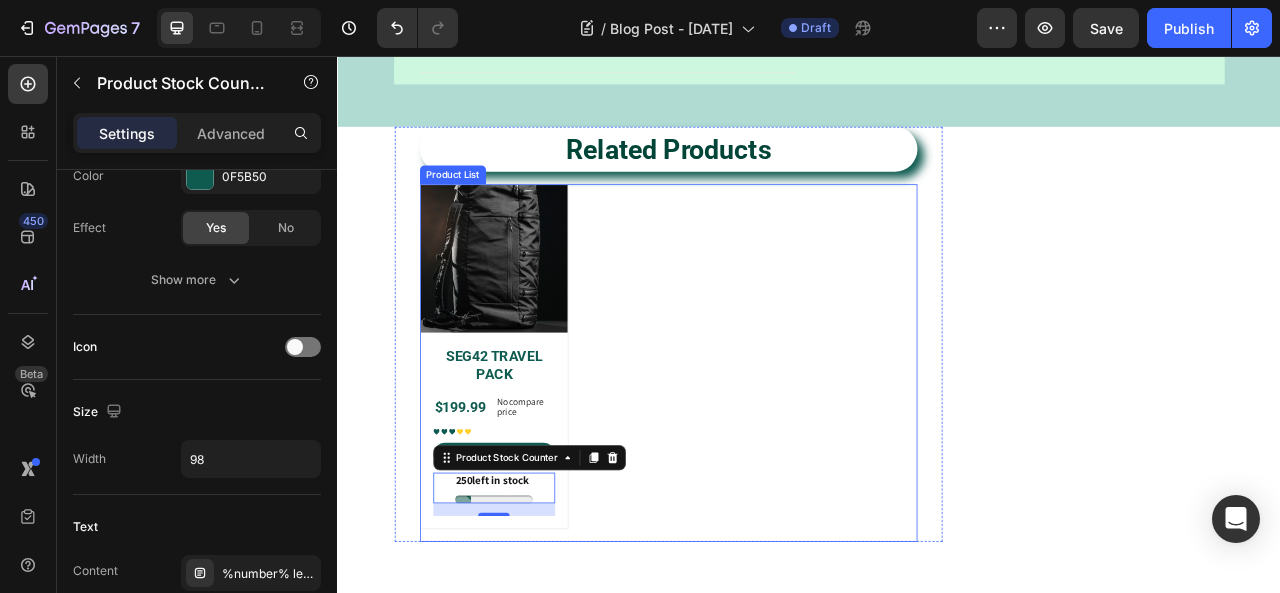 click on "Product Images SEG42 TRAVEL PACK Product Title $199.99 Product Price Product Price No compare price Product Price Row
Icon
Icon
Icon
Icon
Icon Icon List Hoz Get It Now Product Cart Button 250  left in stock Product Stock Counter   16 Row Row Product List" at bounding box center [759, 447] 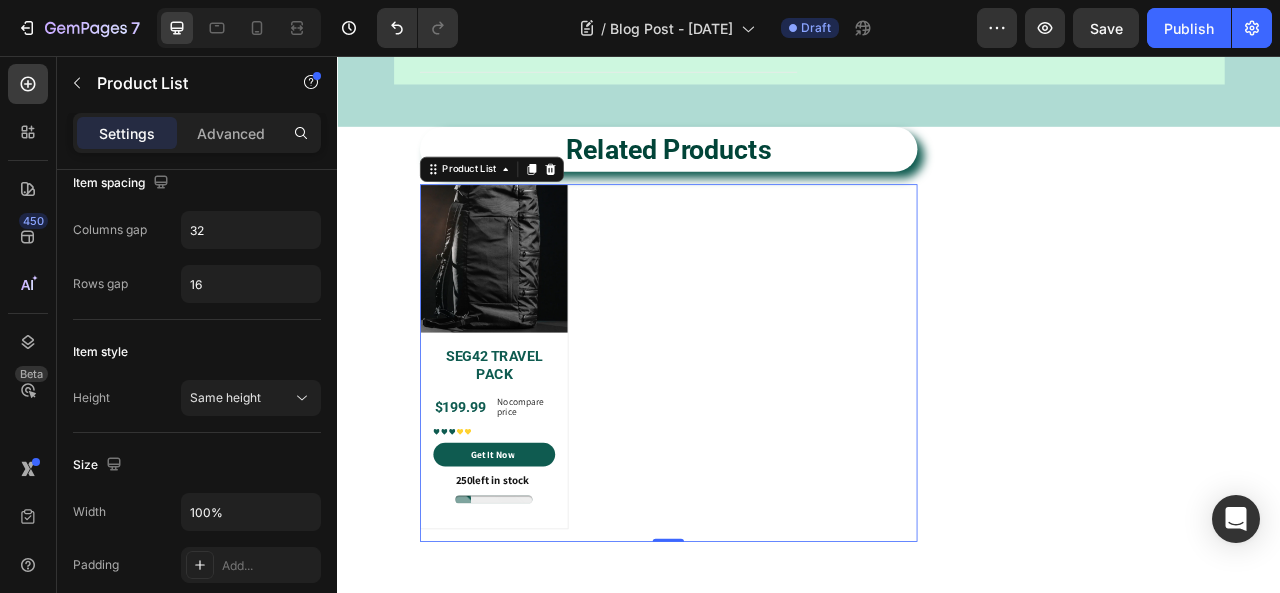 scroll, scrollTop: 0, scrollLeft: 0, axis: both 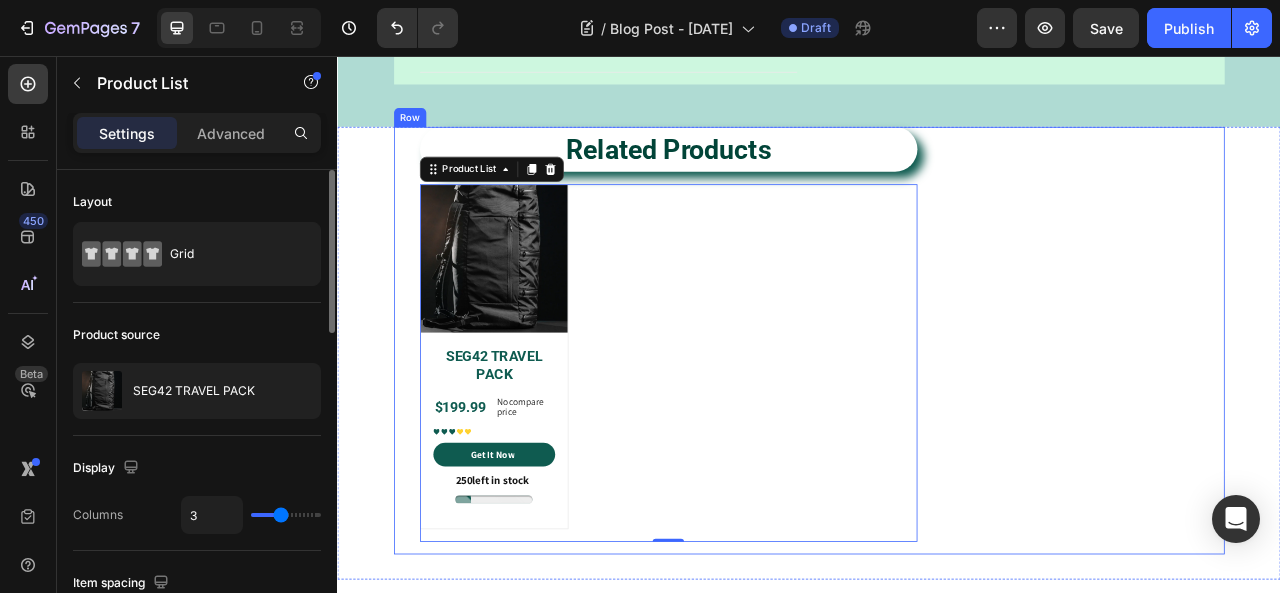 click on "Related Products Heading Product Images SEG42 TRAVEL PACK Product Title $199.99 Product Price Product Price No compare price Product Price Row
Icon
Icon
Icon
Icon
Icon Icon List Hoz Get It Now Product Cart Button 250  left in stock Product Stock Counter Row Row Product List   0 Product List   0 Row" at bounding box center [937, 418] 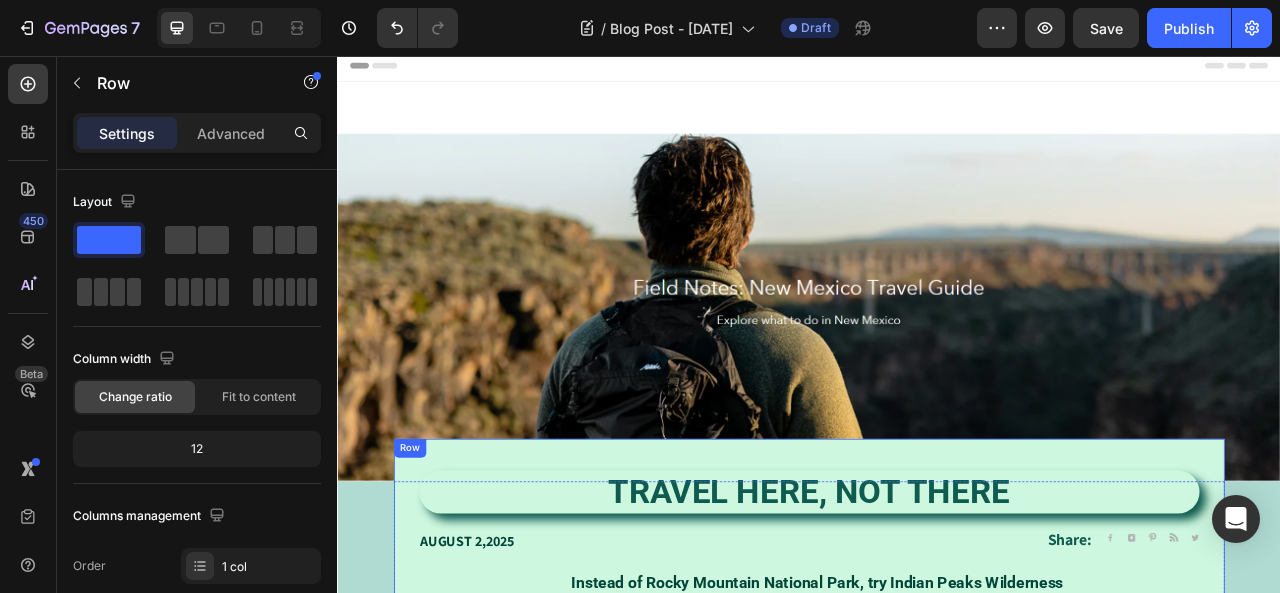 scroll, scrollTop: 0, scrollLeft: 0, axis: both 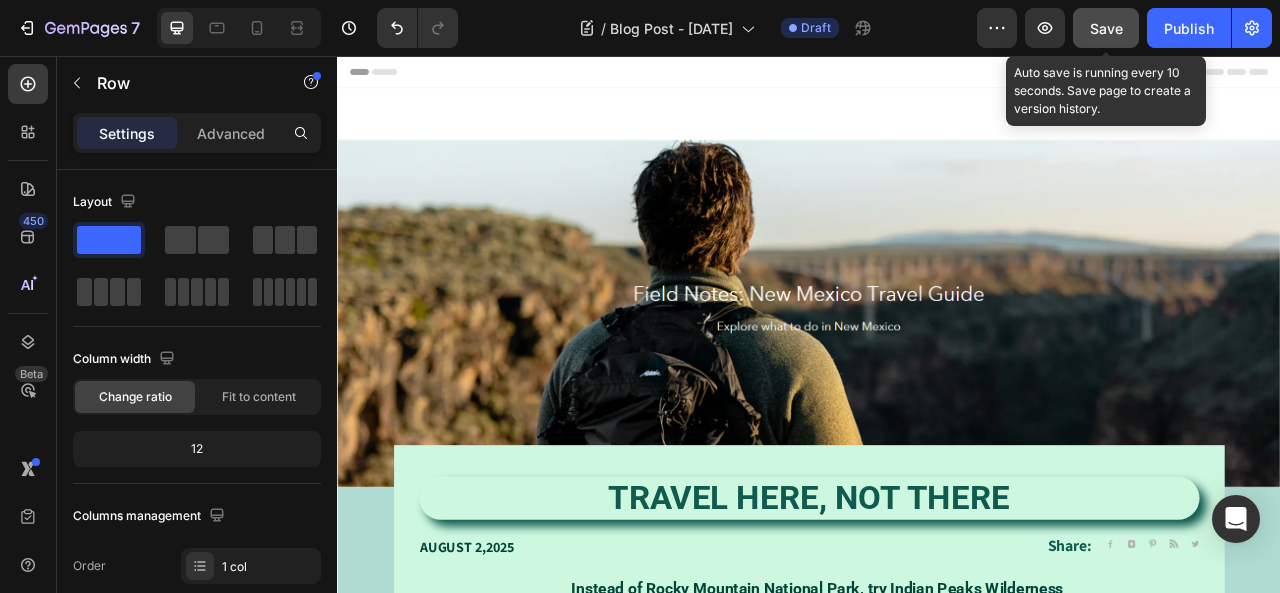 click on "Save" 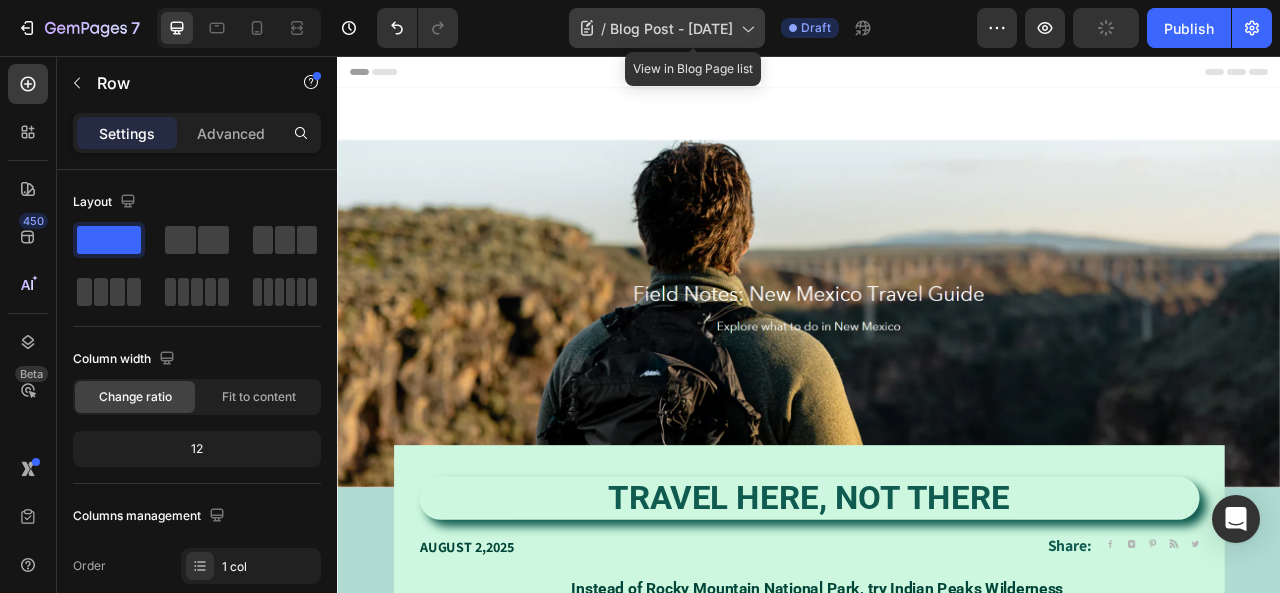 click 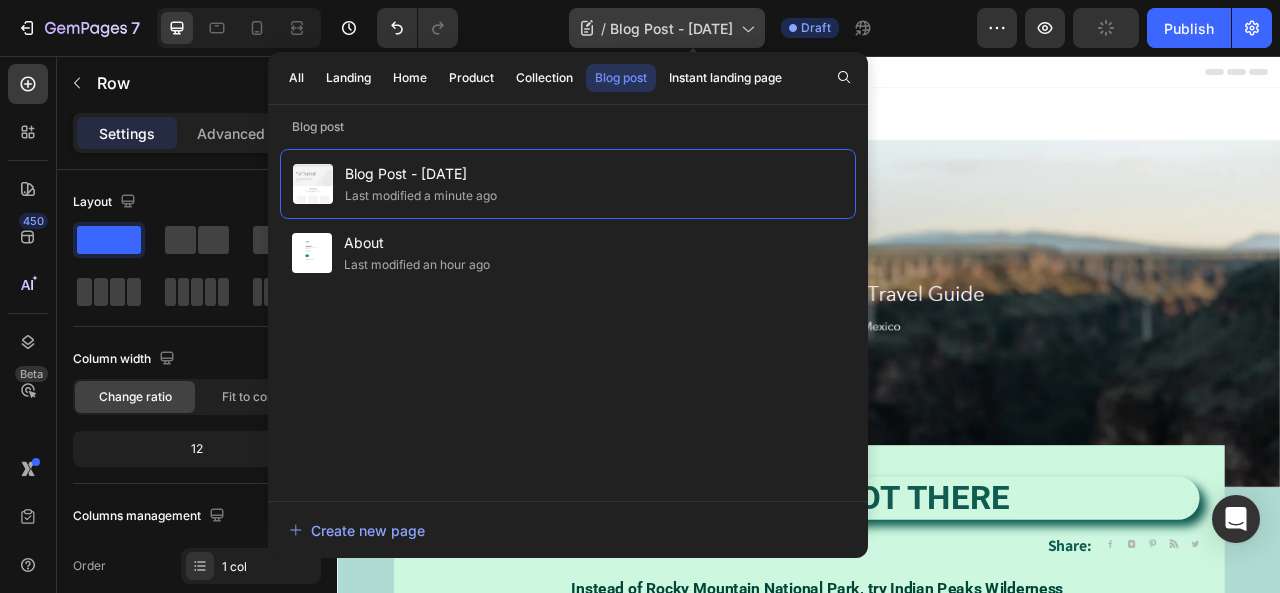 click 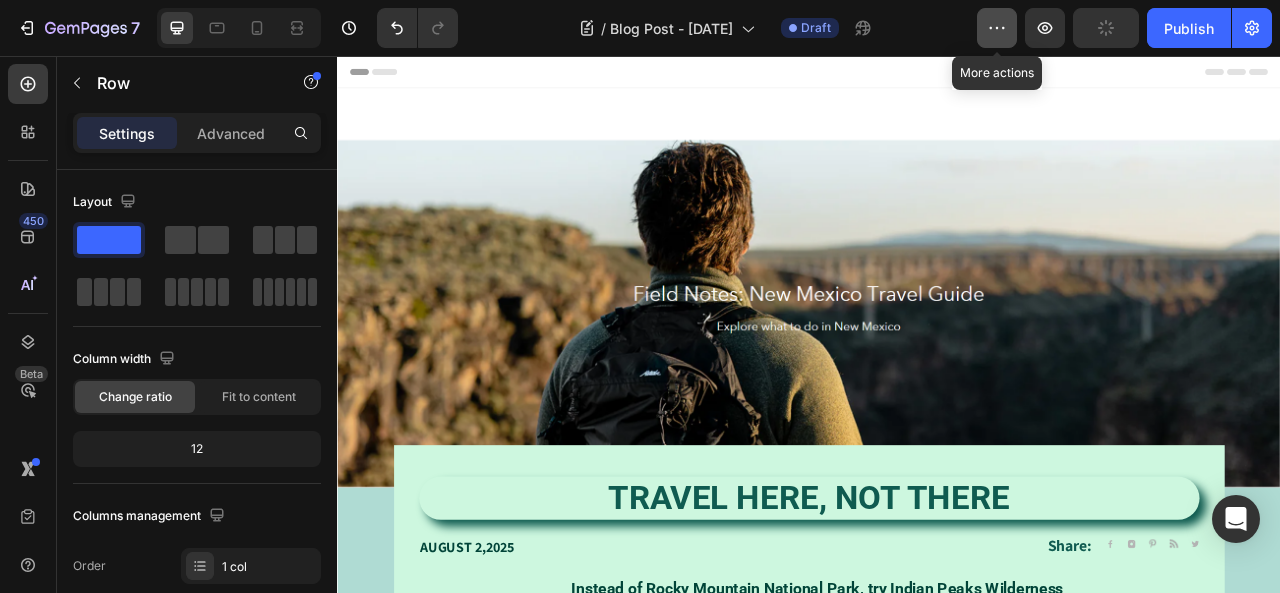 click 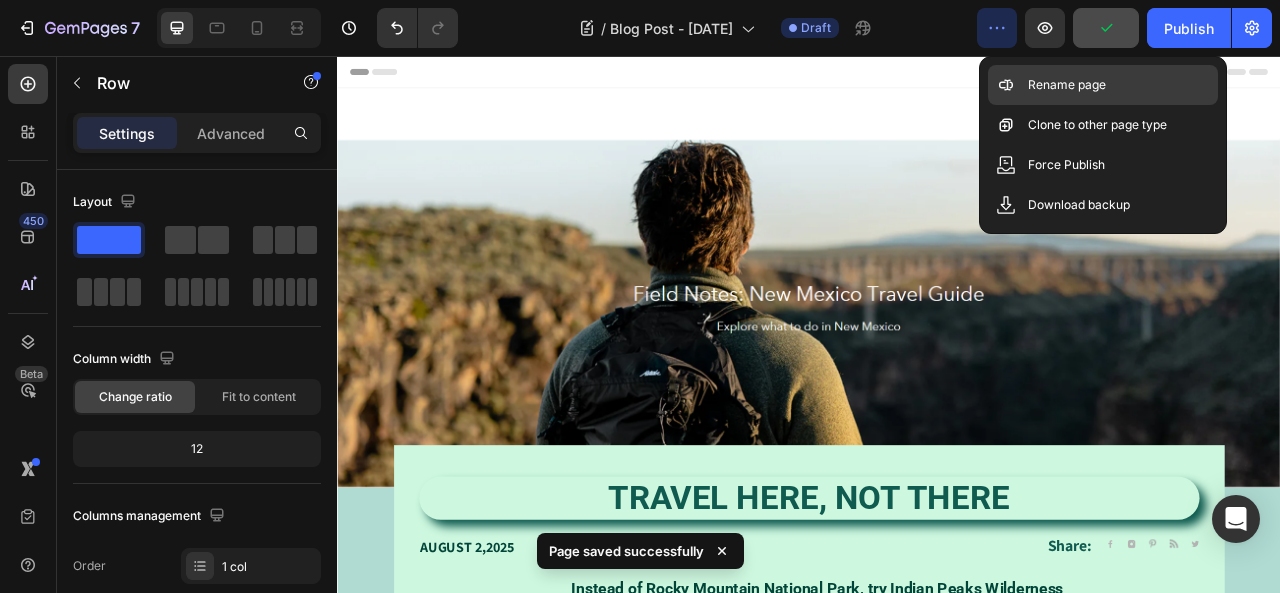 click on "Rename page" 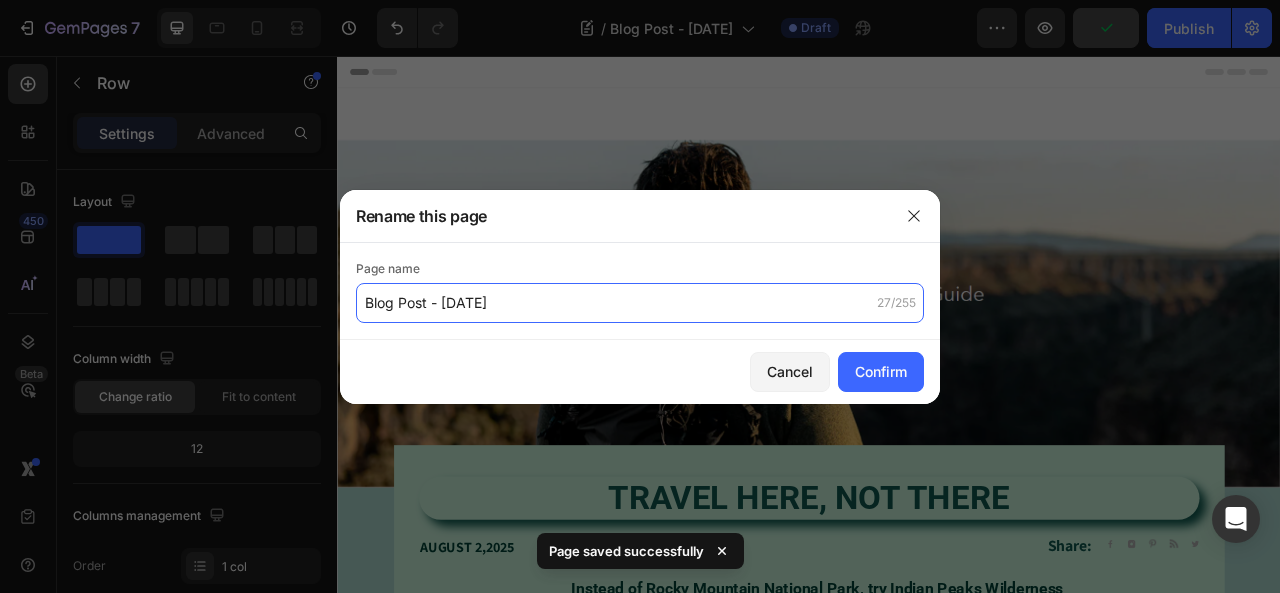 click on "Blog Post - Aug 2, 21:46:11" 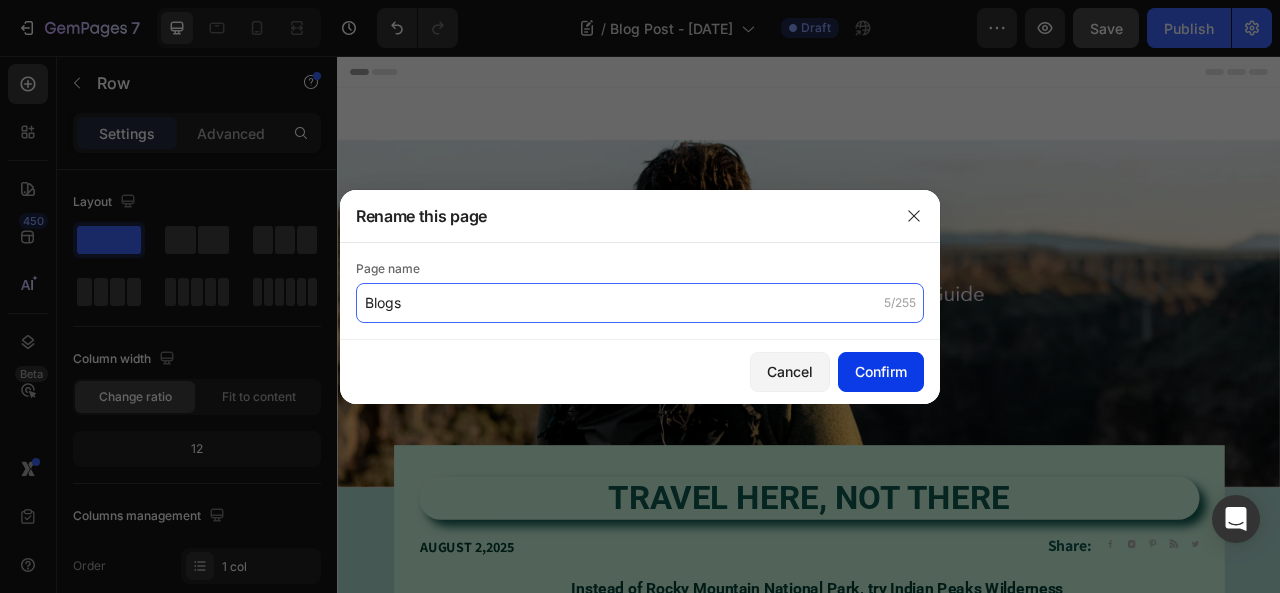 type on "Blogs" 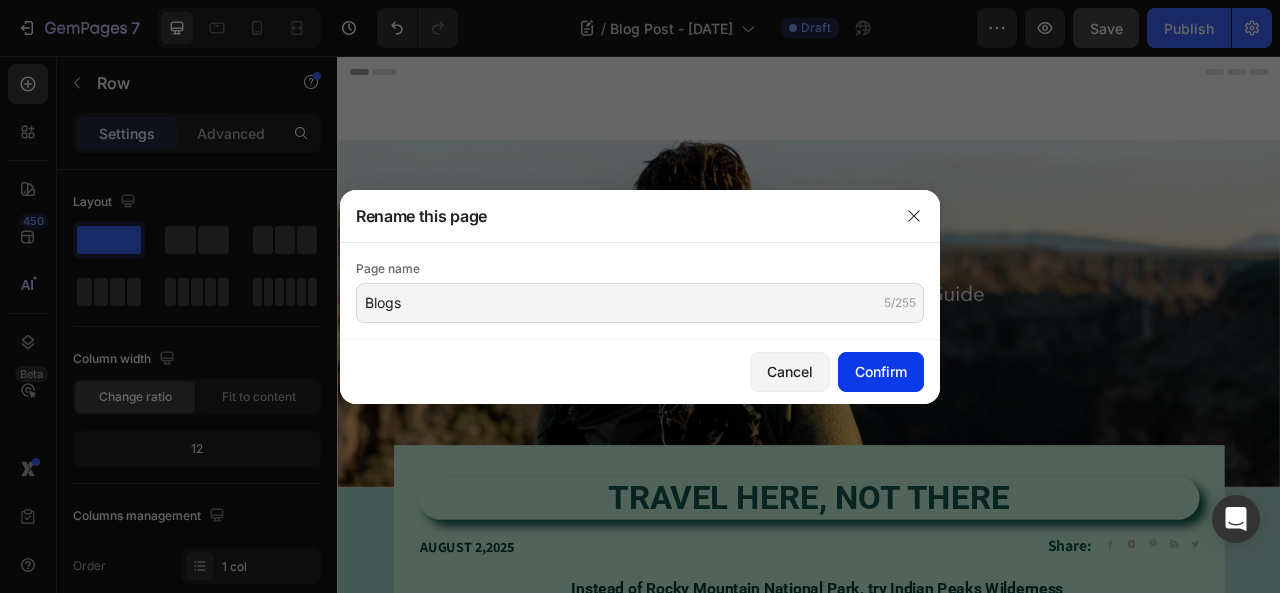 click on "Confirm" 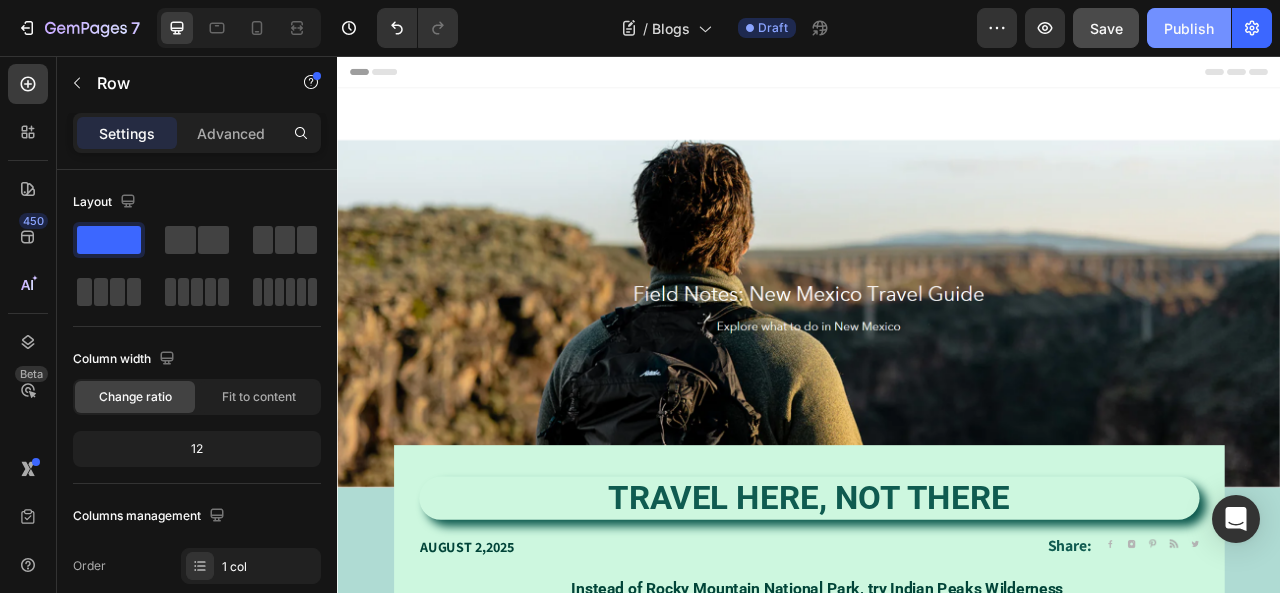 click on "Publish" at bounding box center (1189, 28) 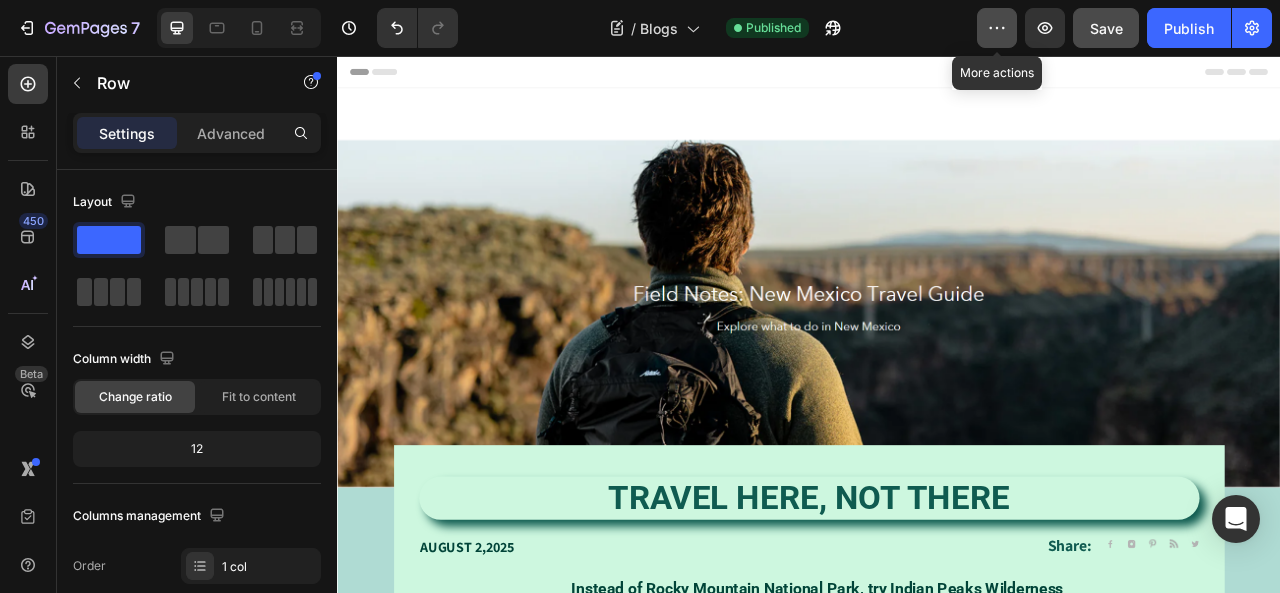 click 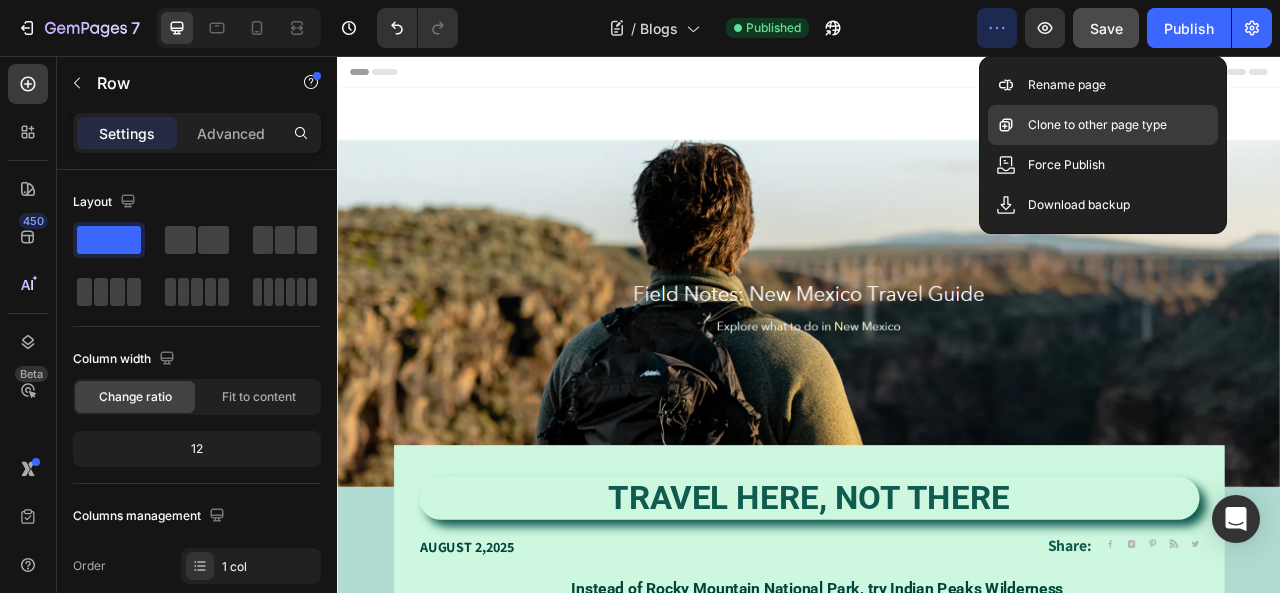 click 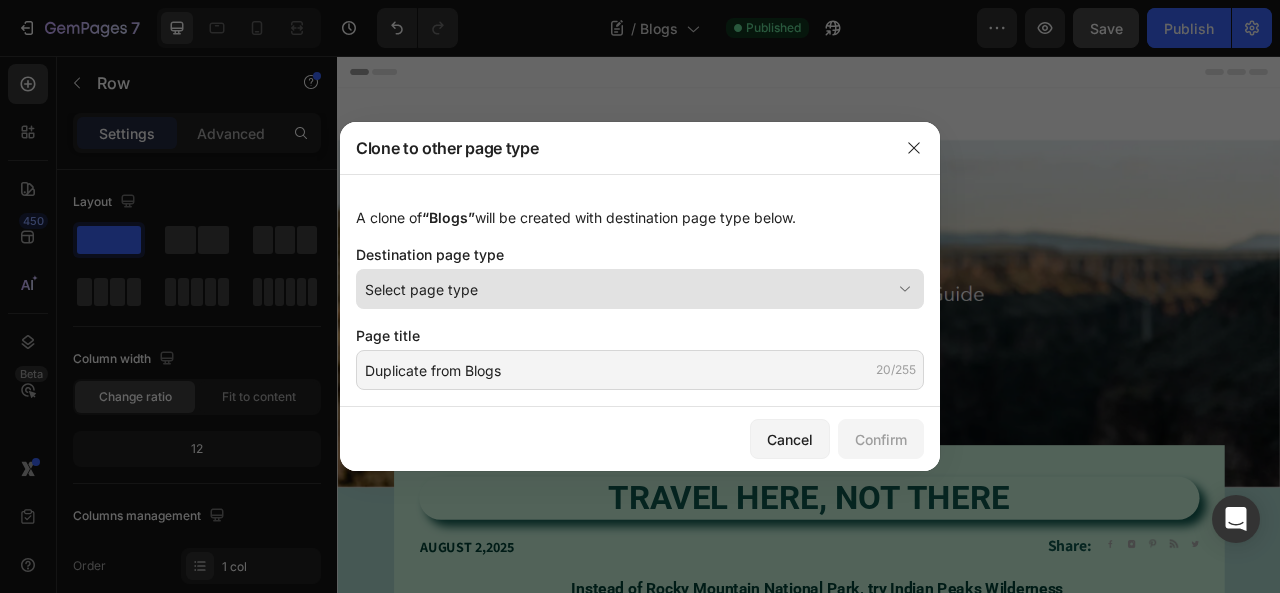 click on "Select page type" at bounding box center [628, 289] 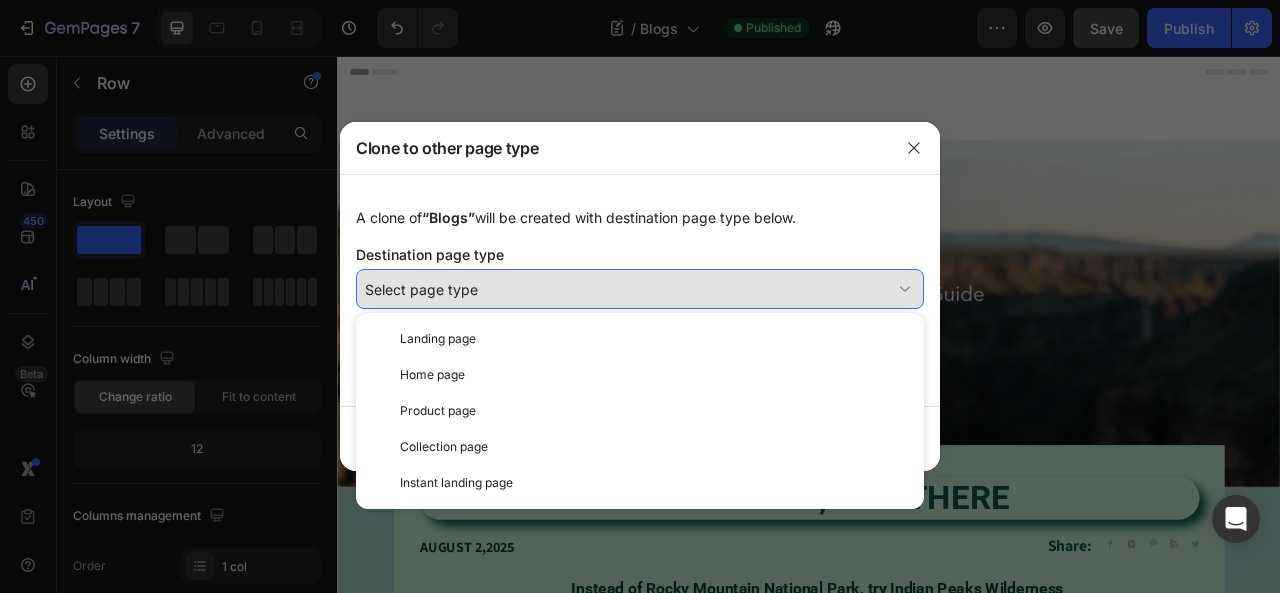 click on "Select page type" at bounding box center [628, 289] 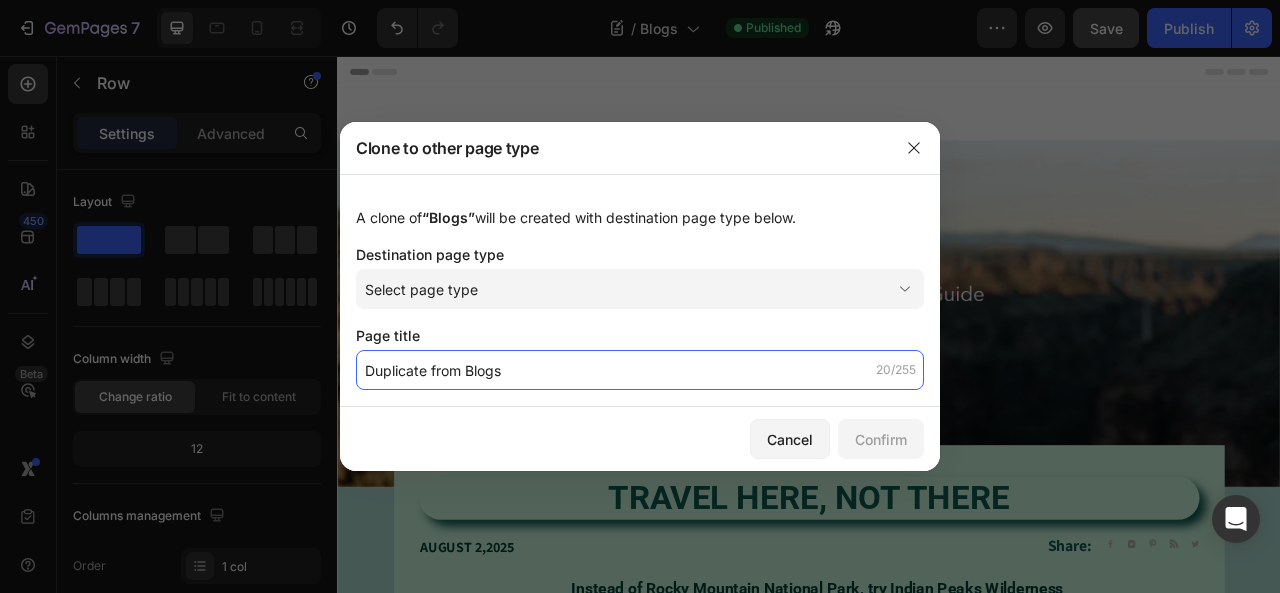 click on "Duplicate from Blogs" 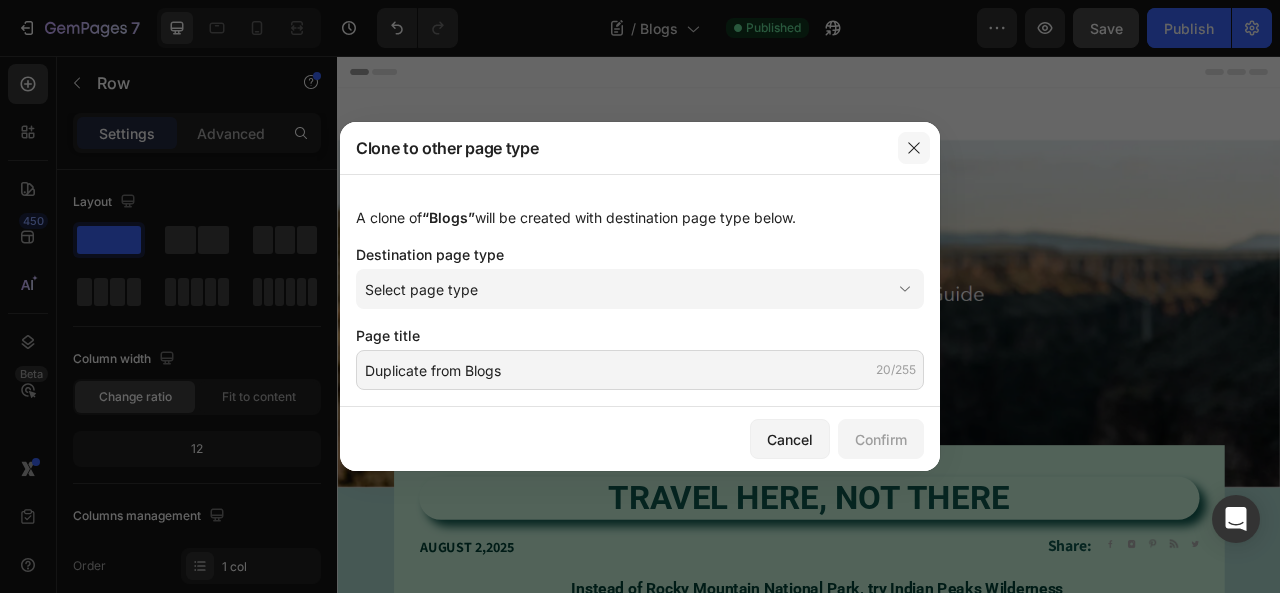 click 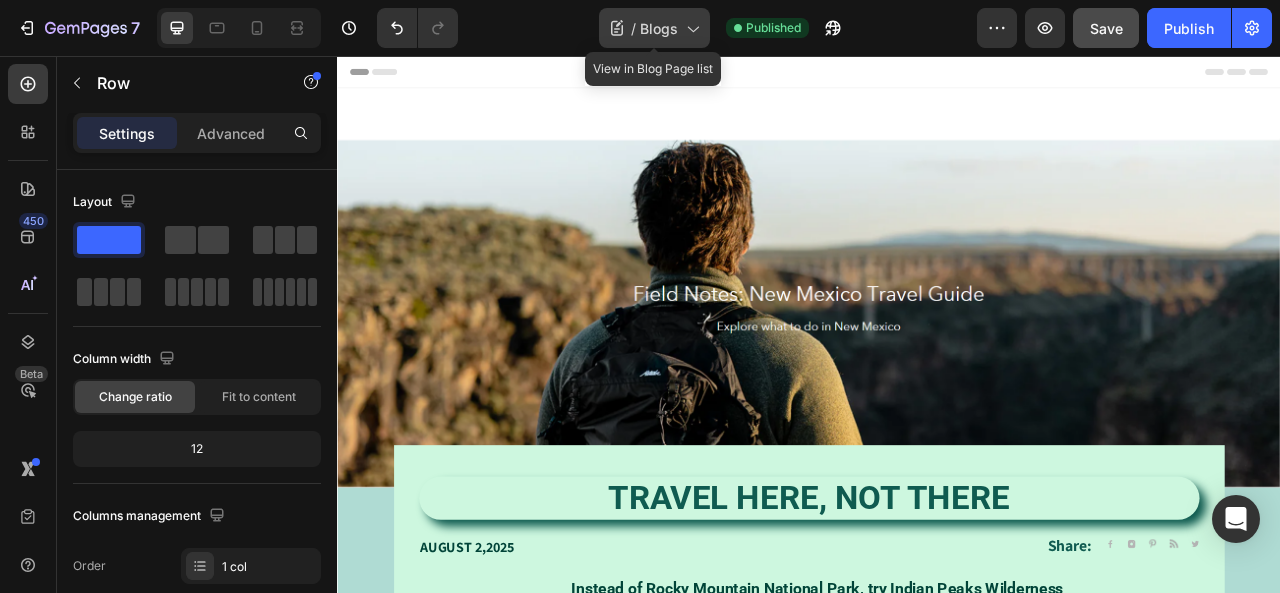 click 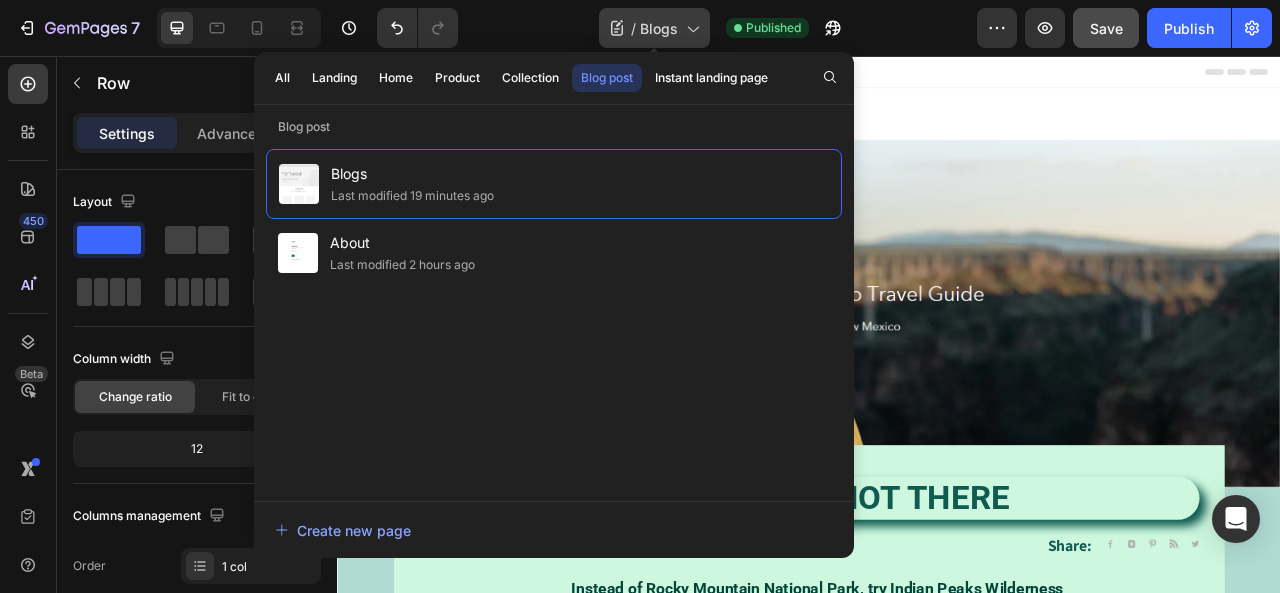 click 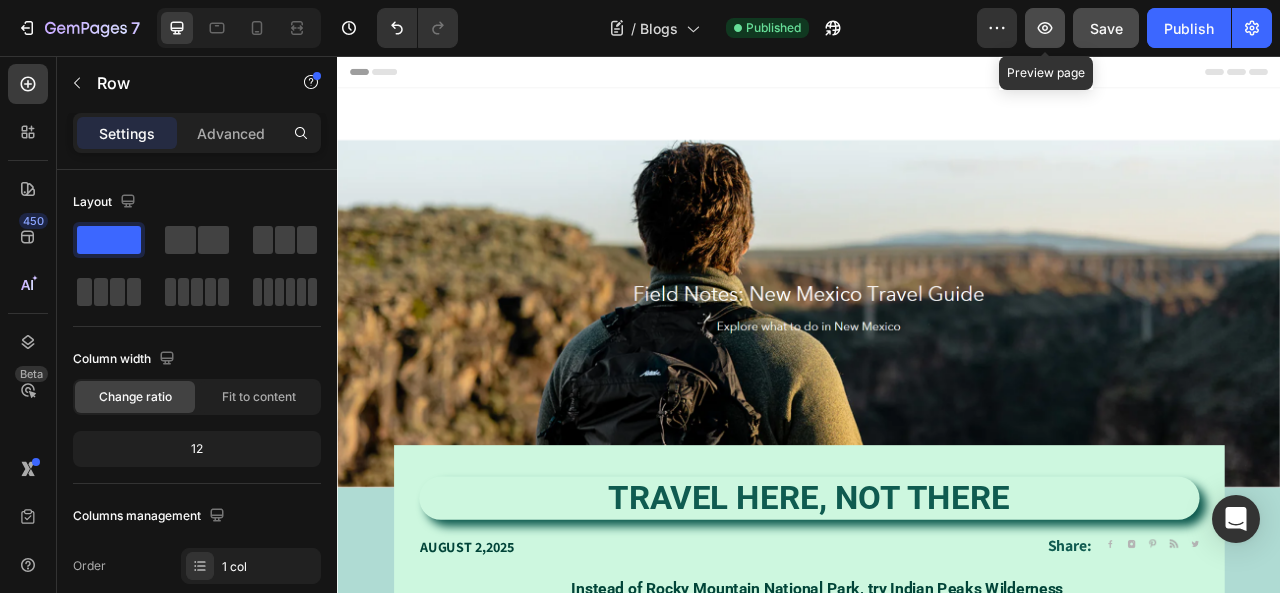 click 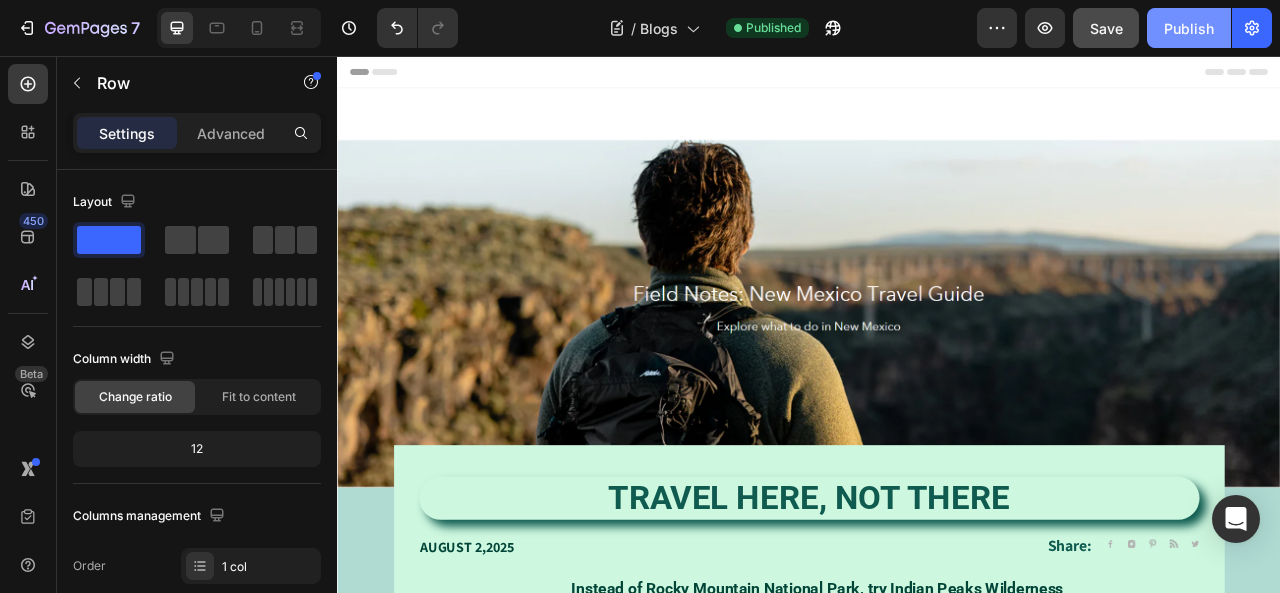 click on "Publish" 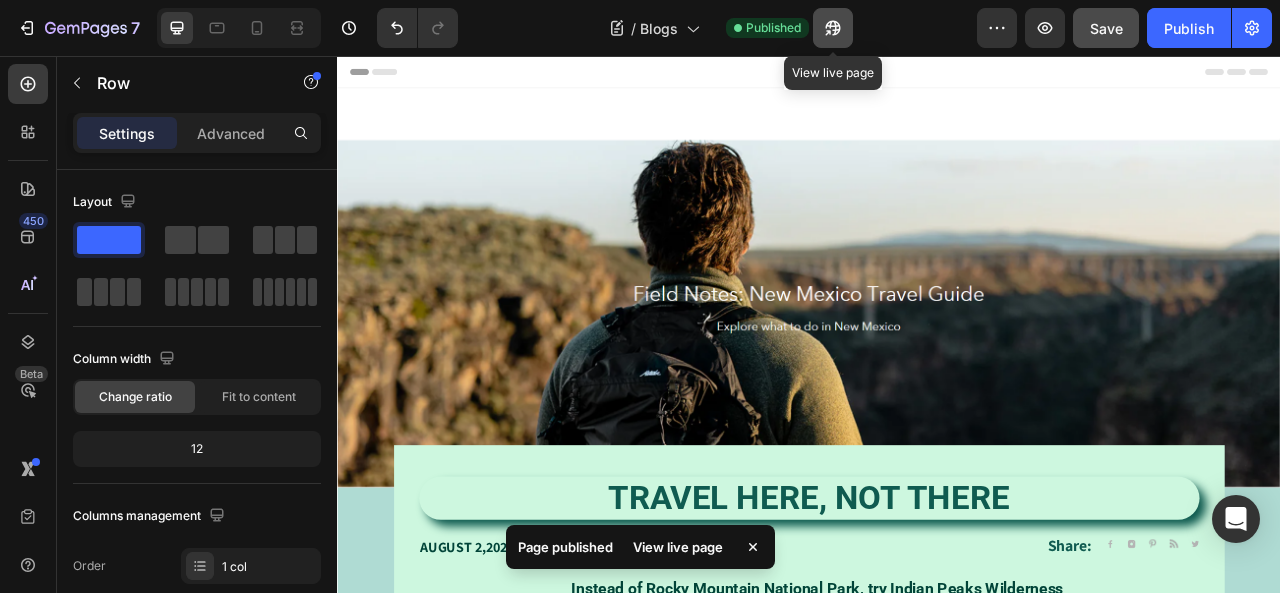 click 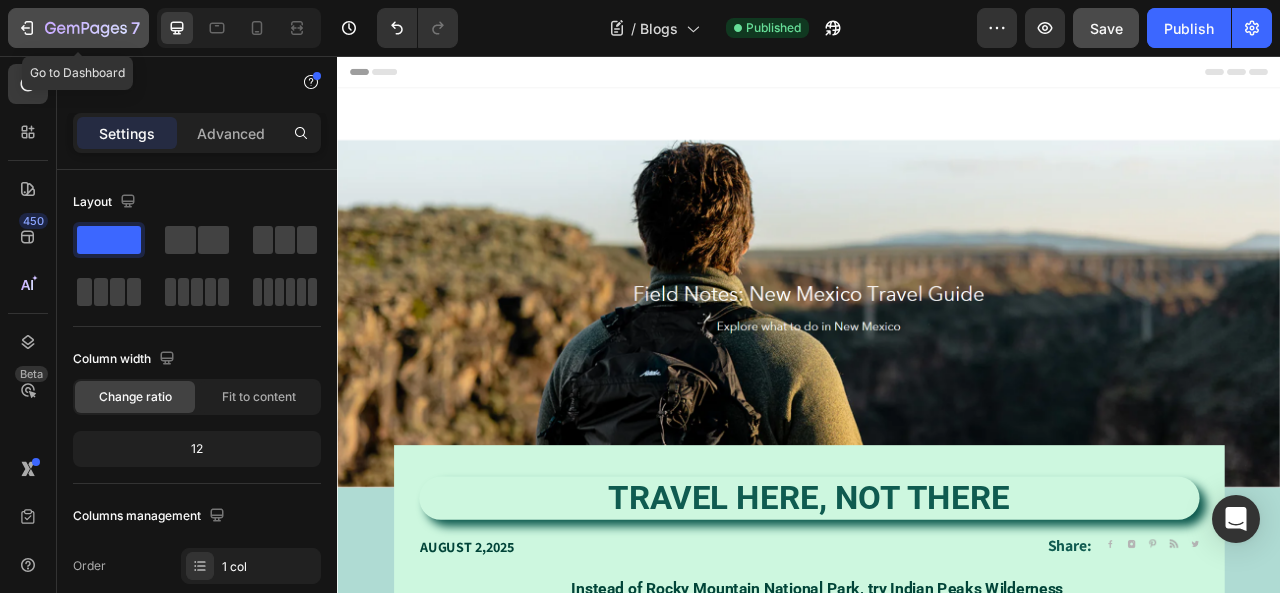 click 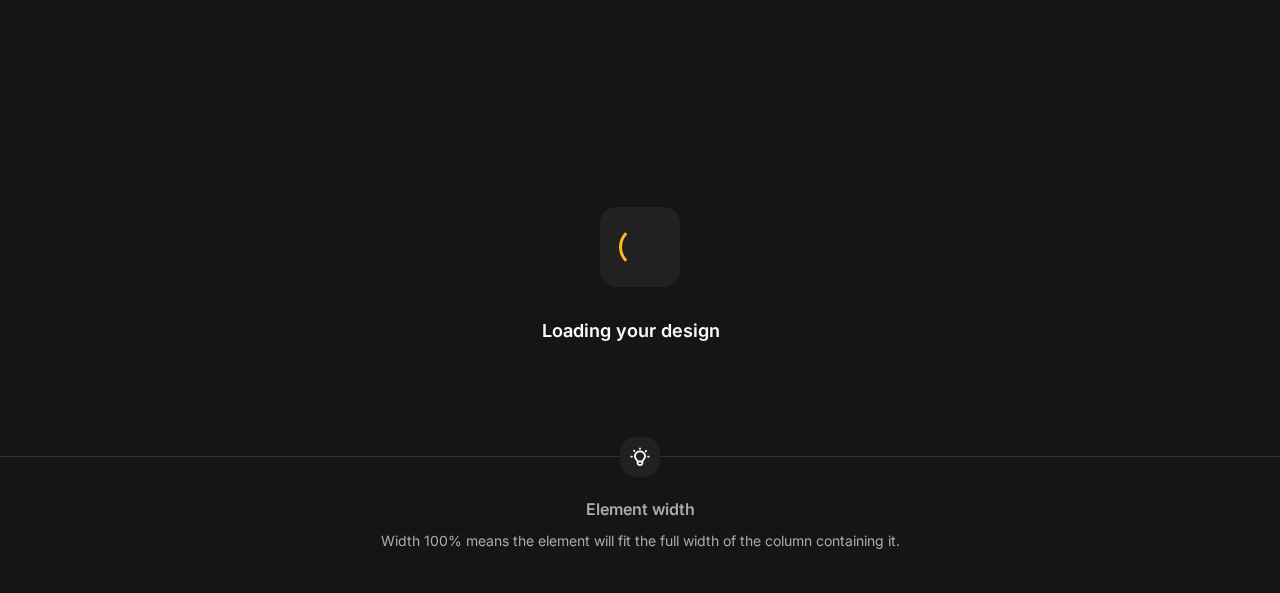 scroll, scrollTop: 0, scrollLeft: 0, axis: both 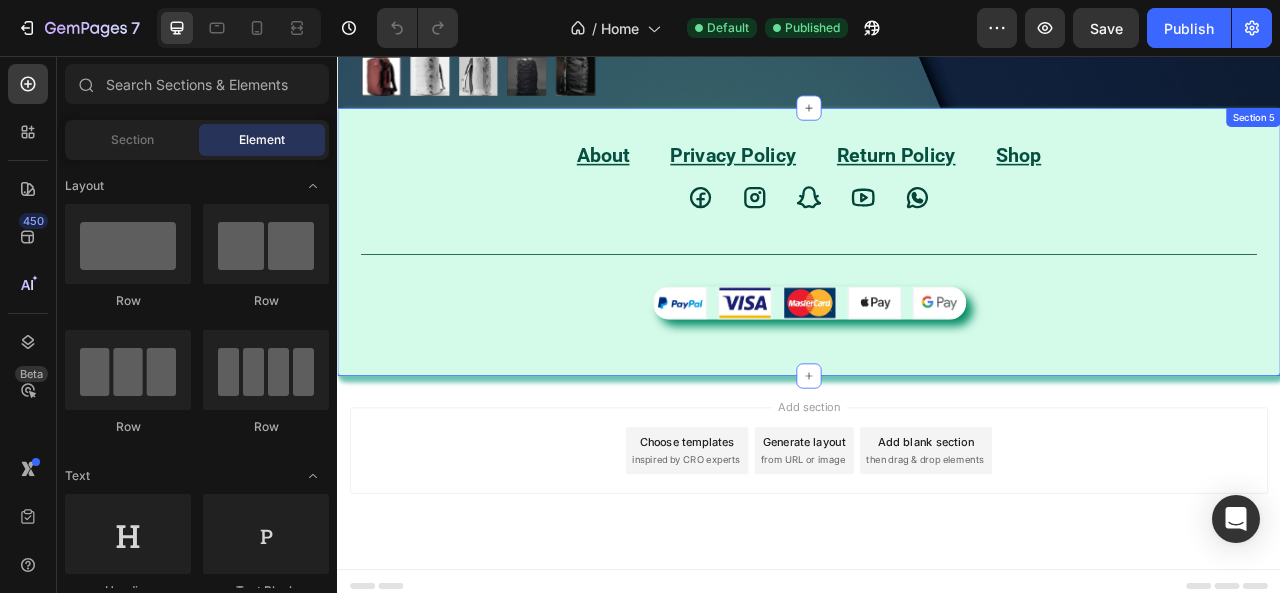 click on "About Text block Privacy Policy Text block Return Policy Text block Shop Text block Row
Icon
Icon
Icon
Icon
Icon Icon List Row                Title Line Image Row Section 5" at bounding box center [937, 292] 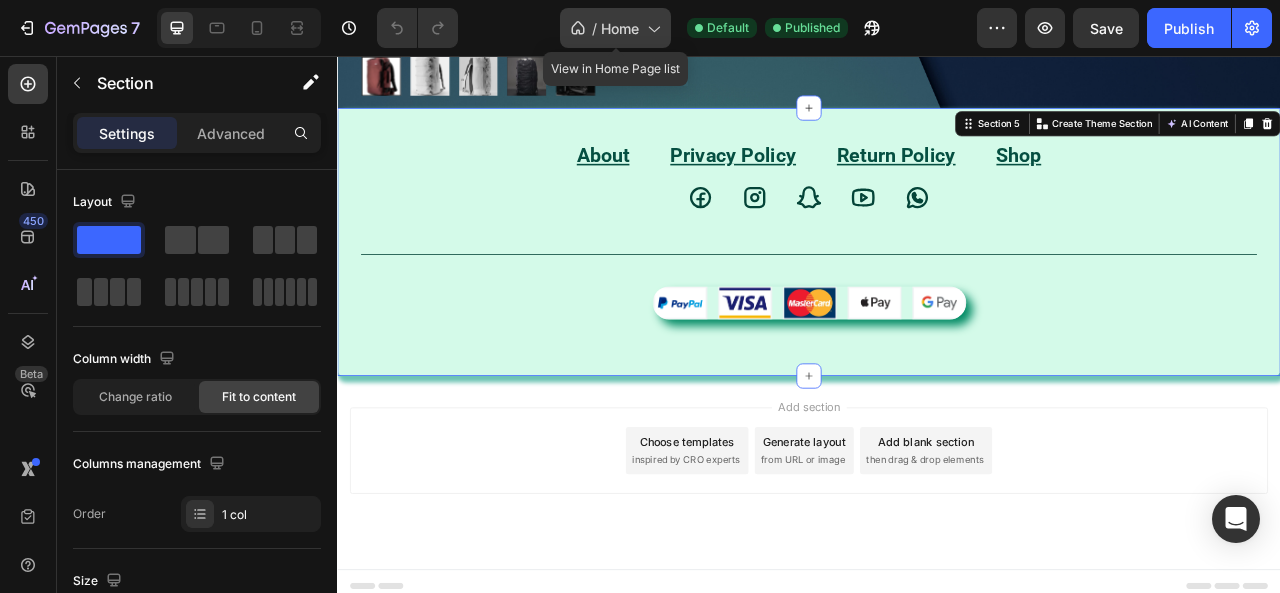 click 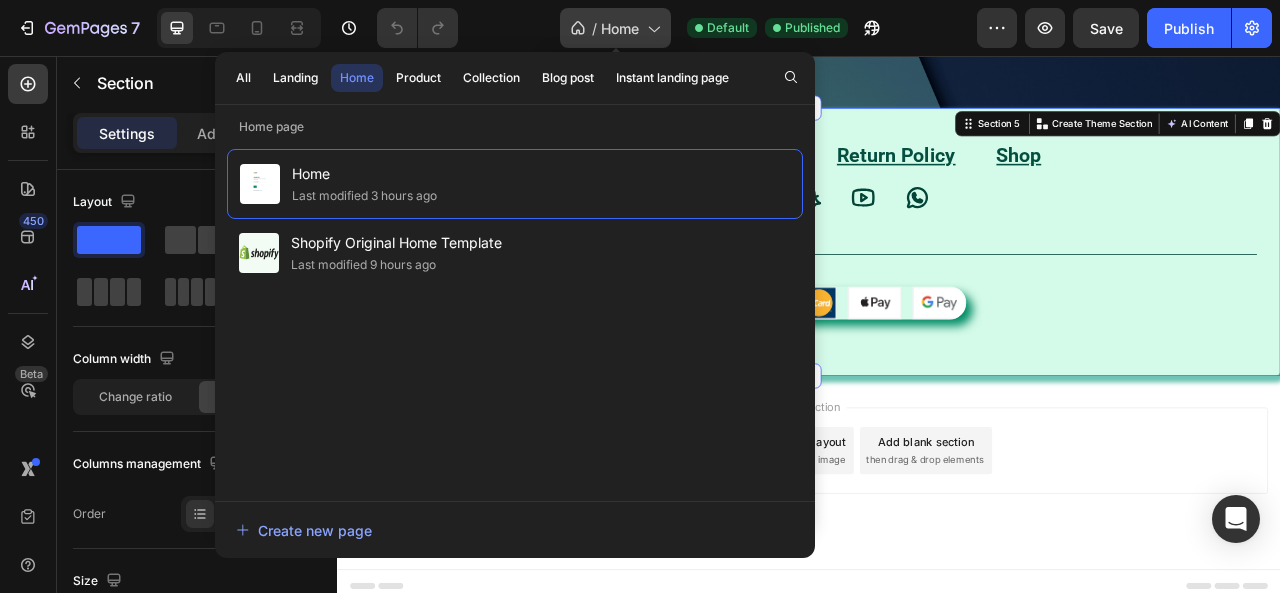 click 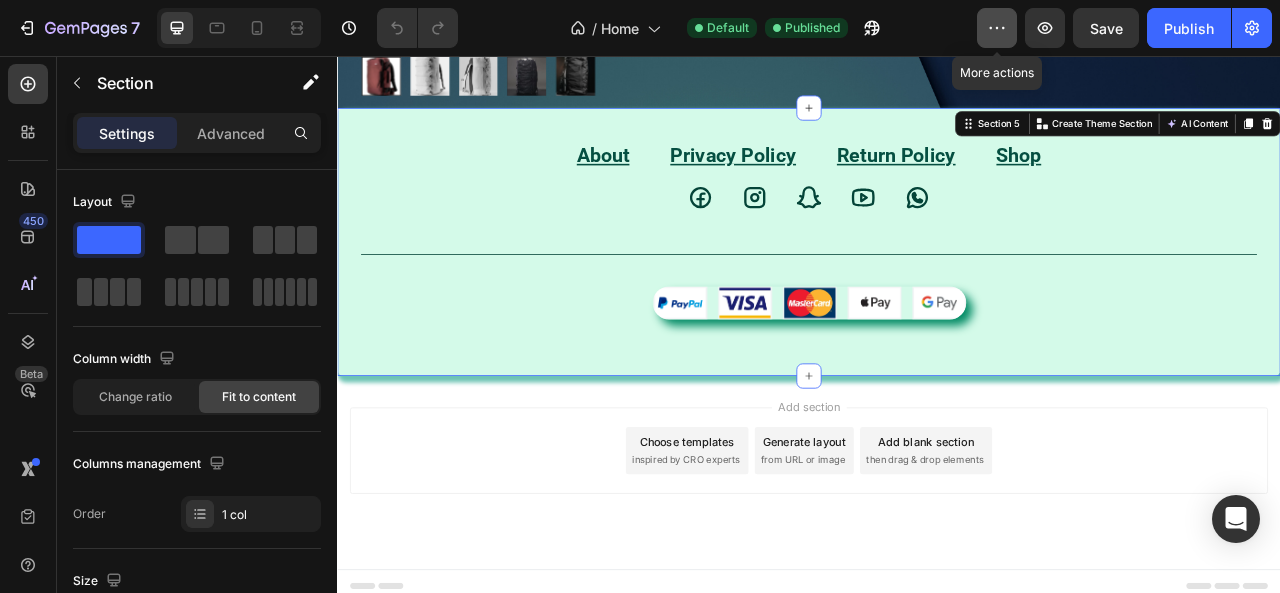 click 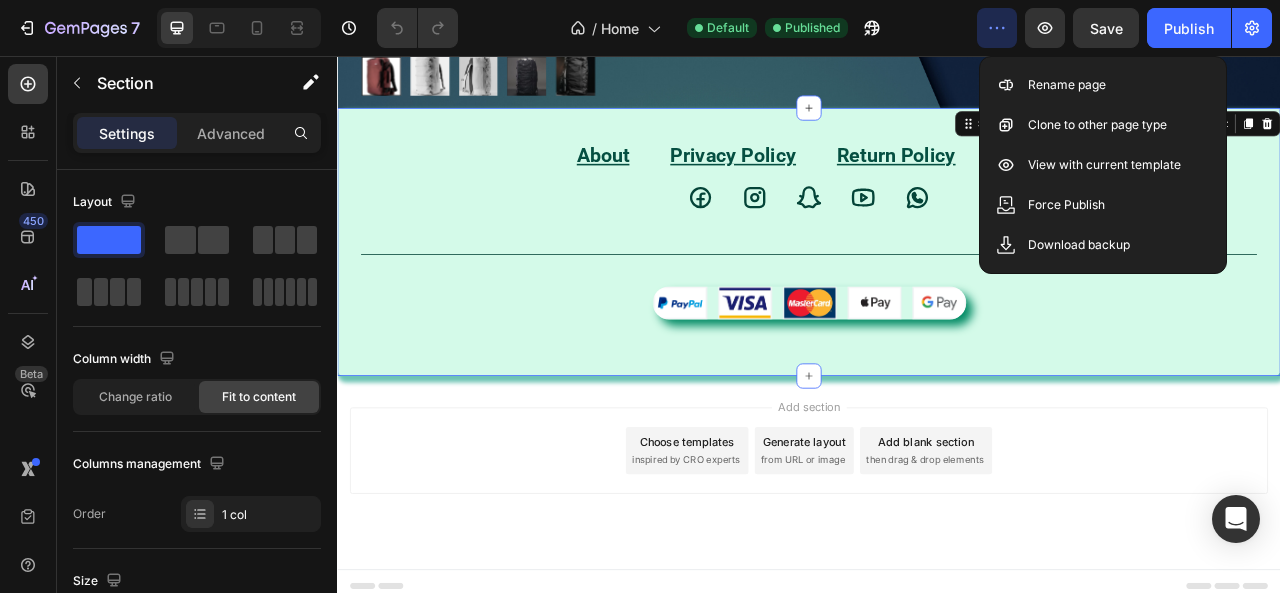 click 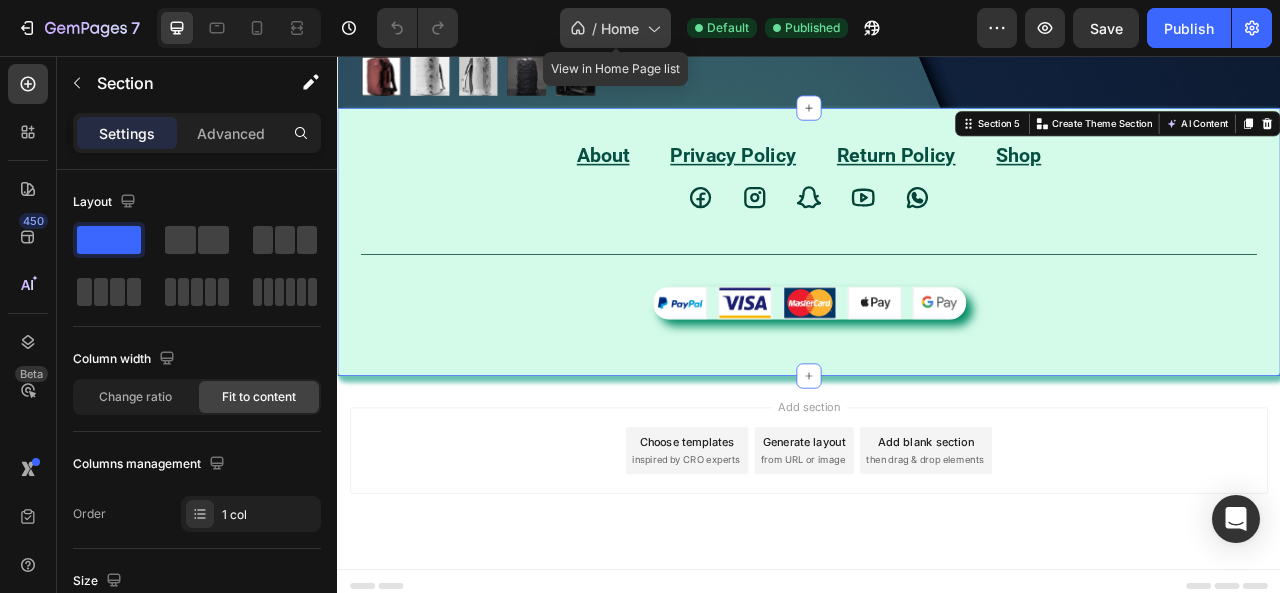 click 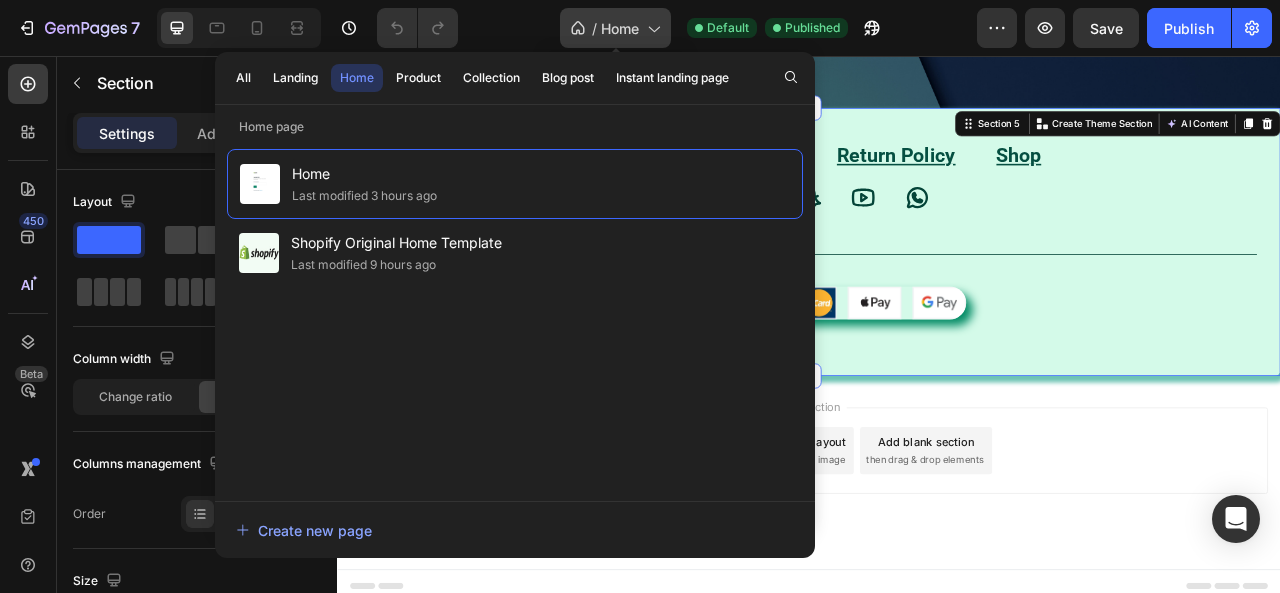 click 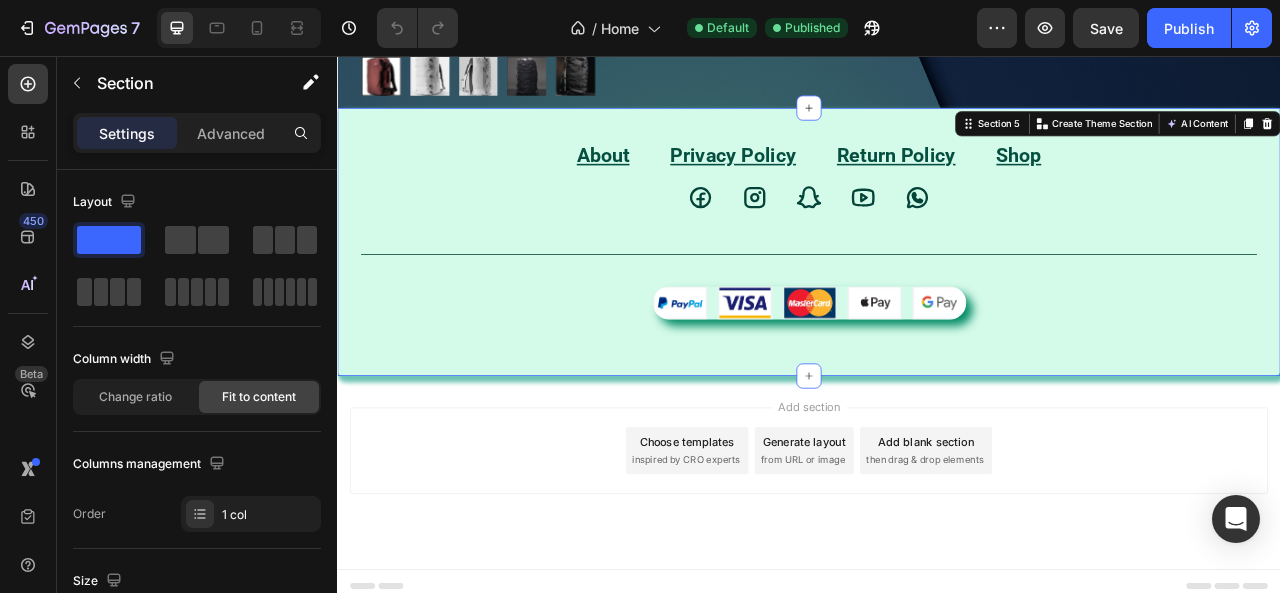 click on "About Text block Privacy Policy Text block Return Policy Text block Shop Text block Row
Icon
Icon
Icon
Icon
Icon Icon List Row                Title Line Image Row Section 5   You can create reusable sections Create Theme Section AI Content Write with GemAI What would you like to describe here? Tone and Voice Persuasive Product SEG42 TRAVEL PACK Show more Generate" at bounding box center [937, 292] 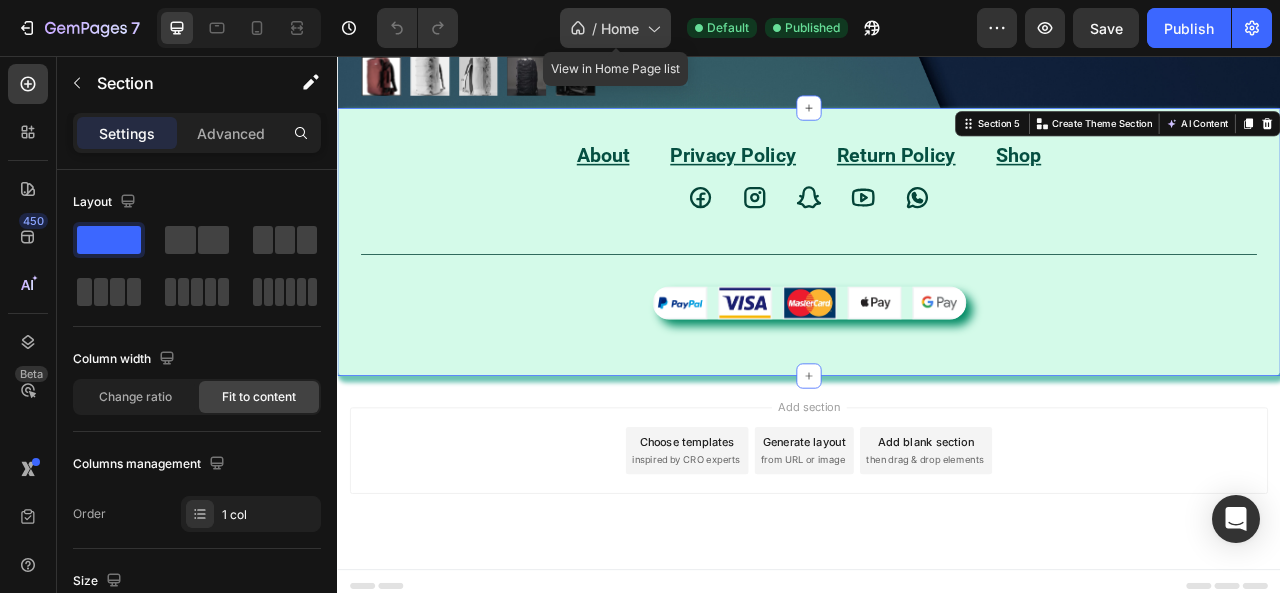 click on "Home" at bounding box center (620, 28) 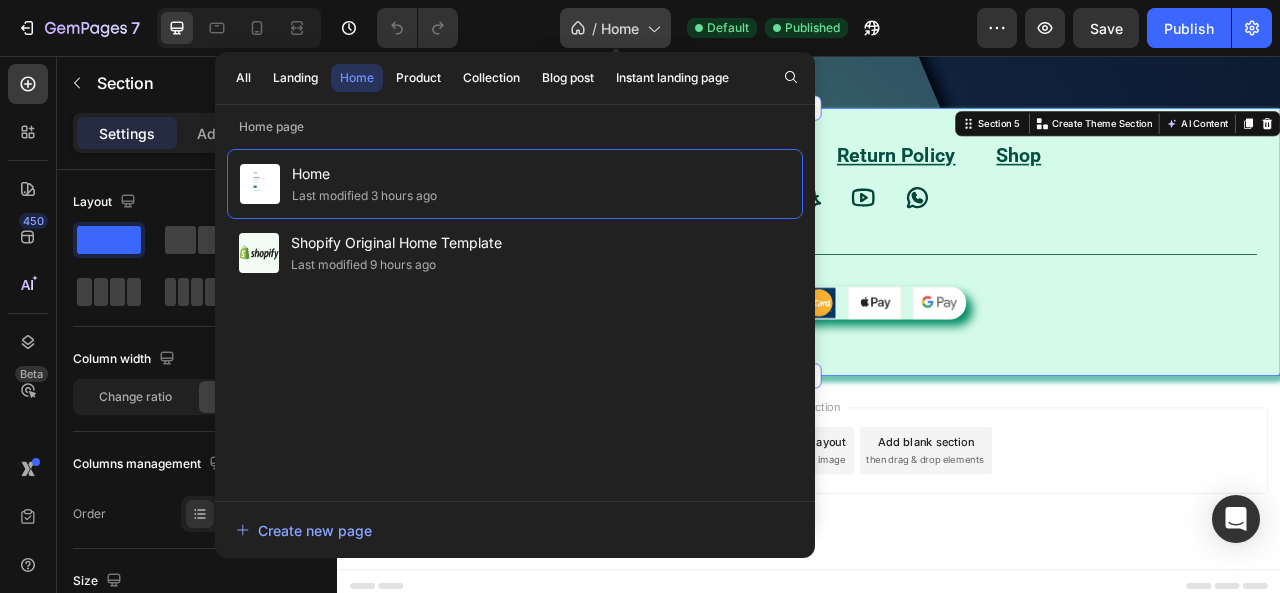 click on "Home" at bounding box center [620, 28] 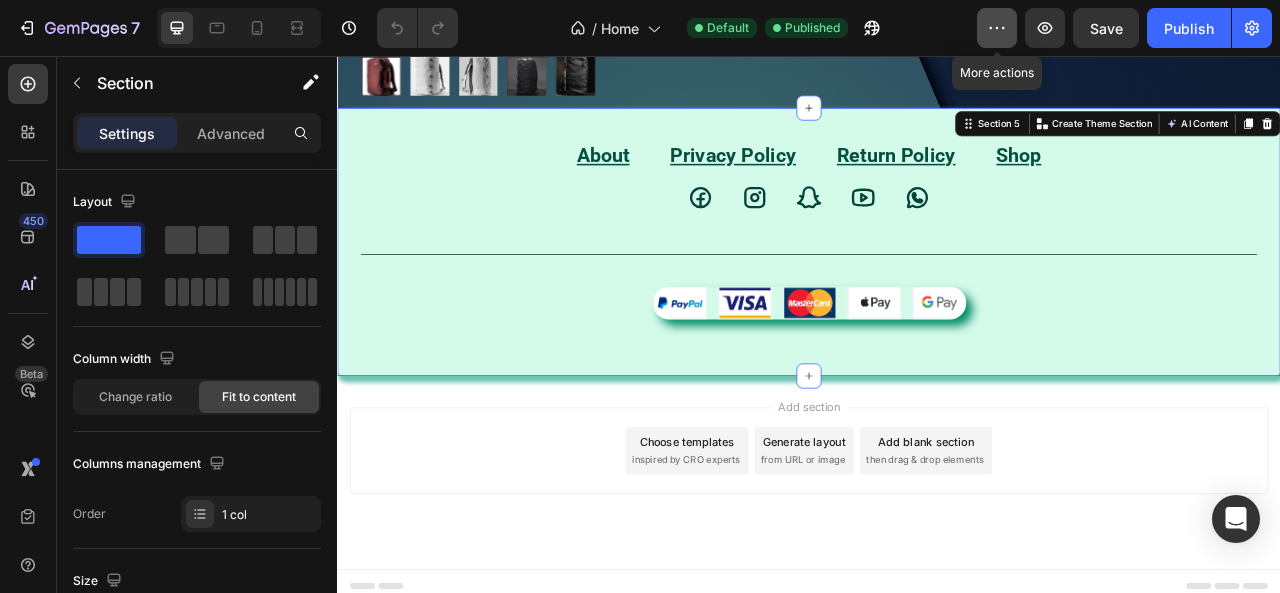 click 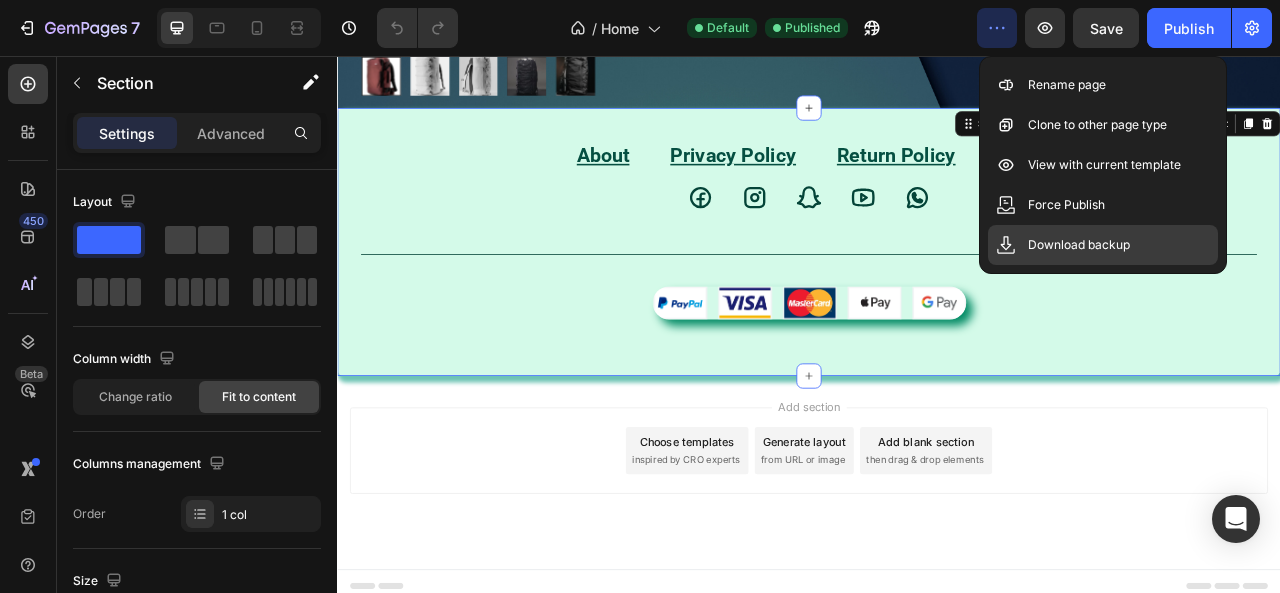 click on "Download backup" at bounding box center (1079, 245) 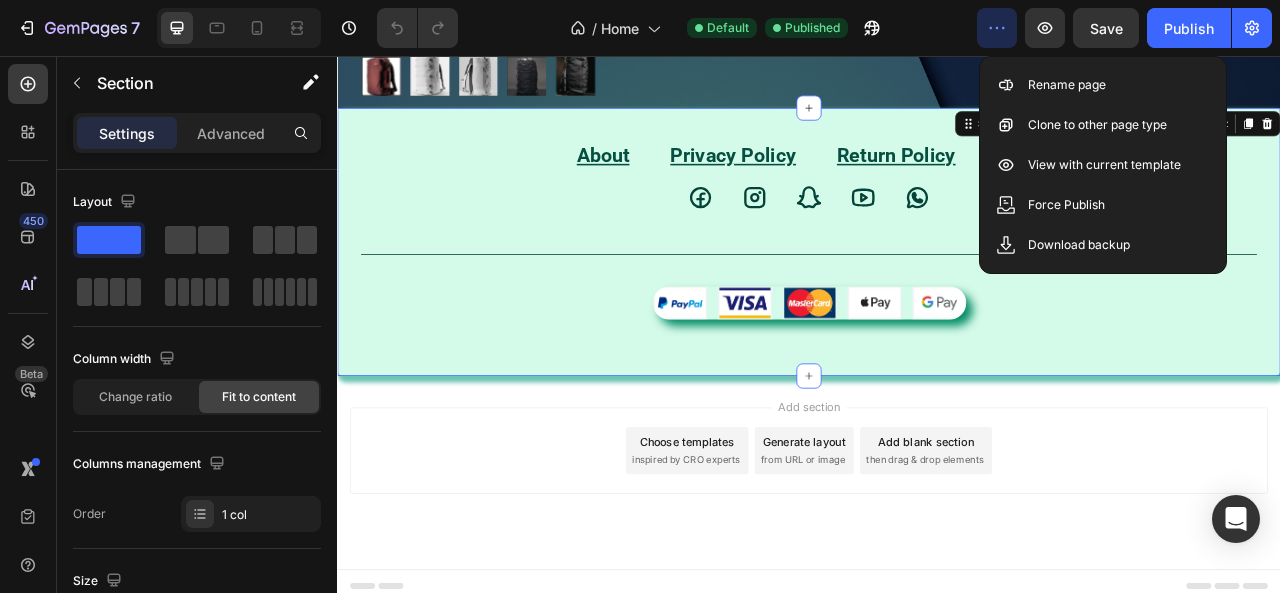 click on "Add section Choose templates inspired by CRO experts Generate layout from URL or image Add blank section then drag & drop elements" at bounding box center [937, 586] 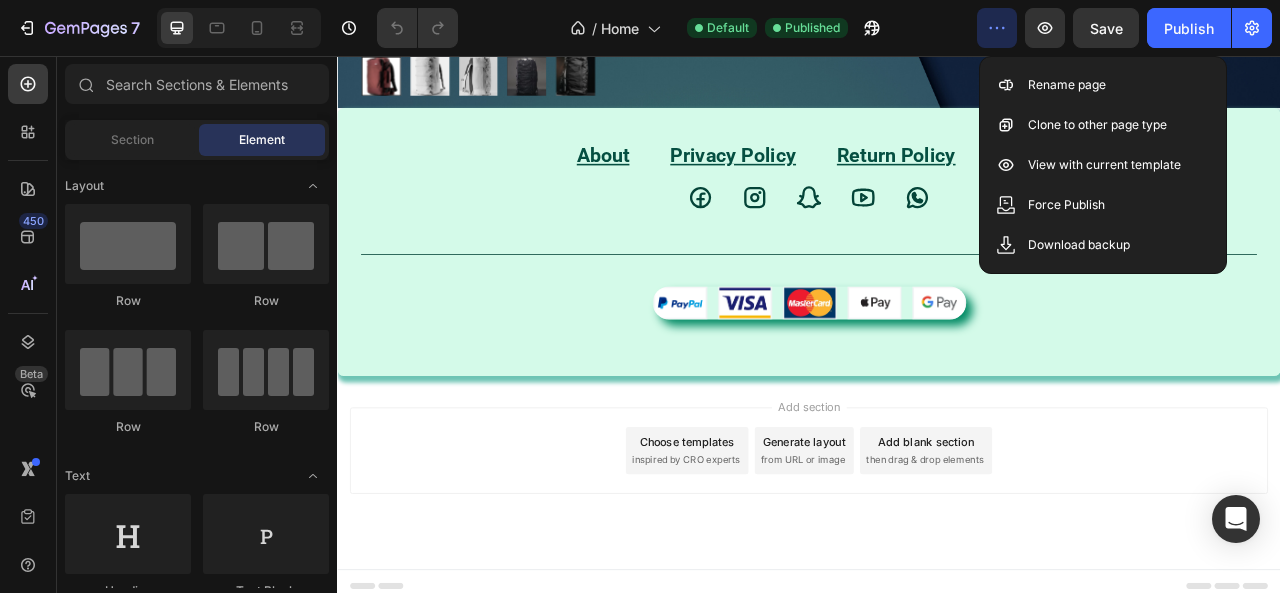 click on "Add section Choose templates inspired by CRO experts Generate layout from URL or image Add blank section then drag & drop elements" at bounding box center (937, 586) 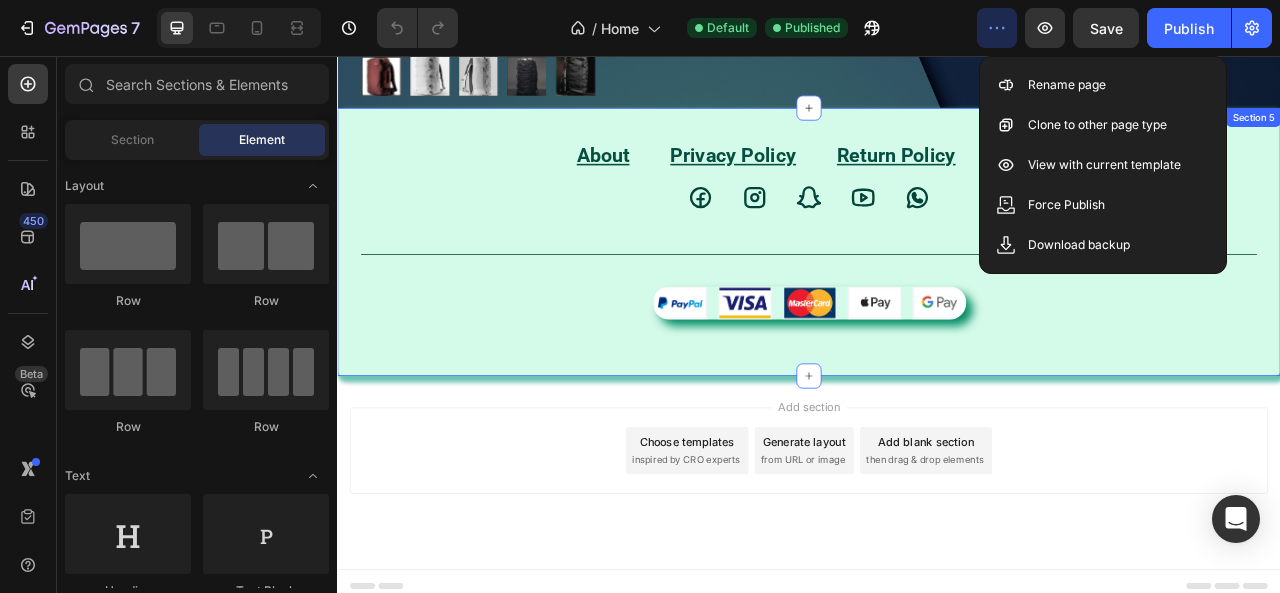 click on "About Text block Privacy Policy Text block Return Policy Text block Shop Text block Row
Icon
Icon
Icon
Icon
Icon Icon List Row                Title Line Image Row Section 5" at bounding box center (937, 292) 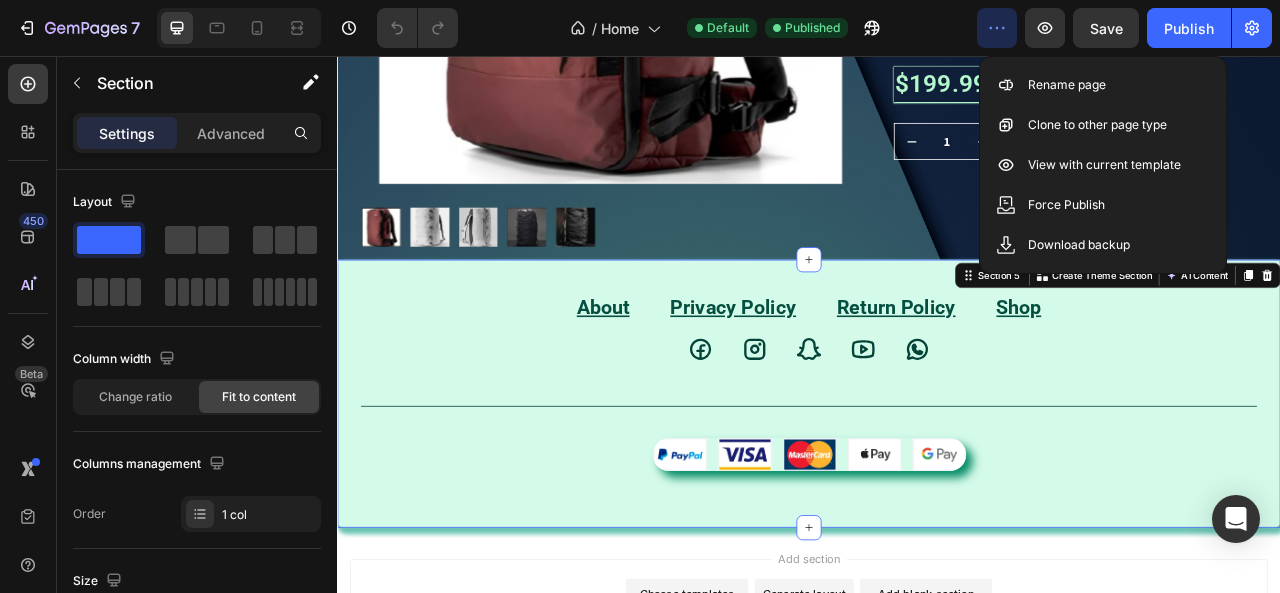 scroll, scrollTop: 3056, scrollLeft: 0, axis: vertical 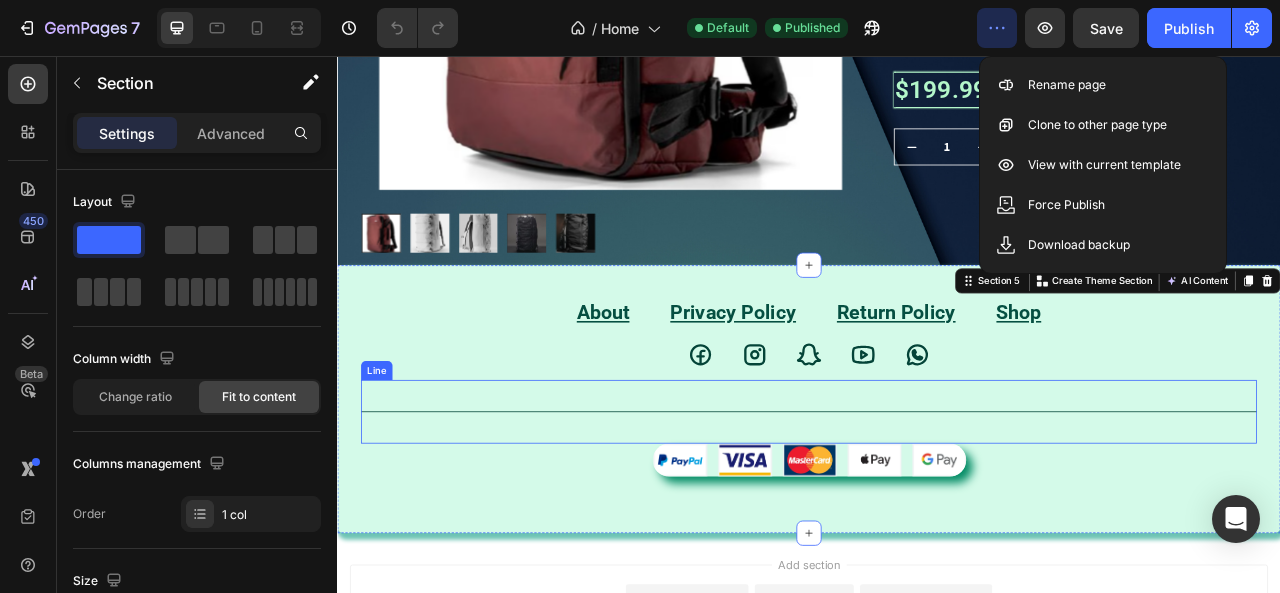 click on "Title Line" at bounding box center (937, 508) 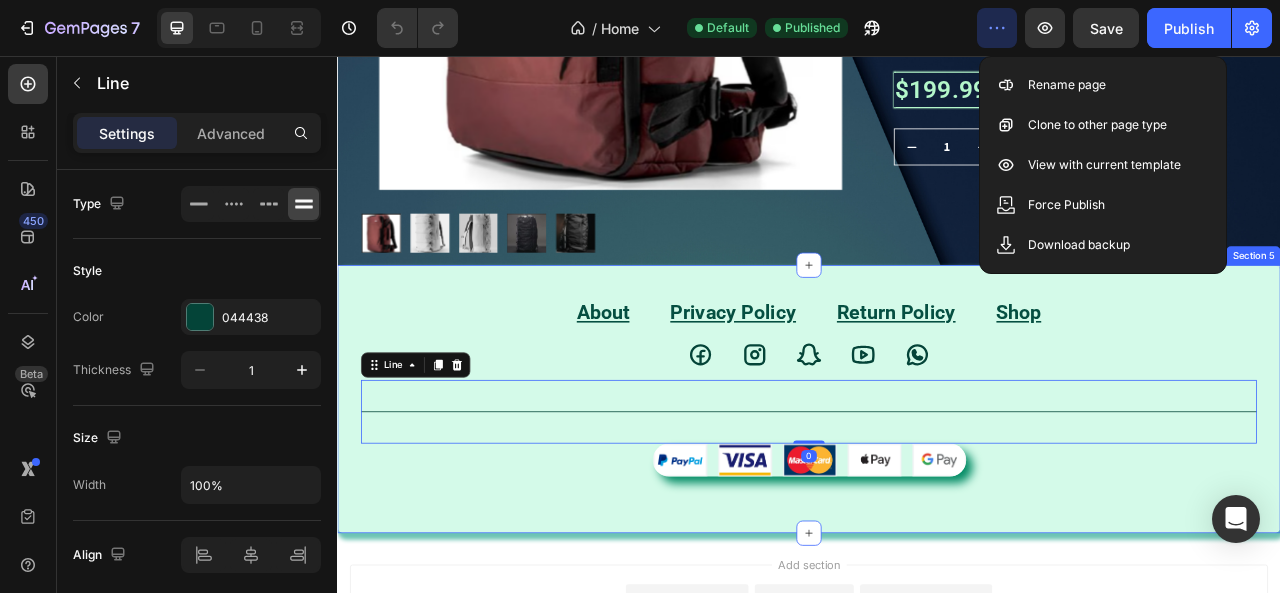click on "About Text block Privacy Policy Text block Return Policy Text block Shop Text block Row
Icon
Icon
Icon
Icon
Icon Icon List Row                Title Line   0 Image Row Section 5" at bounding box center [937, 492] 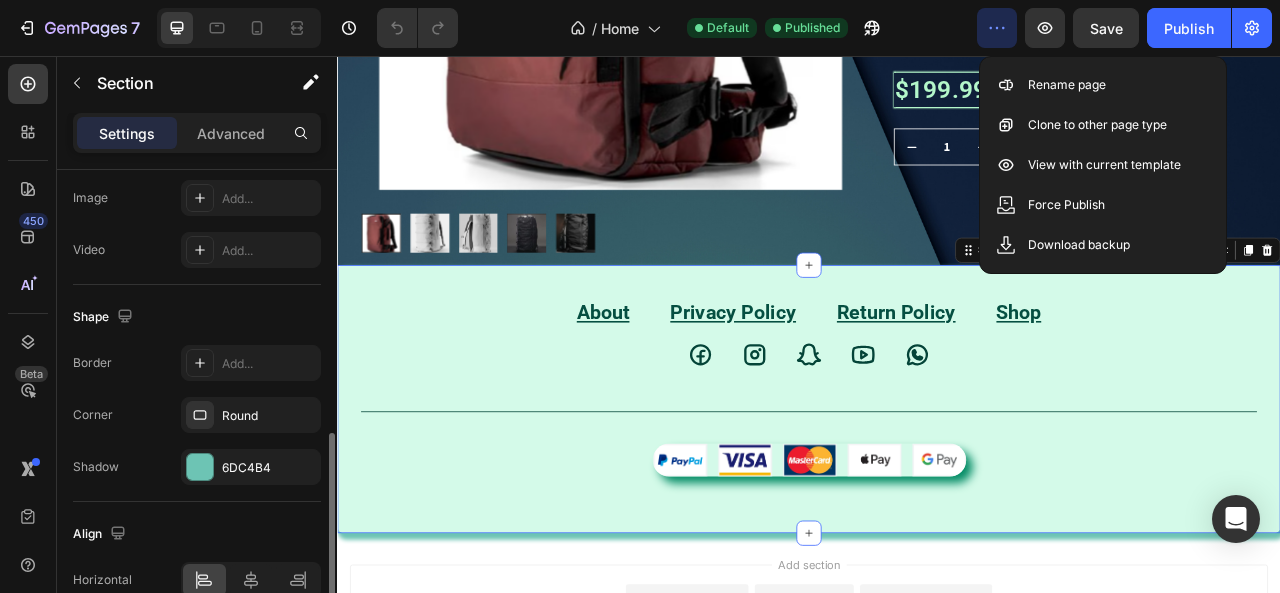 scroll, scrollTop: 798, scrollLeft: 0, axis: vertical 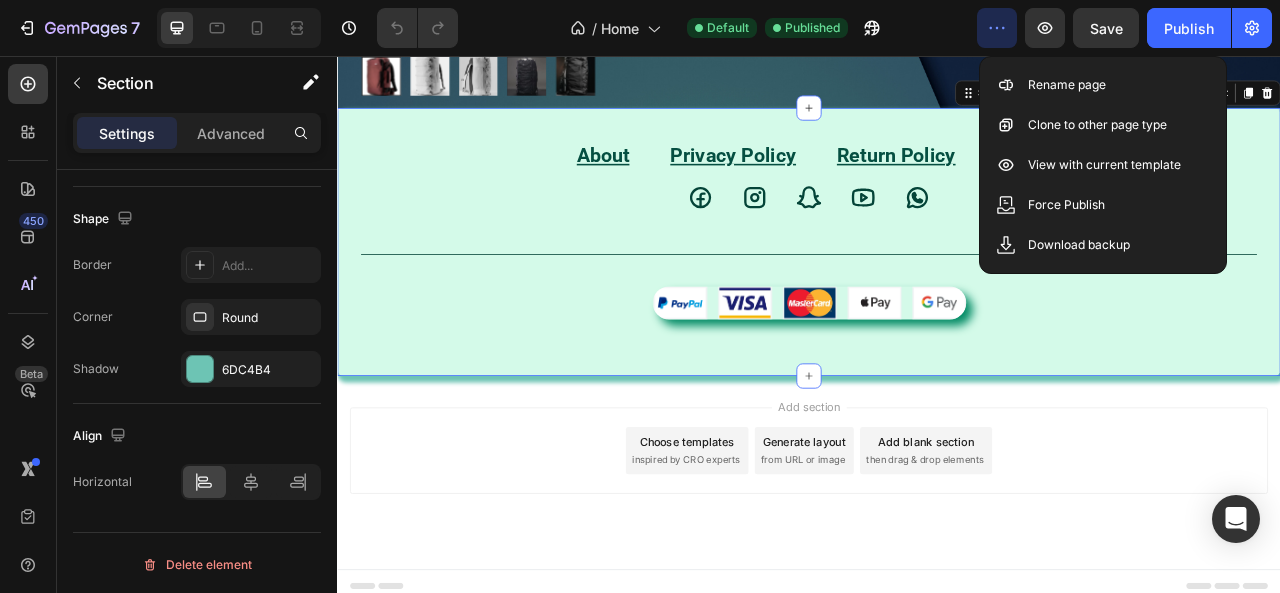 click on "Choose templates inspired by CRO experts" at bounding box center (782, 558) 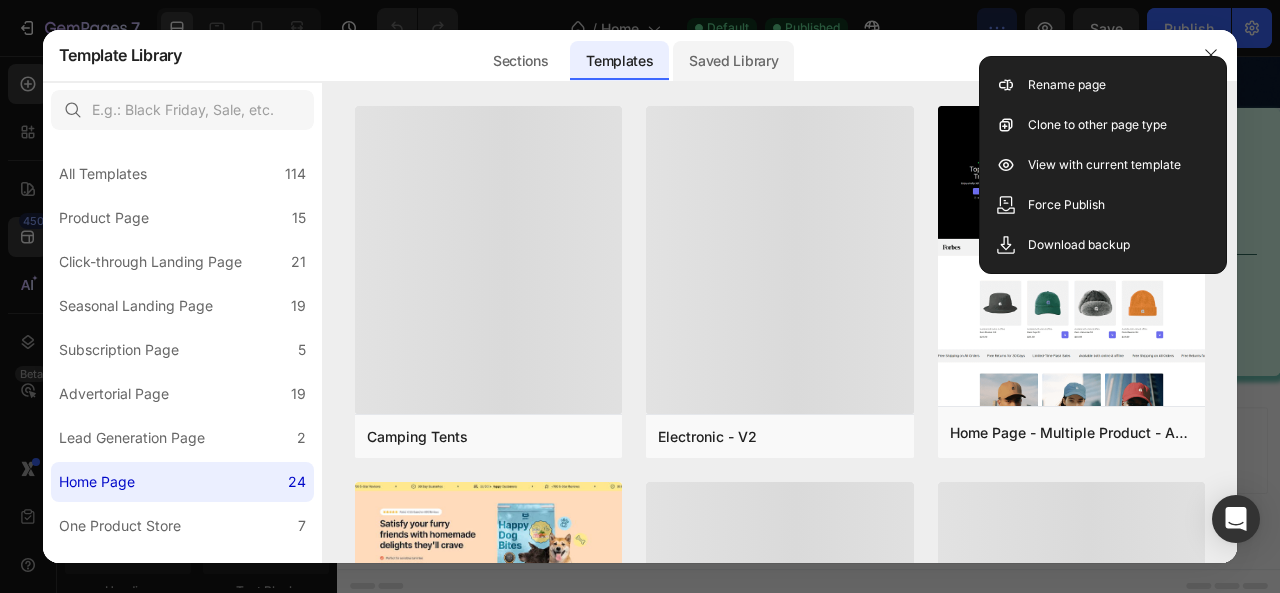 click on "Saved Library" 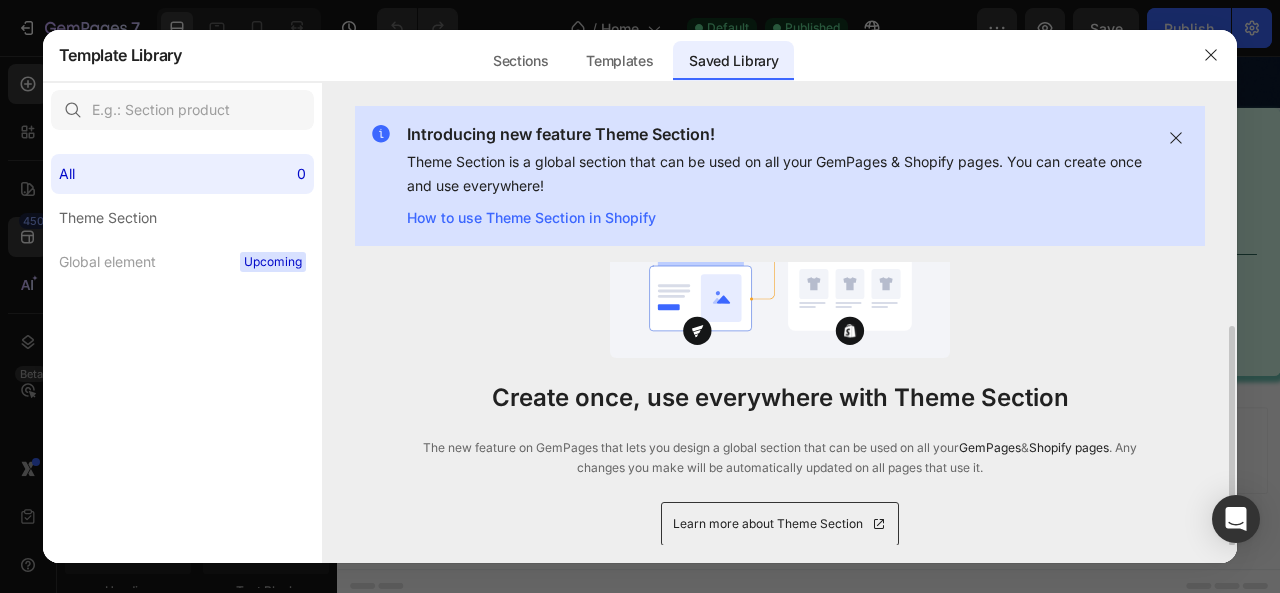 scroll, scrollTop: 0, scrollLeft: 0, axis: both 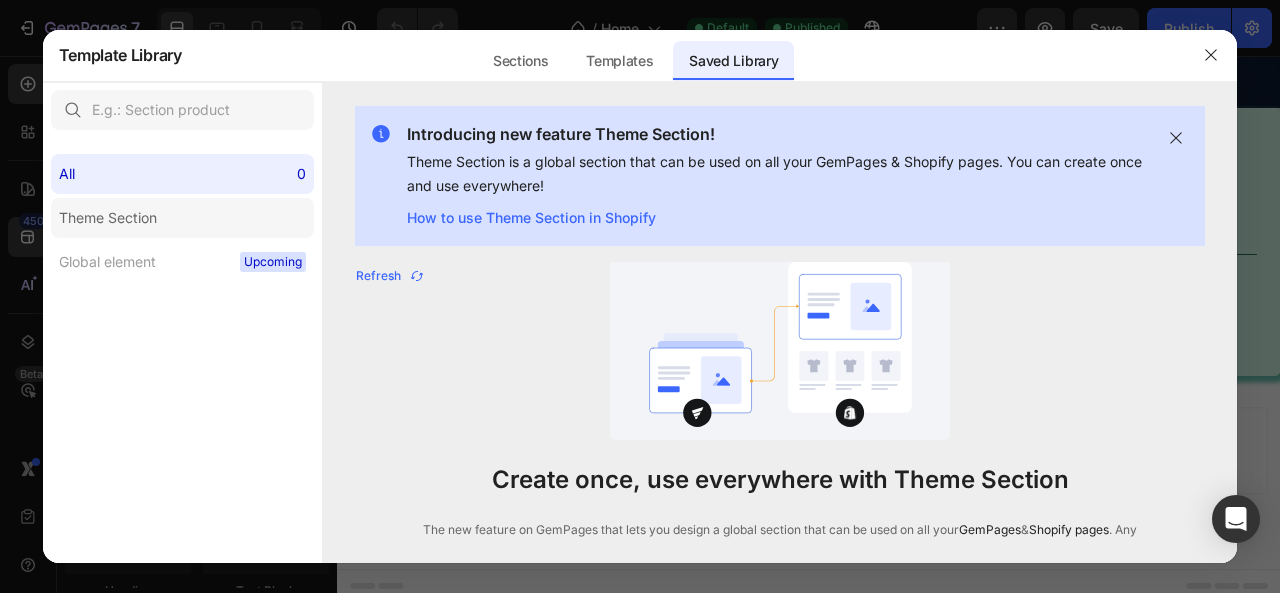 click on "Theme Section" 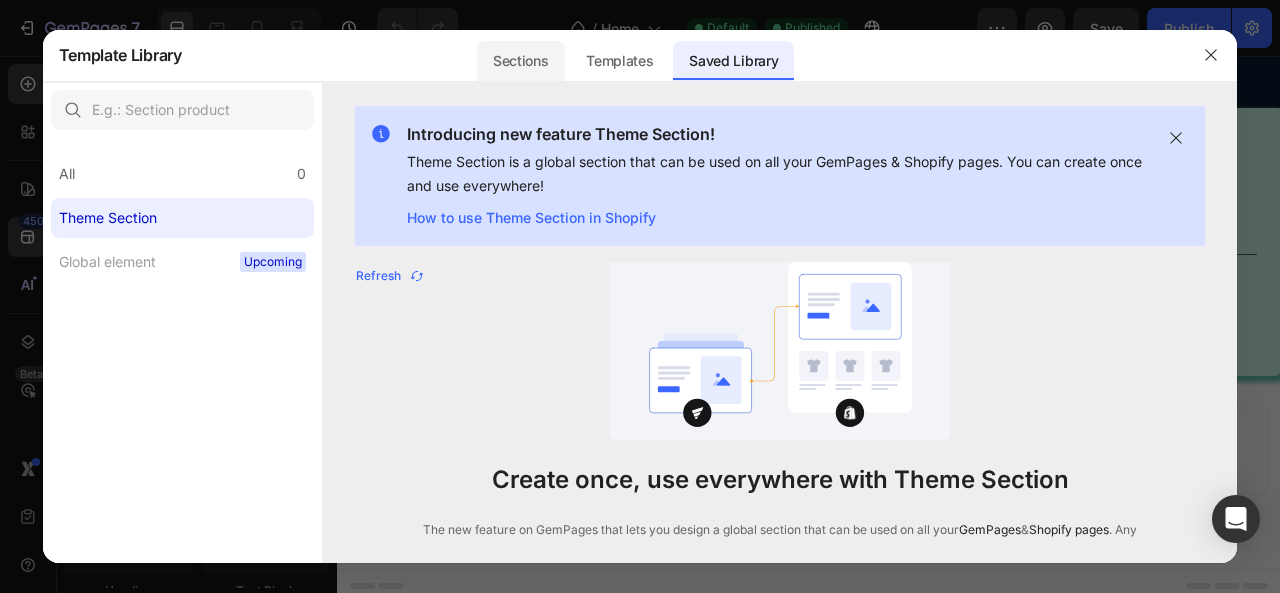 click on "Sections" 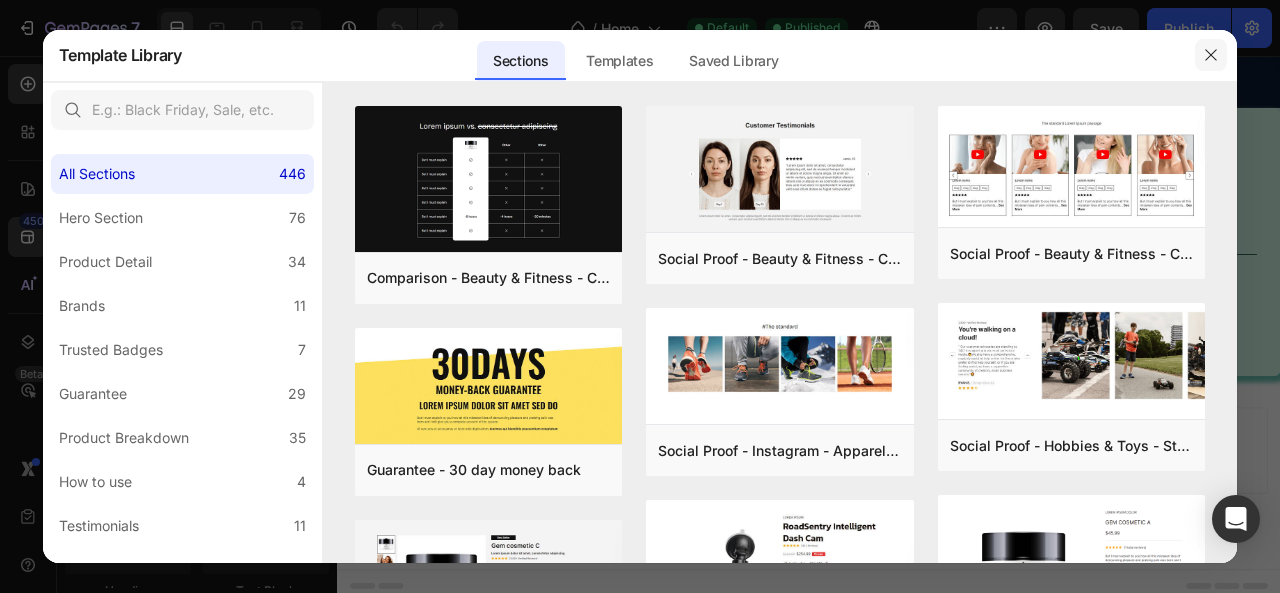 click 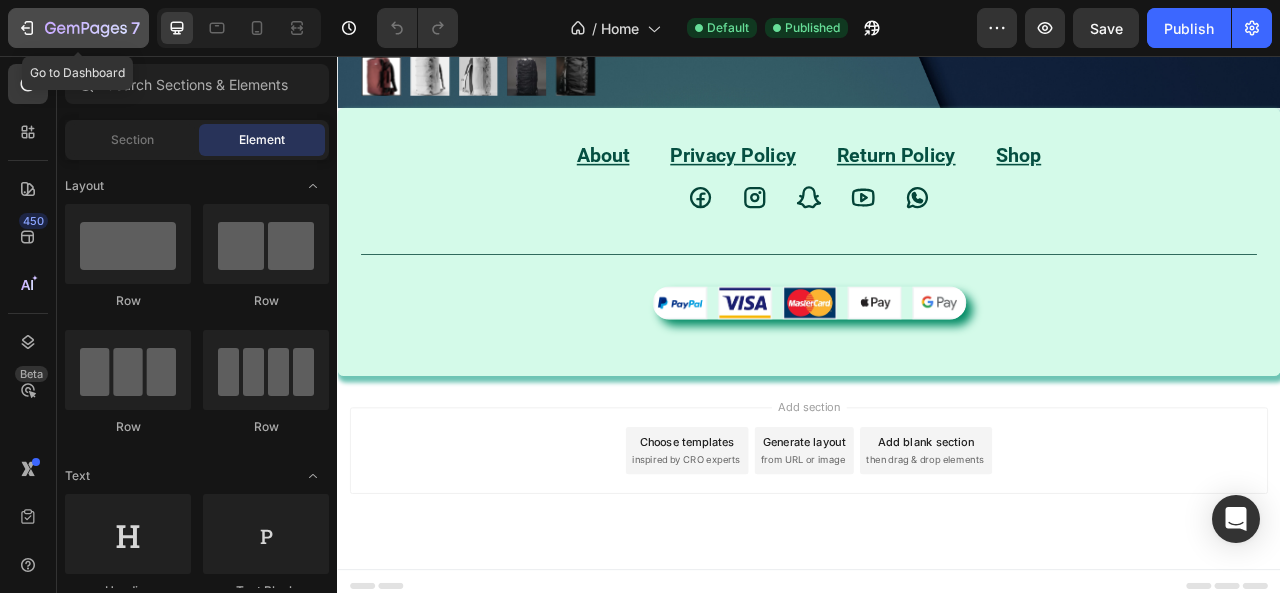 click 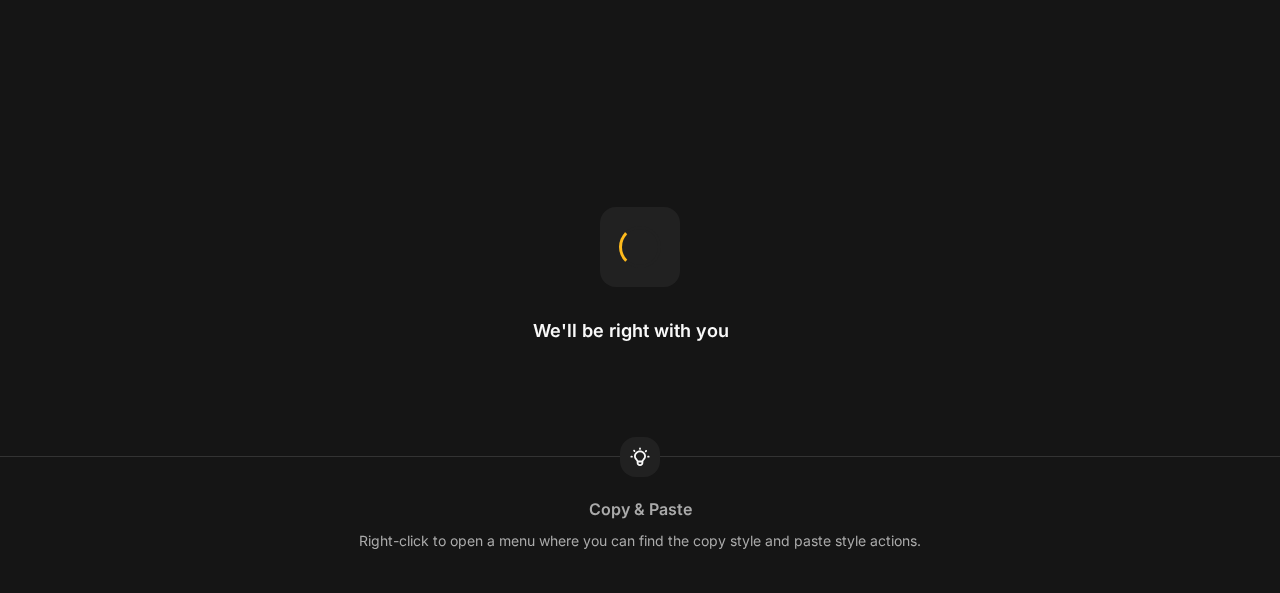 scroll, scrollTop: 0, scrollLeft: 0, axis: both 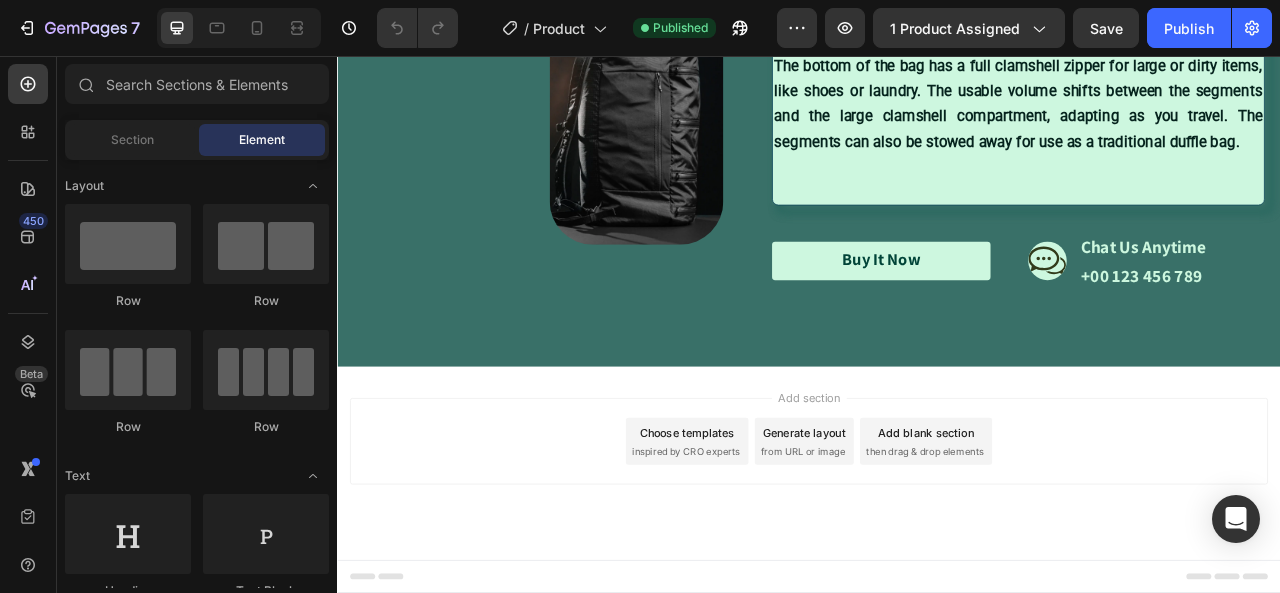 click on "Choose templates" at bounding box center (782, 535) 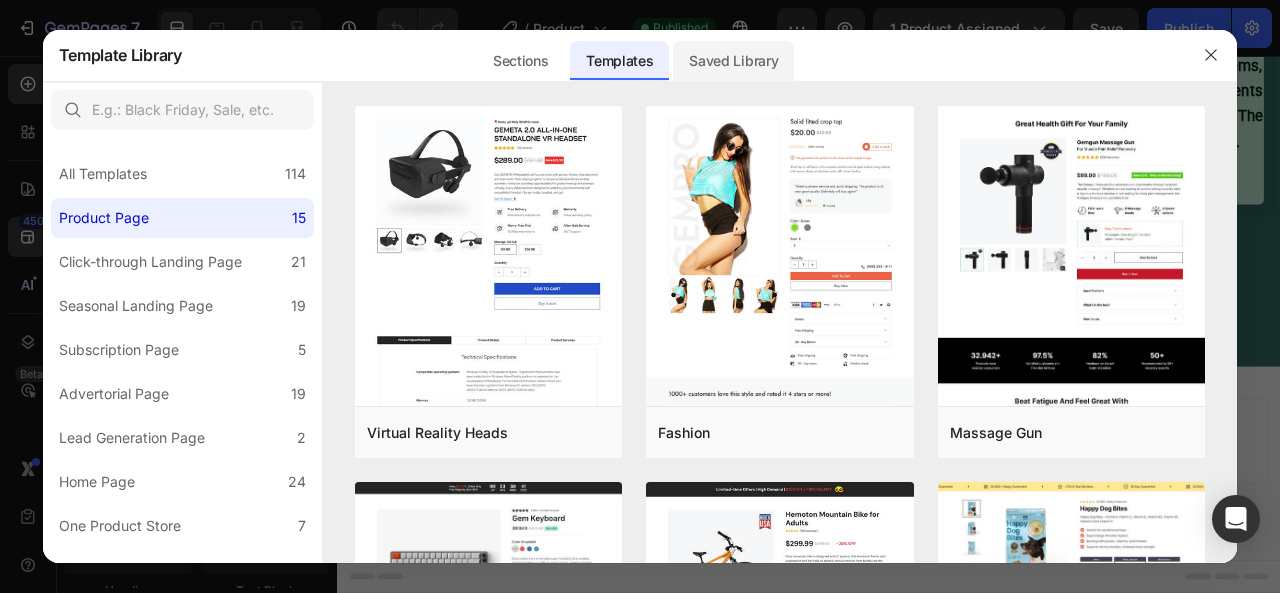 click on "Saved Library" 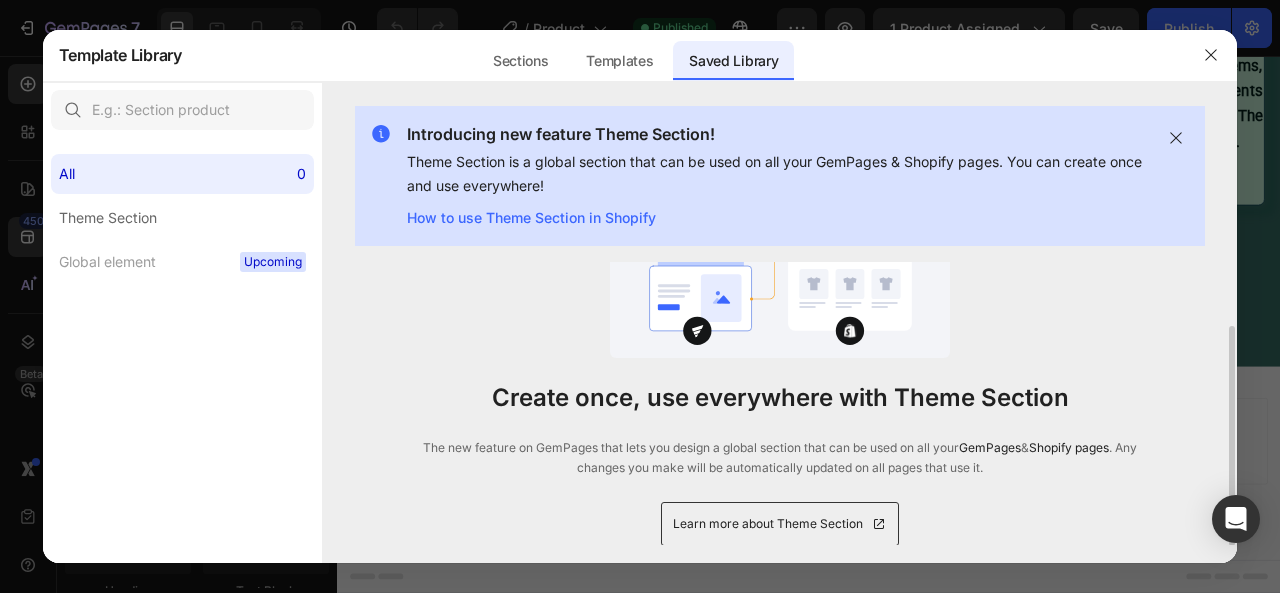 scroll, scrollTop: 0, scrollLeft: 0, axis: both 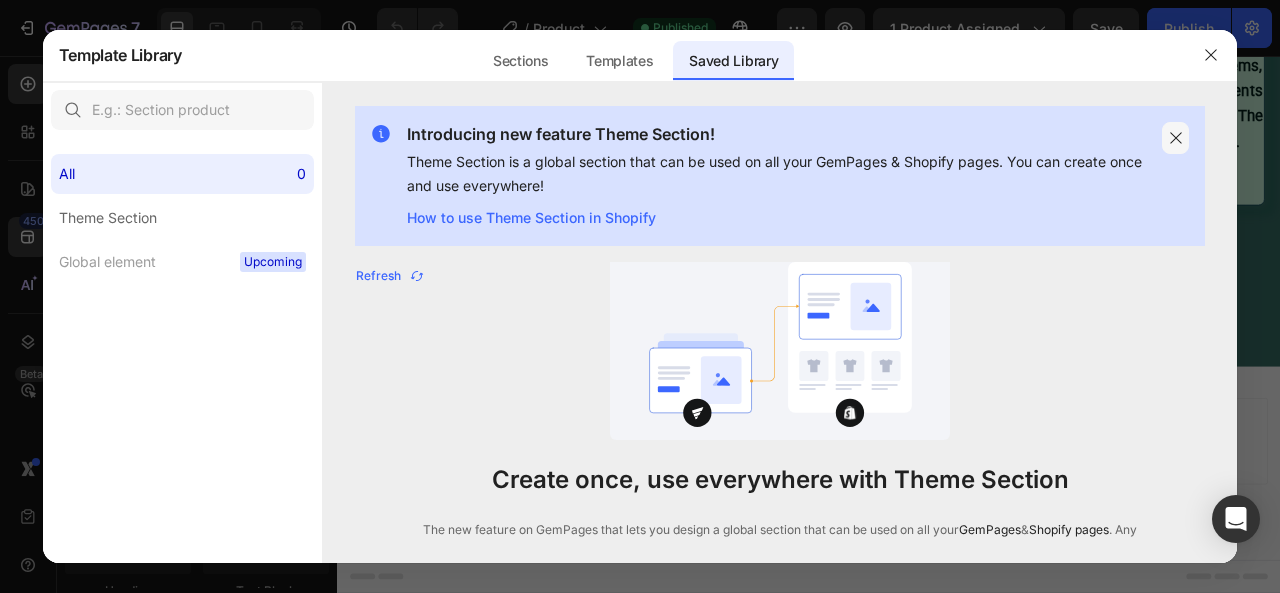 click 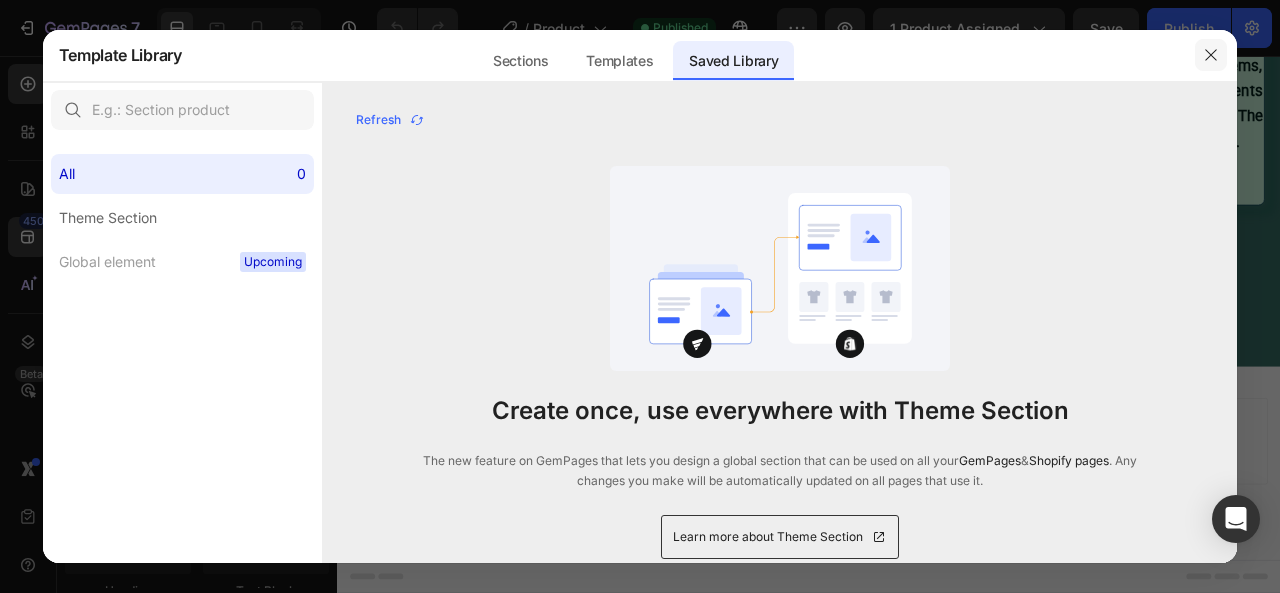 click 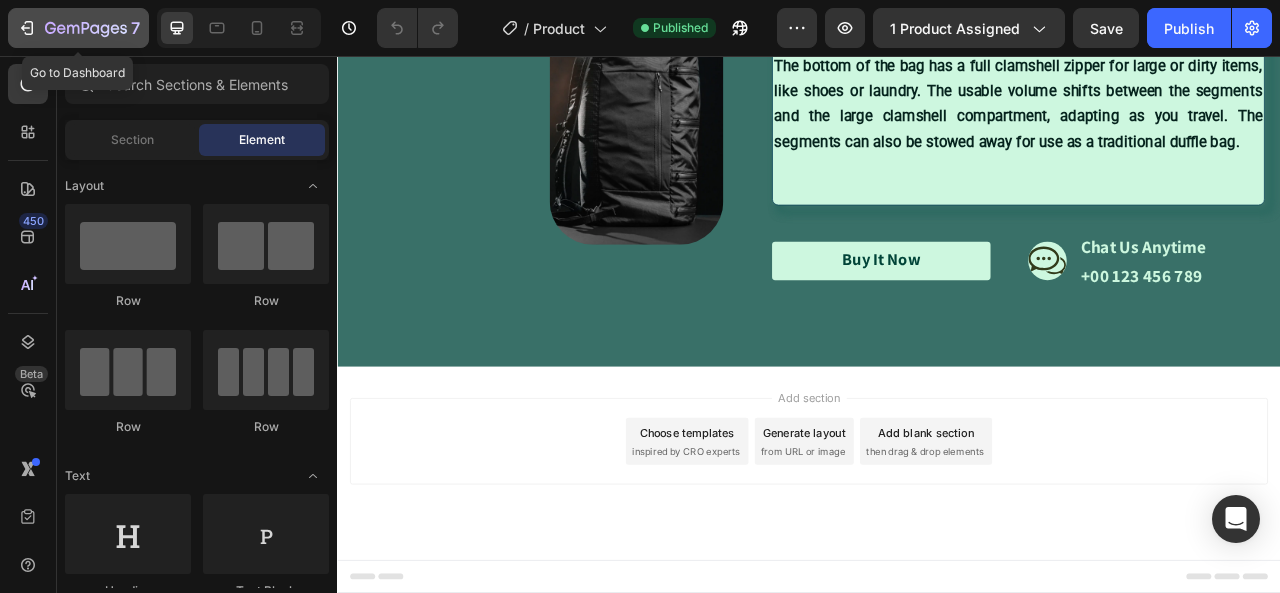 click 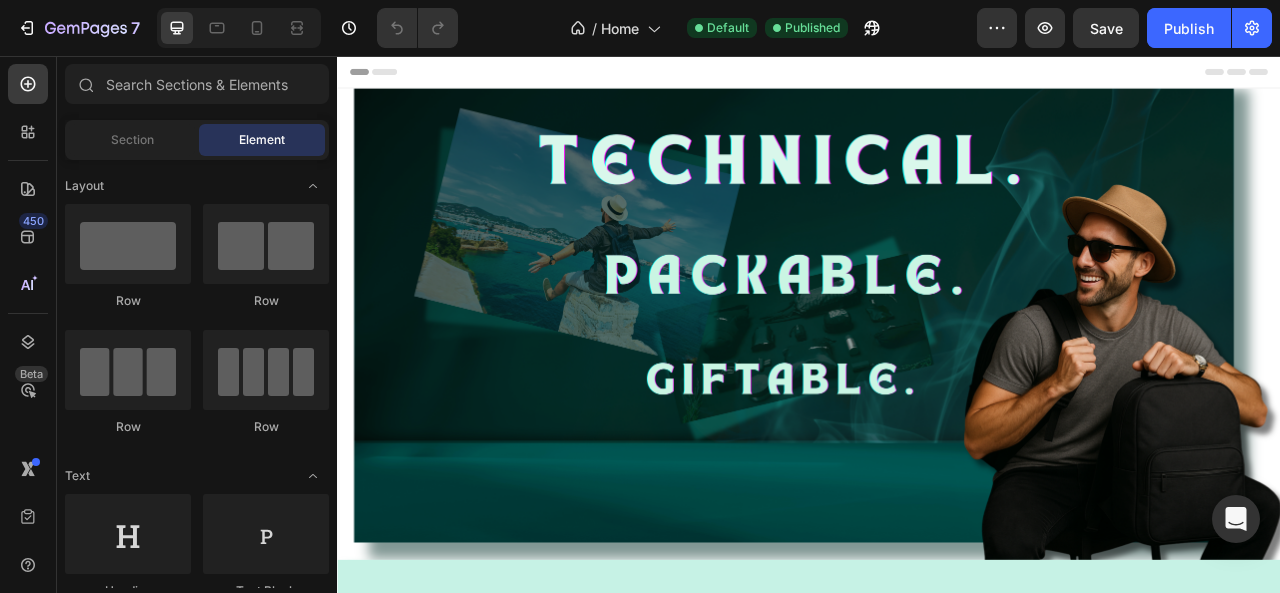 scroll, scrollTop: 0, scrollLeft: 0, axis: both 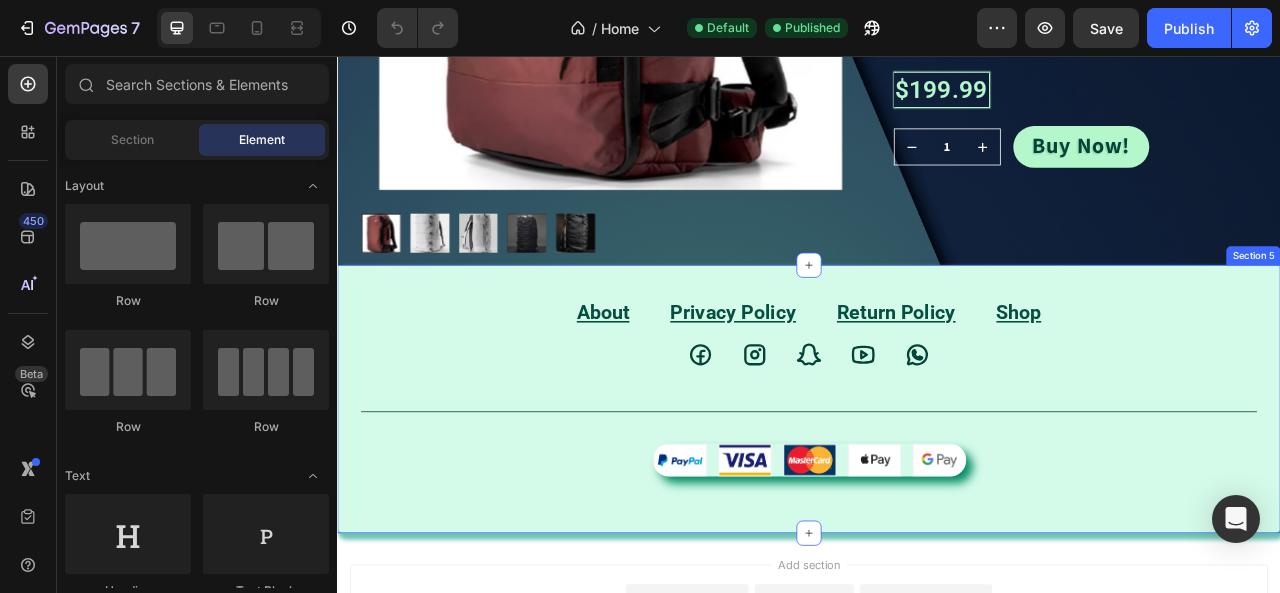click on "About Text block Privacy Policy Text block Return Policy Text block Shop Text block Row
Icon
Icon
Icon
Icon
Icon Icon List Row                Title Line Image Row Section 5" at bounding box center [937, 492] 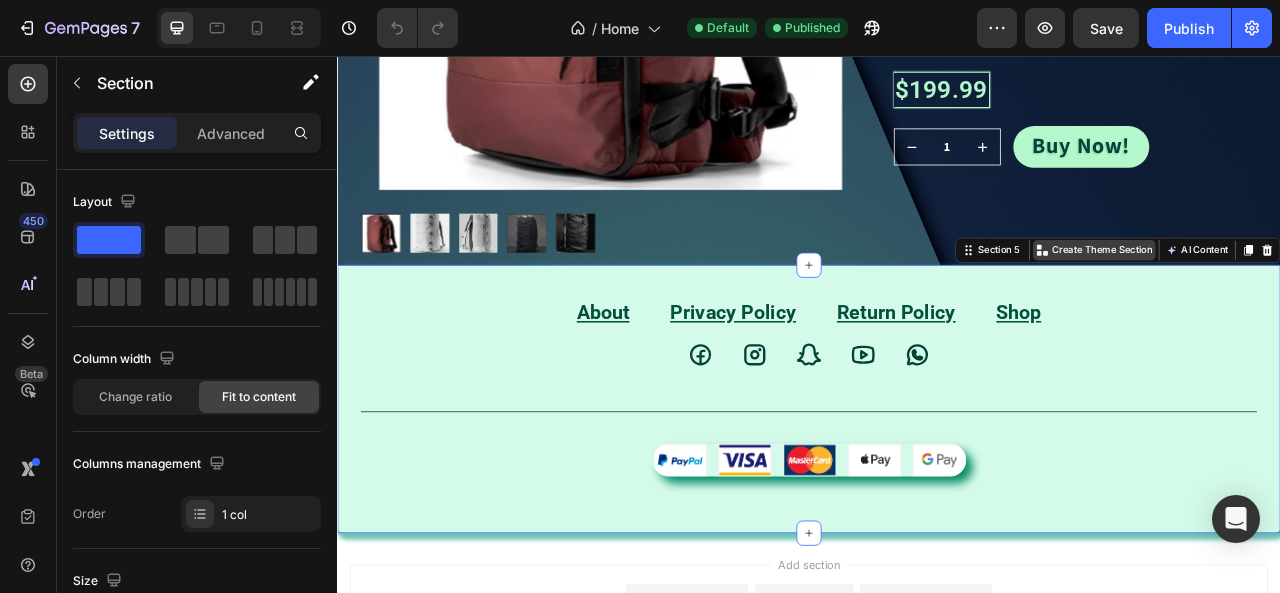 click on "Create Theme Section" at bounding box center (1310, 303) 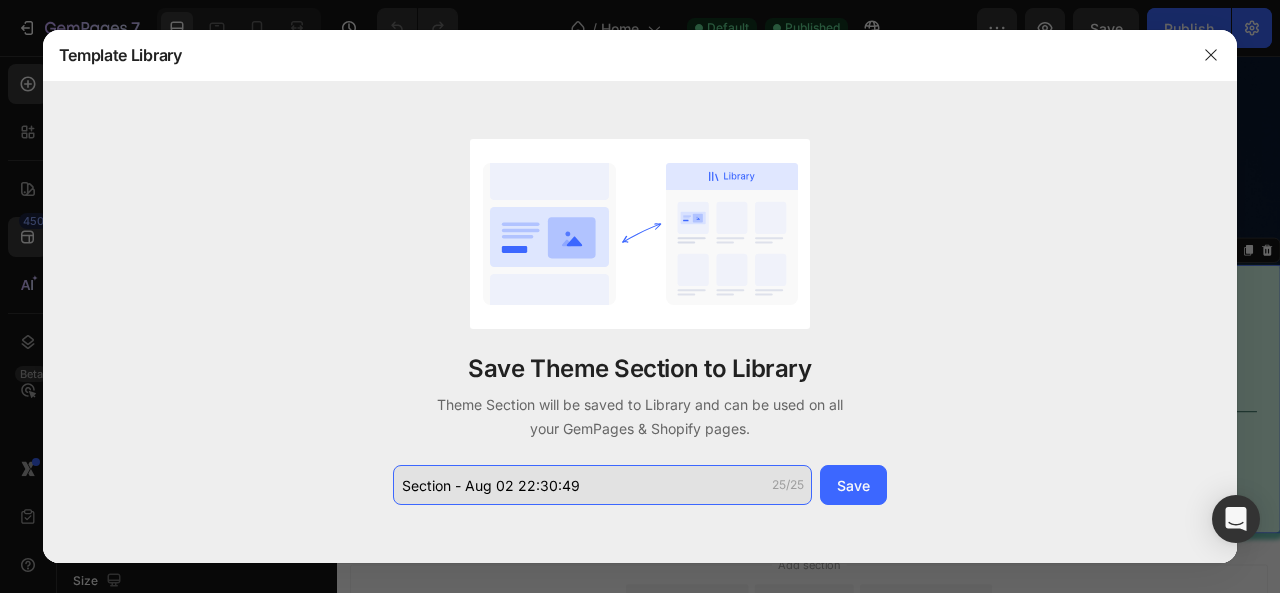 click on "Section - Aug 02 22:30:49" 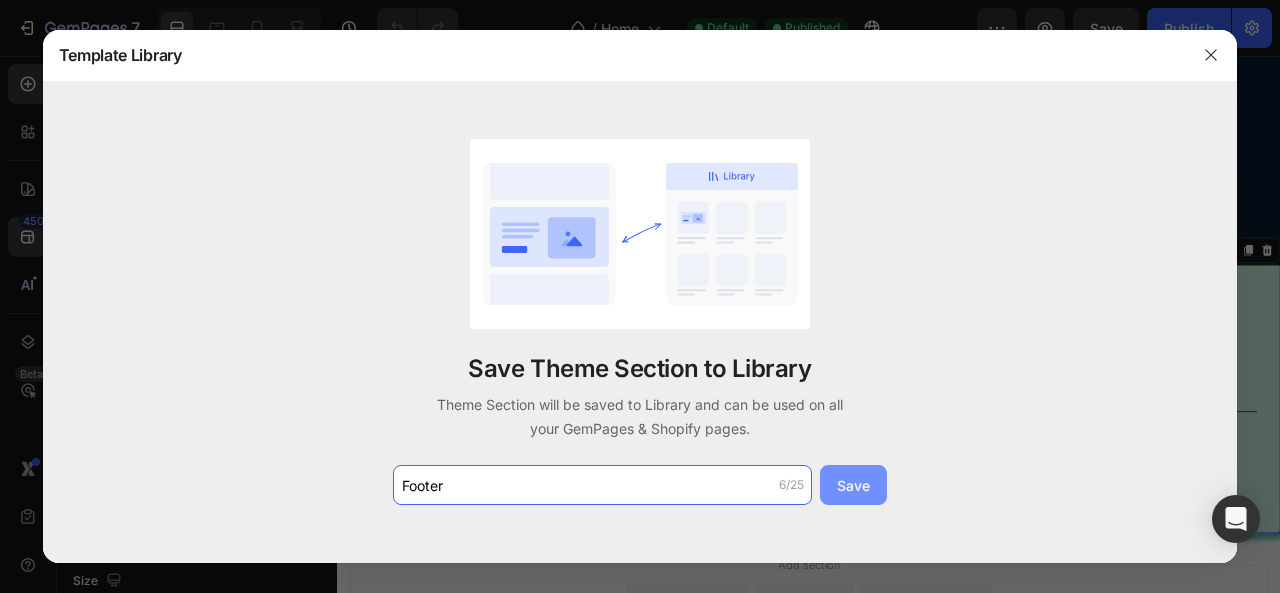 type on "Footer" 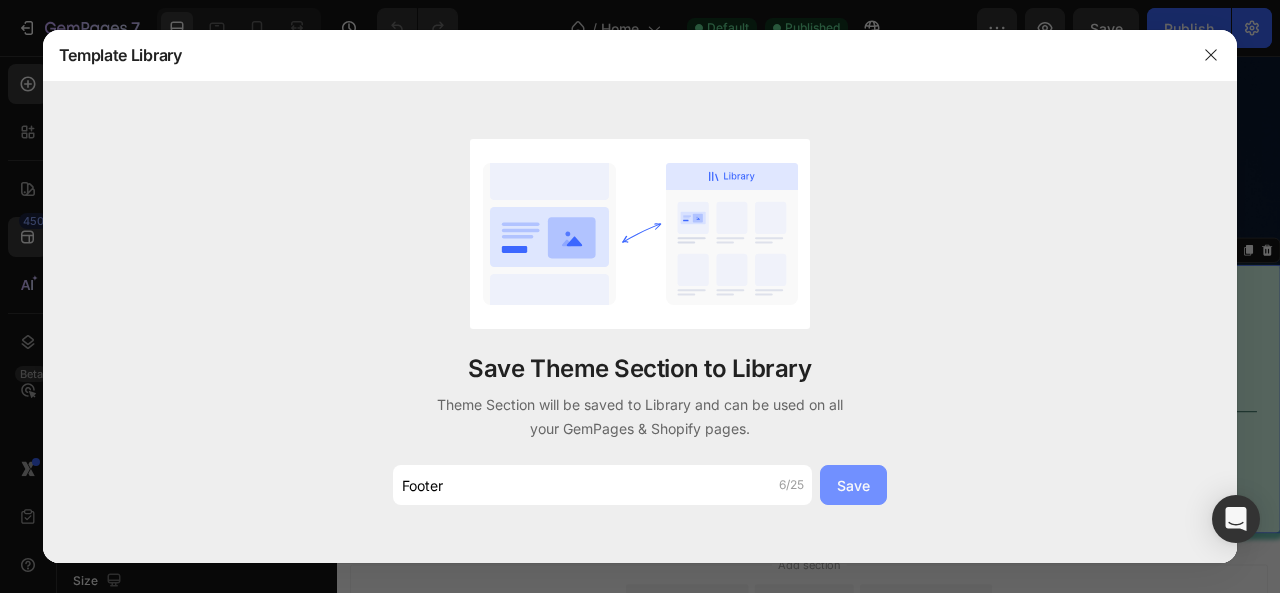 click on "Save" at bounding box center [853, 485] 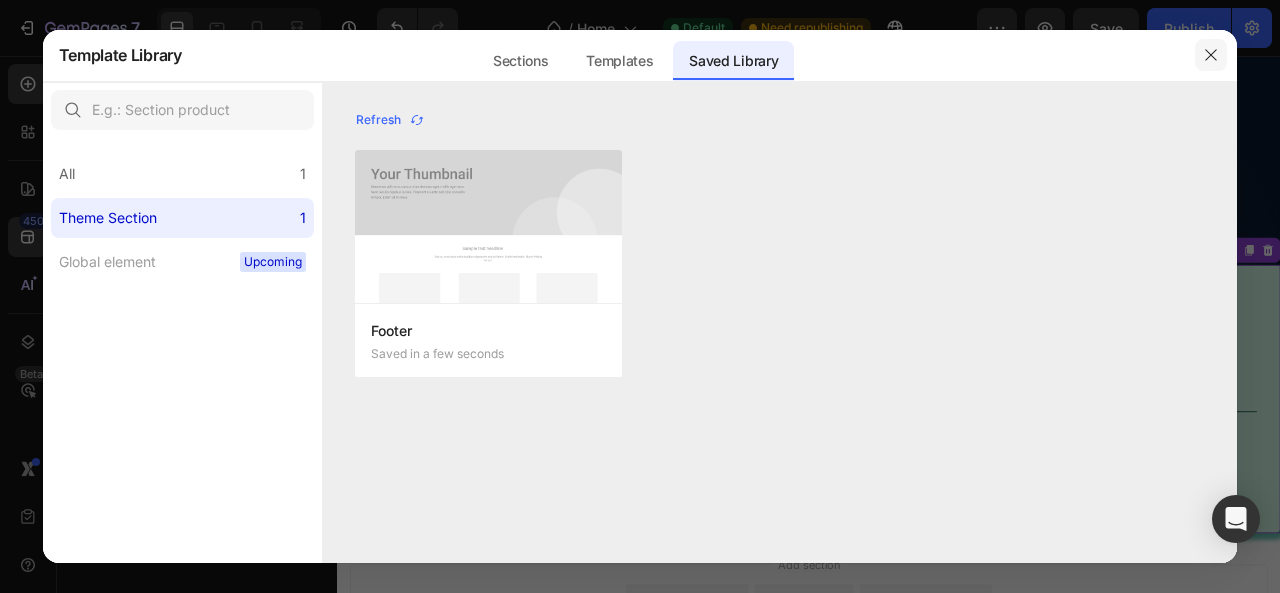 click 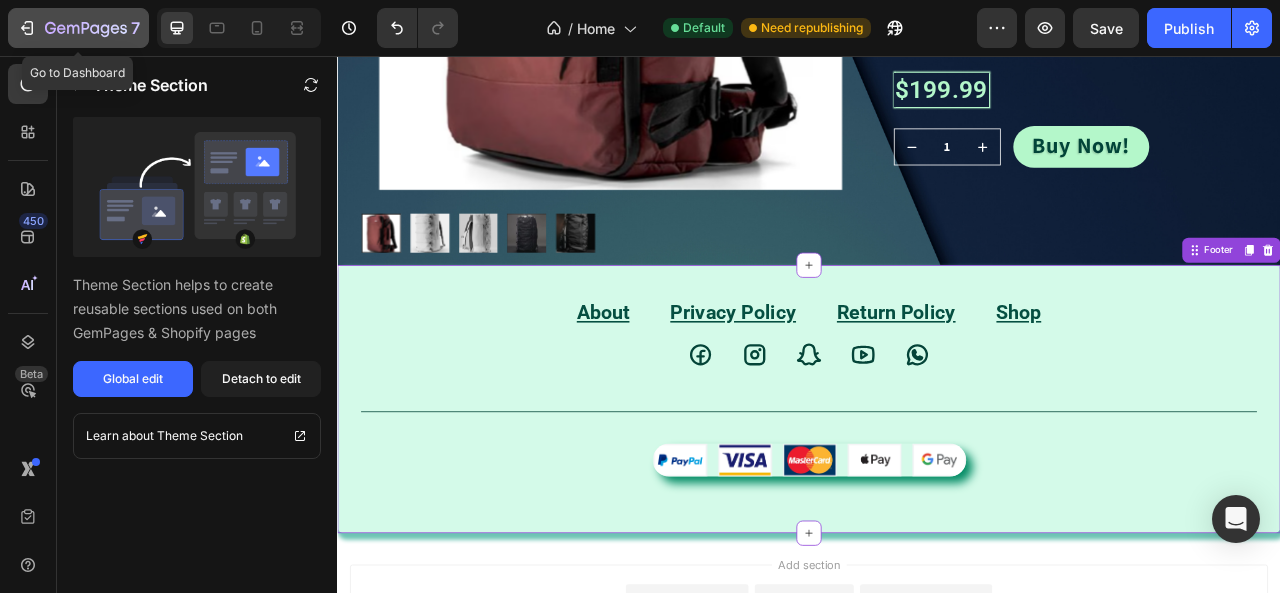 click 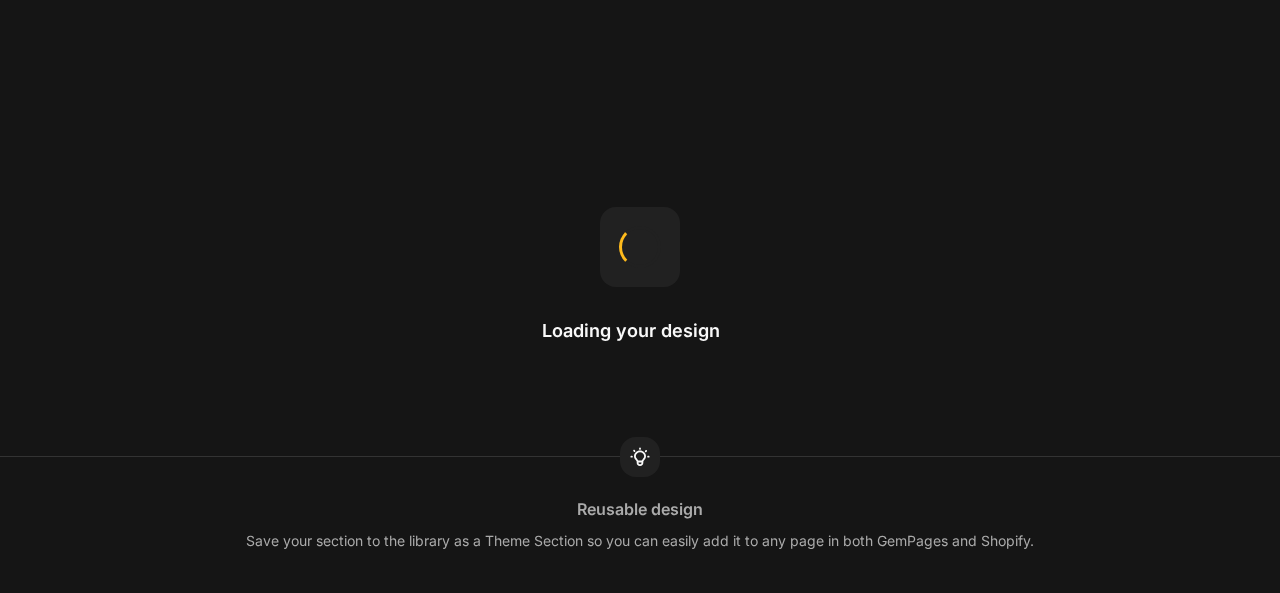 scroll, scrollTop: 0, scrollLeft: 0, axis: both 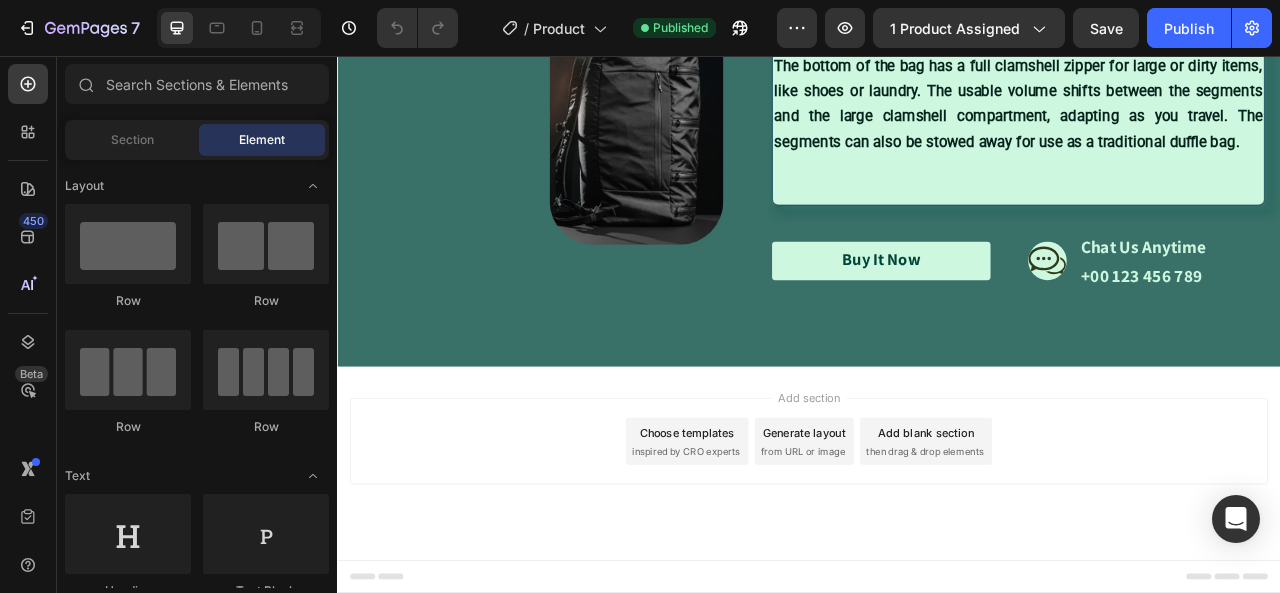 click on "inspired by CRO experts" at bounding box center [780, 559] 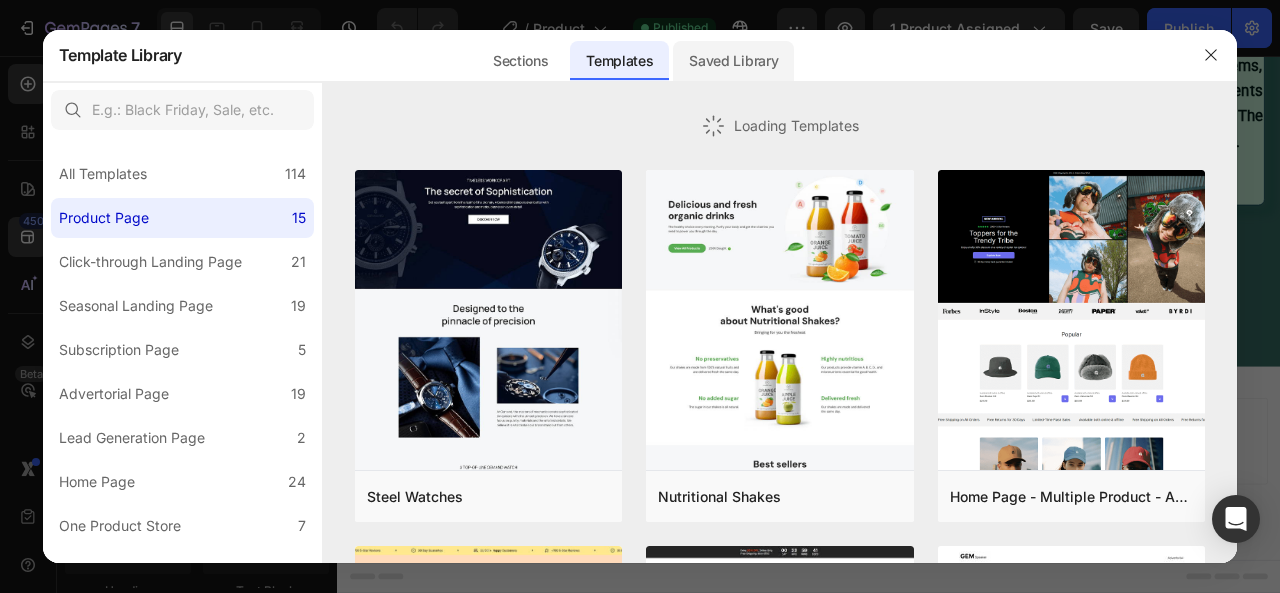 click on "Saved Library" 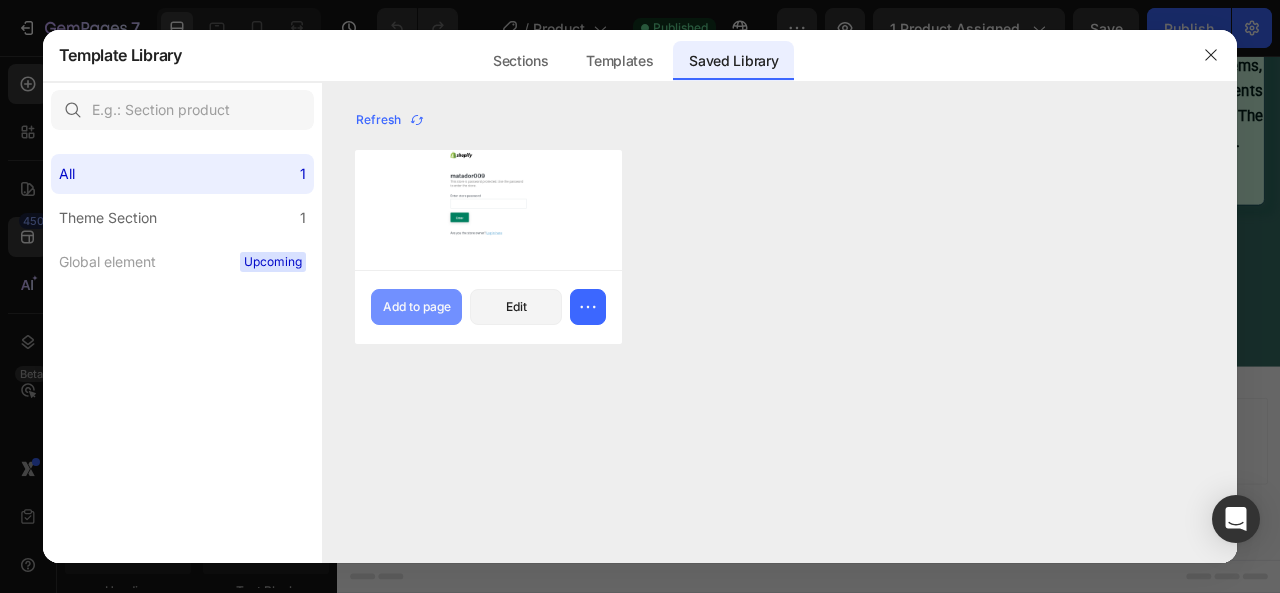 click on "Add to page" at bounding box center [417, 307] 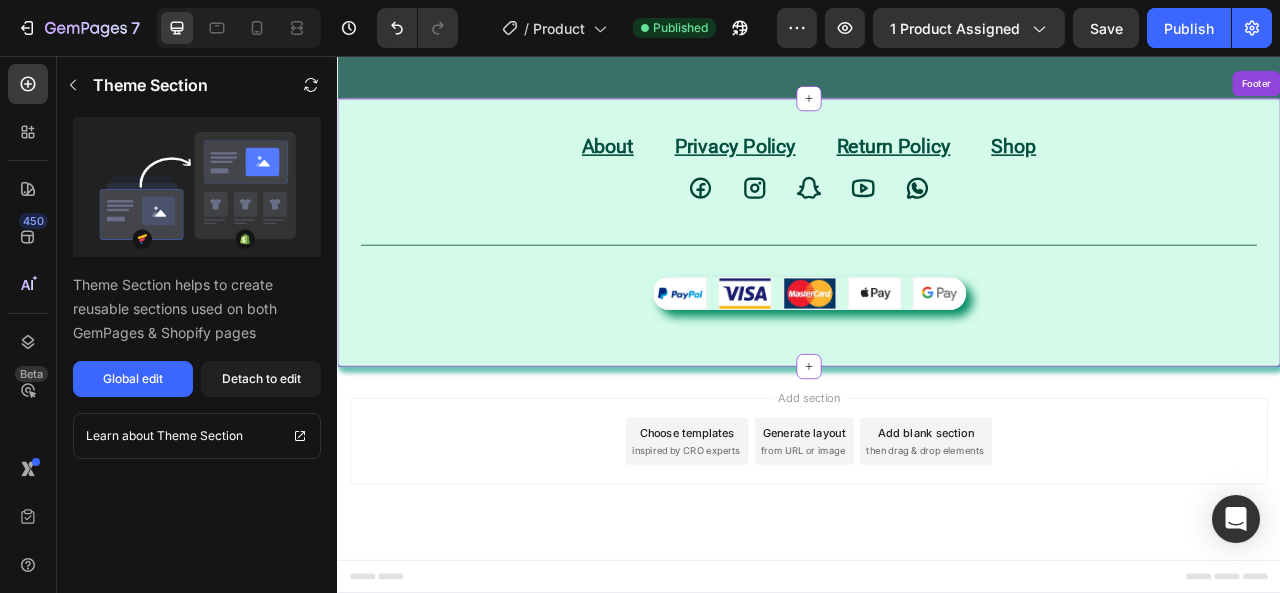 scroll, scrollTop: 3292, scrollLeft: 0, axis: vertical 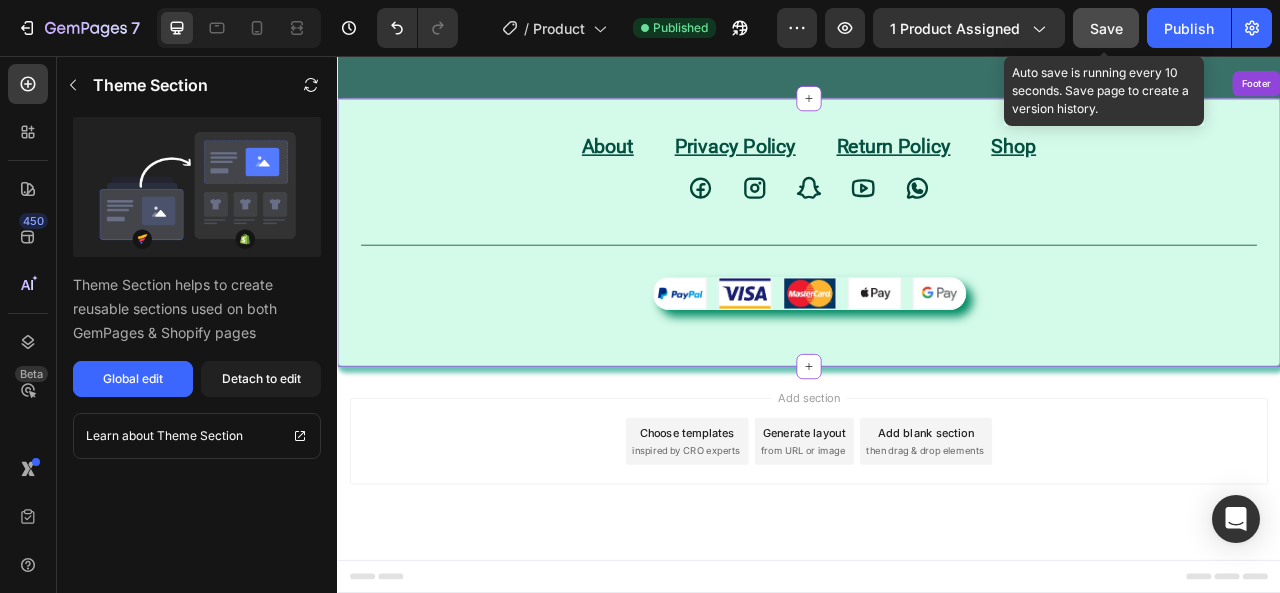 click on "Save" at bounding box center [1106, 28] 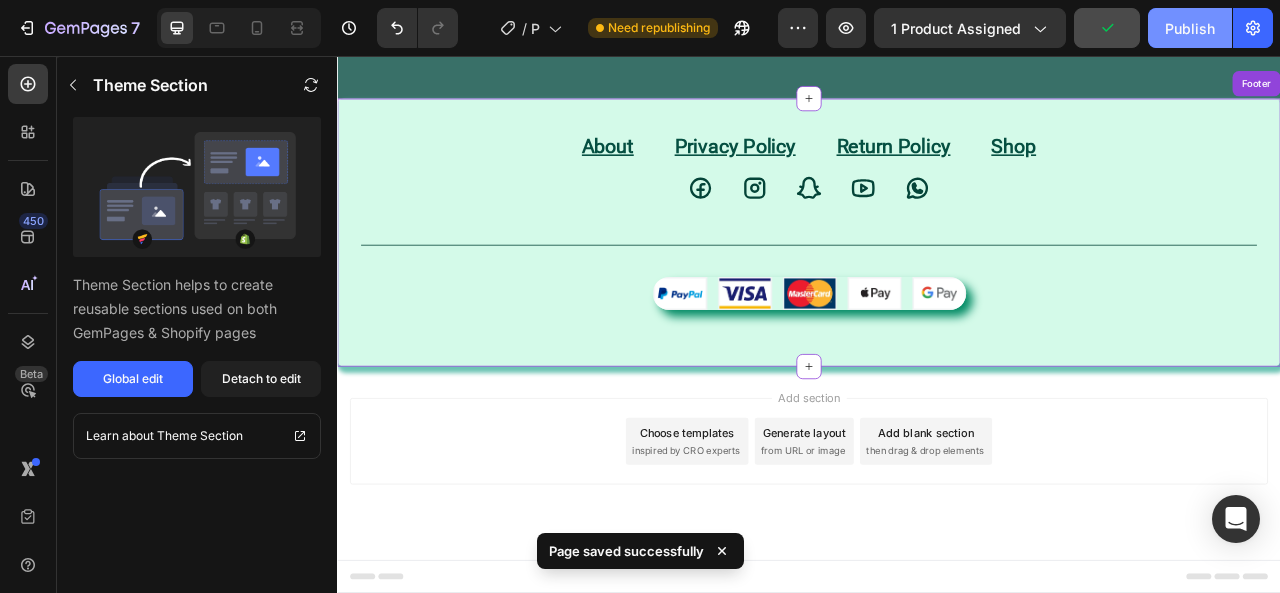 click on "Publish" at bounding box center (1190, 28) 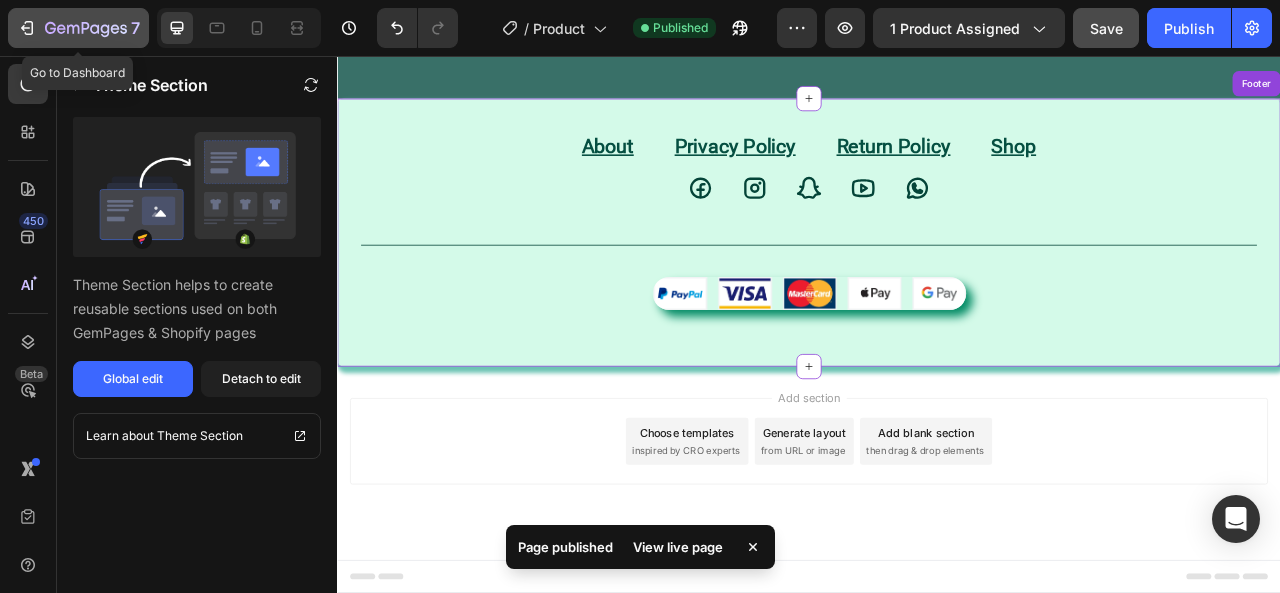 click 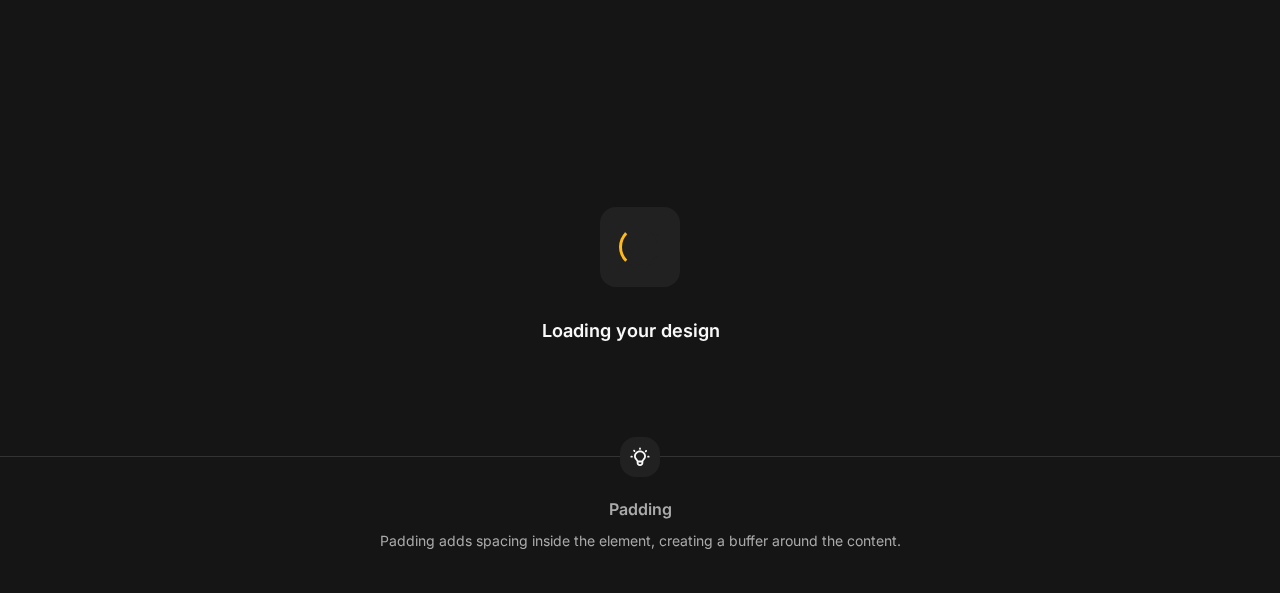 scroll, scrollTop: 0, scrollLeft: 0, axis: both 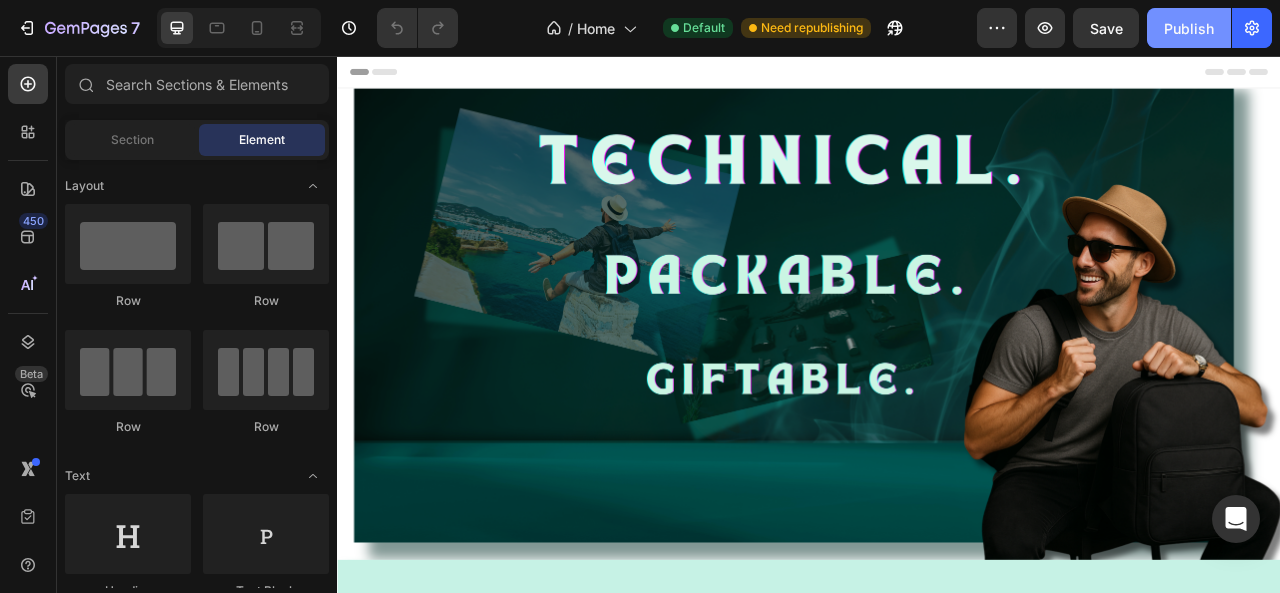 click on "Publish" at bounding box center [1189, 28] 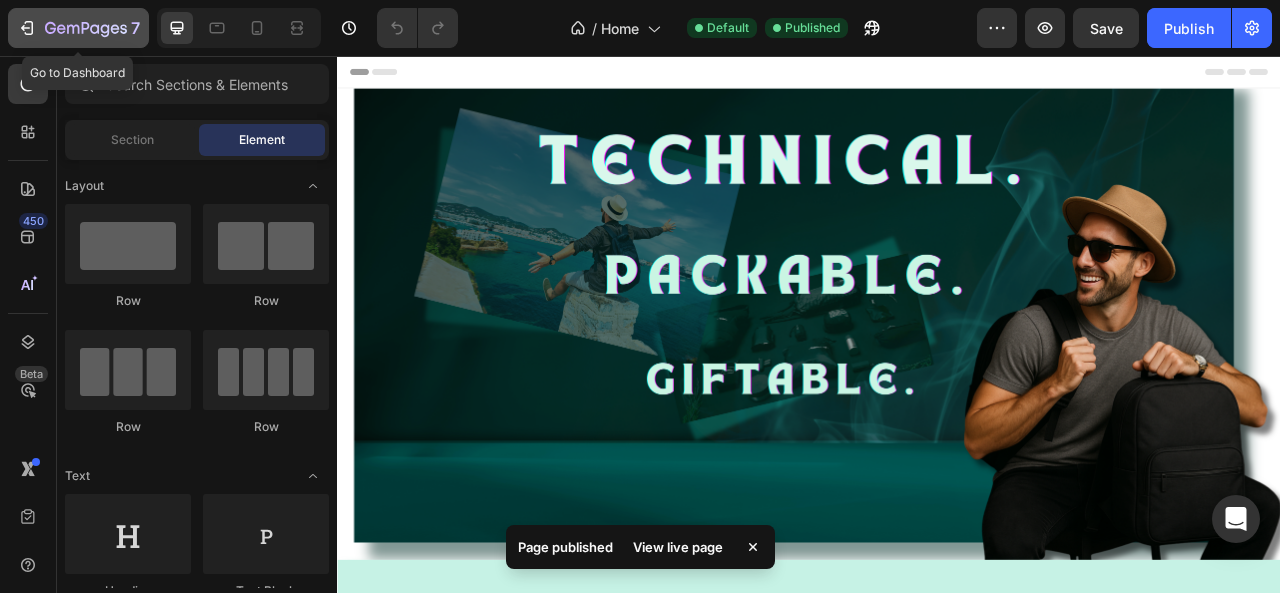 click 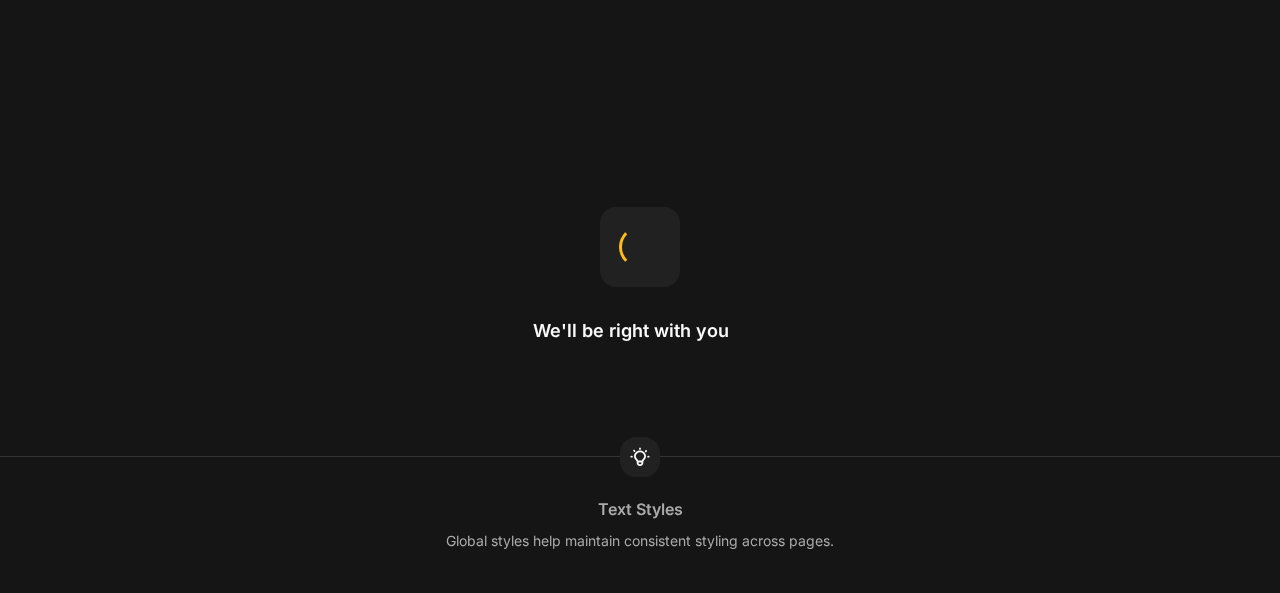 scroll, scrollTop: 0, scrollLeft: 0, axis: both 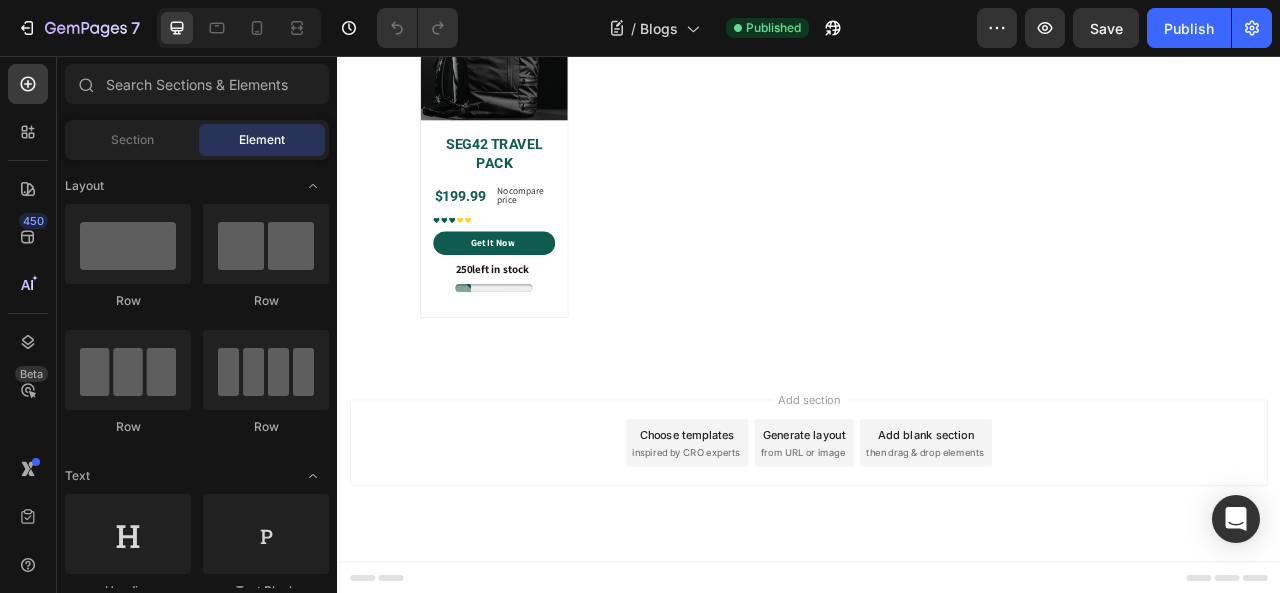 click on "Choose templates" at bounding box center (782, 537) 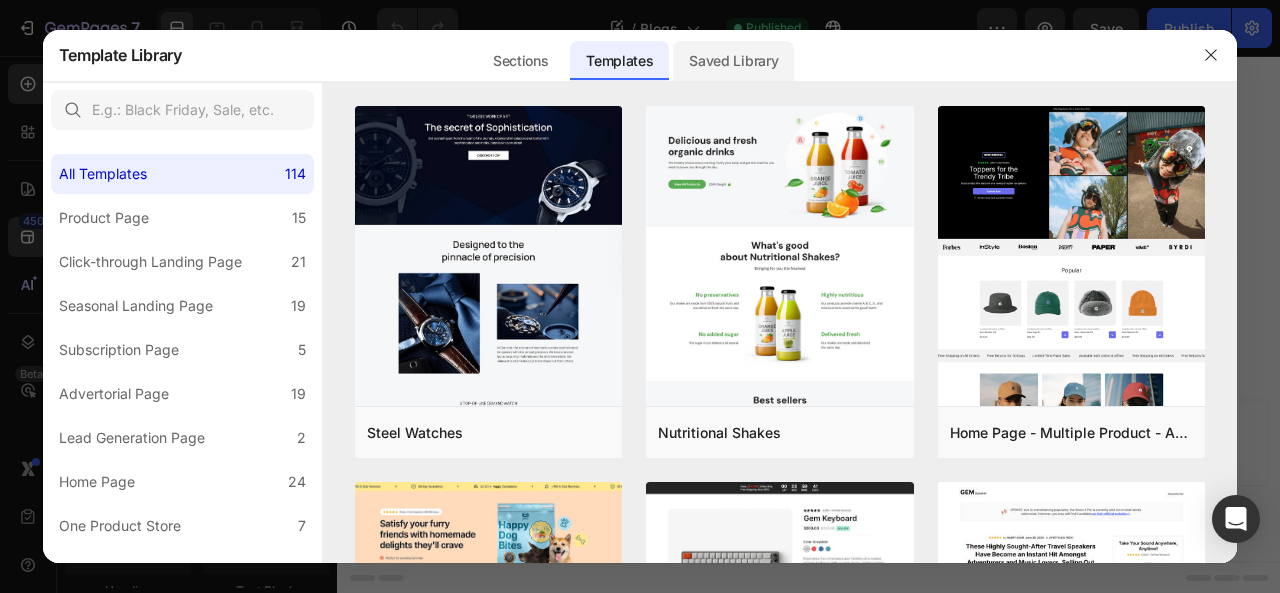 click on "Saved Library" 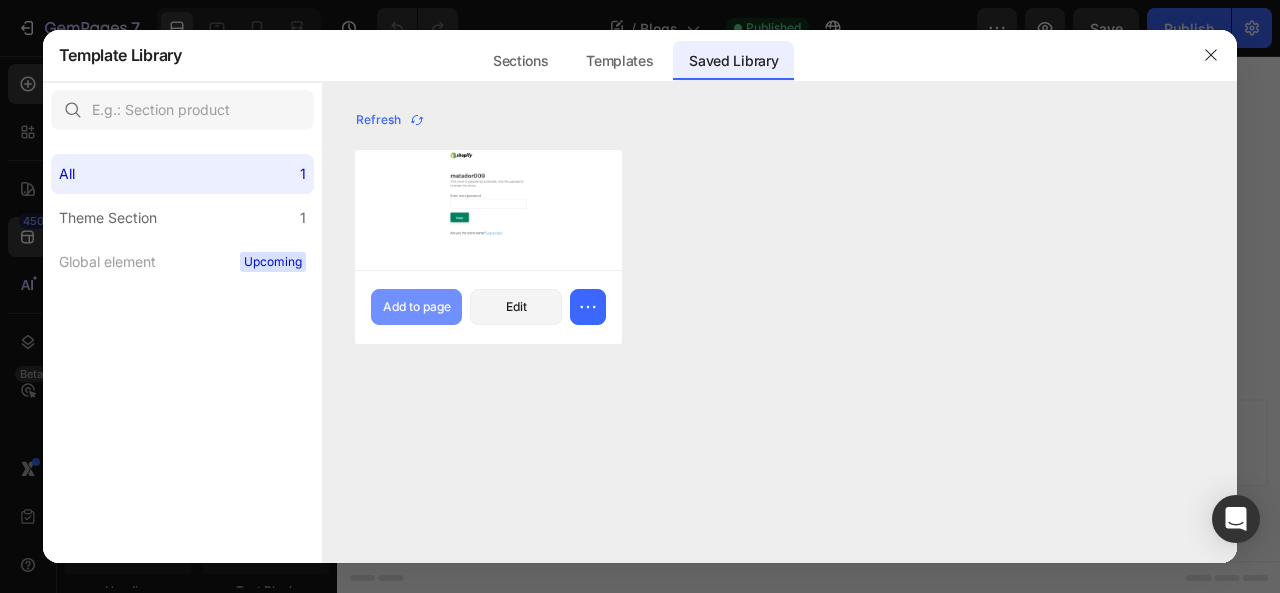 click on "Add to page" at bounding box center (417, 307) 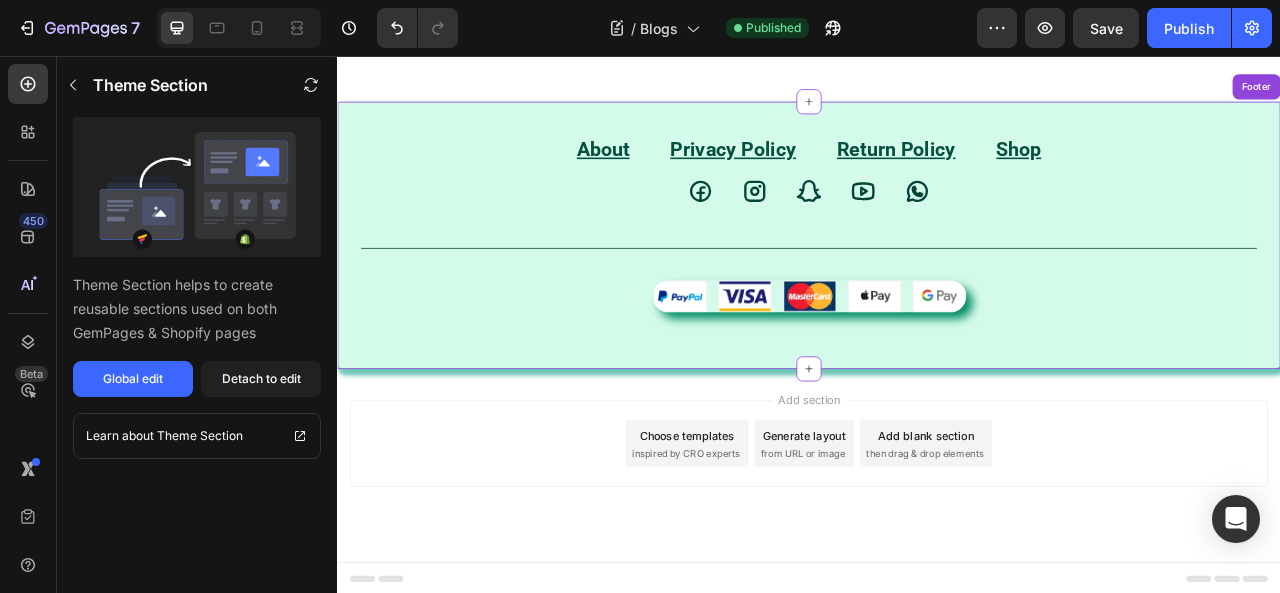 scroll, scrollTop: 1998, scrollLeft: 0, axis: vertical 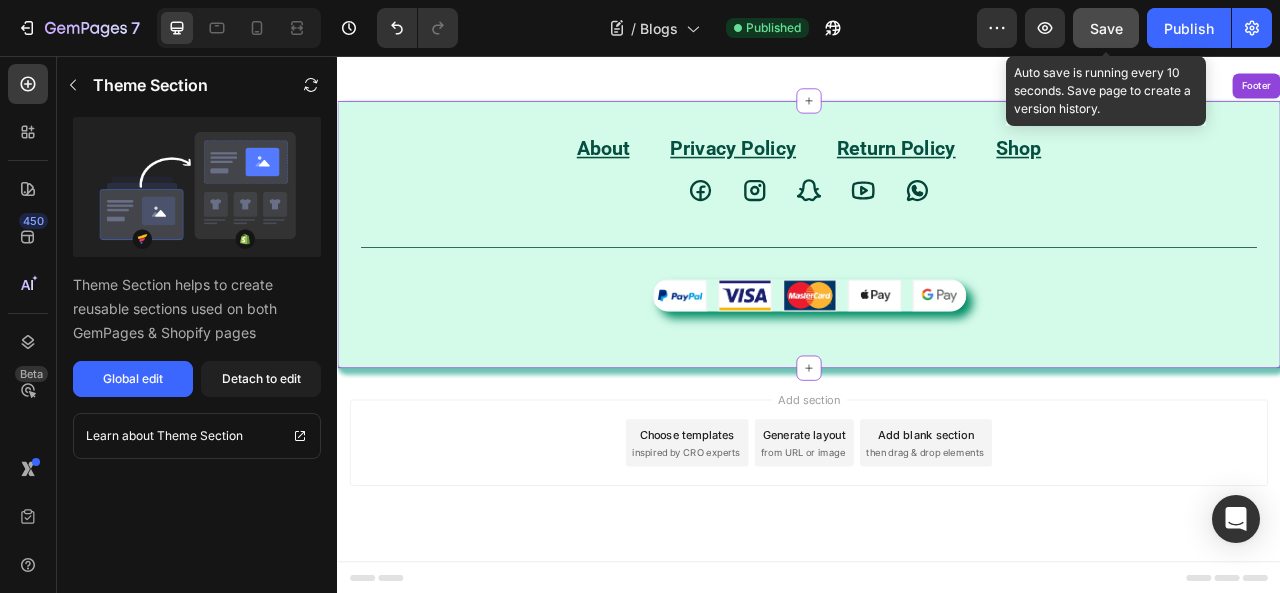 click on "Save" at bounding box center (1106, 28) 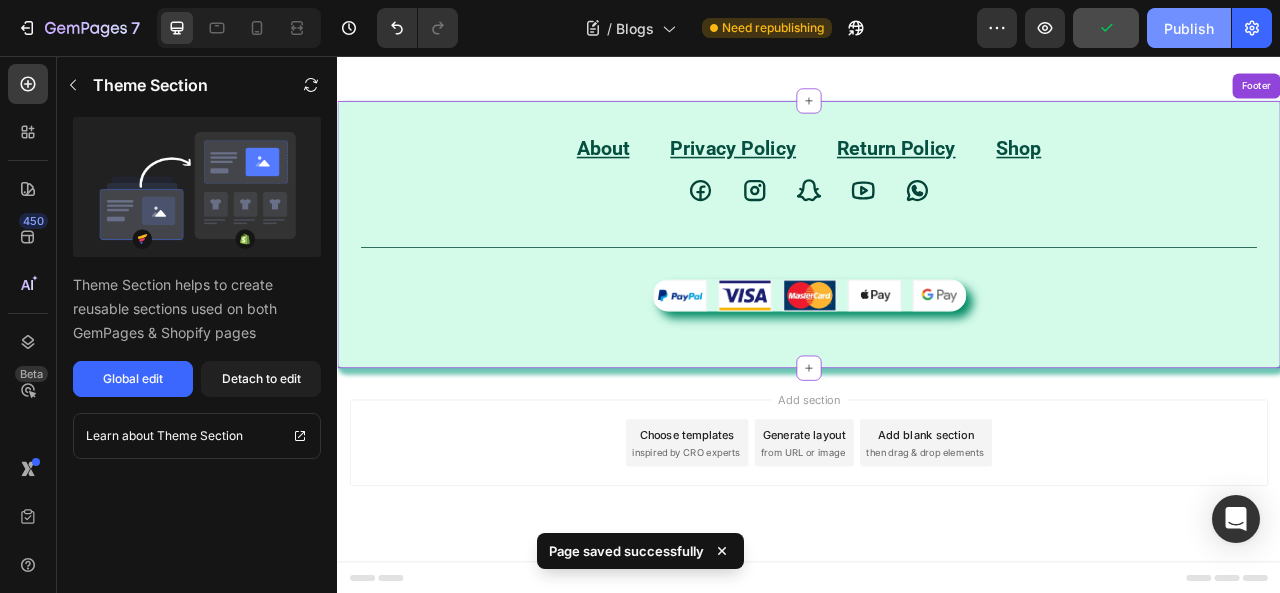 click on "Publish" 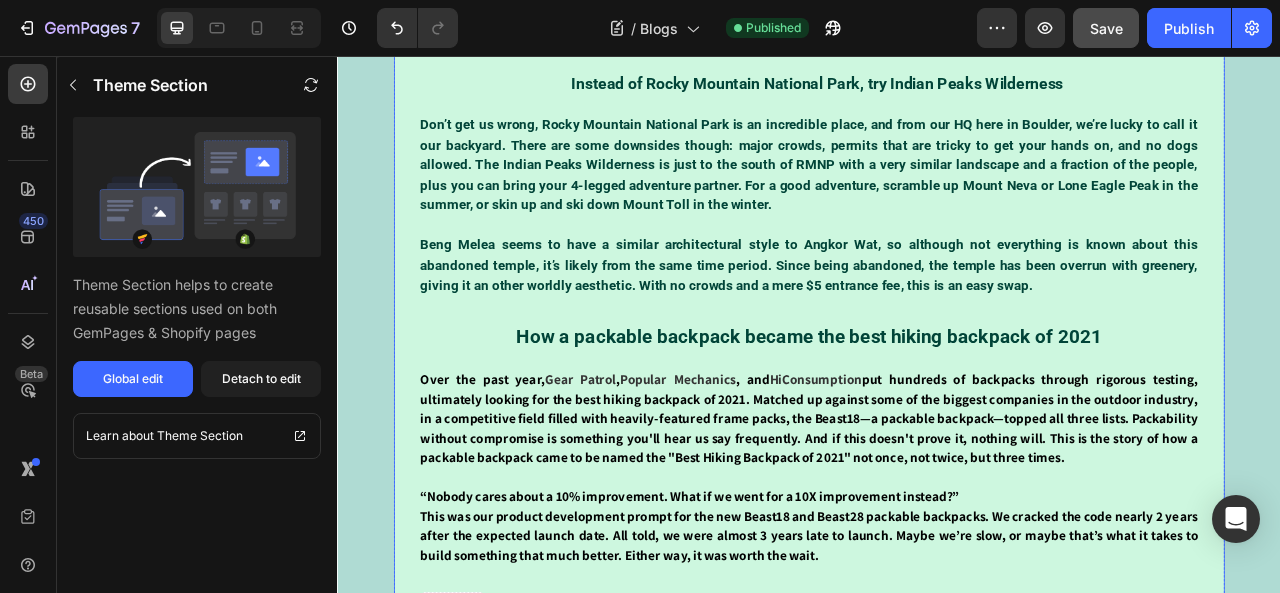 scroll, scrollTop: 0, scrollLeft: 0, axis: both 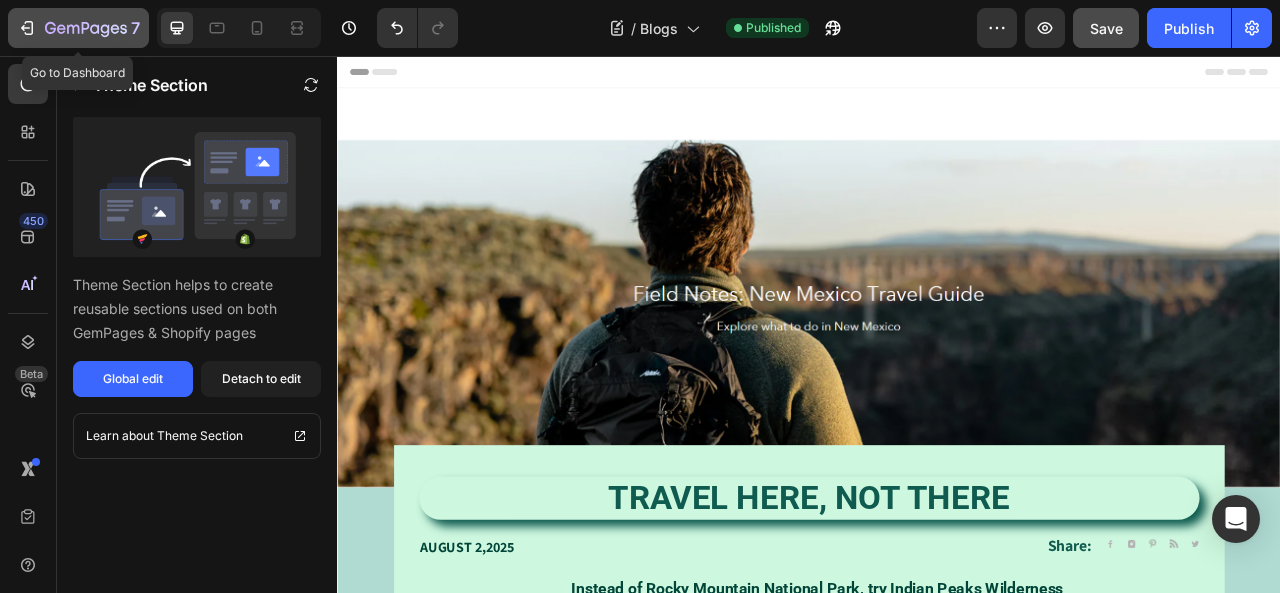 click 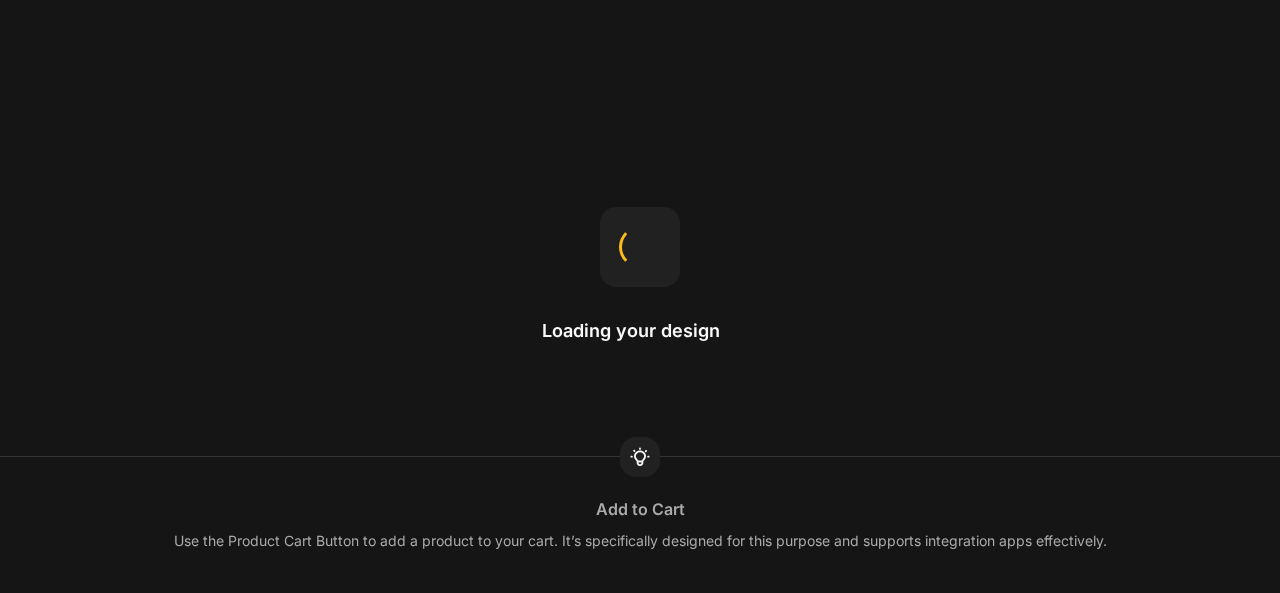 scroll, scrollTop: 0, scrollLeft: 0, axis: both 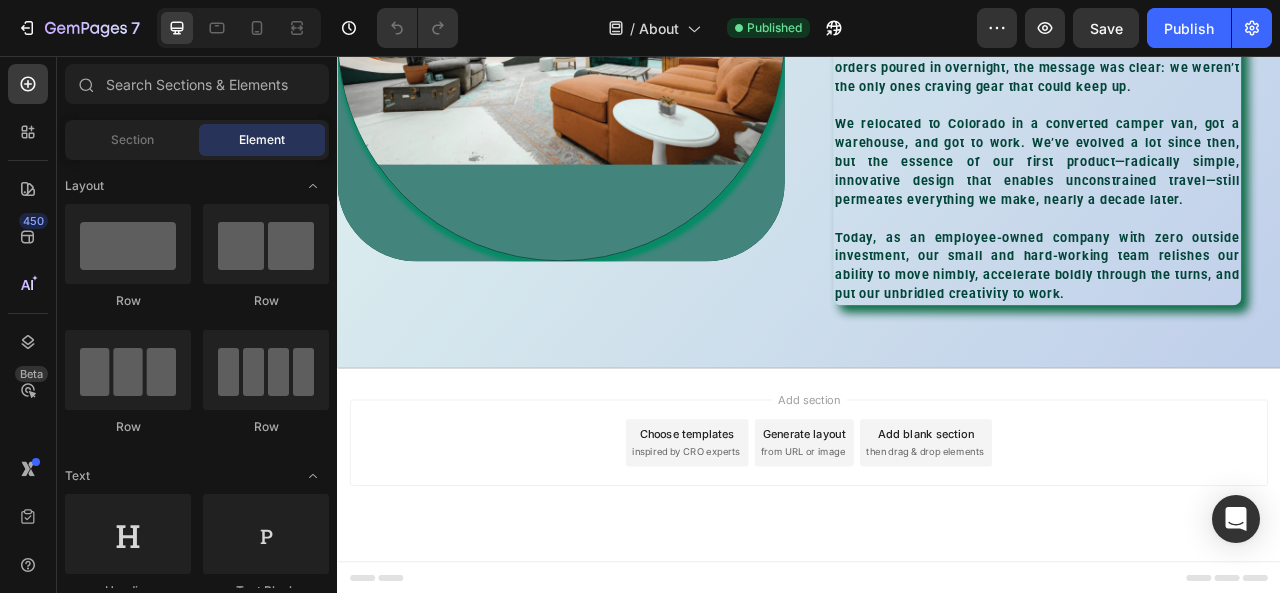 click on "Choose templates" at bounding box center (782, 536) 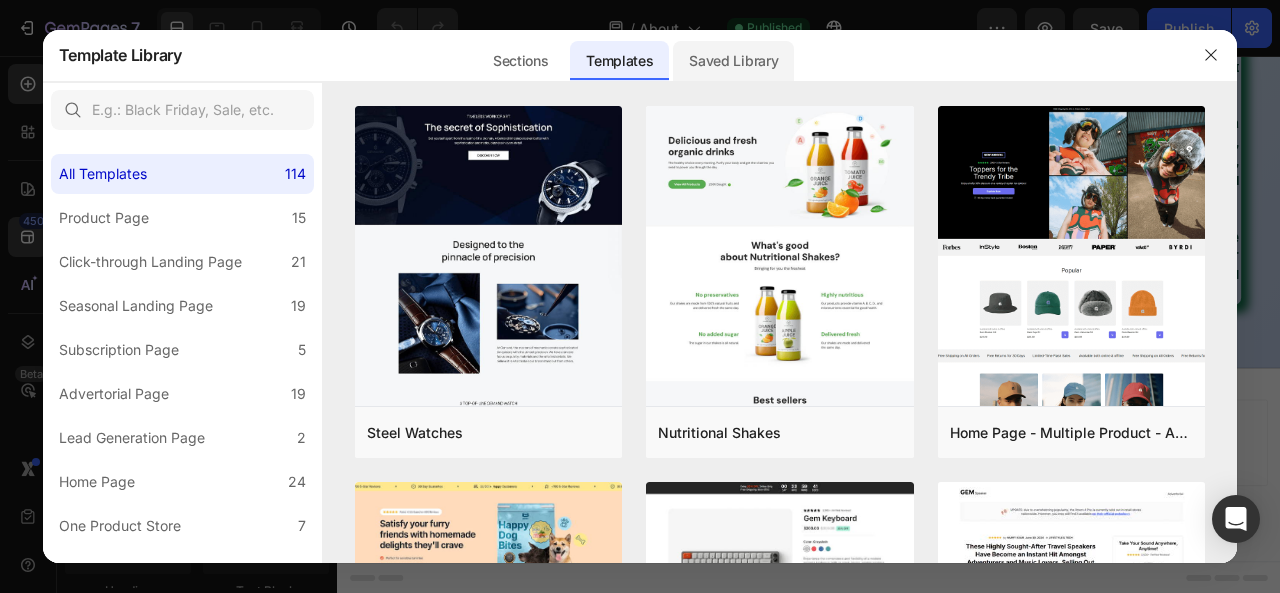 click on "Saved Library" 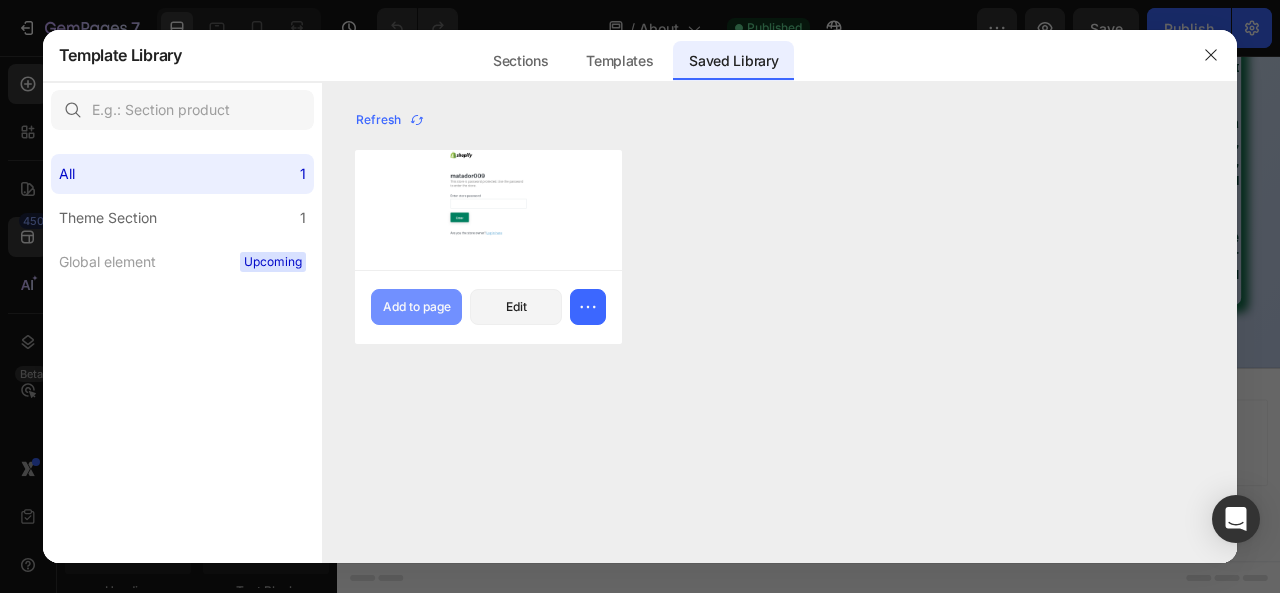 click on "Add to page" at bounding box center (417, 307) 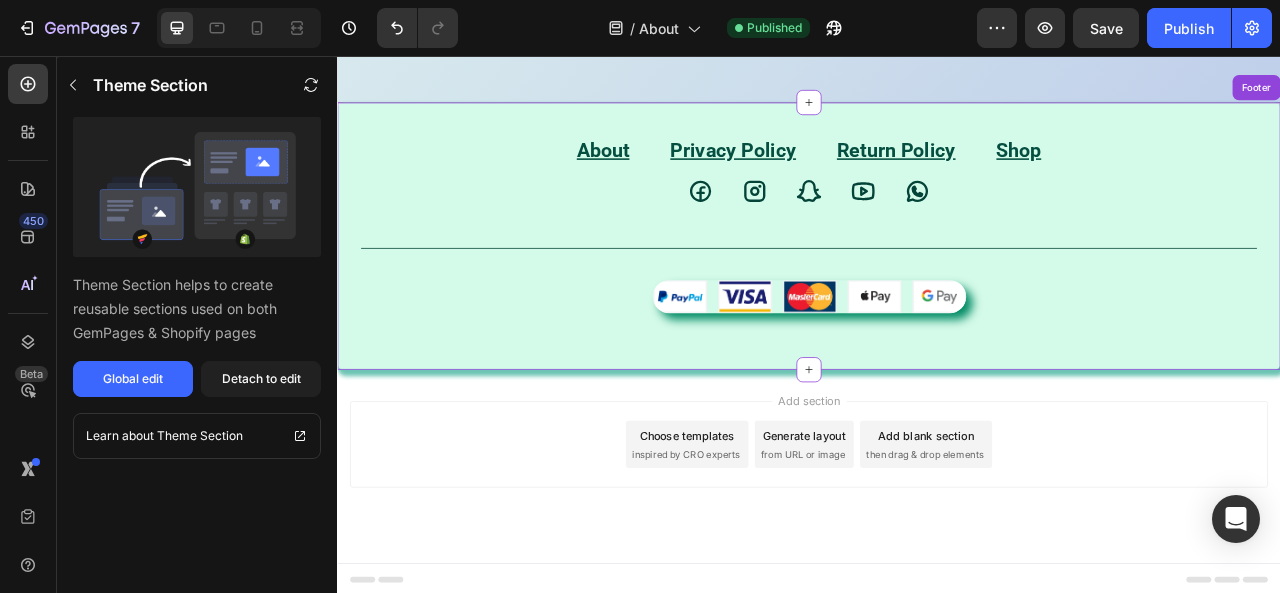 scroll, scrollTop: 1497, scrollLeft: 0, axis: vertical 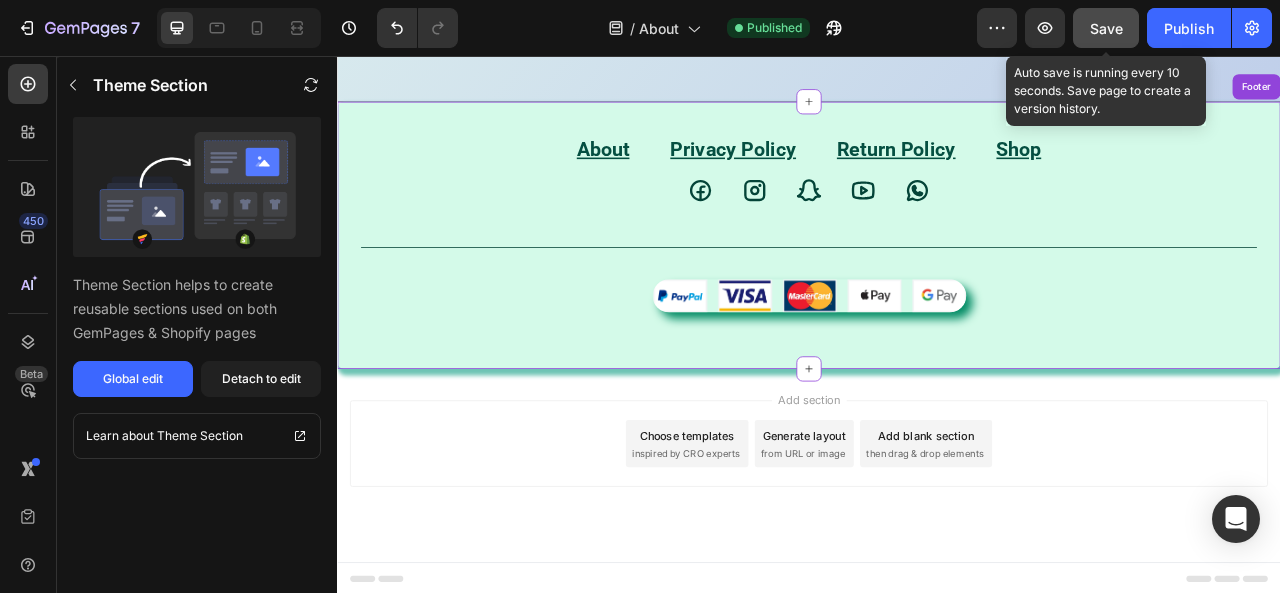 click on "Save" 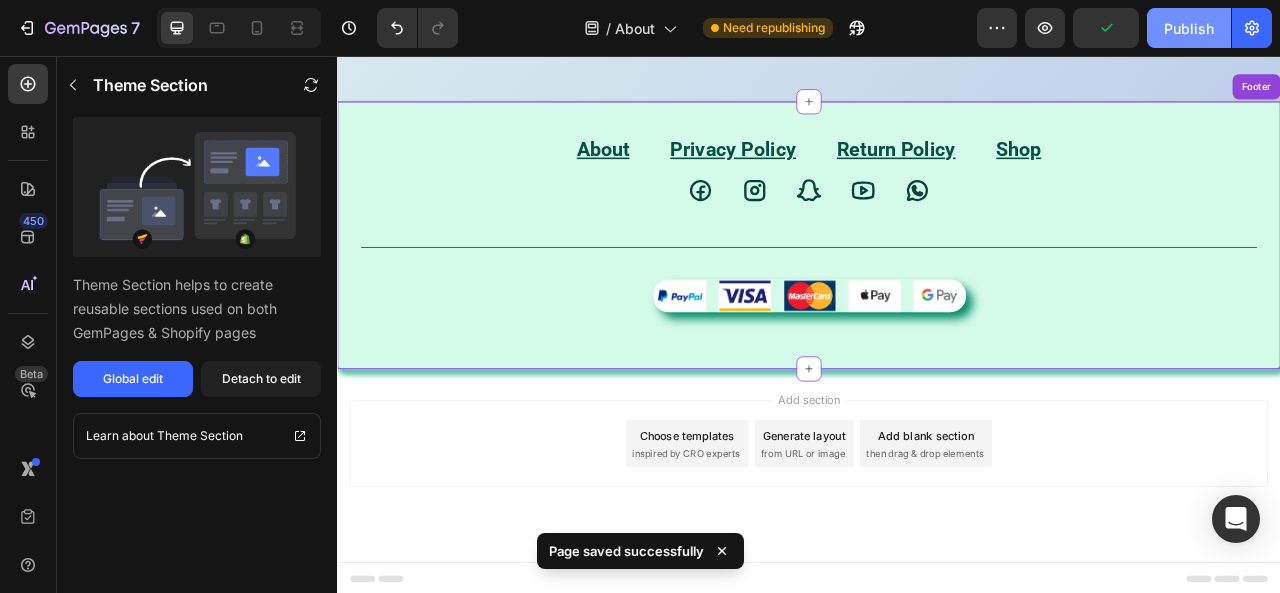 click on "Publish" at bounding box center [1189, 28] 